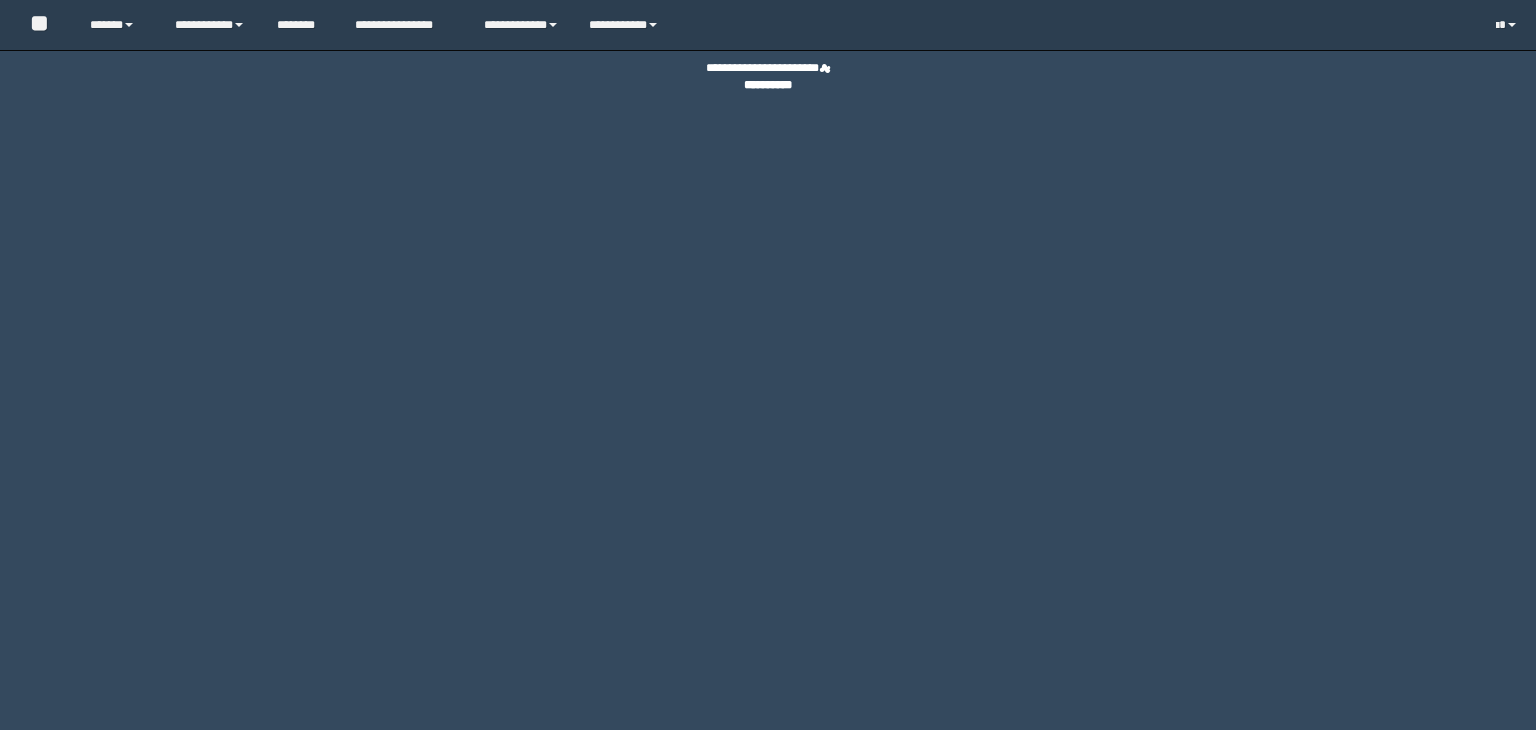 scroll, scrollTop: 0, scrollLeft: 0, axis: both 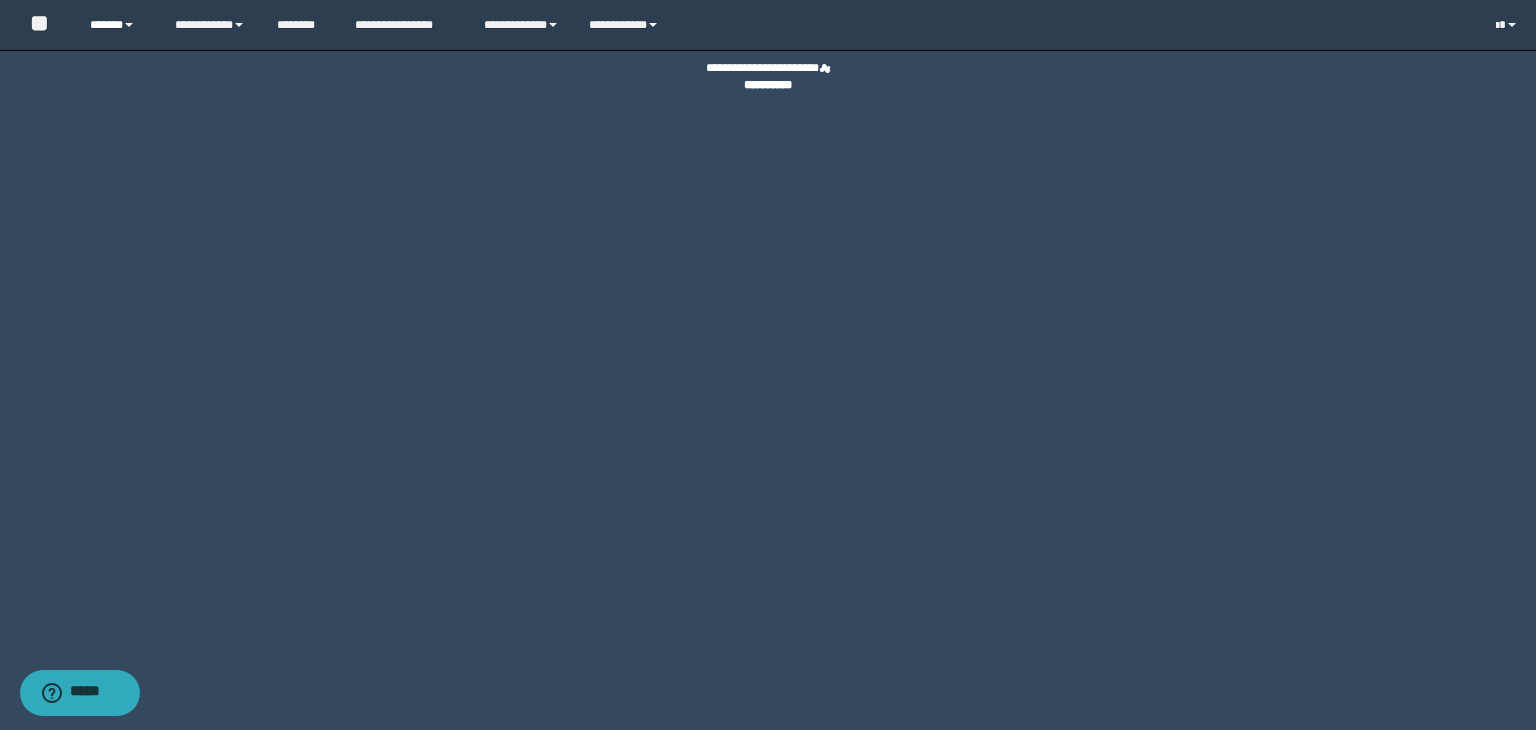 click on "******" at bounding box center (117, 25) 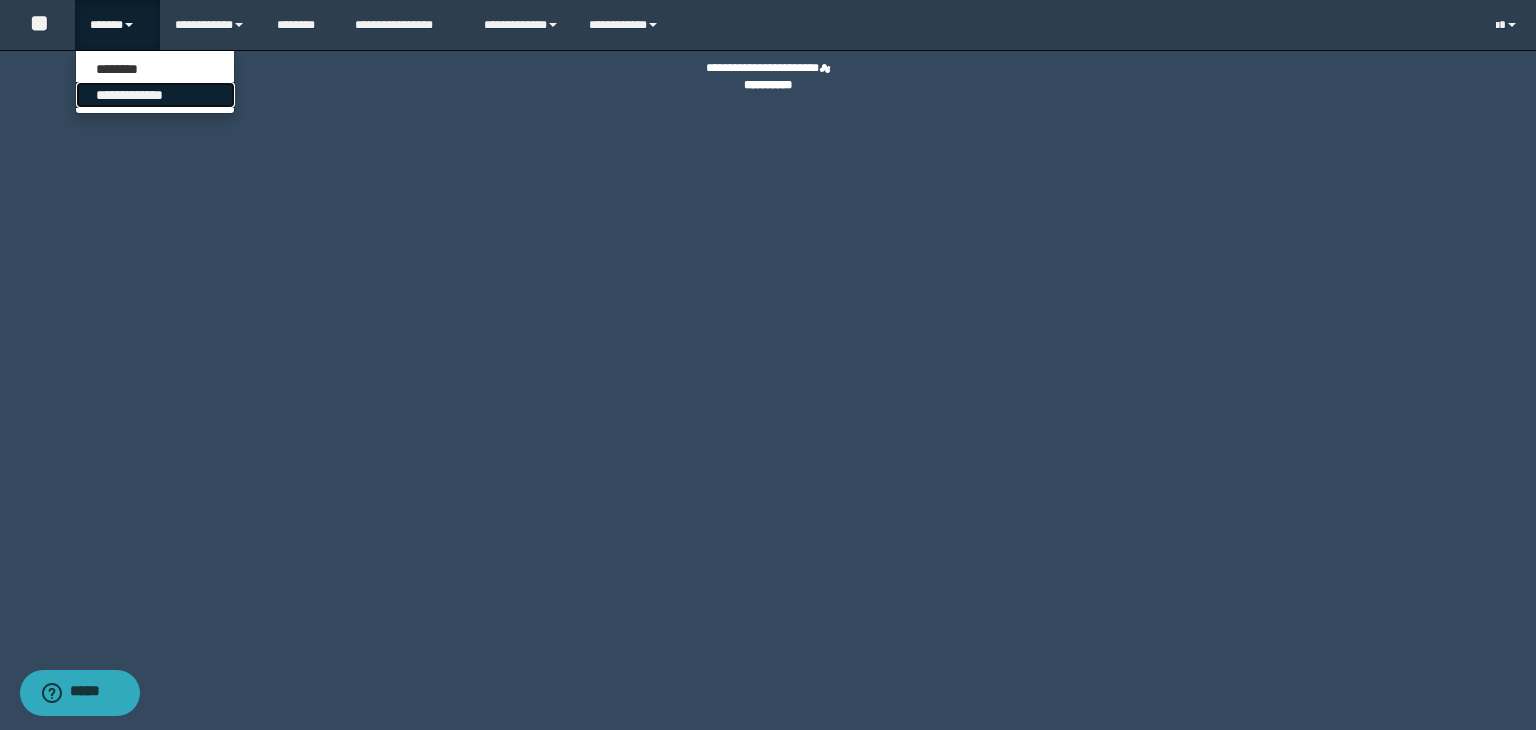 click on "**********" at bounding box center [155, 95] 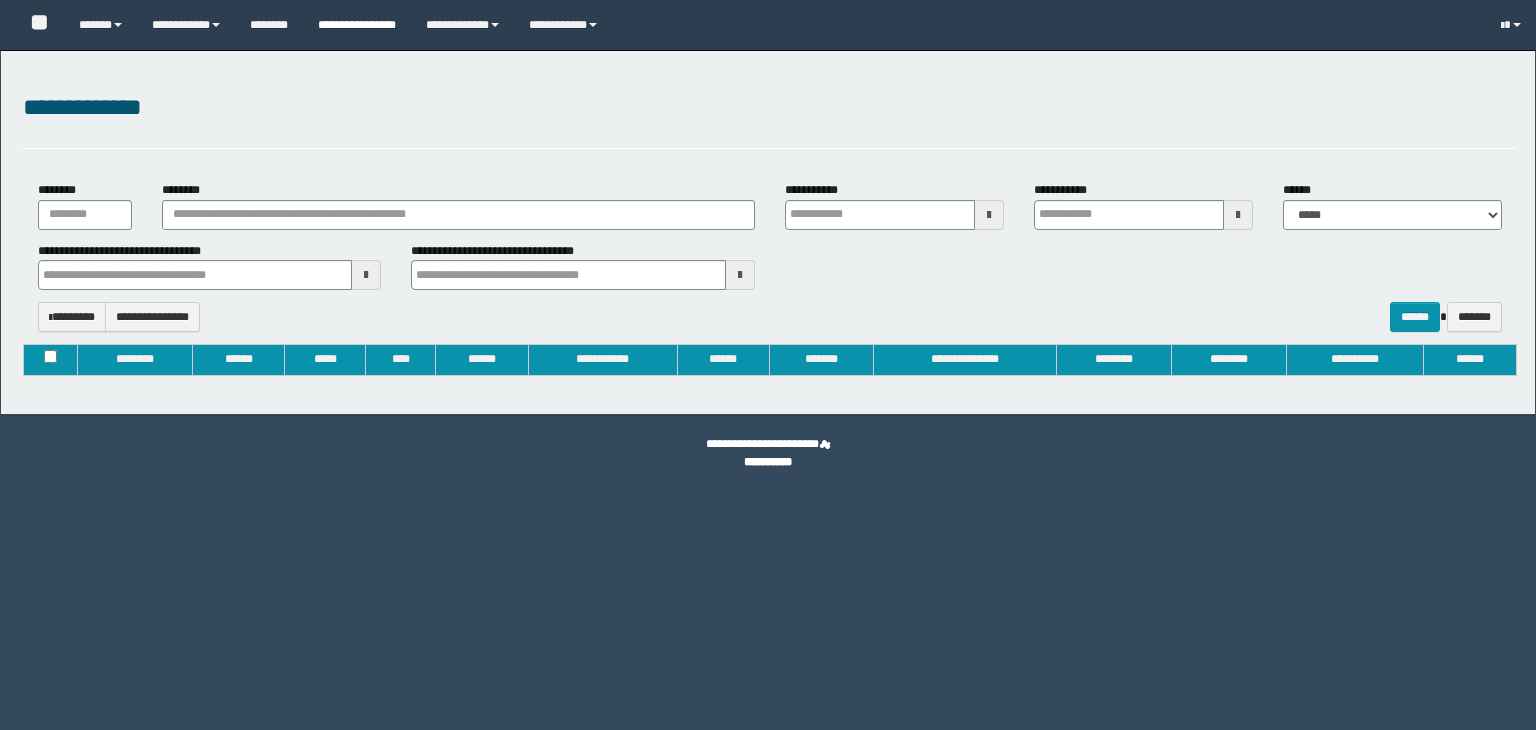 type on "**********" 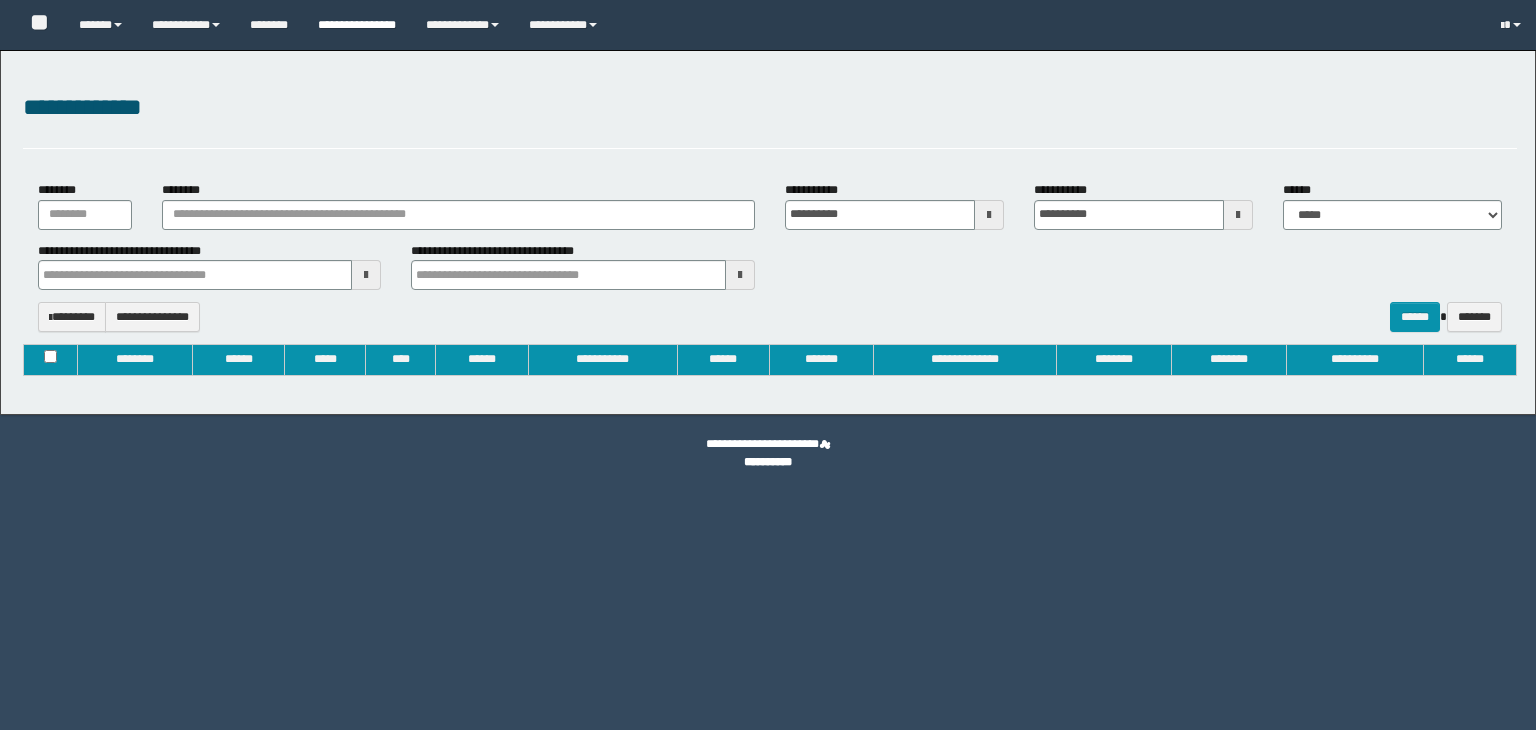 type 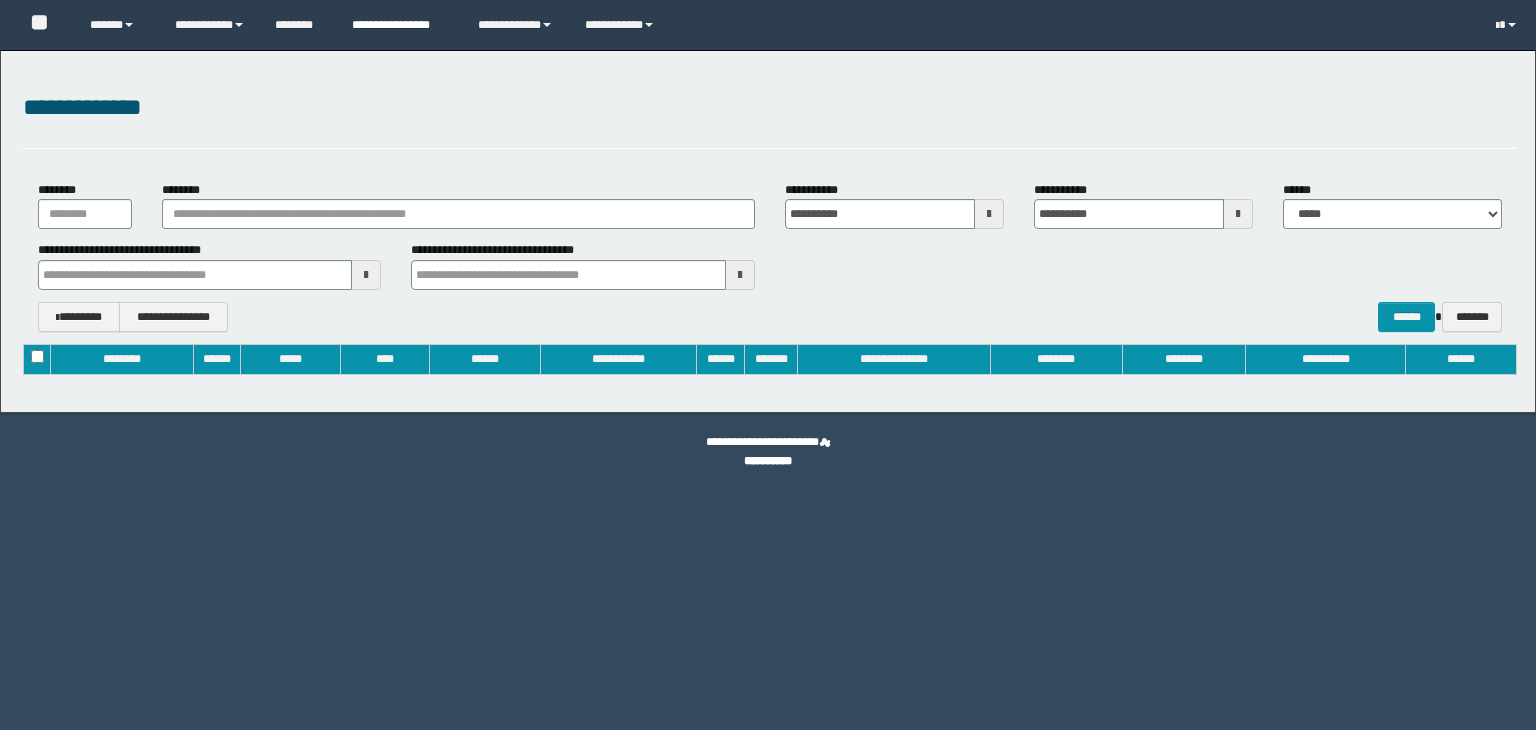 scroll, scrollTop: 0, scrollLeft: 0, axis: both 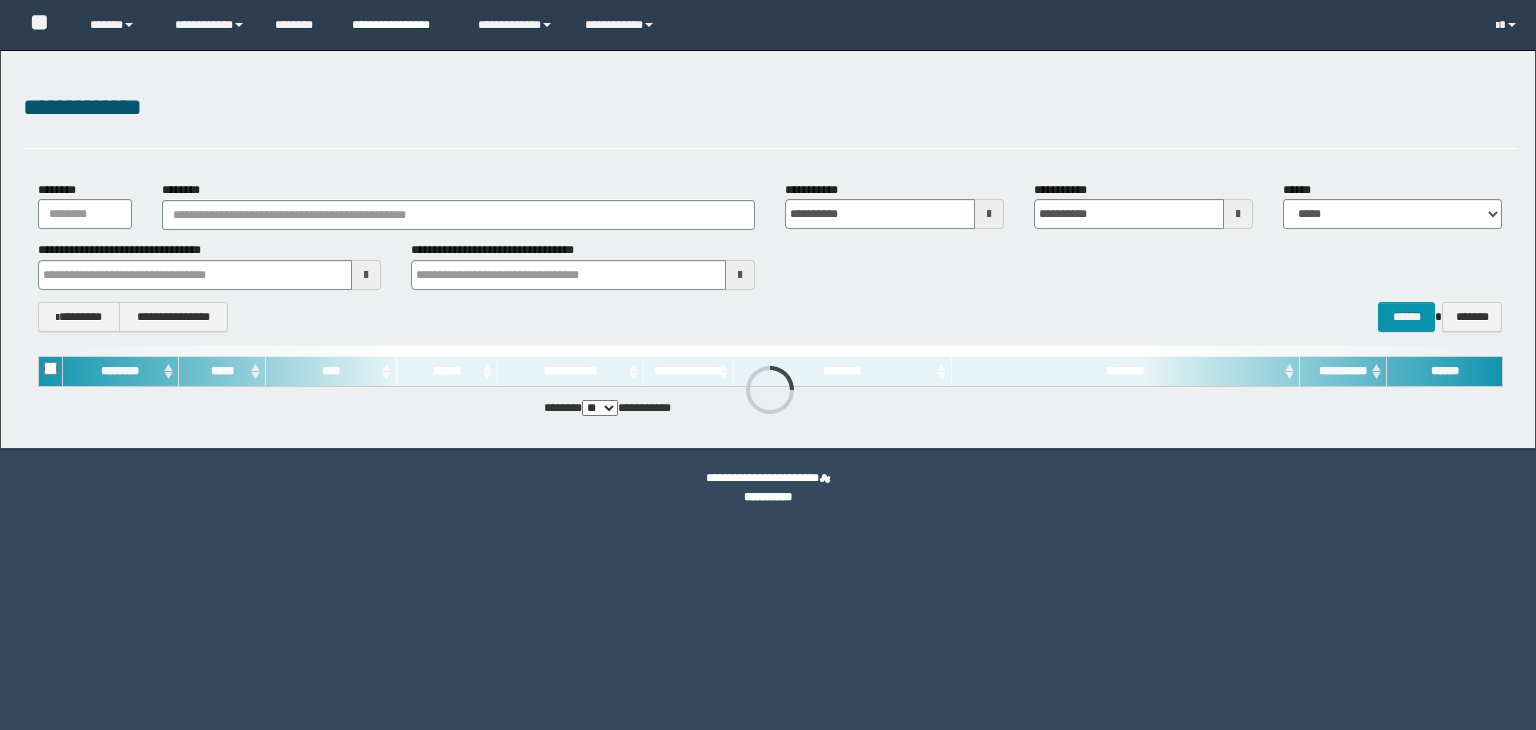 click on "**********" at bounding box center [400, 25] 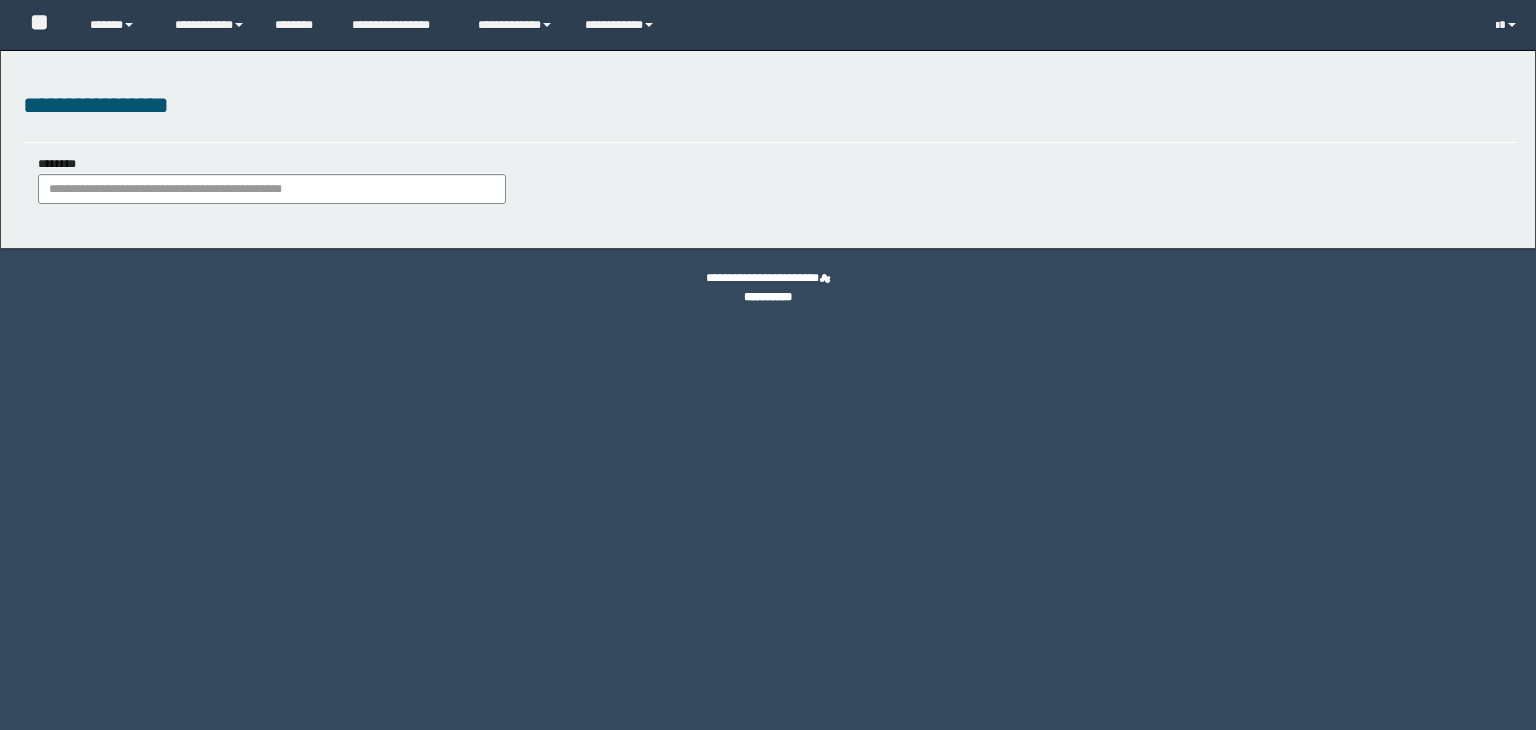scroll, scrollTop: 0, scrollLeft: 0, axis: both 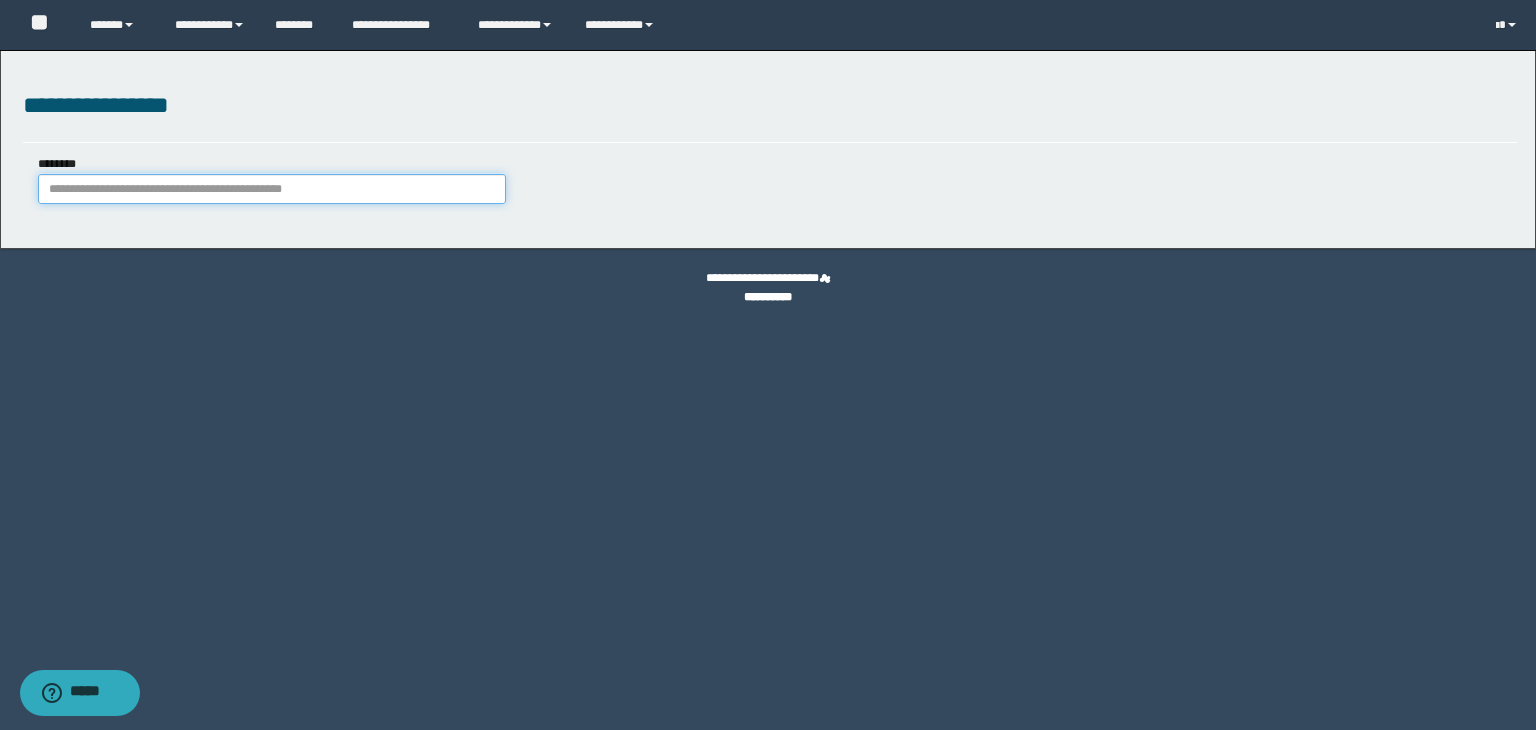 click on "********" at bounding box center (272, 189) 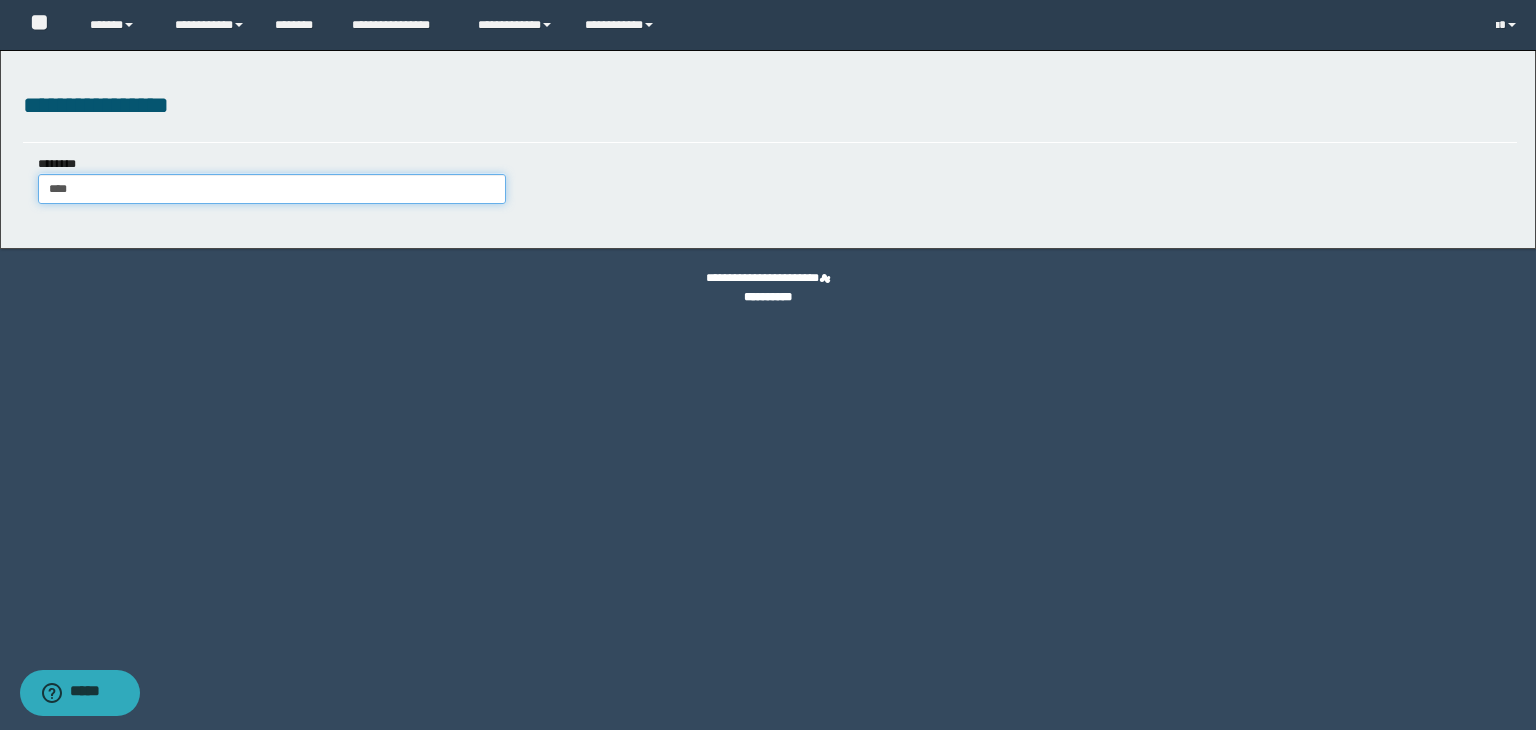 type on "*****" 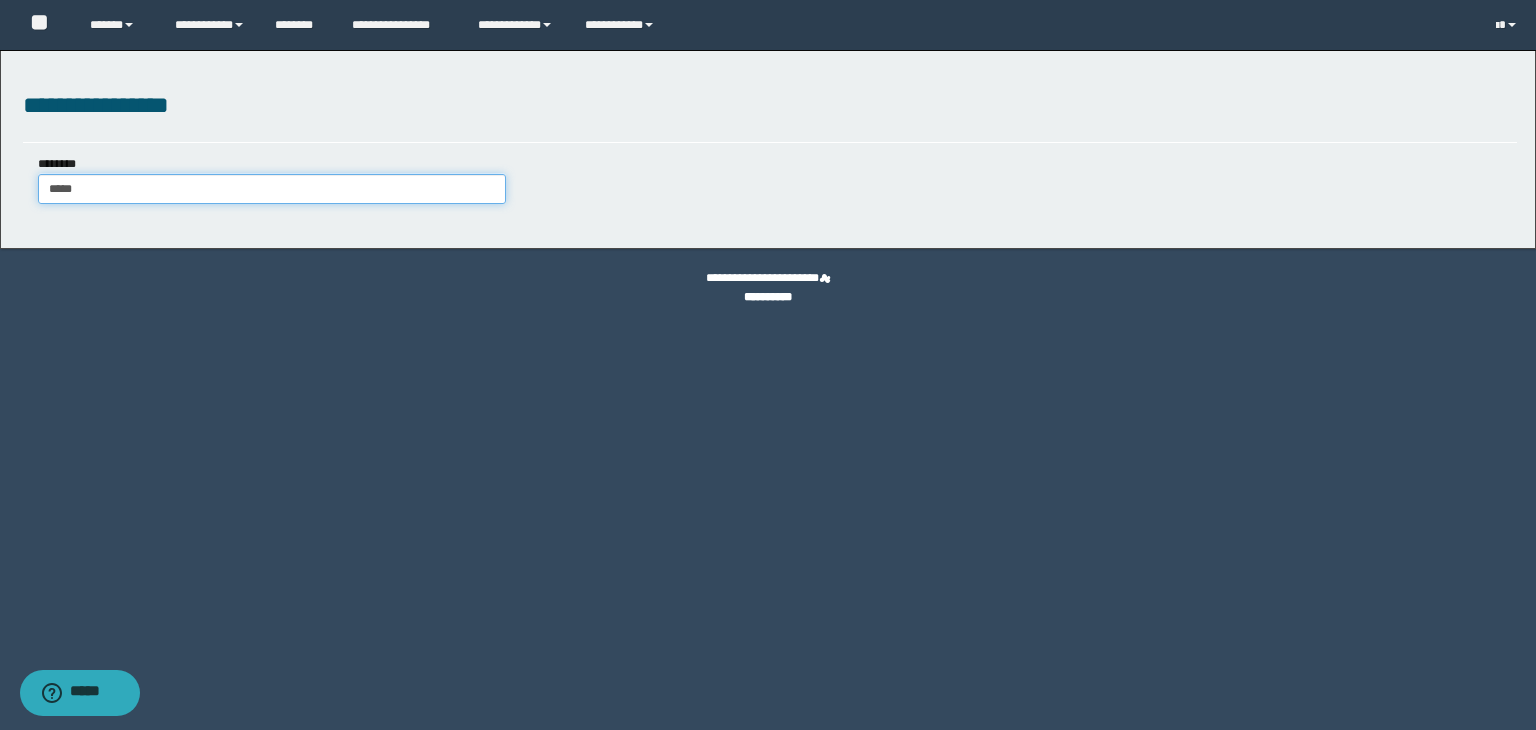 type on "*****" 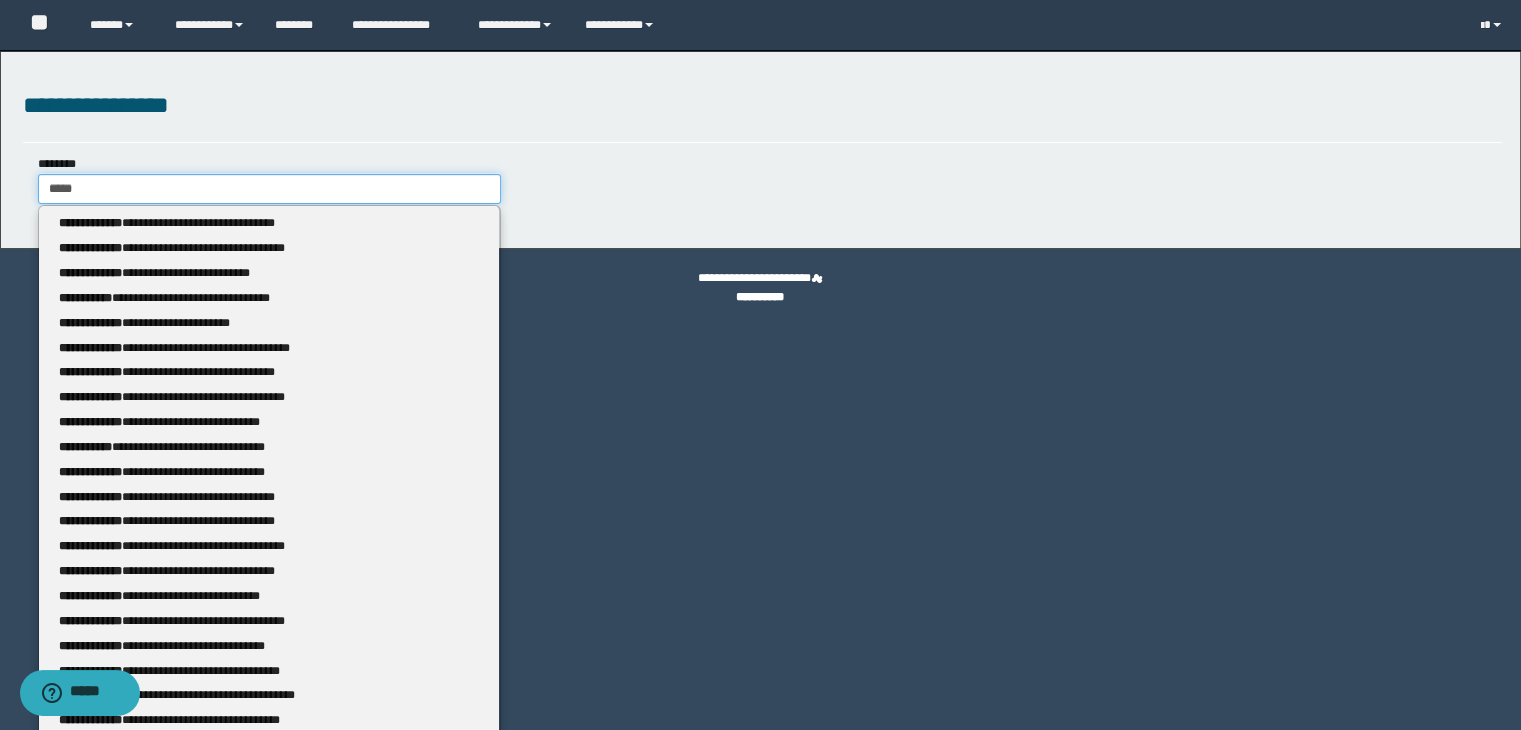 type 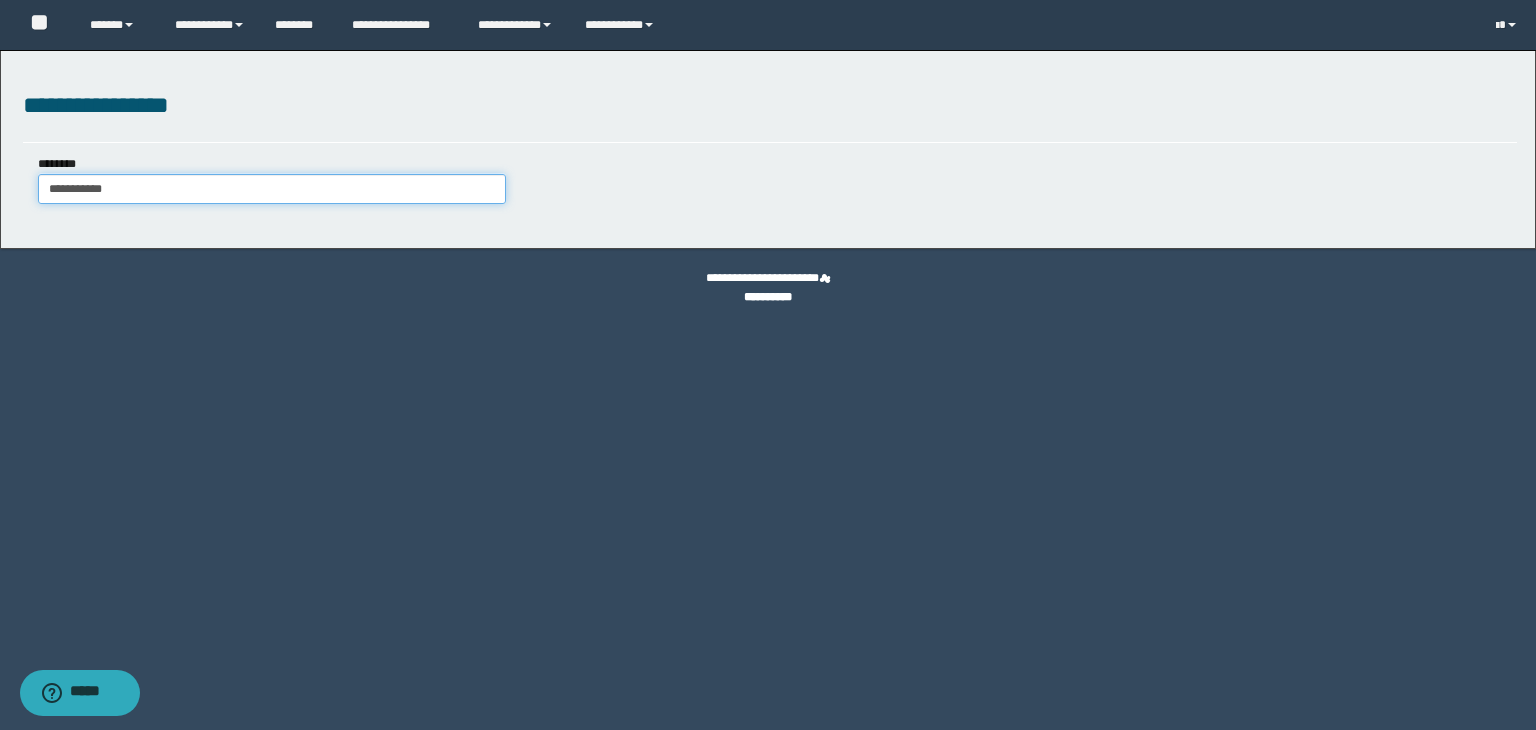 type on "**********" 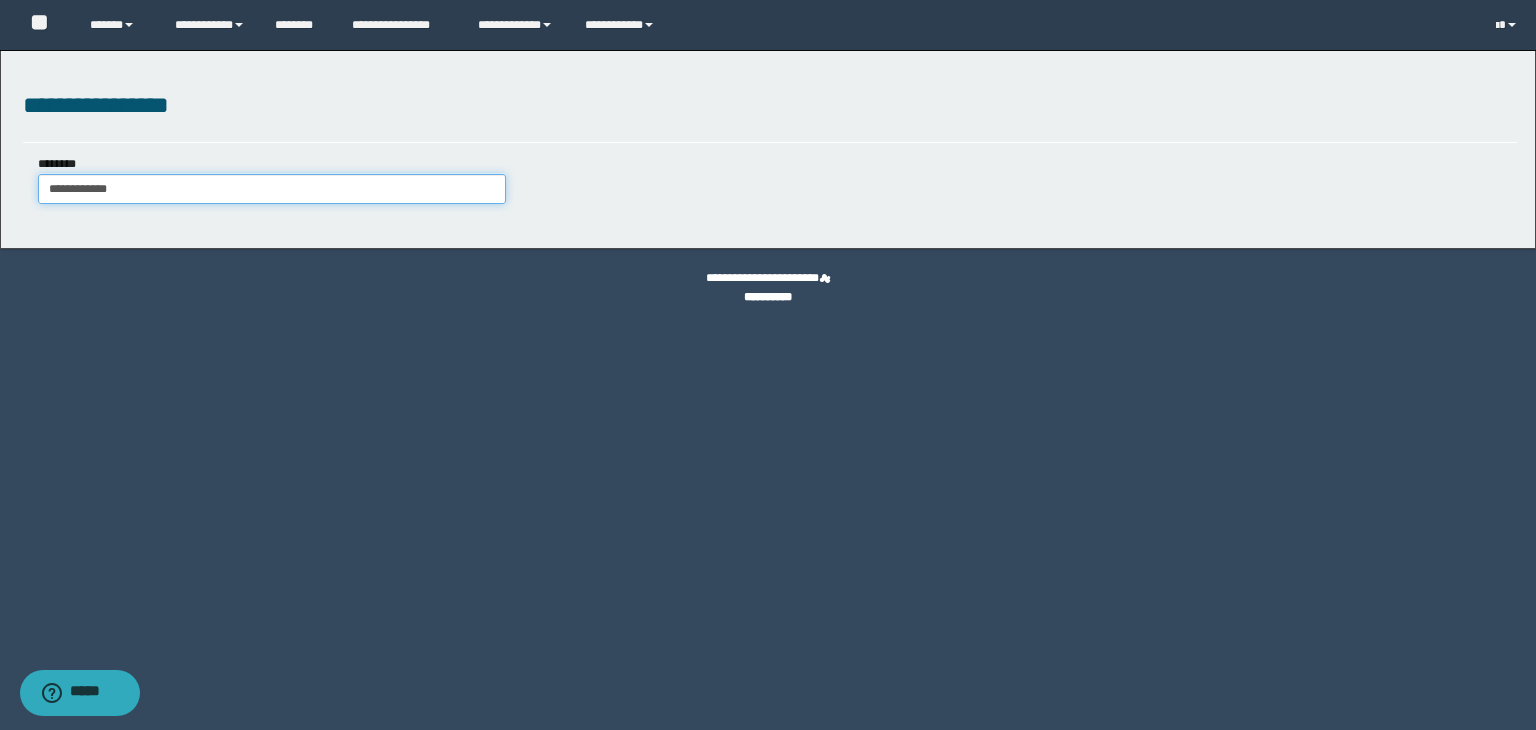 type on "**********" 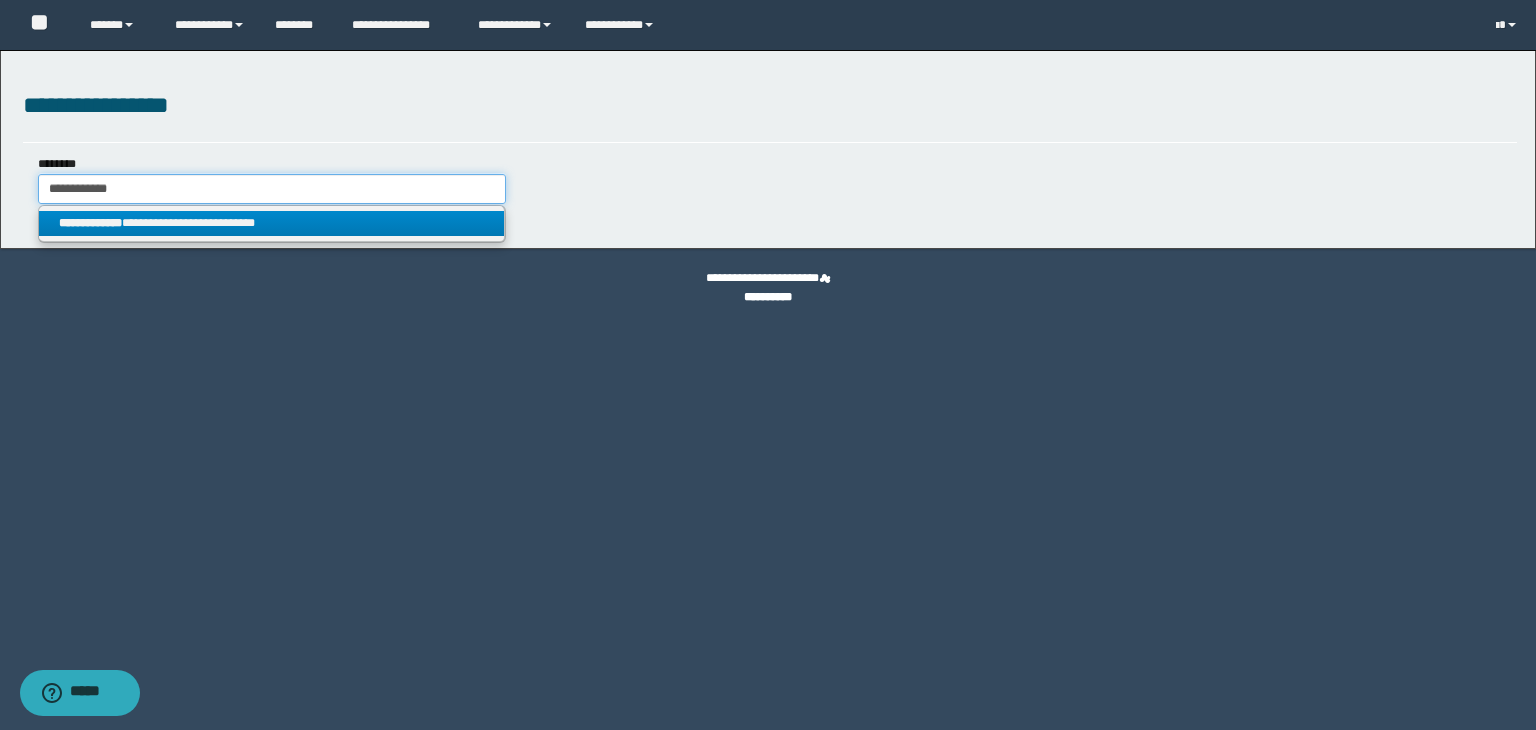 type on "**********" 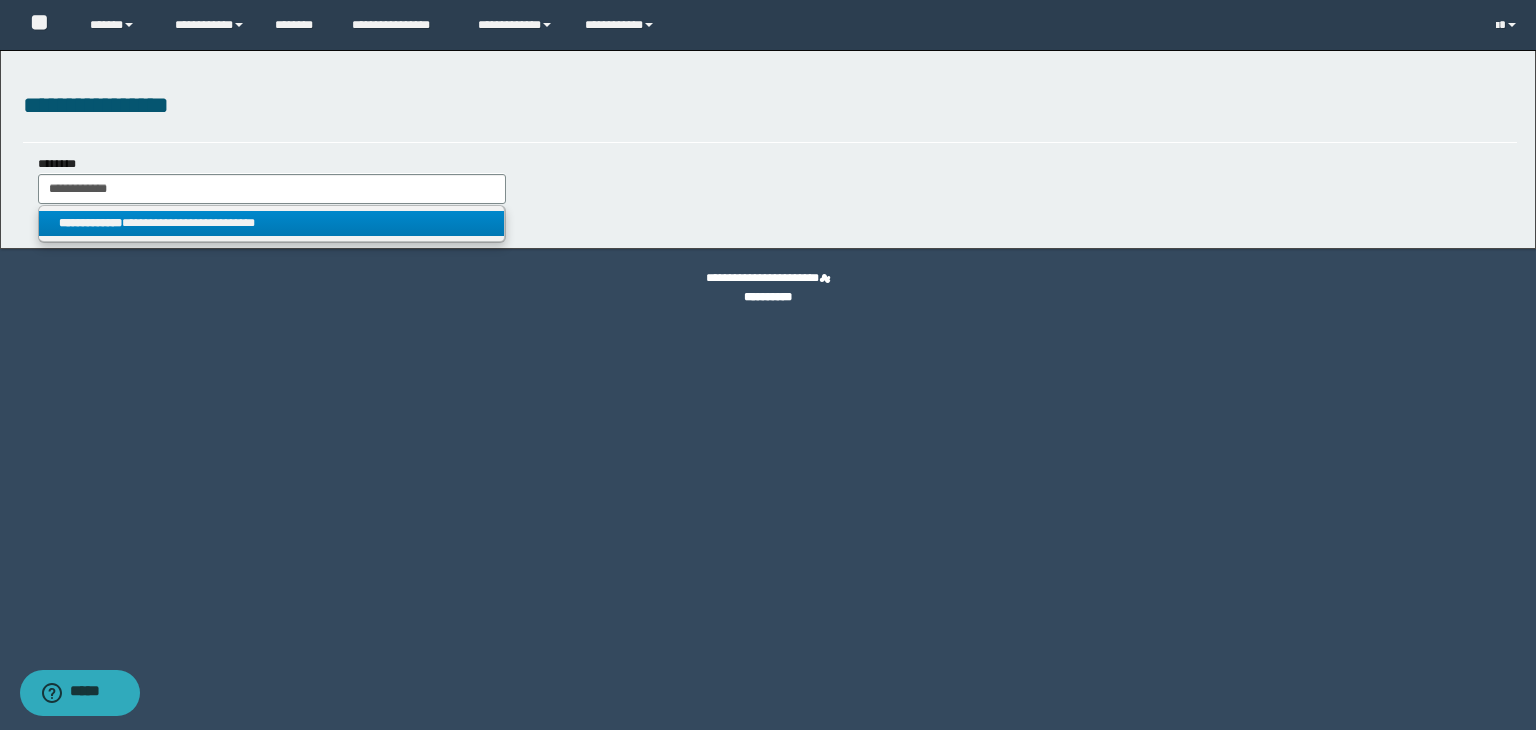 click on "**********" at bounding box center (272, 223) 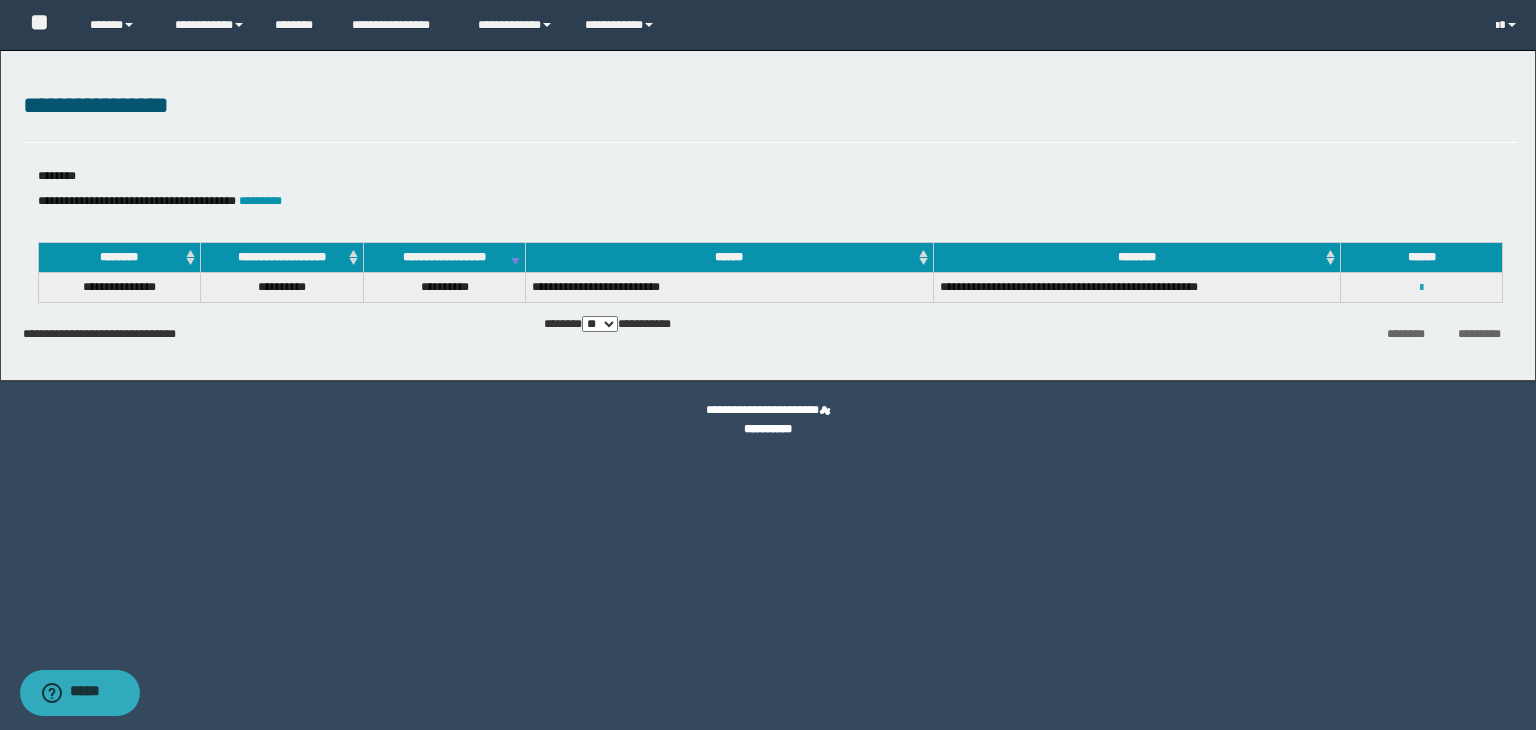 click at bounding box center (1421, 288) 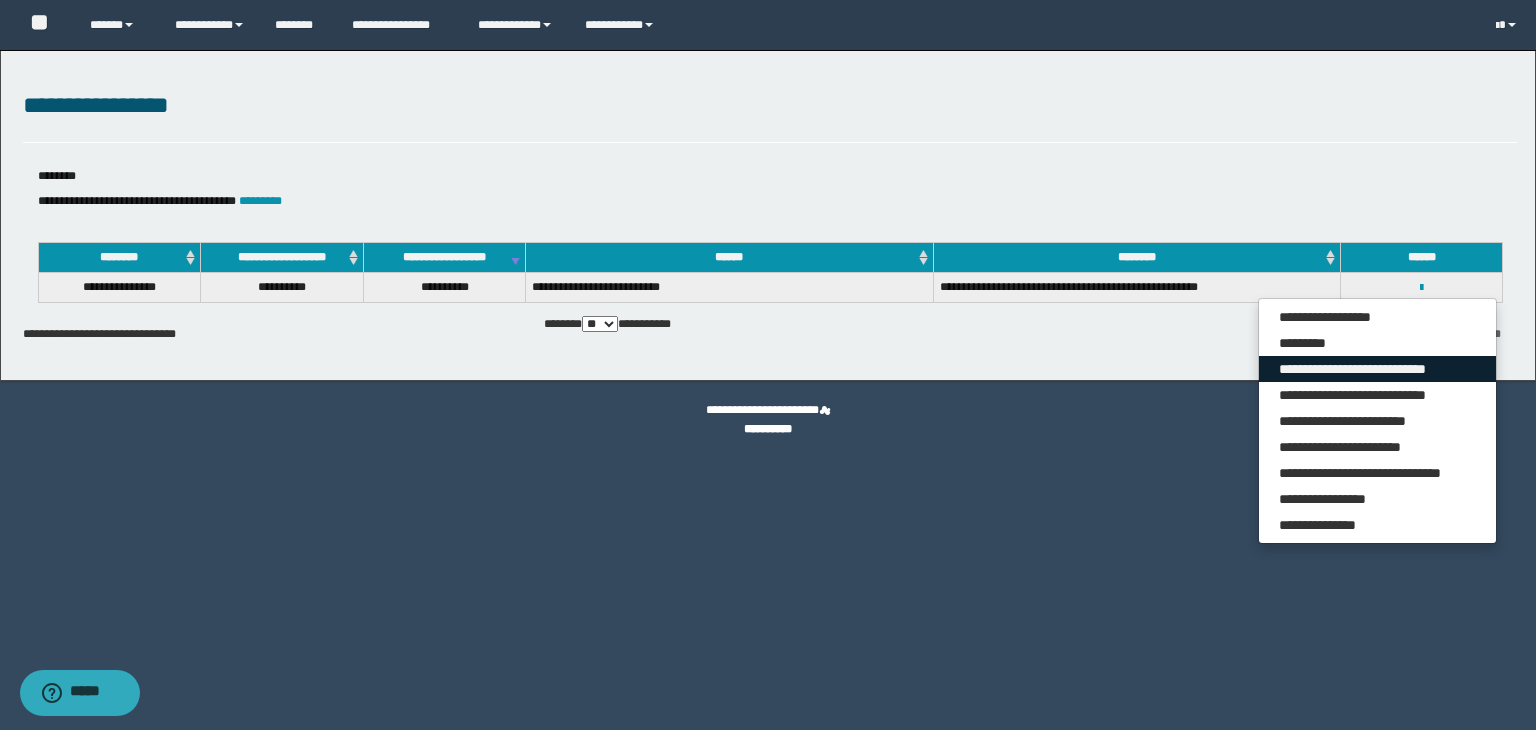 click on "**********" at bounding box center [1377, 369] 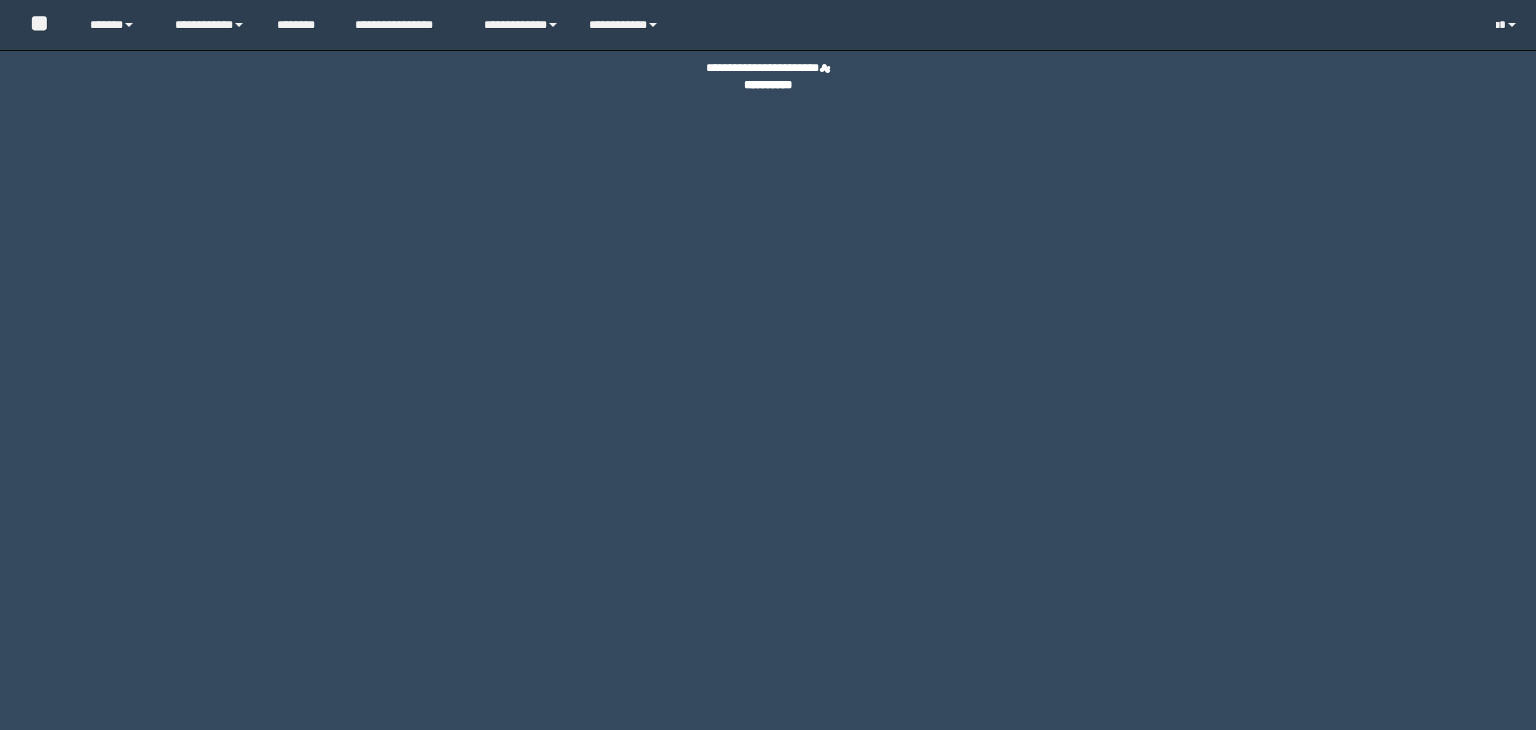 scroll, scrollTop: 0, scrollLeft: 0, axis: both 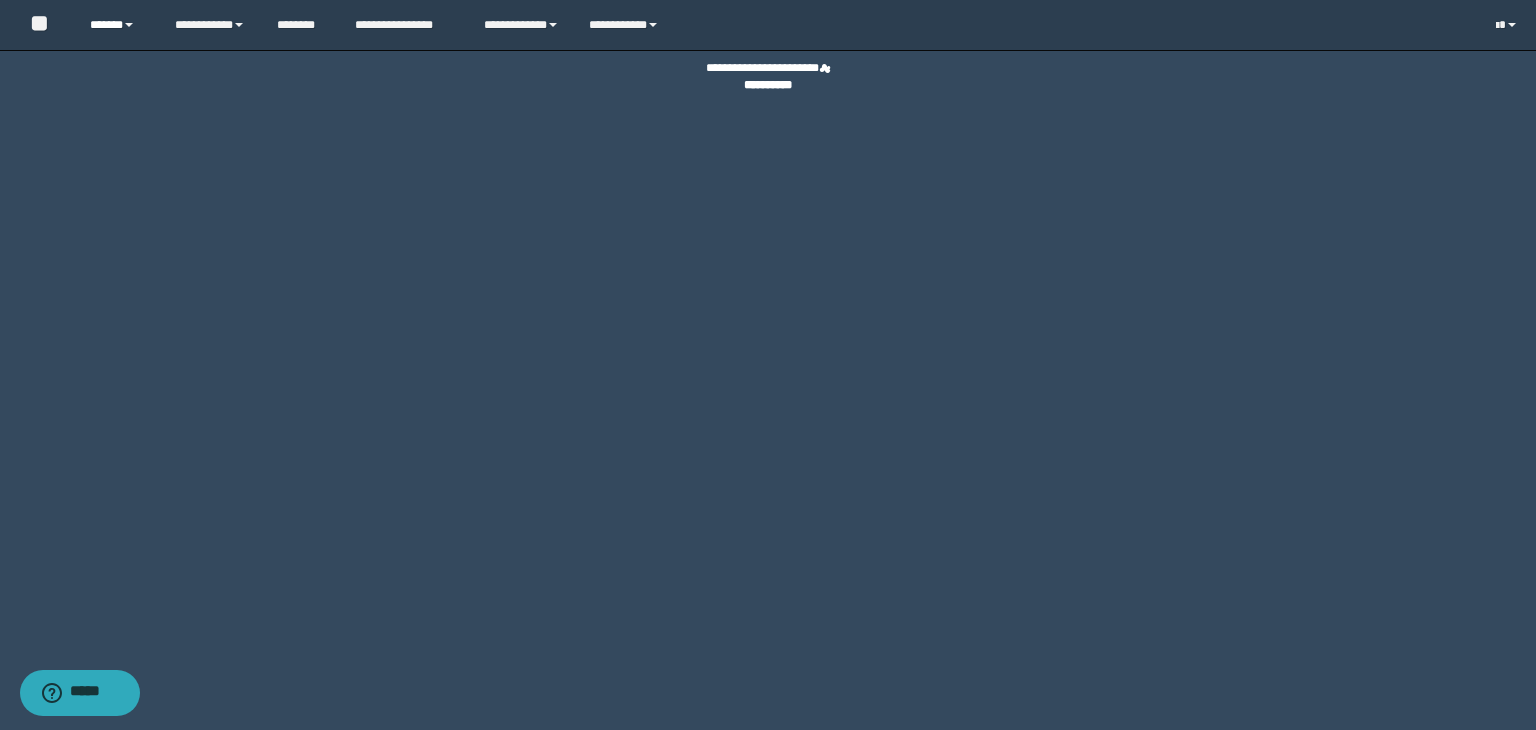 click on "******" at bounding box center (117, 25) 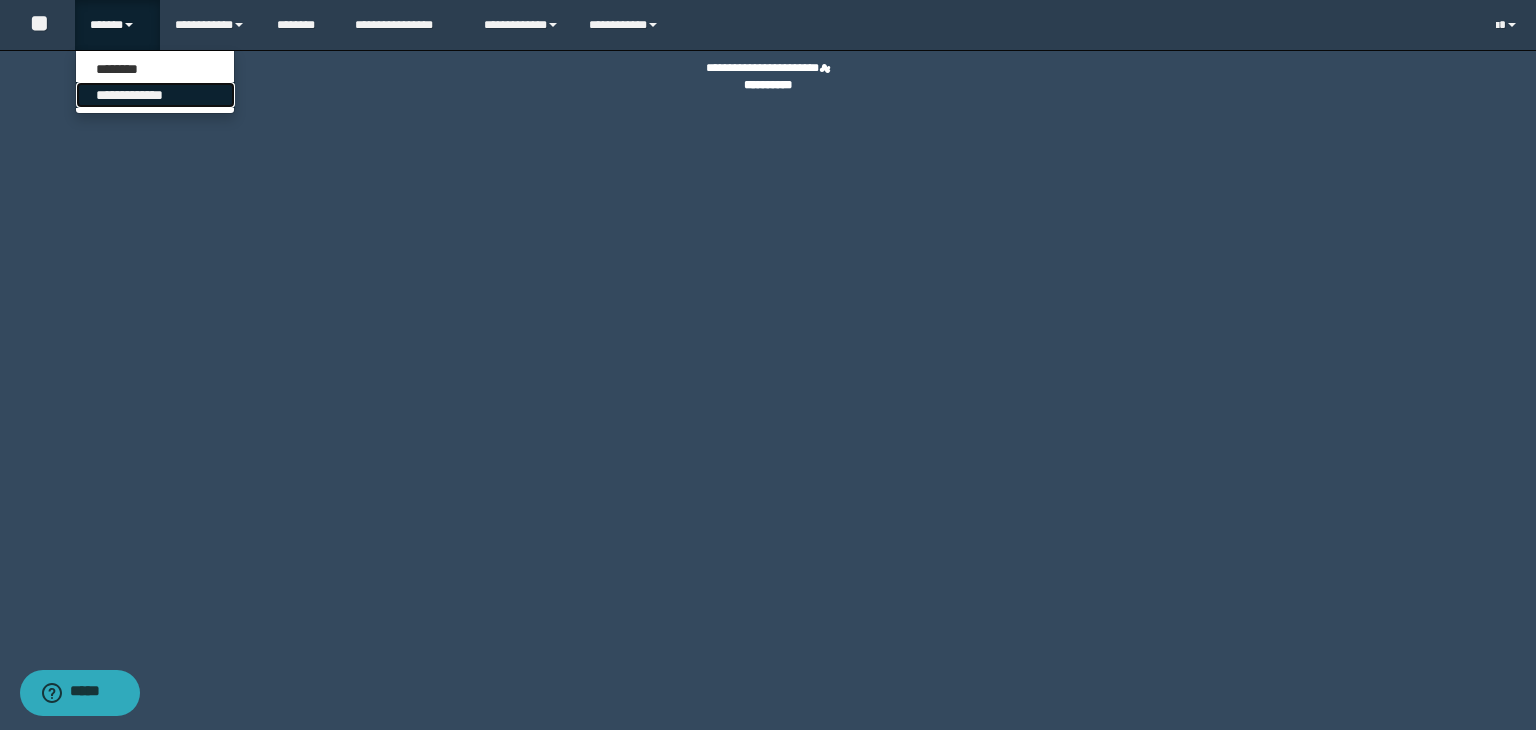 click on "**********" at bounding box center [155, 95] 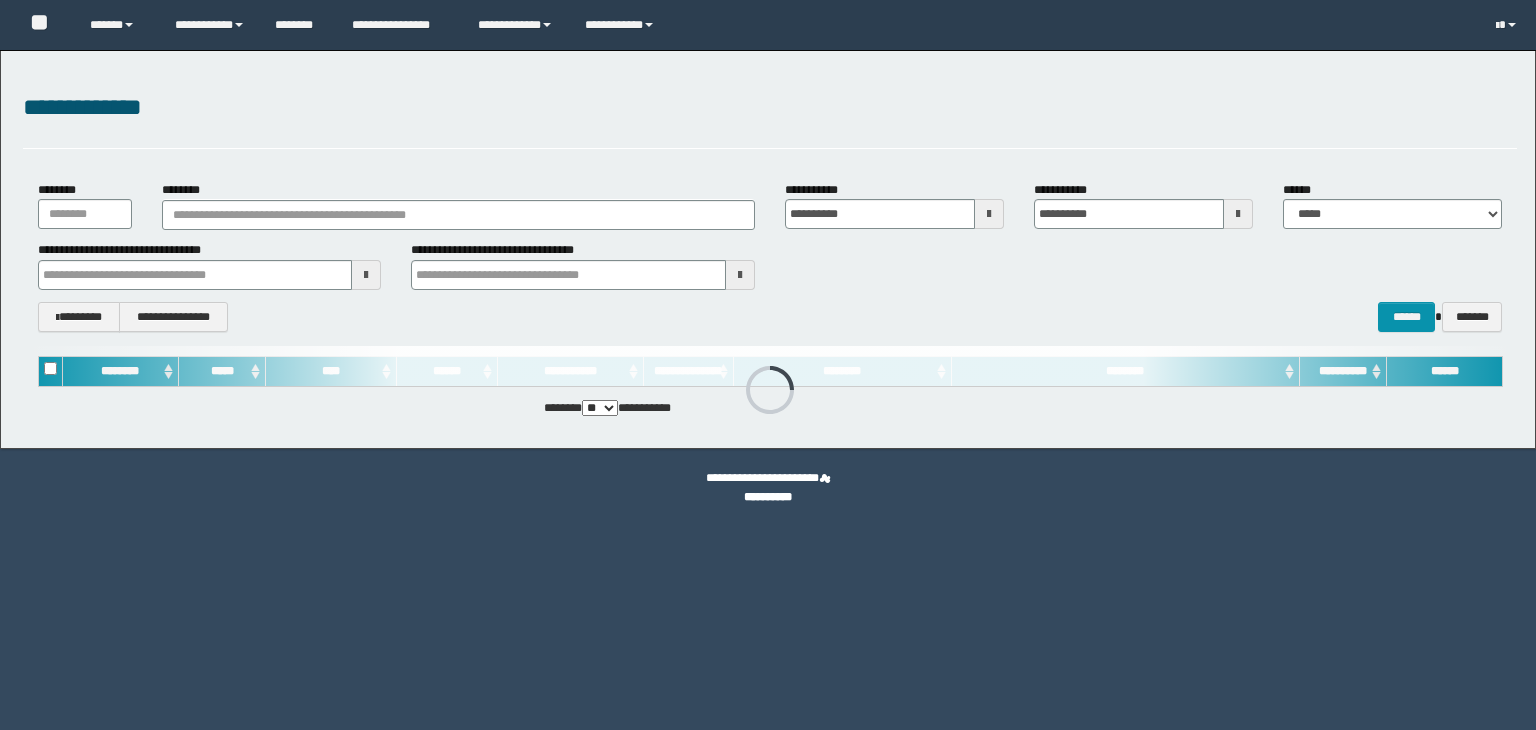 scroll, scrollTop: 0, scrollLeft: 0, axis: both 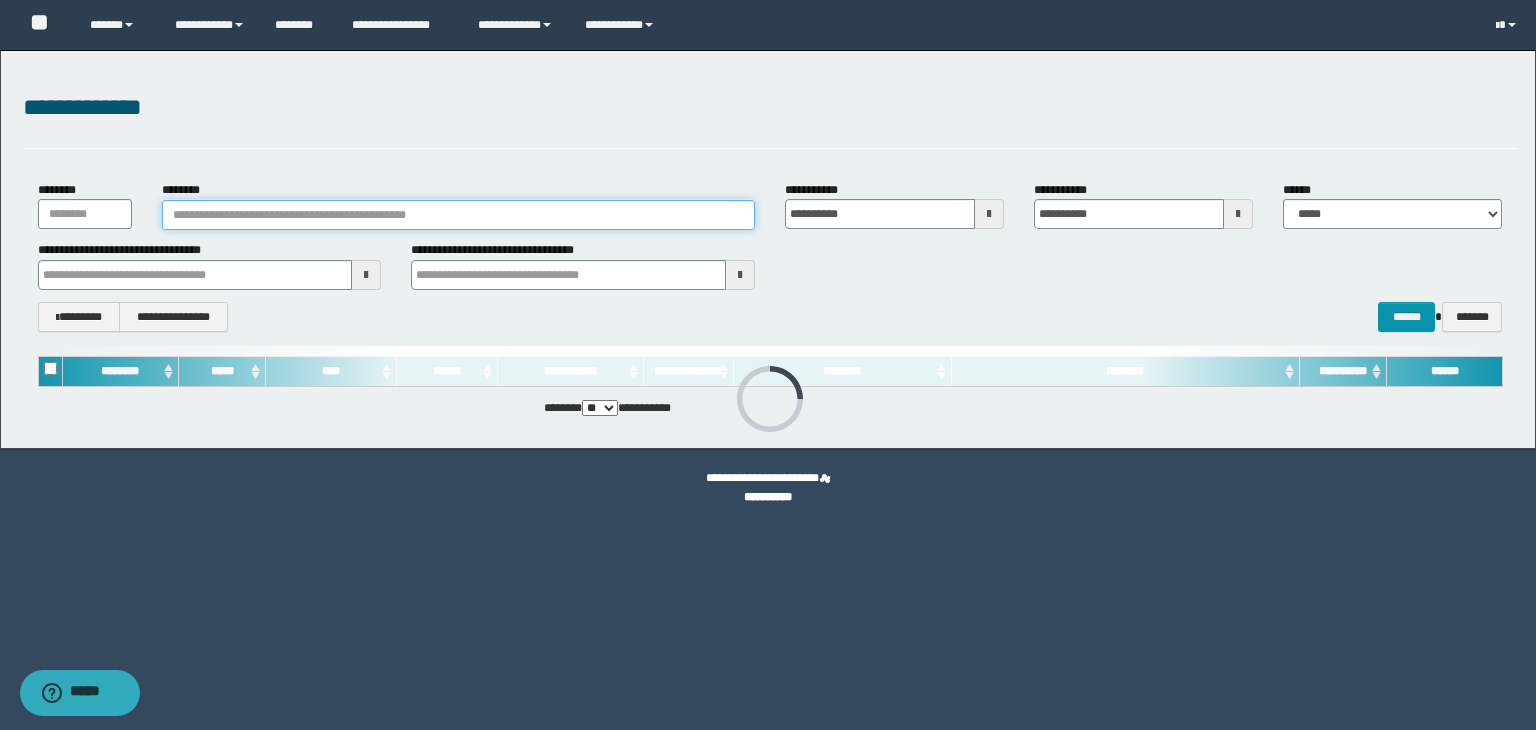 click on "********" at bounding box center [458, 215] 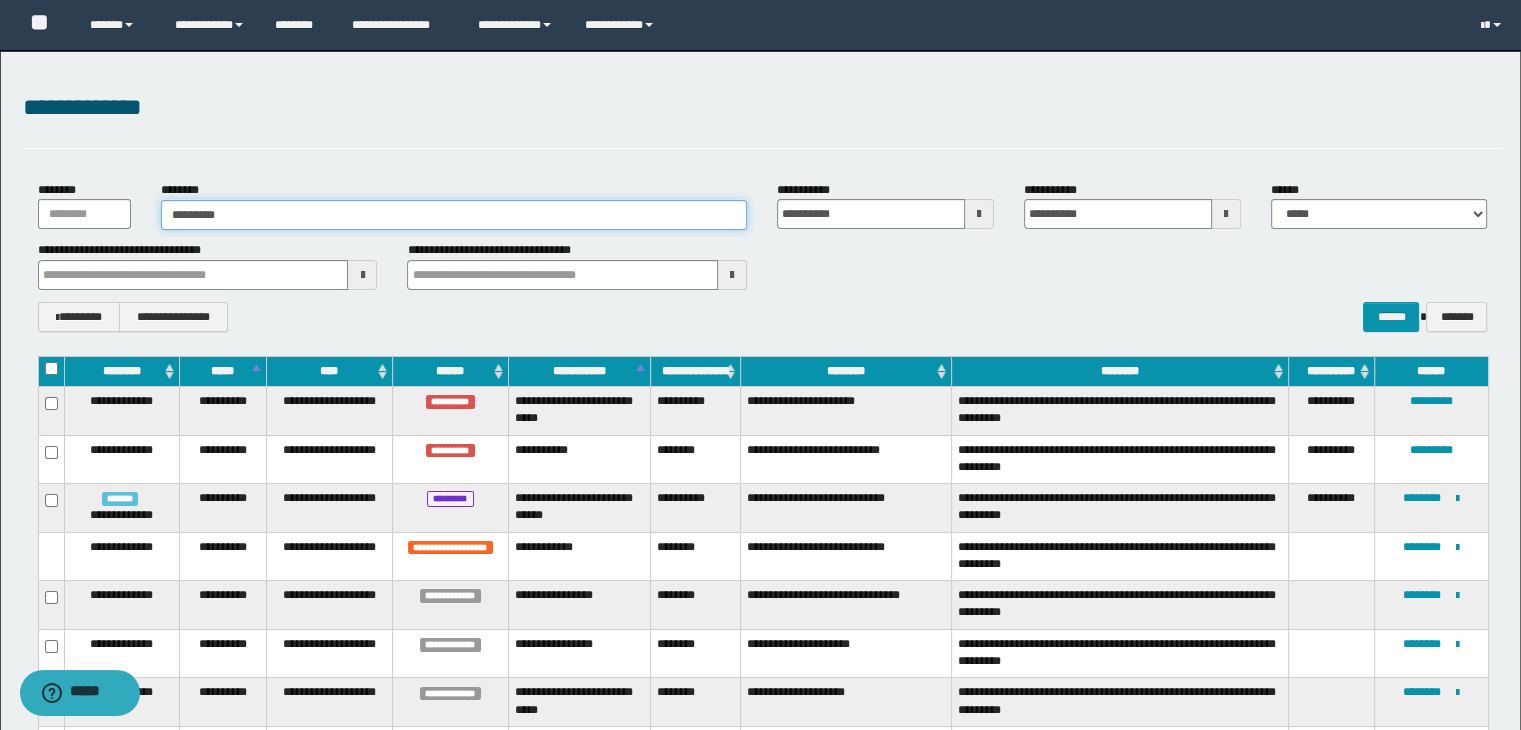 type on "**********" 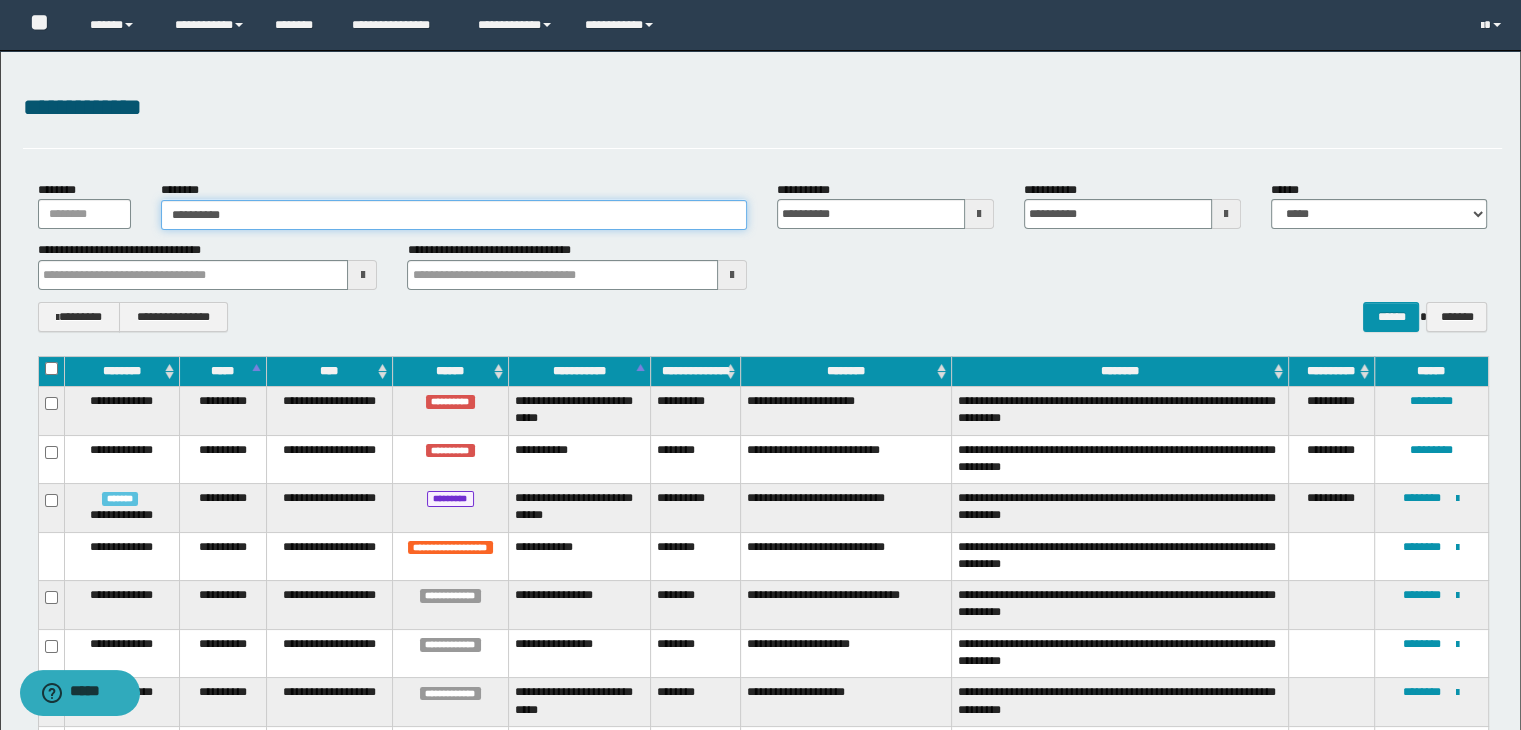 type on "**********" 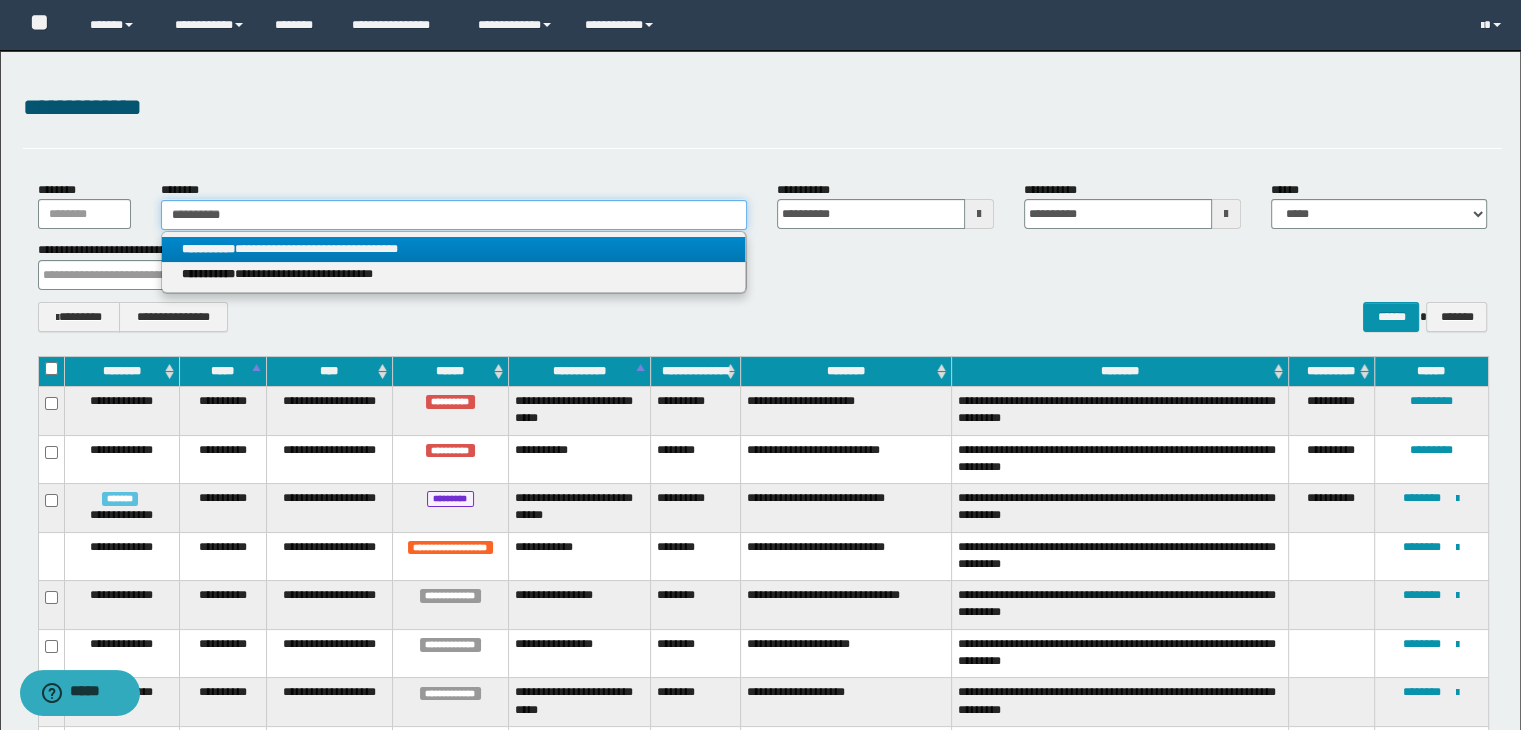 type on "**********" 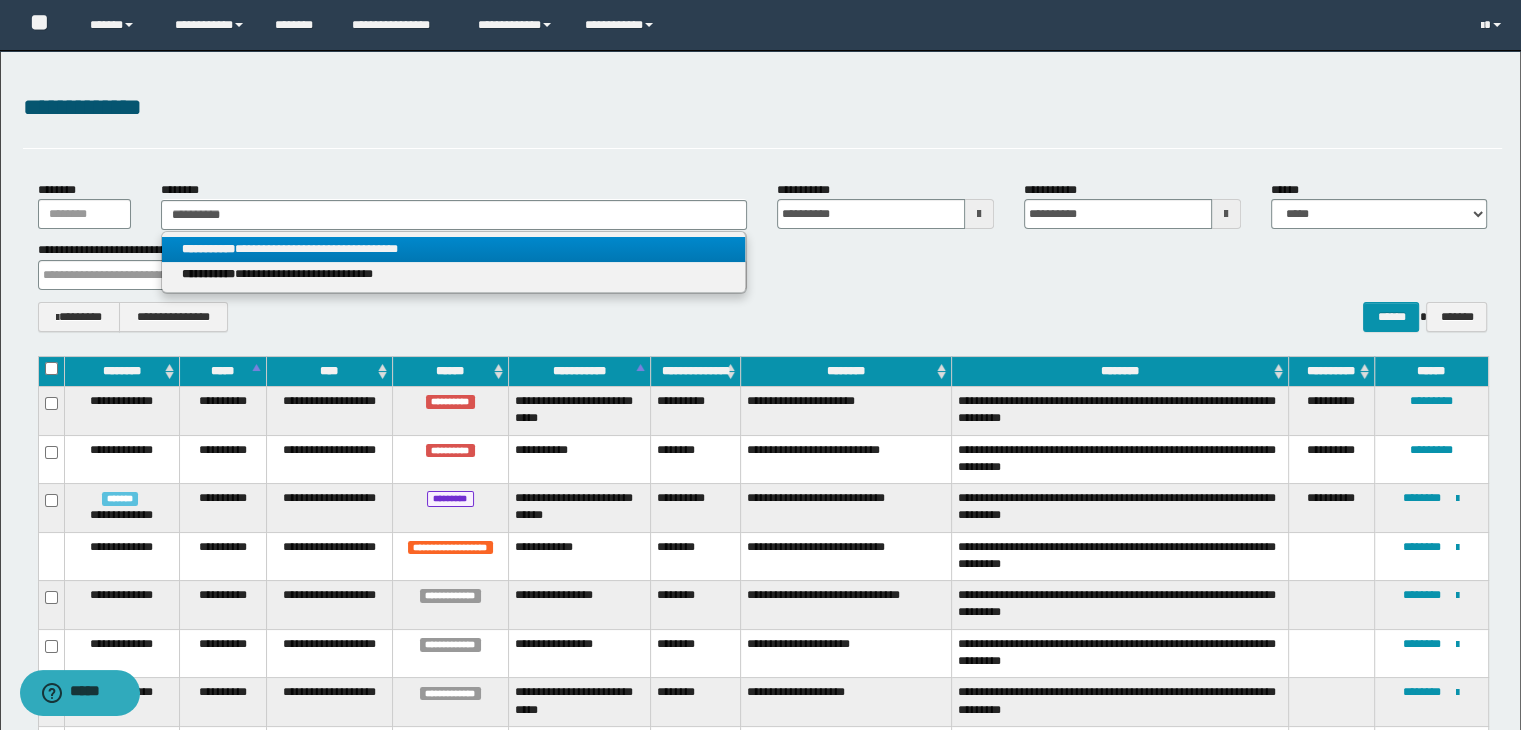 click on "**********" at bounding box center [454, 249] 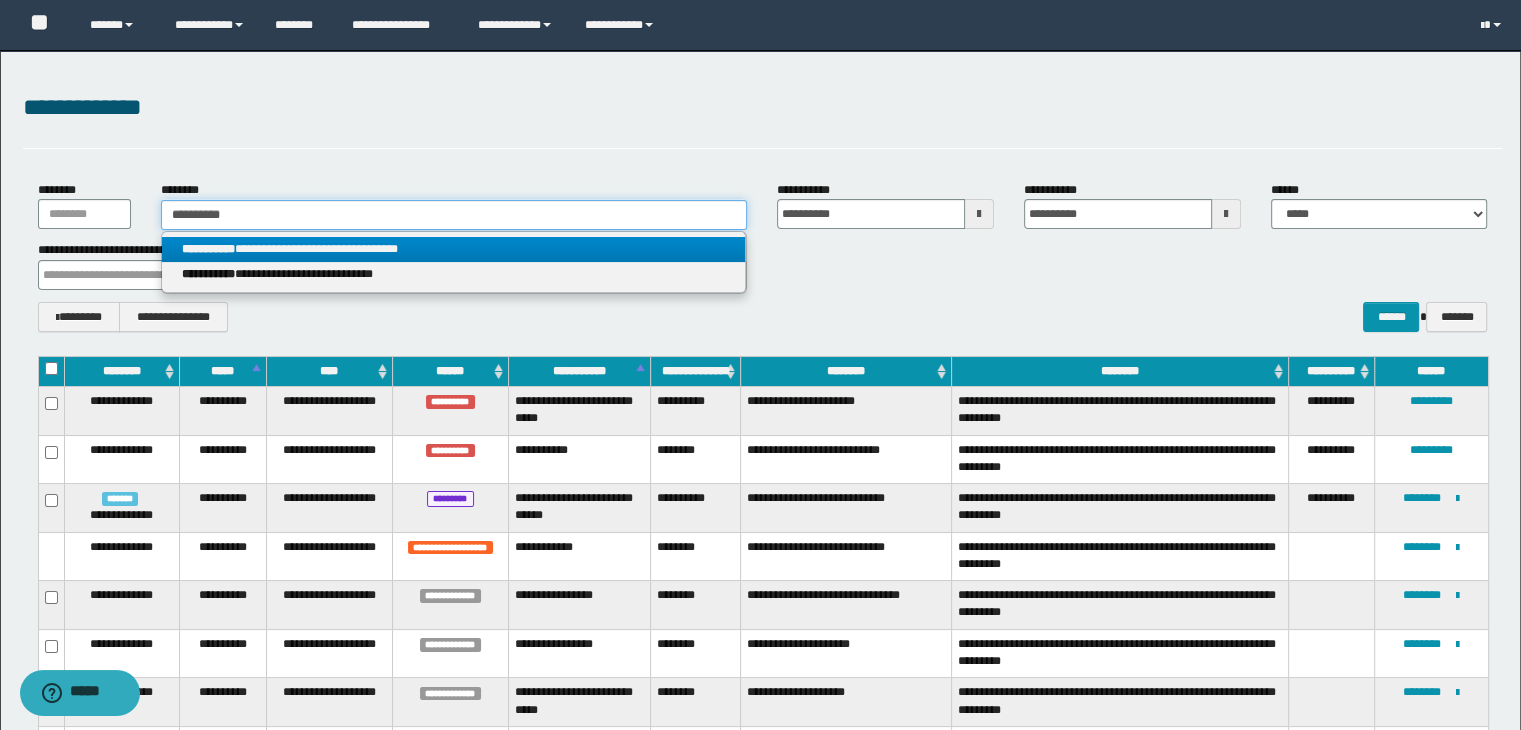 type 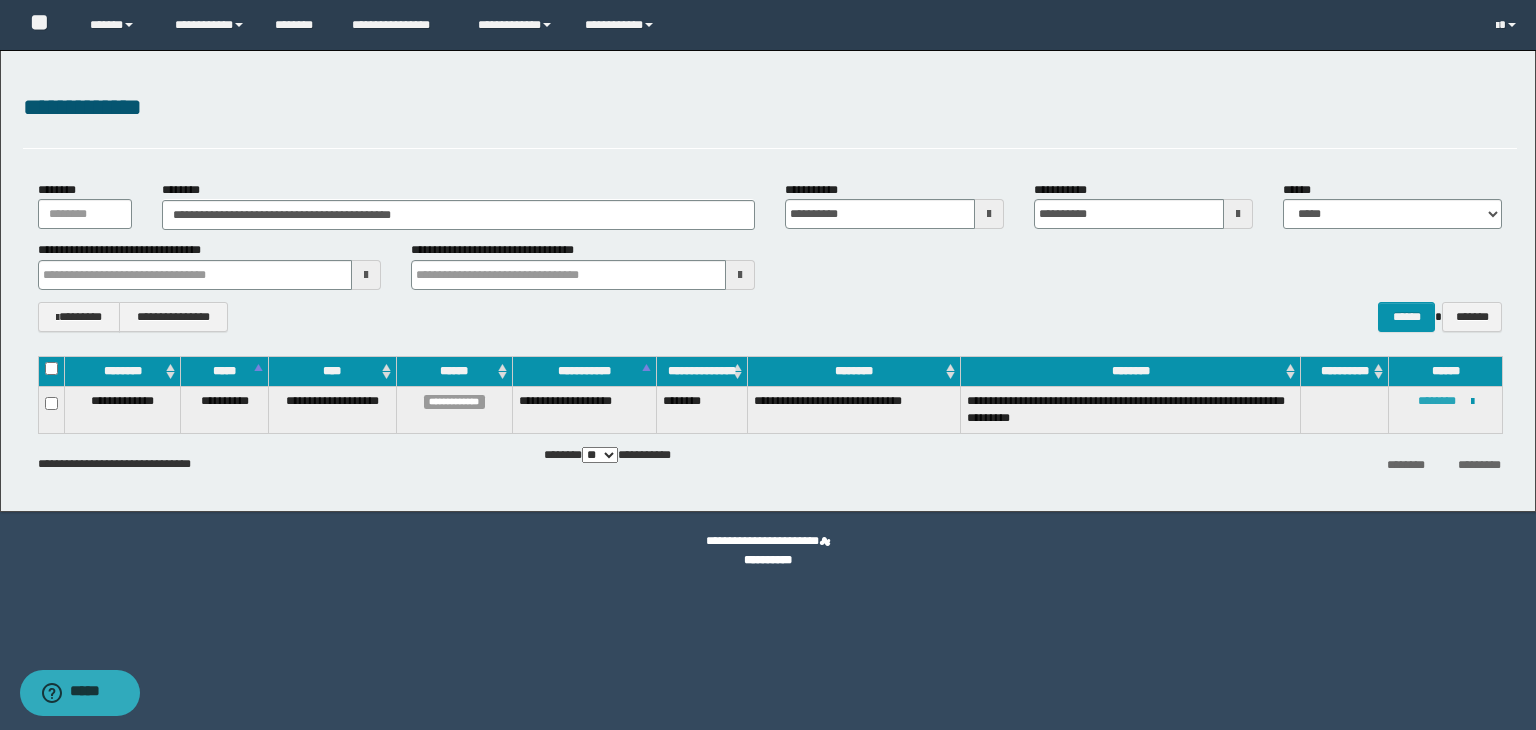 click on "********" at bounding box center [1437, 401] 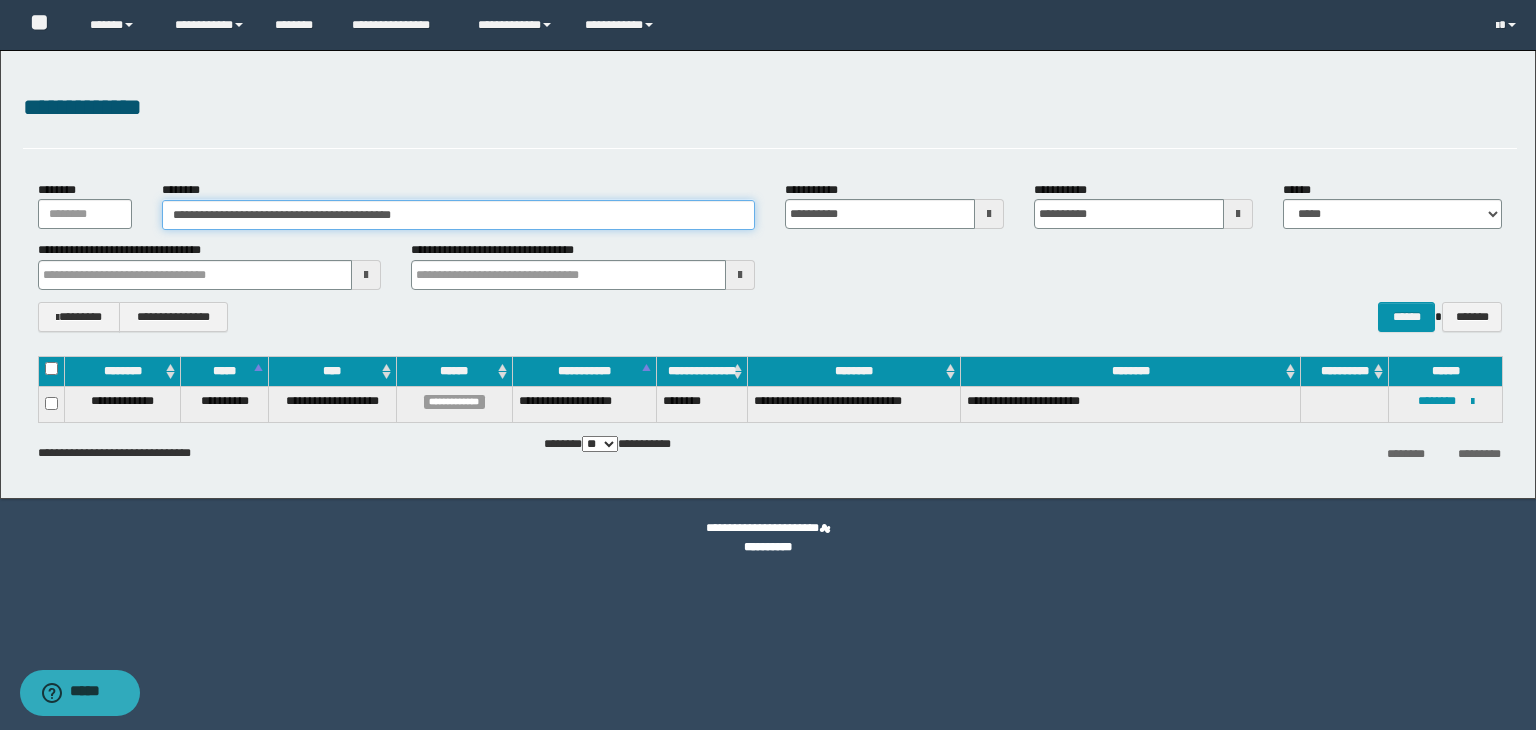 drag, startPoint x: 500, startPoint y: 209, endPoint x: 148, endPoint y: 209, distance: 352 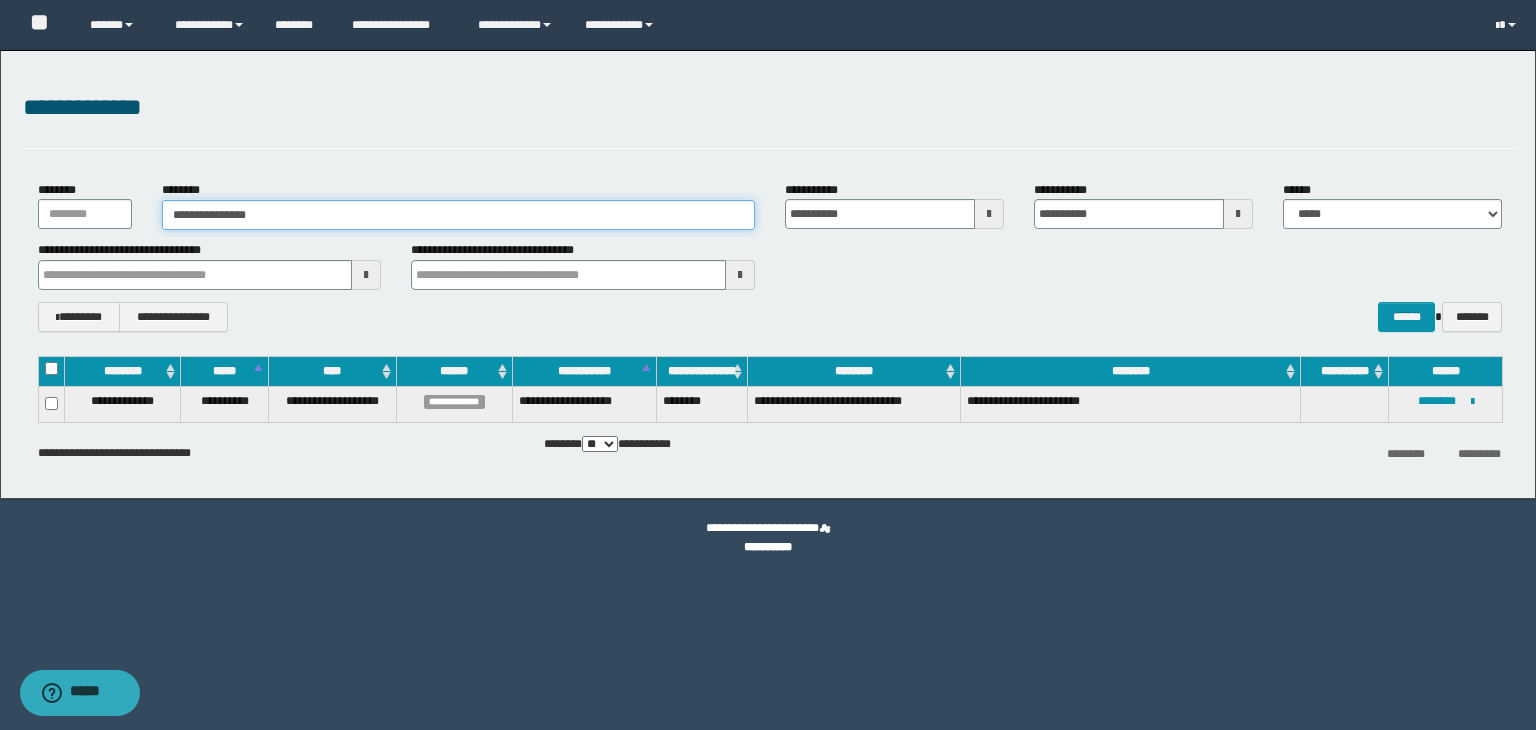 type on "**********" 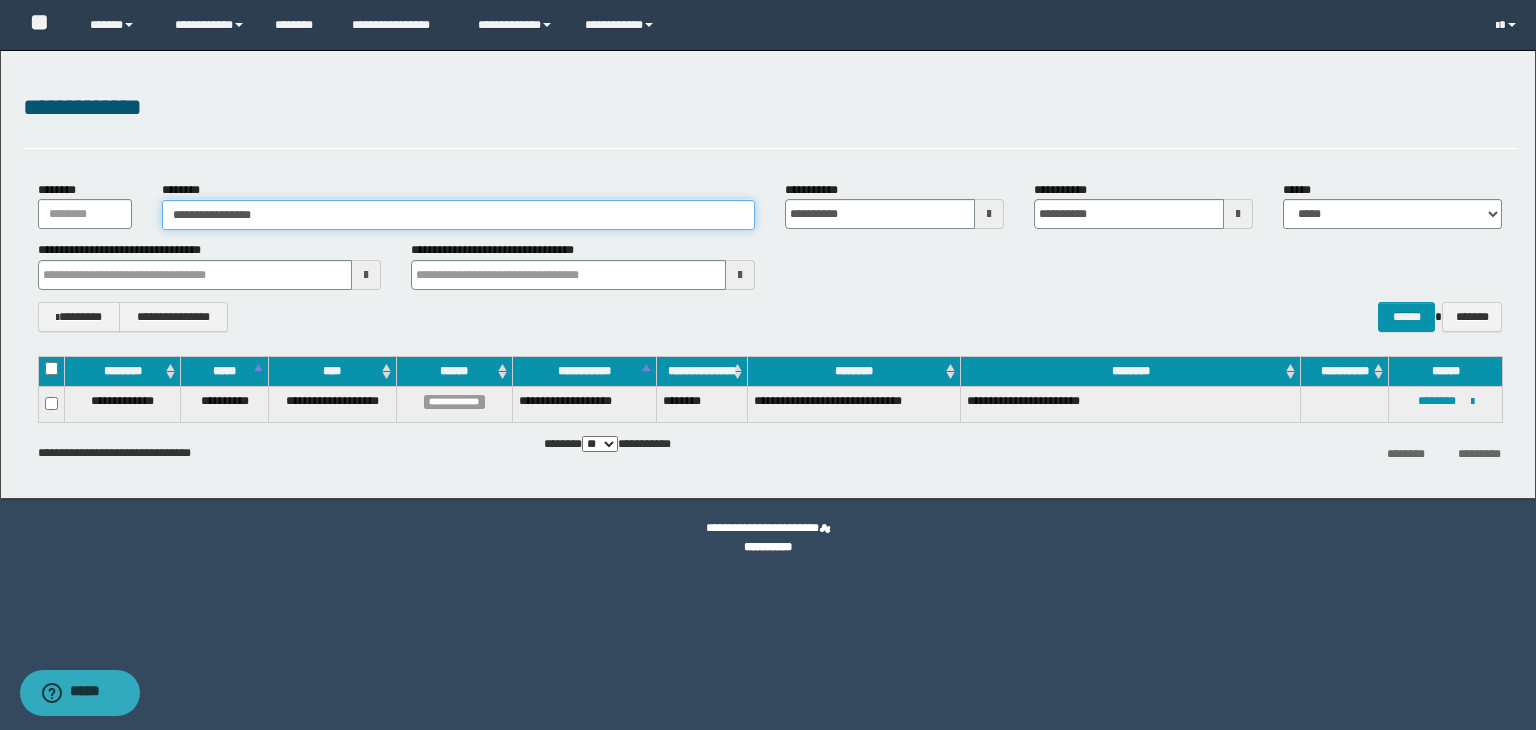type on "**********" 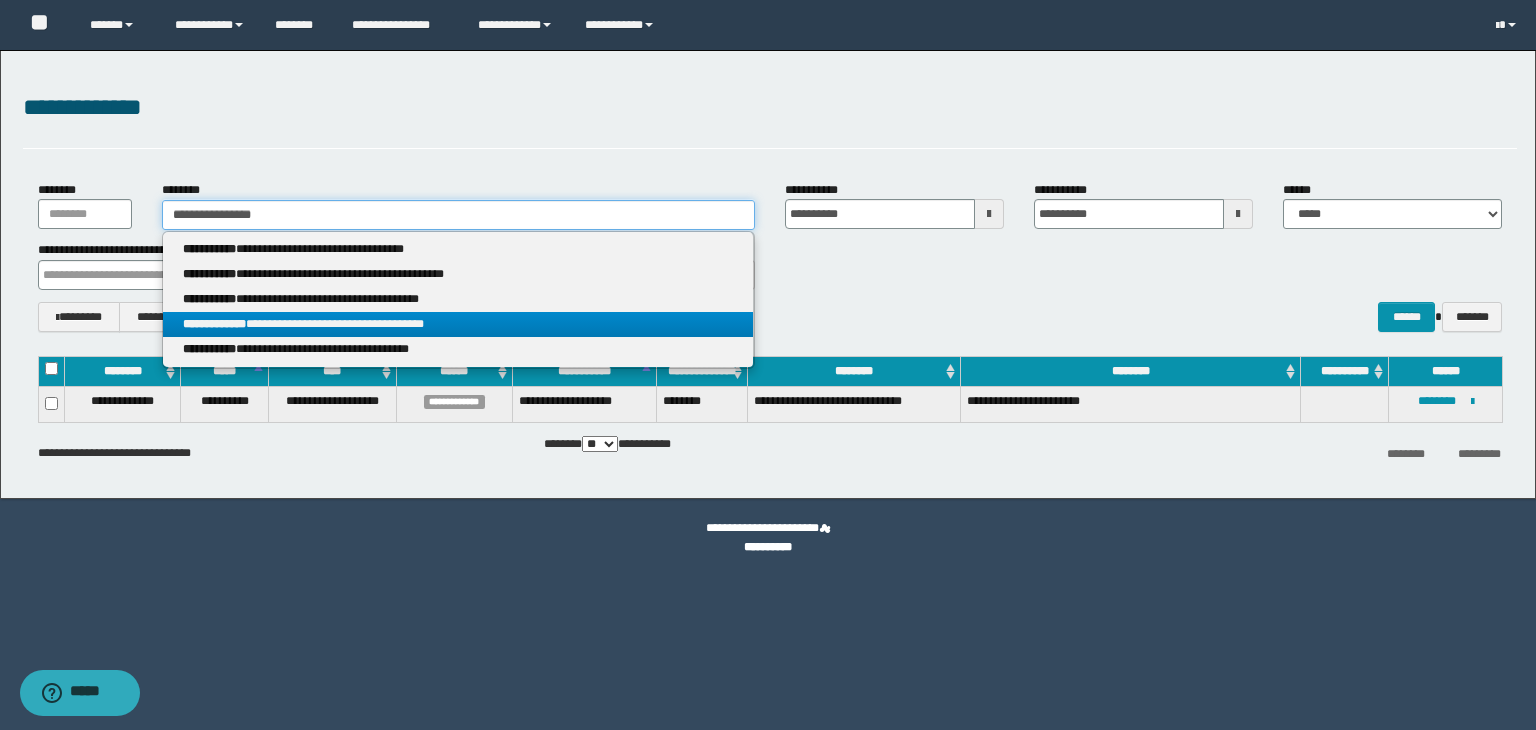 type on "**********" 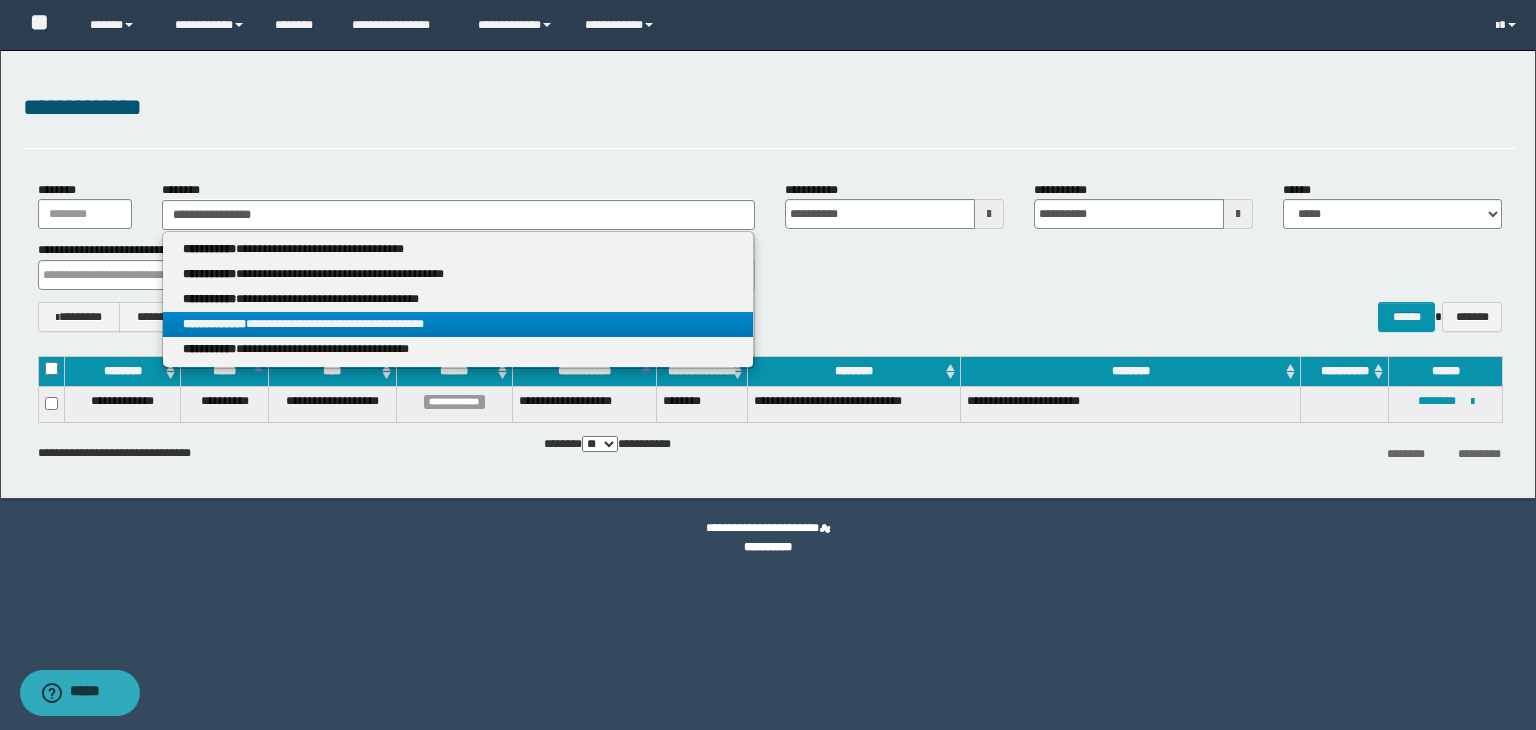 click on "**********" at bounding box center (458, 324) 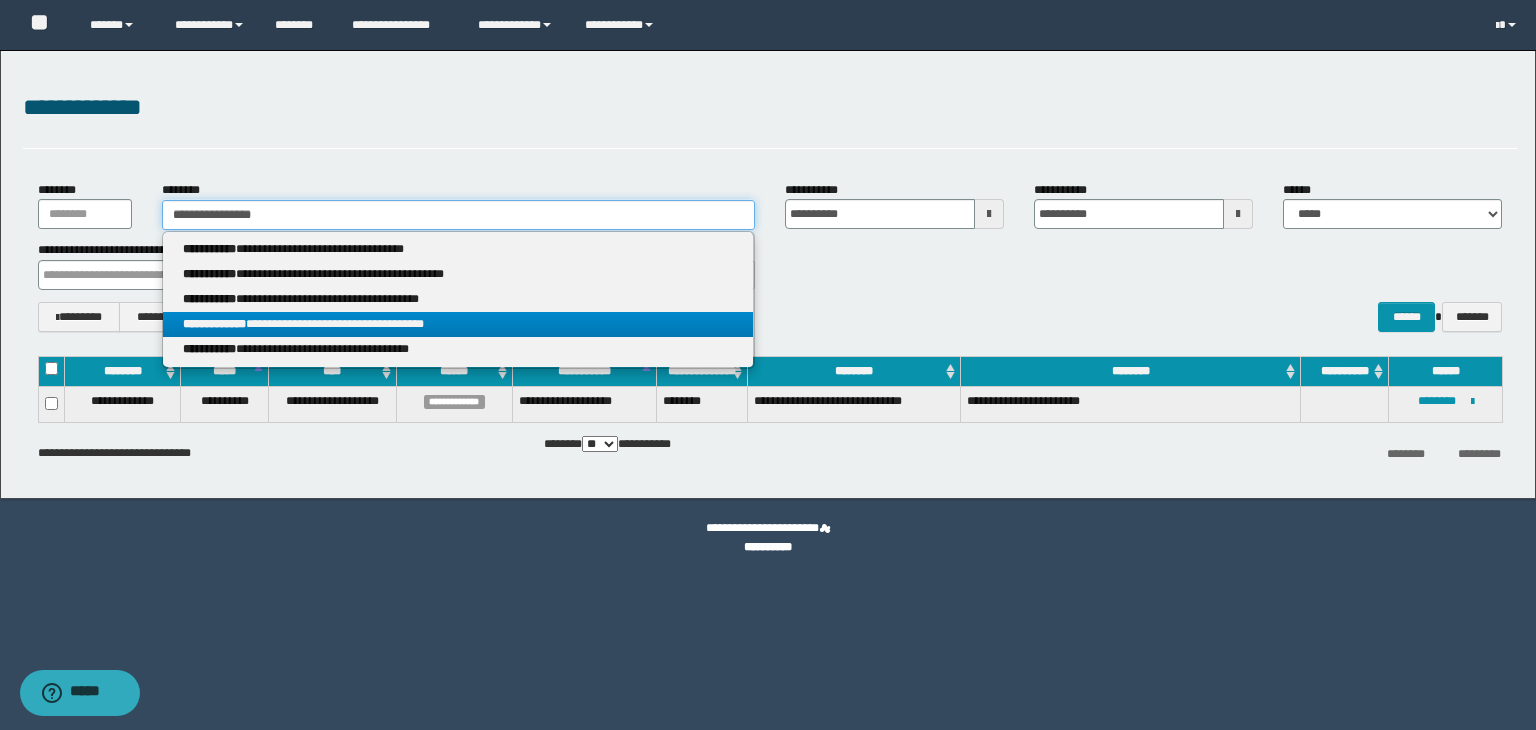 type 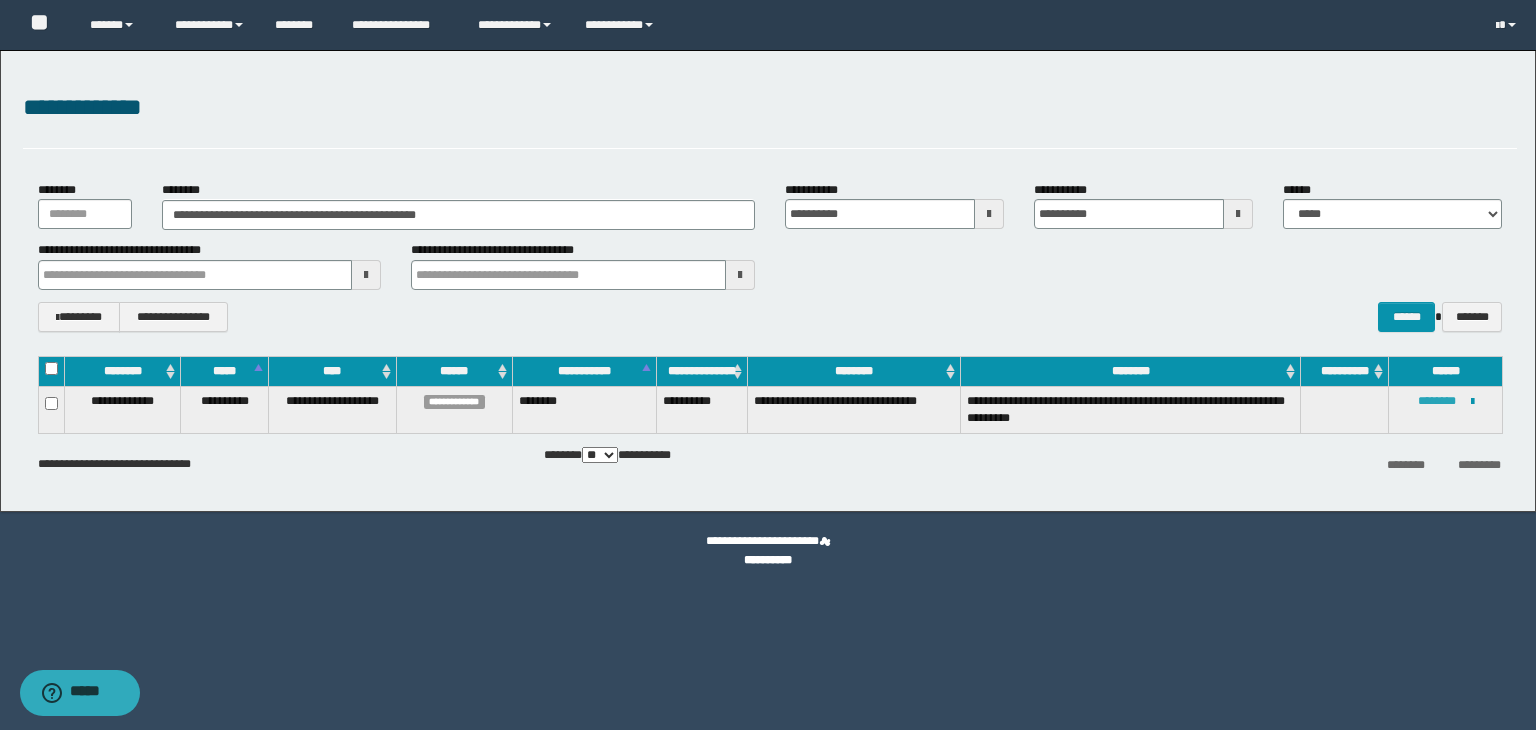 click on "********" at bounding box center (1437, 401) 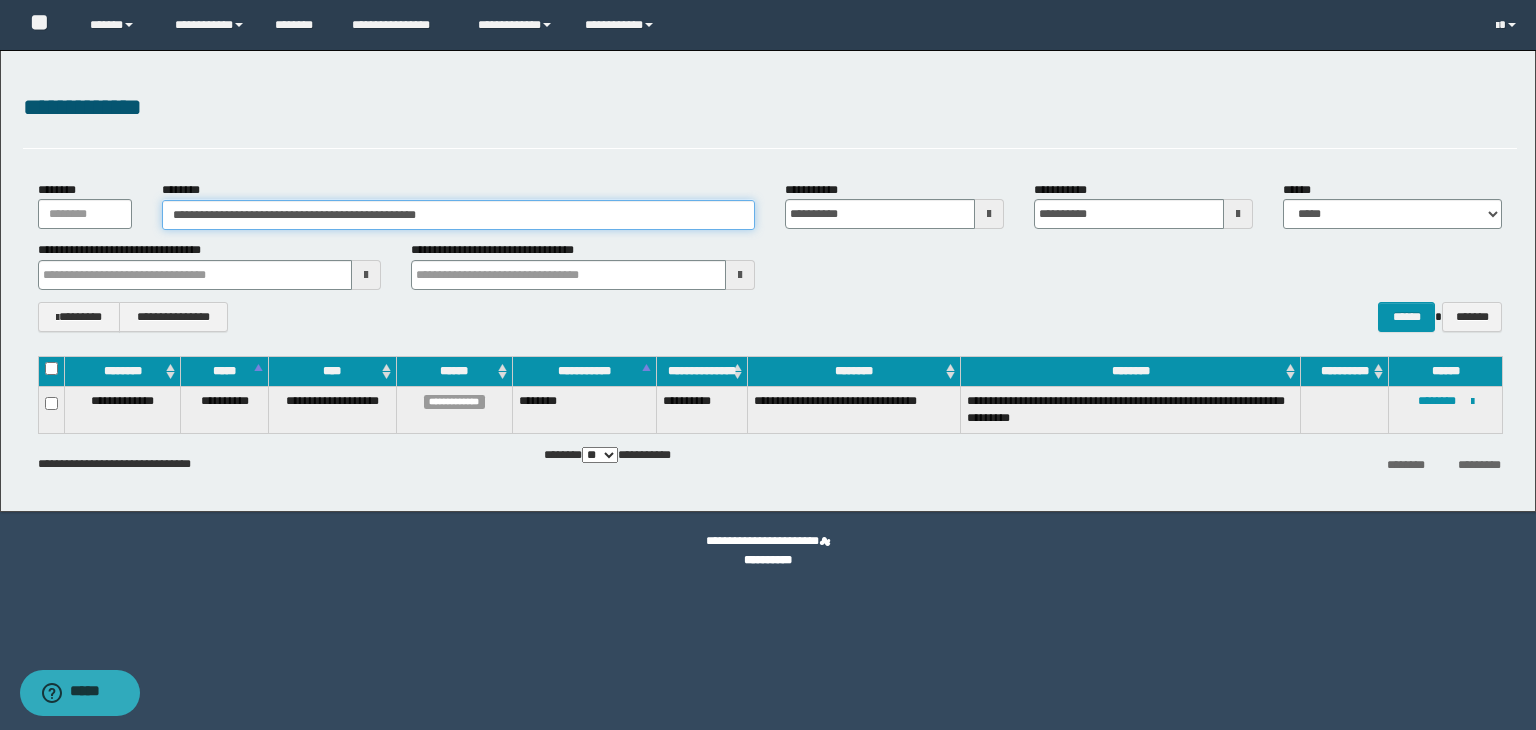 drag, startPoint x: 495, startPoint y: 217, endPoint x: 152, endPoint y: 233, distance: 343.373 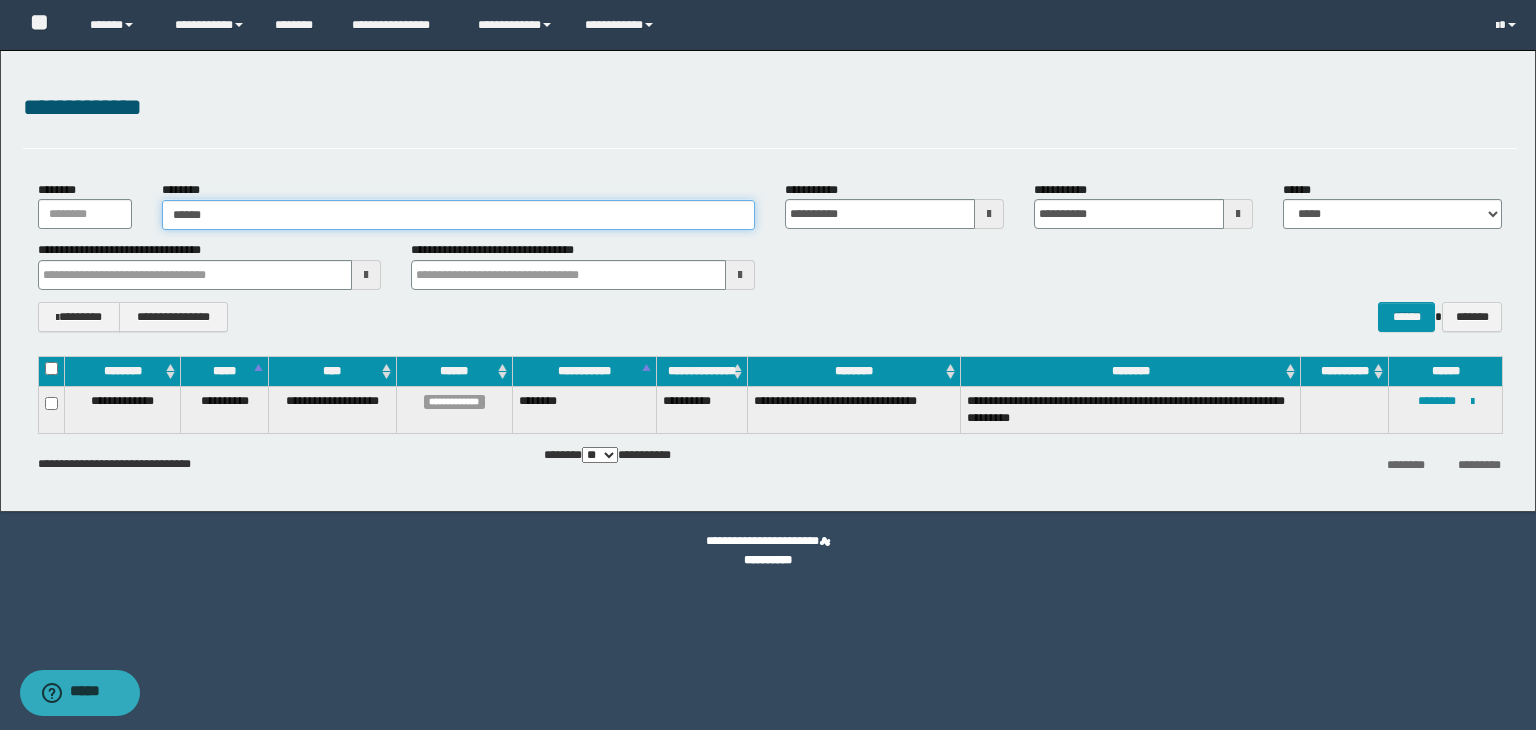 type on "******" 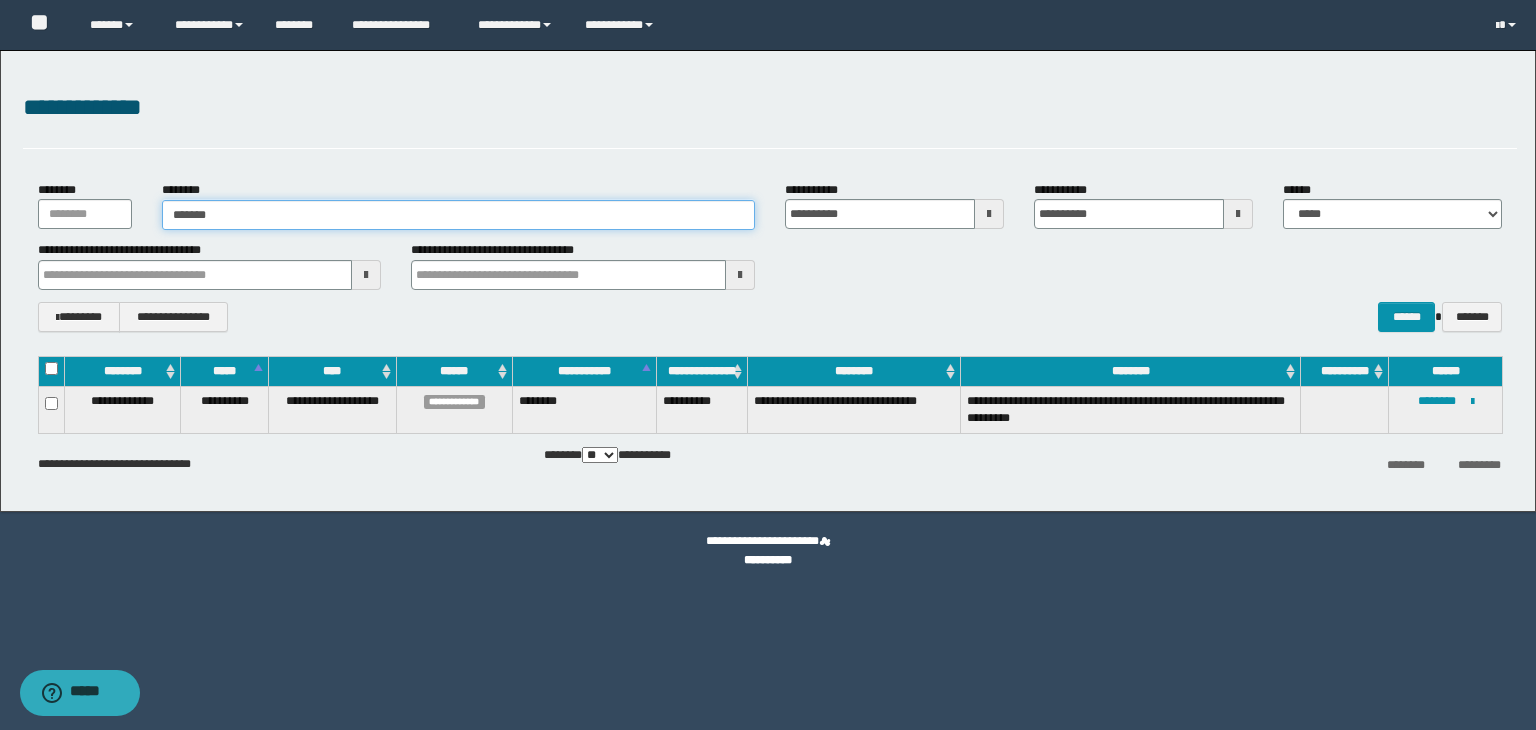 type on "******" 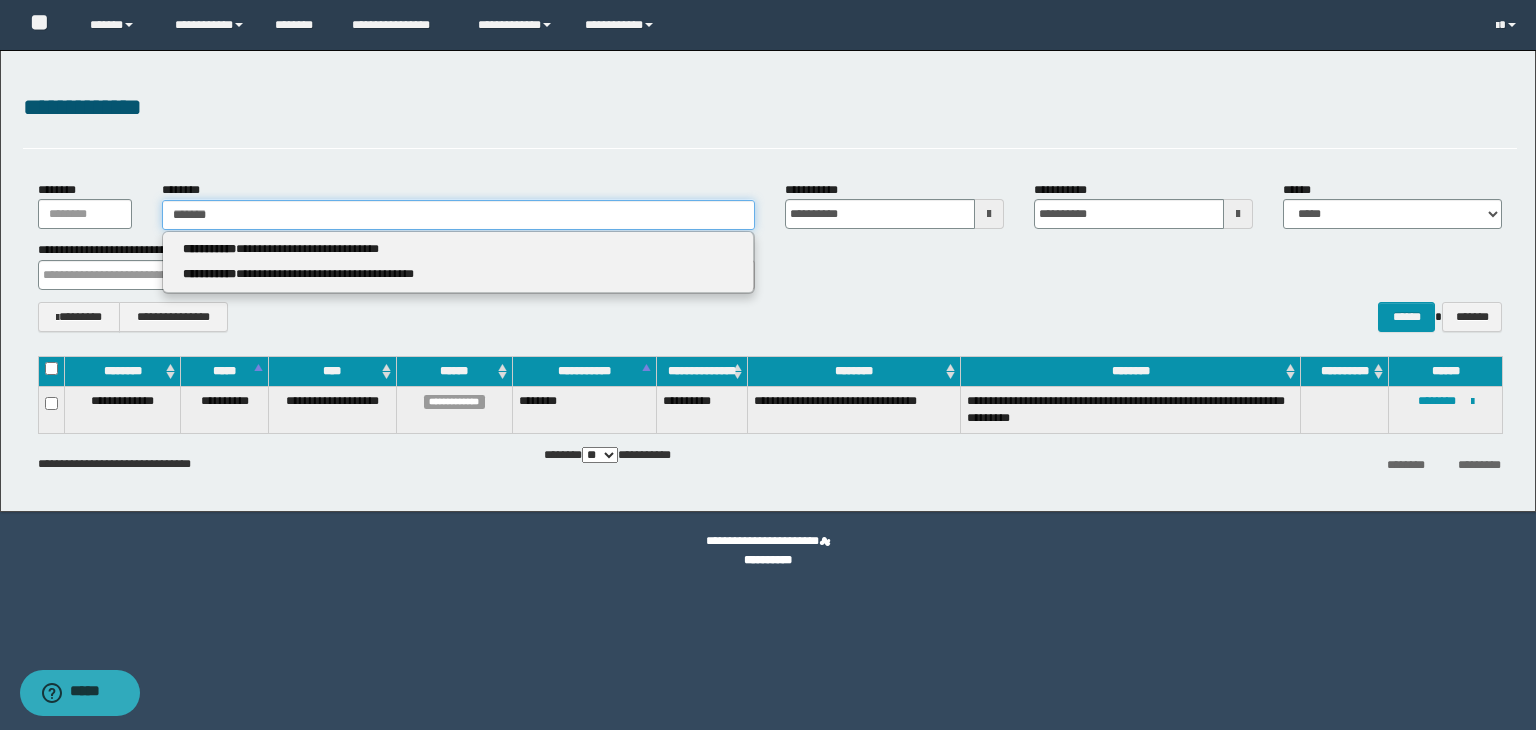 type 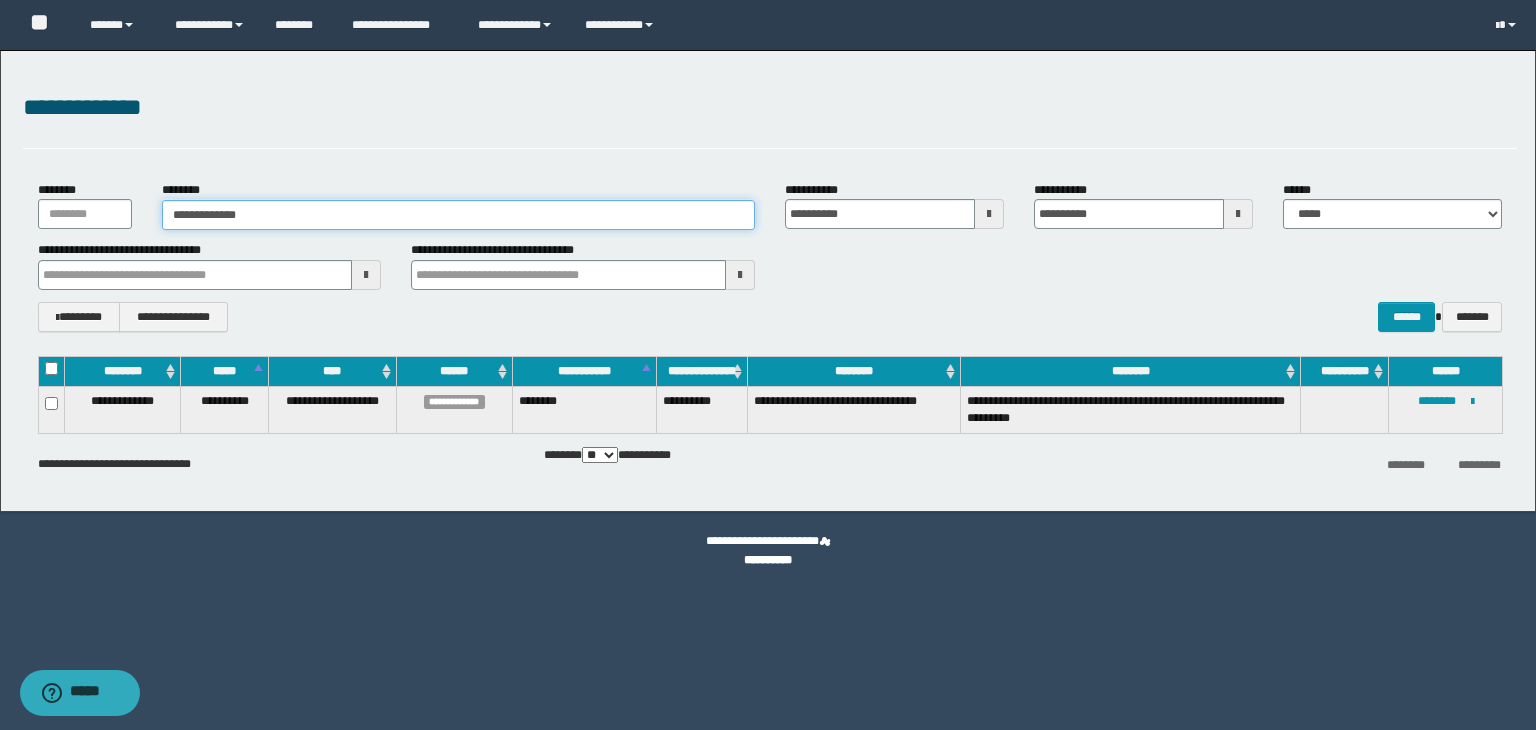 type on "**********" 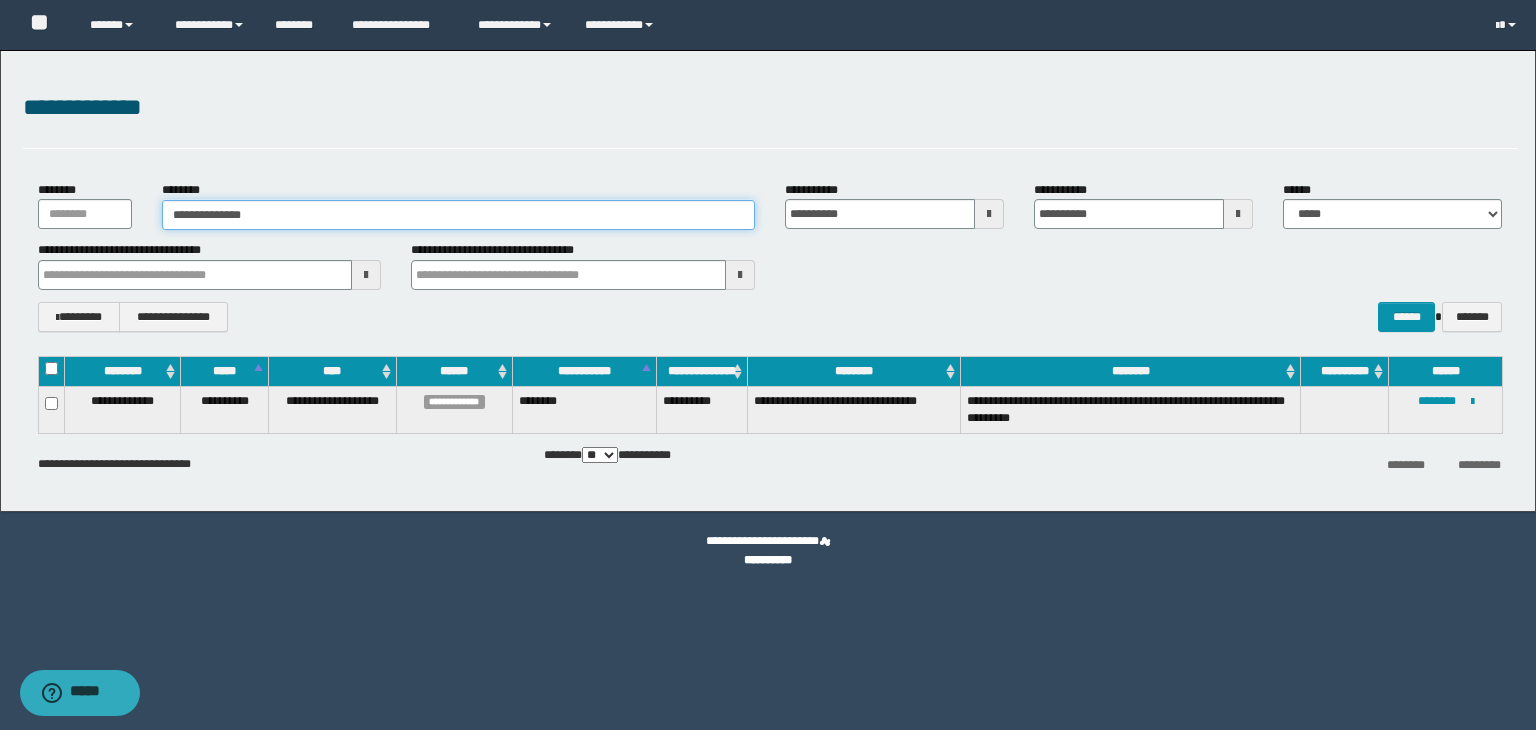type on "**********" 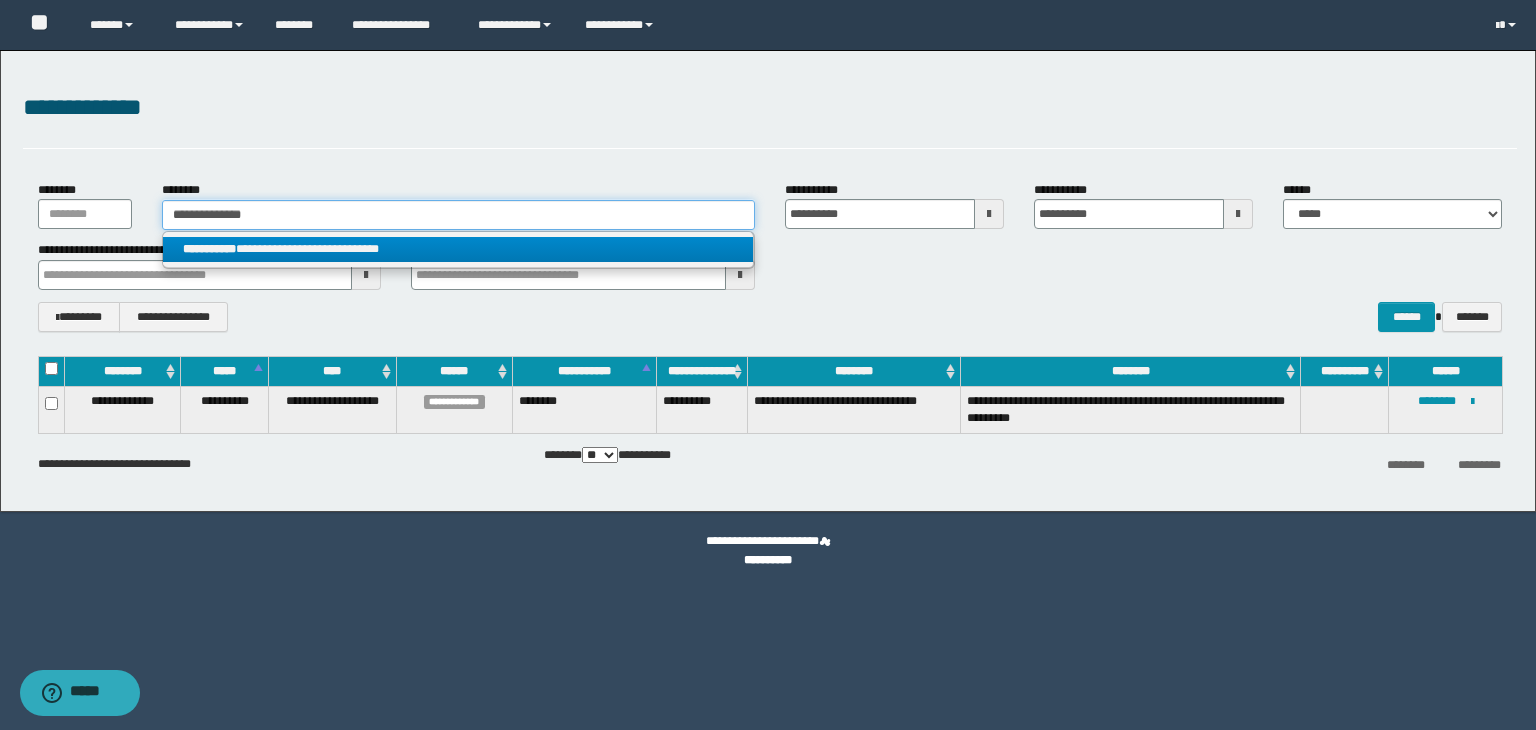 type on "**********" 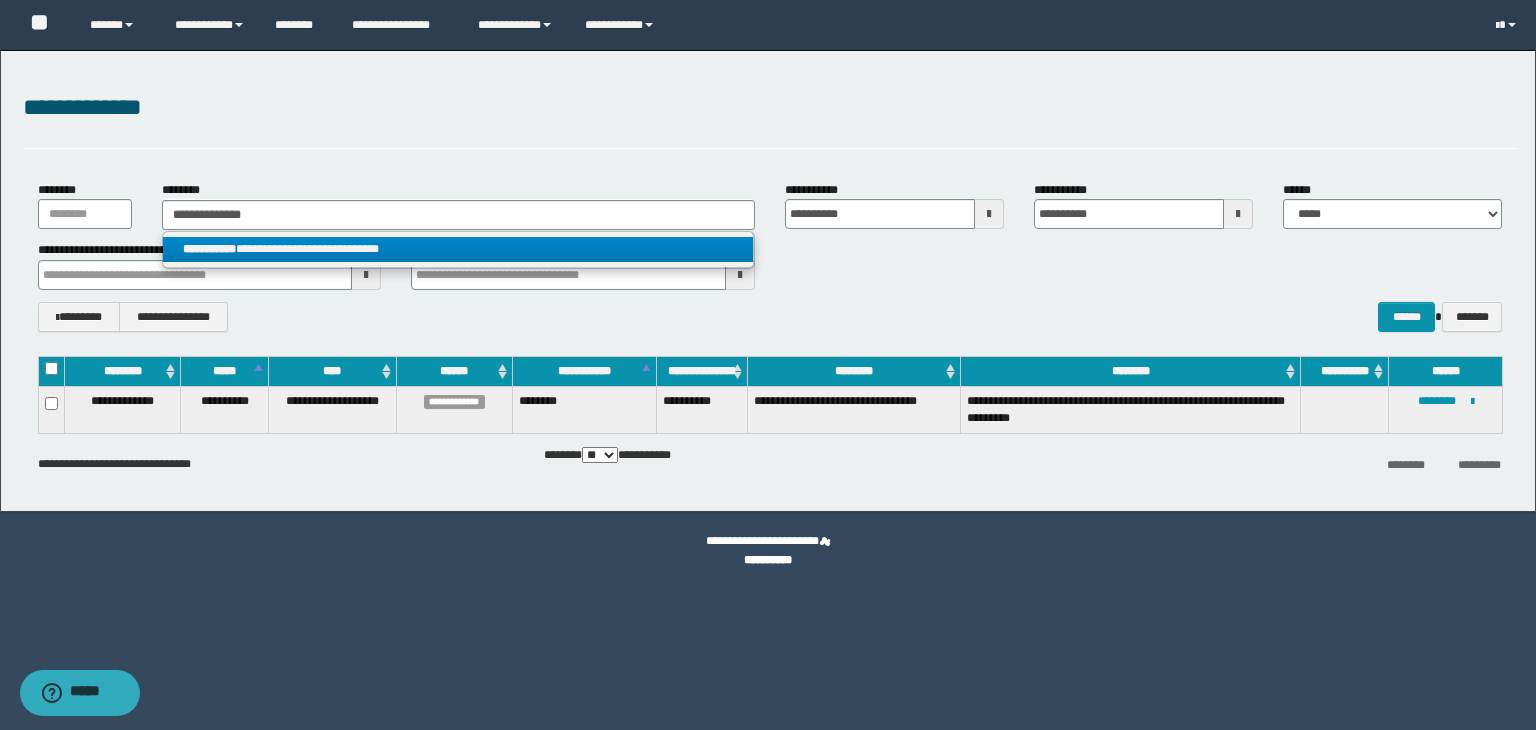 click on "**********" at bounding box center (458, 249) 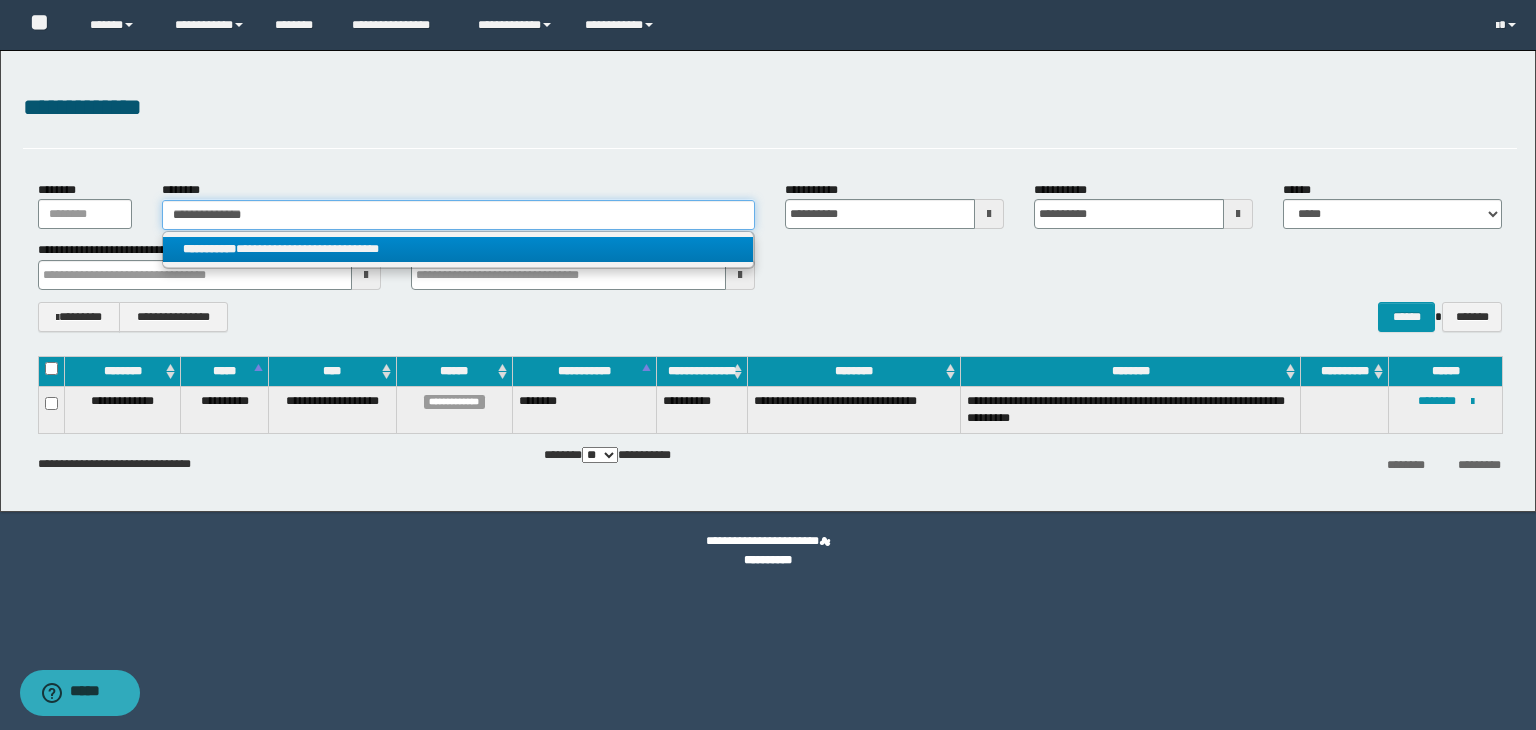type 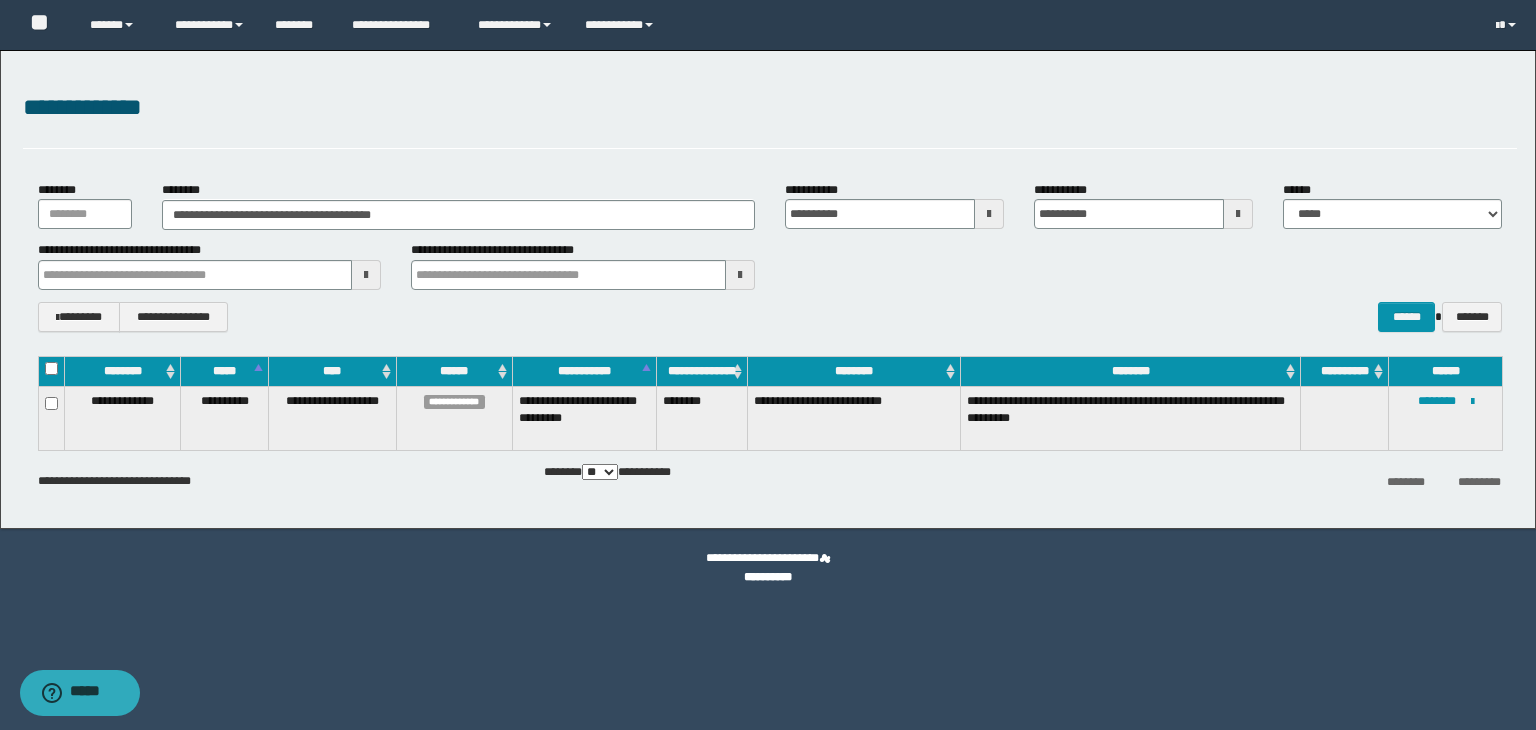 click on "**********" at bounding box center (1445, 418) 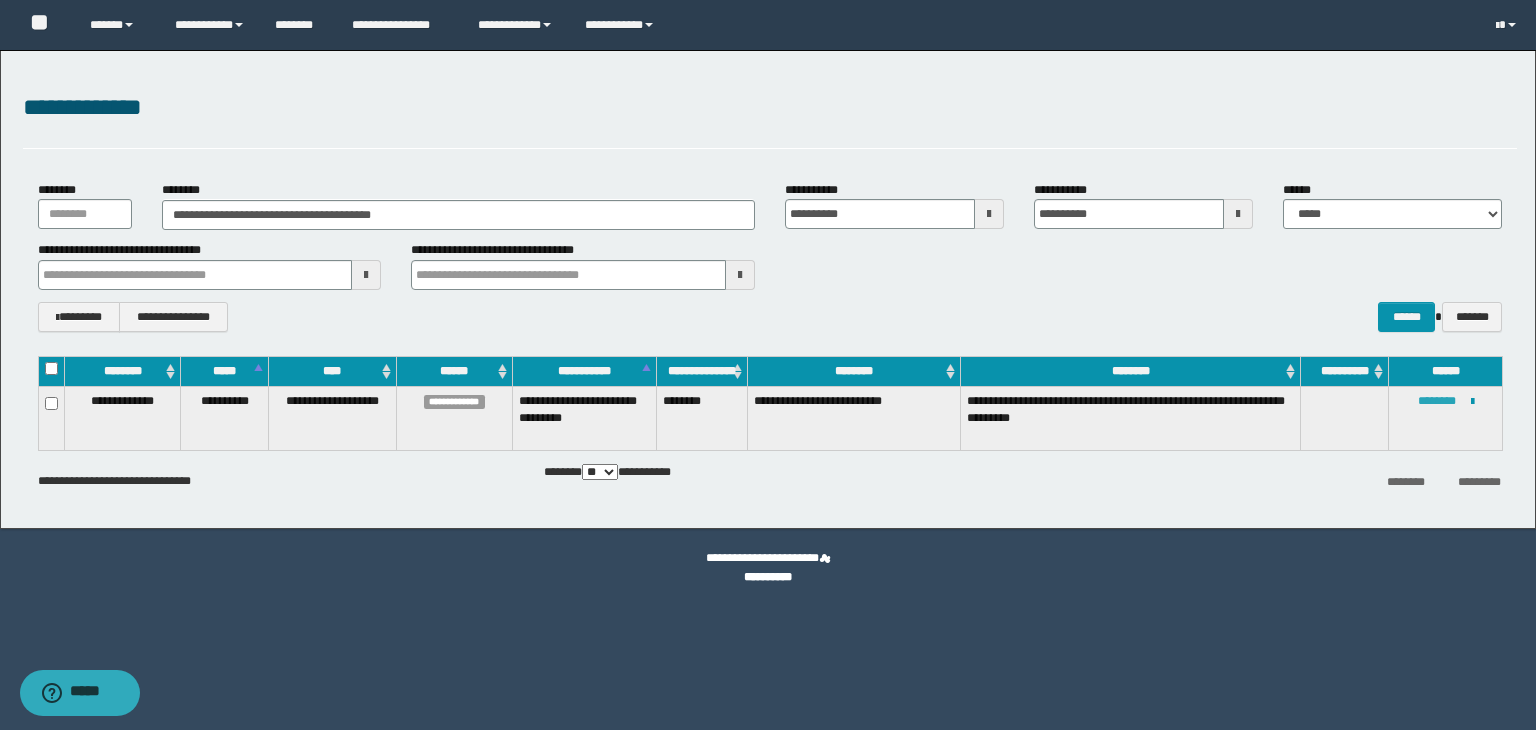 click on "********" at bounding box center (1437, 401) 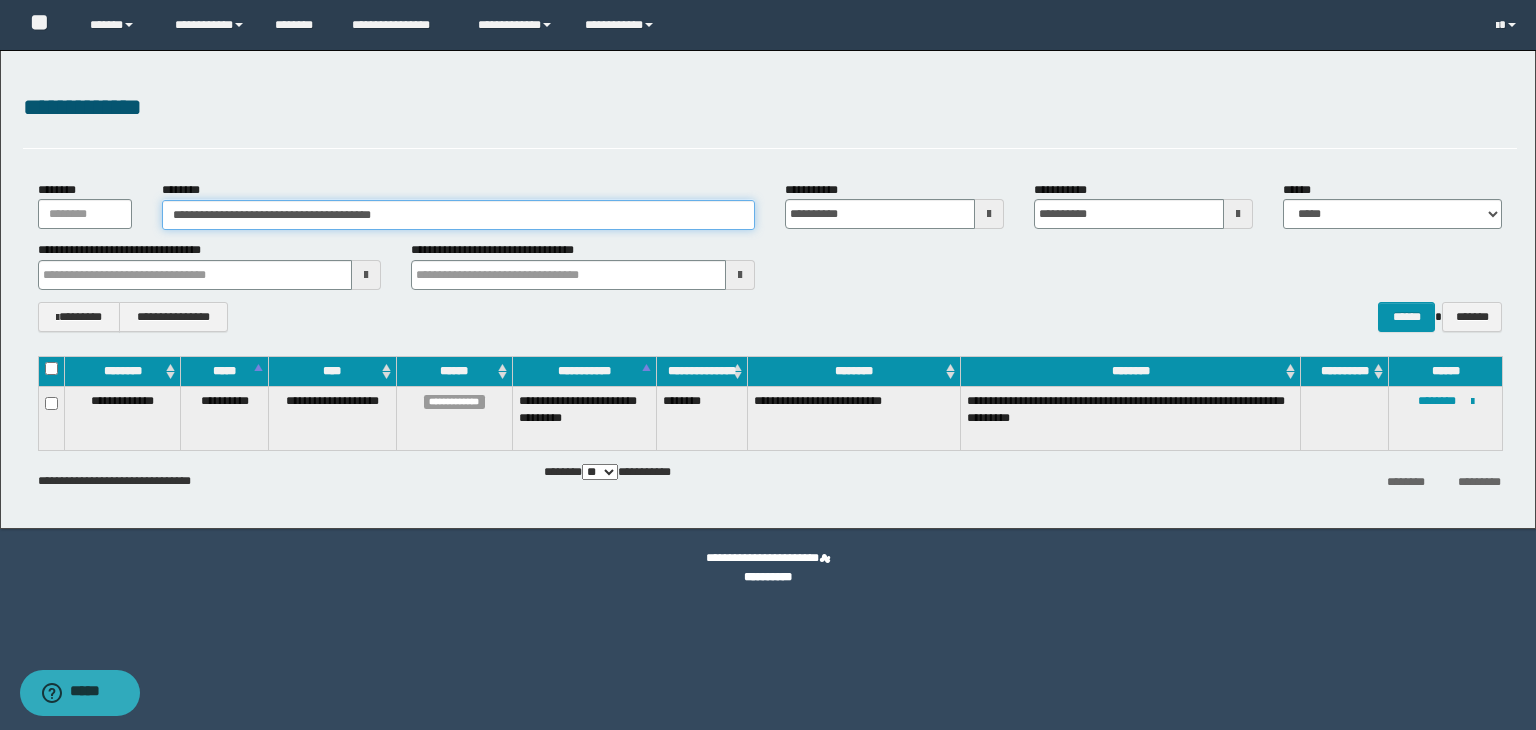 drag, startPoint x: 453, startPoint y: 205, endPoint x: 108, endPoint y: 228, distance: 345.7658 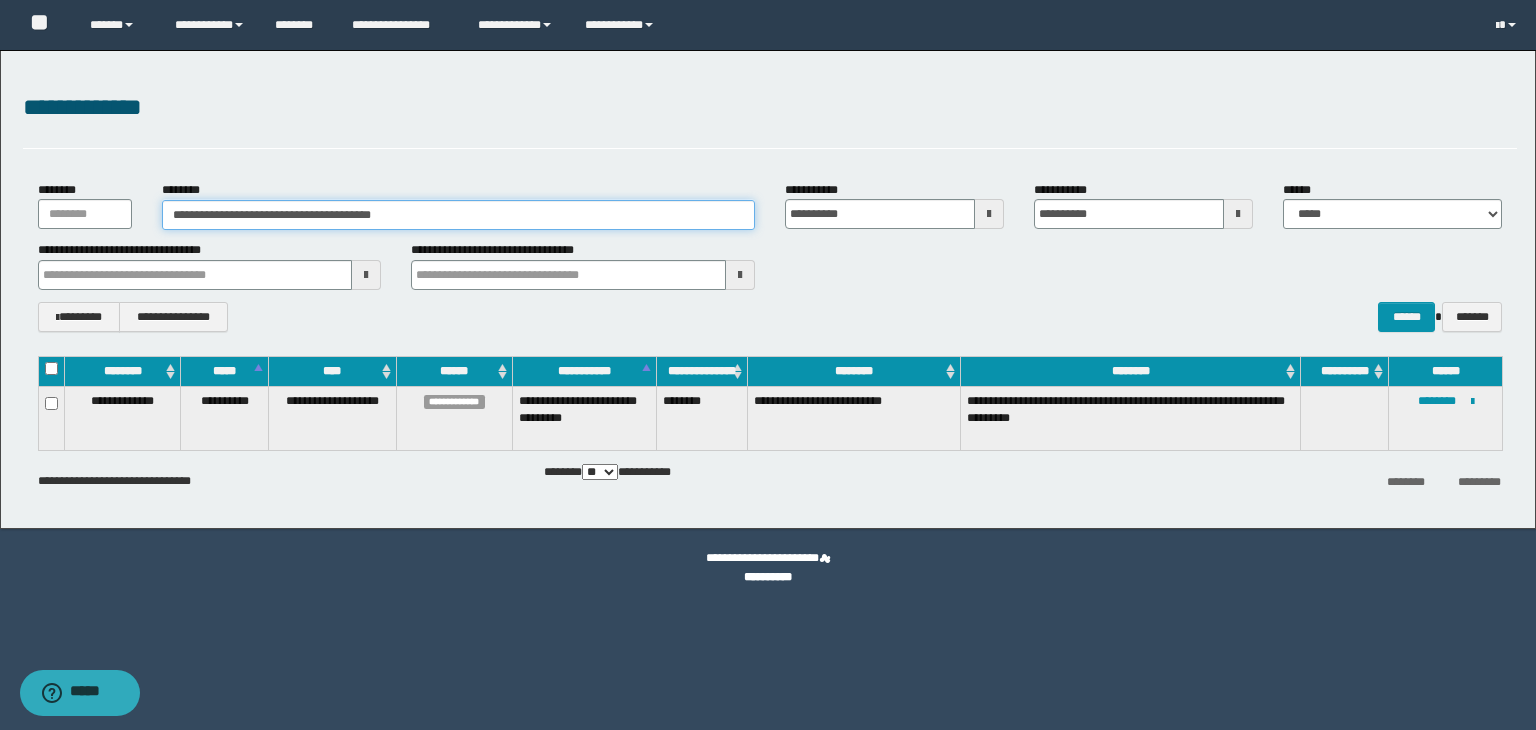 click on "**********" at bounding box center (770, 256) 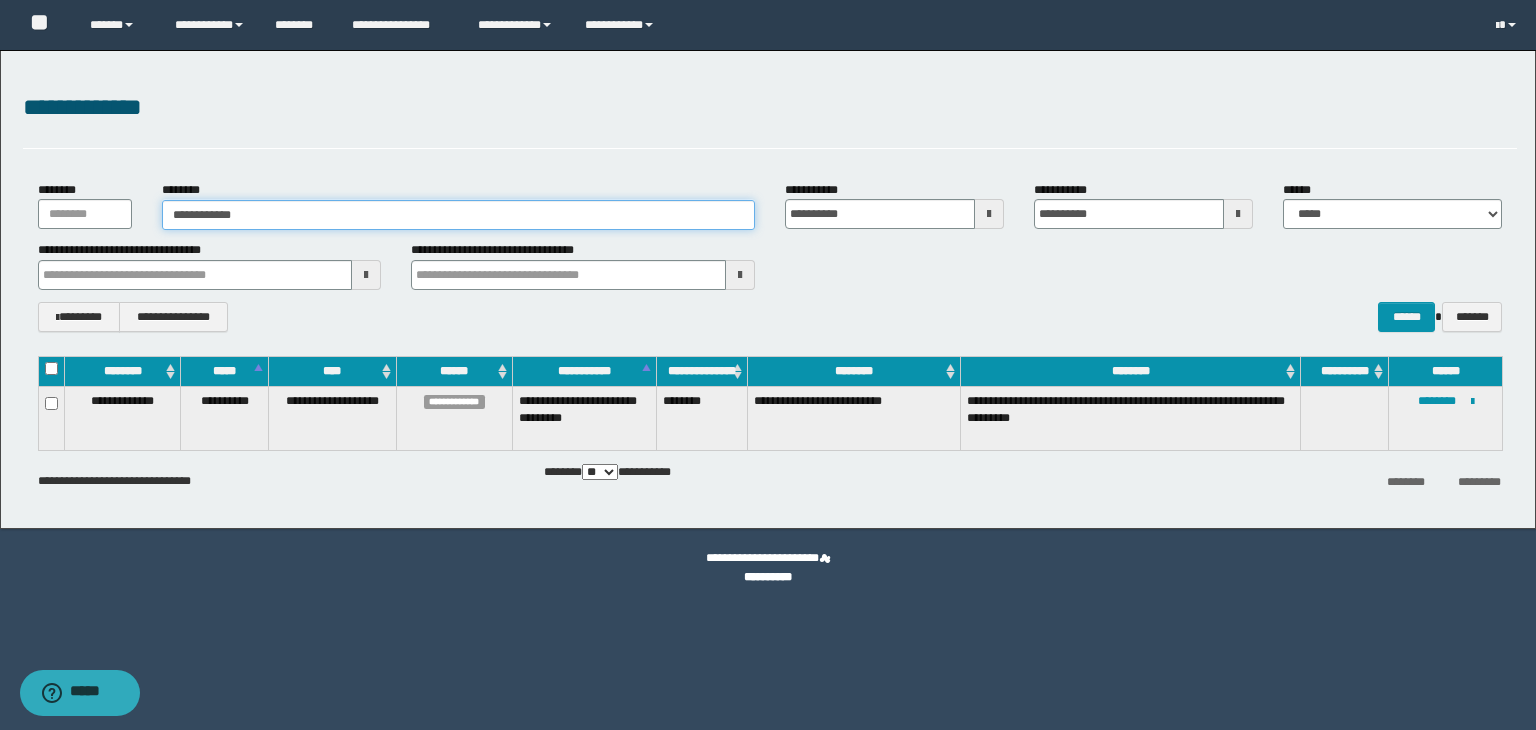 type on "**********" 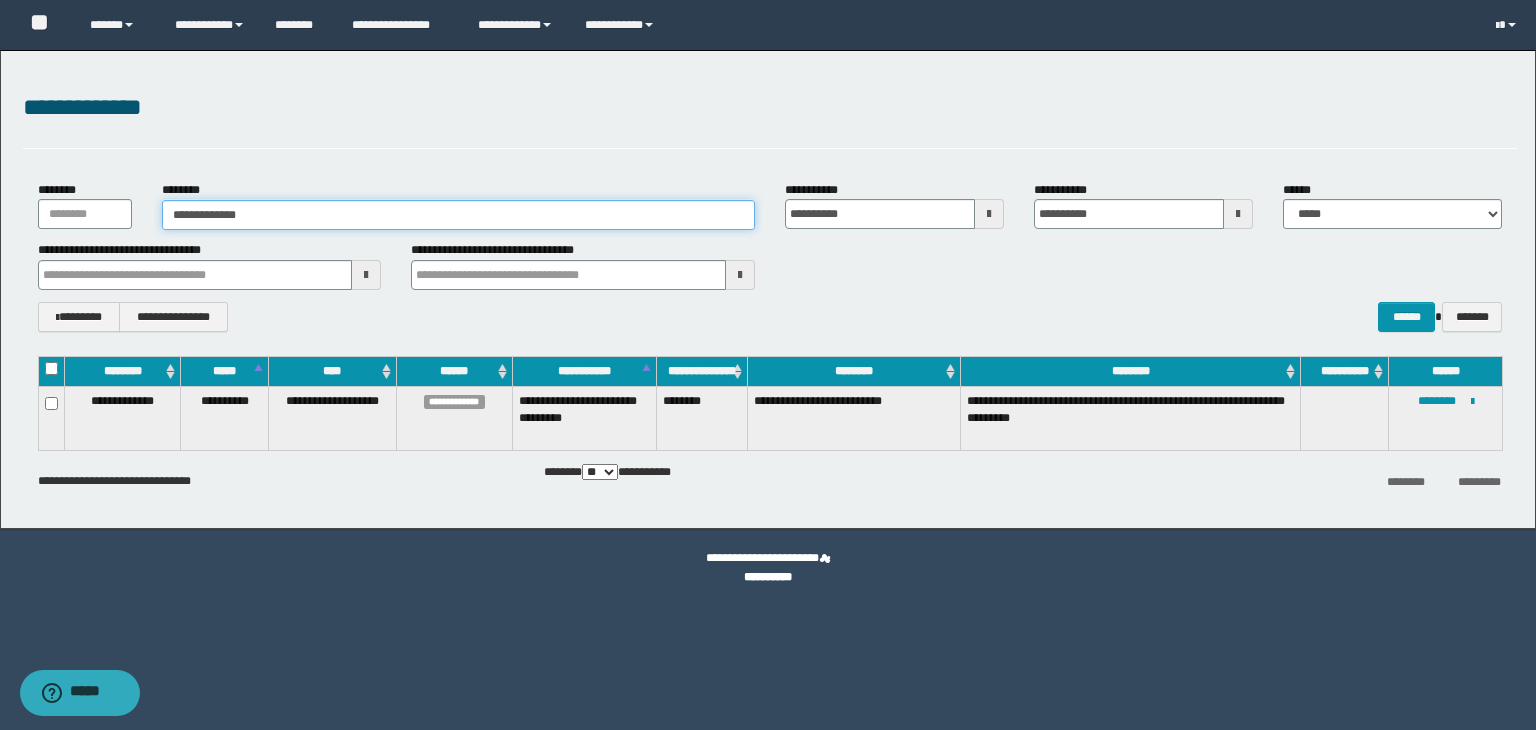 type on "**********" 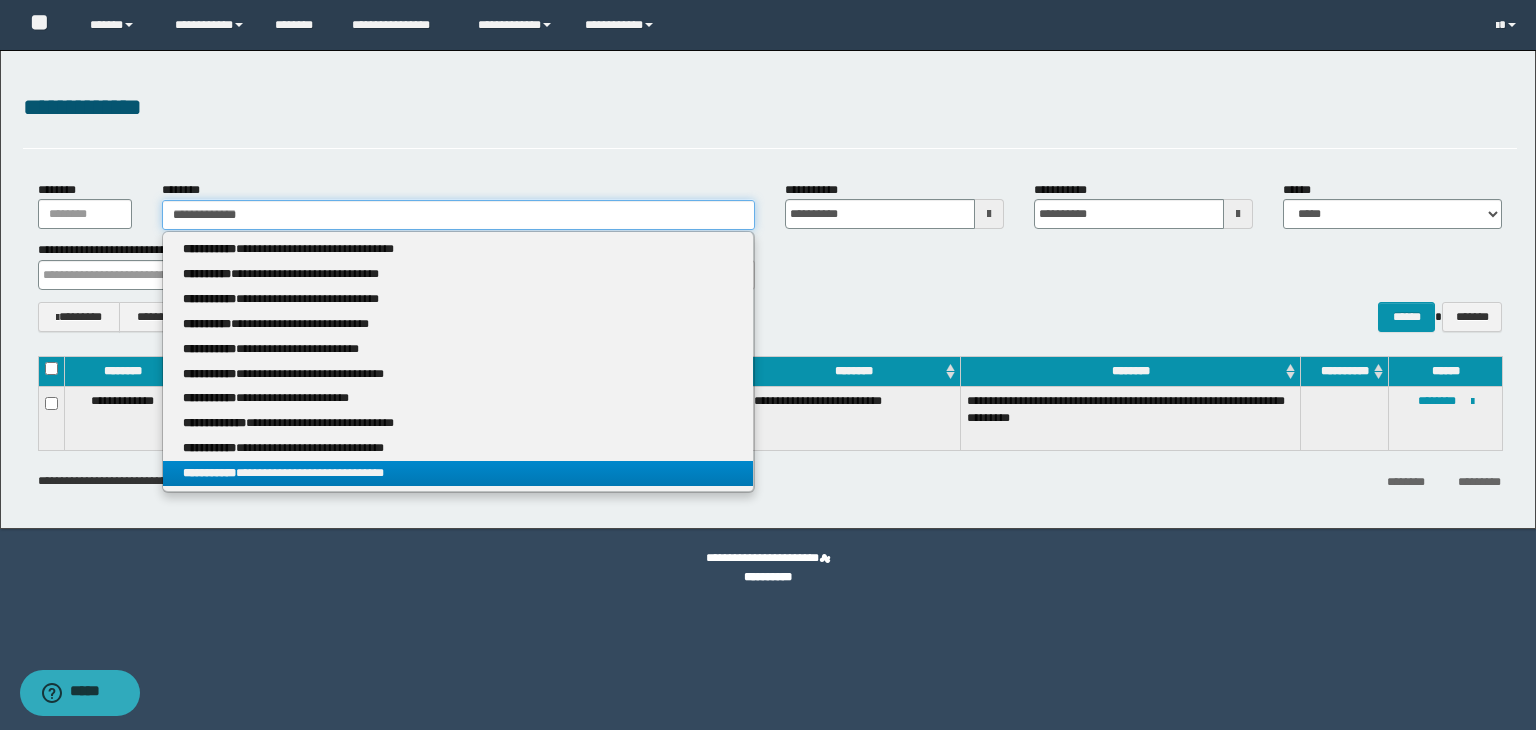 type on "**********" 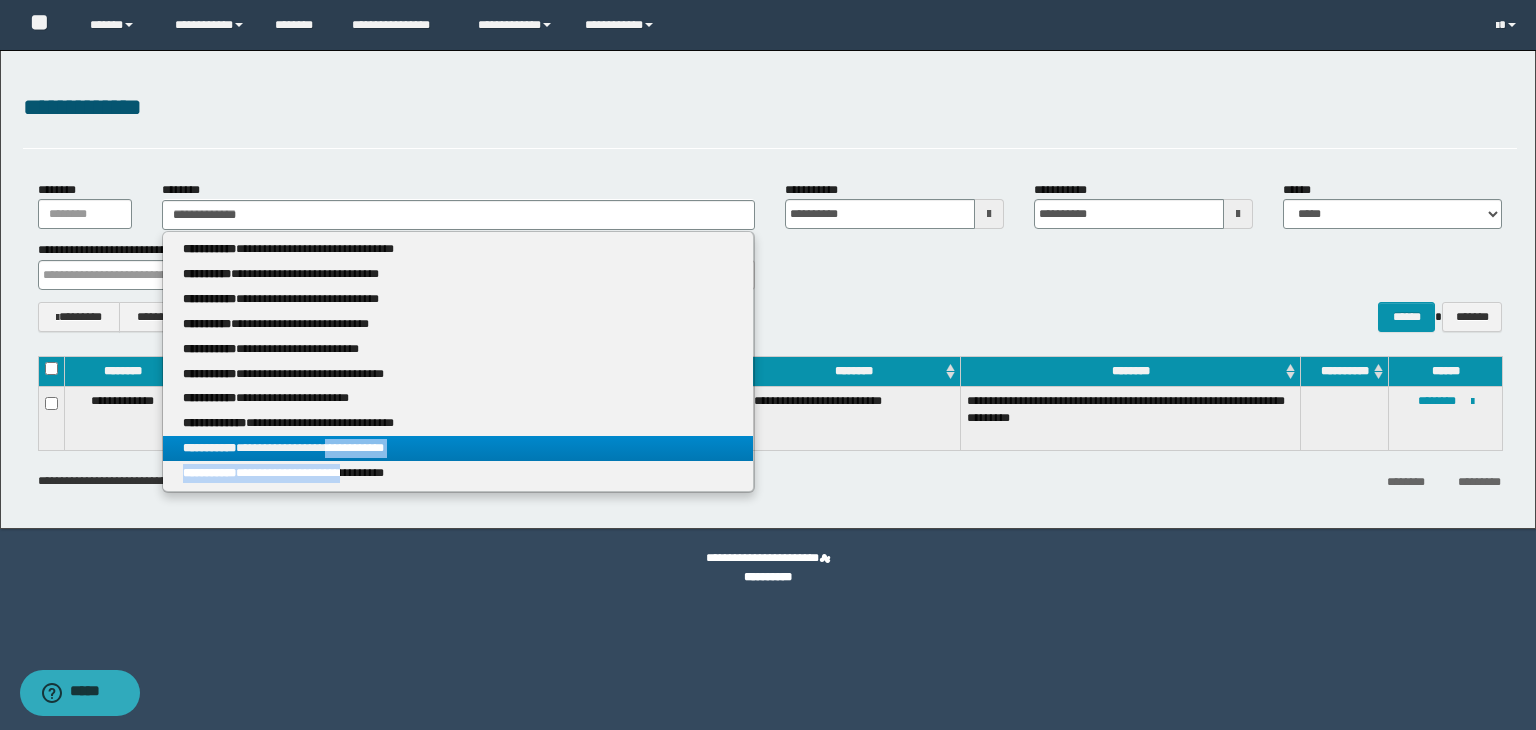 click on "**********" at bounding box center (458, 361) 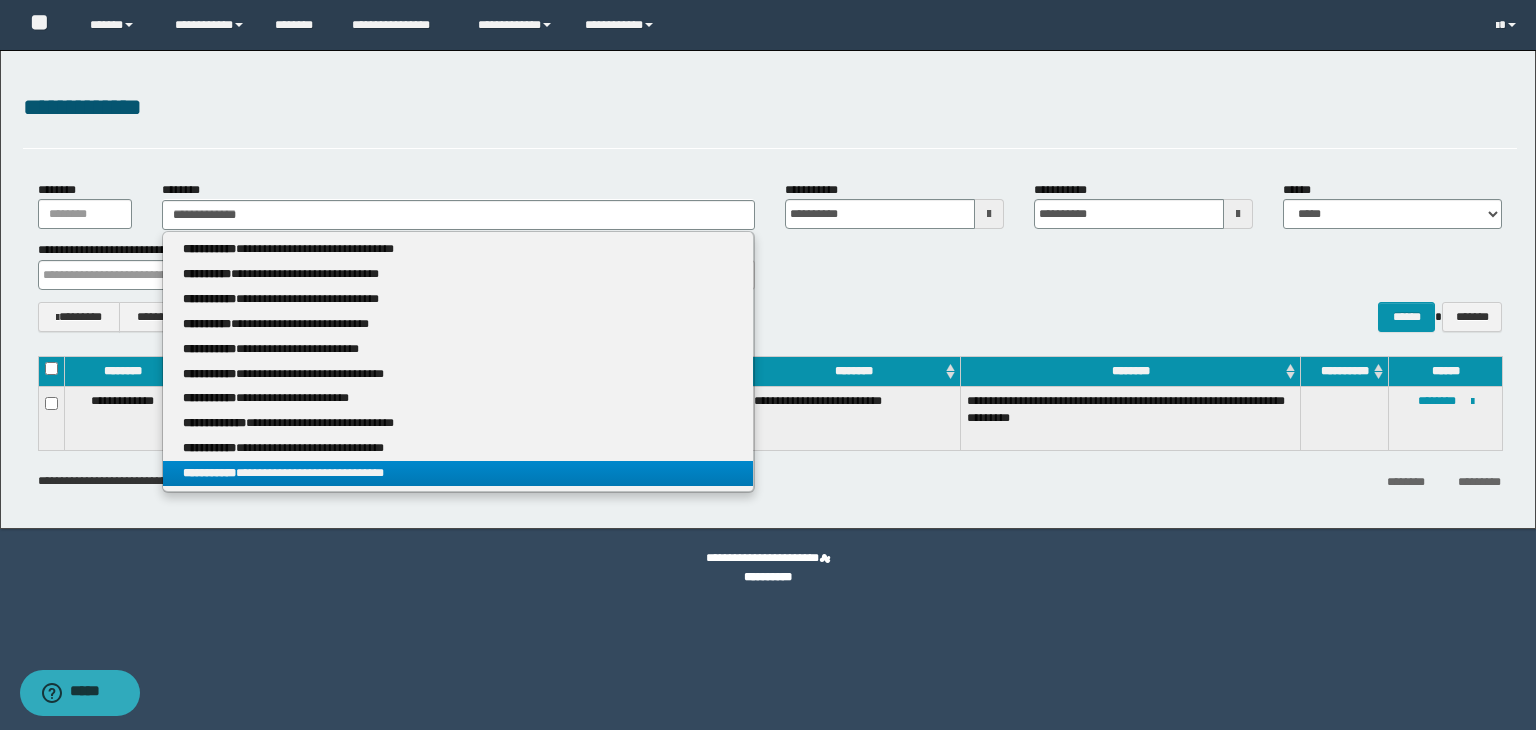 click on "**********" at bounding box center [458, 473] 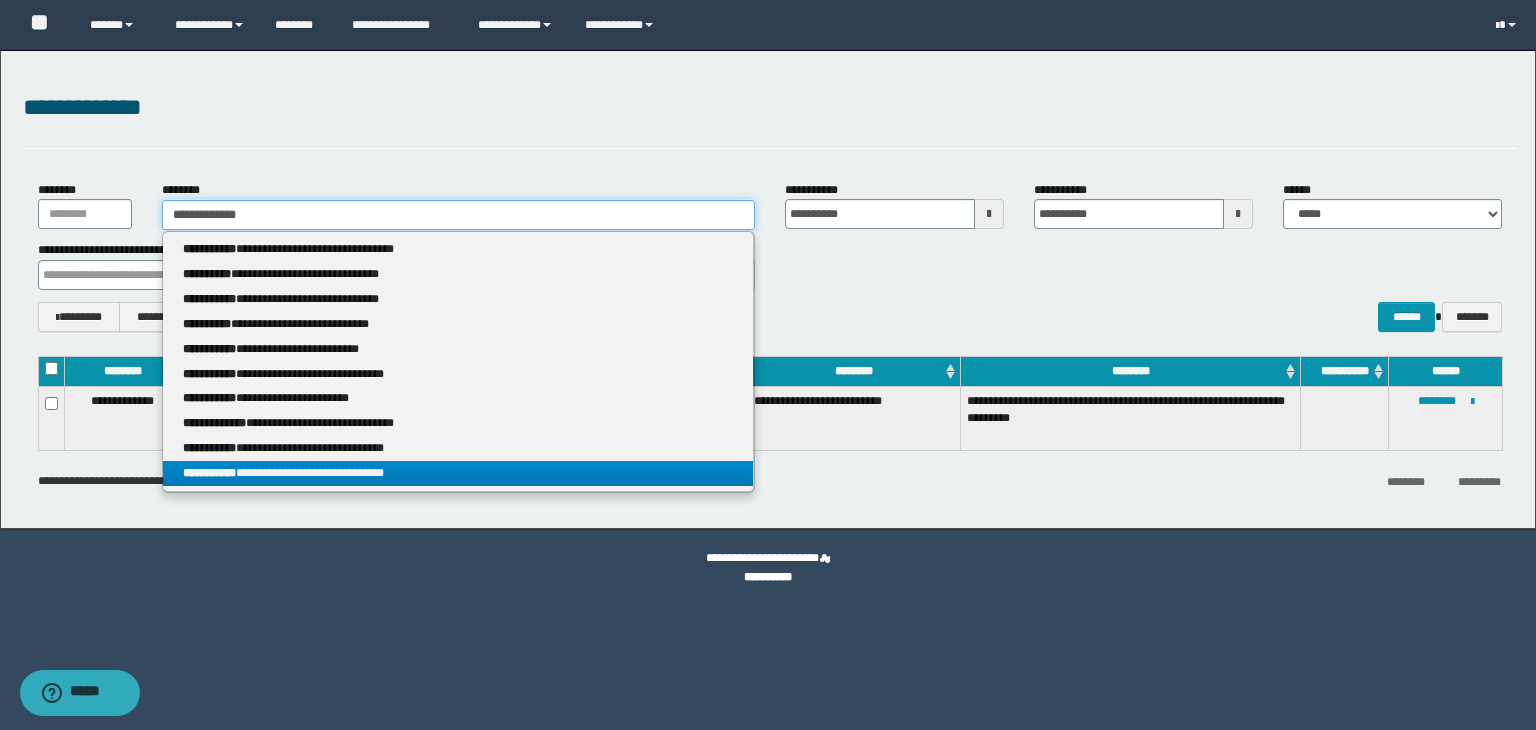 type 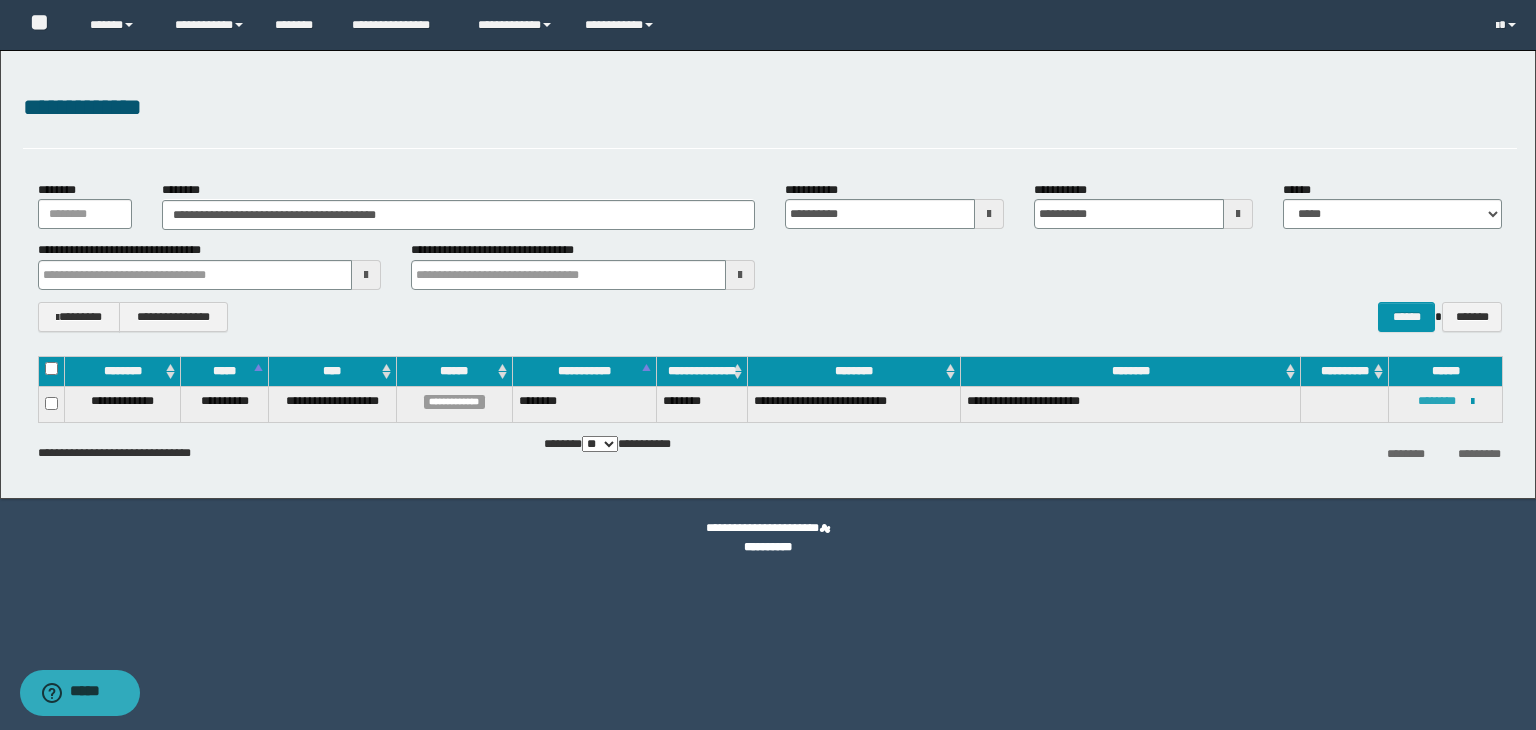 click on "********" at bounding box center (1437, 401) 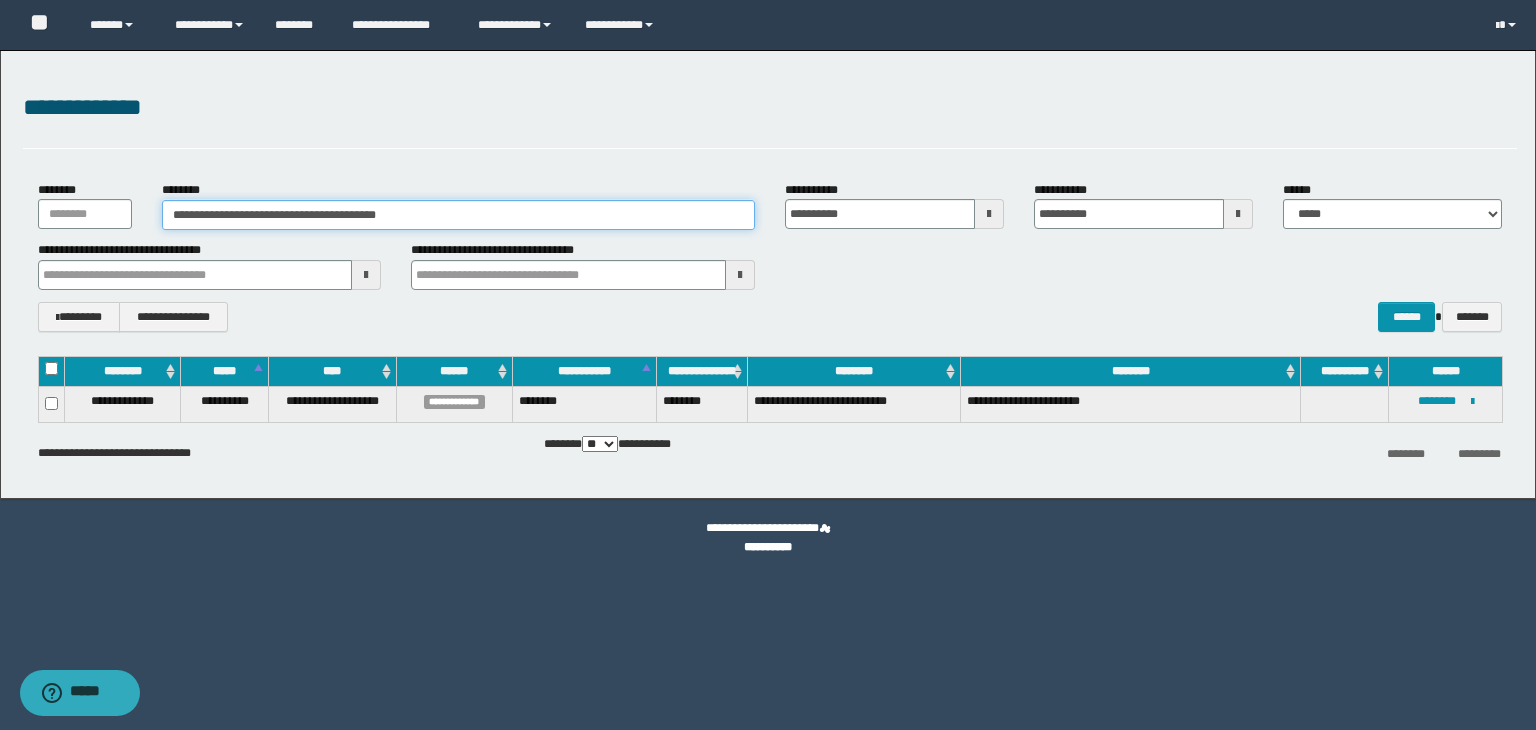 drag, startPoint x: 419, startPoint y: 213, endPoint x: 120, endPoint y: 213, distance: 299 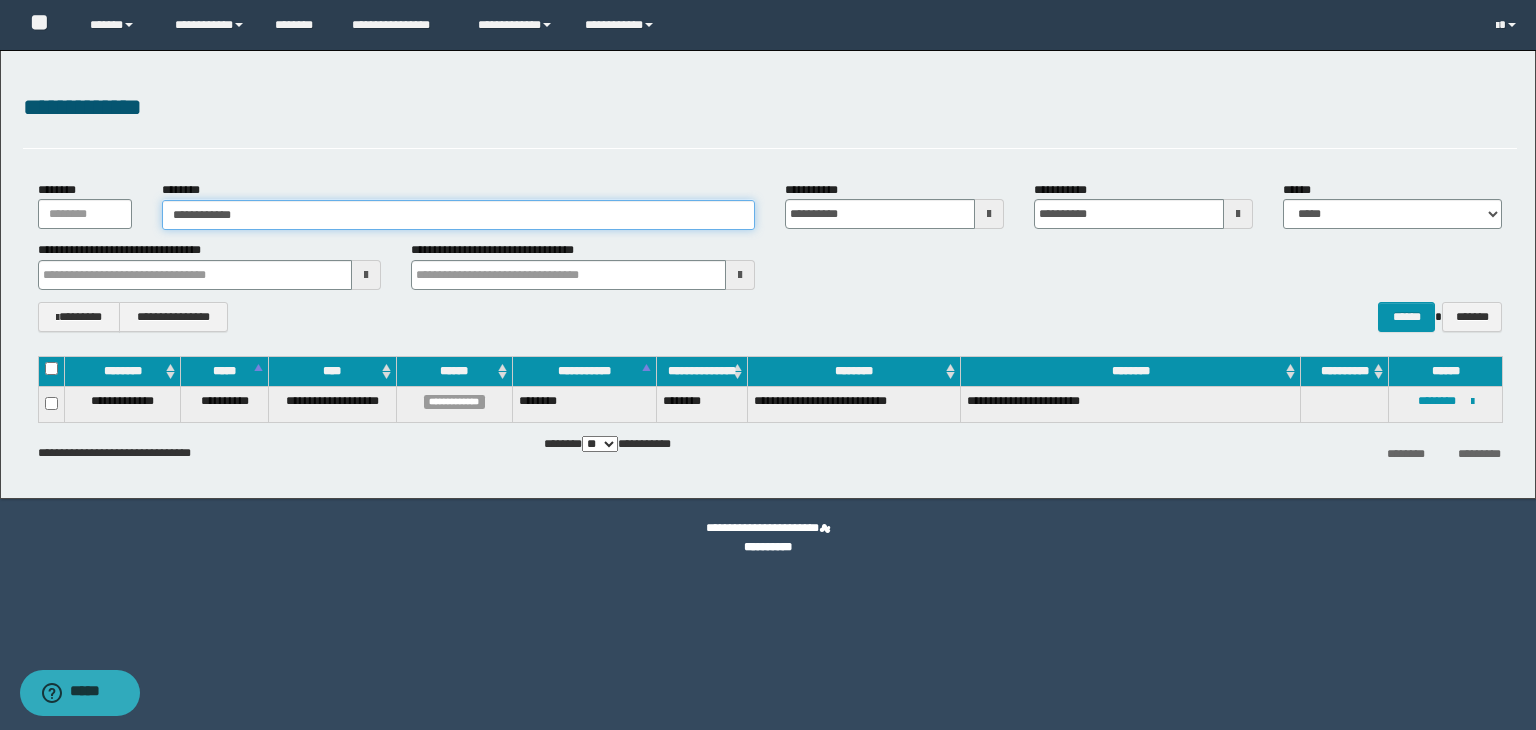 type on "**********" 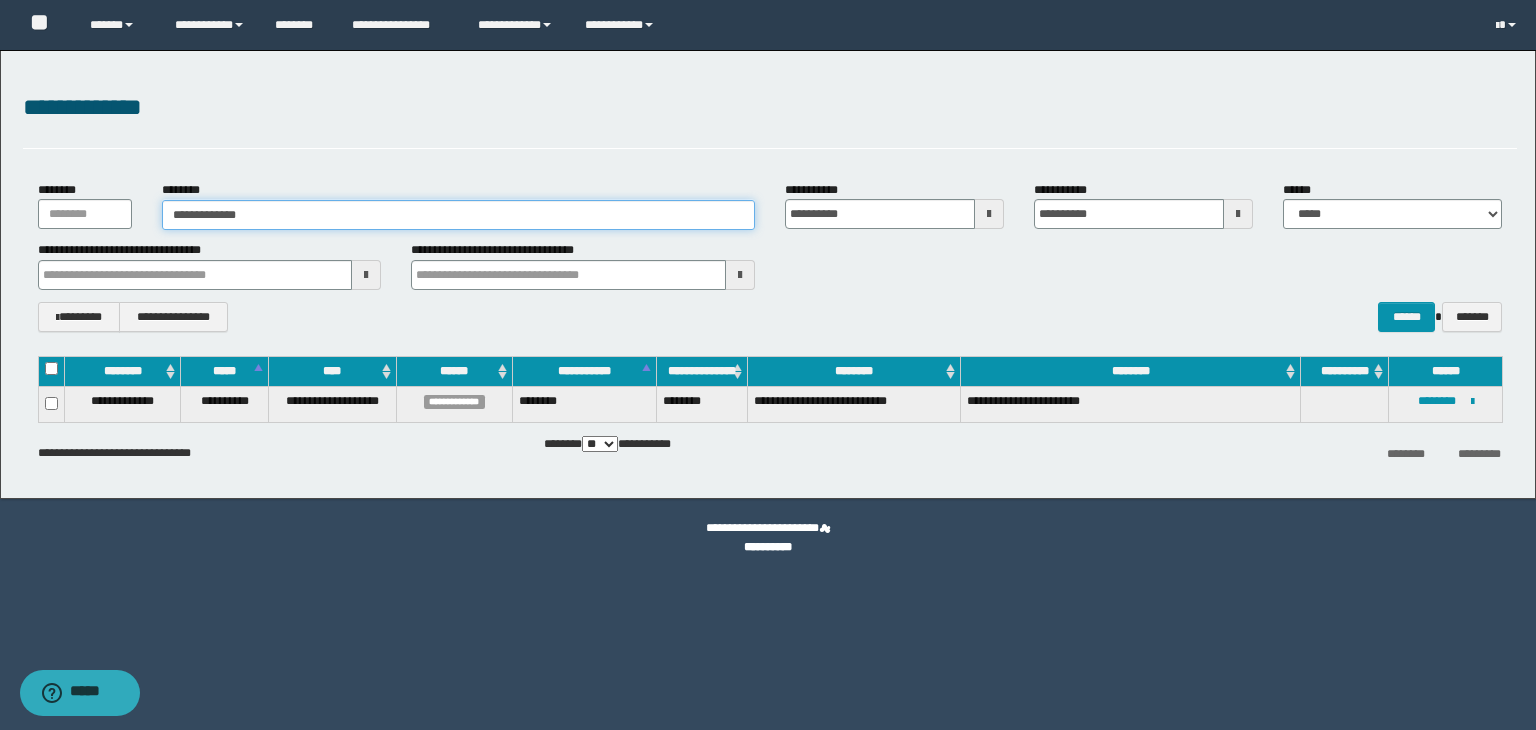type on "**********" 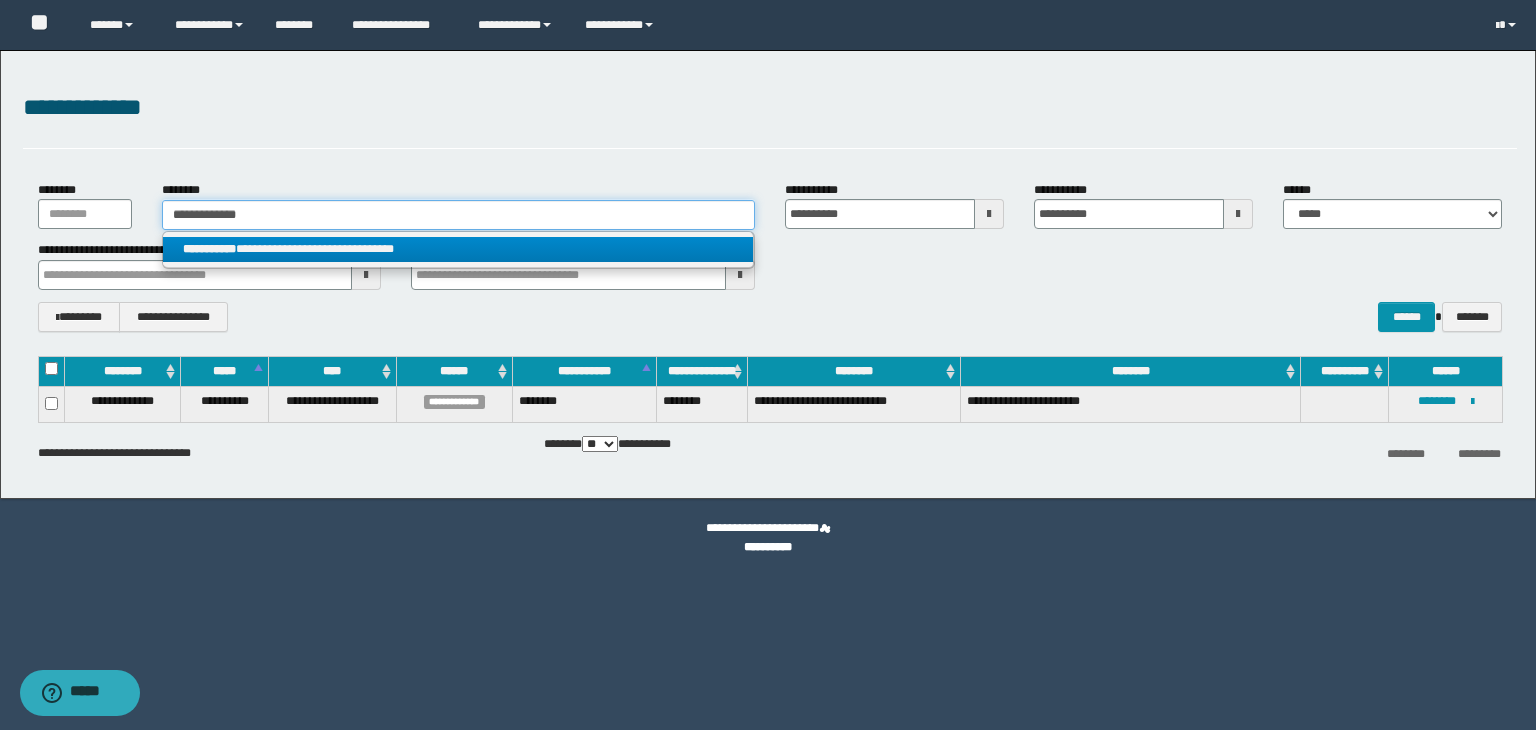 type on "**********" 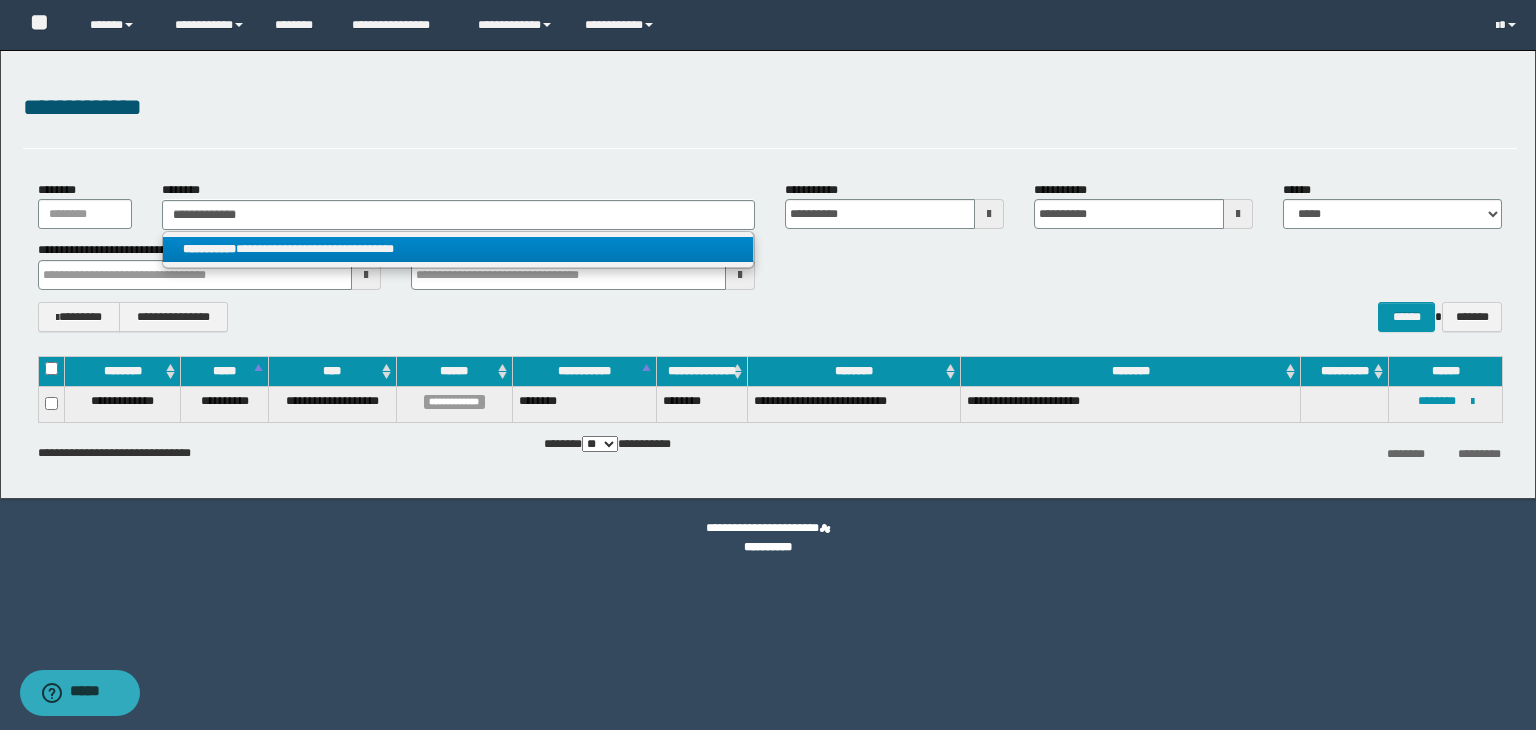 click on "**********" at bounding box center [458, 249] 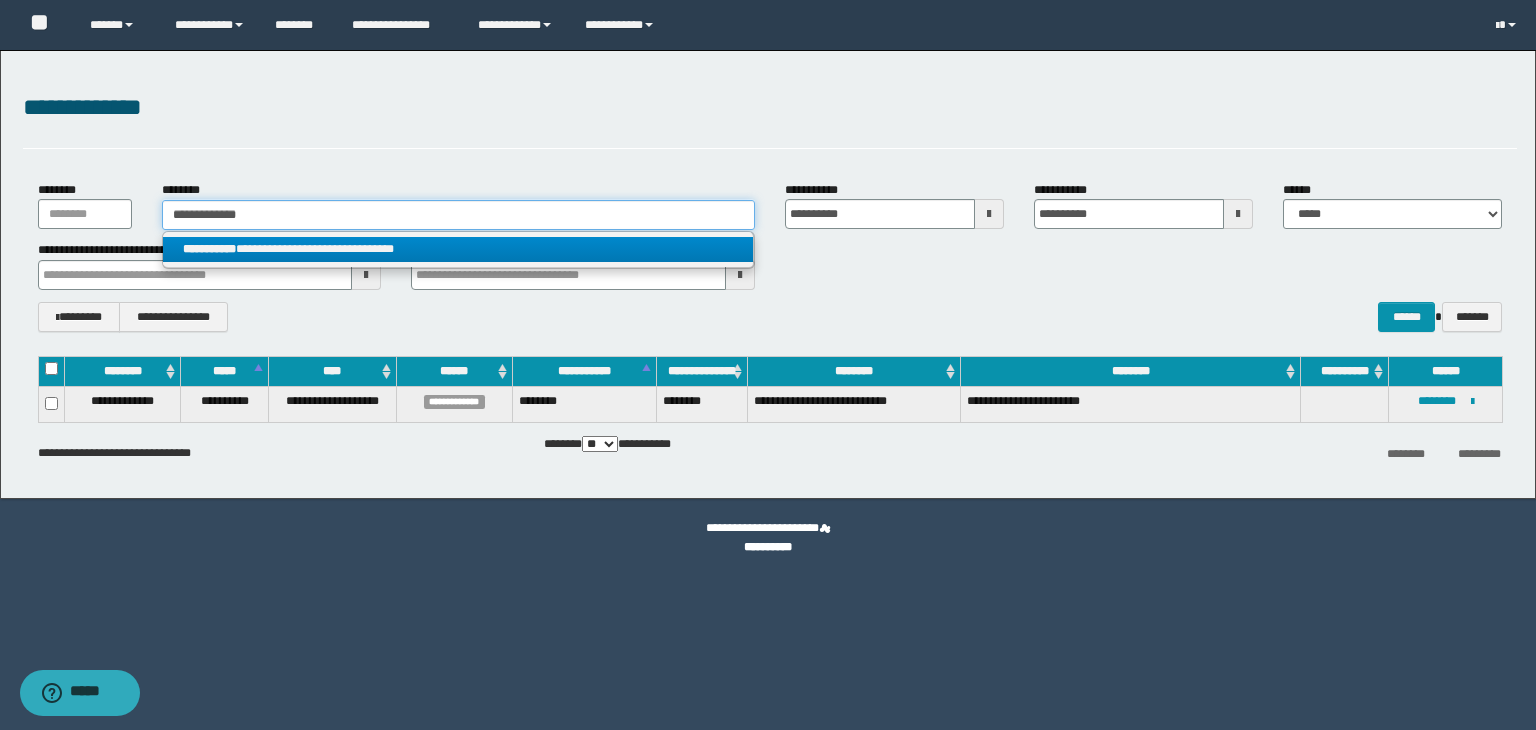 type 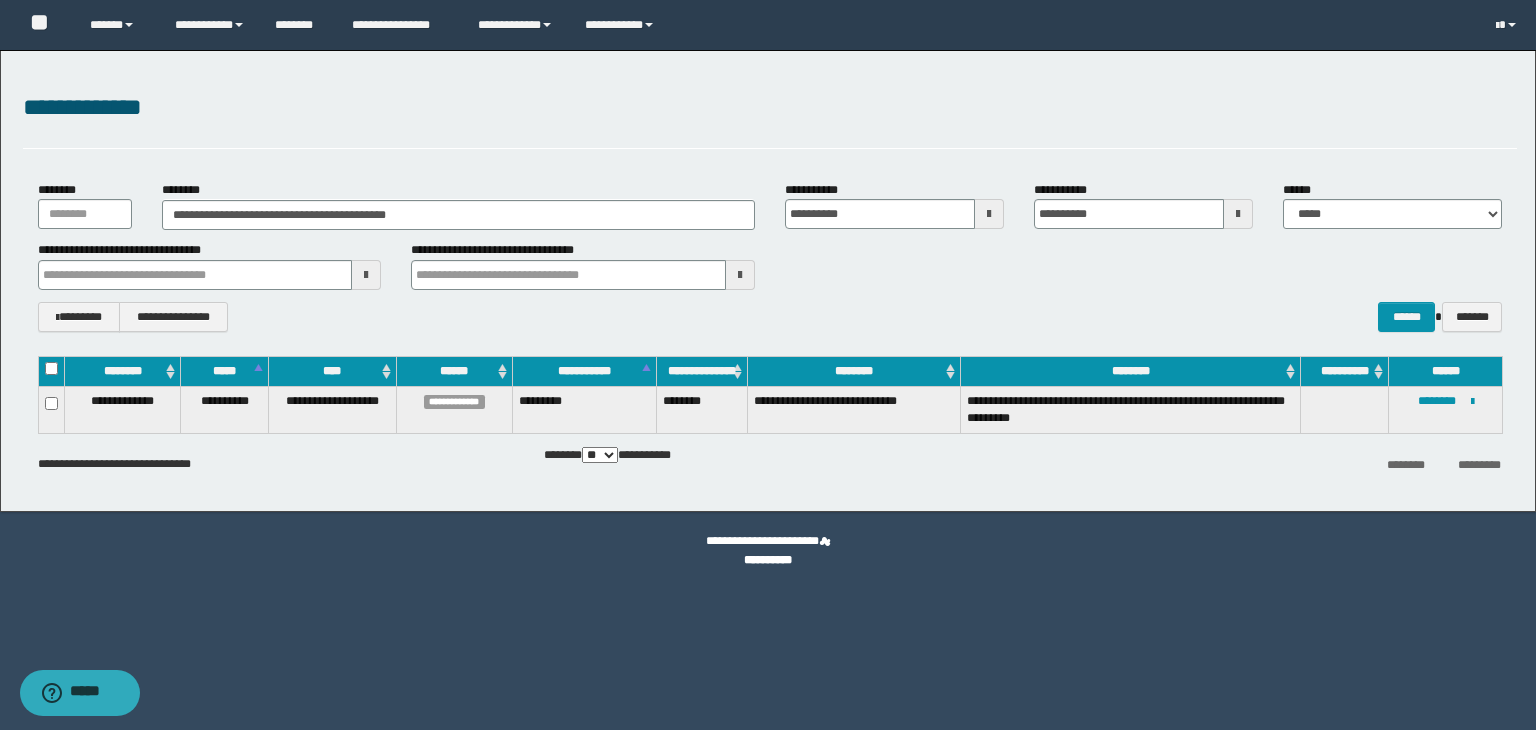 click on "**********" at bounding box center (210, 265) 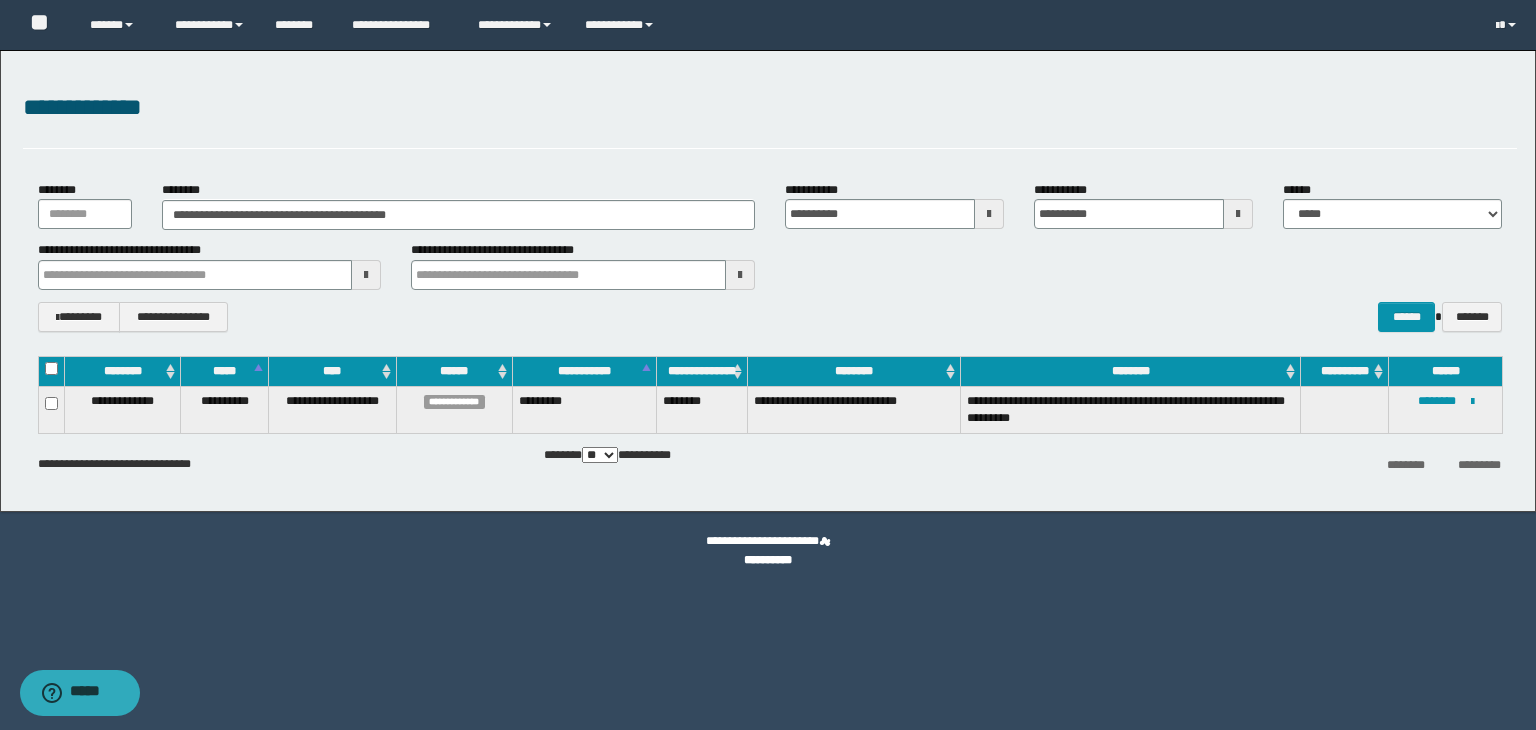 click on "**********" at bounding box center [210, 265] 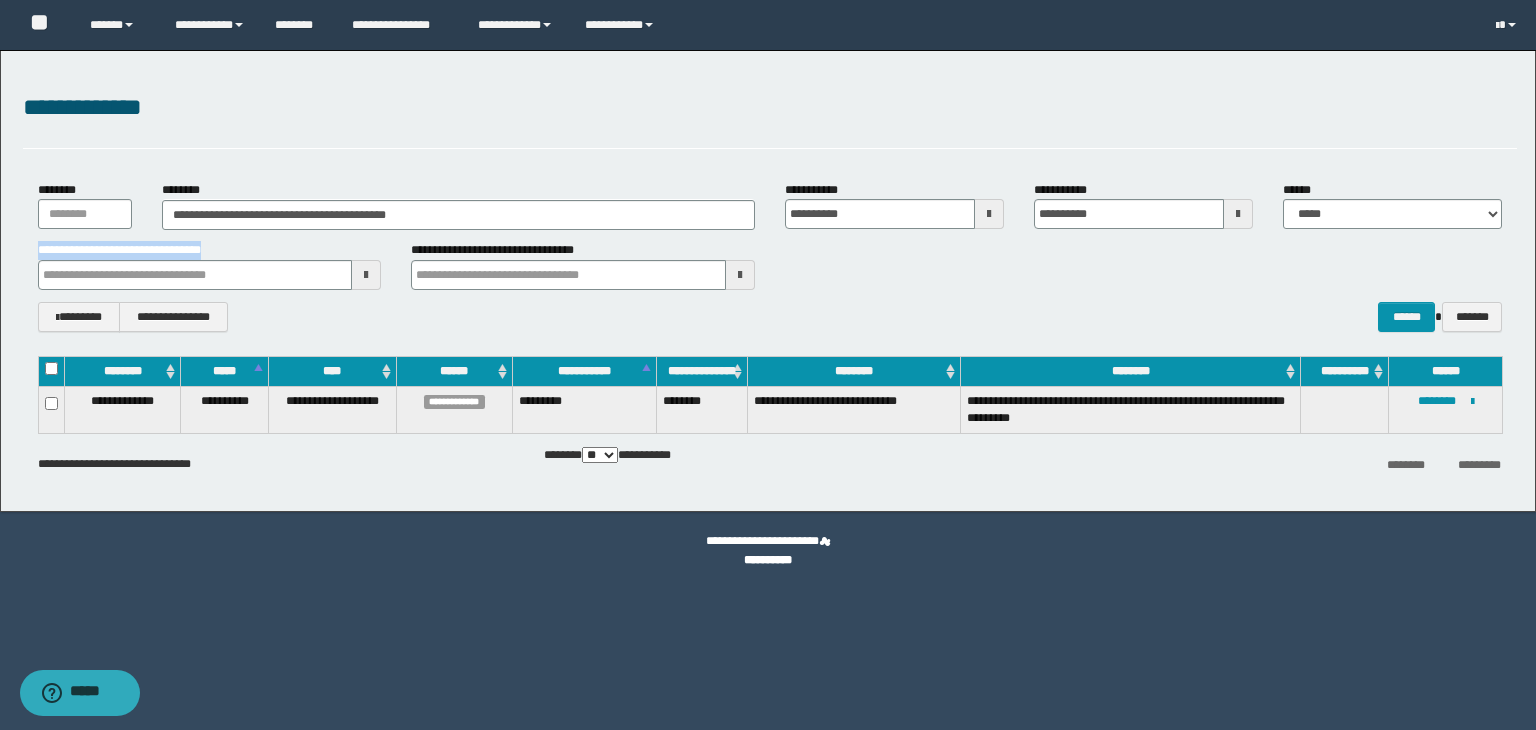 click on "**********" at bounding box center [210, 265] 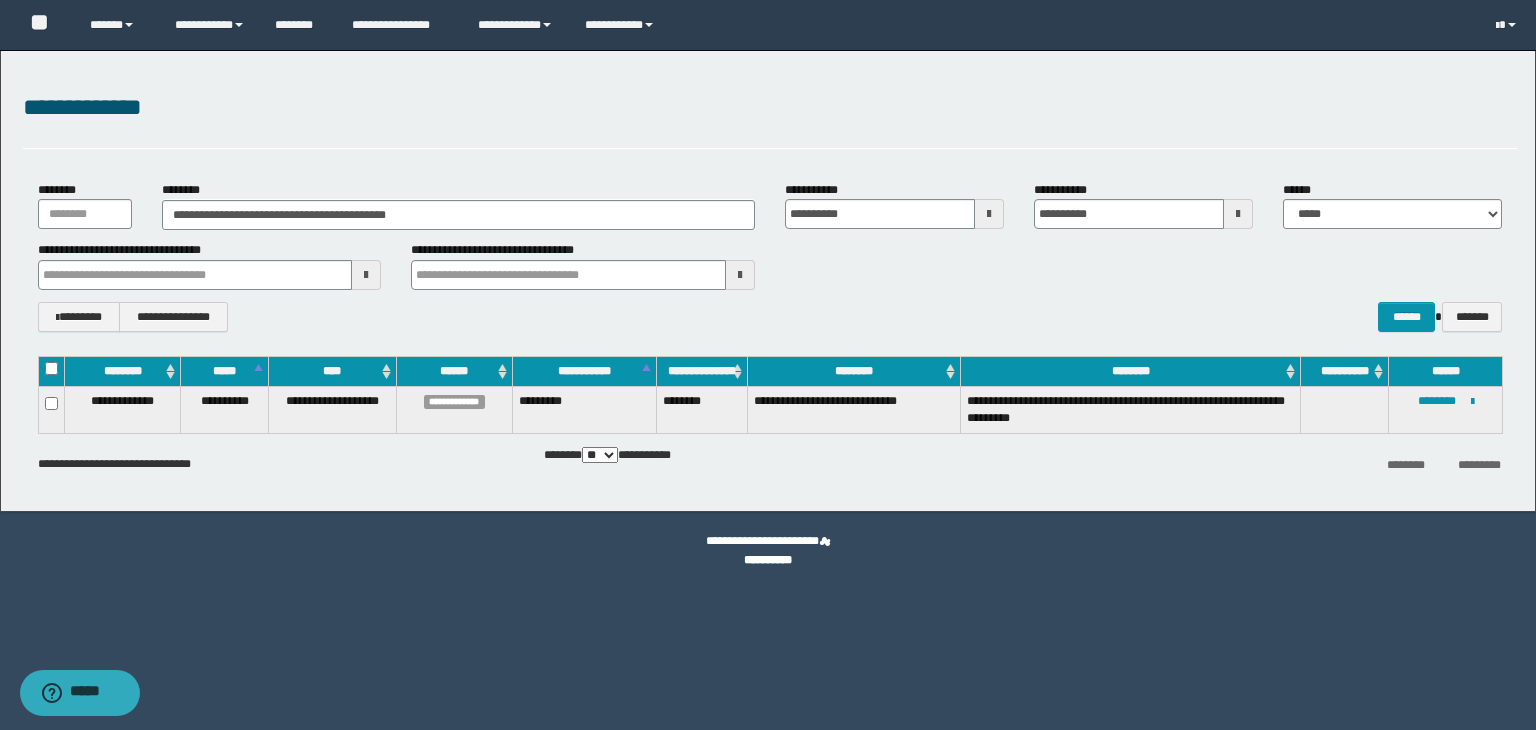 click on "**********" at bounding box center [210, 265] 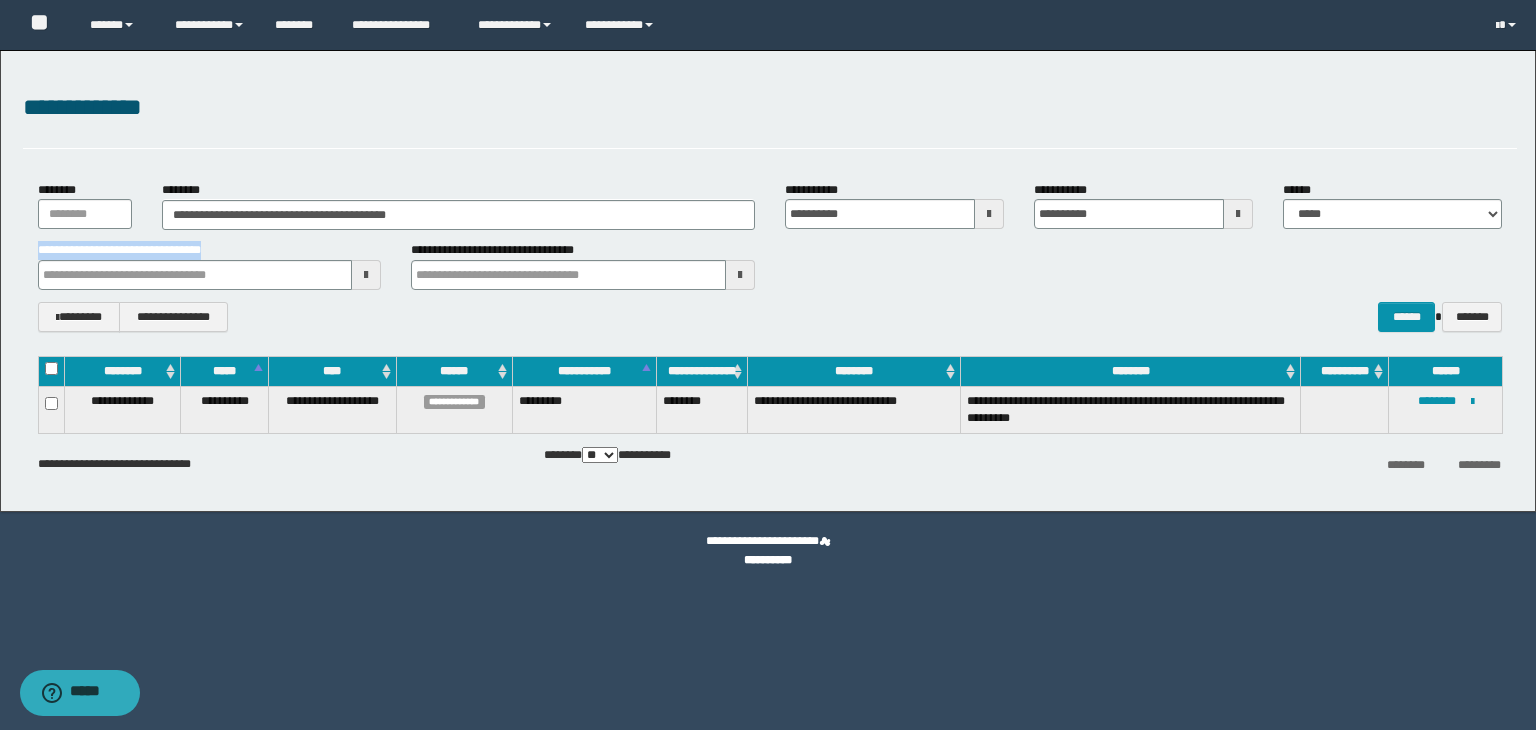 click on "**********" at bounding box center [210, 265] 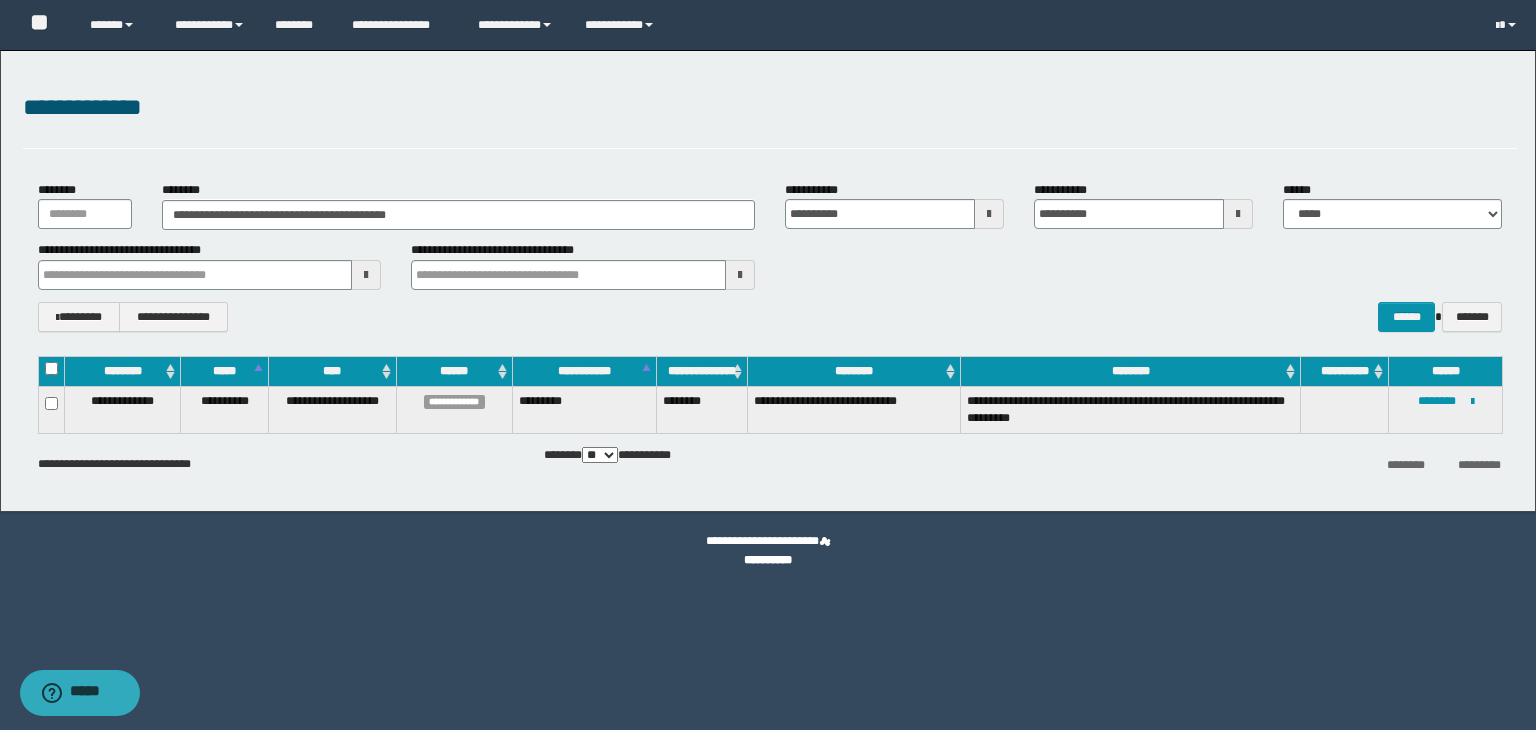 click on "**********" at bounding box center (210, 265) 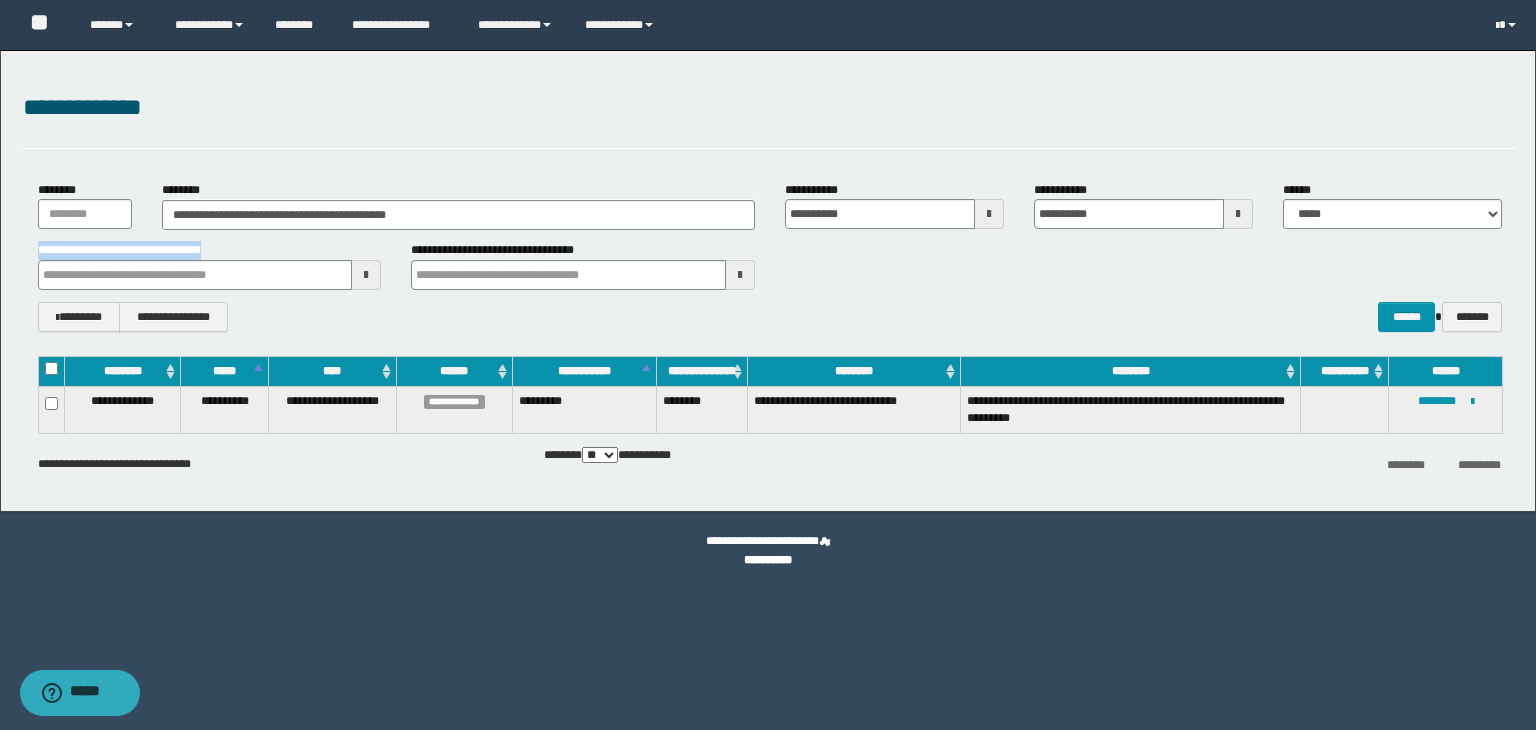 click on "**********" at bounding box center (210, 265) 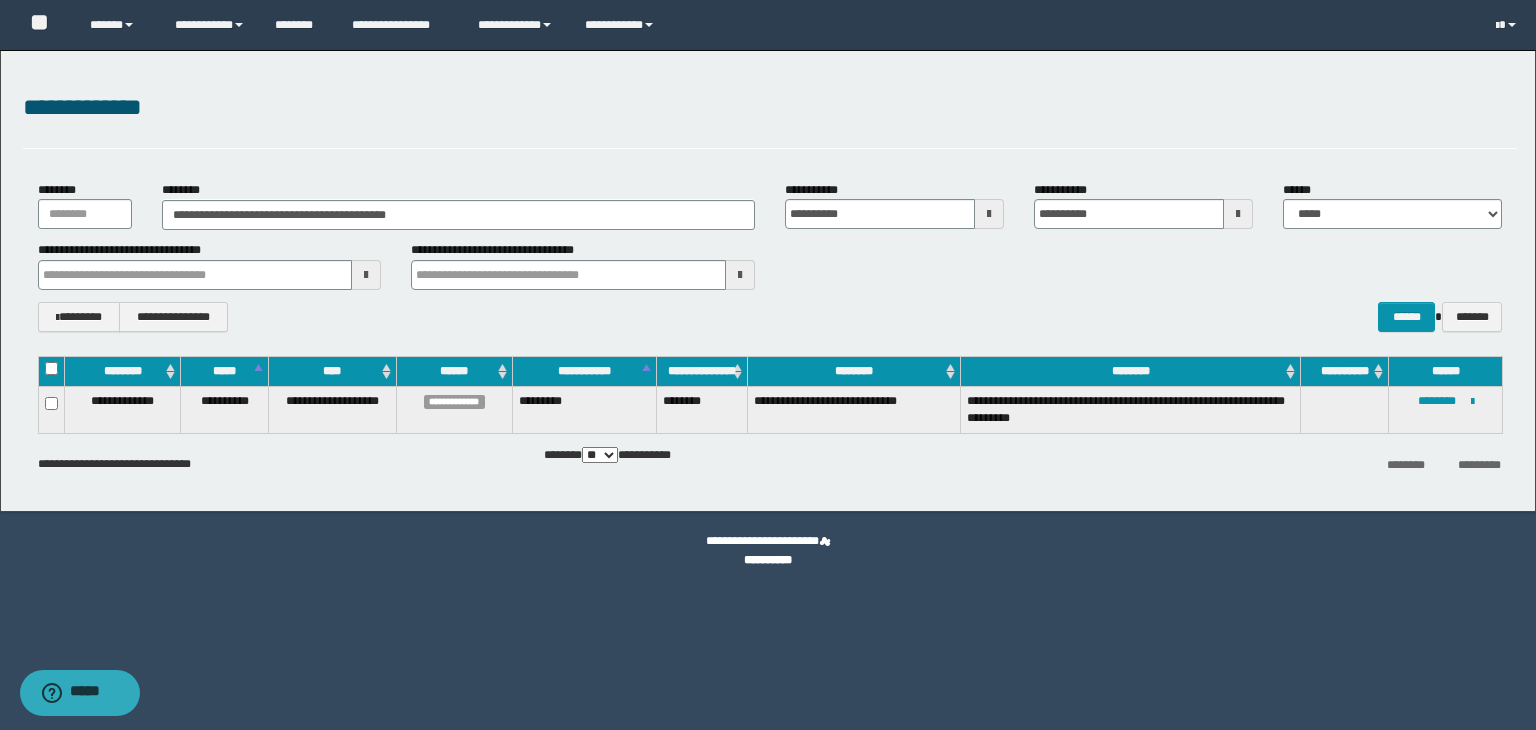 click on "**********" at bounding box center [210, 265] 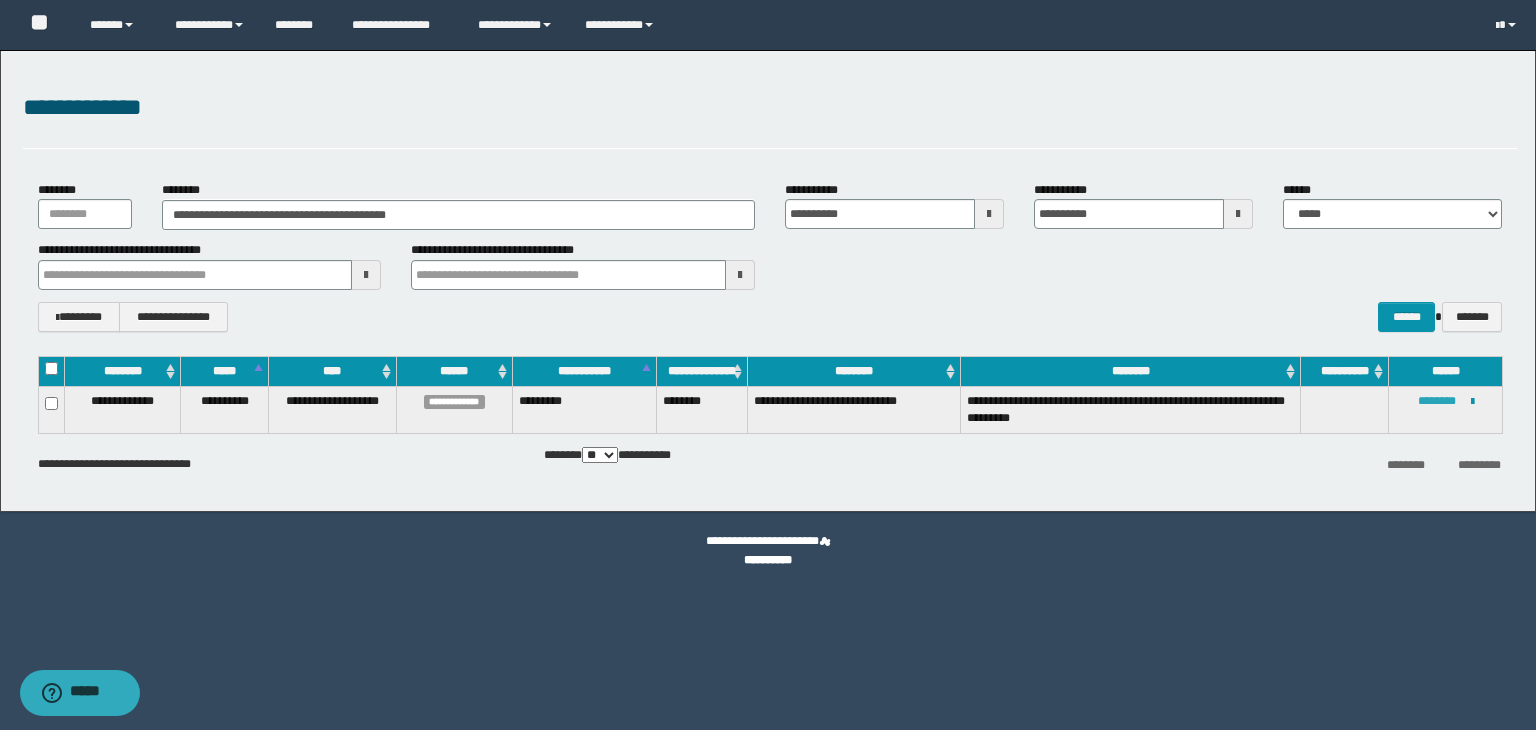 click on "********" at bounding box center (1437, 401) 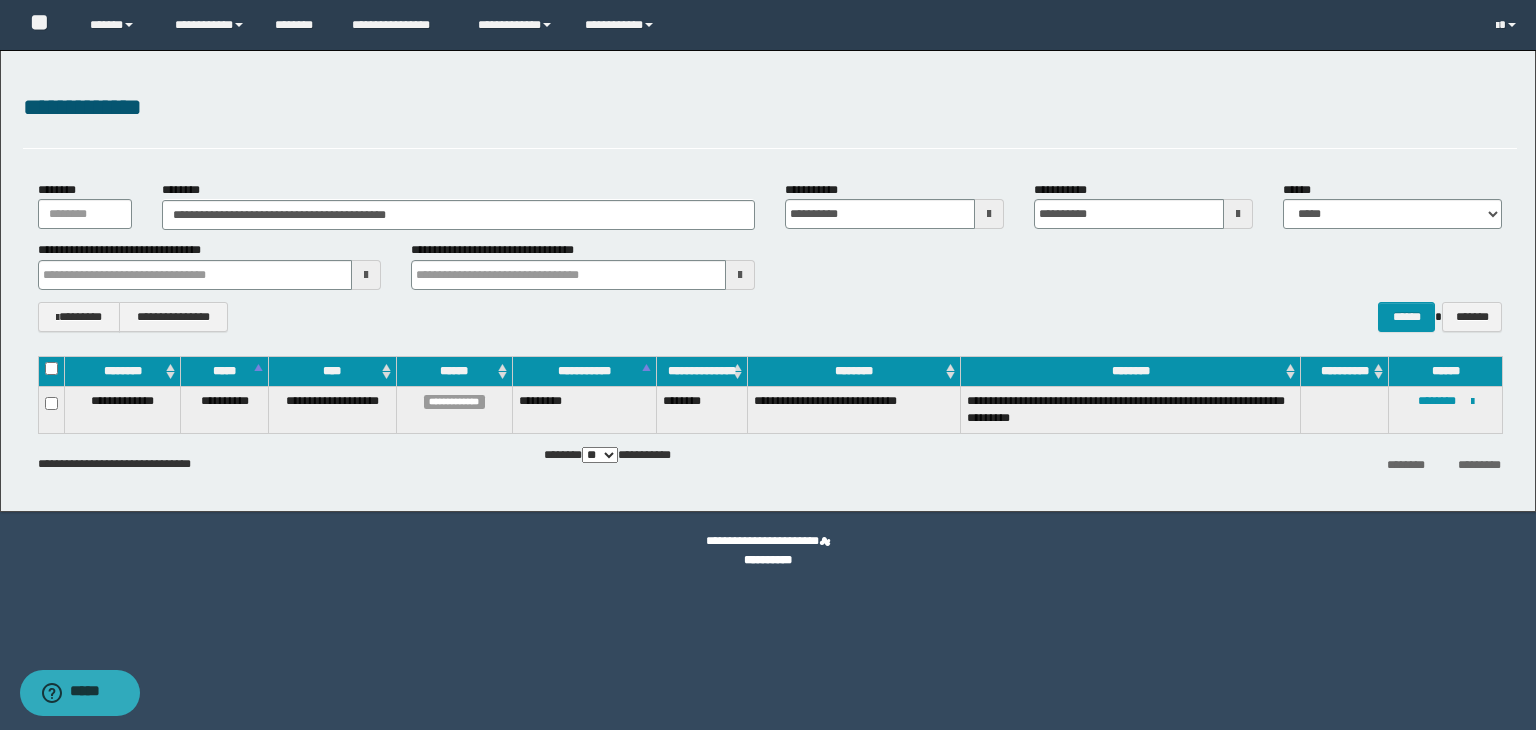 click on "**********" at bounding box center [770, 265] 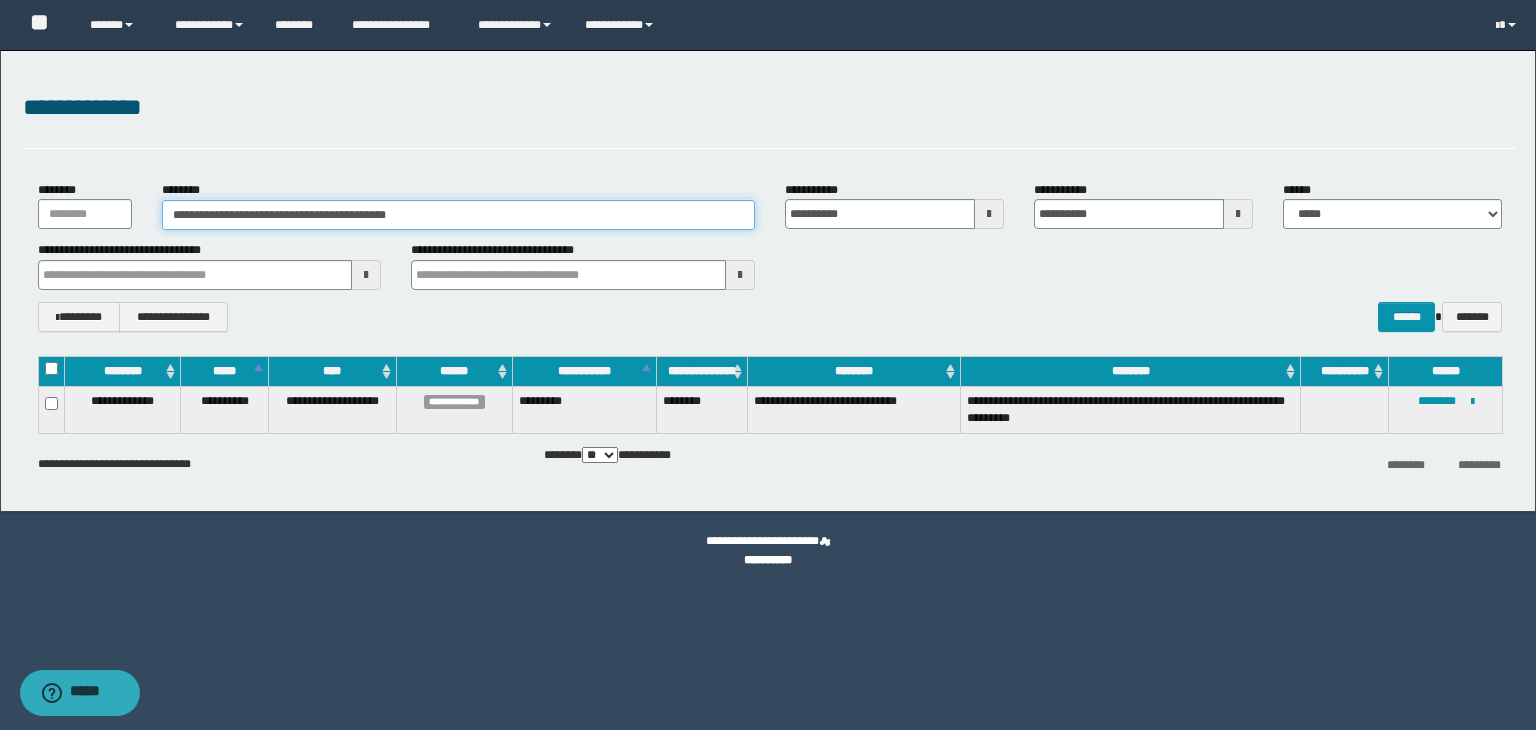 drag, startPoint x: 457, startPoint y: 214, endPoint x: 159, endPoint y: 231, distance: 298.4845 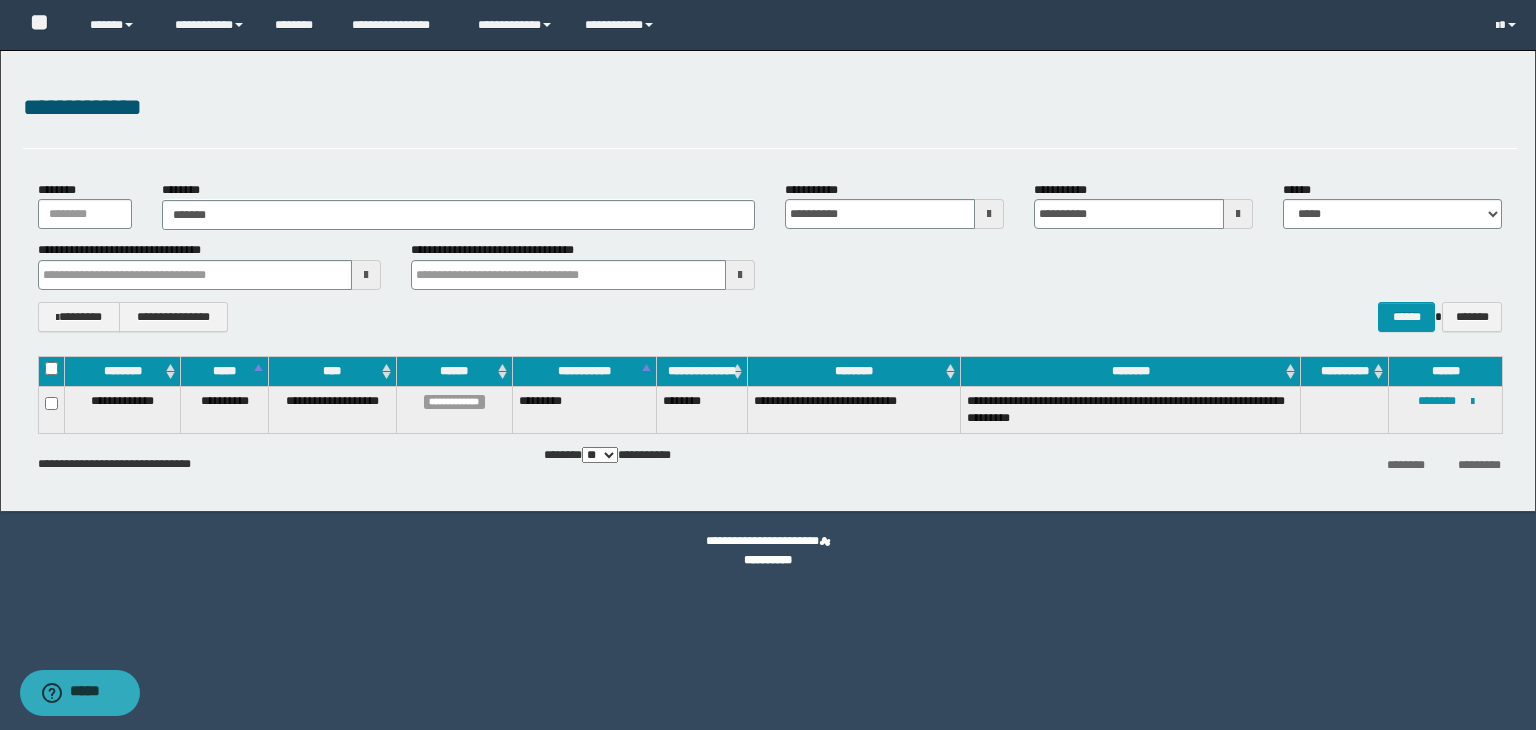 click on "**********" at bounding box center [770, 256] 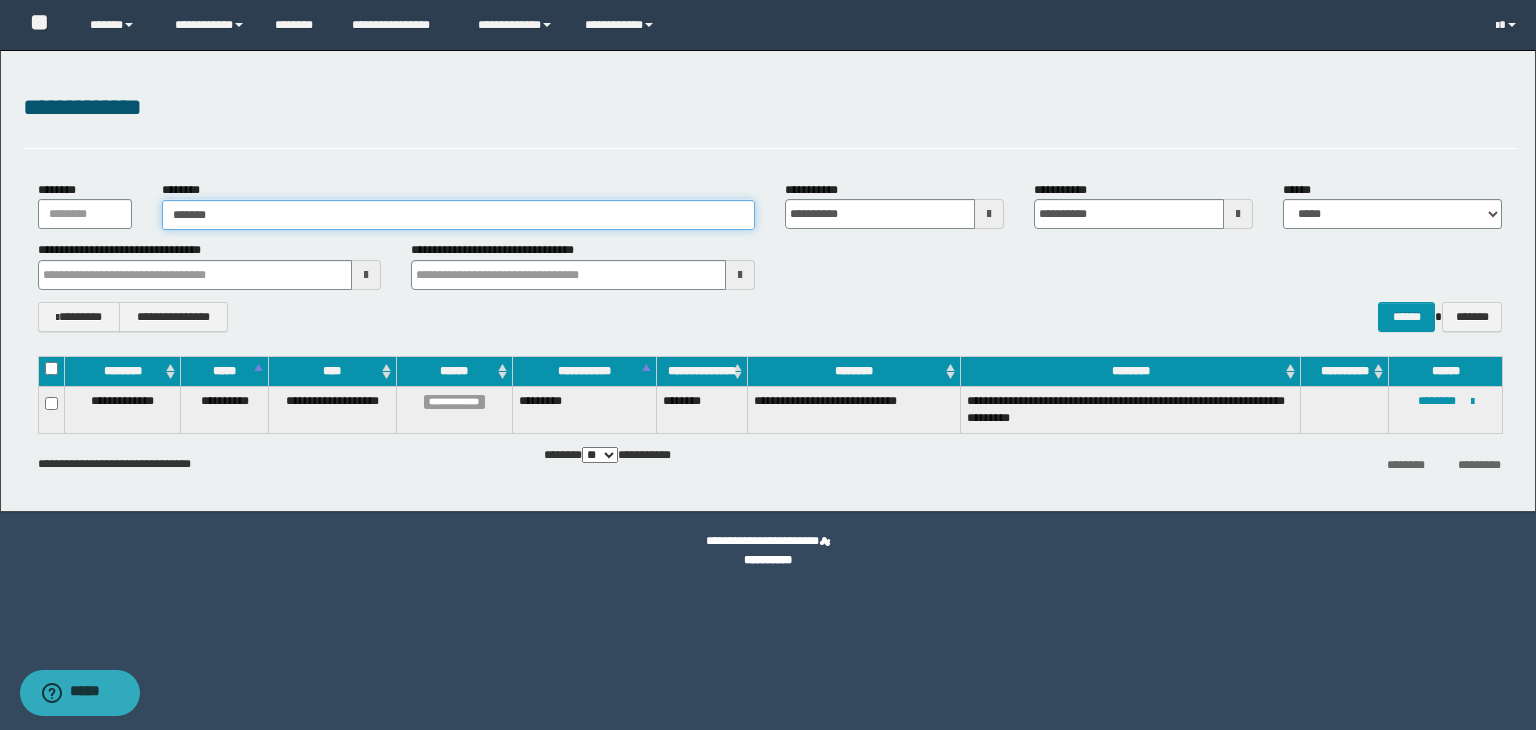 click on "*******" at bounding box center [458, 215] 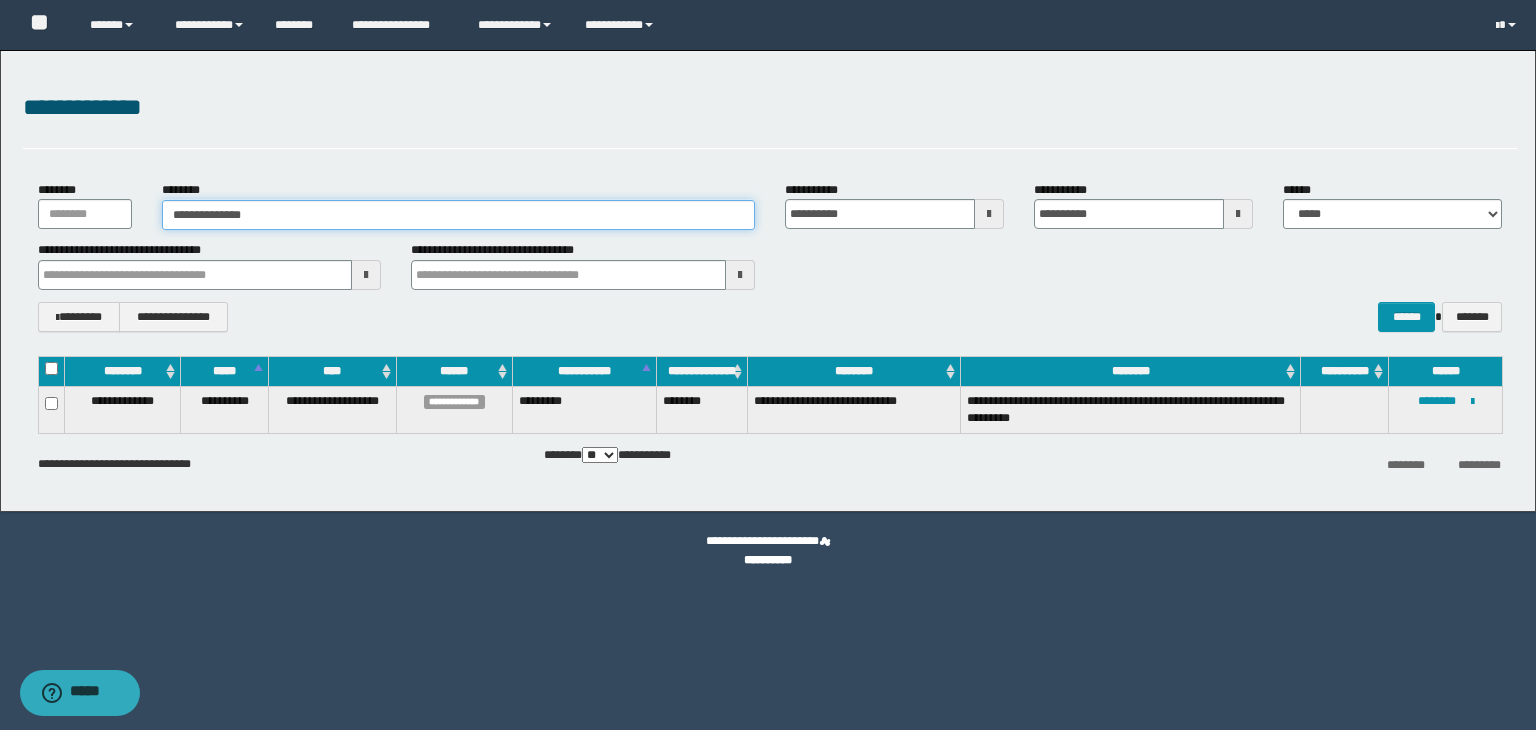 type on "**********" 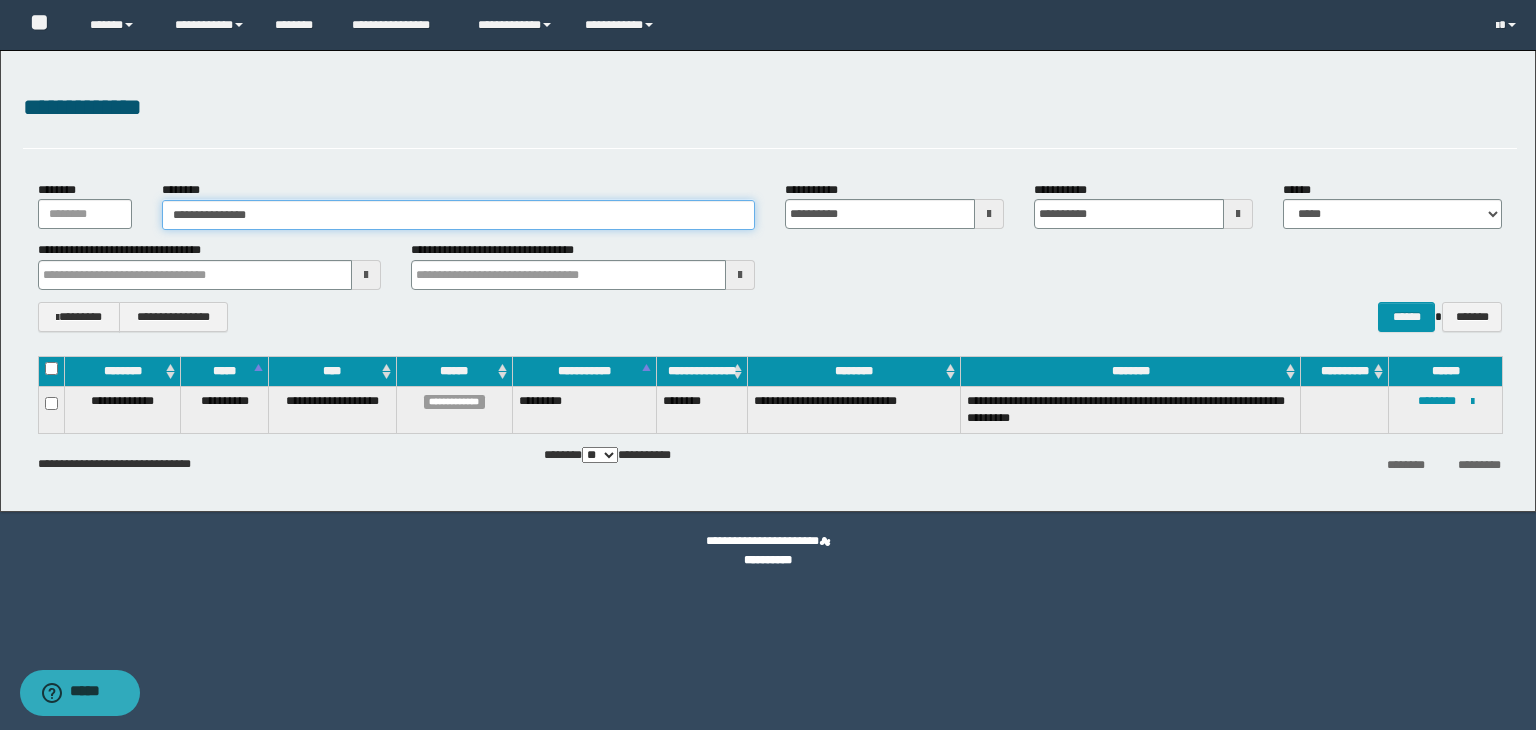 type on "**********" 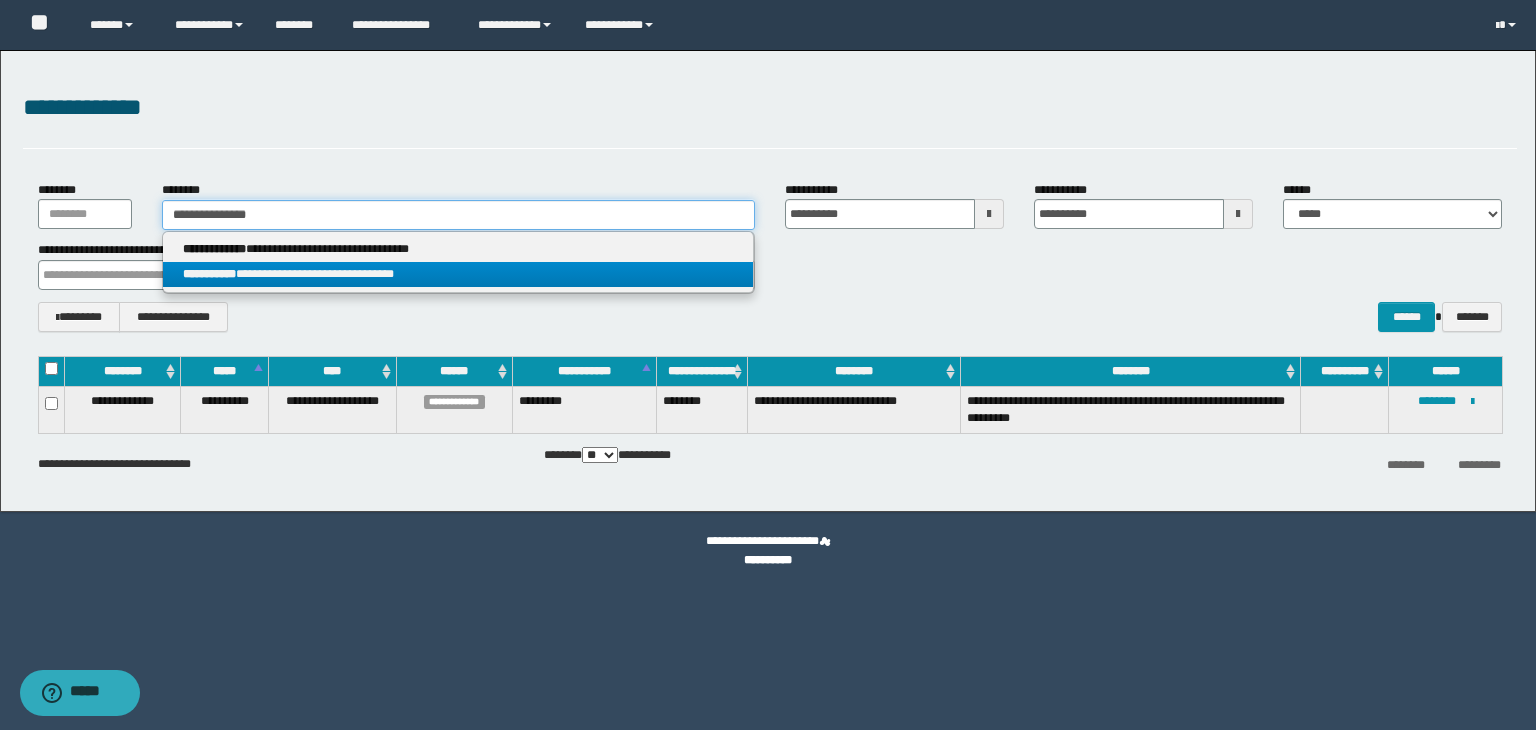 type on "**********" 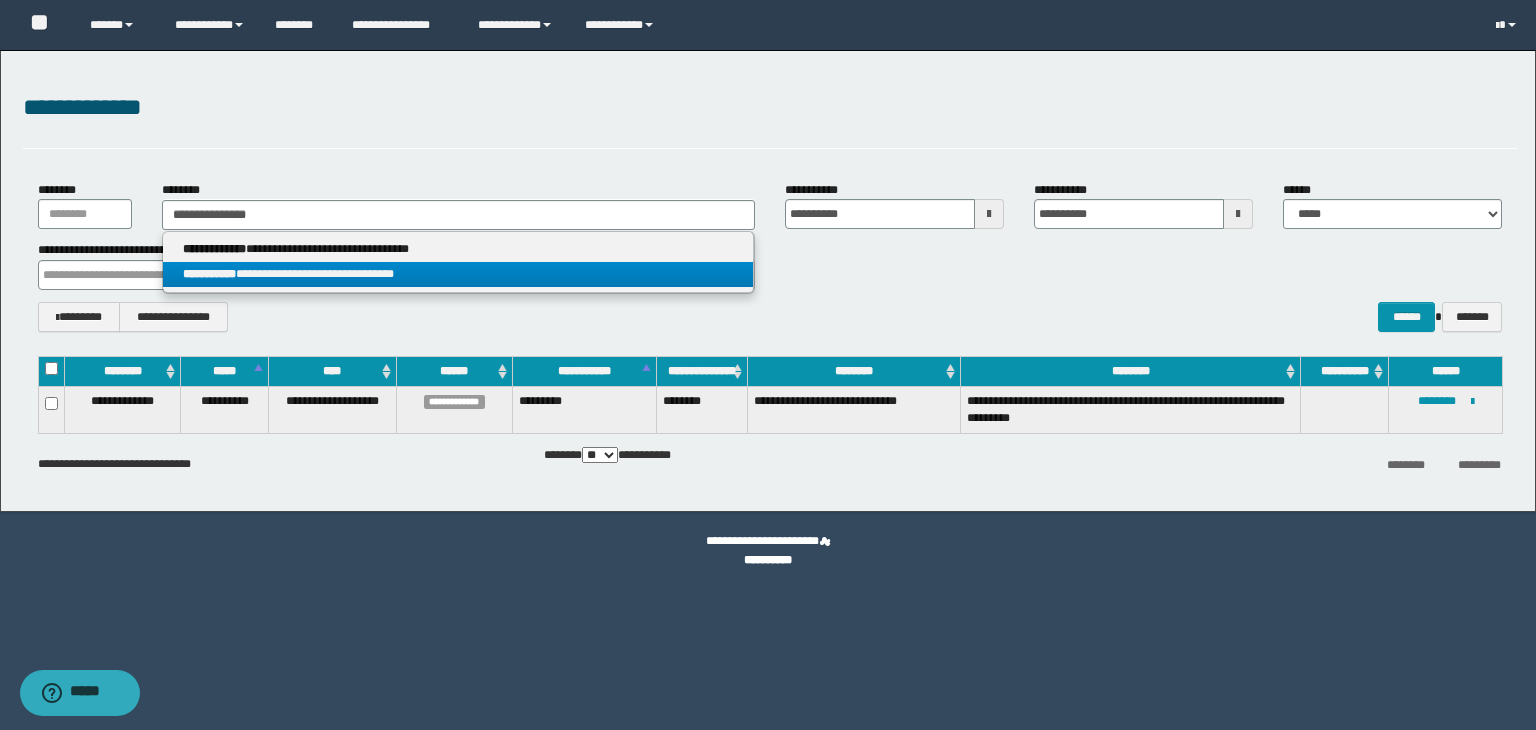 click on "**********" at bounding box center [458, 274] 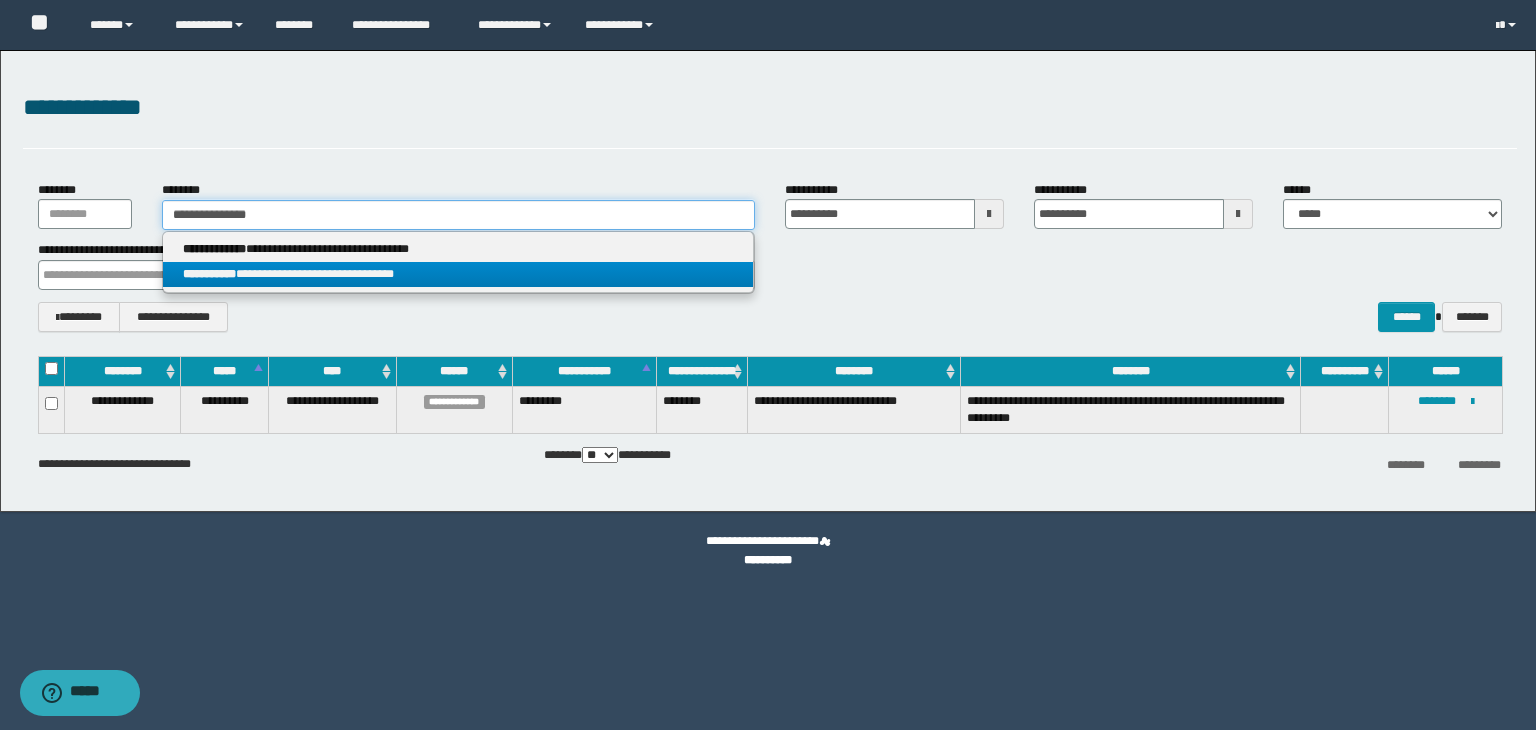 type 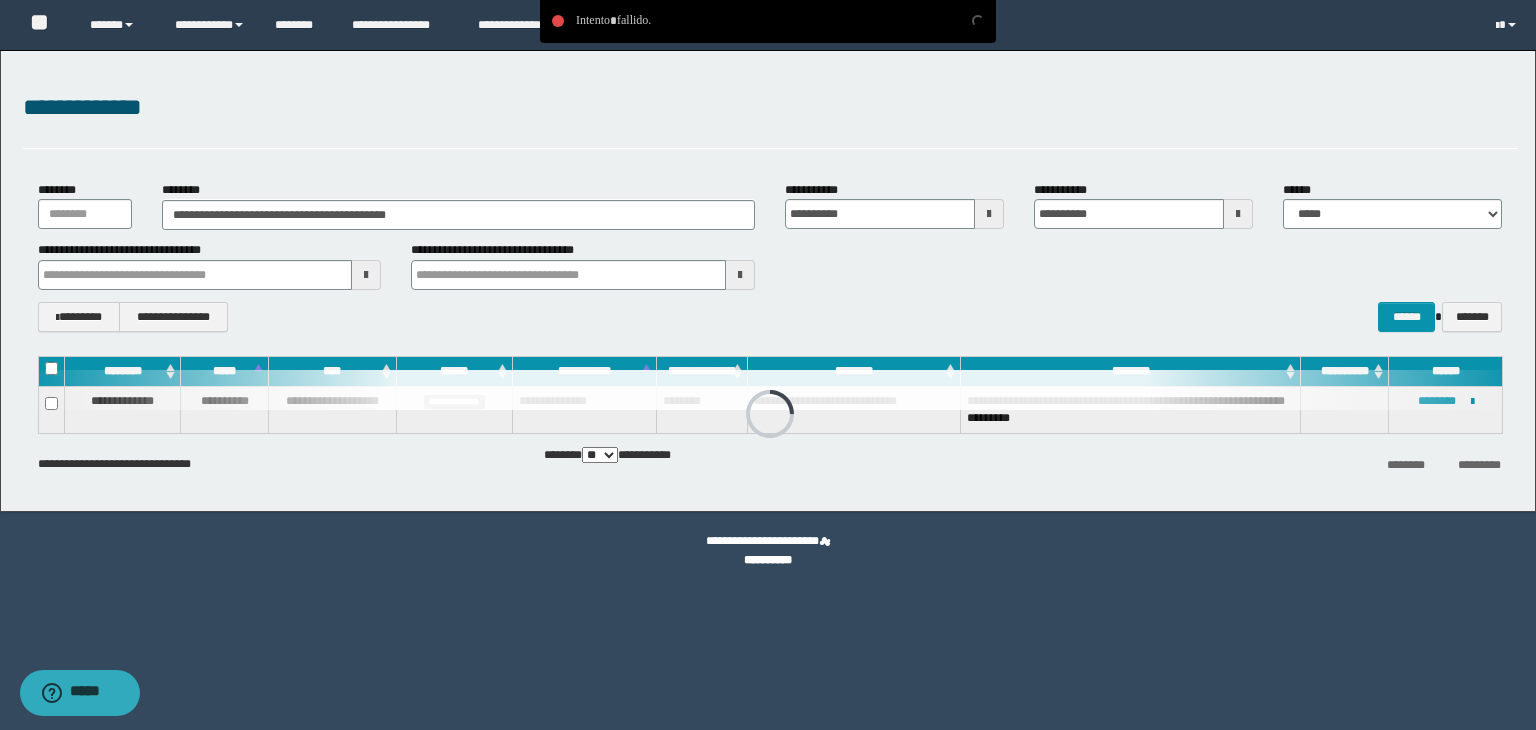 click on "**********" at bounding box center (768, 365) 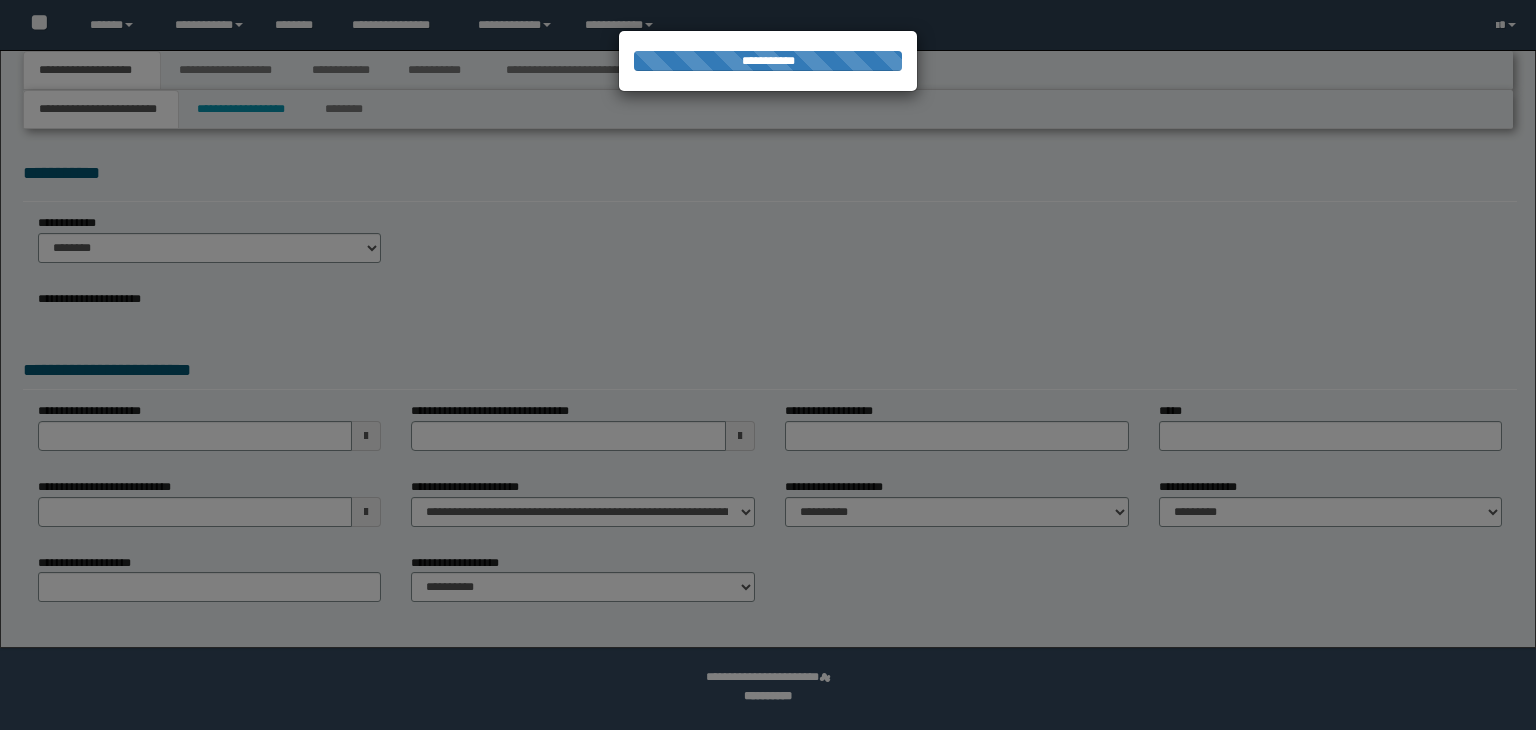 scroll, scrollTop: 0, scrollLeft: 0, axis: both 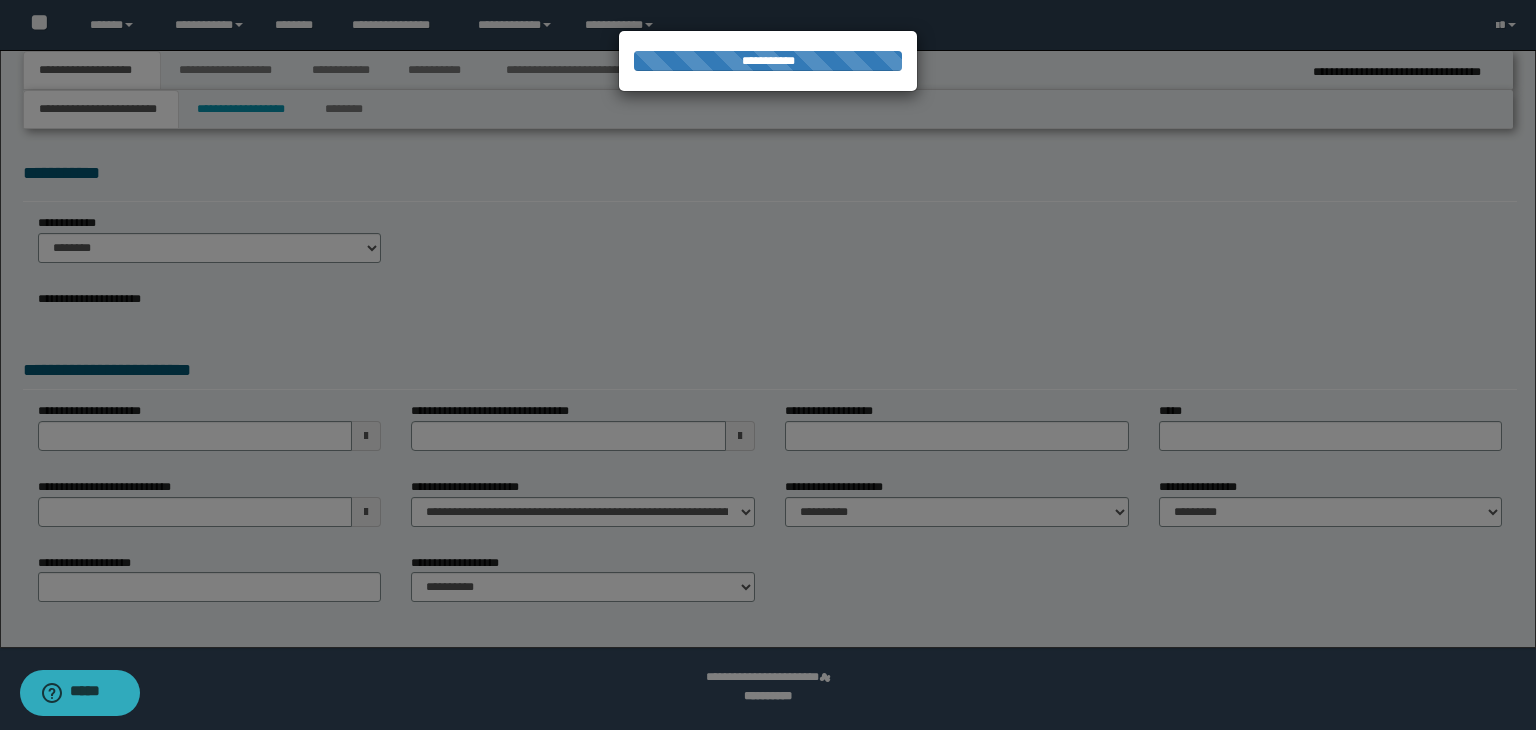 select on "*" 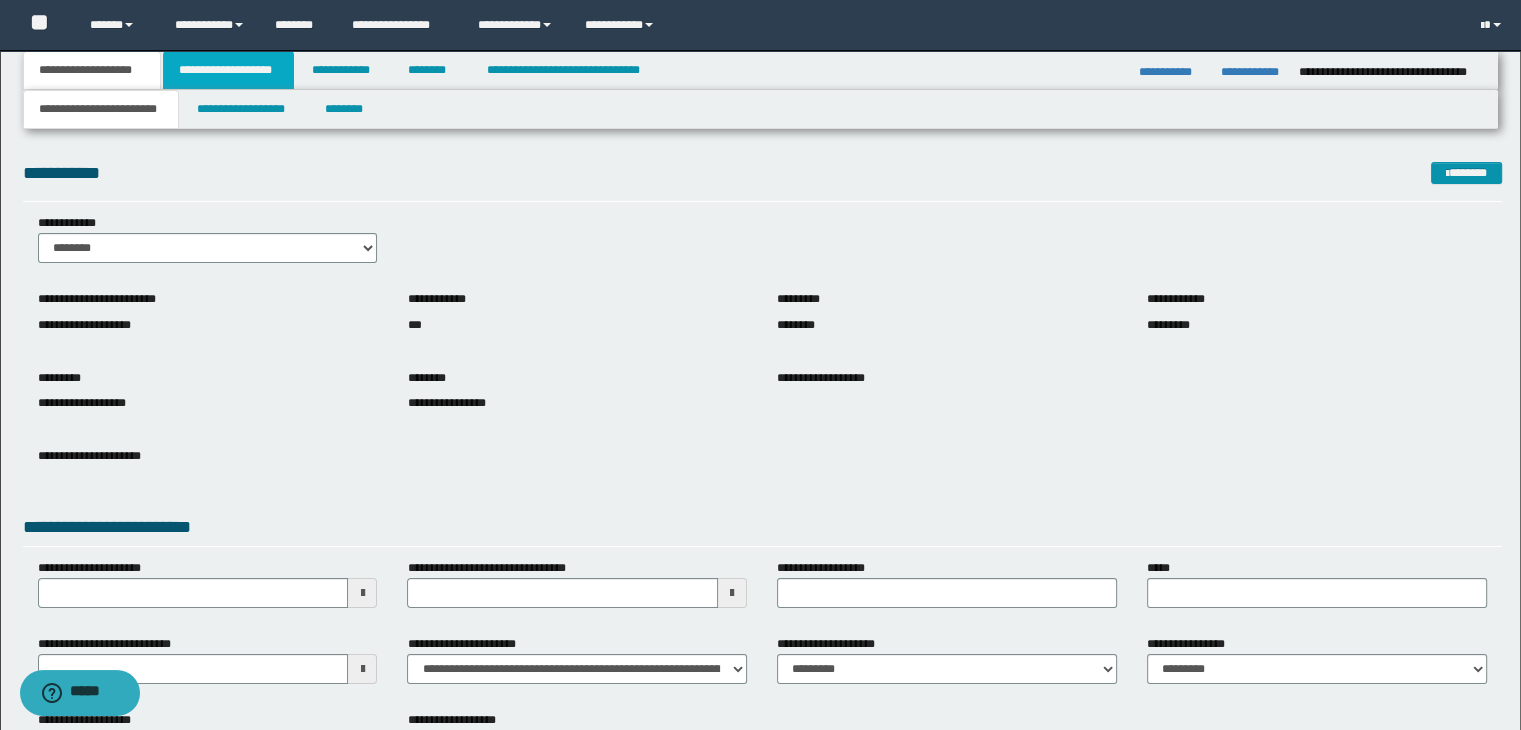 click on "**********" at bounding box center (228, 70) 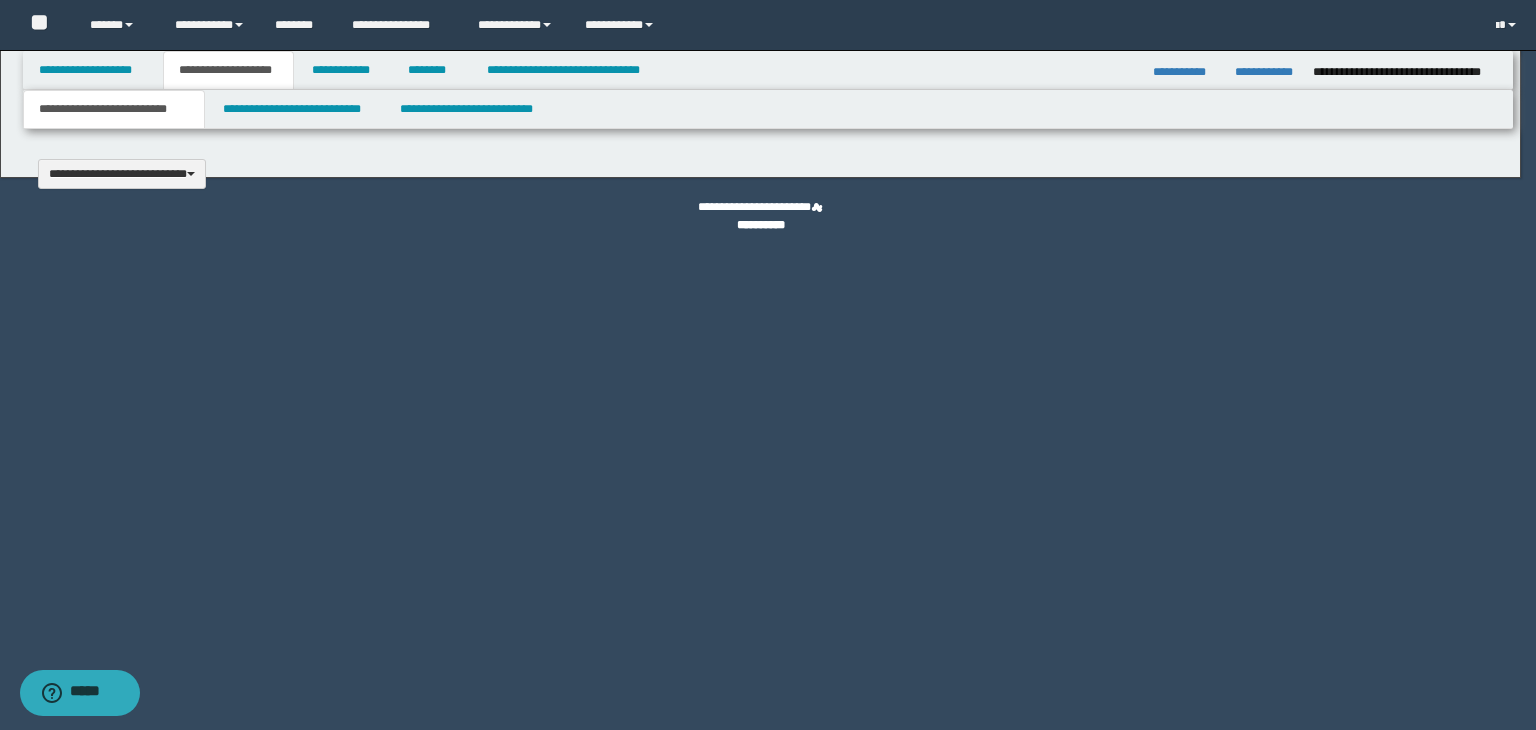 type 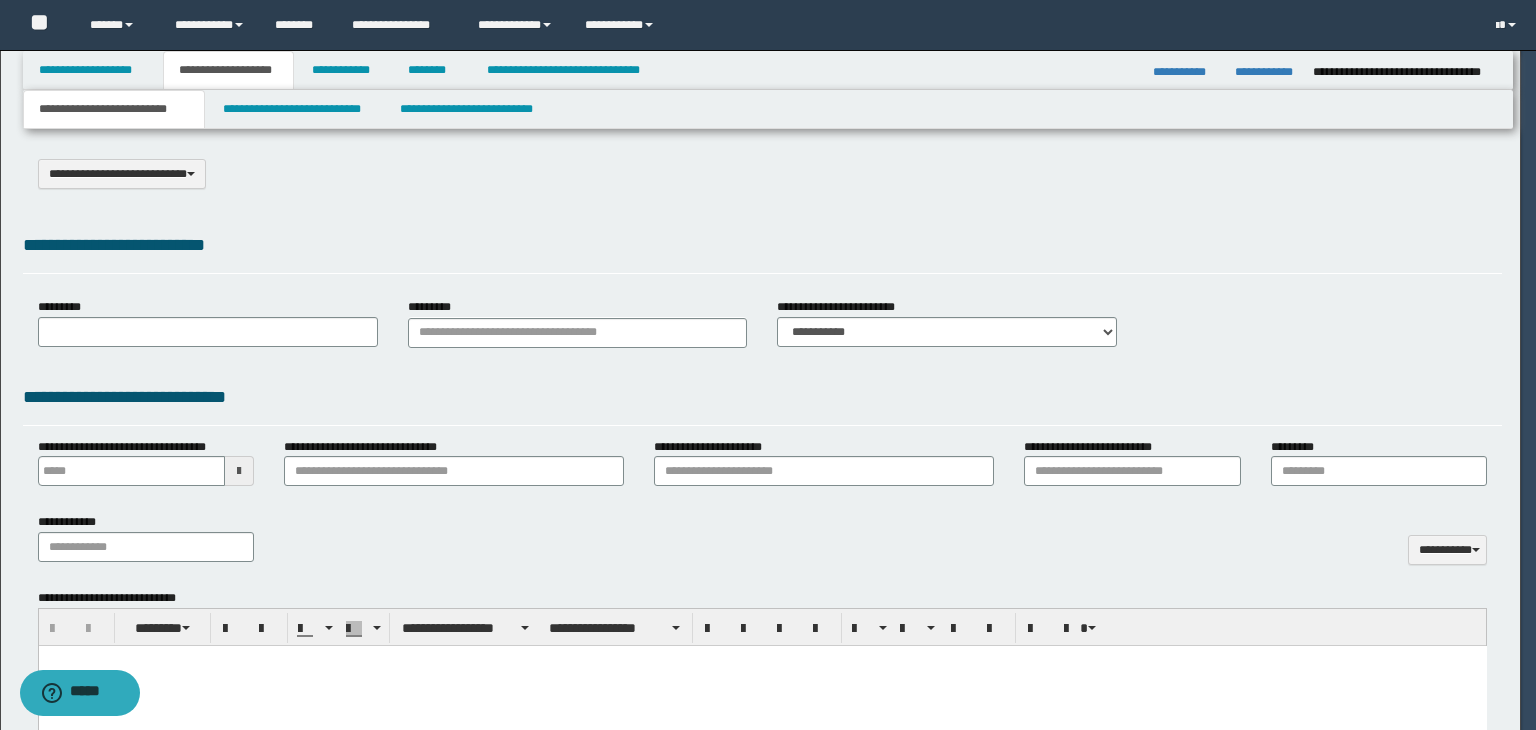 scroll, scrollTop: 0, scrollLeft: 0, axis: both 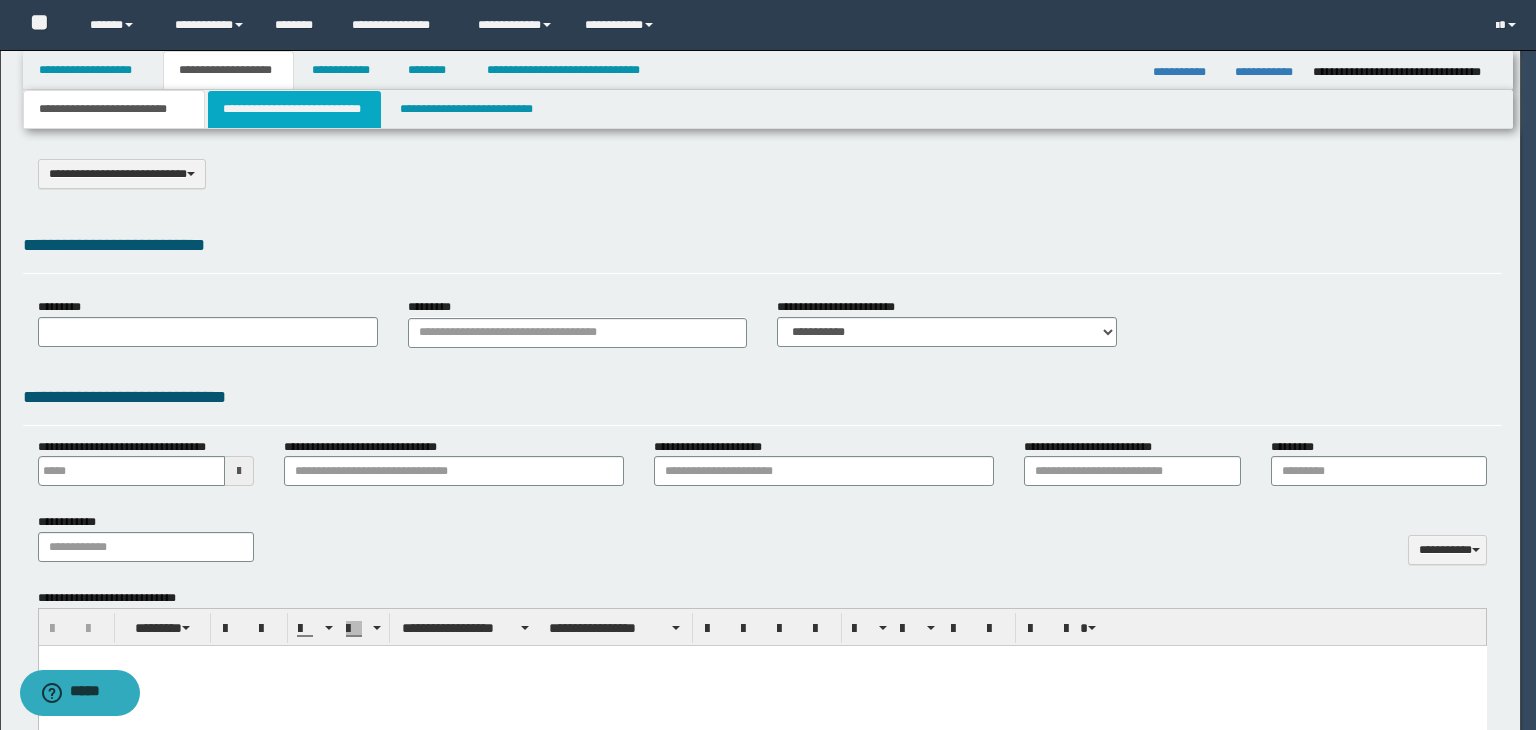 select on "*" 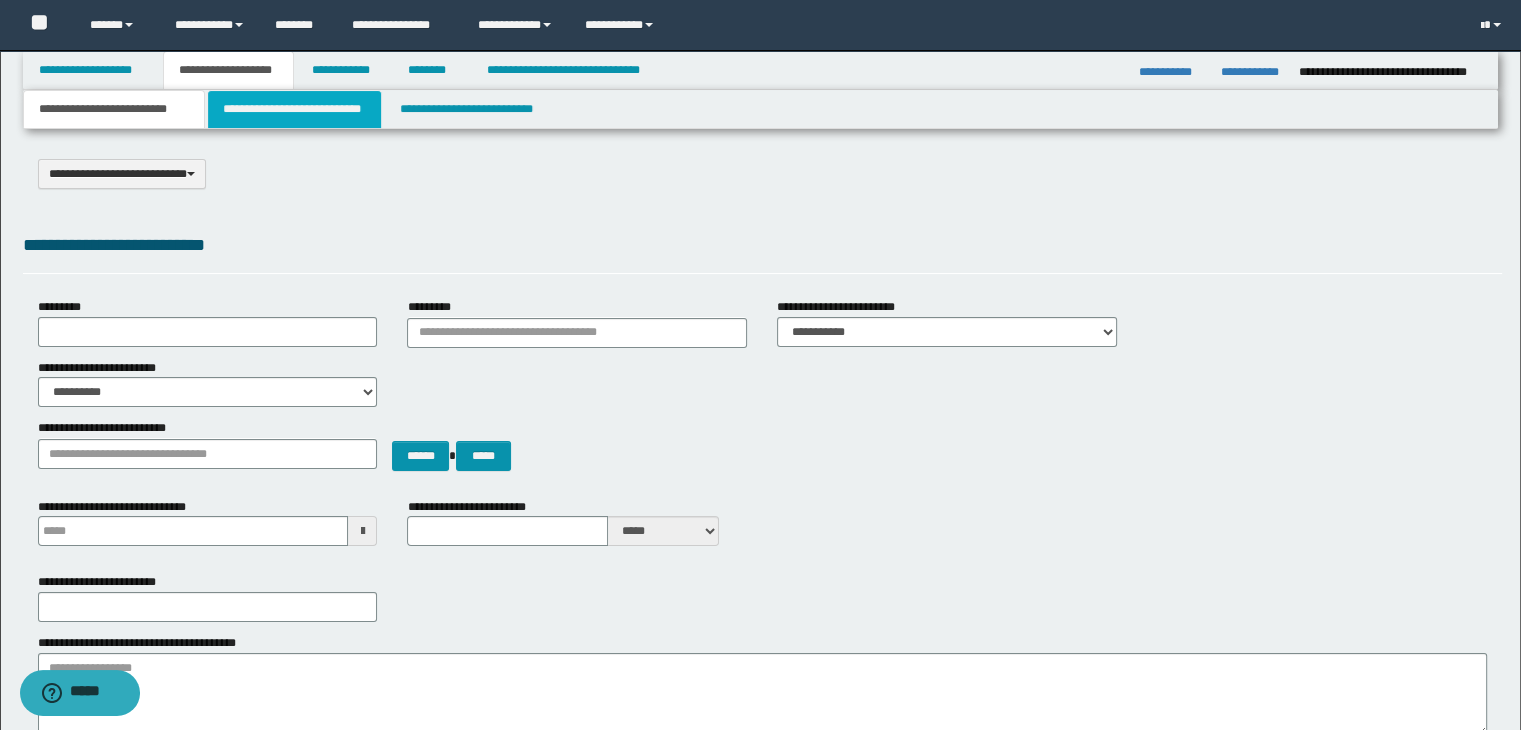 click on "**********" at bounding box center [294, 109] 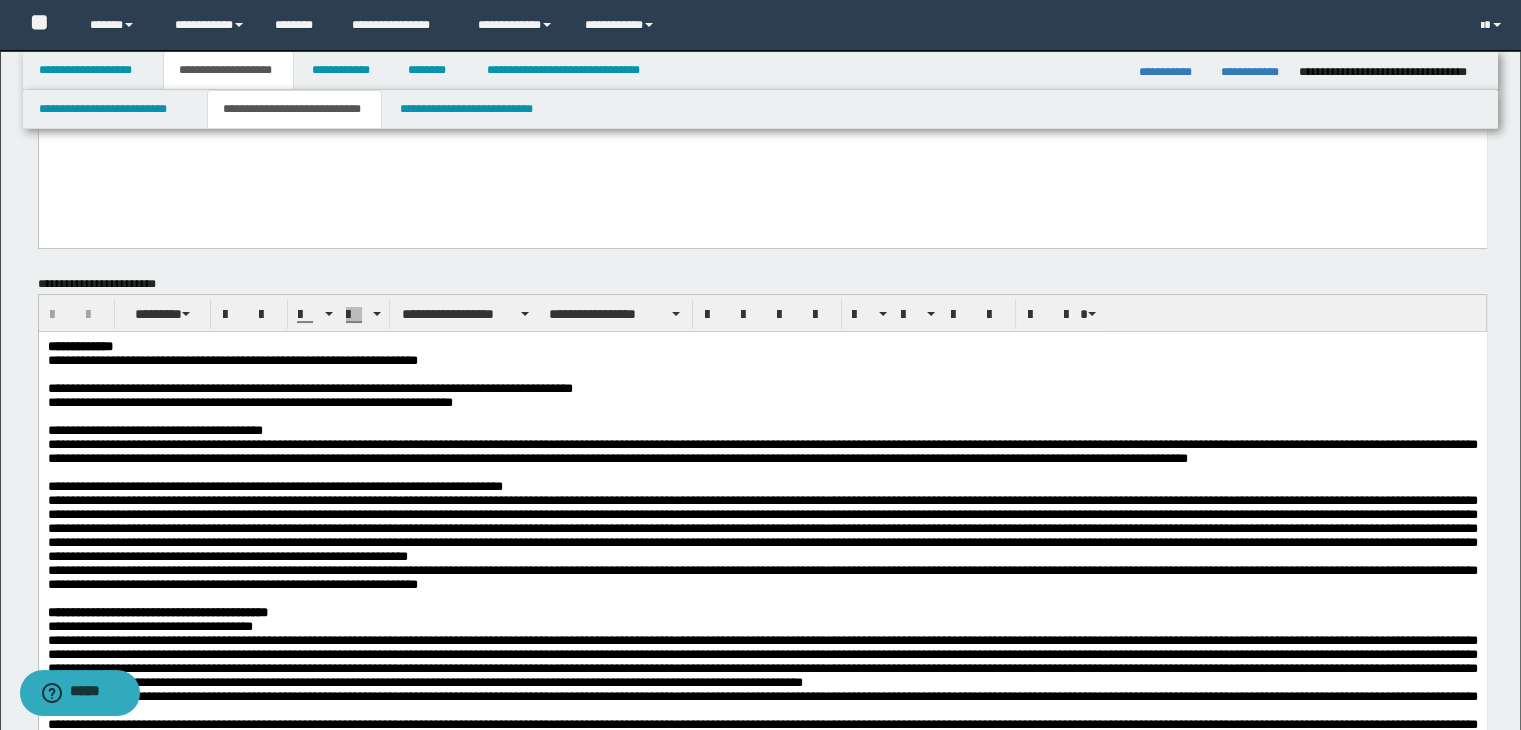 scroll, scrollTop: 200, scrollLeft: 0, axis: vertical 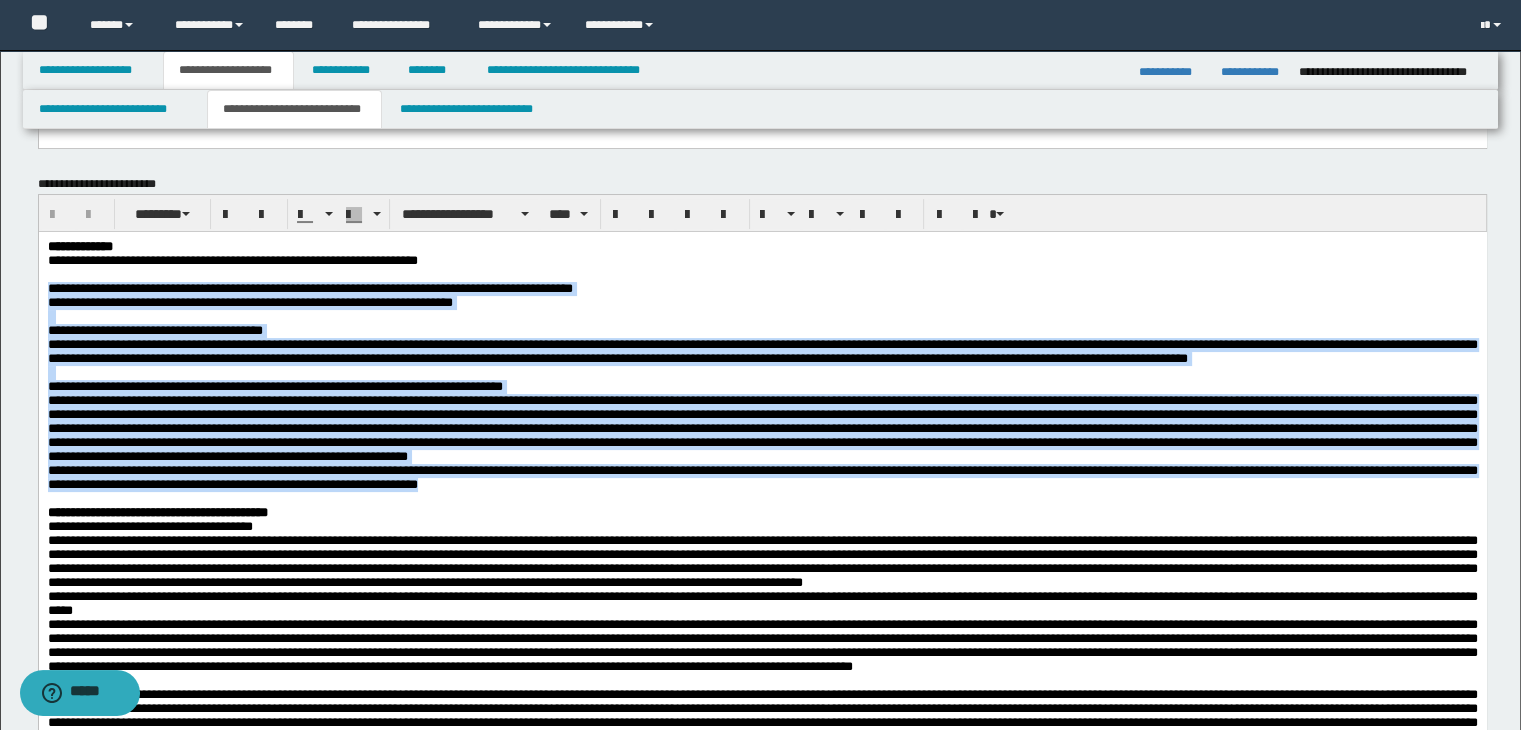 drag, startPoint x: 50, startPoint y: 294, endPoint x: 872, endPoint y: 544, distance: 859.17633 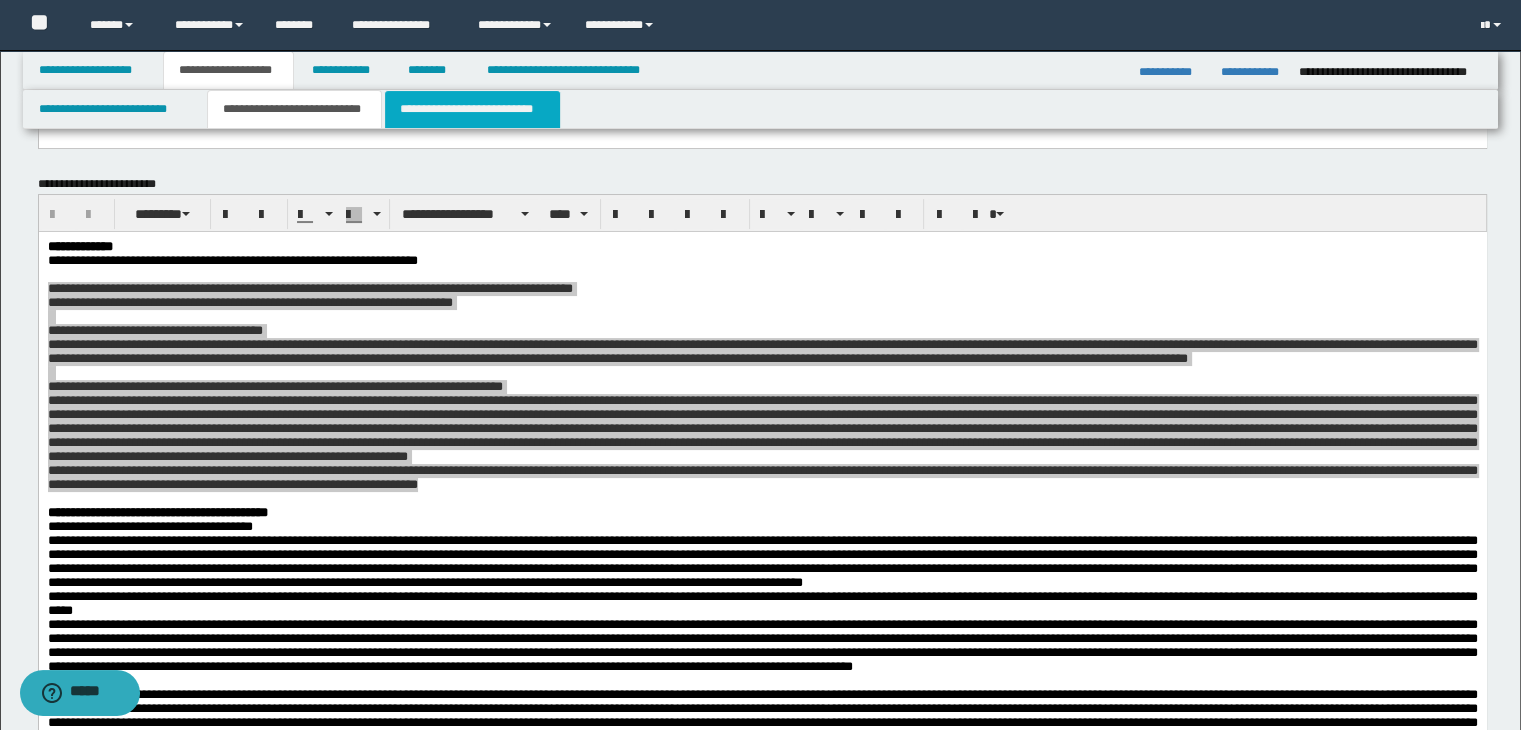 drag, startPoint x: 572, startPoint y: 114, endPoint x: 550, endPoint y: 125, distance: 24.596748 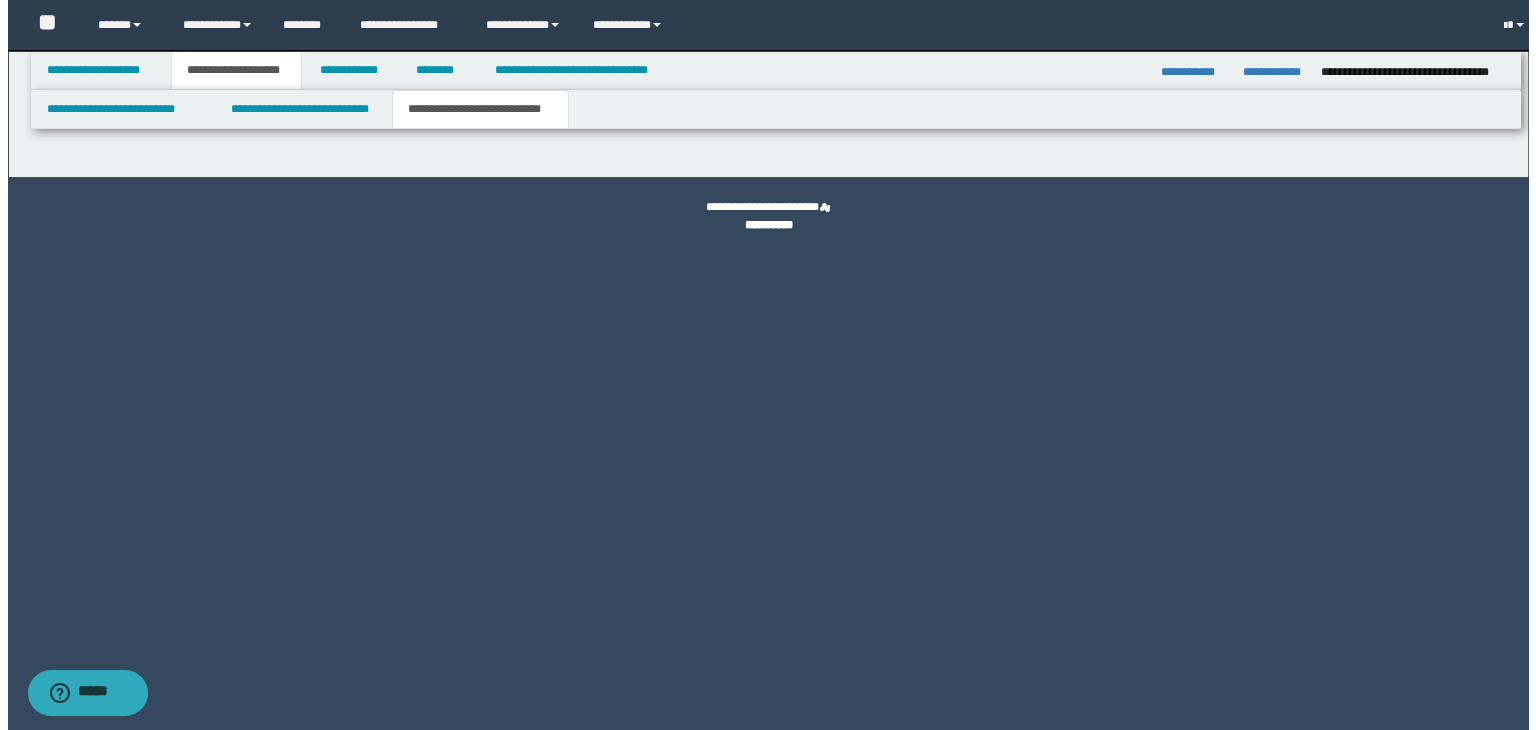 scroll, scrollTop: 0, scrollLeft: 0, axis: both 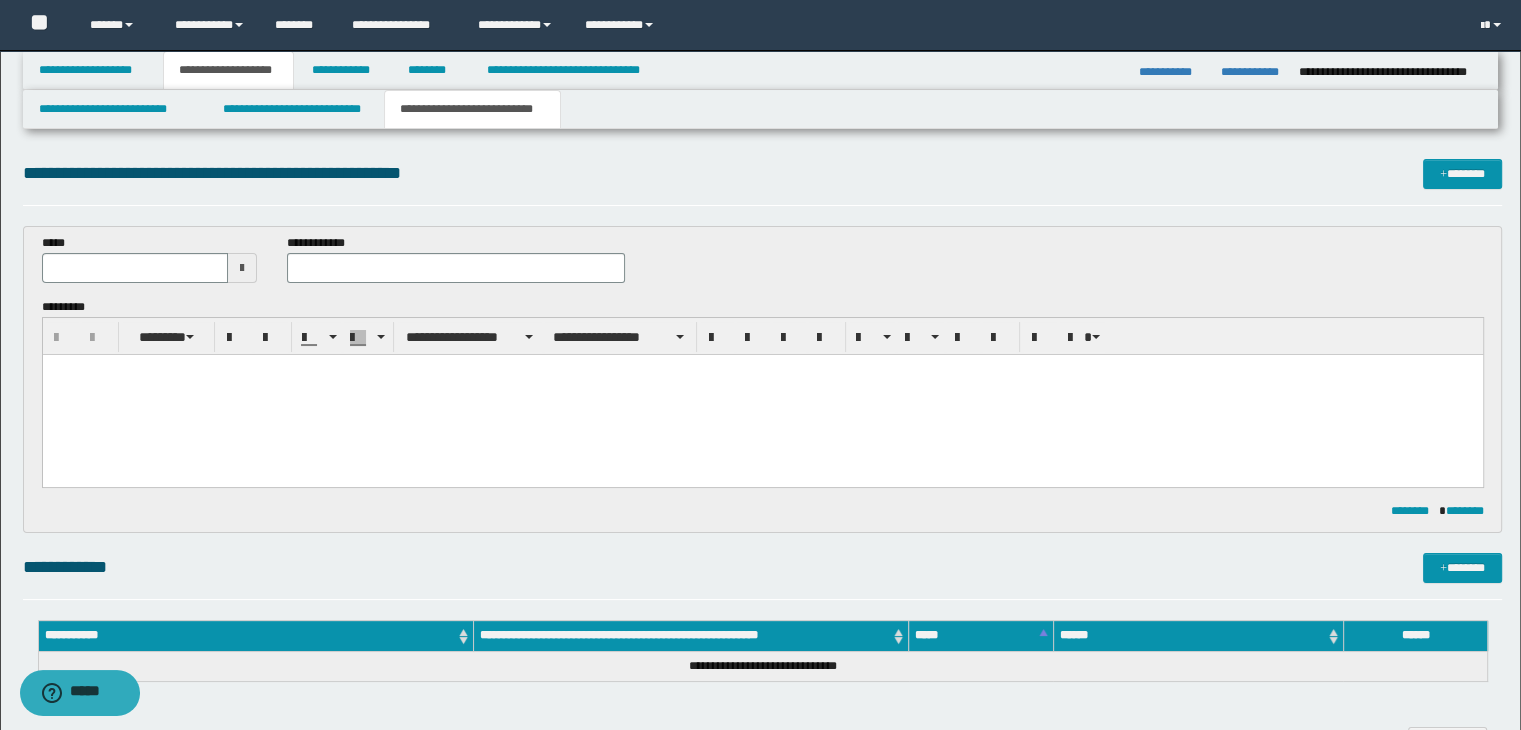 click at bounding box center [242, 268] 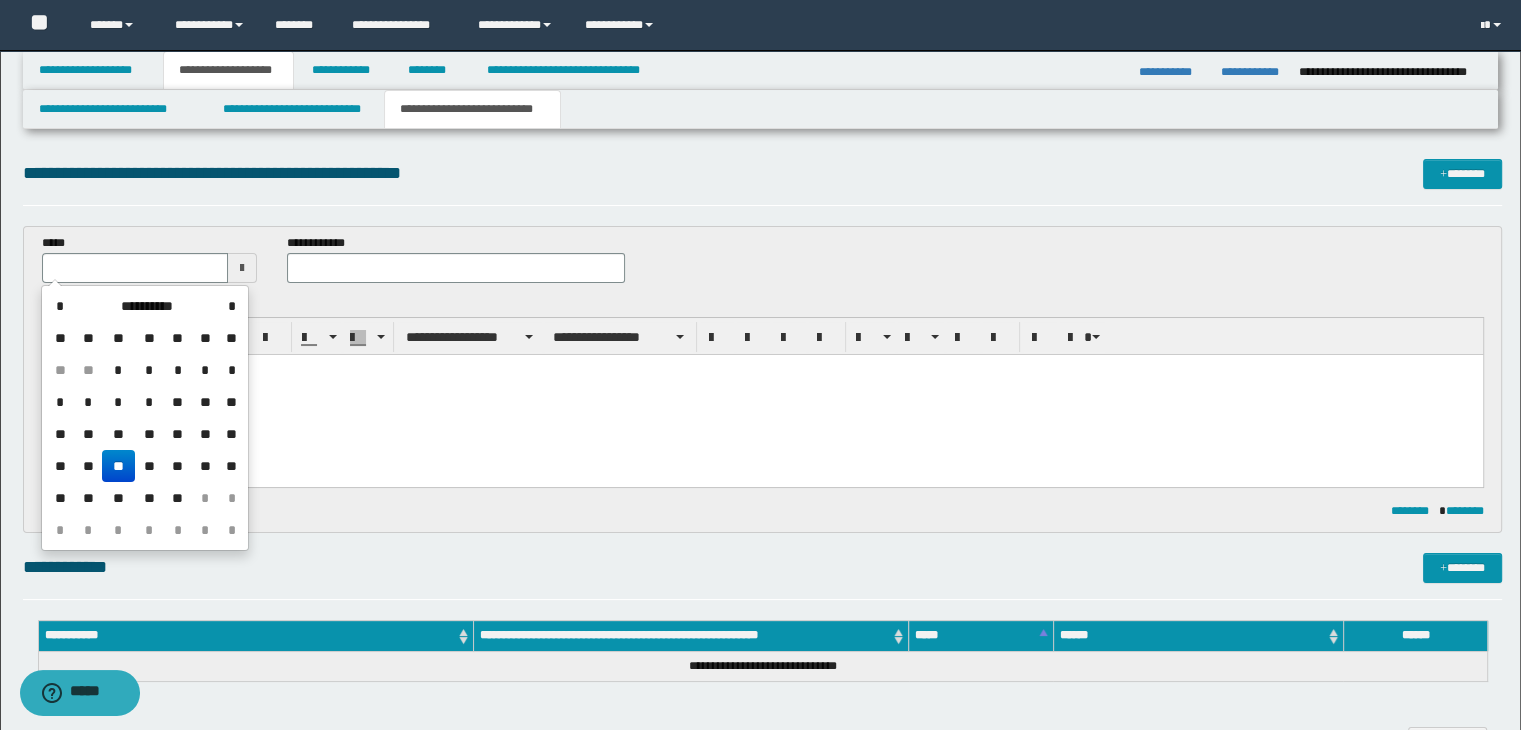 click on "**" at bounding box center [118, 466] 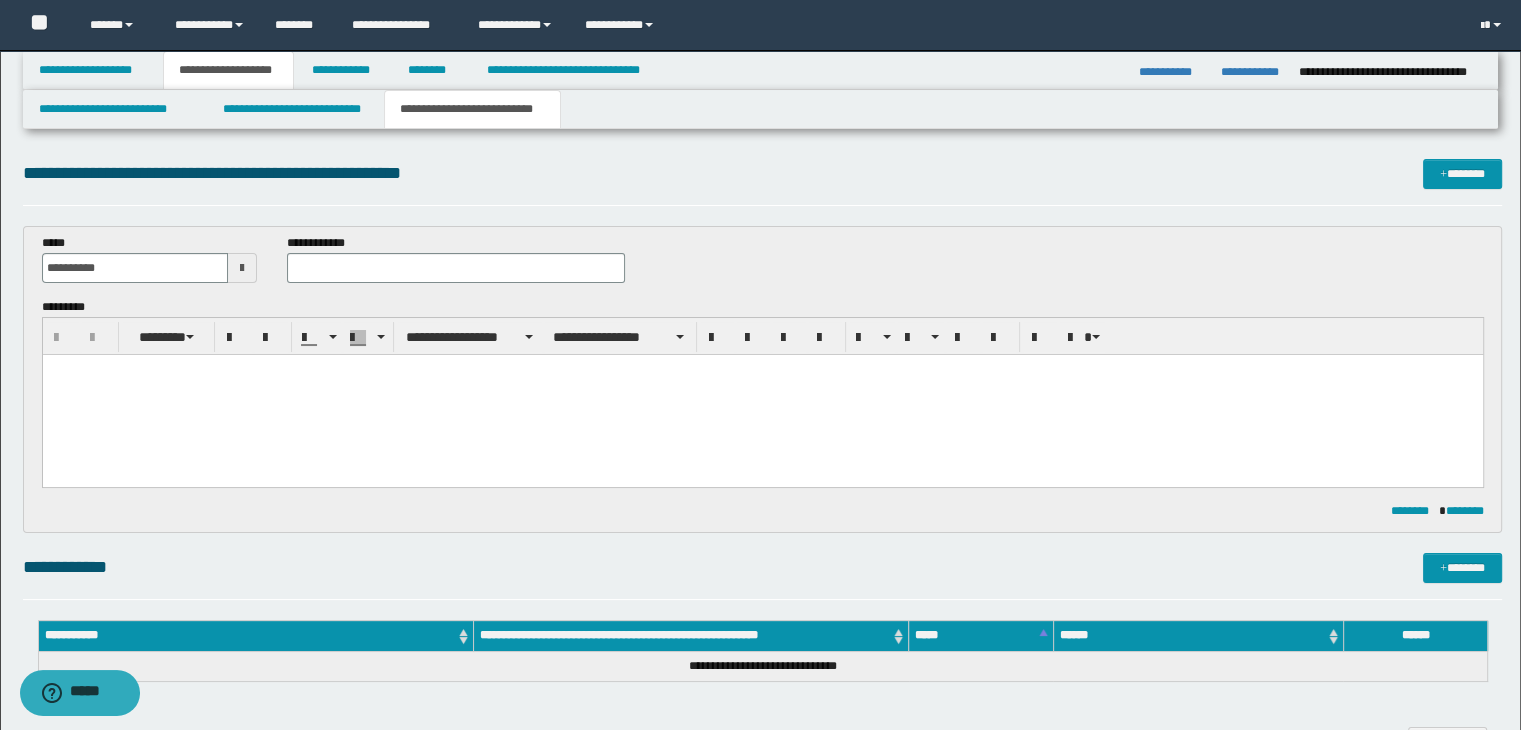 click at bounding box center [762, 394] 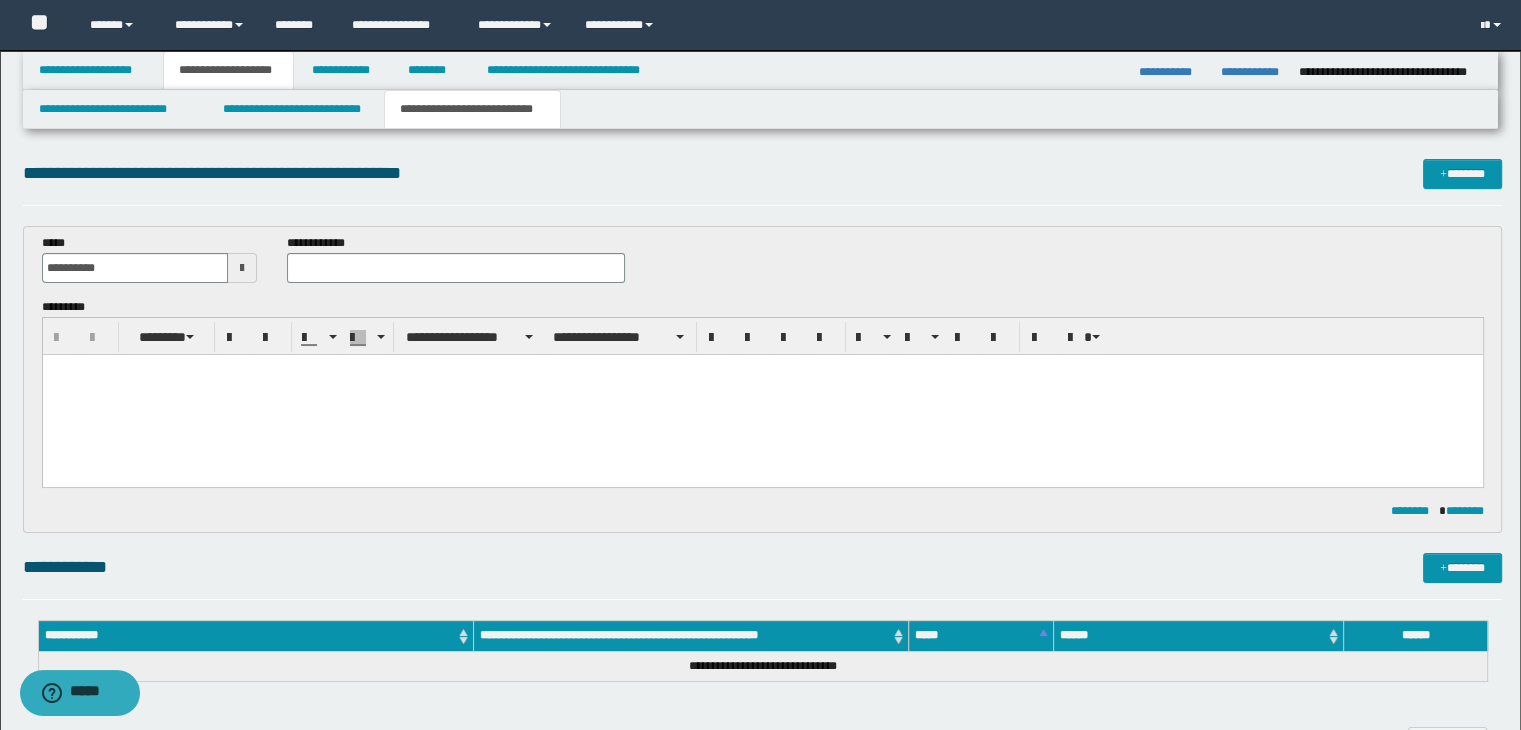 type 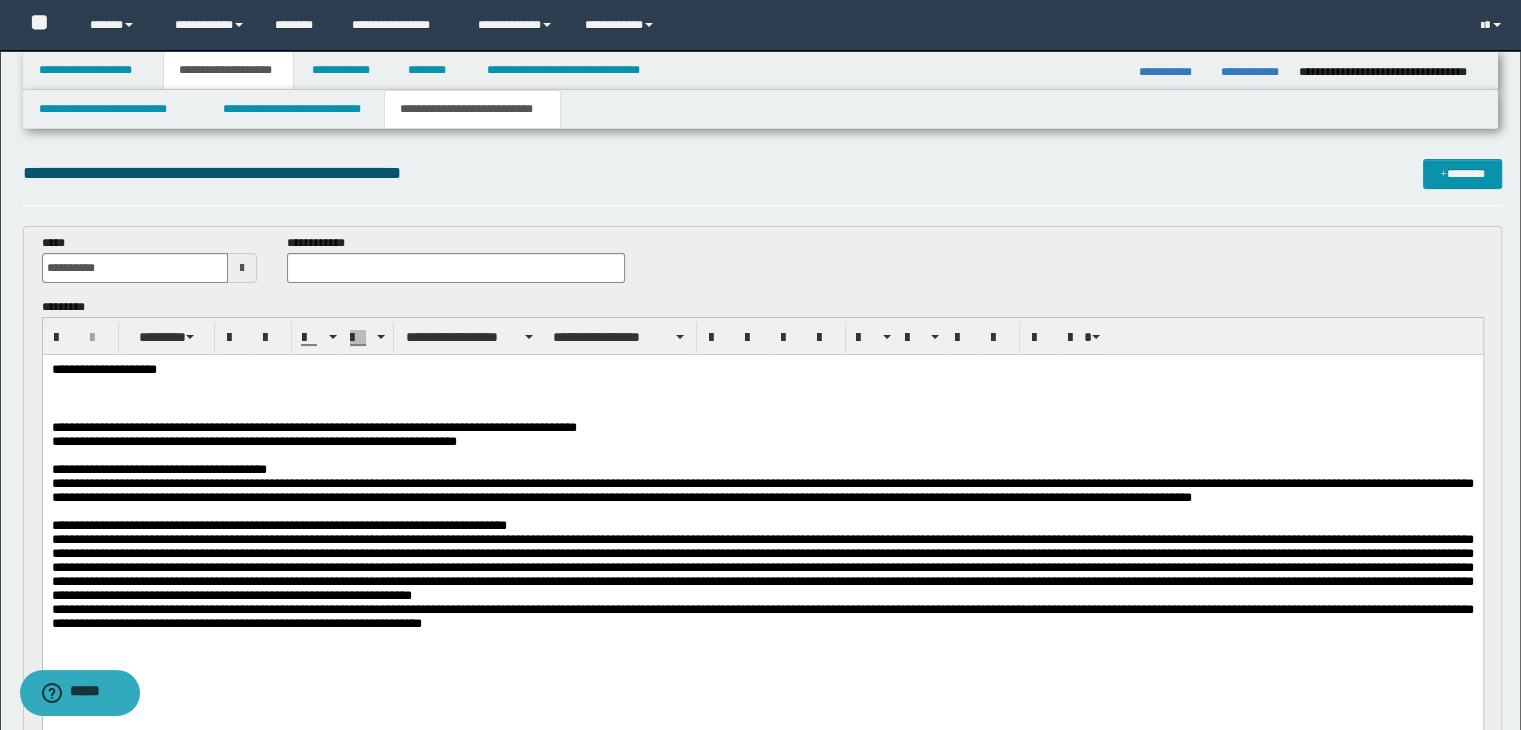 click at bounding box center (762, 385) 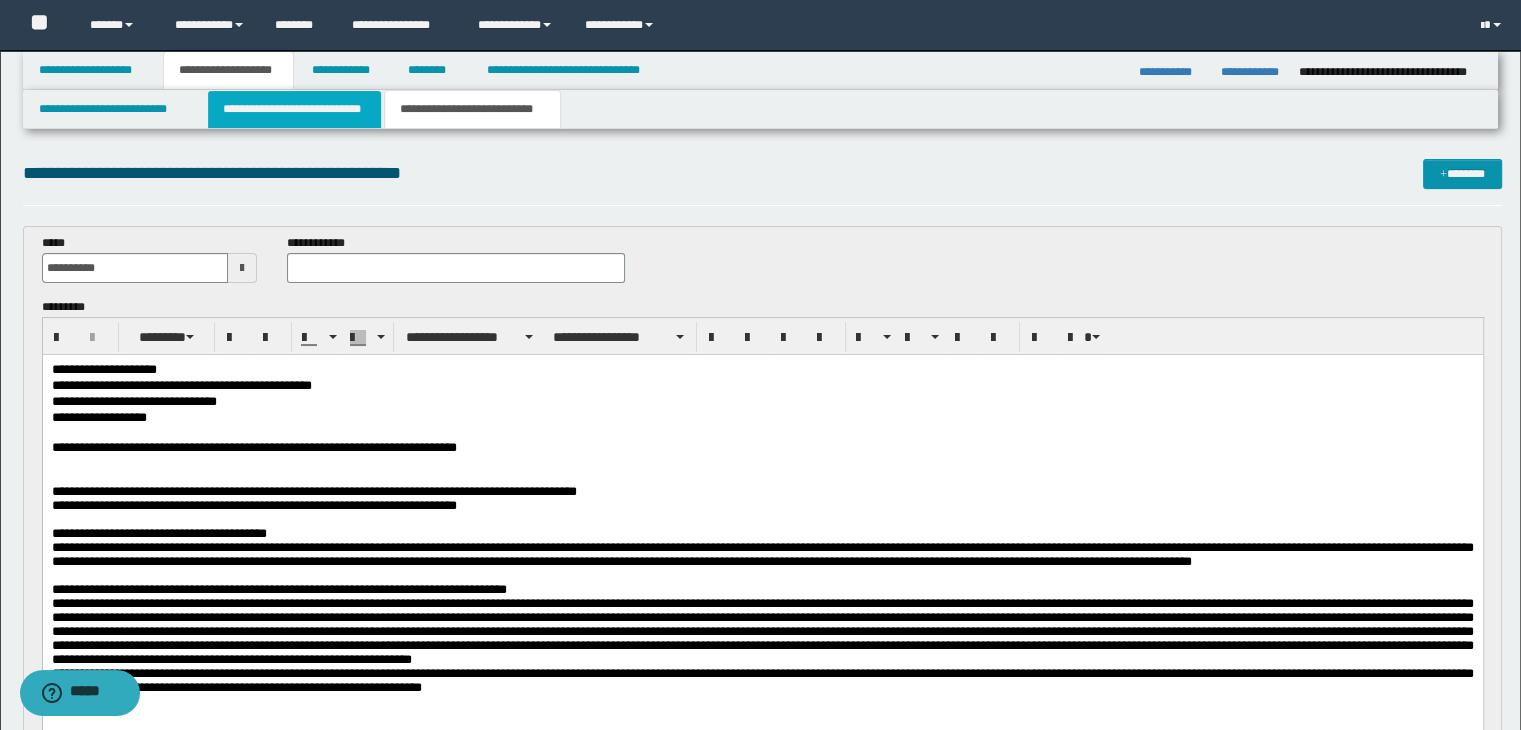 click on "**********" at bounding box center [294, 109] 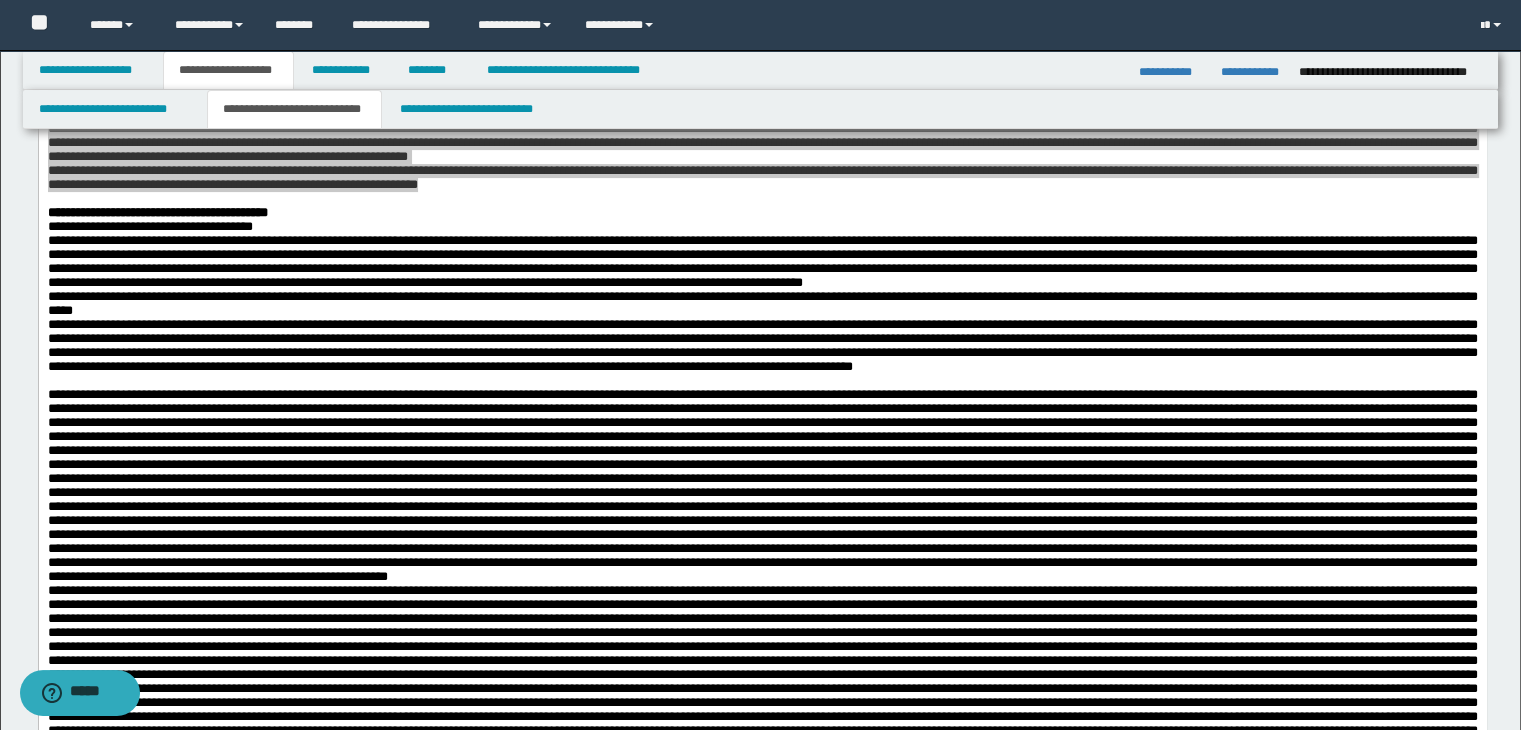 scroll, scrollTop: 300, scrollLeft: 0, axis: vertical 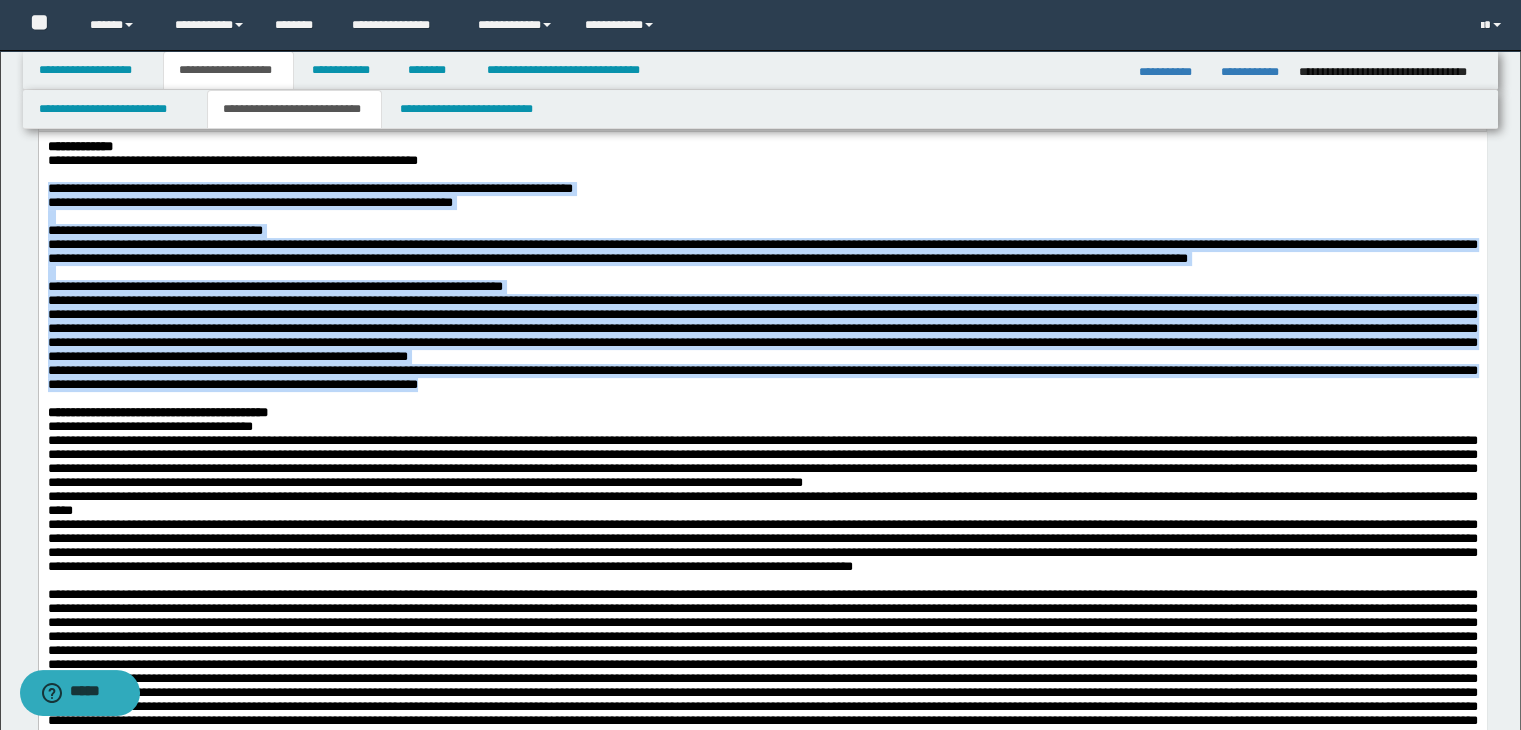click at bounding box center [762, 327] 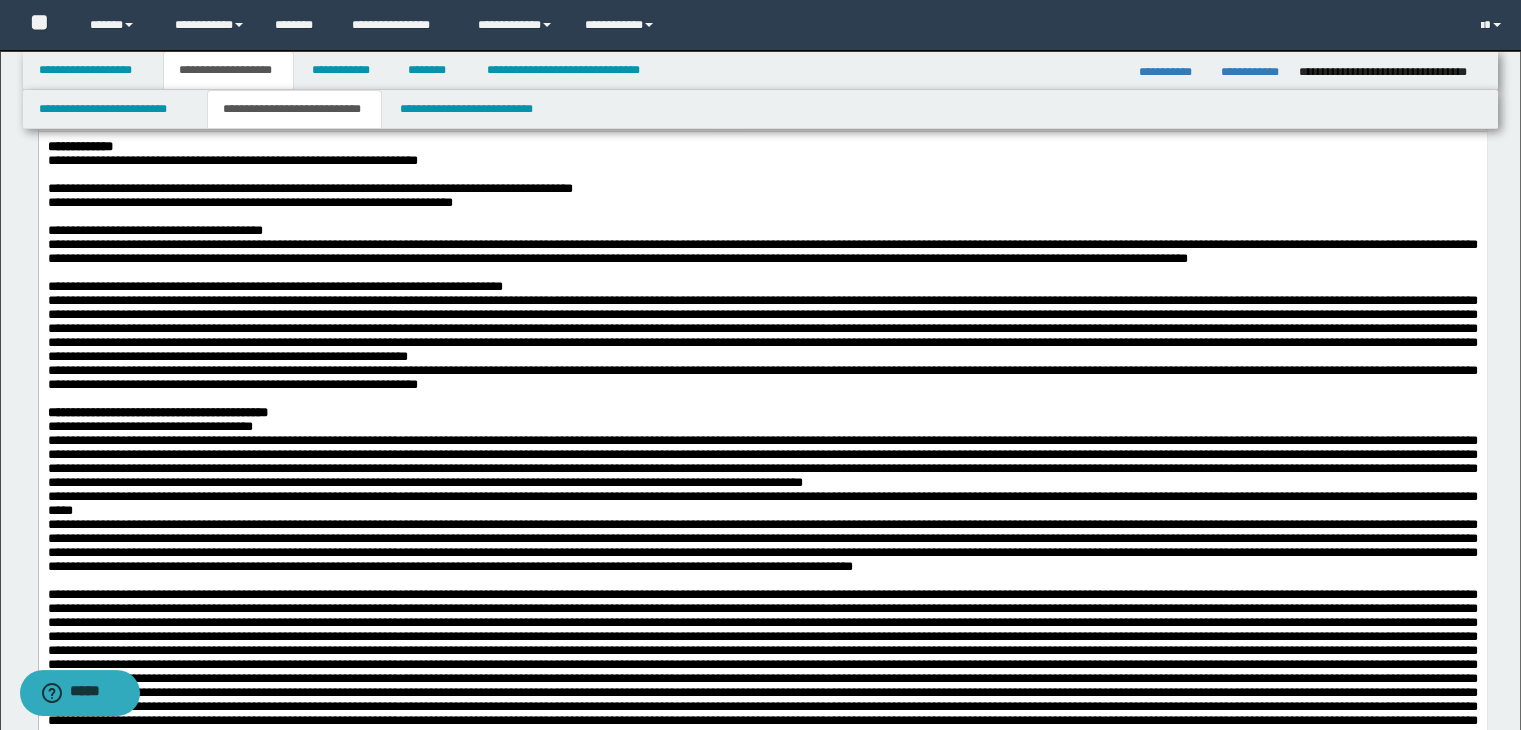 type 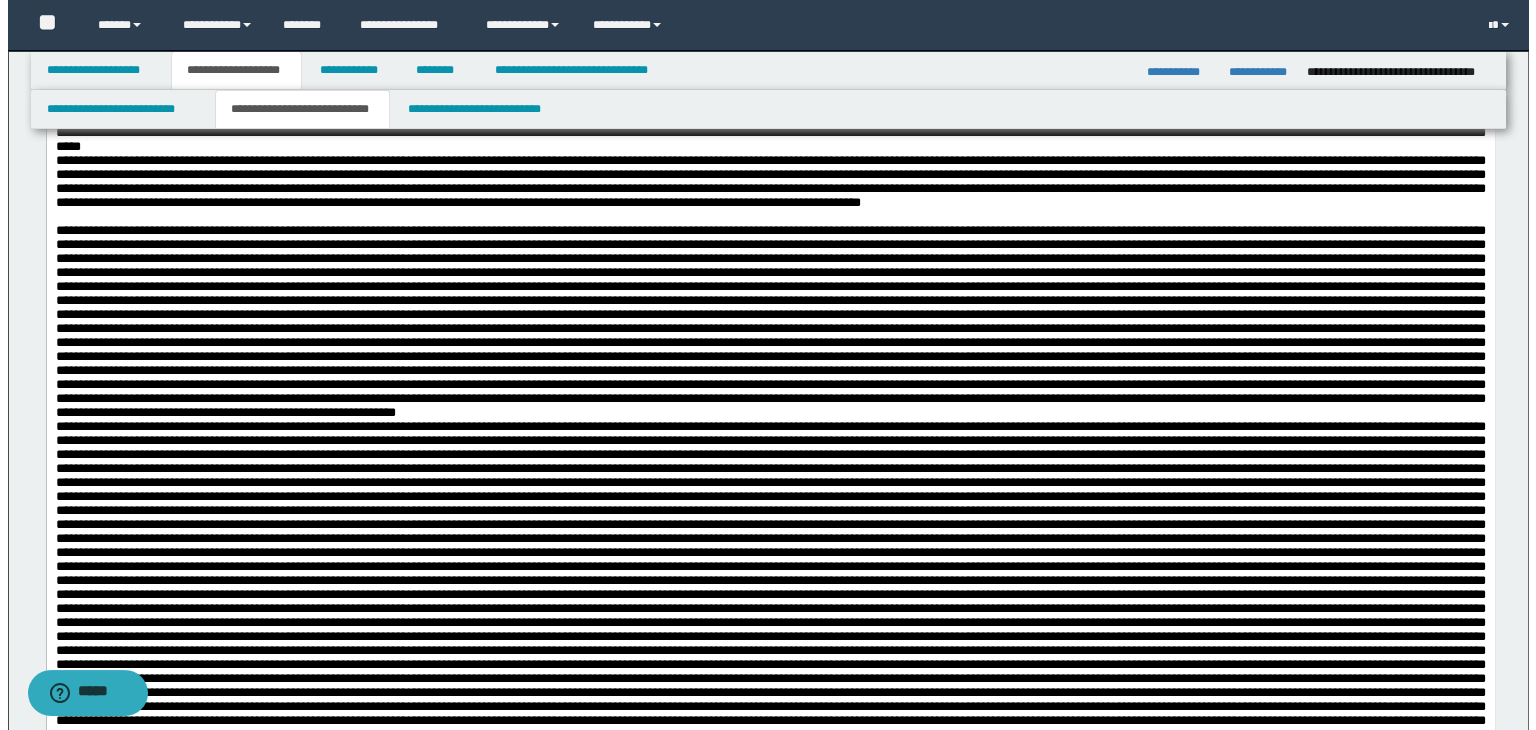 scroll, scrollTop: 700, scrollLeft: 0, axis: vertical 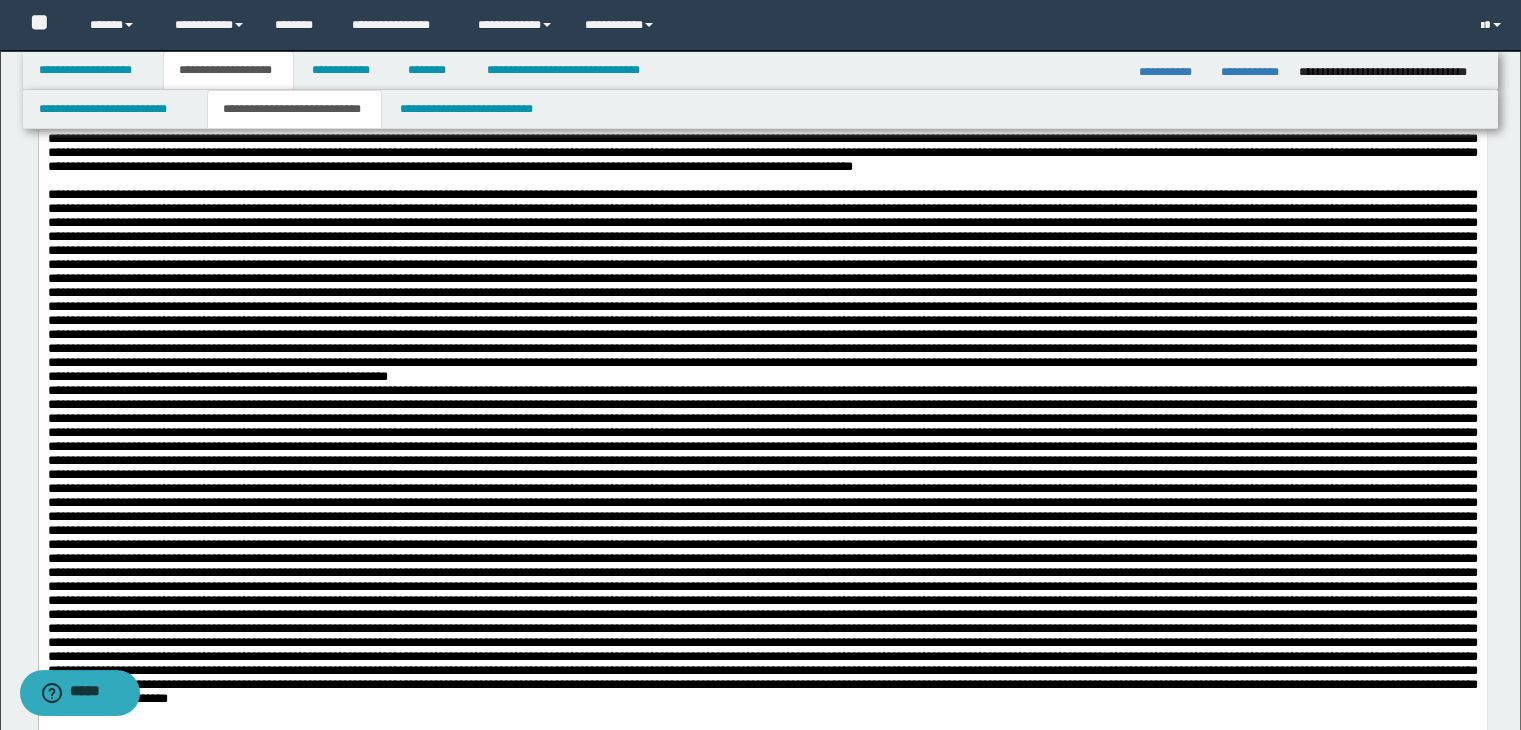 click at bounding box center [762, 285] 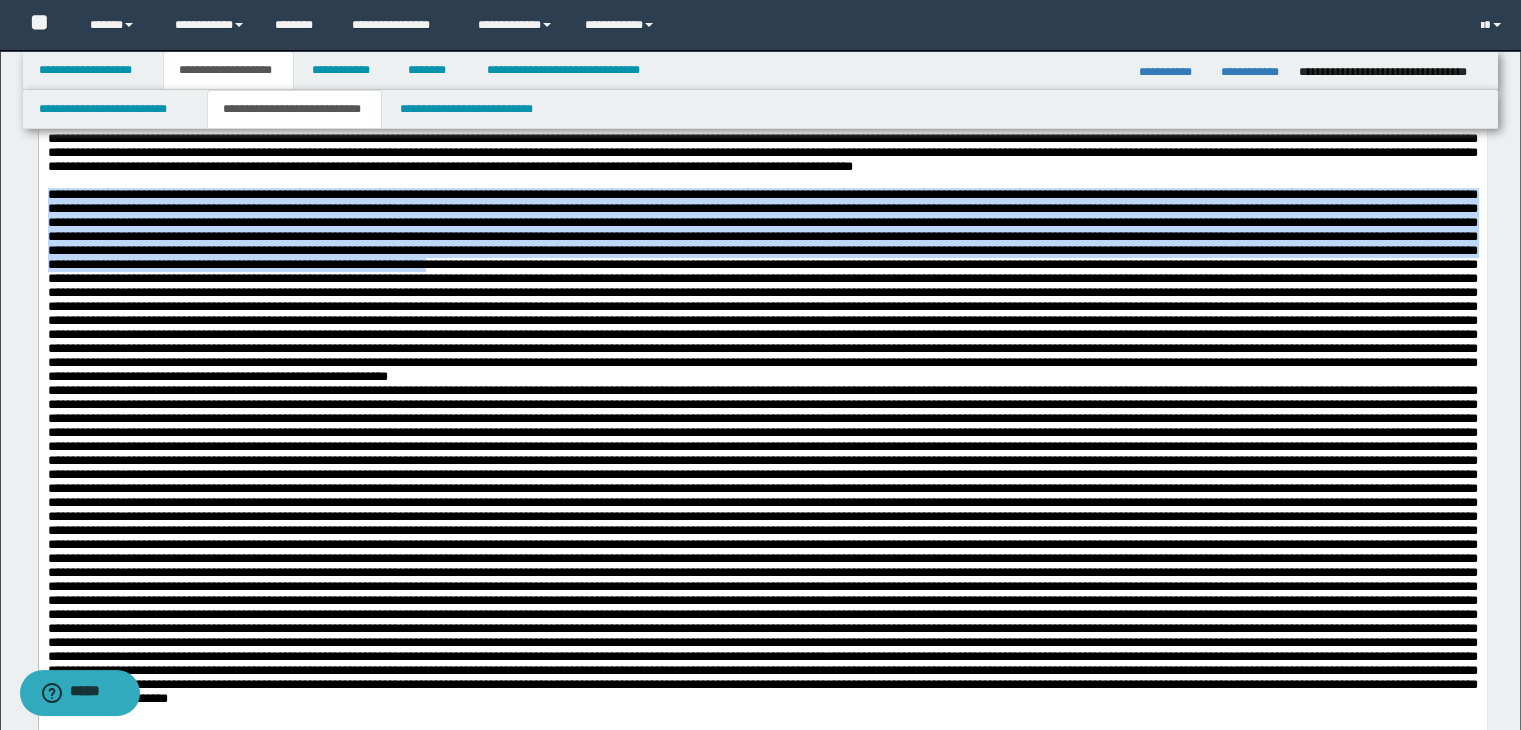 drag, startPoint x: 50, startPoint y: 335, endPoint x: 943, endPoint y: 438, distance: 898.9205 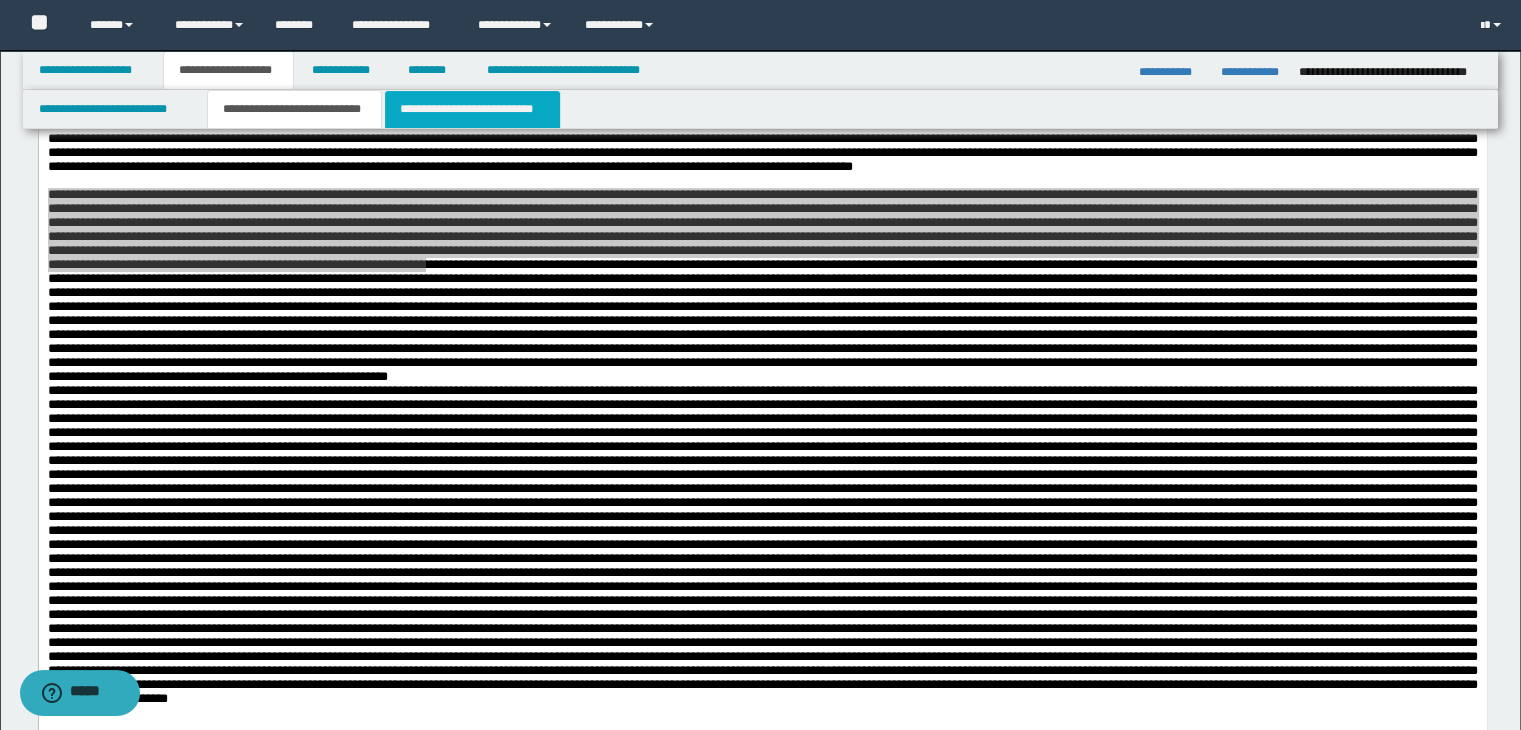 click on "**********" at bounding box center (472, 109) 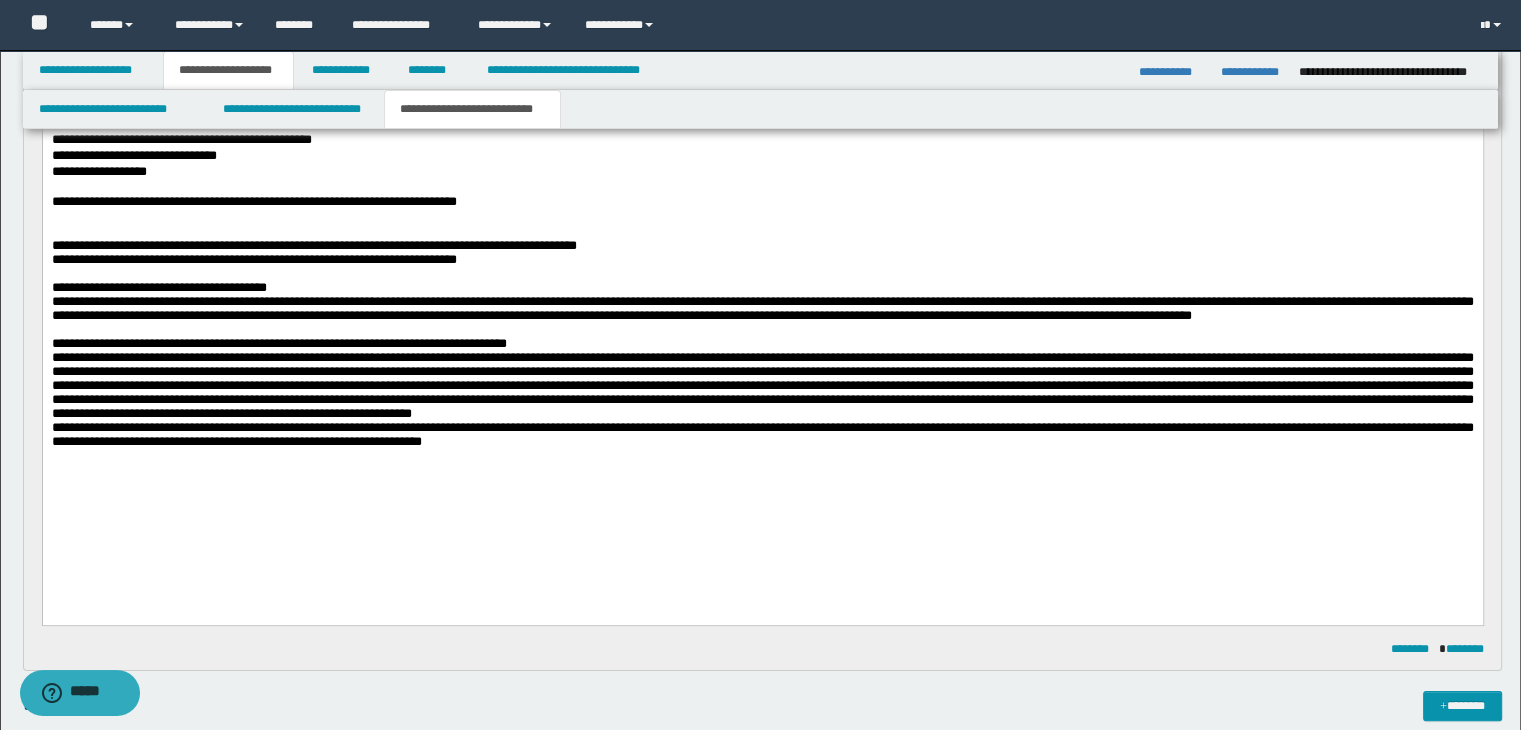 scroll, scrollTop: 200, scrollLeft: 0, axis: vertical 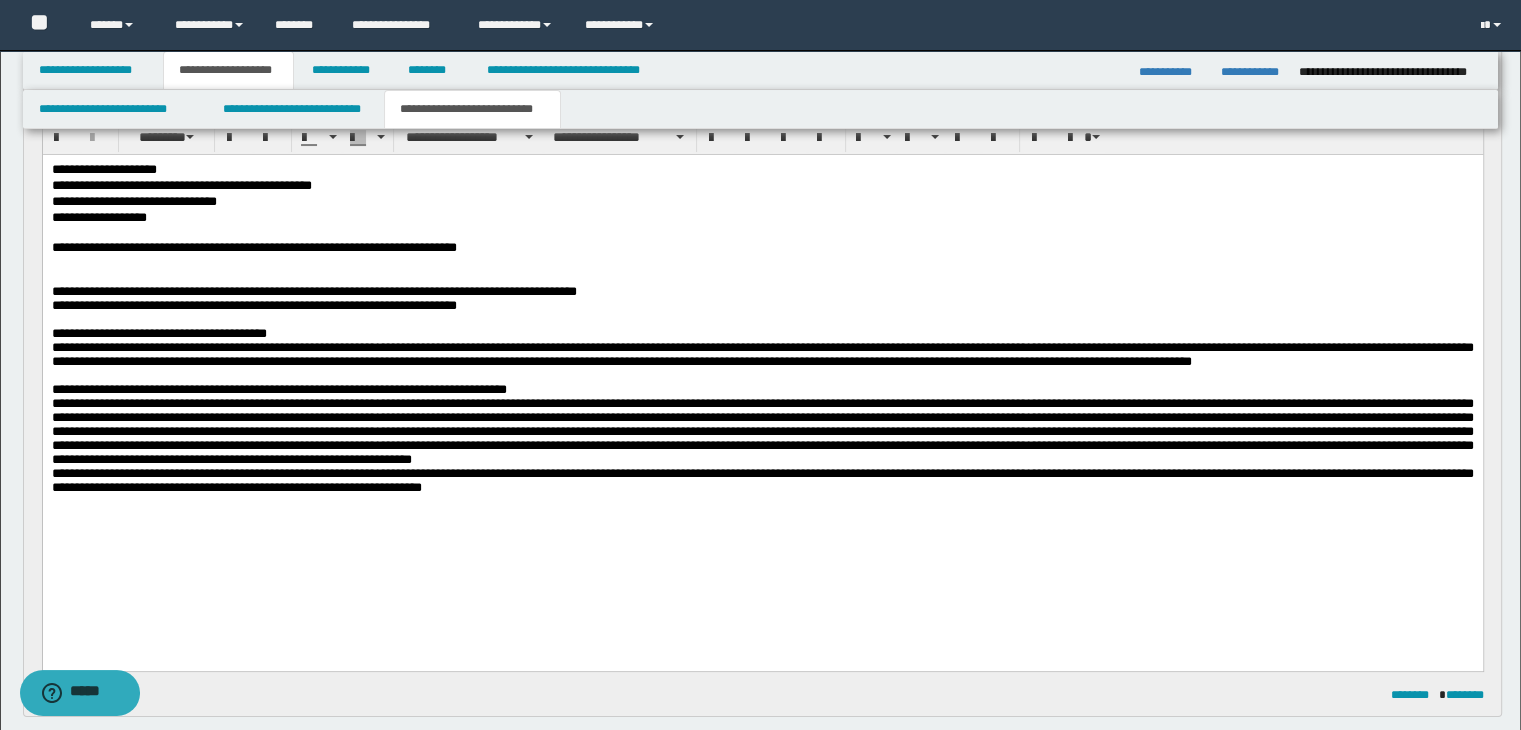click at bounding box center (762, 263) 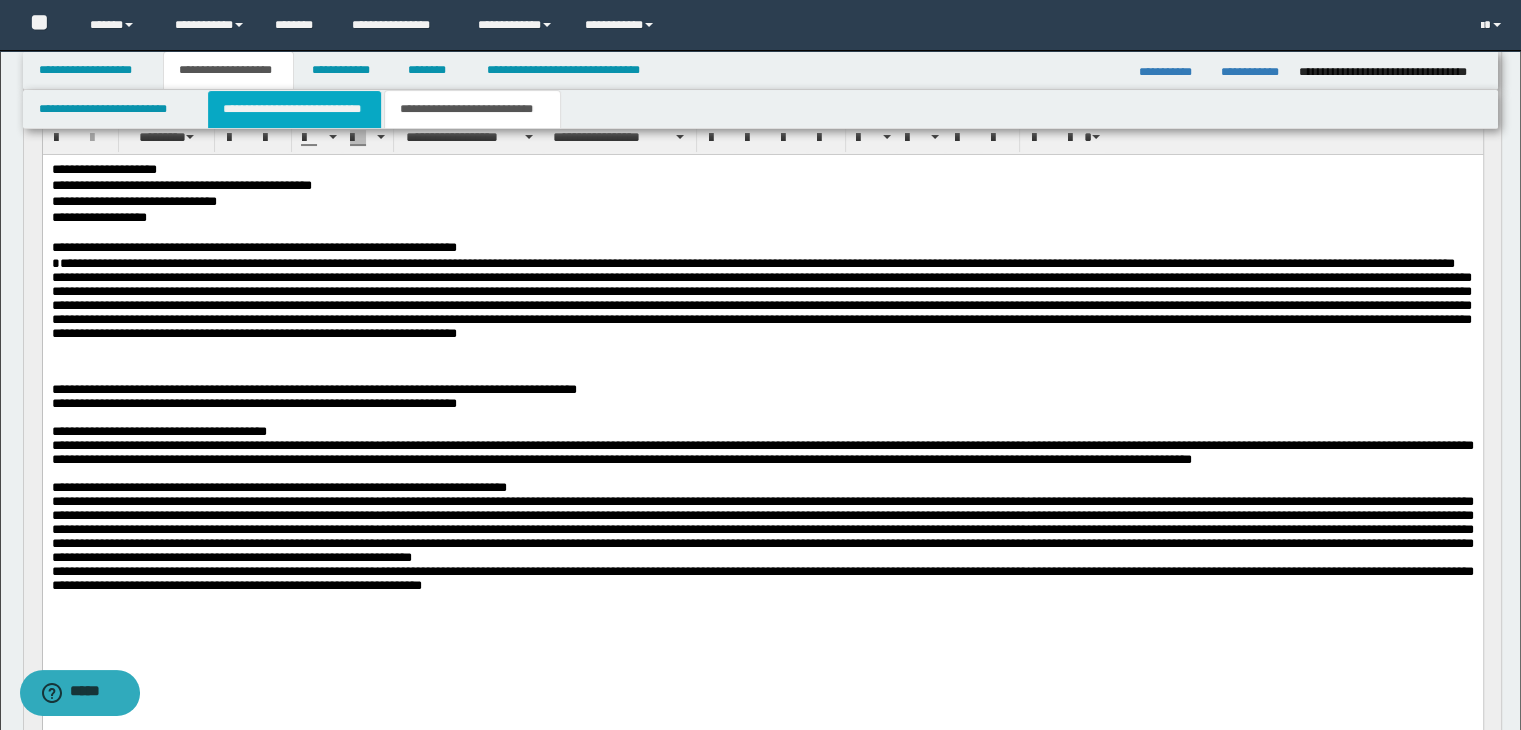 click on "**********" at bounding box center (294, 109) 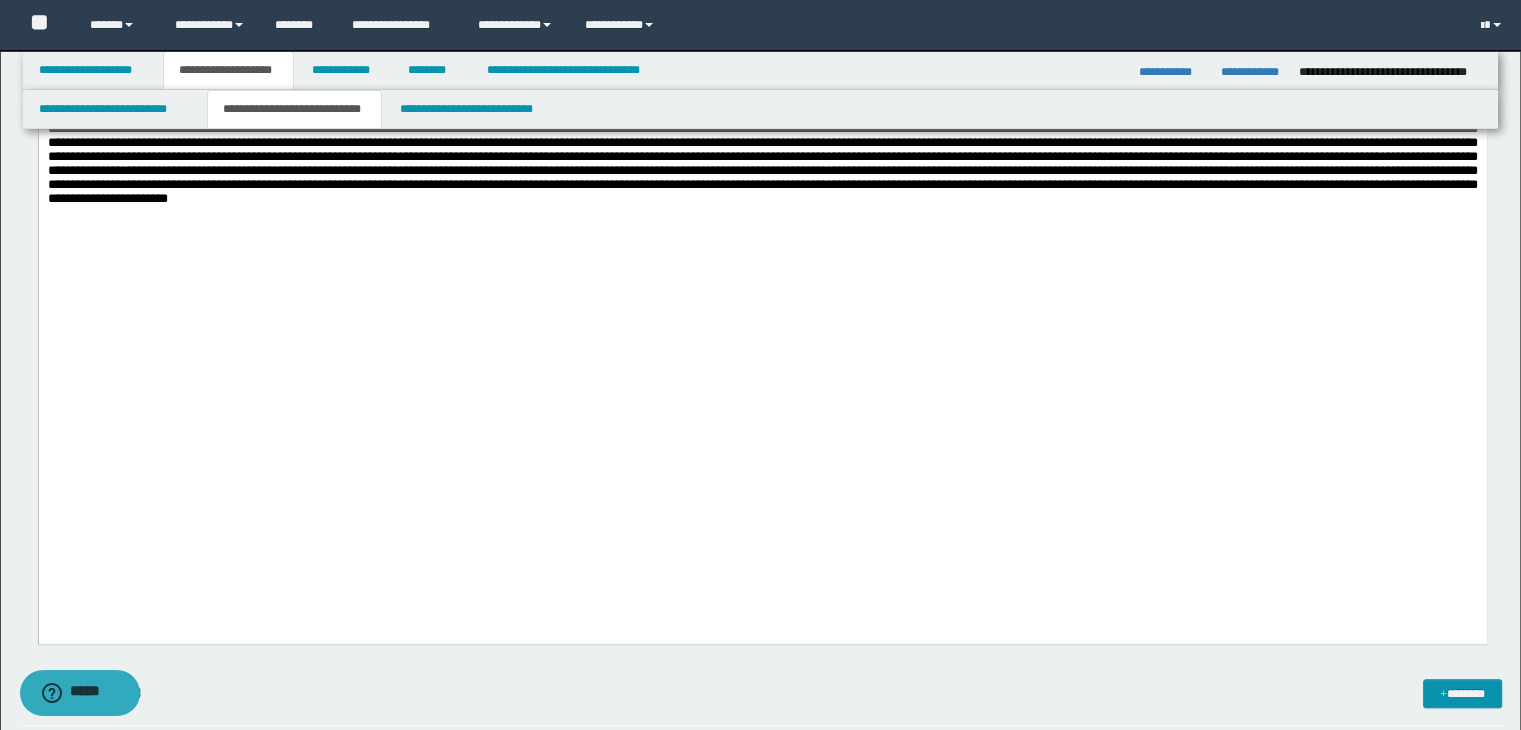 scroll, scrollTop: 900, scrollLeft: 0, axis: vertical 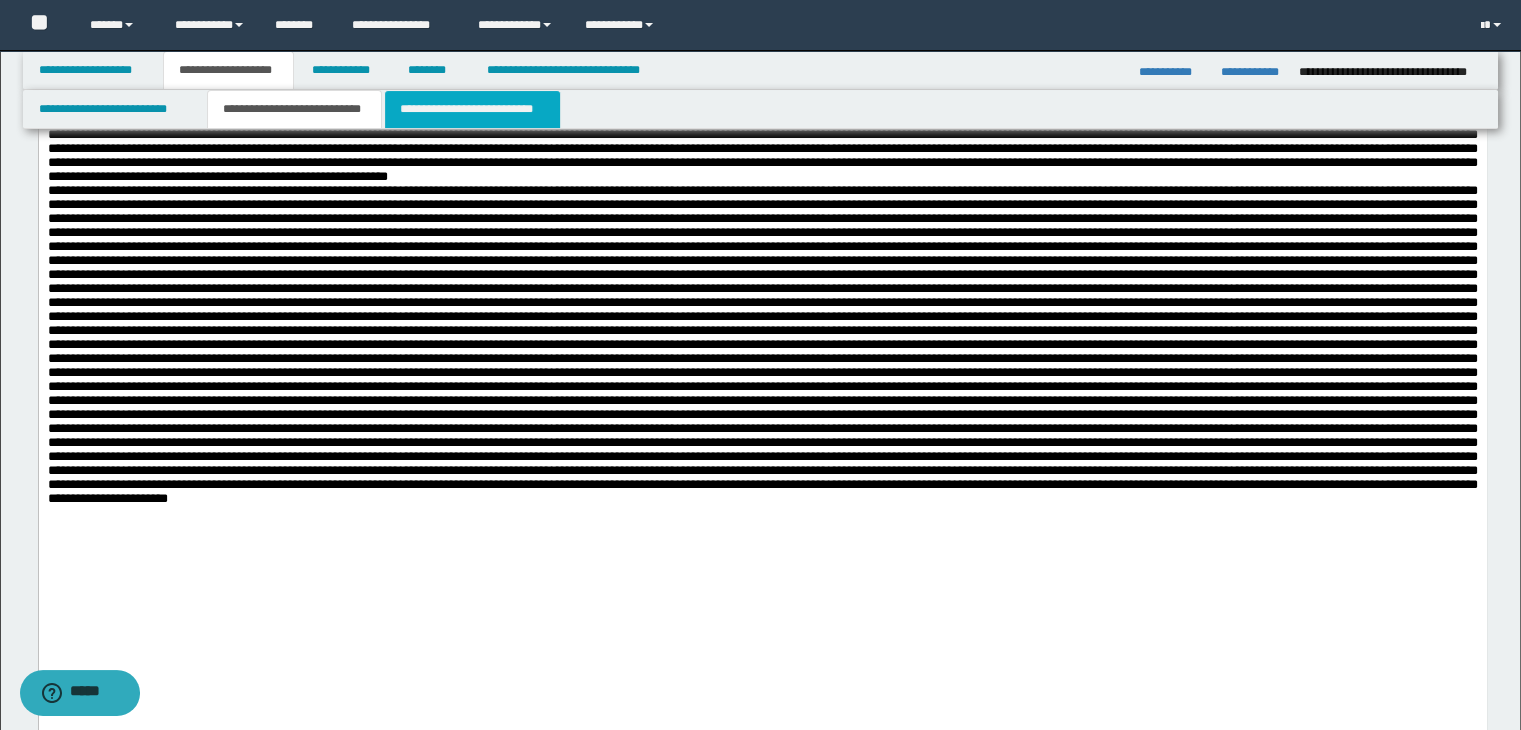 click on "**********" at bounding box center (472, 109) 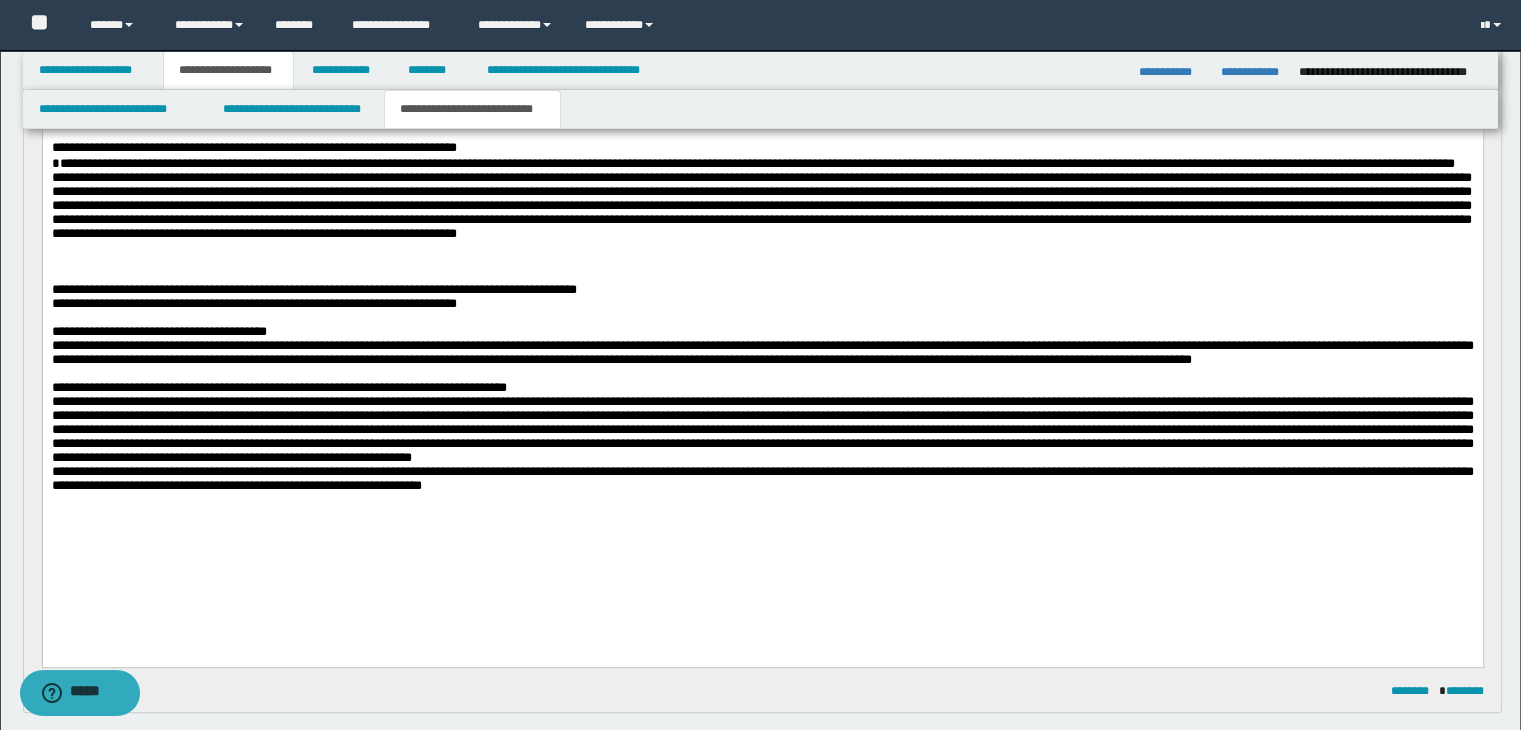 scroll, scrollTop: 200, scrollLeft: 0, axis: vertical 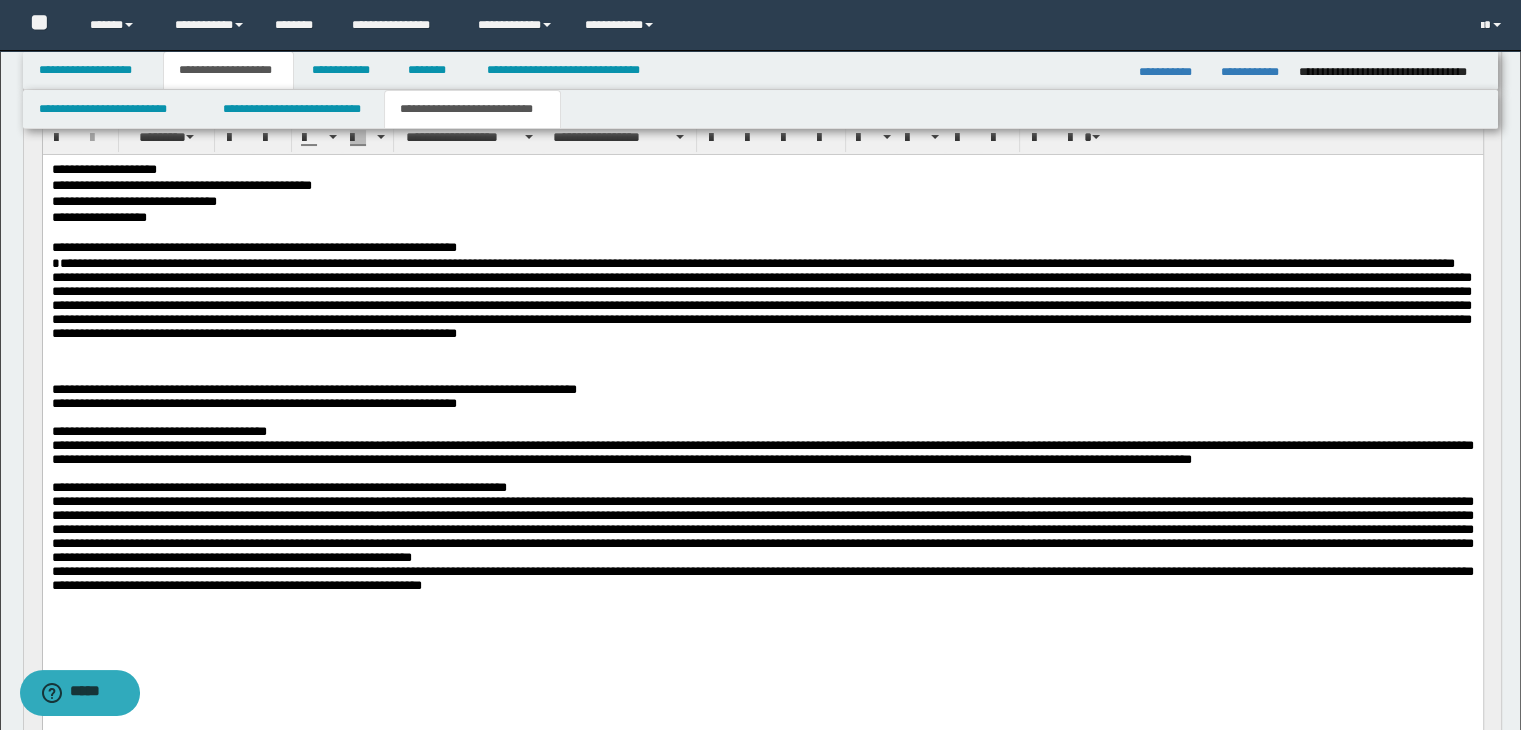 click at bounding box center [762, 375] 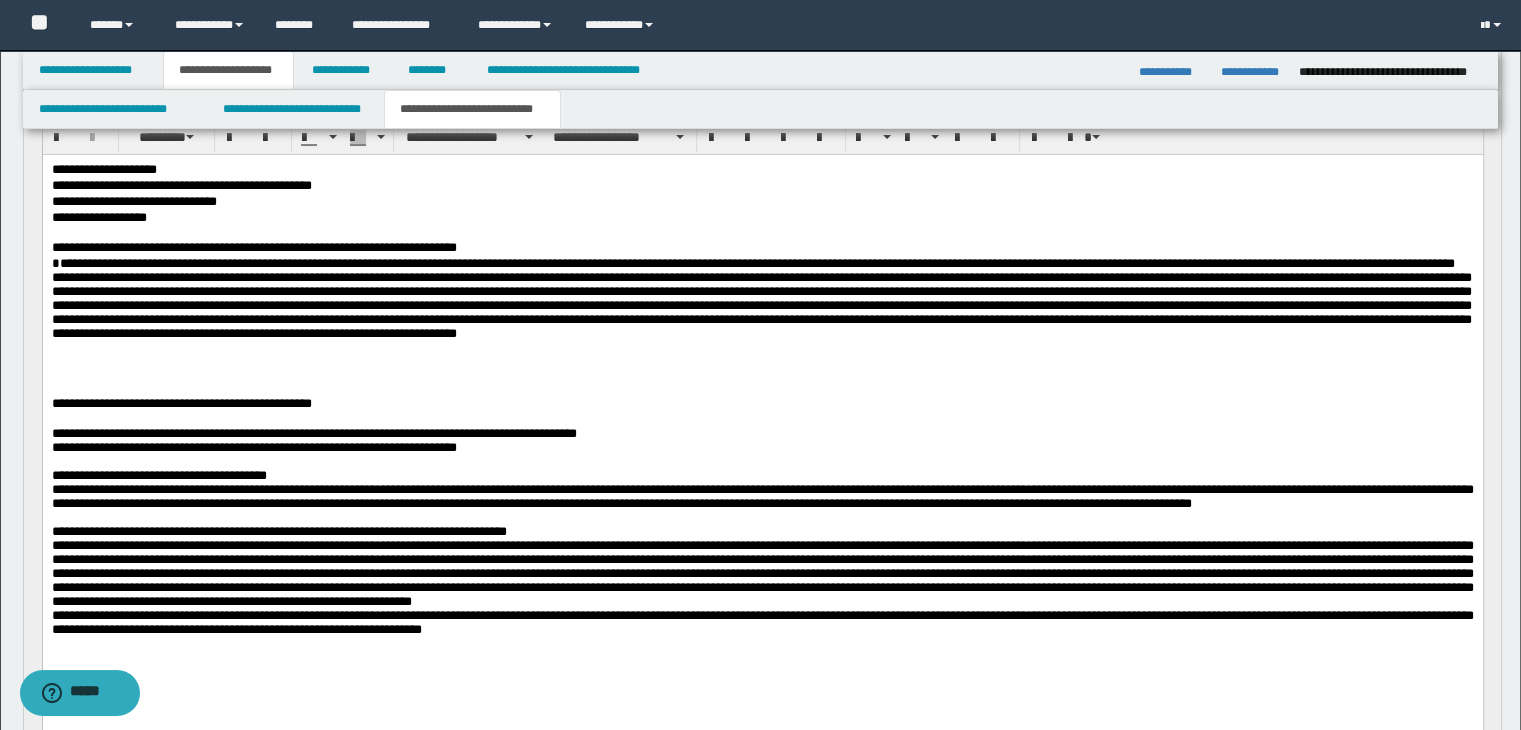click on "**********" at bounding box center [762, 404] 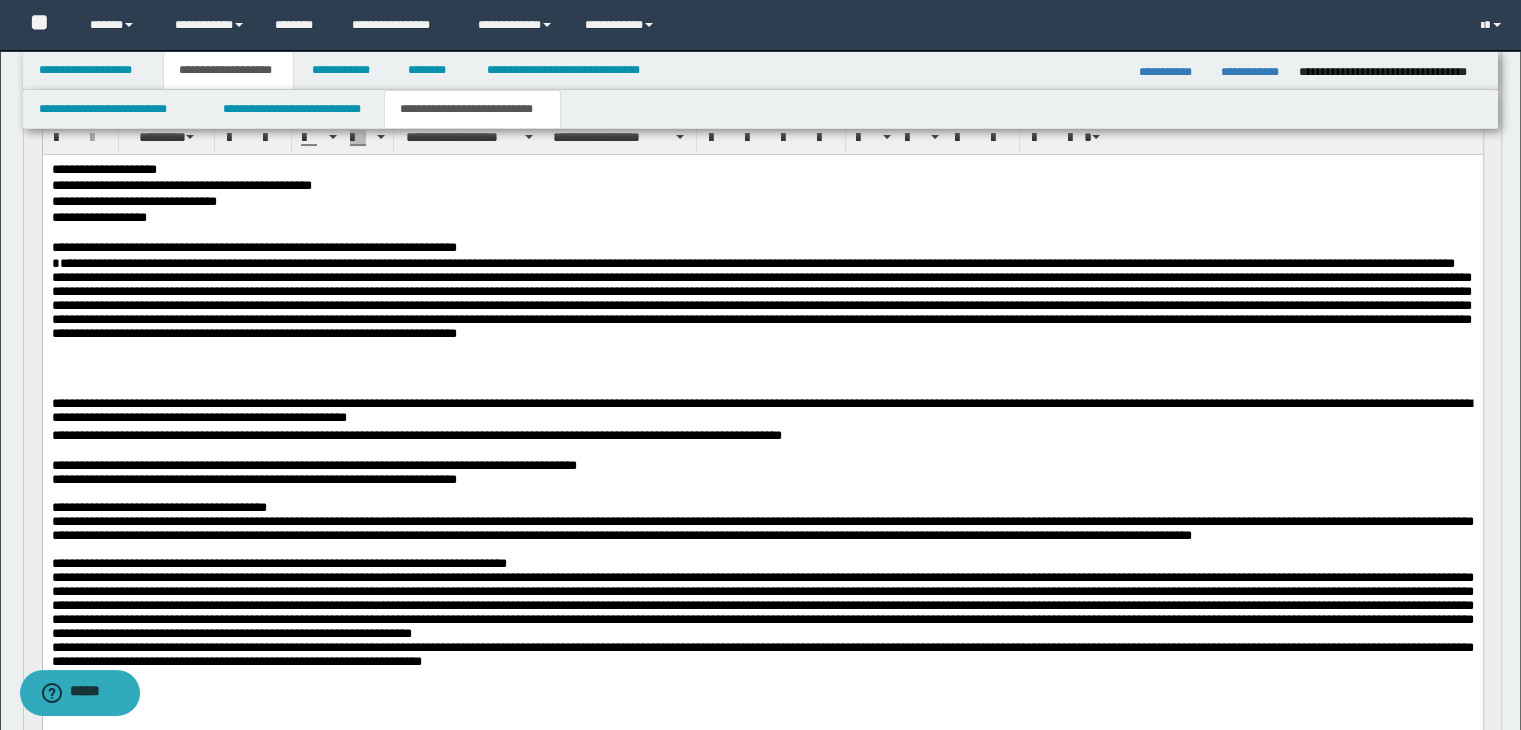 click at bounding box center (762, 233) 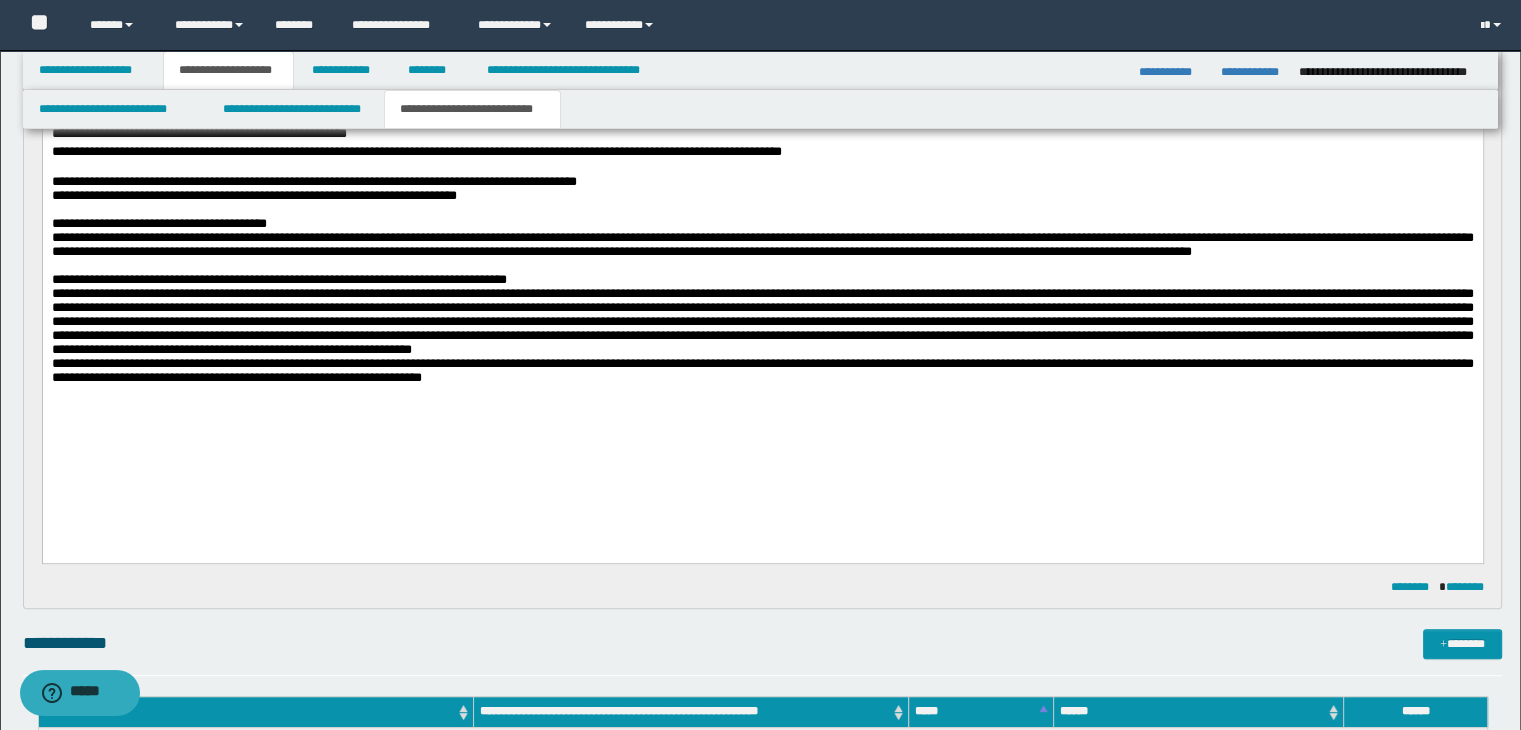 scroll, scrollTop: 600, scrollLeft: 0, axis: vertical 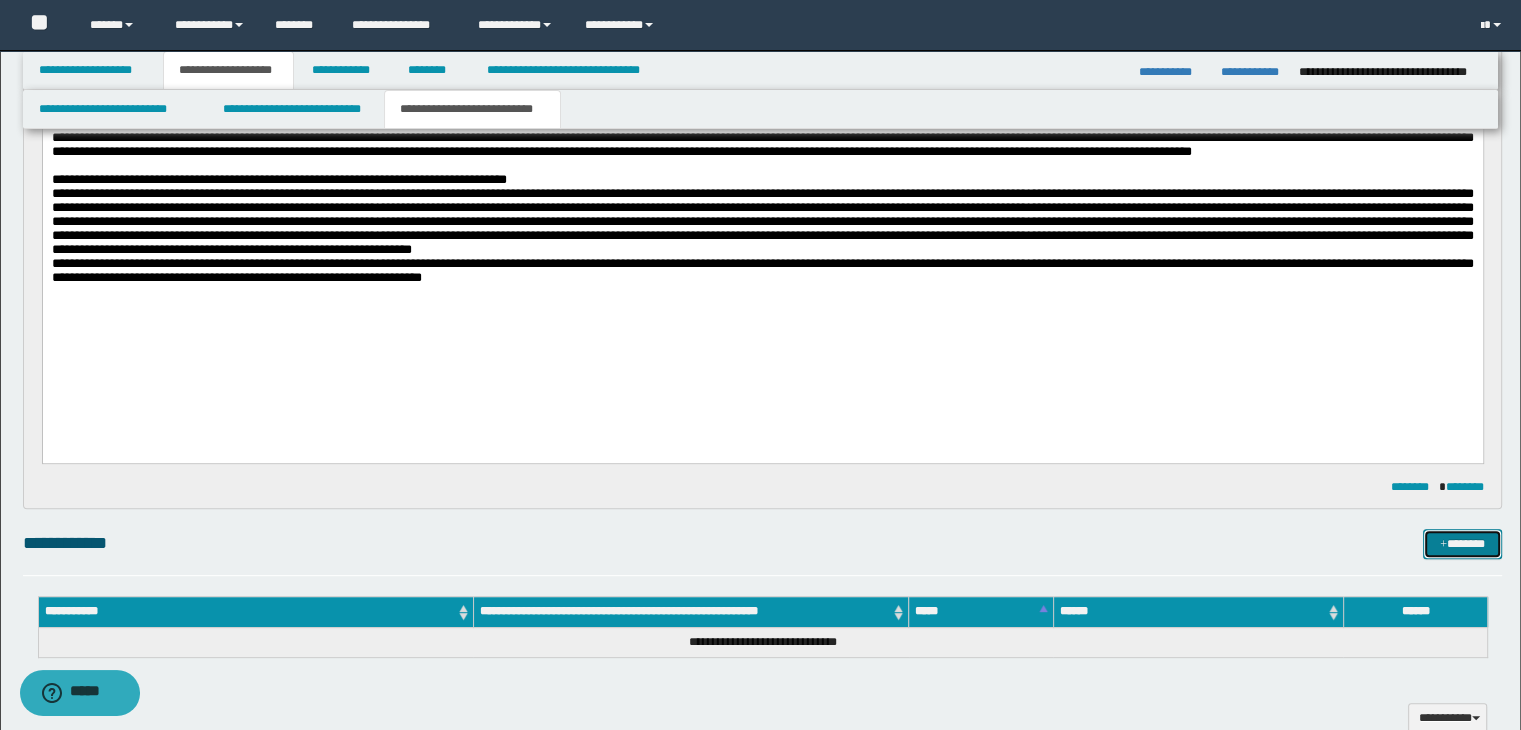 click on "*******" at bounding box center [1462, 544] 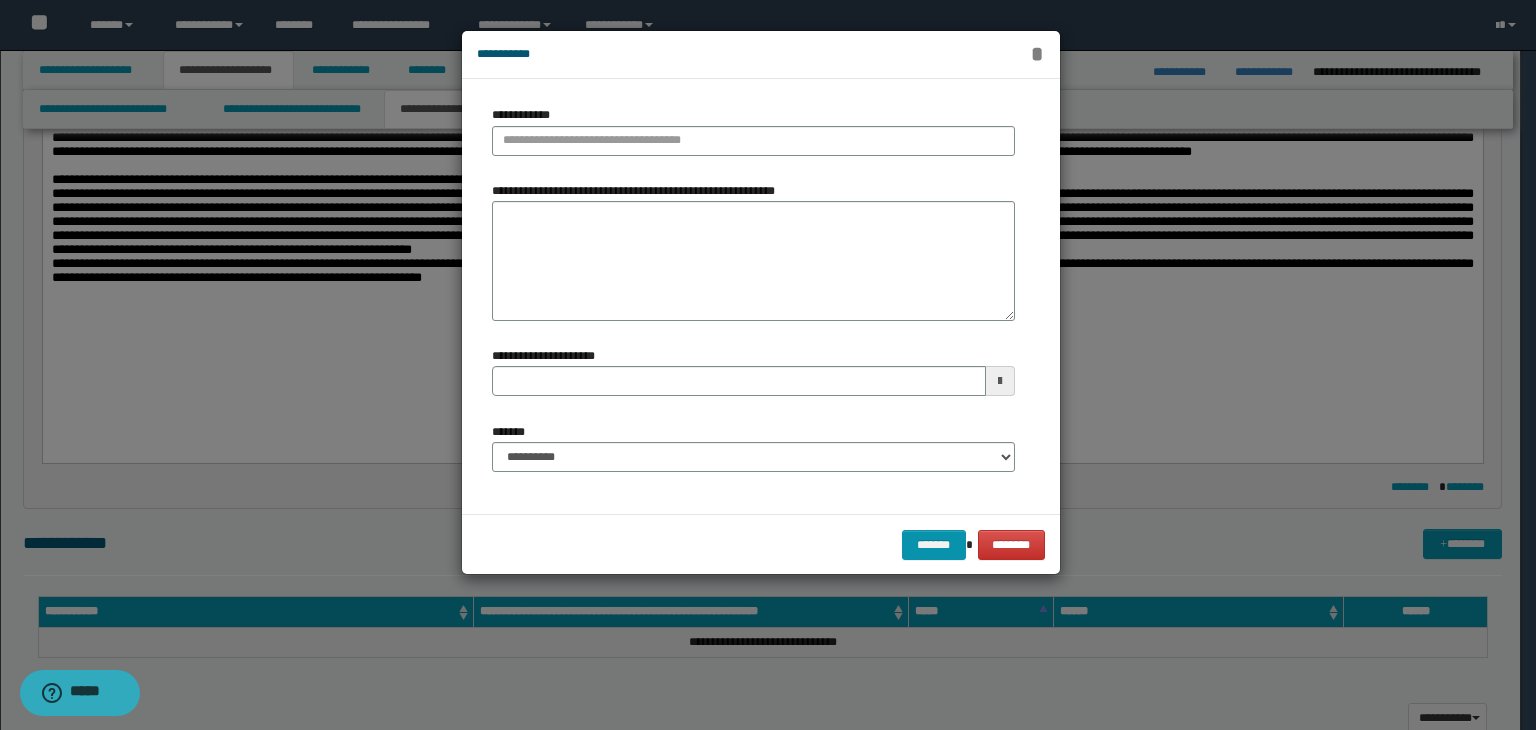 click on "*" at bounding box center (1037, 54) 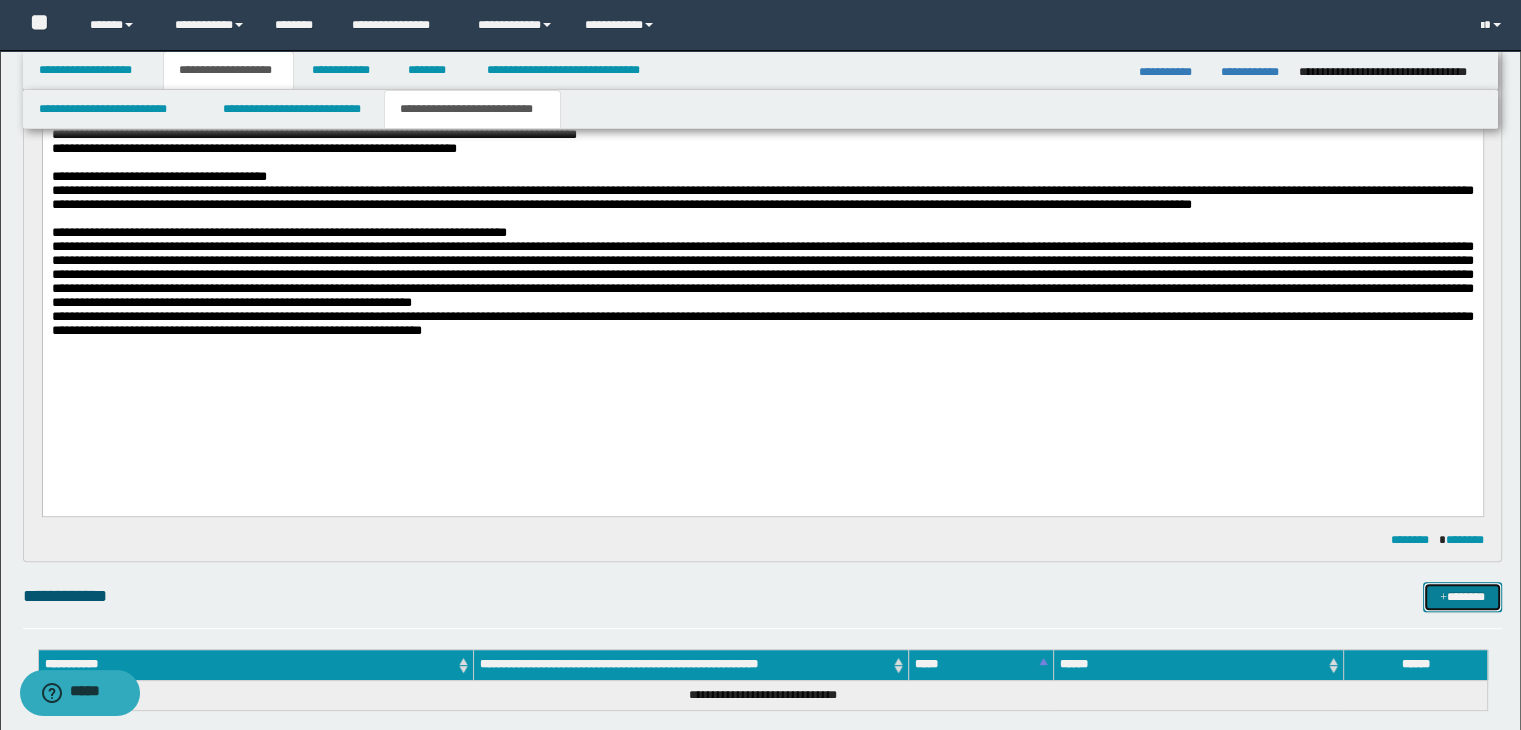 scroll, scrollTop: 500, scrollLeft: 0, axis: vertical 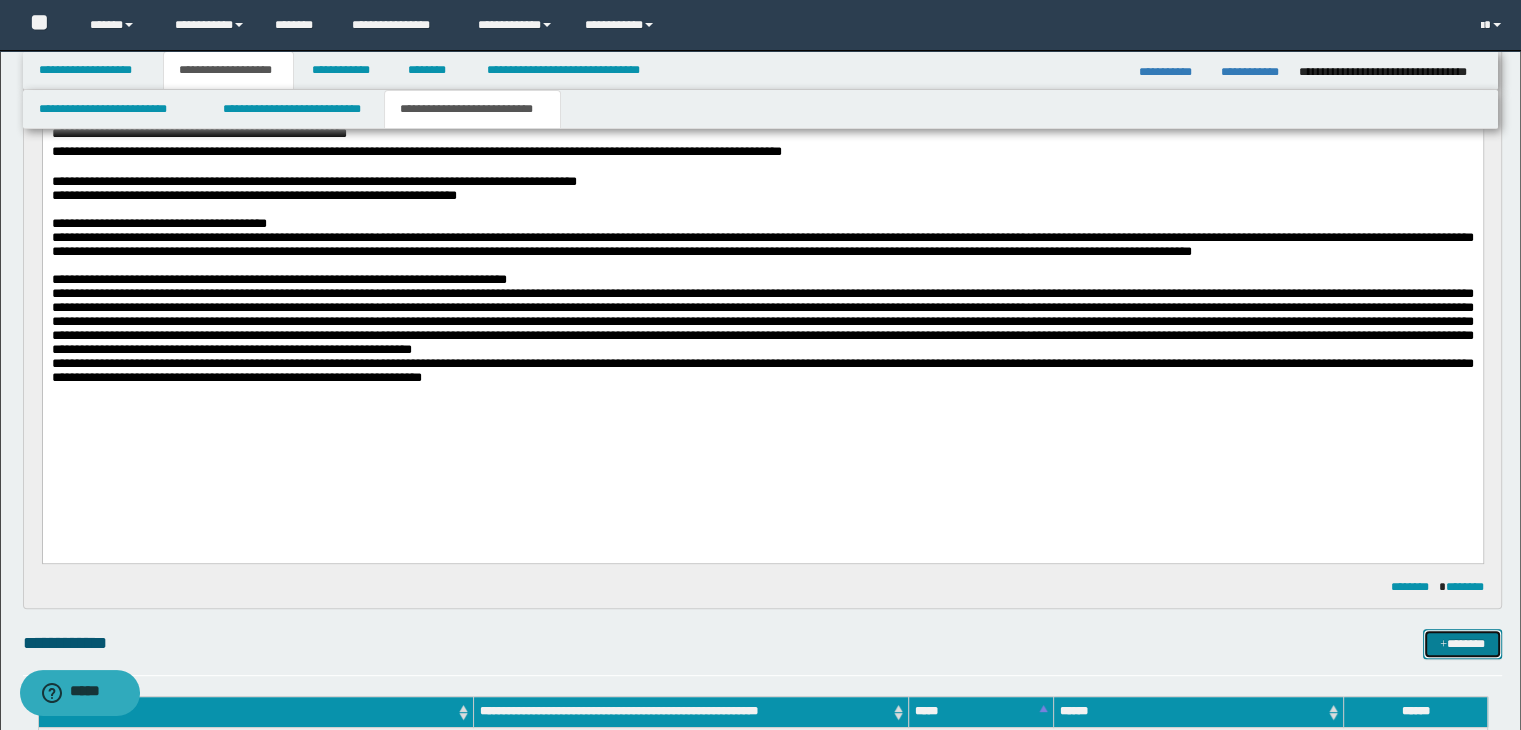 click on "*******" at bounding box center [1462, 644] 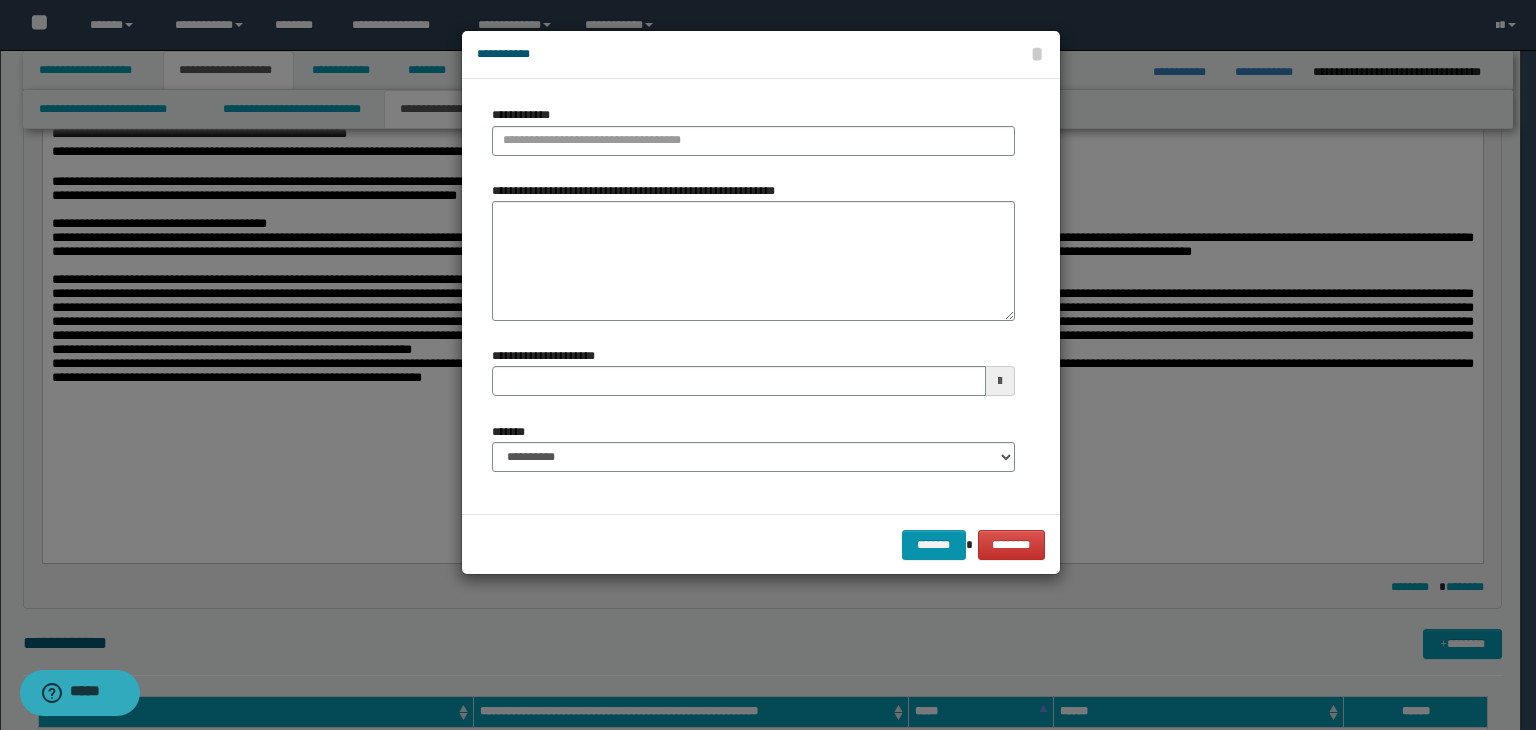 type 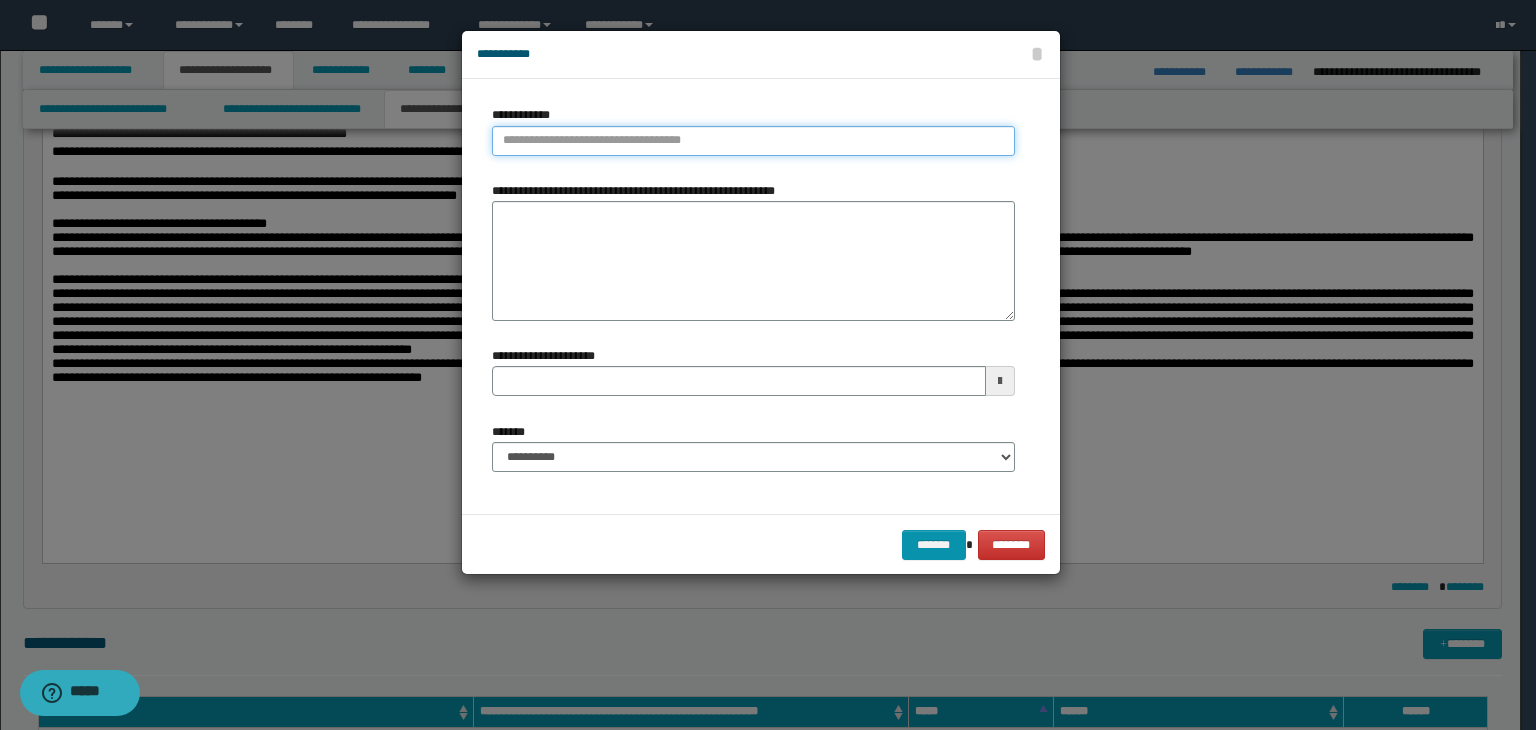 click on "**********" at bounding box center [753, 141] 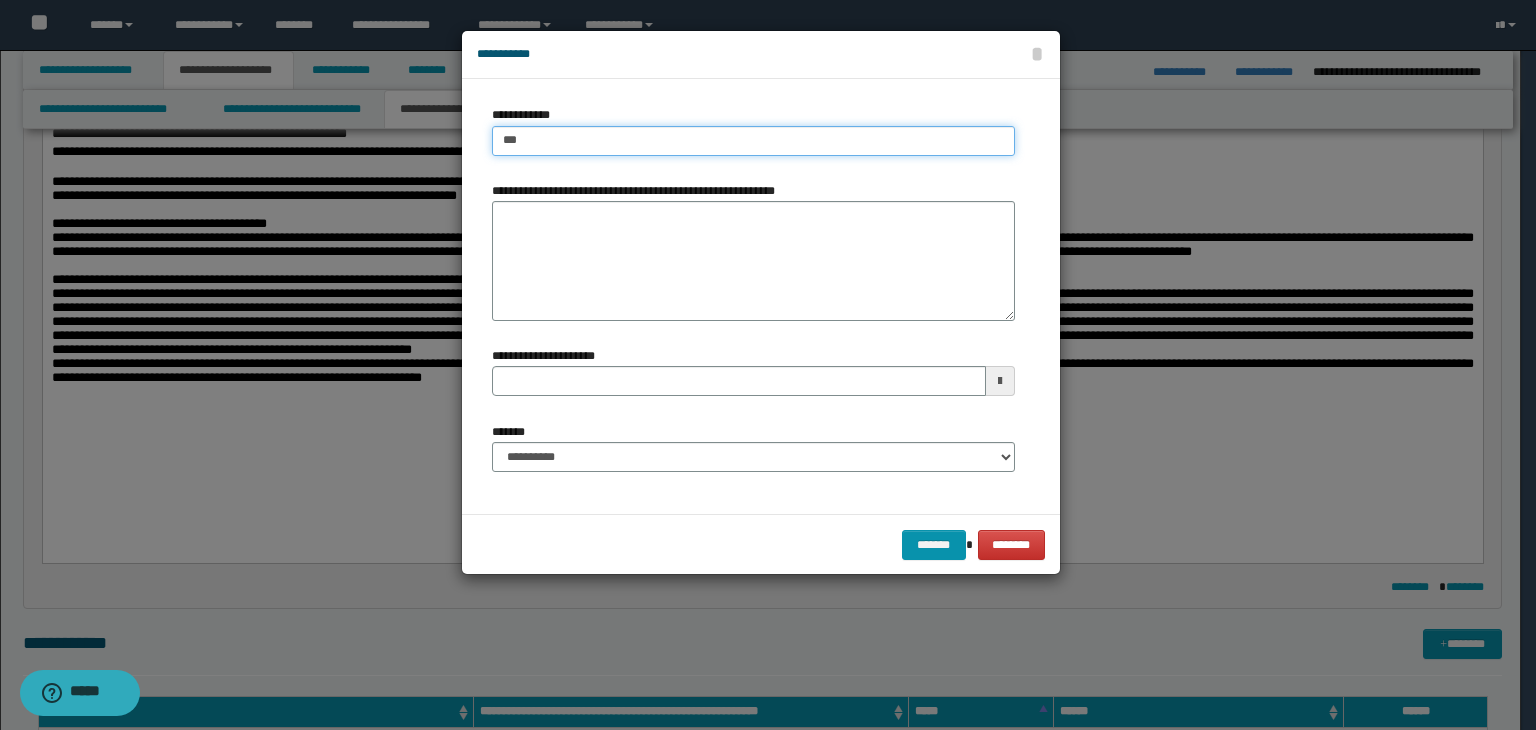 type on "****" 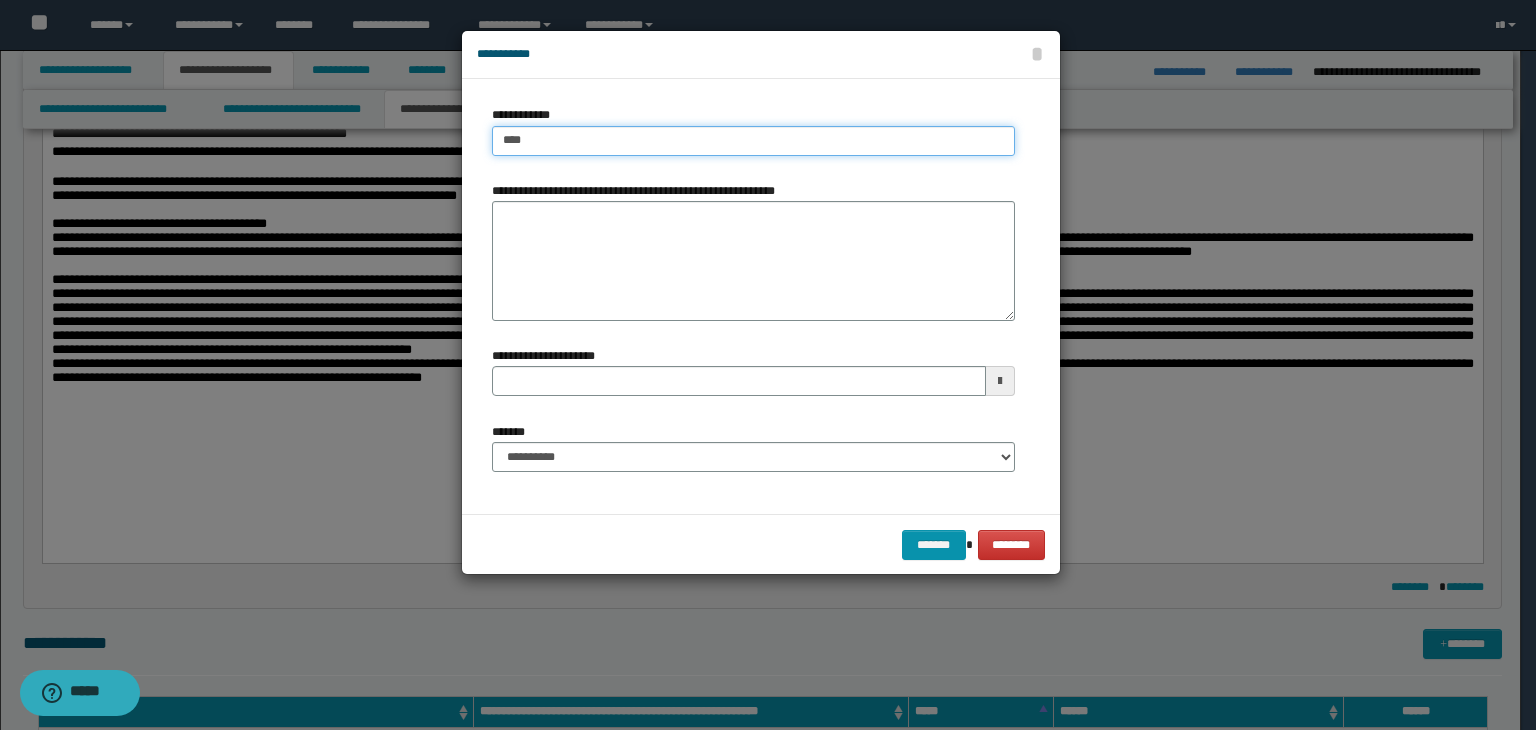 type on "****" 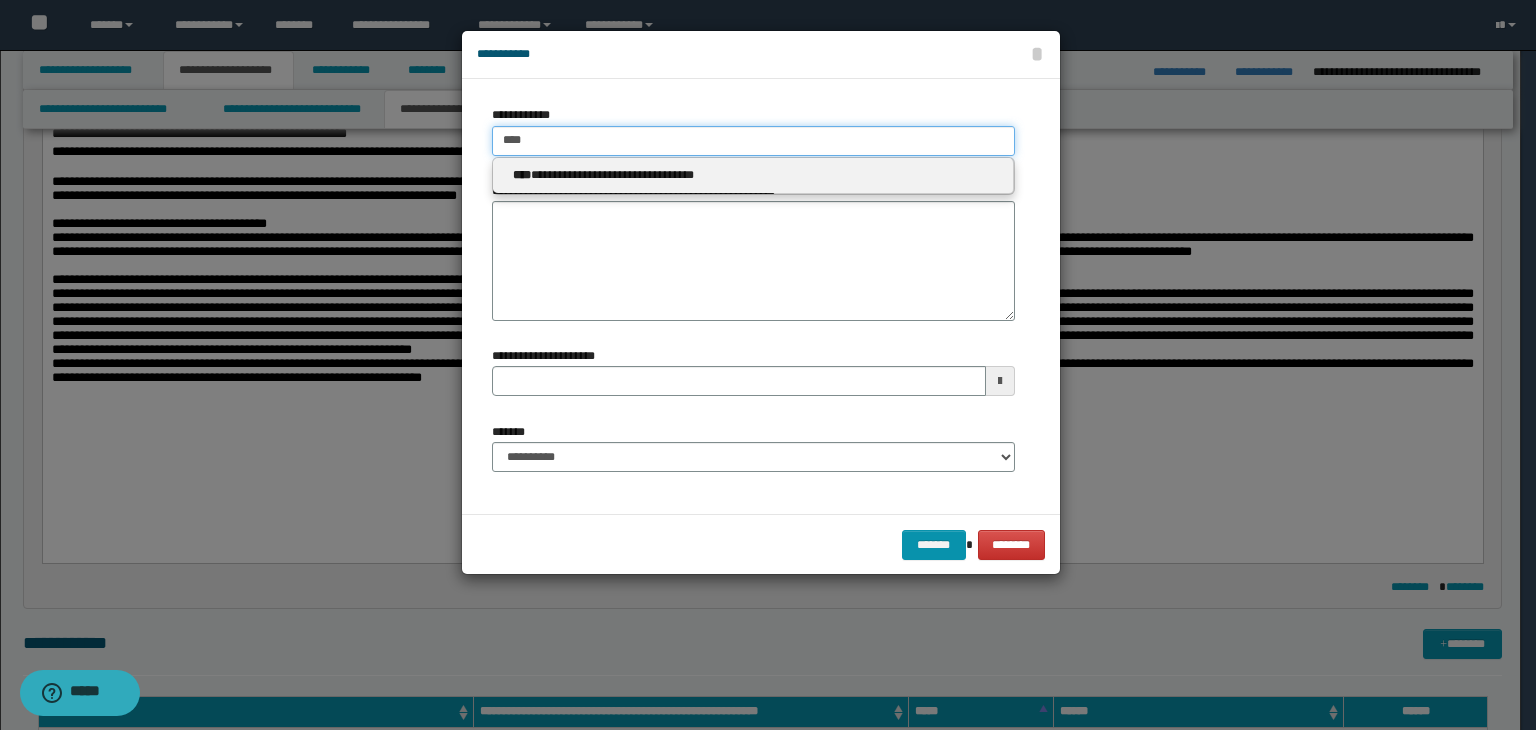 type 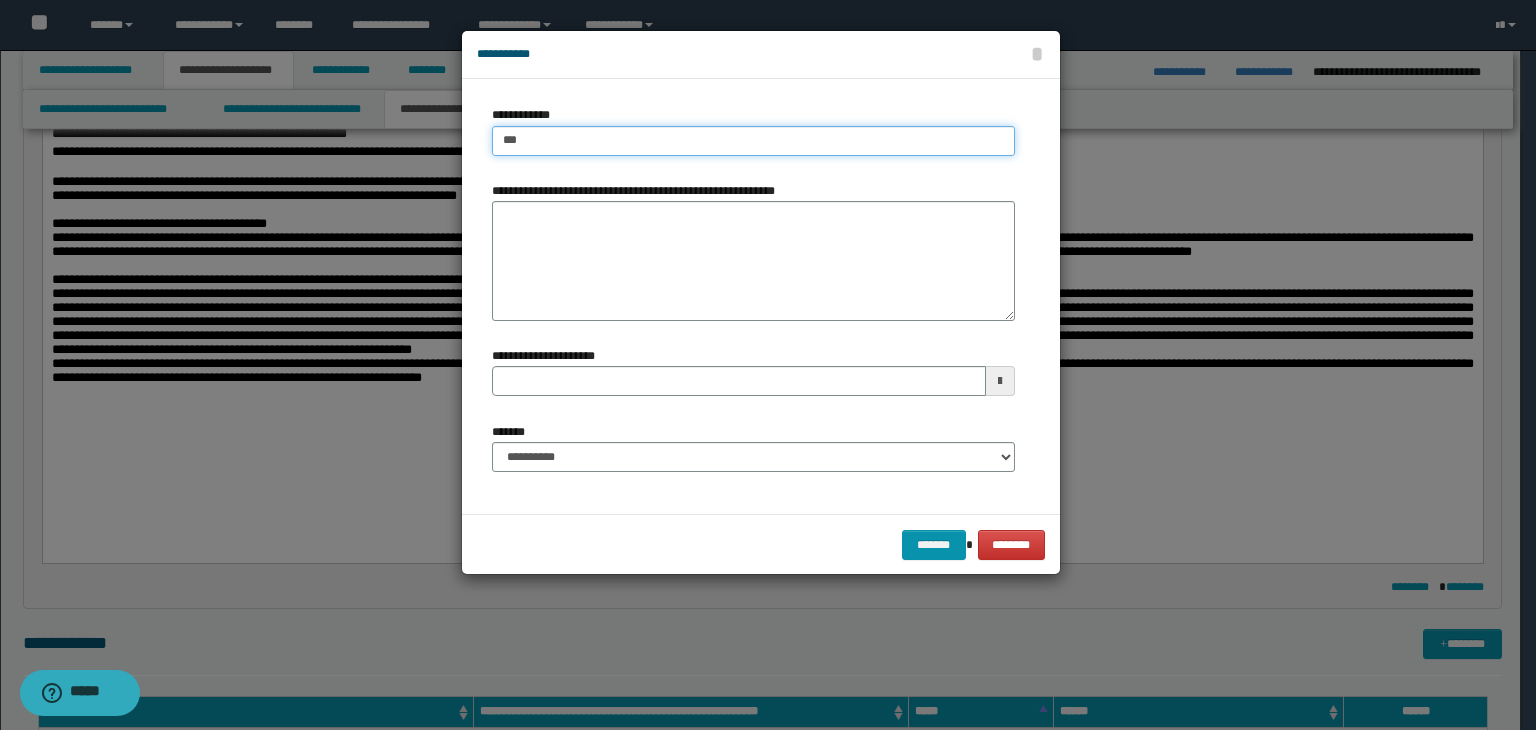 type on "***" 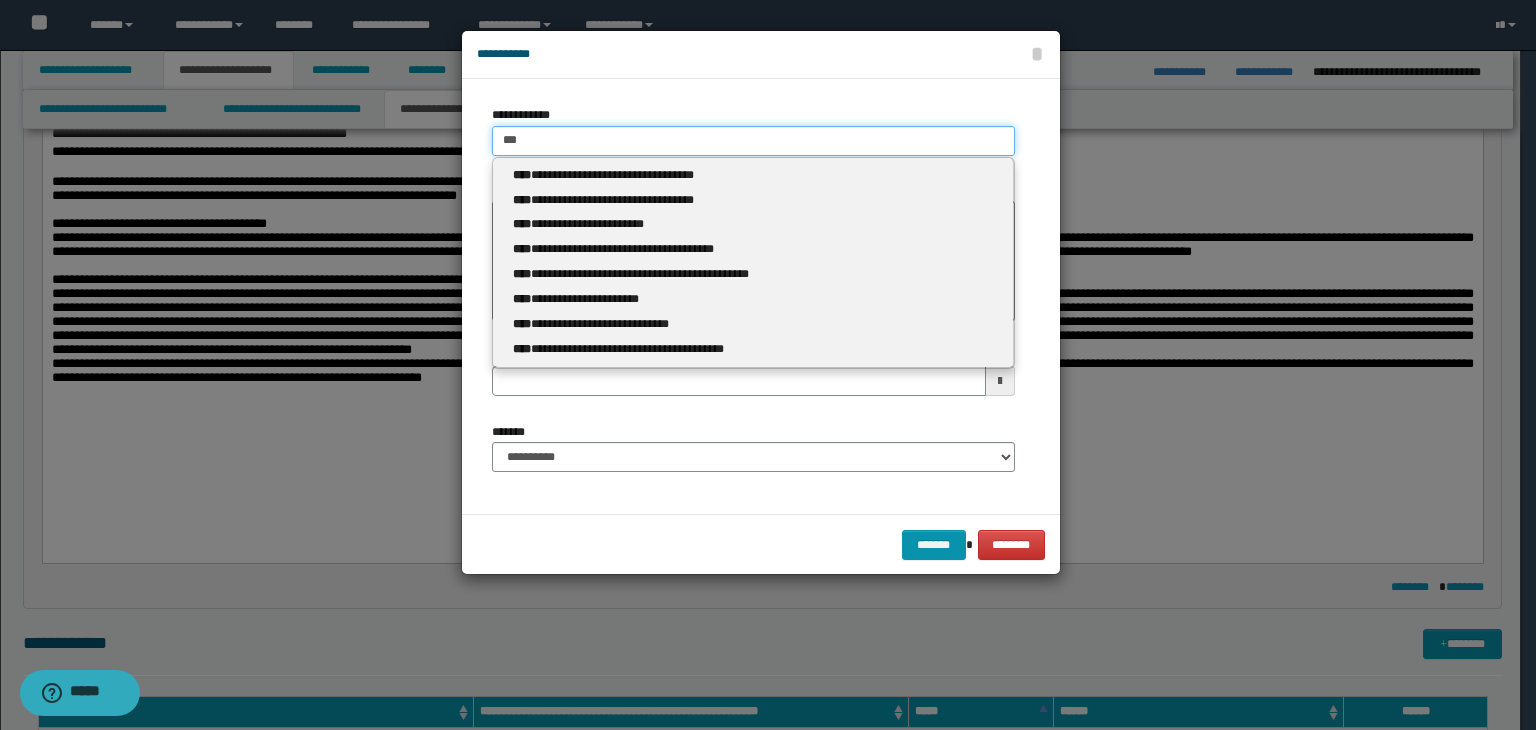 type 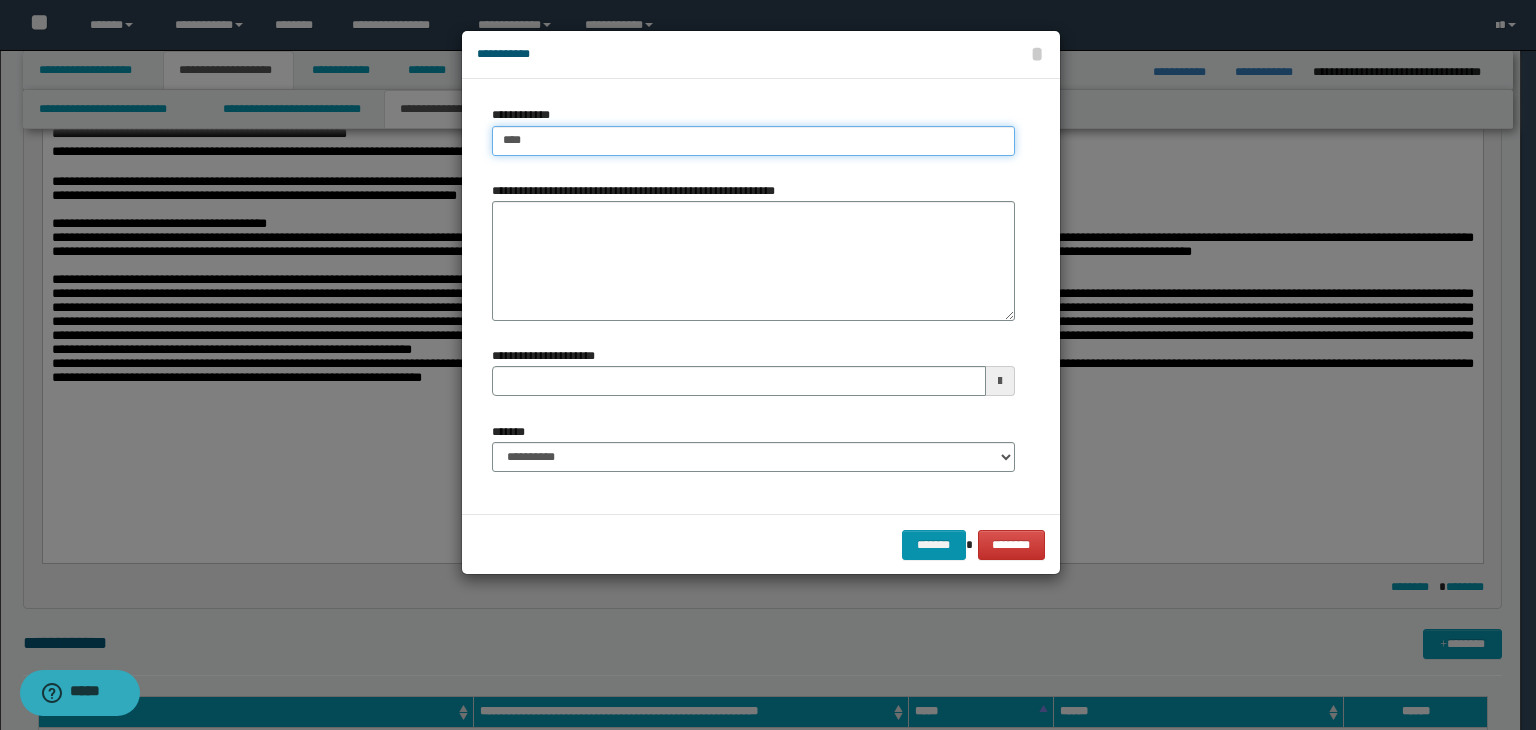 type on "****" 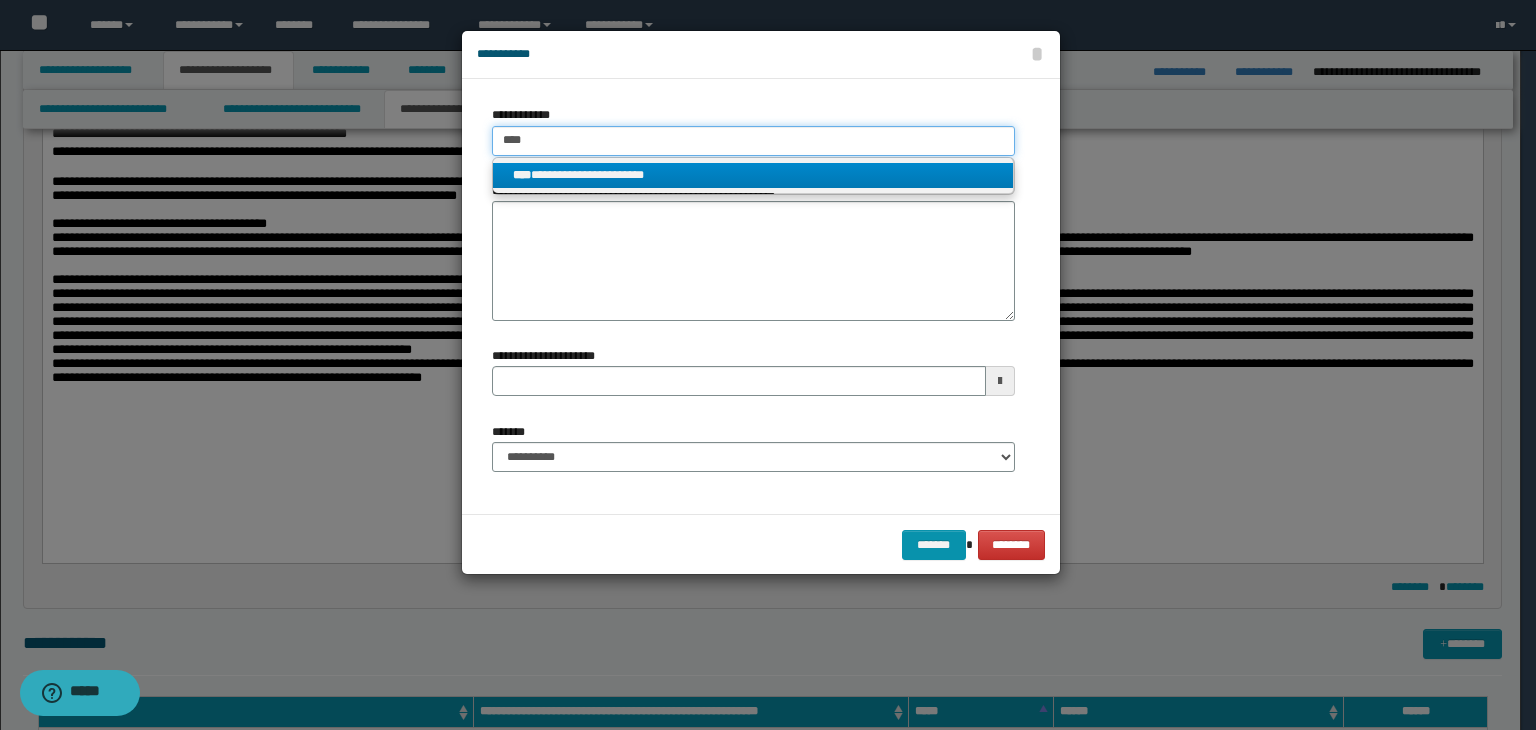 type on "****" 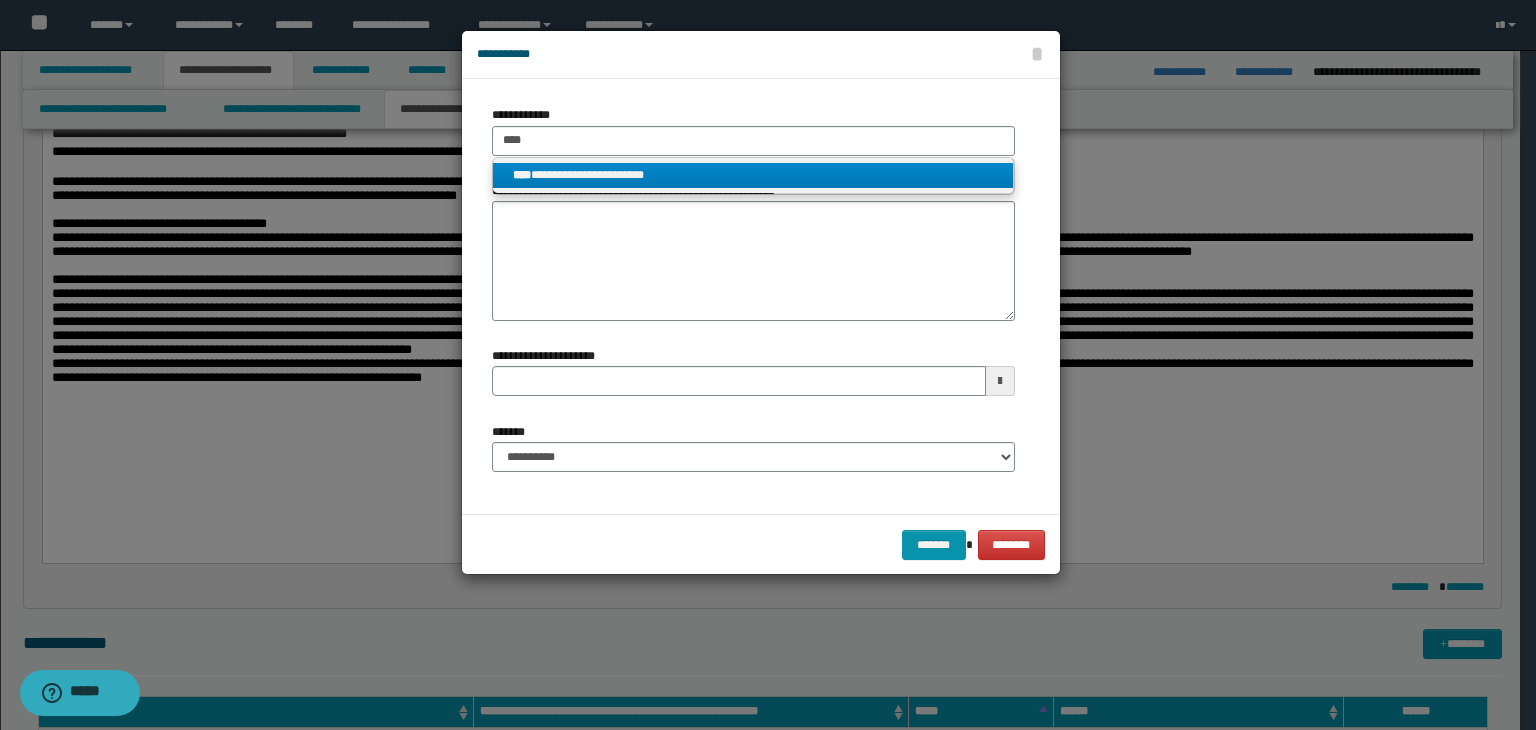 click on "**********" at bounding box center [753, 176] 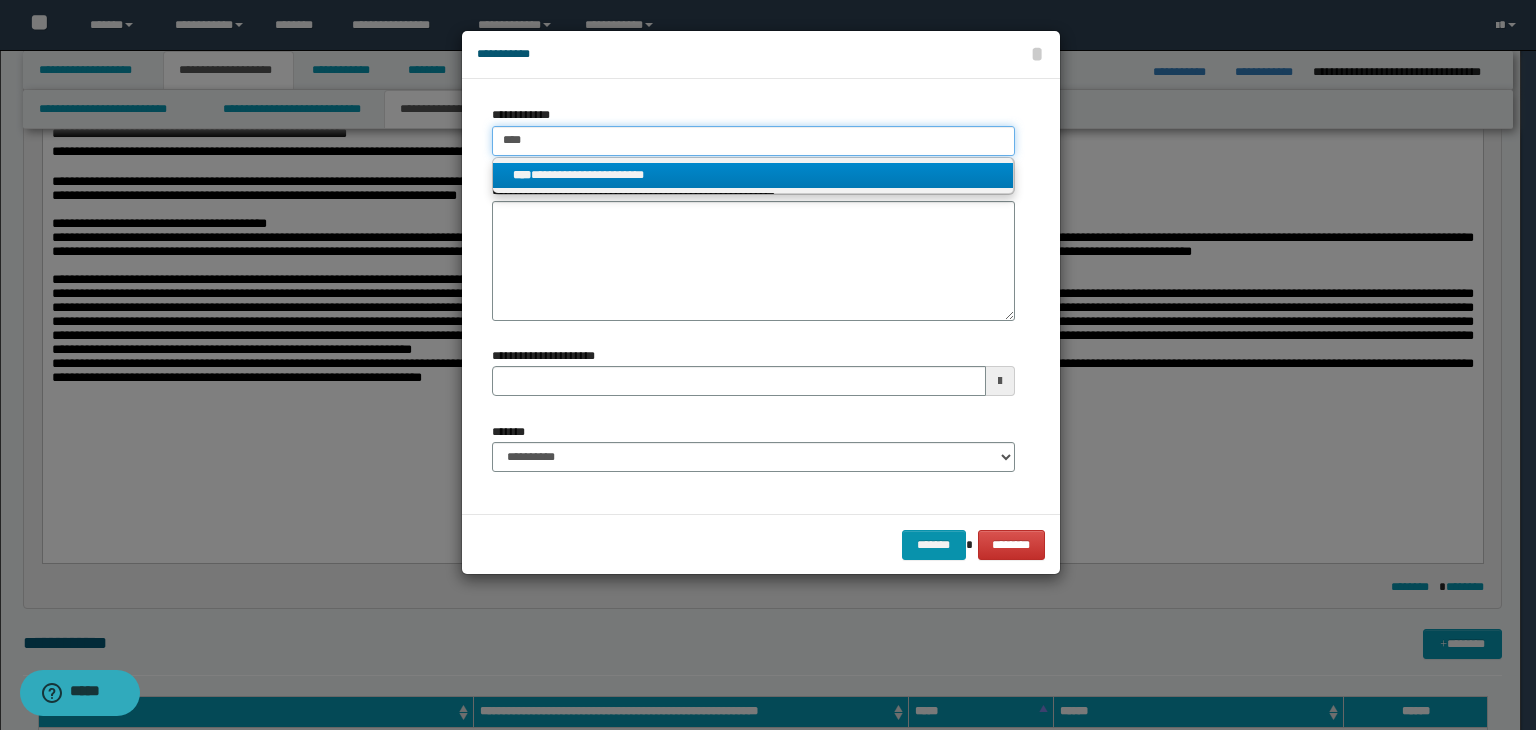 type 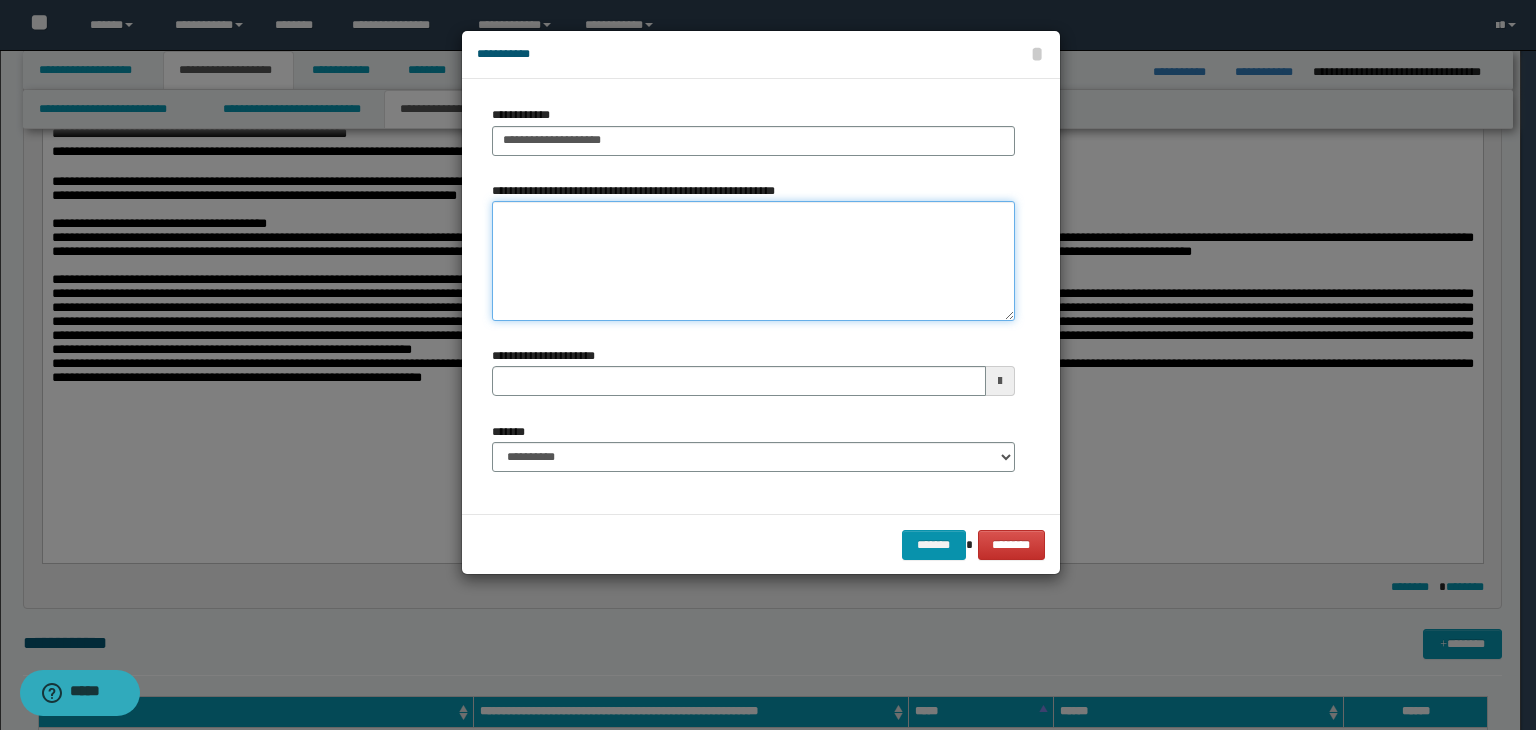 click on "**********" at bounding box center [753, 261] 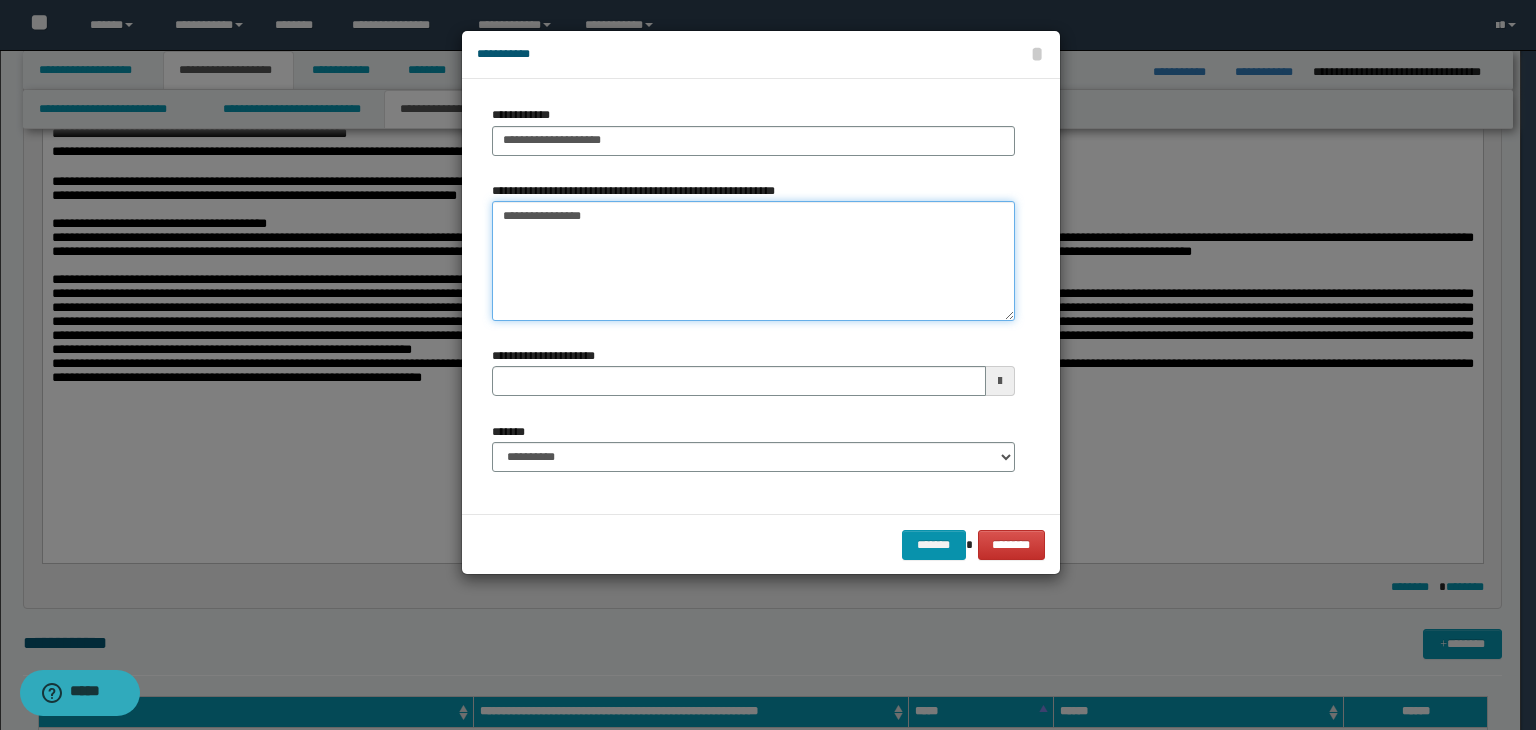 type on "**********" 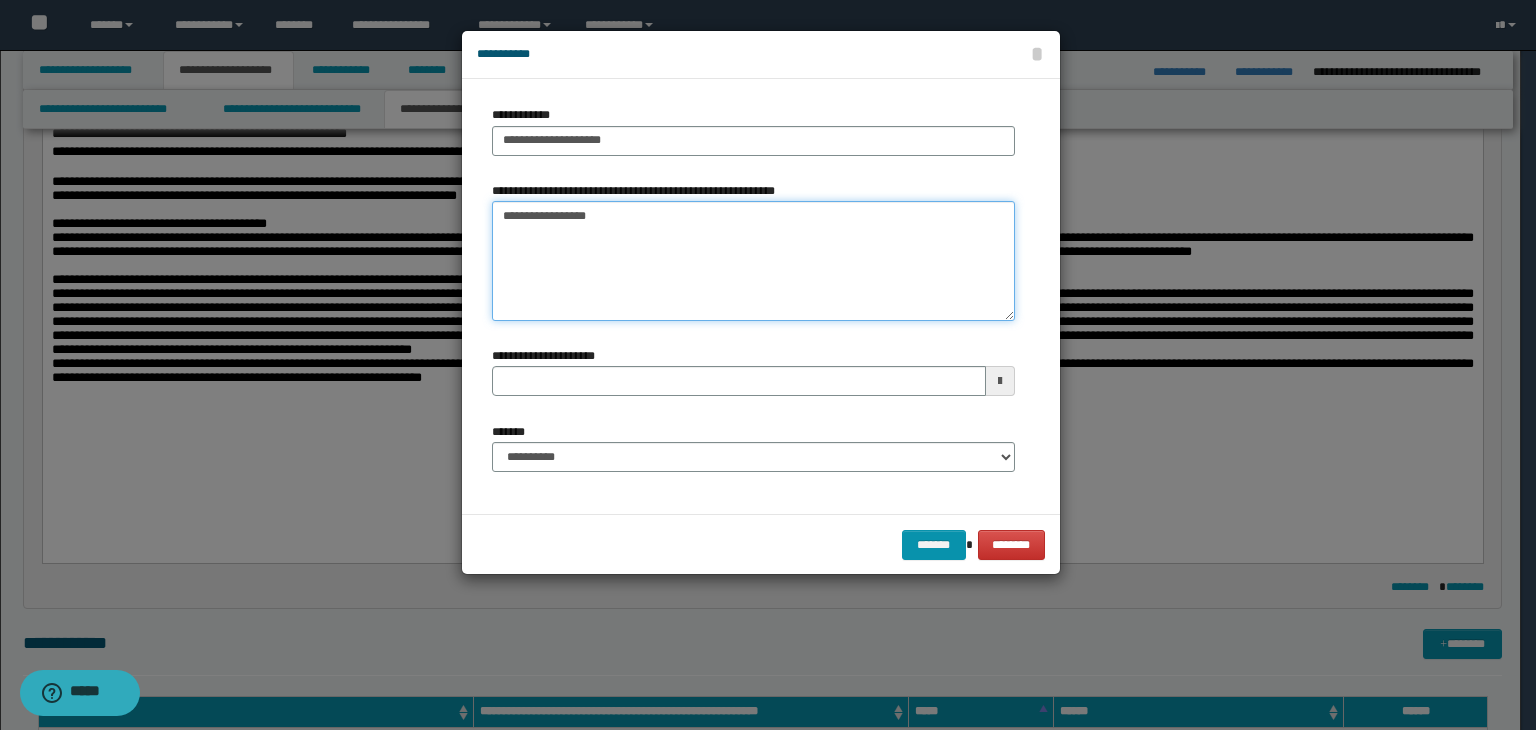 type 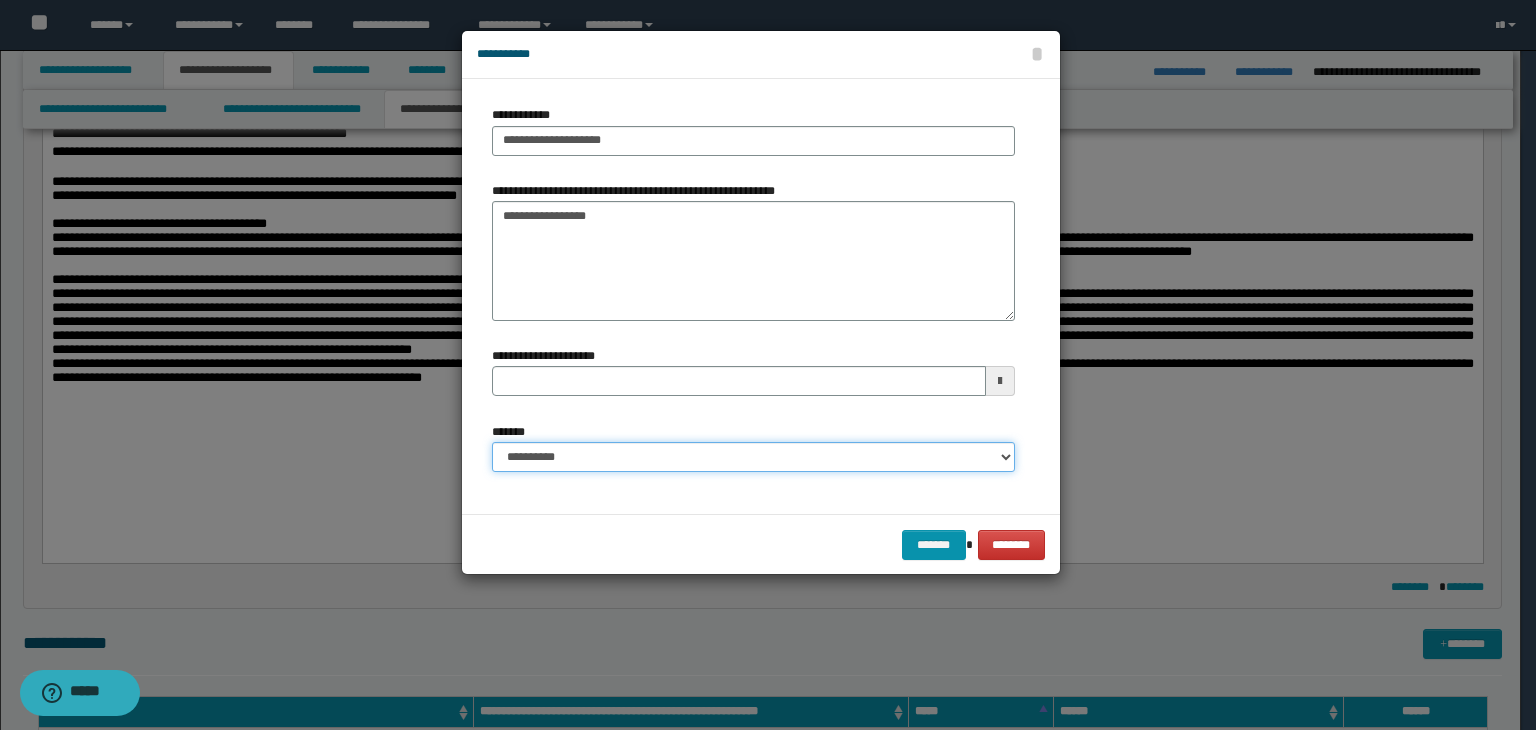 click on "**********" at bounding box center [753, 457] 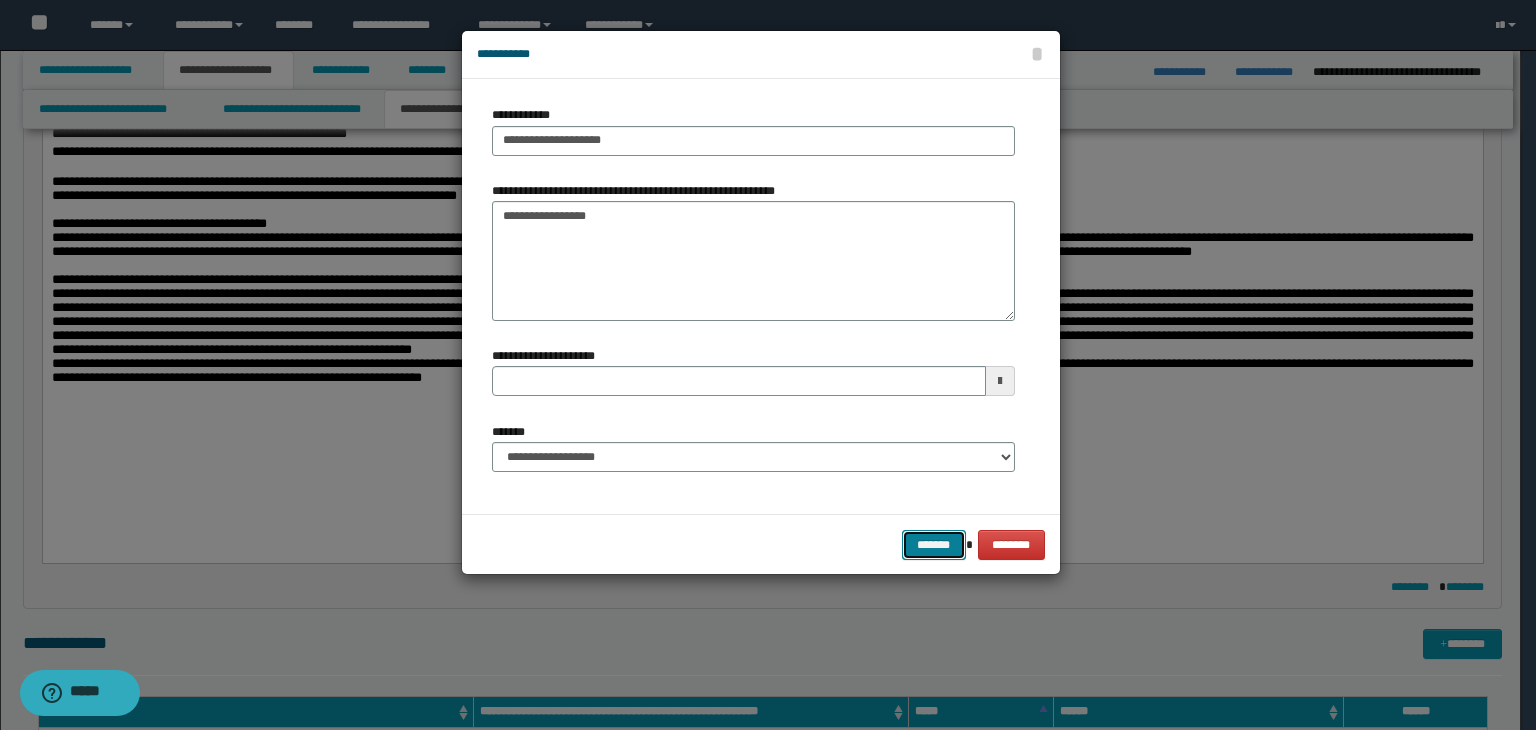 click on "*******" at bounding box center [934, 545] 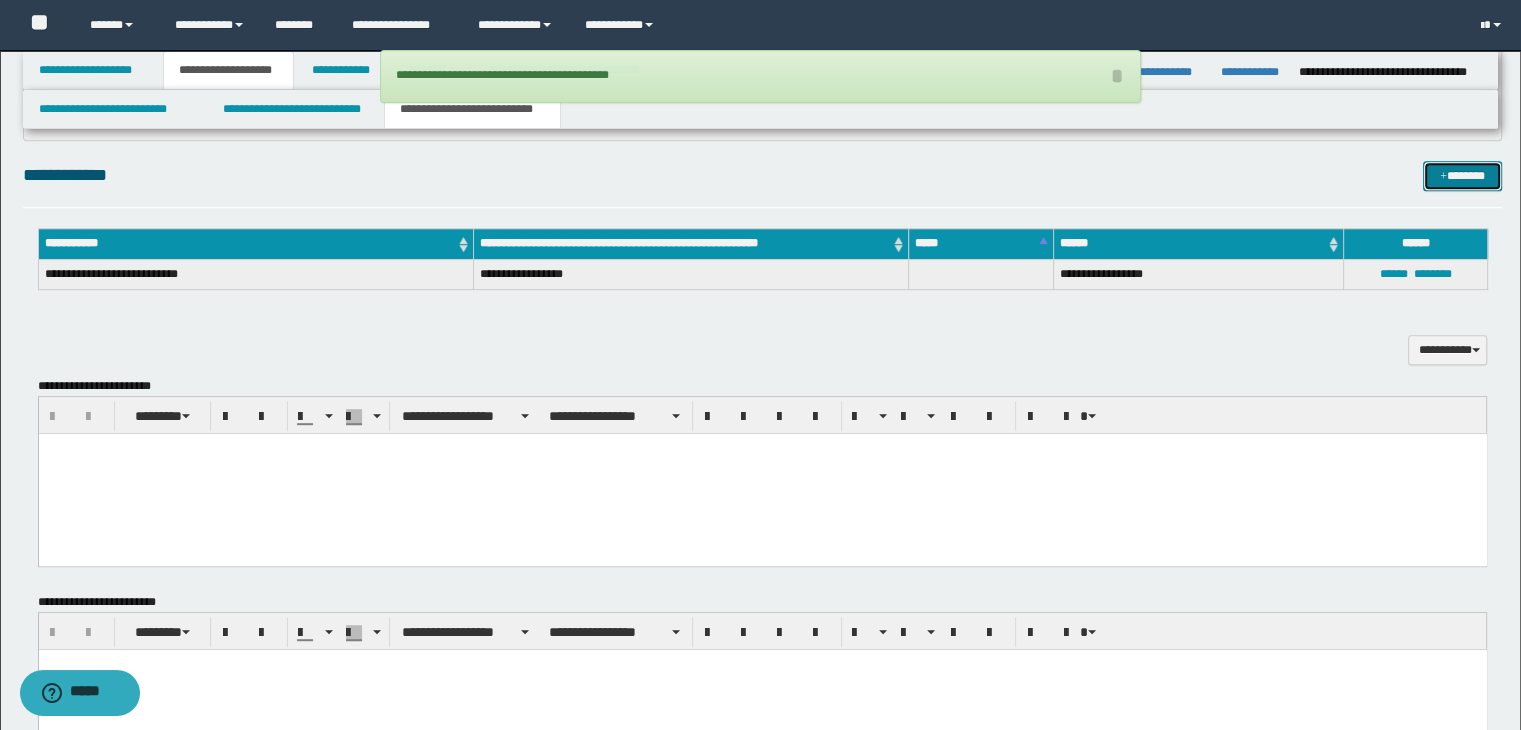 scroll, scrollTop: 1000, scrollLeft: 0, axis: vertical 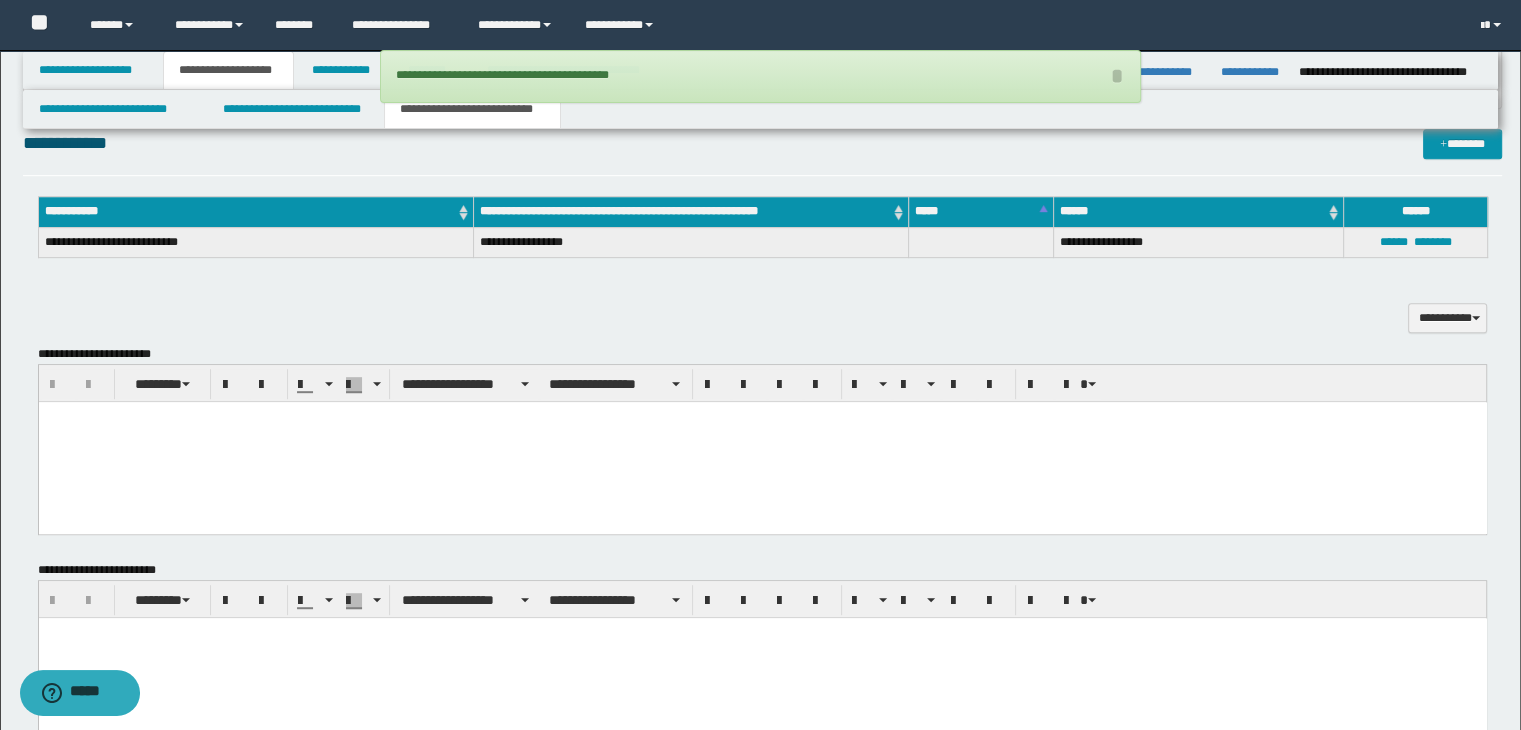 click at bounding box center [762, 441] 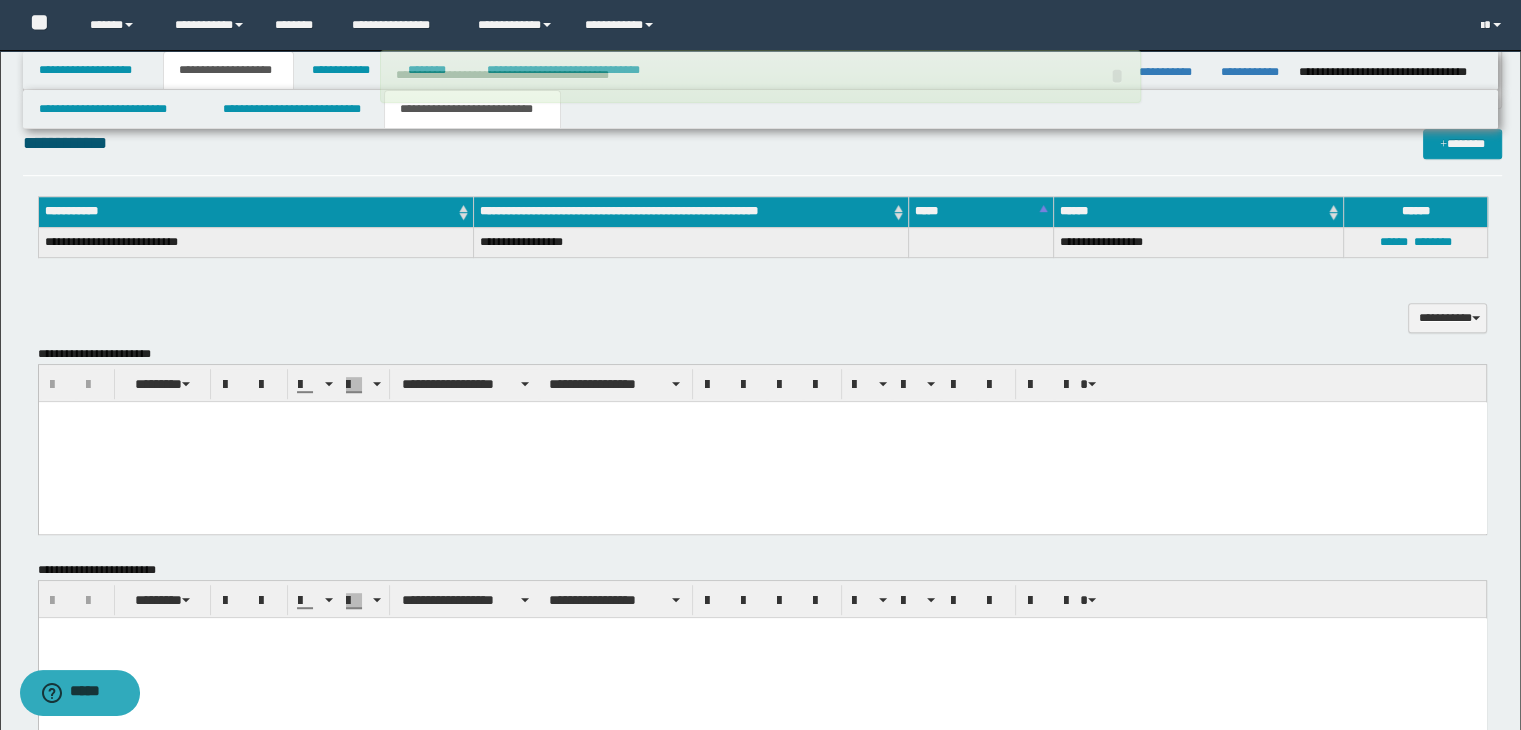 type 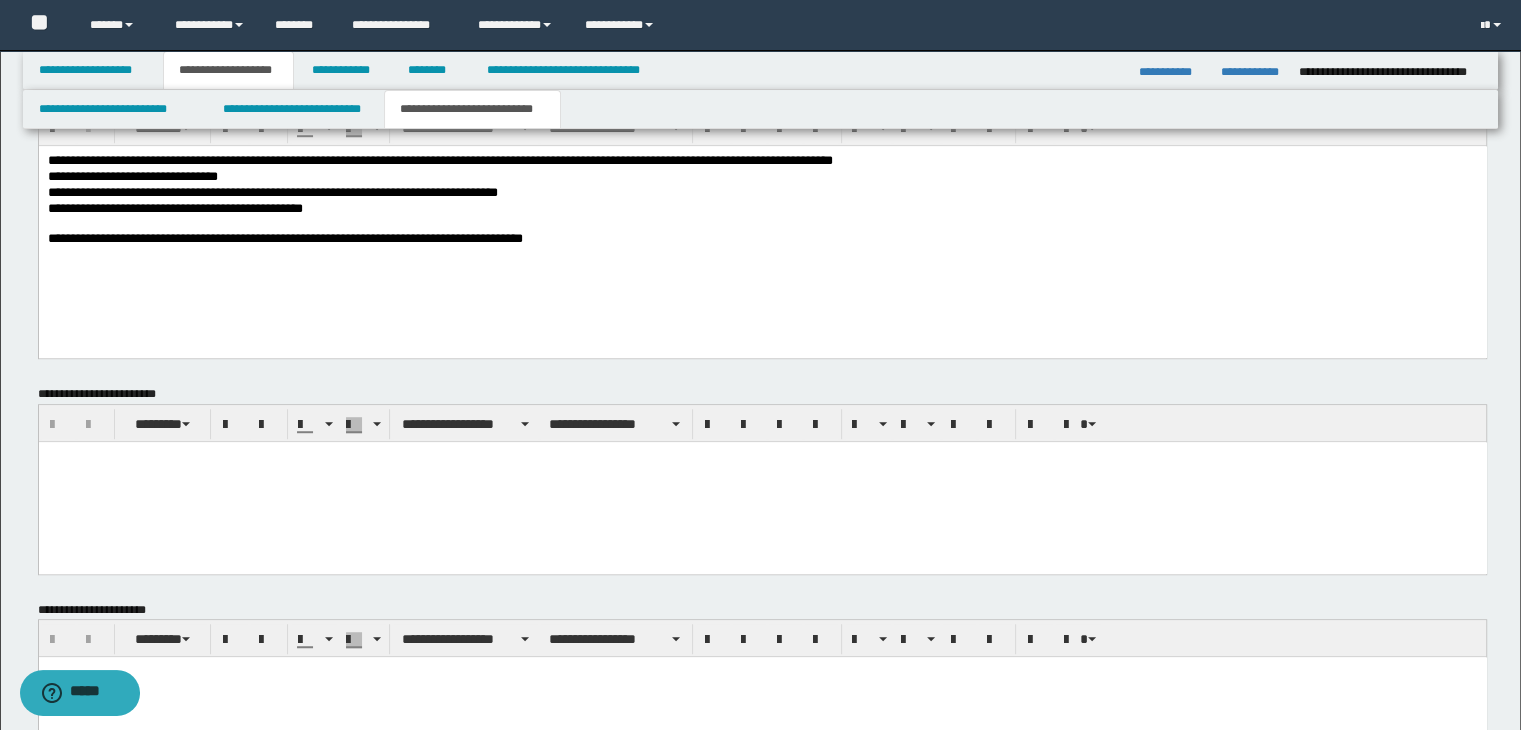 scroll, scrollTop: 1390, scrollLeft: 0, axis: vertical 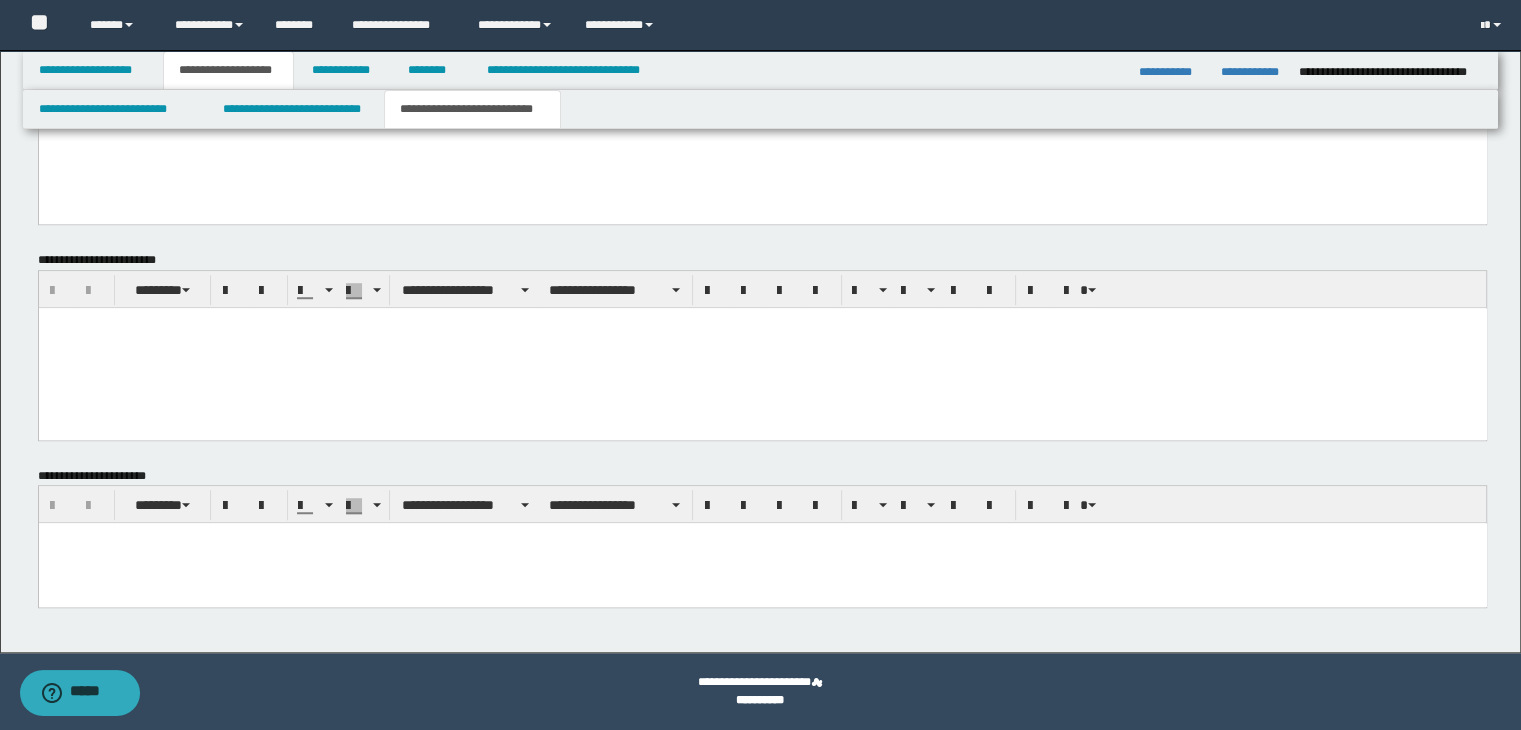 drag, startPoint x: 519, startPoint y: 231, endPoint x: 539, endPoint y: 228, distance: 20.22375 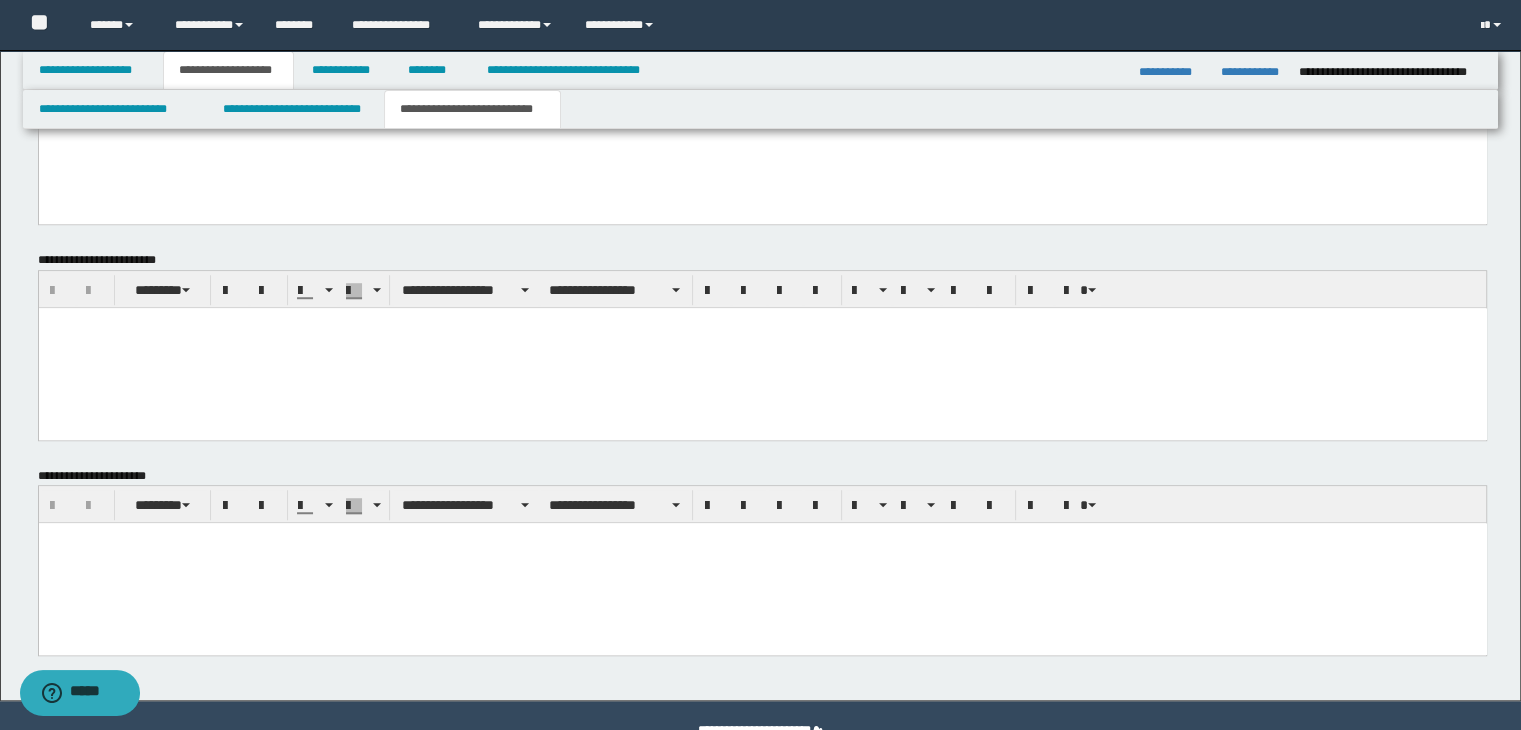 type 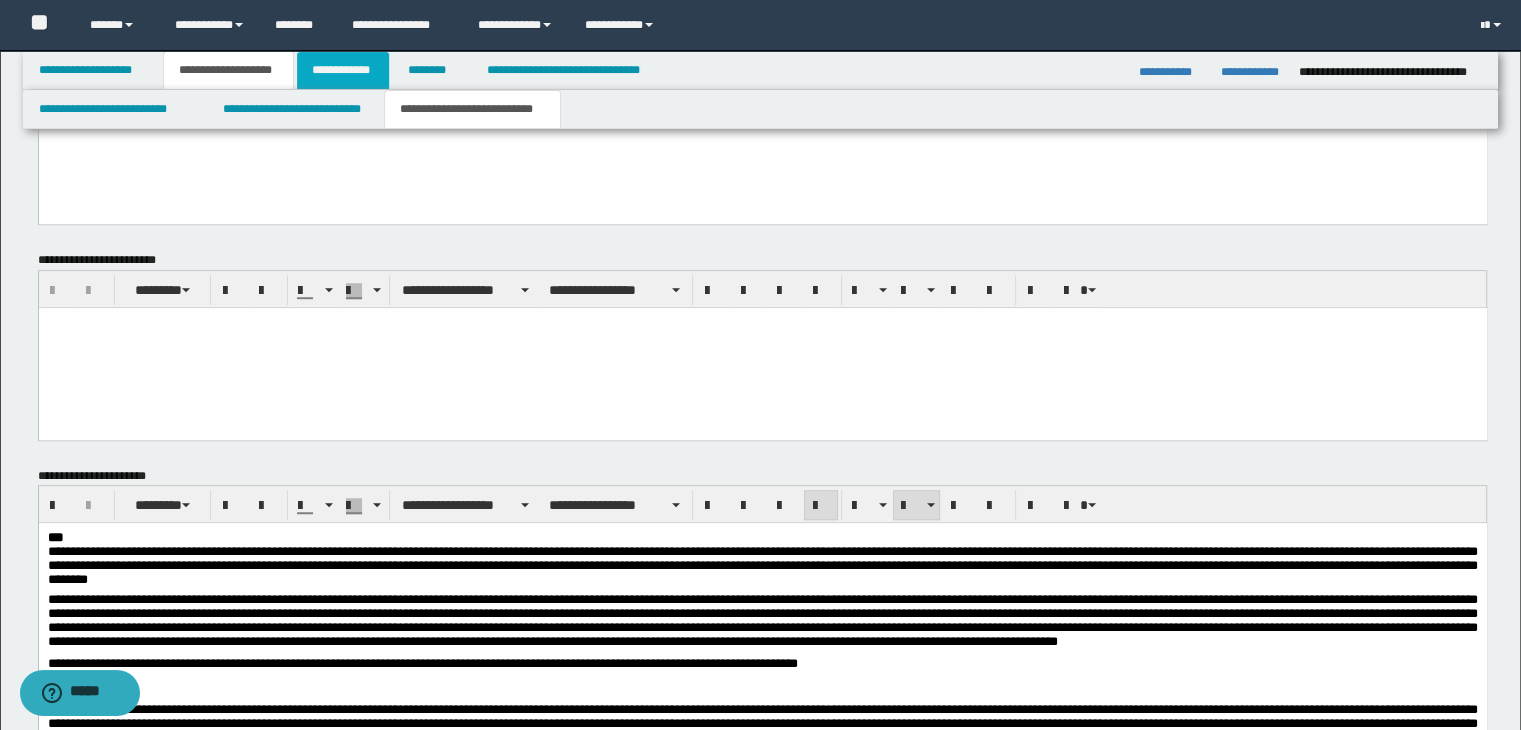 click on "**********" at bounding box center (343, 70) 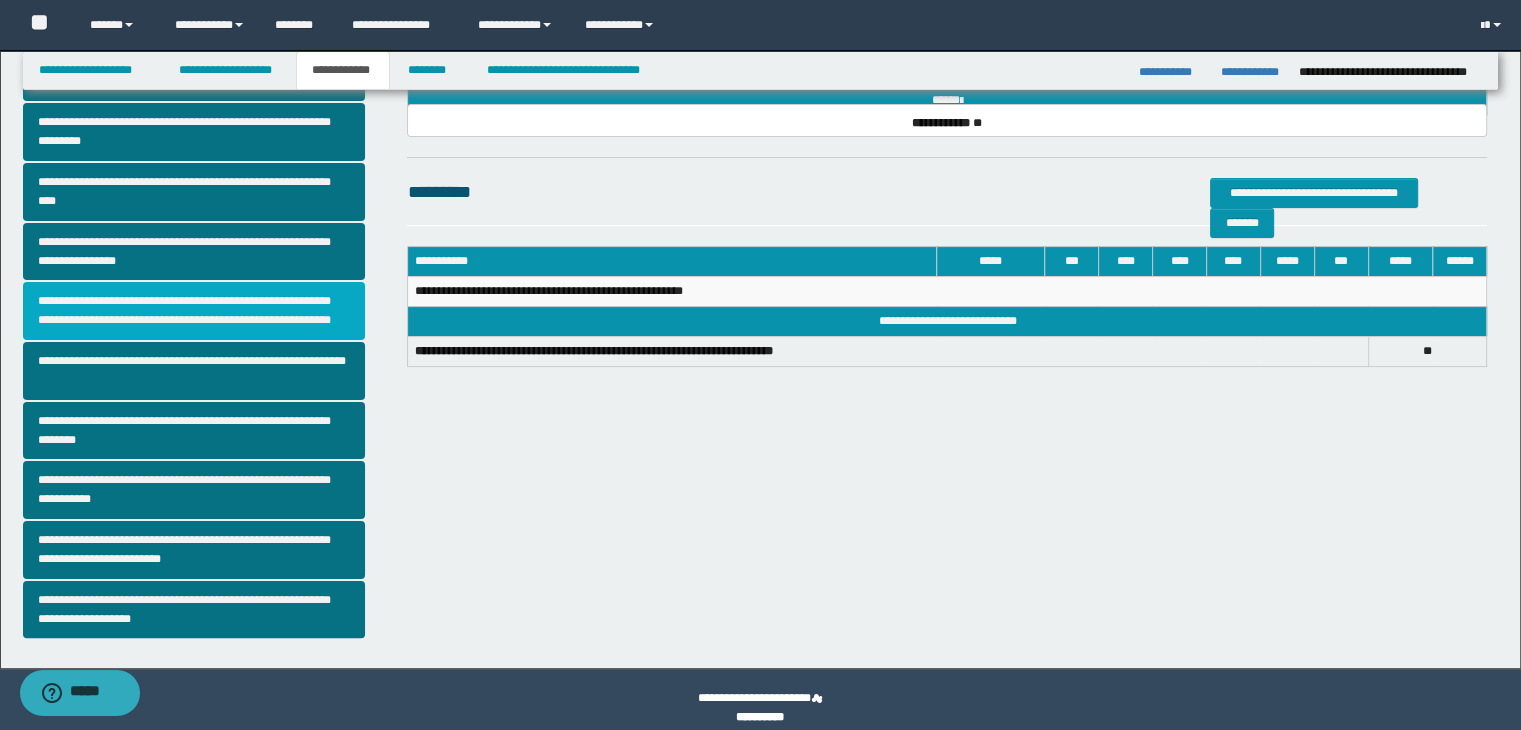 scroll, scrollTop: 381, scrollLeft: 0, axis: vertical 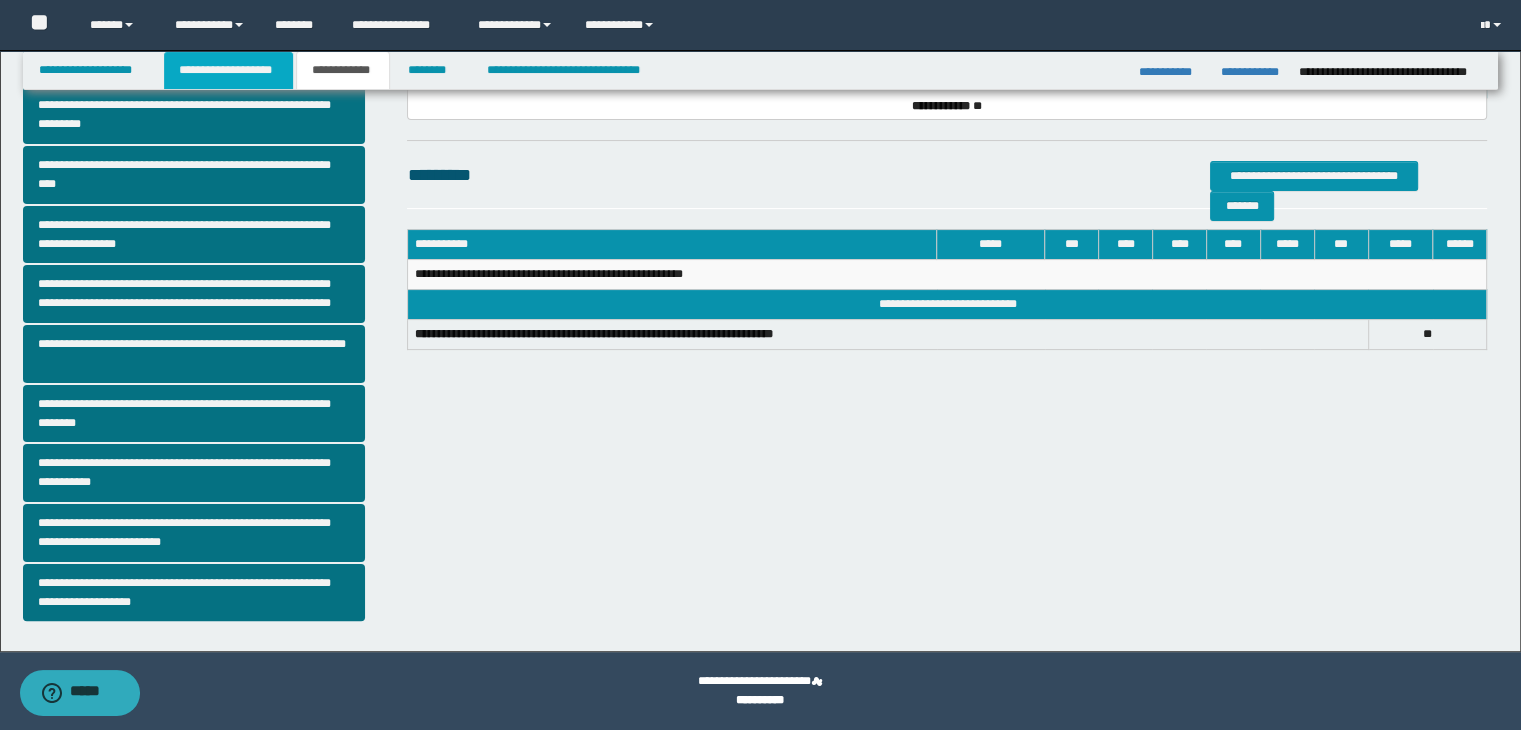 click on "**********" at bounding box center (228, 70) 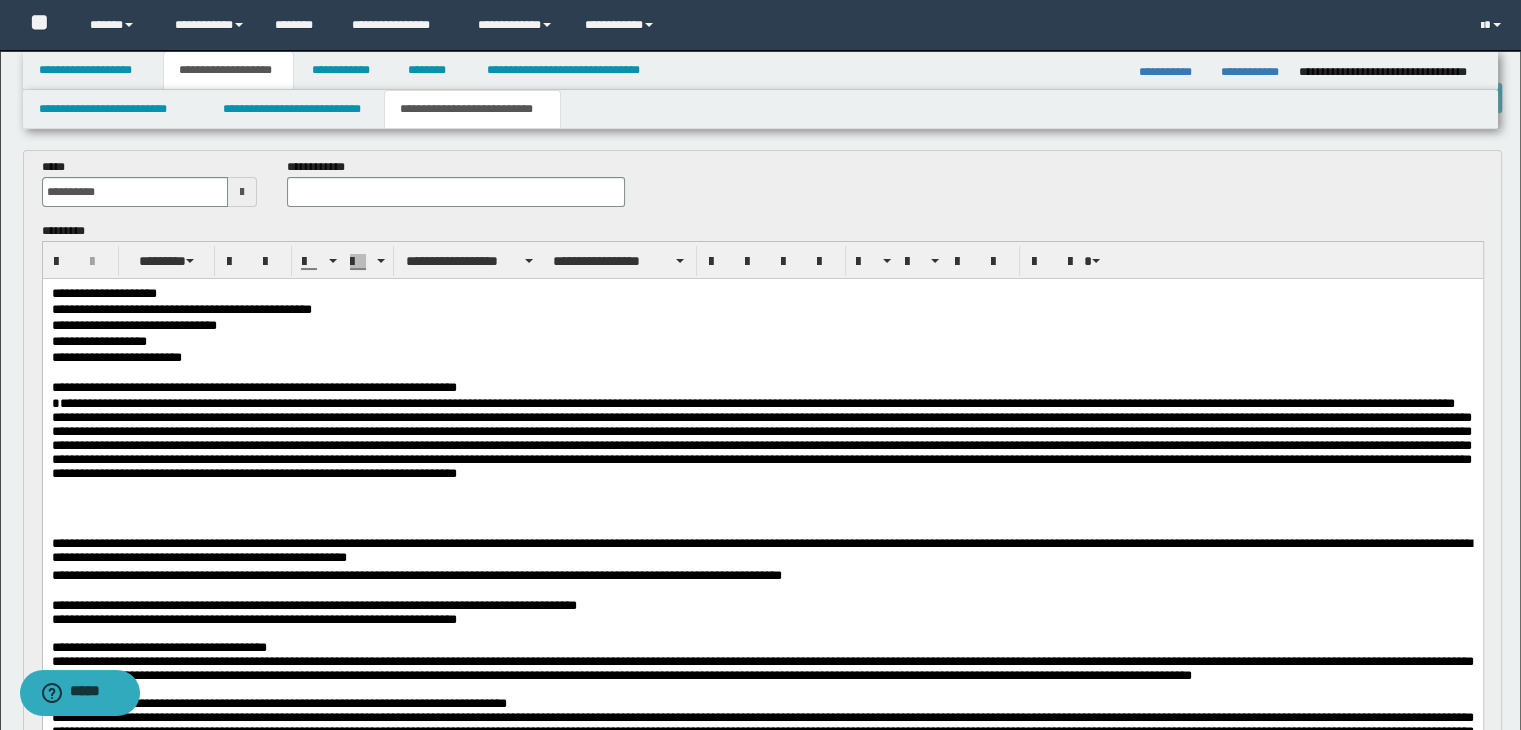 scroll, scrollTop: 12, scrollLeft: 0, axis: vertical 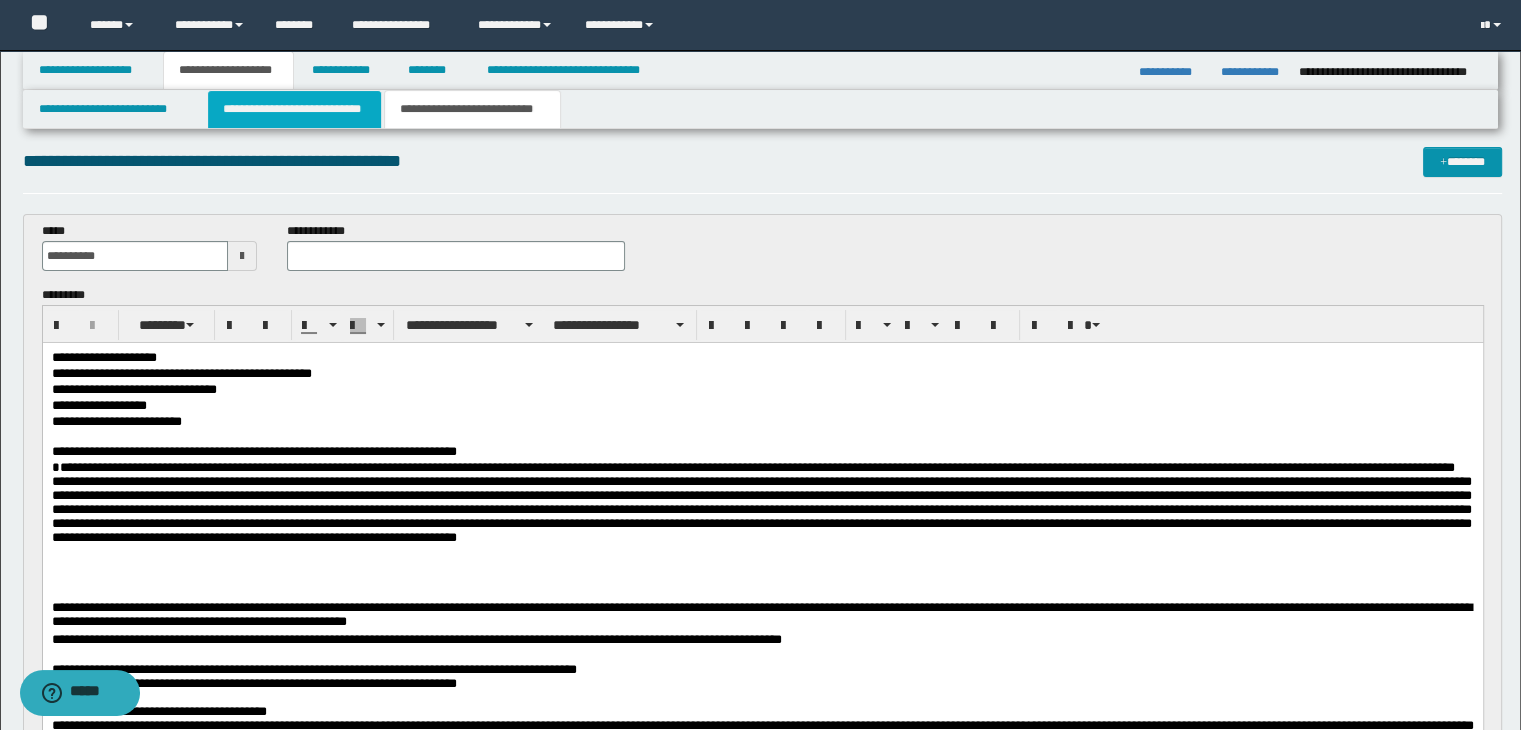 click on "**********" at bounding box center [294, 109] 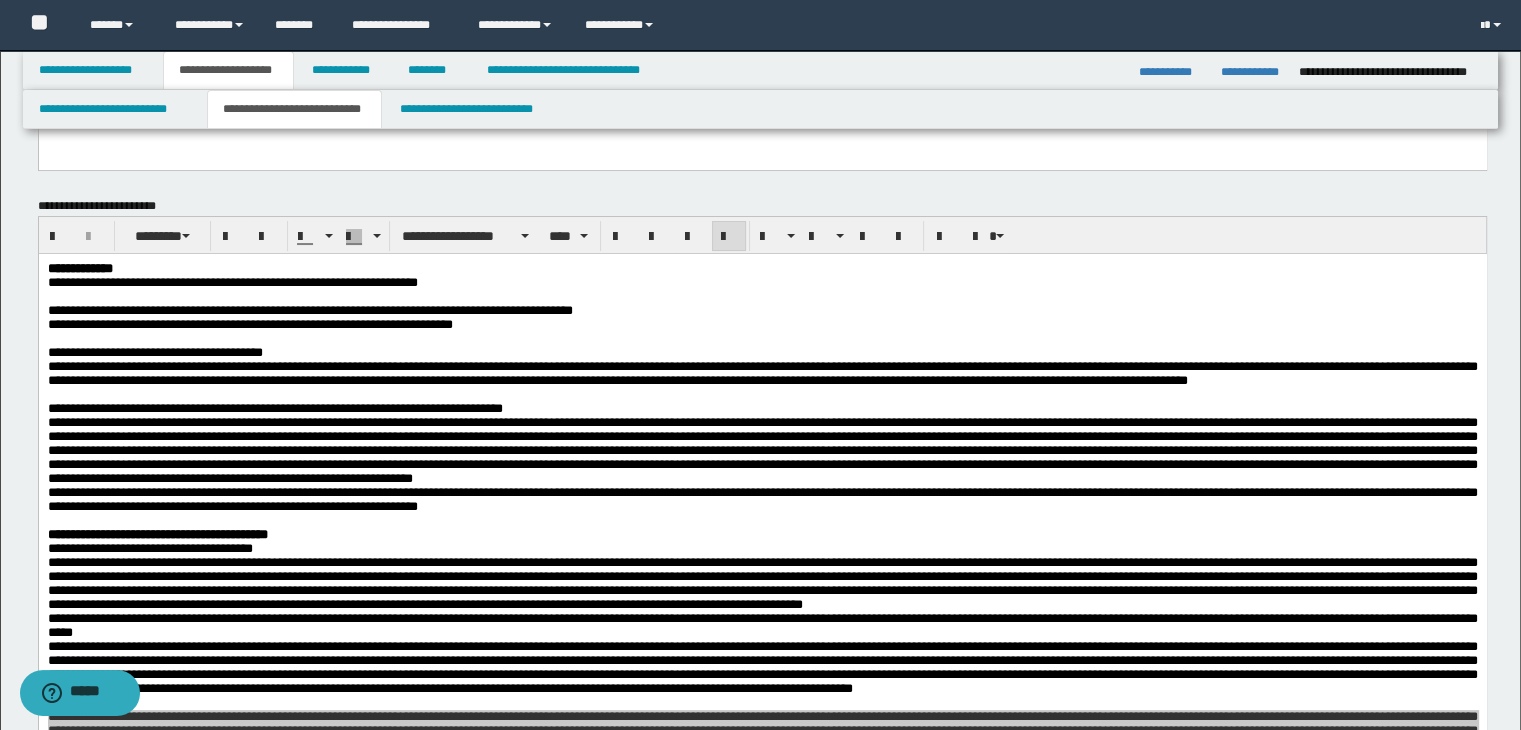 scroll, scrollTop: 212, scrollLeft: 0, axis: vertical 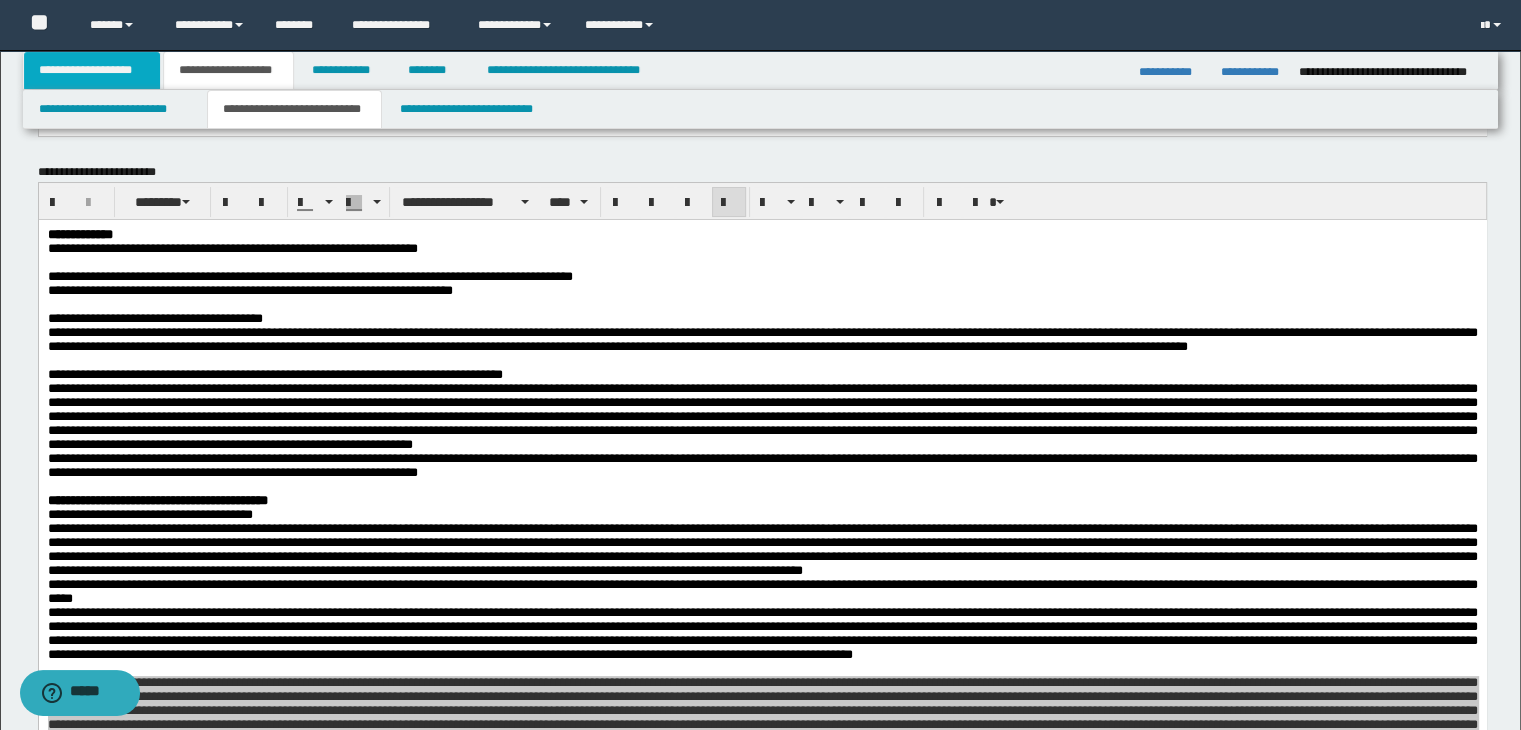 click on "**********" at bounding box center (92, 70) 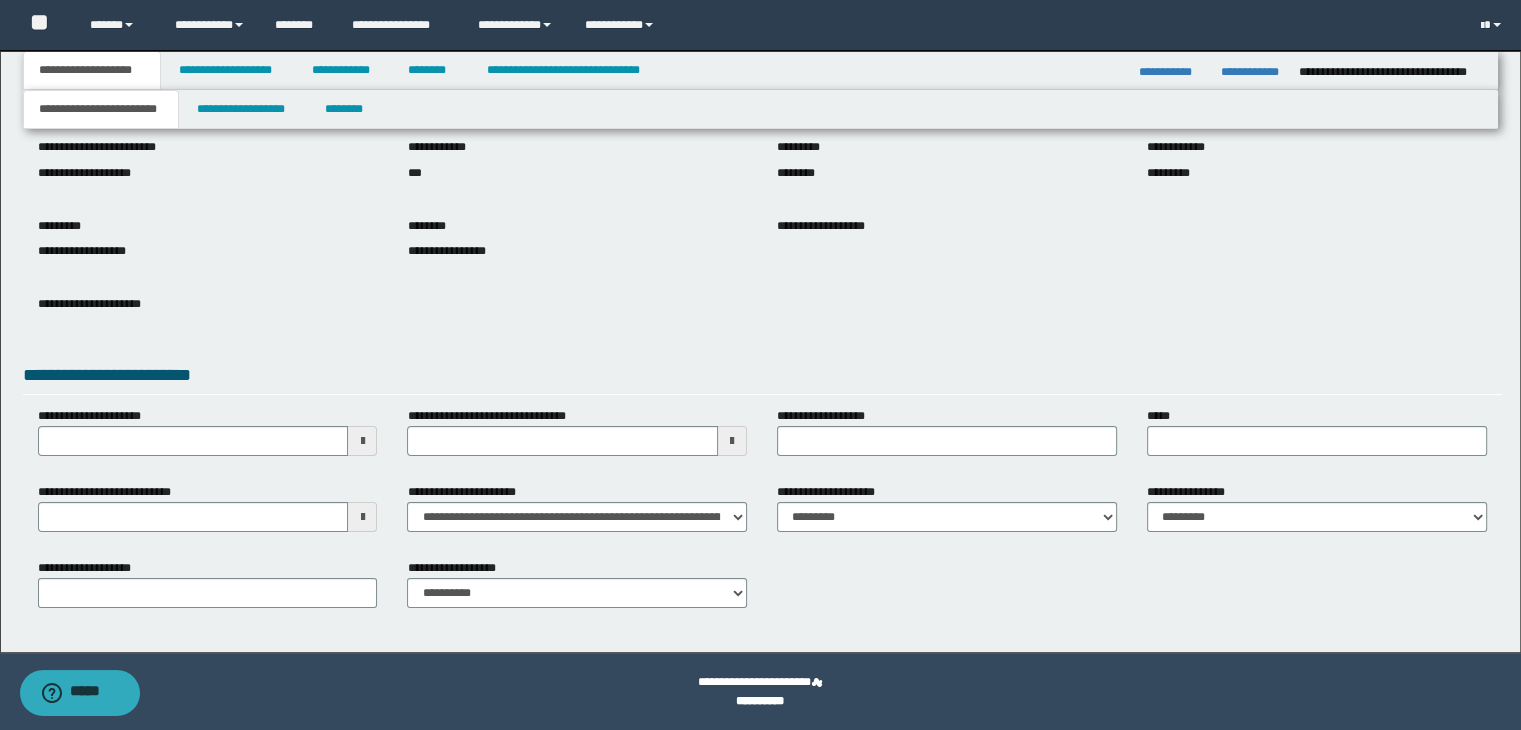 scroll, scrollTop: 153, scrollLeft: 0, axis: vertical 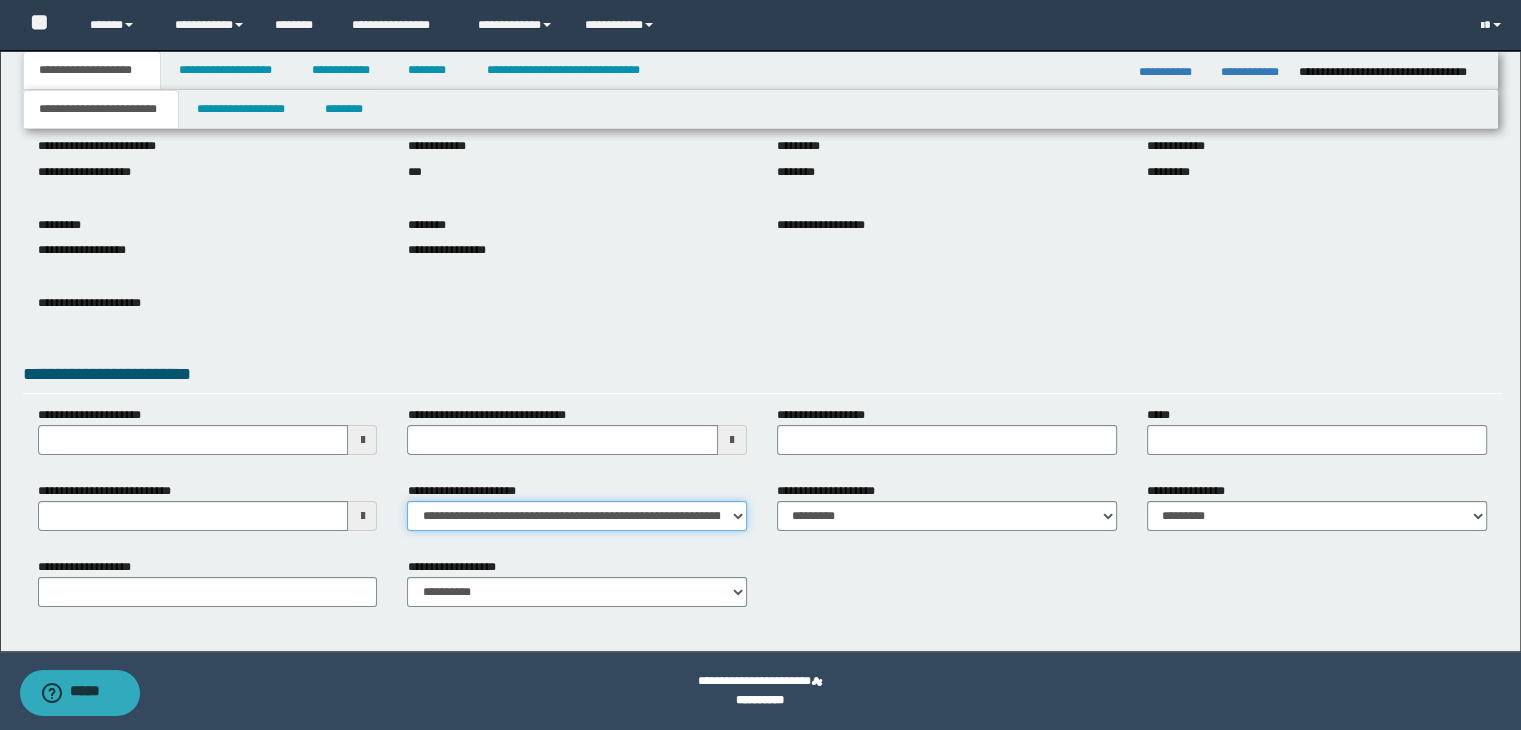 click on "**********" at bounding box center [577, 516] 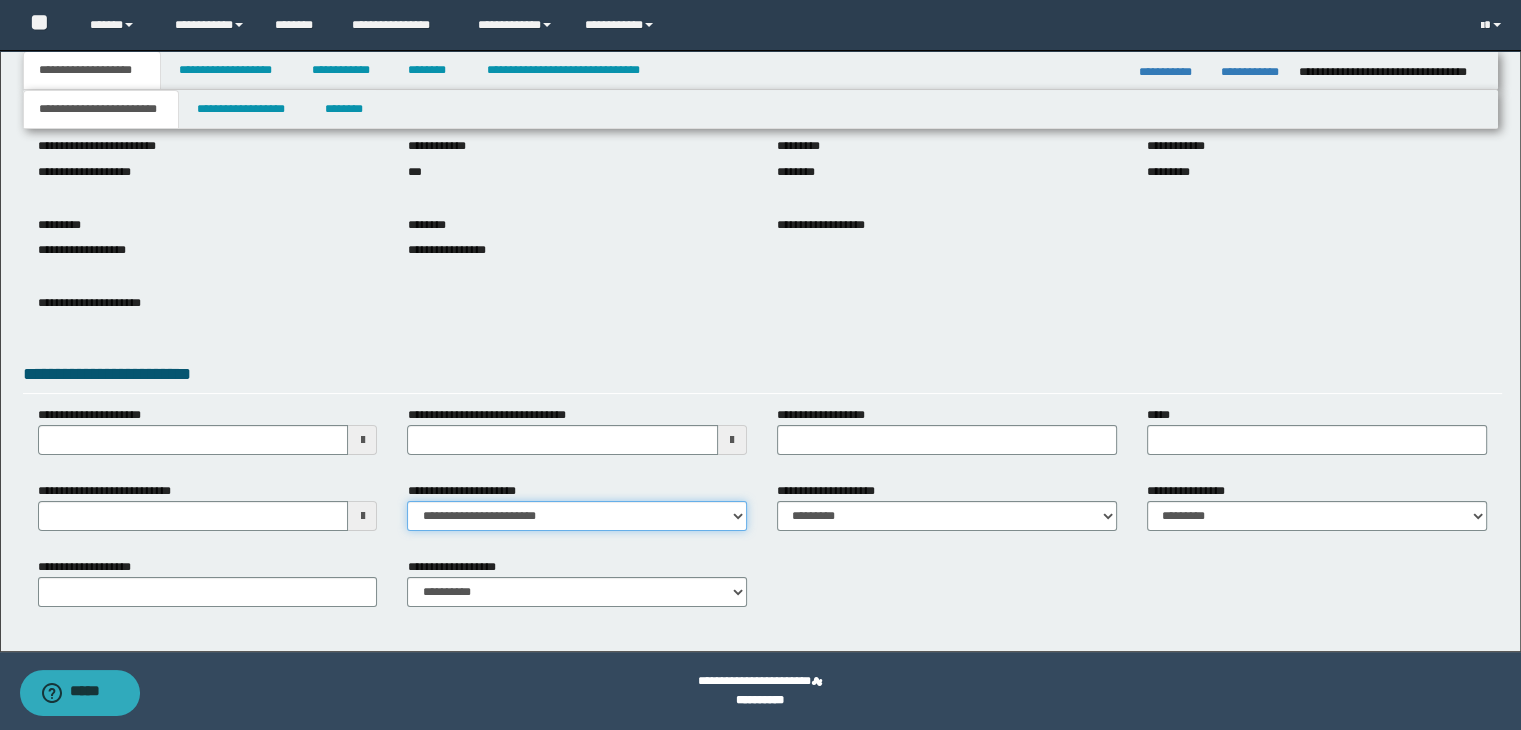 click on "**********" at bounding box center [577, 516] 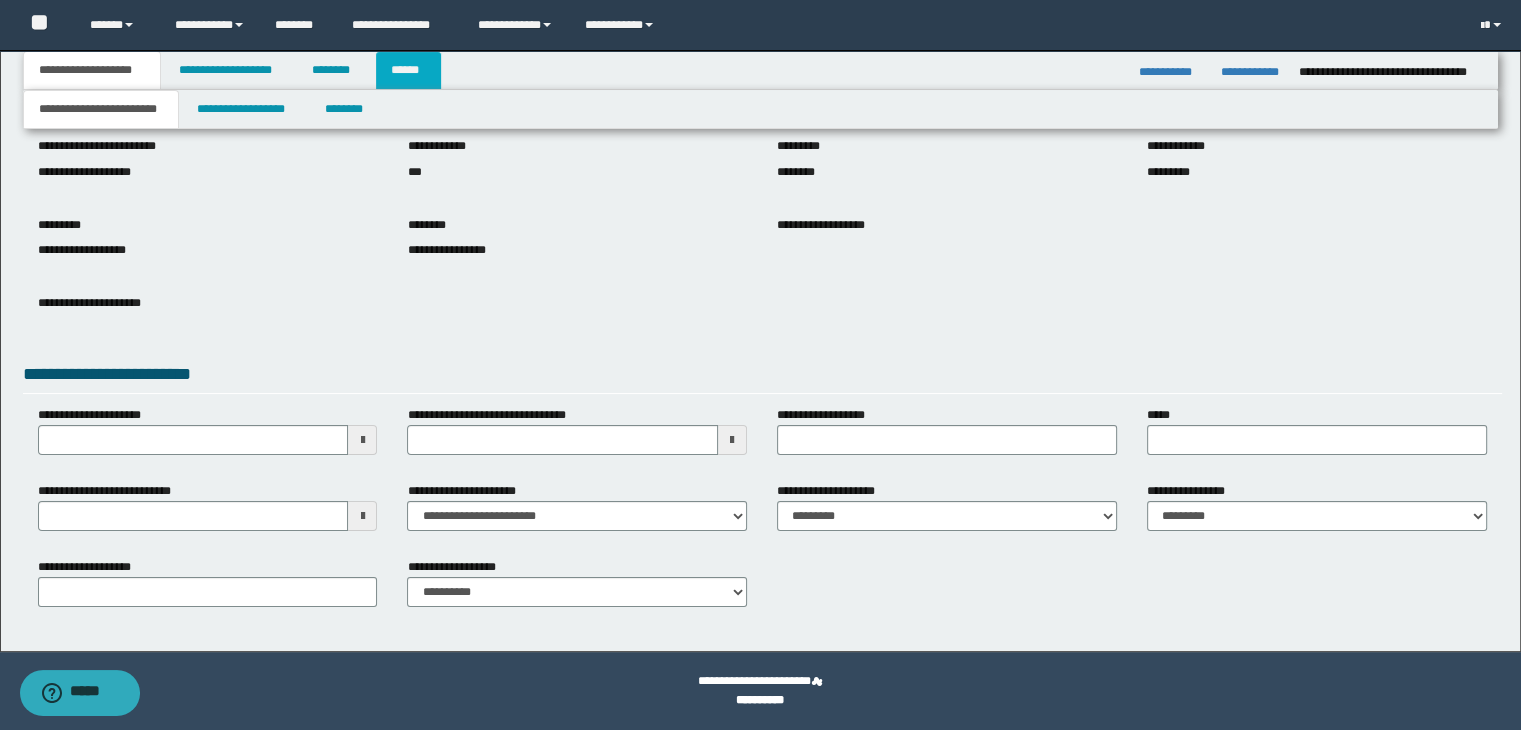 click on "******" at bounding box center (409, 70) 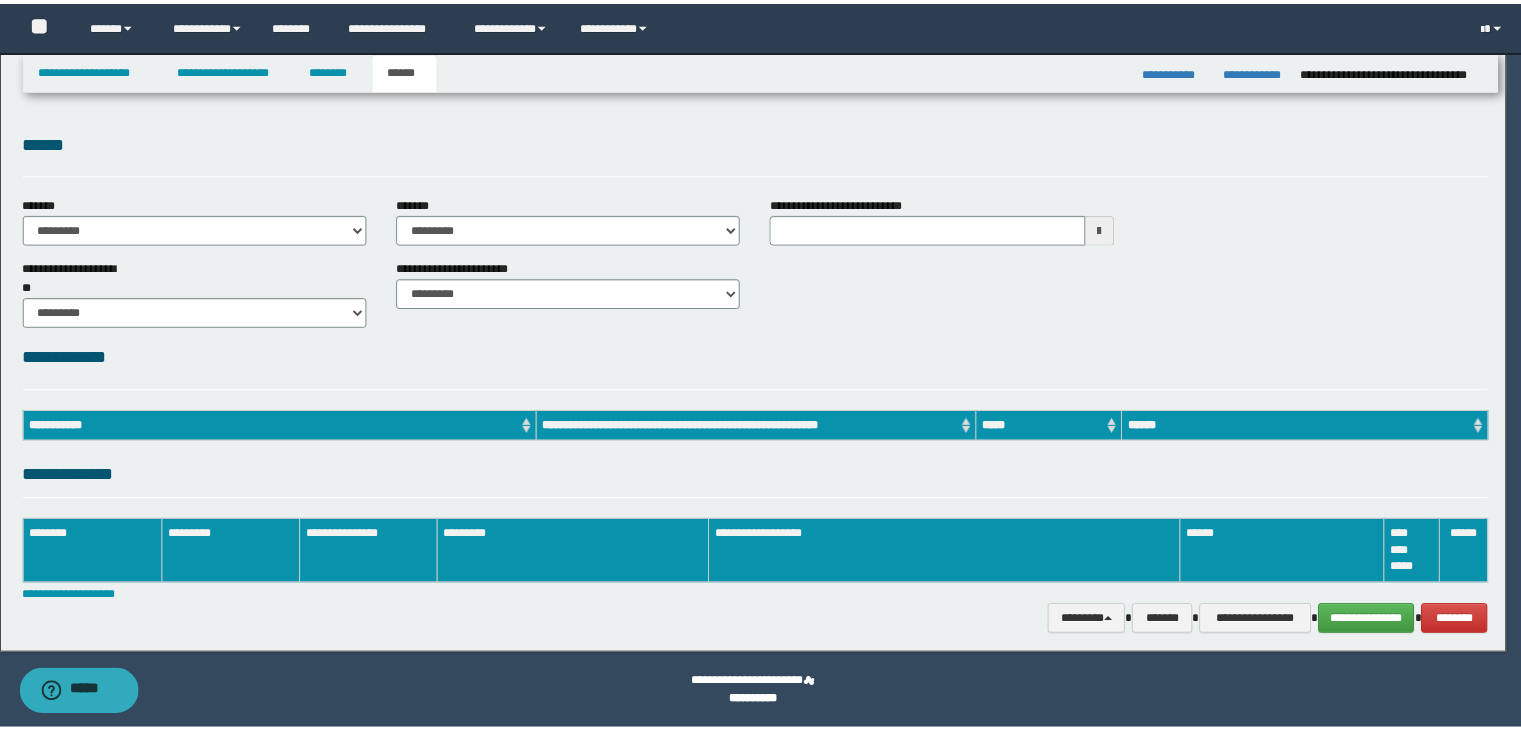 scroll, scrollTop: 0, scrollLeft: 0, axis: both 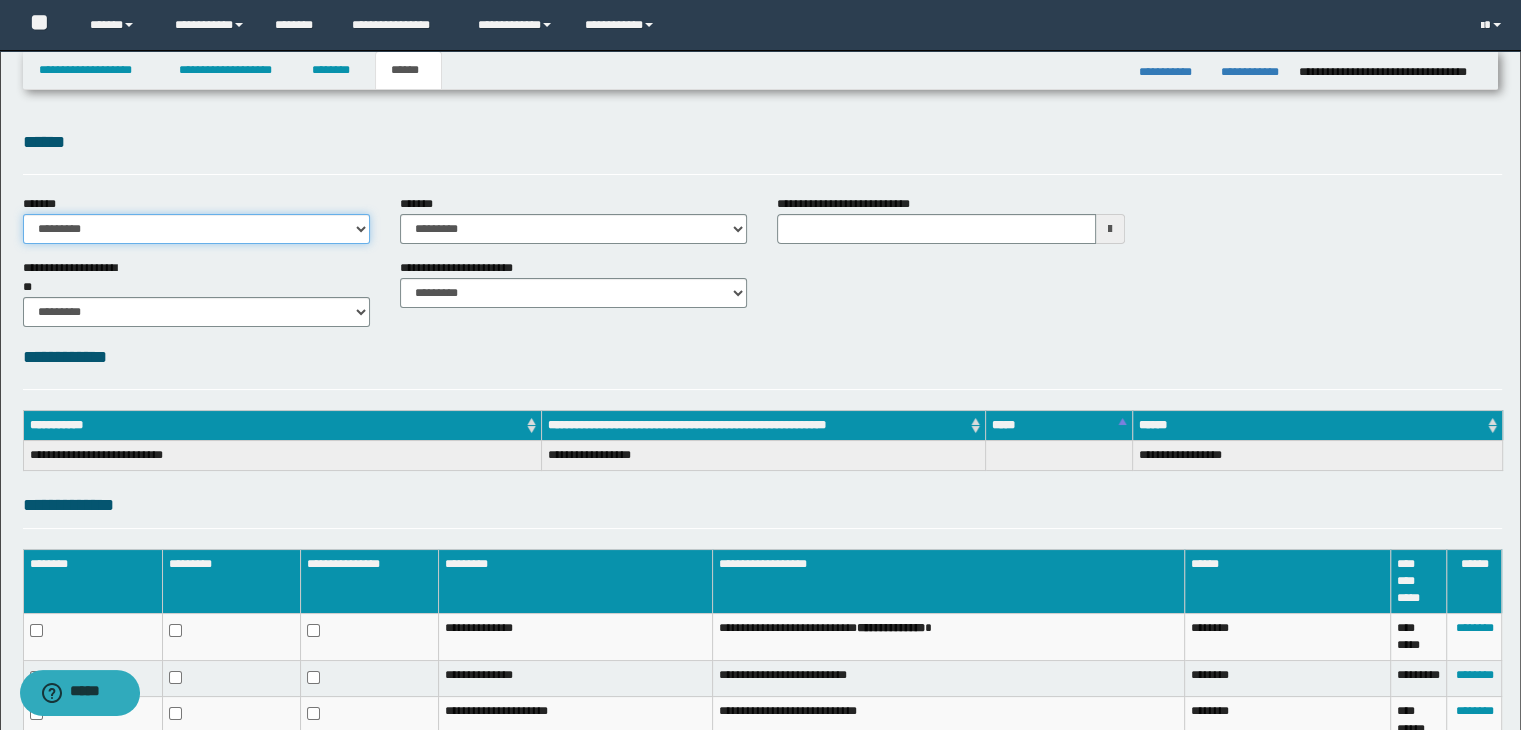click on "**********" at bounding box center [196, 229] 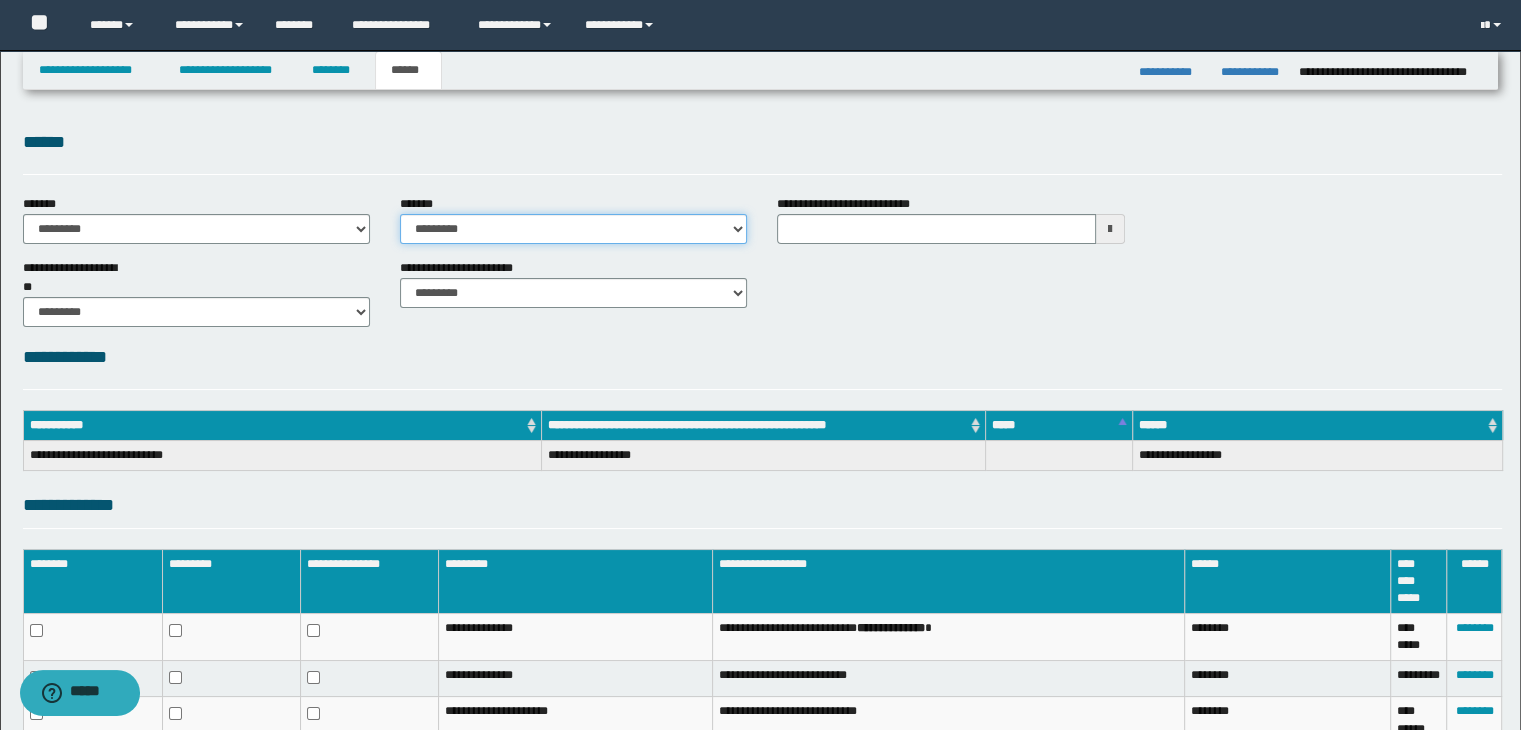 click on "**********" at bounding box center (573, 229) 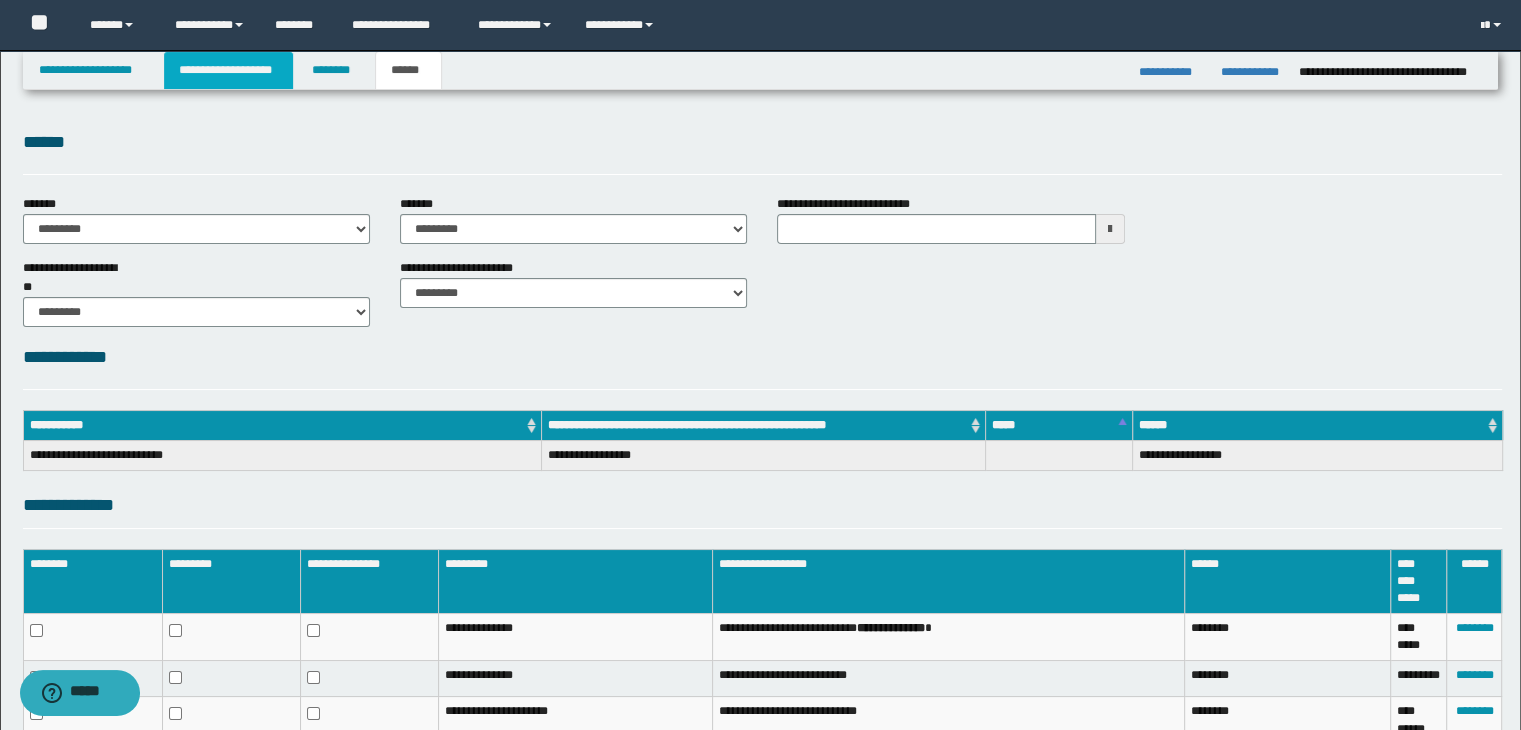 click on "**********" at bounding box center [228, 70] 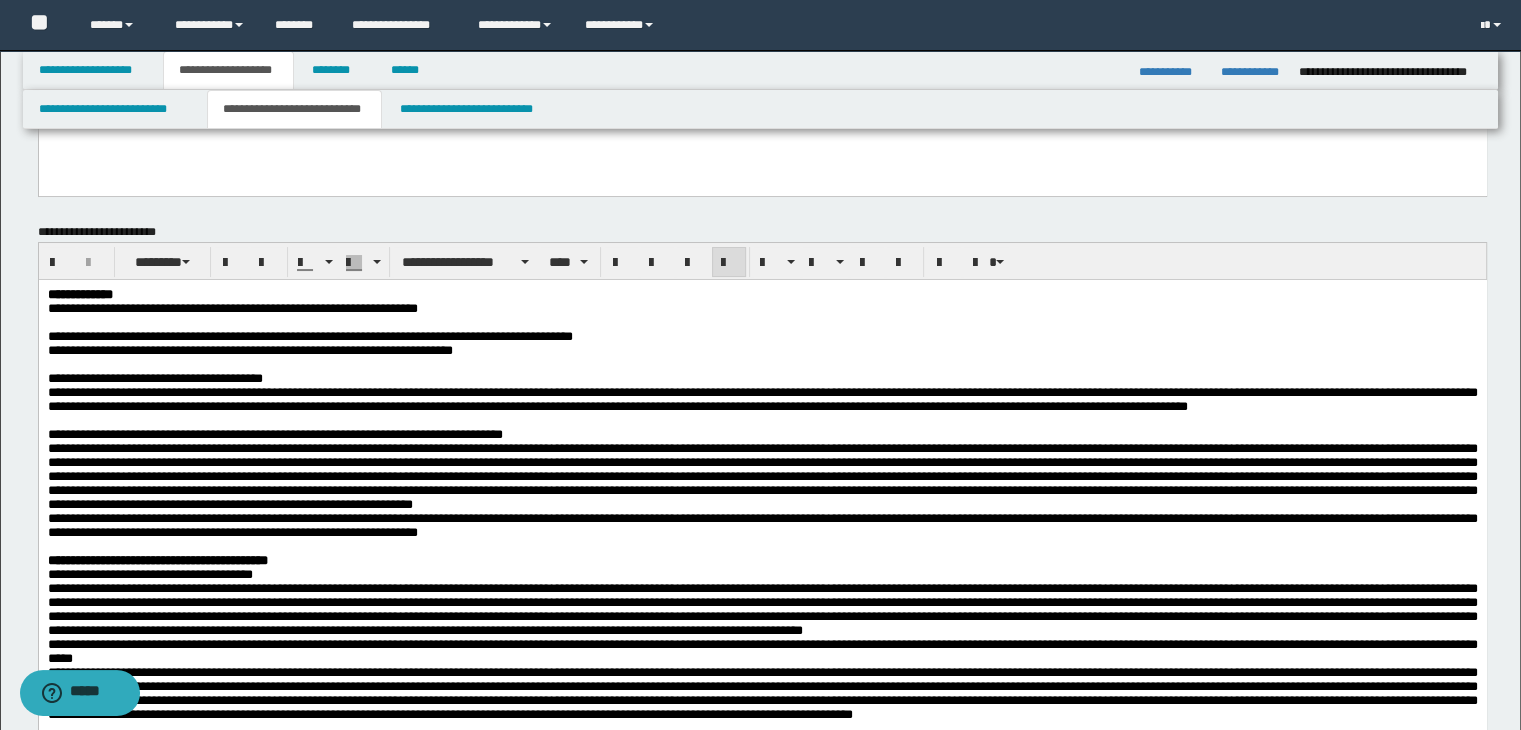 scroll, scrollTop: 0, scrollLeft: 0, axis: both 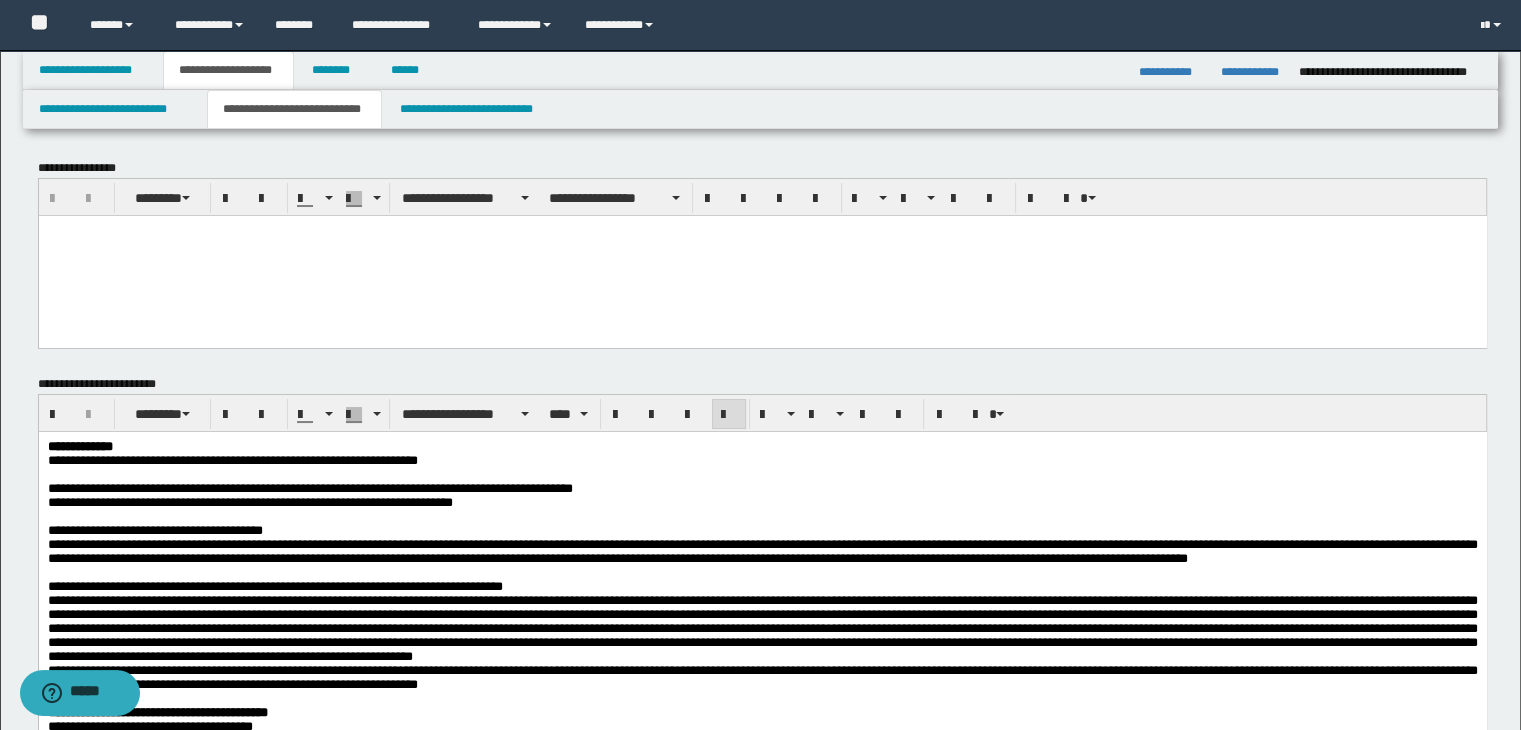 click on "**********" at bounding box center (760, 1462) 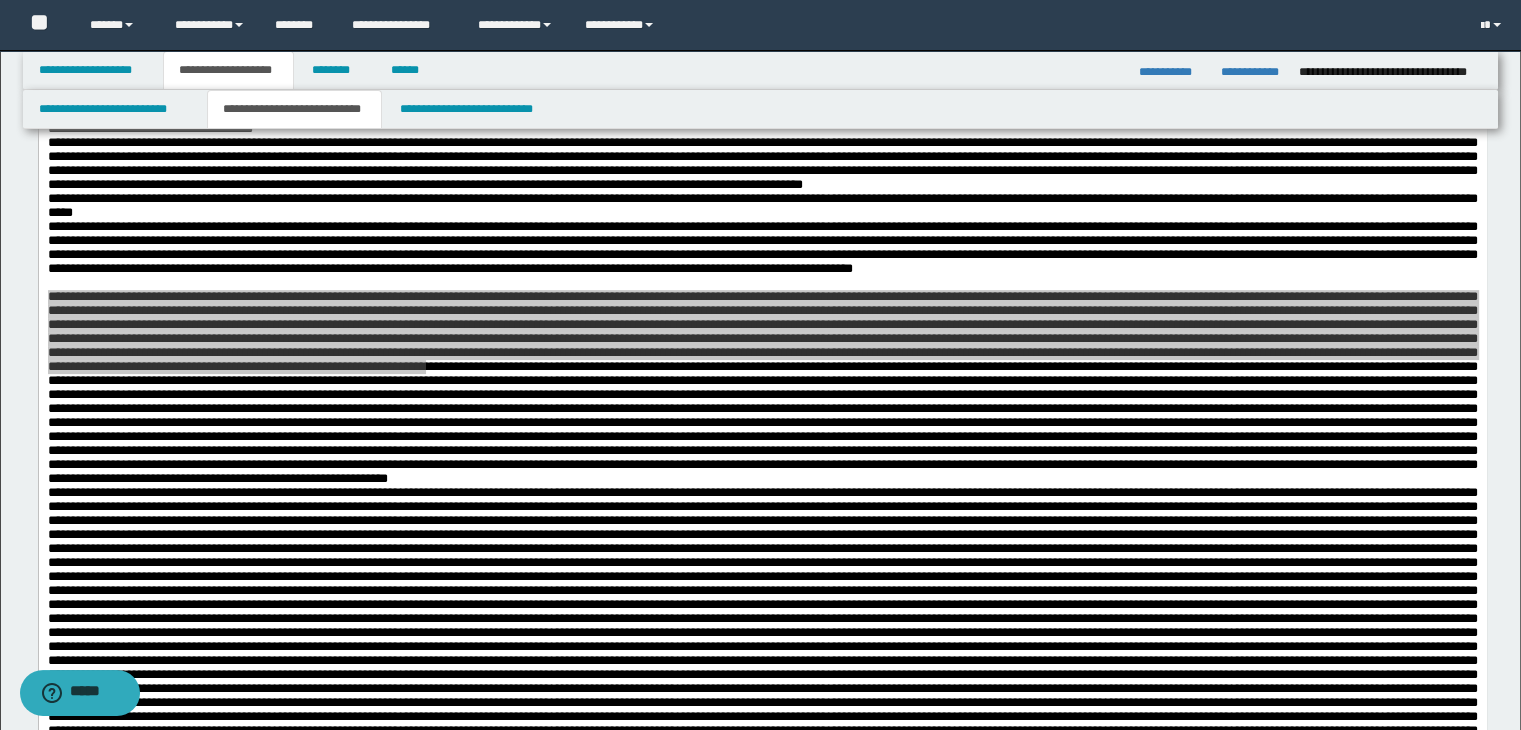 scroll, scrollTop: 600, scrollLeft: 0, axis: vertical 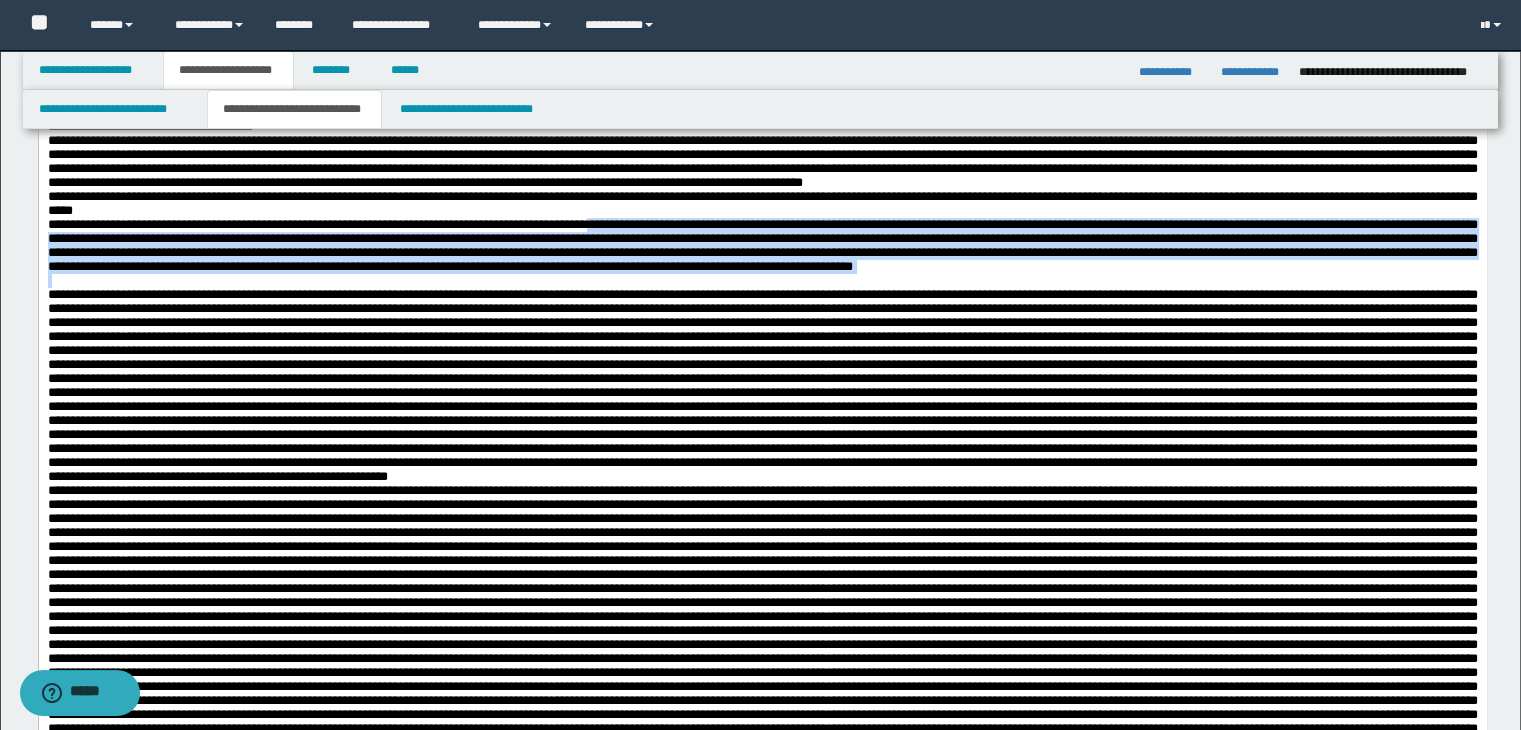 click on "**********" at bounding box center (762, 348) 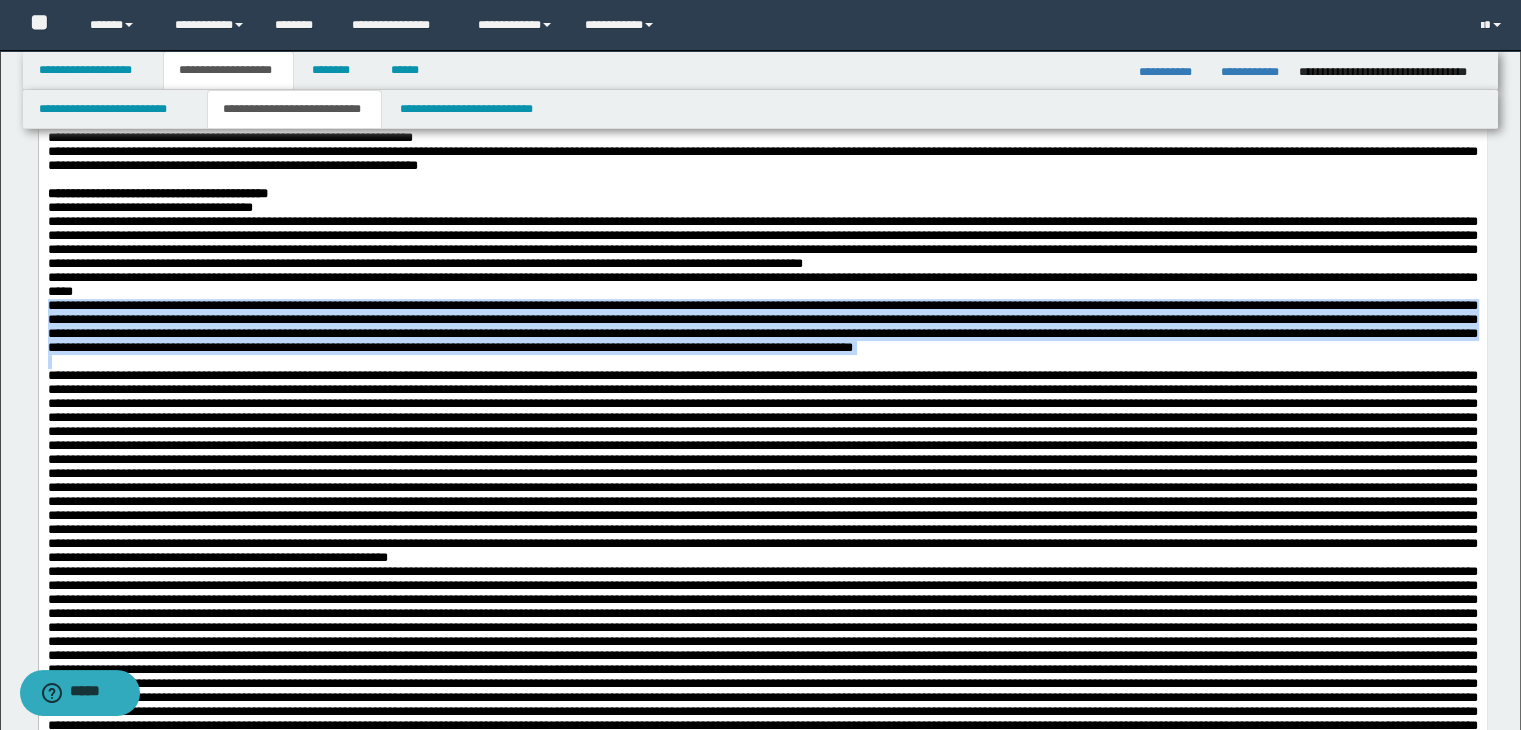 scroll, scrollTop: 400, scrollLeft: 0, axis: vertical 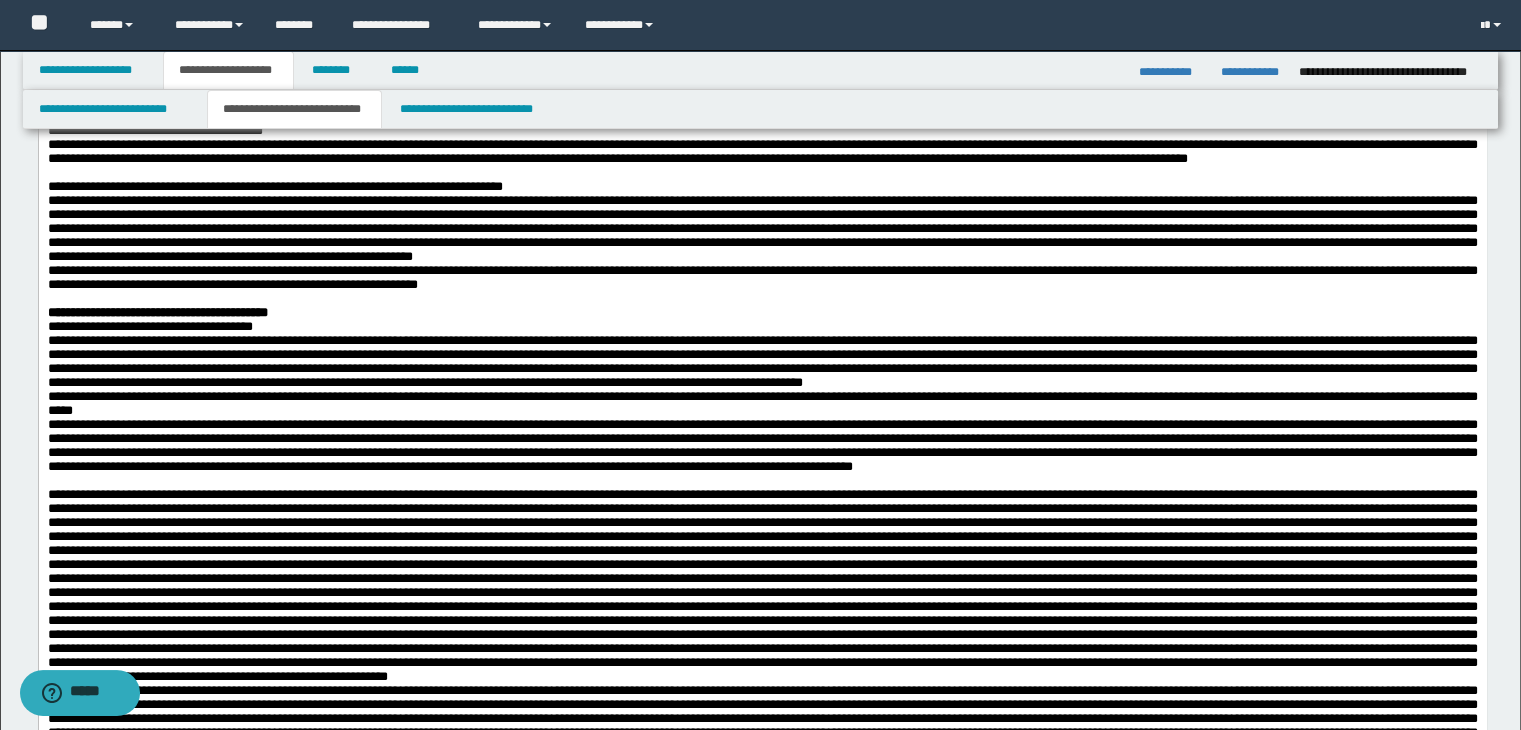 click at bounding box center (762, 172) 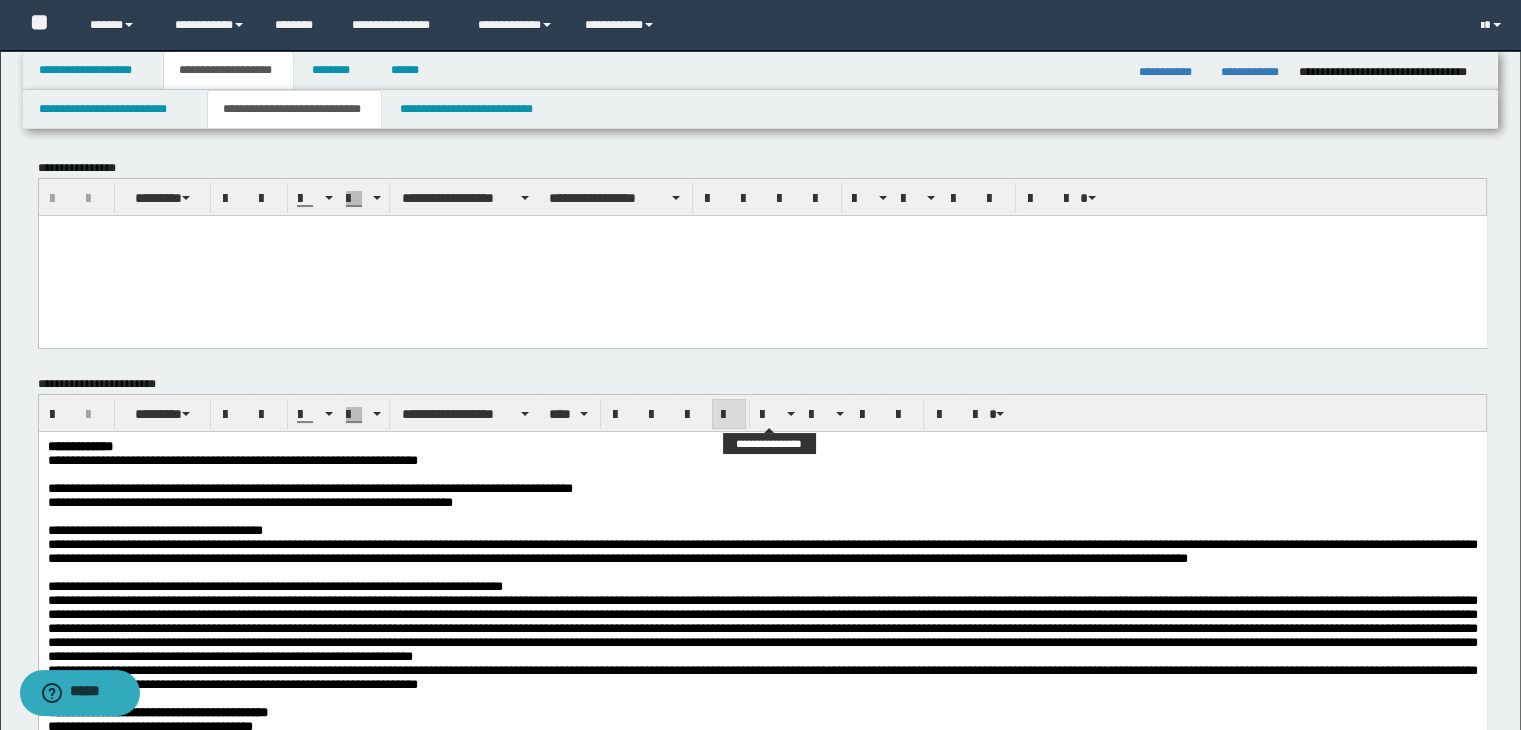 scroll, scrollTop: 0, scrollLeft: 0, axis: both 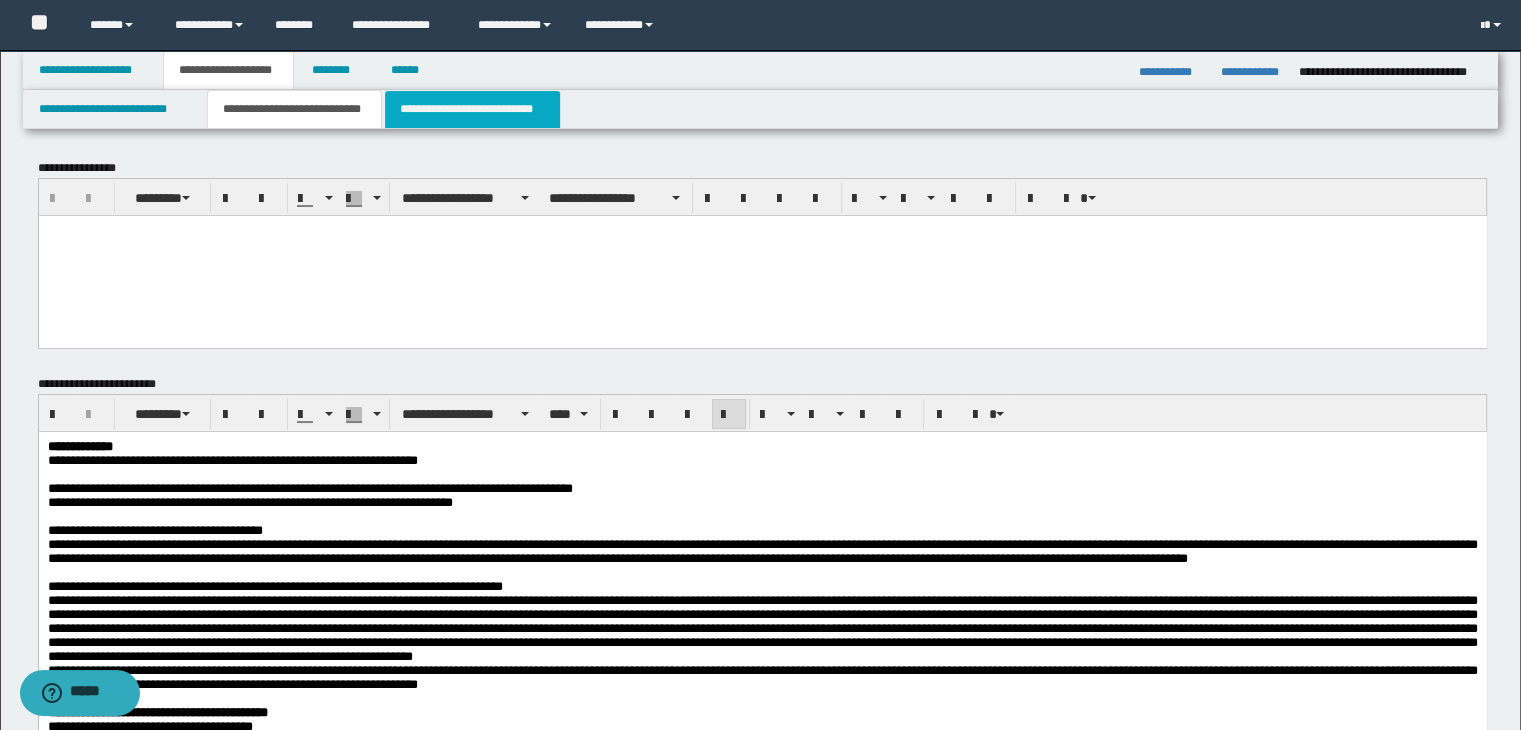 click on "**********" at bounding box center [472, 109] 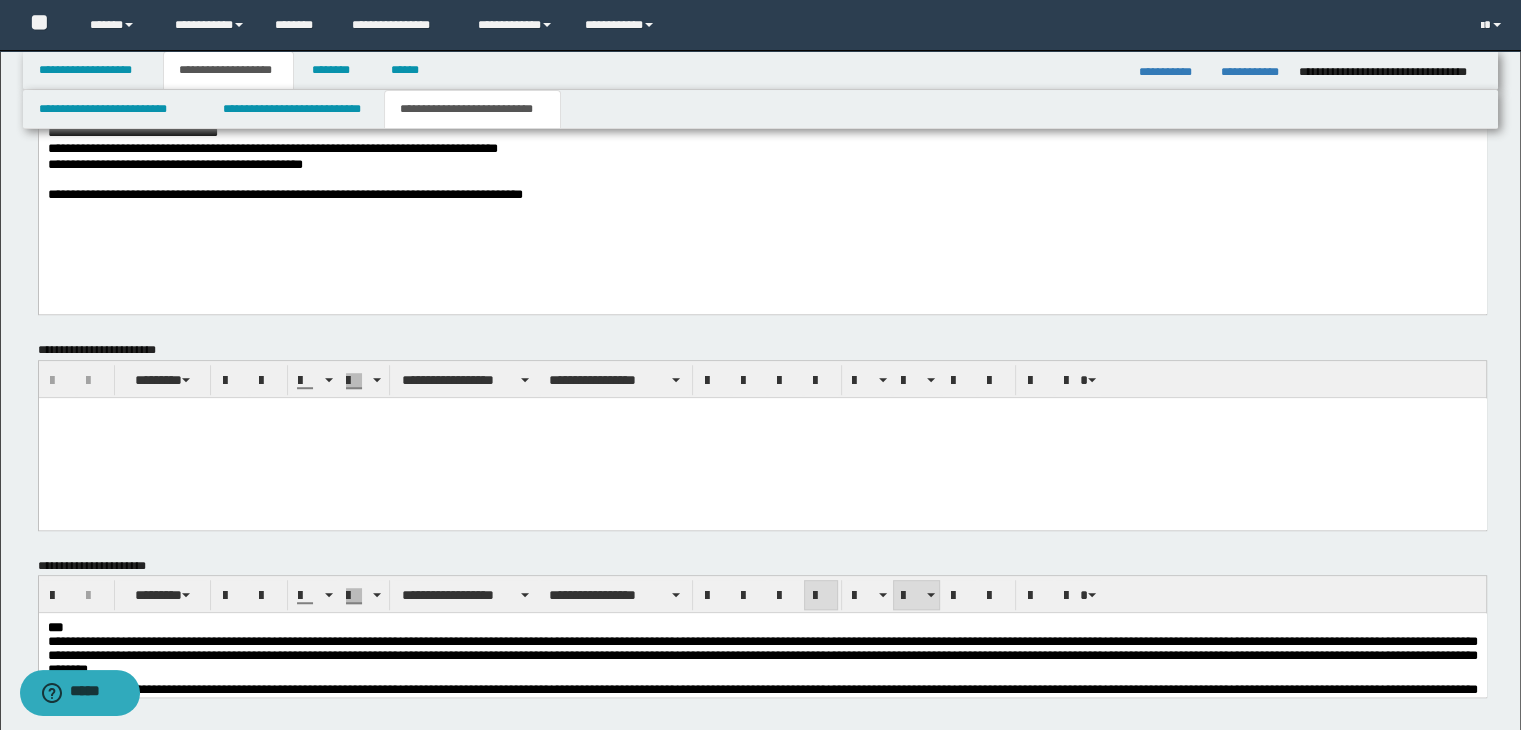 scroll, scrollTop: 1390, scrollLeft: 0, axis: vertical 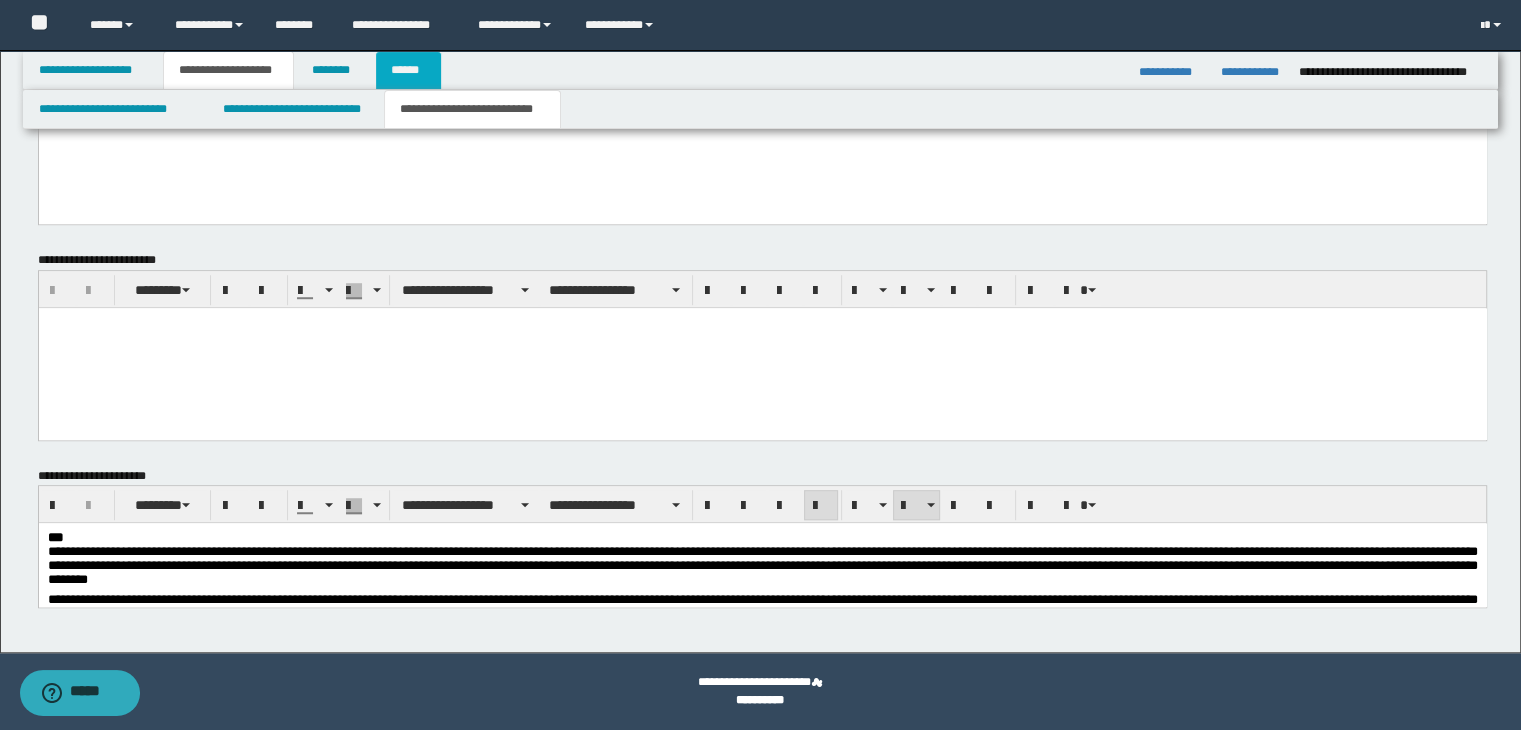 click on "******" at bounding box center [409, 70] 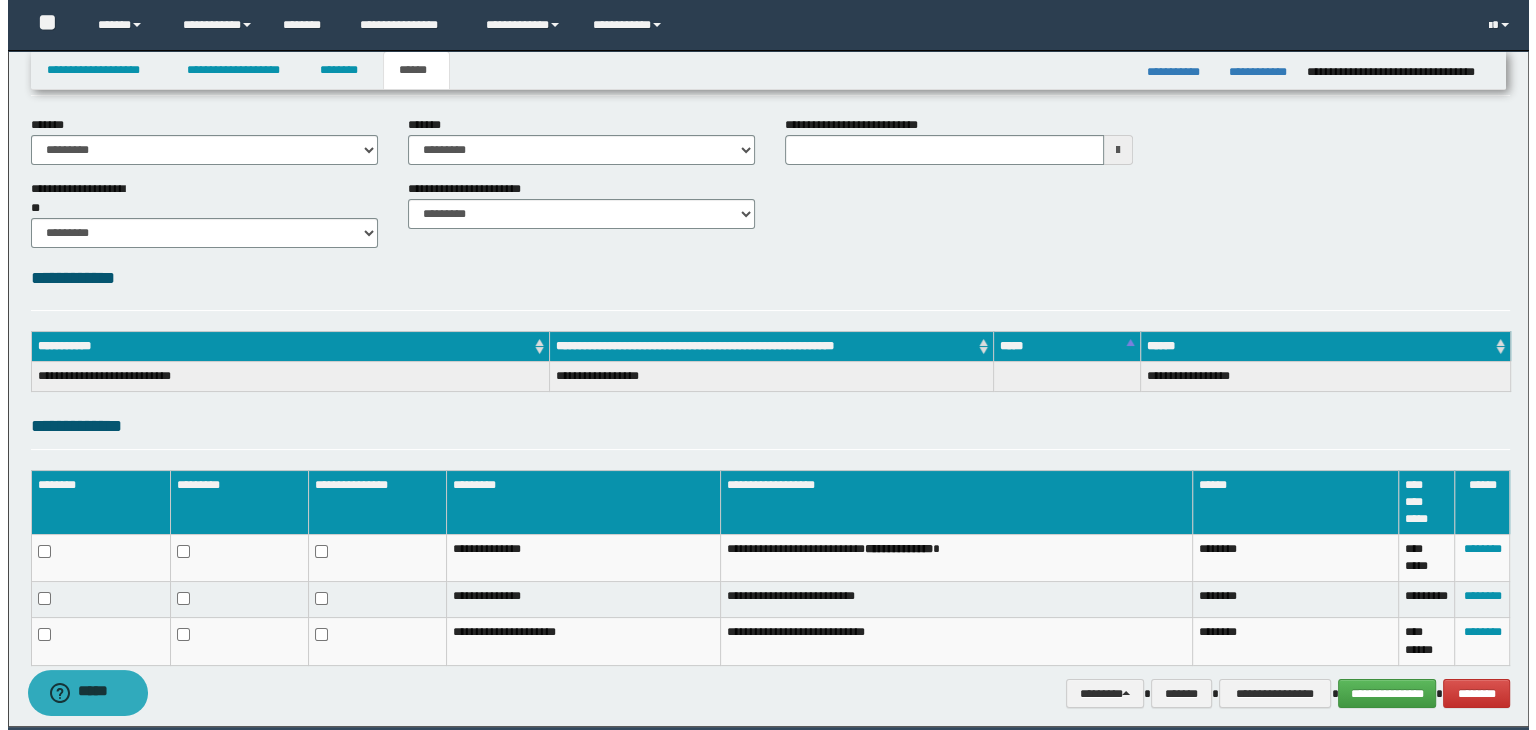 scroll, scrollTop: 154, scrollLeft: 0, axis: vertical 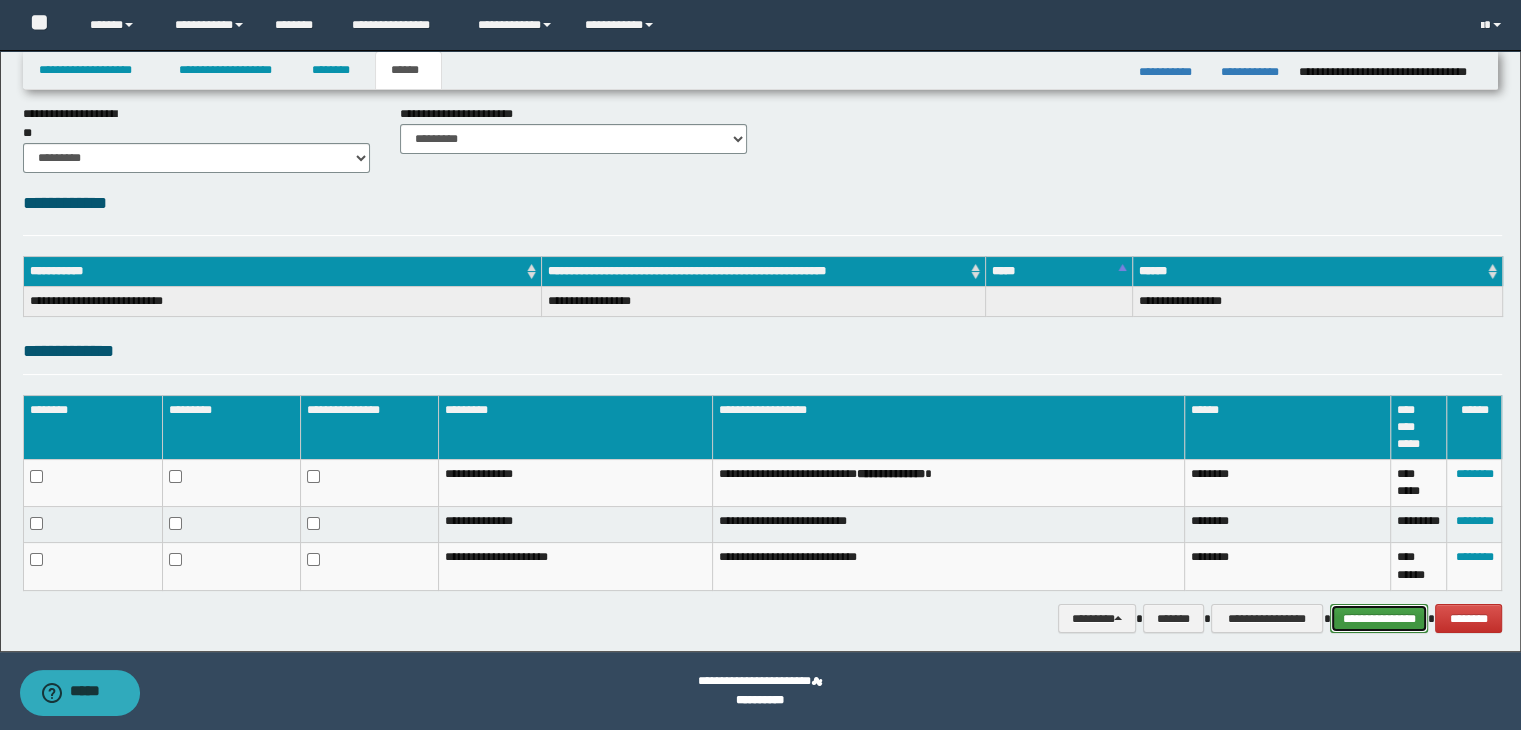 click on "**********" at bounding box center (1379, 619) 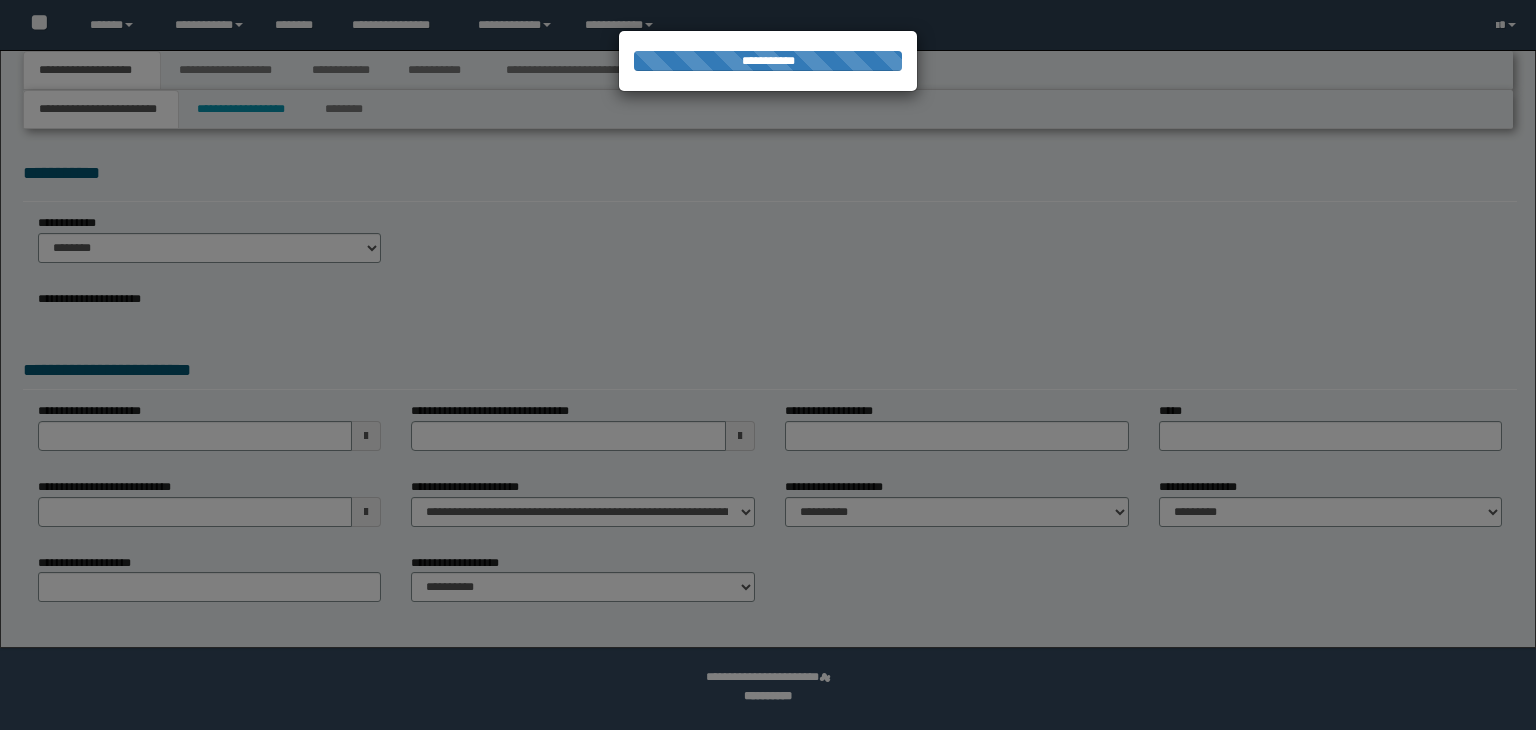 scroll, scrollTop: 0, scrollLeft: 0, axis: both 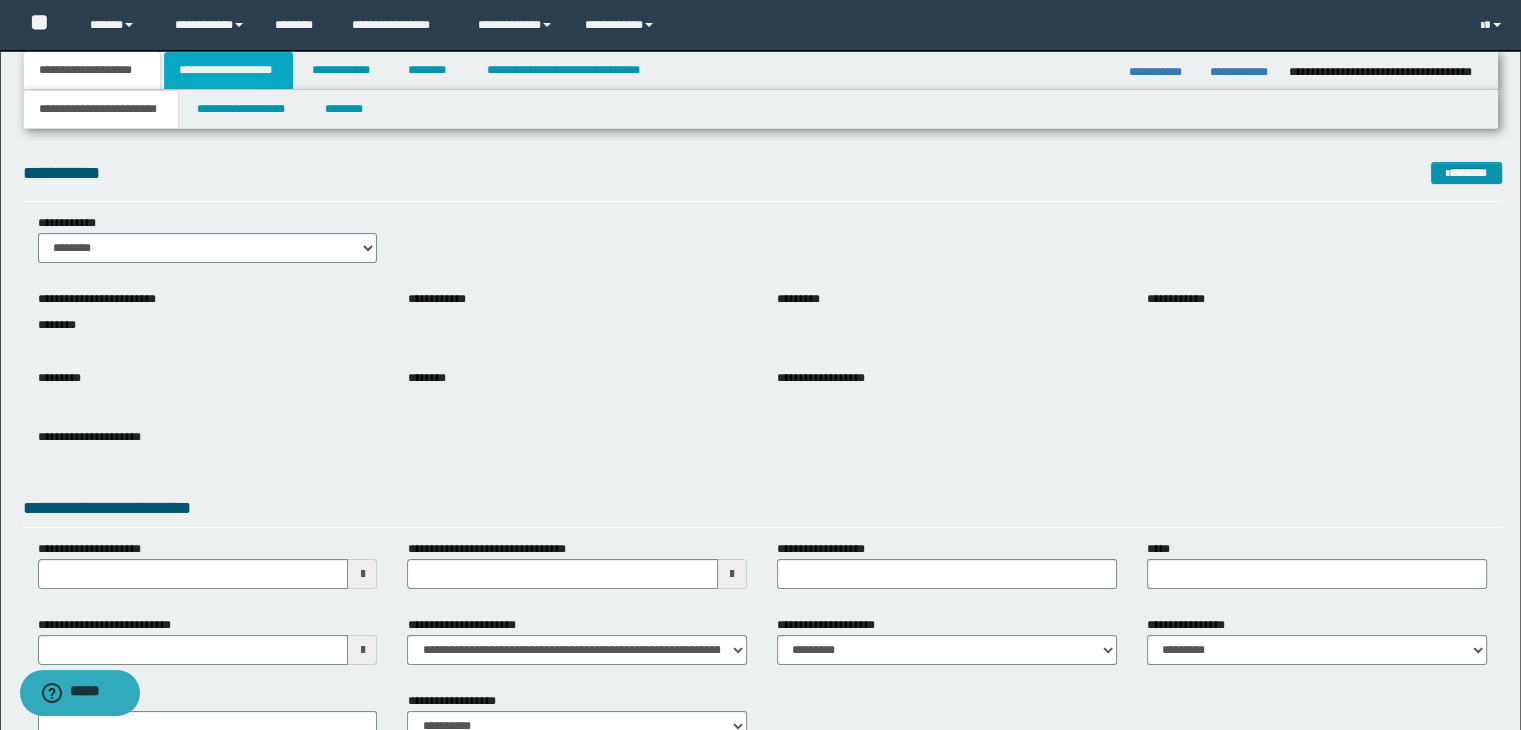 click on "**********" at bounding box center (228, 70) 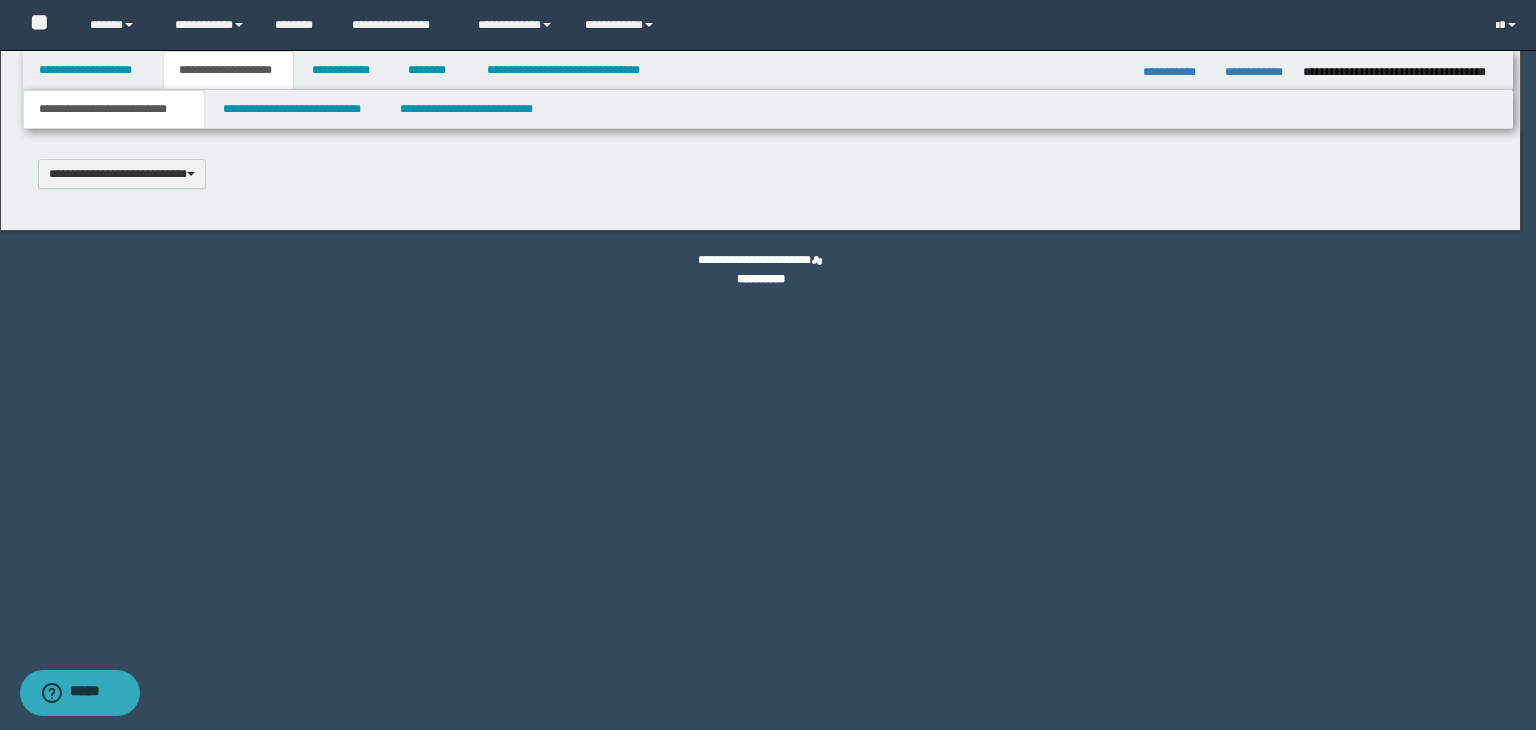 scroll, scrollTop: 0, scrollLeft: 0, axis: both 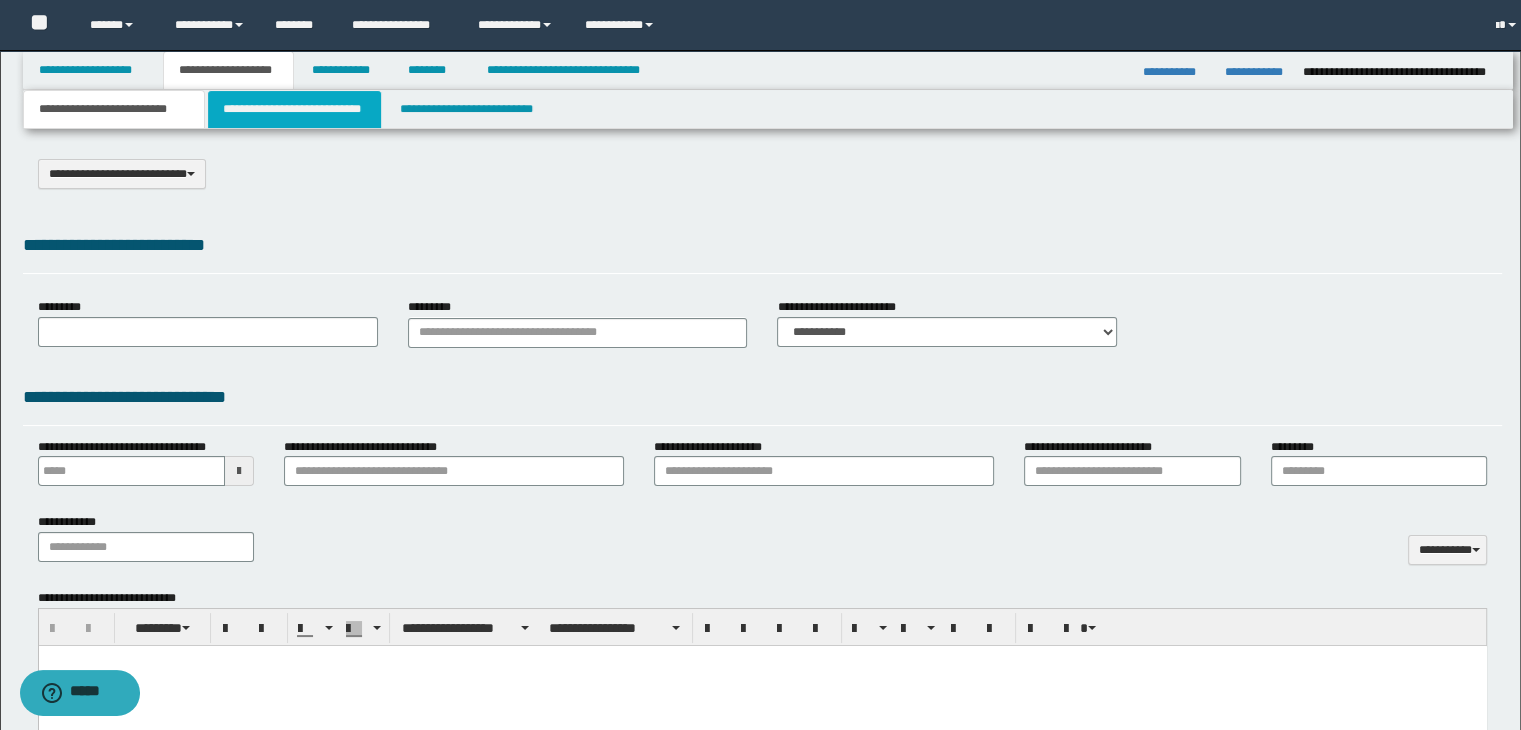 select on "*" 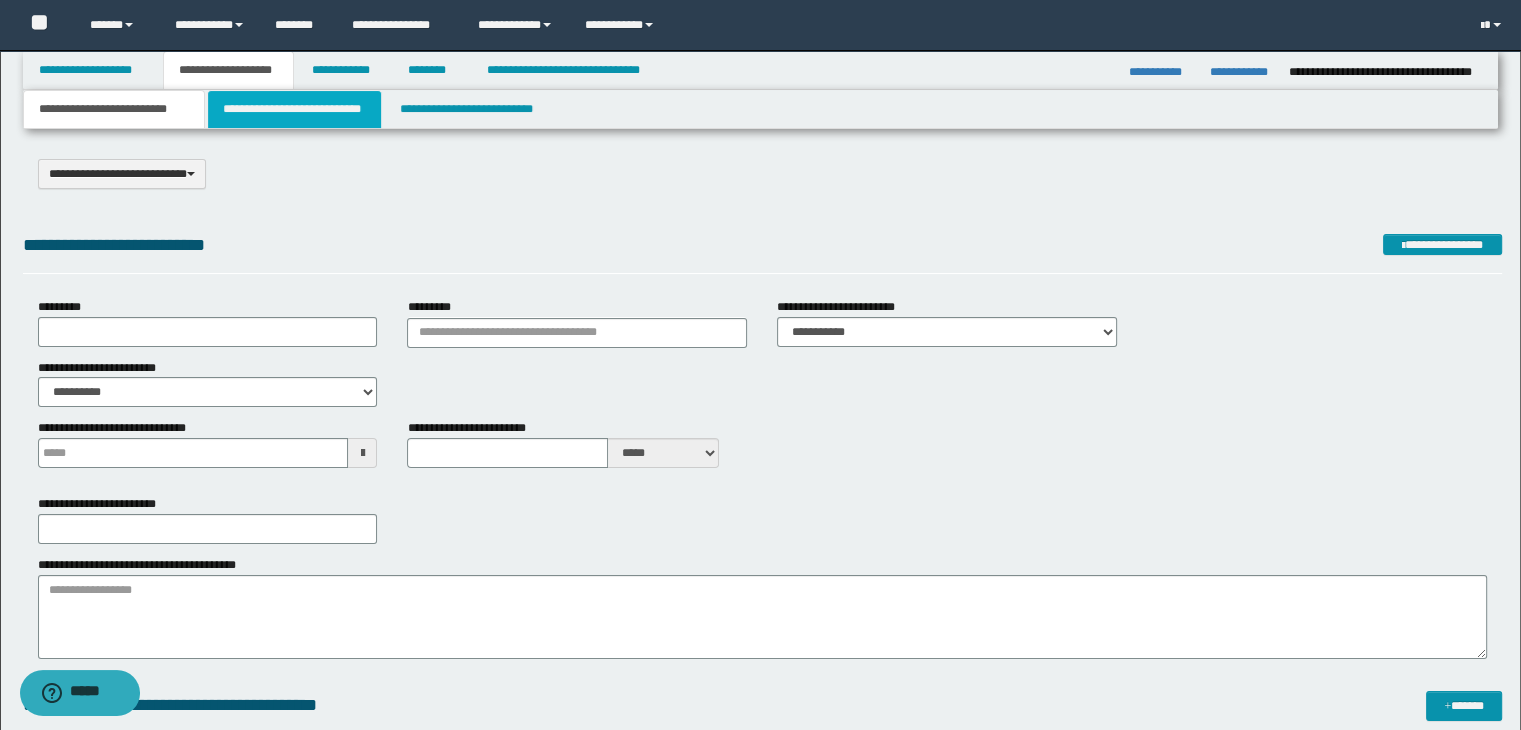 click on "**********" at bounding box center (294, 109) 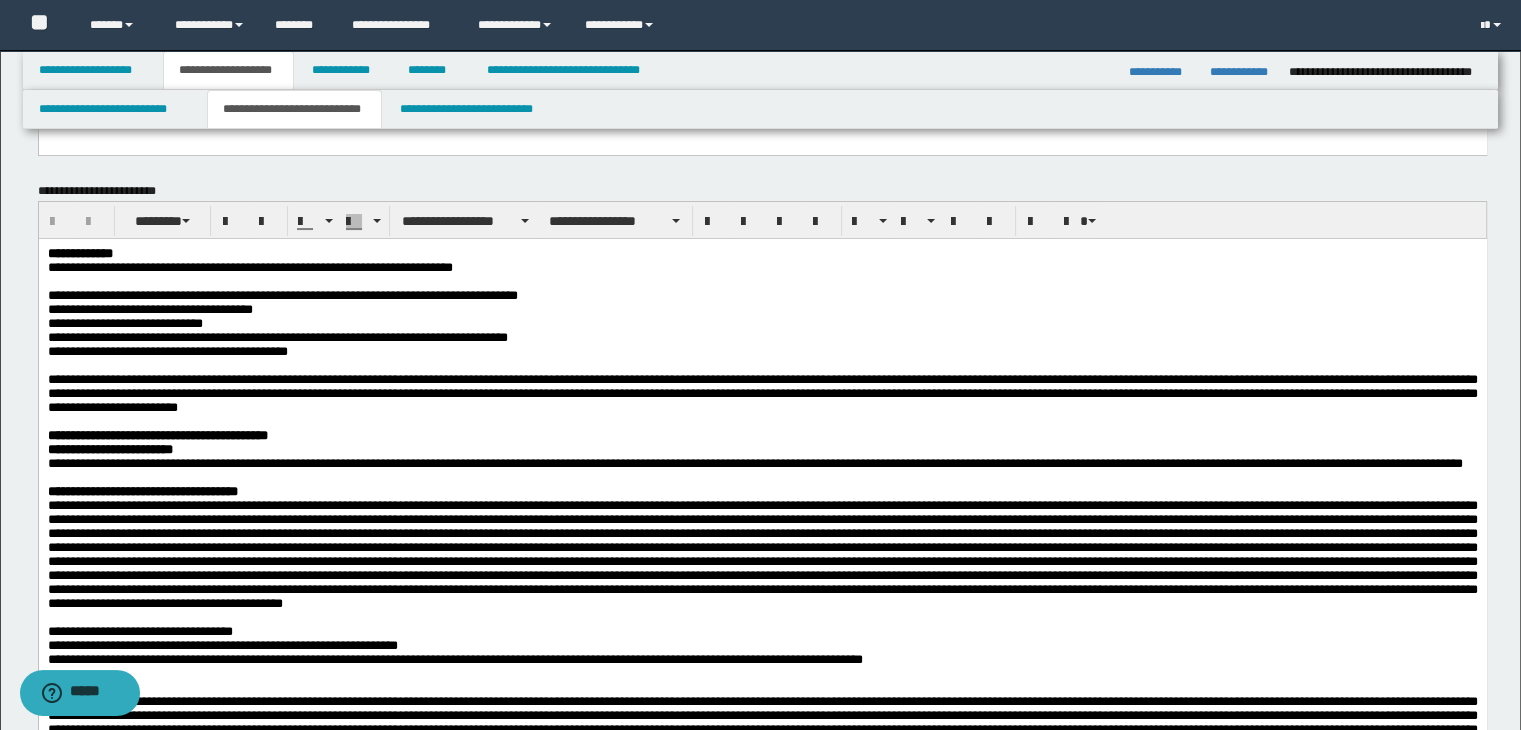 scroll, scrollTop: 200, scrollLeft: 0, axis: vertical 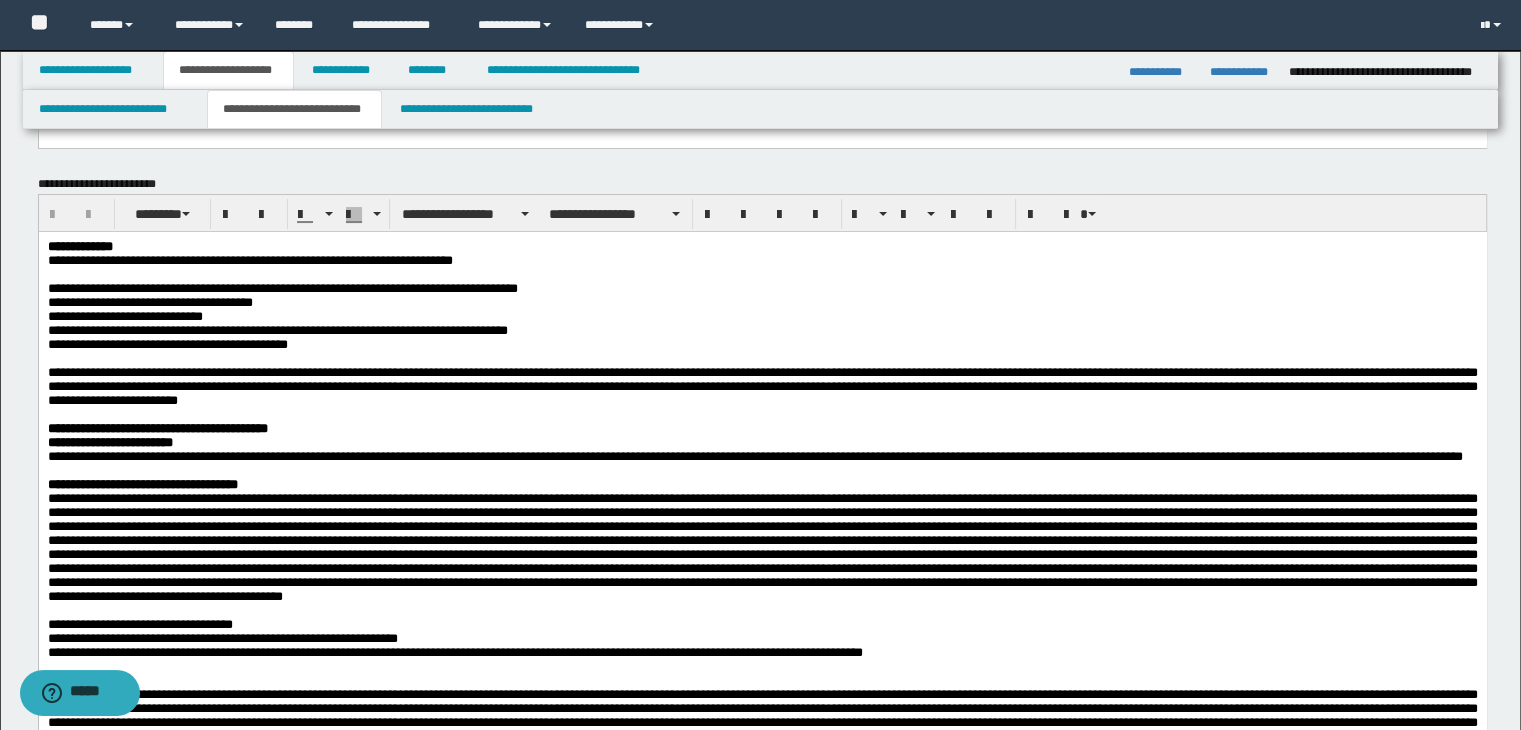 click at bounding box center (49, 273) 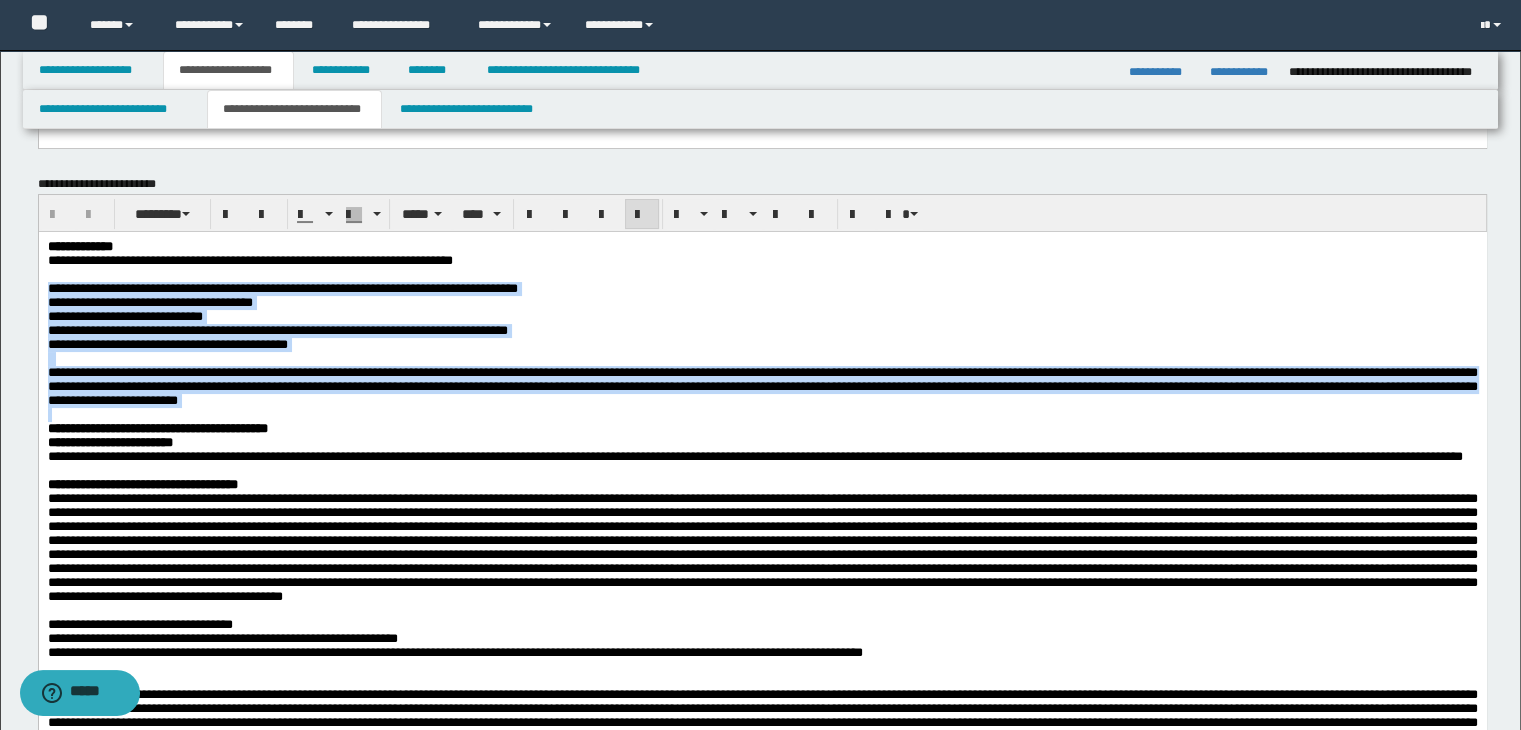 drag, startPoint x: 45, startPoint y: 290, endPoint x: 539, endPoint y: 454, distance: 520.5113 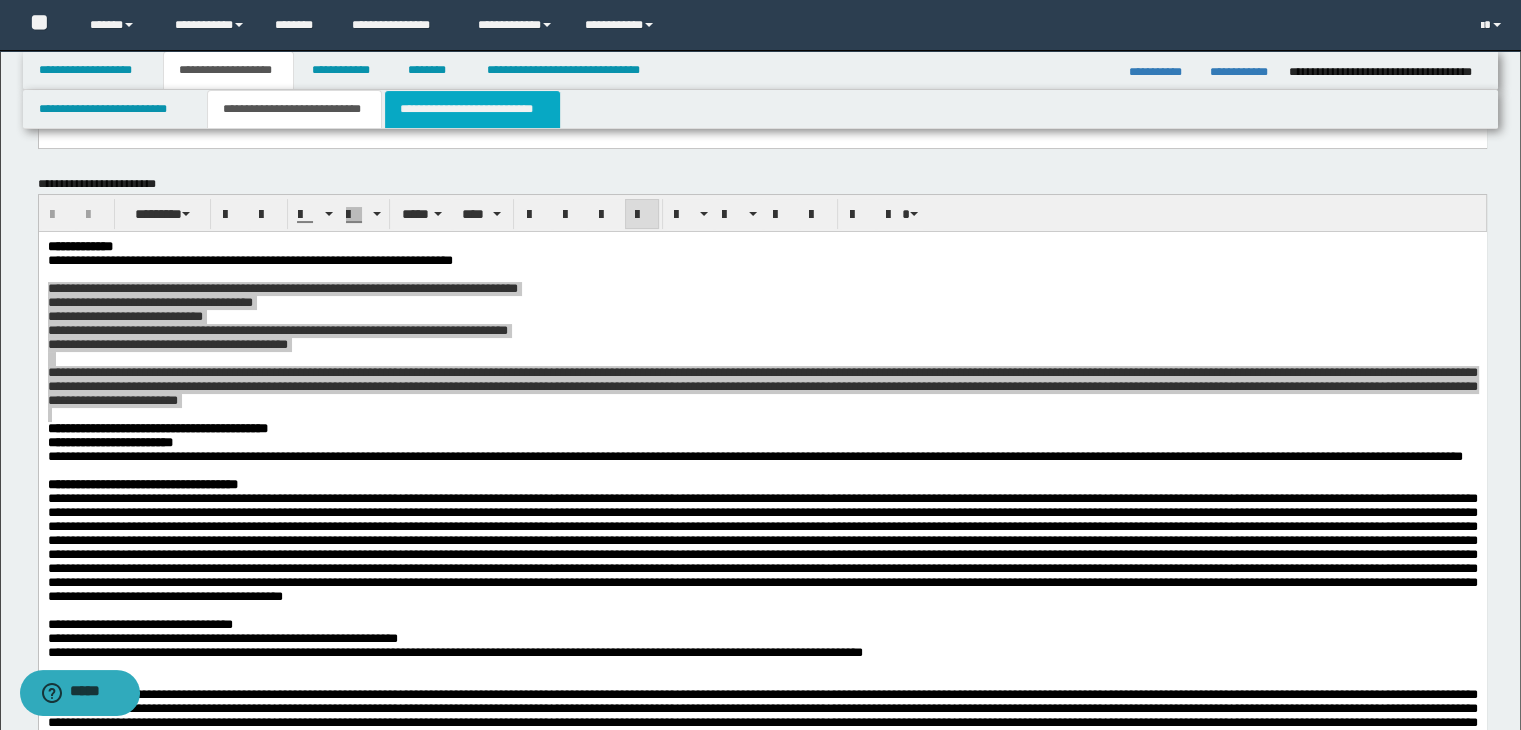 click on "**********" at bounding box center [472, 109] 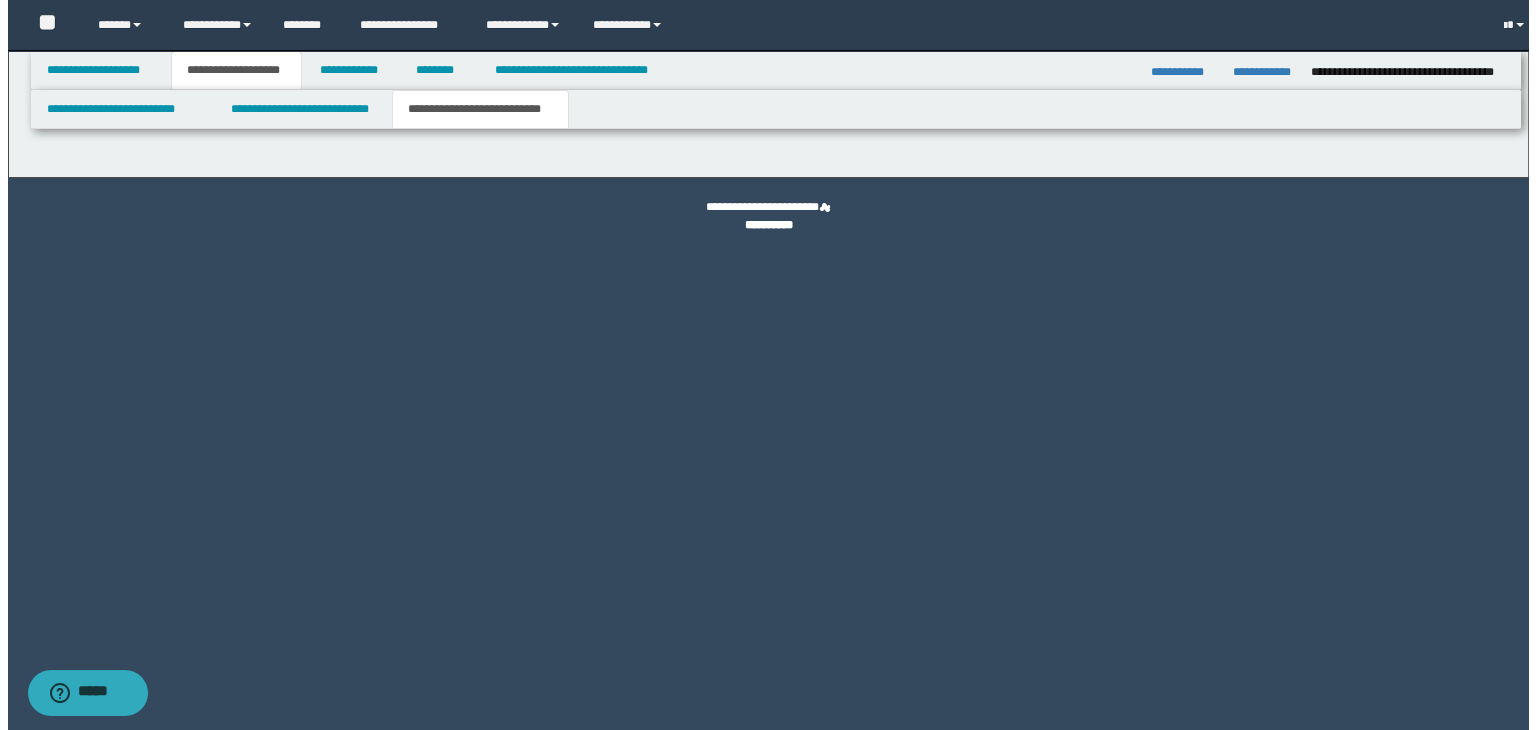 scroll, scrollTop: 0, scrollLeft: 0, axis: both 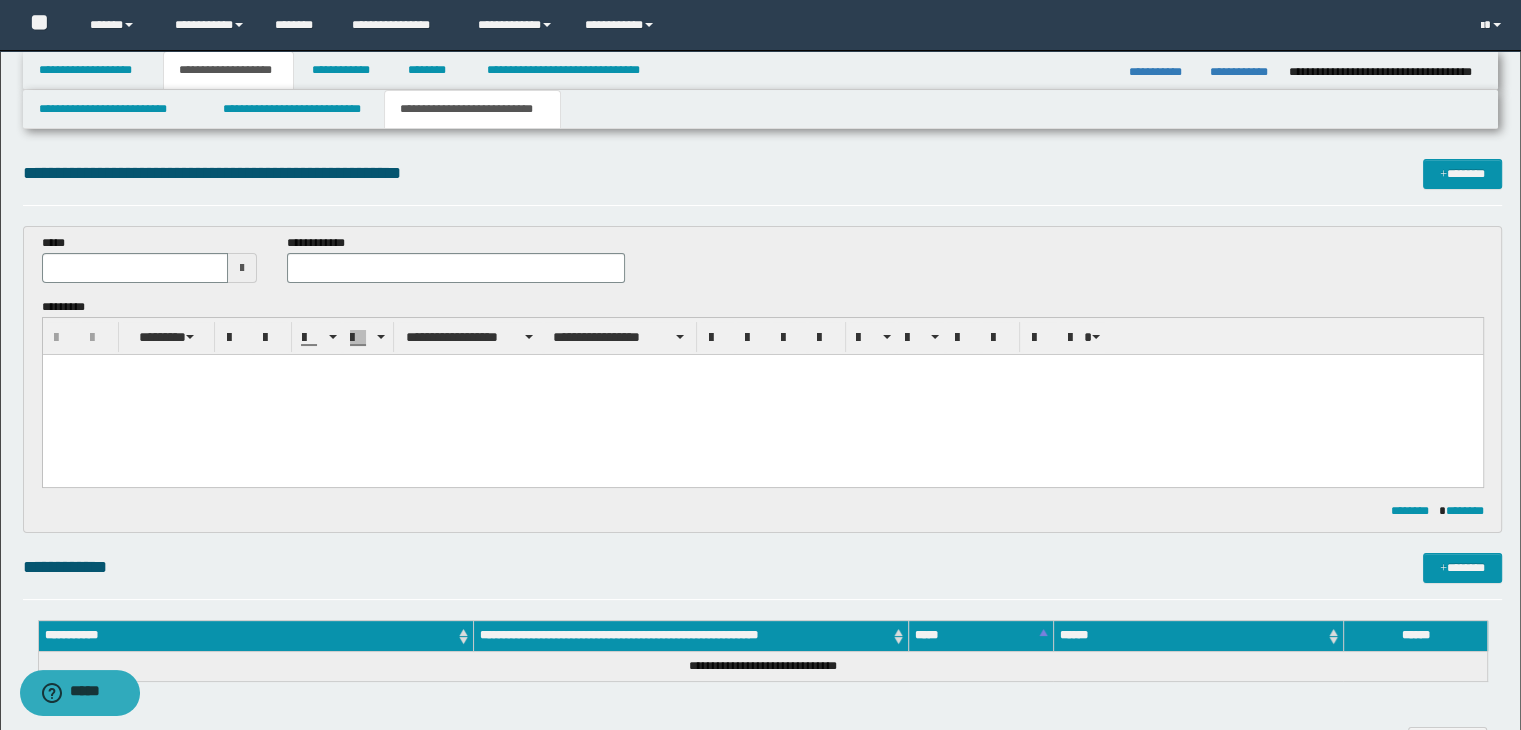 click at bounding box center (242, 268) 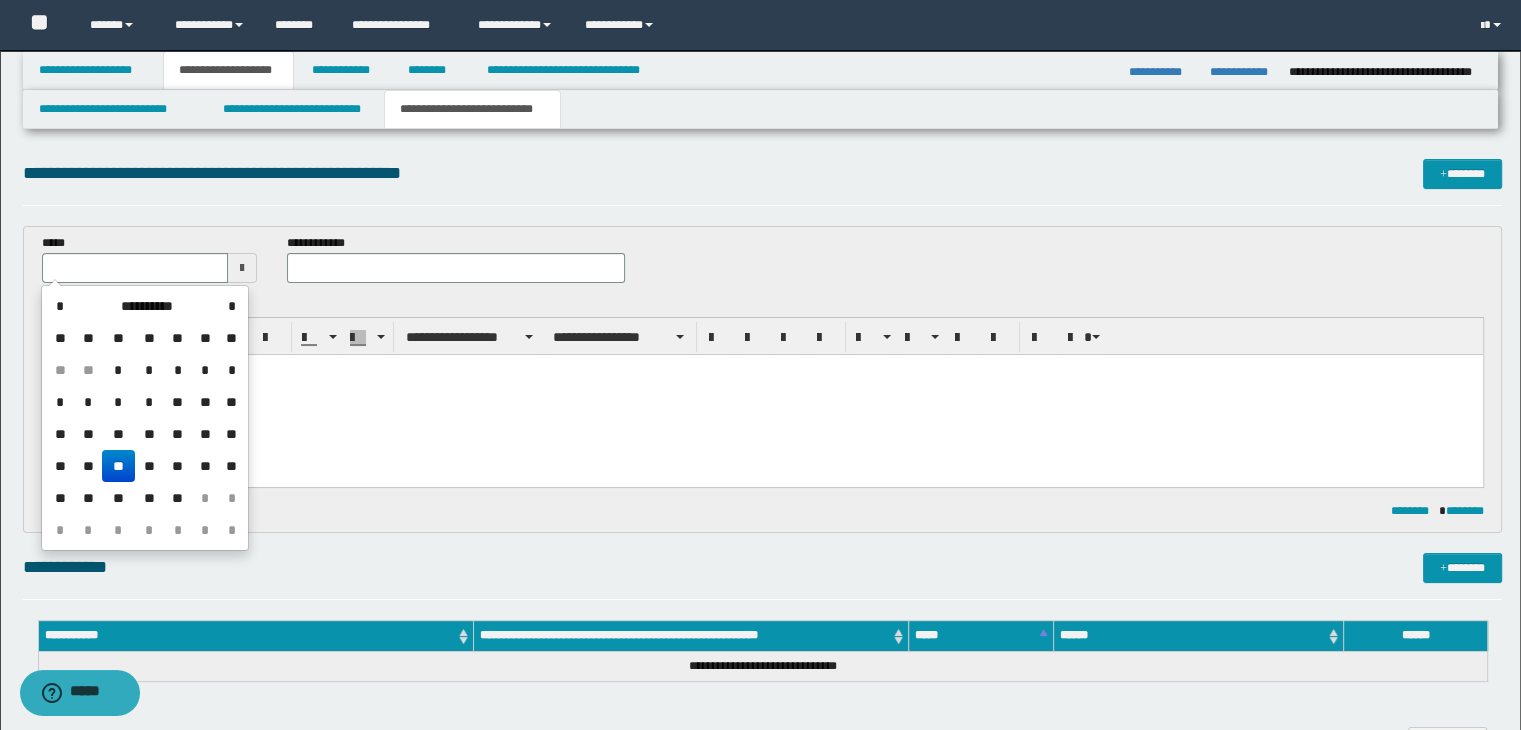 click on "**" at bounding box center (118, 466) 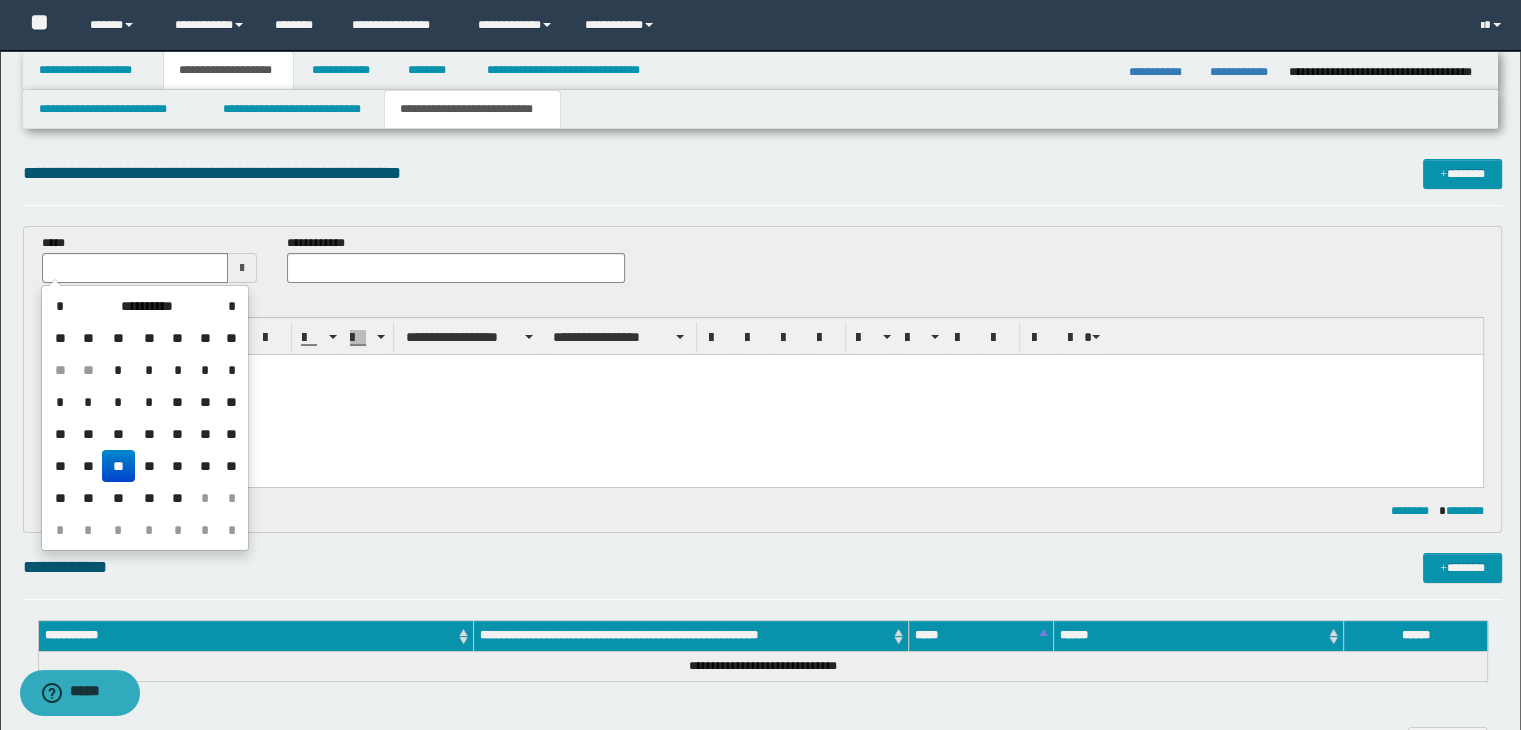 type on "**********" 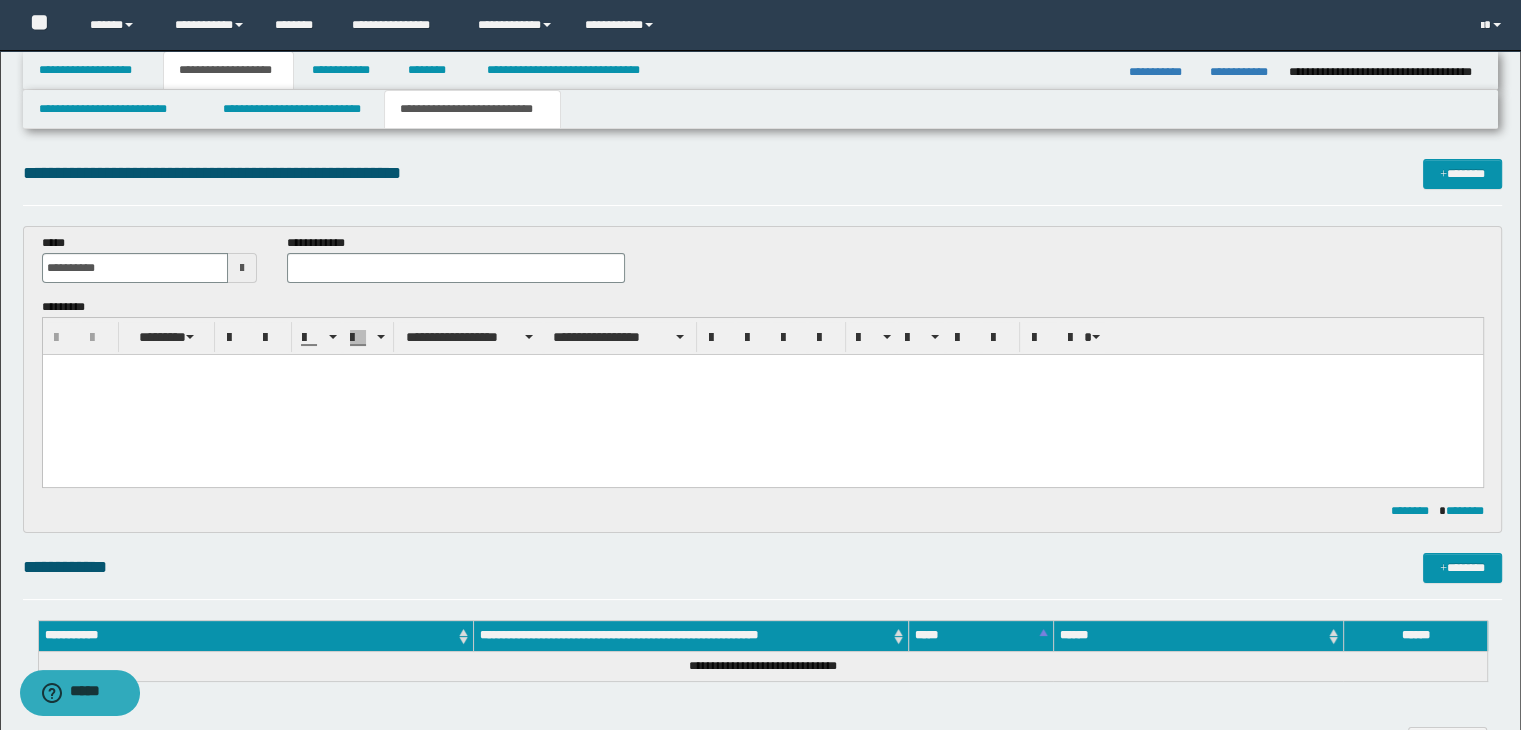 click at bounding box center (762, 394) 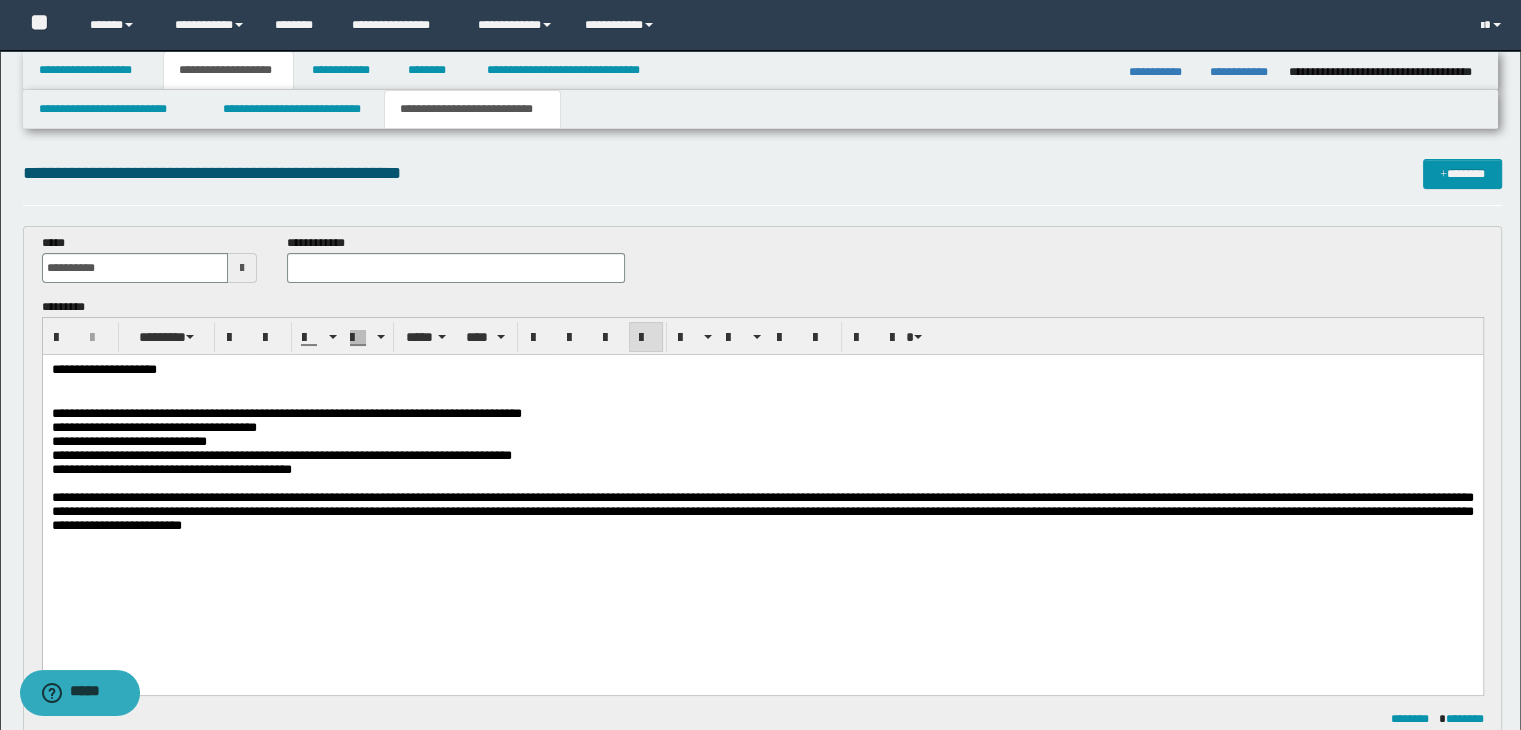 click at bounding box center (762, 385) 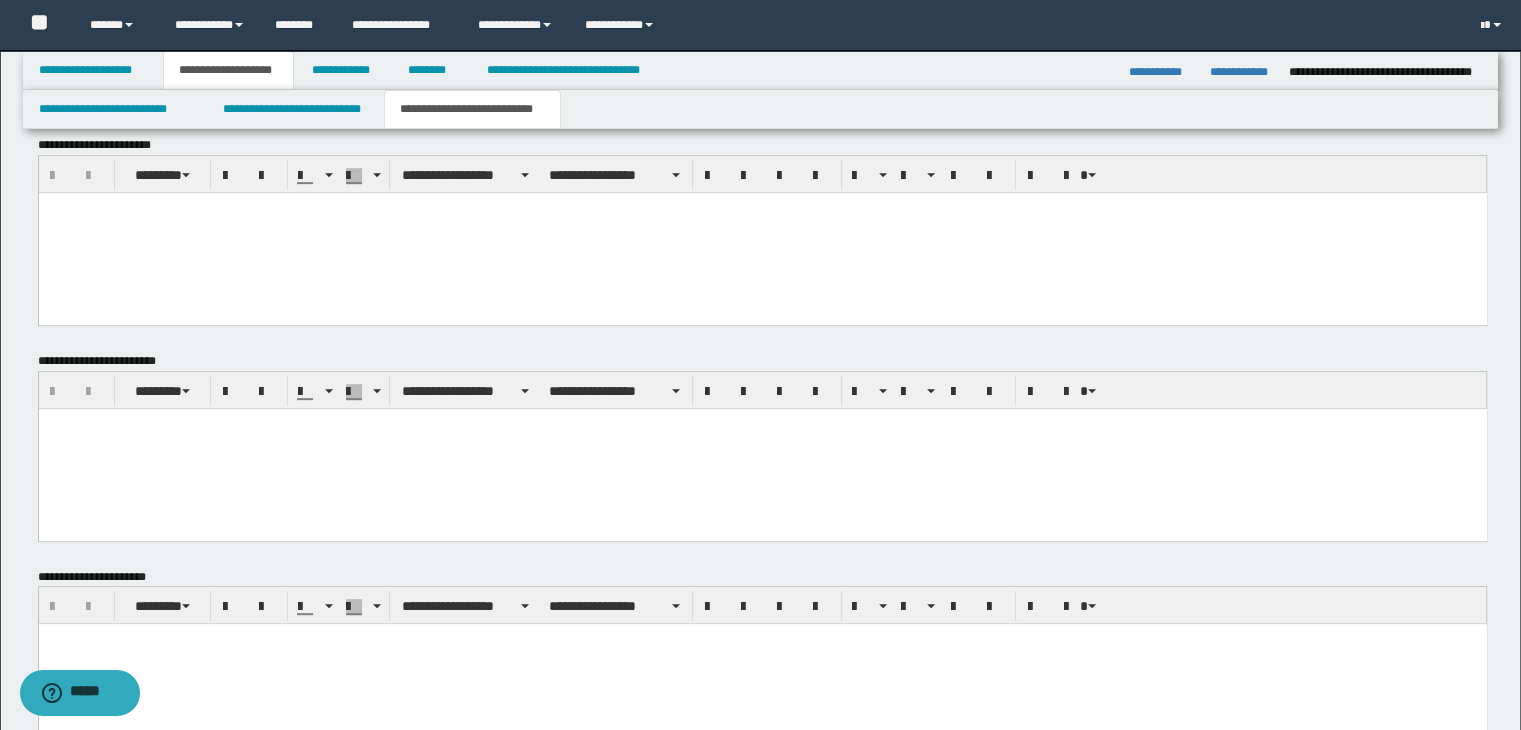 scroll, scrollTop: 990, scrollLeft: 0, axis: vertical 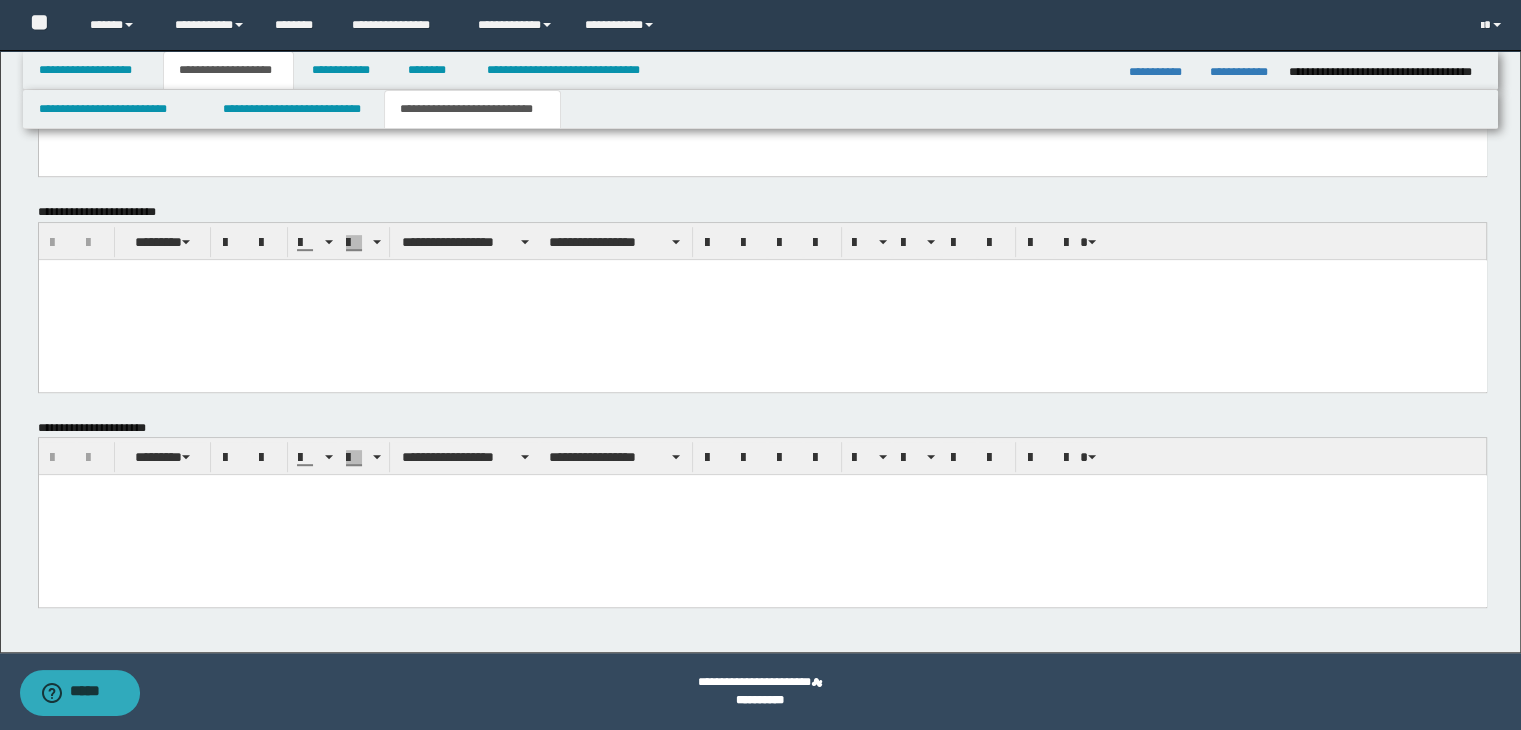 click at bounding box center (762, 515) 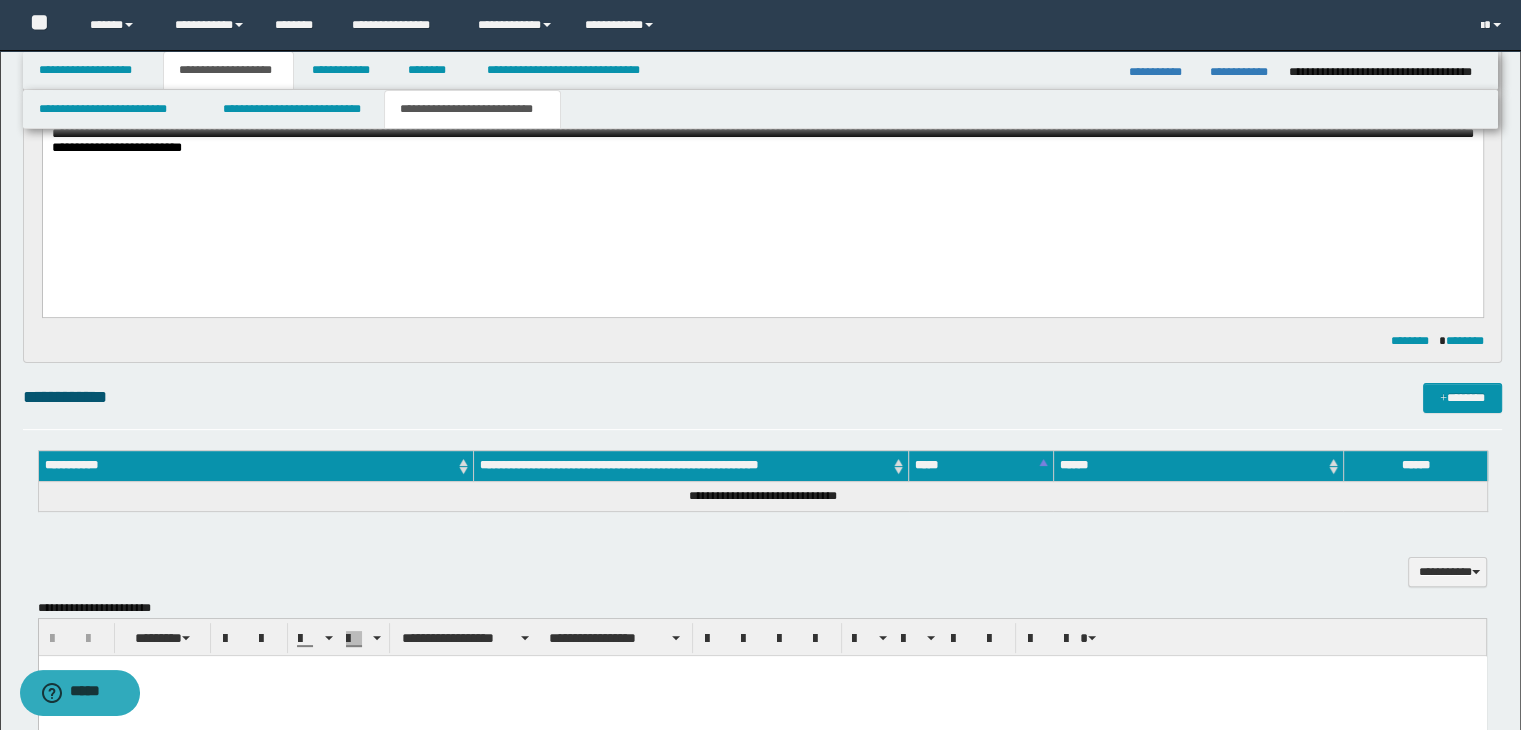 scroll, scrollTop: 390, scrollLeft: 0, axis: vertical 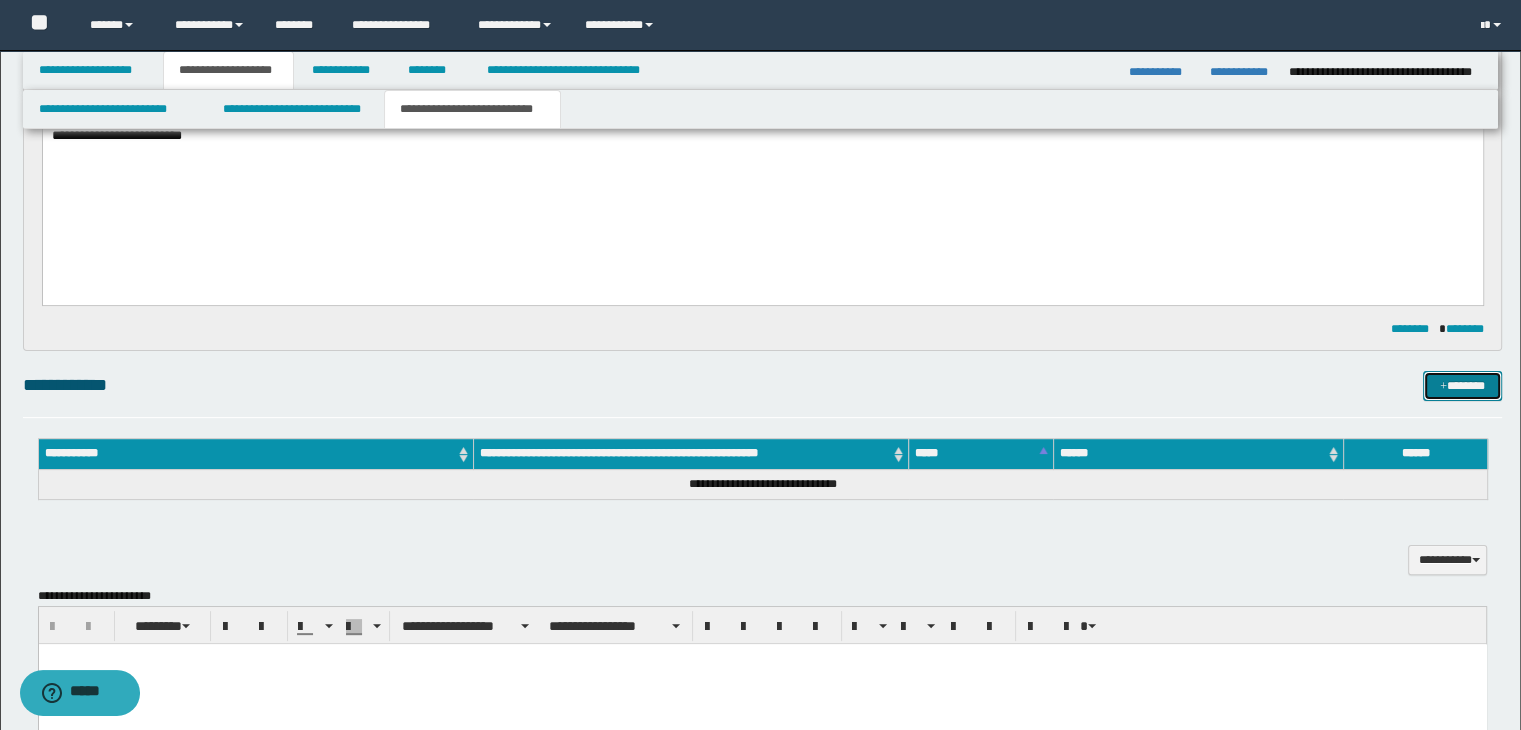 click on "*******" at bounding box center [1462, 386] 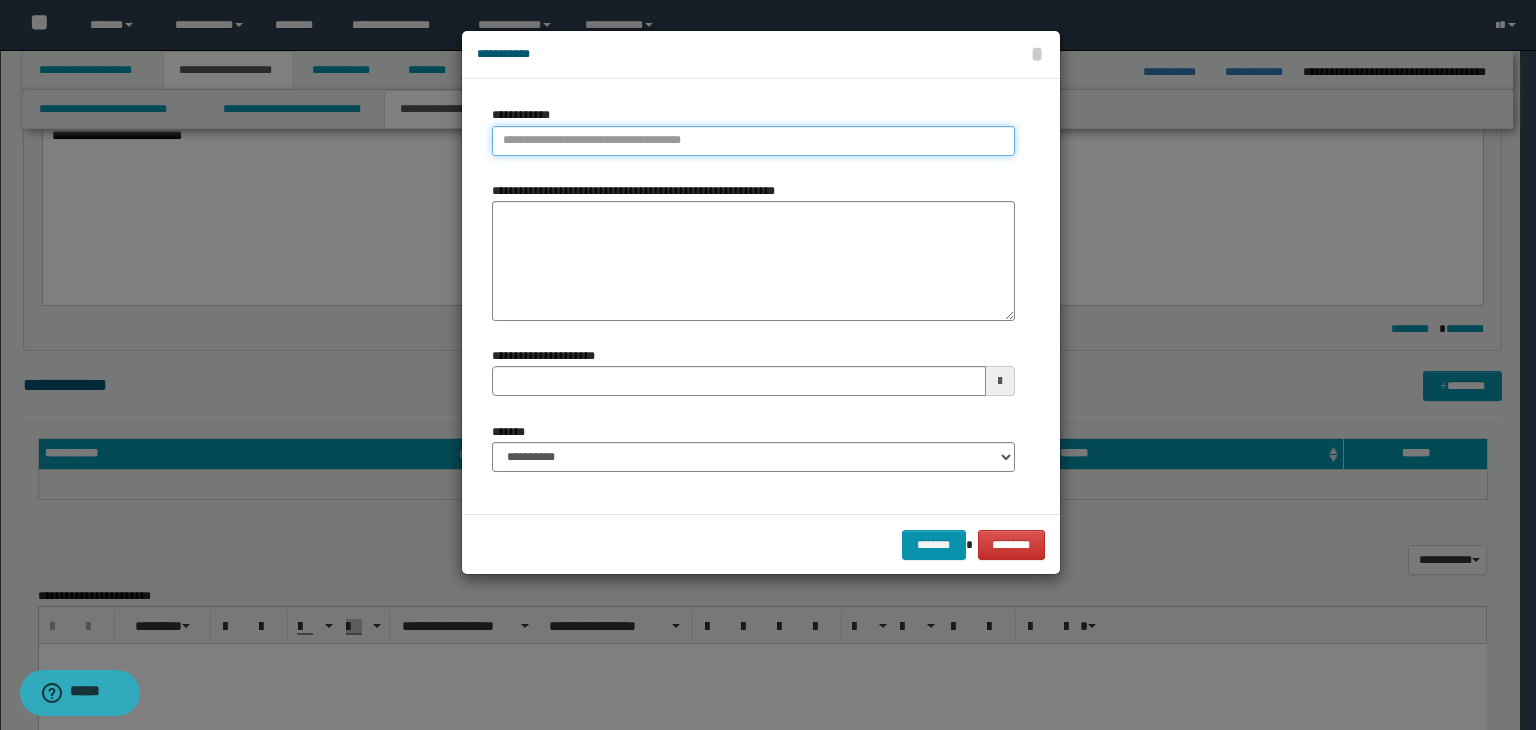 click on "**********" at bounding box center [753, 141] 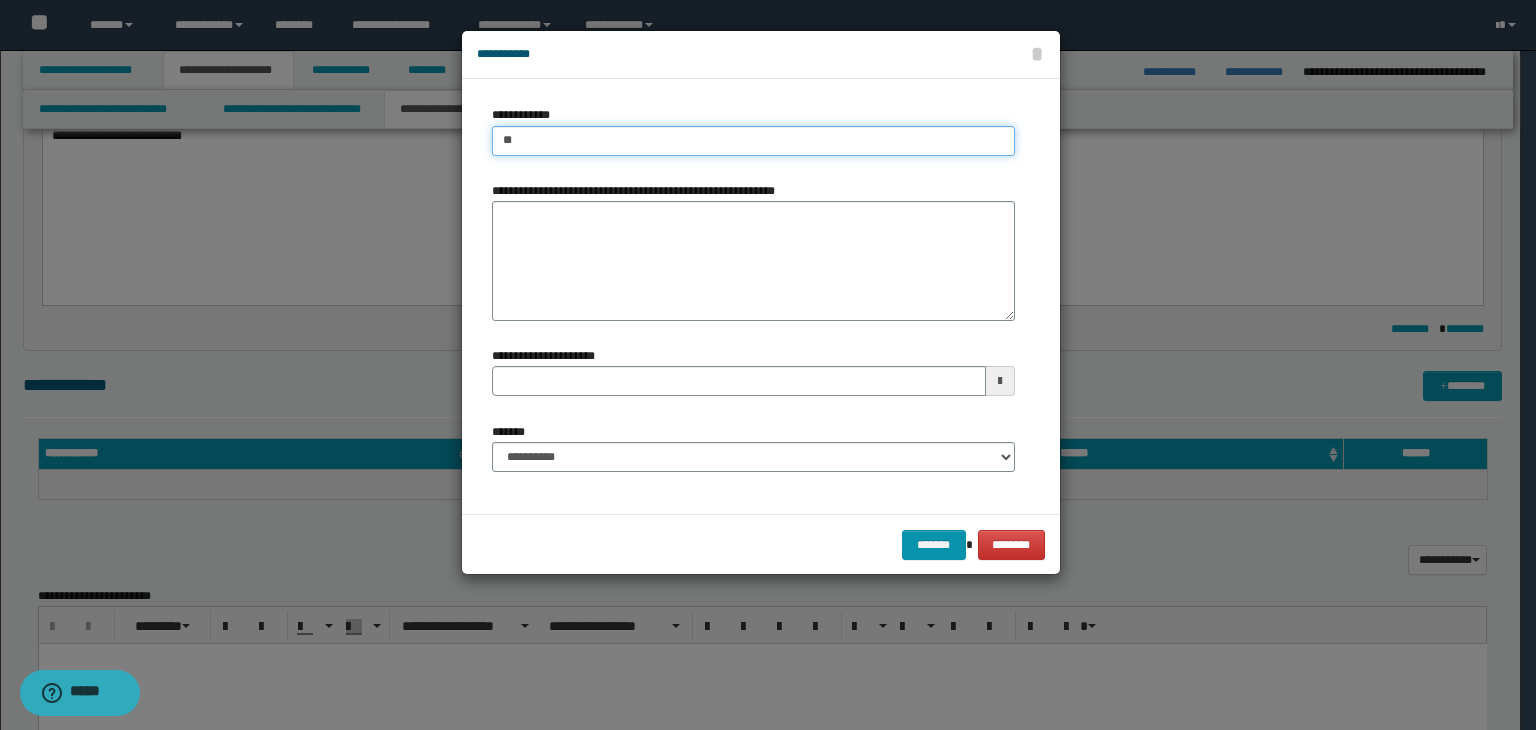 type on "***" 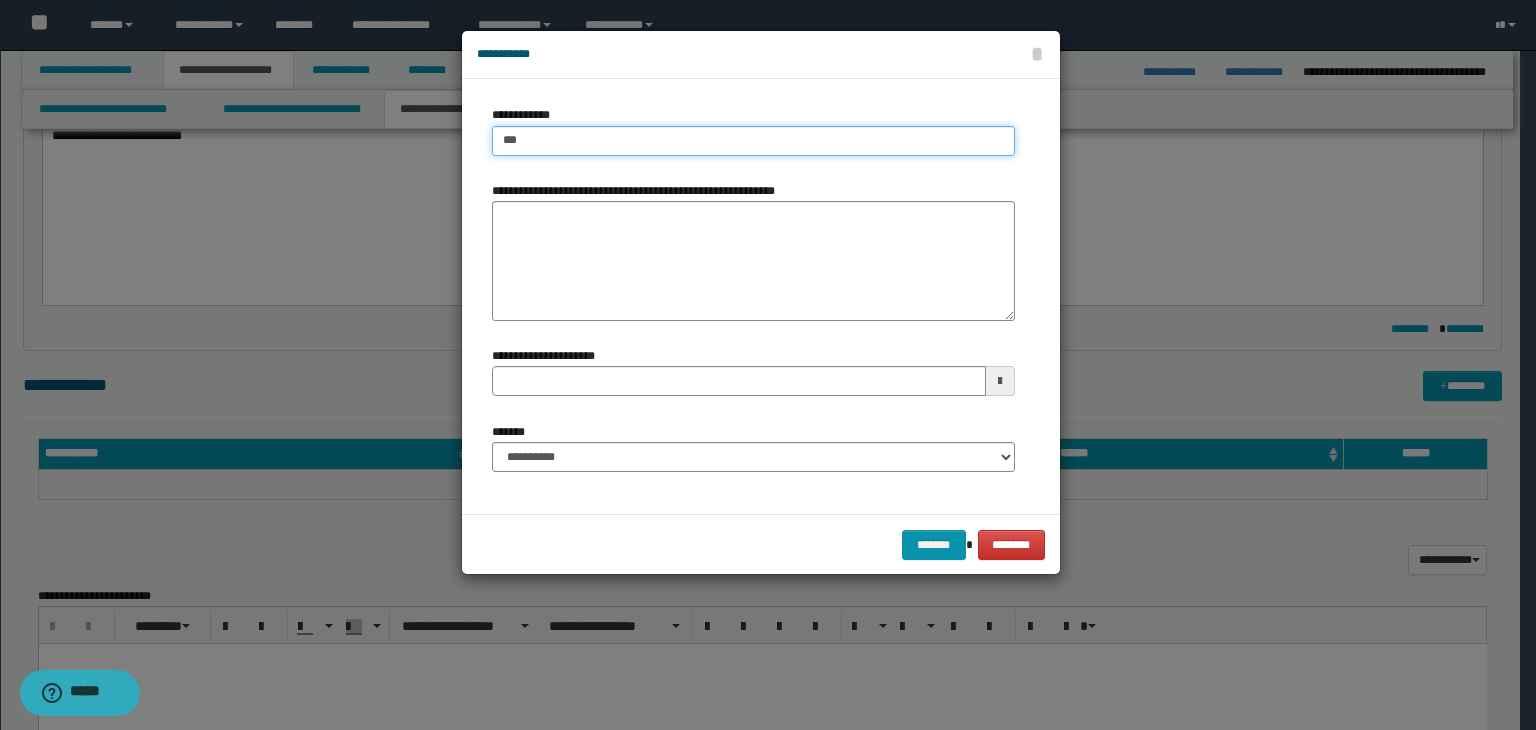type on "***" 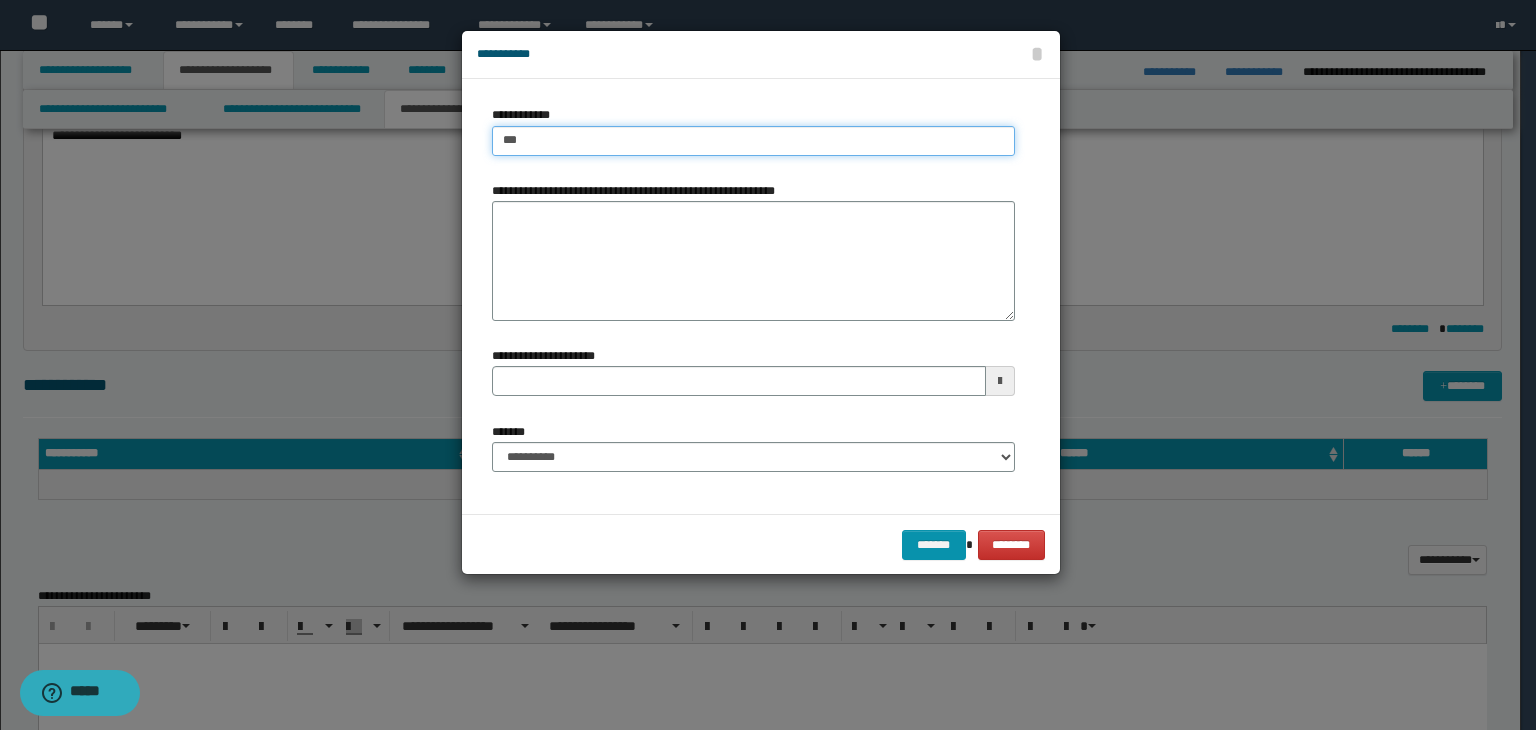 type 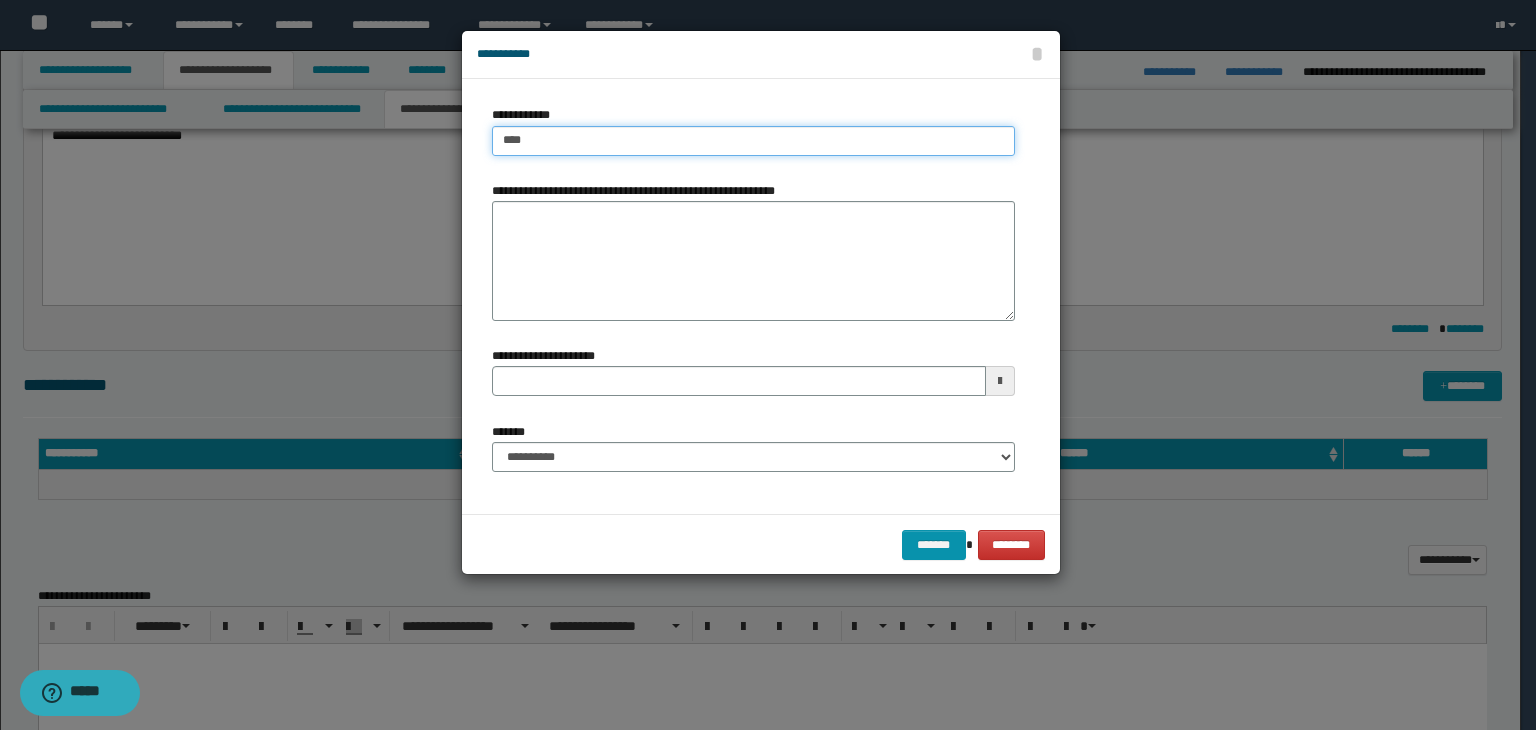 type on "****" 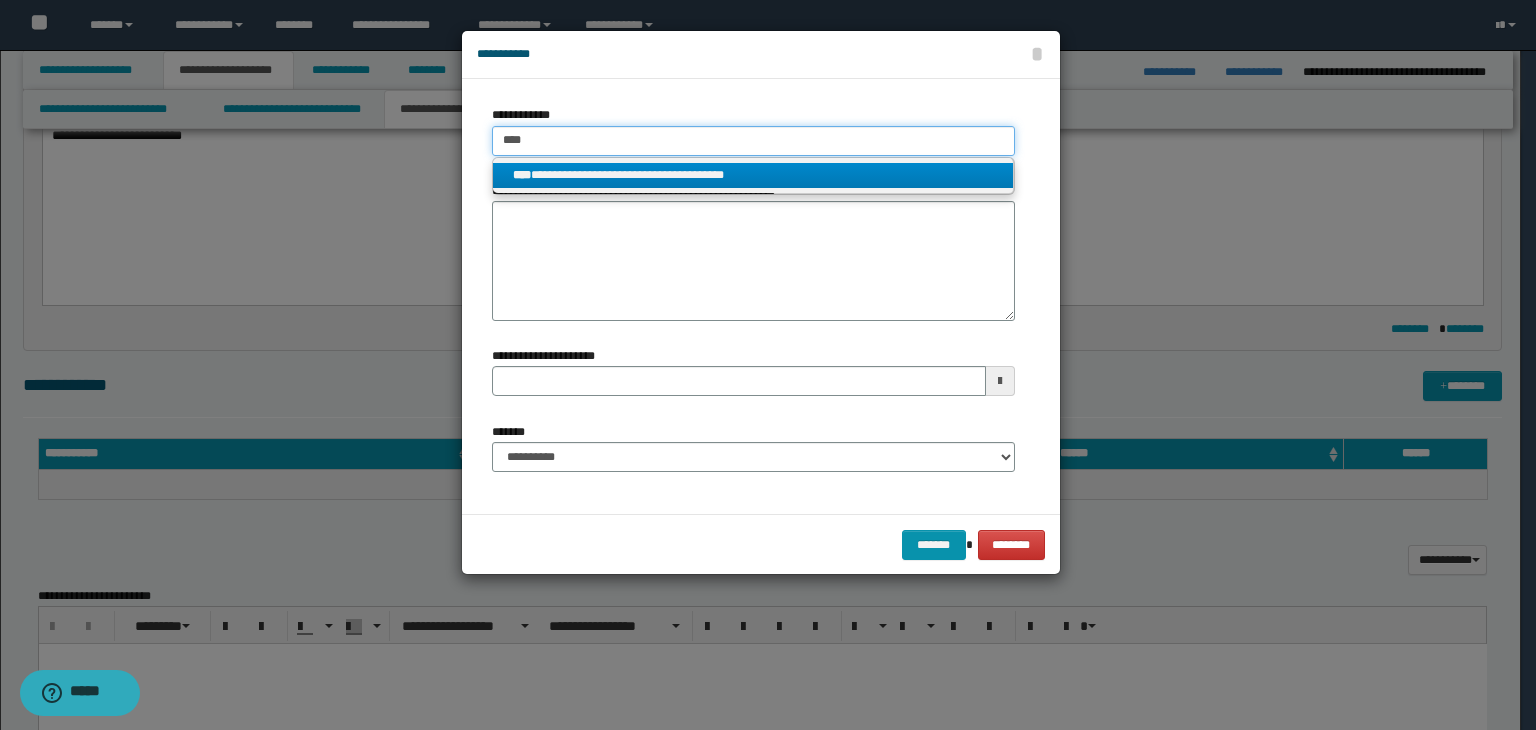 type on "****" 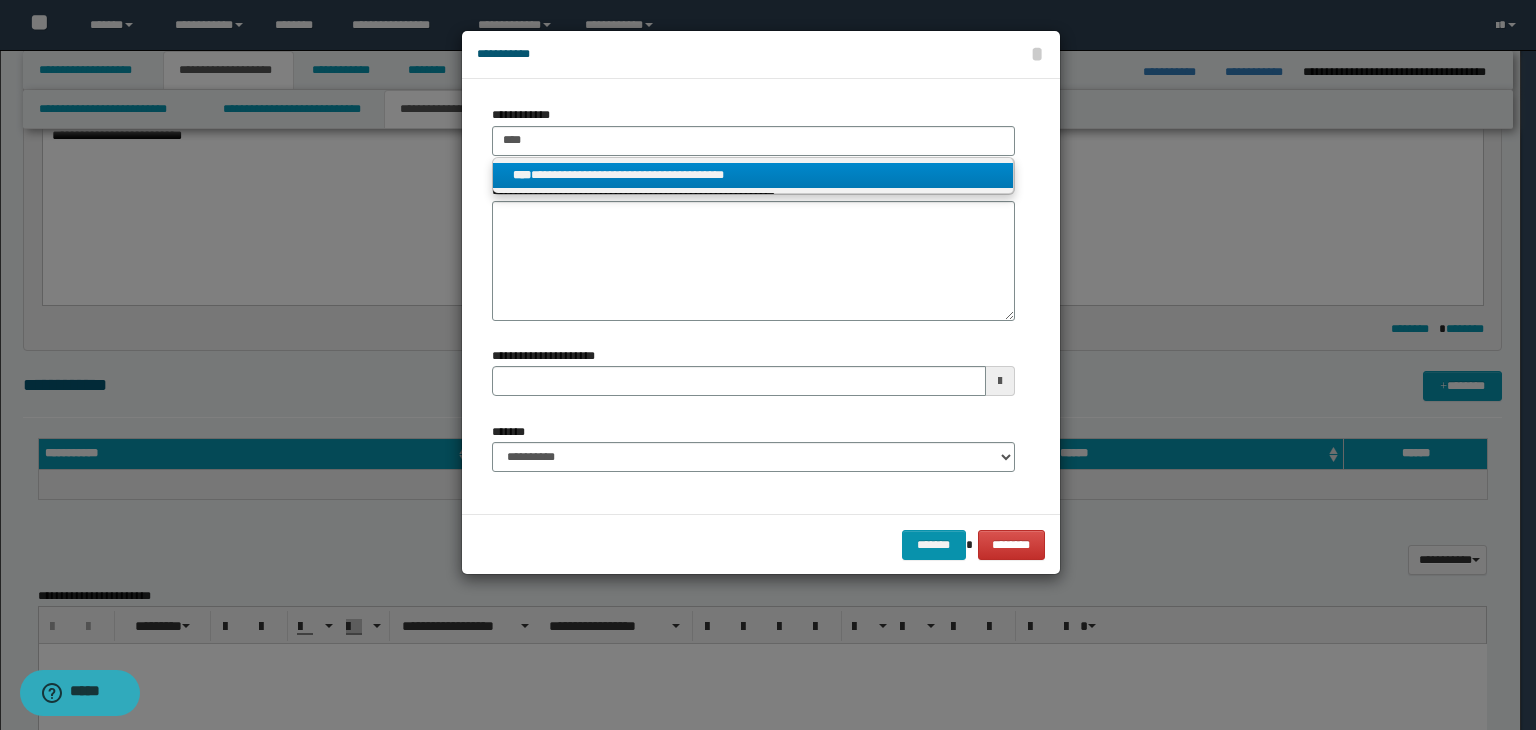 click on "**********" at bounding box center (753, 175) 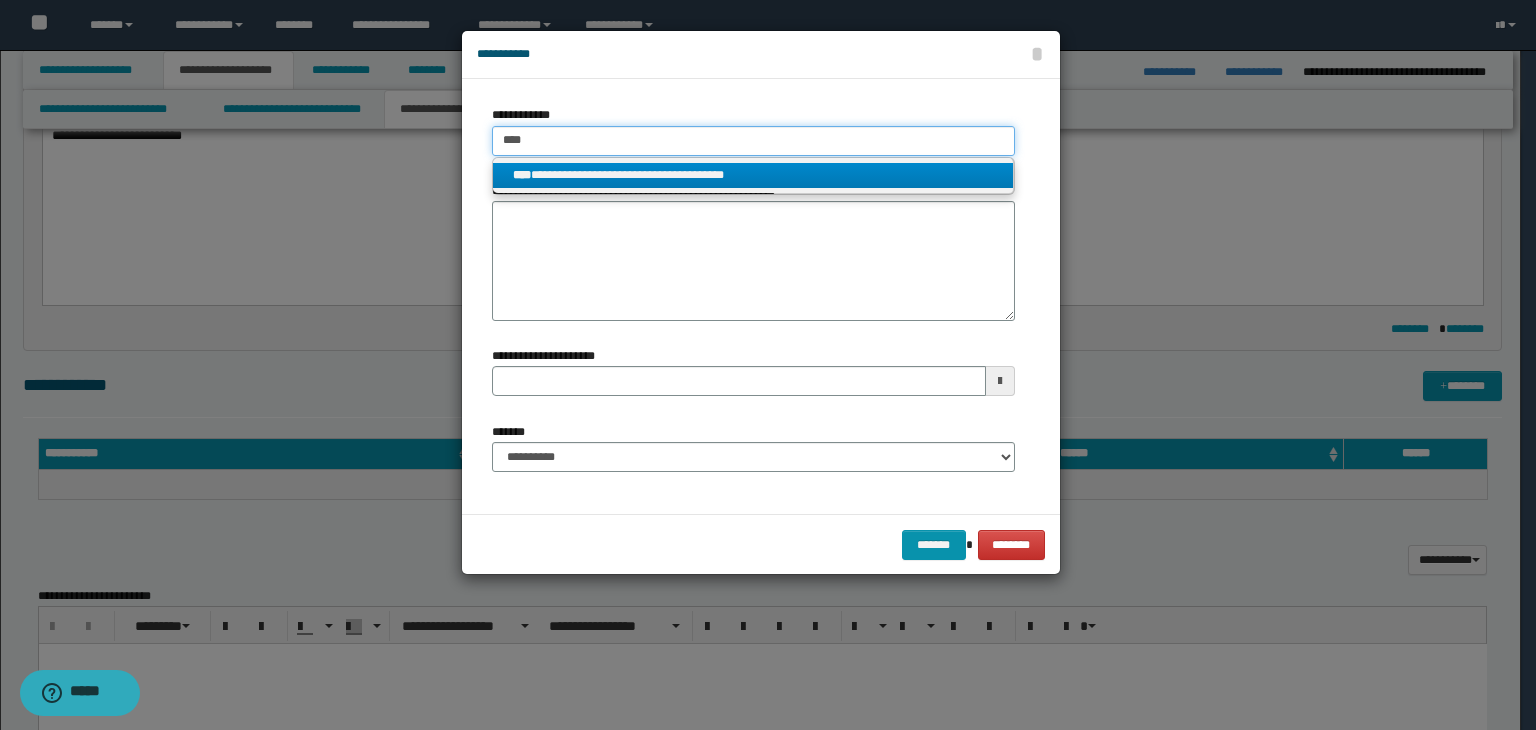 type 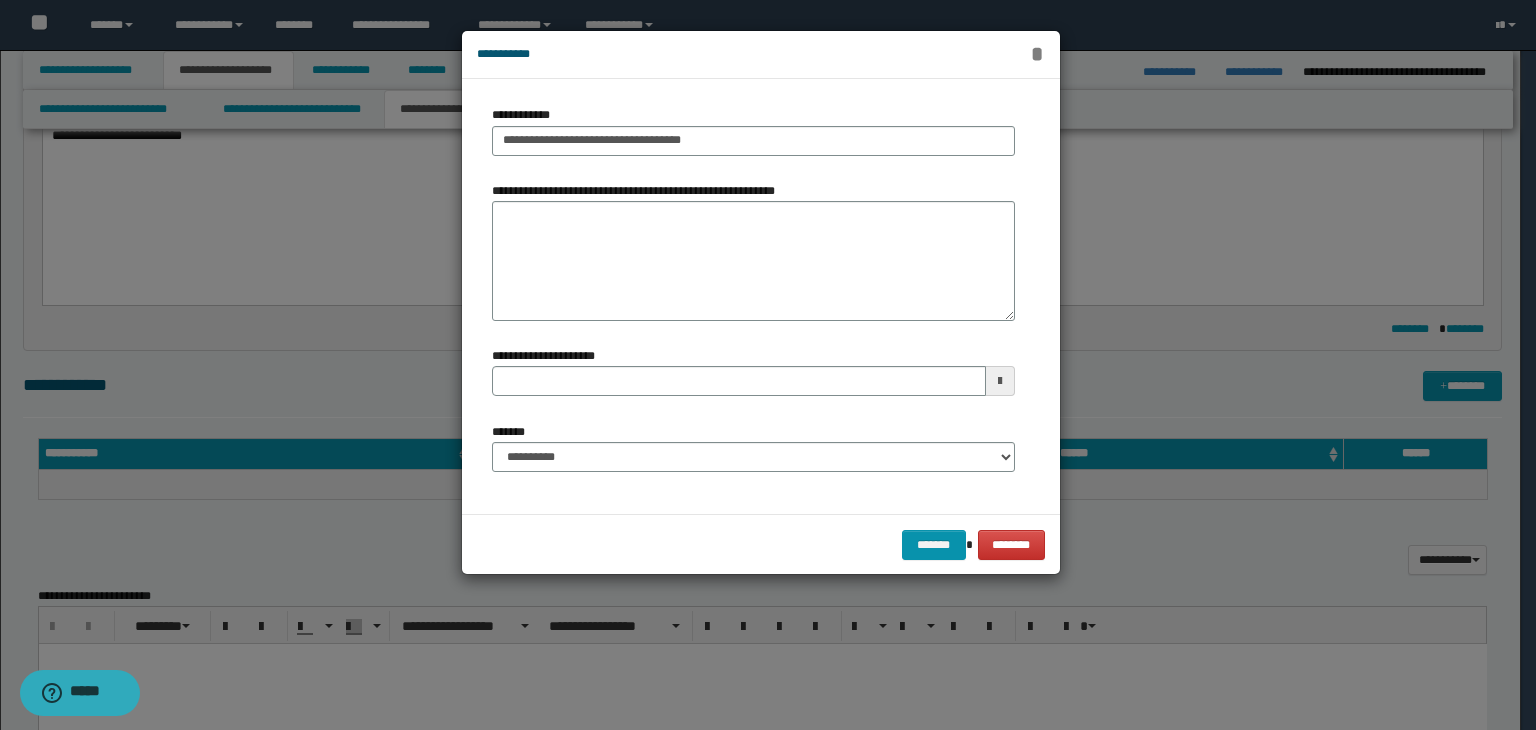 click on "*" at bounding box center [1037, 54] 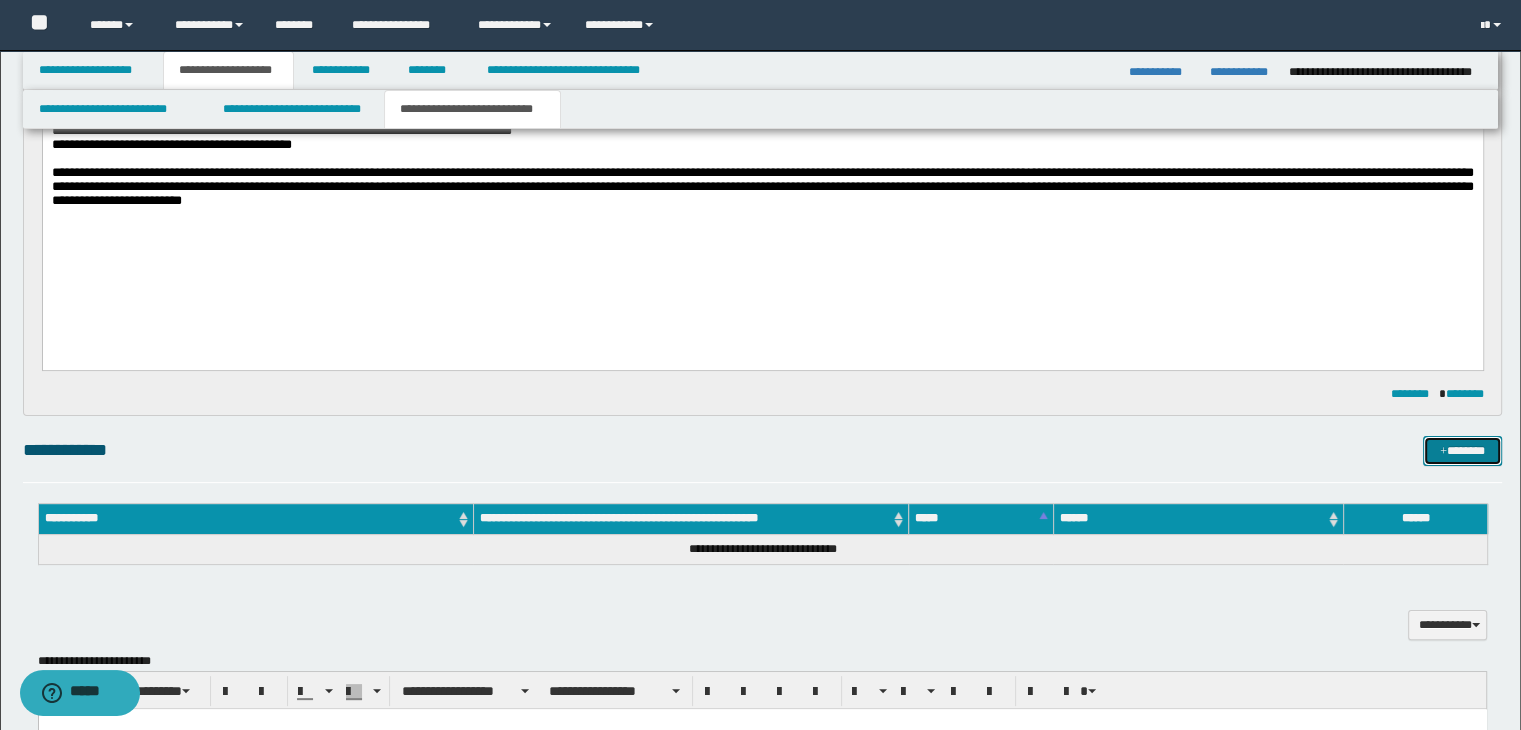 scroll, scrollTop: 290, scrollLeft: 0, axis: vertical 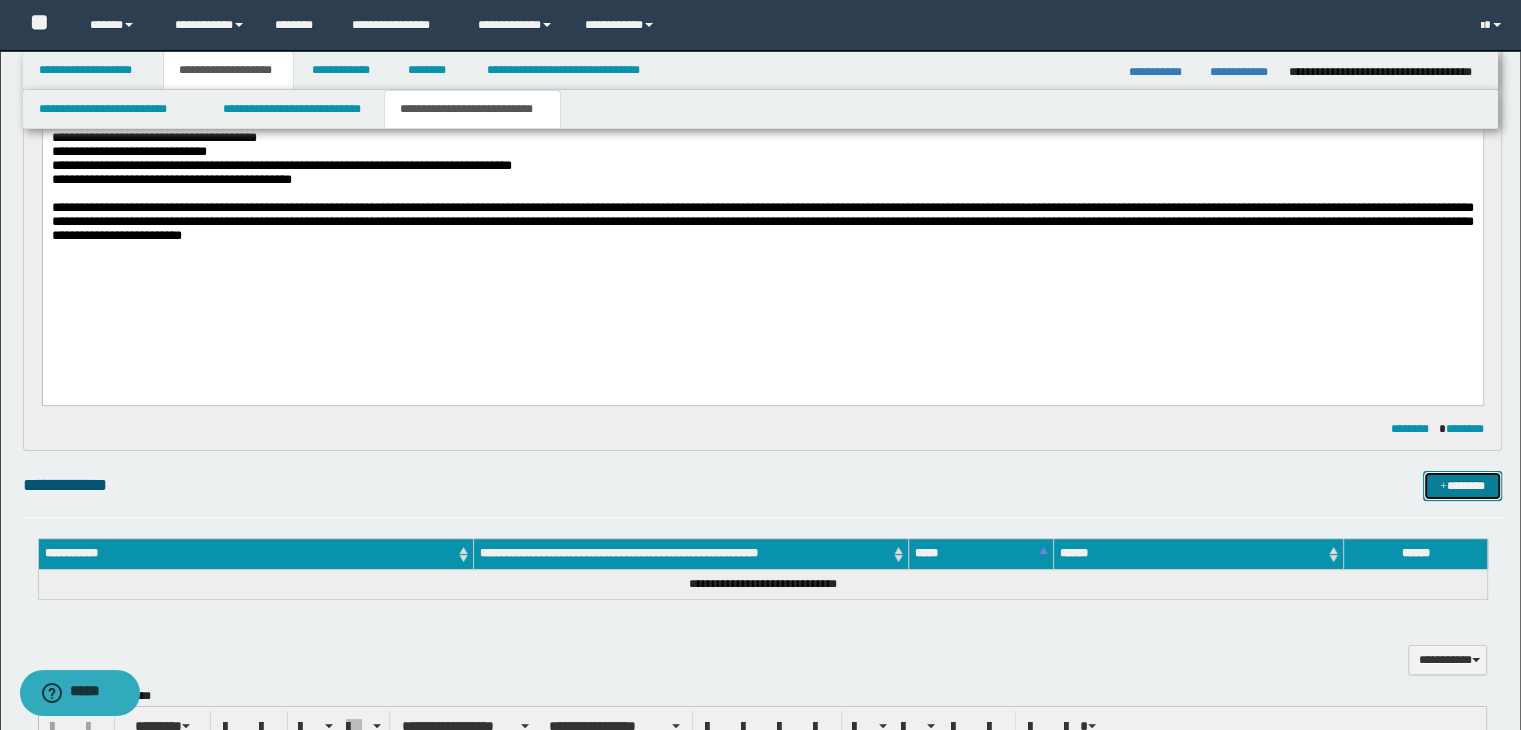 click on "*******" at bounding box center [1462, 486] 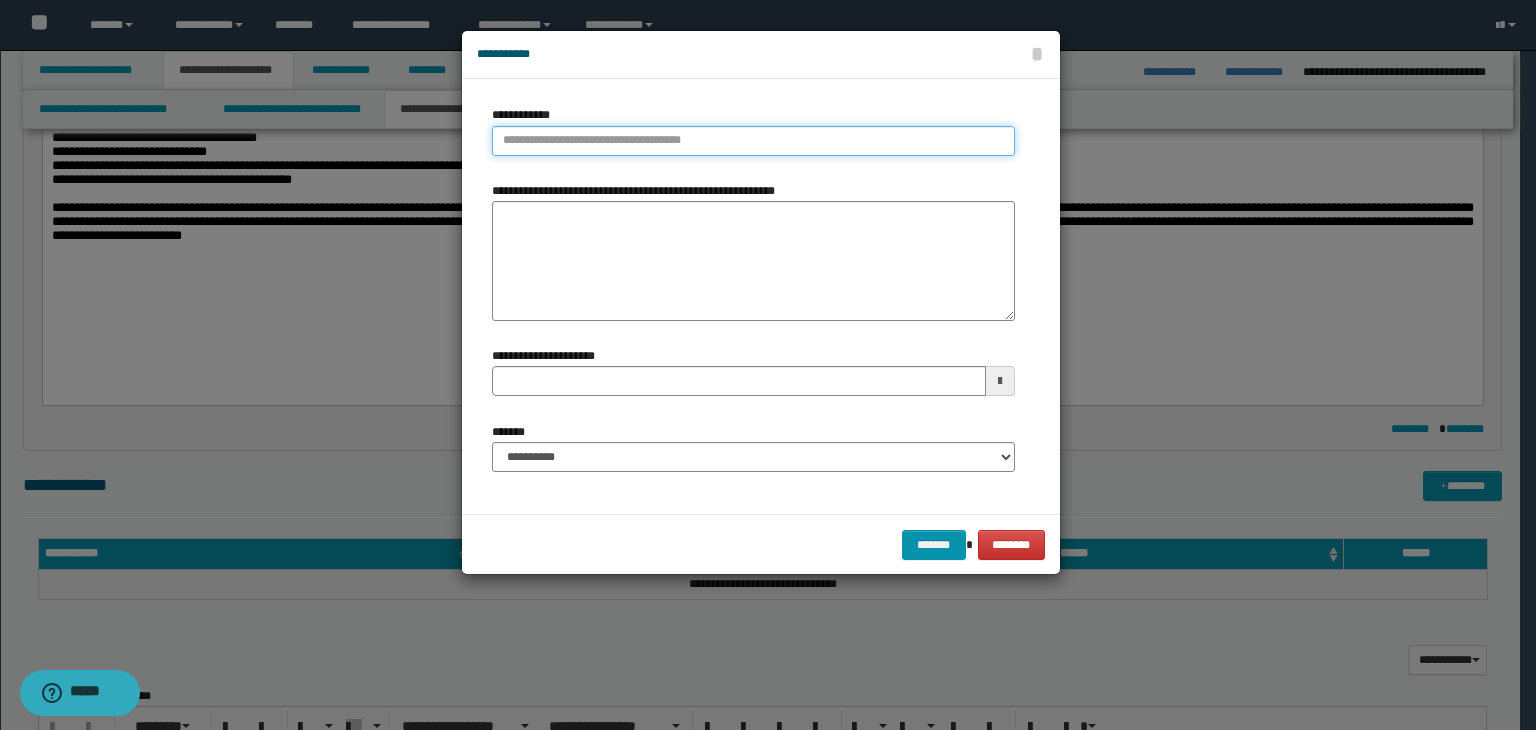 type on "**********" 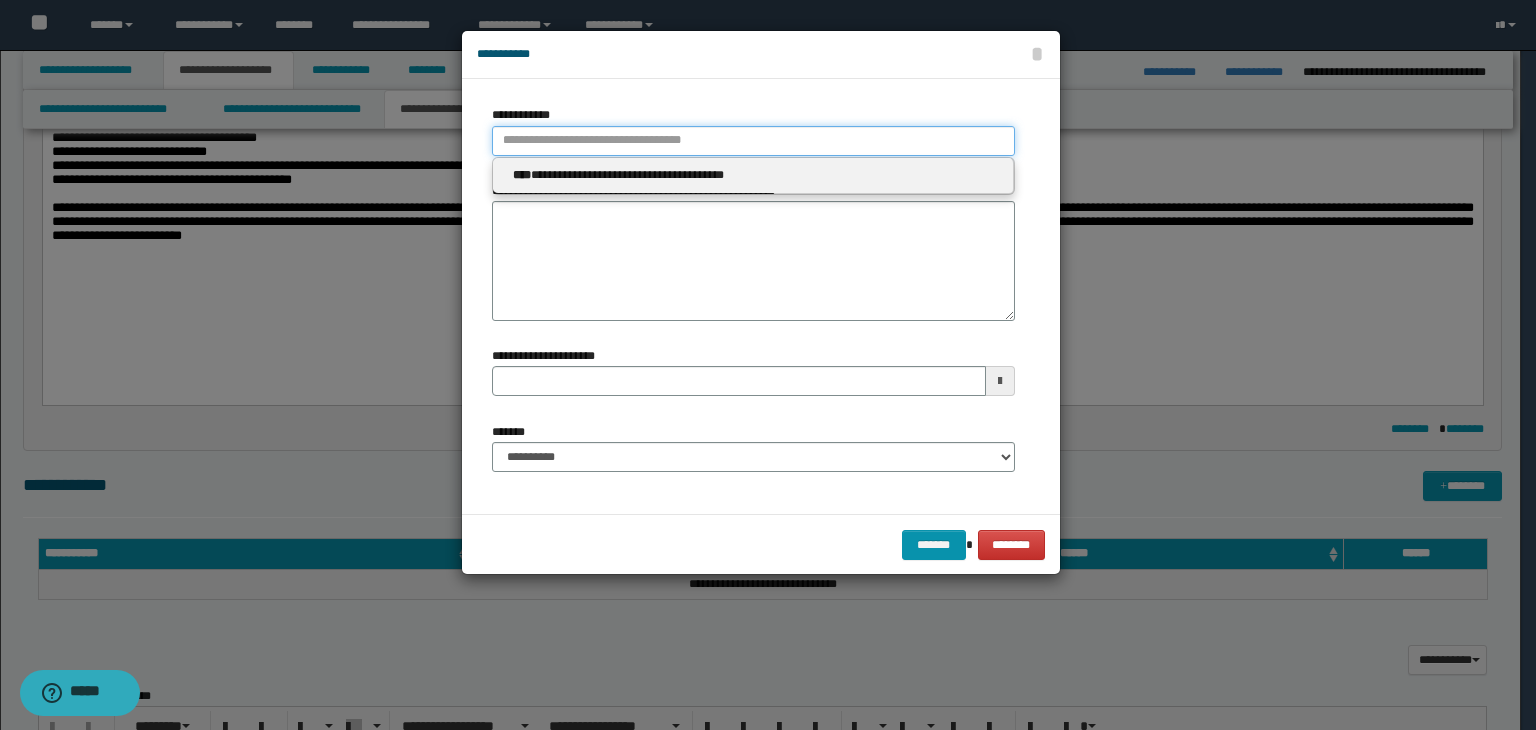 click on "**********" at bounding box center (753, 141) 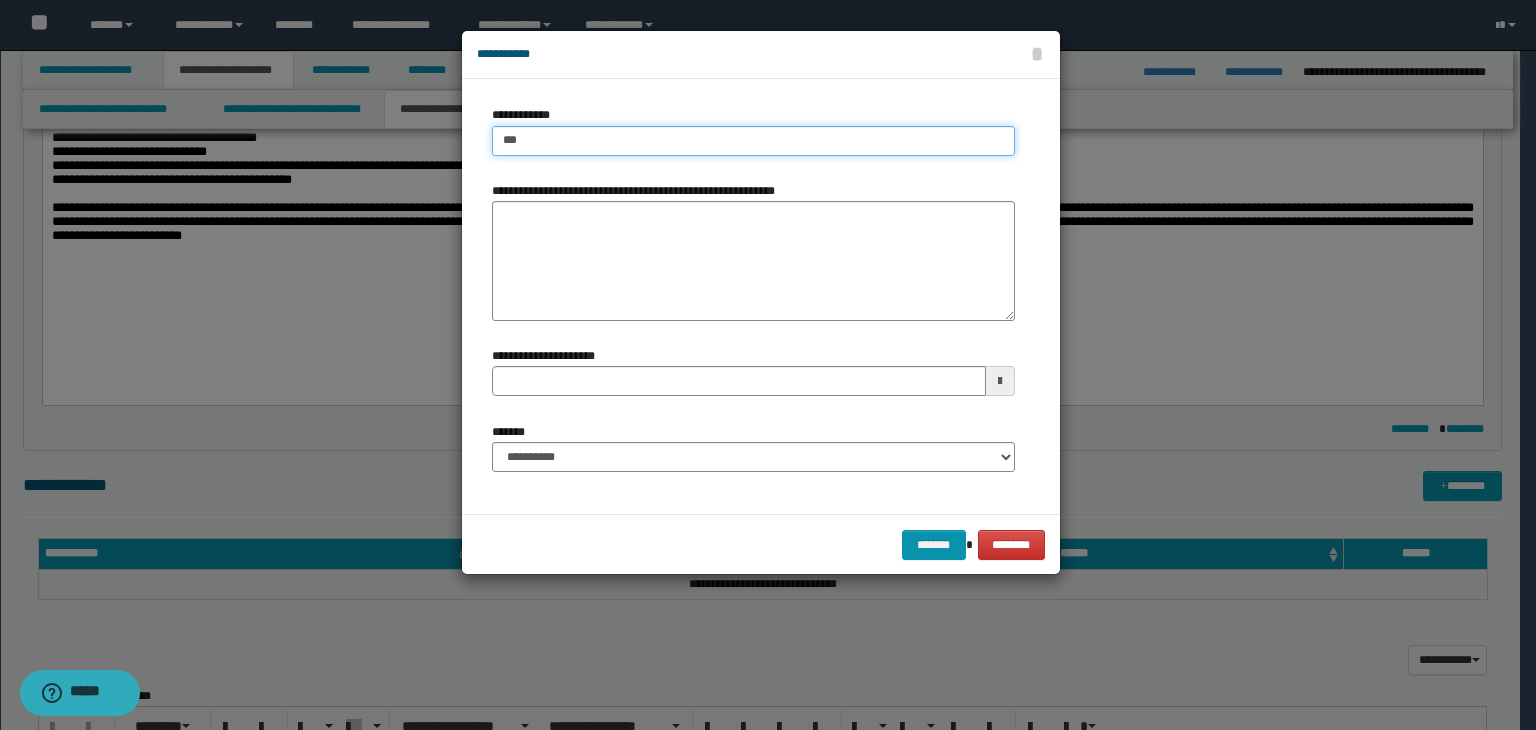type on "****" 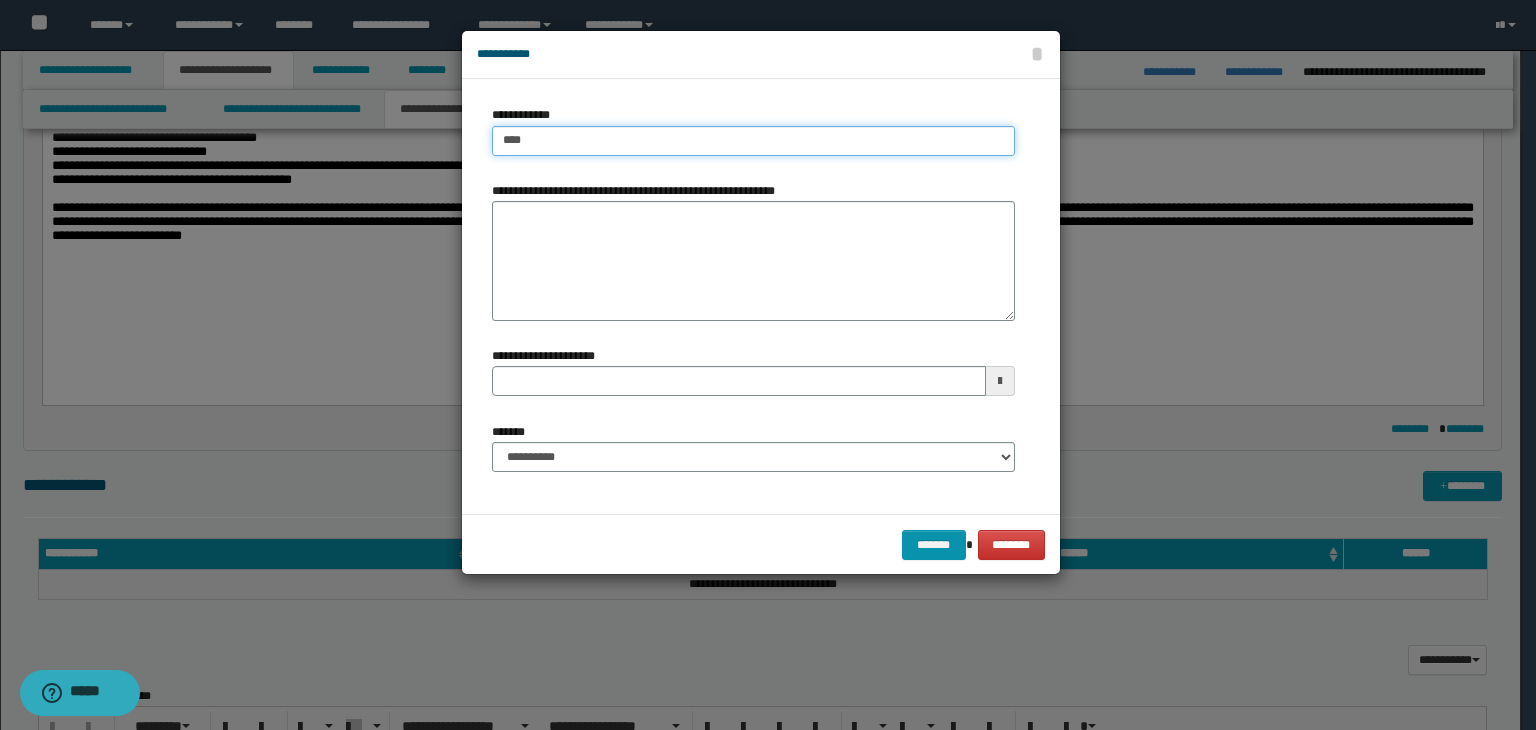 type on "****" 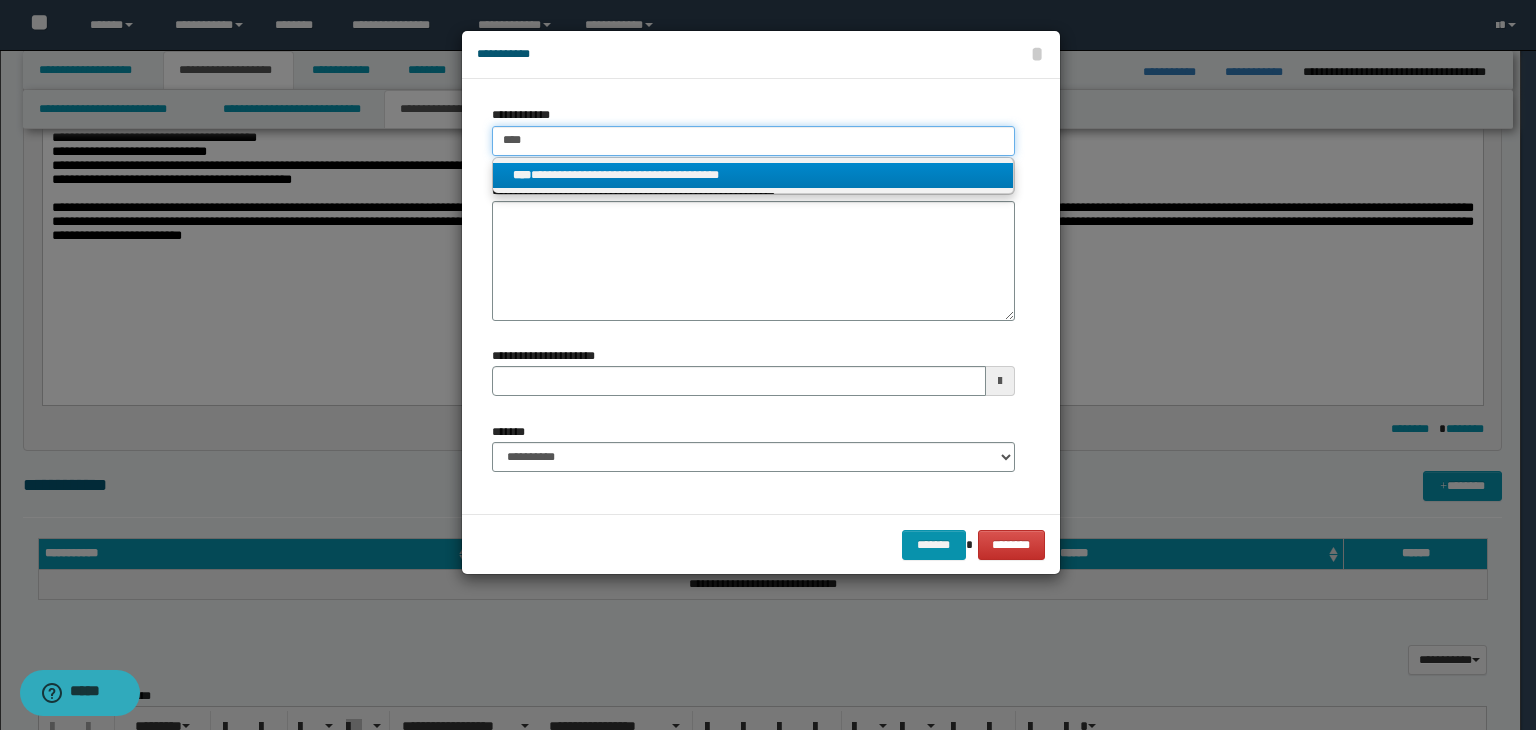 type on "****" 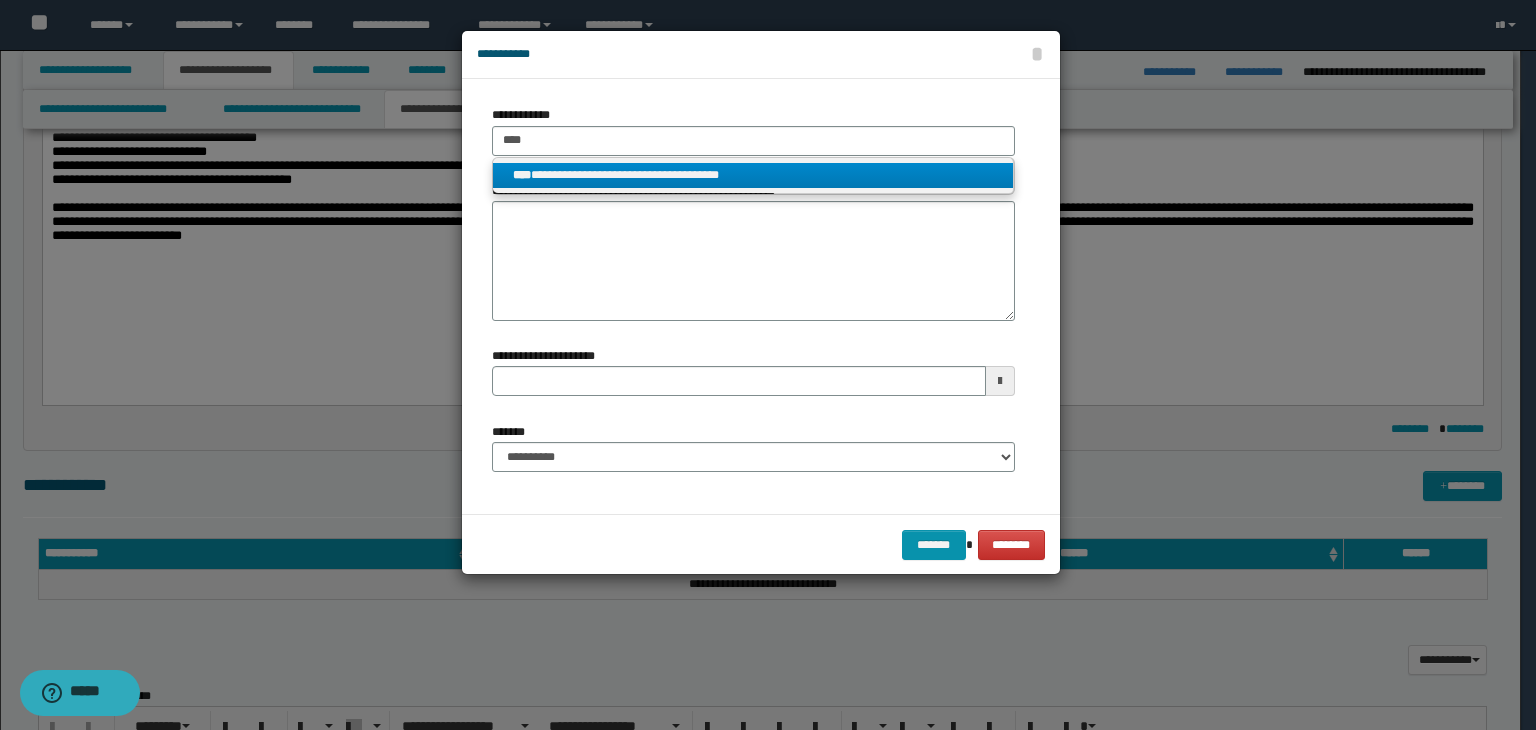 click on "**********" at bounding box center [753, 175] 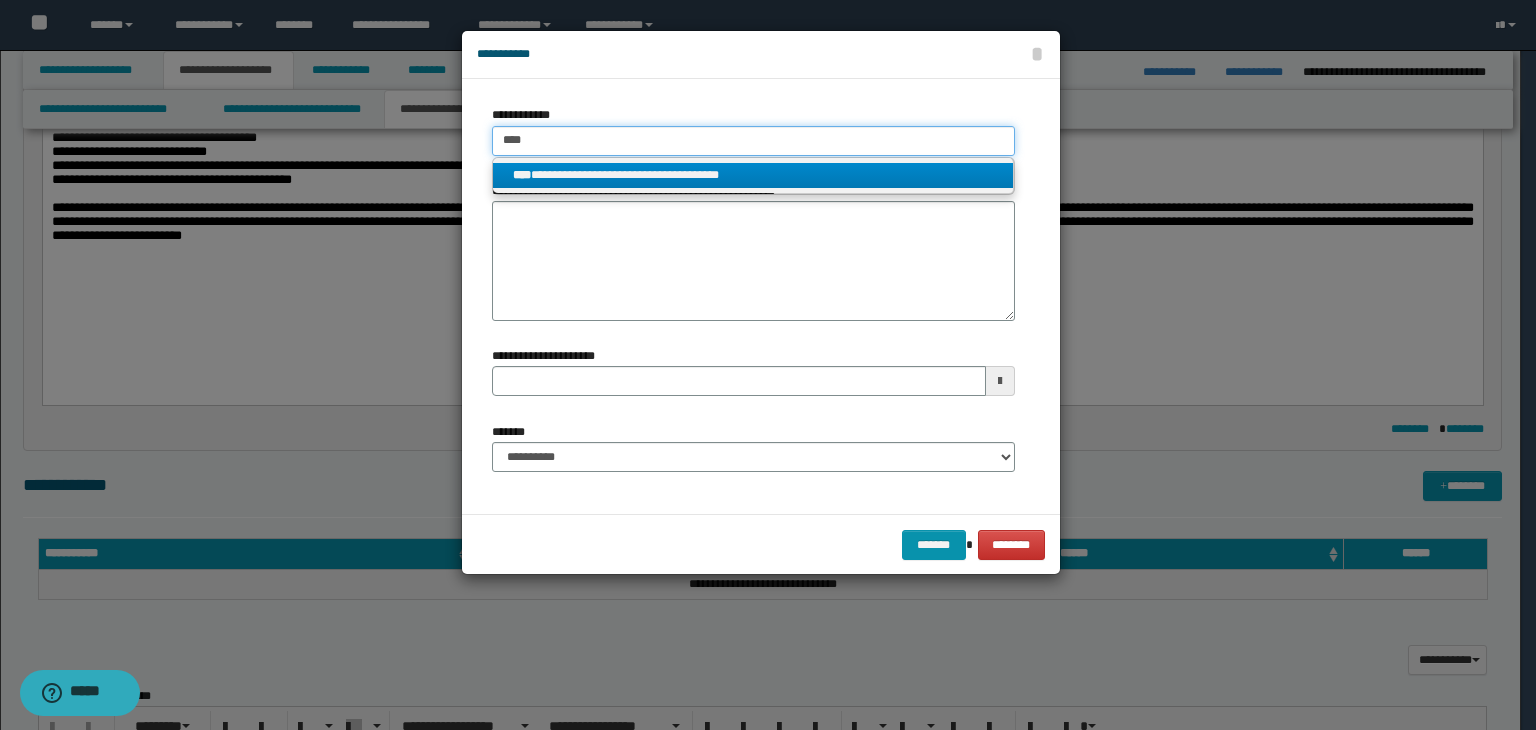 type 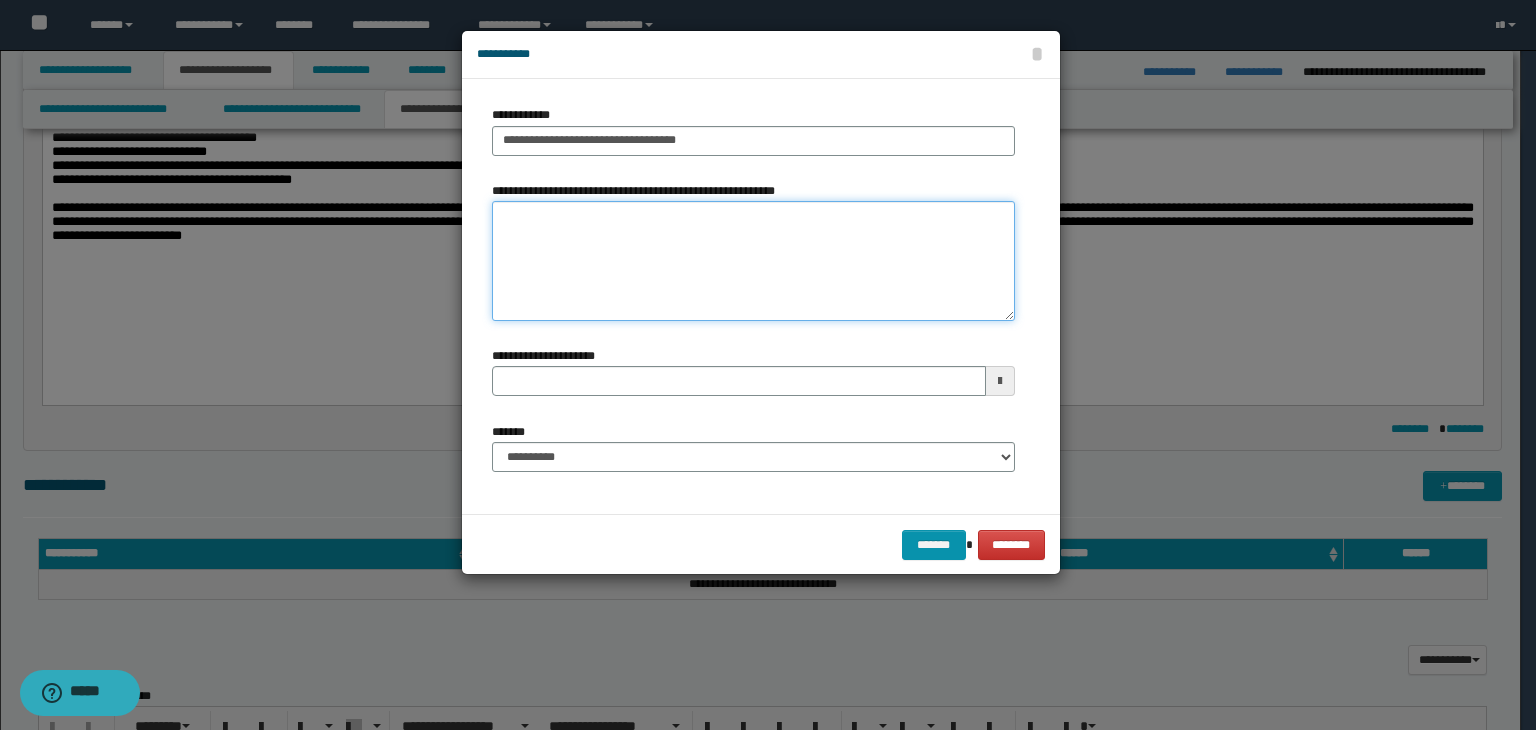 click on "**********" at bounding box center [753, 261] 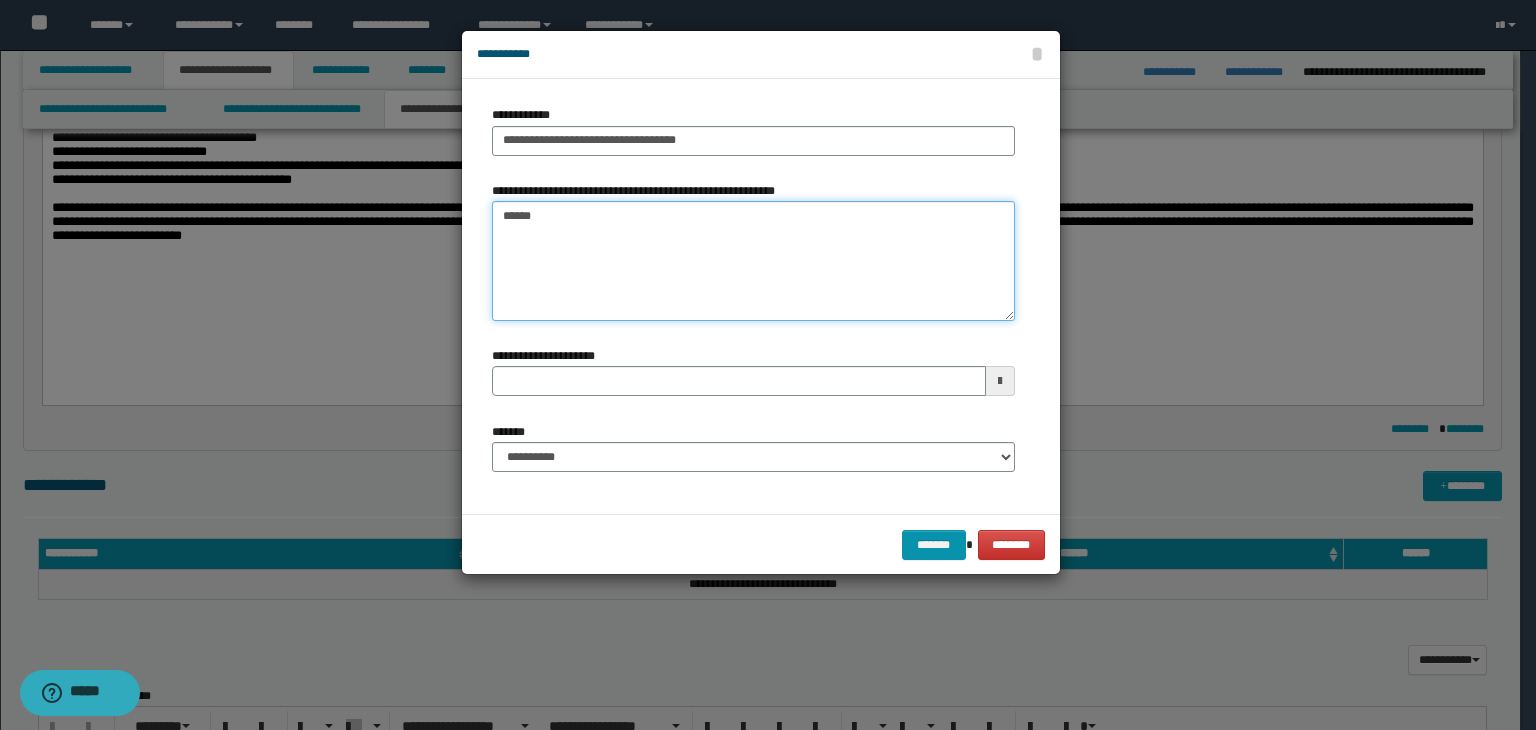 type on "*******" 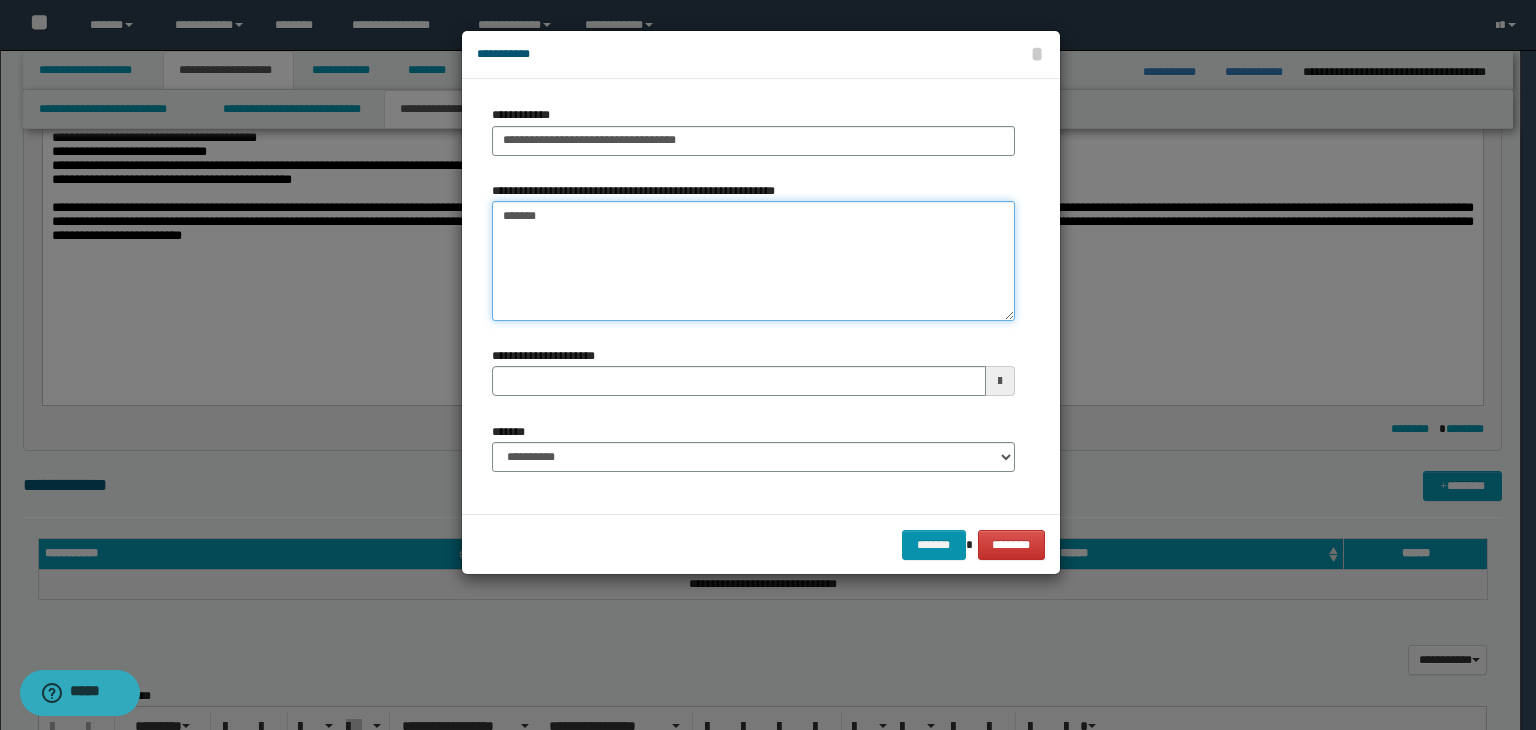 type 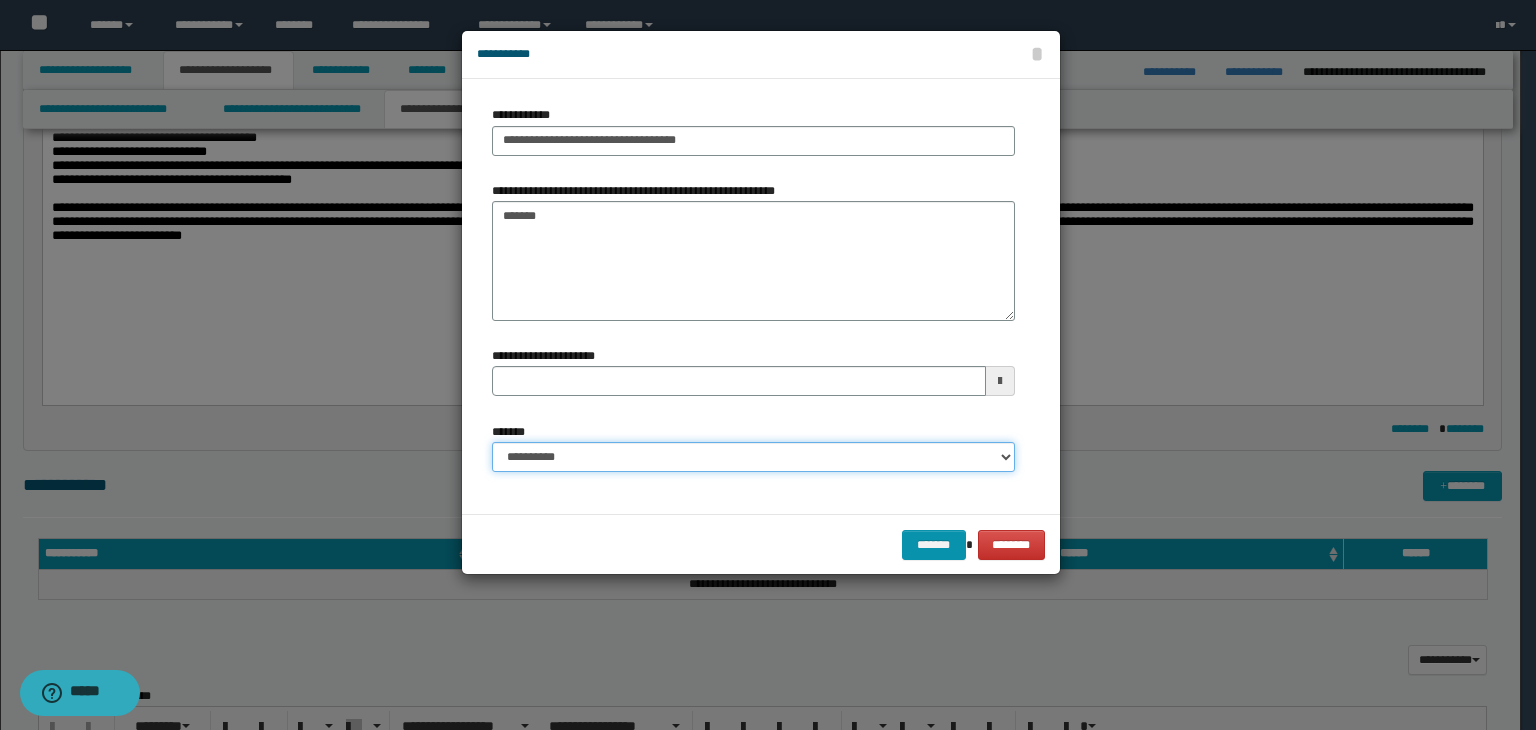 click on "**********" at bounding box center (753, 457) 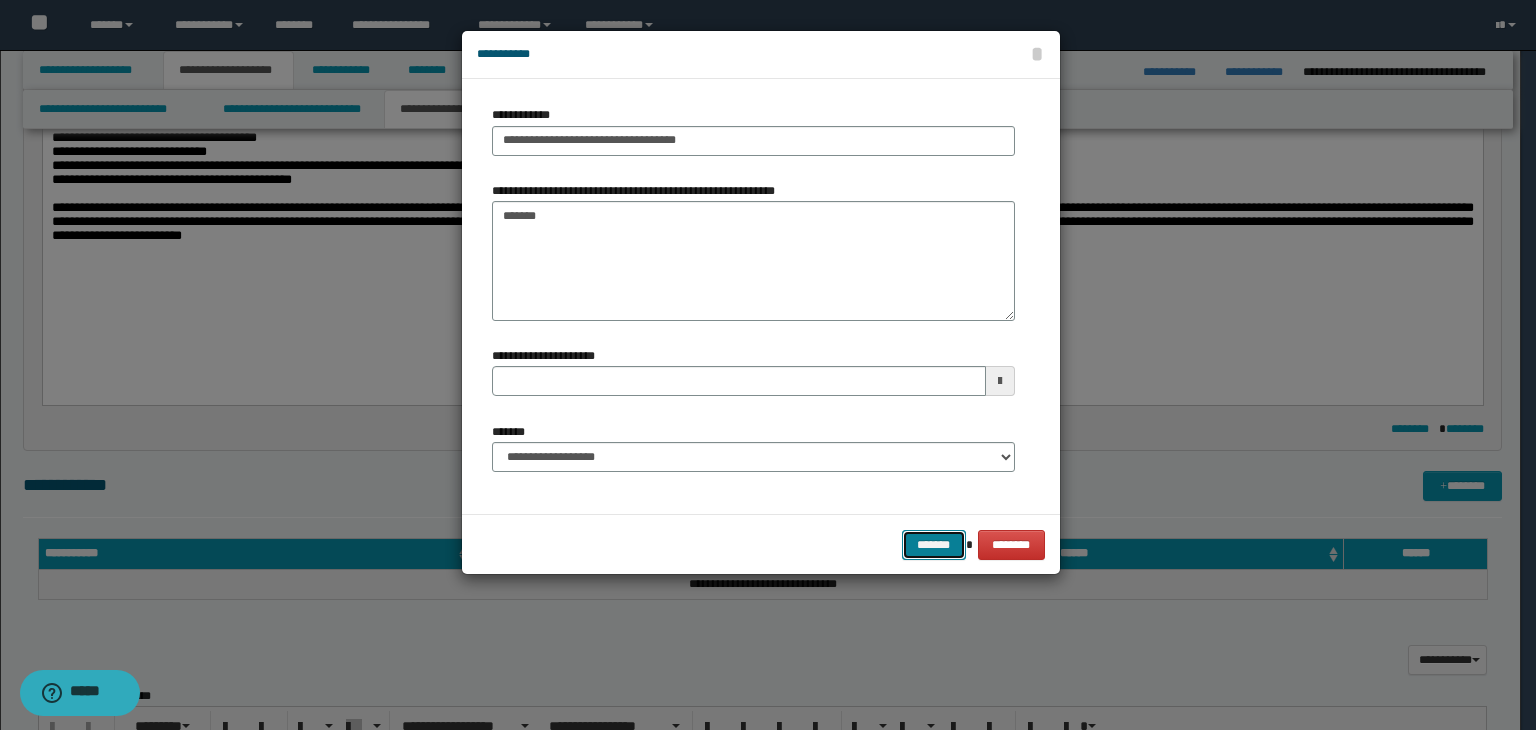 click on "*******" at bounding box center (934, 545) 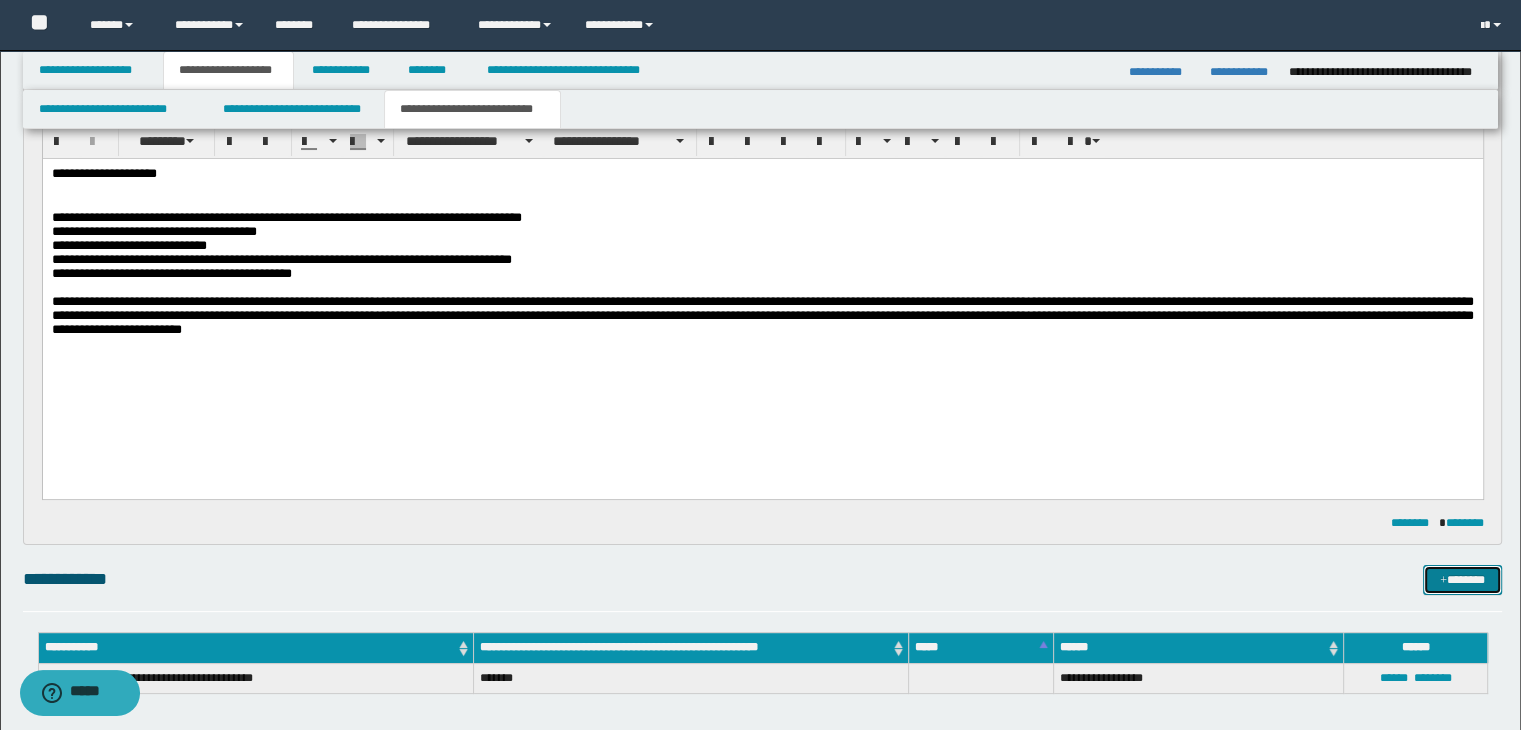 scroll, scrollTop: 0, scrollLeft: 0, axis: both 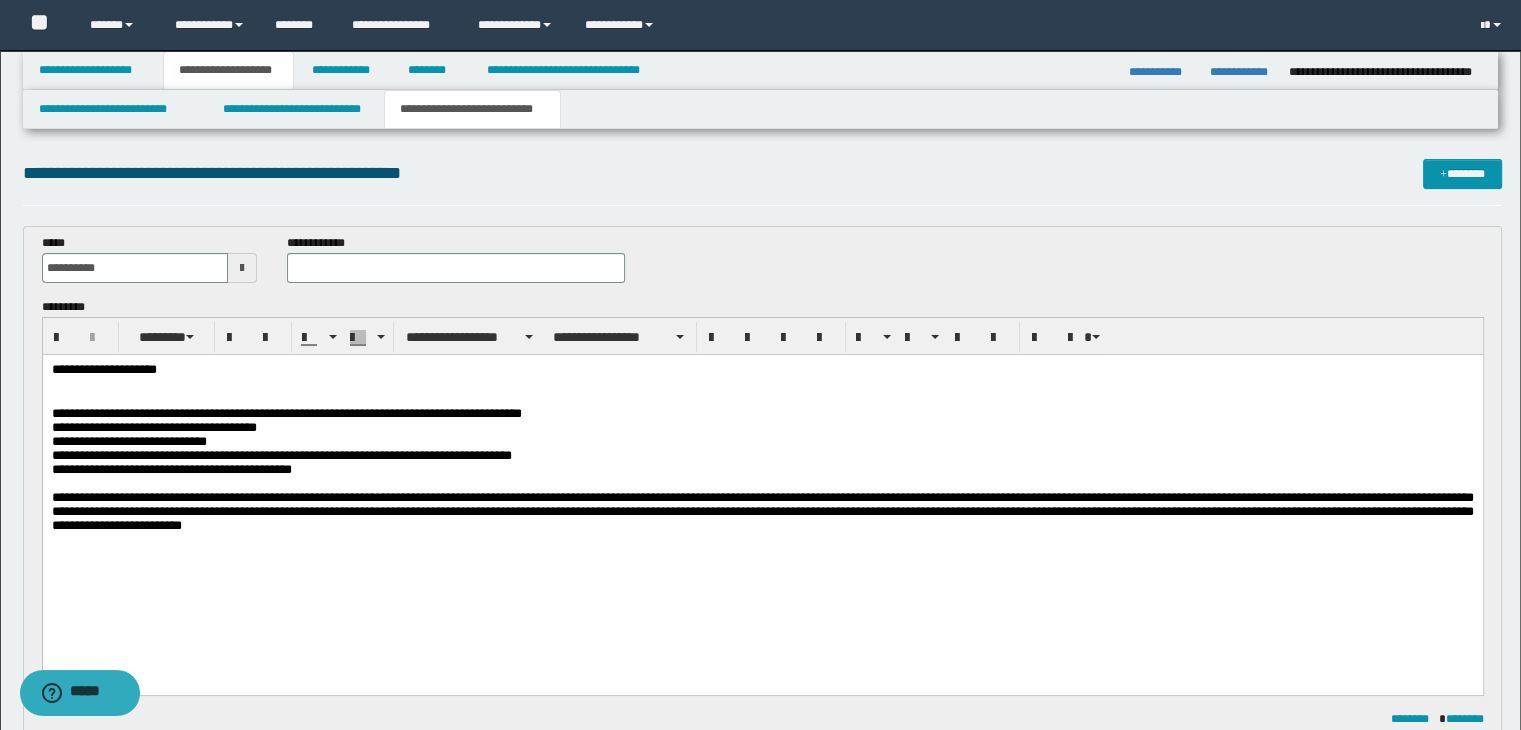 drag, startPoint x: 157, startPoint y: 366, endPoint x: 145, endPoint y: 378, distance: 16.970562 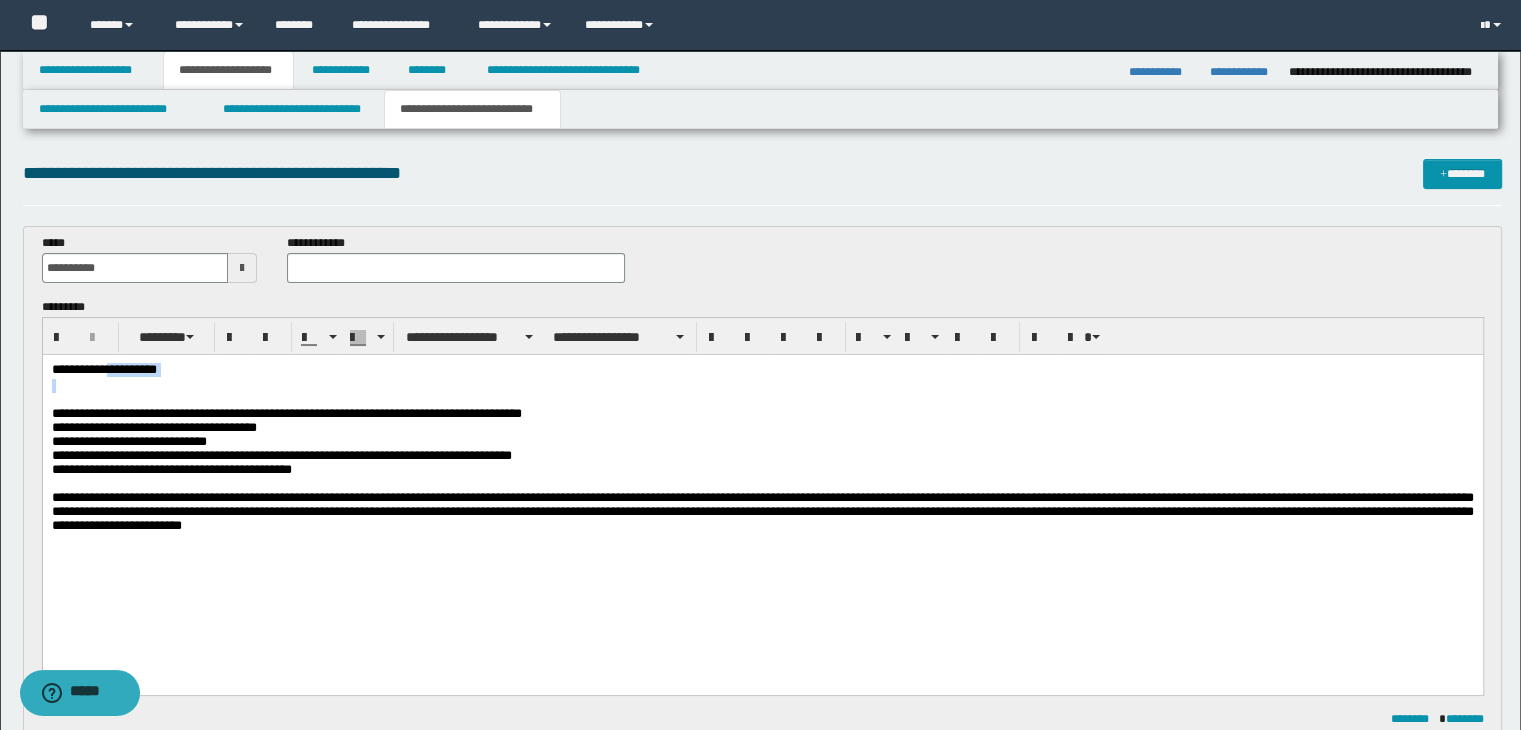 click on "**********" at bounding box center [762, 479] 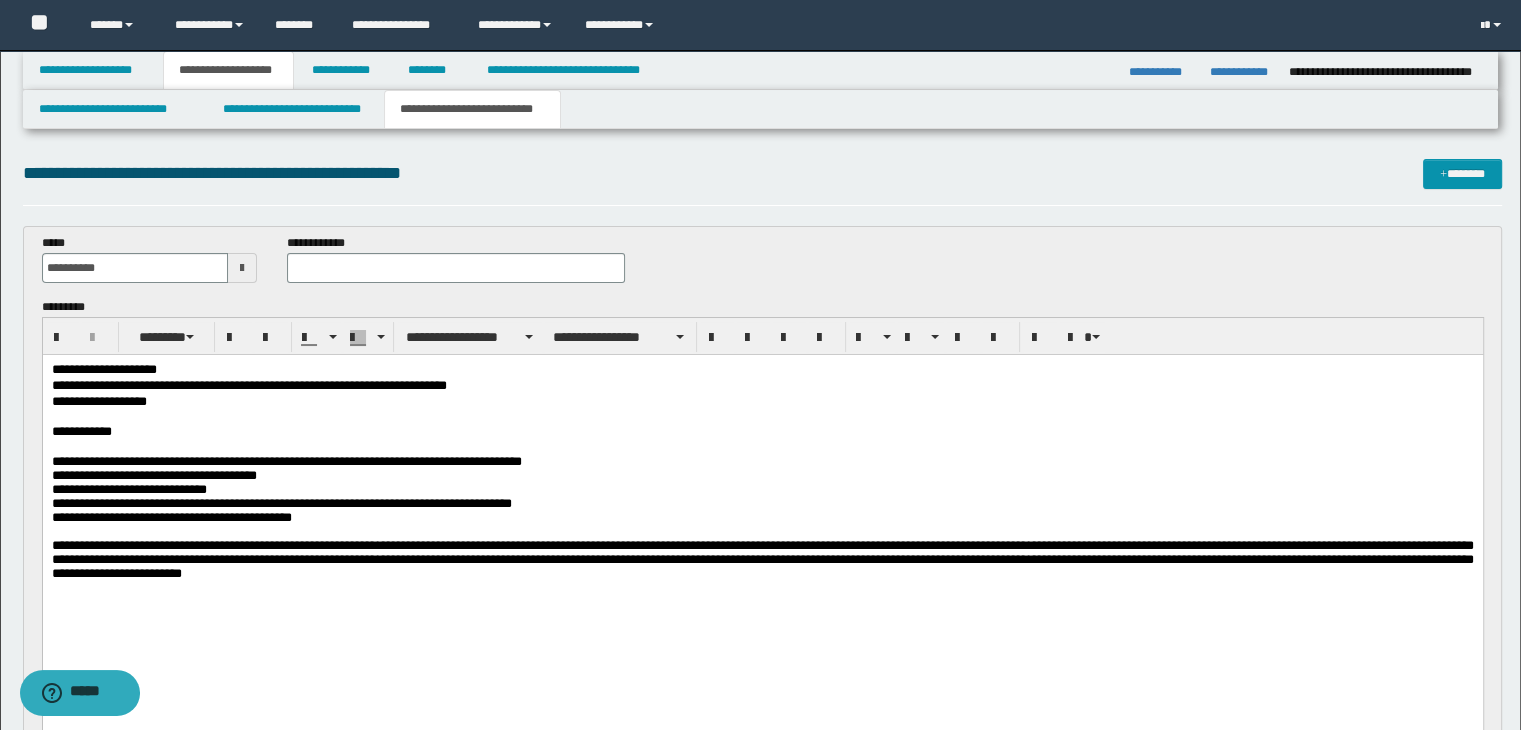 click on "**********" at bounding box center [762, 386] 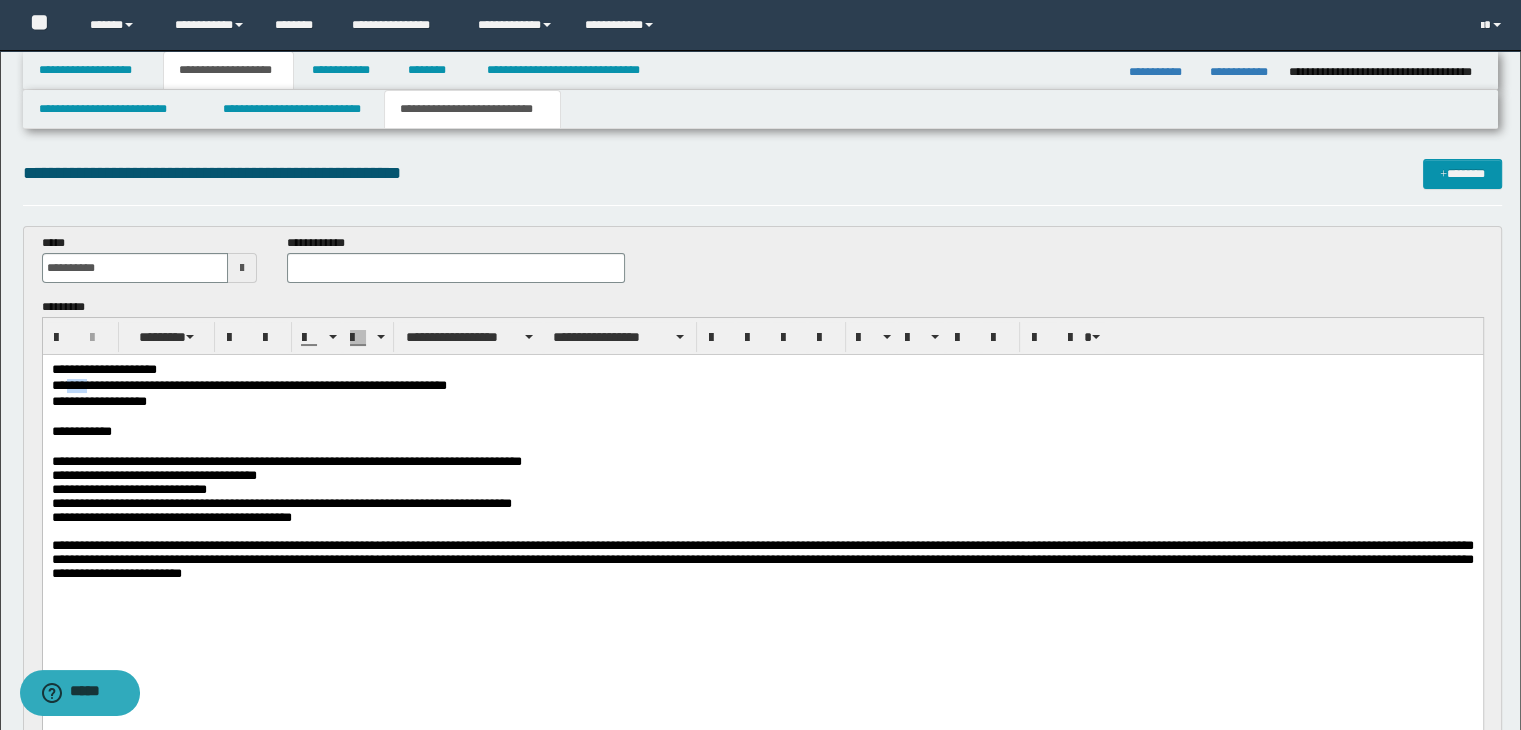 click on "**********" at bounding box center (762, 386) 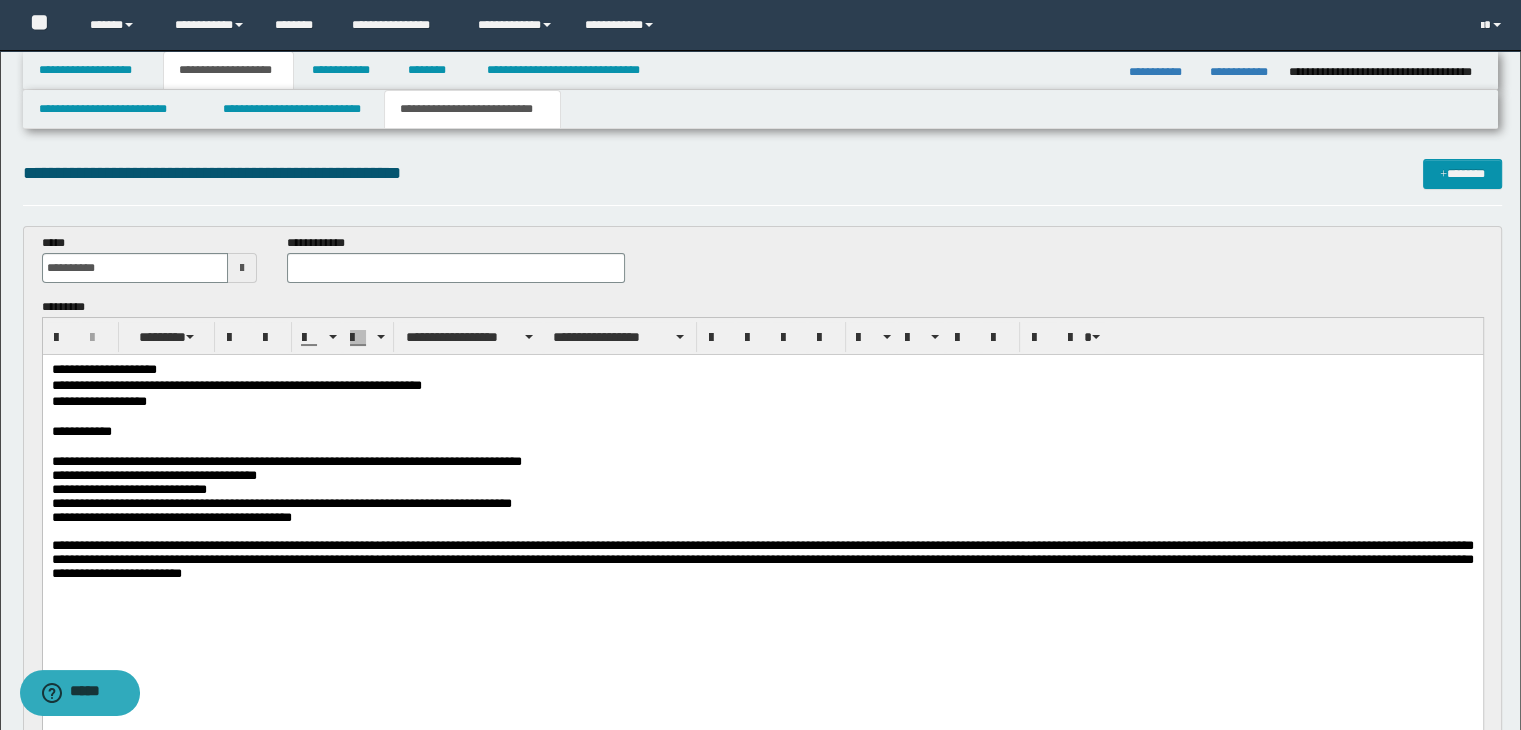 click on "**********" at bounding box center [762, 432] 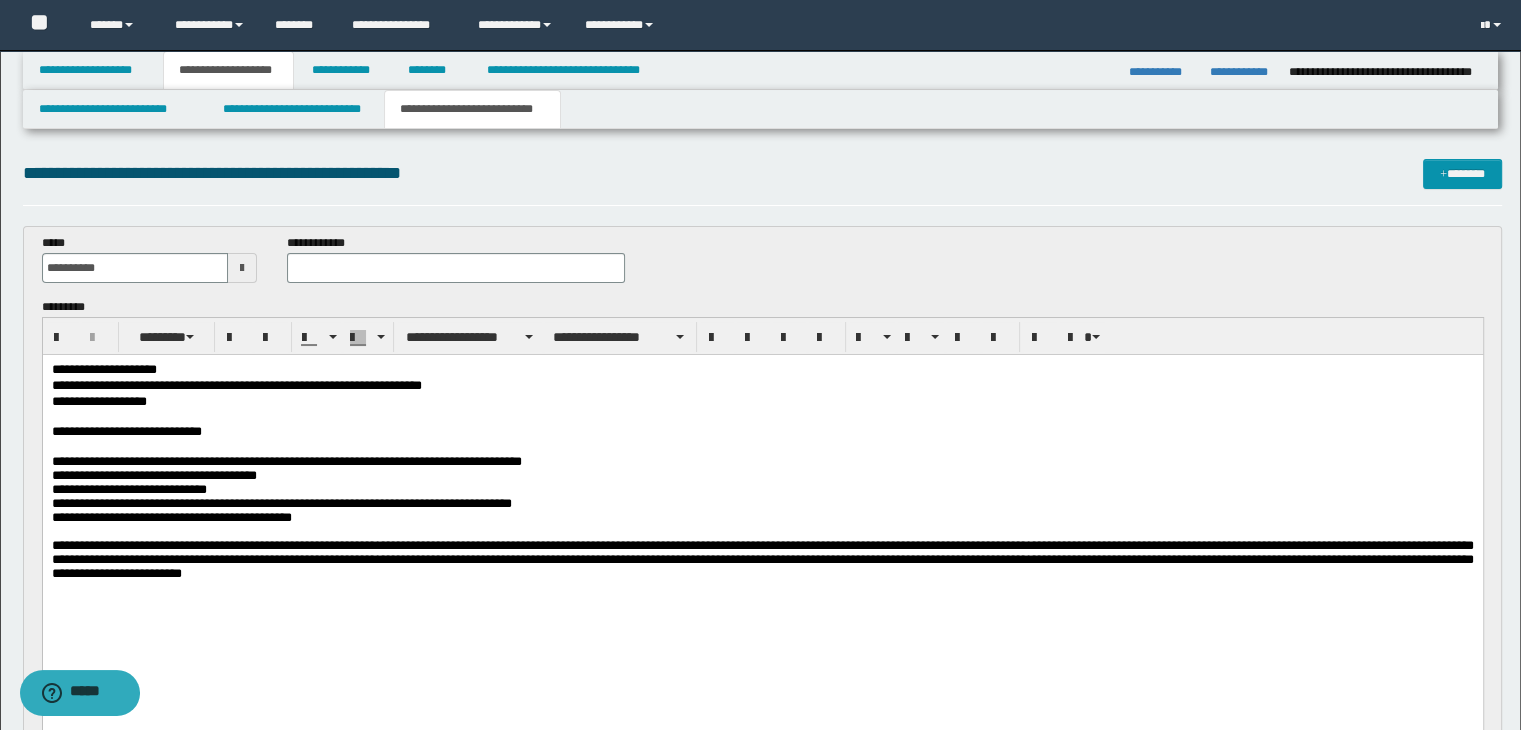 click on "**********" at bounding box center (762, 432) 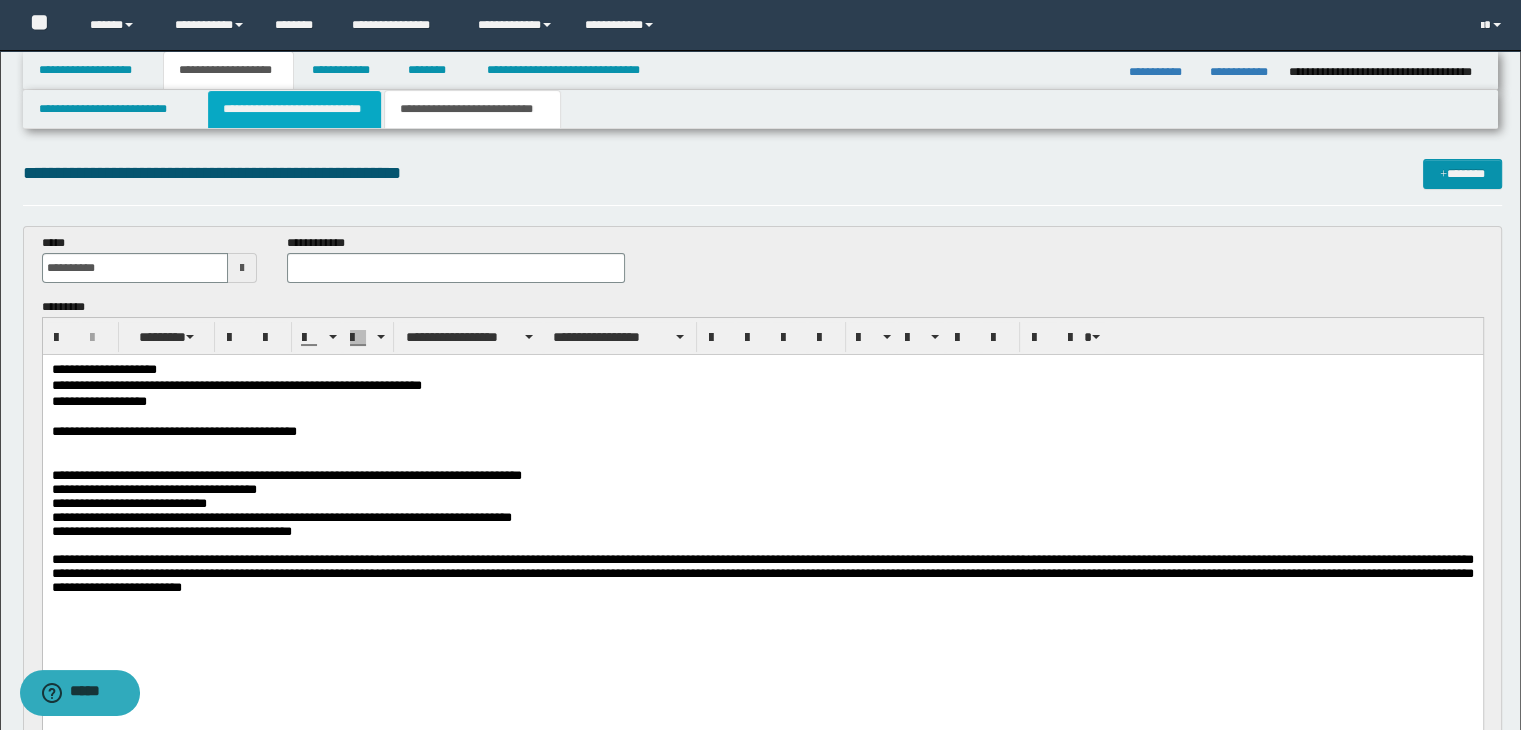click on "**********" at bounding box center [294, 109] 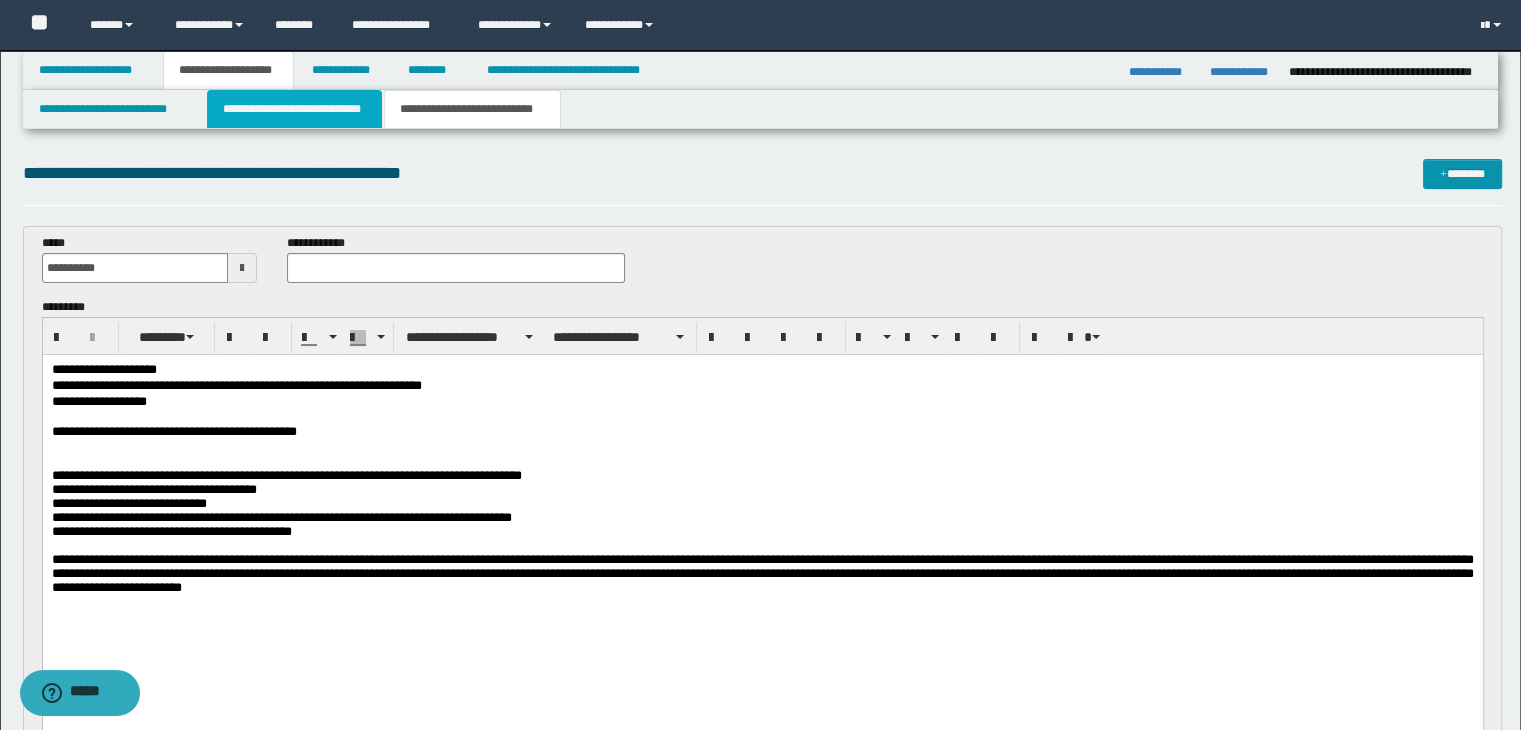 type 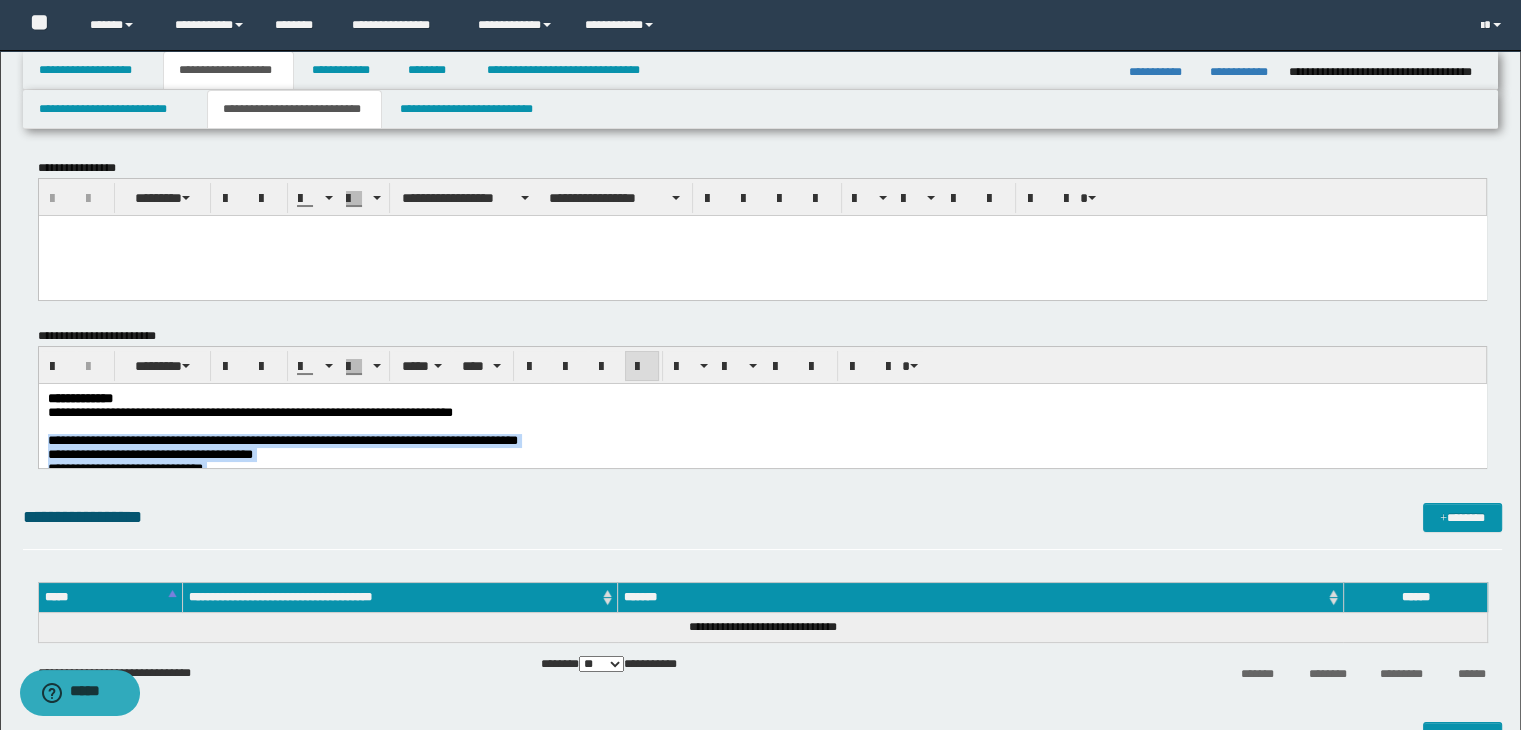 click on "**********" at bounding box center (762, 412) 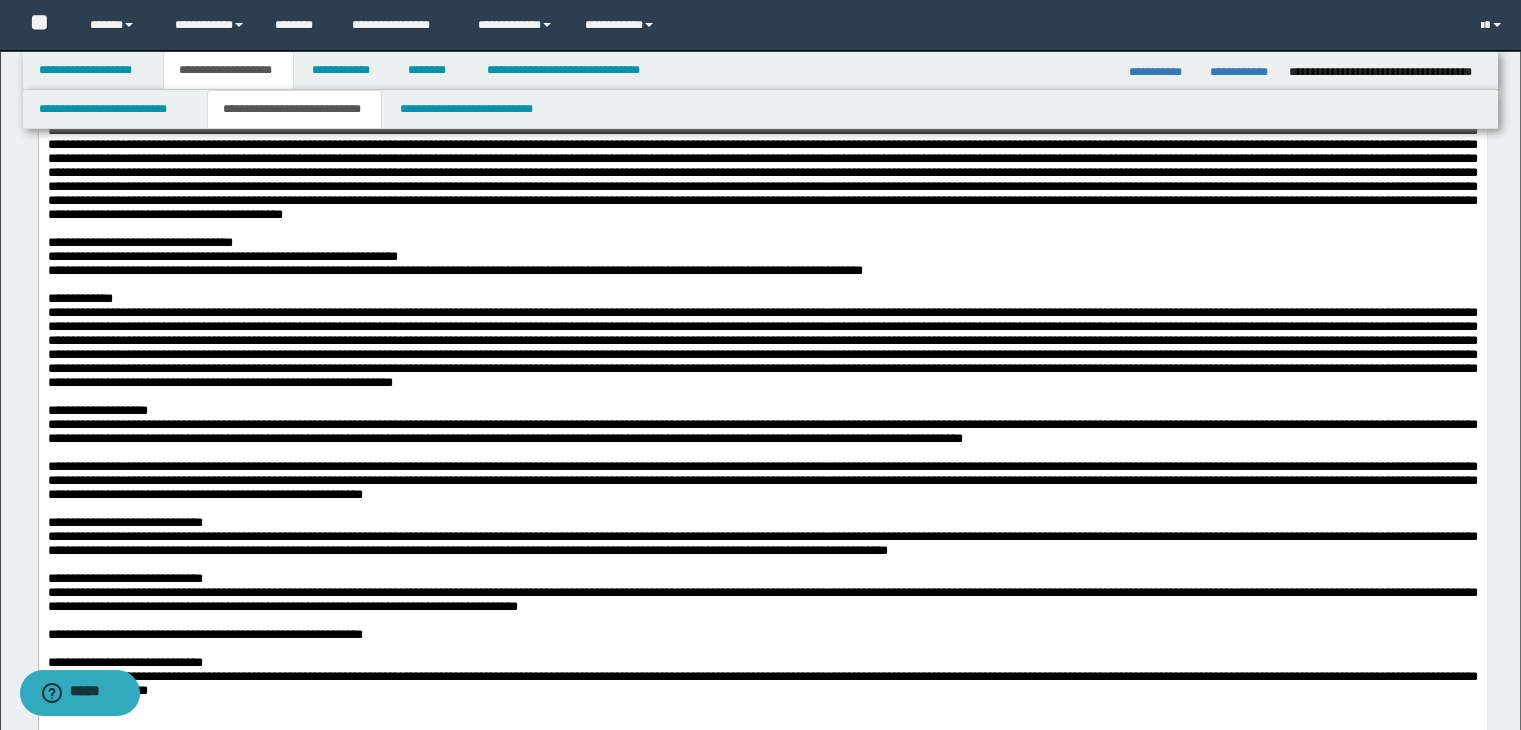 scroll, scrollTop: 500, scrollLeft: 0, axis: vertical 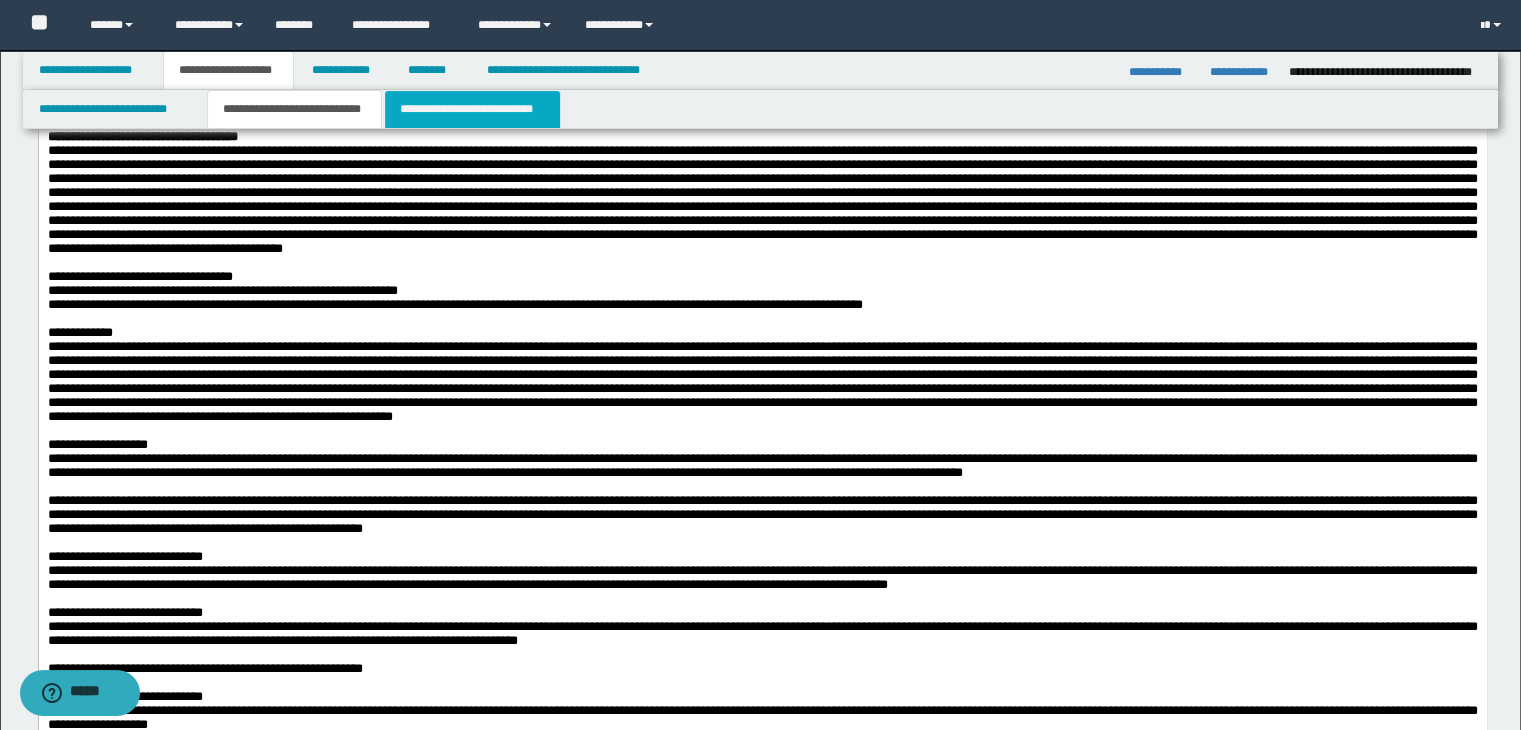 click on "**********" at bounding box center [472, 109] 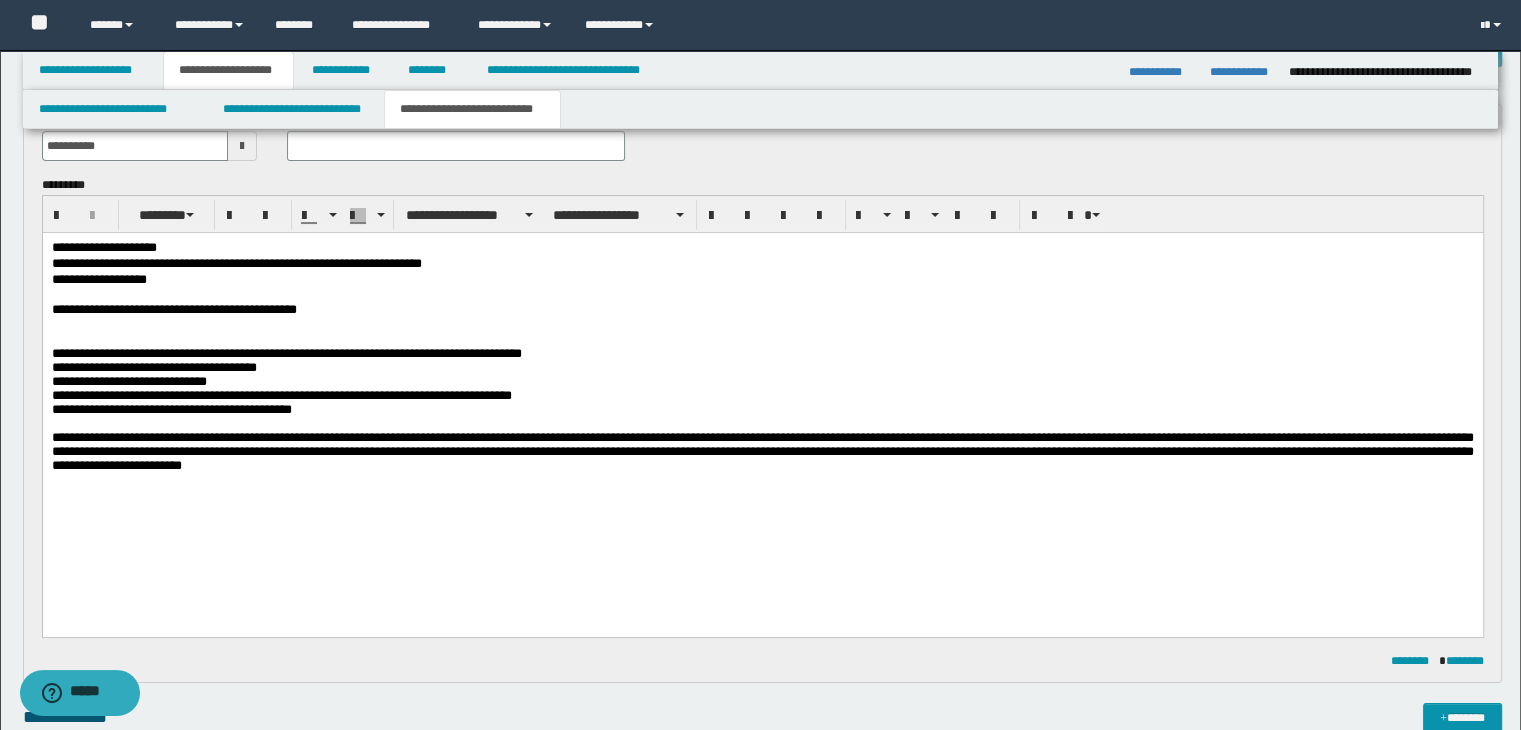 scroll, scrollTop: 0, scrollLeft: 0, axis: both 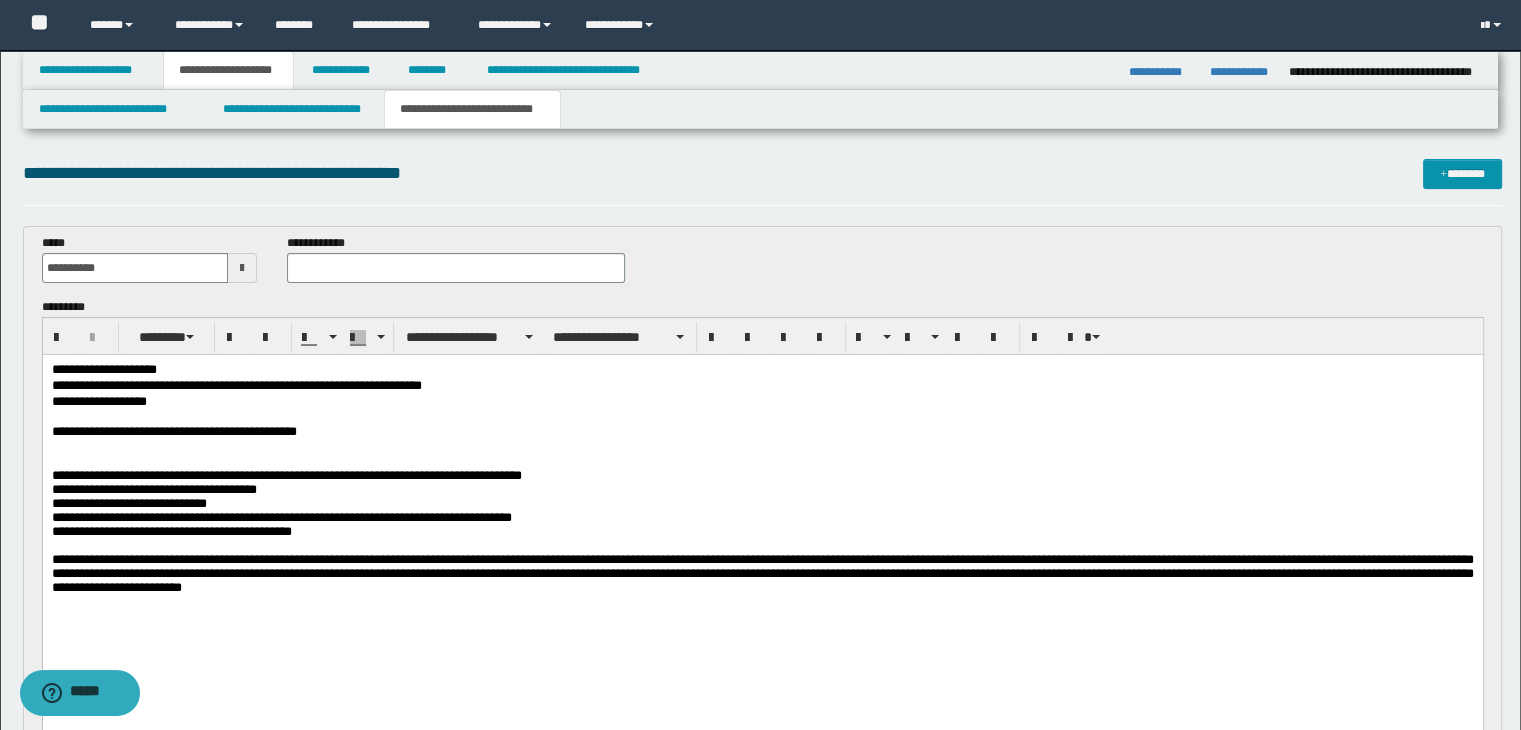 click on "**********" at bounding box center [762, 432] 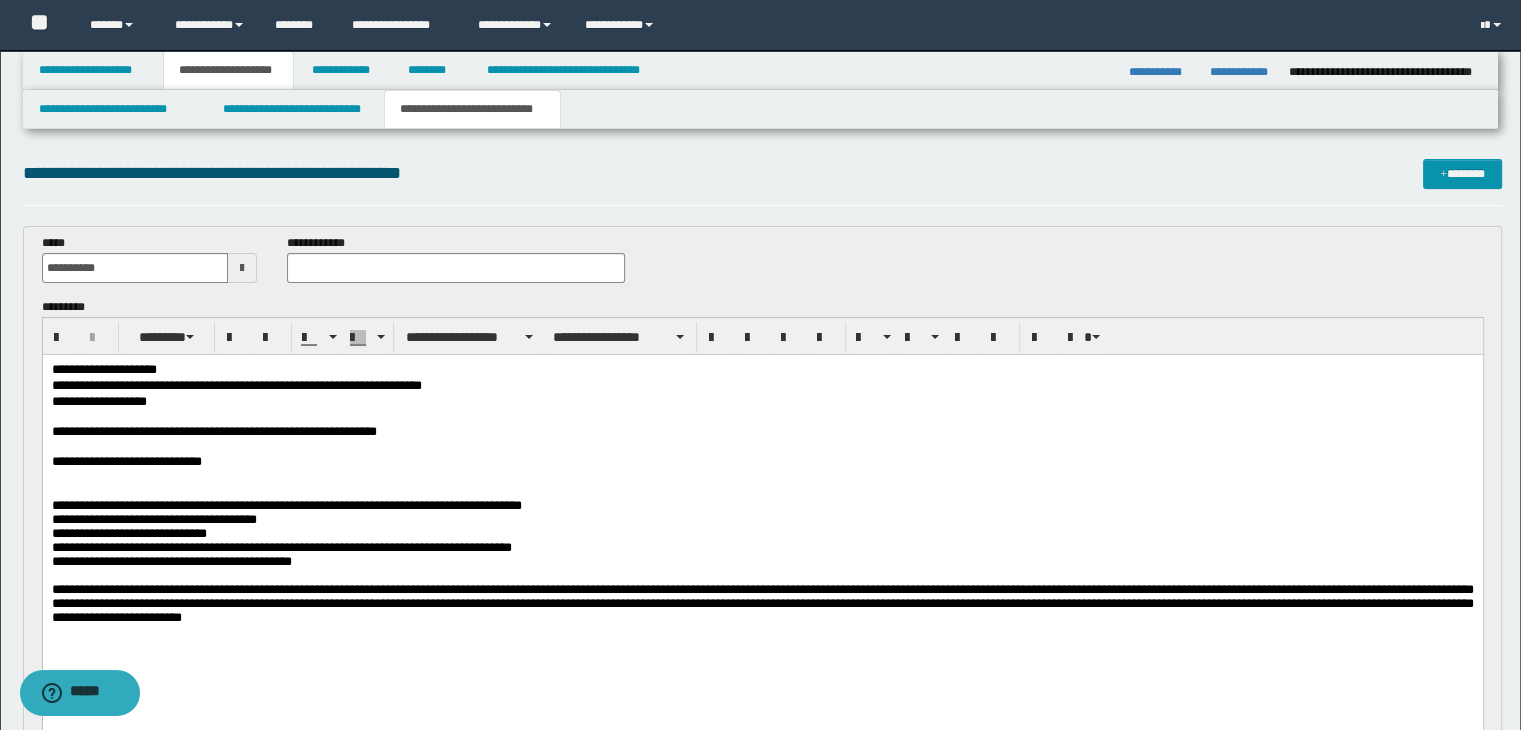 click on "**********" at bounding box center (762, 432) 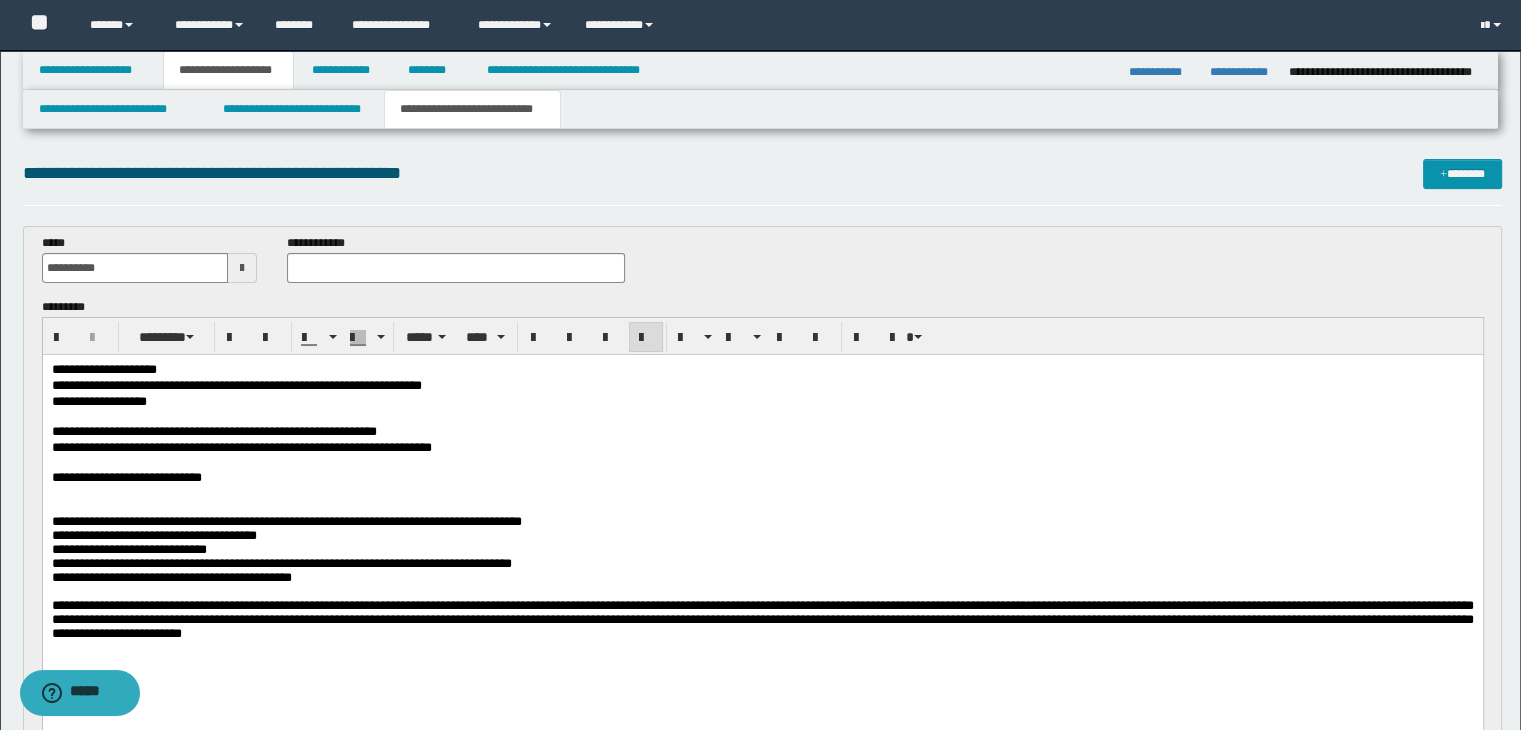 click on "**********" at bounding box center (762, 618) 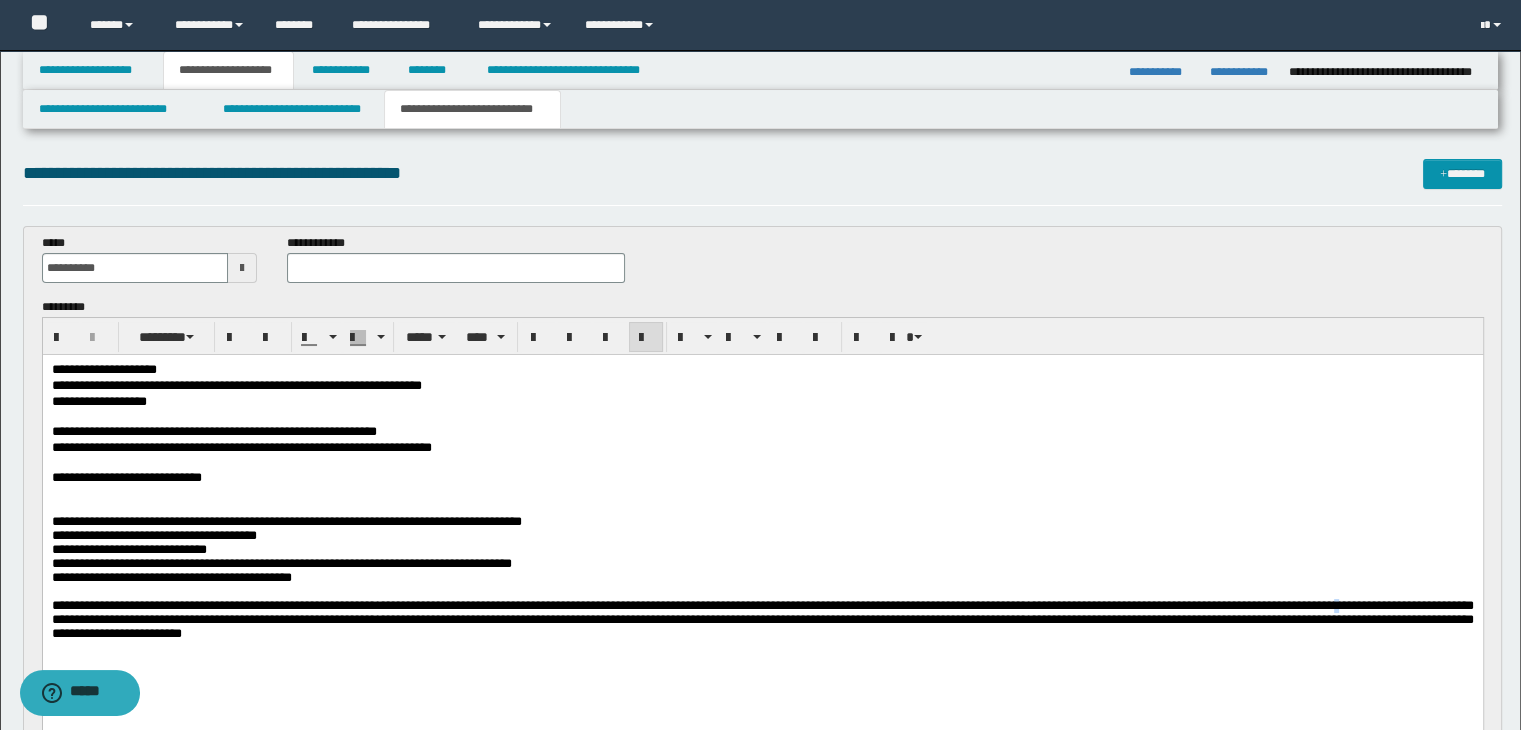 click on "**********" at bounding box center (762, 618) 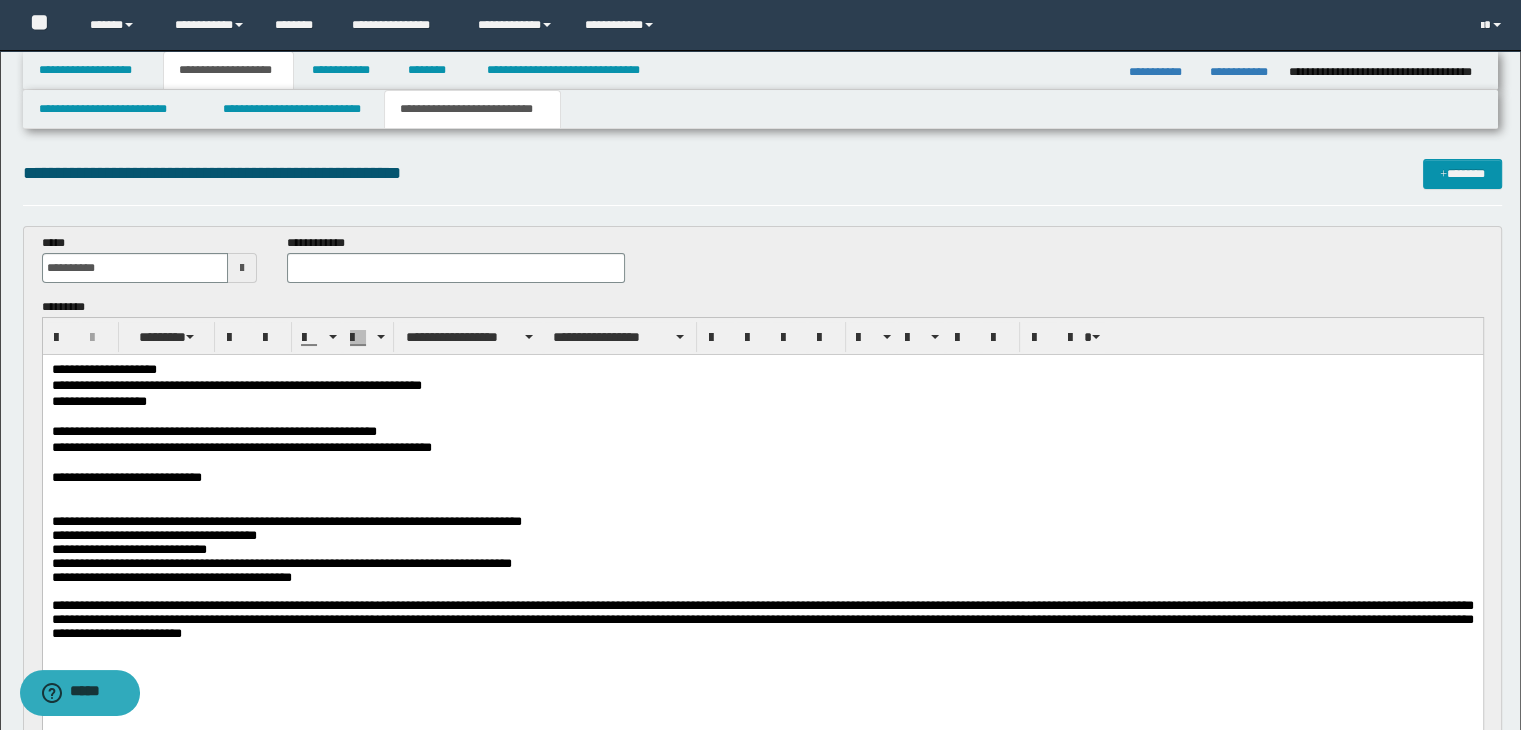 click at bounding box center [762, 507] 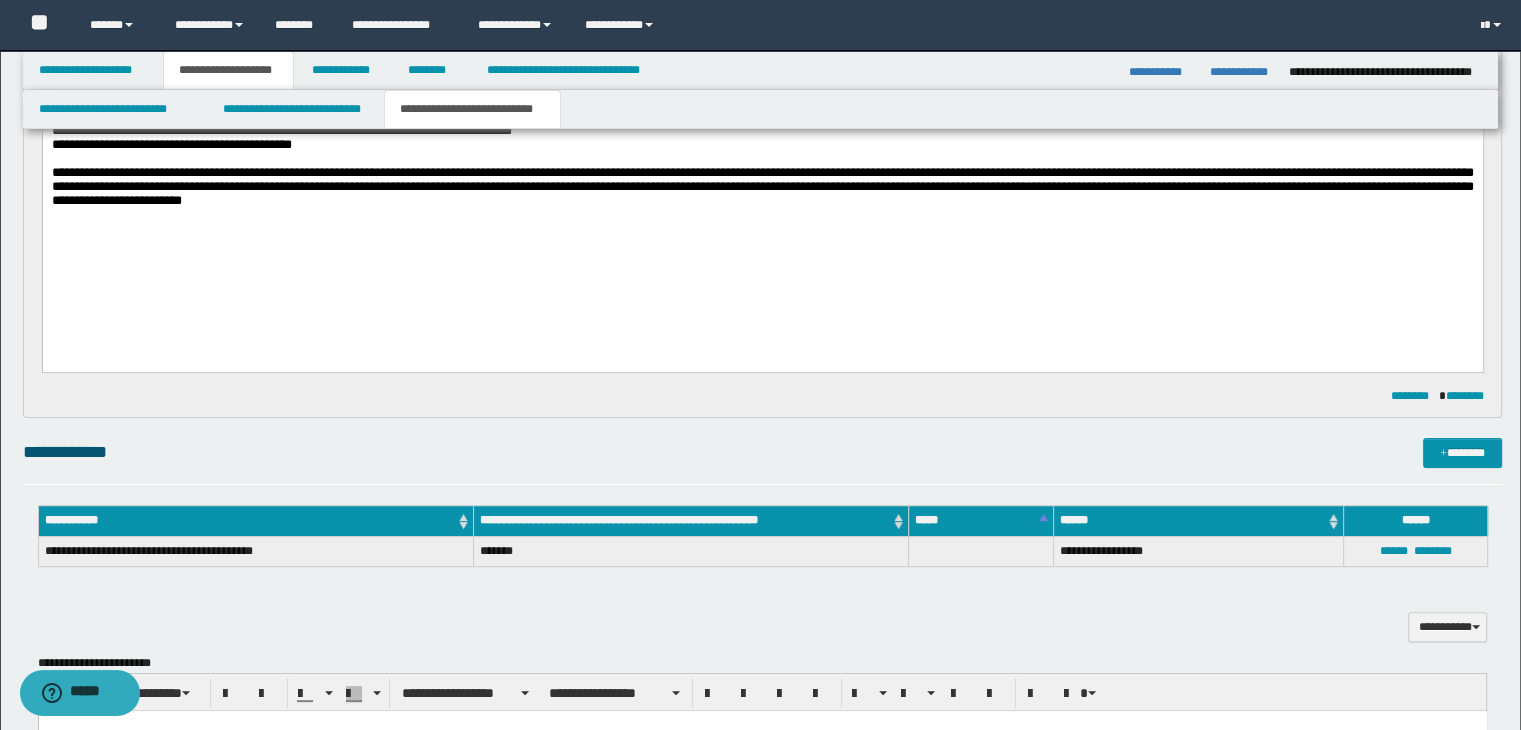 scroll, scrollTop: 500, scrollLeft: 0, axis: vertical 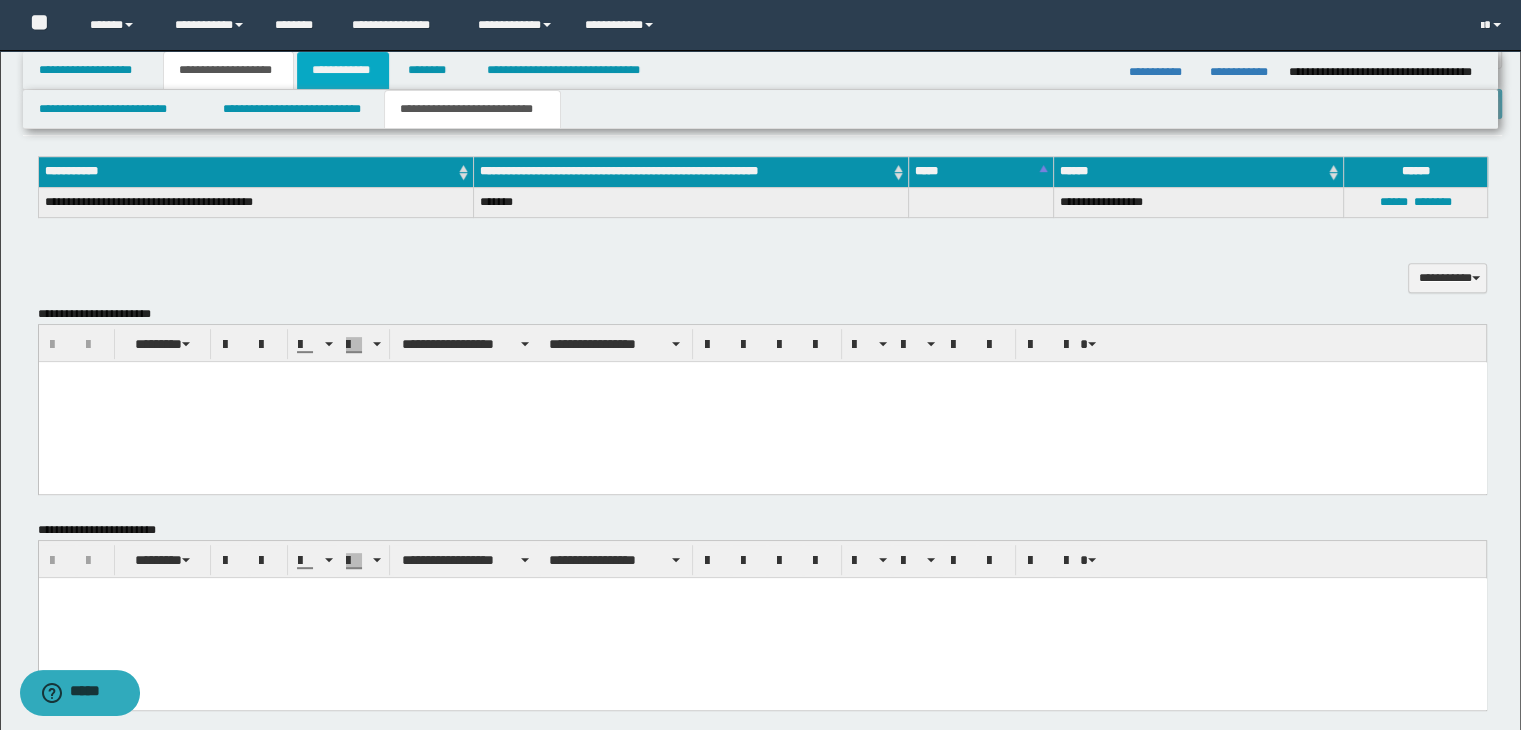 click on "**********" at bounding box center [343, 70] 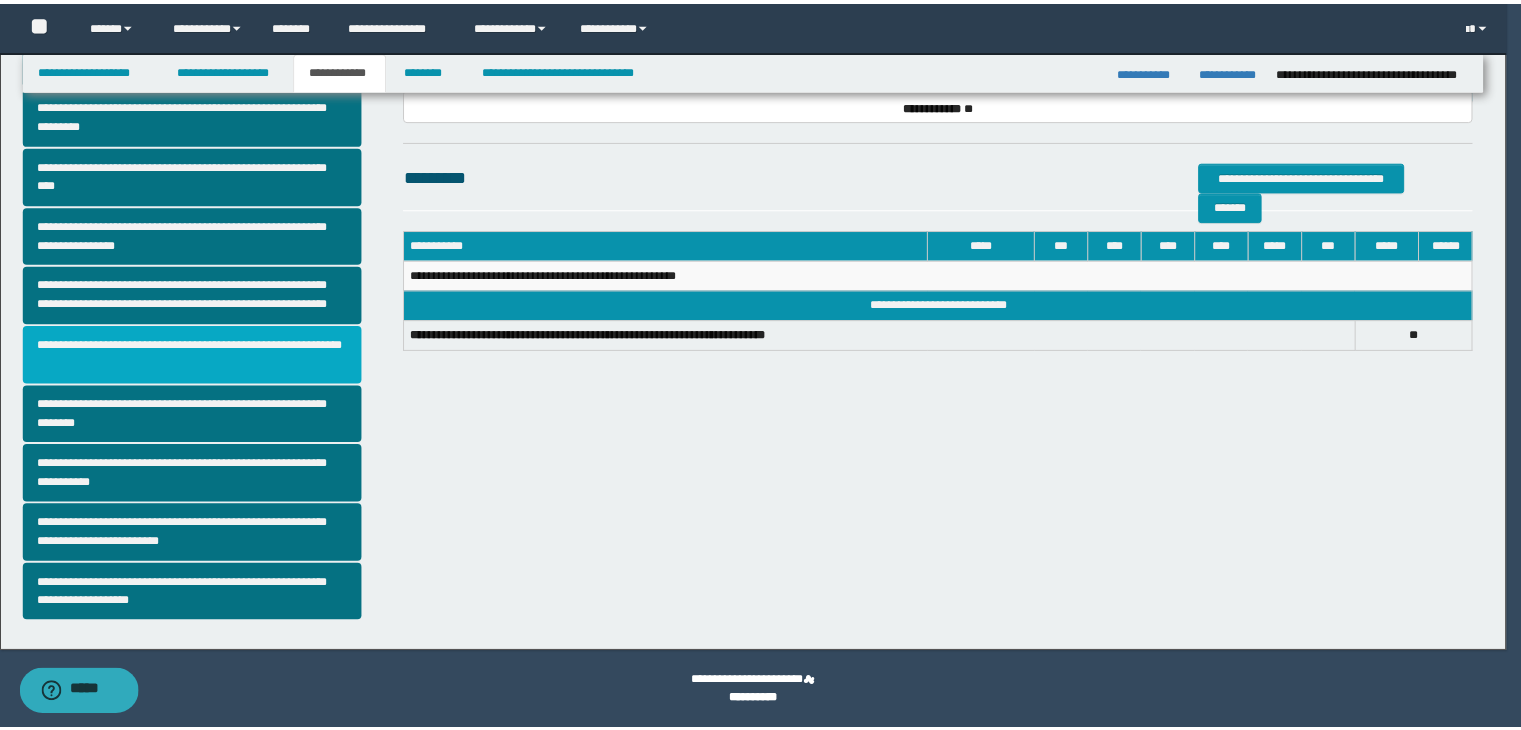 scroll, scrollTop: 344, scrollLeft: 0, axis: vertical 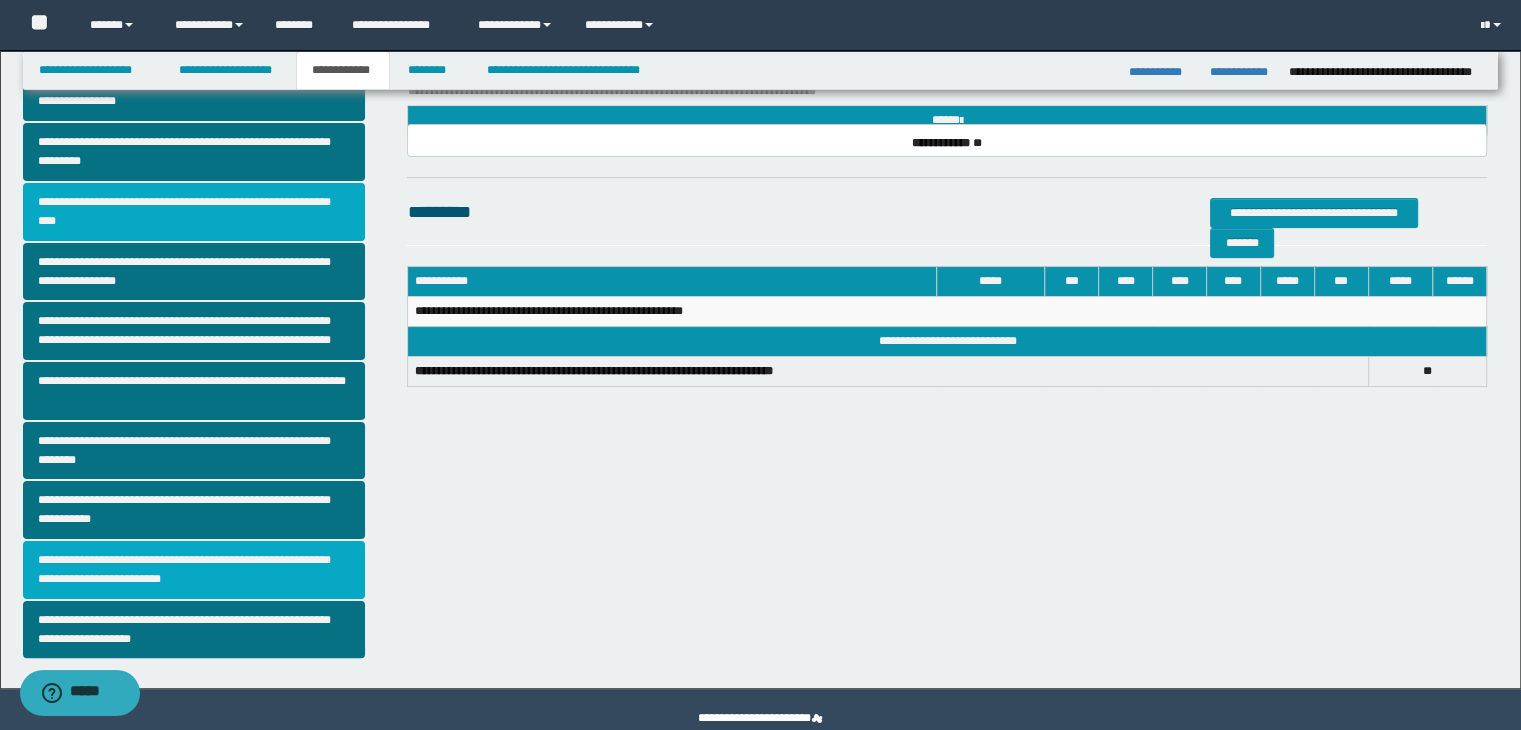 click on "**********" at bounding box center [194, 570] 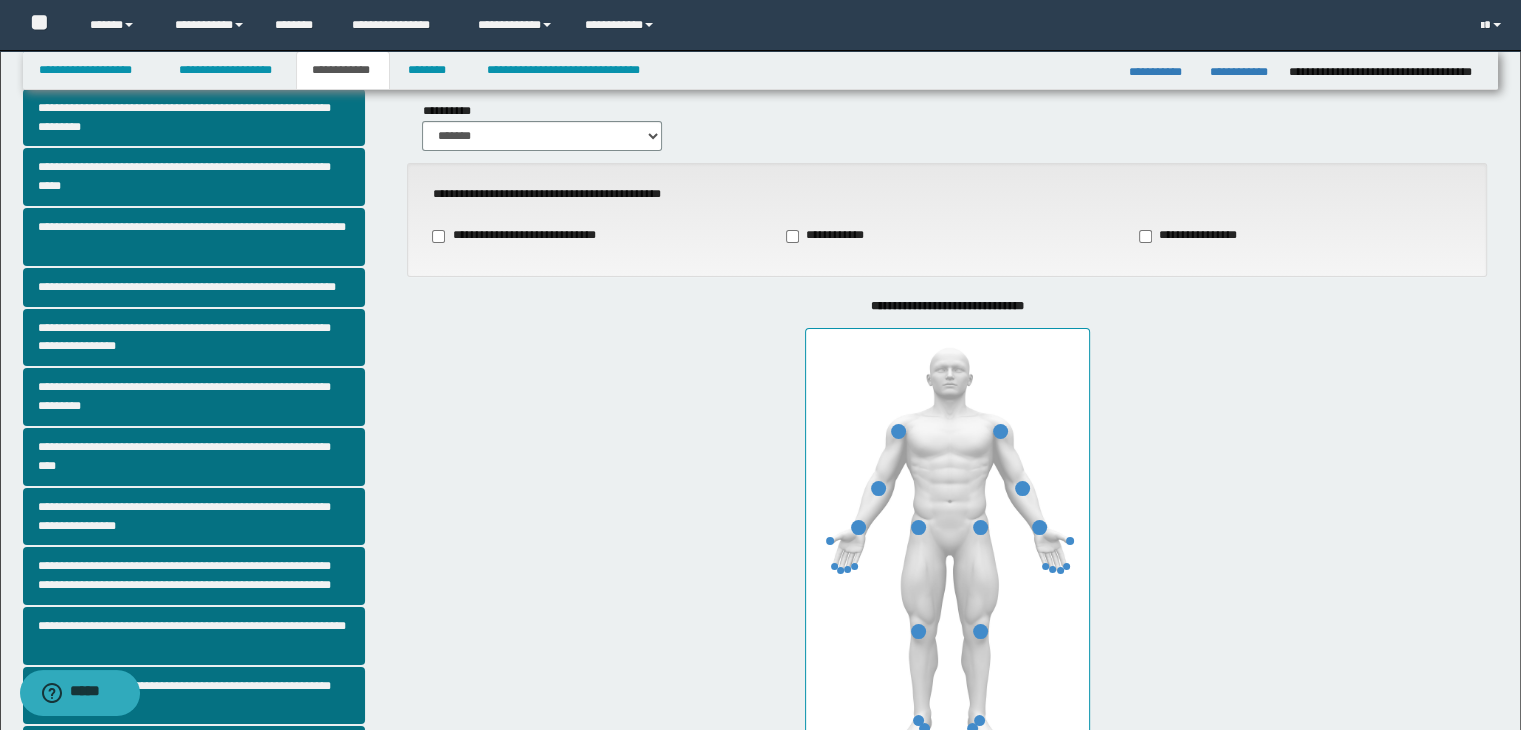 scroll, scrollTop: 100, scrollLeft: 0, axis: vertical 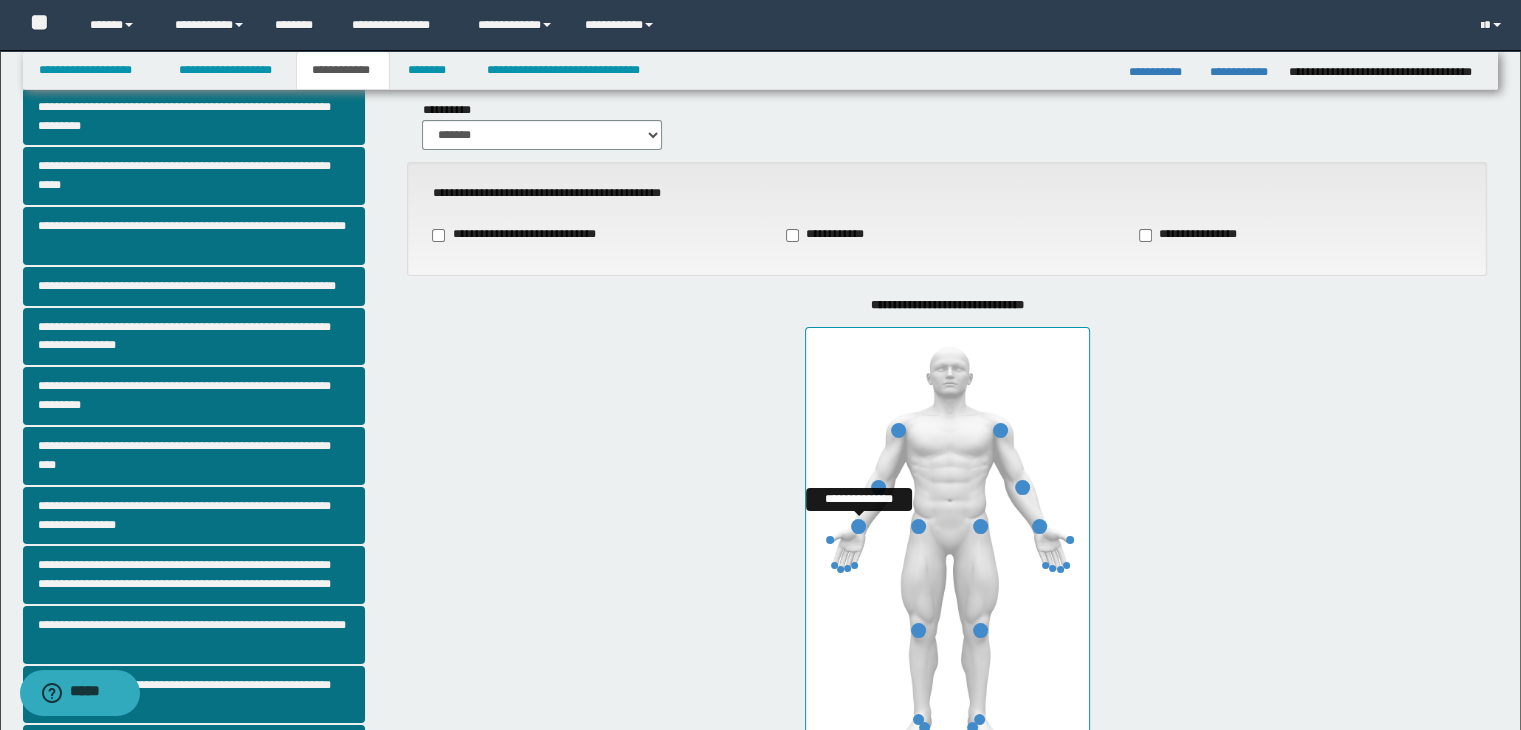 click at bounding box center [858, 526] 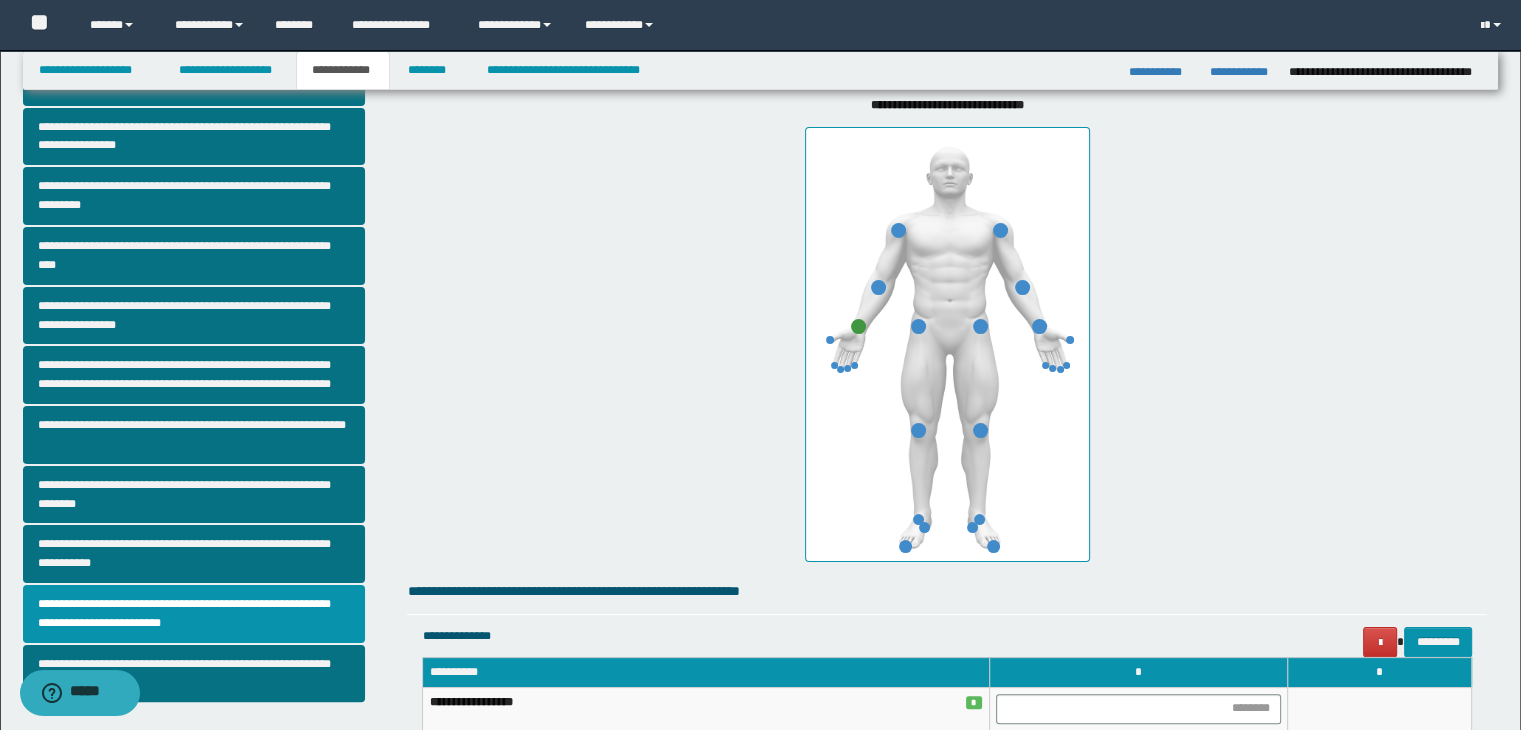scroll, scrollTop: 400, scrollLeft: 0, axis: vertical 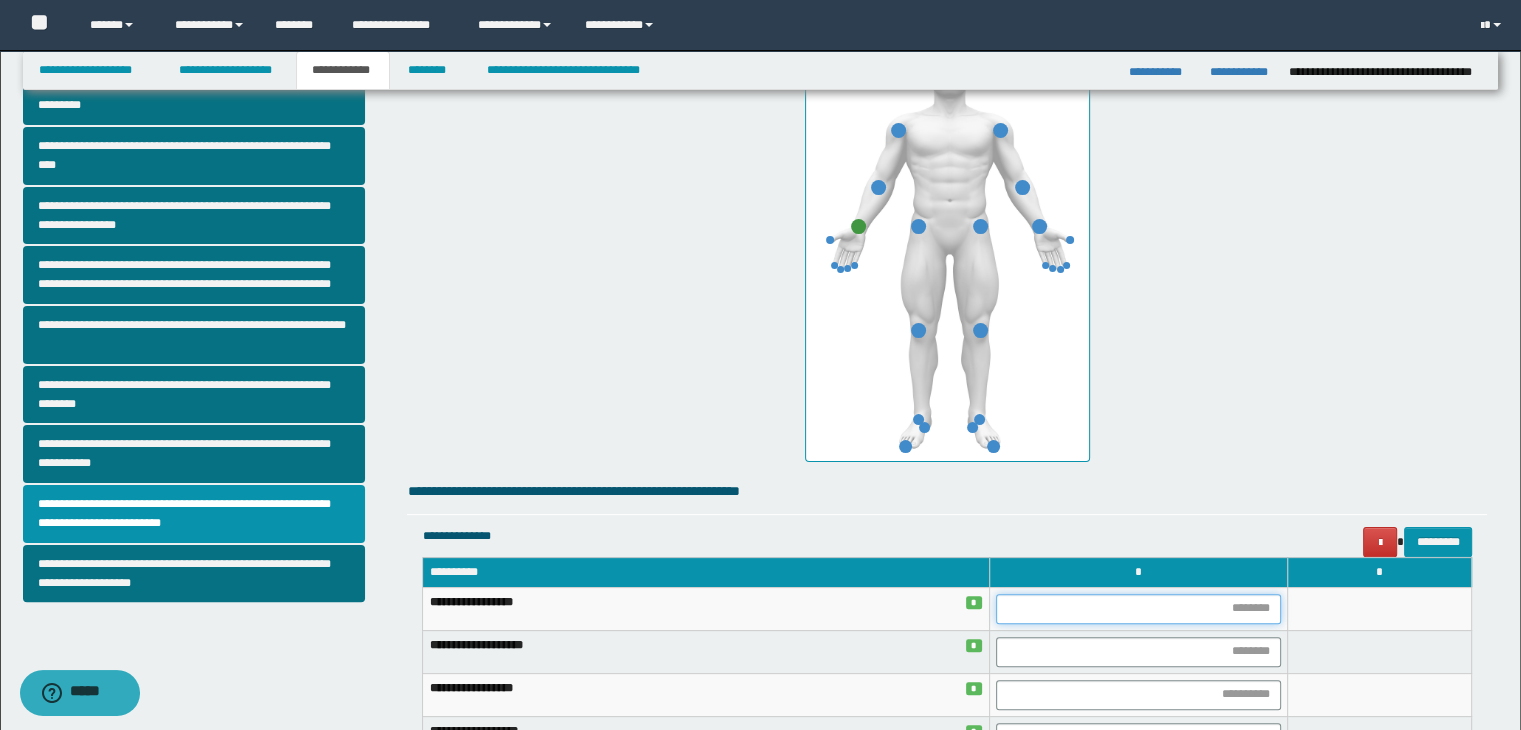 click at bounding box center [1138, 609] 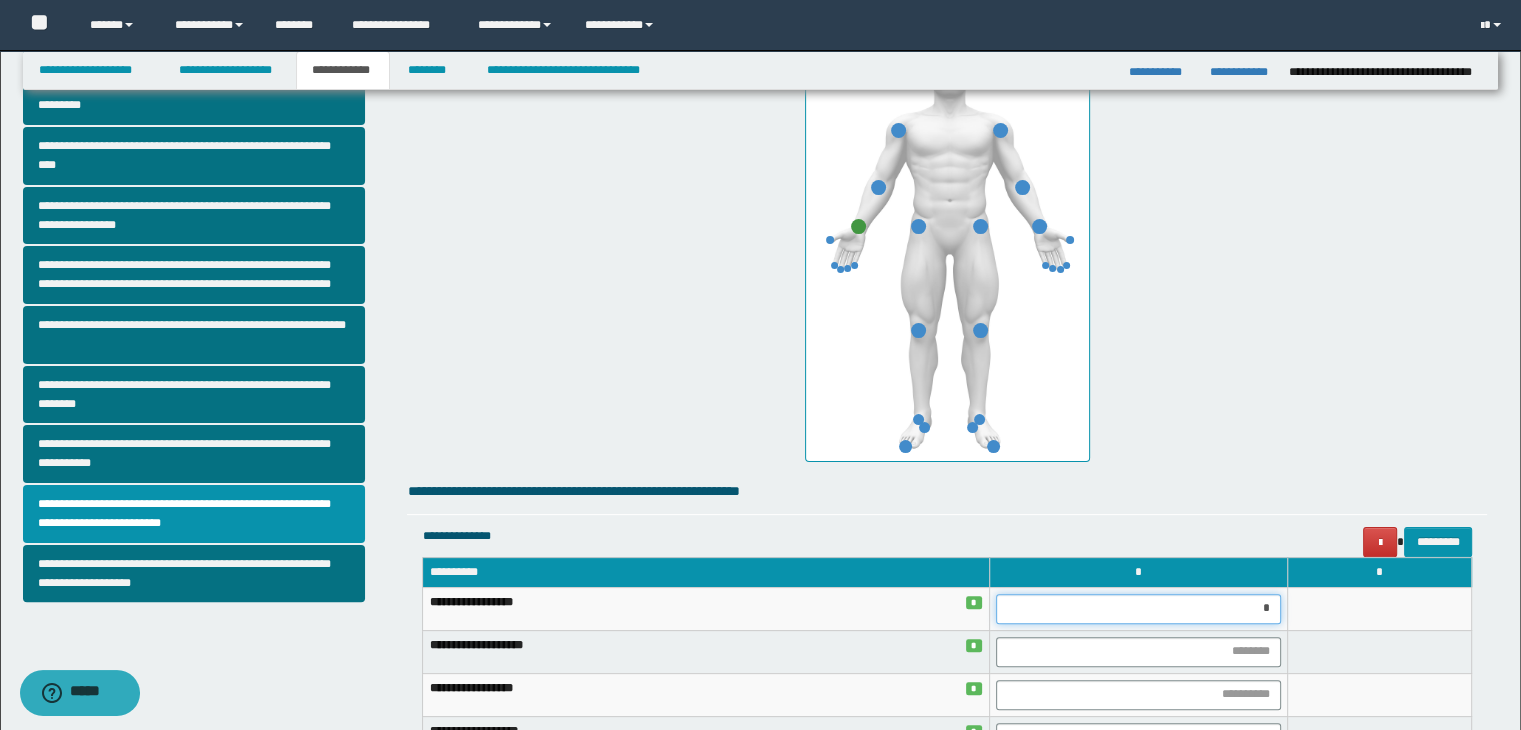 type on "**" 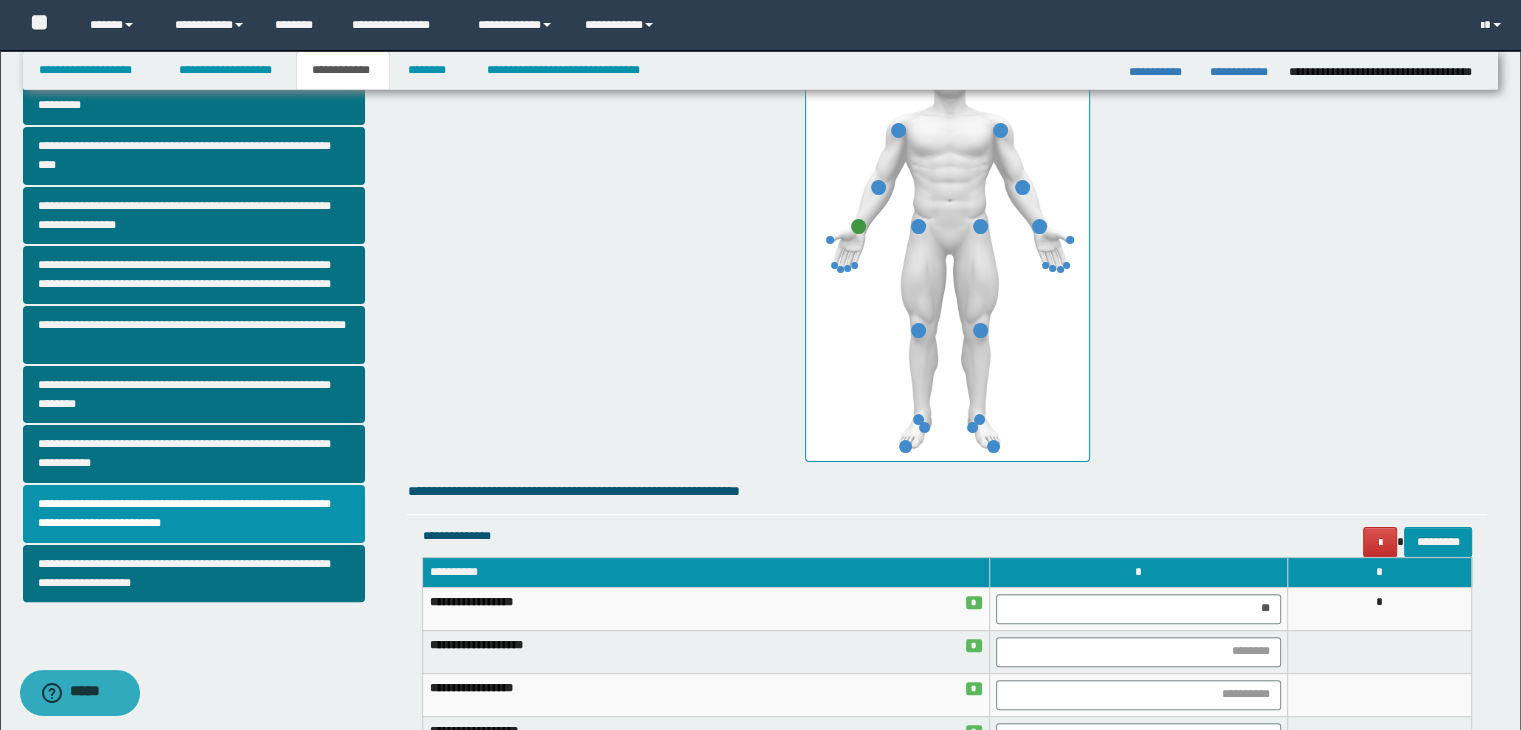 click on "**********" at bounding box center (947, 646) 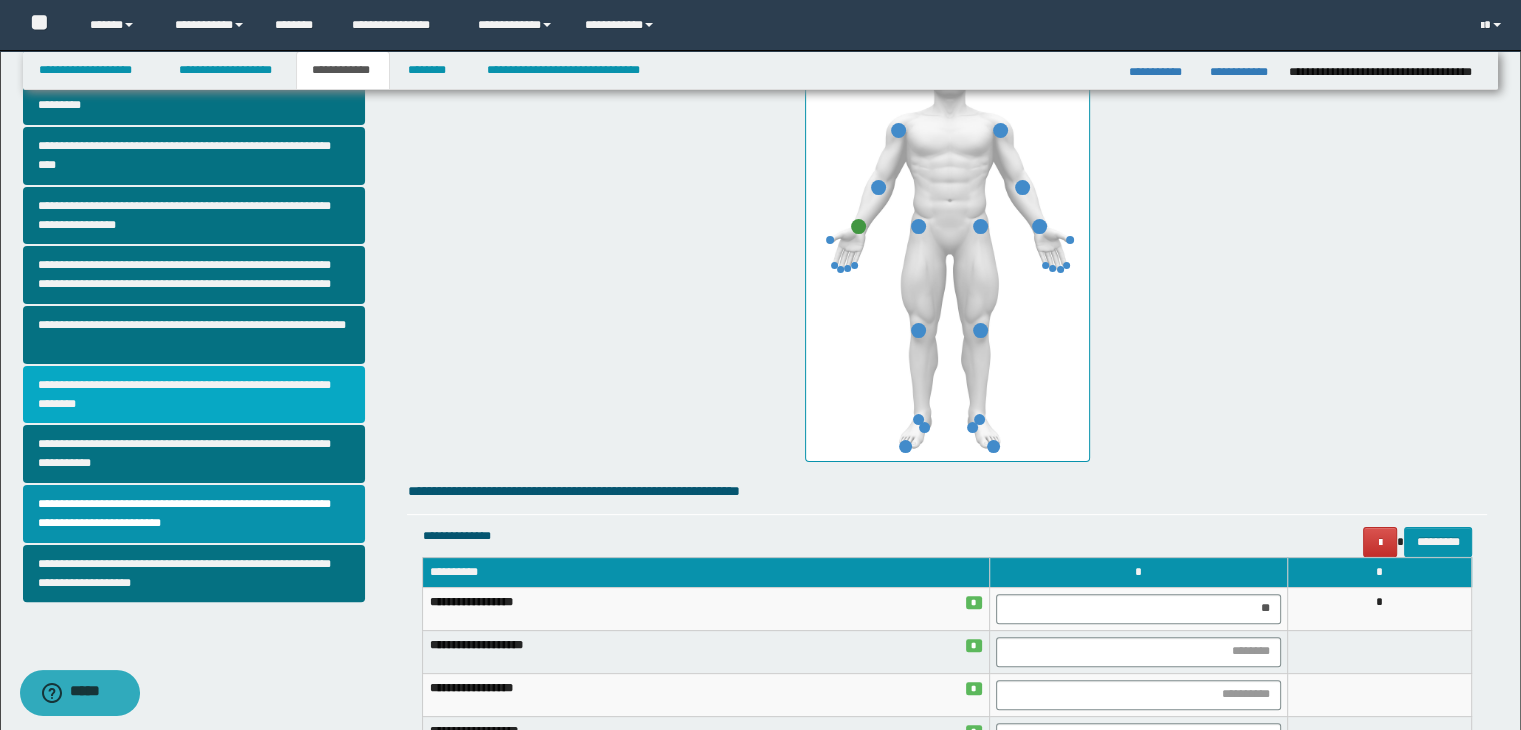 click on "**********" at bounding box center [194, 395] 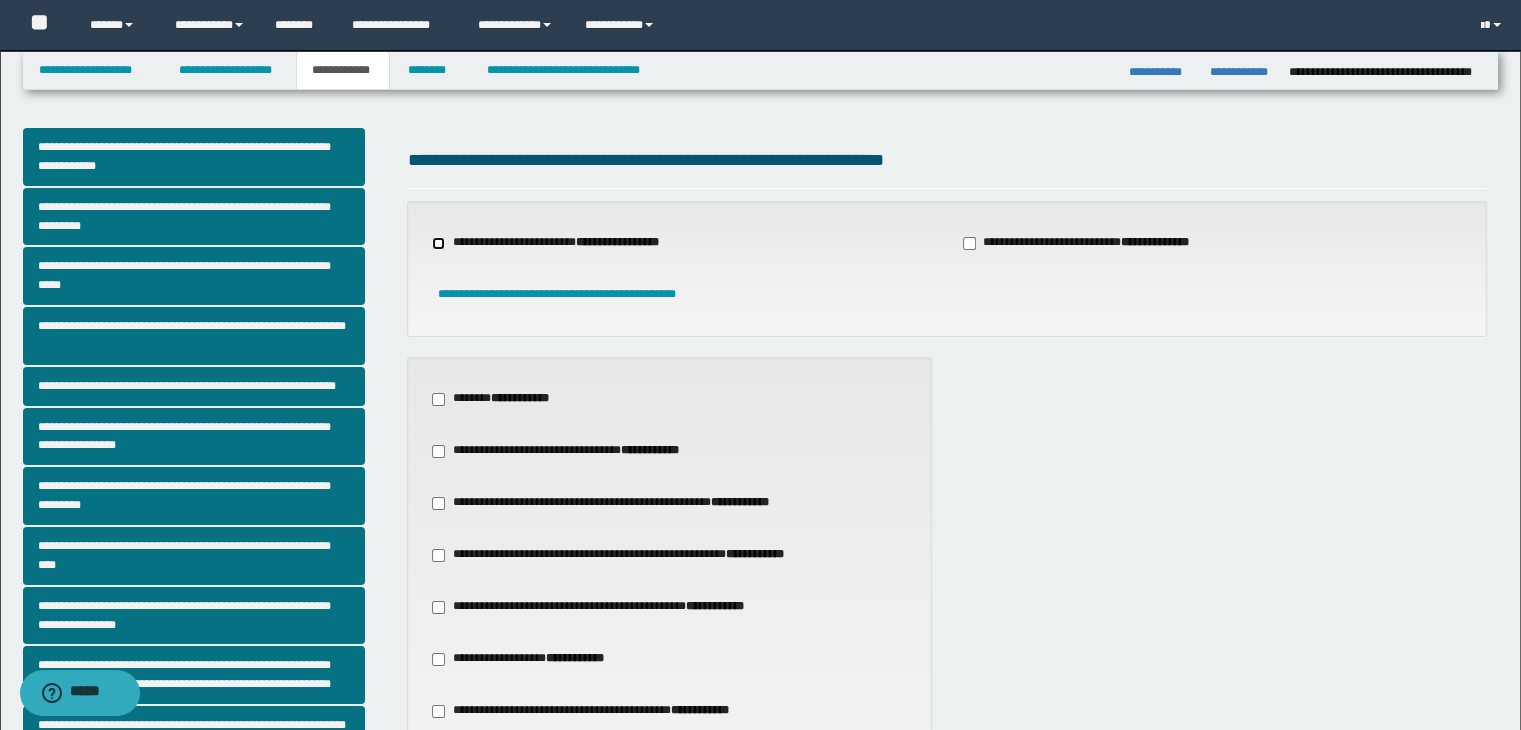 scroll, scrollTop: 400, scrollLeft: 0, axis: vertical 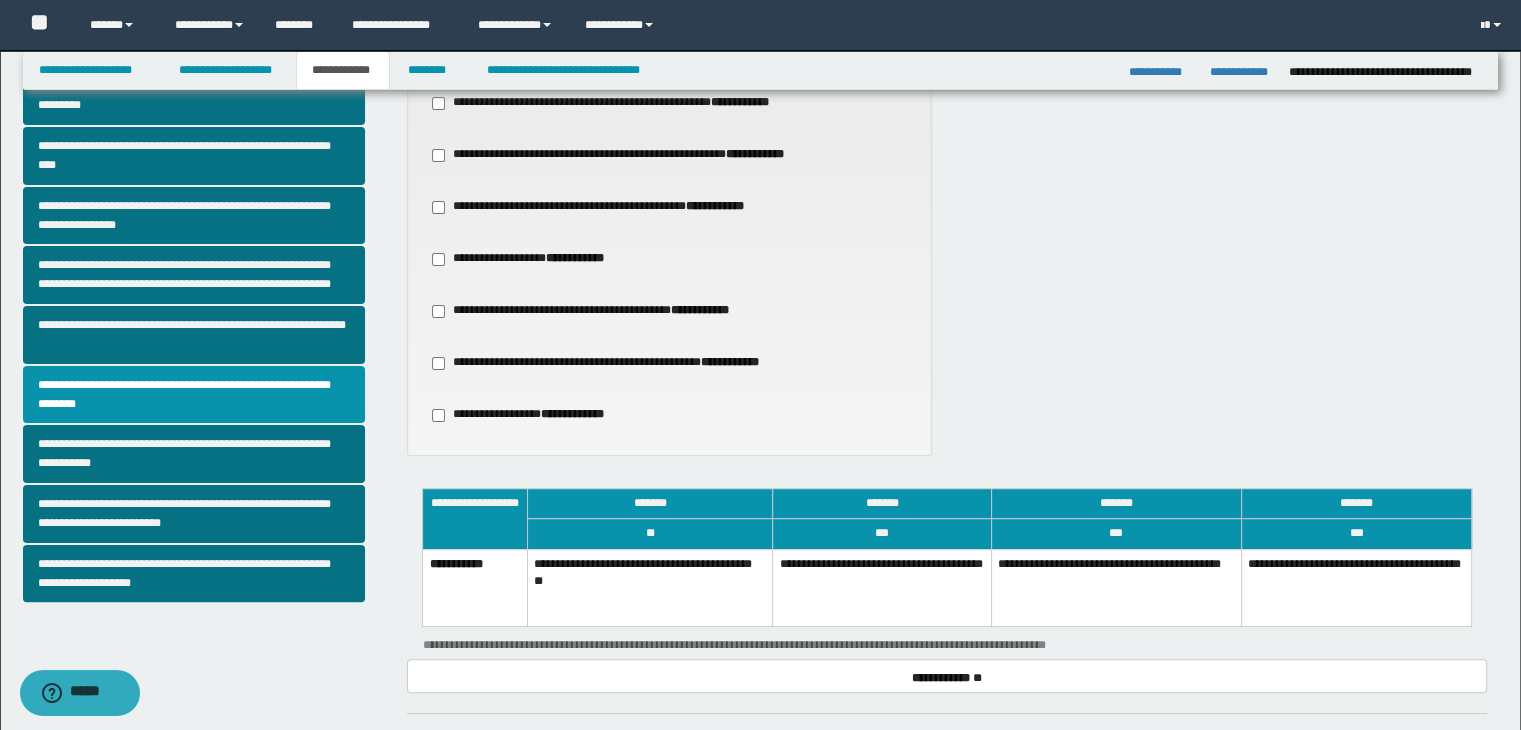 click on "**********" at bounding box center [882, 588] 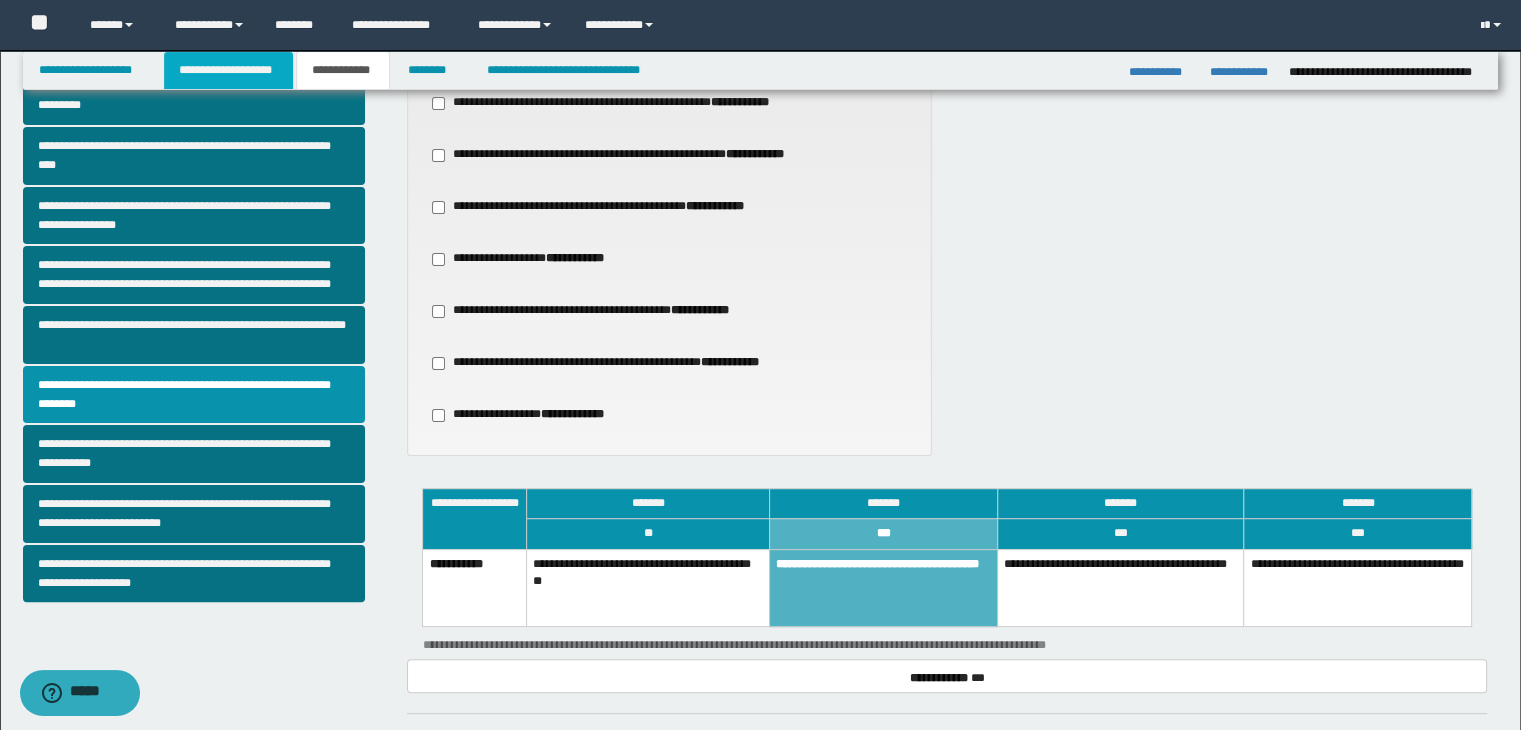 click on "**********" at bounding box center (228, 70) 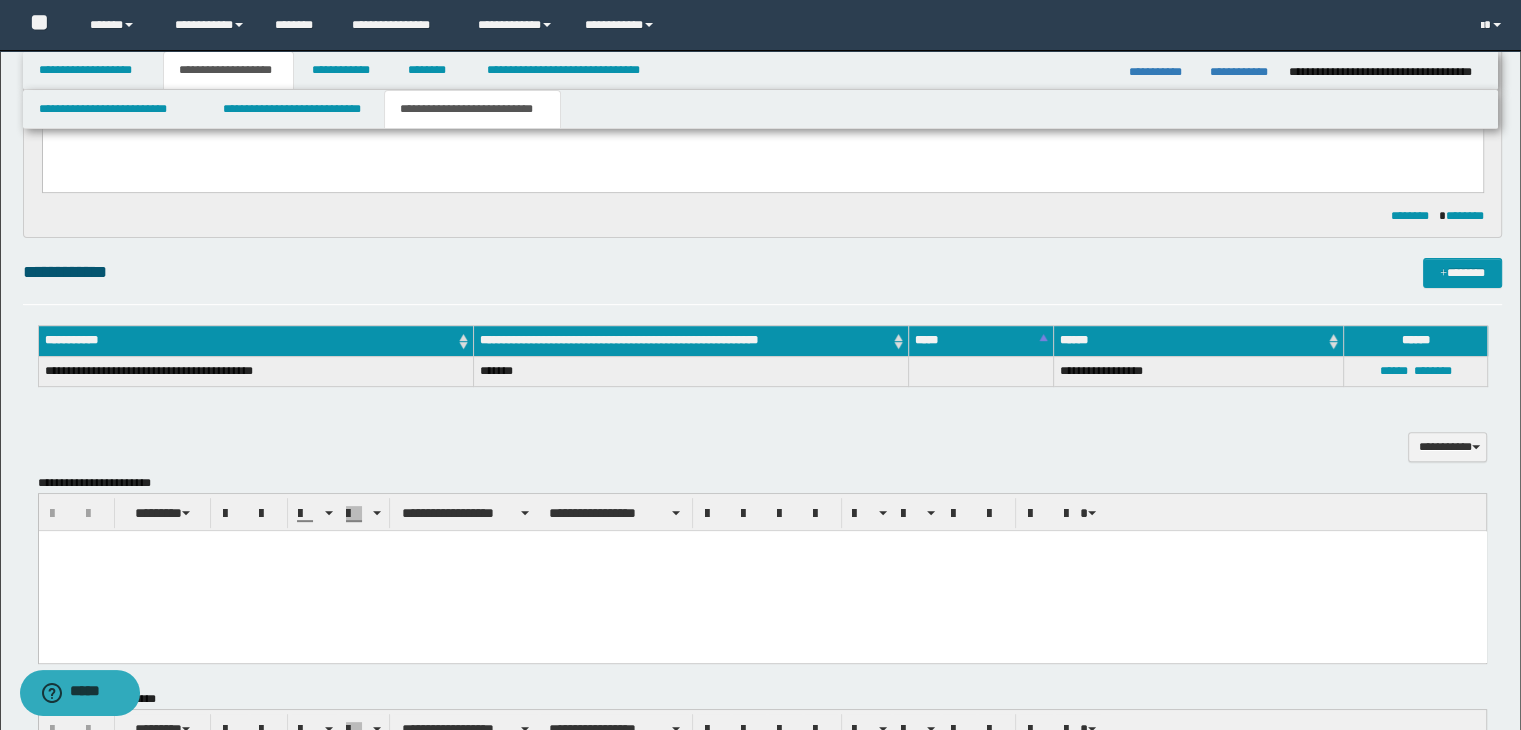scroll, scrollTop: 931, scrollLeft: 0, axis: vertical 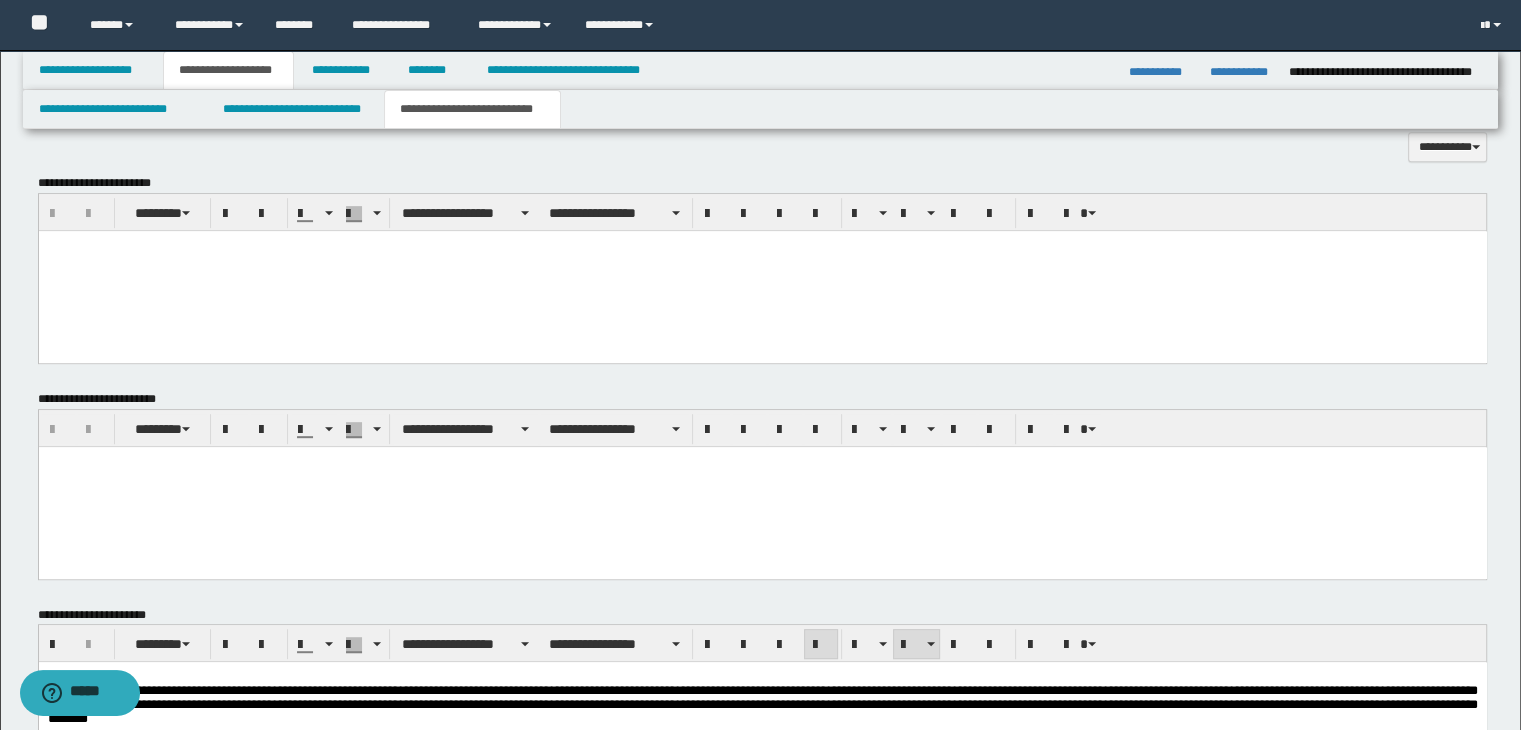 click at bounding box center [762, 270] 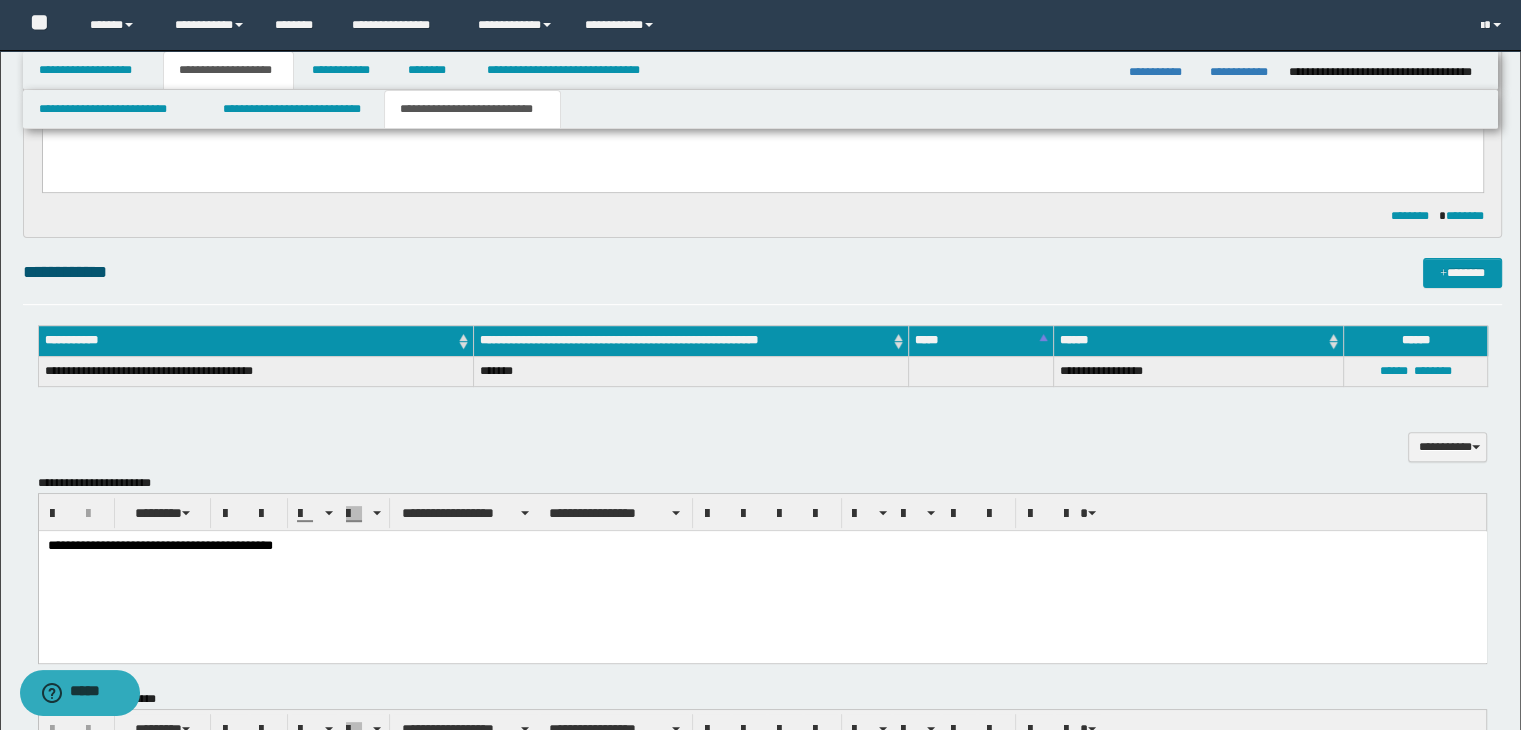 click on "**********" at bounding box center (763, 361) 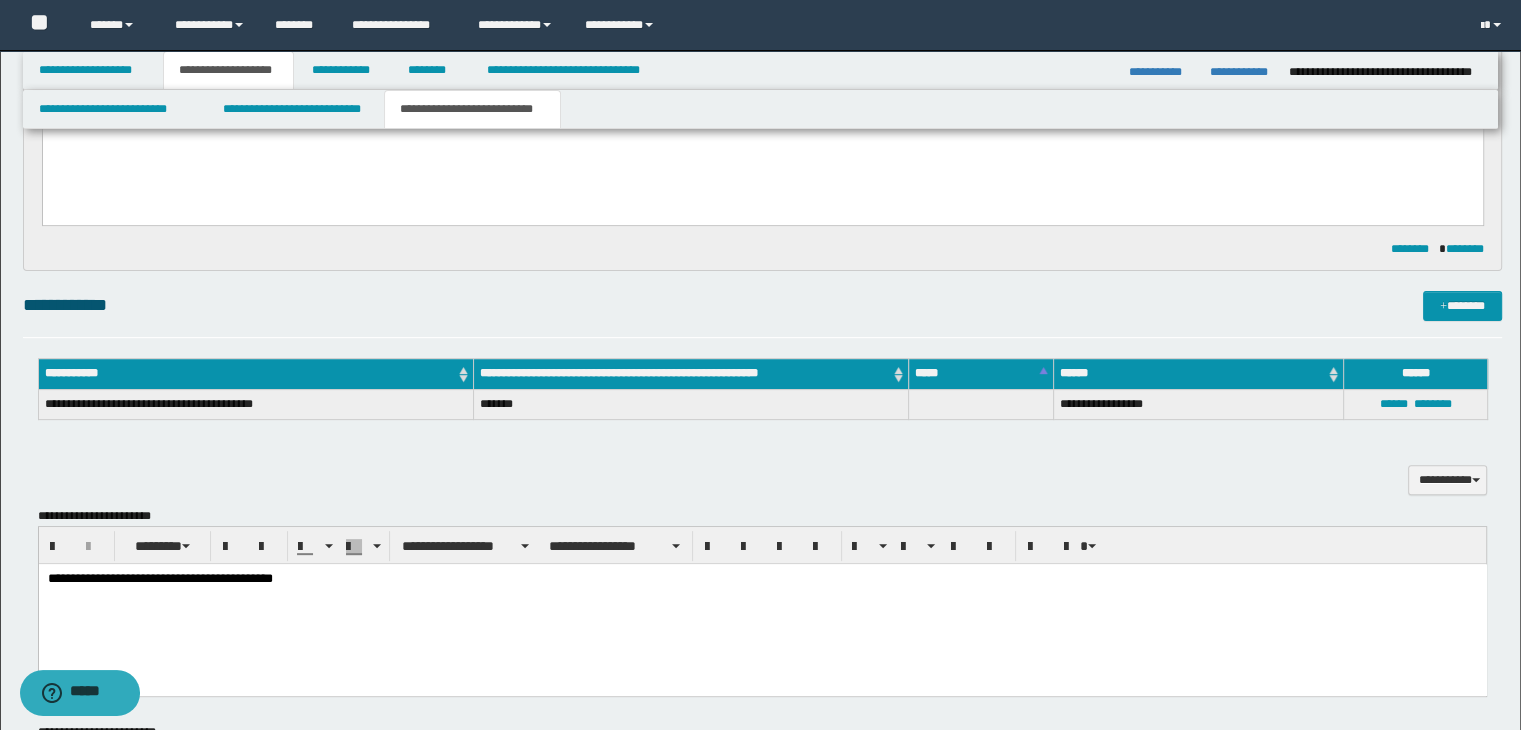 scroll, scrollTop: 631, scrollLeft: 0, axis: vertical 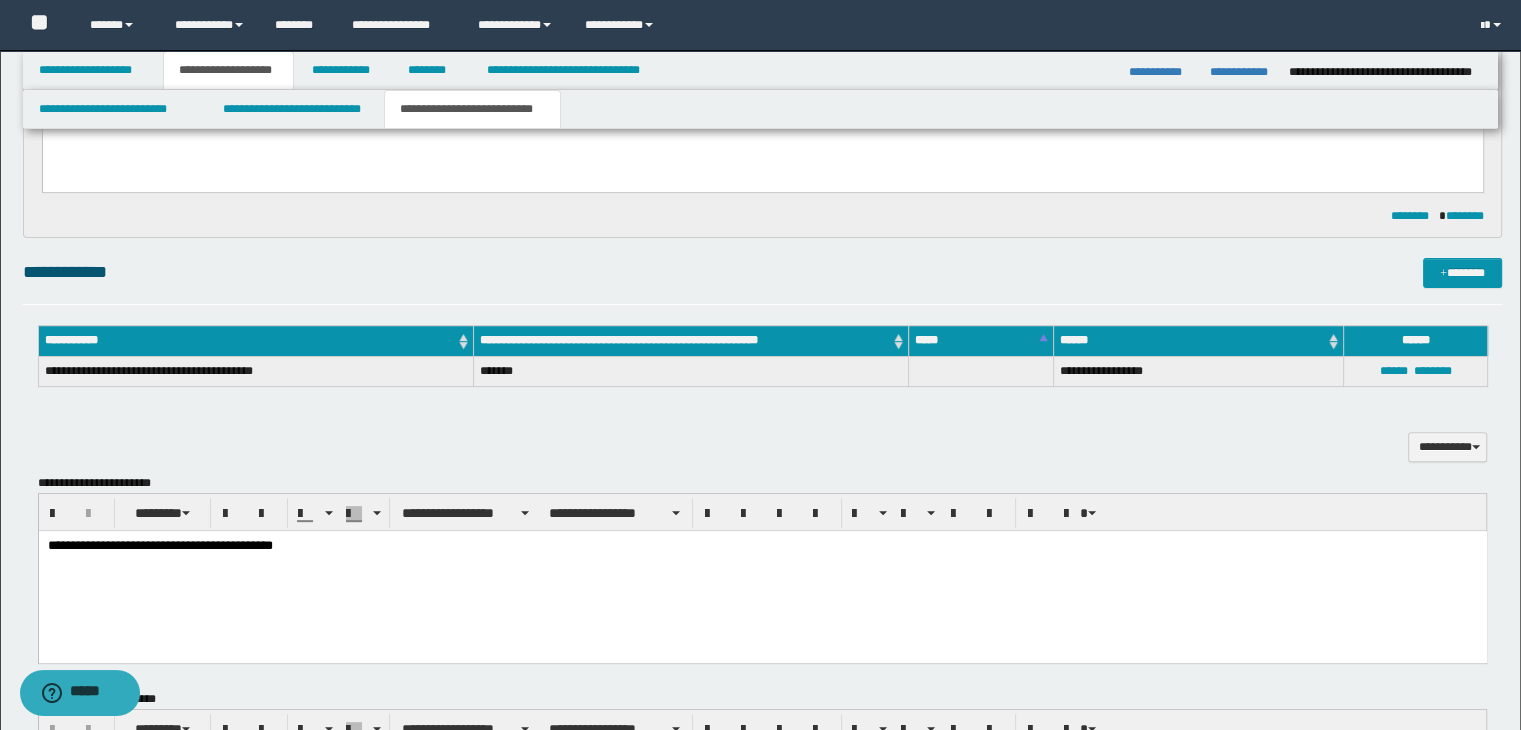 click on "**********" at bounding box center (762, 546) 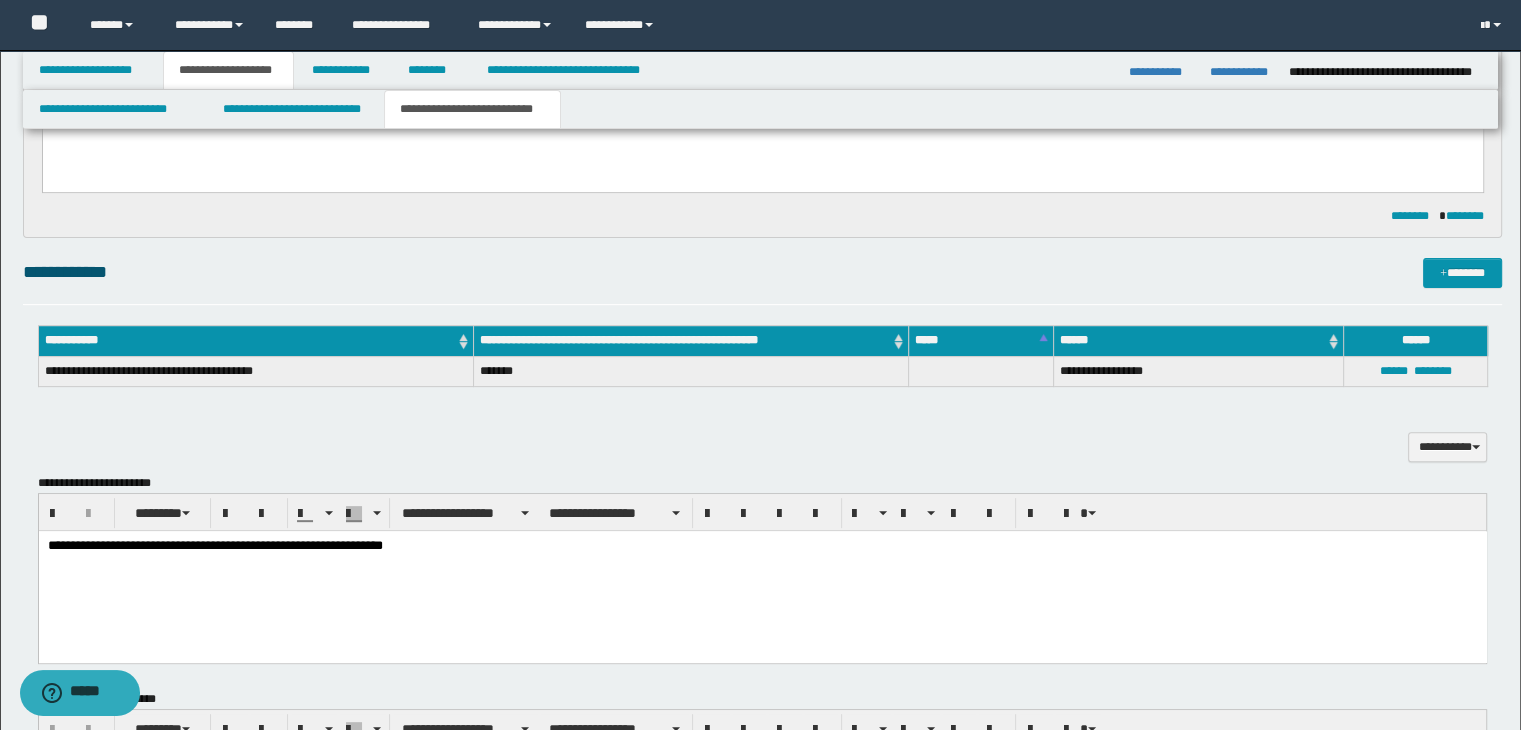 click on "**********" at bounding box center [762, 546] 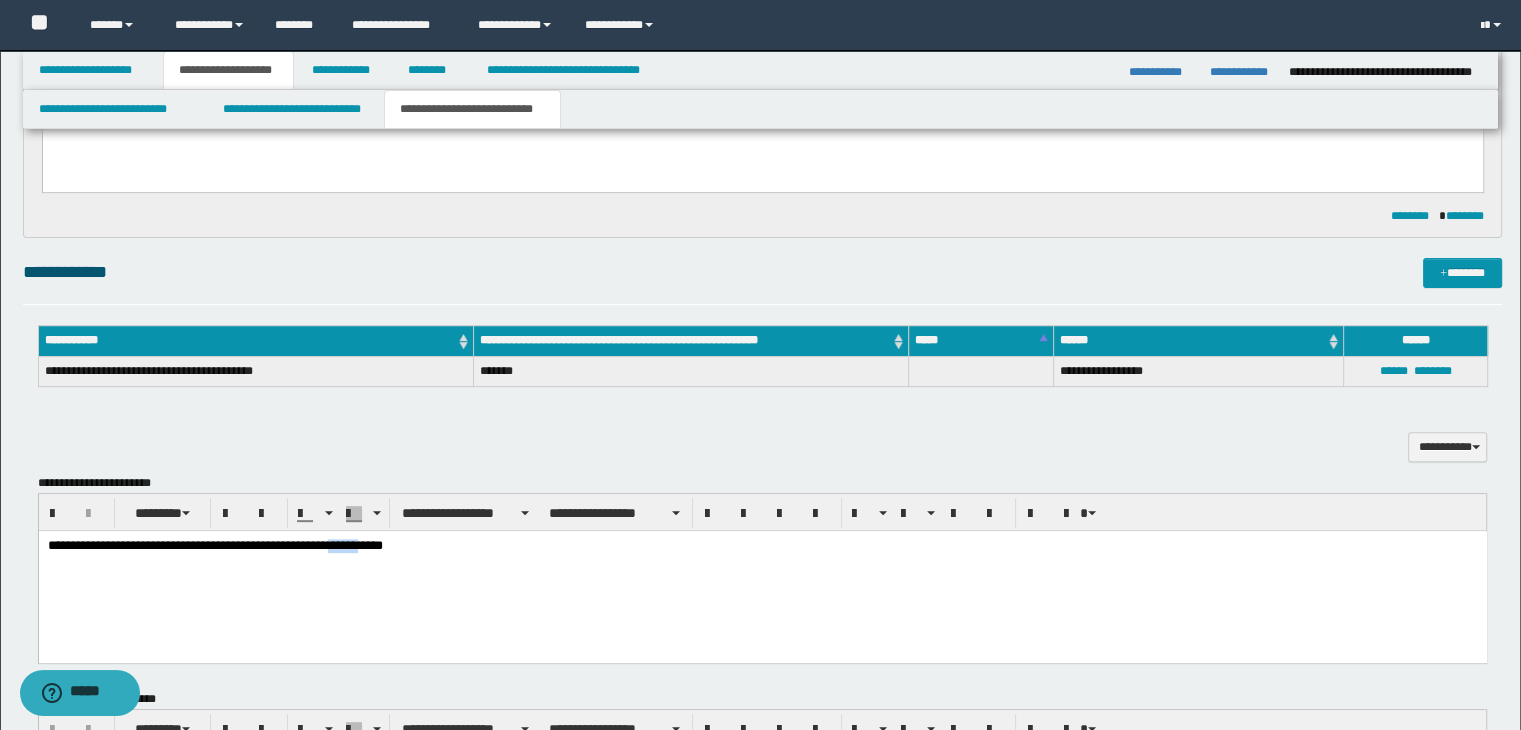 click on "**********" at bounding box center (762, 546) 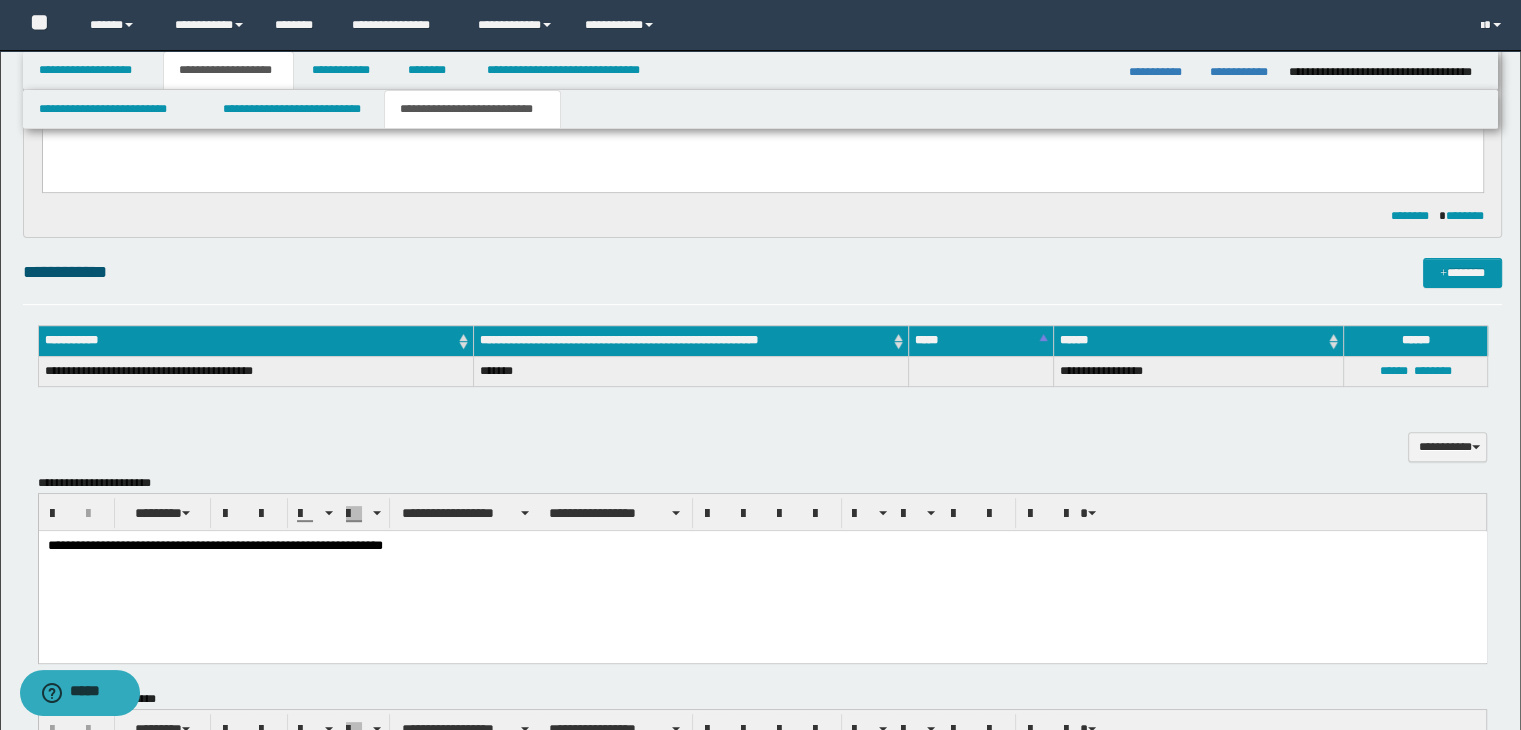 click on "**********" at bounding box center [762, 546] 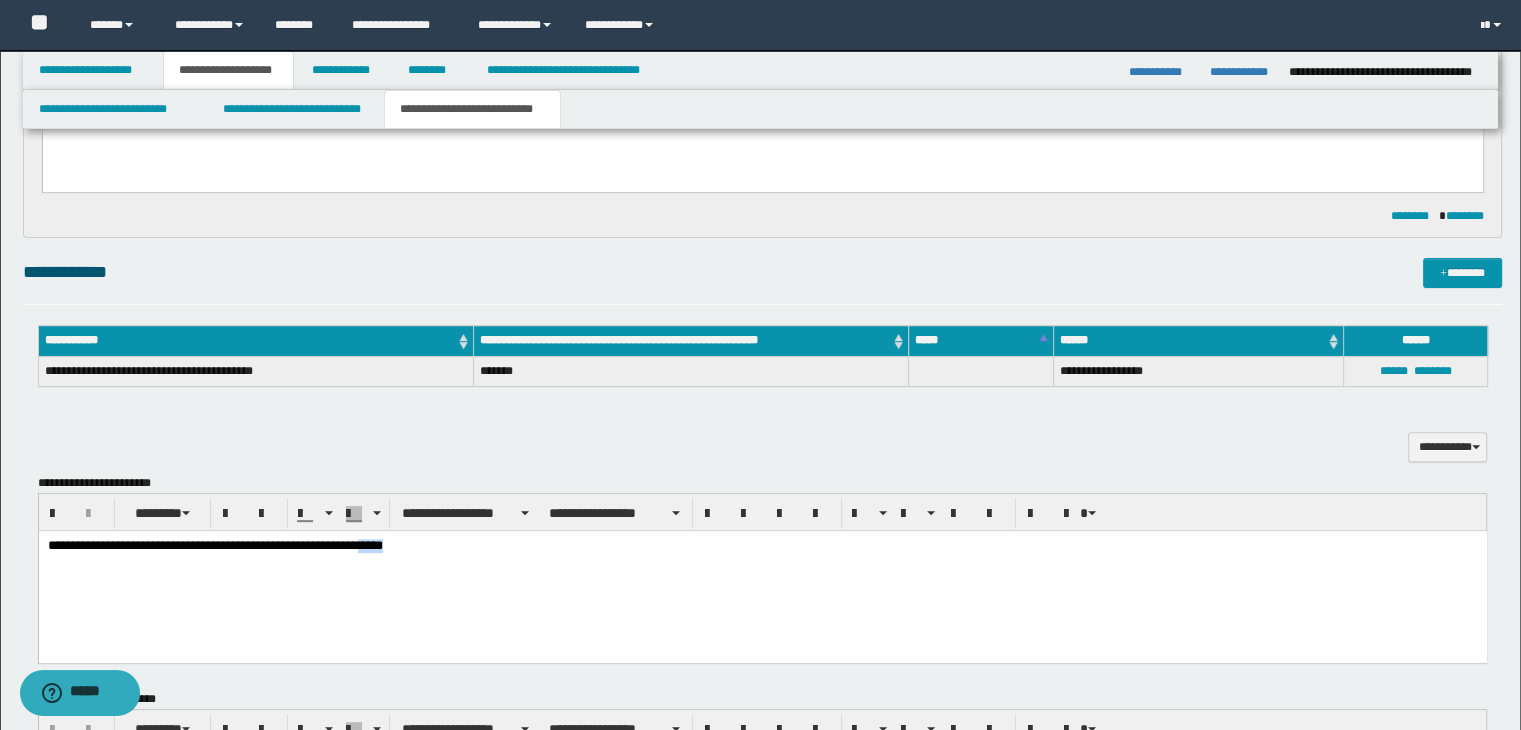 drag, startPoint x: 544, startPoint y: 578, endPoint x: 577, endPoint y: 570, distance: 33.955853 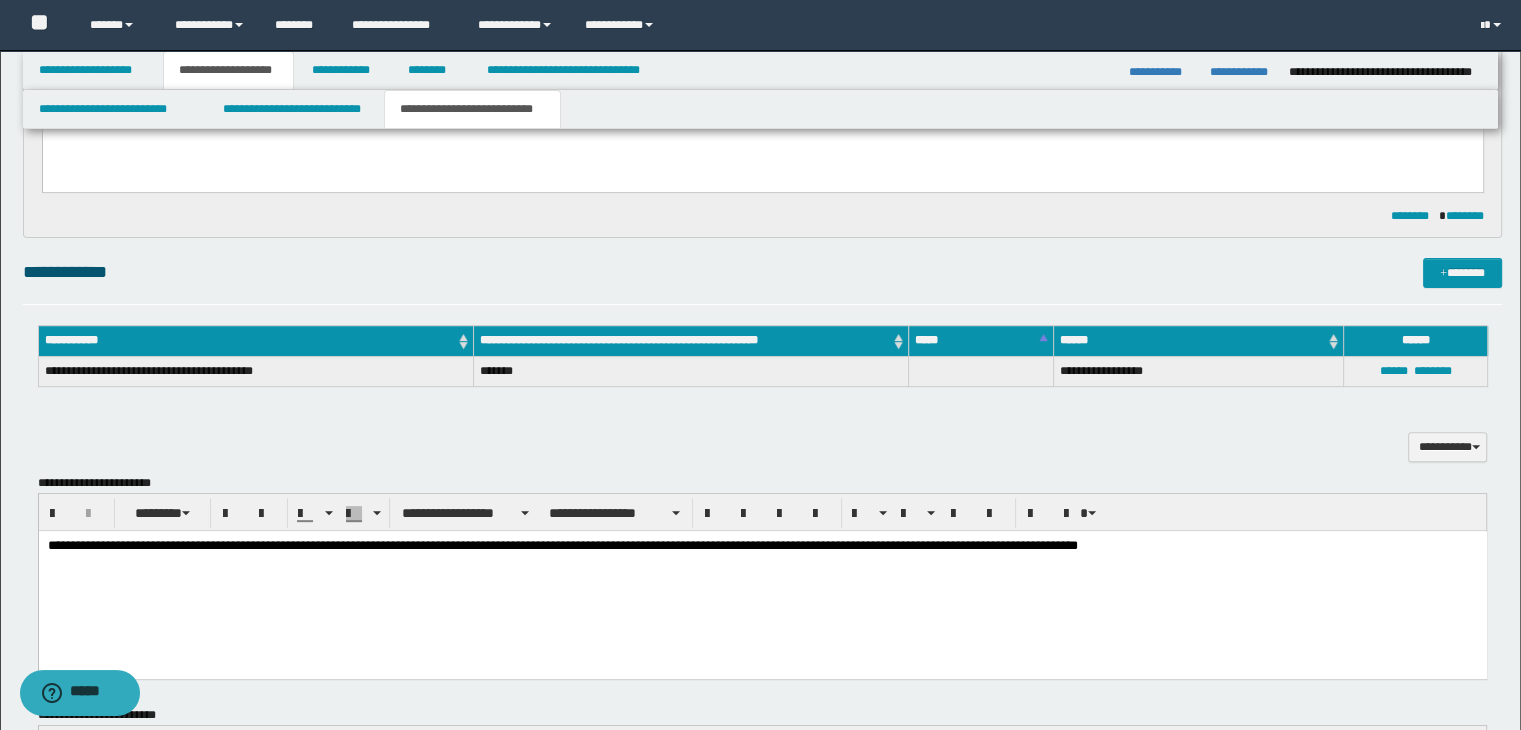 click on "**********" at bounding box center [762, 554] 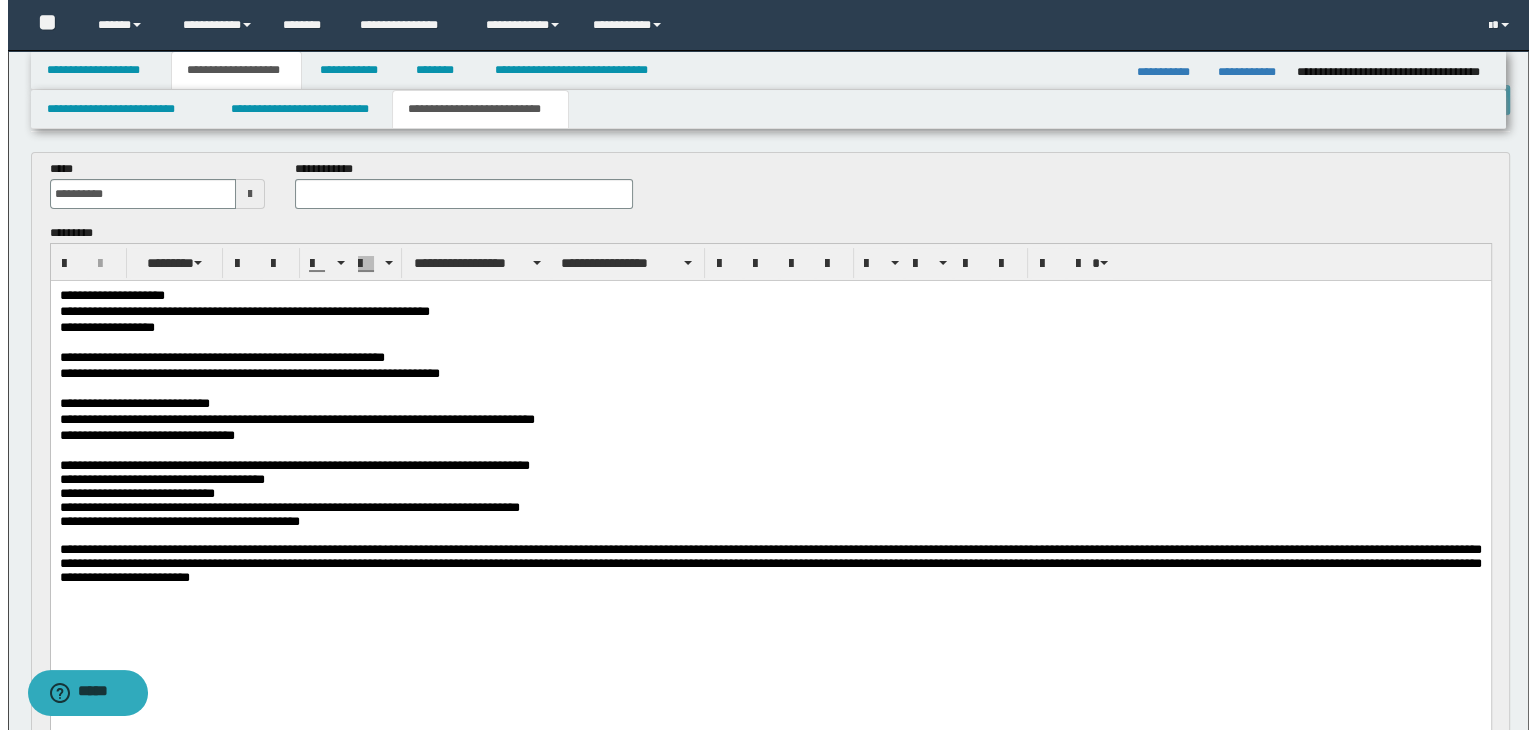 scroll, scrollTop: 0, scrollLeft: 0, axis: both 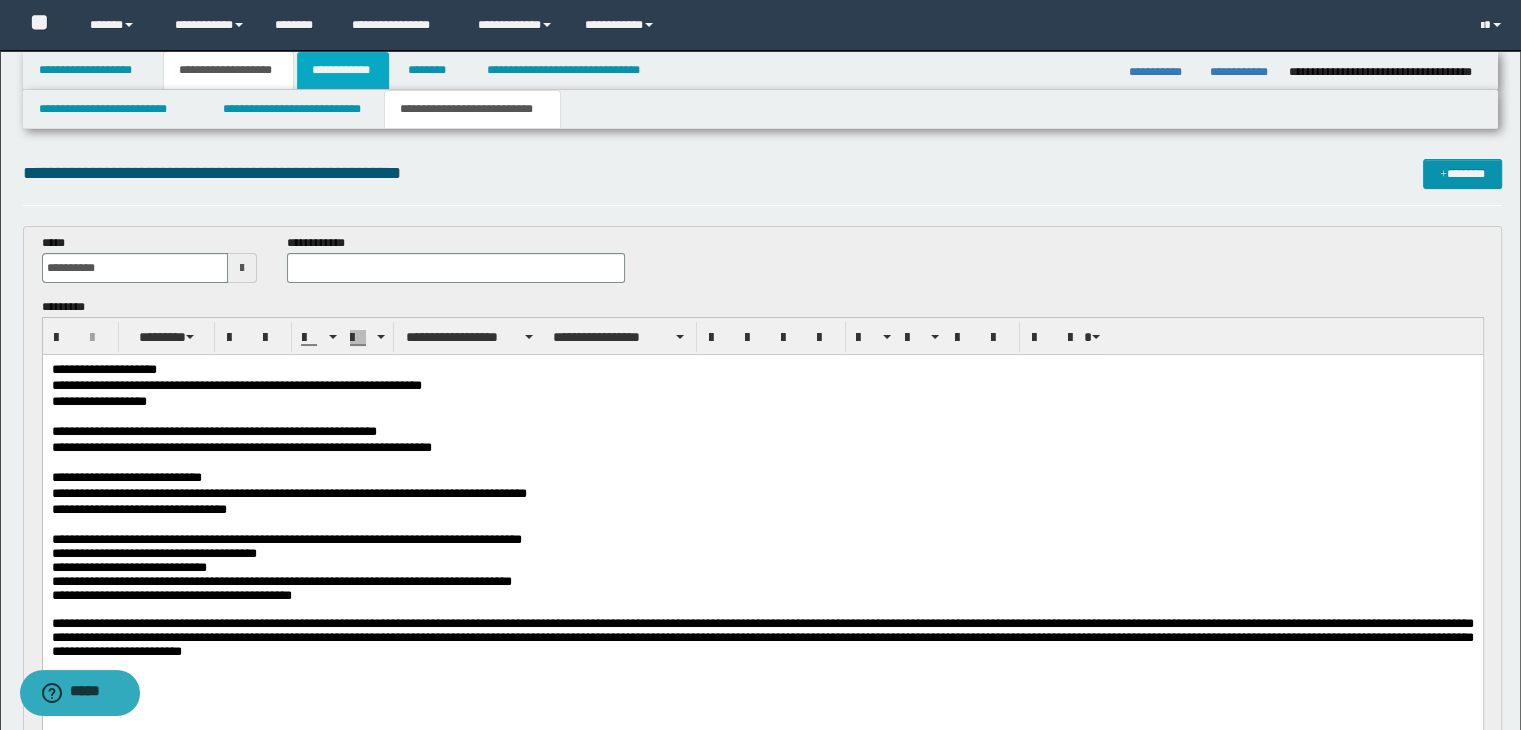 click on "**********" at bounding box center (343, 70) 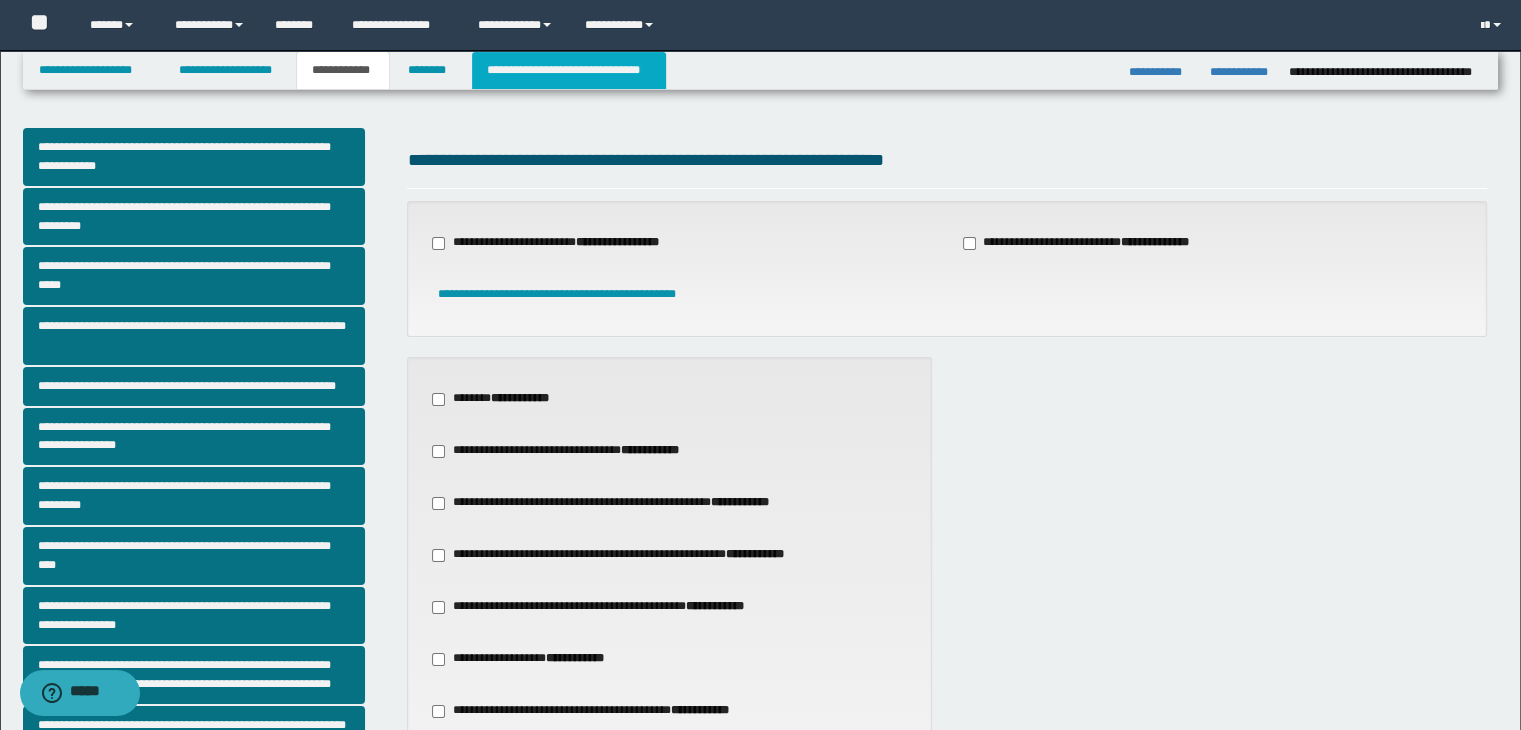 click on "**********" at bounding box center [569, 70] 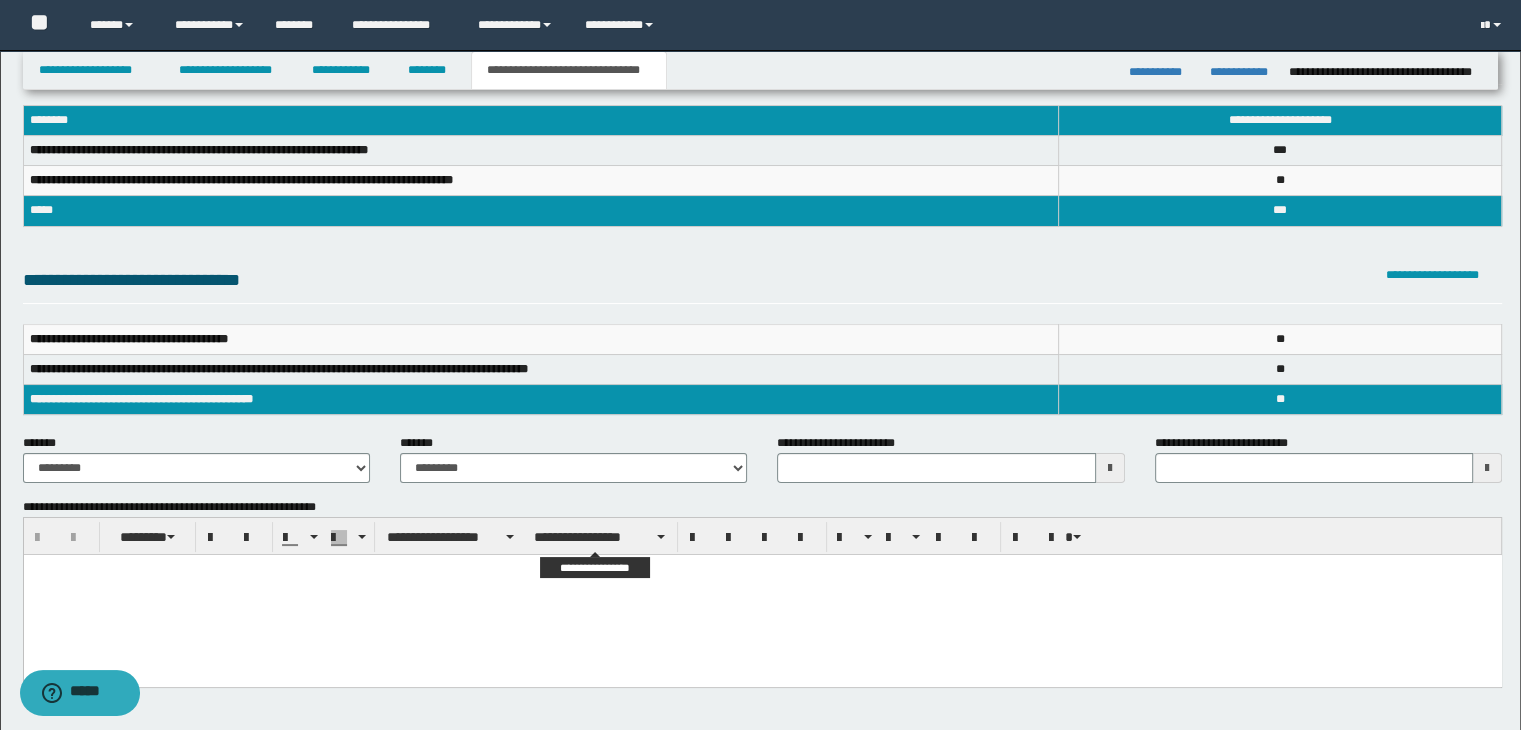 scroll, scrollTop: 200, scrollLeft: 0, axis: vertical 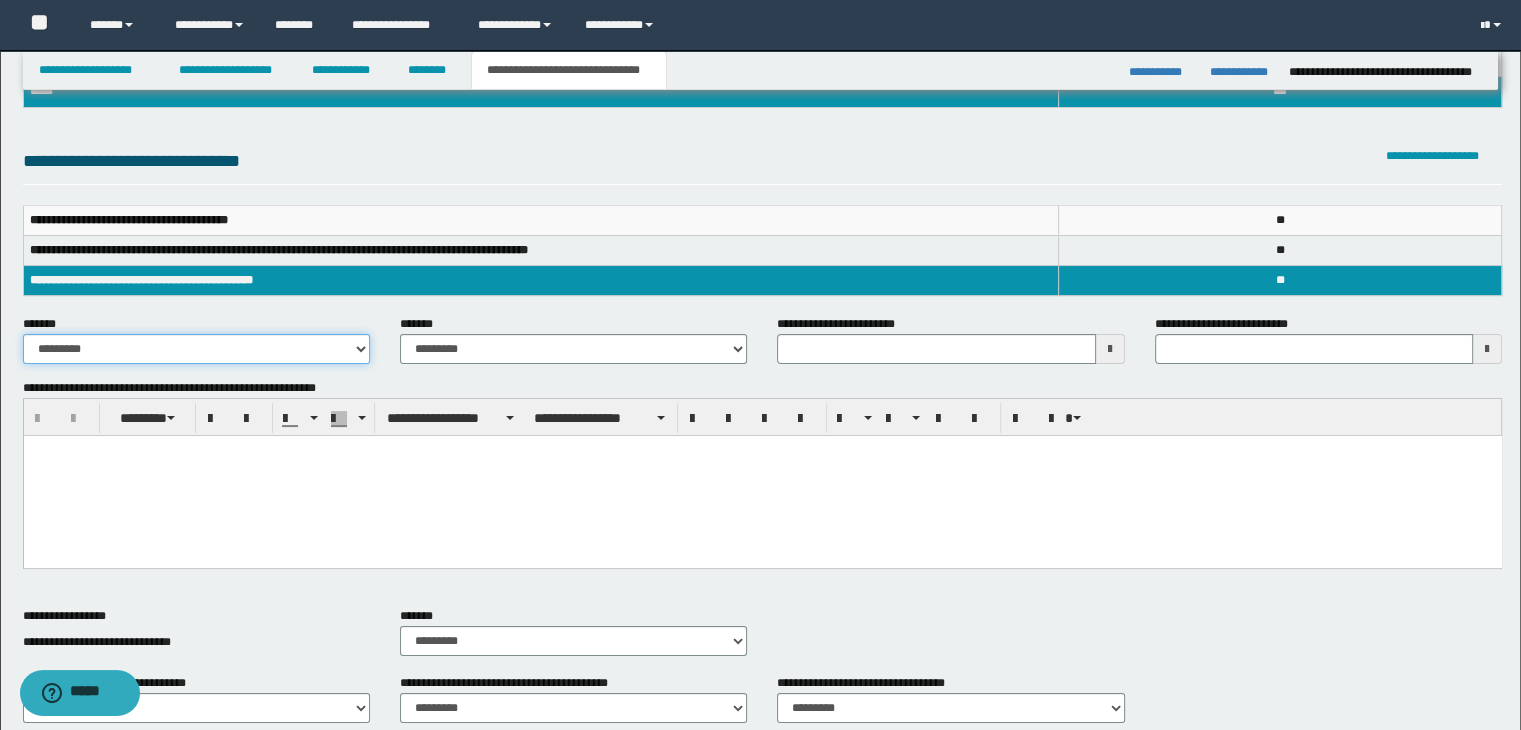 click on "**********" at bounding box center (196, 349) 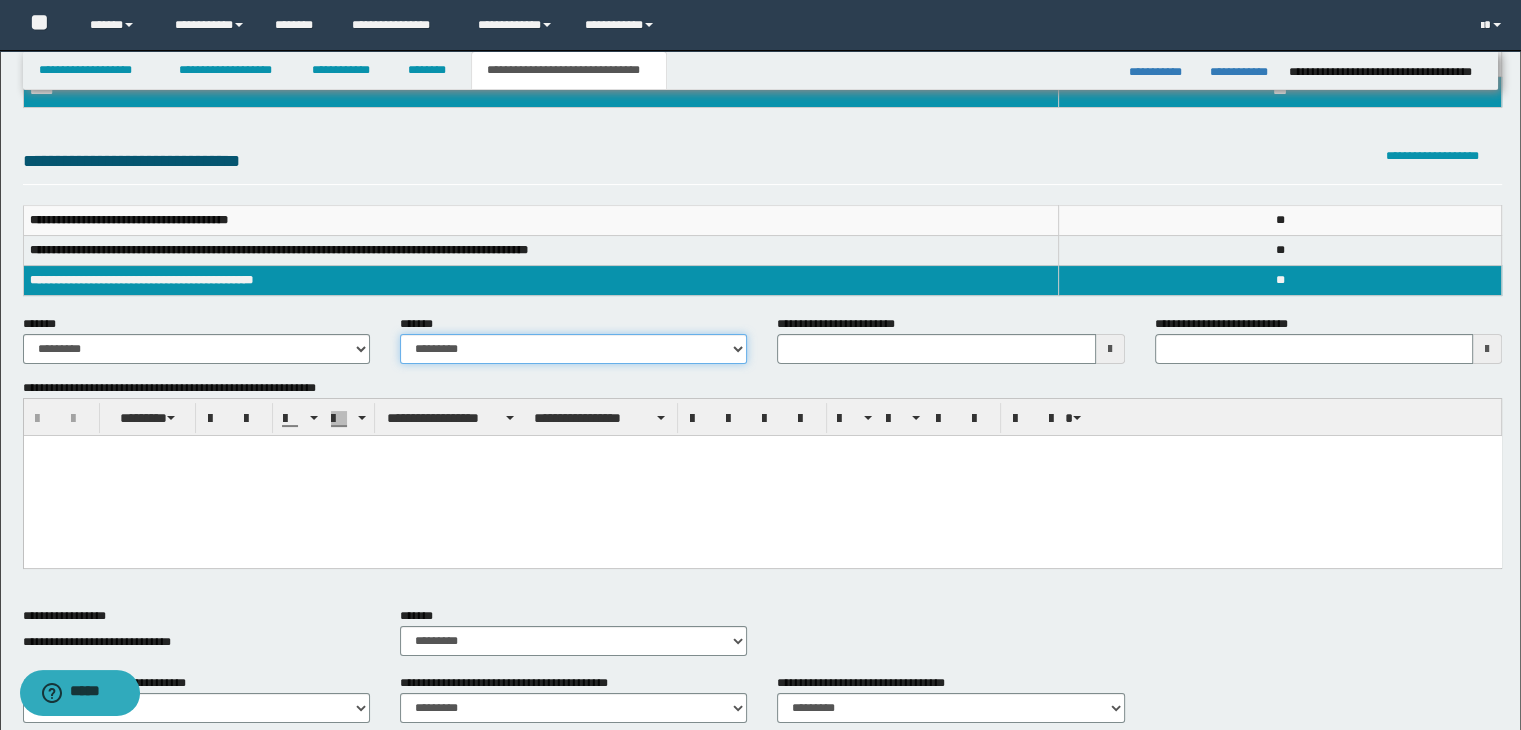 click on "**********" at bounding box center (573, 349) 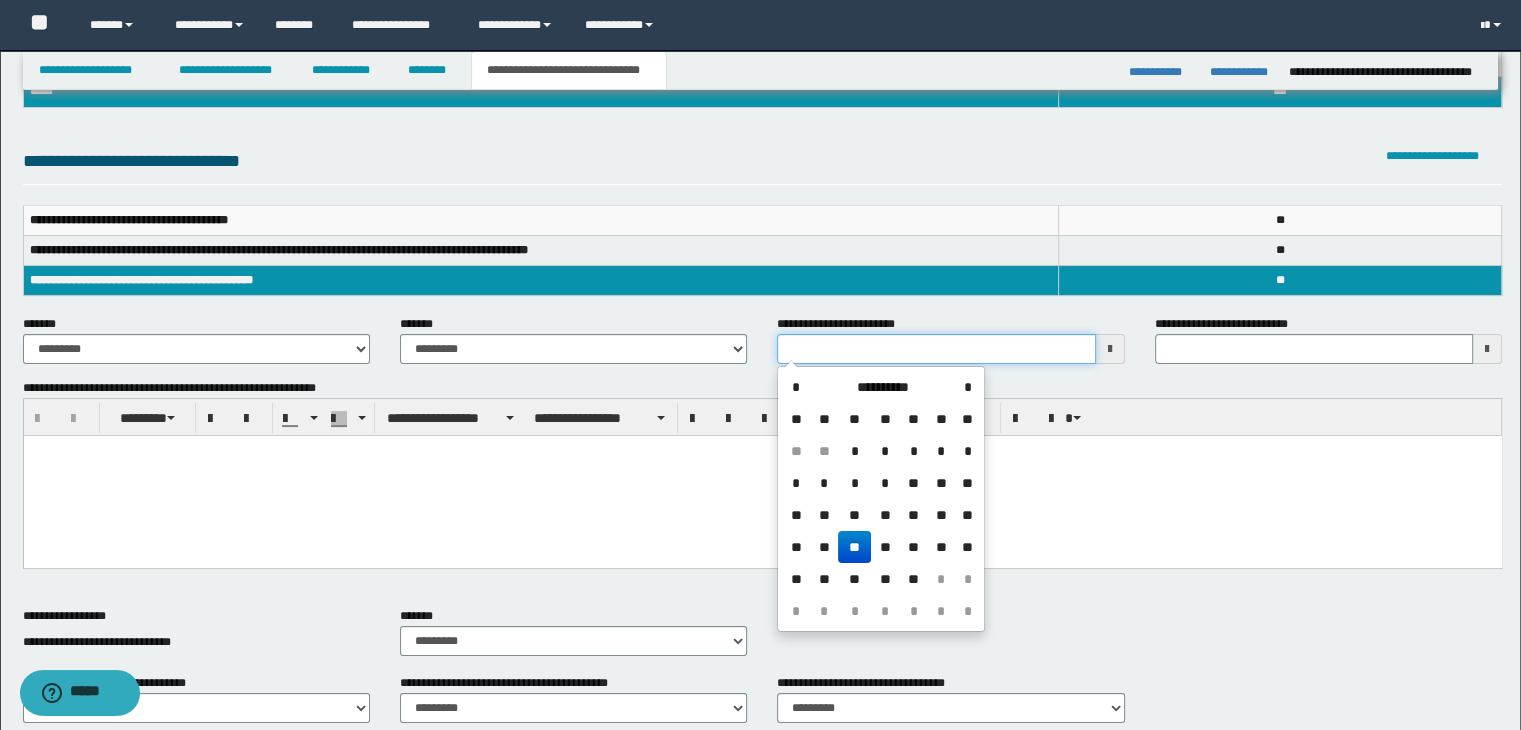 click on "**********" at bounding box center [936, 349] 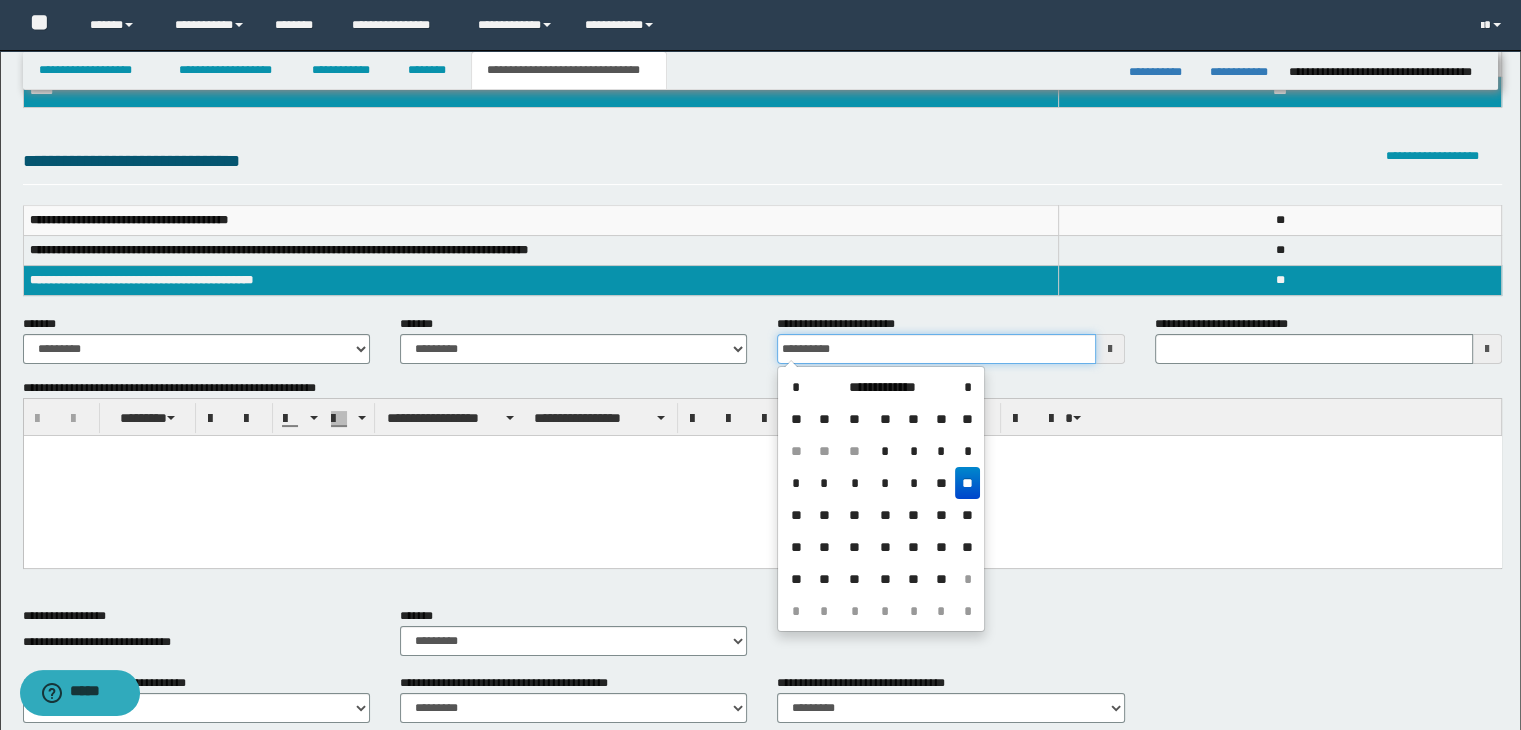 type on "**********" 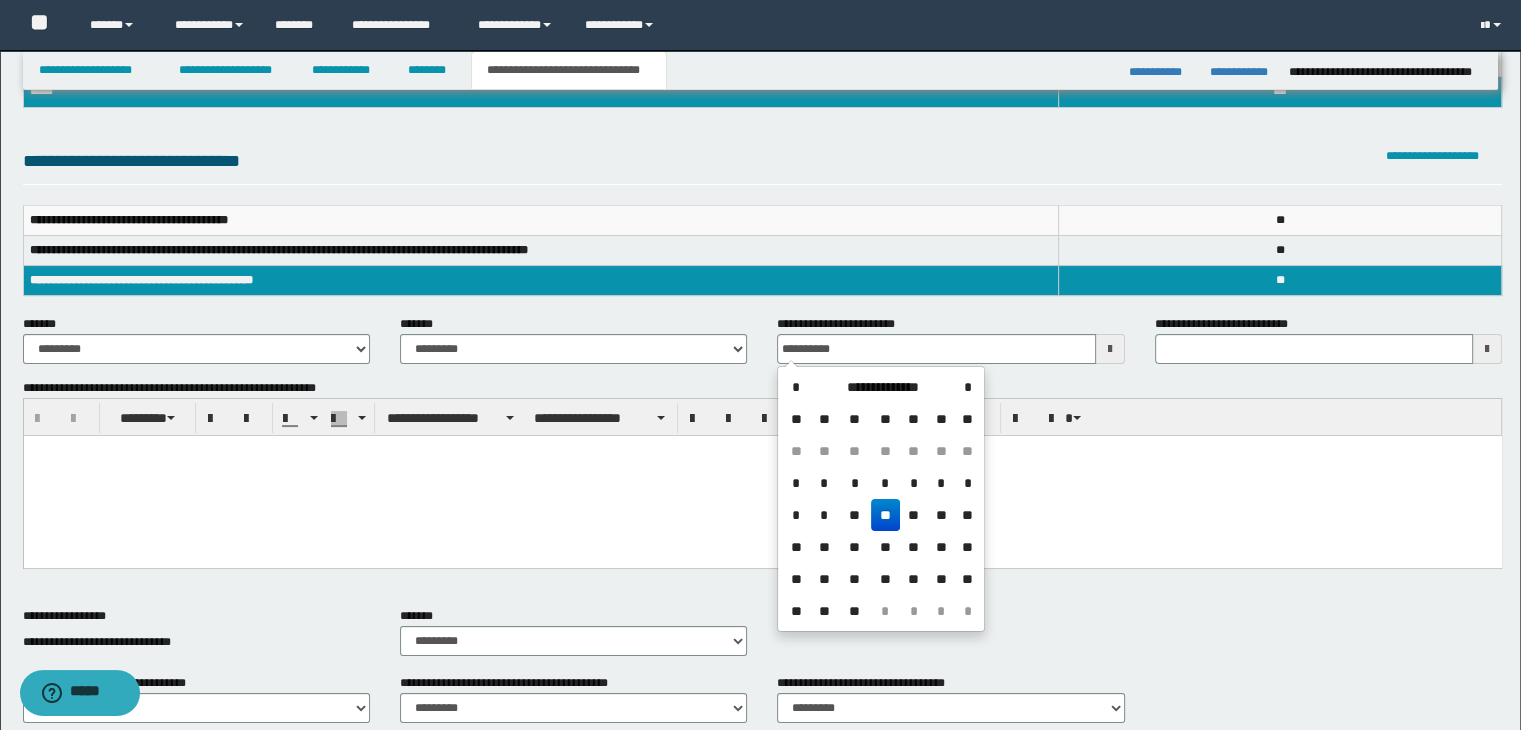 click at bounding box center [762, 476] 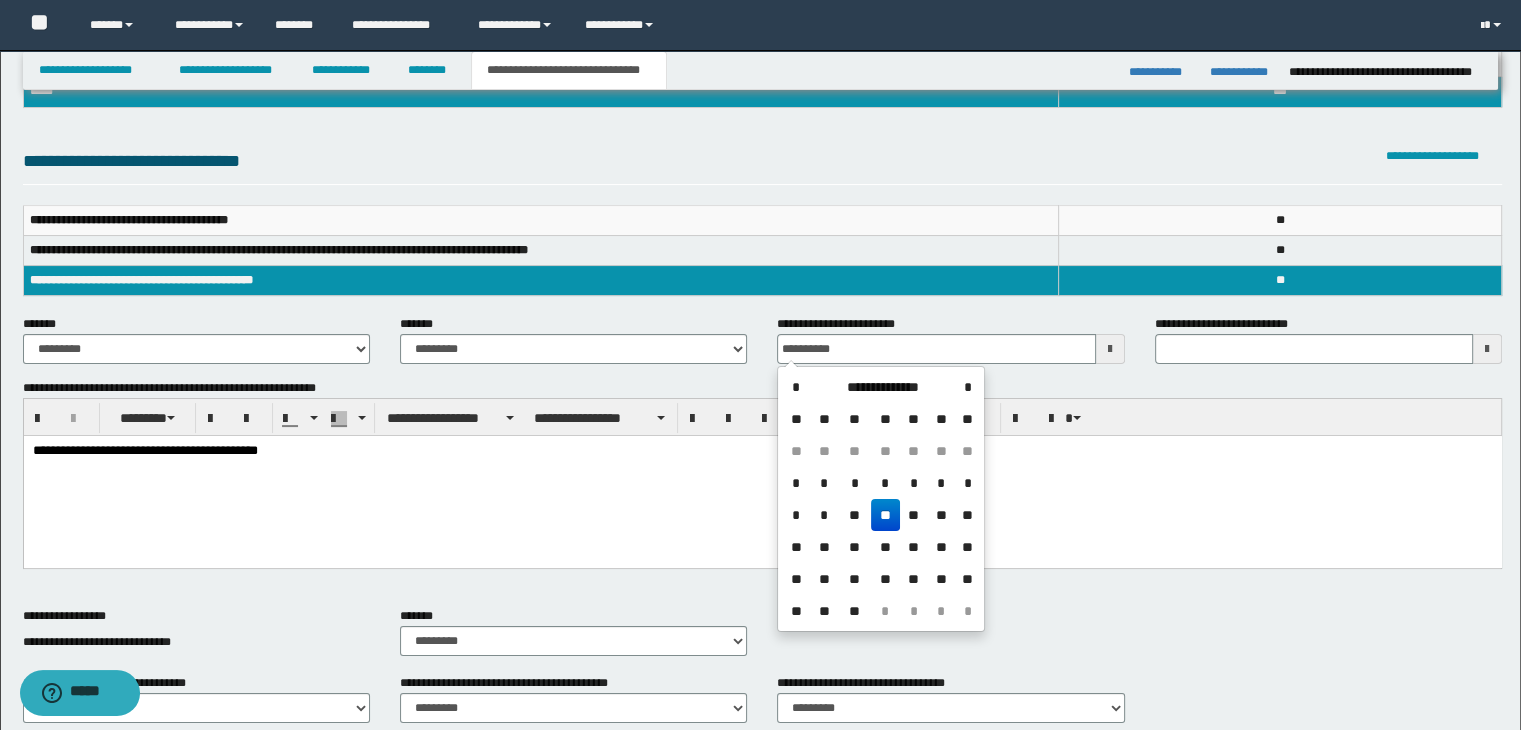 type on "**********" 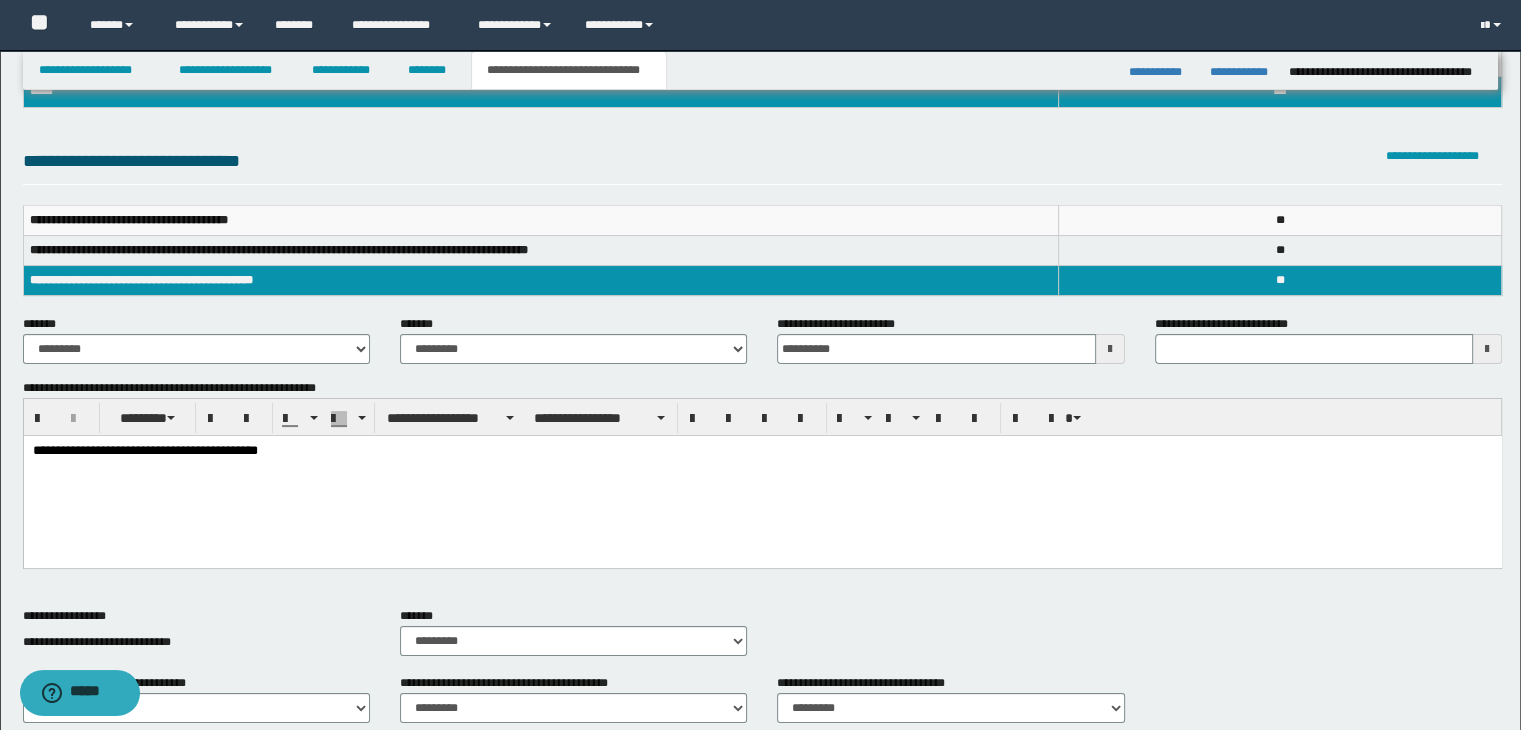 click on "**********" at bounding box center [763, 473] 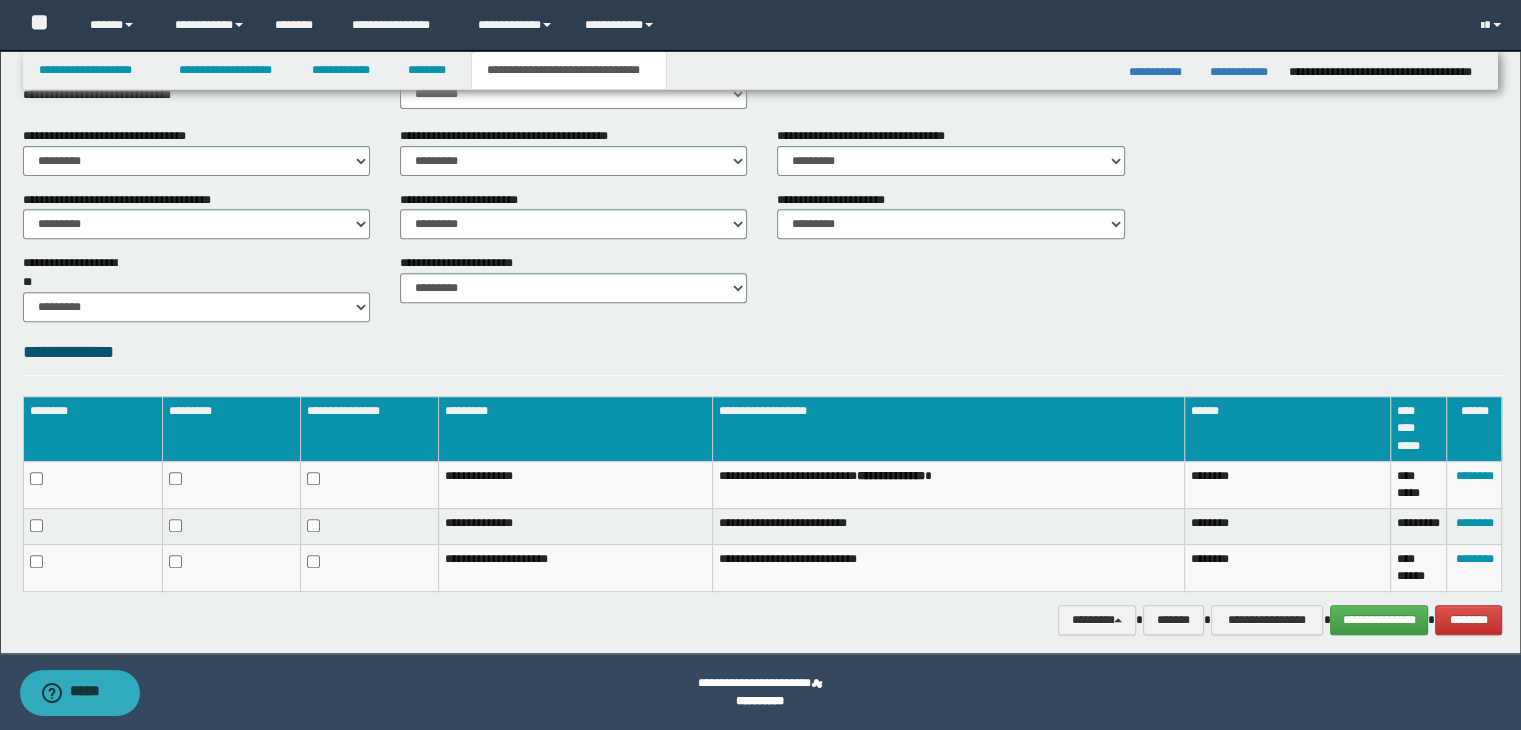 scroll, scrollTop: 748, scrollLeft: 0, axis: vertical 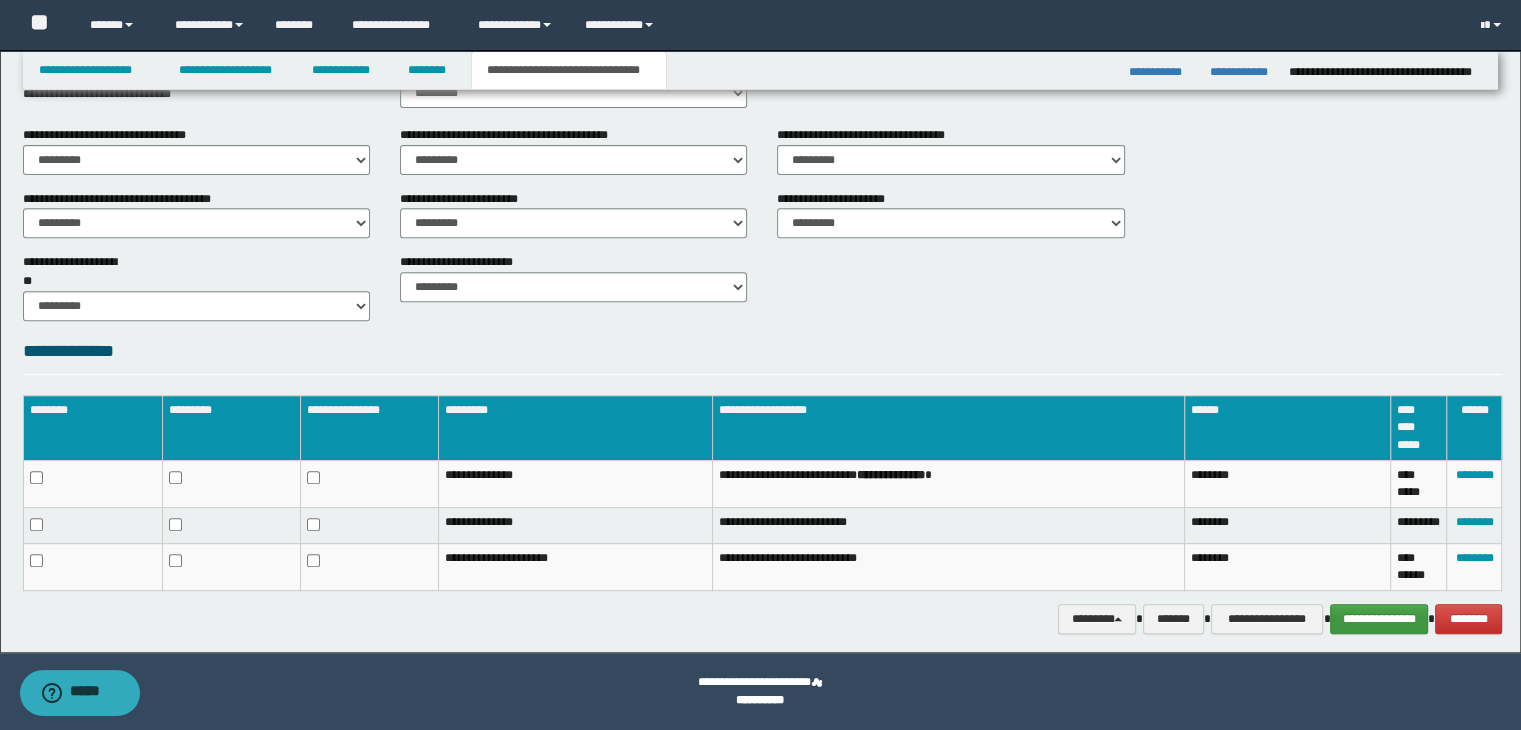 click on "**********" at bounding box center [1379, 619] 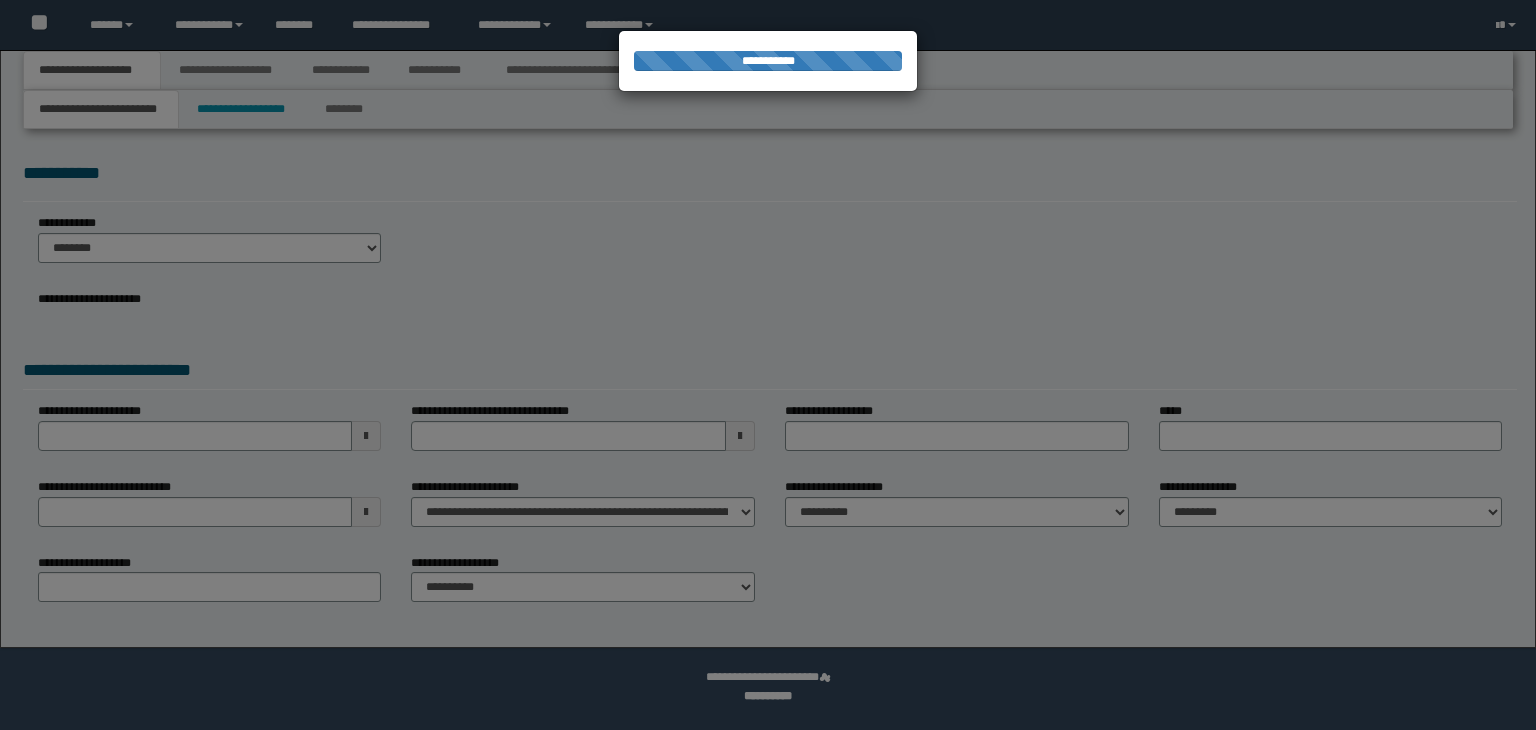 scroll, scrollTop: 0, scrollLeft: 0, axis: both 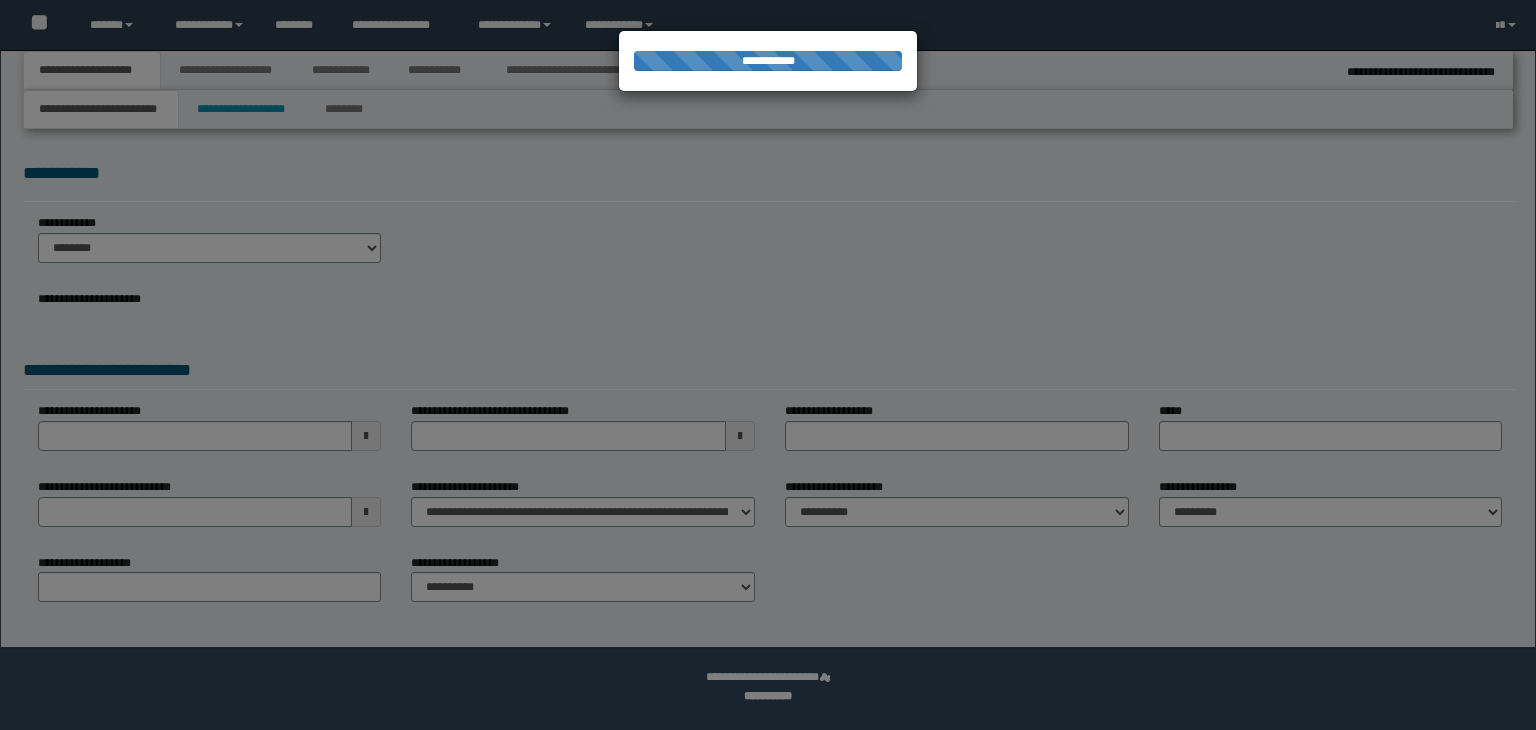 select on "*" 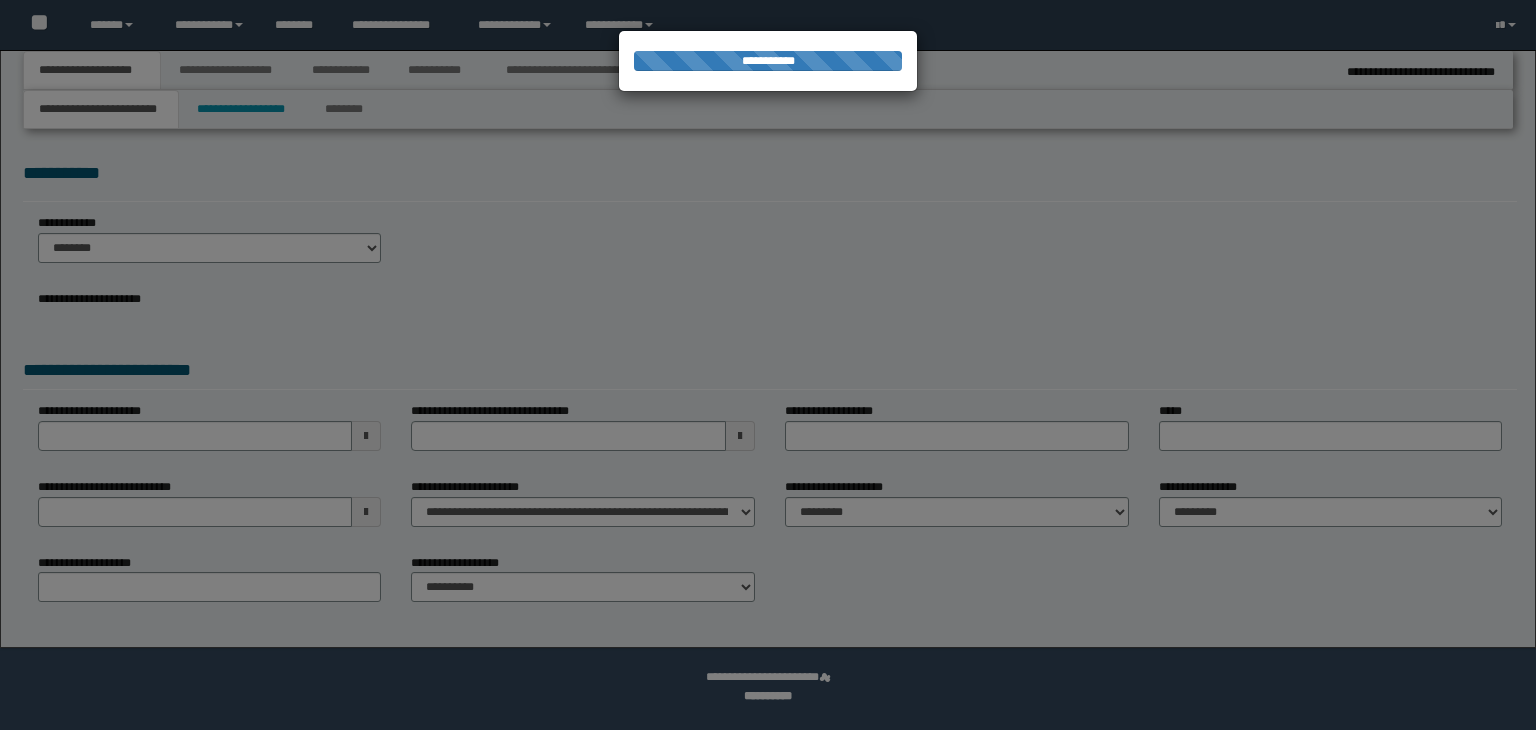 scroll, scrollTop: 0, scrollLeft: 0, axis: both 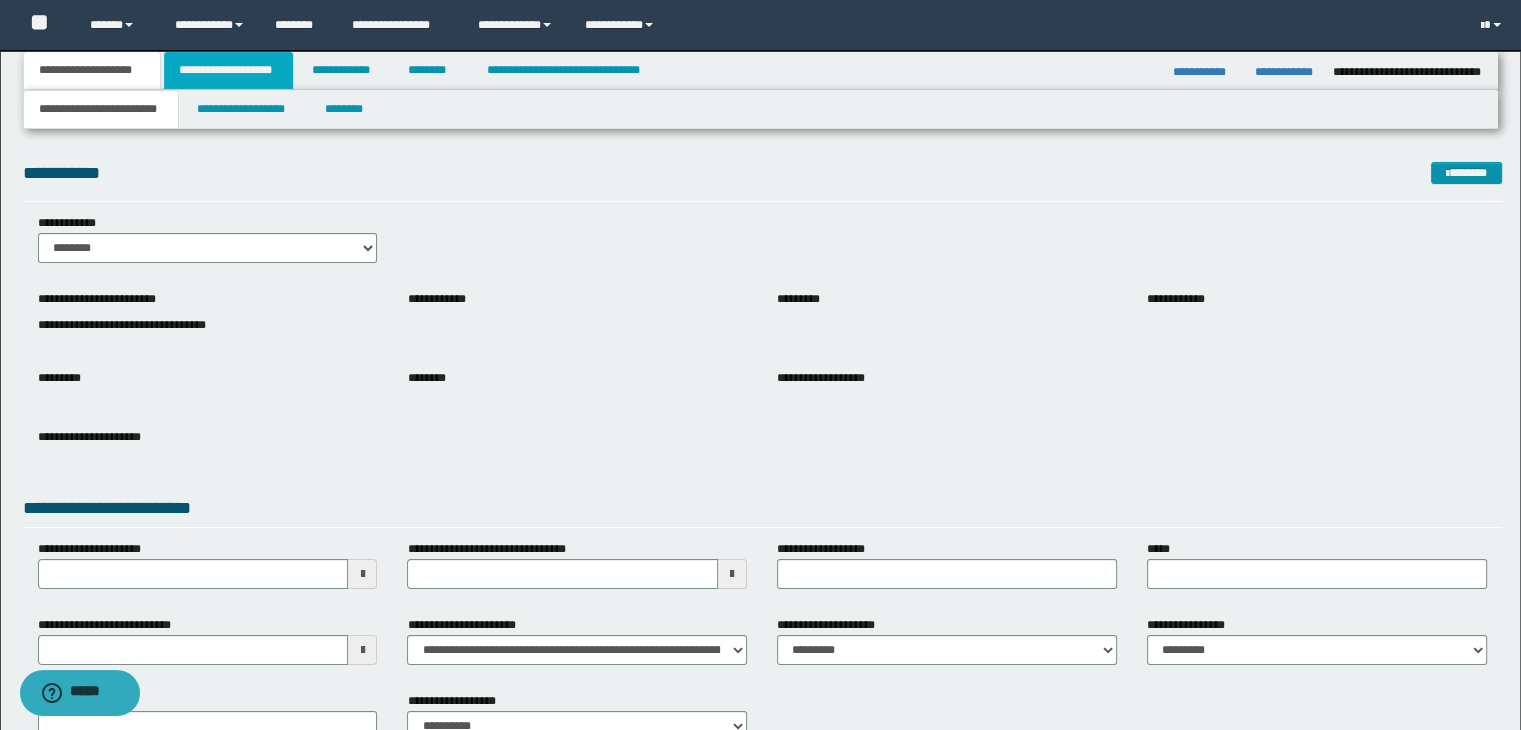 click on "**********" at bounding box center [228, 70] 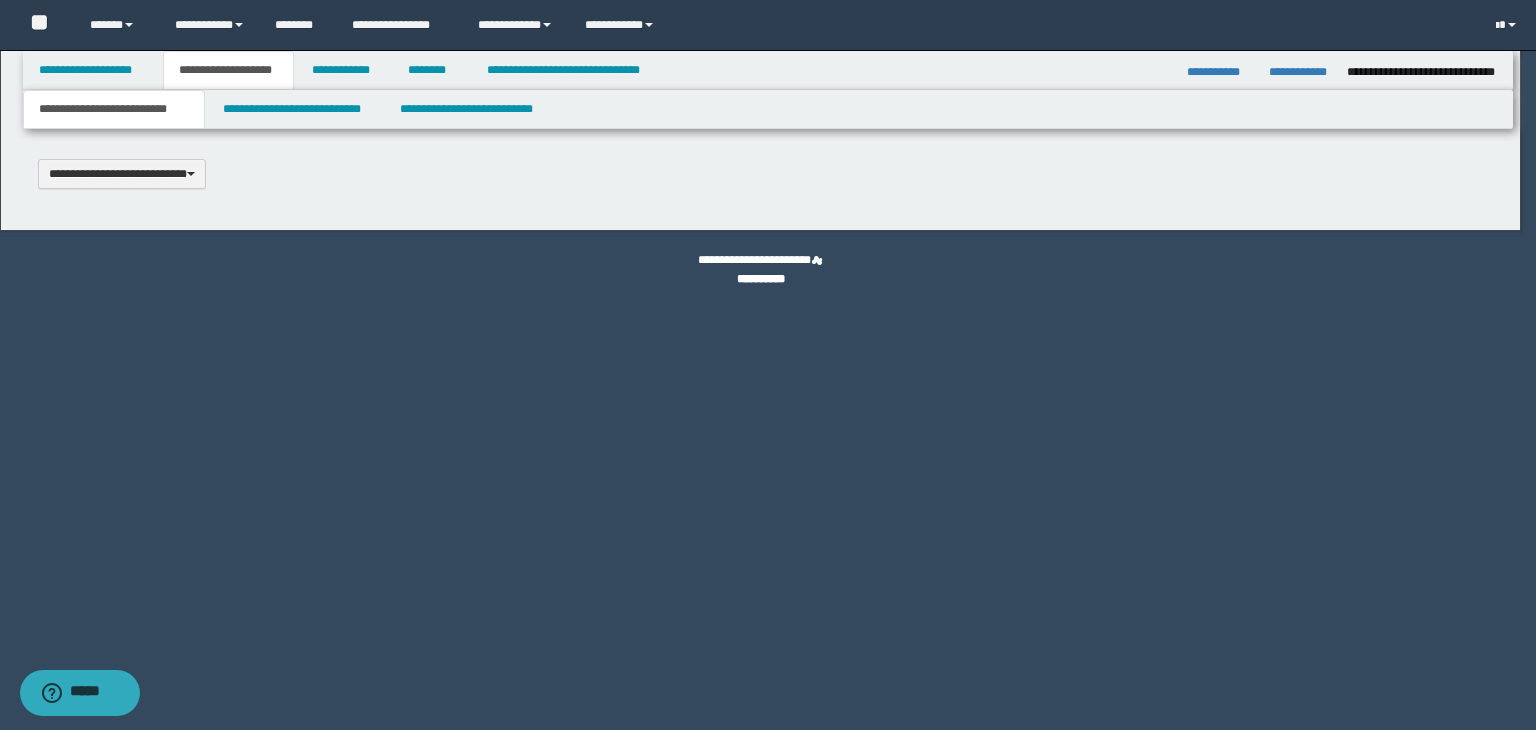 type 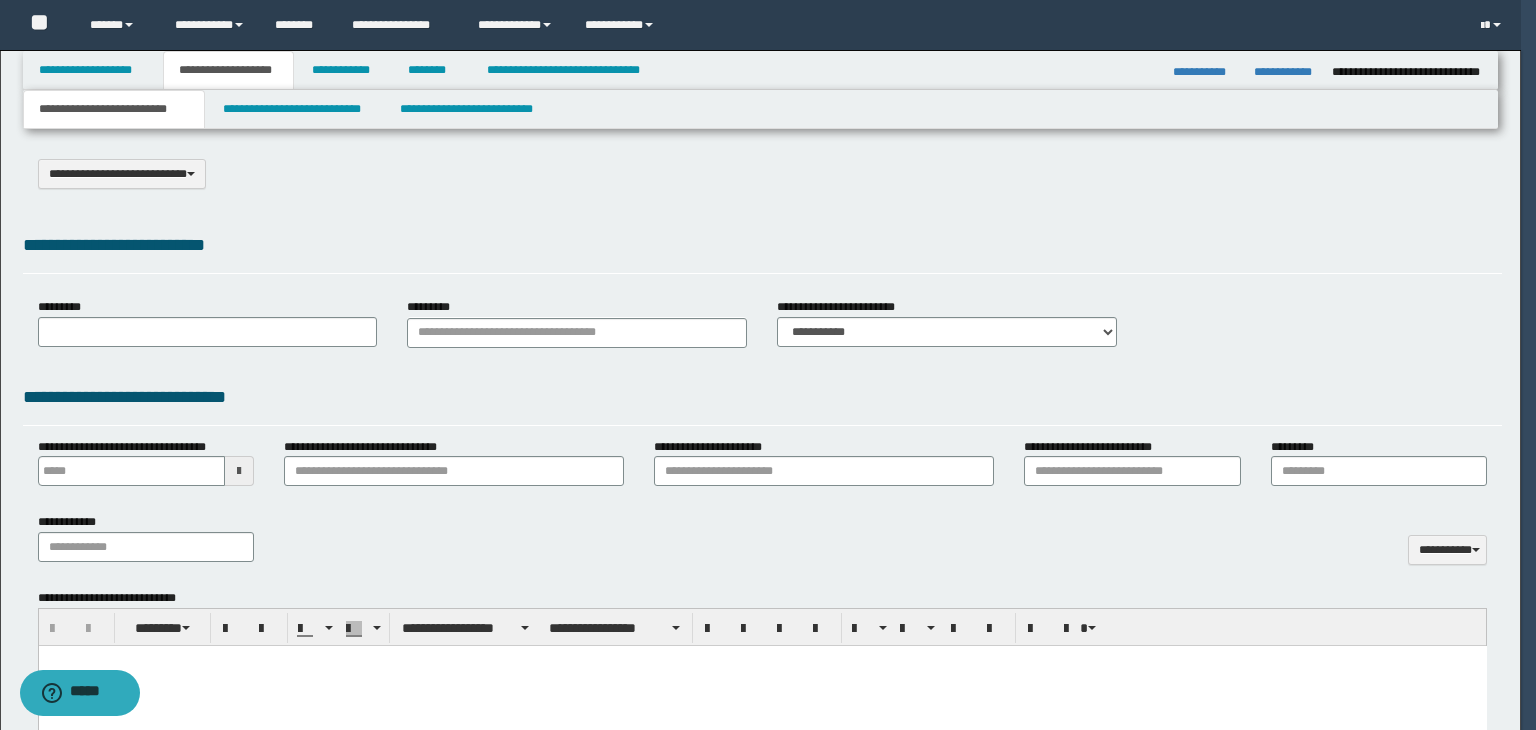 select on "*" 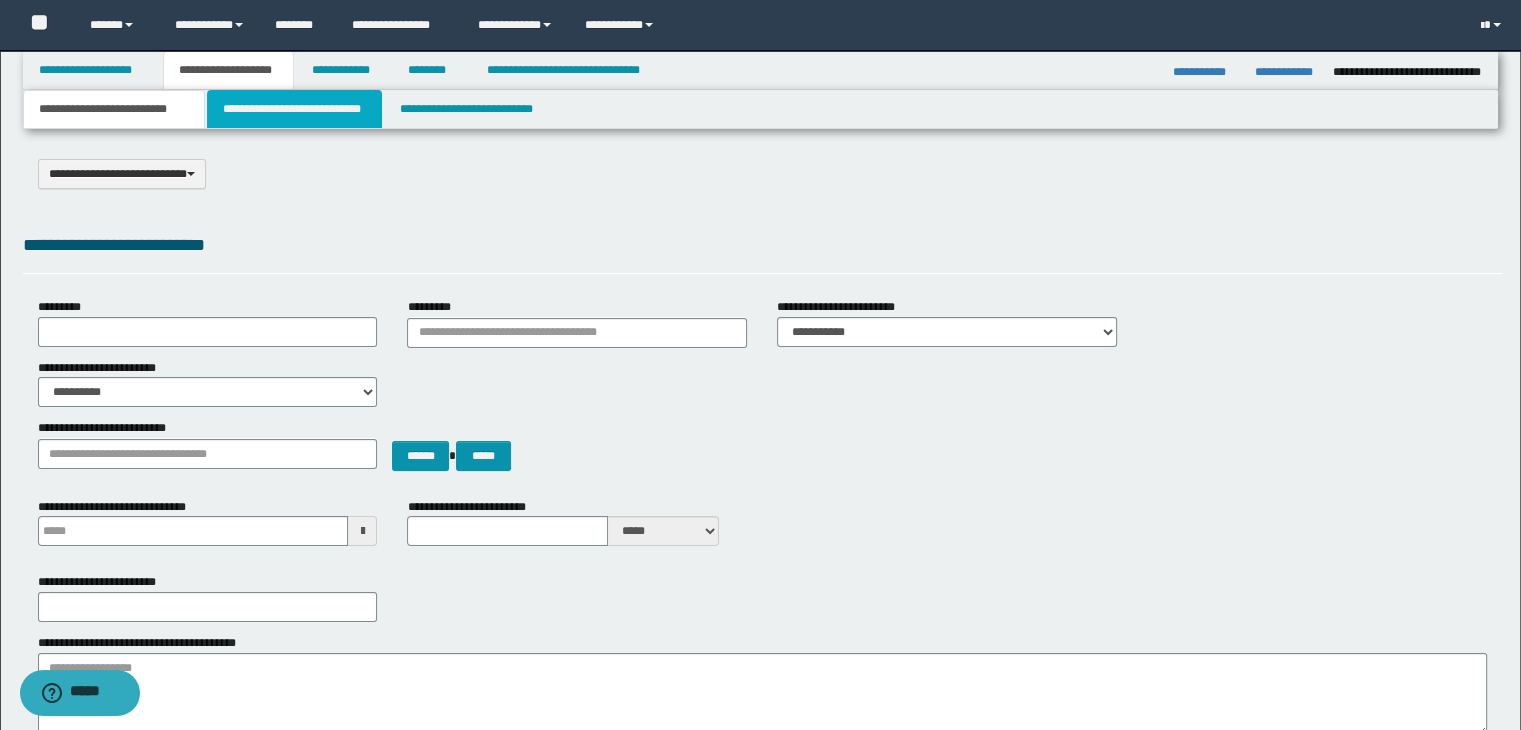 click on "**********" at bounding box center [294, 109] 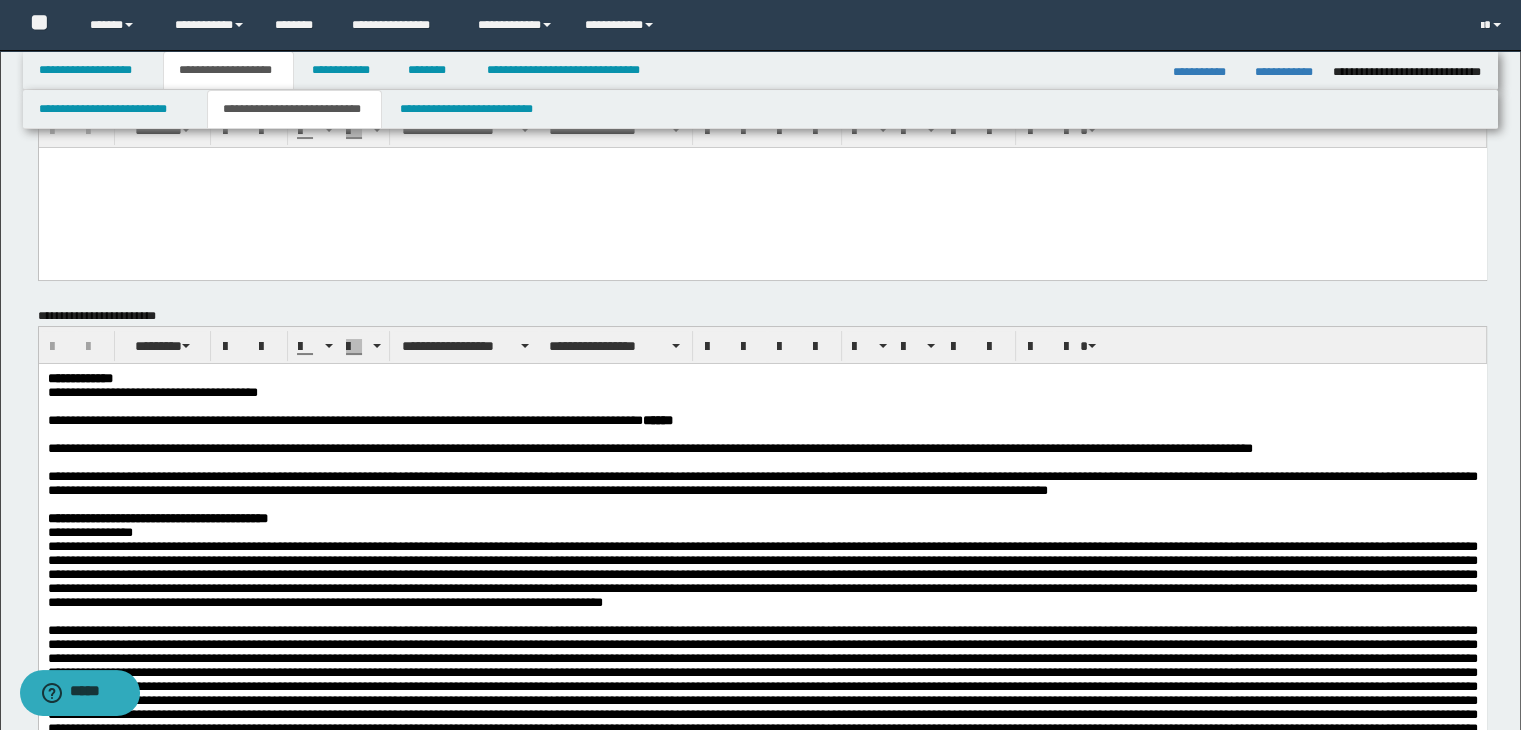scroll, scrollTop: 100, scrollLeft: 0, axis: vertical 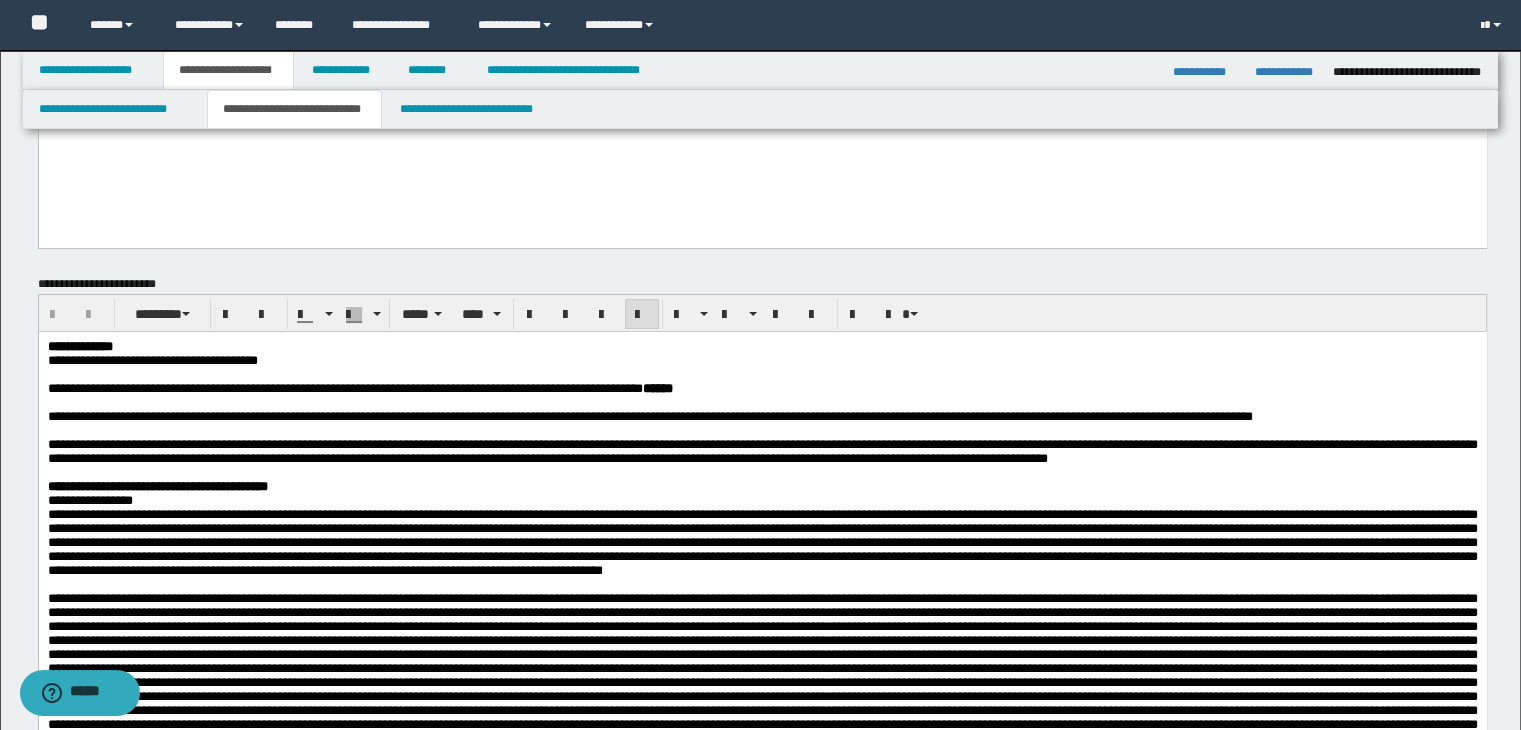 click on "**********" at bounding box center [762, 1442] 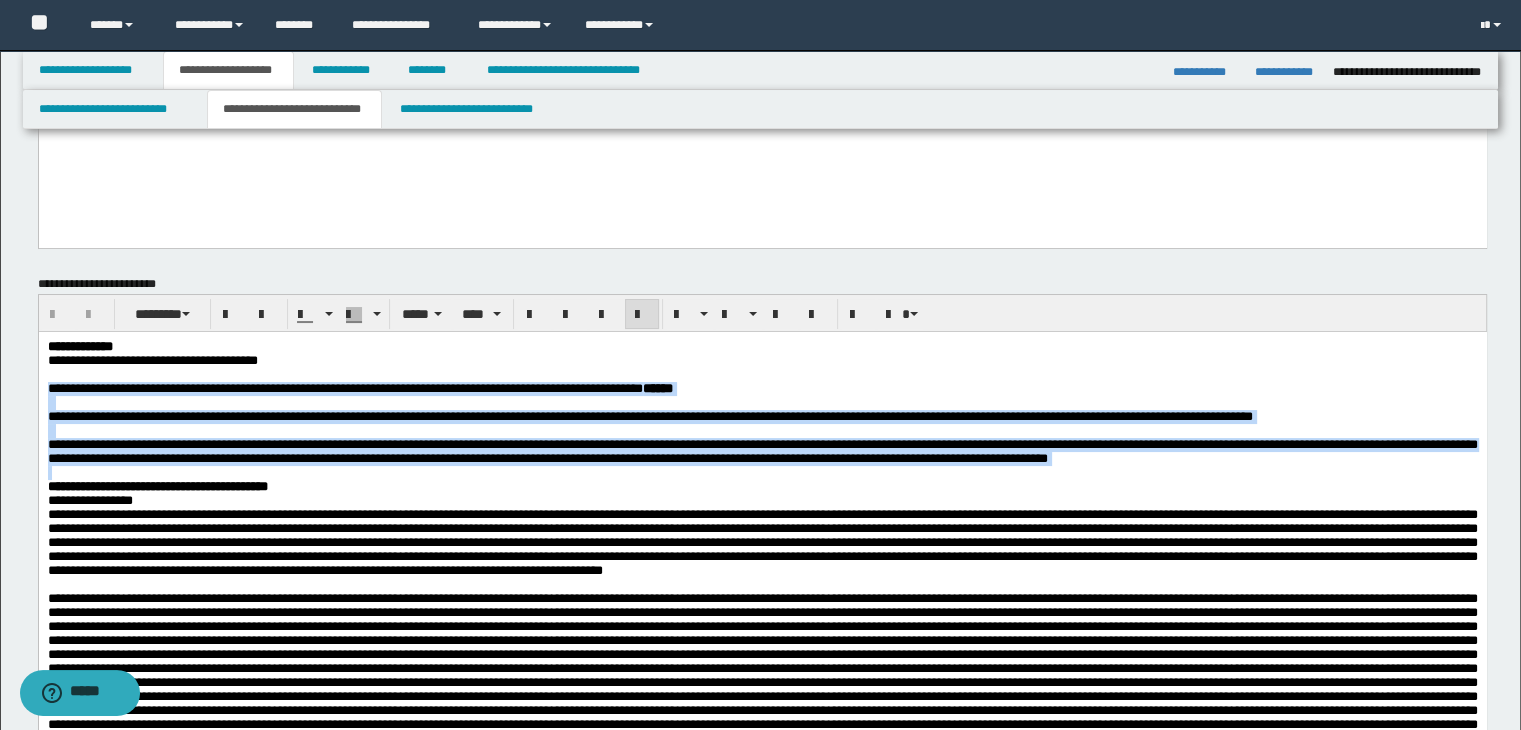 drag, startPoint x: 45, startPoint y: 389, endPoint x: 166, endPoint y: 531, distance: 186.56099 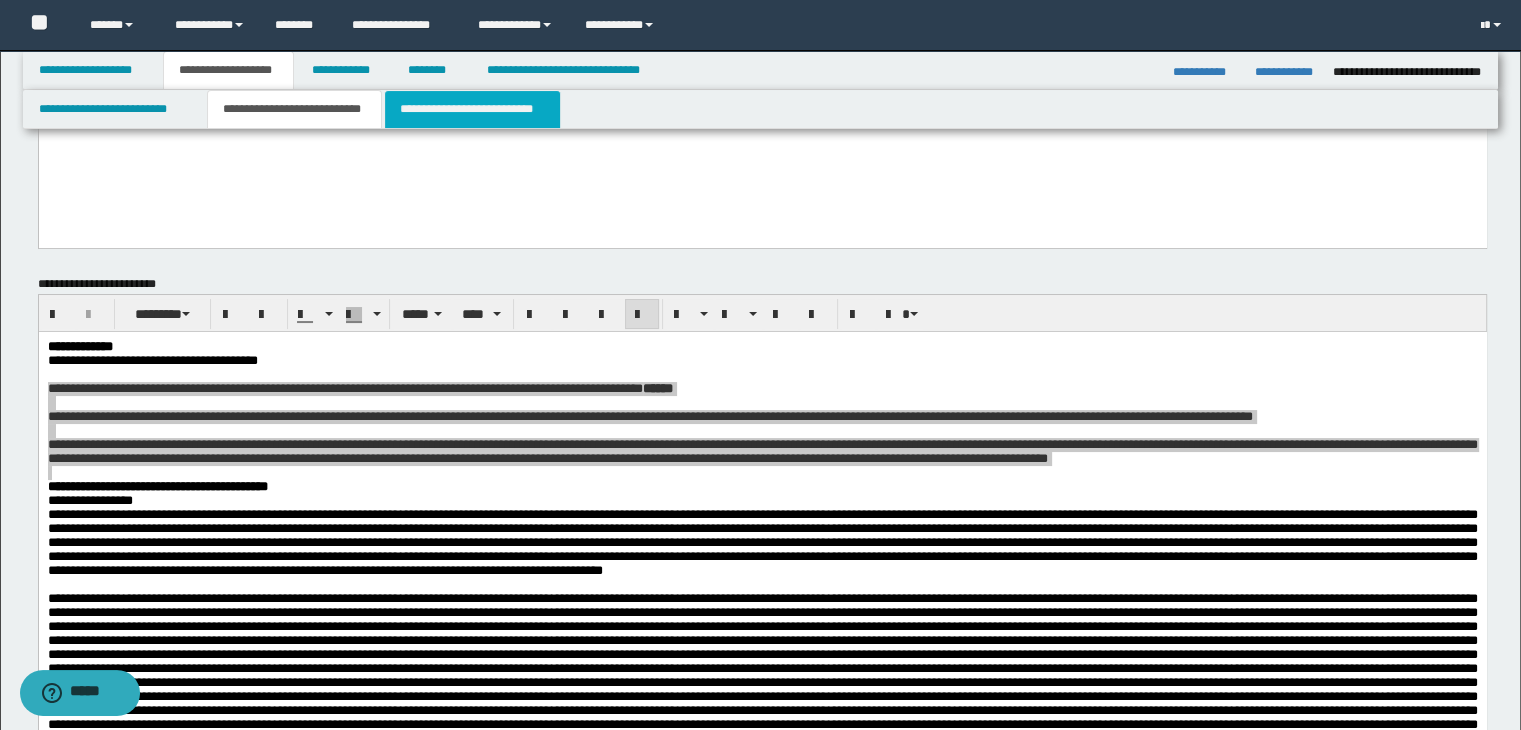 click on "**********" at bounding box center [472, 109] 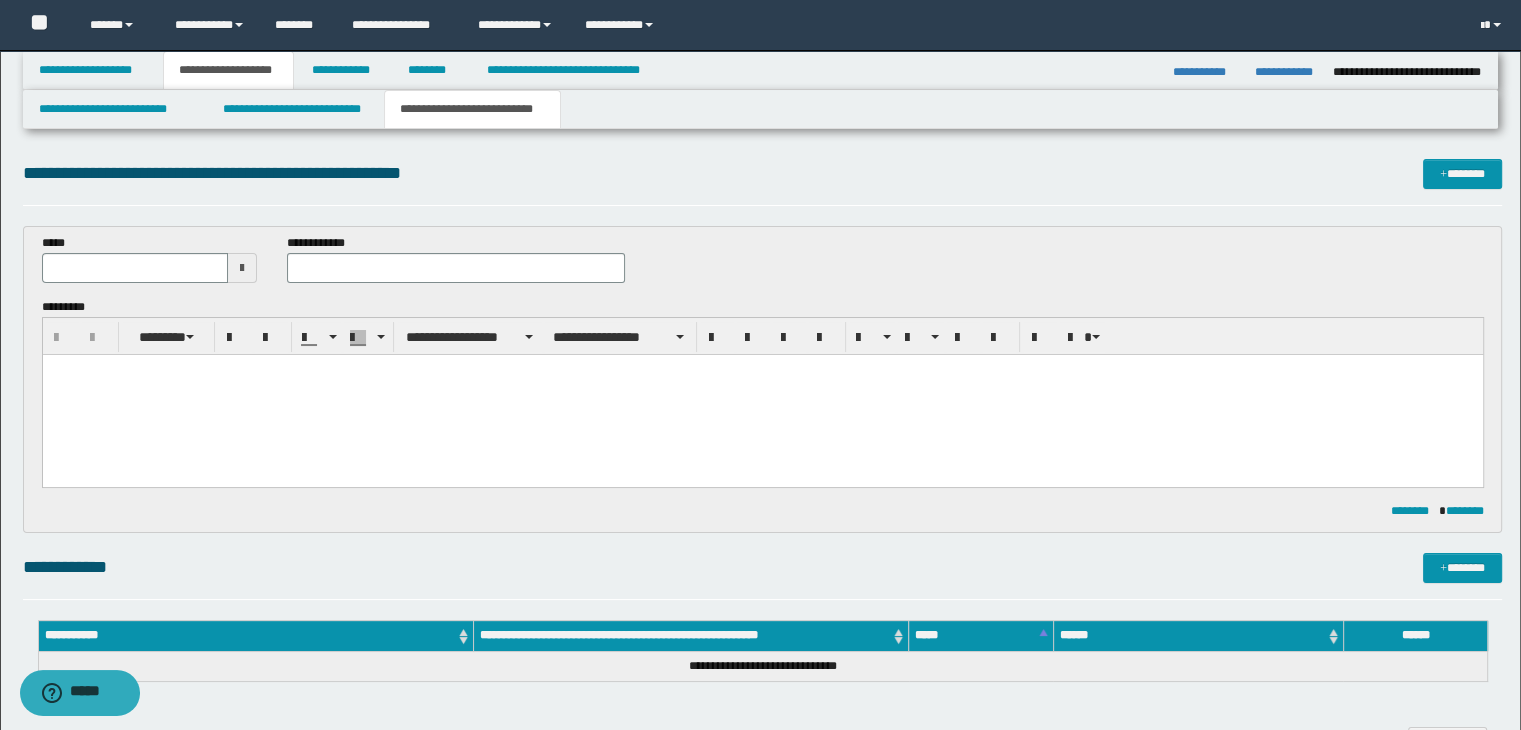 scroll, scrollTop: 0, scrollLeft: 0, axis: both 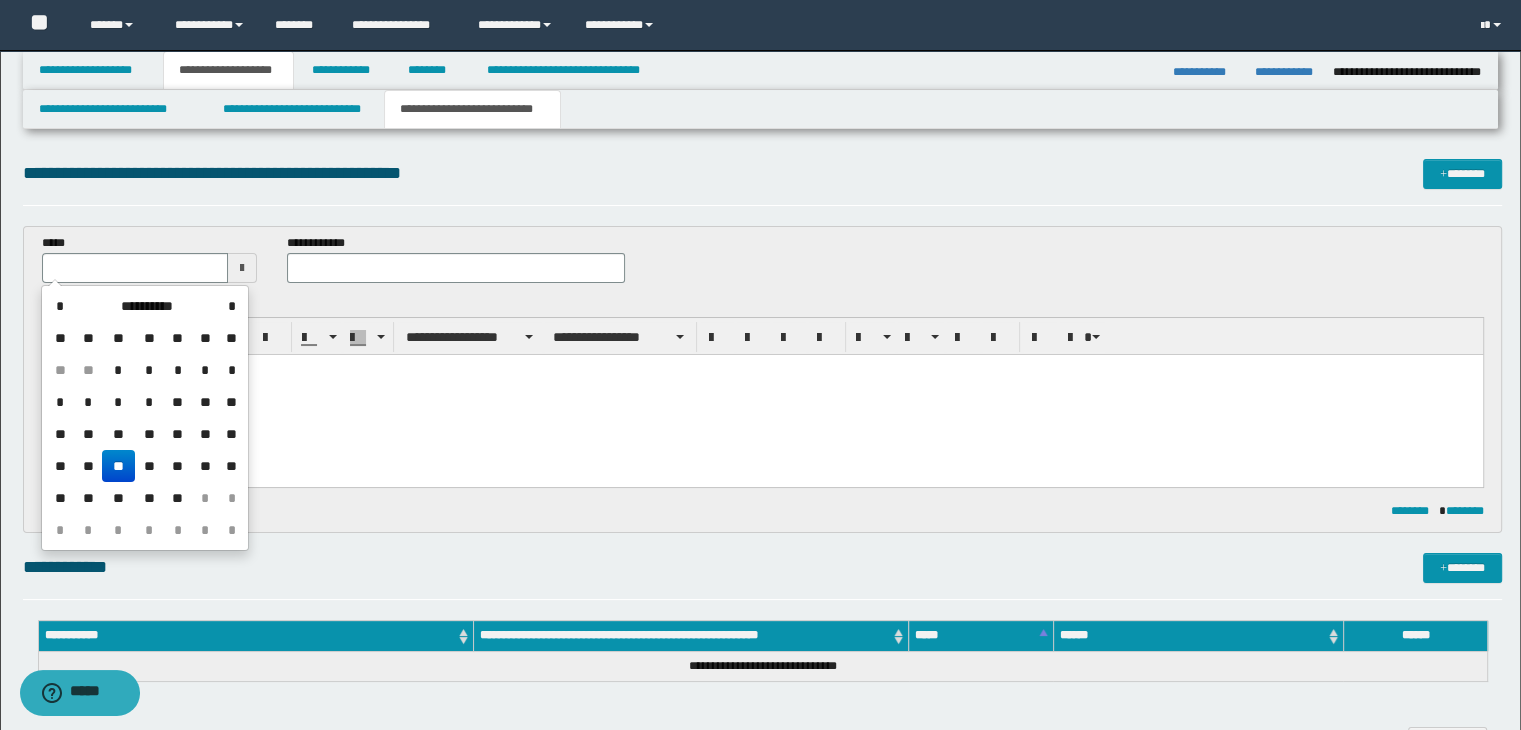 click on "**" at bounding box center [118, 466] 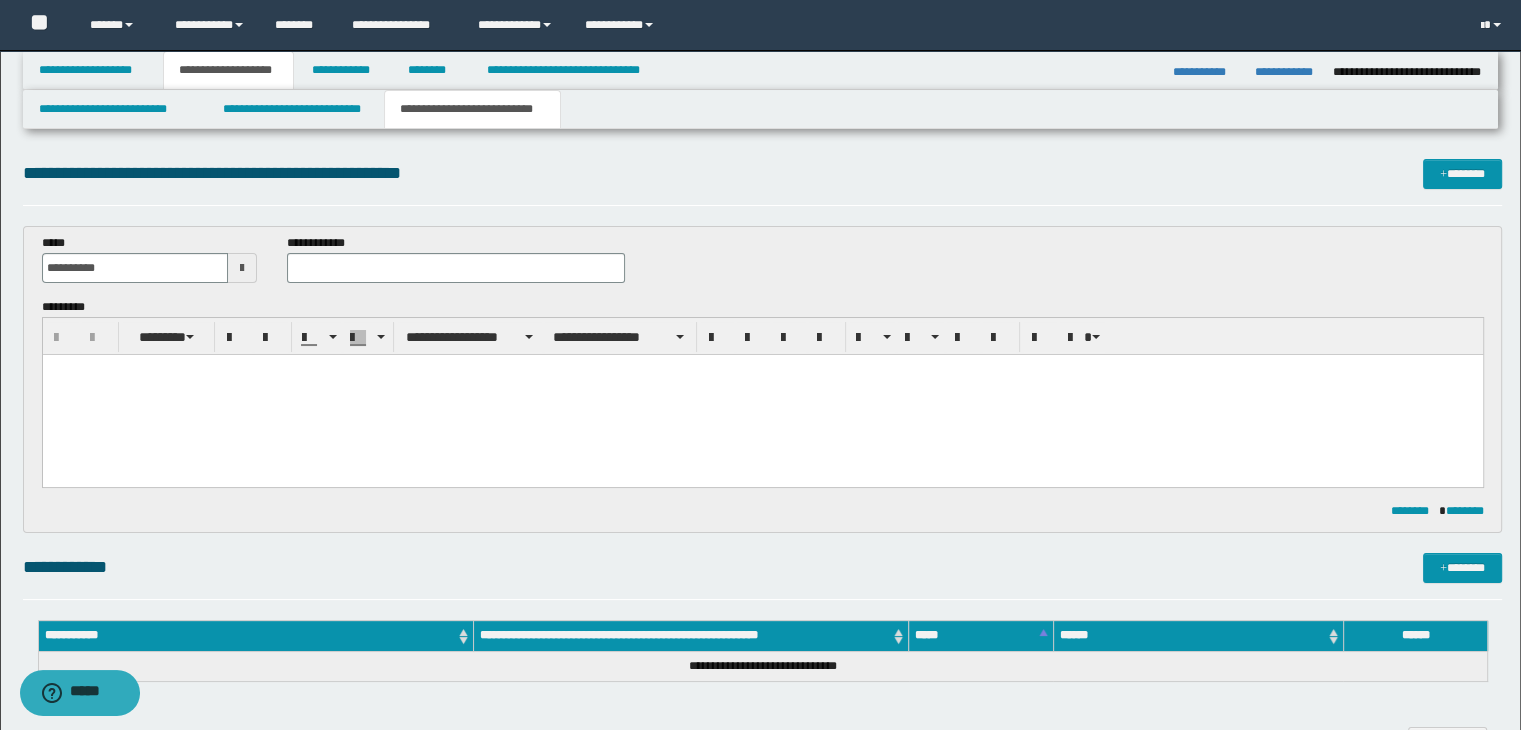 click at bounding box center (762, 394) 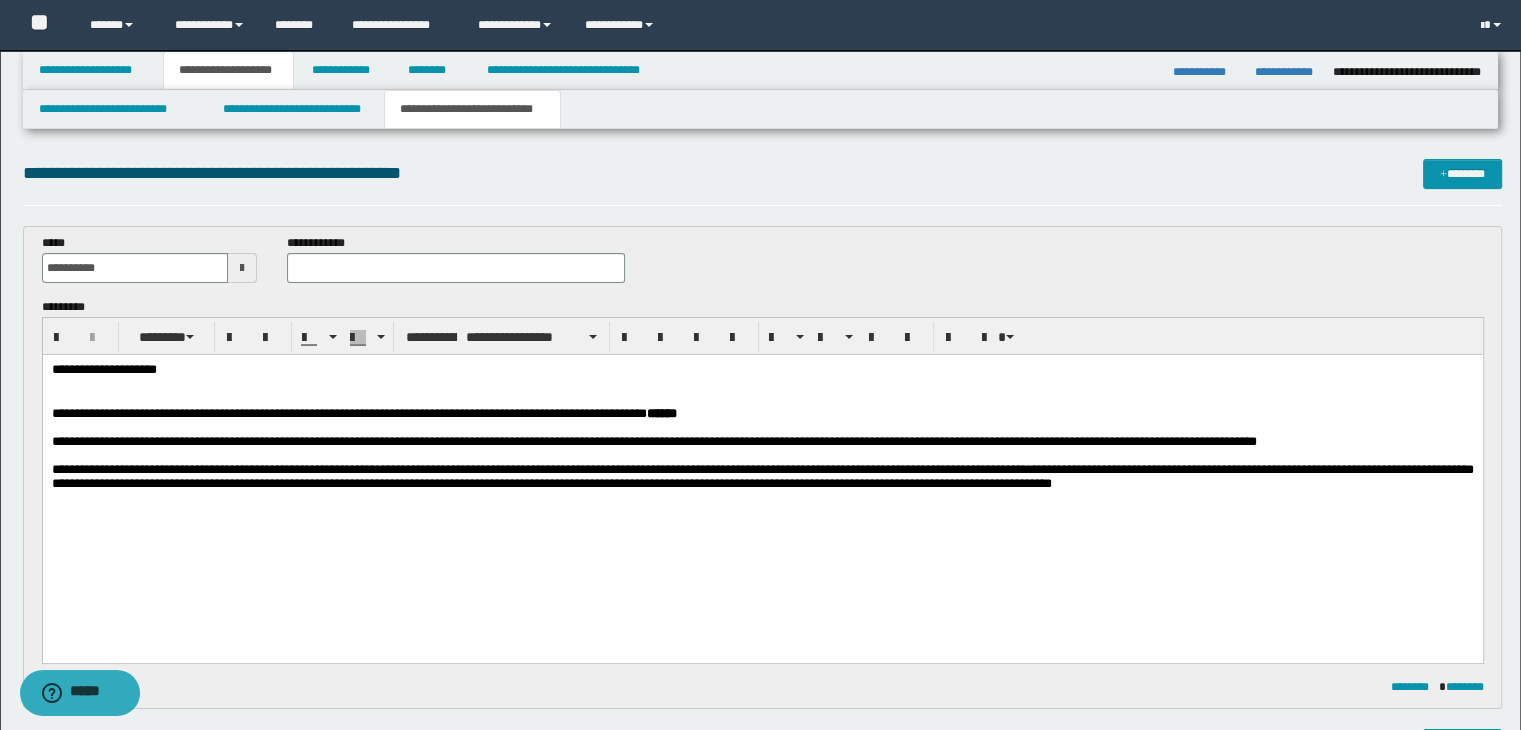 click at bounding box center [762, 385] 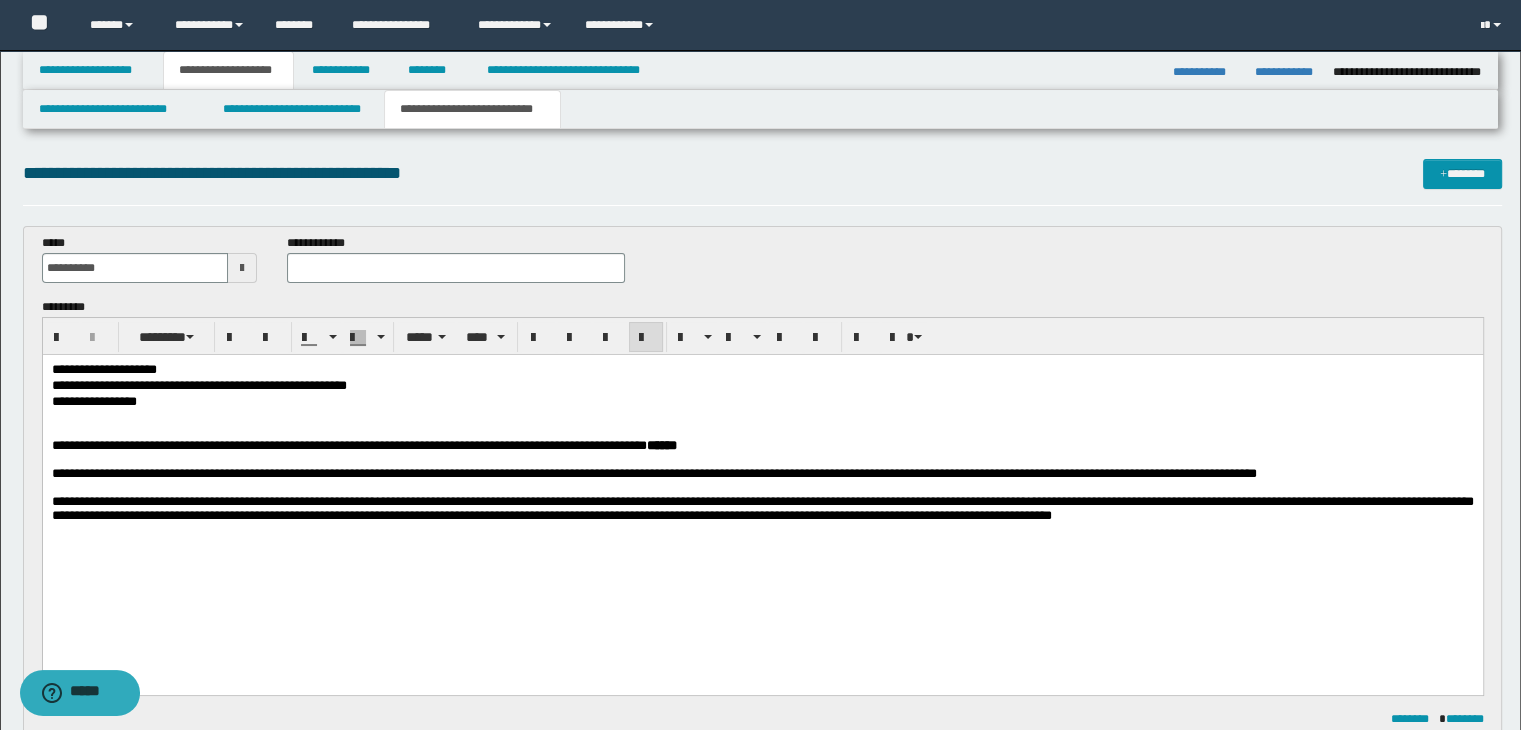 click on "**********" at bounding box center (762, 507) 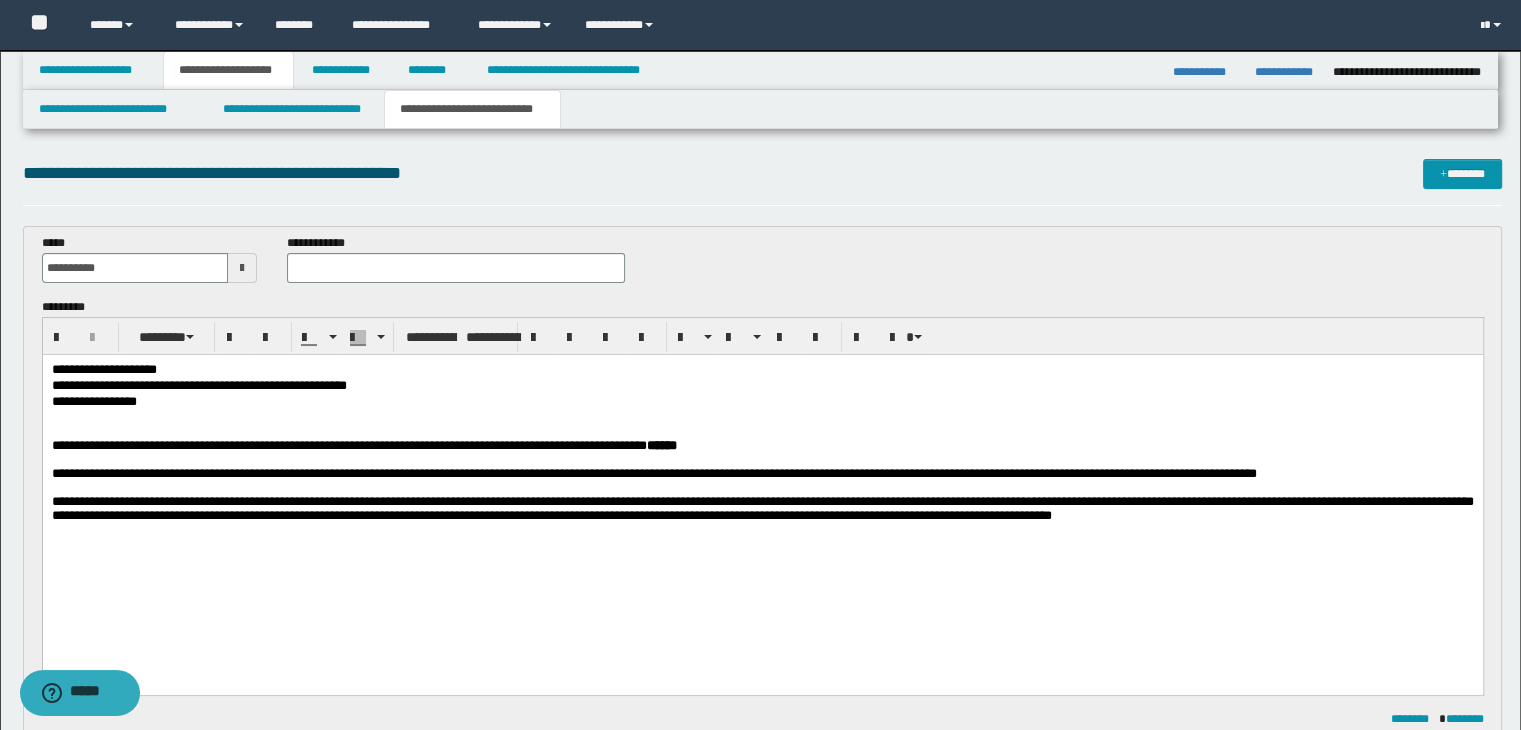 click at bounding box center [762, 431] 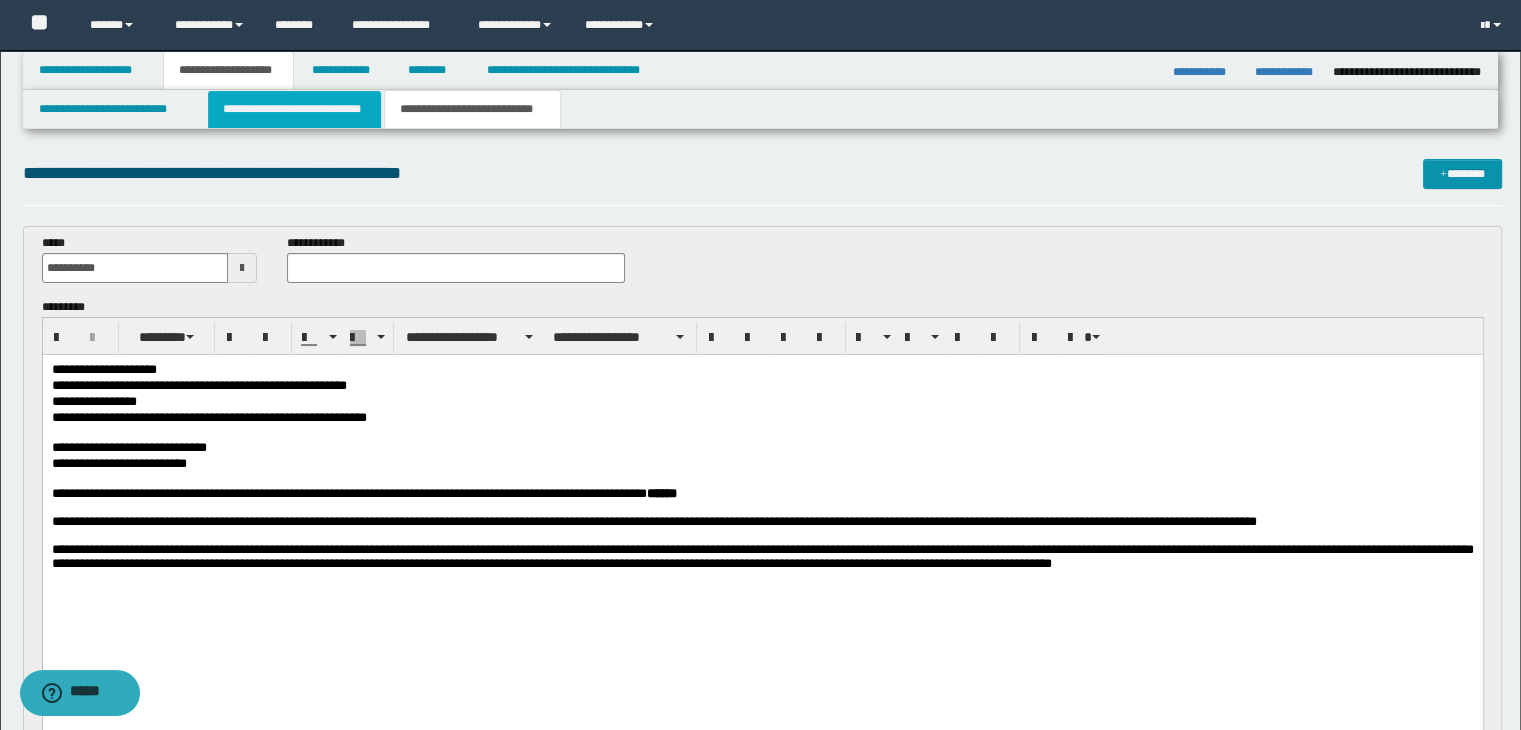 click on "**********" at bounding box center [294, 109] 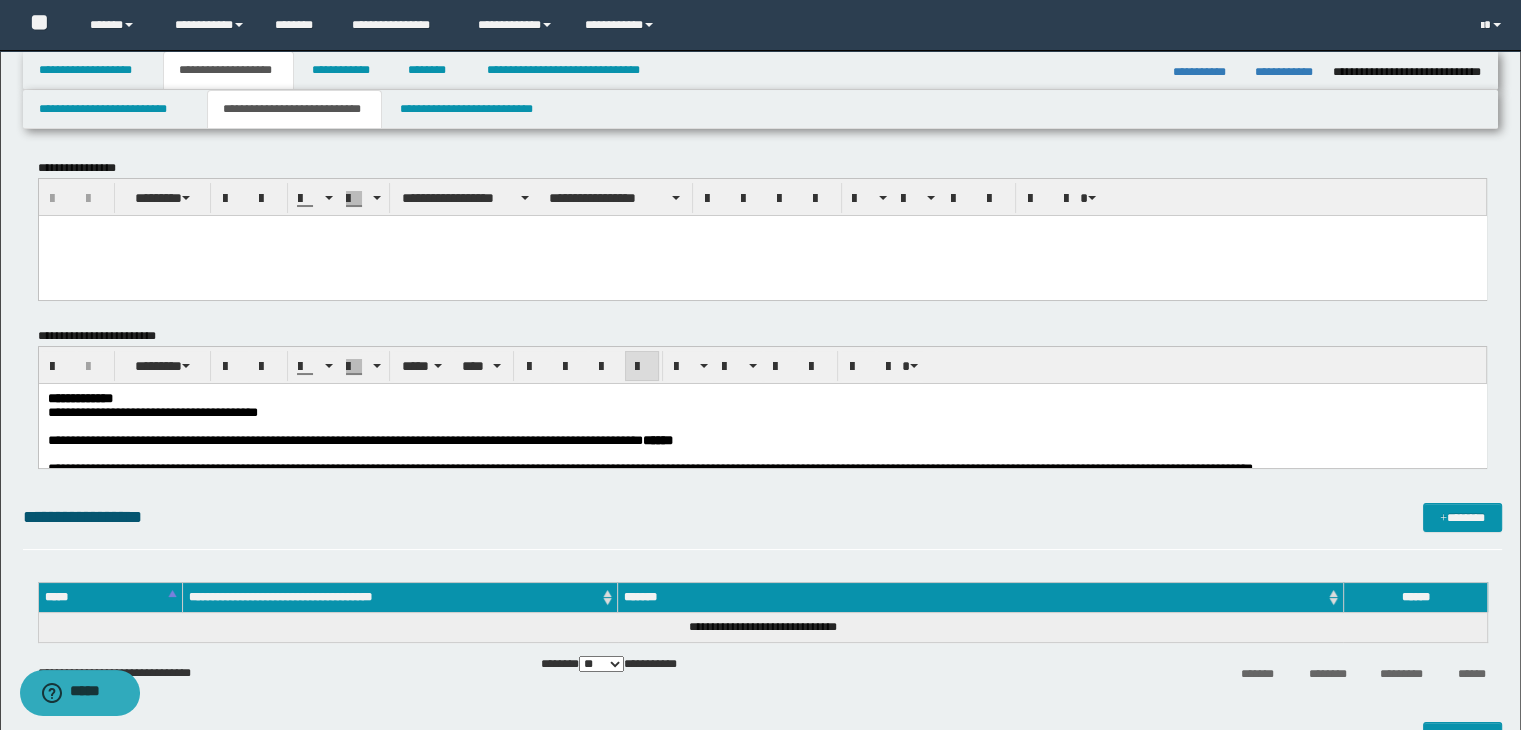 click at bounding box center (762, 426) 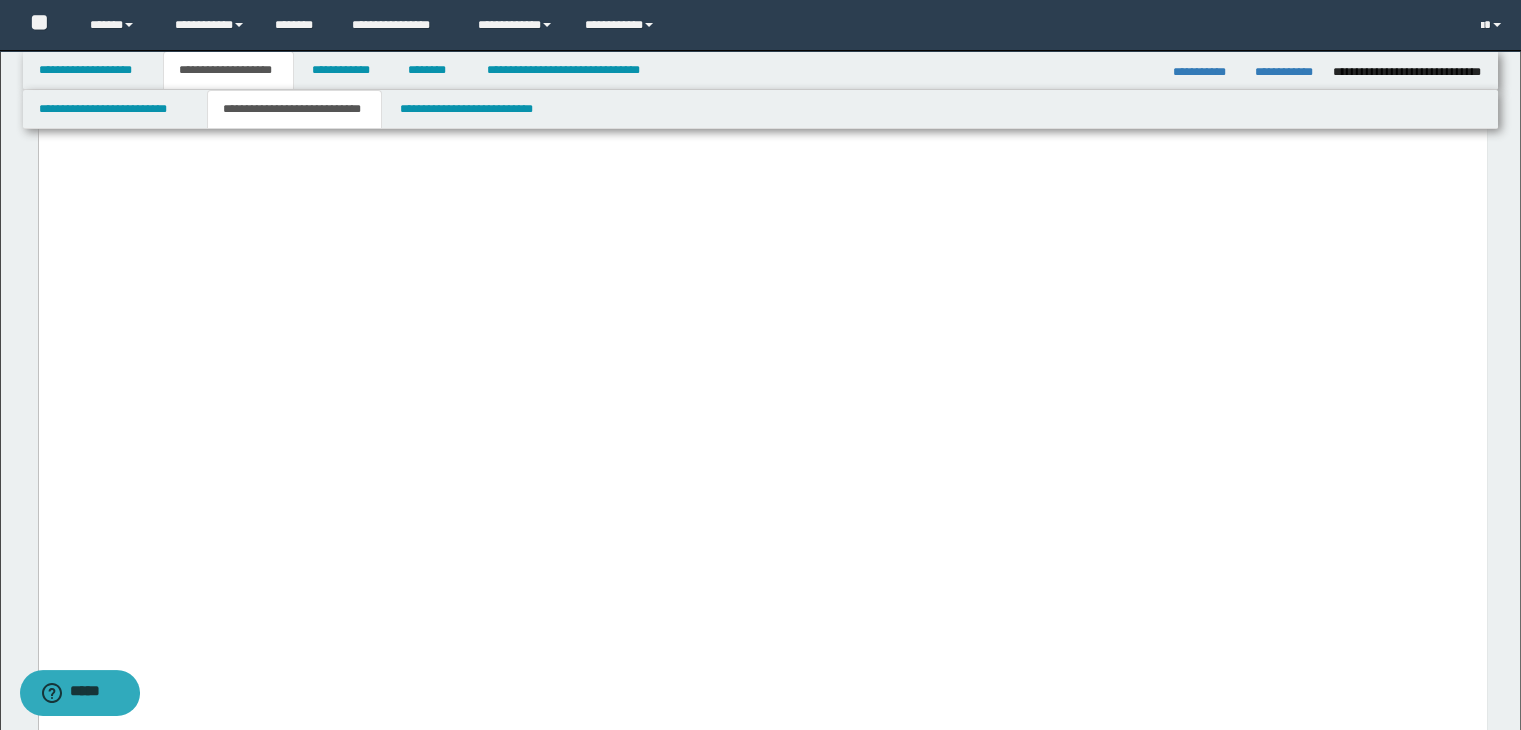 scroll, scrollTop: 2600, scrollLeft: 0, axis: vertical 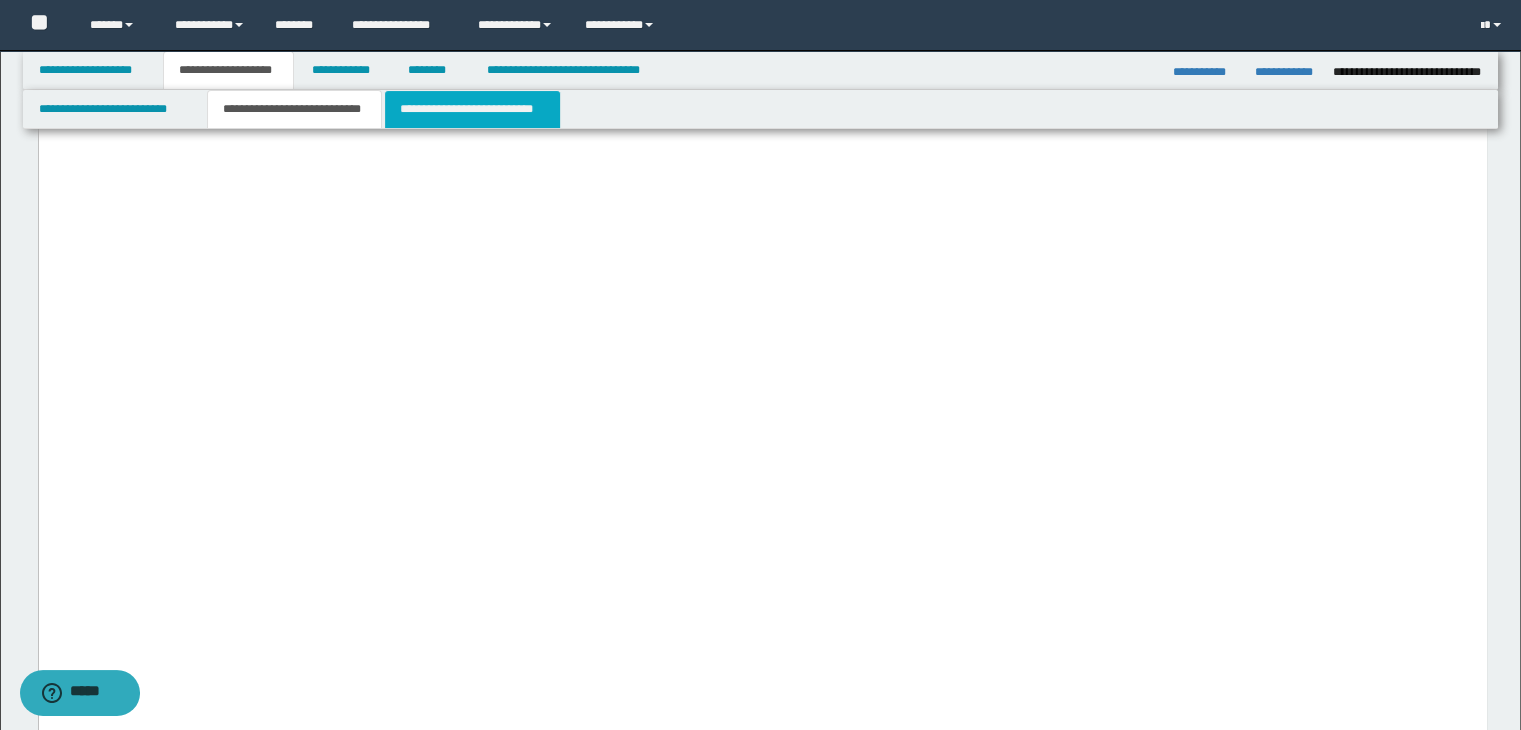 click on "**********" at bounding box center (472, 109) 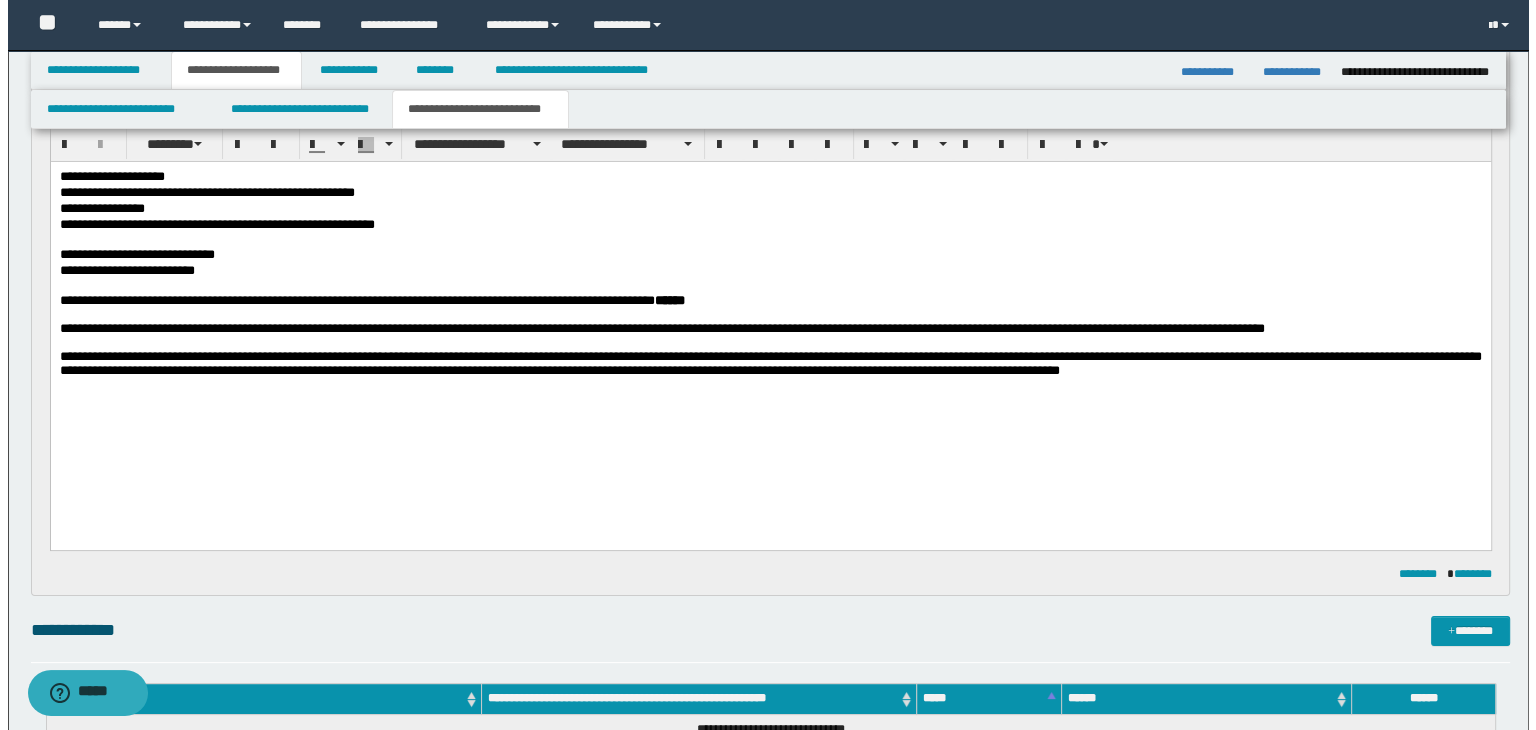 scroll, scrollTop: 90, scrollLeft: 0, axis: vertical 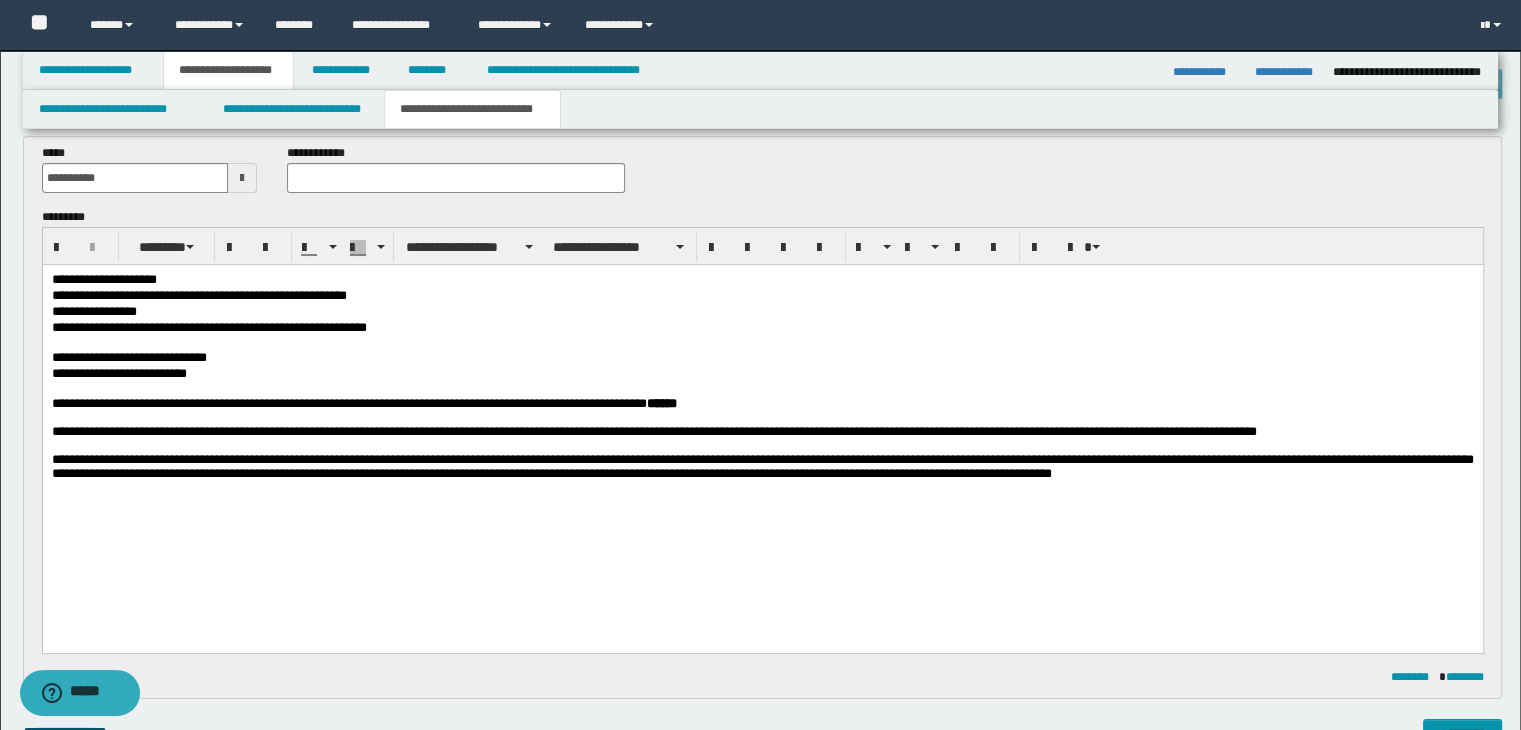 click at bounding box center (762, 343) 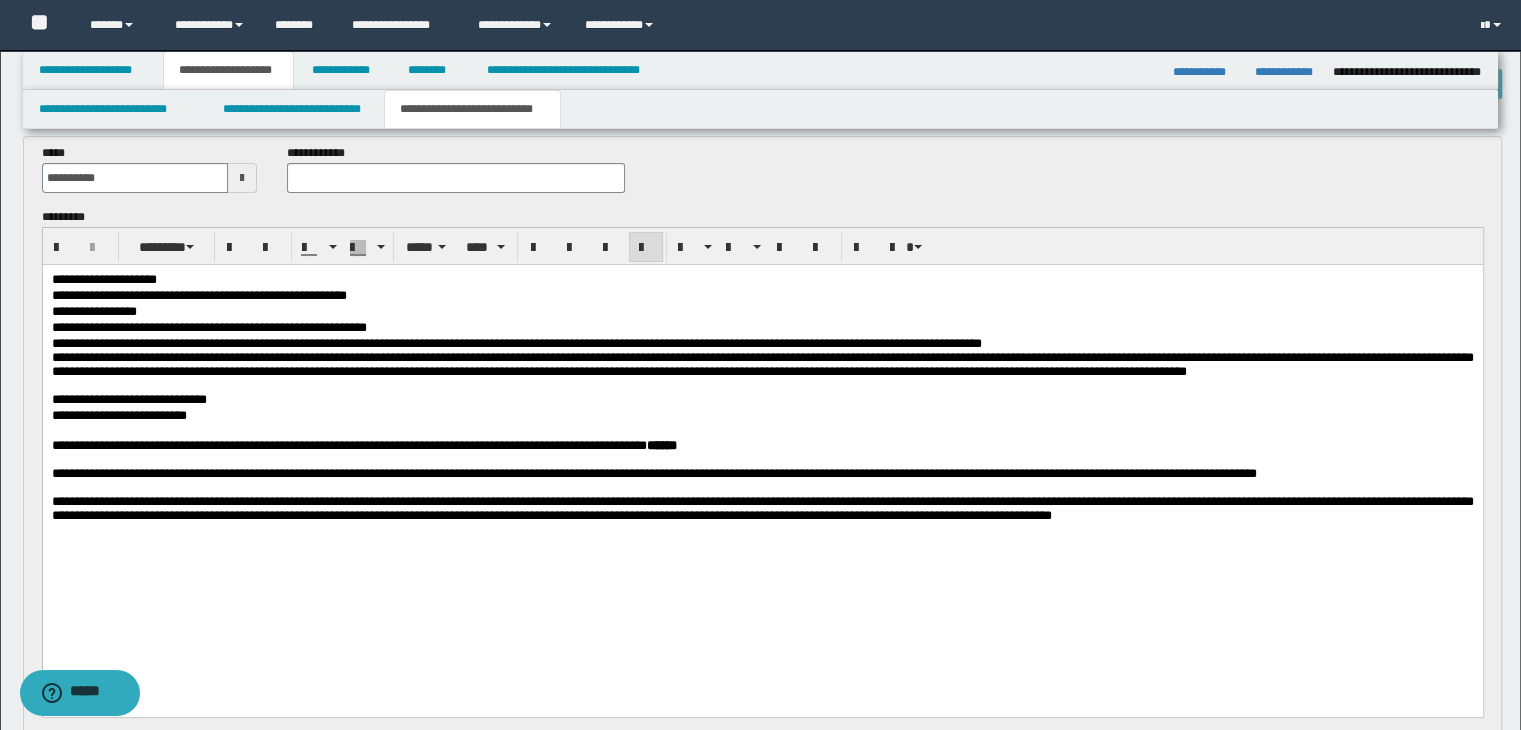 click on "**********" at bounding box center [516, 342] 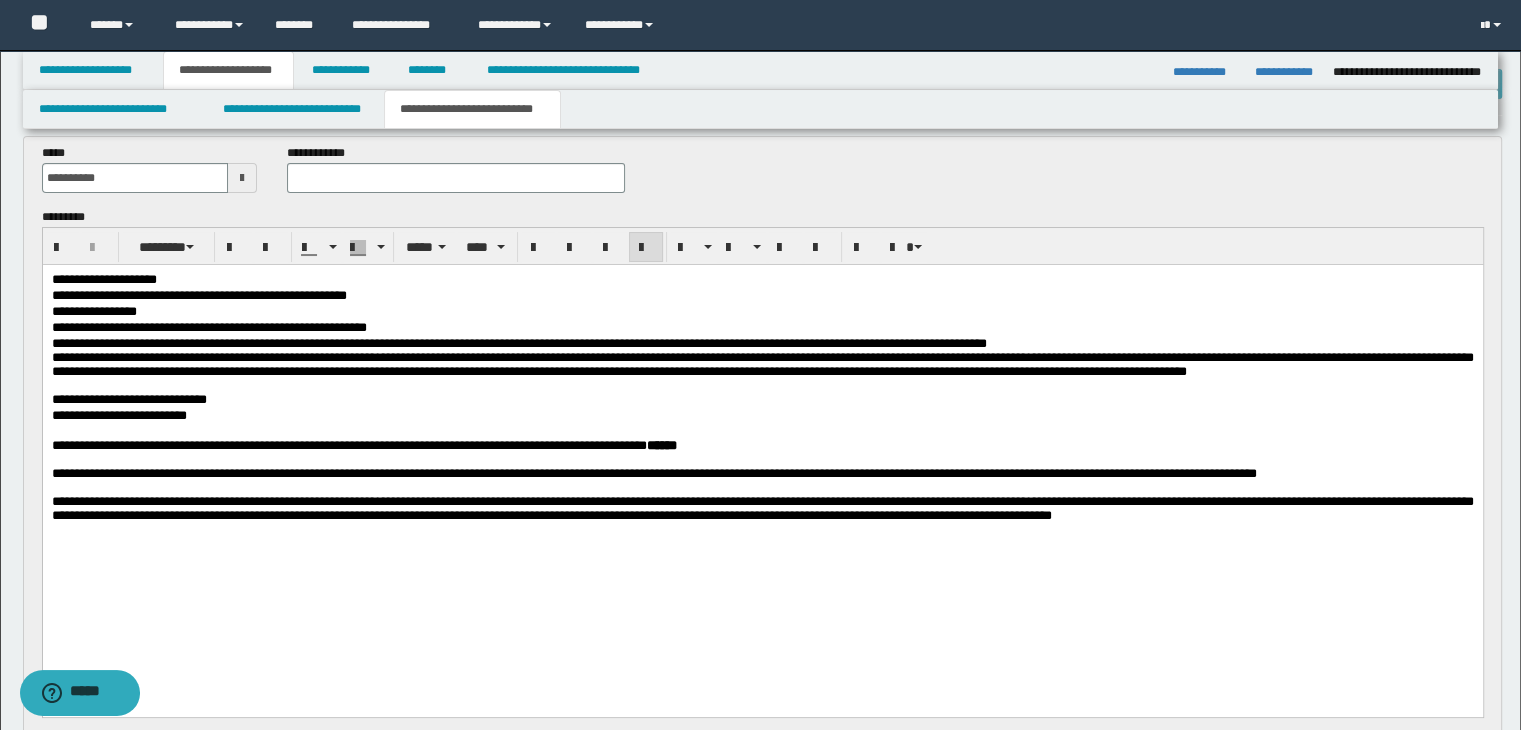 click on "**********" at bounding box center [762, 364] 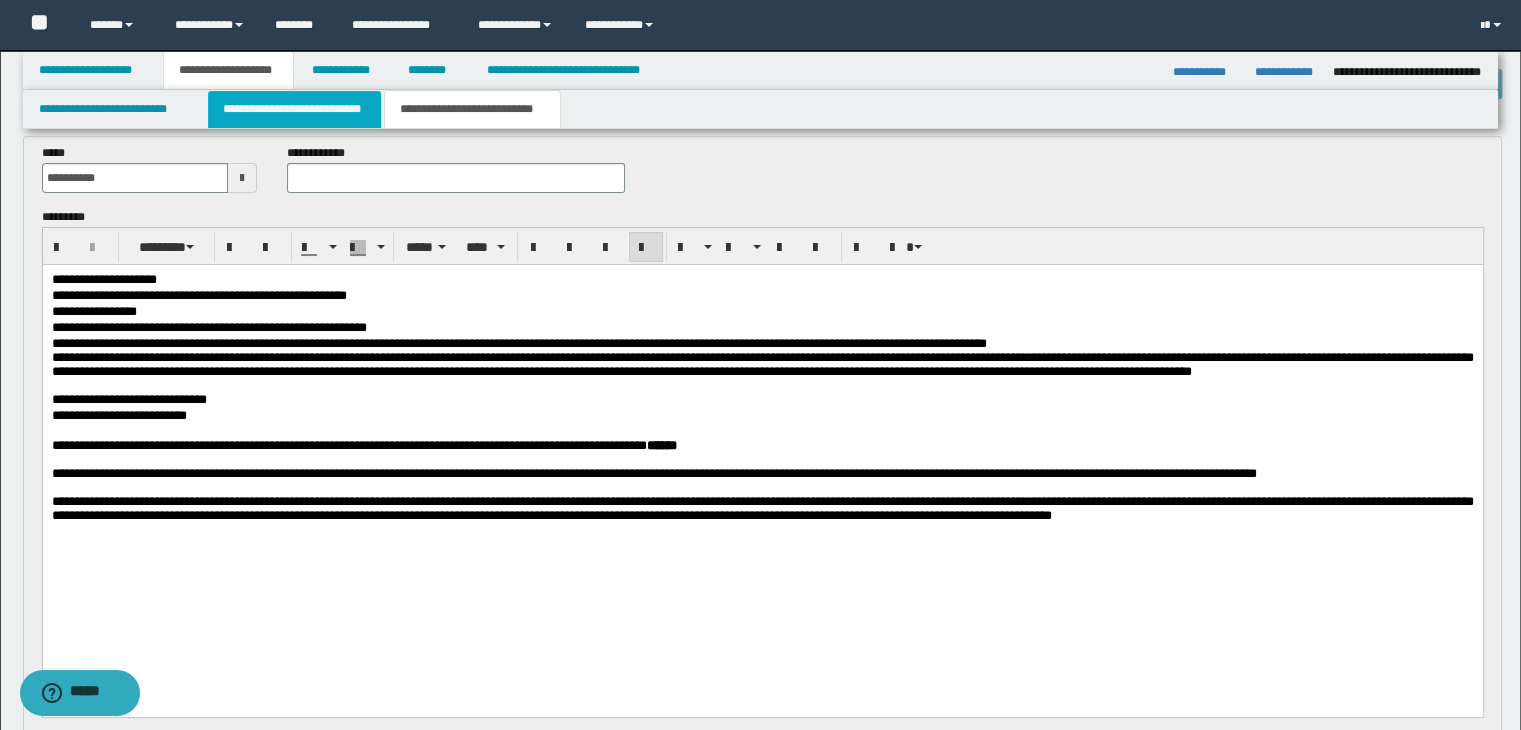 click on "**********" at bounding box center (294, 109) 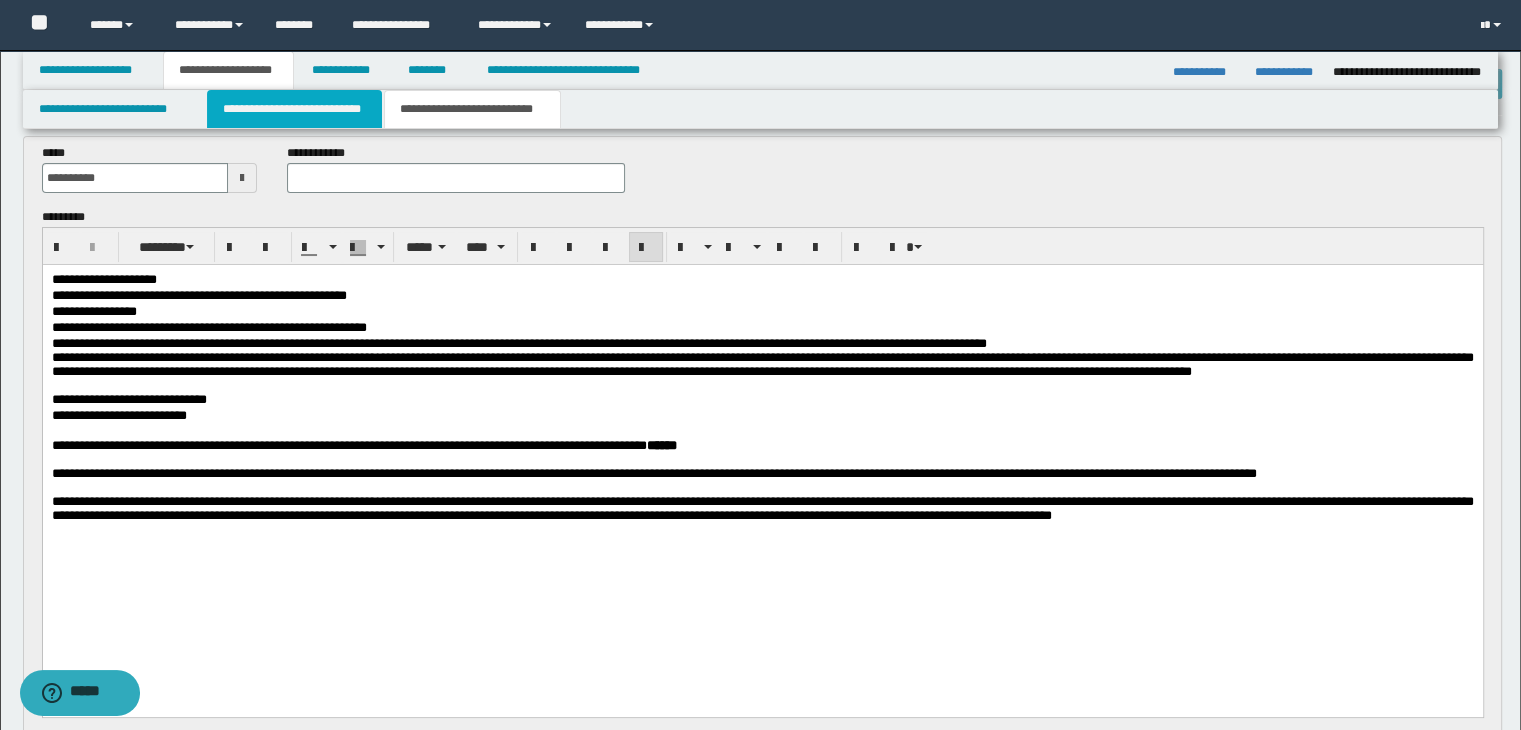 type 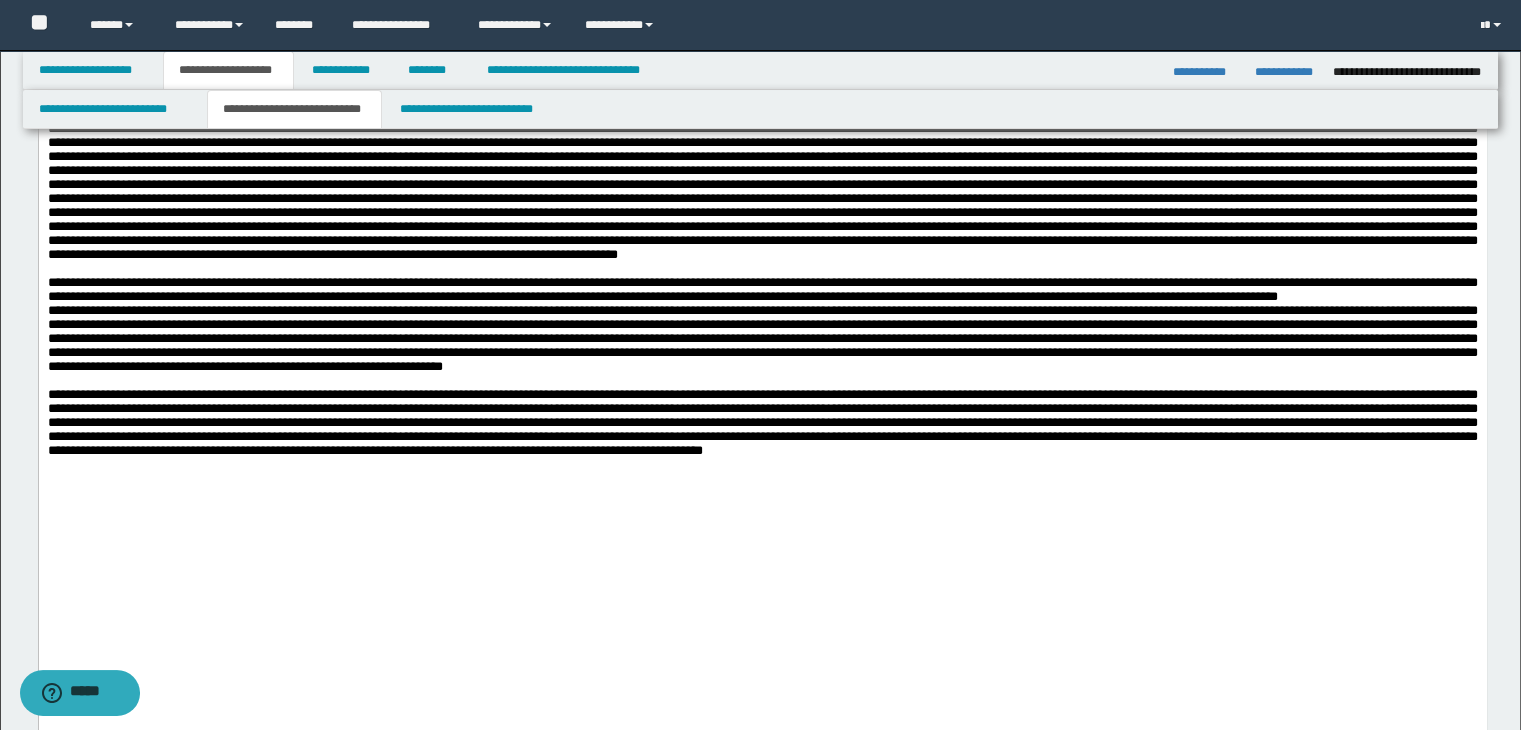 scroll, scrollTop: 1990, scrollLeft: 0, axis: vertical 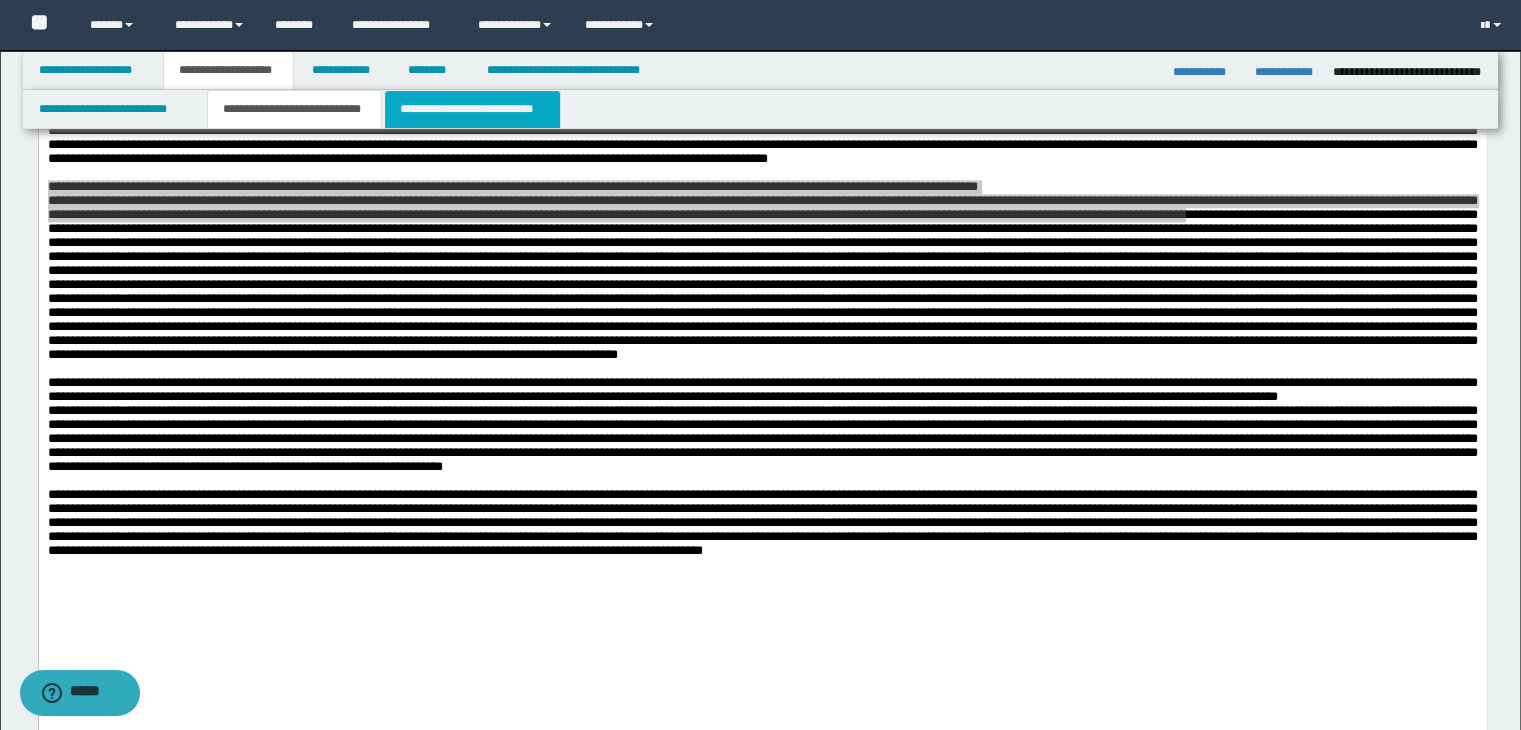 click on "**********" at bounding box center (472, 109) 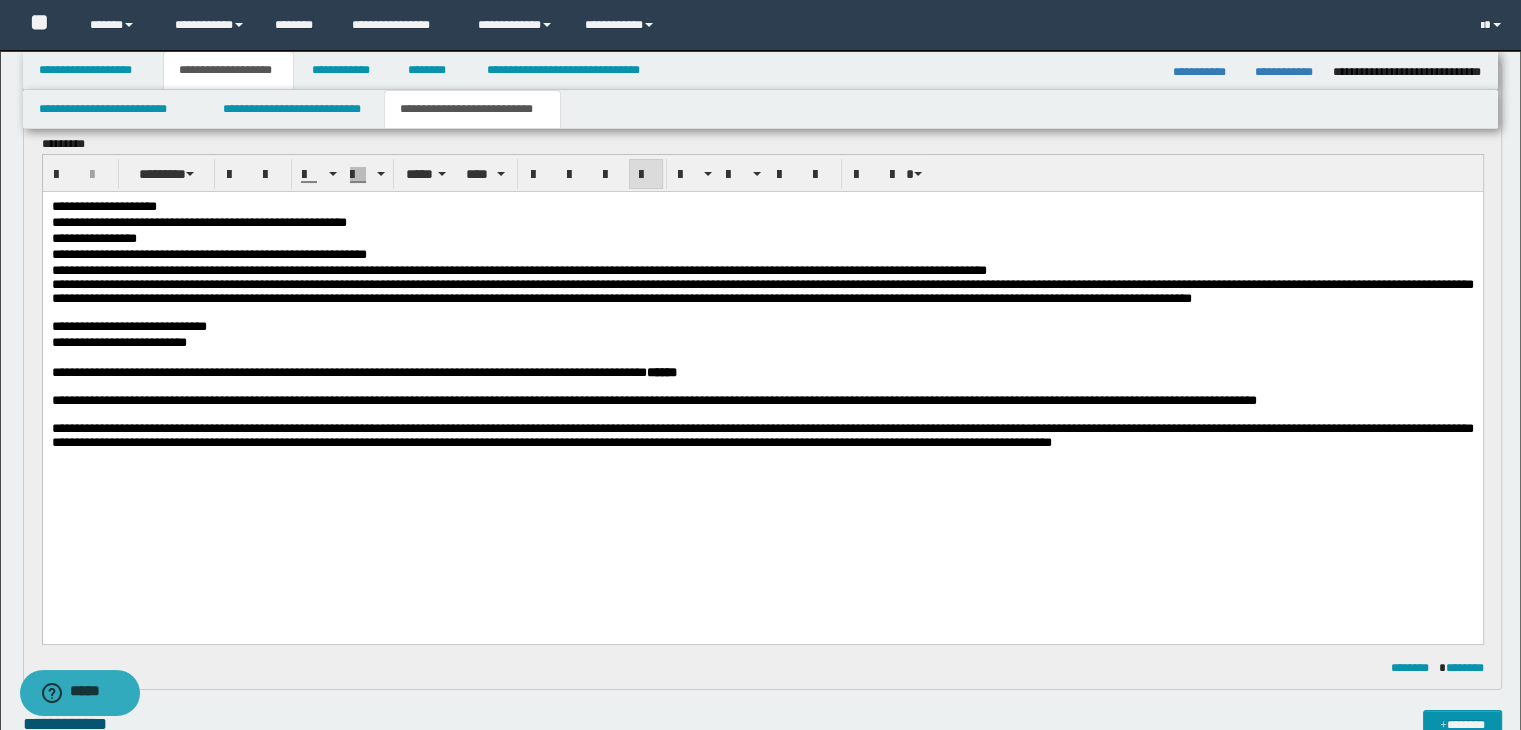 scroll, scrollTop: 154, scrollLeft: 0, axis: vertical 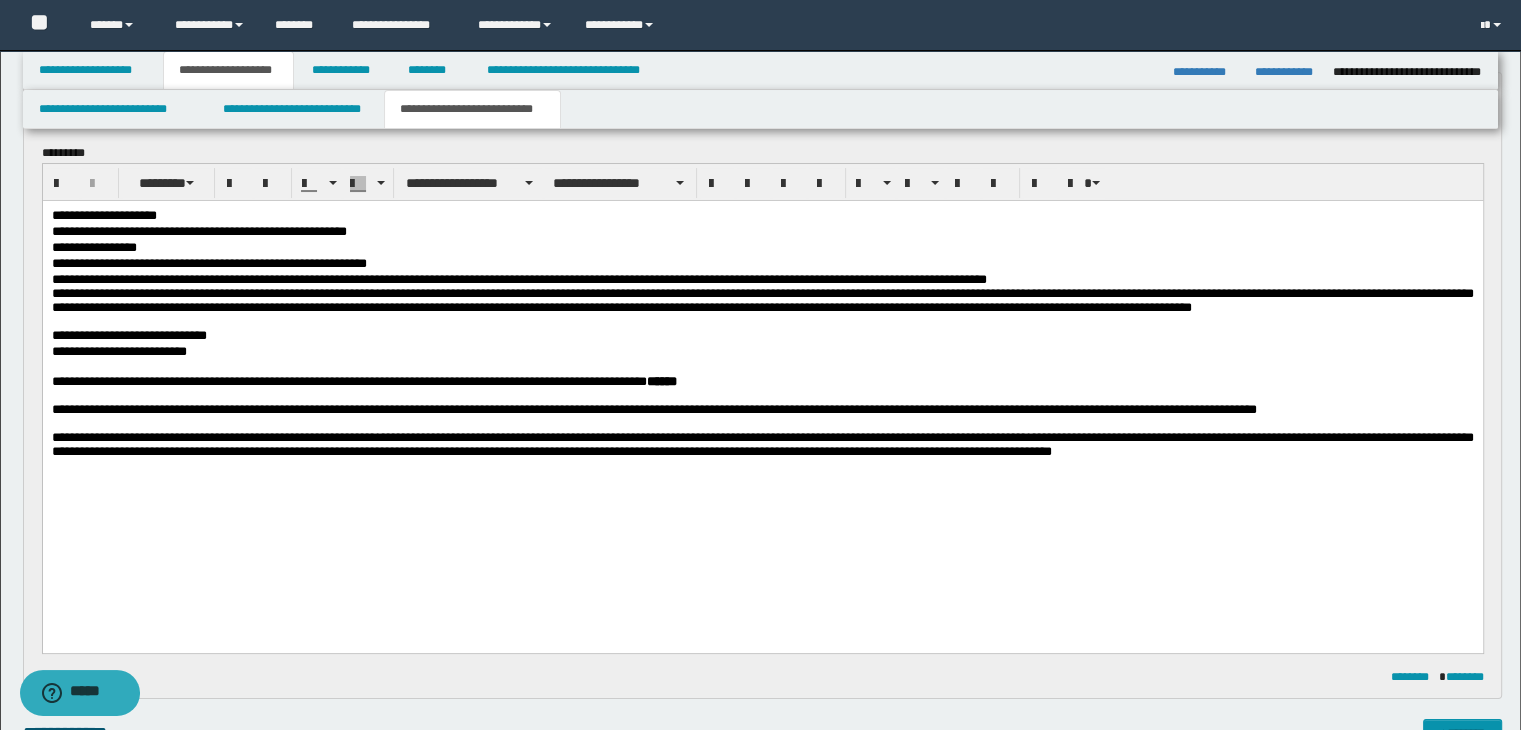 click at bounding box center [762, 367] 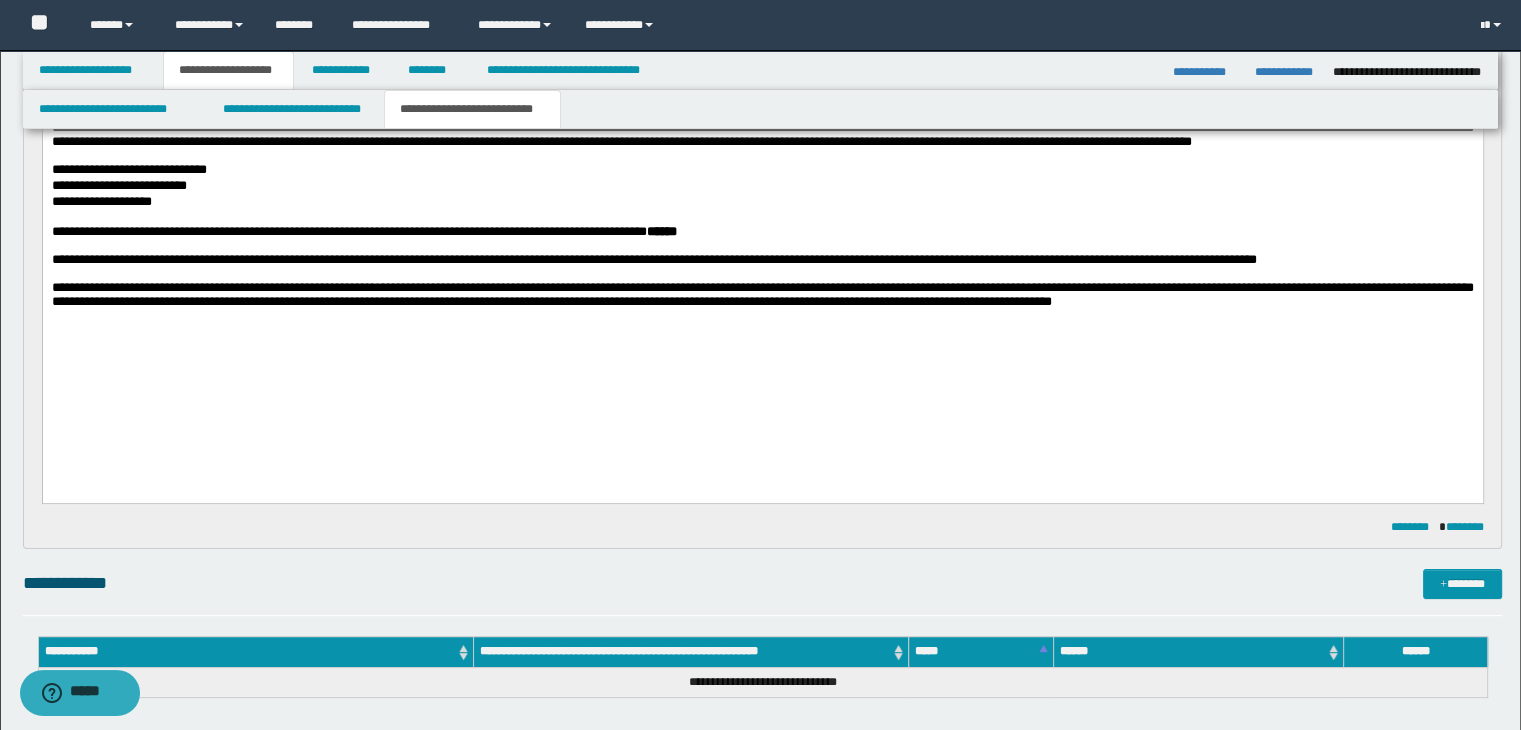 scroll, scrollTop: 354, scrollLeft: 0, axis: vertical 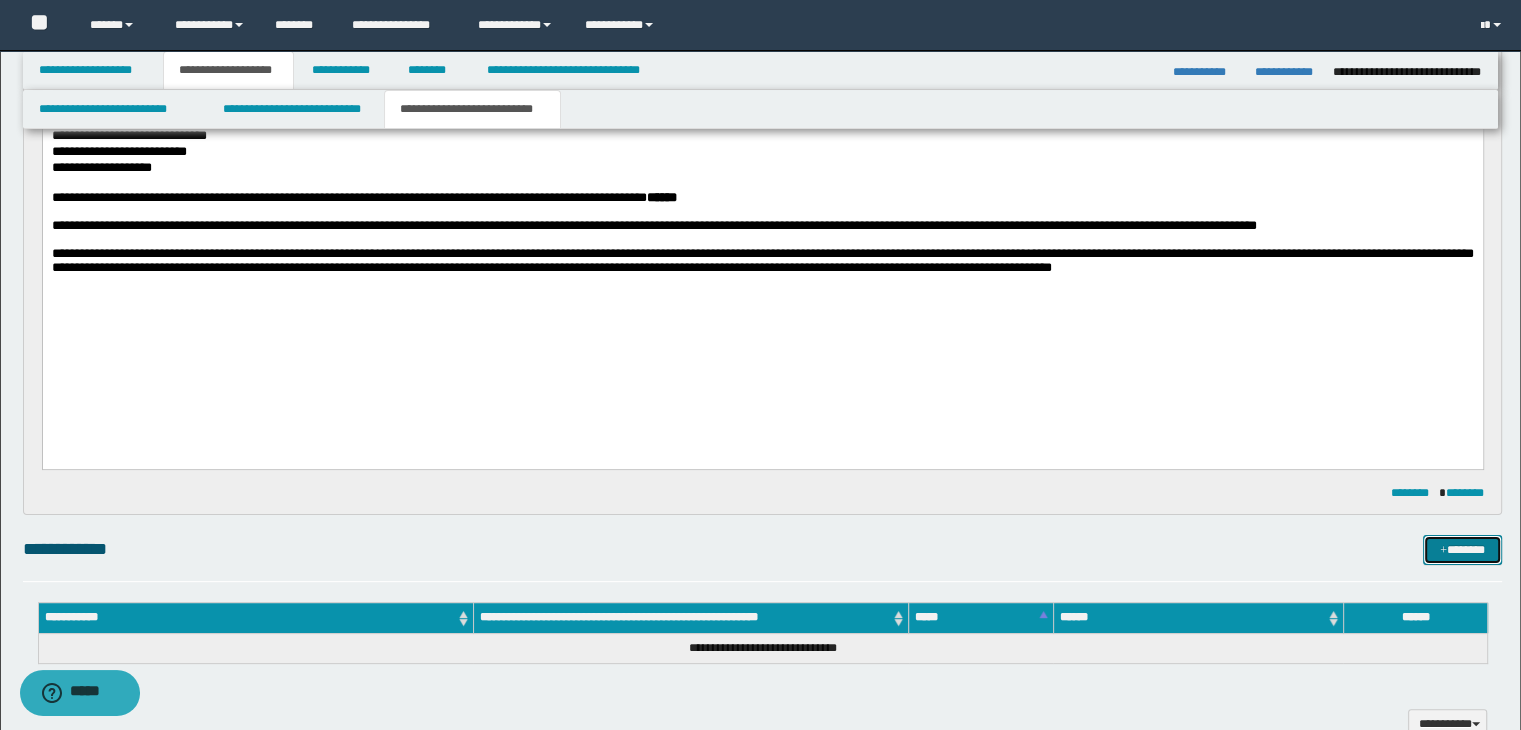 click on "*******" at bounding box center [1462, 550] 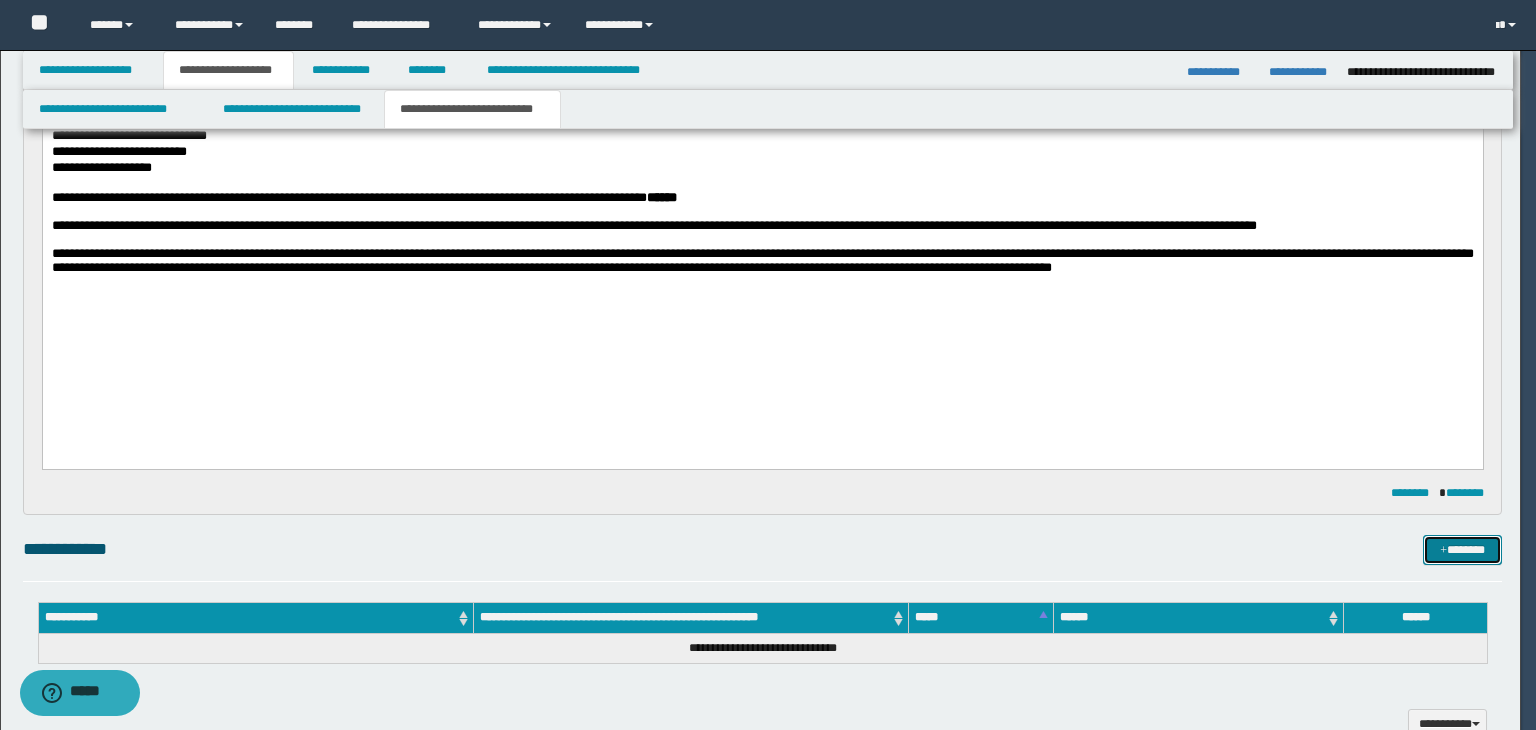 type 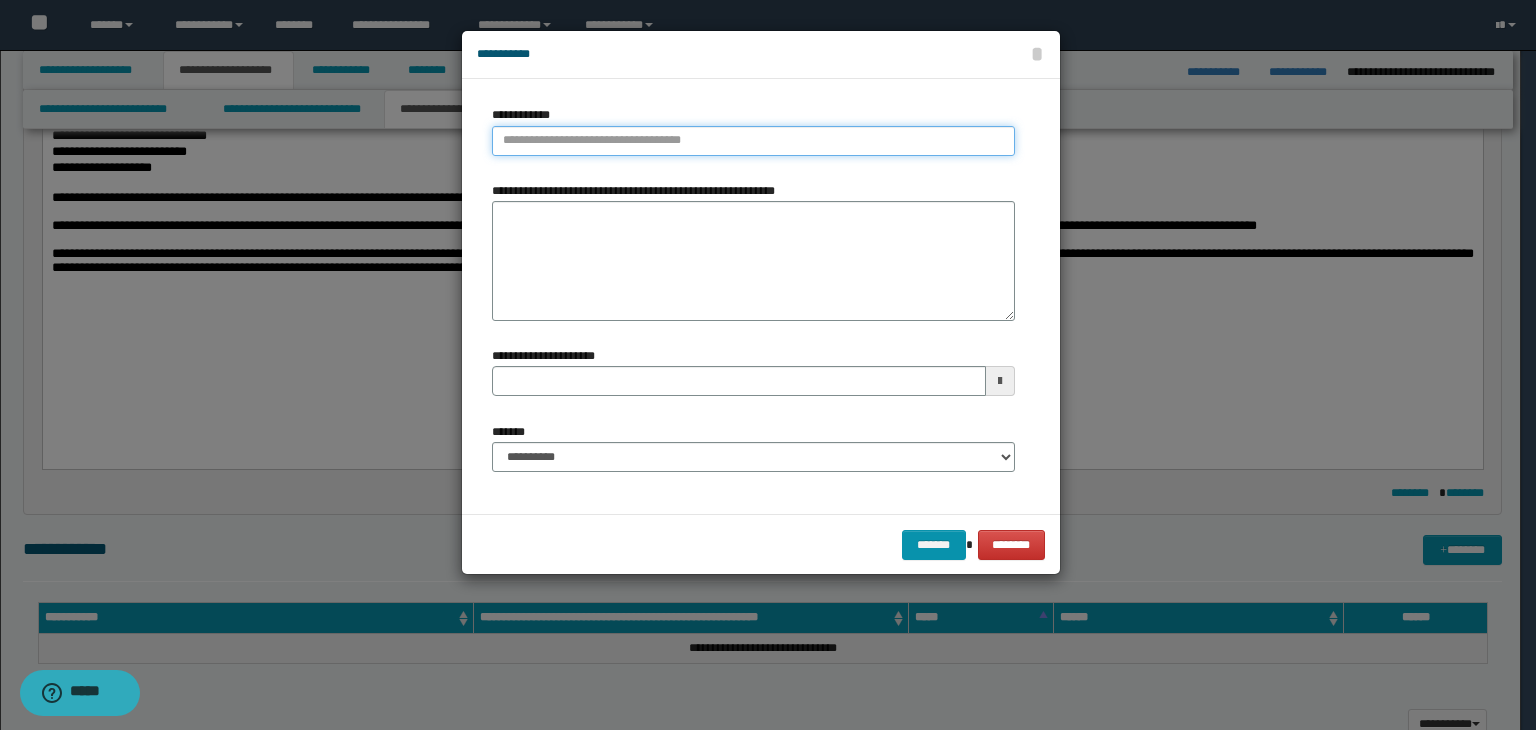 click on "**********" at bounding box center [753, 141] 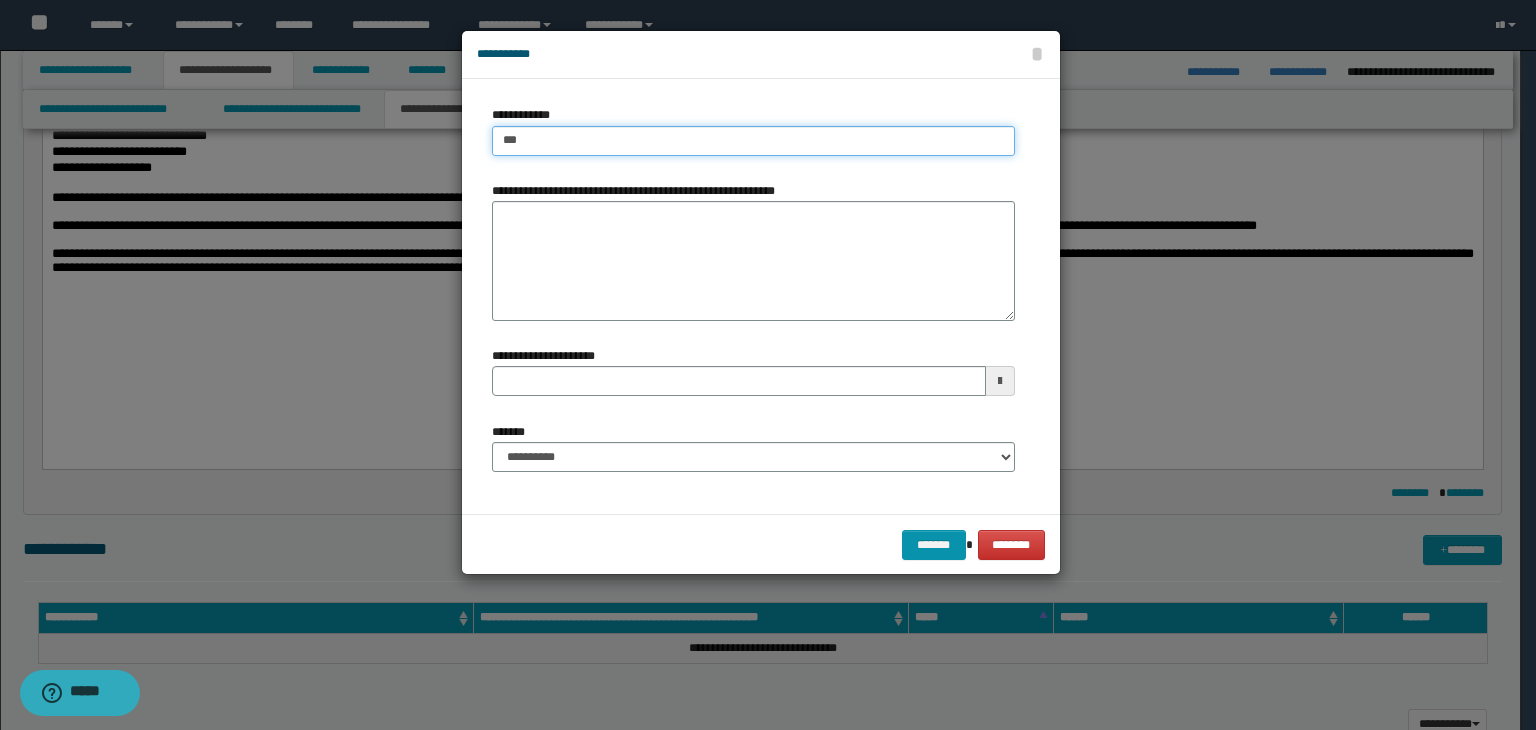 type on "****" 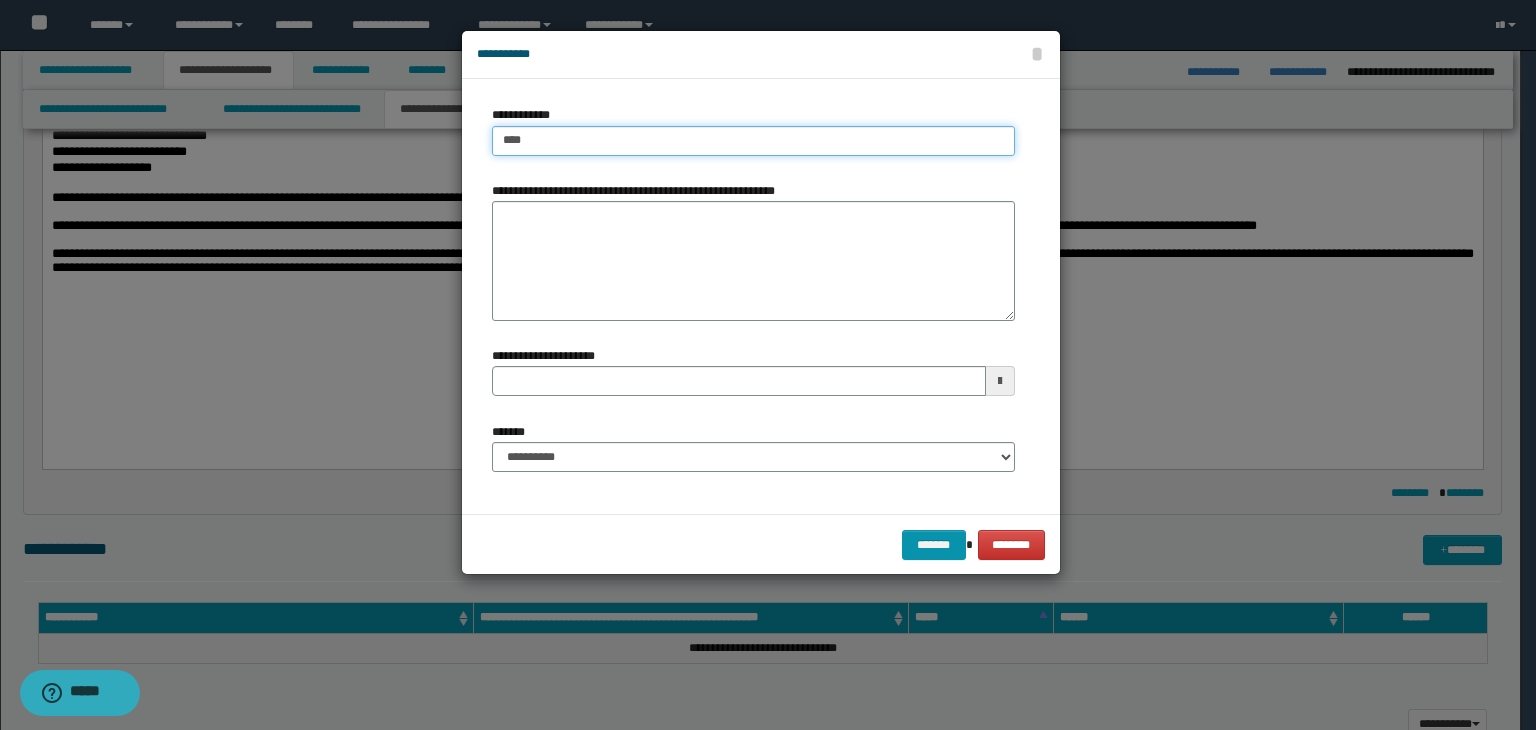 type on "****" 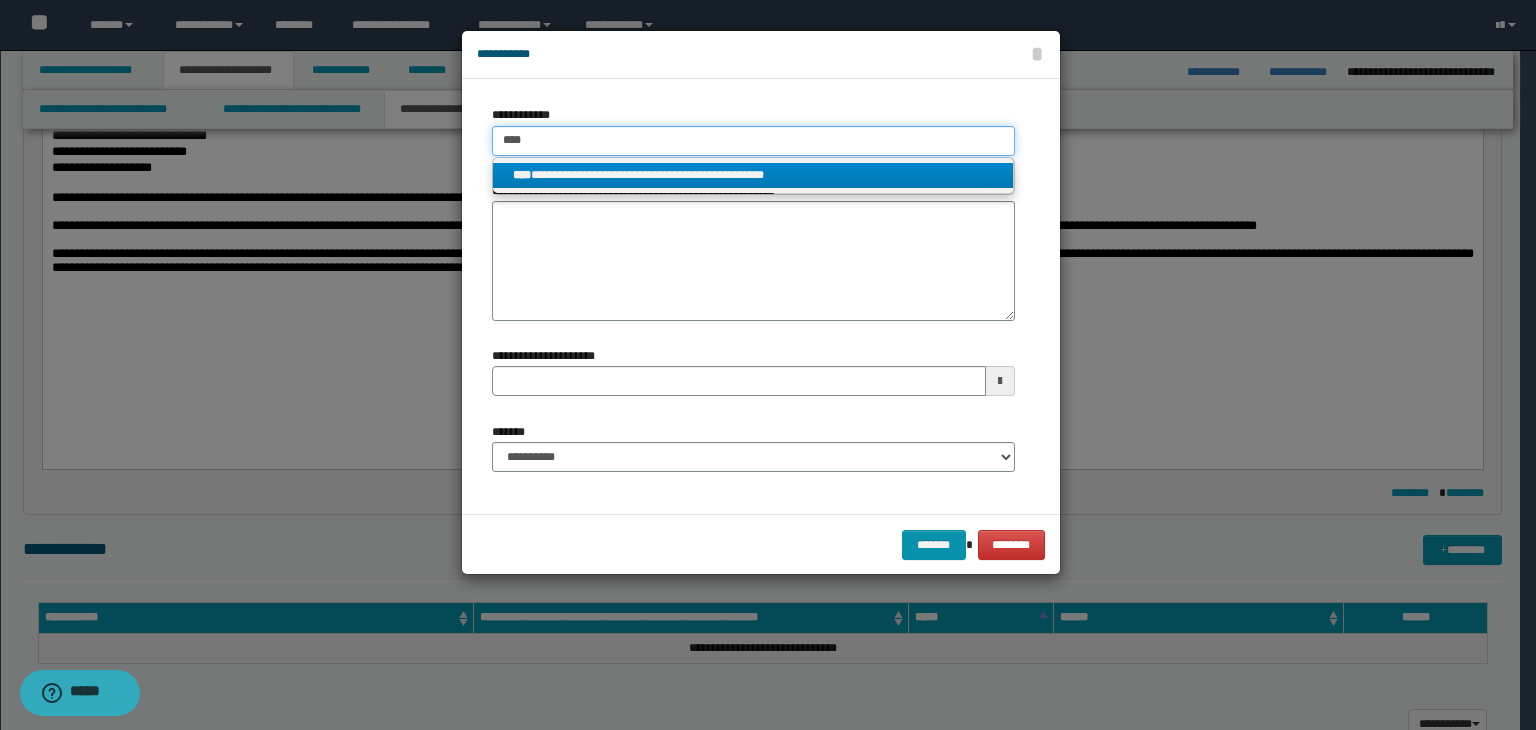 type on "****" 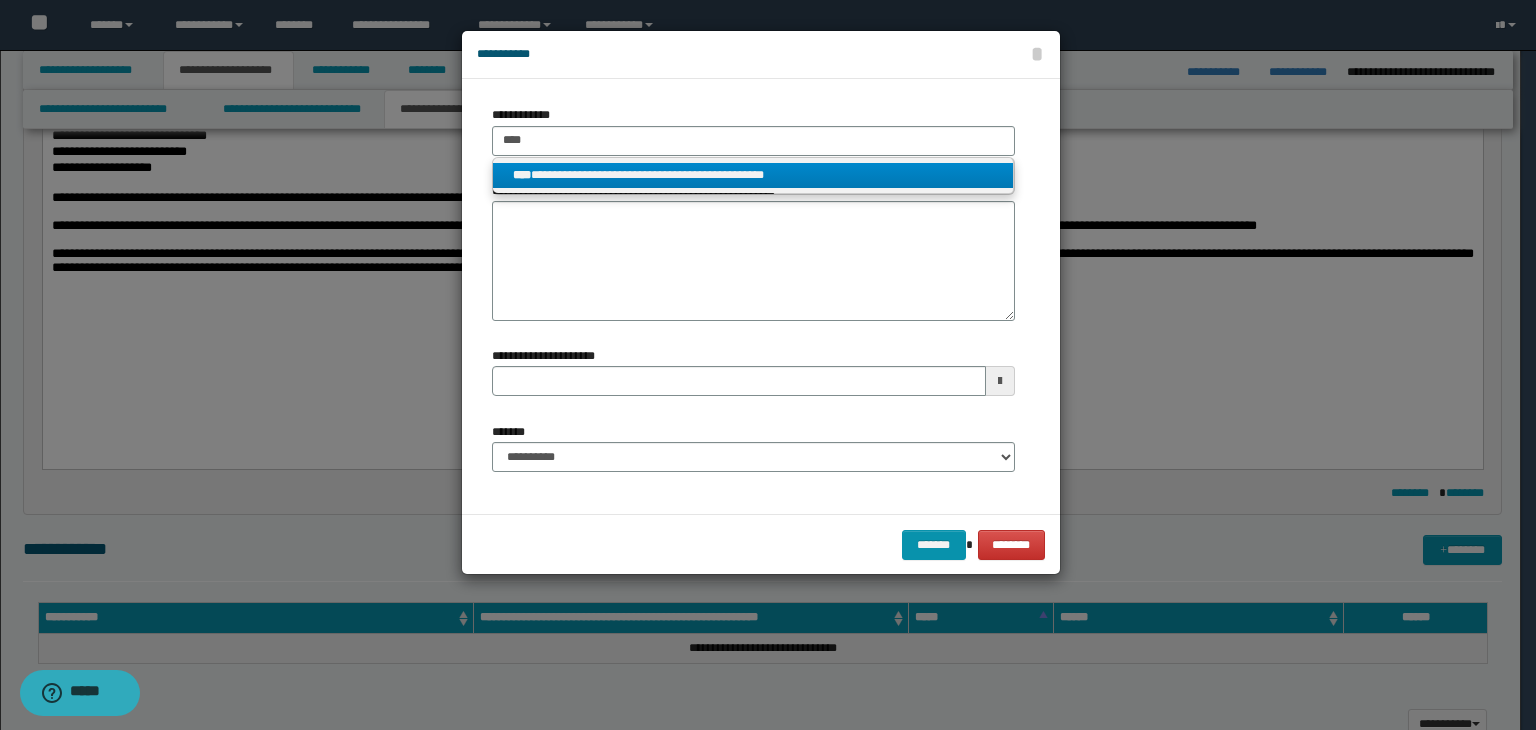 drag, startPoint x: 810, startPoint y: 161, endPoint x: 816, endPoint y: 189, distance: 28.635643 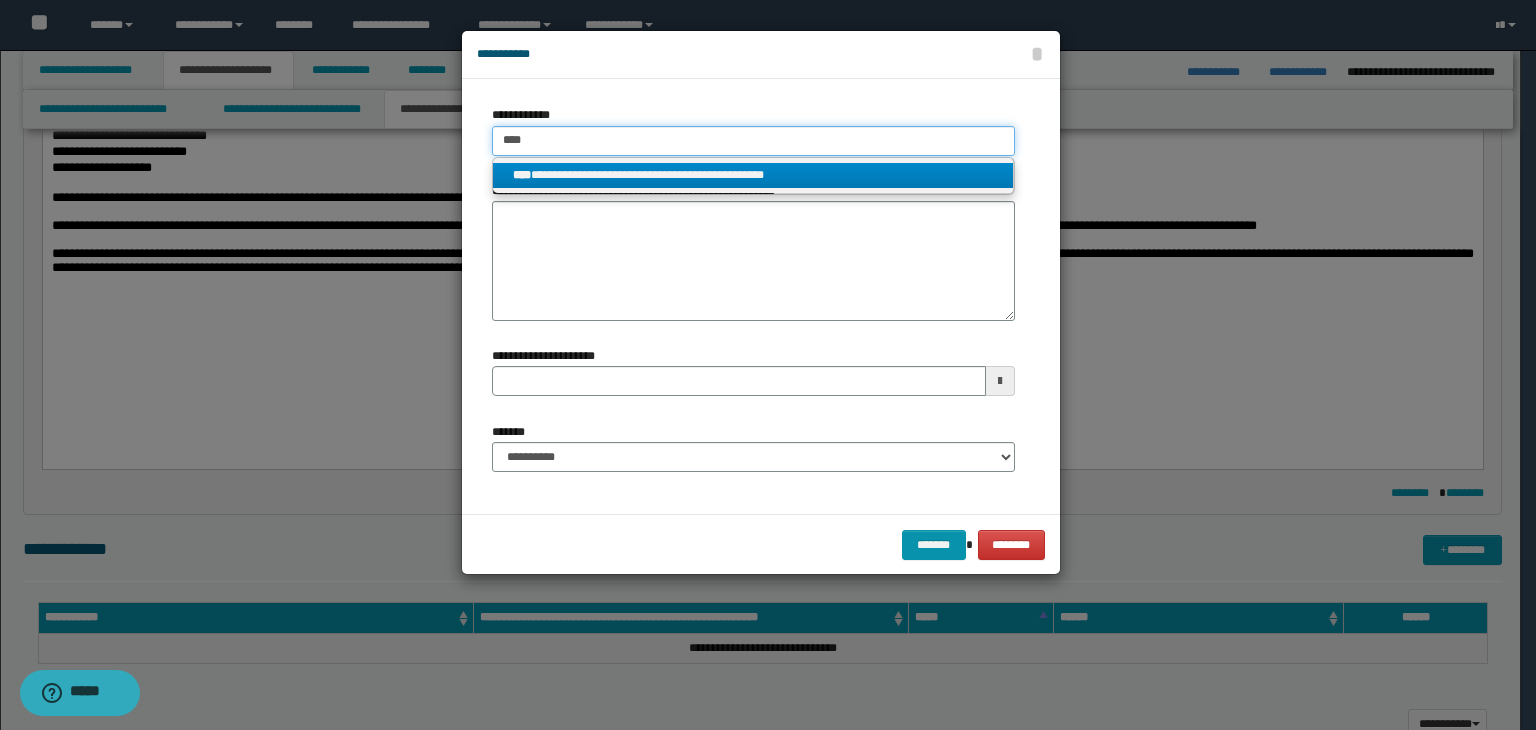 type 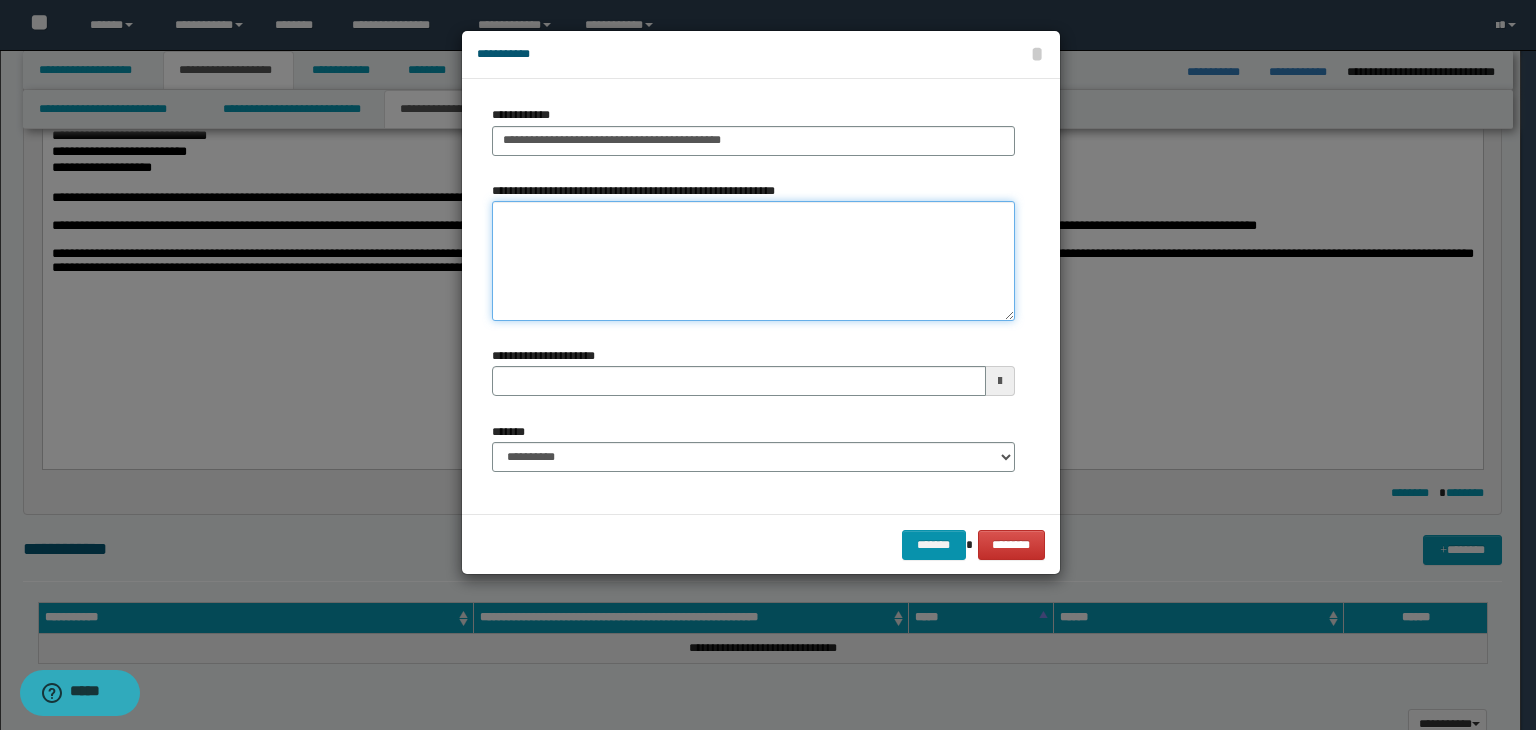 click on "**********" at bounding box center (753, 261) 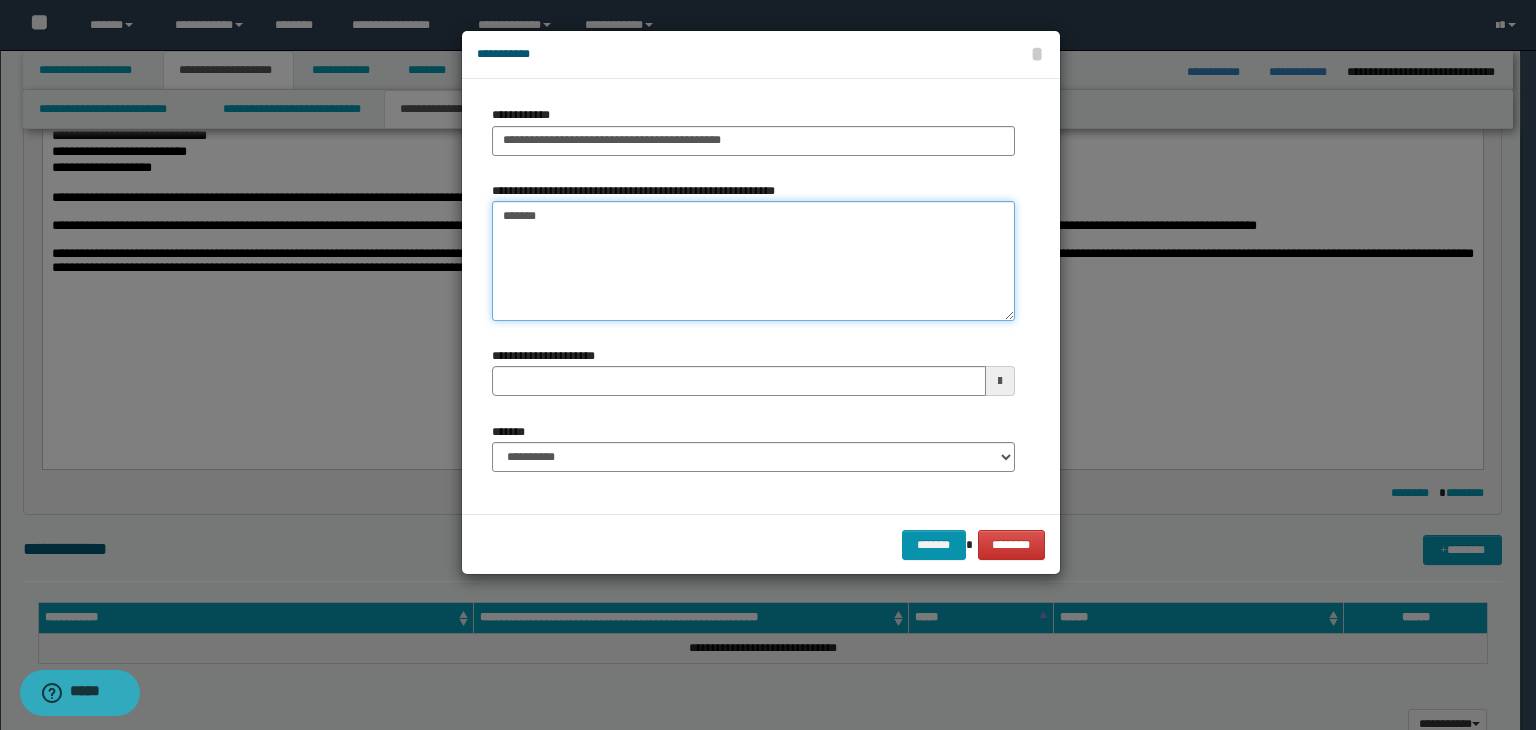 type on "*******" 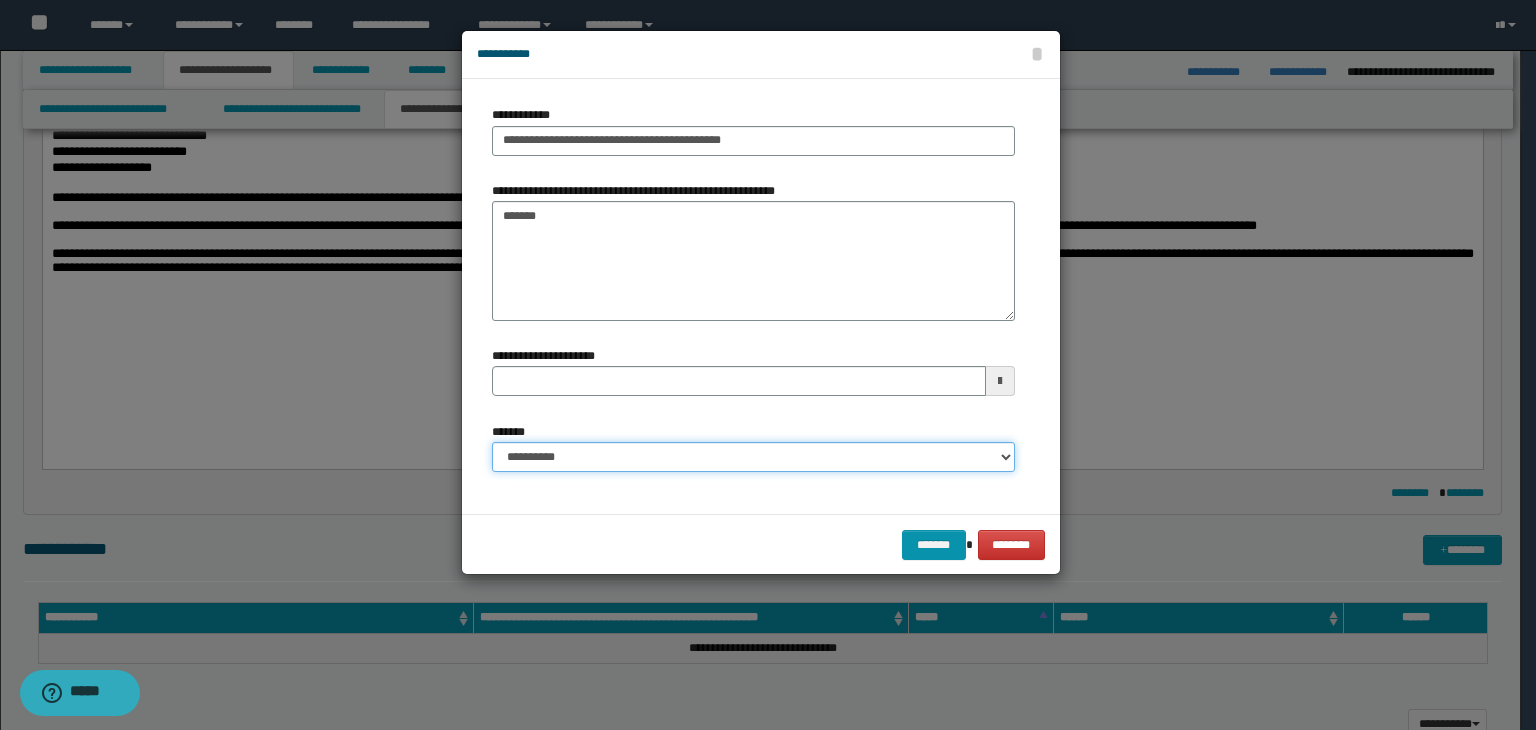 click on "**********" at bounding box center [753, 457] 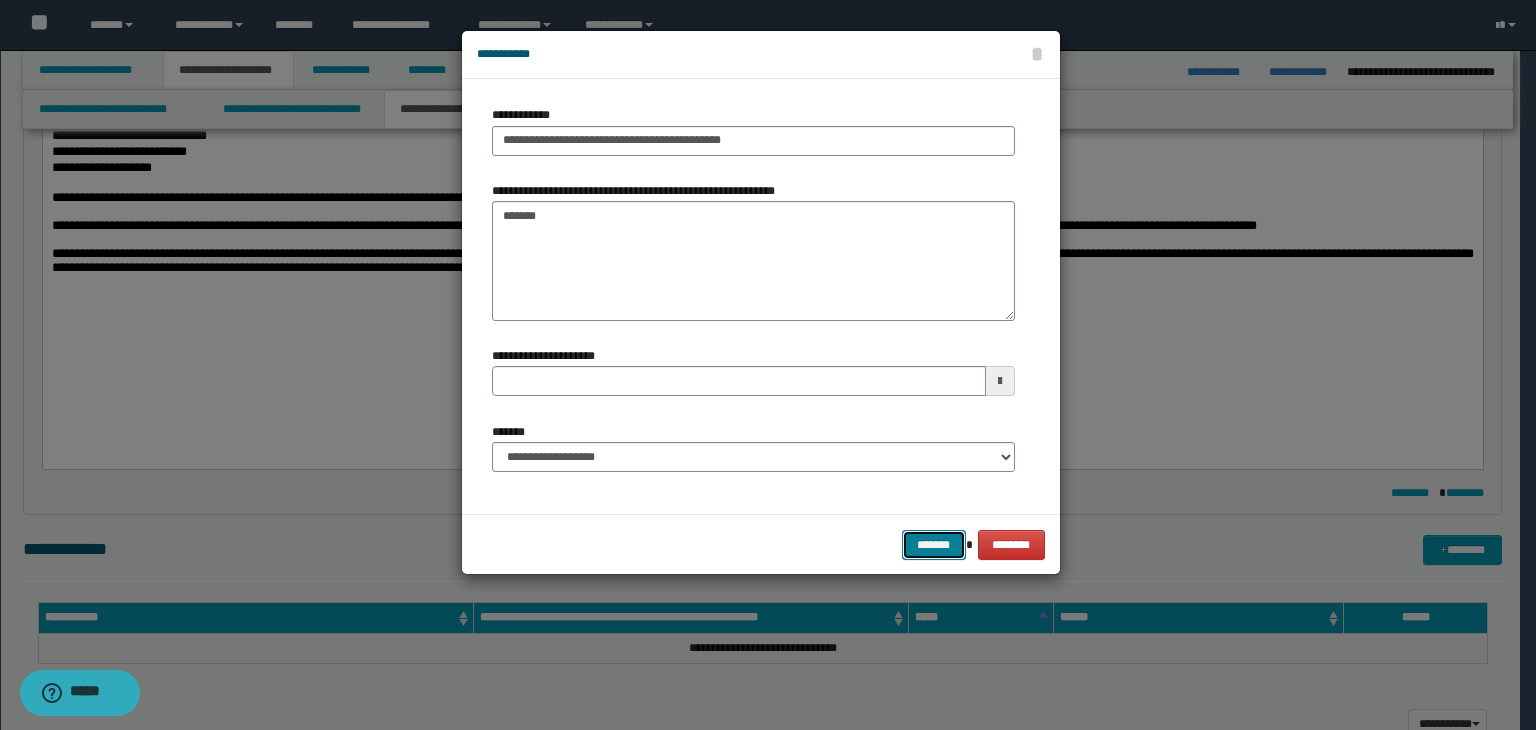 click on "*******" at bounding box center (934, 545) 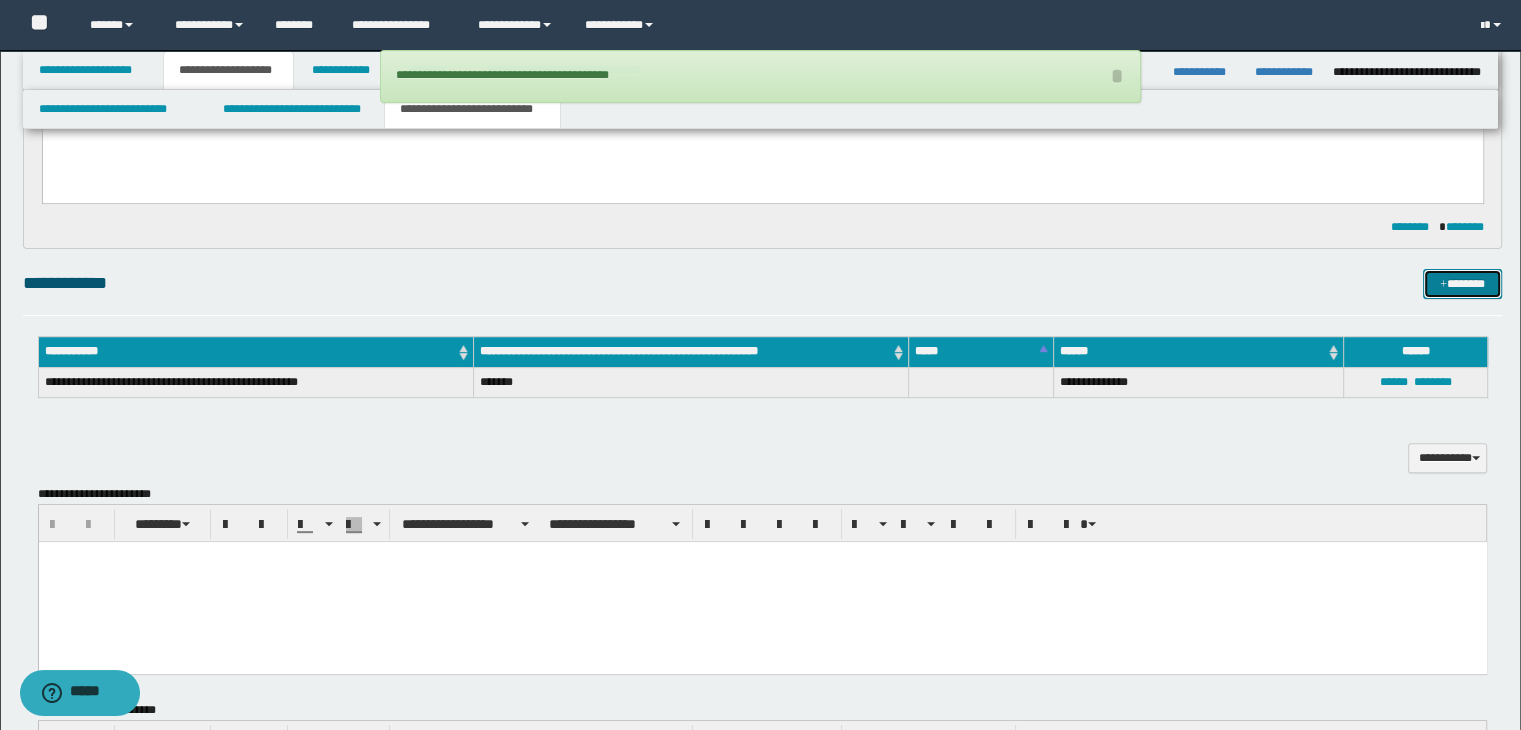 scroll, scrollTop: 654, scrollLeft: 0, axis: vertical 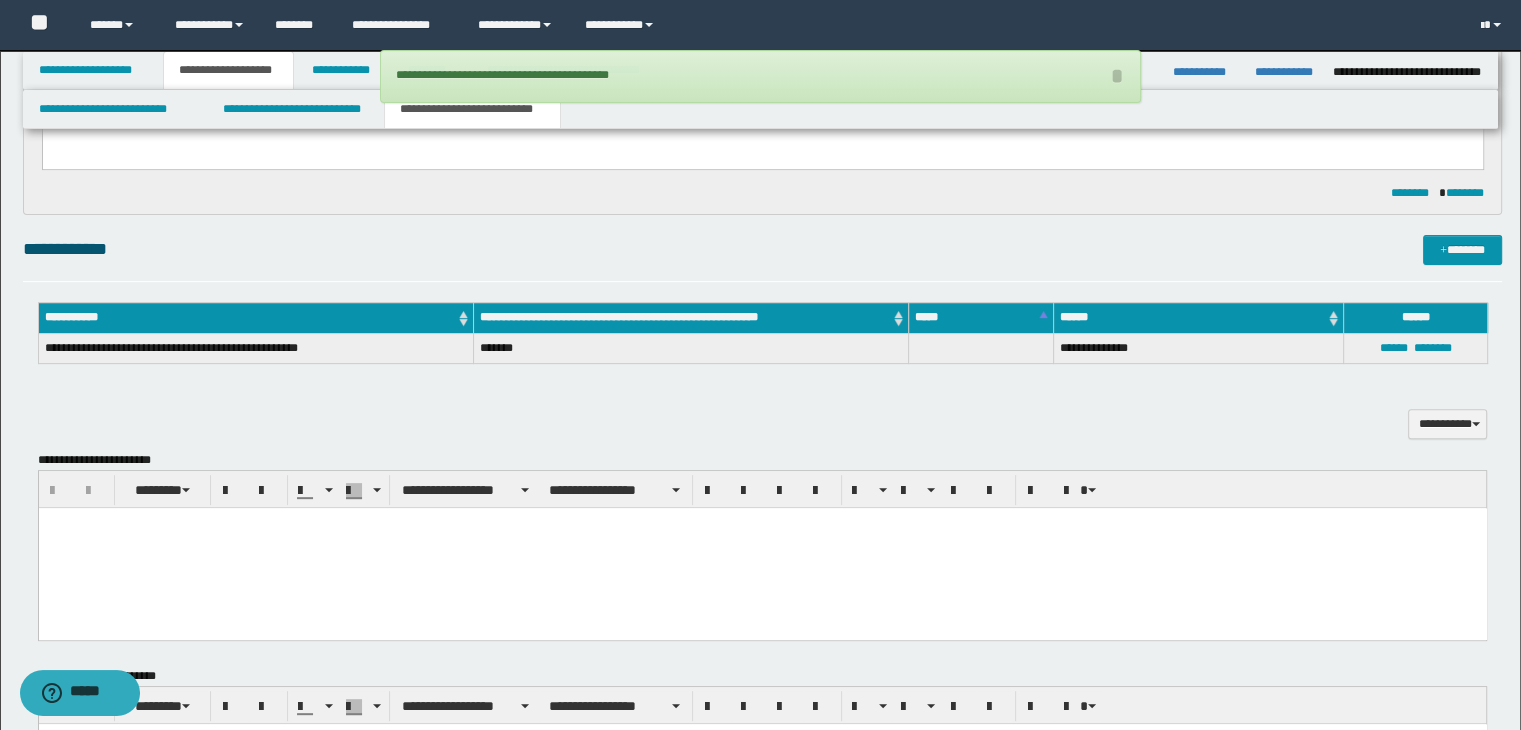 click at bounding box center [762, 547] 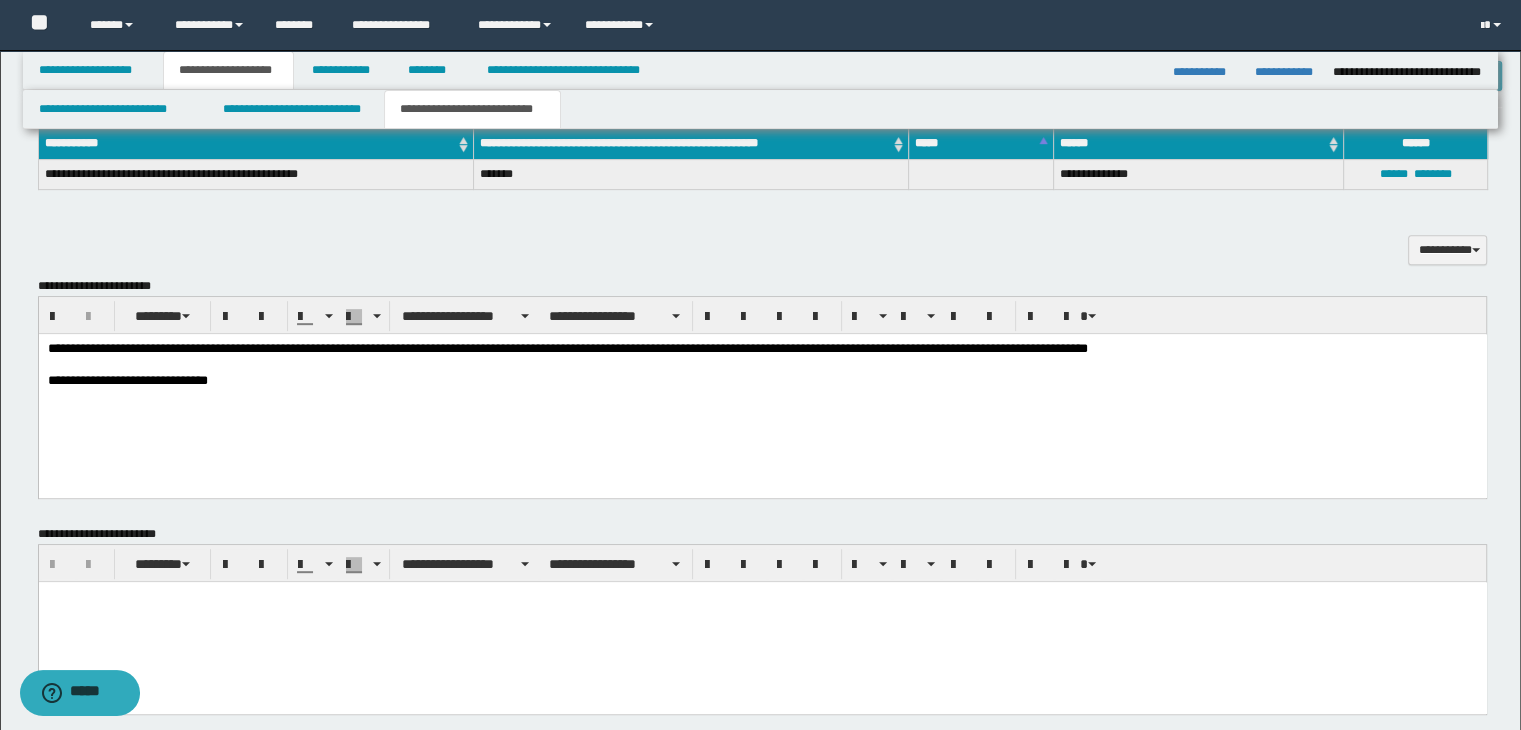 scroll, scrollTop: 1054, scrollLeft: 0, axis: vertical 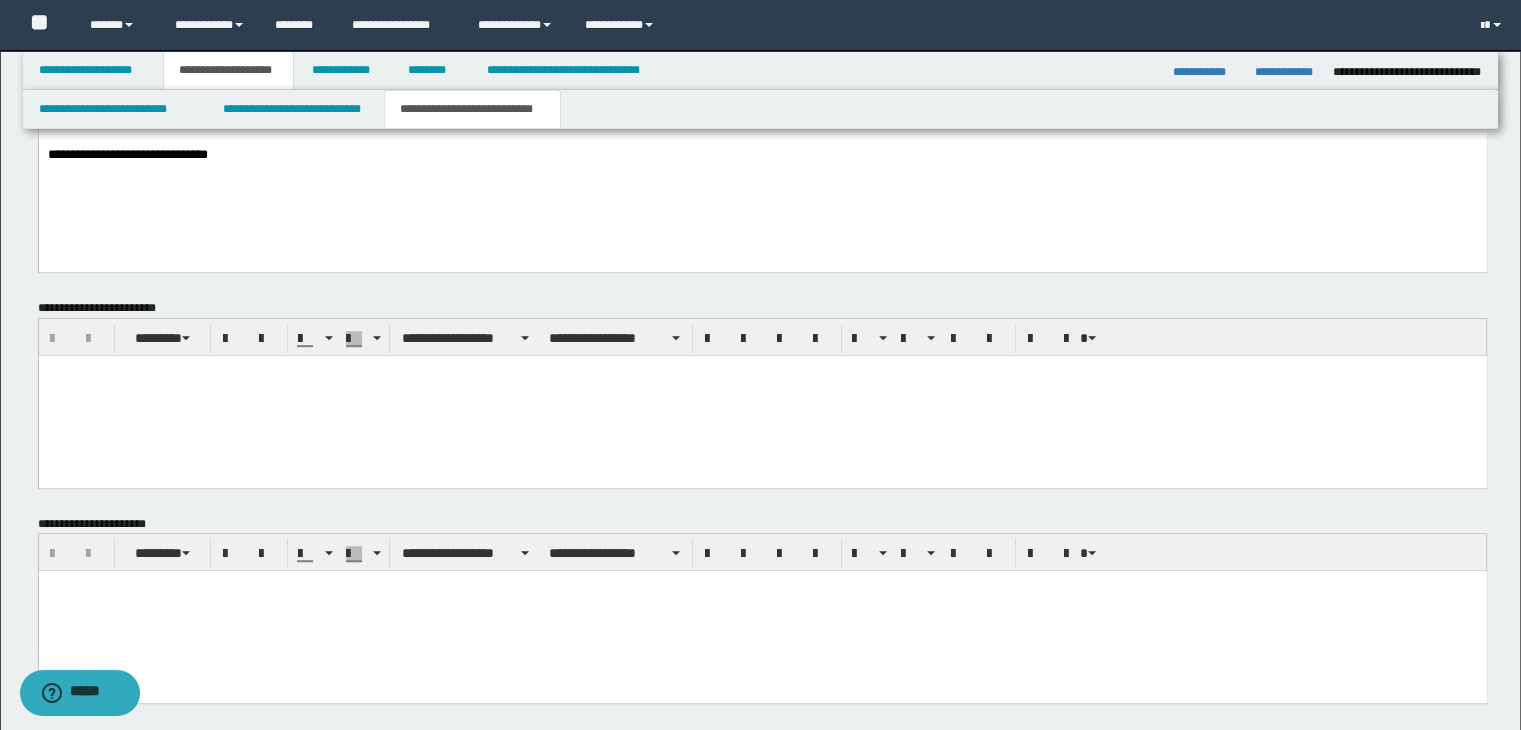 click at bounding box center [762, 611] 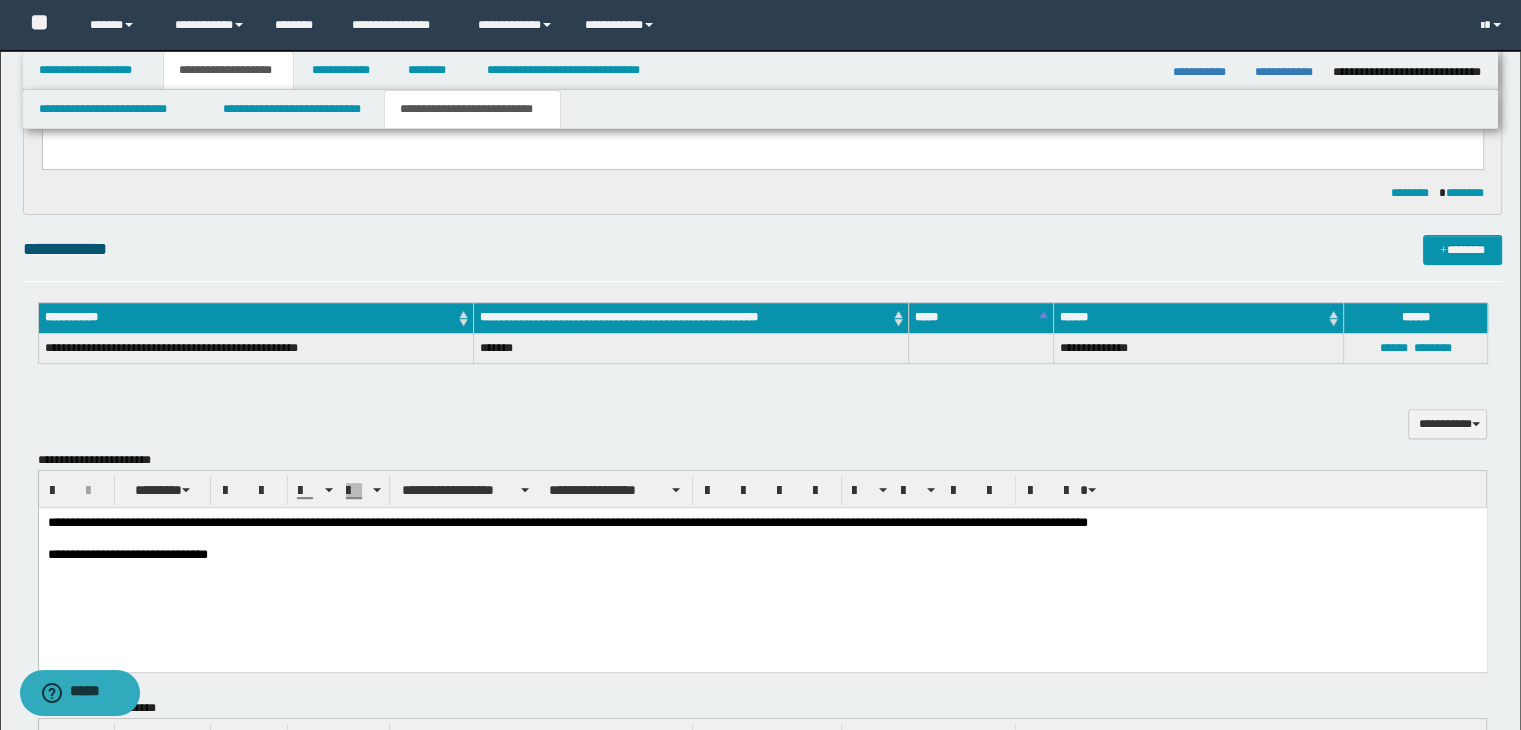 scroll, scrollTop: 854, scrollLeft: 0, axis: vertical 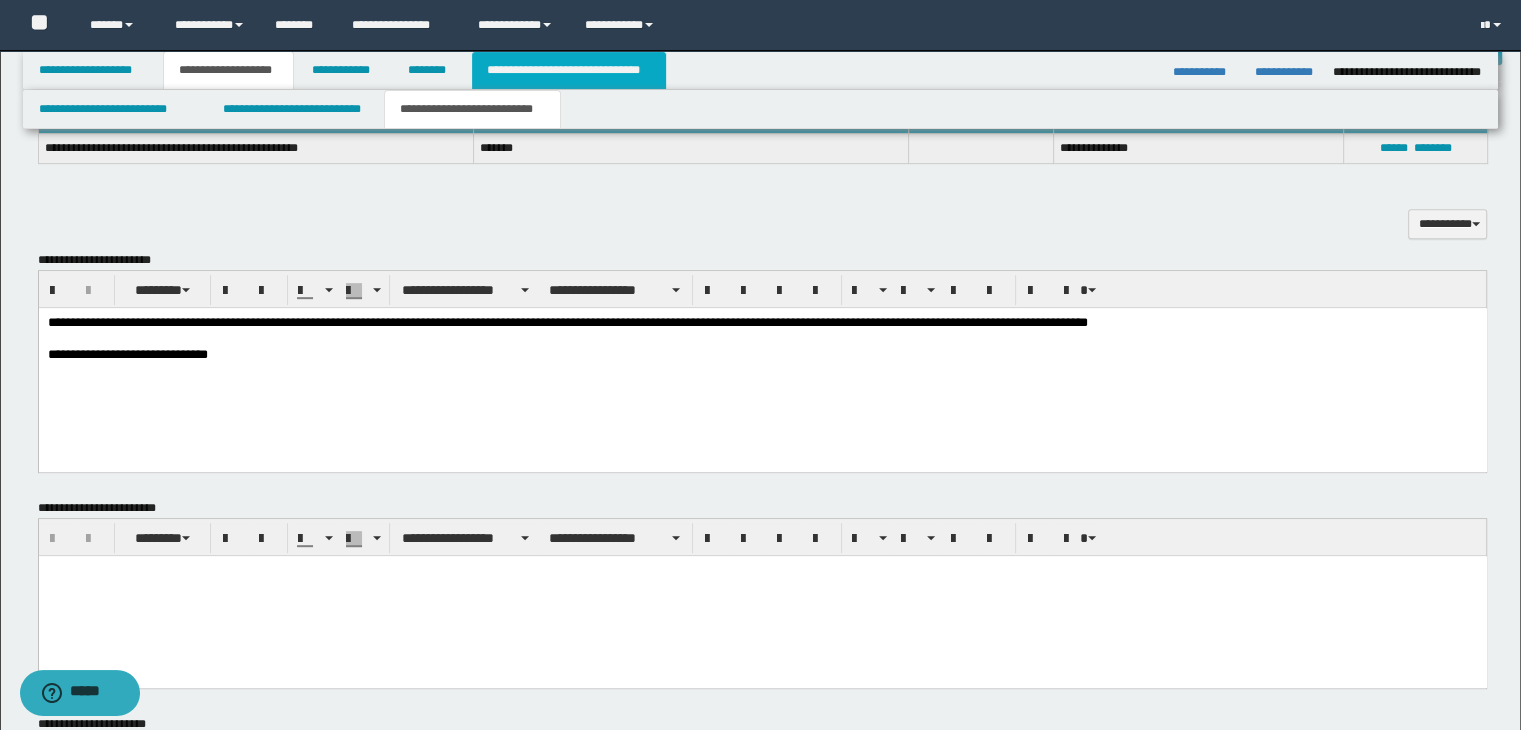 click on "**********" at bounding box center (569, 70) 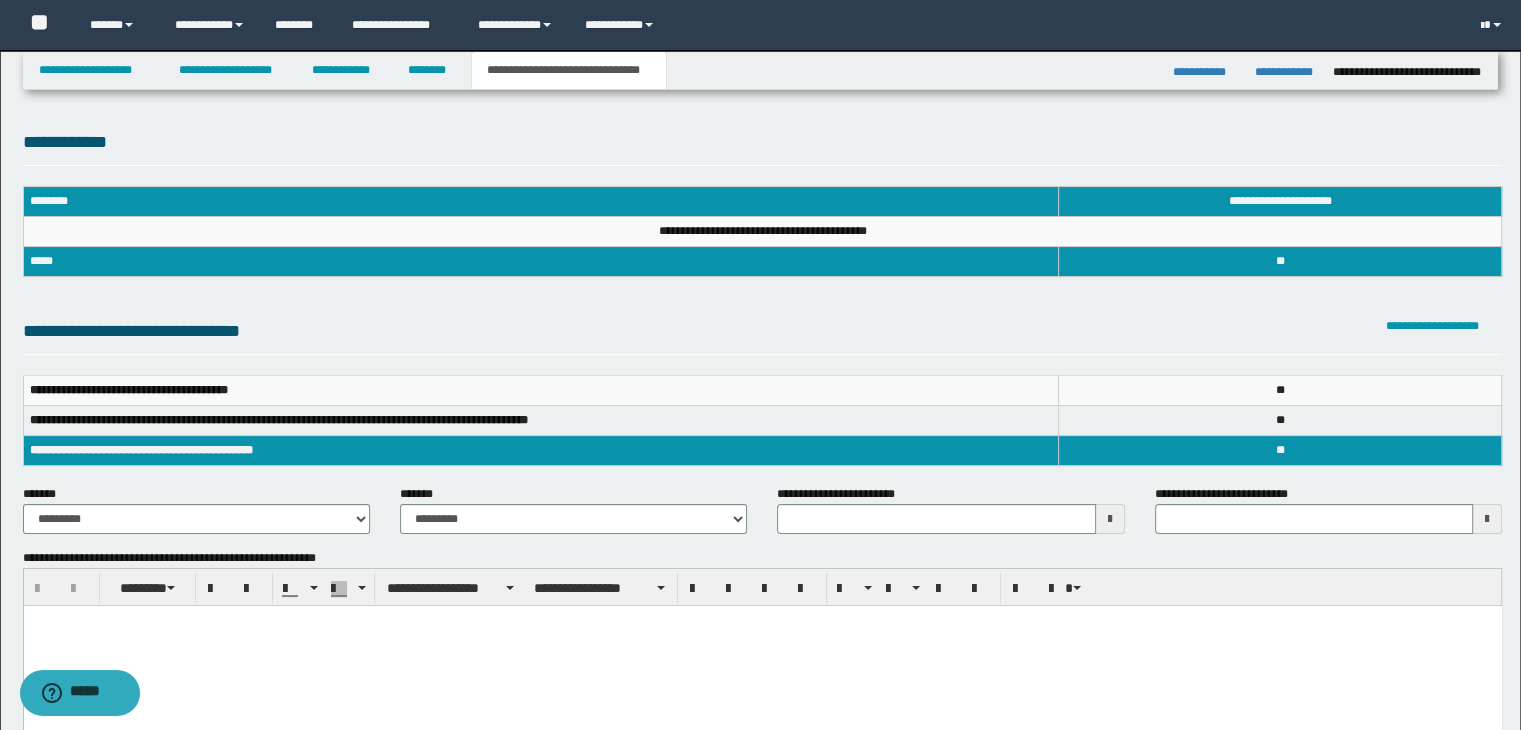 scroll, scrollTop: 100, scrollLeft: 0, axis: vertical 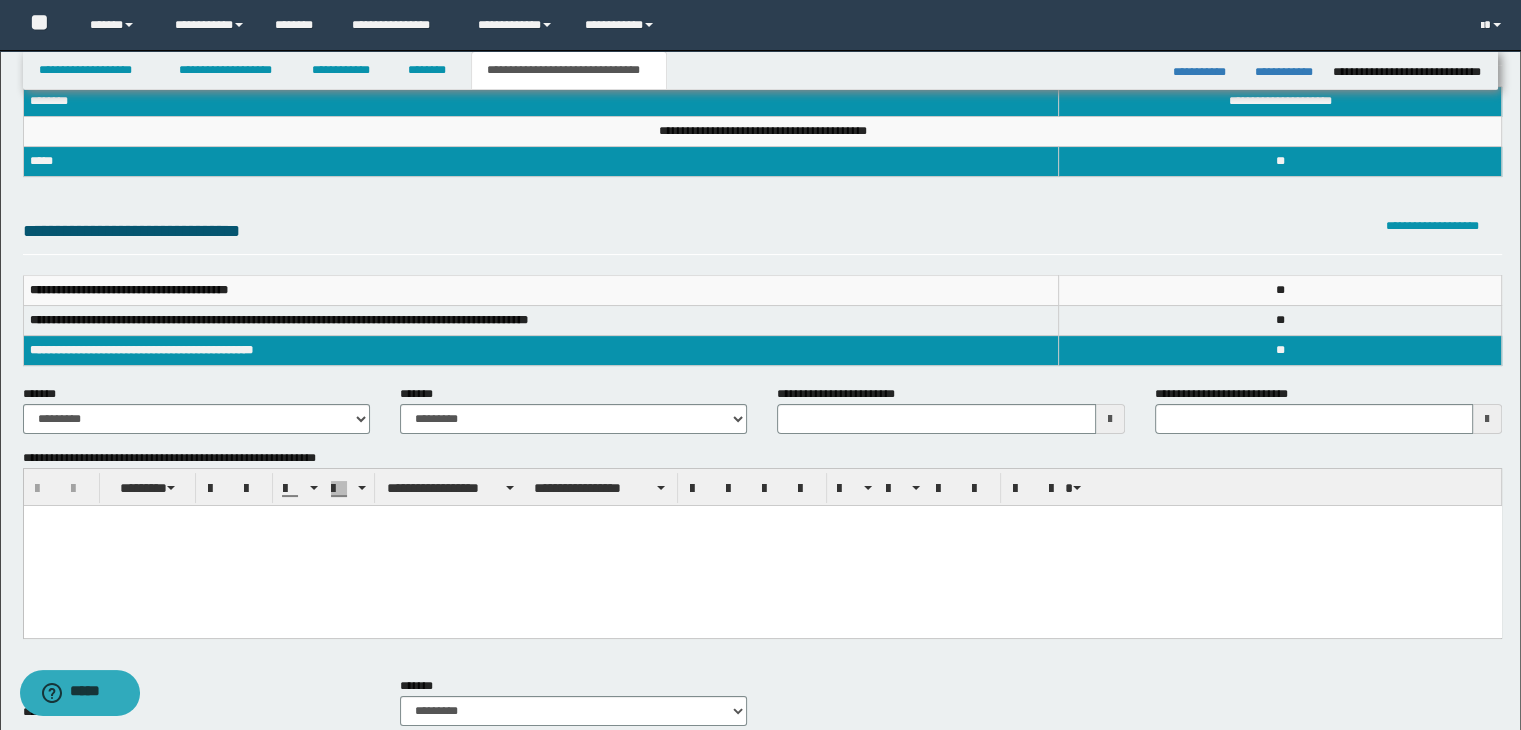 click at bounding box center (762, 546) 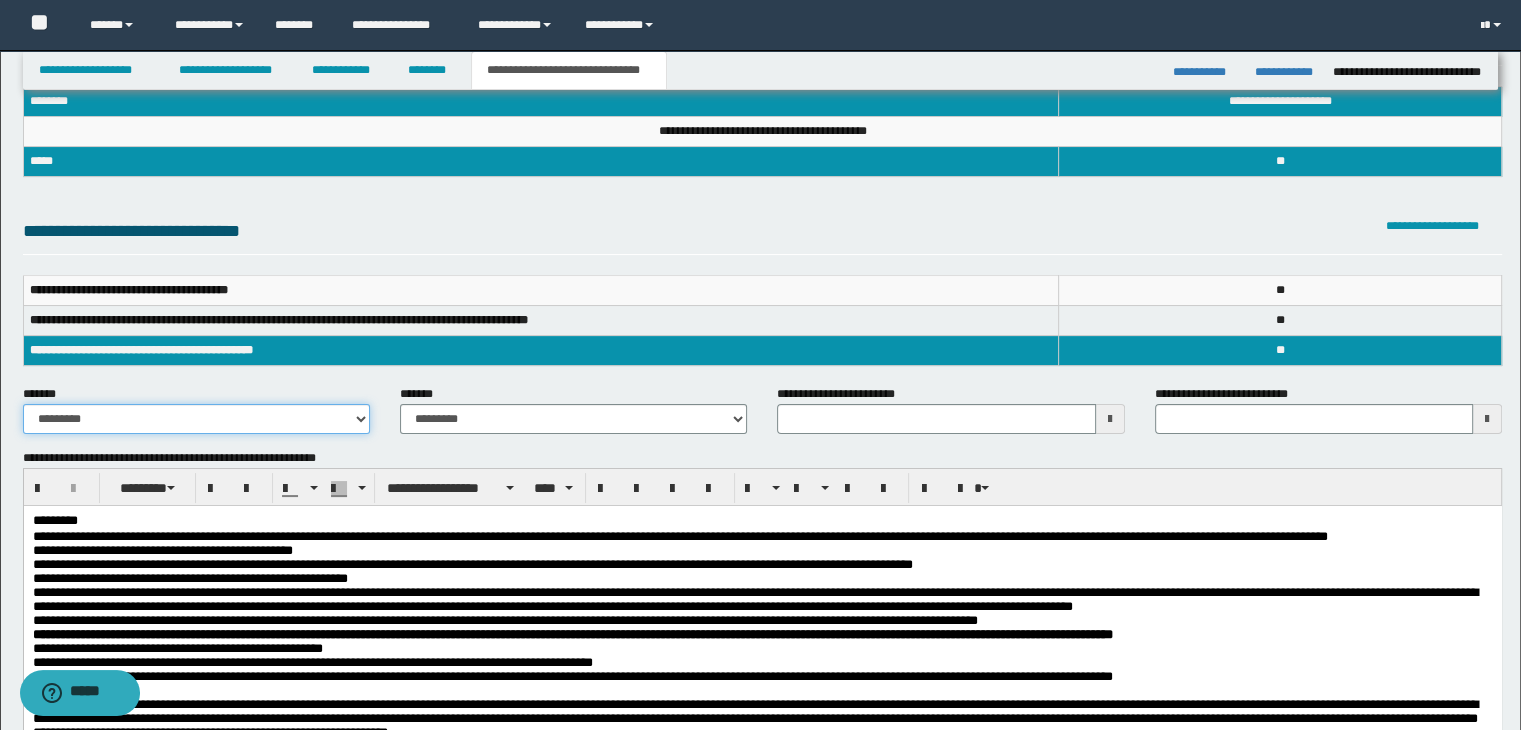click on "**********" at bounding box center (196, 419) 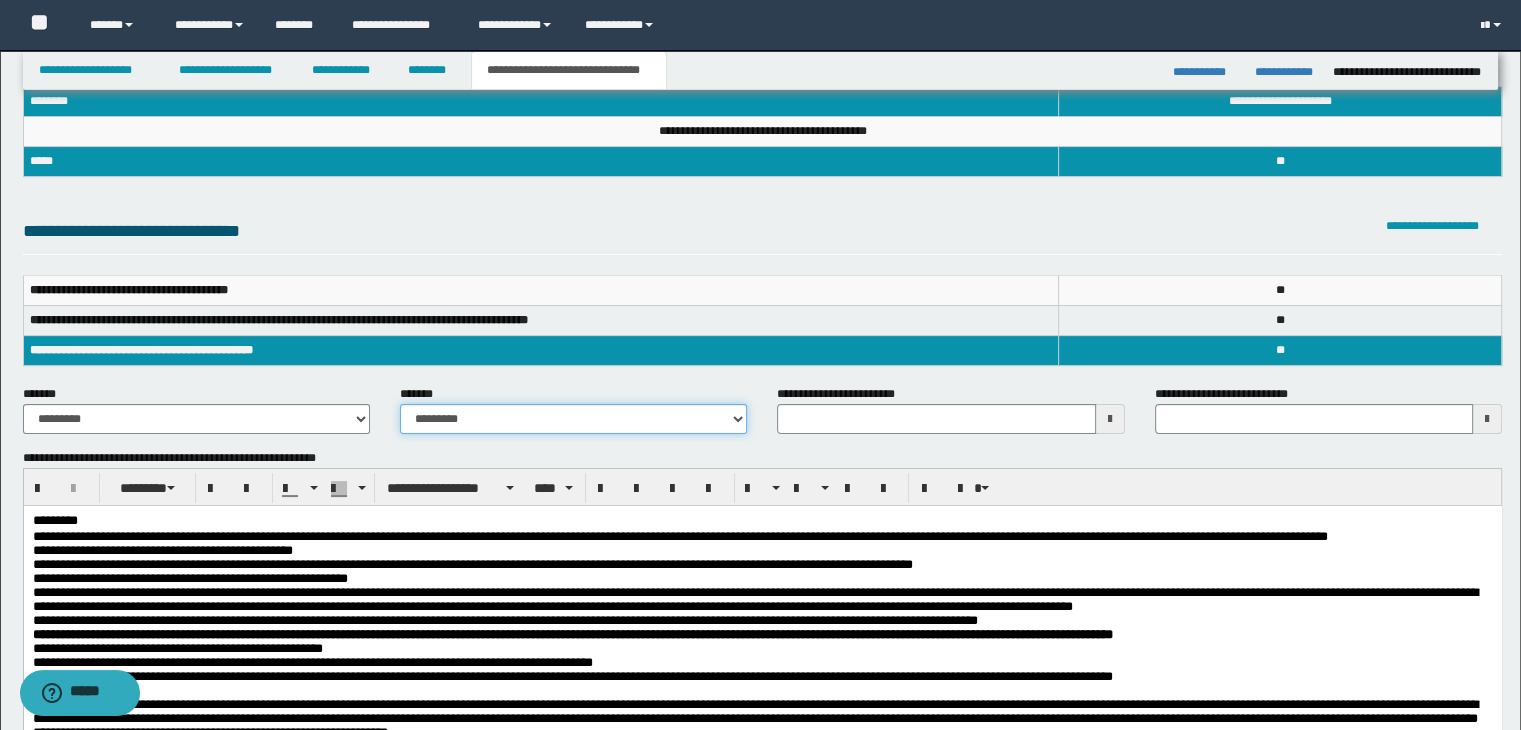 click on "**********" at bounding box center (573, 419) 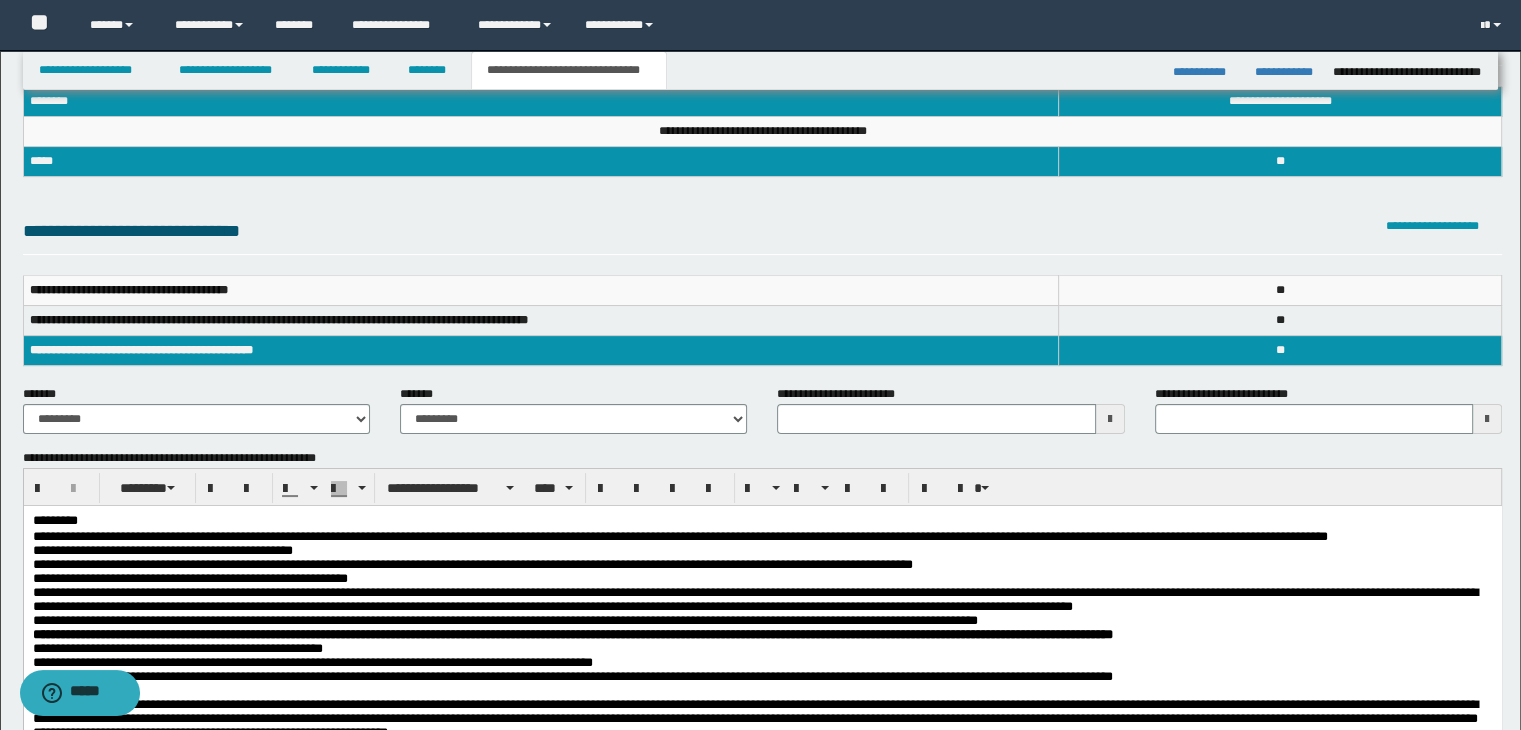 click at bounding box center [1110, 419] 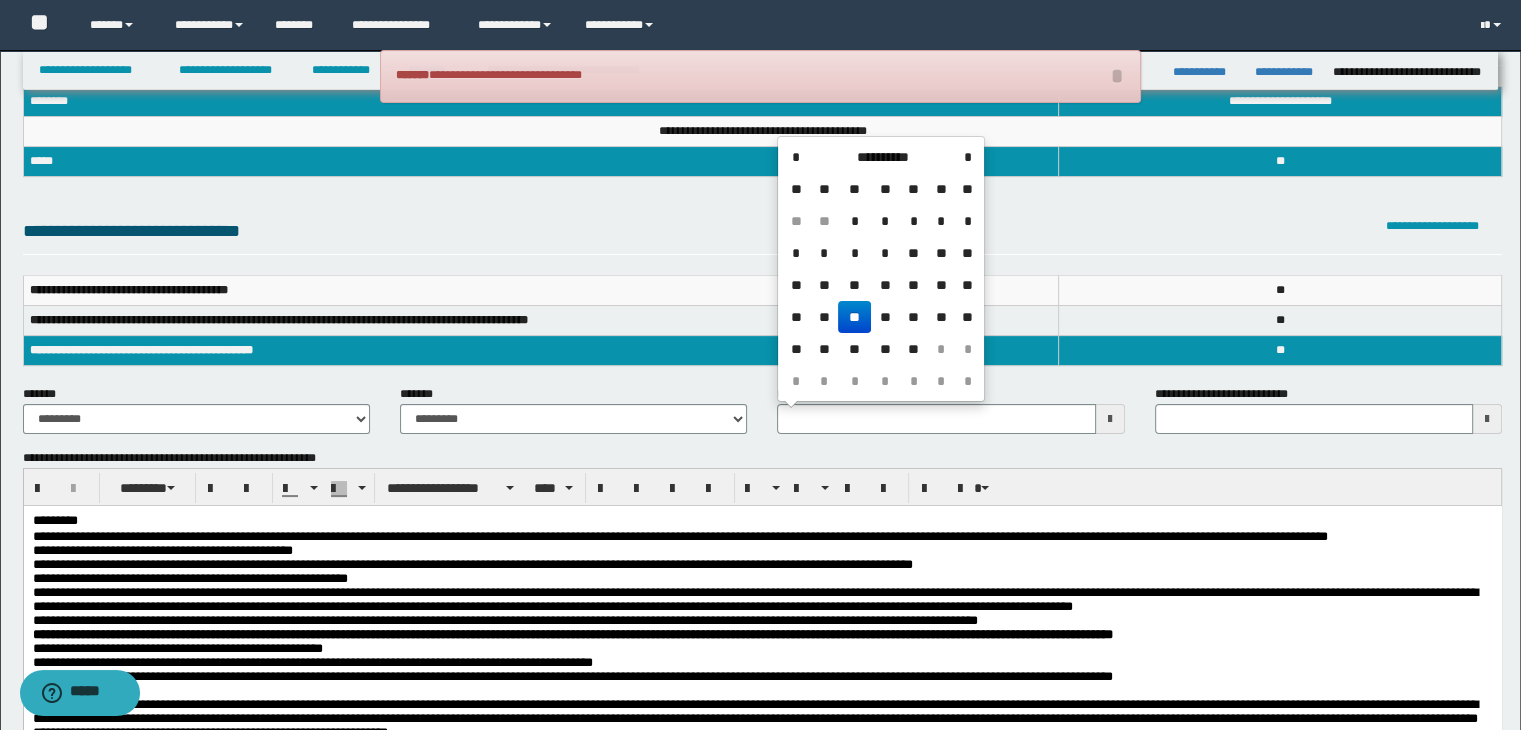 click on "**" at bounding box center (854, 317) 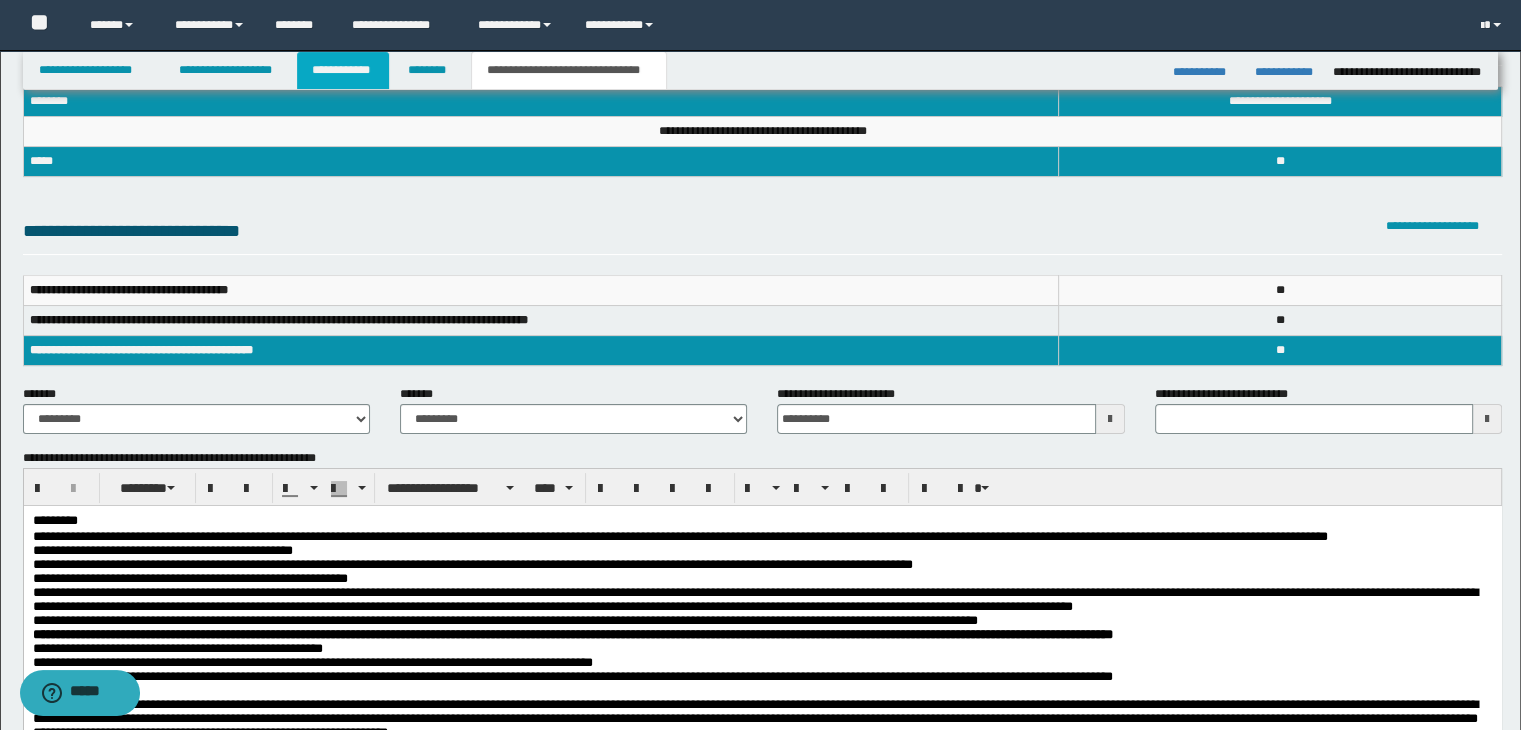 click on "**********" at bounding box center (343, 70) 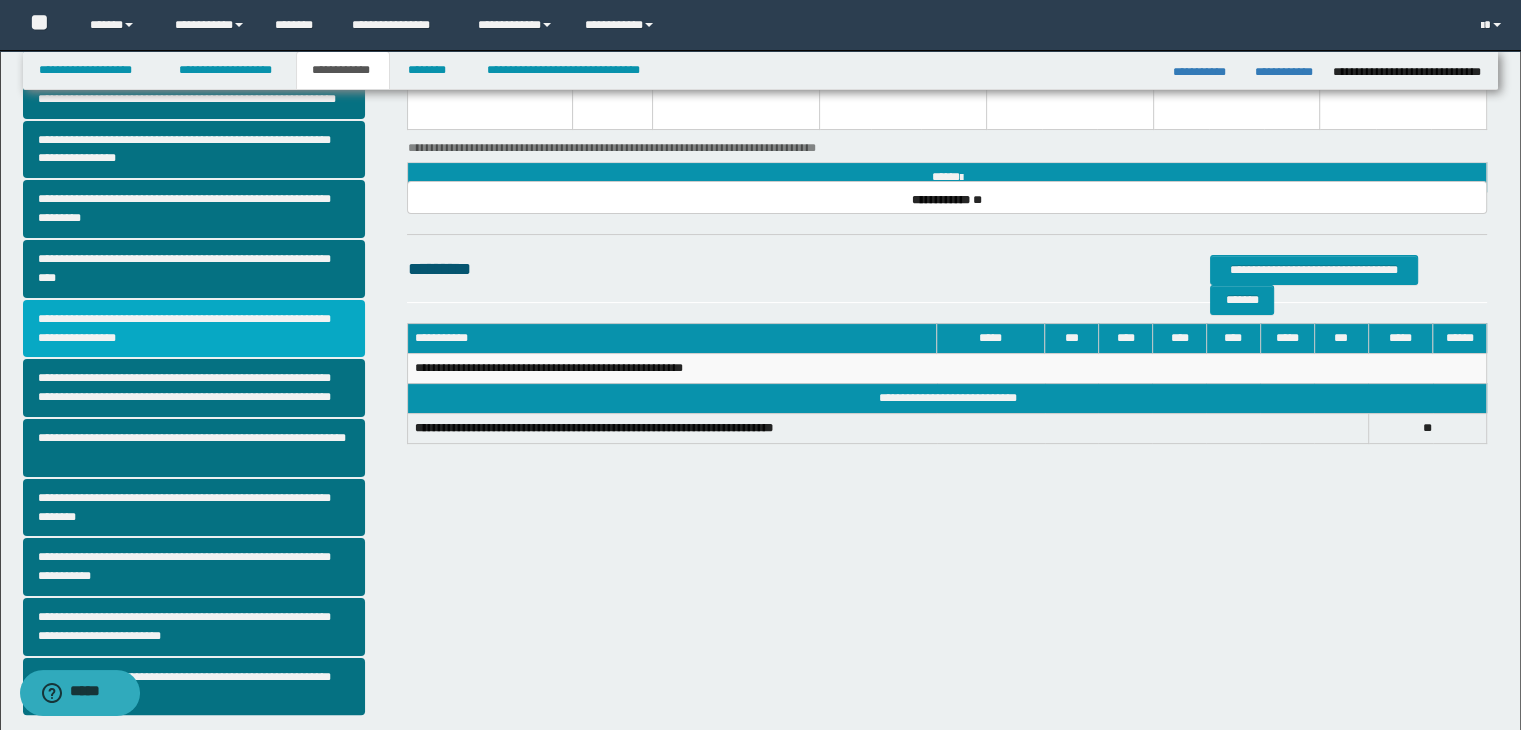 scroll, scrollTop: 300, scrollLeft: 0, axis: vertical 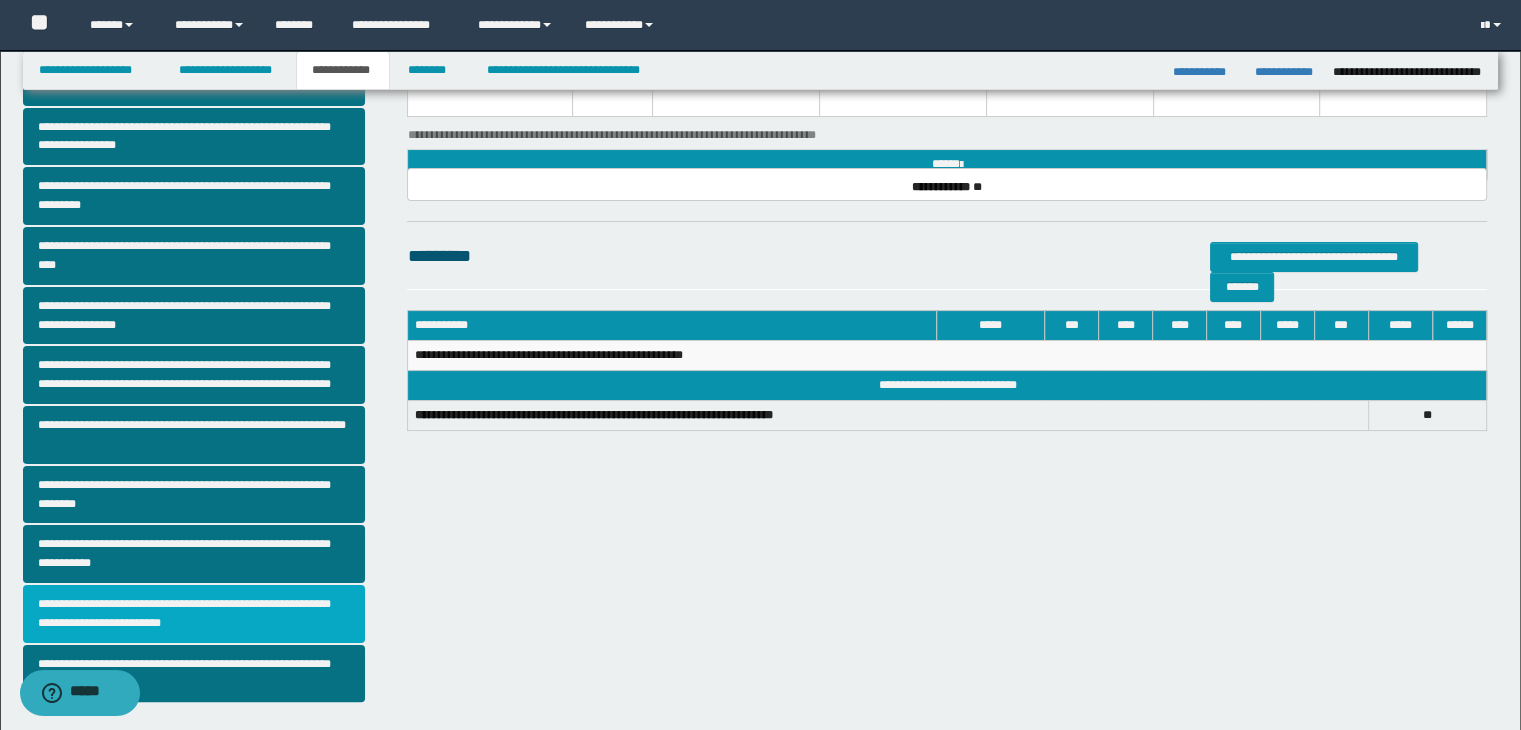 click on "**********" at bounding box center [194, 614] 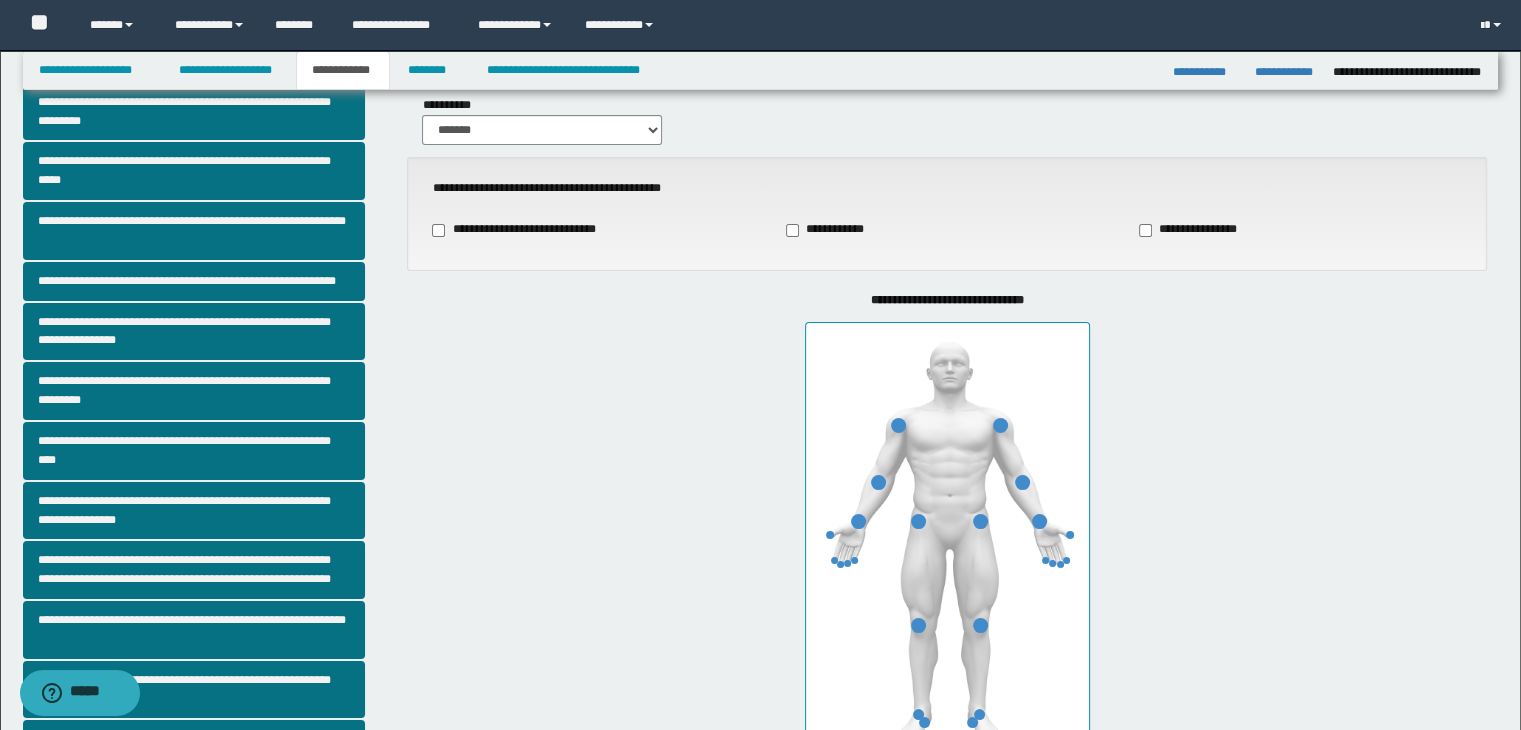 scroll, scrollTop: 200, scrollLeft: 0, axis: vertical 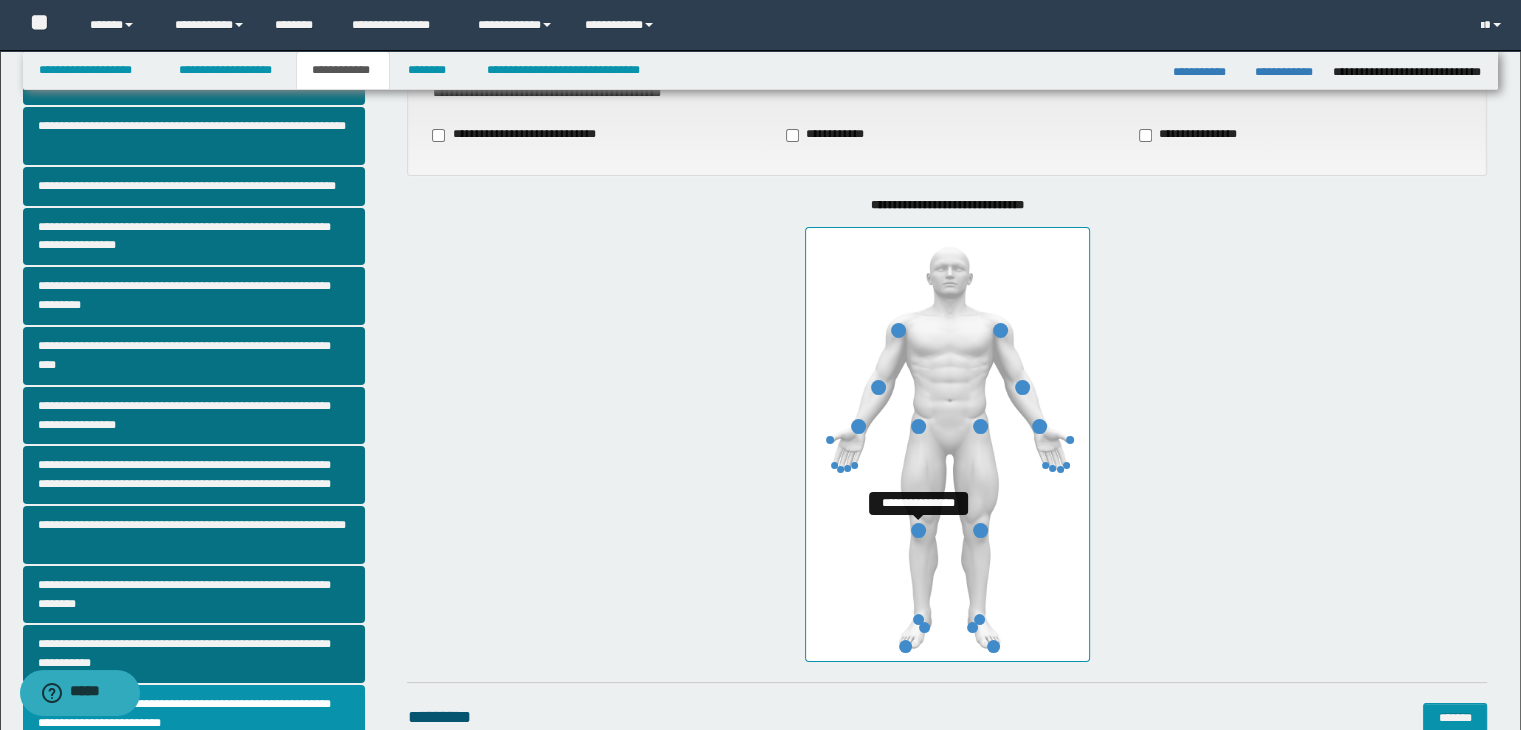 click at bounding box center (918, 530) 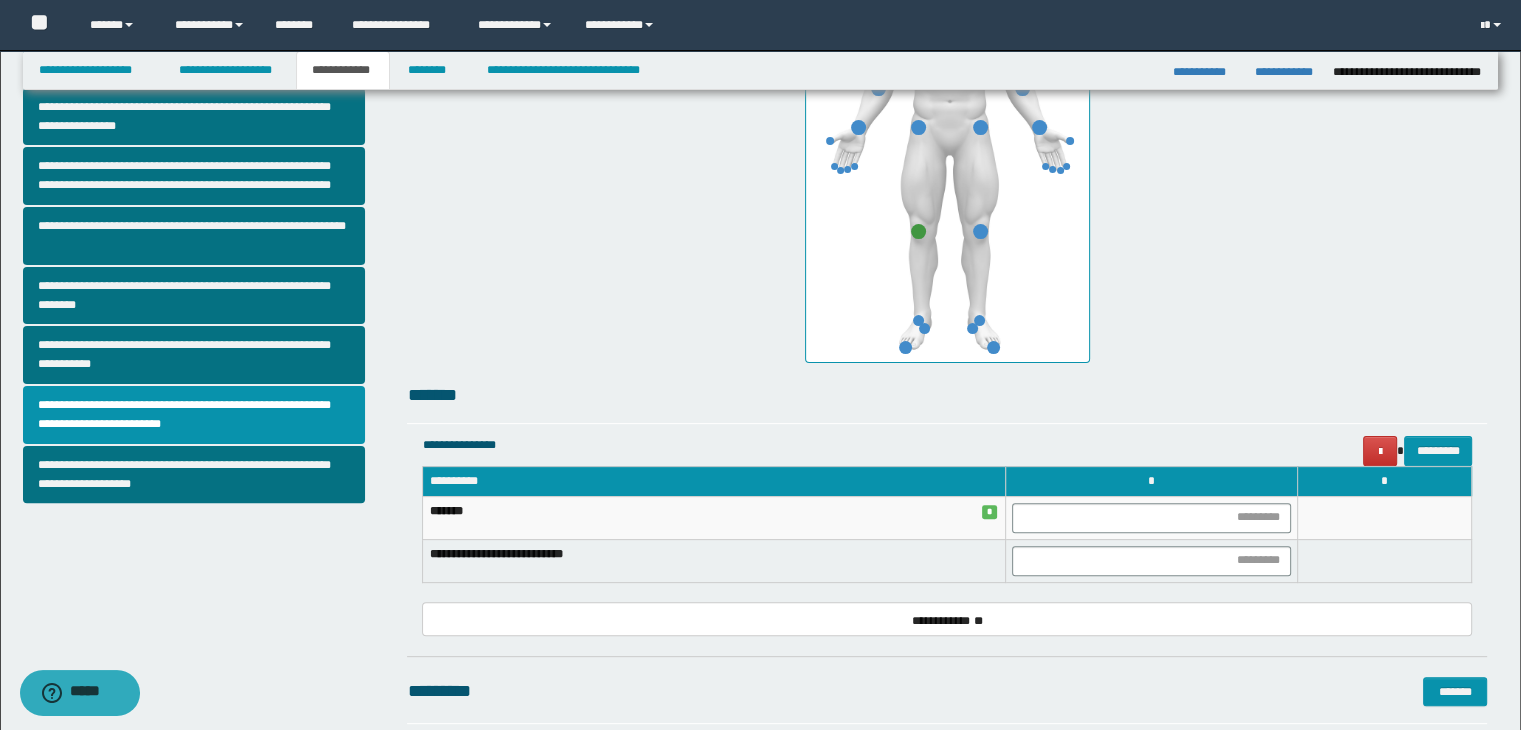 scroll, scrollTop: 500, scrollLeft: 0, axis: vertical 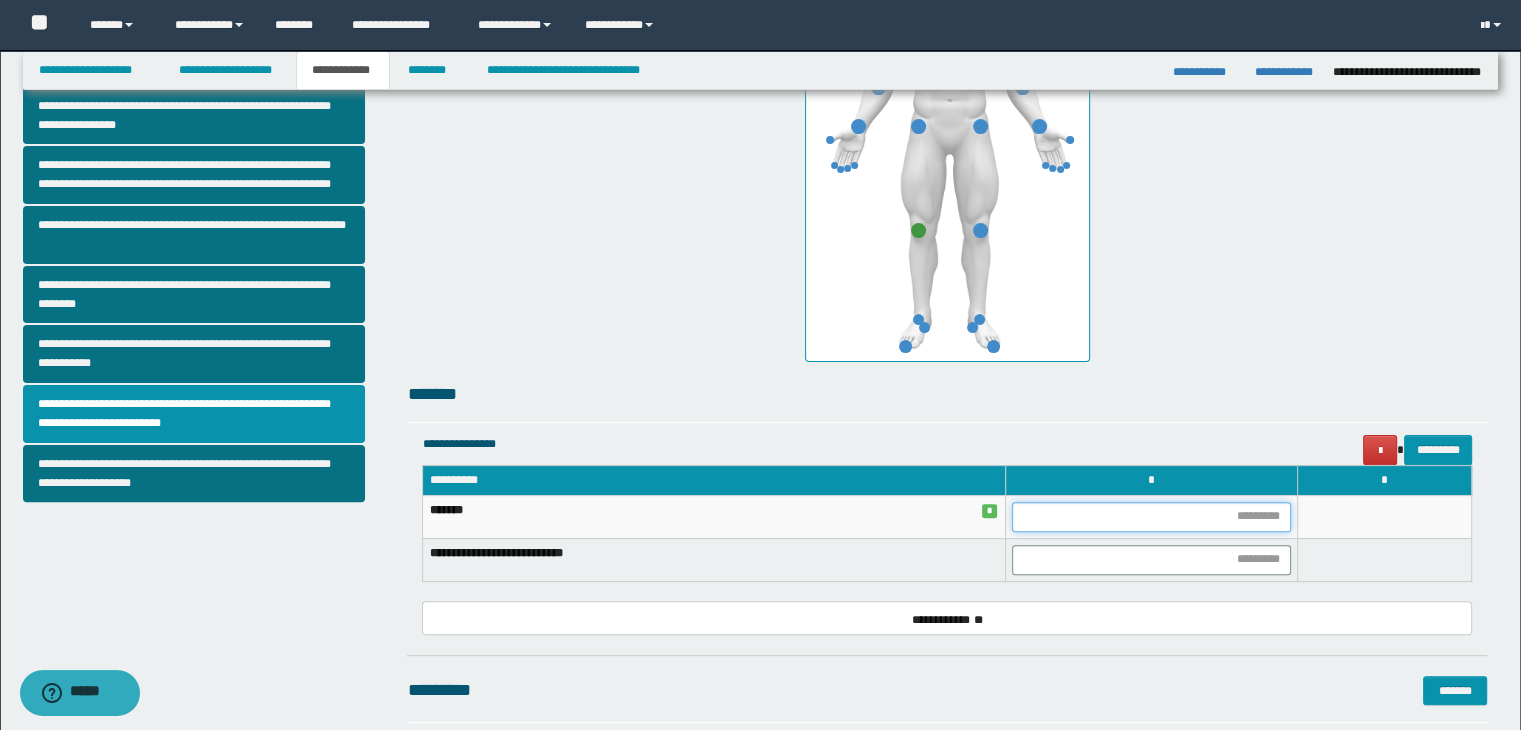 click at bounding box center [1151, 517] 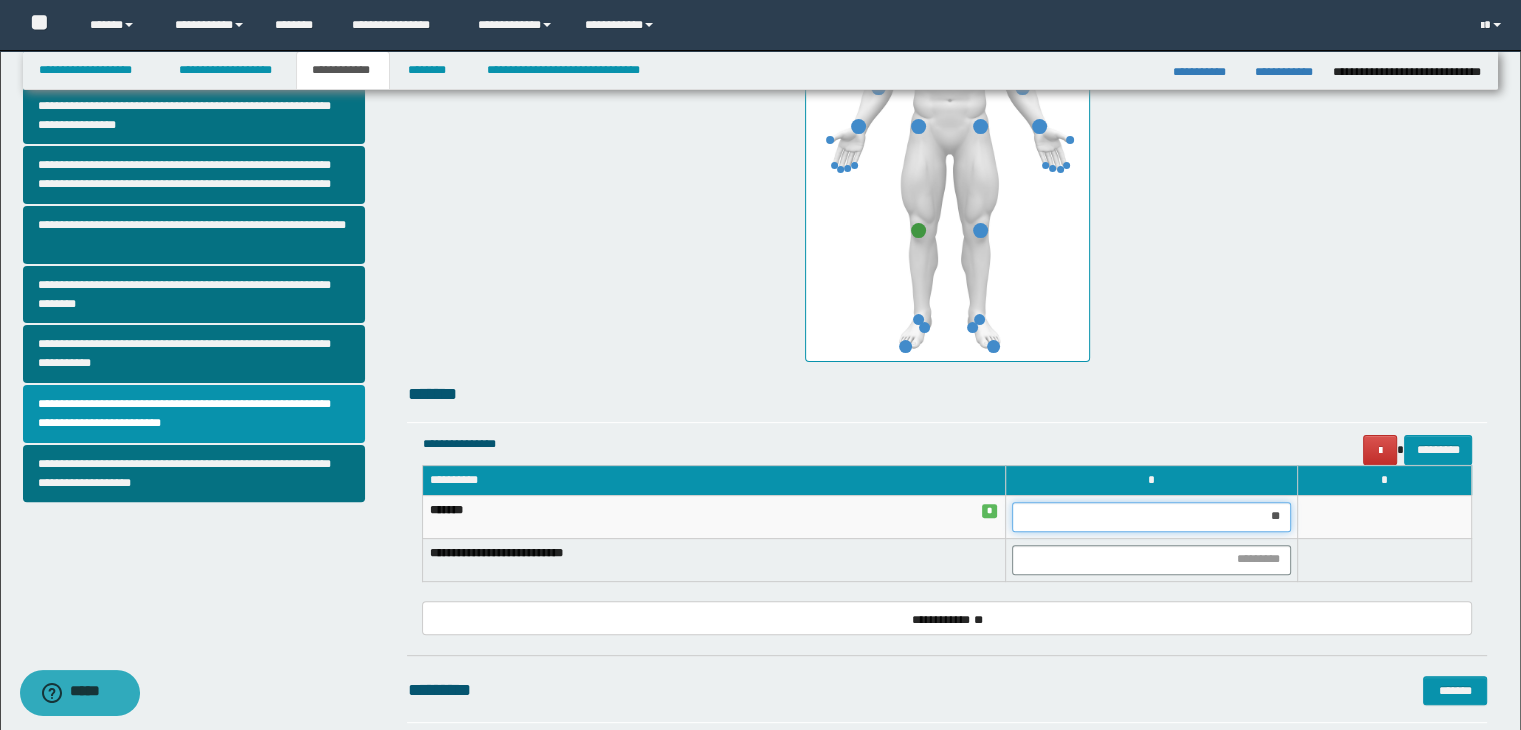type on "***" 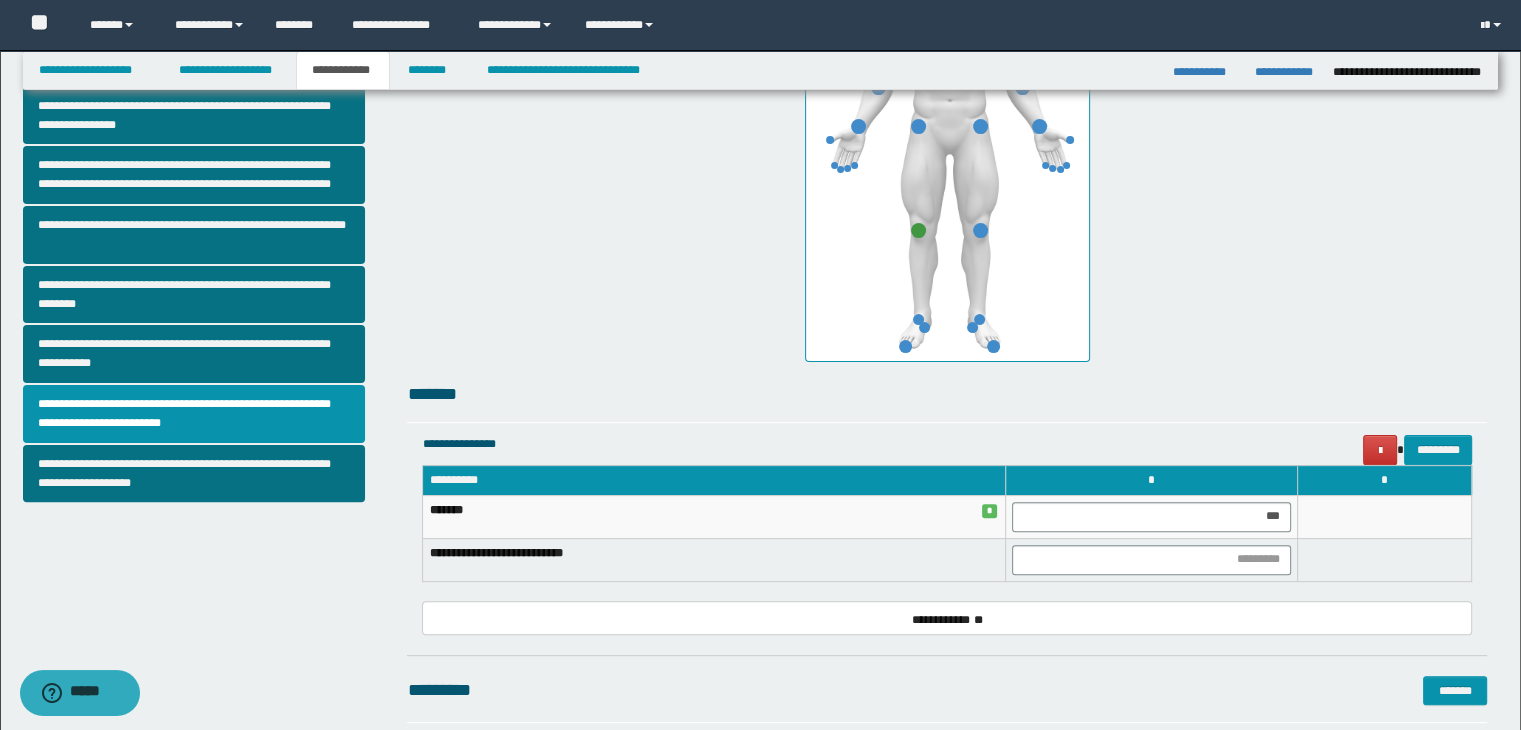 click at bounding box center [1384, 559] 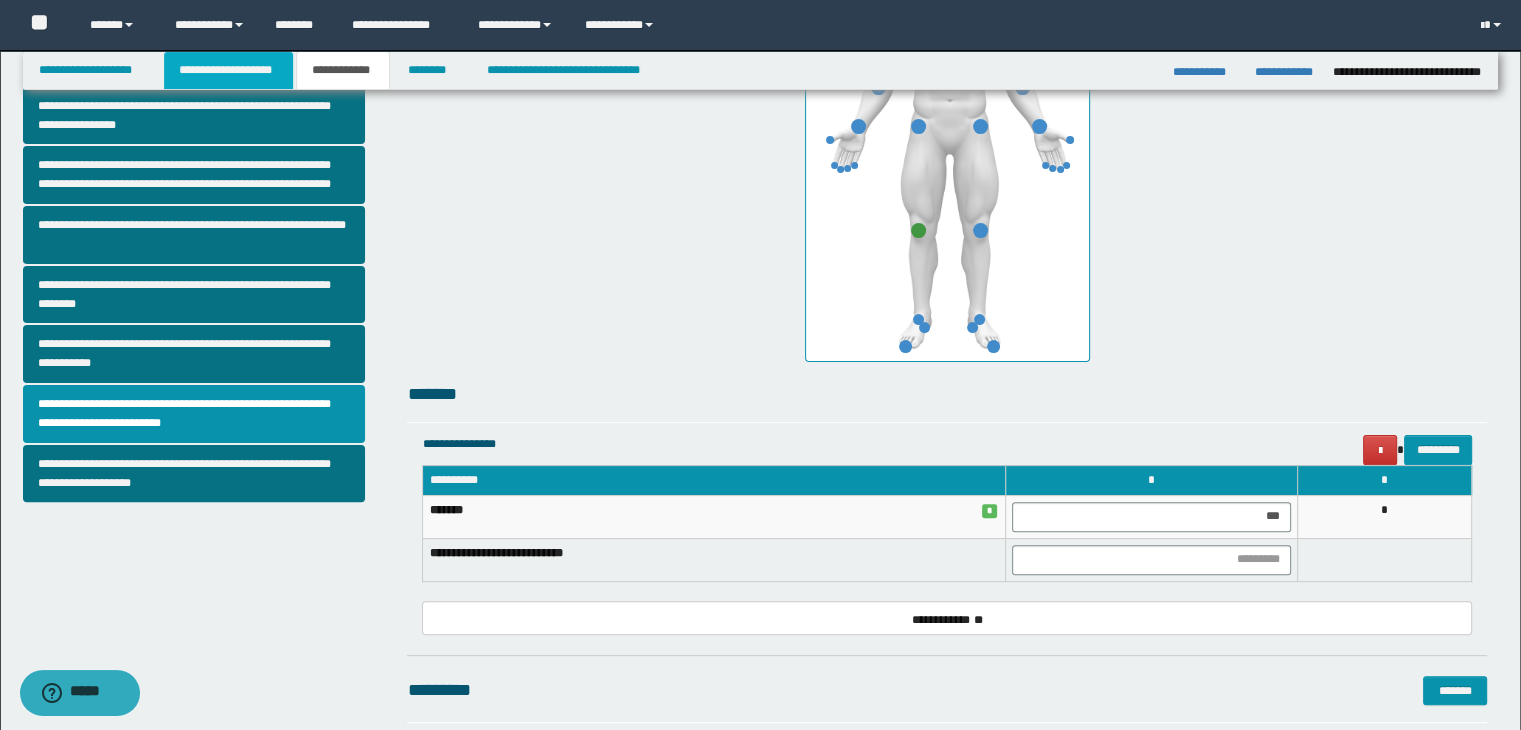 click on "**********" at bounding box center [228, 70] 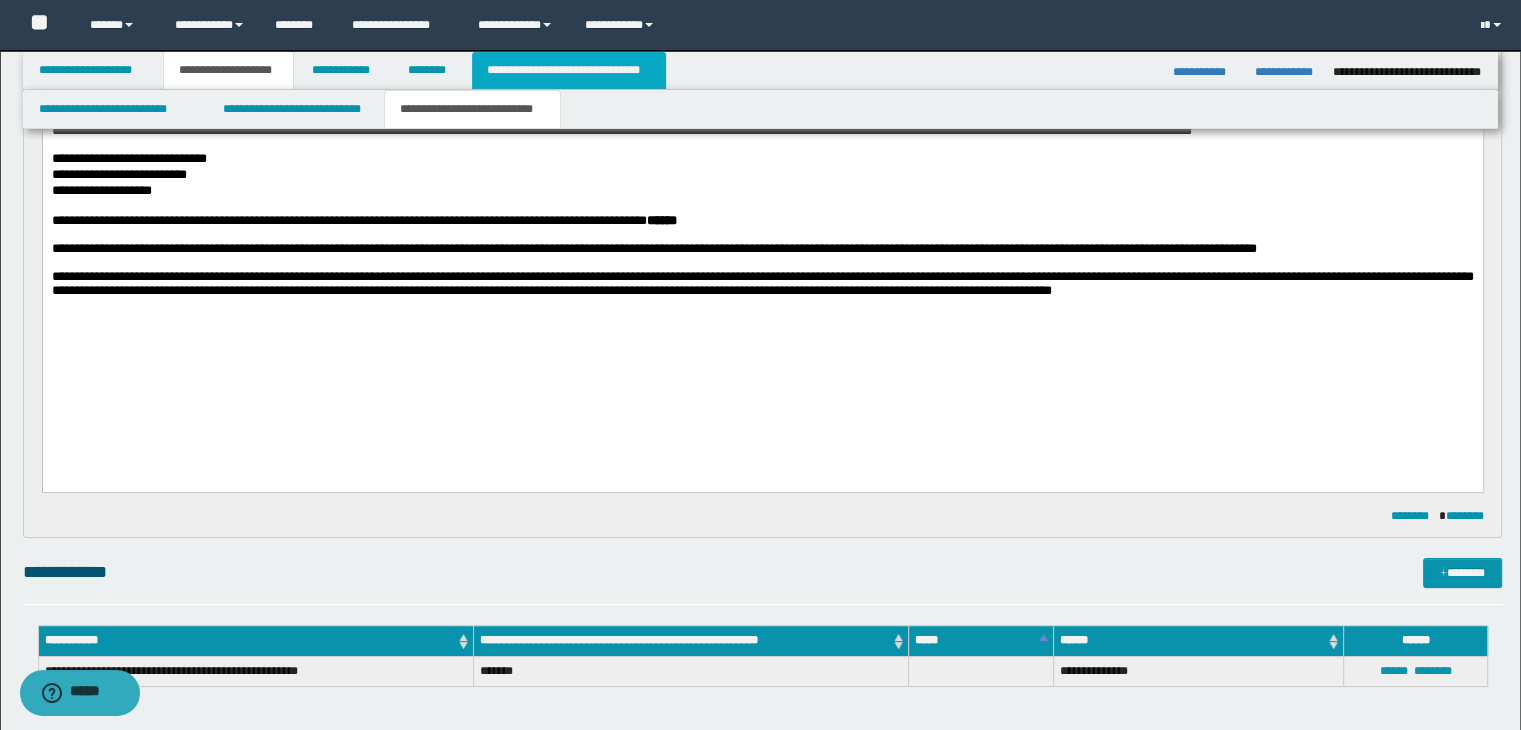 click on "**********" at bounding box center [569, 70] 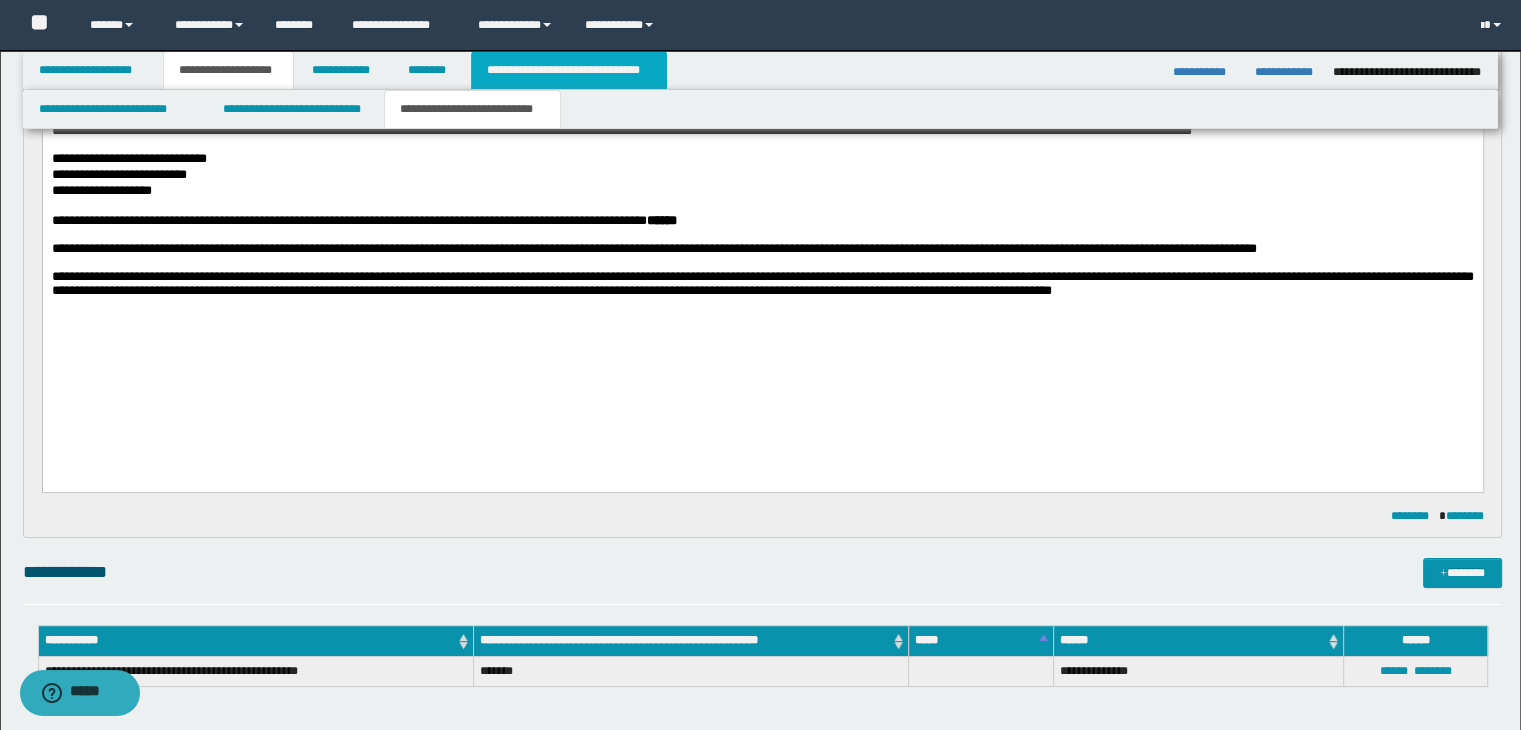 type on "**********" 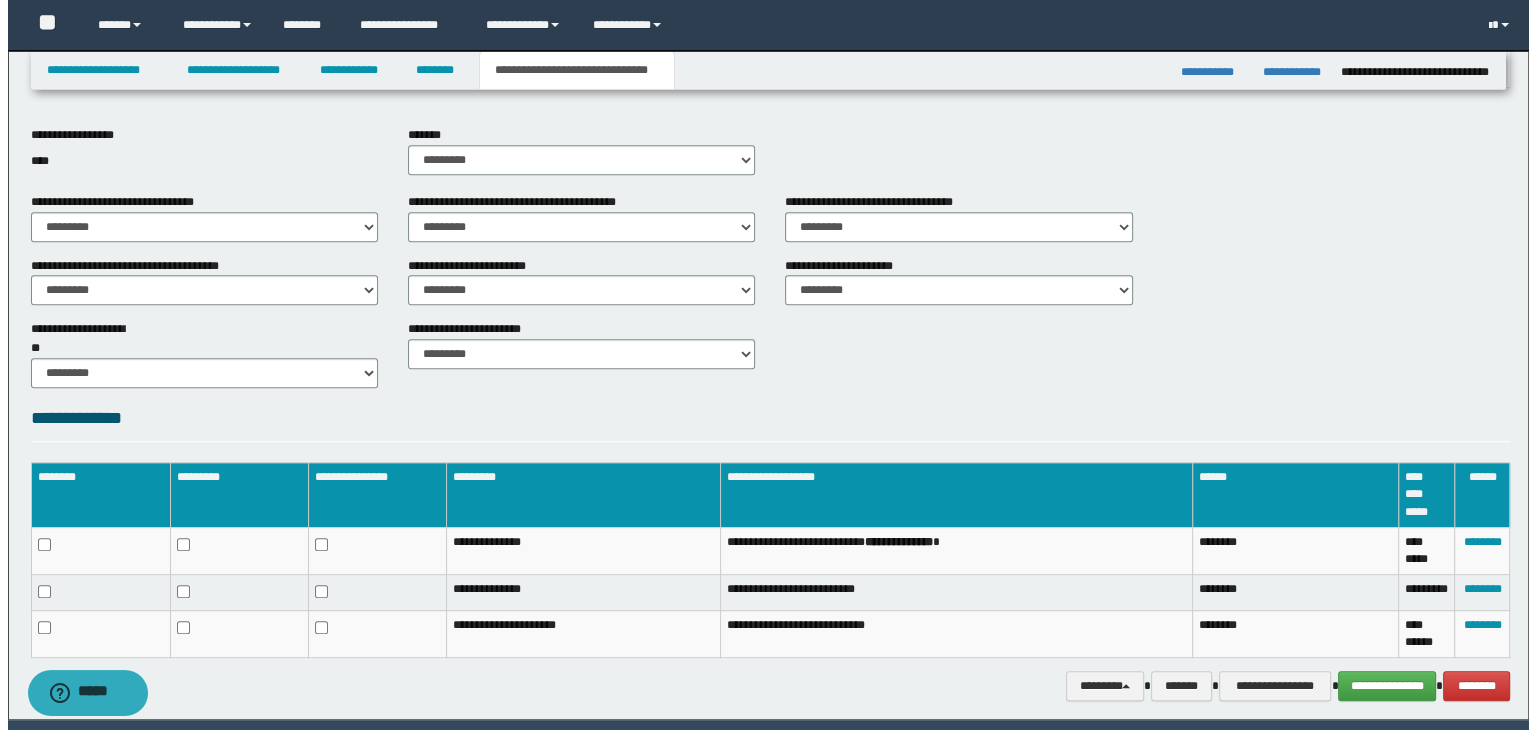 scroll, scrollTop: 975, scrollLeft: 0, axis: vertical 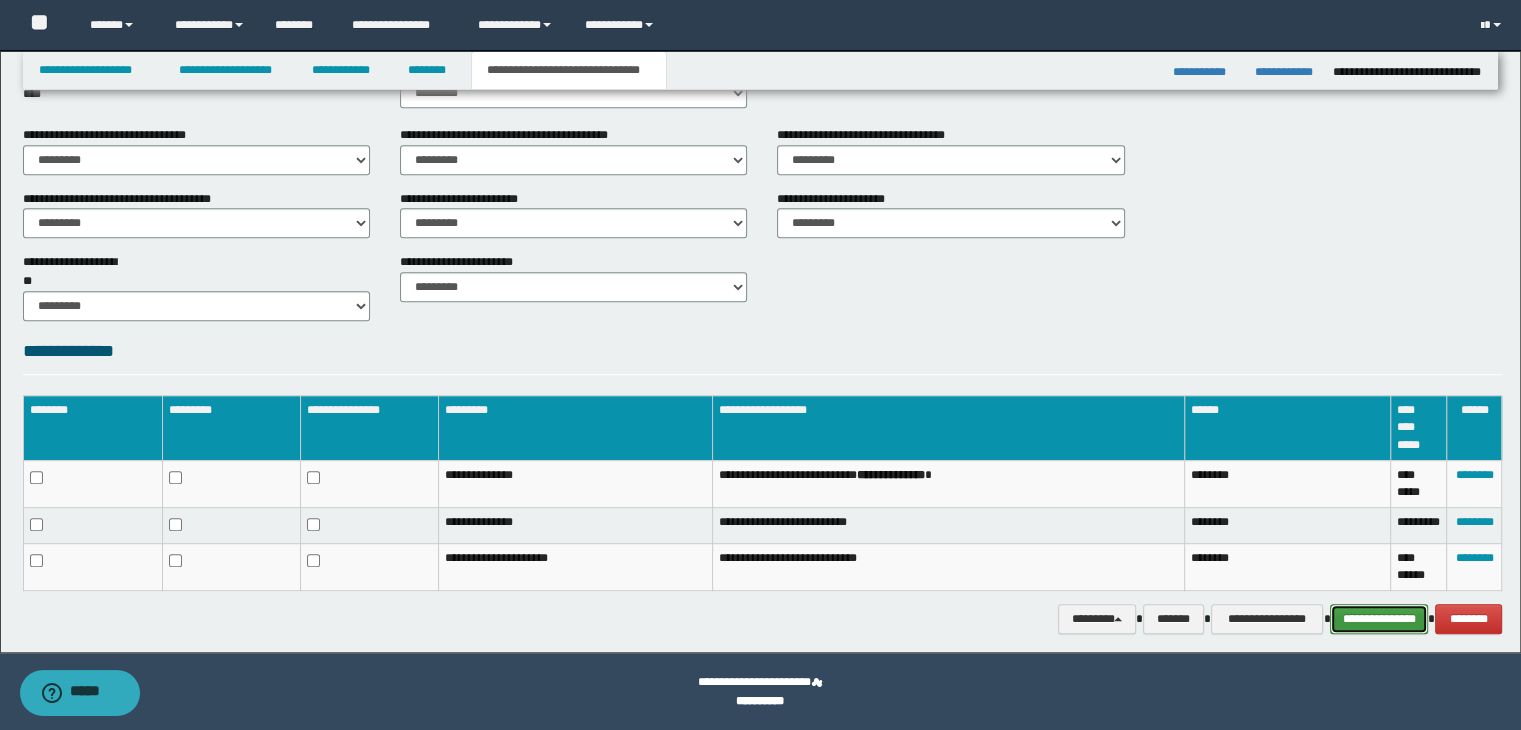 click on "**********" at bounding box center (1379, 619) 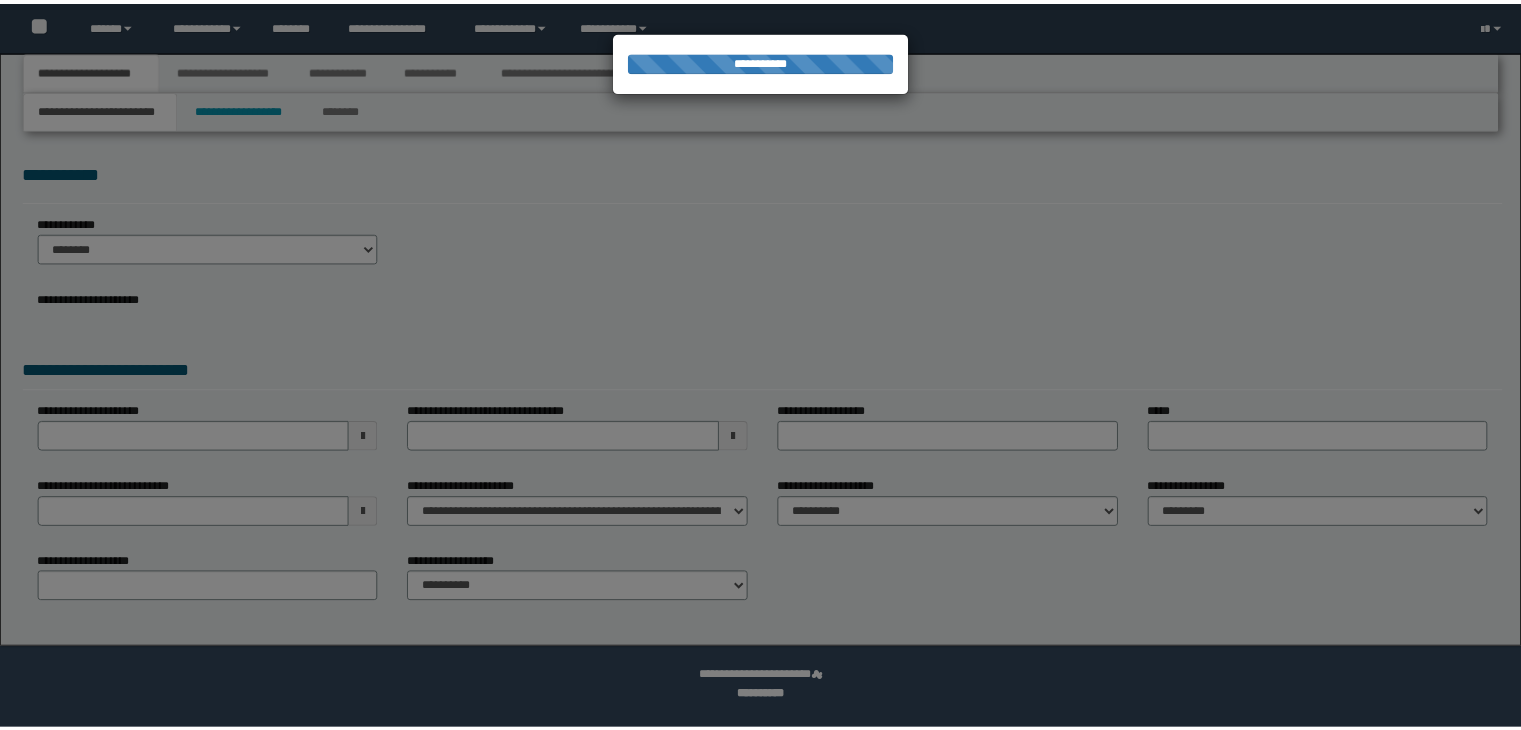 scroll, scrollTop: 0, scrollLeft: 0, axis: both 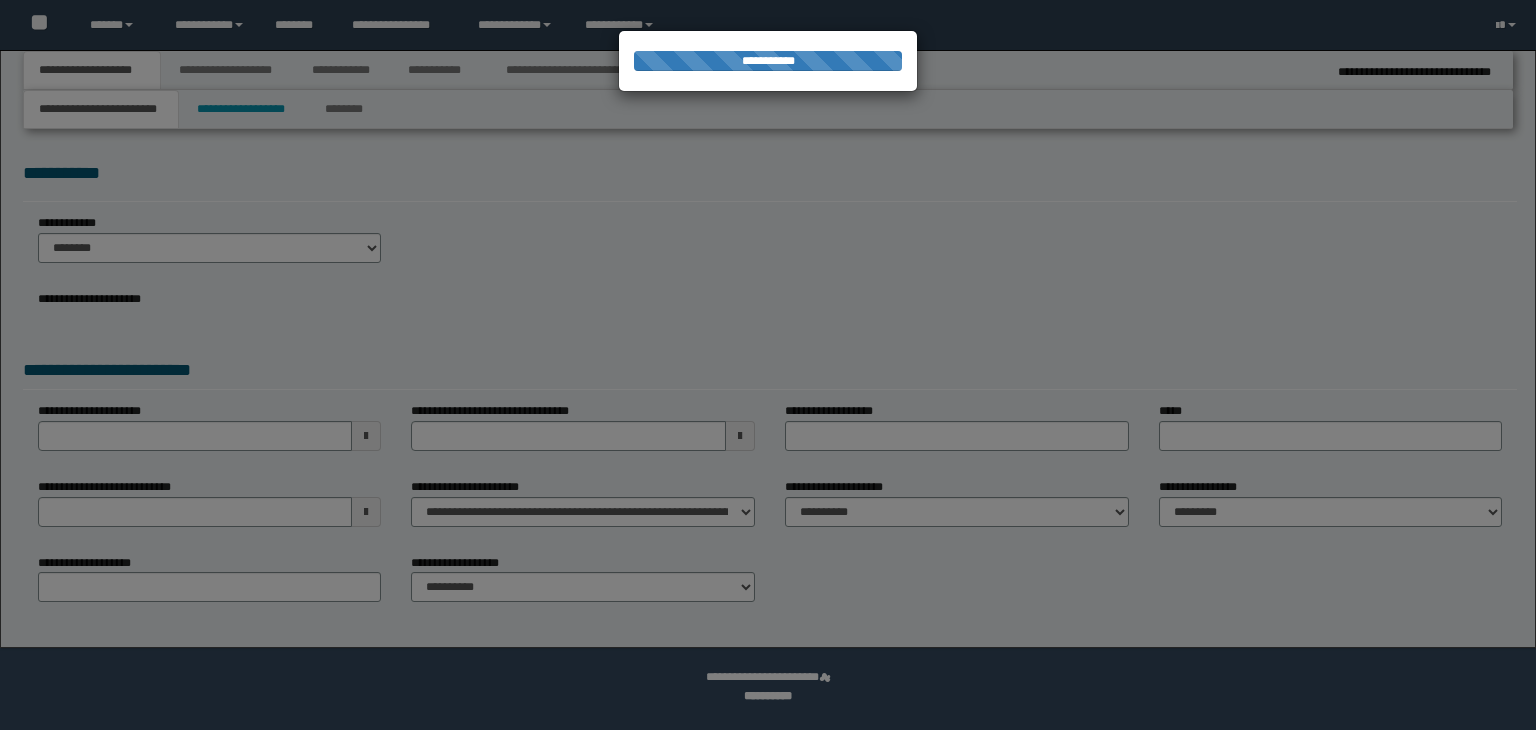 select on "*" 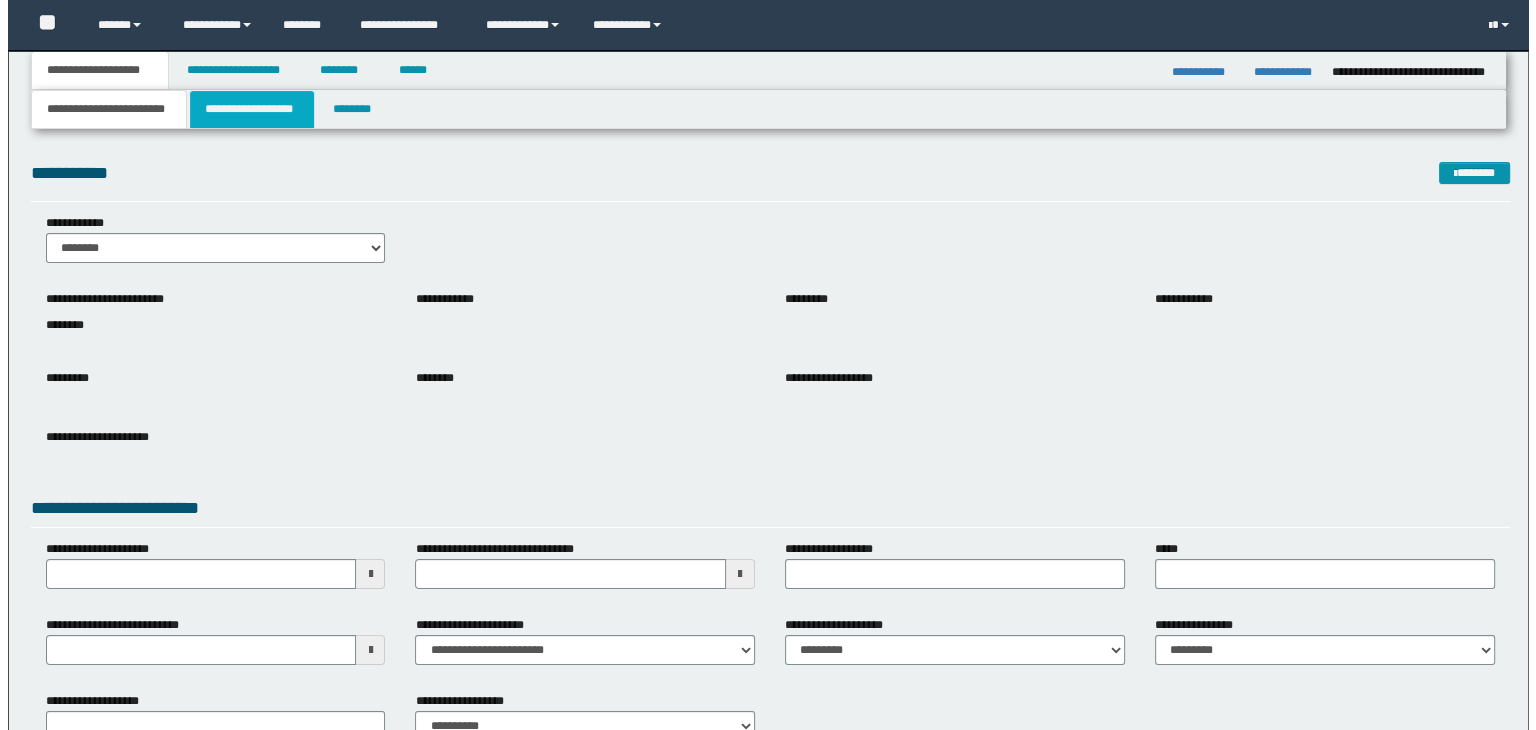 scroll, scrollTop: 0, scrollLeft: 0, axis: both 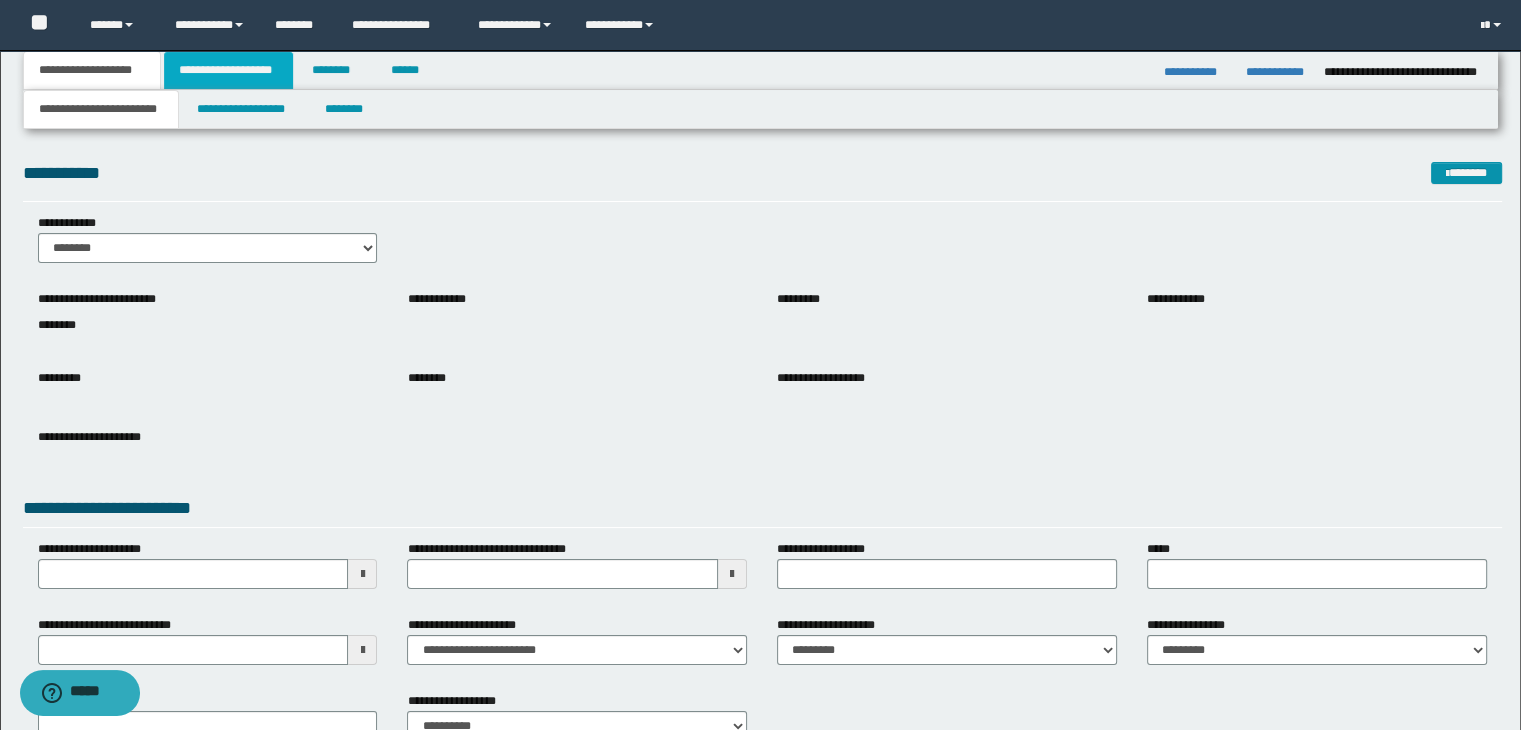 click on "**********" at bounding box center [228, 70] 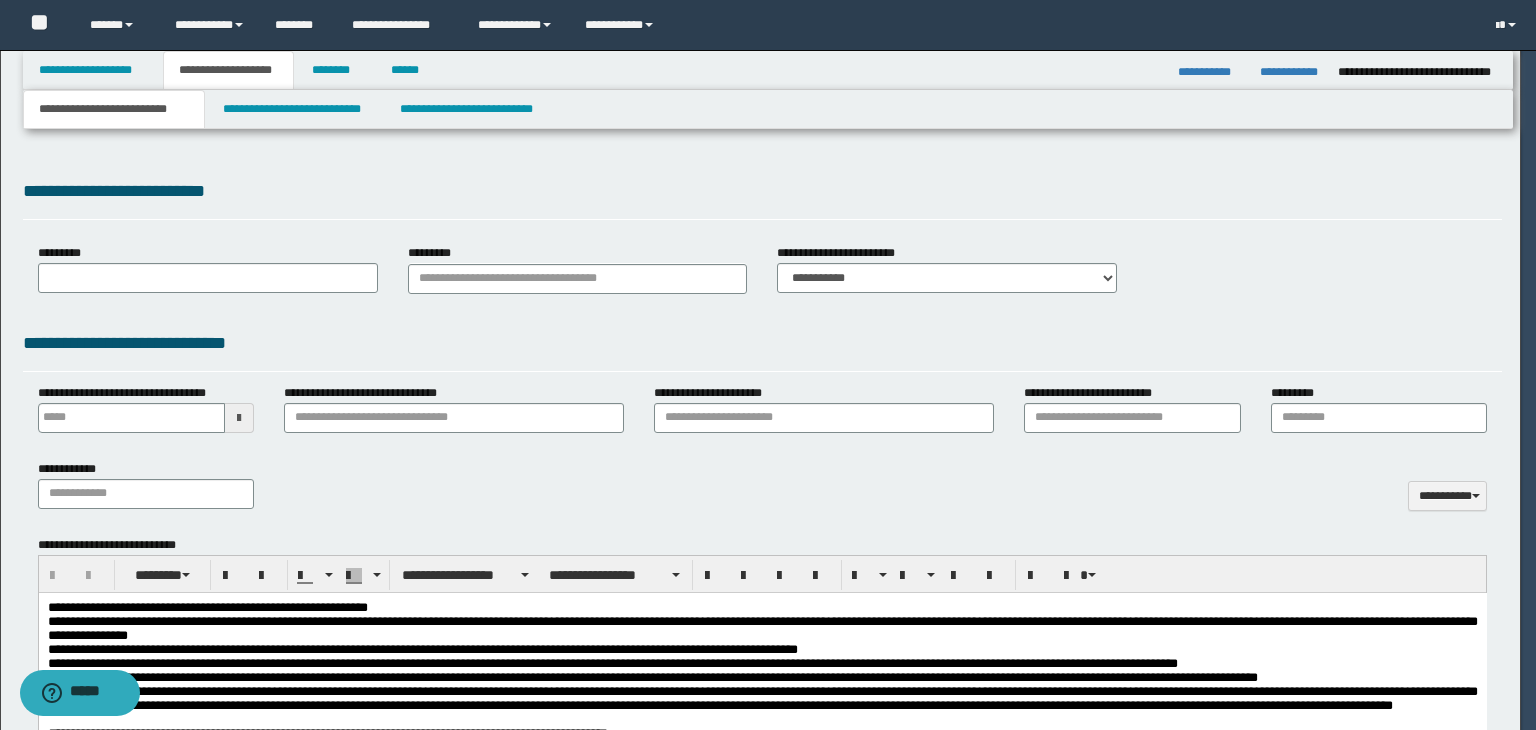 scroll, scrollTop: 0, scrollLeft: 0, axis: both 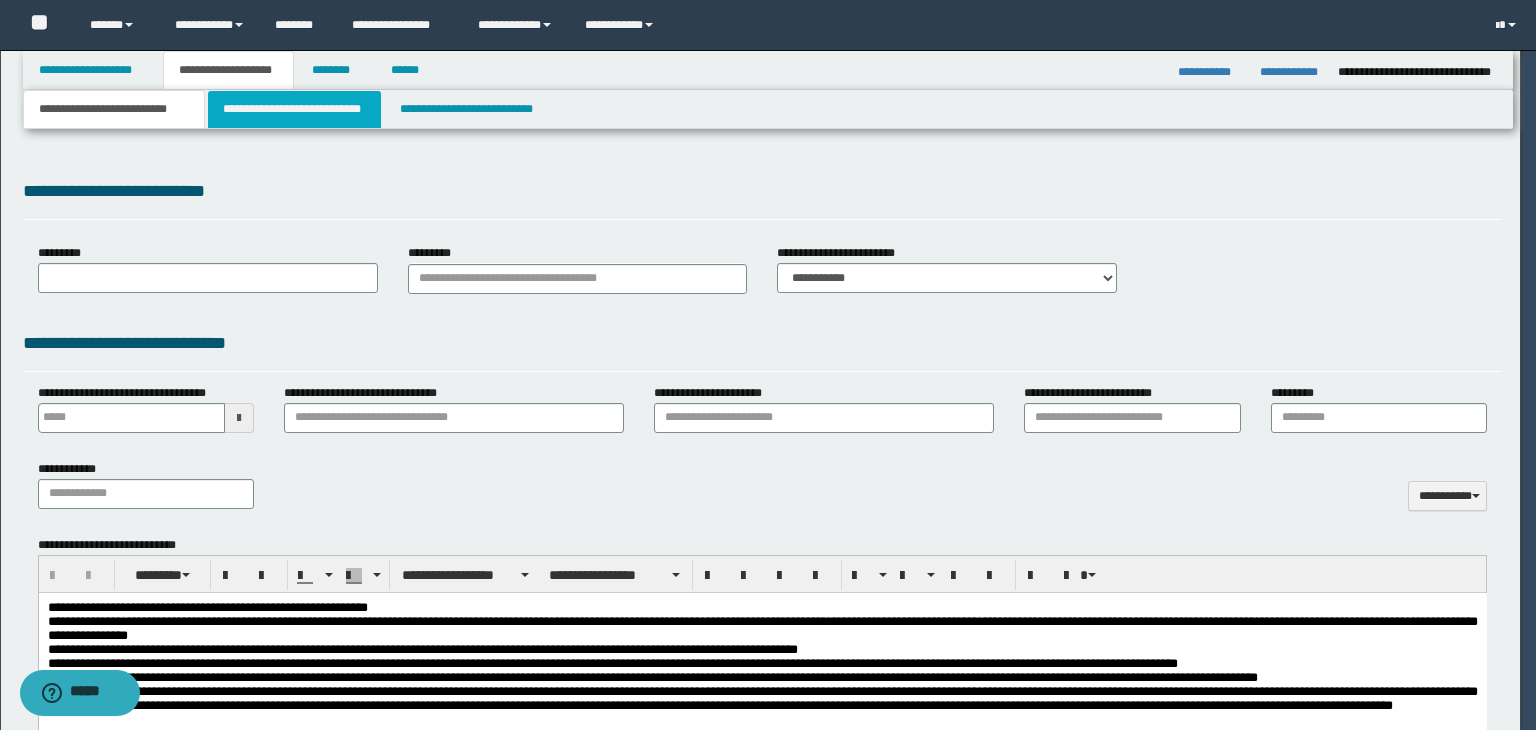 type 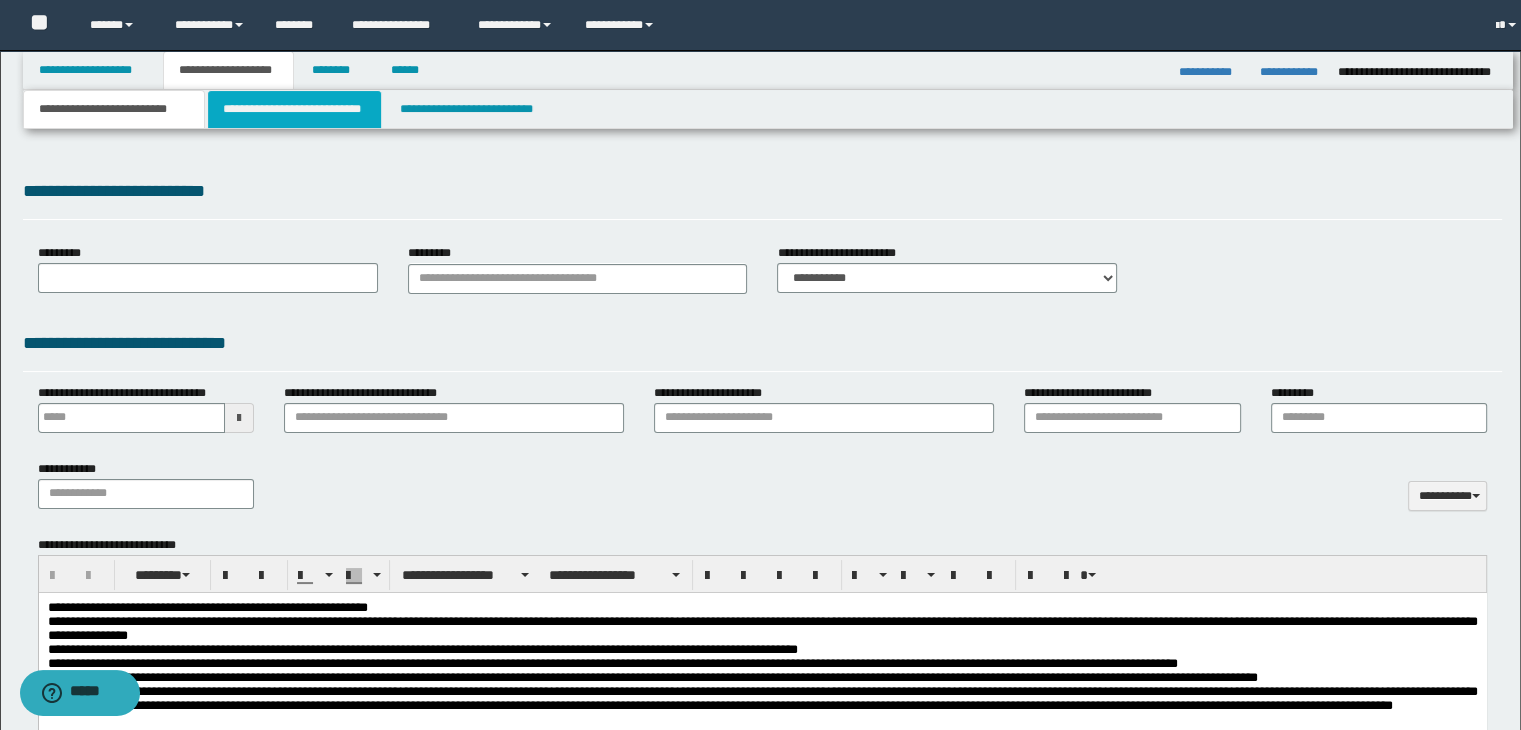 select on "*" 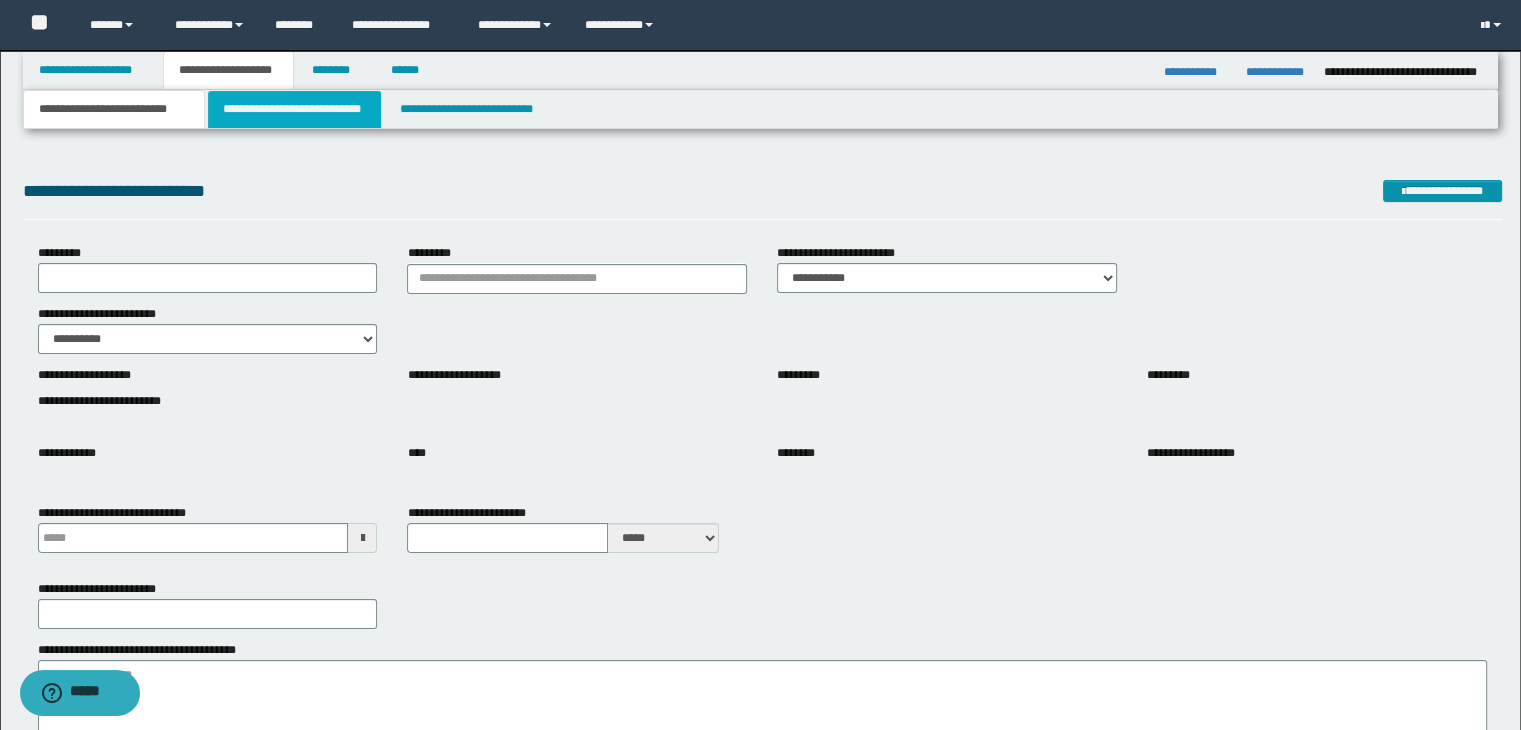 click on "**********" at bounding box center [294, 109] 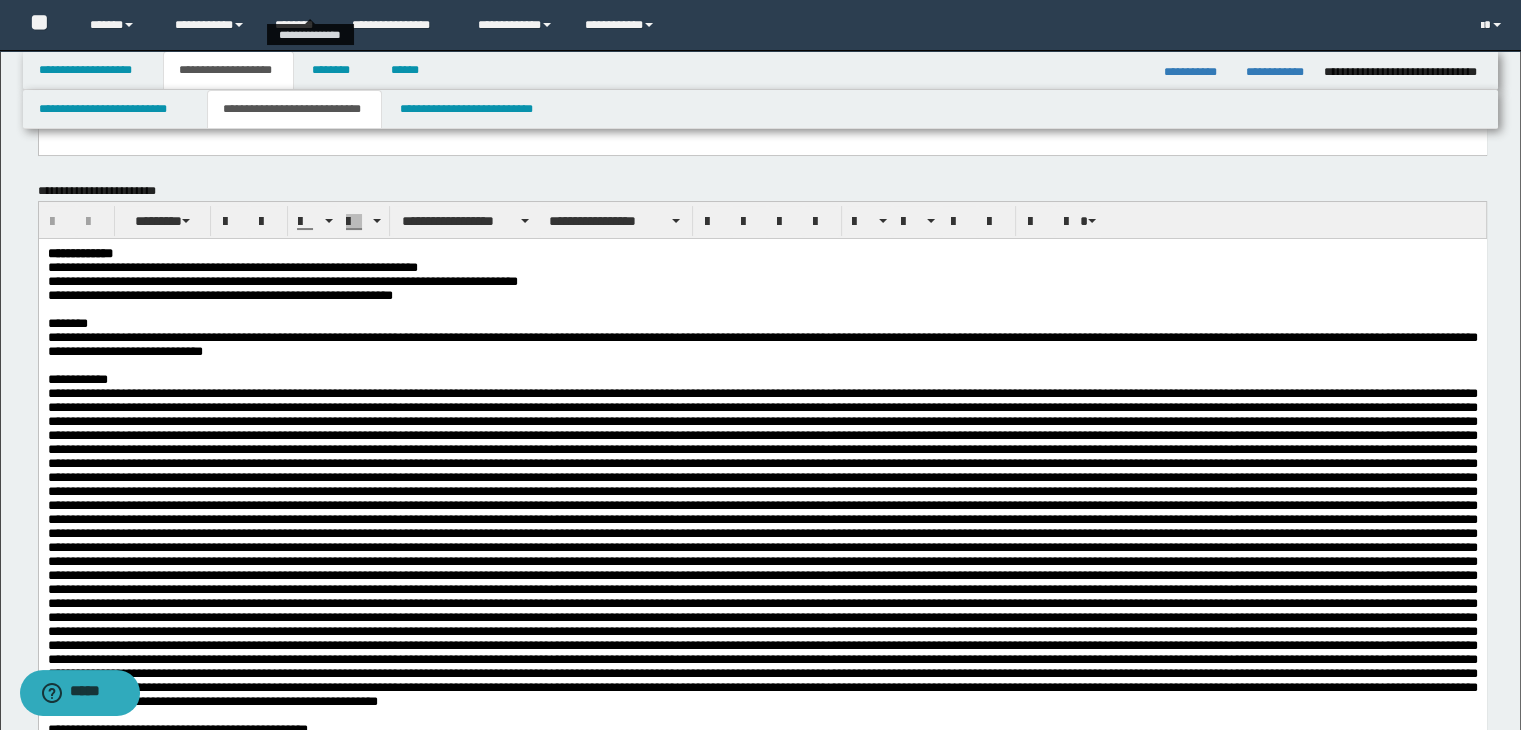 scroll, scrollTop: 200, scrollLeft: 0, axis: vertical 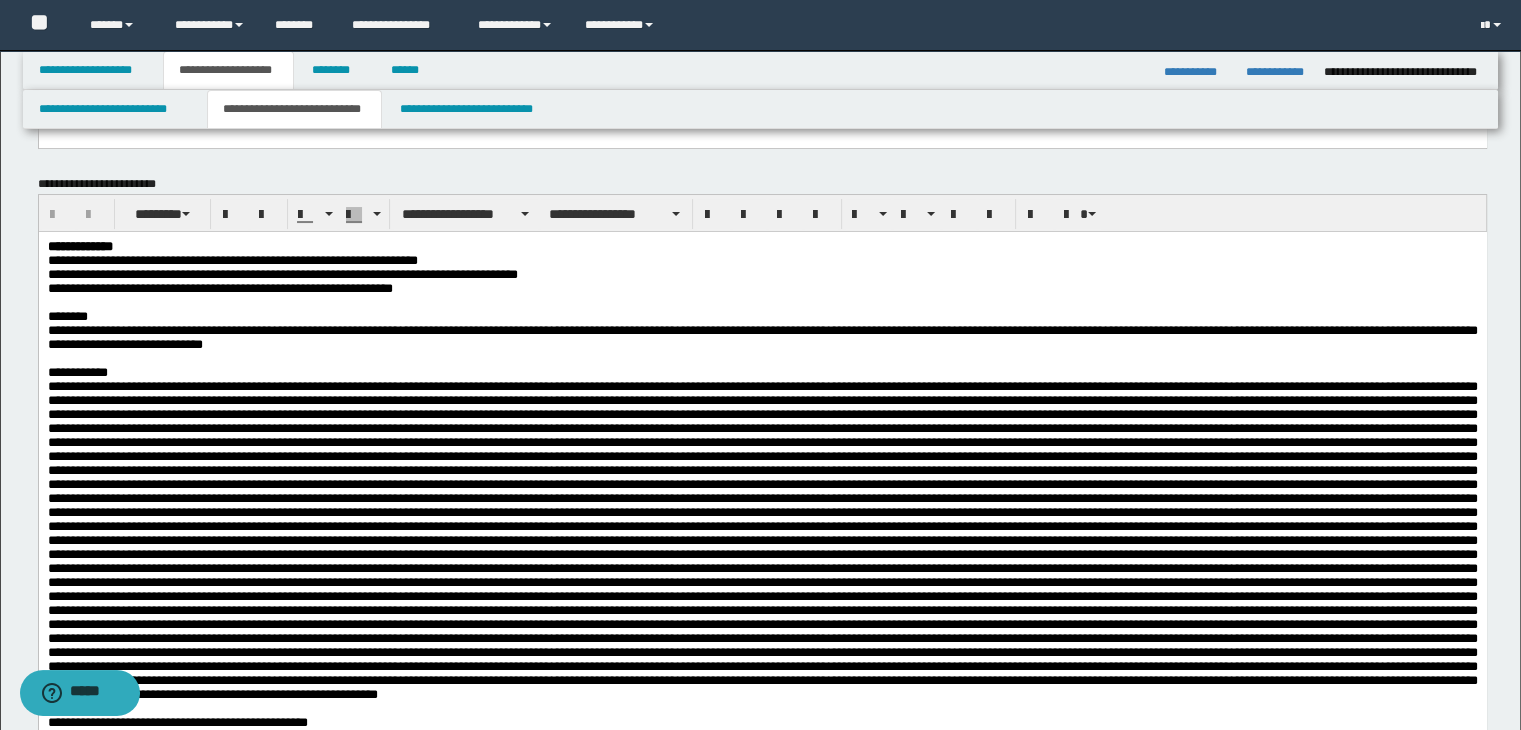 click on "**********" at bounding box center [762, 1099] 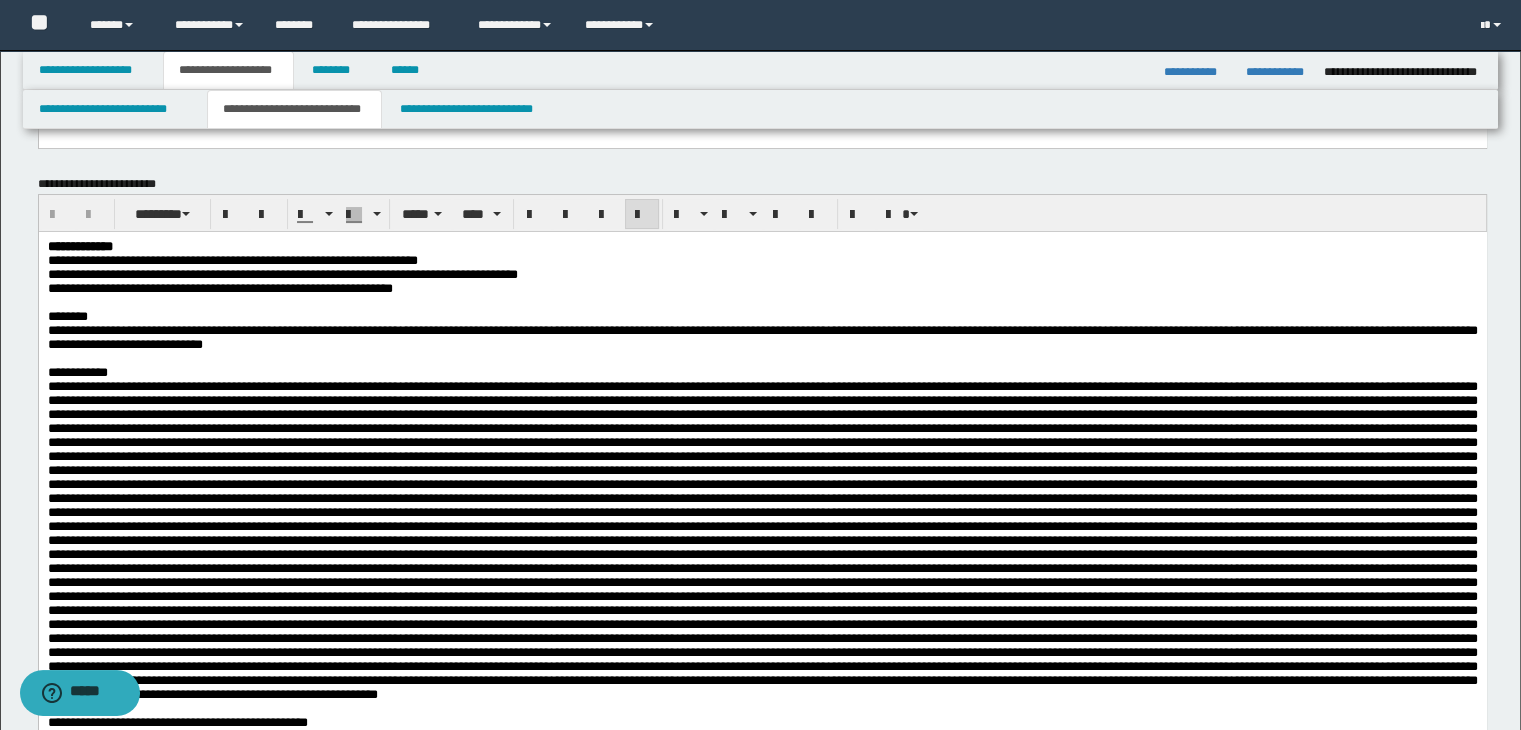 click on "**********" at bounding box center (97, 273) 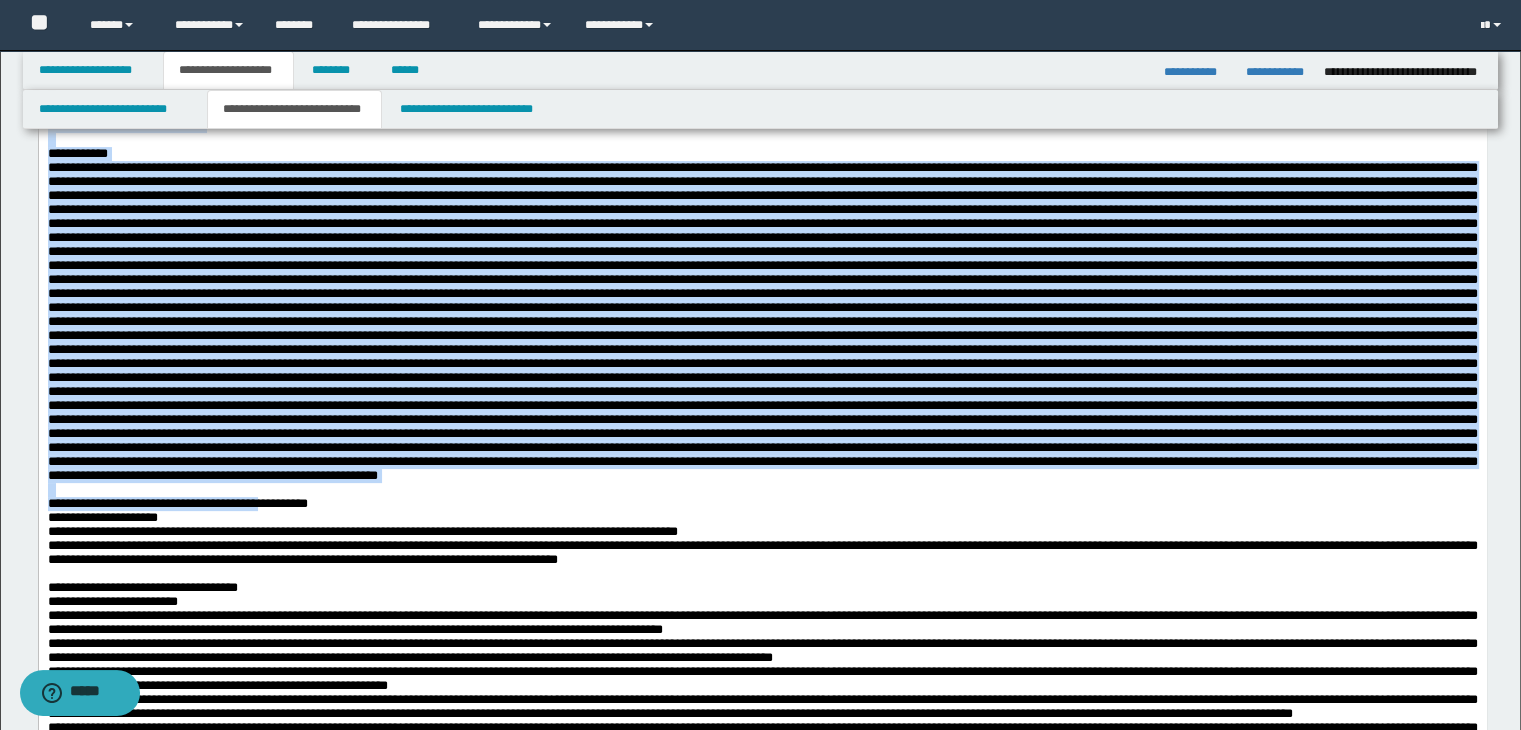 scroll, scrollTop: 429, scrollLeft: 0, axis: vertical 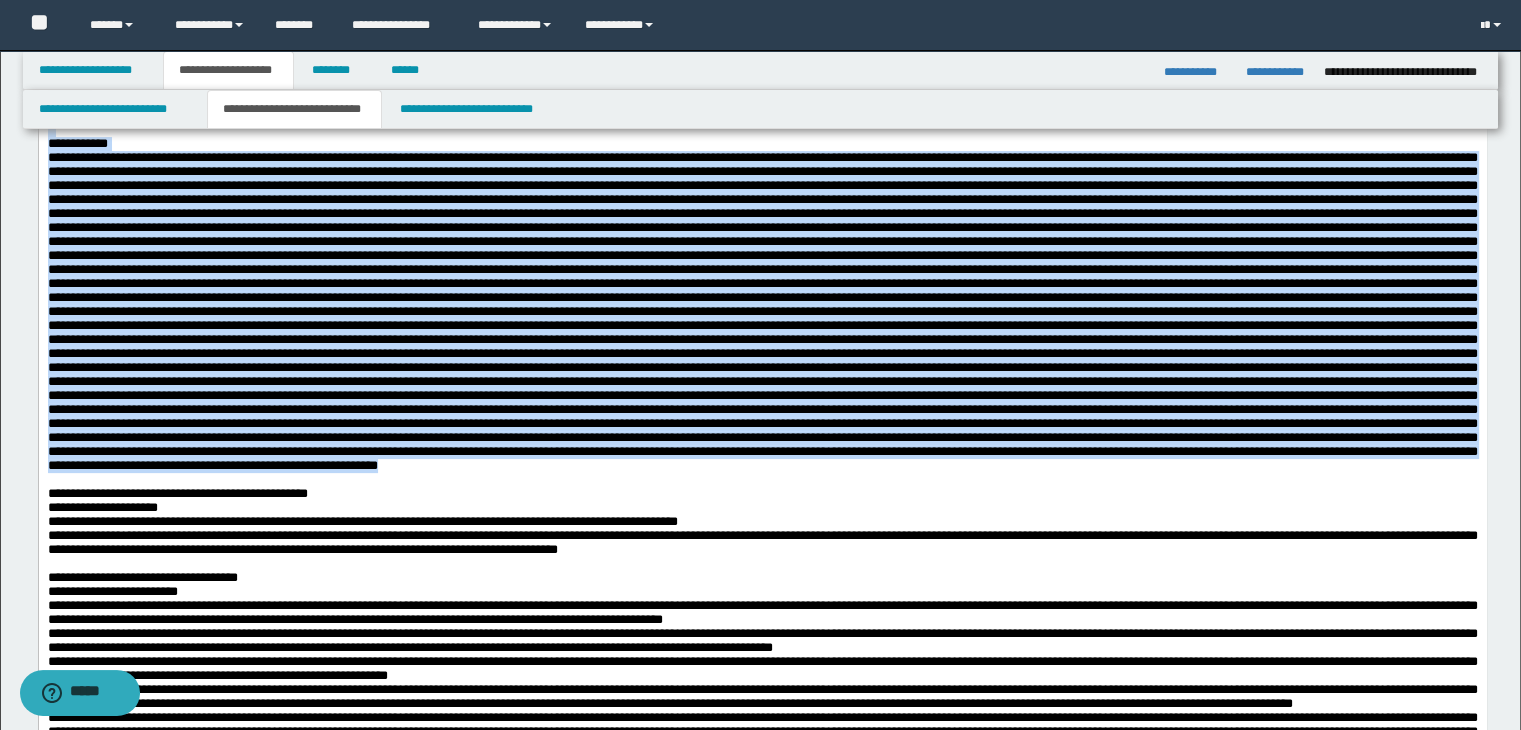 drag, startPoint x: 48, startPoint y: 42, endPoint x: 364, endPoint y: 610, distance: 649.9846 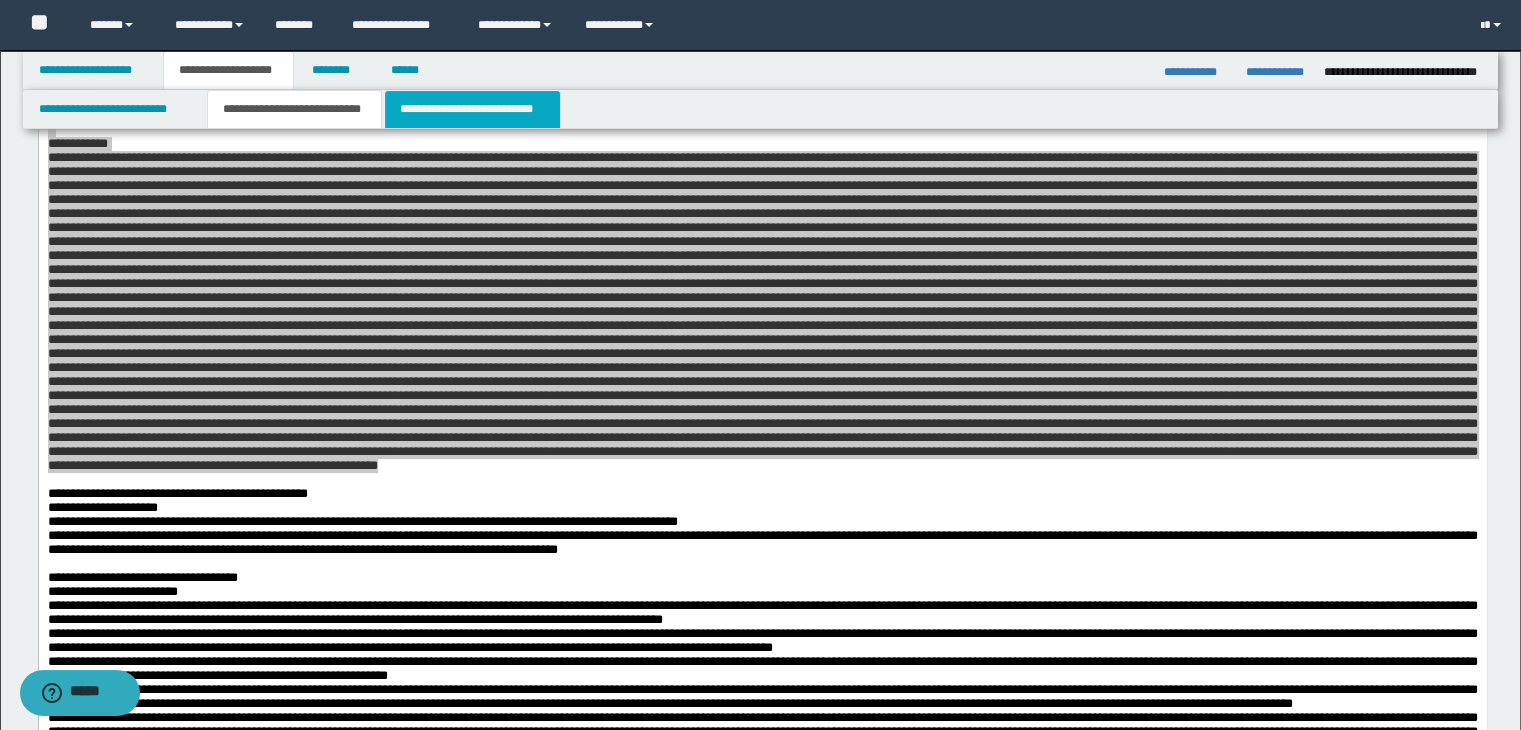 click on "**********" at bounding box center [472, 109] 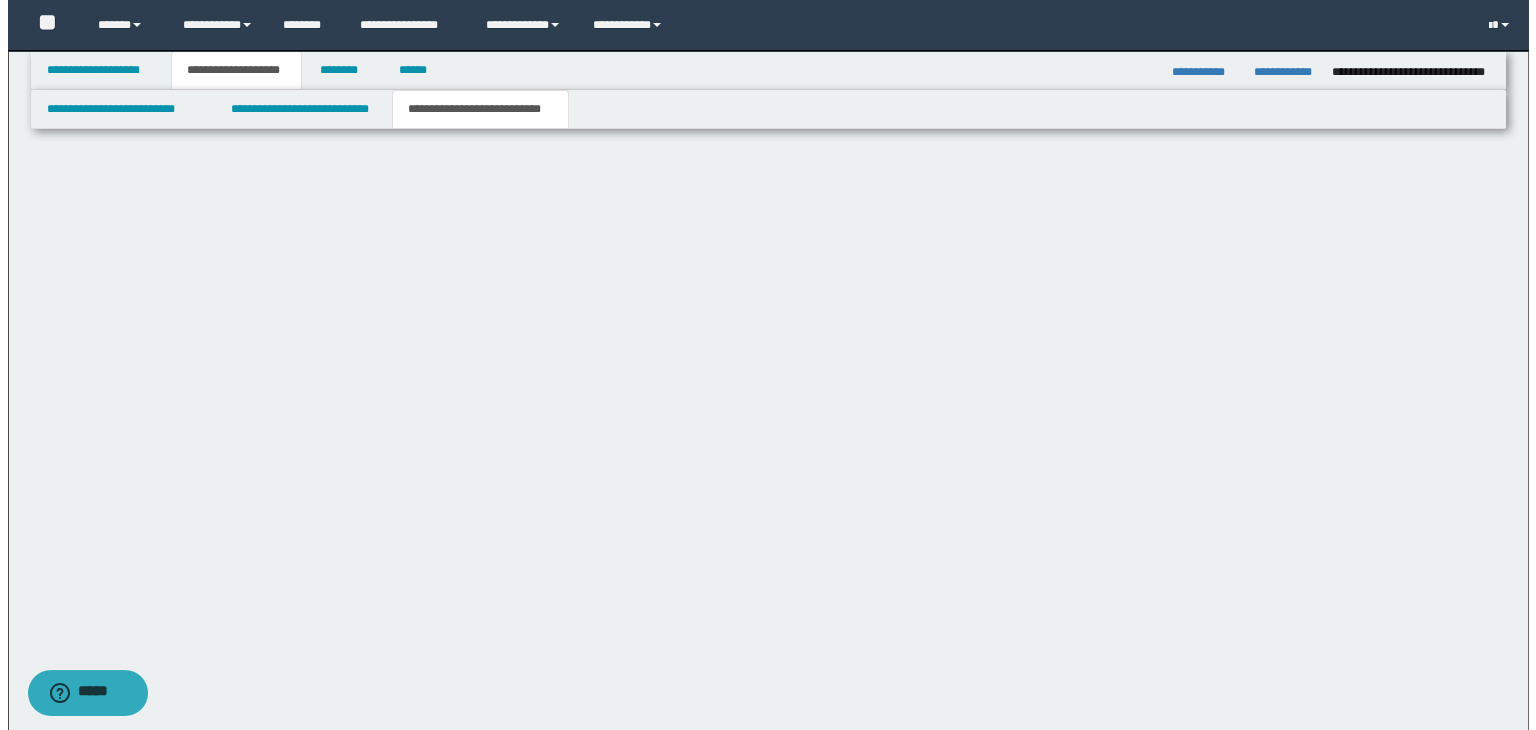 scroll, scrollTop: 0, scrollLeft: 0, axis: both 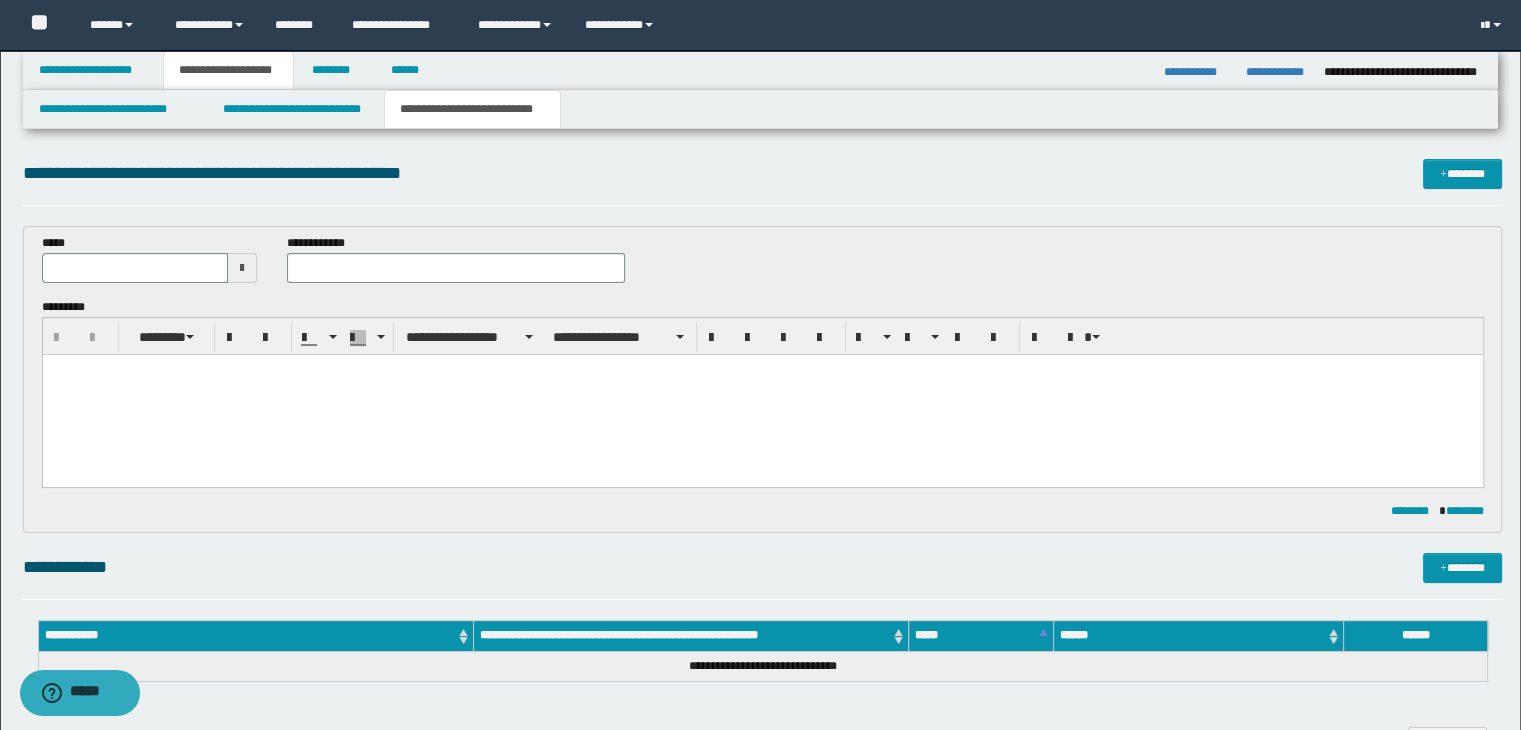 click at bounding box center (242, 268) 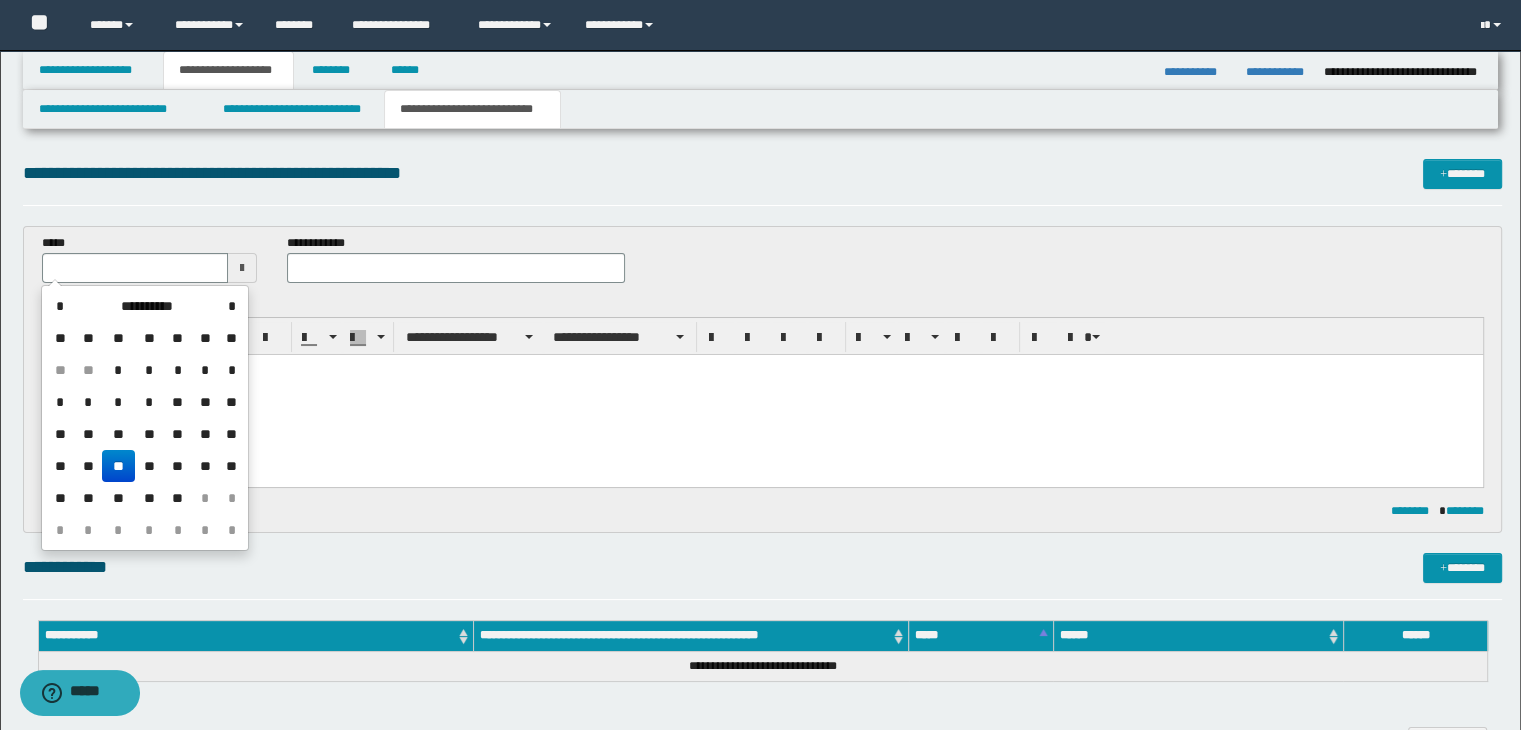click on "**" at bounding box center [118, 466] 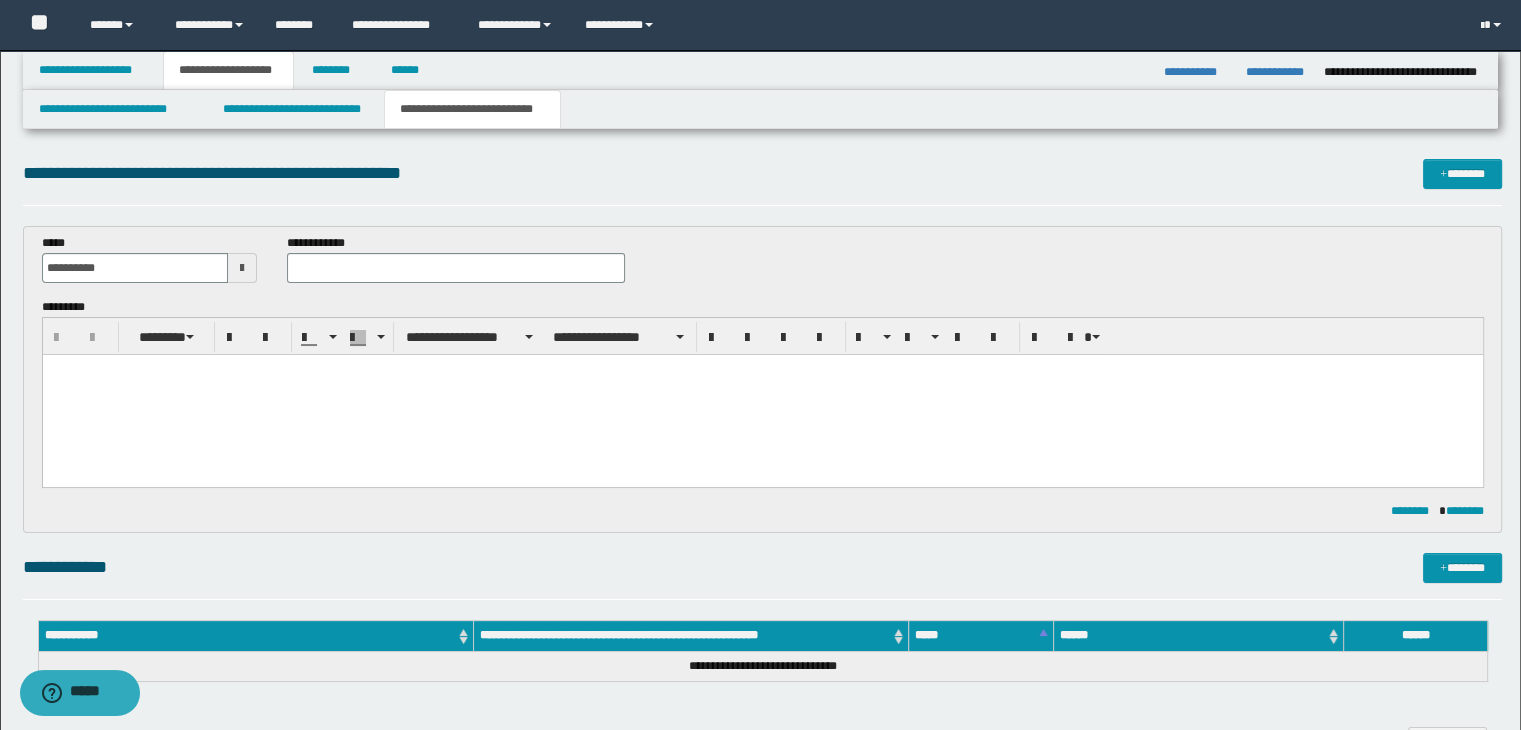 click at bounding box center [762, 394] 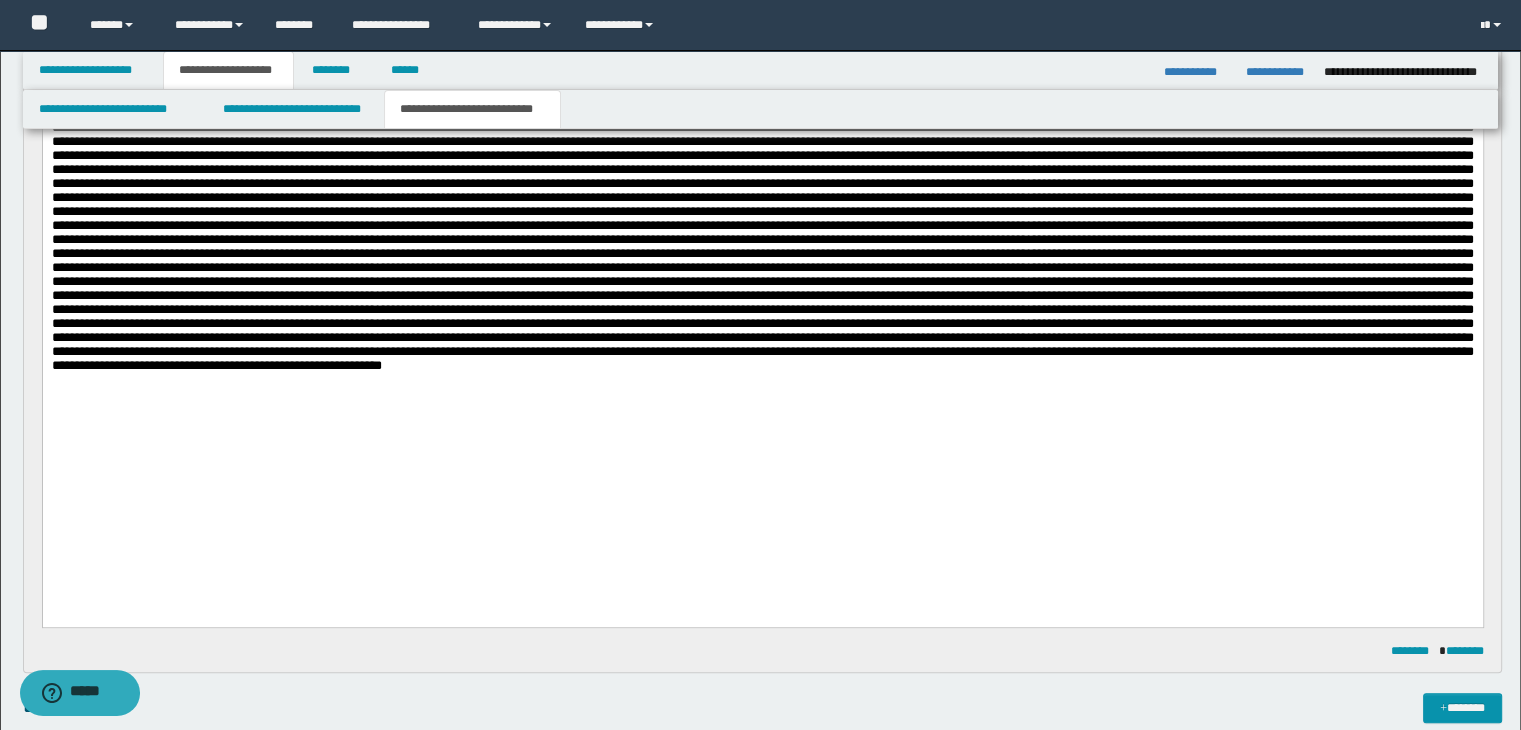 scroll, scrollTop: 500, scrollLeft: 0, axis: vertical 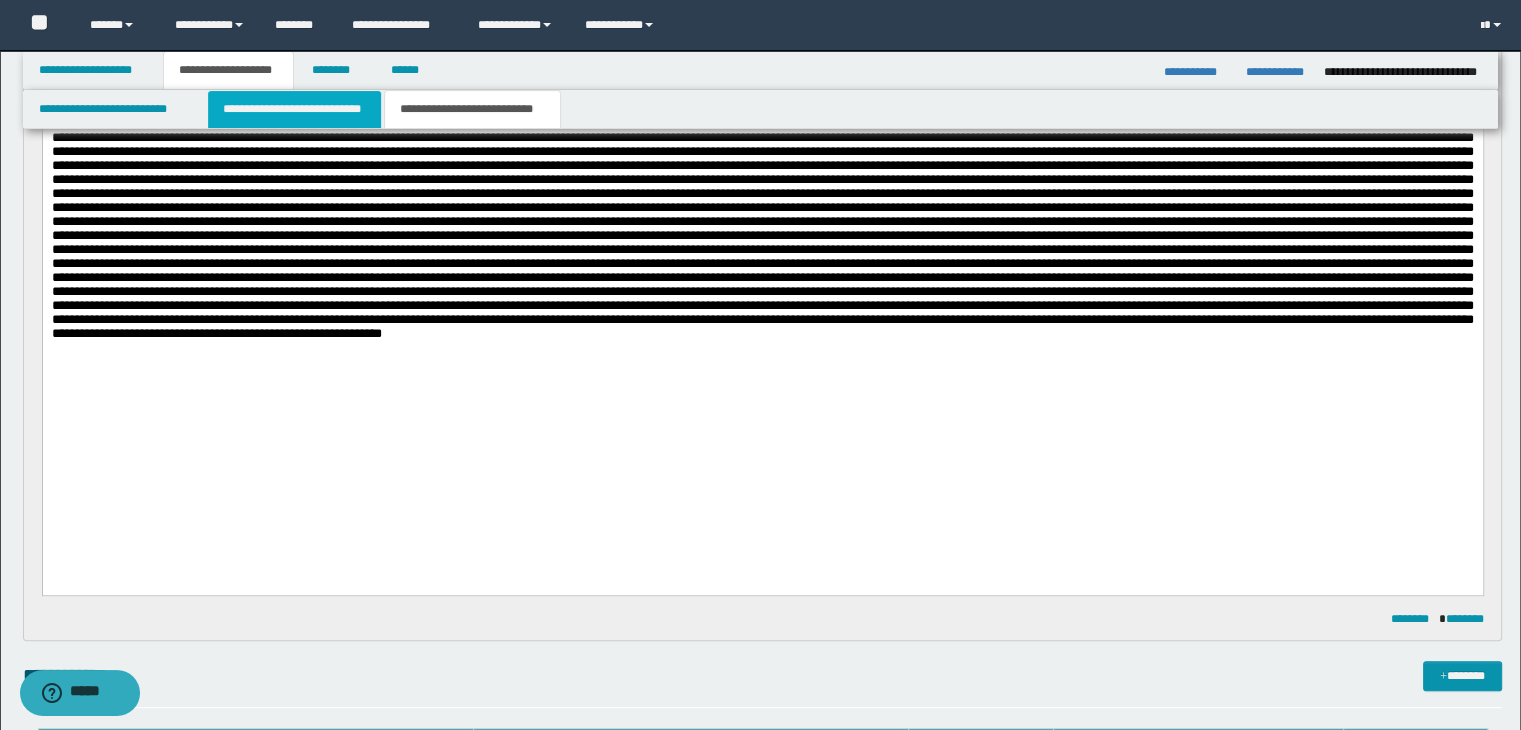 click on "**********" at bounding box center (294, 109) 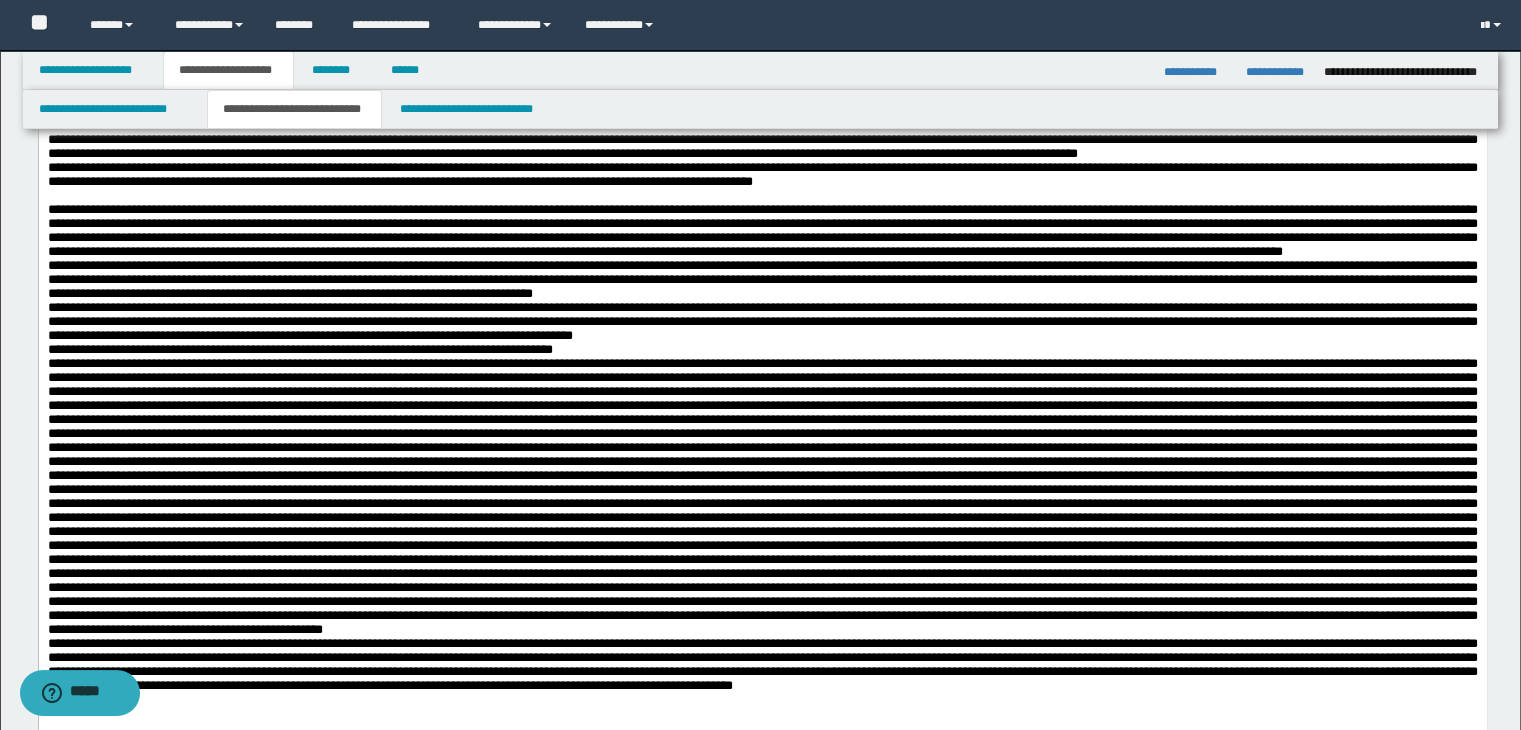 scroll, scrollTop: 1300, scrollLeft: 0, axis: vertical 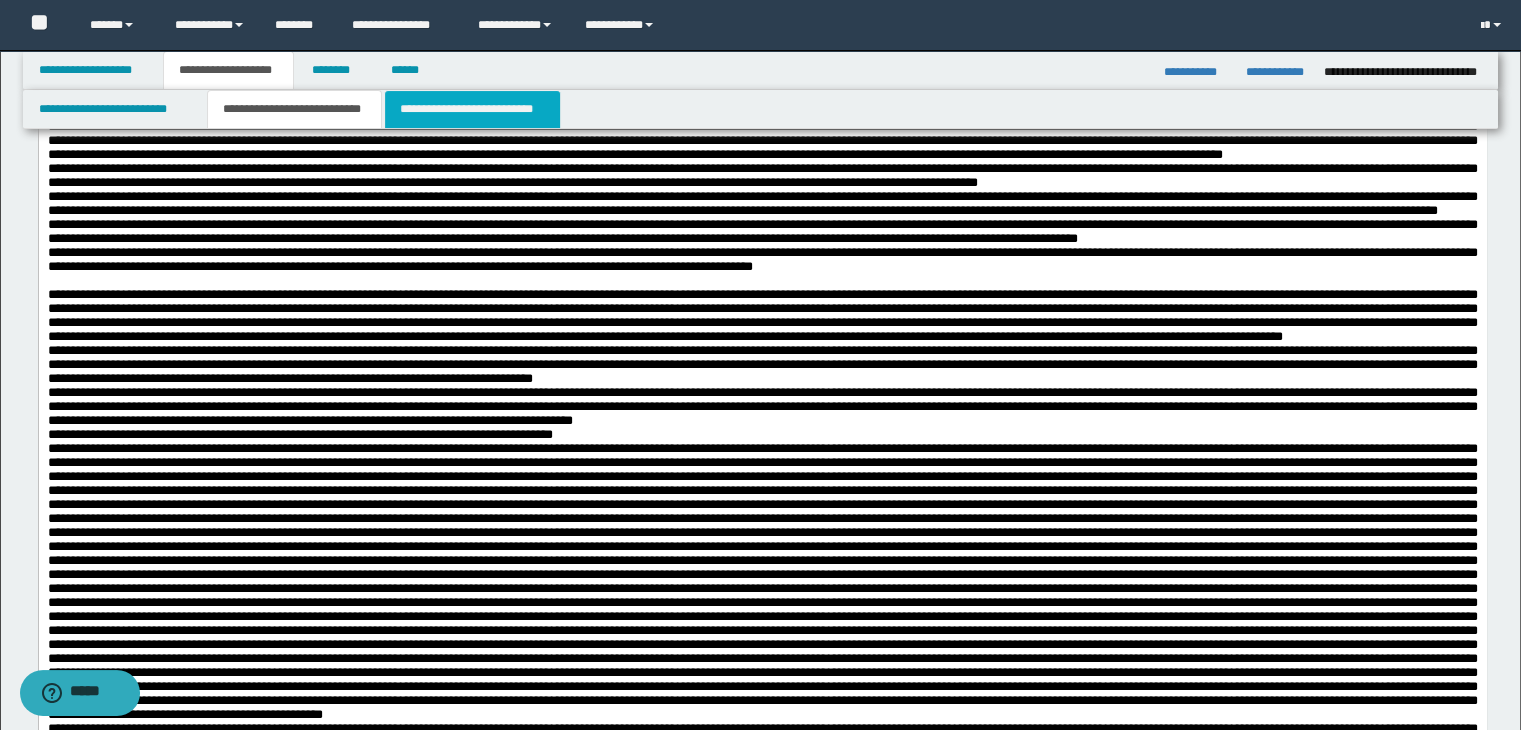 click on "**********" at bounding box center (472, 109) 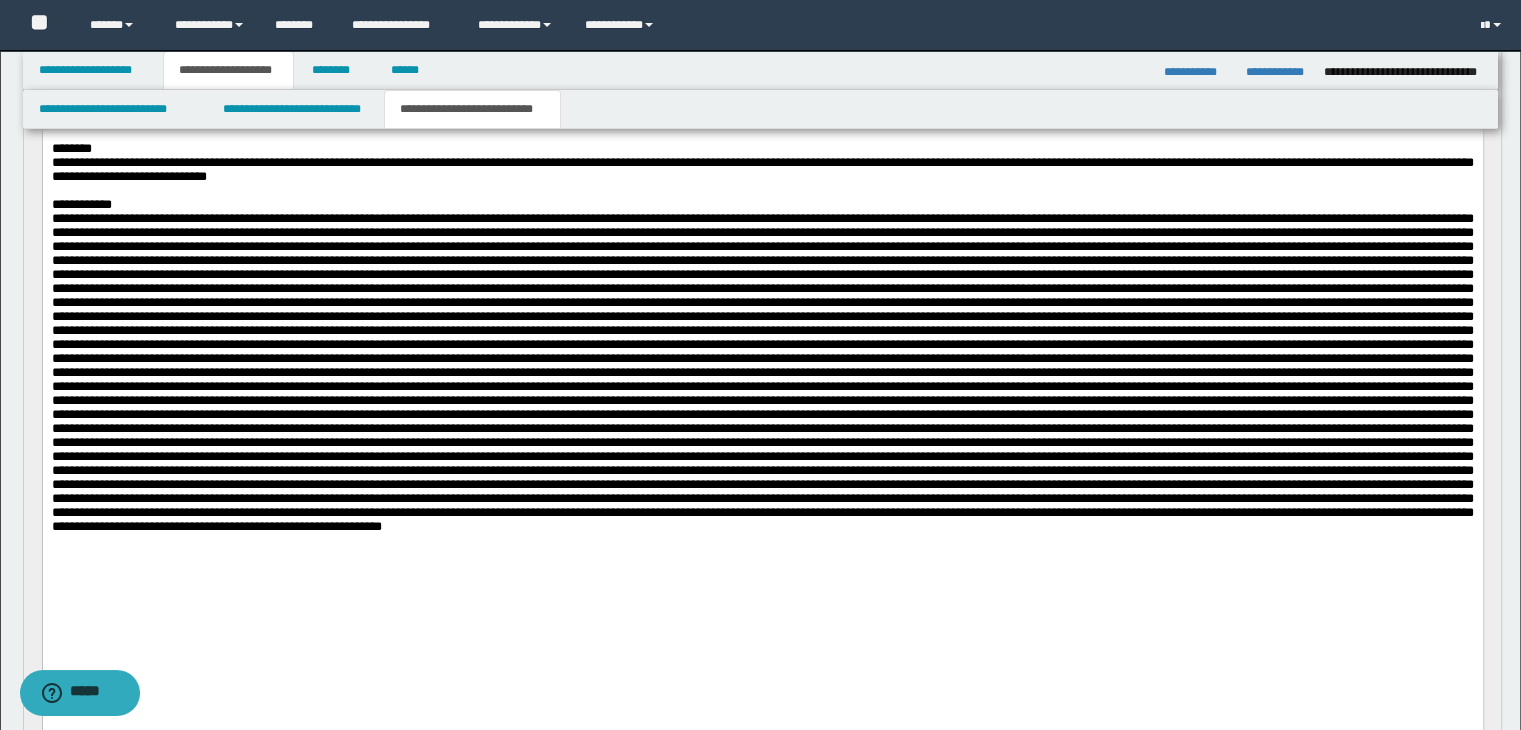 scroll, scrollTop: 200, scrollLeft: 0, axis: vertical 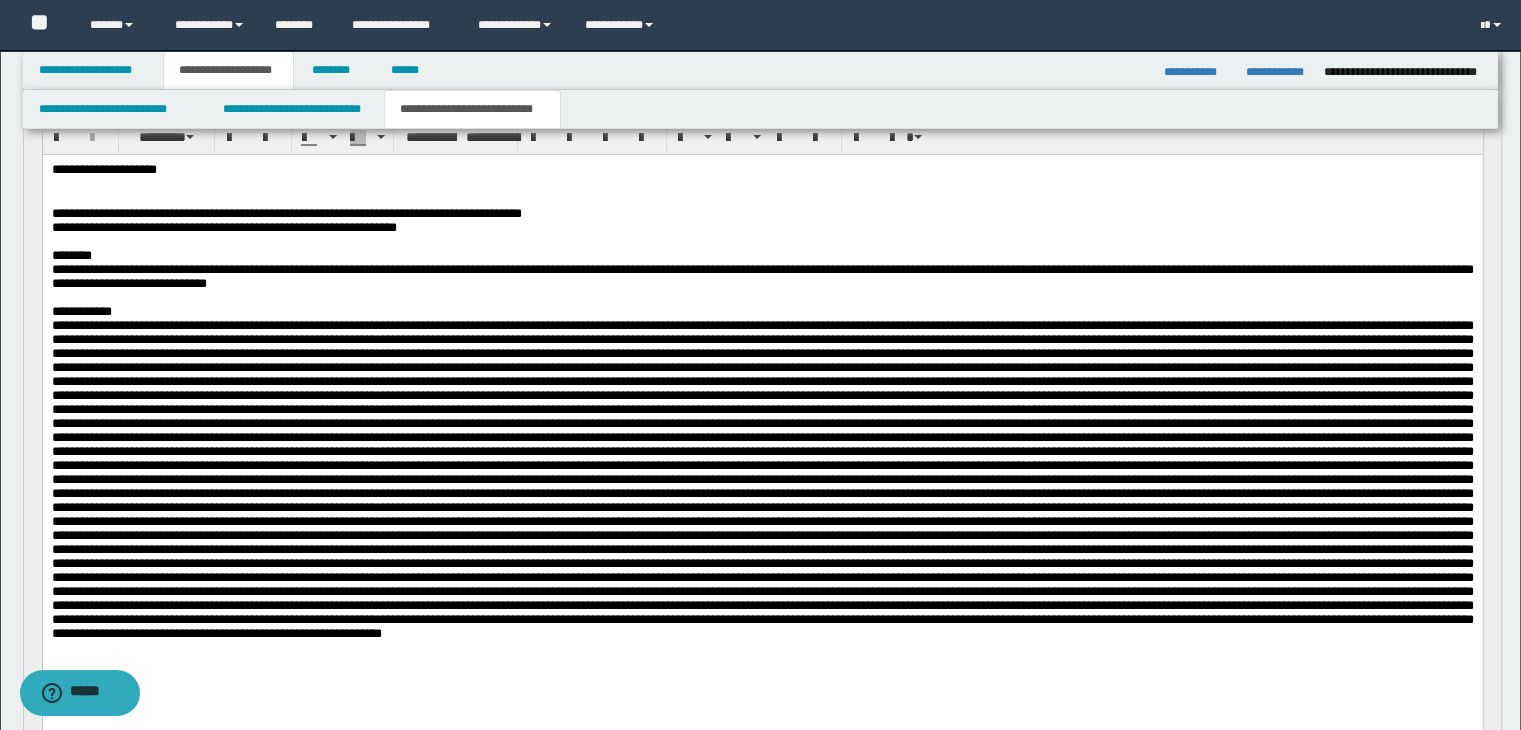 click at bounding box center [762, 185] 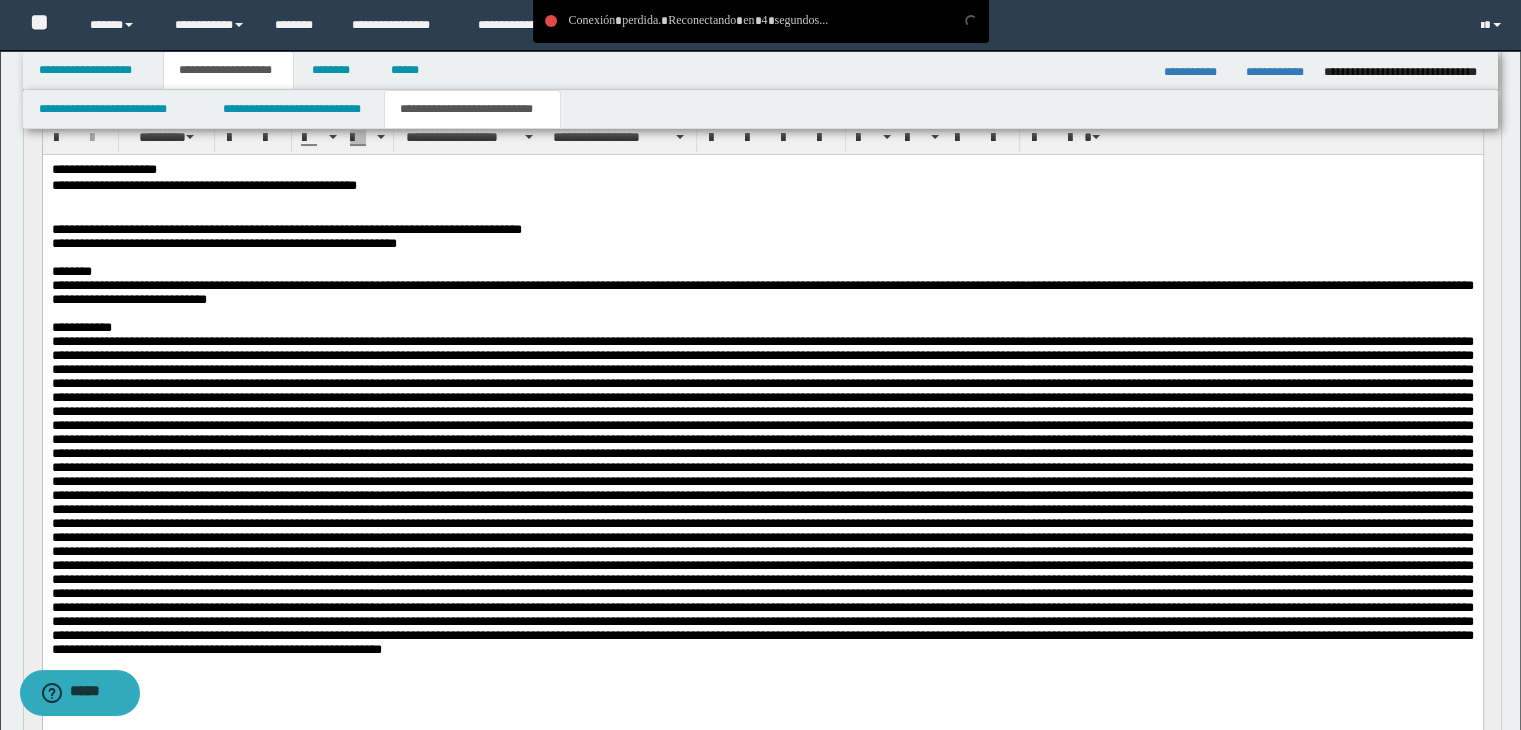 scroll, scrollTop: 0, scrollLeft: 0, axis: both 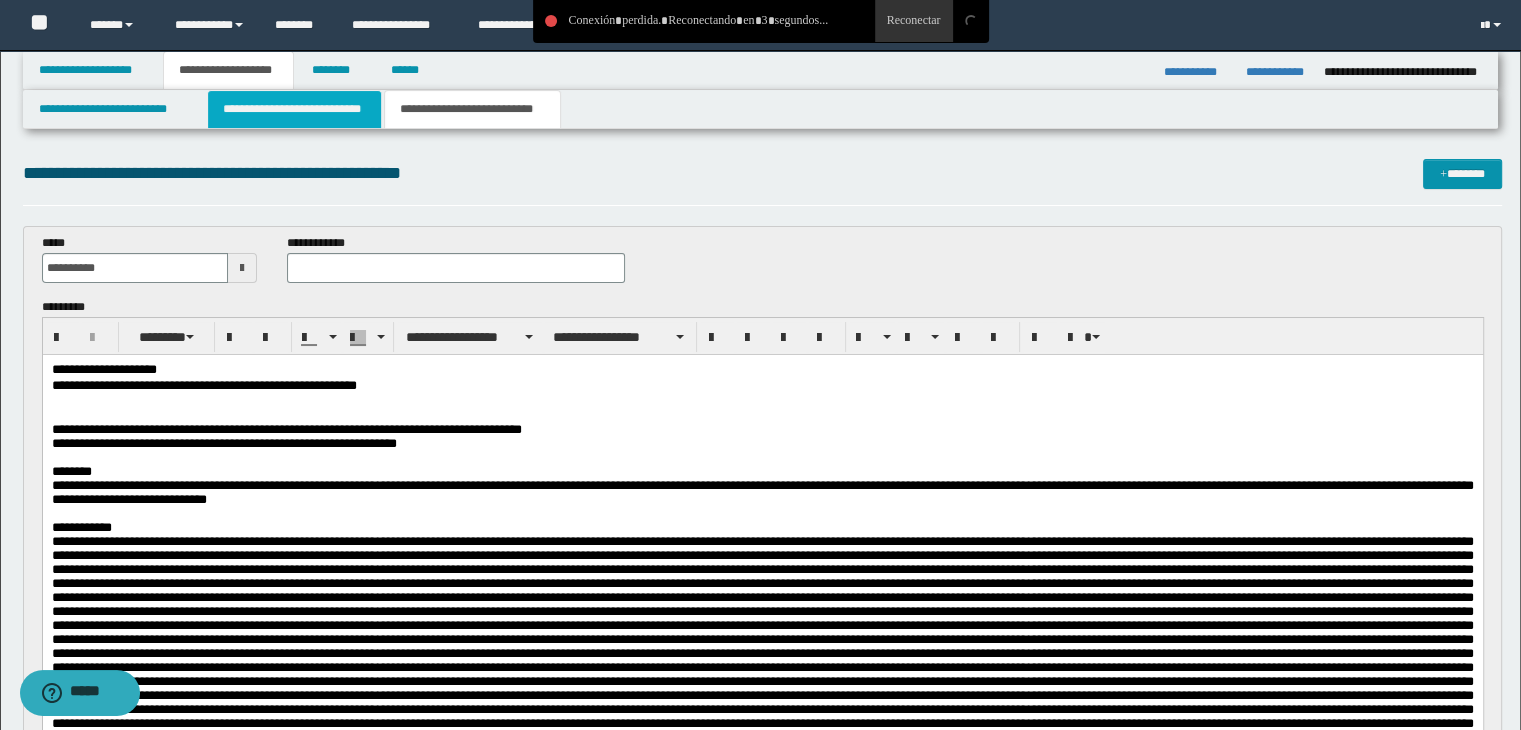click on "**********" at bounding box center [294, 109] 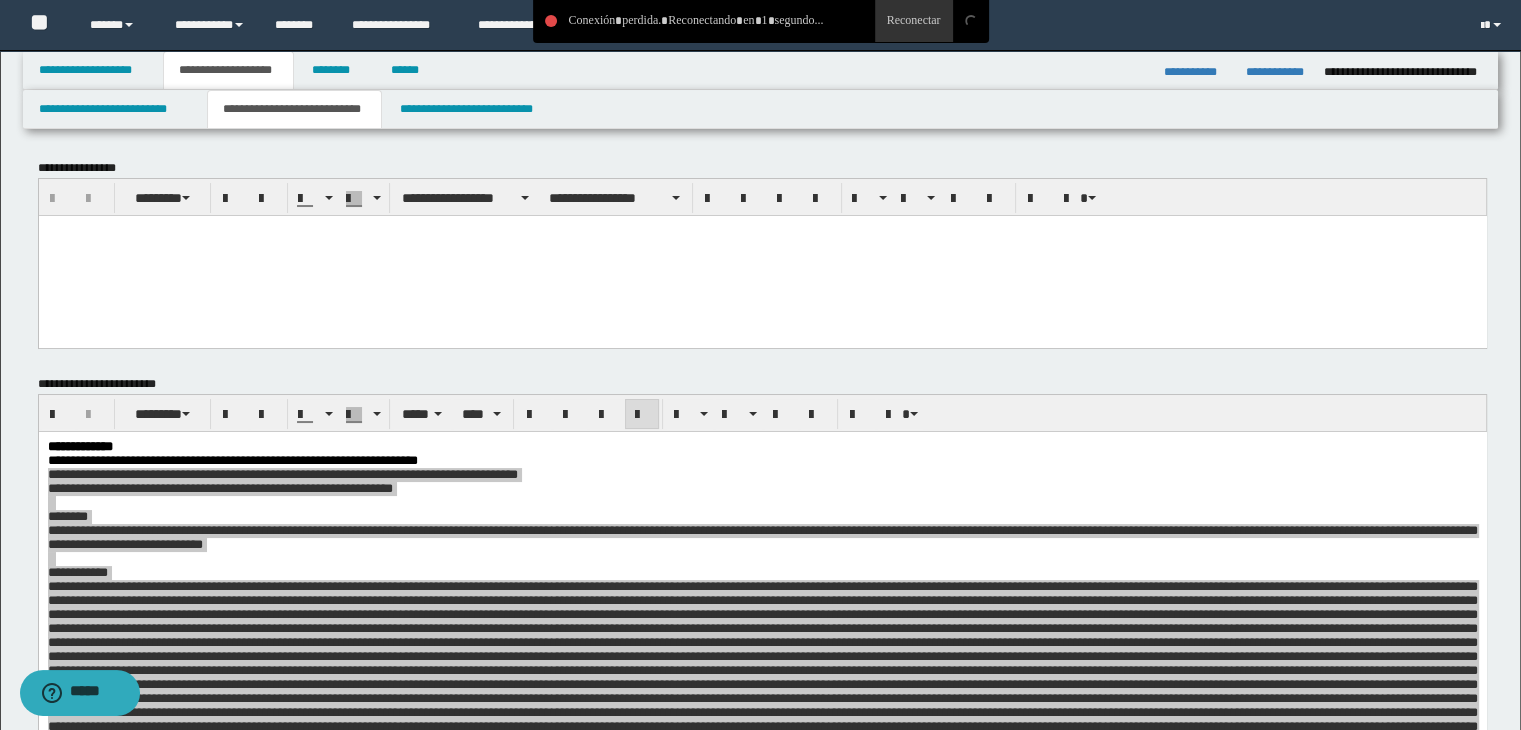 click at bounding box center [762, 255] 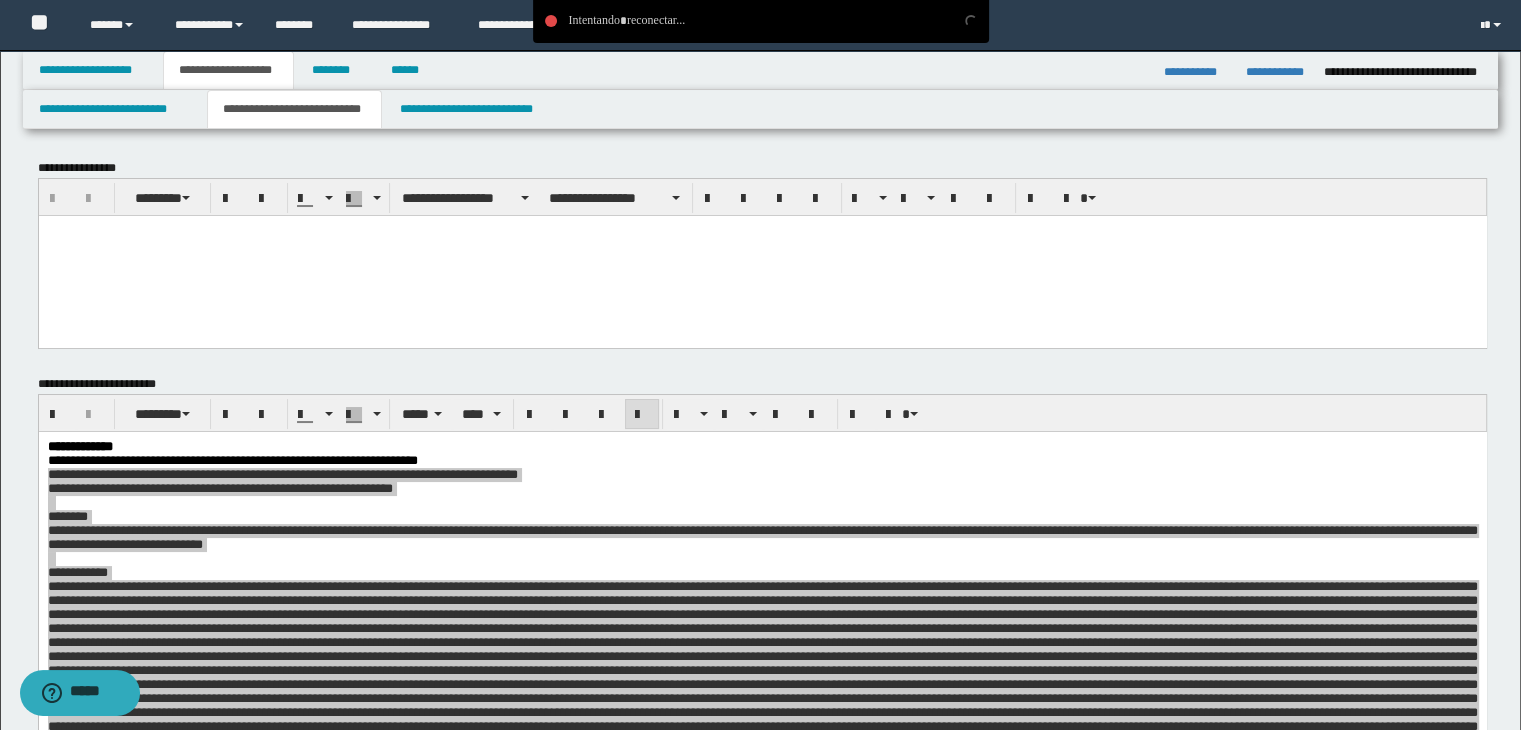type 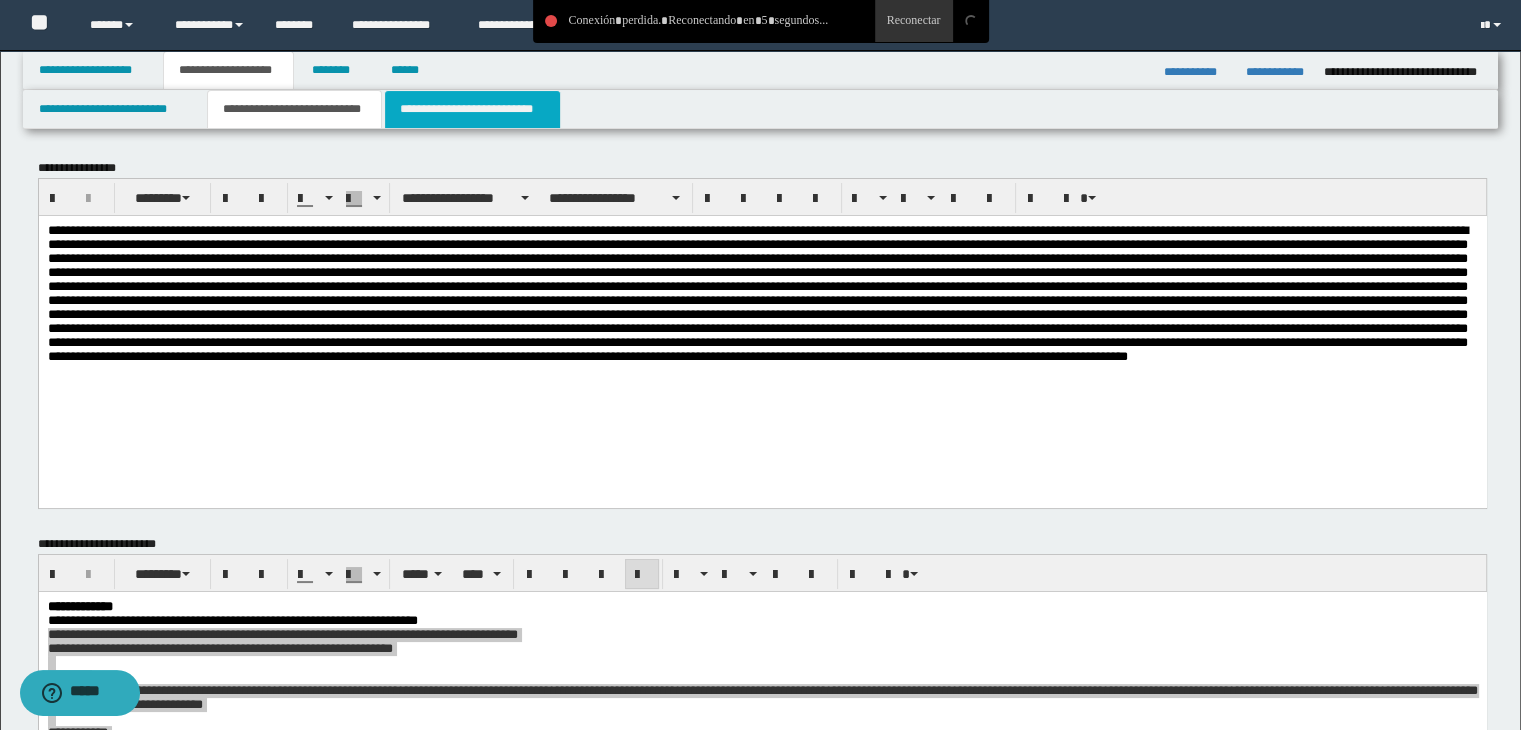 click on "**********" at bounding box center [472, 109] 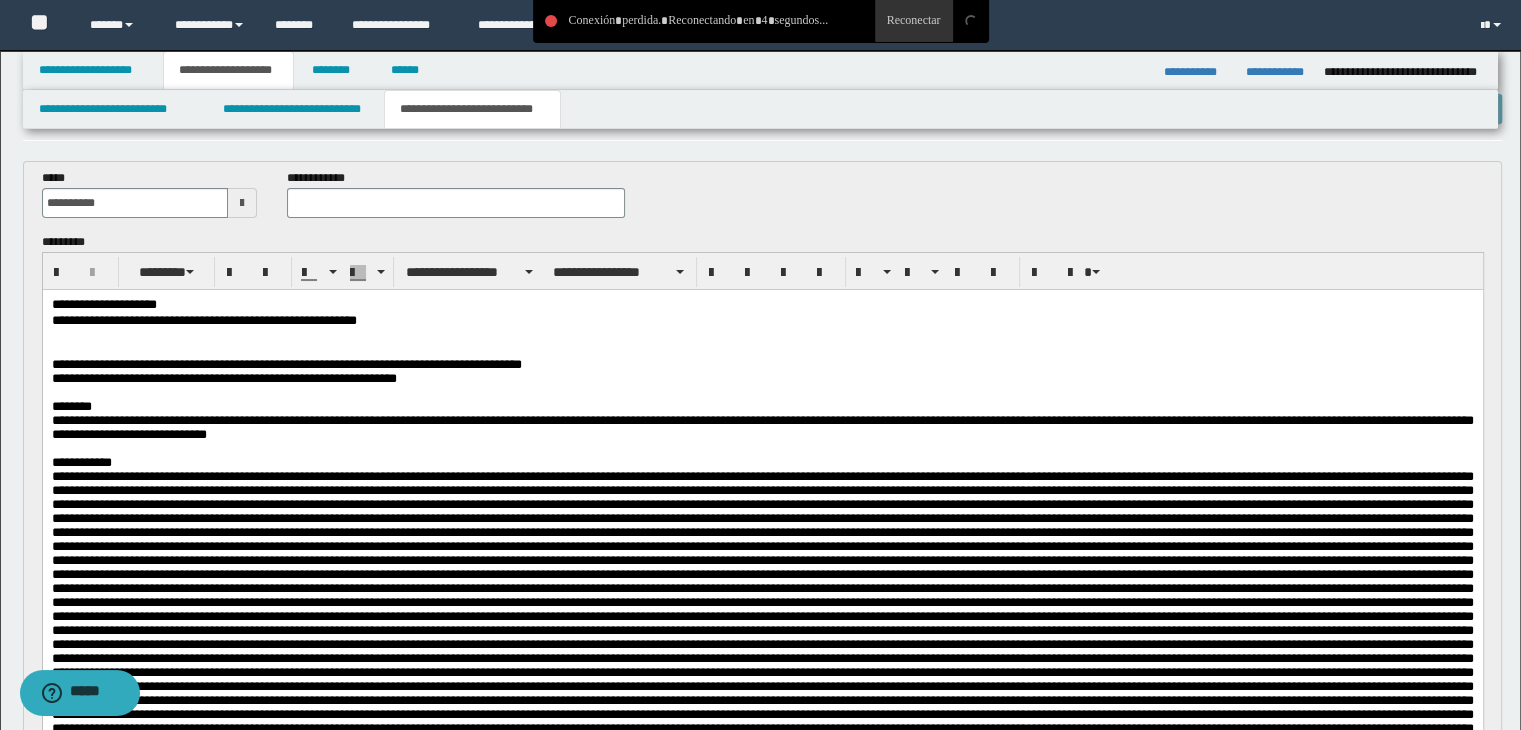scroll, scrollTop: 100, scrollLeft: 0, axis: vertical 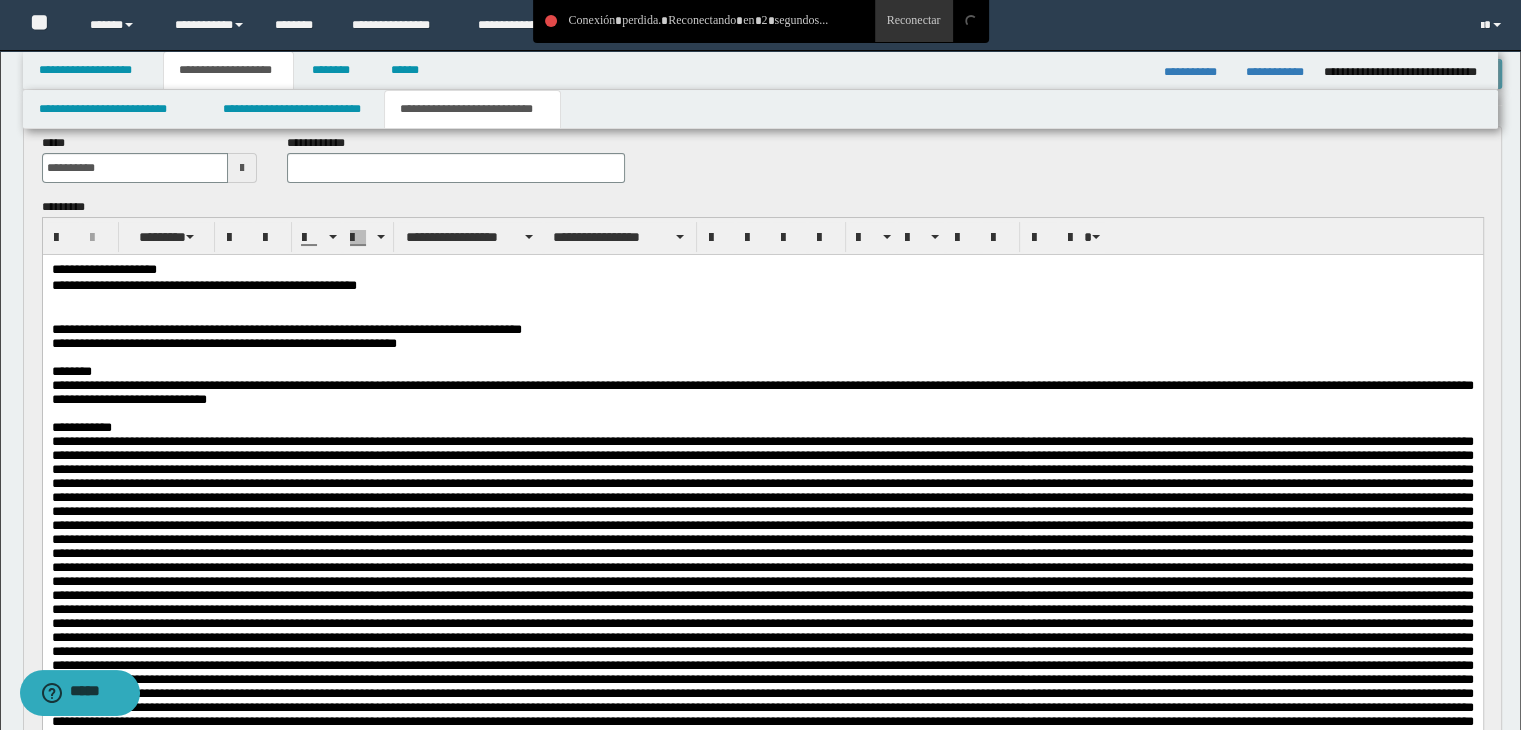 click at bounding box center (762, 301) 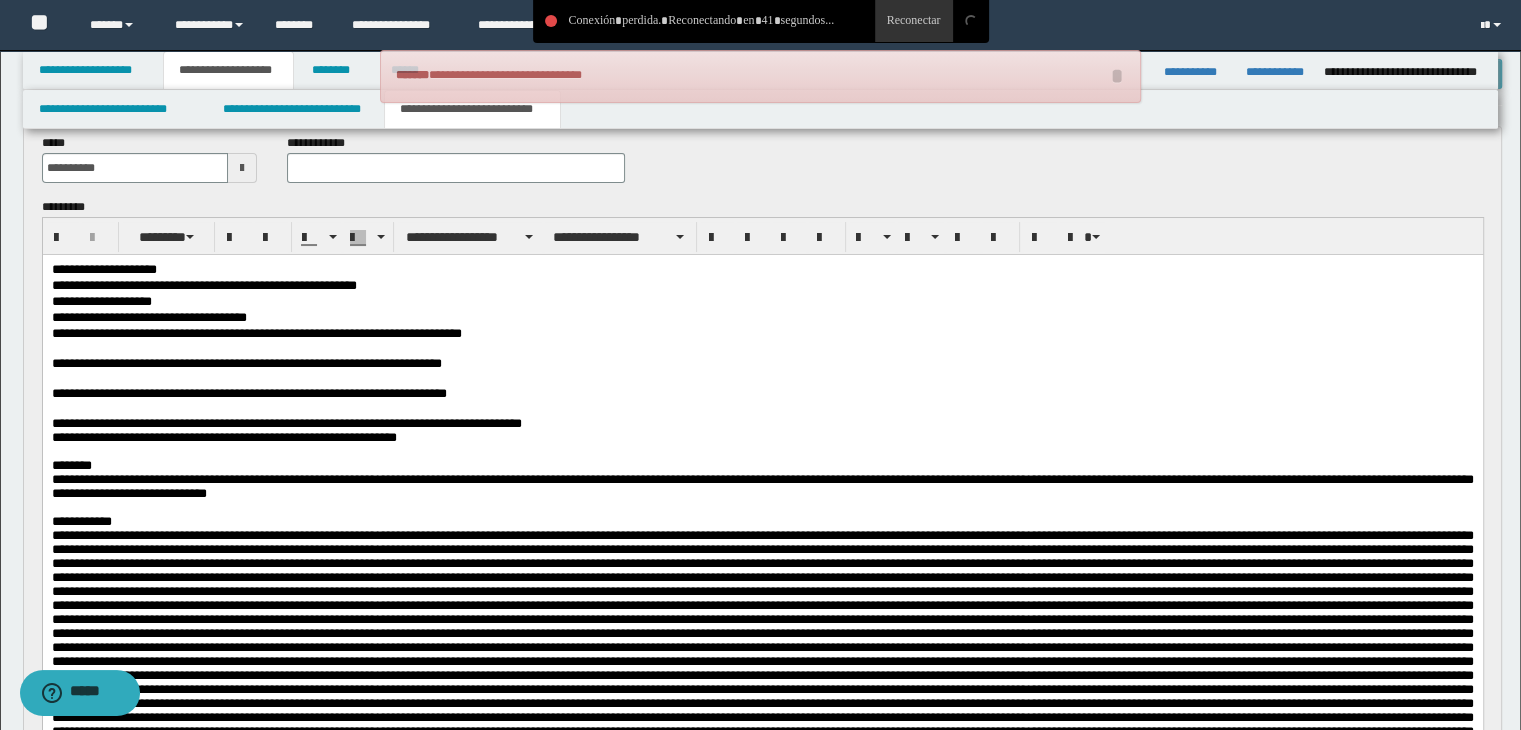drag, startPoint x: 357, startPoint y: 484, endPoint x: 697, endPoint y: 321, distance: 377.05304 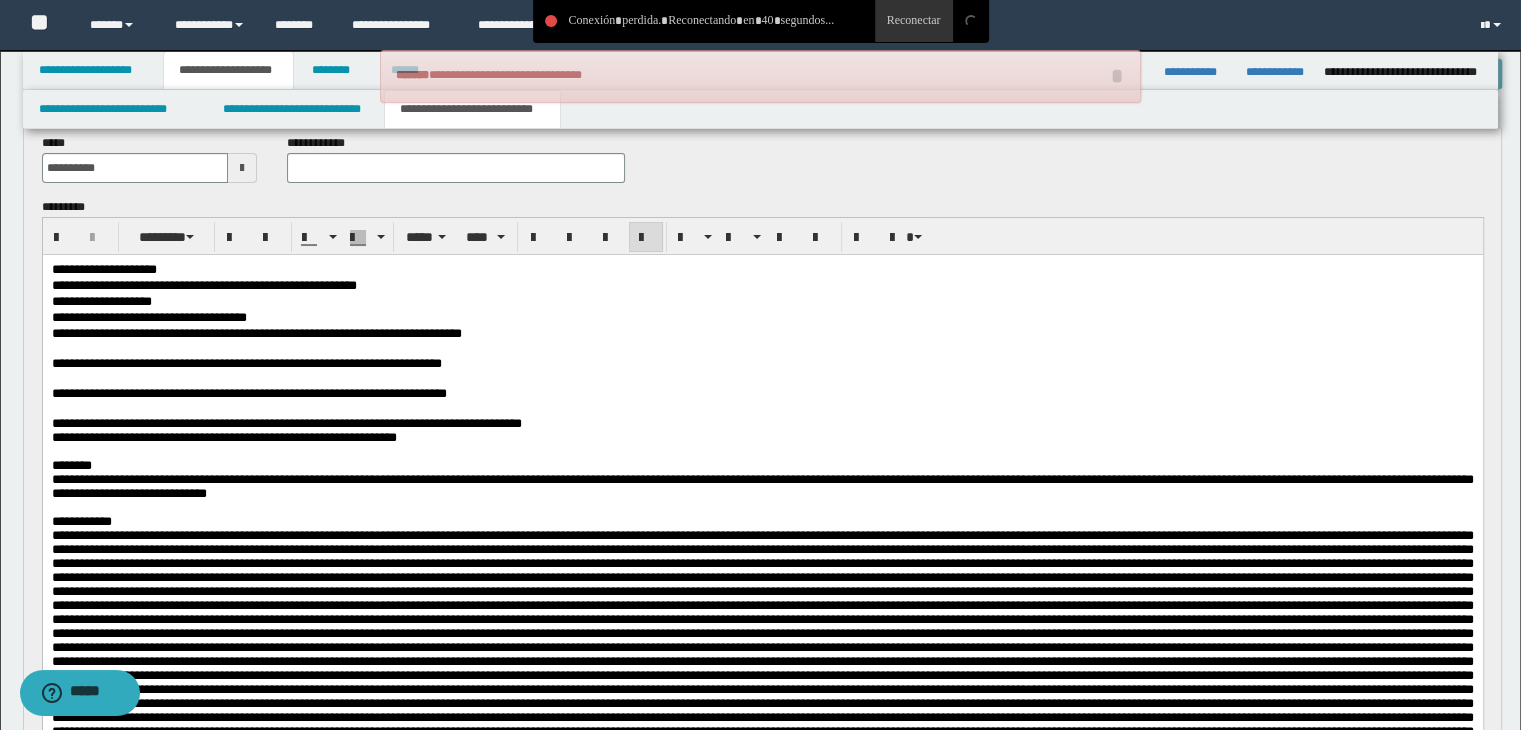 click on "**********" at bounding box center (762, 423) 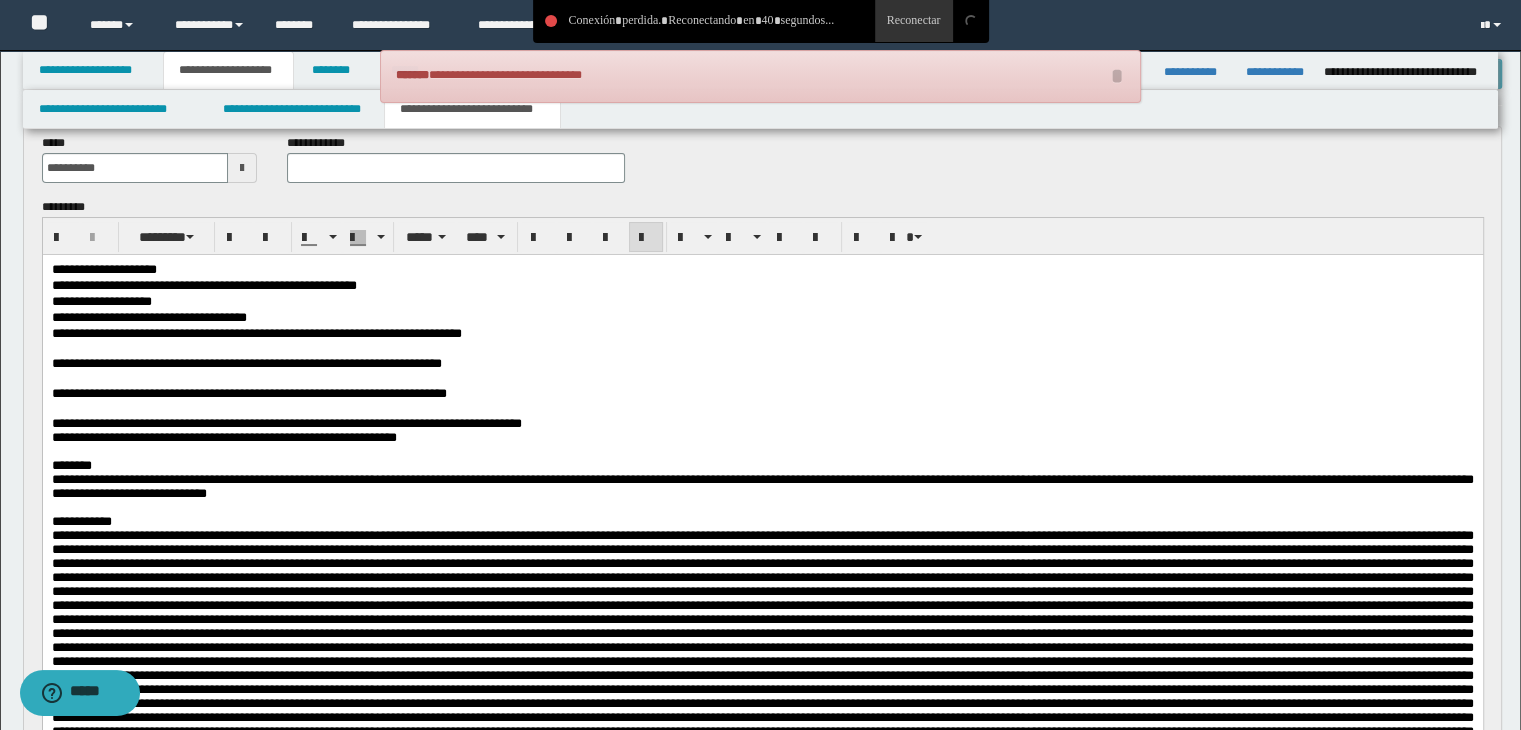click on "**********" at bounding box center [762, 423] 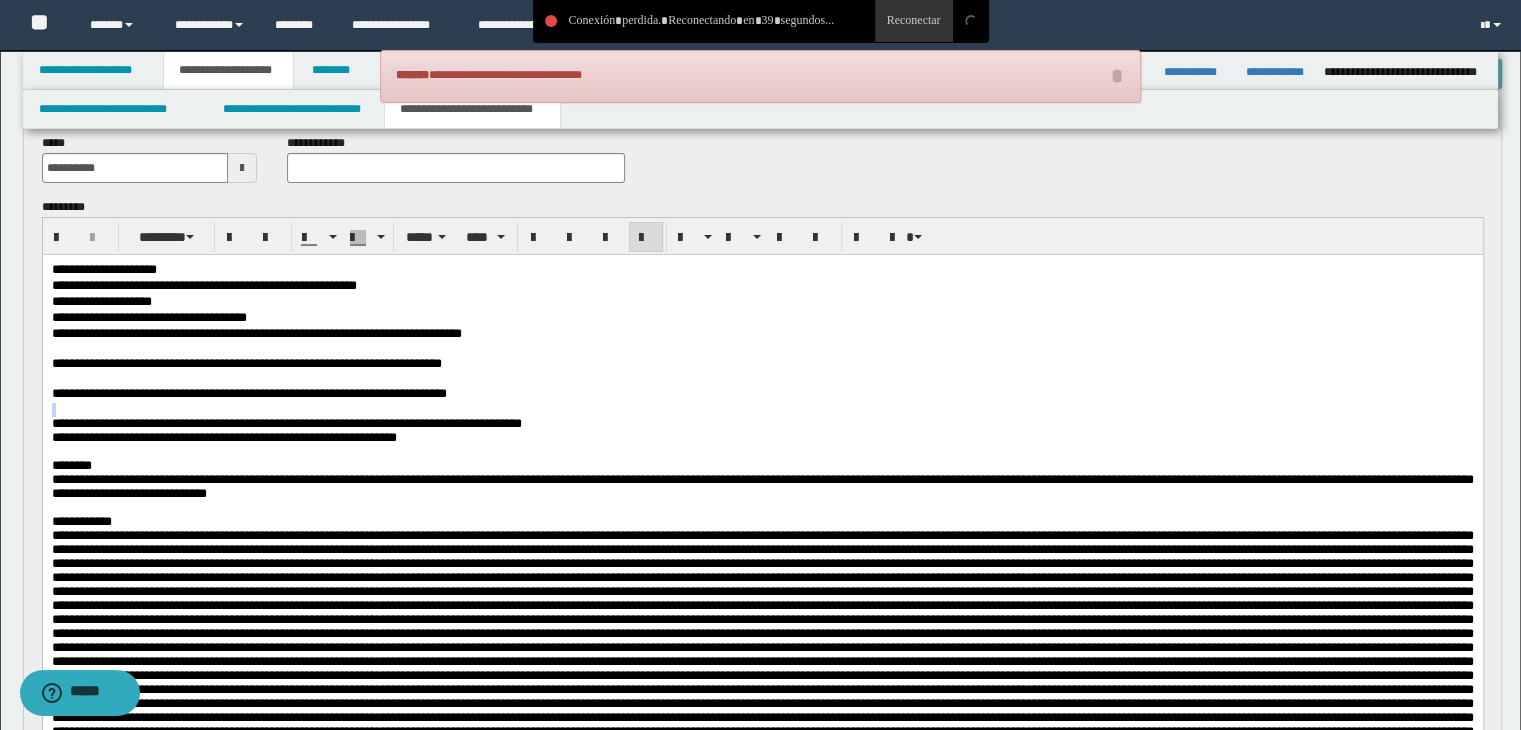 click on "**********" at bounding box center (762, 394) 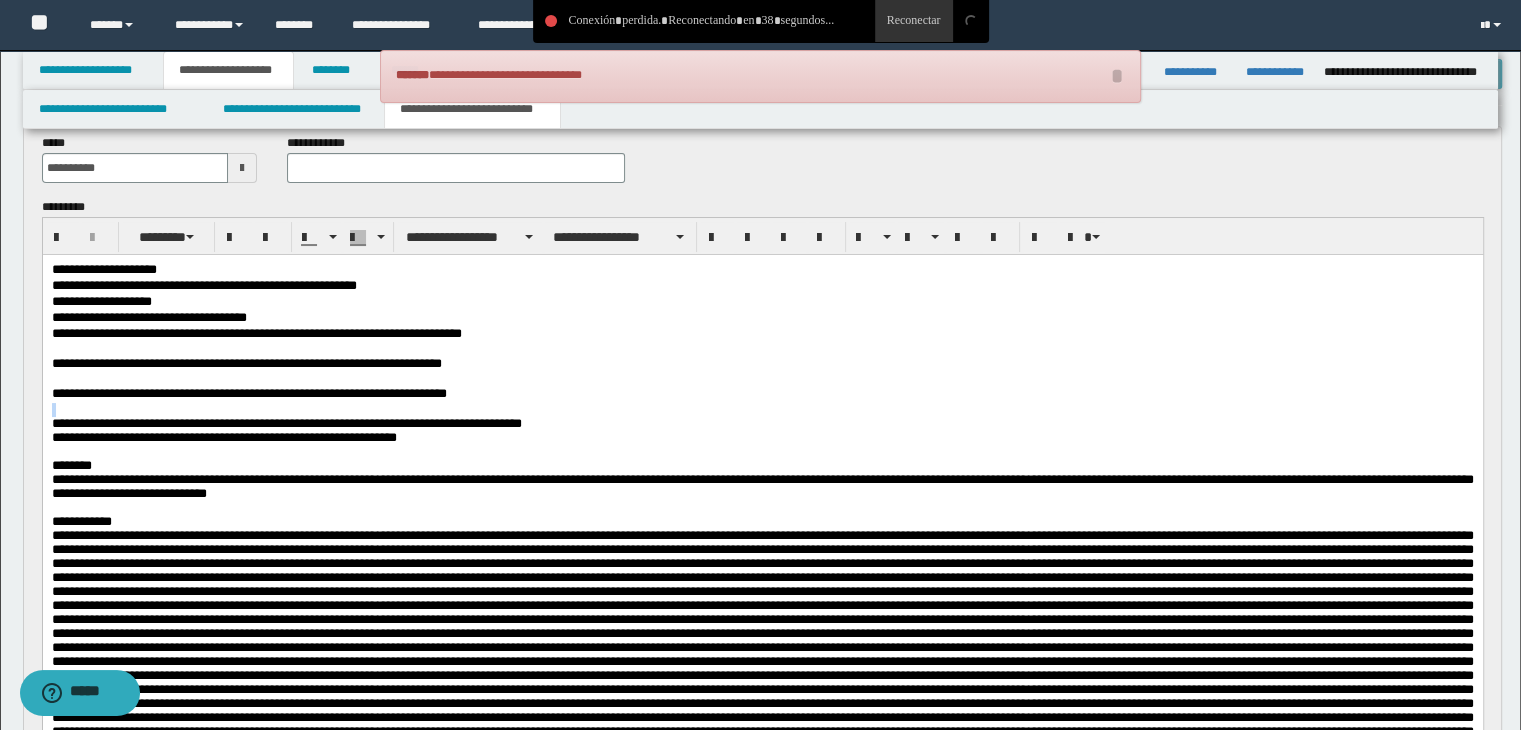 click on "**********" at bounding box center [762, 394] 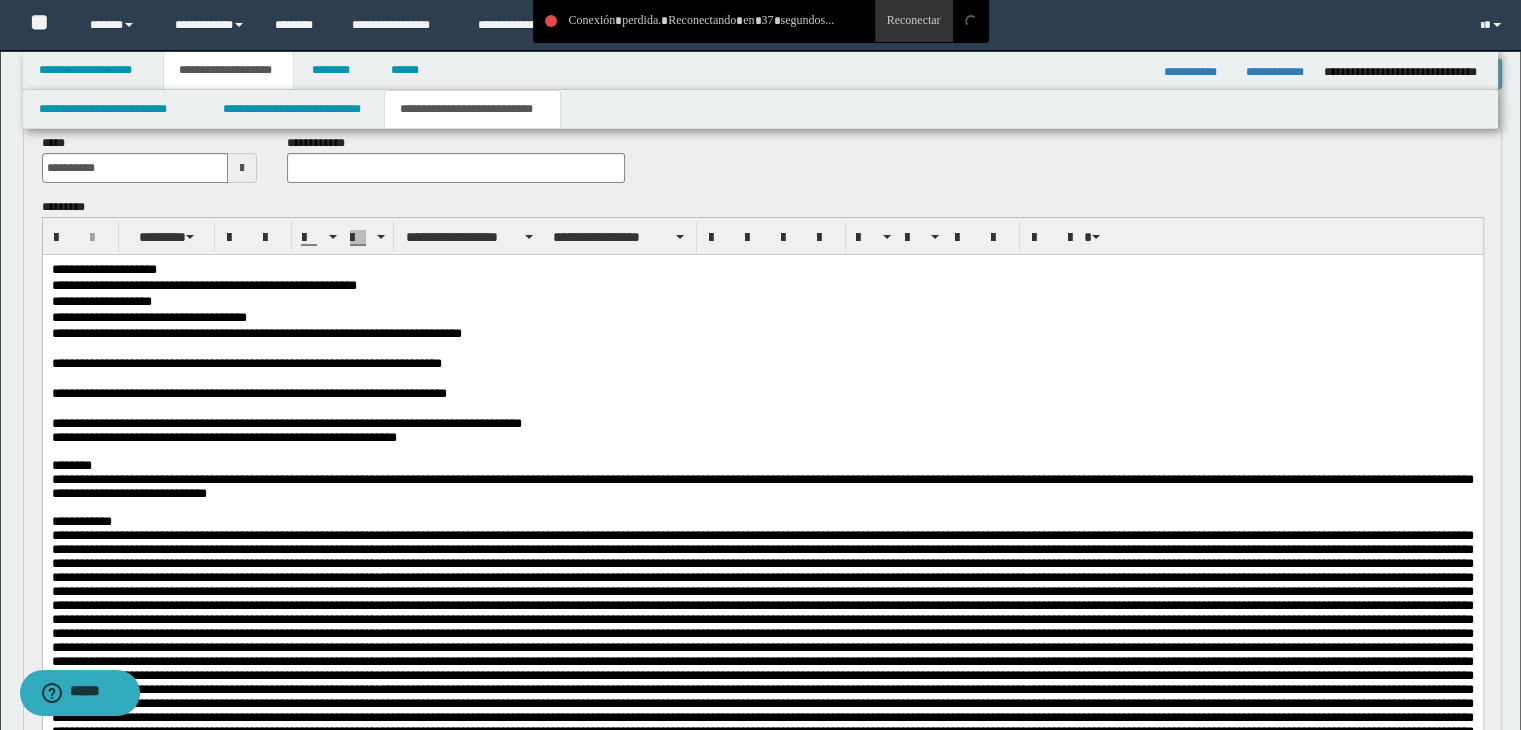 click on "**********" at bounding box center [762, 394] 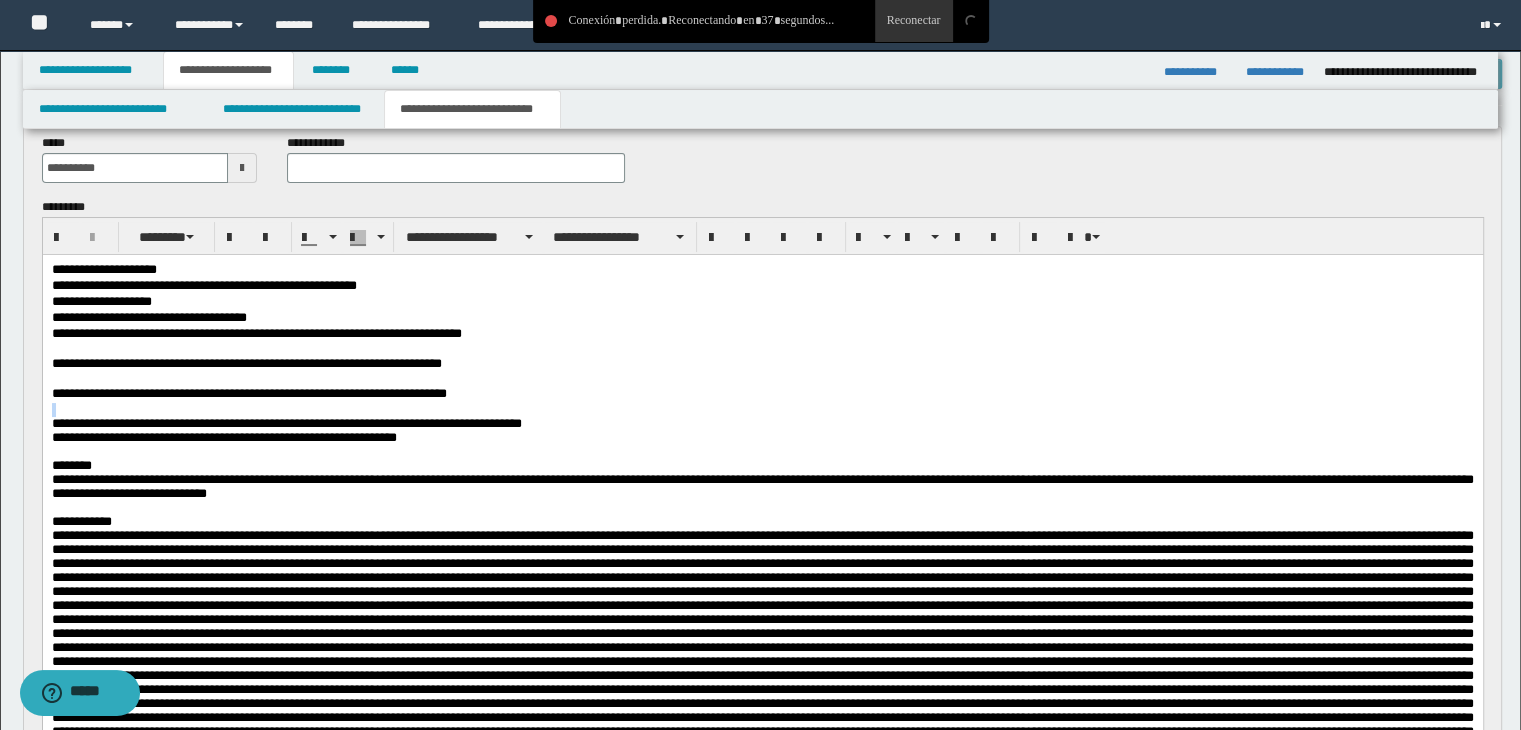 click on "**********" at bounding box center [762, 394] 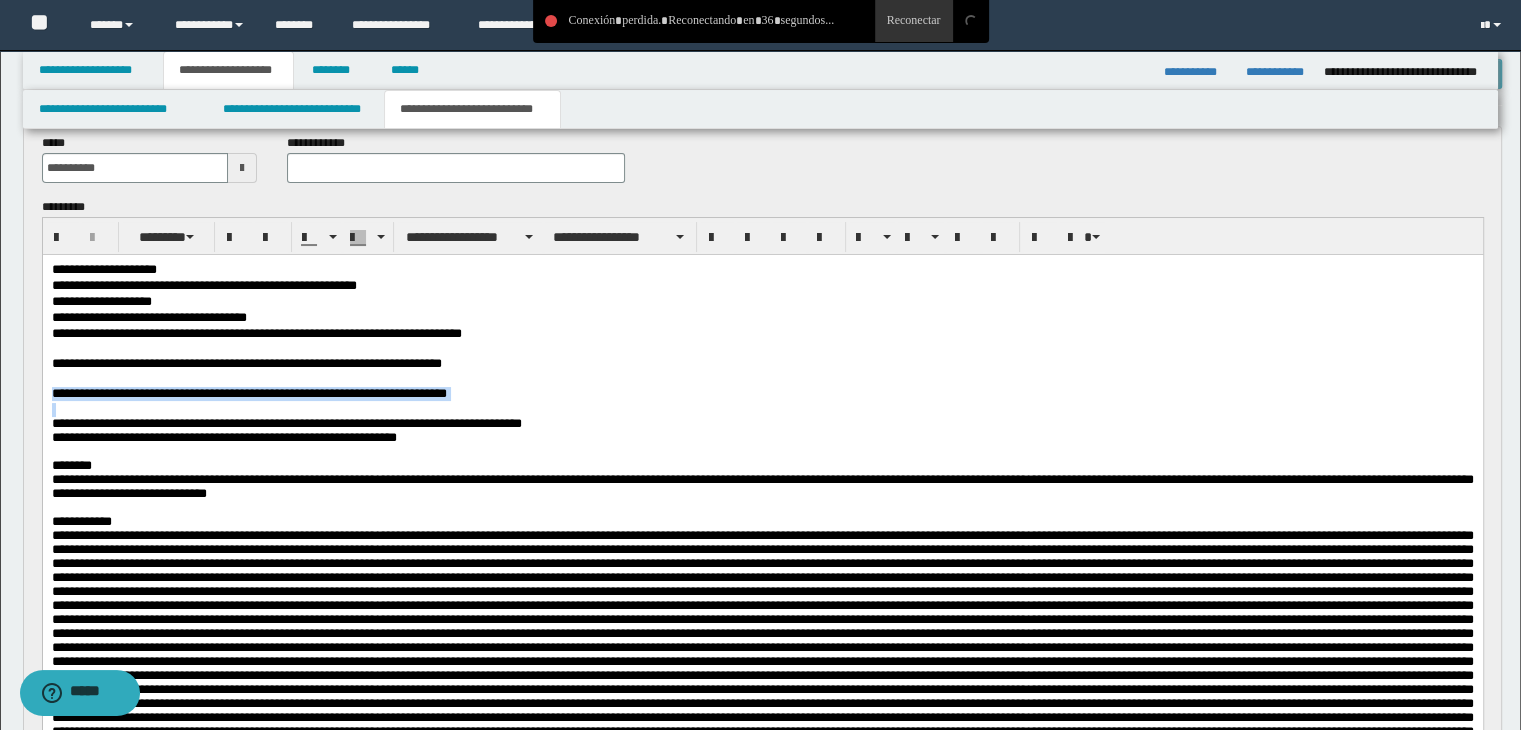 click on "**********" at bounding box center (762, 394) 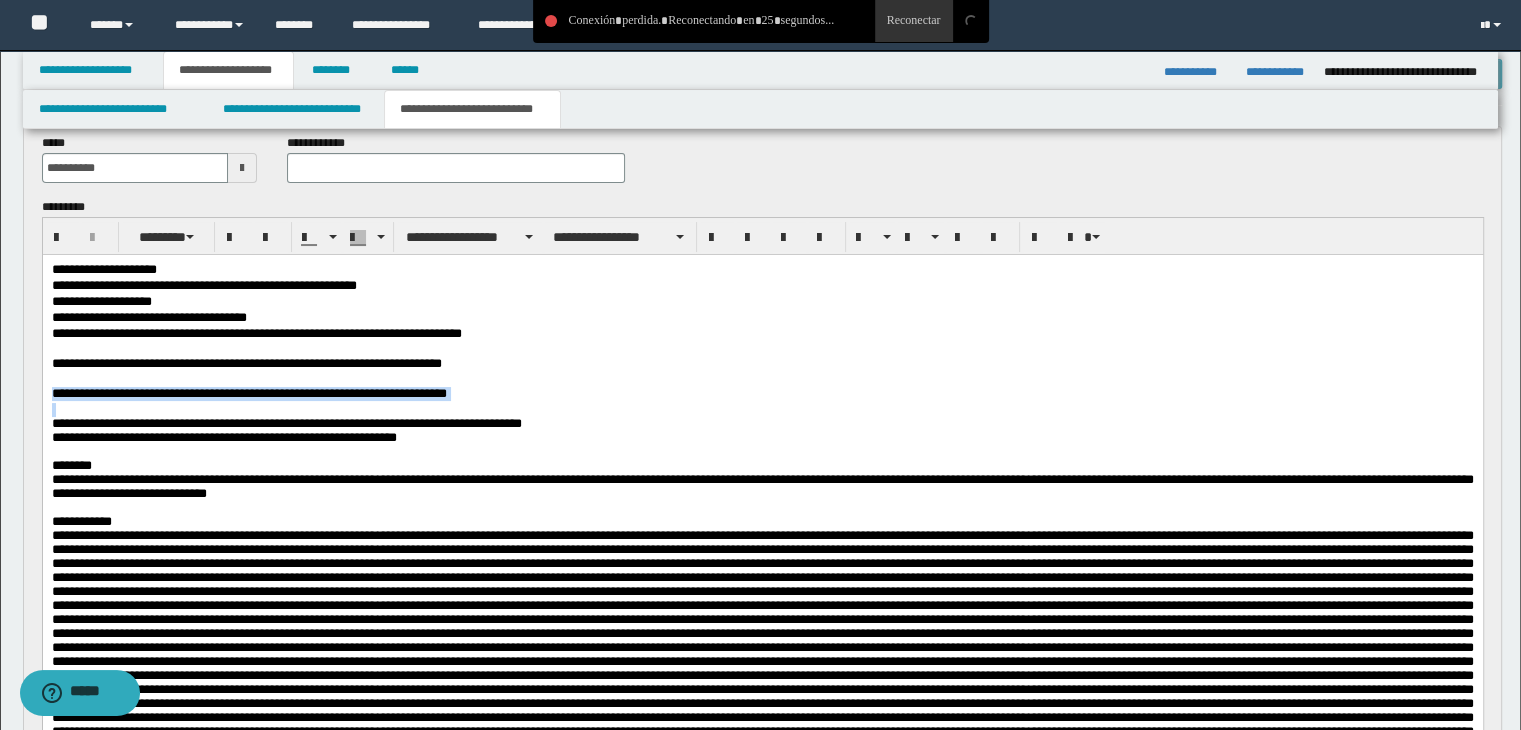 click on "**********" at bounding box center (762, 394) 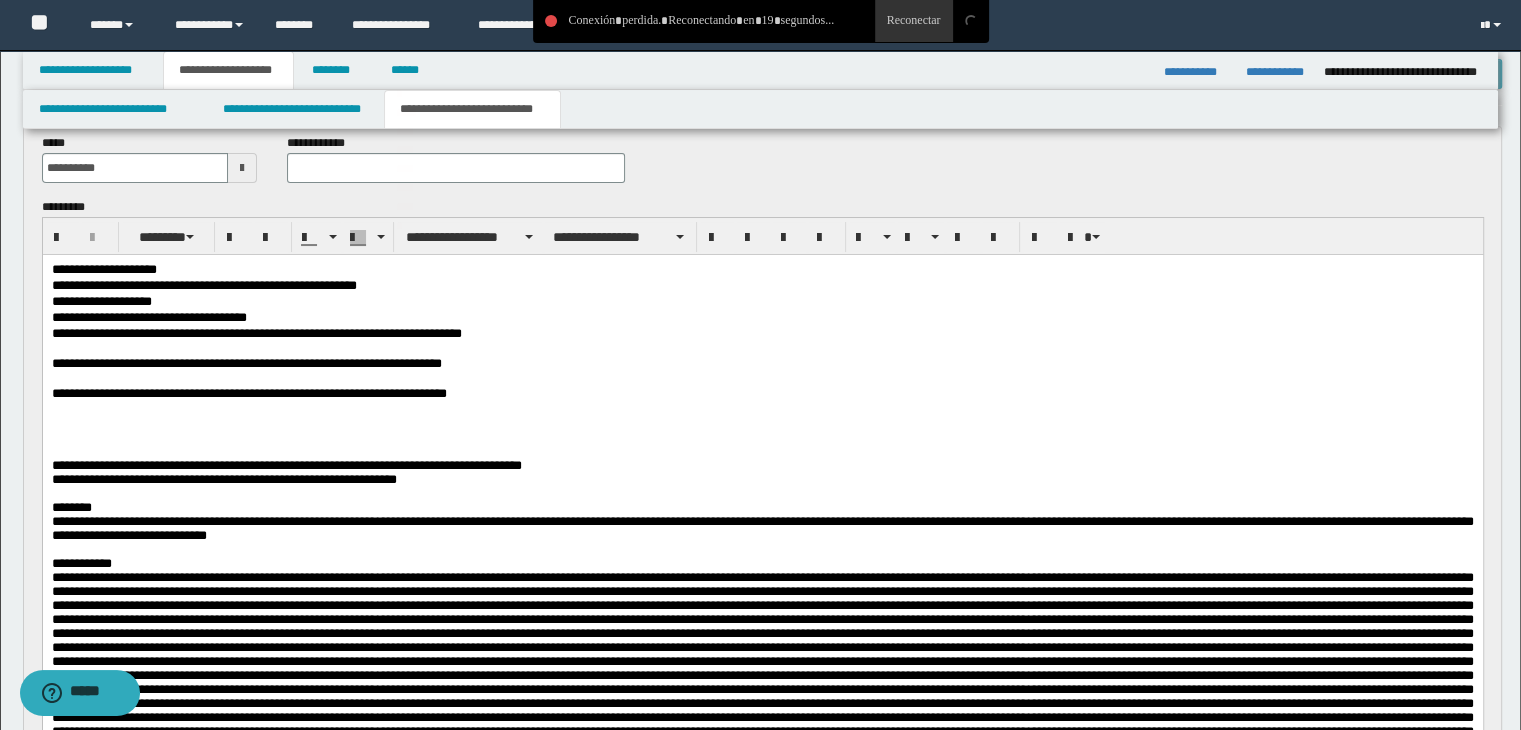 click at bounding box center [762, 409] 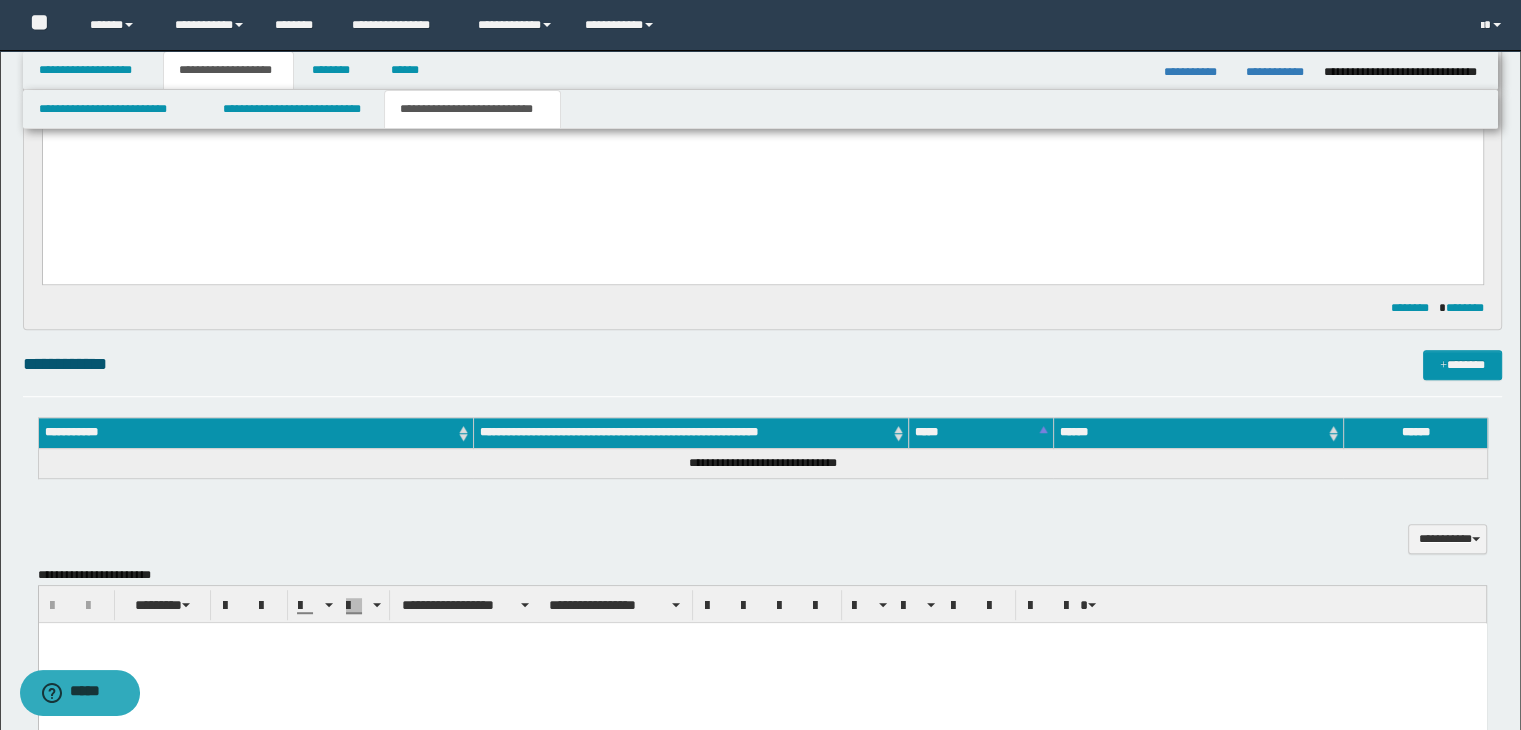 scroll, scrollTop: 1200, scrollLeft: 0, axis: vertical 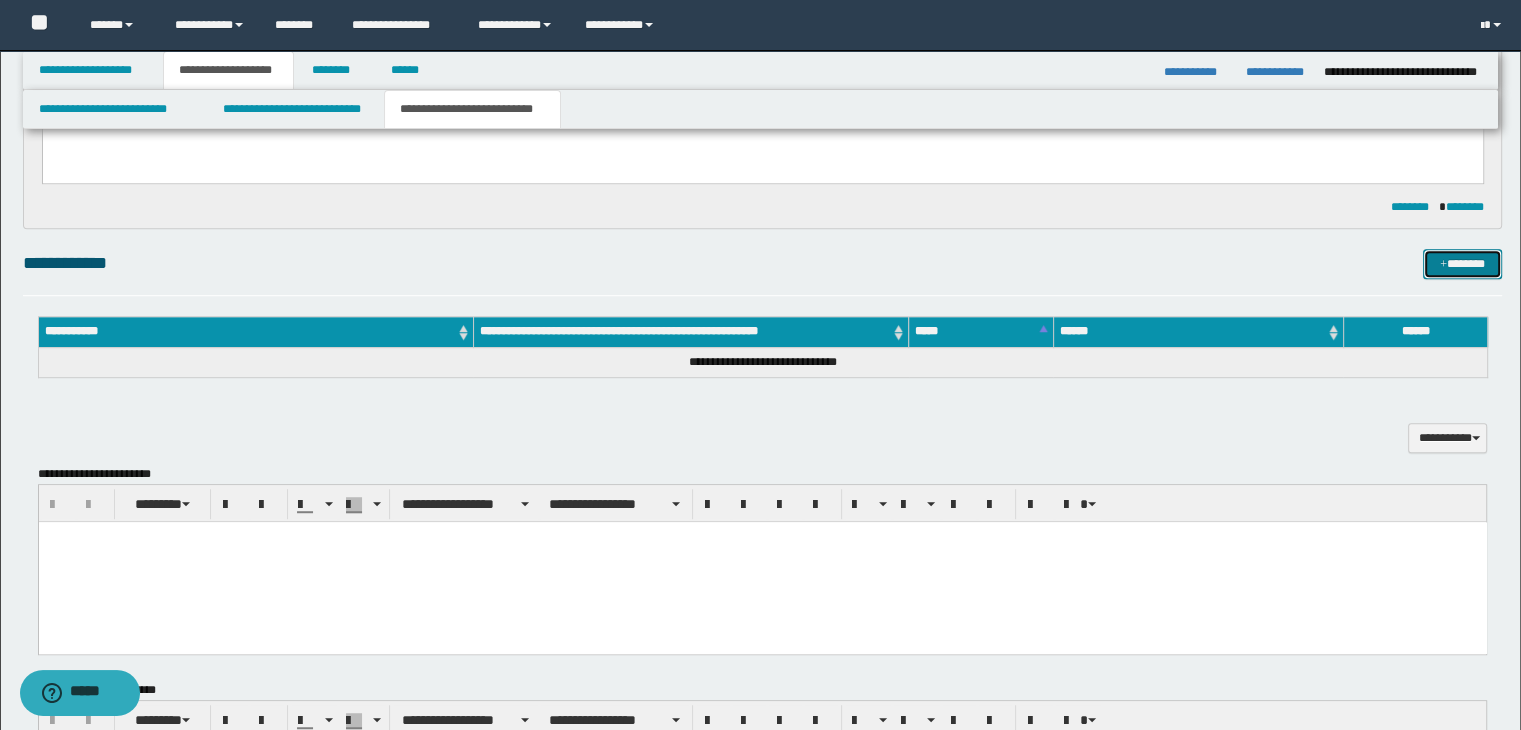 click on "*******" at bounding box center (1462, 264) 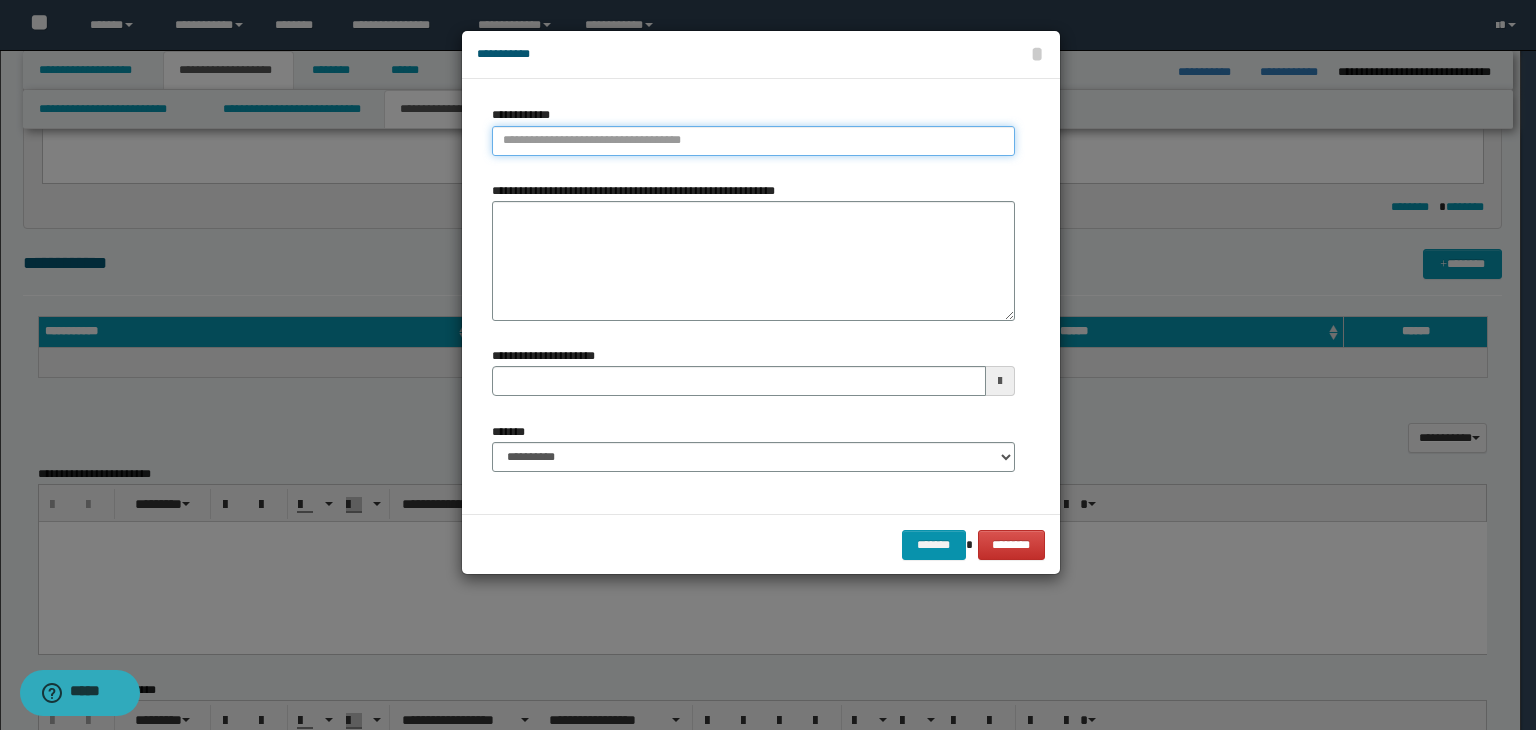 click on "**********" at bounding box center (753, 141) 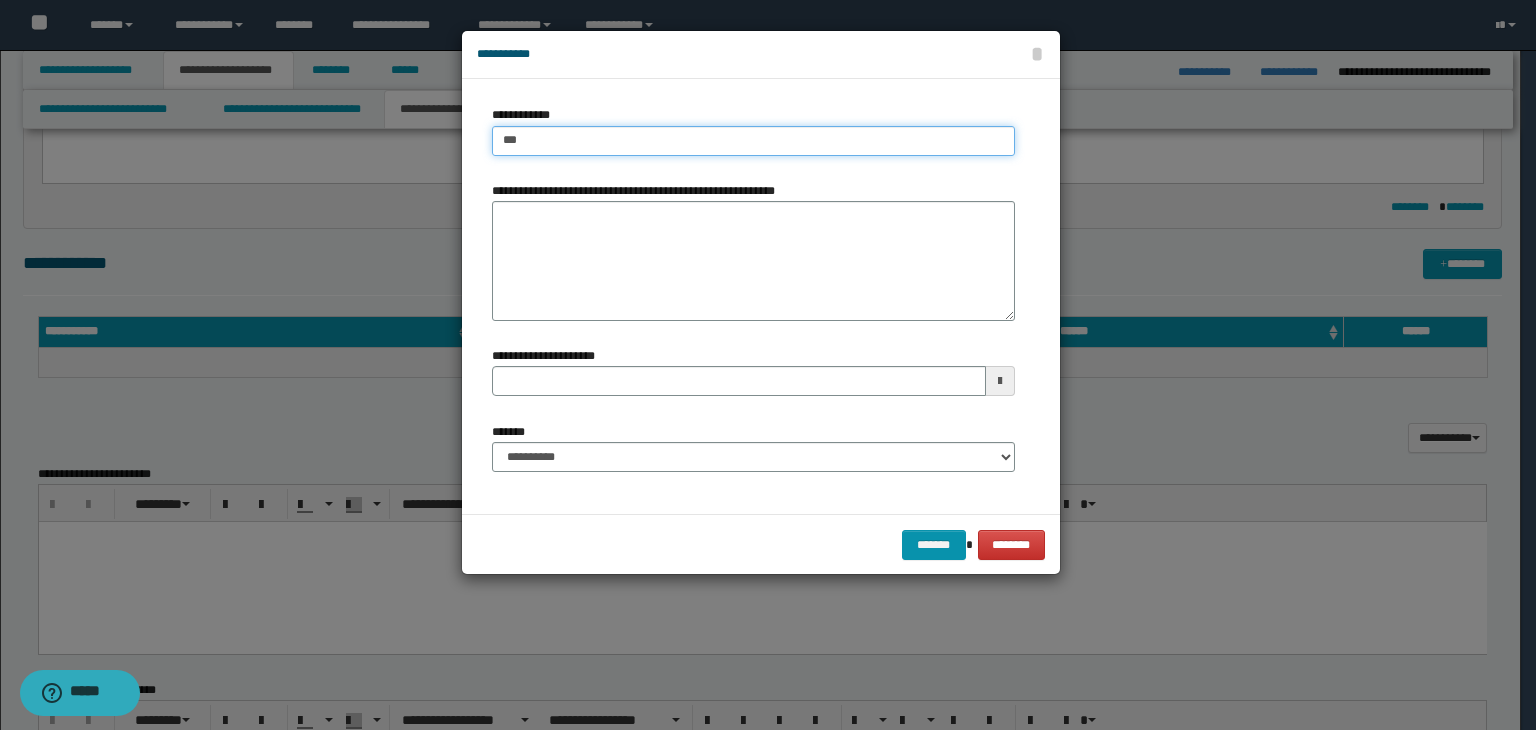 type on "****" 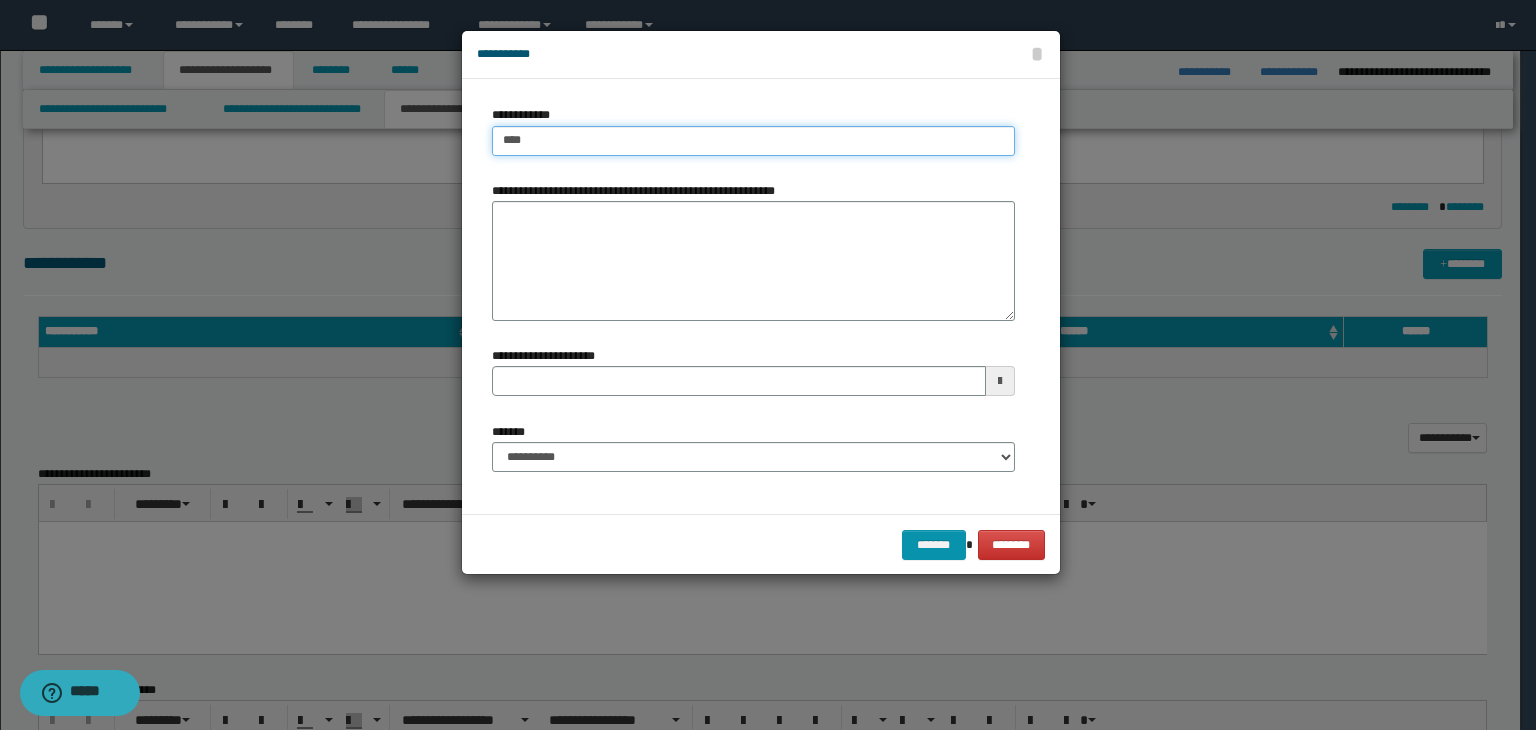 type on "****" 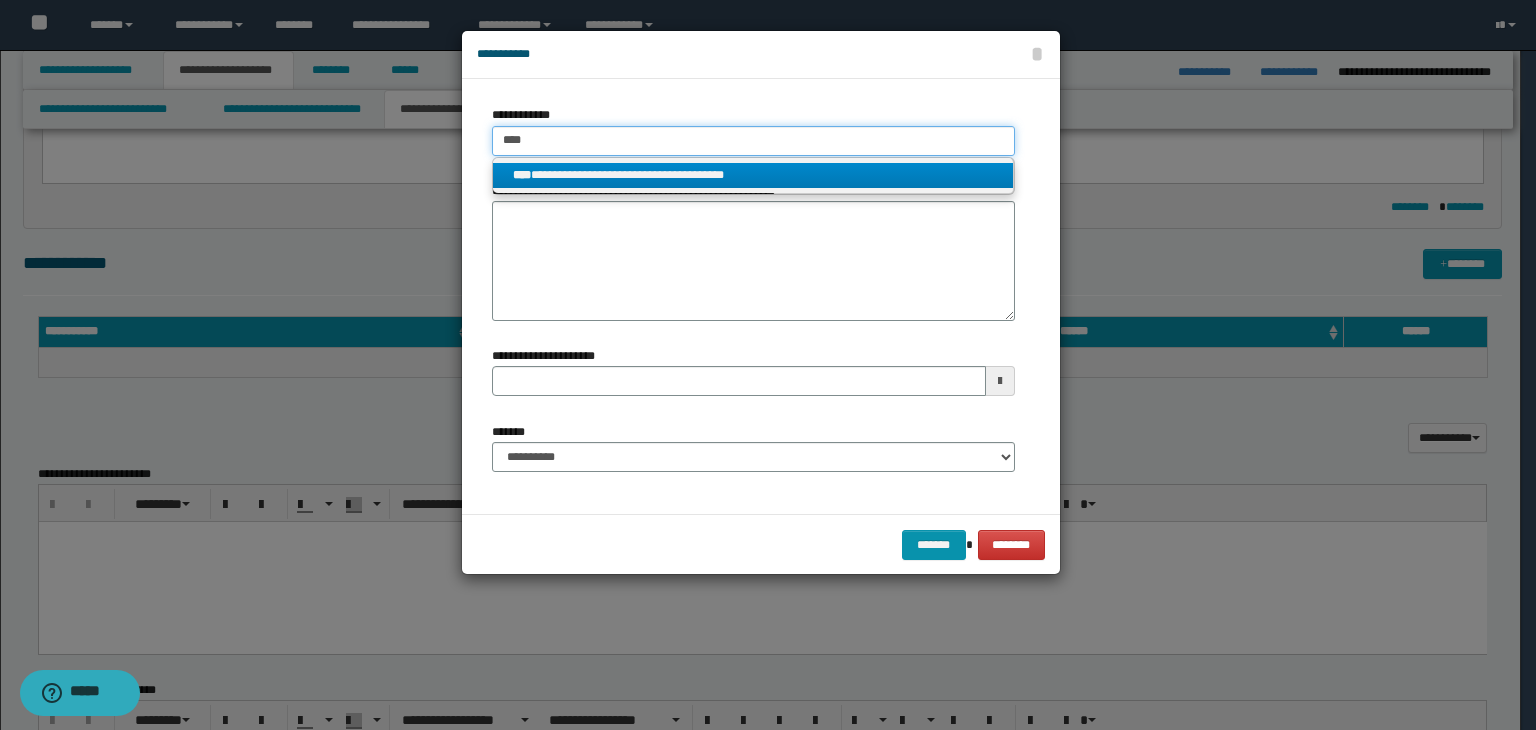 type on "****" 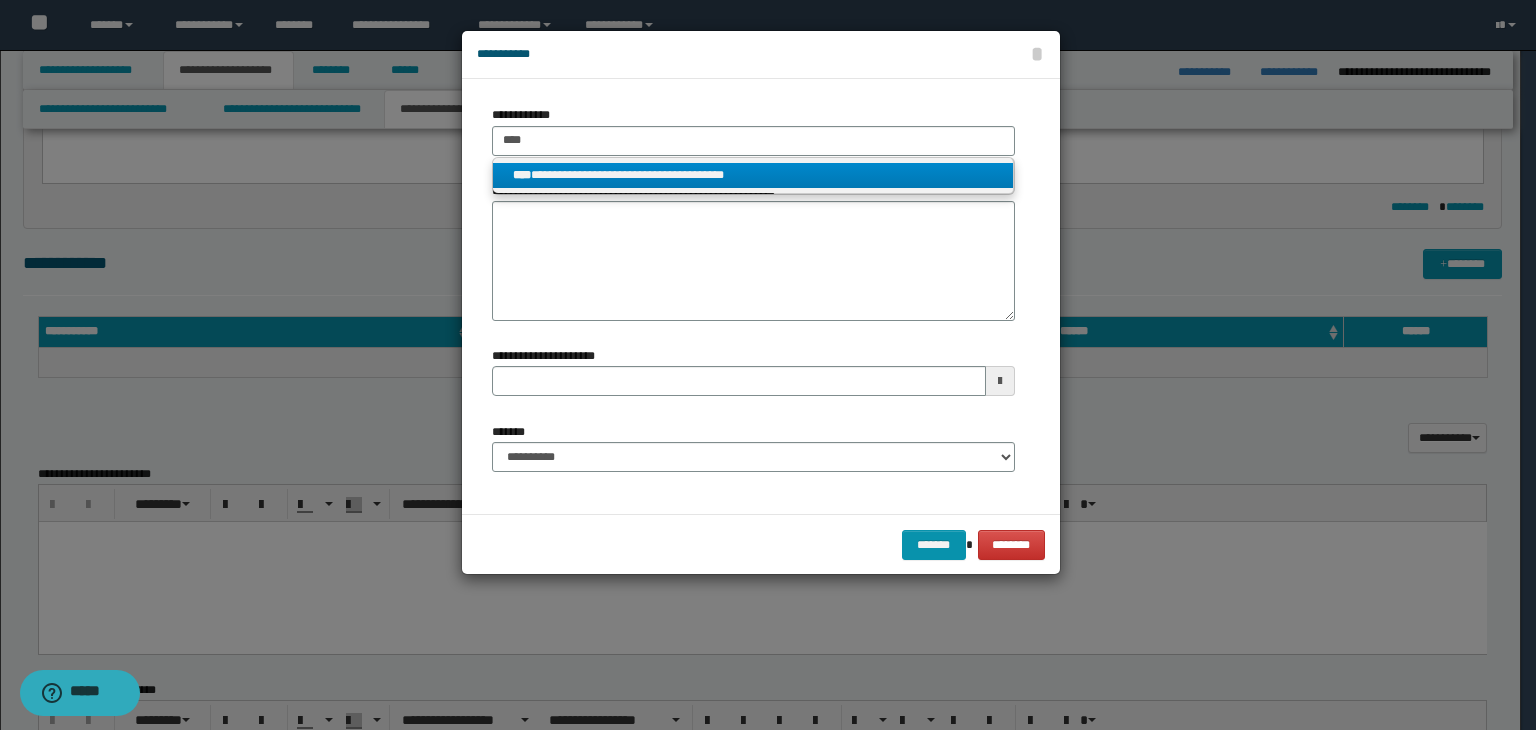 click on "**********" at bounding box center (753, 175) 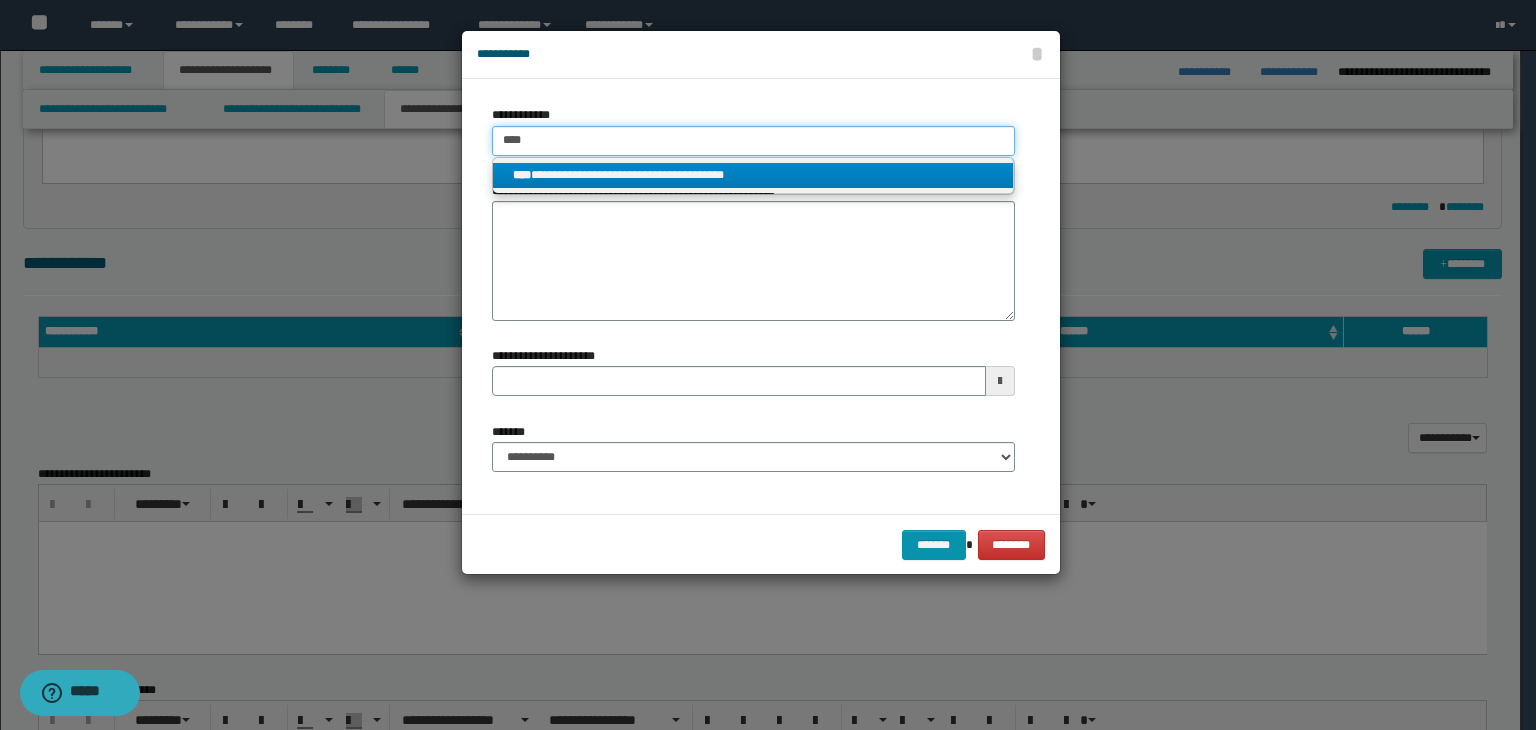 type 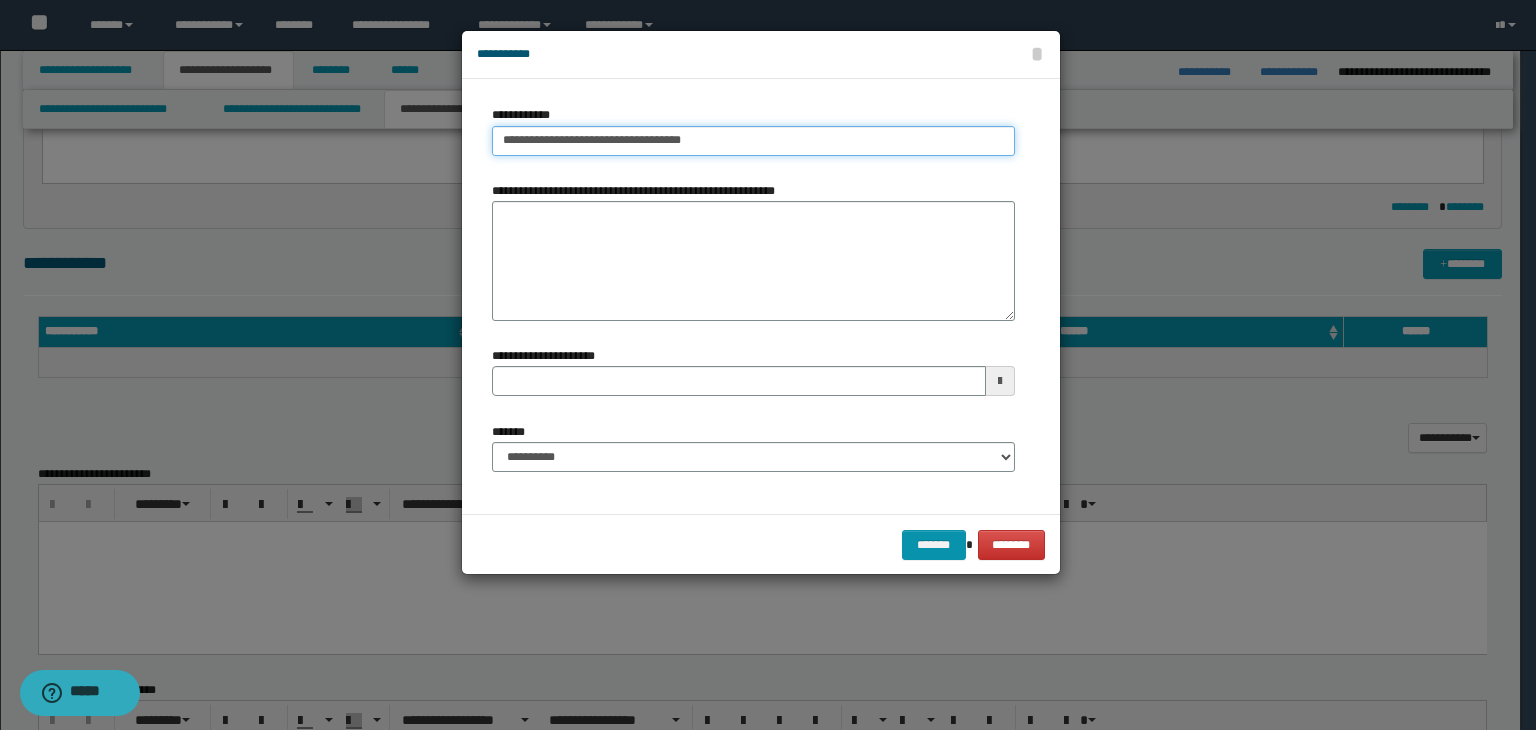 type 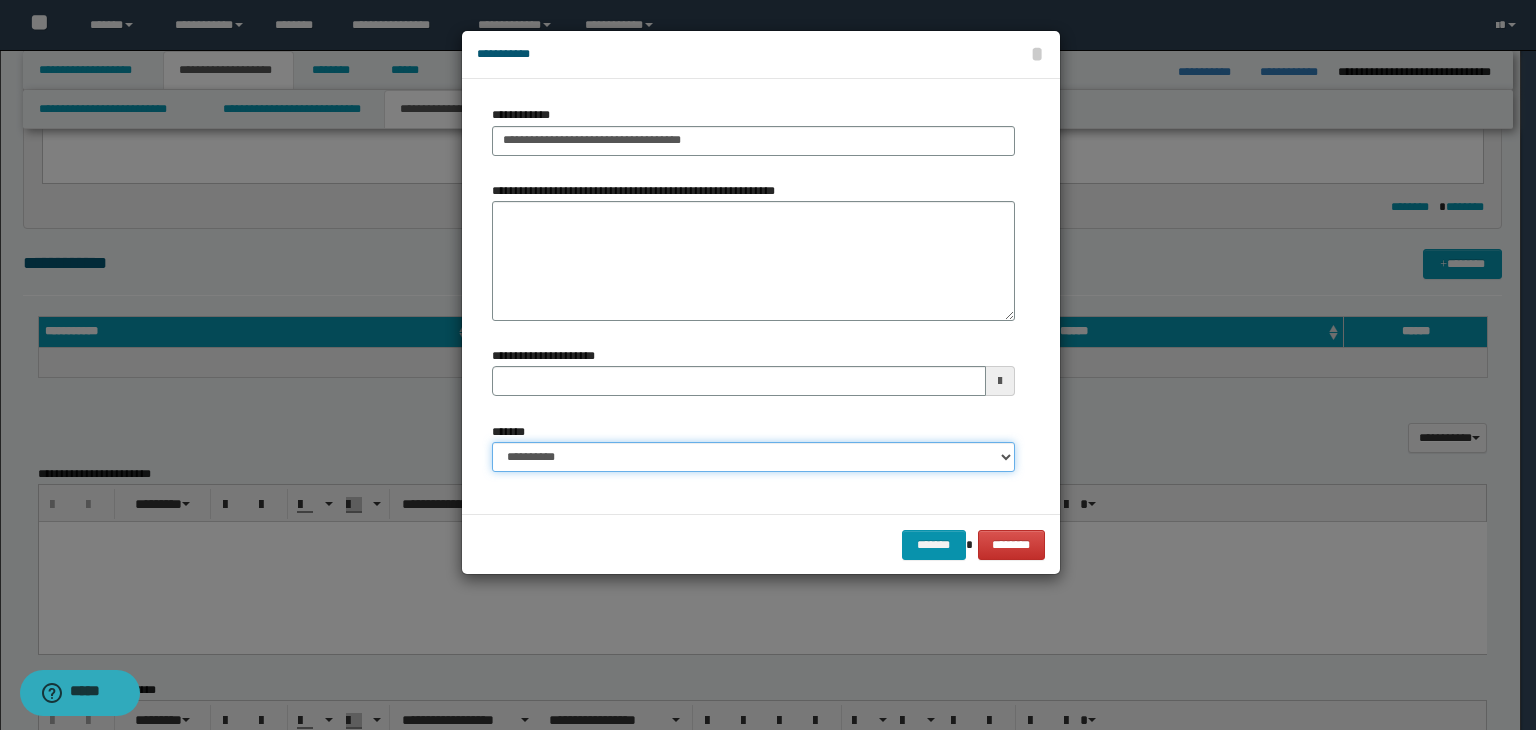 click on "**********" at bounding box center (753, 457) 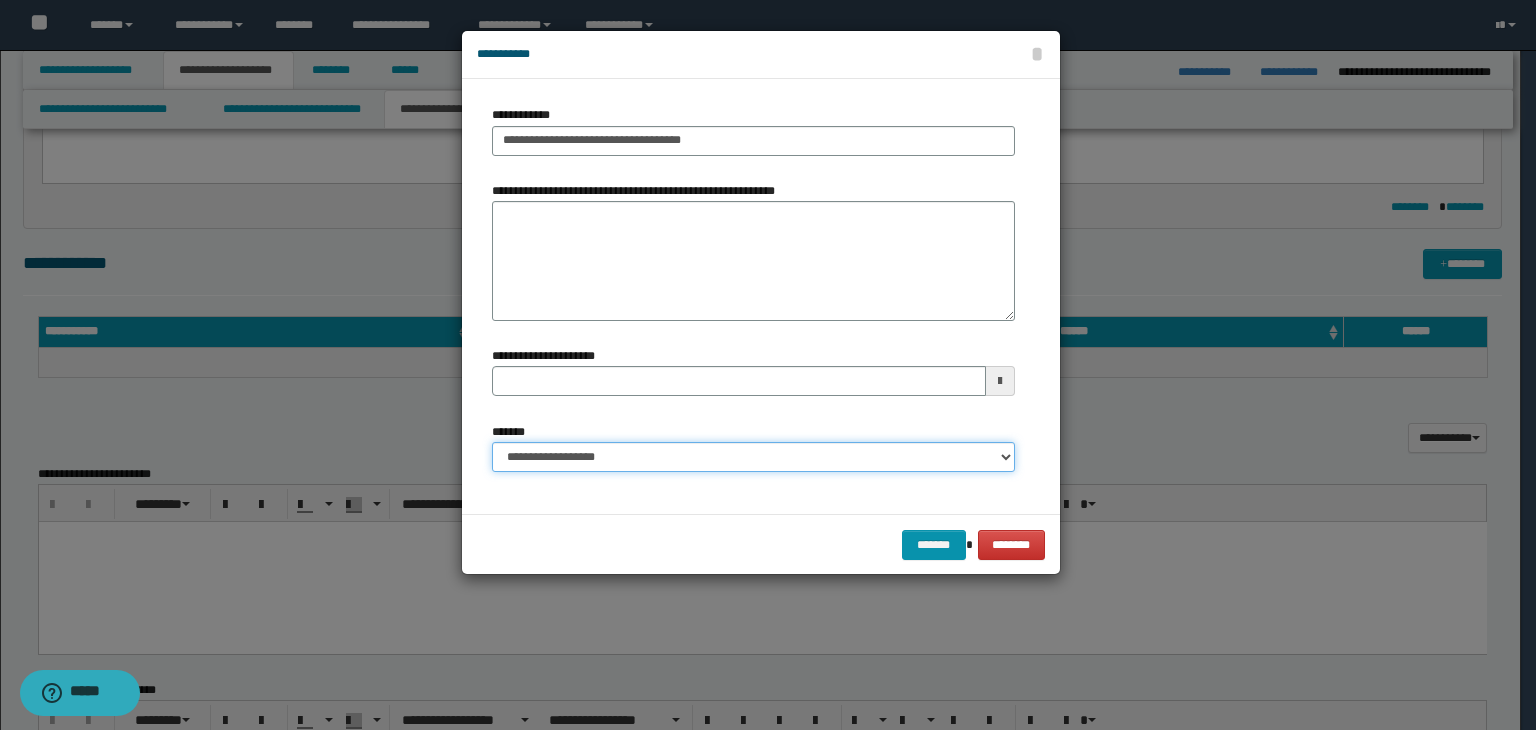 click on "**********" at bounding box center (753, 457) 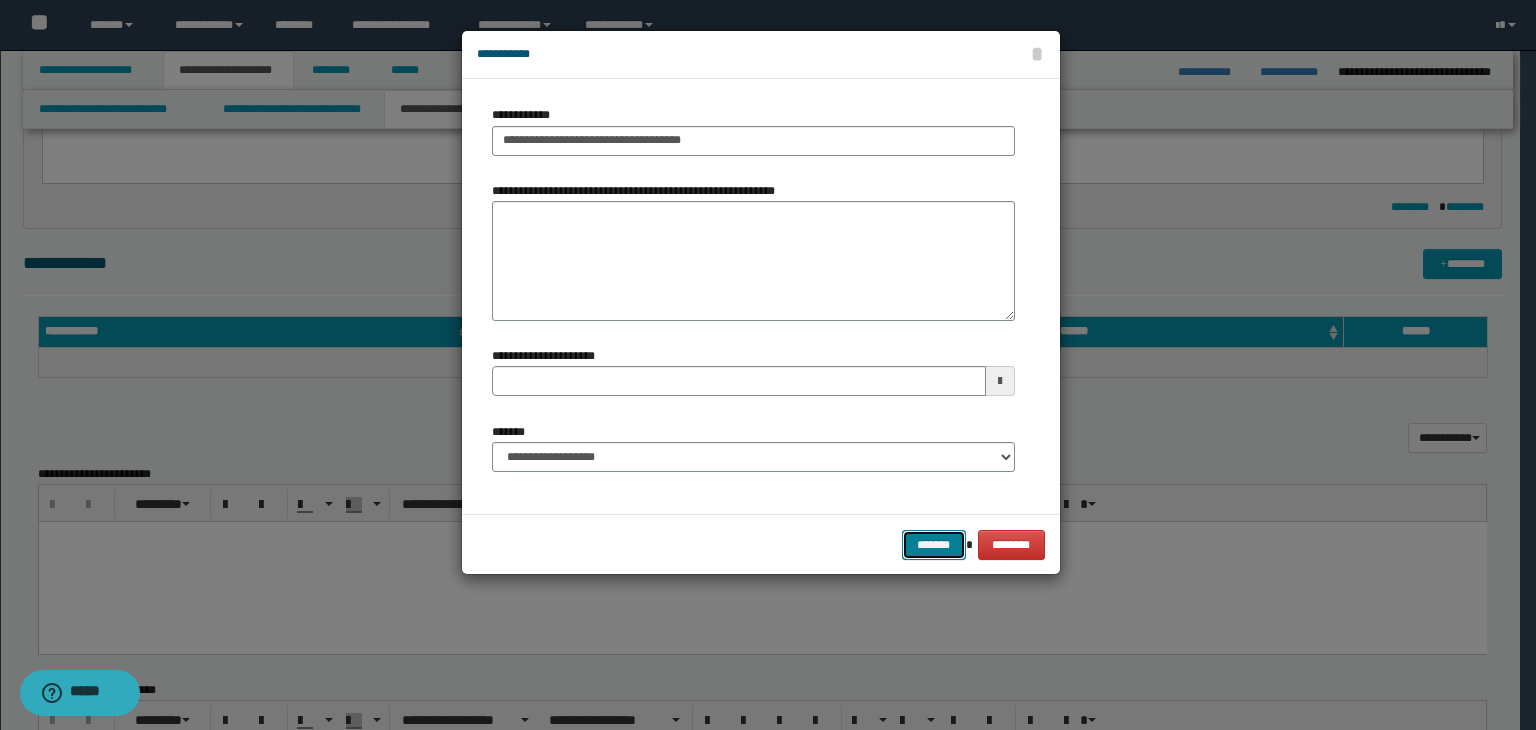 click on "*******" at bounding box center [934, 545] 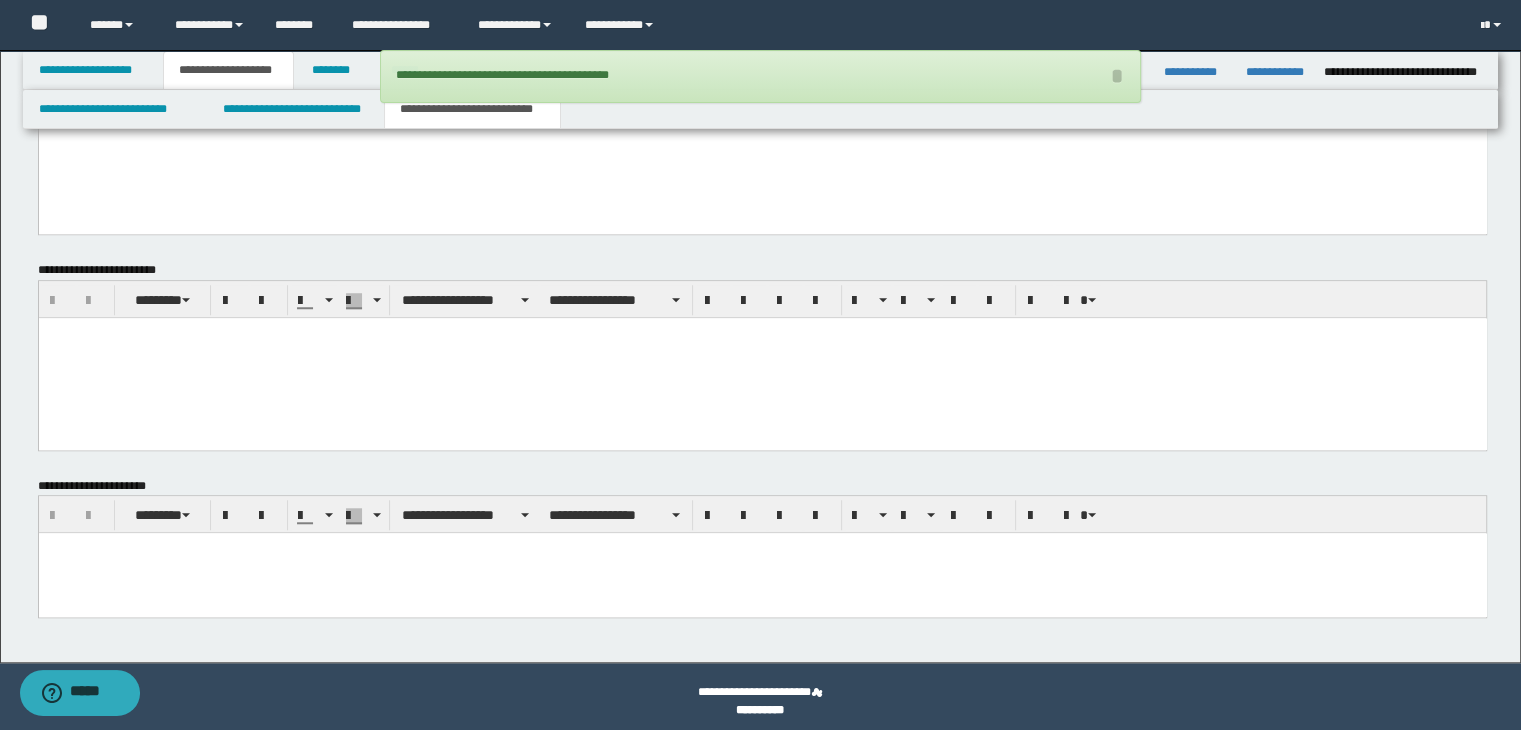 scroll, scrollTop: 1630, scrollLeft: 0, axis: vertical 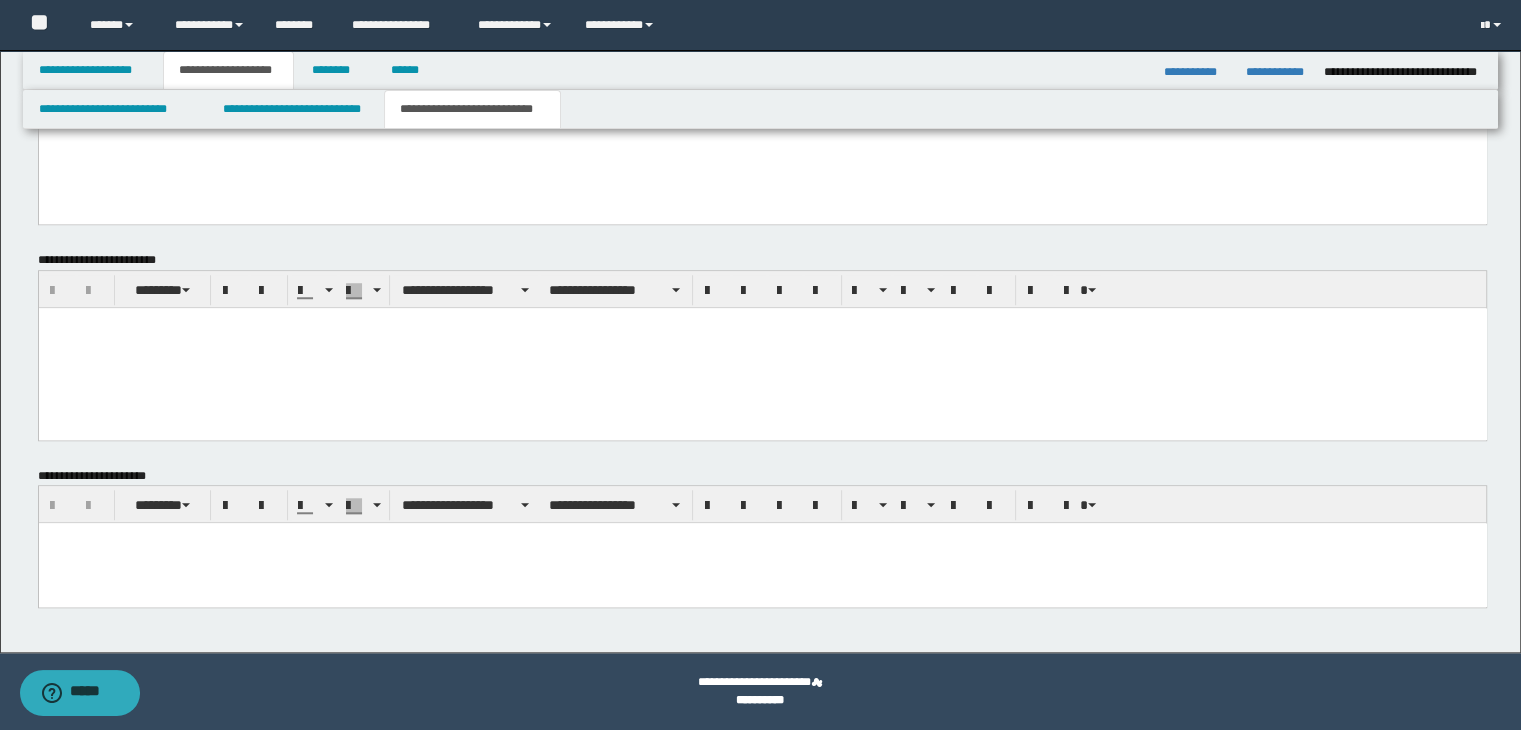 click at bounding box center (762, 563) 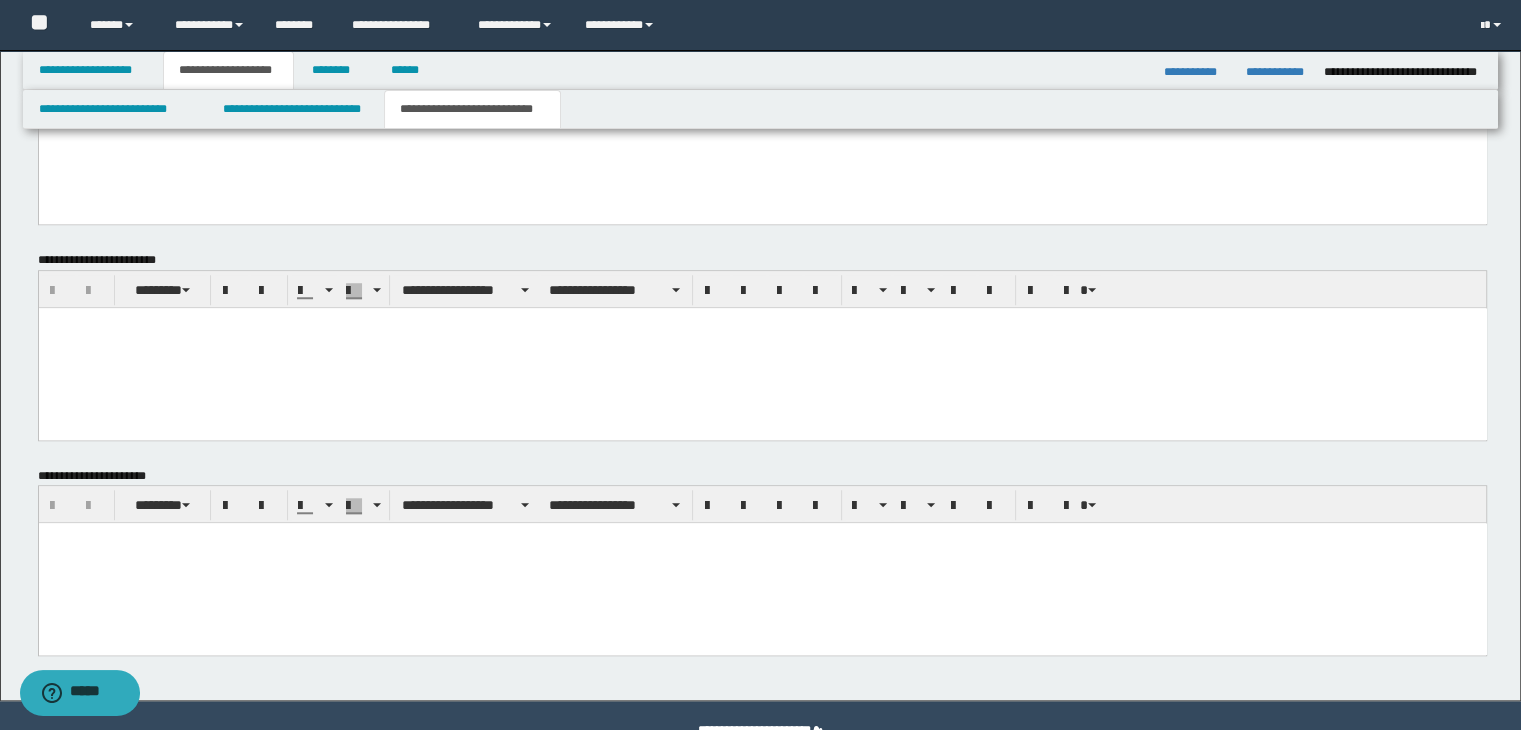 type 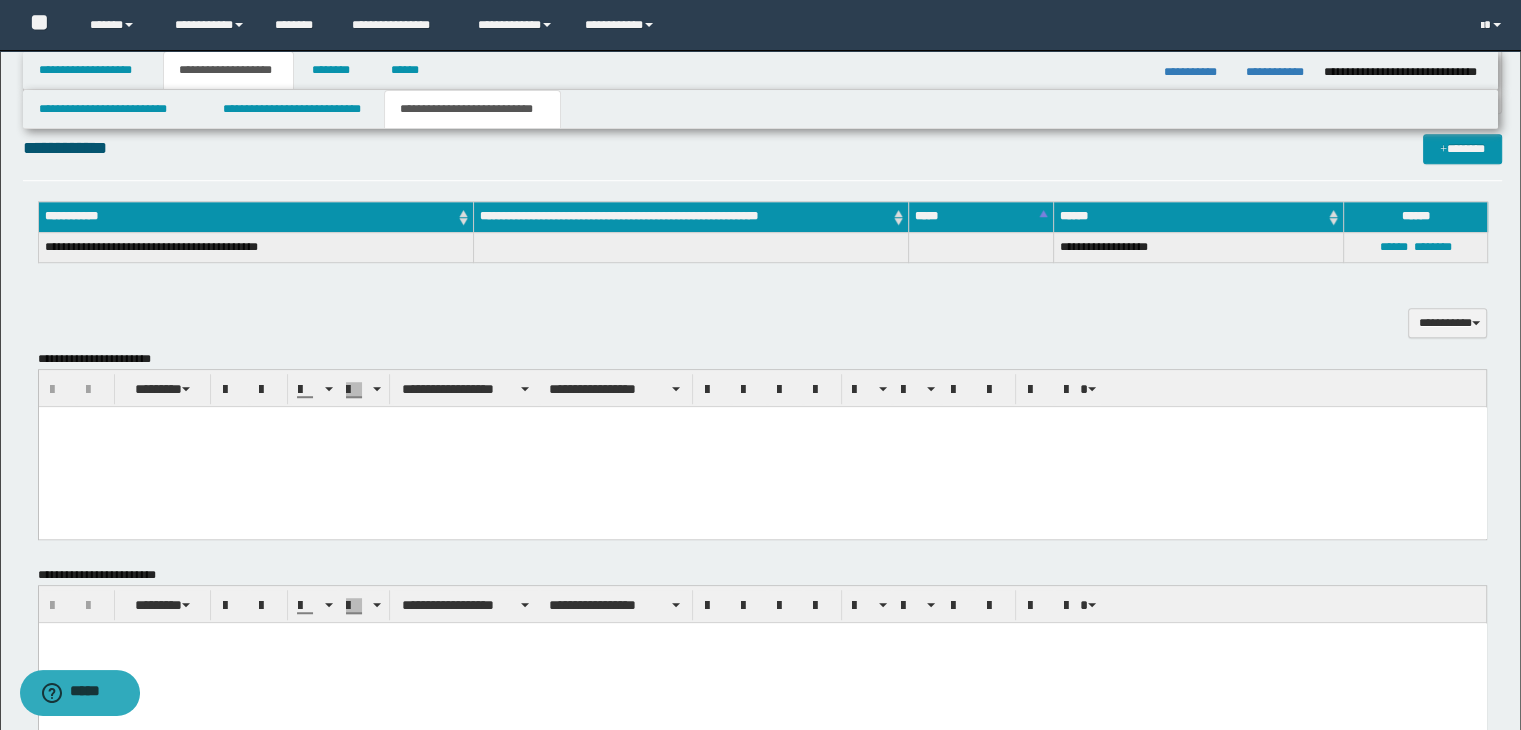 scroll, scrollTop: 1230, scrollLeft: 0, axis: vertical 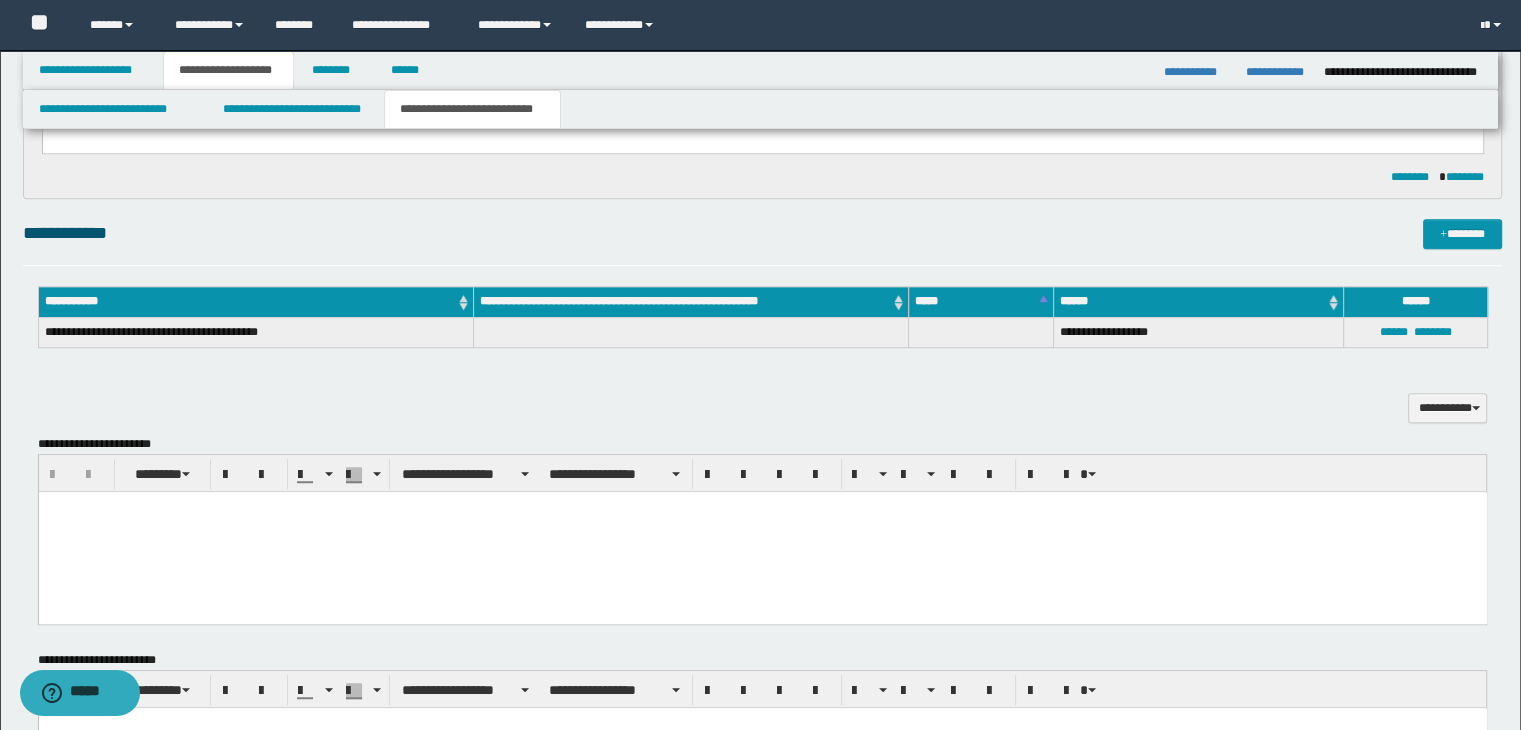 click at bounding box center [762, 531] 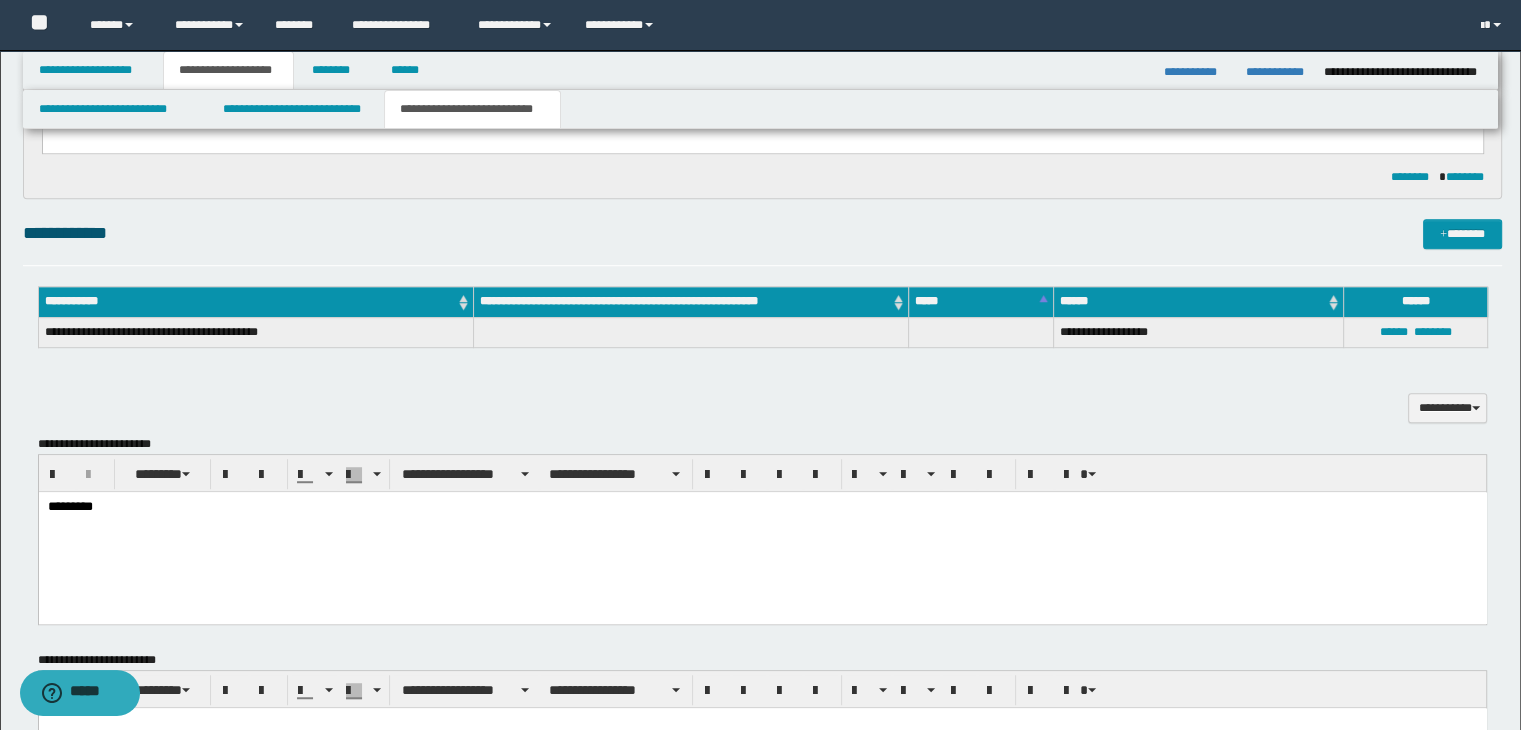 click on "*********" at bounding box center [762, 532] 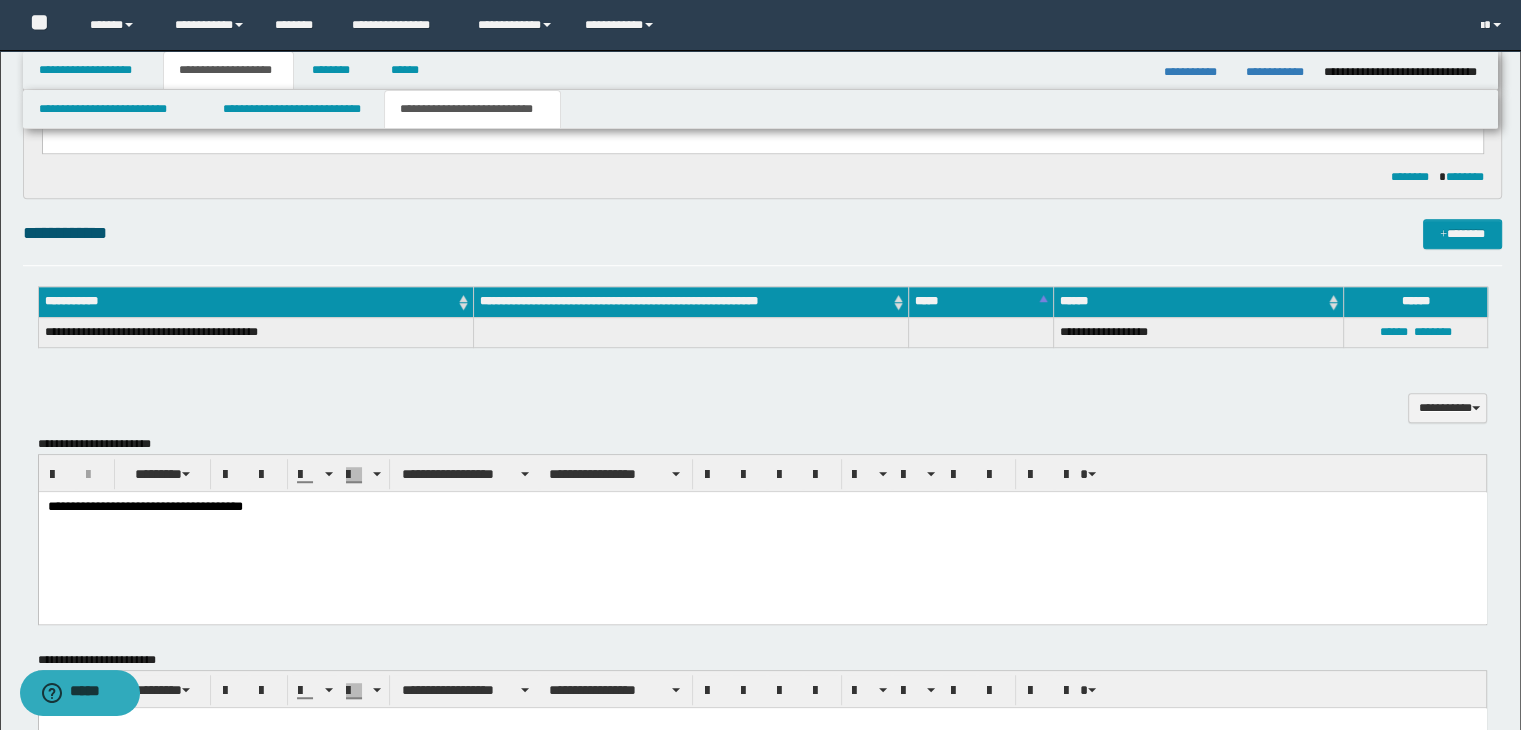 click on "**********" at bounding box center (762, 532) 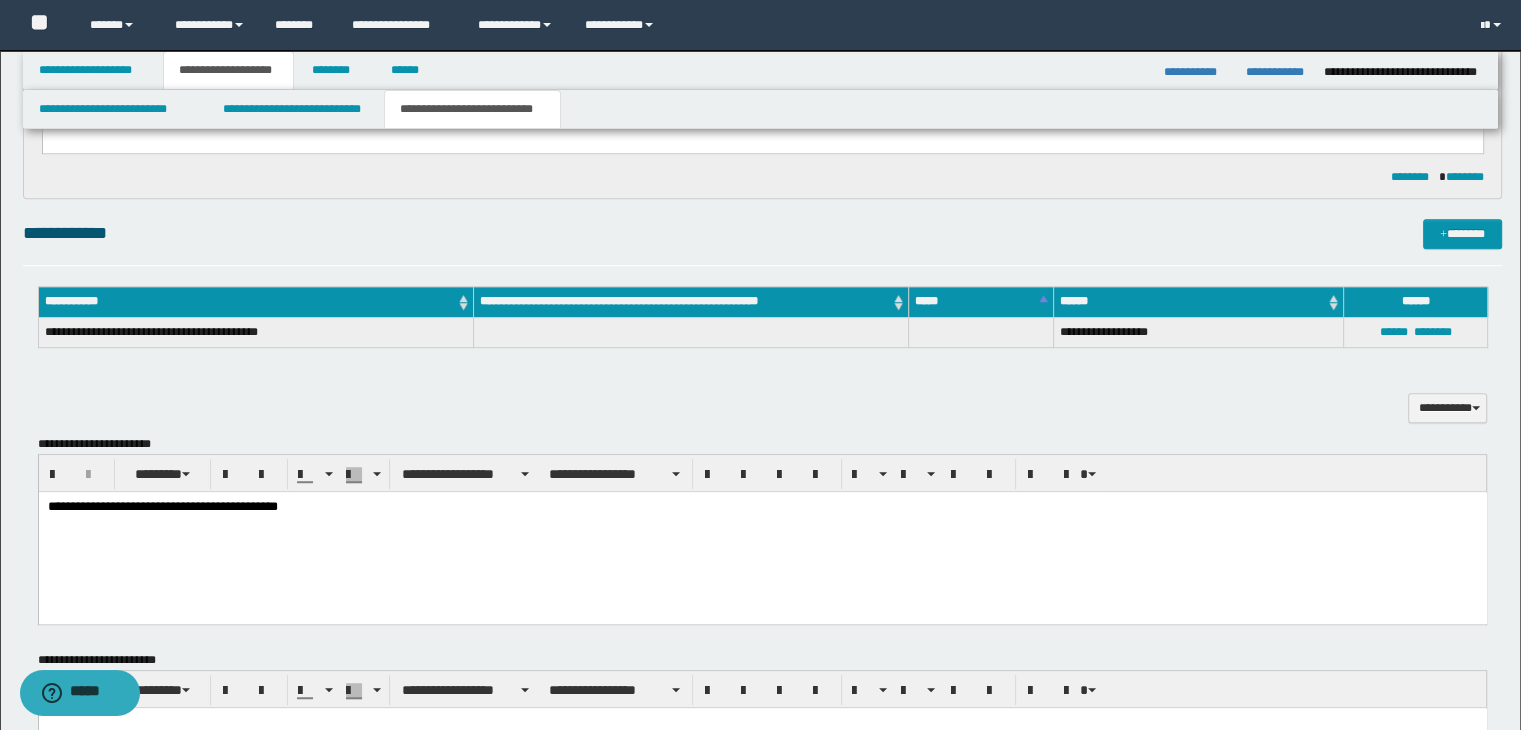 click on "**********" at bounding box center [762, 532] 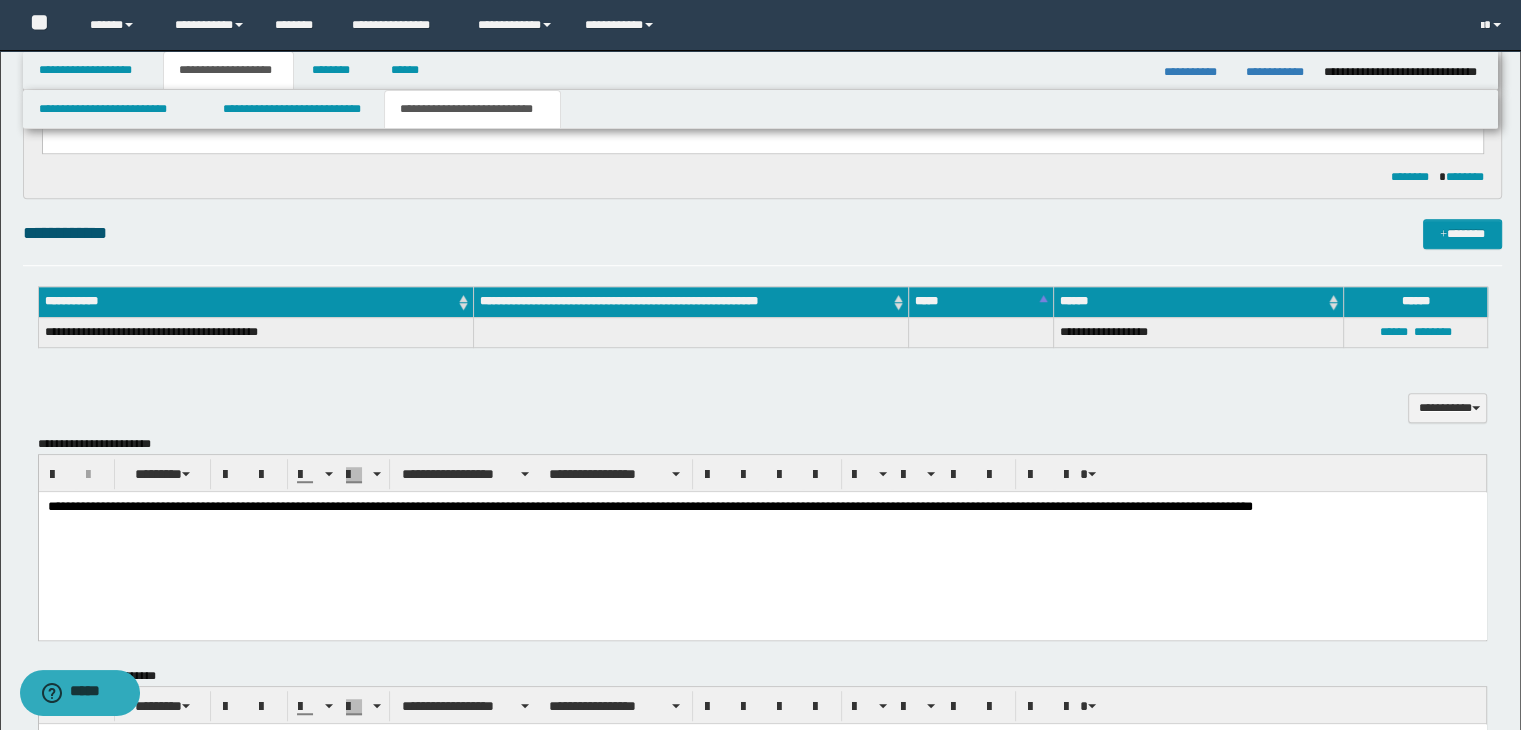click on "**********" at bounding box center [762, 540] 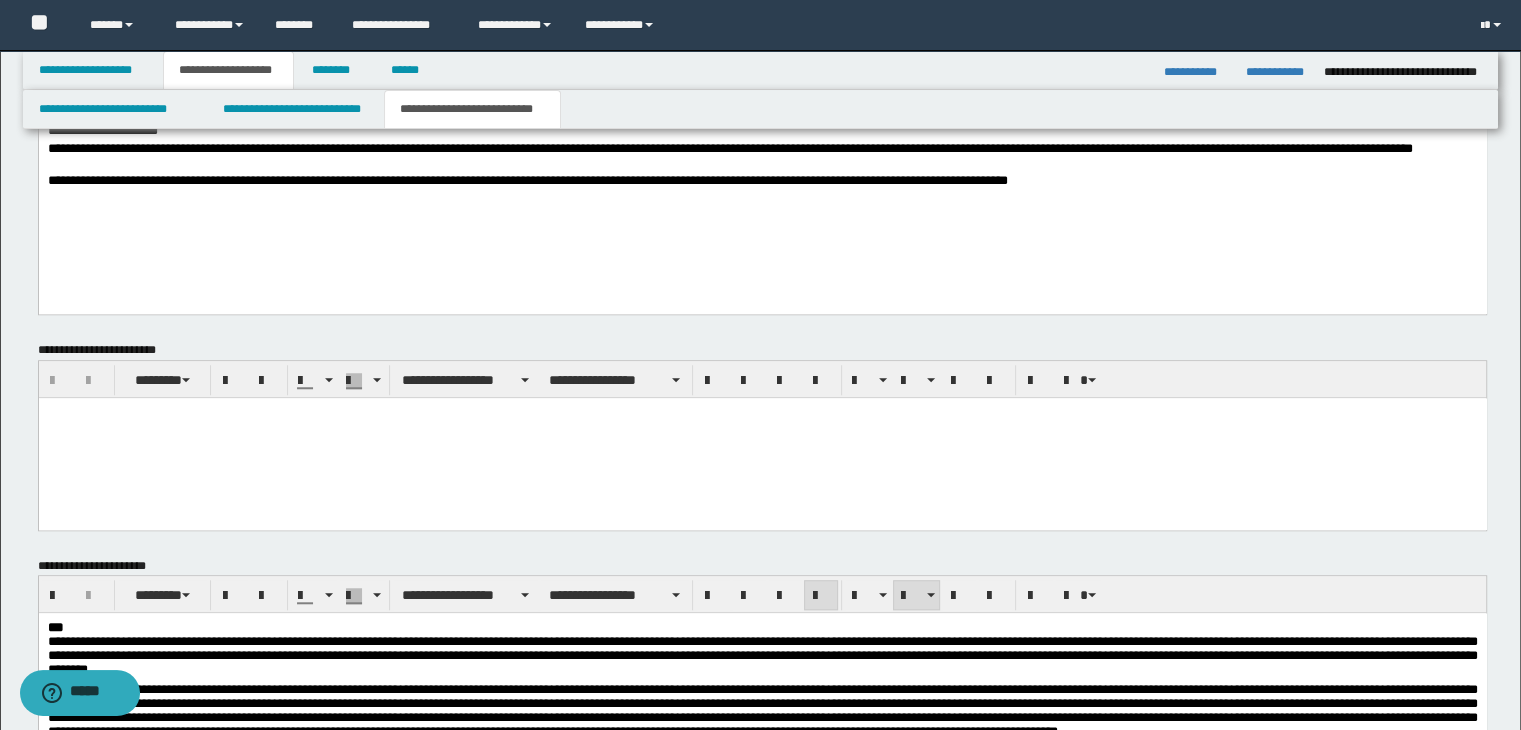 scroll, scrollTop: 1430, scrollLeft: 0, axis: vertical 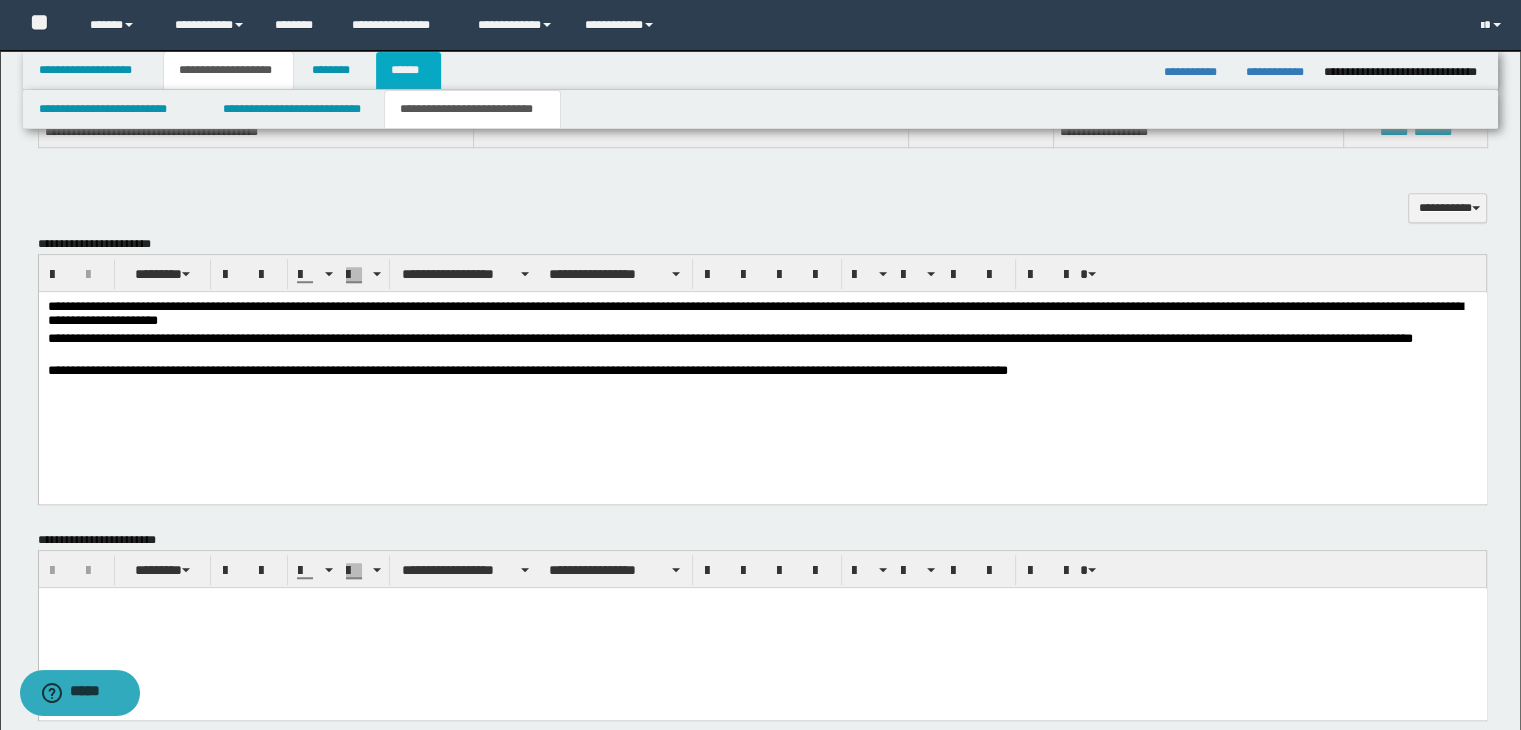 click on "******" at bounding box center [409, 70] 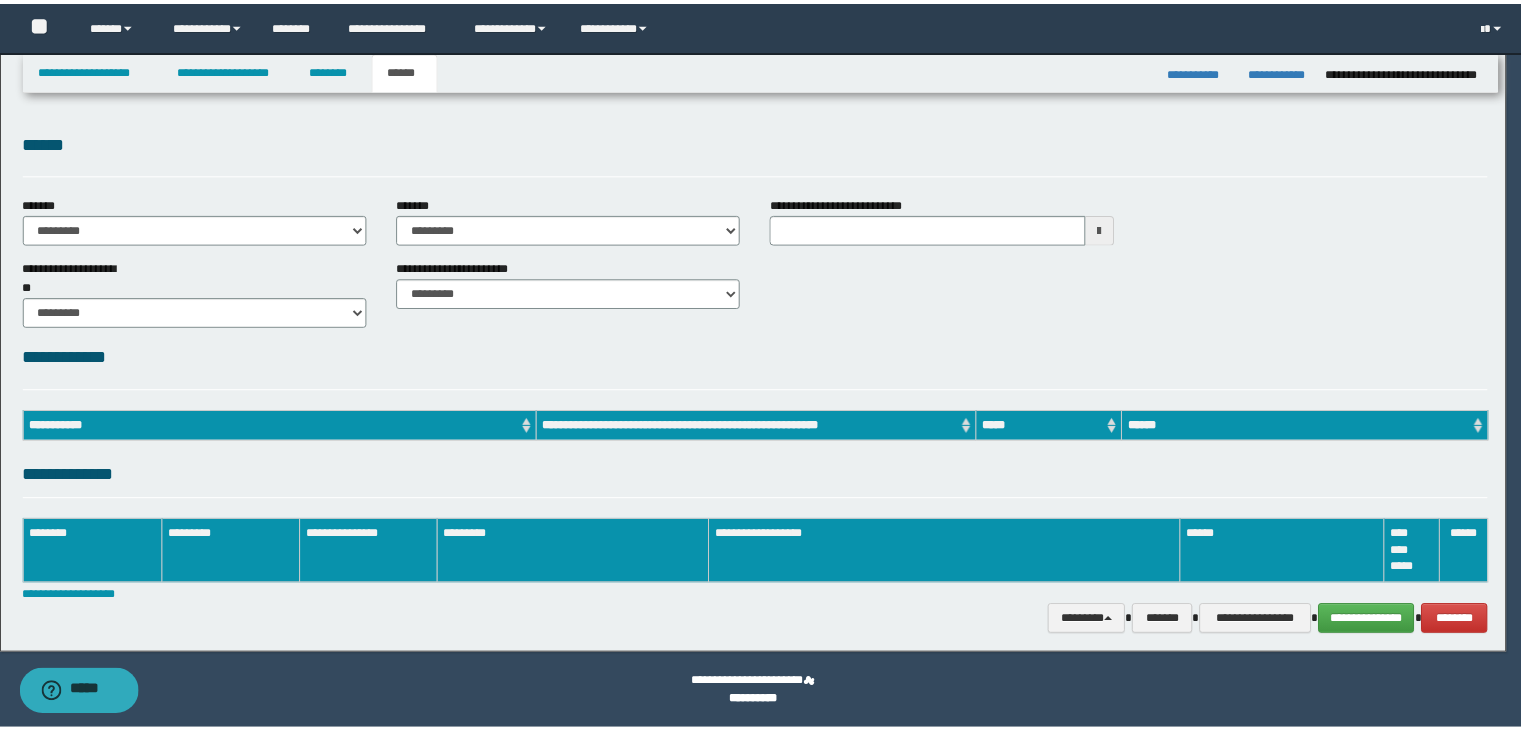 scroll, scrollTop: 0, scrollLeft: 0, axis: both 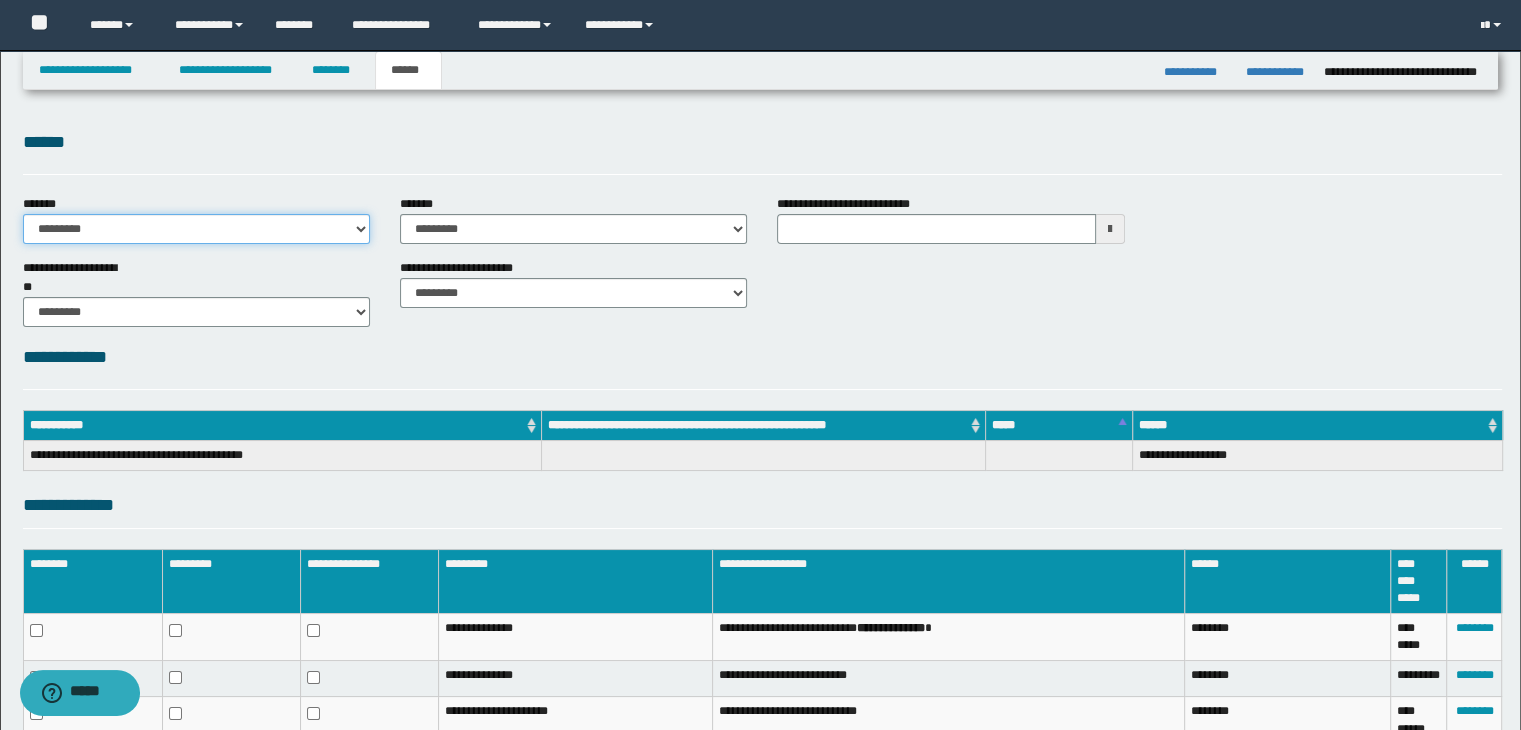 click on "**********" at bounding box center [196, 229] 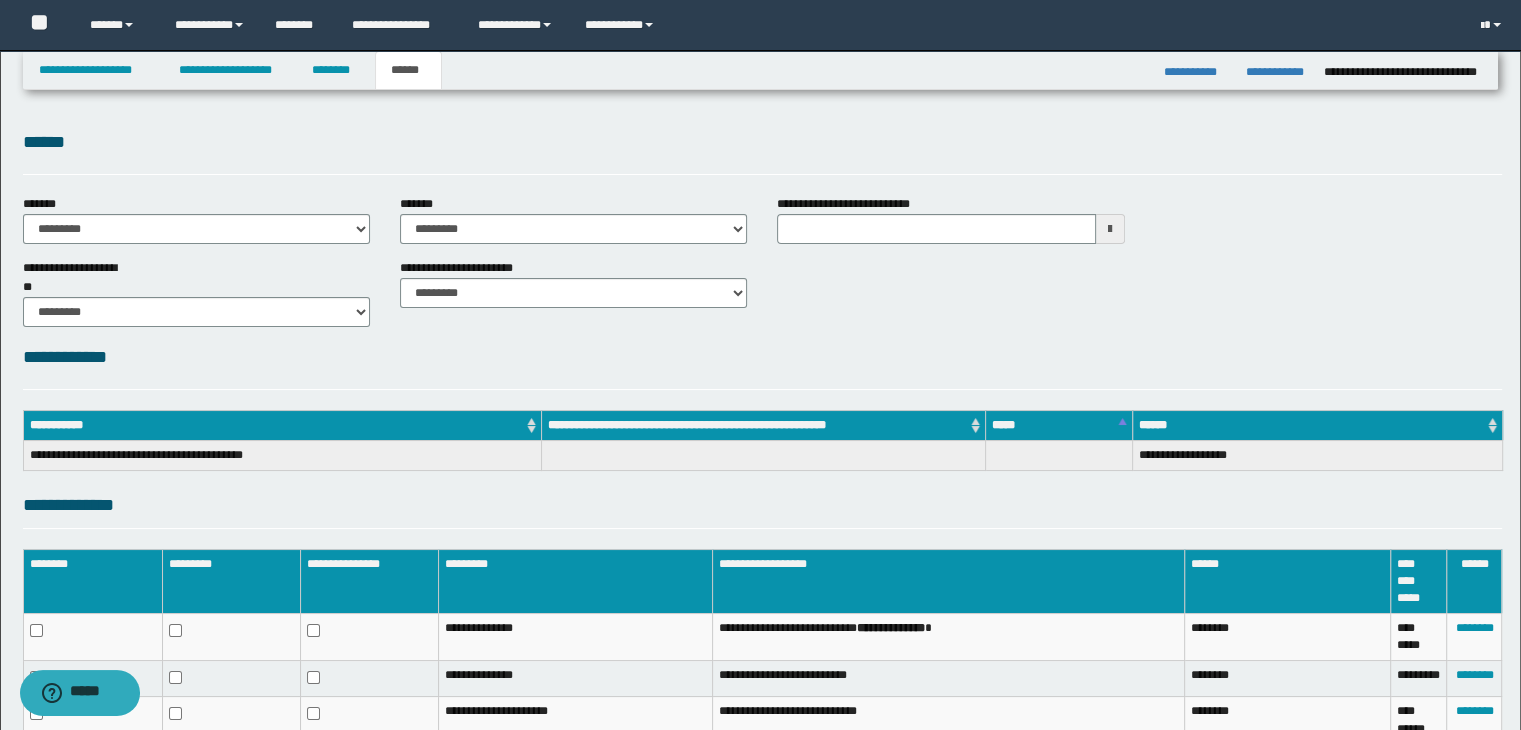 click on "**********" at bounding box center (573, 227) 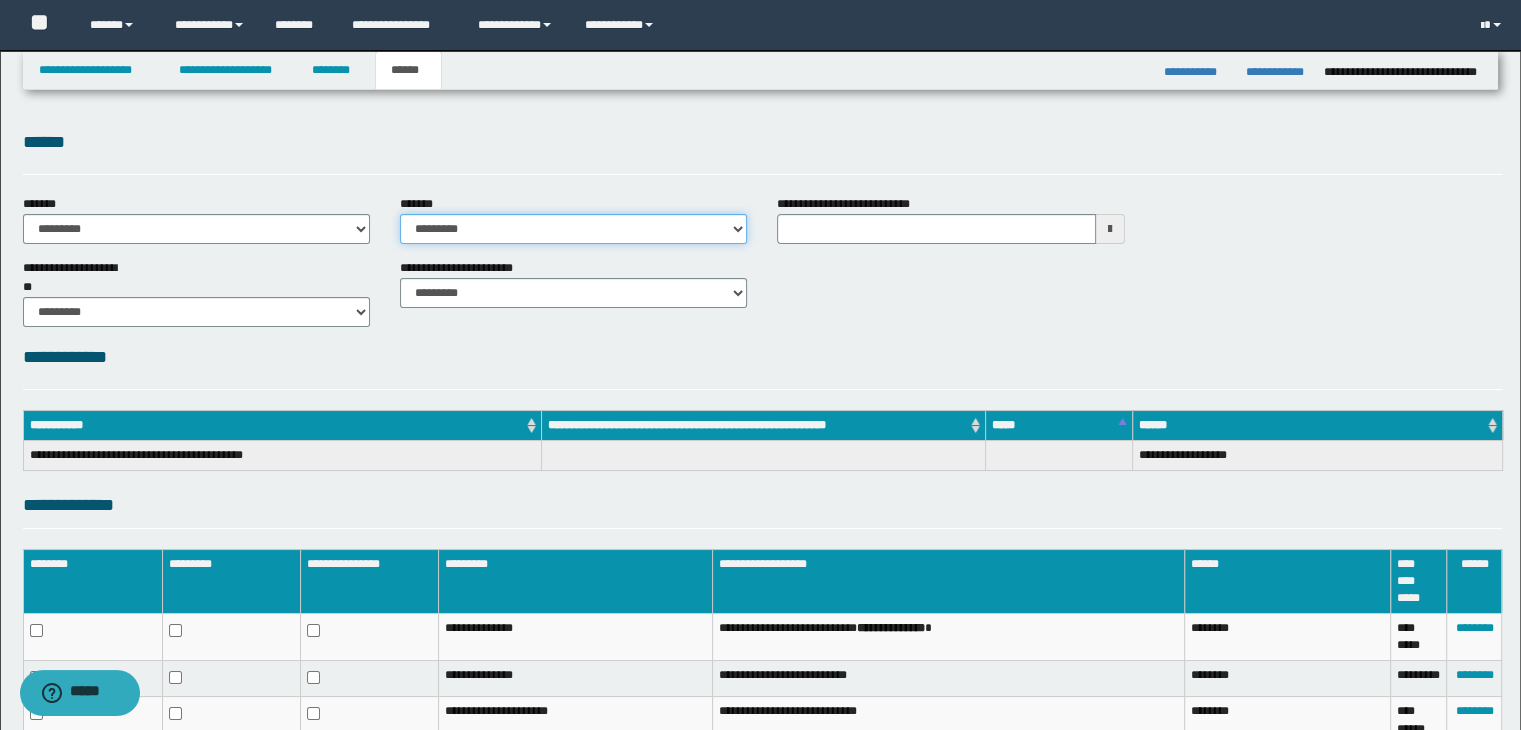click on "**********" at bounding box center [573, 229] 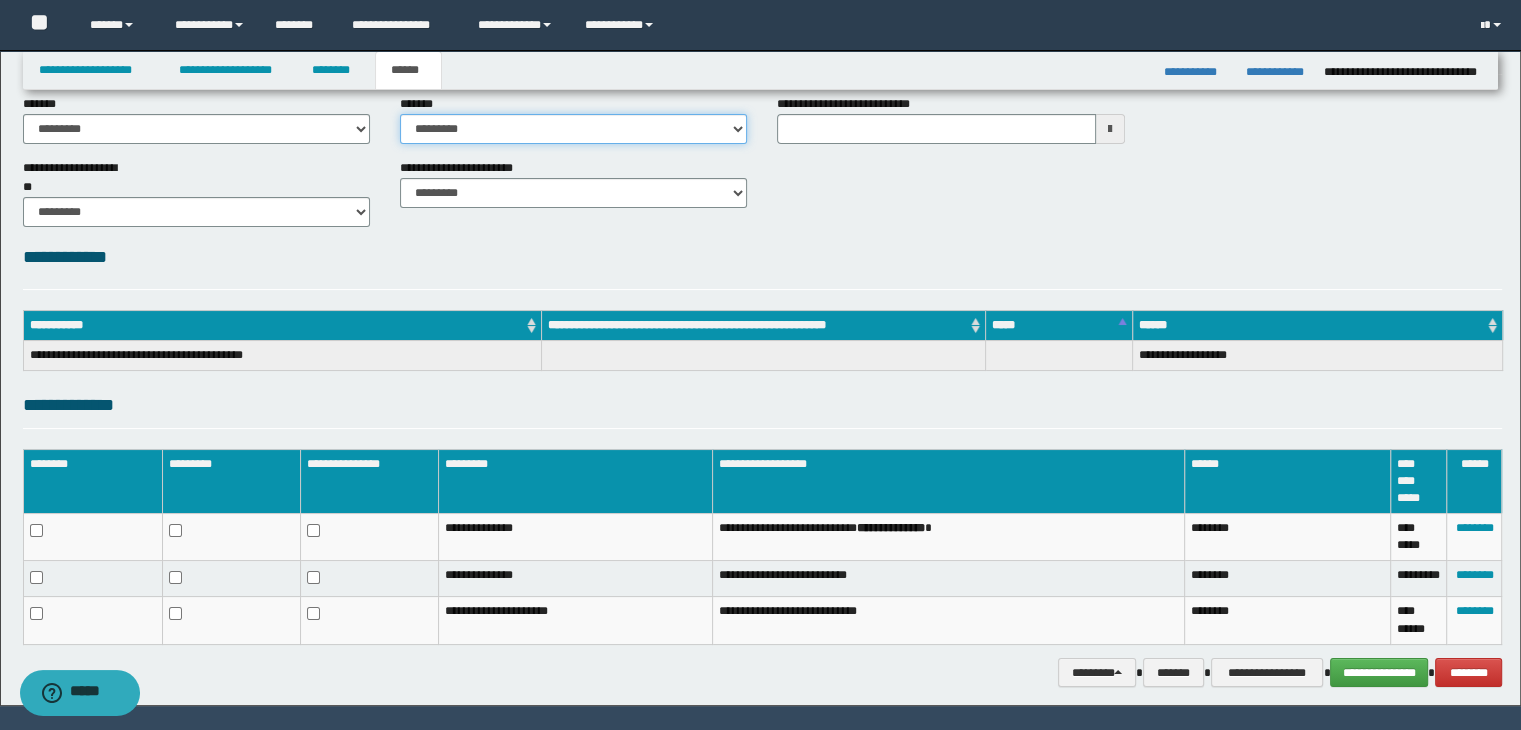 scroll, scrollTop: 154, scrollLeft: 0, axis: vertical 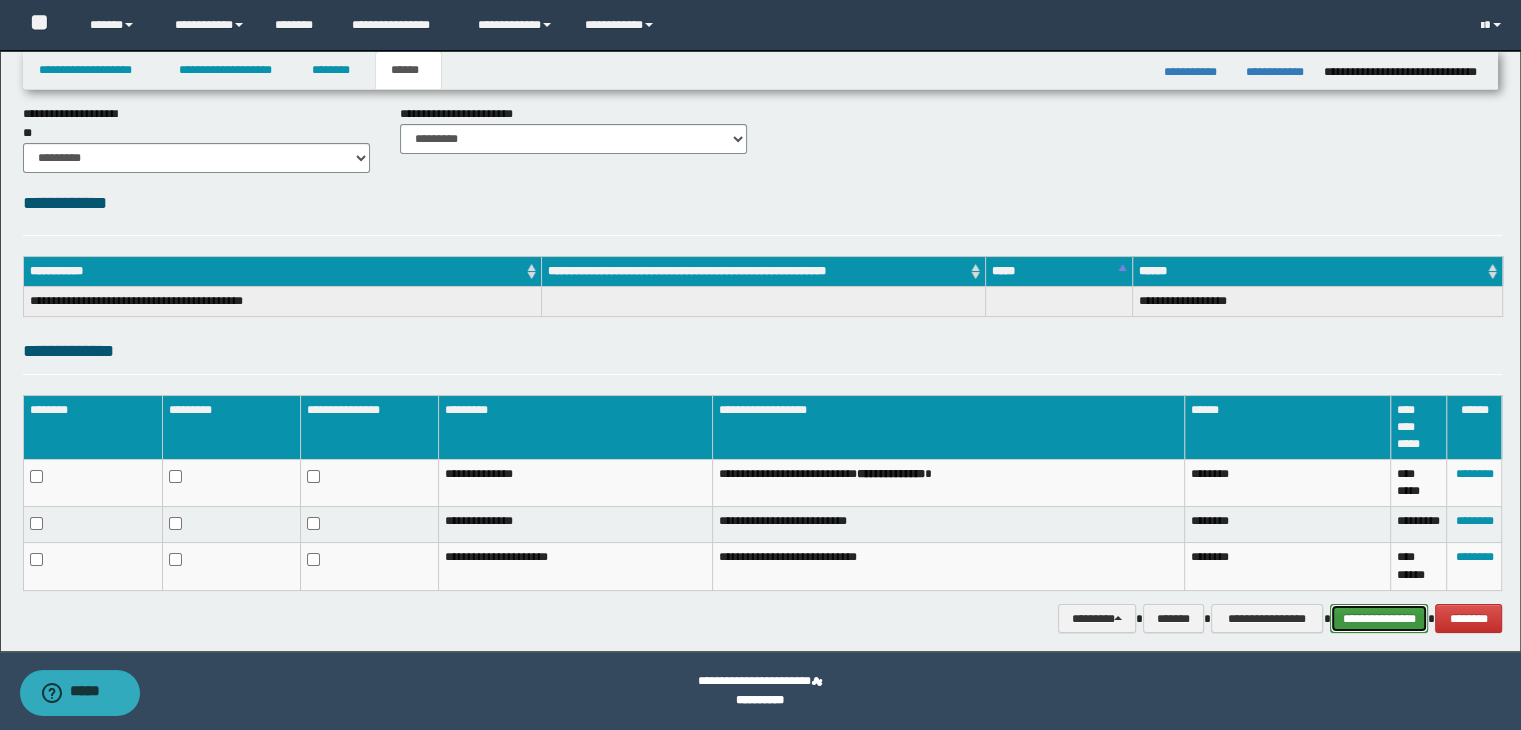 click on "**********" at bounding box center [1379, 619] 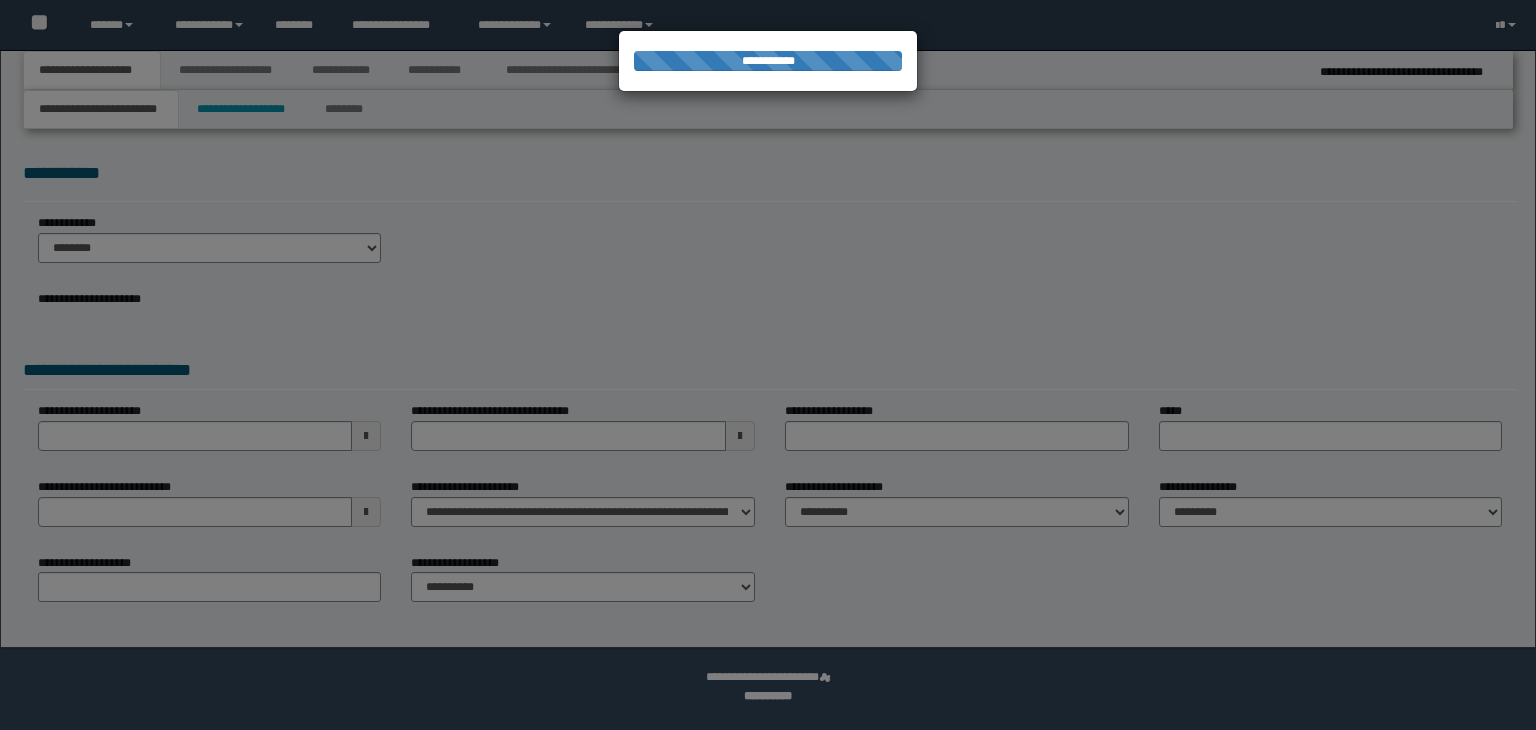 scroll, scrollTop: 0, scrollLeft: 0, axis: both 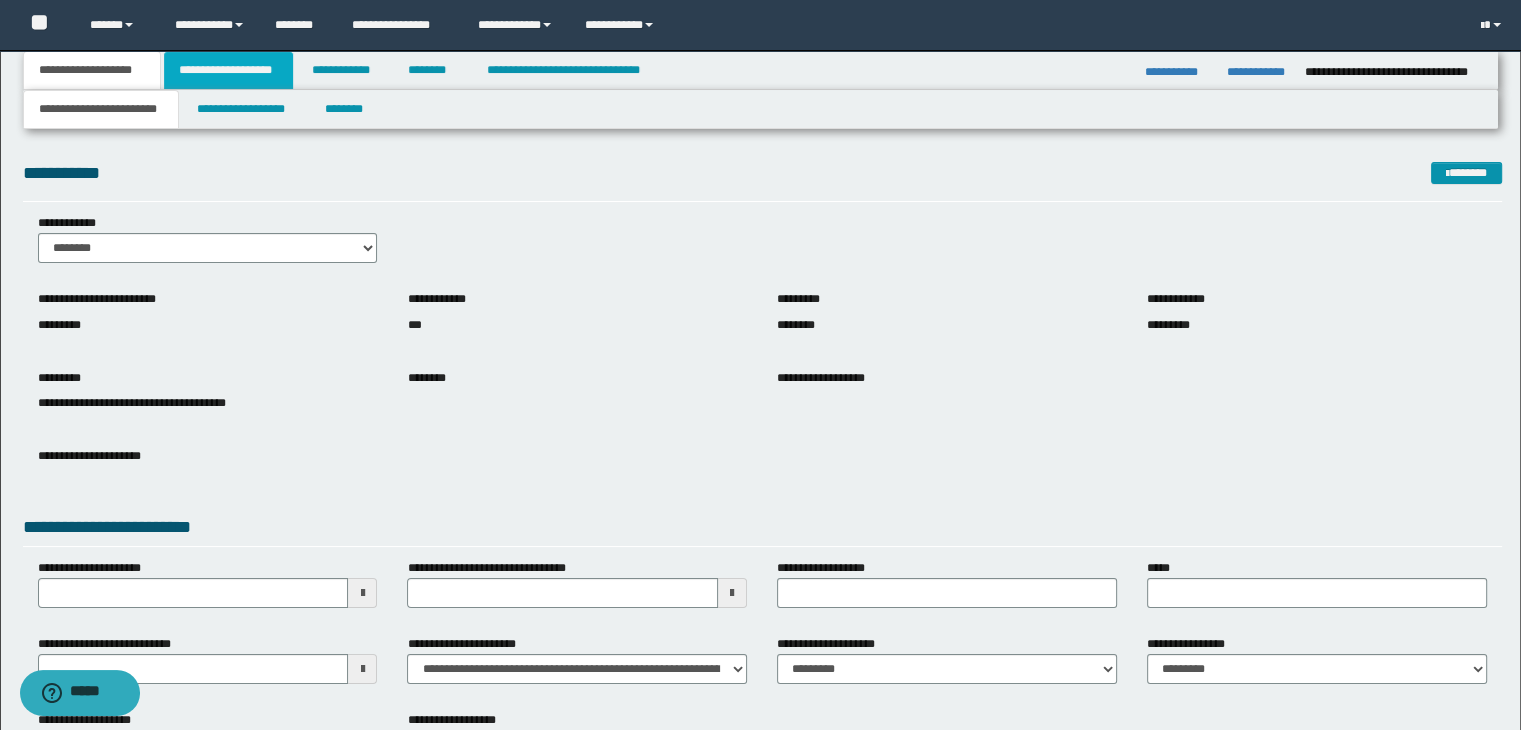 click on "**********" at bounding box center [228, 70] 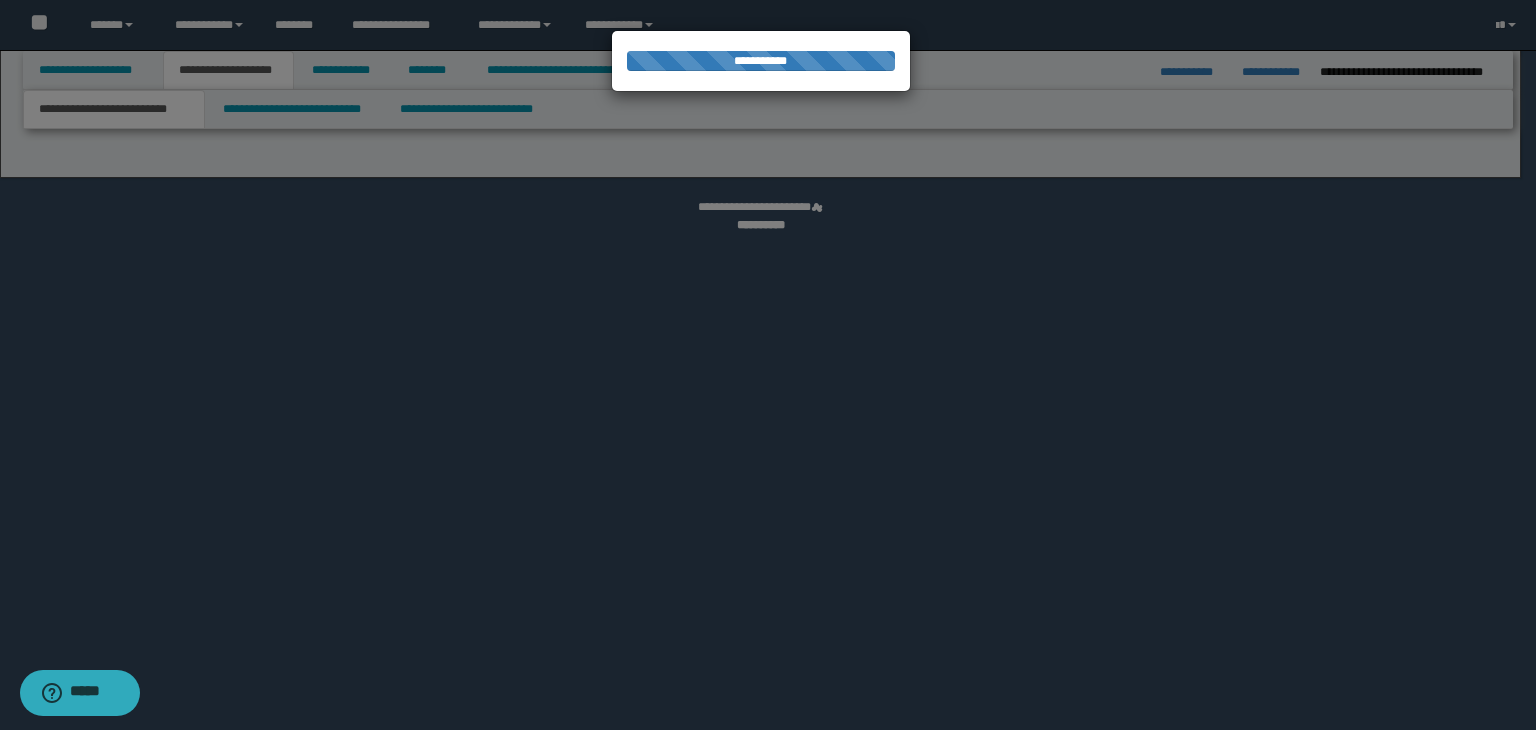drag, startPoint x: 249, startPoint y: 125, endPoint x: 326, endPoint y: 118, distance: 77.31753 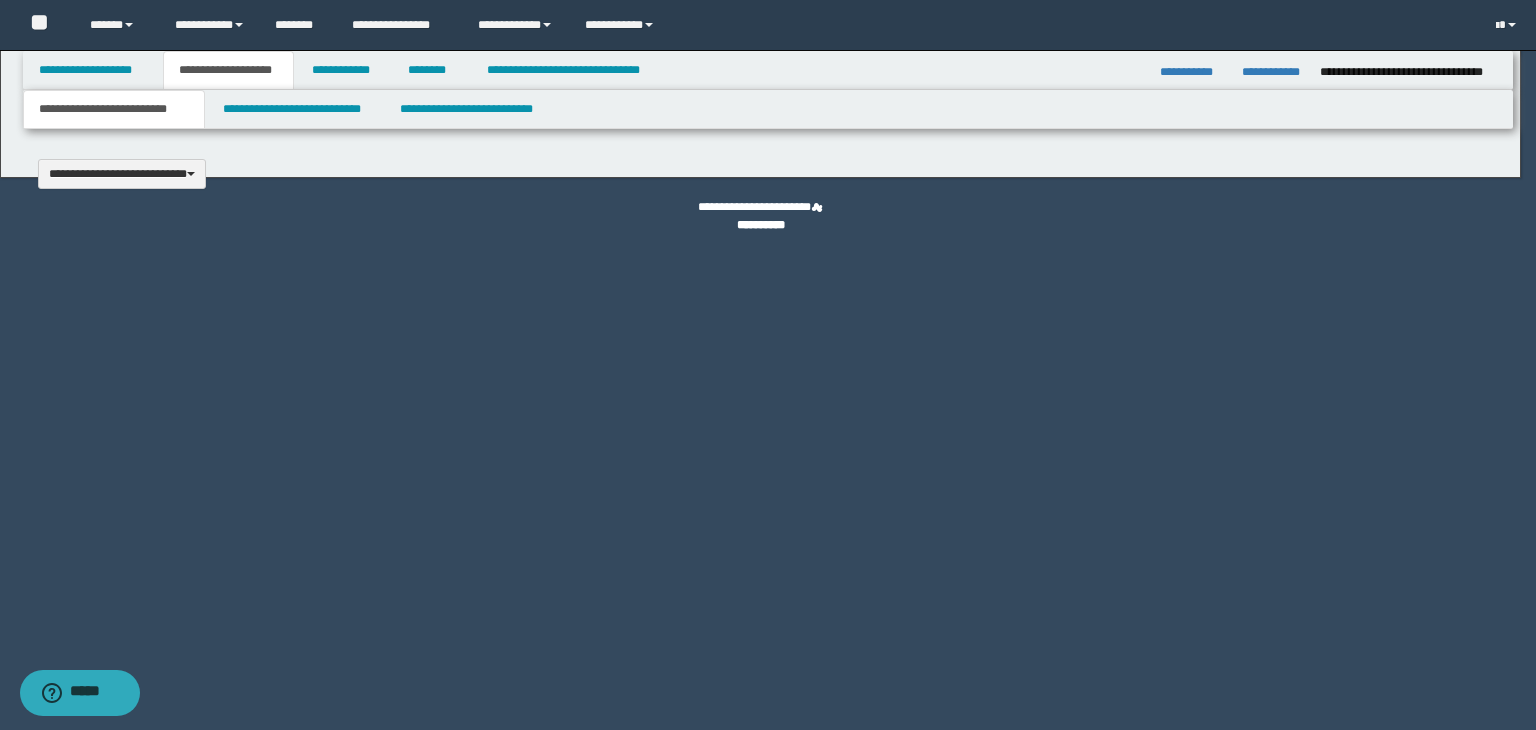 type 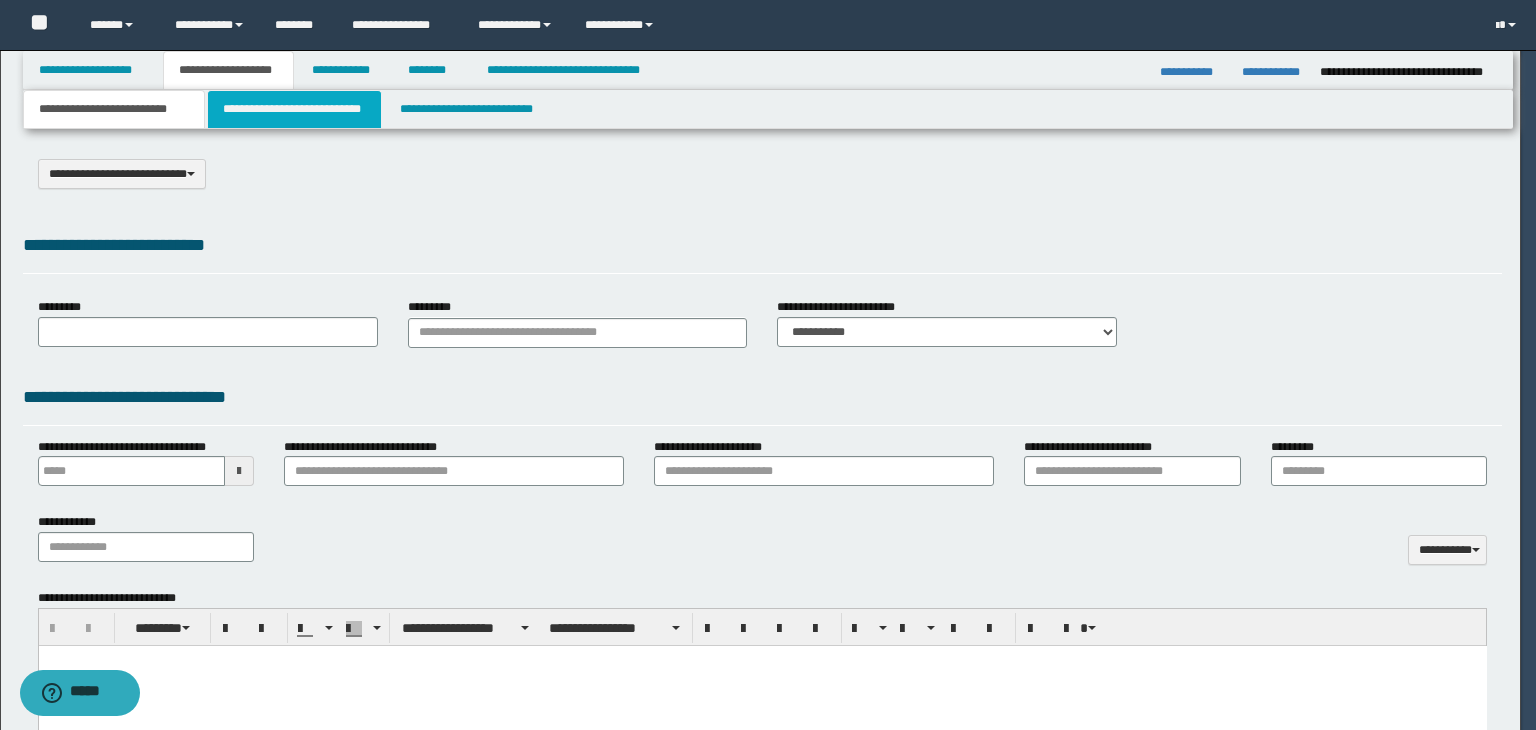 scroll, scrollTop: 0, scrollLeft: 0, axis: both 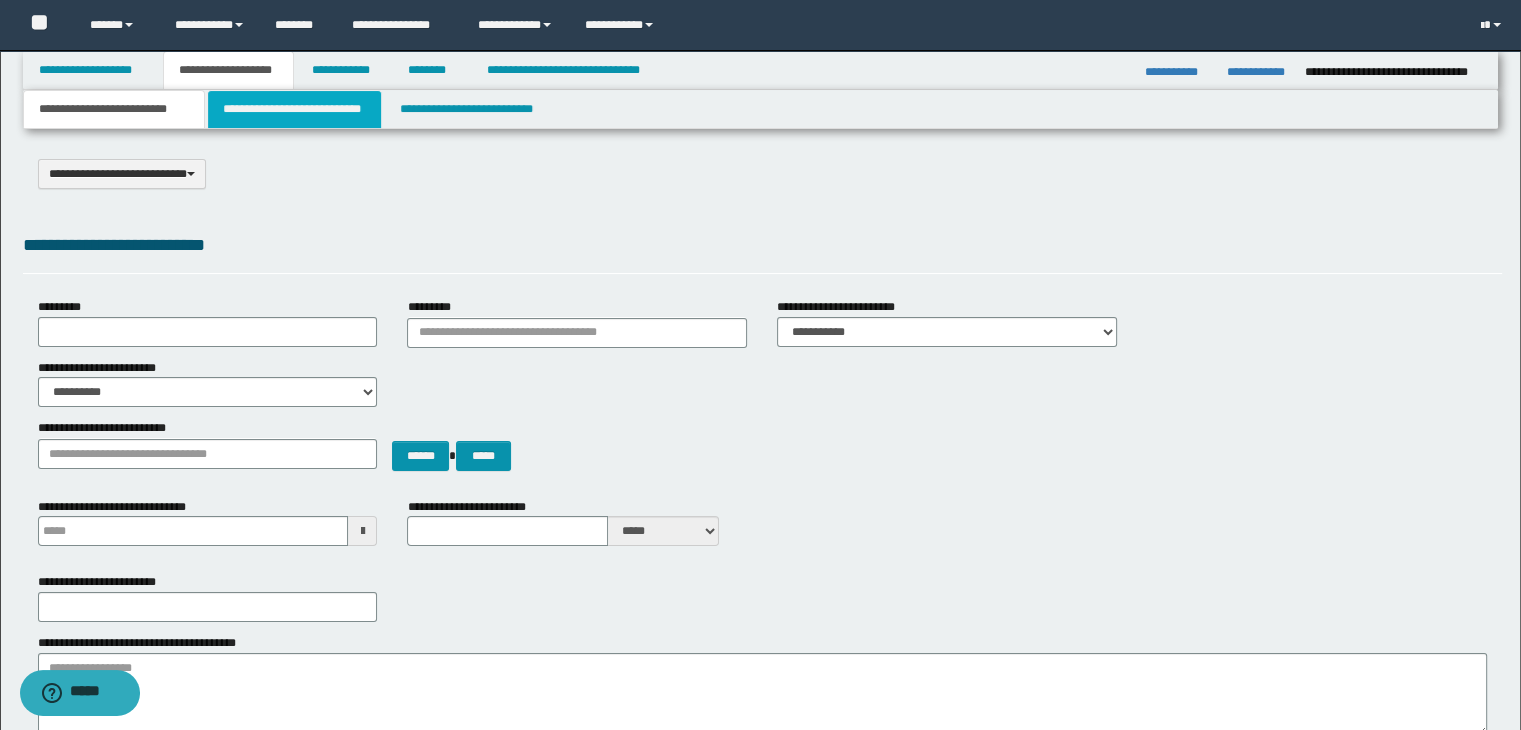 click on "**********" at bounding box center [294, 109] 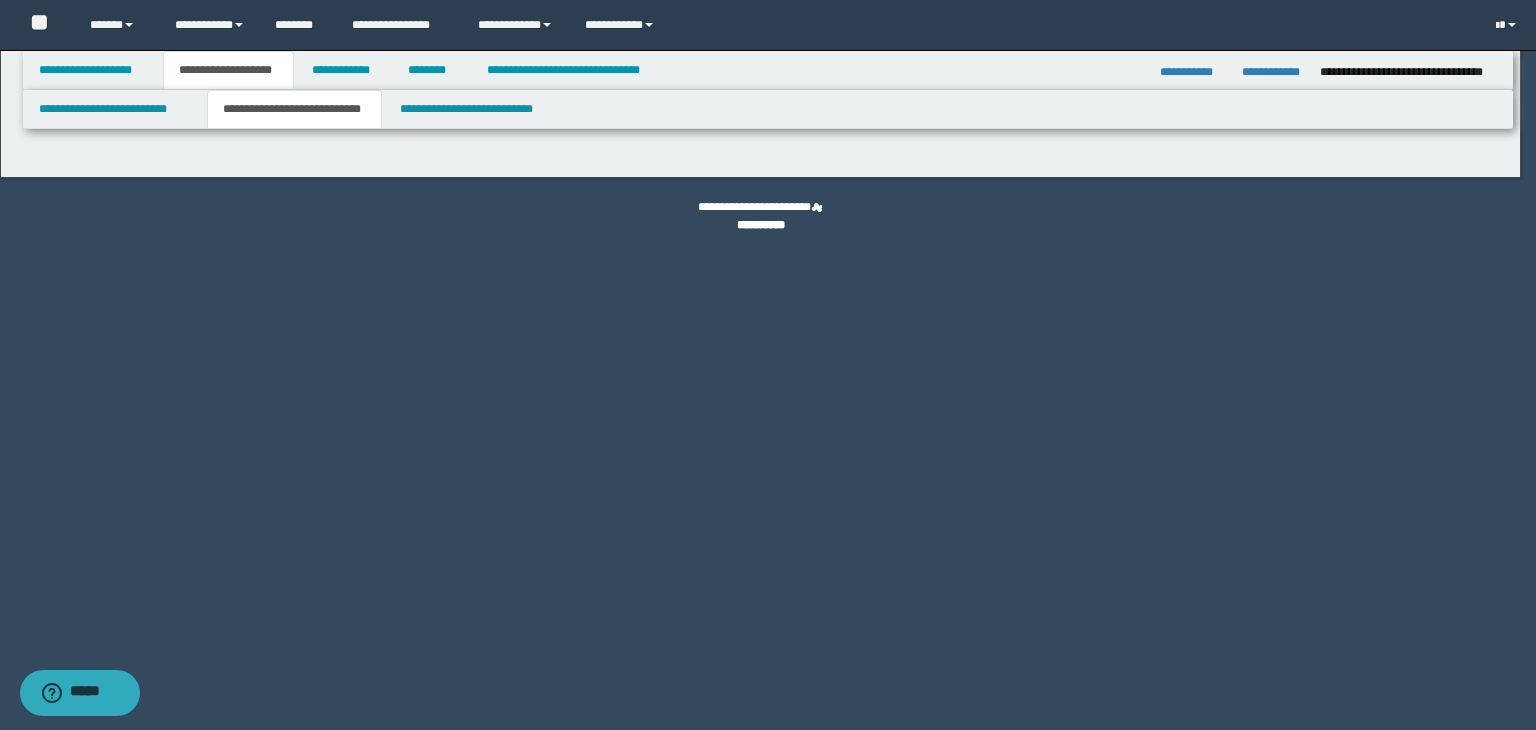 drag, startPoint x: 331, startPoint y: 106, endPoint x: 379, endPoint y: 237, distance: 139.51703 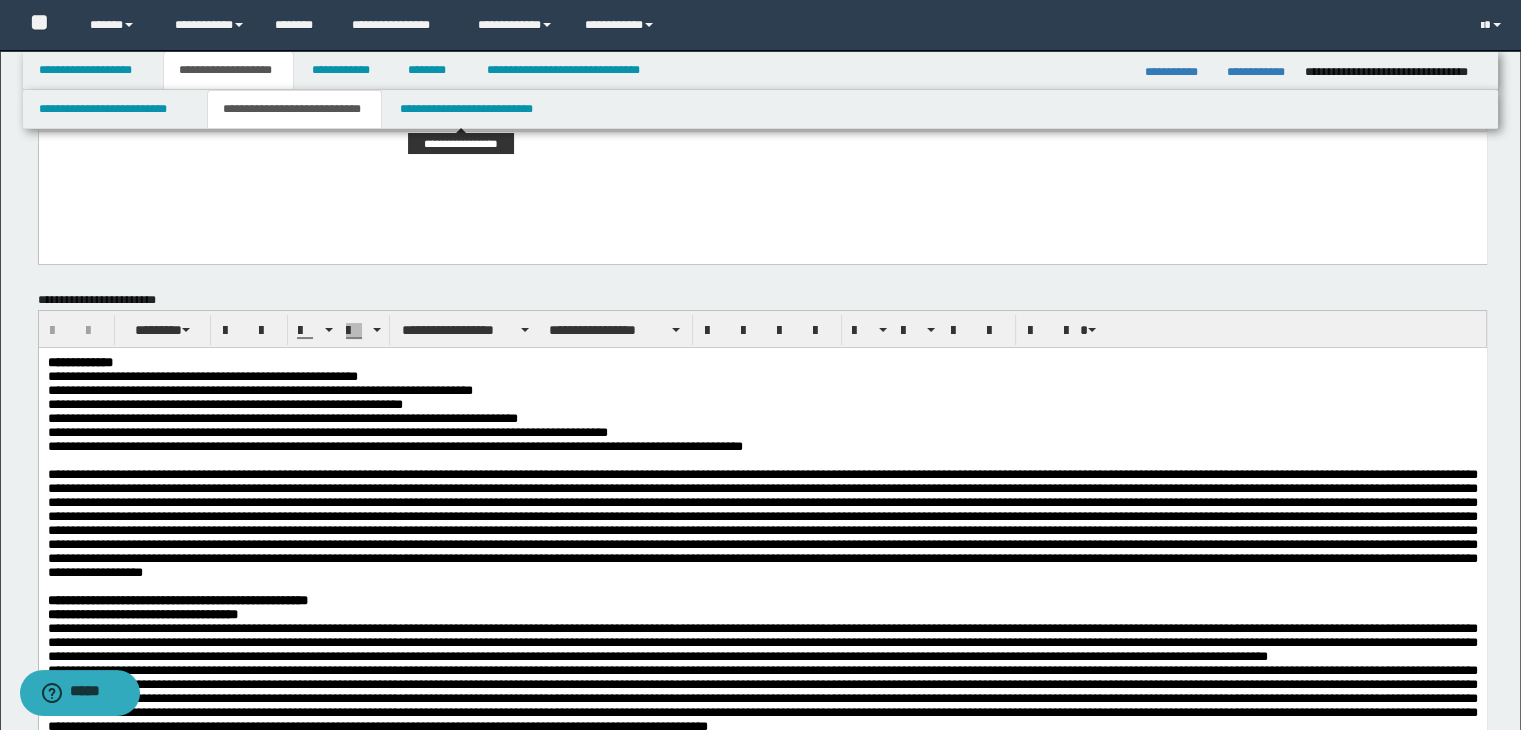 scroll, scrollTop: 200, scrollLeft: 0, axis: vertical 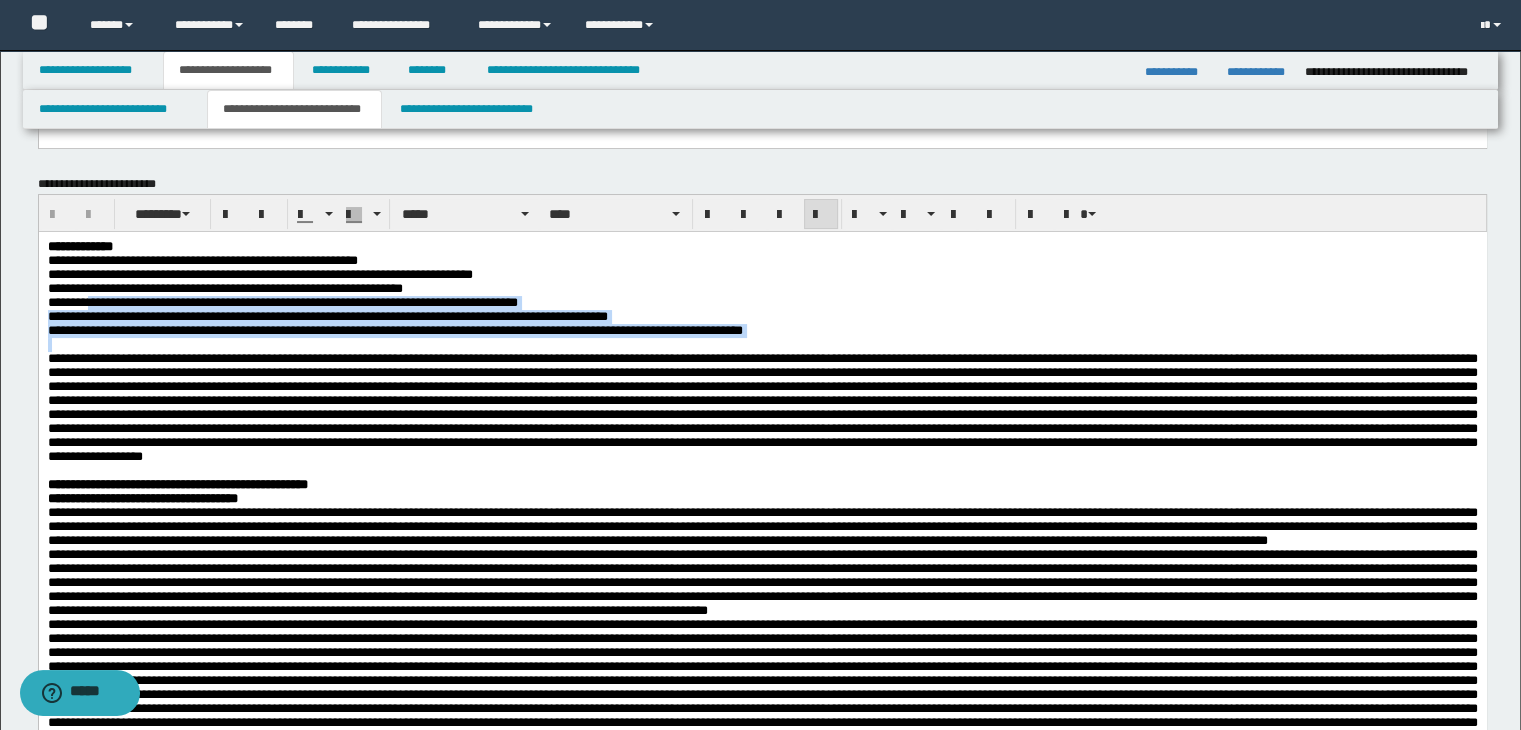 drag, startPoint x: 92, startPoint y: 314, endPoint x: 150, endPoint y: 366, distance: 77.89737 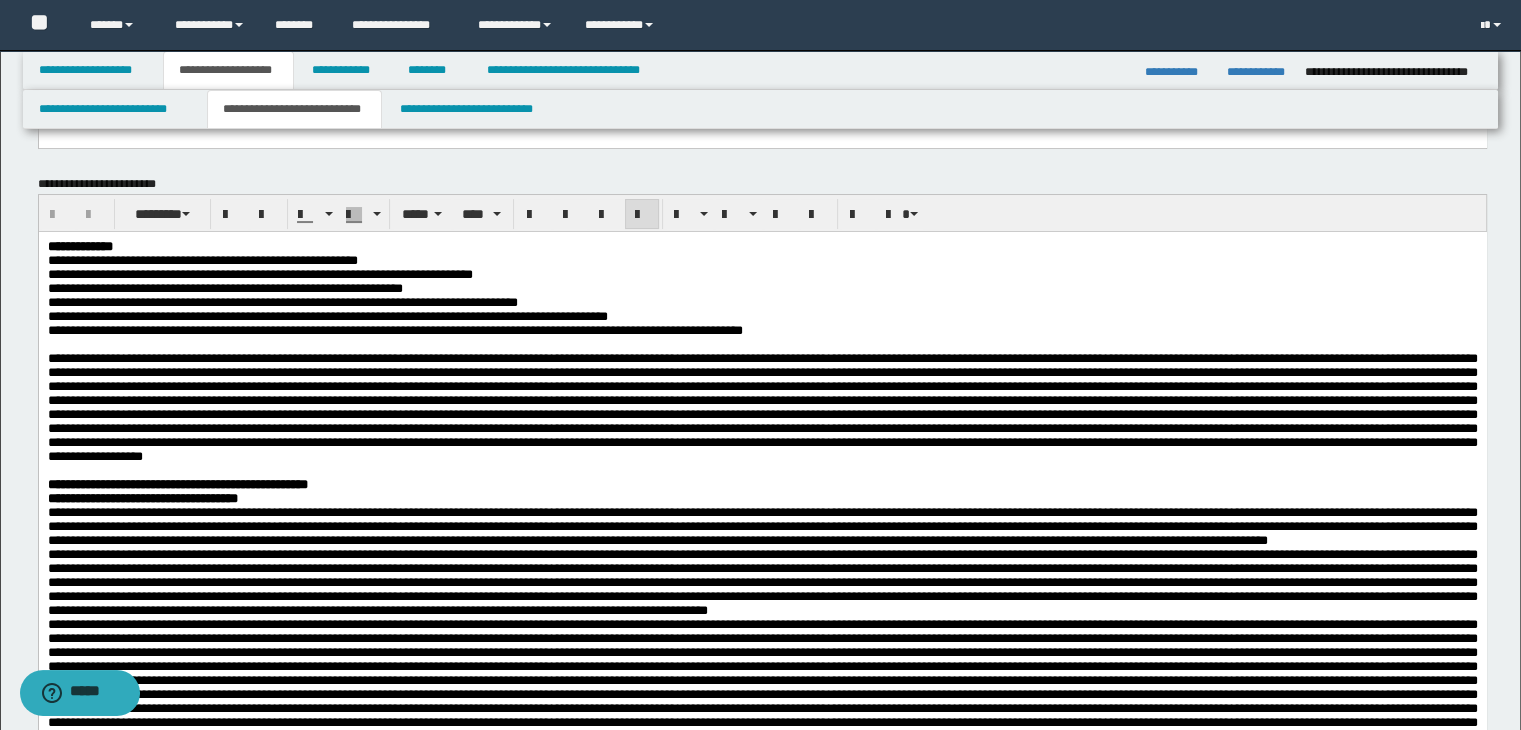 click on "**********" at bounding box center (762, 260) 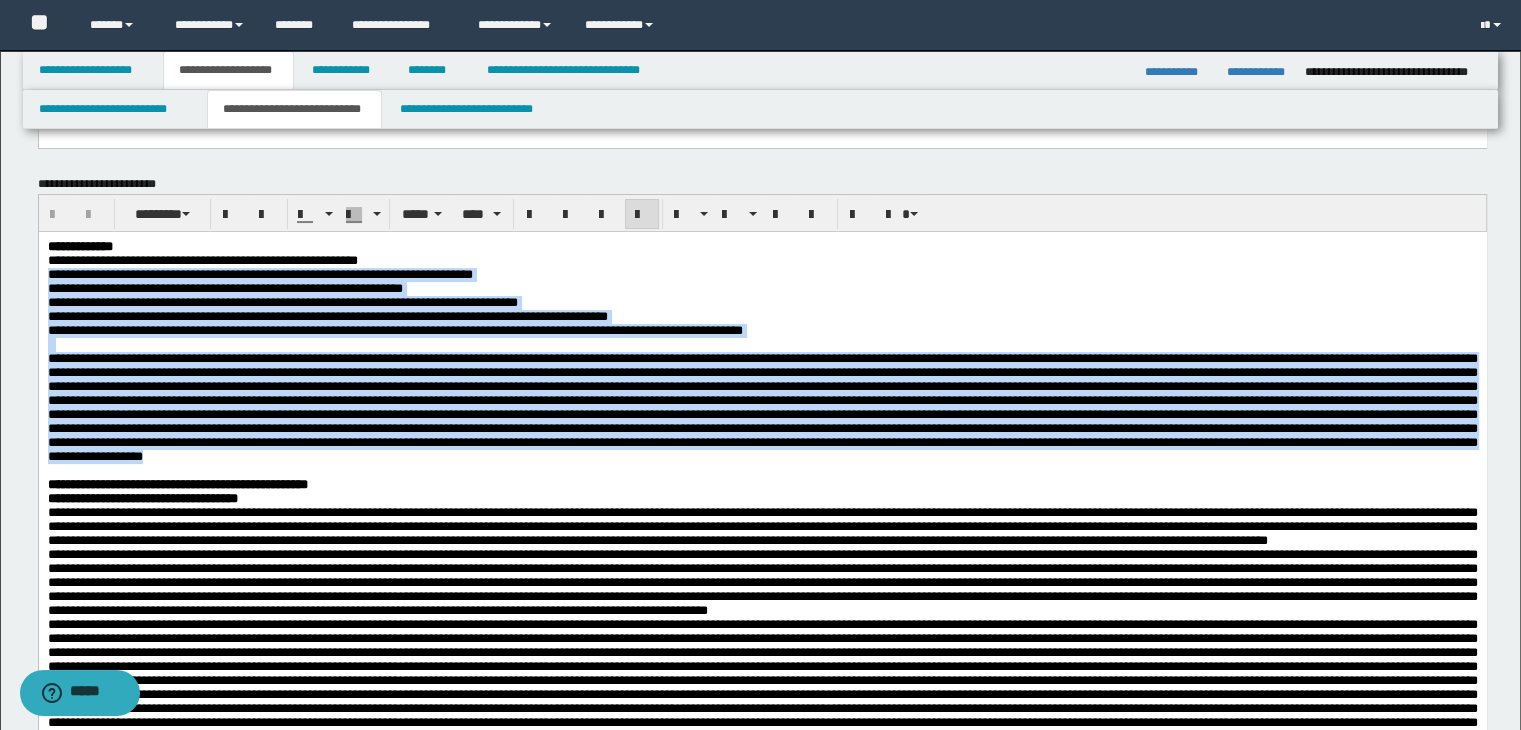 drag, startPoint x: 49, startPoint y: 282, endPoint x: 379, endPoint y: 520, distance: 406.87097 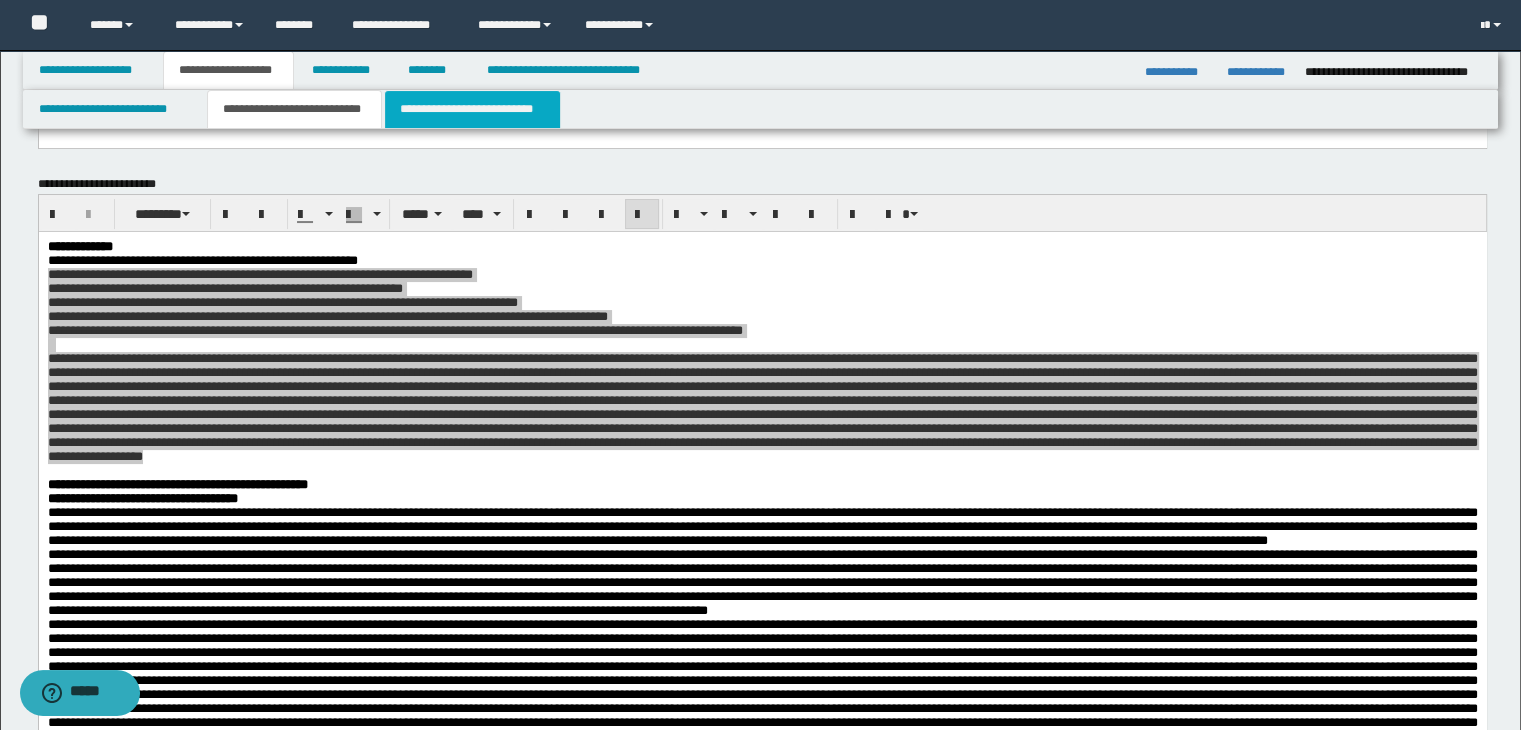click on "**********" at bounding box center [472, 109] 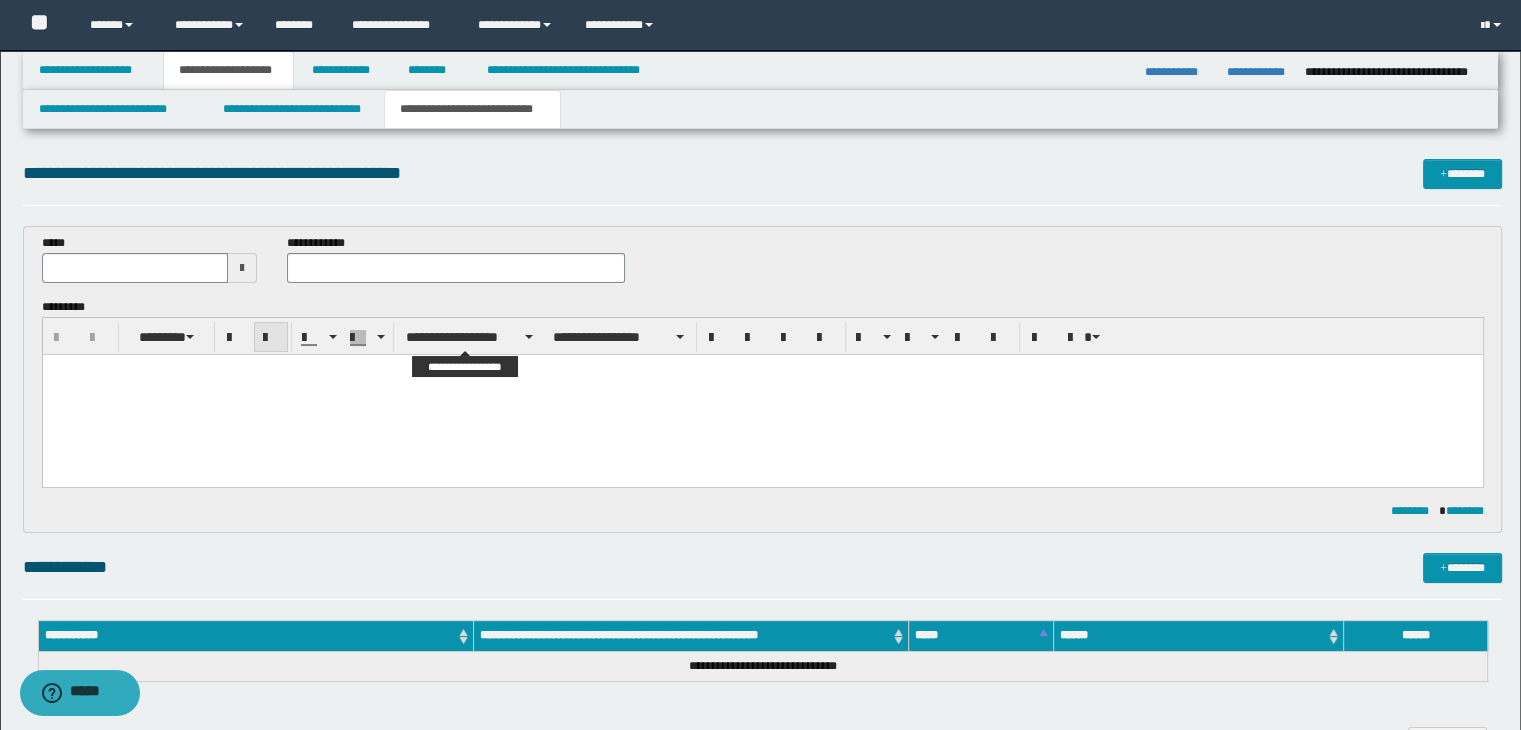 scroll, scrollTop: 0, scrollLeft: 0, axis: both 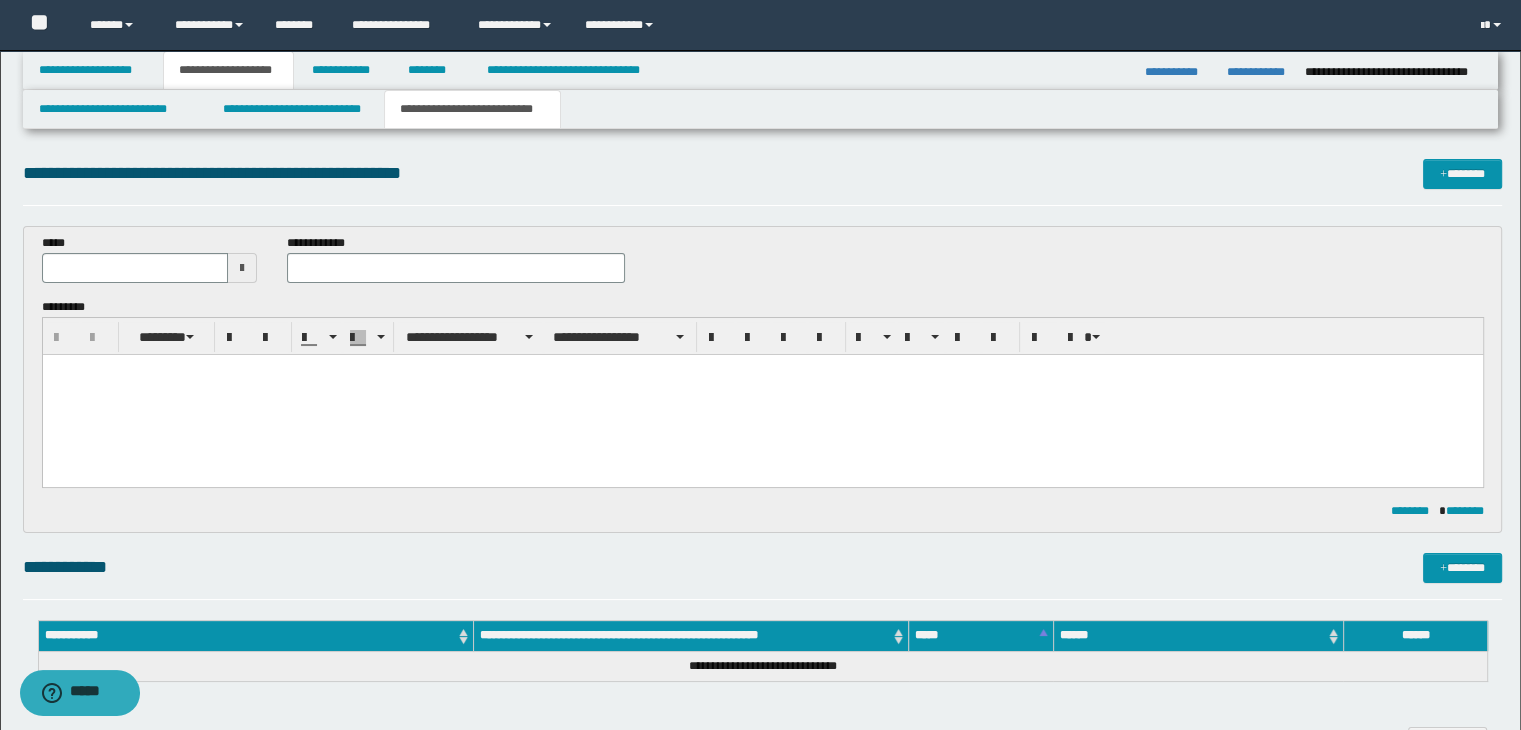 click at bounding box center (242, 268) 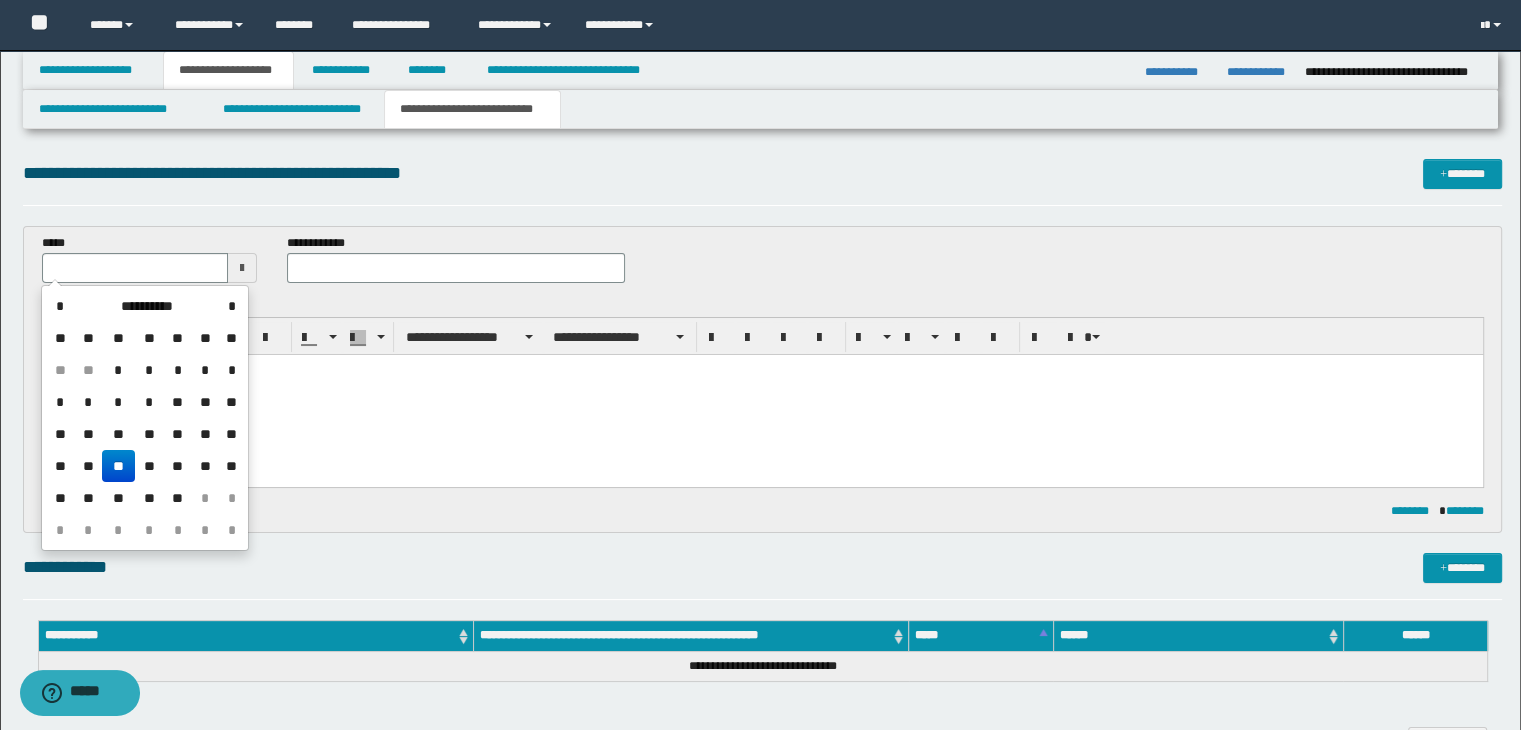 drag, startPoint x: 112, startPoint y: 466, endPoint x: 96, endPoint y: 73, distance: 393.32556 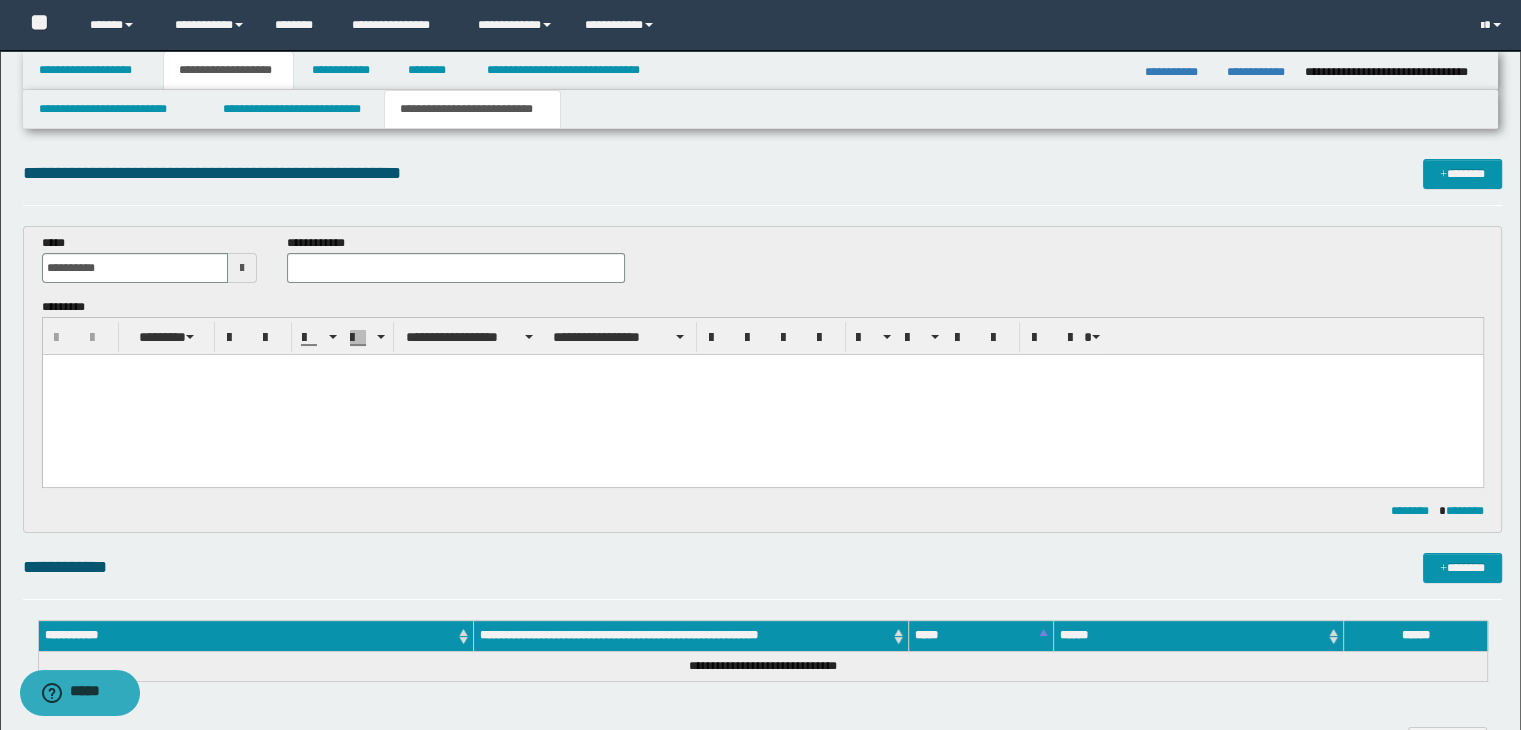click at bounding box center (762, 394) 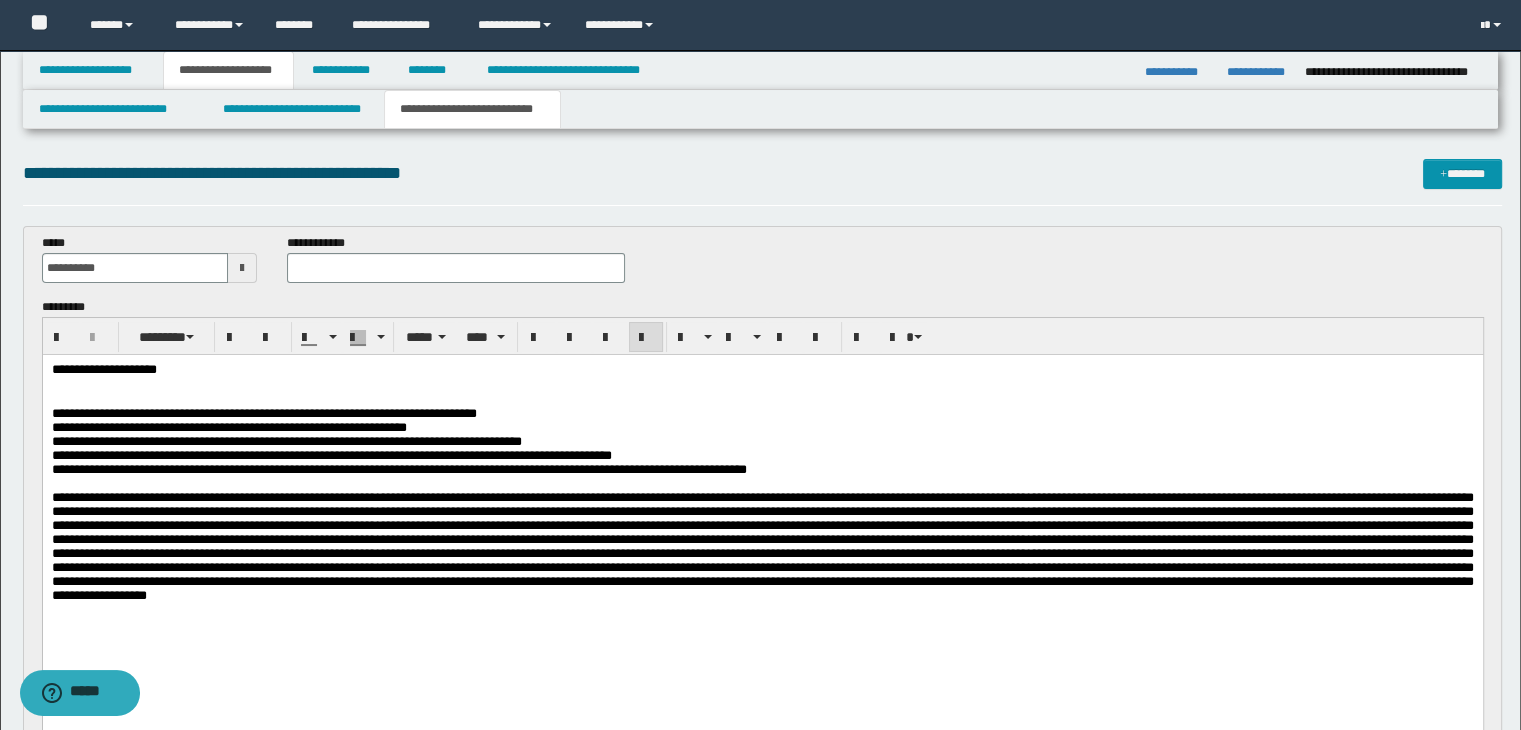 click at bounding box center (762, 385) 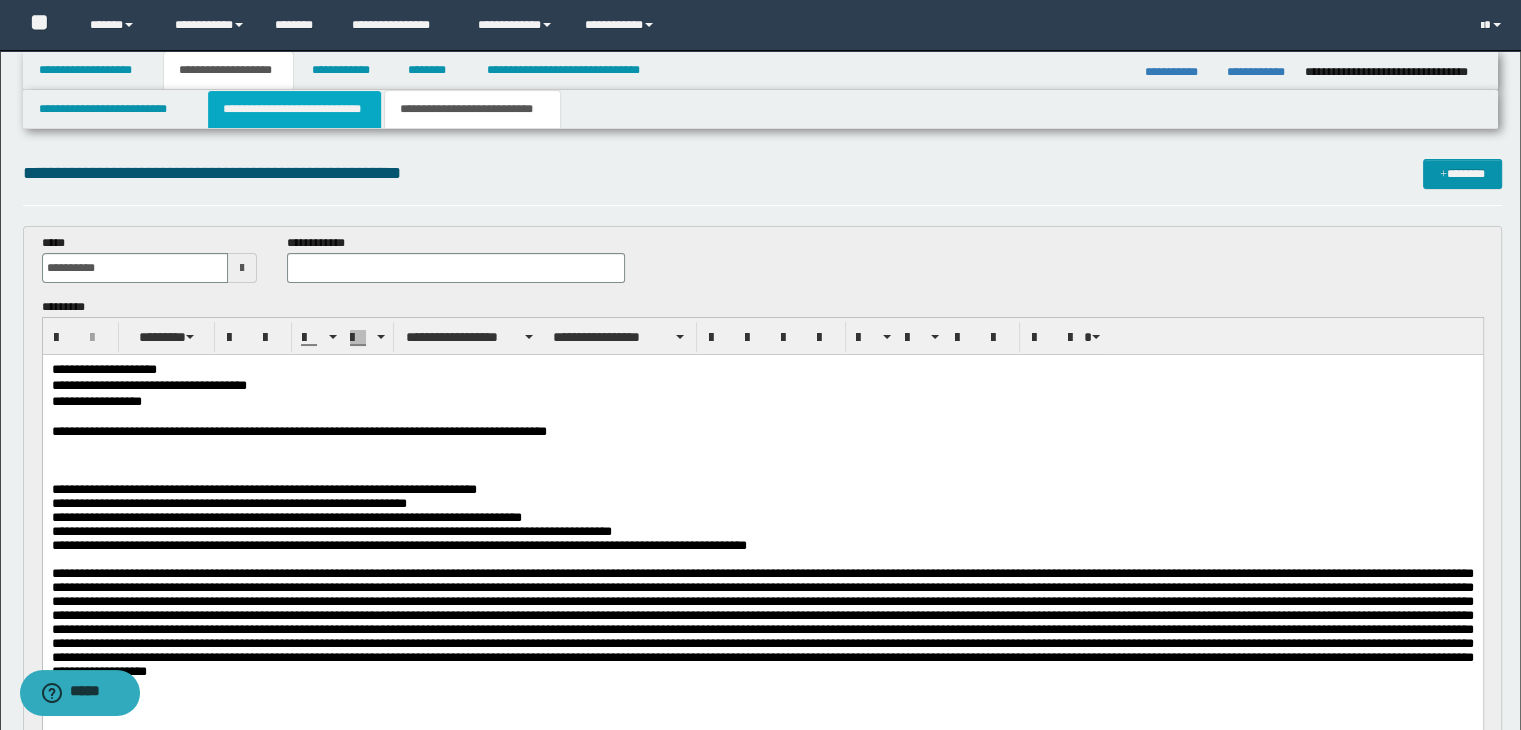 click on "**********" at bounding box center [294, 109] 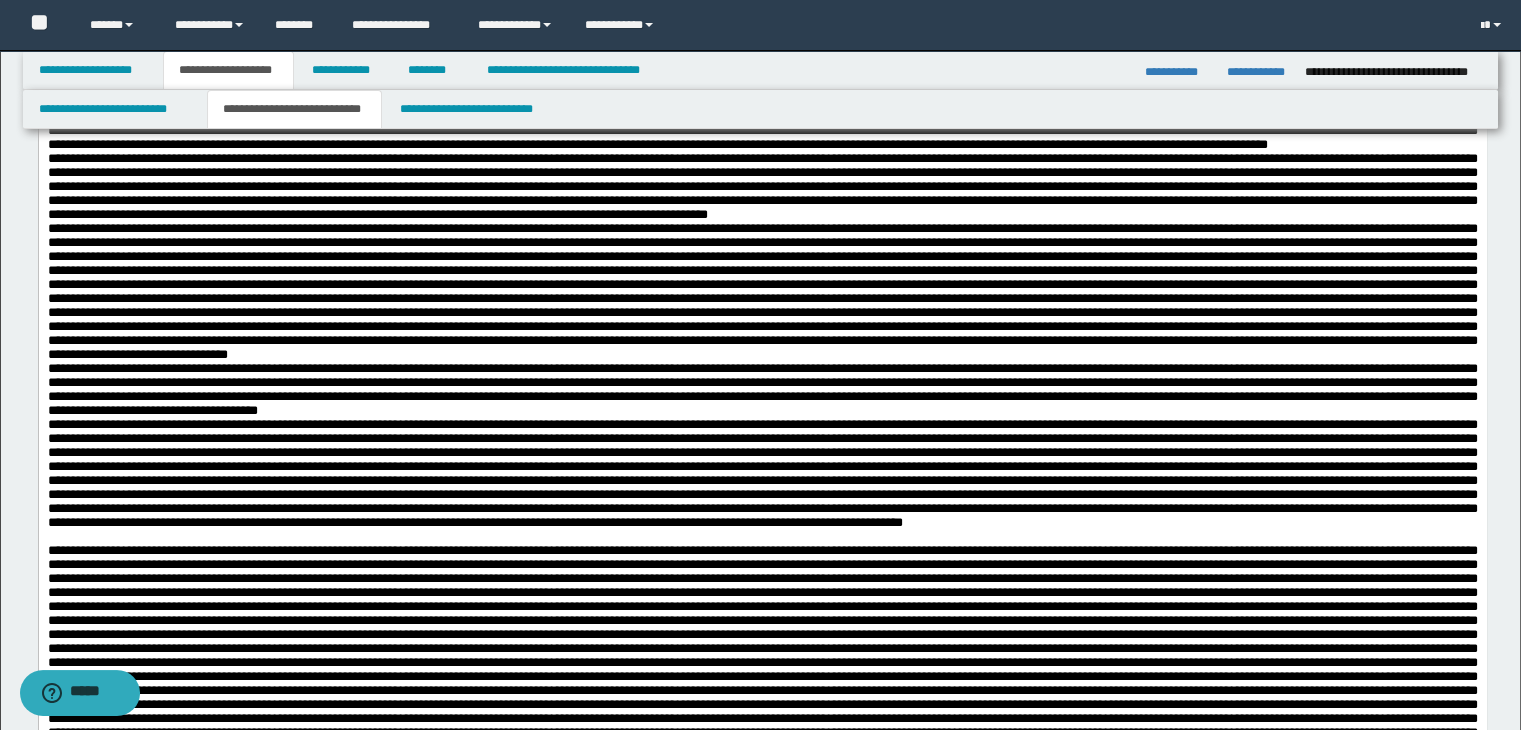 scroll, scrollTop: 600, scrollLeft: 0, axis: vertical 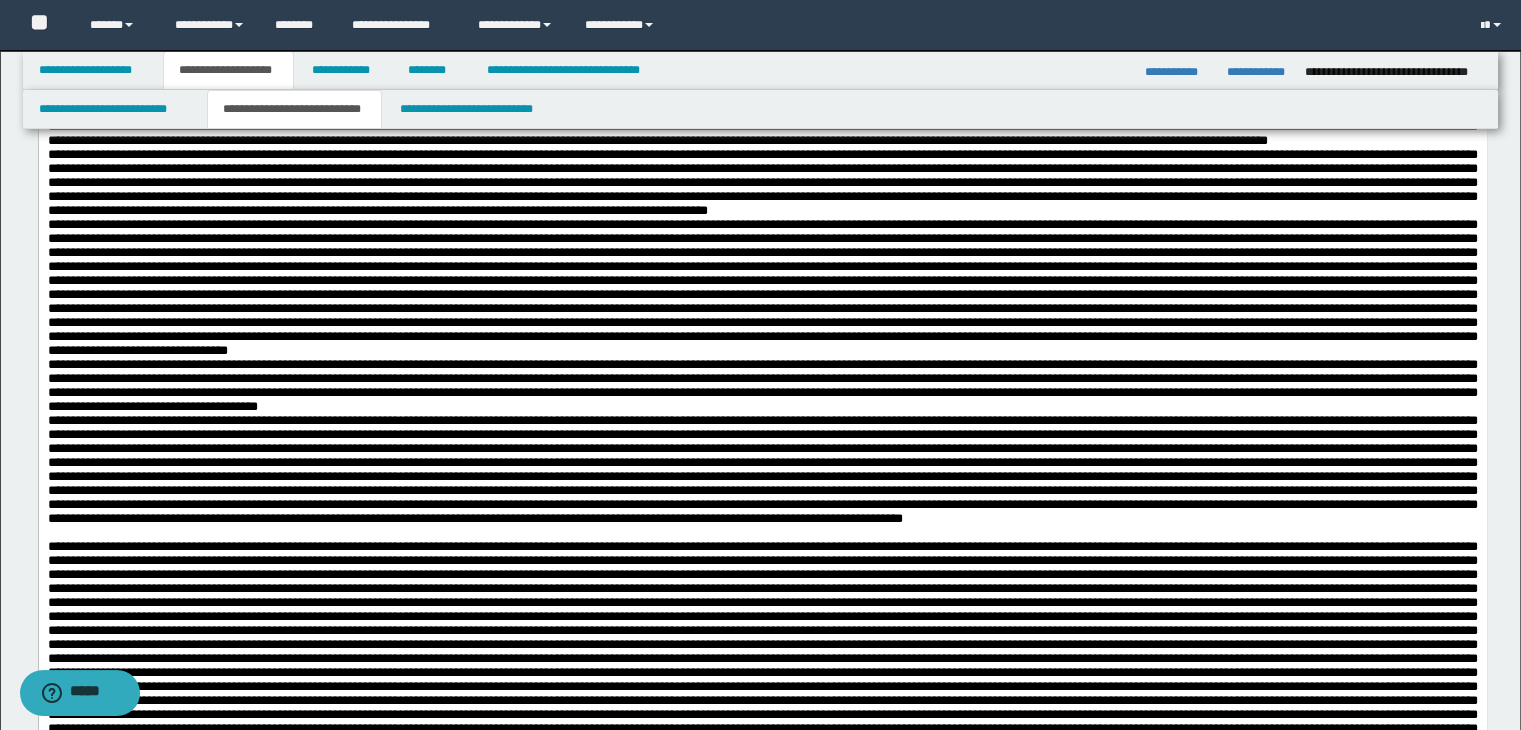 click at bounding box center (762, 182) 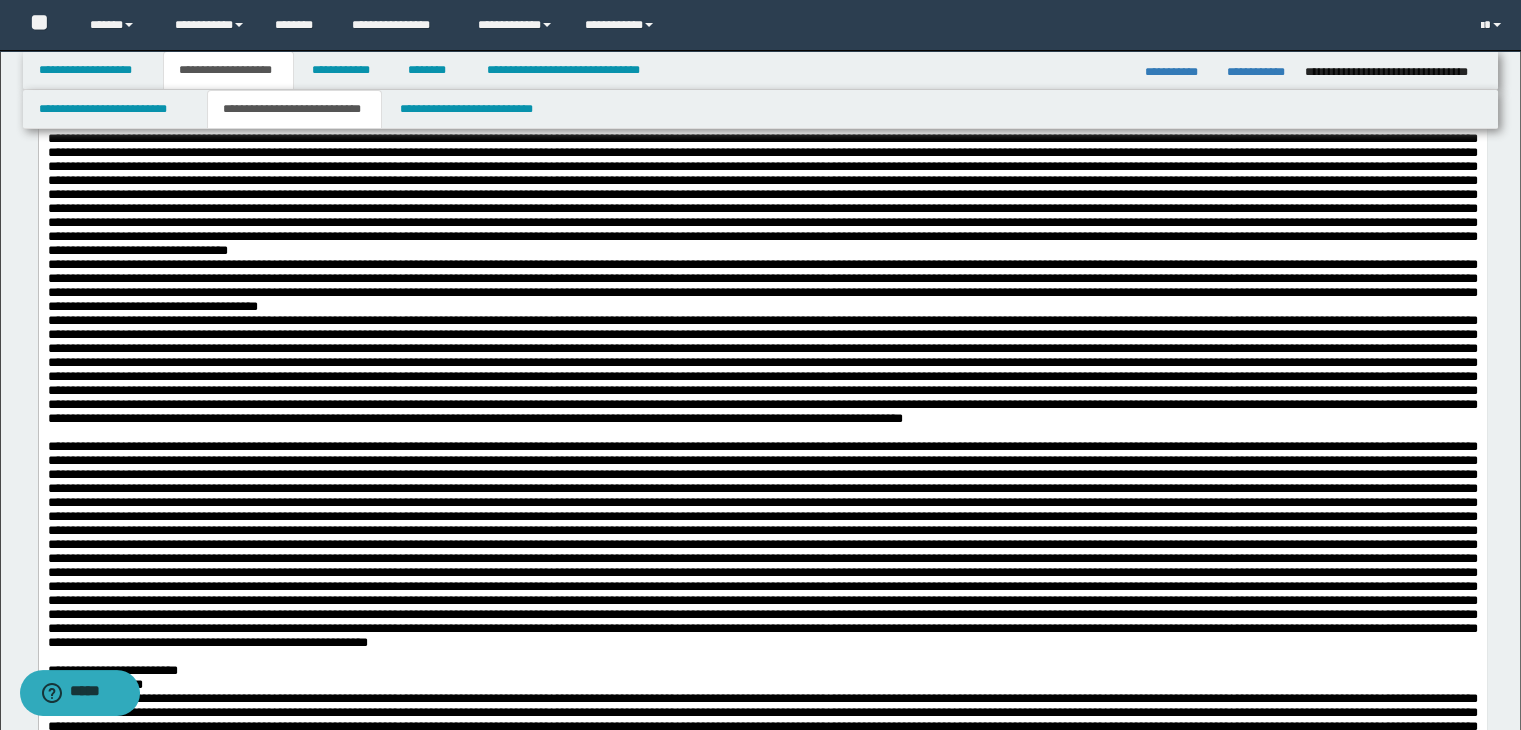 click on "**********" at bounding box center (762, 285) 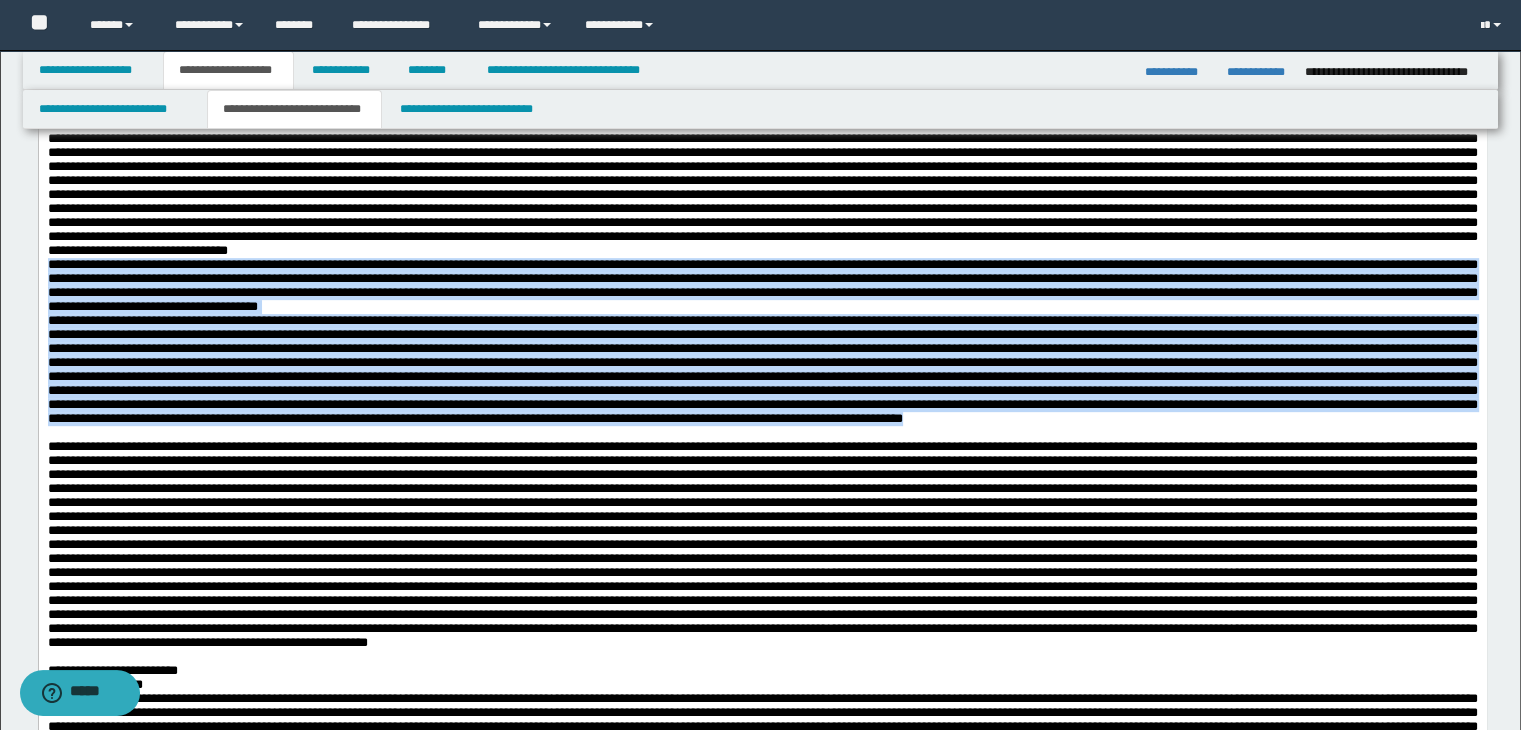 drag, startPoint x: 49, startPoint y: 416, endPoint x: 561, endPoint y: 624, distance: 552.6373 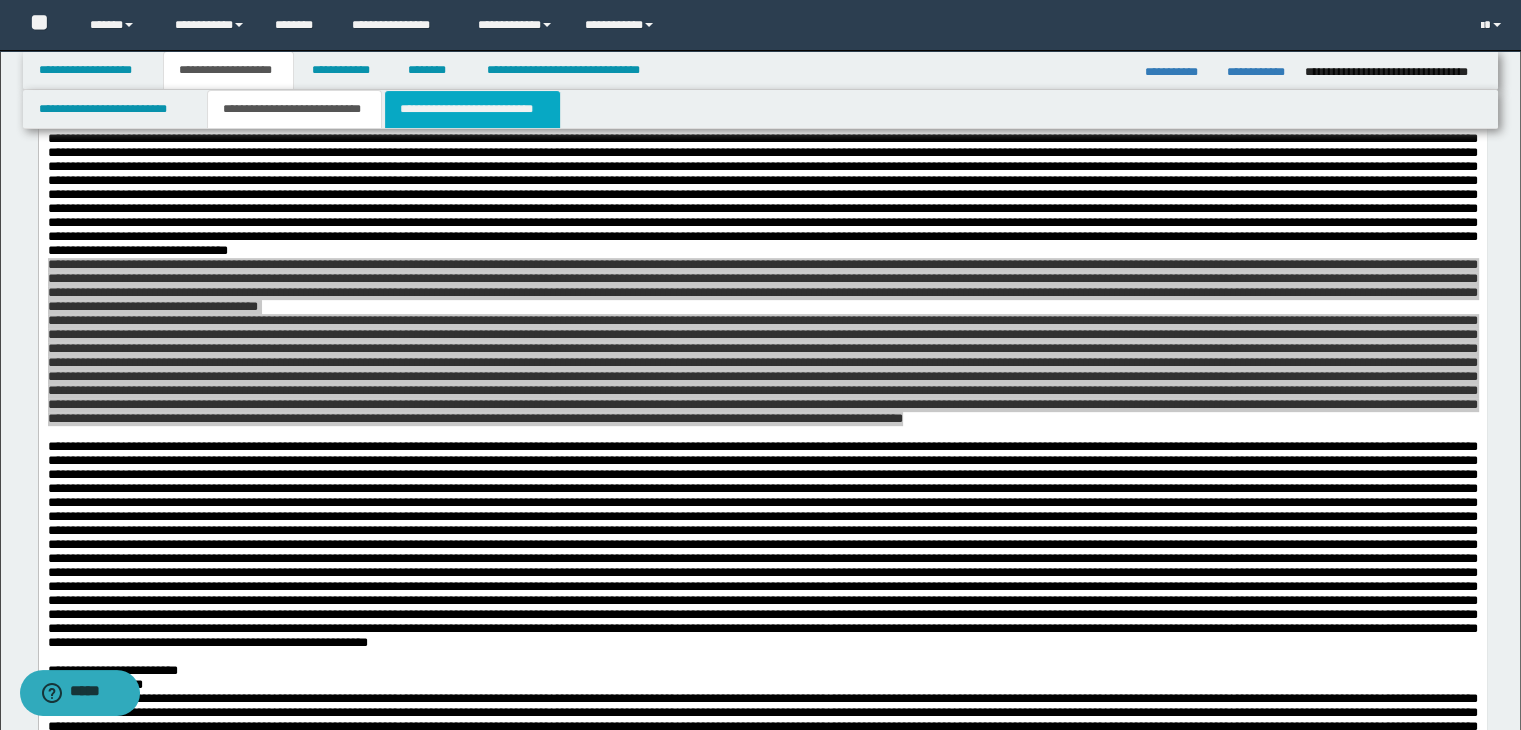 click on "**********" at bounding box center (472, 109) 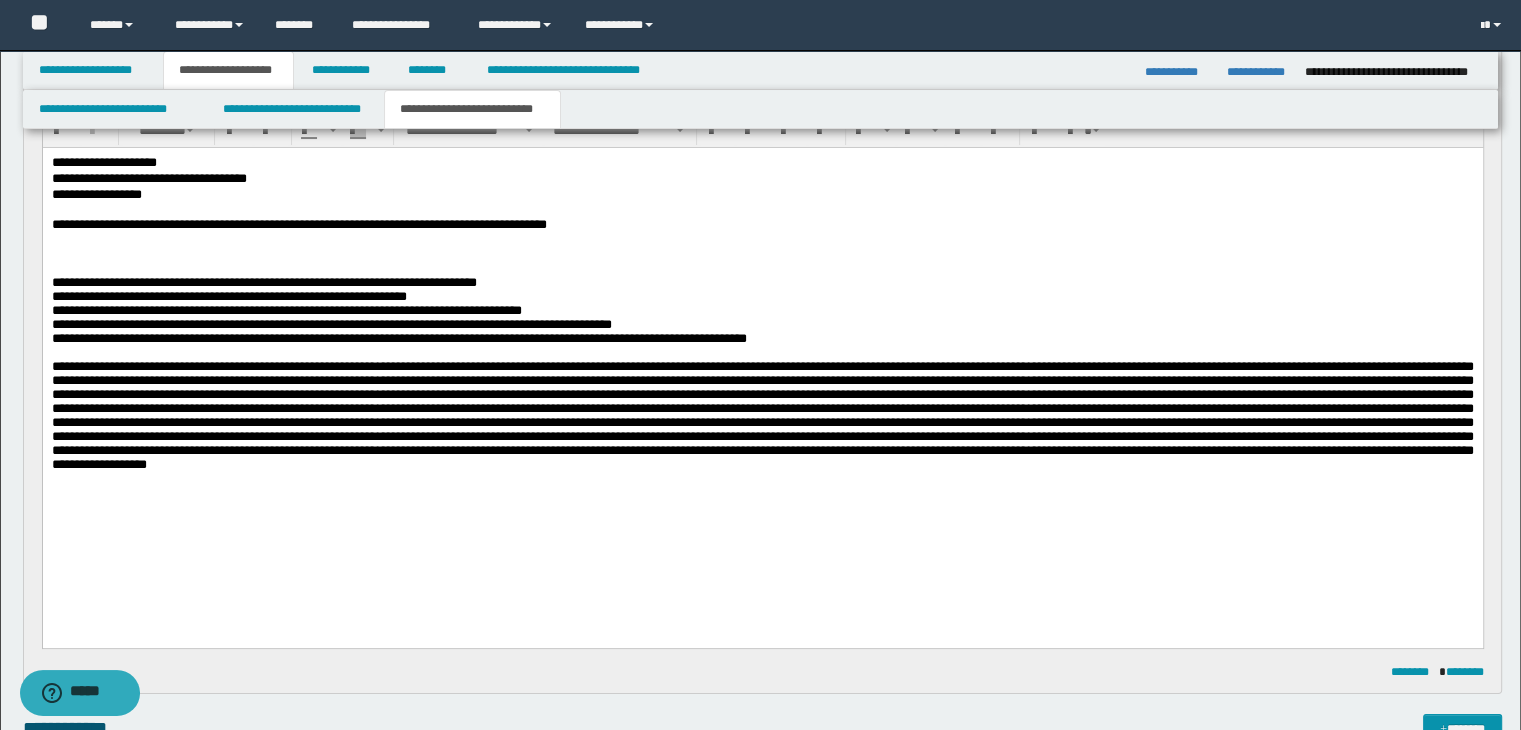 scroll, scrollTop: 100, scrollLeft: 0, axis: vertical 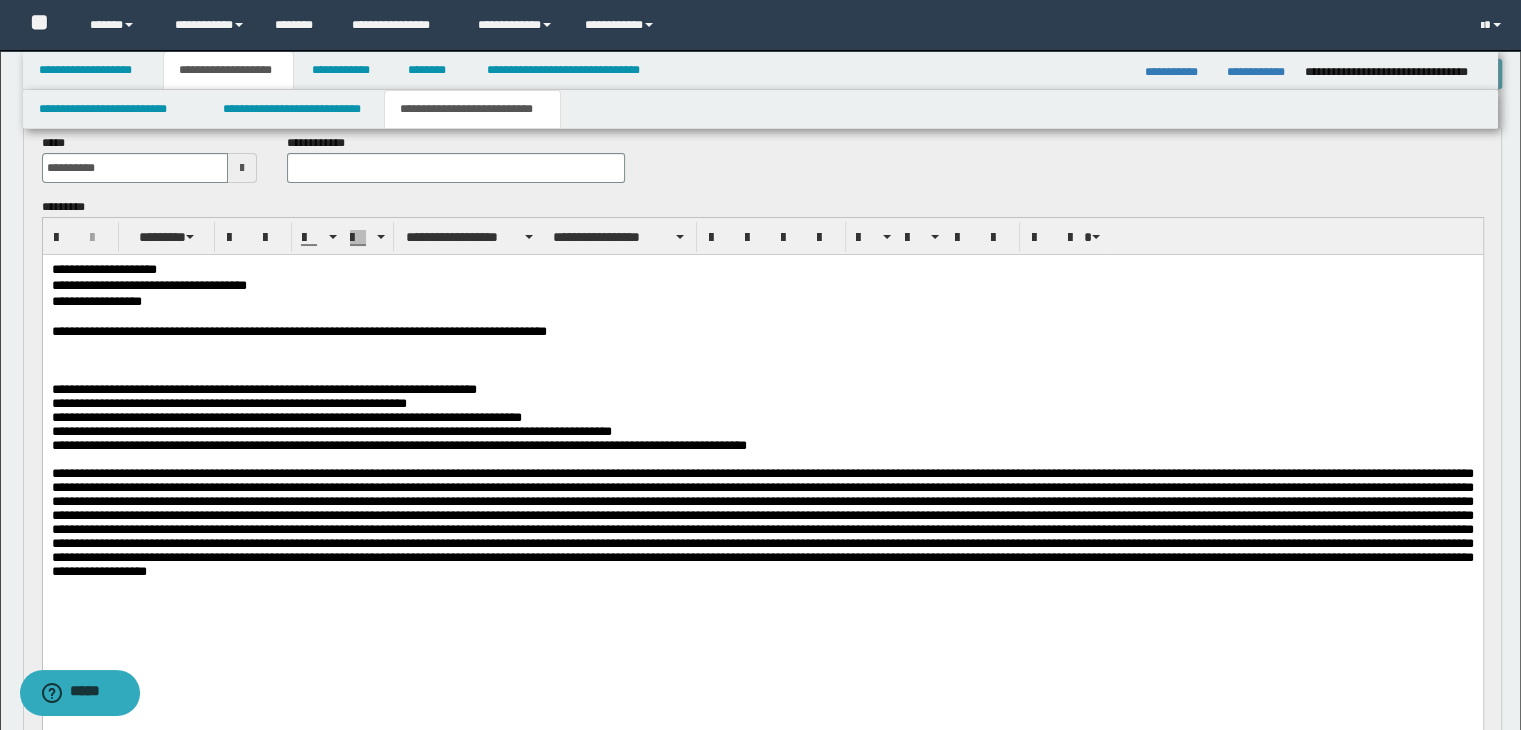 click on "**********" at bounding box center (762, 445) 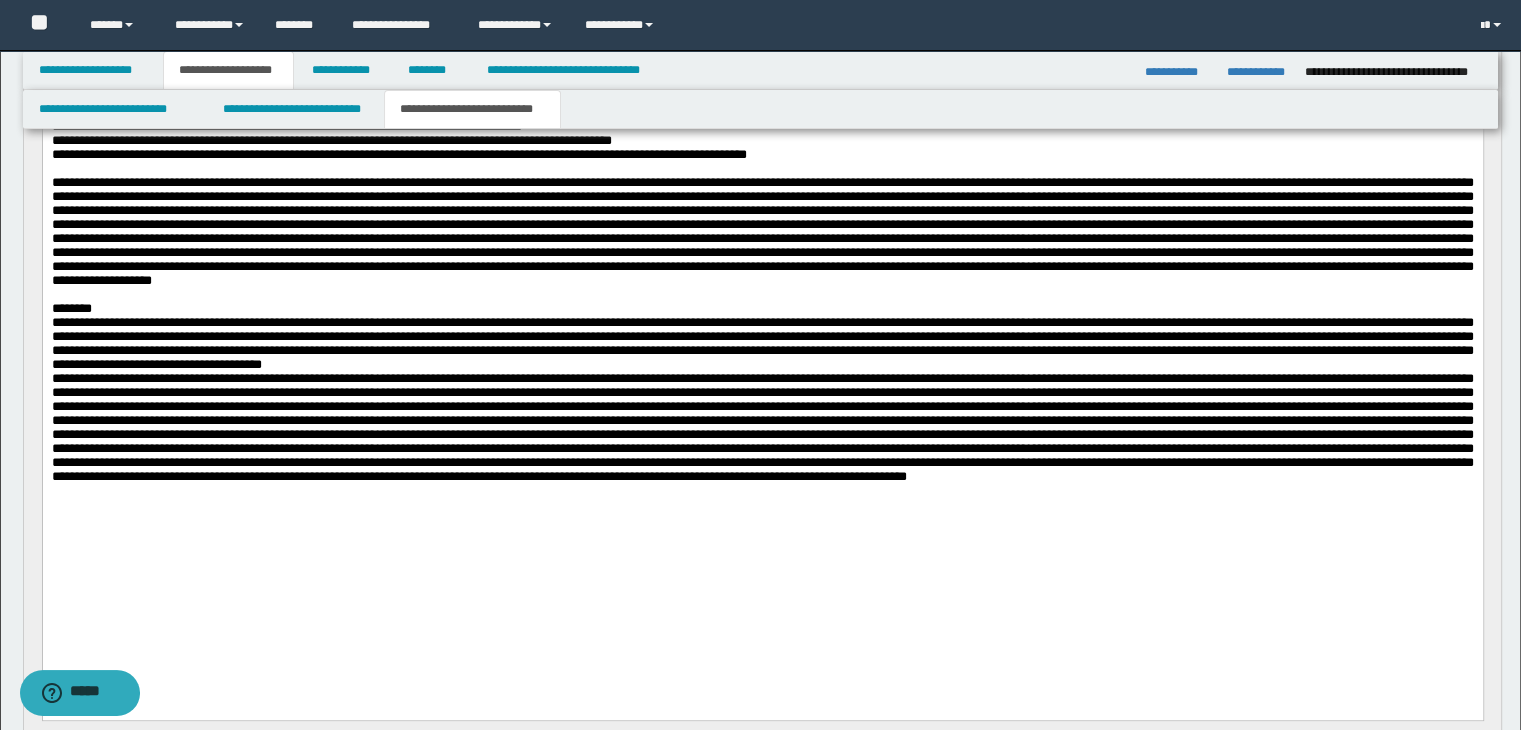 scroll, scrollTop: 400, scrollLeft: 0, axis: vertical 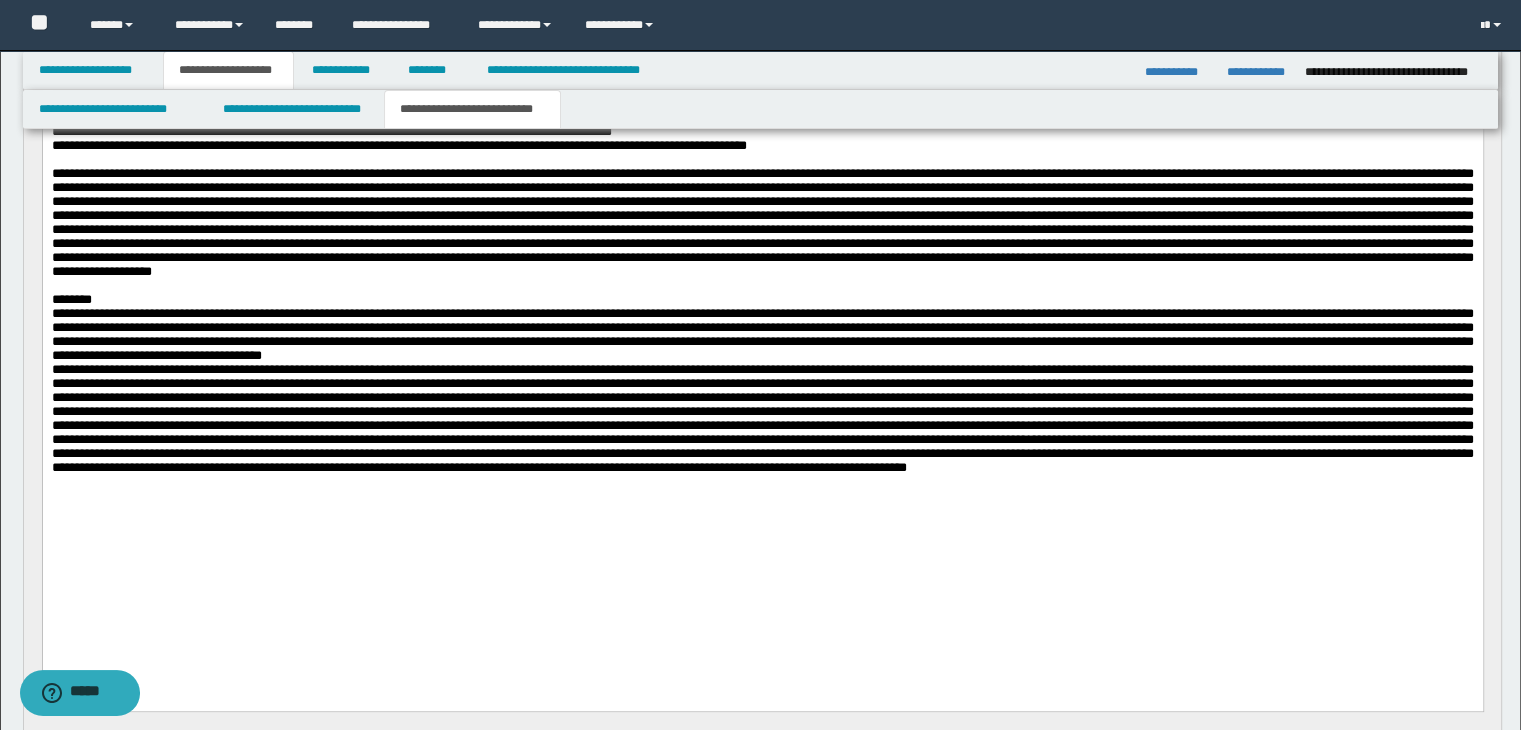 click at bounding box center (762, 418) 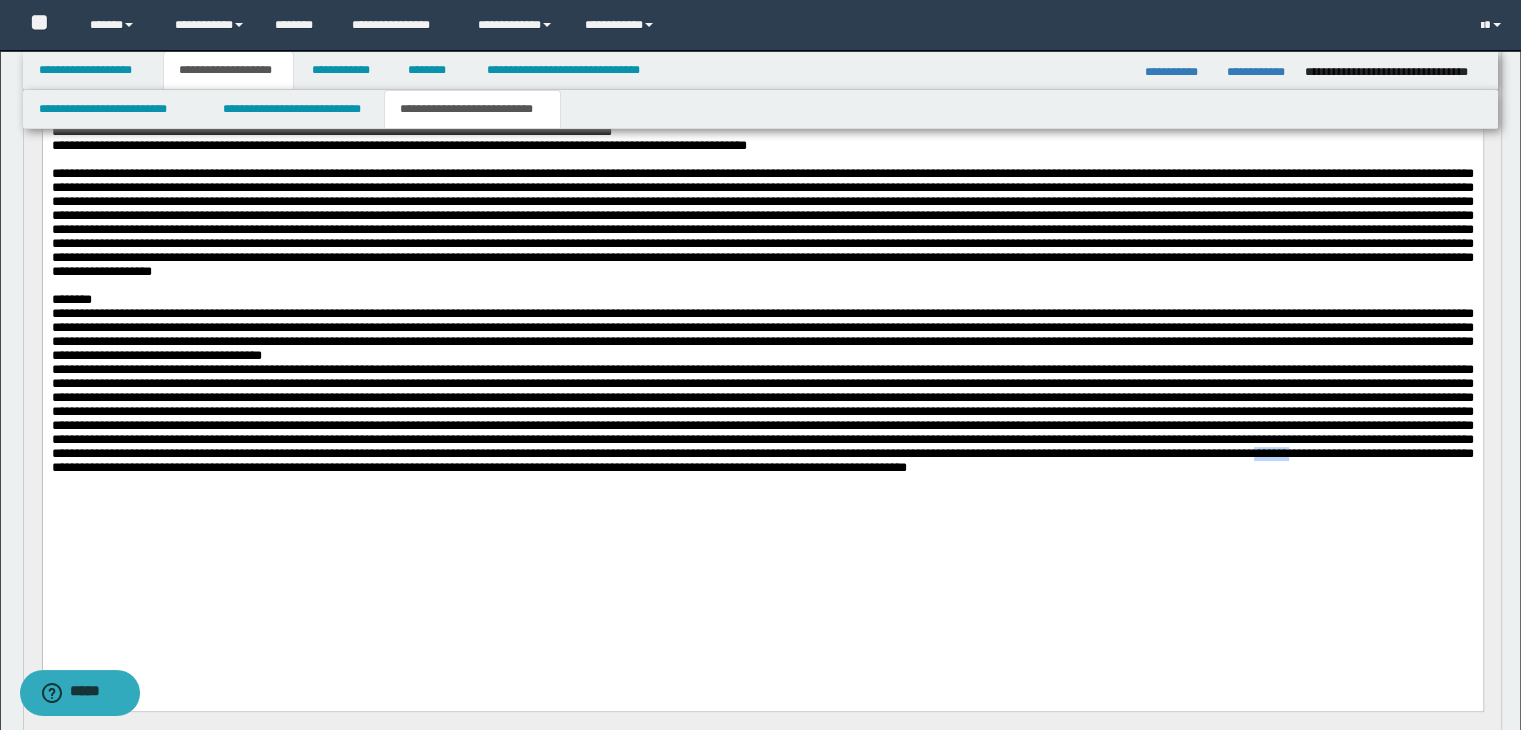 click at bounding box center (762, 418) 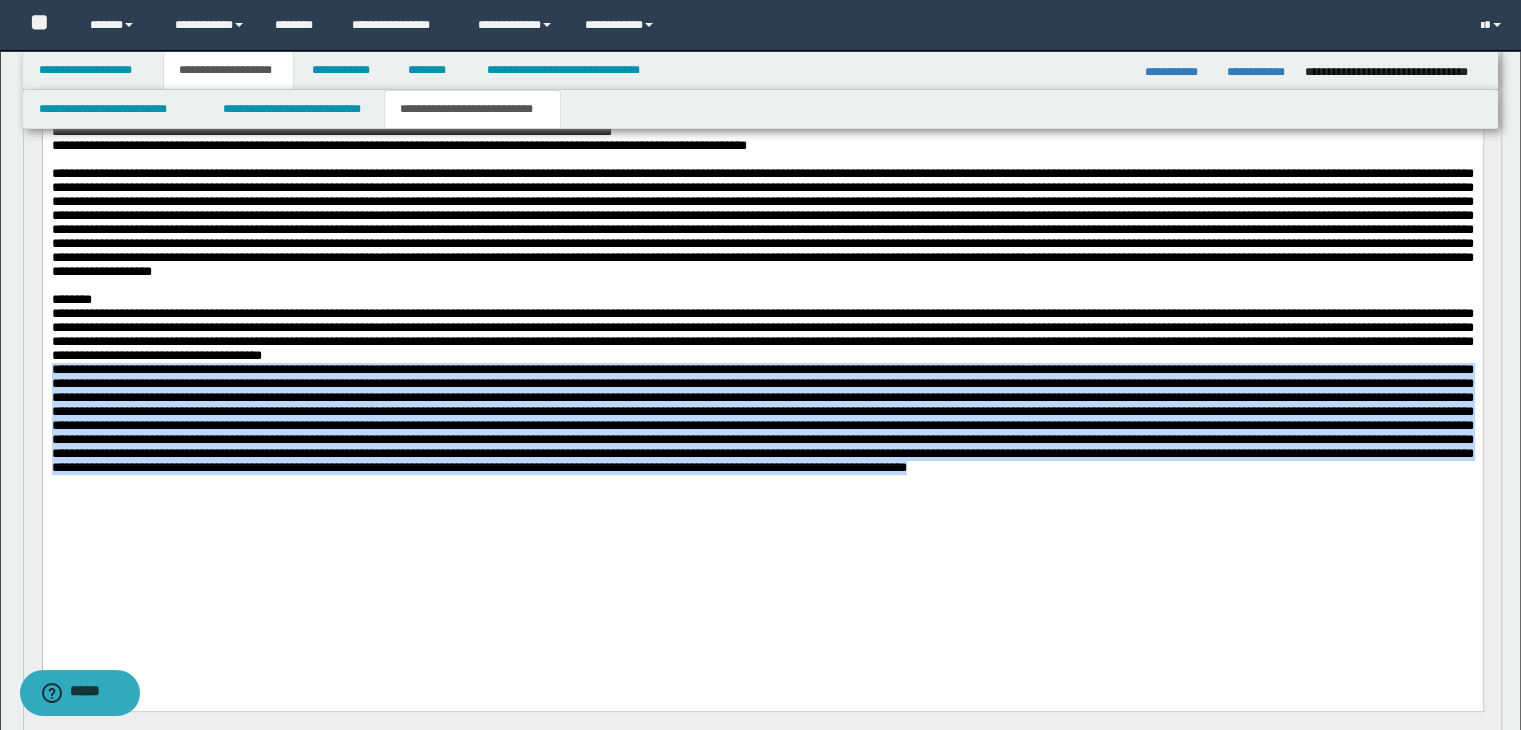 drag, startPoint x: 732, startPoint y: 376, endPoint x: 732, endPoint y: 576, distance: 200 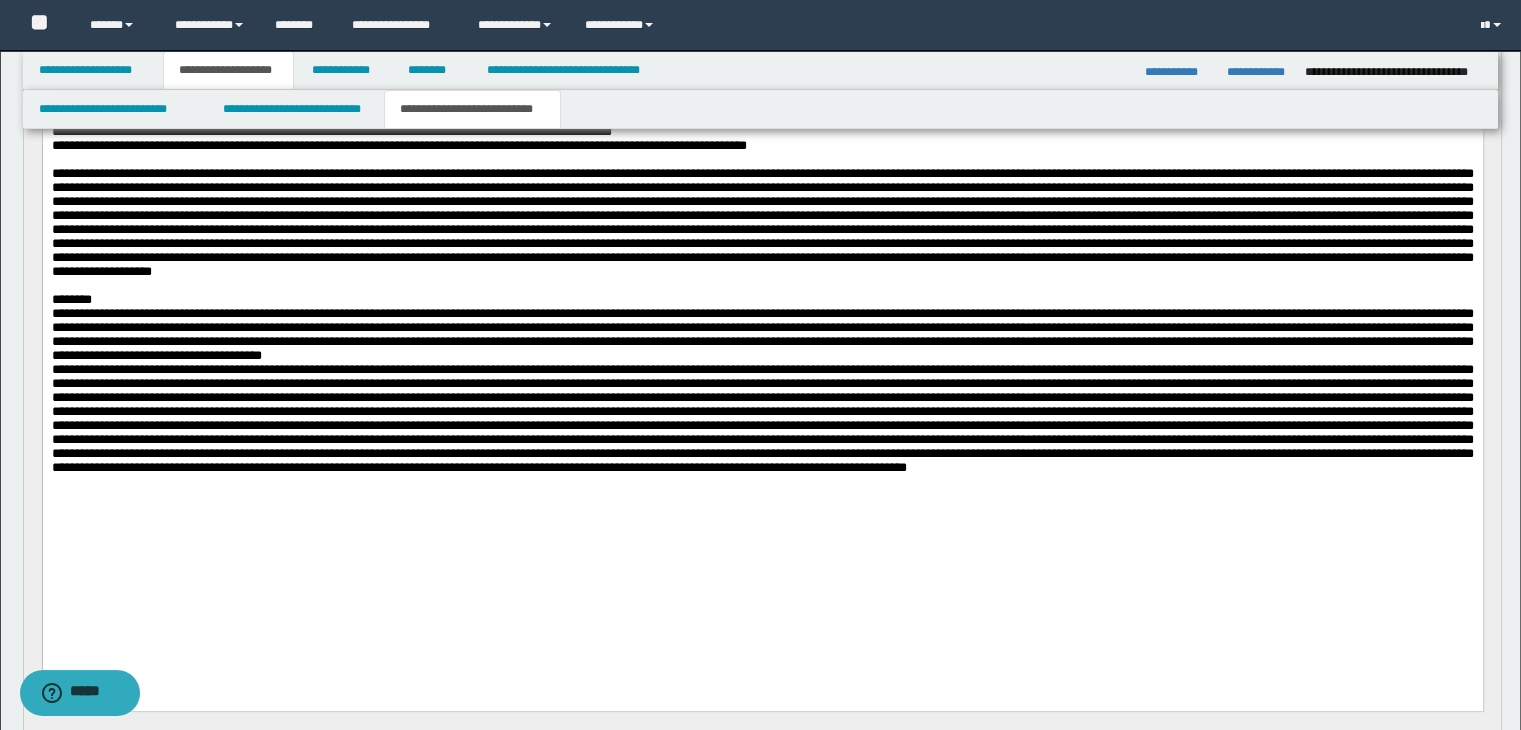 drag, startPoint x: 942, startPoint y: 701, endPoint x: 974, endPoint y: 666, distance: 47.423622 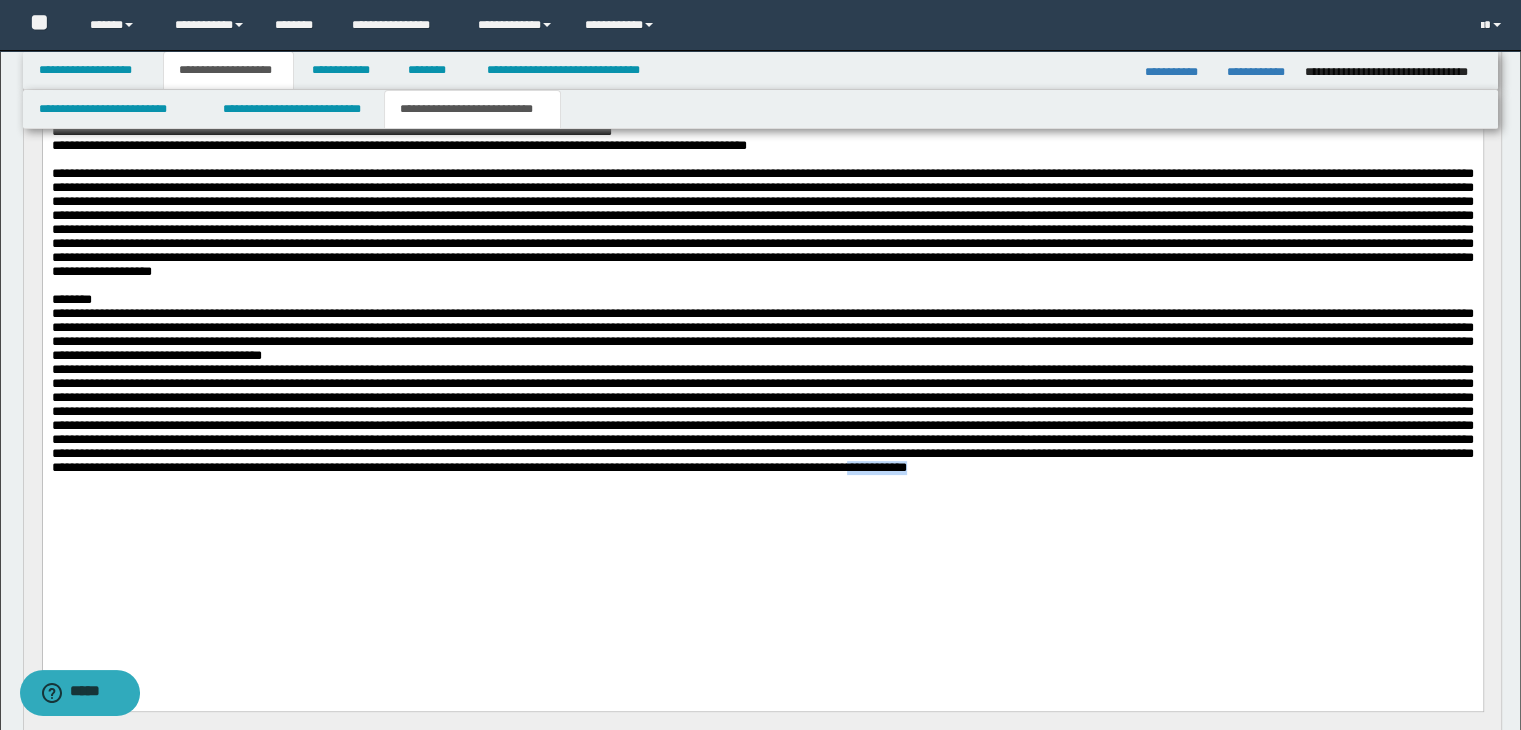click on "**********" at bounding box center [762, 244] 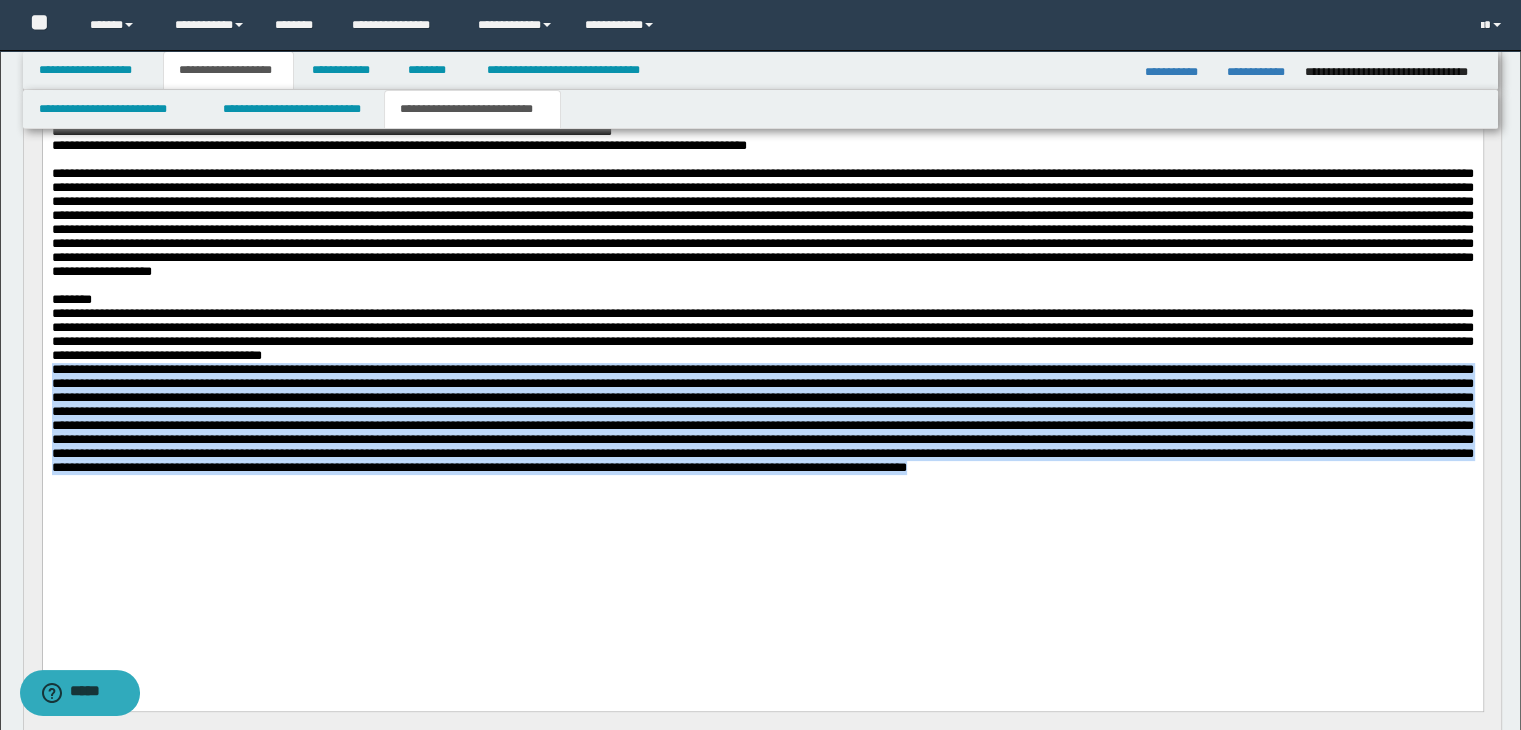 click on "**********" at bounding box center [762, 244] 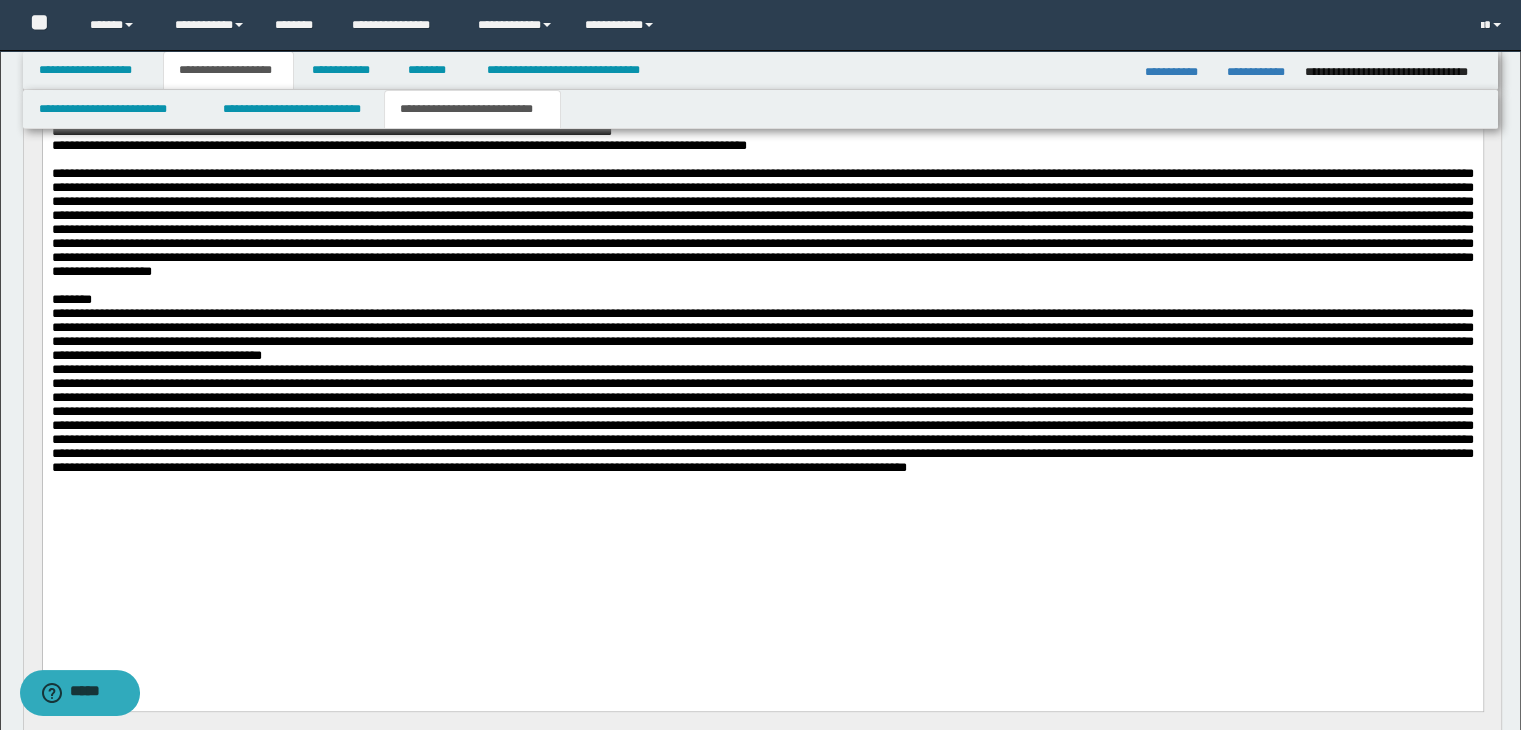 click at bounding box center (762, 222) 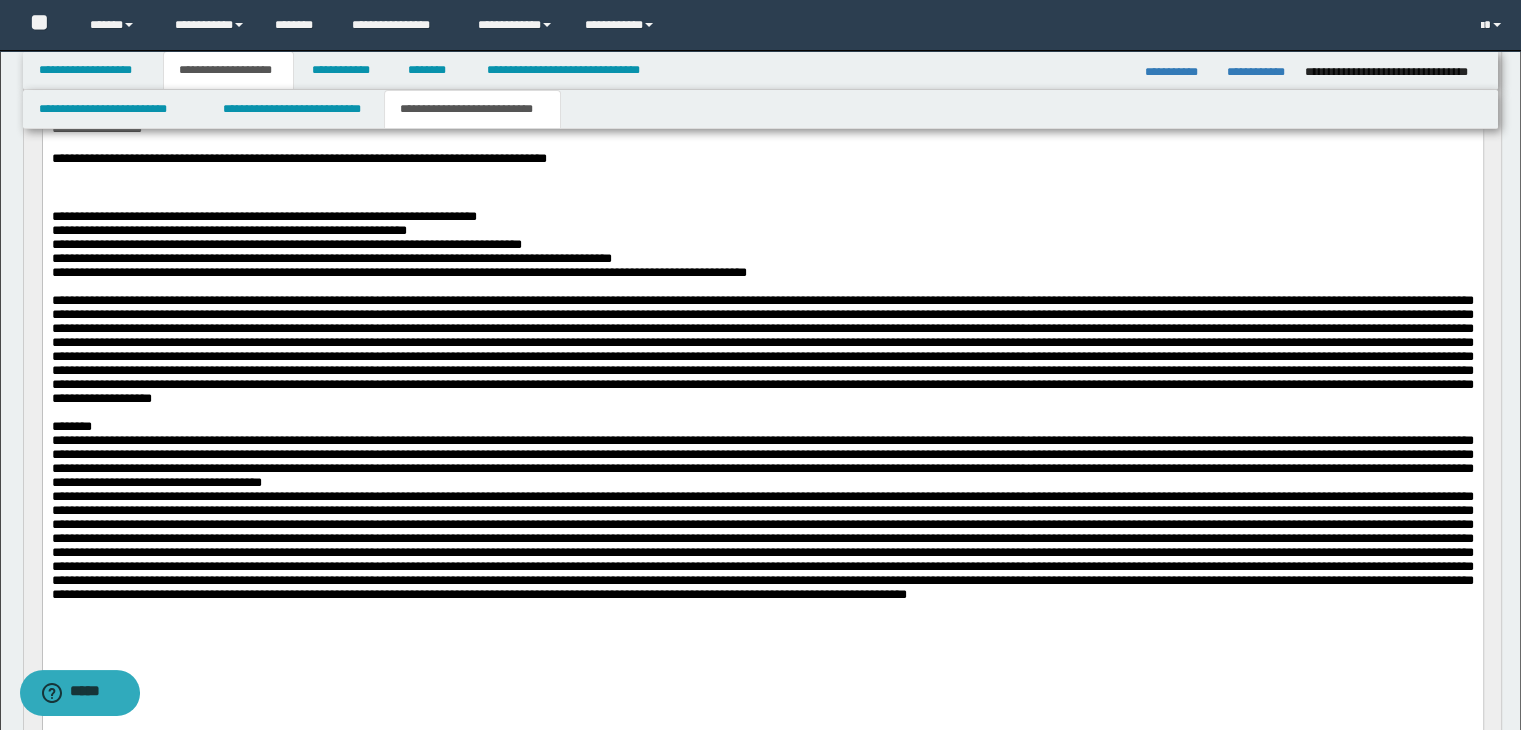 click on "**********" at bounding box center [762, 370] 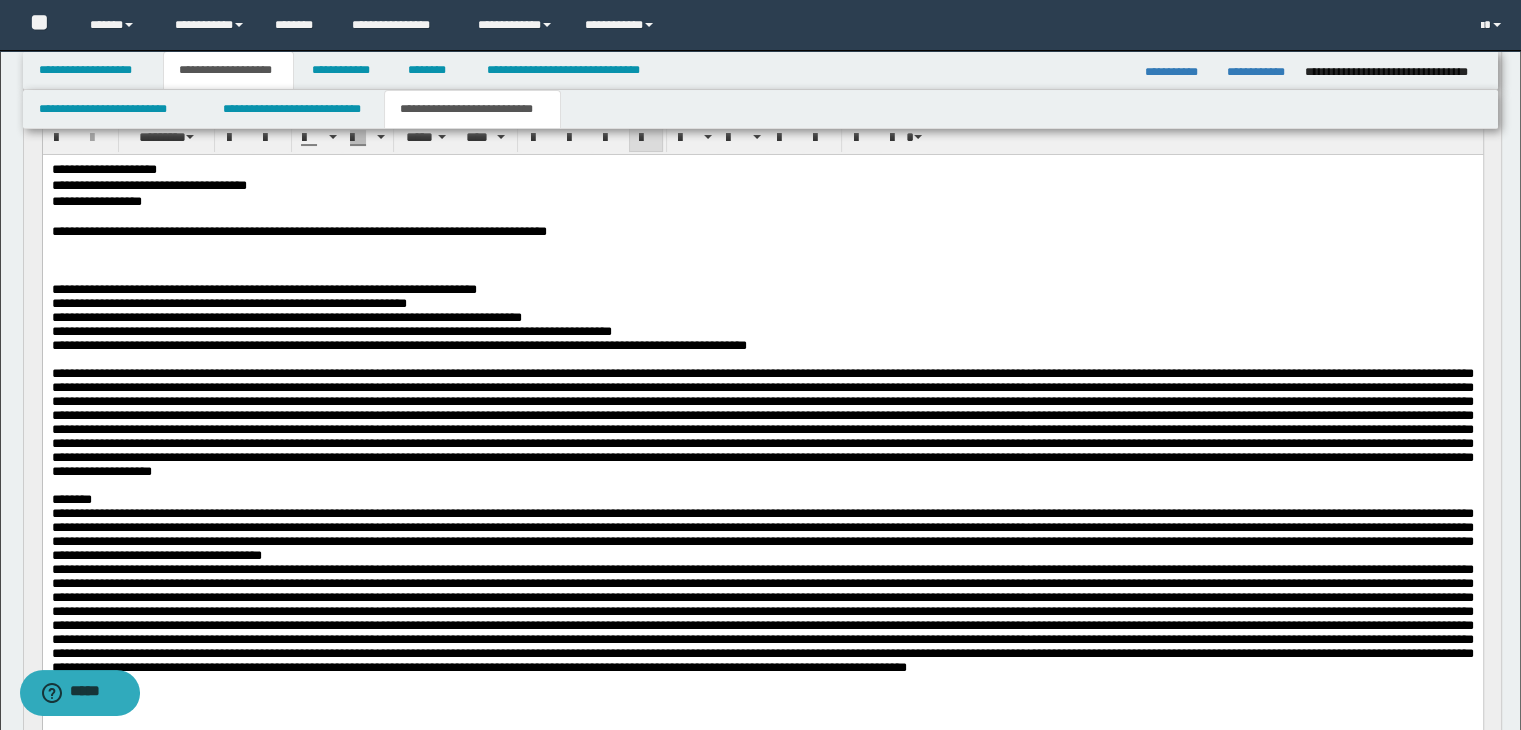 scroll, scrollTop: 0, scrollLeft: 0, axis: both 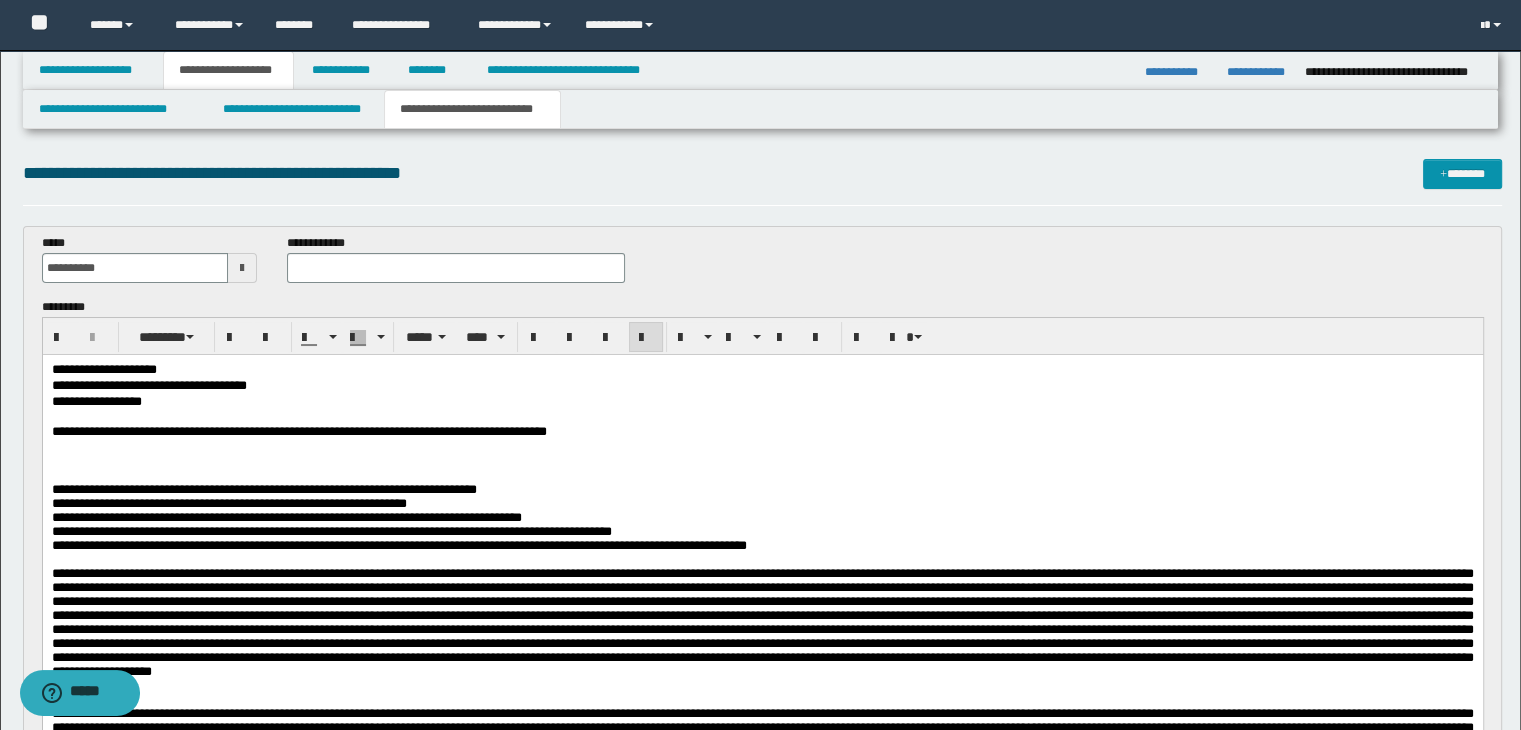 drag, startPoint x: 978, startPoint y: 181, endPoint x: 640, endPoint y: 293, distance: 356.07303 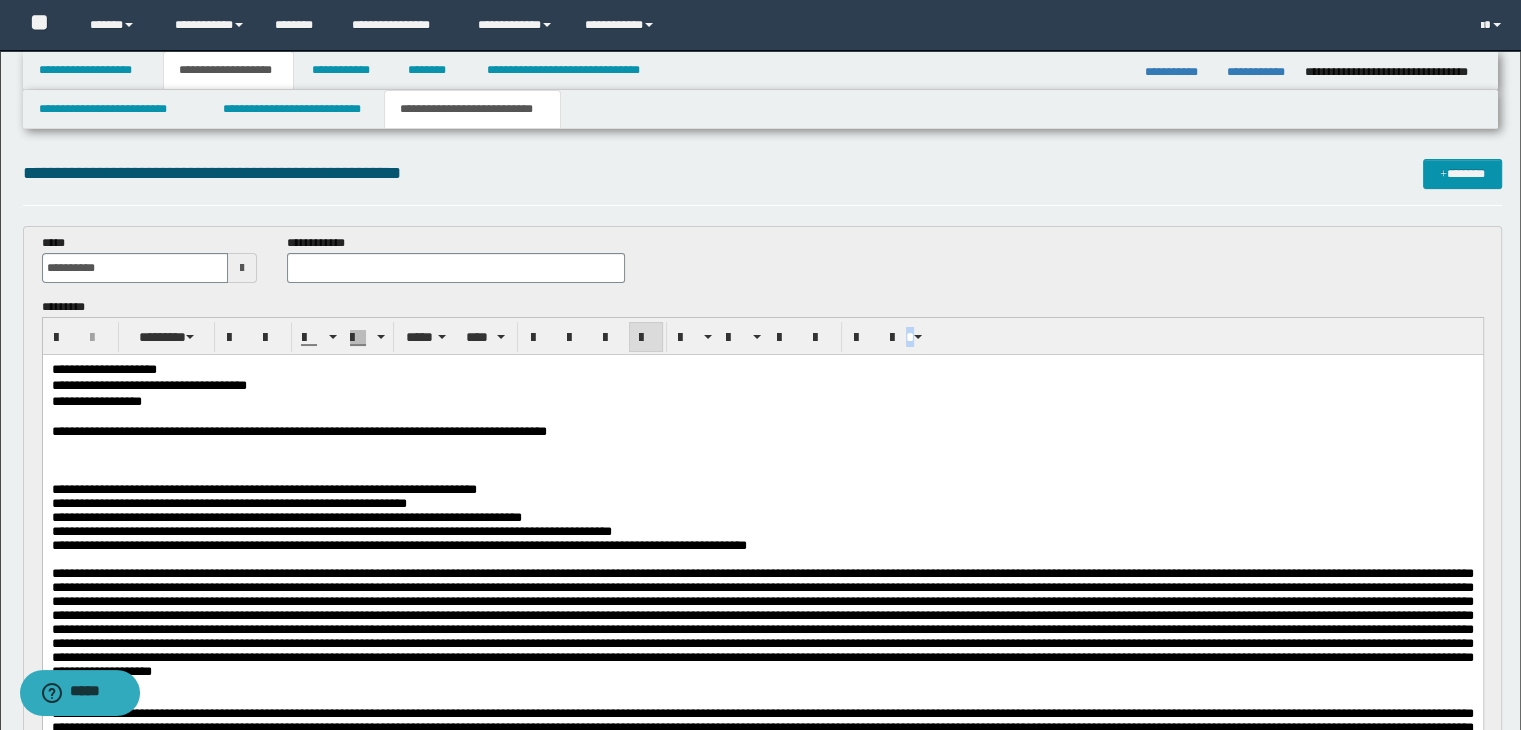 click on "**********" at bounding box center (763, 691) 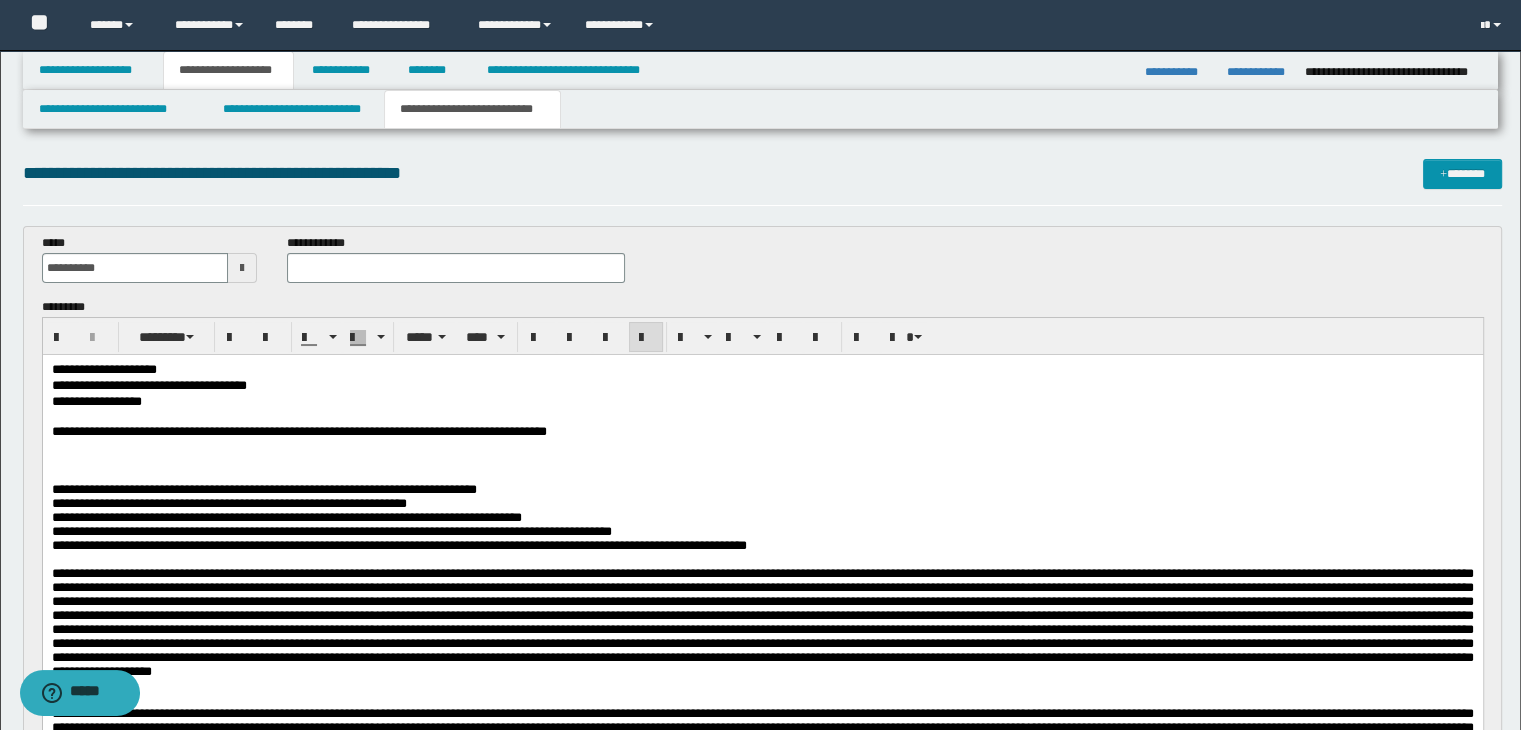 drag, startPoint x: 639, startPoint y: 293, endPoint x: 597, endPoint y: 193, distance: 108.461975 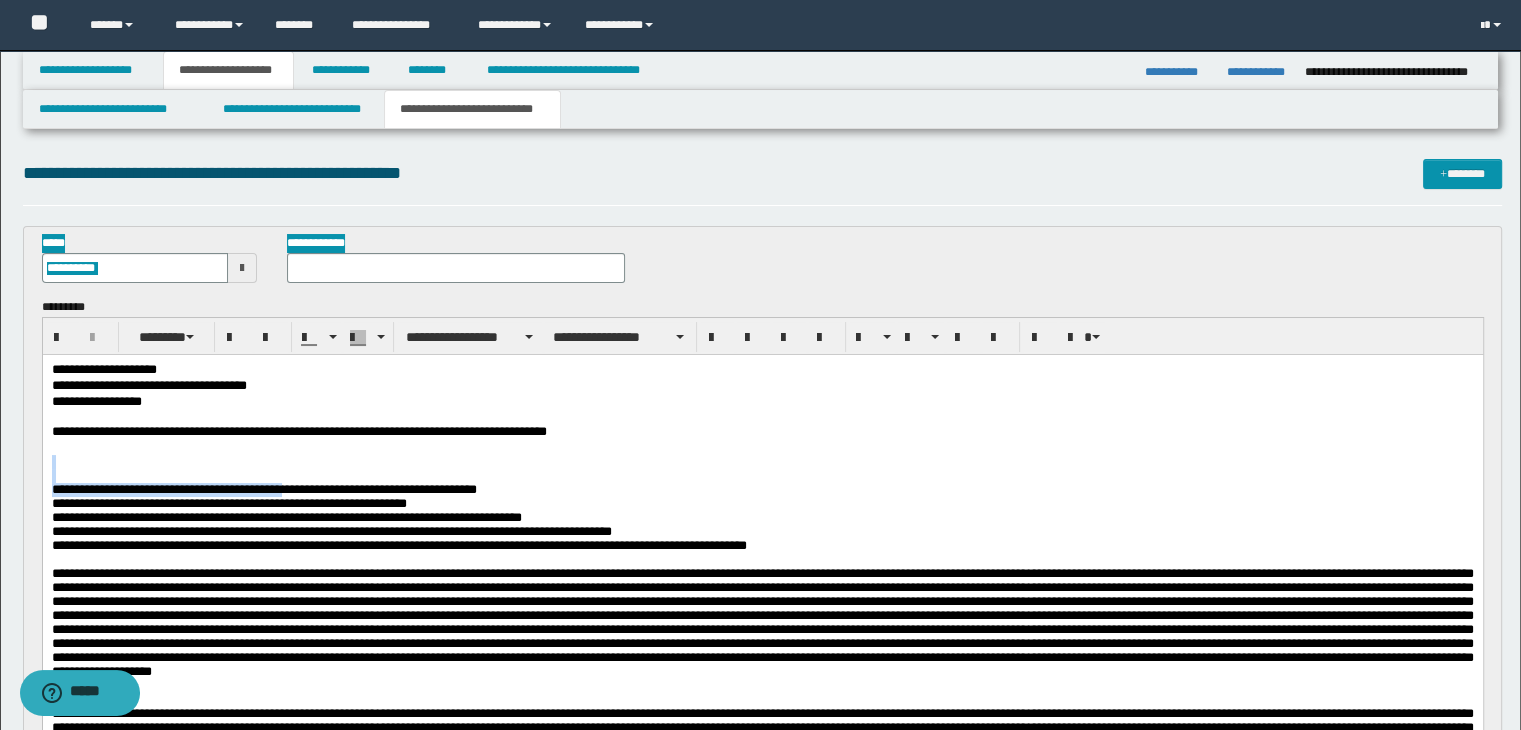 drag, startPoint x: 323, startPoint y: 485, endPoint x: 199, endPoint y: 454, distance: 127.81628 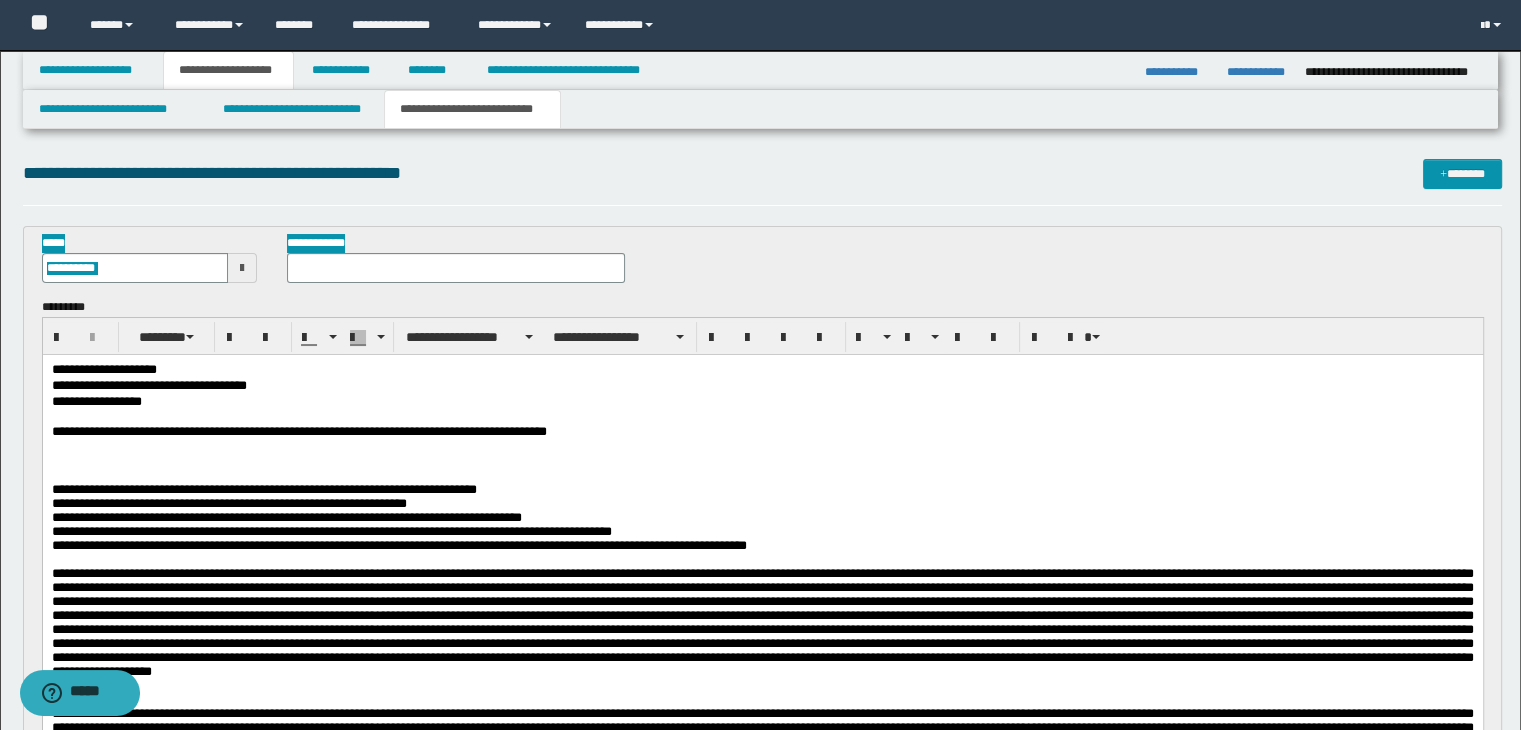 click at bounding box center [762, 447] 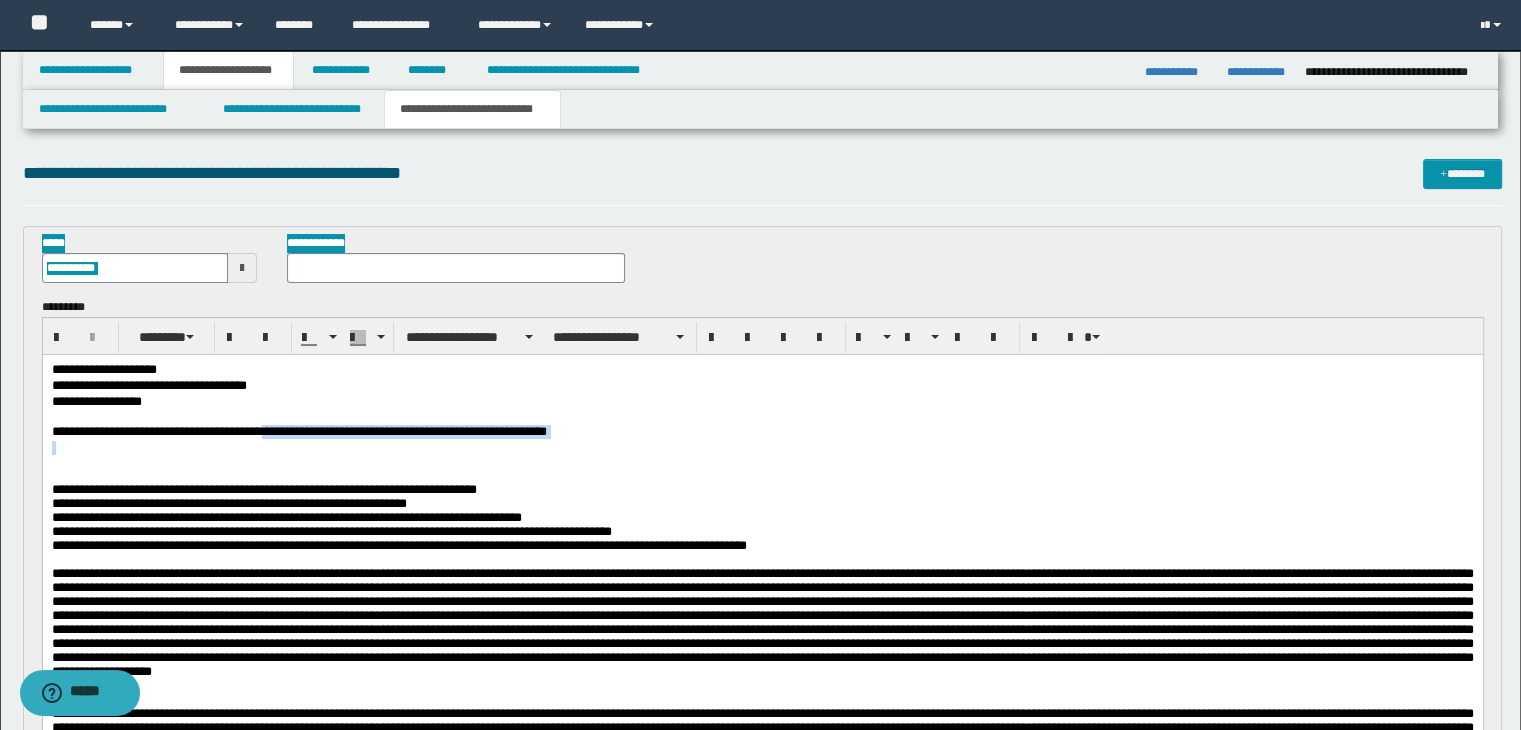 drag, startPoint x: 199, startPoint y: 453, endPoint x: 386, endPoint y: 433, distance: 188.06648 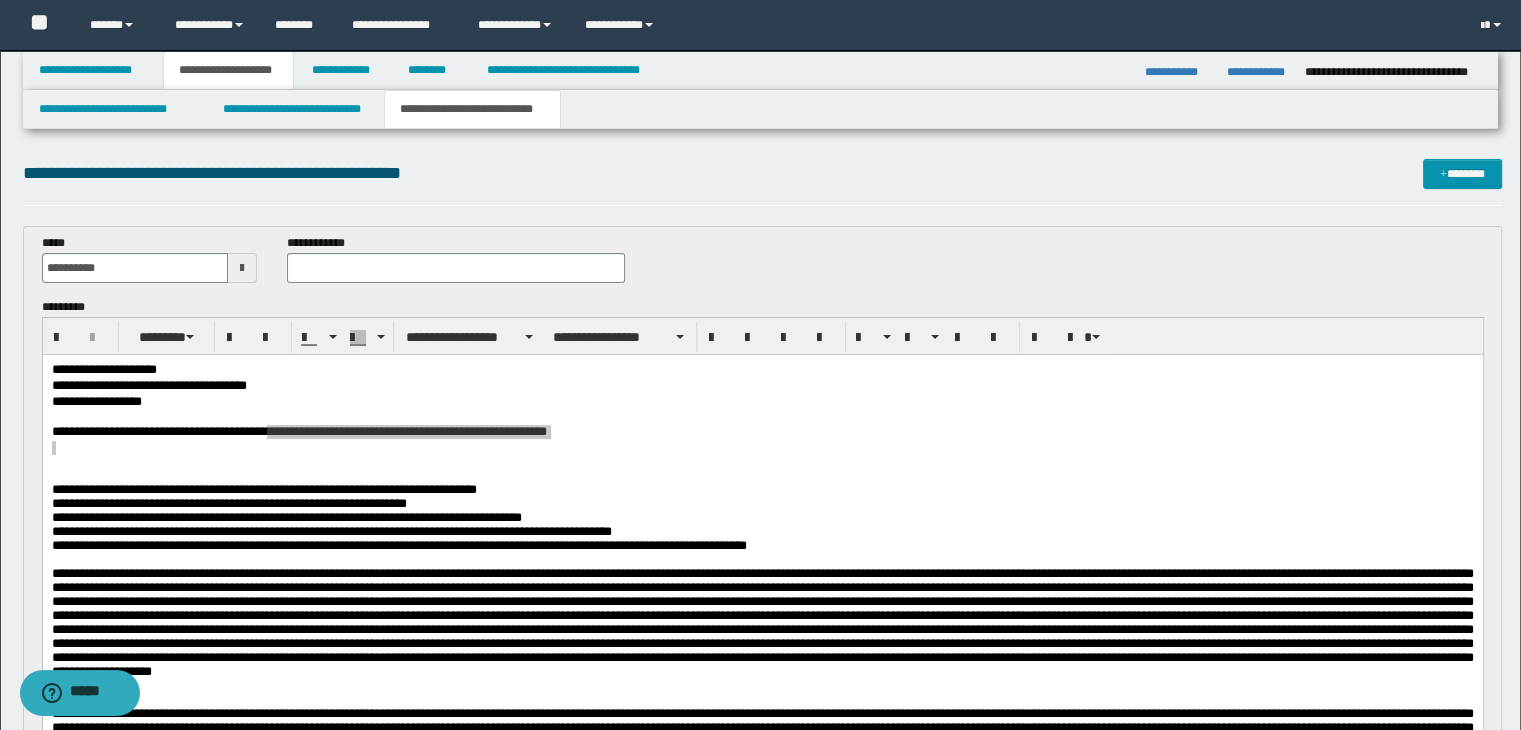 drag, startPoint x: 80, startPoint y: 791, endPoint x: 51, endPoint y: 457, distance: 335.25662 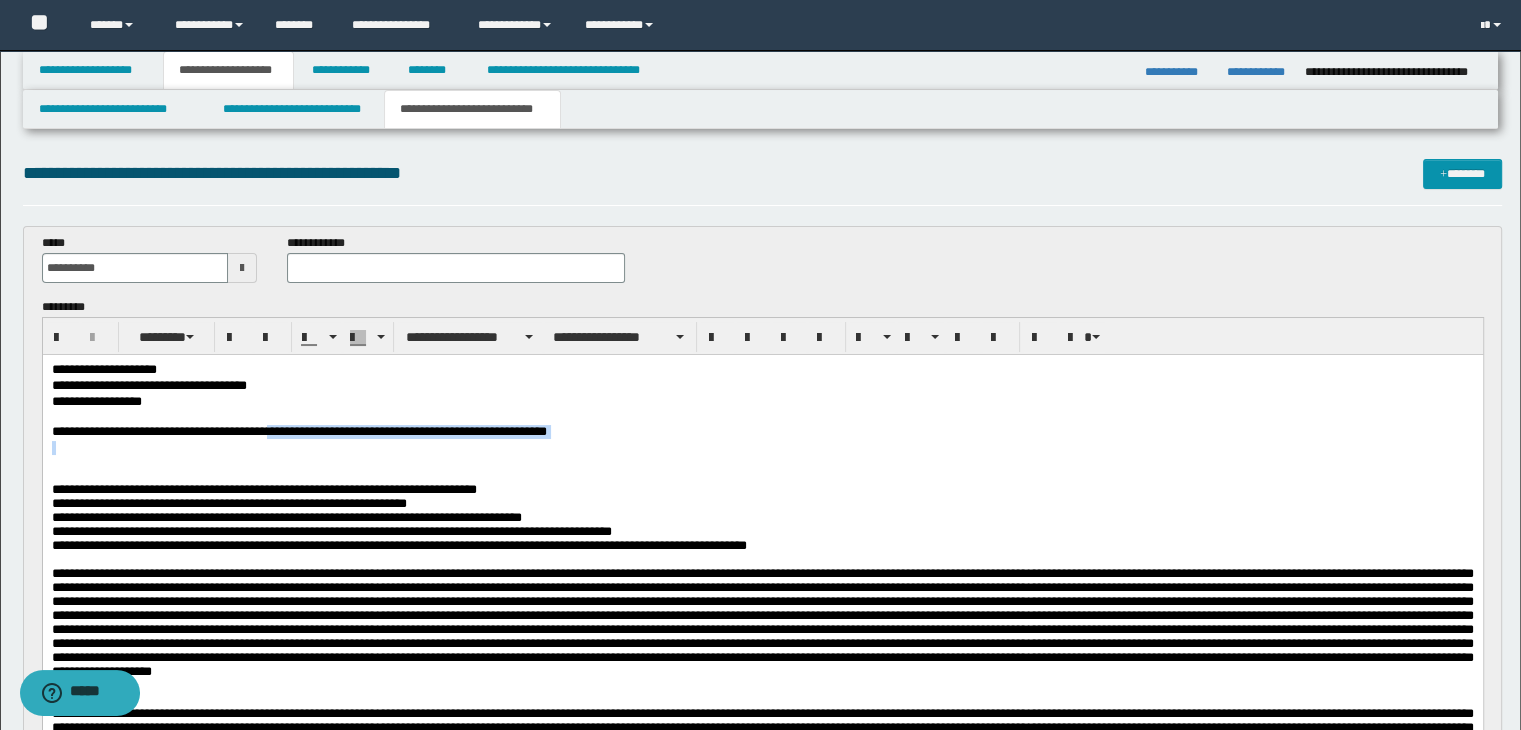 click at bounding box center (762, 461) 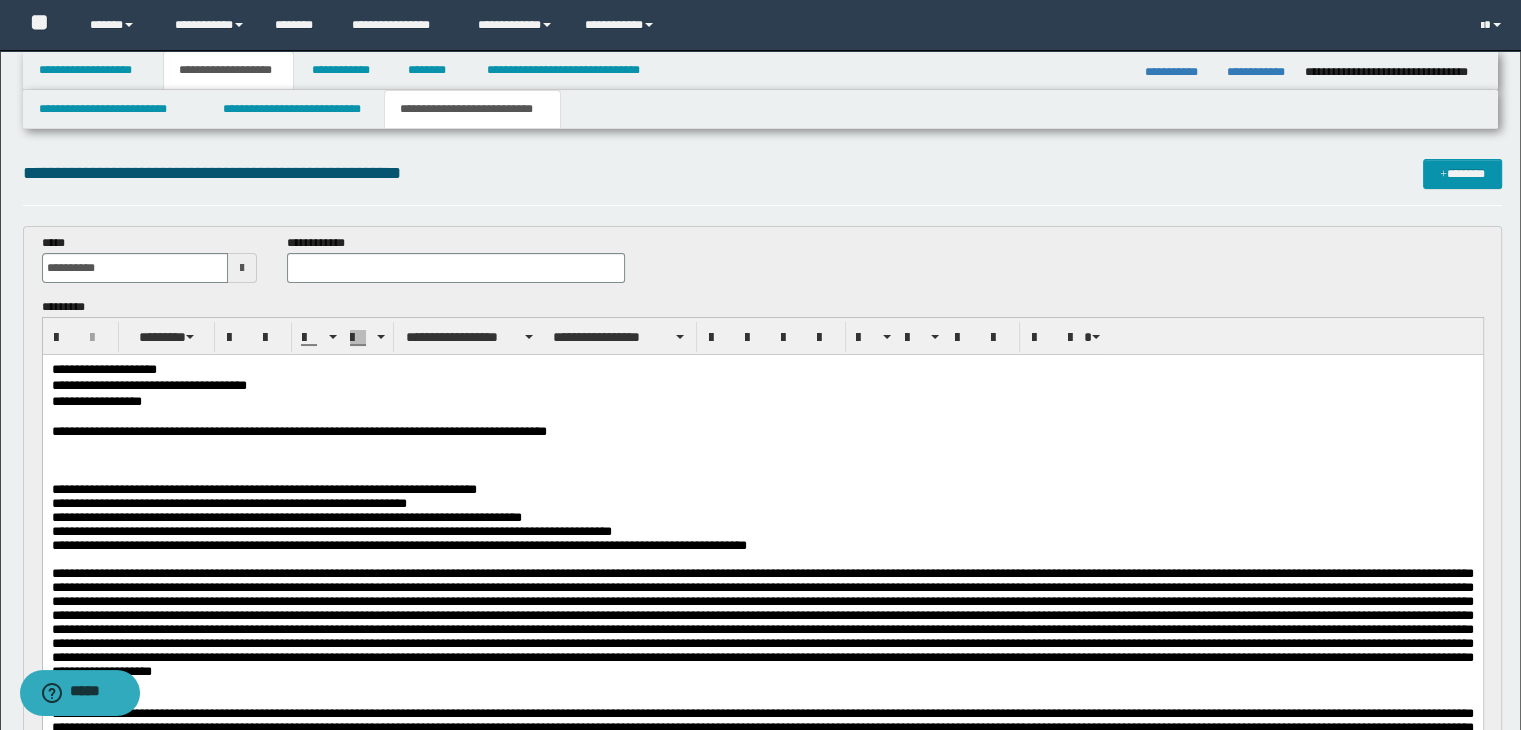 drag, startPoint x: 691, startPoint y: 423, endPoint x: 719, endPoint y: 433, distance: 29.732138 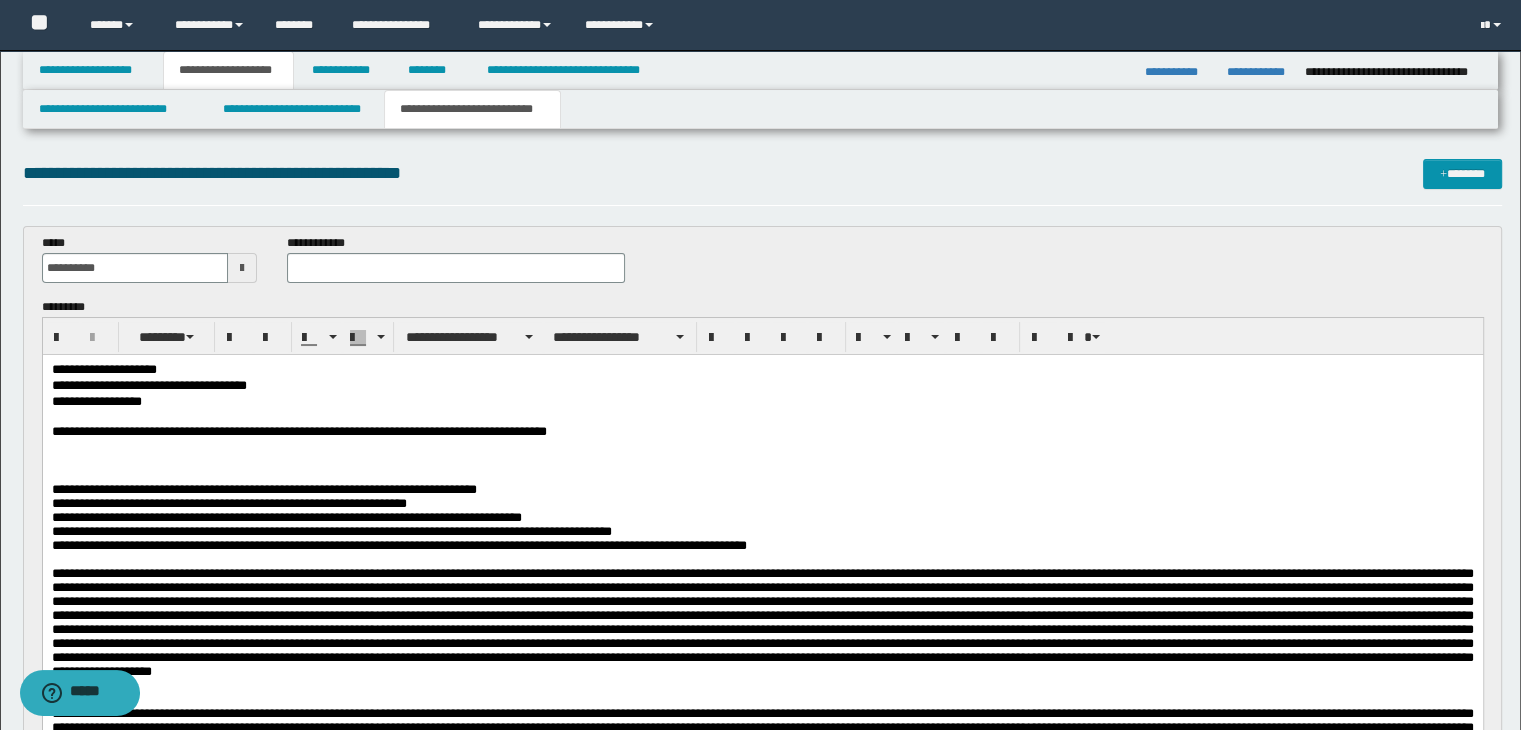 click at bounding box center [762, 461] 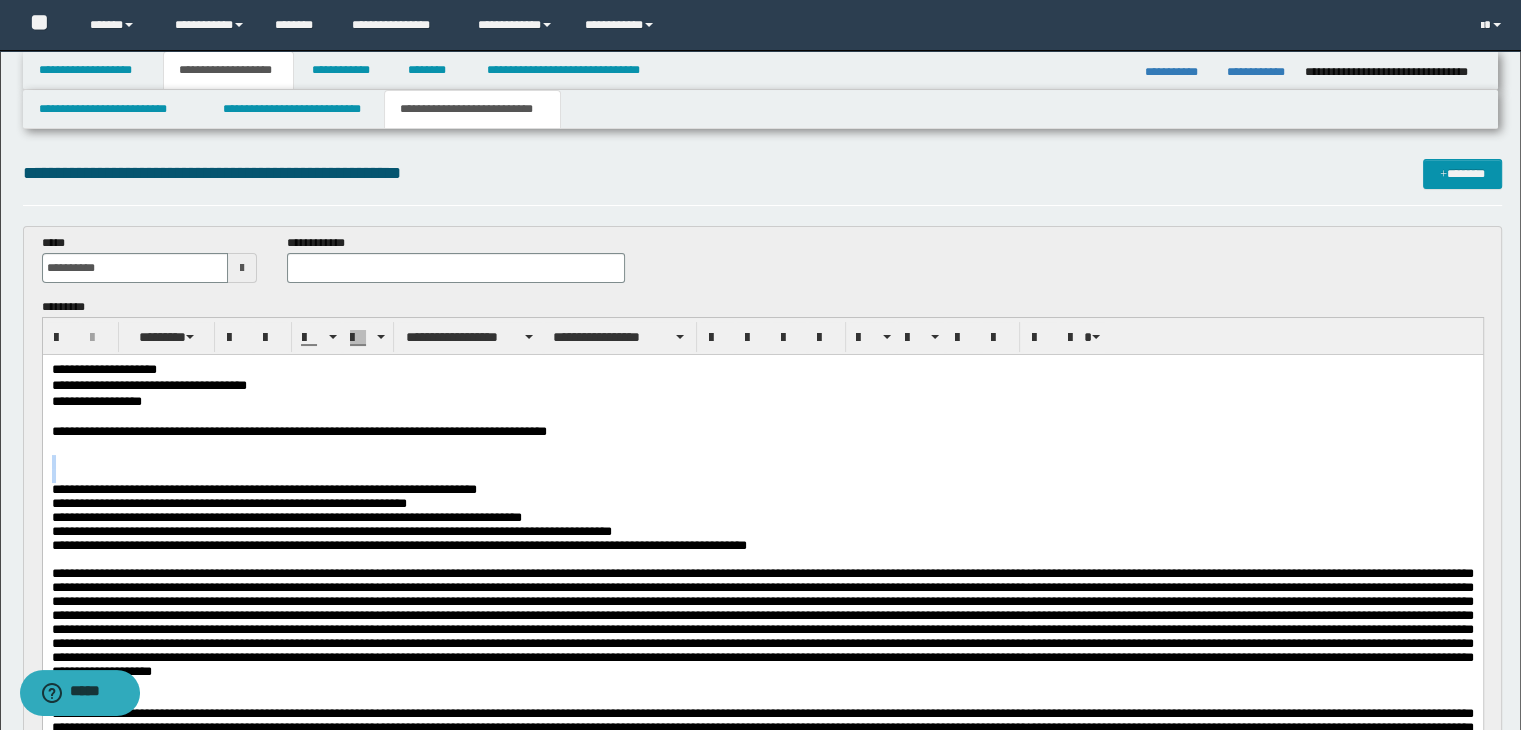 click at bounding box center [762, 461] 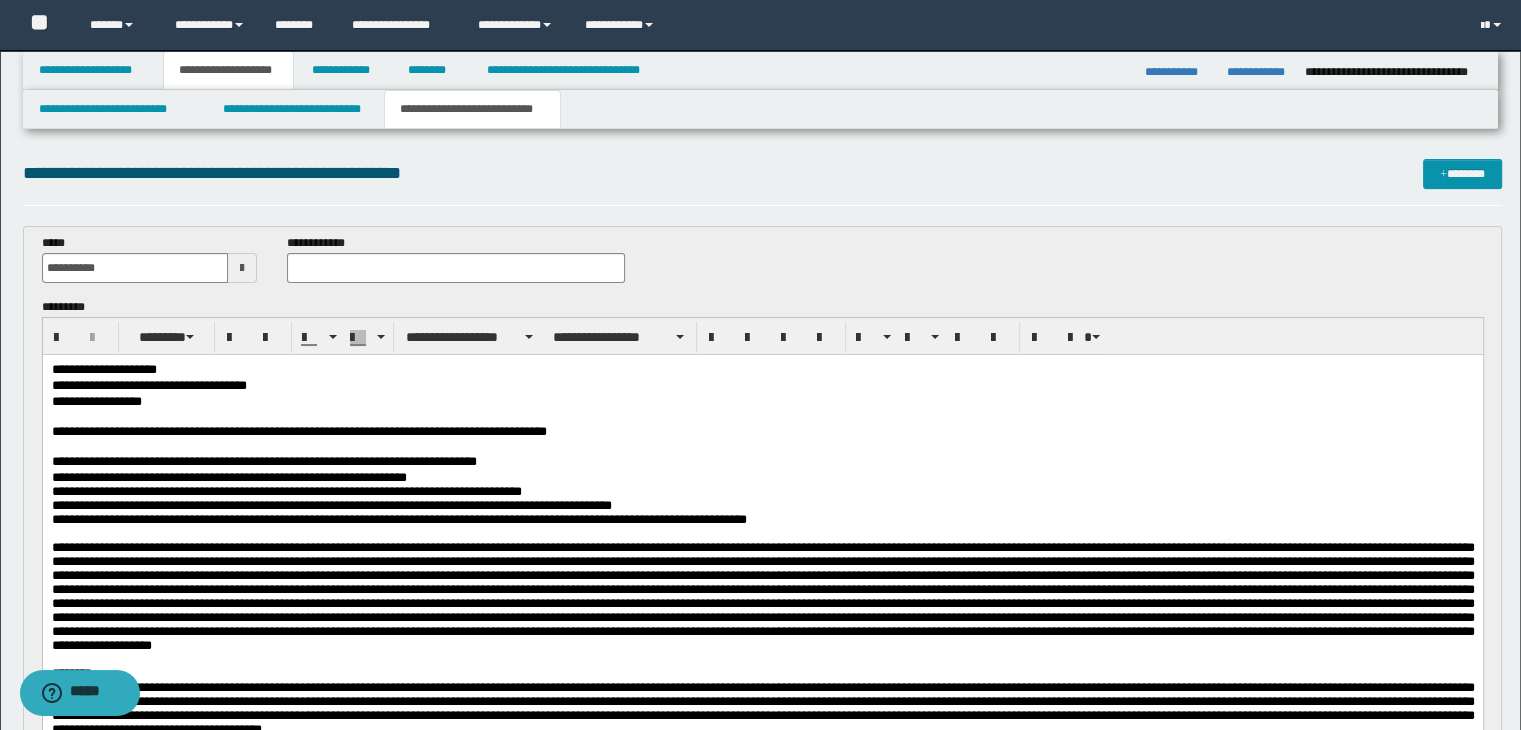 click on "**********" at bounding box center (762, 462) 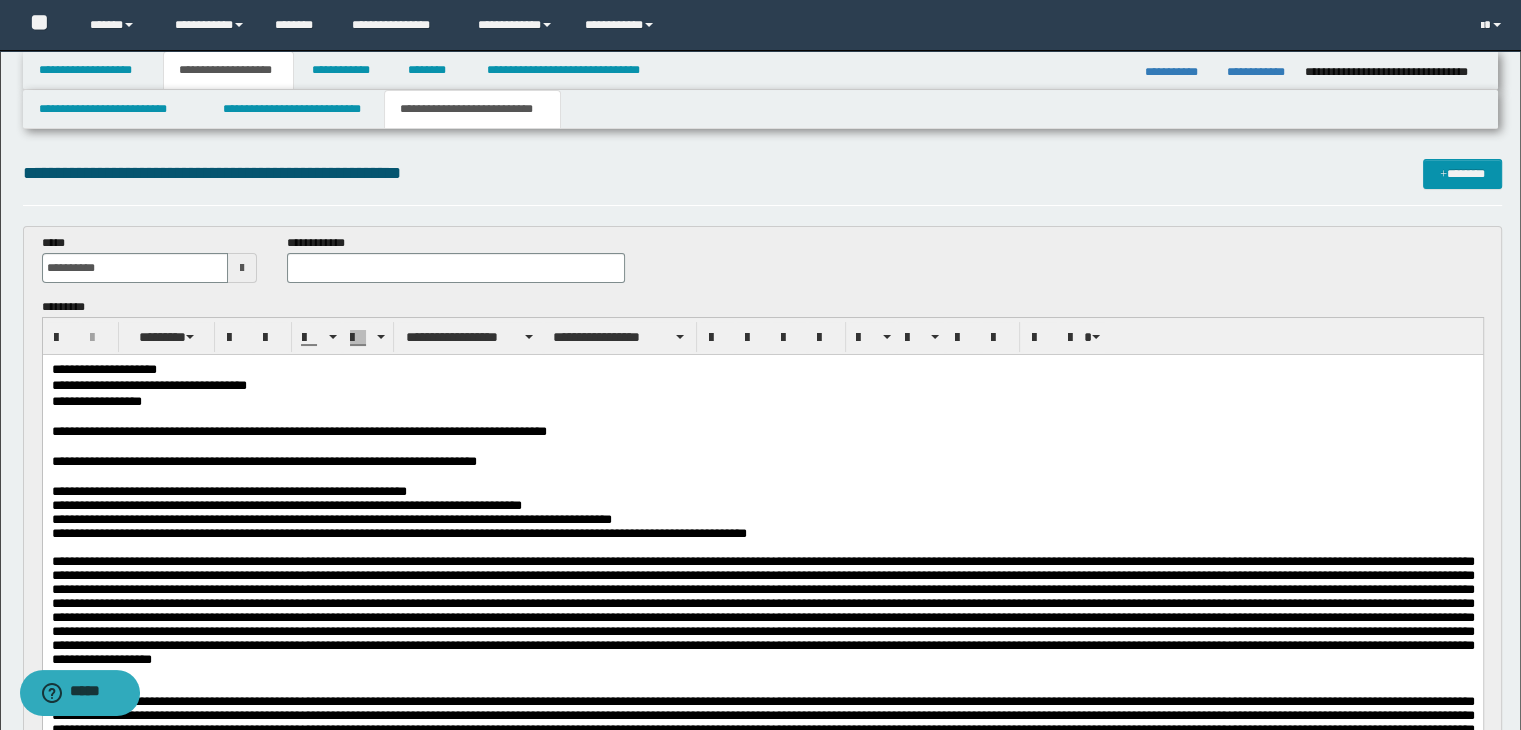 click on "**********" at bounding box center [762, 462] 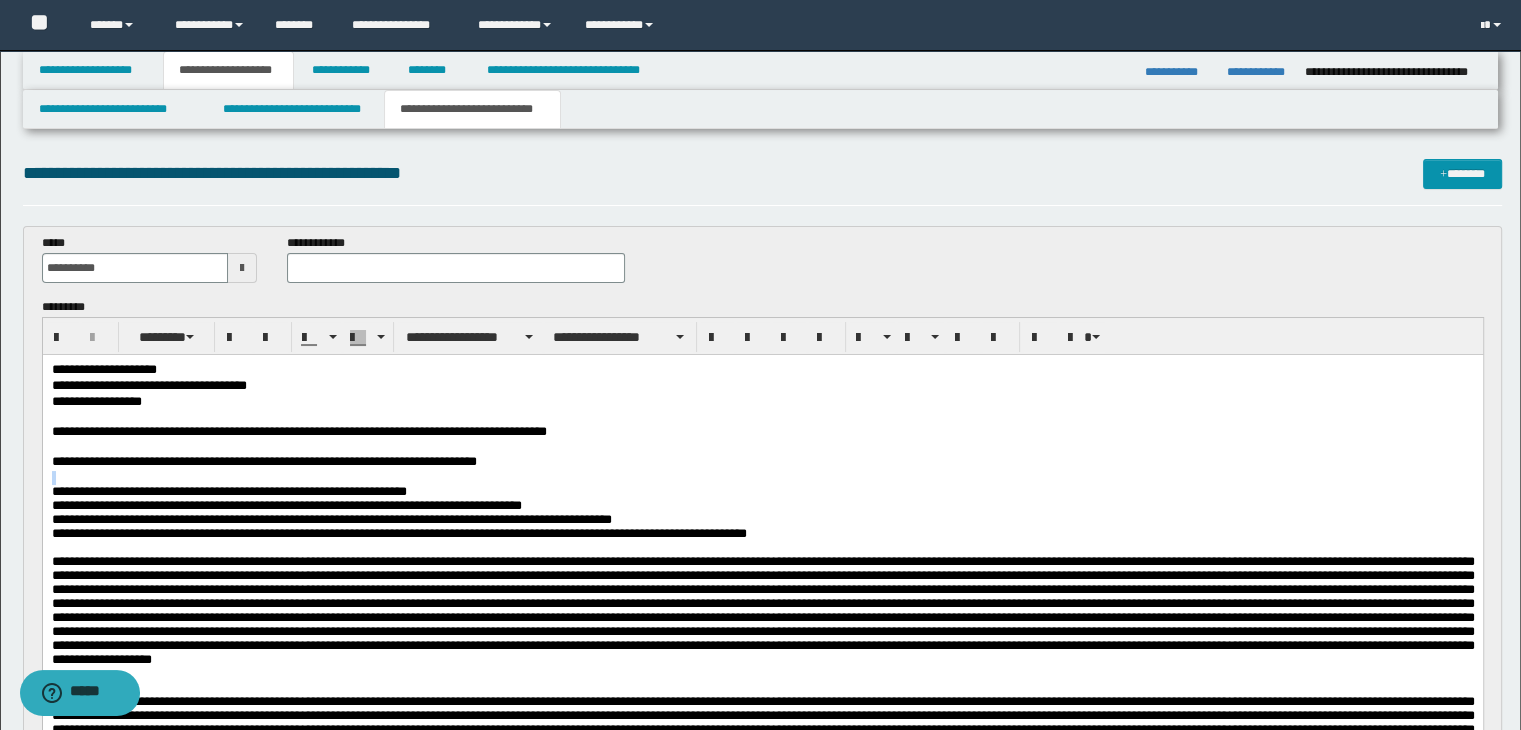 click on "**********" at bounding box center (762, 462) 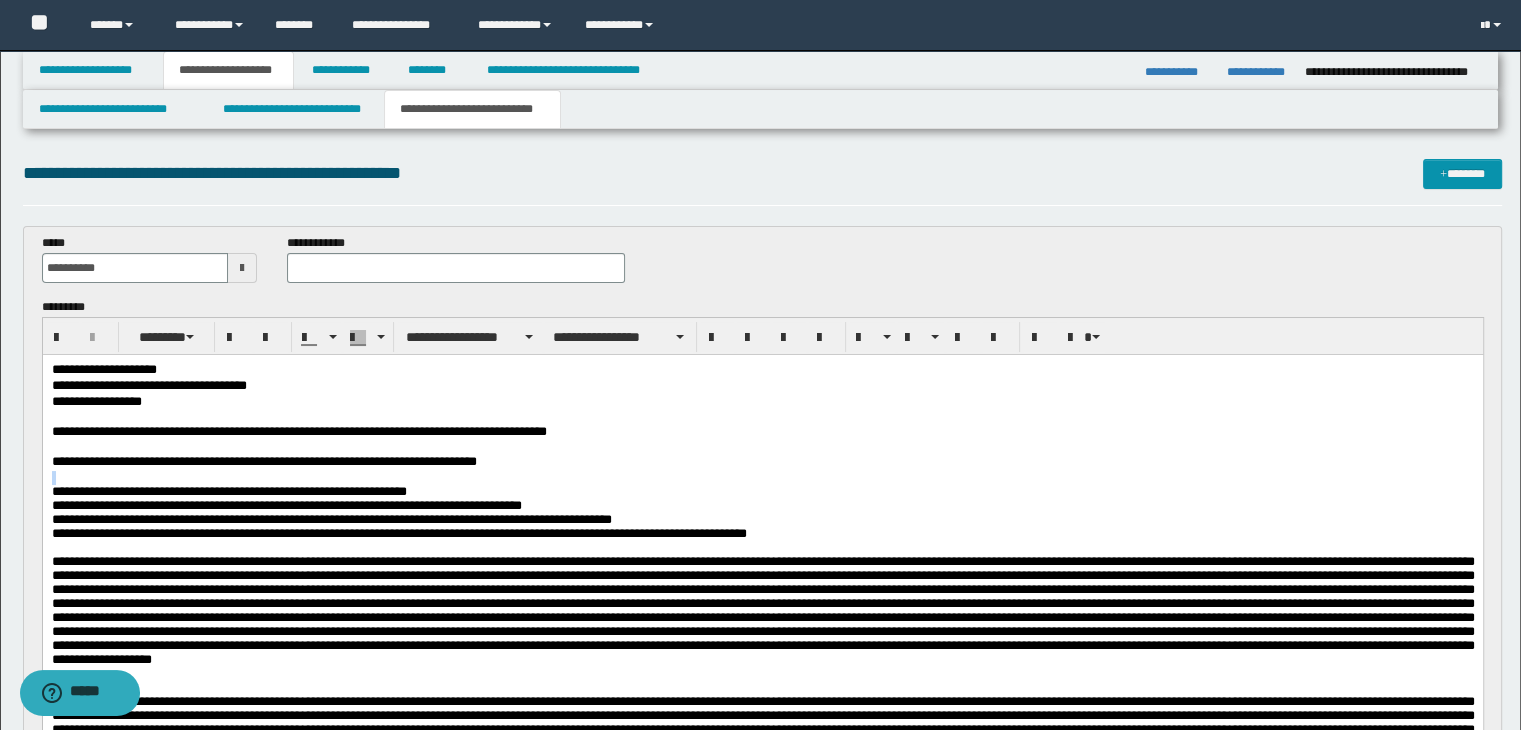 click on "**********" at bounding box center [762, 462] 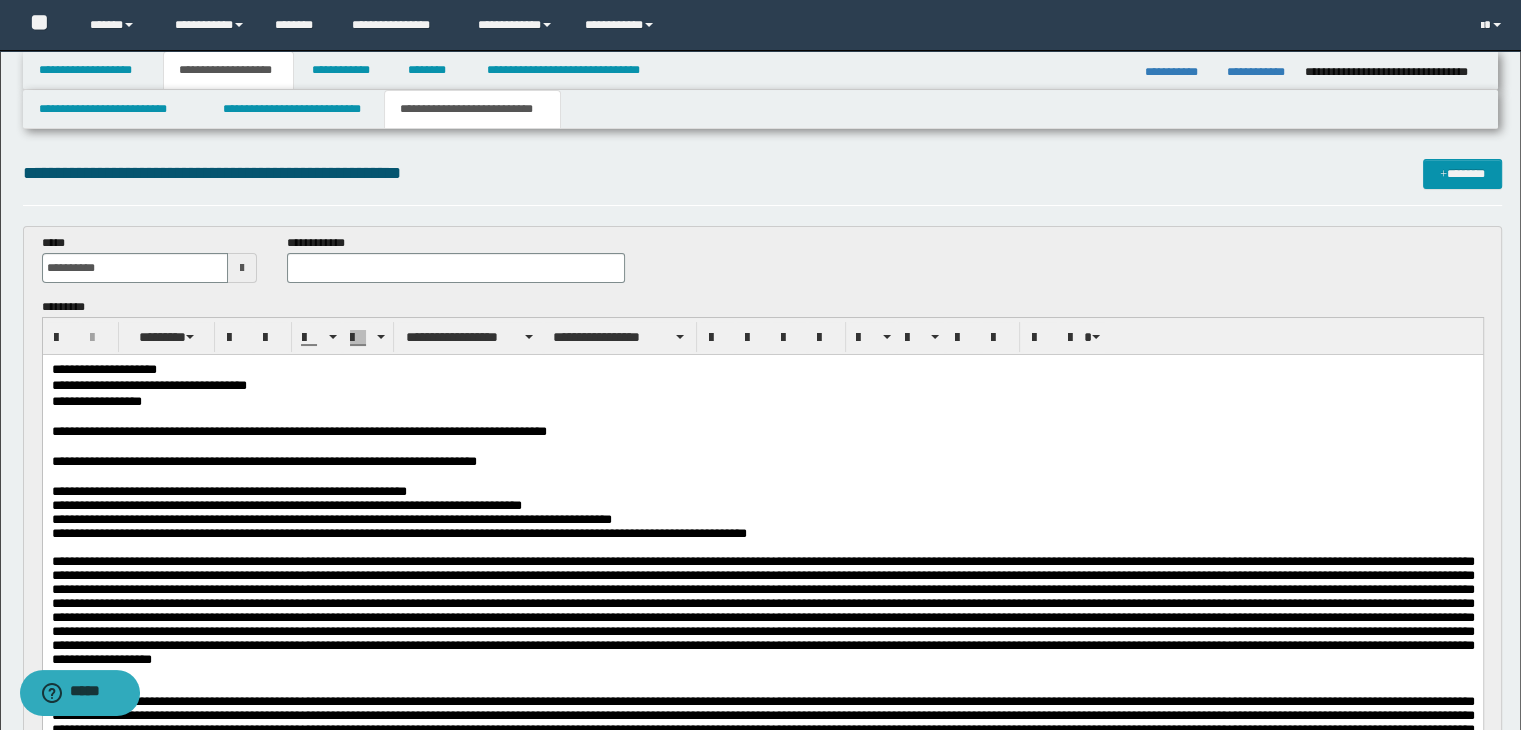 click at bounding box center (762, 447) 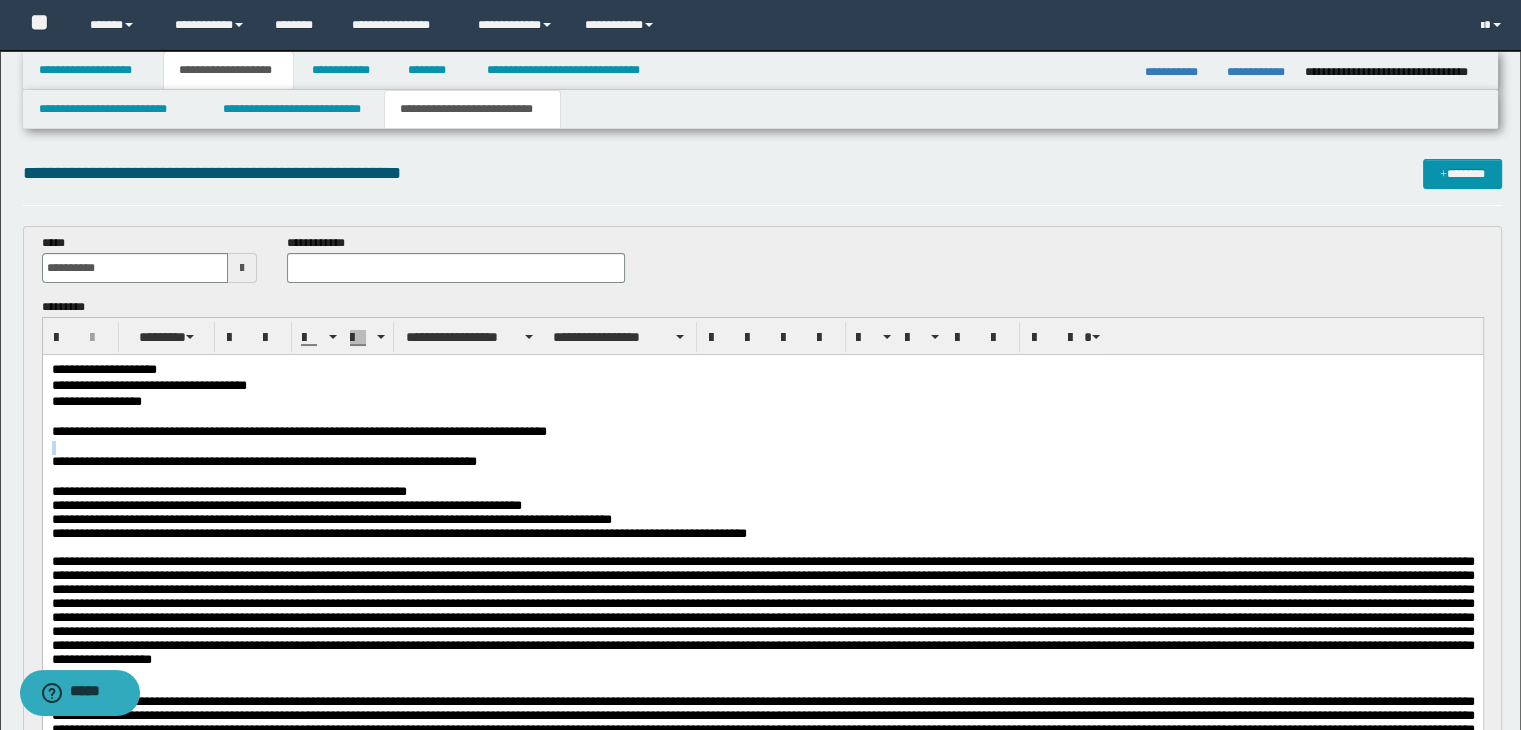 click at bounding box center [762, 447] 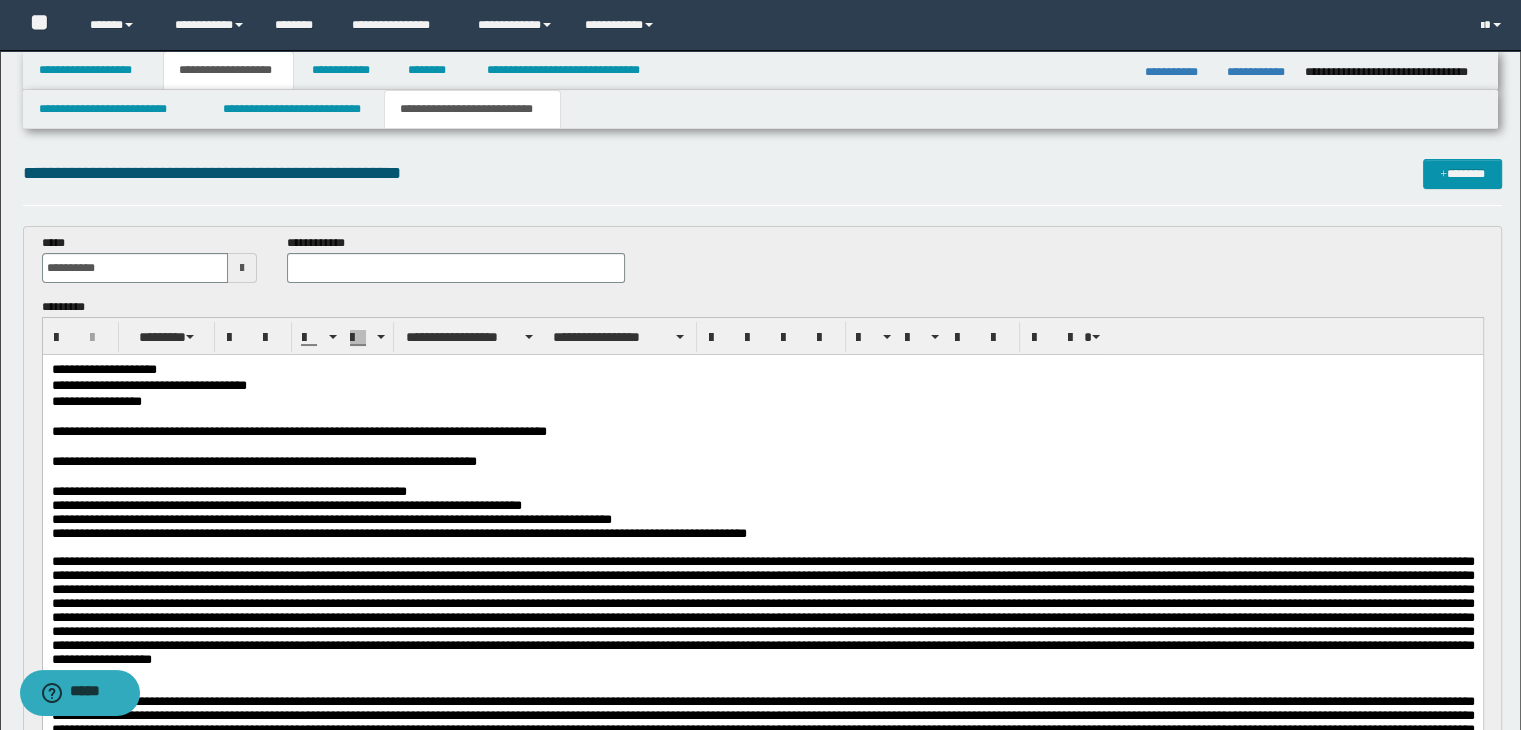 click at bounding box center [762, 447] 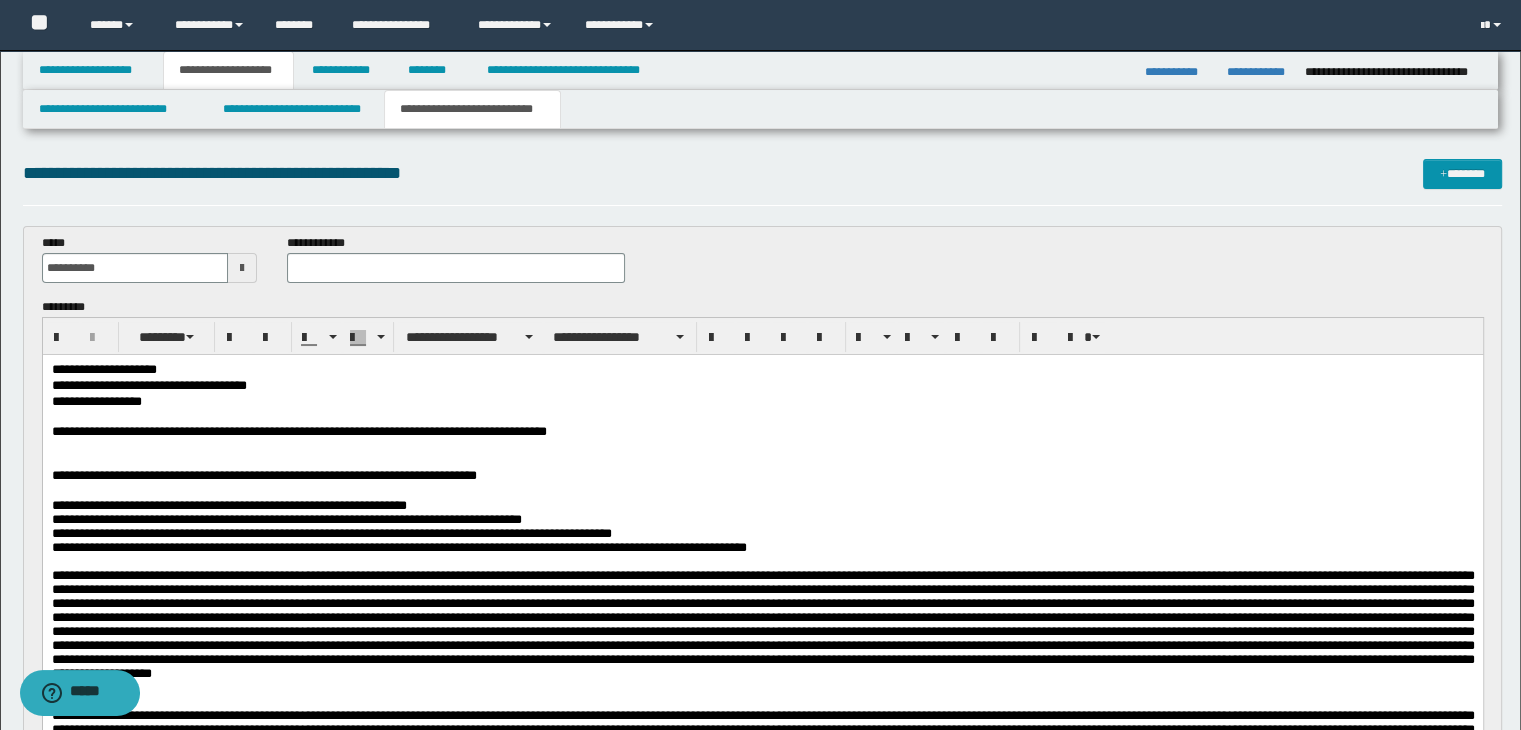 click at bounding box center [762, 447] 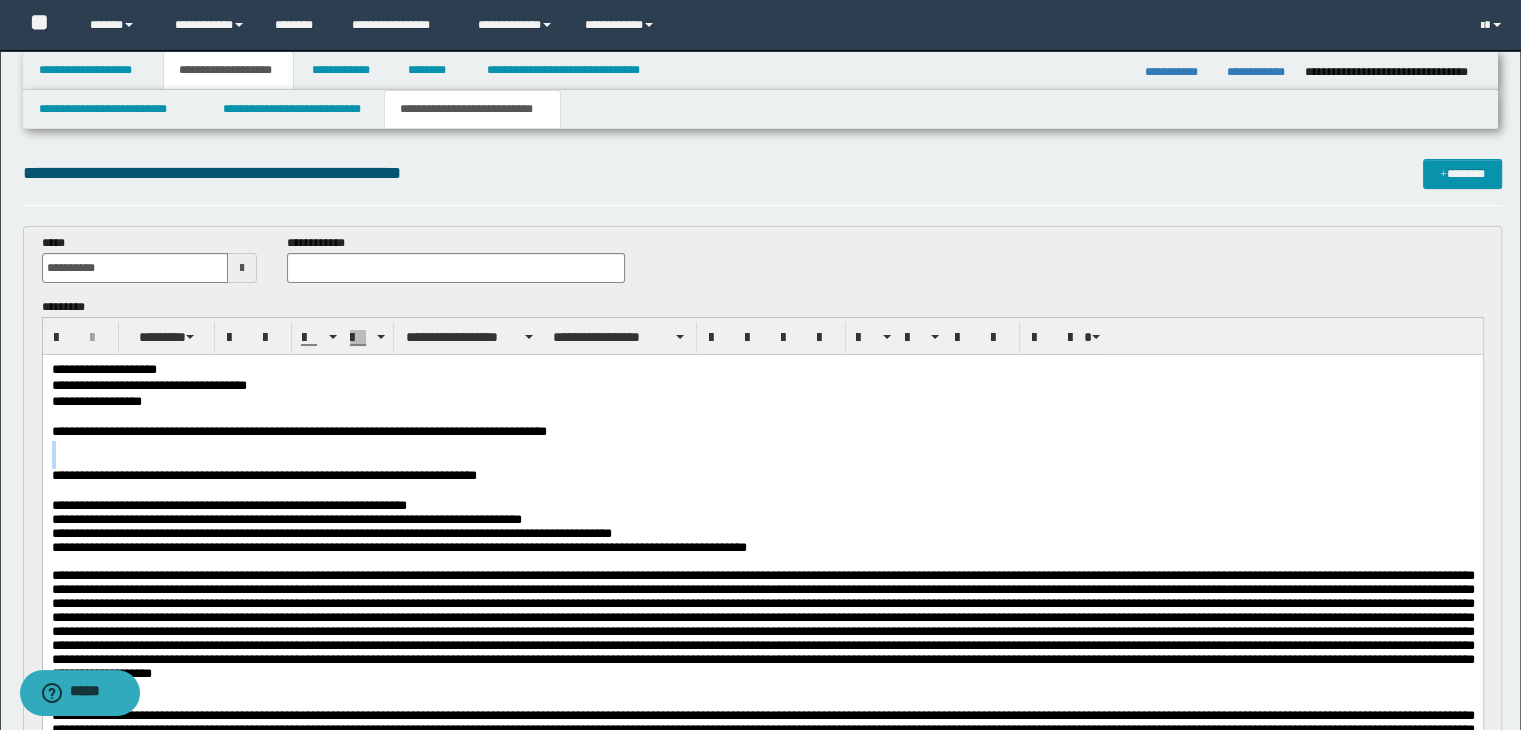 click at bounding box center [762, 447] 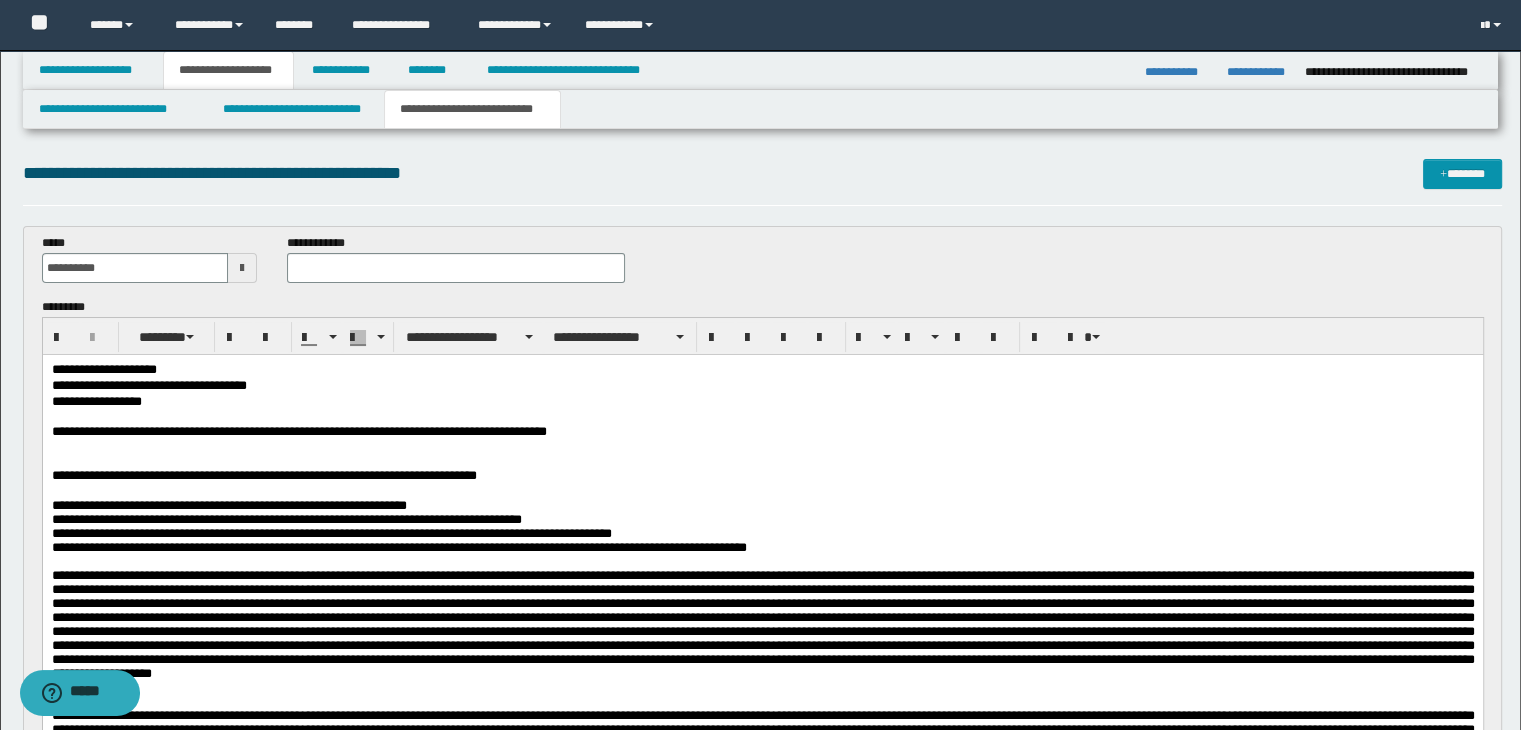click at bounding box center [762, 447] 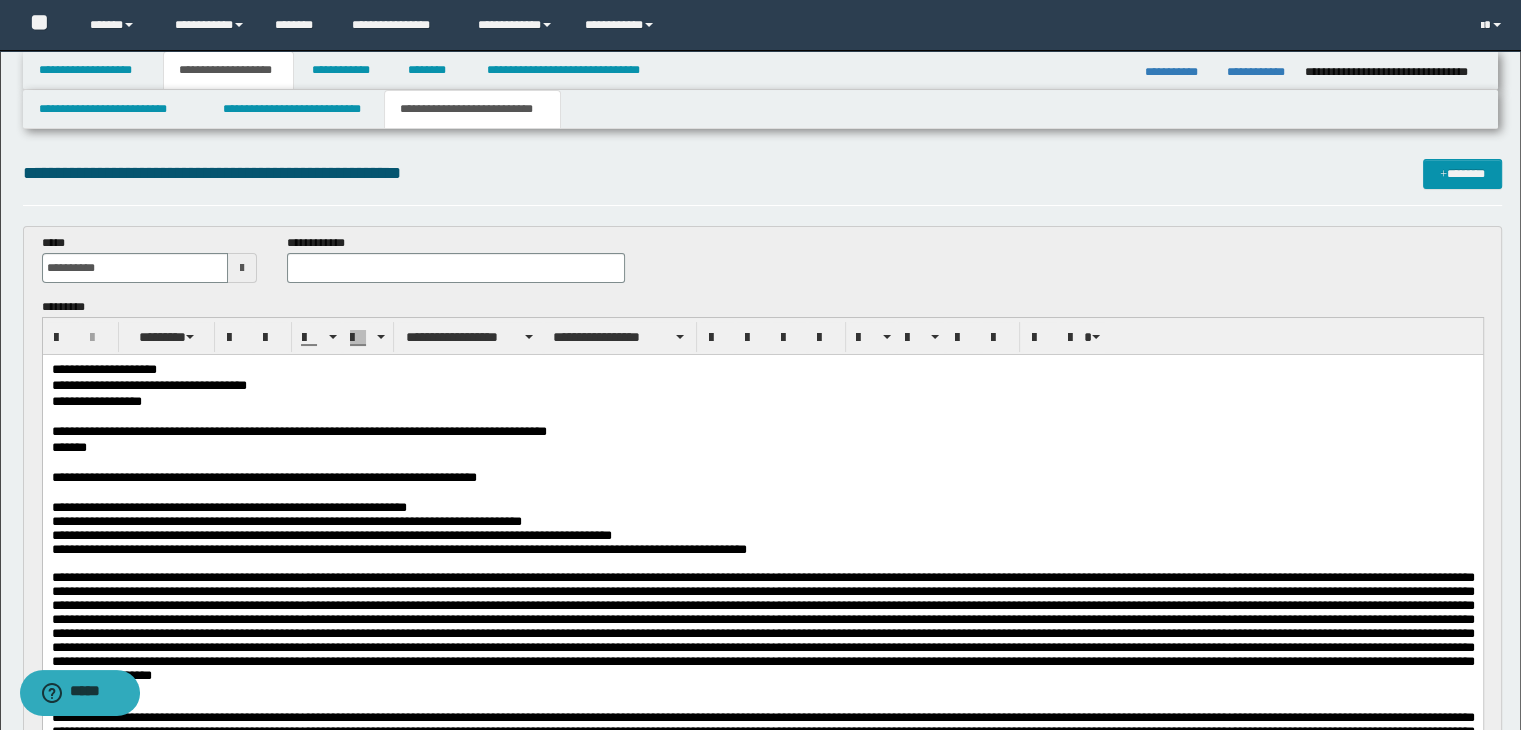 click on "*******" at bounding box center (762, 448) 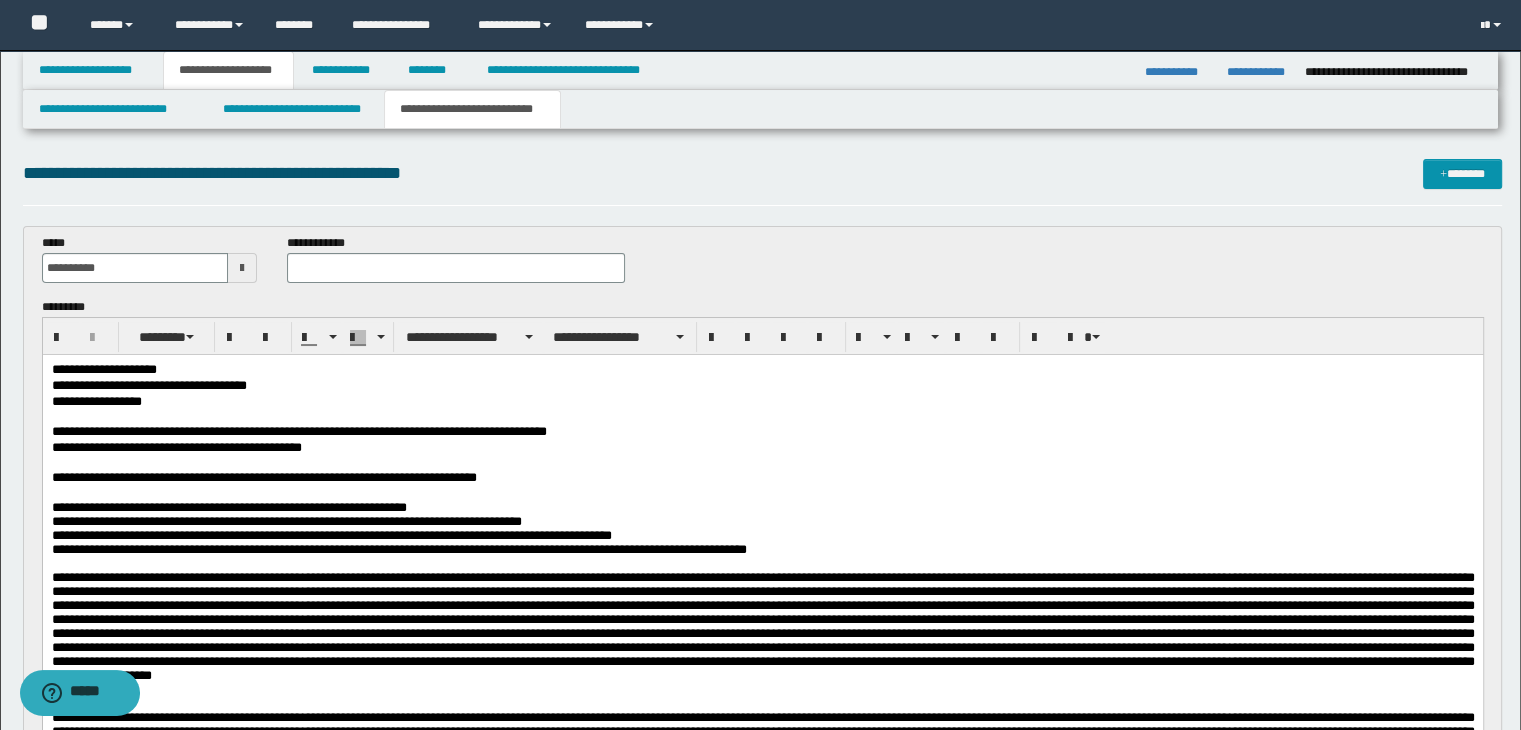 click on "**********" at bounding box center [762, 448] 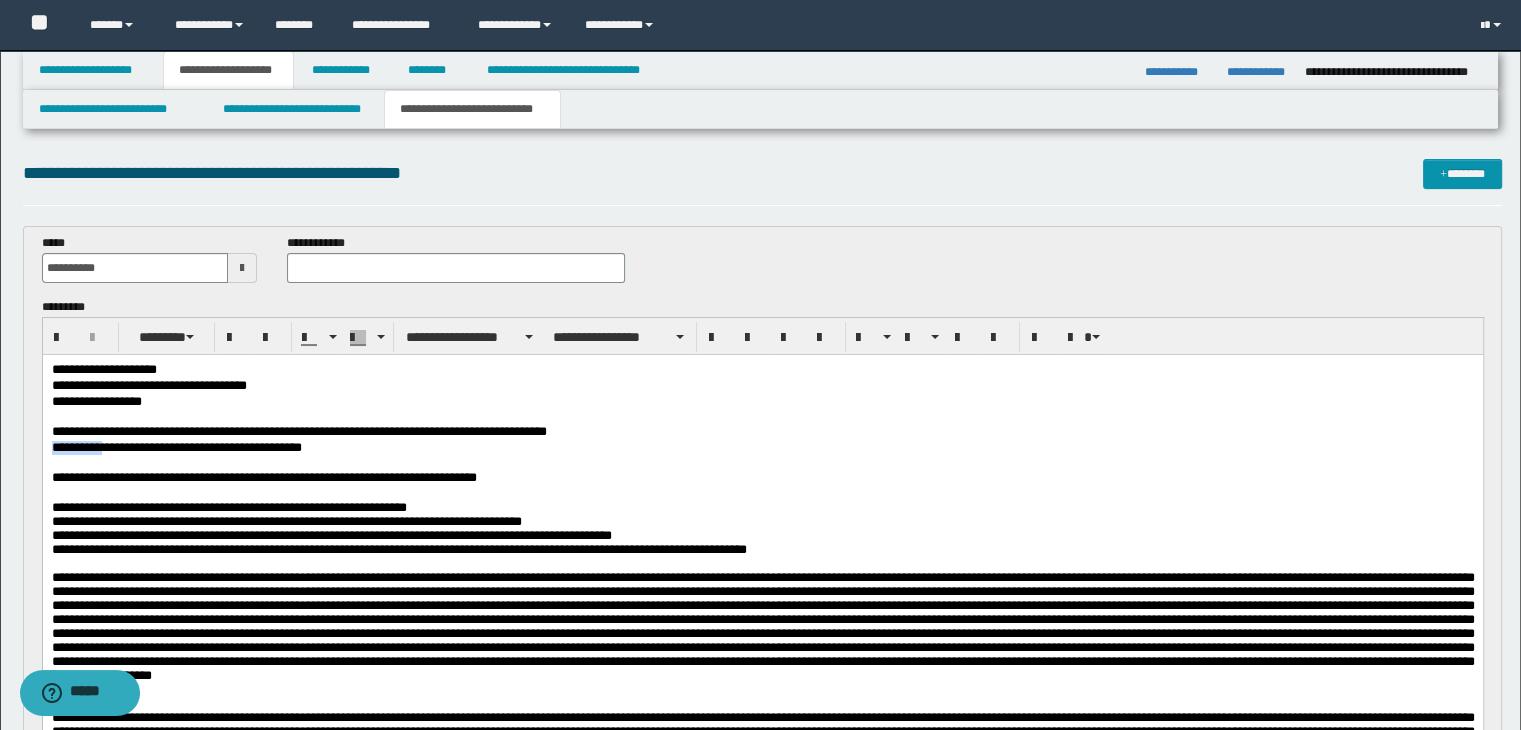 click on "**********" at bounding box center (762, 448) 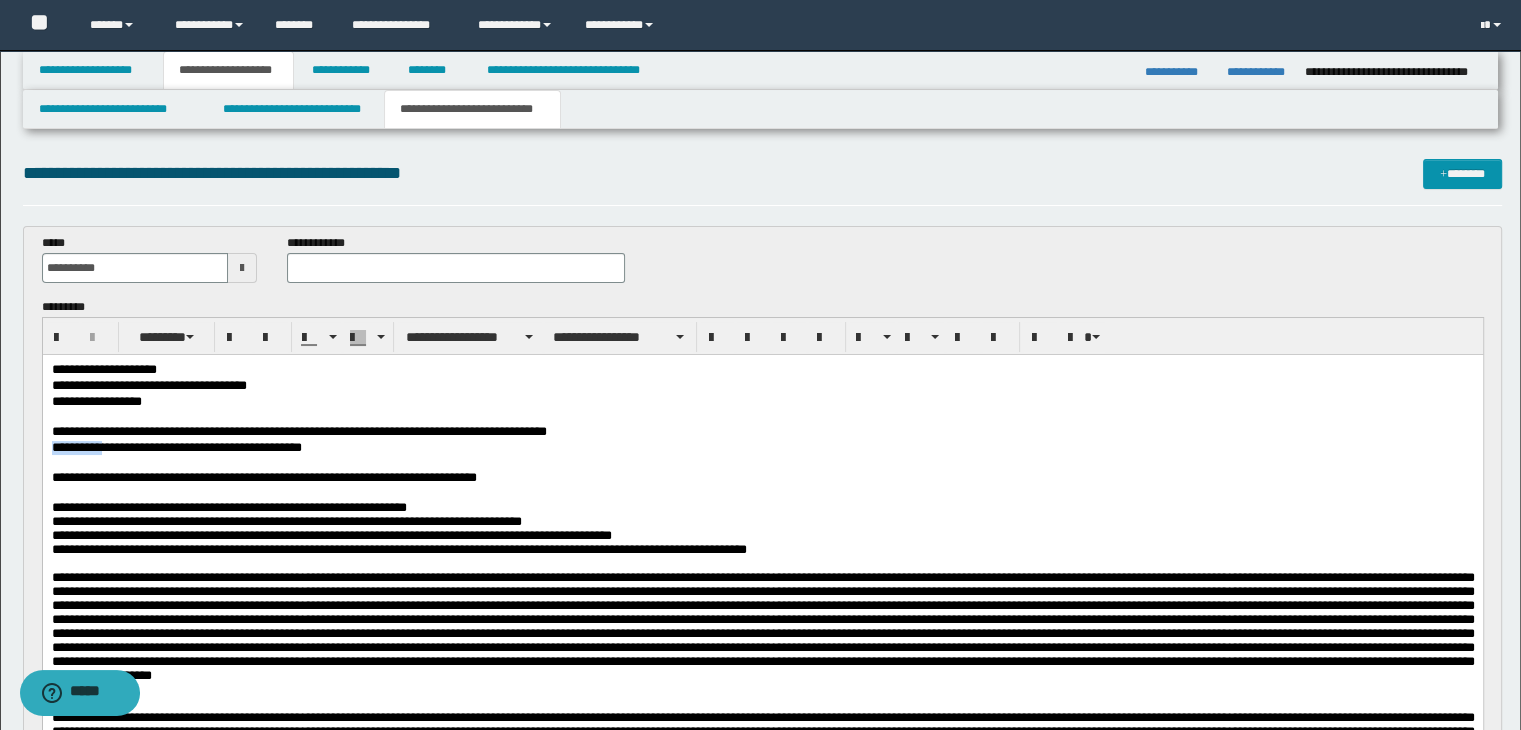 click on "**********" at bounding box center [762, 448] 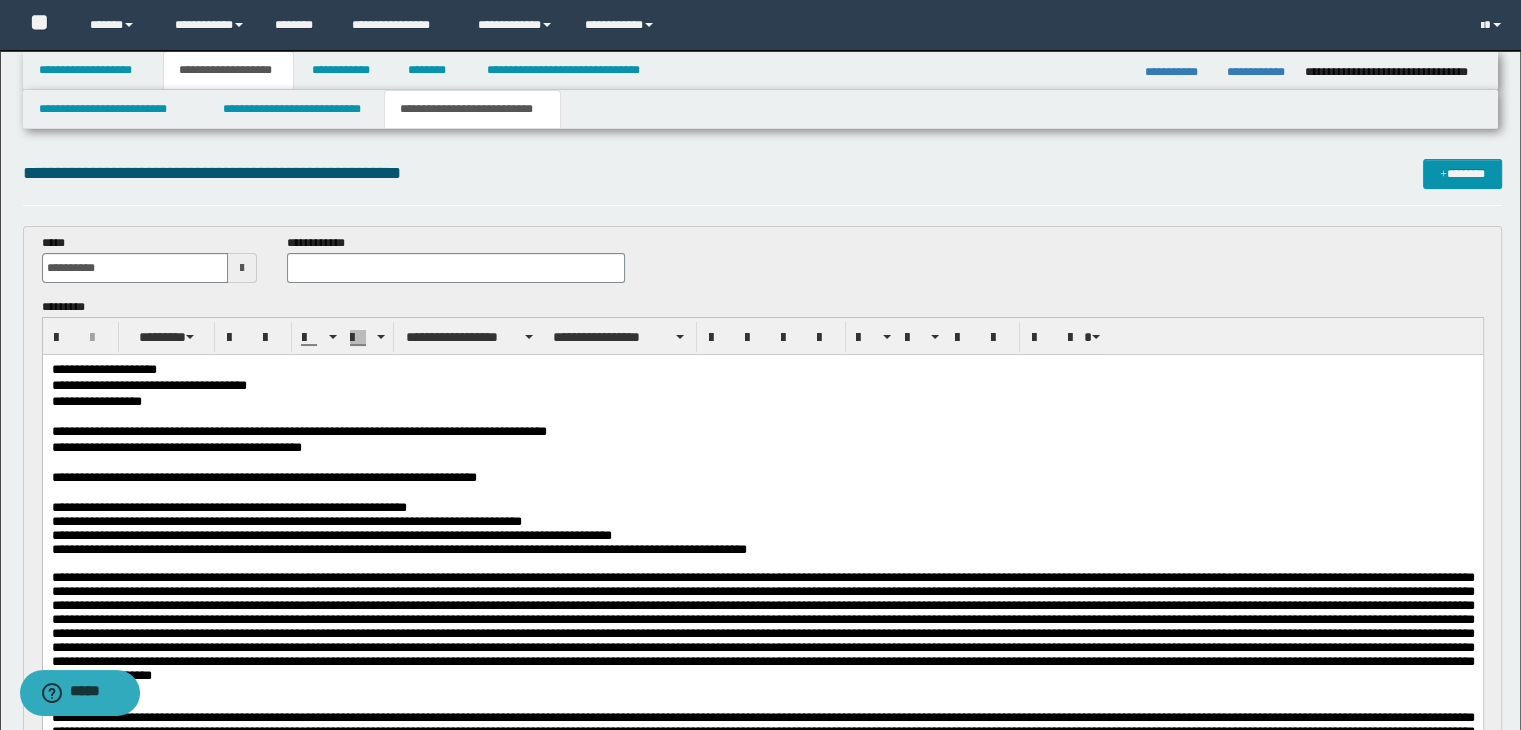click on "**********" at bounding box center [762, 448] 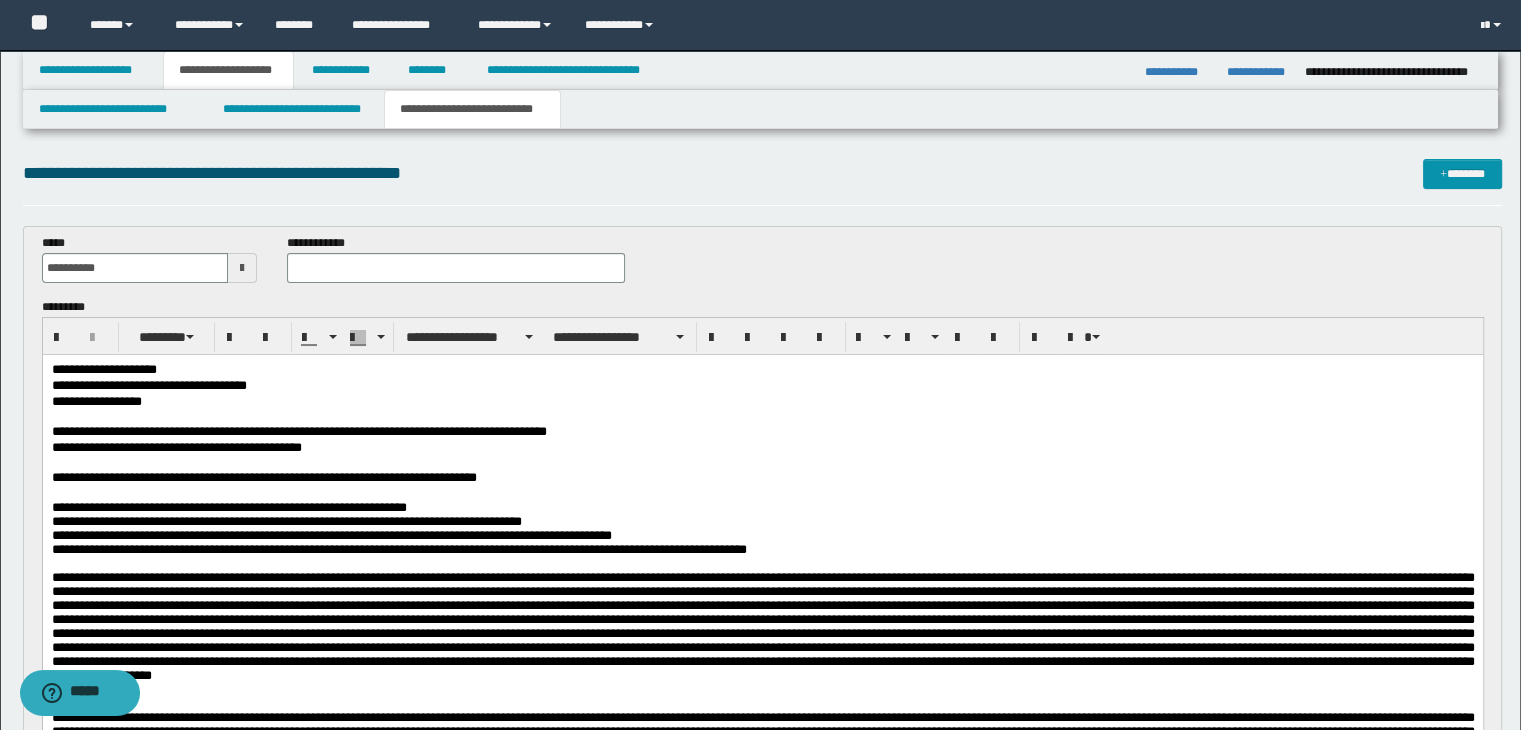 click on "**********" at bounding box center (762, 448) 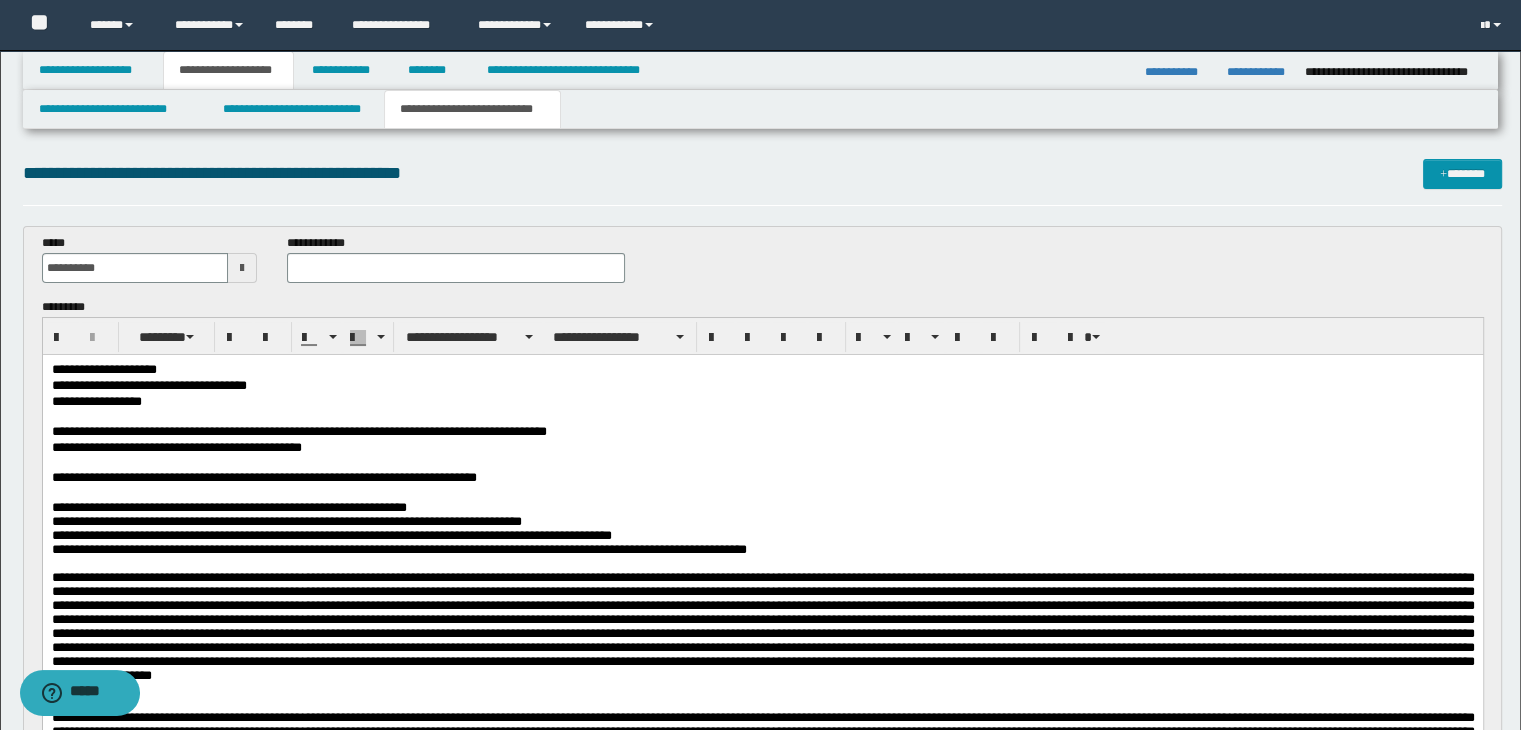 click on "**********" at bounding box center (762, 448) 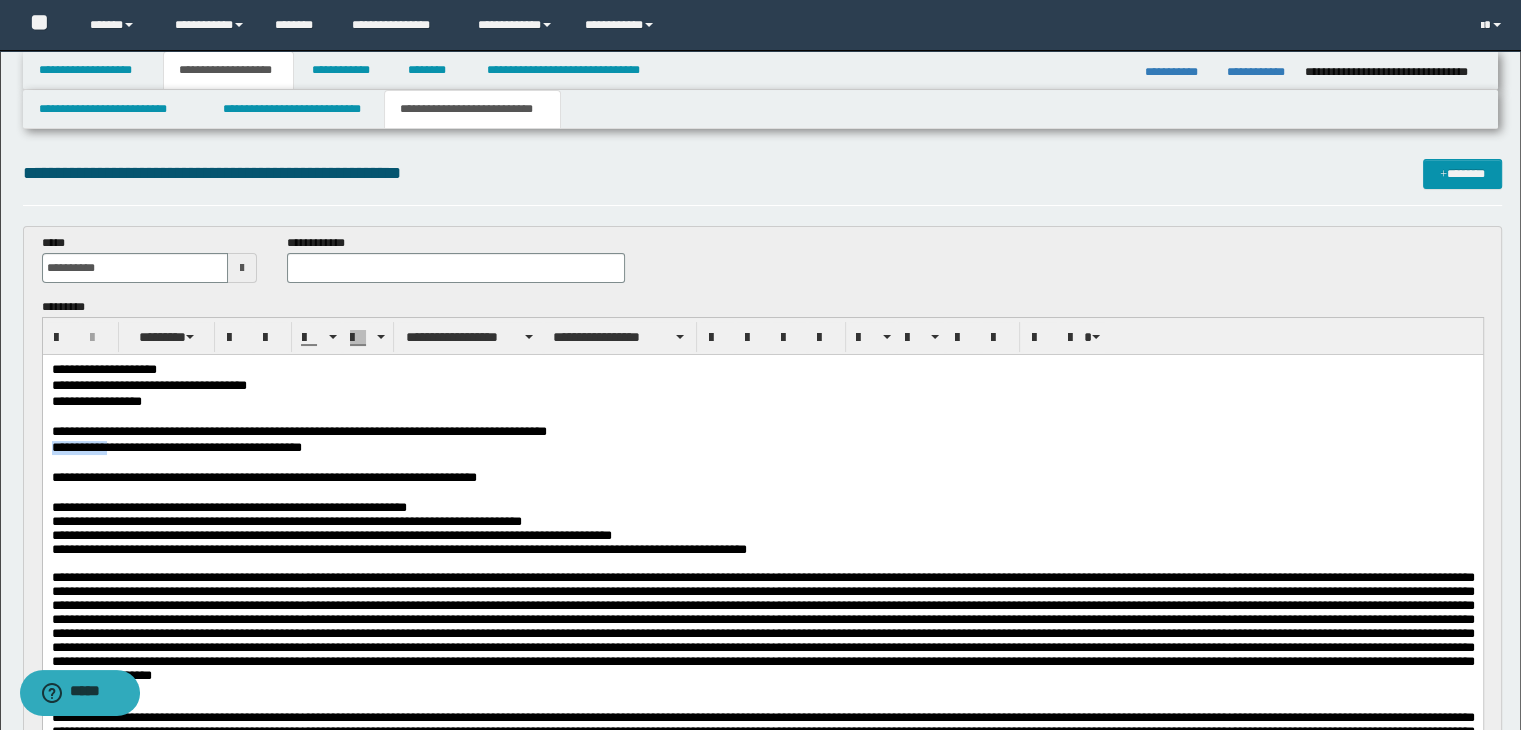 click on "**********" at bounding box center (762, 448) 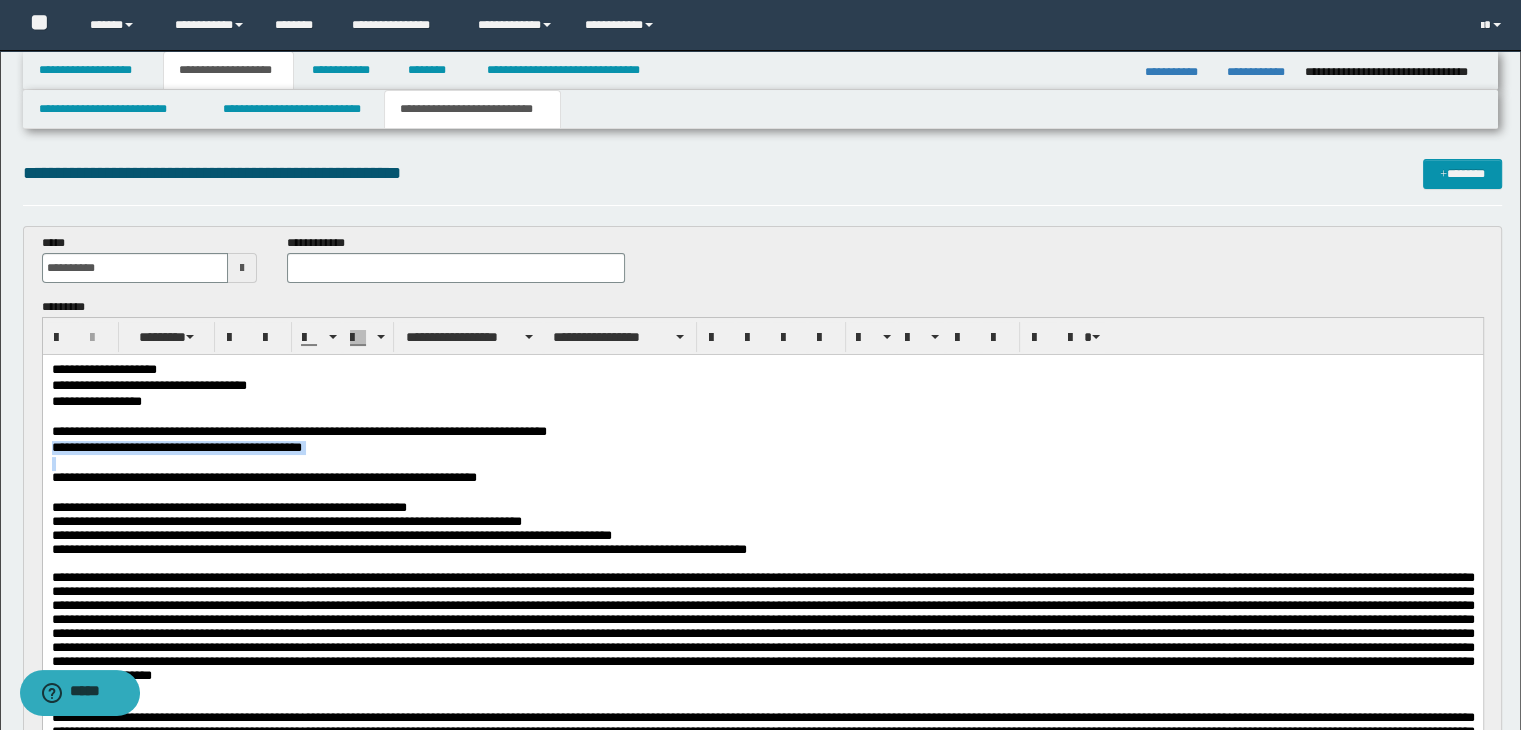 click on "**********" at bounding box center (762, 448) 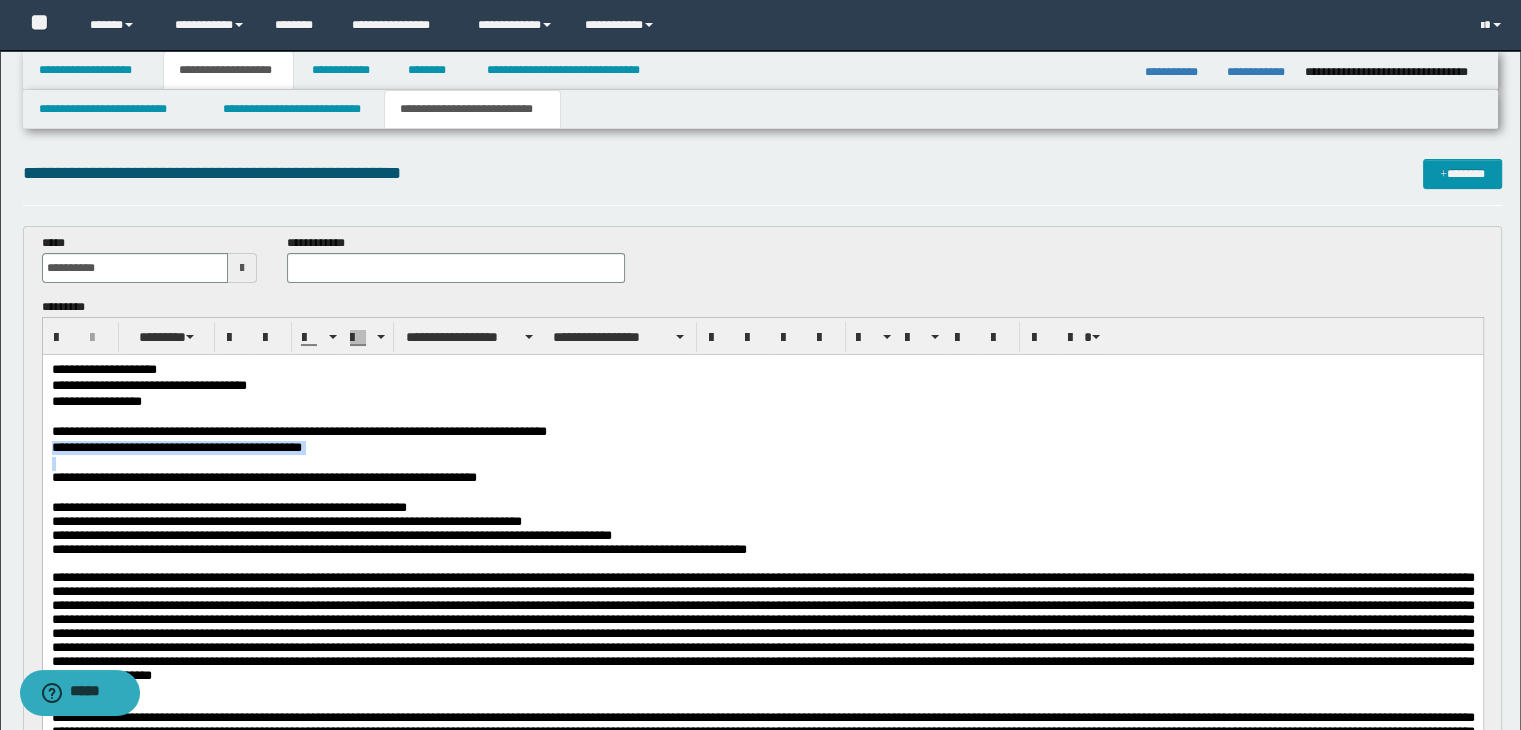 click on "**********" at bounding box center (762, 448) 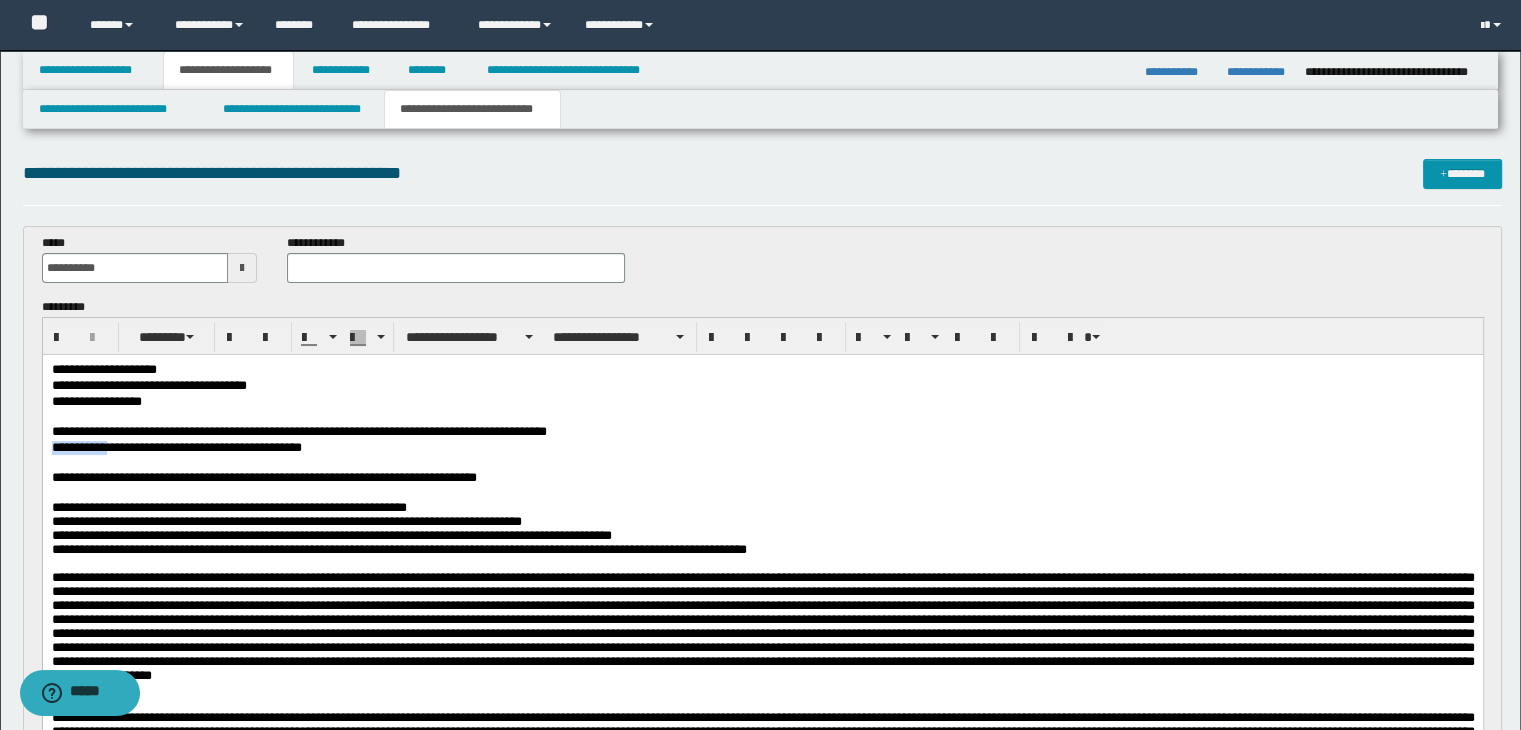 click on "**********" at bounding box center (762, 448) 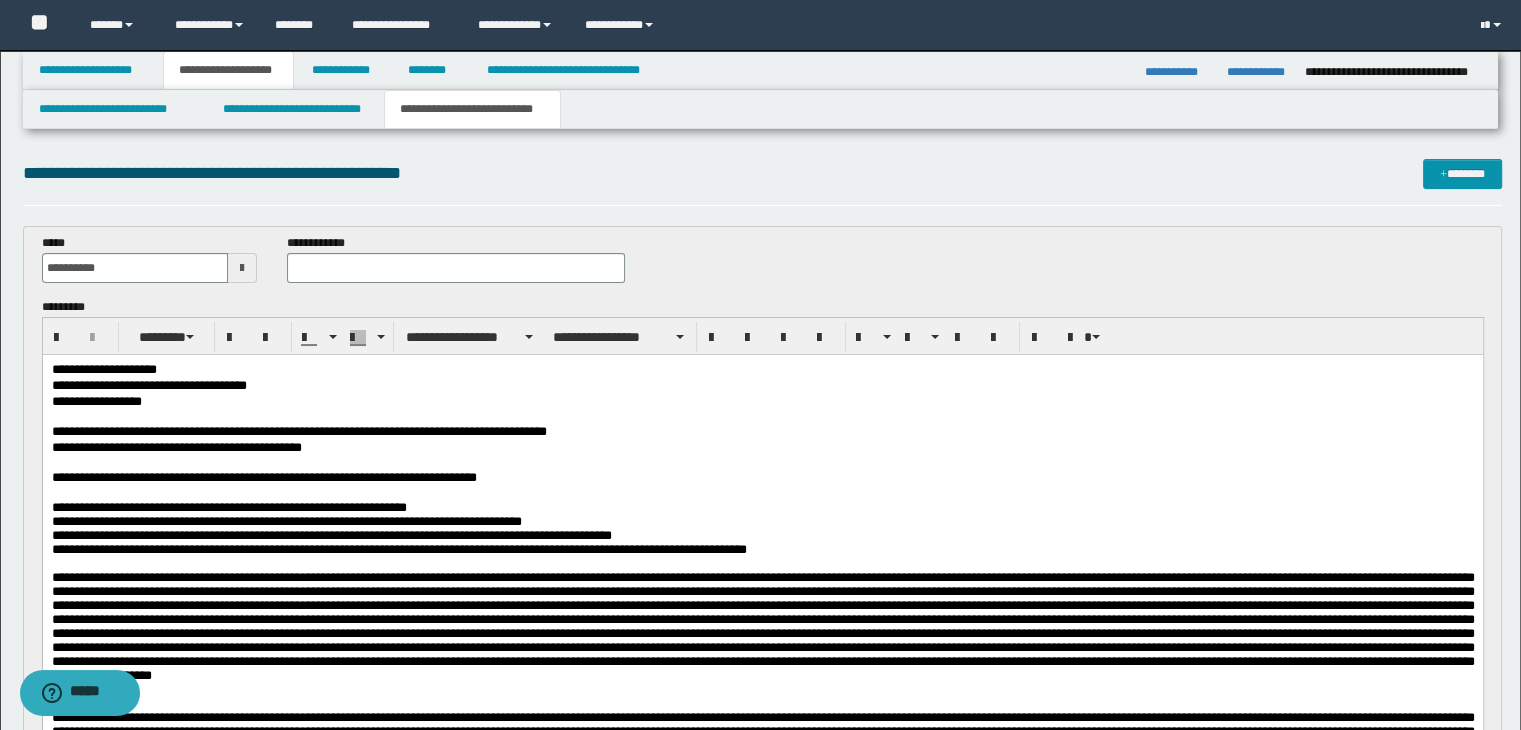 click on "**********" at bounding box center [762, 448] 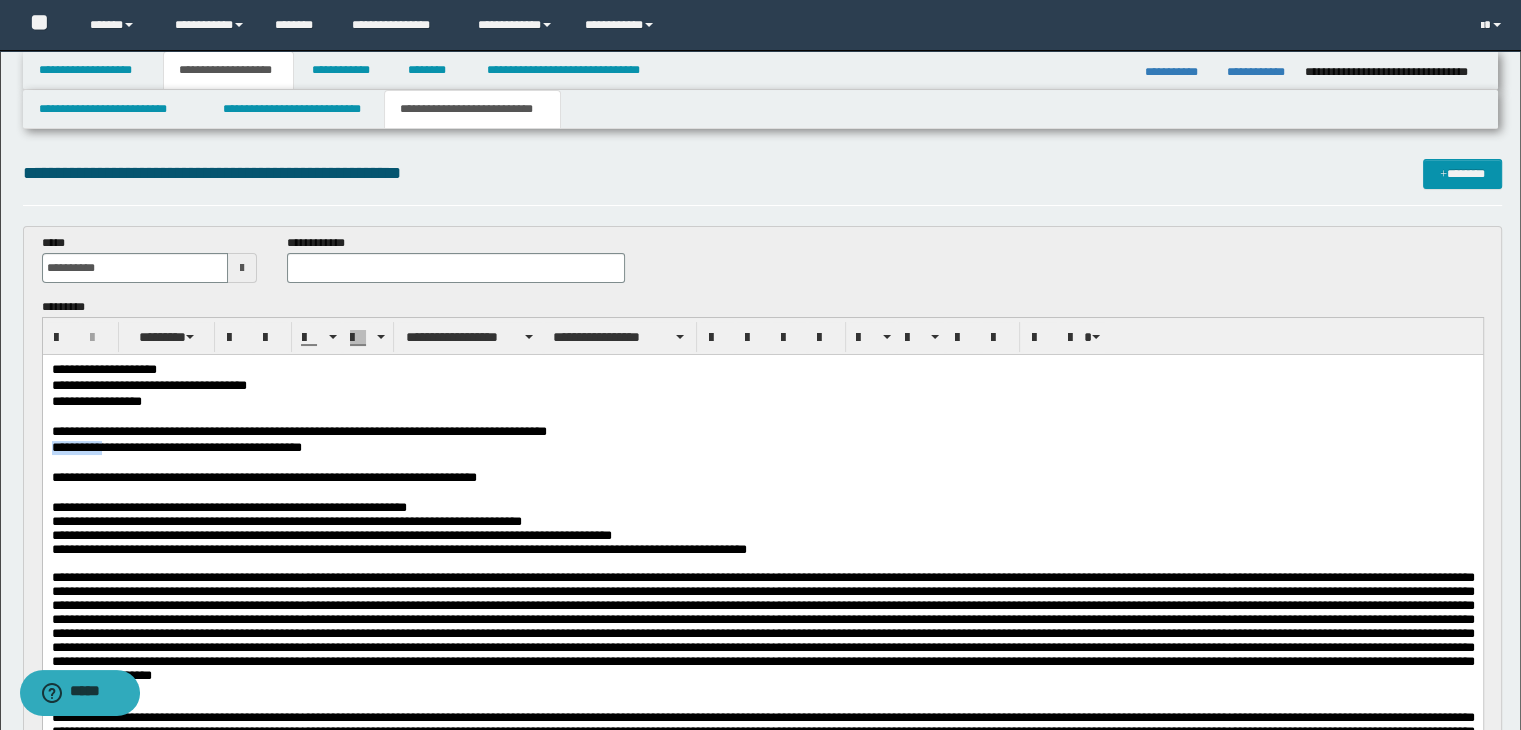 click on "**********" at bounding box center (762, 448) 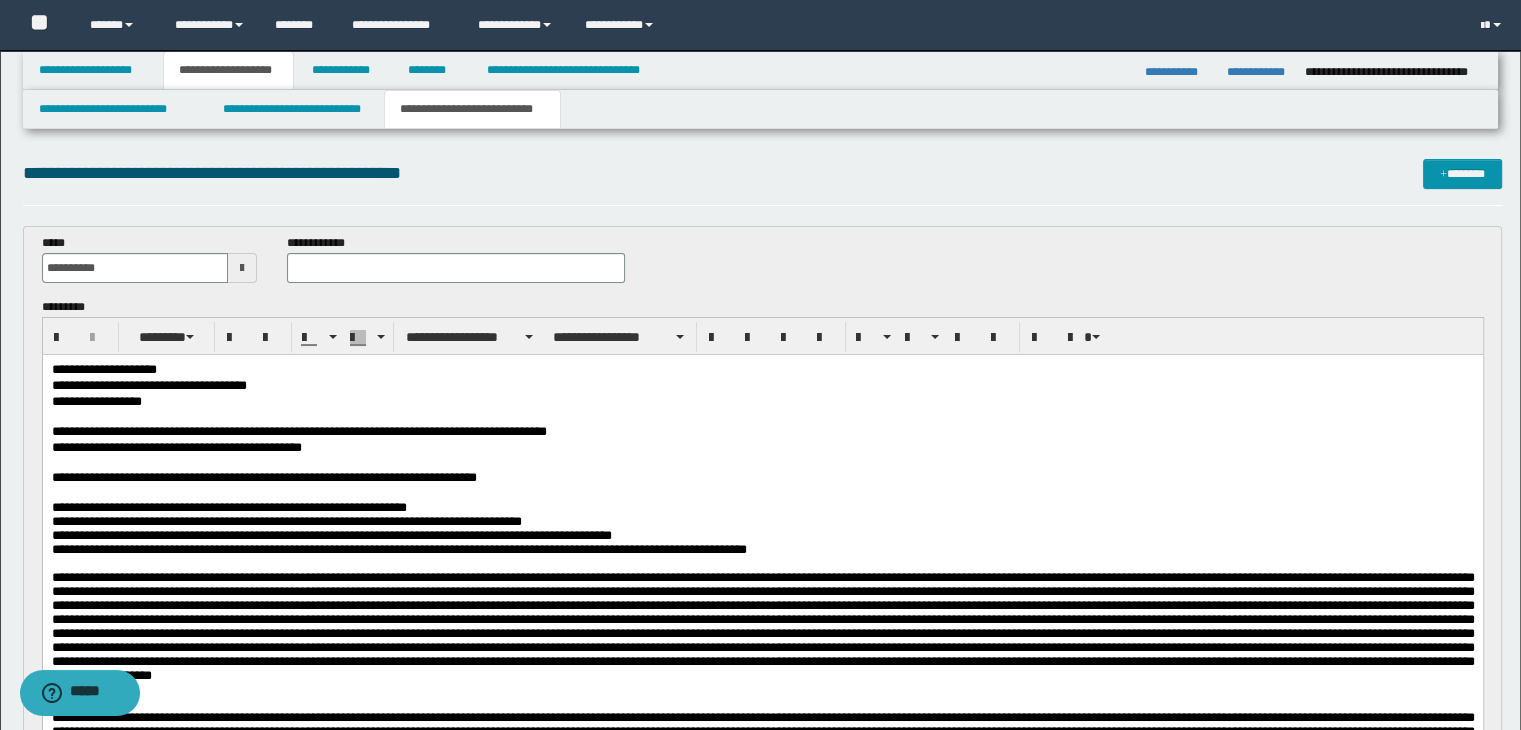 click on "**********" at bounding box center [762, 448] 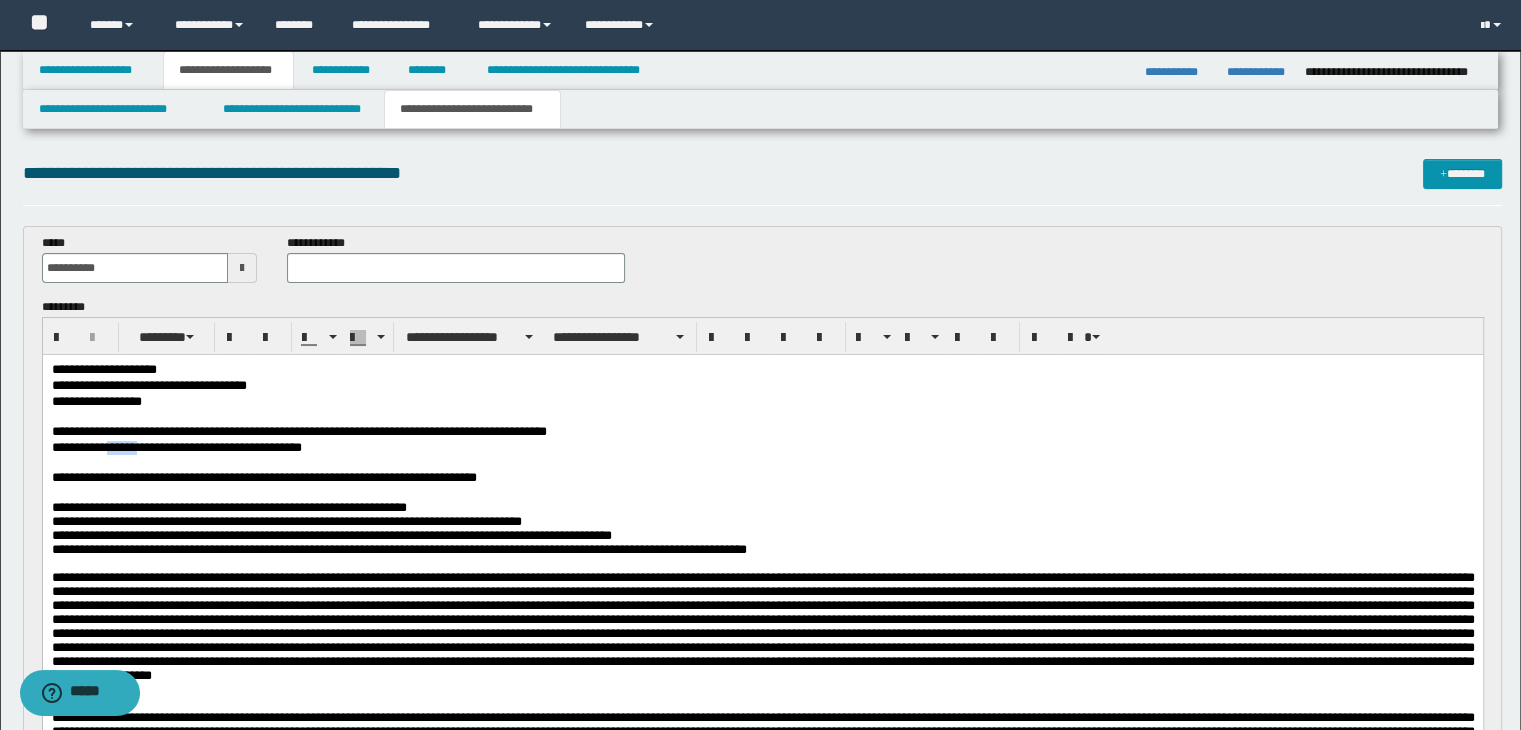 click on "**********" at bounding box center (762, 448) 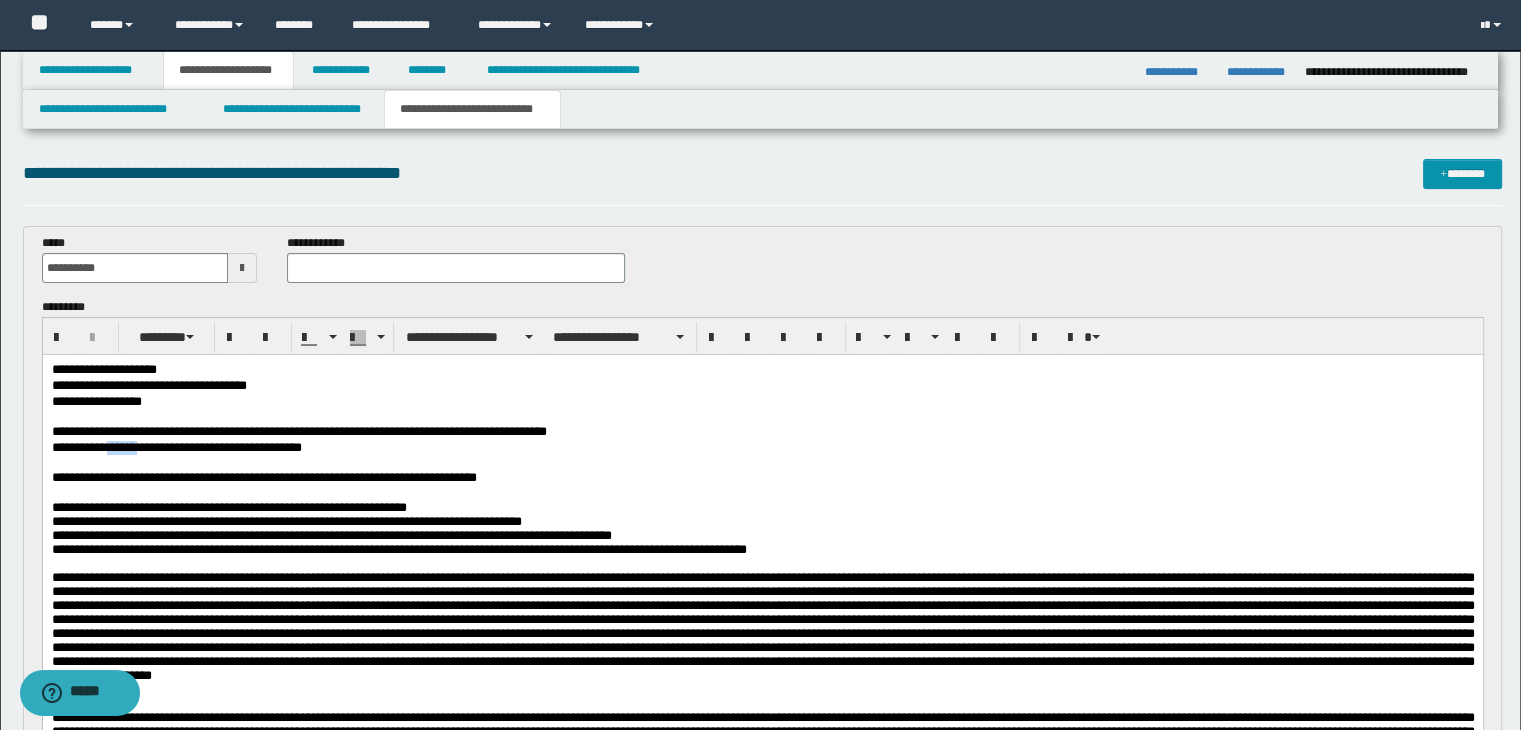 click on "**********" at bounding box center (762, 448) 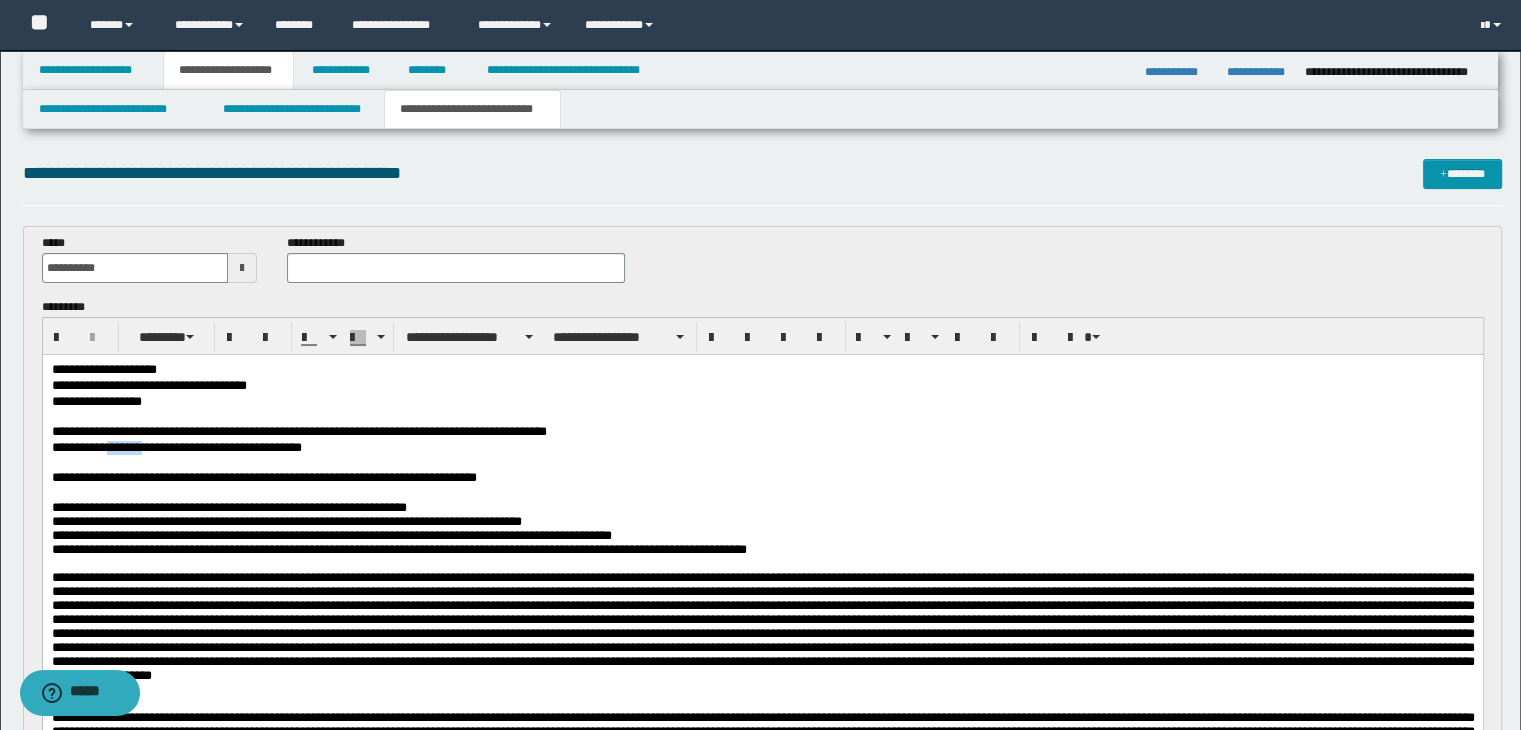 click on "**********" at bounding box center (762, 448) 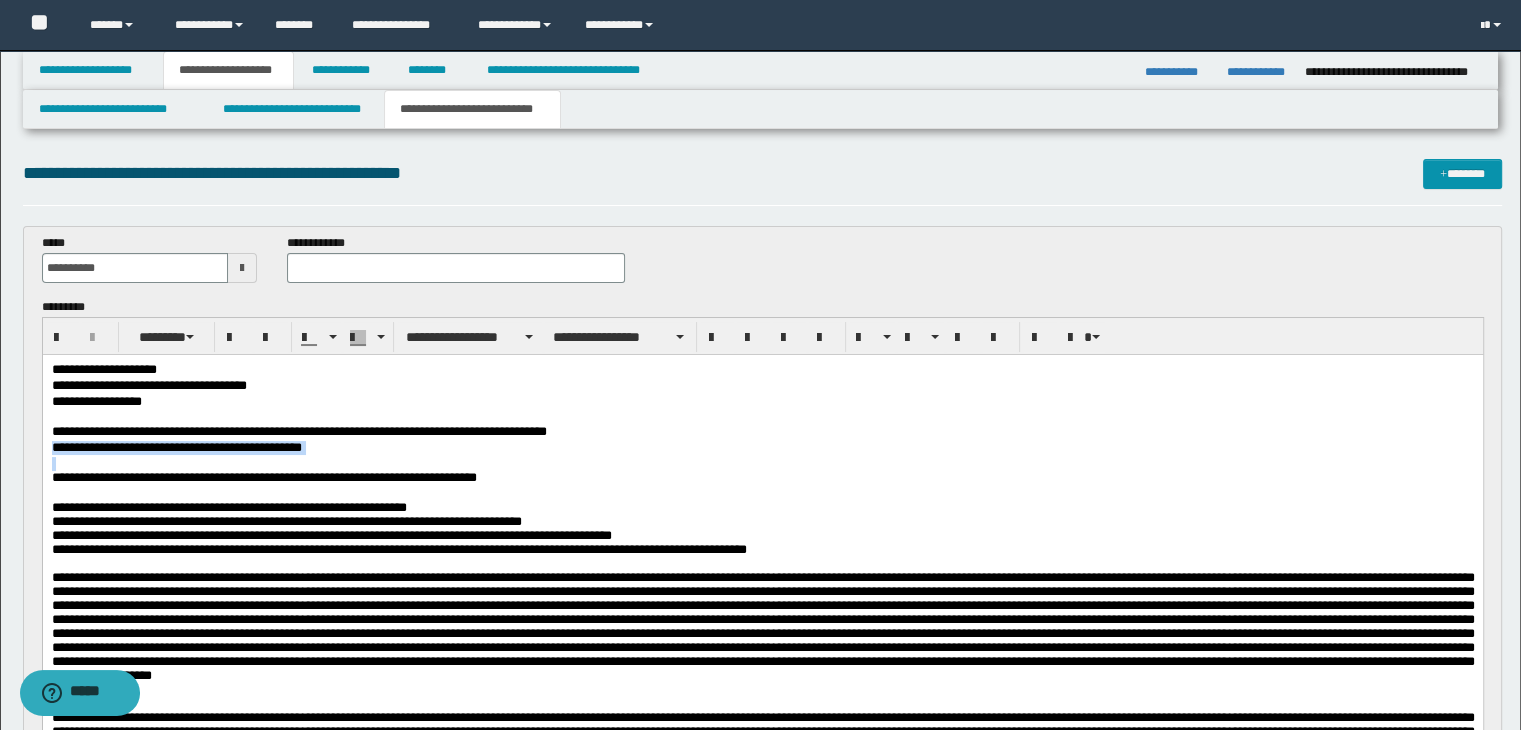 click on "**********" at bounding box center [762, 448] 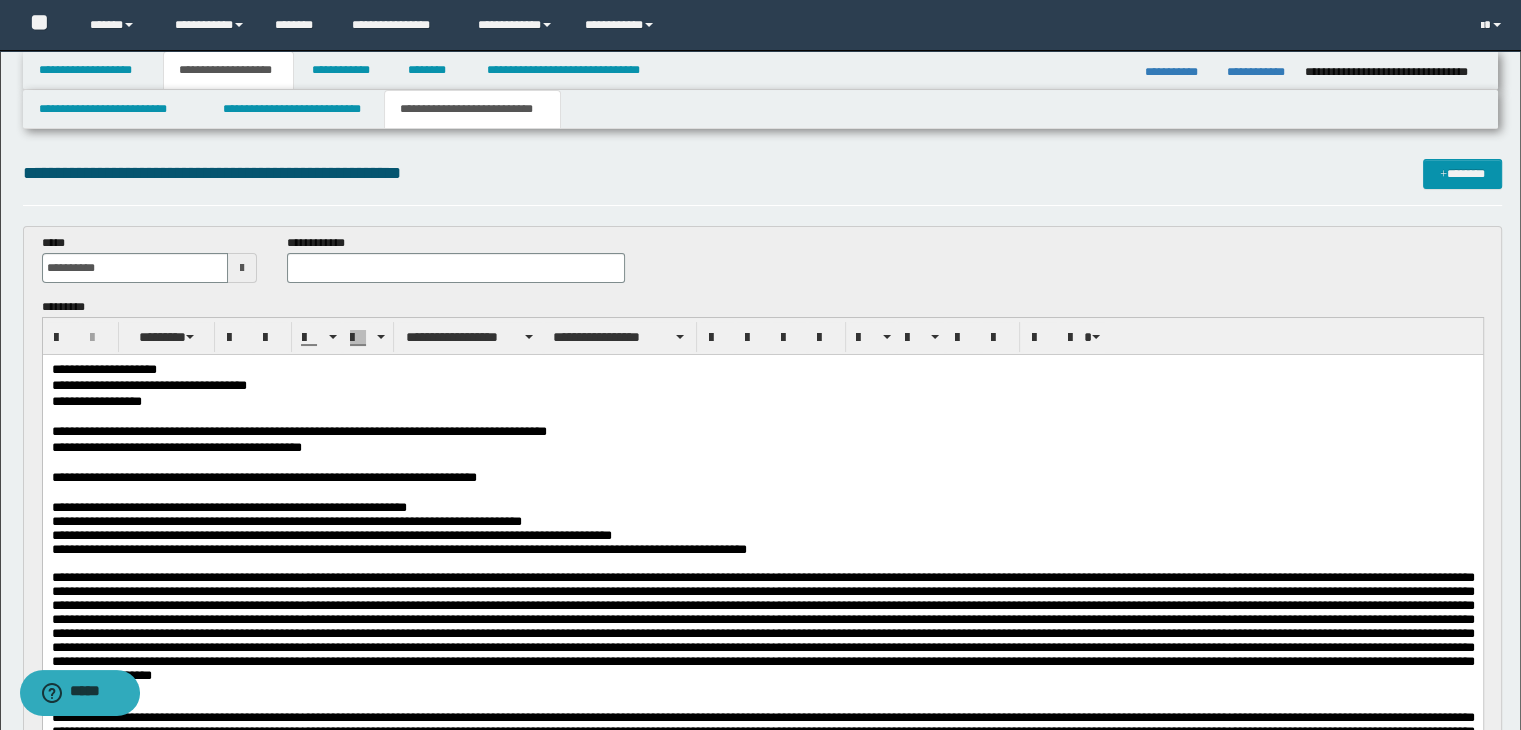 click on "**********" at bounding box center (762, 448) 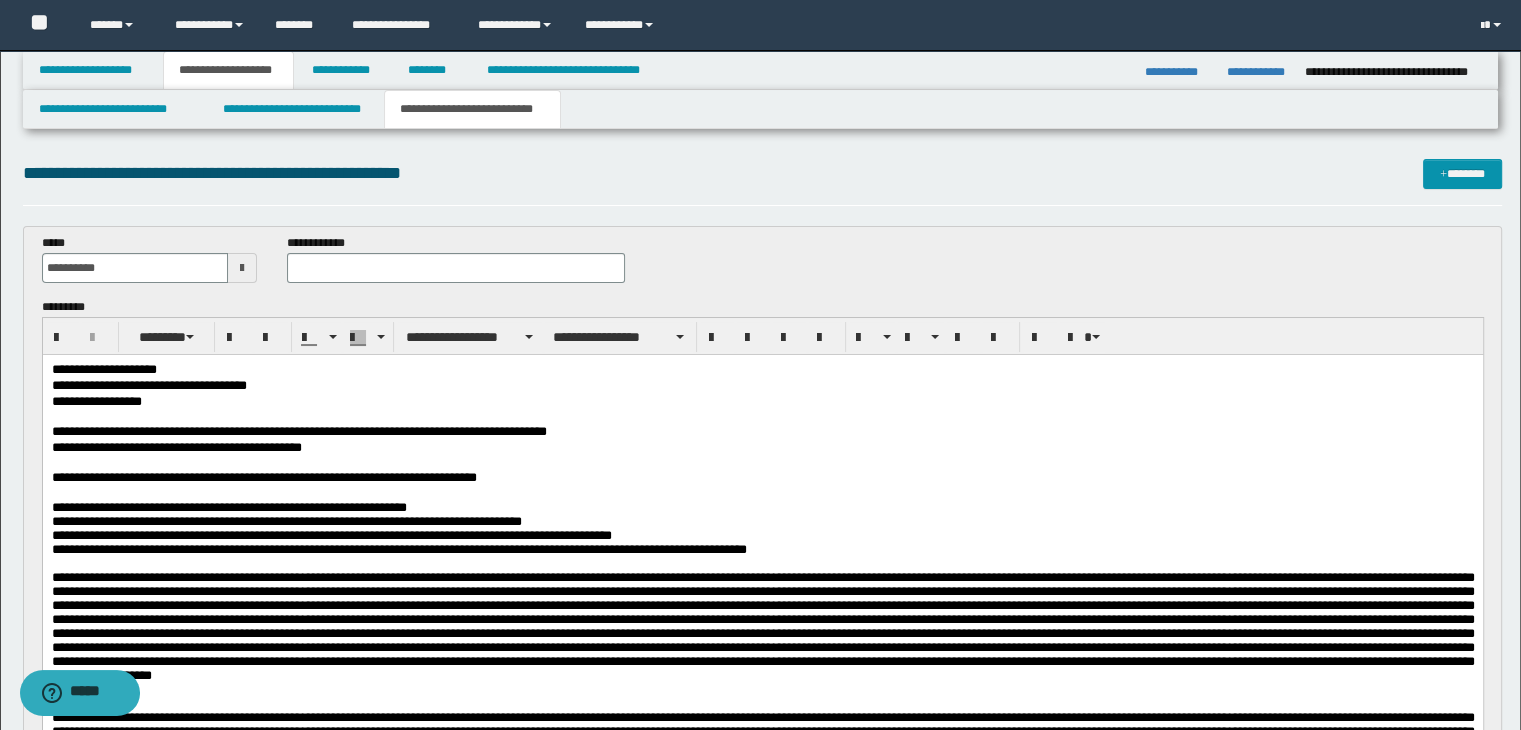 click on "**********" at bounding box center (762, 448) 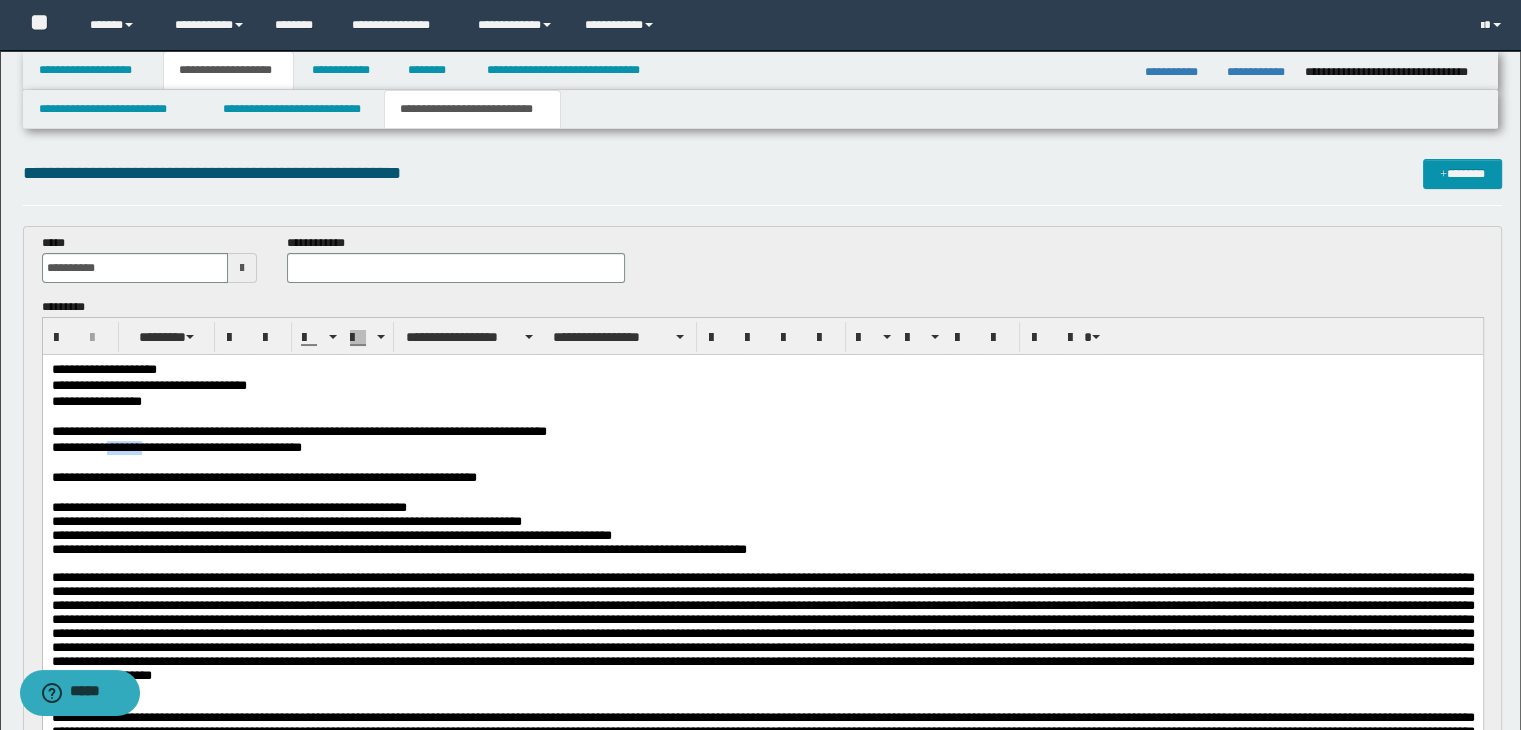 click on "**********" at bounding box center (762, 448) 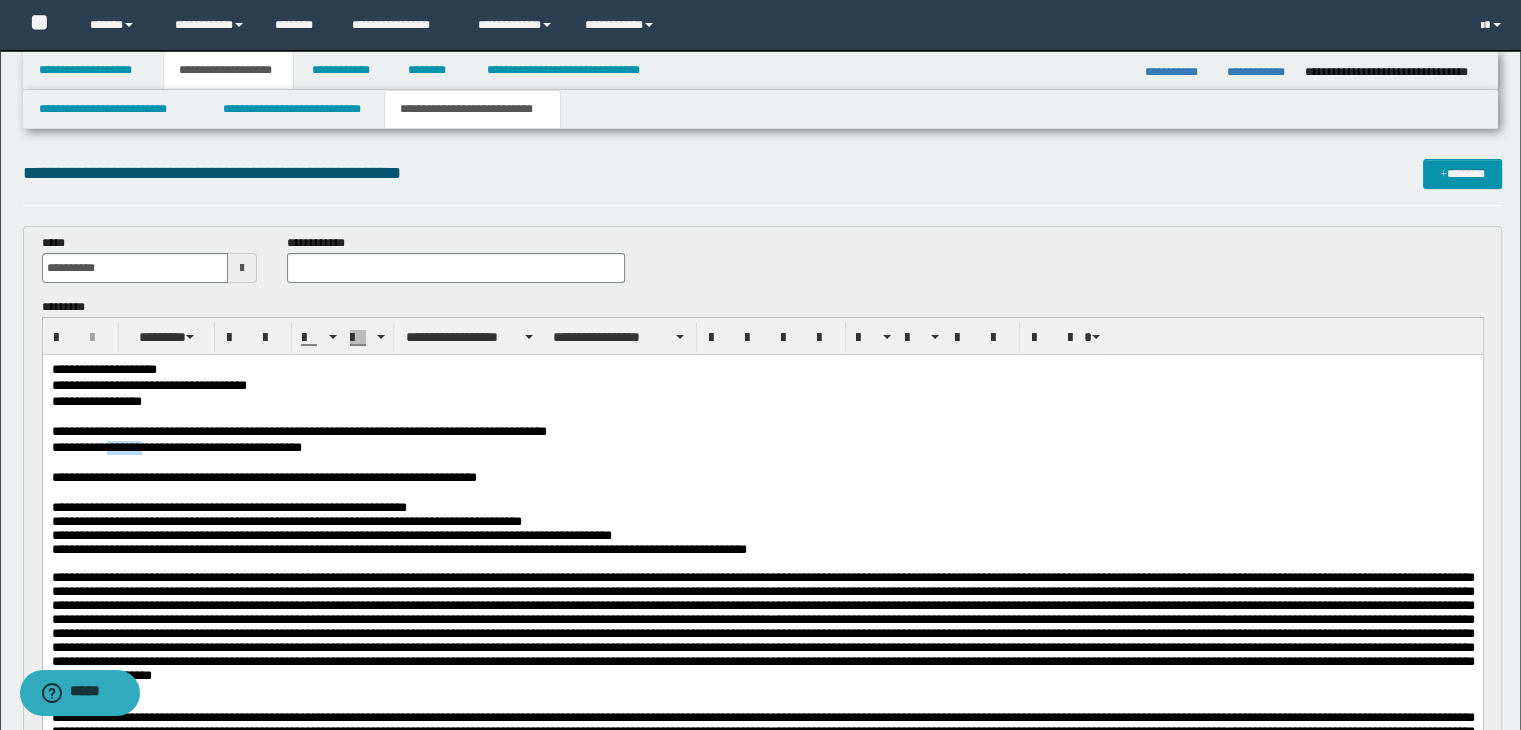 click on "**********" at bounding box center (762, 448) 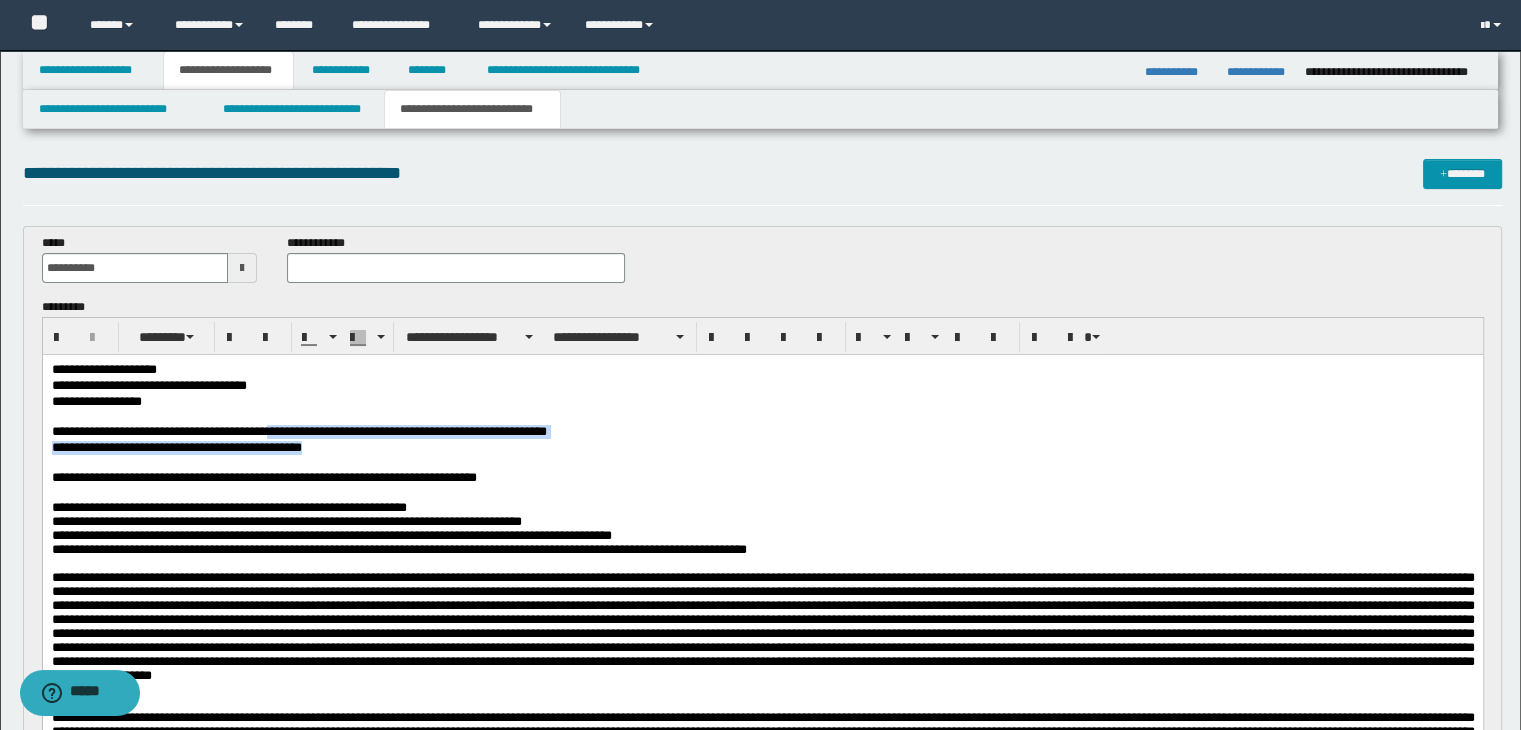 drag, startPoint x: 438, startPoint y: 438, endPoint x: 467, endPoint y: 448, distance: 30.675724 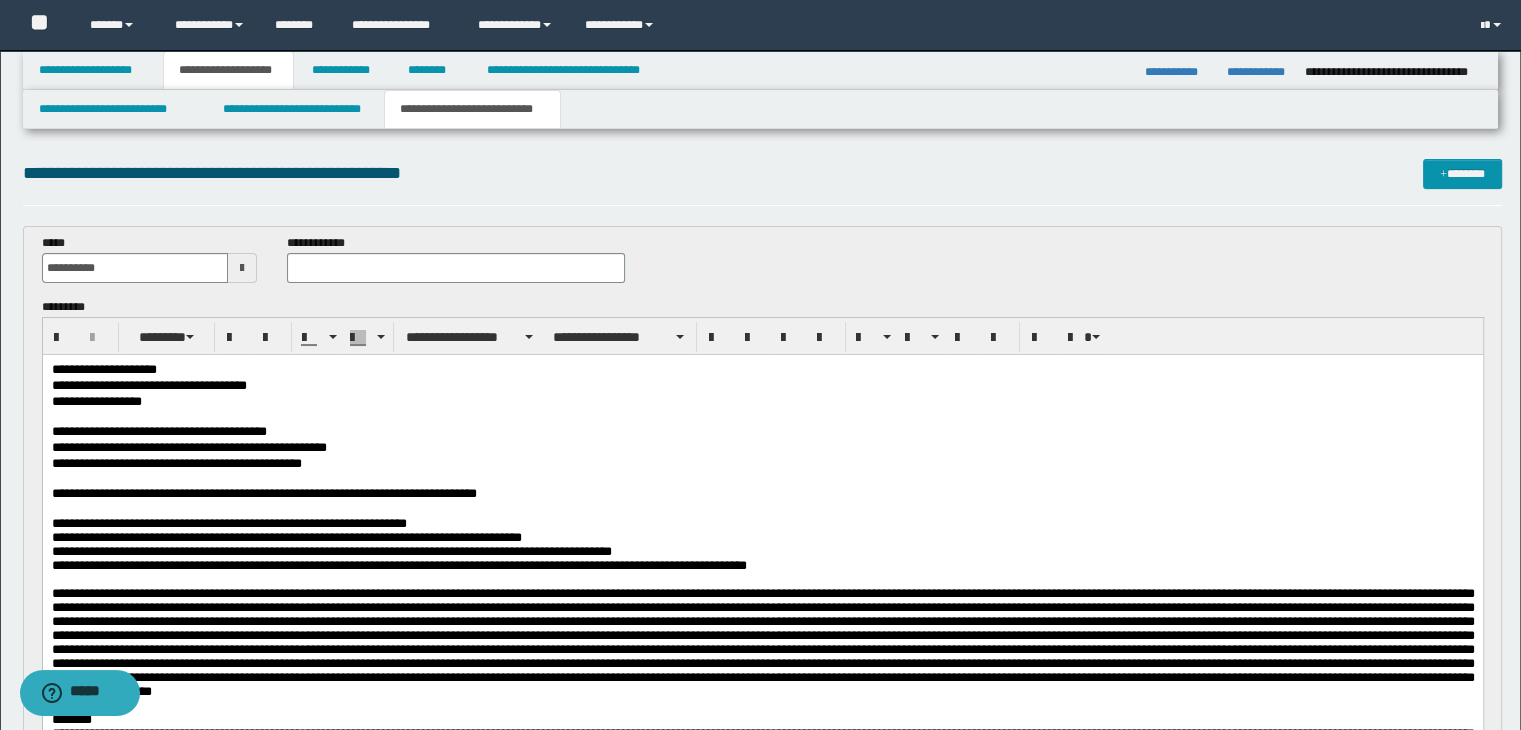 click on "**********" at bounding box center [762, 464] 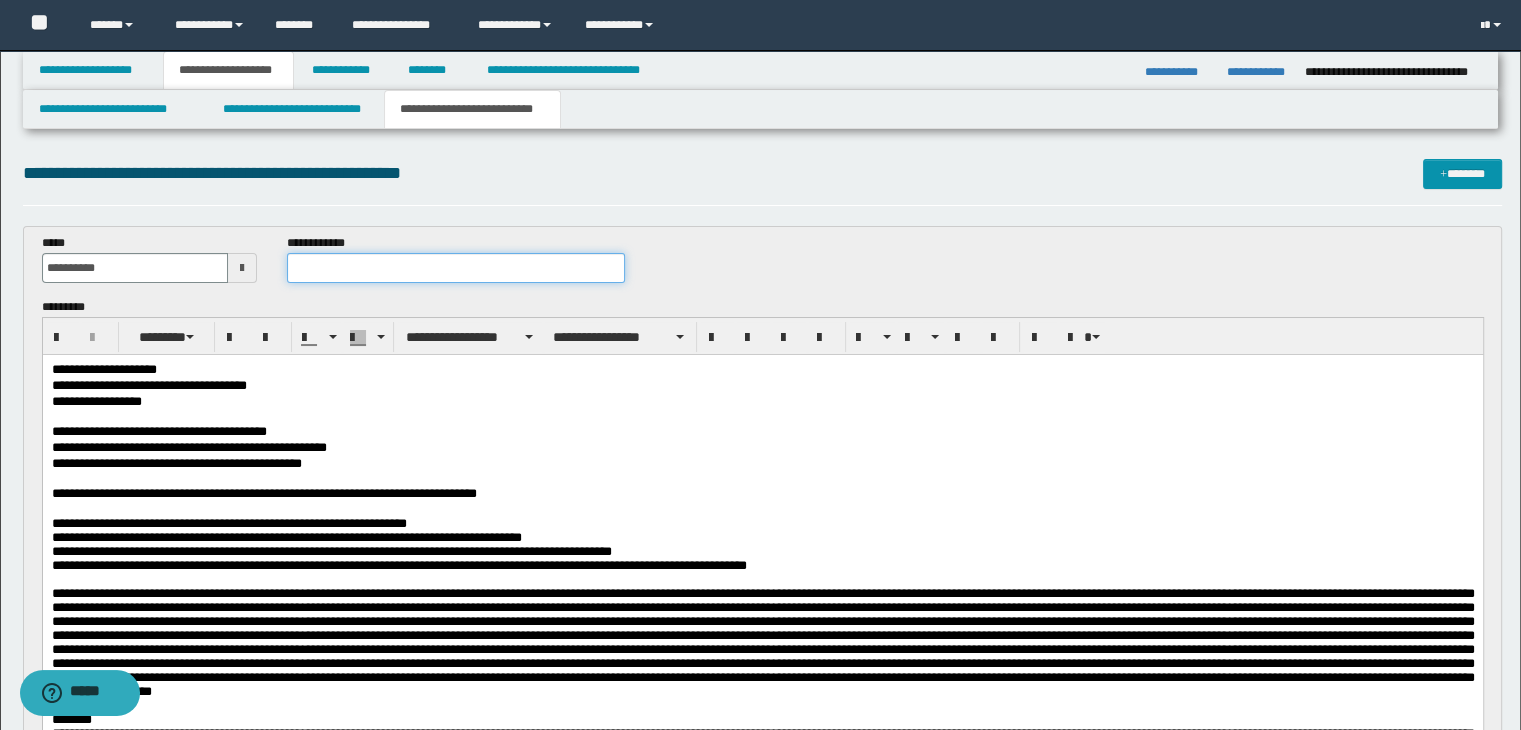 drag, startPoint x: 372, startPoint y: 257, endPoint x: 164, endPoint y: 280, distance: 209.26778 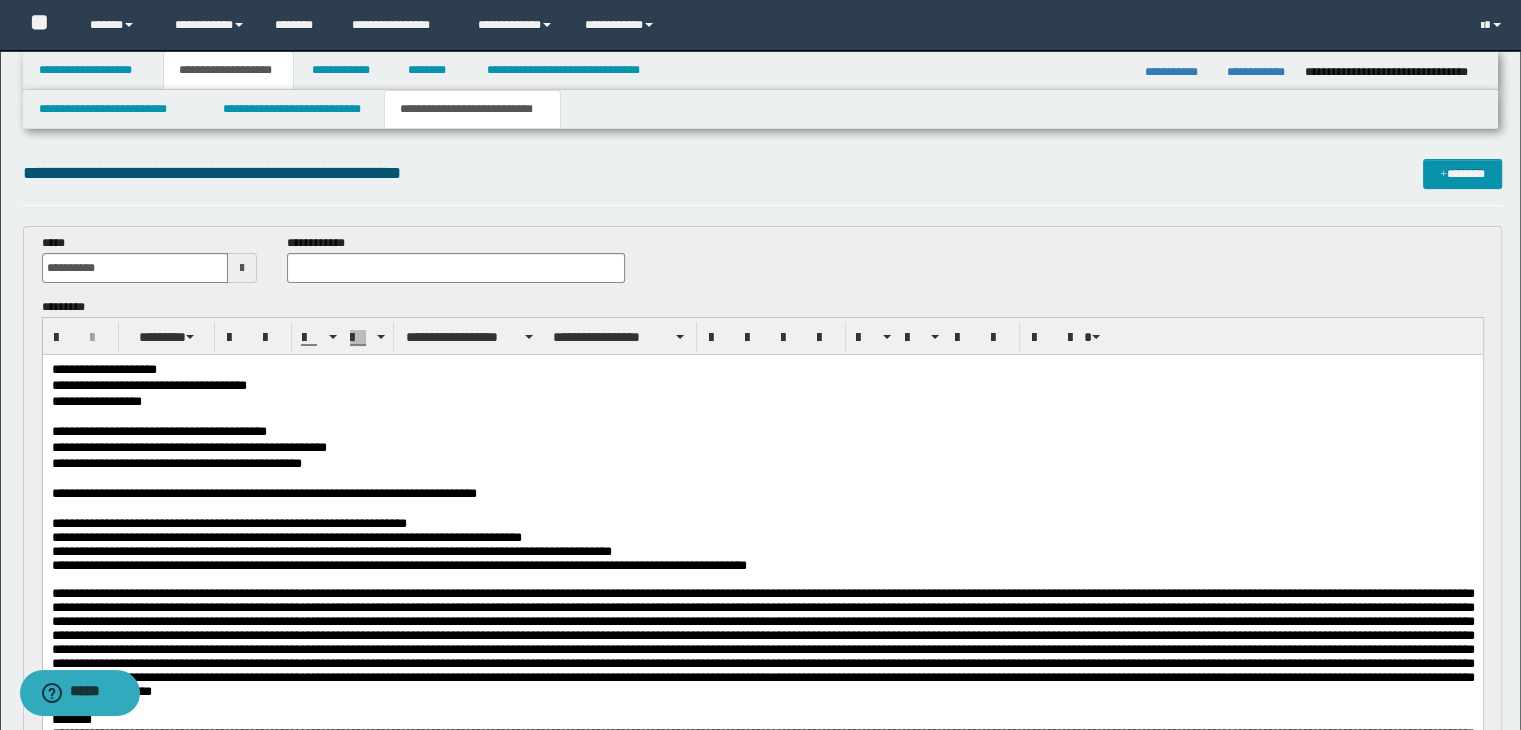 drag, startPoint x: 116, startPoint y: 291, endPoint x: 71, endPoint y: 339, distance: 65.795135 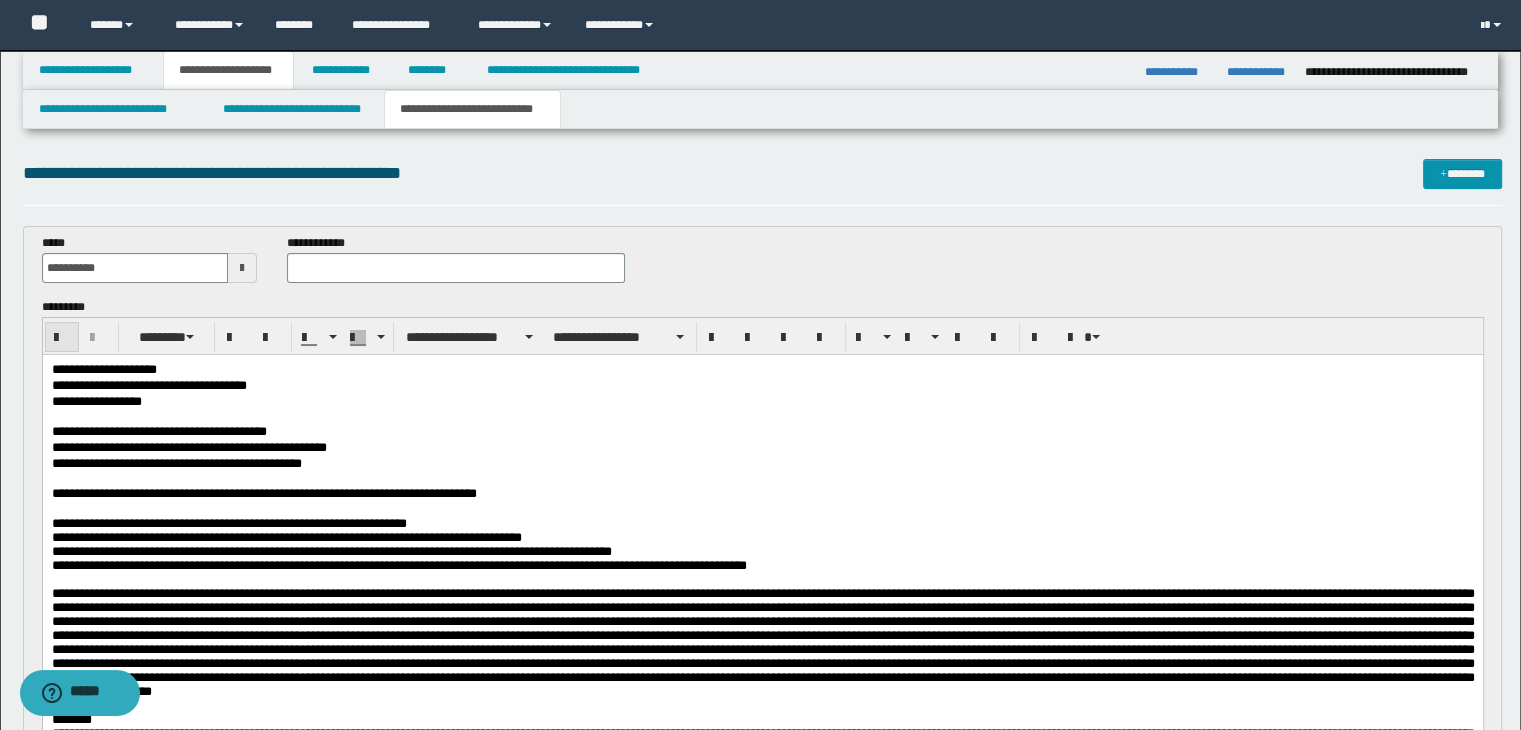 click on "**********" at bounding box center [149, 266] 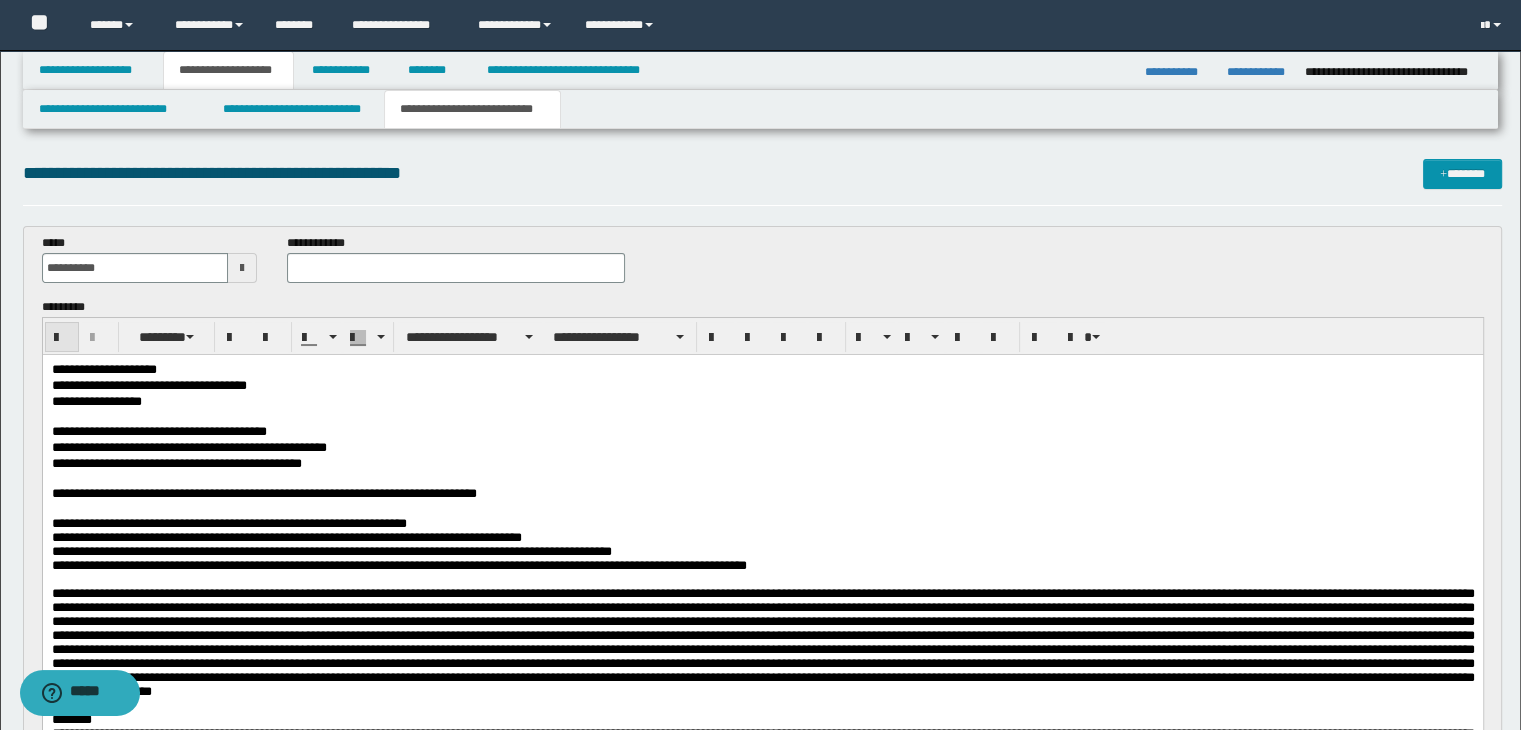 drag, startPoint x: 72, startPoint y: 348, endPoint x: 60, endPoint y: 337, distance: 16.27882 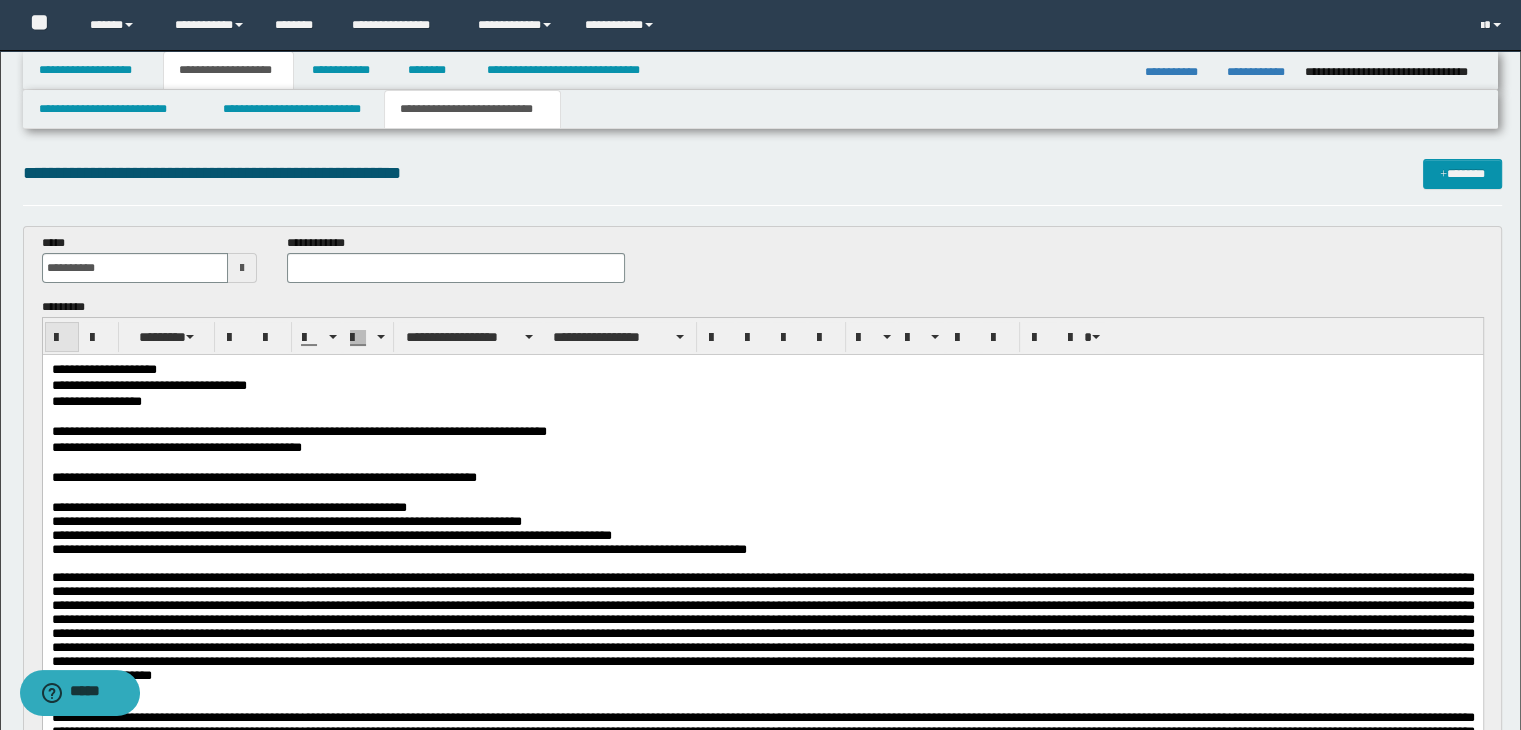 click at bounding box center (62, 338) 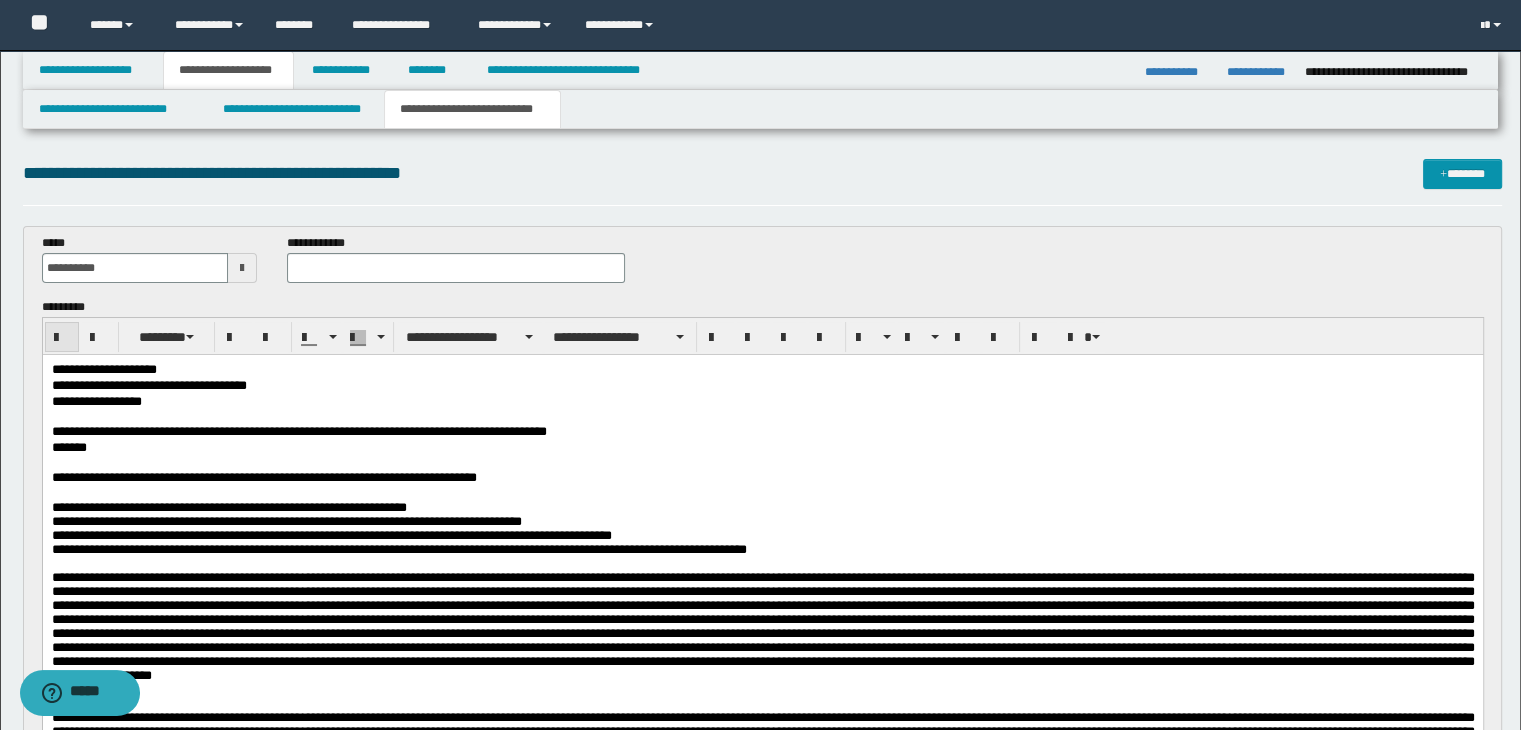 click at bounding box center (62, 338) 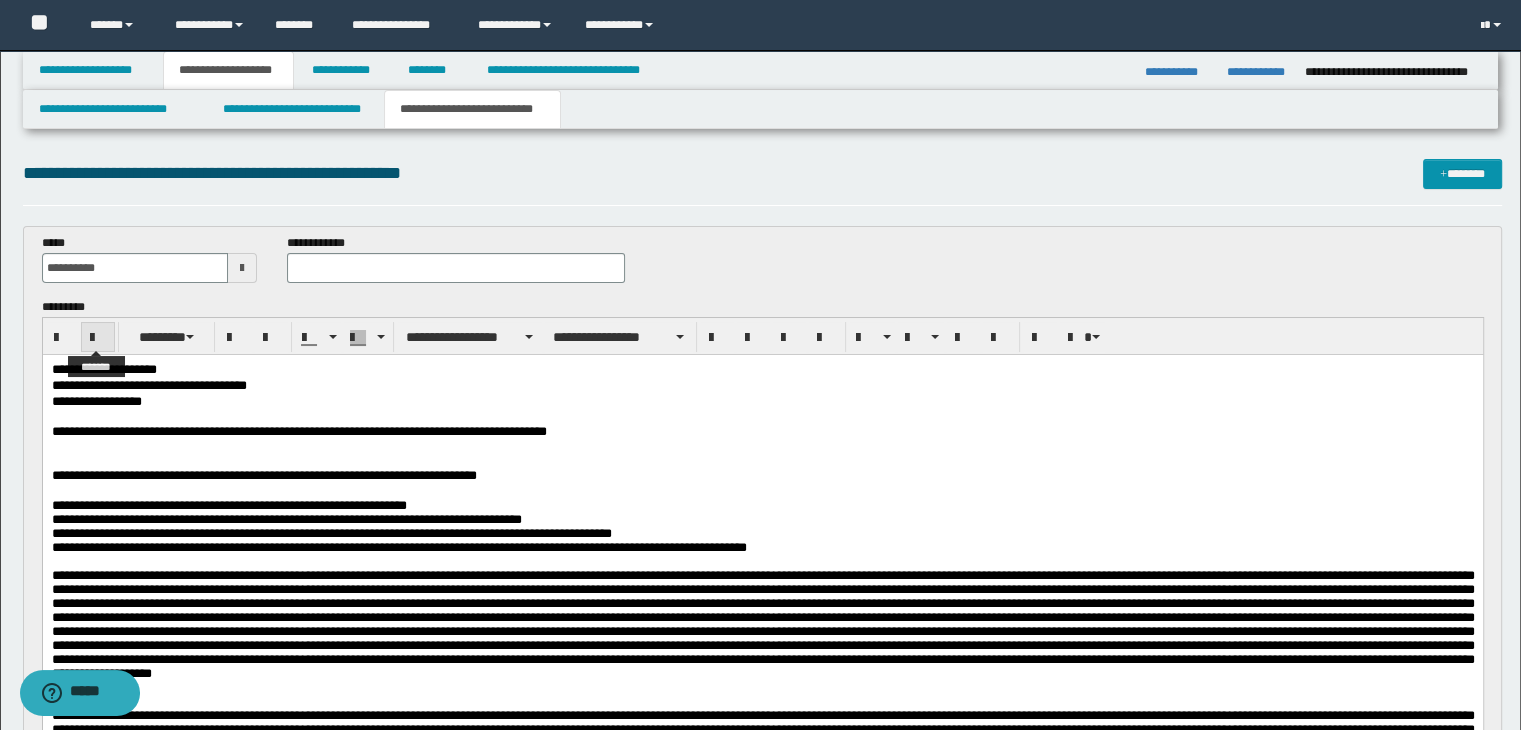 click at bounding box center [98, 338] 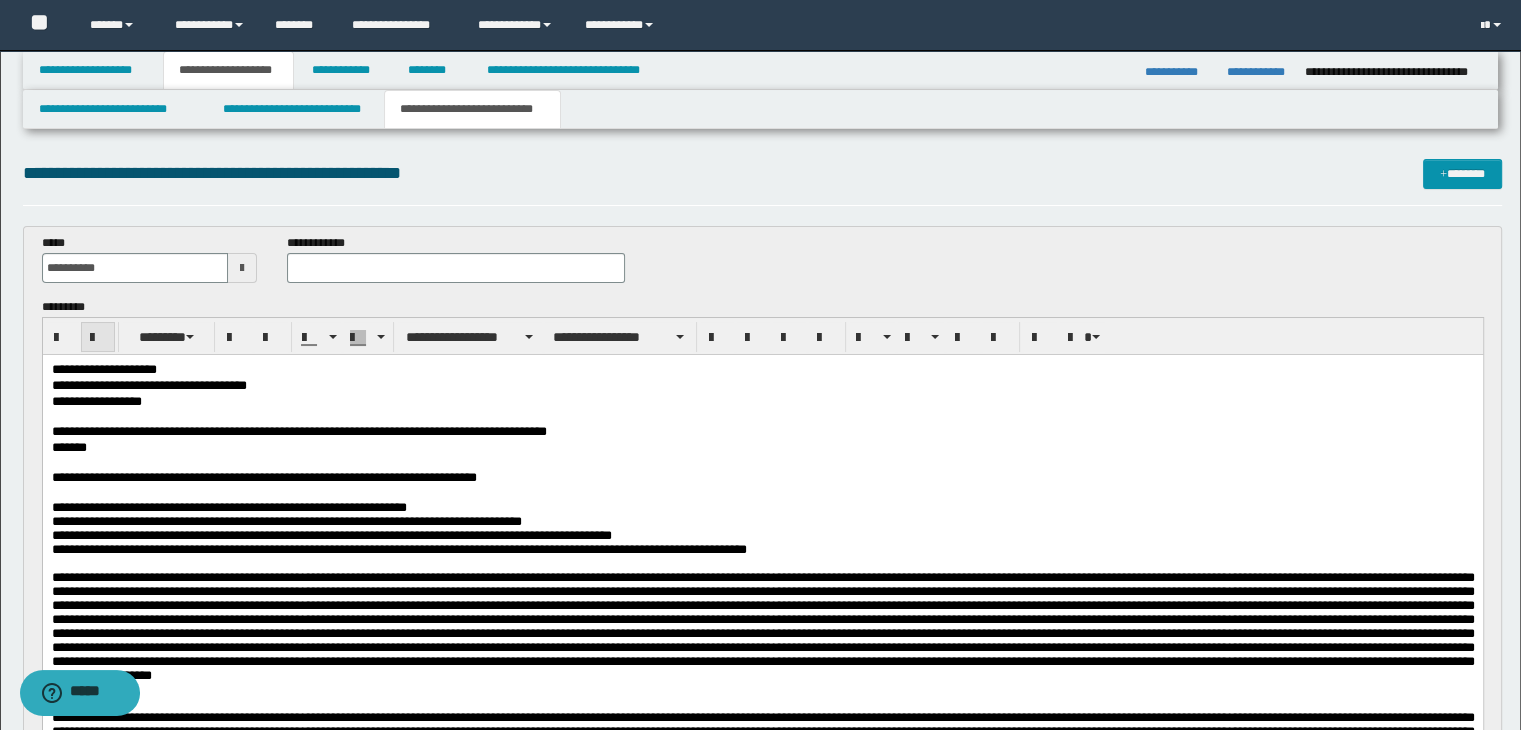 click at bounding box center [98, 338] 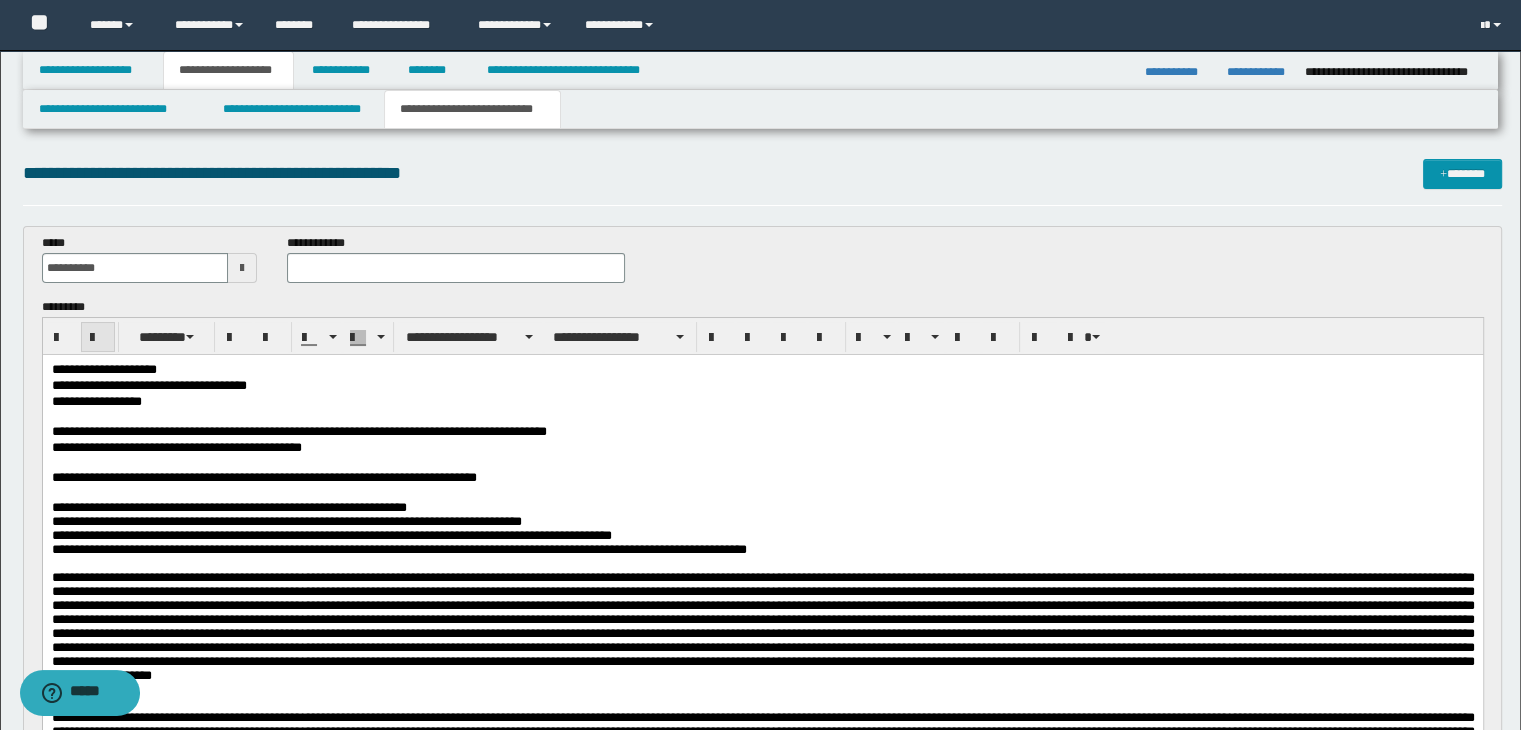 click at bounding box center [98, 338] 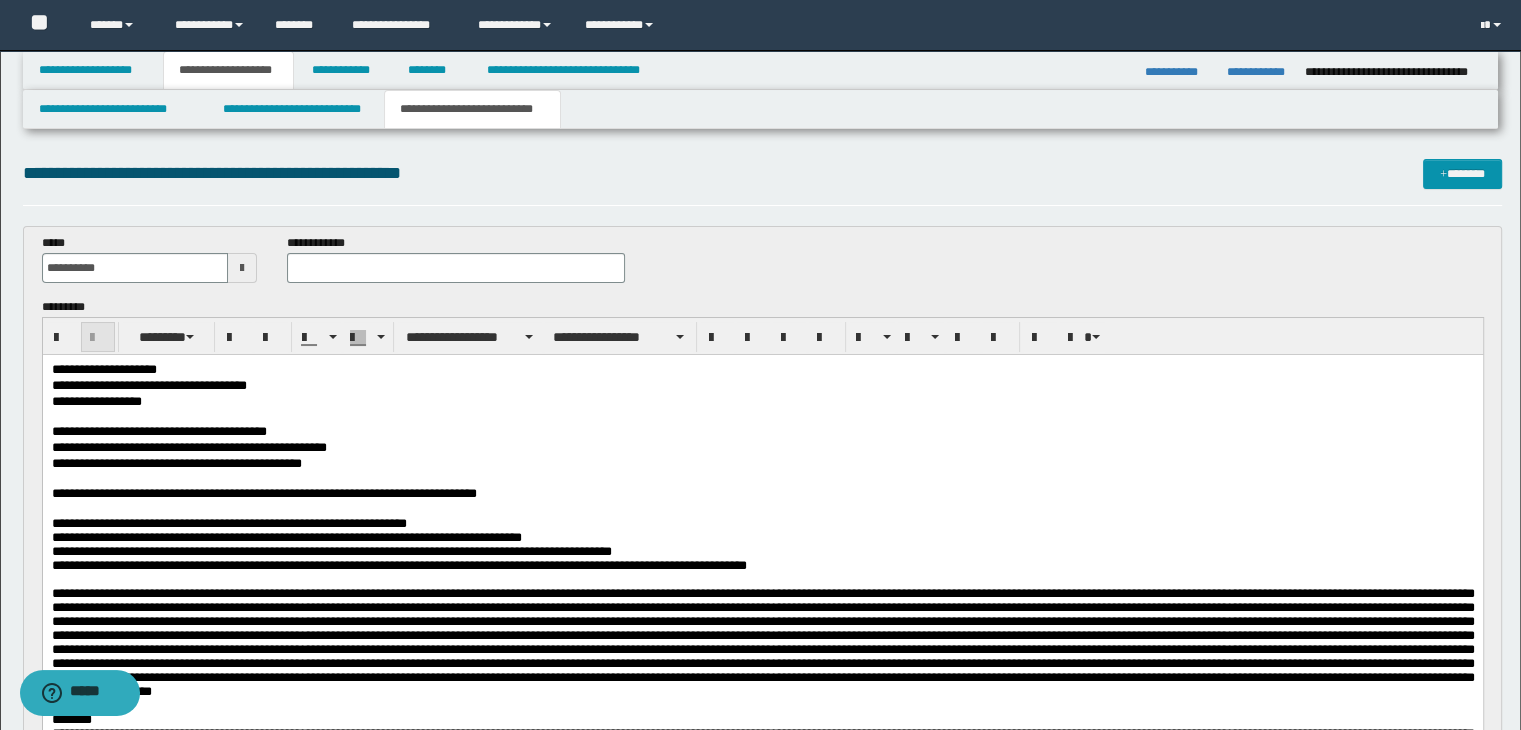 click at bounding box center [98, 338] 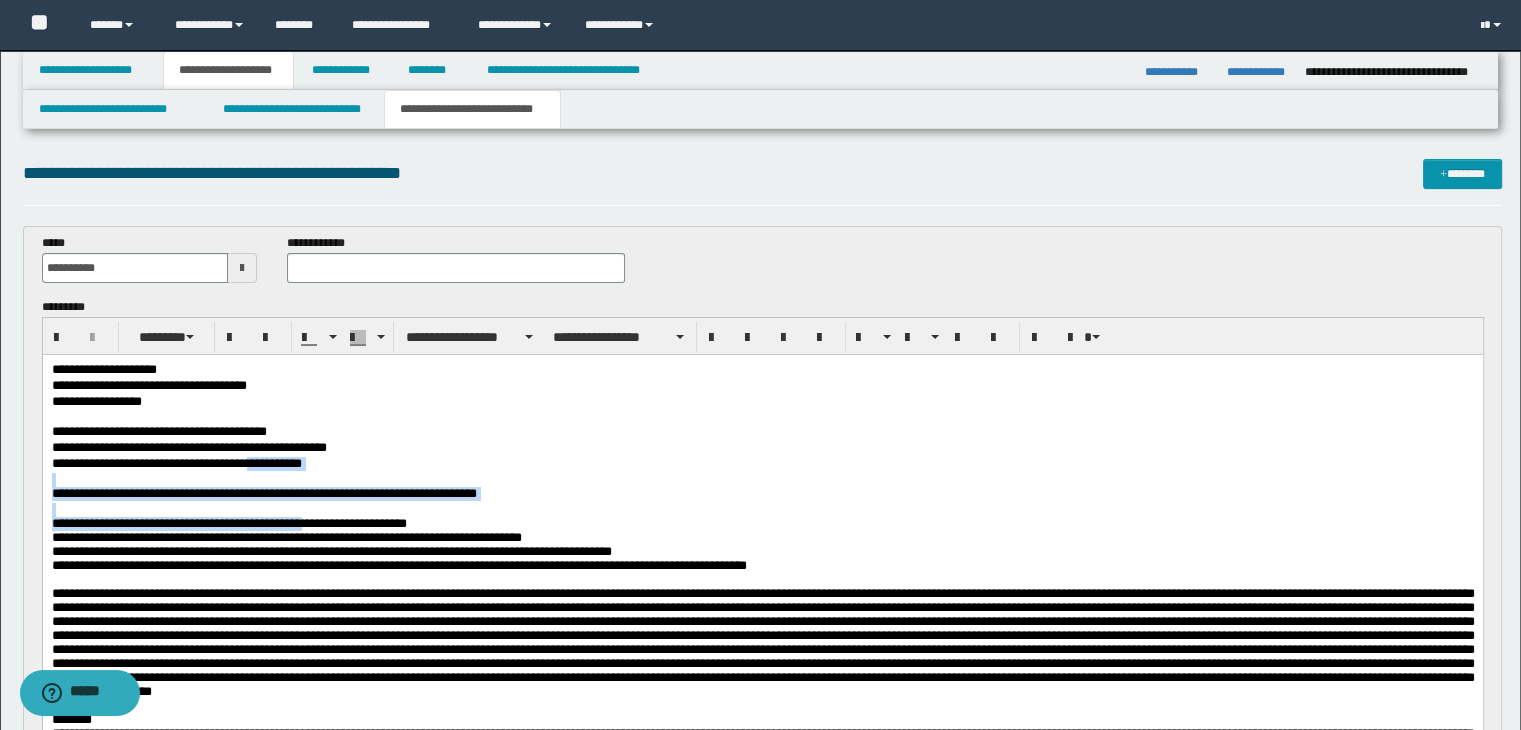 drag, startPoint x: 361, startPoint y: 510, endPoint x: 404, endPoint y: 525, distance: 45.54119 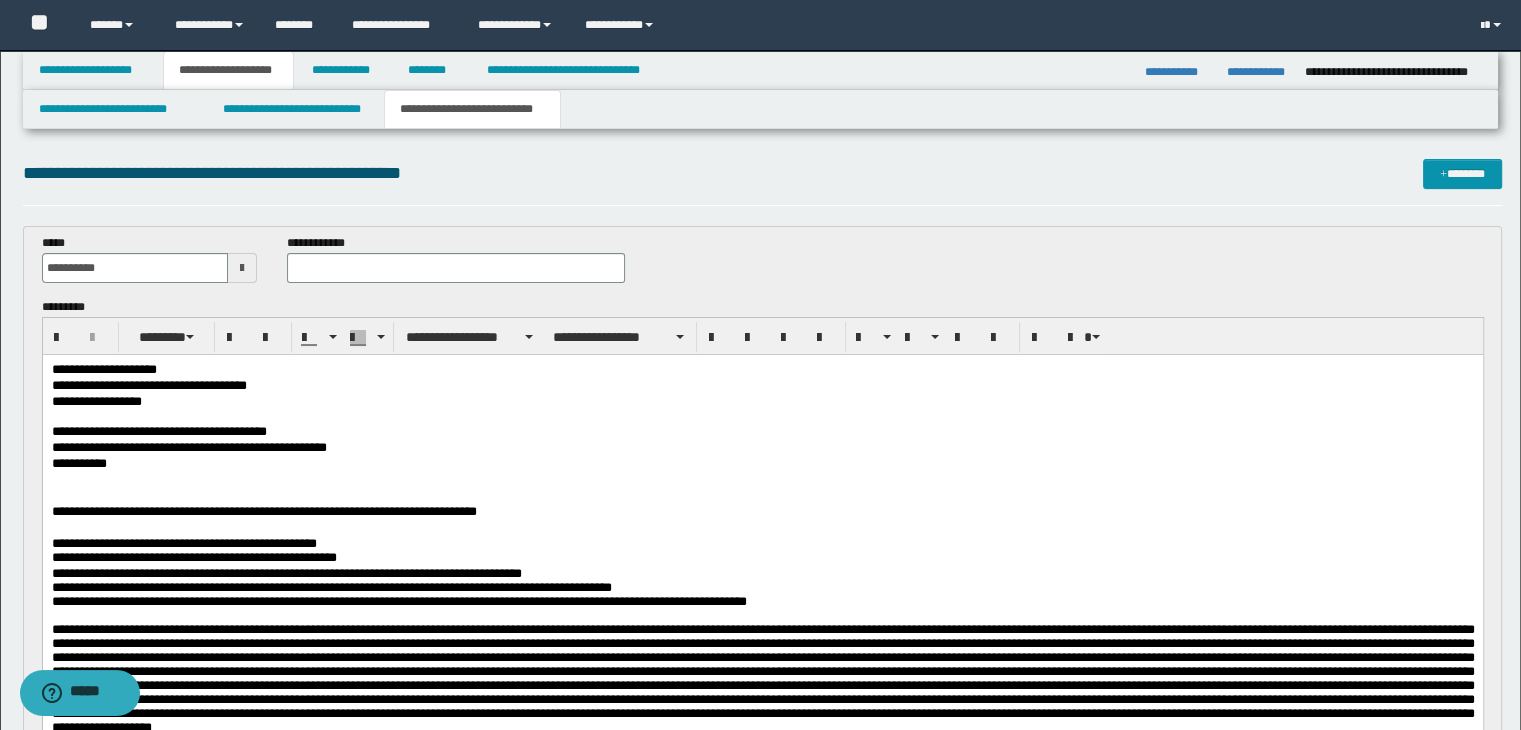 drag, startPoint x: 441, startPoint y: 494, endPoint x: 547, endPoint y: 415, distance: 132.2006 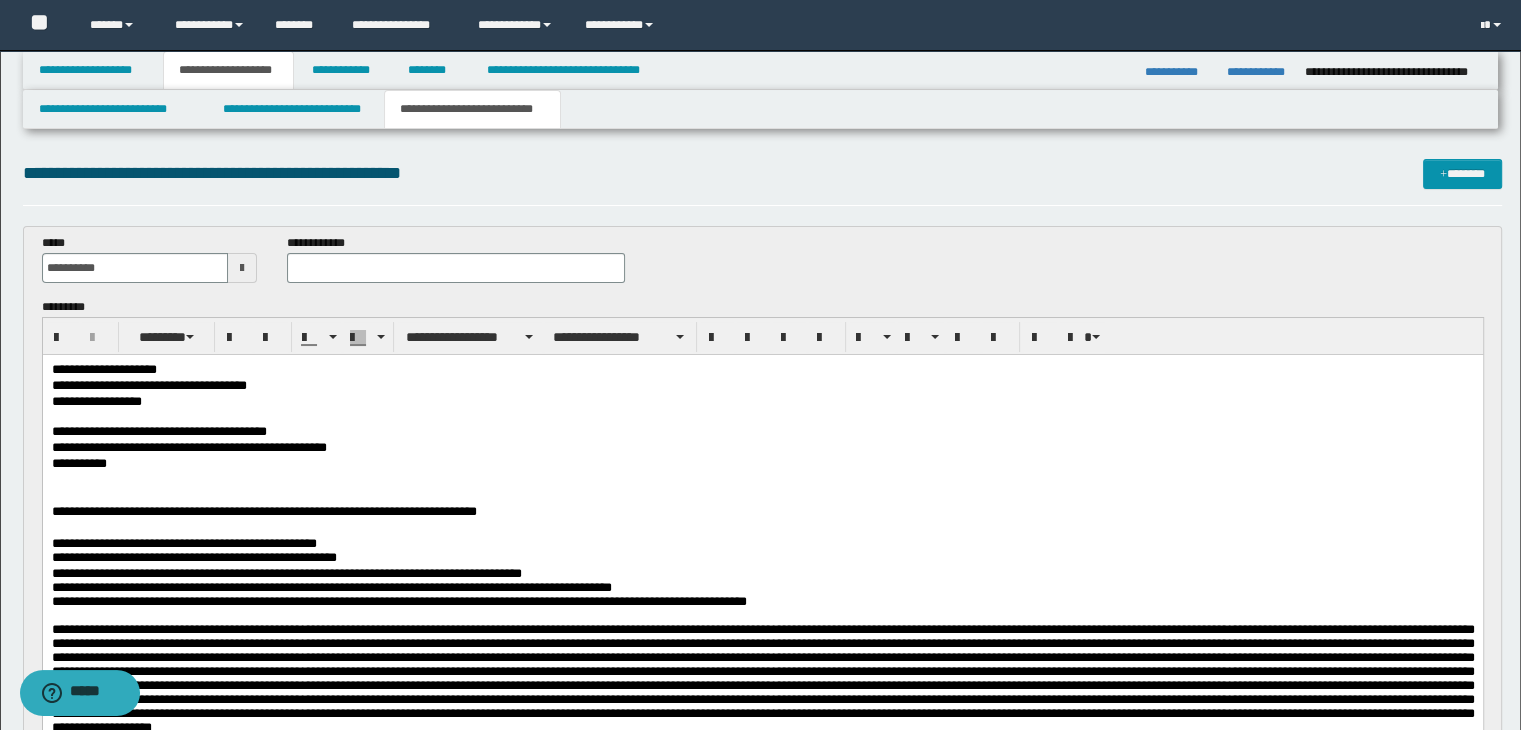 click at bounding box center [762, 417] 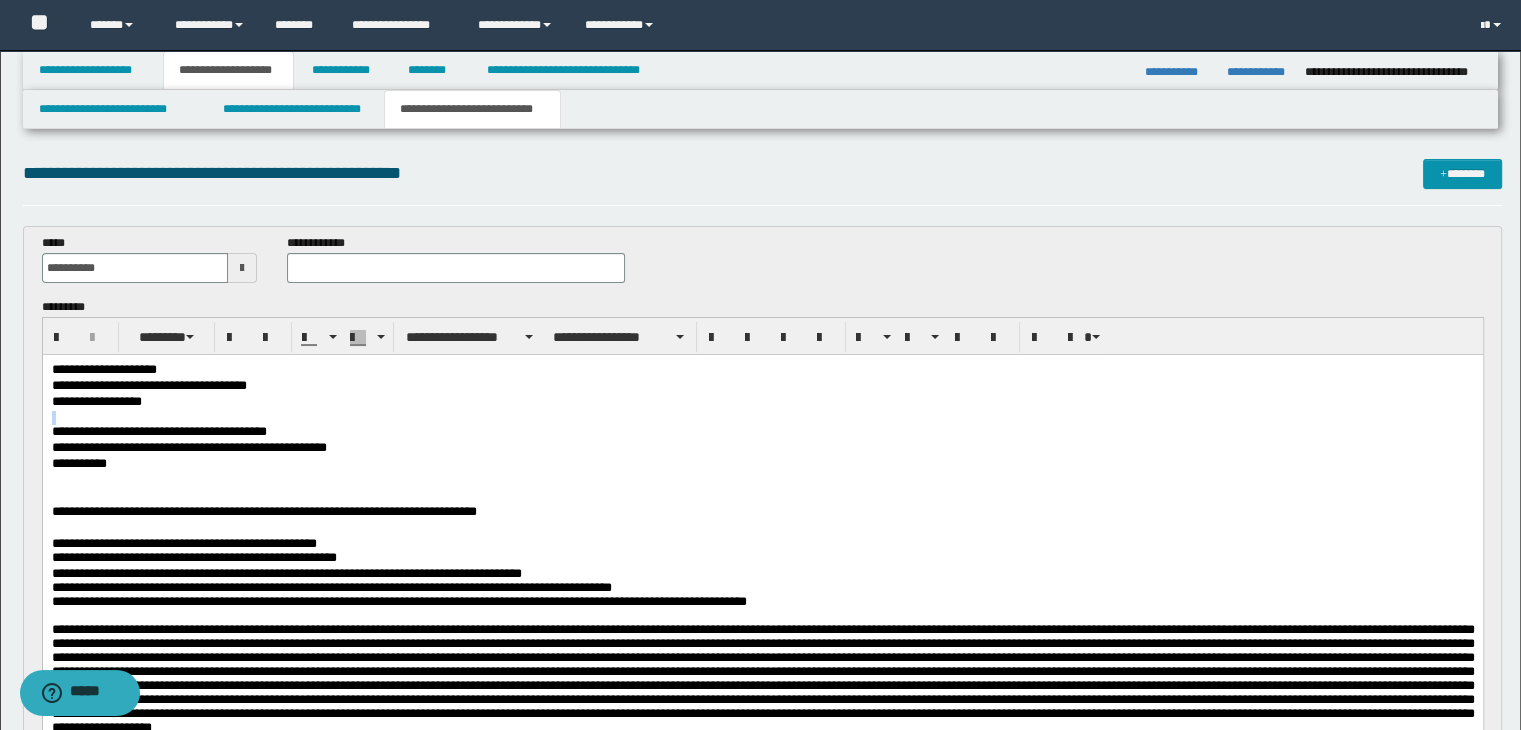 click at bounding box center [762, 417] 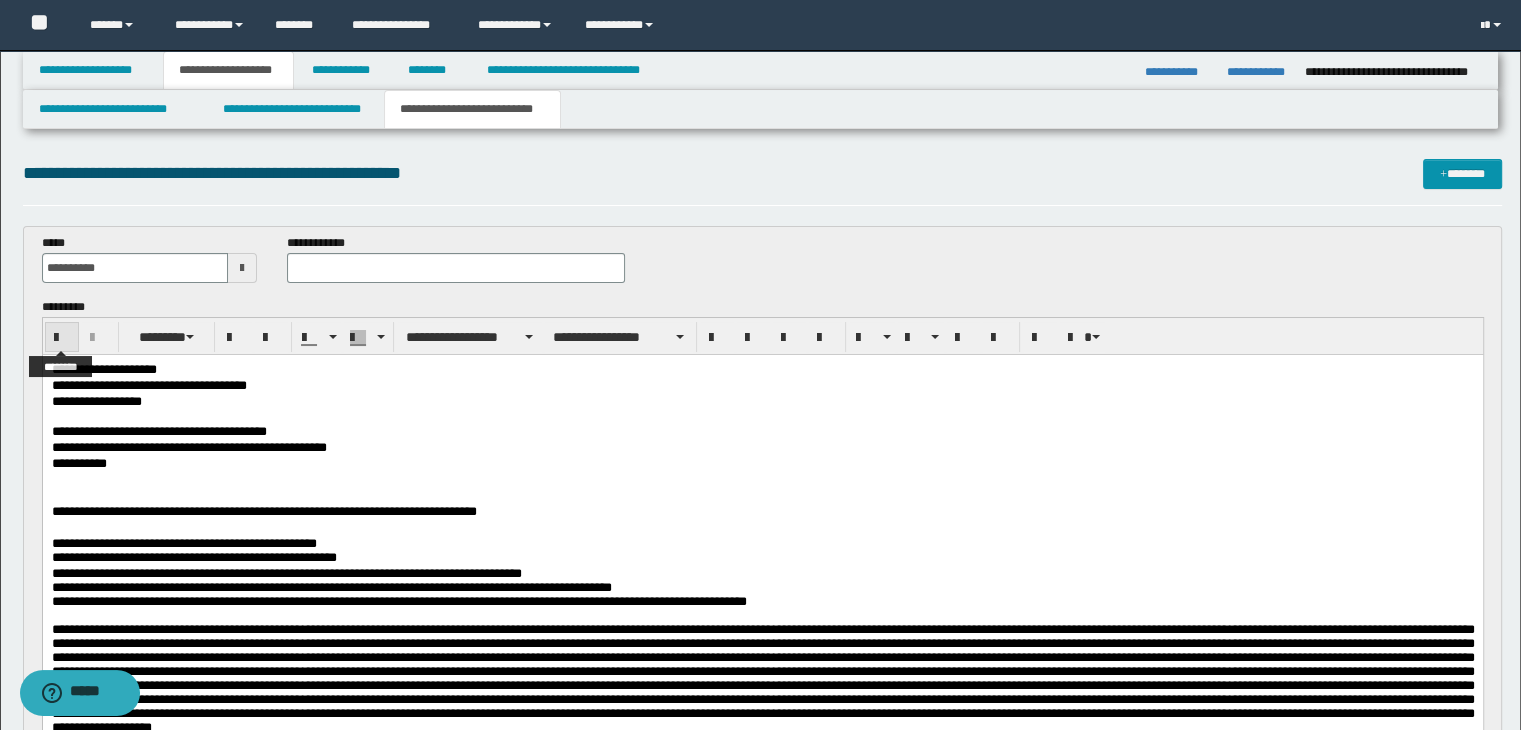 click at bounding box center [62, 337] 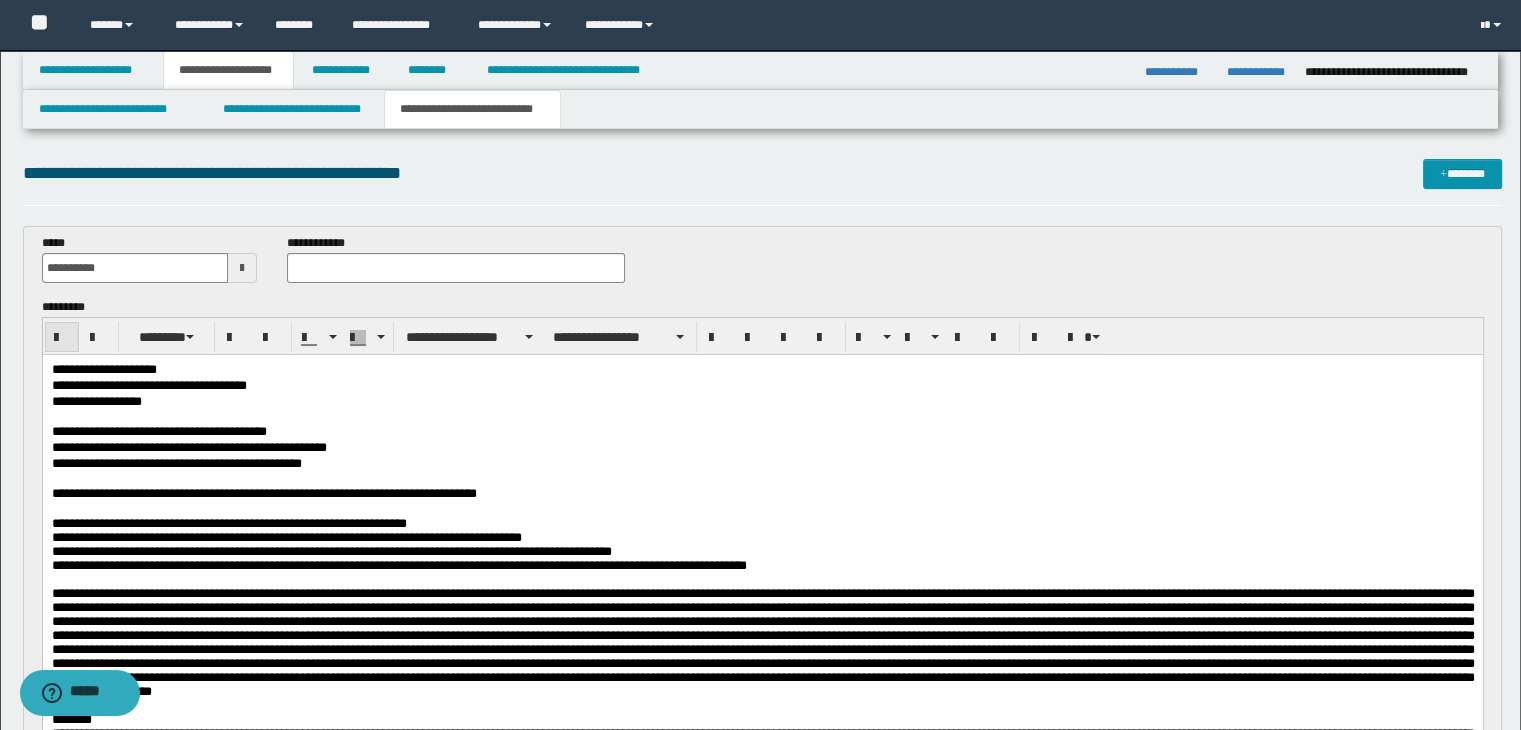 click at bounding box center (62, 337) 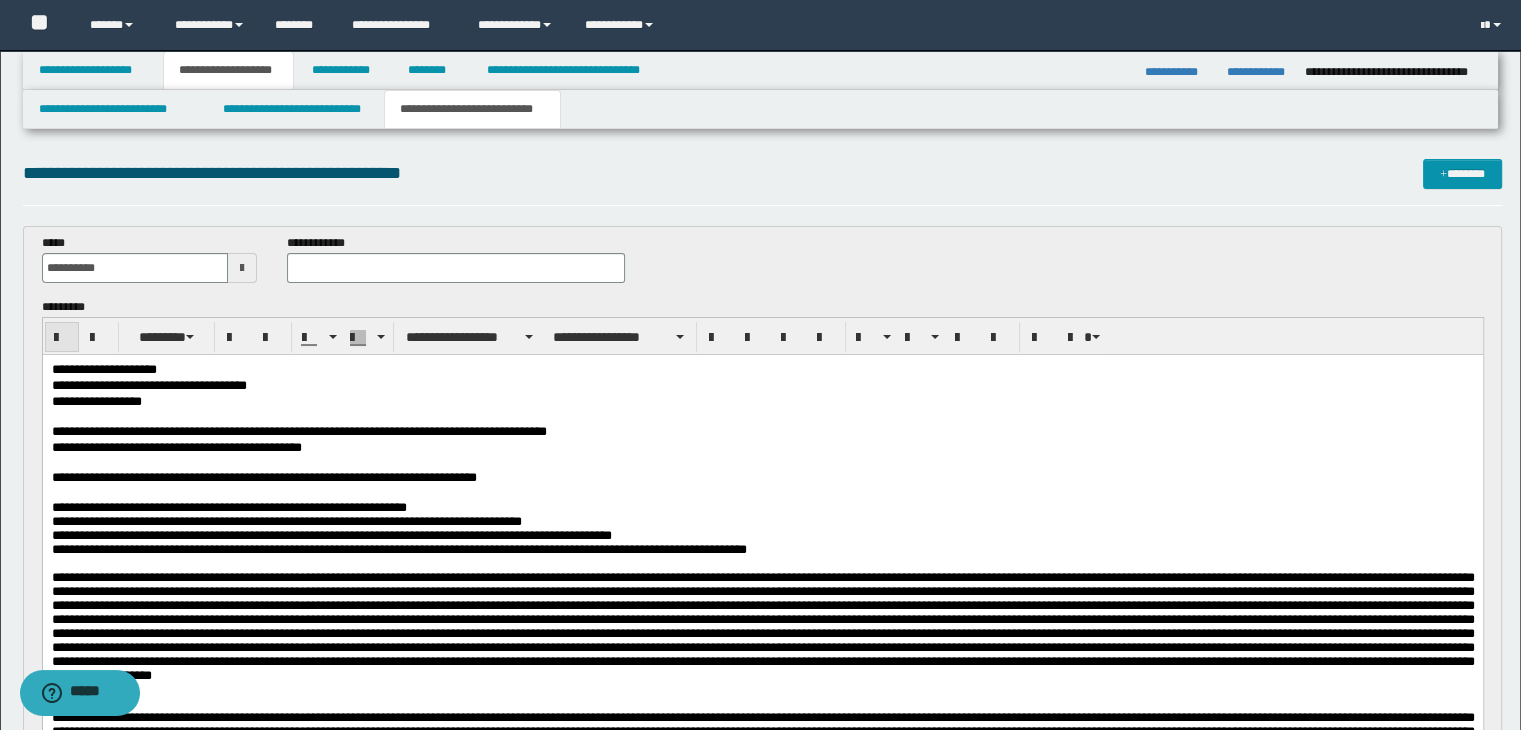 click at bounding box center (62, 337) 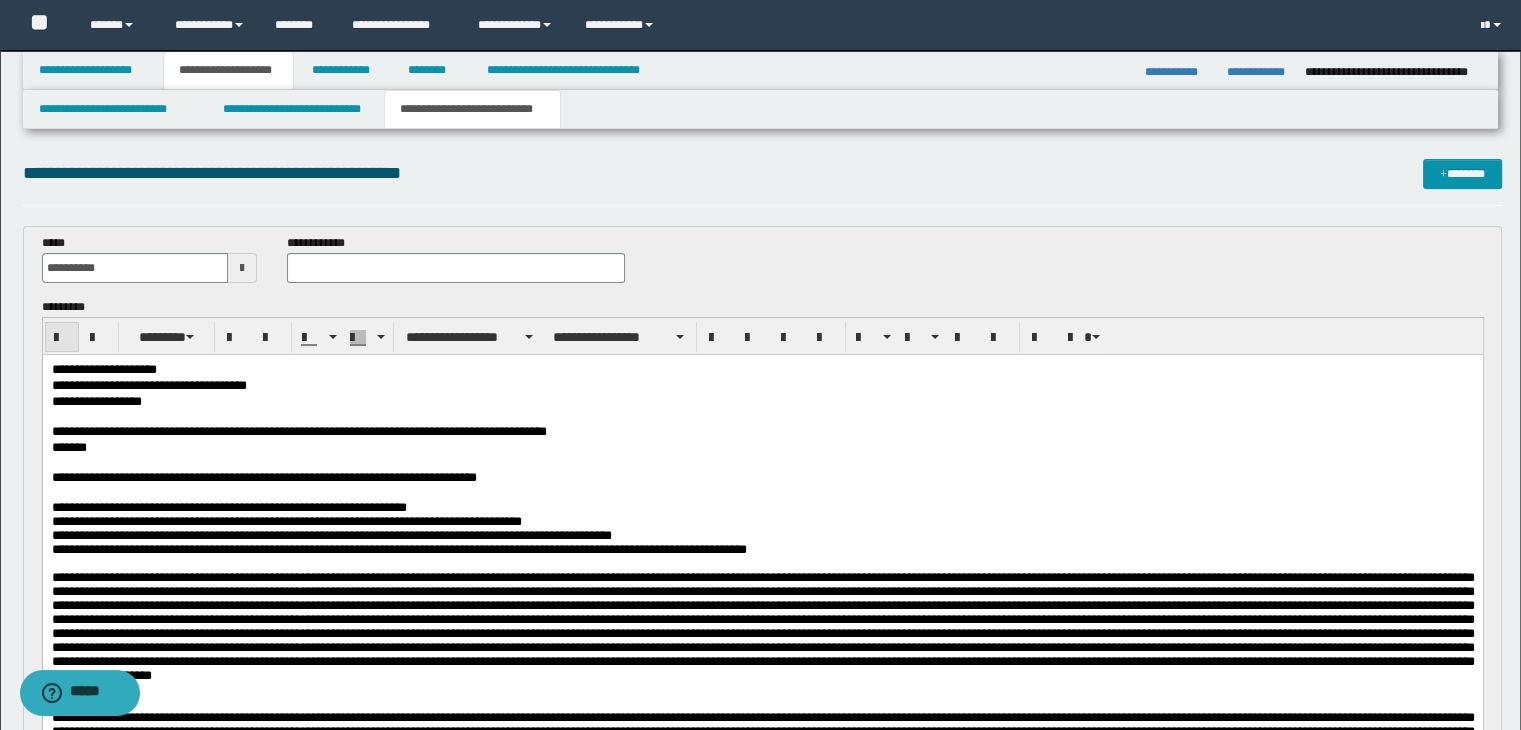 click at bounding box center [62, 337] 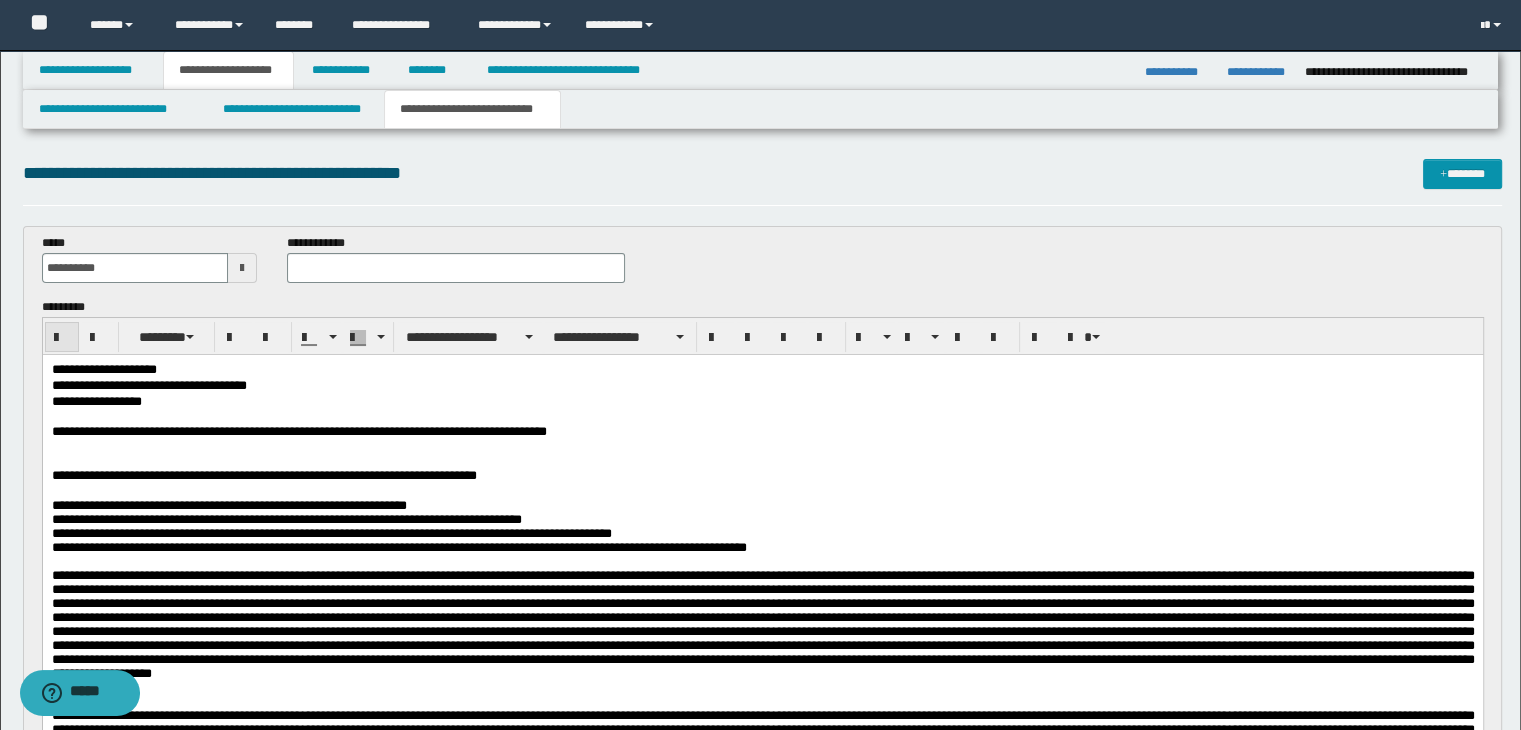 click at bounding box center (62, 337) 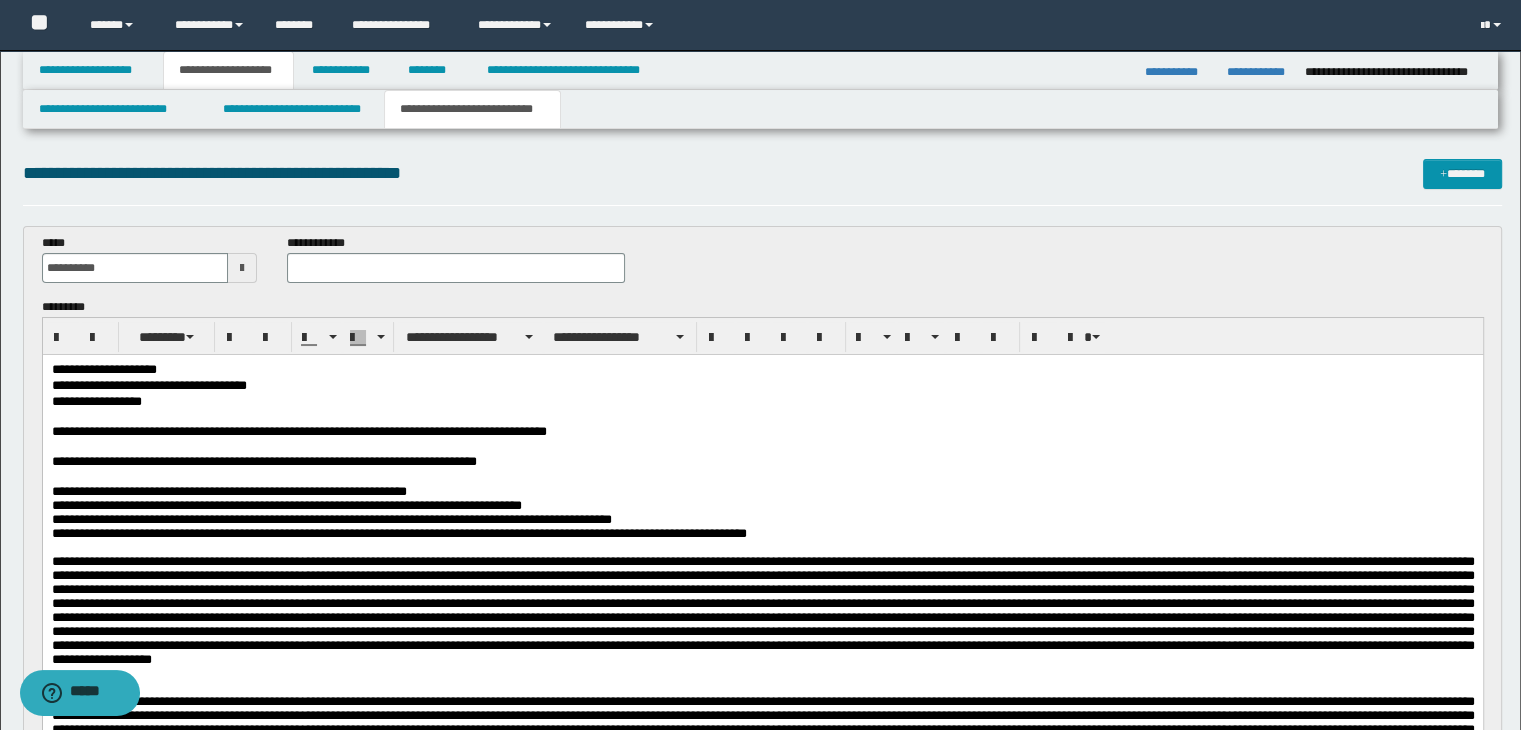 drag, startPoint x: 48, startPoint y: 328, endPoint x: 78, endPoint y: 251, distance: 82.637764 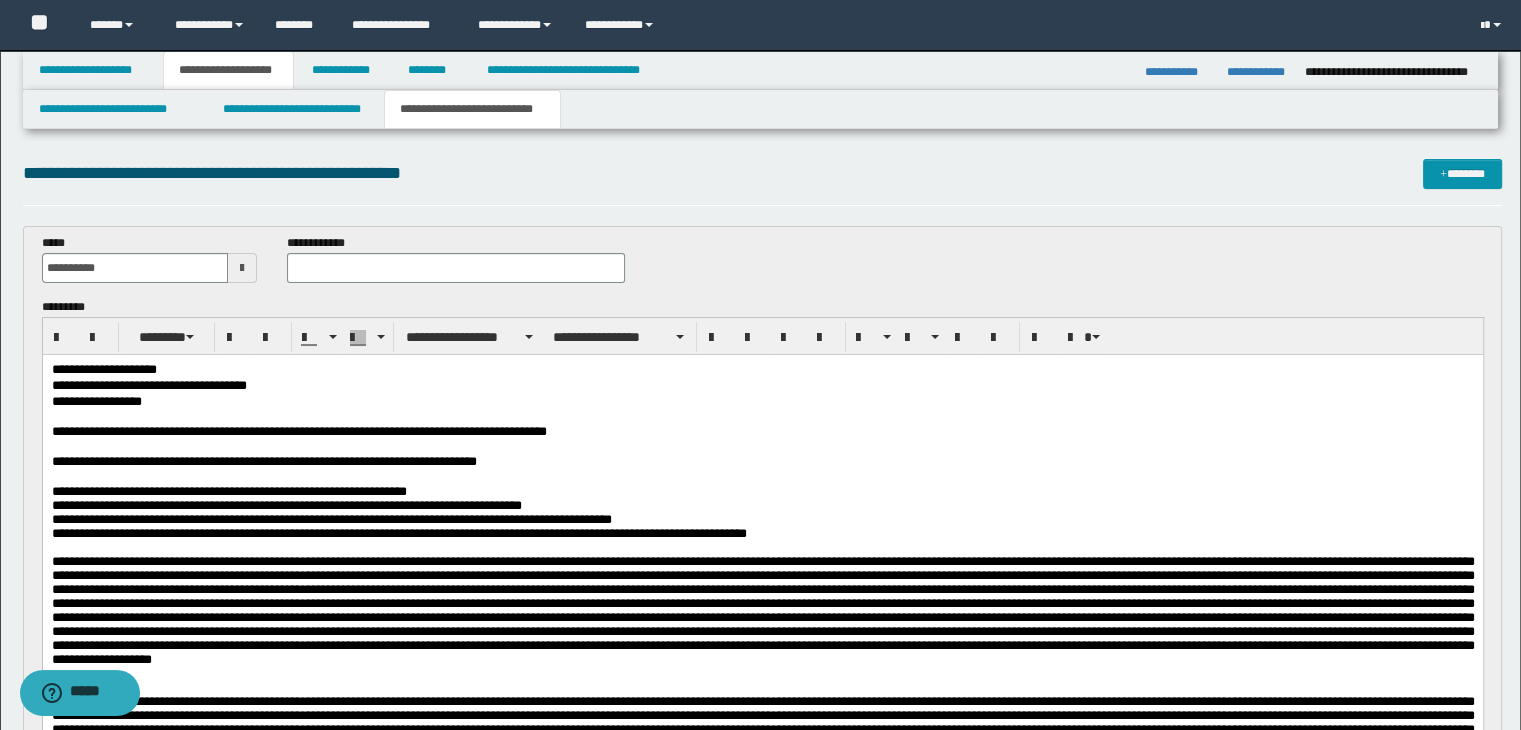 click on "**********" at bounding box center (763, 683) 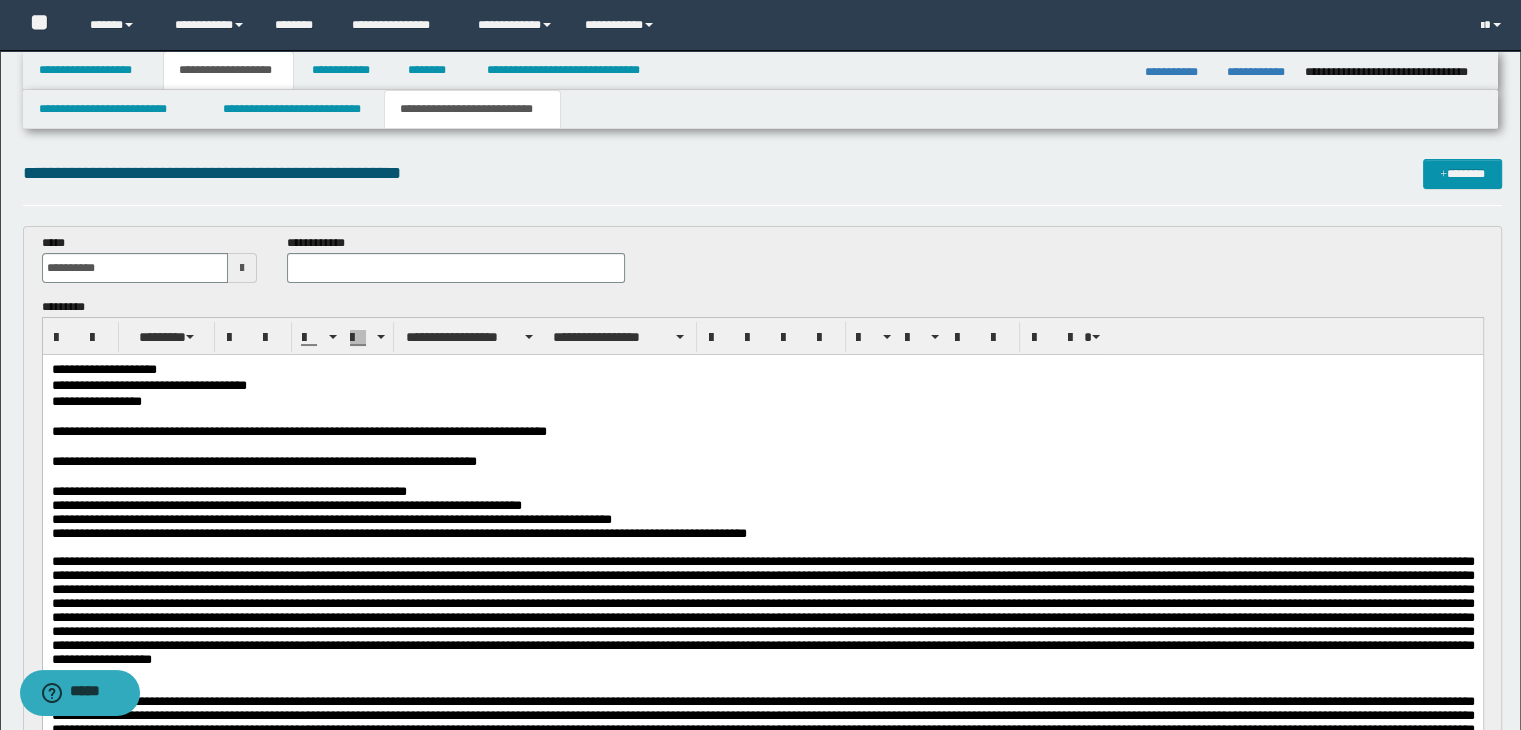 click on "**********" at bounding box center (149, 258) 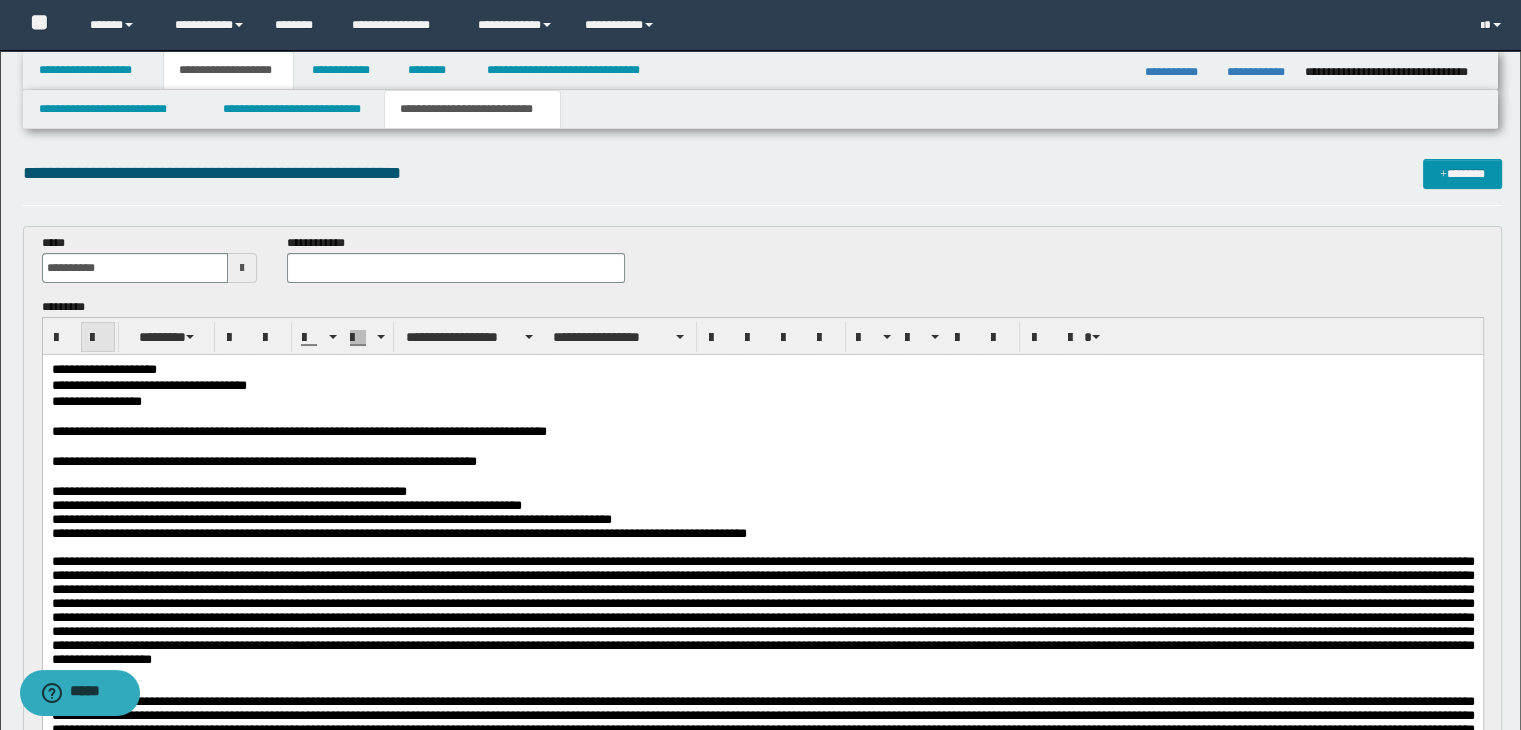 drag, startPoint x: 95, startPoint y: 353, endPoint x: 98, endPoint y: 334, distance: 19.235384 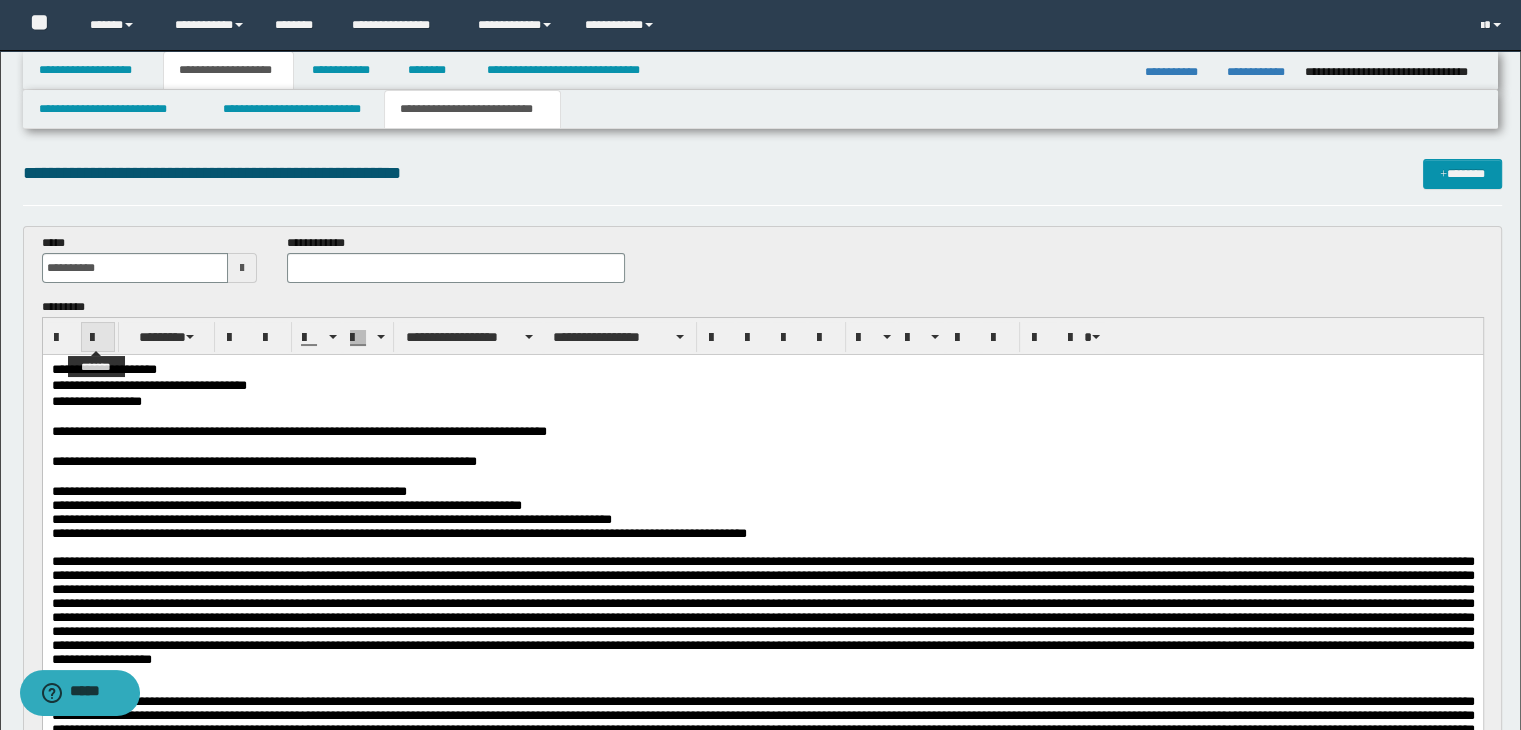 click at bounding box center (98, 338) 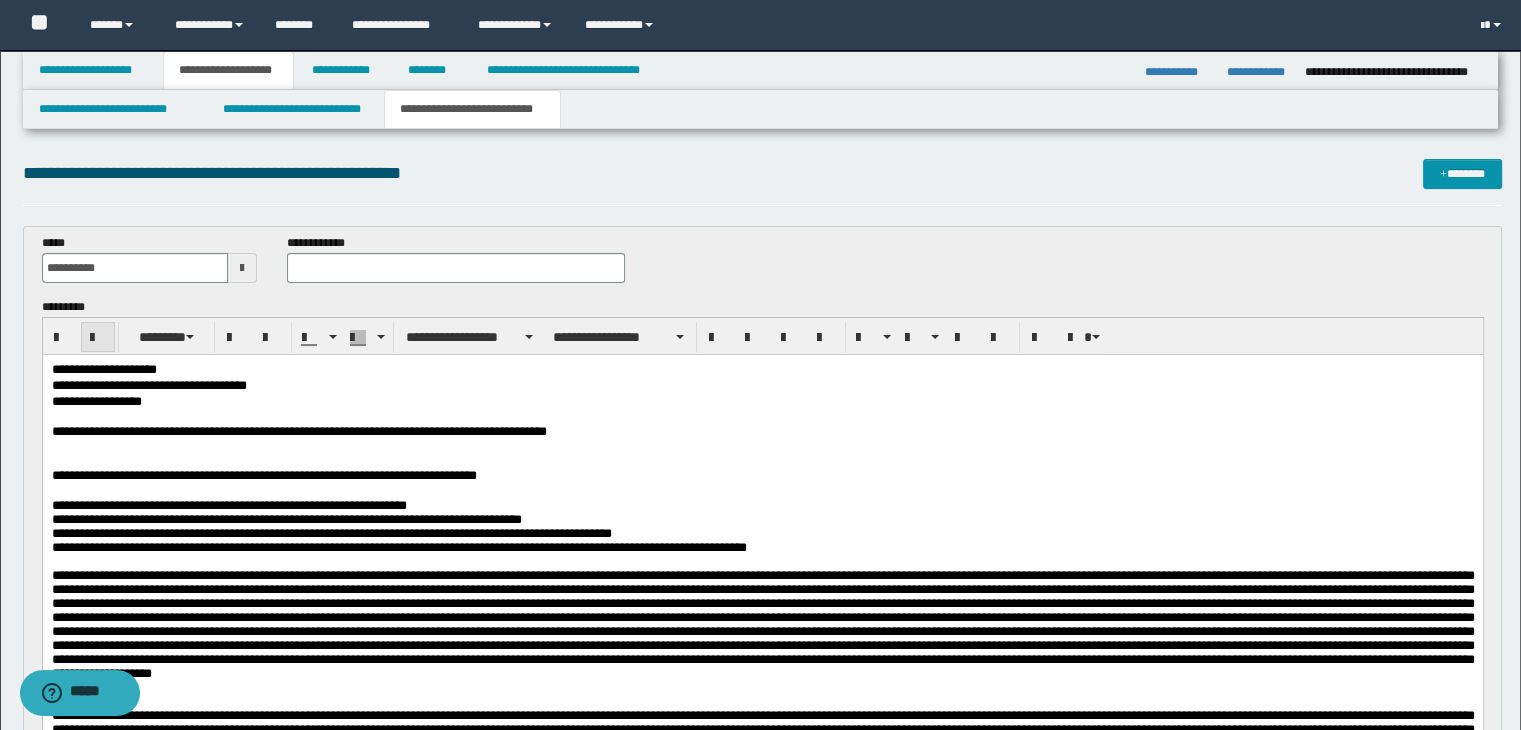 click at bounding box center (98, 338) 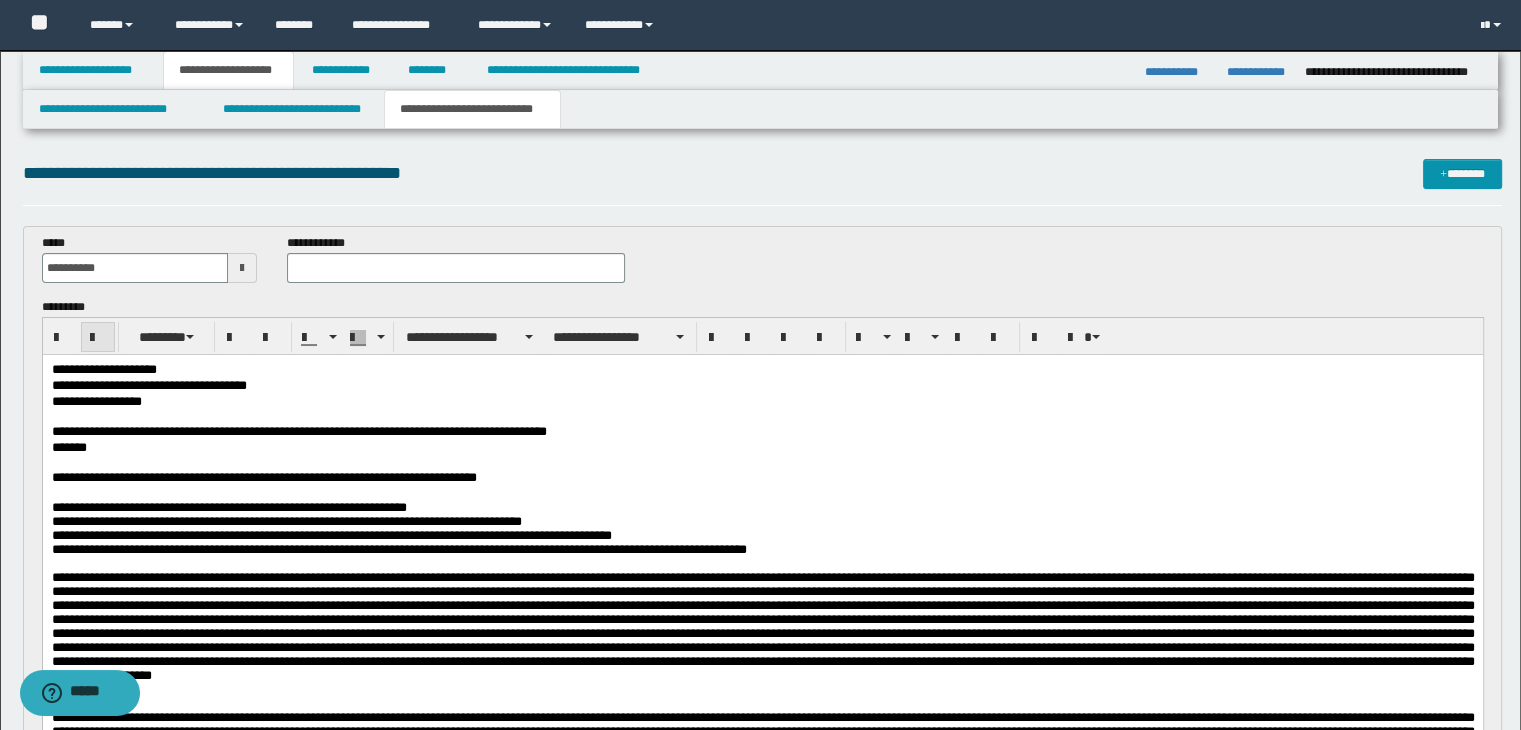 click at bounding box center (98, 338) 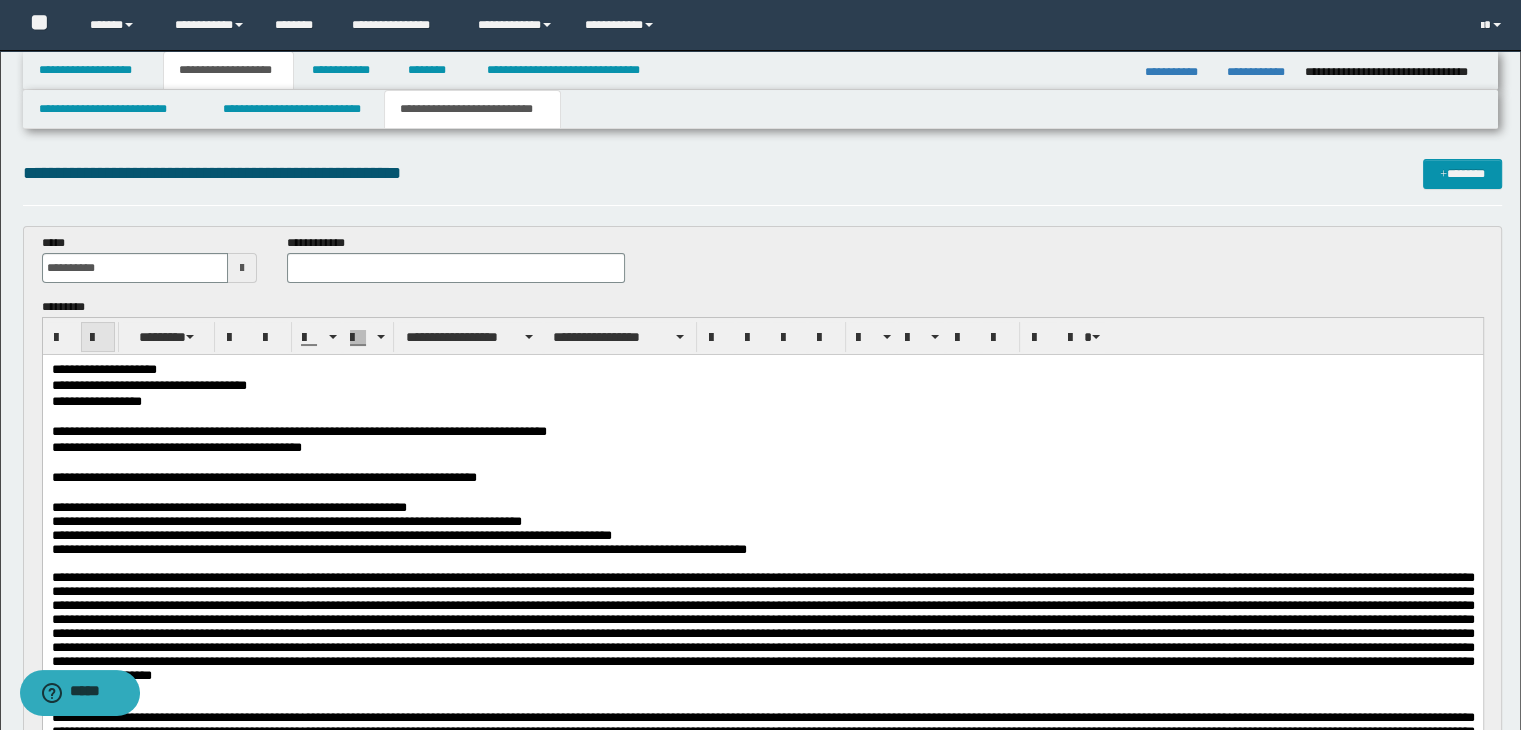 click at bounding box center (98, 338) 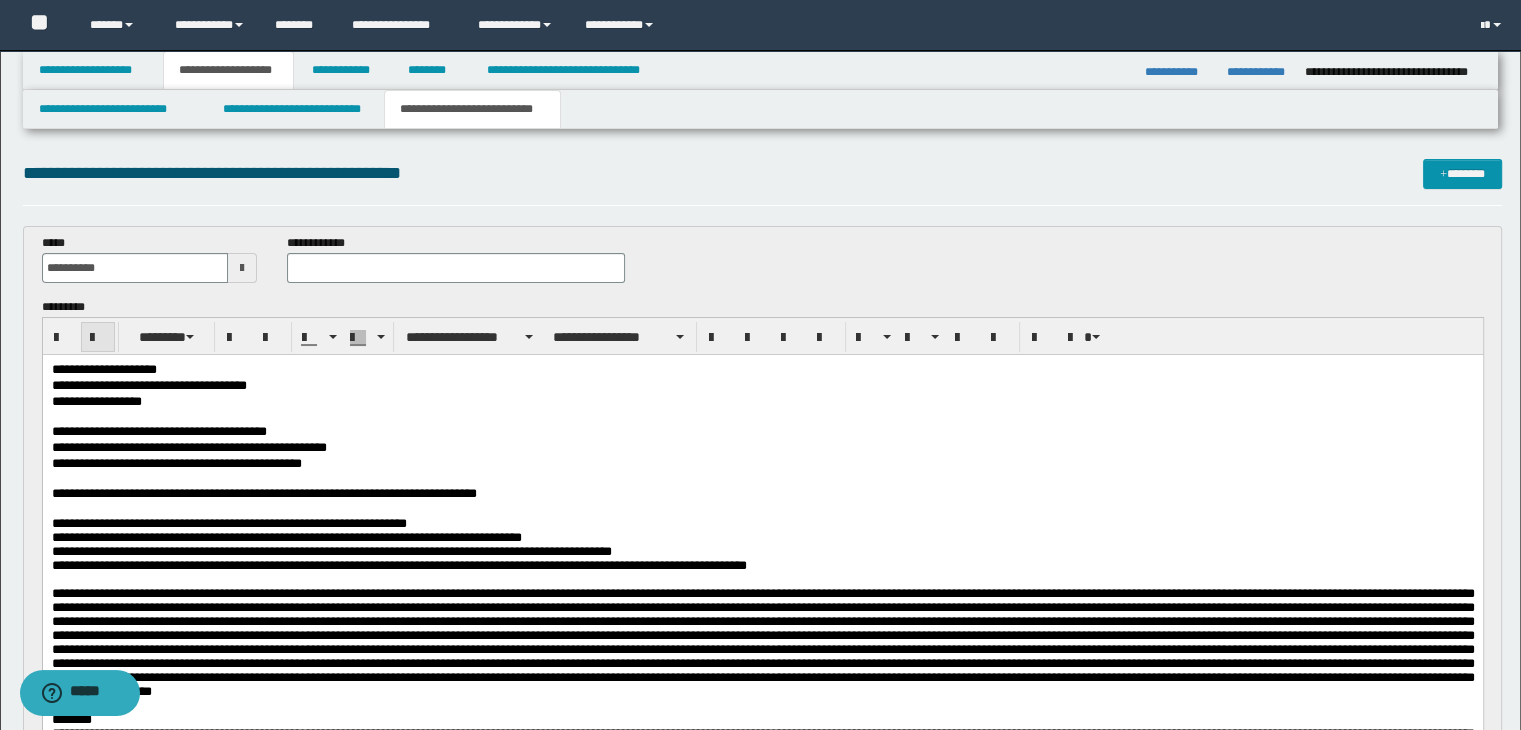 click at bounding box center (98, 338) 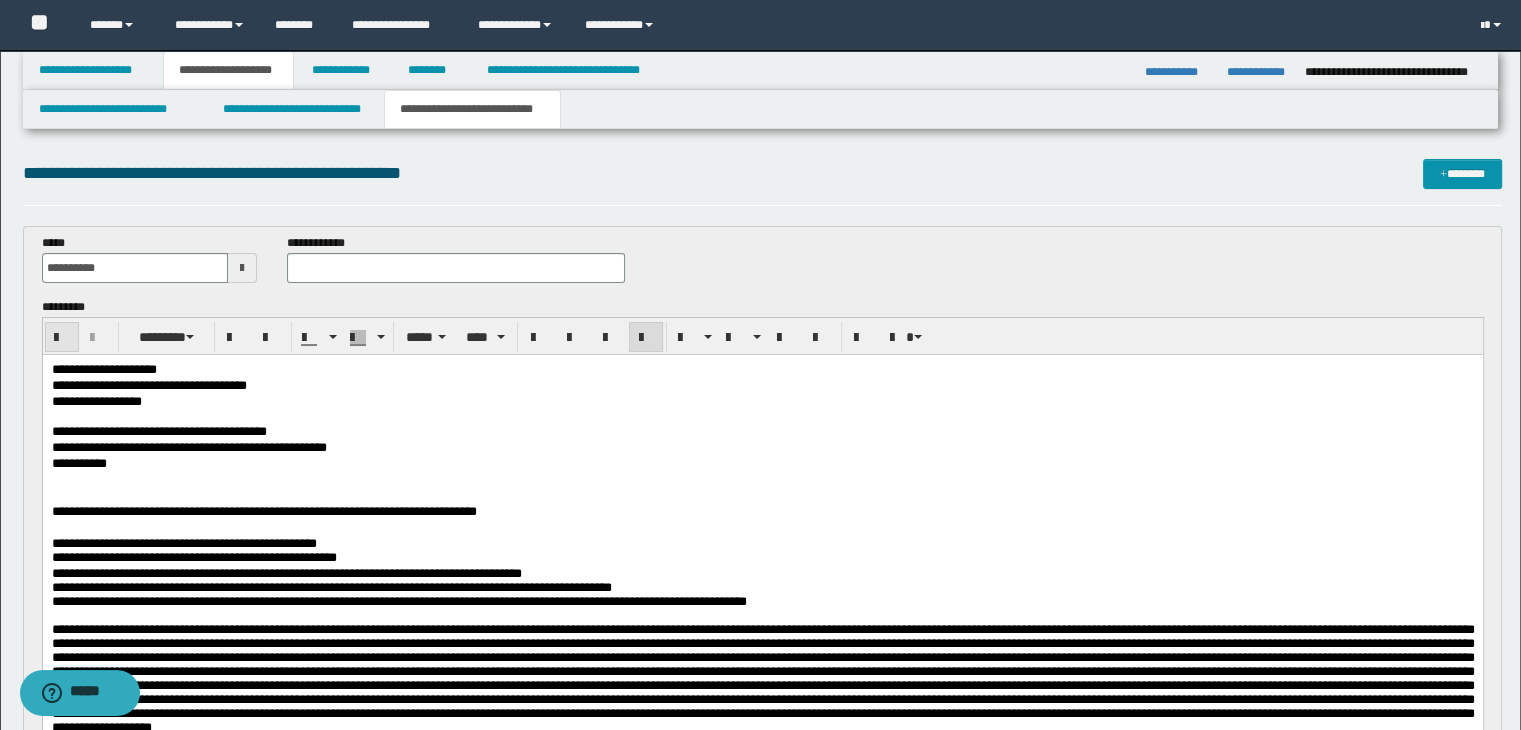 drag, startPoint x: 29, startPoint y: 340, endPoint x: 67, endPoint y: 329, distance: 39.56008 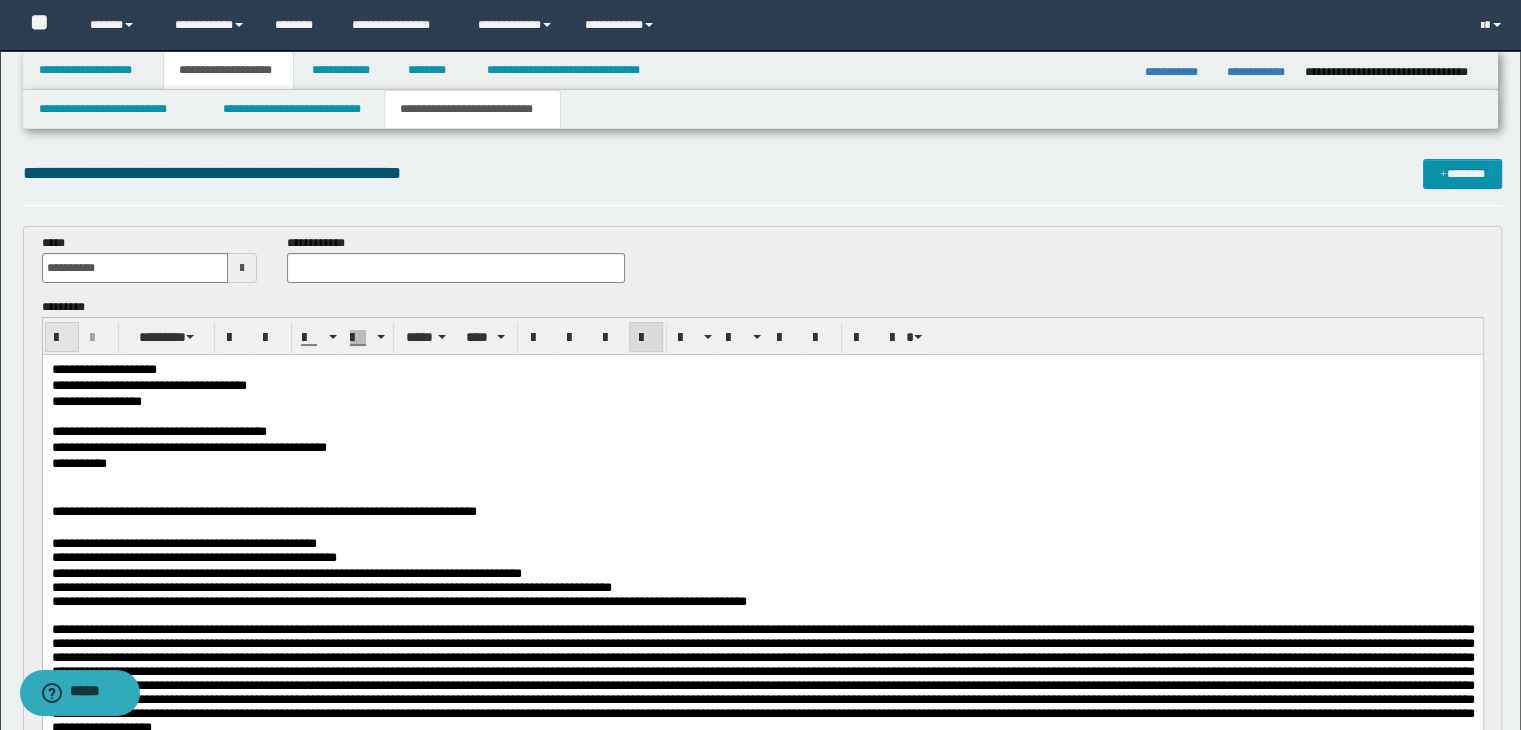 click on "**********" at bounding box center (763, 736) 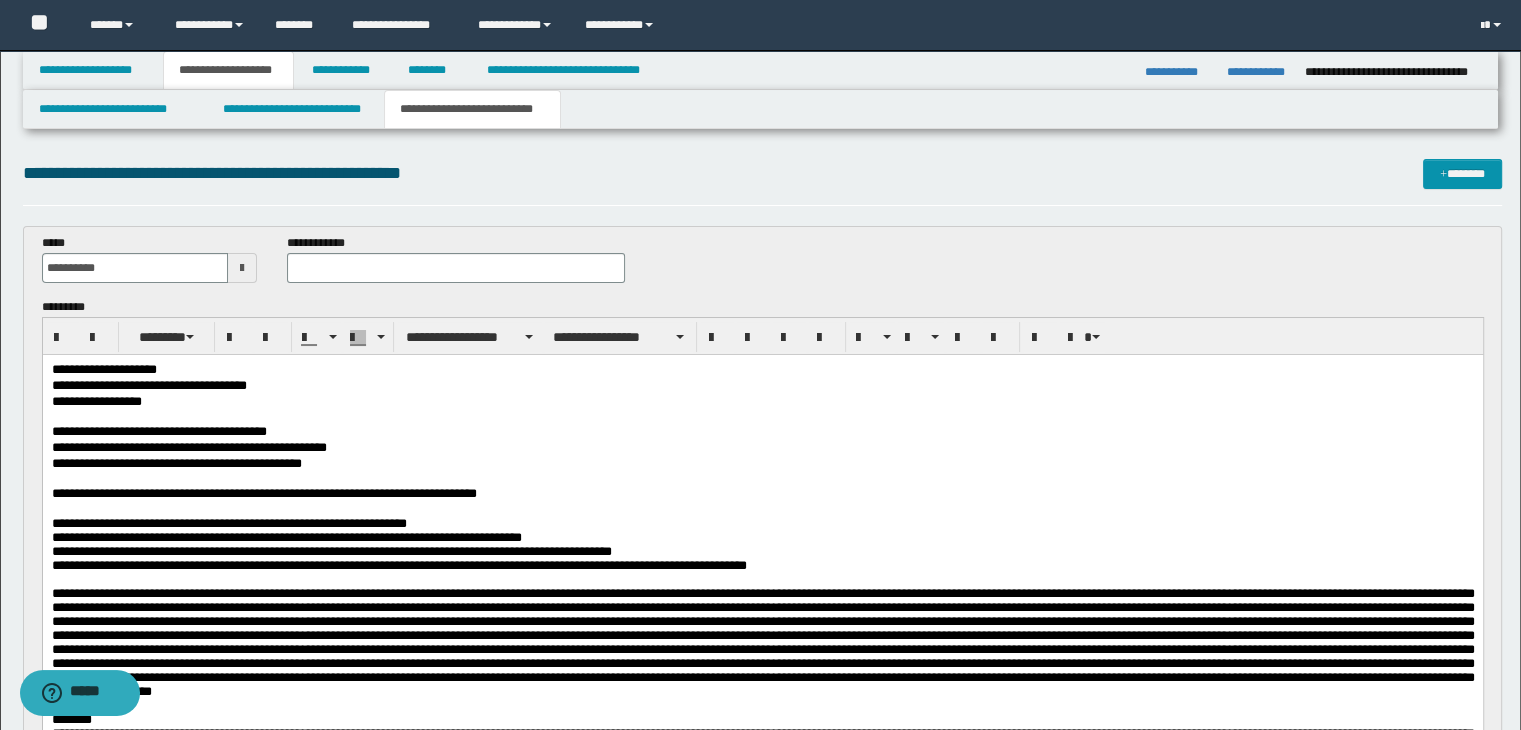 click on "**********" at bounding box center (149, 266) 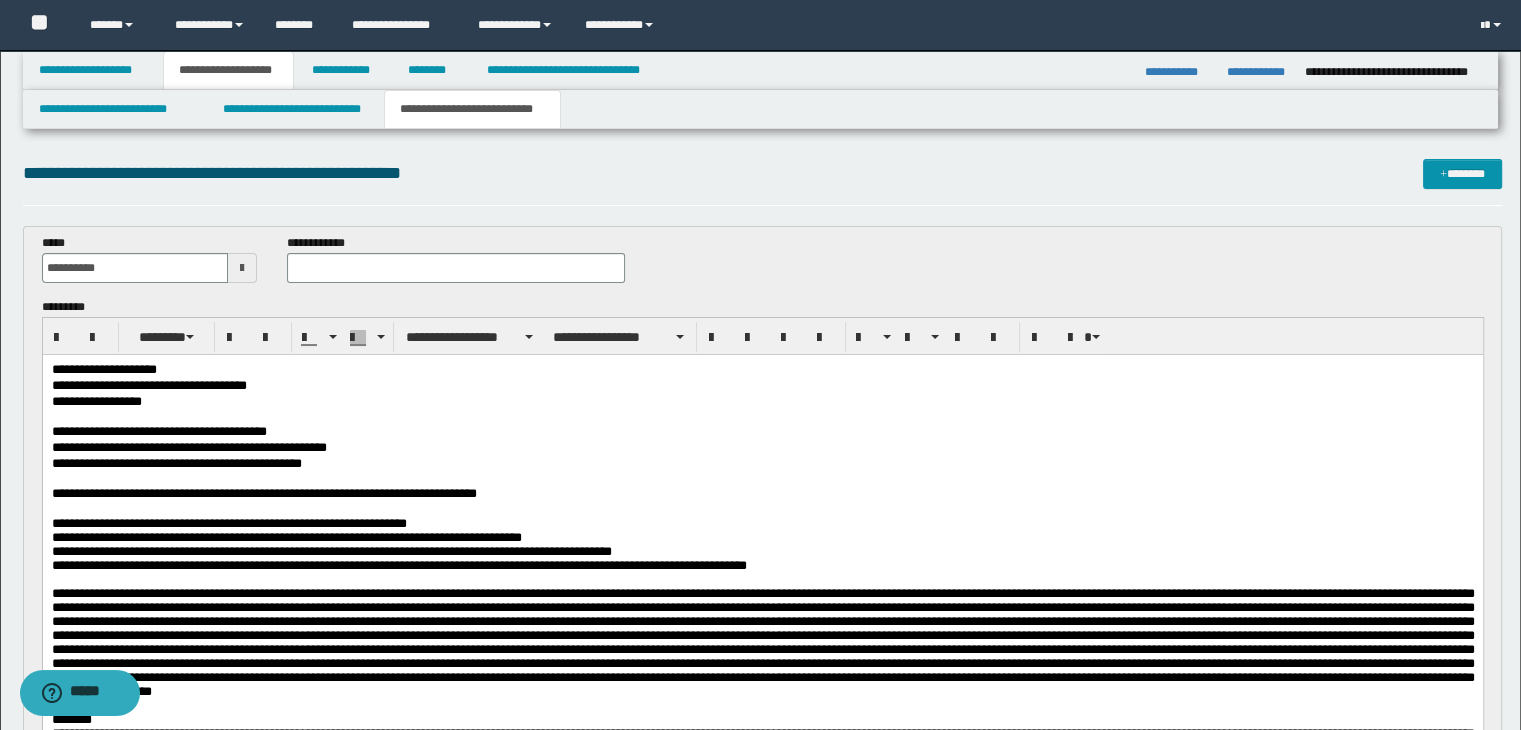 click on "**********" at bounding box center [149, 266] 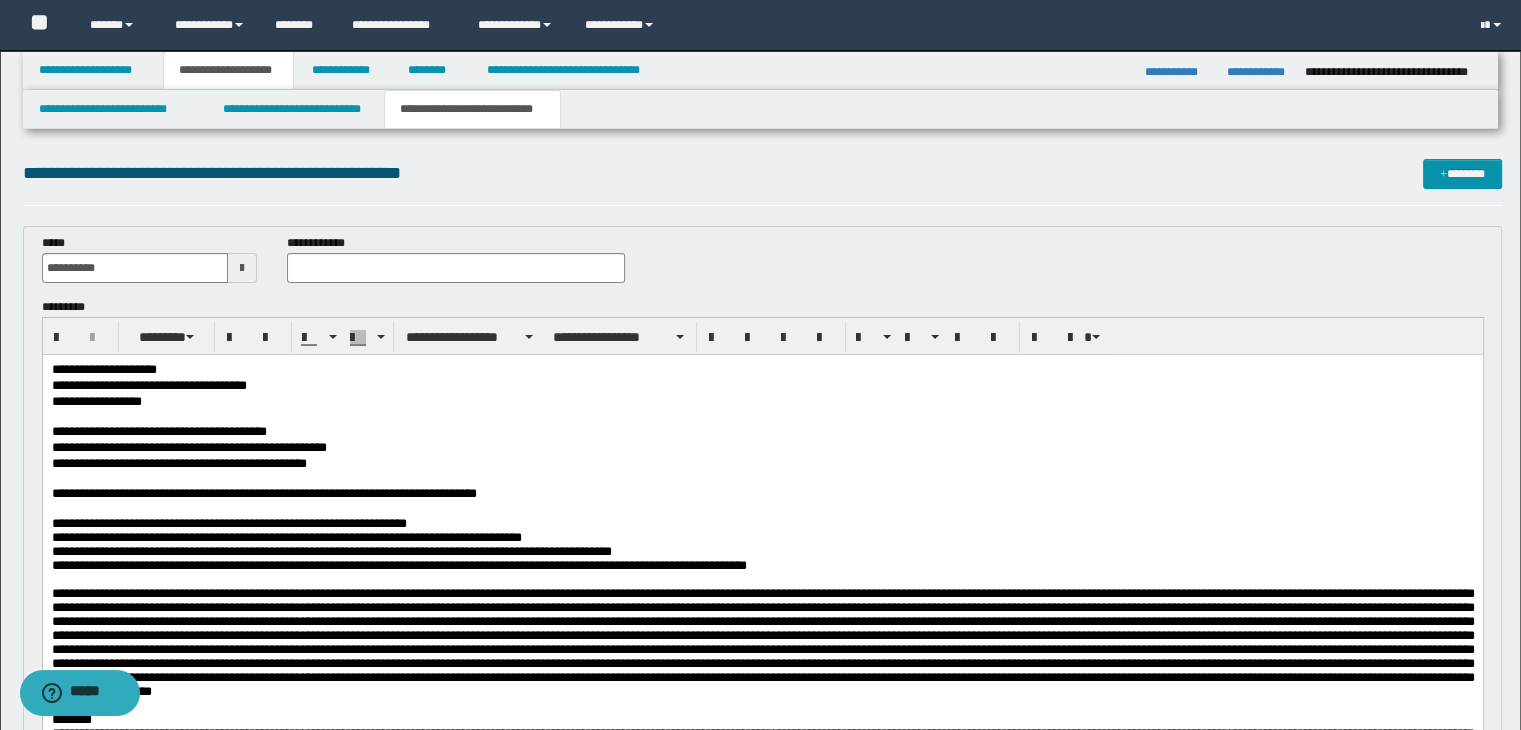 click on "**********" at bounding box center [762, 464] 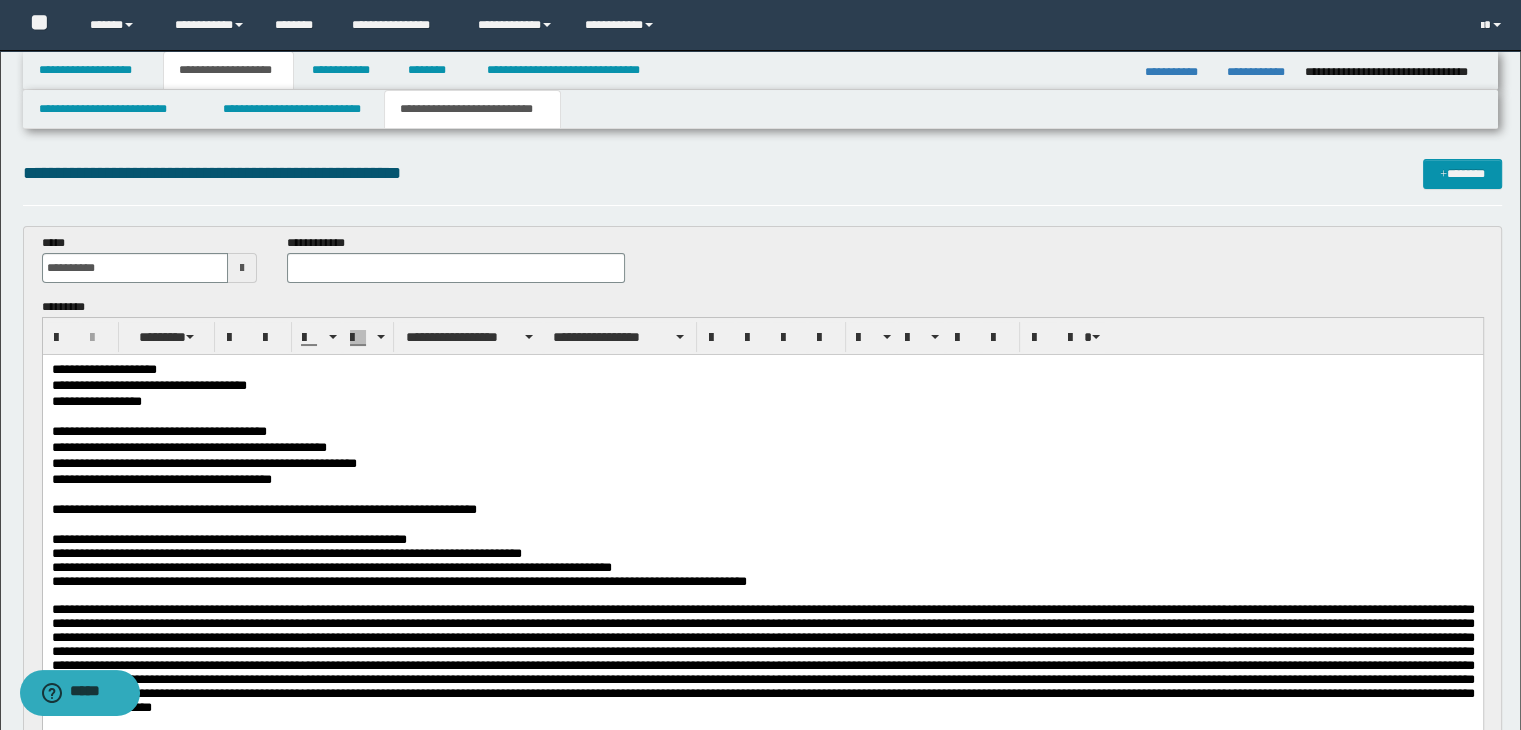click on "**********" at bounding box center [763, 266] 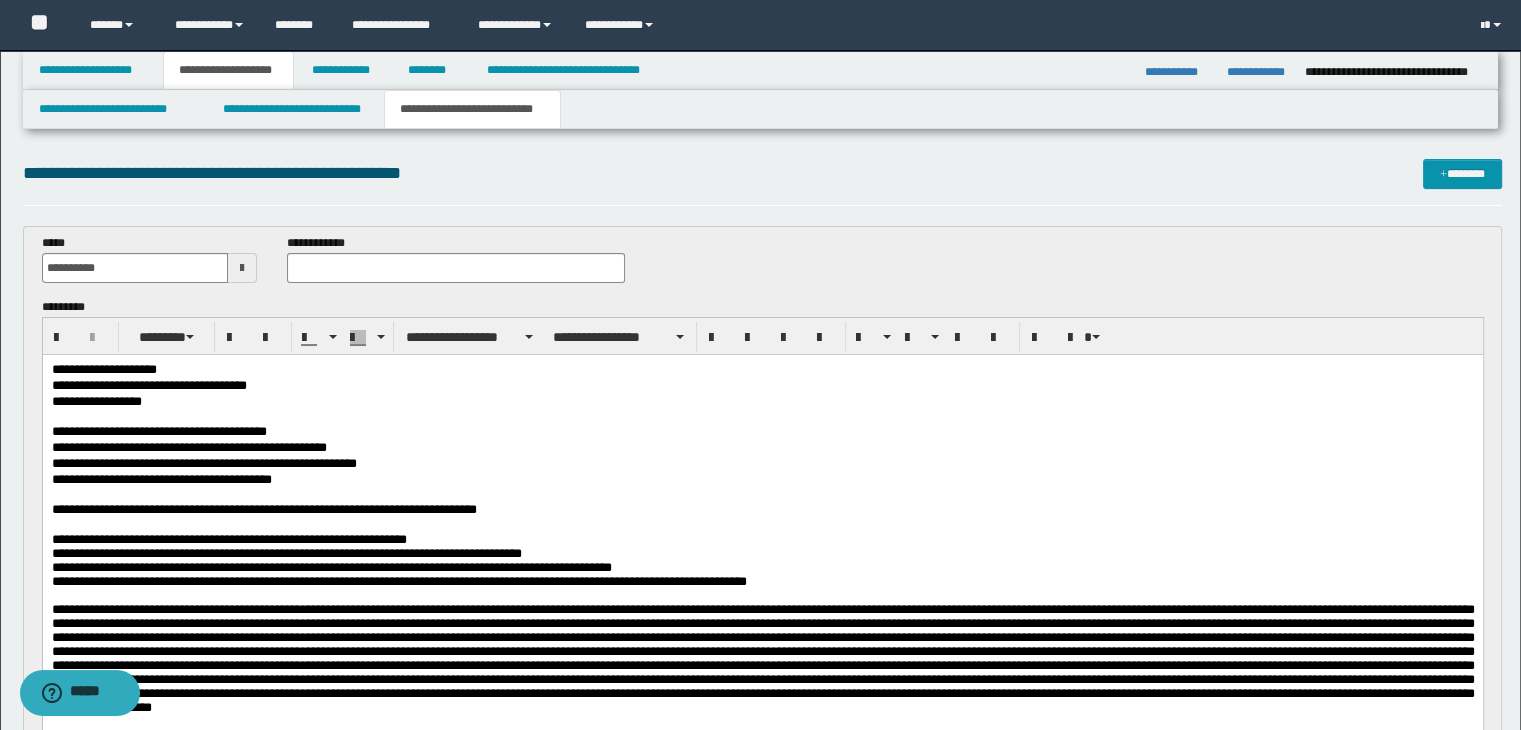 drag, startPoint x: 814, startPoint y: 289, endPoint x: 867, endPoint y: 266, distance: 57.77543 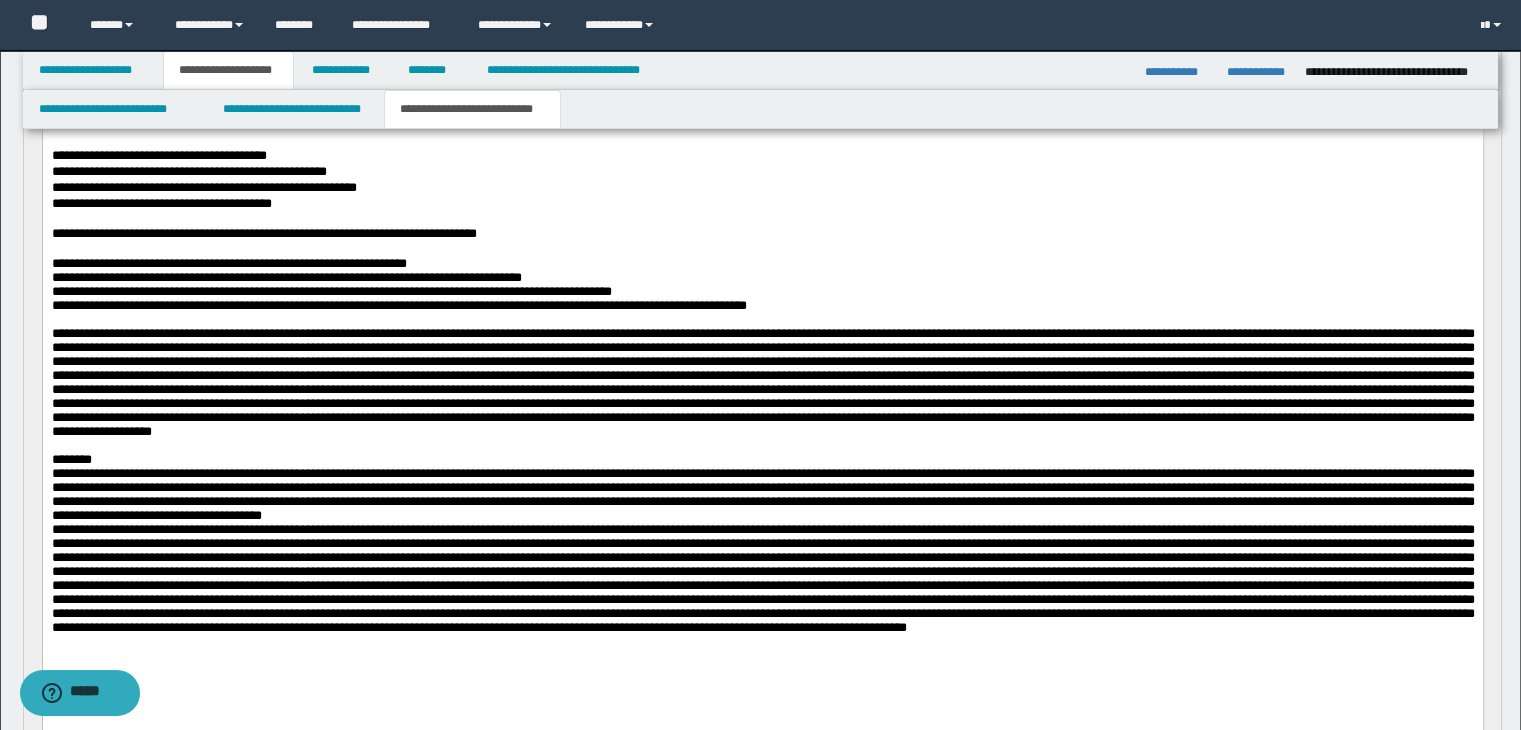 scroll, scrollTop: 400, scrollLeft: 0, axis: vertical 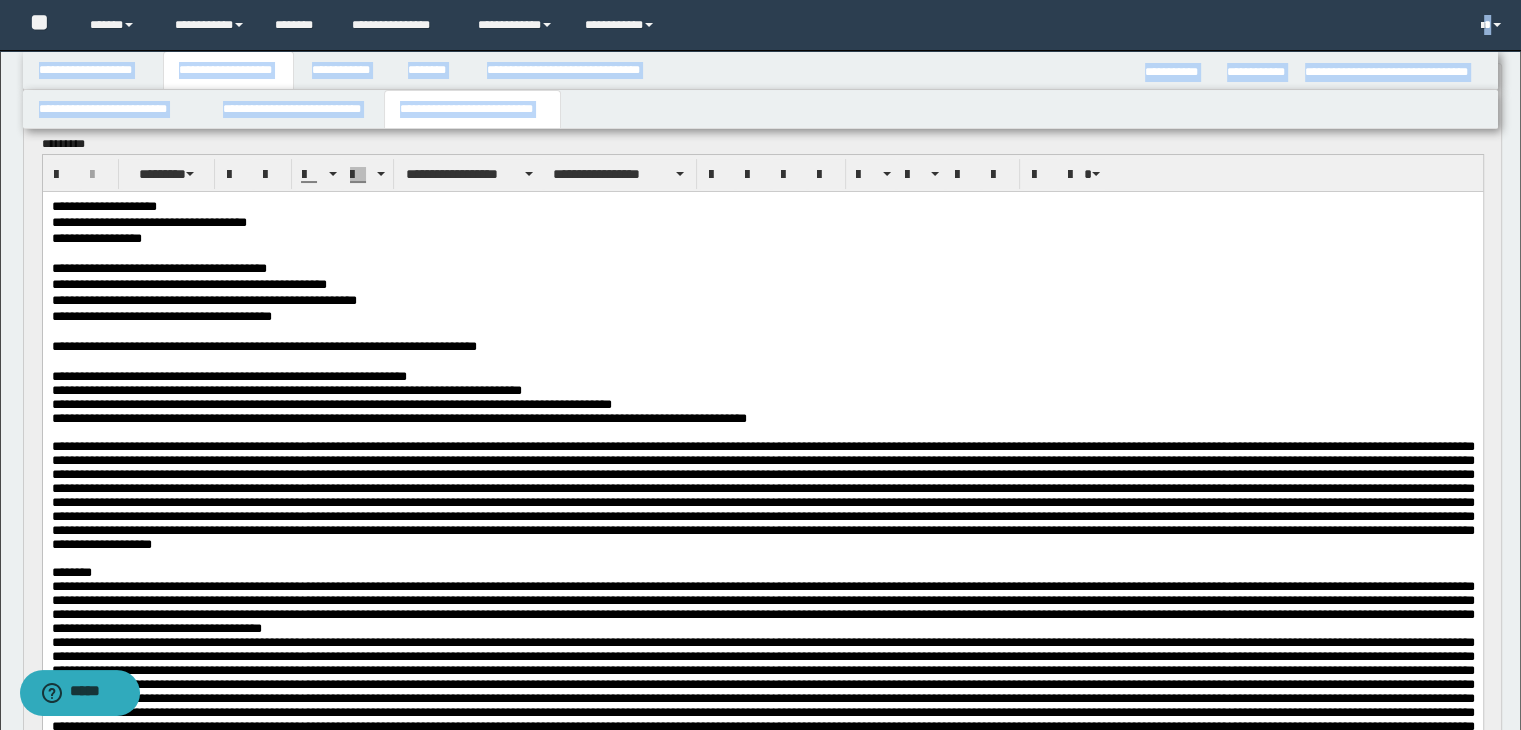drag, startPoint x: 980, startPoint y: 9, endPoint x: 756, endPoint y: -27, distance: 226.87442 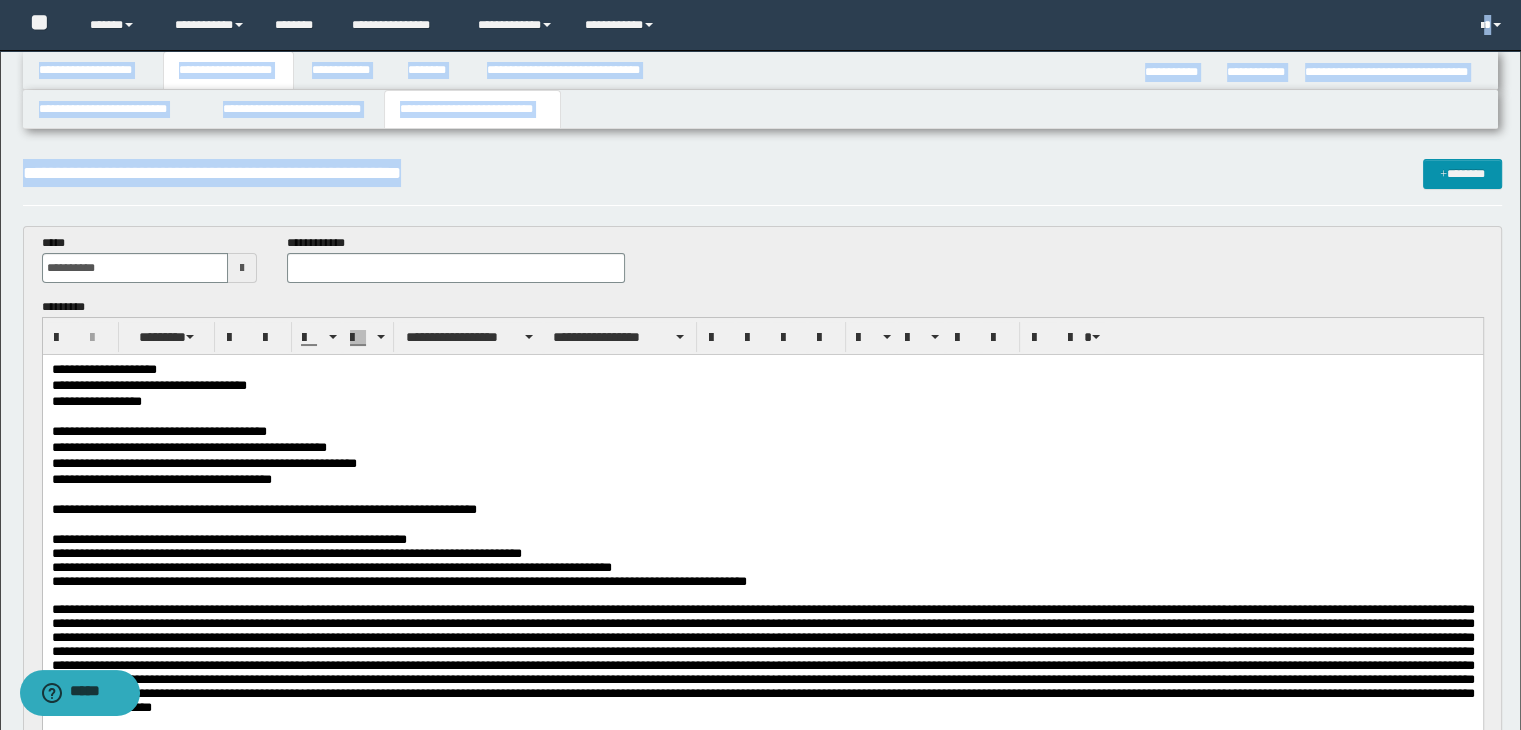 click on "**********" at bounding box center (763, 173) 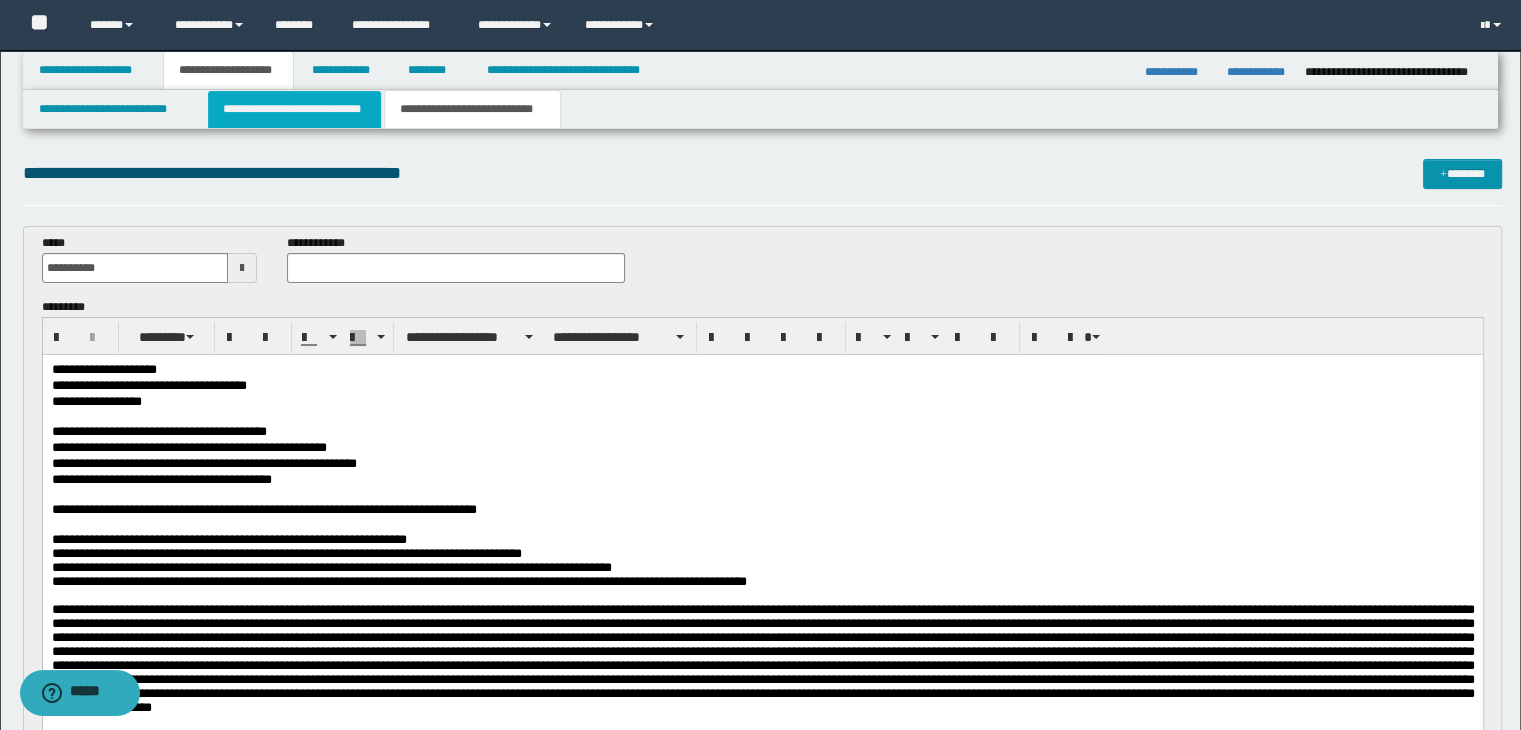 click on "**********" at bounding box center (294, 109) 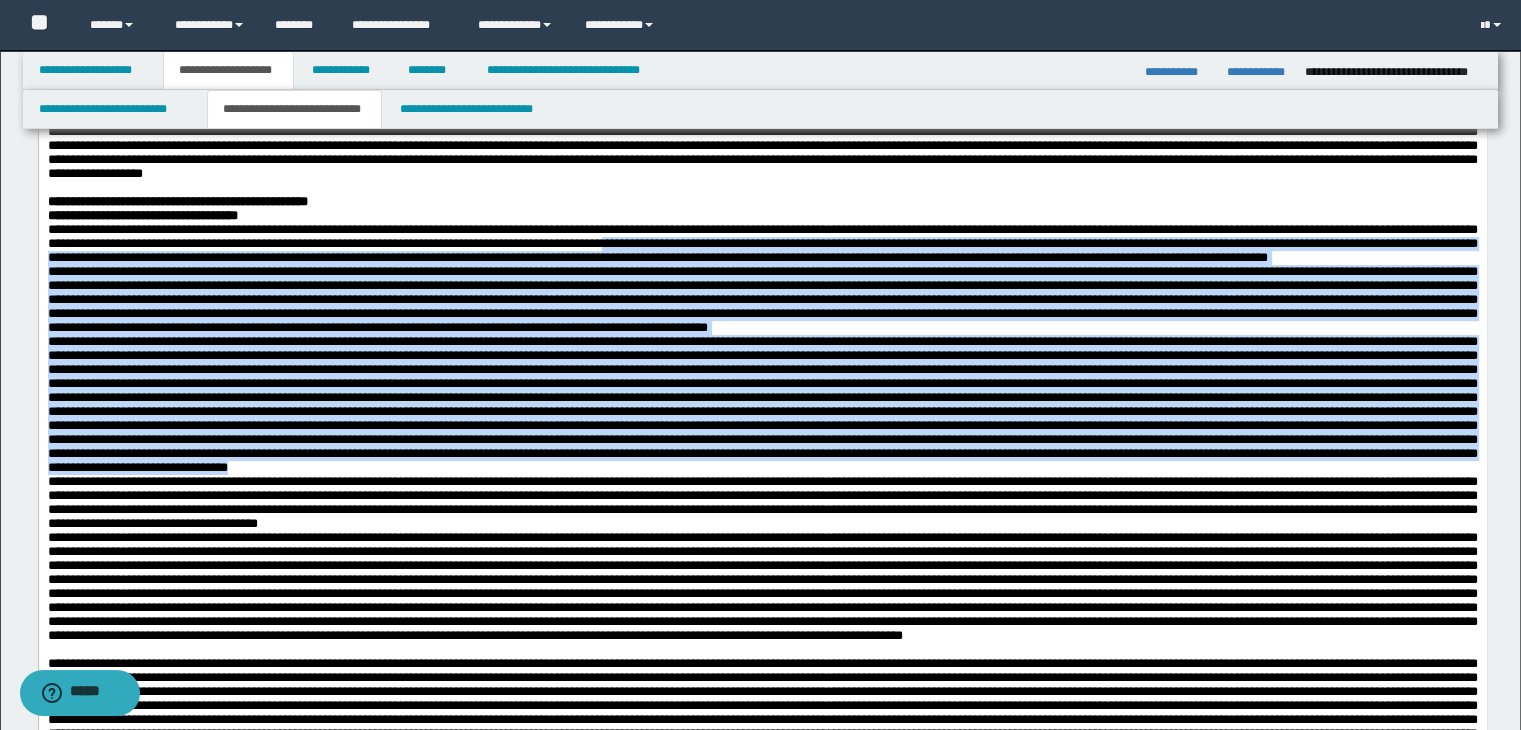 click on "**********" at bounding box center [762, 570] 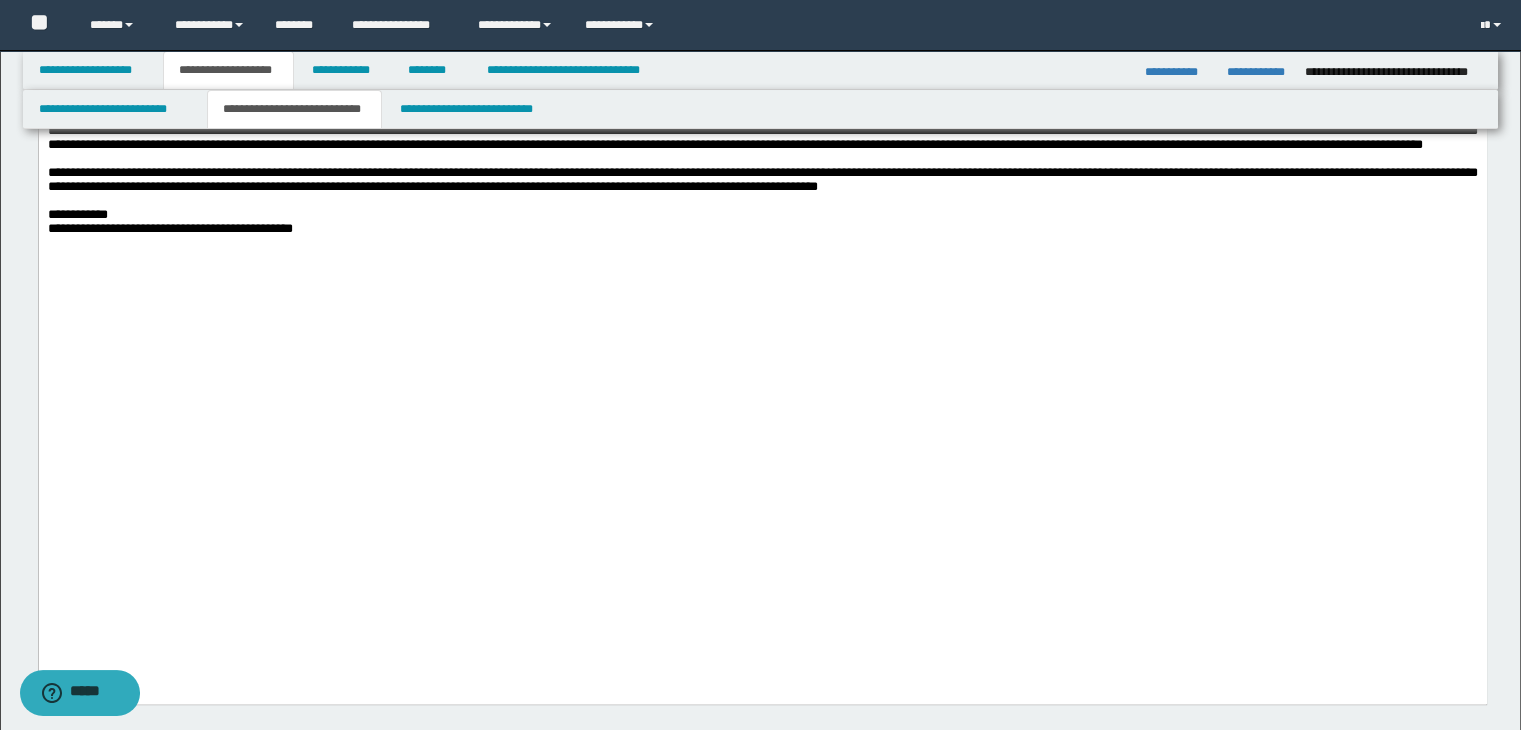 scroll, scrollTop: 1400, scrollLeft: 0, axis: vertical 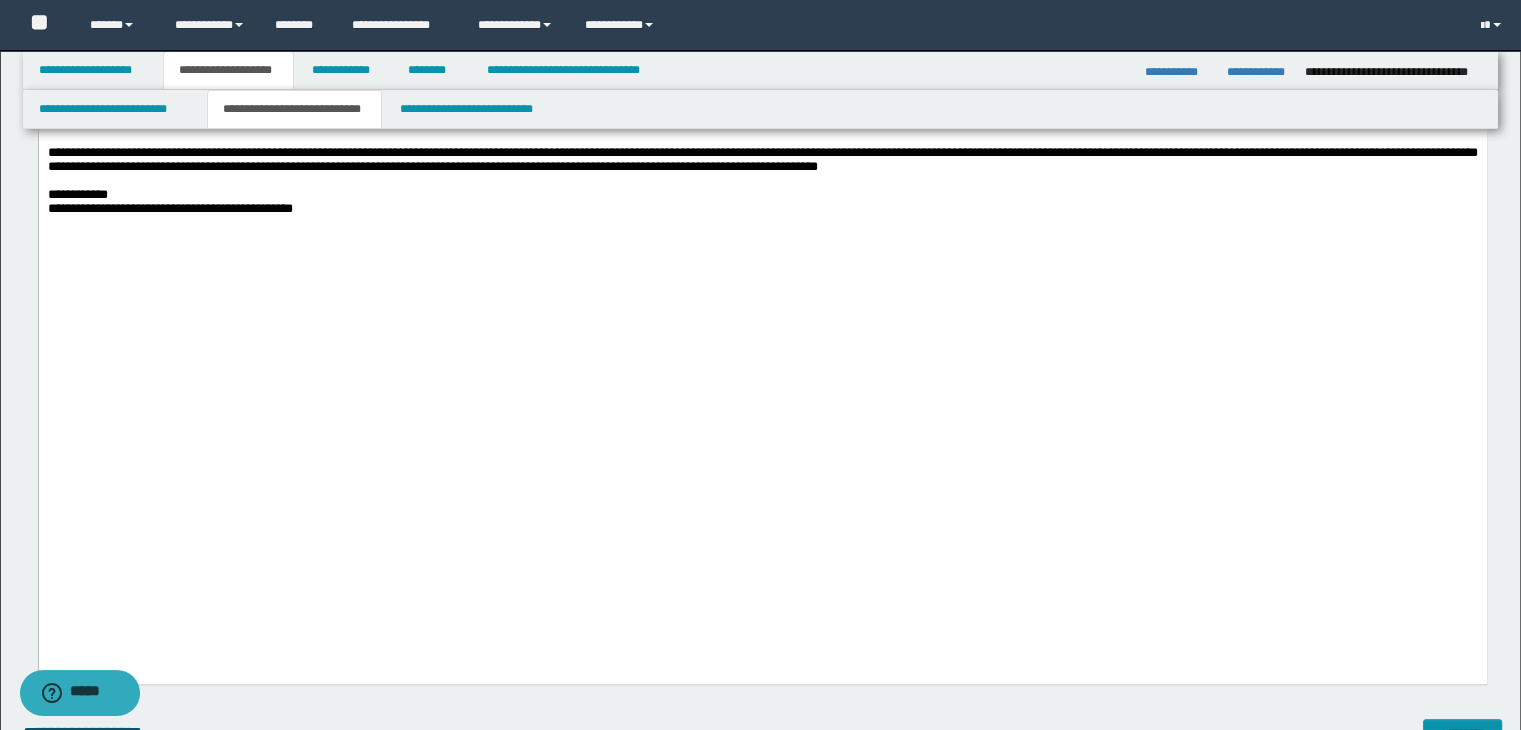 click at bounding box center [762, 61] 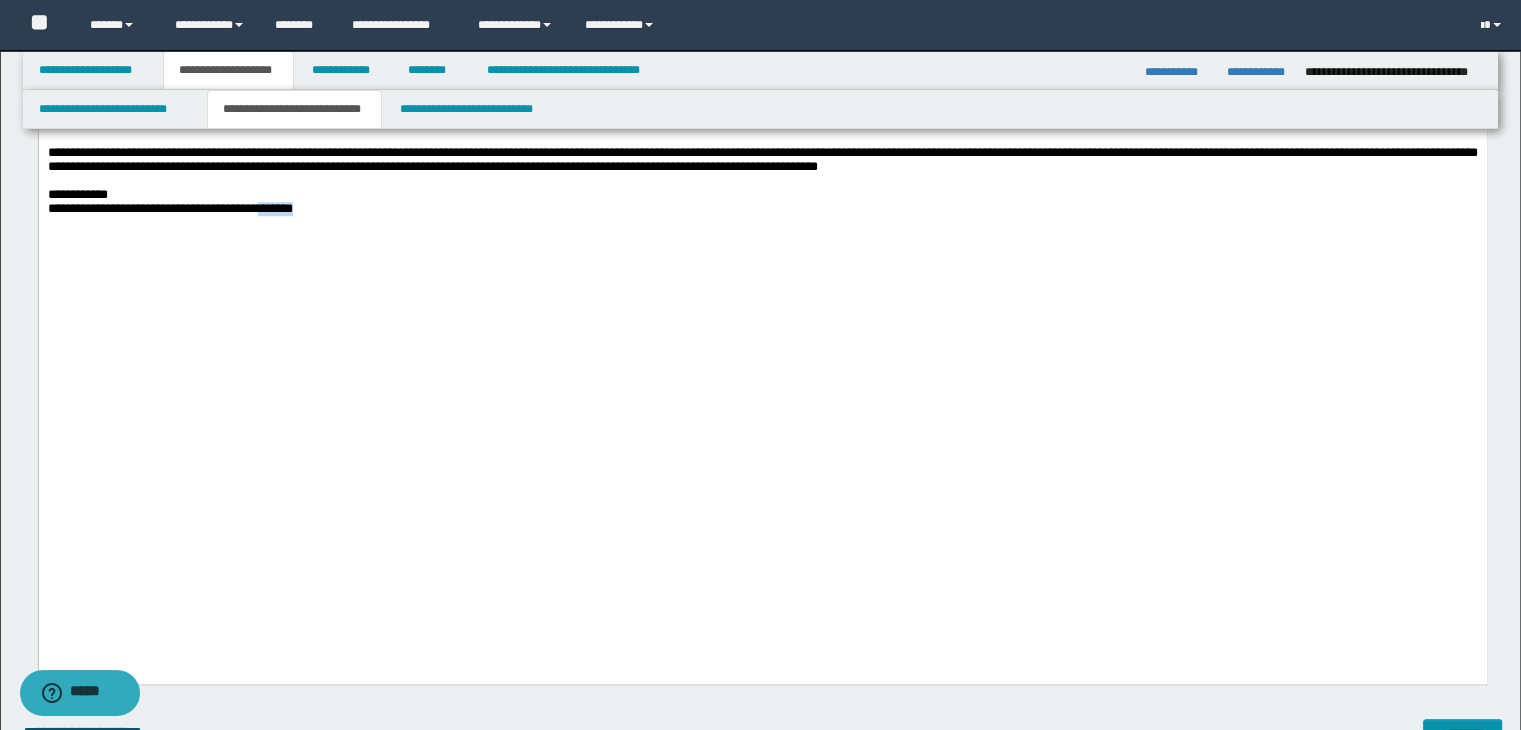 click on "**********" at bounding box center (762, -347) 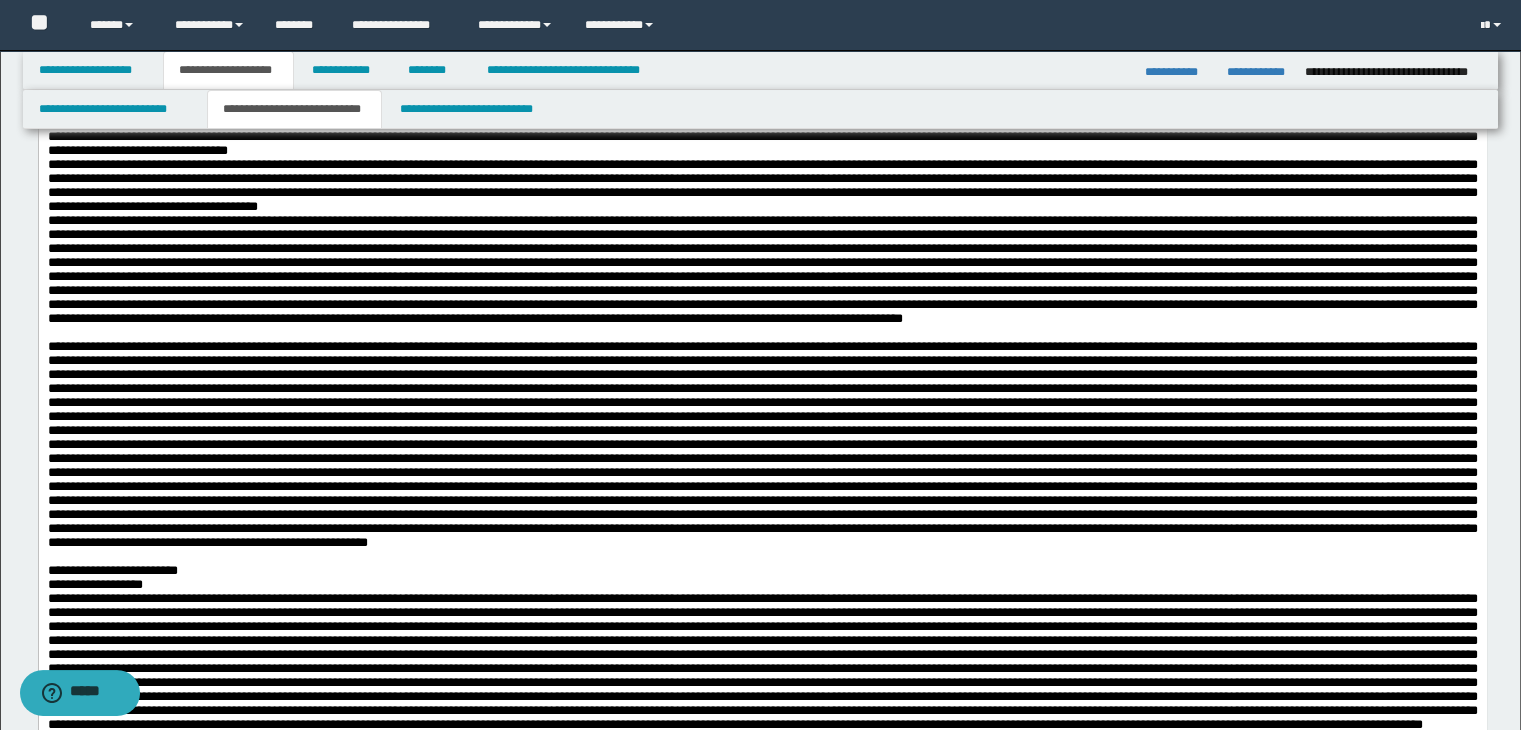 scroll, scrollTop: 600, scrollLeft: 0, axis: vertical 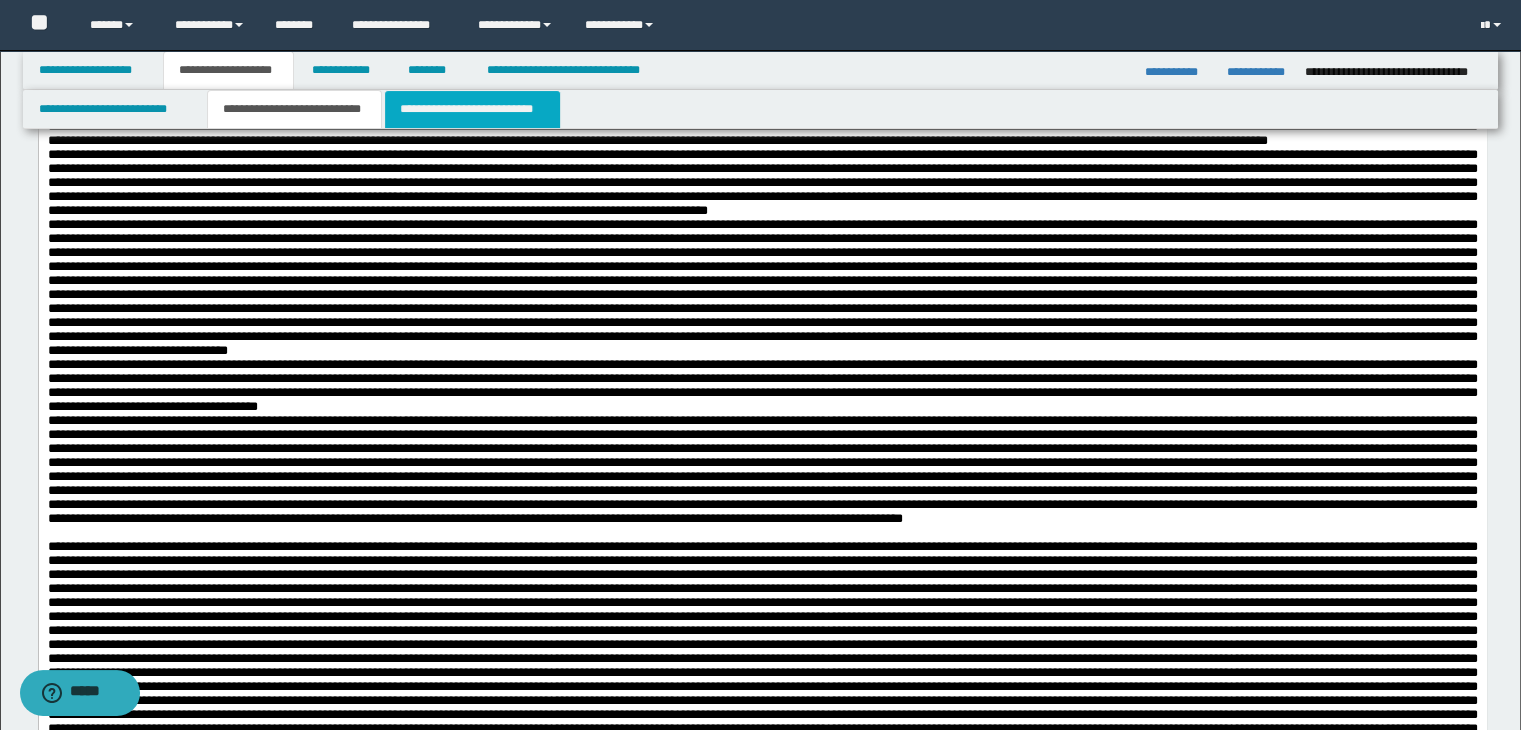click on "**********" at bounding box center (472, 109) 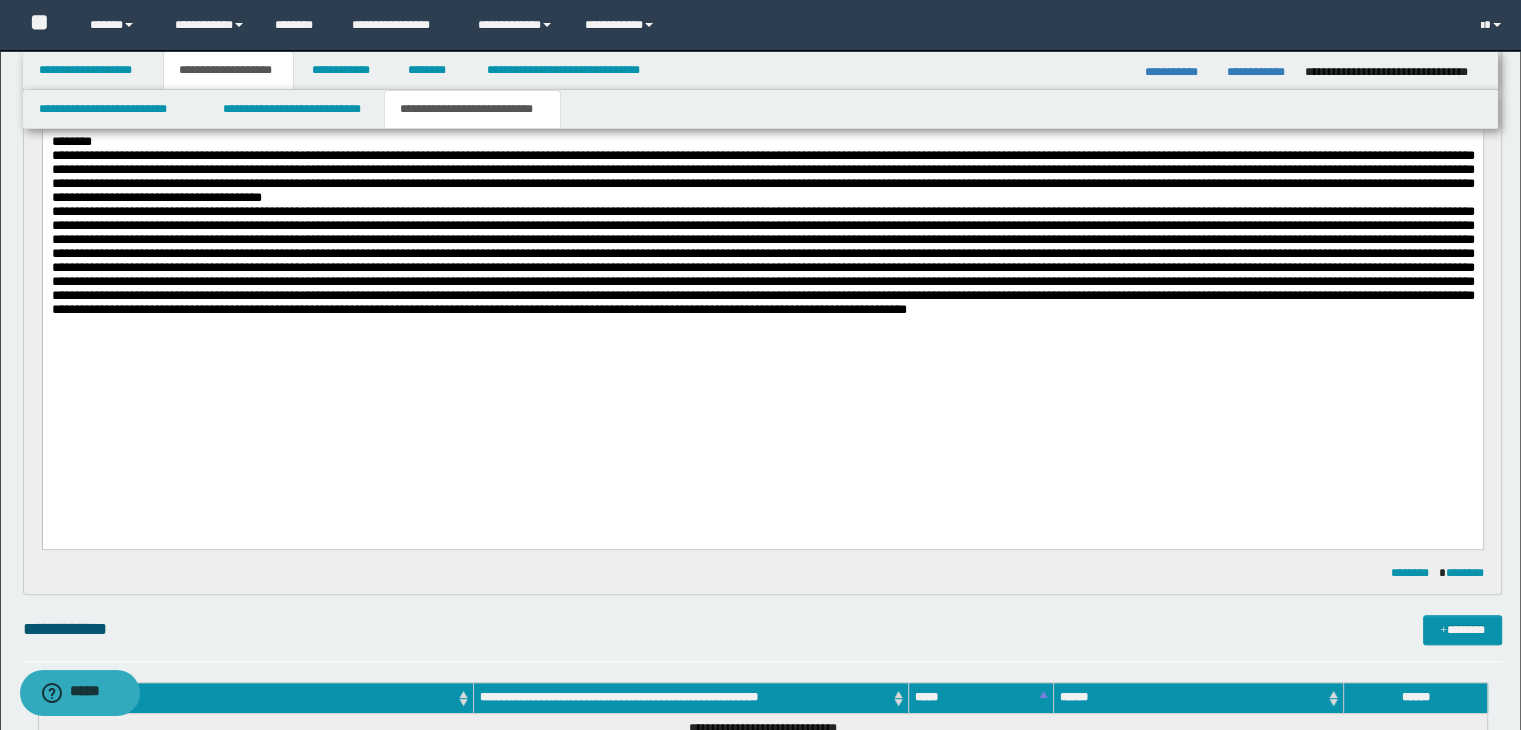 scroll, scrollTop: 700, scrollLeft: 0, axis: vertical 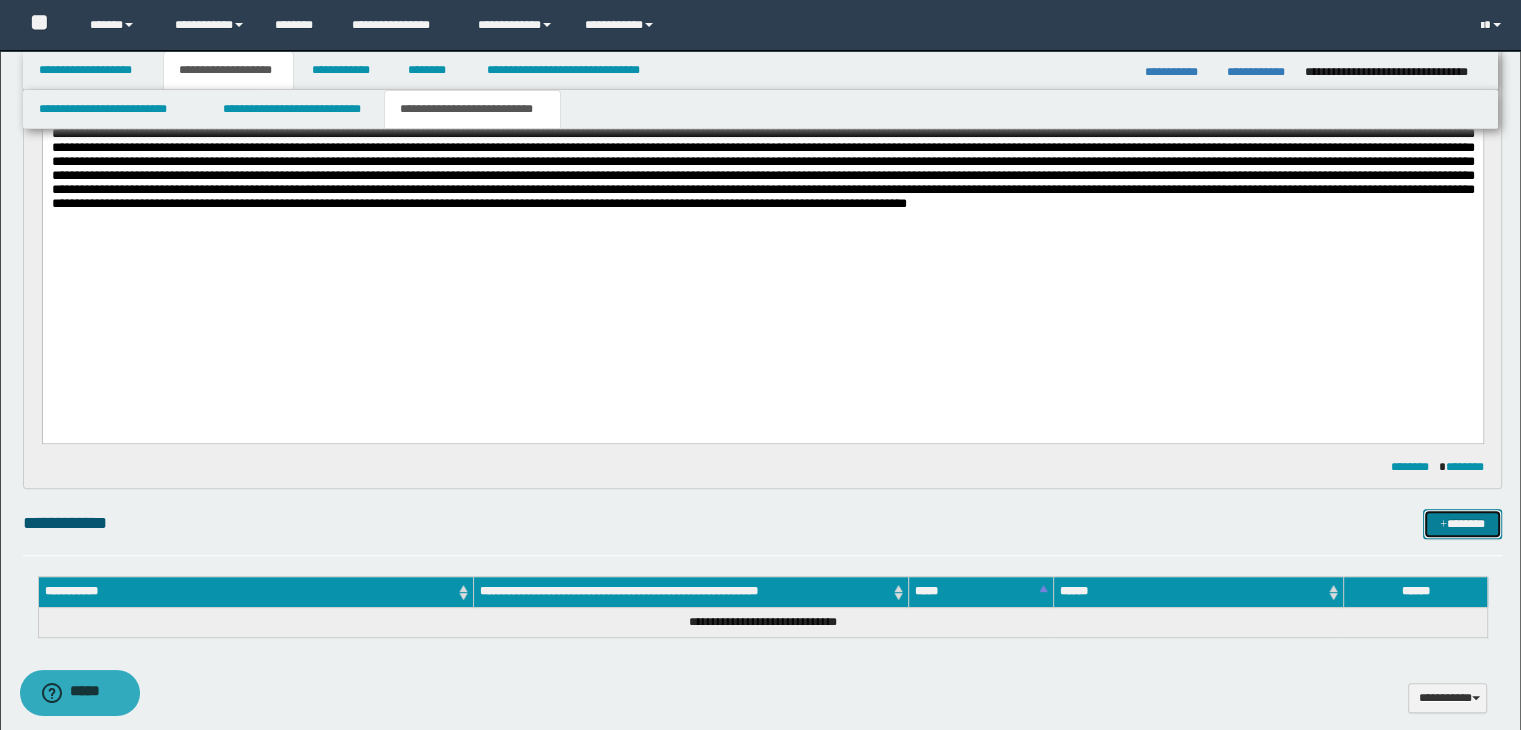 click on "*******" at bounding box center (1462, 524) 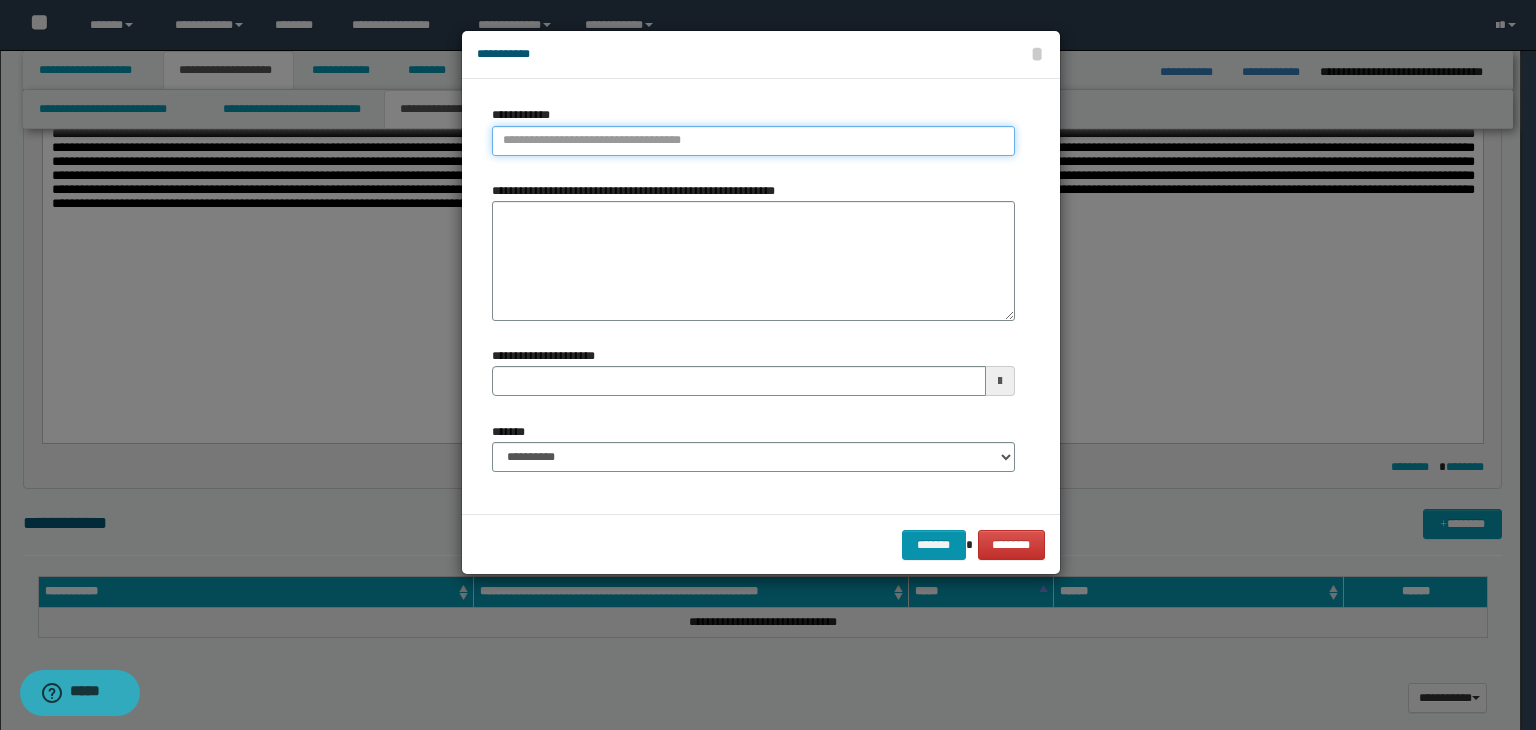 click on "**********" at bounding box center (753, 141) 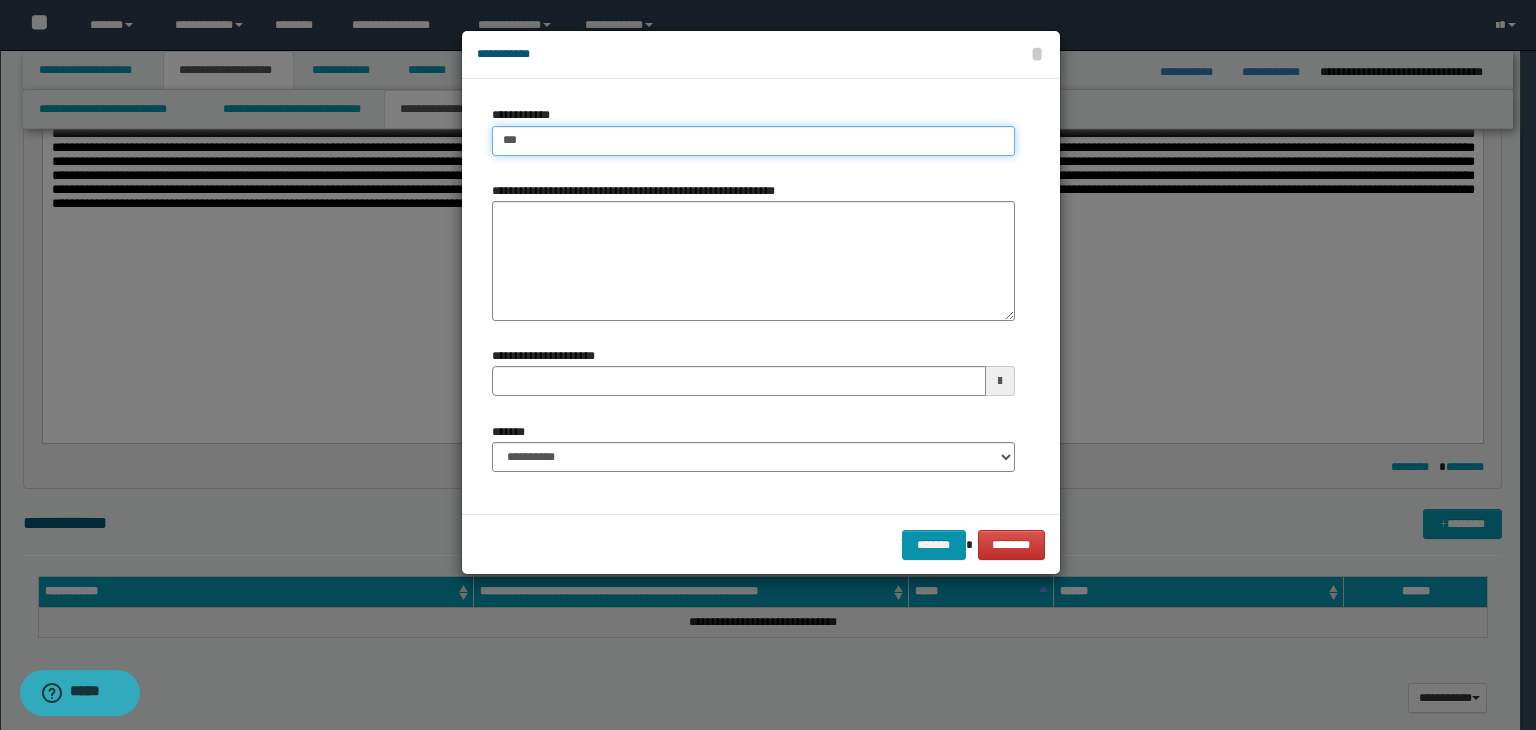 type on "****" 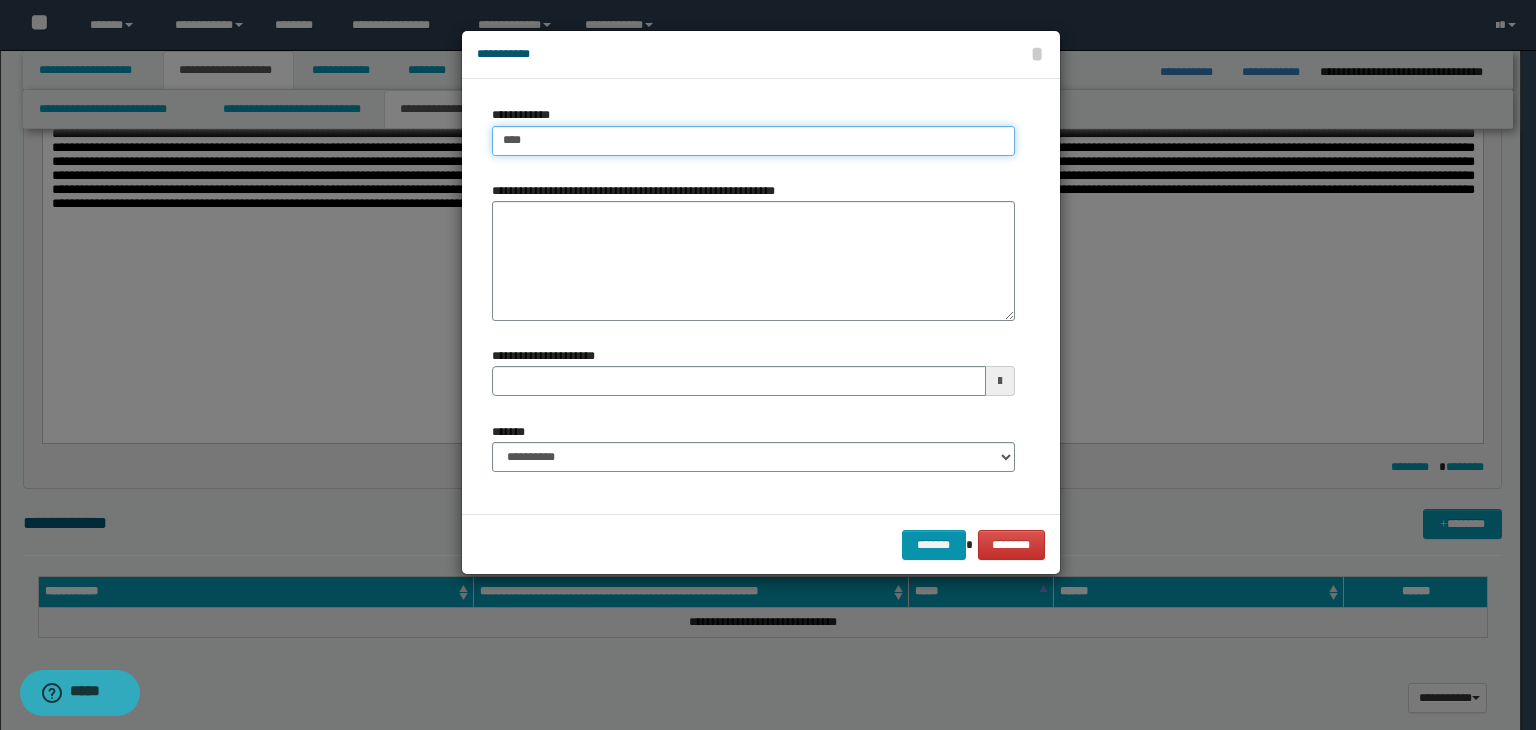 type on "****" 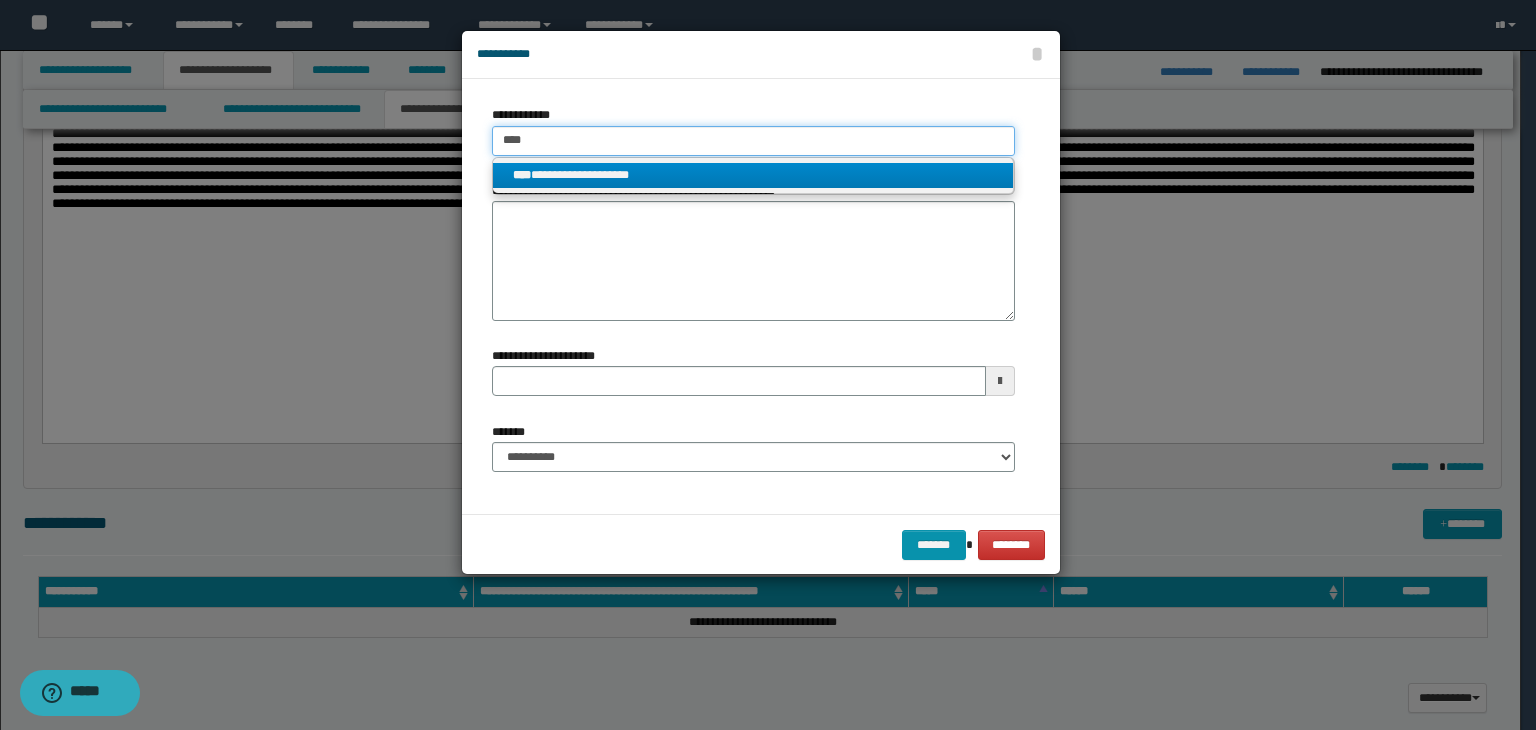 type on "****" 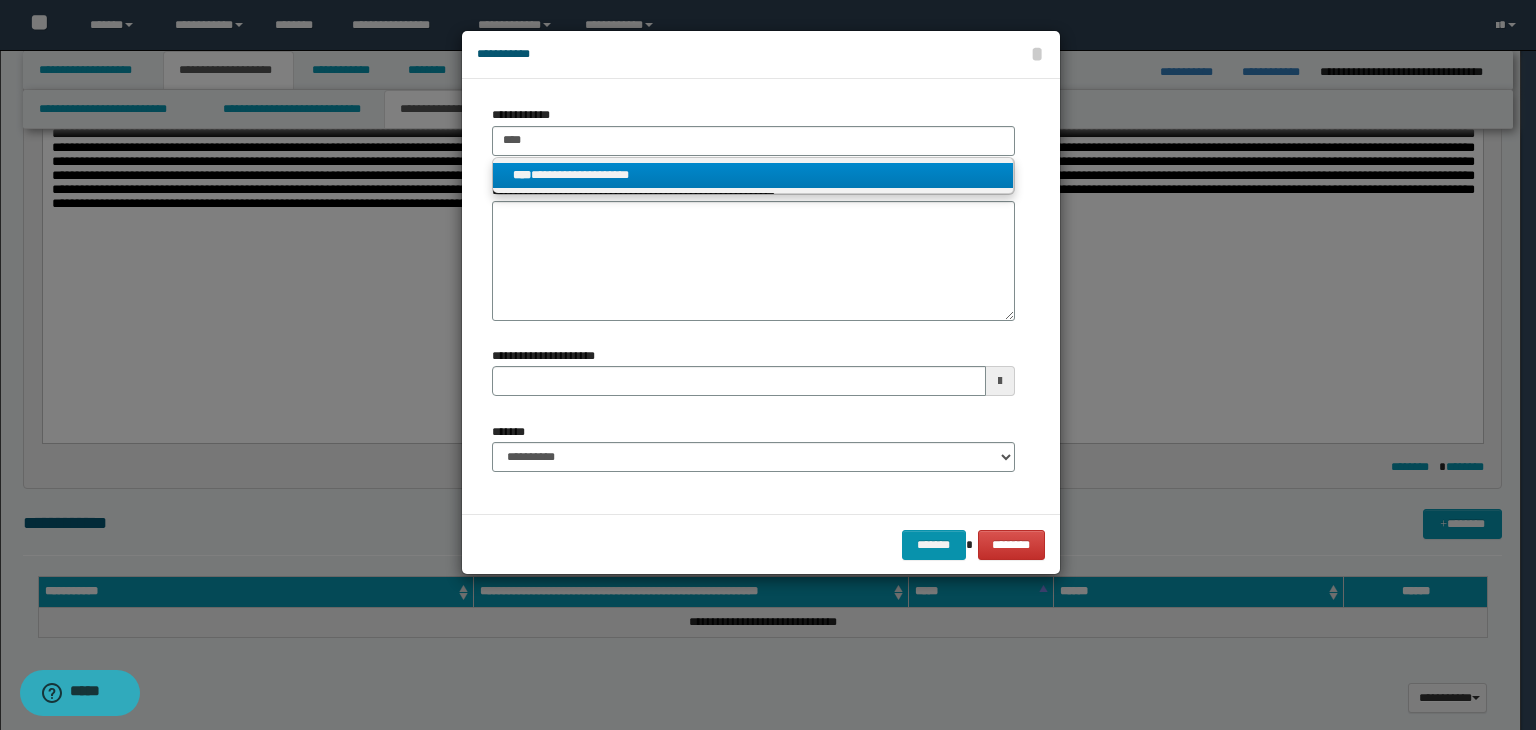 click on "**********" at bounding box center [753, 175] 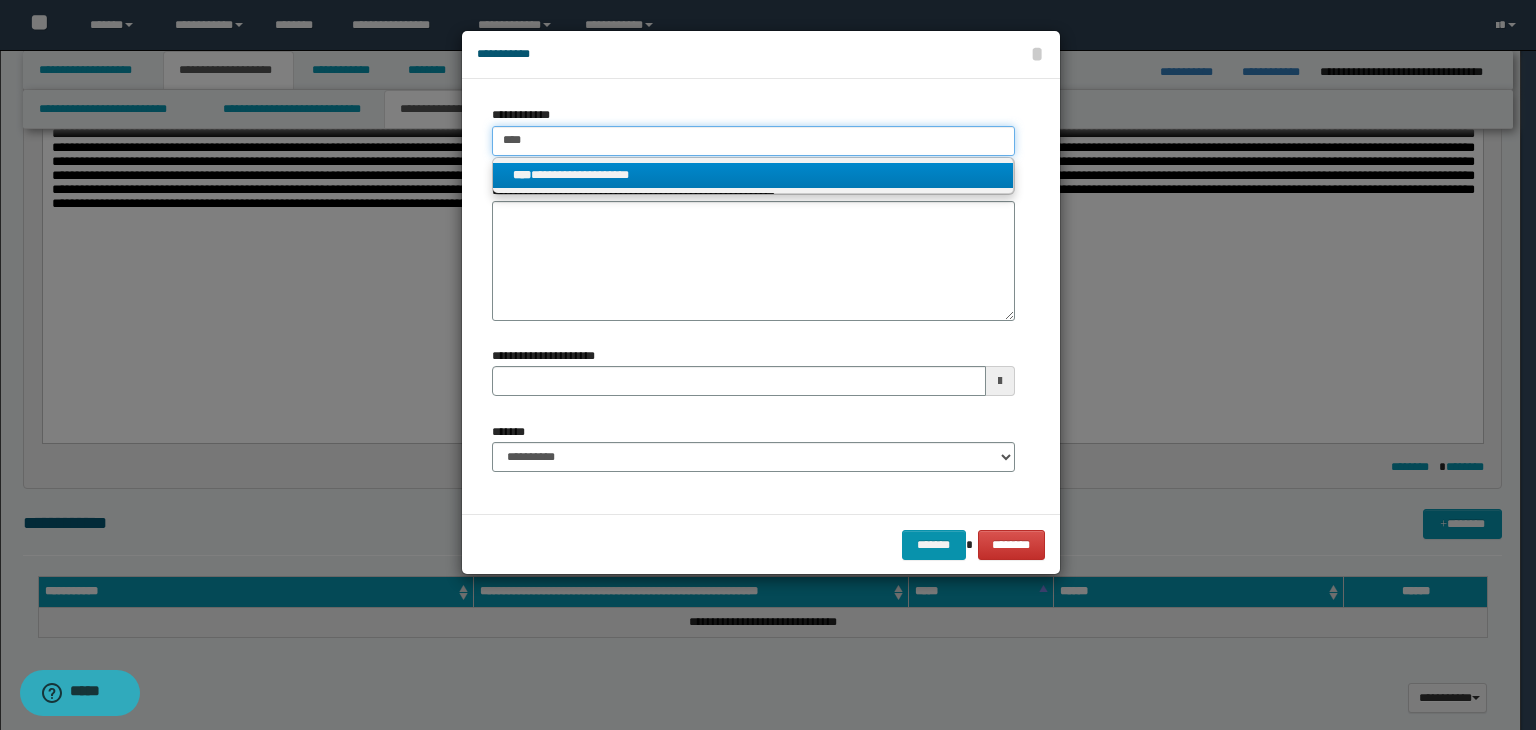 type 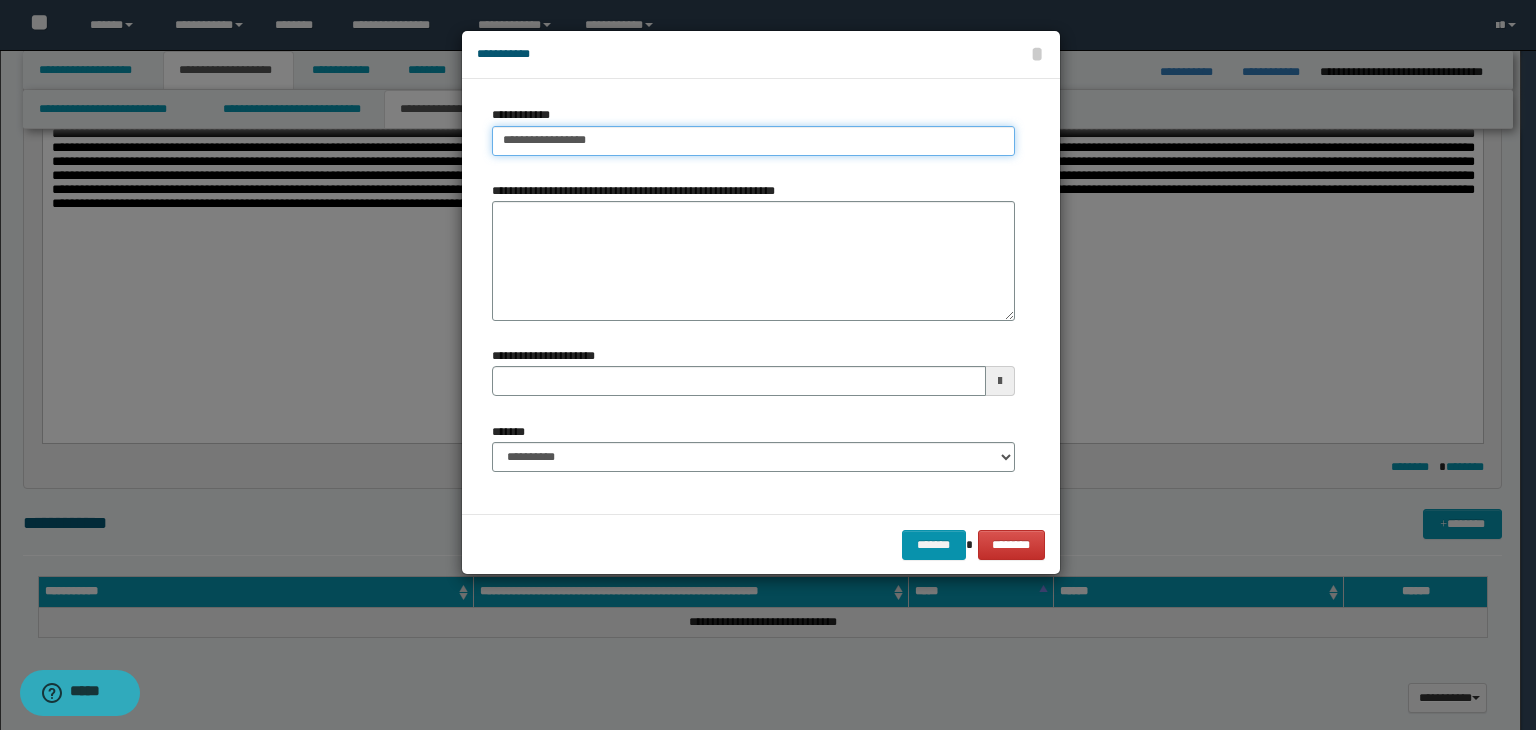 type 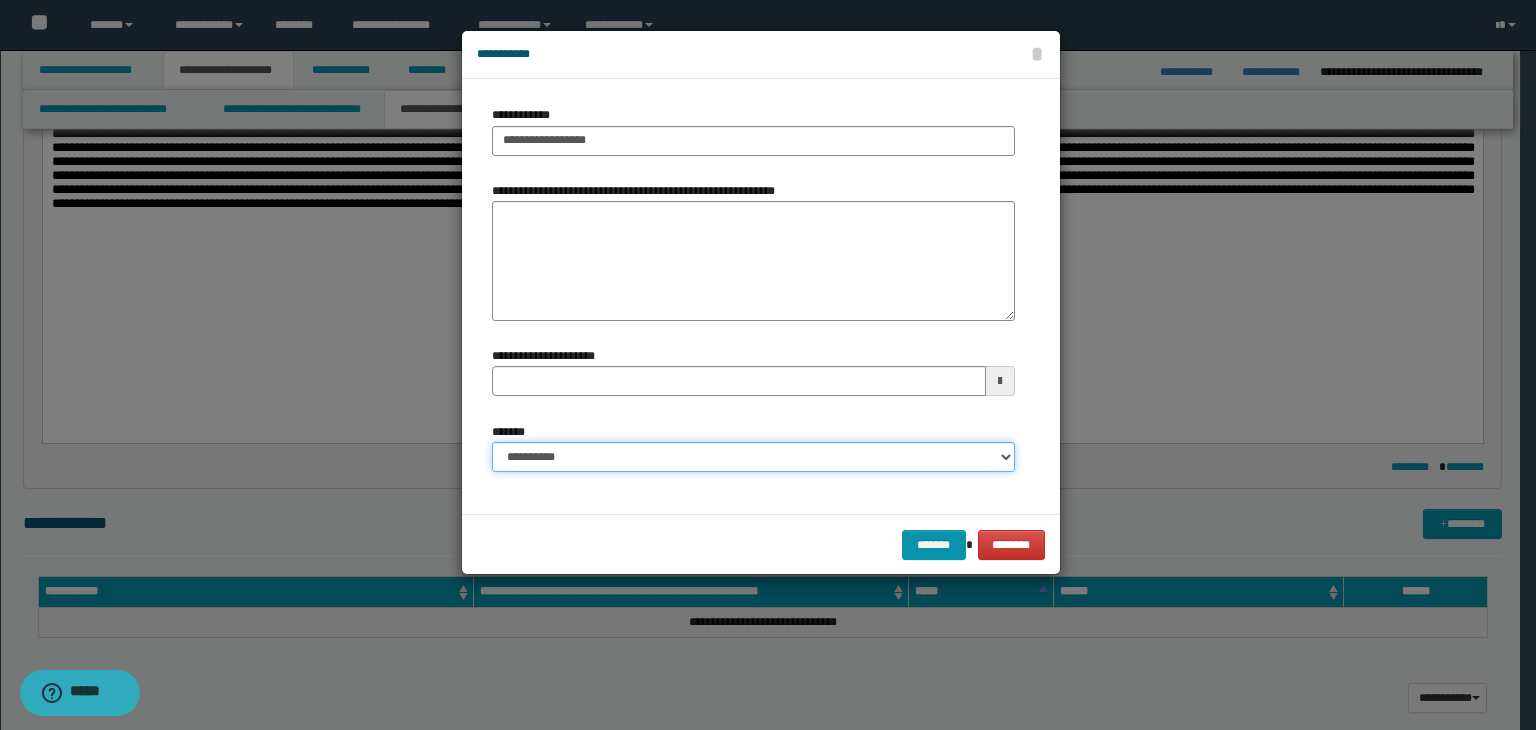 click on "**********" at bounding box center (753, 457) 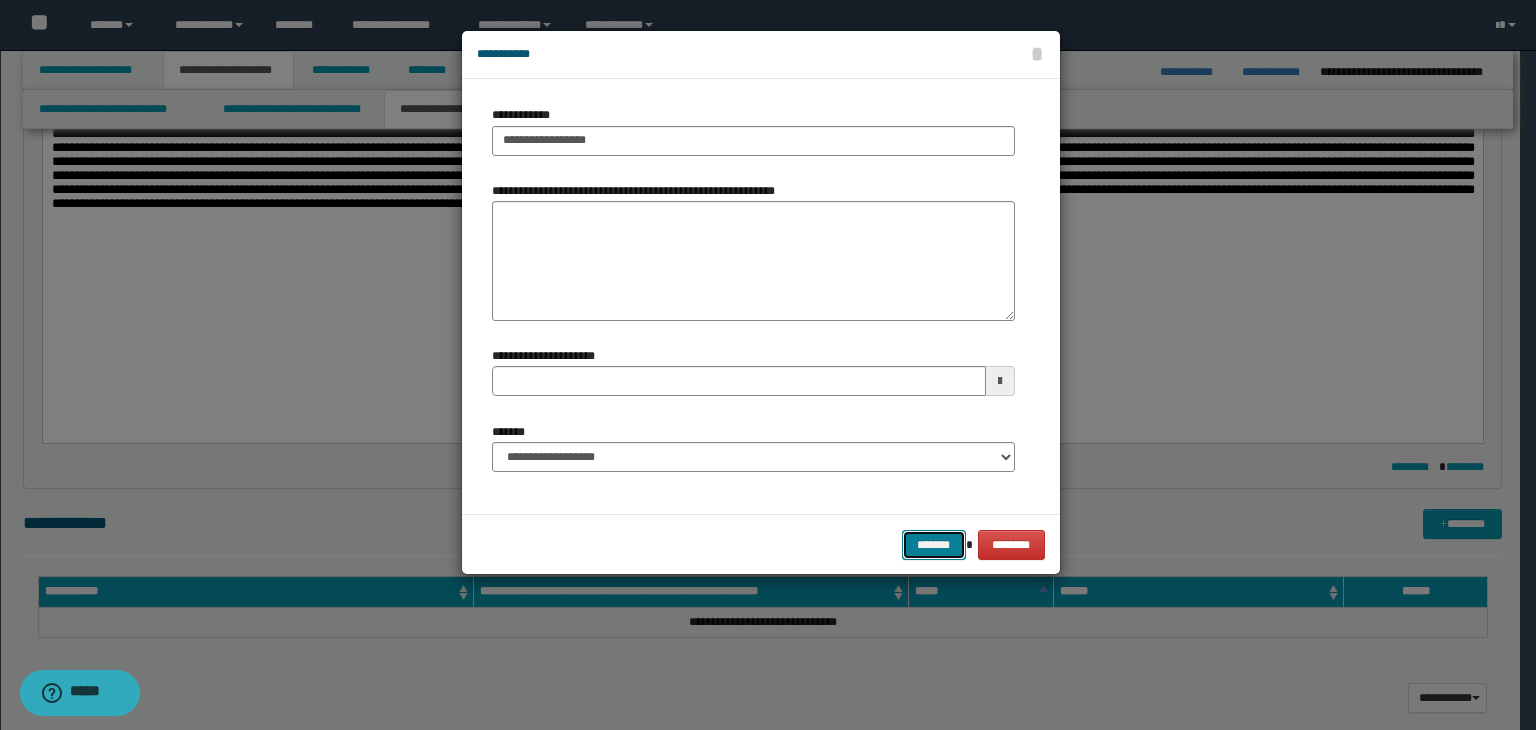 click on "*******" at bounding box center (934, 545) 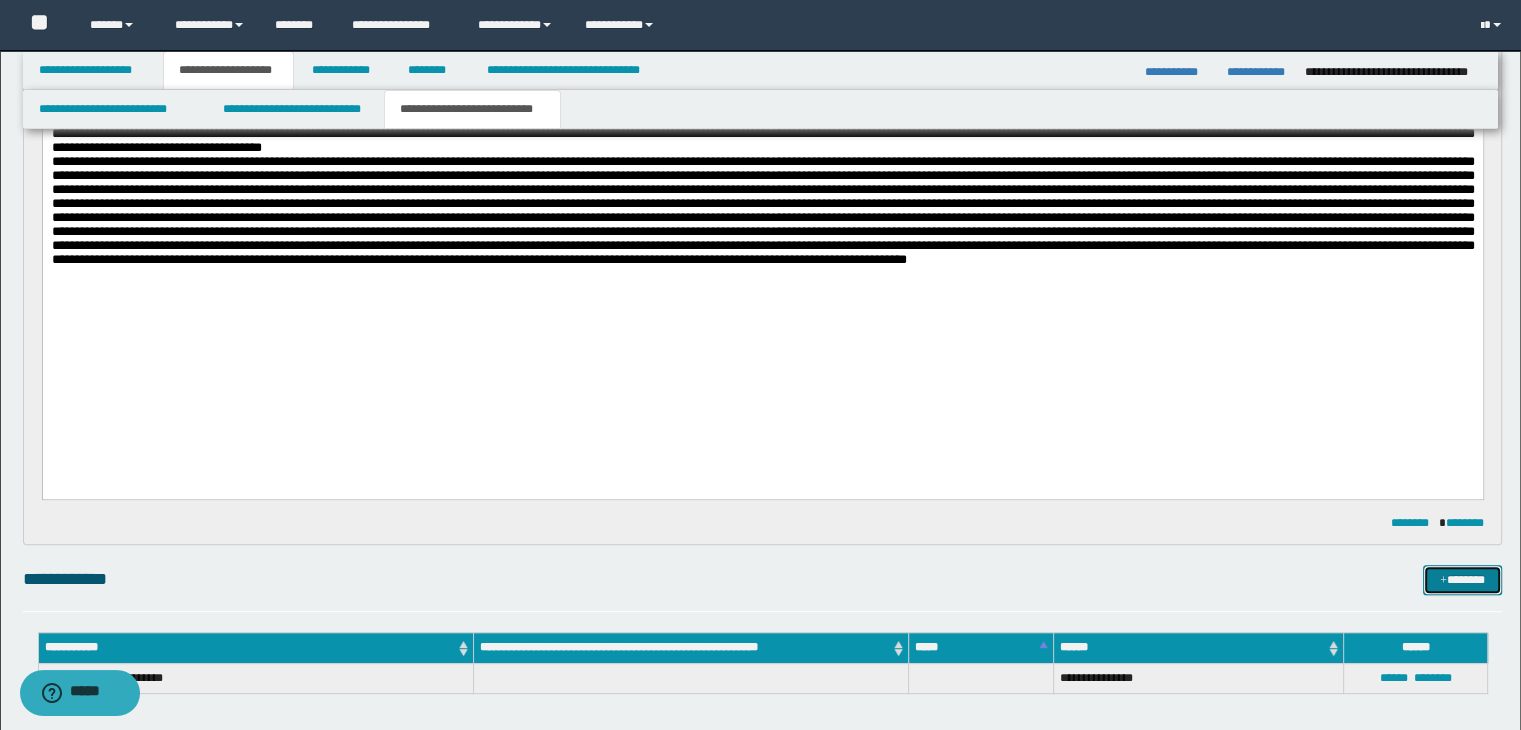 scroll, scrollTop: 900, scrollLeft: 0, axis: vertical 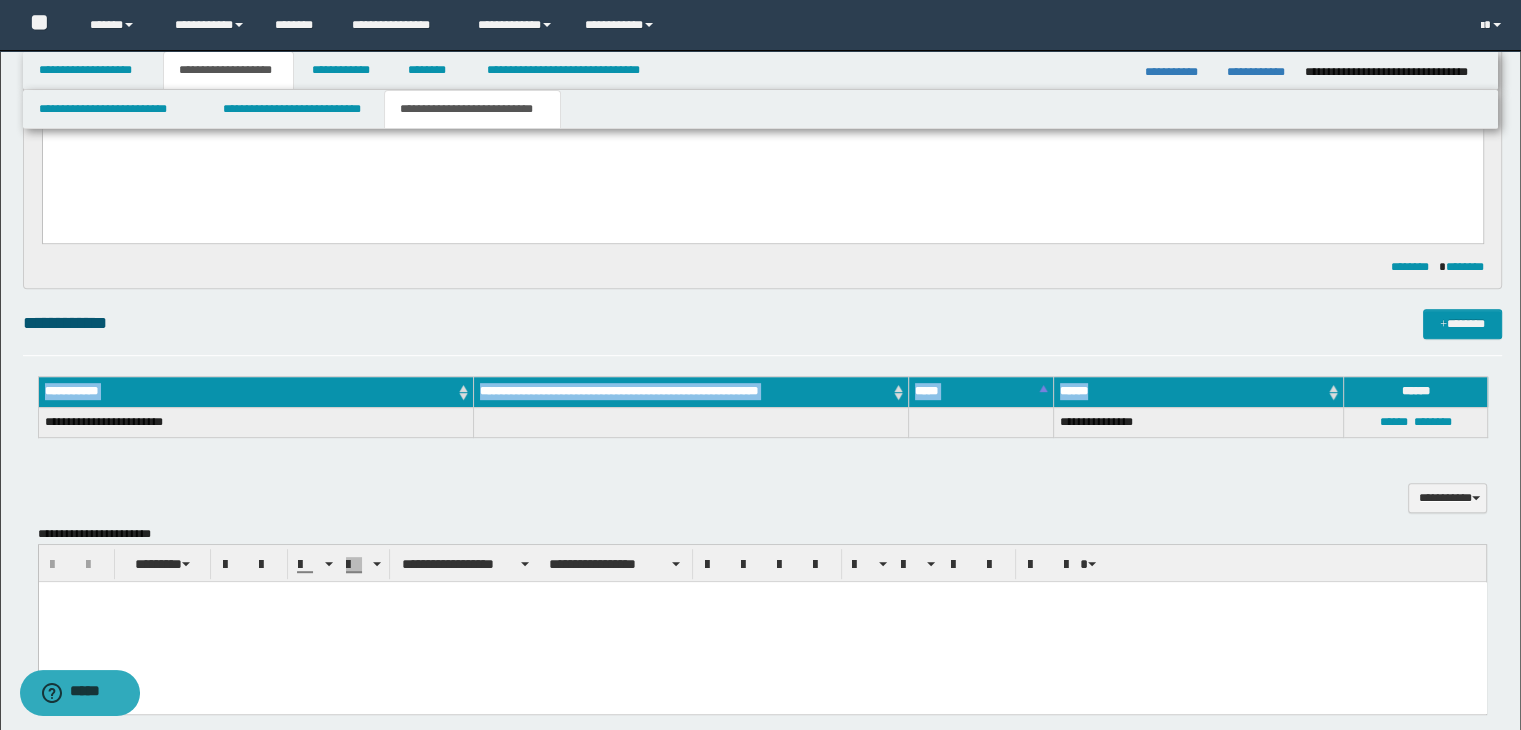 drag, startPoint x: 1028, startPoint y: 360, endPoint x: 1416, endPoint y: 389, distance: 389.08224 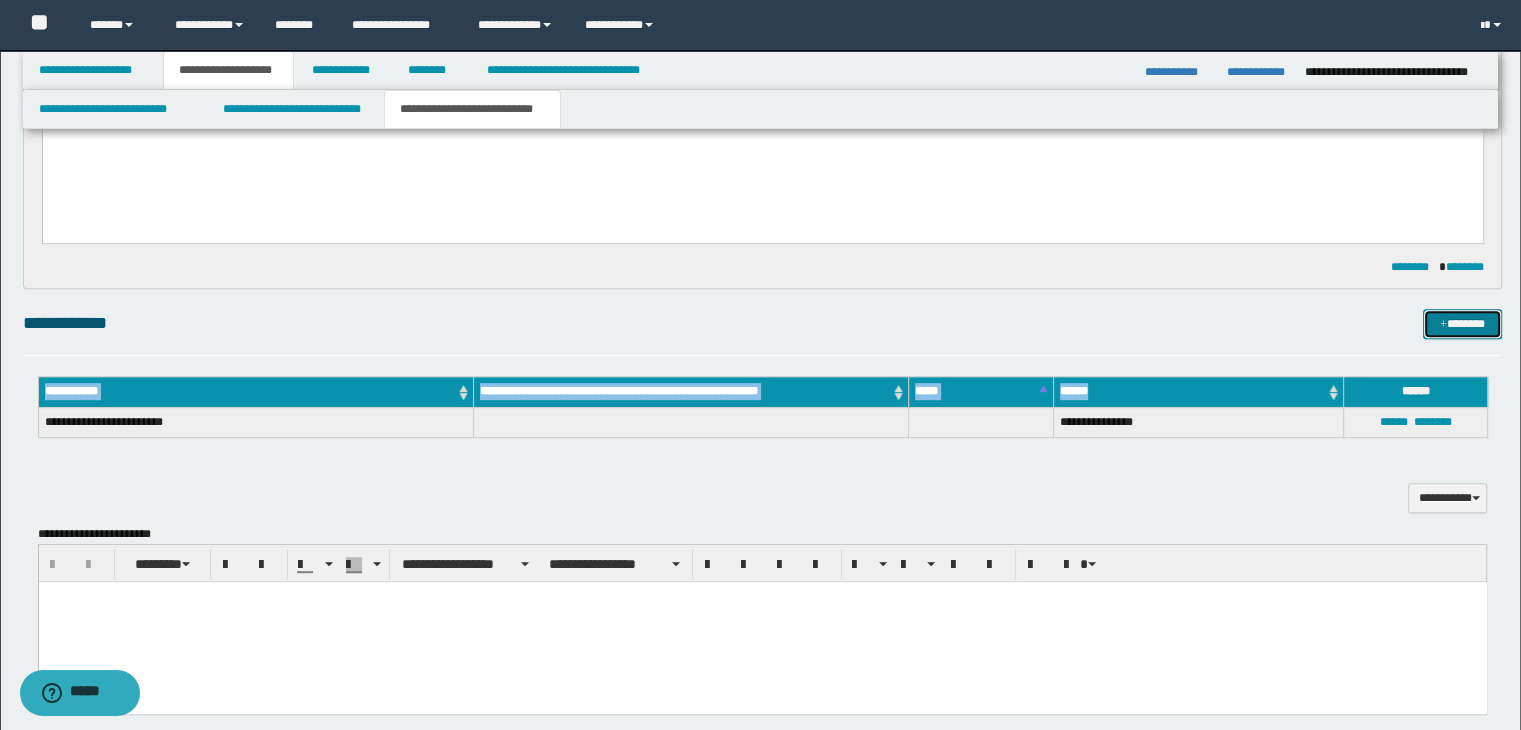 click on "*******" at bounding box center [1462, 324] 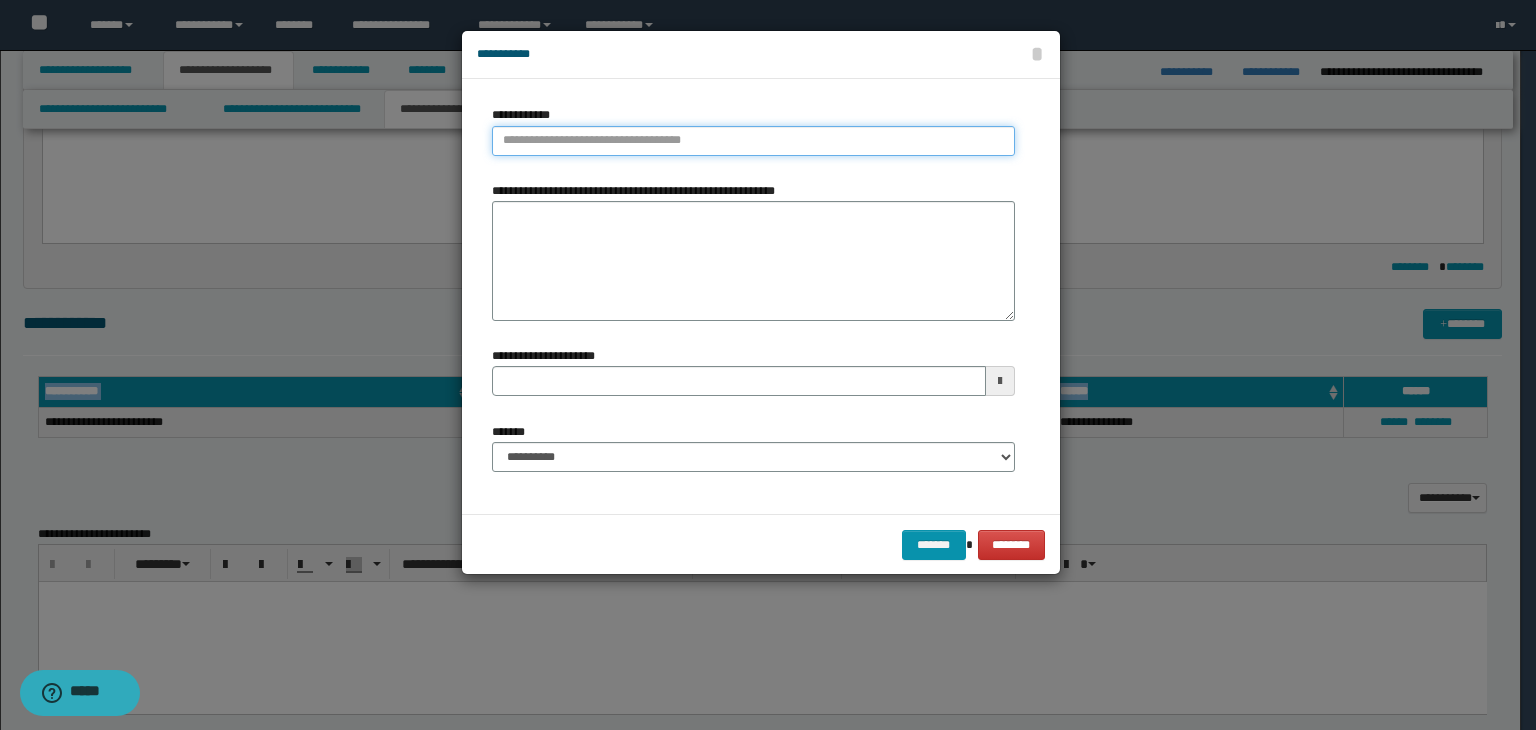 type on "**********" 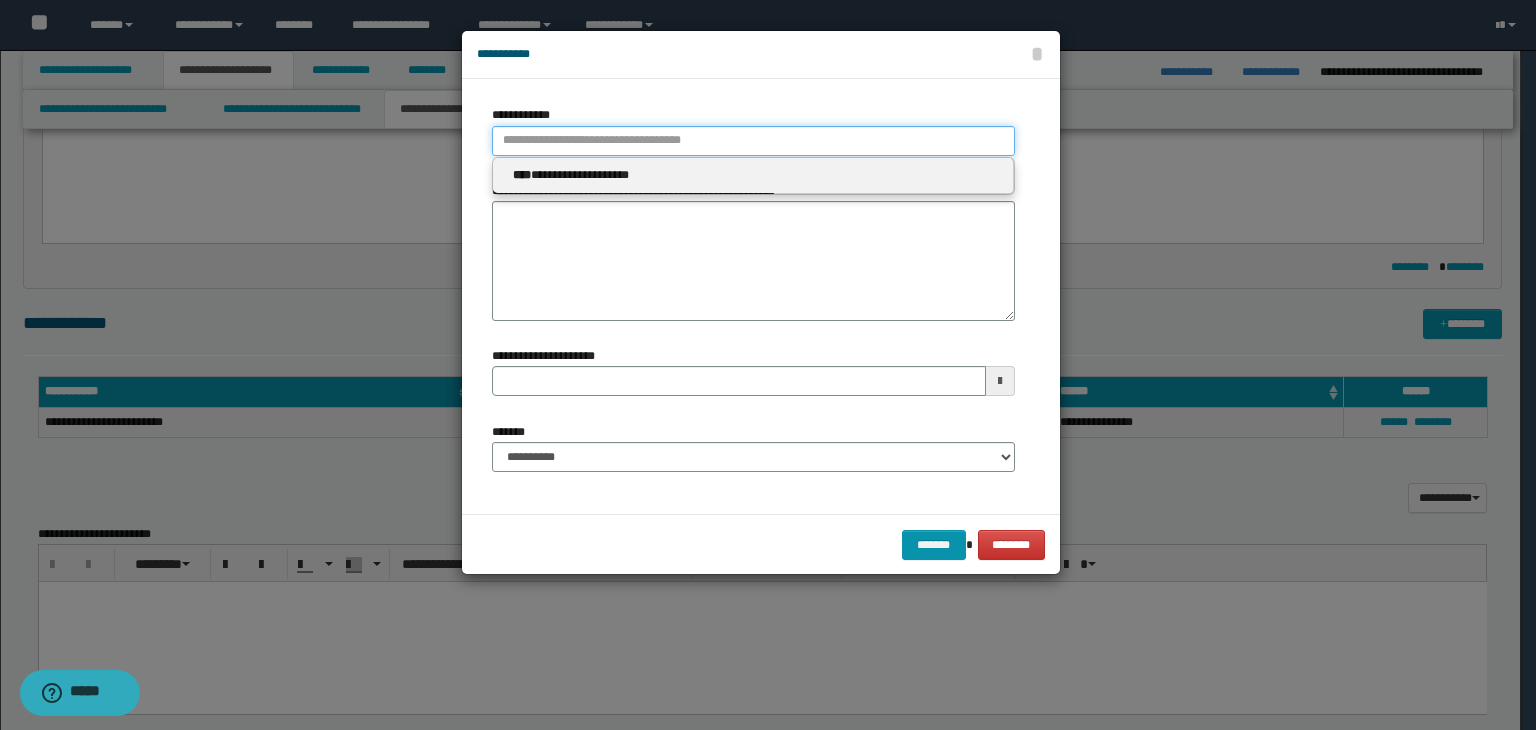 click on "**********" at bounding box center [753, 141] 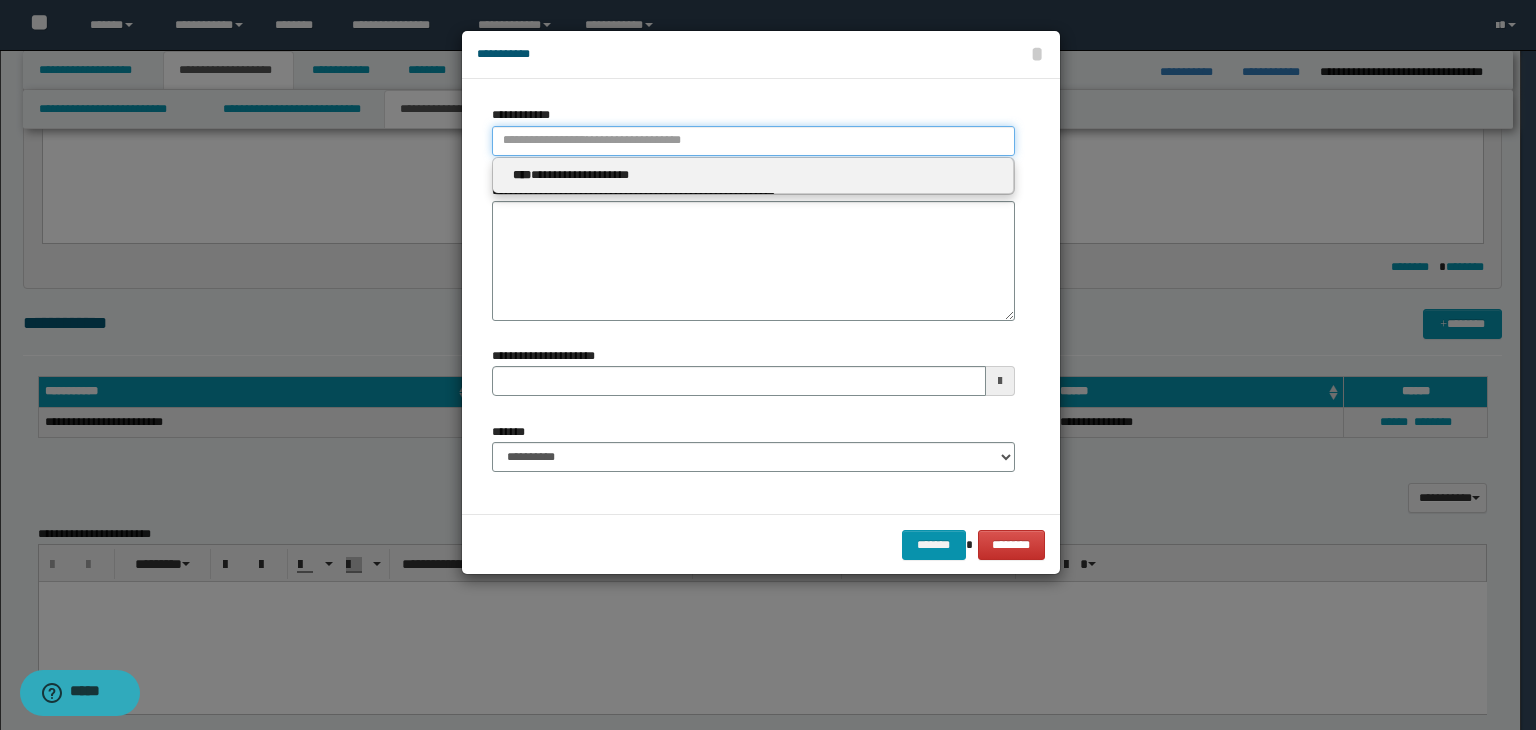 type 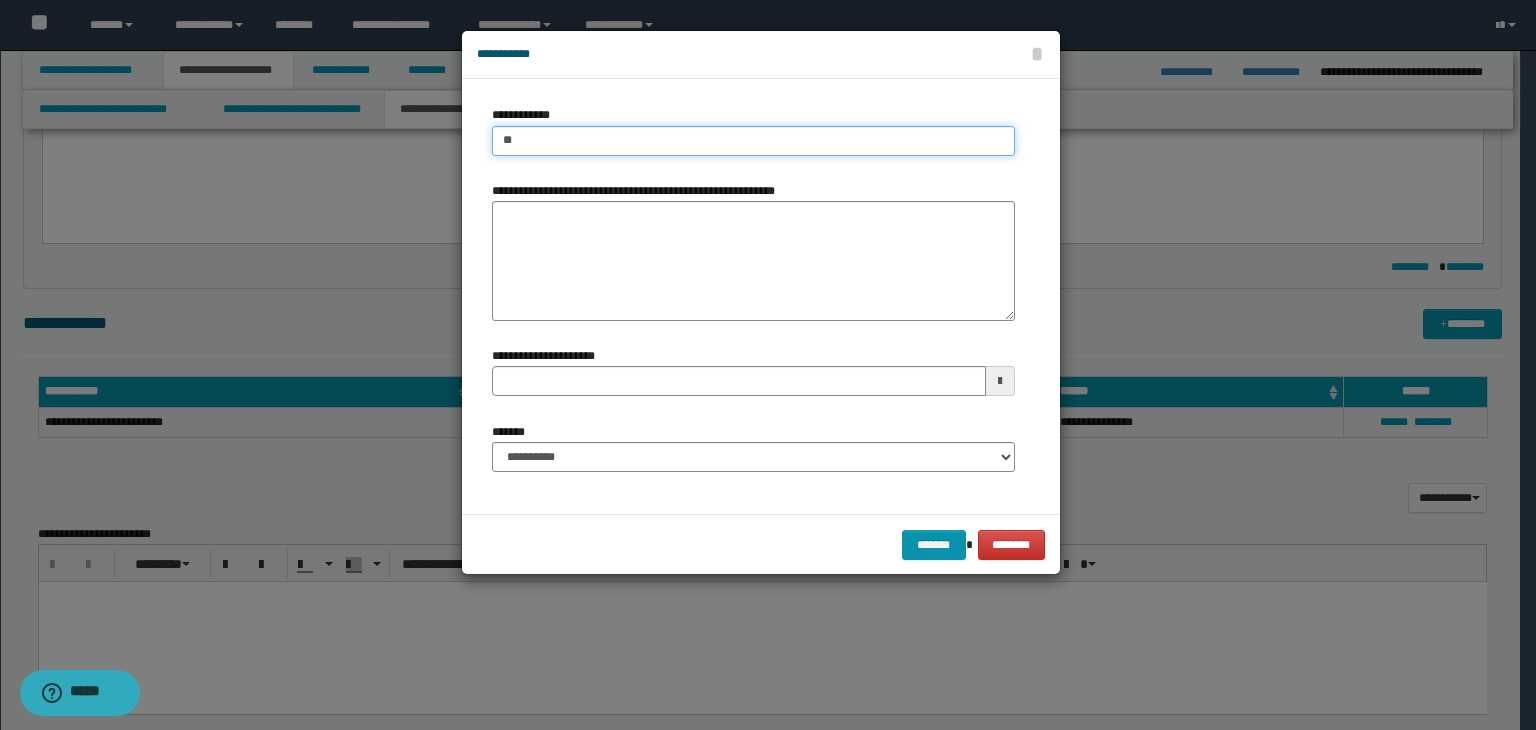 type on "***" 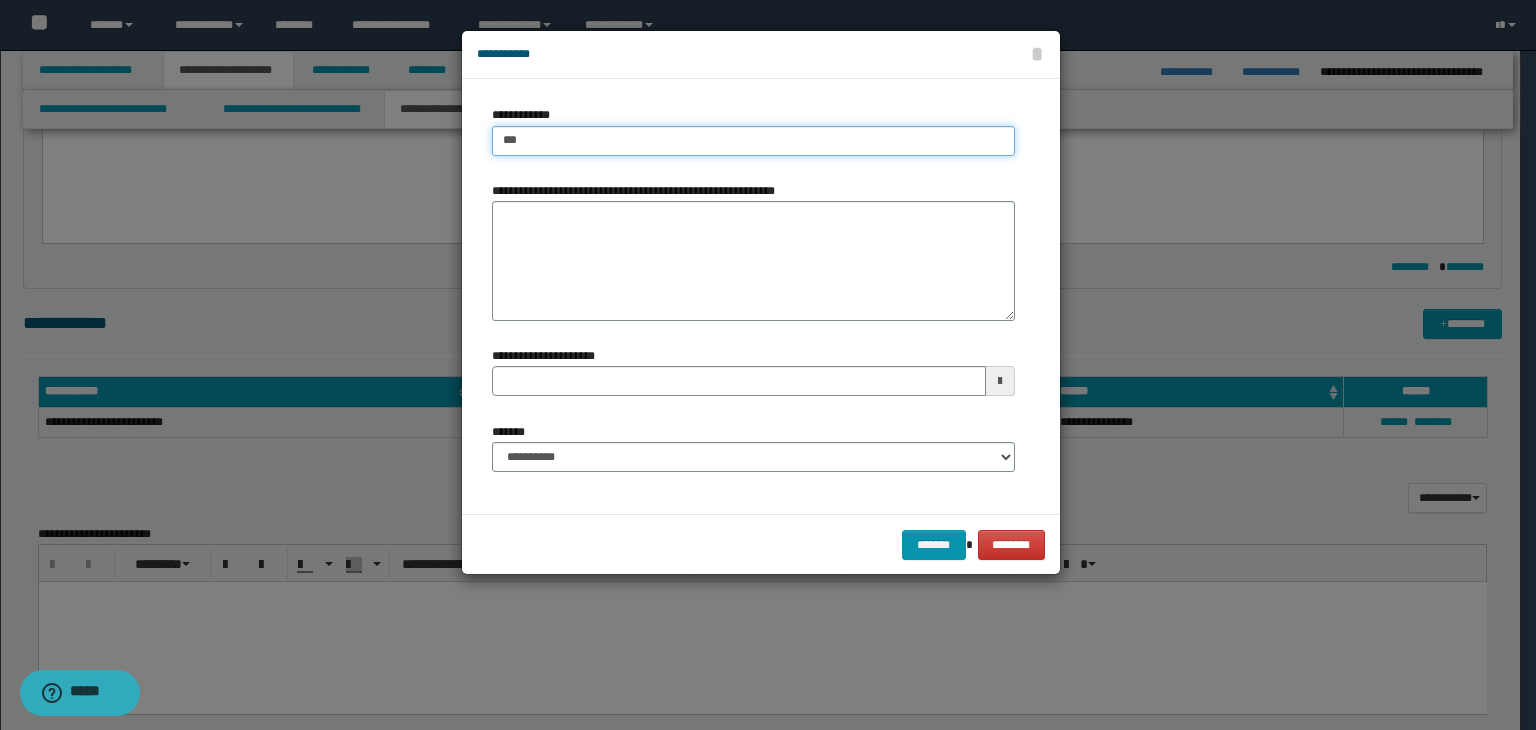 type on "***" 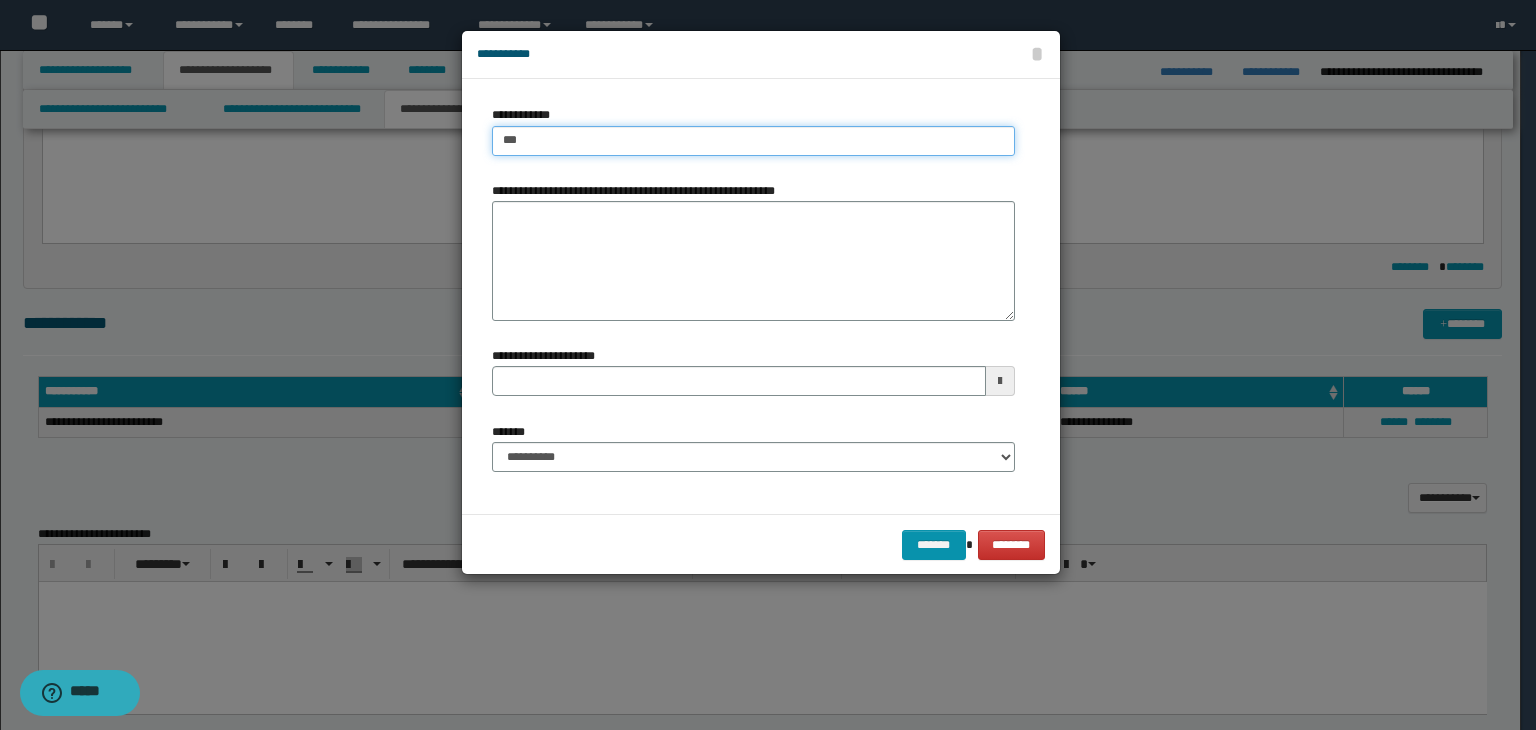 type 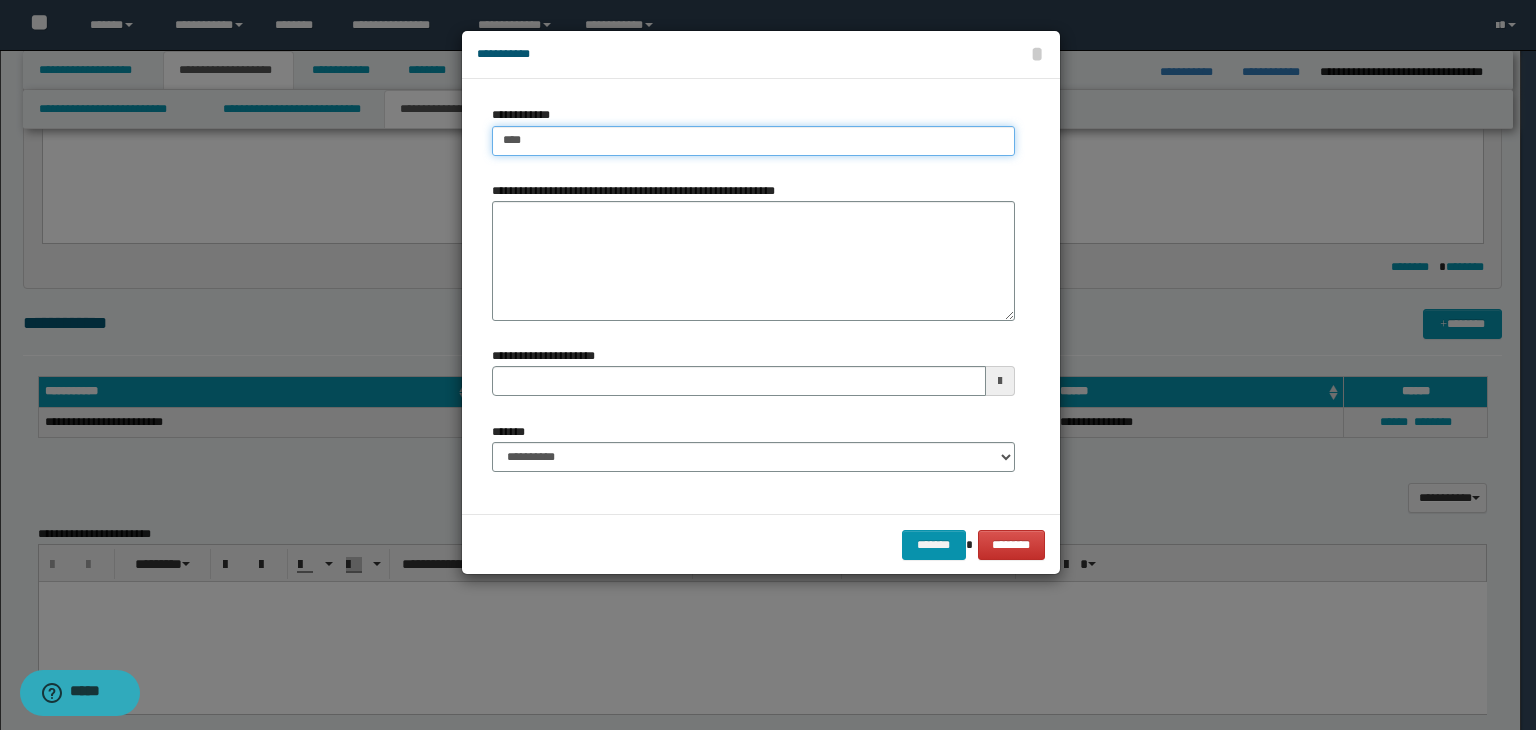 type on "****" 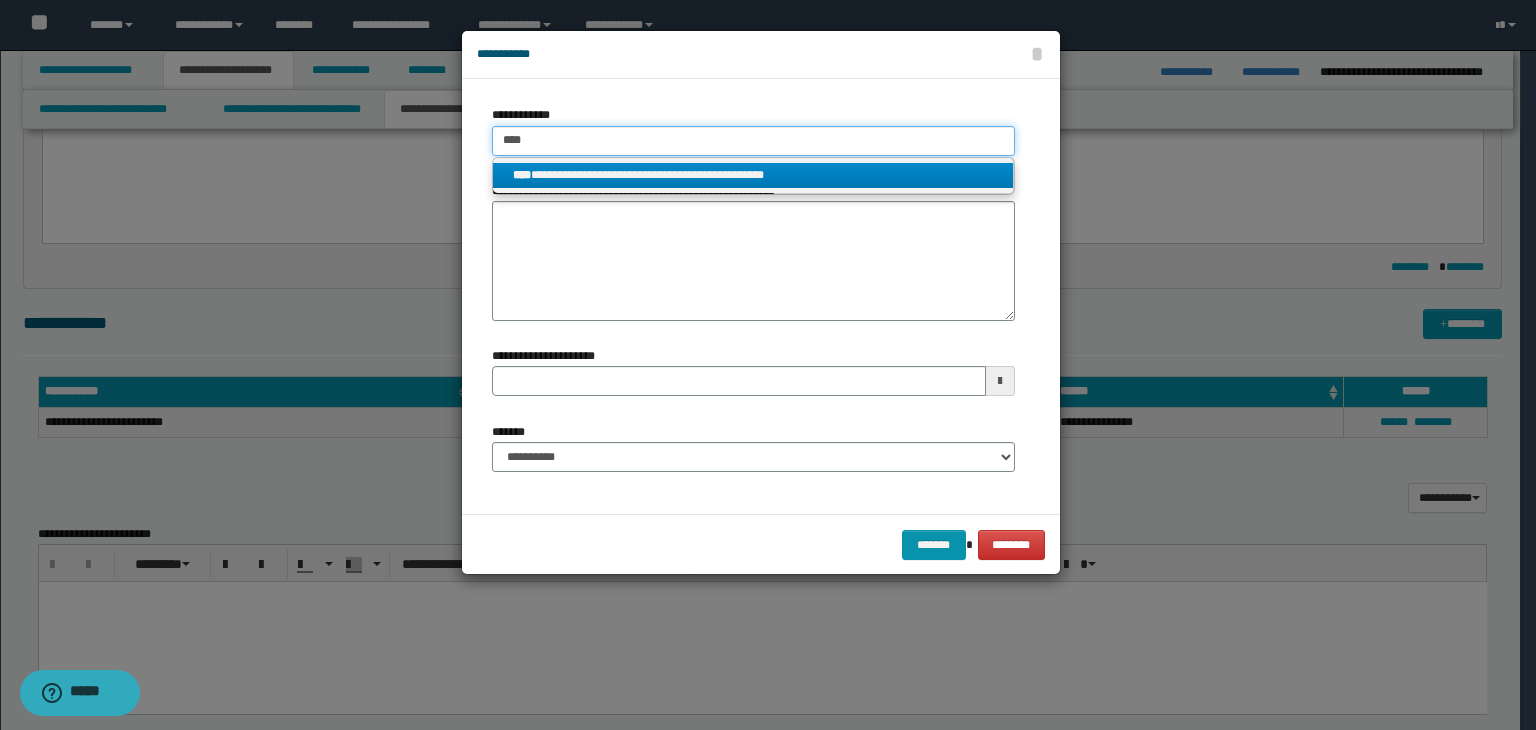 type on "****" 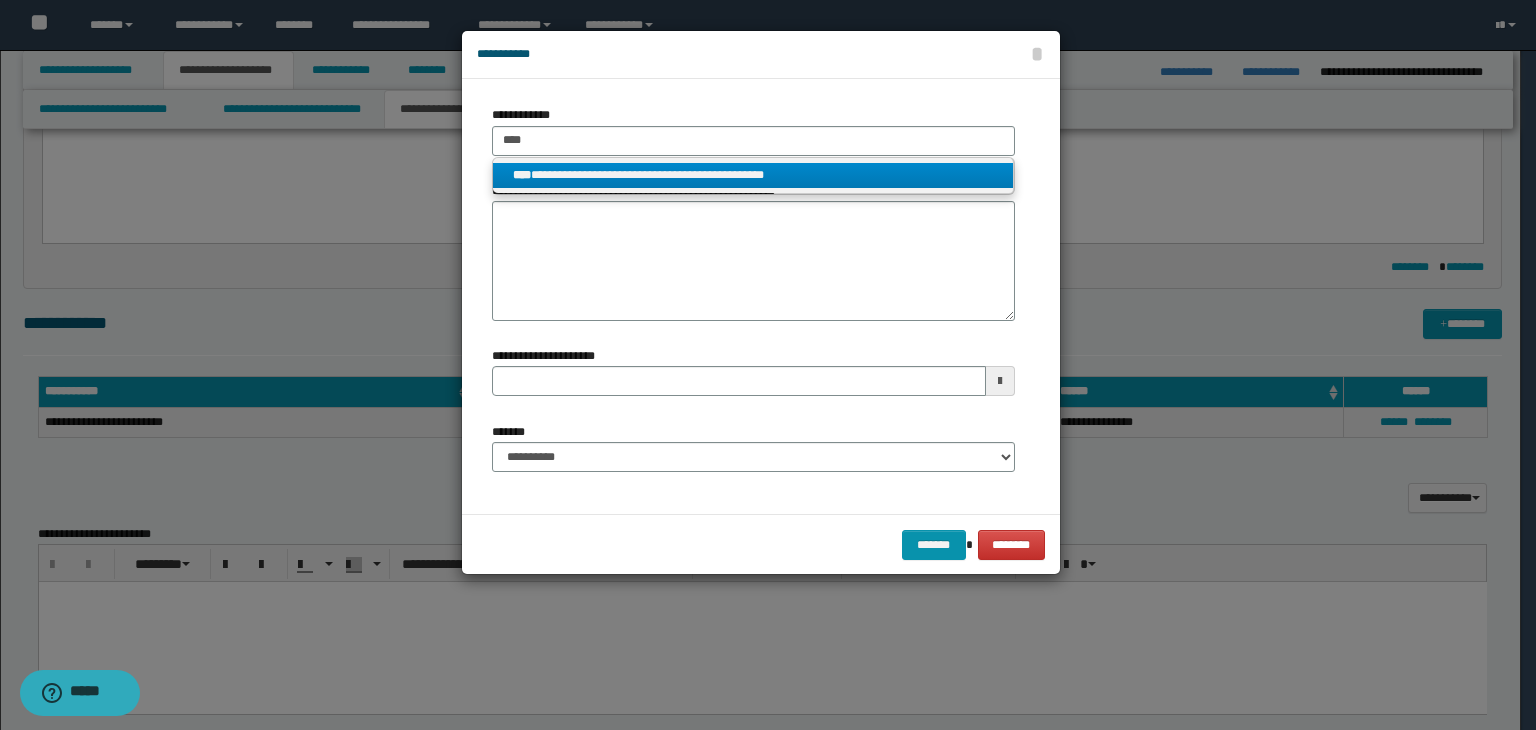 click on "**********" at bounding box center [753, 175] 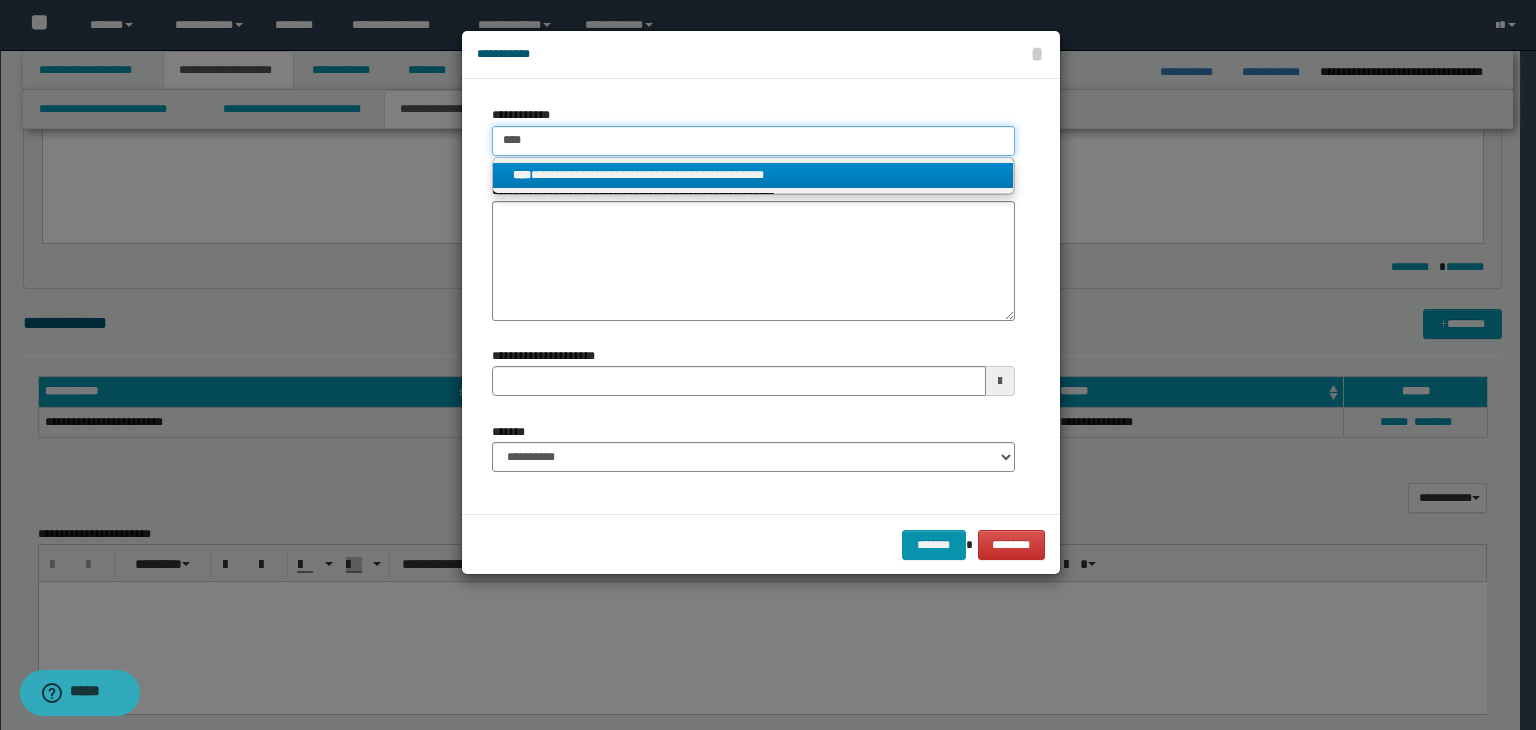 type 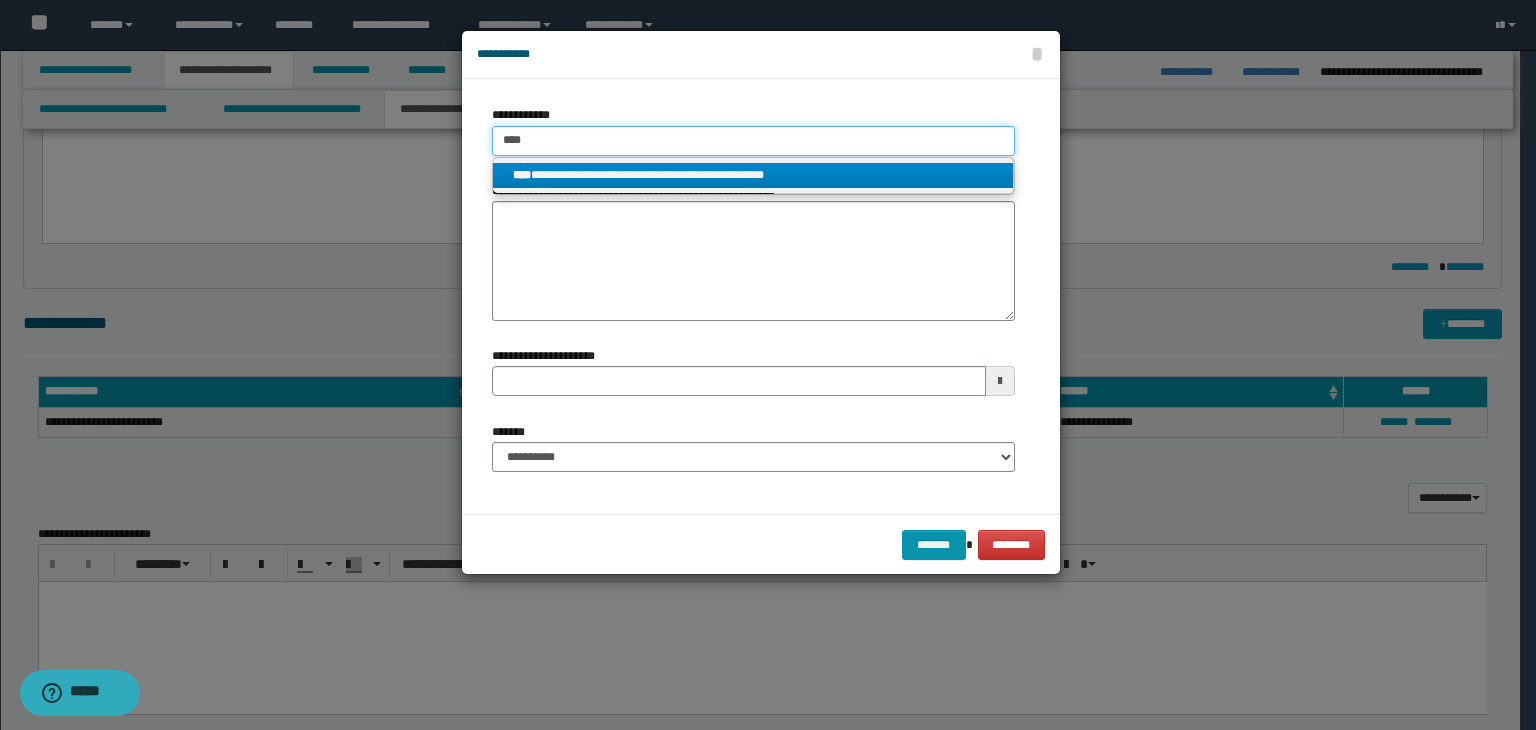 type on "**********" 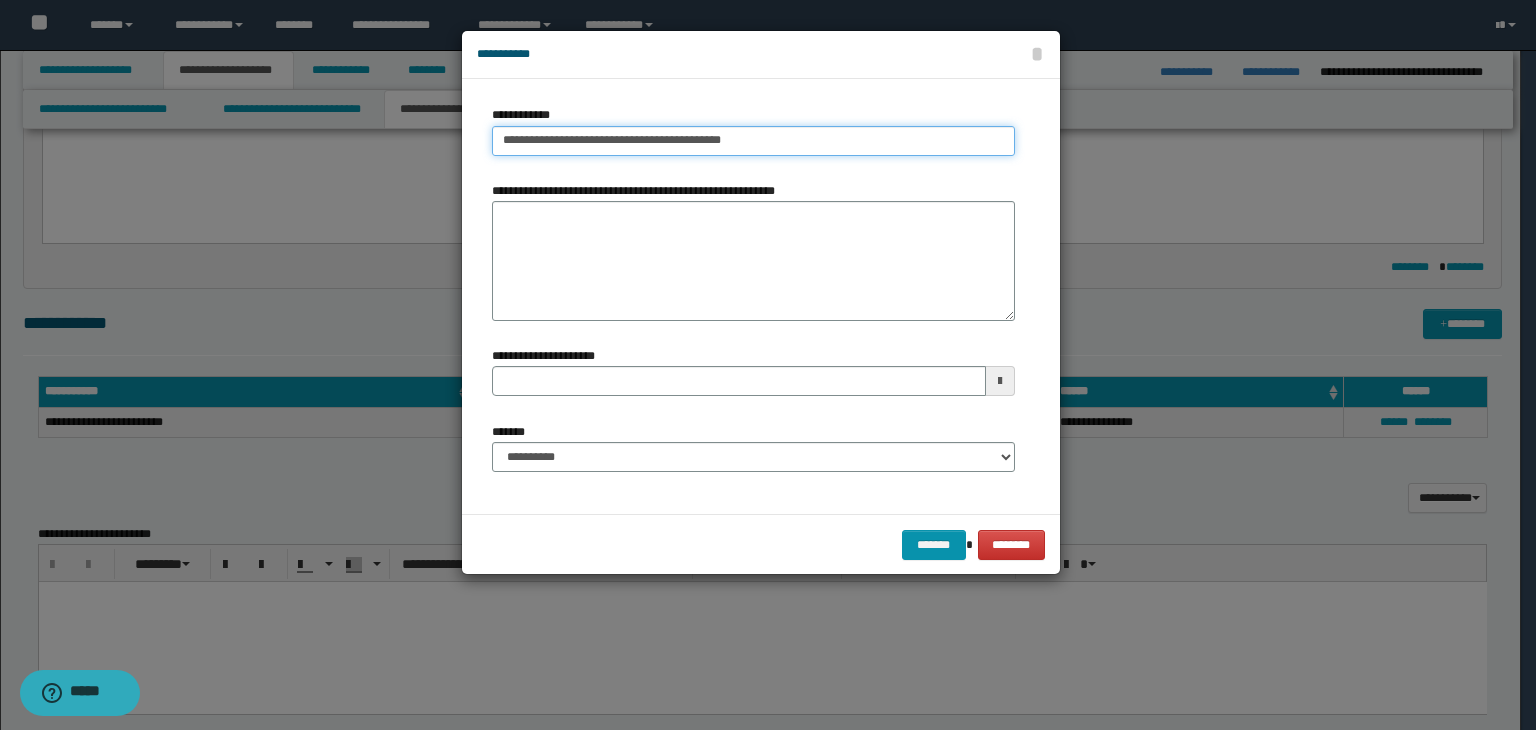 type 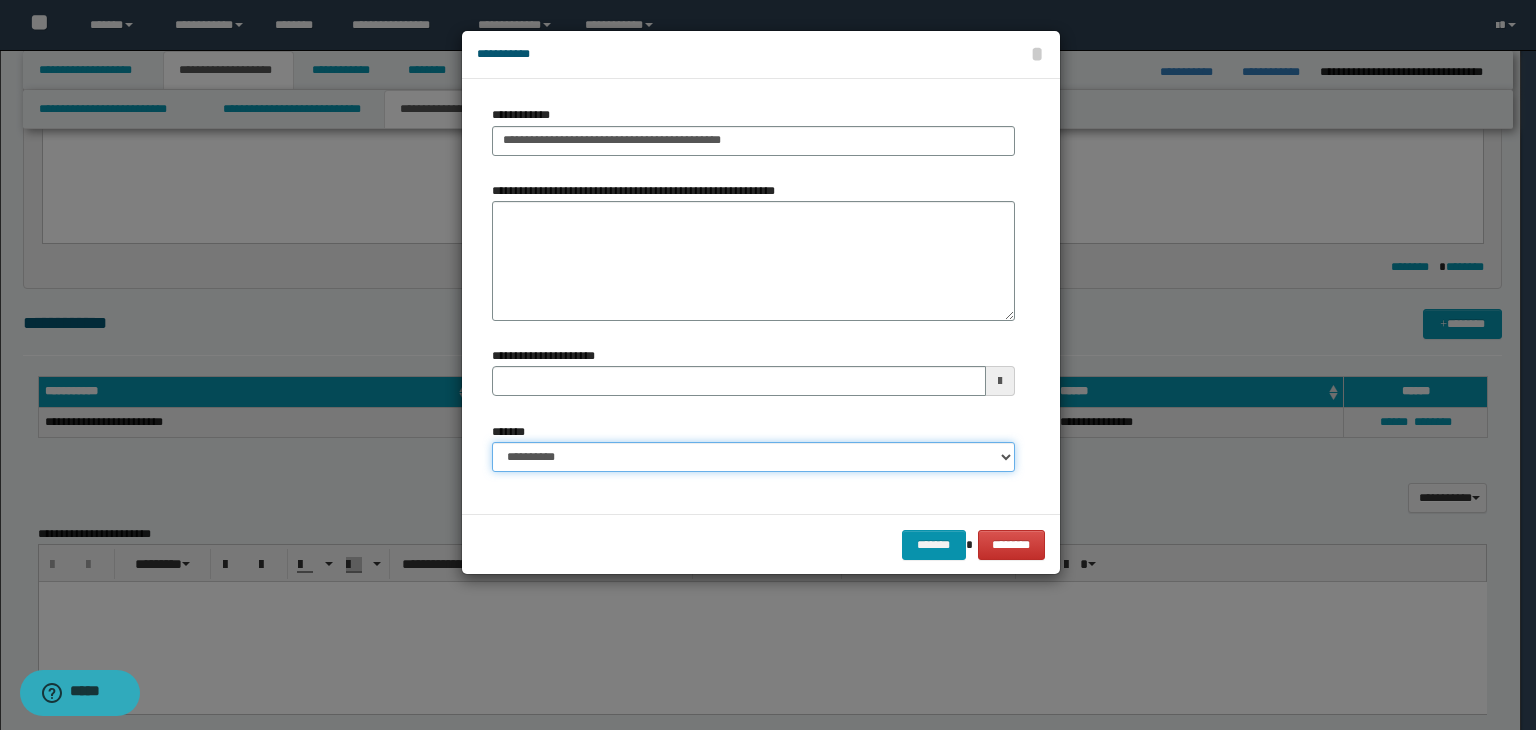 click on "**********" at bounding box center (753, 457) 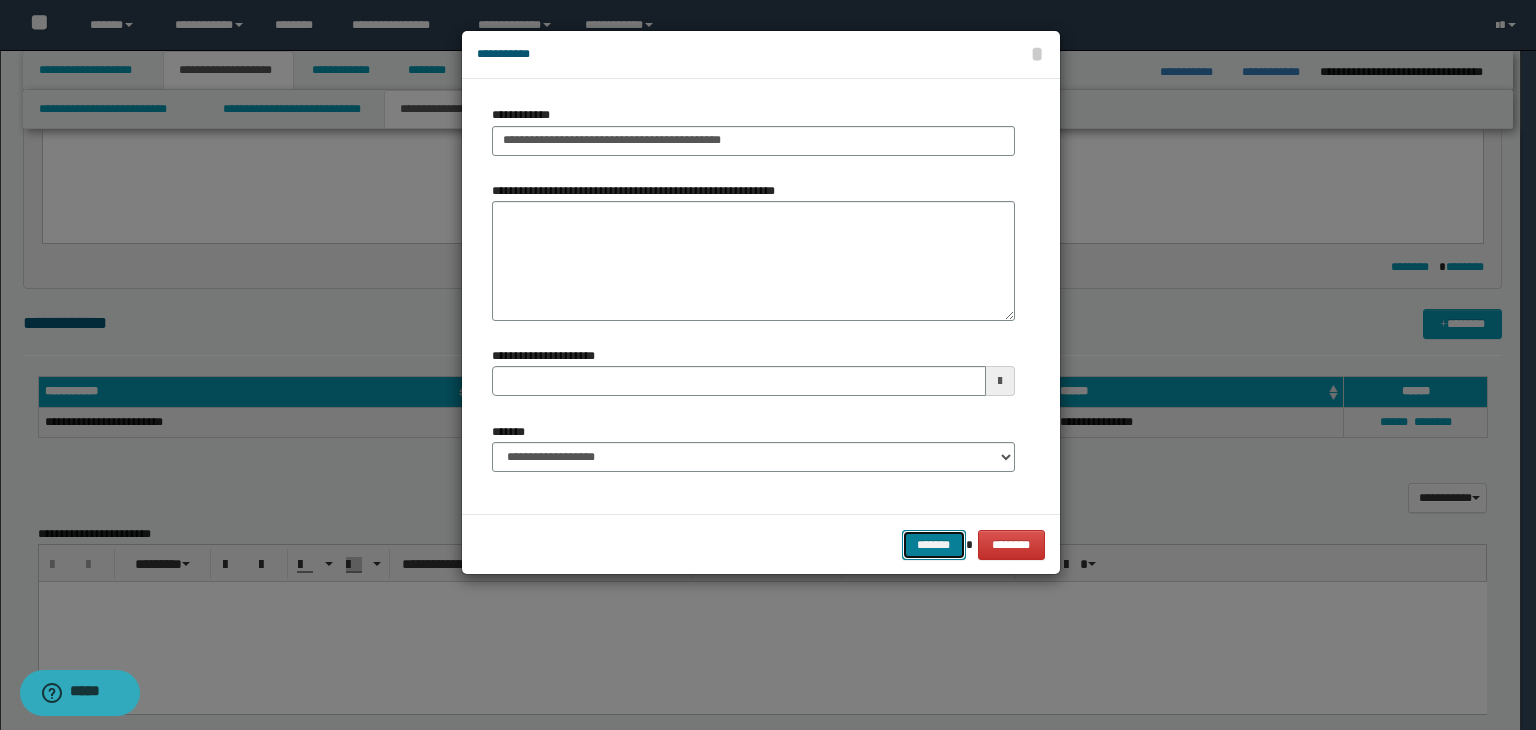 click on "*******" at bounding box center (934, 545) 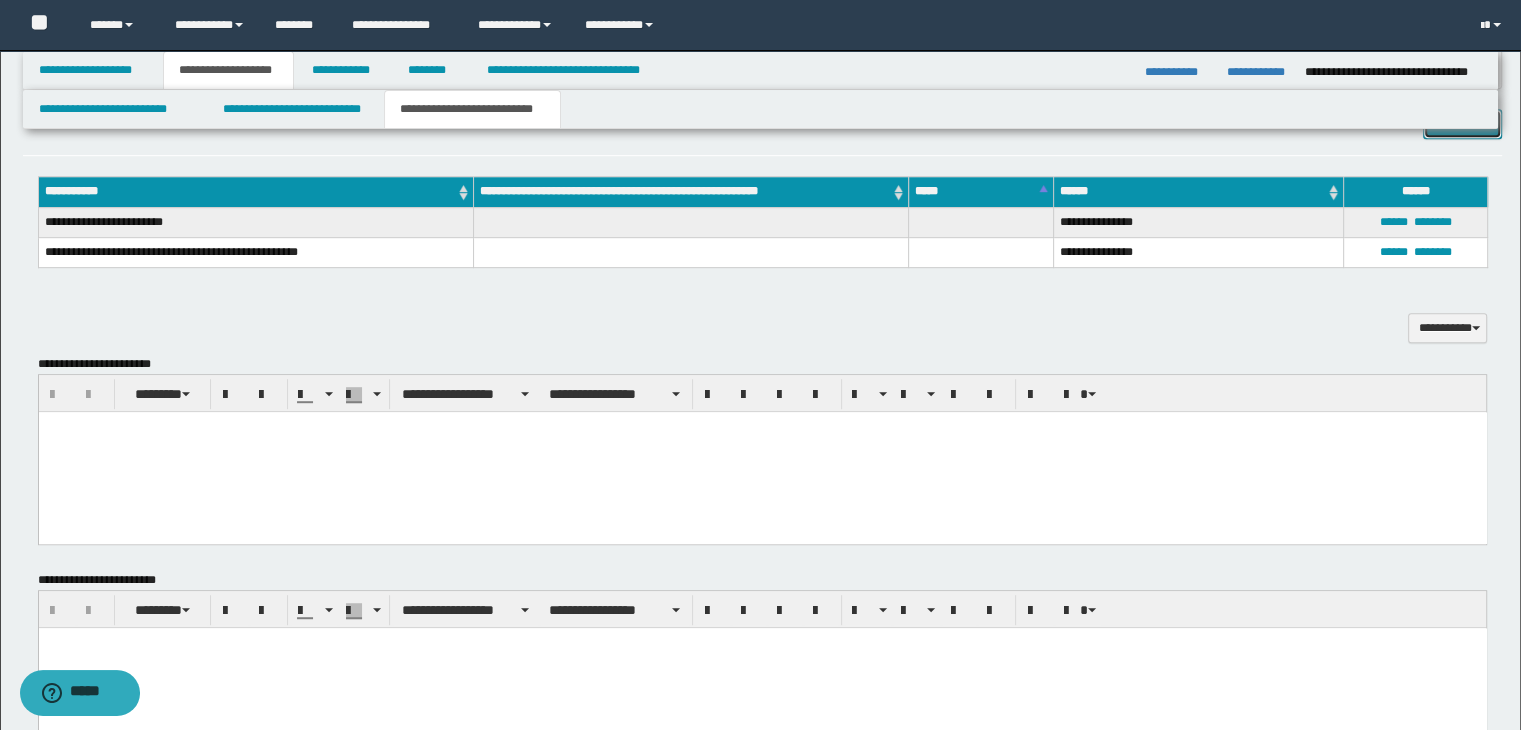 scroll, scrollTop: 1400, scrollLeft: 0, axis: vertical 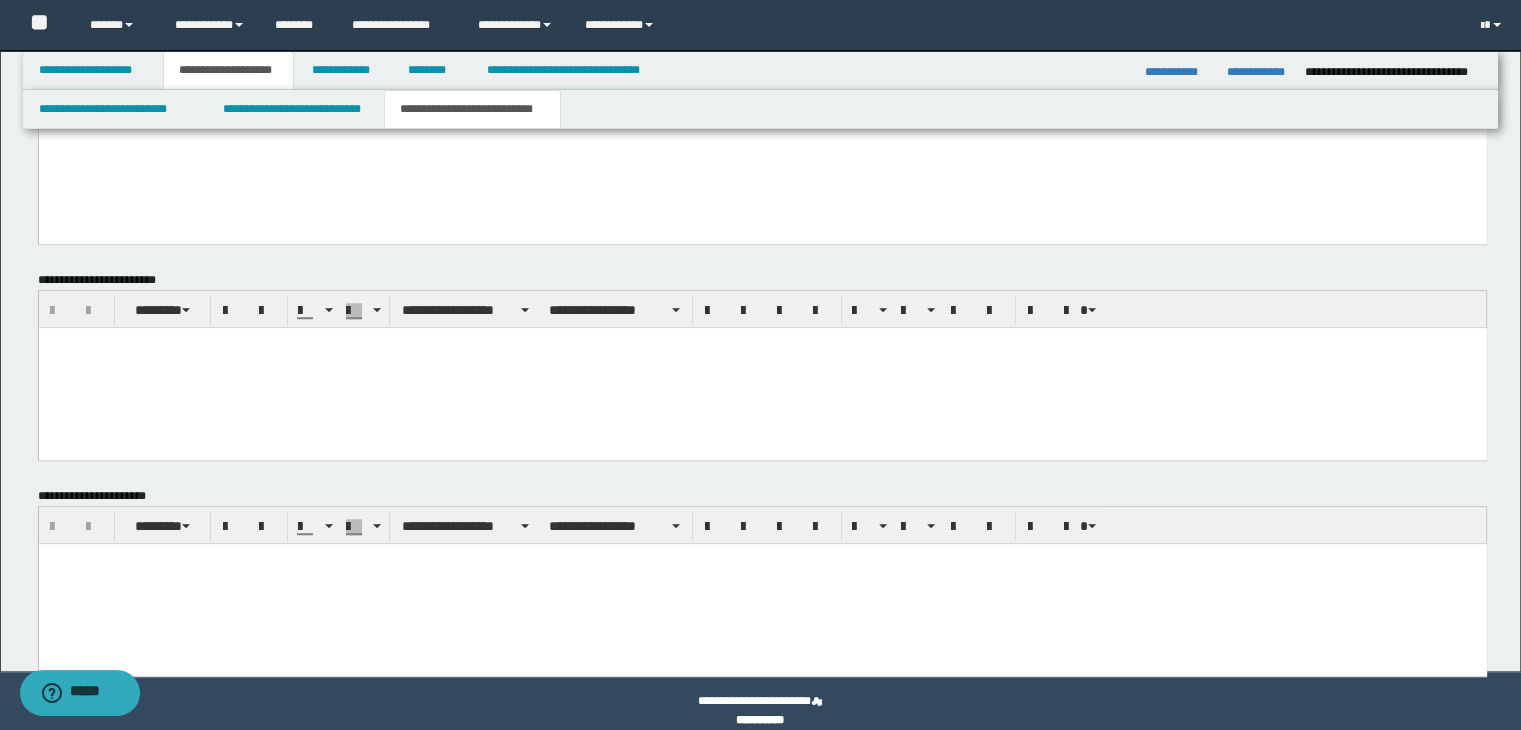 click at bounding box center (762, 558) 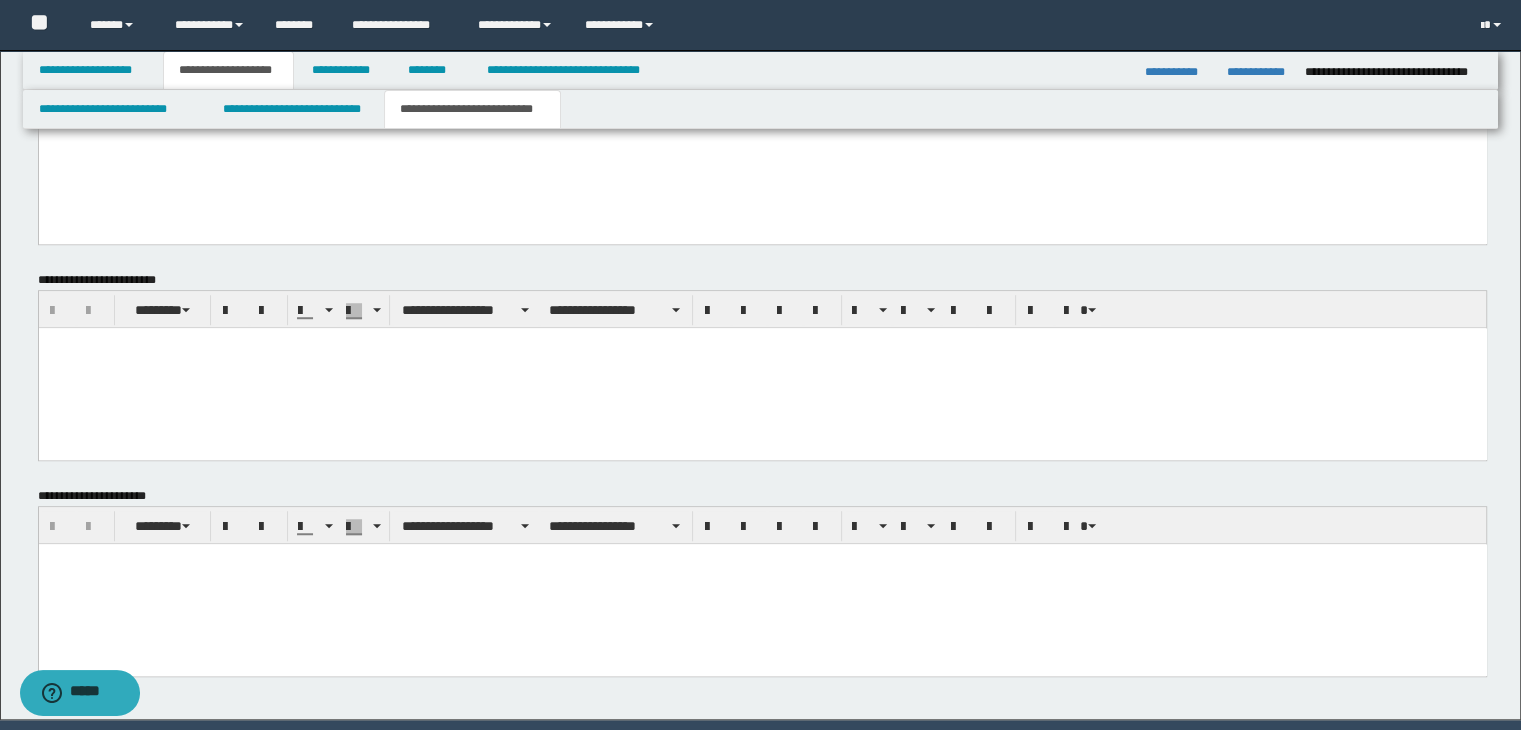 paste 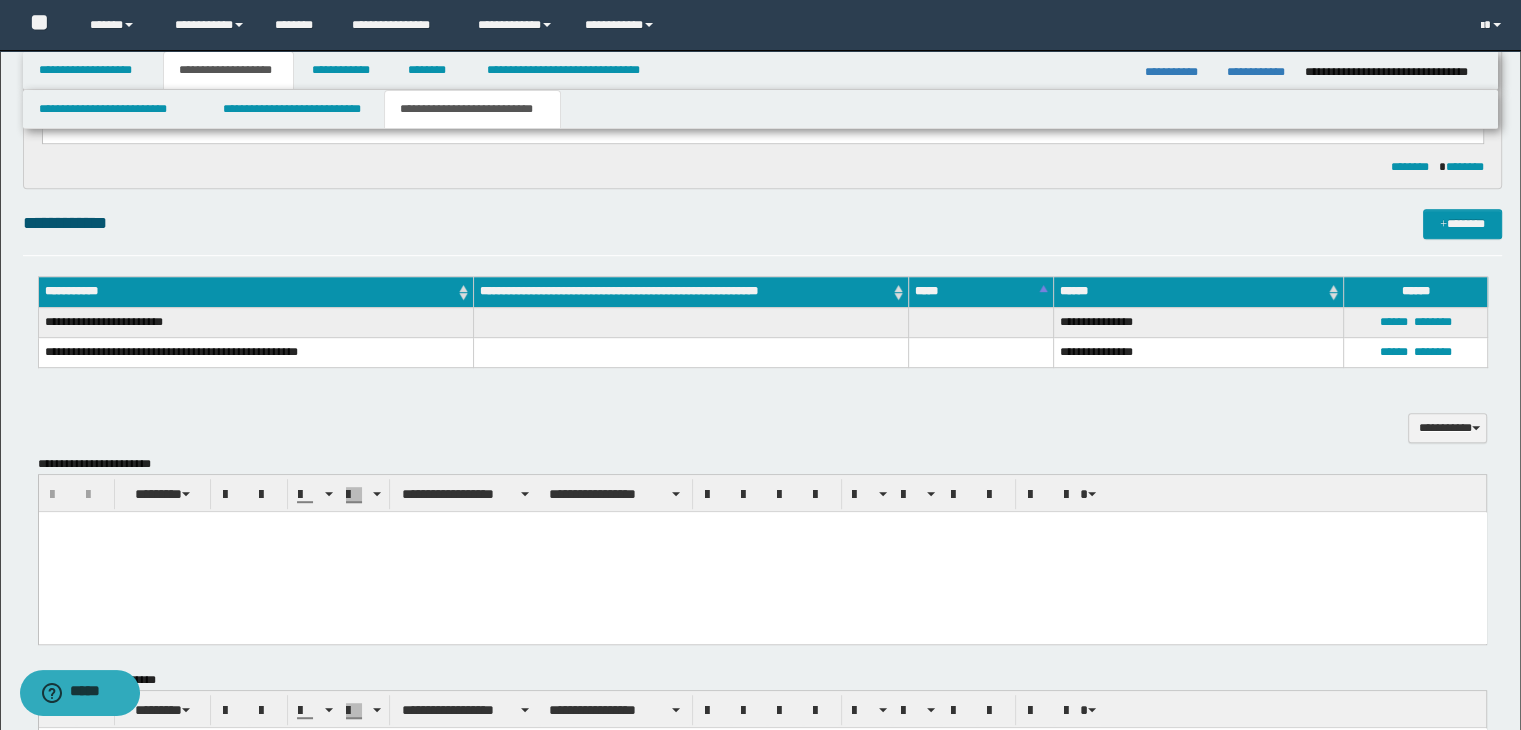 scroll, scrollTop: 1000, scrollLeft: 0, axis: vertical 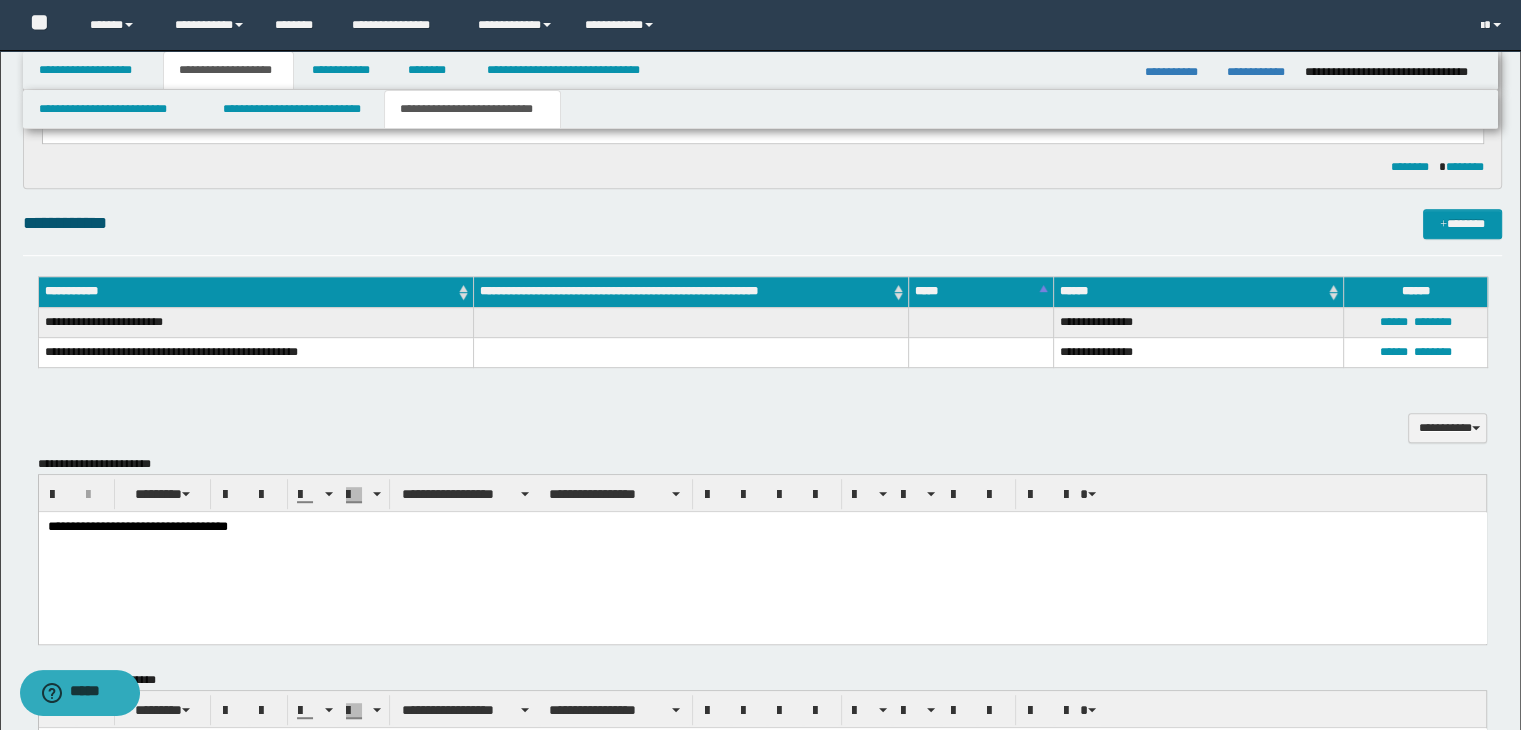 click on "**********" at bounding box center [762, 552] 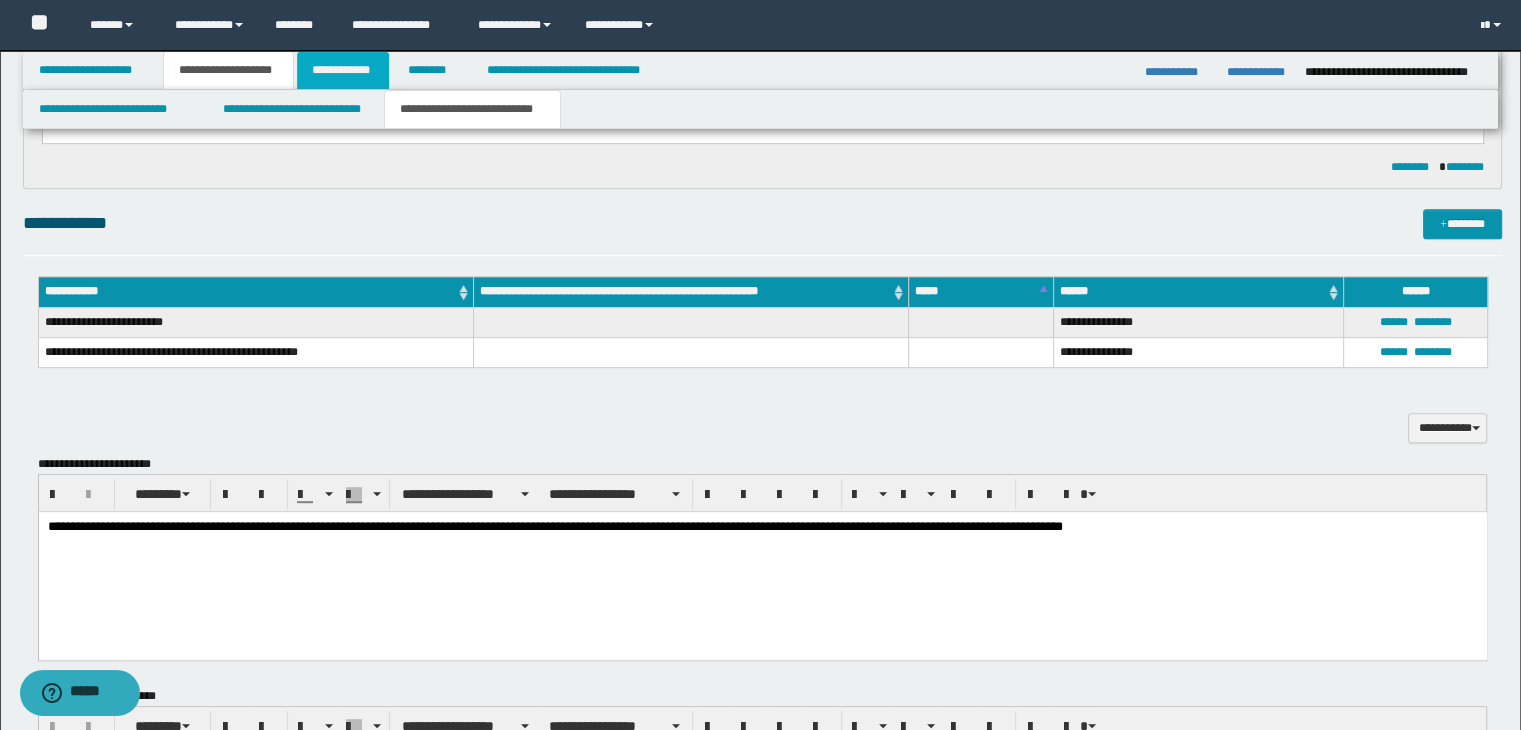 click on "**********" at bounding box center [343, 70] 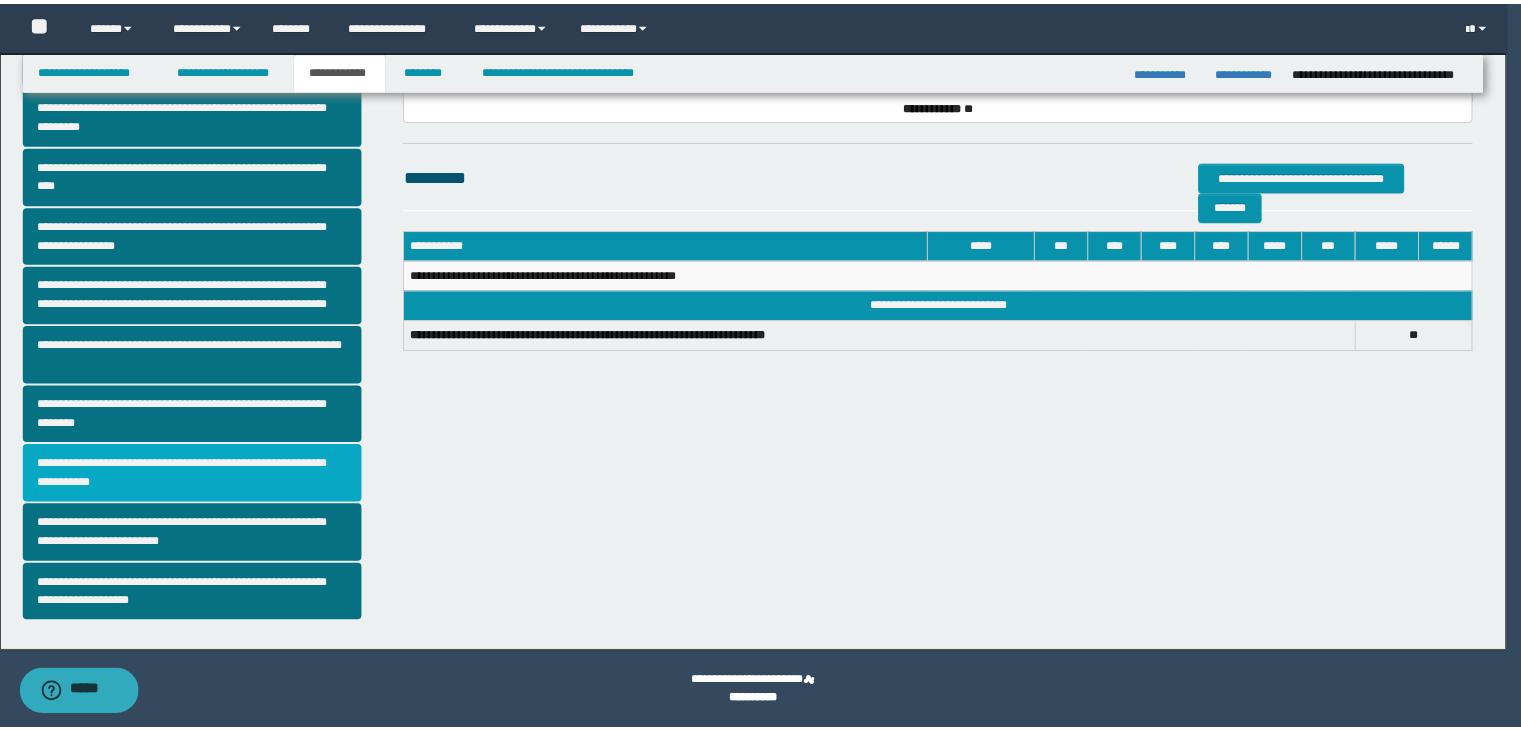 scroll, scrollTop: 344, scrollLeft: 0, axis: vertical 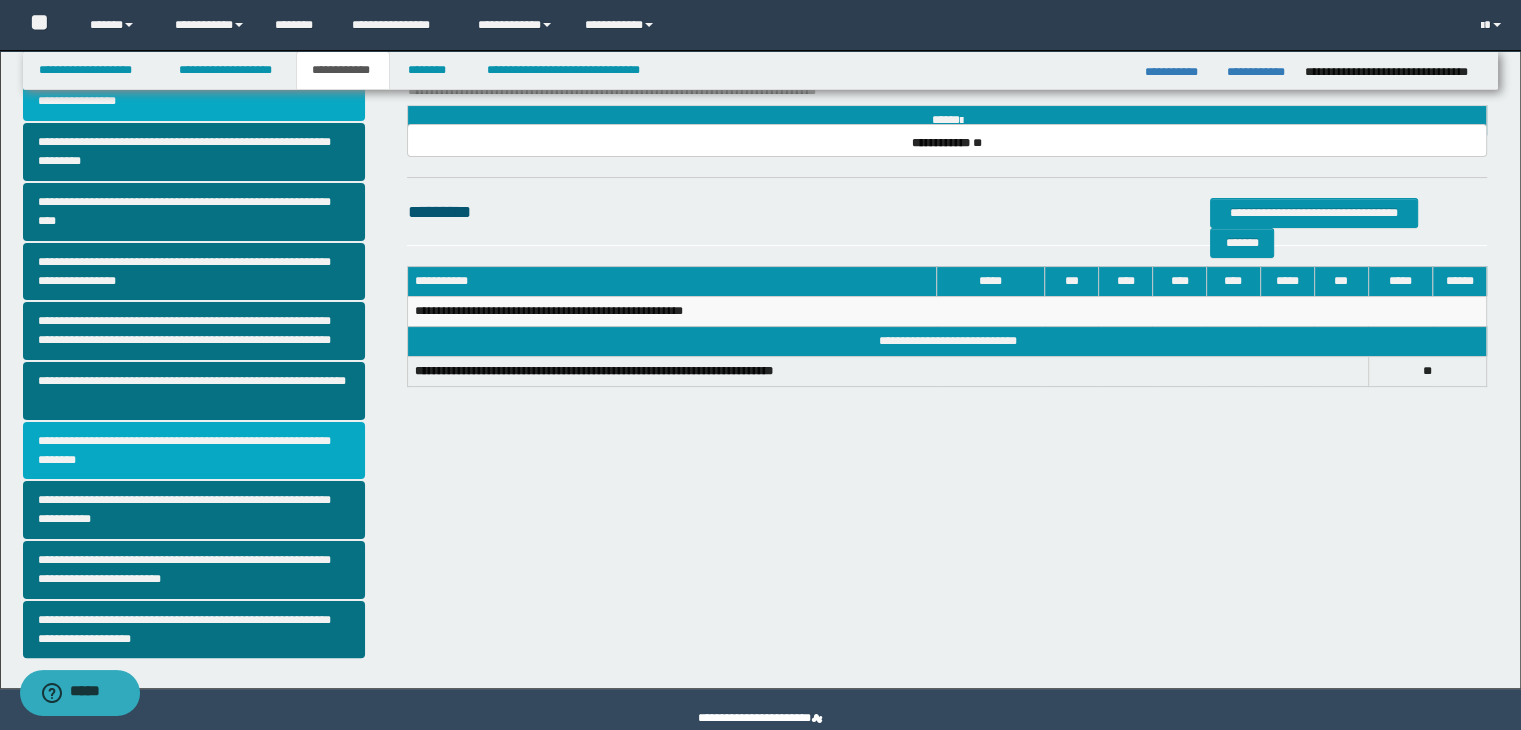 click on "**********" at bounding box center [194, 451] 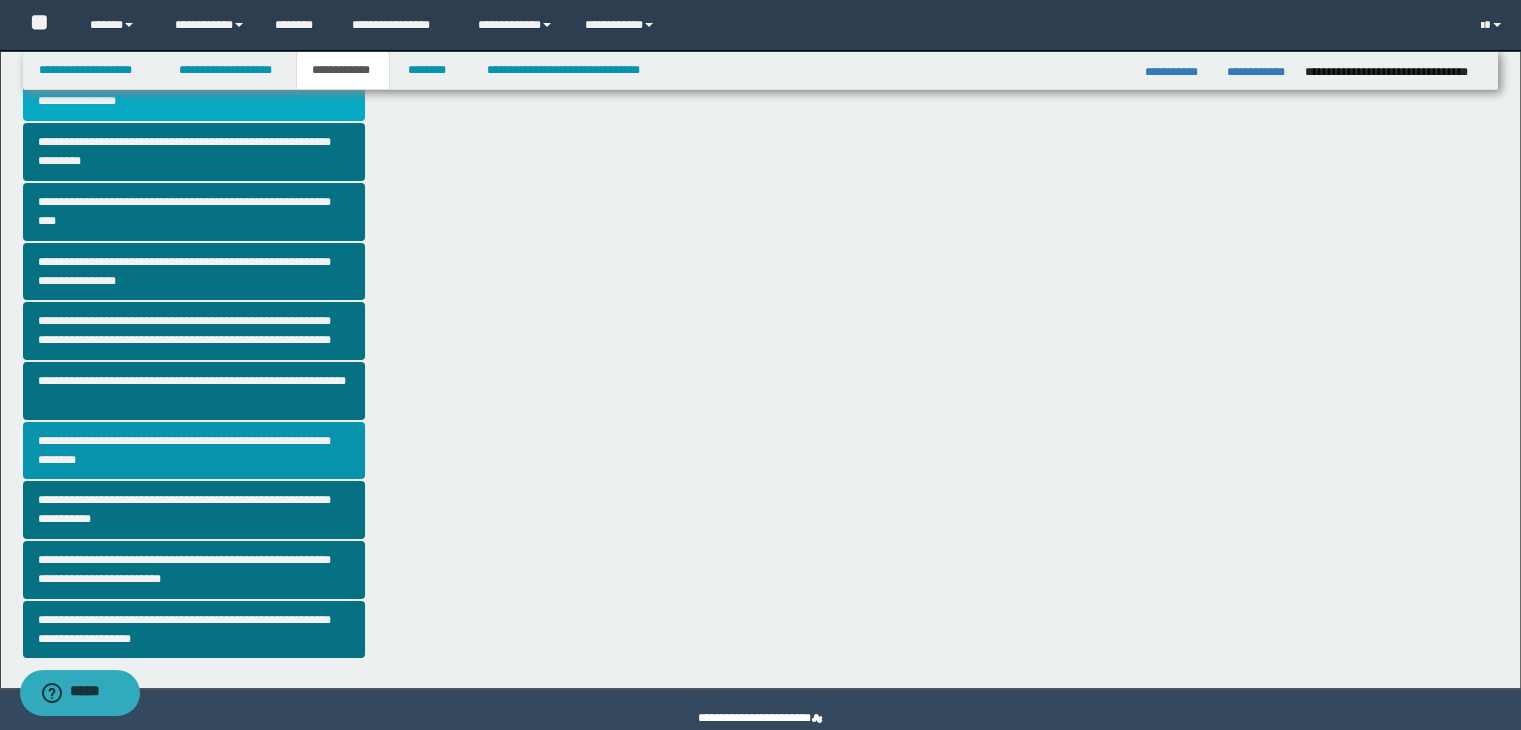 scroll, scrollTop: 0, scrollLeft: 0, axis: both 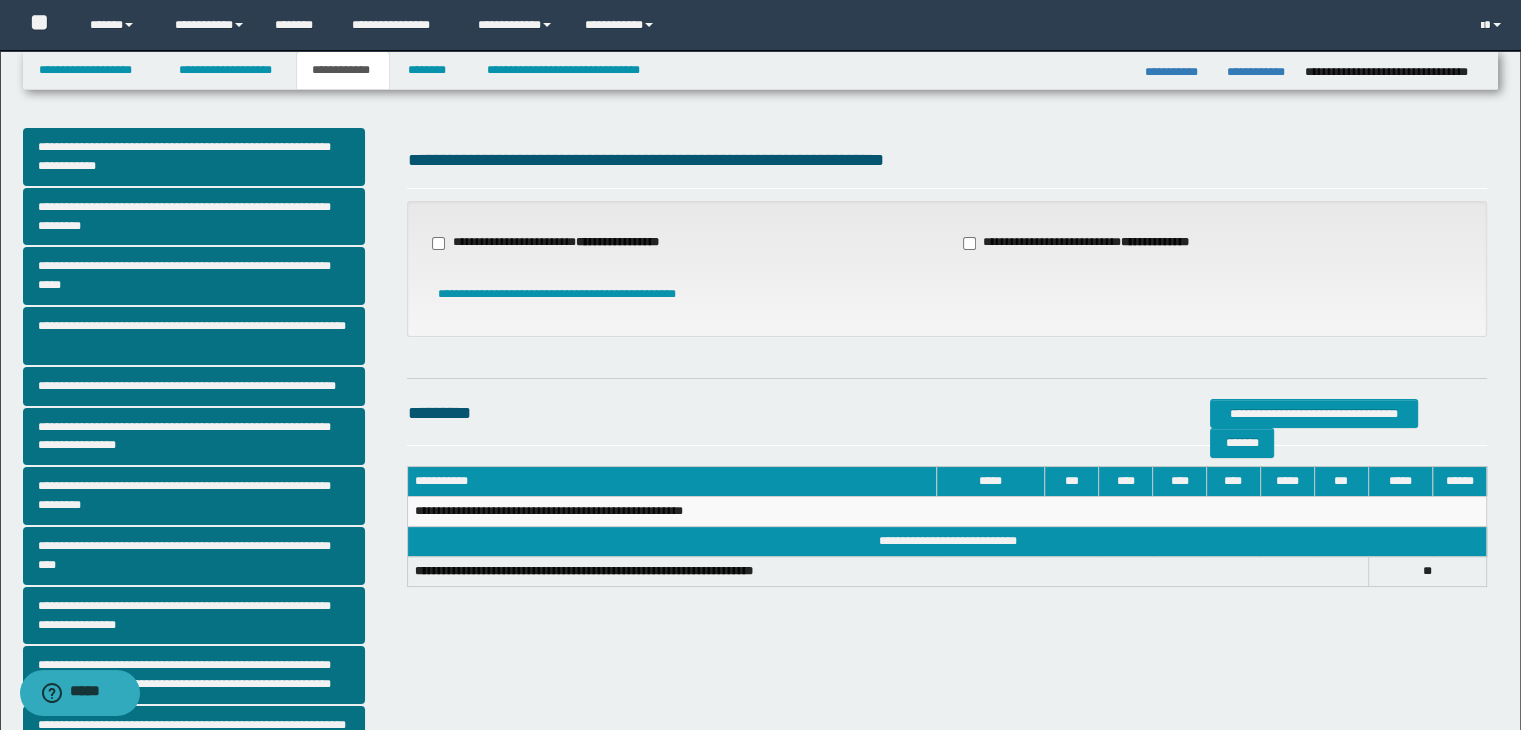 click on "**********" at bounding box center [557, 243] 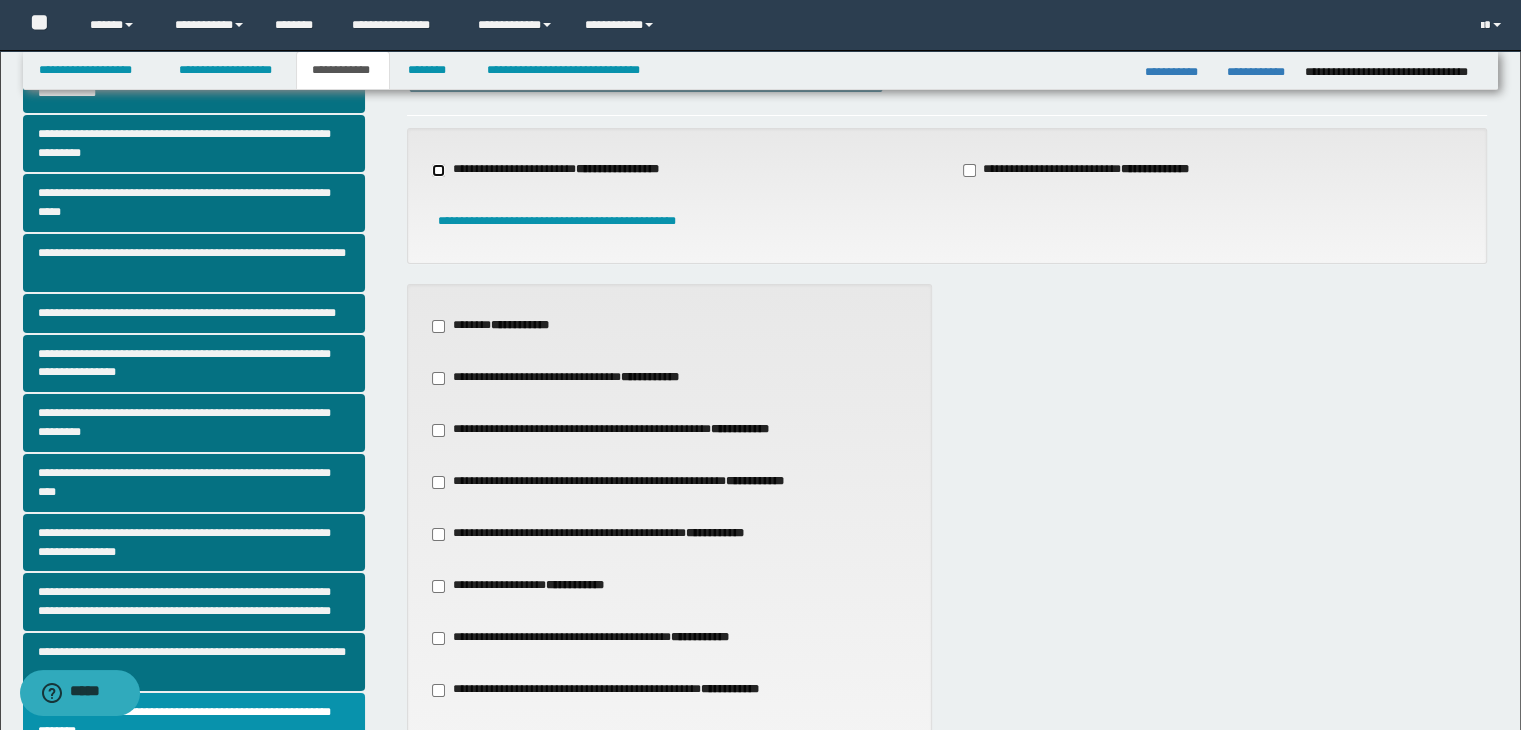 scroll, scrollTop: 100, scrollLeft: 0, axis: vertical 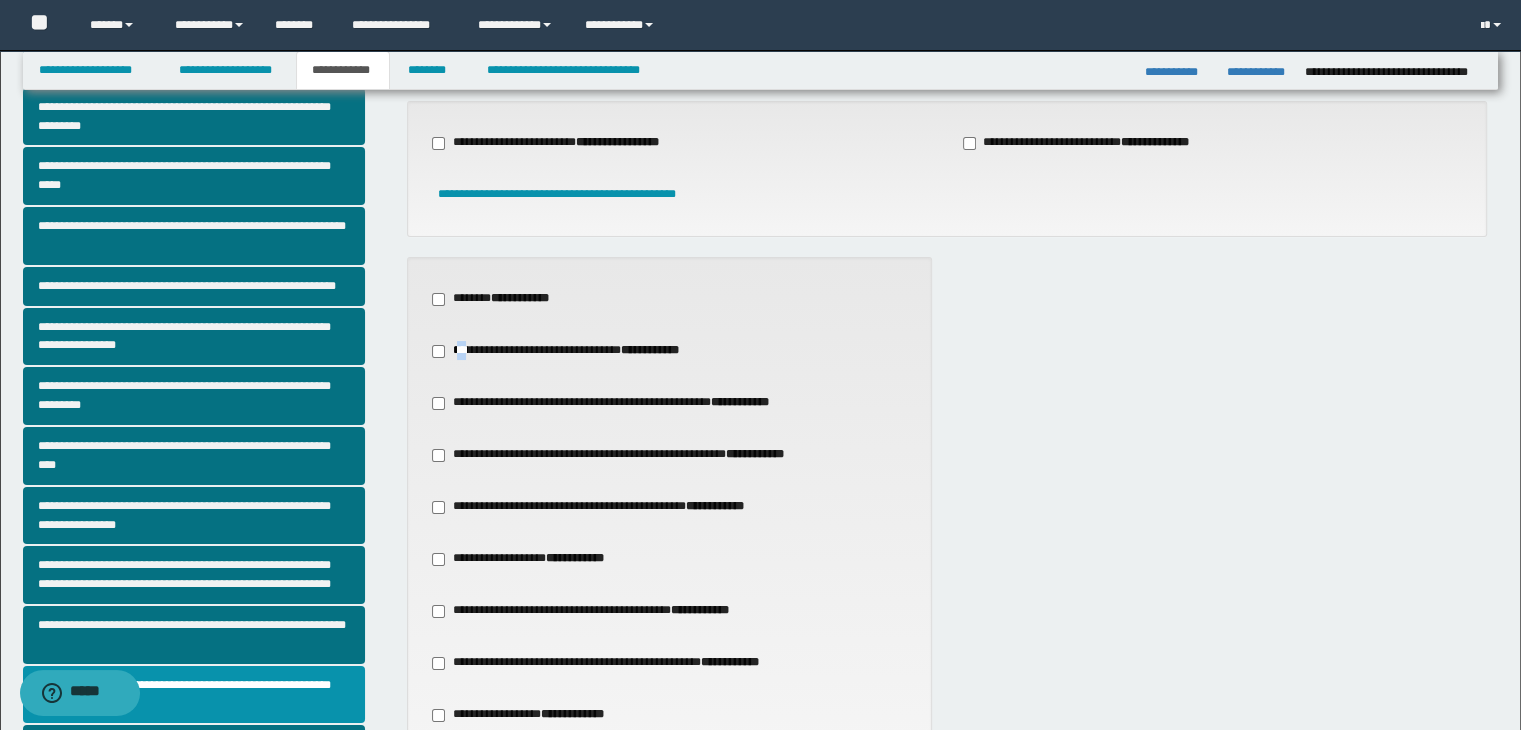 drag, startPoint x: 460, startPoint y: 354, endPoint x: 470, endPoint y: 345, distance: 13.453624 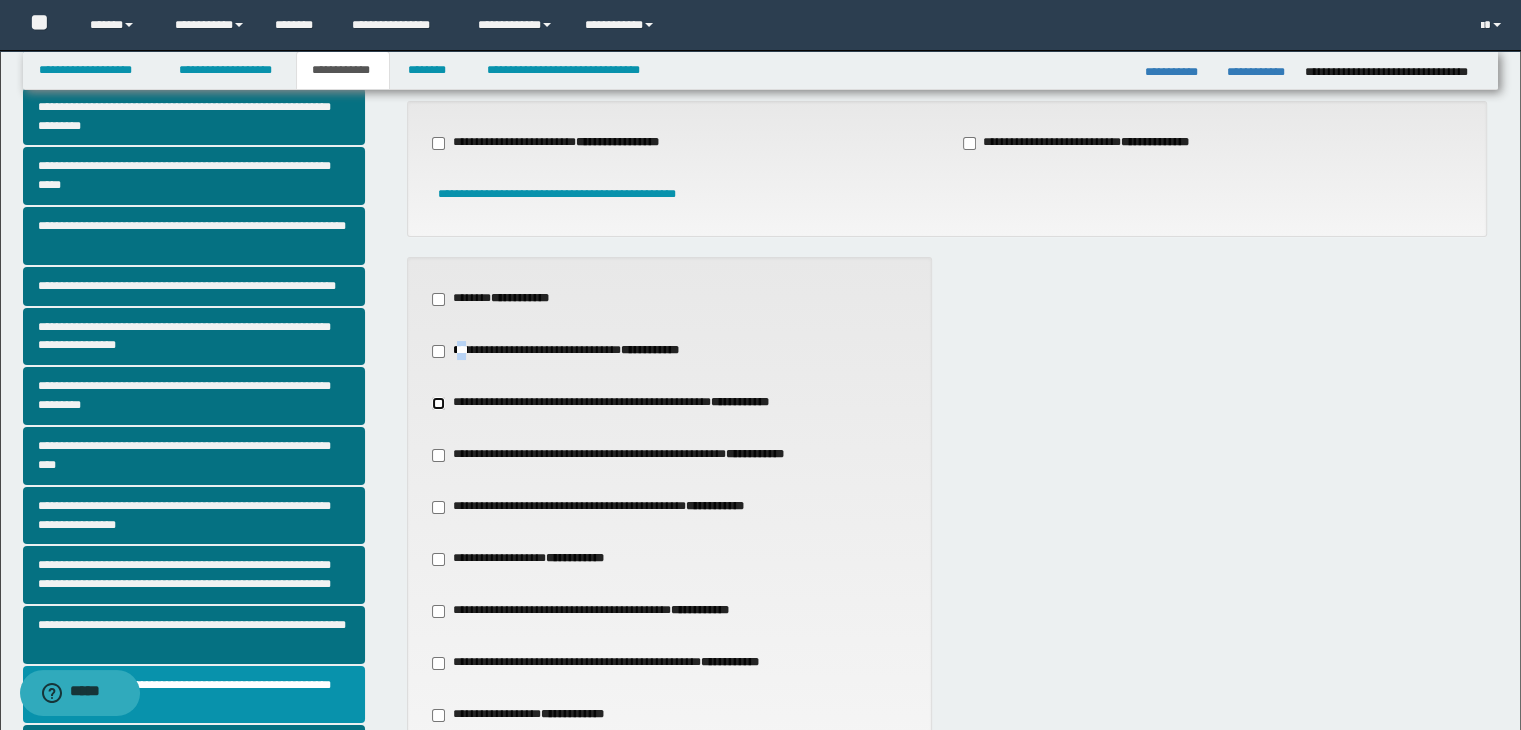 scroll, scrollTop: 300, scrollLeft: 0, axis: vertical 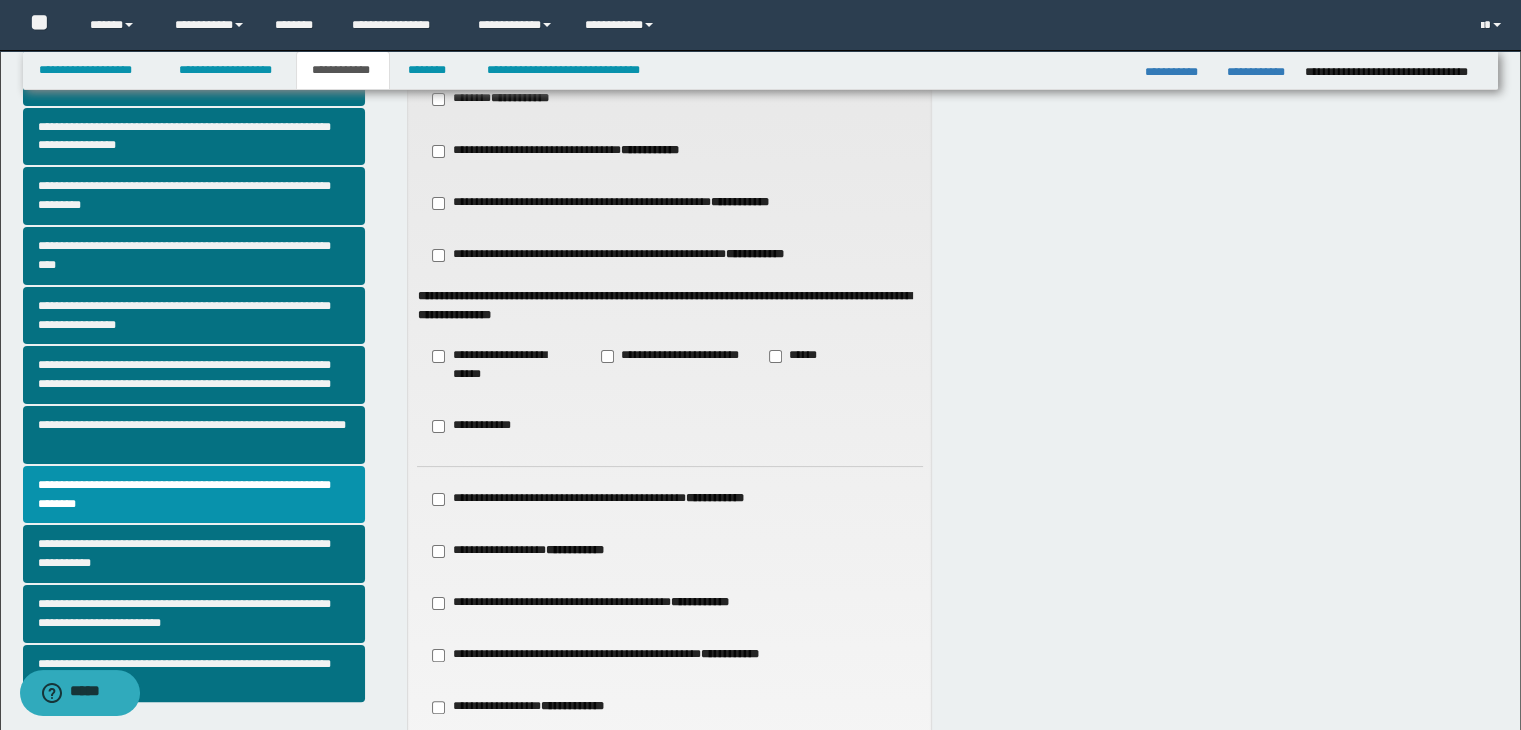 click on "**********" at bounding box center (670, 365) 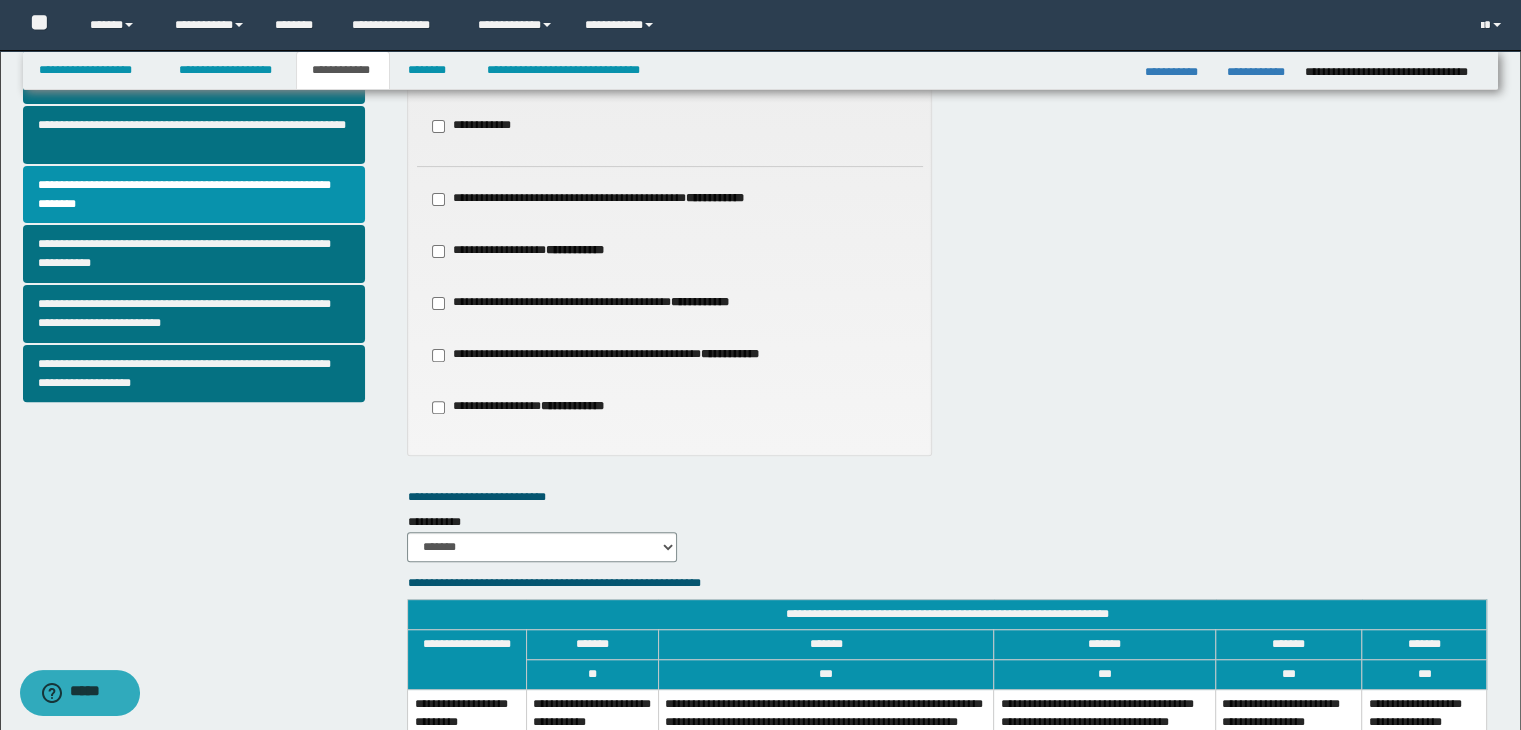 scroll, scrollTop: 900, scrollLeft: 0, axis: vertical 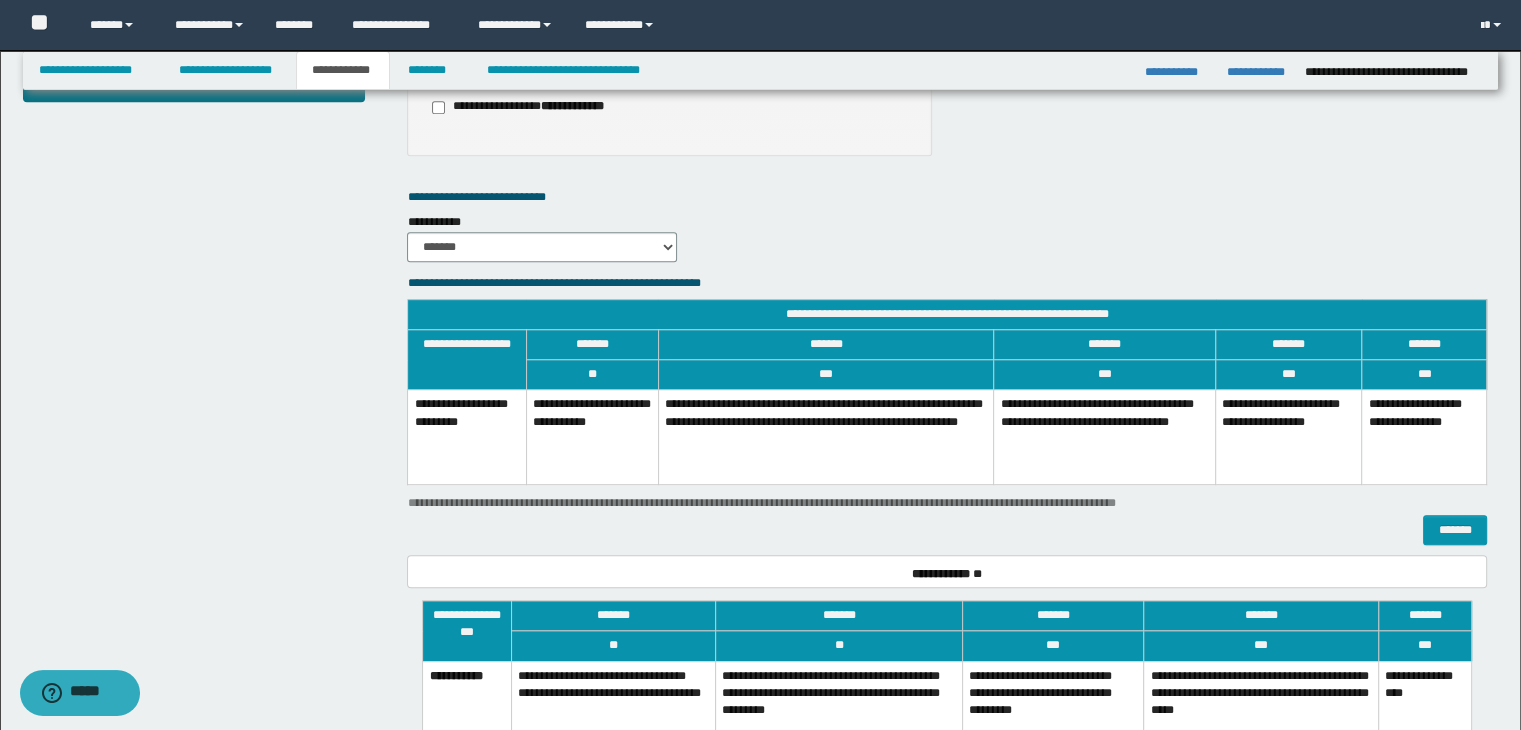 click on "**********" at bounding box center (1105, 437) 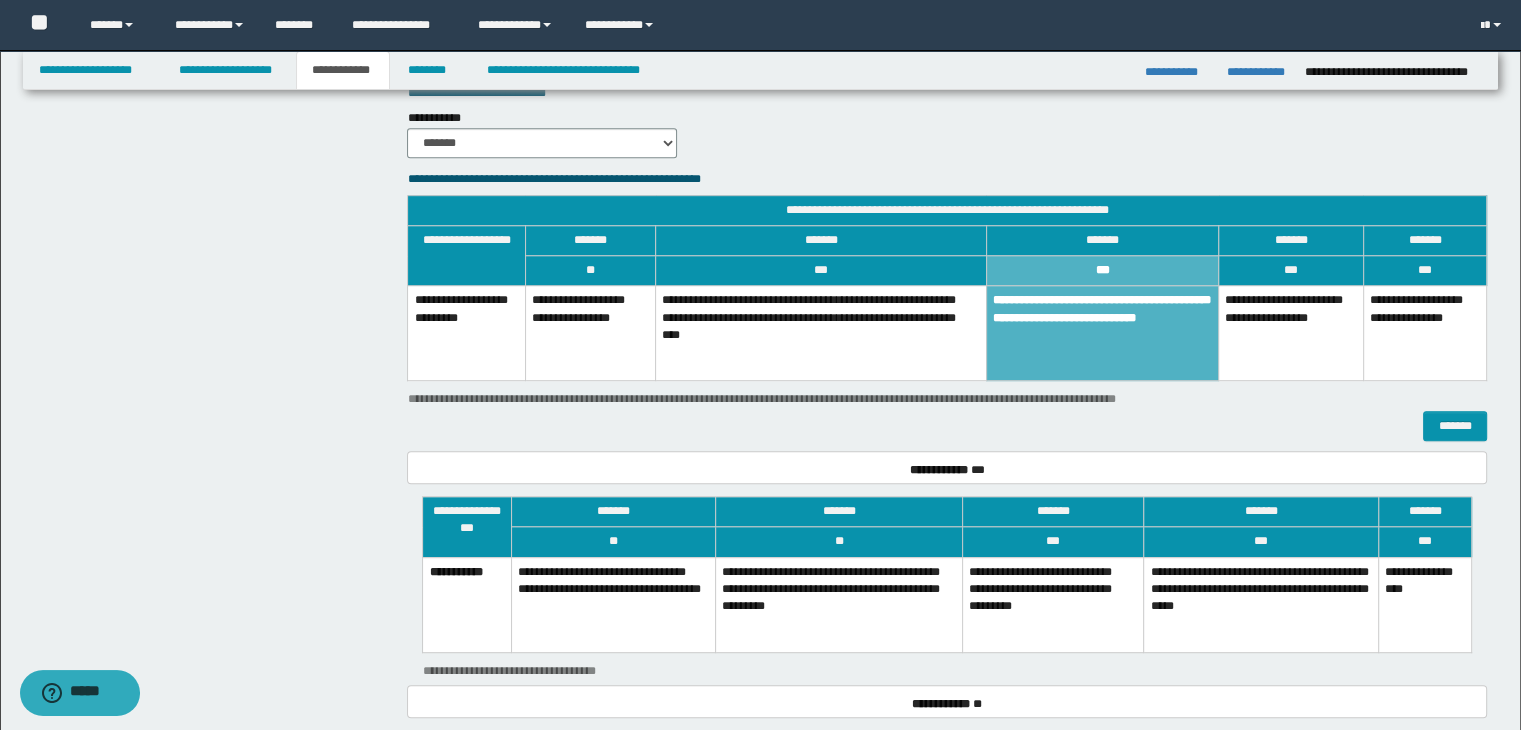 scroll, scrollTop: 900, scrollLeft: 0, axis: vertical 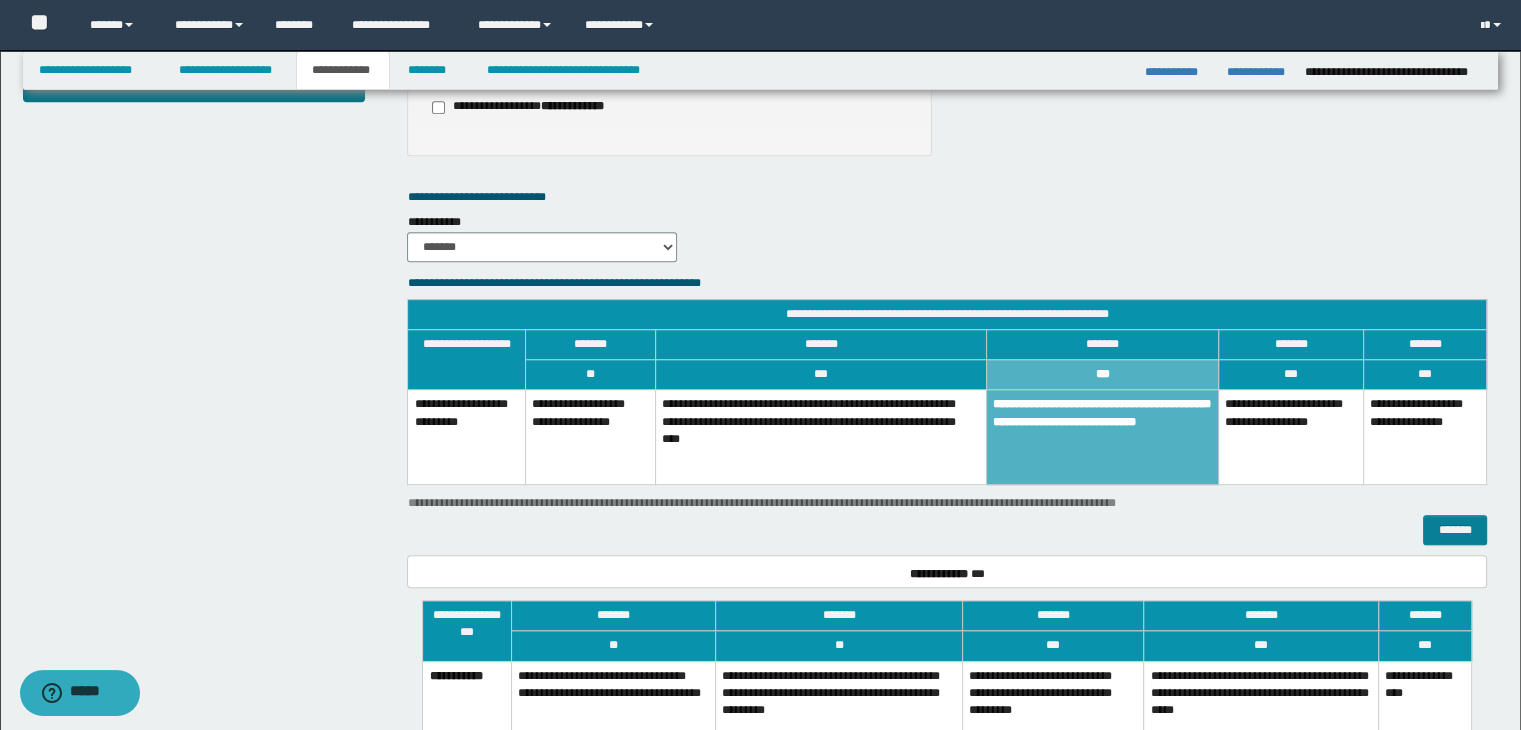 drag, startPoint x: 1410, startPoint y: 525, endPoint x: 1434, endPoint y: 532, distance: 25 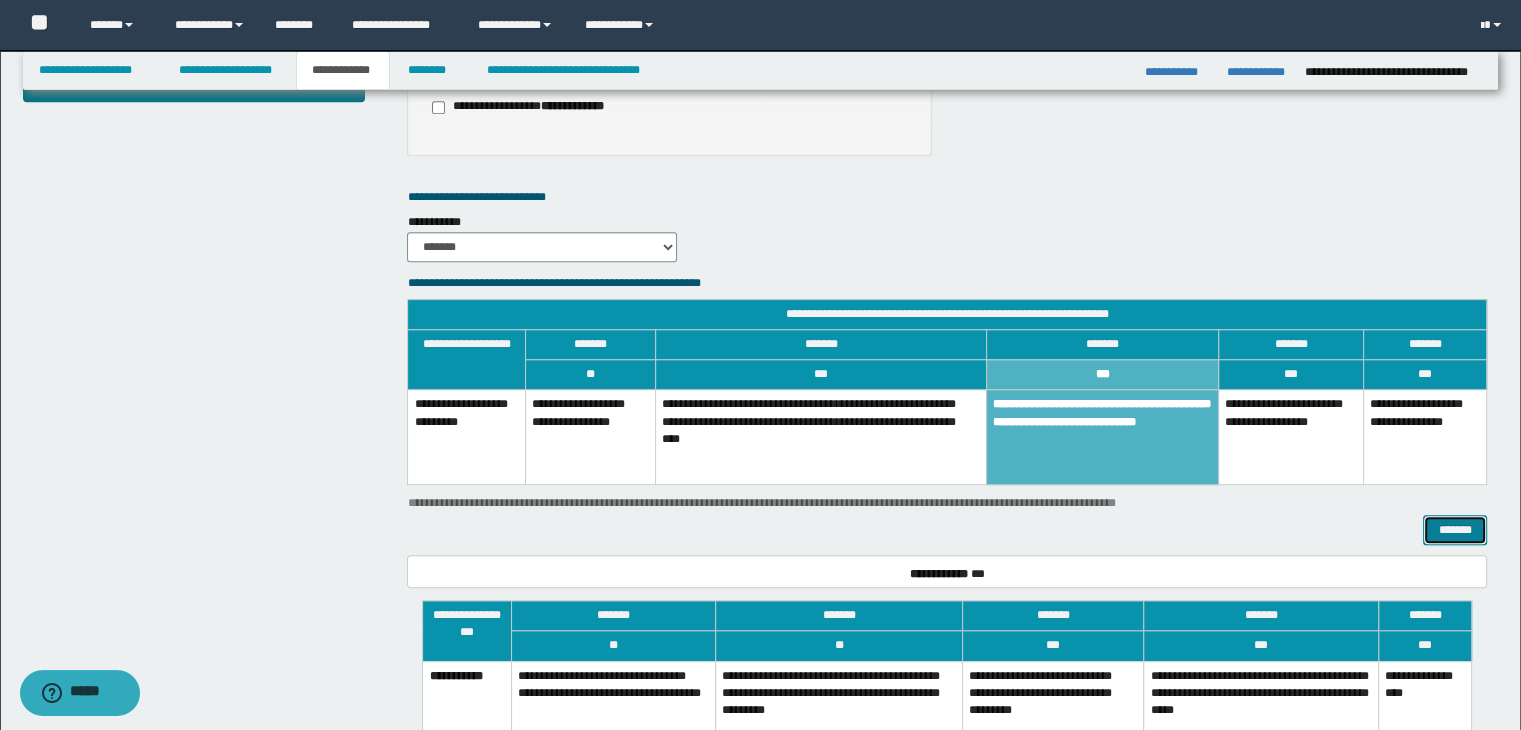 click on "*******" at bounding box center (1455, 530) 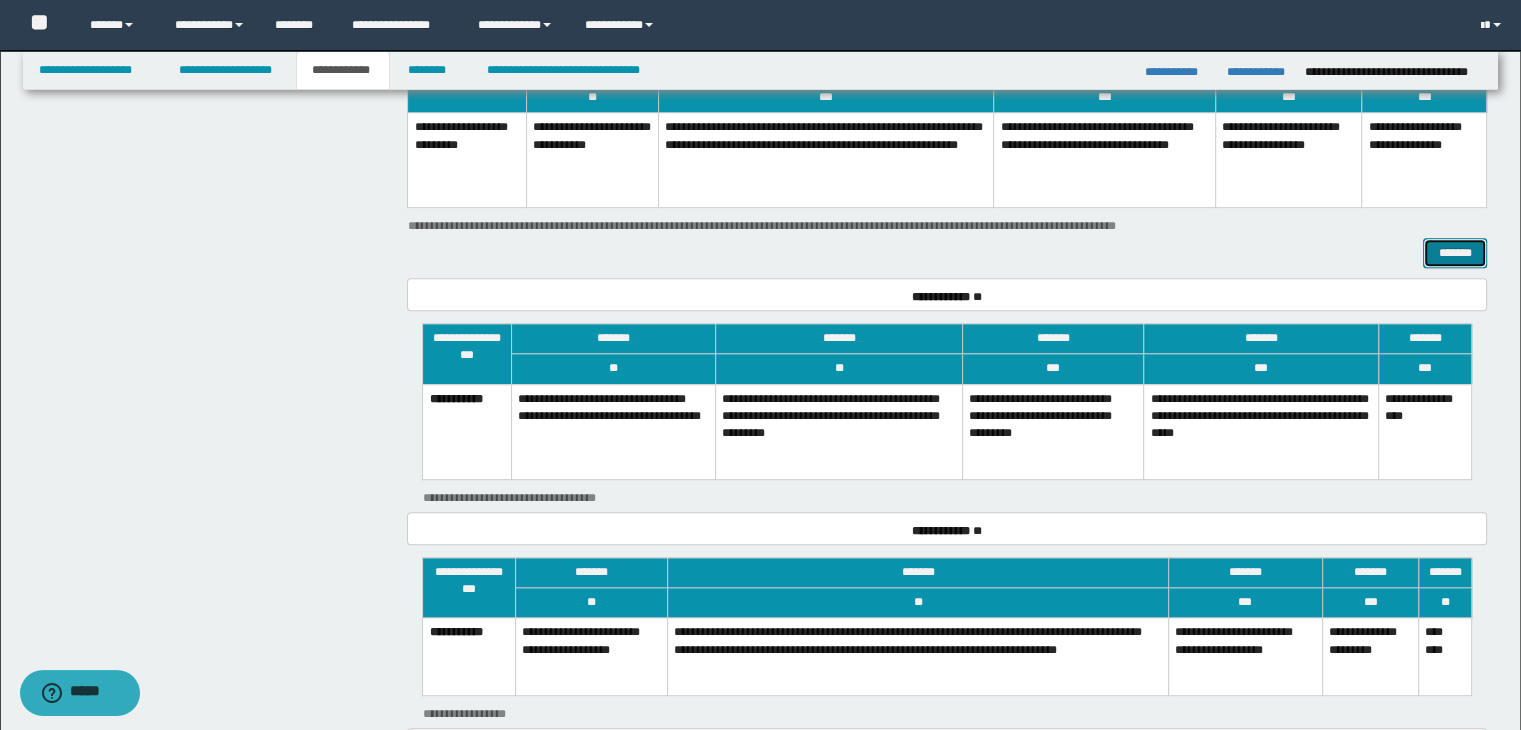 scroll, scrollTop: 1178, scrollLeft: 0, axis: vertical 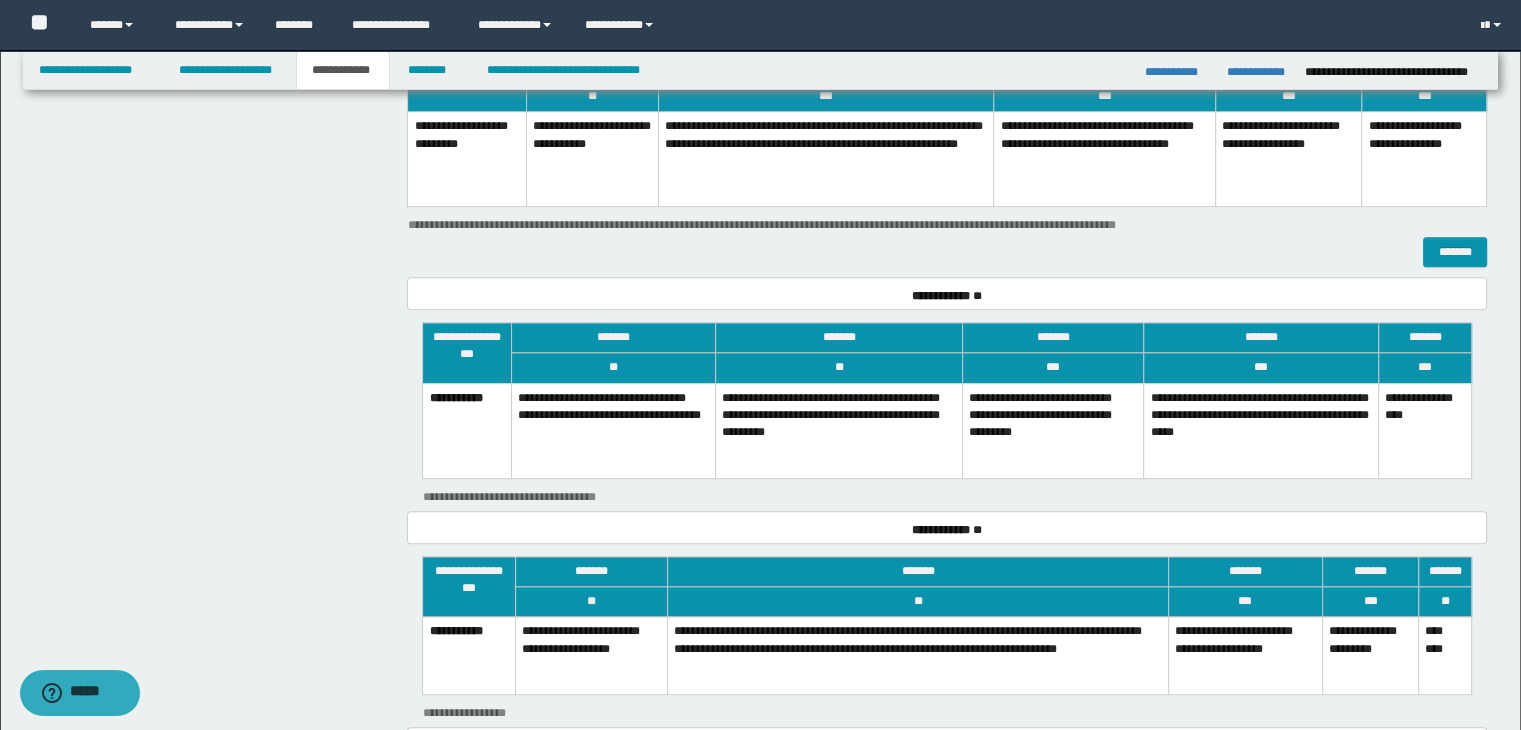 click on "**********" at bounding box center (947, 494) 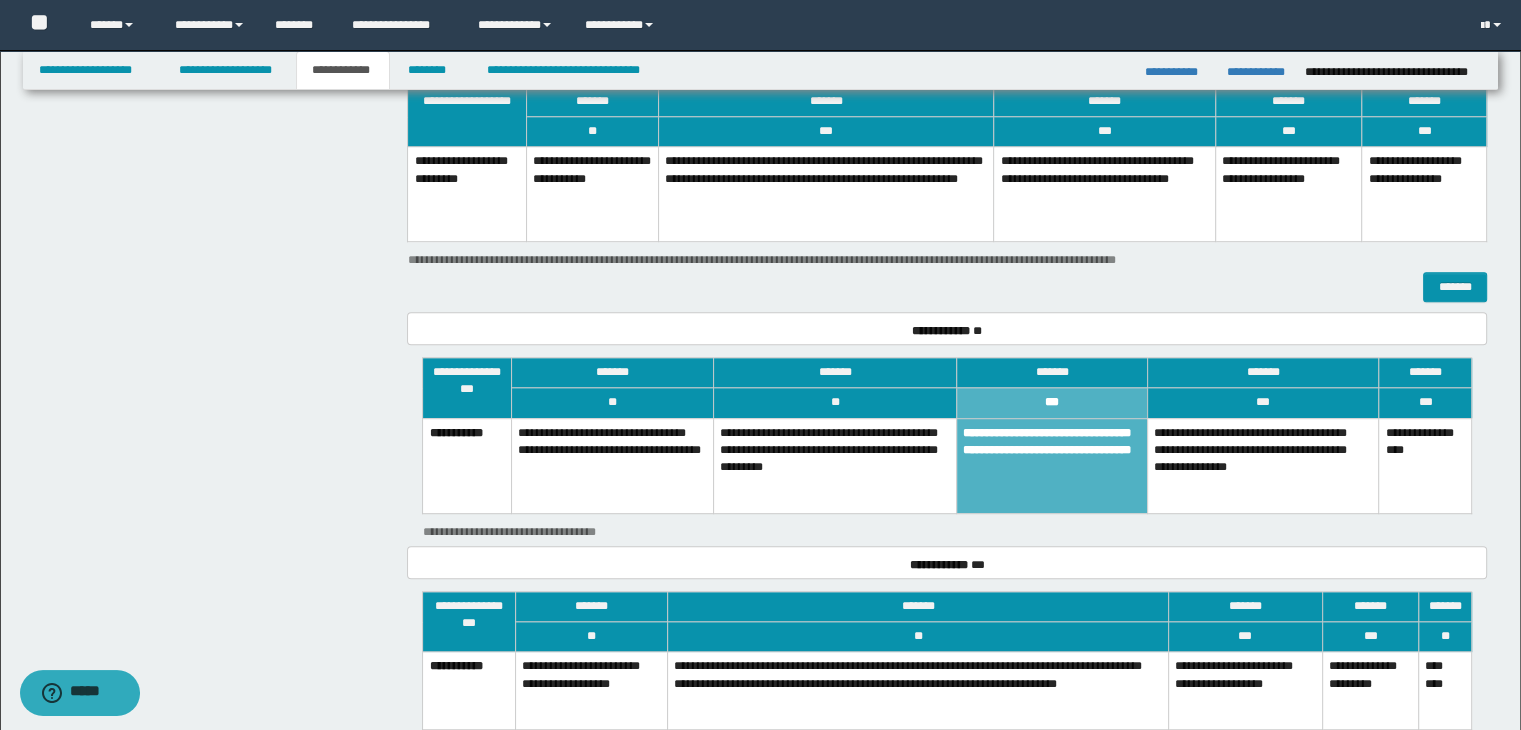 scroll, scrollTop: 1178, scrollLeft: 0, axis: vertical 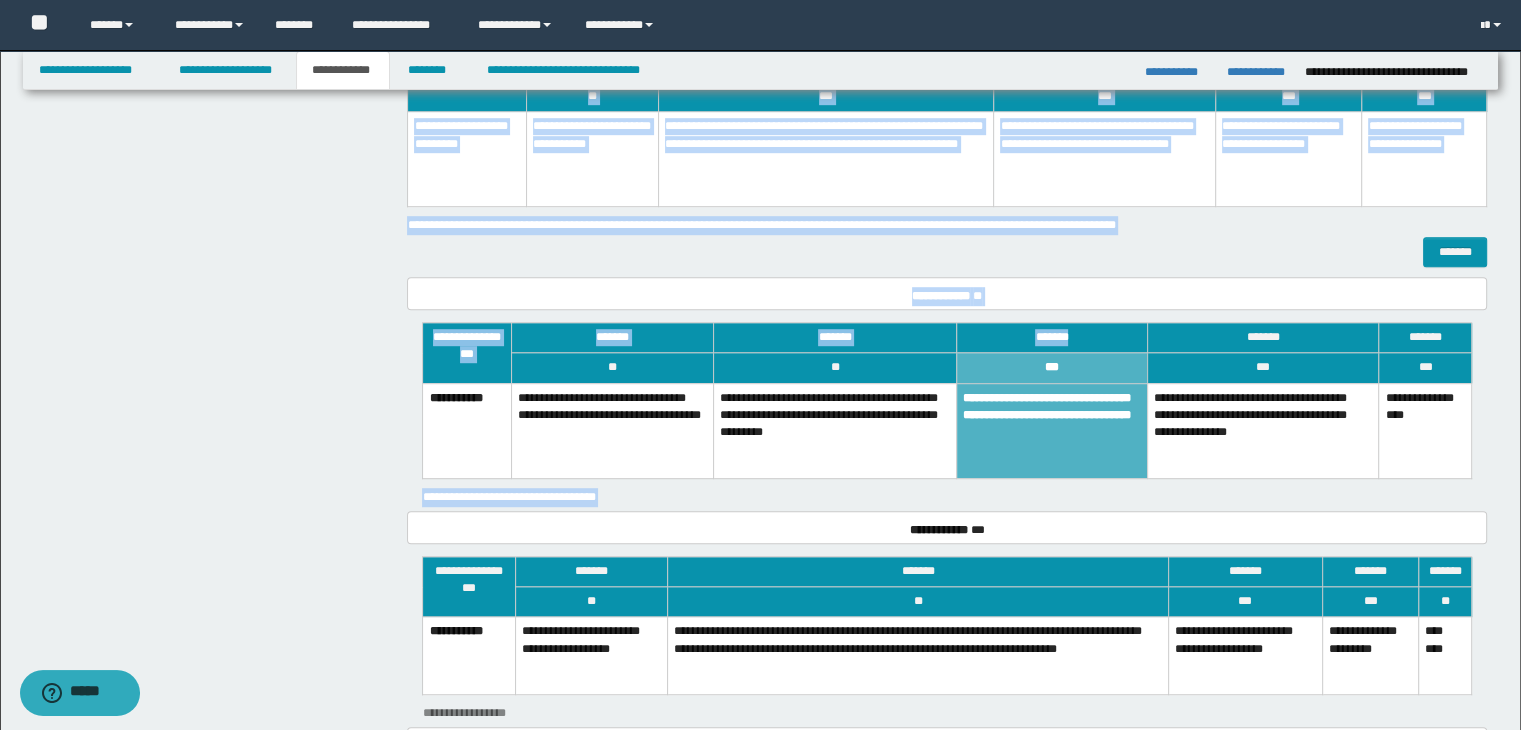 drag, startPoint x: 1075, startPoint y: 345, endPoint x: 1116, endPoint y: 213, distance: 138.22084 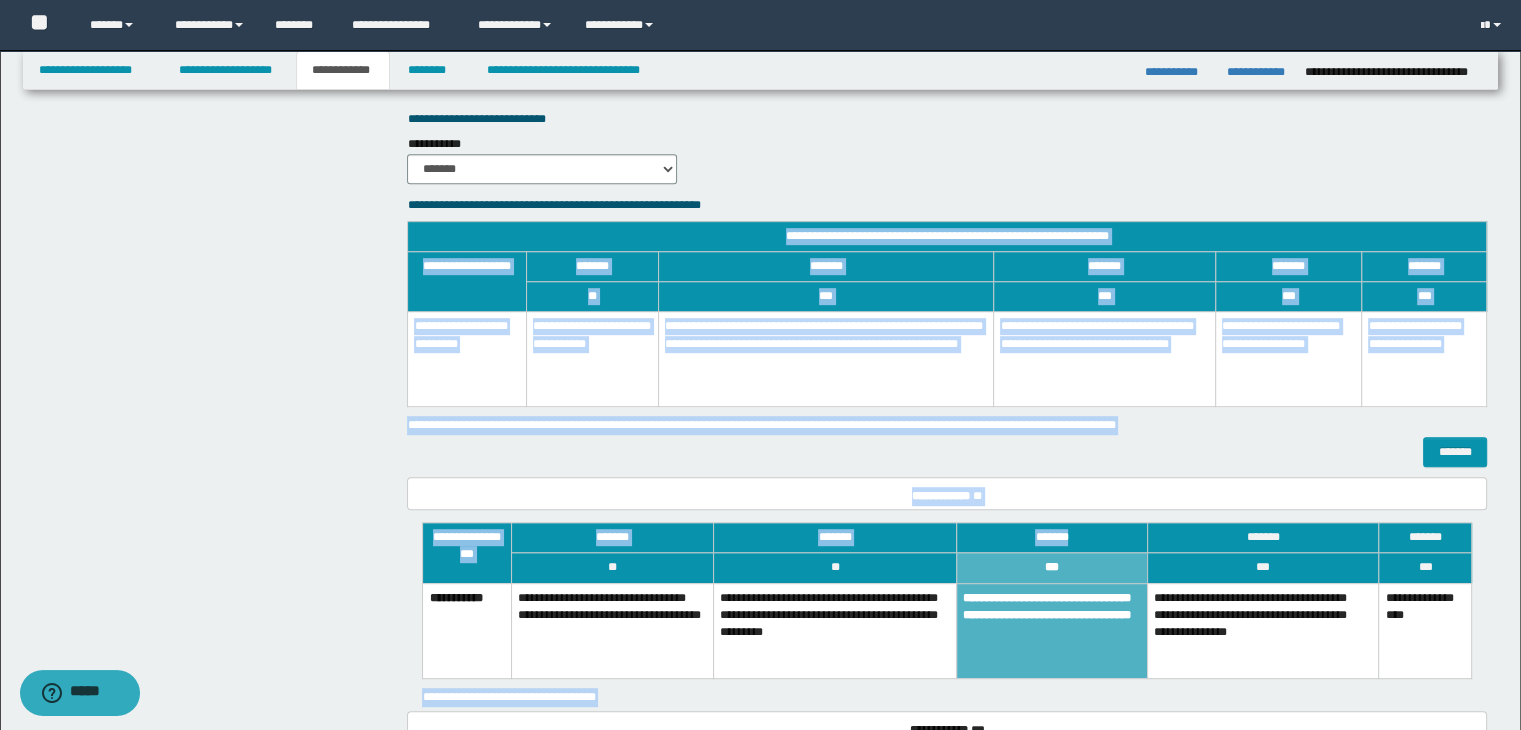 scroll, scrollTop: 878, scrollLeft: 0, axis: vertical 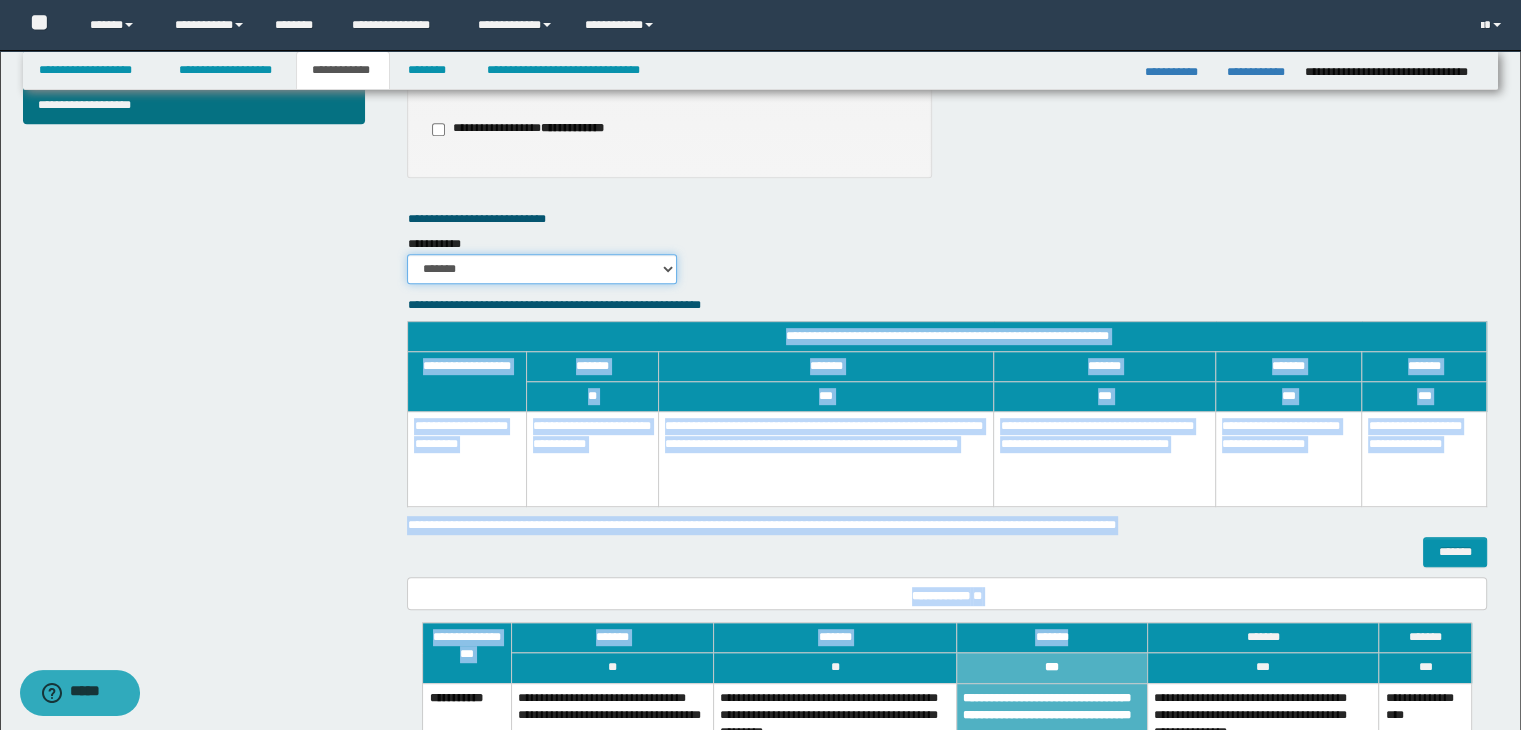 click on "*******
*********" at bounding box center [542, 269] 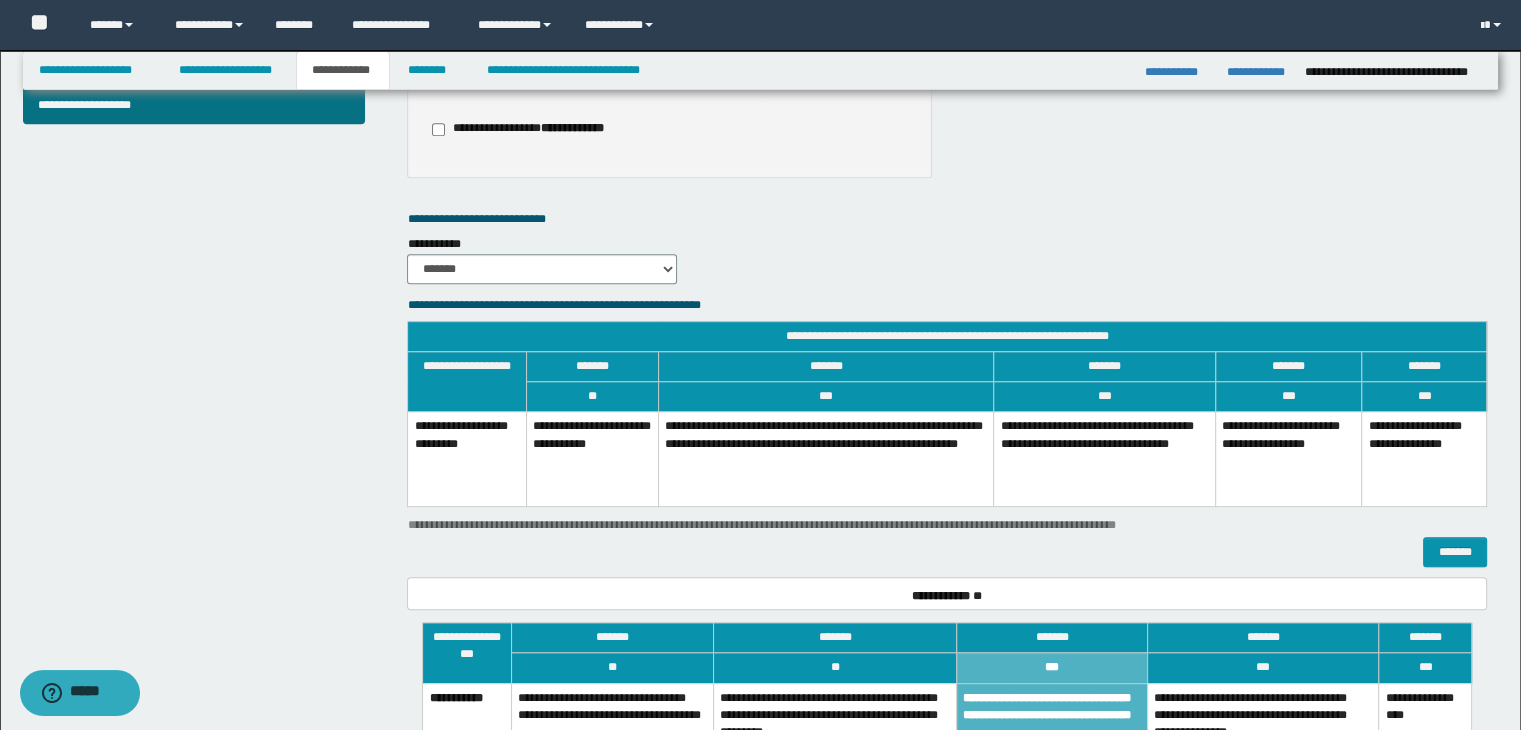 click on "**********" at bounding box center [1105, 459] 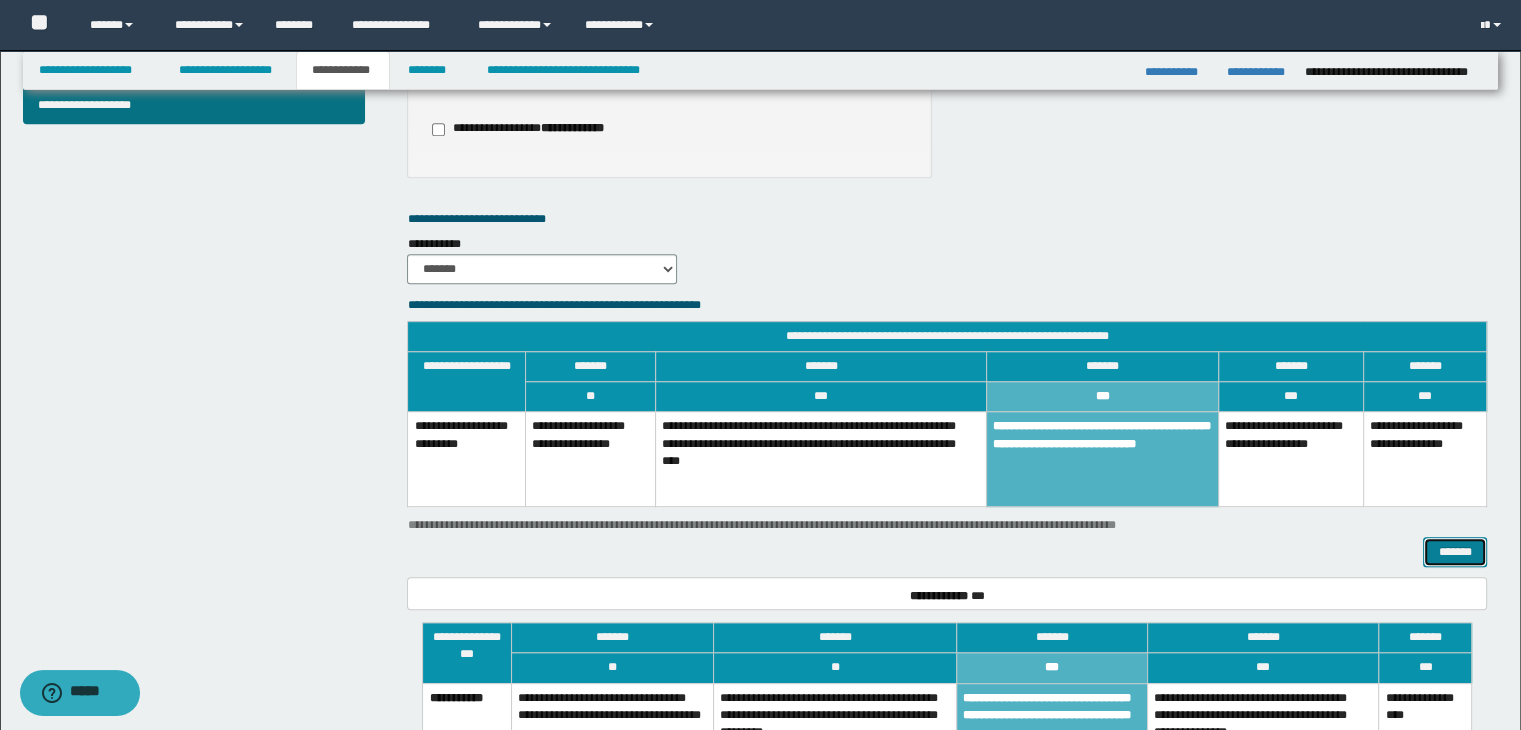 click on "*******" at bounding box center (1455, 552) 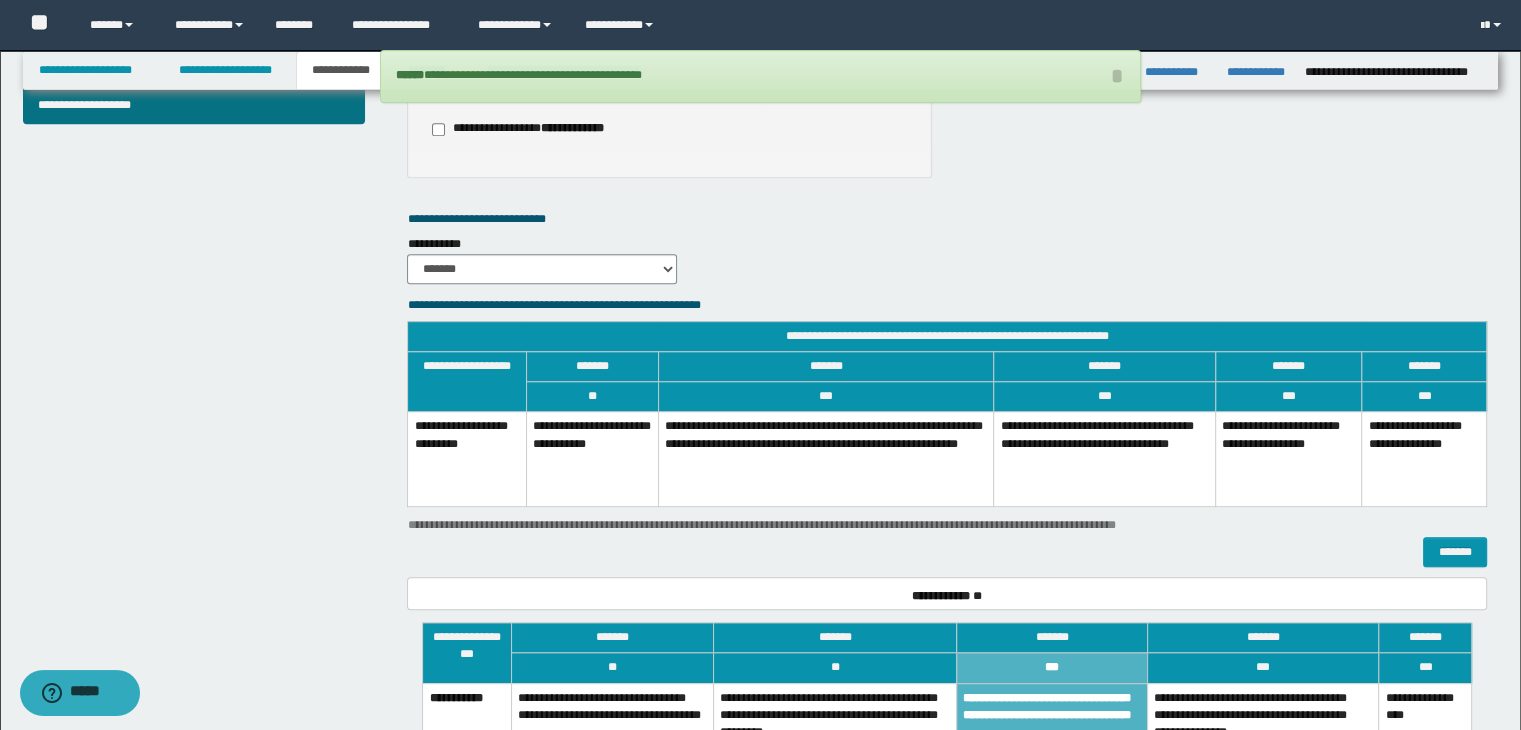 click on "**********" at bounding box center [947, 411] 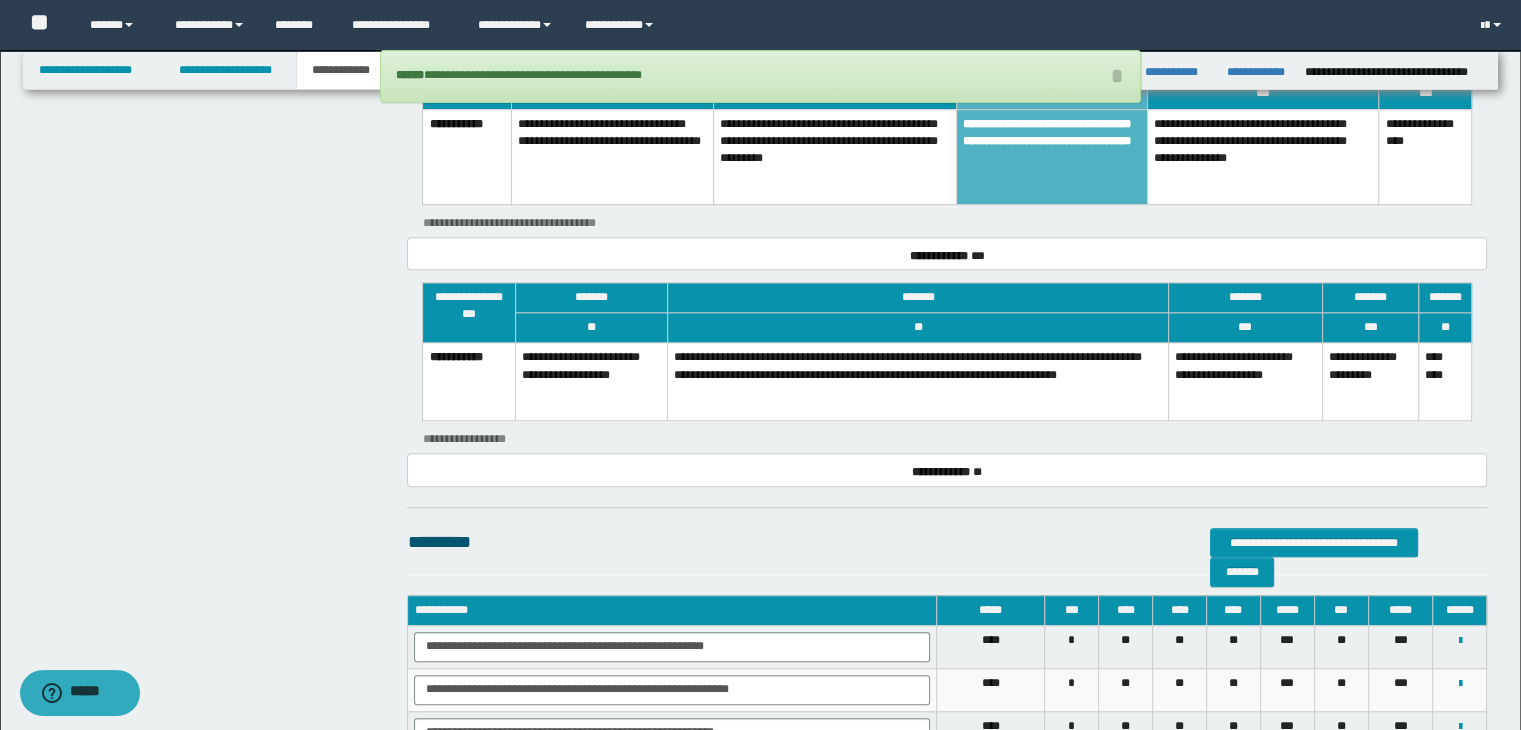 click on "**********" at bounding box center [947, 384] 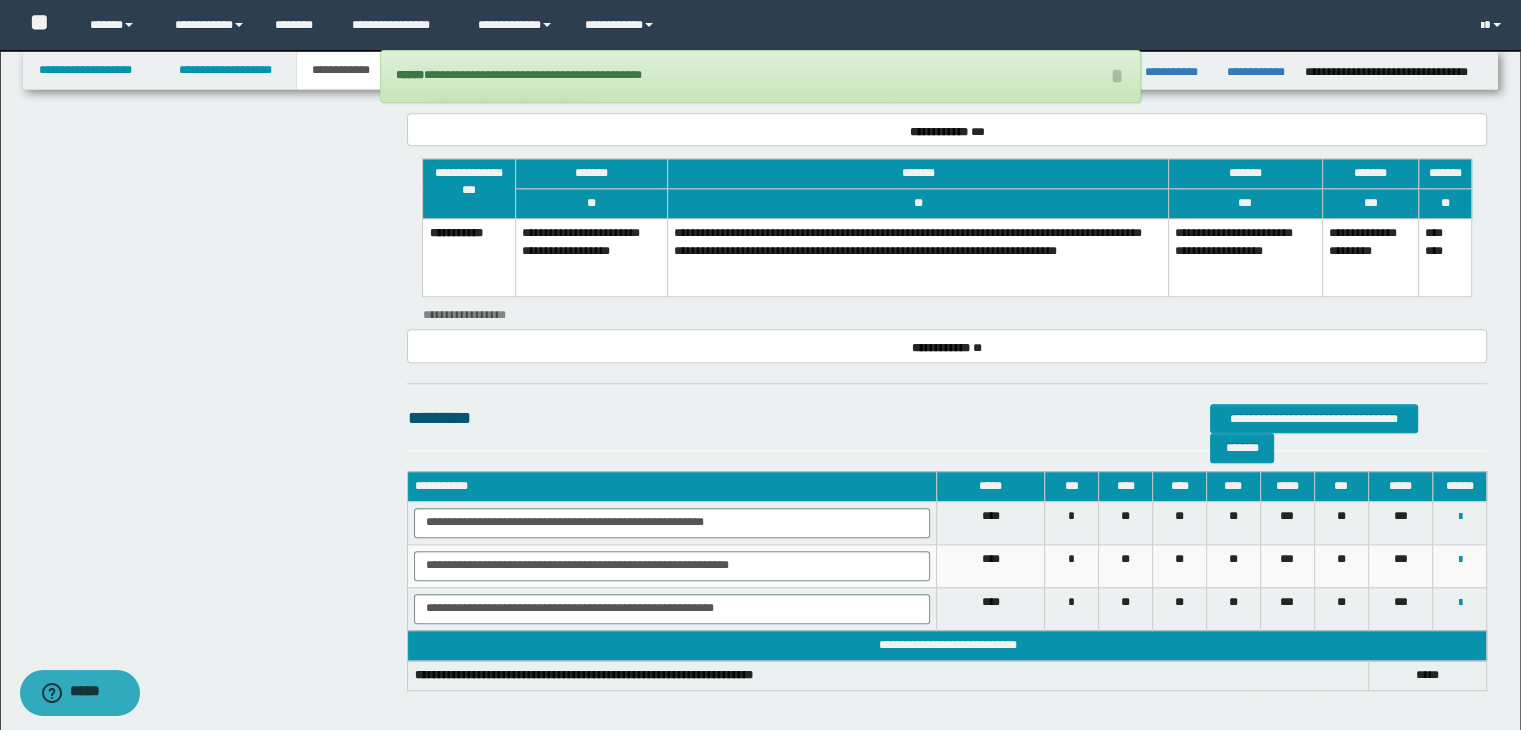 scroll, scrollTop: 1578, scrollLeft: 0, axis: vertical 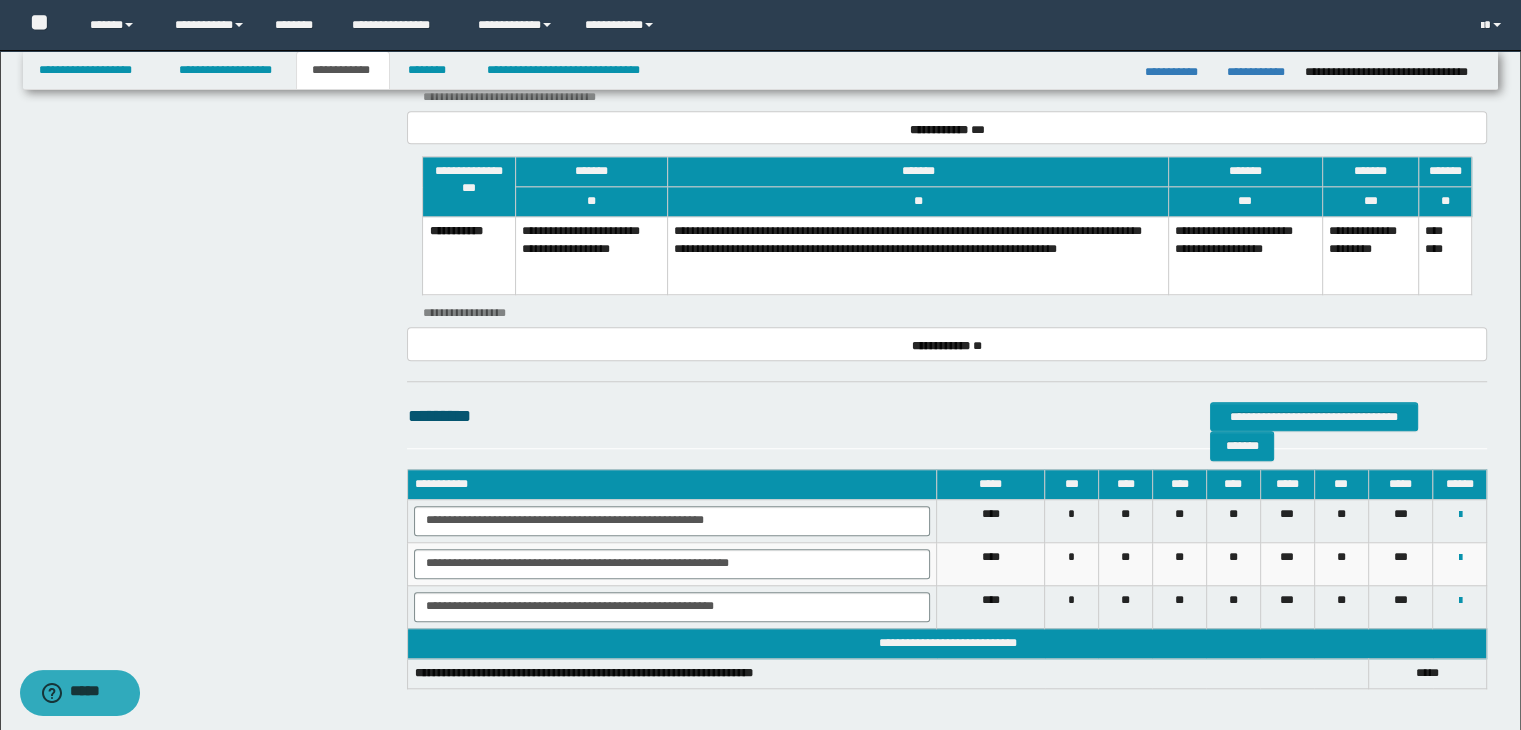 click on "**********" at bounding box center [947, 416] 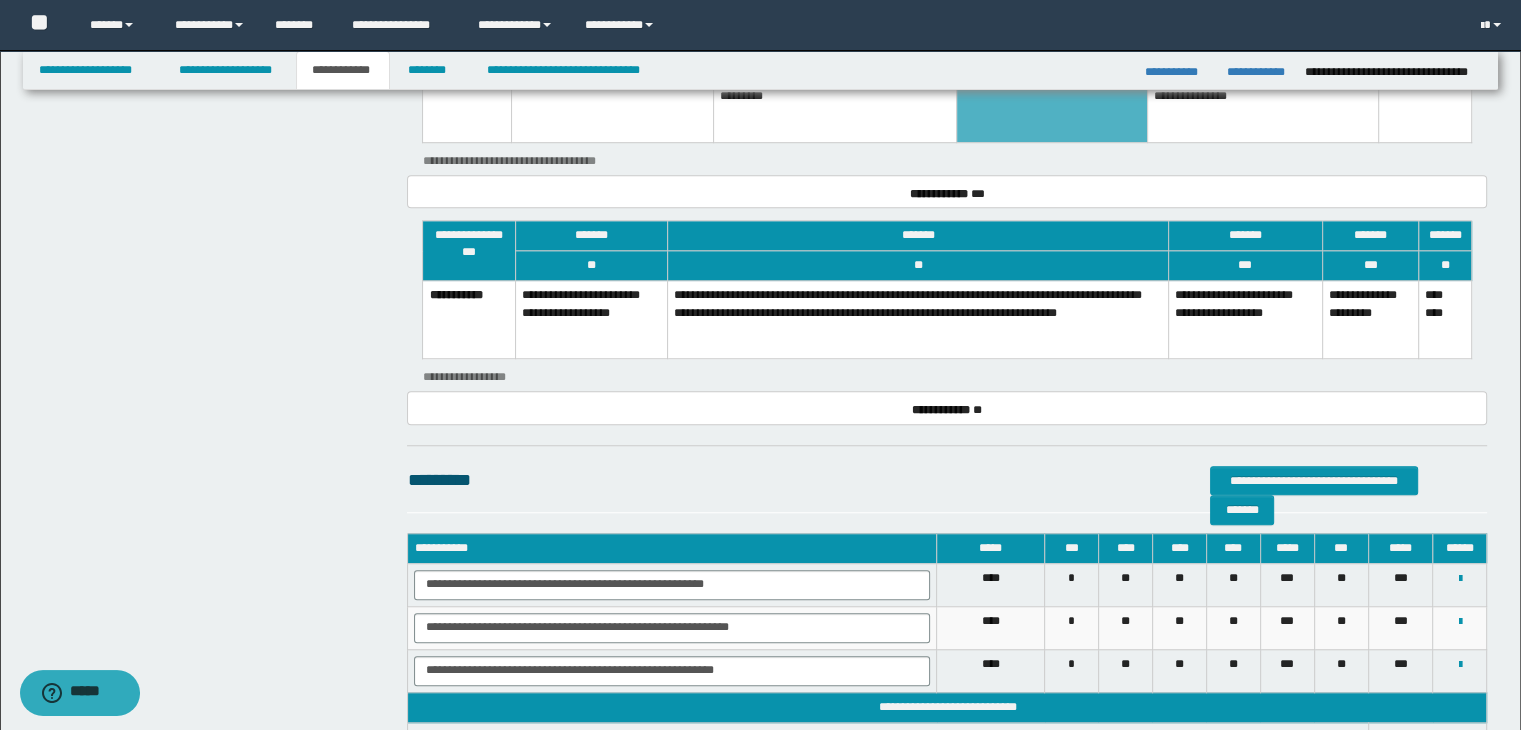 scroll, scrollTop: 1478, scrollLeft: 0, axis: vertical 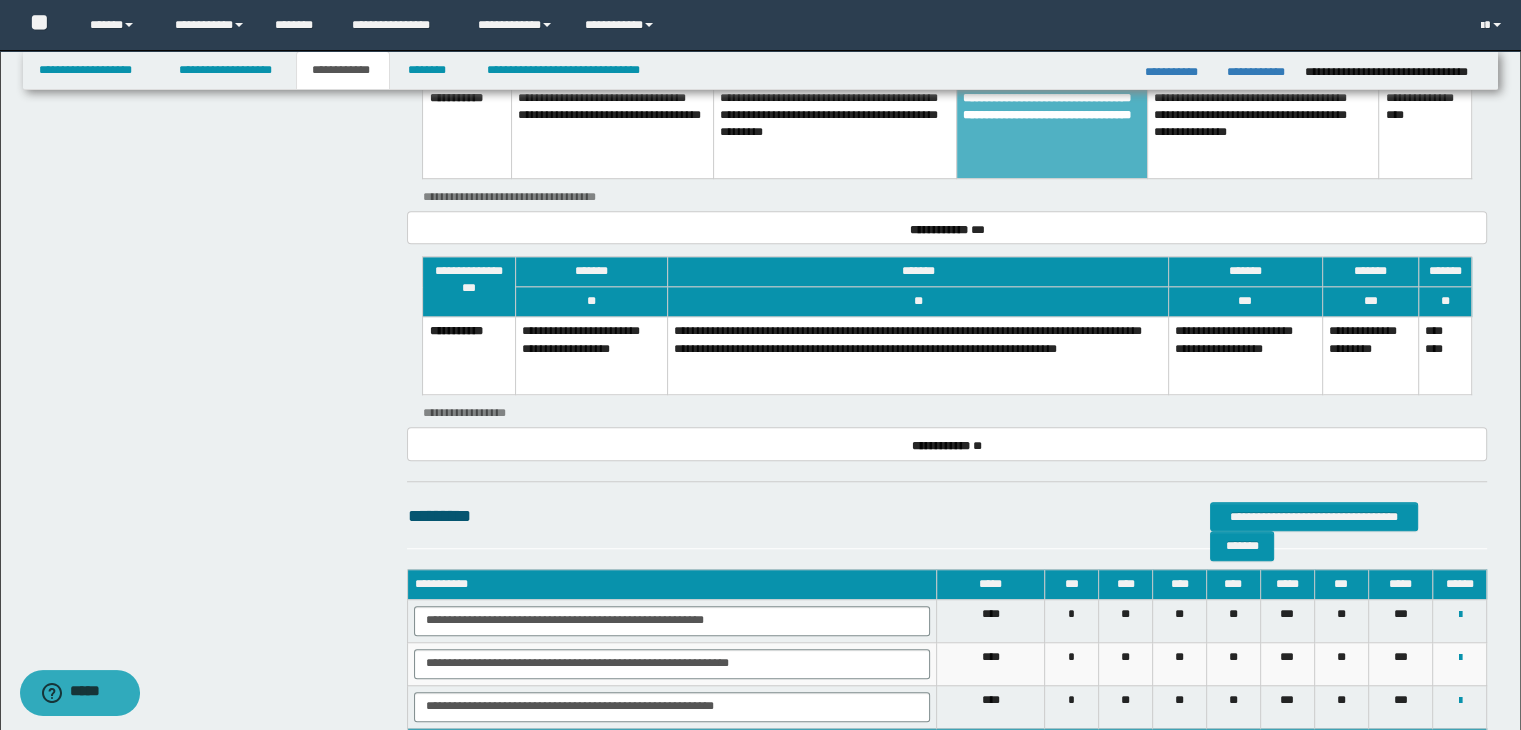click on "**********" at bounding box center (947, 410) 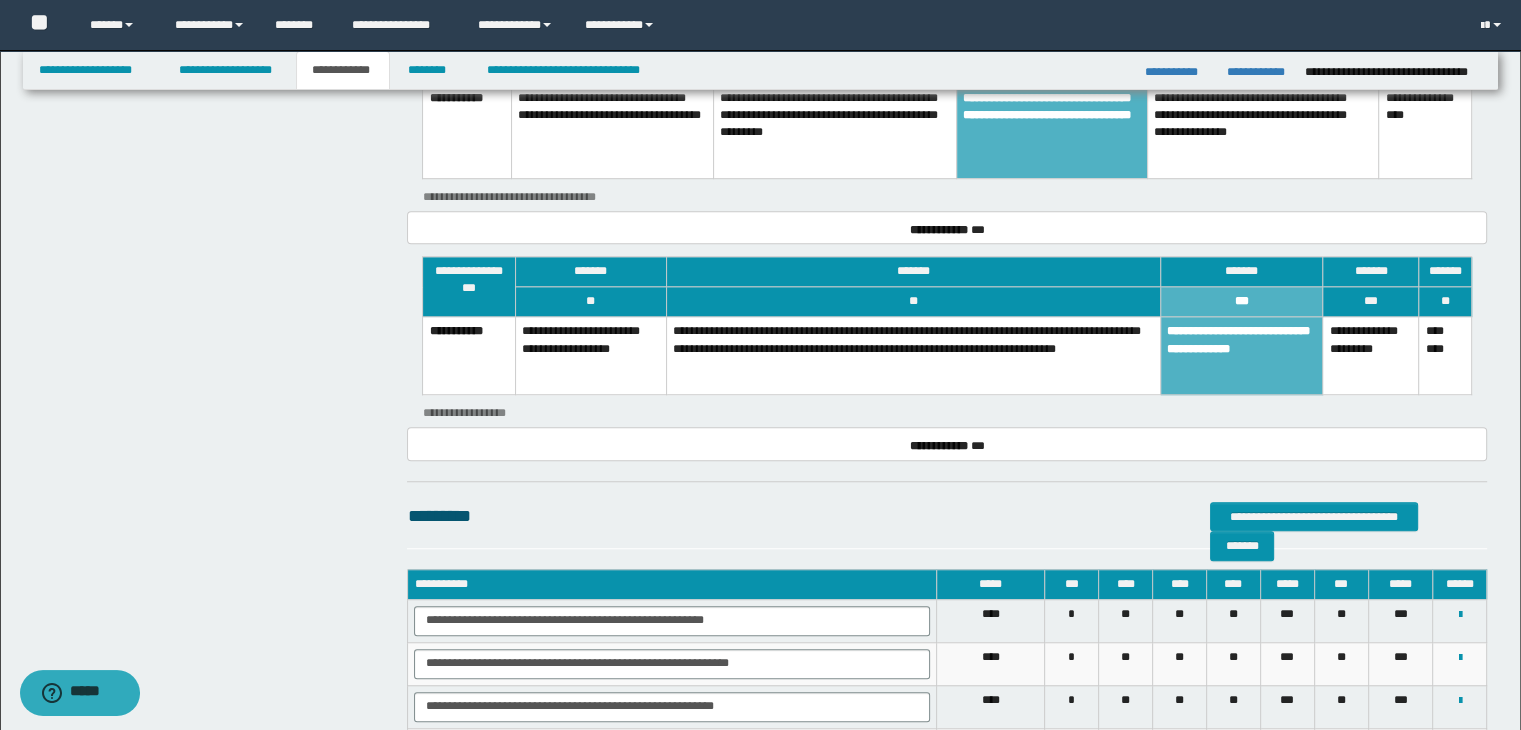 click on "**********" at bounding box center (947, 335) 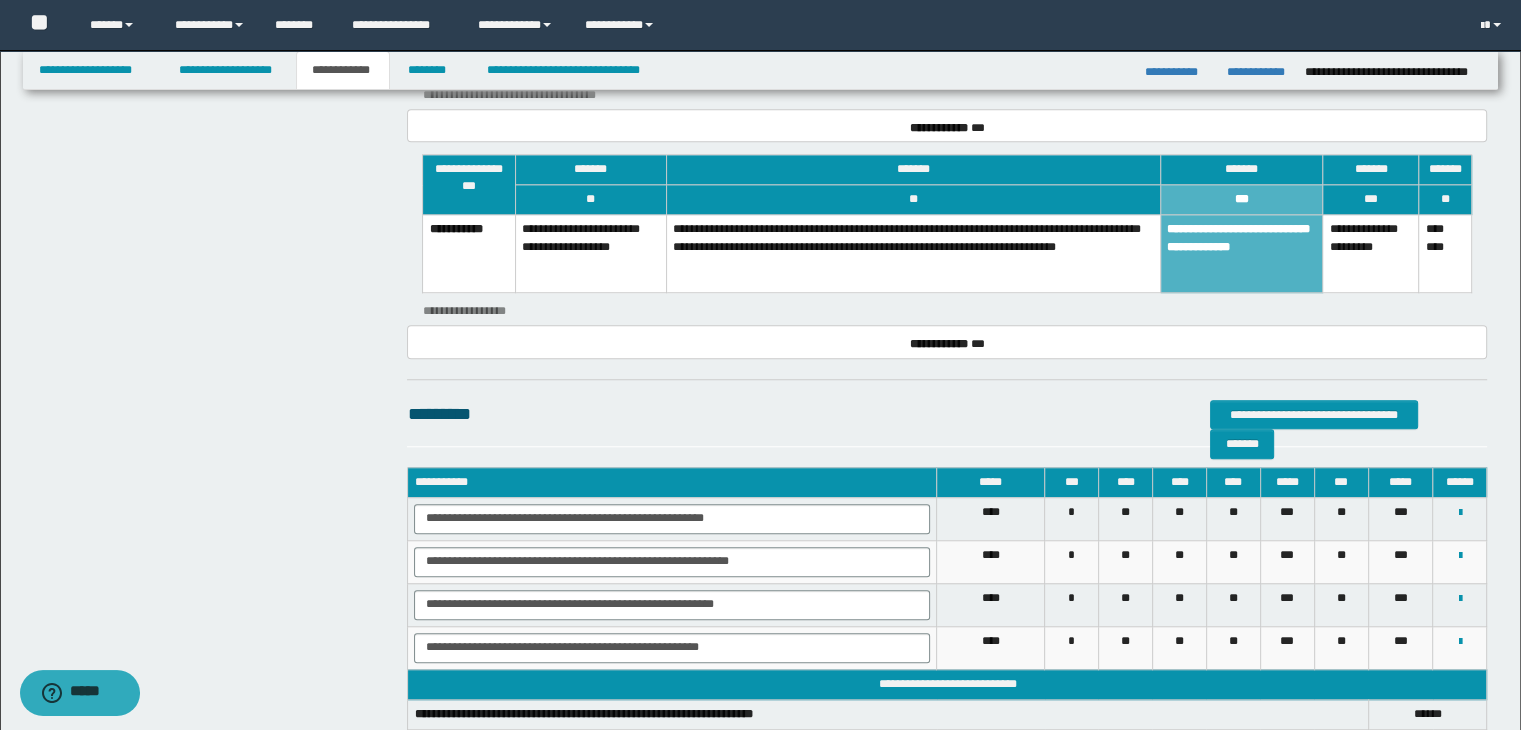 scroll, scrollTop: 1678, scrollLeft: 0, axis: vertical 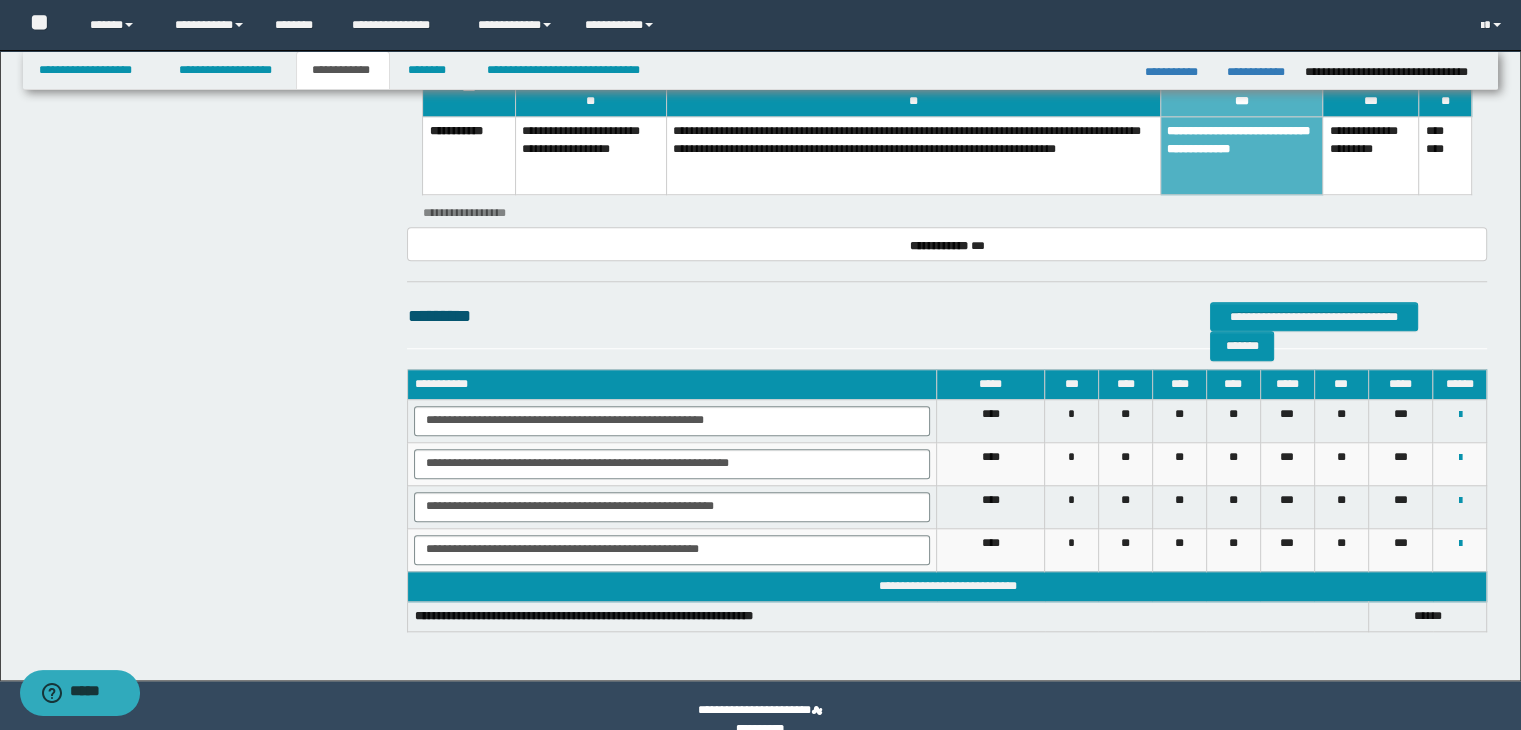 click on "**********" at bounding box center [947, -441] 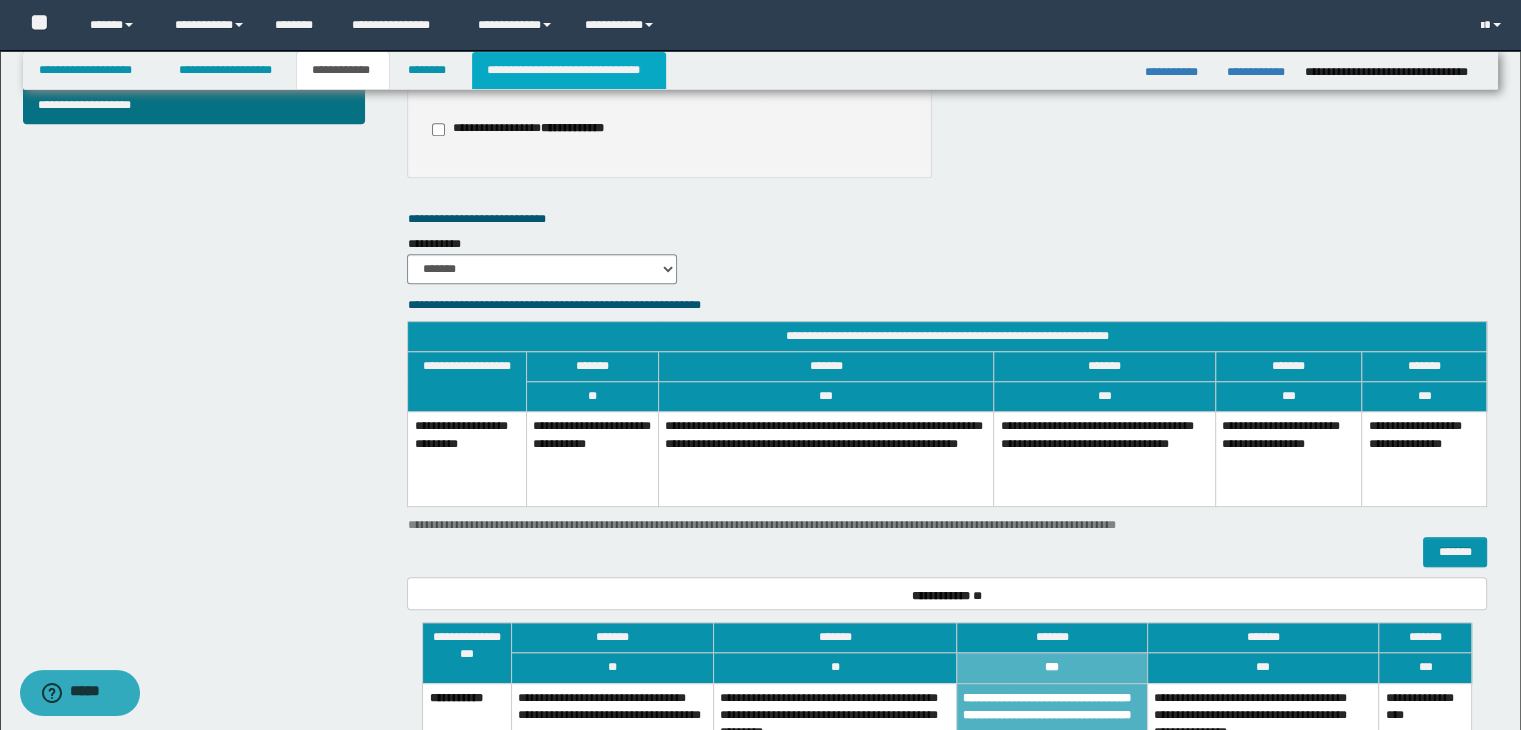 scroll, scrollTop: 678, scrollLeft: 0, axis: vertical 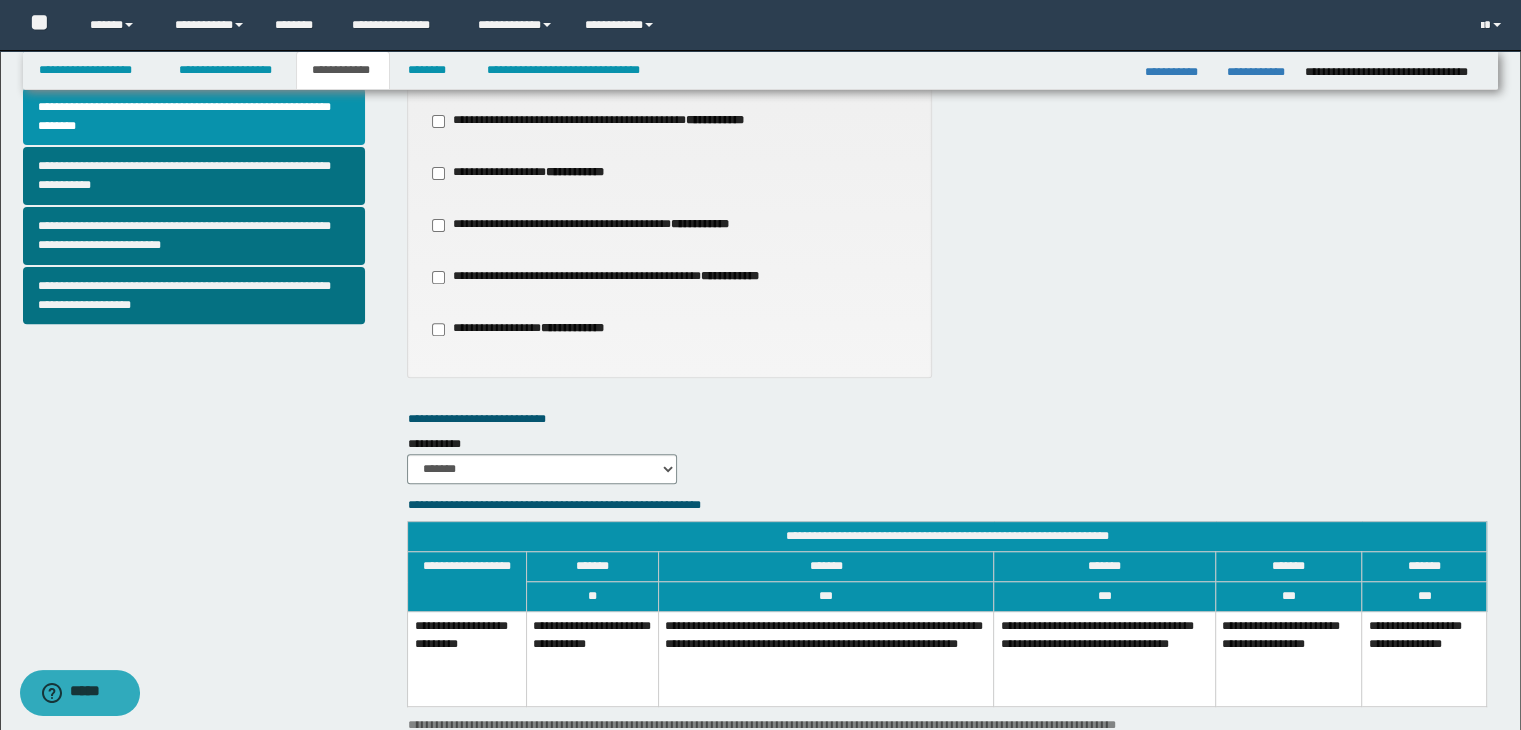 click on "**********" at bounding box center (669, 29) 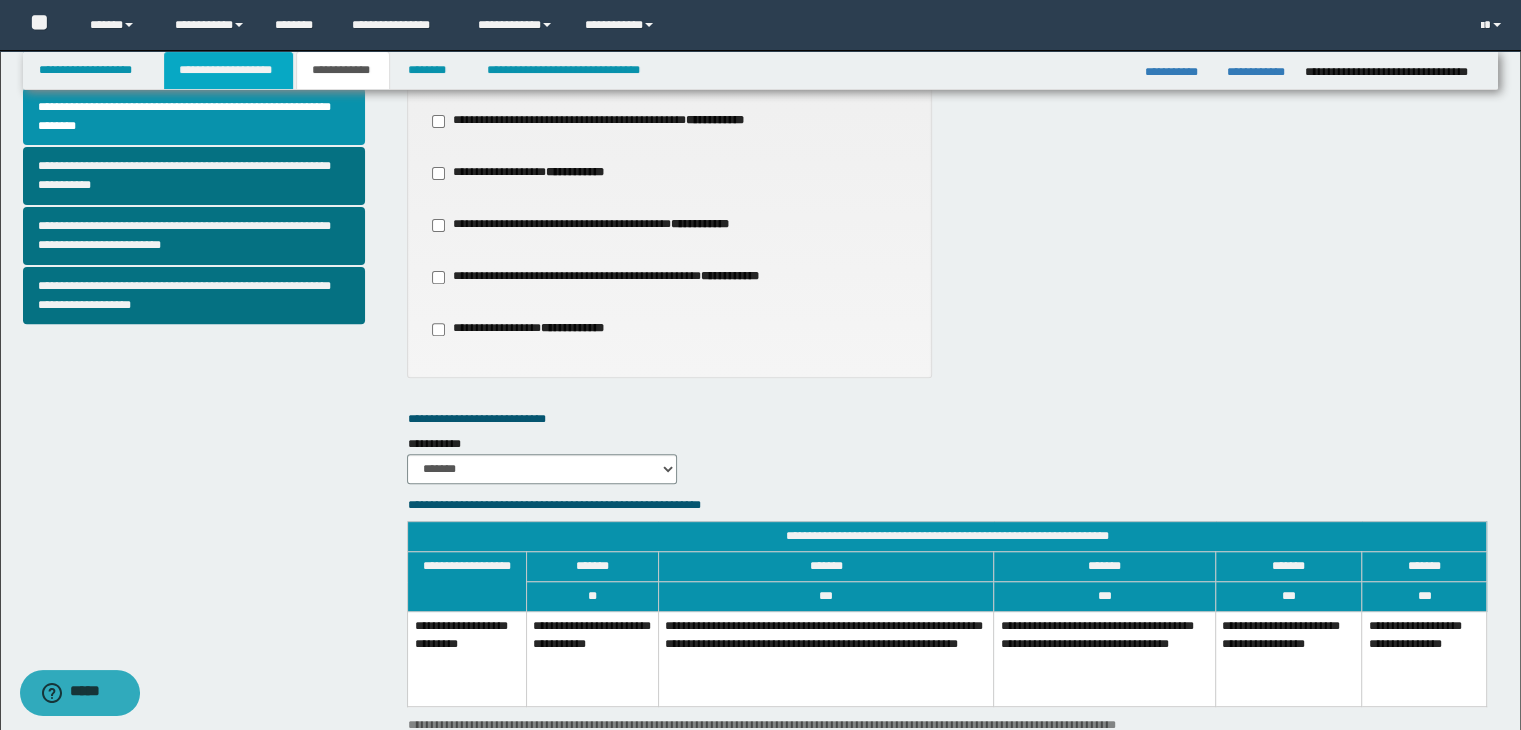 click on "**********" at bounding box center [228, 70] 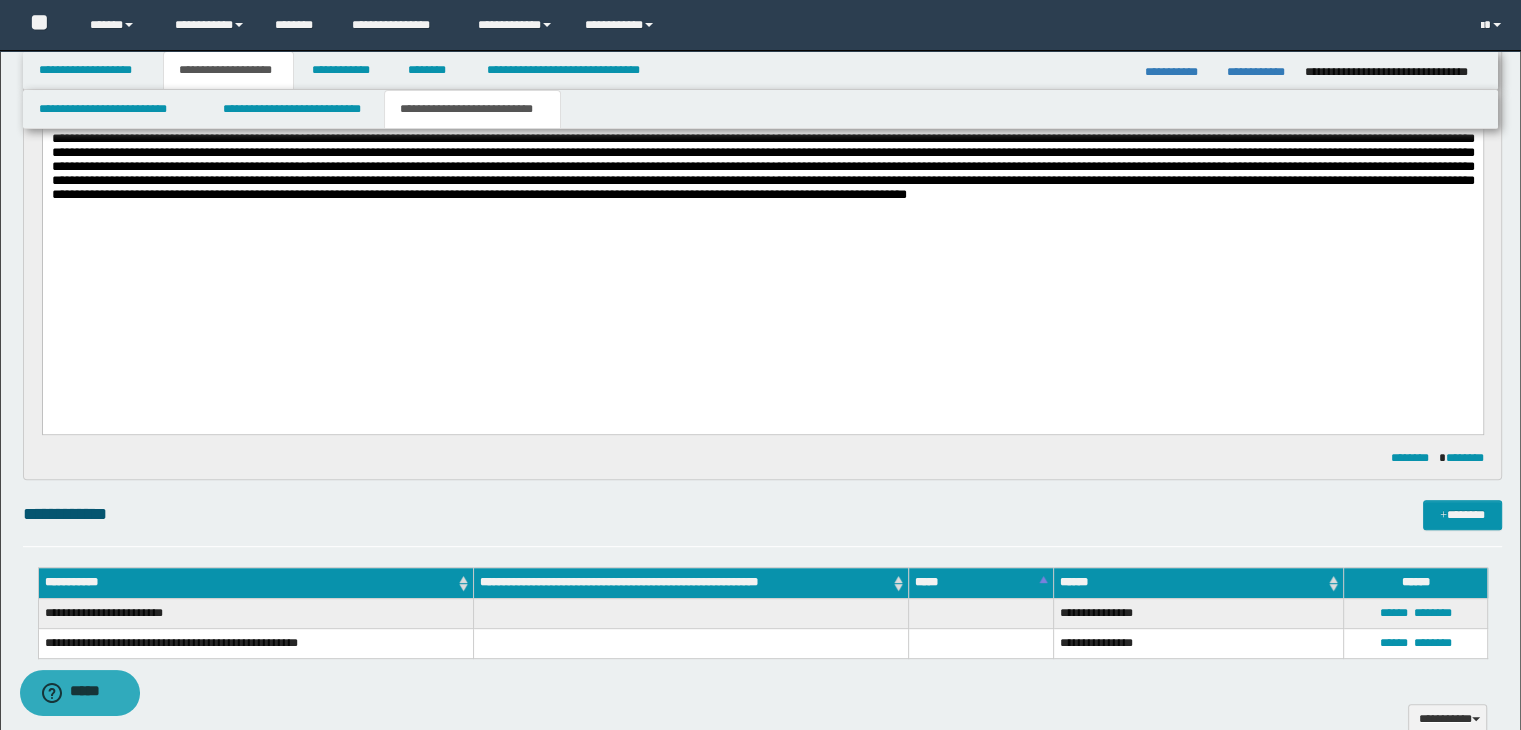 scroll, scrollTop: 909, scrollLeft: 0, axis: vertical 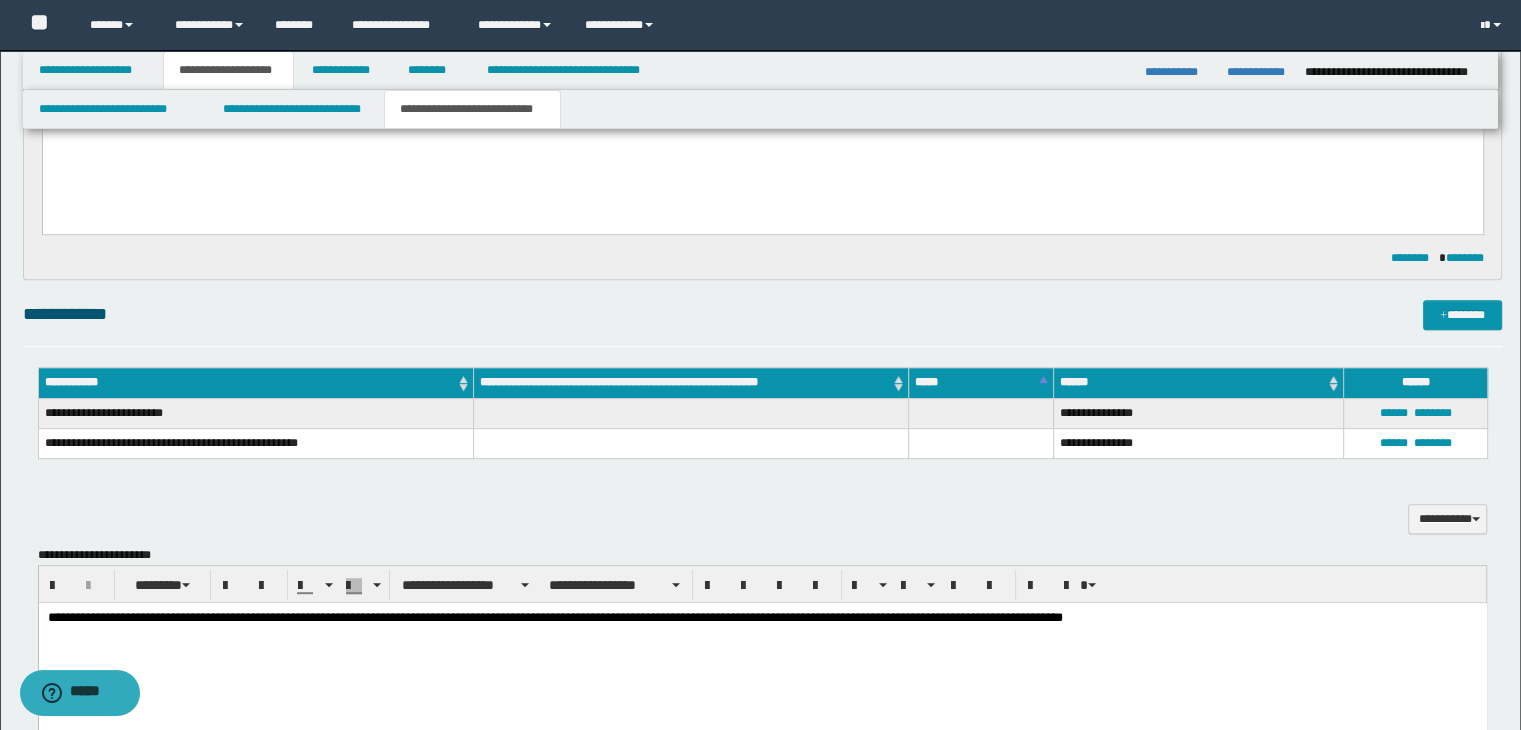 drag, startPoint x: 1349, startPoint y: 375, endPoint x: 1383, endPoint y: 350, distance: 42.201897 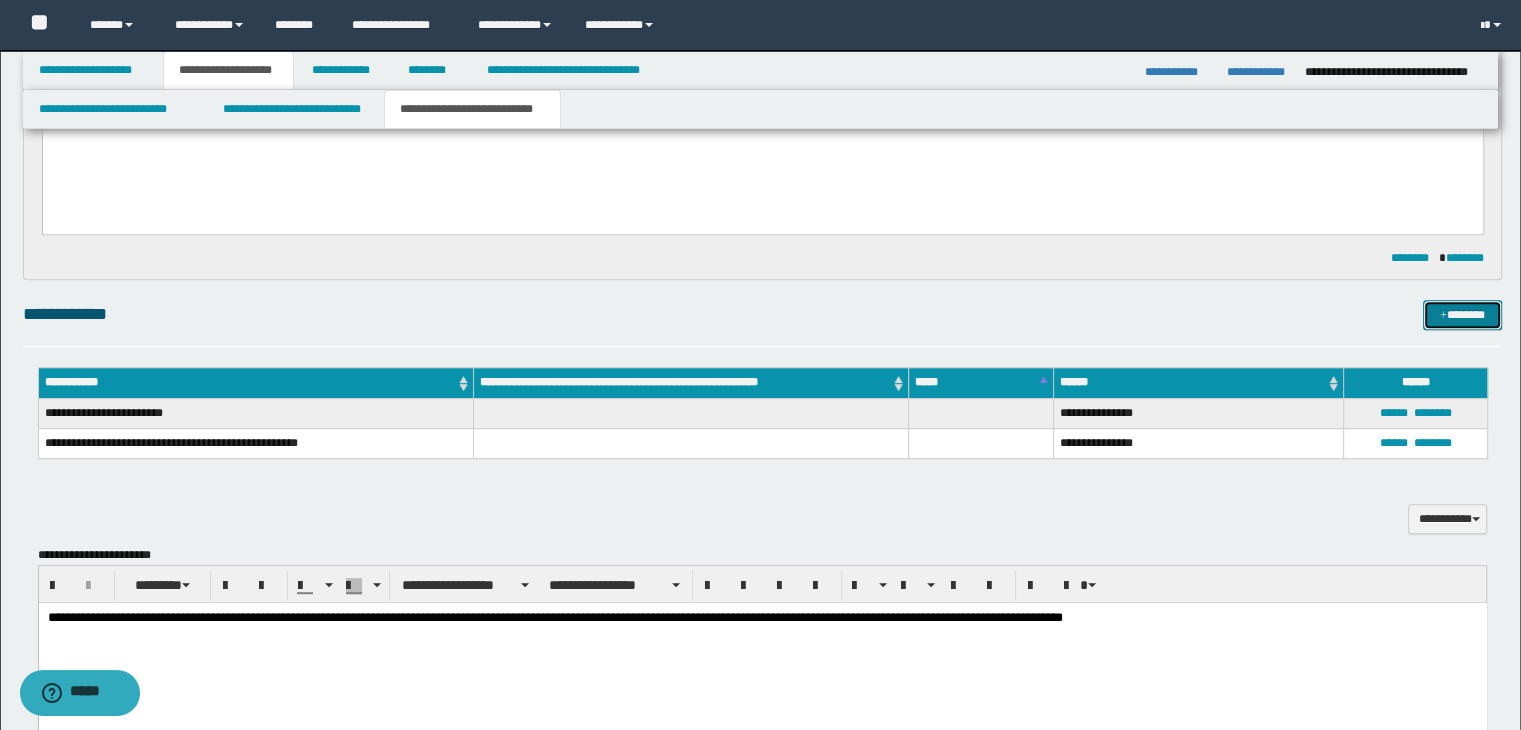 click on "*******" at bounding box center [1462, 315] 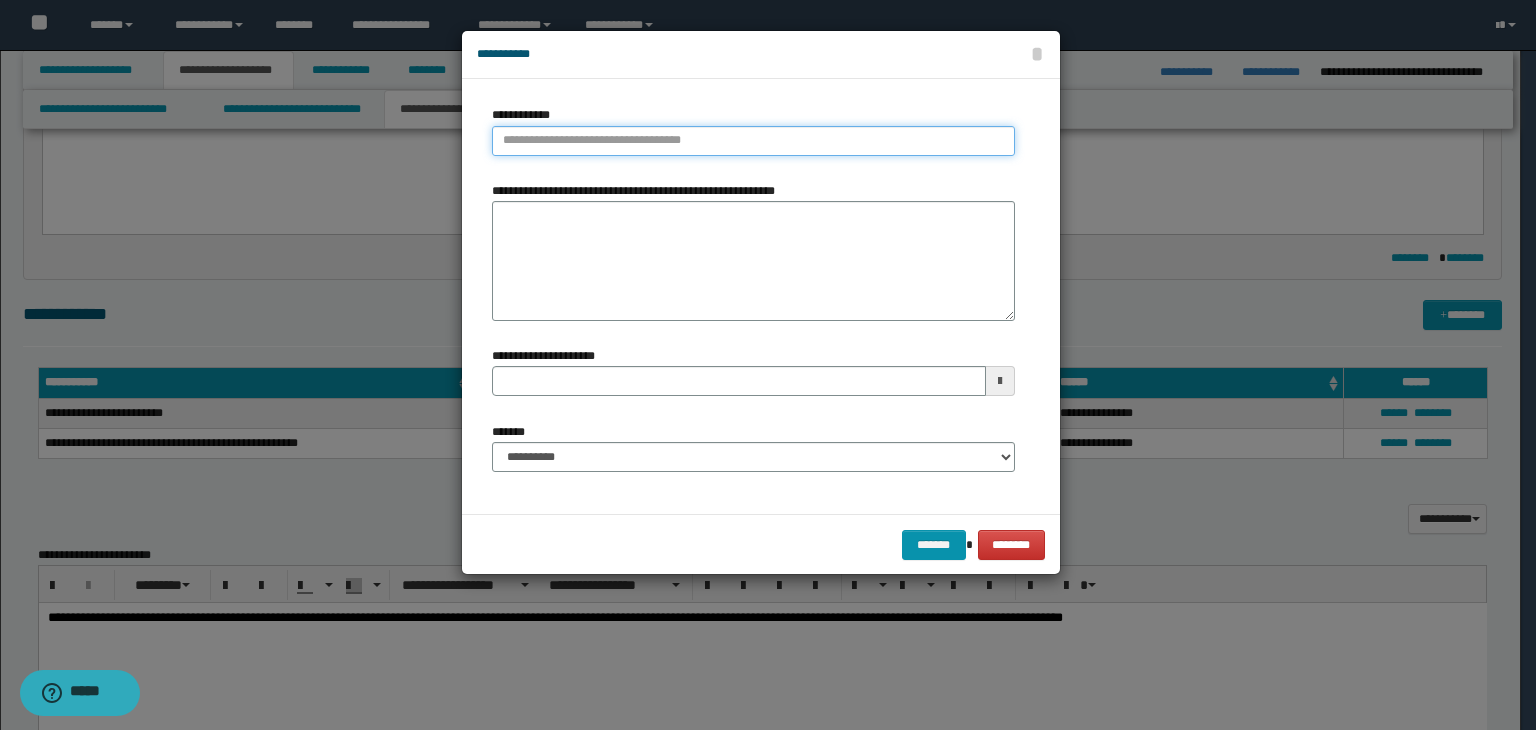 type on "**********" 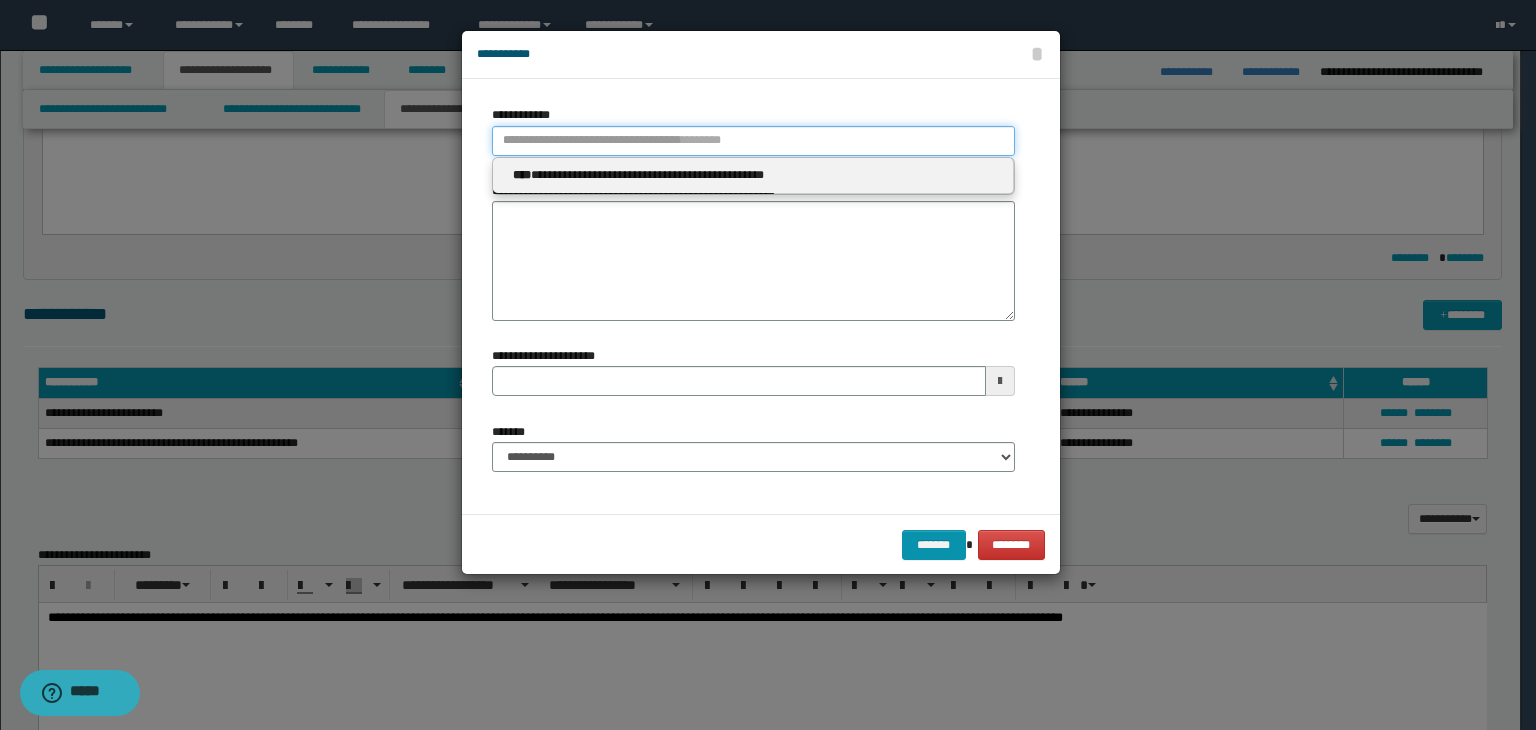 click on "**********" at bounding box center (753, 141) 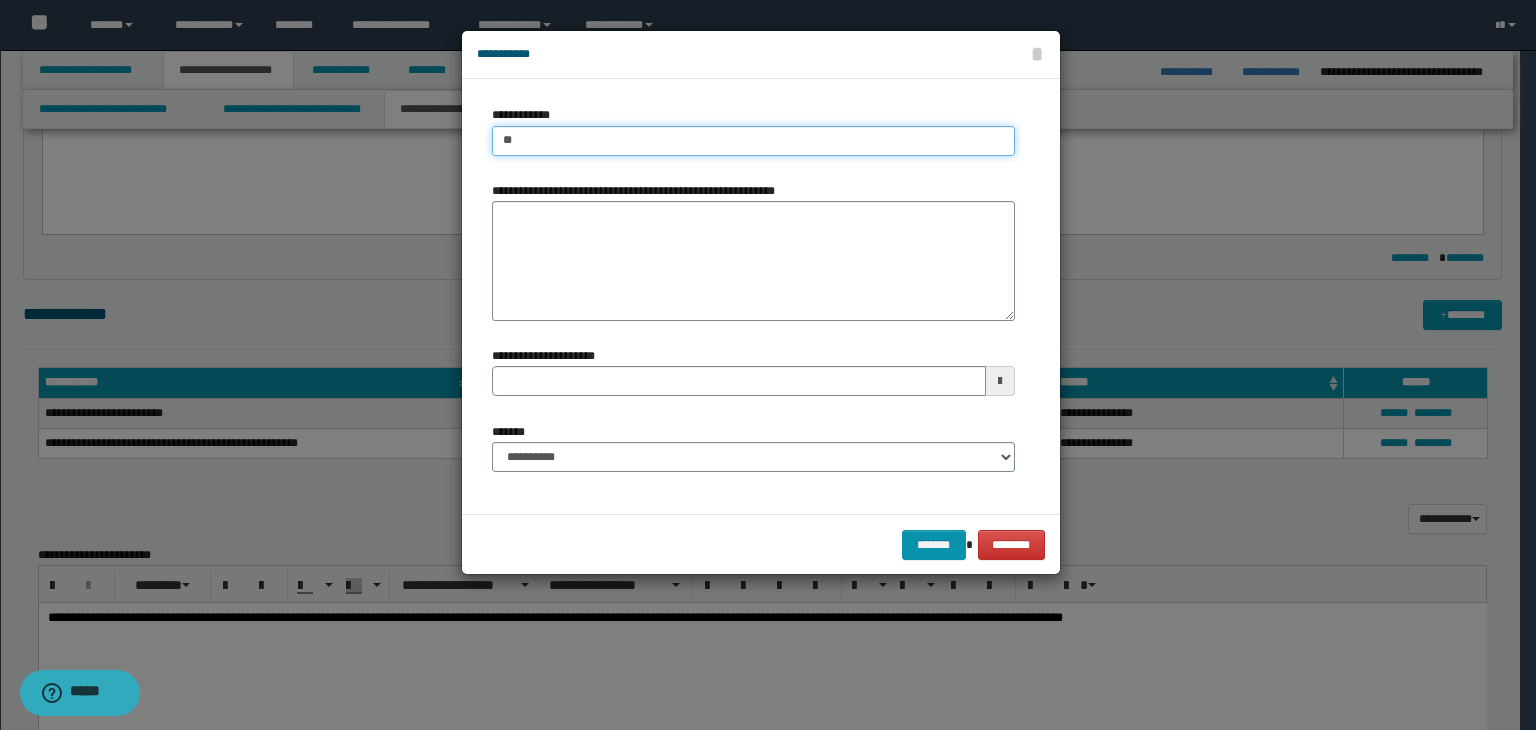 type on "***" 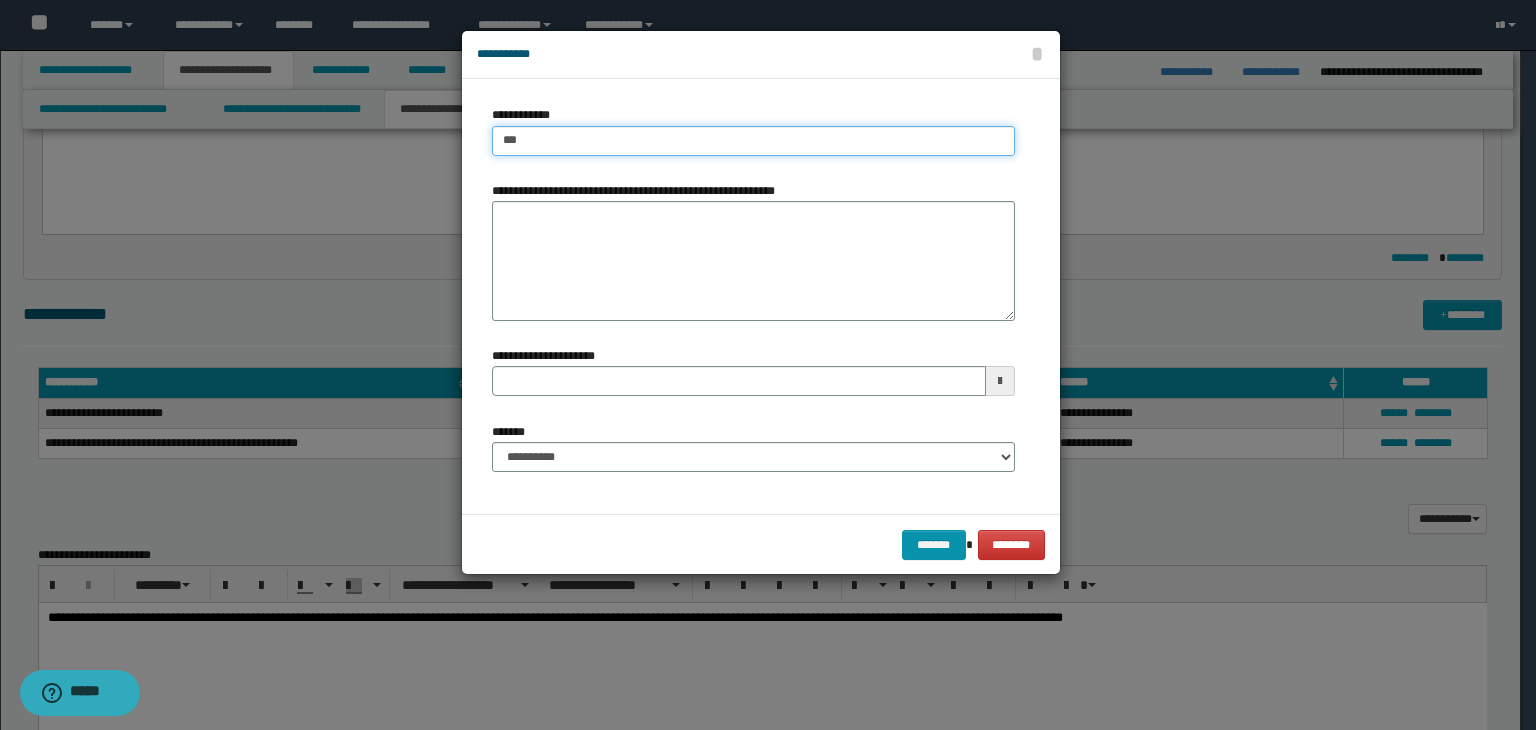 type on "***" 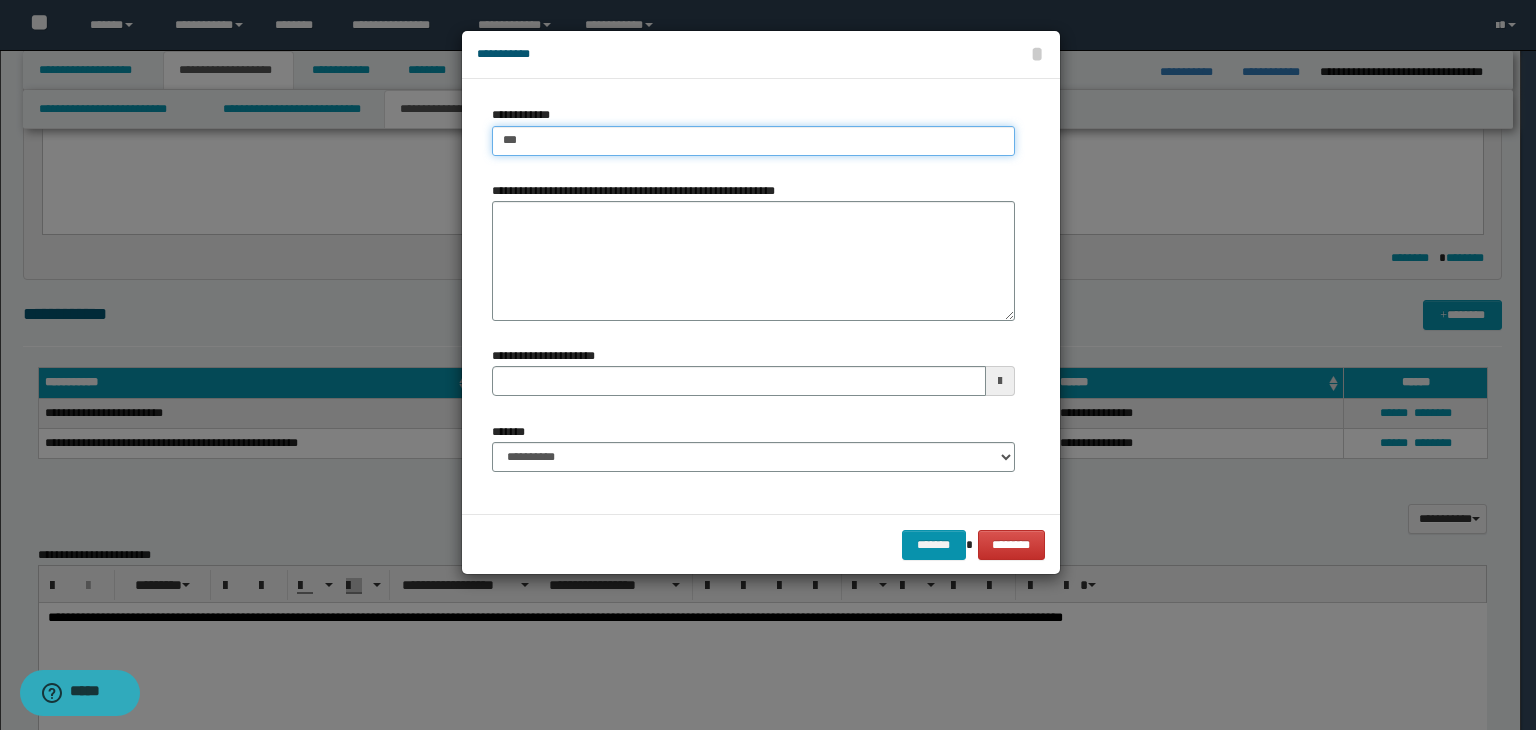 type 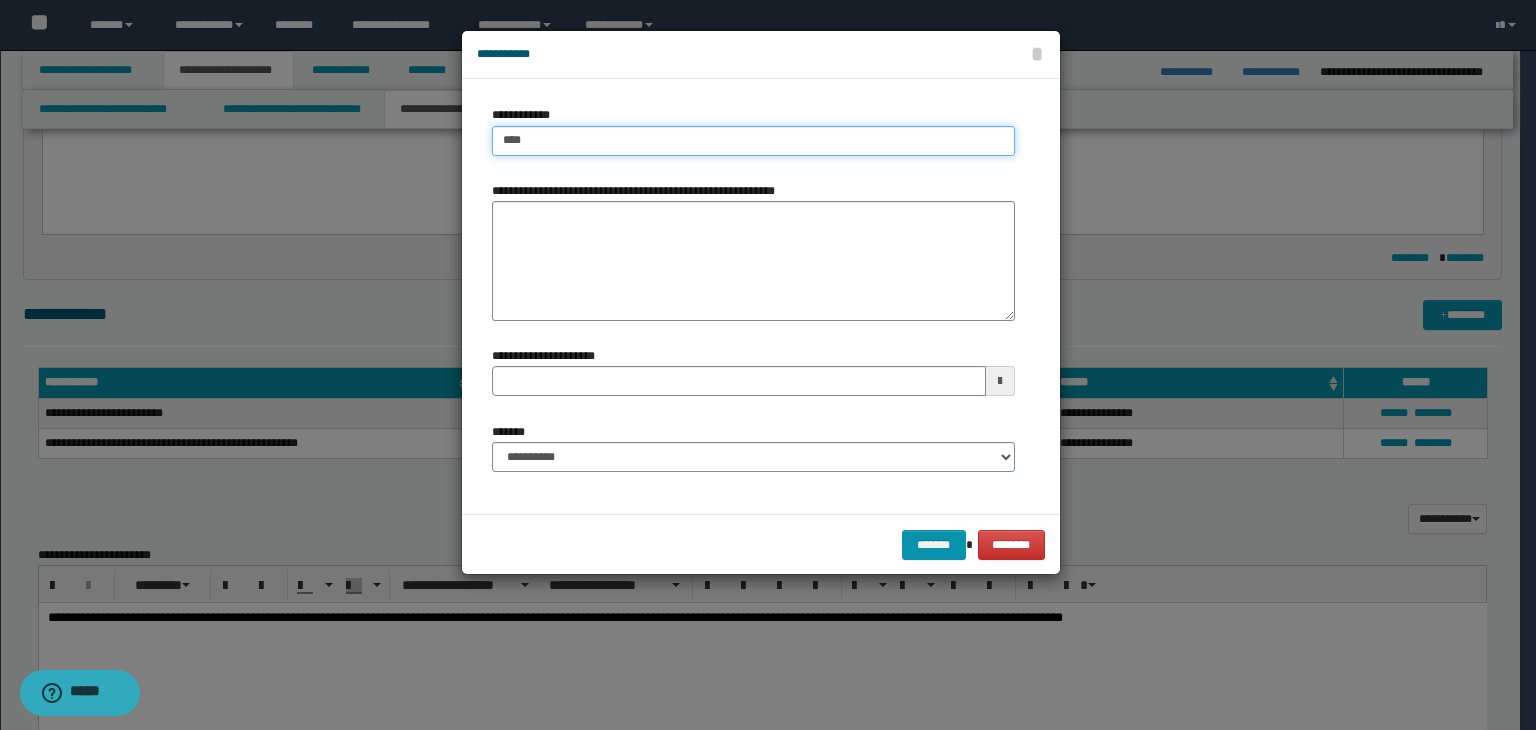 type on "****" 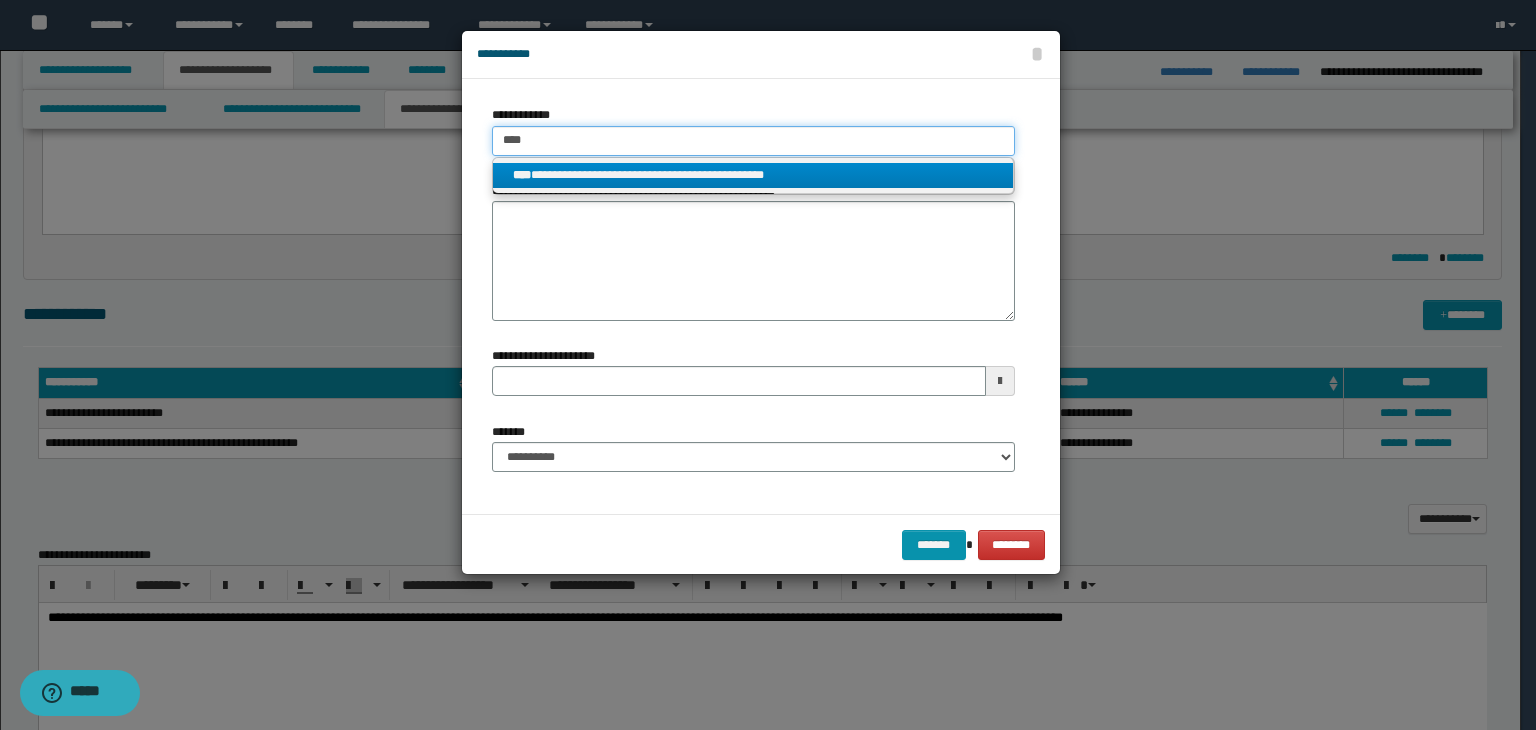 type on "****" 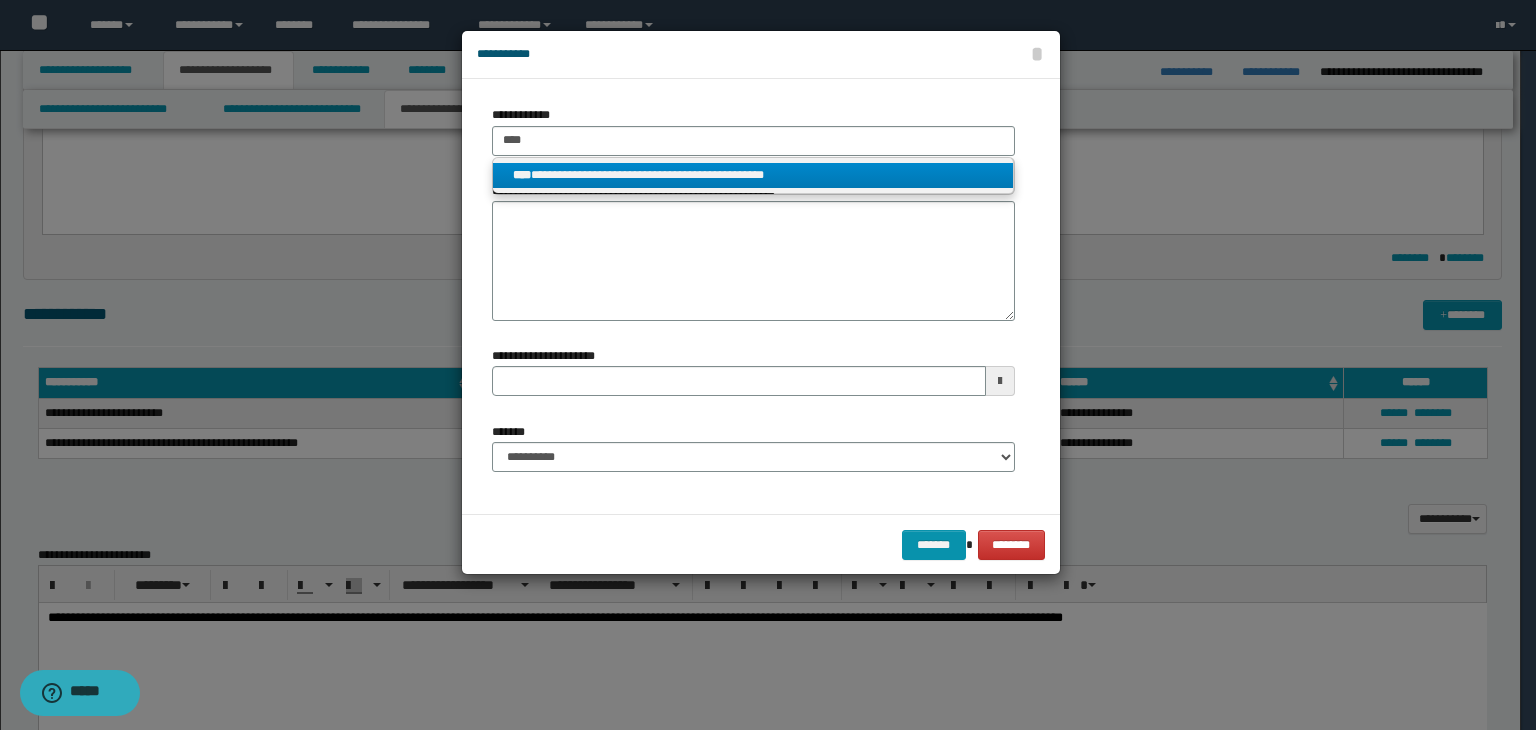 click on "**********" at bounding box center (753, 175) 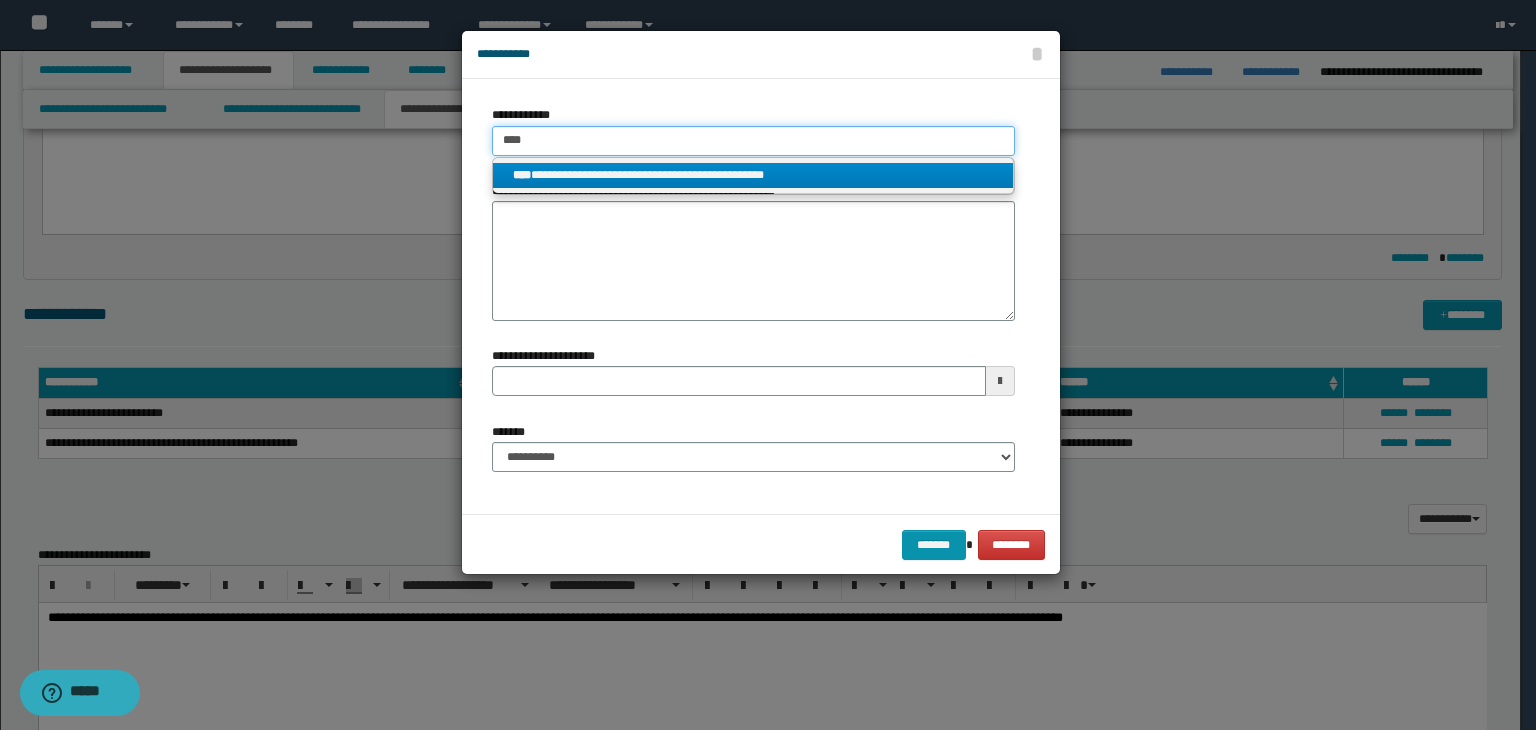 type 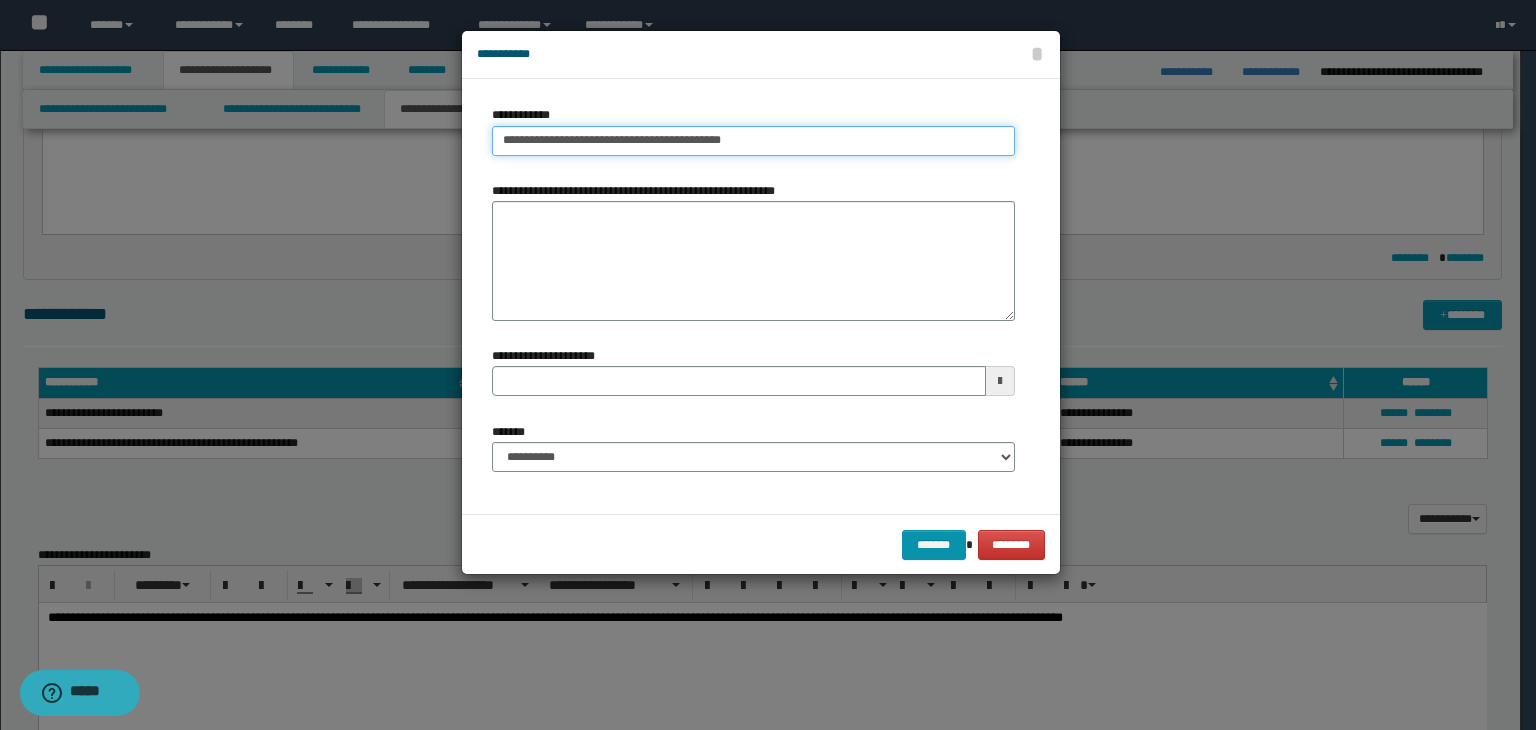 type 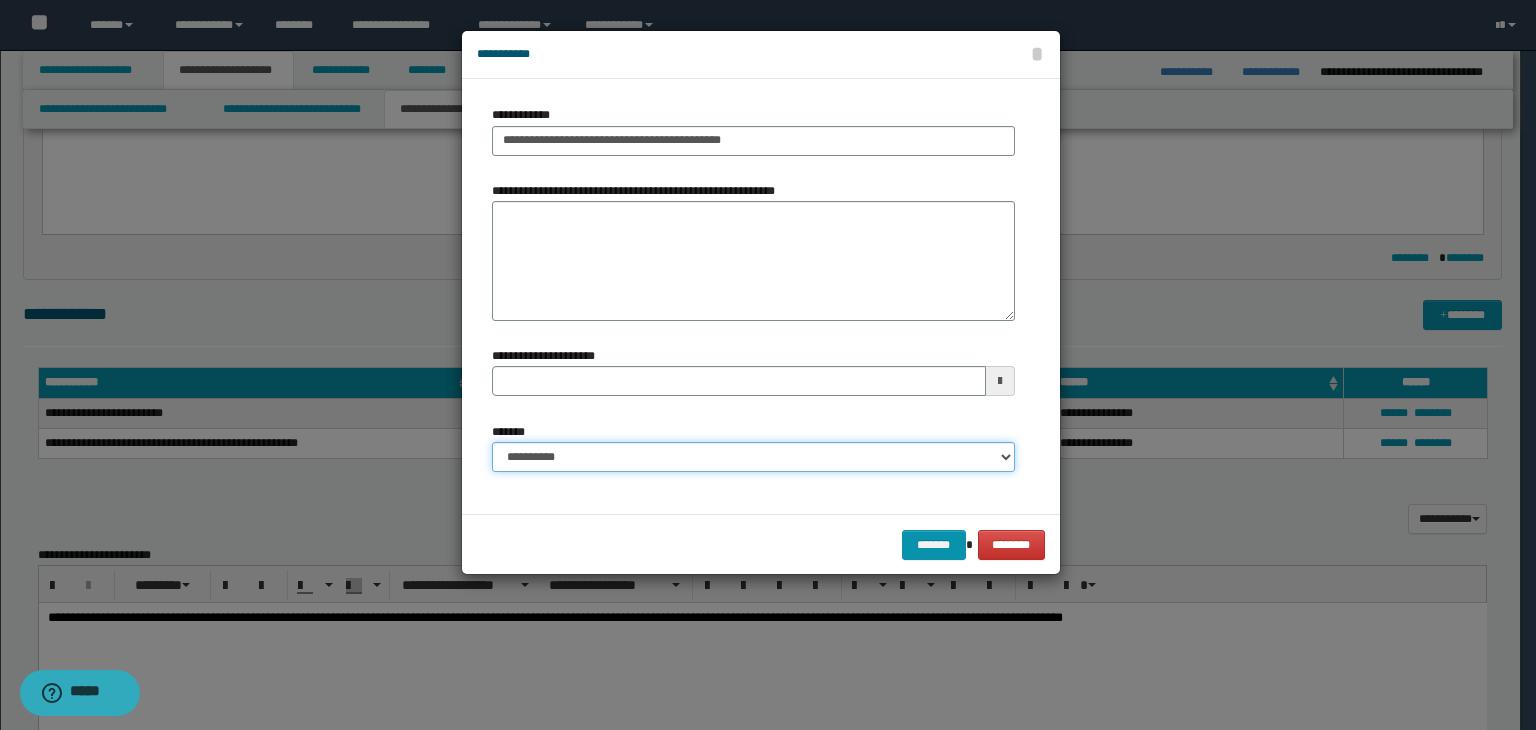 click on "**********" at bounding box center [753, 457] 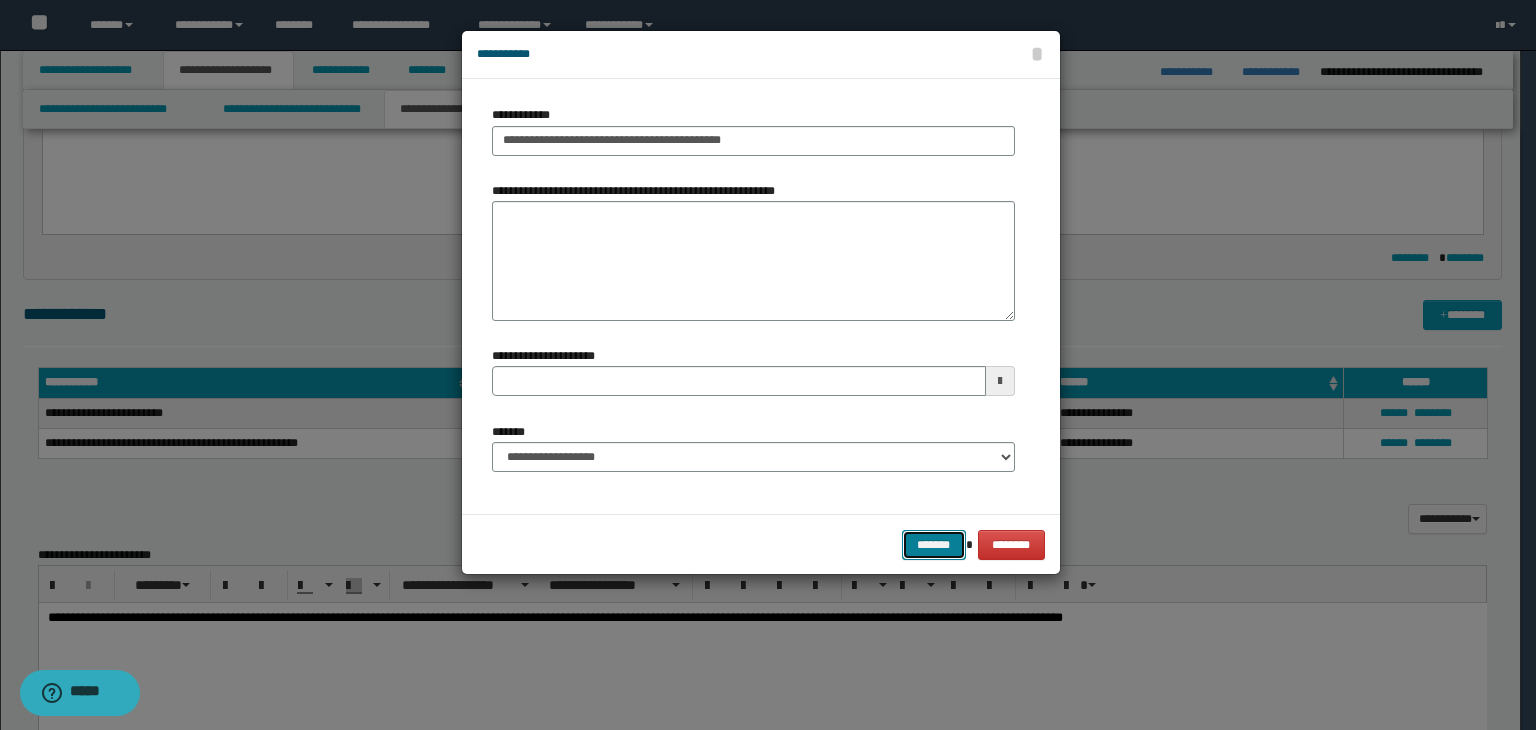 click on "*******" at bounding box center [934, 545] 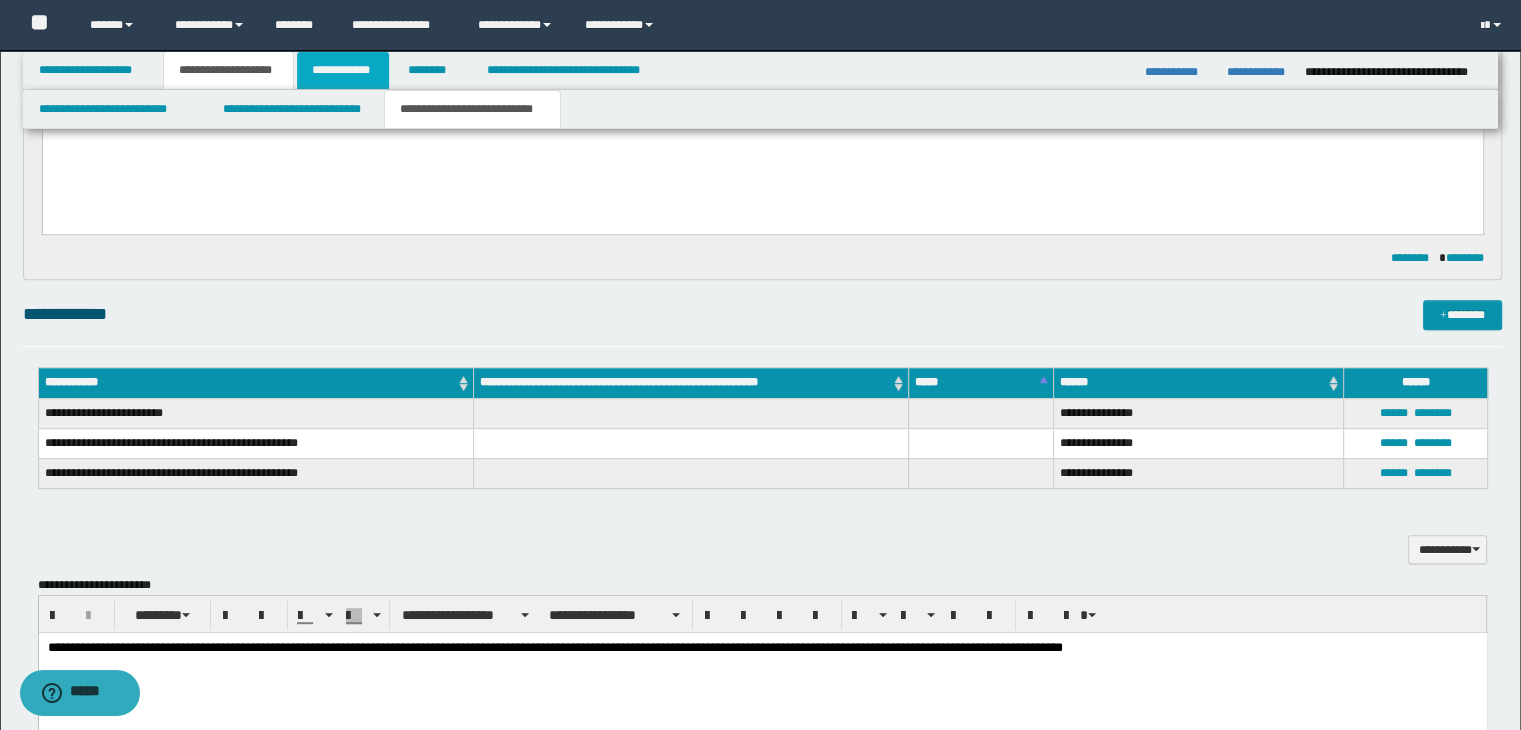 click on "**********" at bounding box center [343, 70] 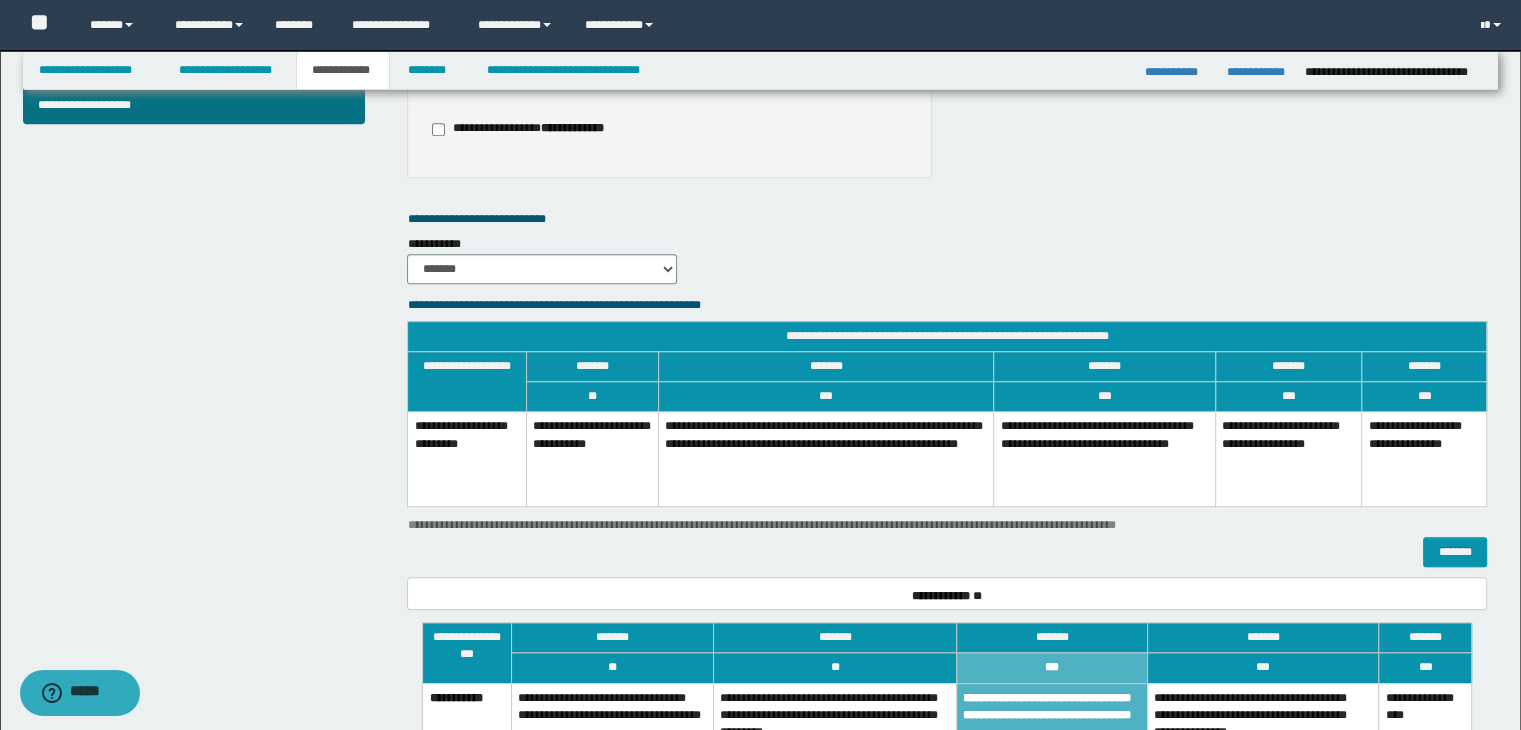 scroll, scrollTop: 678, scrollLeft: 0, axis: vertical 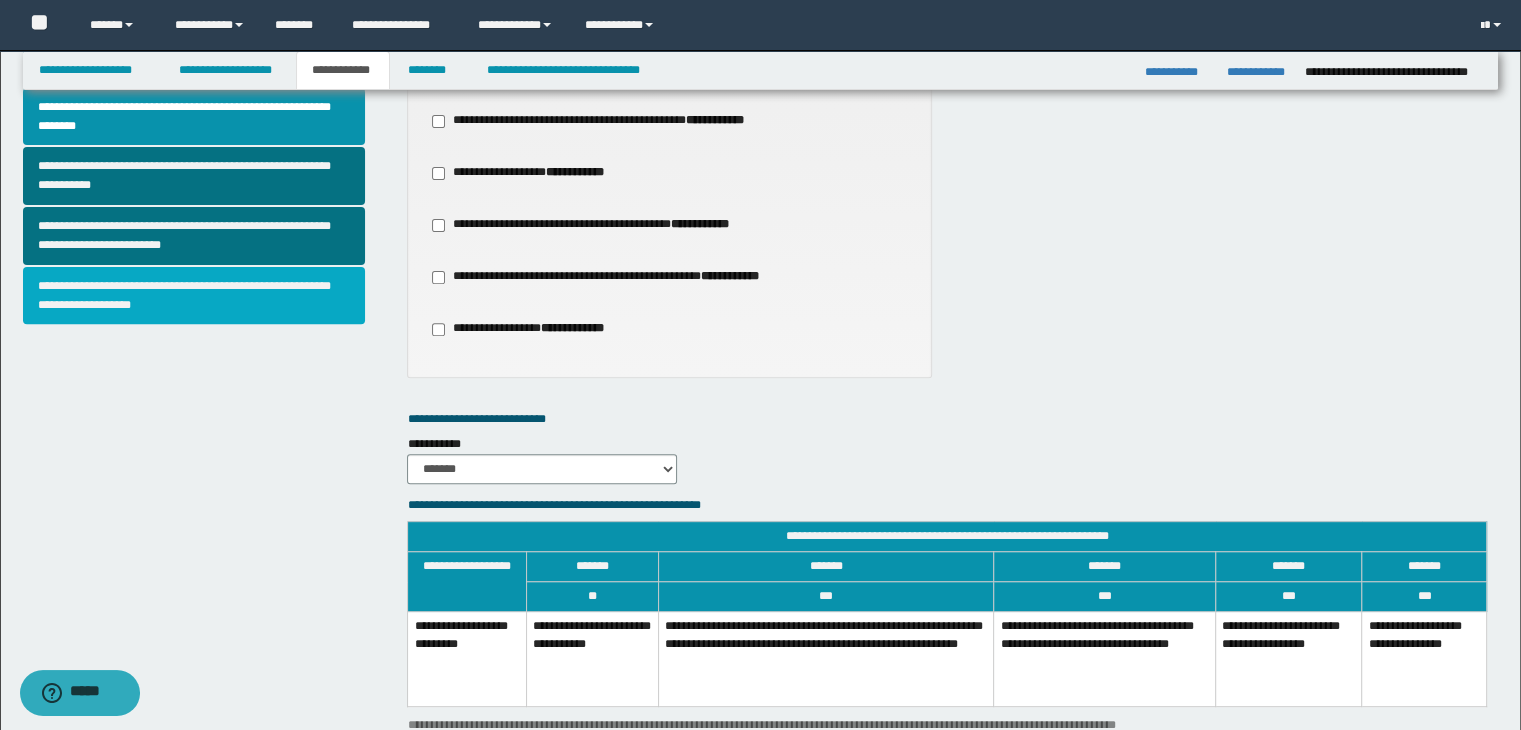 click on "**********" at bounding box center [194, 296] 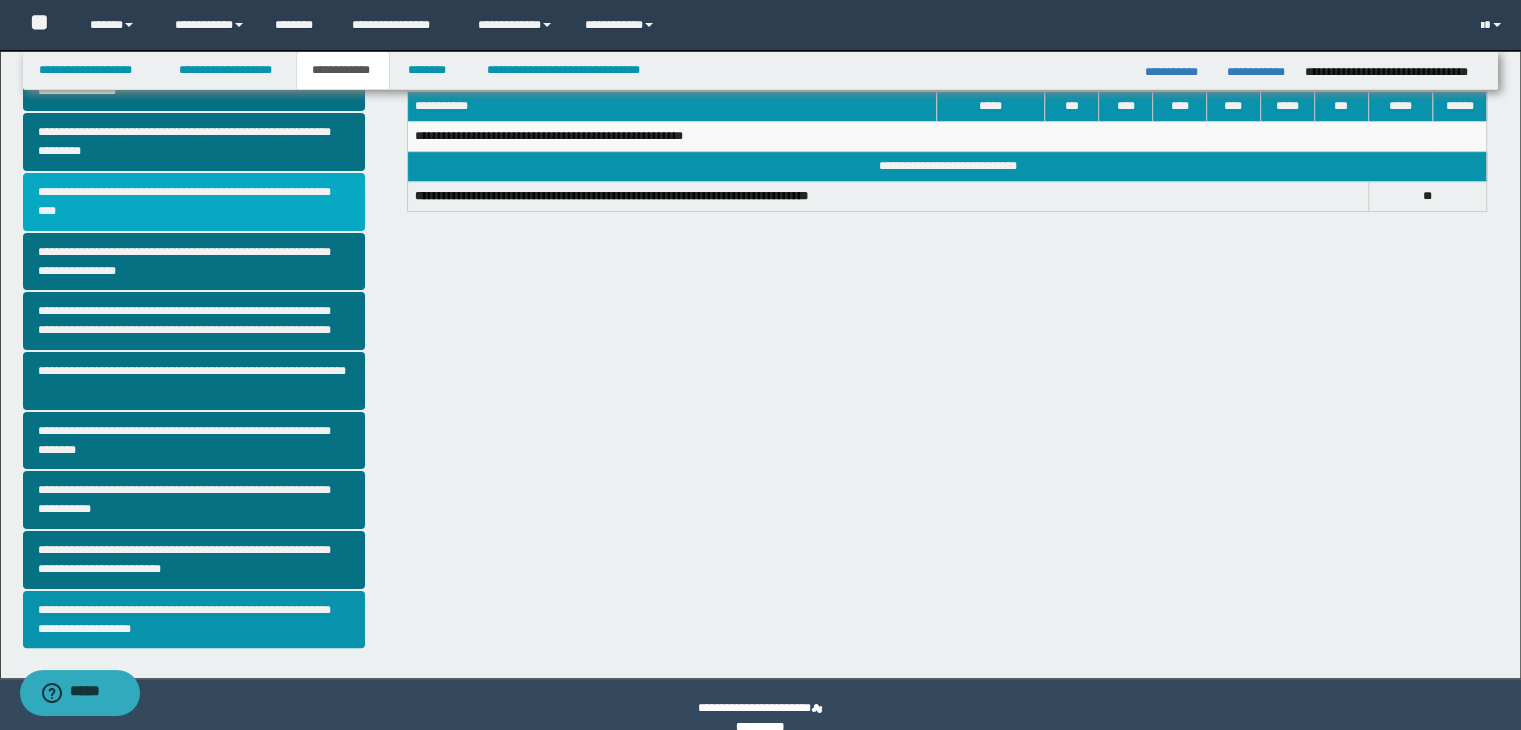 scroll, scrollTop: 381, scrollLeft: 0, axis: vertical 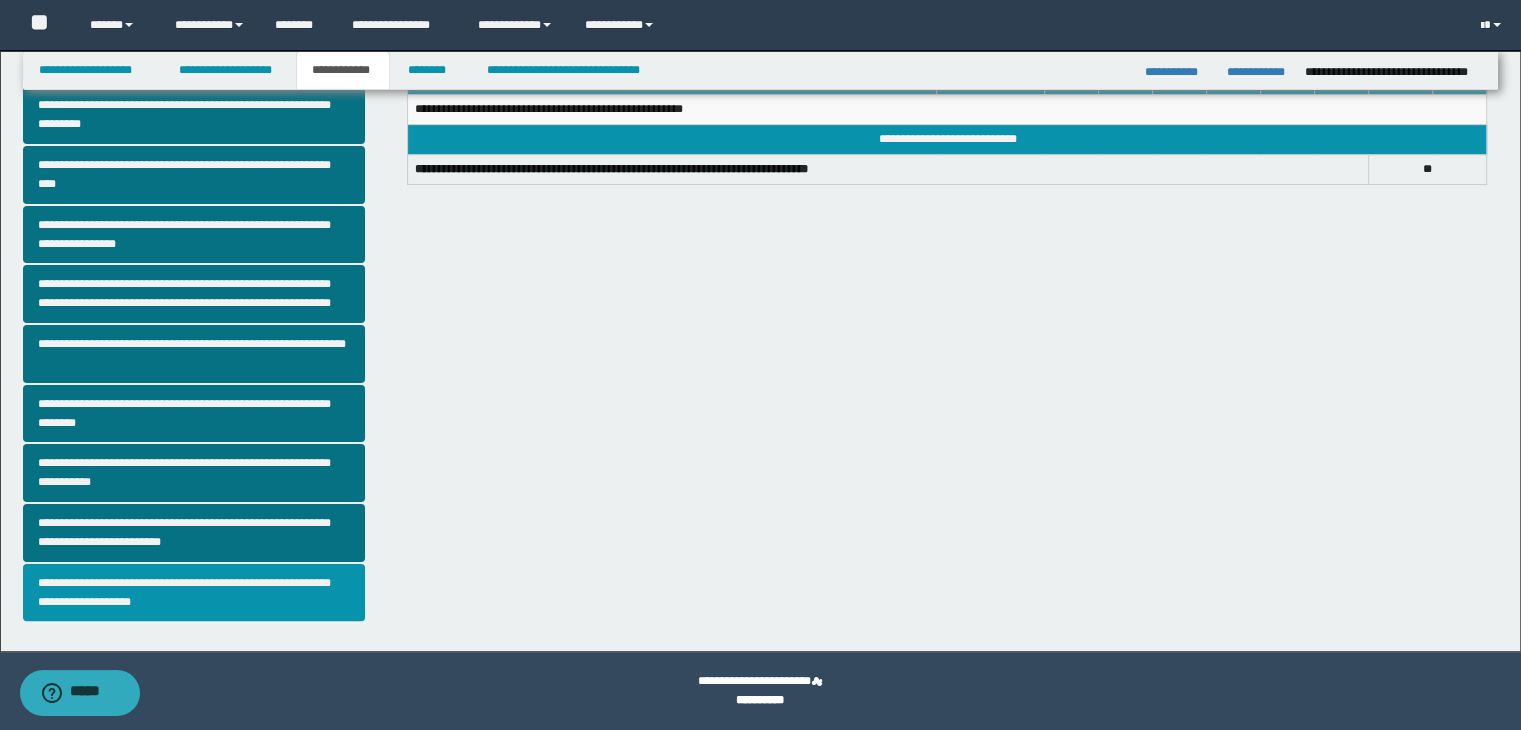 click on "**********" at bounding box center [194, 593] 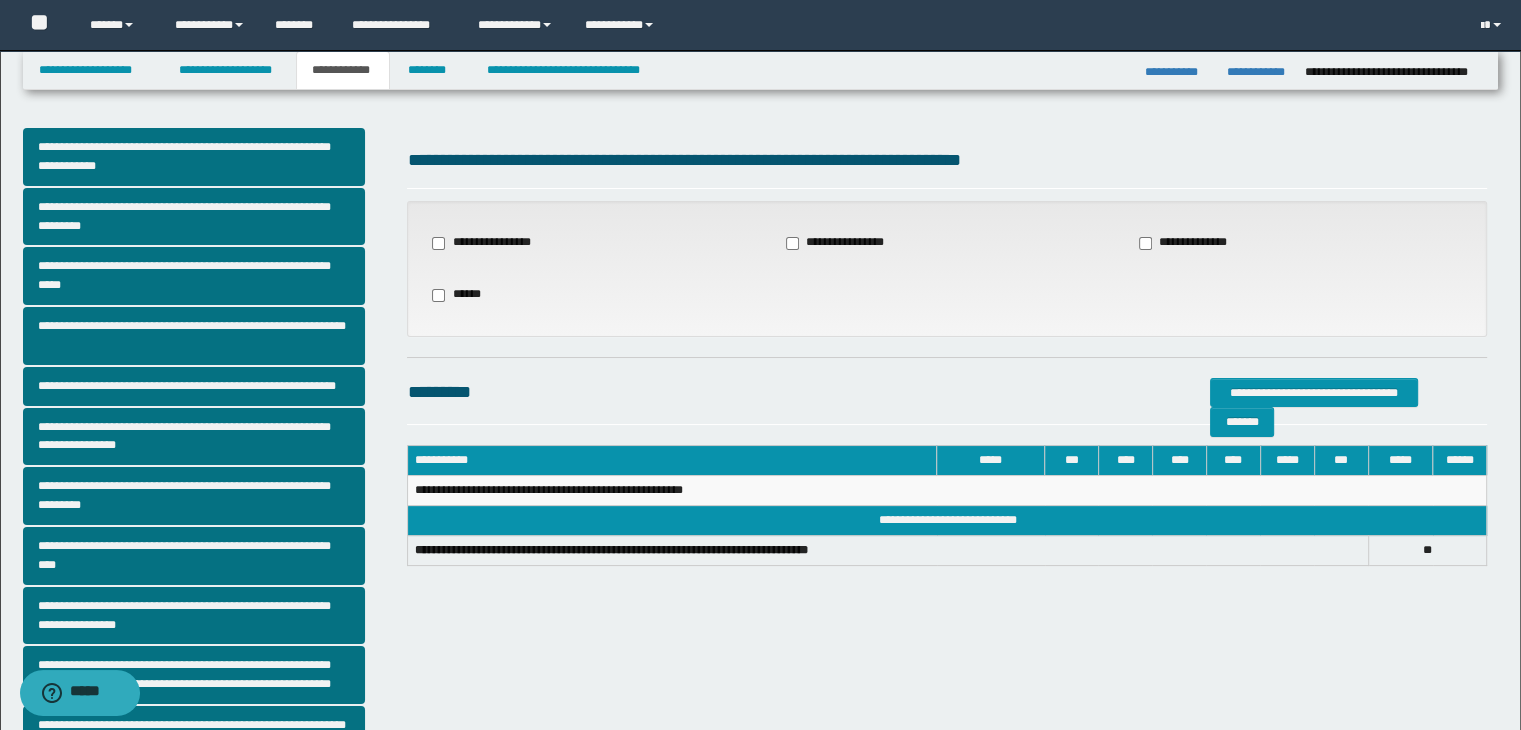 click on "**********" at bounding box center [1193, 243] 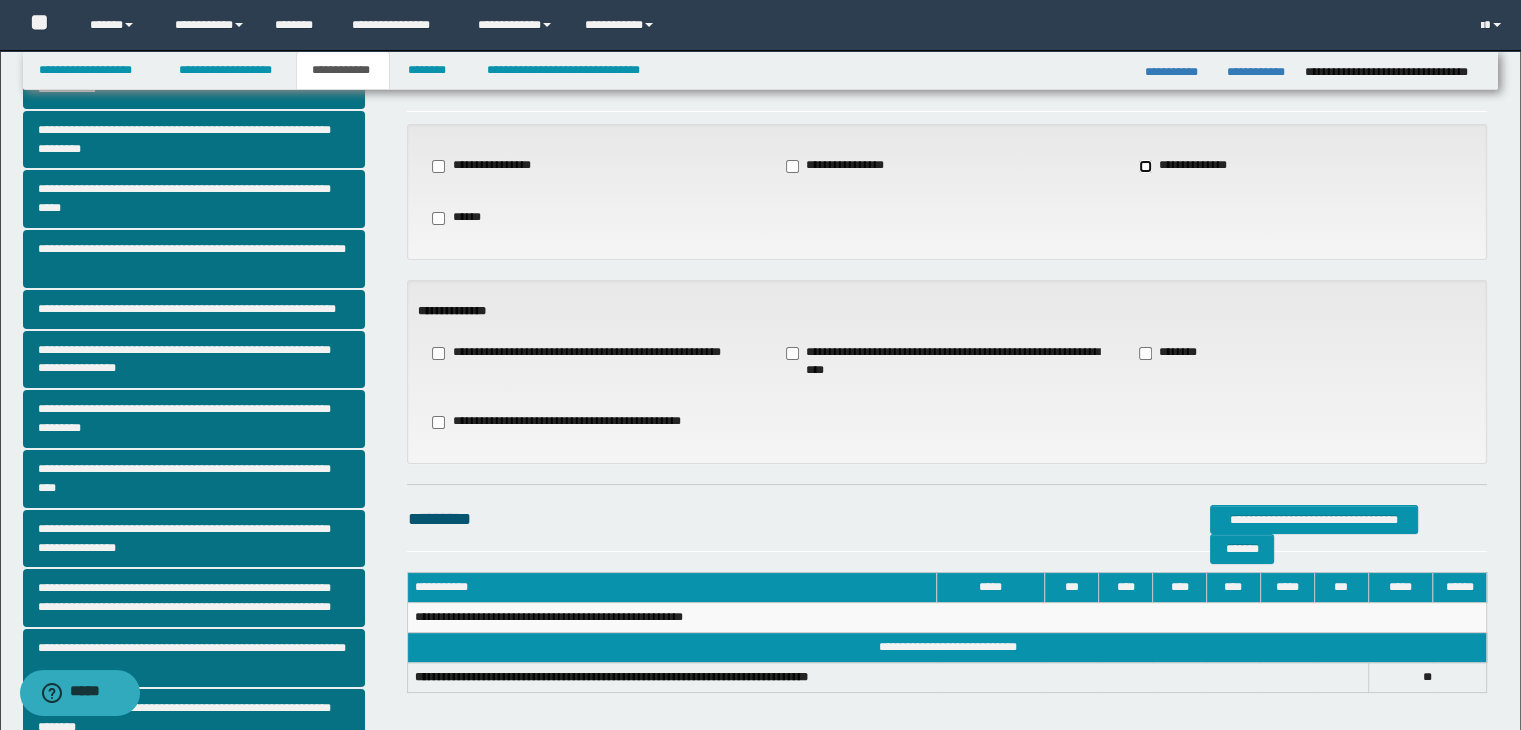 scroll, scrollTop: 200, scrollLeft: 0, axis: vertical 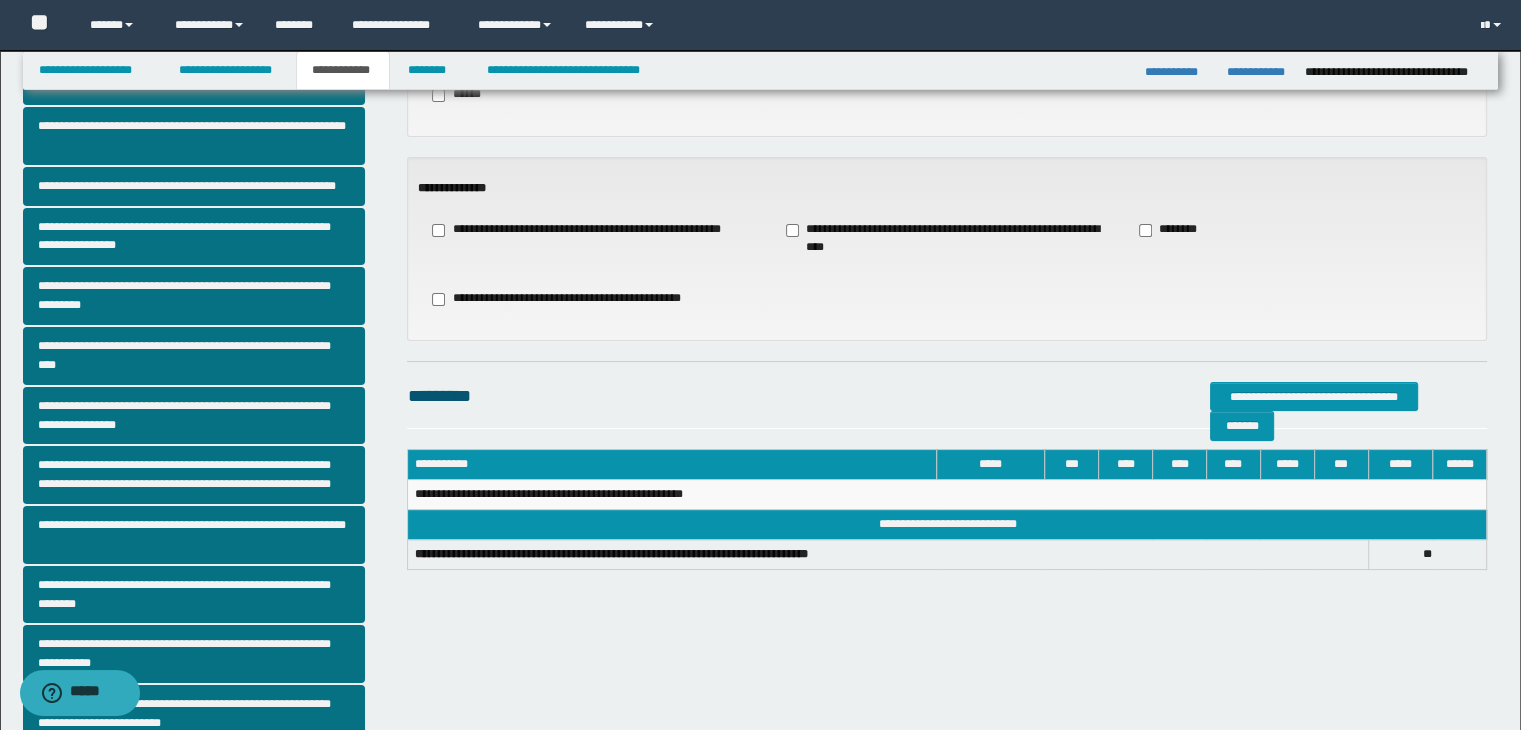click on "********" at bounding box center (1170, 230) 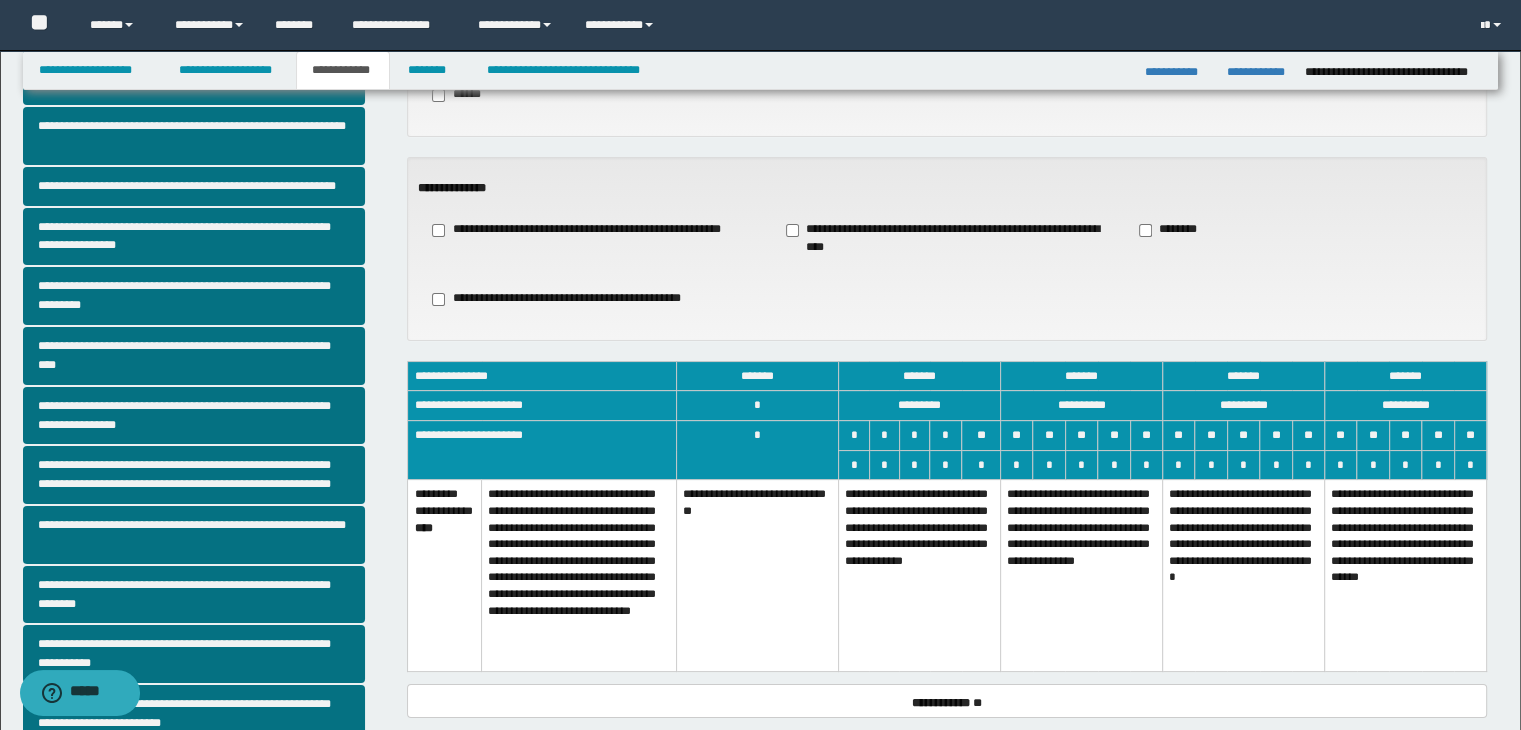click on "**********" at bounding box center [919, 576] 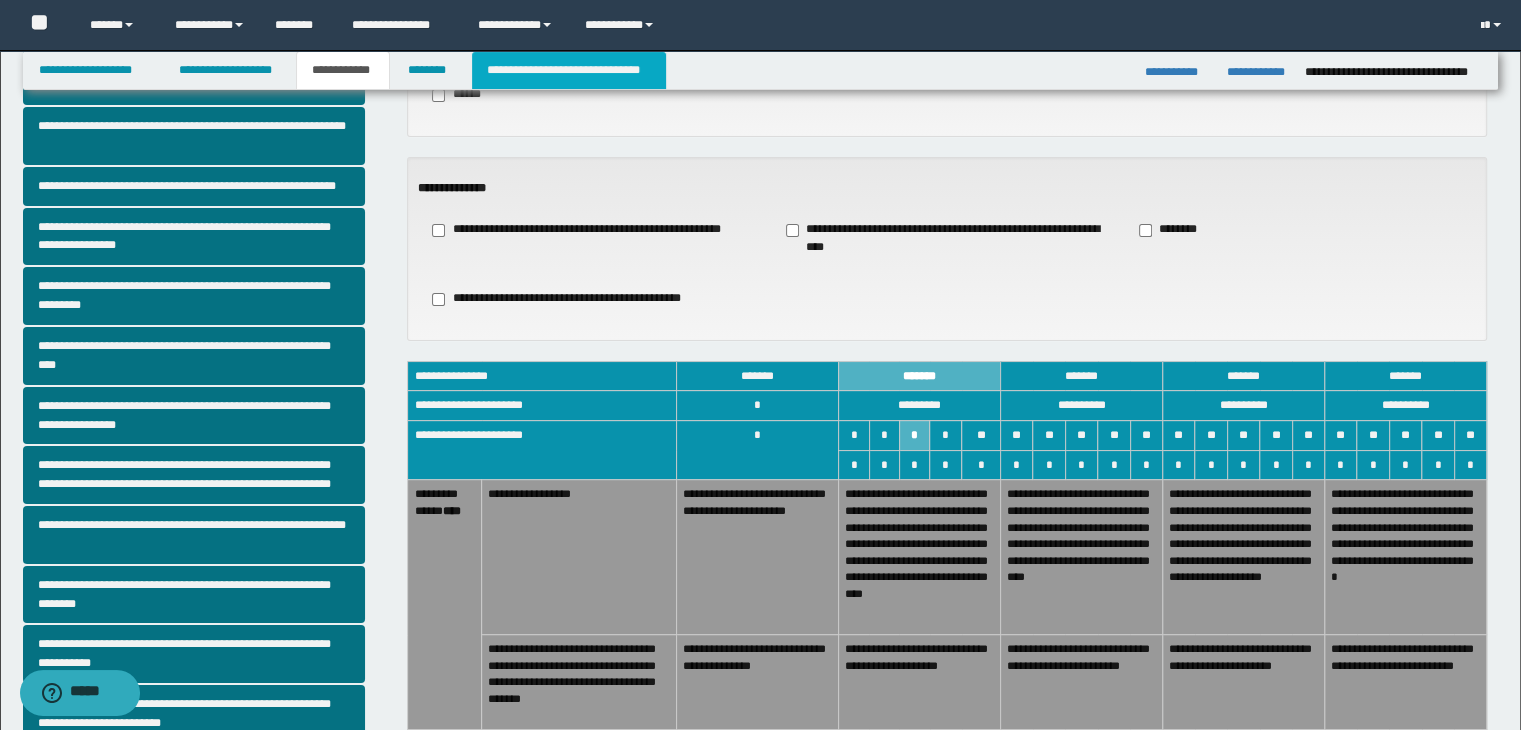 click on "**********" at bounding box center (569, 70) 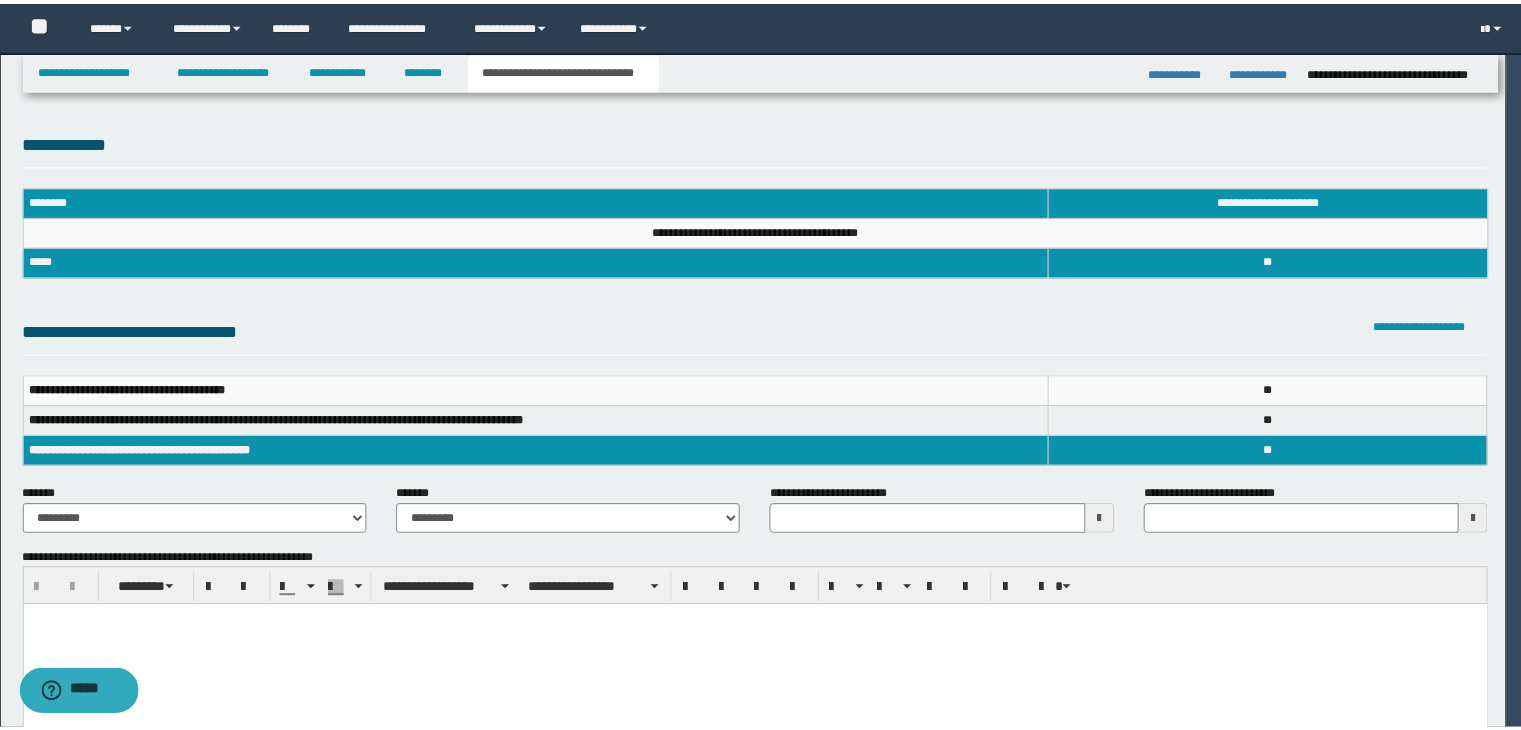 scroll, scrollTop: 0, scrollLeft: 0, axis: both 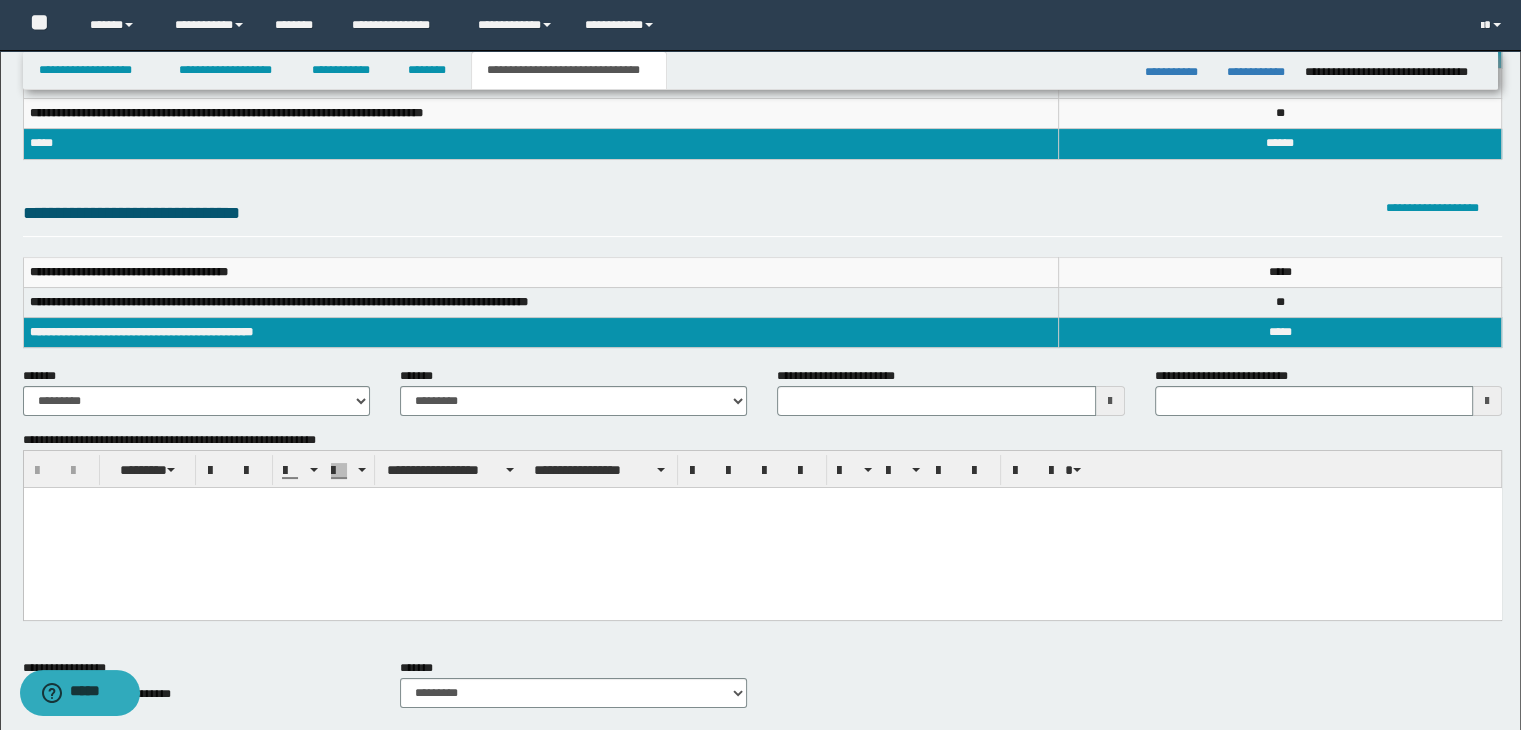 type 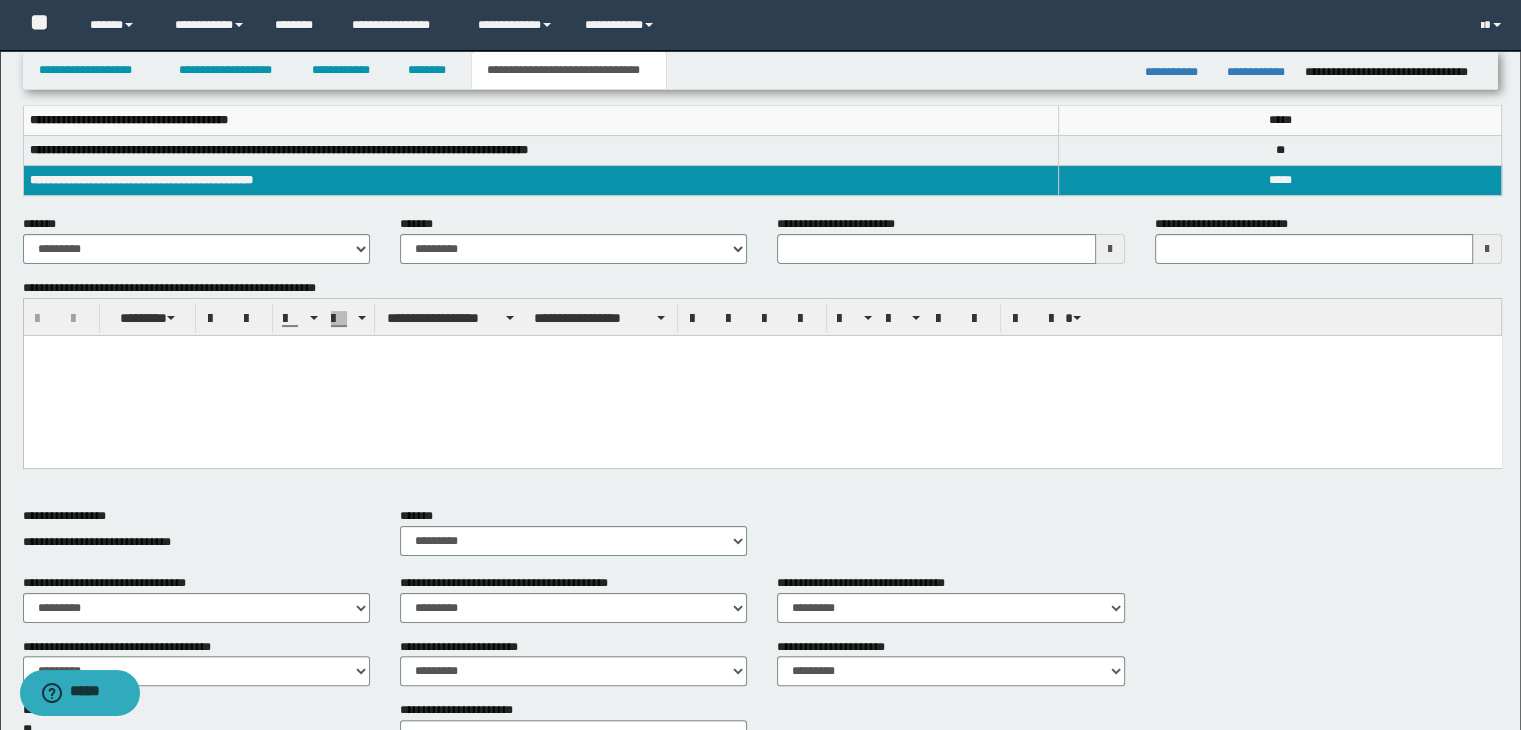 click on "**********" at bounding box center [196, 247] 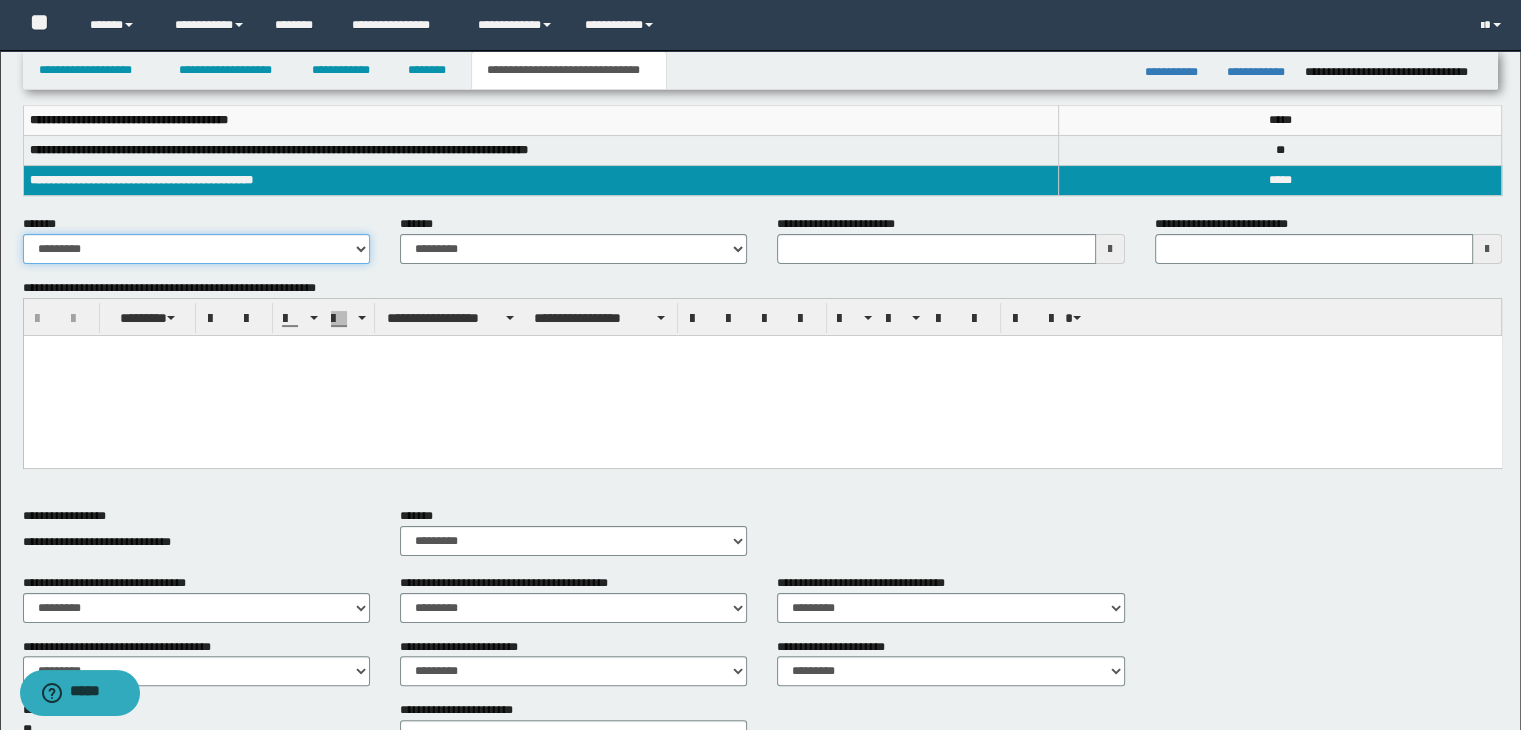 click on "**********" at bounding box center (196, 249) 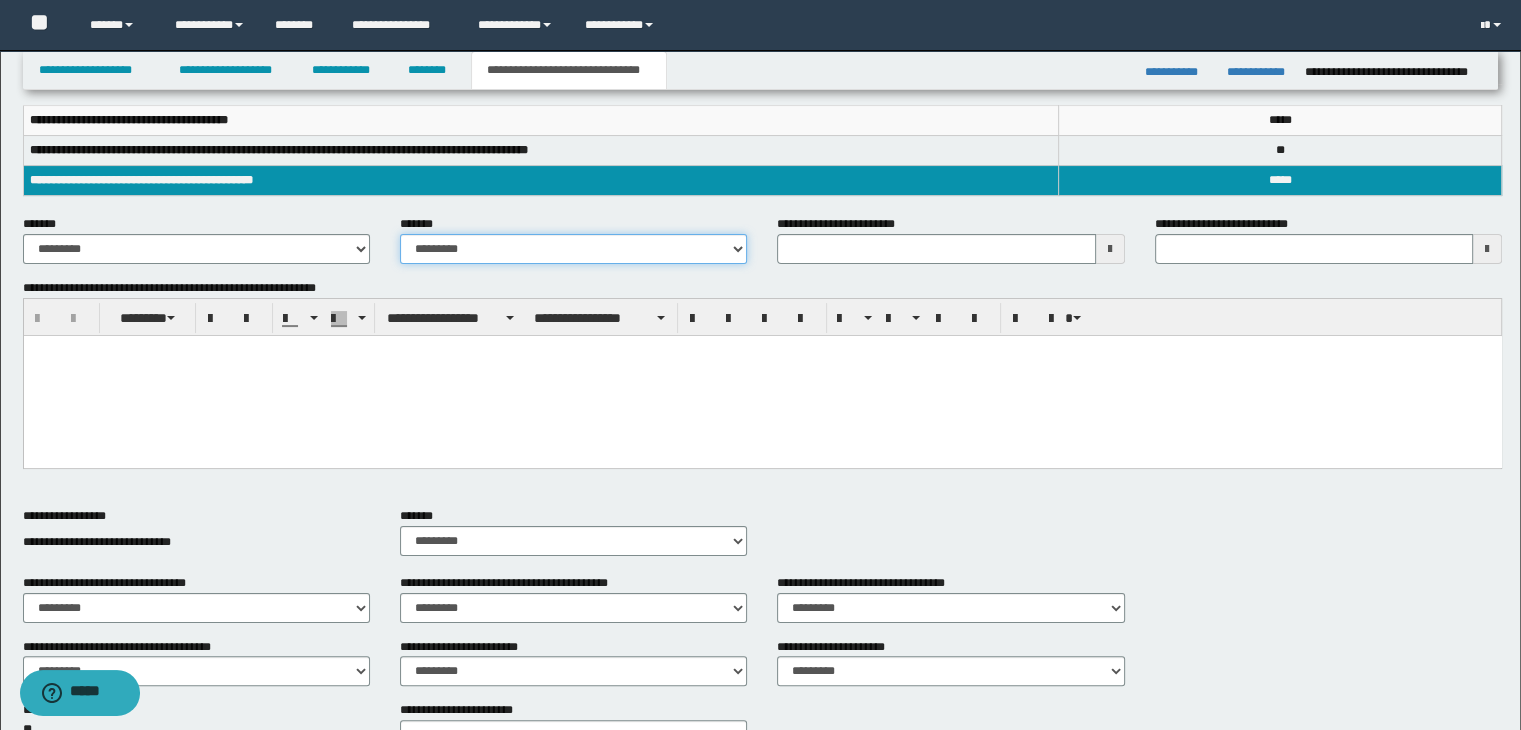 click on "**********" at bounding box center [573, 249] 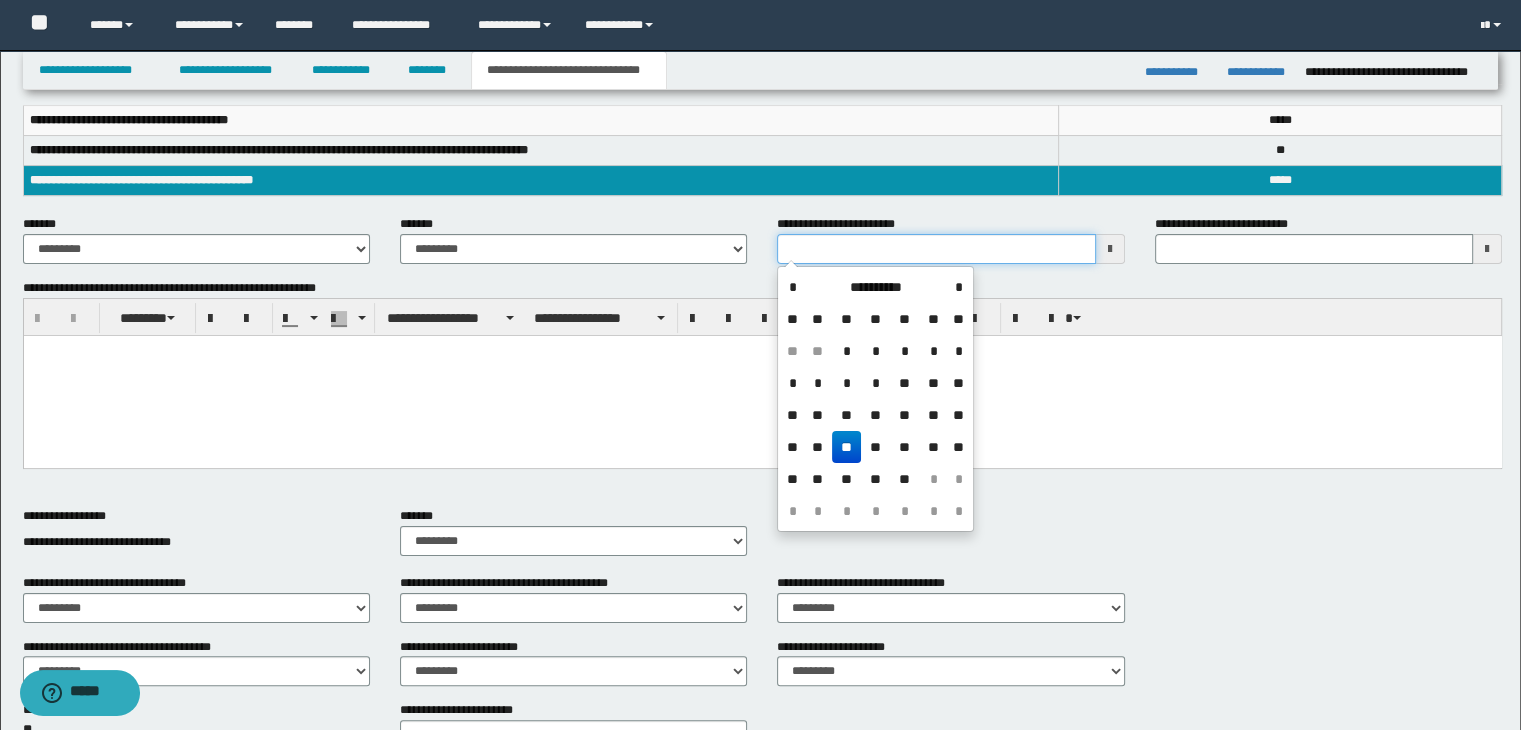 click on "**********" at bounding box center [936, 249] 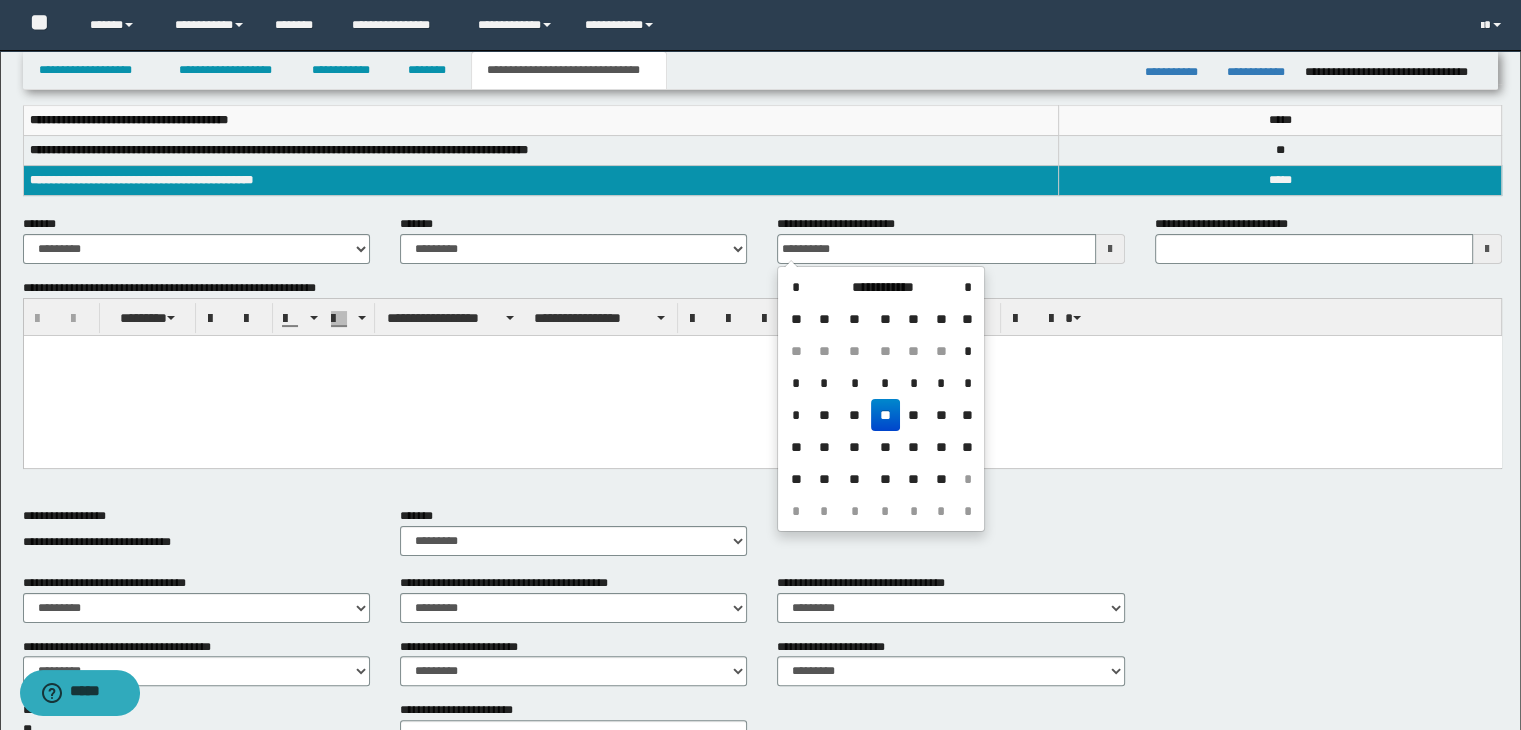 type on "**********" 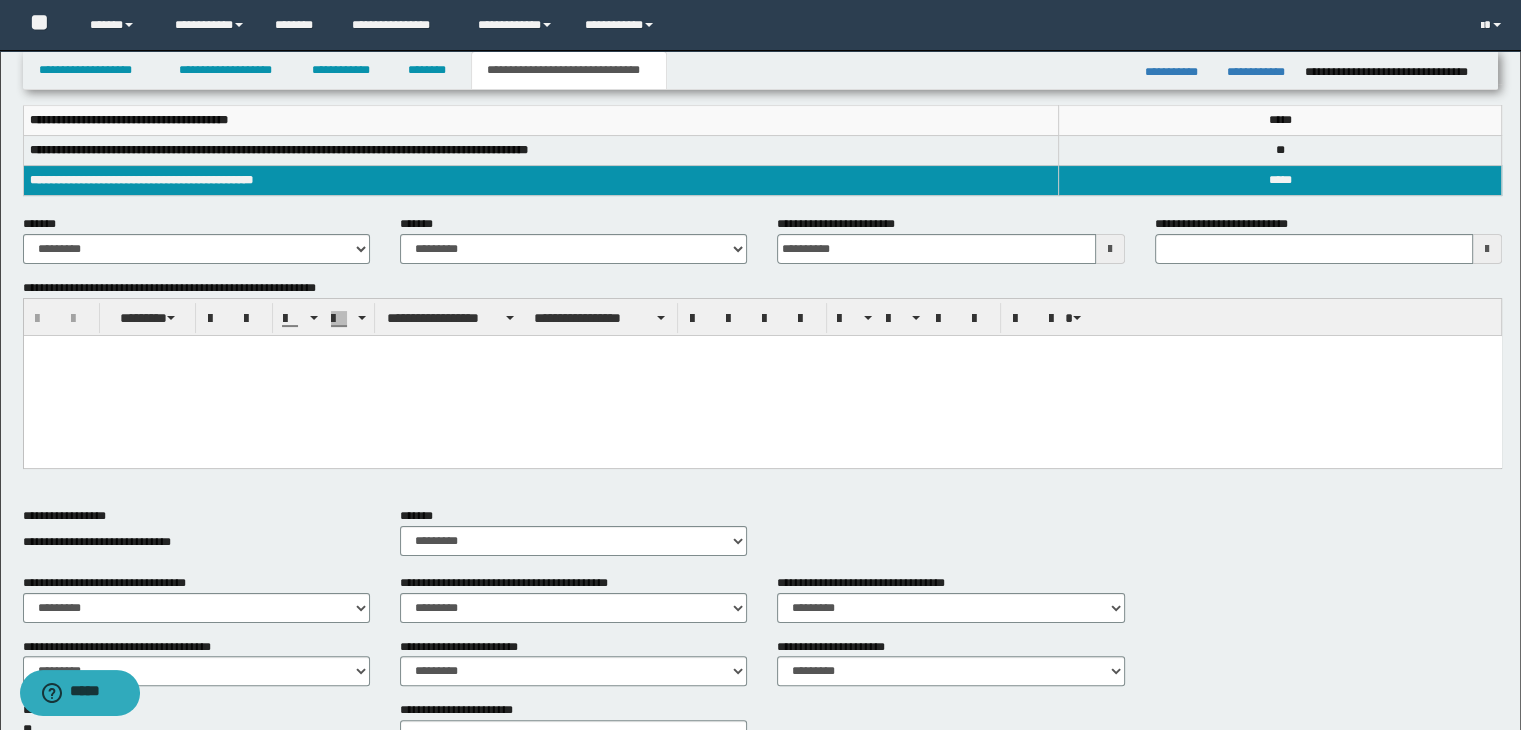click at bounding box center [762, 376] 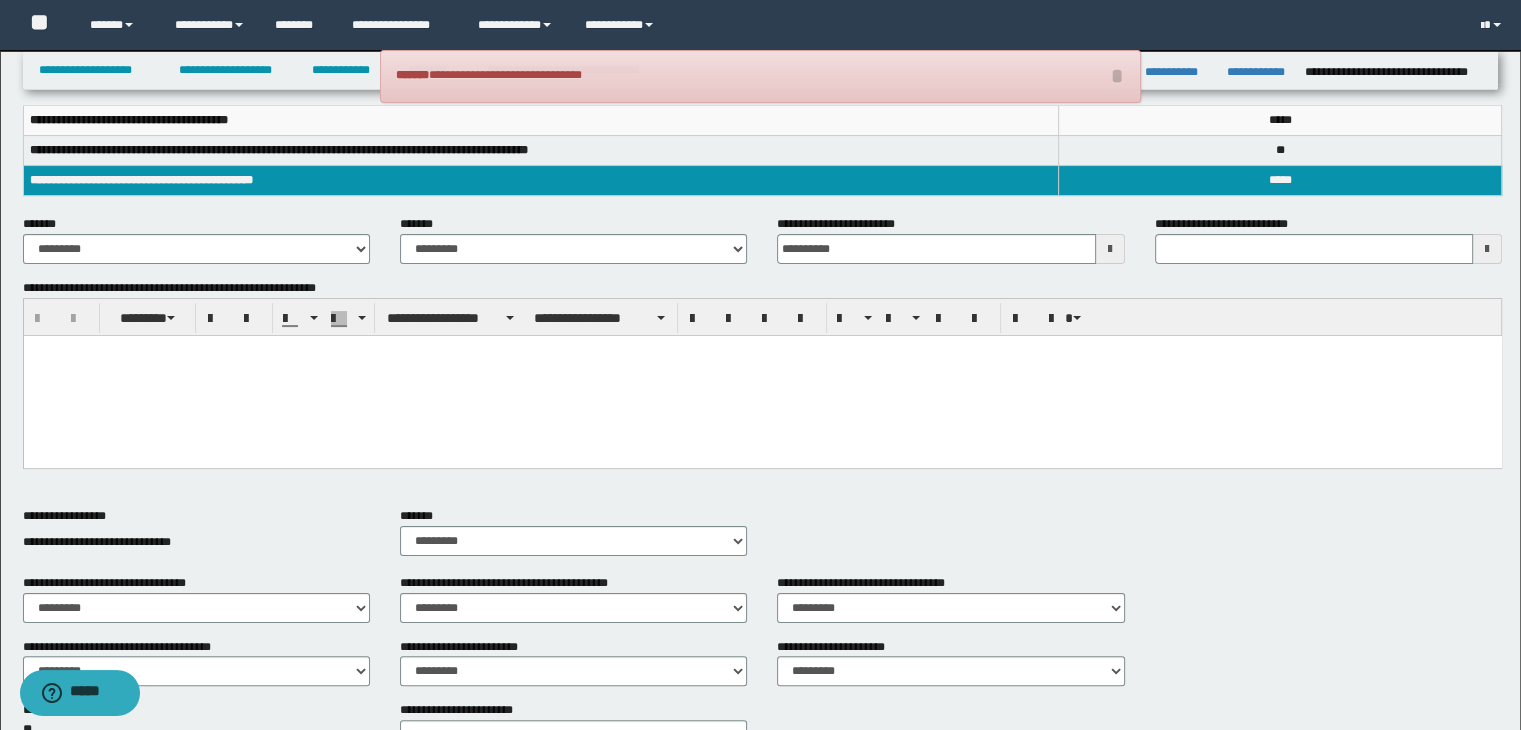 type 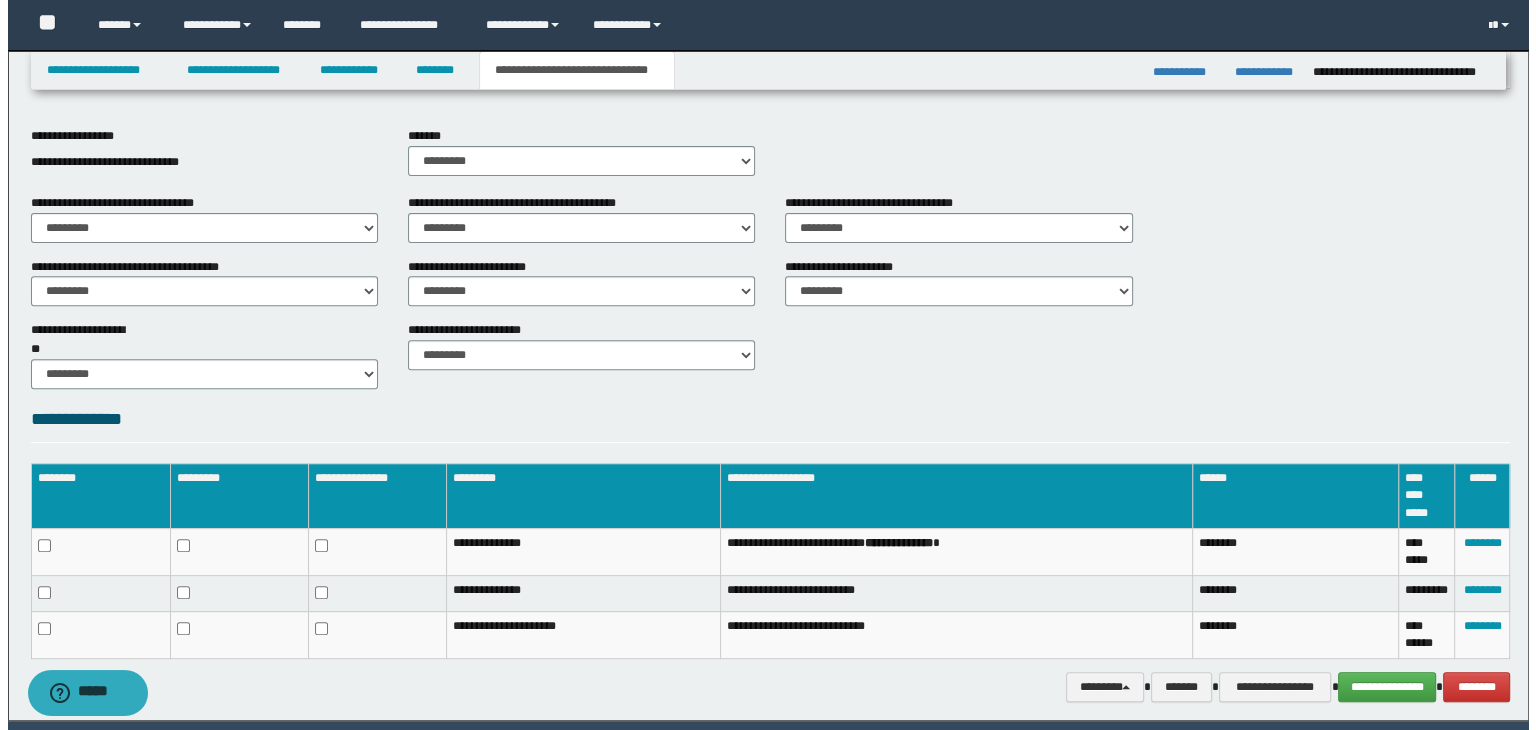 scroll, scrollTop: 748, scrollLeft: 0, axis: vertical 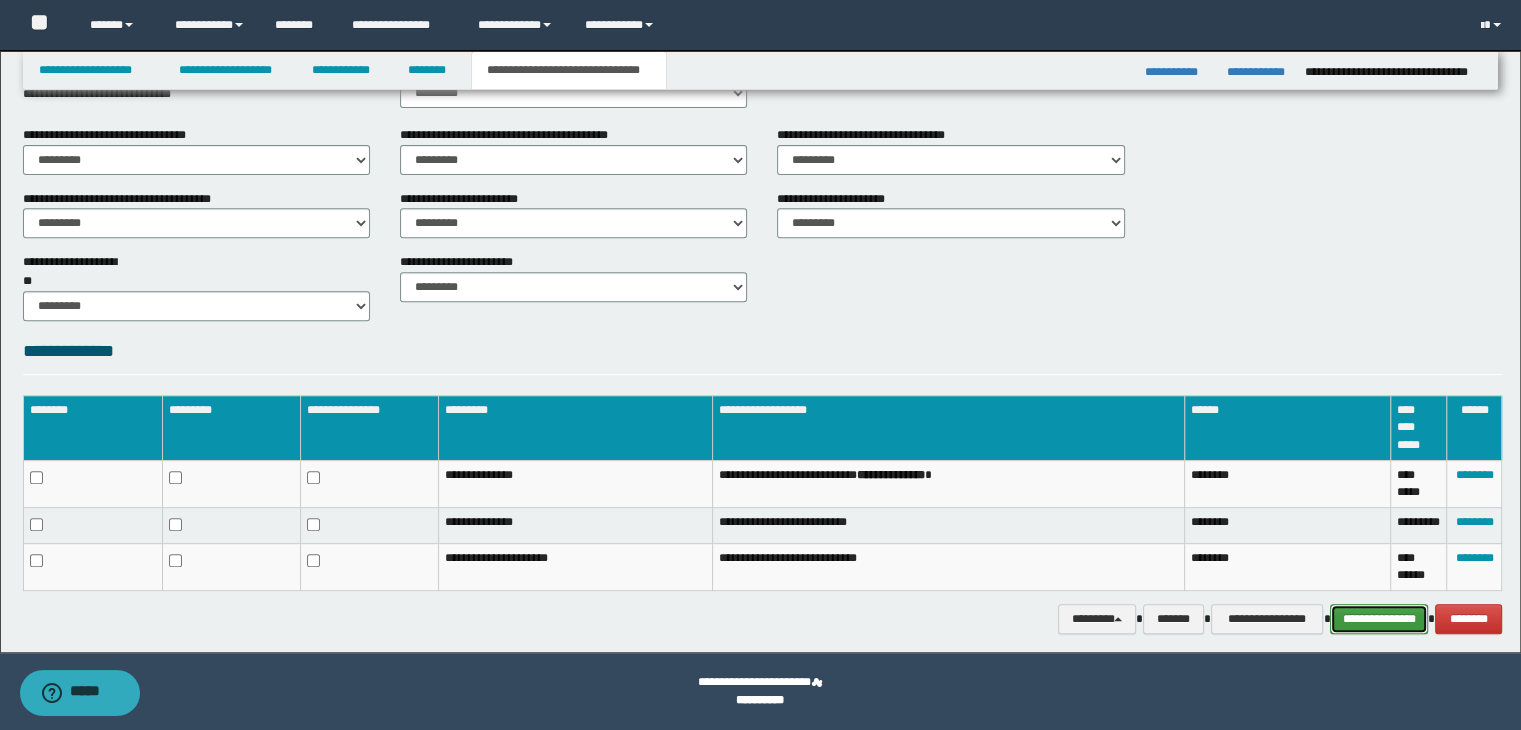 click on "**********" at bounding box center (1379, 619) 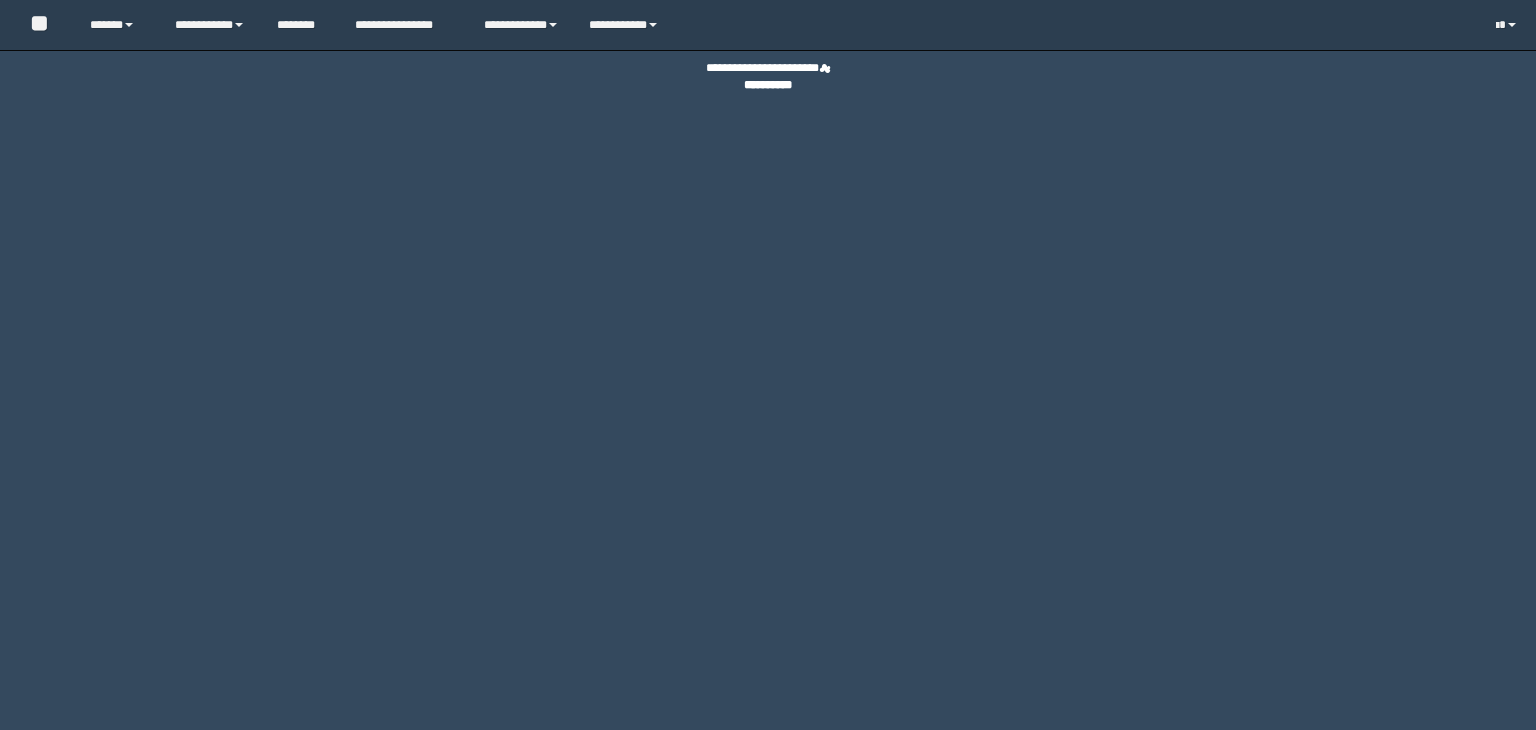 scroll, scrollTop: 0, scrollLeft: 0, axis: both 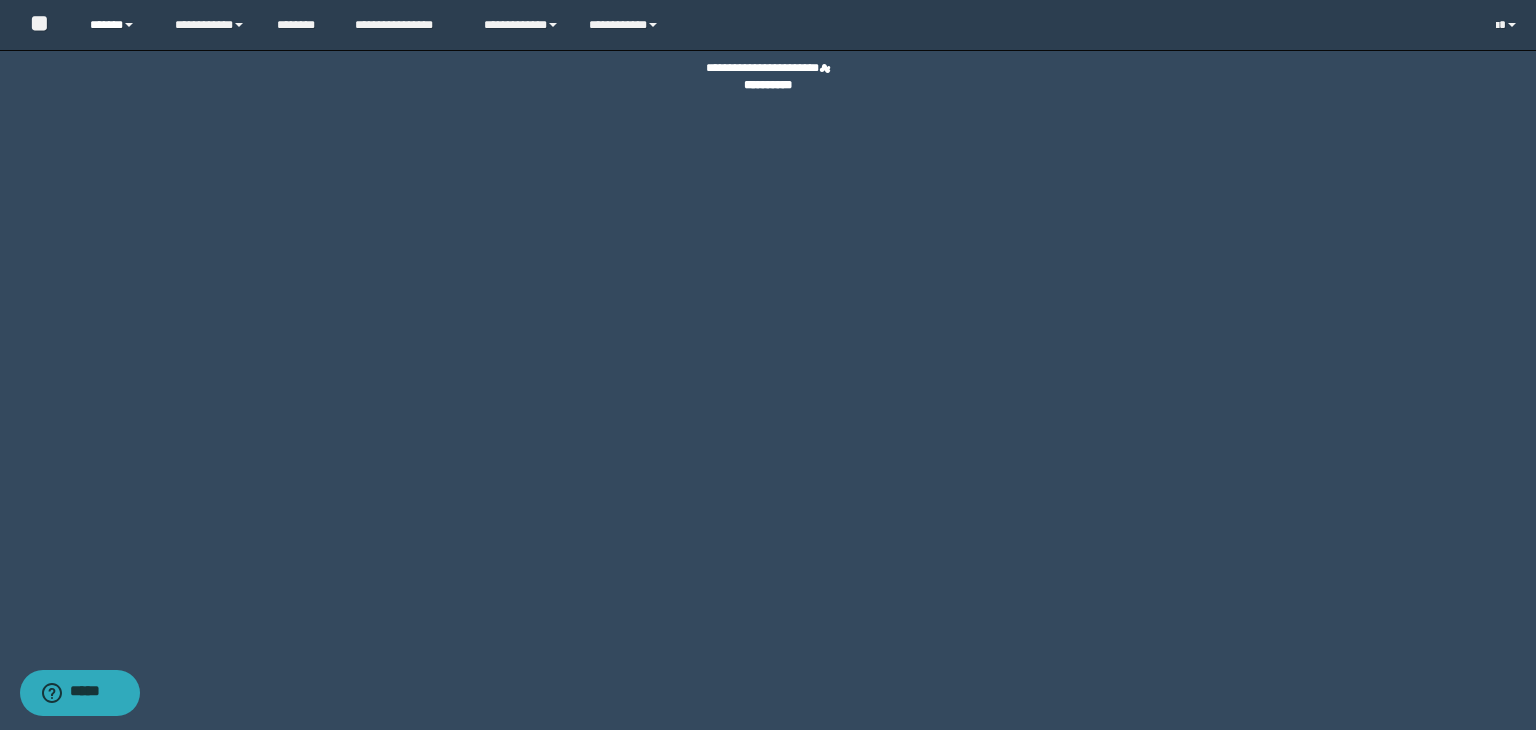click on "******" at bounding box center (117, 25) 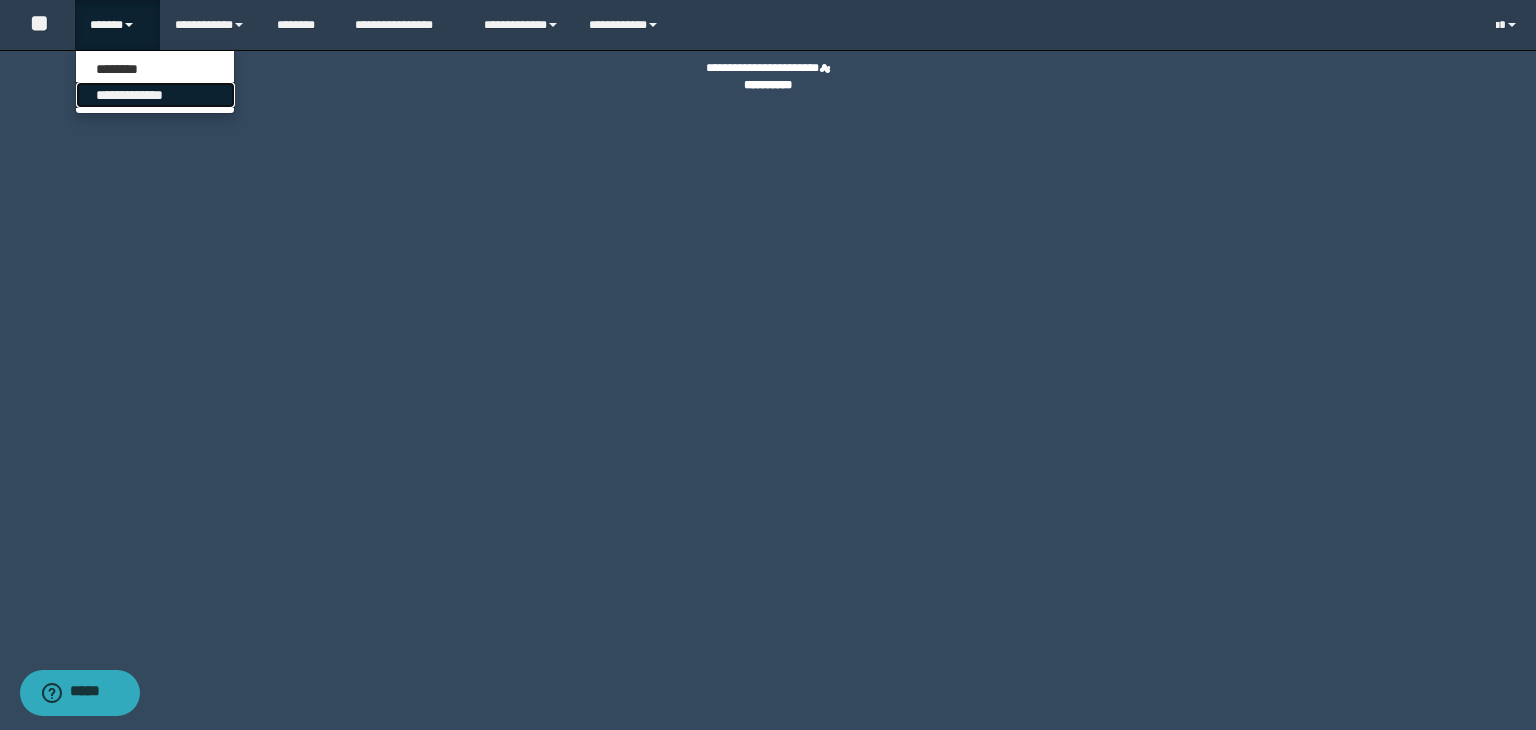 click on "**********" at bounding box center (155, 95) 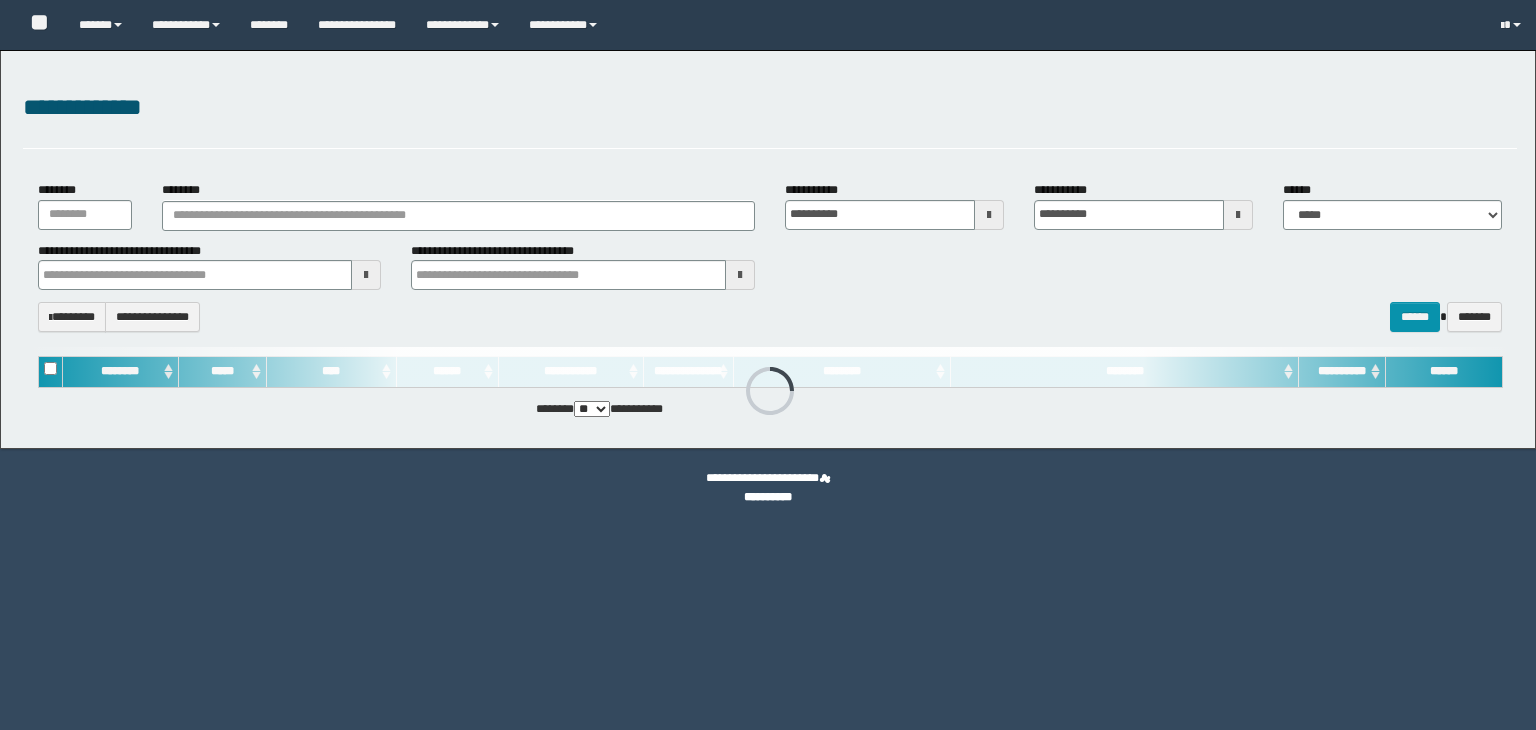 scroll, scrollTop: 0, scrollLeft: 0, axis: both 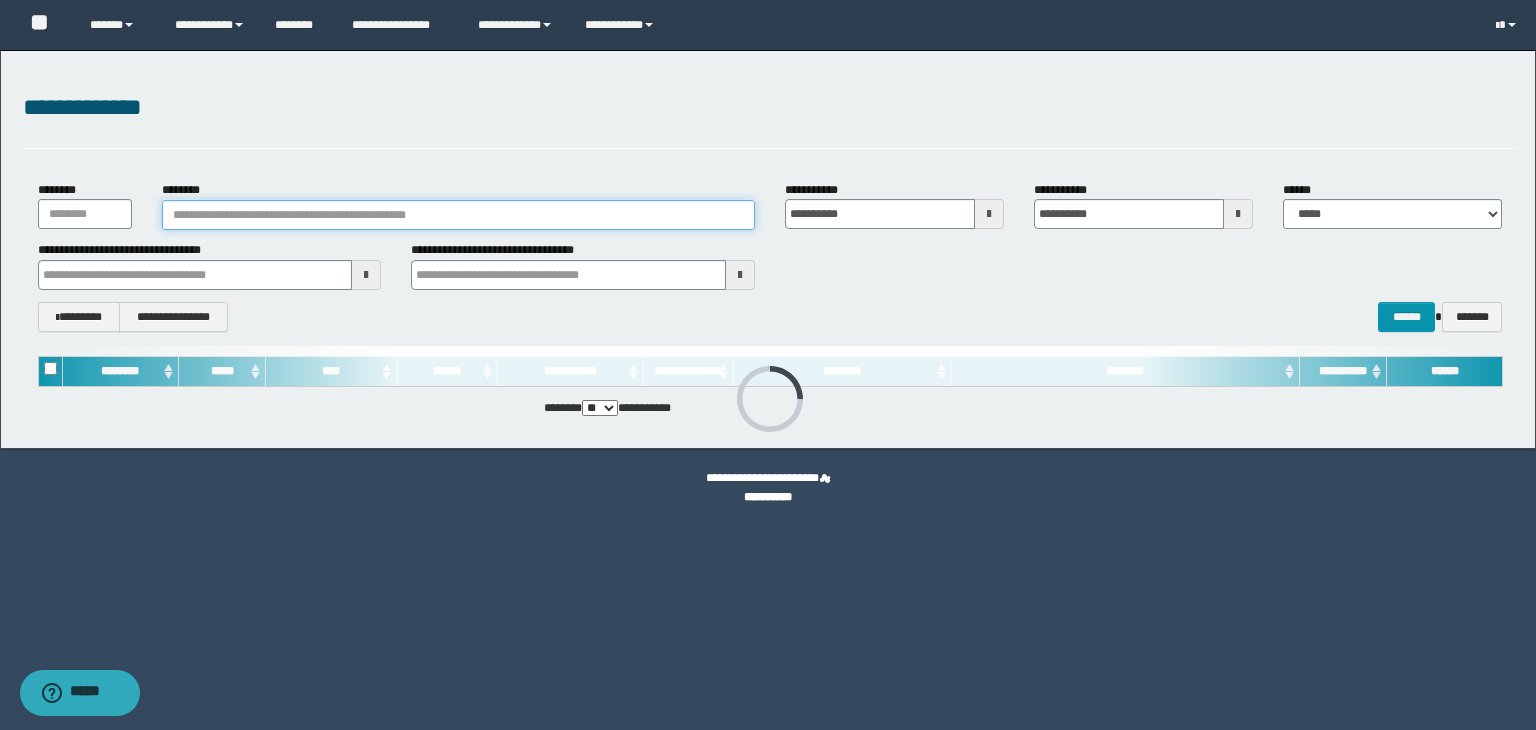 click on "********" at bounding box center [458, 215] 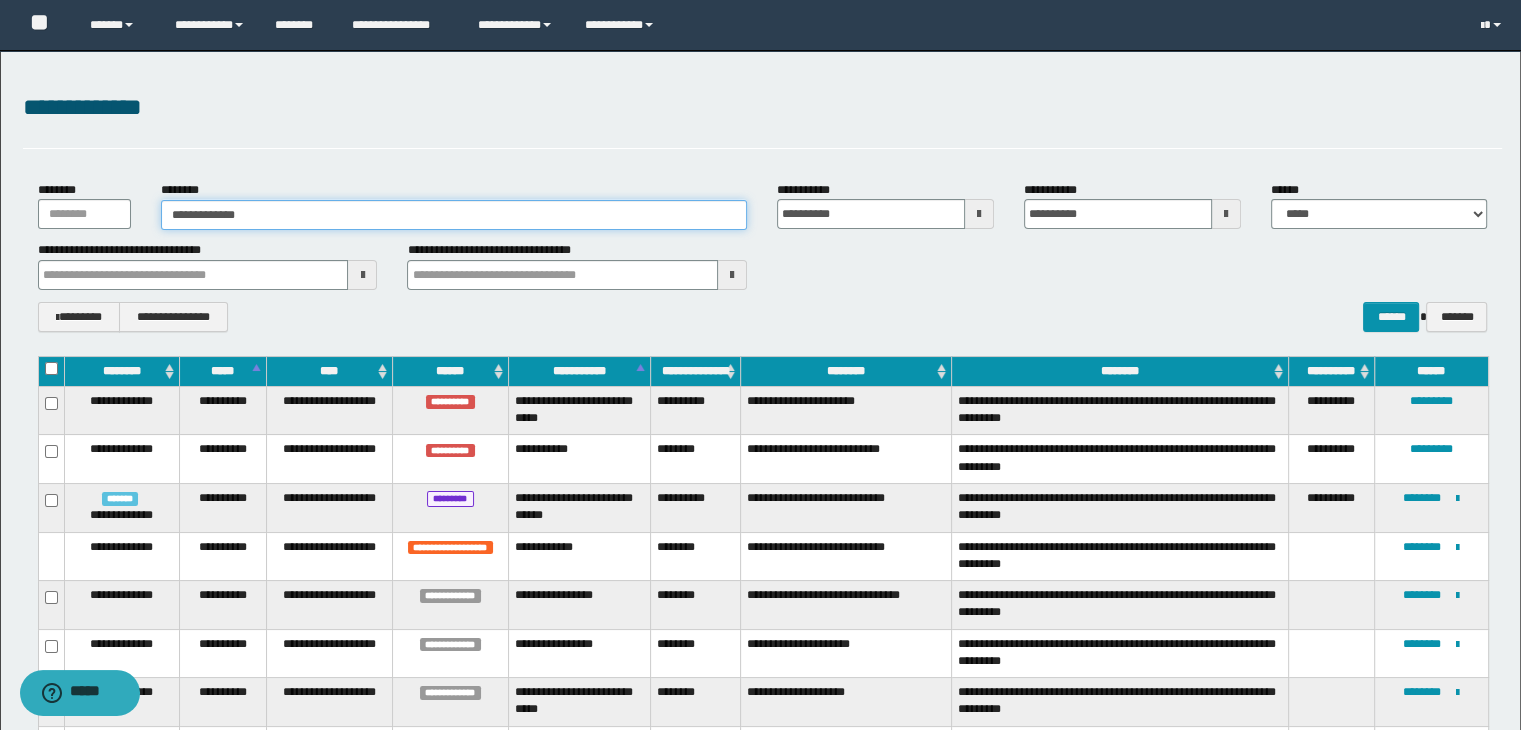 type on "**********" 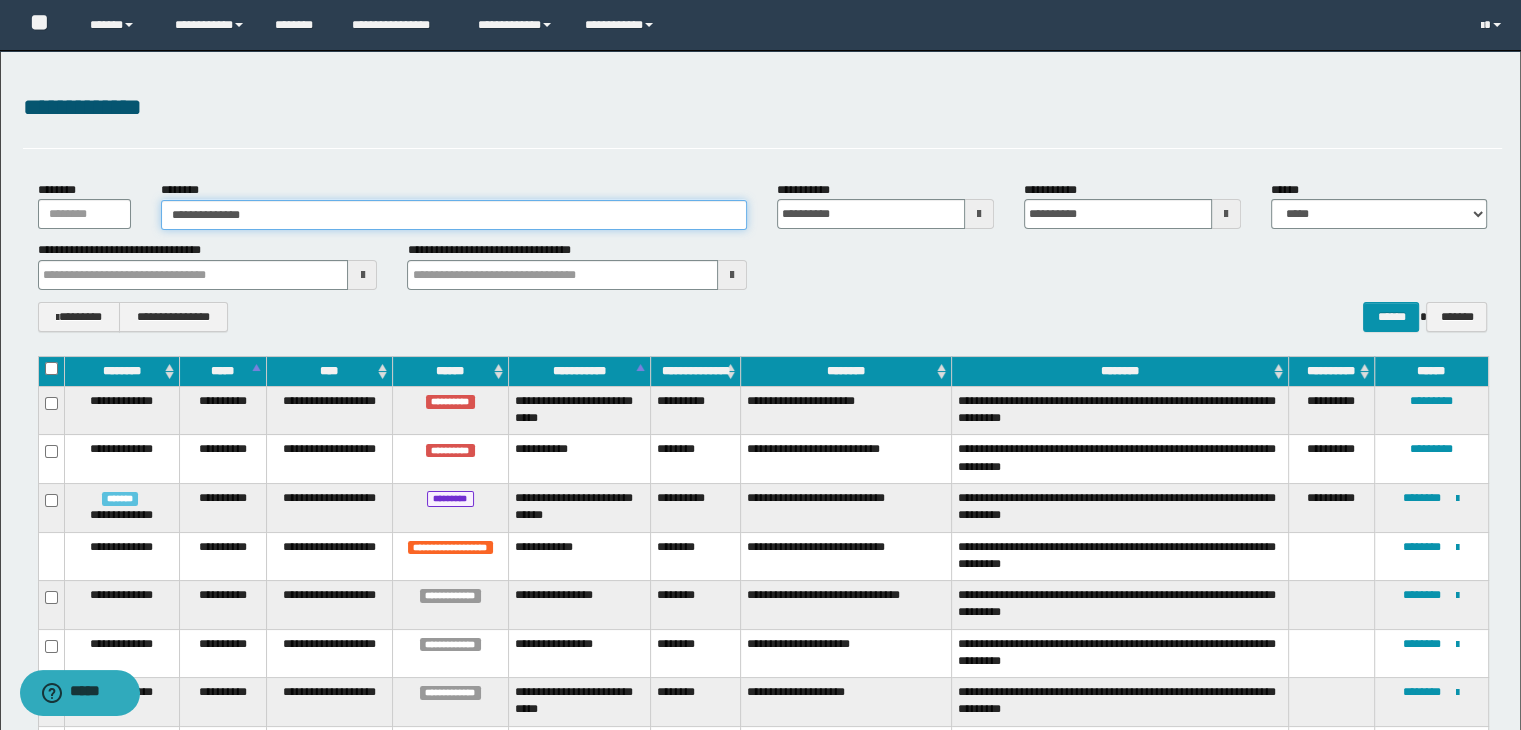 type on "**********" 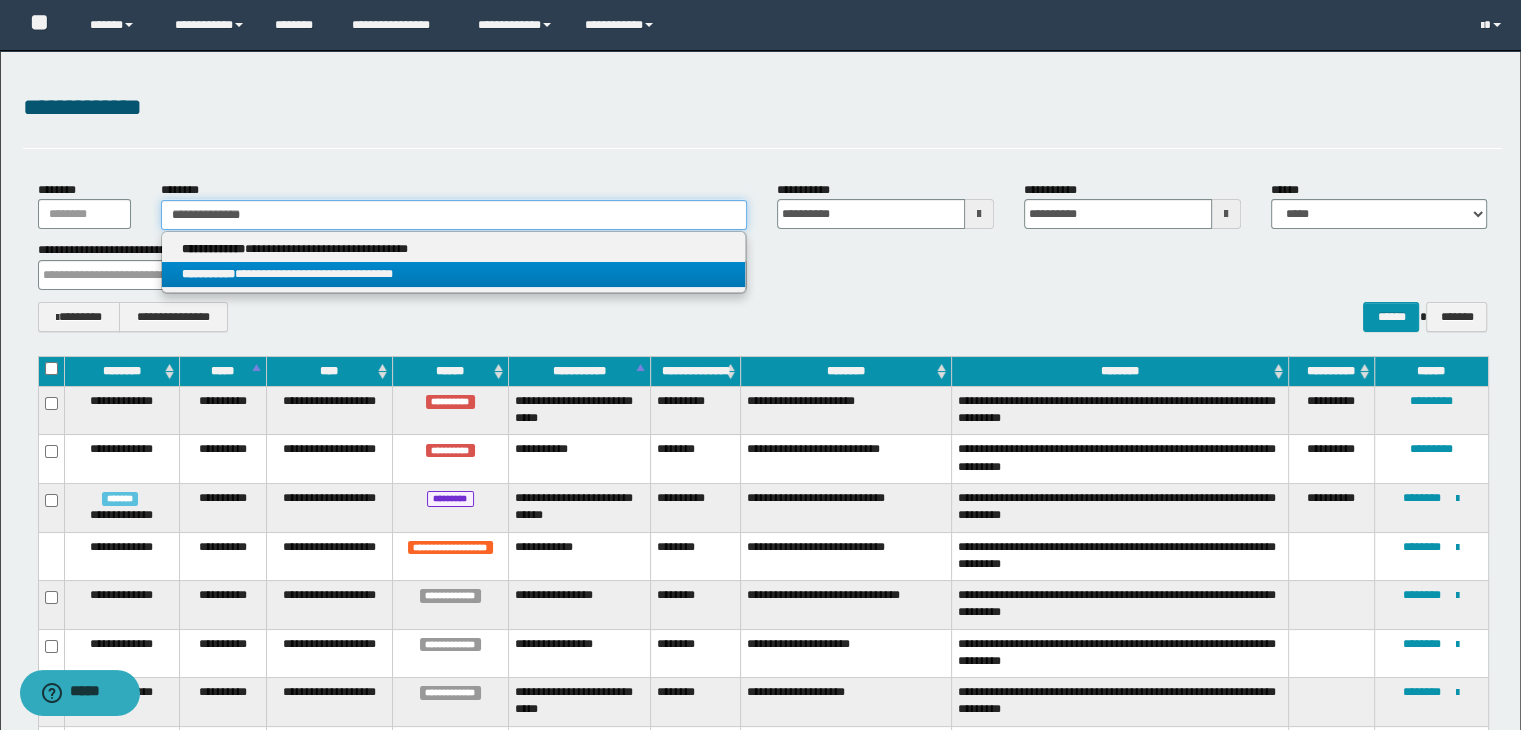type on "**********" 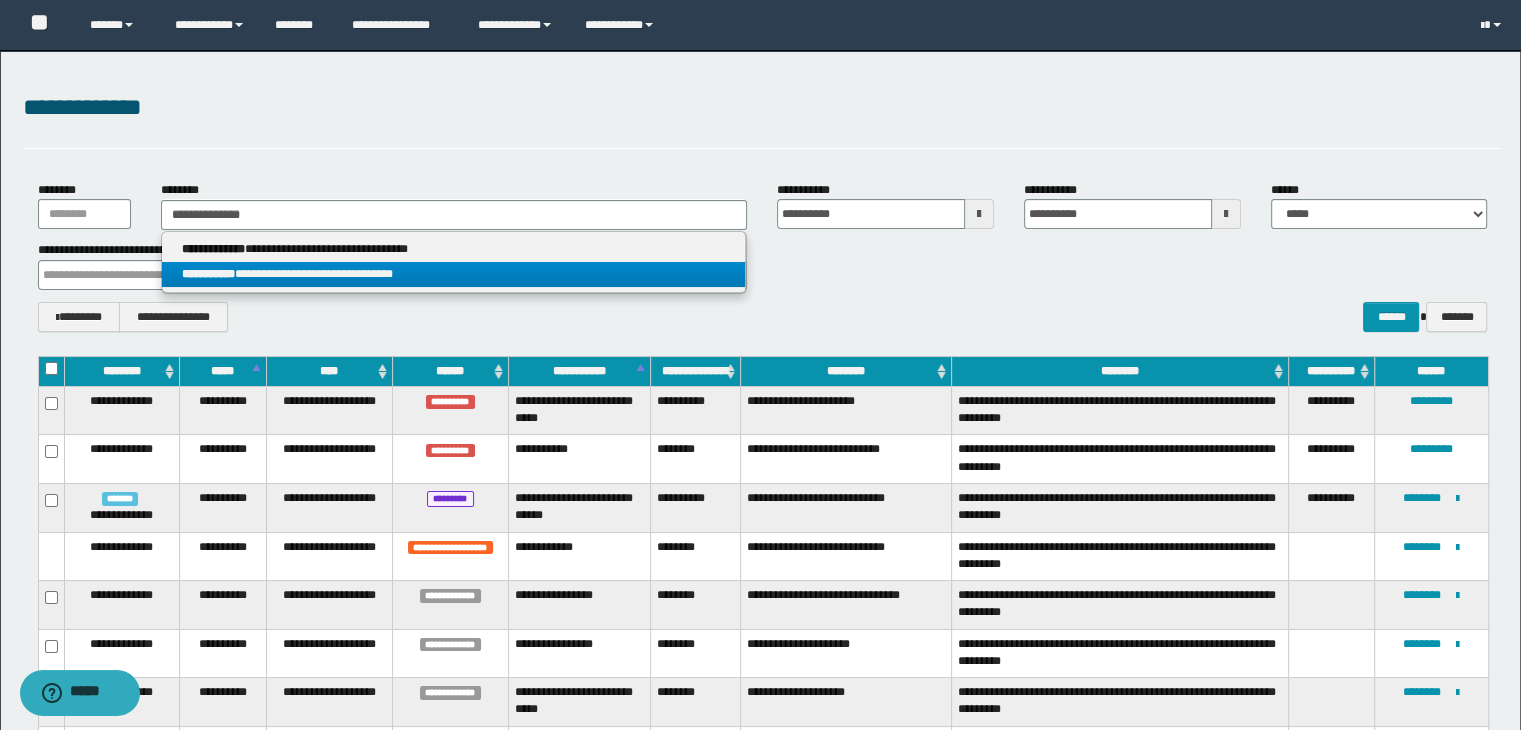 click on "**********" at bounding box center (454, 274) 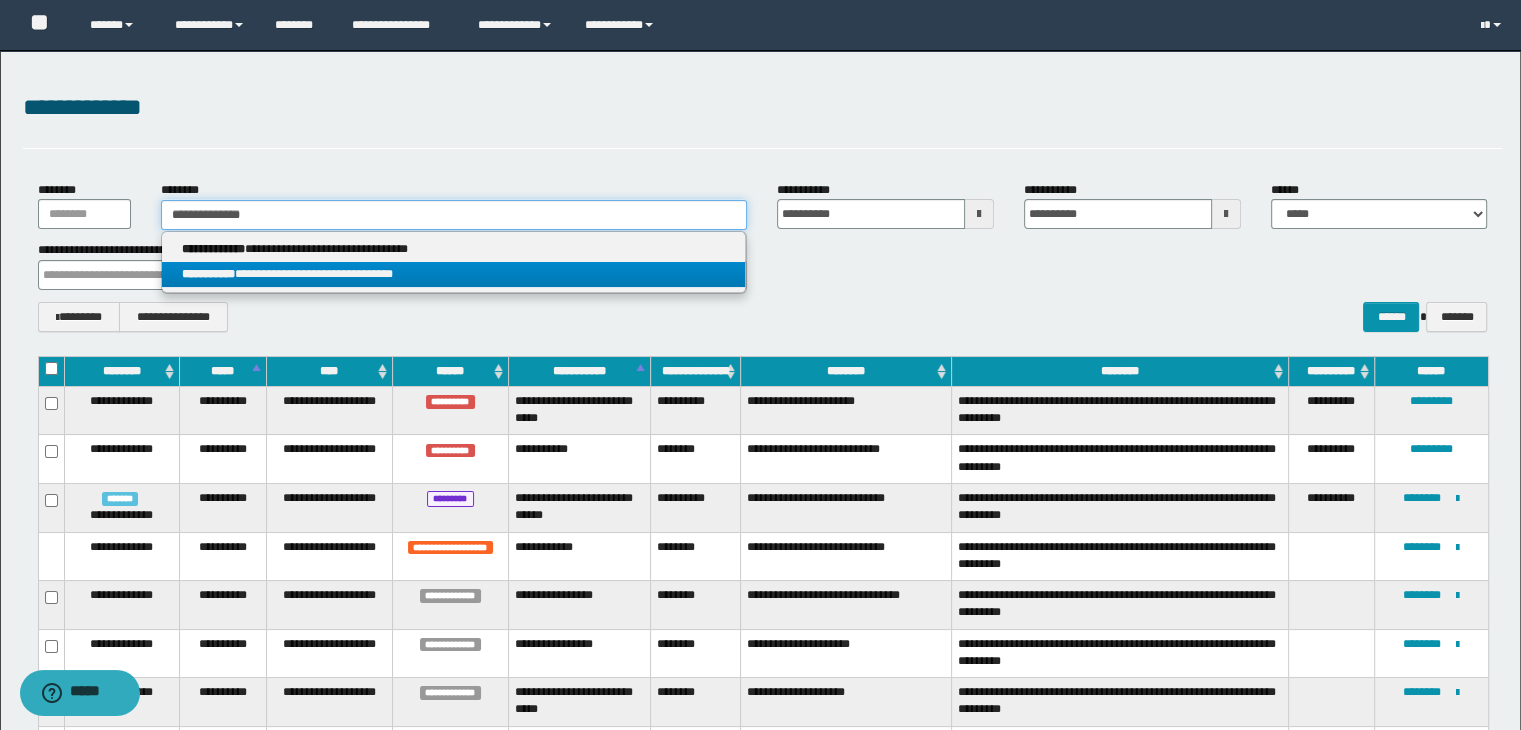 type 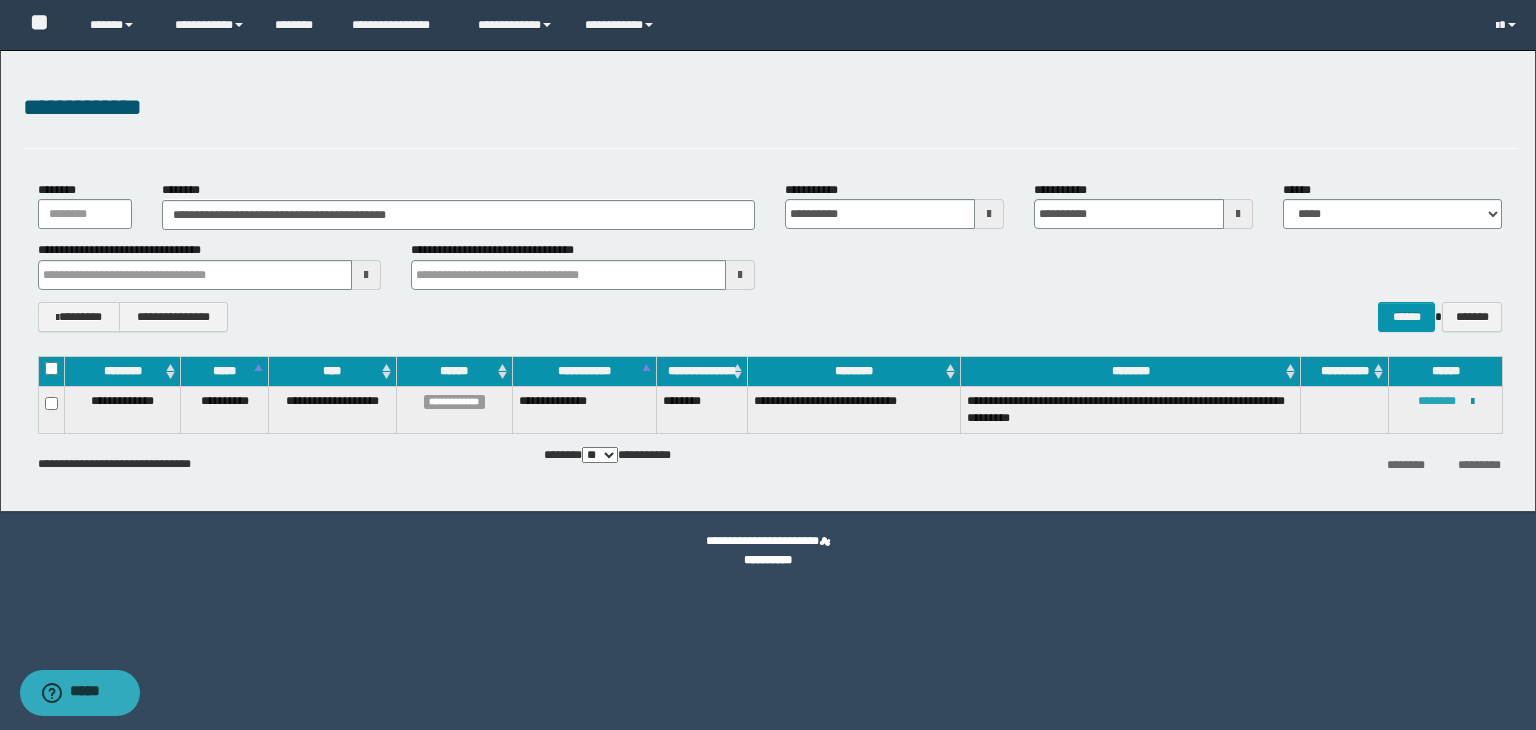 click on "********" at bounding box center (1437, 401) 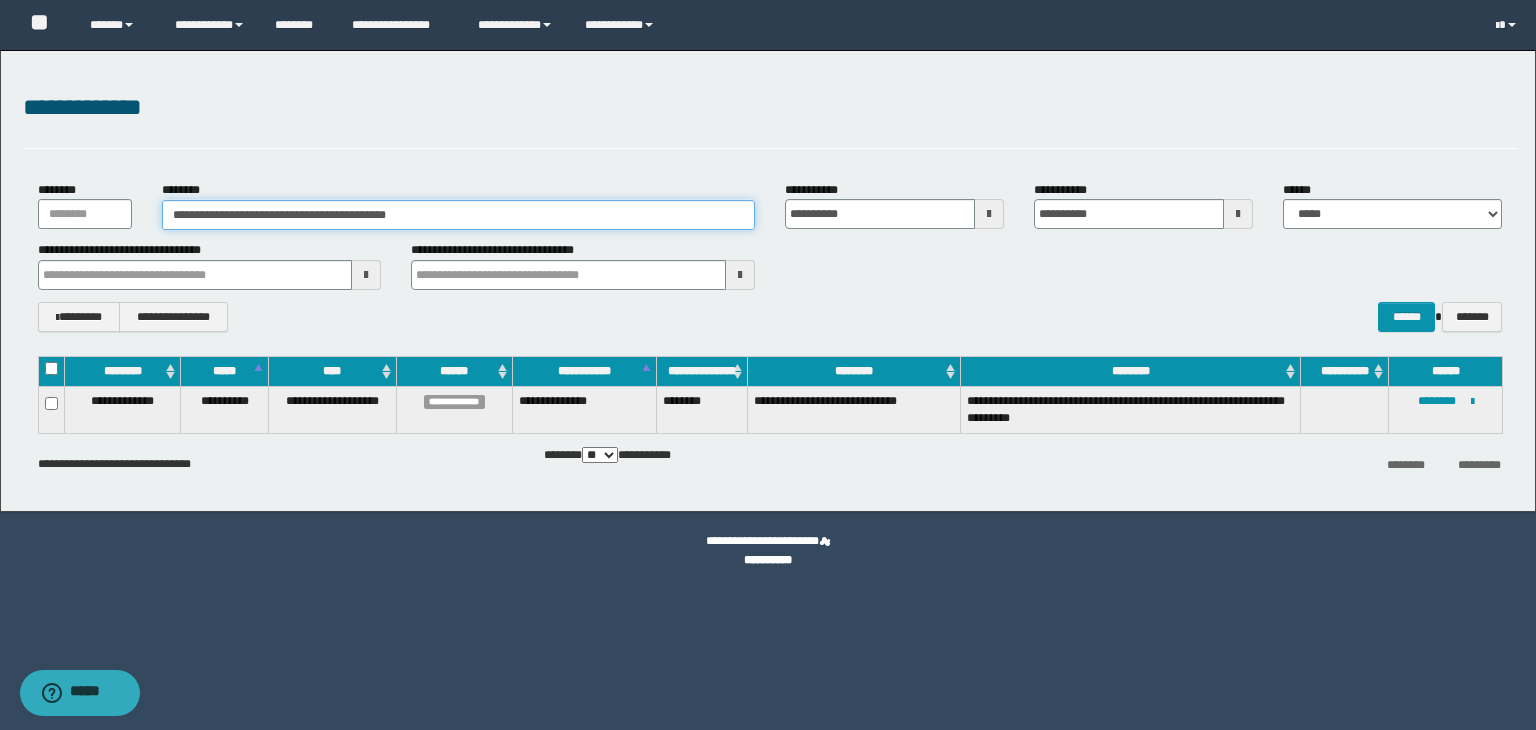 drag, startPoint x: 454, startPoint y: 209, endPoint x: 137, endPoint y: 253, distance: 320.03906 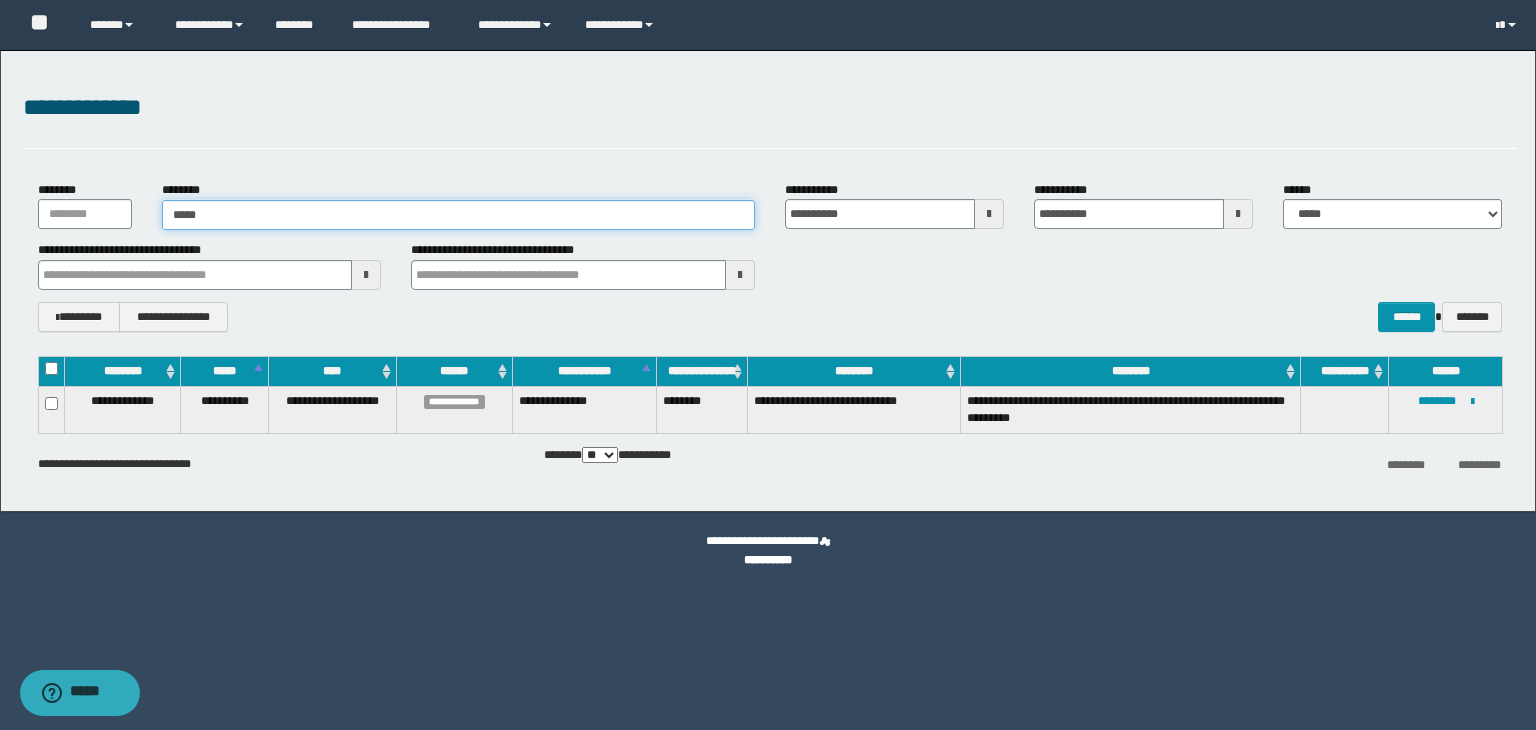 type on "*****" 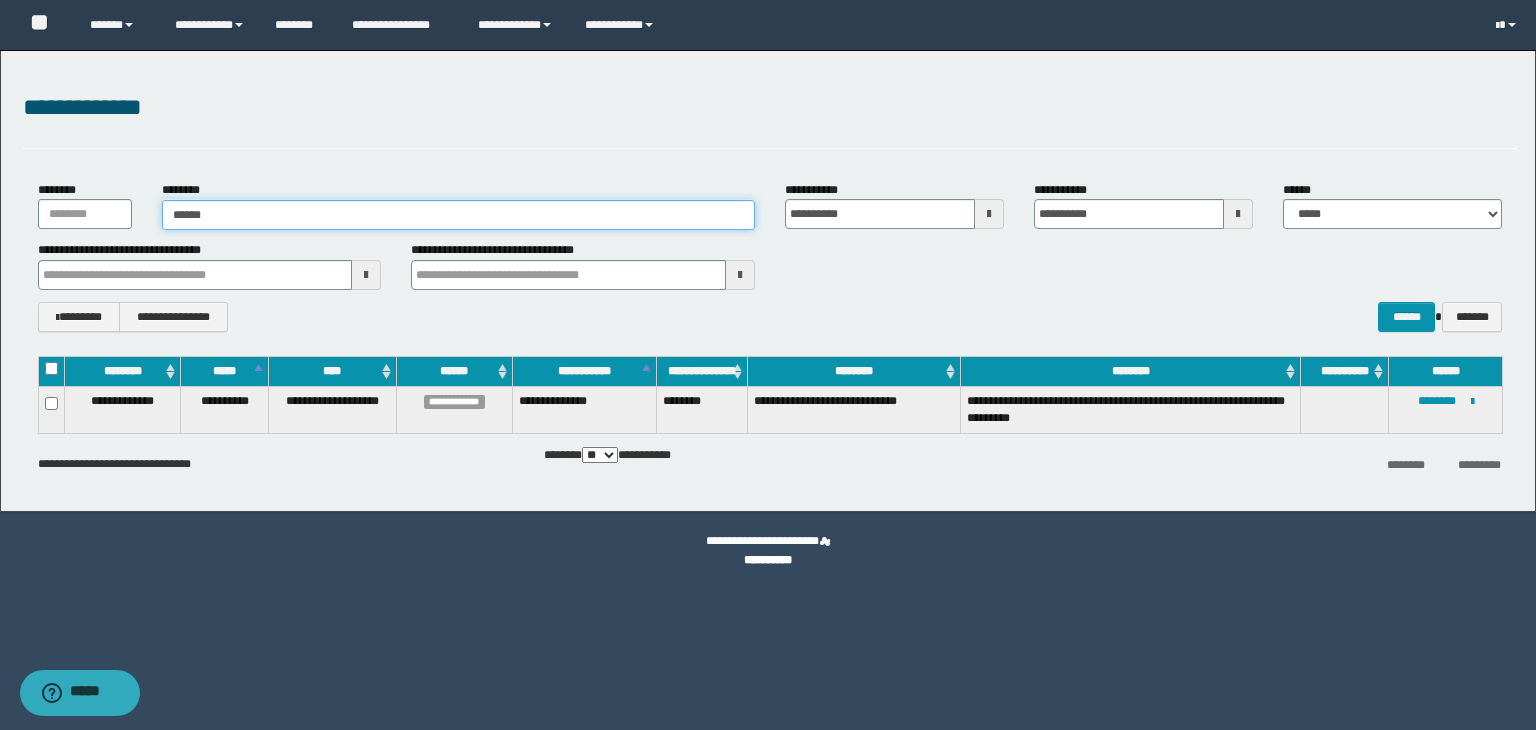 type on "*****" 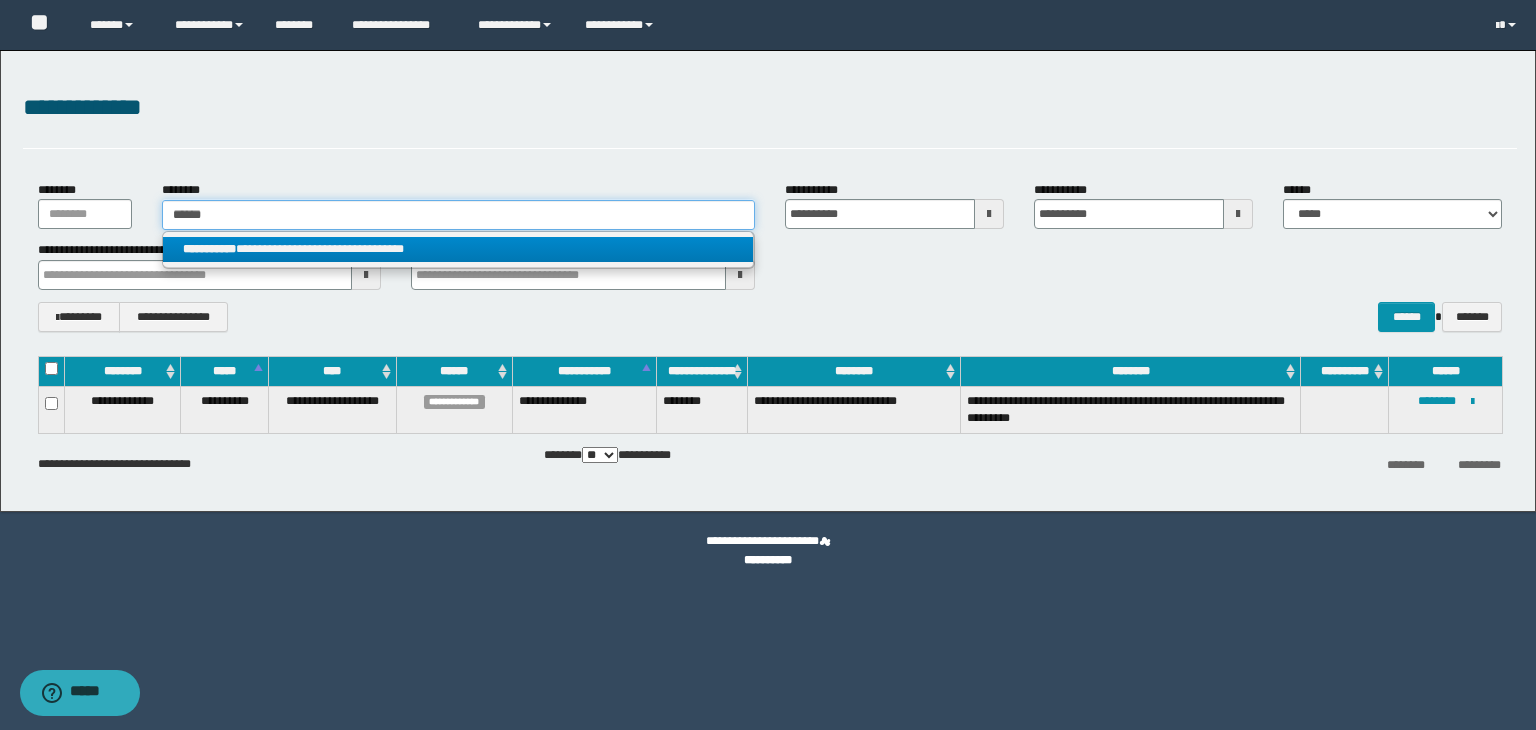 type on "*****" 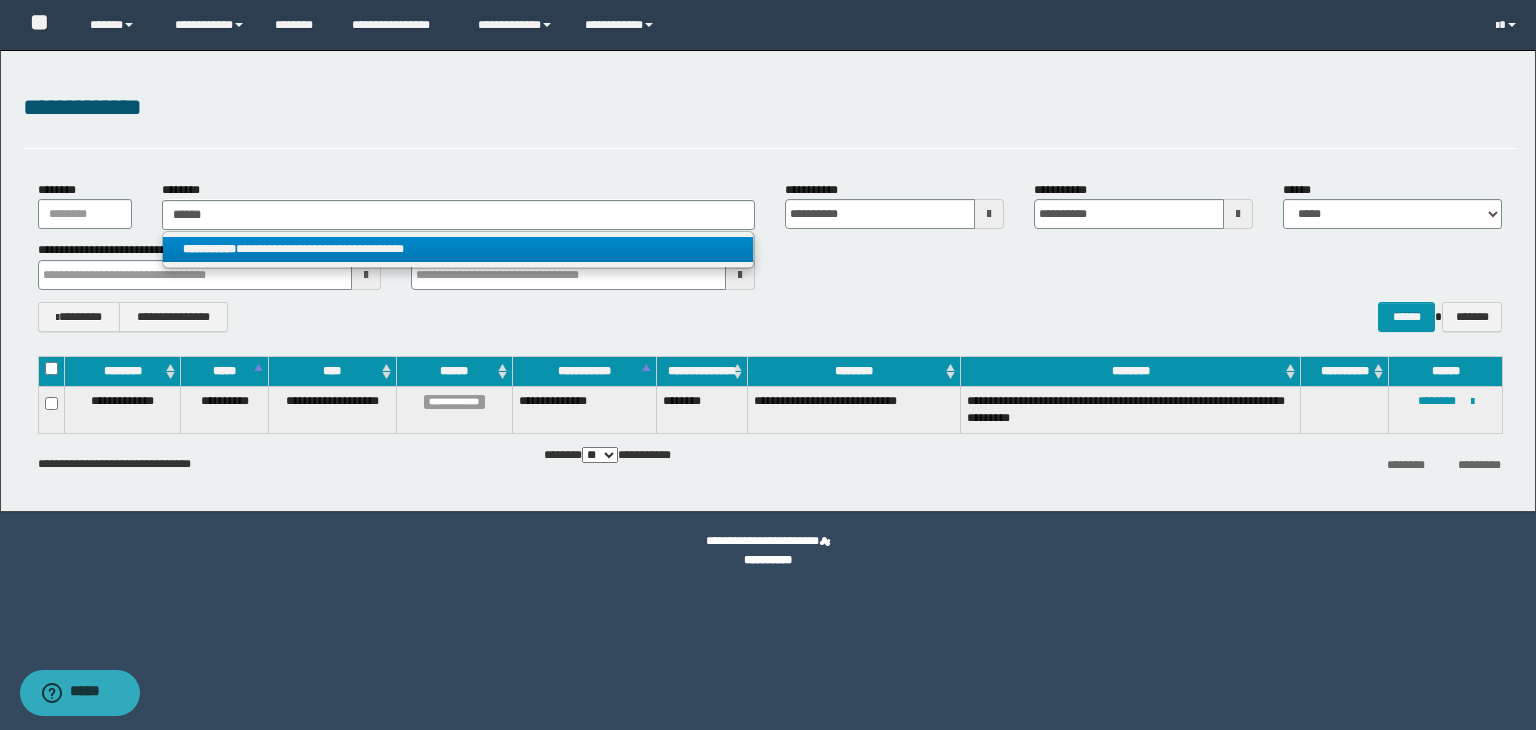 click on "**********" at bounding box center (458, 250) 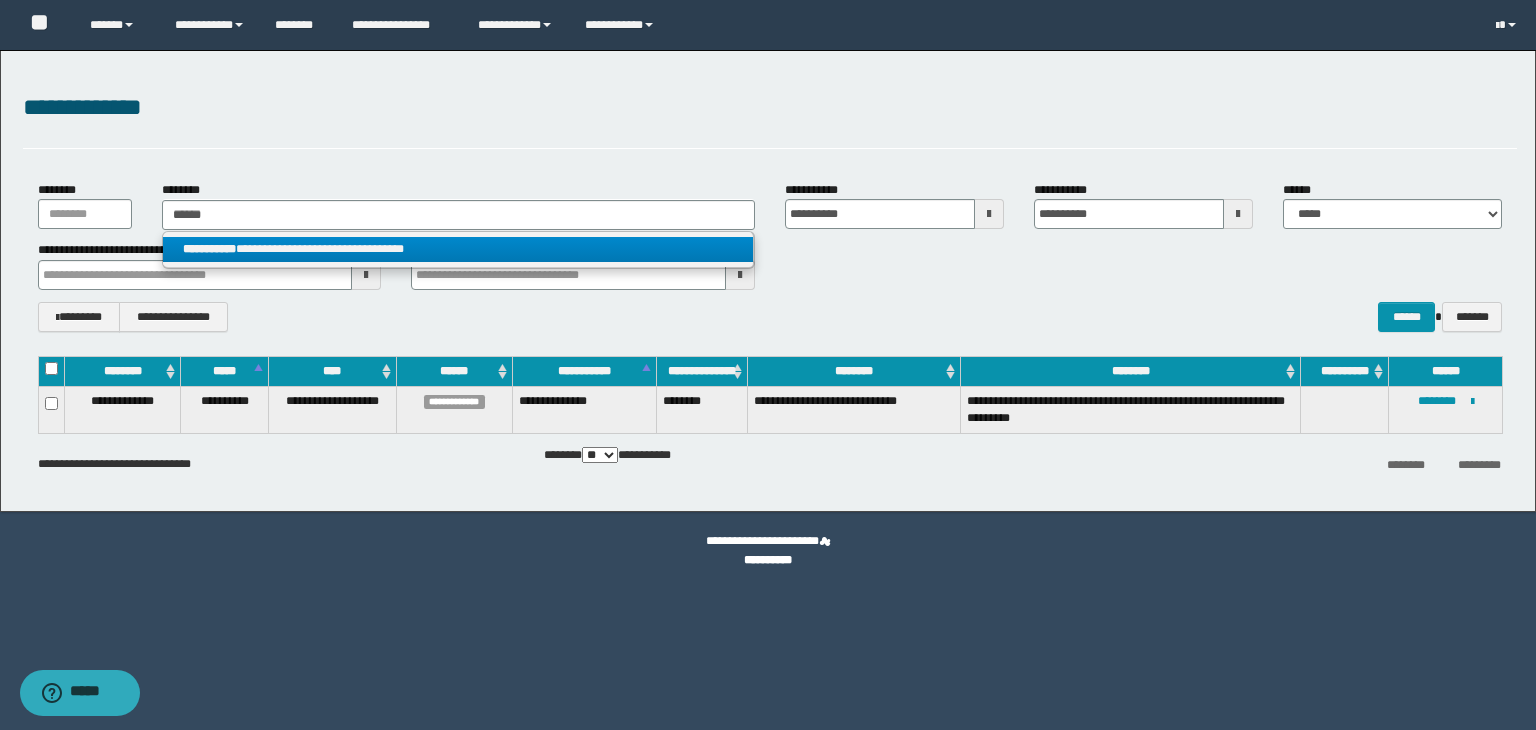 click on "**********" at bounding box center (458, 249) 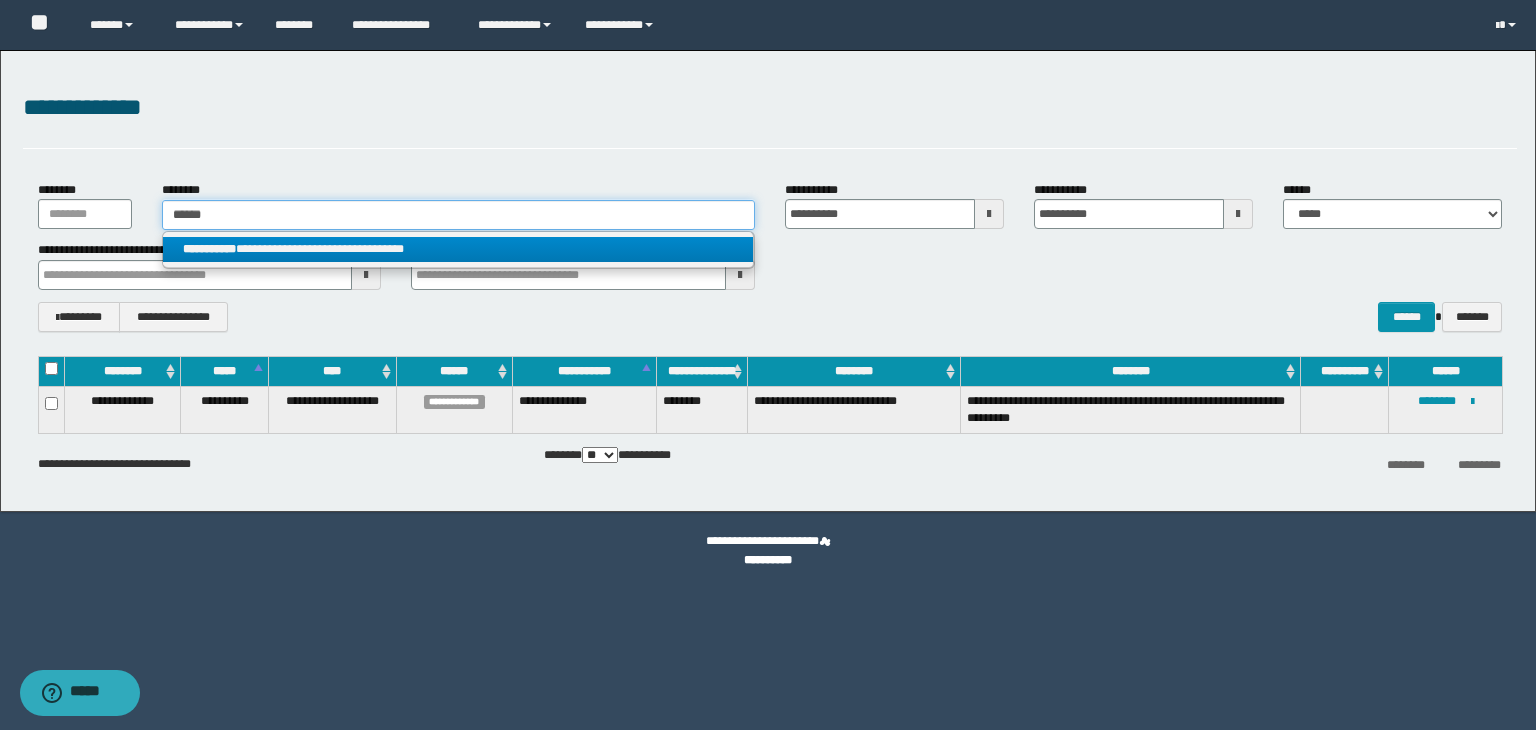 type 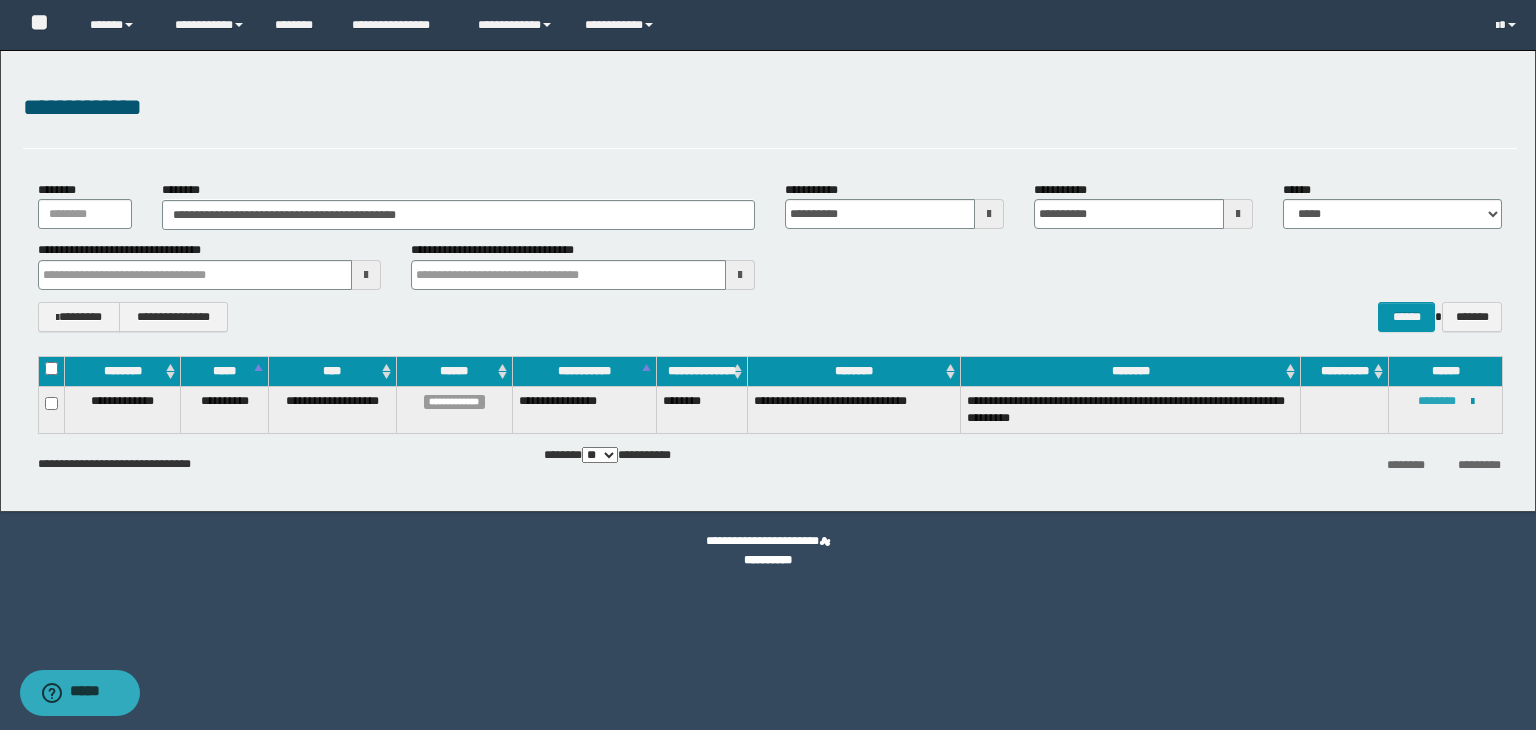 click on "********" at bounding box center (1437, 401) 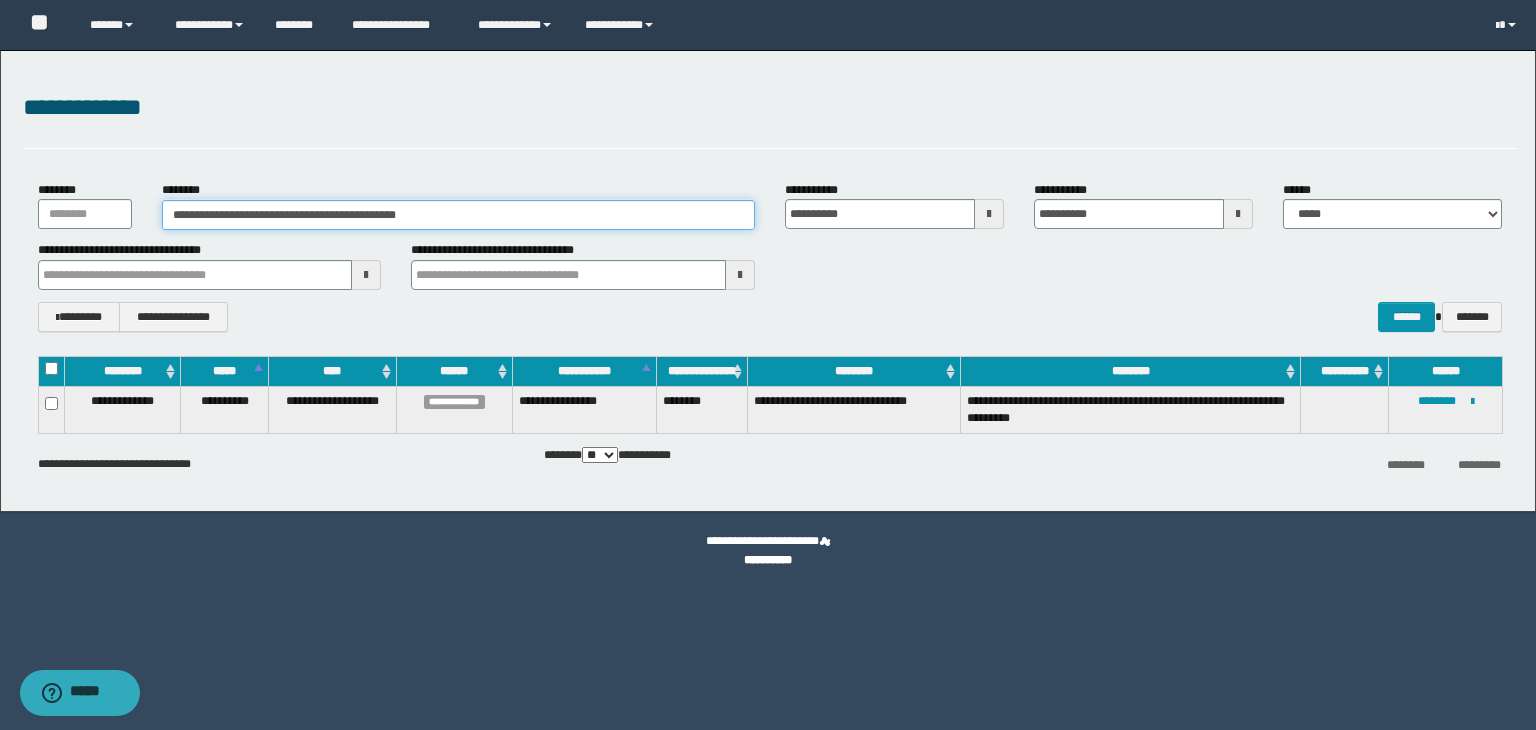 drag, startPoint x: 466, startPoint y: 215, endPoint x: 164, endPoint y: 216, distance: 302.00165 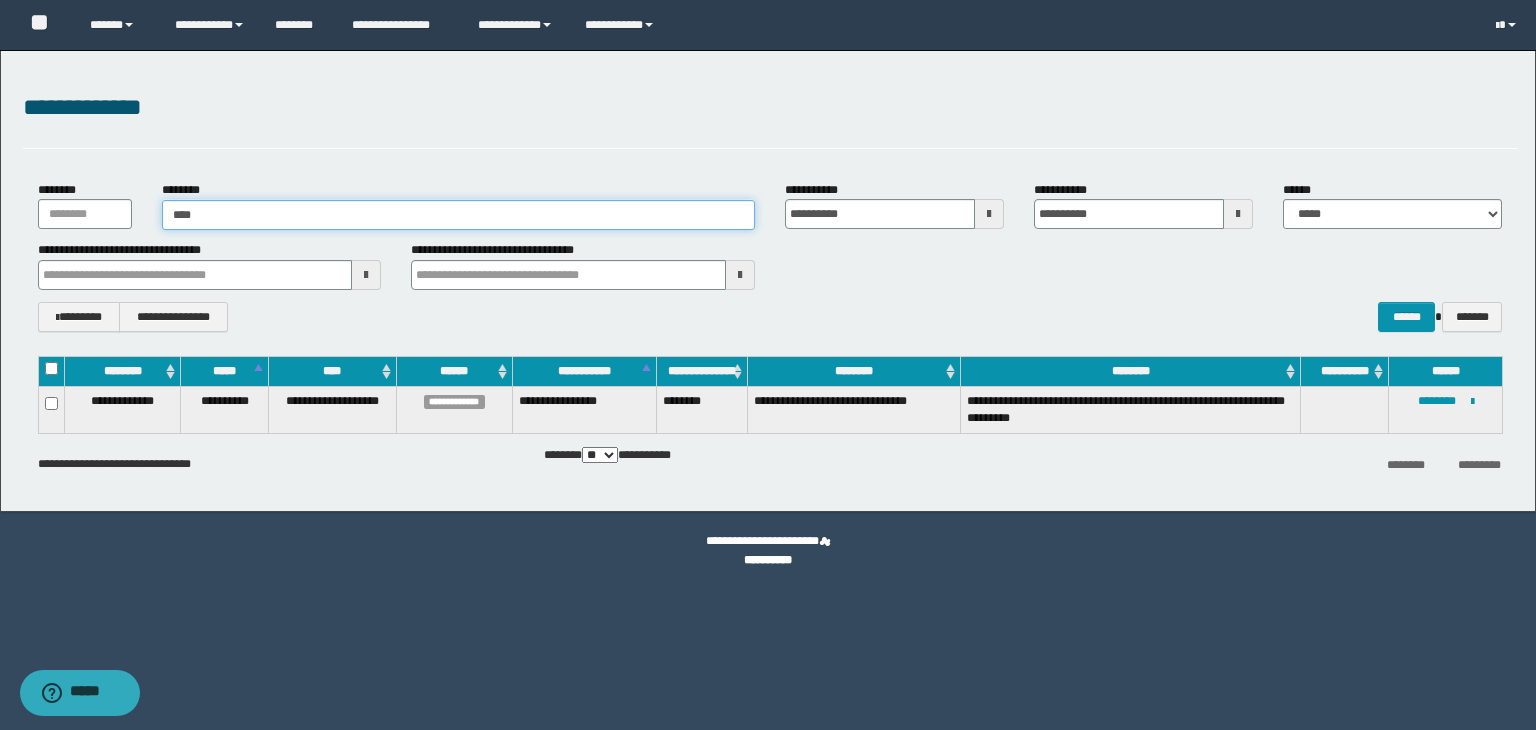 type on "****" 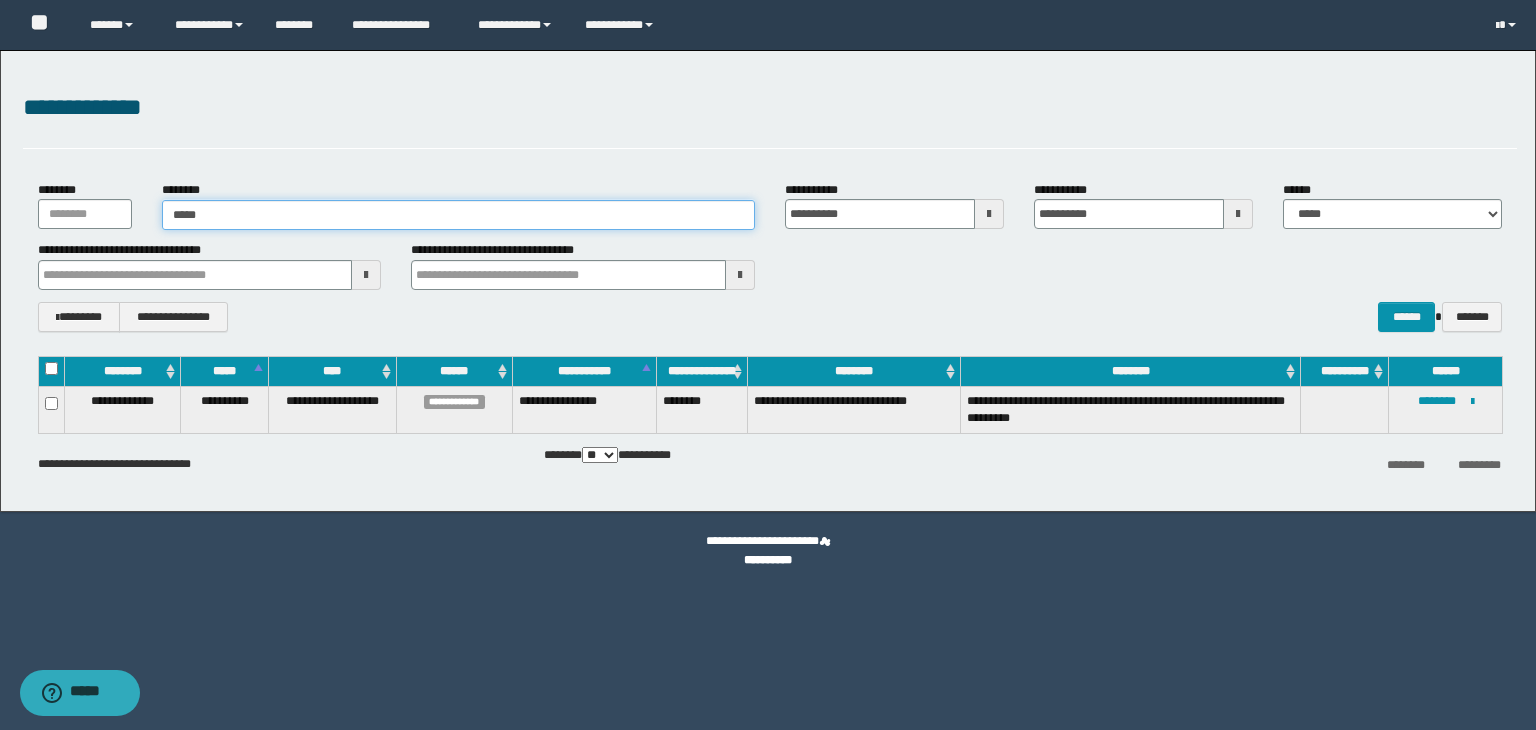 type on "****" 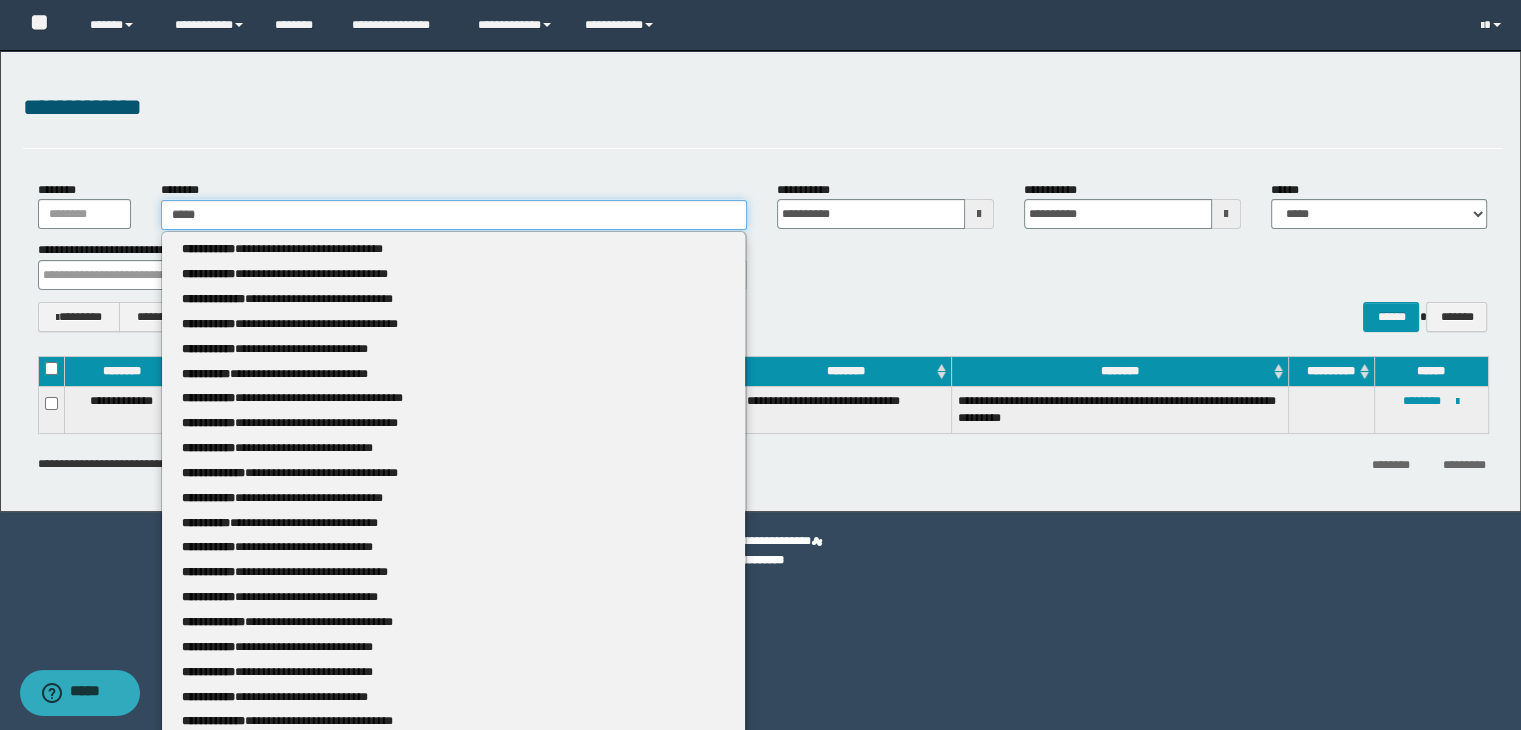 click on "****" at bounding box center (454, 215) 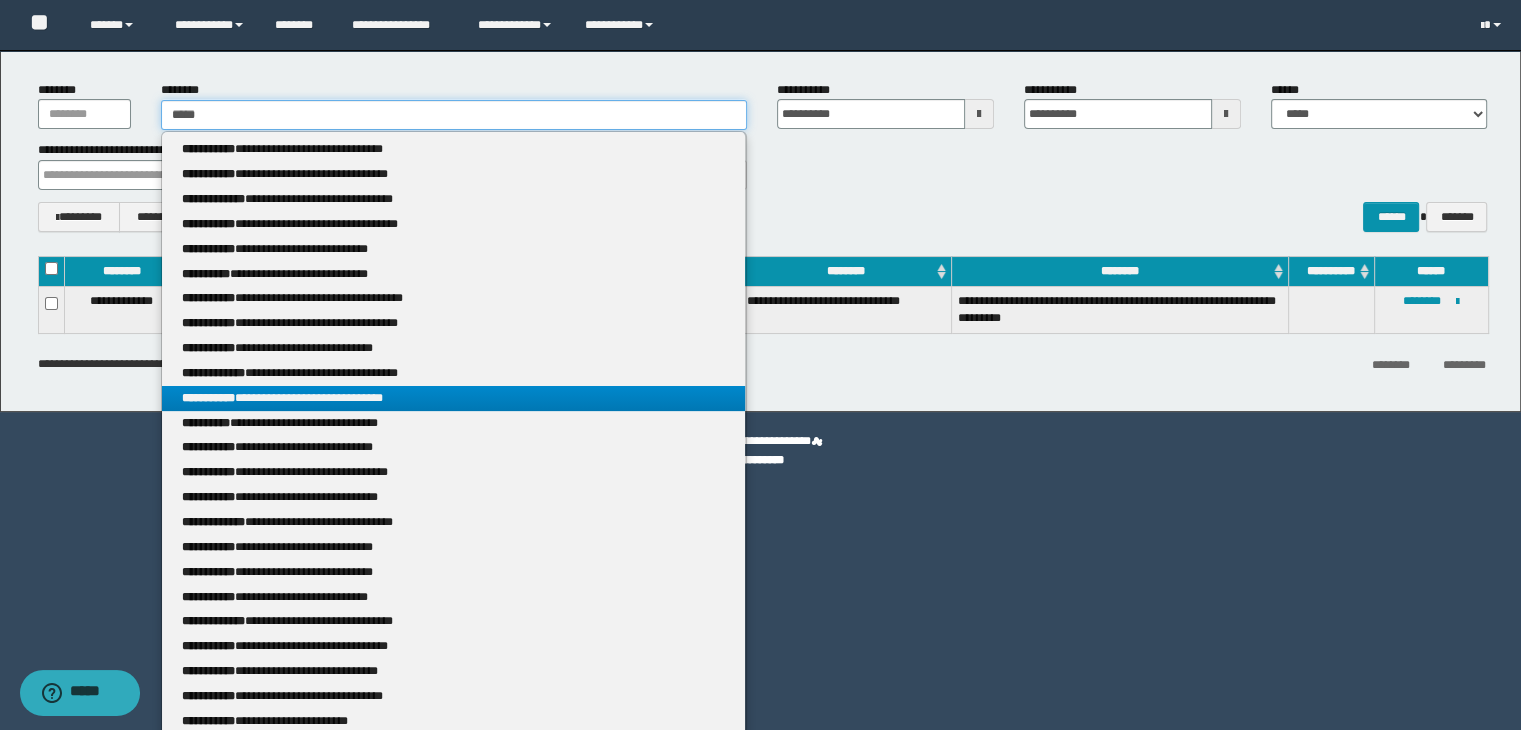 scroll, scrollTop: 135, scrollLeft: 0, axis: vertical 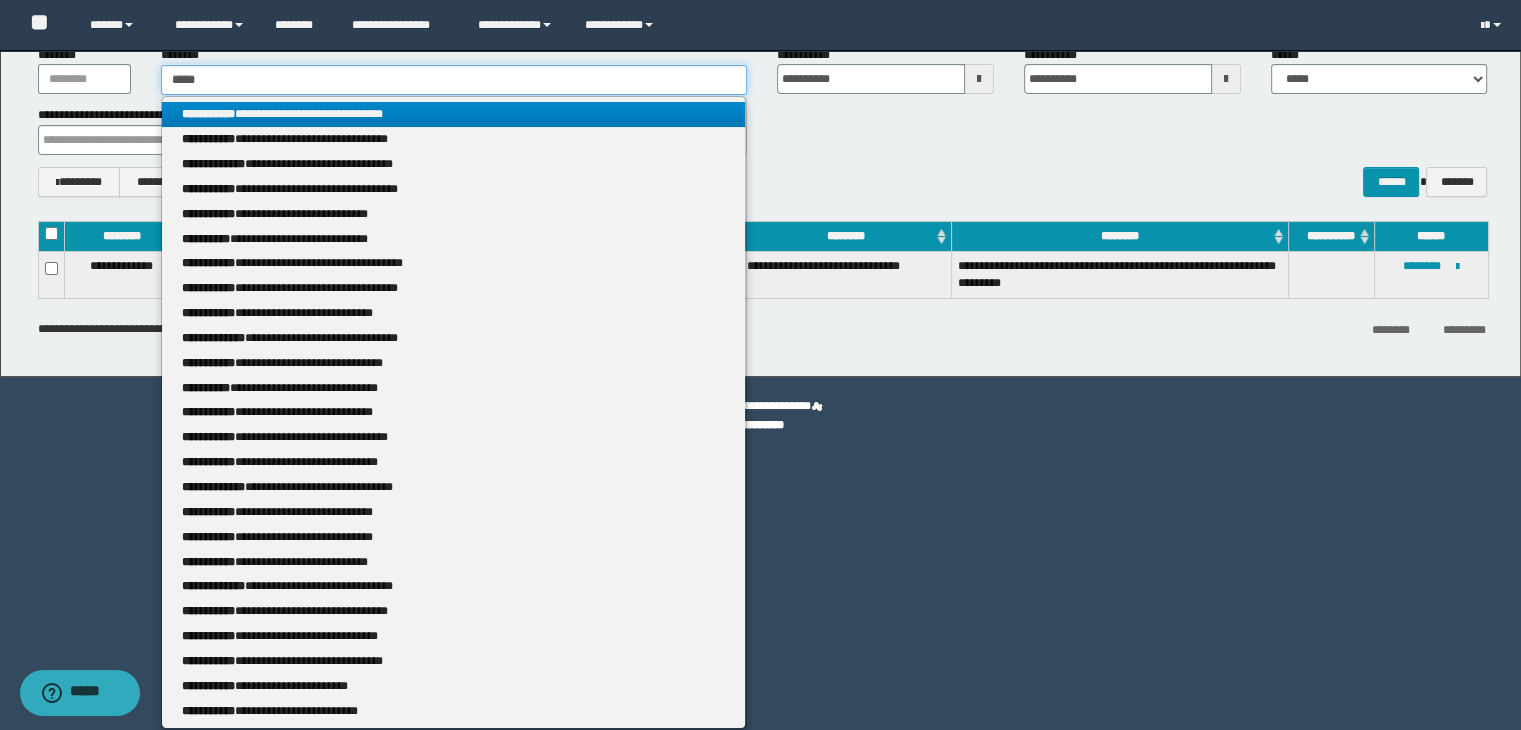 click on "****" at bounding box center [454, 80] 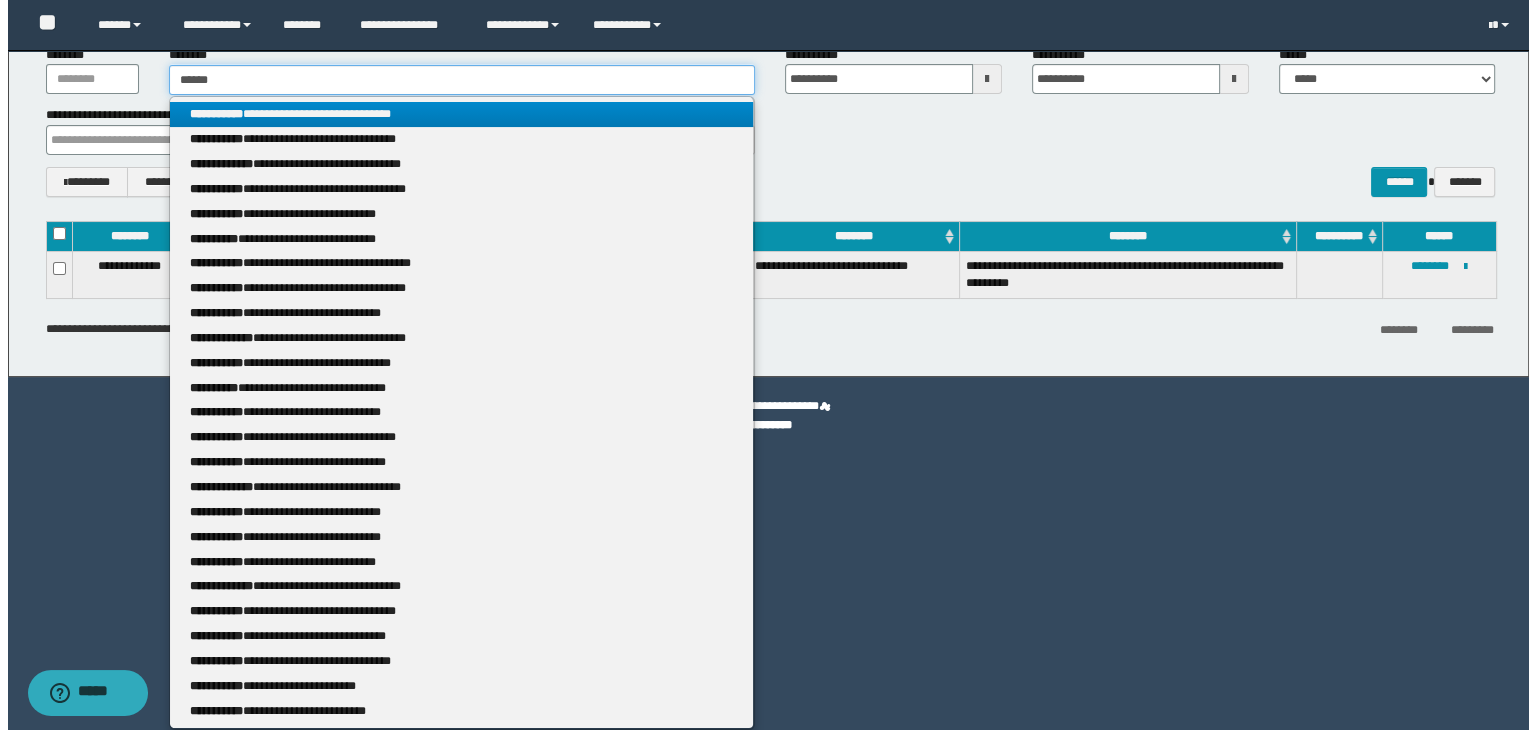 scroll, scrollTop: 0, scrollLeft: 0, axis: both 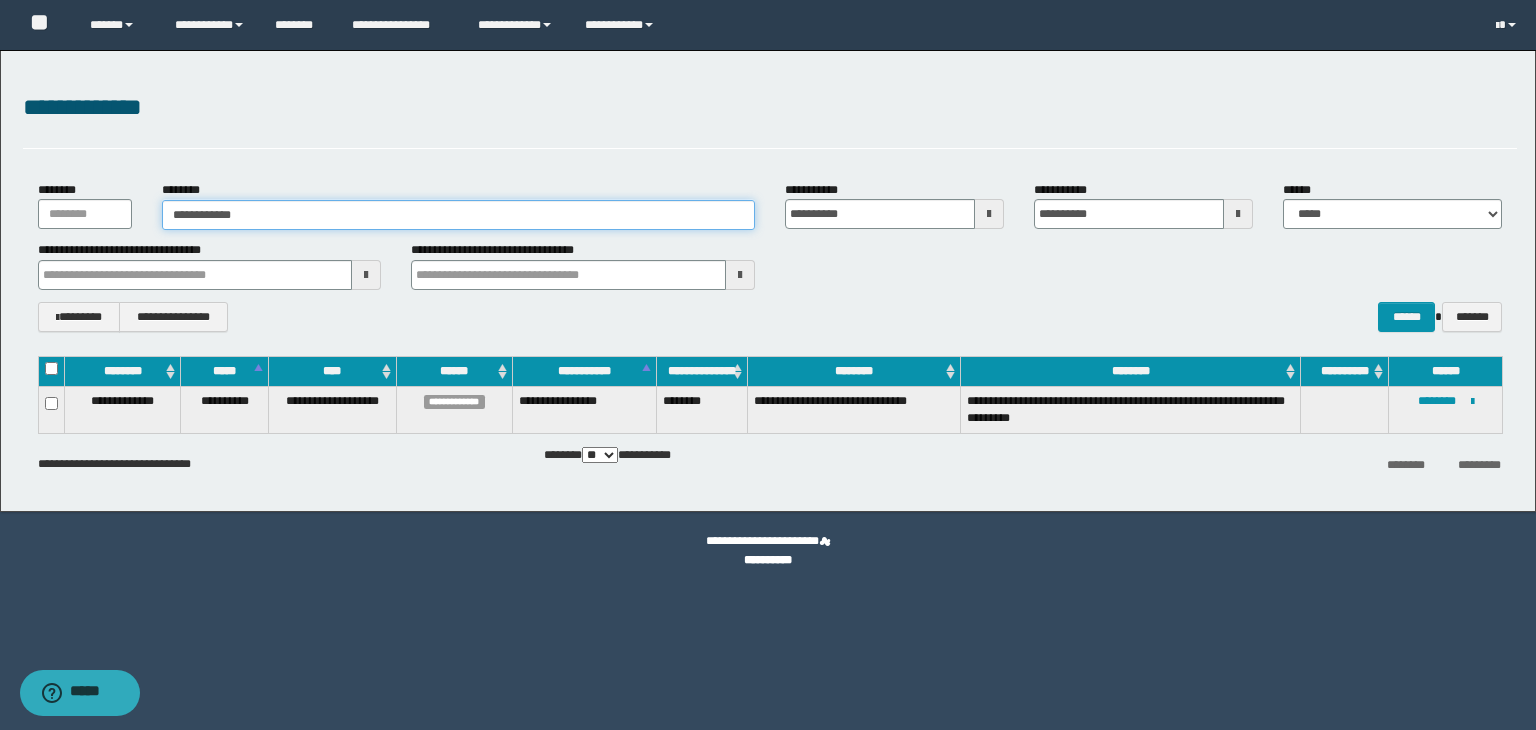 type on "**********" 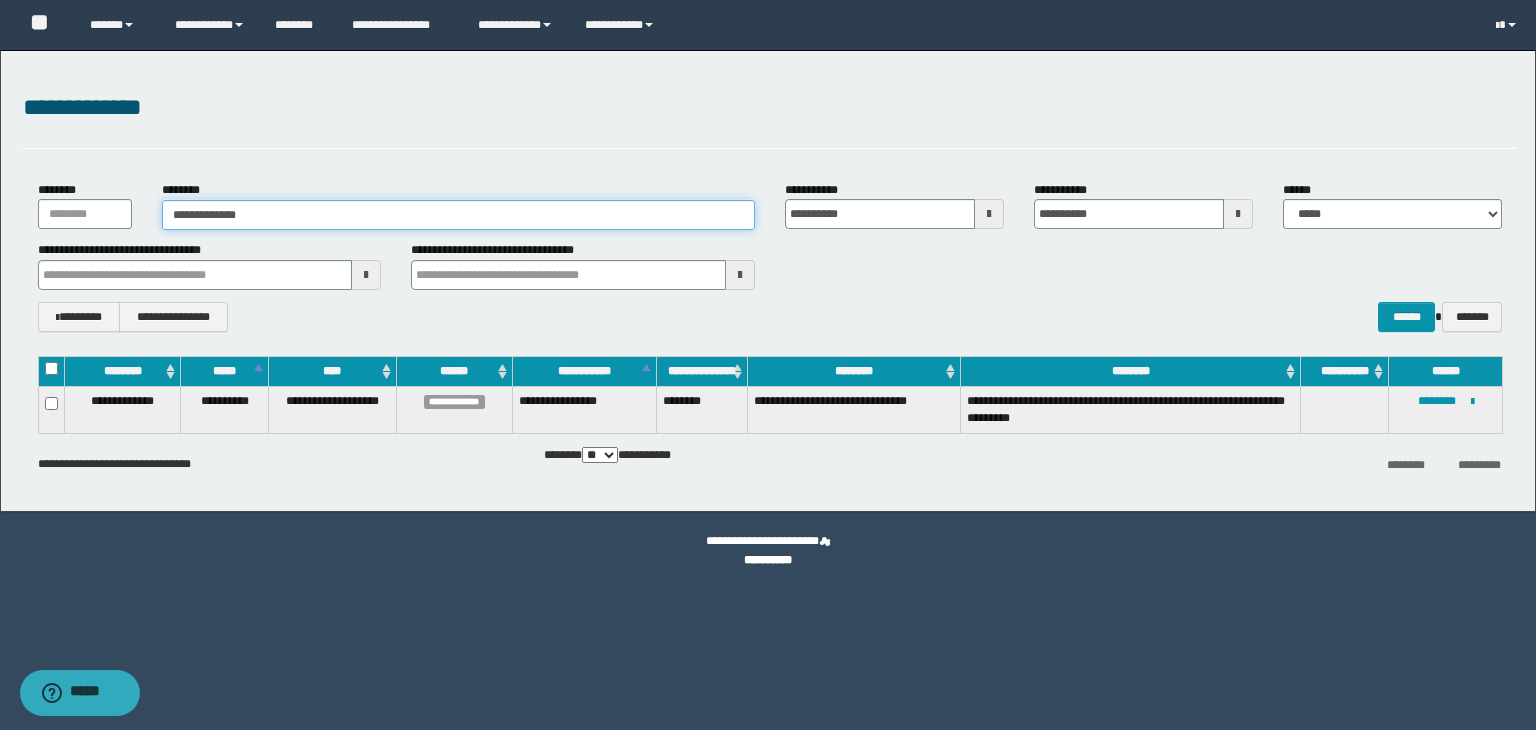 type on "**********" 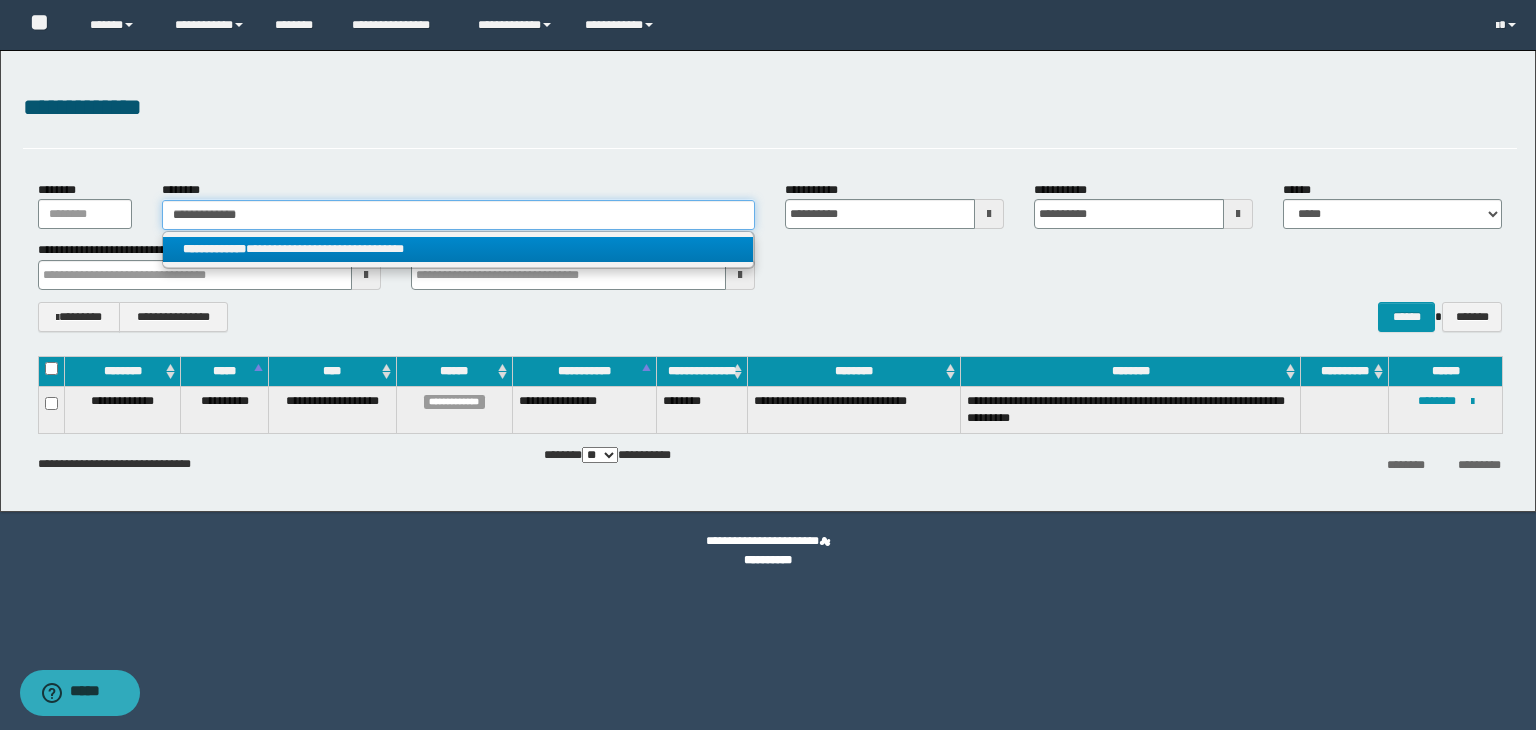 type on "**********" 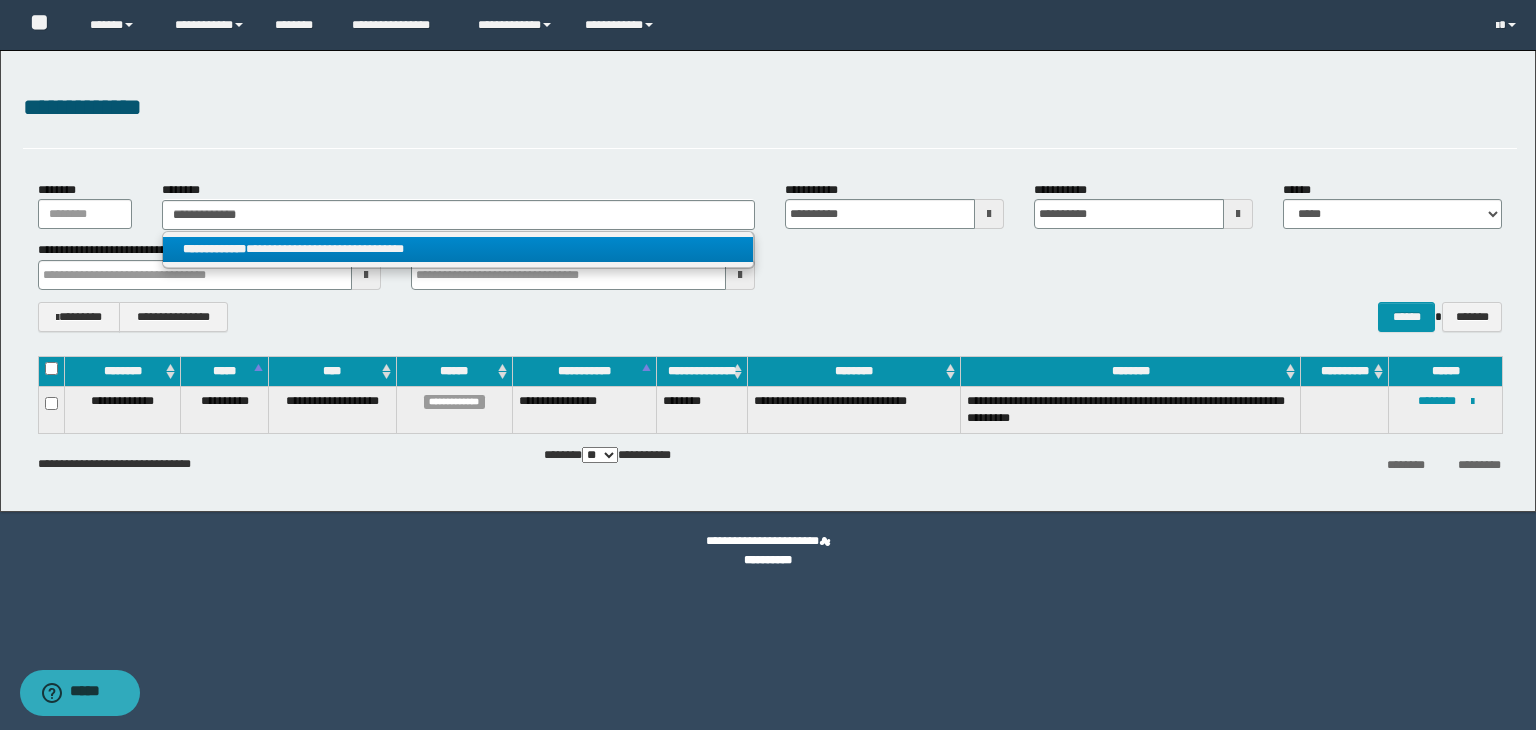 click on "**********" at bounding box center (458, 249) 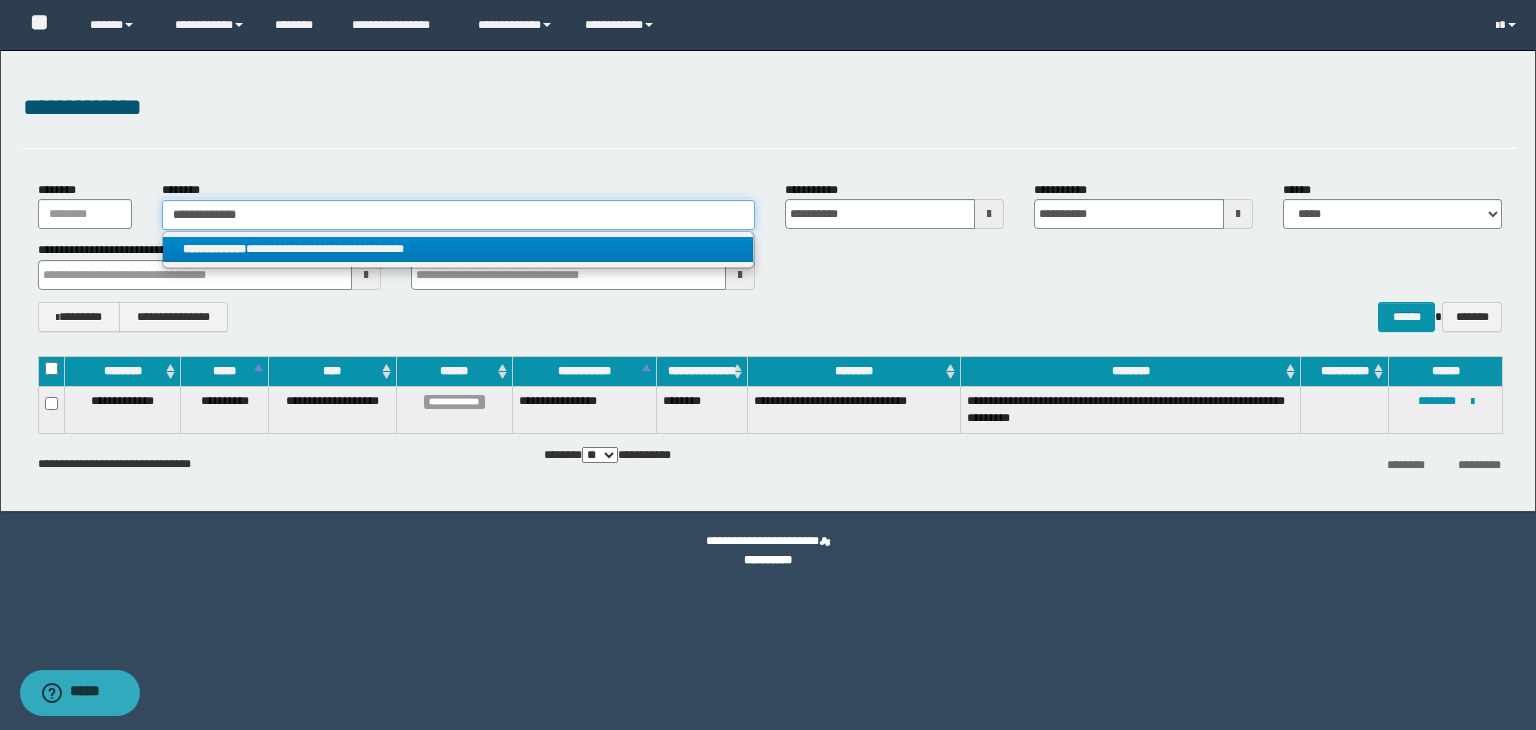 type 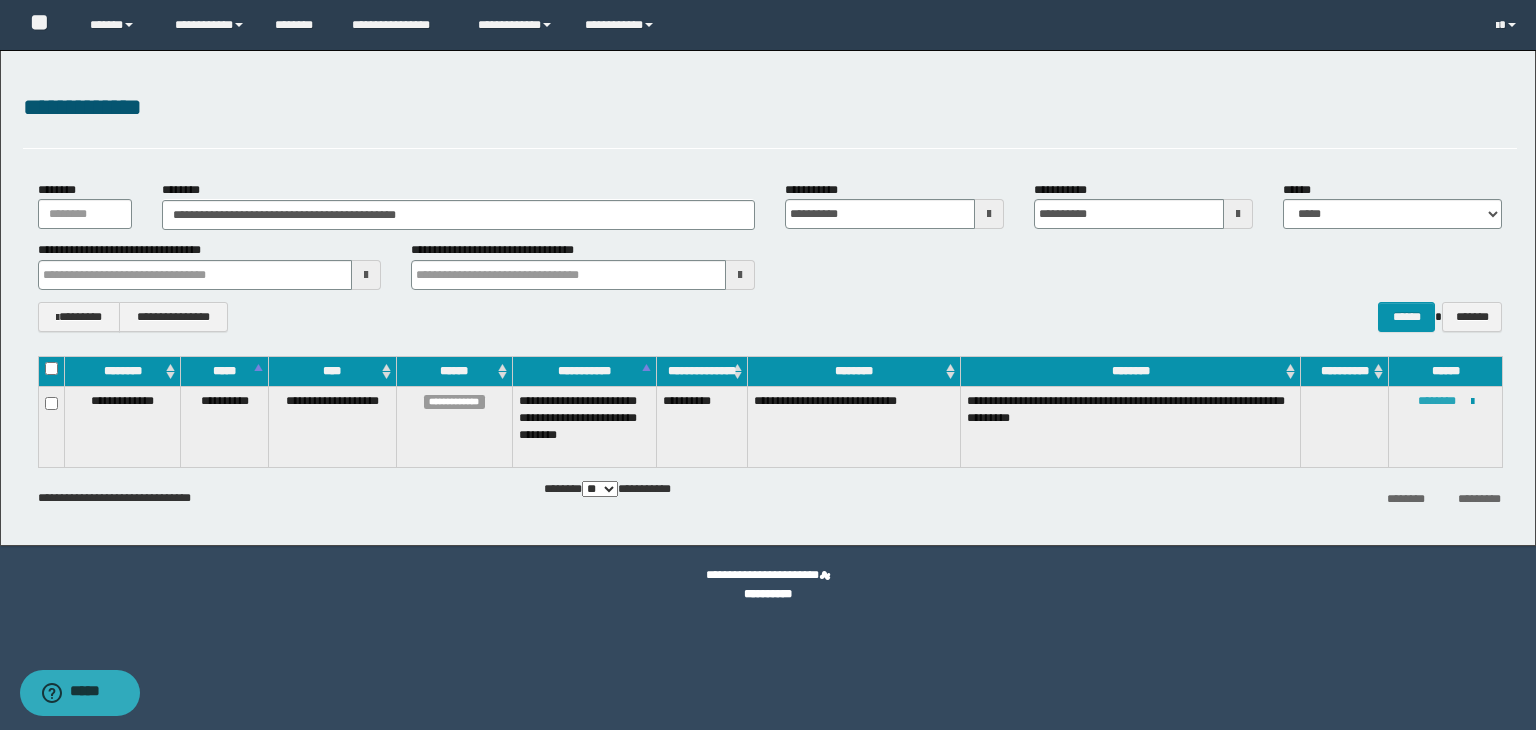 click on "********" at bounding box center [1437, 401] 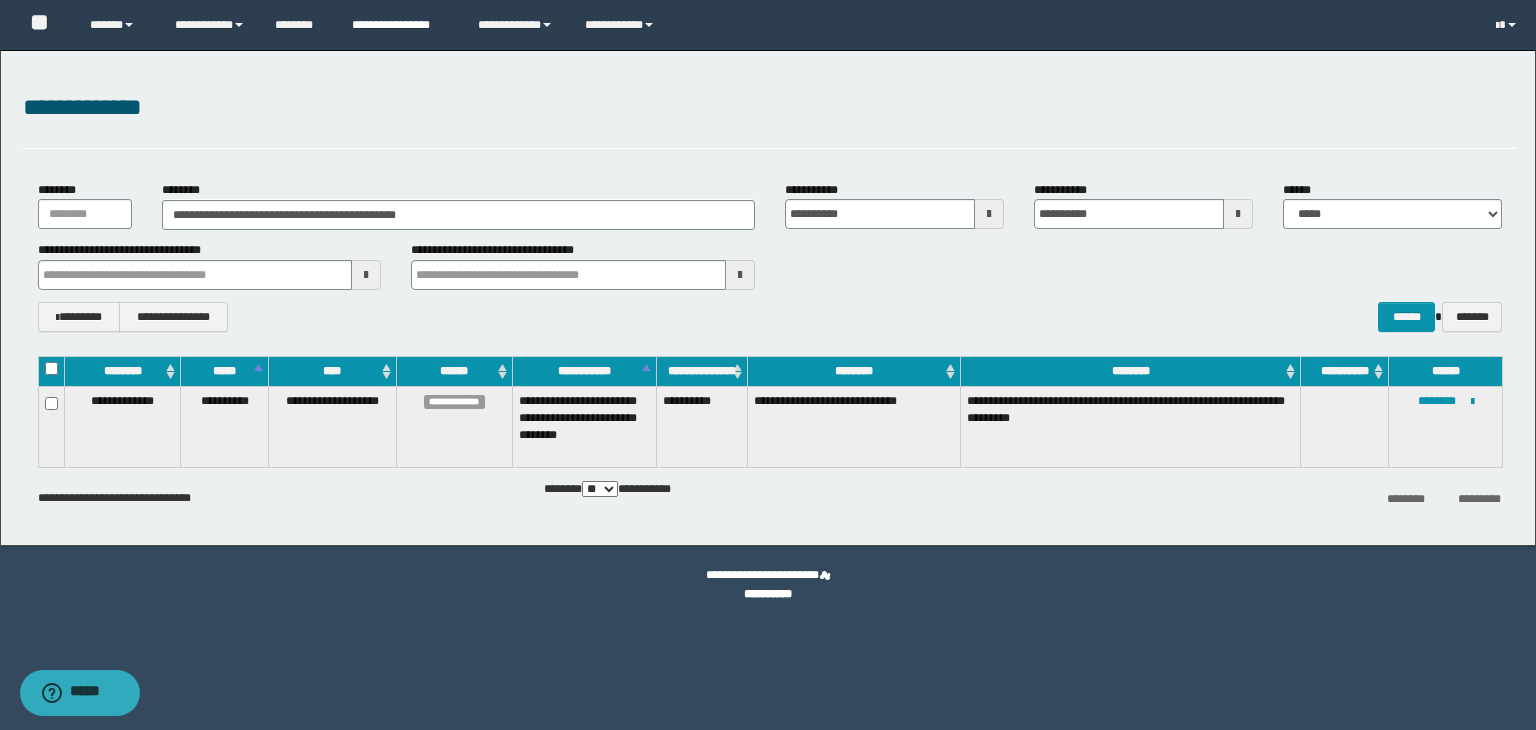 click on "**********" at bounding box center [400, 25] 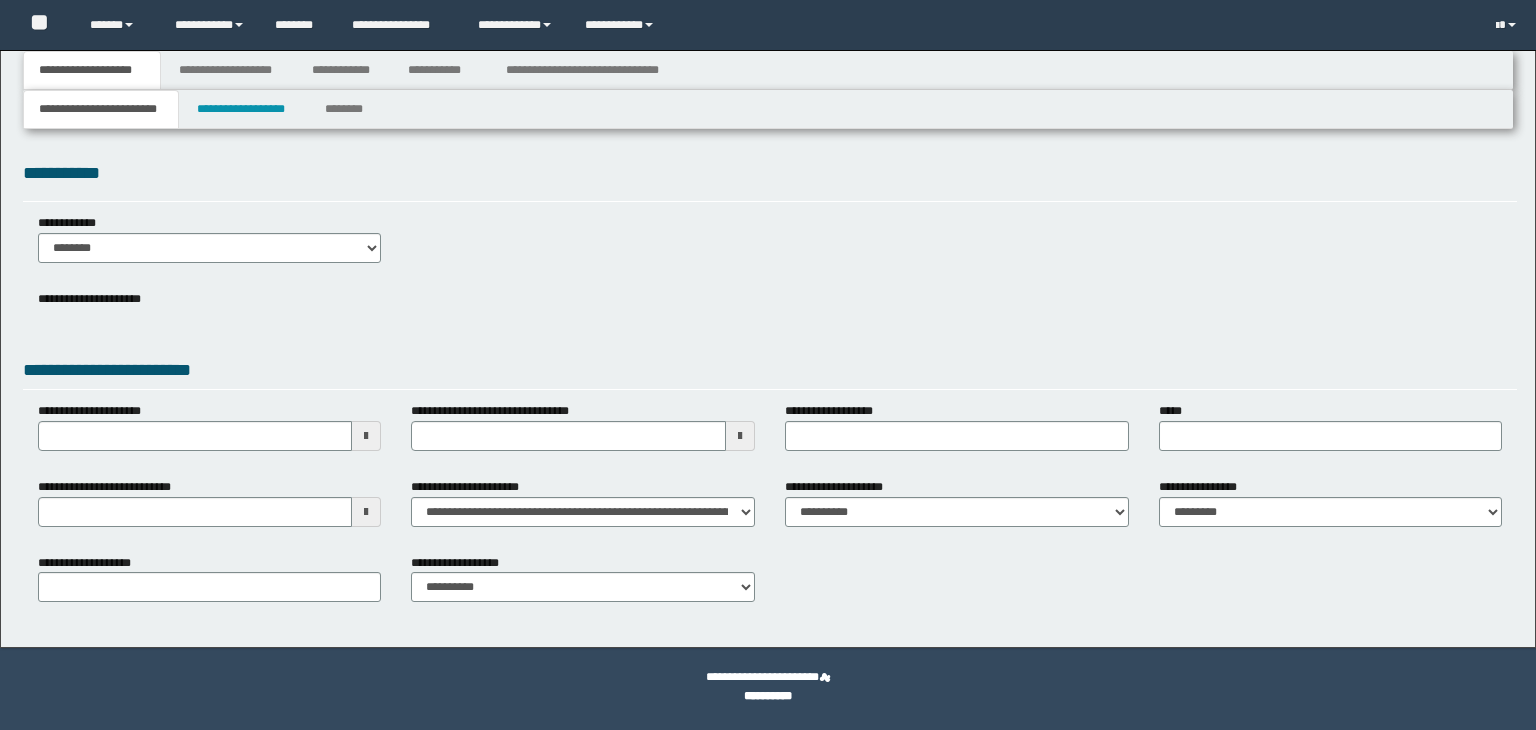 scroll, scrollTop: 0, scrollLeft: 0, axis: both 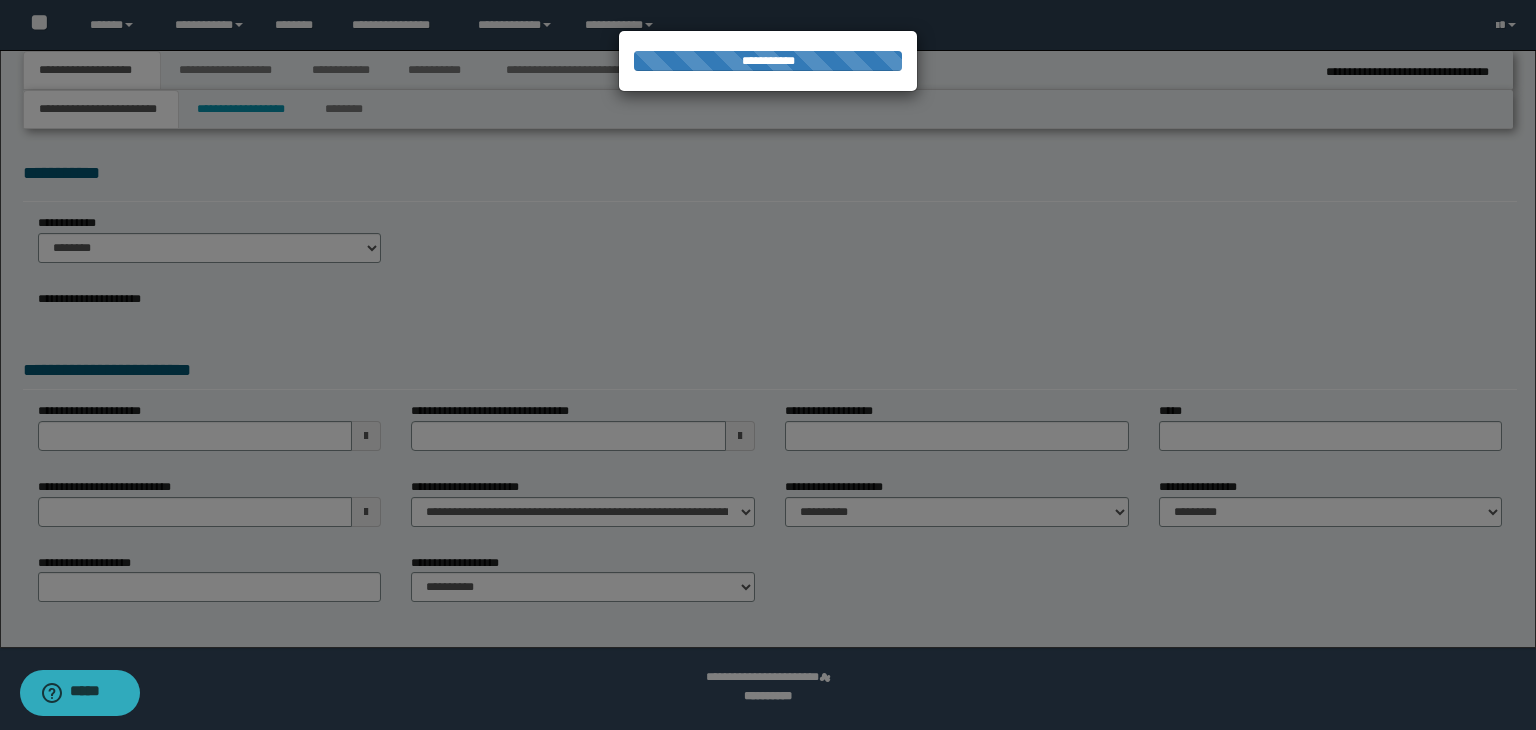 select on "*" 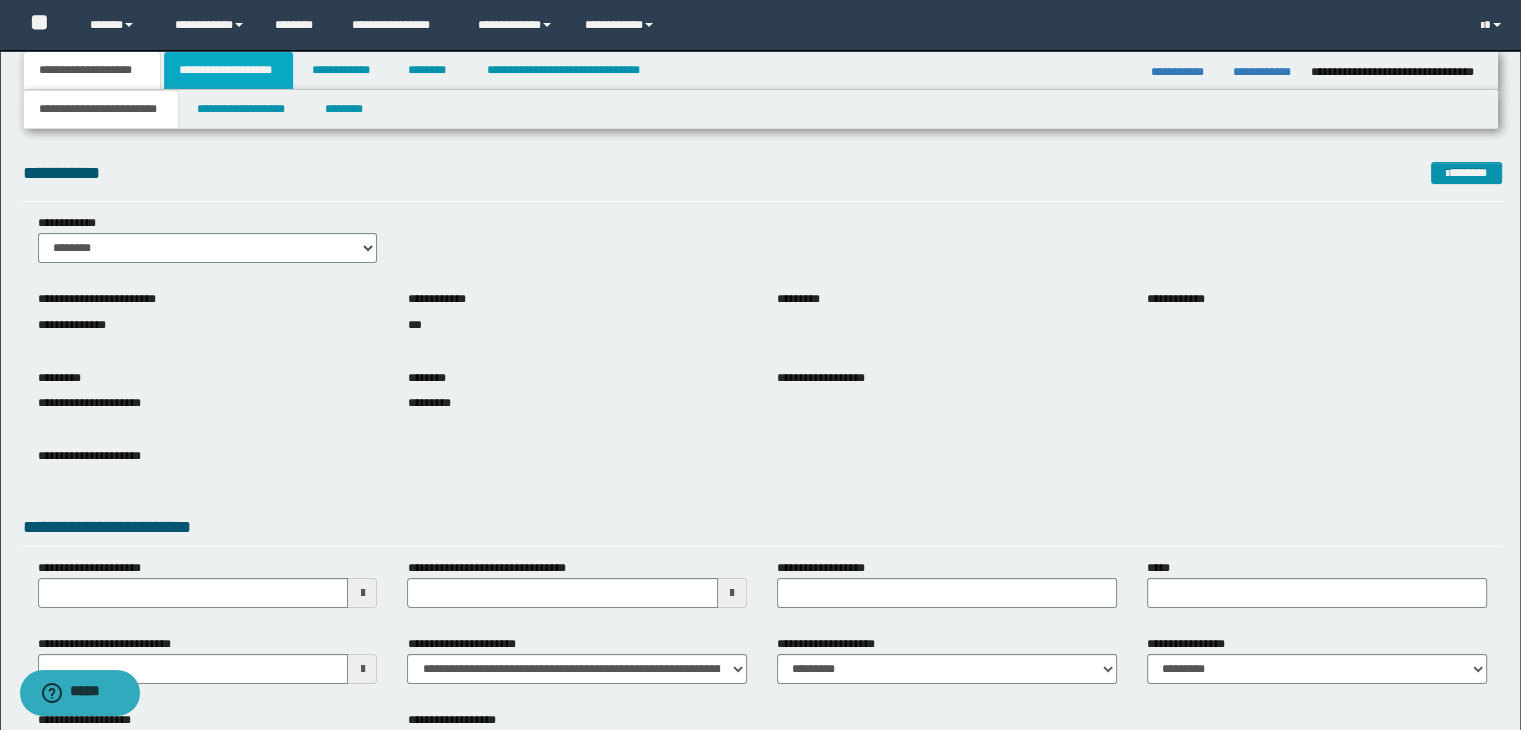 click on "**********" at bounding box center [228, 70] 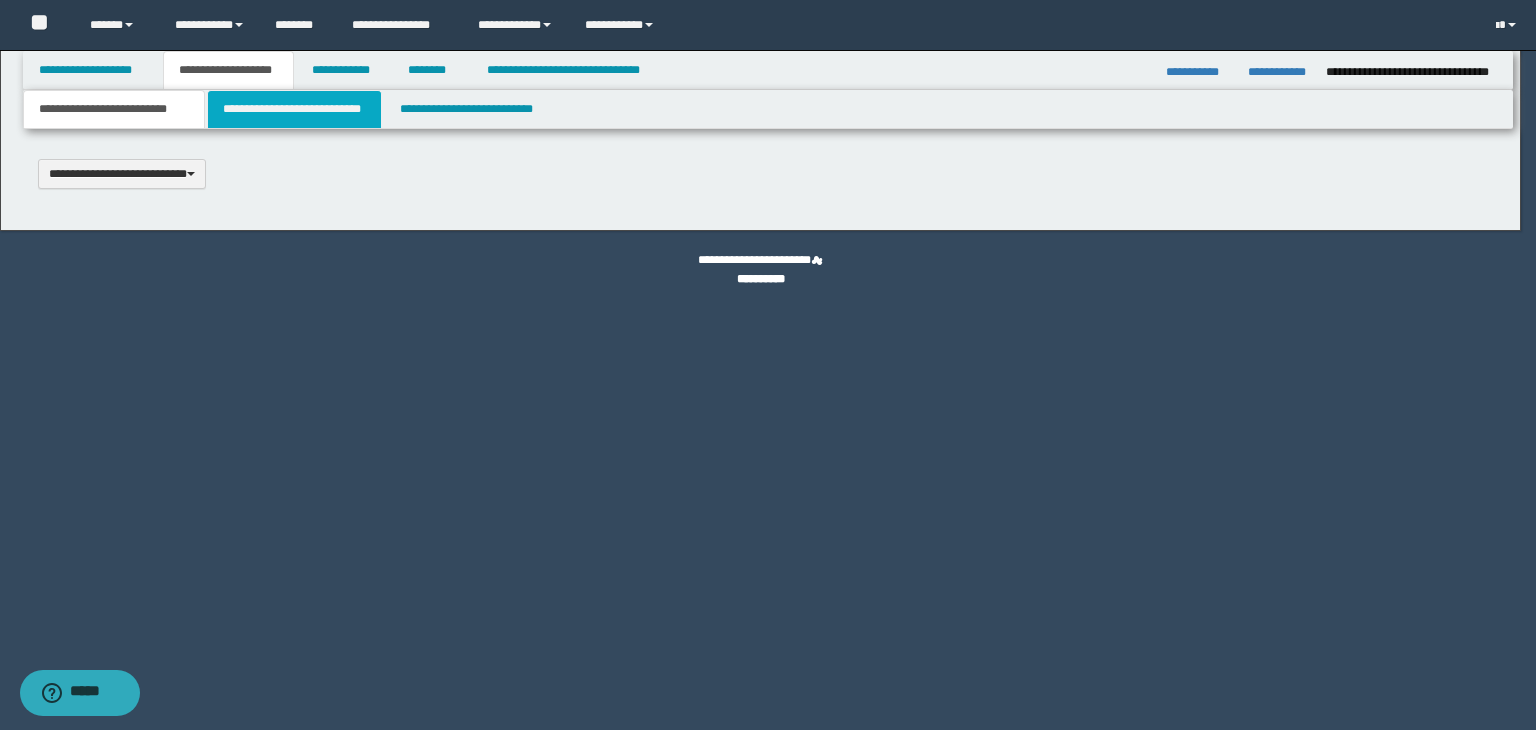 scroll, scrollTop: 0, scrollLeft: 0, axis: both 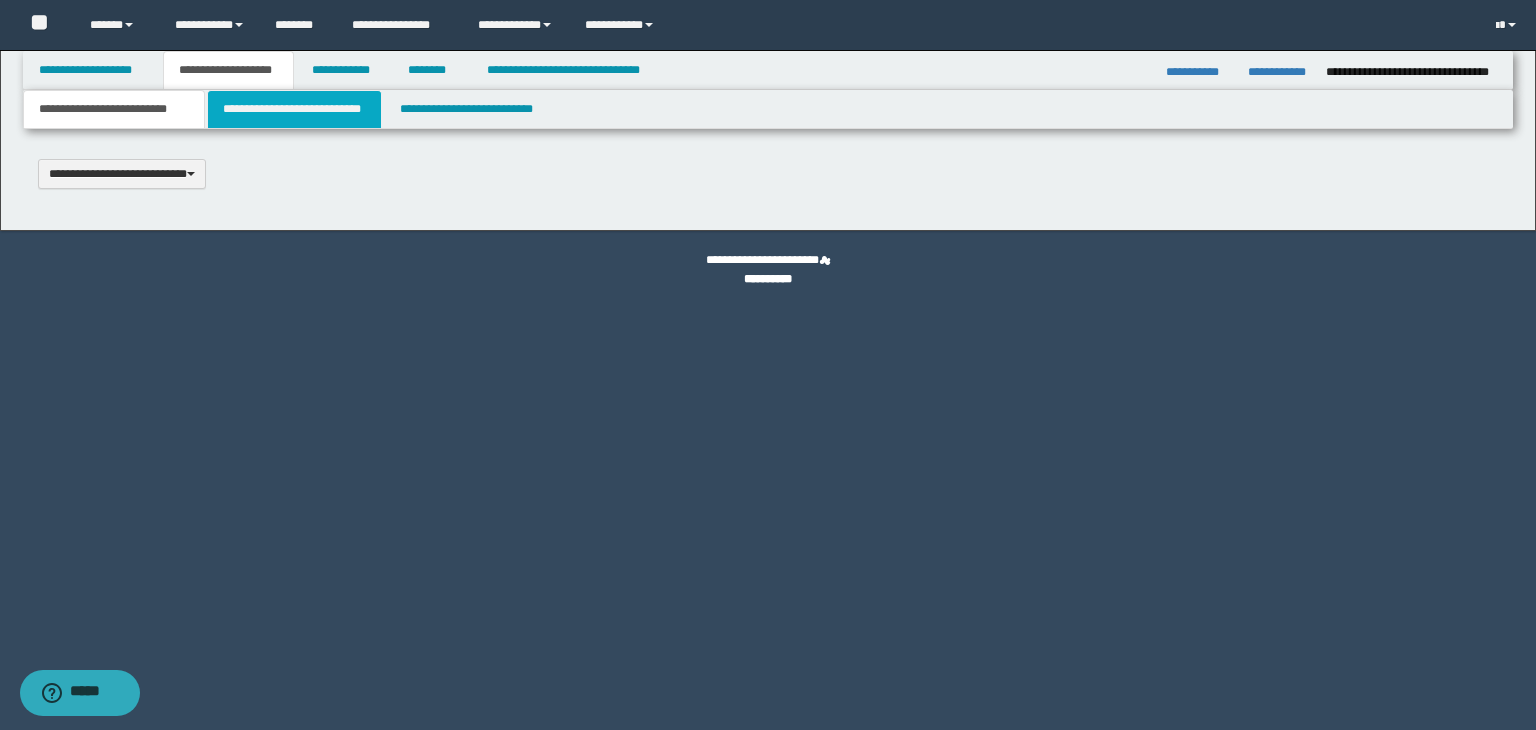 click on "**********" at bounding box center (294, 109) 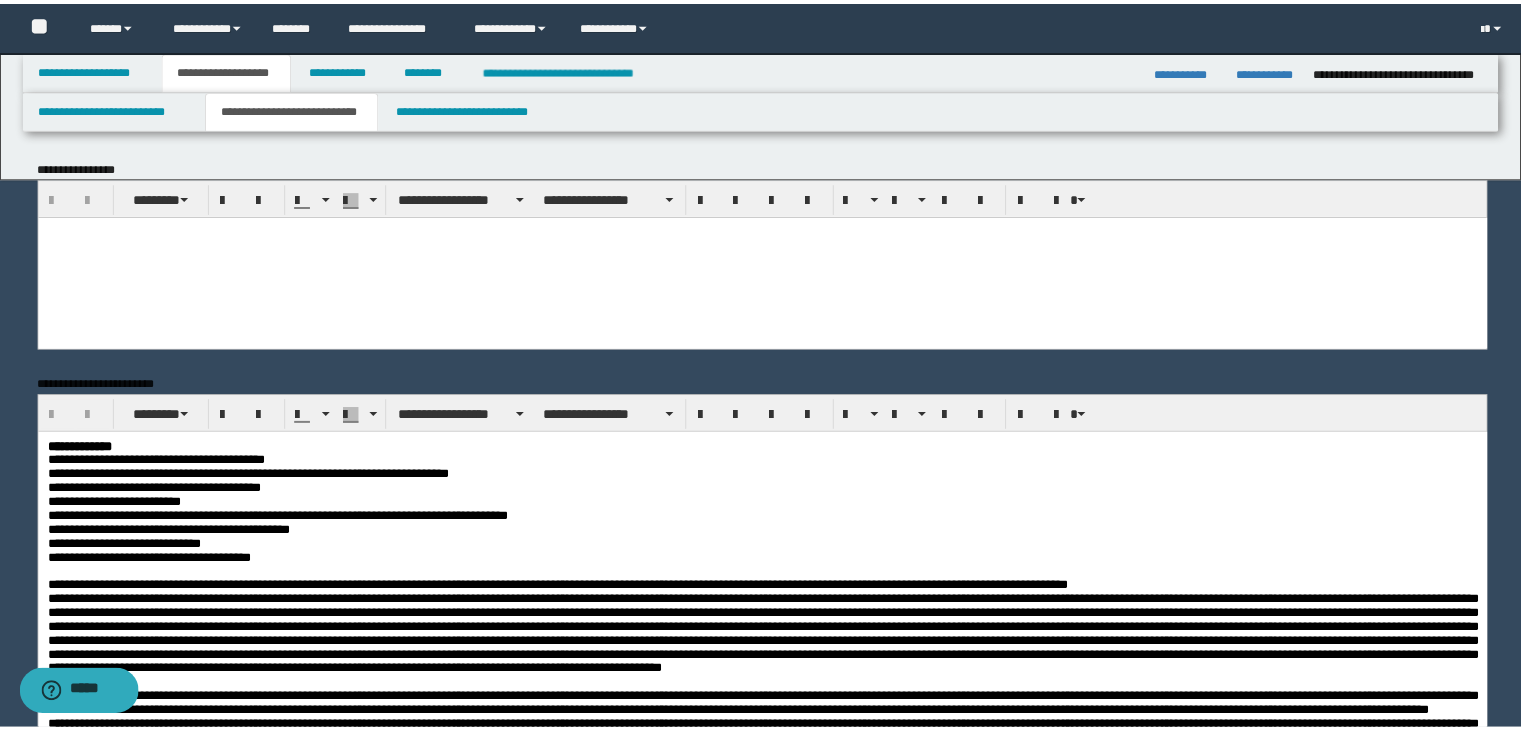 scroll, scrollTop: 0, scrollLeft: 0, axis: both 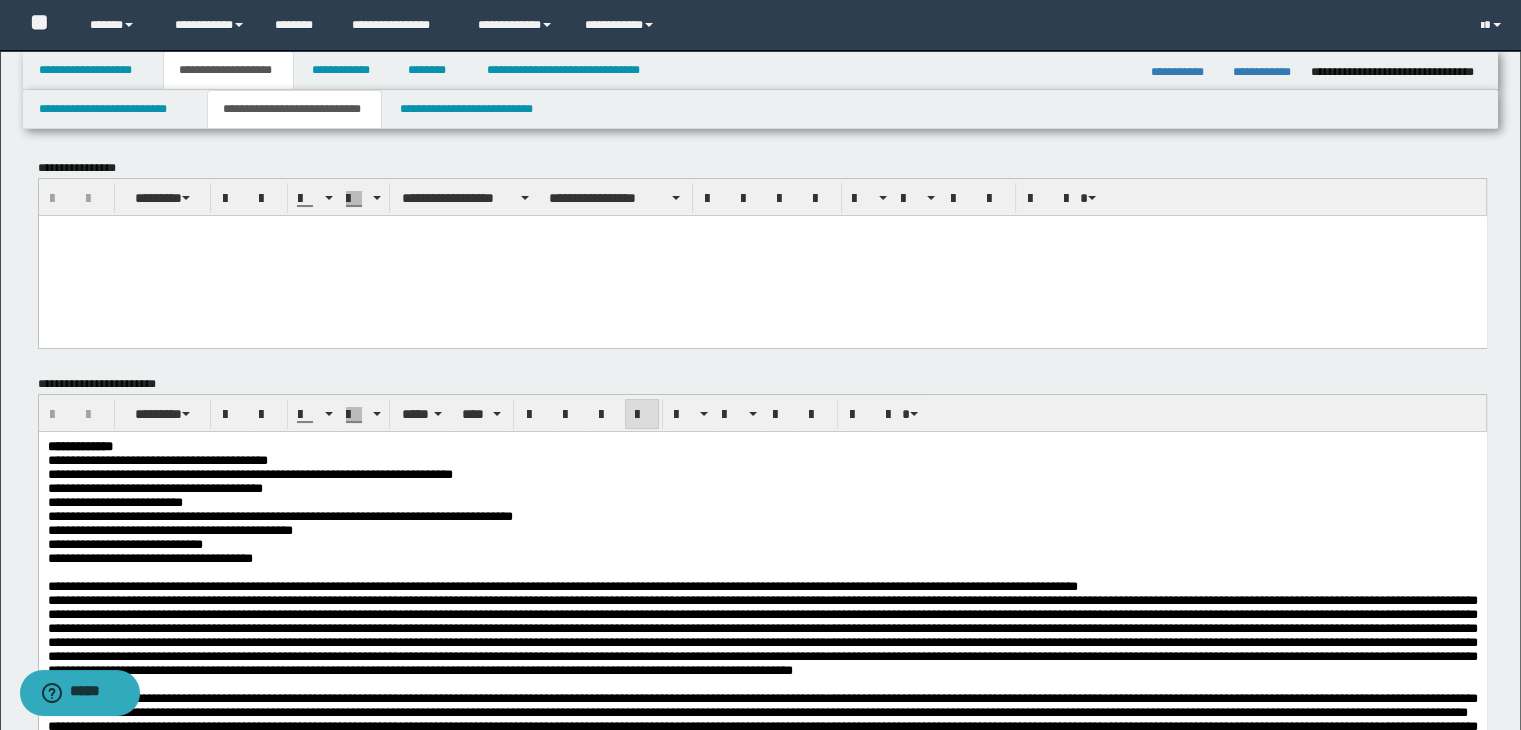 click on "**********" at bounding box center [249, 473] 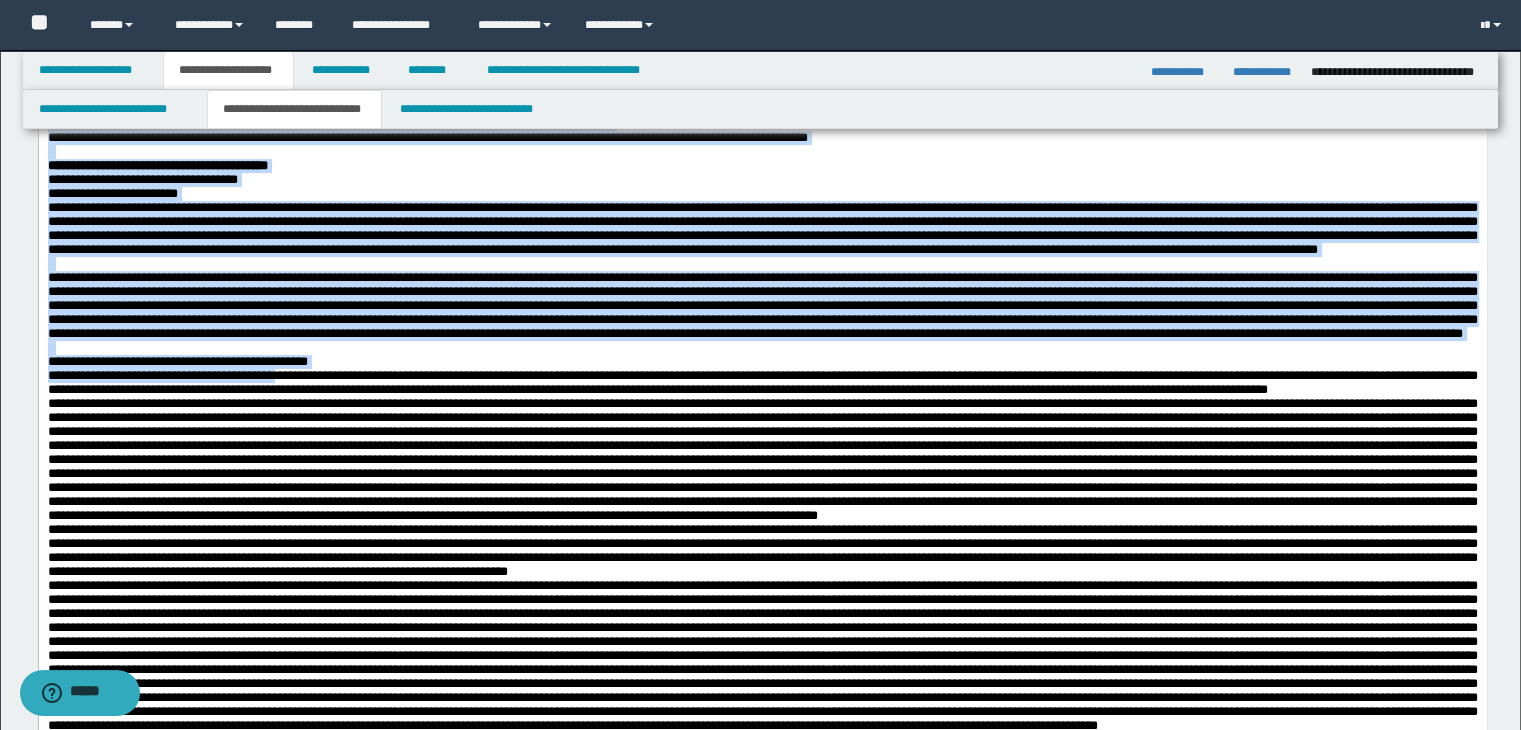 scroll, scrollTop: 835, scrollLeft: 0, axis: vertical 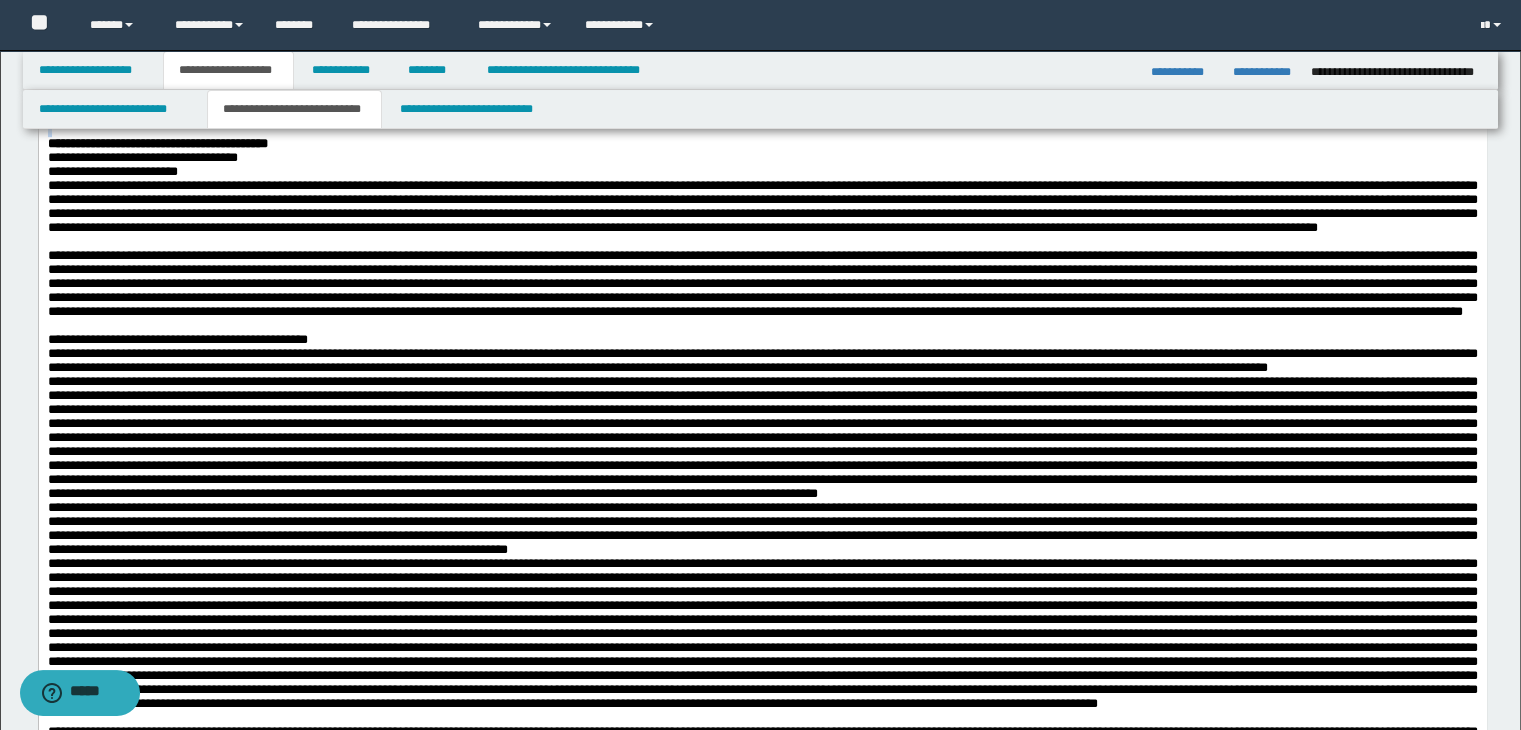 drag, startPoint x: 47, startPoint y: -352, endPoint x: 404, endPoint y: 296, distance: 739.83307 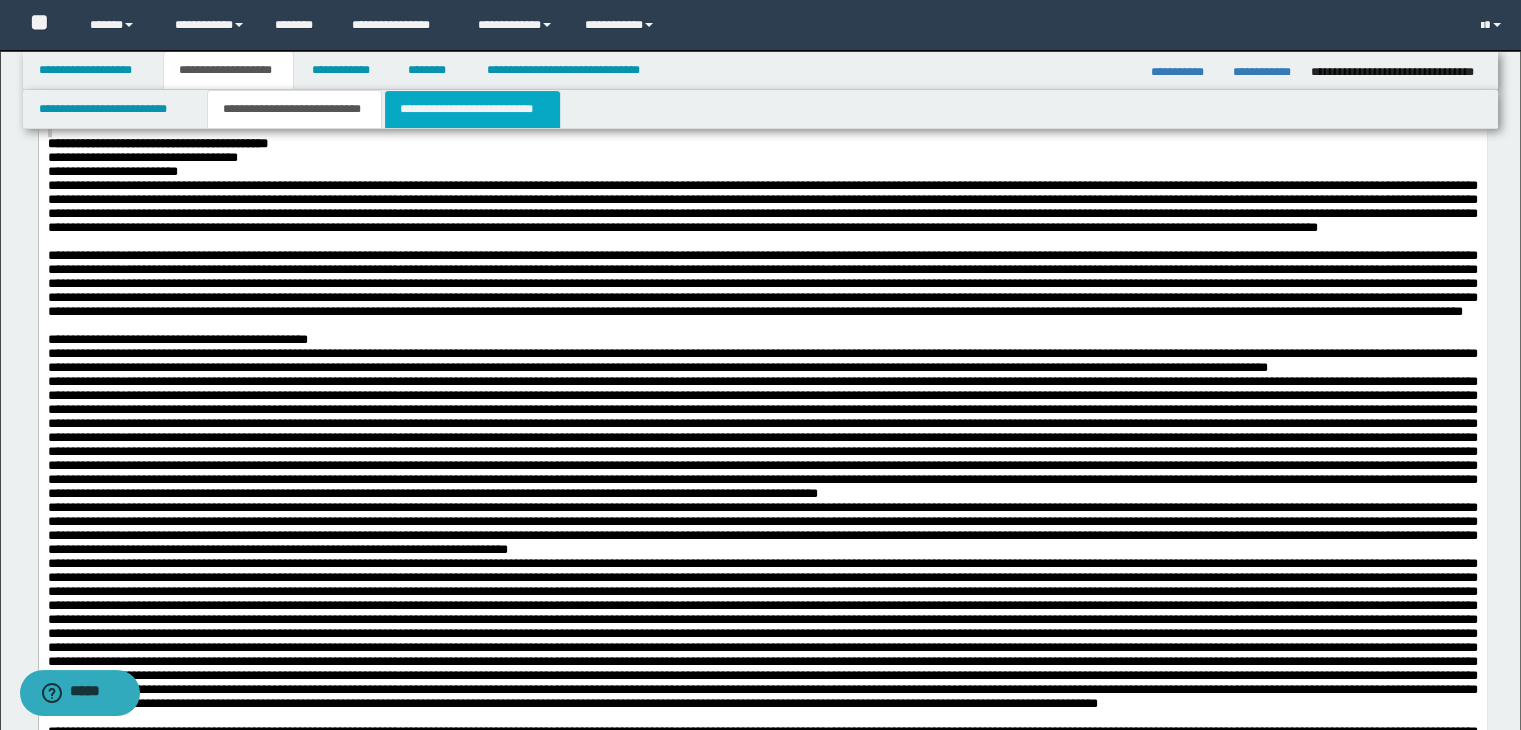 click on "**********" at bounding box center (472, 109) 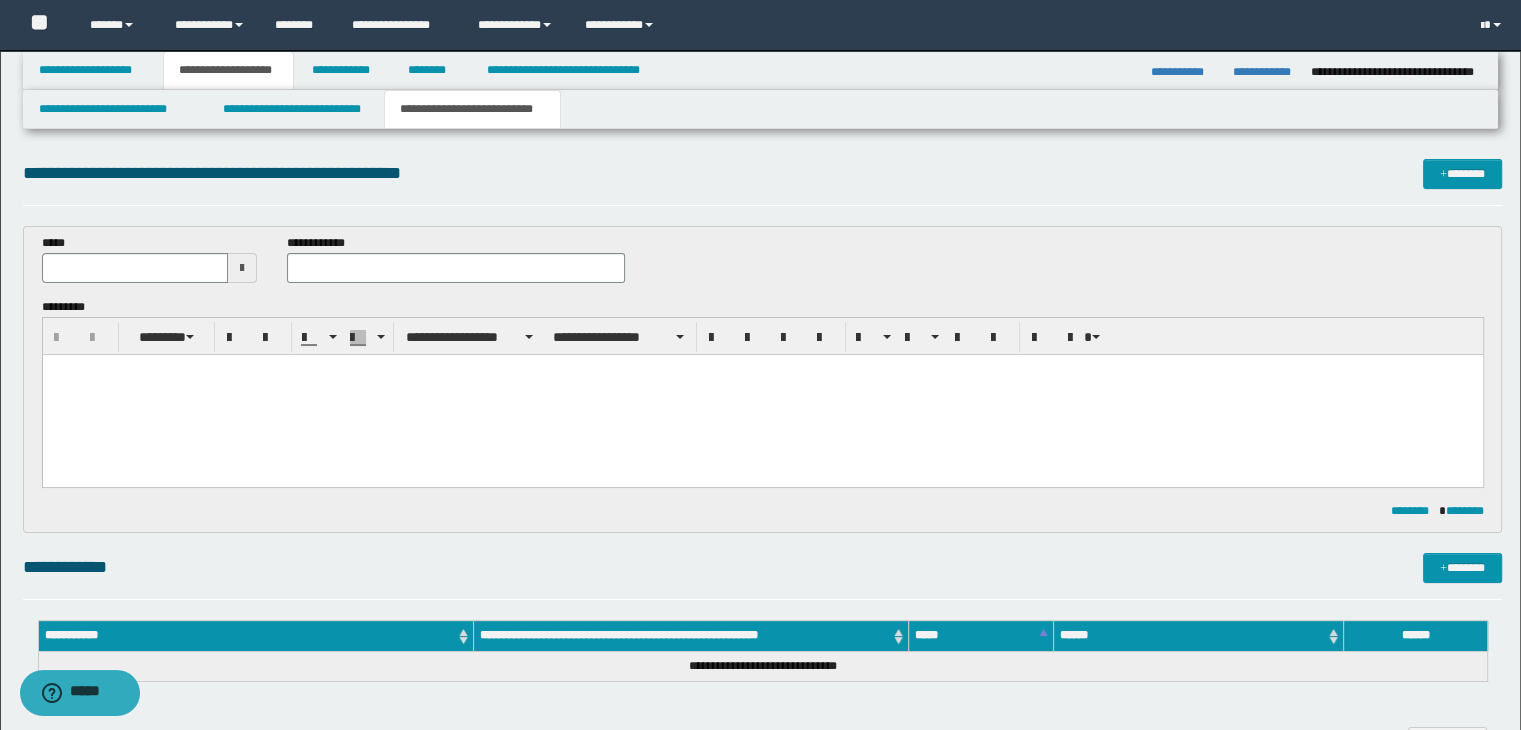scroll, scrollTop: 0, scrollLeft: 0, axis: both 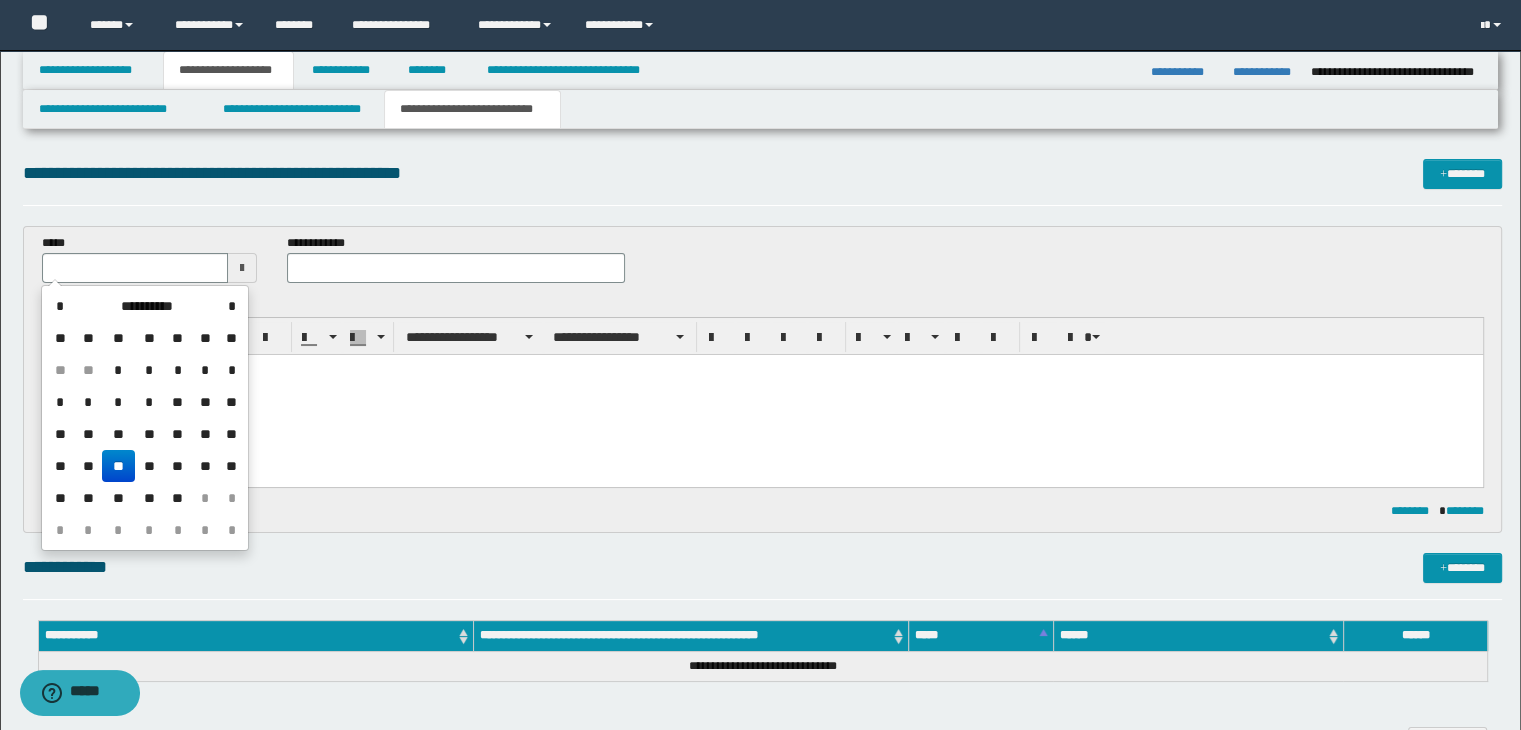 click on "**" at bounding box center [118, 466] 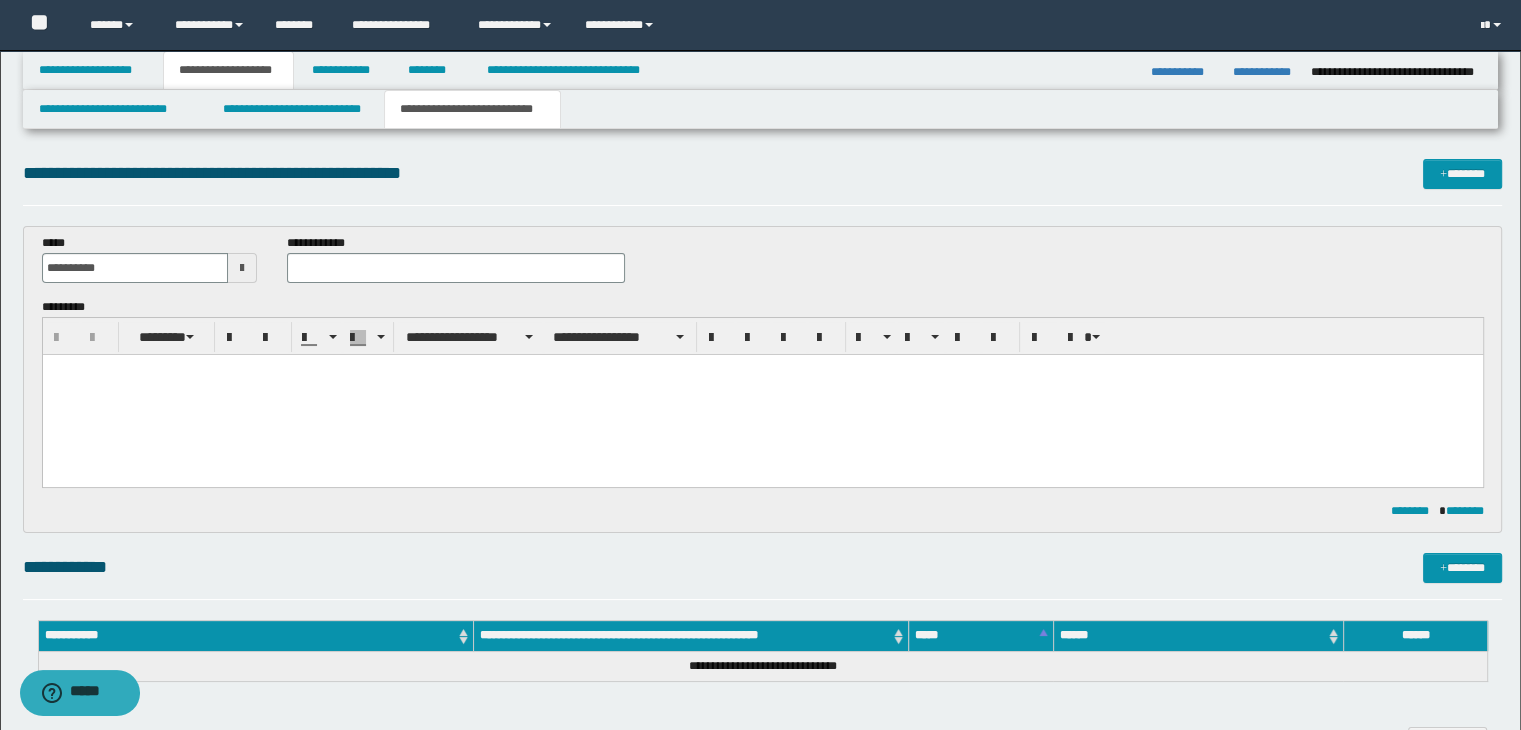 click at bounding box center [762, 394] 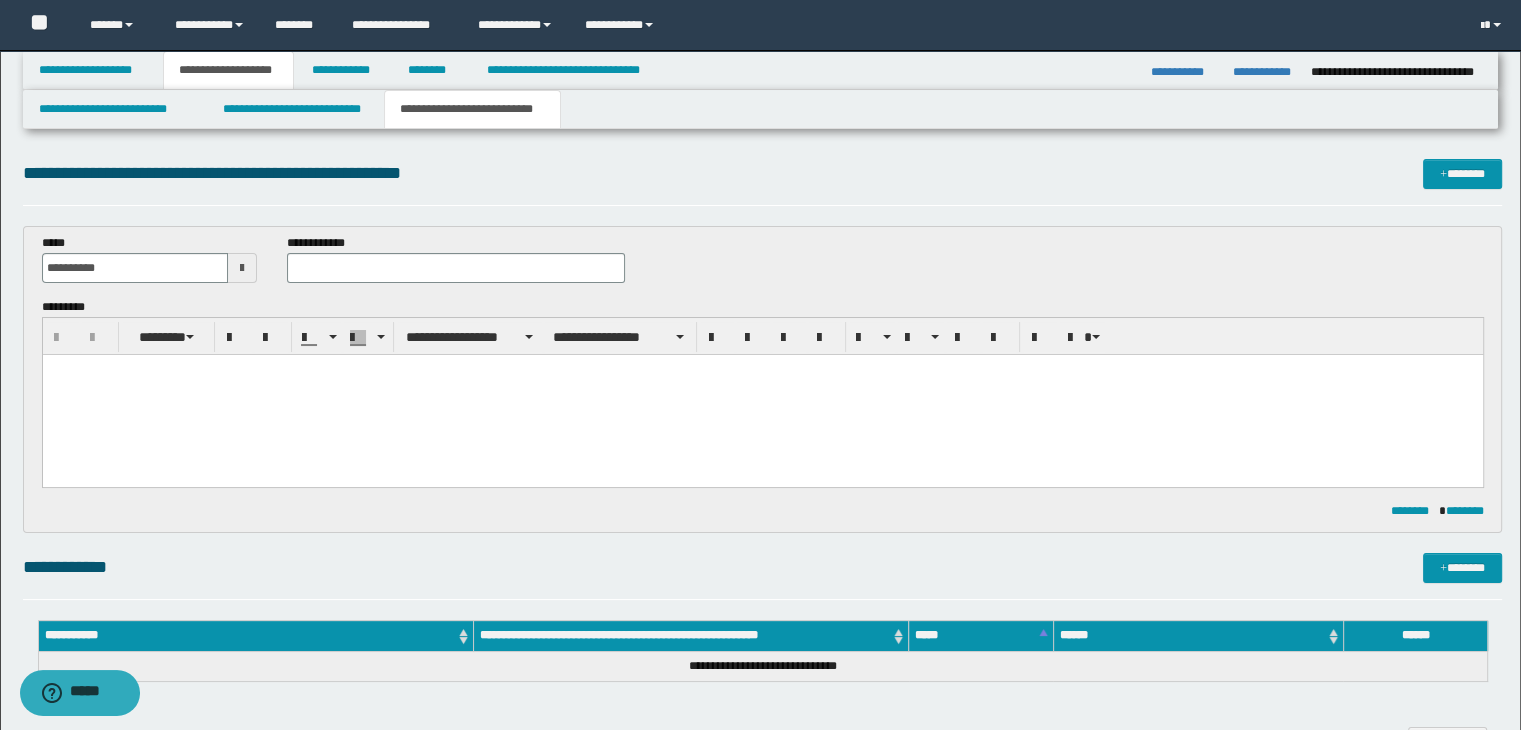 type 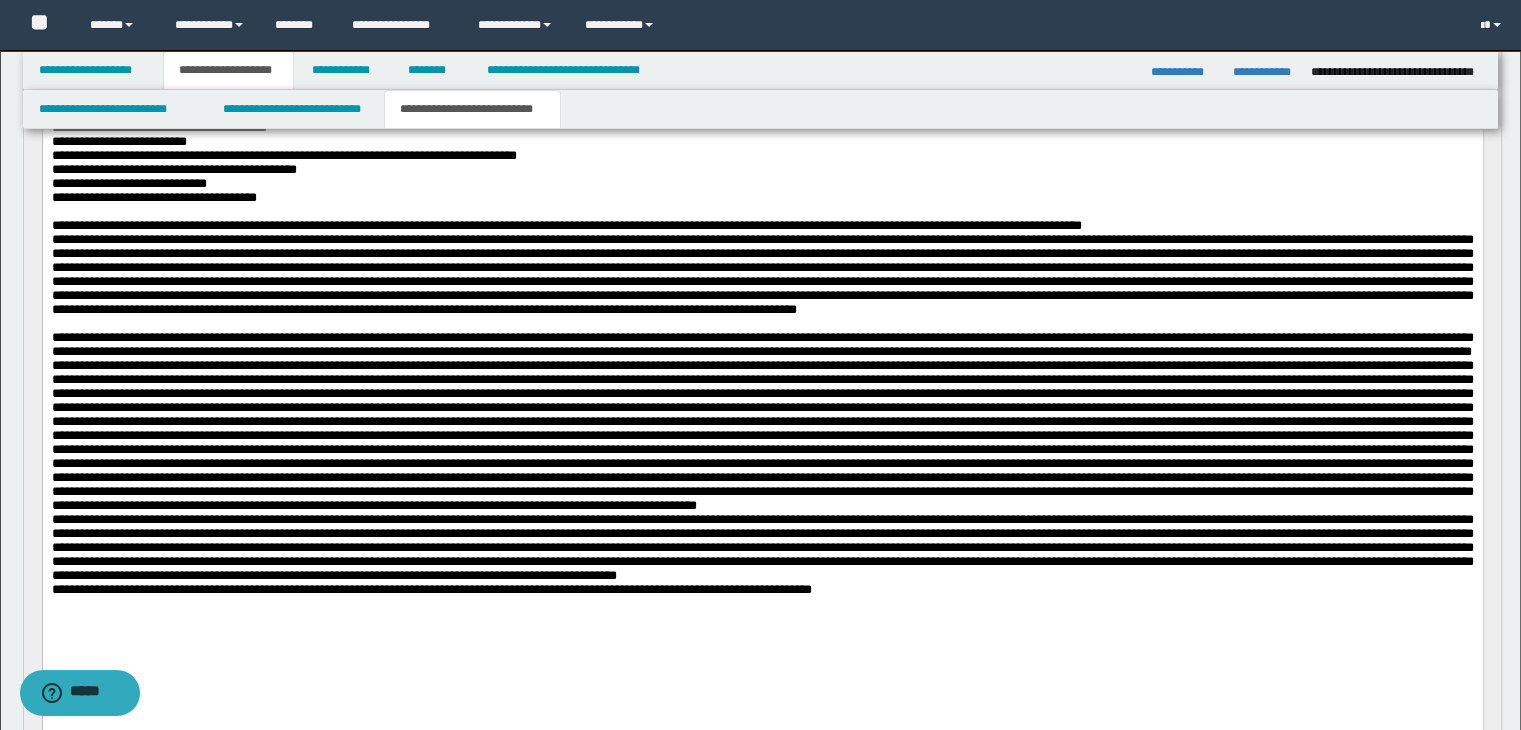 scroll, scrollTop: 200, scrollLeft: 0, axis: vertical 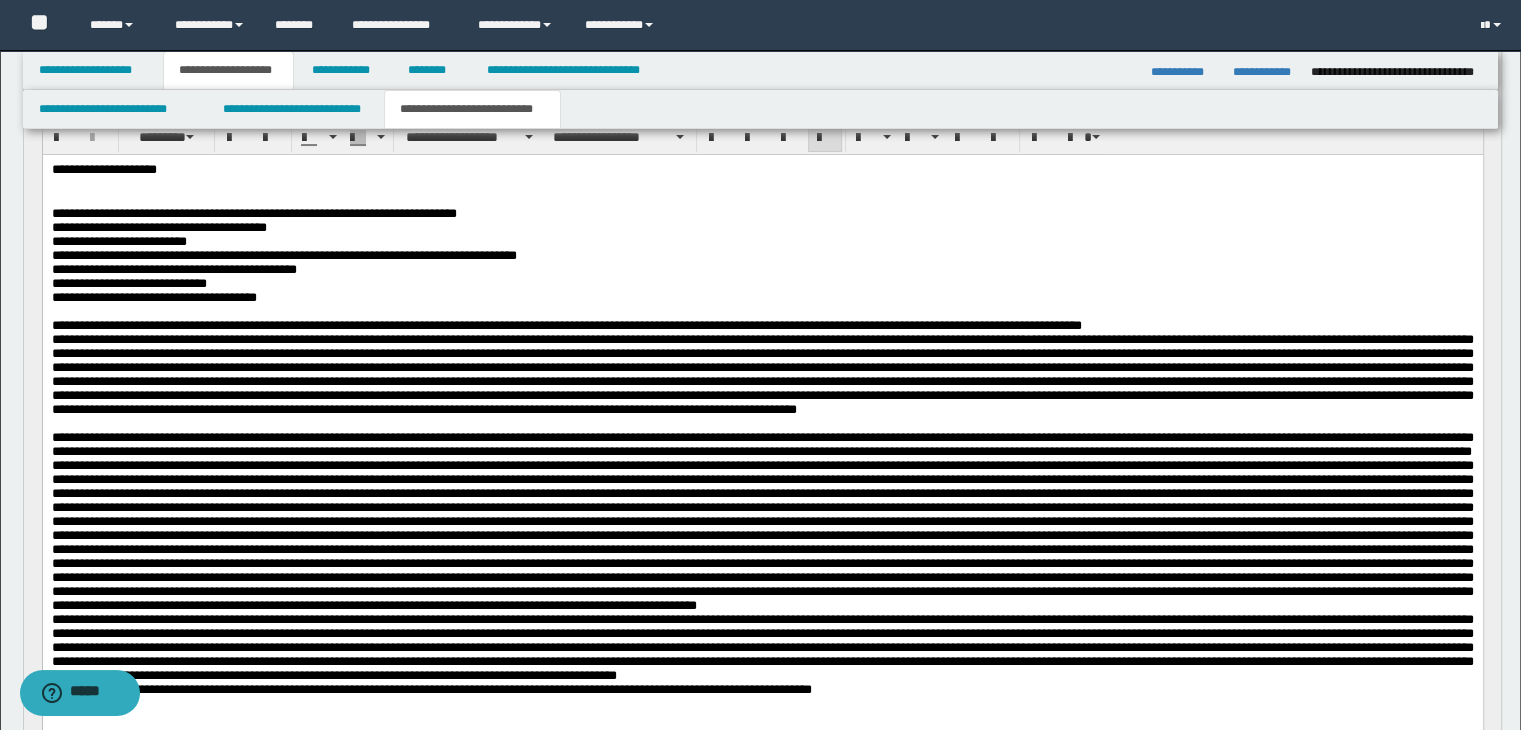 click at bounding box center (762, 185) 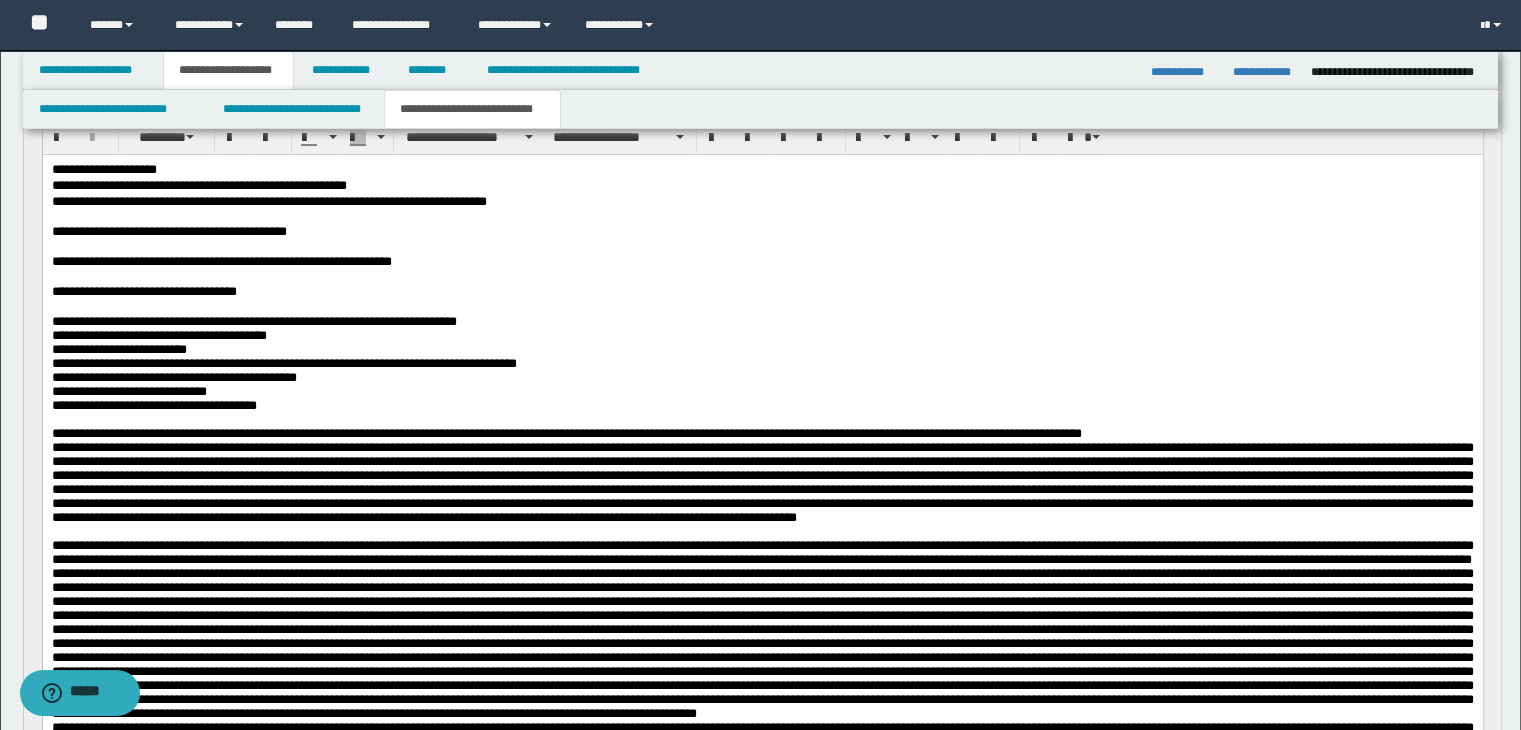 click on "**********" at bounding box center (762, 292) 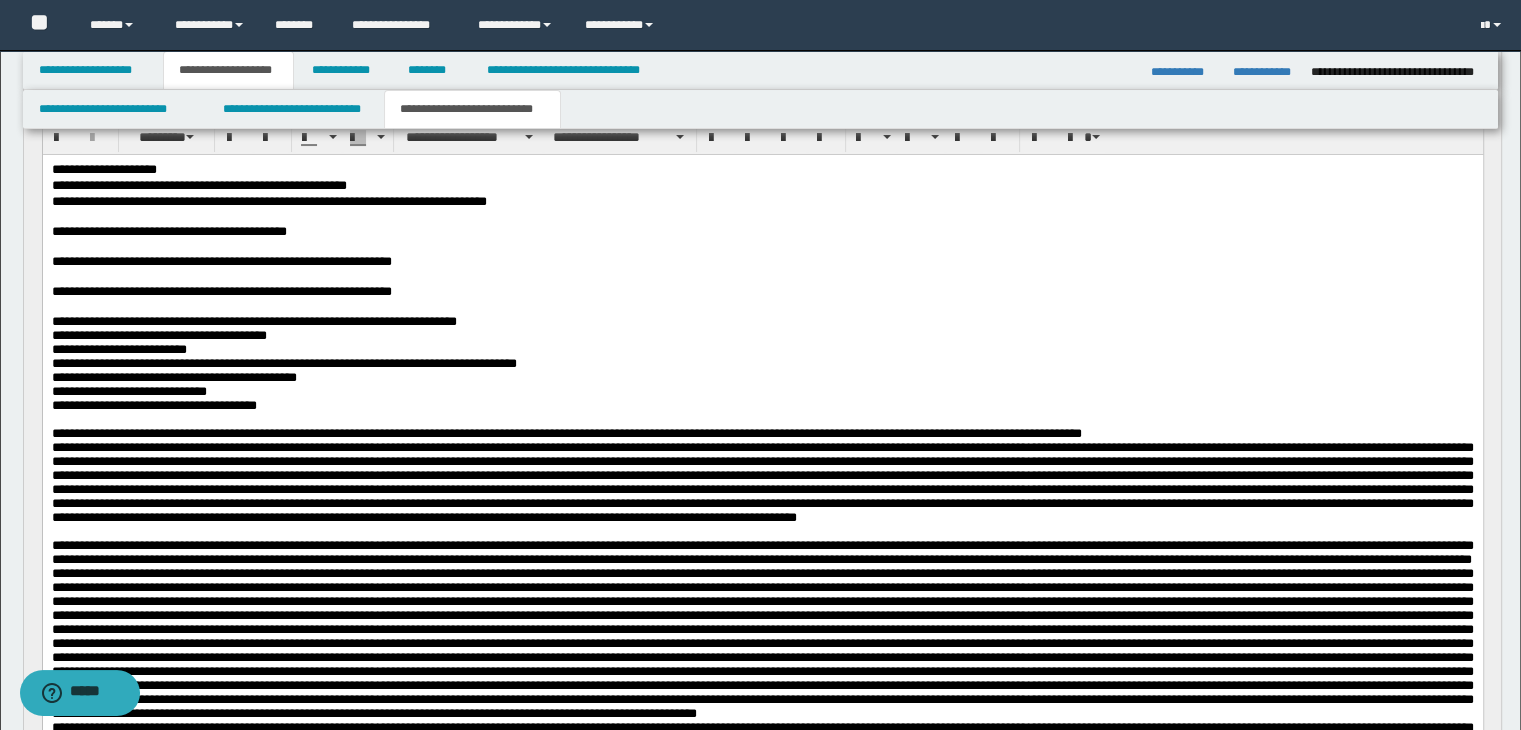 click on "**********" at bounding box center (762, 292) 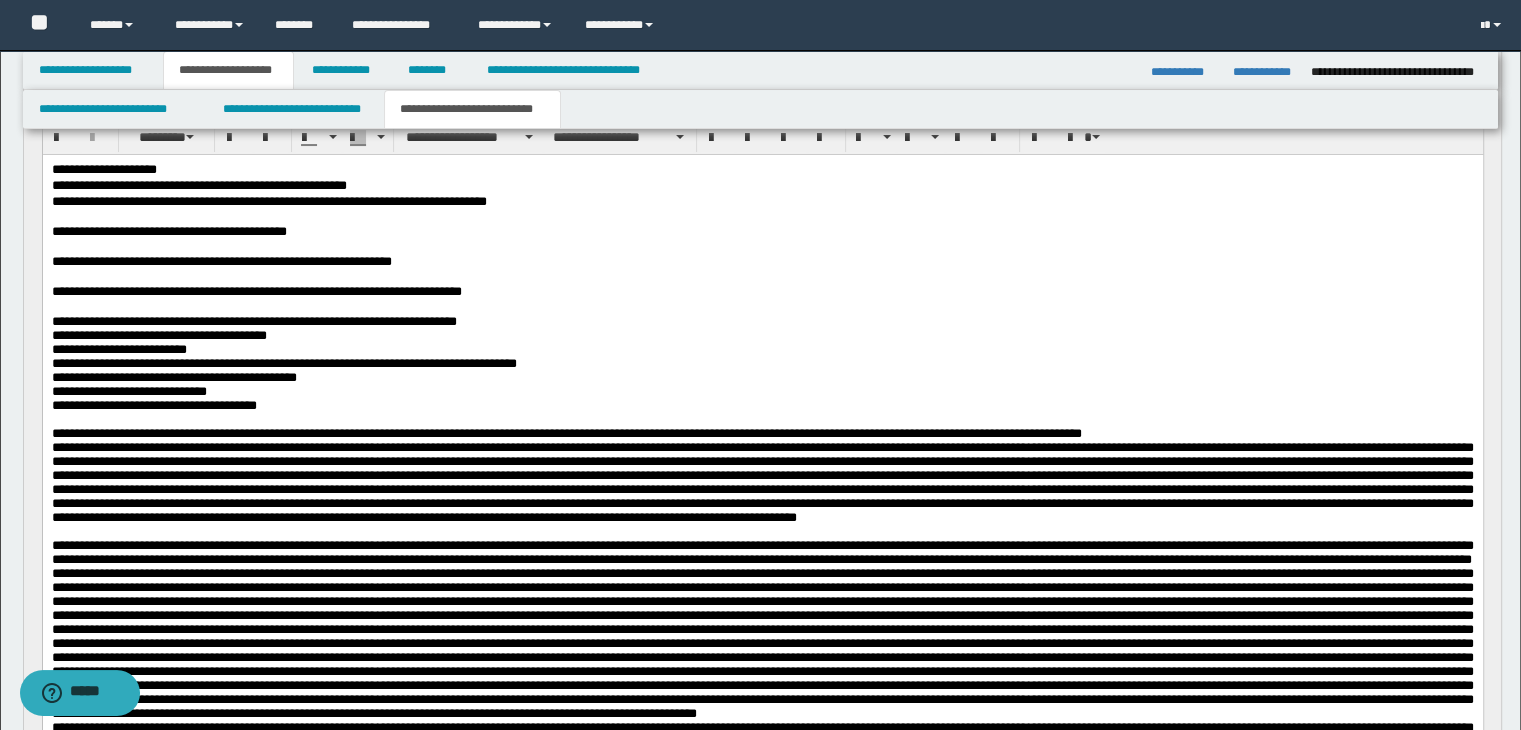 drag, startPoint x: 693, startPoint y: 294, endPoint x: 700, endPoint y: 326, distance: 32.75668 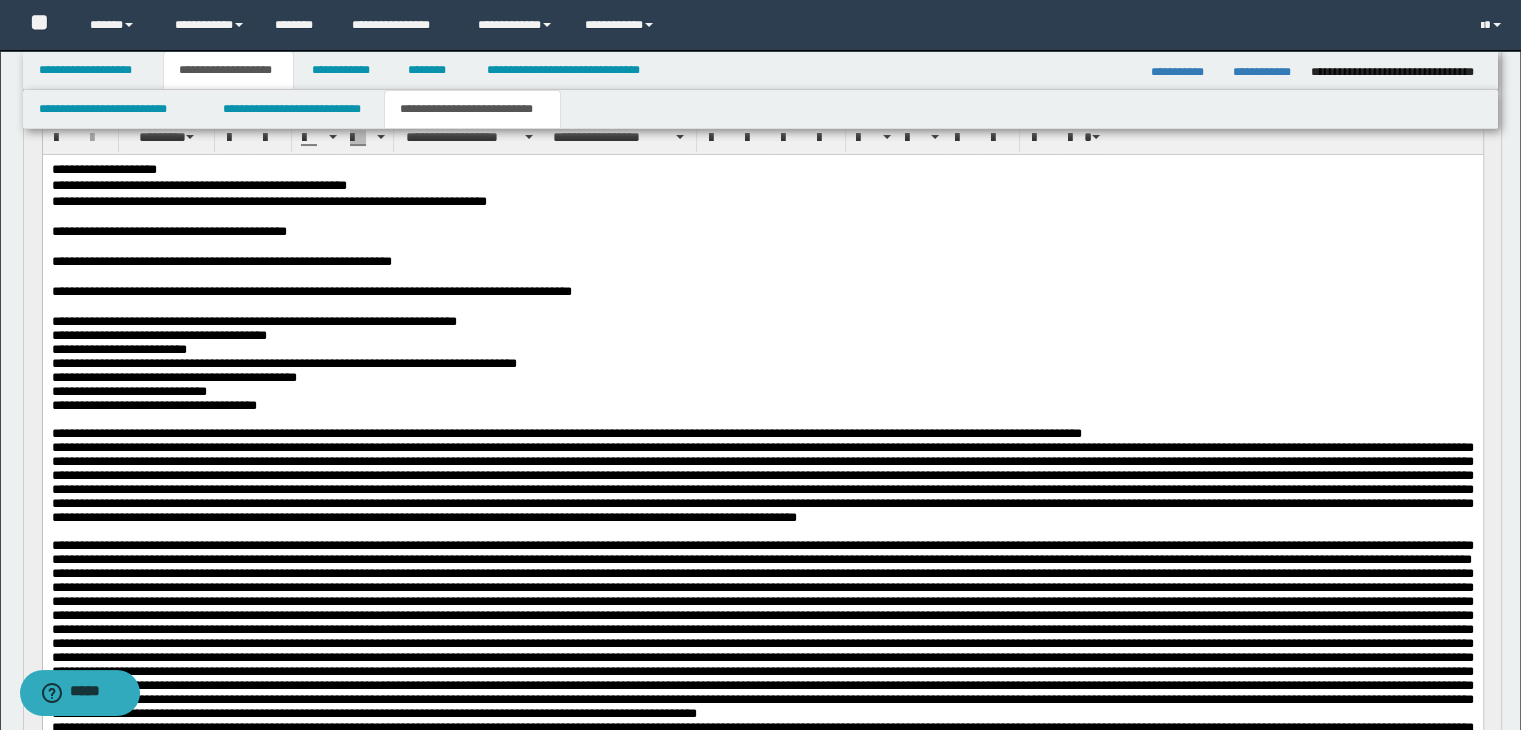 click on "**********" at bounding box center [762, 292] 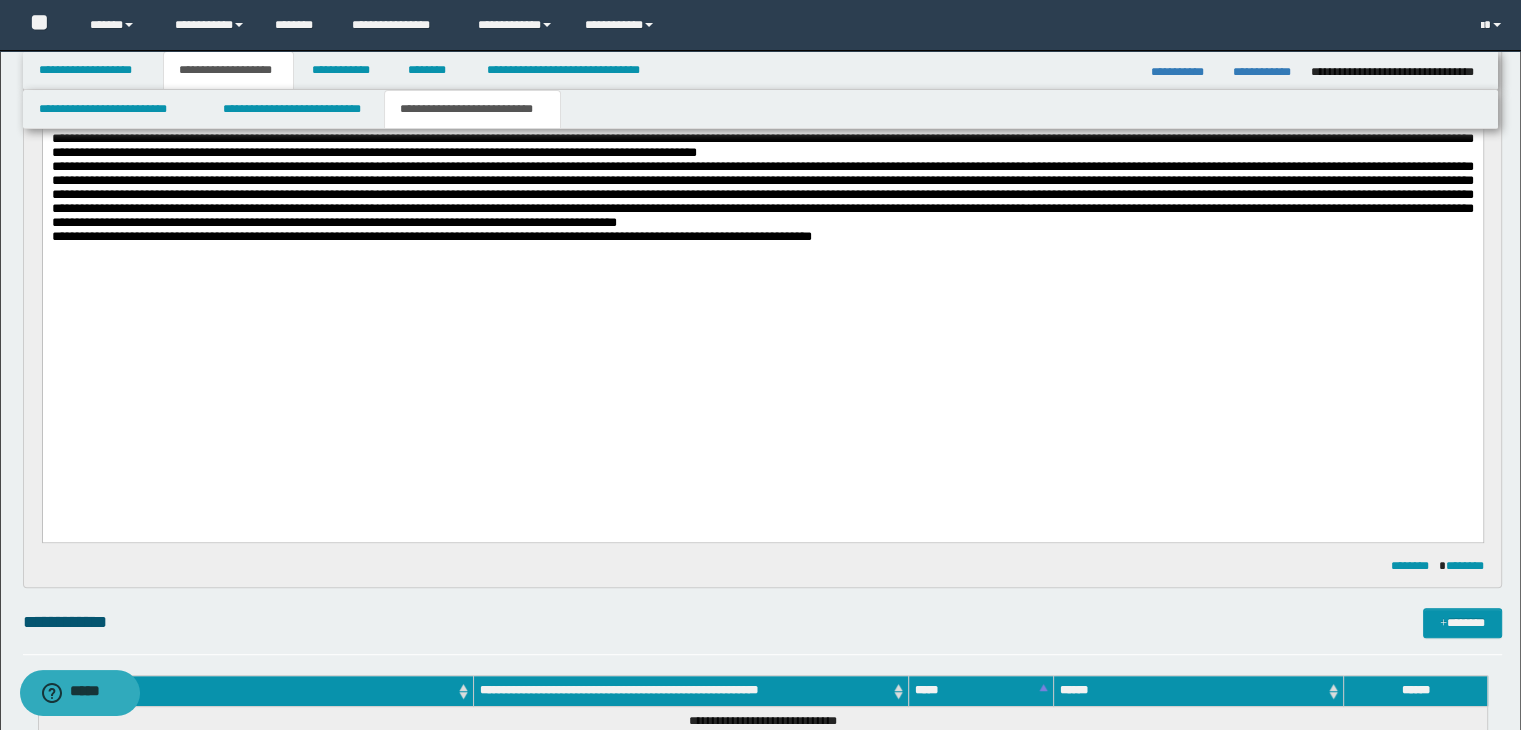scroll, scrollTop: 800, scrollLeft: 0, axis: vertical 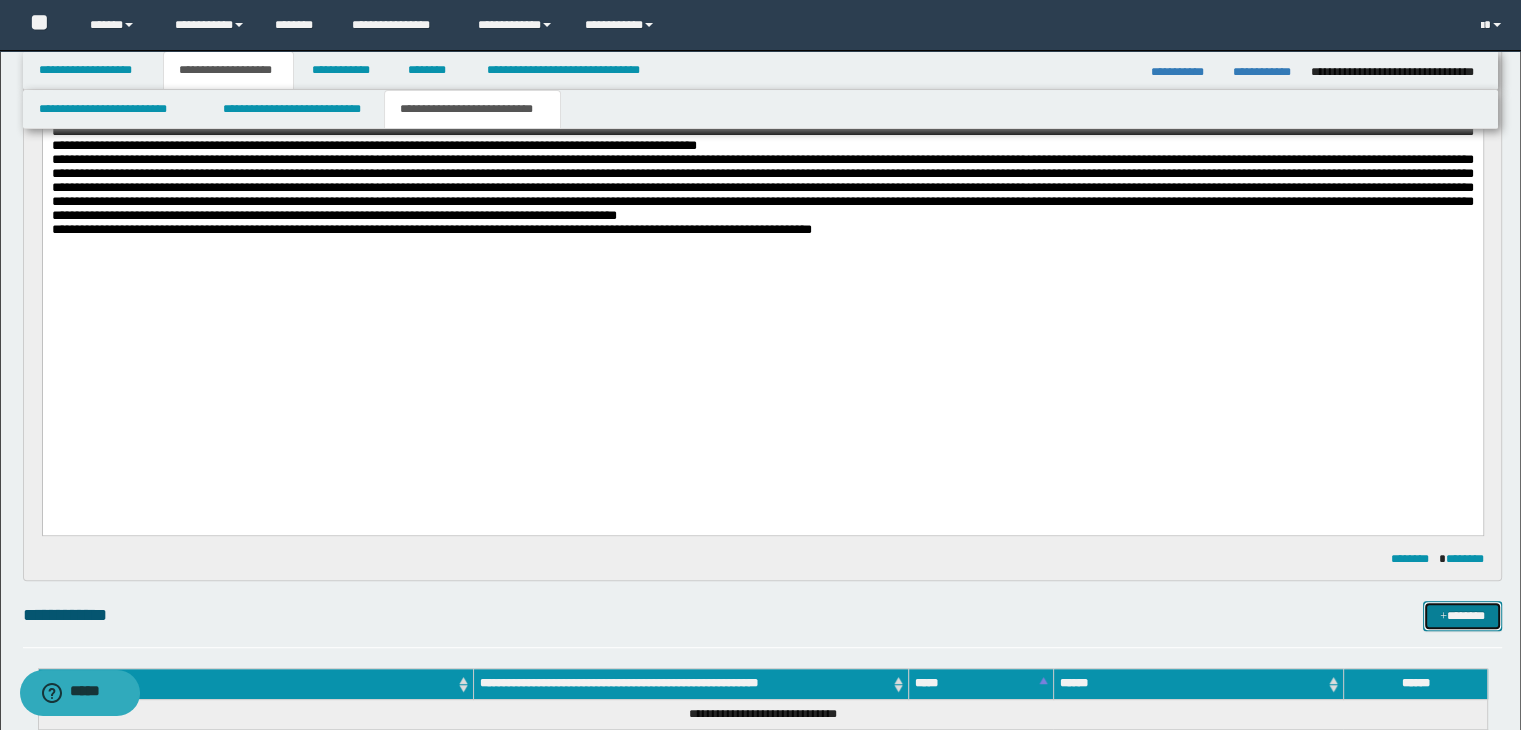 click on "*******" at bounding box center (1462, 616) 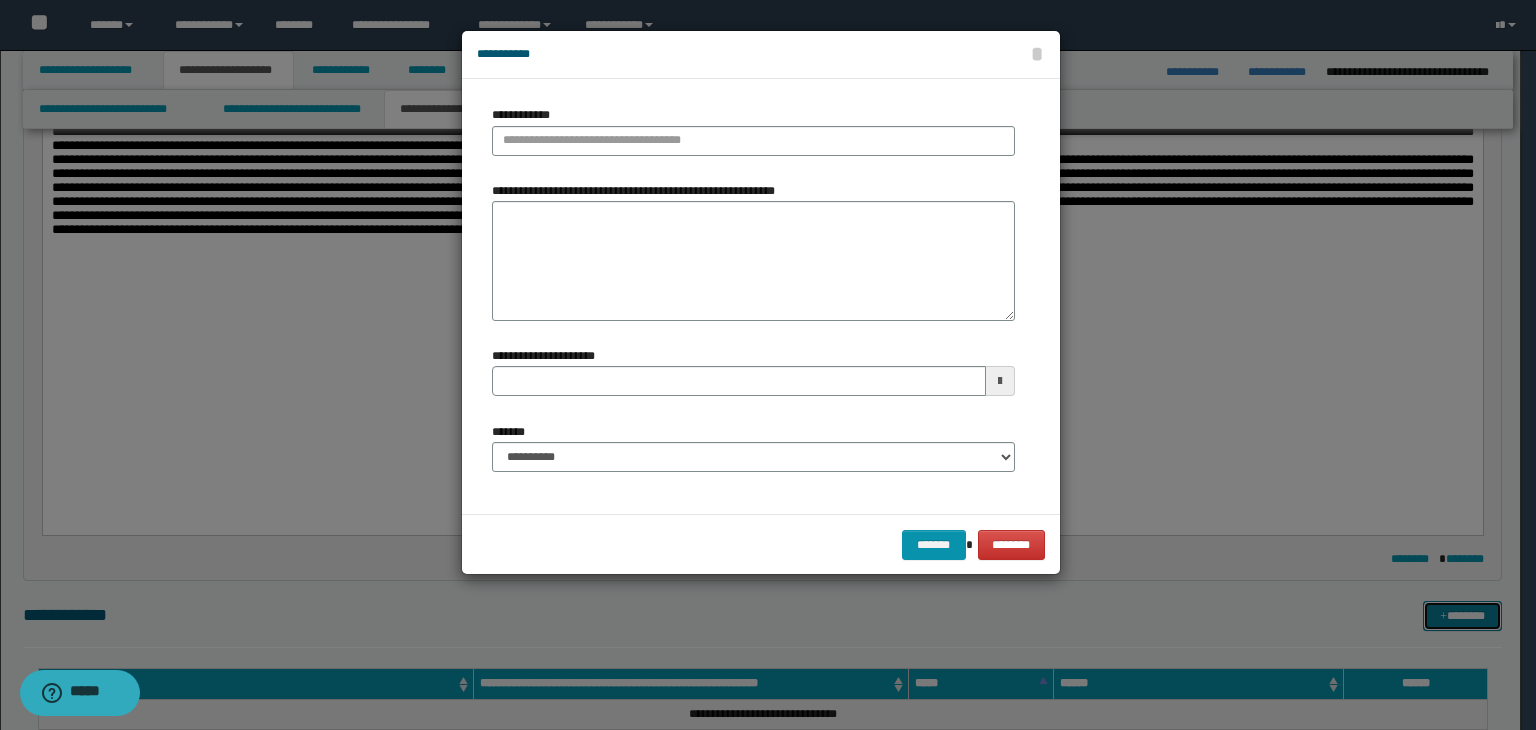 type 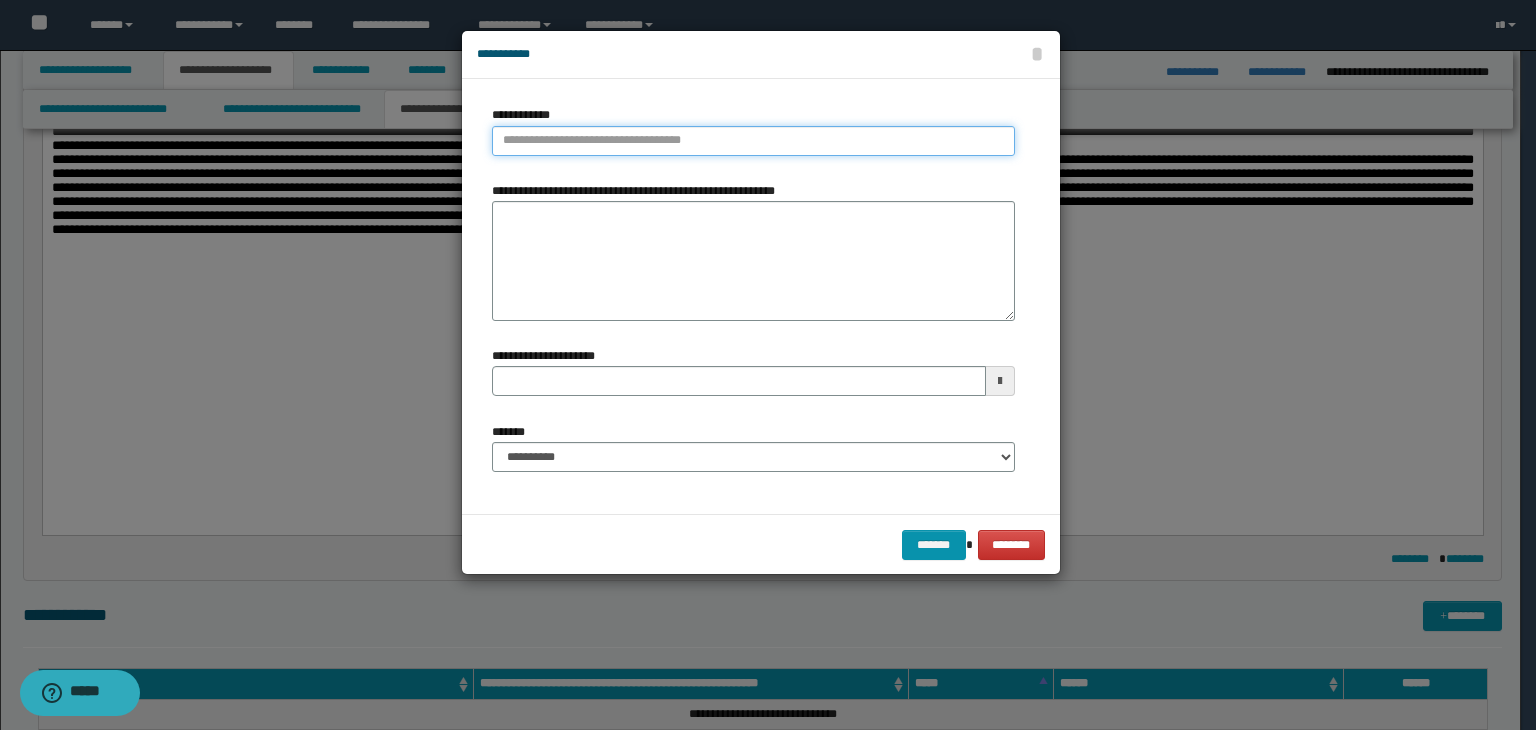 click on "**********" at bounding box center (753, 141) 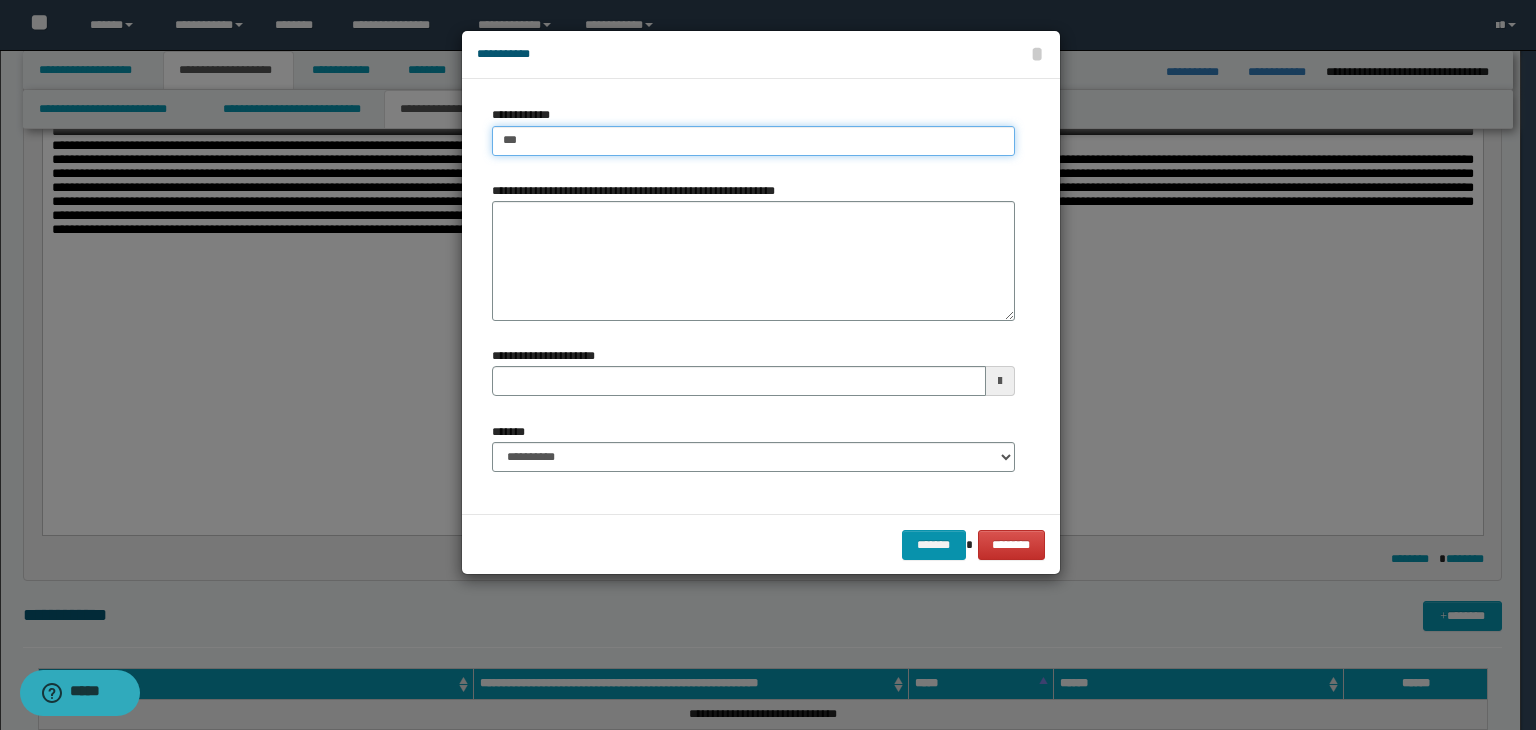 type on "****" 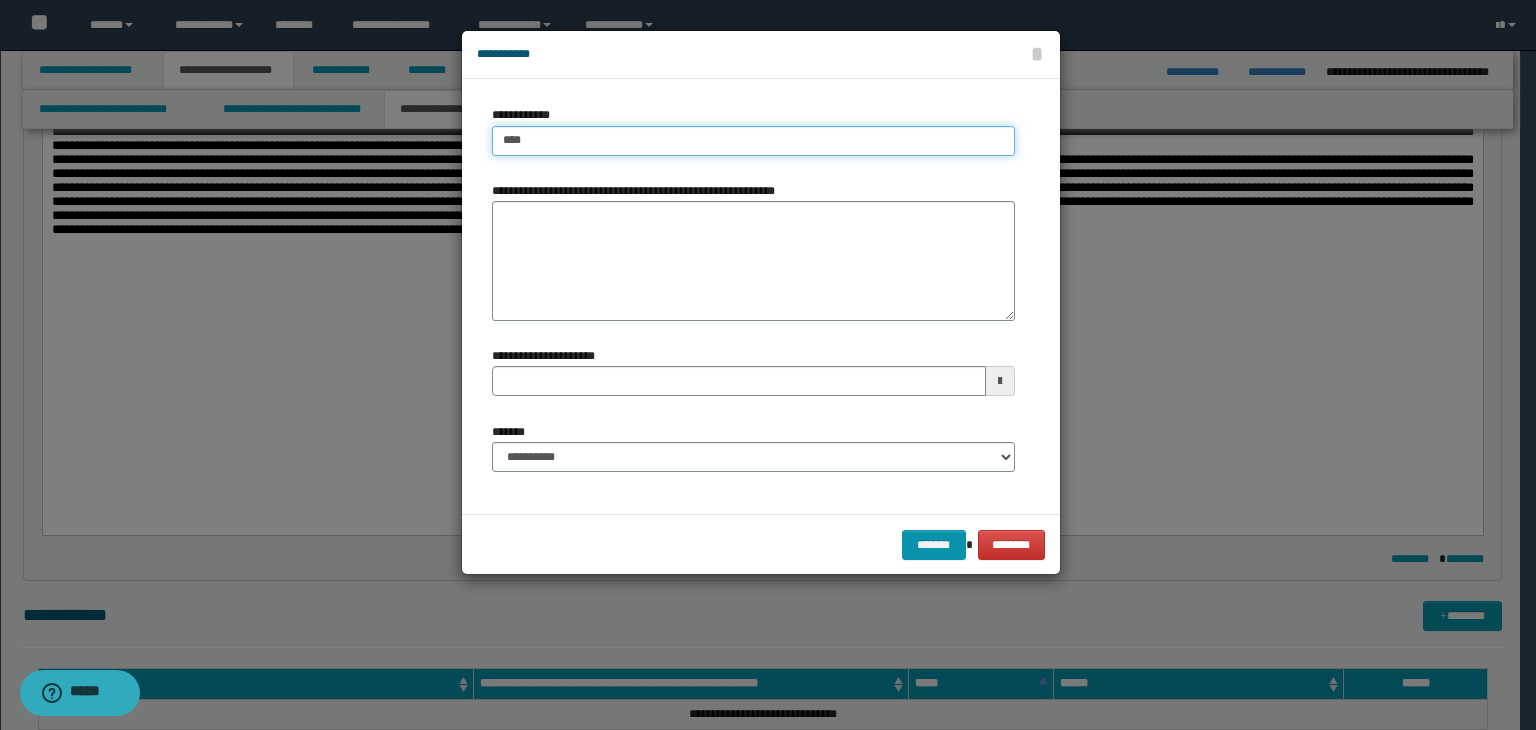 type on "****" 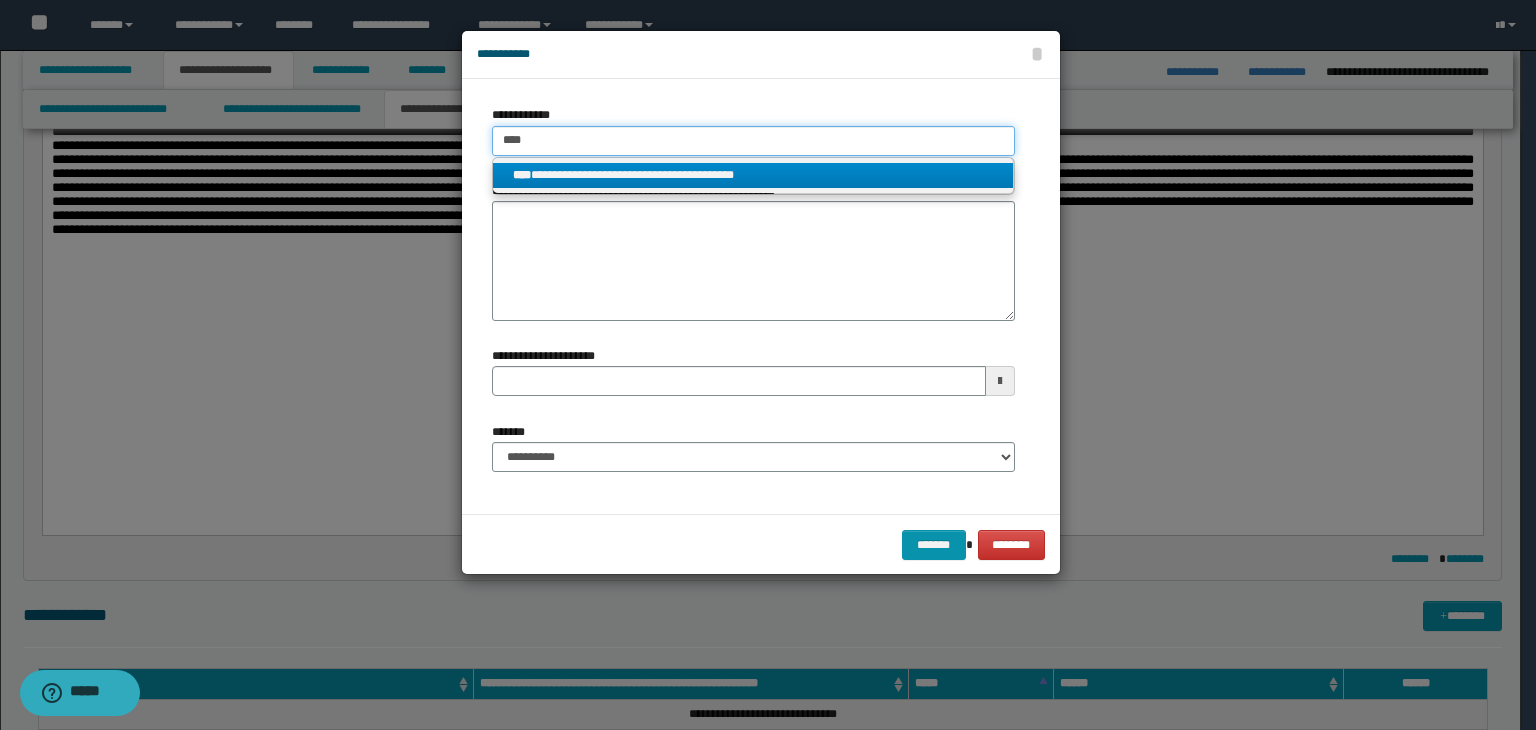 type on "****" 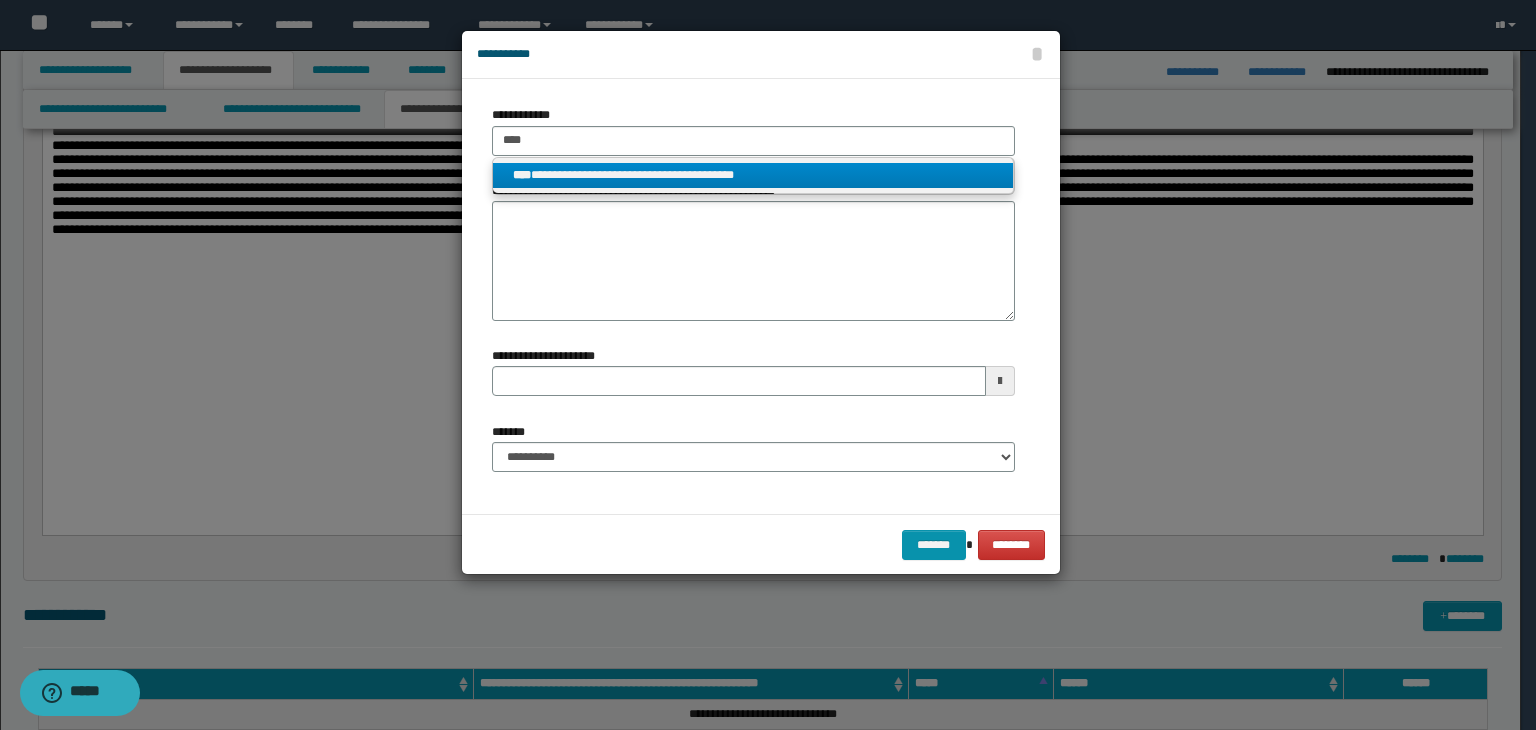 click on "**********" at bounding box center [753, 175] 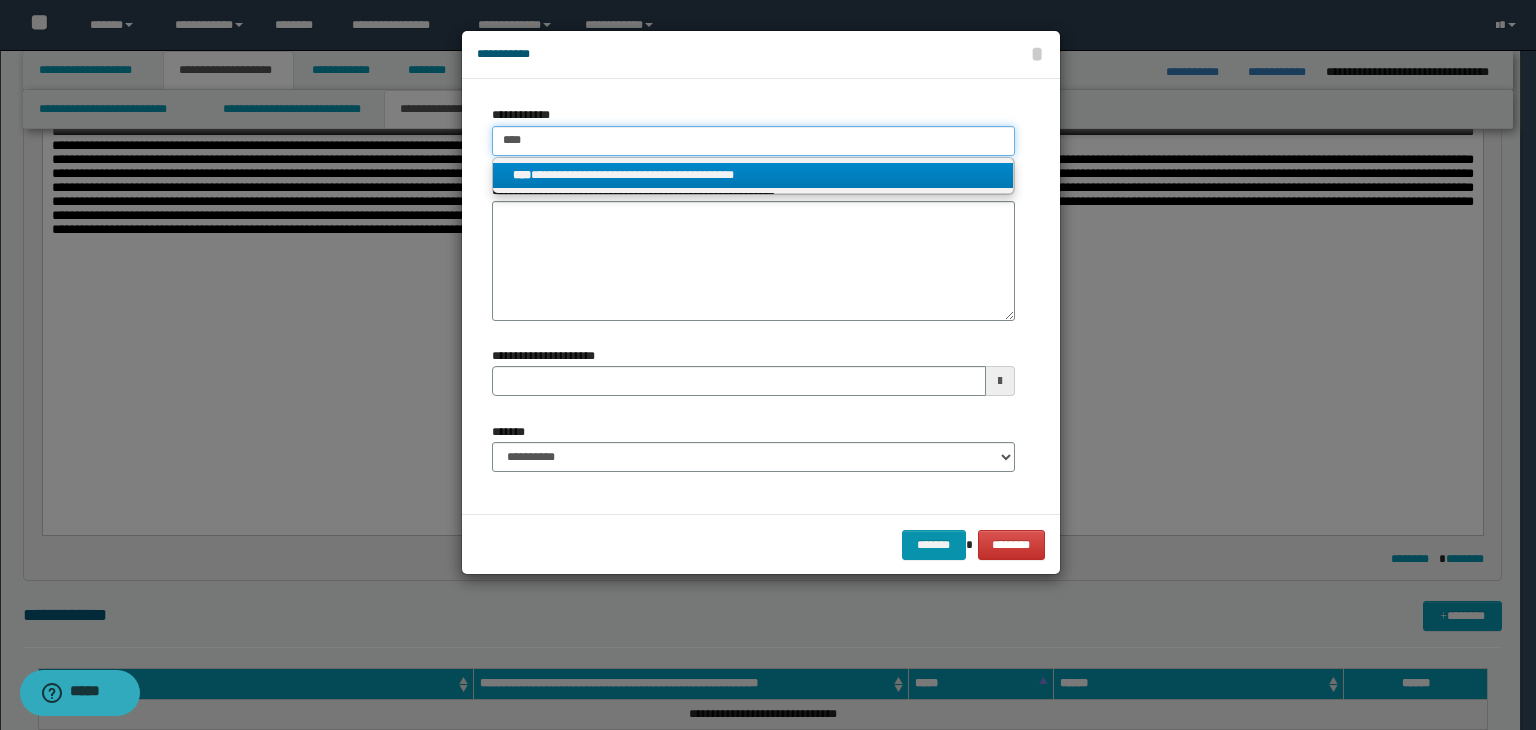 type 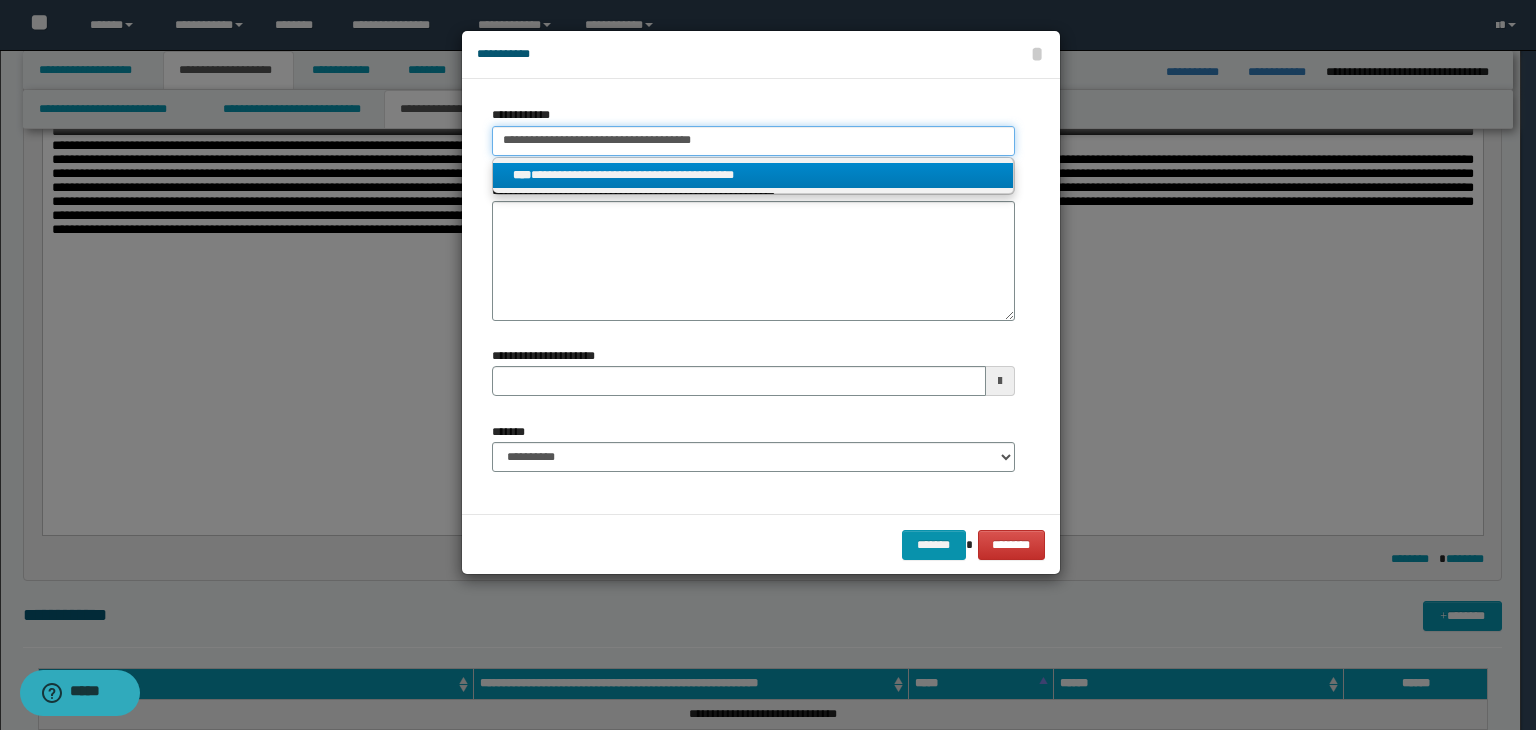 type 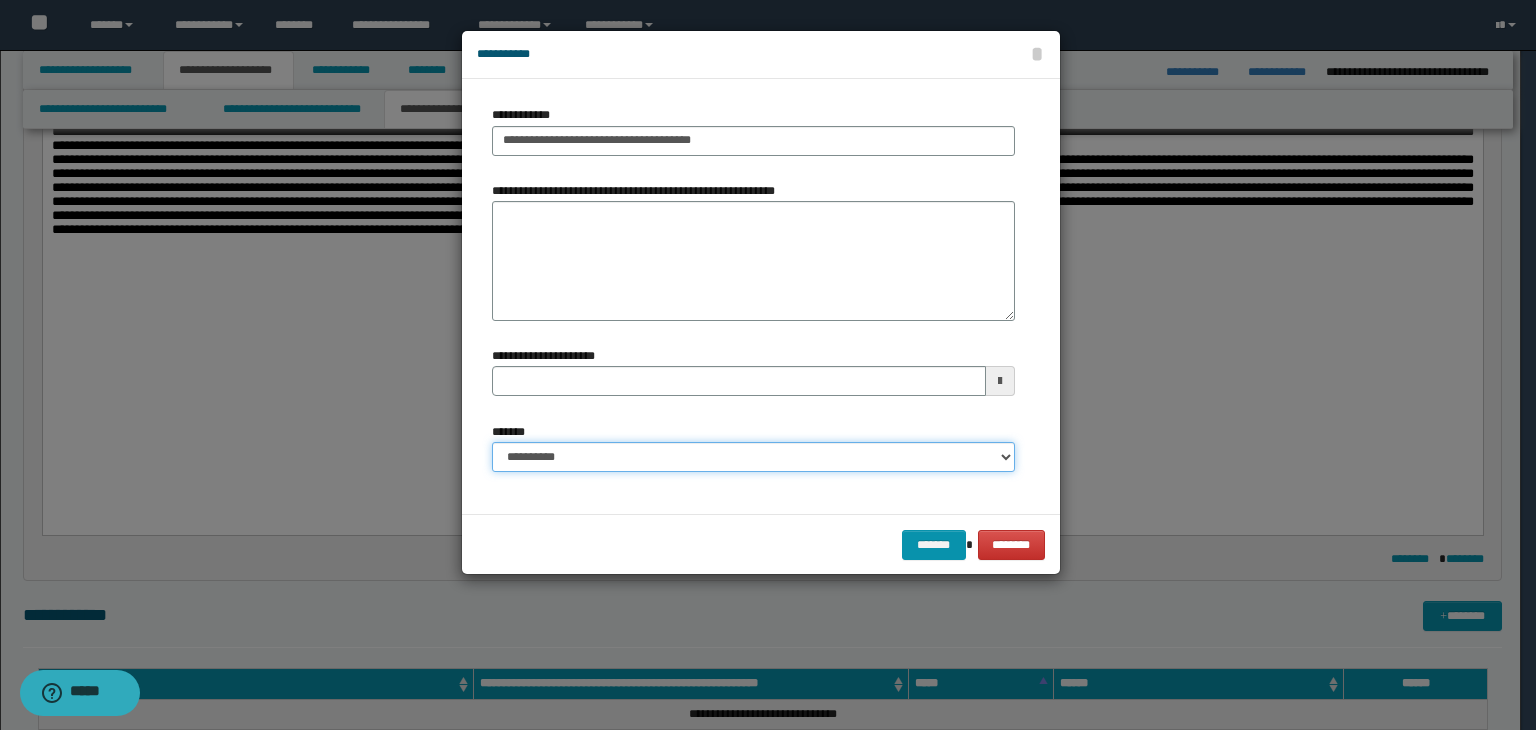 click on "**********" at bounding box center [753, 457] 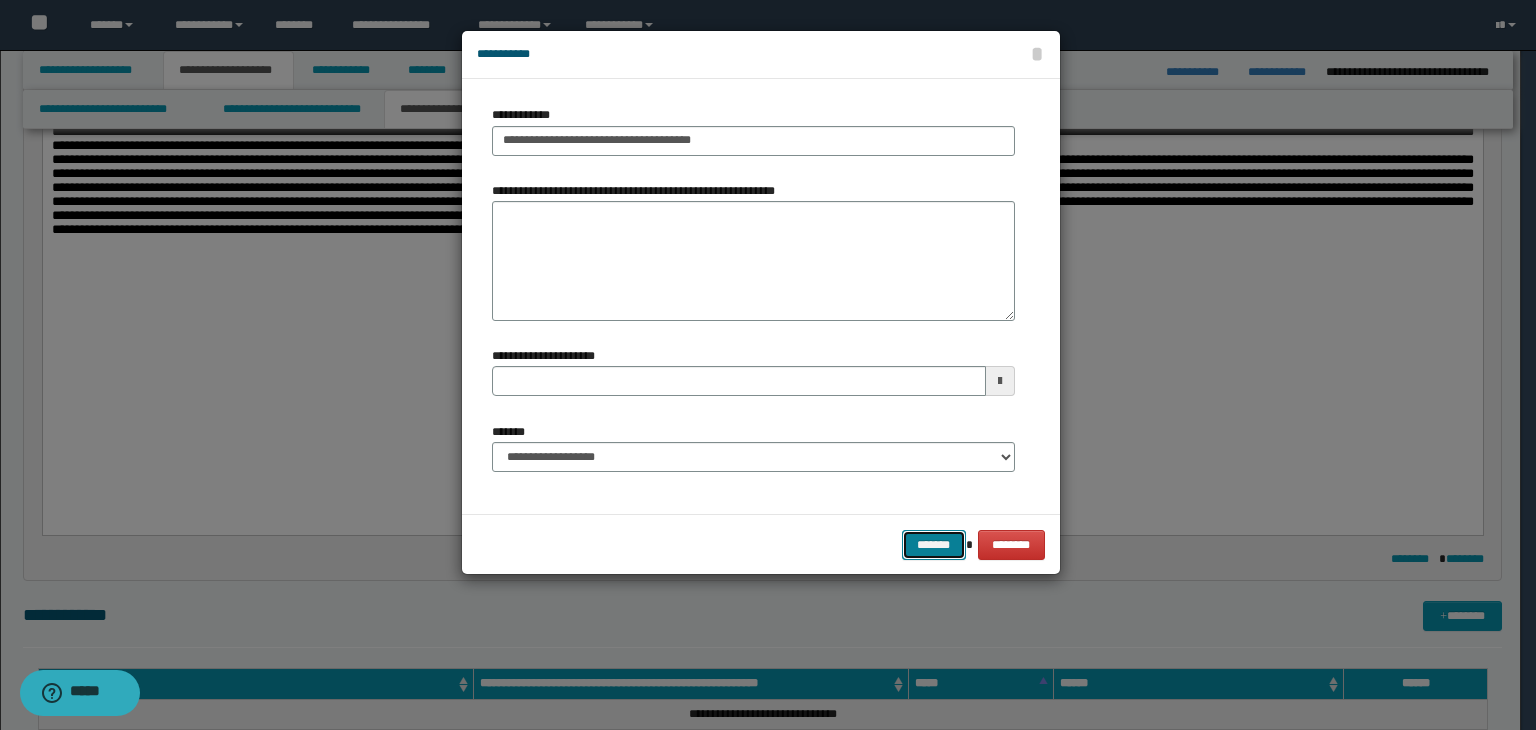 click on "*******" at bounding box center [934, 545] 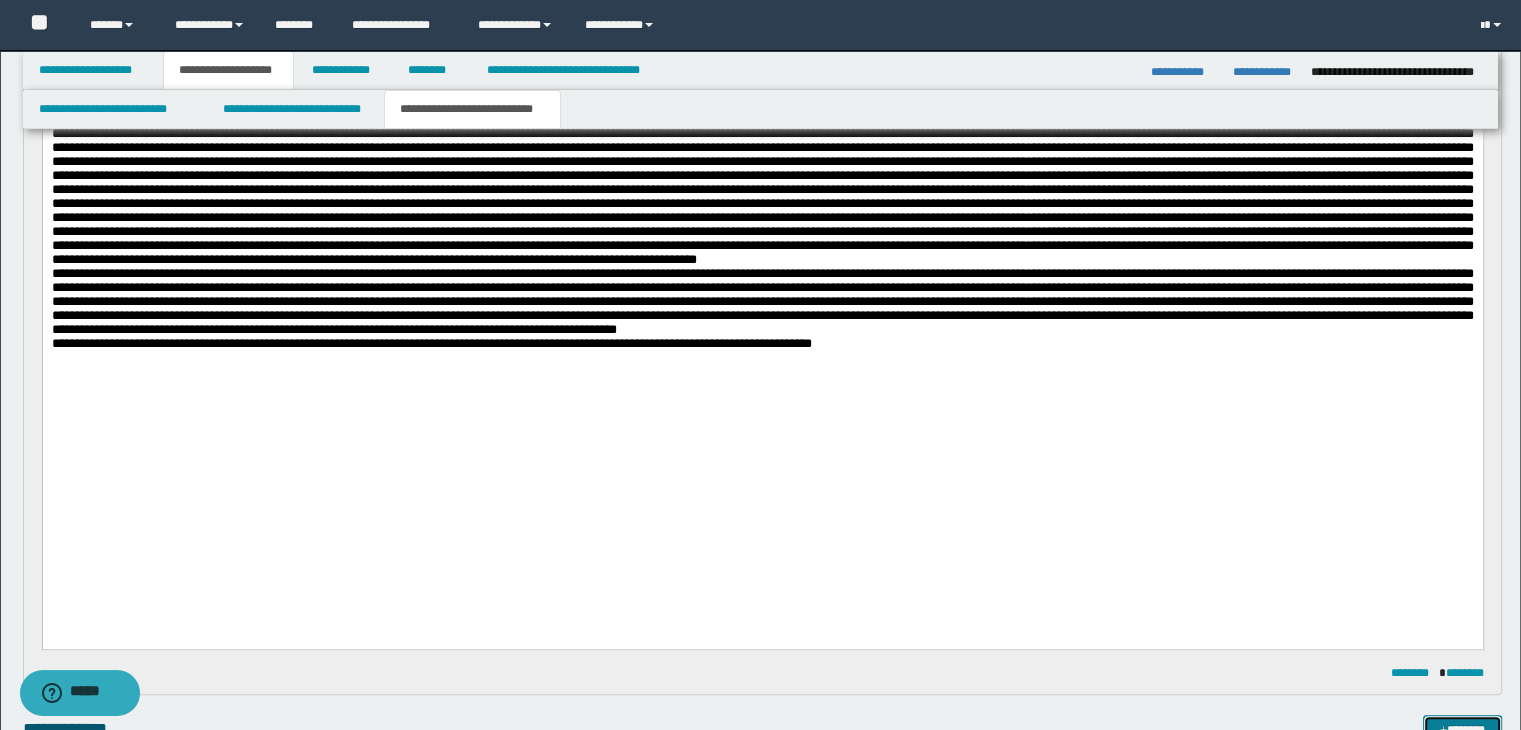 scroll, scrollTop: 800, scrollLeft: 0, axis: vertical 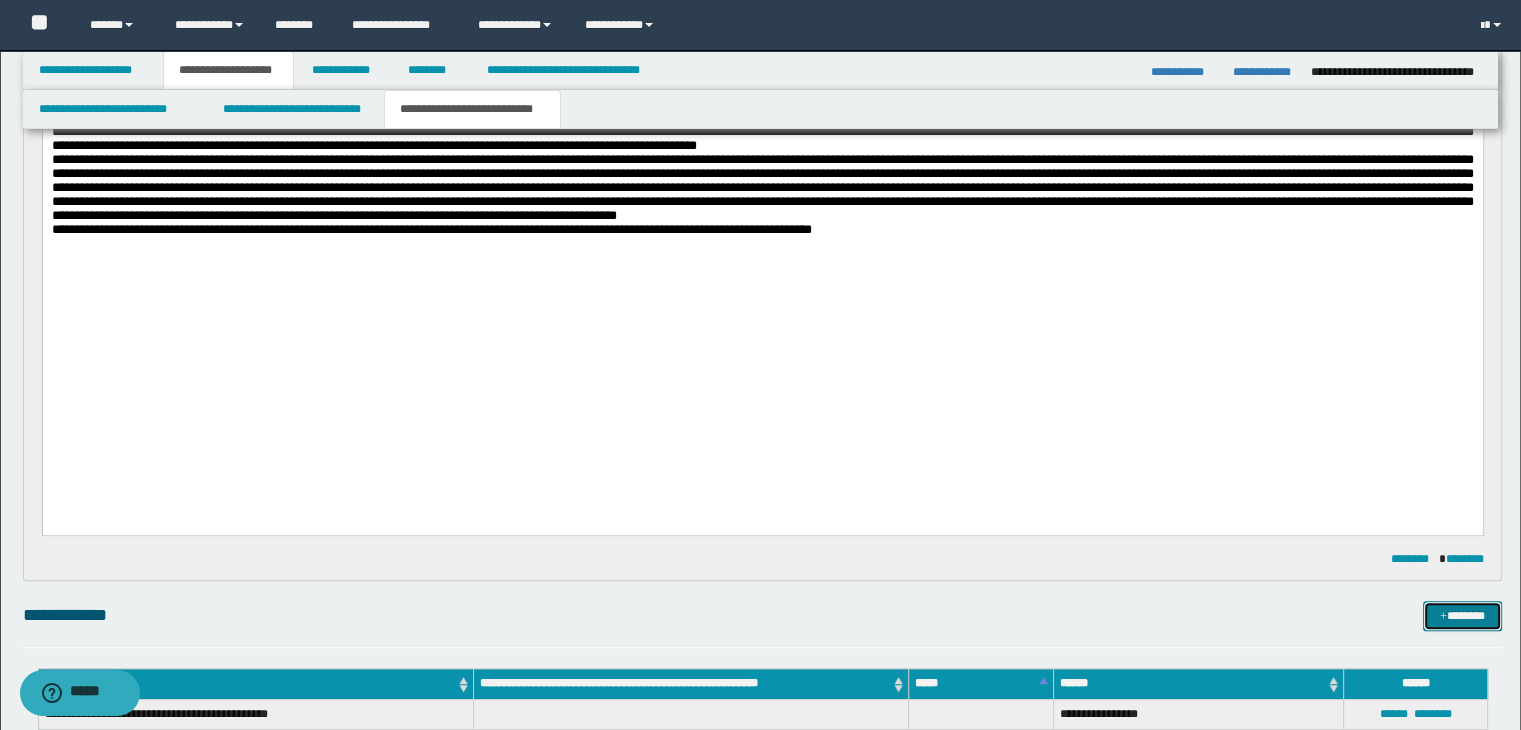 click on "*******" at bounding box center [1462, 616] 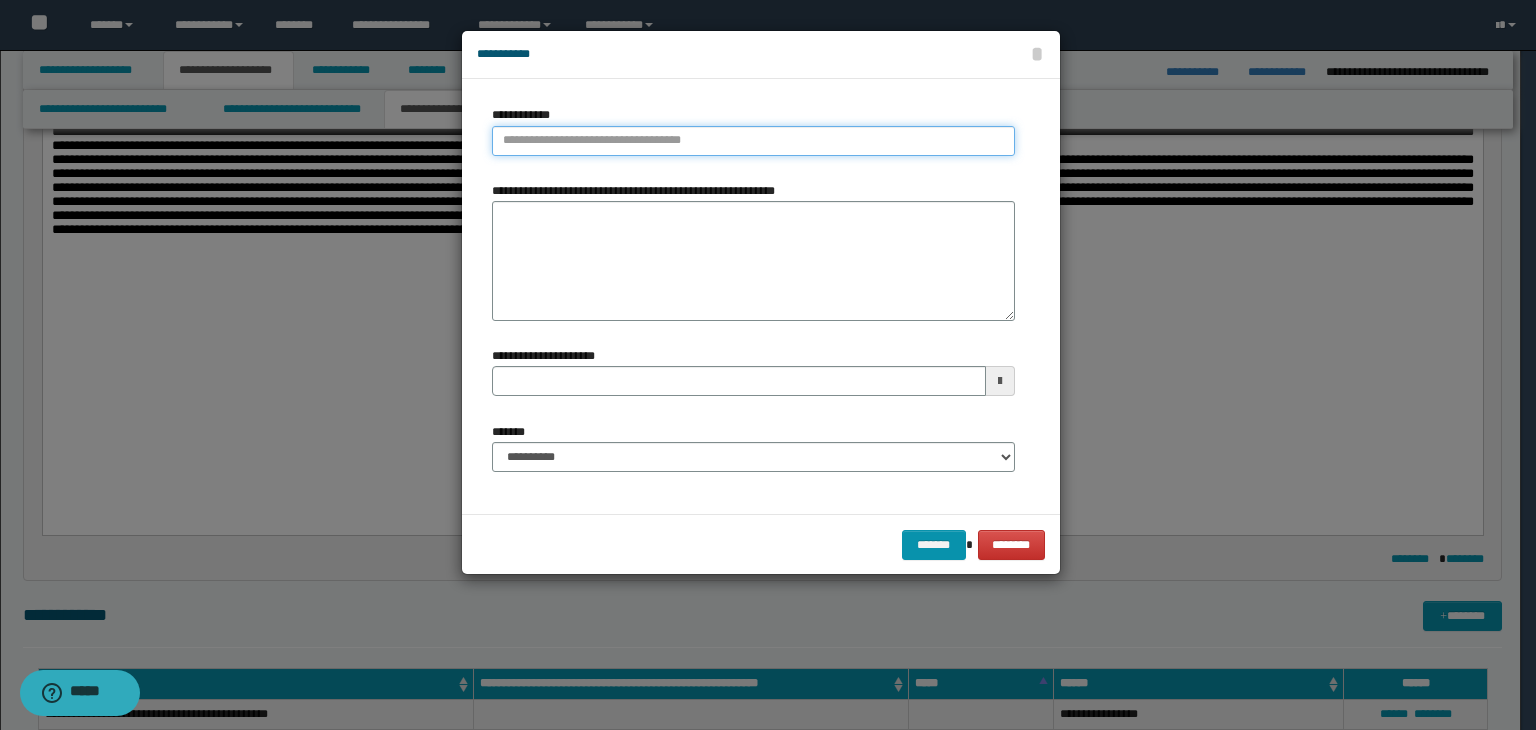 type on "**********" 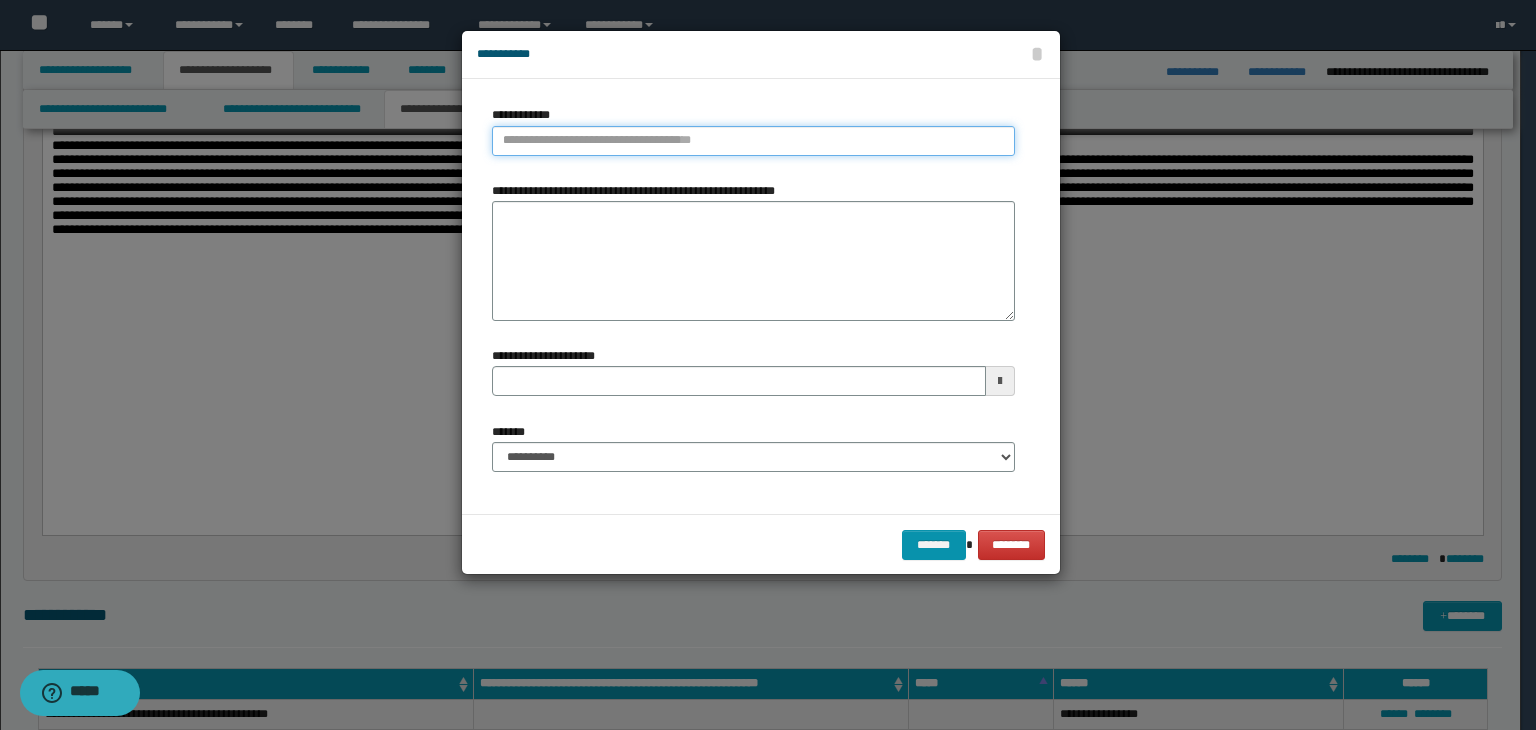 click on "**********" at bounding box center (753, 141) 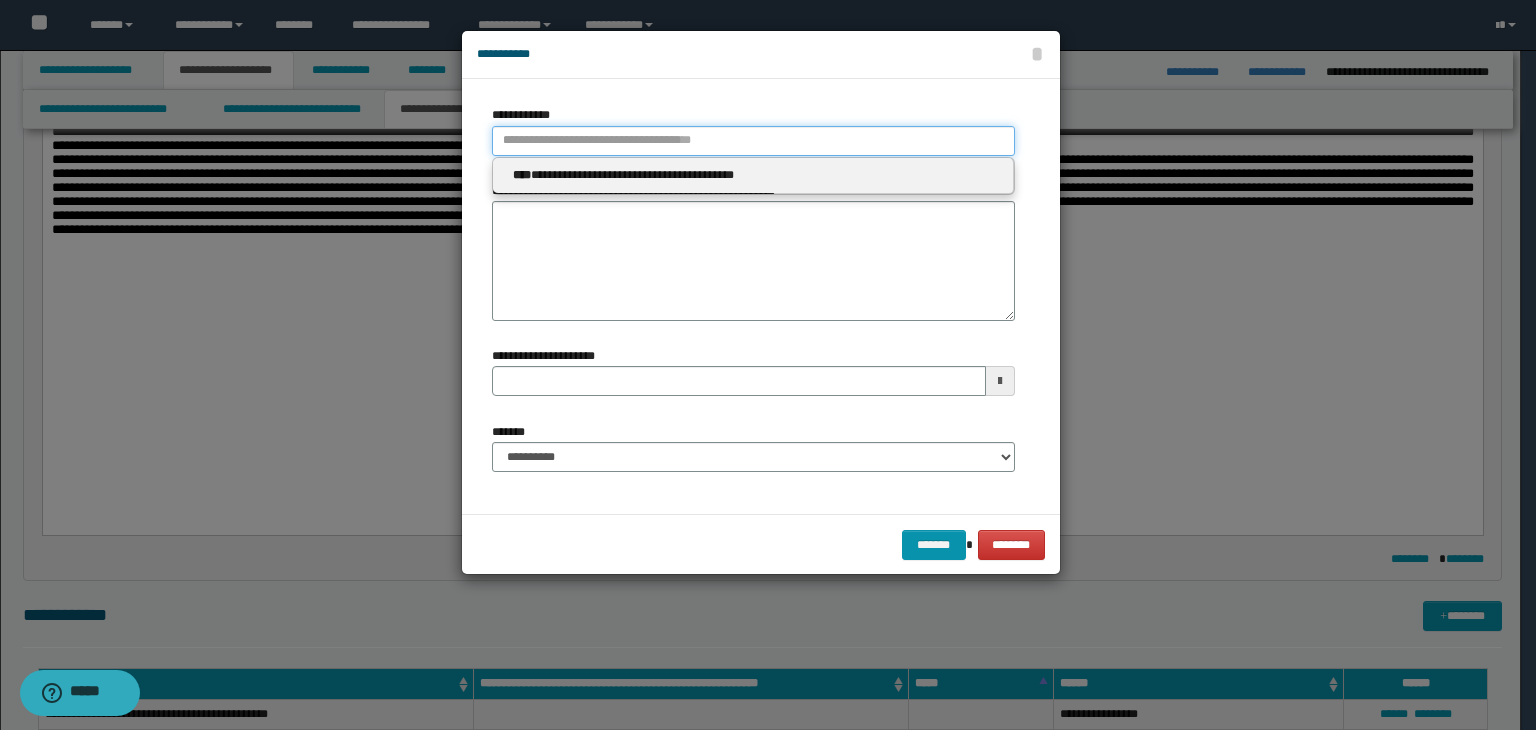 type 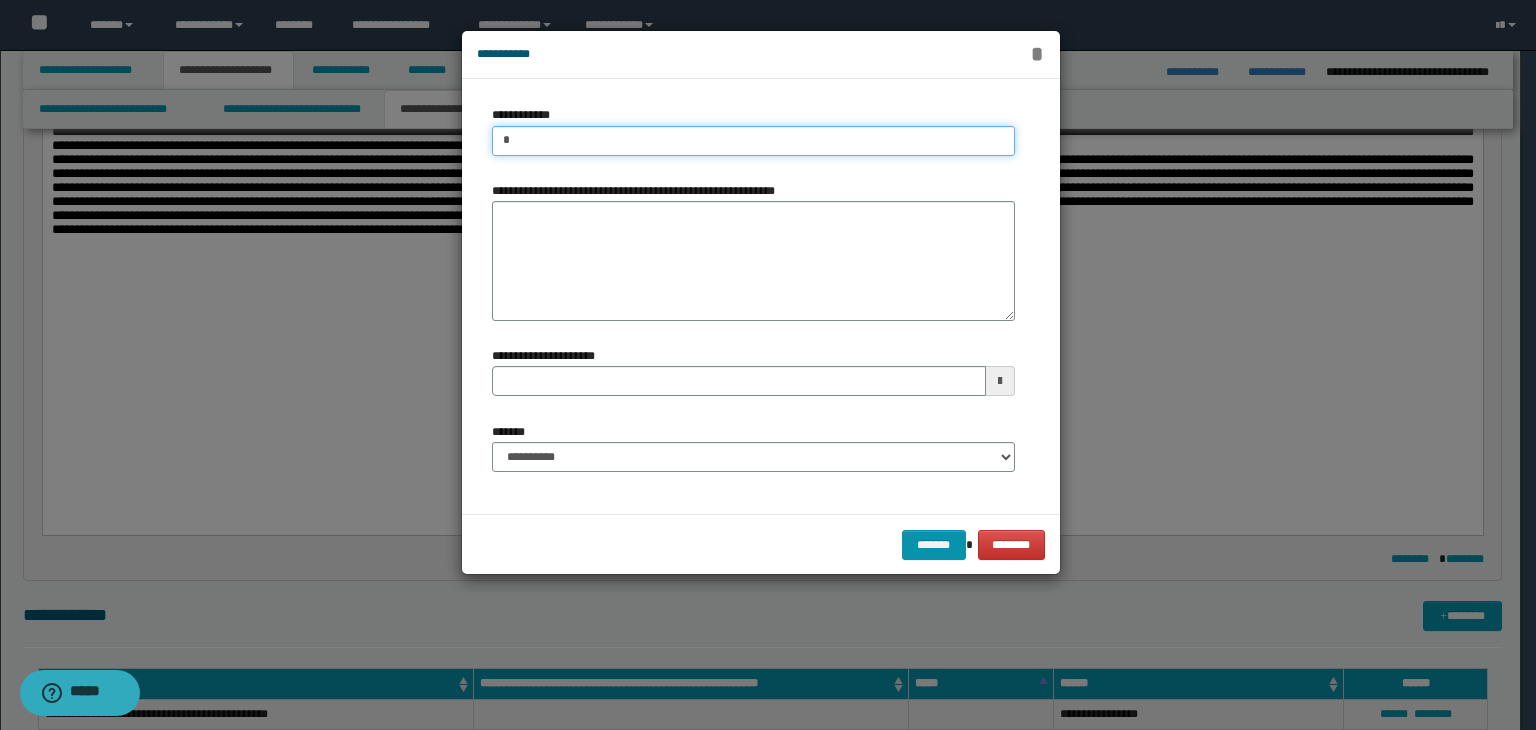 type on "*" 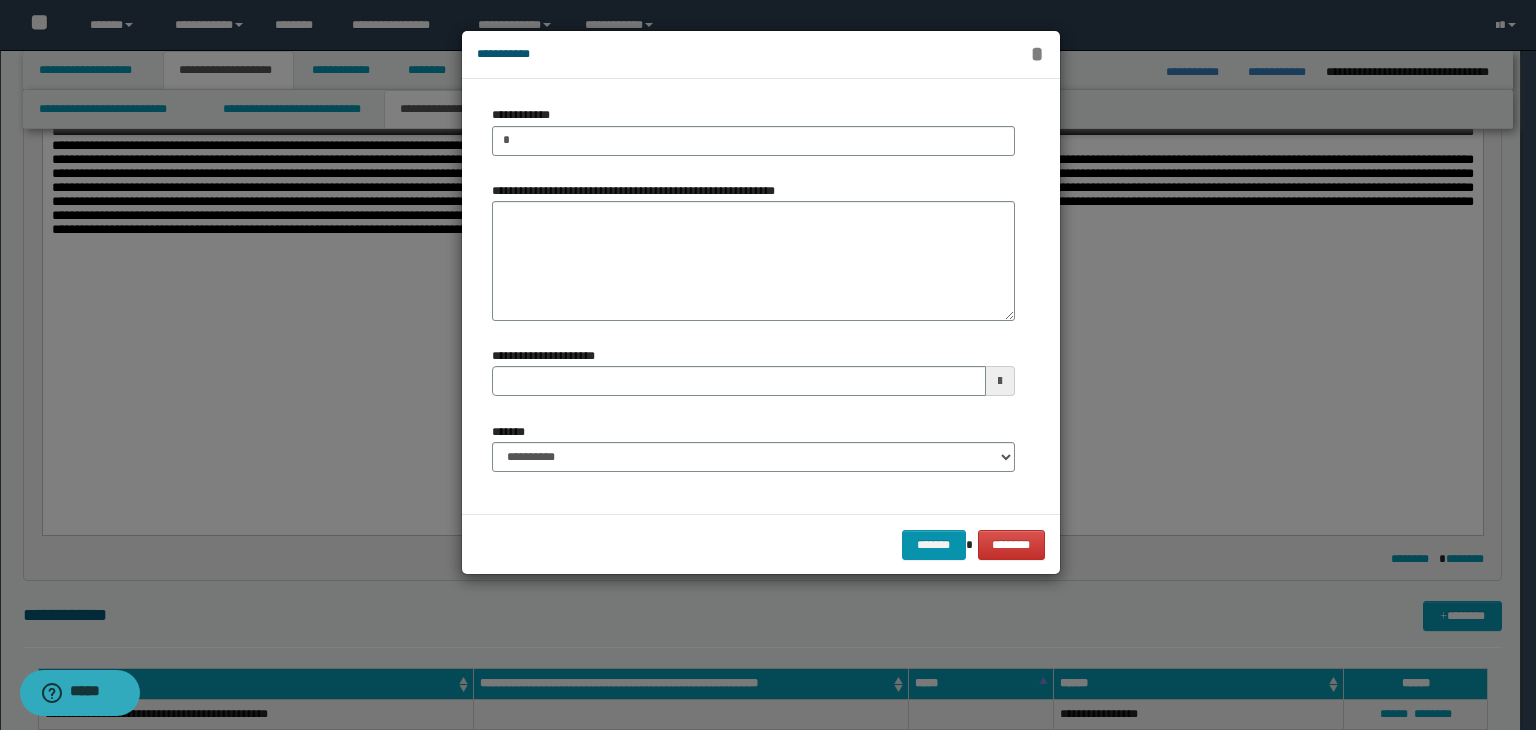 click on "*" at bounding box center [1037, 54] 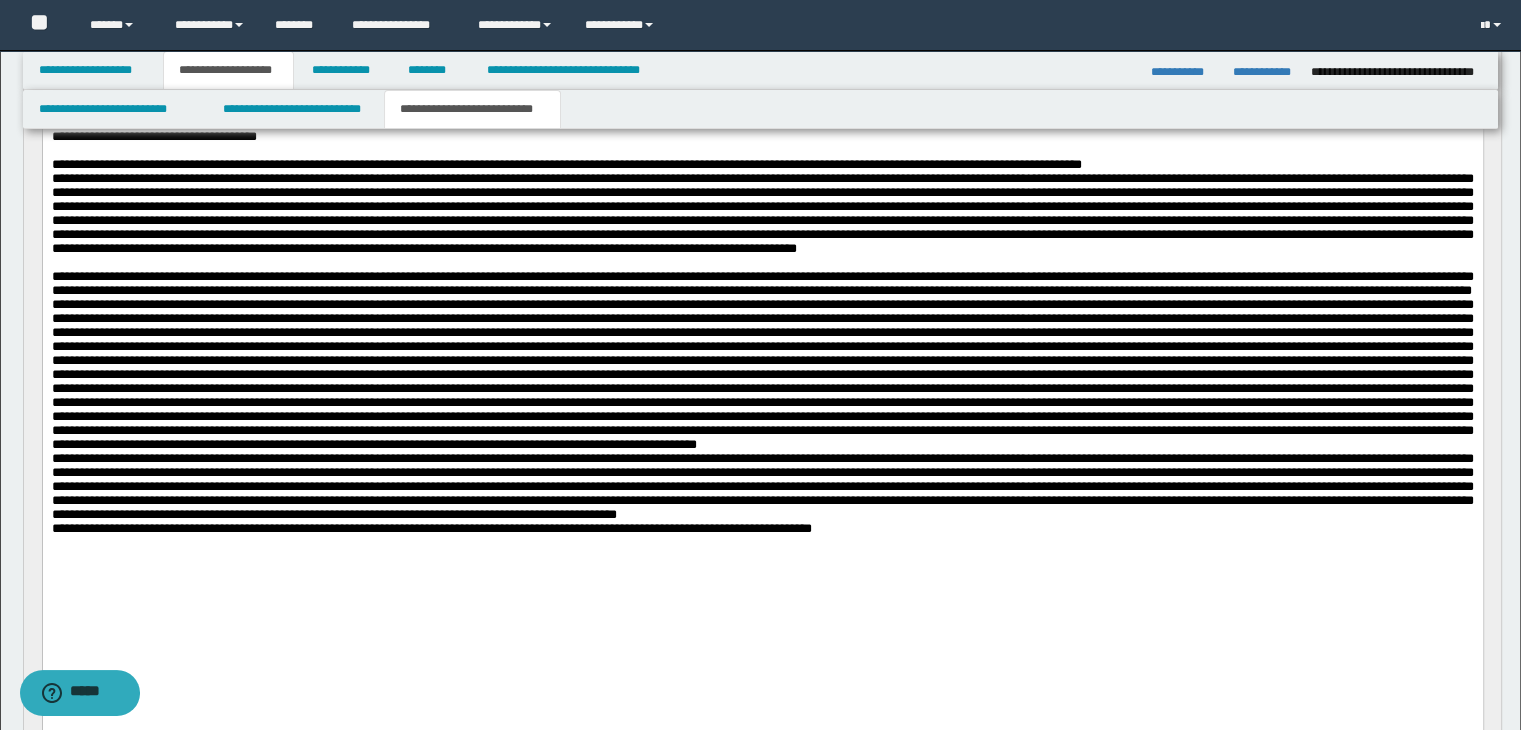 scroll, scrollTop: 500, scrollLeft: 0, axis: vertical 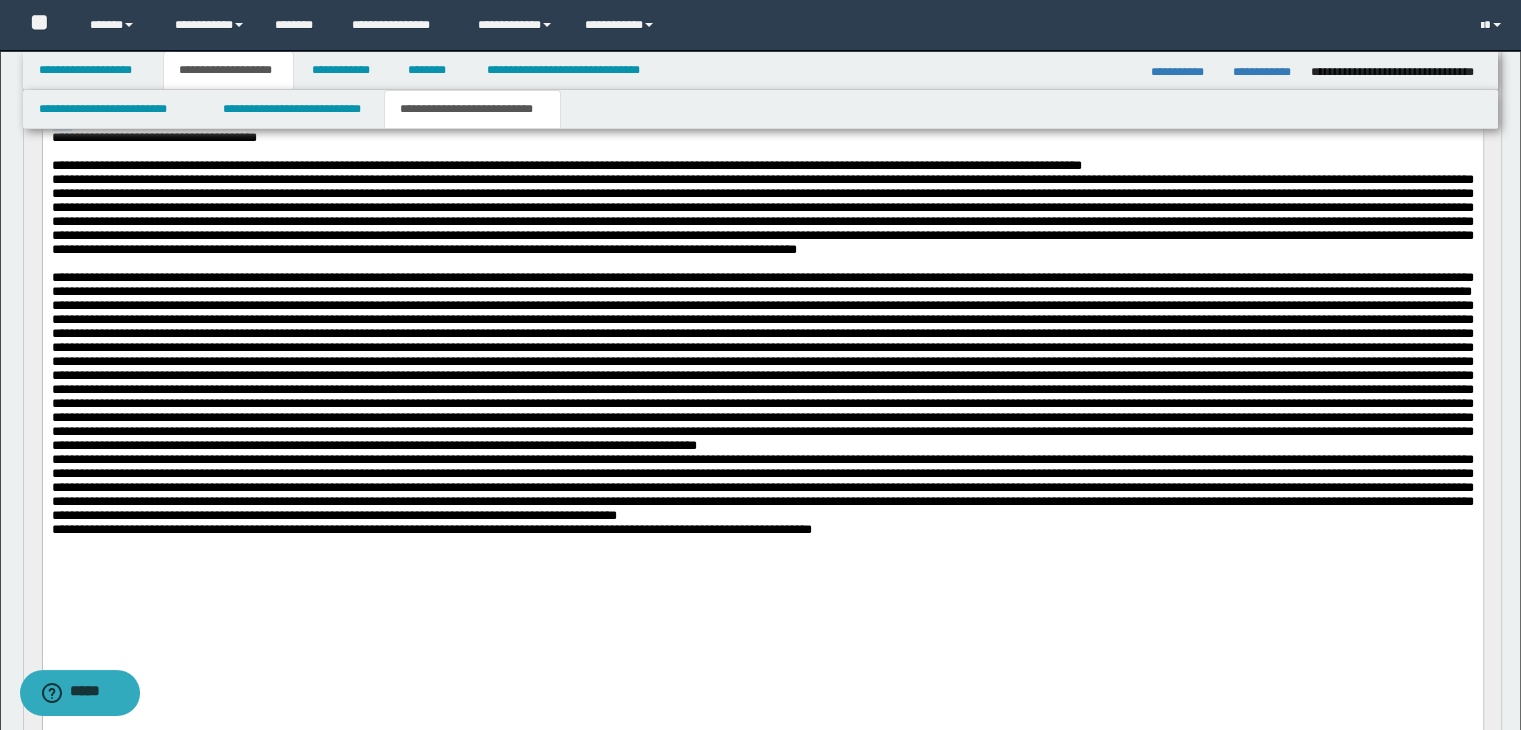 drag, startPoint x: 53, startPoint y: 144, endPoint x: 81, endPoint y: 143, distance: 28.01785 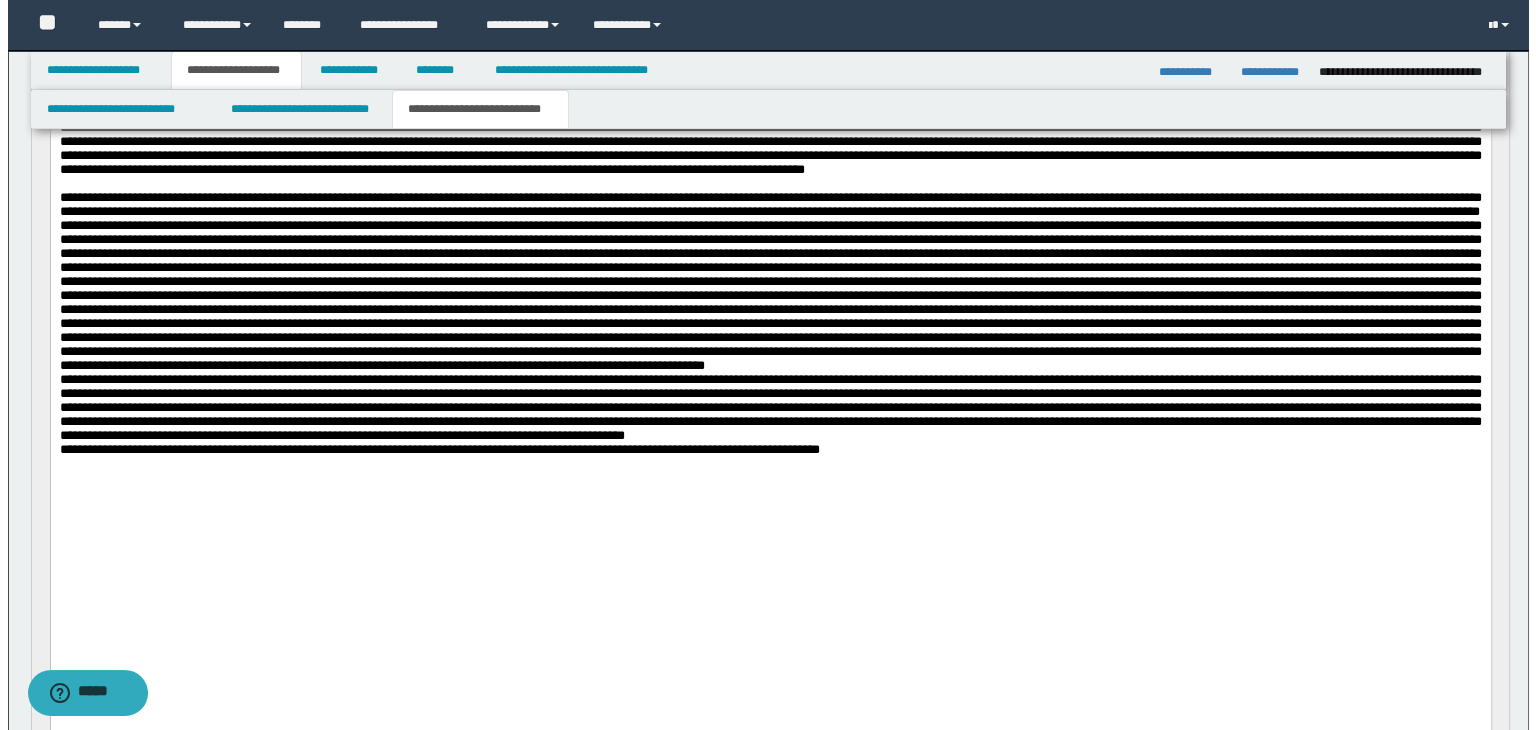 scroll, scrollTop: 700, scrollLeft: 0, axis: vertical 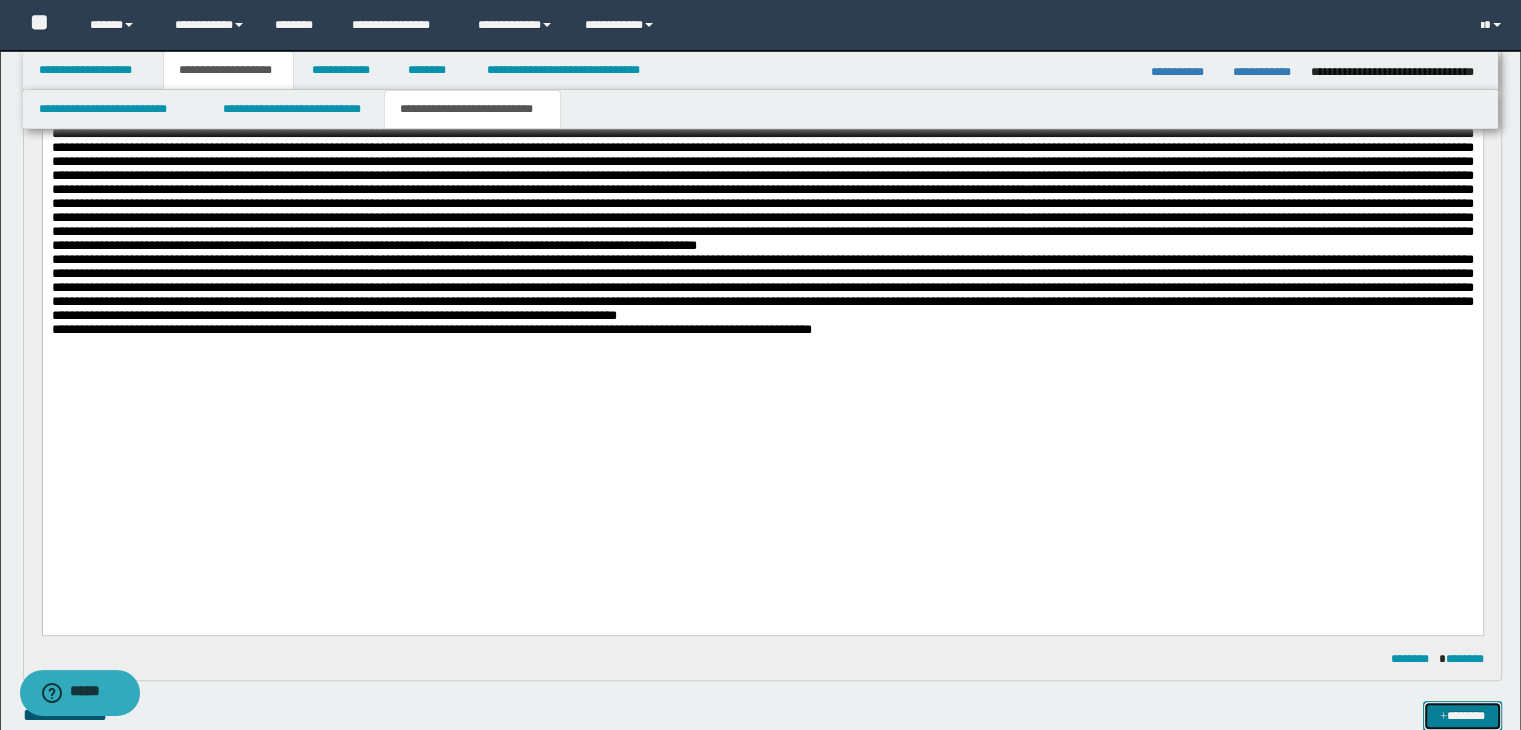 click on "*******" at bounding box center (1462, 716) 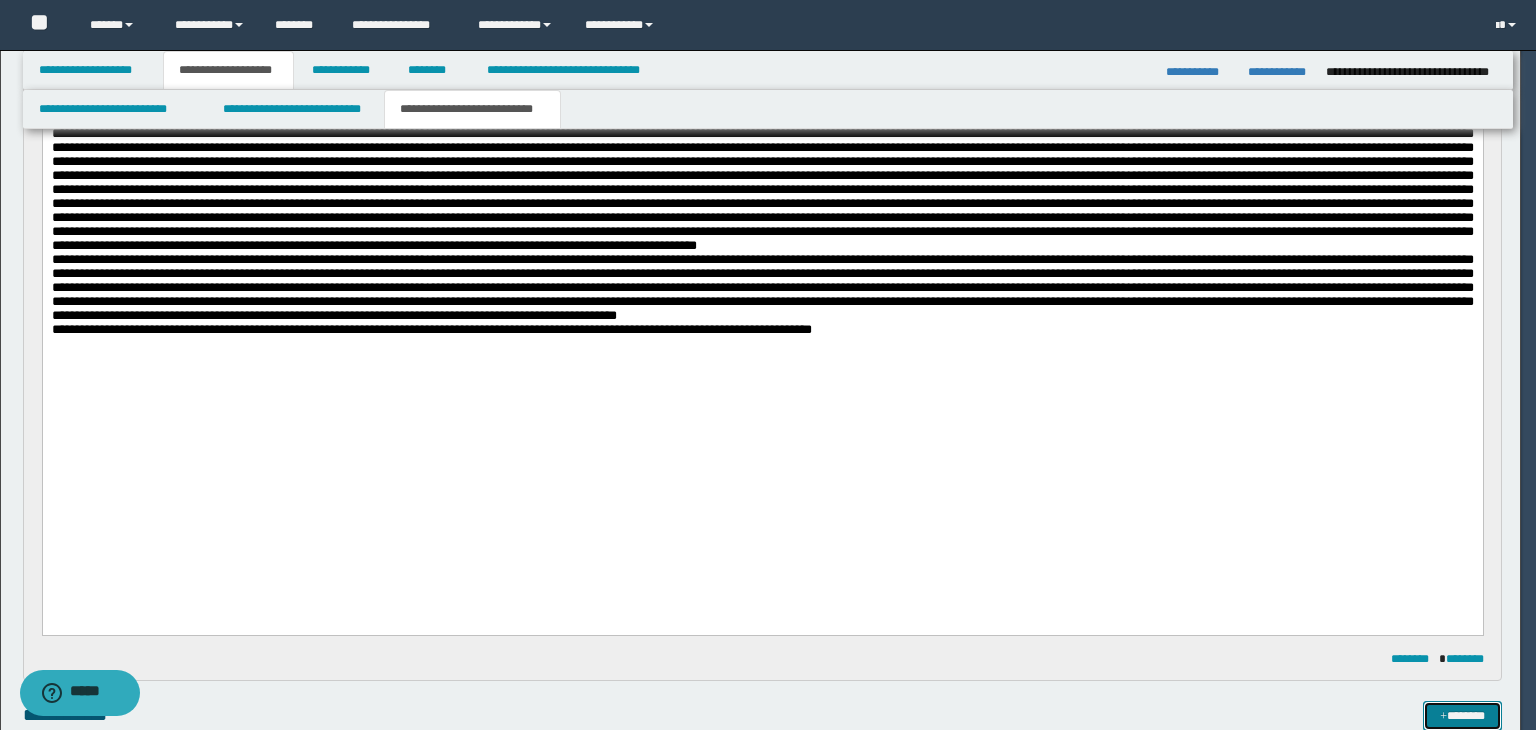 type 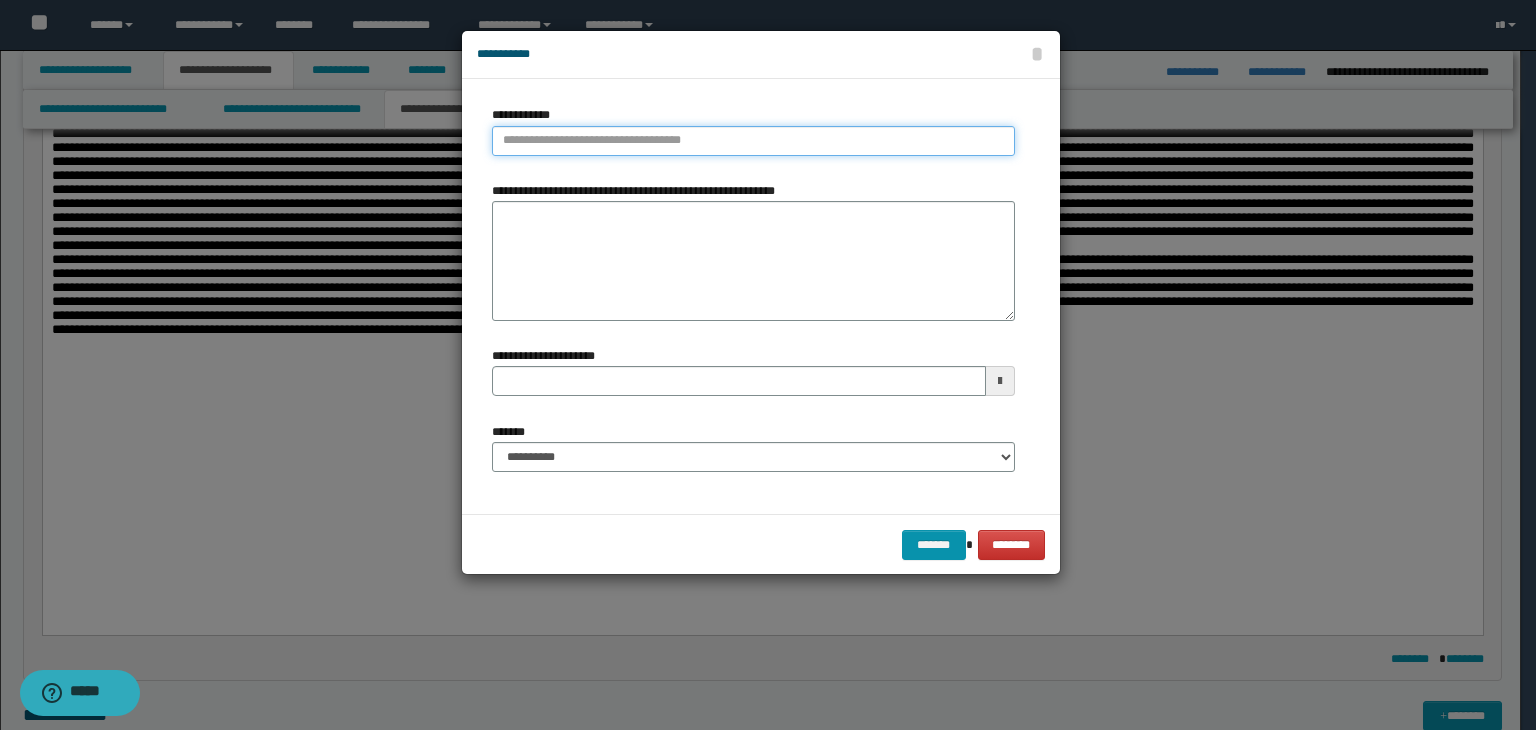 click on "**********" at bounding box center (753, 141) 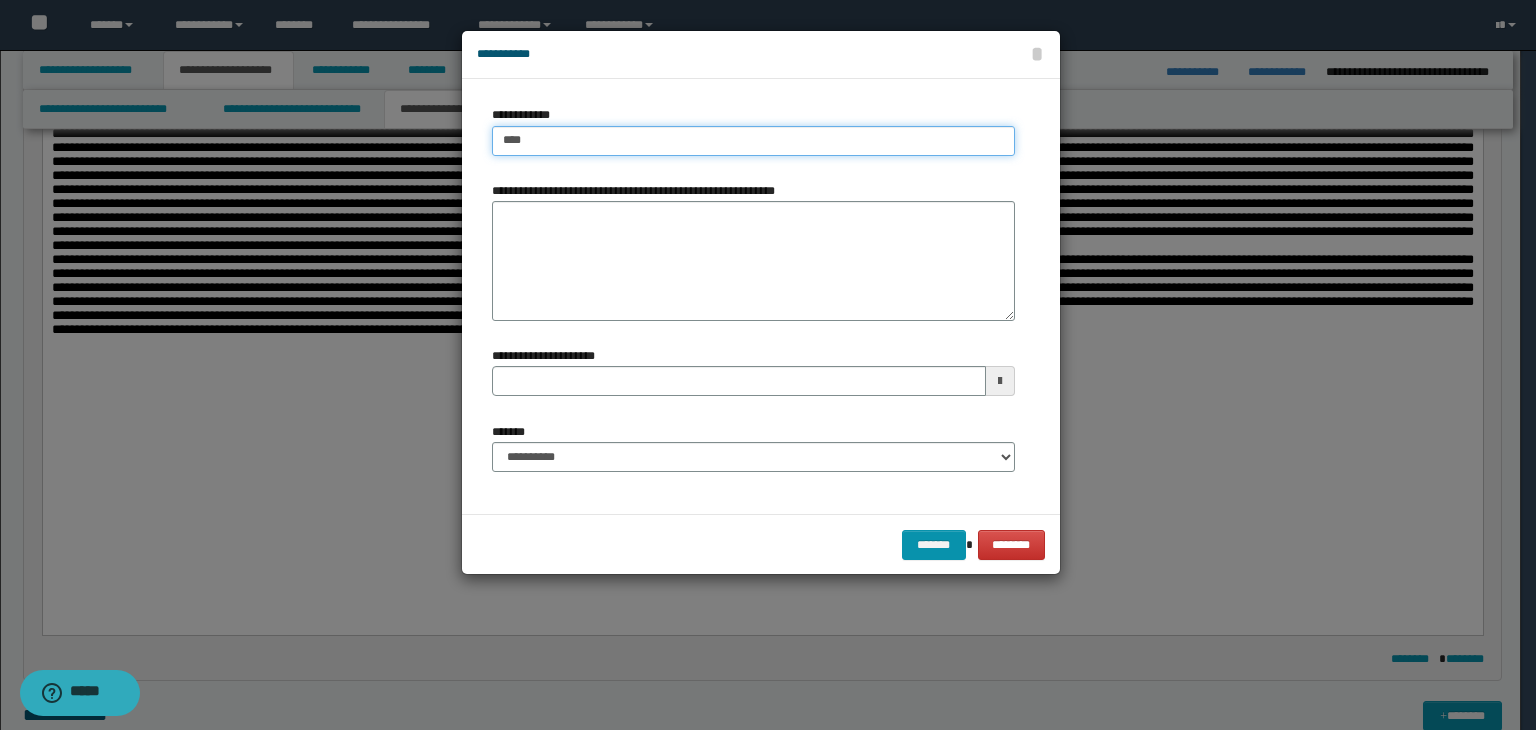 type on "****" 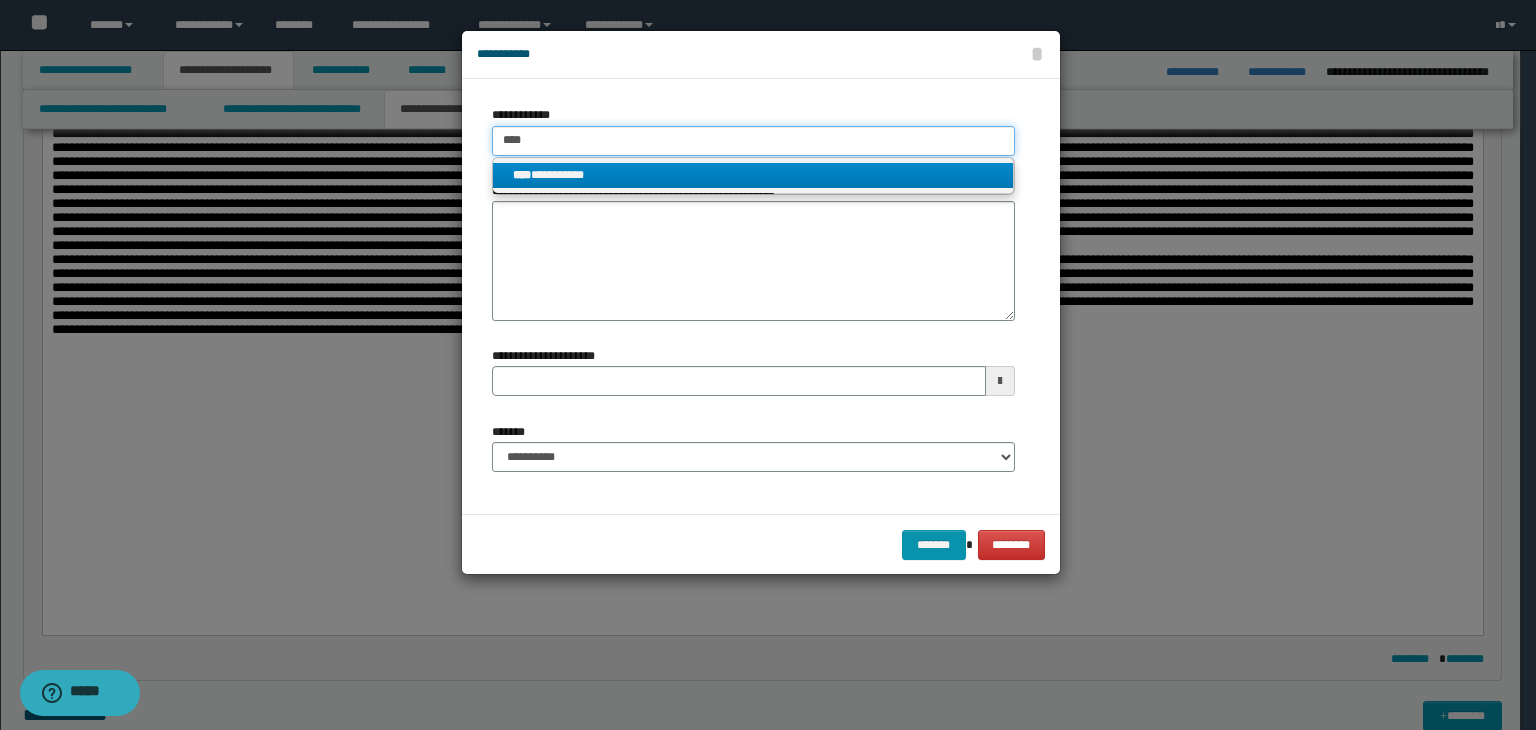 type on "****" 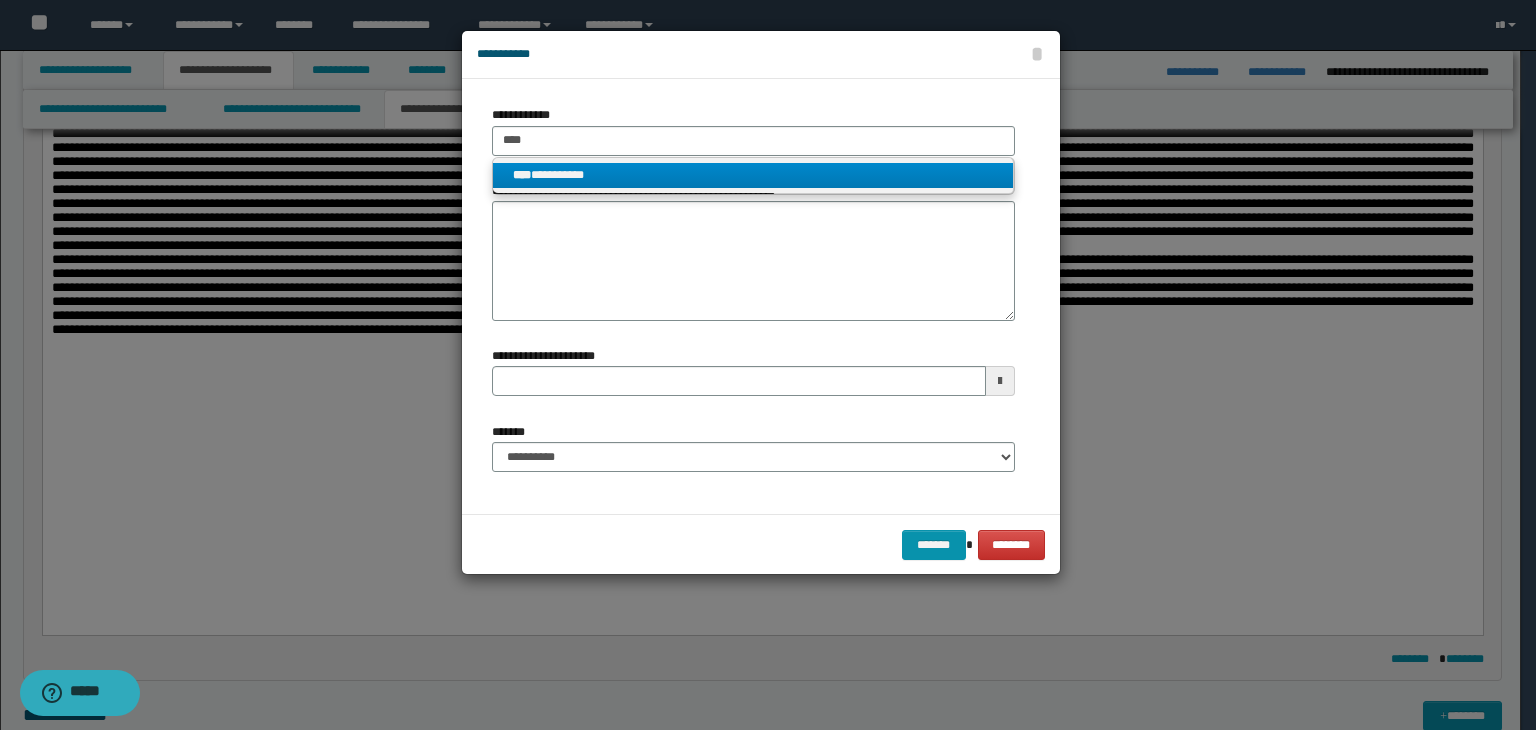 click on "**********" at bounding box center [753, 175] 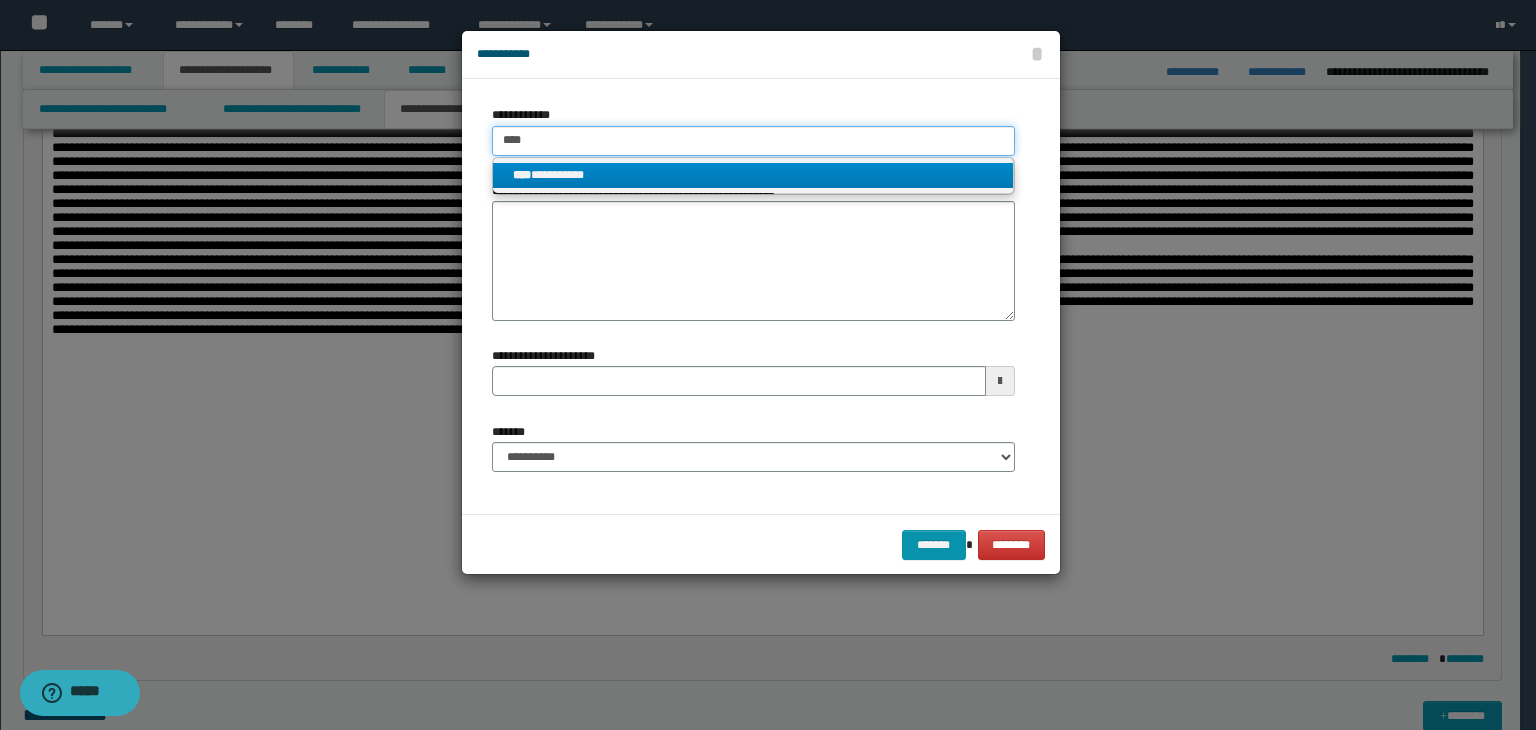 type 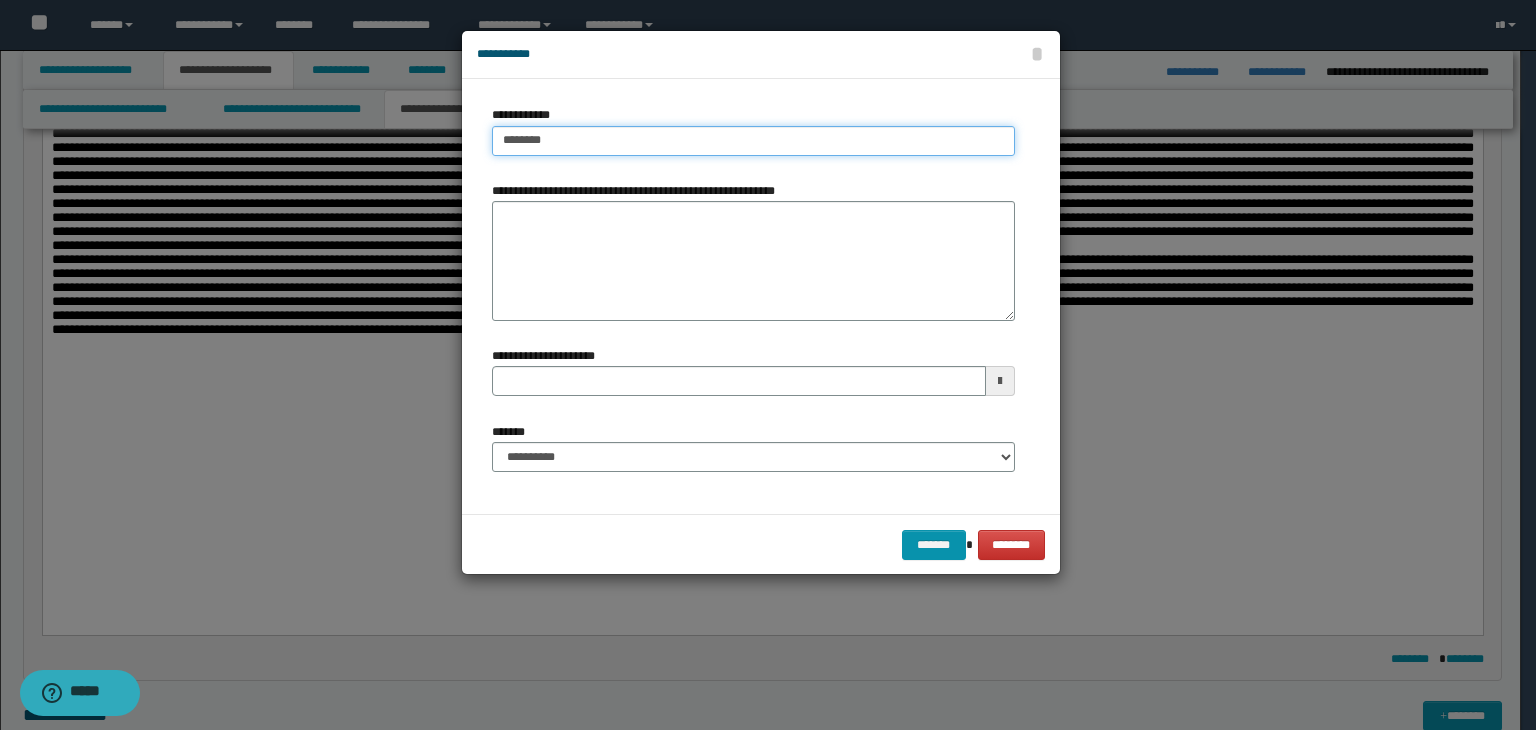 type 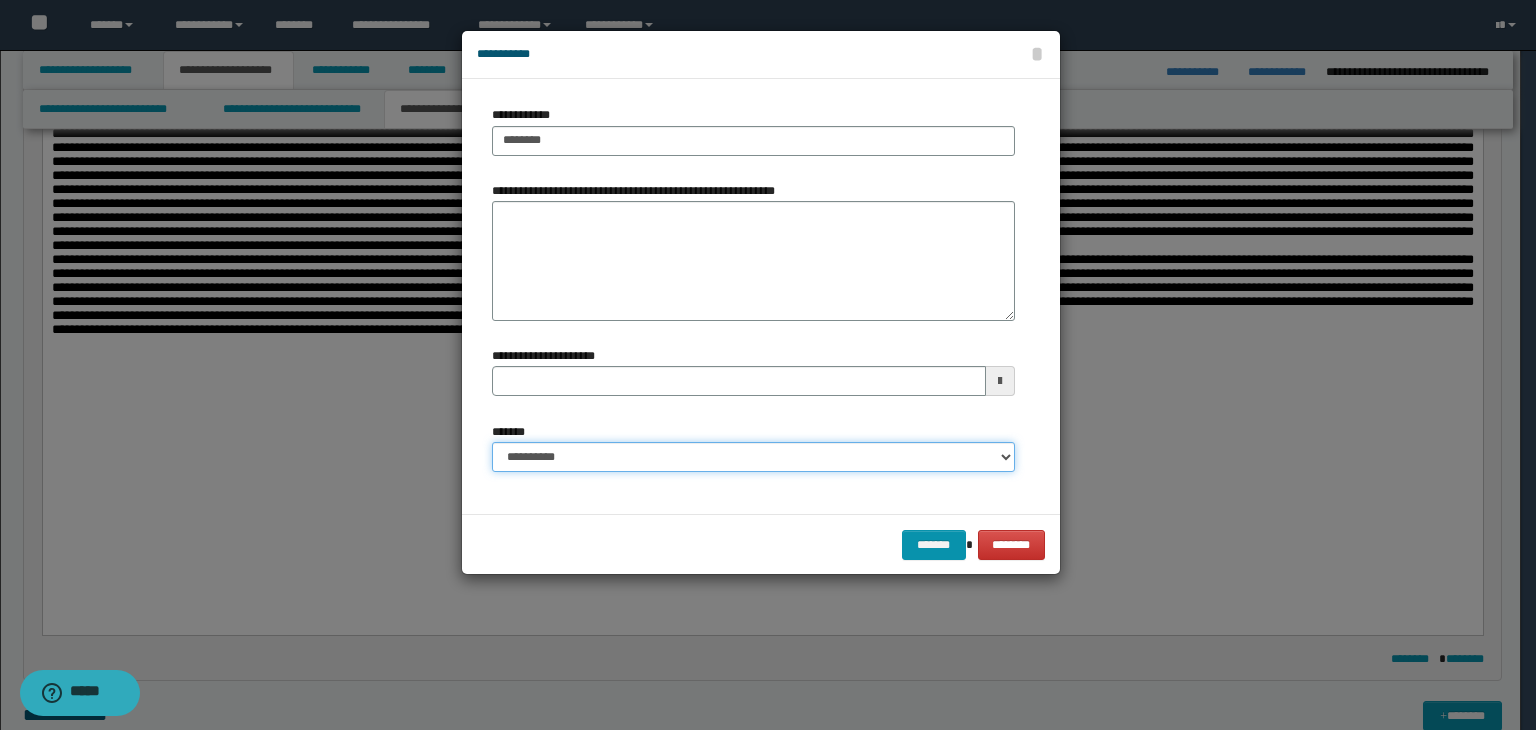 click on "**********" at bounding box center [753, 457] 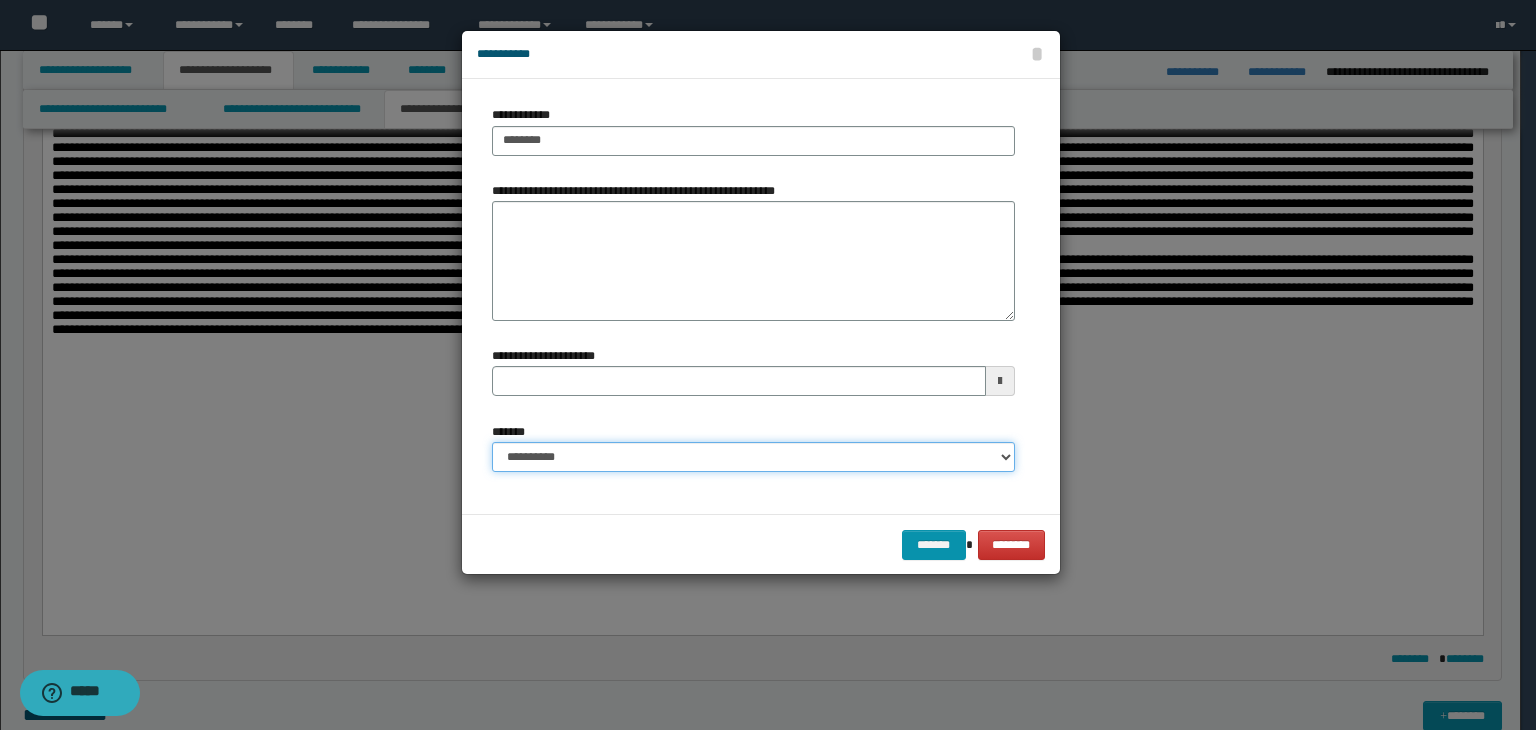 select on "*" 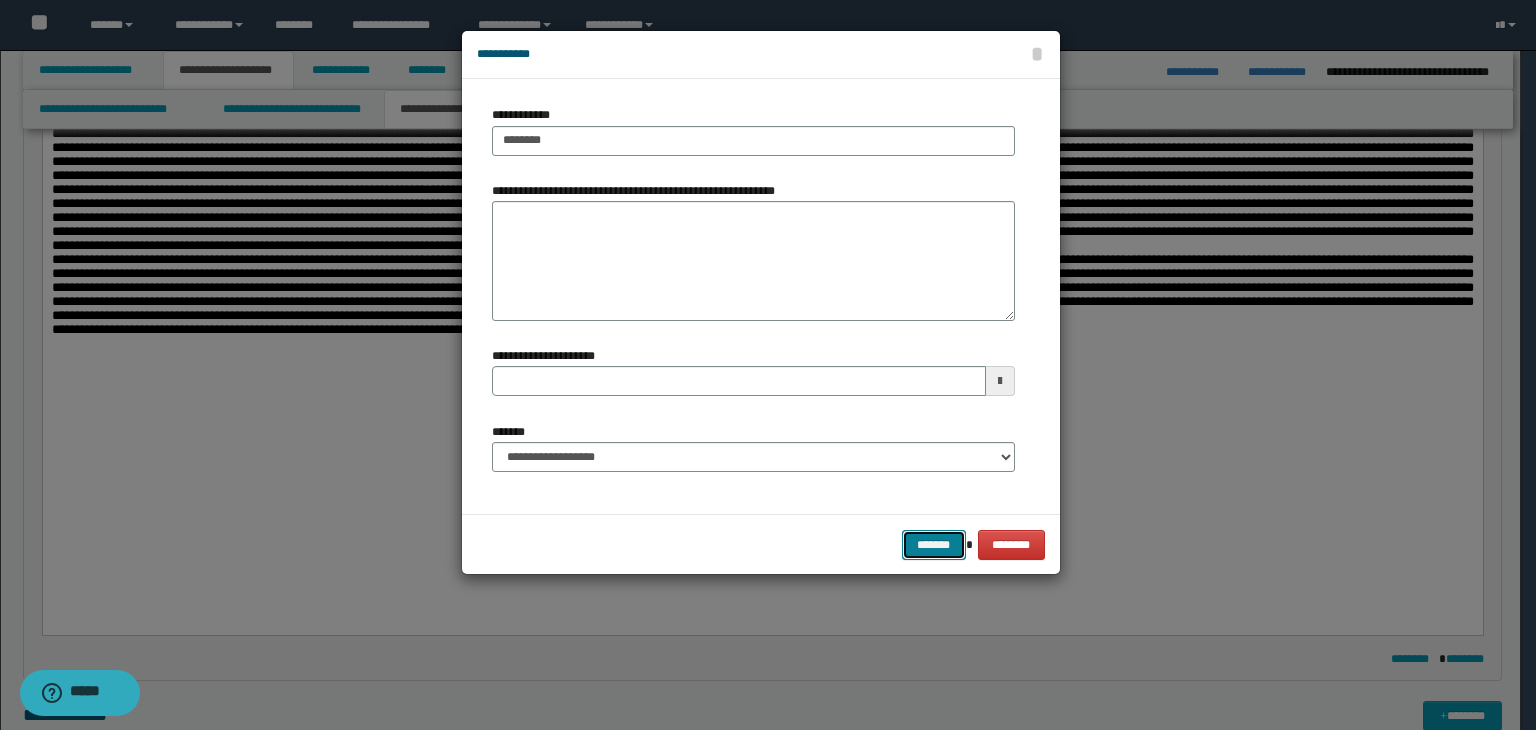 click on "*******" at bounding box center (934, 545) 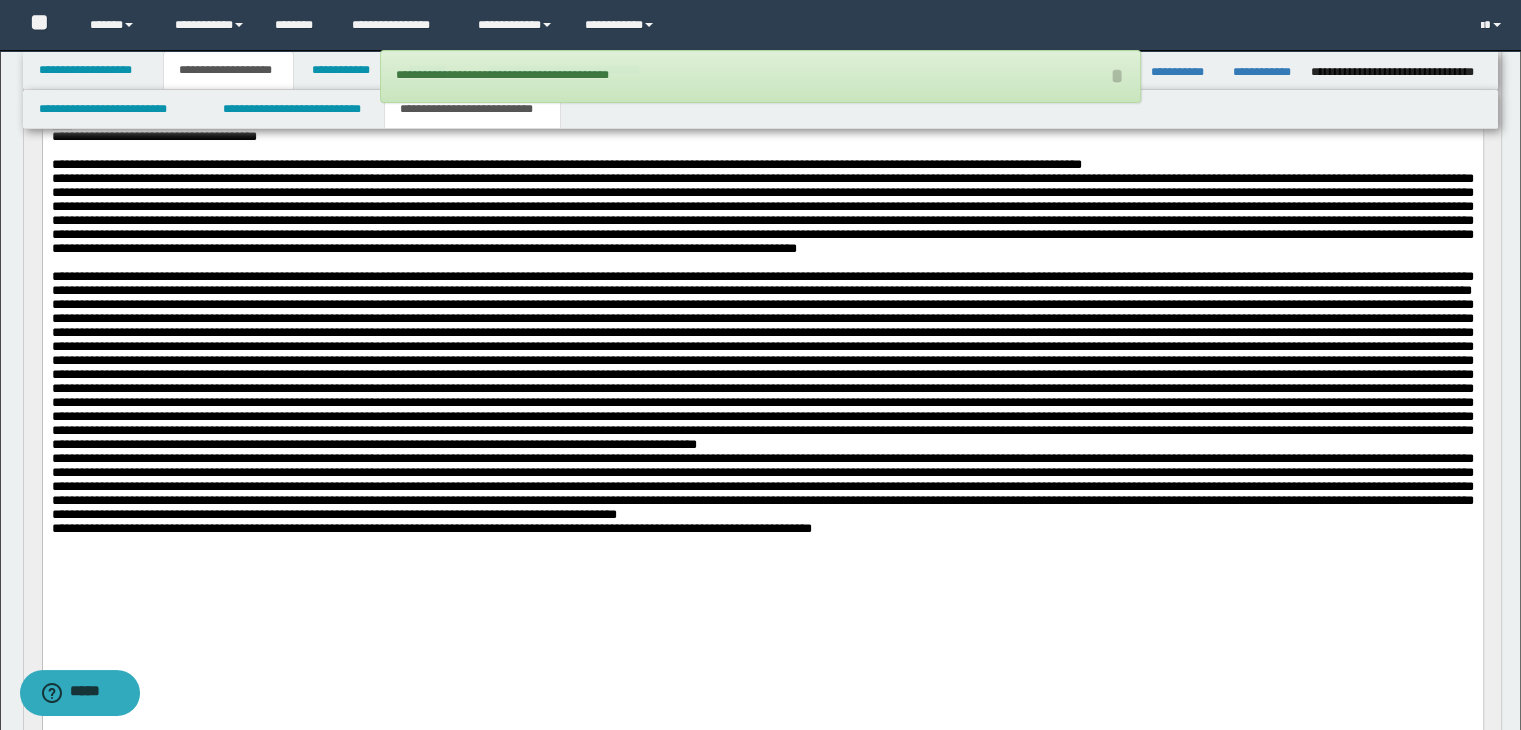 scroll, scrollTop: 401, scrollLeft: 0, axis: vertical 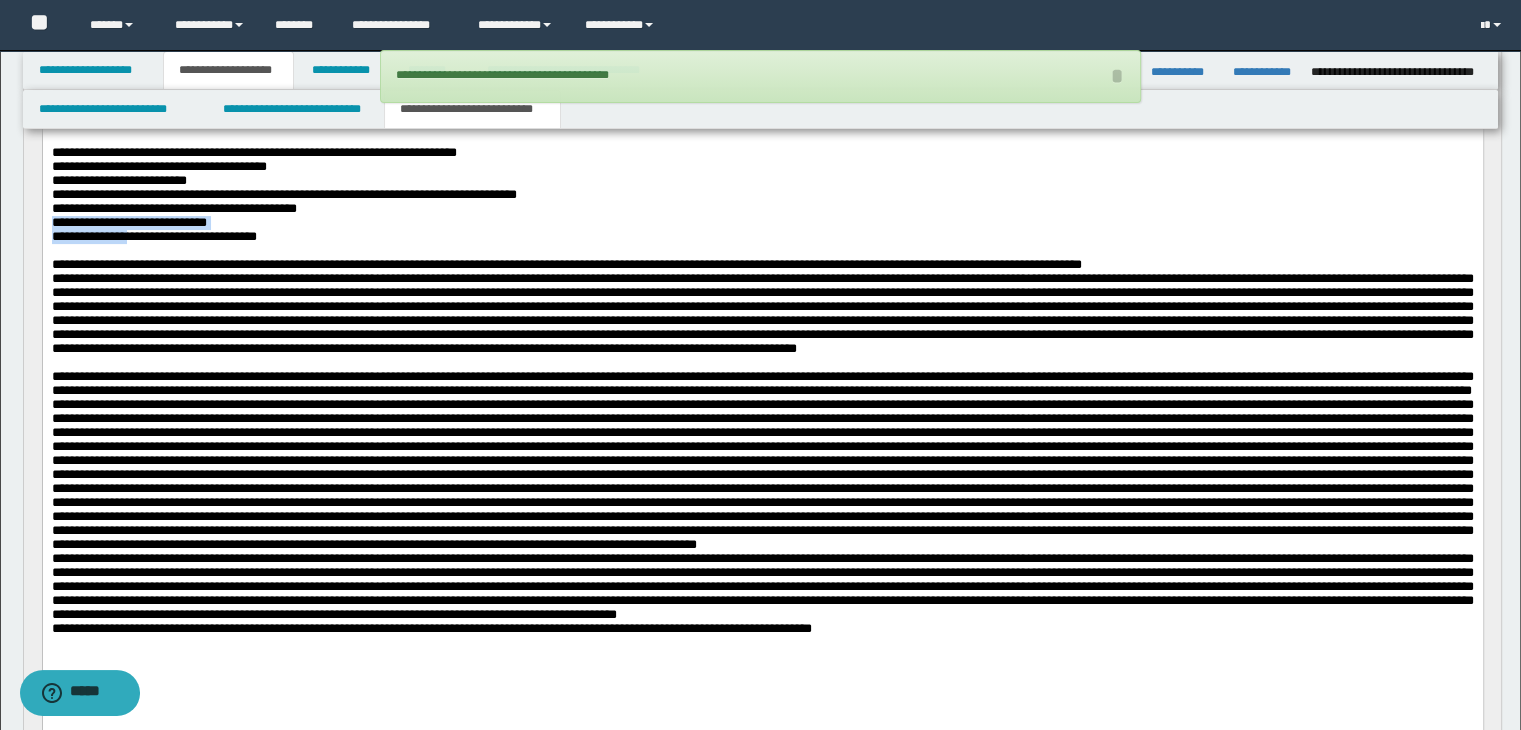 click on "**********" at bounding box center (153, 236) 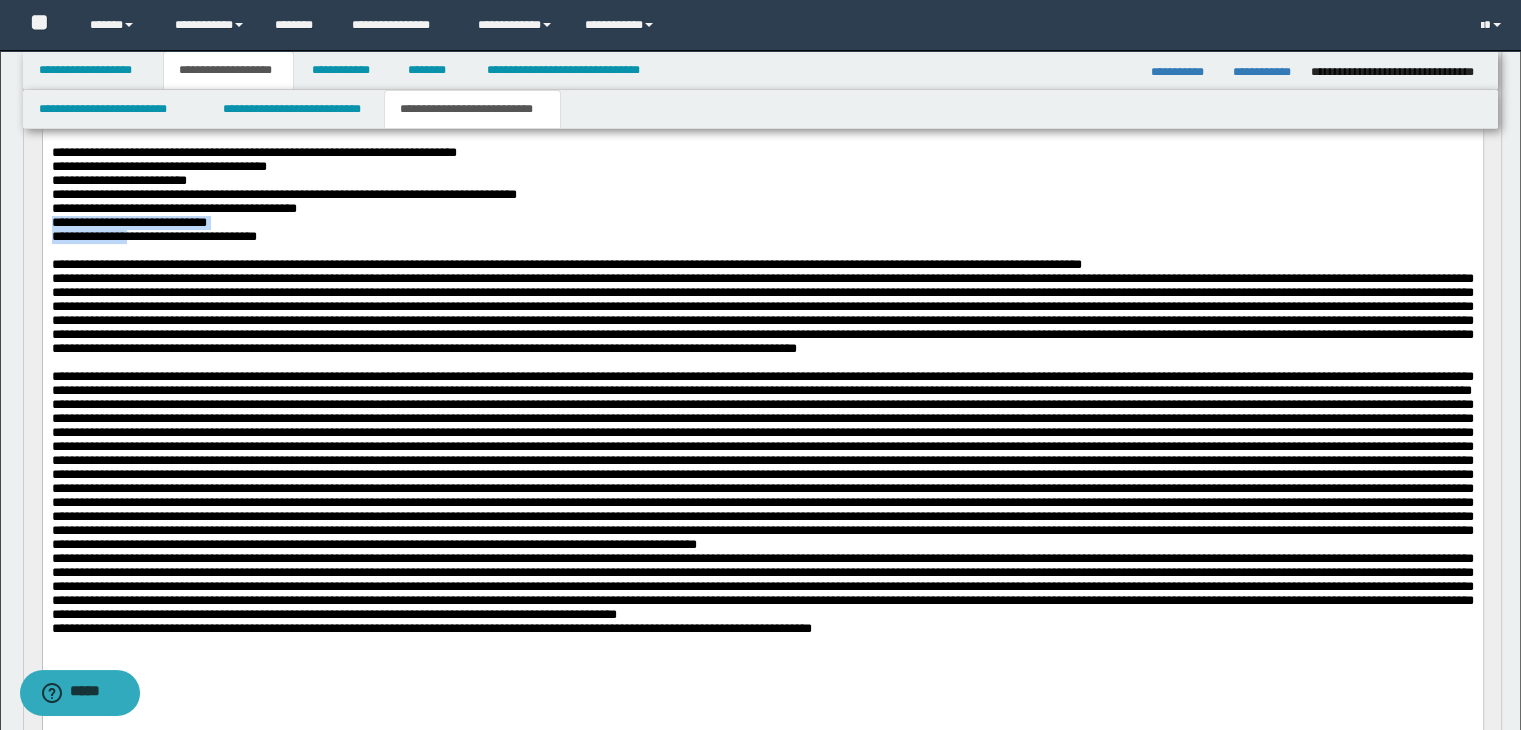 click on "**********" at bounding box center [153, 236] 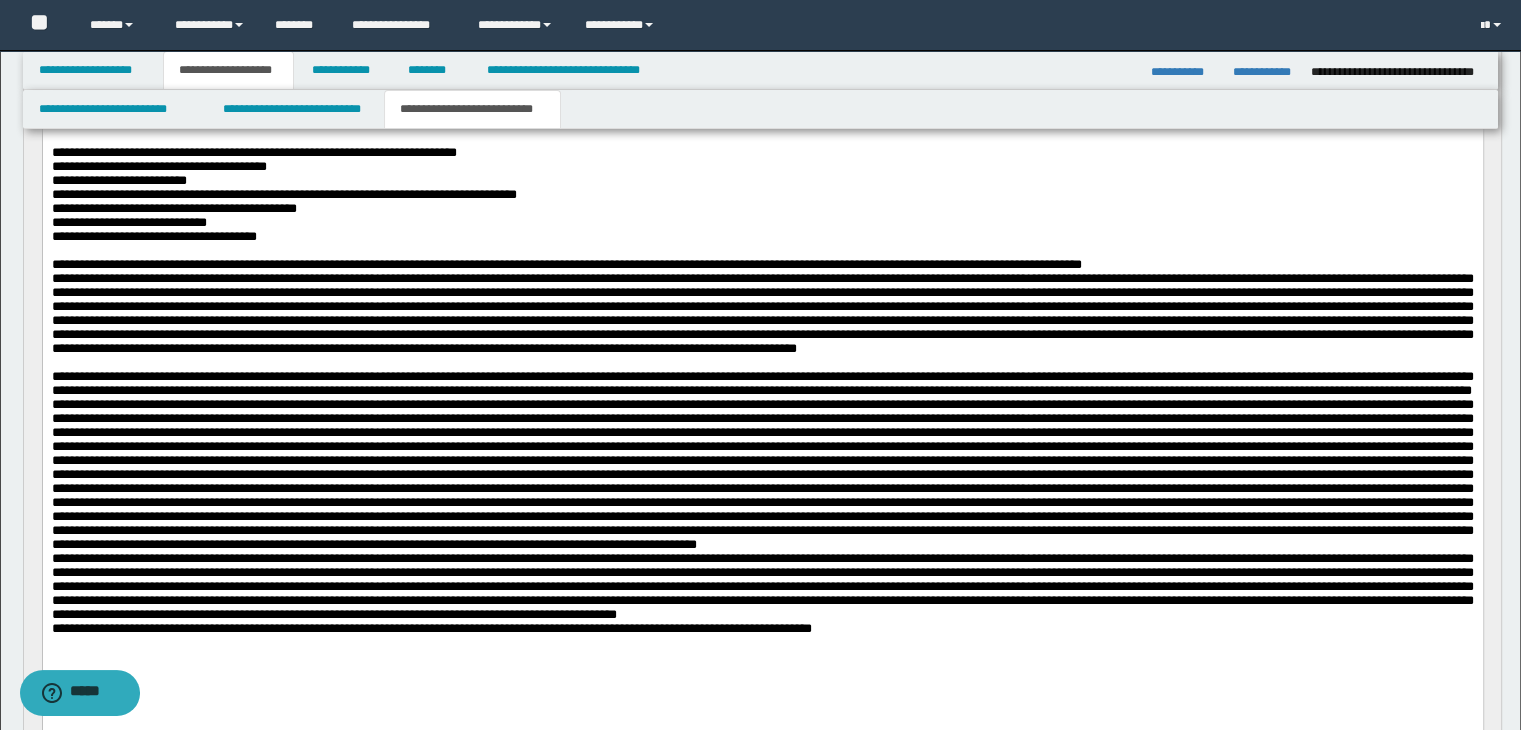 click at bounding box center (762, 313) 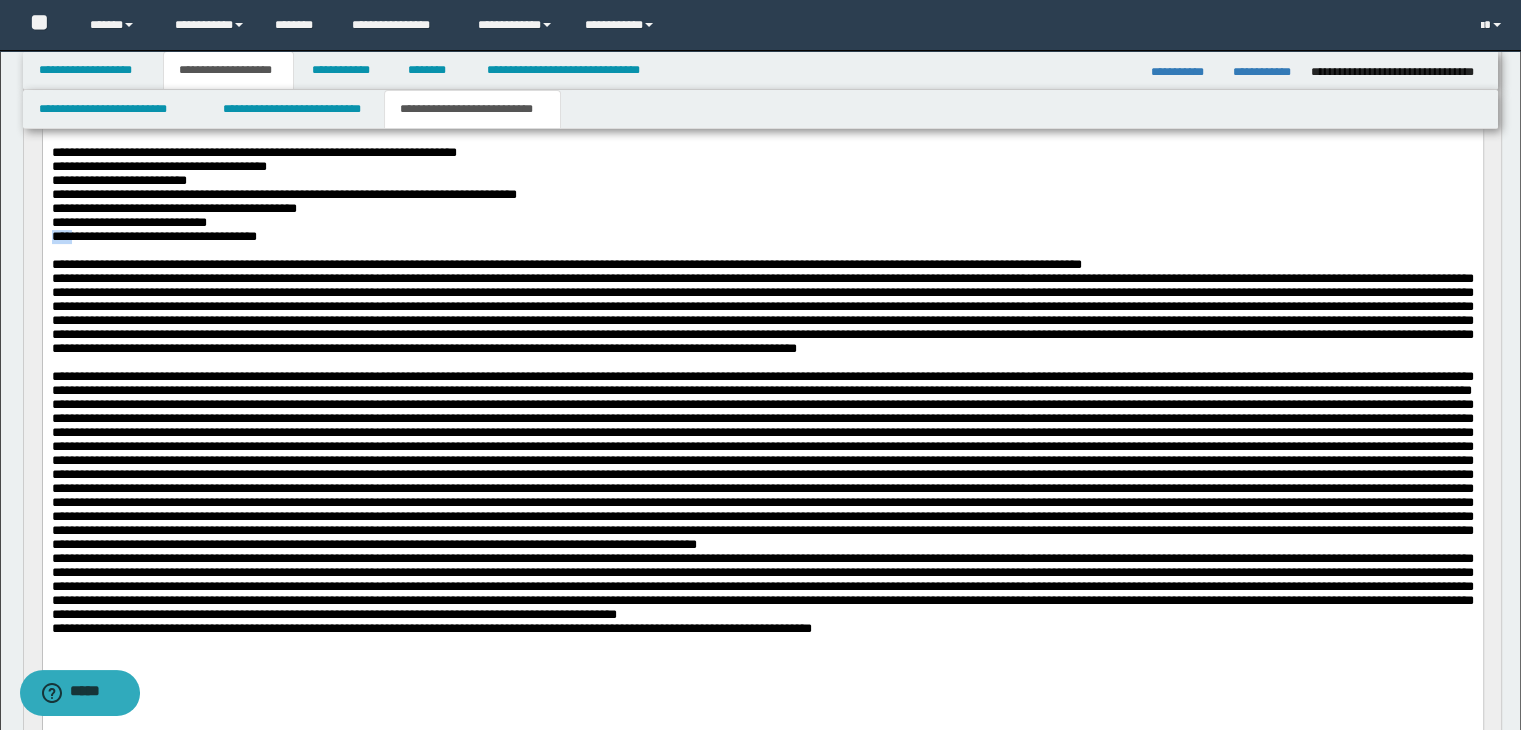 drag, startPoint x: 53, startPoint y: 257, endPoint x: 82, endPoint y: 263, distance: 29.614185 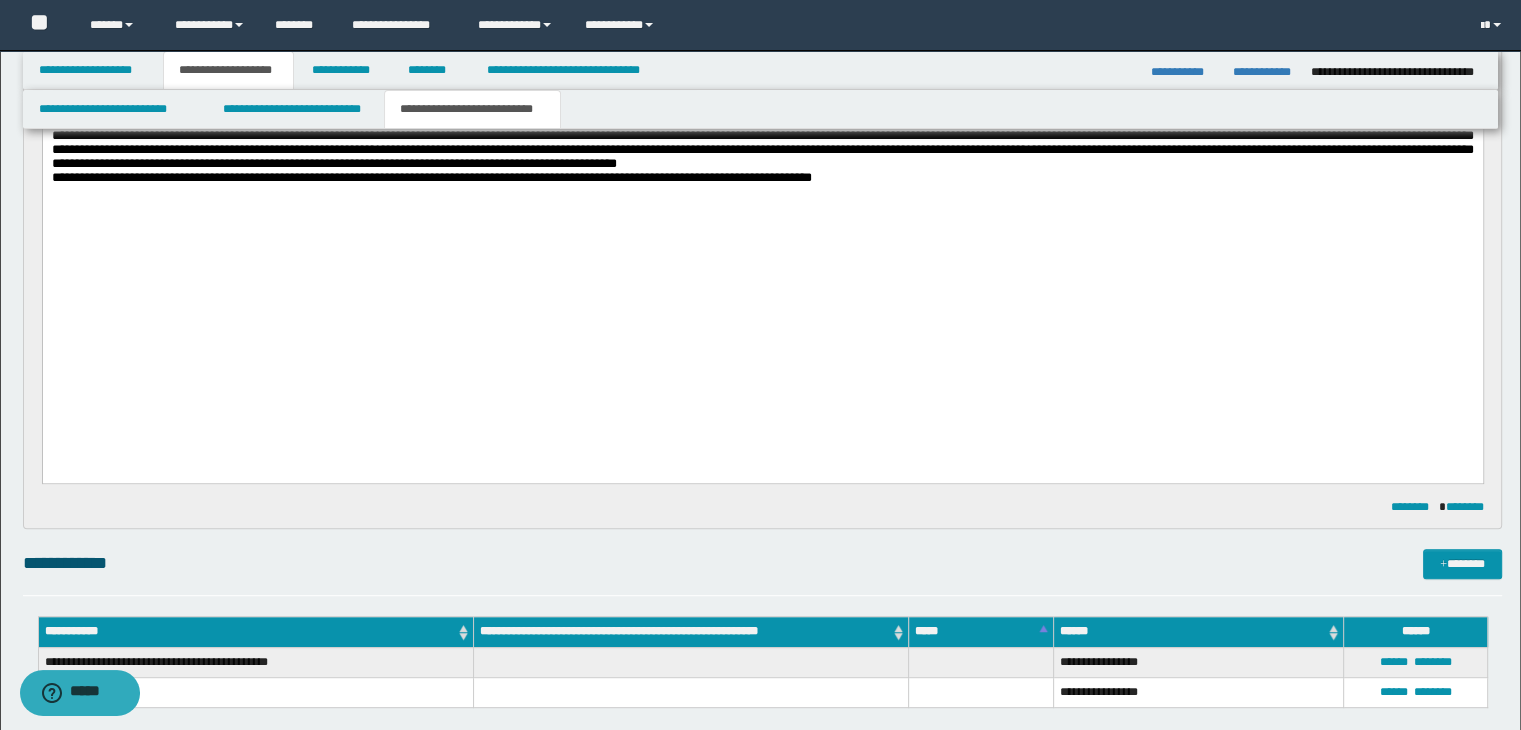 scroll, scrollTop: 901, scrollLeft: 0, axis: vertical 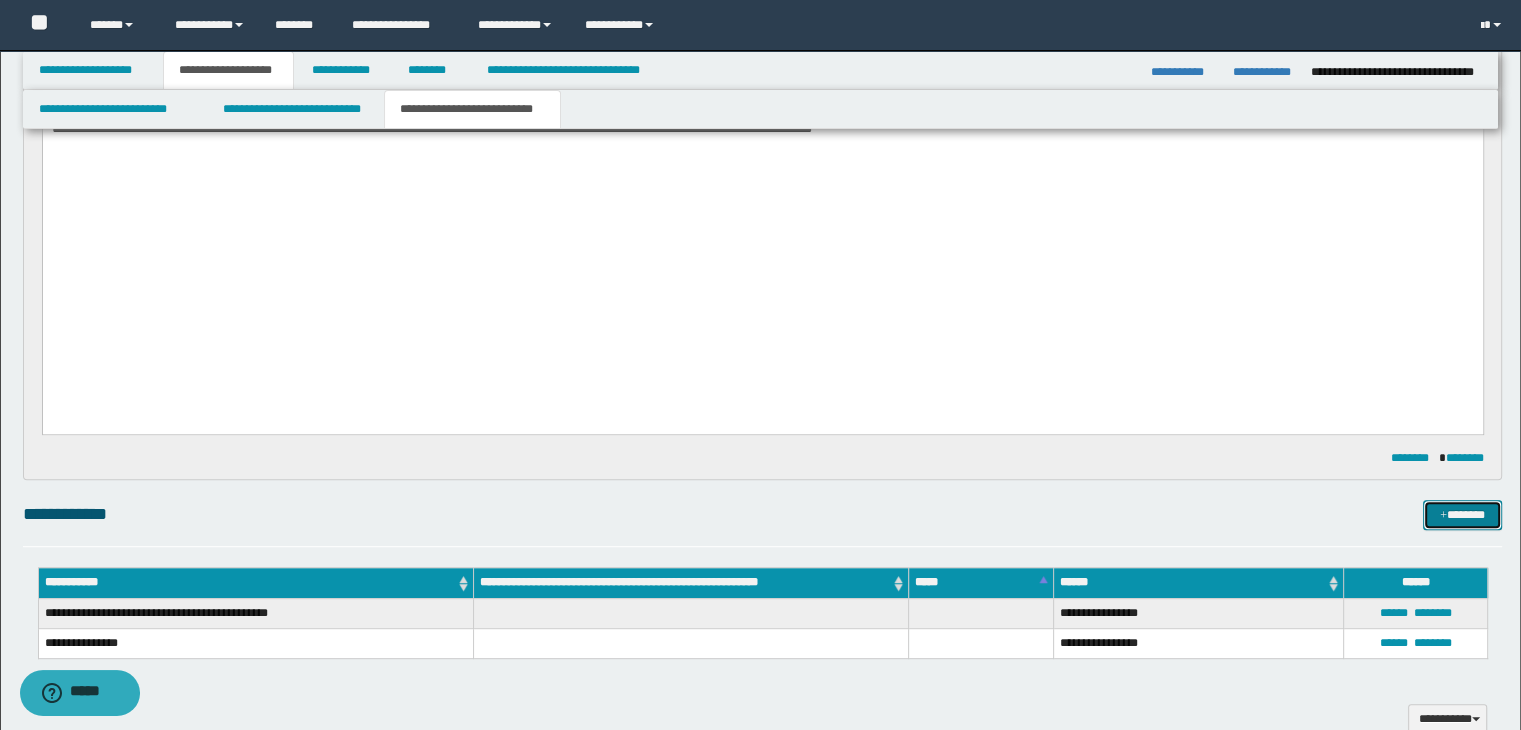 click on "*******" at bounding box center (1462, 515) 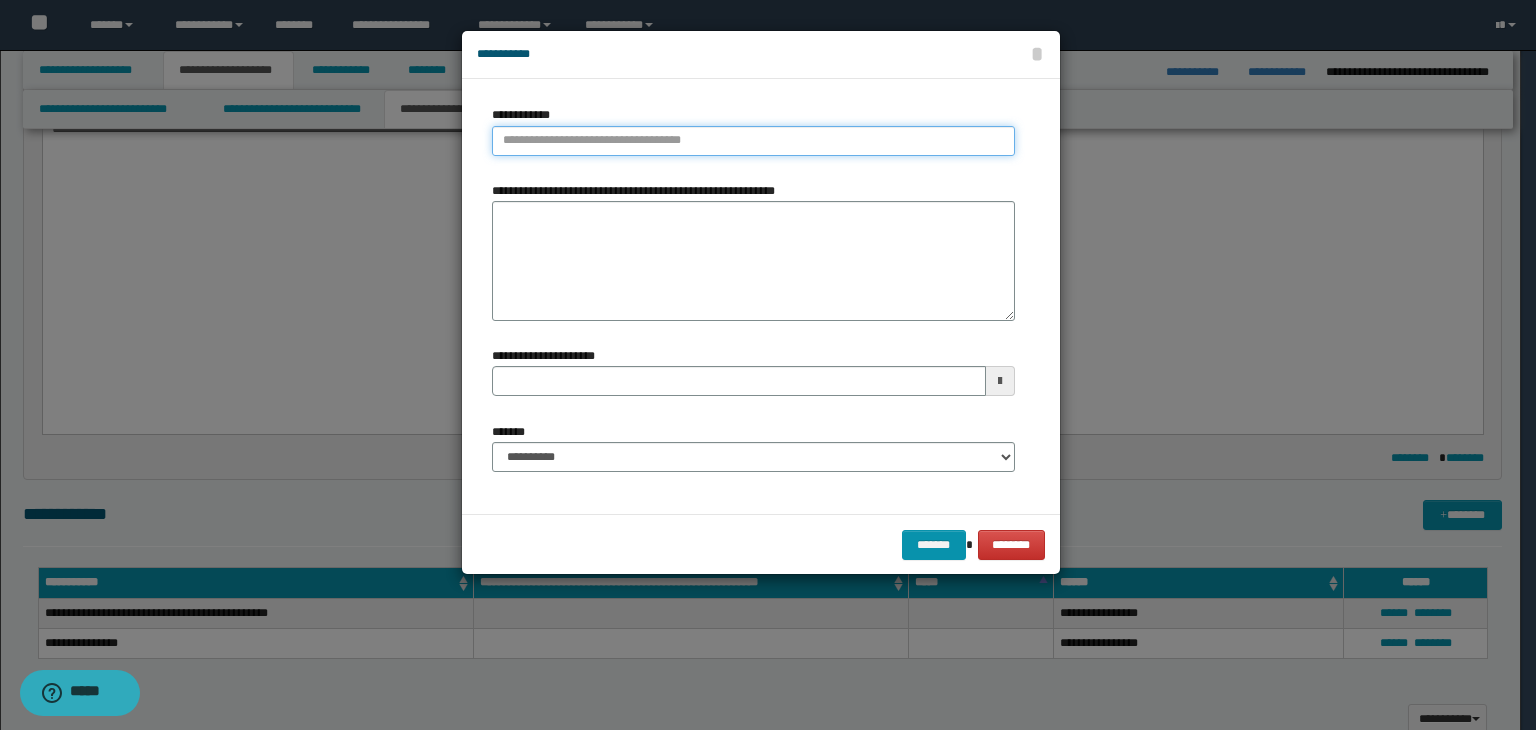 type on "********" 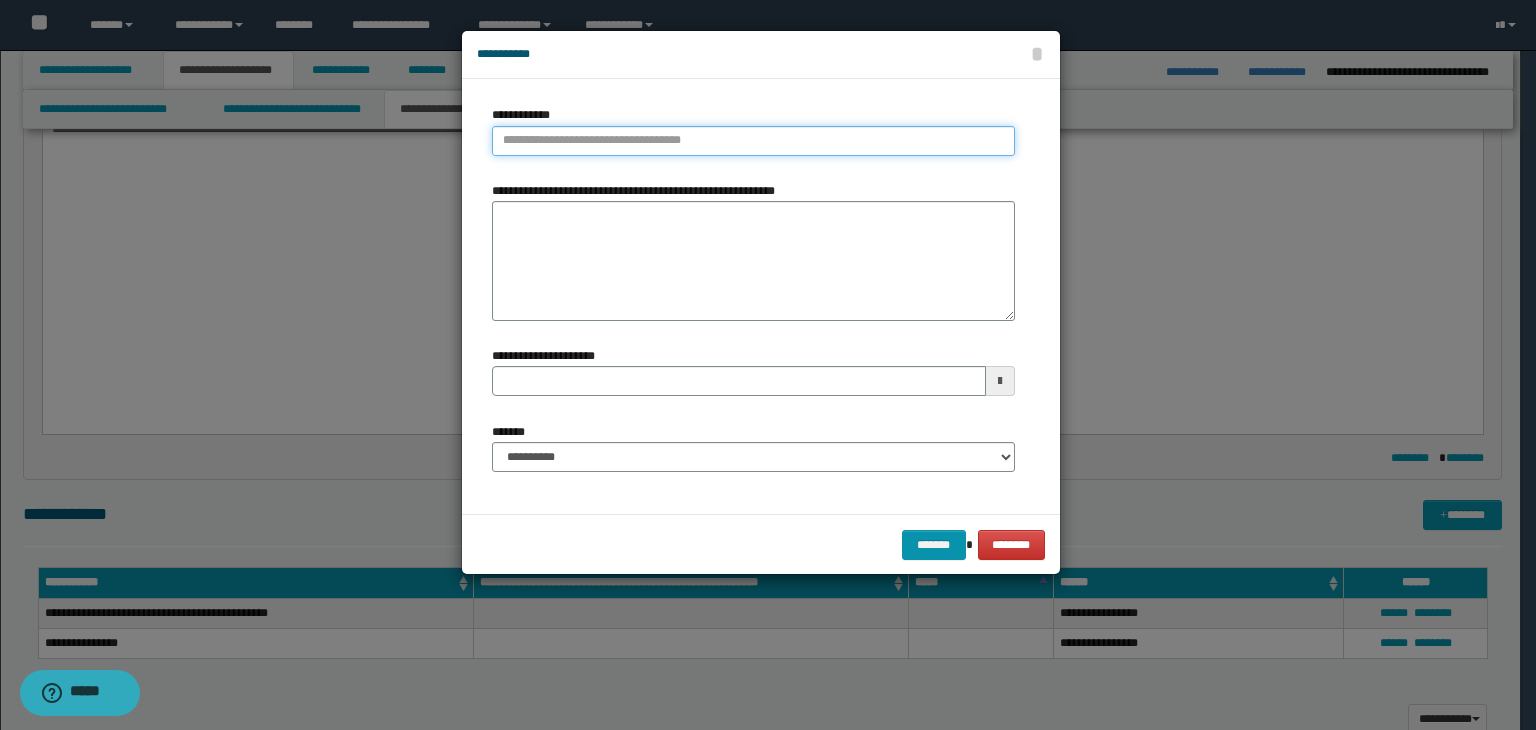 click on "**********" at bounding box center [753, 141] 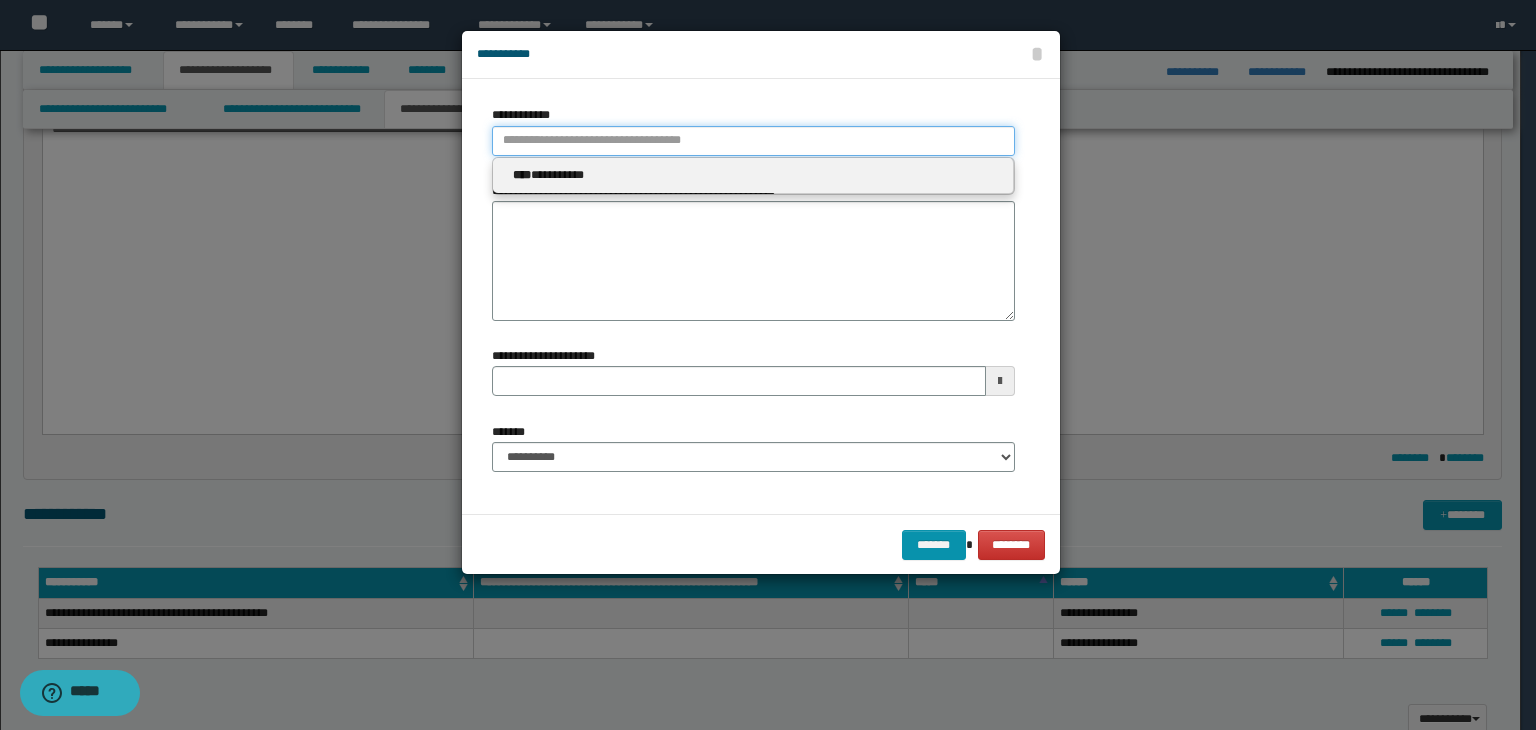 paste on "****" 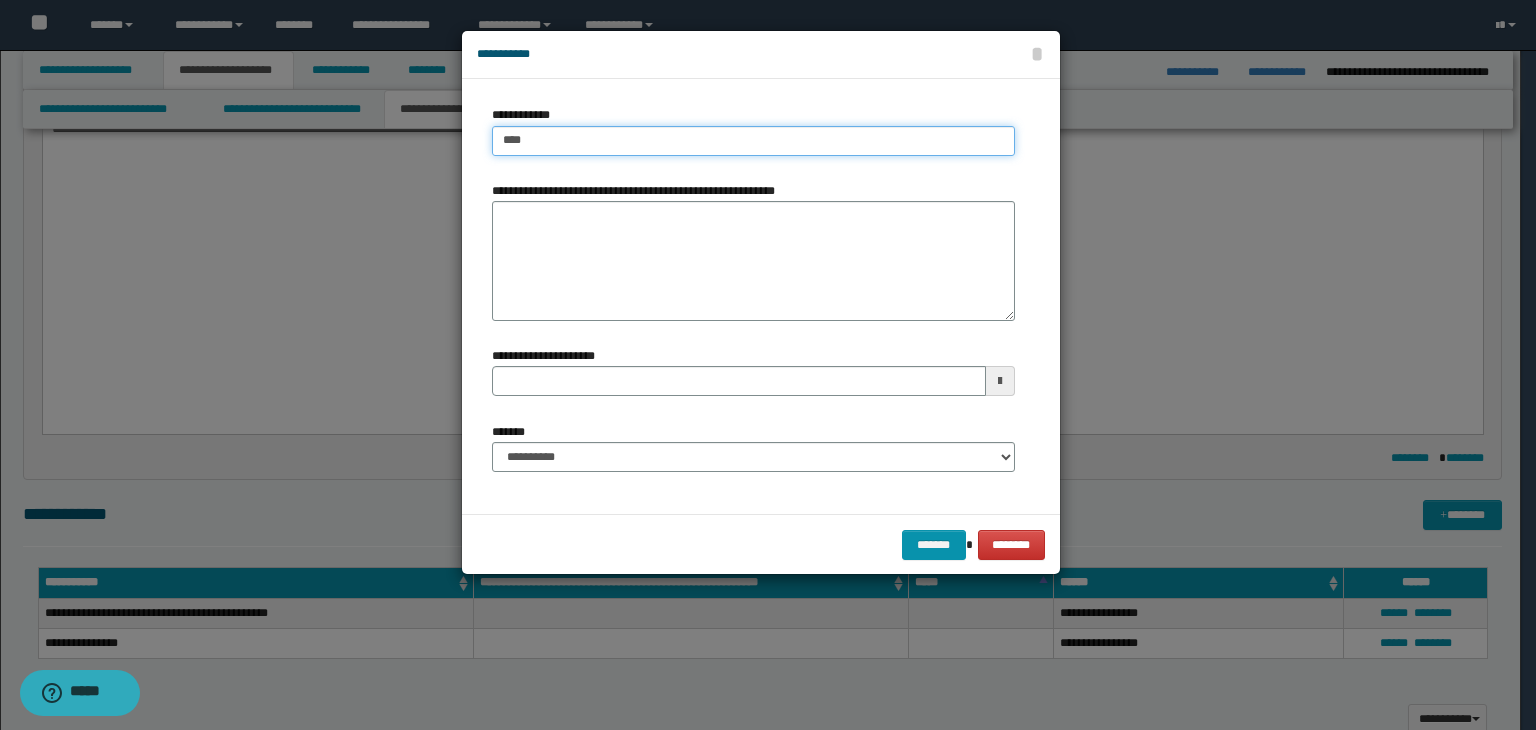 type on "****" 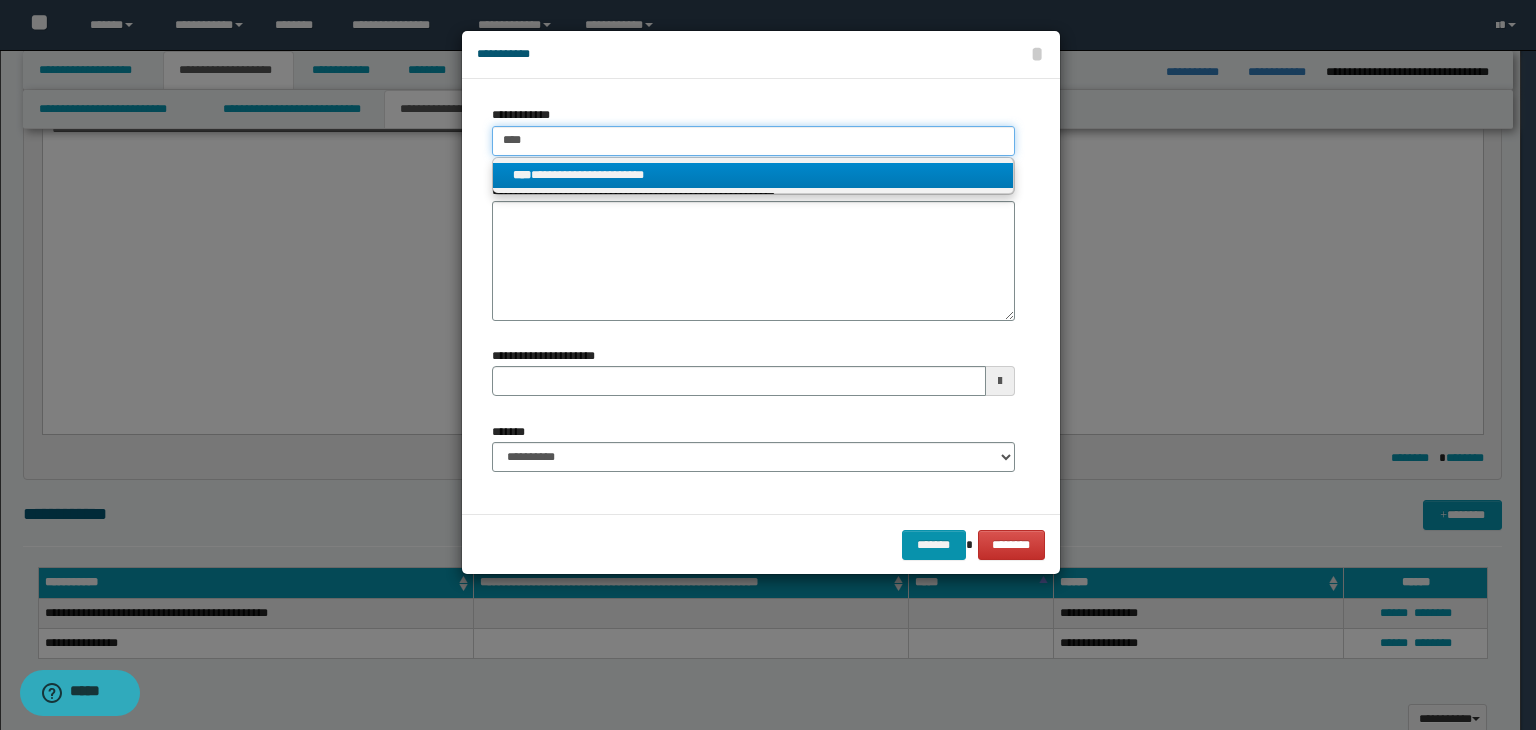 type on "****" 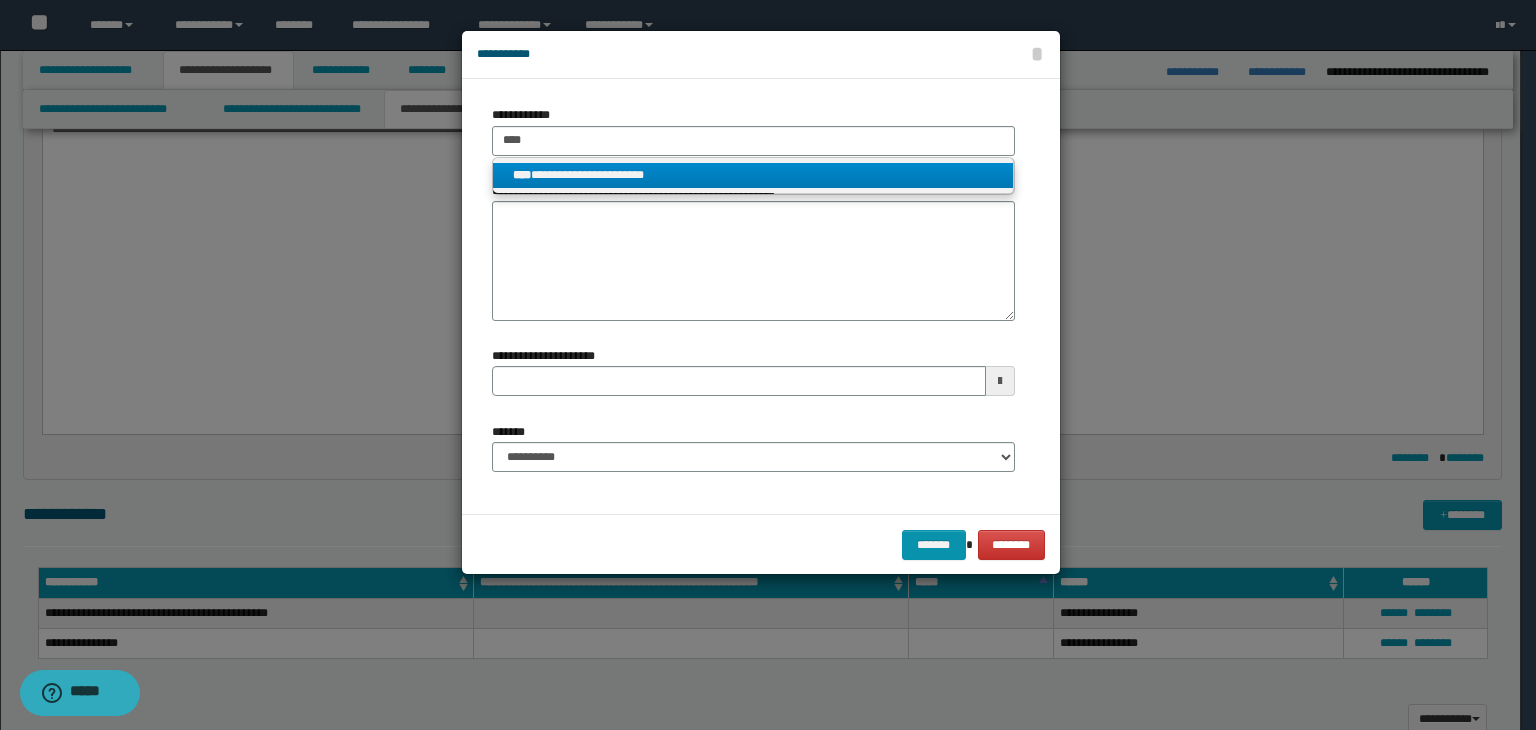 click on "**********" at bounding box center (753, 176) 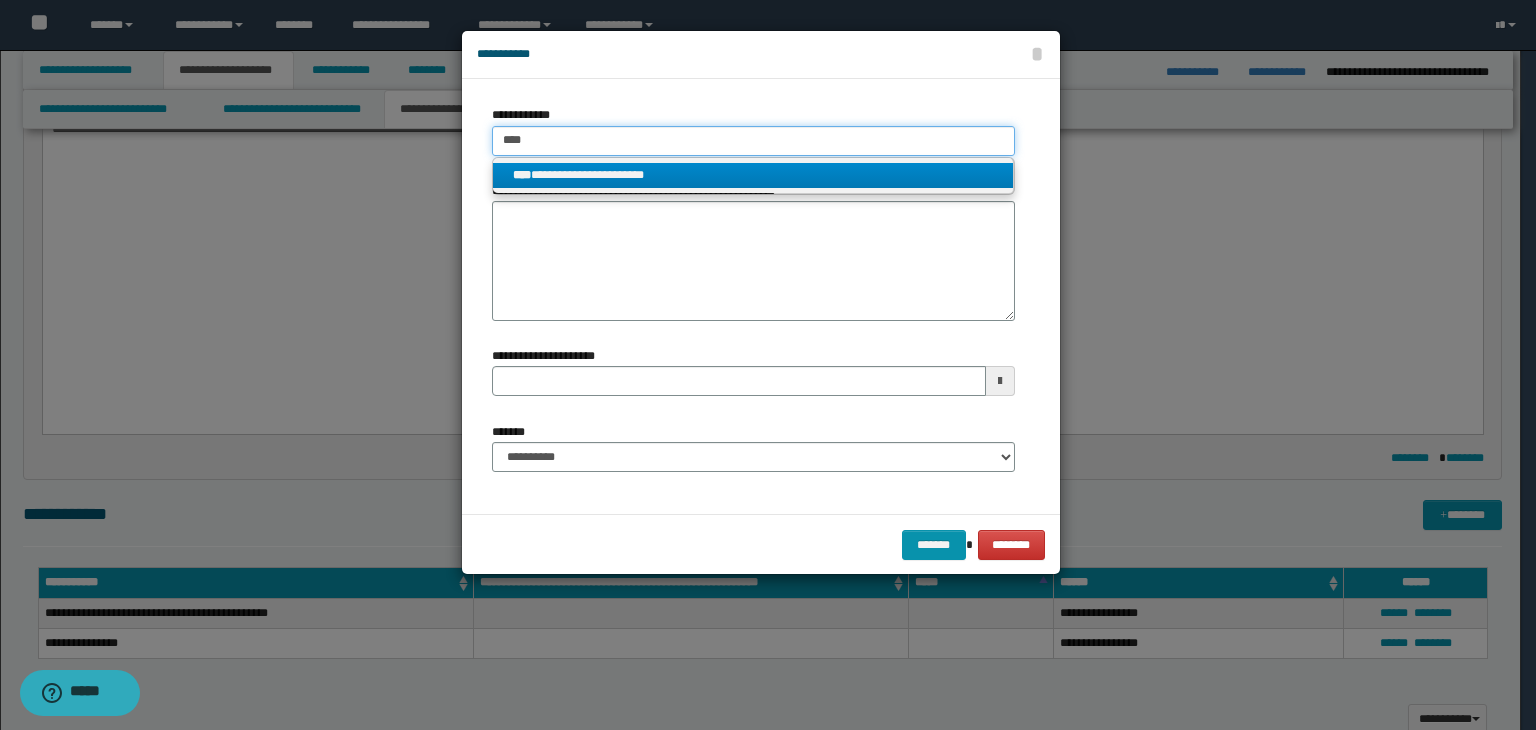 type 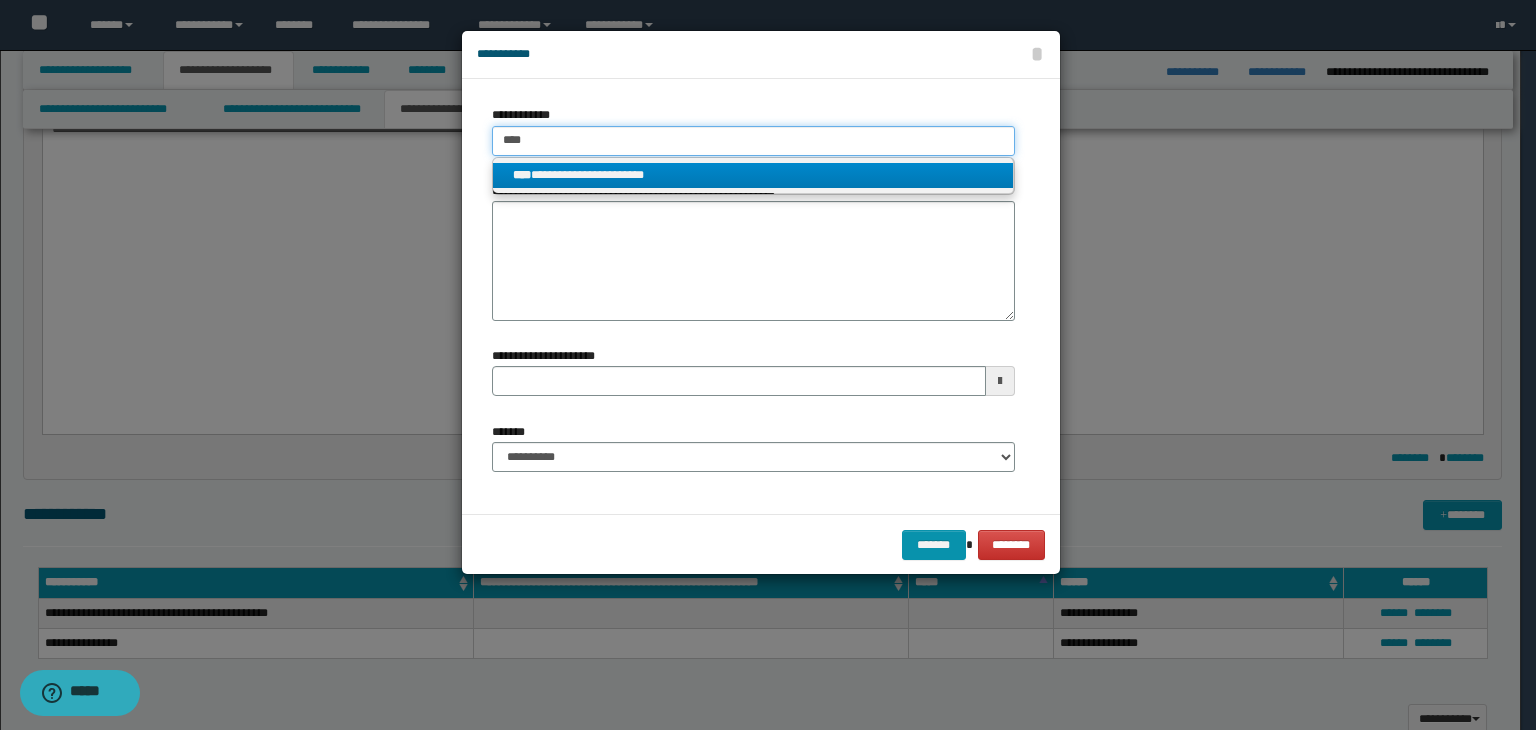 type on "**********" 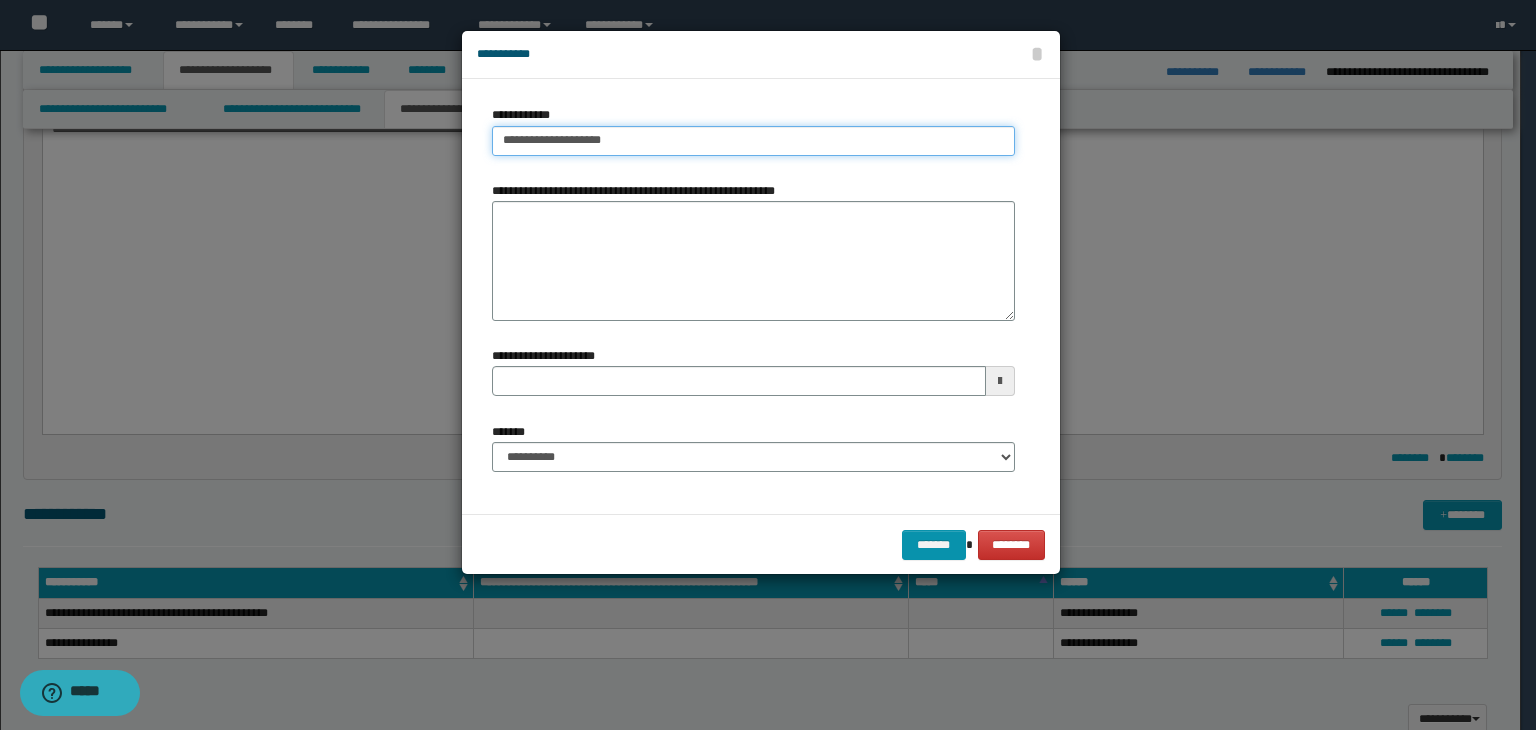 type 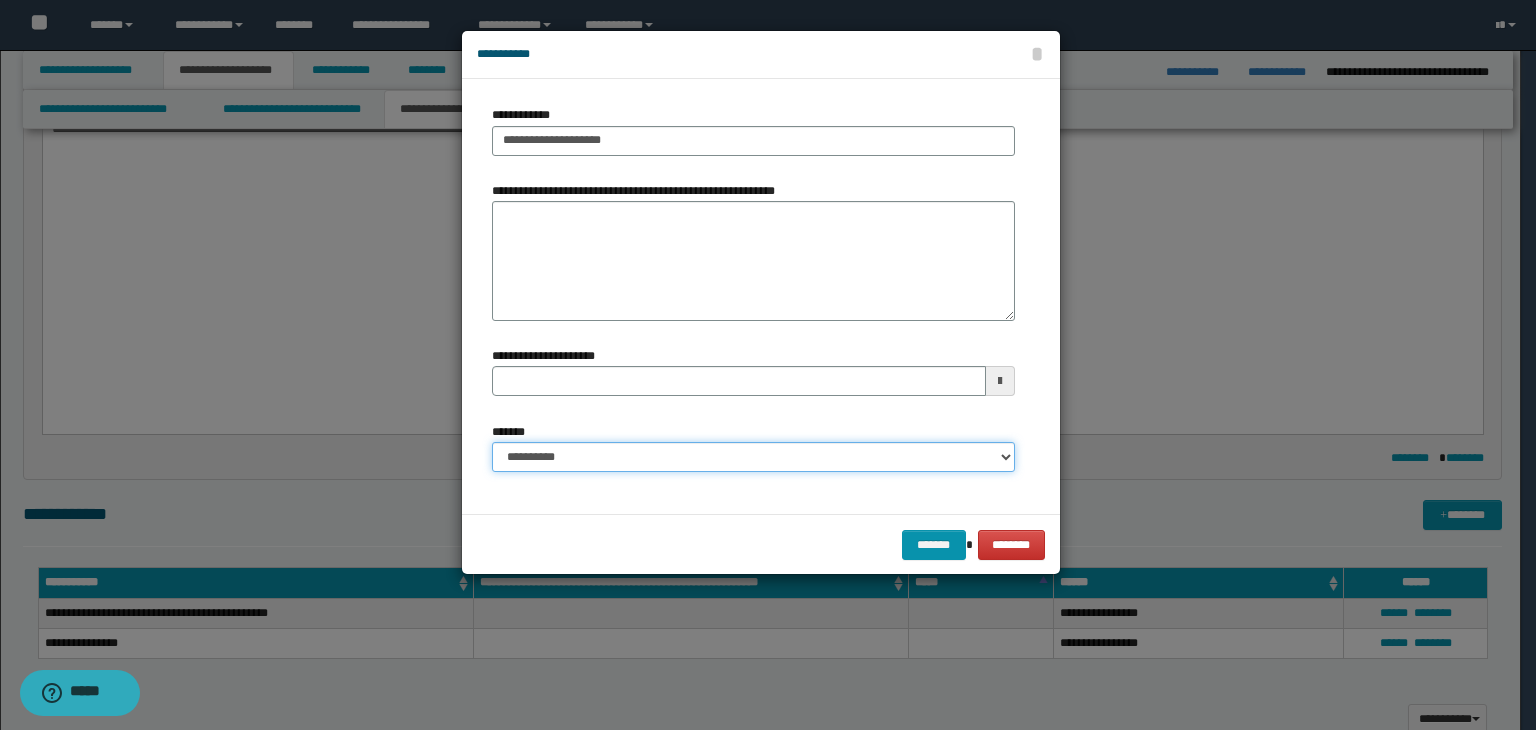 click on "**********" at bounding box center (753, 457) 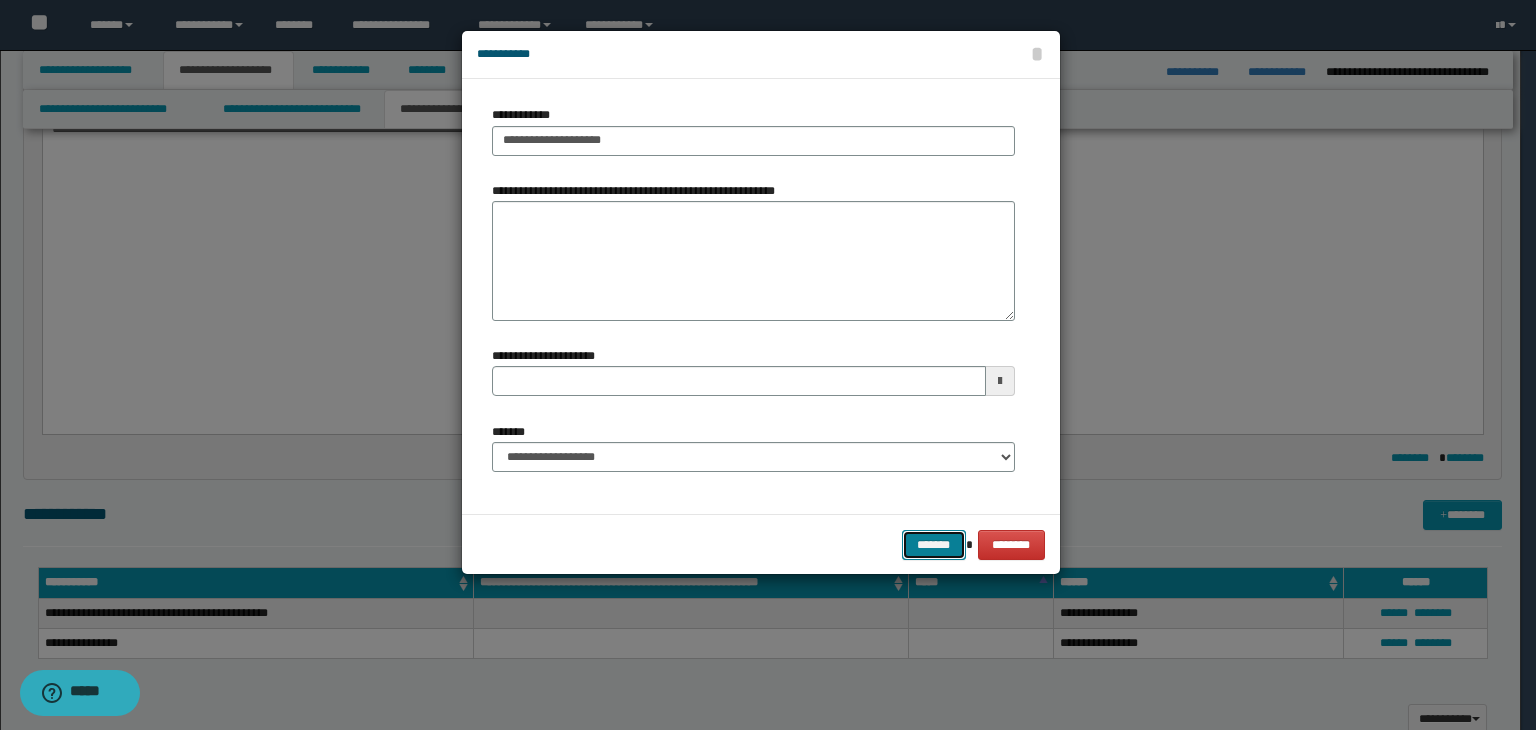 click on "*******" at bounding box center (934, 545) 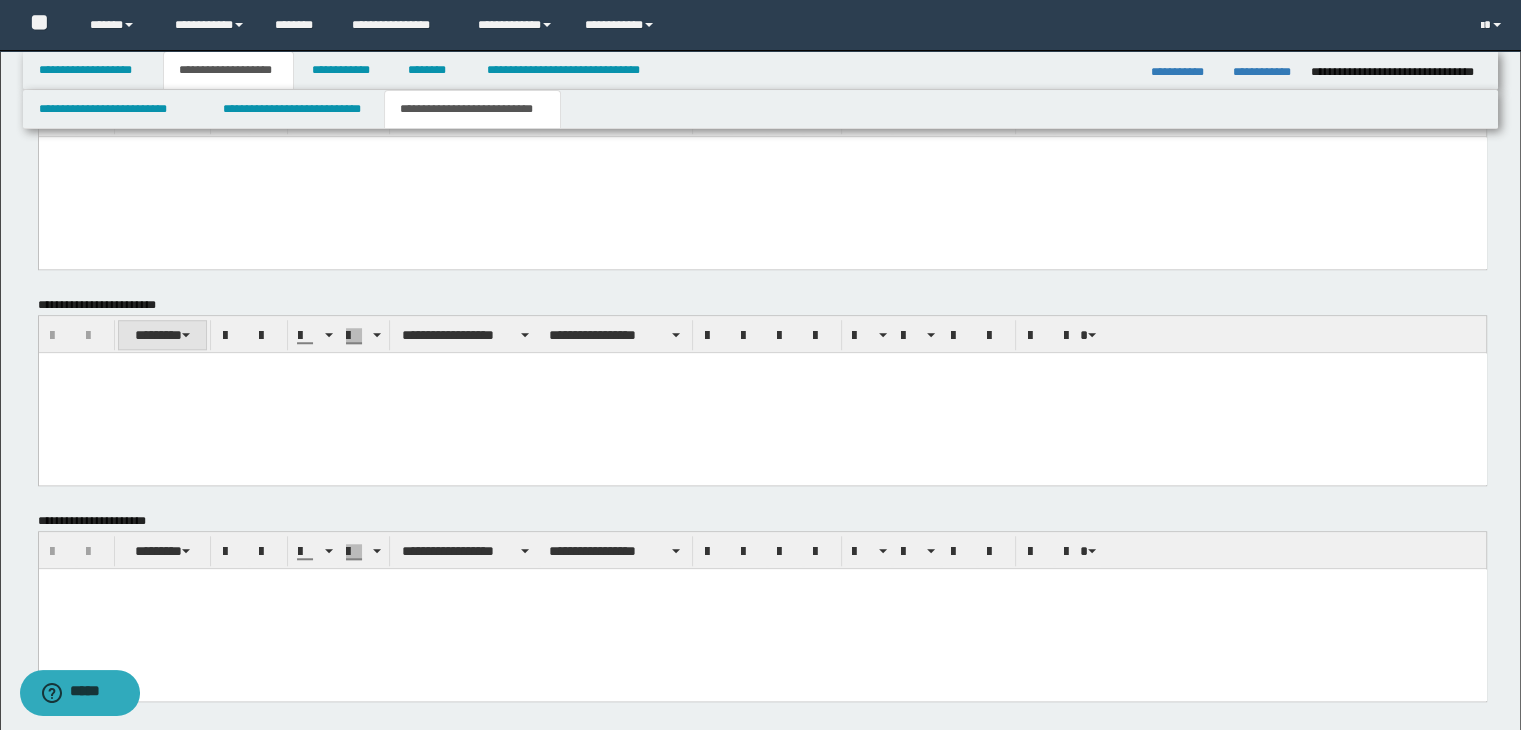 scroll, scrollTop: 1690, scrollLeft: 0, axis: vertical 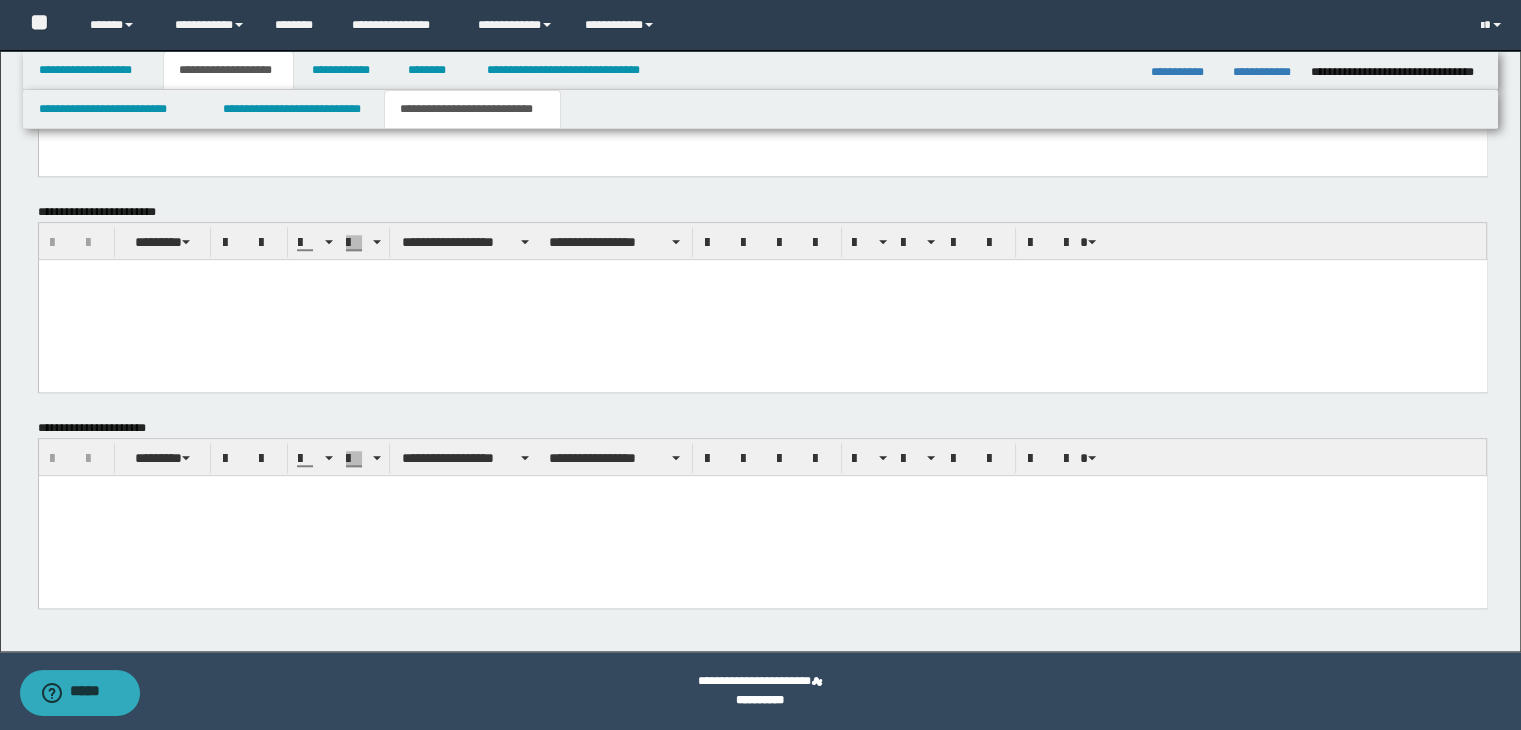 click at bounding box center [762, 515] 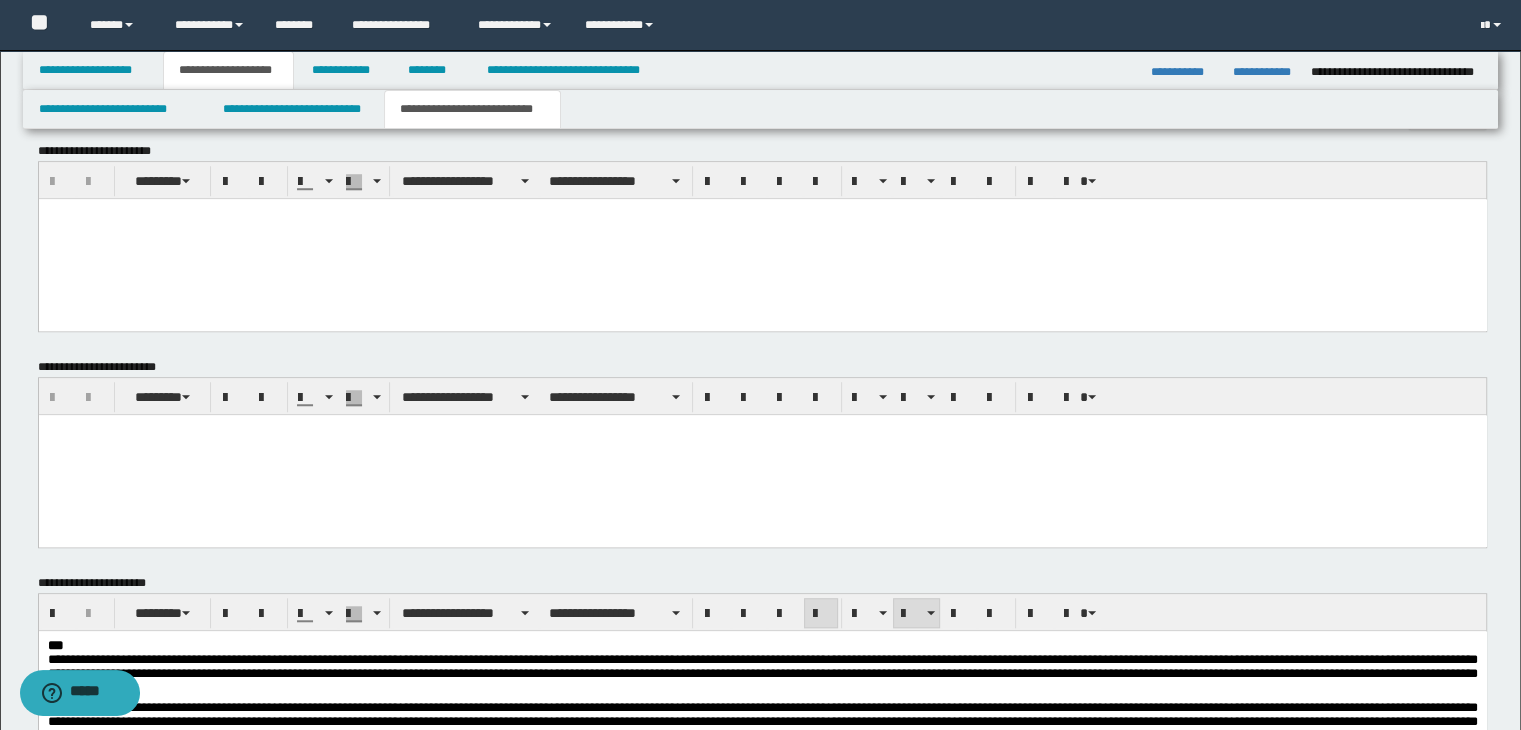 scroll, scrollTop: 1390, scrollLeft: 0, axis: vertical 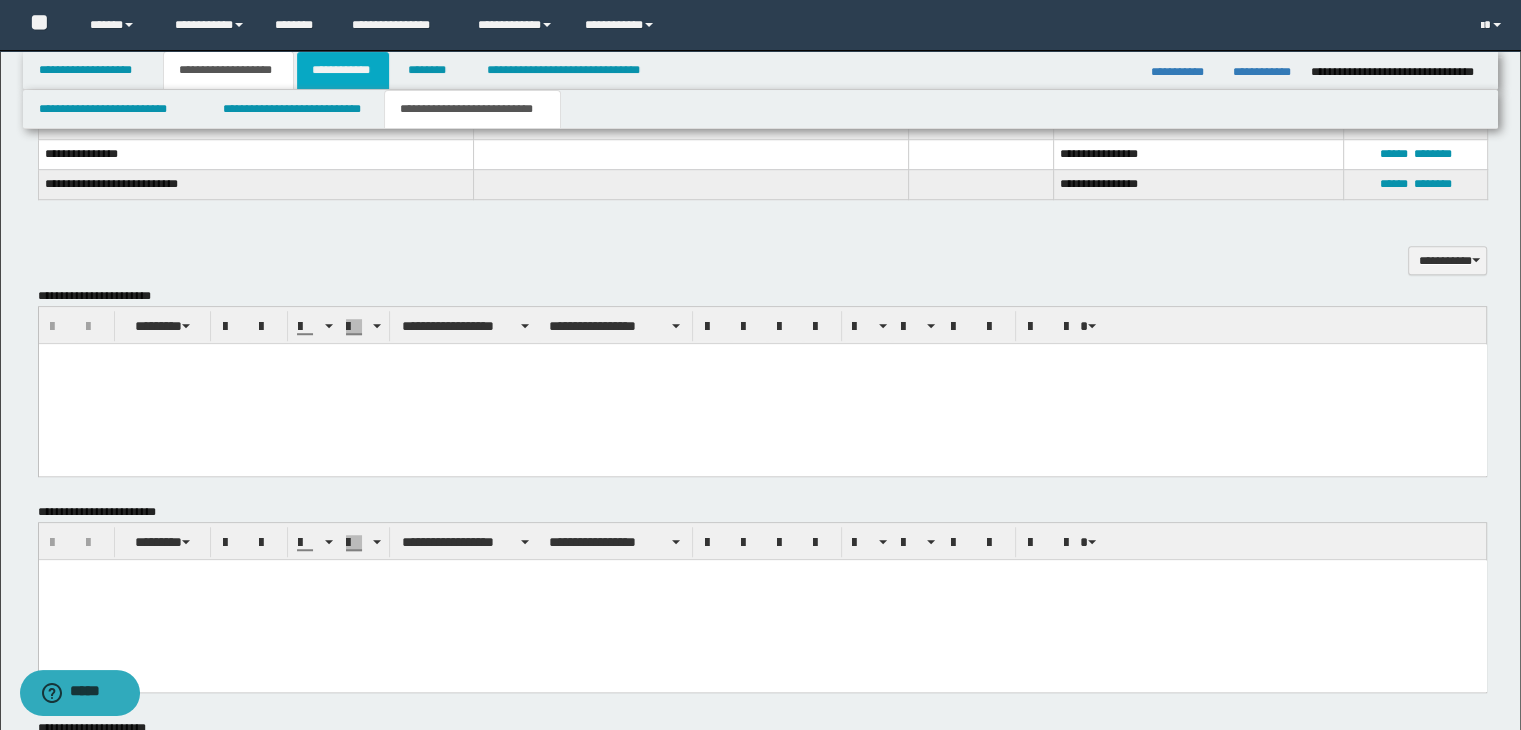 click on "**********" at bounding box center [343, 70] 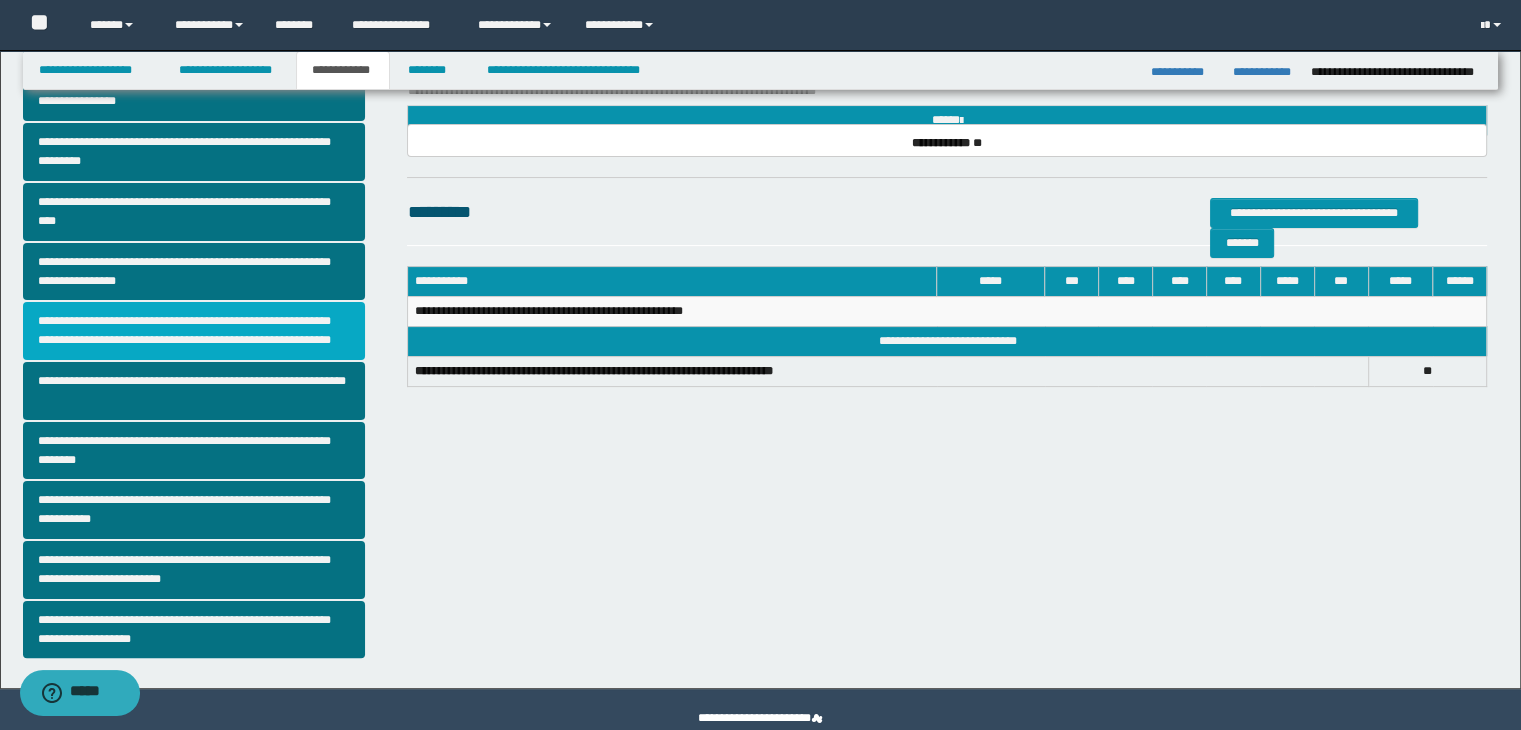scroll, scrollTop: 144, scrollLeft: 0, axis: vertical 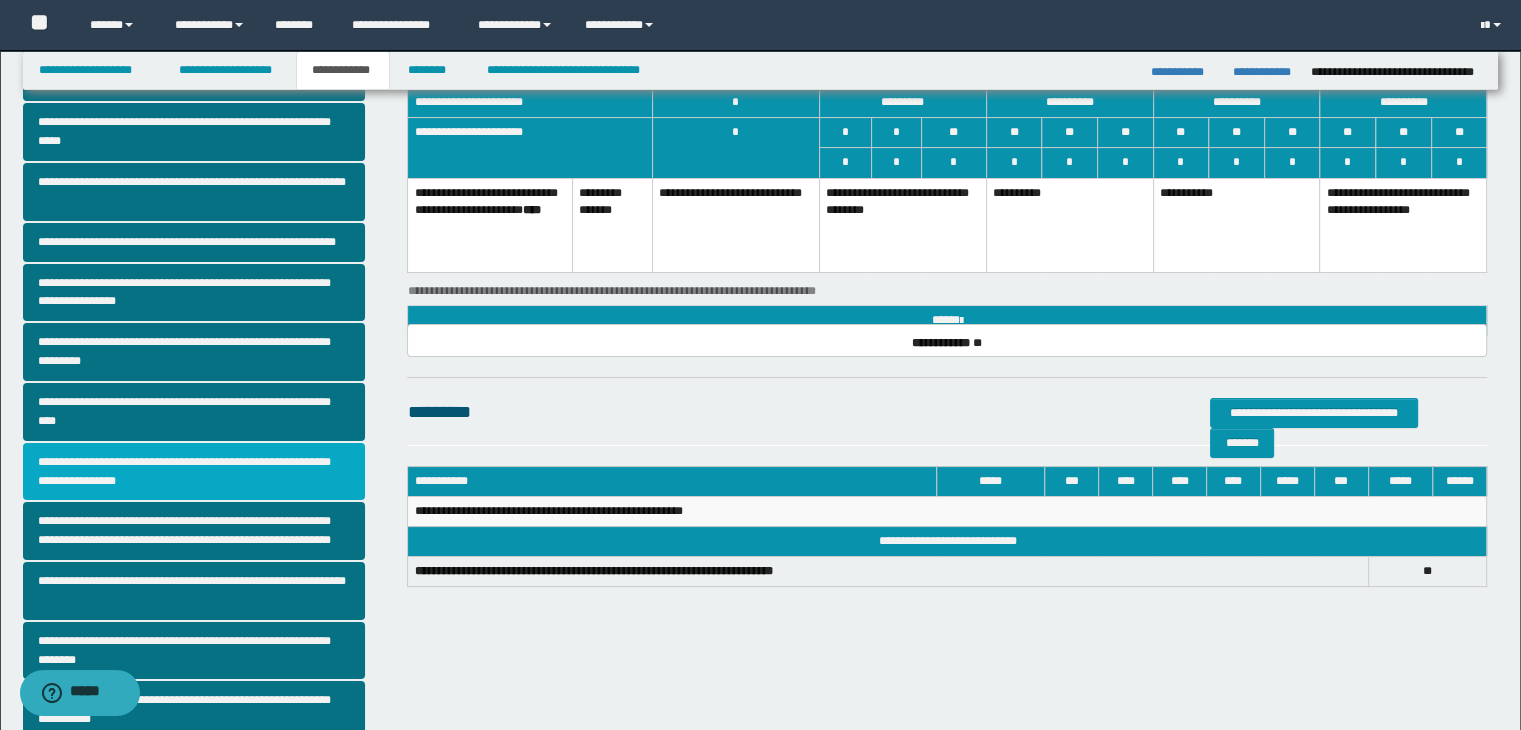 click on "**********" at bounding box center [194, 472] 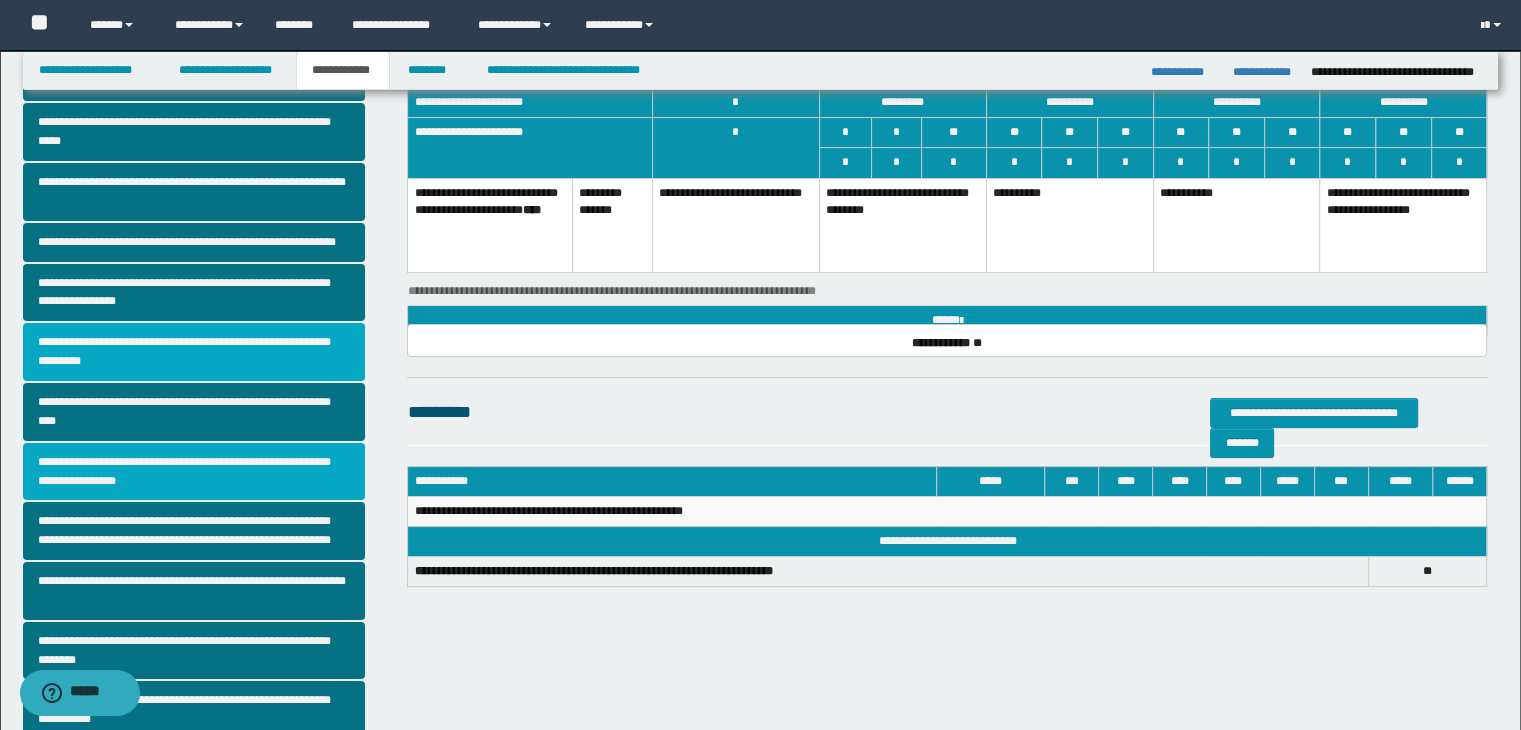 scroll, scrollTop: 0, scrollLeft: 0, axis: both 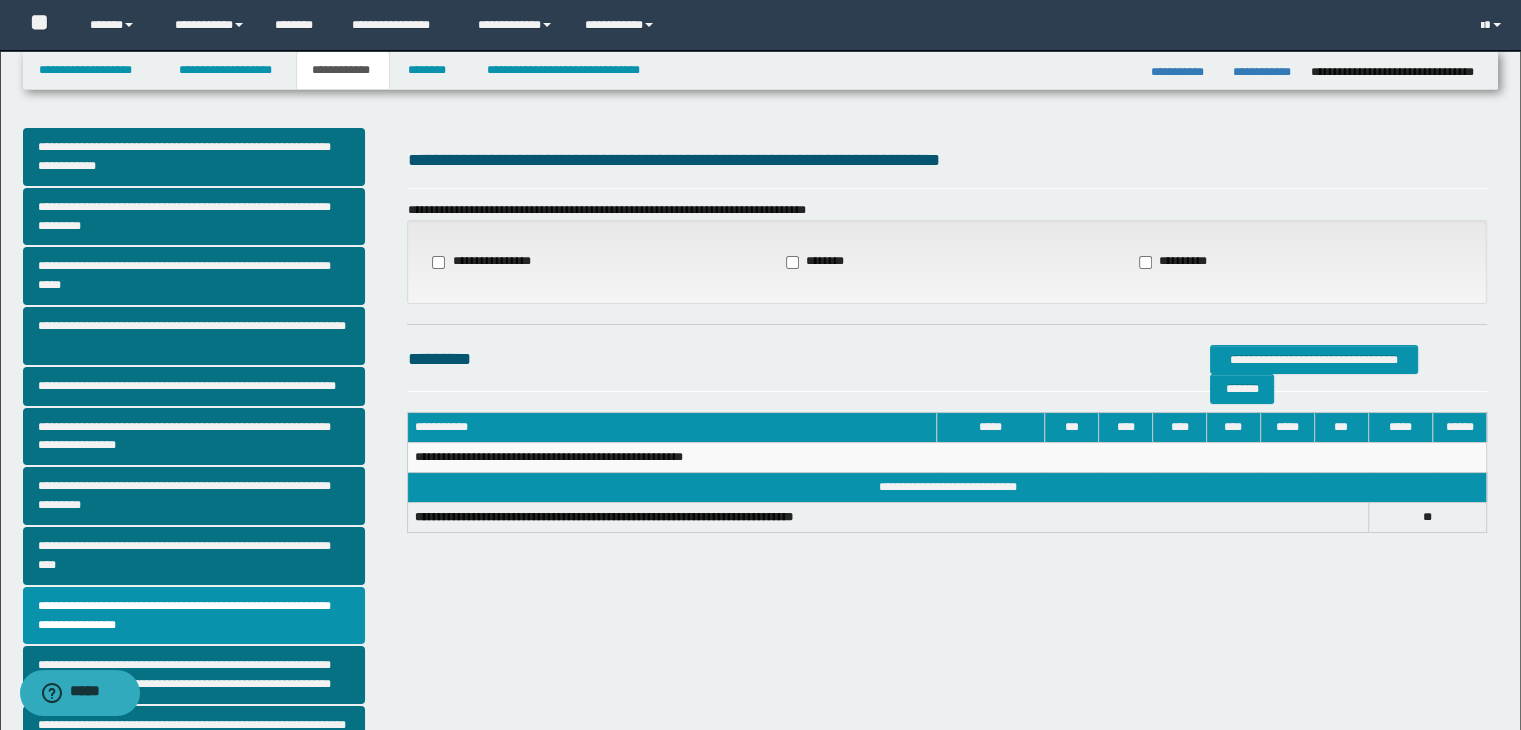 click on "********" at bounding box center (817, 262) 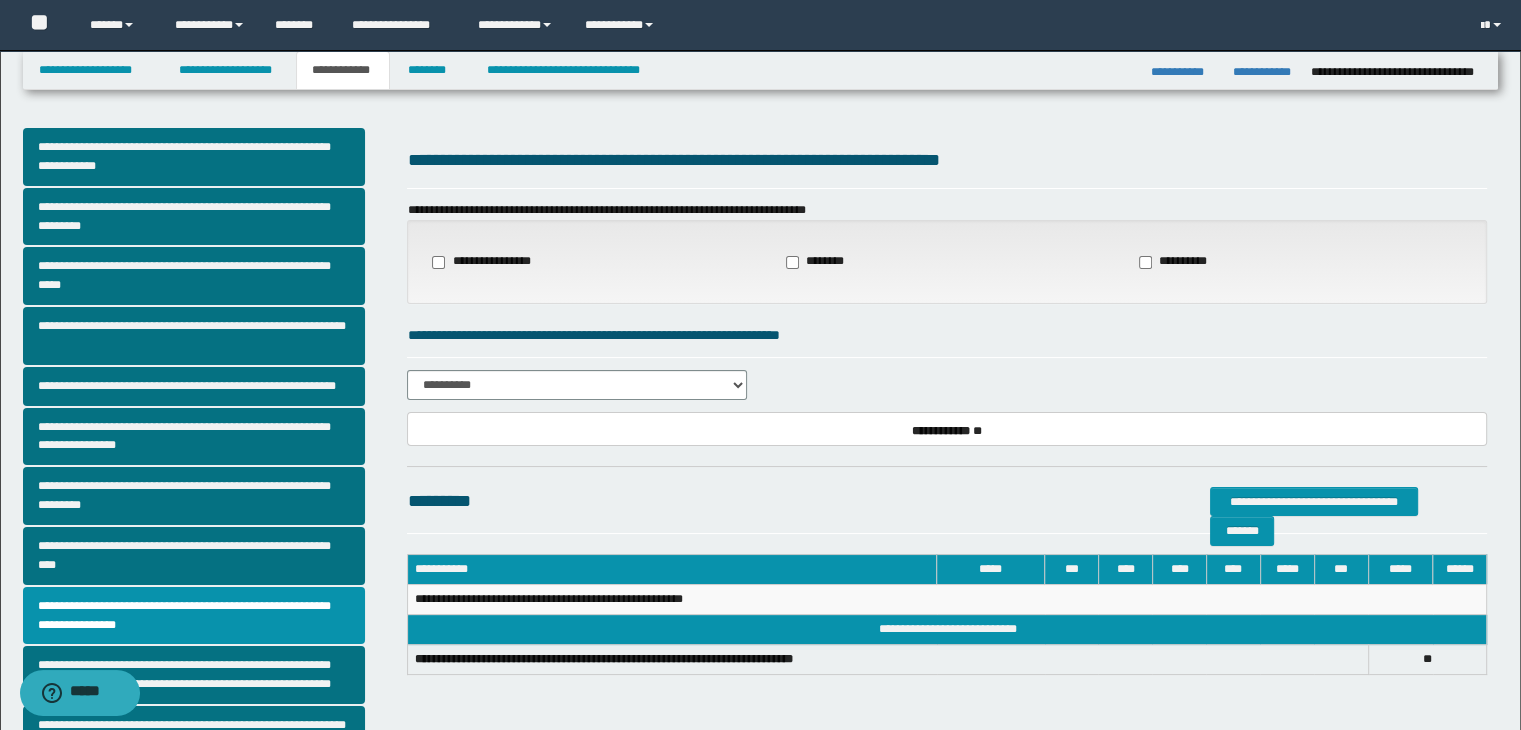 click on "**********" at bounding box center [1175, 262] 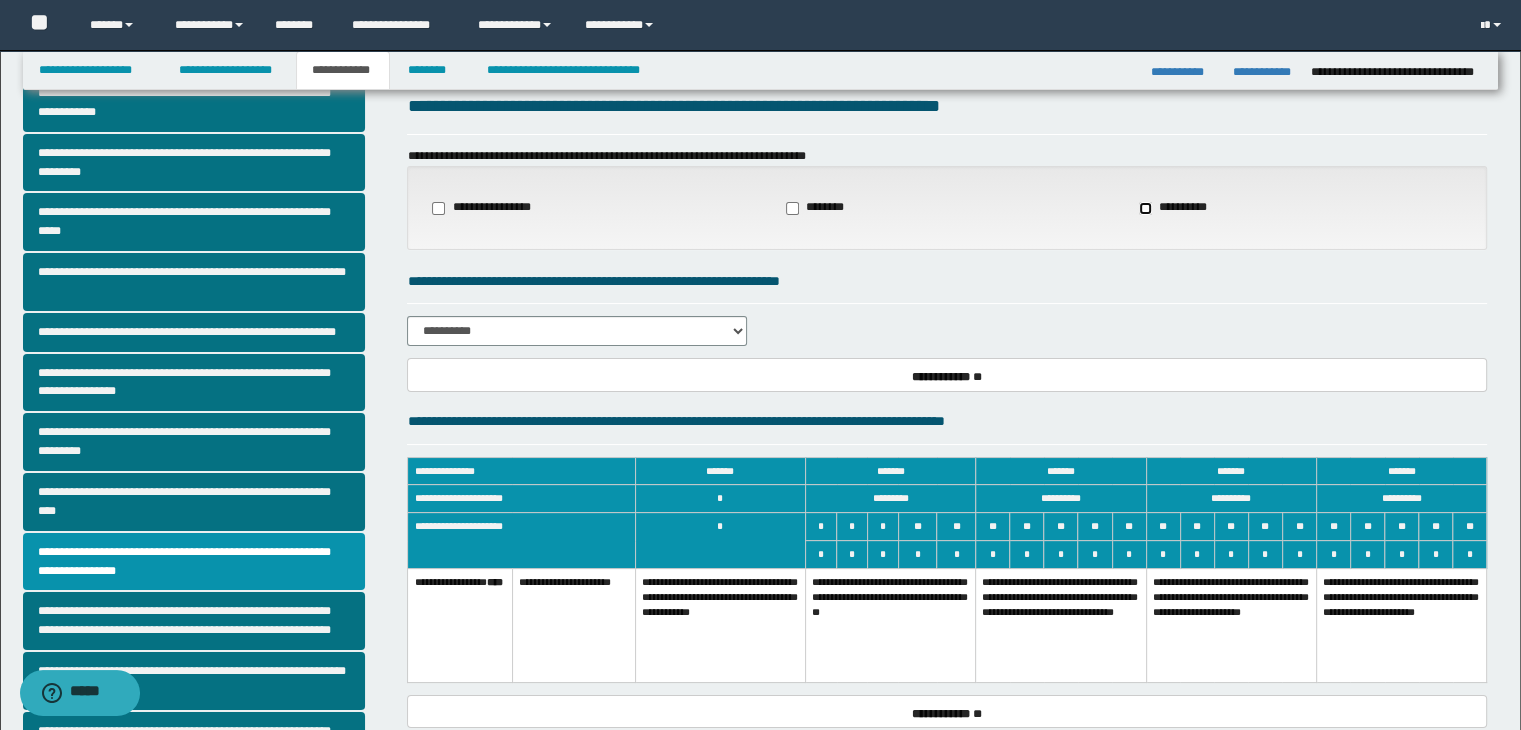 scroll, scrollTop: 100, scrollLeft: 0, axis: vertical 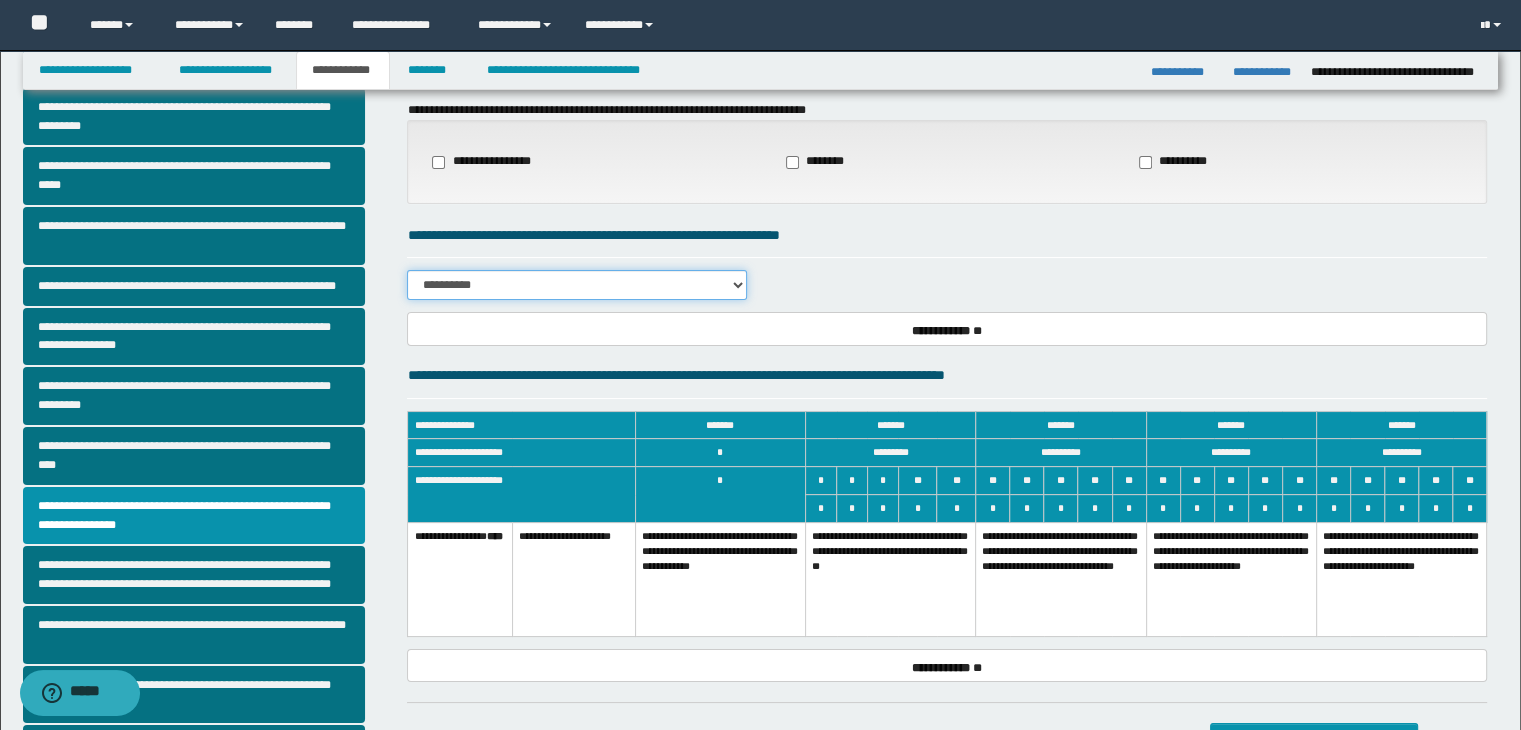 click on "**********" at bounding box center (577, 285) 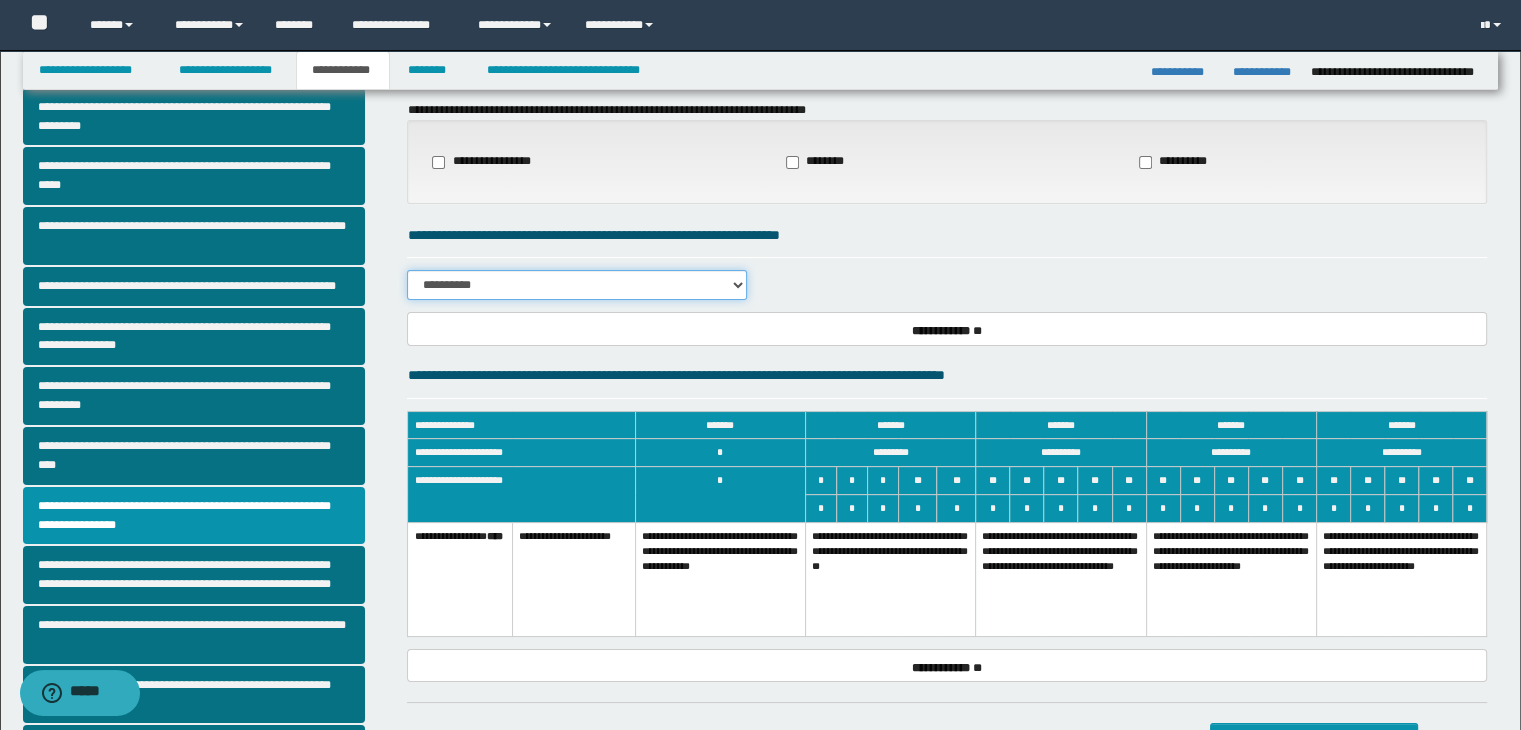 select on "*" 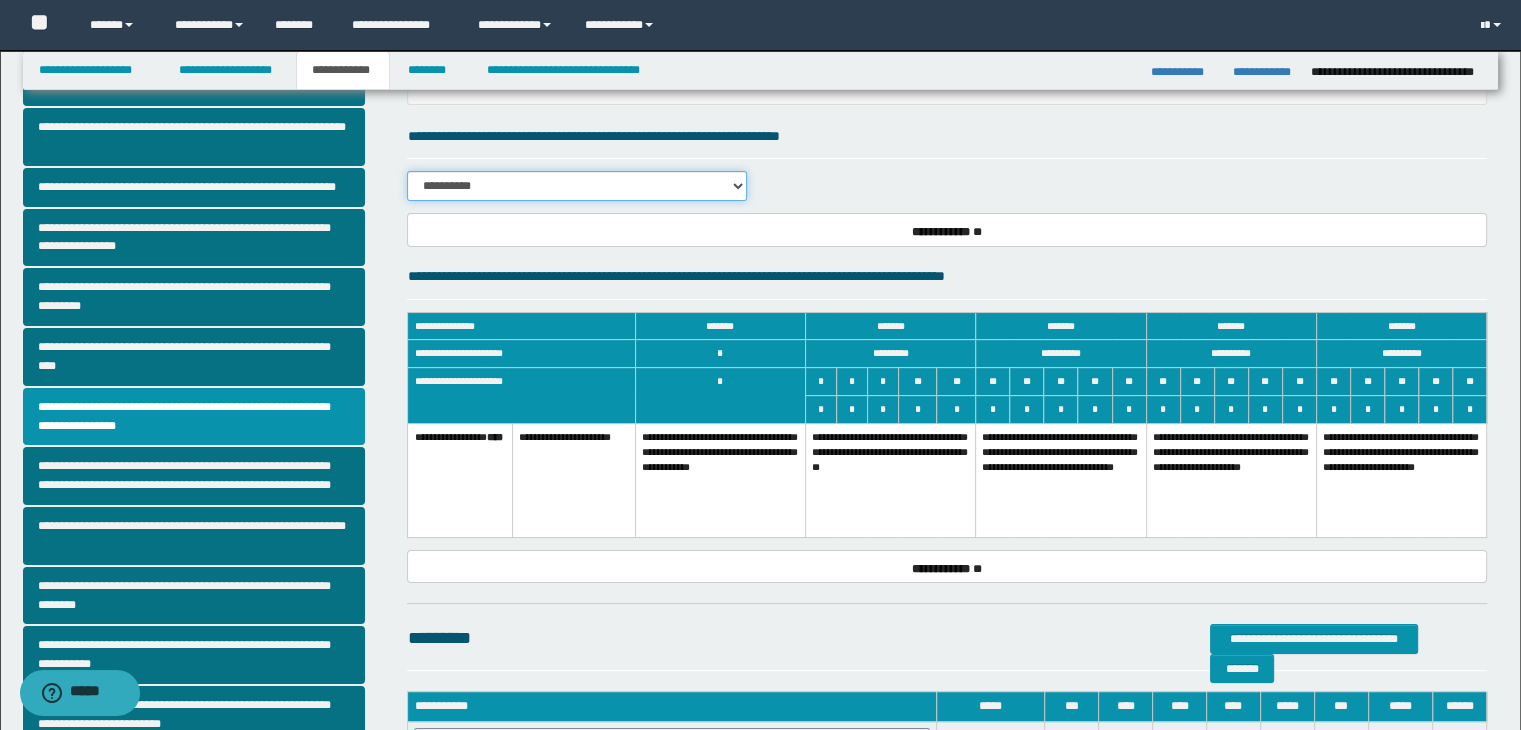 scroll, scrollTop: 200, scrollLeft: 0, axis: vertical 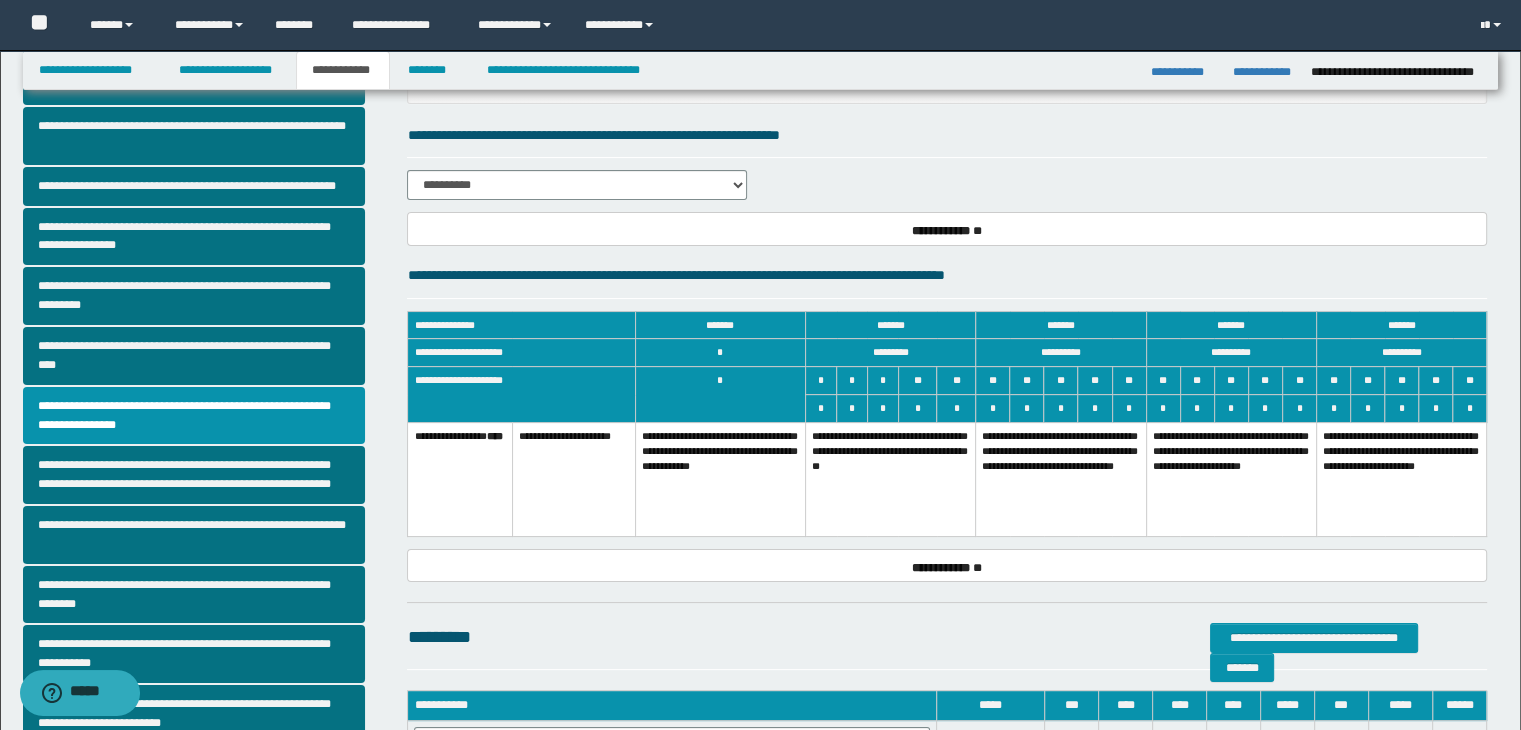 click on "**********" at bounding box center (1231, 480) 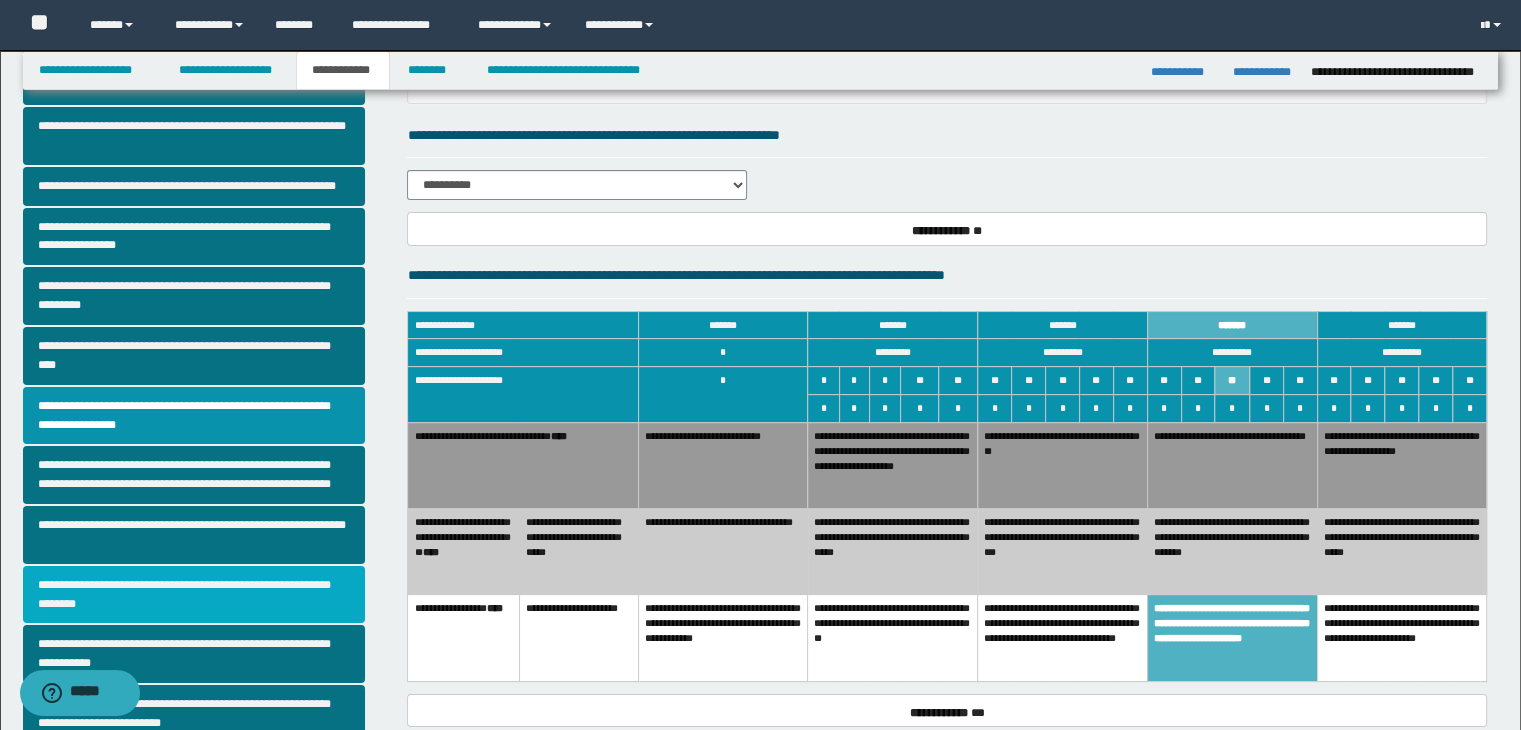click on "**********" at bounding box center (194, 595) 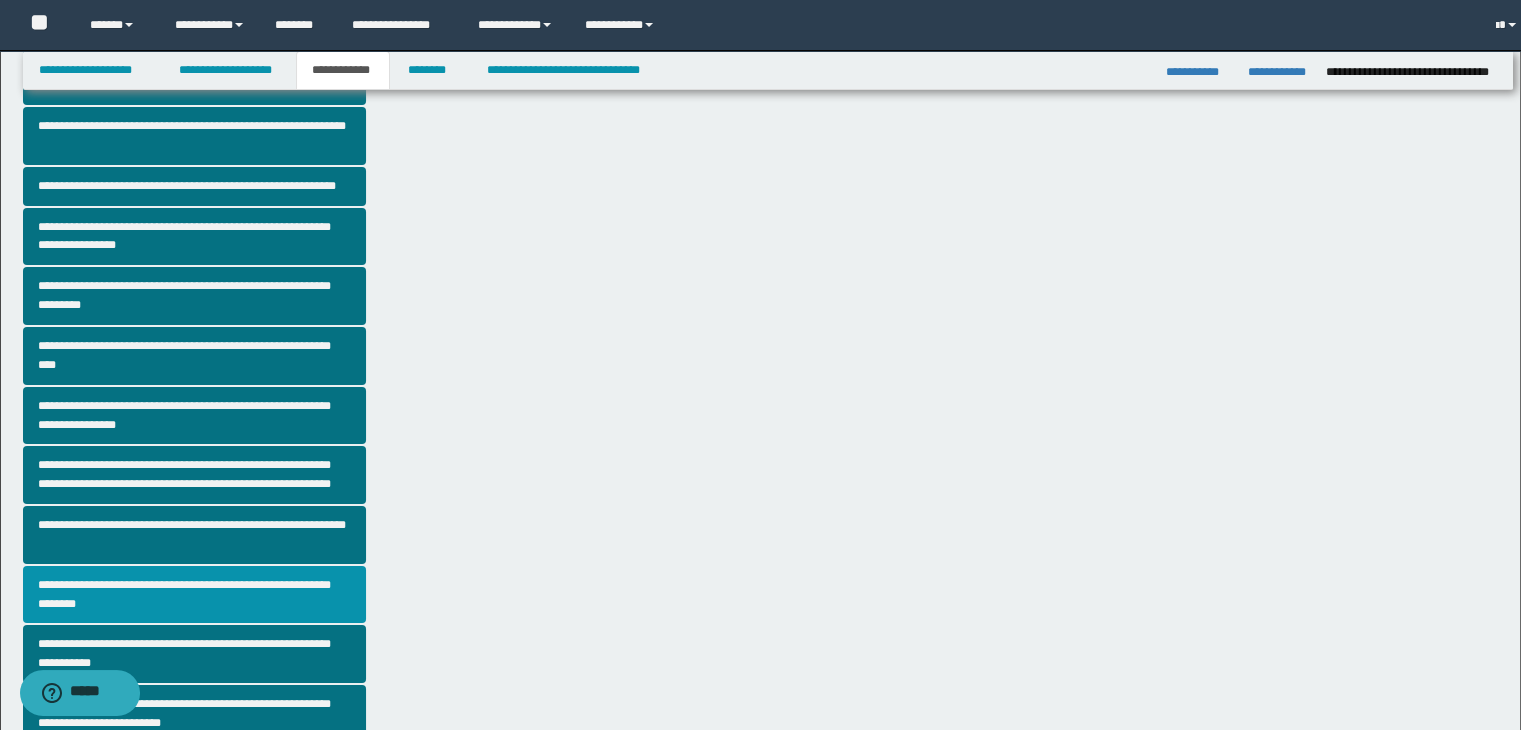 scroll, scrollTop: 0, scrollLeft: 0, axis: both 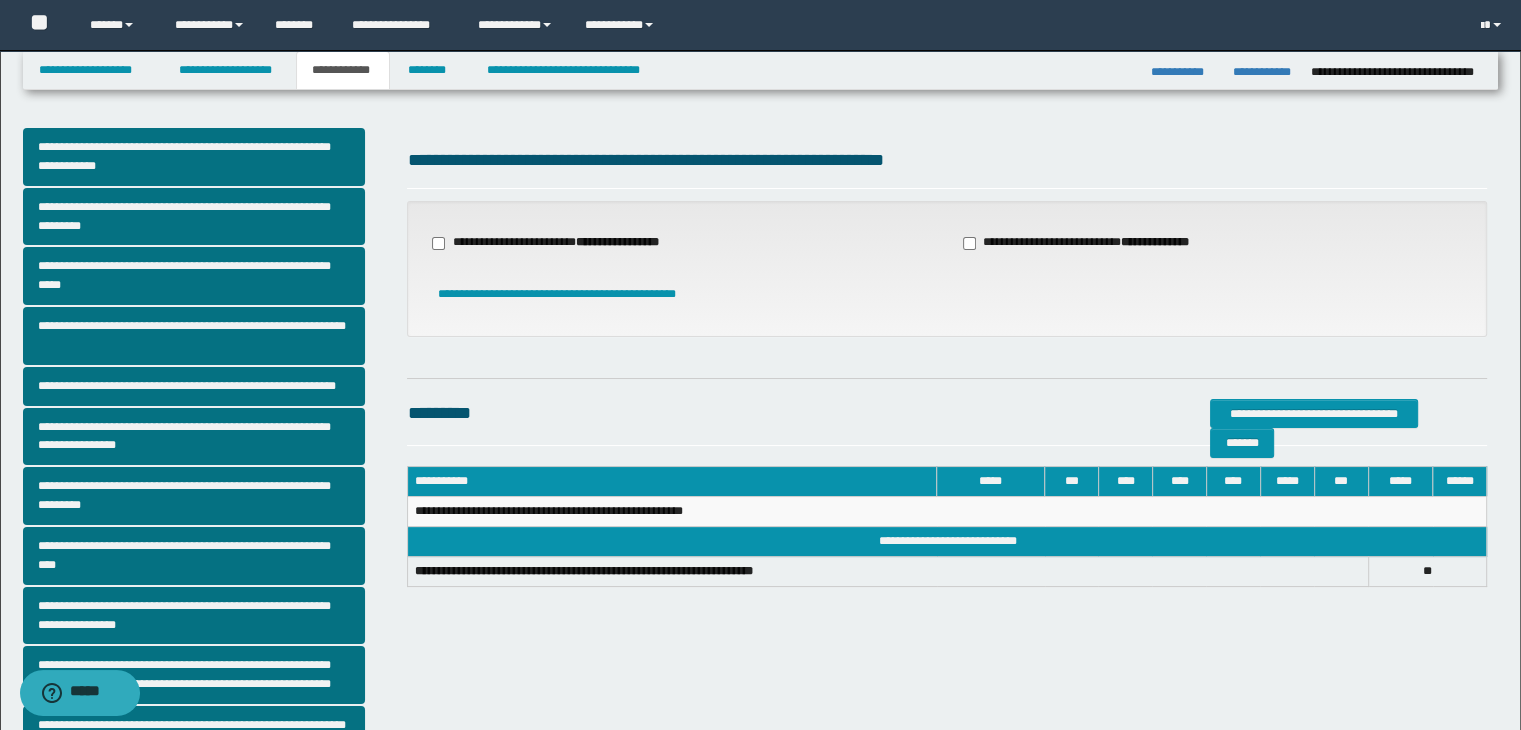 click on "**********" at bounding box center [557, 243] 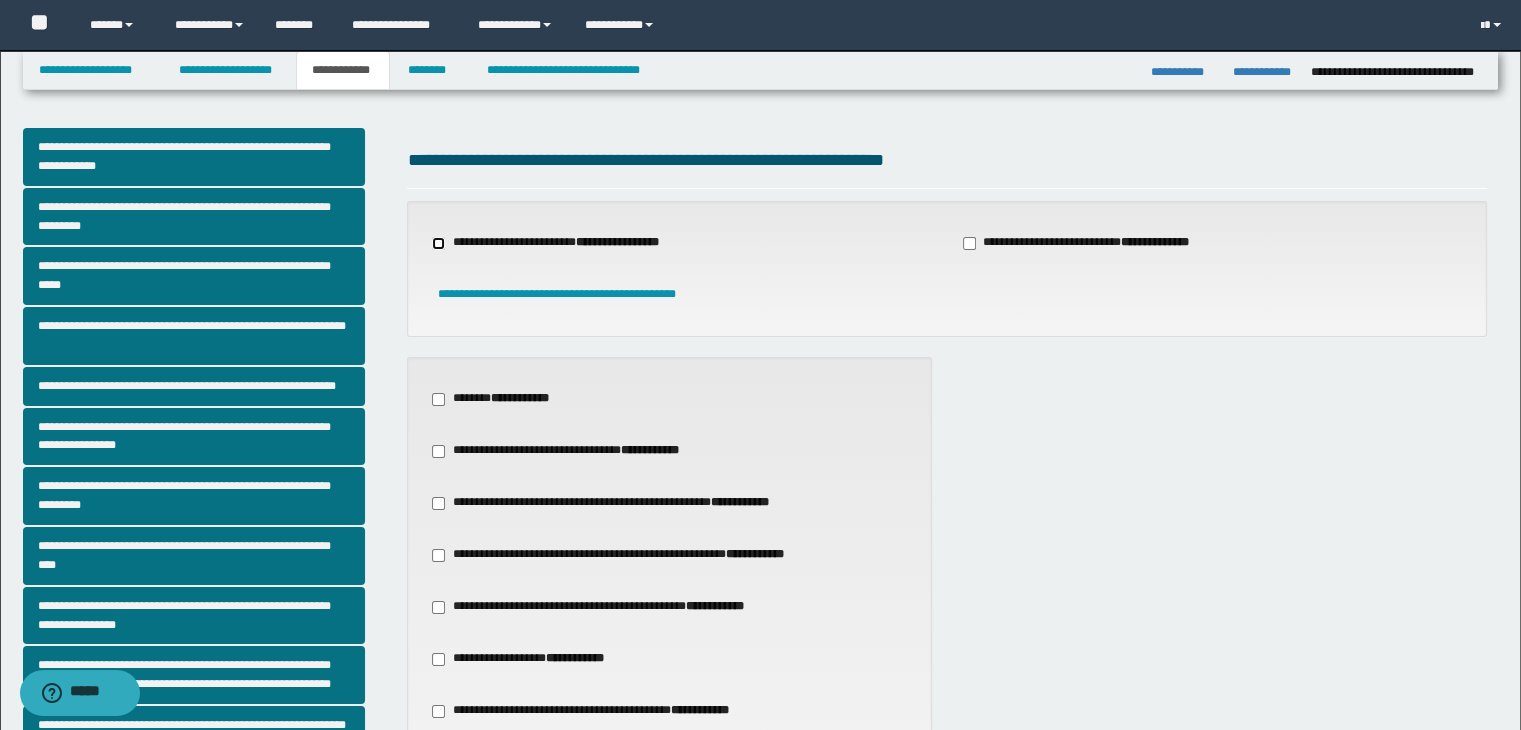 scroll, scrollTop: 100, scrollLeft: 0, axis: vertical 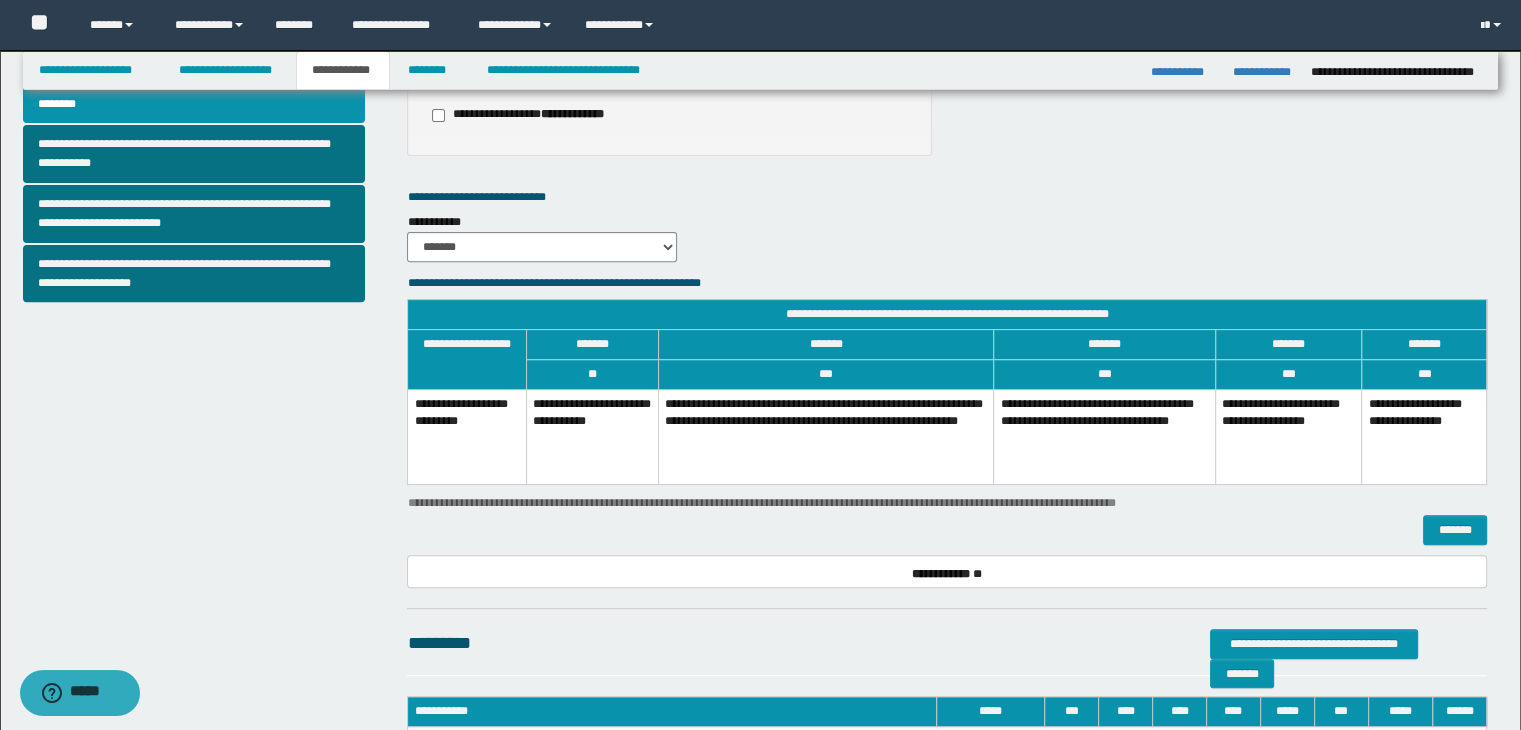 click on "**********" at bounding box center [1105, 437] 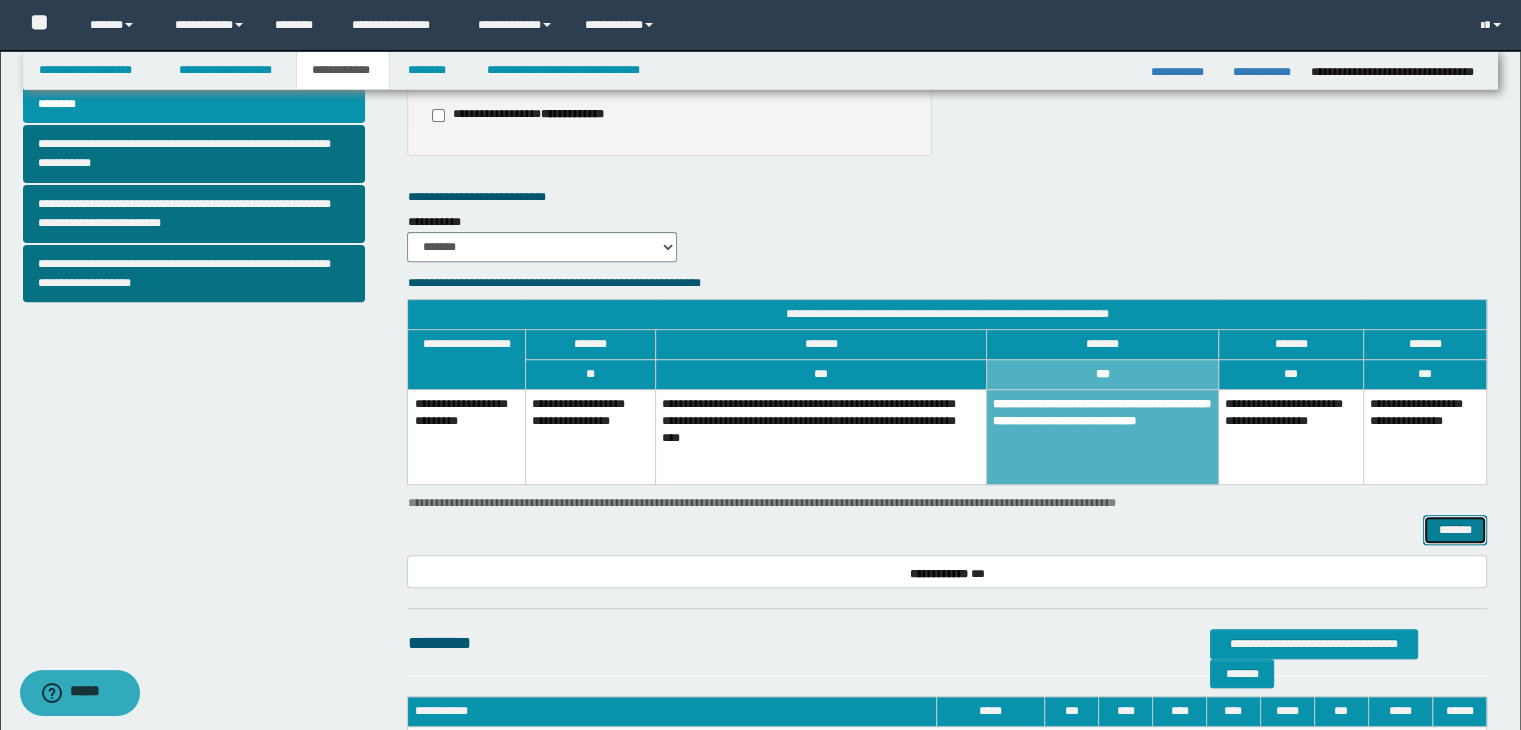 click on "*******" at bounding box center (1455, 530) 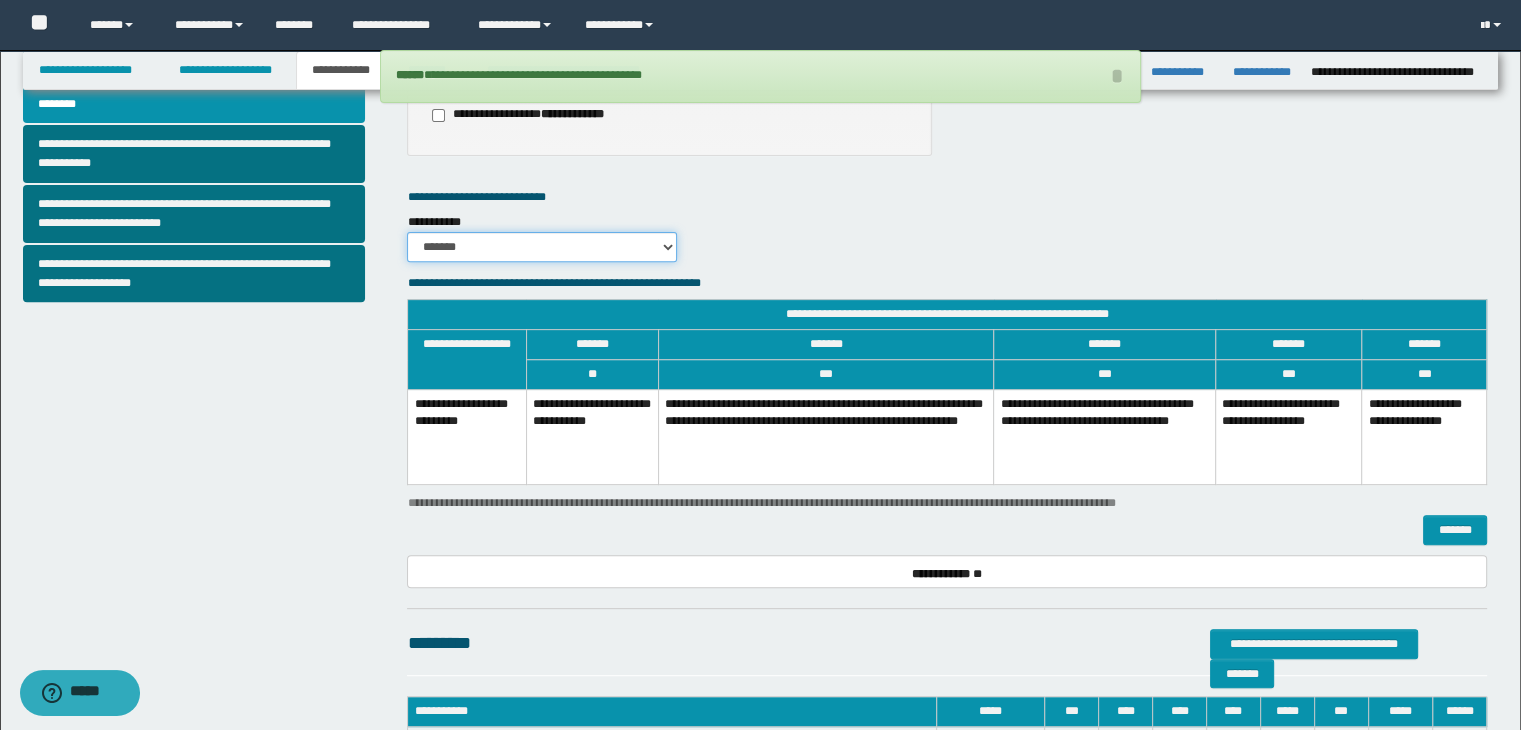 click on "*******
*********" at bounding box center (542, 247) 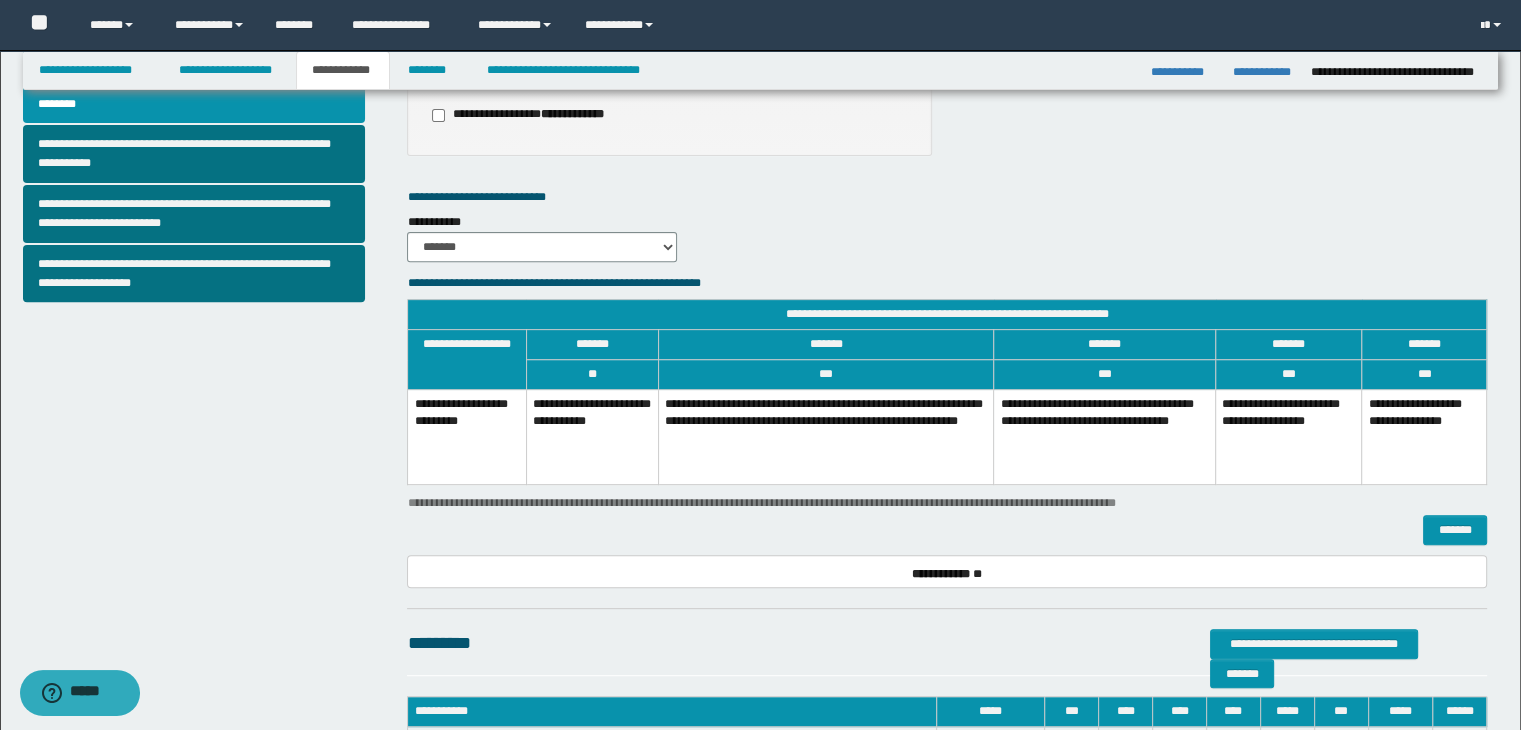 click on "**********" at bounding box center (1105, 437) 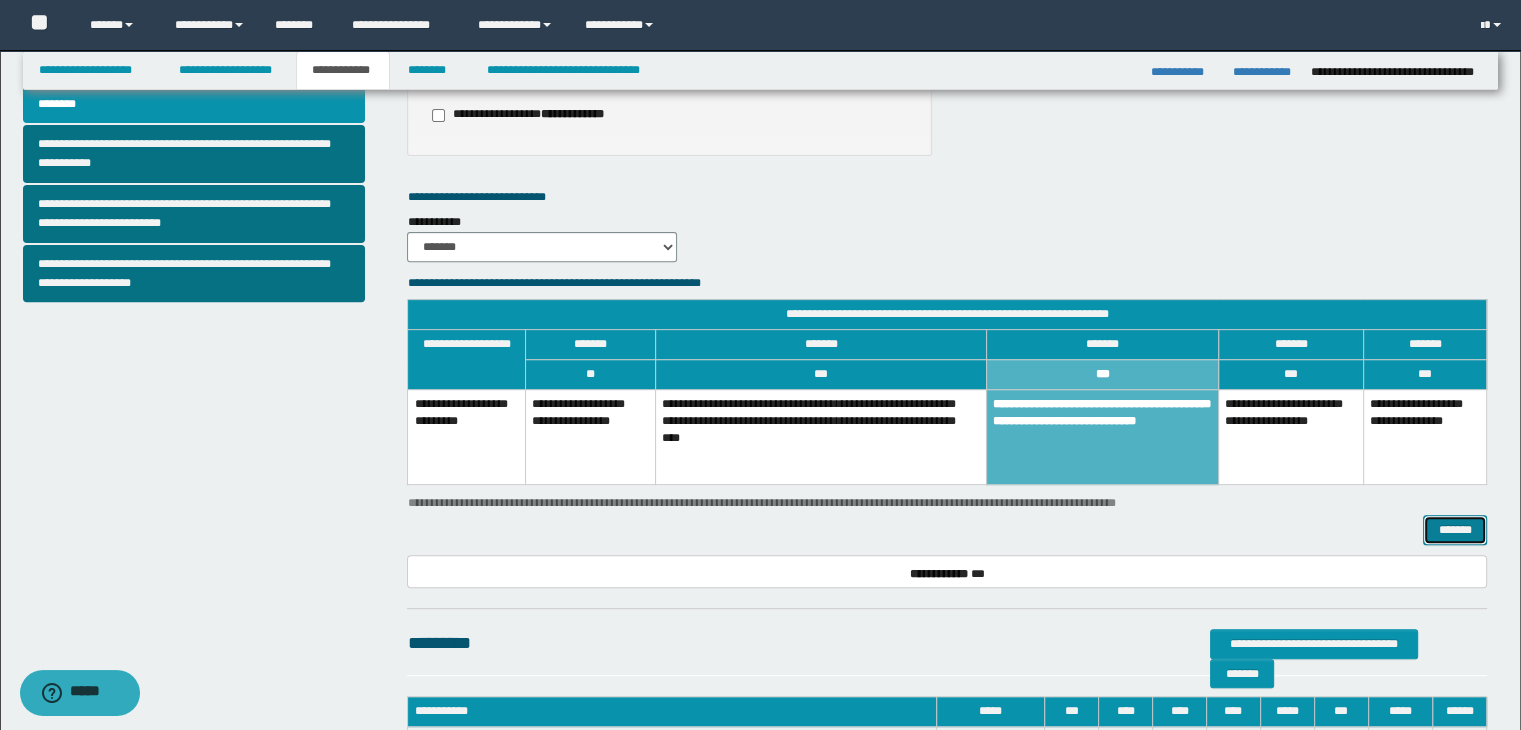 click on "*******" at bounding box center (1455, 530) 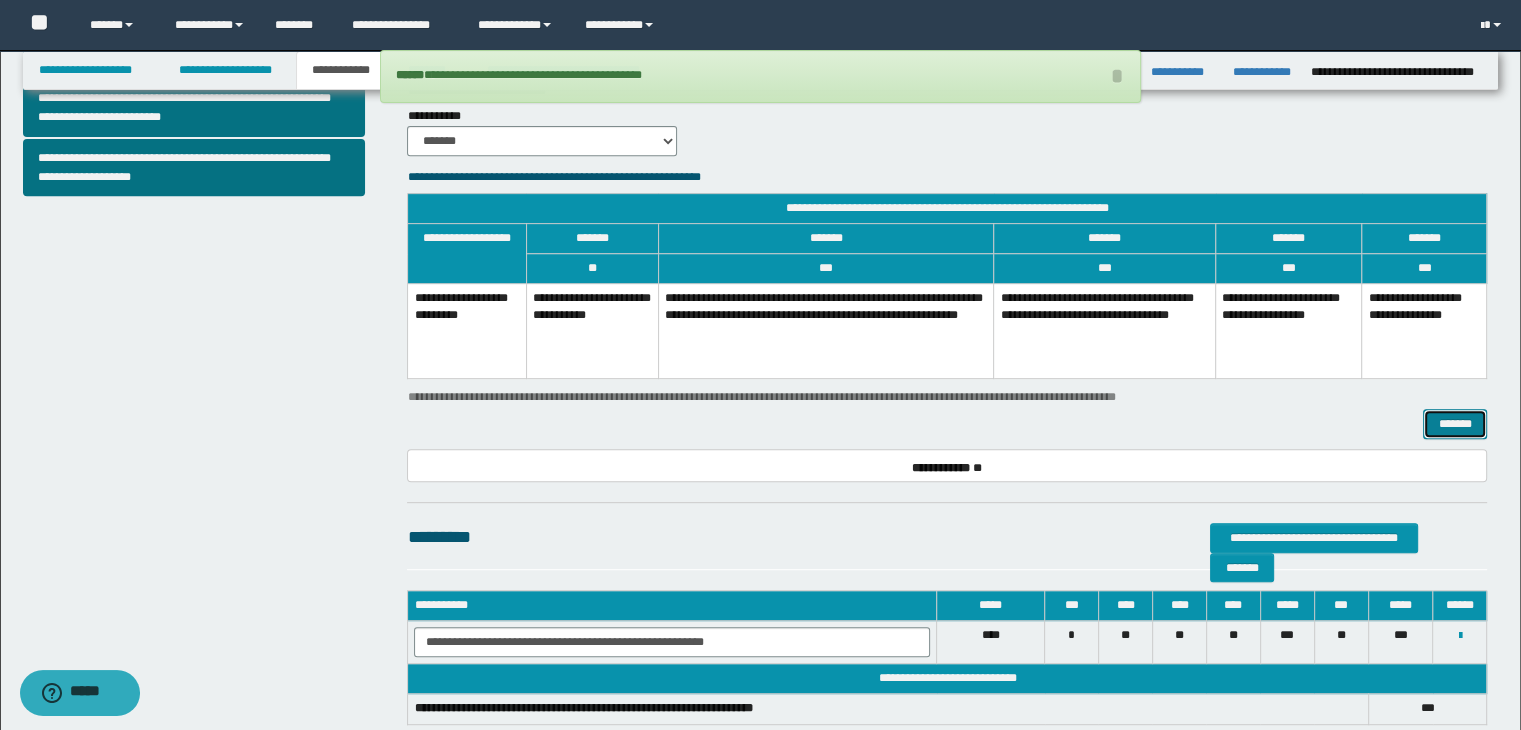 scroll, scrollTop: 928, scrollLeft: 0, axis: vertical 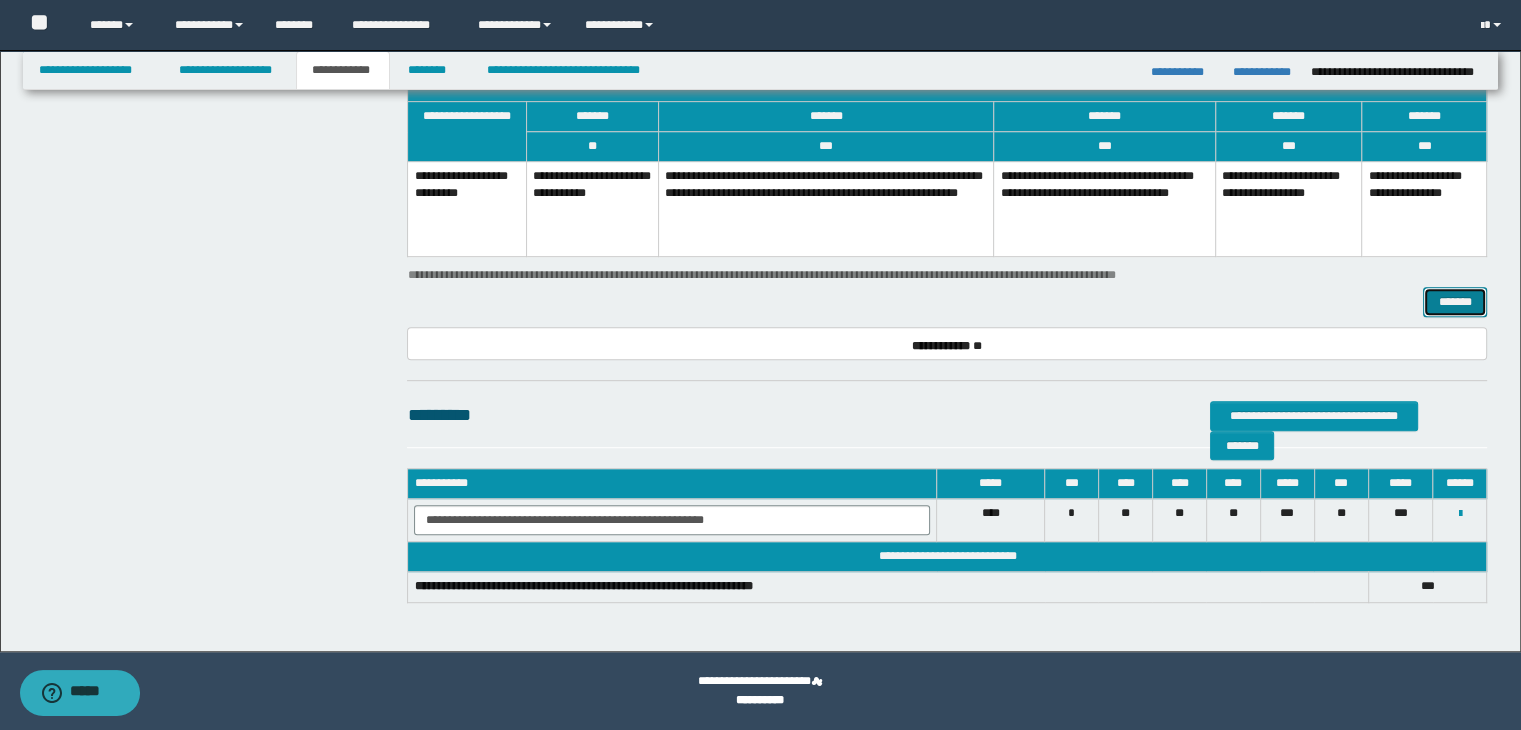 click on "*******" at bounding box center (1455, 302) 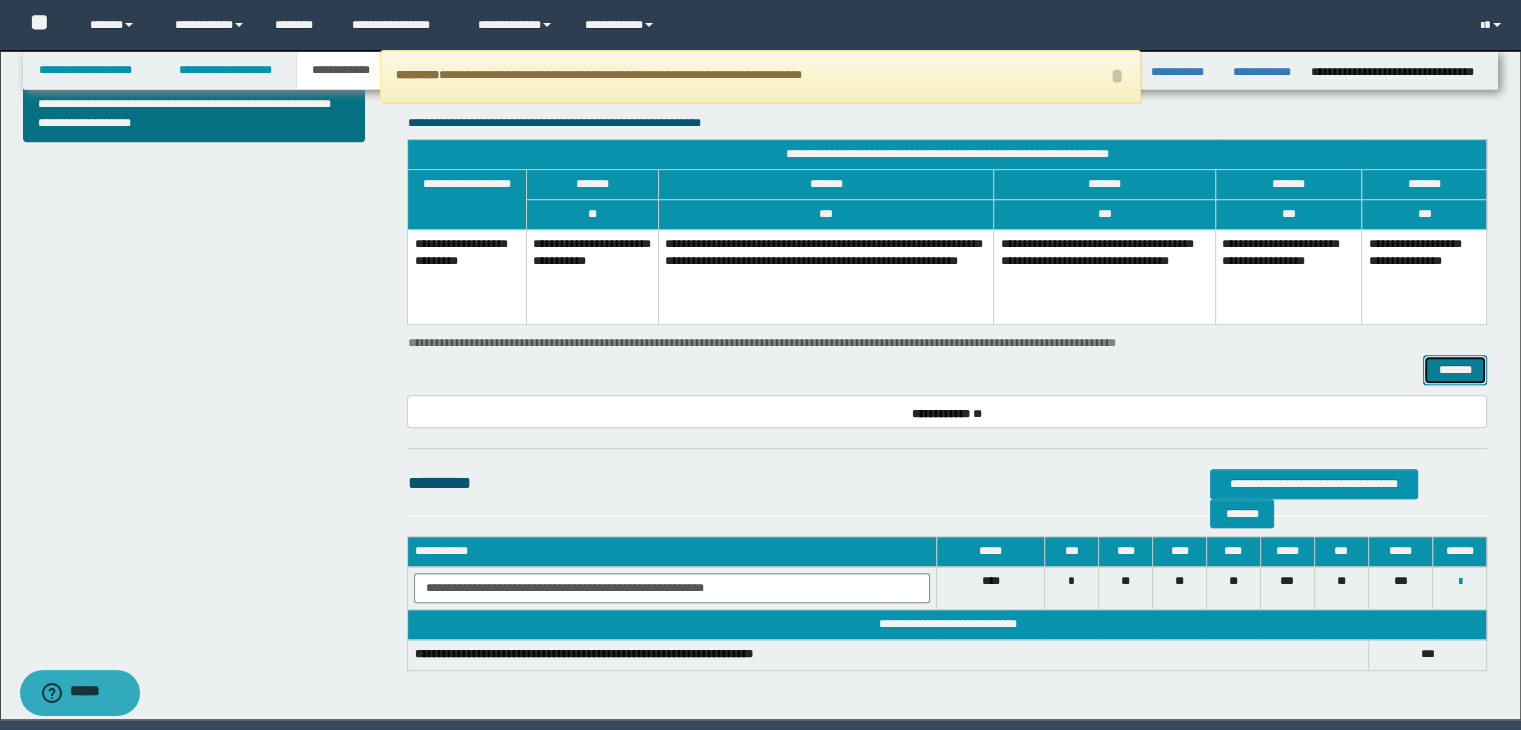 scroll, scrollTop: 728, scrollLeft: 0, axis: vertical 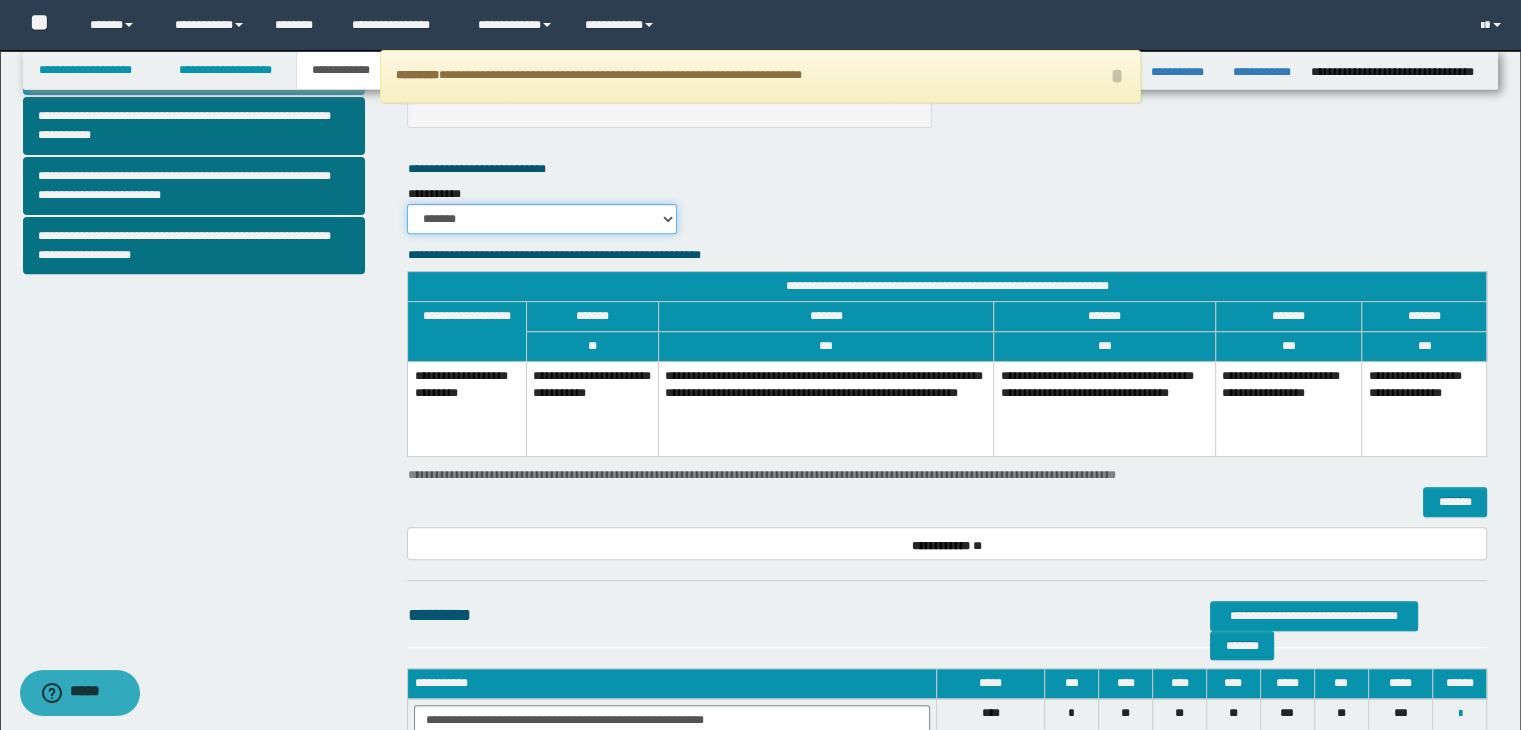 click on "*******
*********" at bounding box center (542, 219) 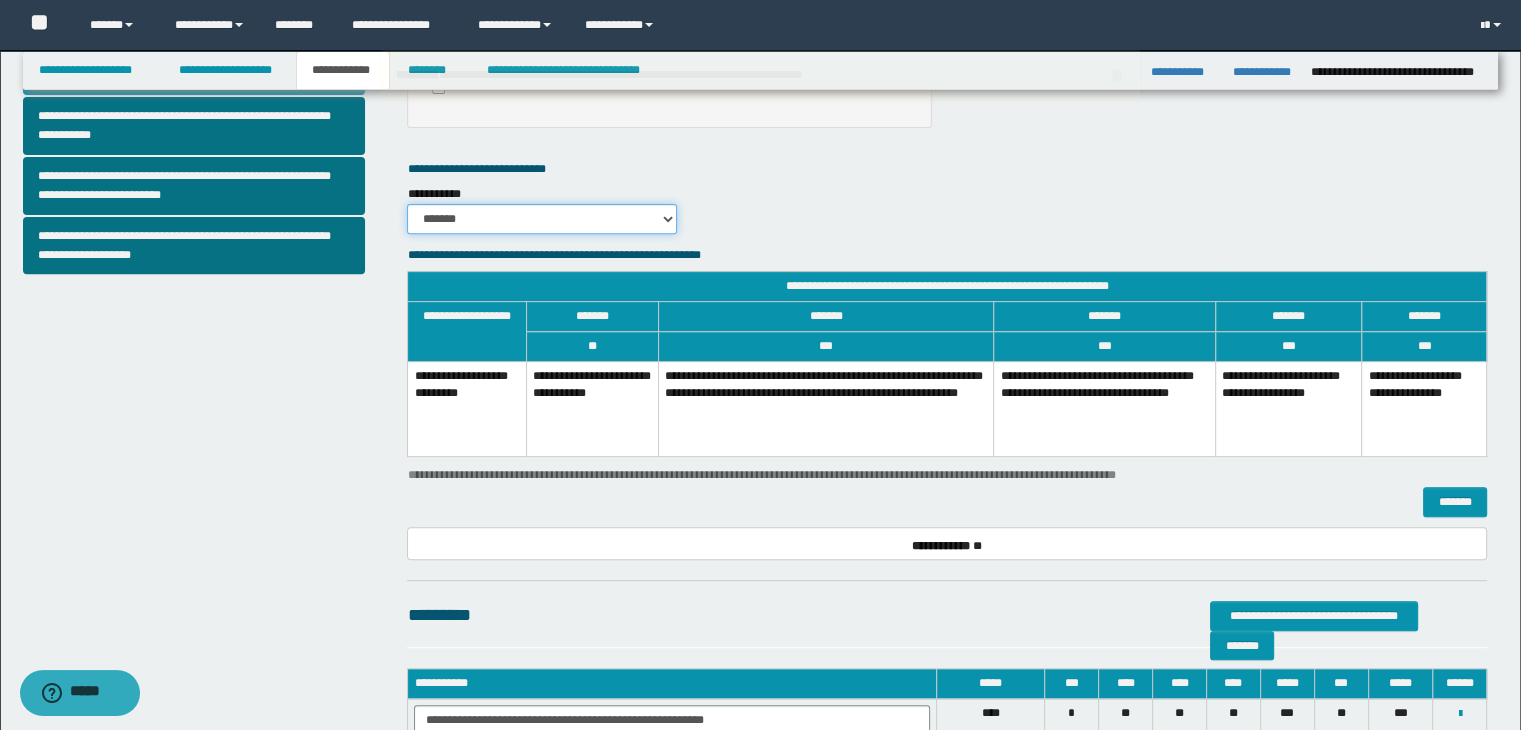 select on "*" 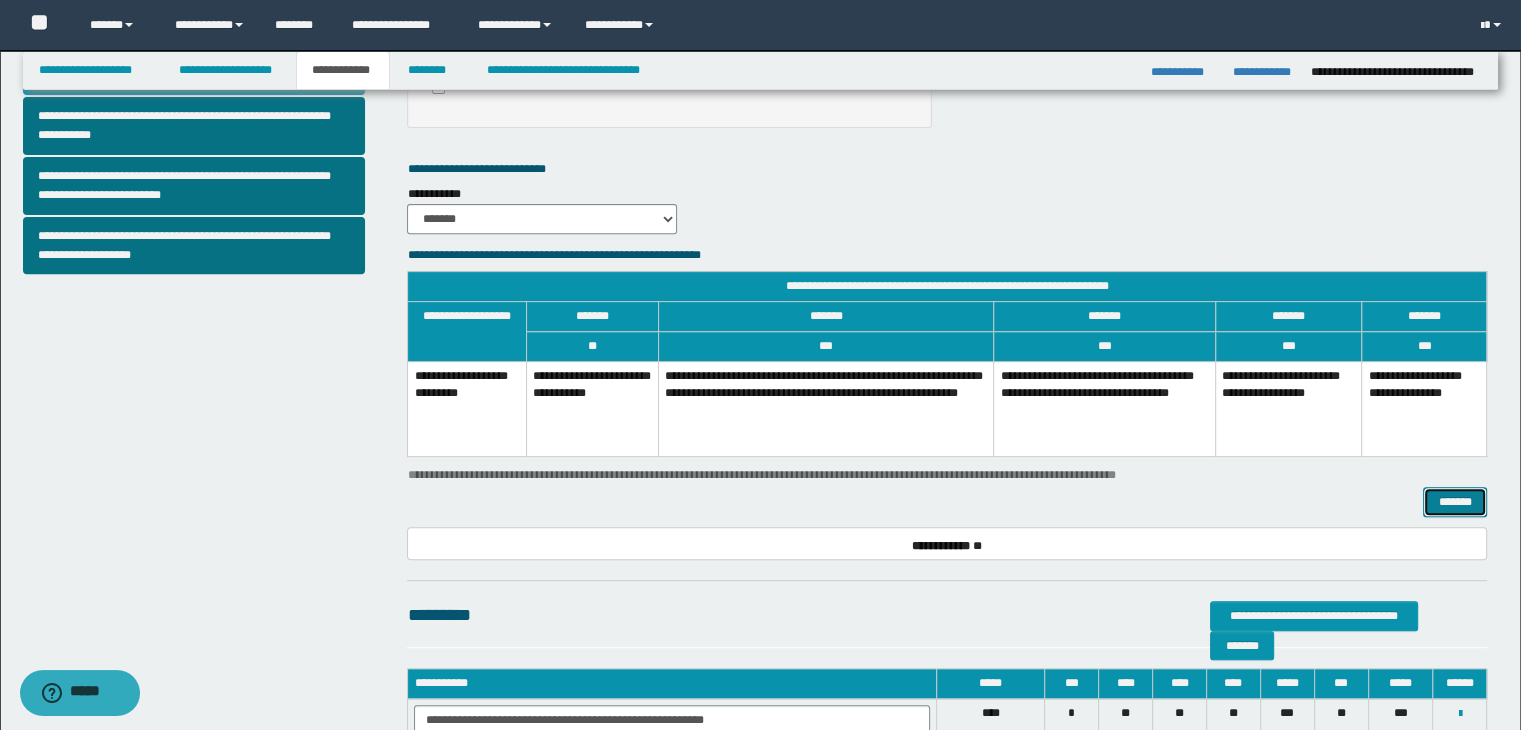 click on "*******" at bounding box center [1455, 502] 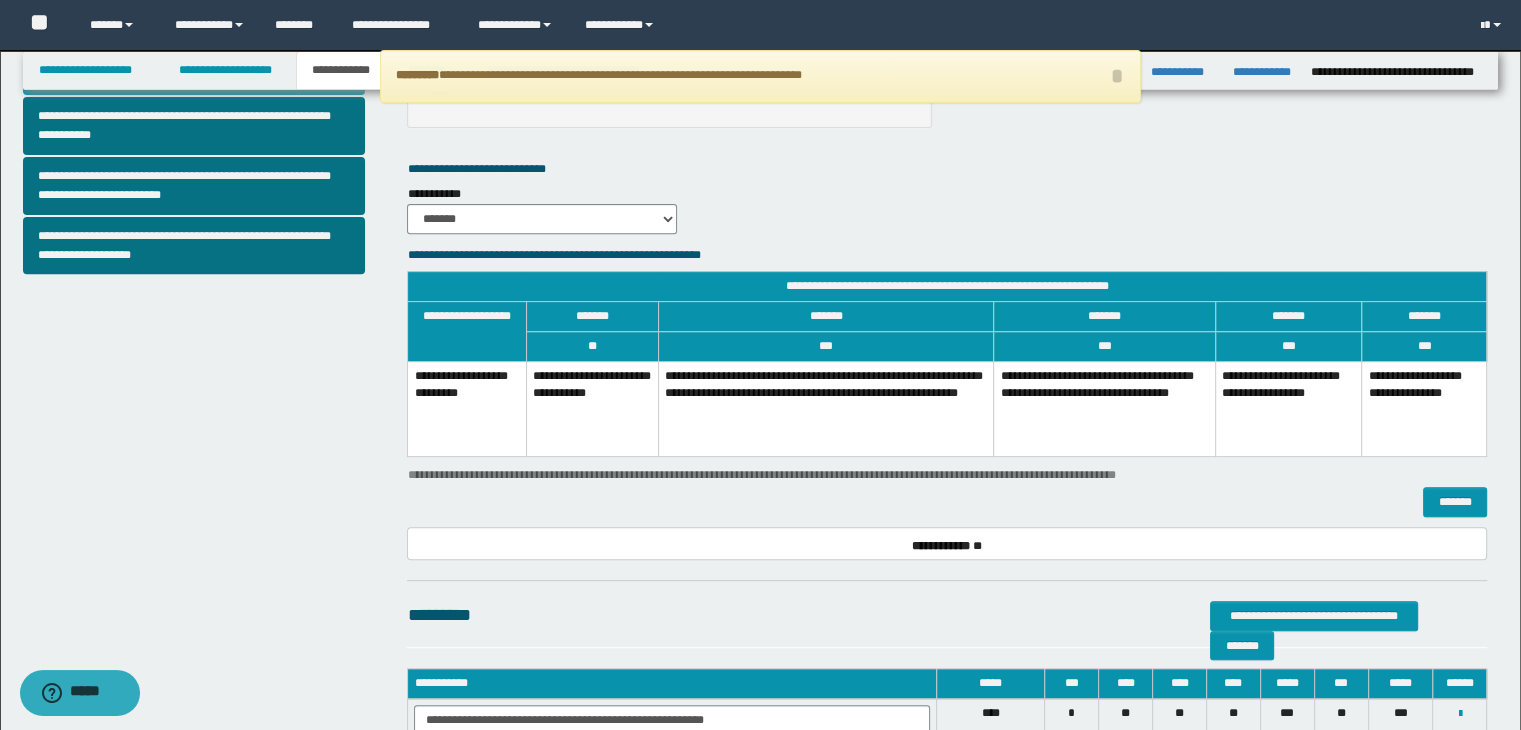 click on "**********" at bounding box center [1105, 409] 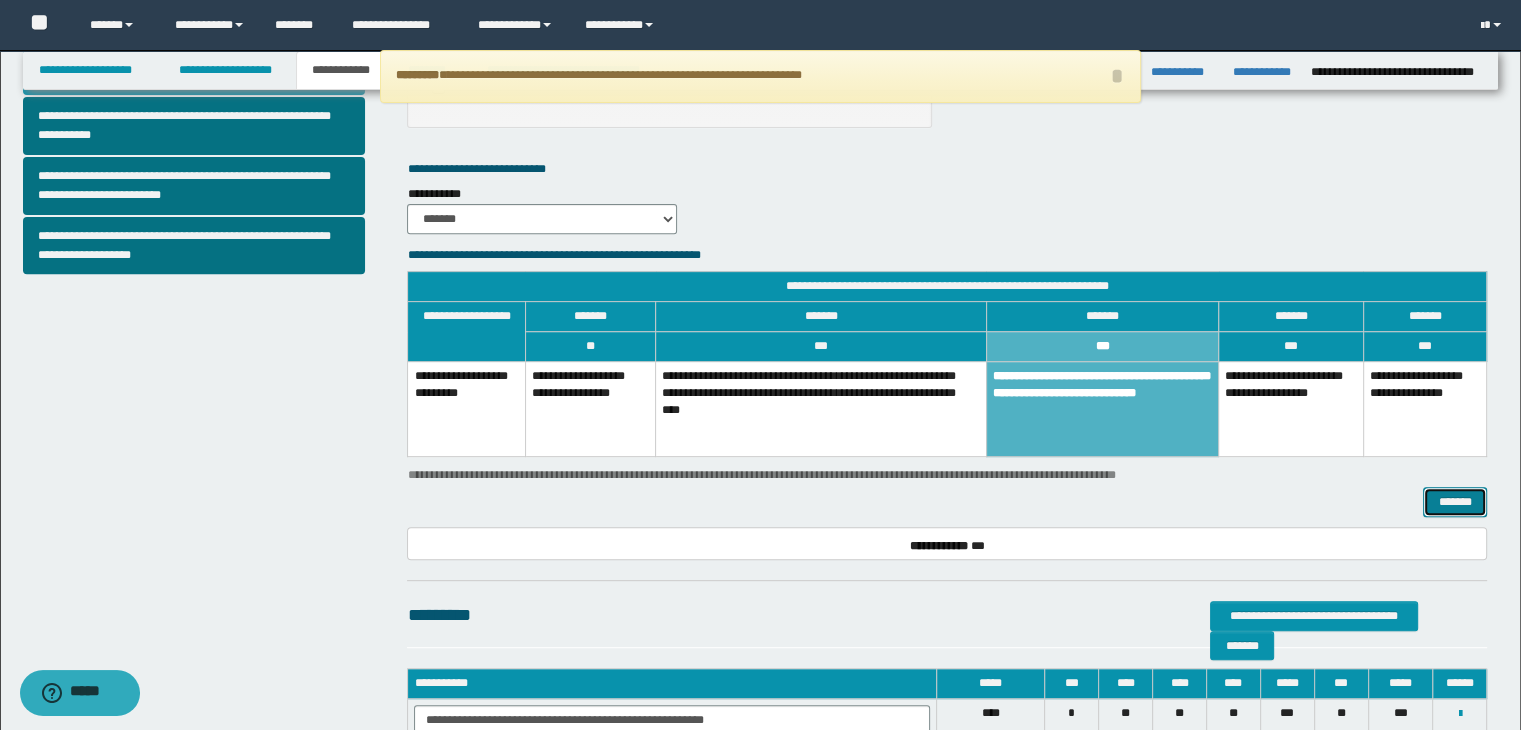 click on "*******" at bounding box center [1455, 502] 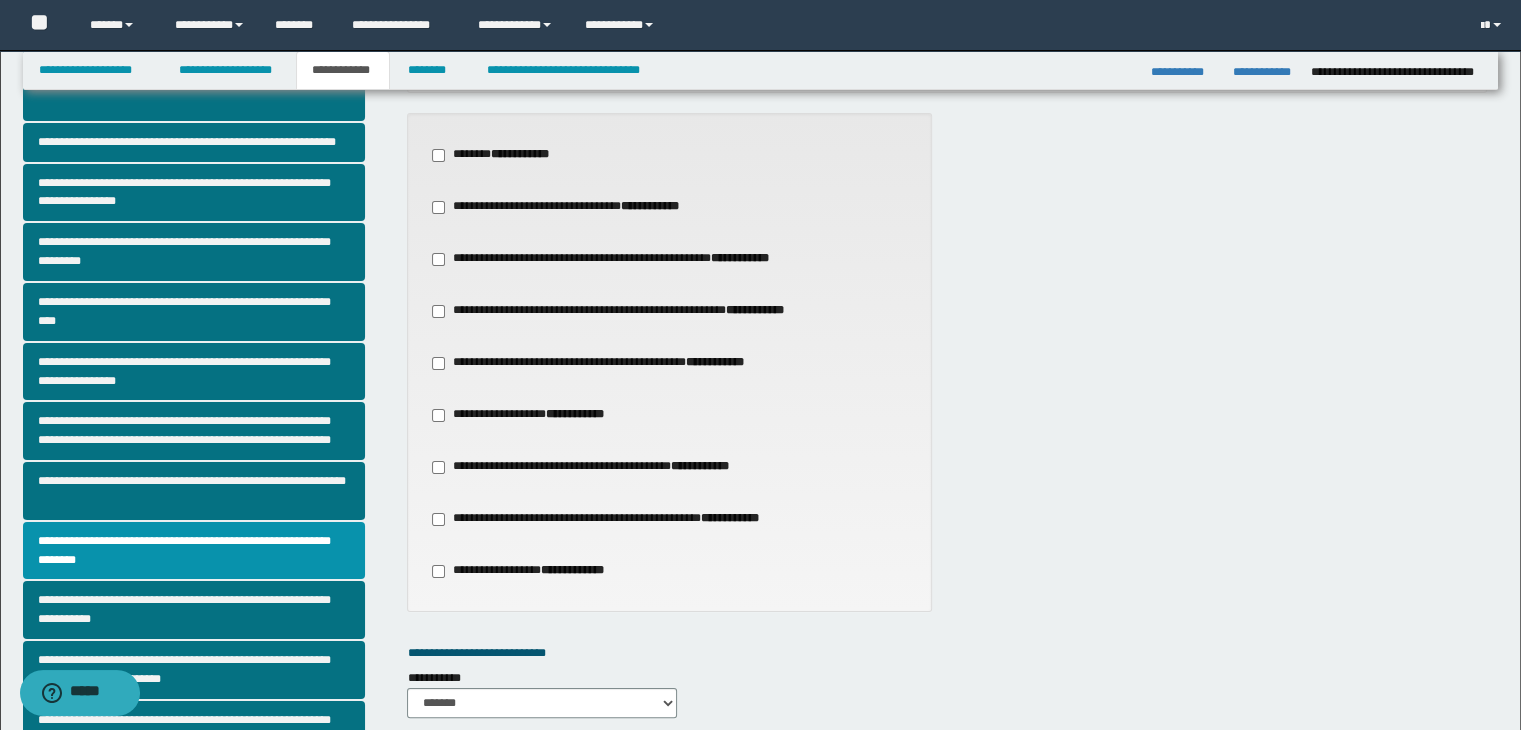 scroll, scrollTop: 128, scrollLeft: 0, axis: vertical 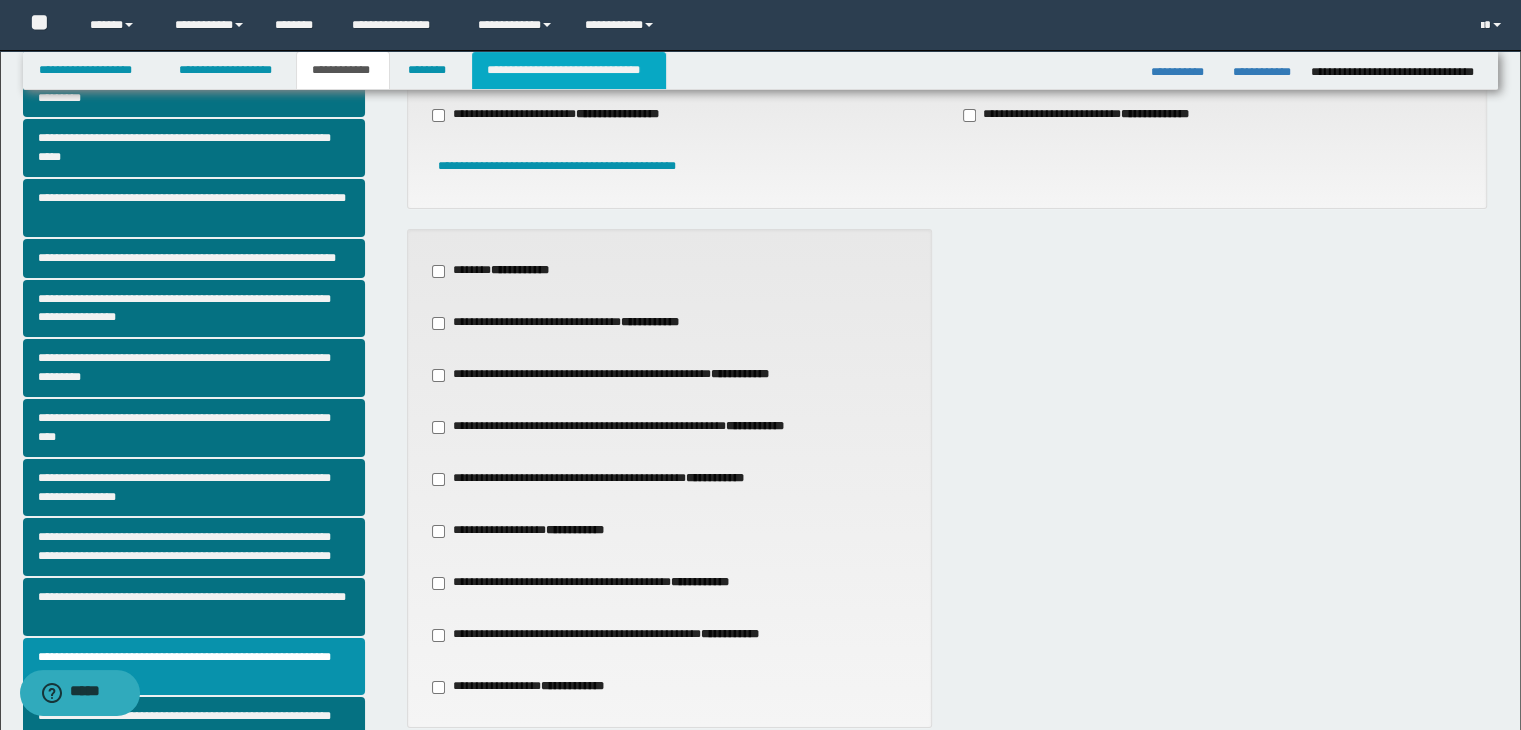 click on "**********" at bounding box center (569, 70) 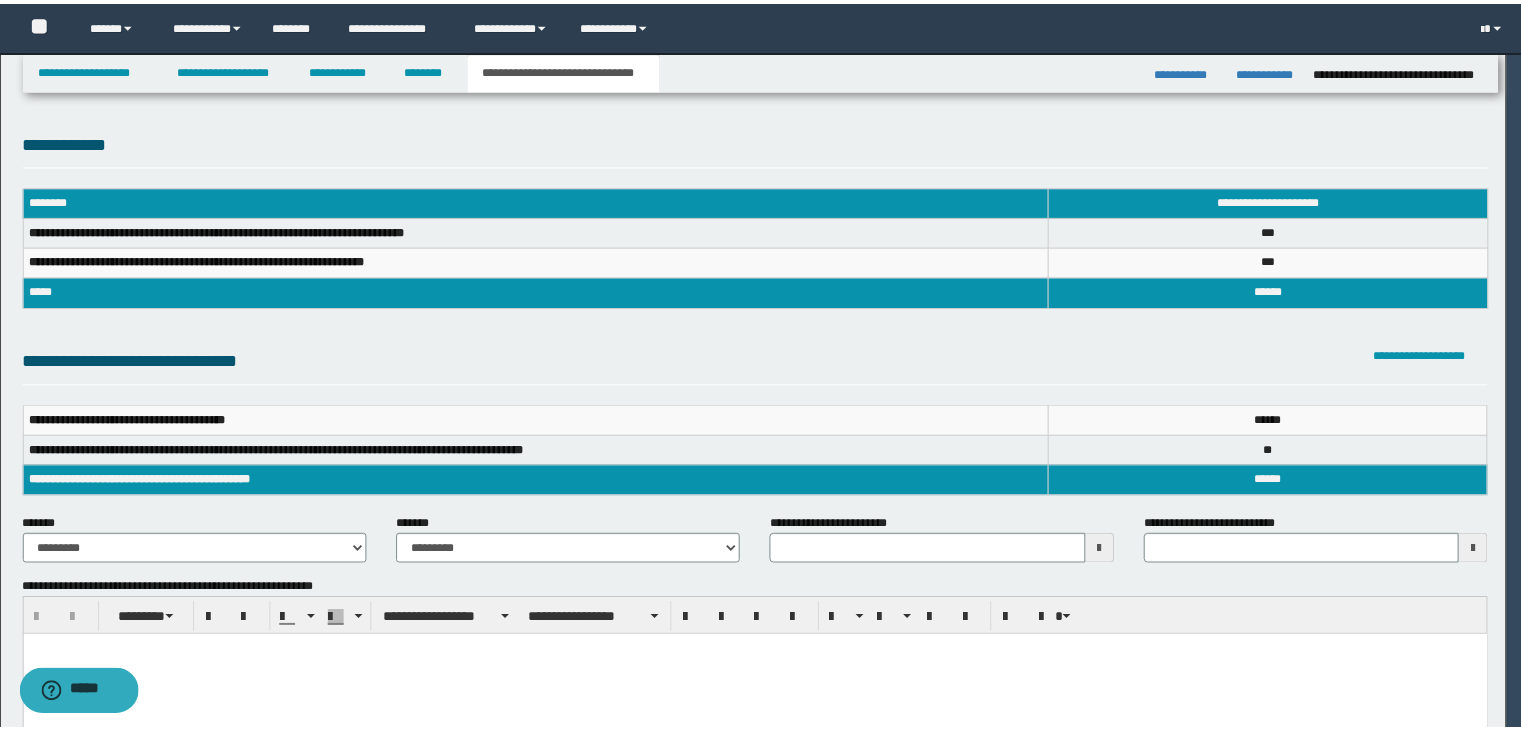 scroll, scrollTop: 0, scrollLeft: 0, axis: both 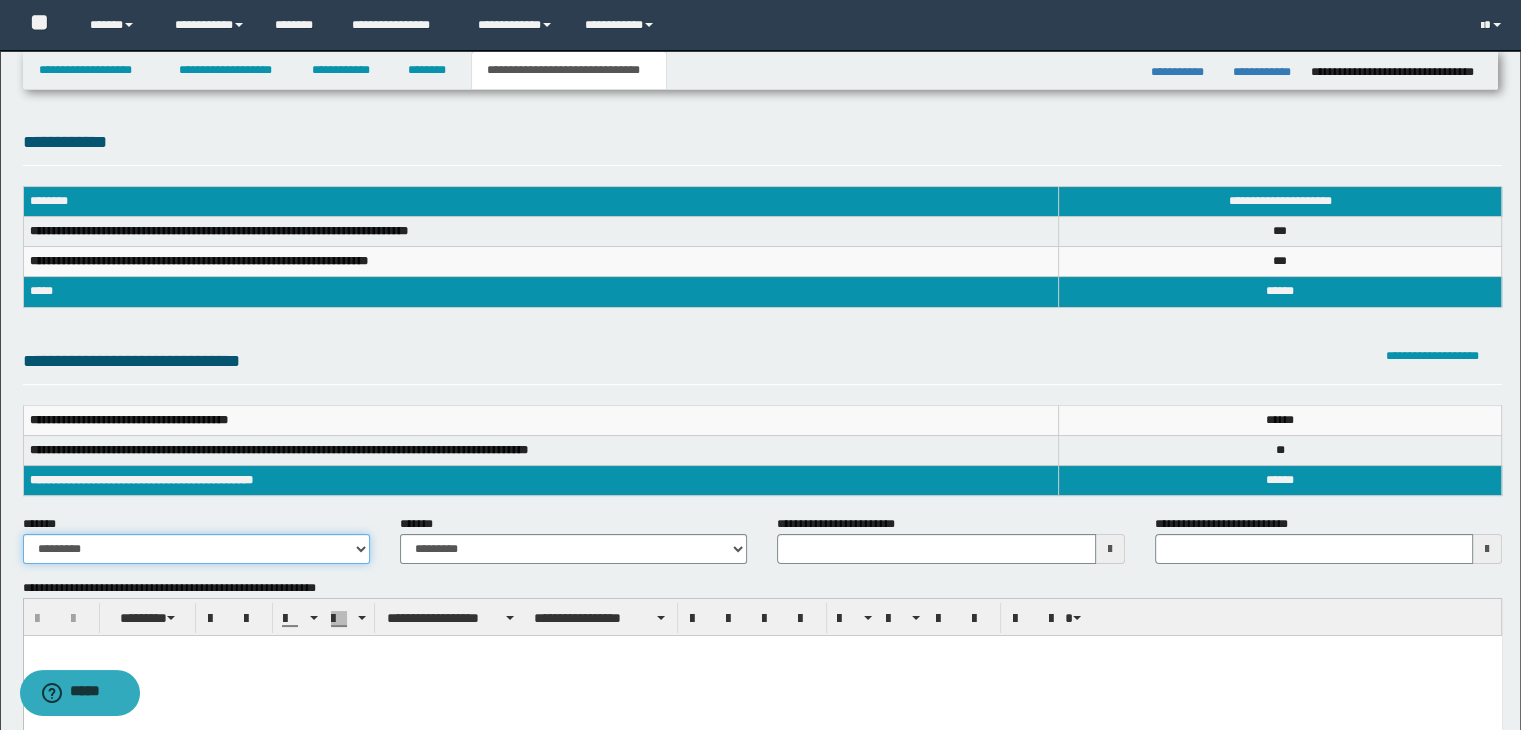 click on "**********" at bounding box center [196, 549] 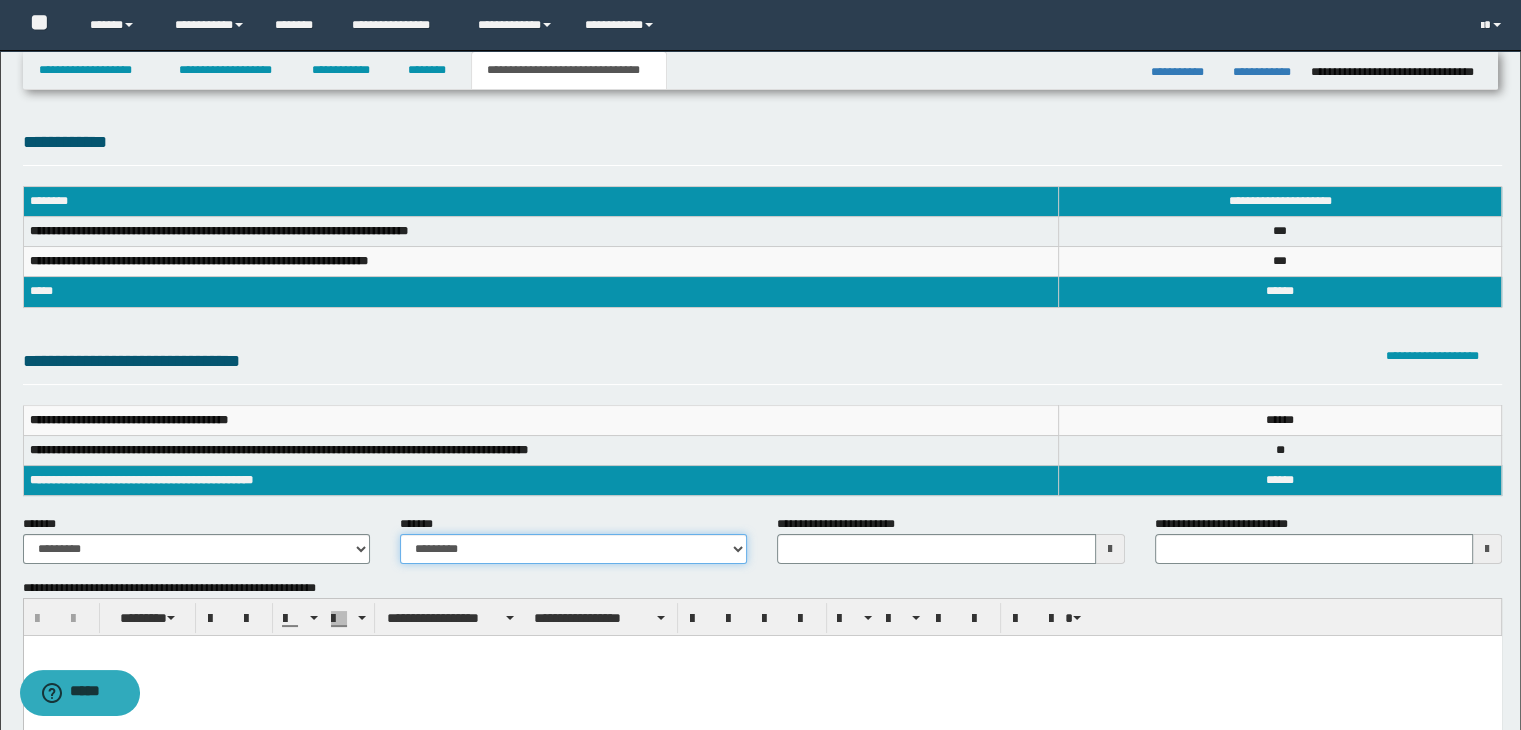 click on "**********" at bounding box center (573, 549) 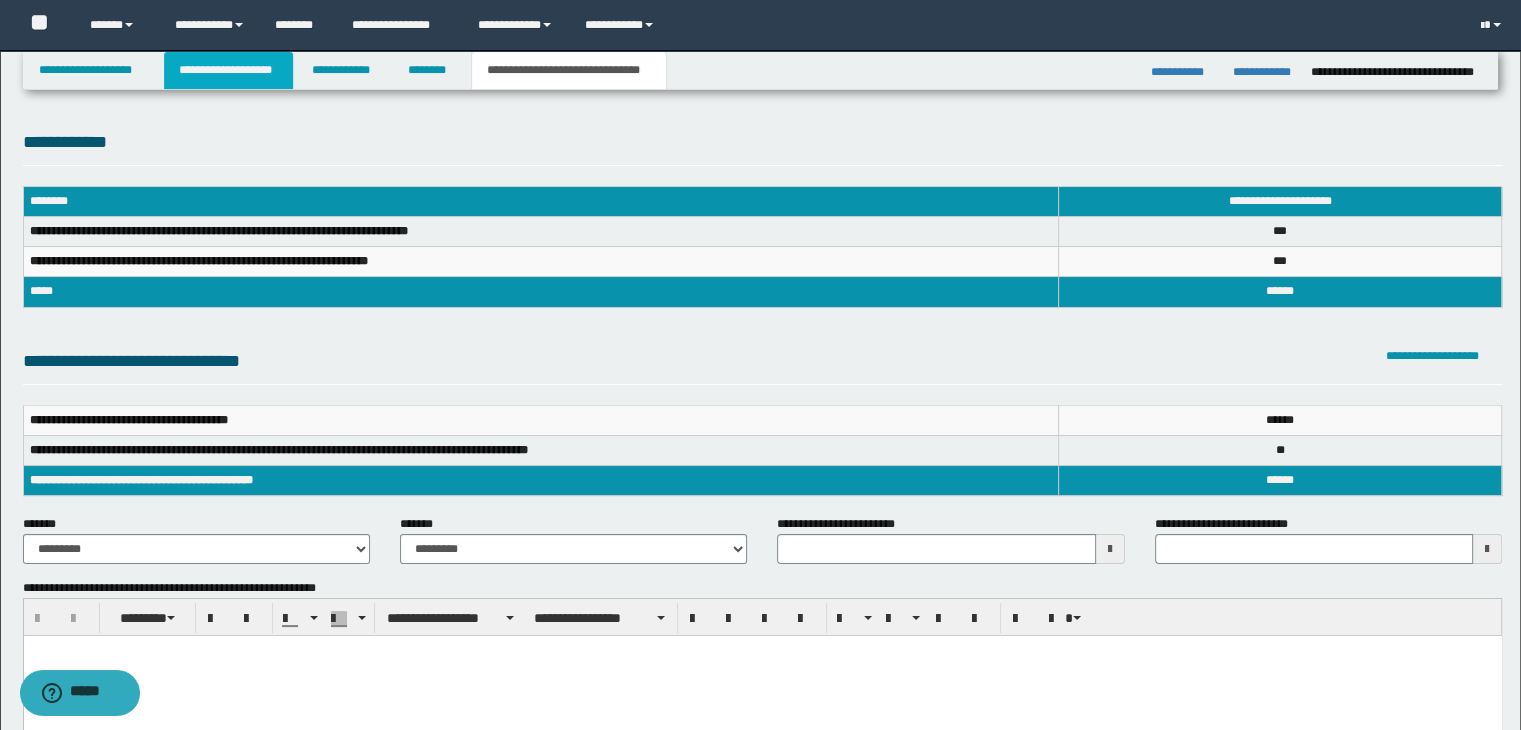 click on "**********" at bounding box center [228, 70] 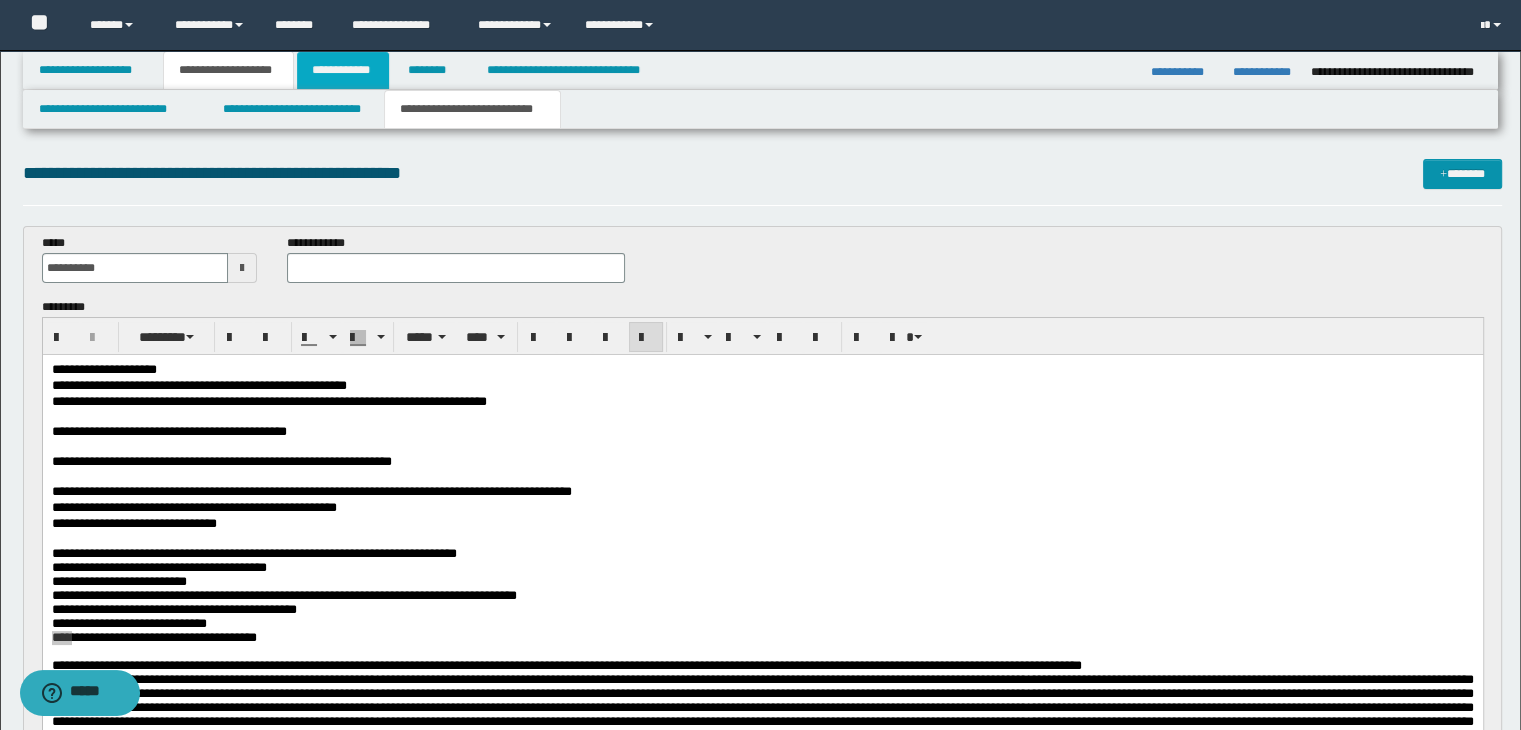 click on "**********" at bounding box center (343, 70) 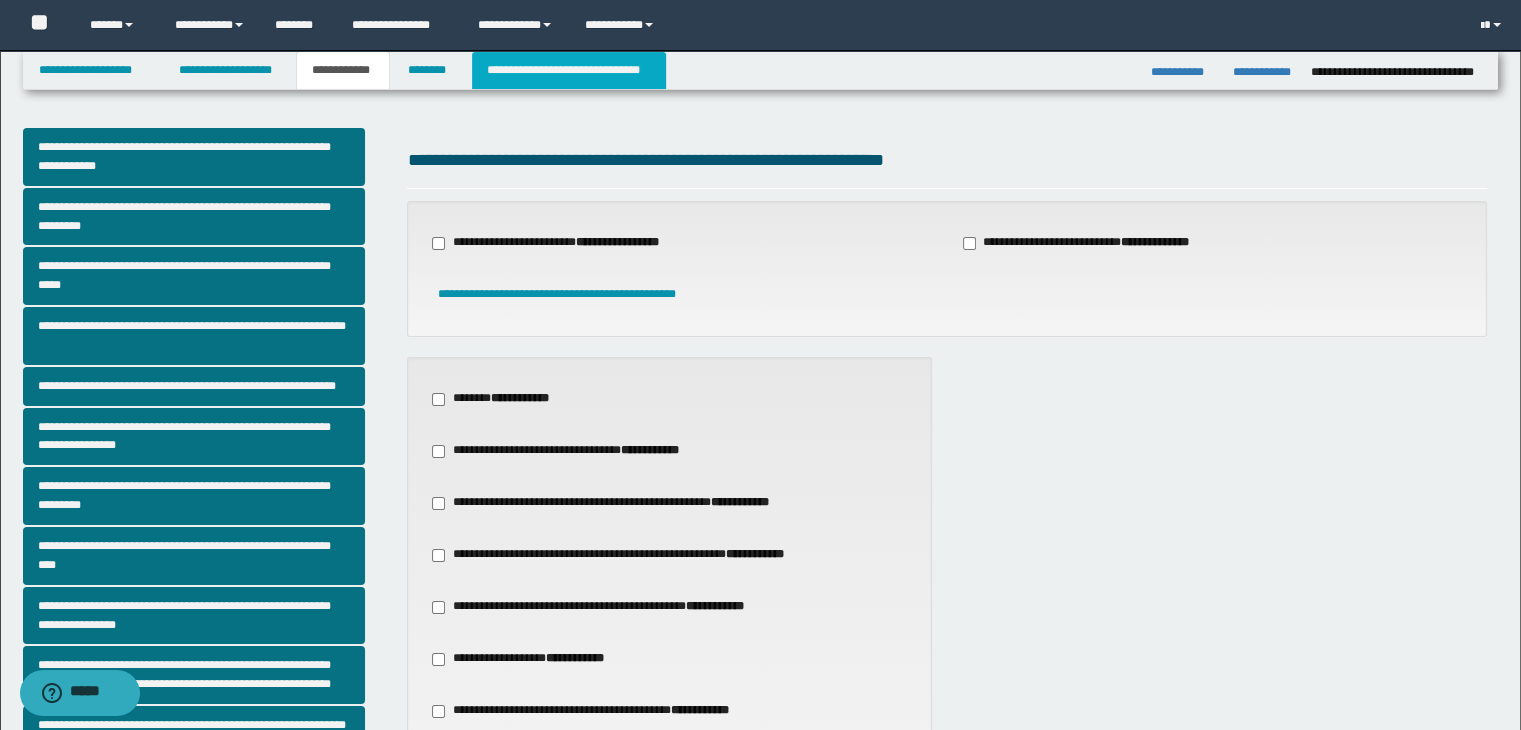 click on "**********" at bounding box center (569, 70) 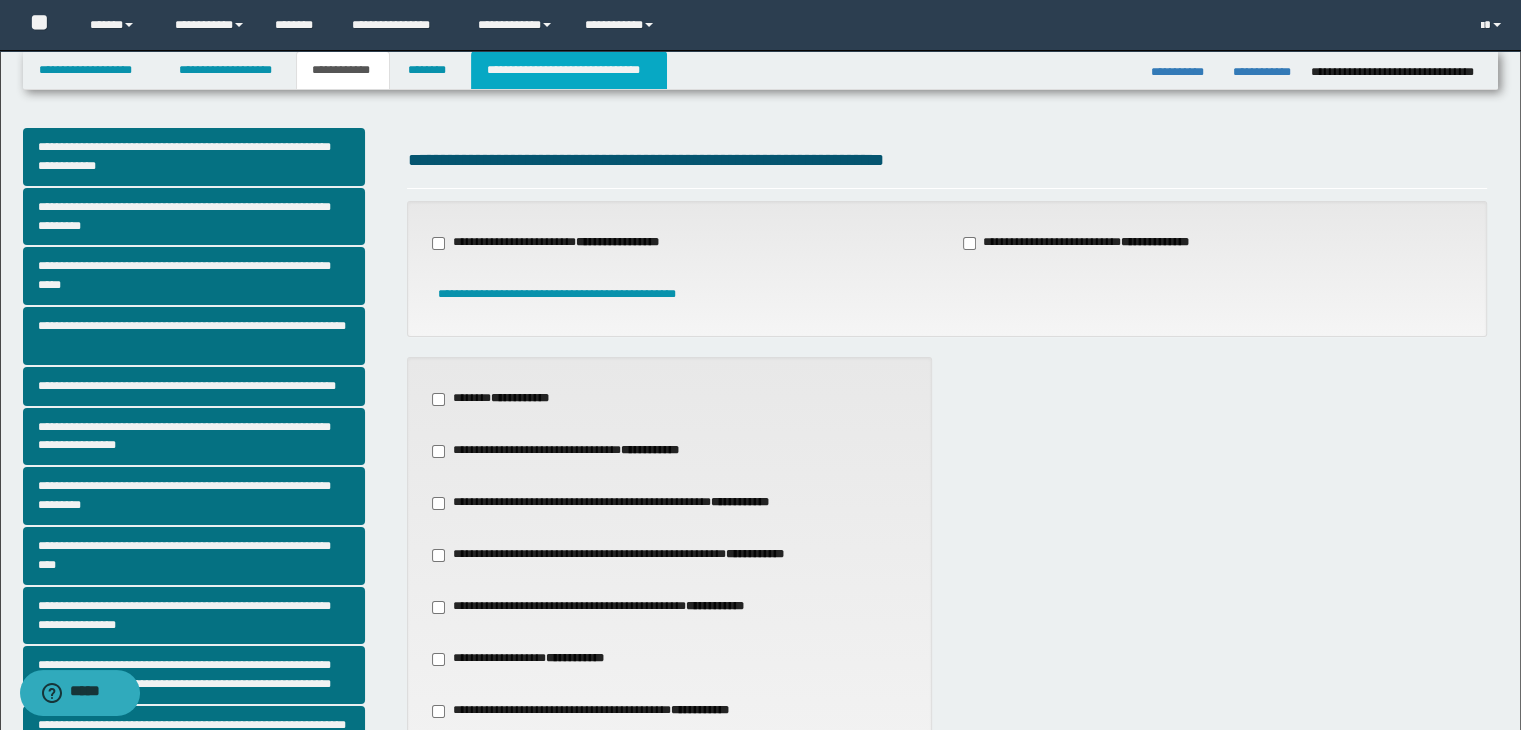 type 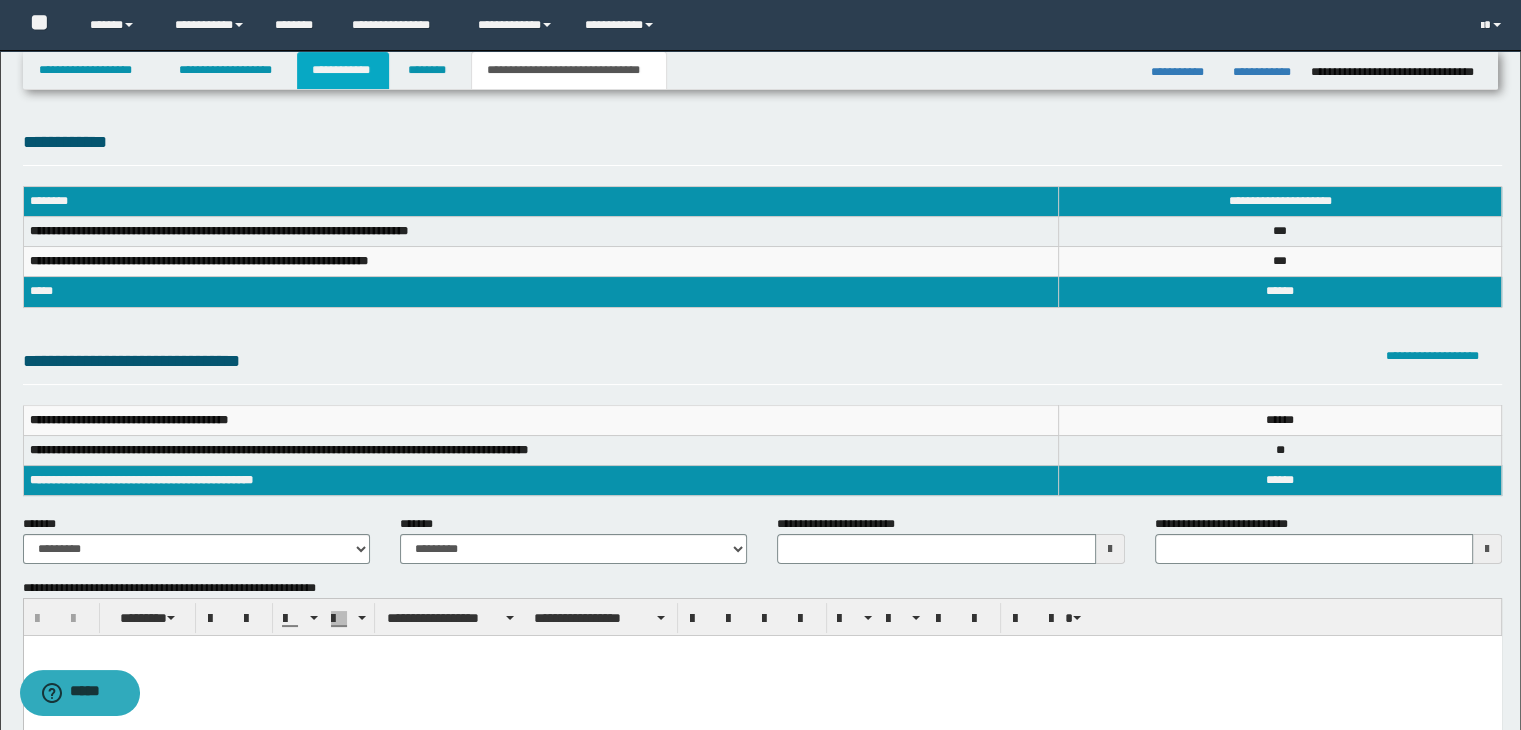 click on "**********" at bounding box center (343, 70) 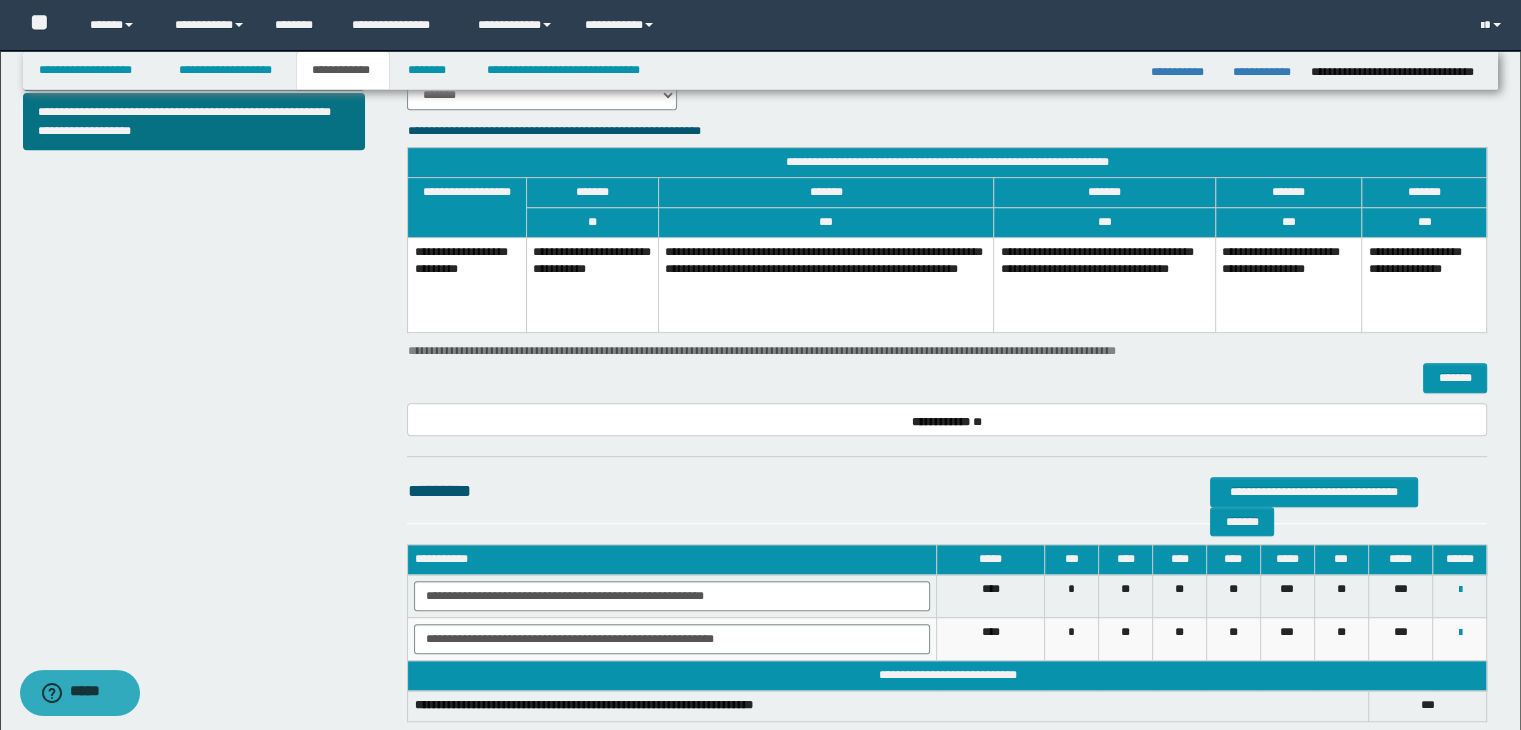 scroll, scrollTop: 900, scrollLeft: 0, axis: vertical 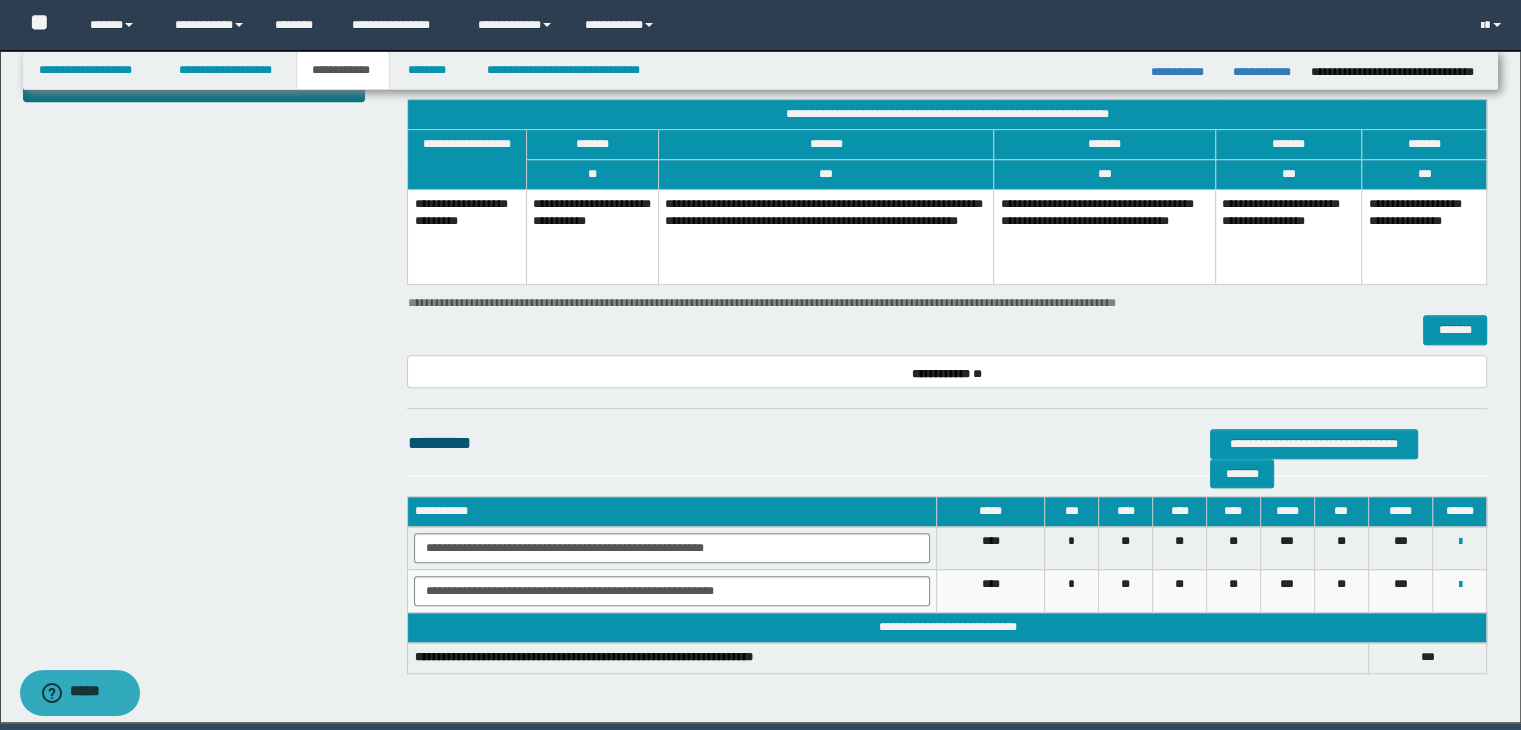 click on "**********" at bounding box center [826, 237] 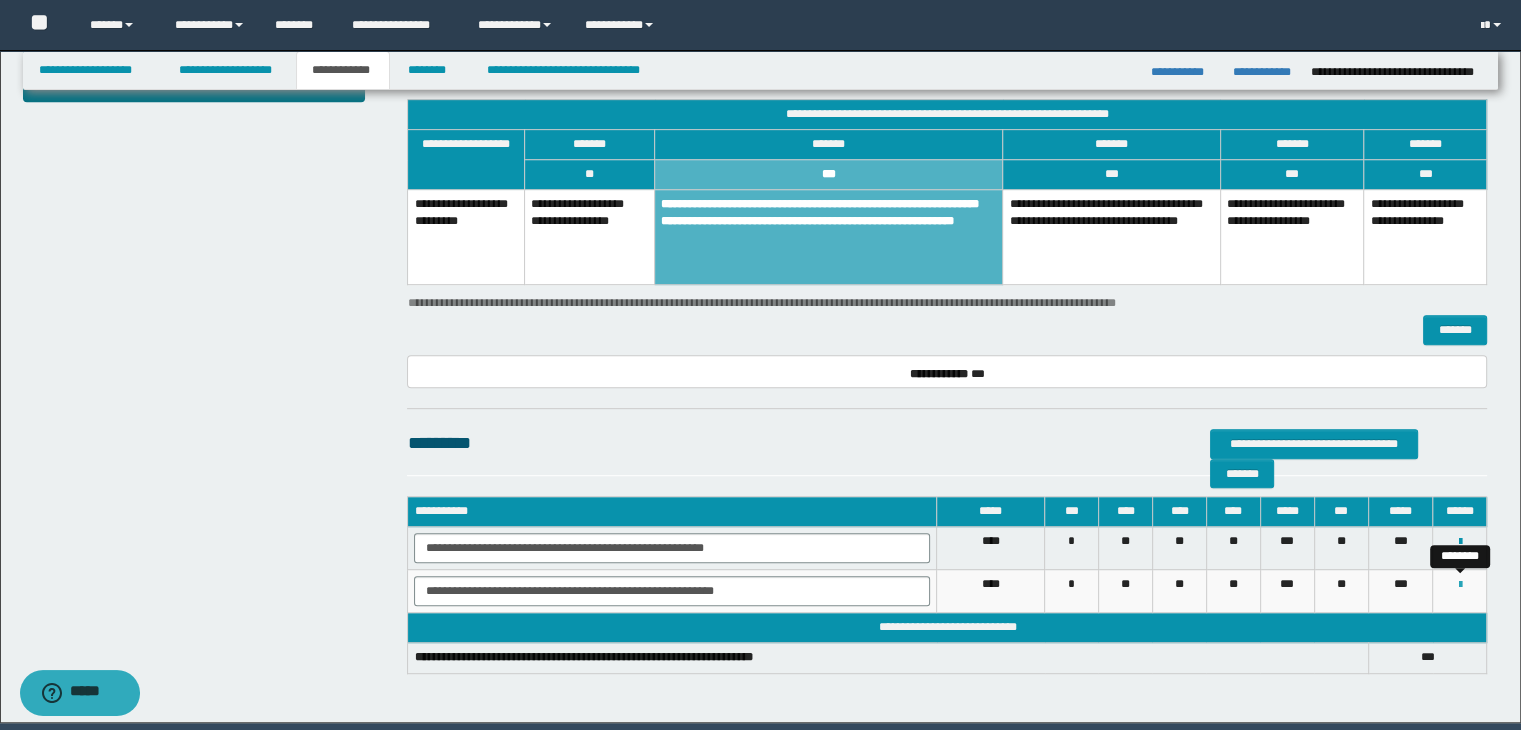 click on "********" at bounding box center [1460, 591] 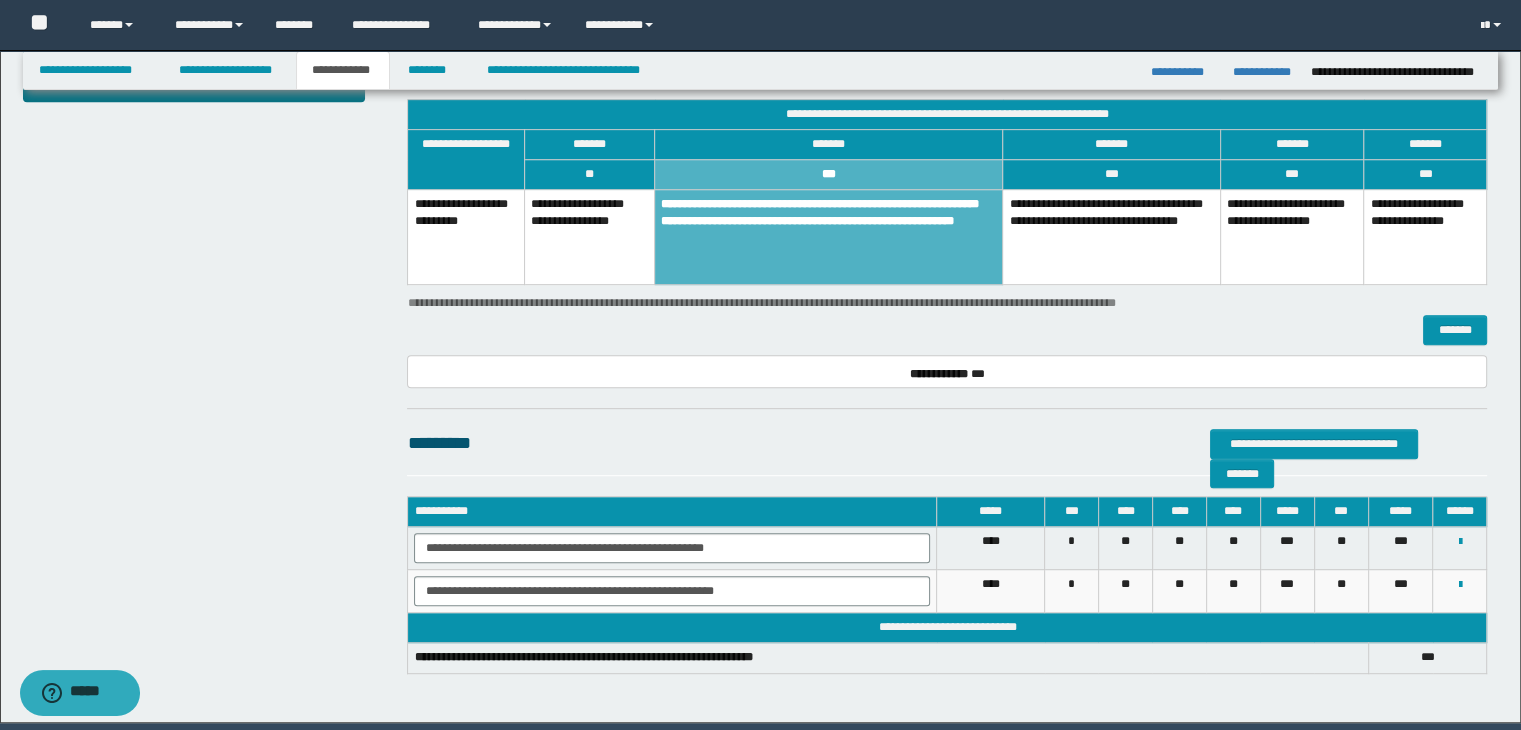 click at bounding box center [1460, 591] 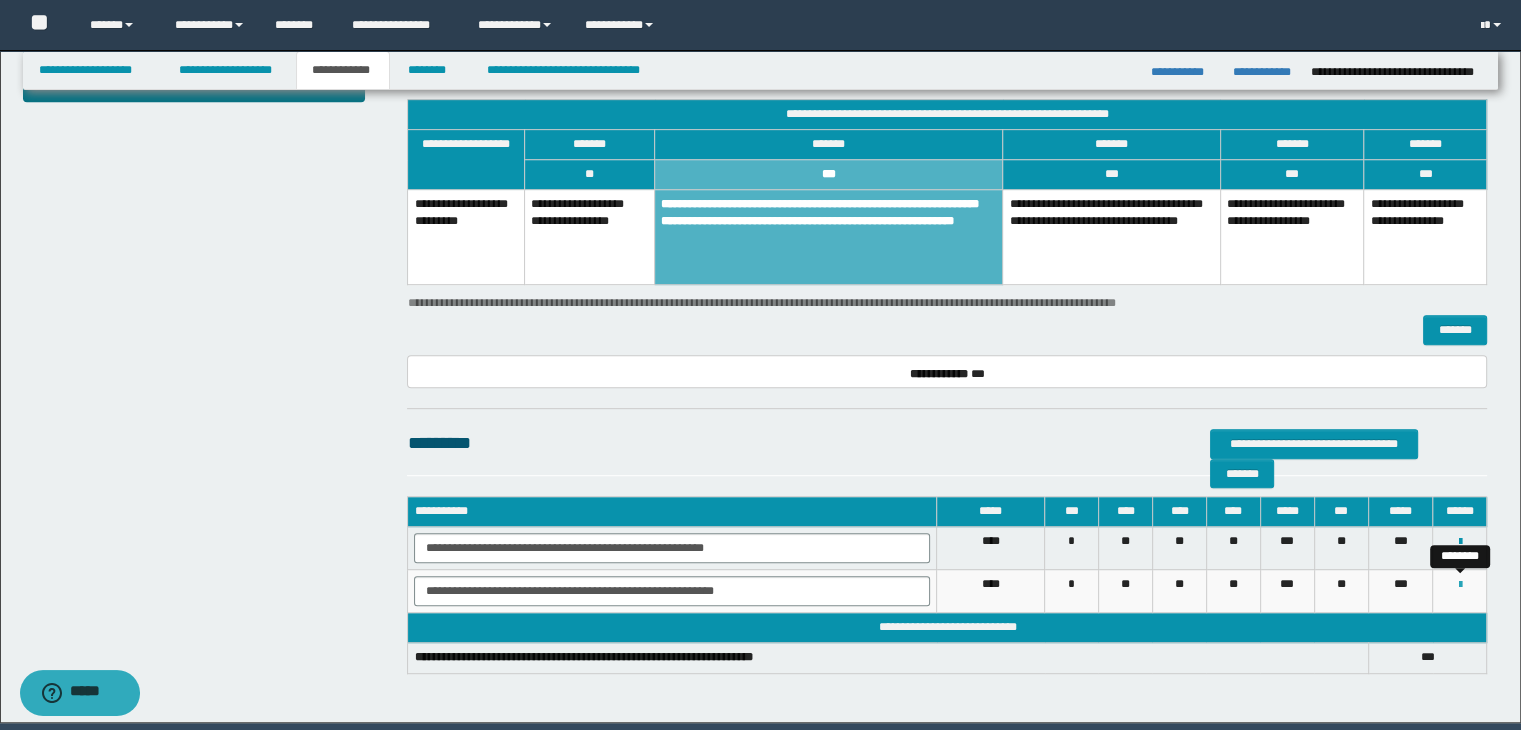 click at bounding box center [1459, 585] 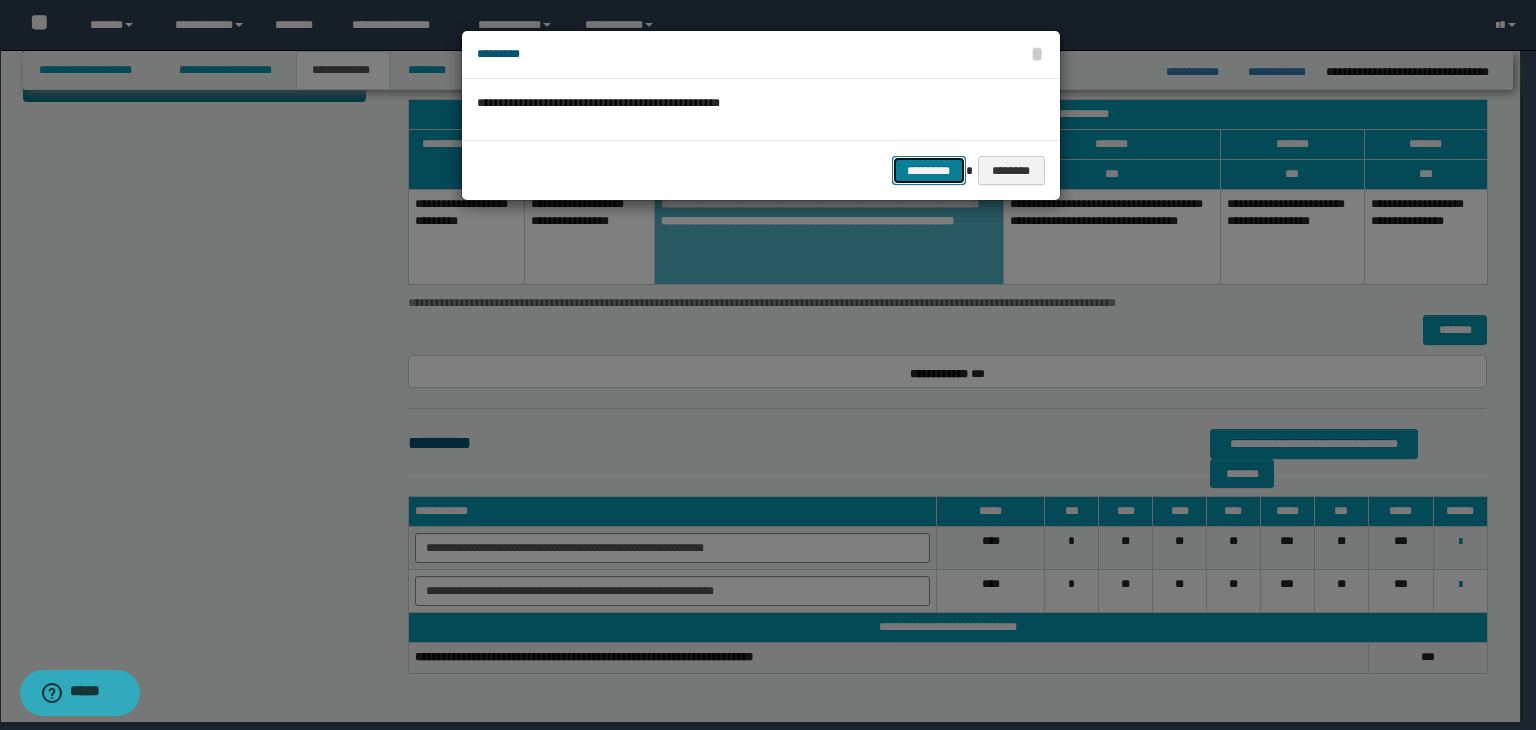 click on "*********" at bounding box center [929, 171] 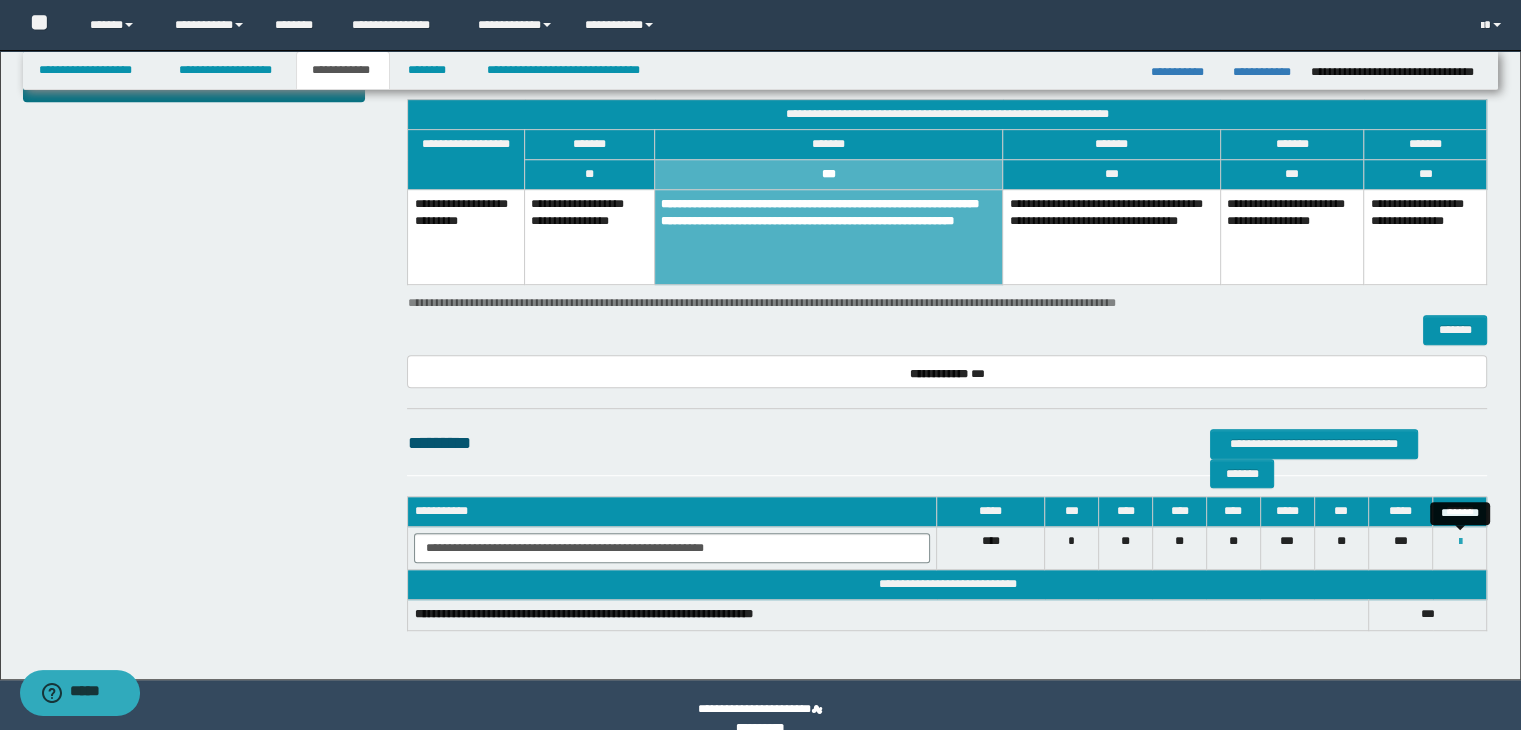 click at bounding box center (1459, 542) 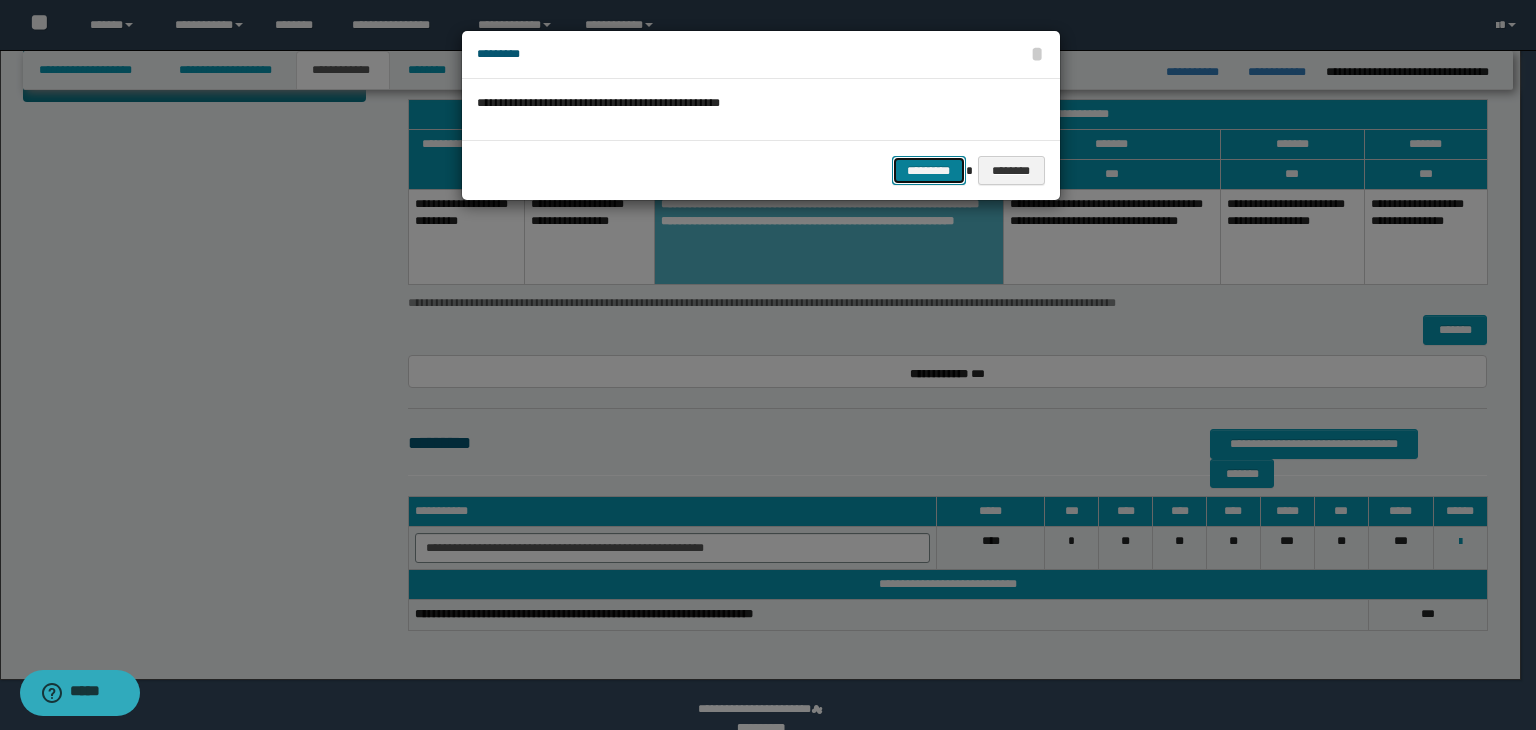 click on "*********" at bounding box center [929, 171] 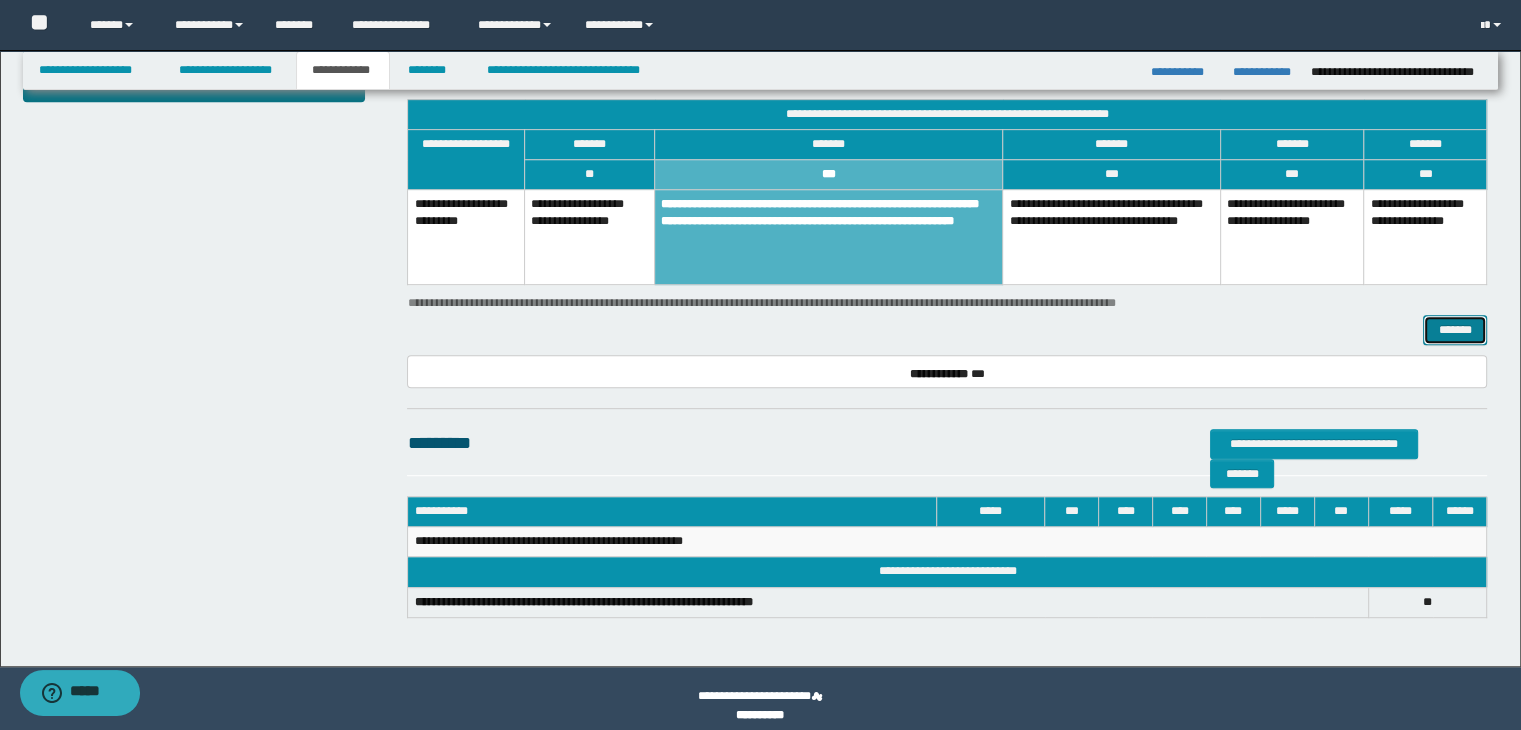 click on "*******" at bounding box center [1455, 330] 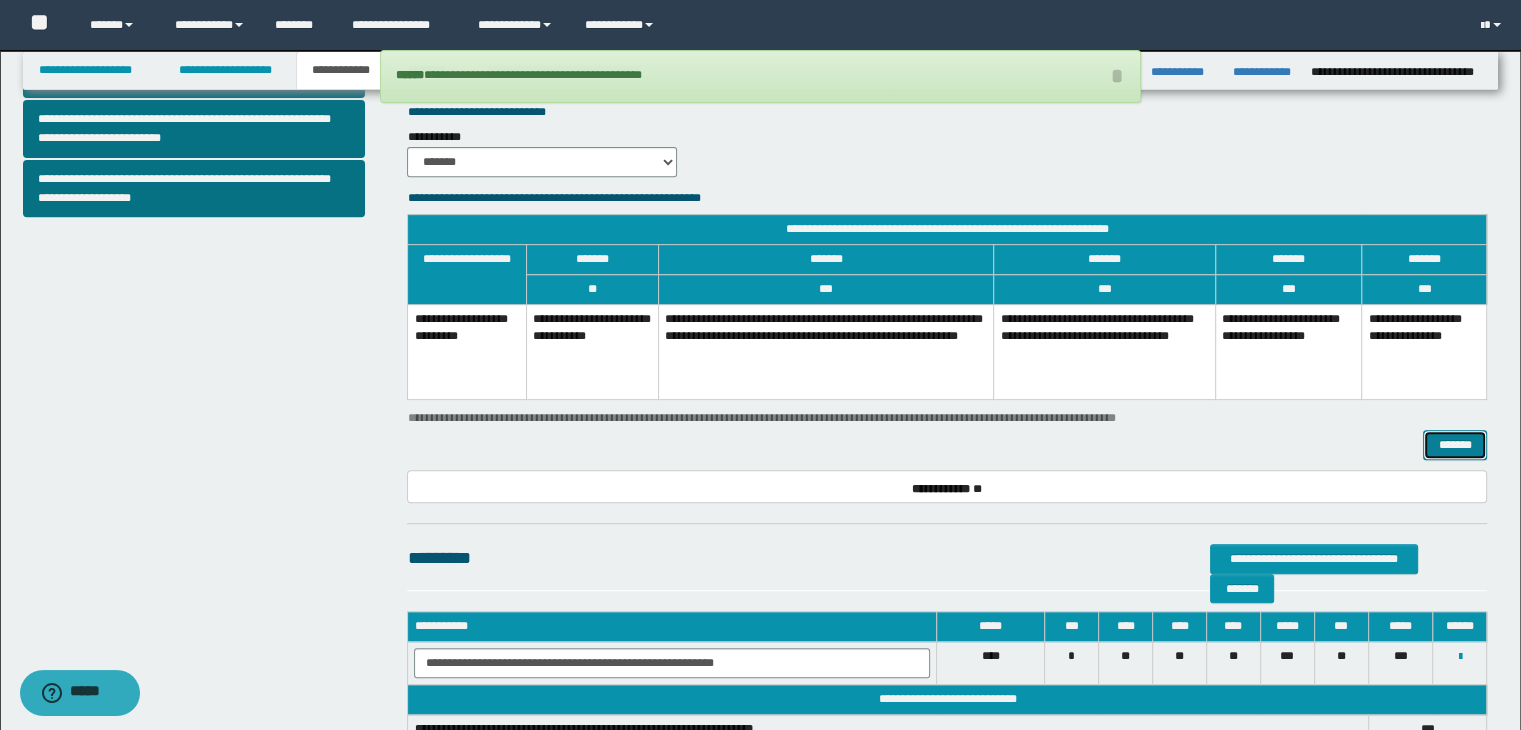 scroll, scrollTop: 700, scrollLeft: 0, axis: vertical 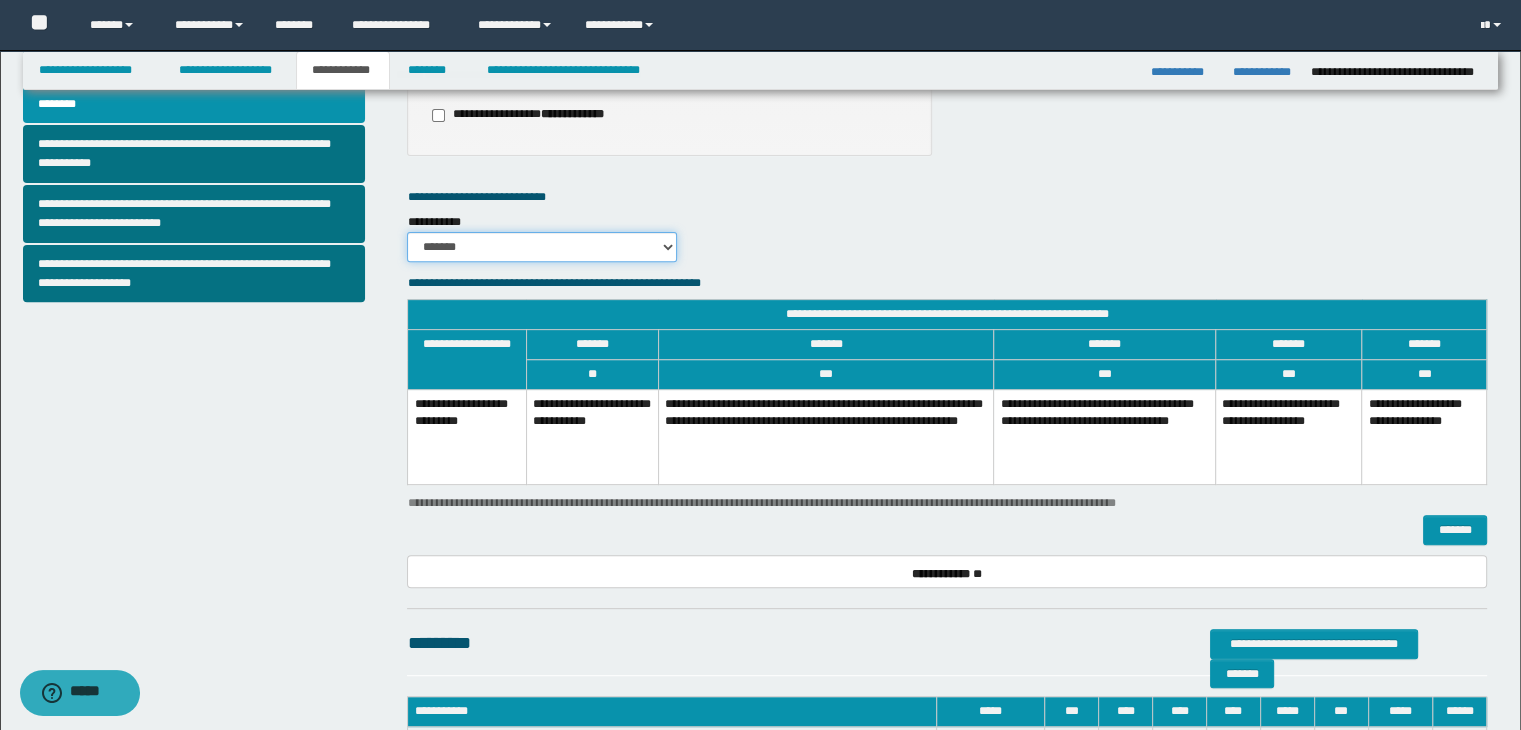 click on "*******
*********" at bounding box center [542, 247] 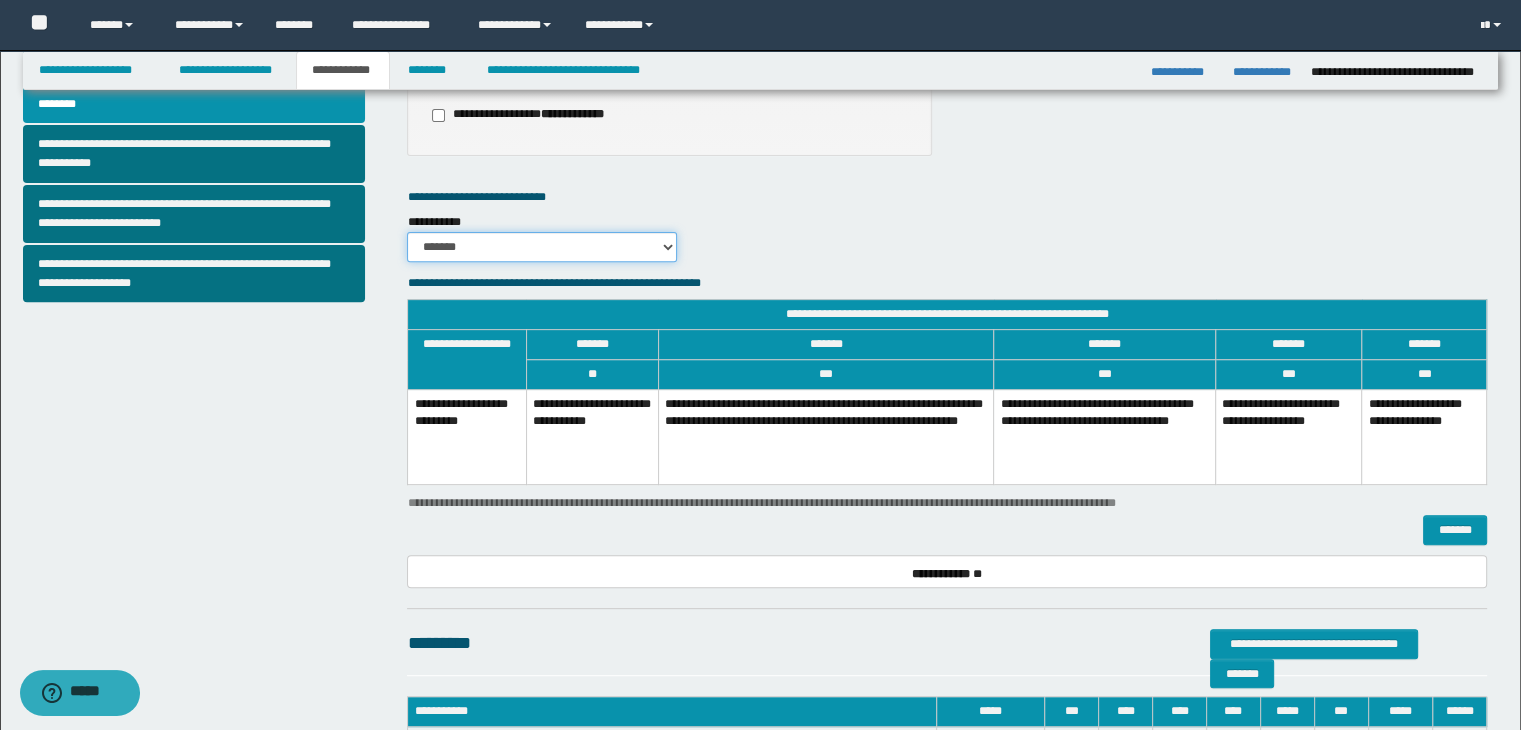 select on "*" 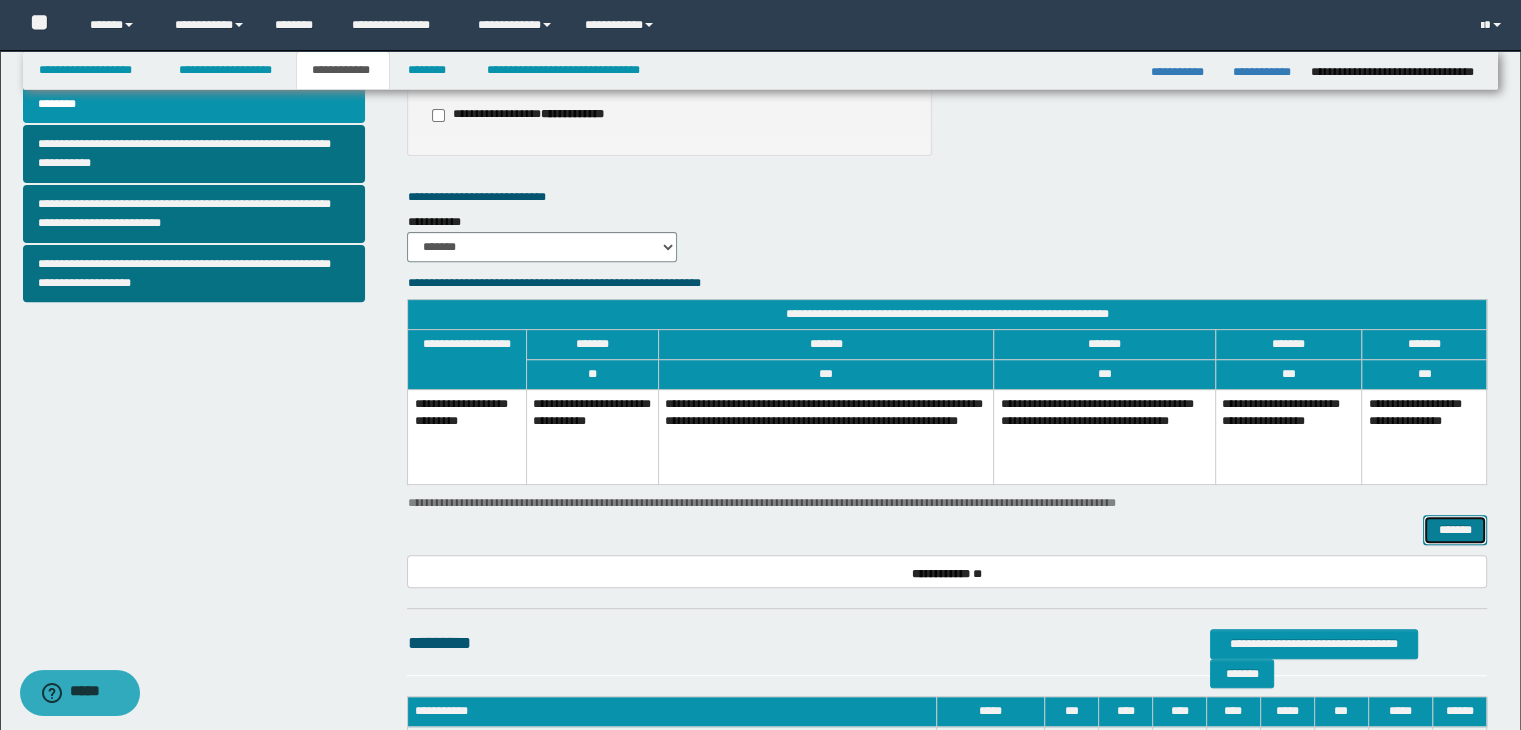 click on "*******" at bounding box center (1455, 530) 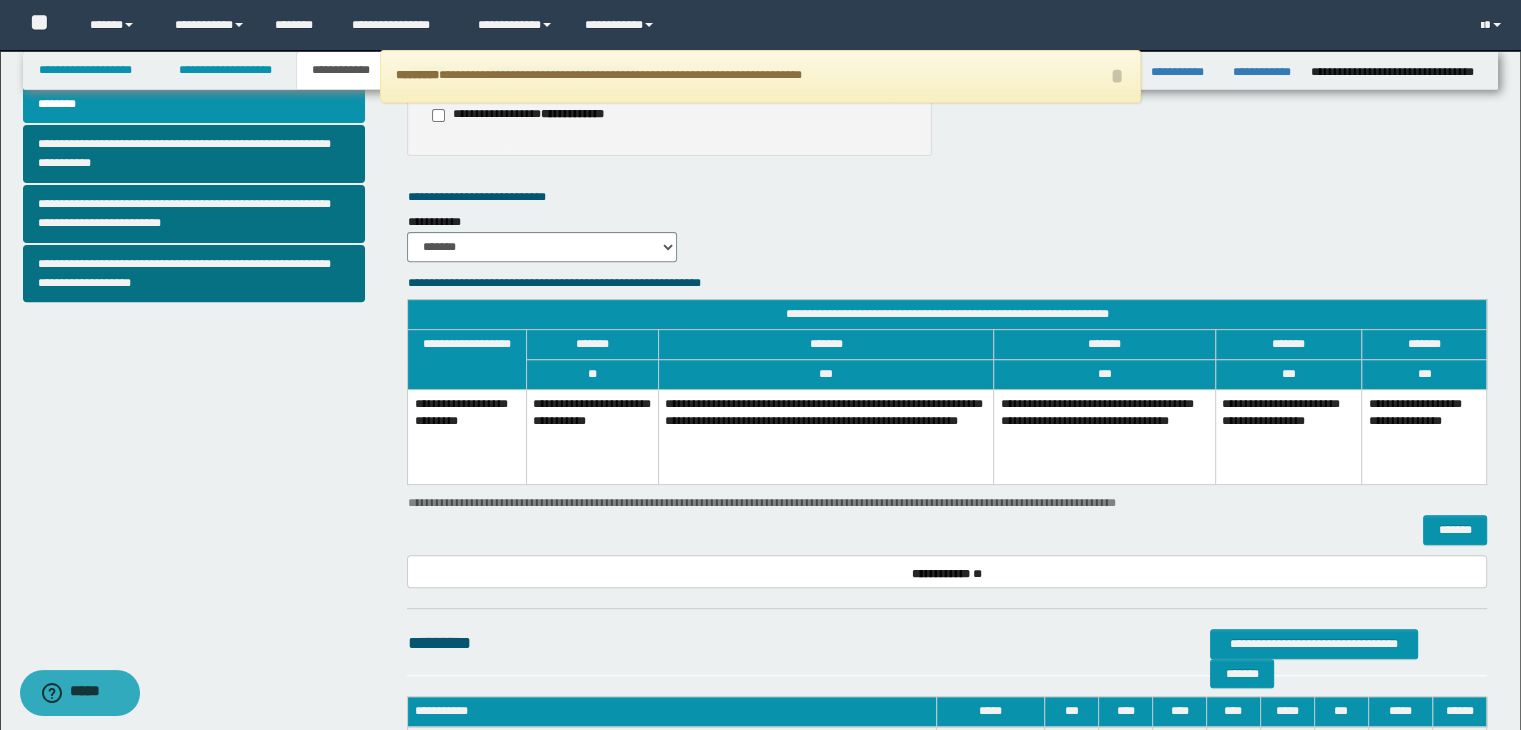 click on "**********" at bounding box center (826, 437) 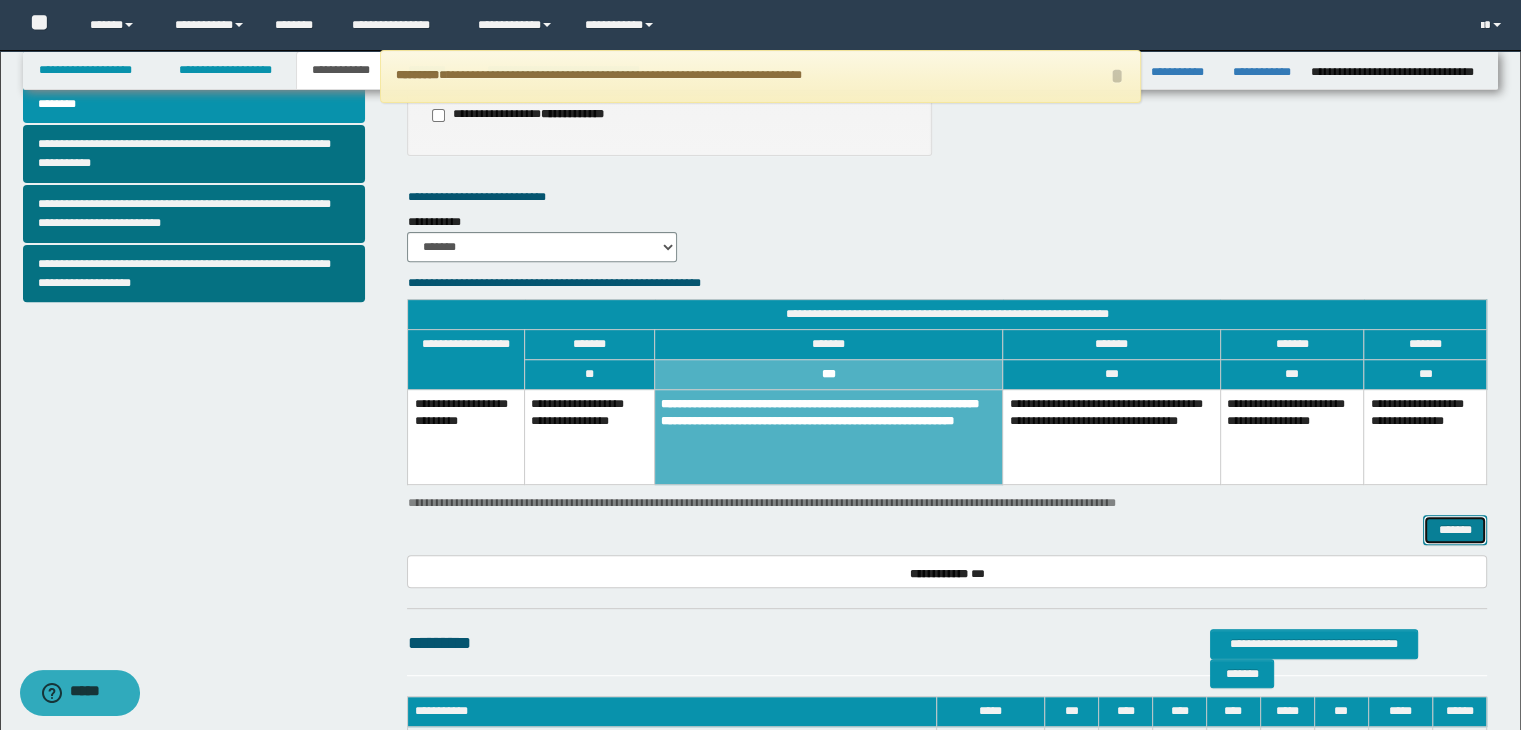 click on "*******" at bounding box center [1455, 530] 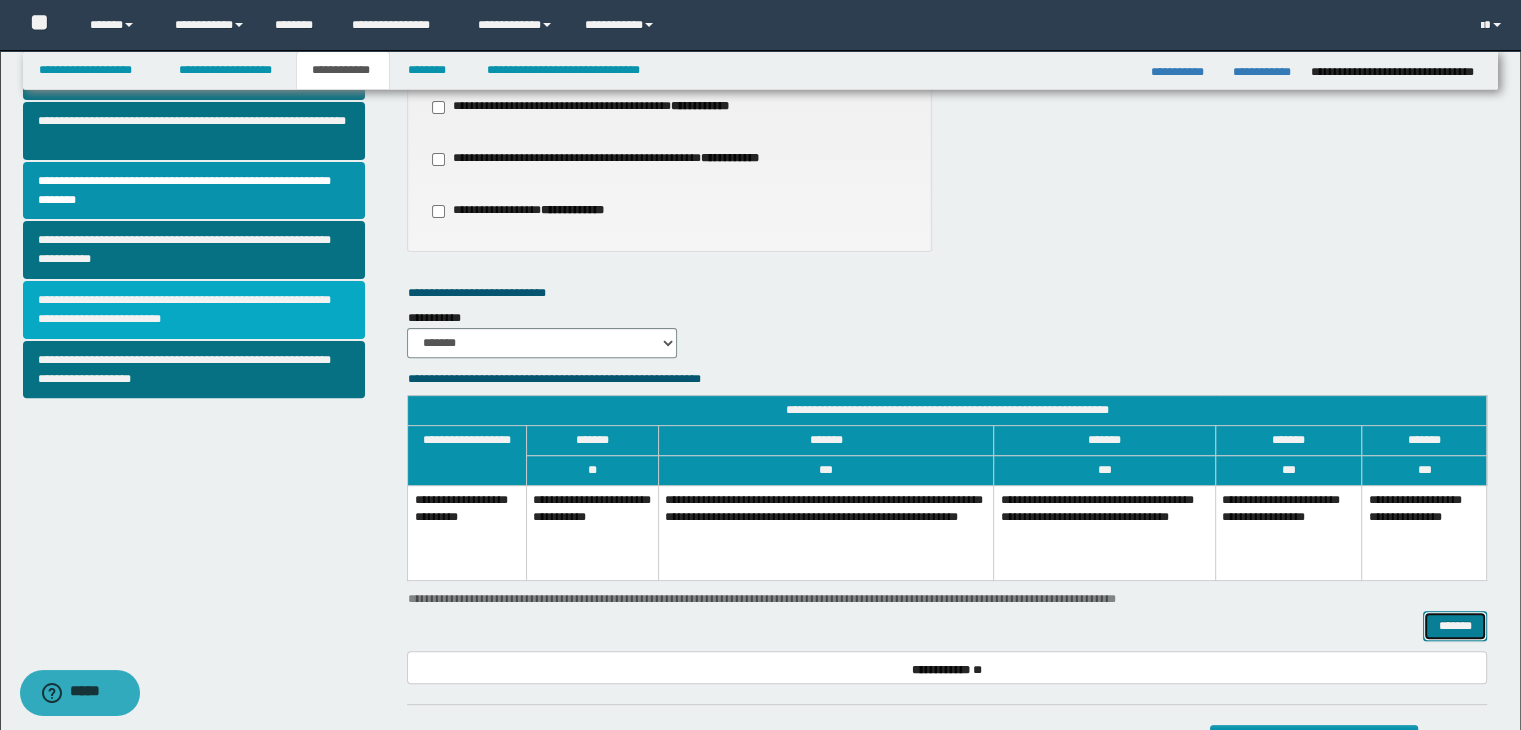 scroll, scrollTop: 400, scrollLeft: 0, axis: vertical 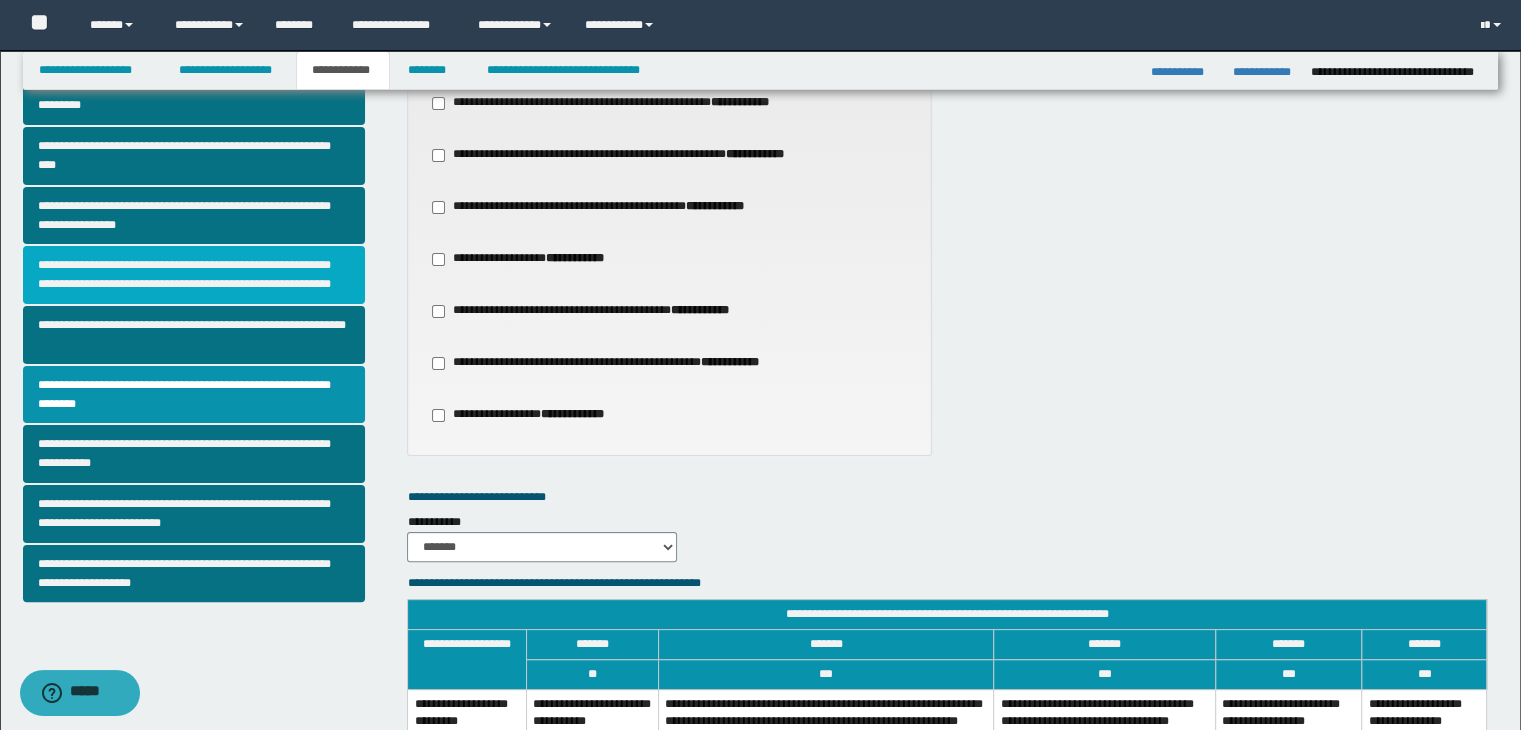 click on "**********" at bounding box center [194, 275] 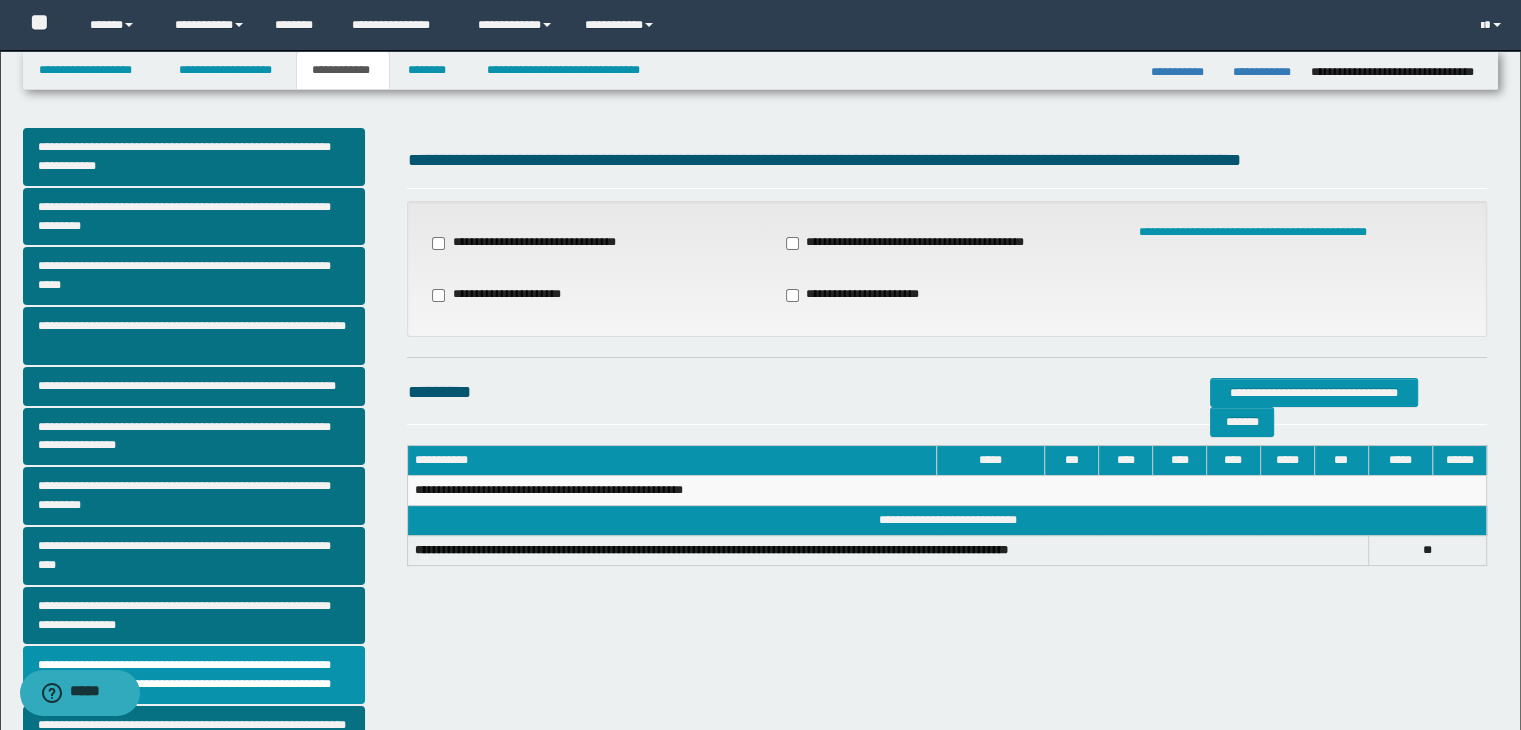 click on "**********" at bounding box center [526, 243] 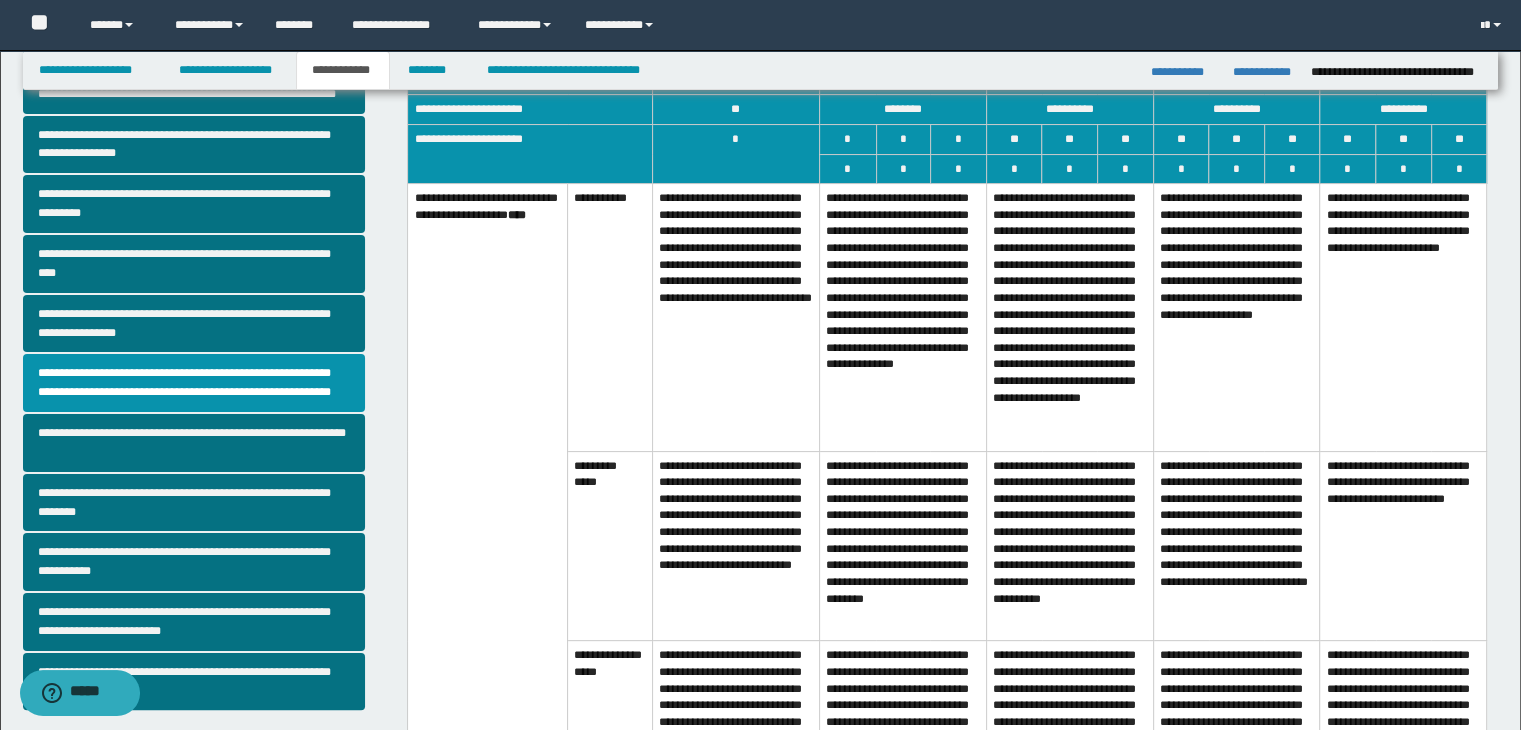 scroll, scrollTop: 400, scrollLeft: 0, axis: vertical 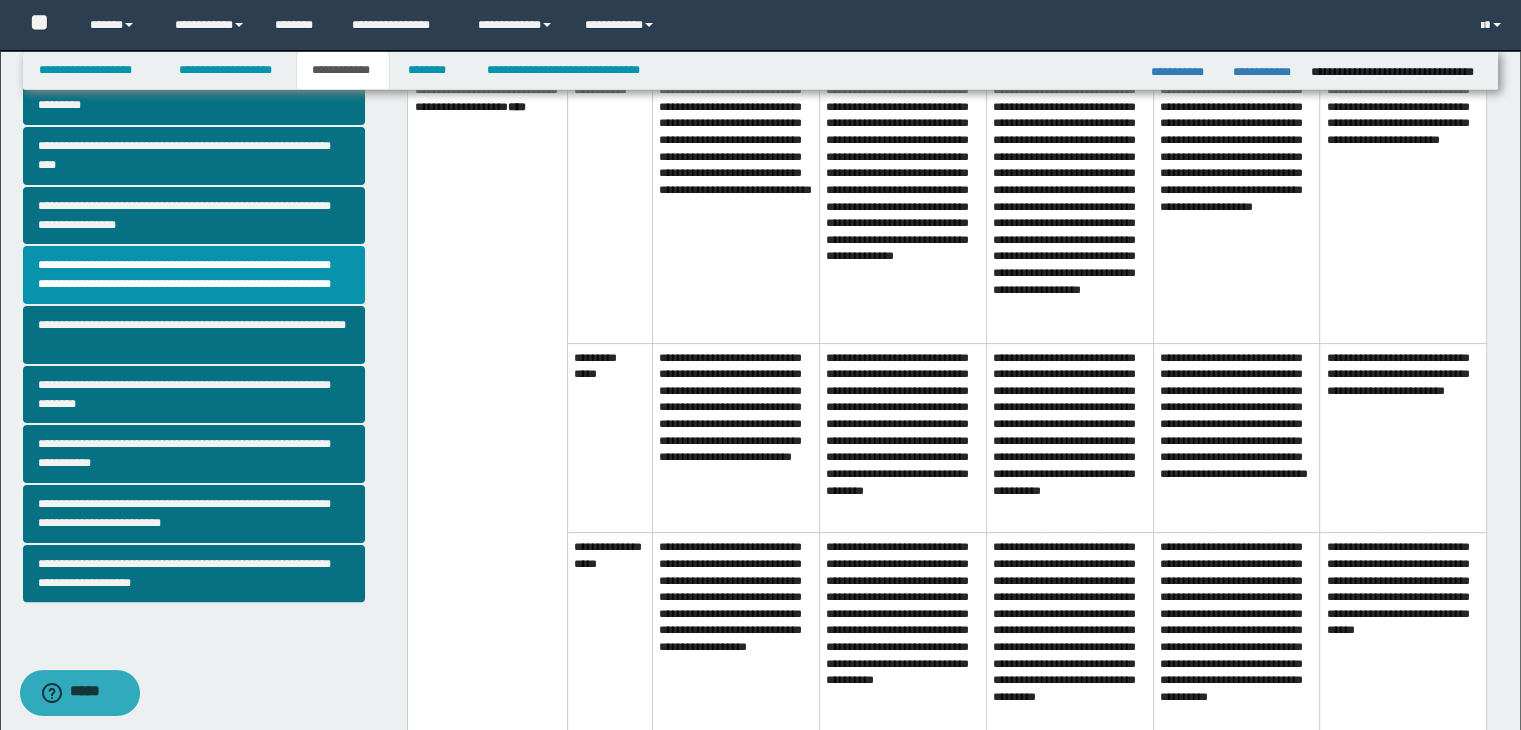click on "**********" at bounding box center (1069, 209) 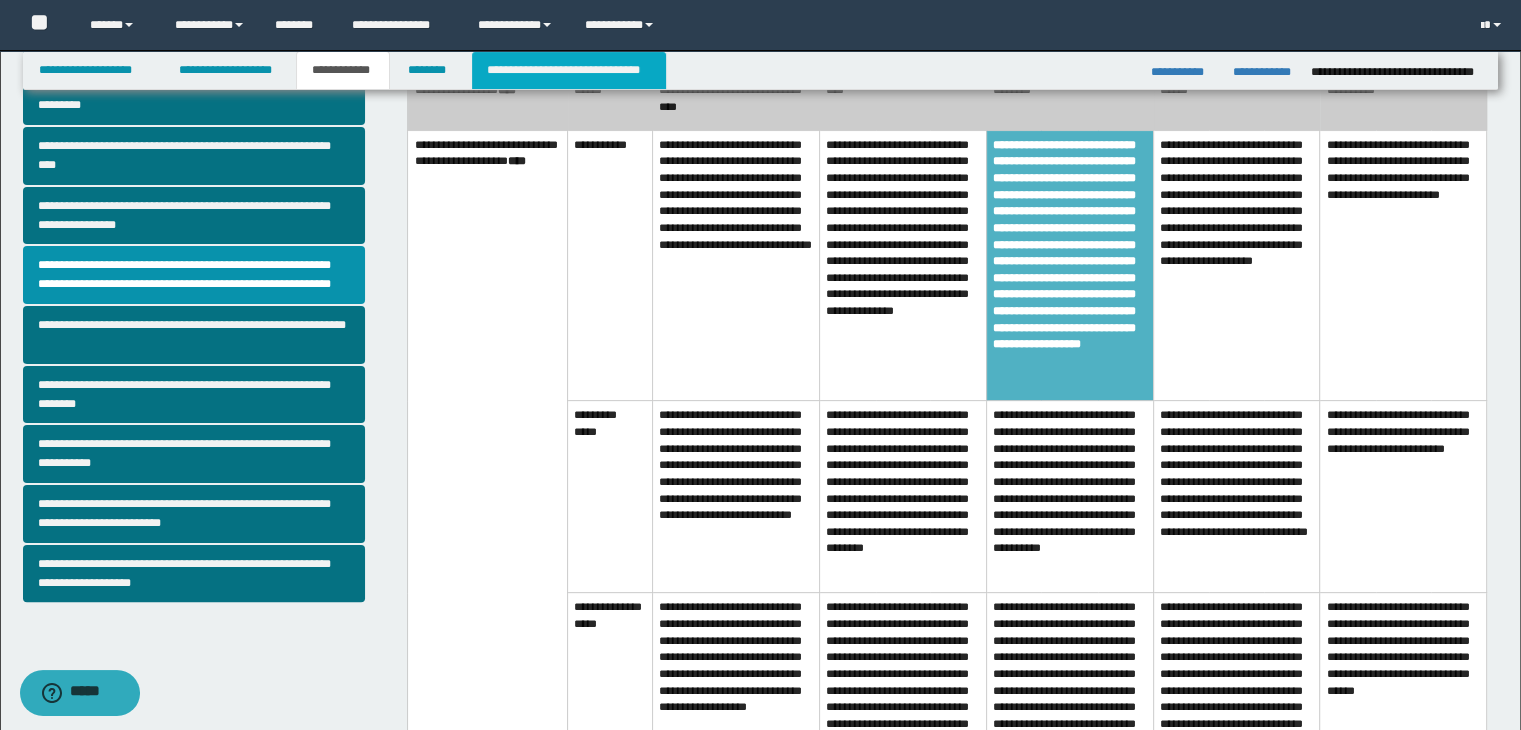 click on "**********" at bounding box center [569, 70] 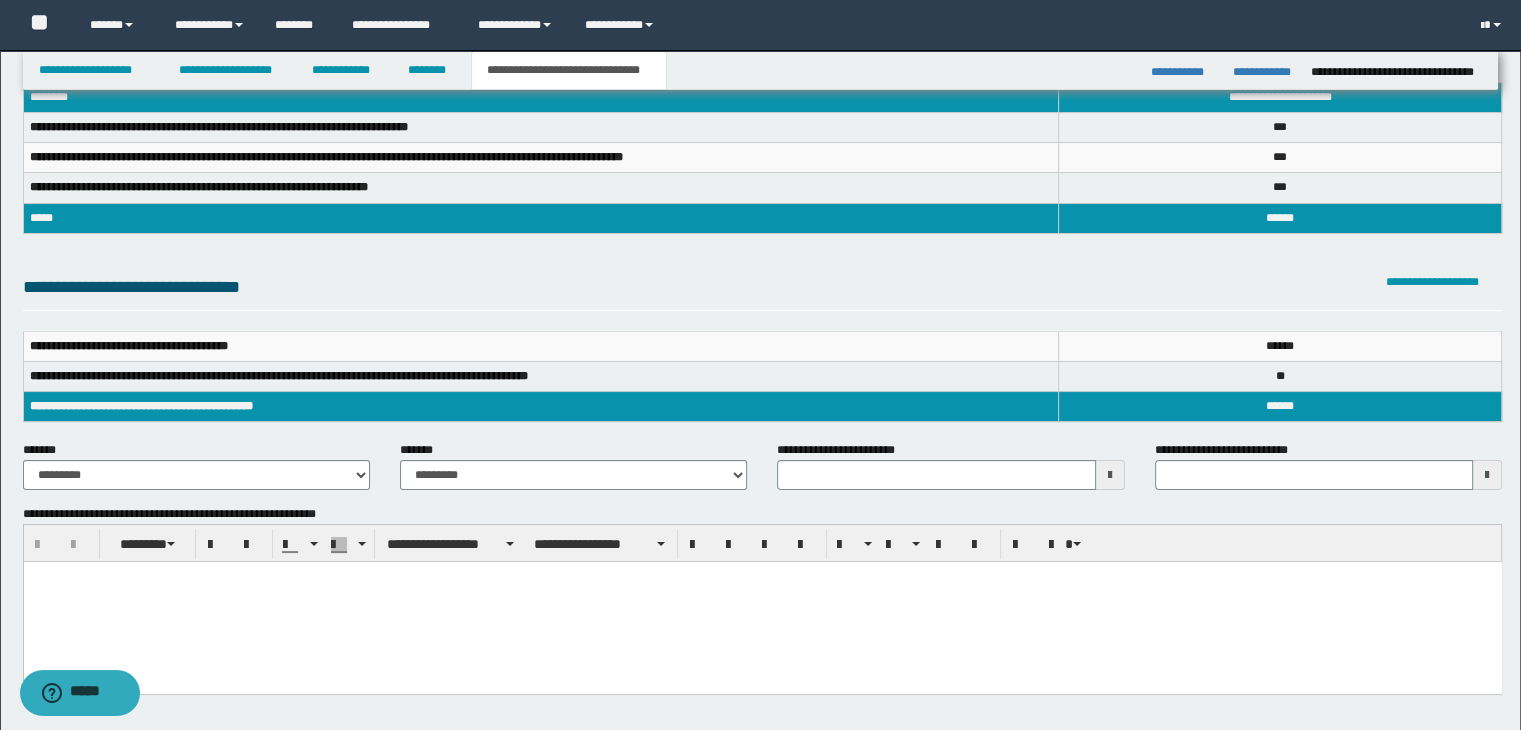 scroll, scrollTop: 0, scrollLeft: 0, axis: both 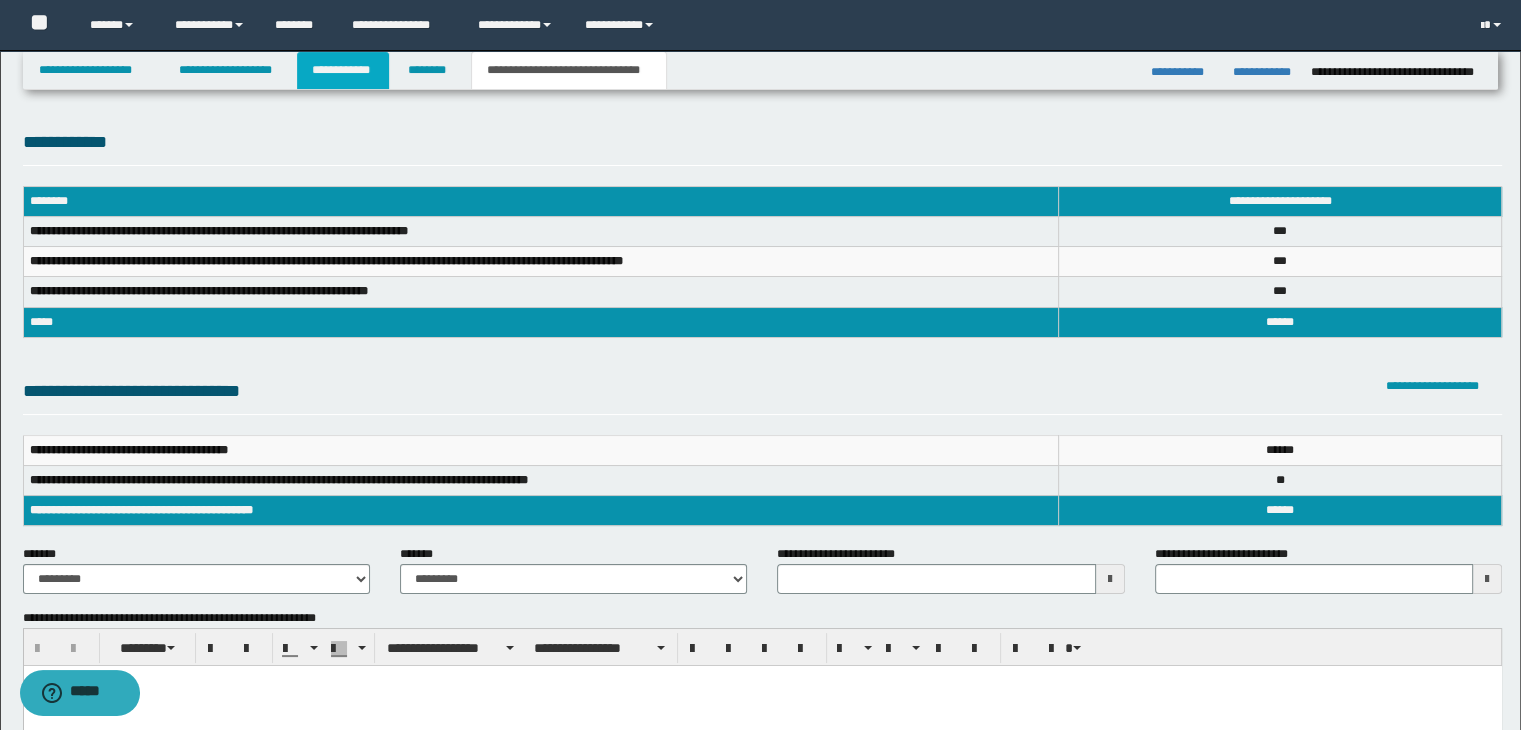 click on "**********" at bounding box center [343, 70] 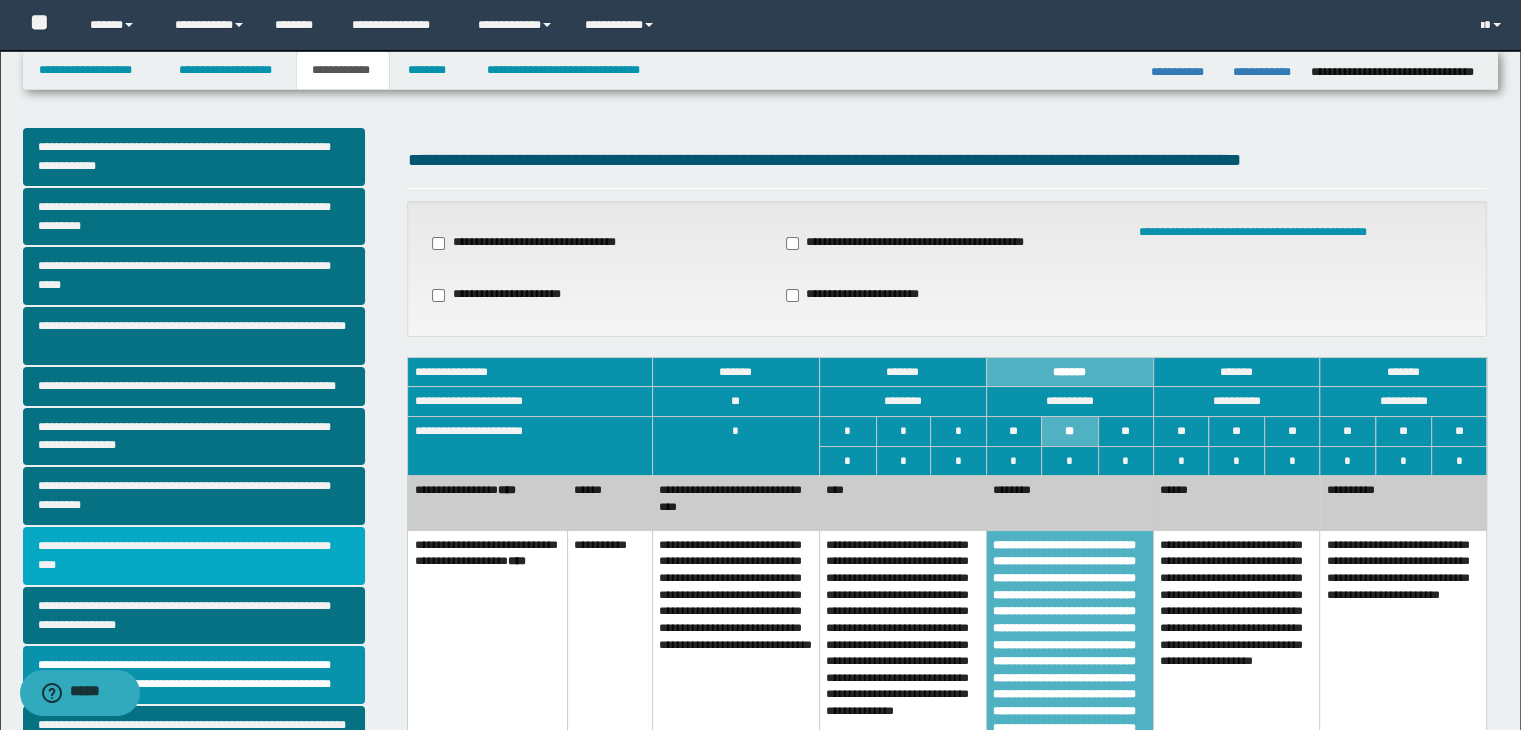 scroll, scrollTop: 100, scrollLeft: 0, axis: vertical 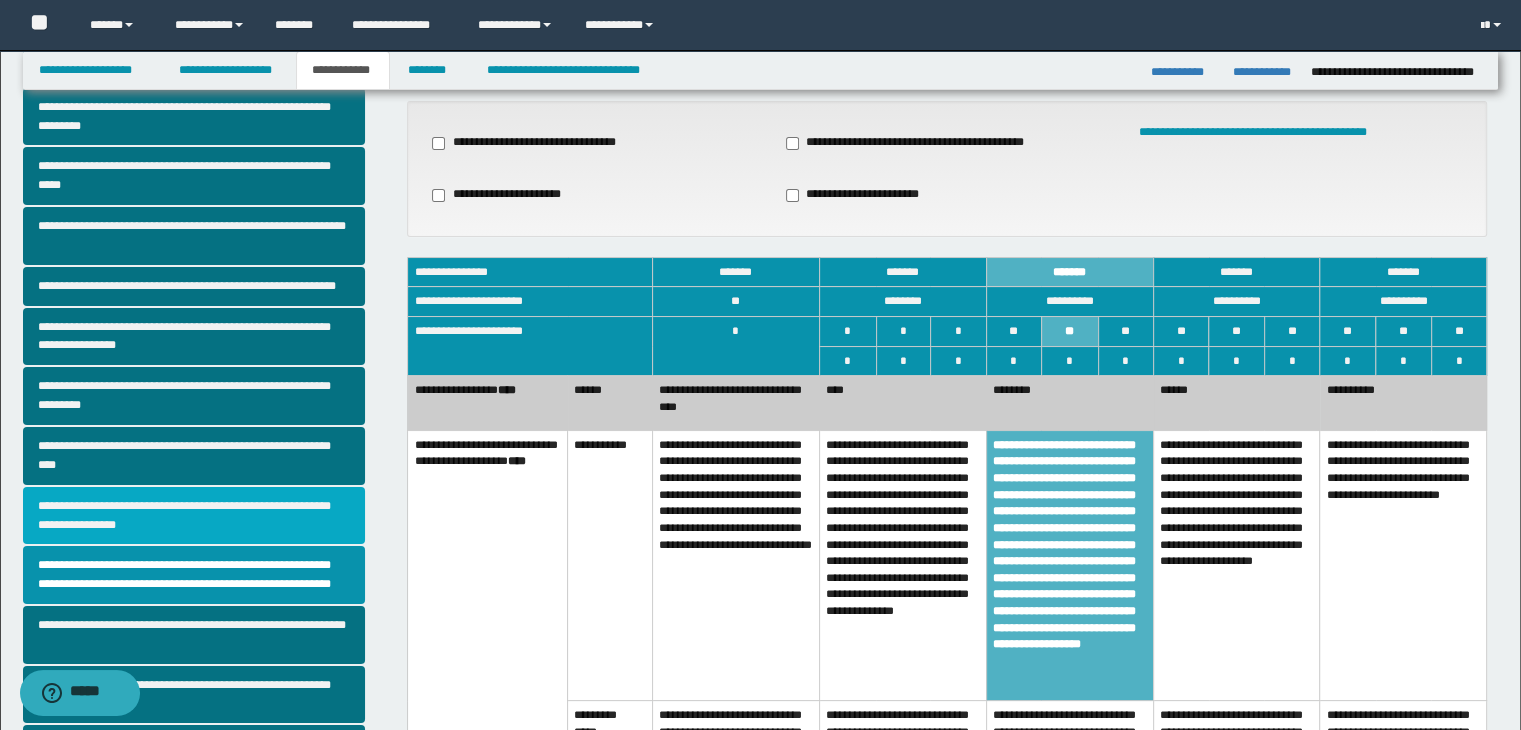 click on "**********" at bounding box center [194, 516] 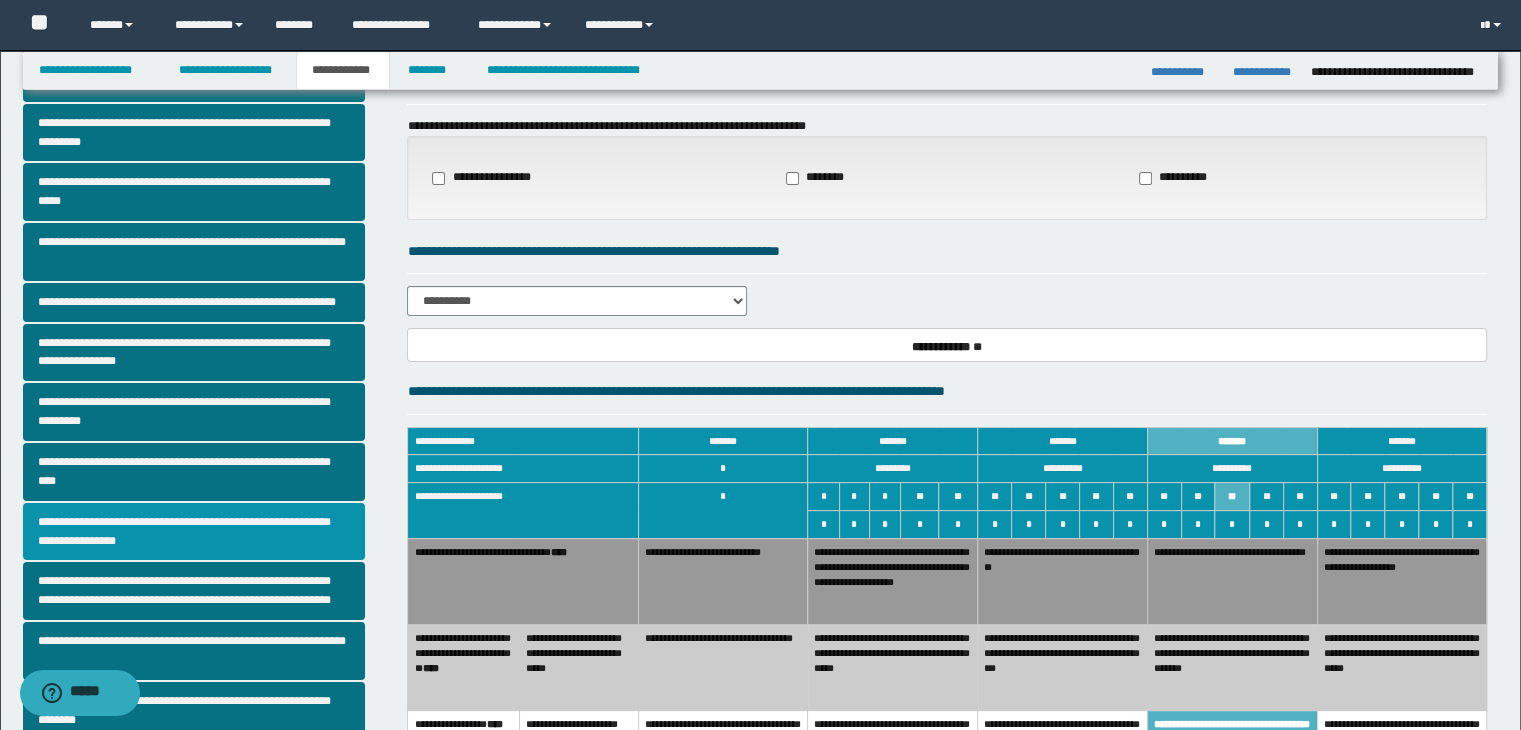 scroll, scrollTop: 200, scrollLeft: 0, axis: vertical 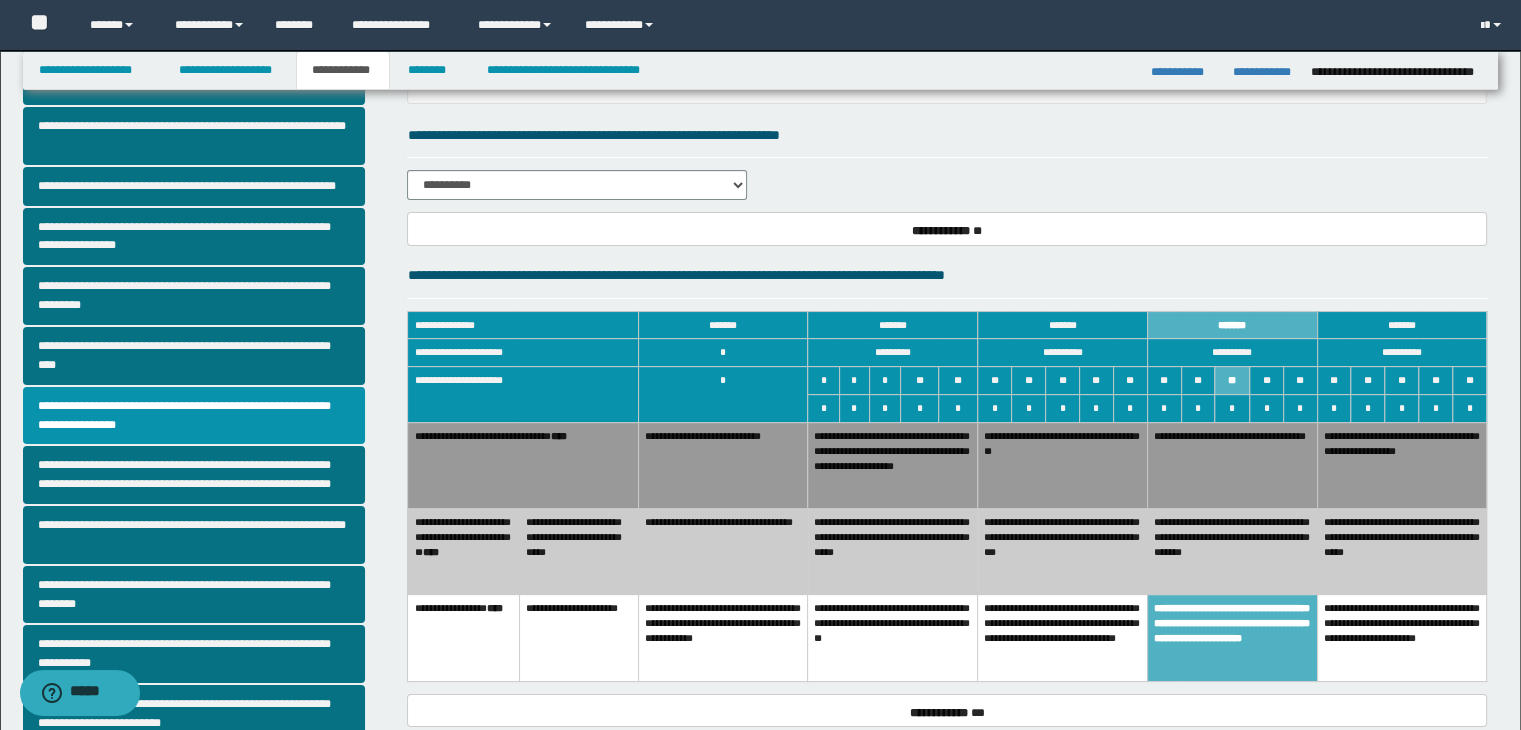 click on "**********" at bounding box center [893, 638] 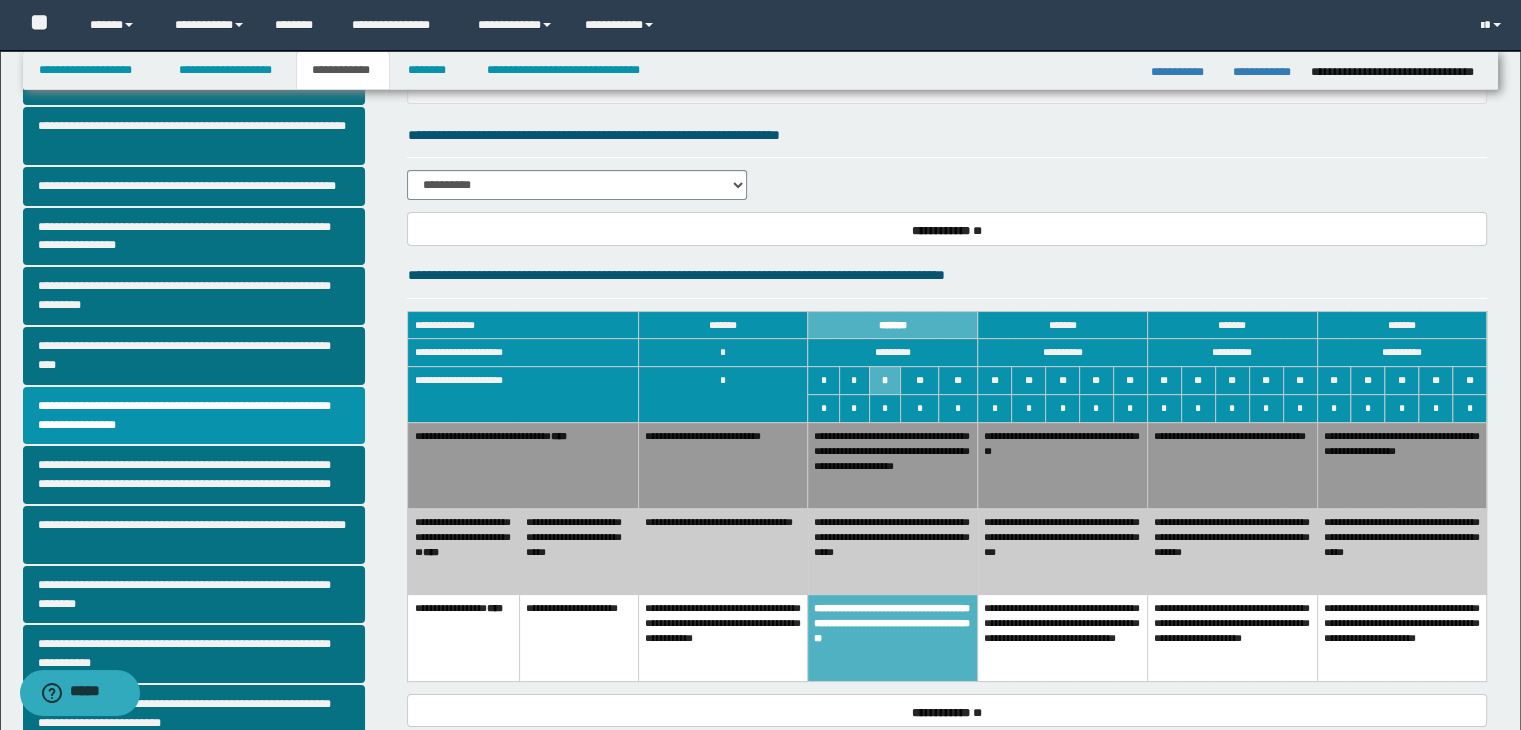 click on "**********" at bounding box center [1232, 466] 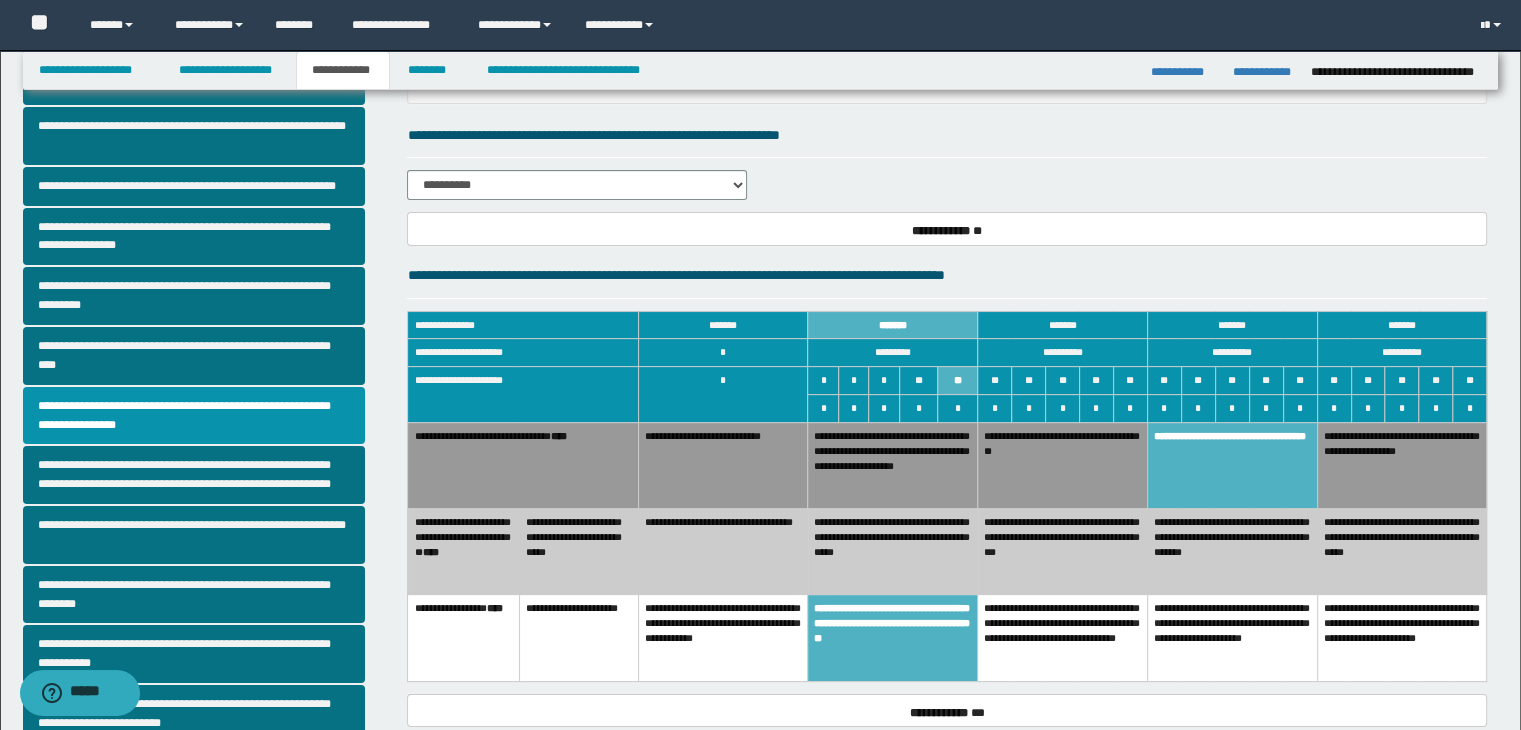 click on "**********" at bounding box center [1063, 638] 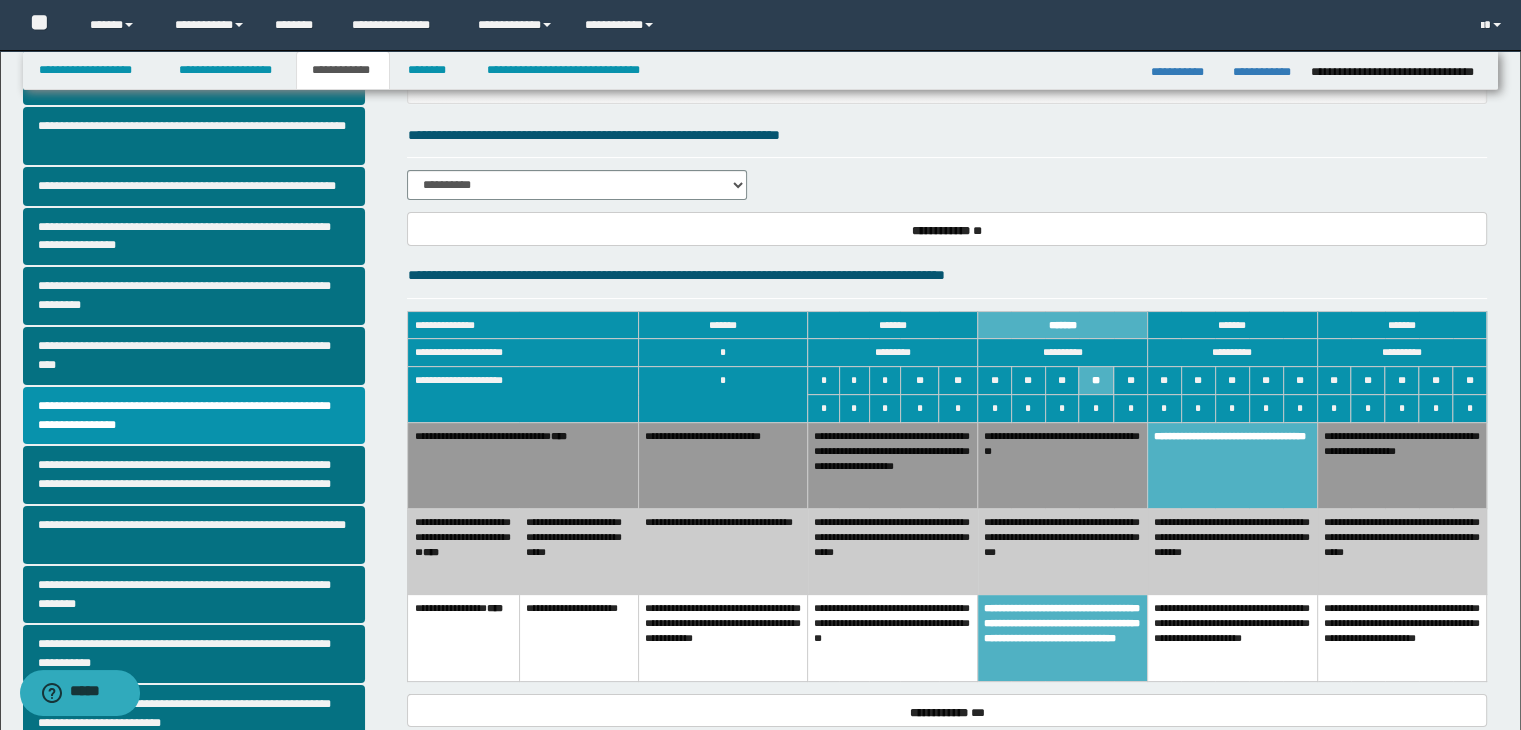 click on "**********" at bounding box center (1232, 552) 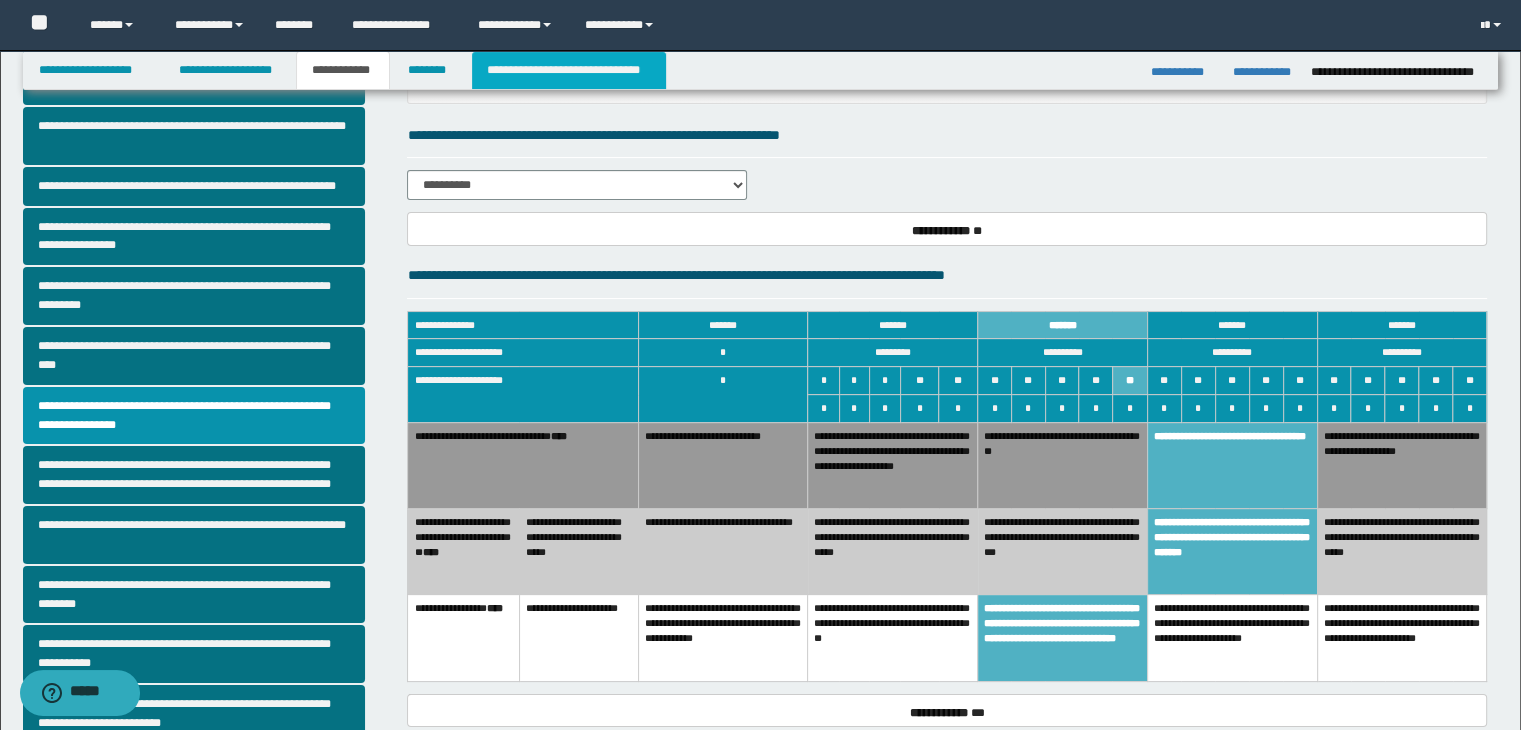 click on "**********" at bounding box center (569, 70) 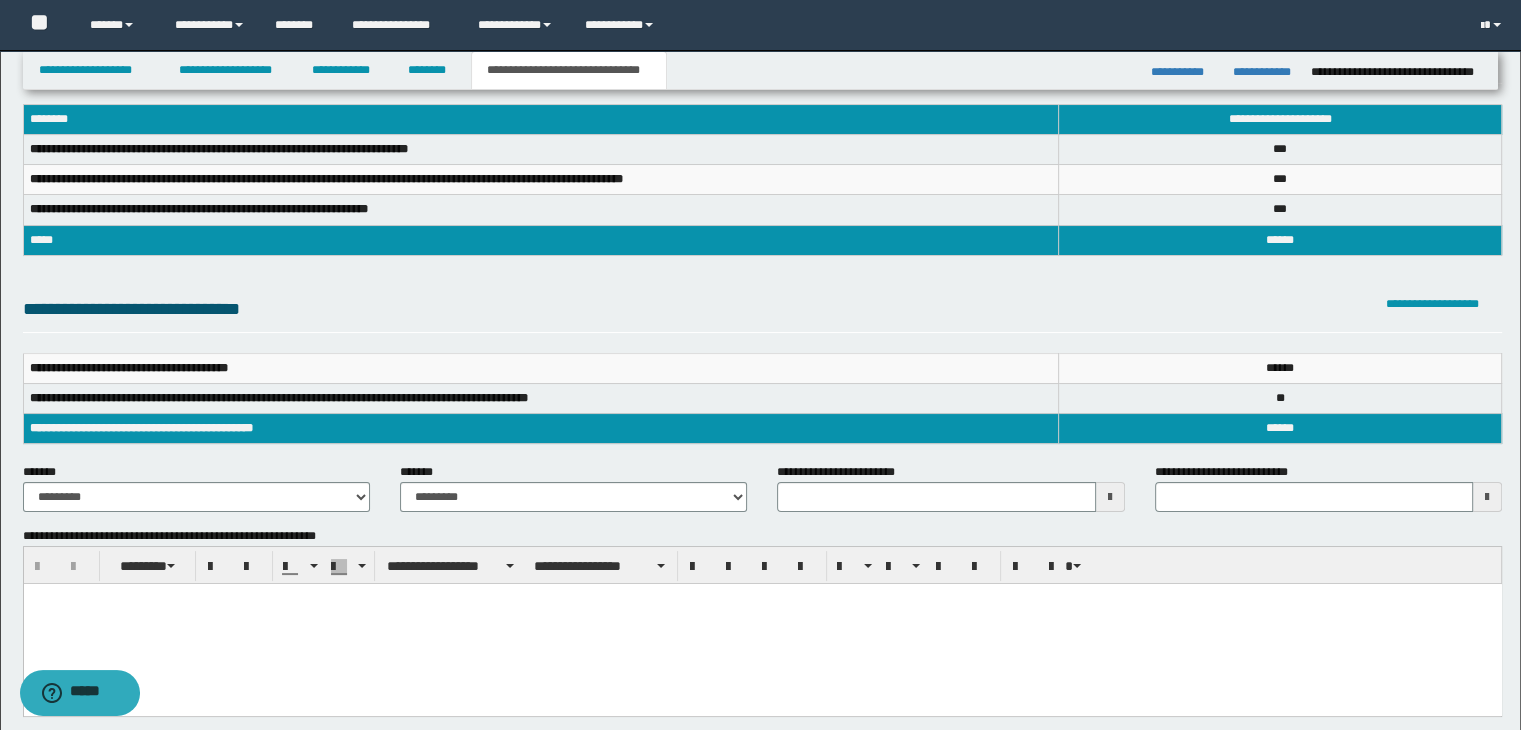 scroll, scrollTop: 200, scrollLeft: 0, axis: vertical 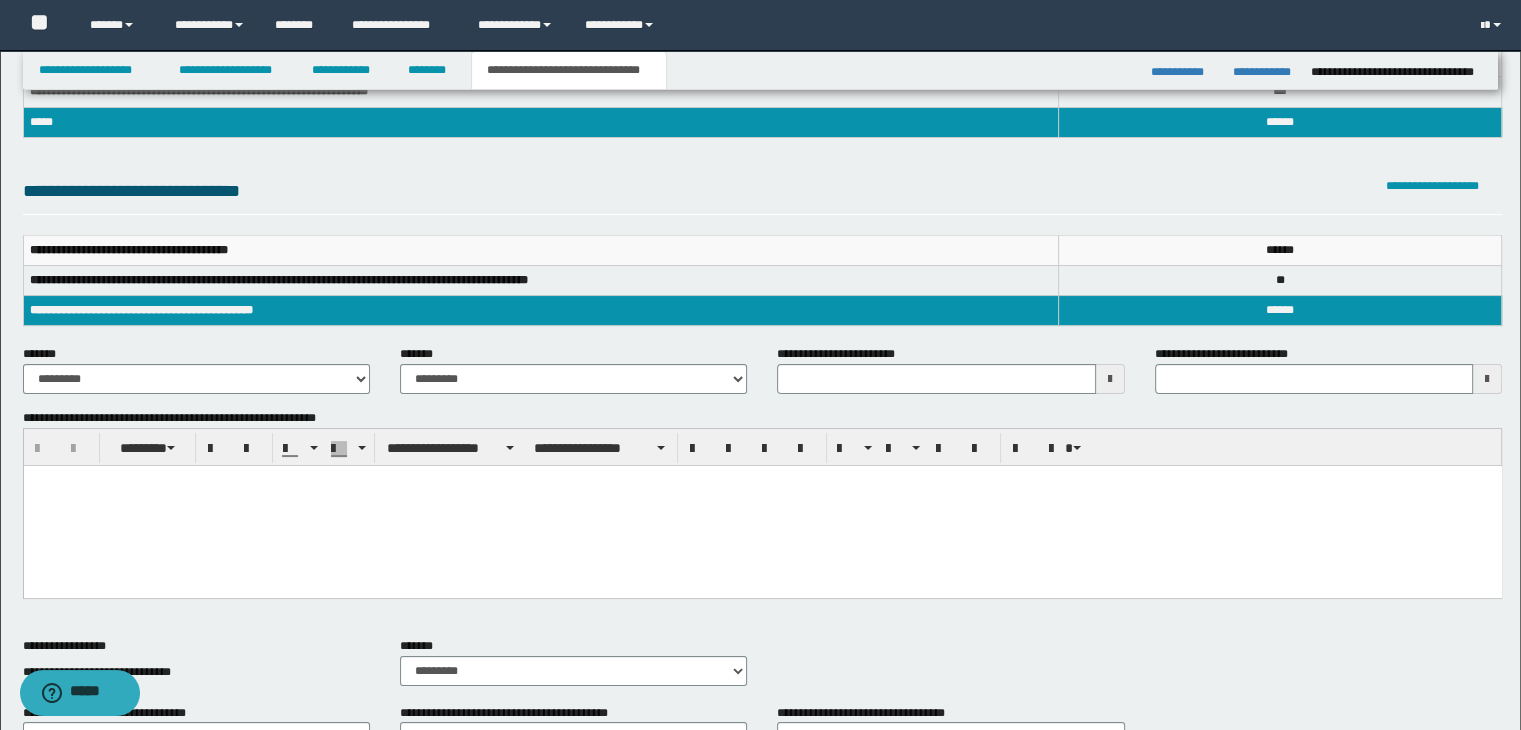 type 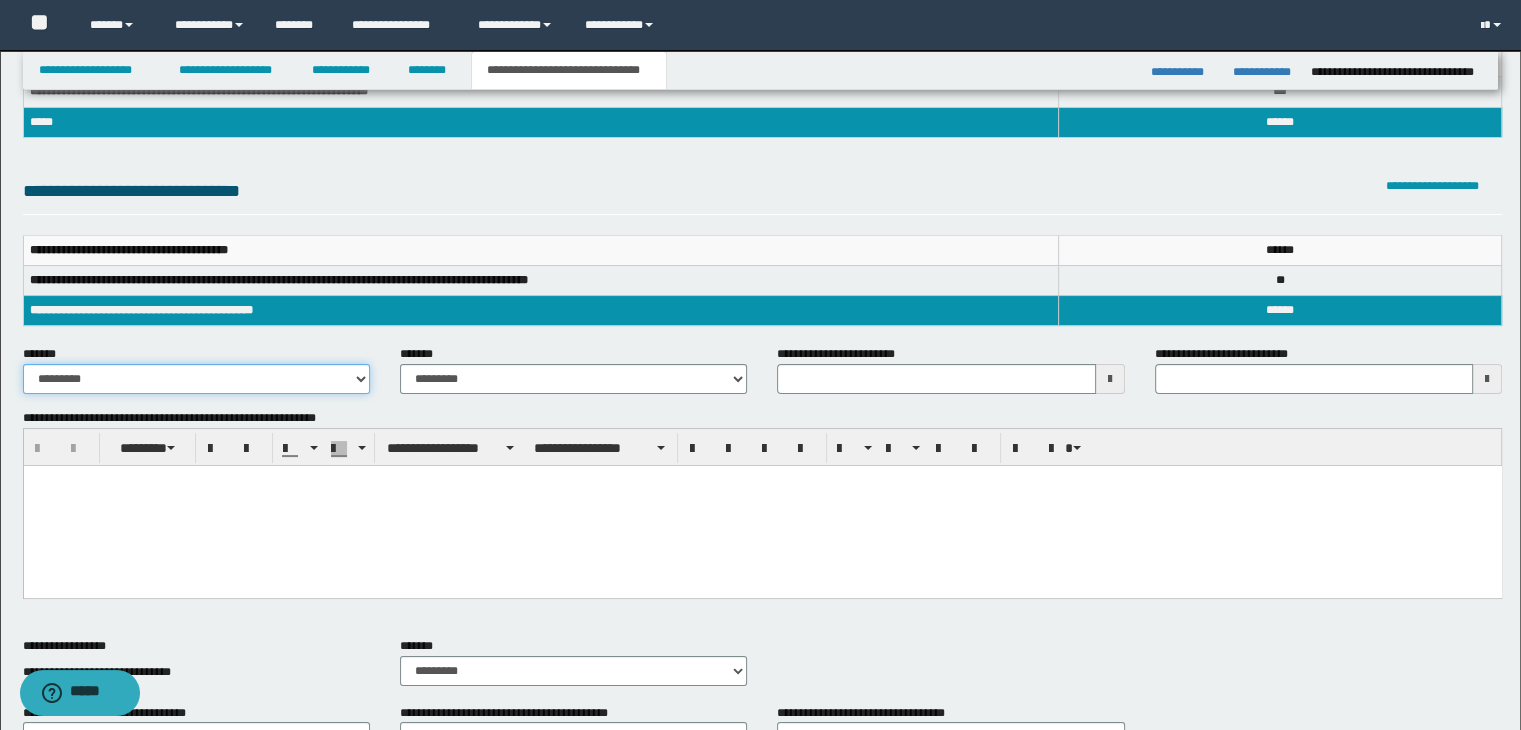 click on "**********" at bounding box center (196, 379) 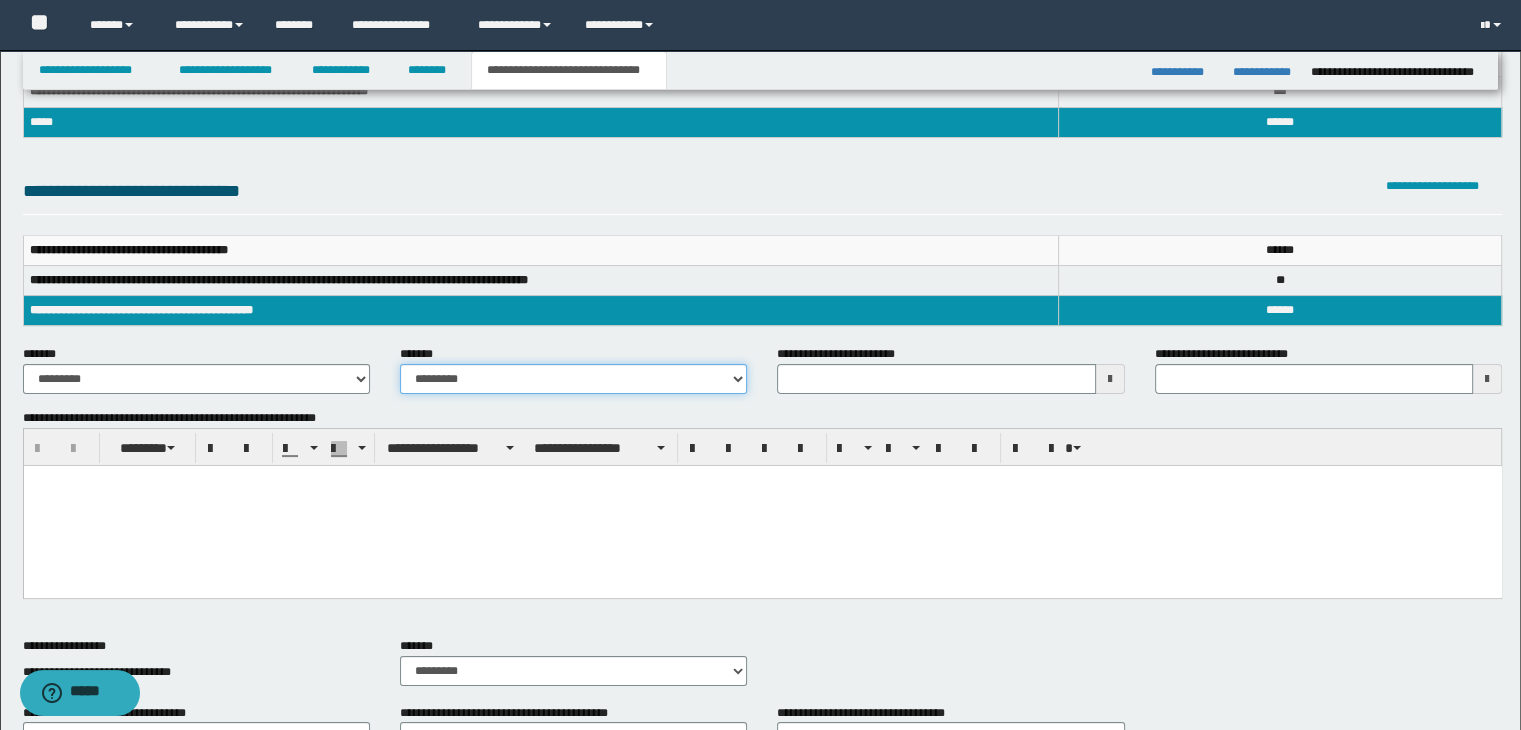 click on "**********" at bounding box center [573, 379] 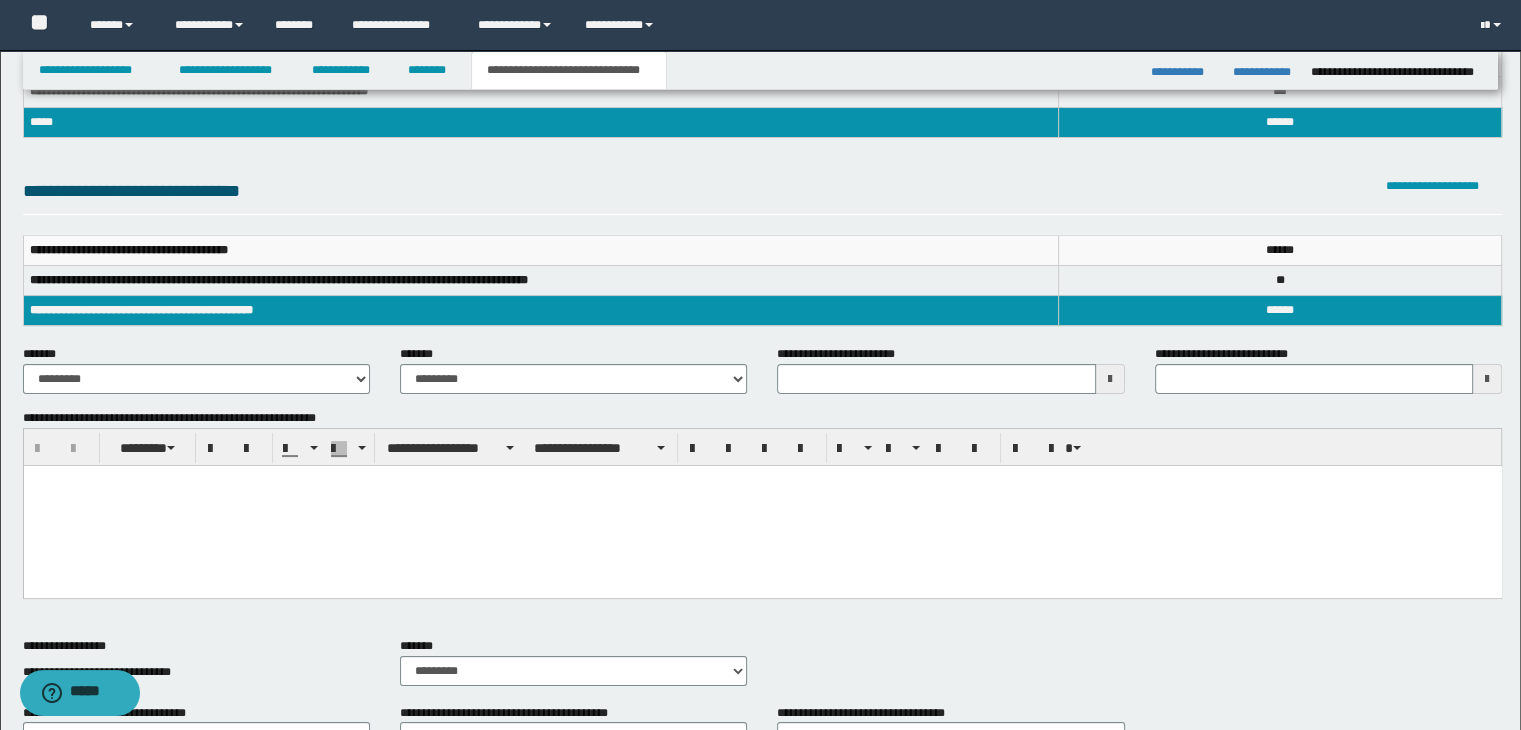 click at bounding box center (762, 506) 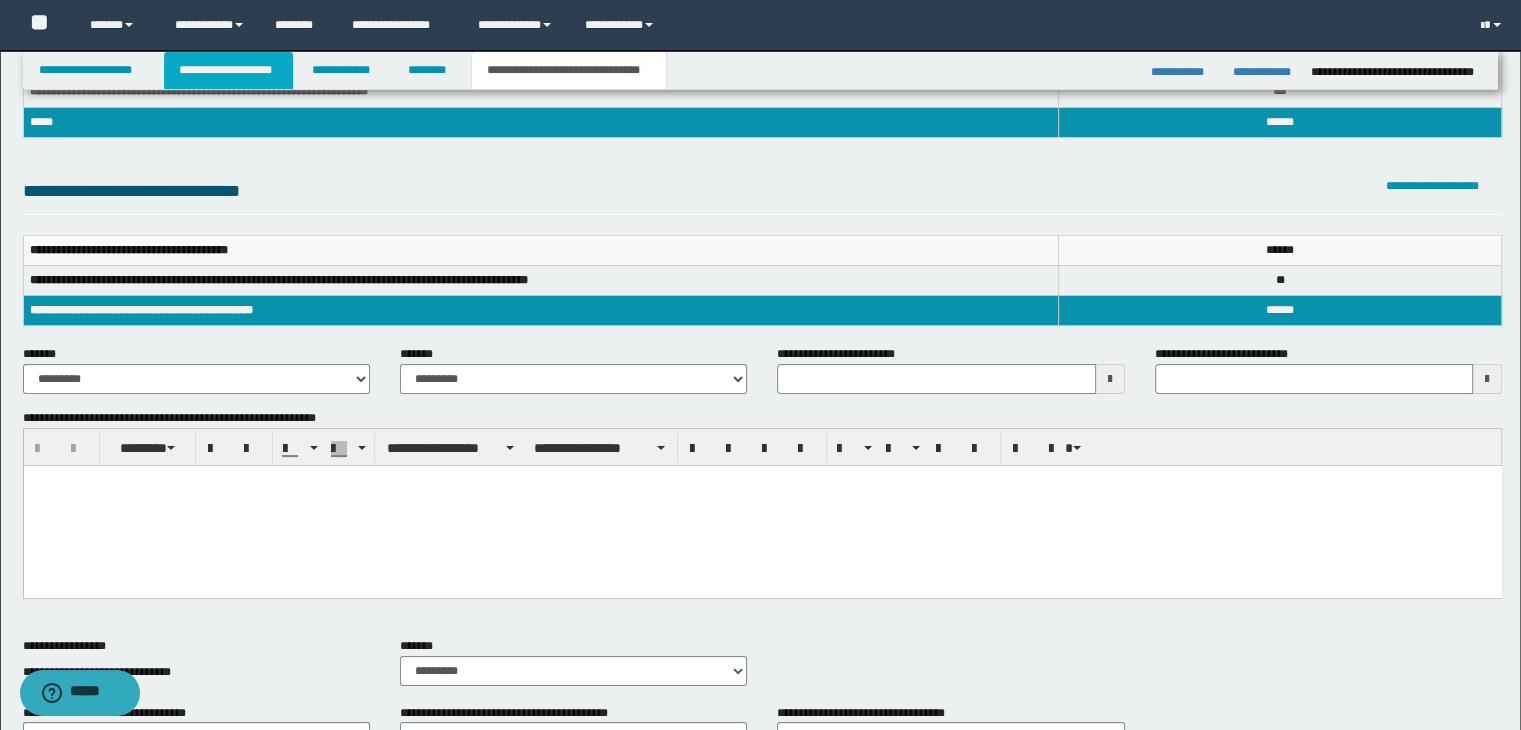 click on "**********" at bounding box center [228, 70] 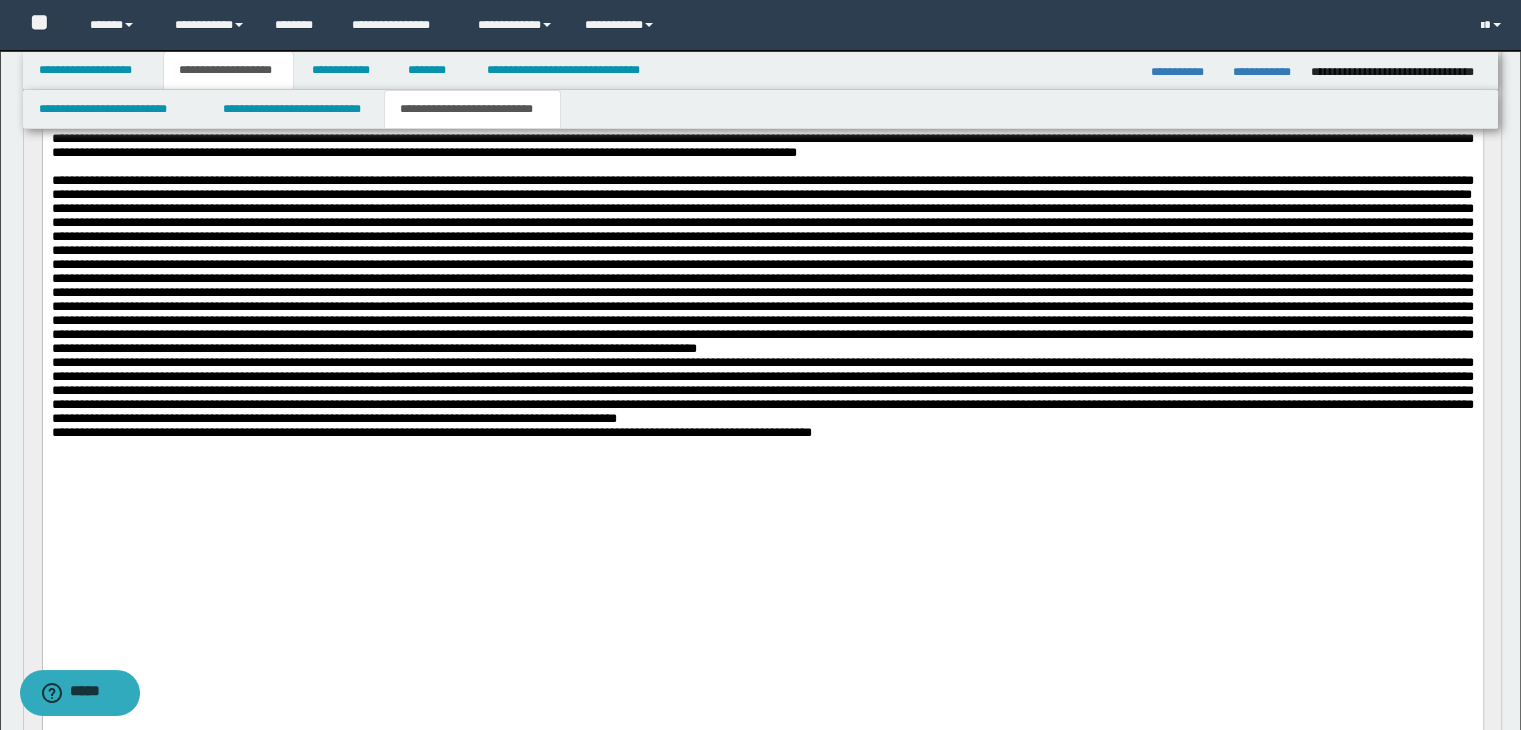 scroll, scrollTop: 631, scrollLeft: 0, axis: vertical 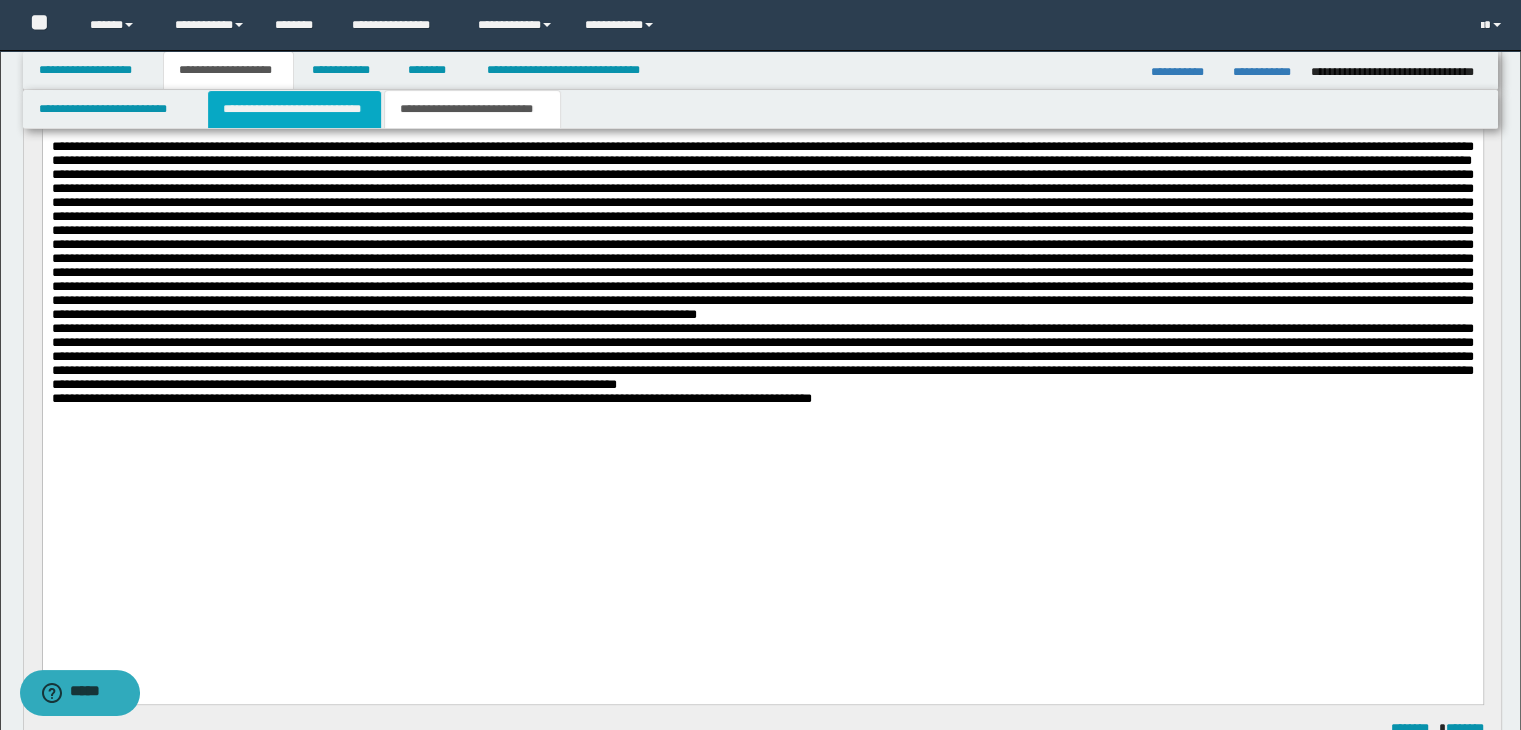 drag, startPoint x: 343, startPoint y: 110, endPoint x: 345, endPoint y: 122, distance: 12.165525 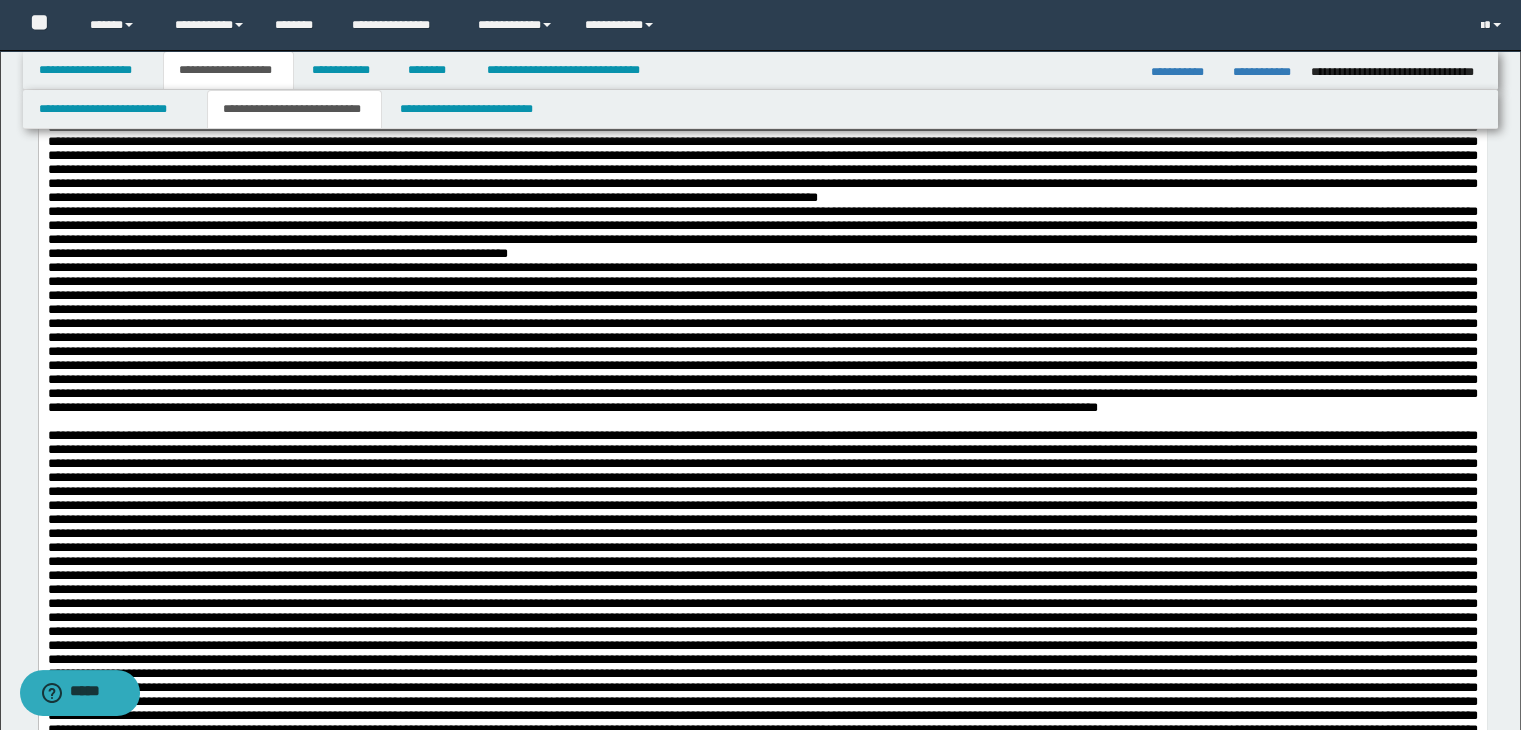 scroll, scrollTop: 1231, scrollLeft: 0, axis: vertical 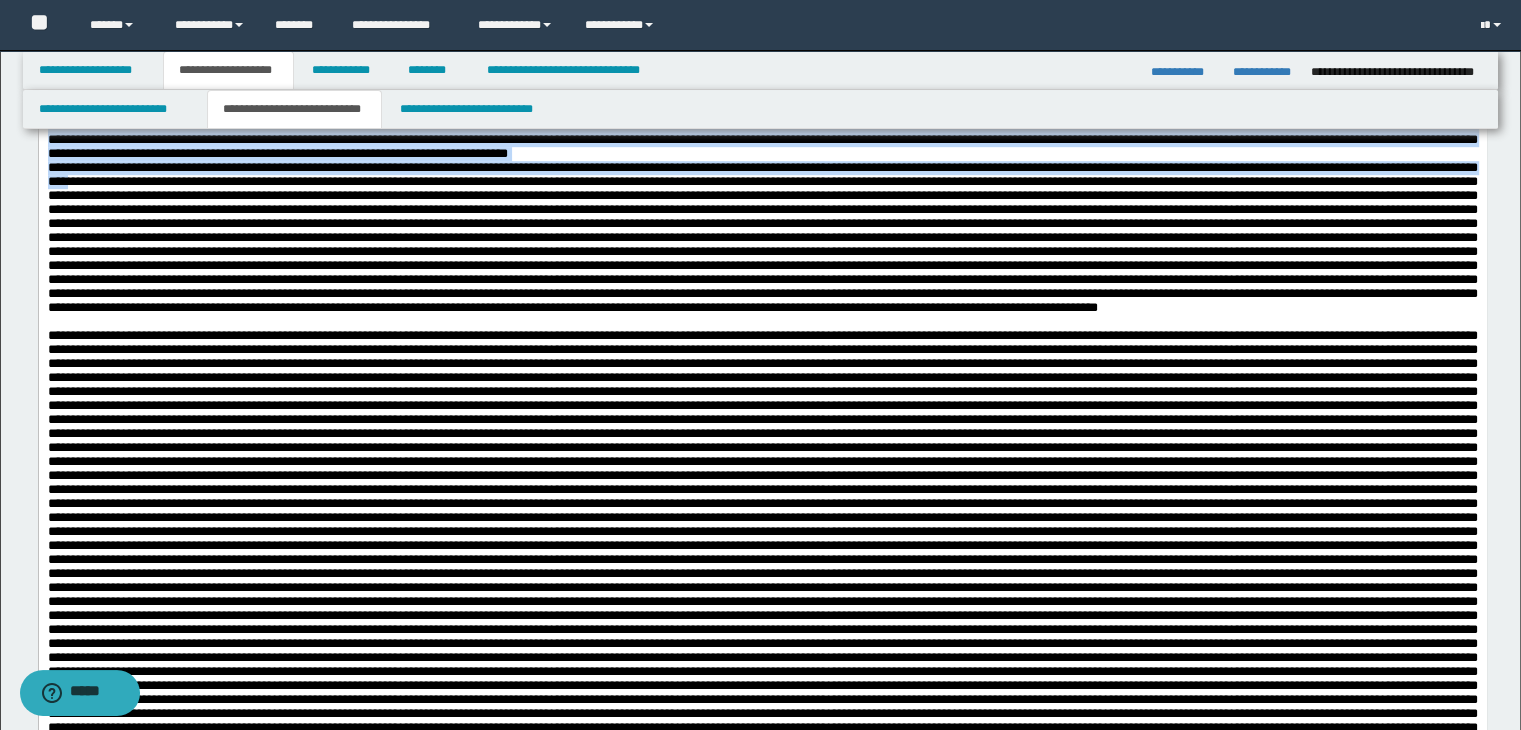 click at bounding box center [762, 237] 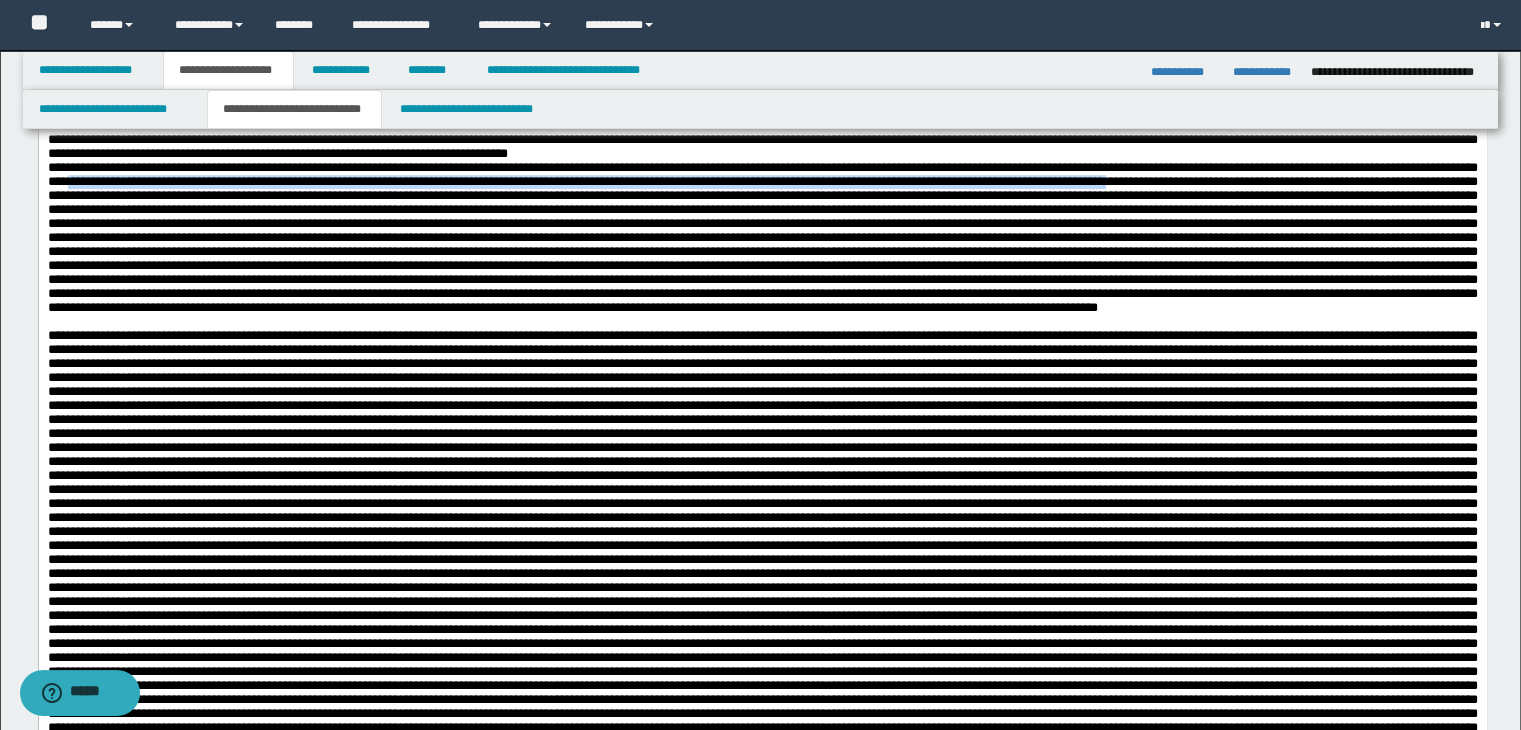 drag, startPoint x: 360, startPoint y: 515, endPoint x: 251, endPoint y: 527, distance: 109.65856 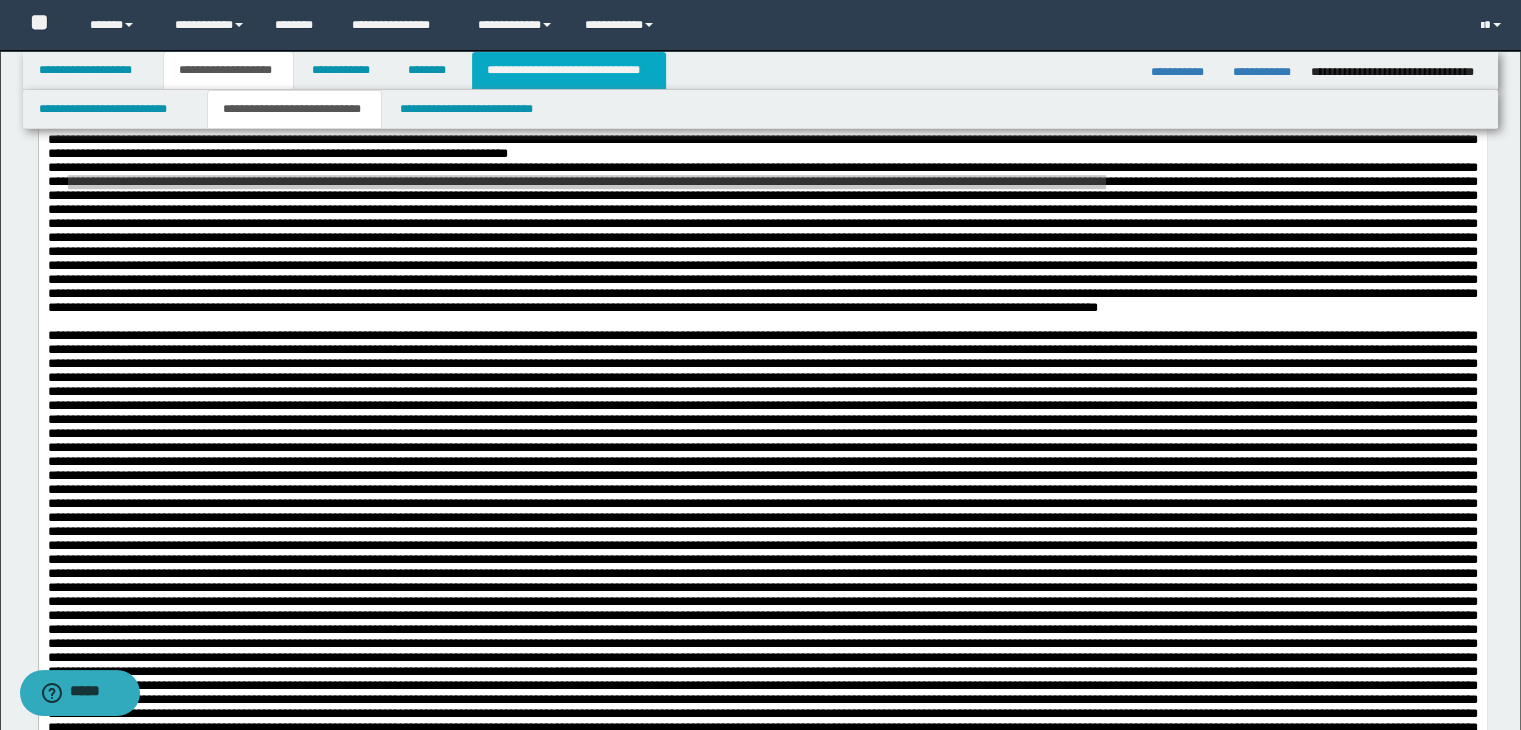 click on "**********" at bounding box center (569, 70) 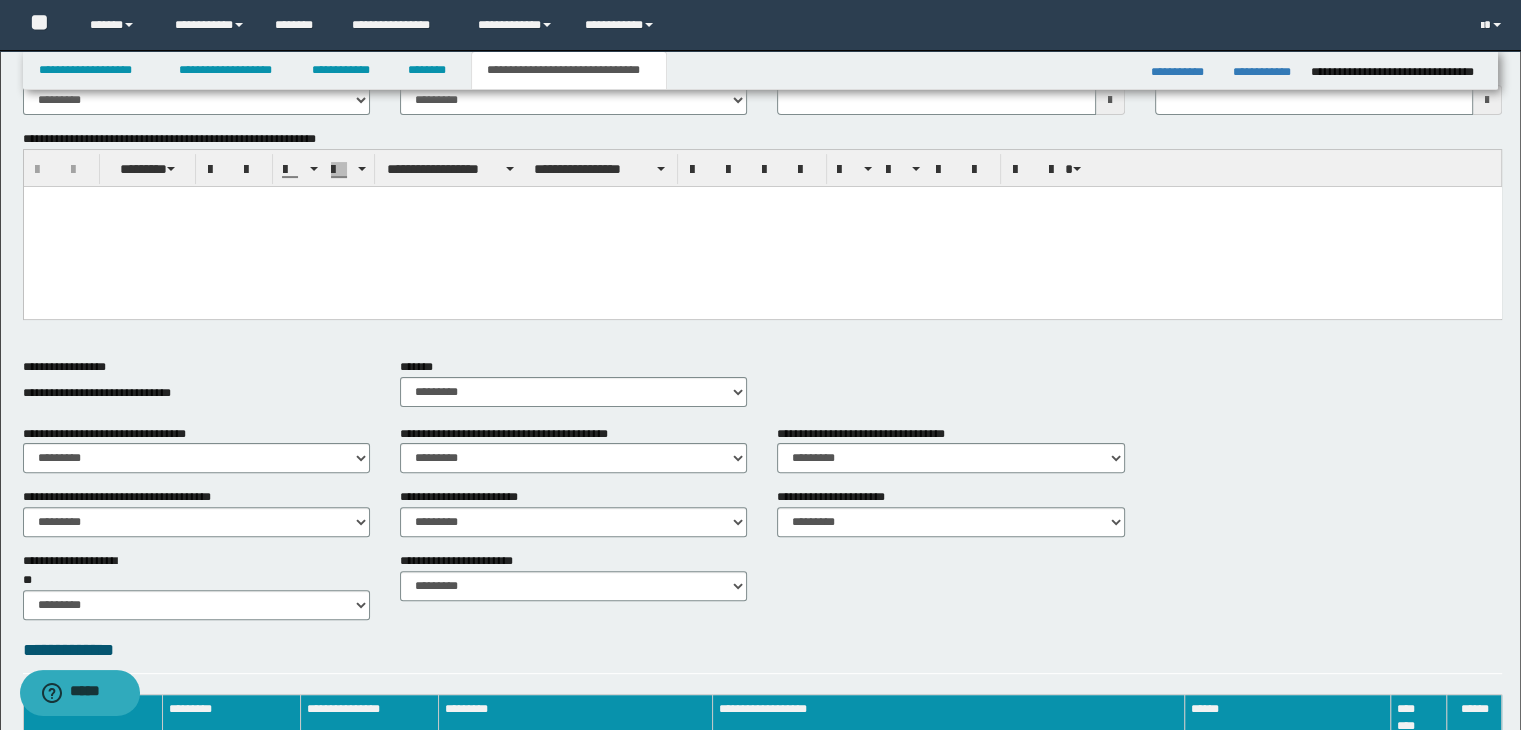 scroll, scrollTop: 378, scrollLeft: 0, axis: vertical 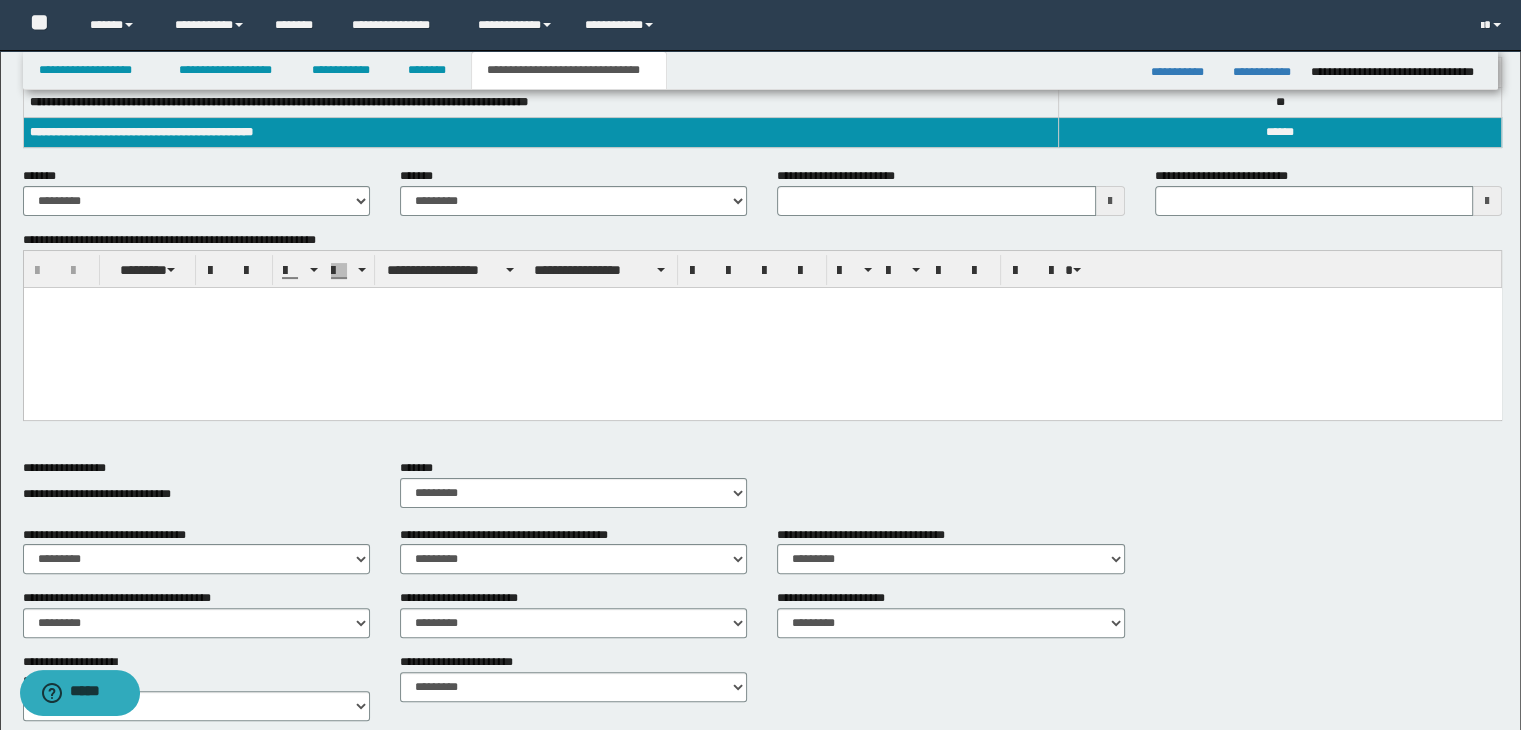 click at bounding box center (762, 327) 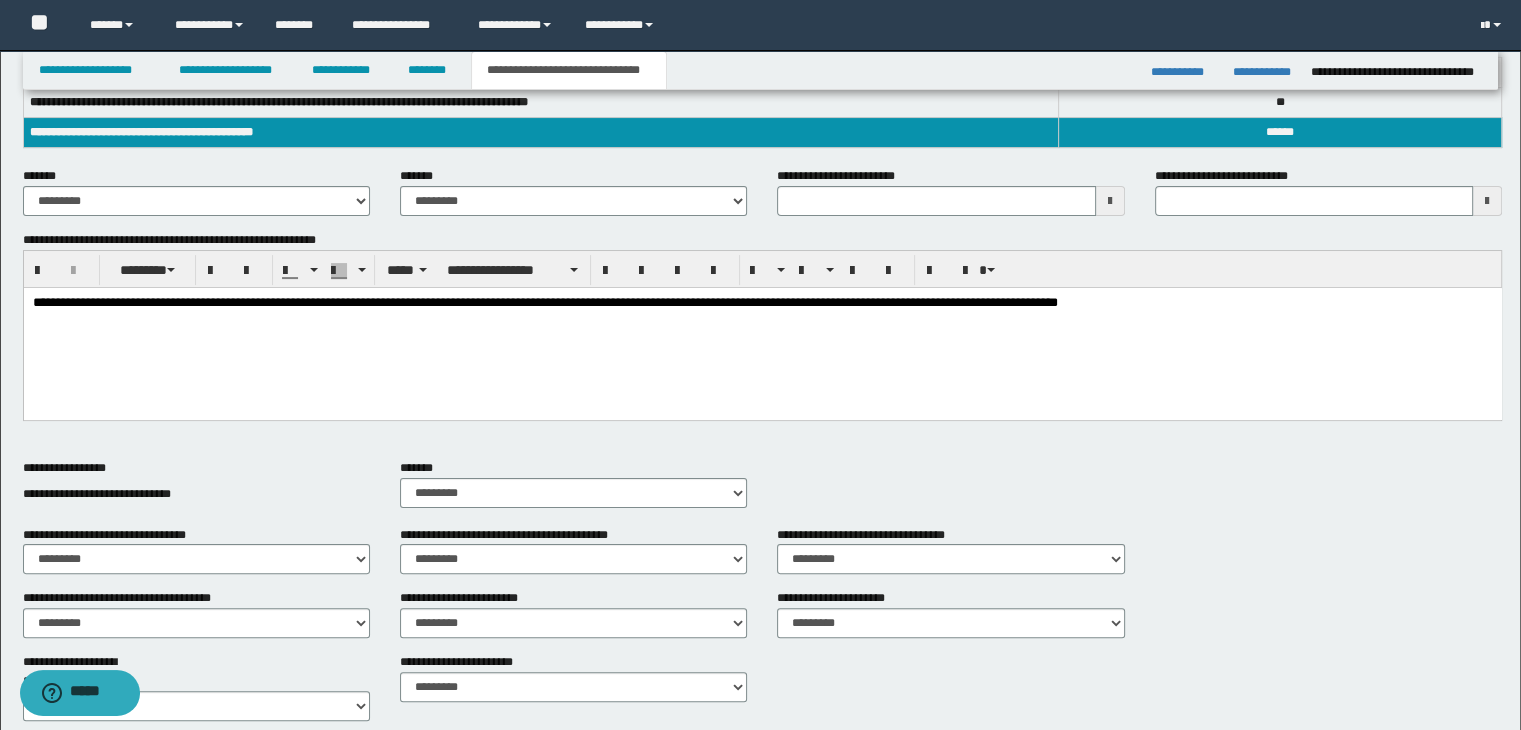 click on "**********" at bounding box center [544, 301] 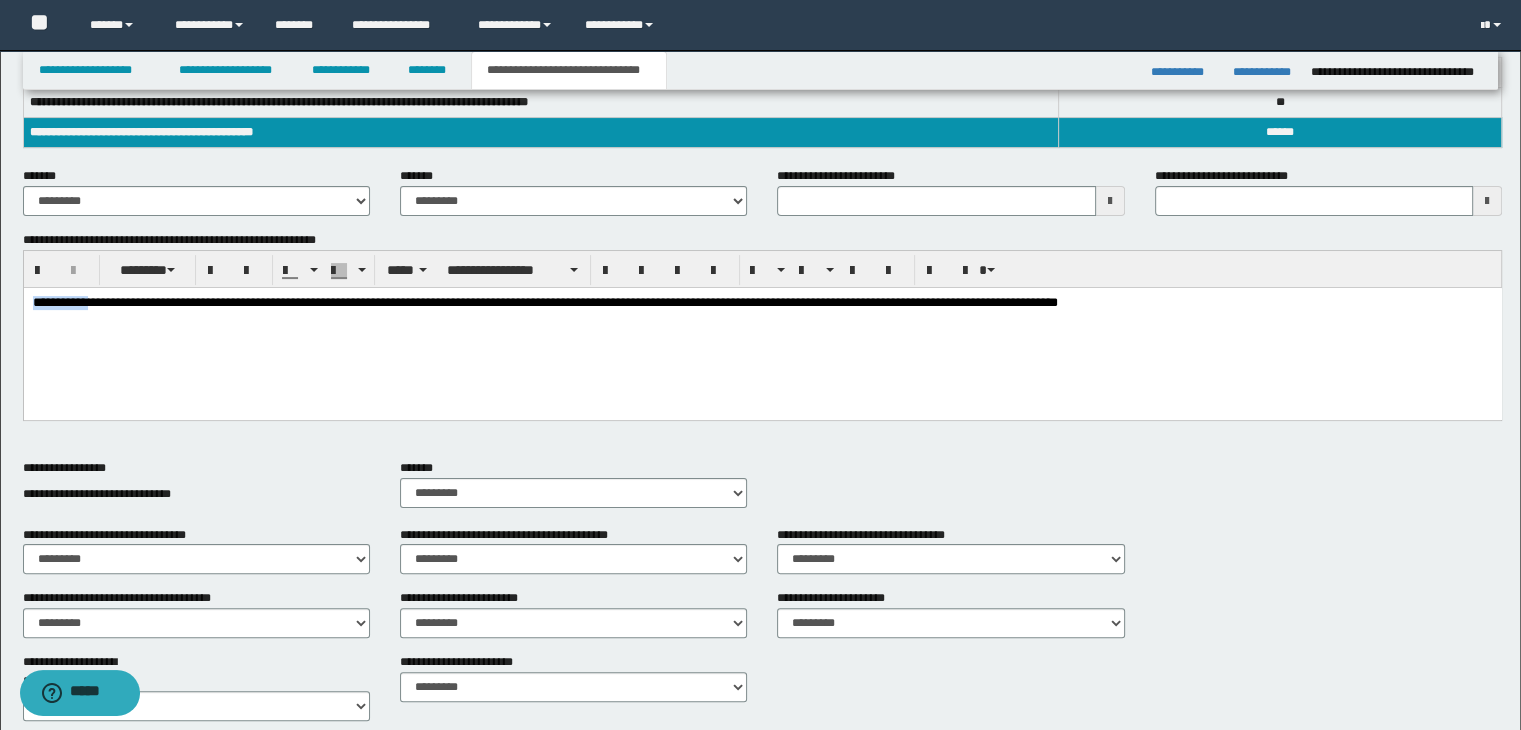 drag, startPoint x: 32, startPoint y: 299, endPoint x: 101, endPoint y: 305, distance: 69.260376 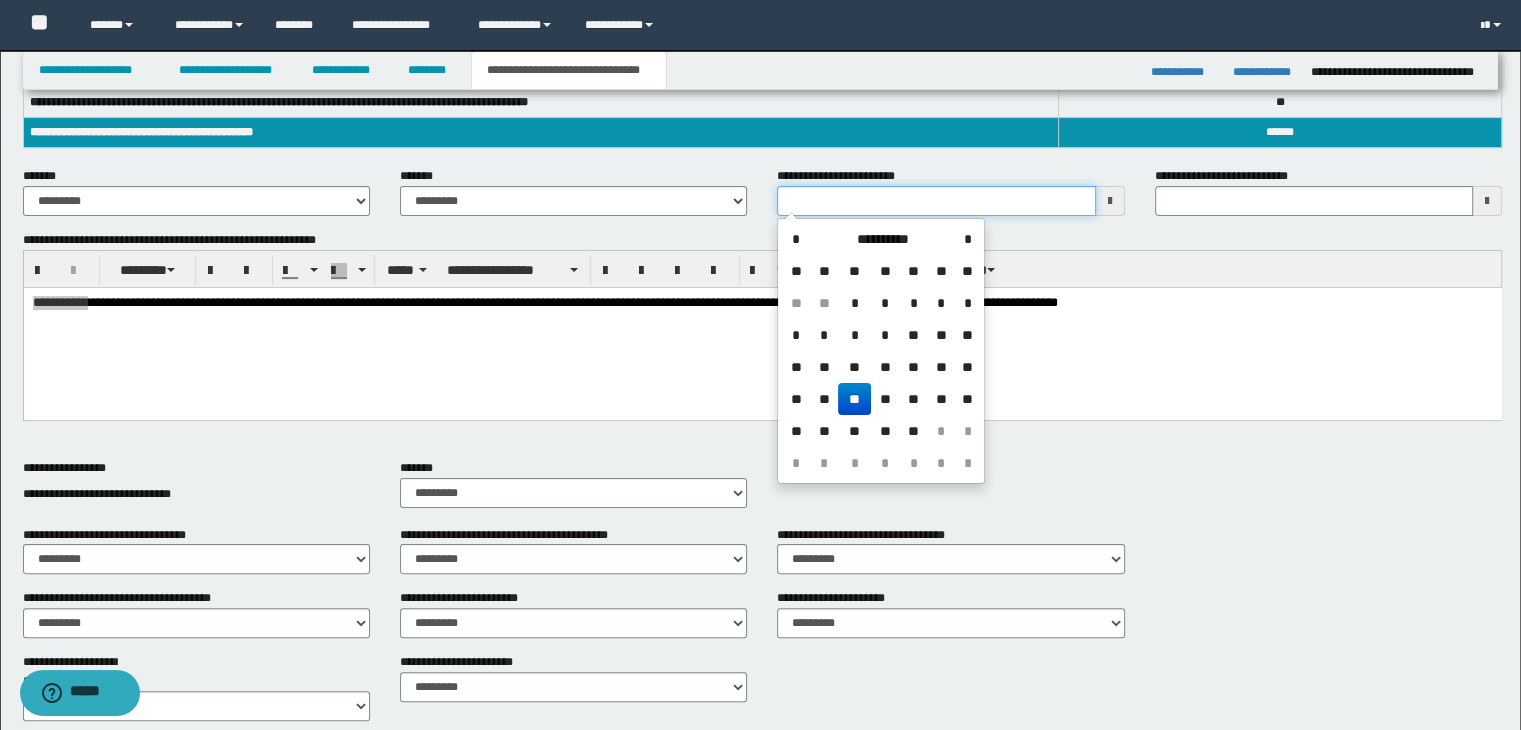 click on "**********" at bounding box center [936, 201] 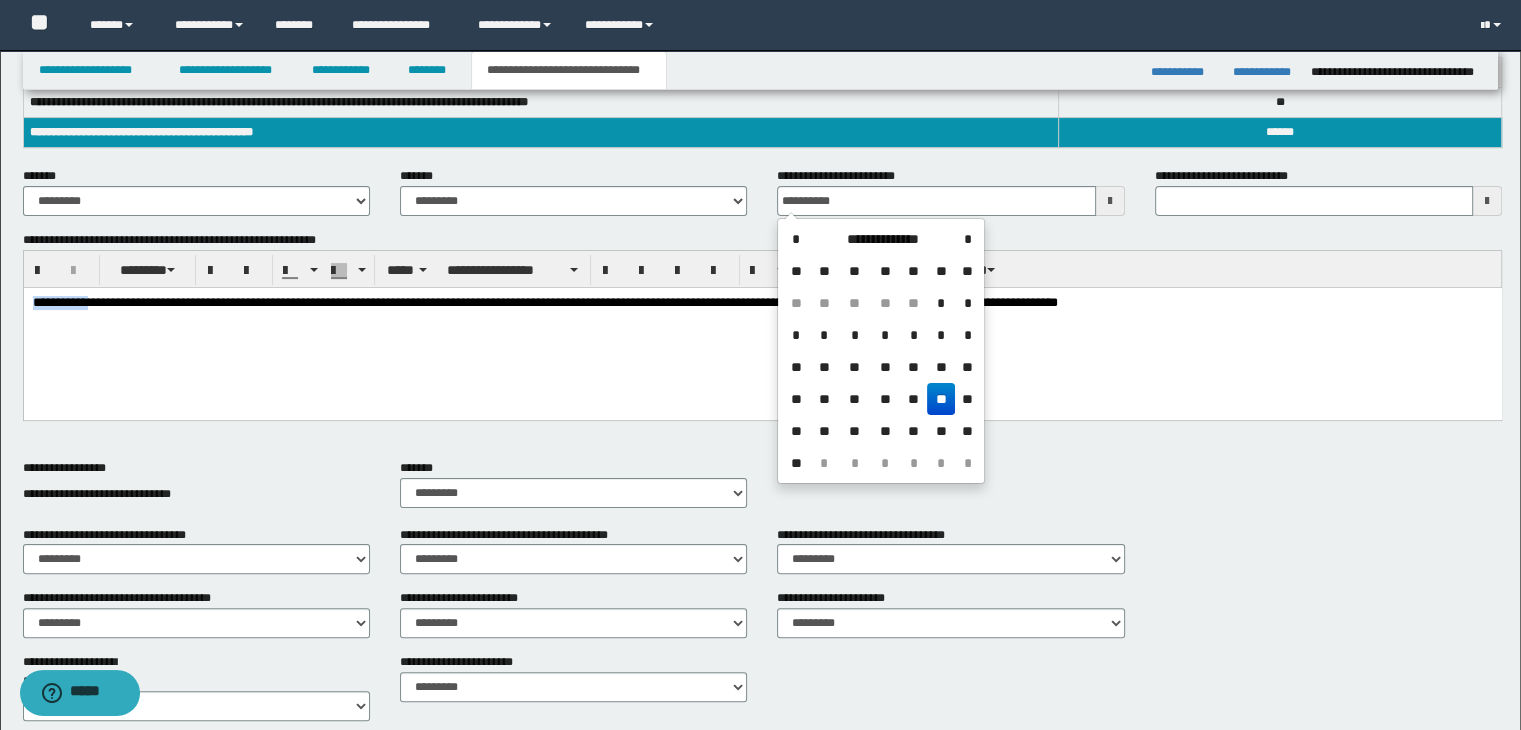 click on "**********" at bounding box center [762, 327] 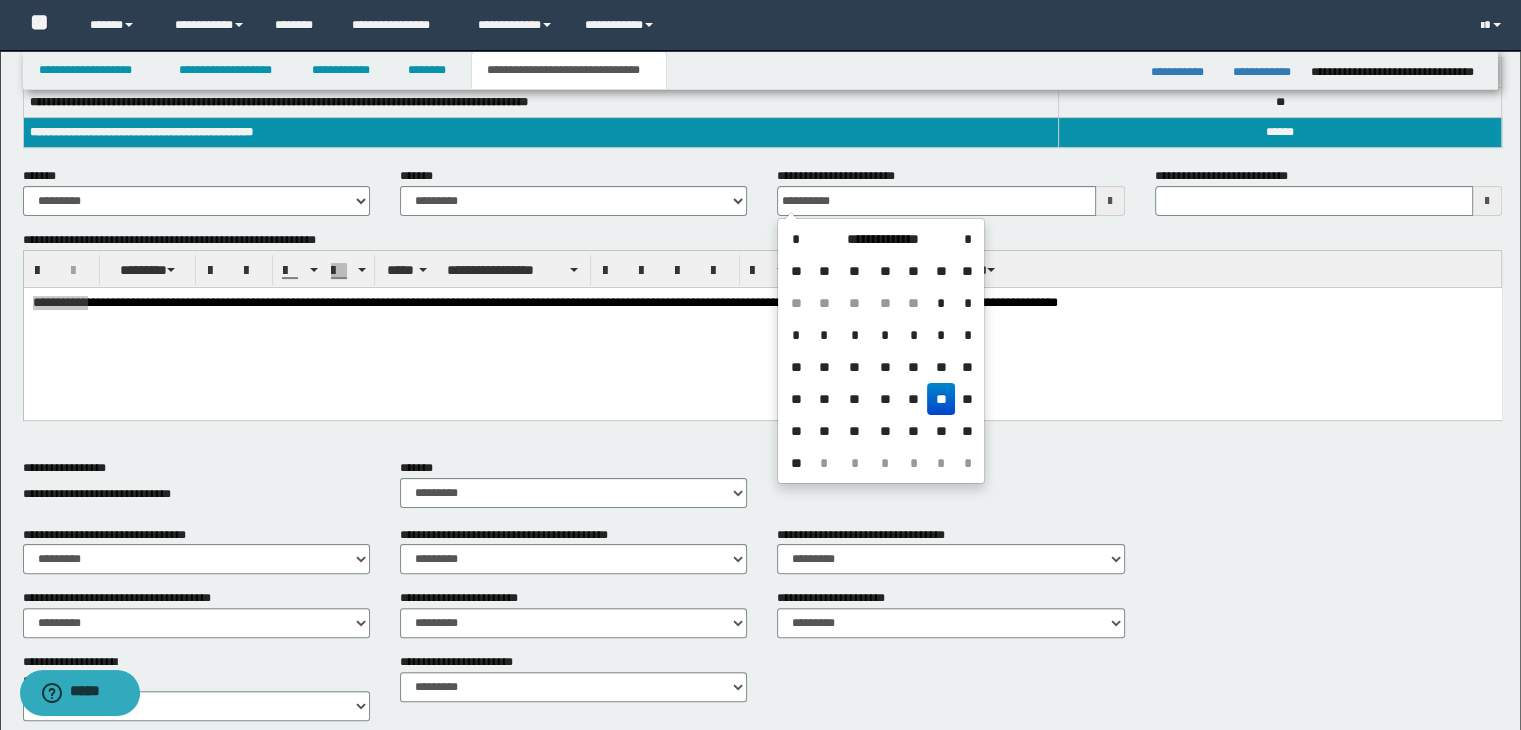 type on "**********" 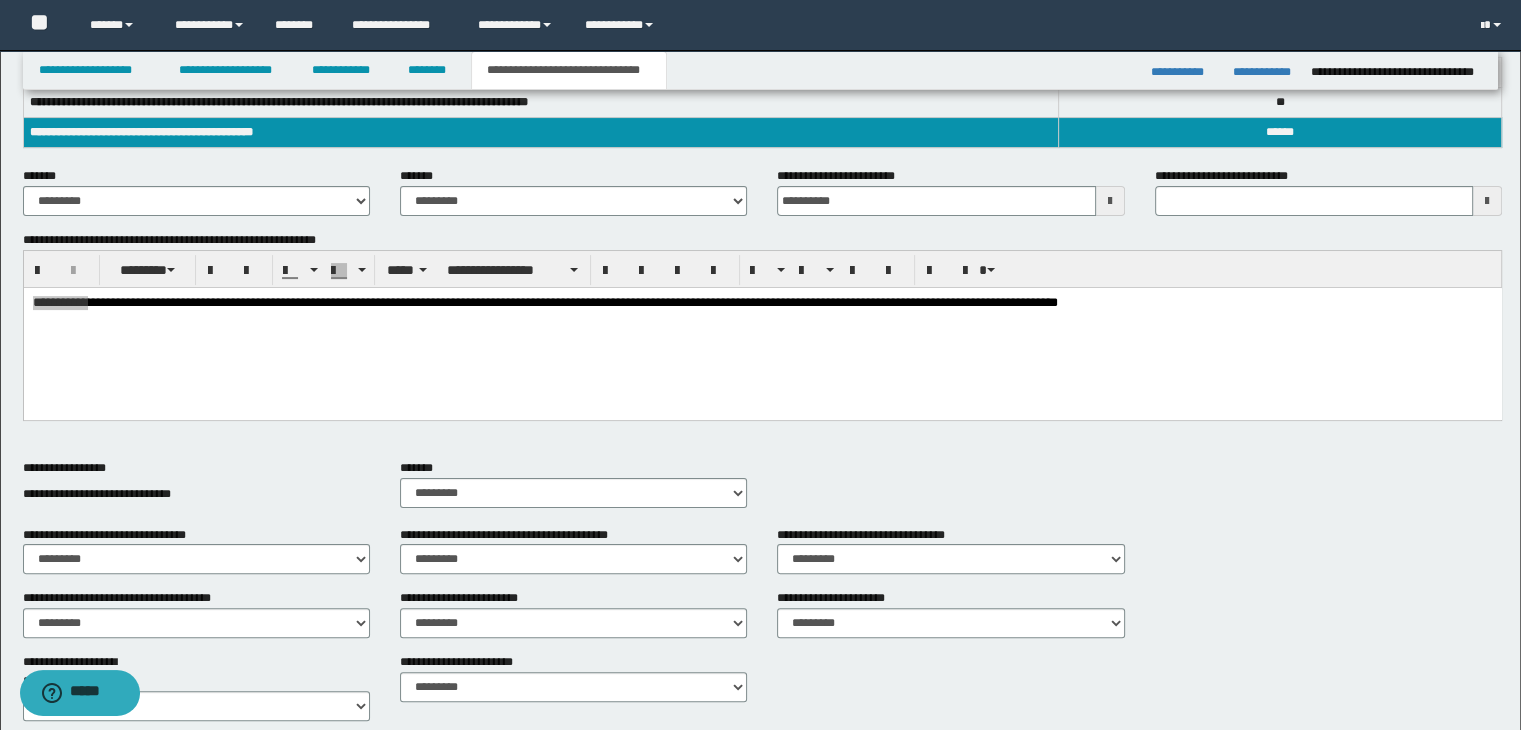 click on "**********" at bounding box center [763, 325] 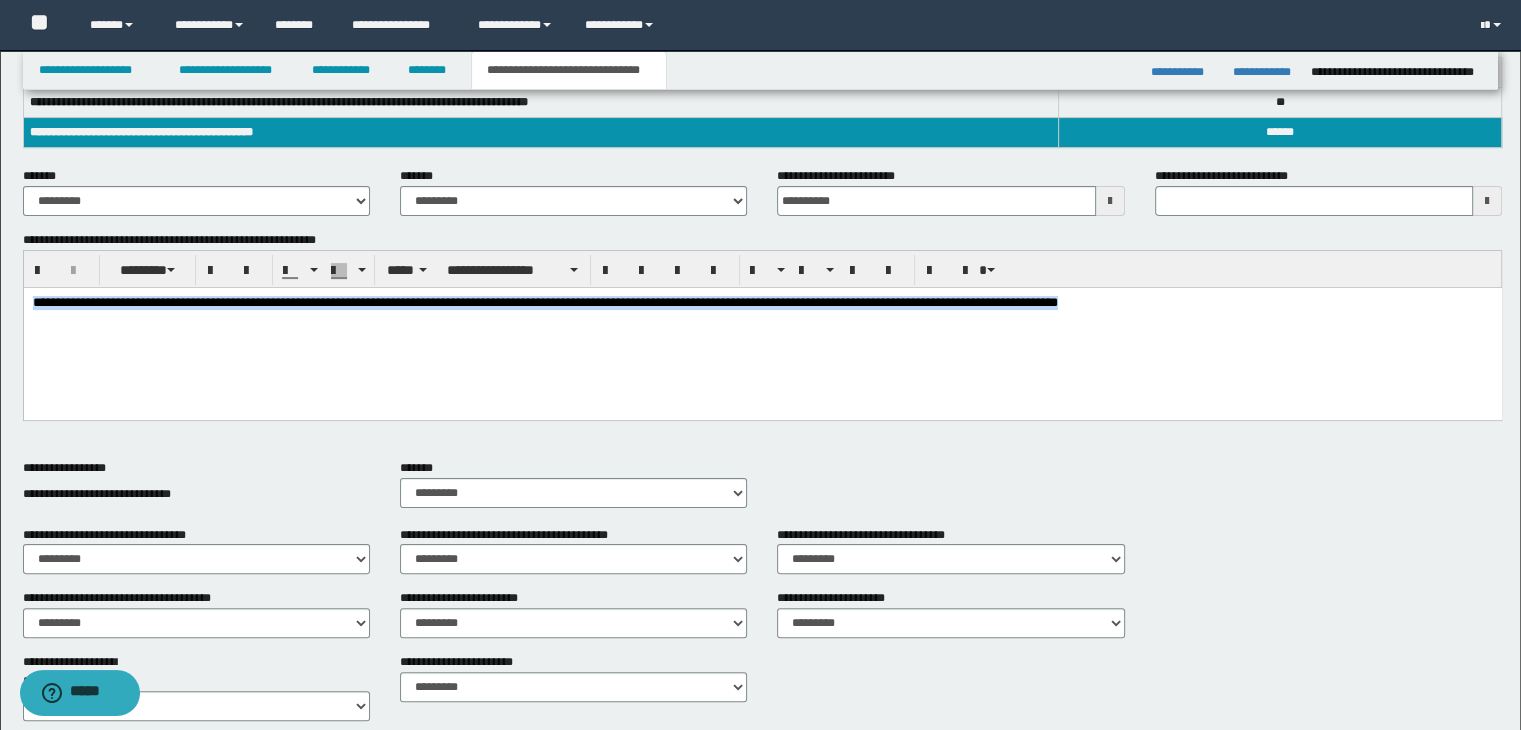 click on "**********" at bounding box center [762, 327] 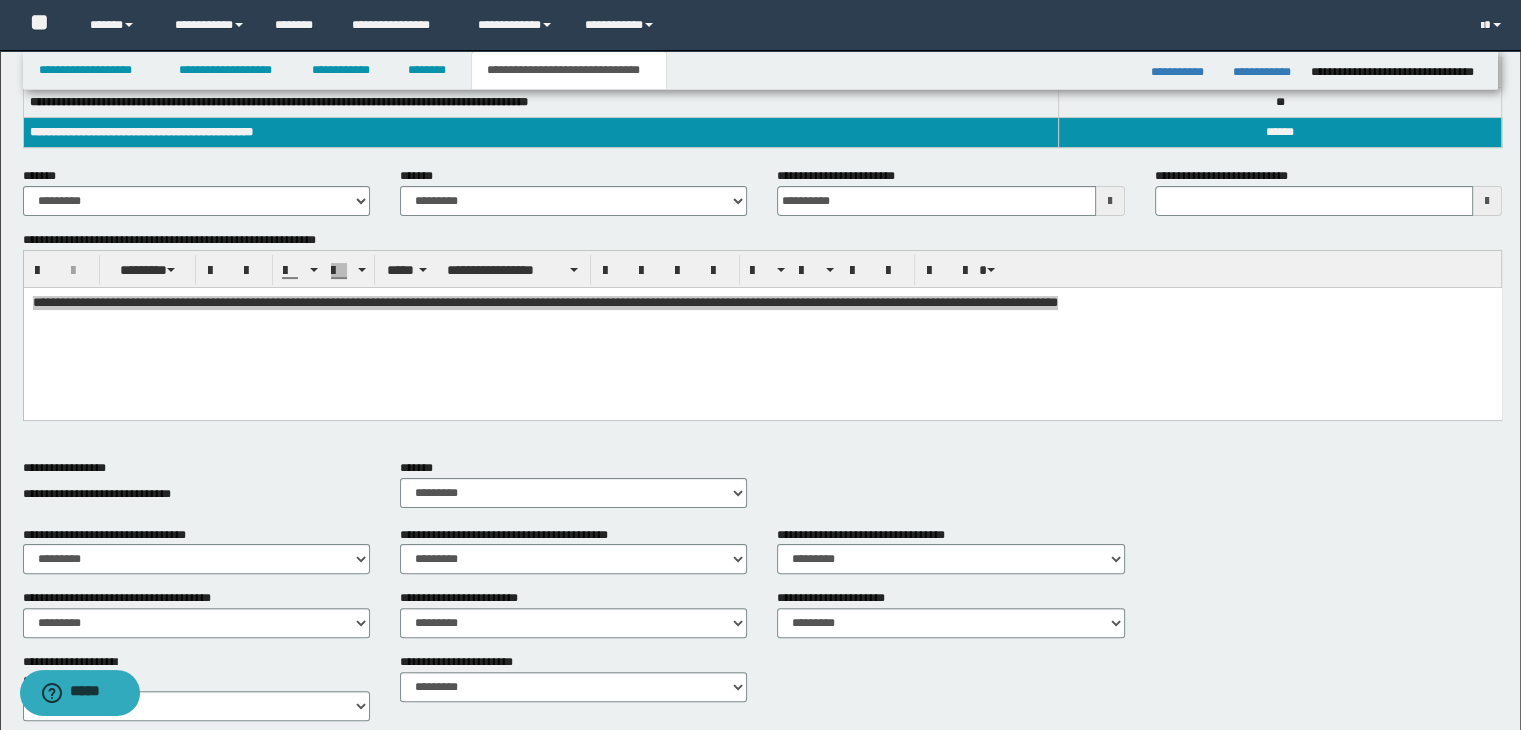 click on "**********" at bounding box center [763, 492] 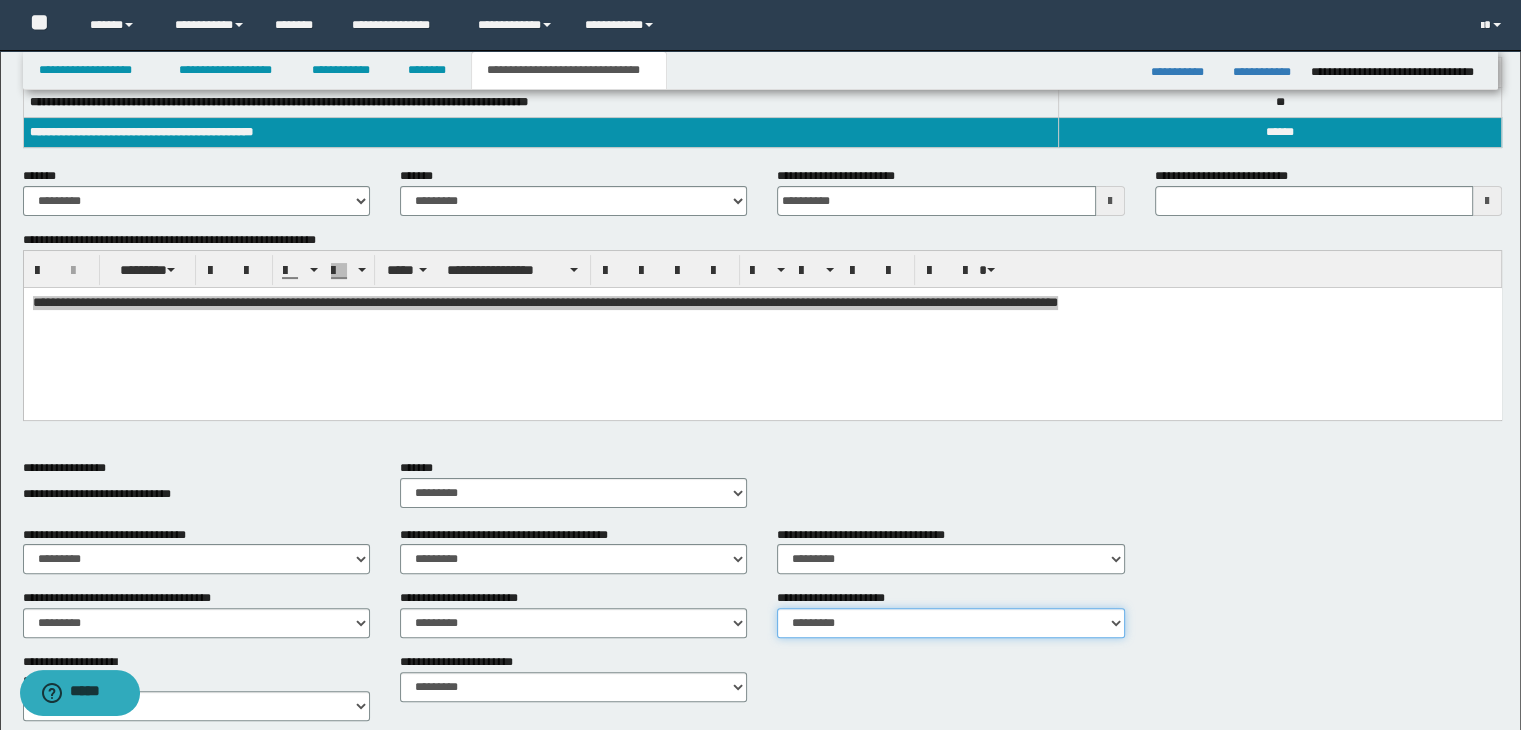 click on "*********
**
**" at bounding box center (950, 623) 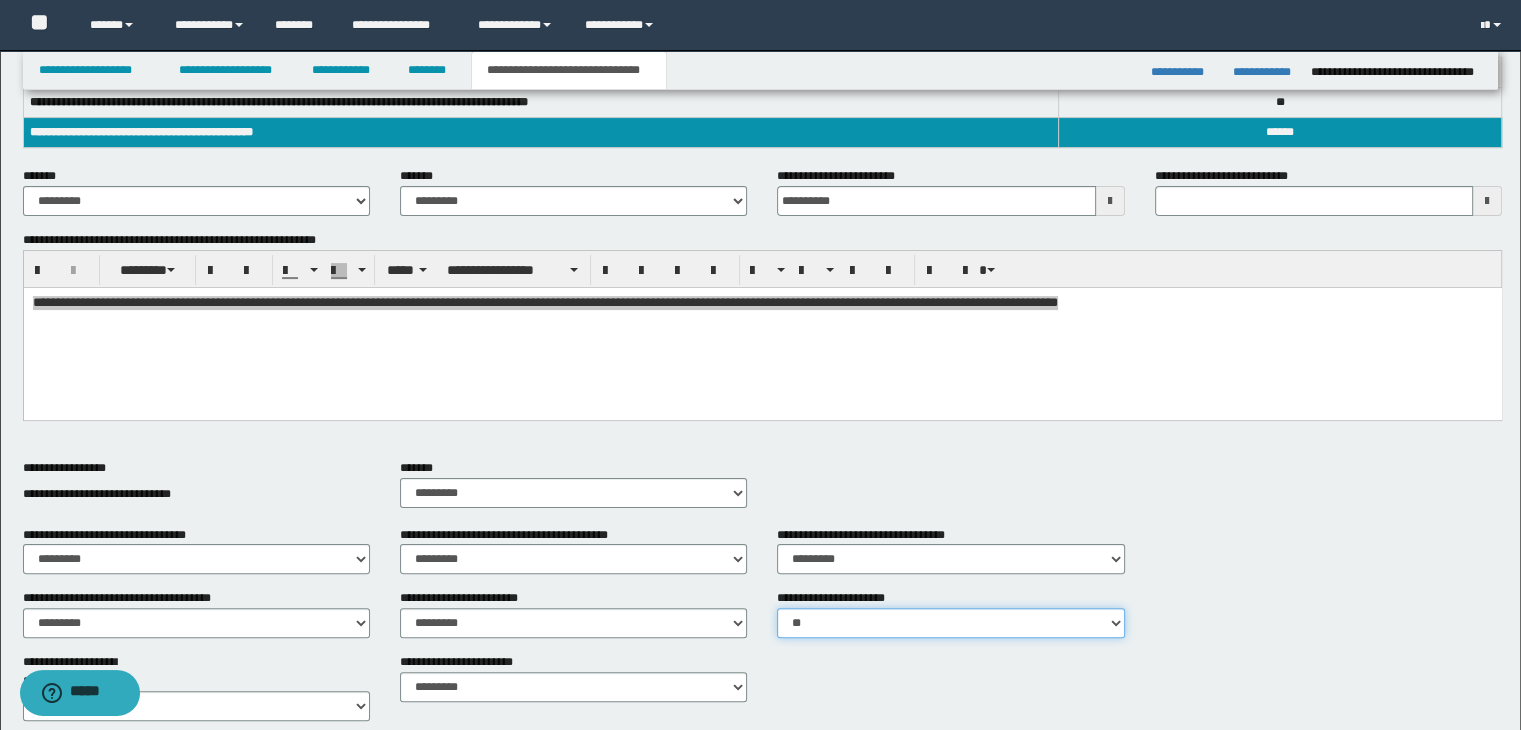 click on "*********
**
**" at bounding box center [950, 623] 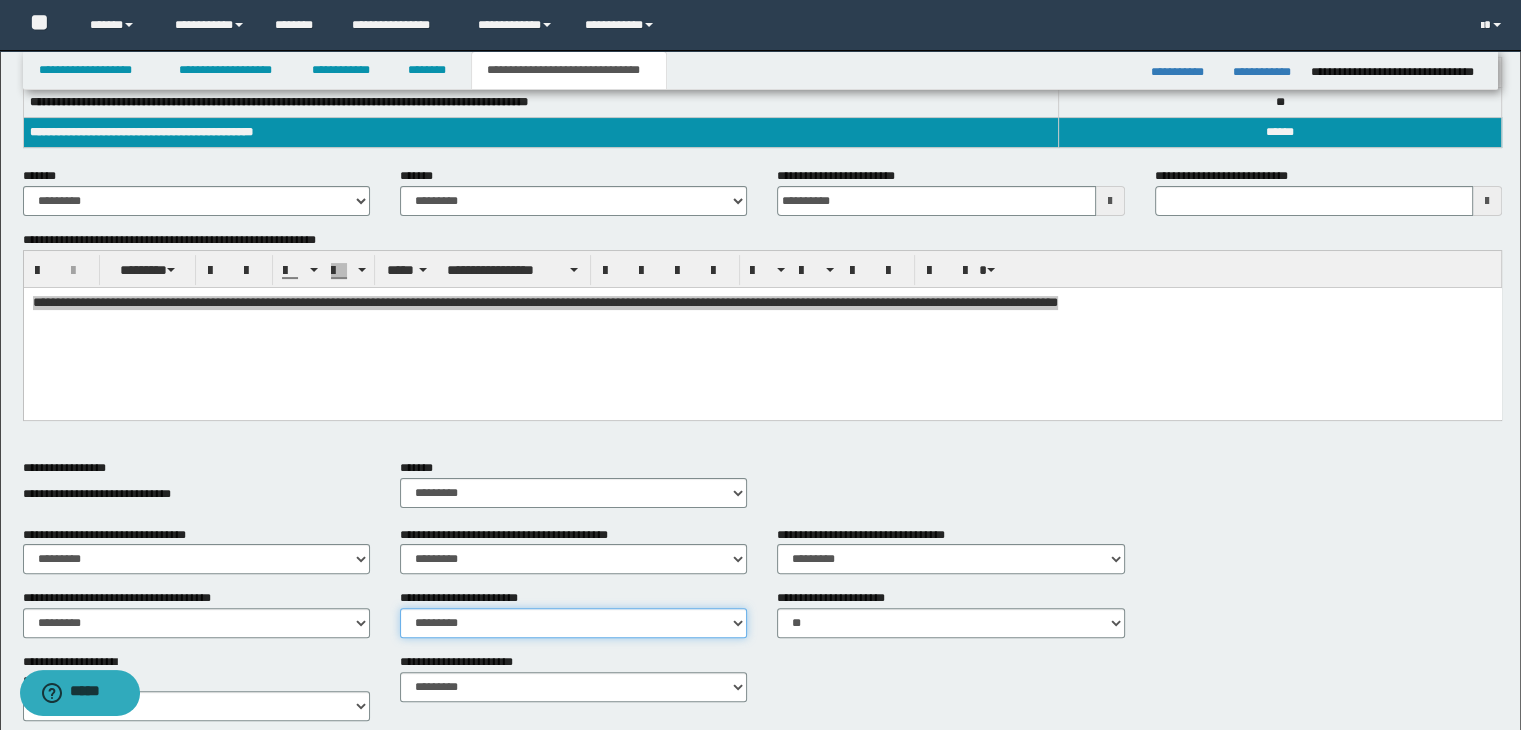 click on "*********
**
**" at bounding box center (573, 623) 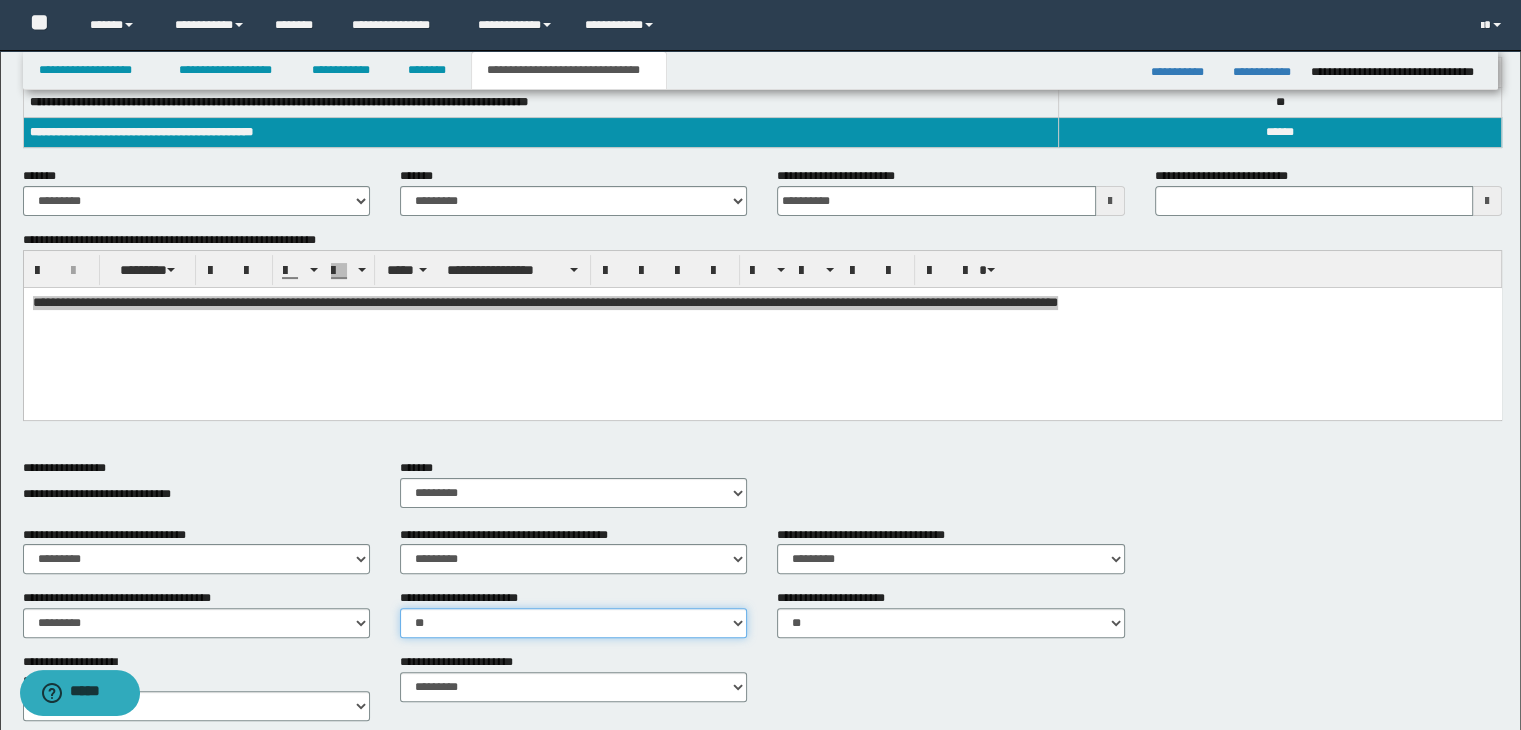 click on "*********
**
**" at bounding box center [573, 623] 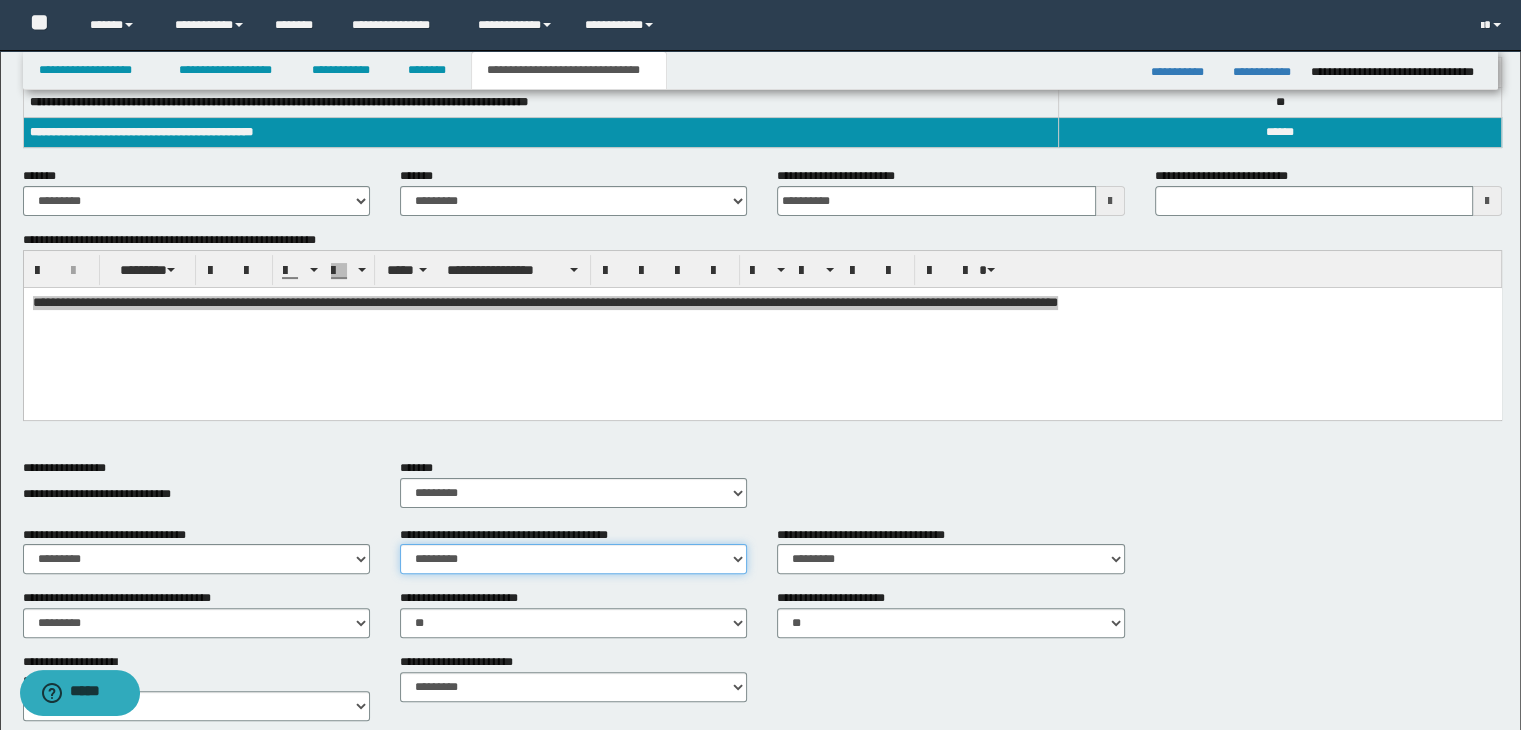click on "*********
**
**" at bounding box center [573, 559] 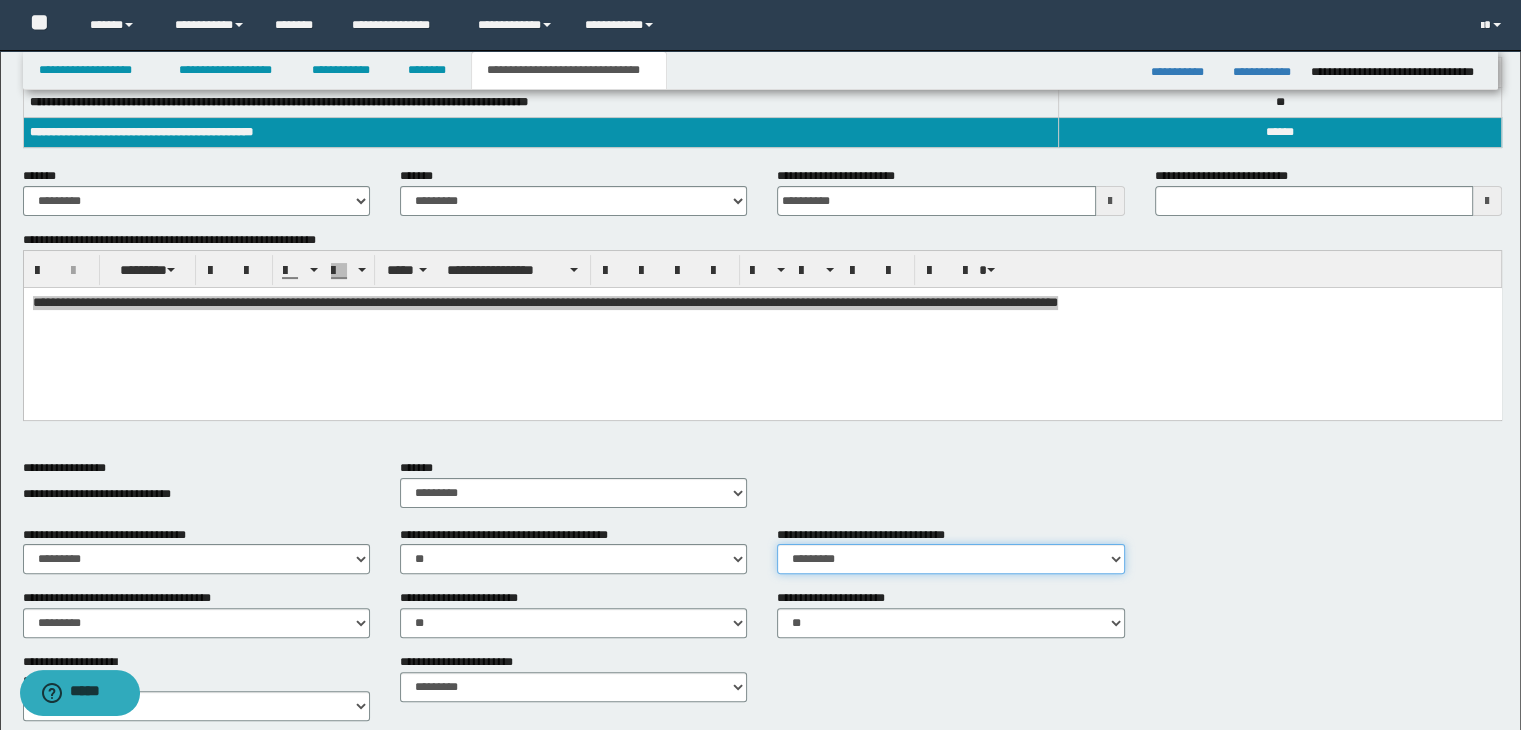 click on "*********
**
**" at bounding box center [950, 559] 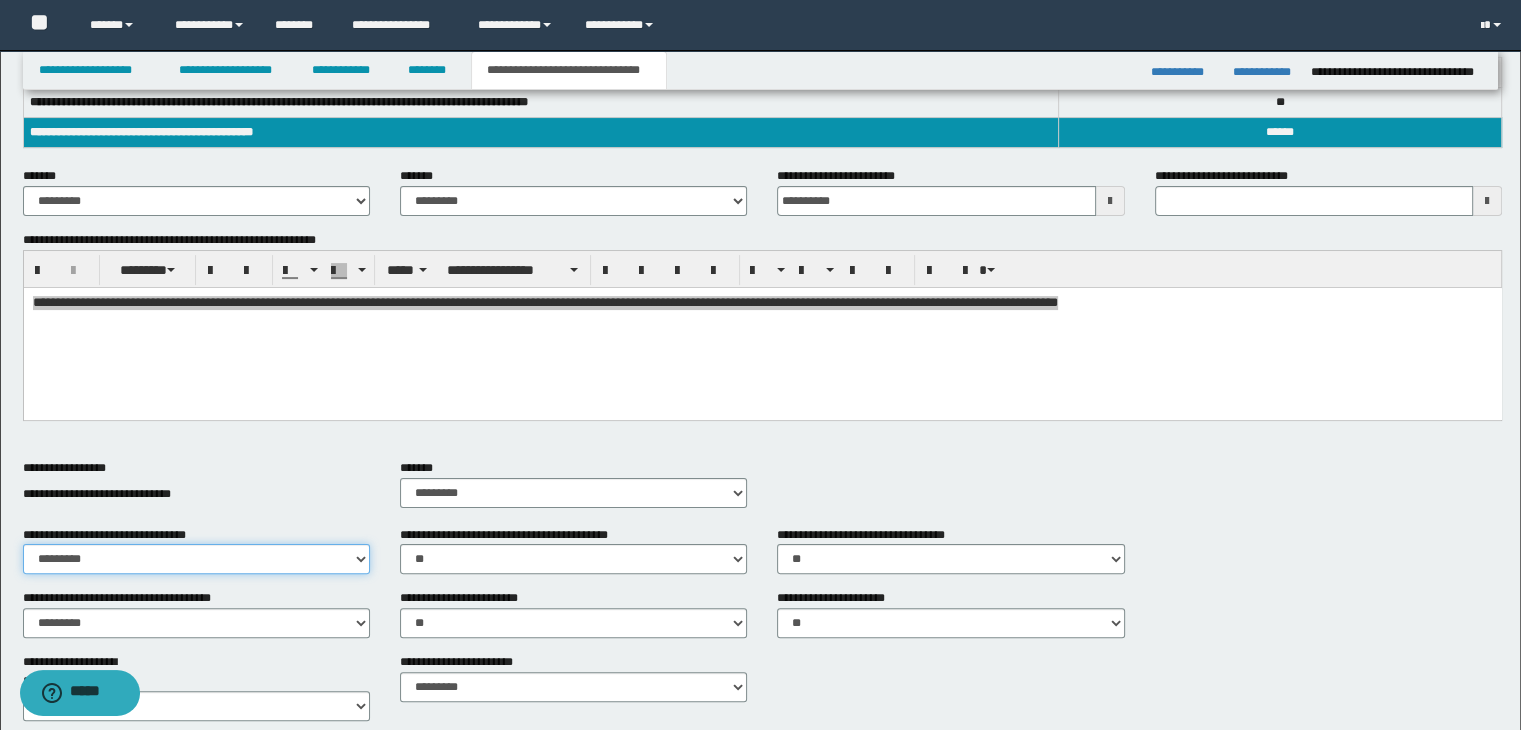 click on "*********
**
**" at bounding box center [196, 559] 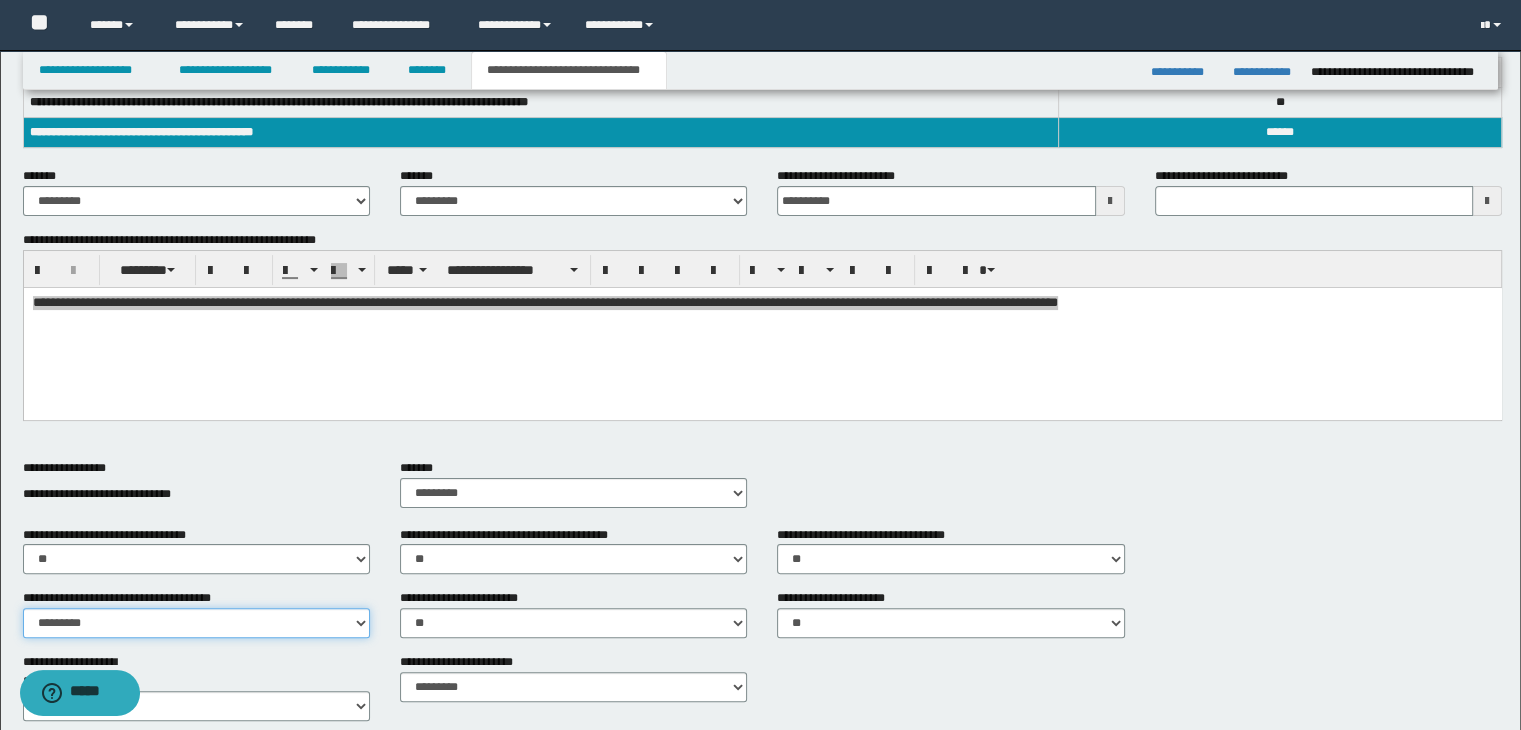 click on "*********
**
**" at bounding box center (196, 623) 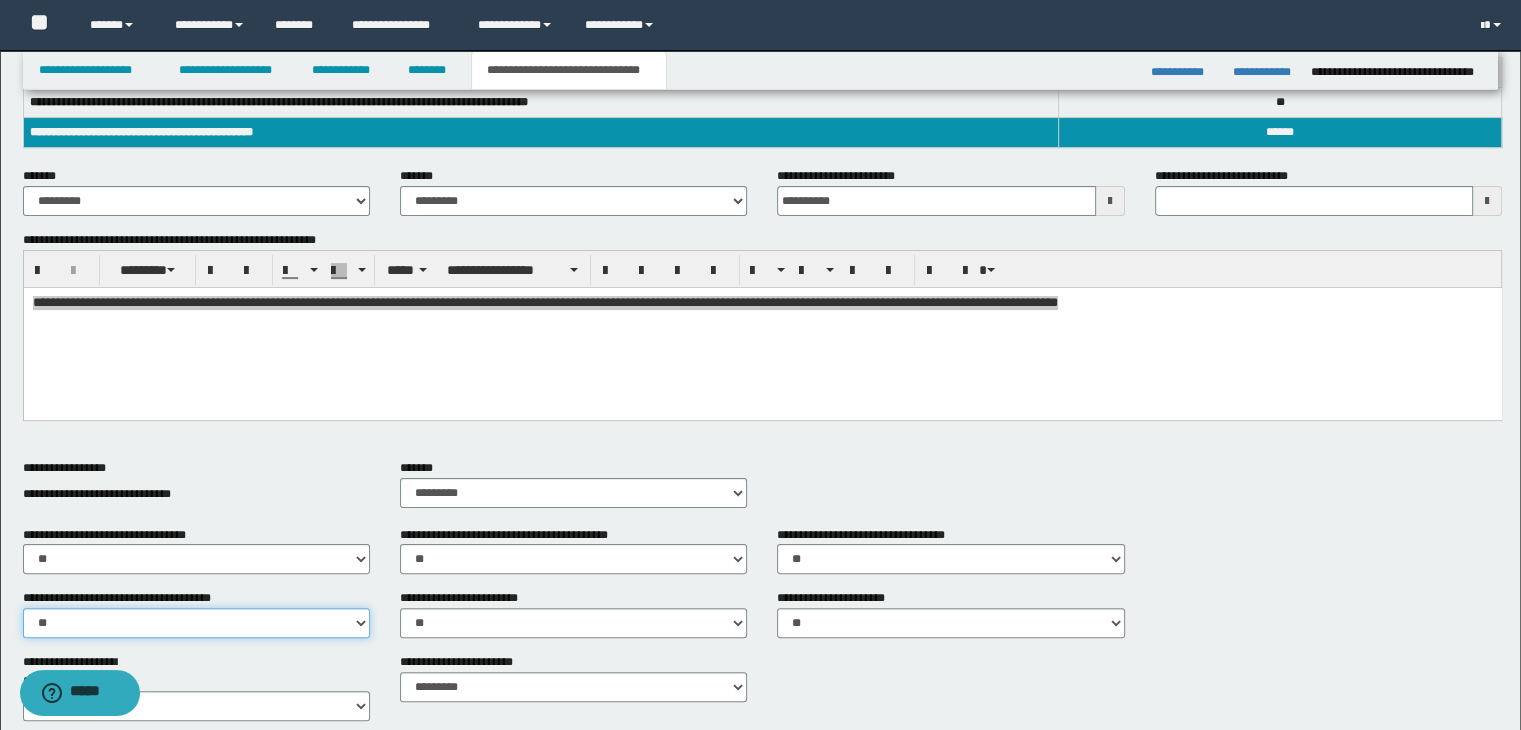 click on "*********
**
**" at bounding box center (196, 623) 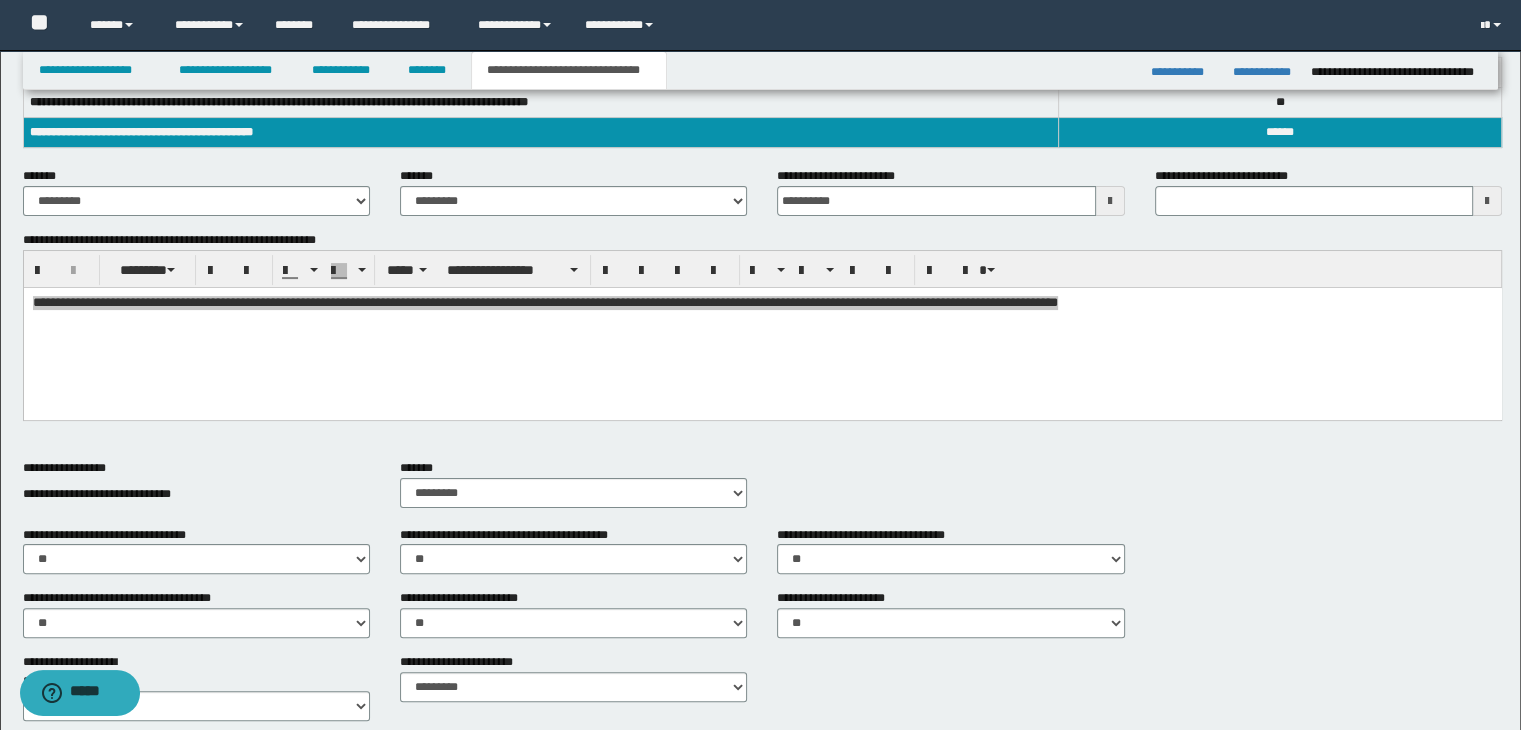 click on "**********" at bounding box center [763, 558] 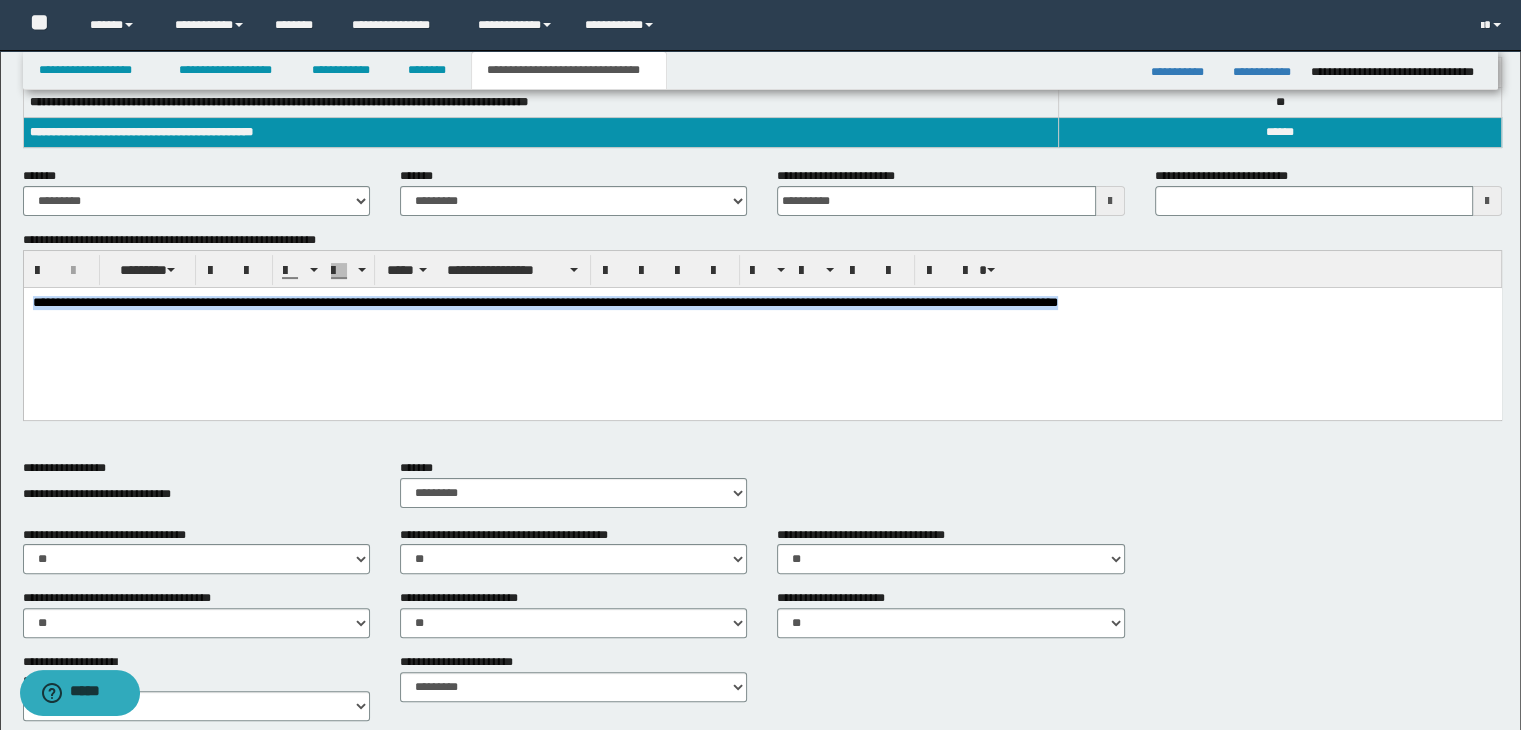 click on "**********" at bounding box center [762, 327] 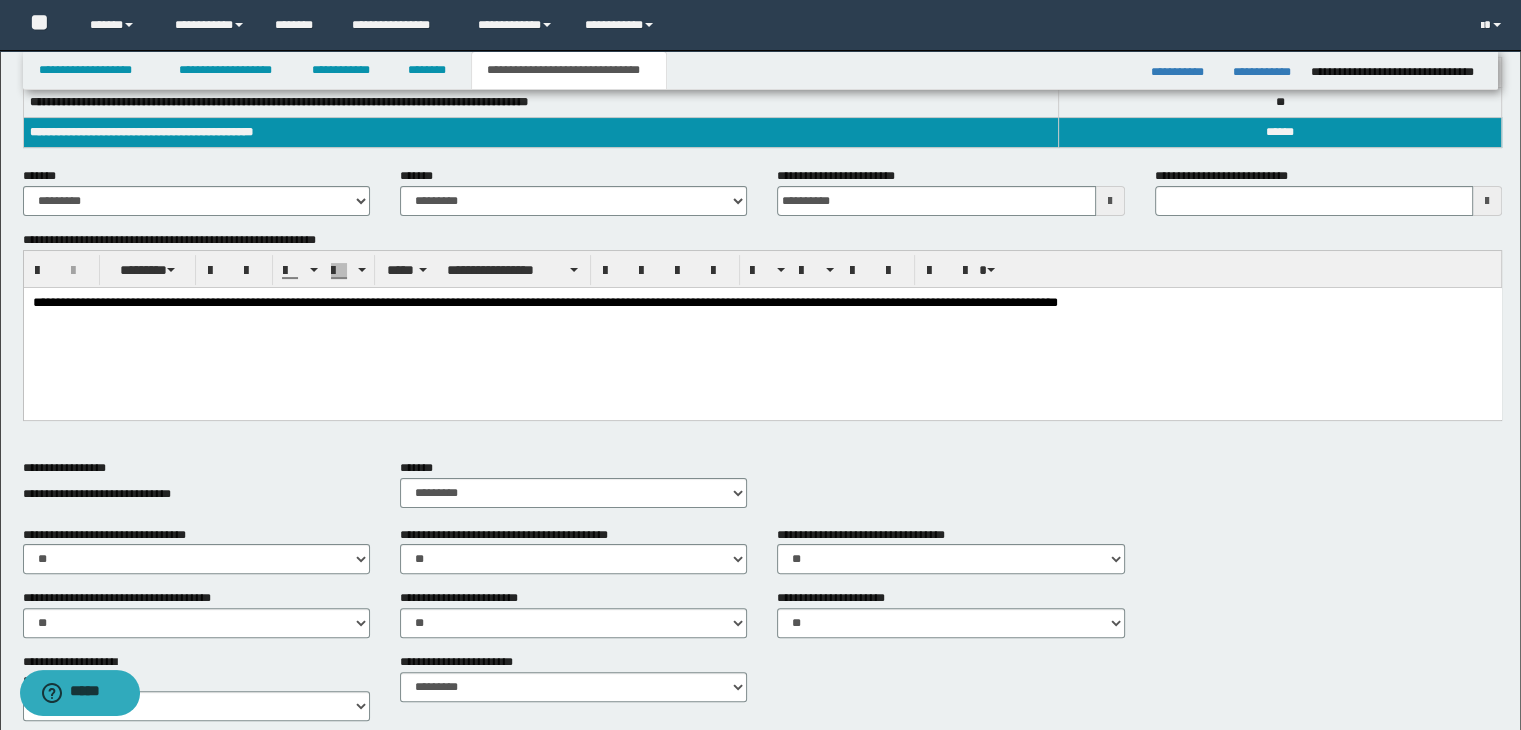 click on "**********" at bounding box center [763, 558] 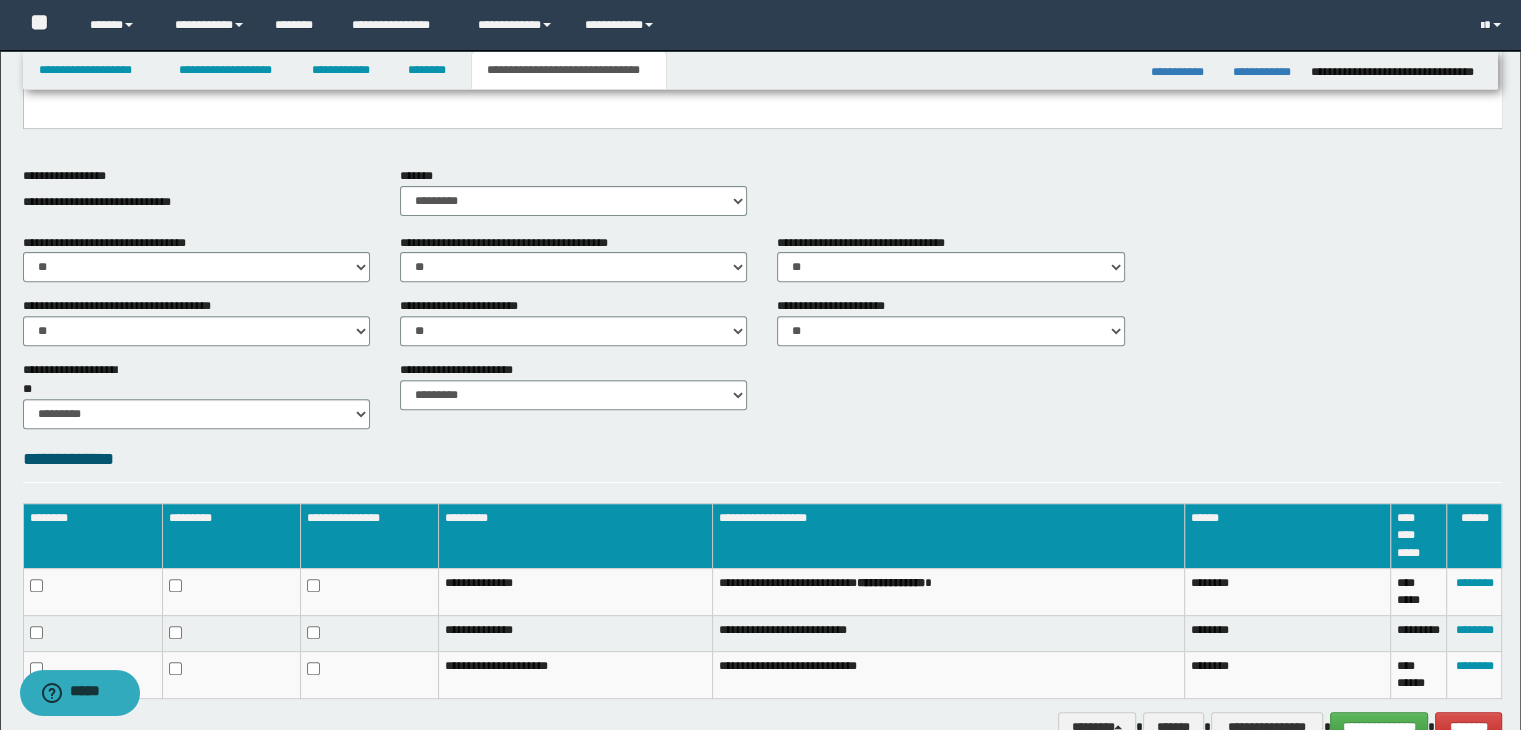scroll, scrollTop: 778, scrollLeft: 0, axis: vertical 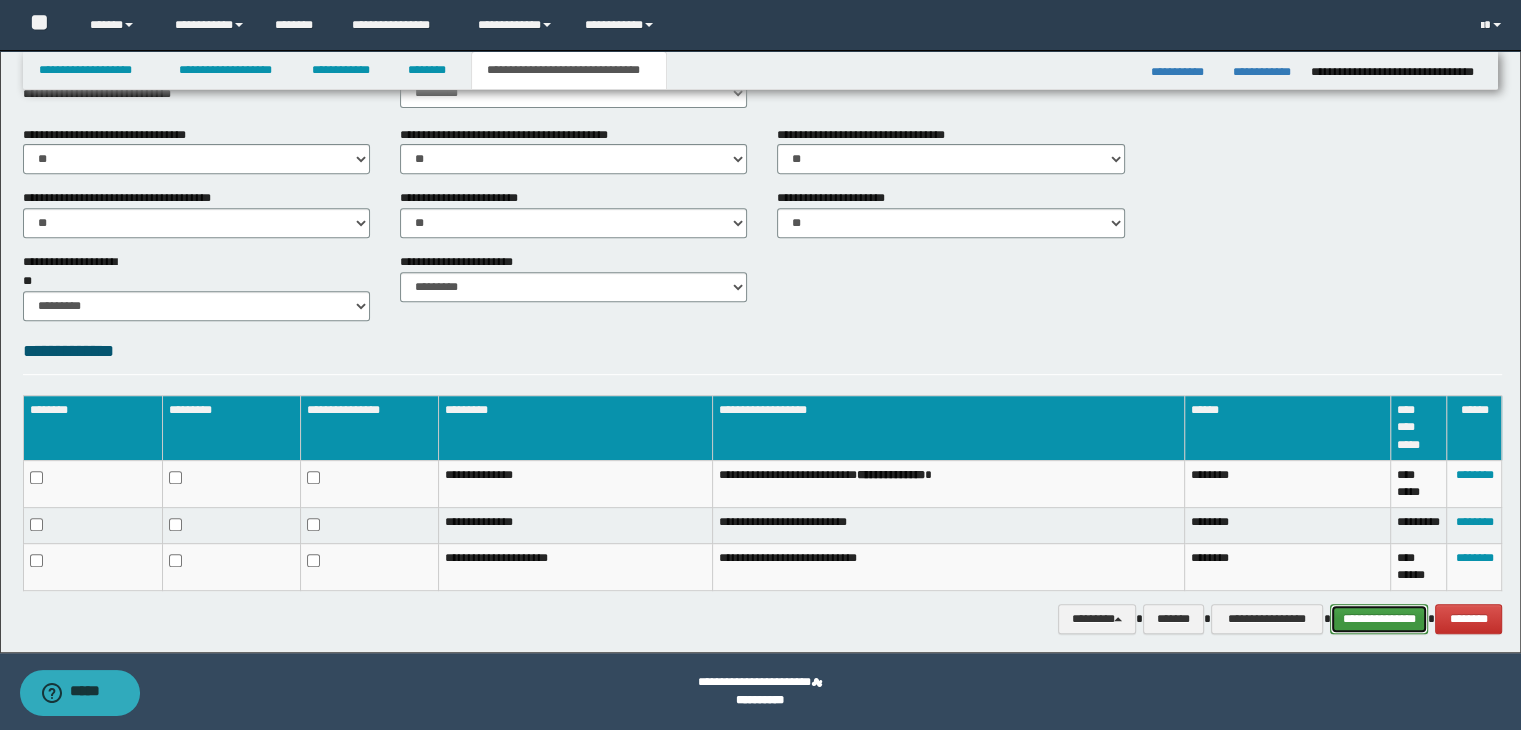 click on "**********" at bounding box center (1379, 619) 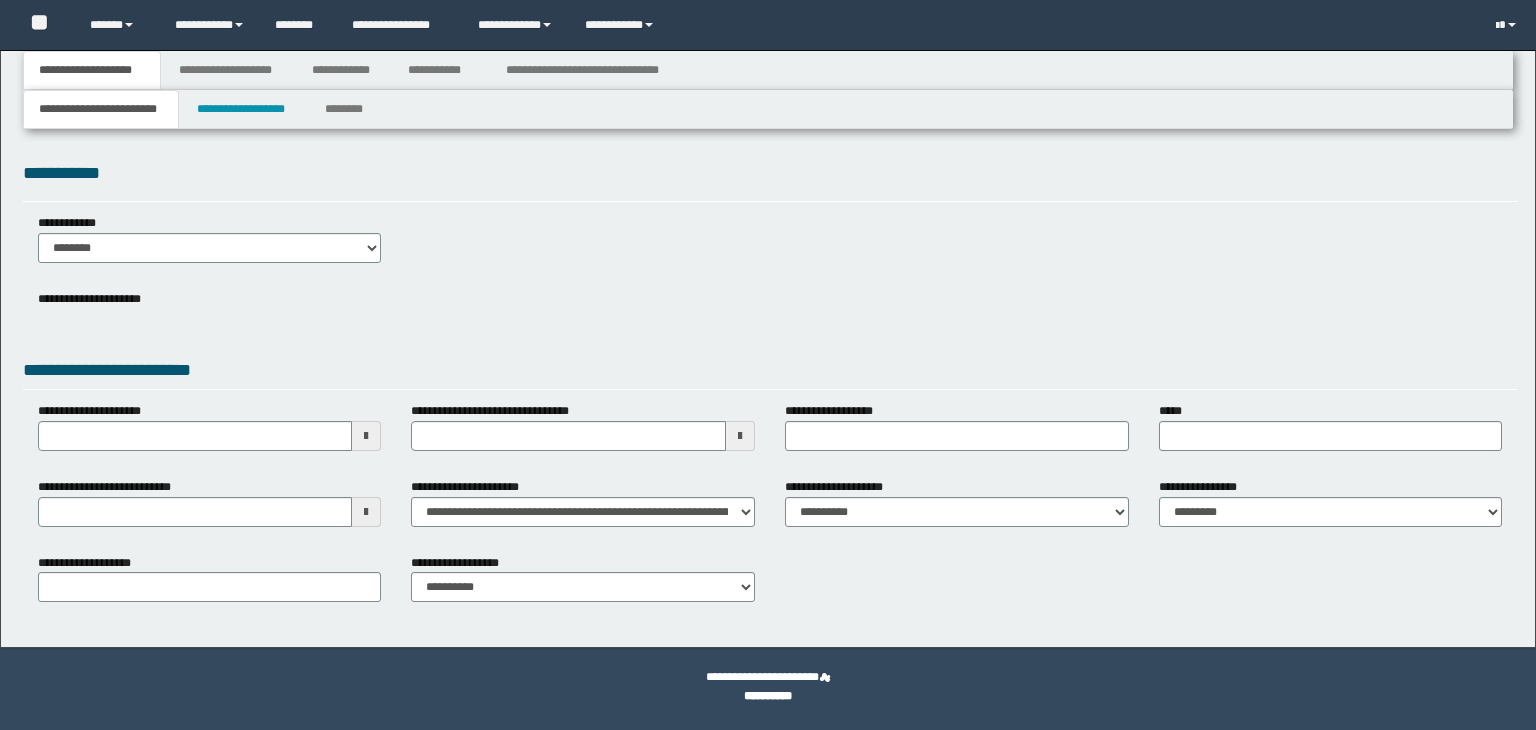 scroll, scrollTop: 0, scrollLeft: 0, axis: both 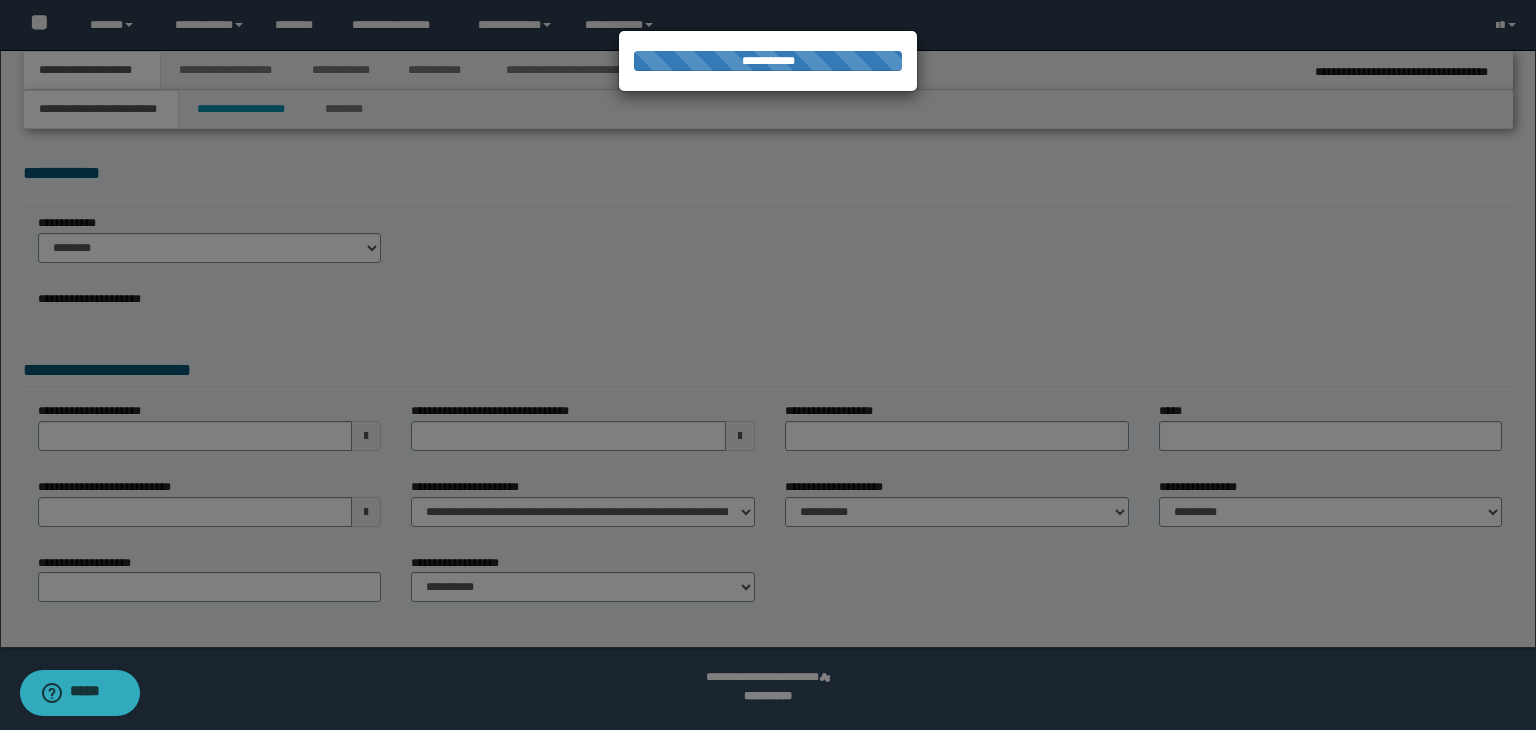 select on "*" 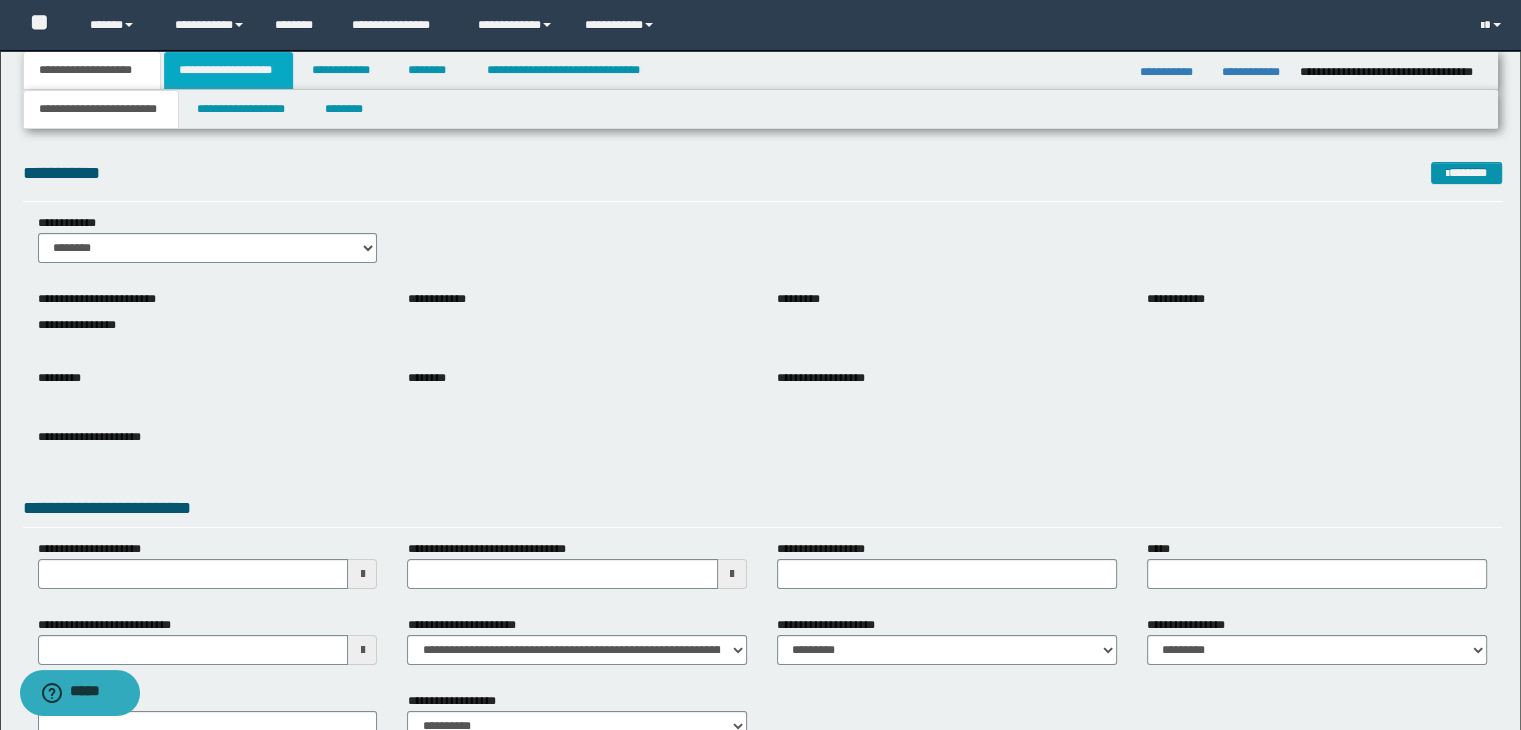 click on "**********" at bounding box center (228, 70) 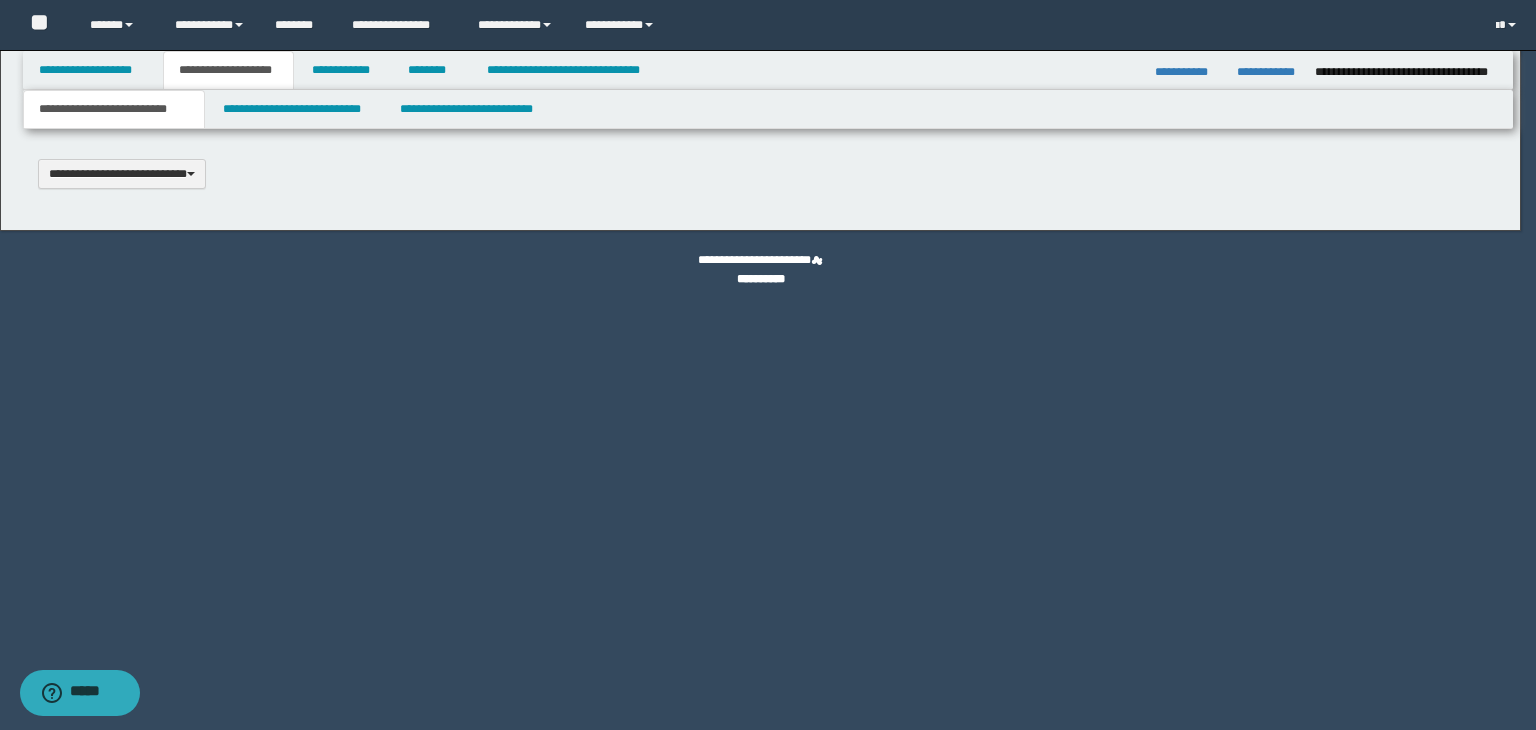 type 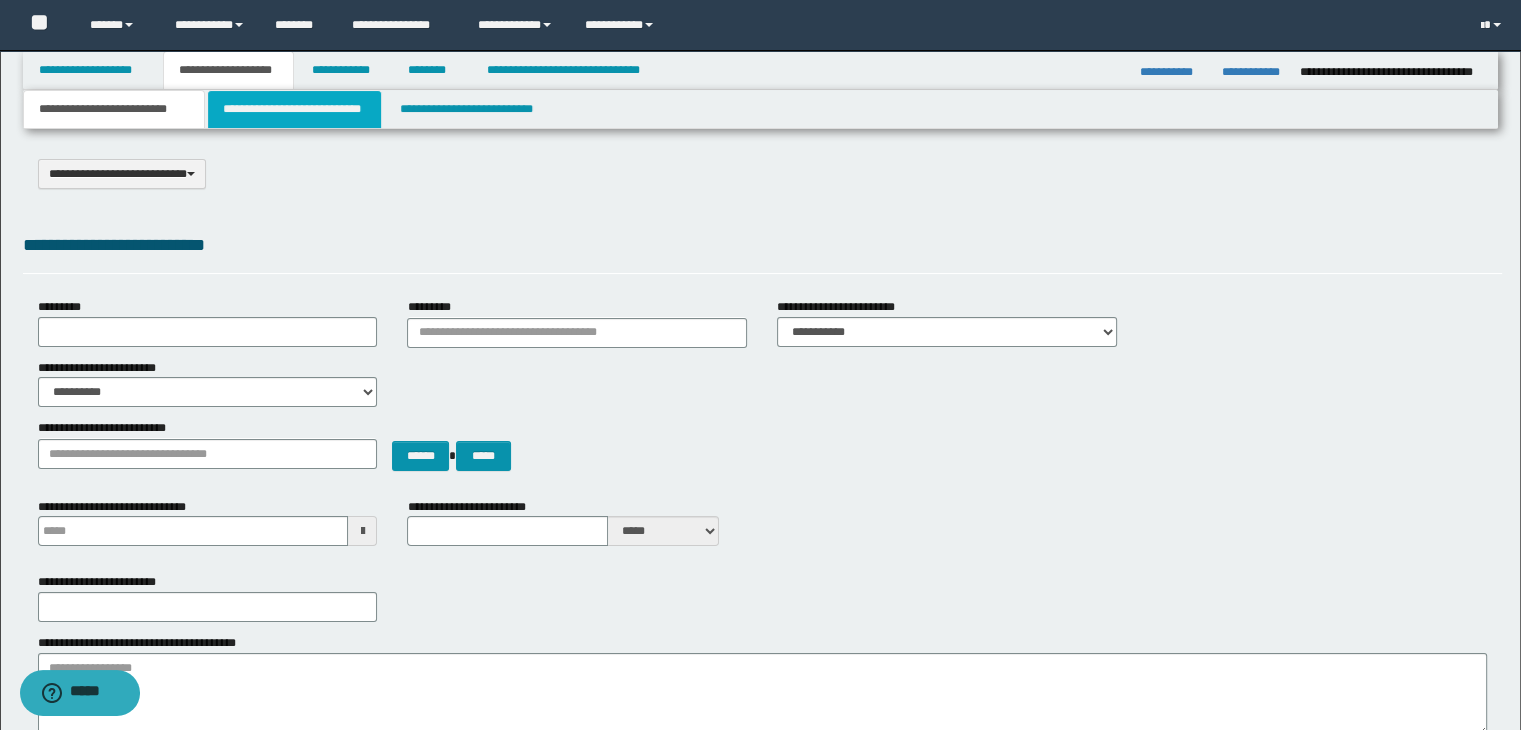 click on "**********" at bounding box center (294, 109) 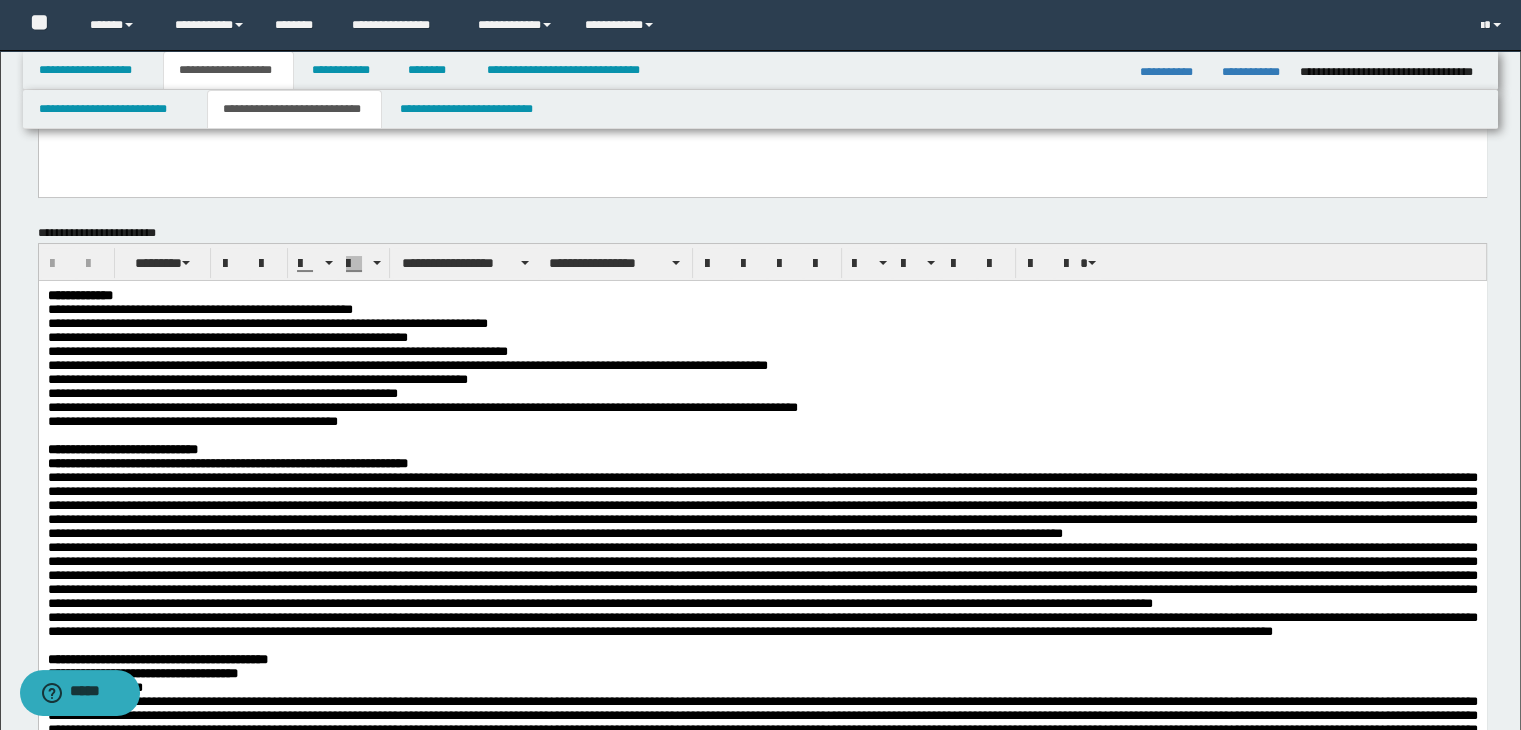 scroll, scrollTop: 200, scrollLeft: 0, axis: vertical 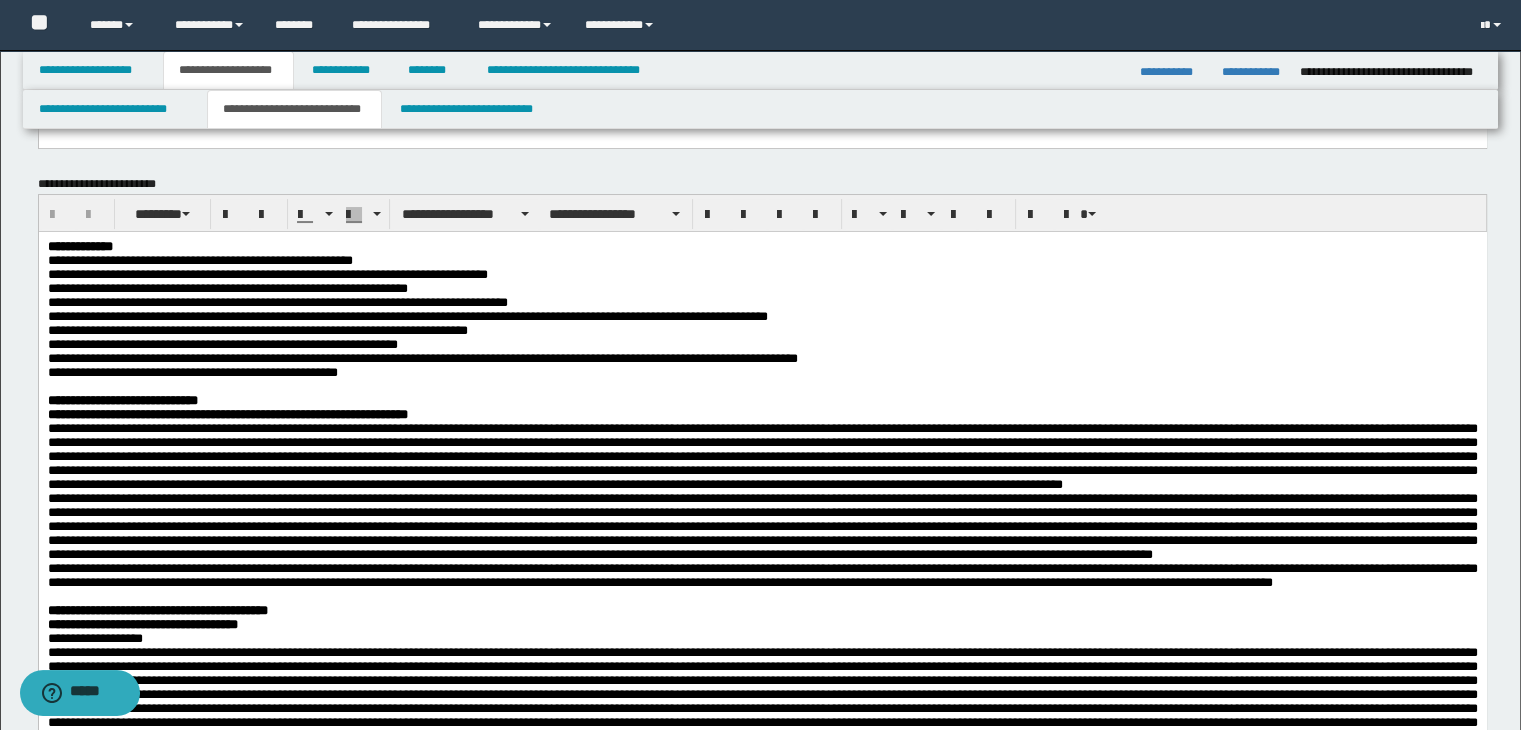 click on "**********" at bounding box center (267, 273) 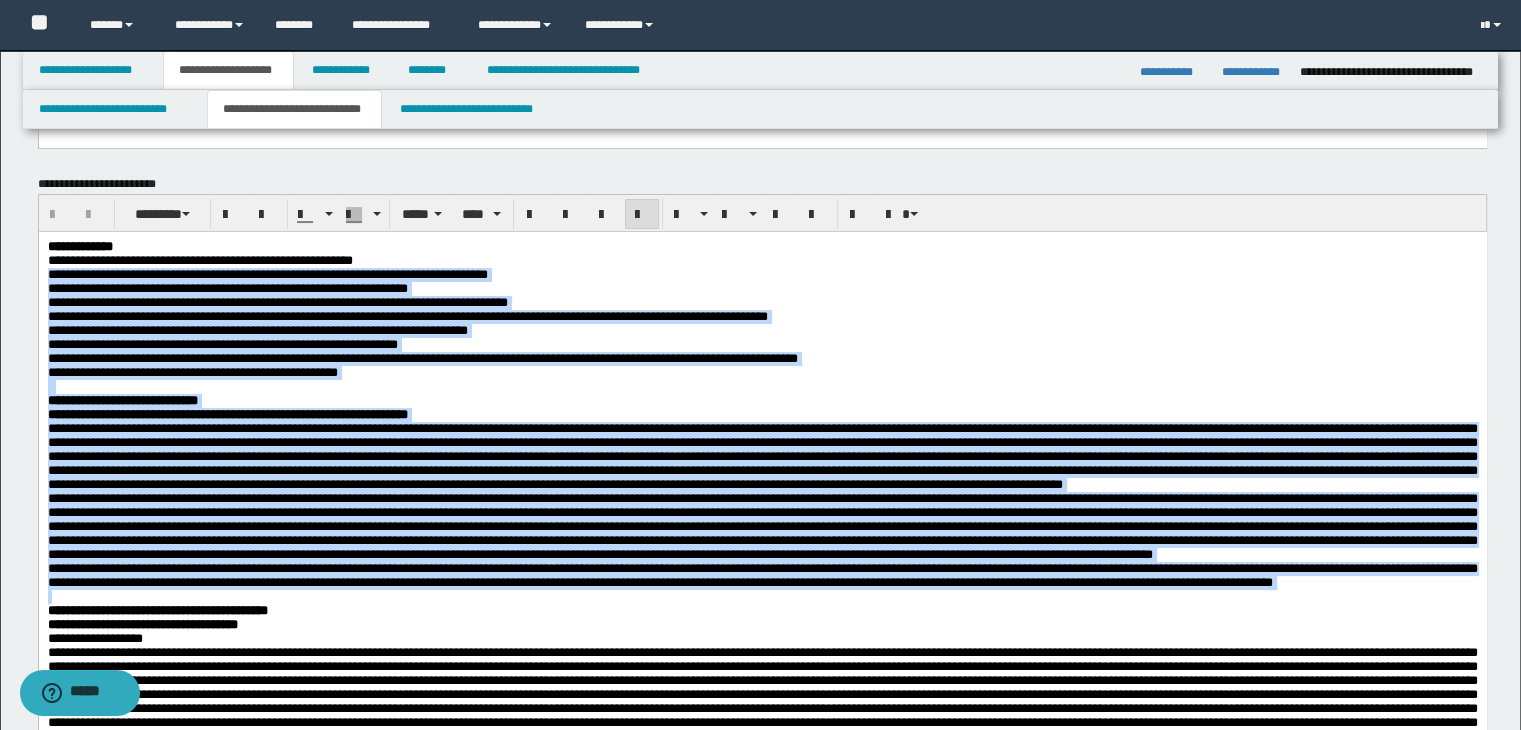 drag, startPoint x: 47, startPoint y: 274, endPoint x: 567, endPoint y: 707, distance: 676.675 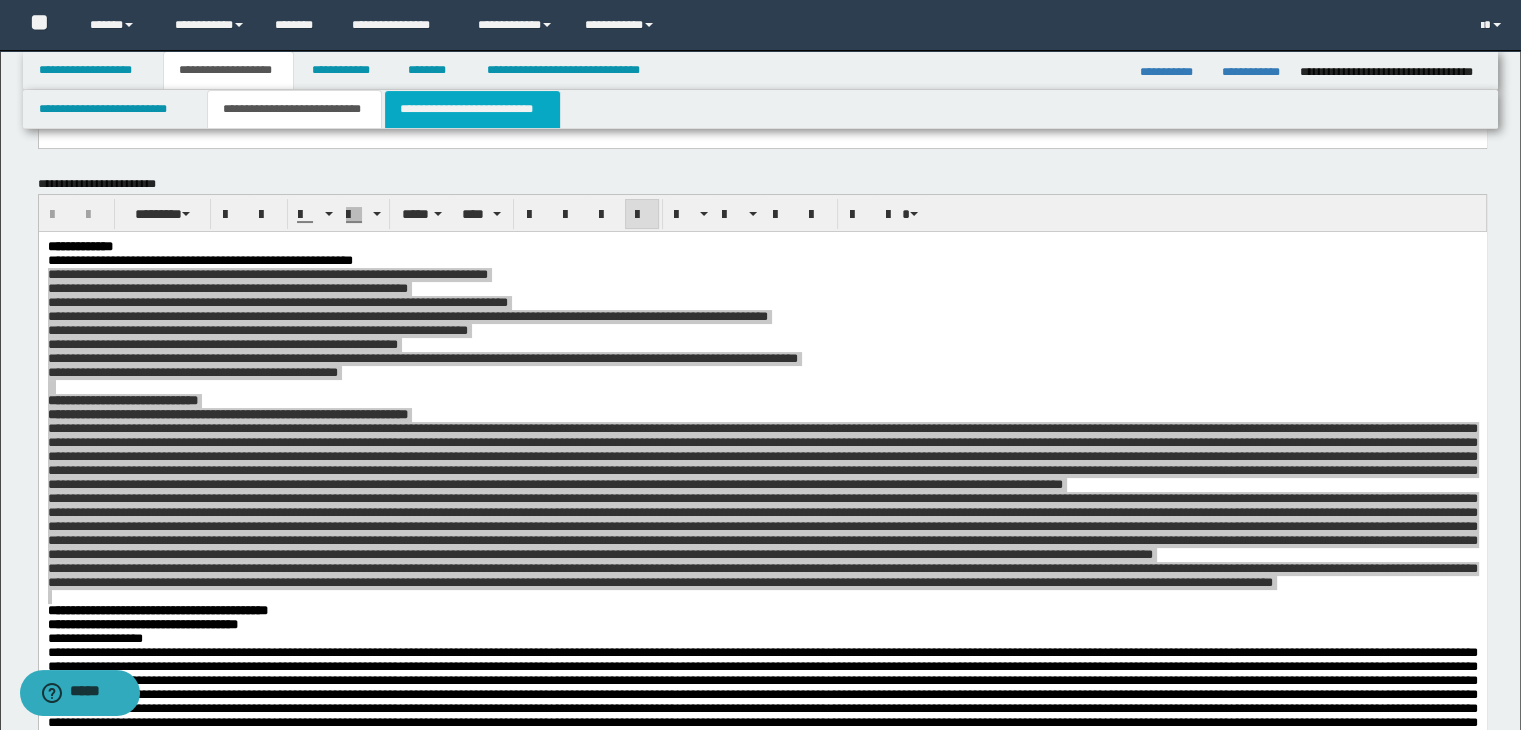 click on "**********" at bounding box center [472, 109] 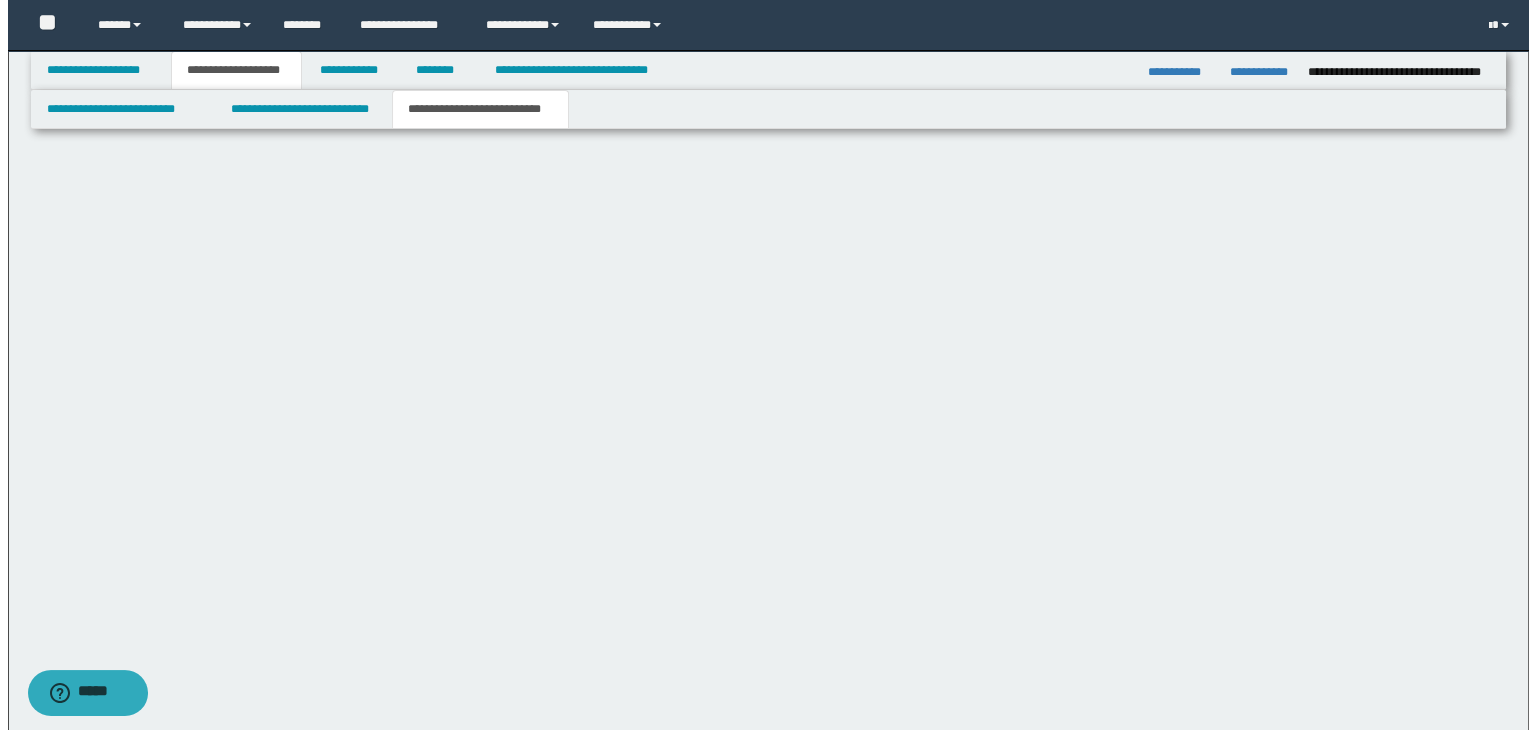 scroll, scrollTop: 0, scrollLeft: 0, axis: both 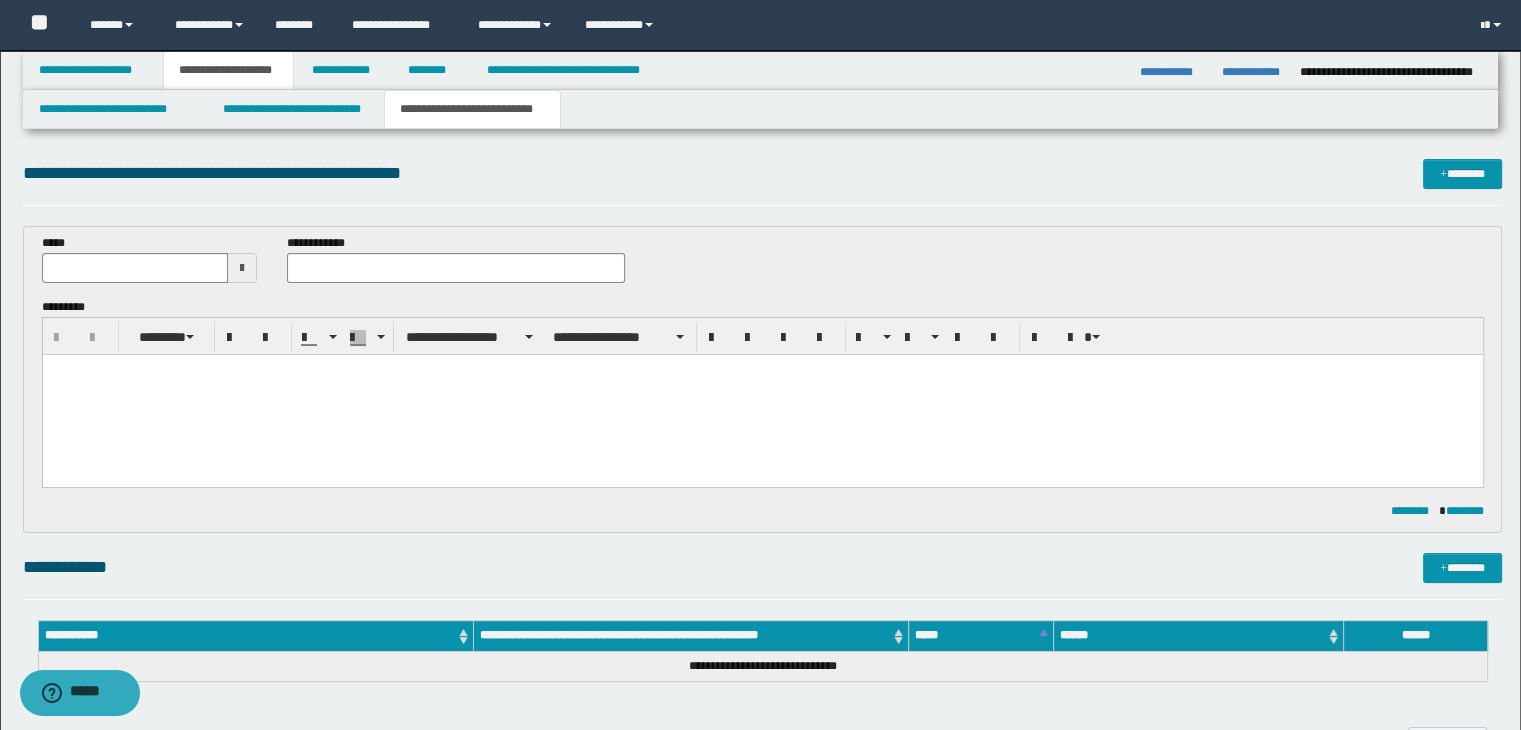 click at bounding box center [242, 268] 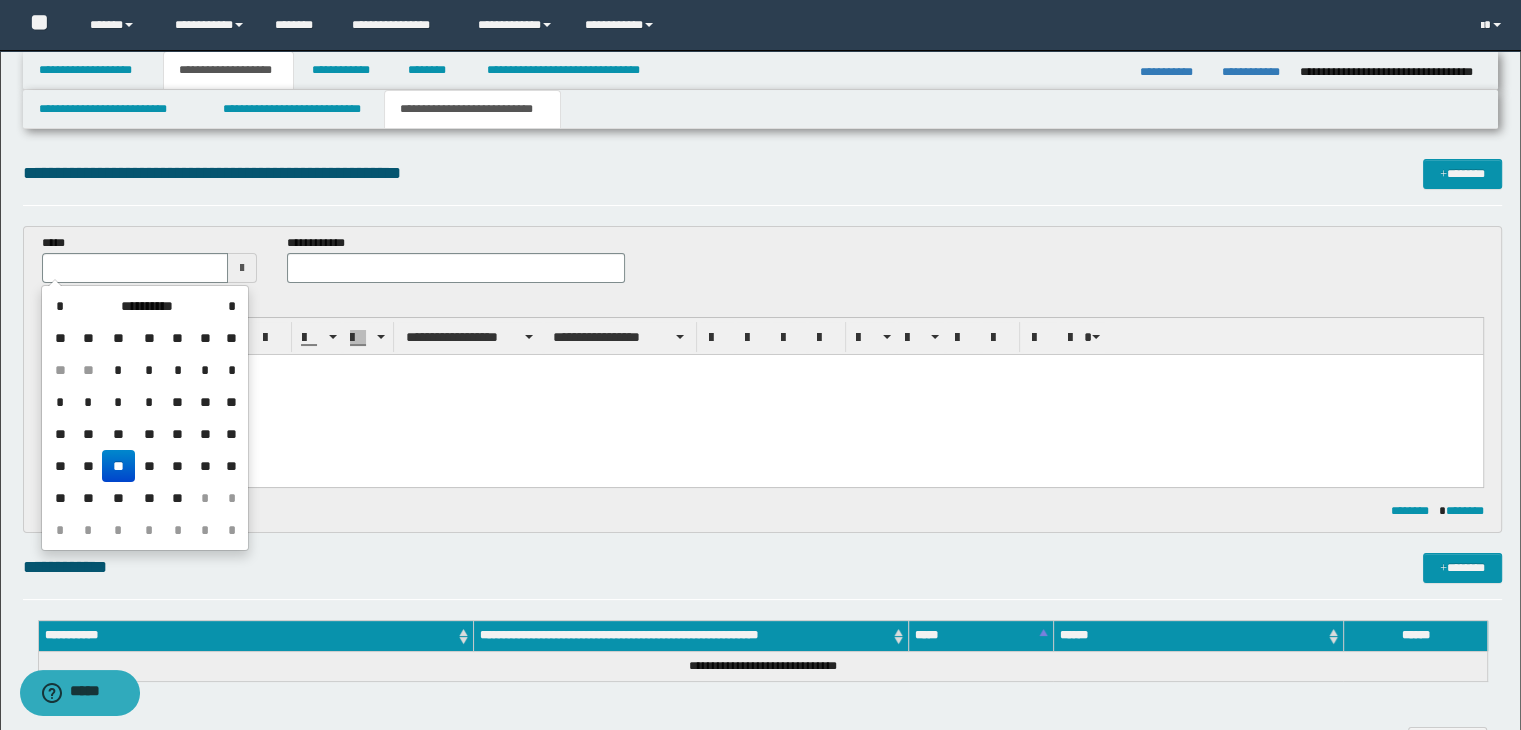 click on "**" at bounding box center [118, 466] 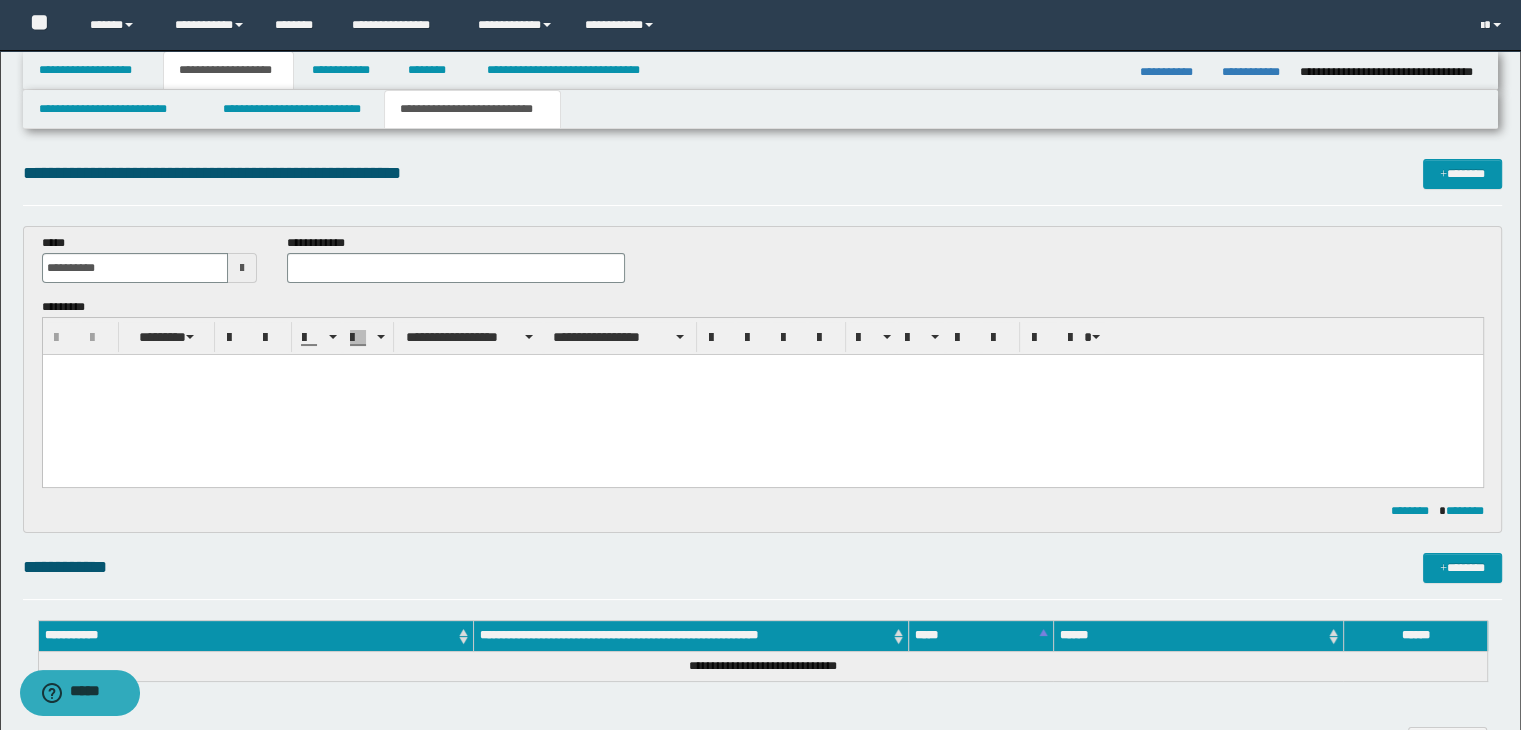 click at bounding box center [762, 394] 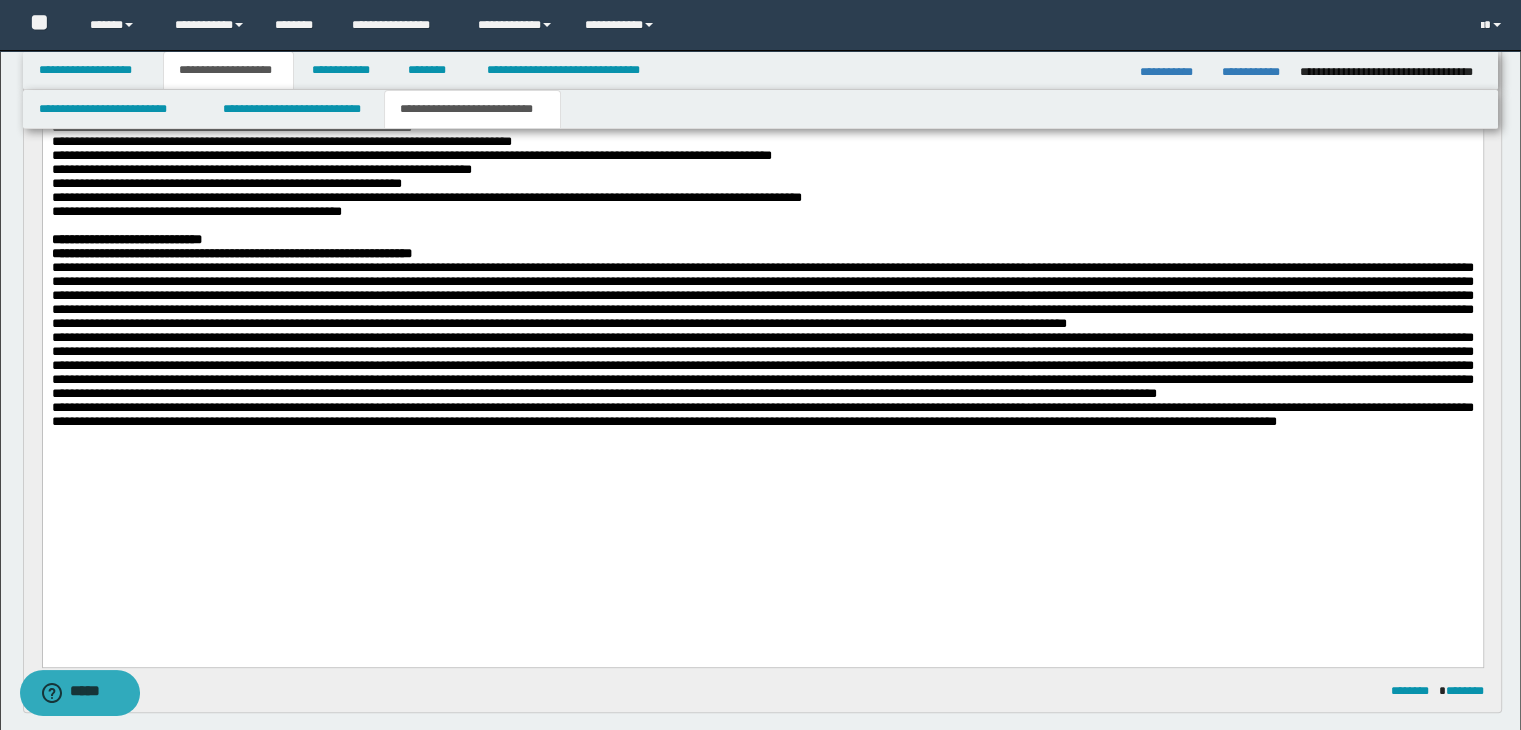 scroll, scrollTop: 500, scrollLeft: 0, axis: vertical 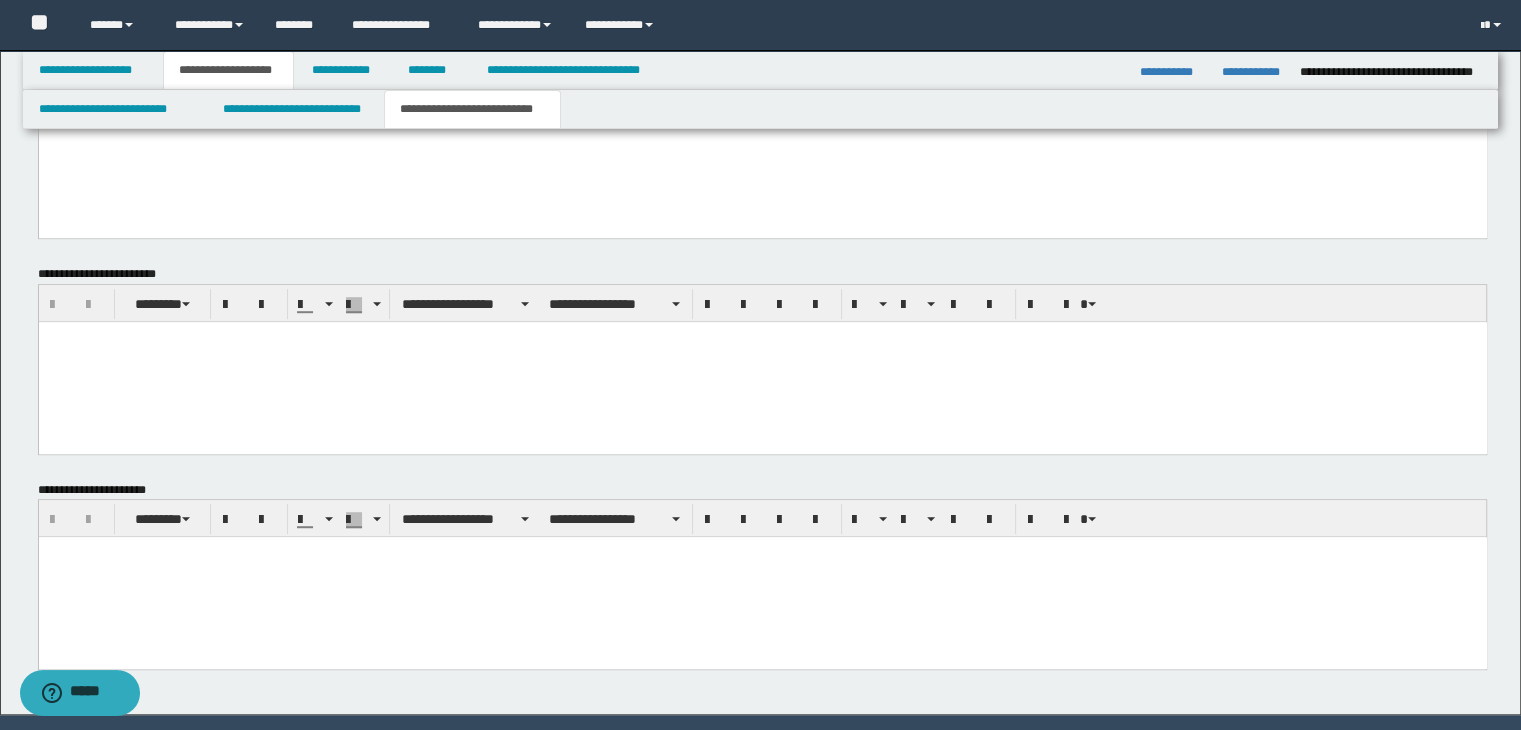 click at bounding box center (762, 577) 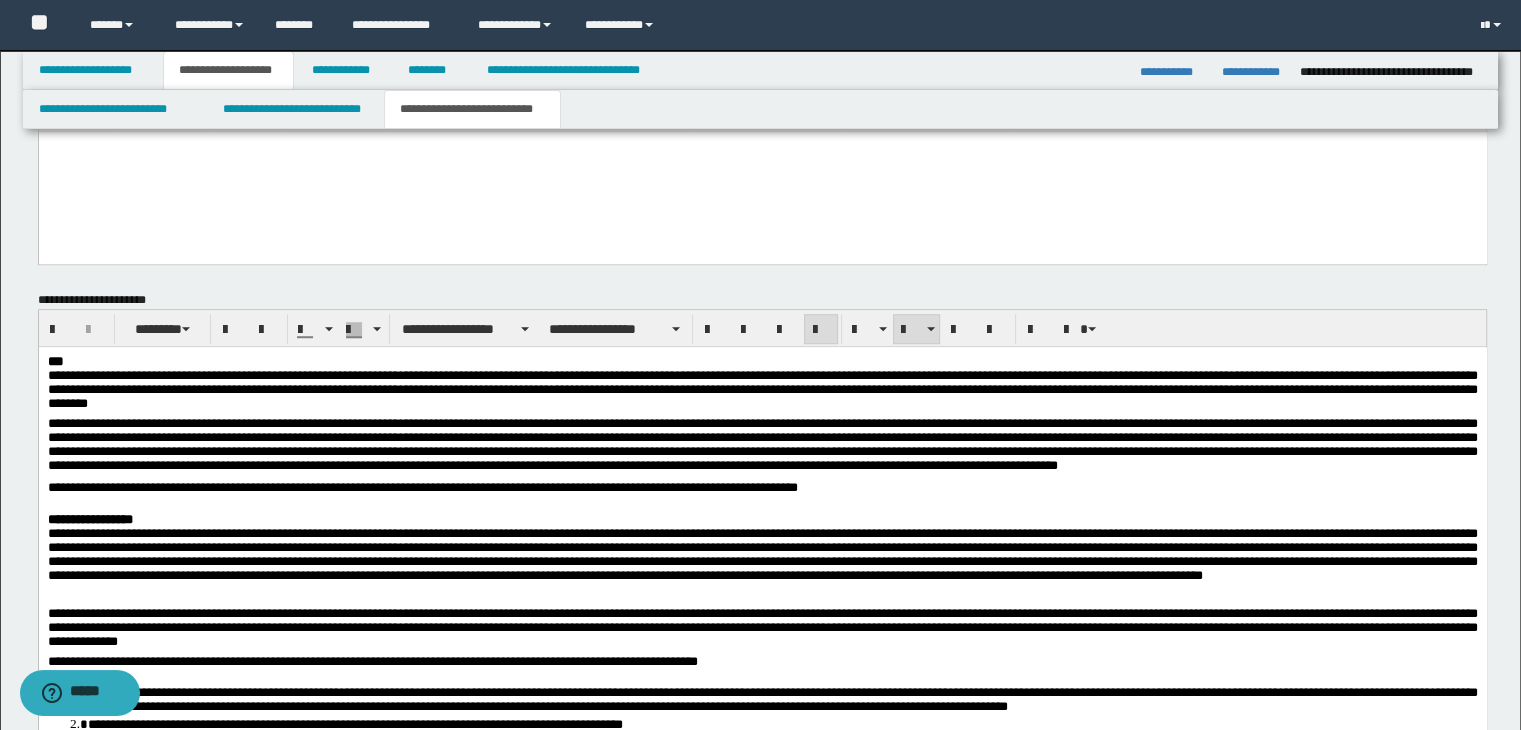 scroll, scrollTop: 1400, scrollLeft: 0, axis: vertical 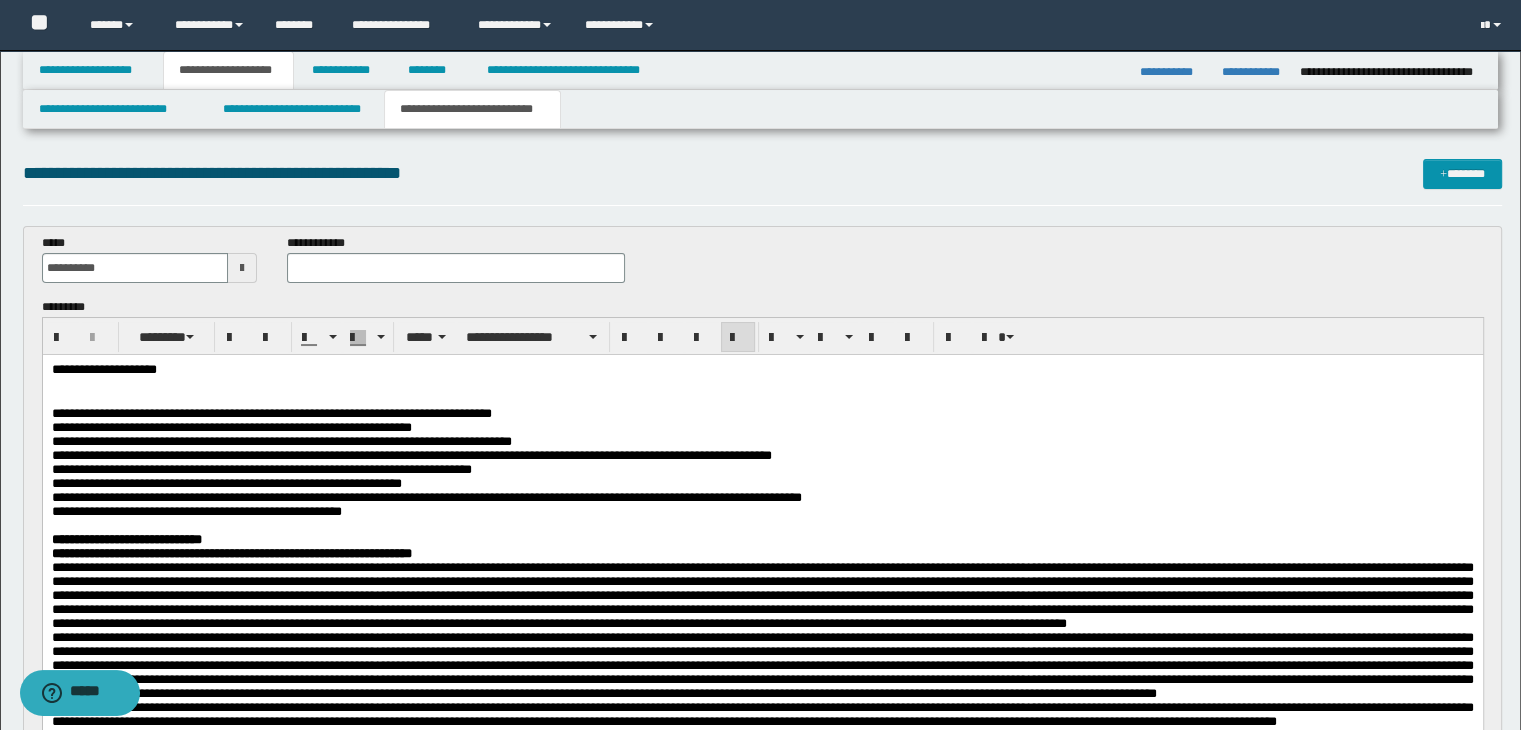 click on "**********" at bounding box center [762, 370] 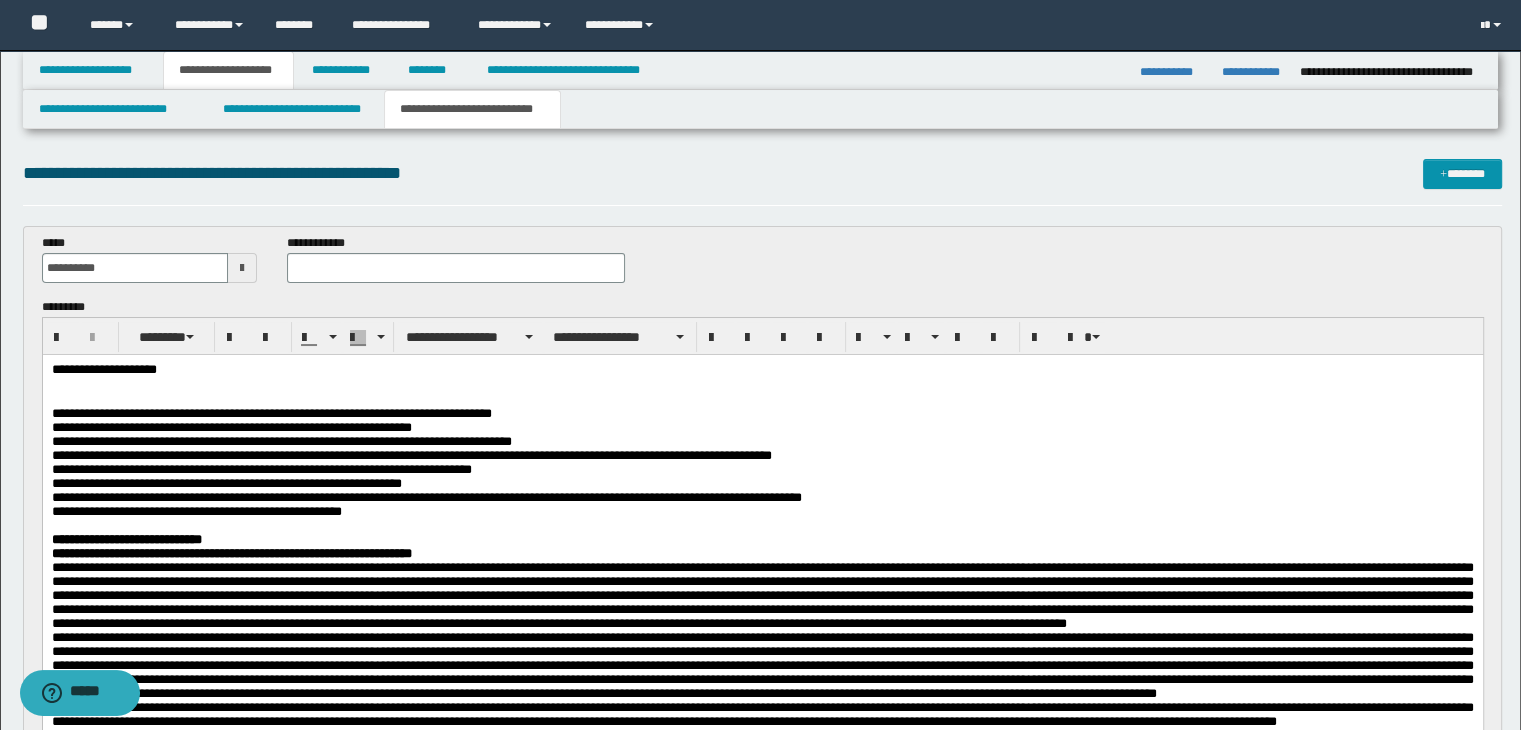 click on "**********" at bounding box center [762, 370] 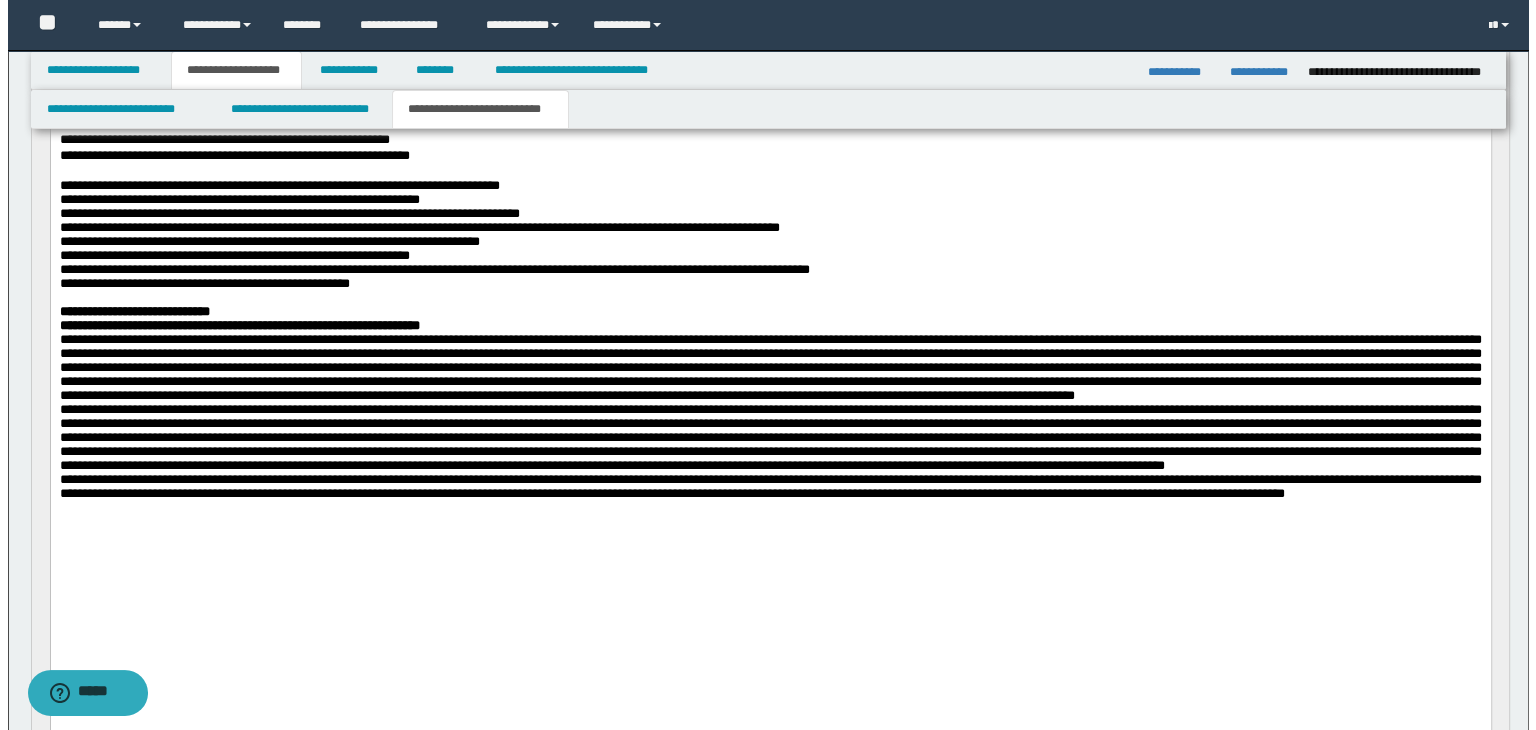 scroll, scrollTop: 500, scrollLeft: 0, axis: vertical 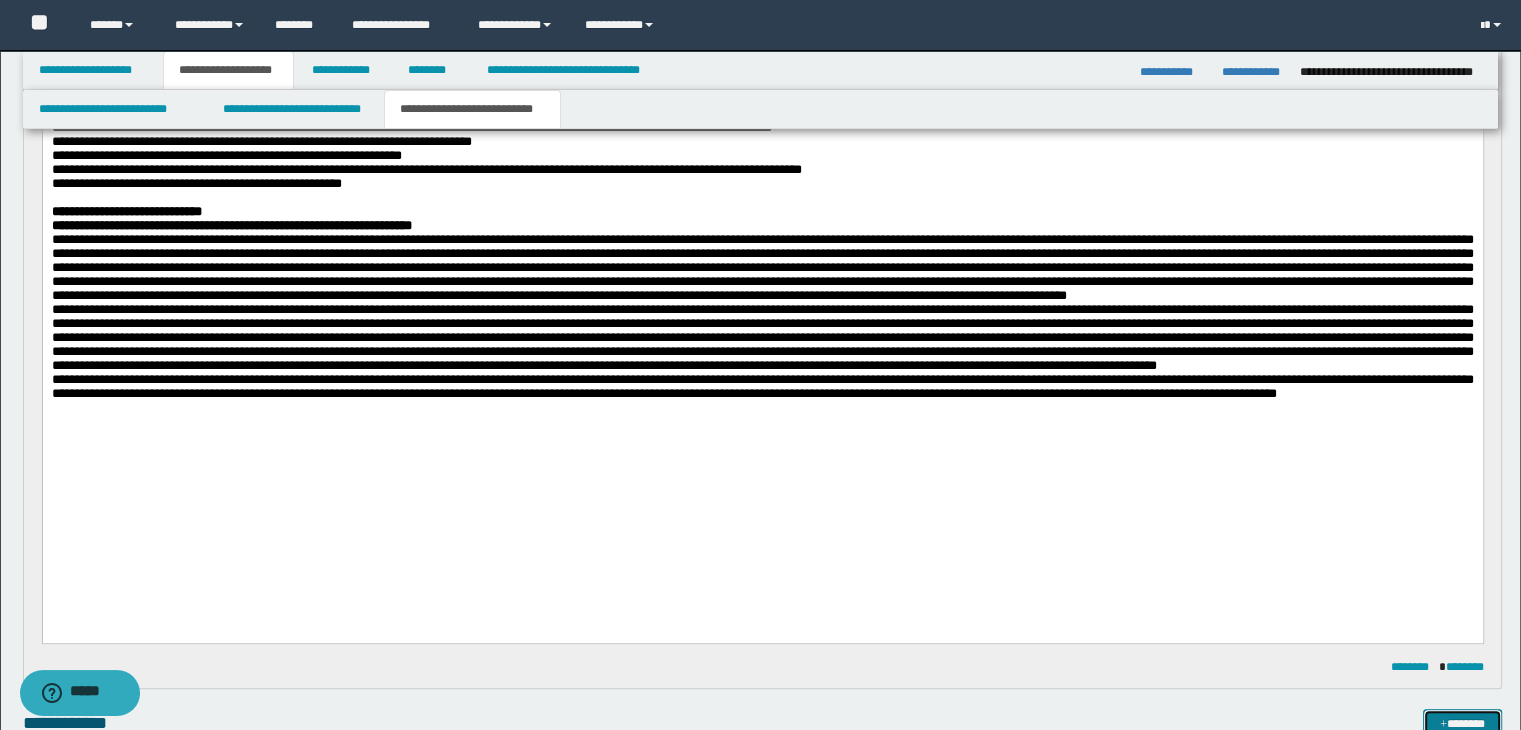 click on "*******" at bounding box center (1462, 724) 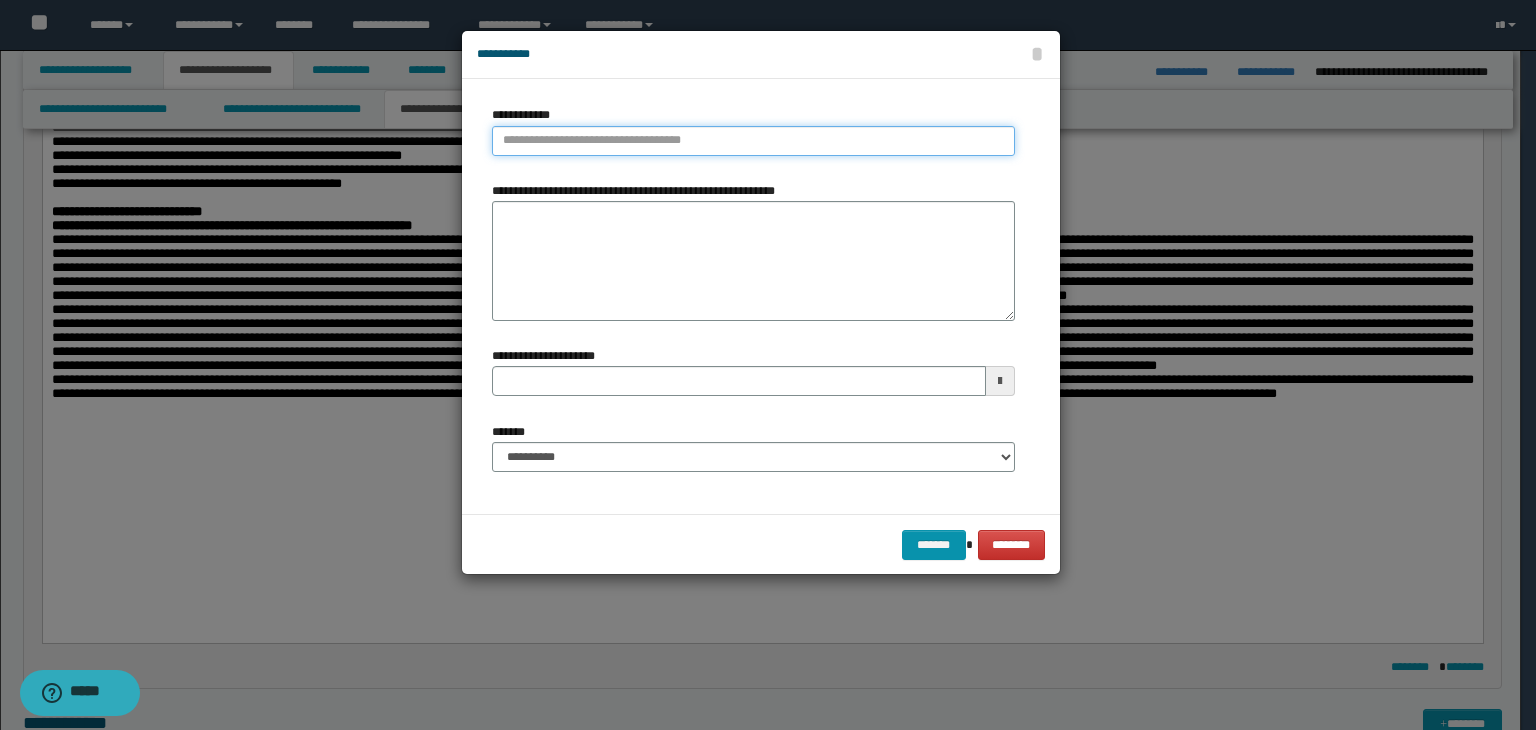 click on "**********" at bounding box center (753, 141) 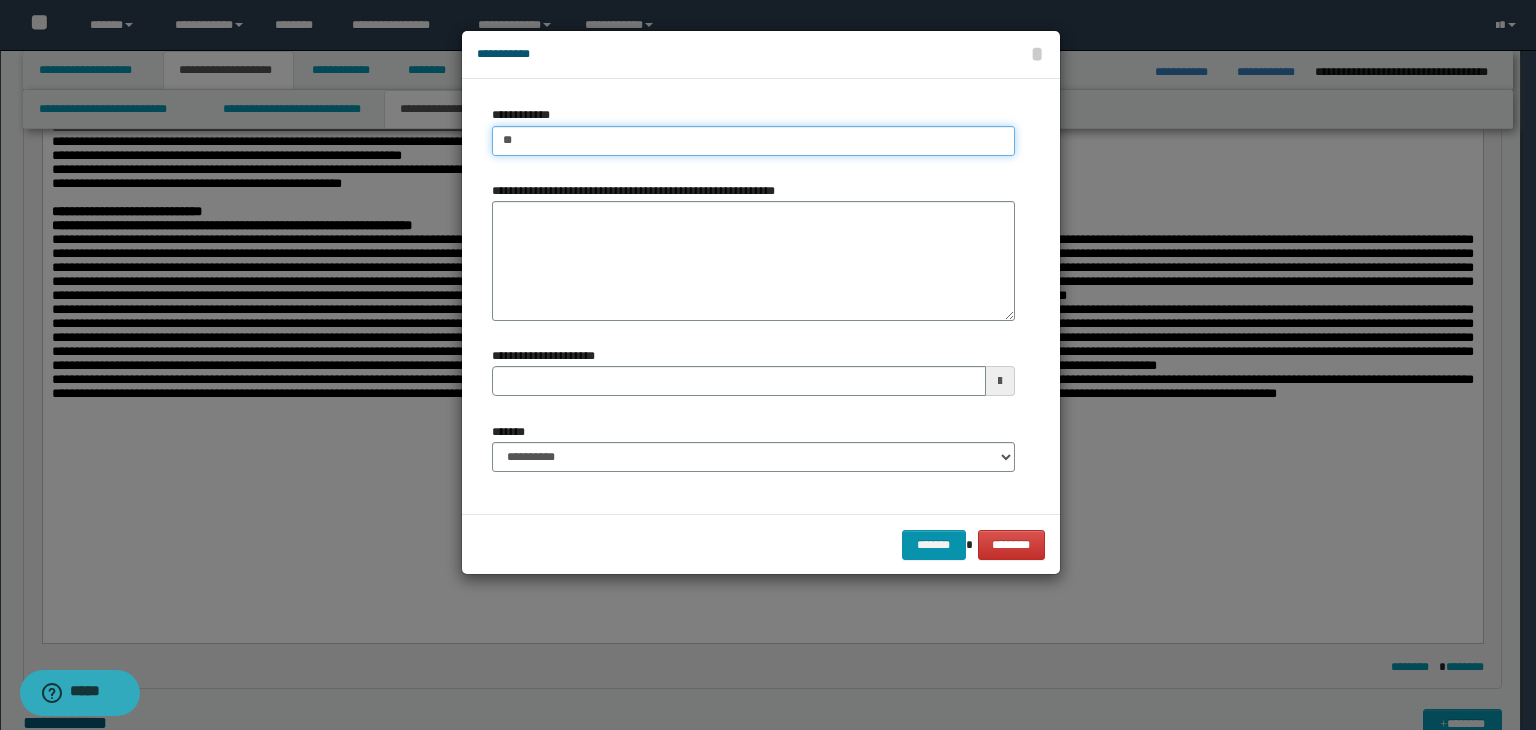 type on "***" 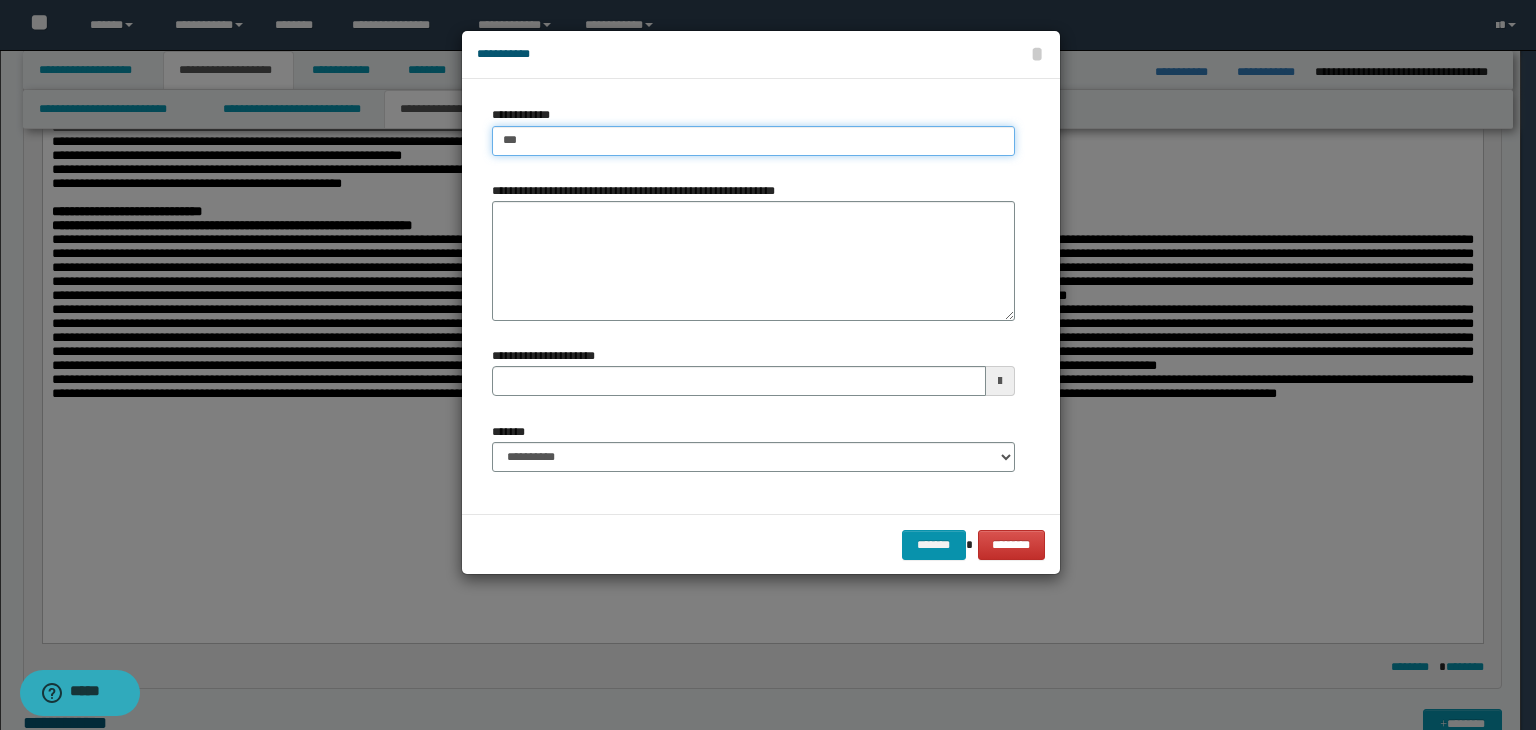 type on "***" 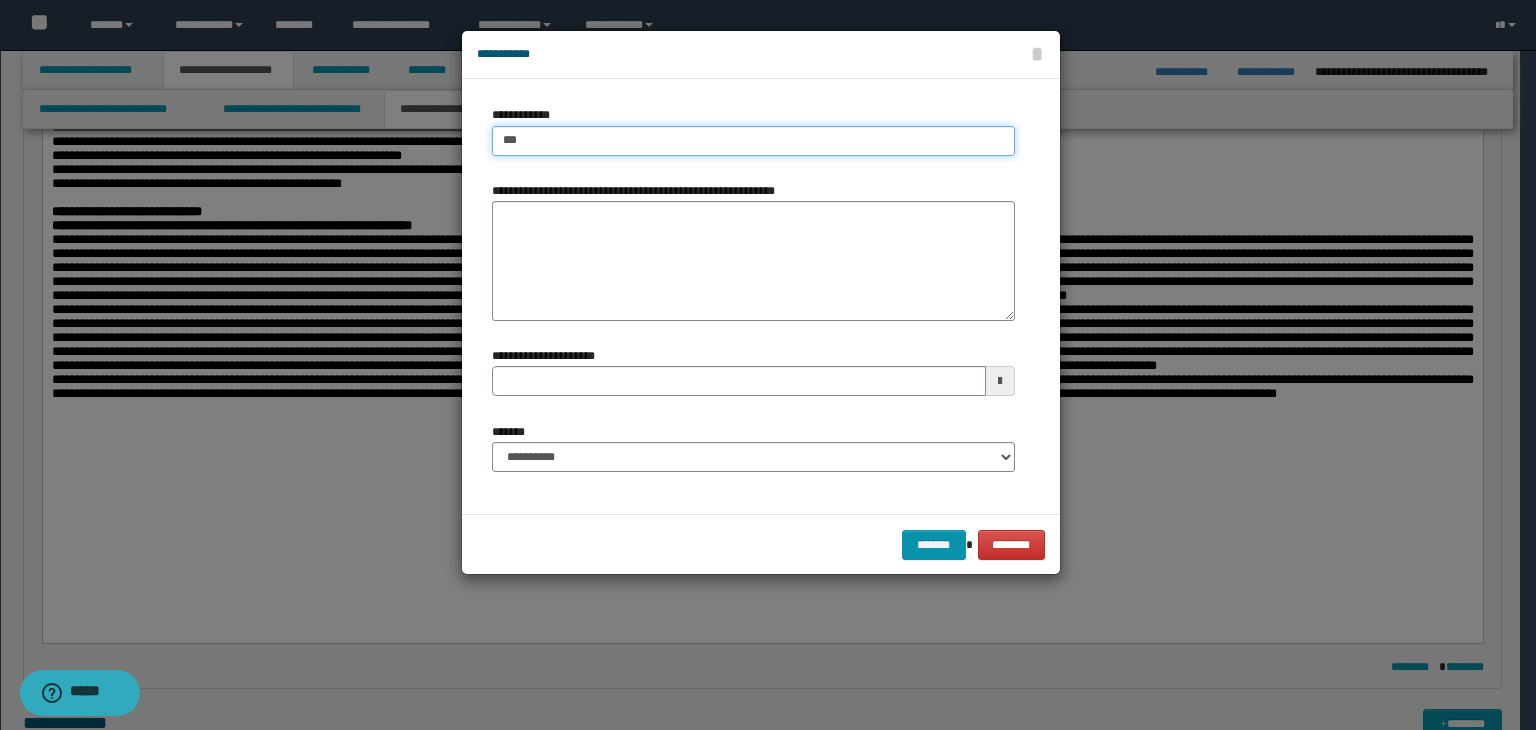 type 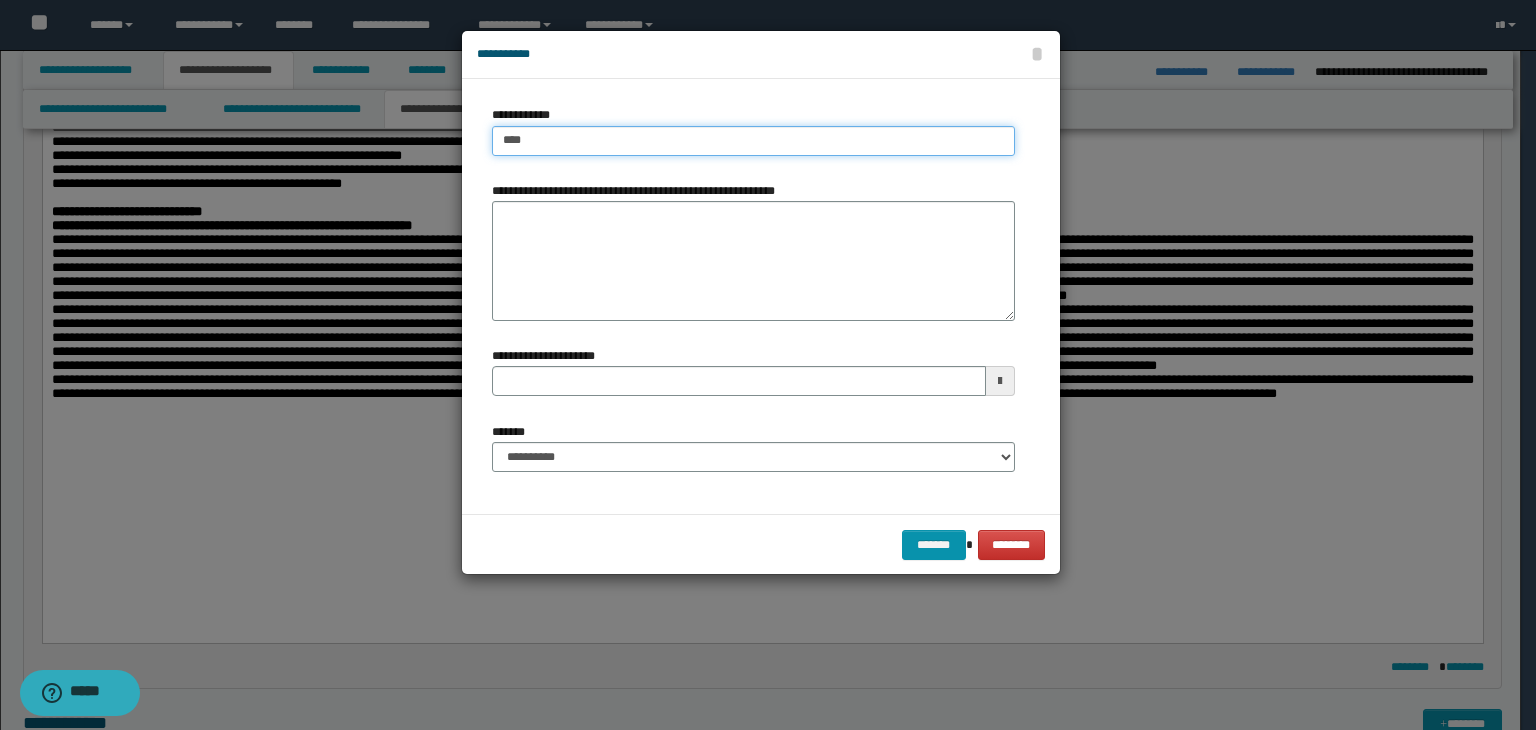 type on "****" 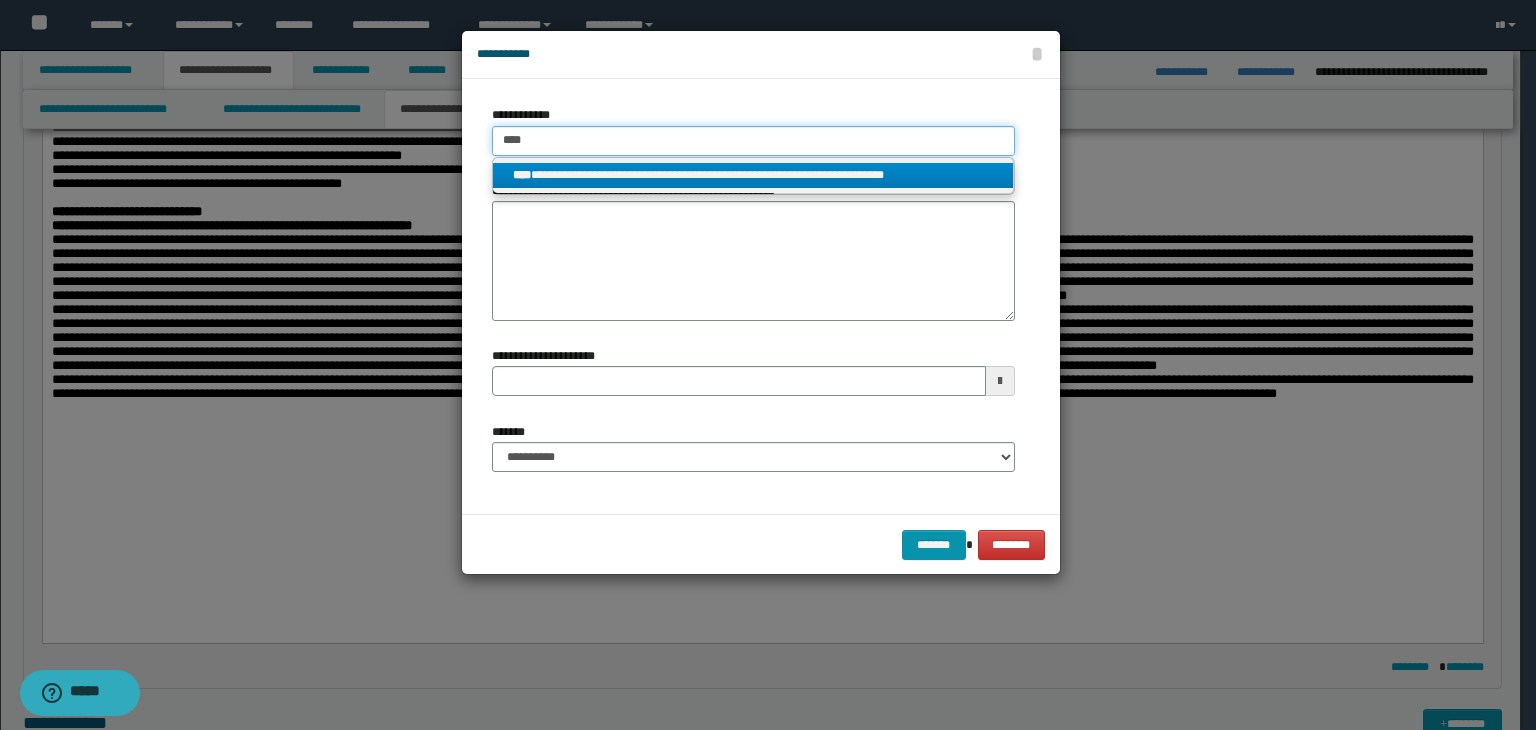 type on "****" 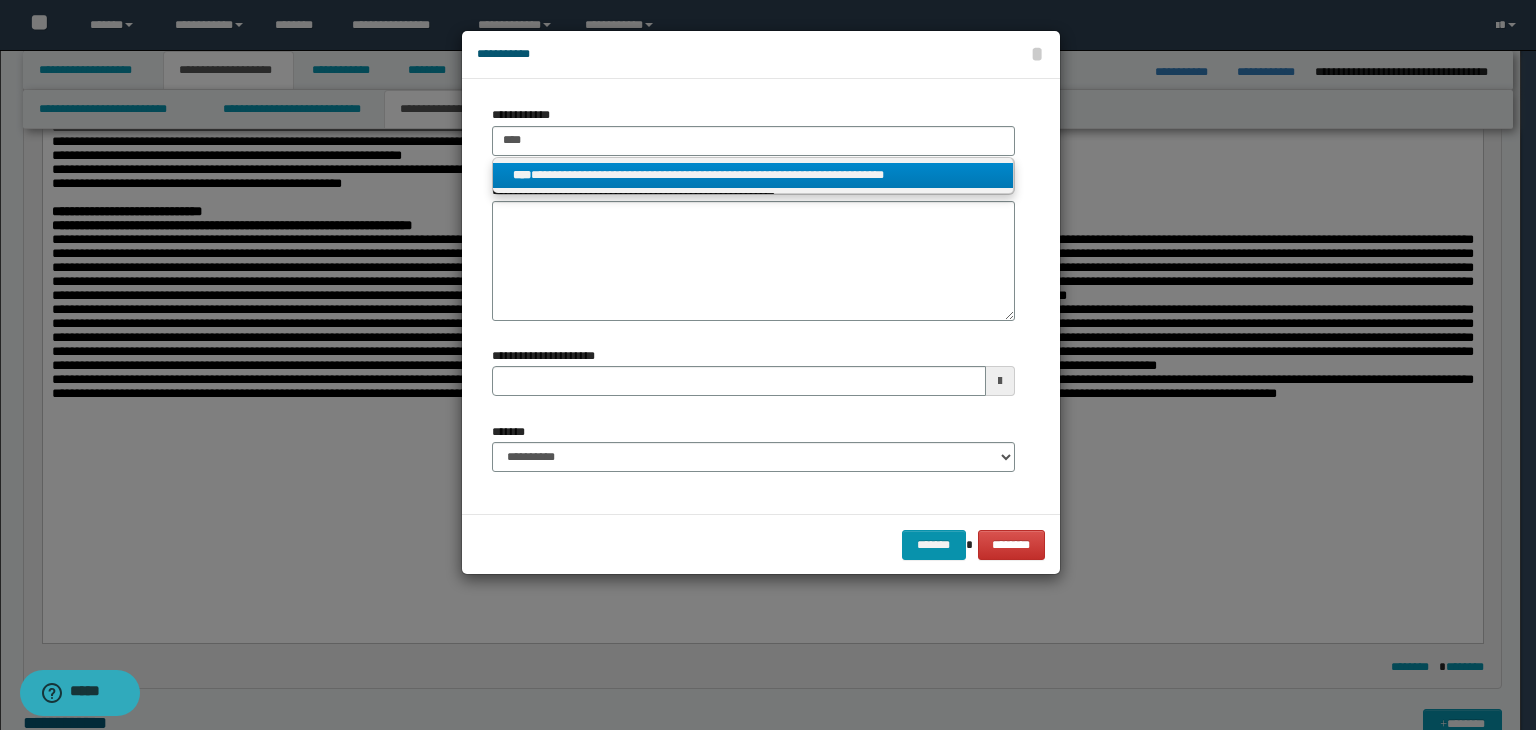 click on "**********" at bounding box center [753, 175] 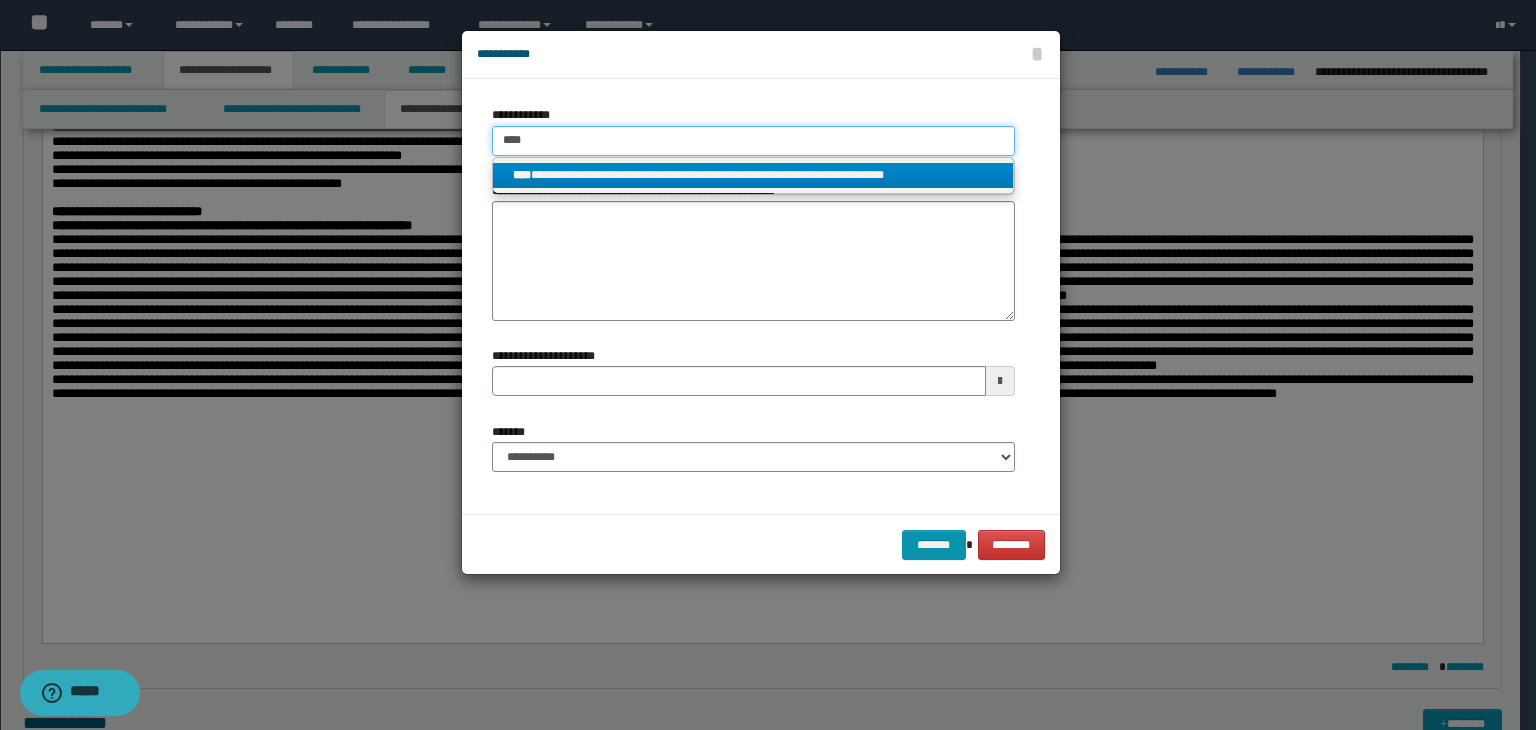 type 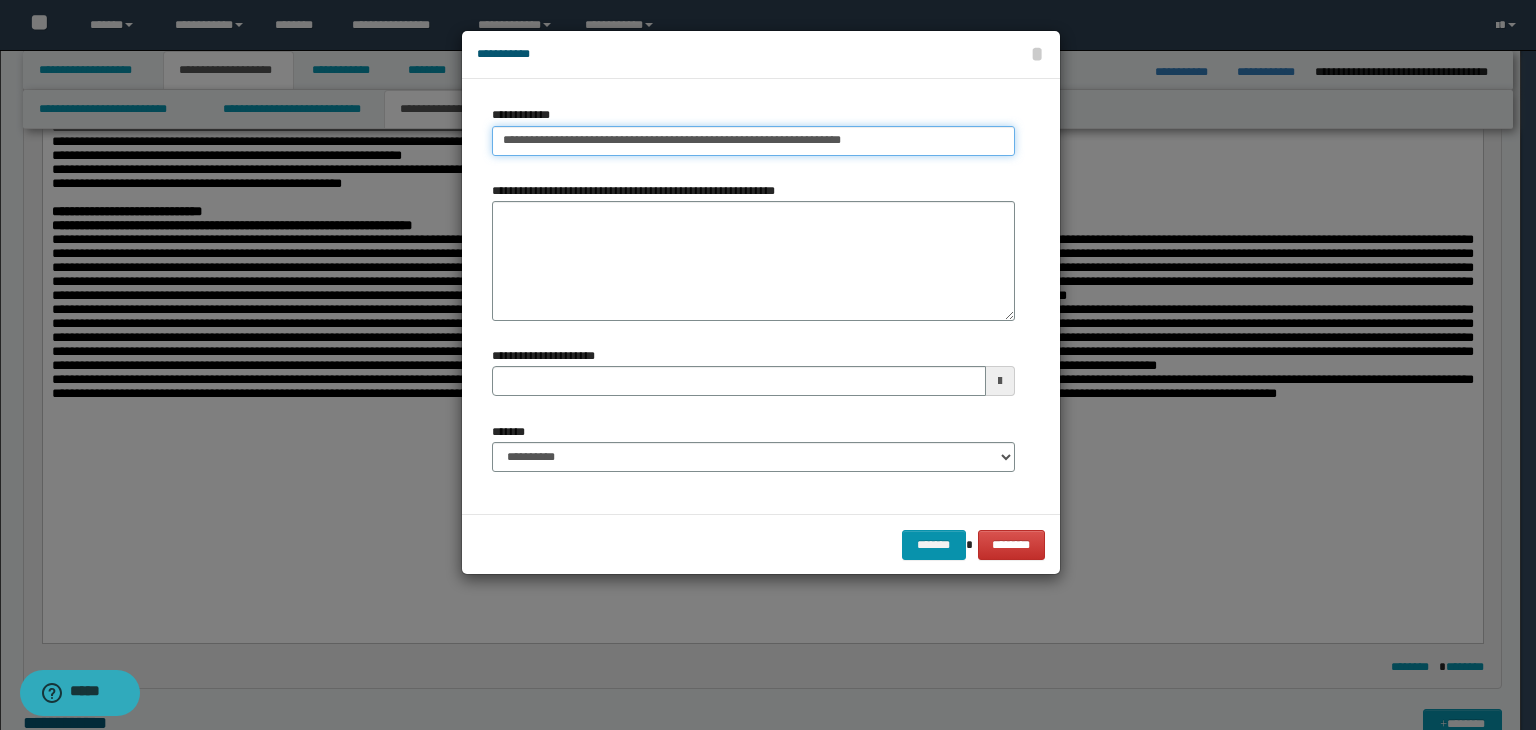 type 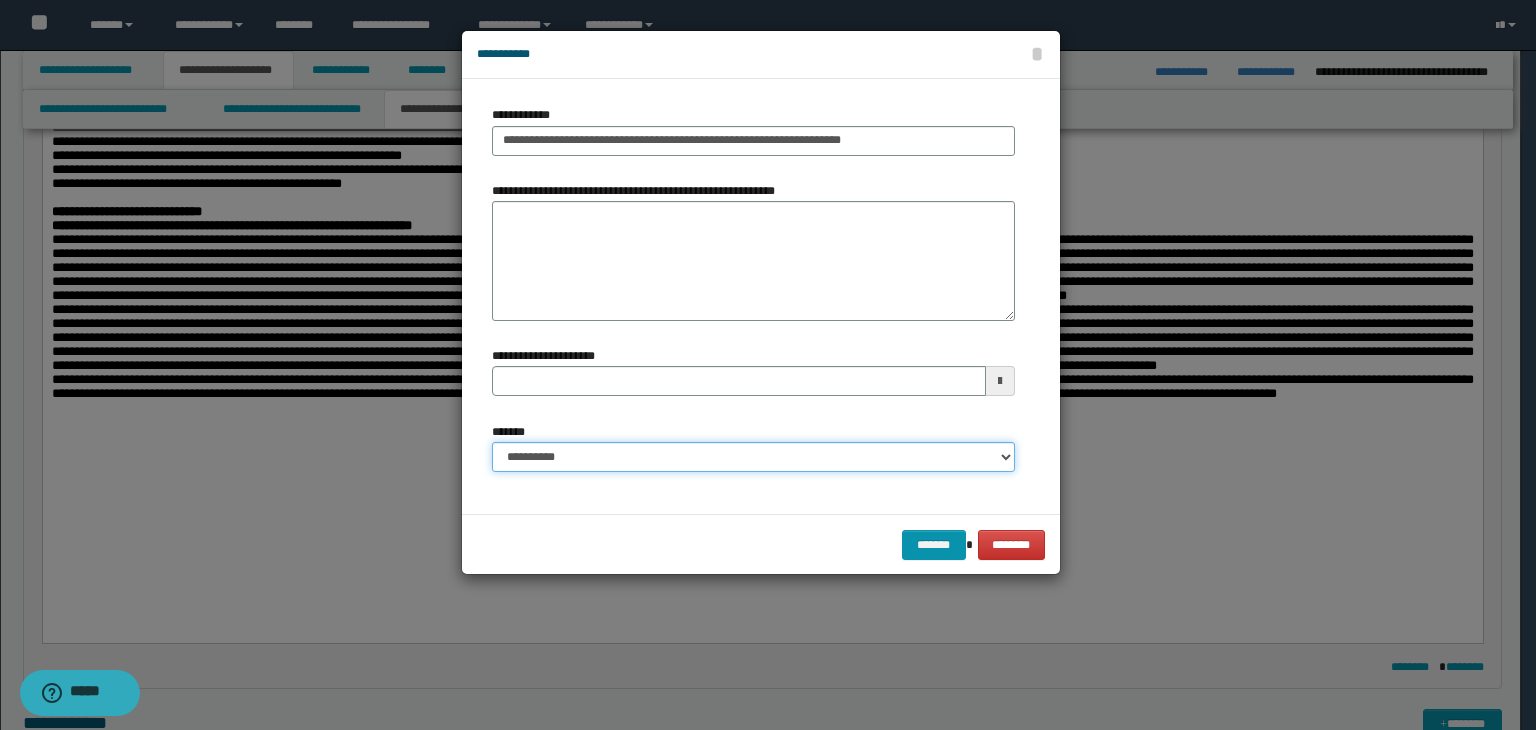 click on "**********" at bounding box center [753, 457] 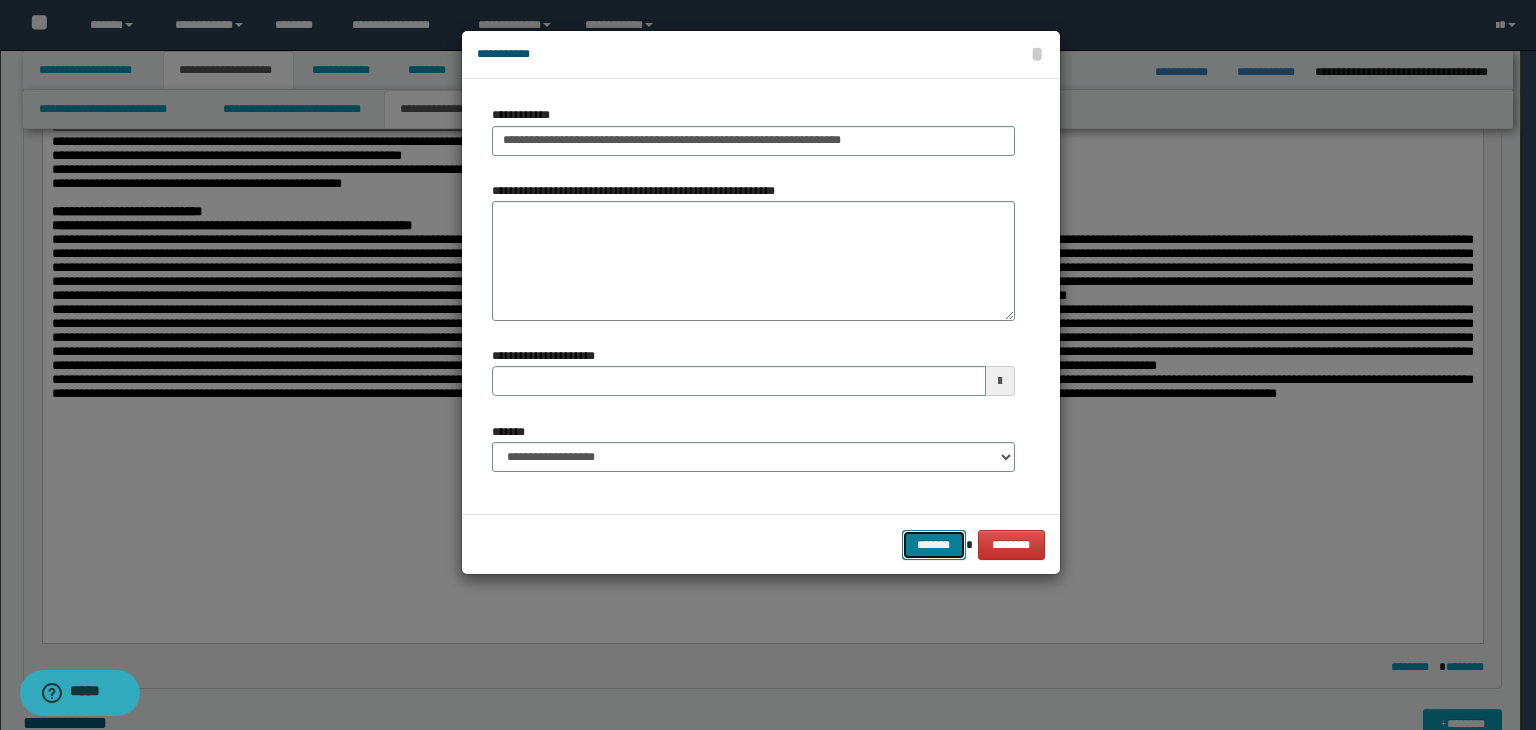 click on "*******" at bounding box center [934, 545] 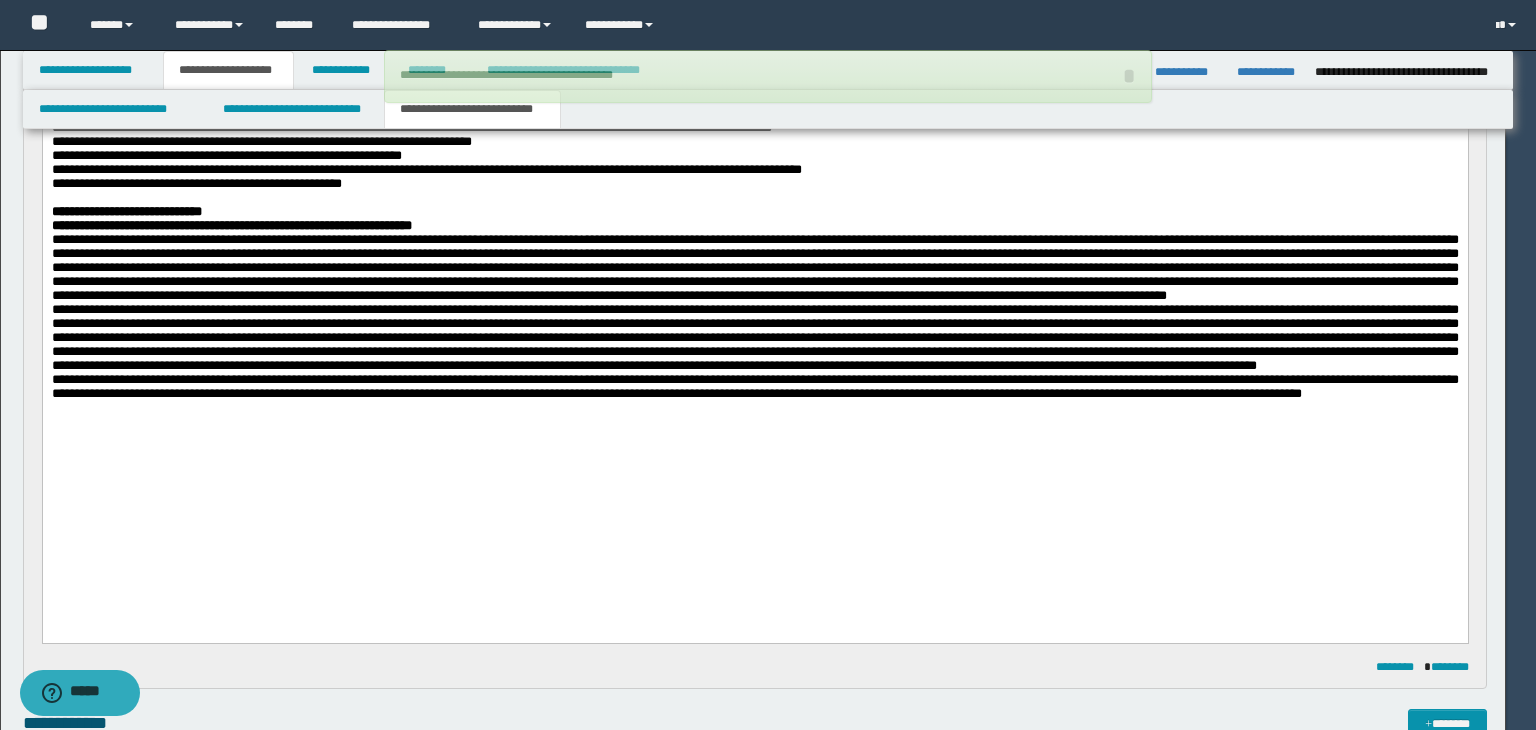 type 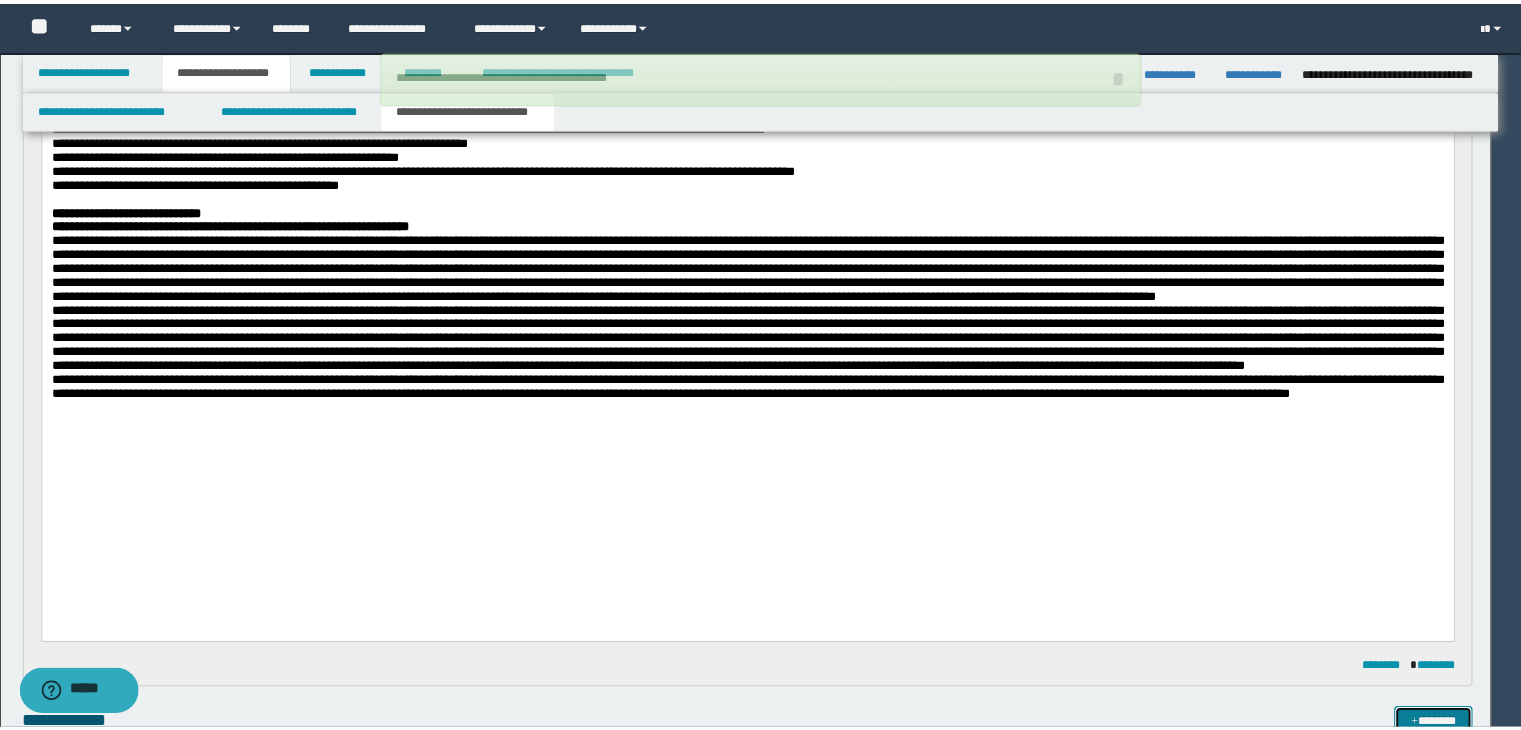scroll, scrollTop: 509, scrollLeft: 0, axis: vertical 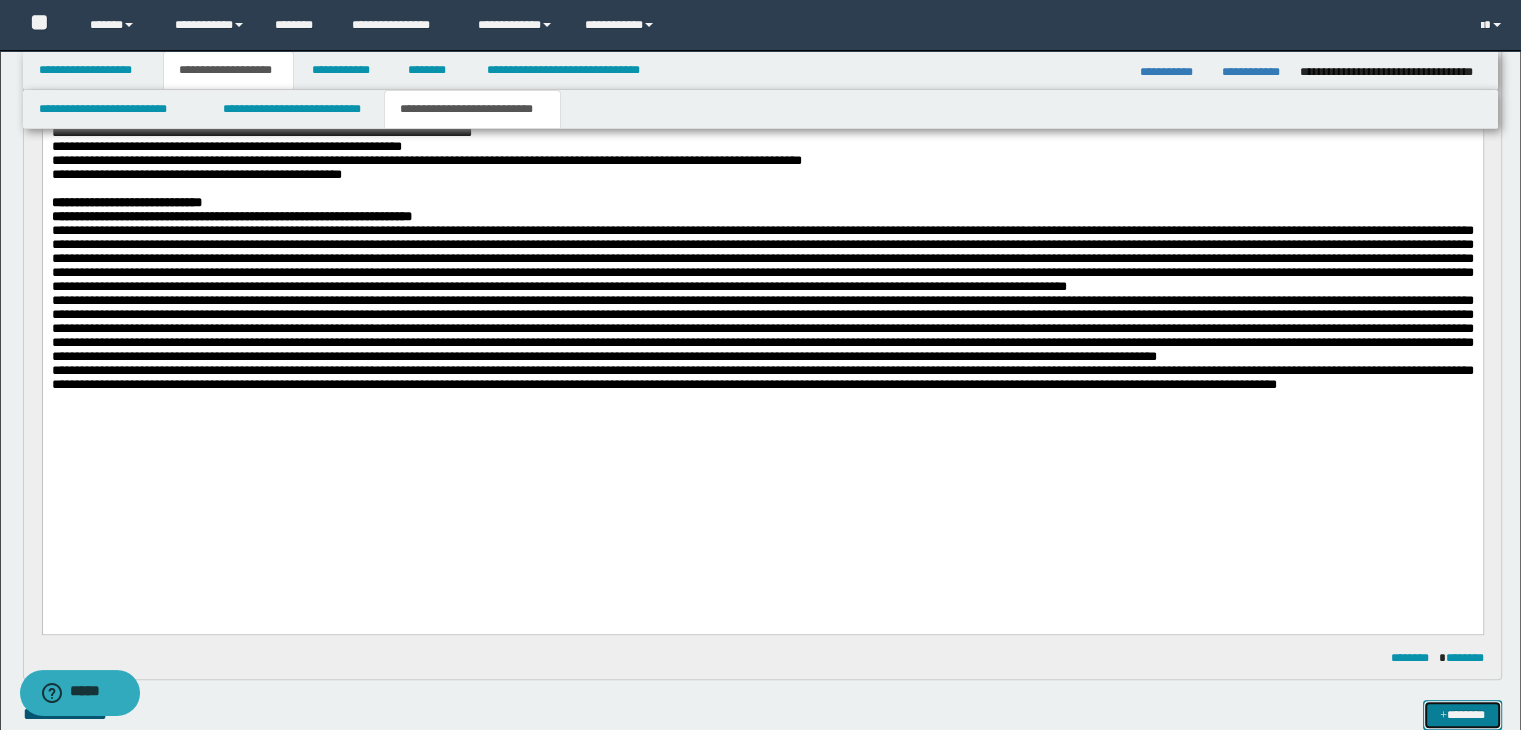 click on "*******" at bounding box center [1462, 715] 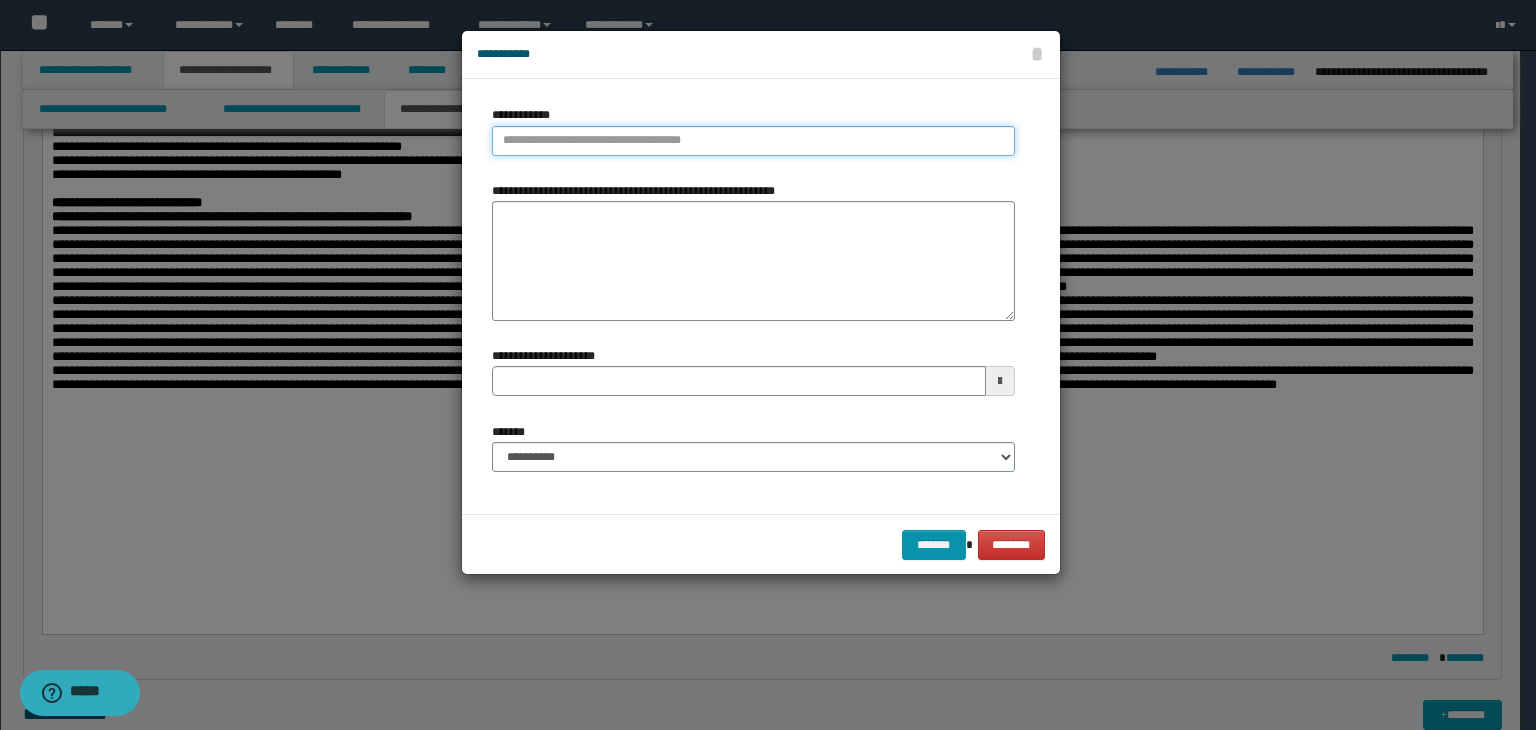 type on "**********" 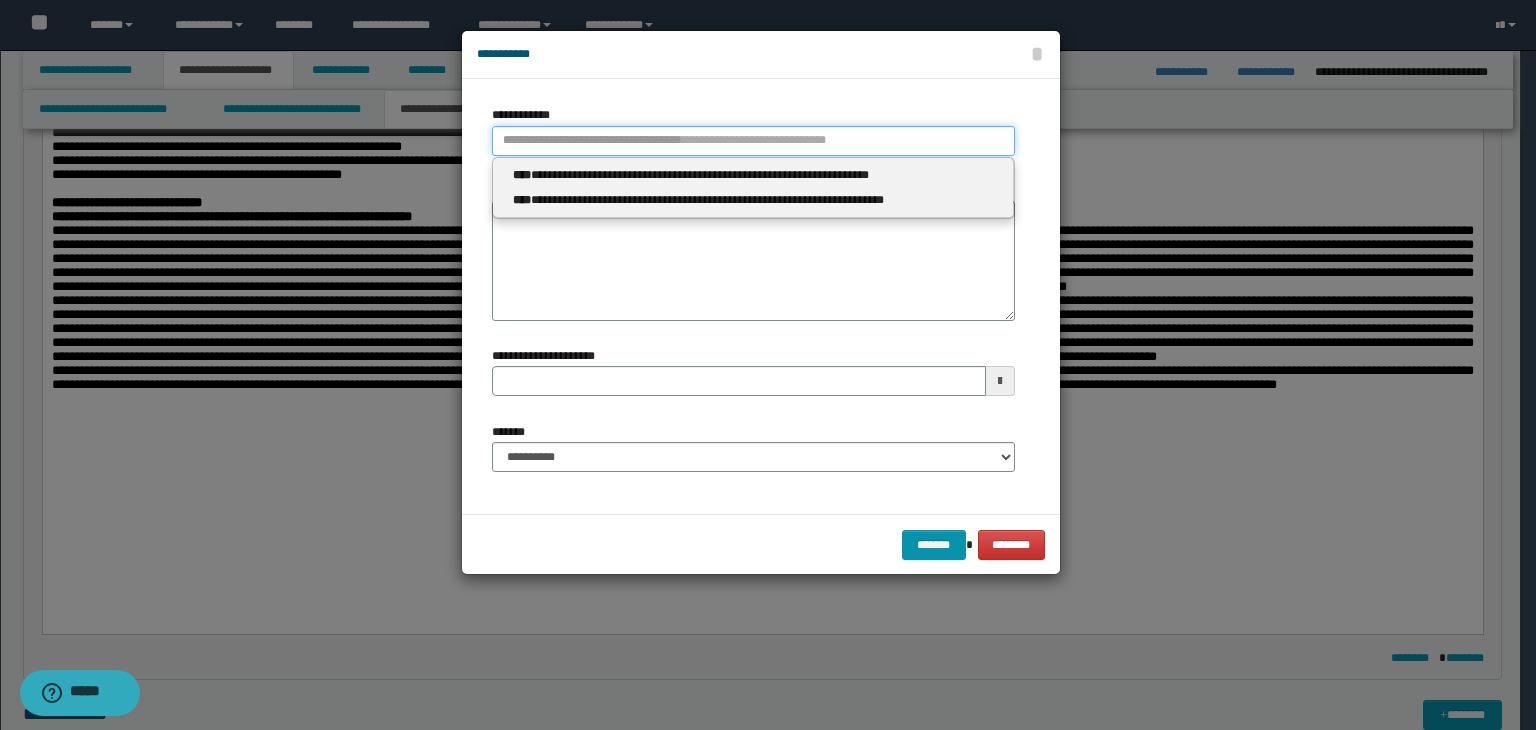 click on "**********" at bounding box center (753, 141) 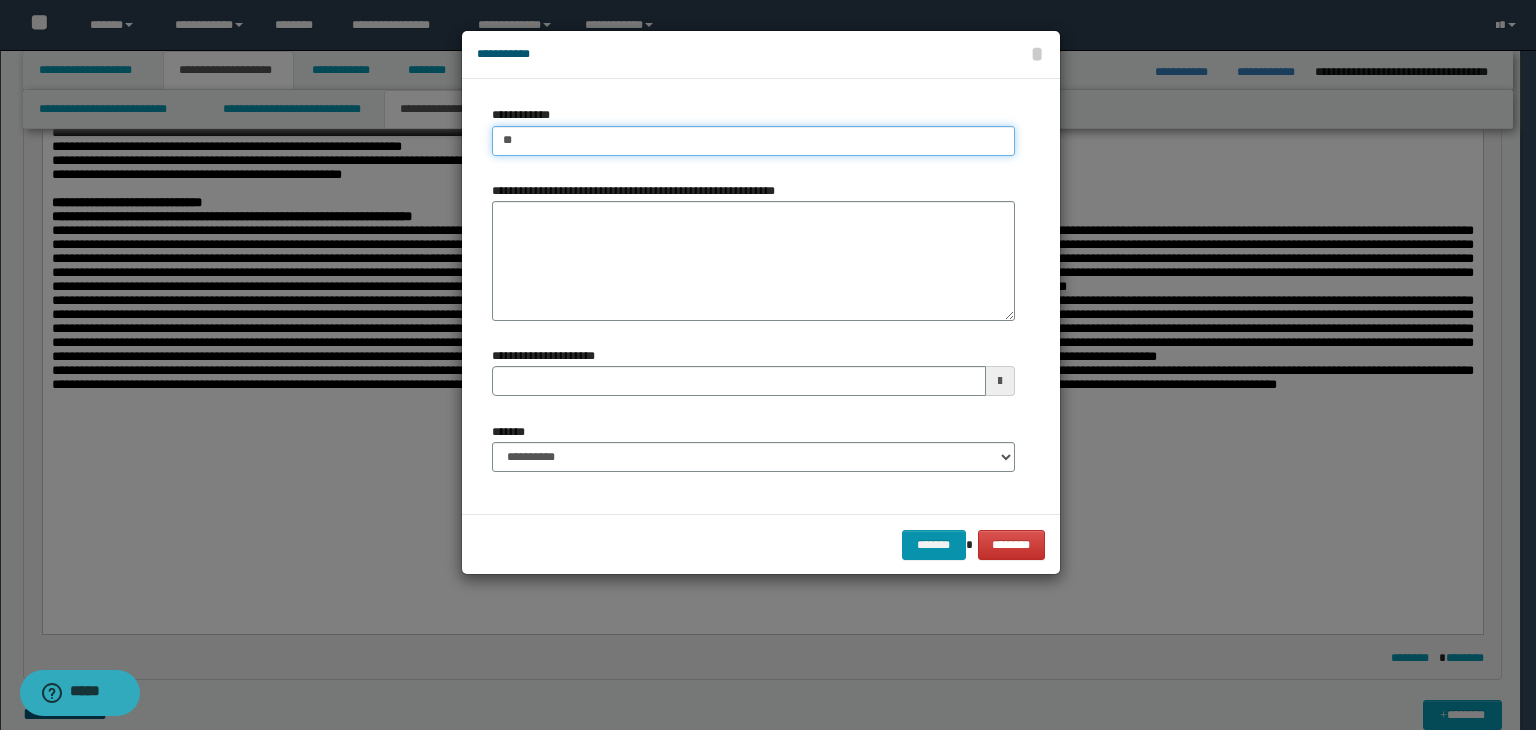 type on "***" 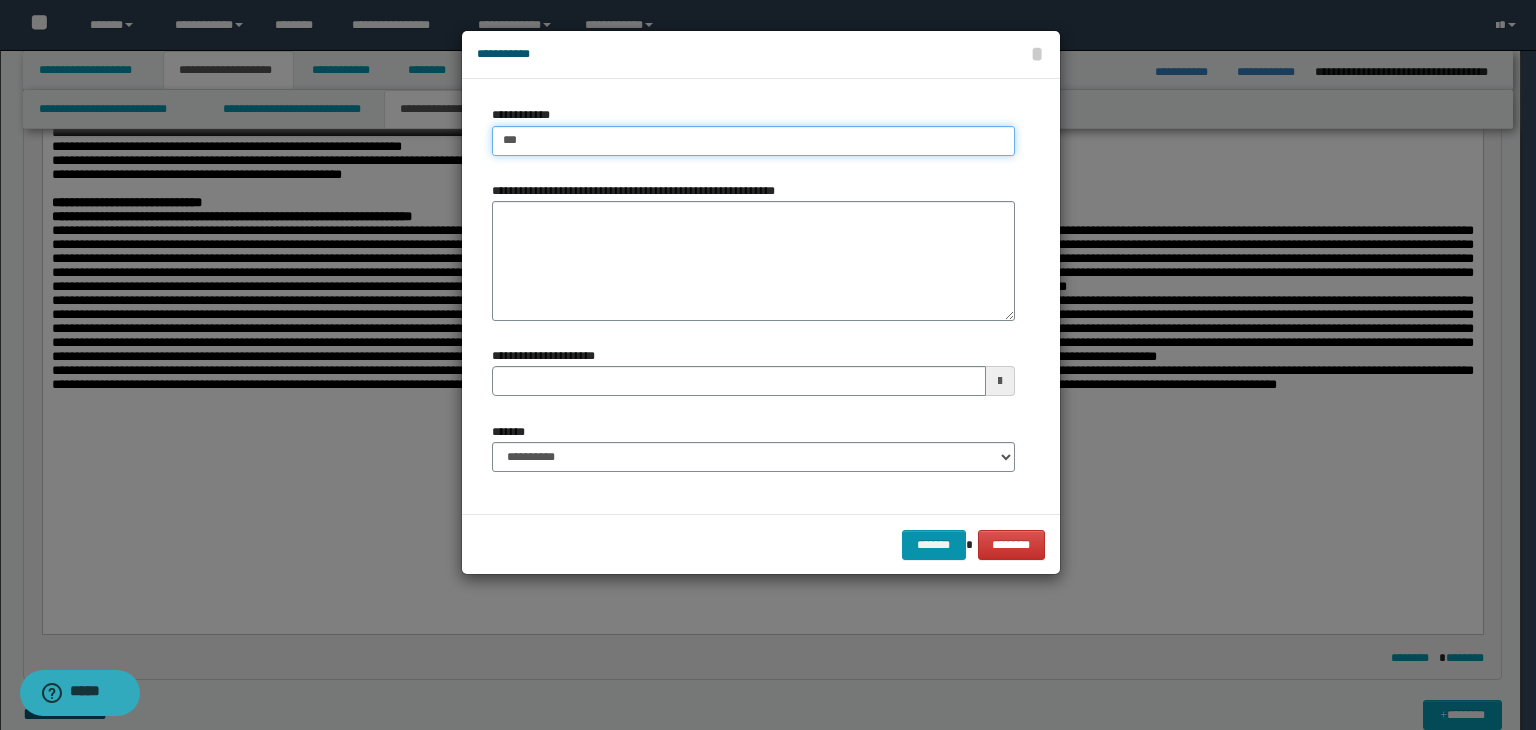 type on "***" 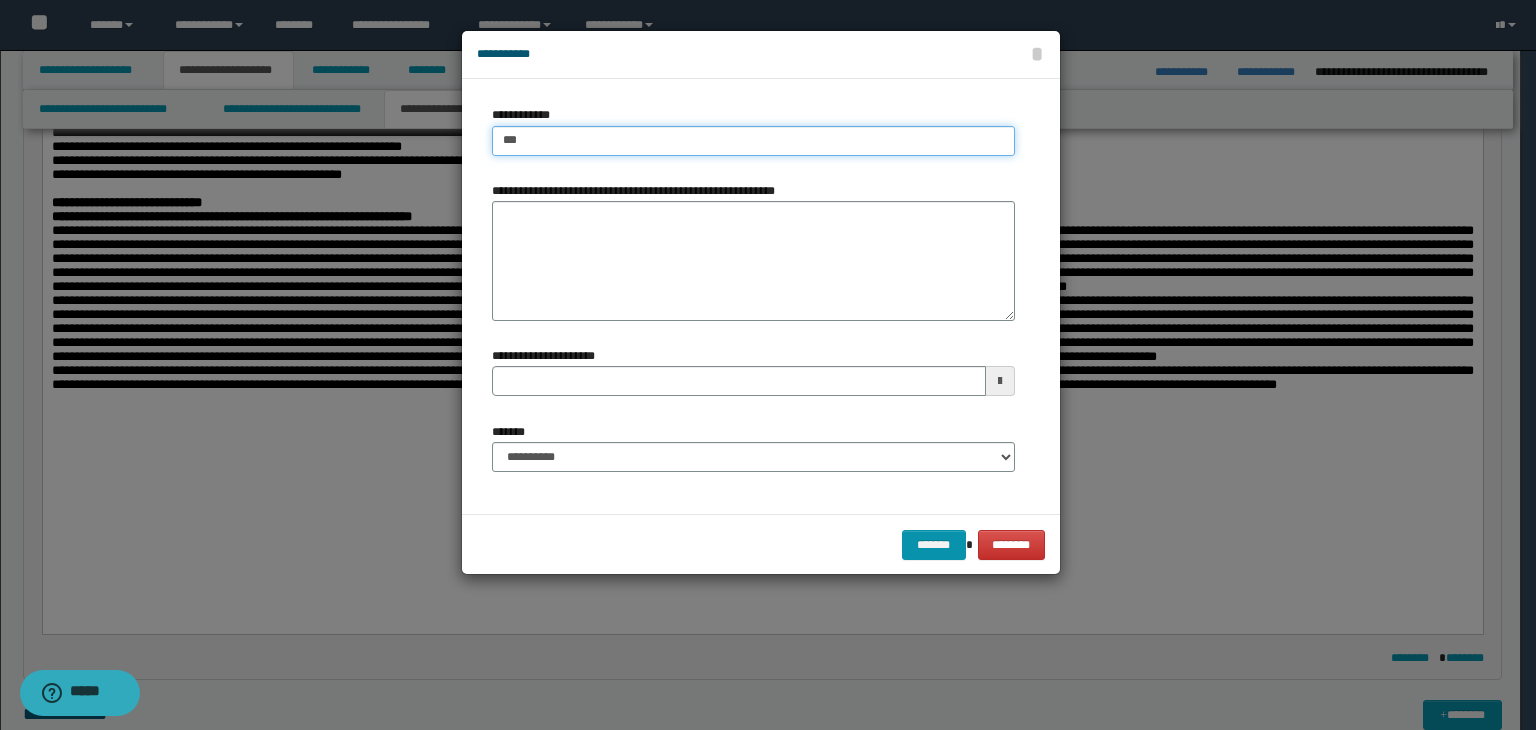 type 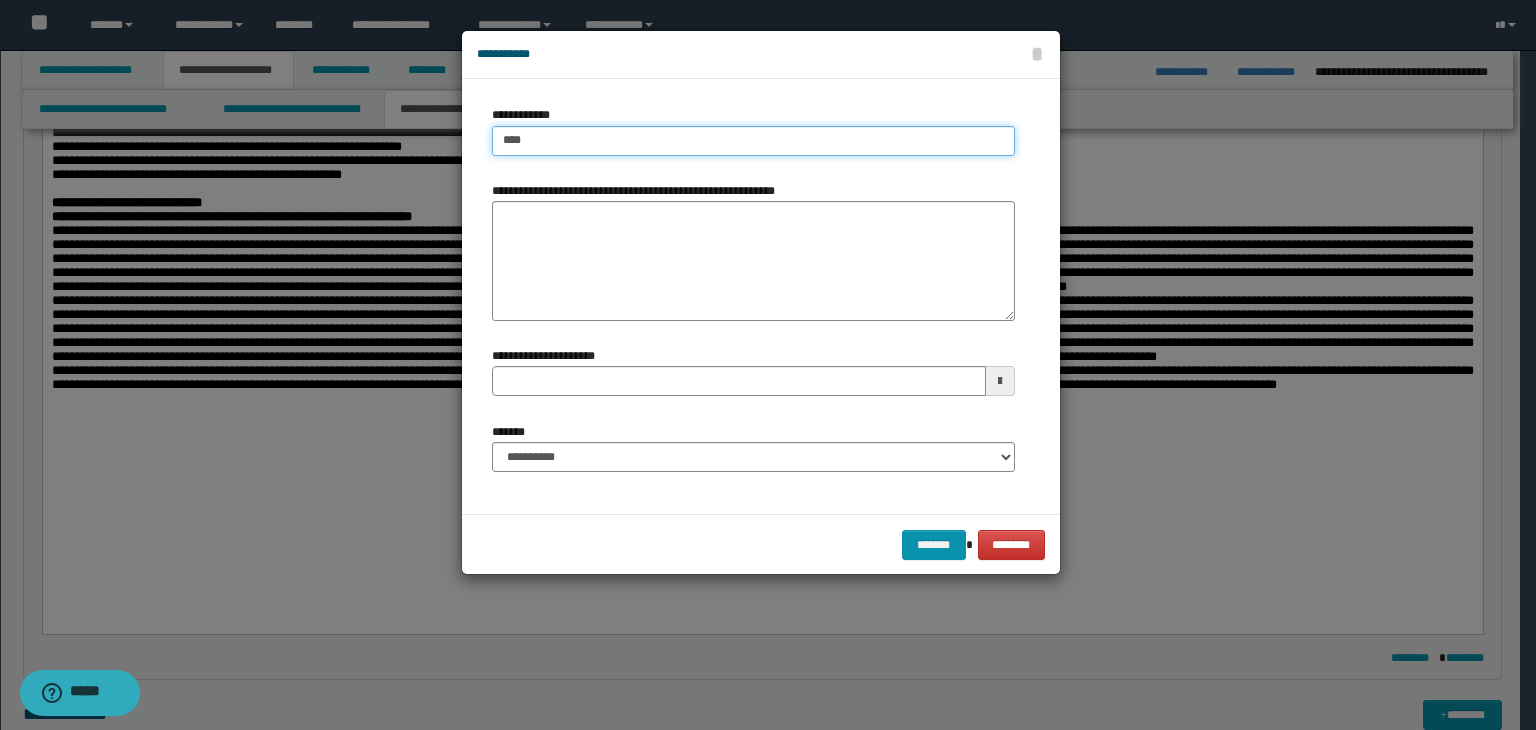 type on "****" 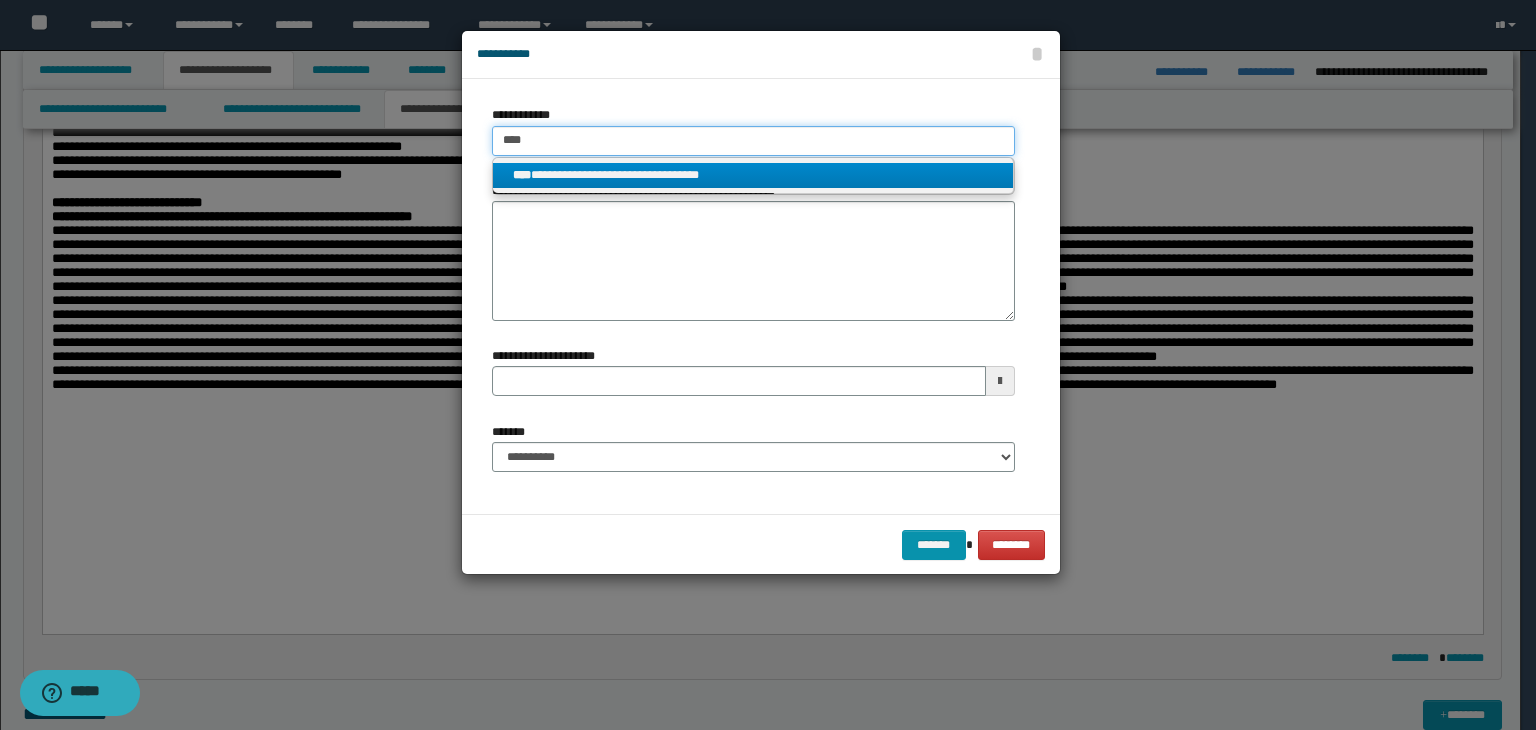 type on "****" 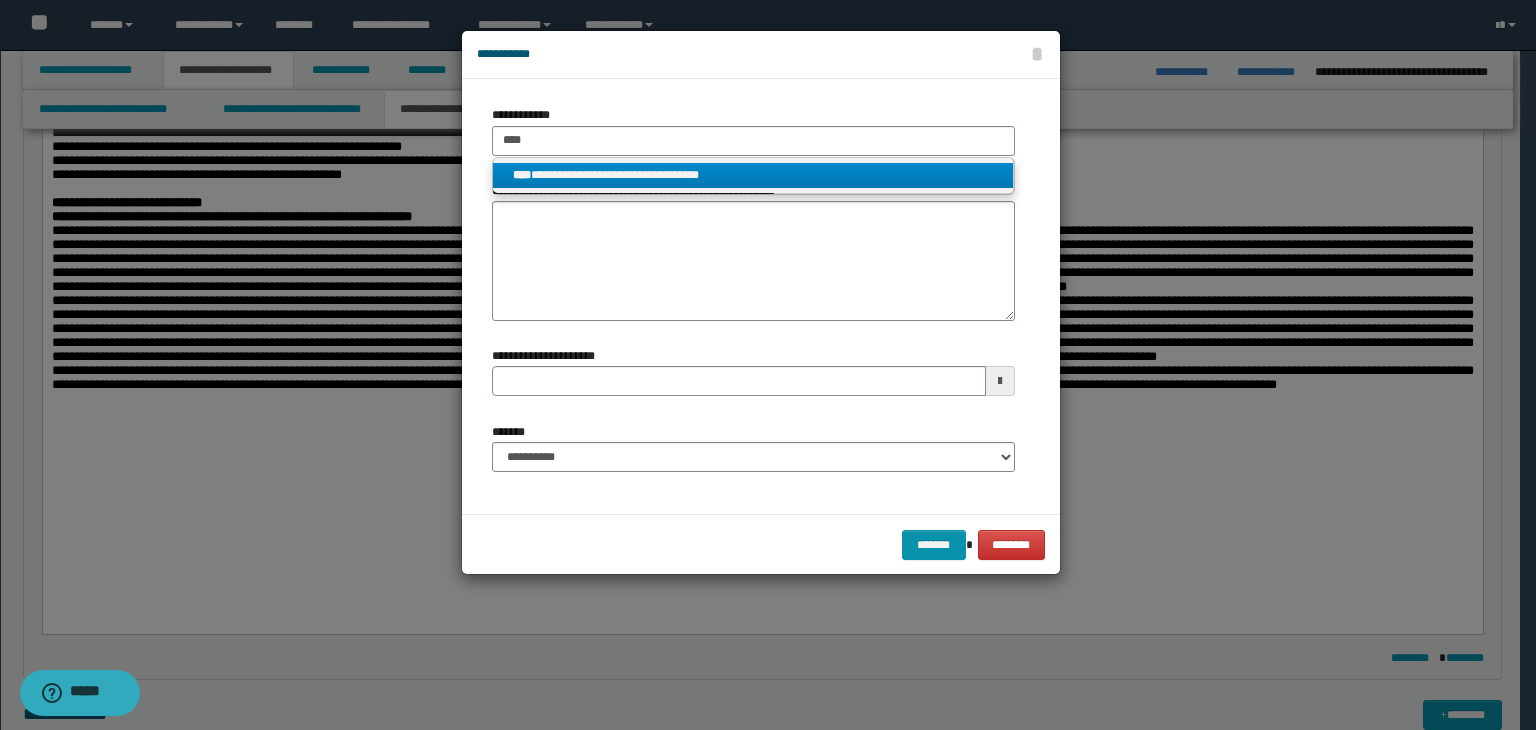 click on "**********" at bounding box center [753, 175] 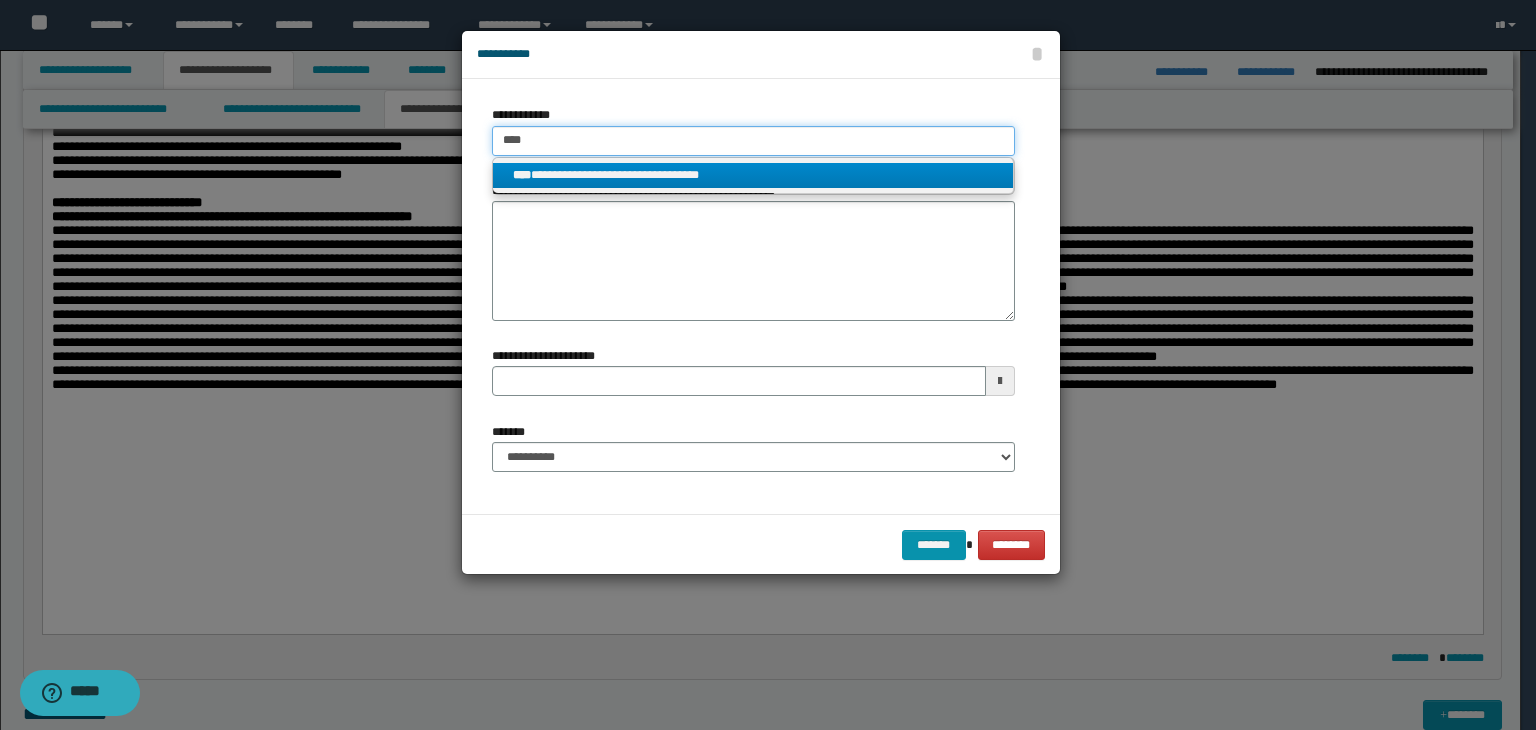 type 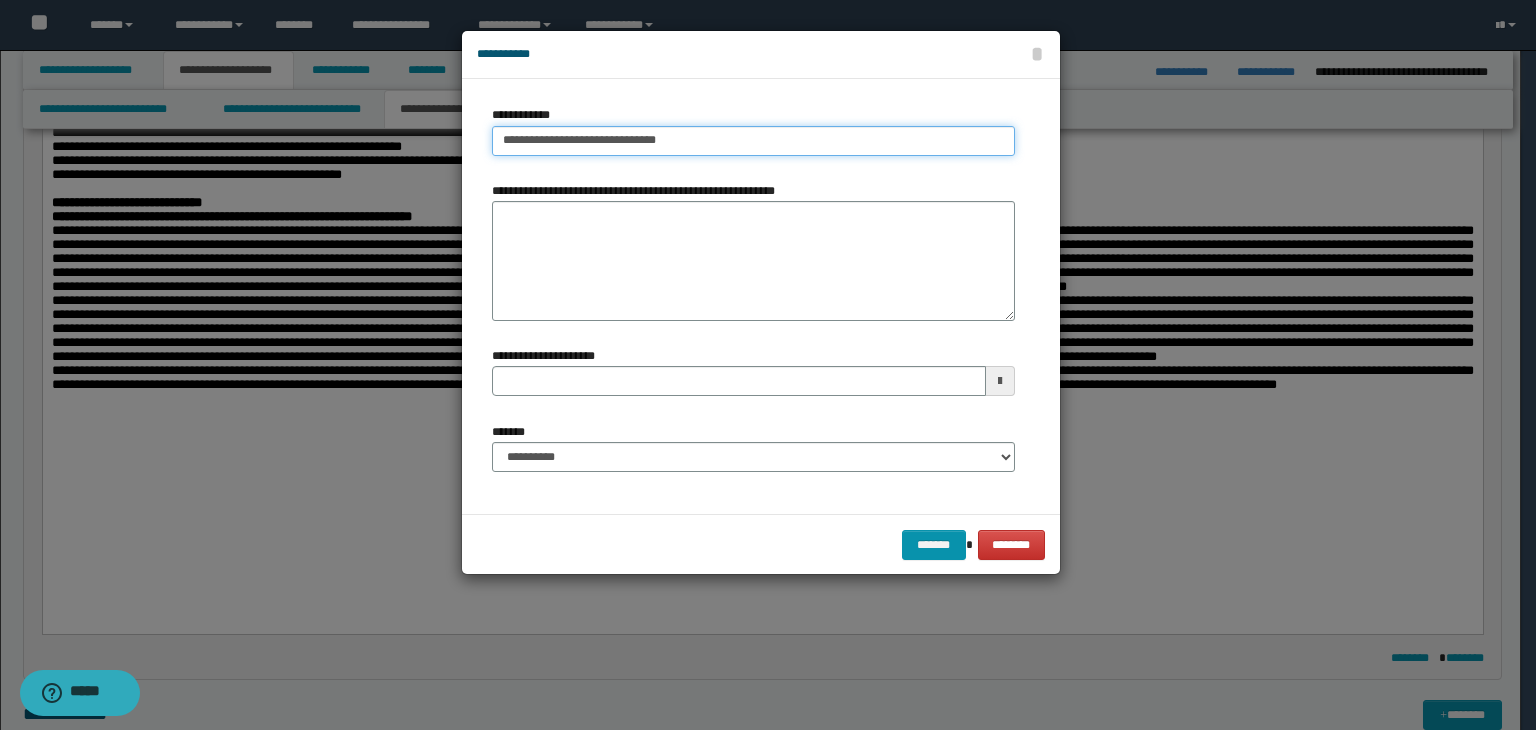 type 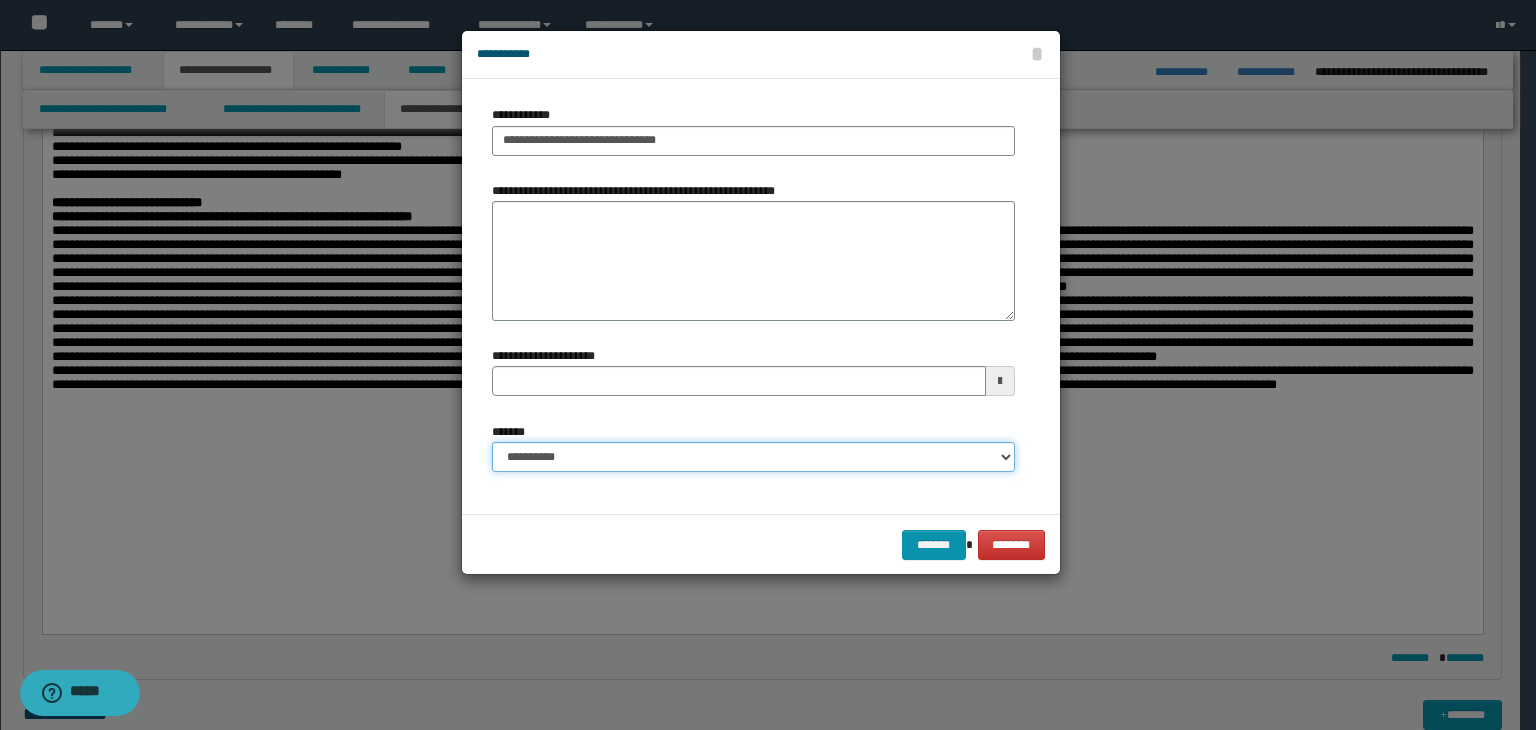 click on "**********" at bounding box center (753, 457) 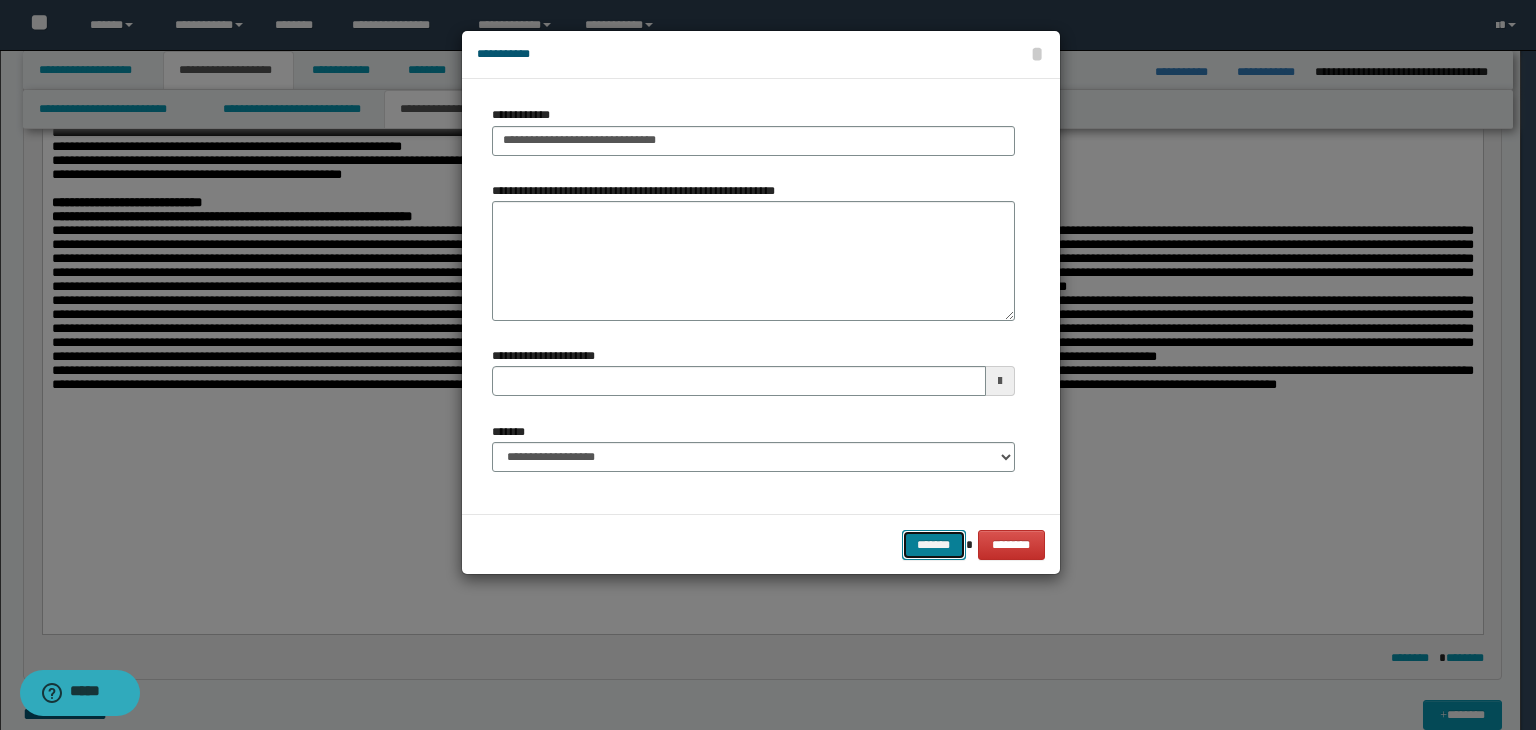 click on "*******" at bounding box center (934, 545) 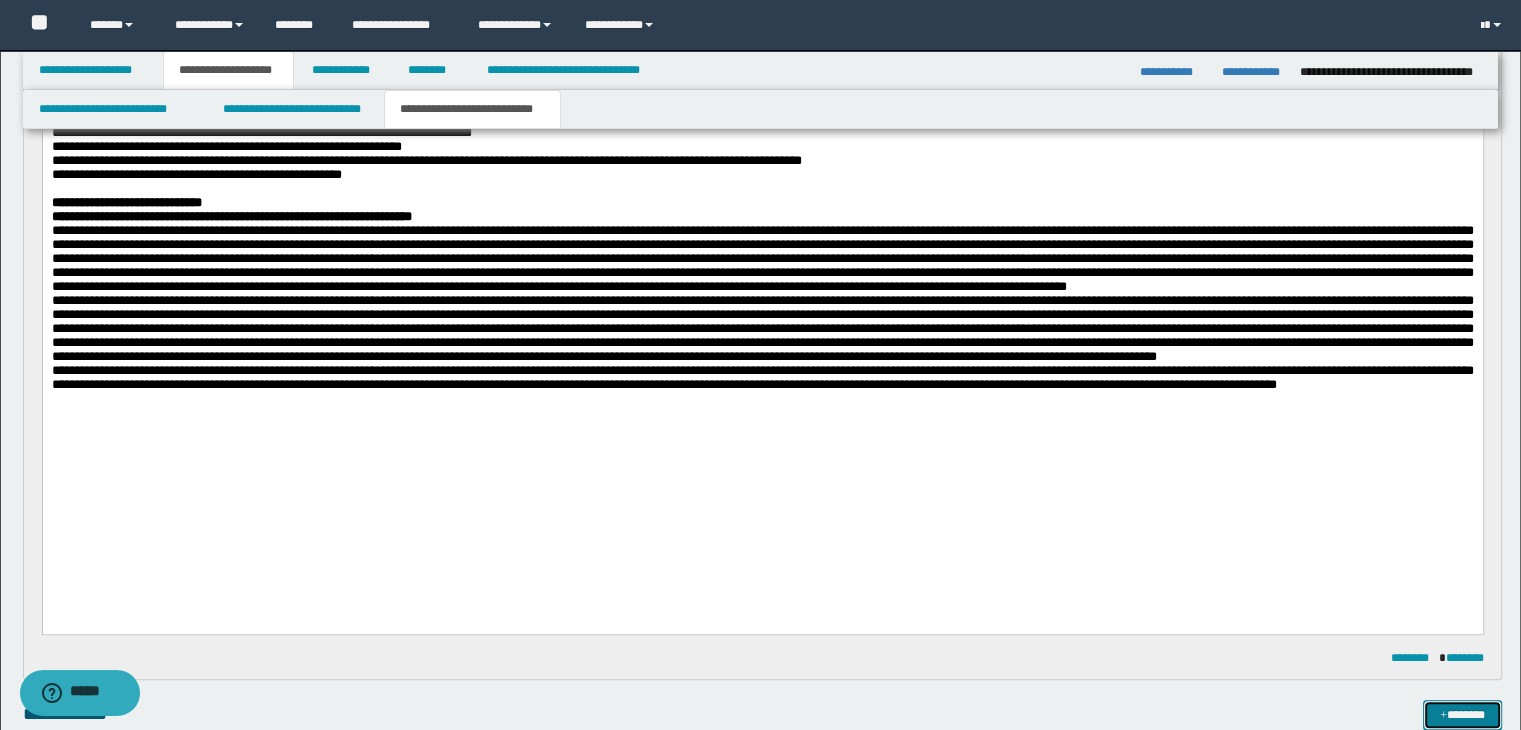 click on "*******" at bounding box center (1462, 715) 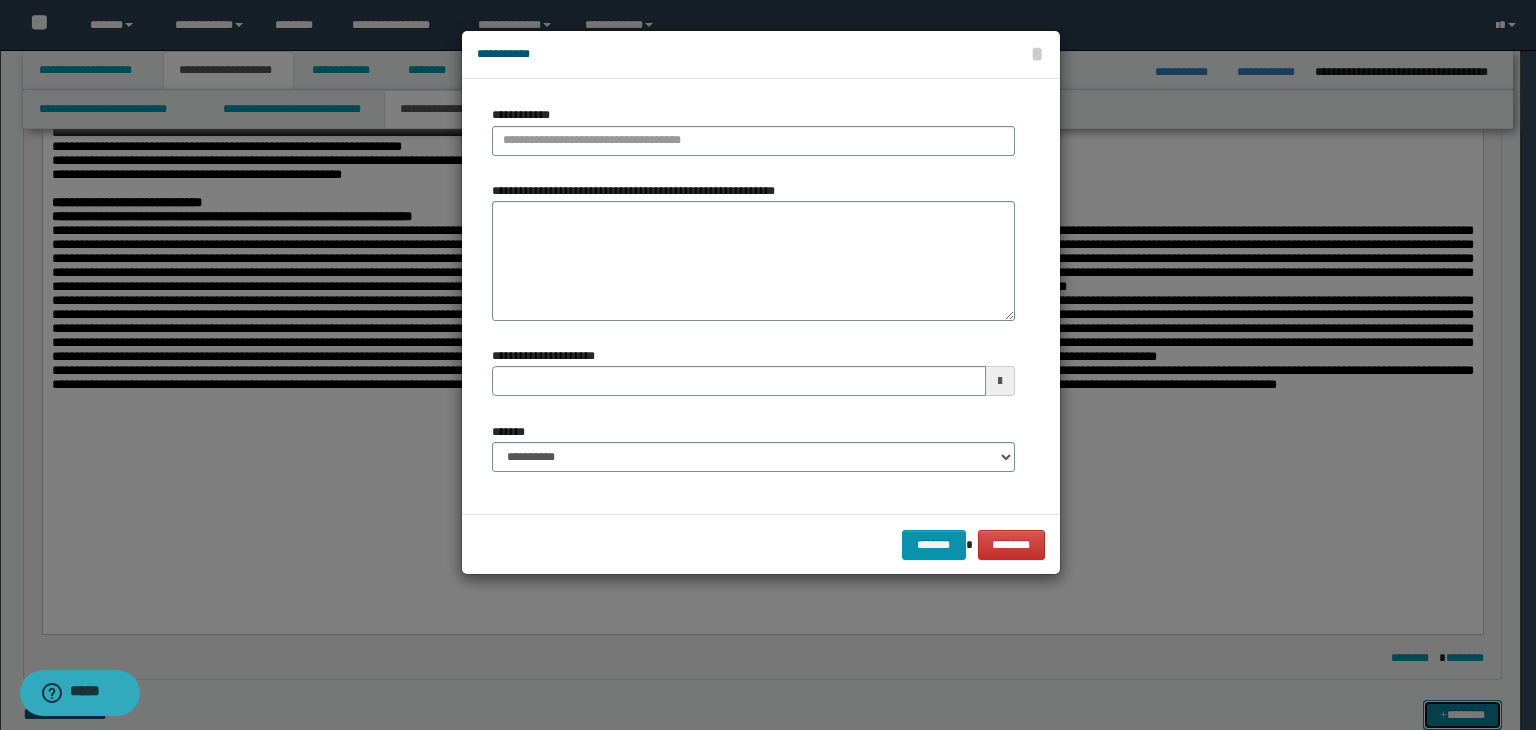 type 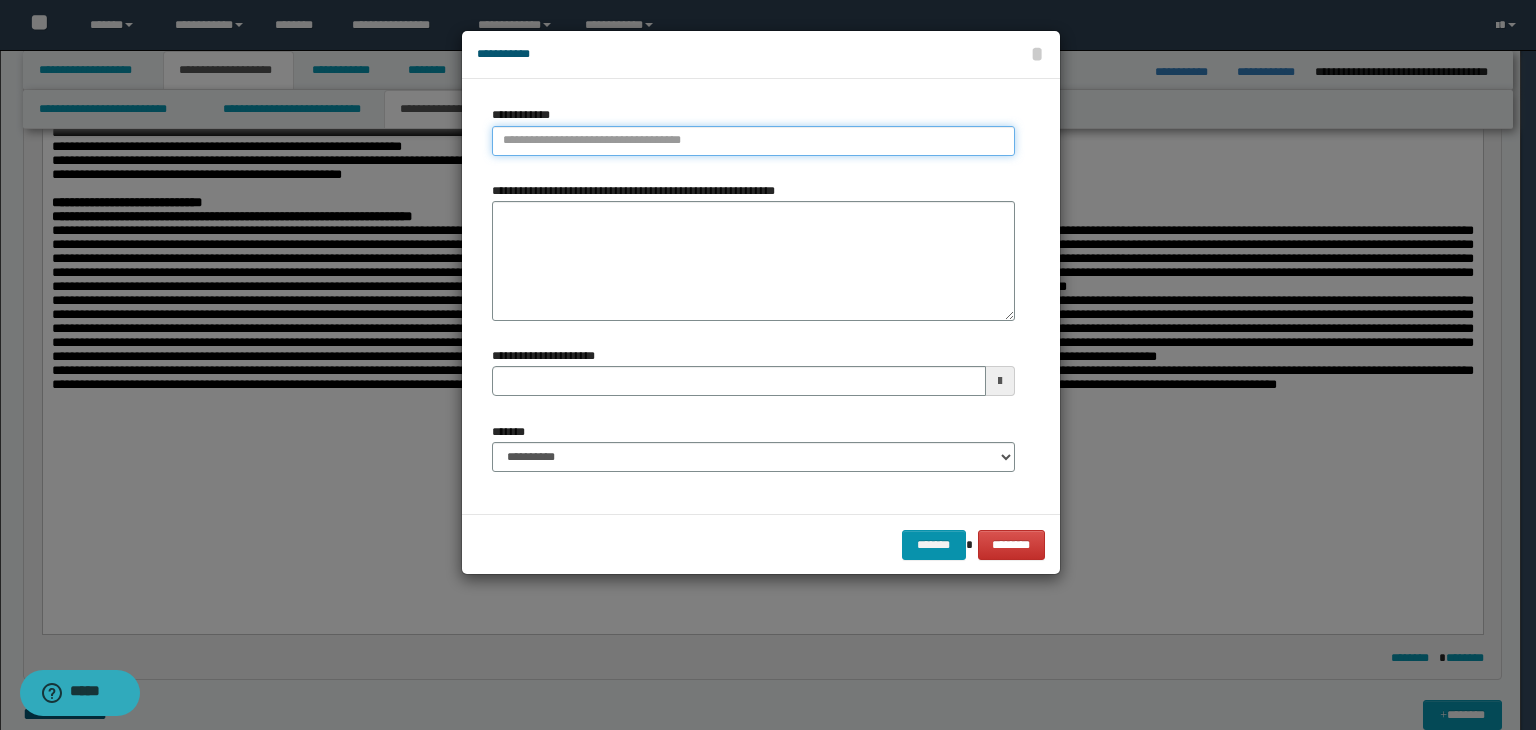 type on "**********" 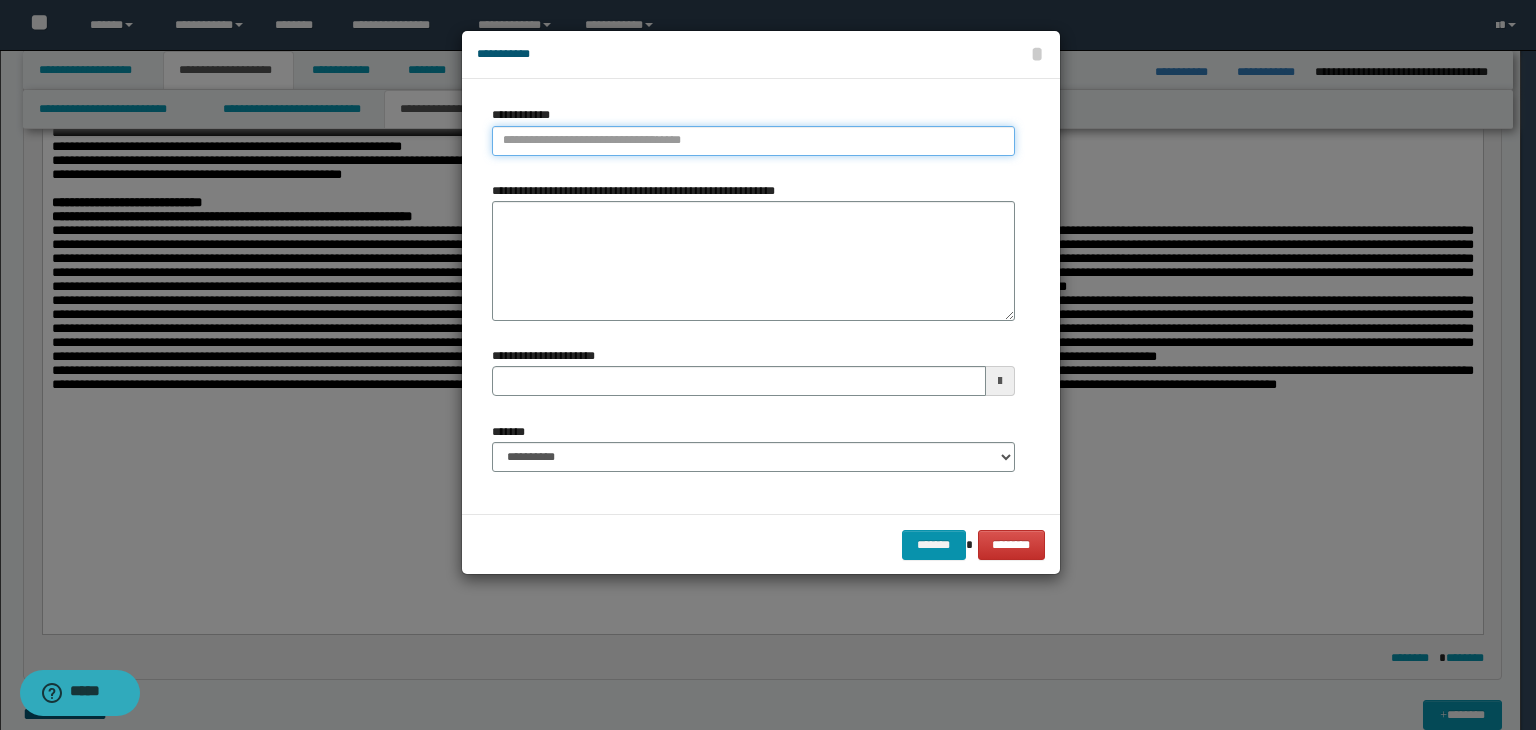 click on "**********" at bounding box center (753, 141) 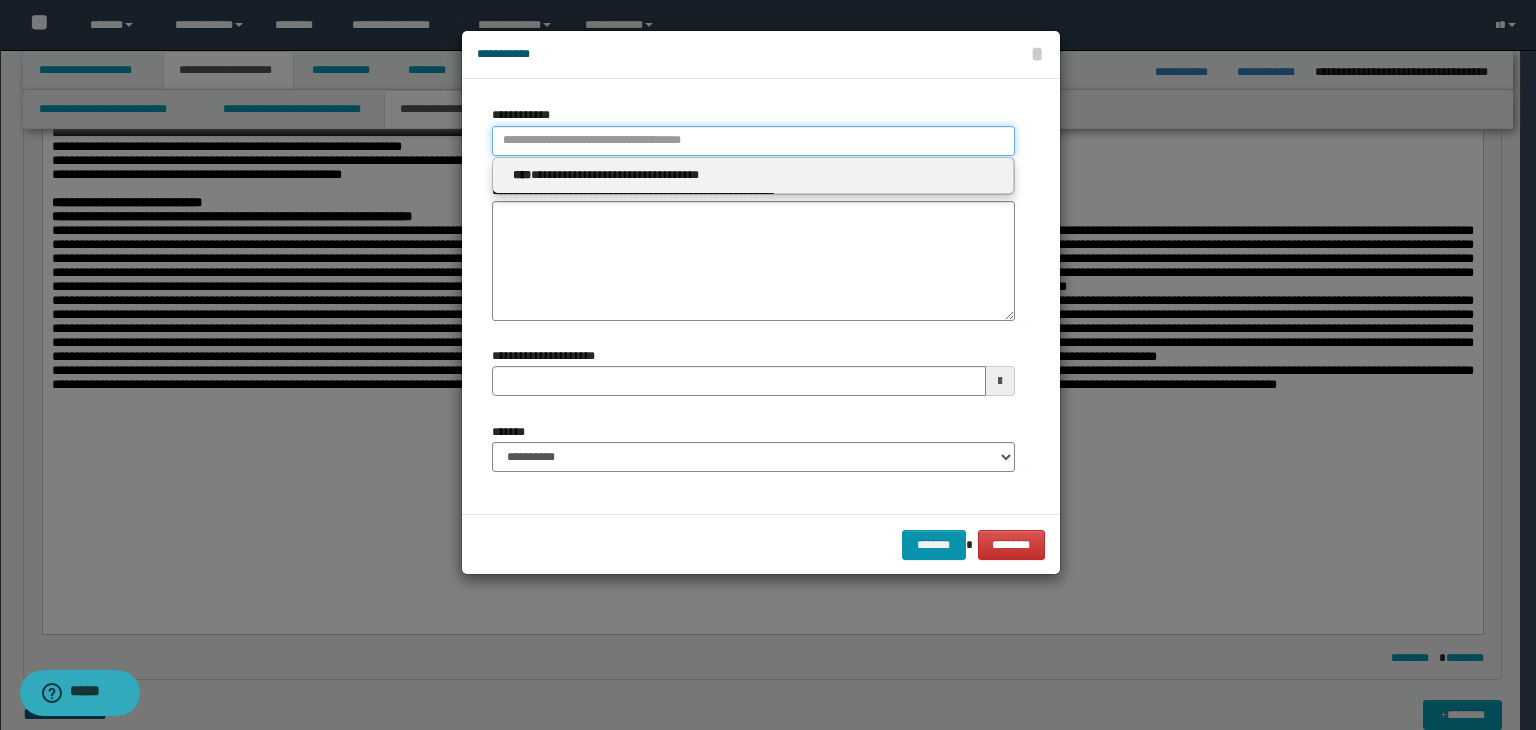 type 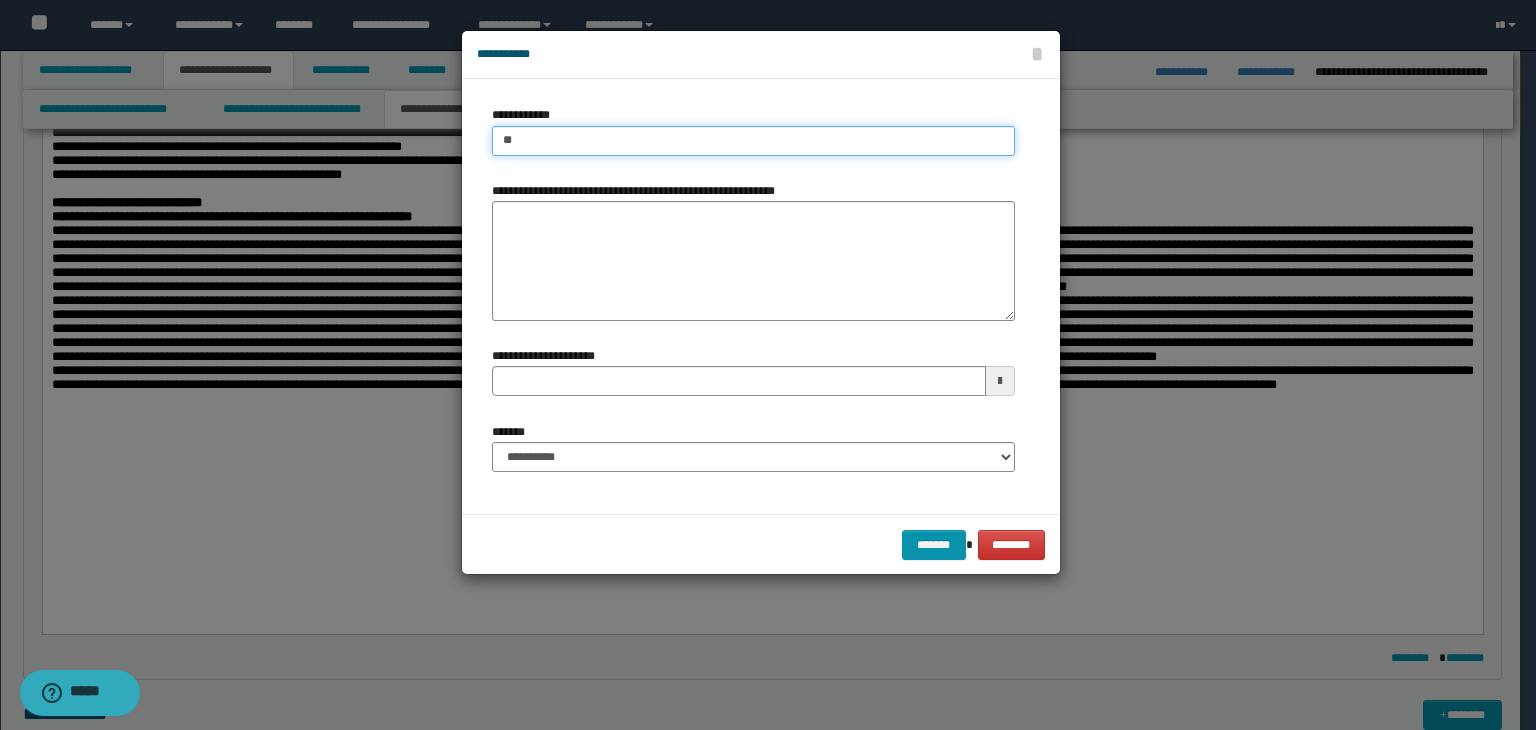 type on "***" 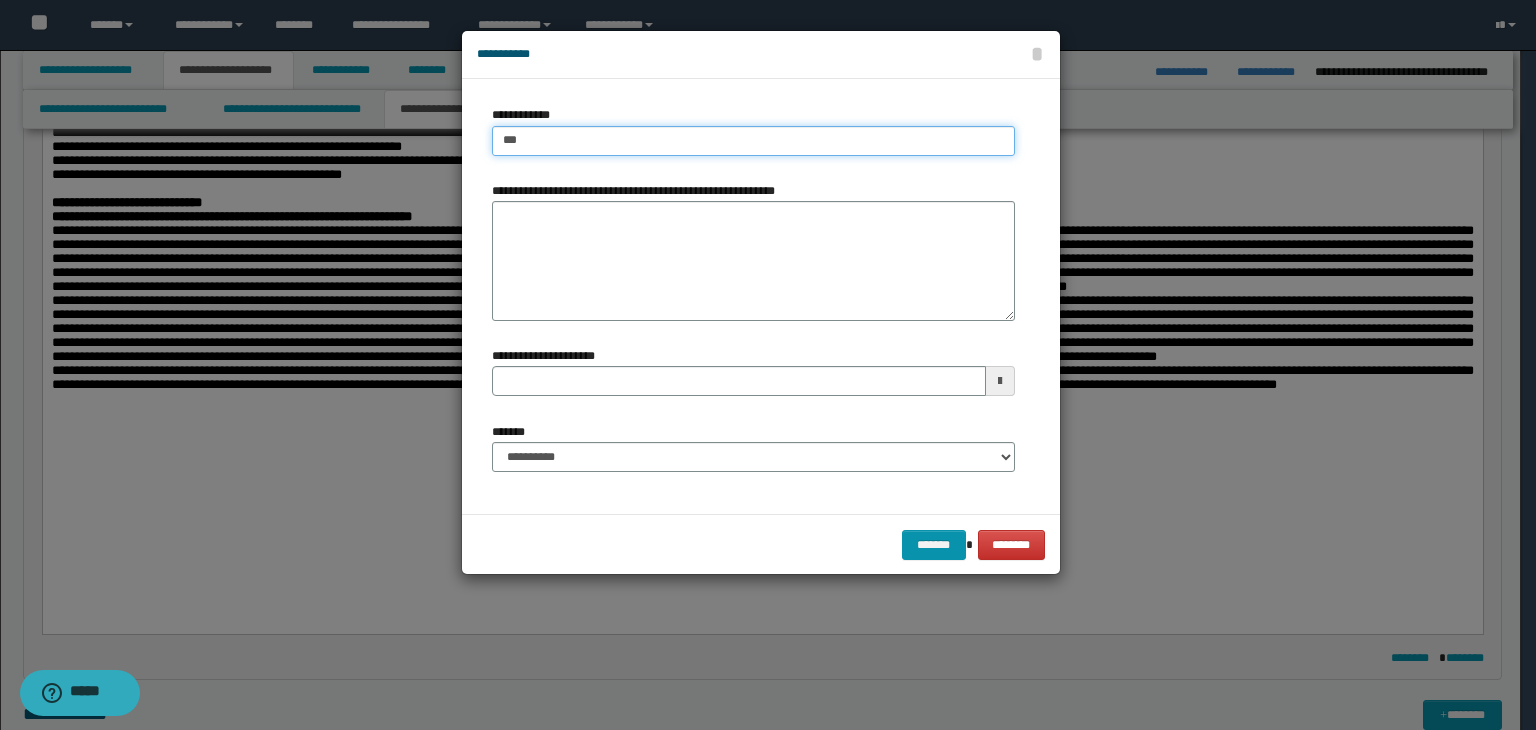 type on "***" 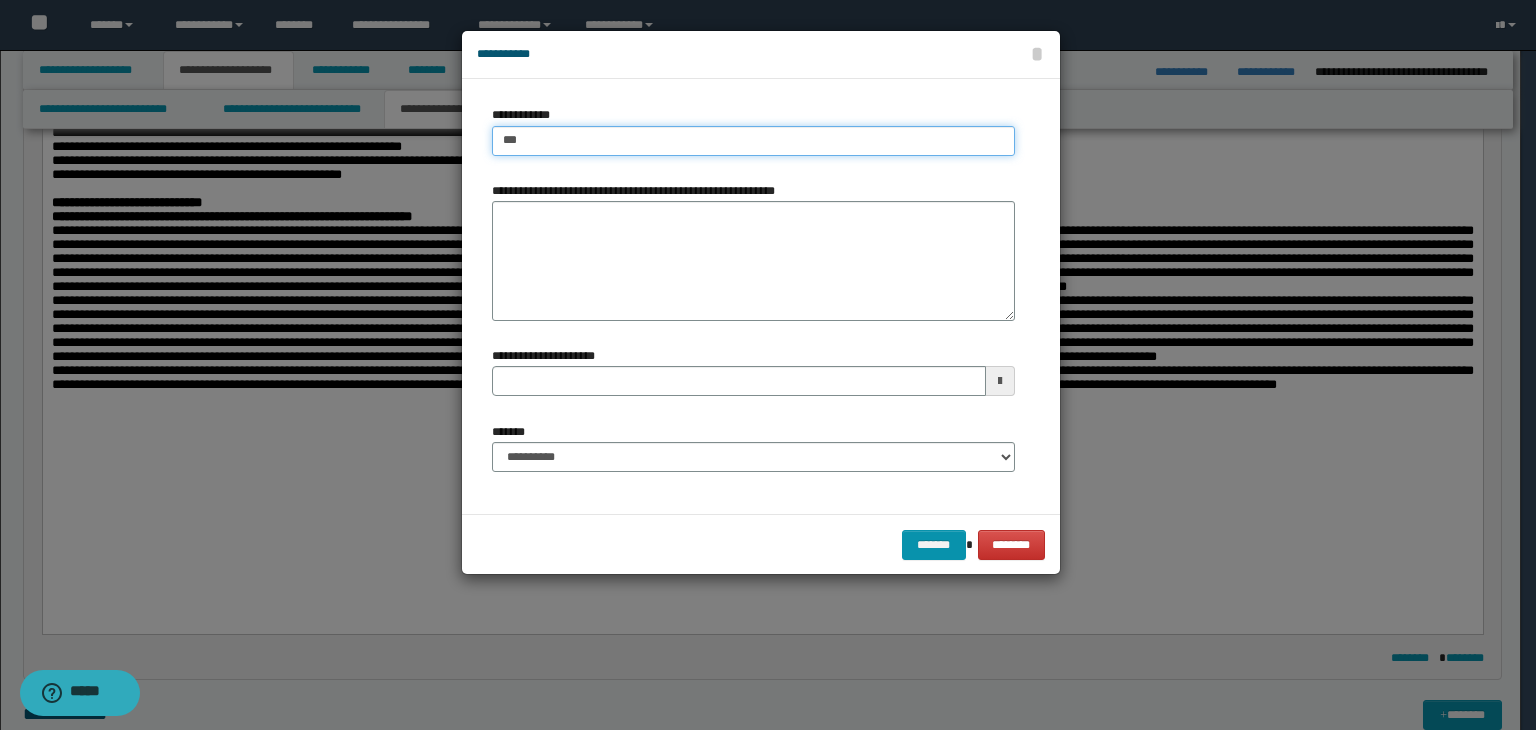 type 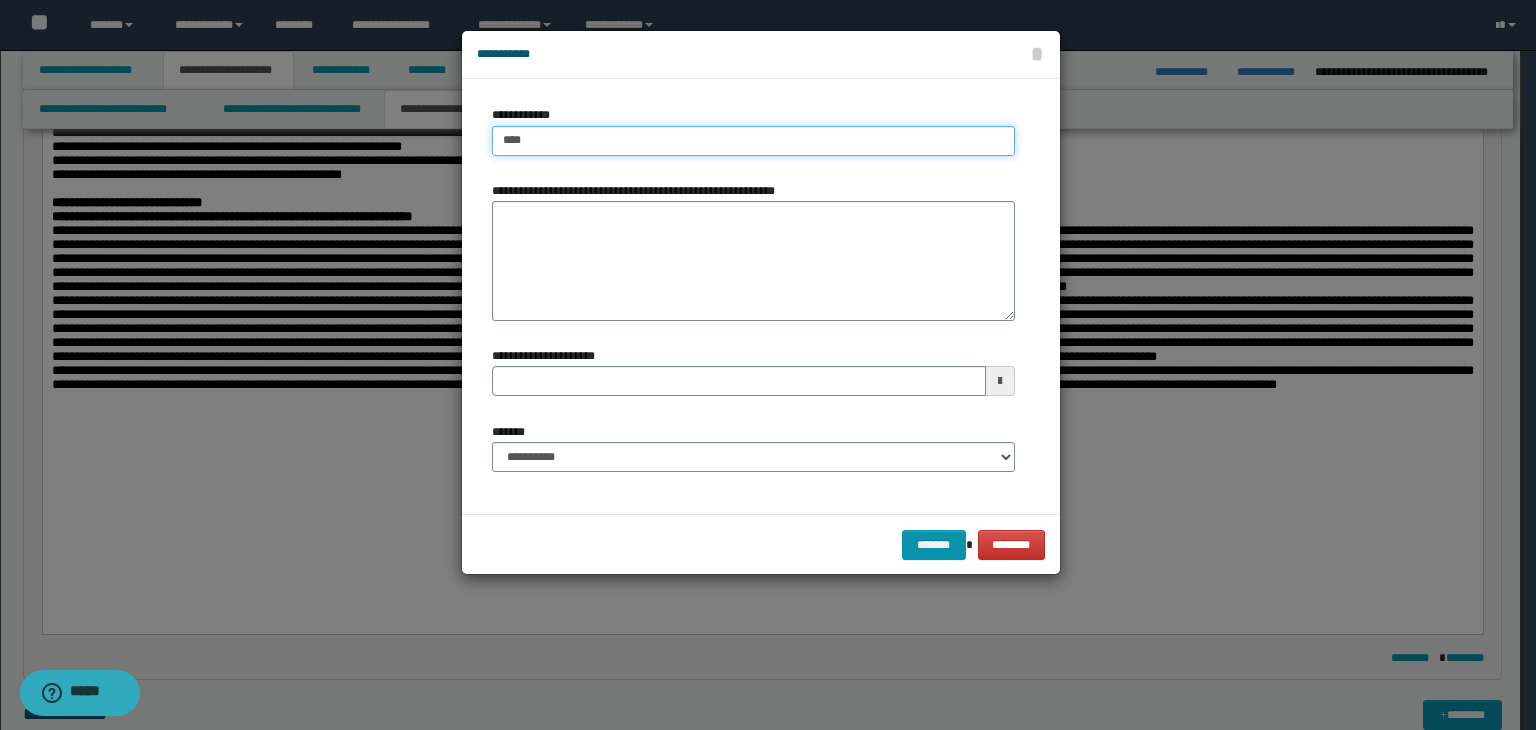 type on "****" 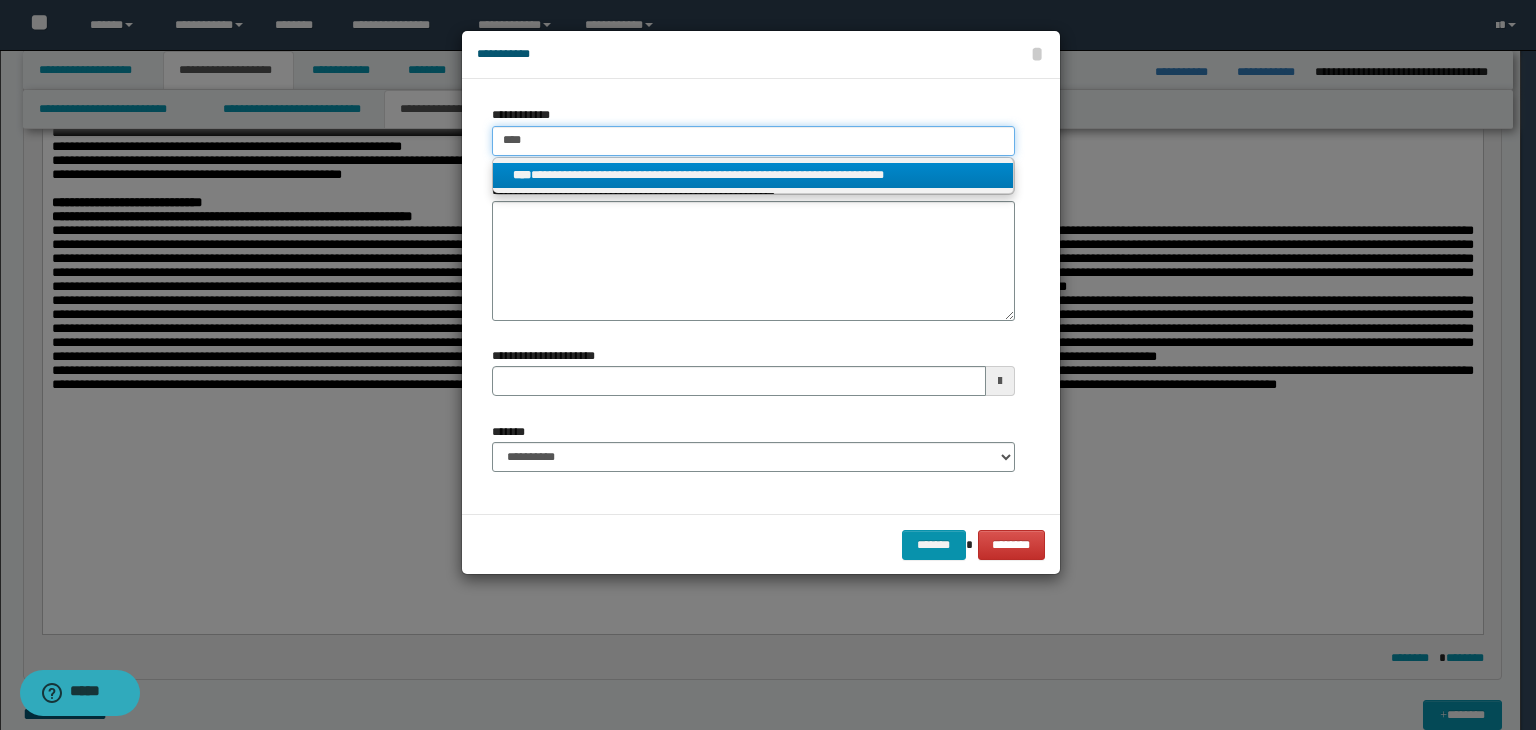 type on "****" 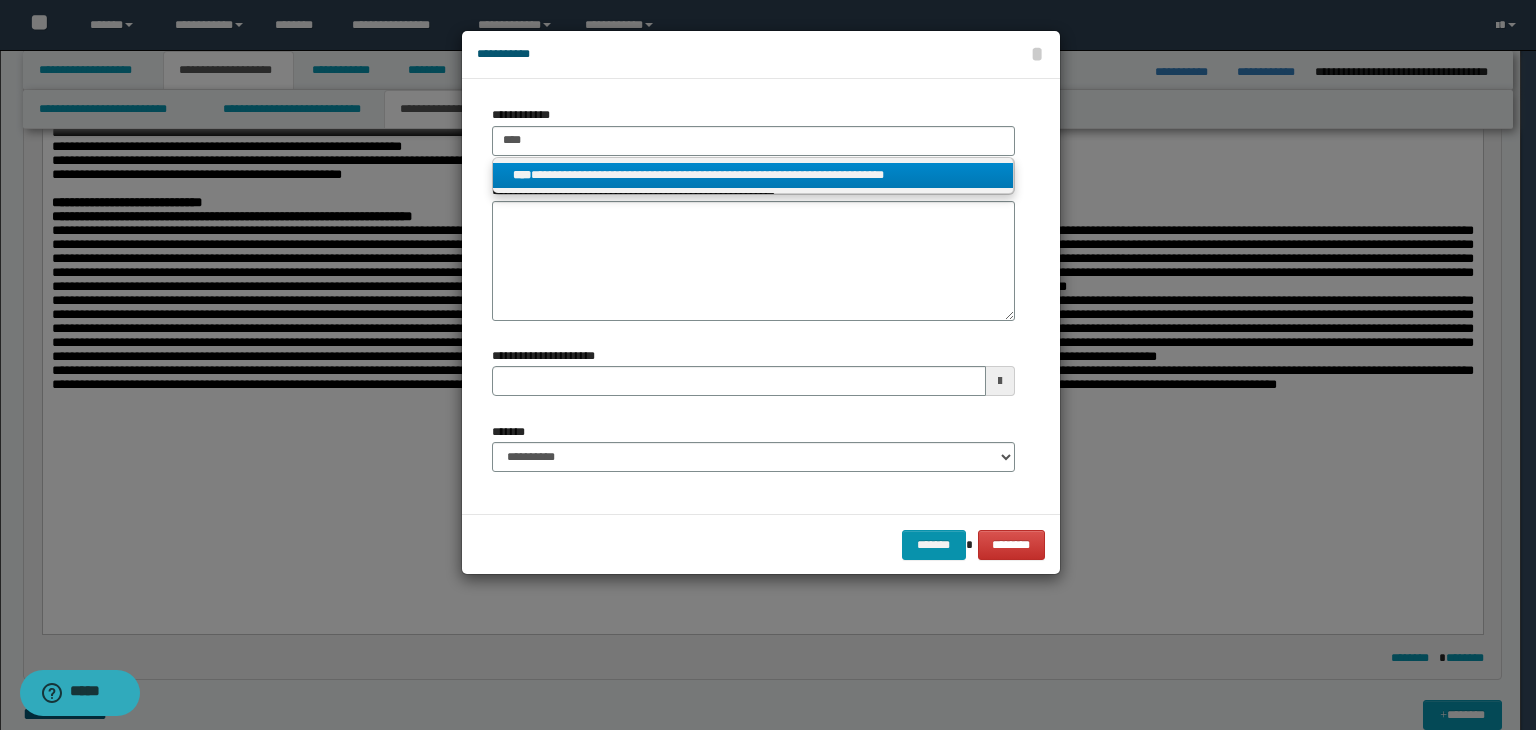 click on "**********" at bounding box center (753, 175) 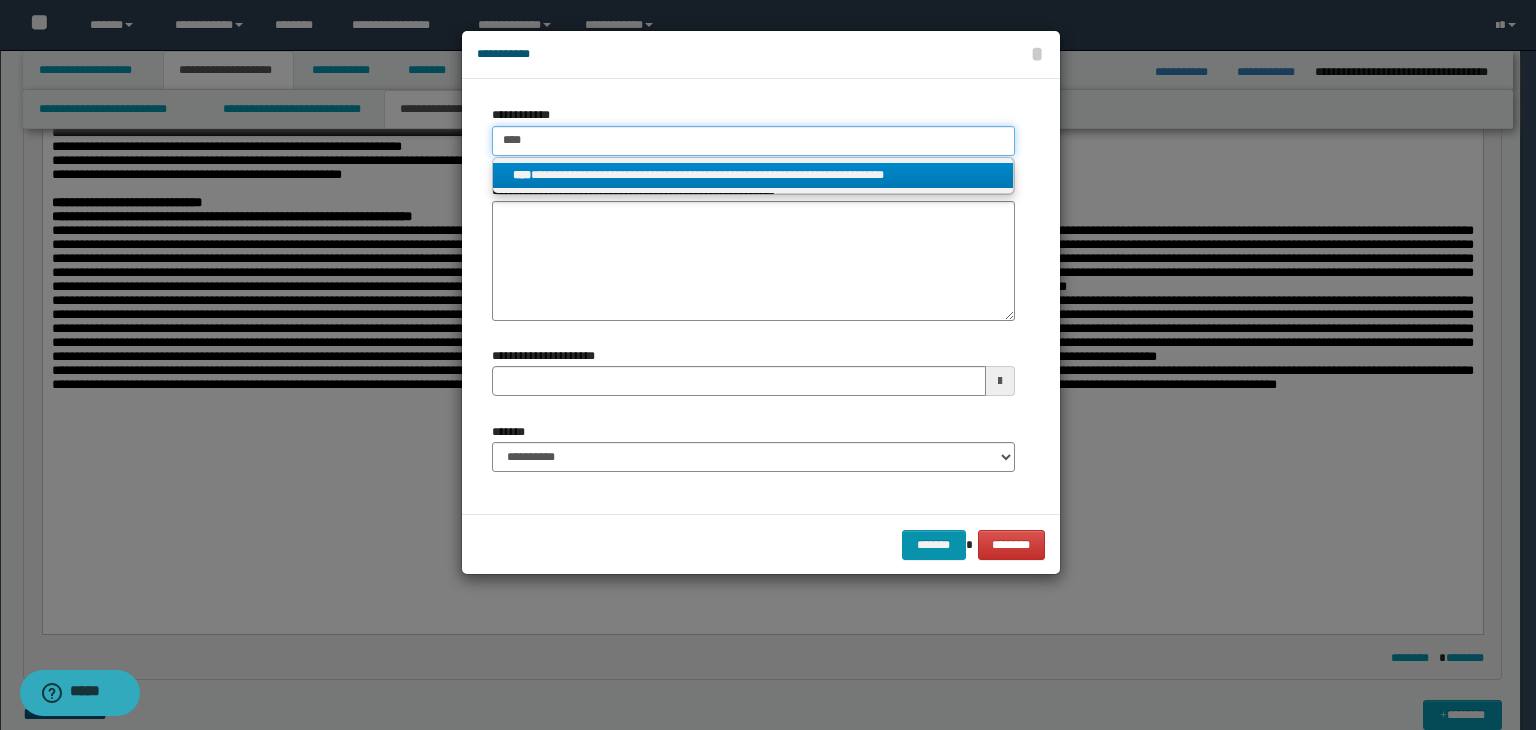 type 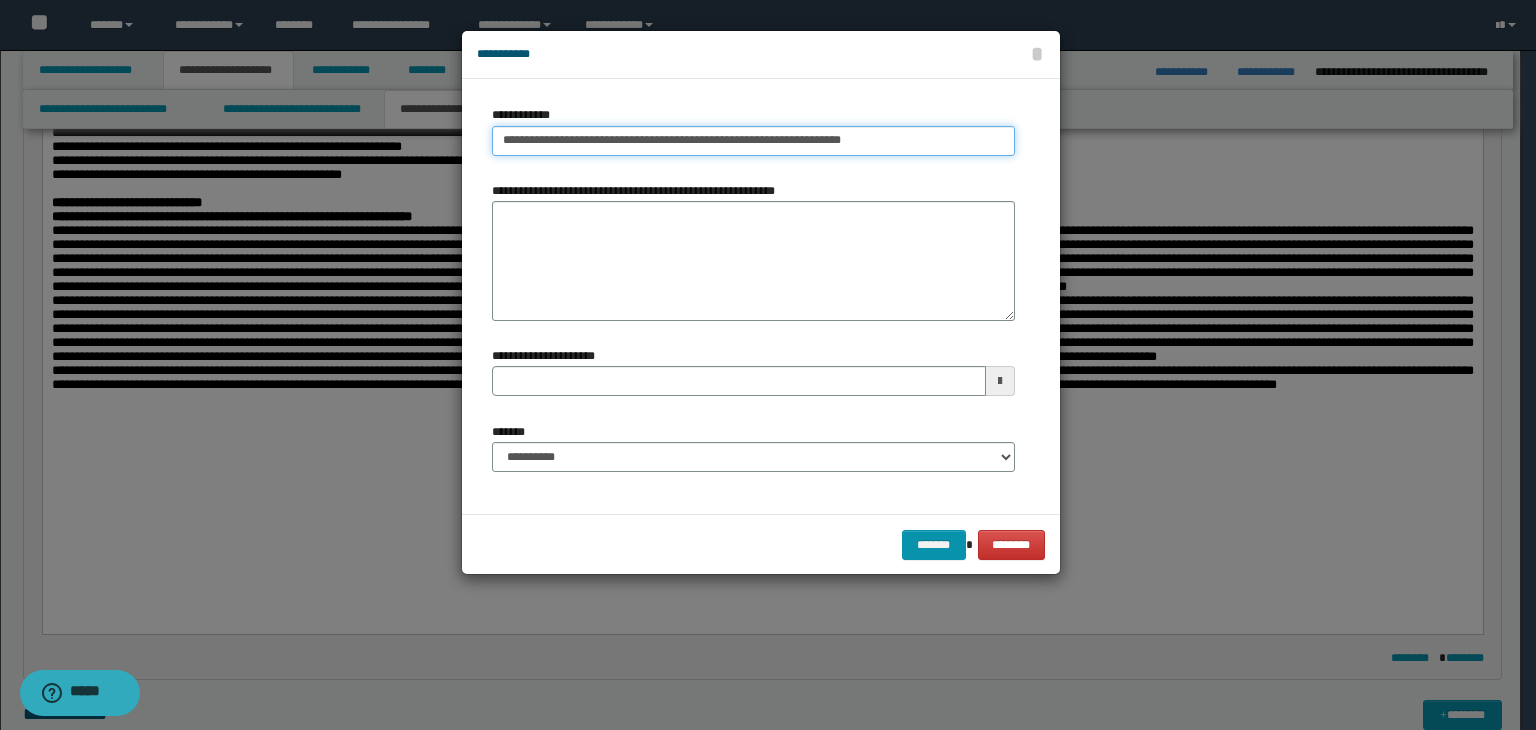 type 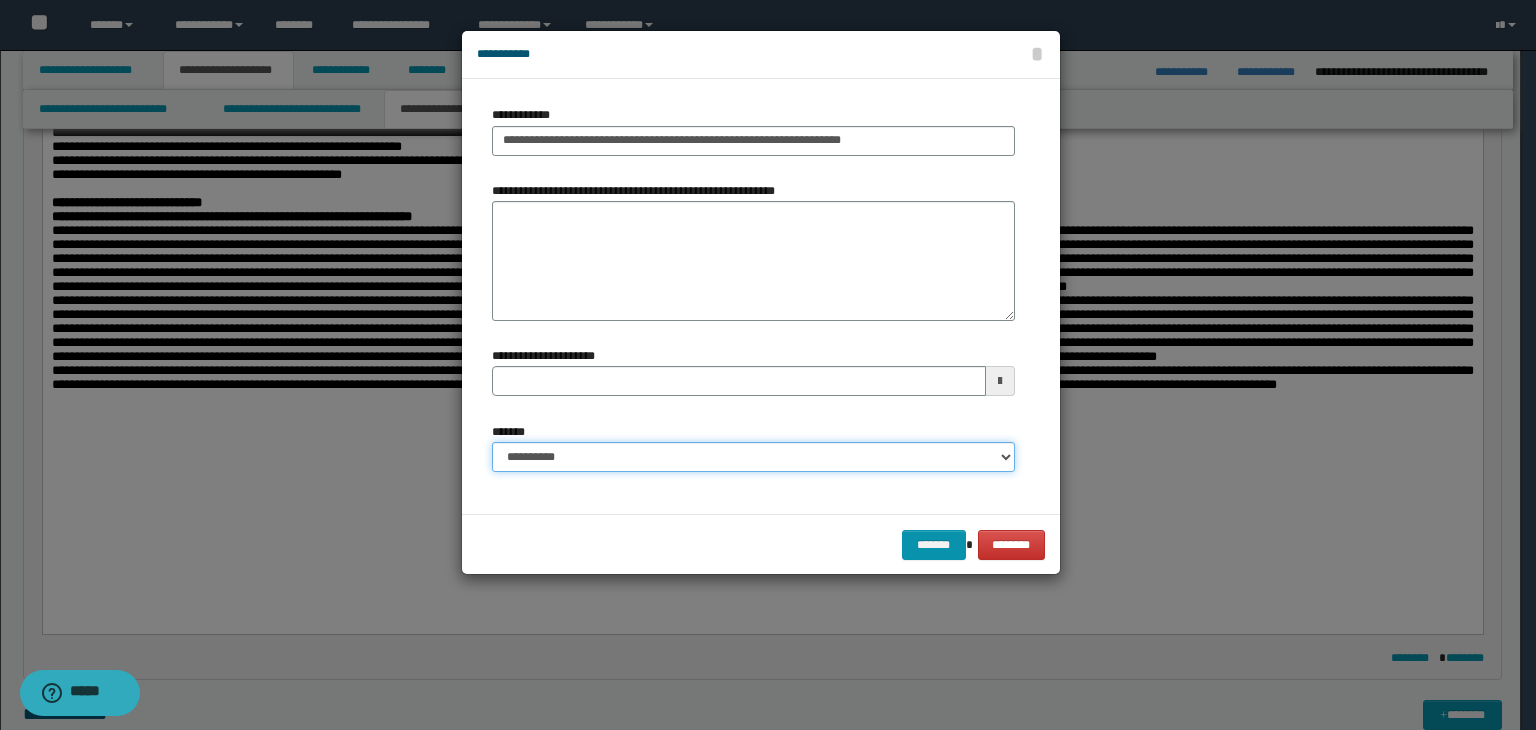 click on "**********" at bounding box center [753, 457] 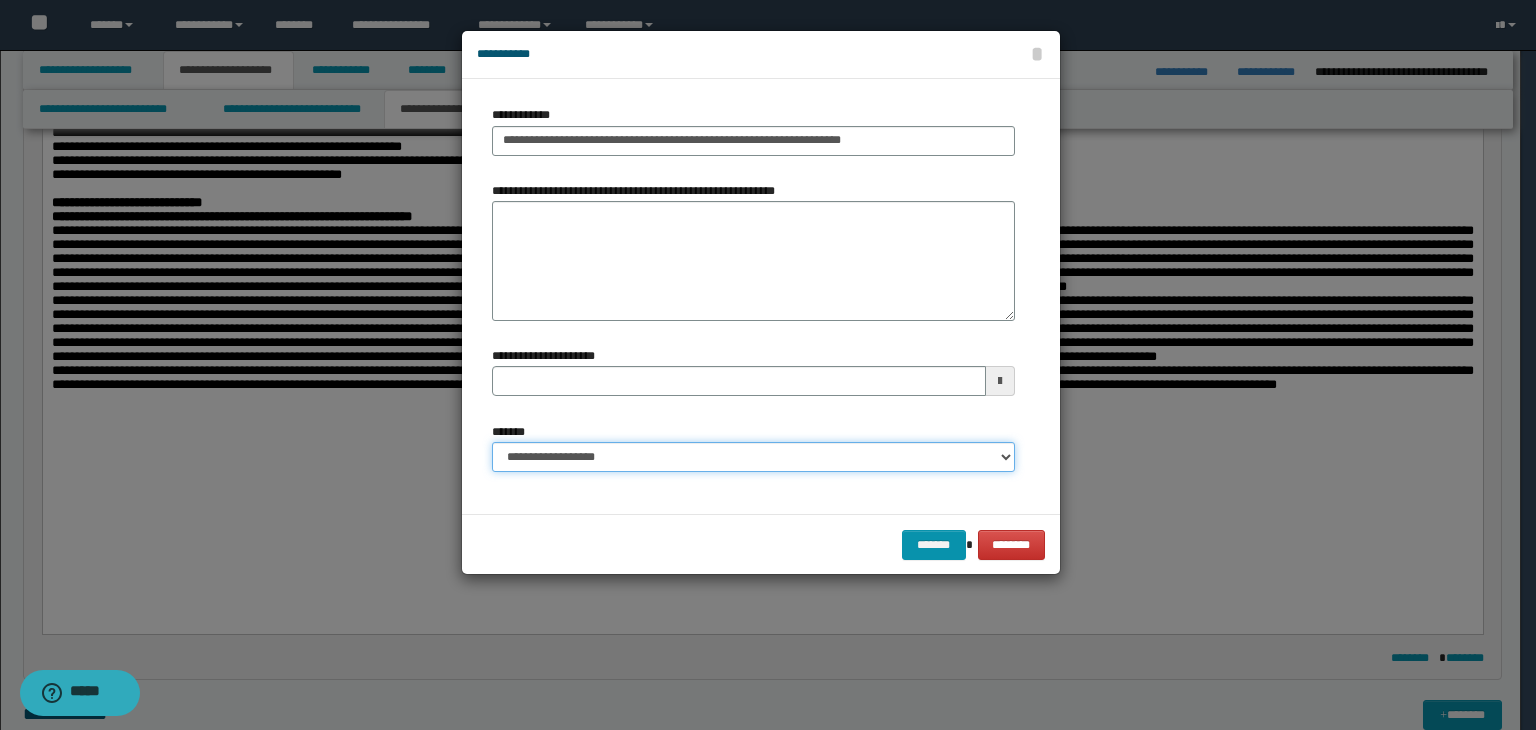 click on "**********" at bounding box center (753, 457) 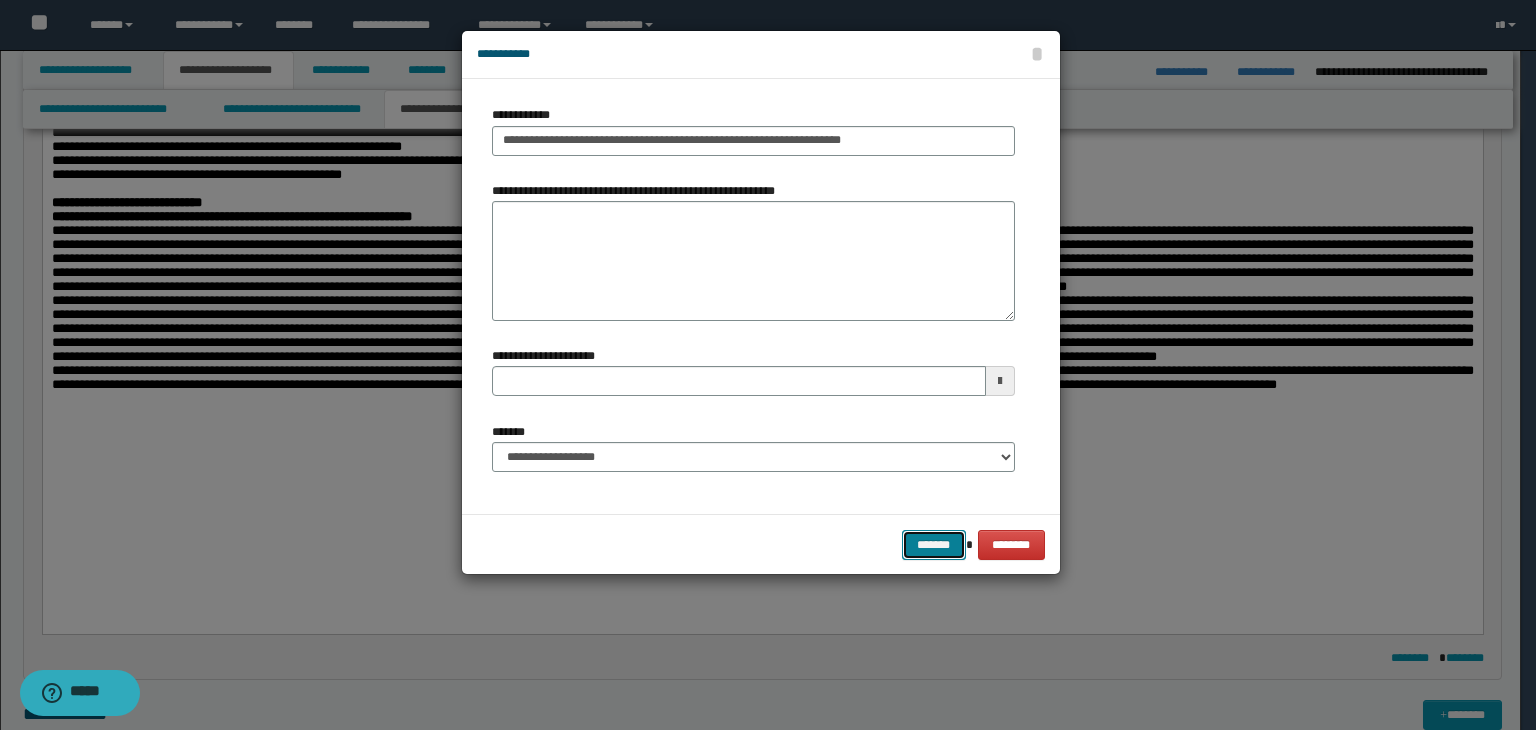 click on "*******" at bounding box center [934, 545] 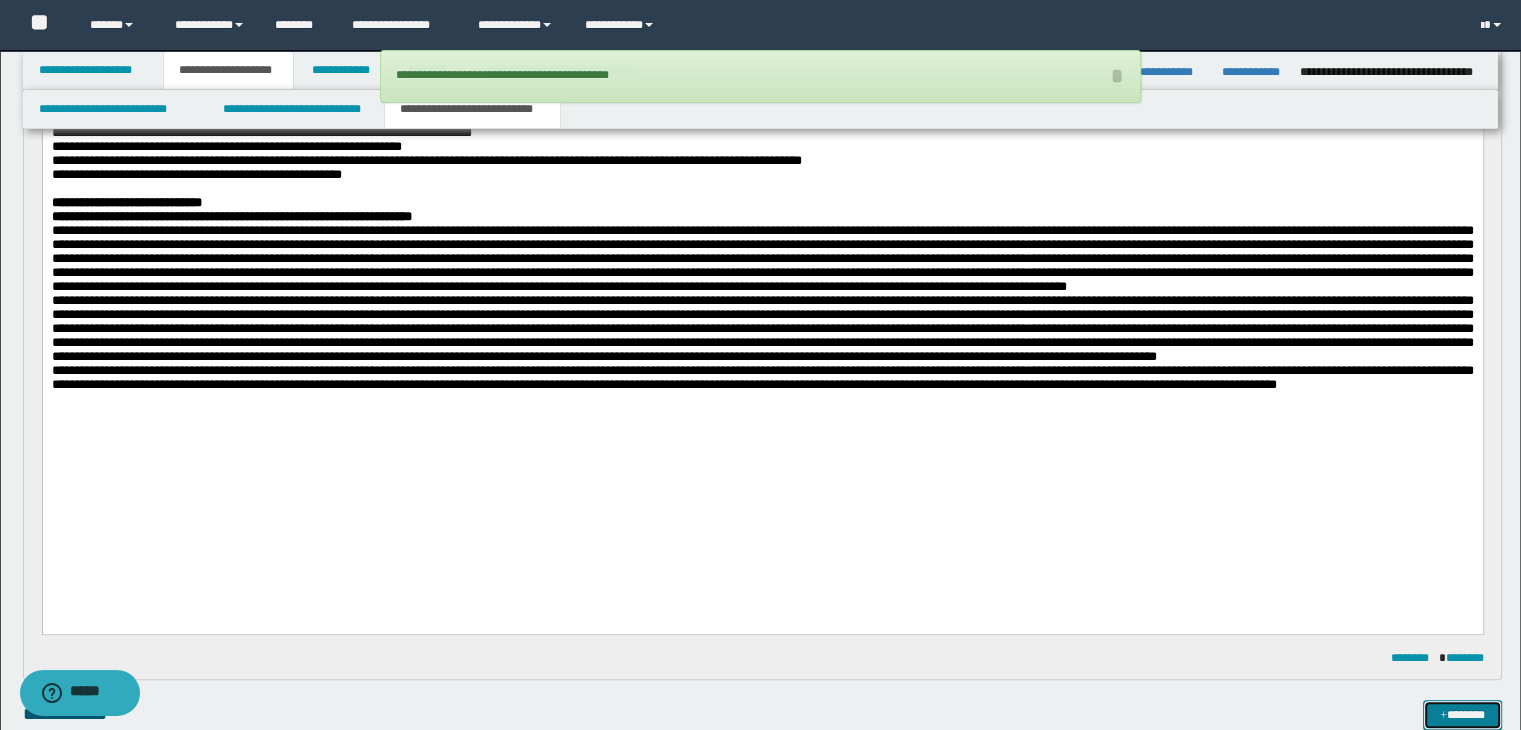 click on "*******" at bounding box center [1462, 715] 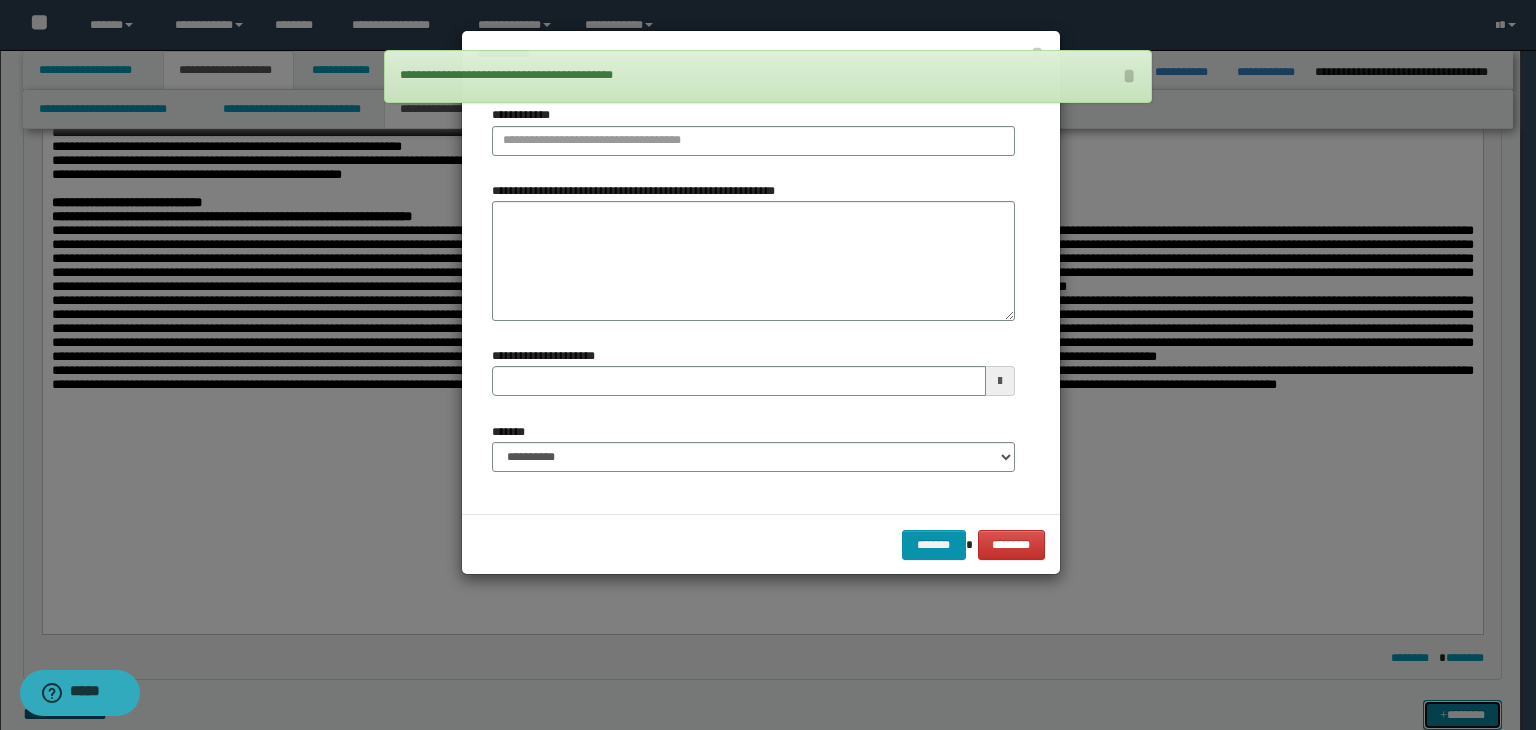 type 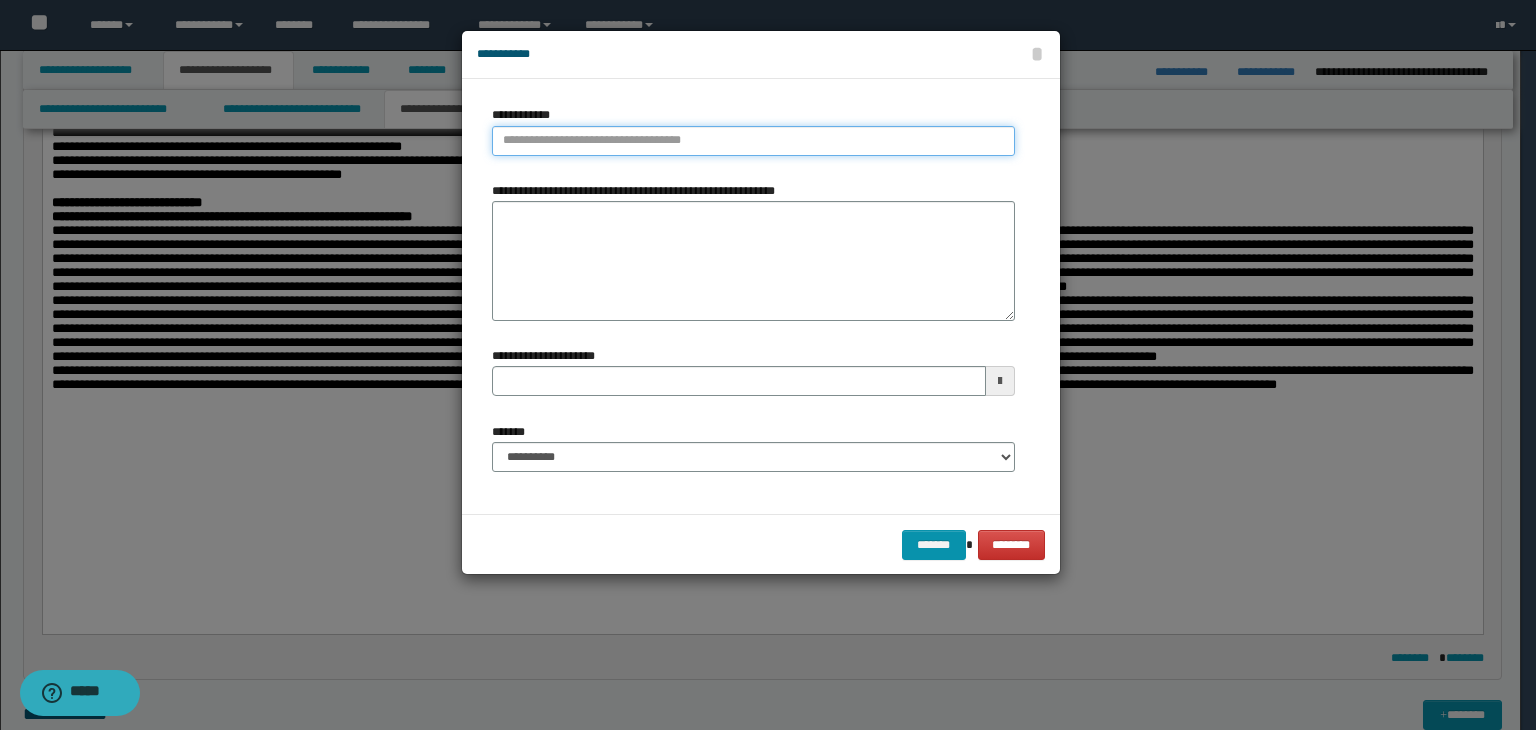 type on "**********" 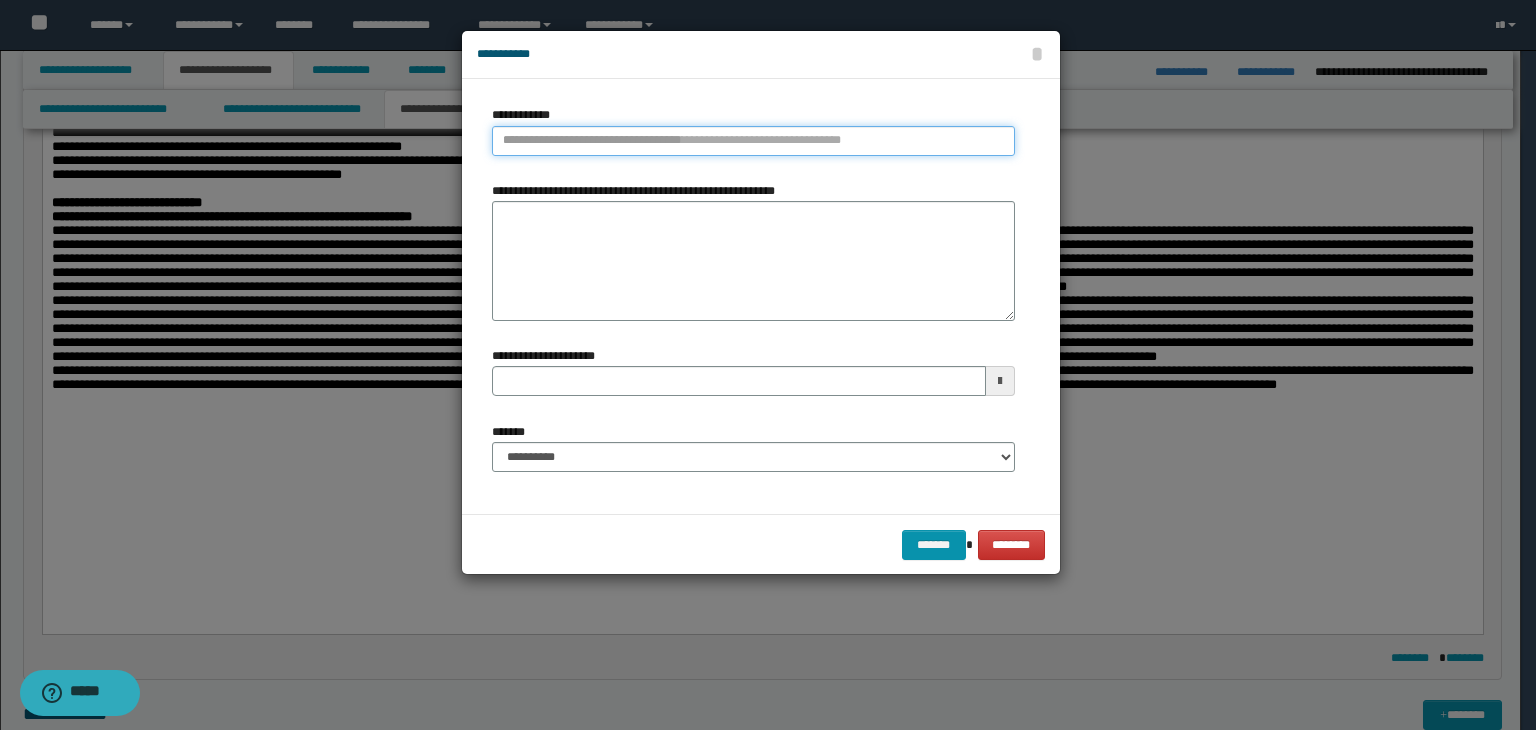 click on "**********" at bounding box center (753, 141) 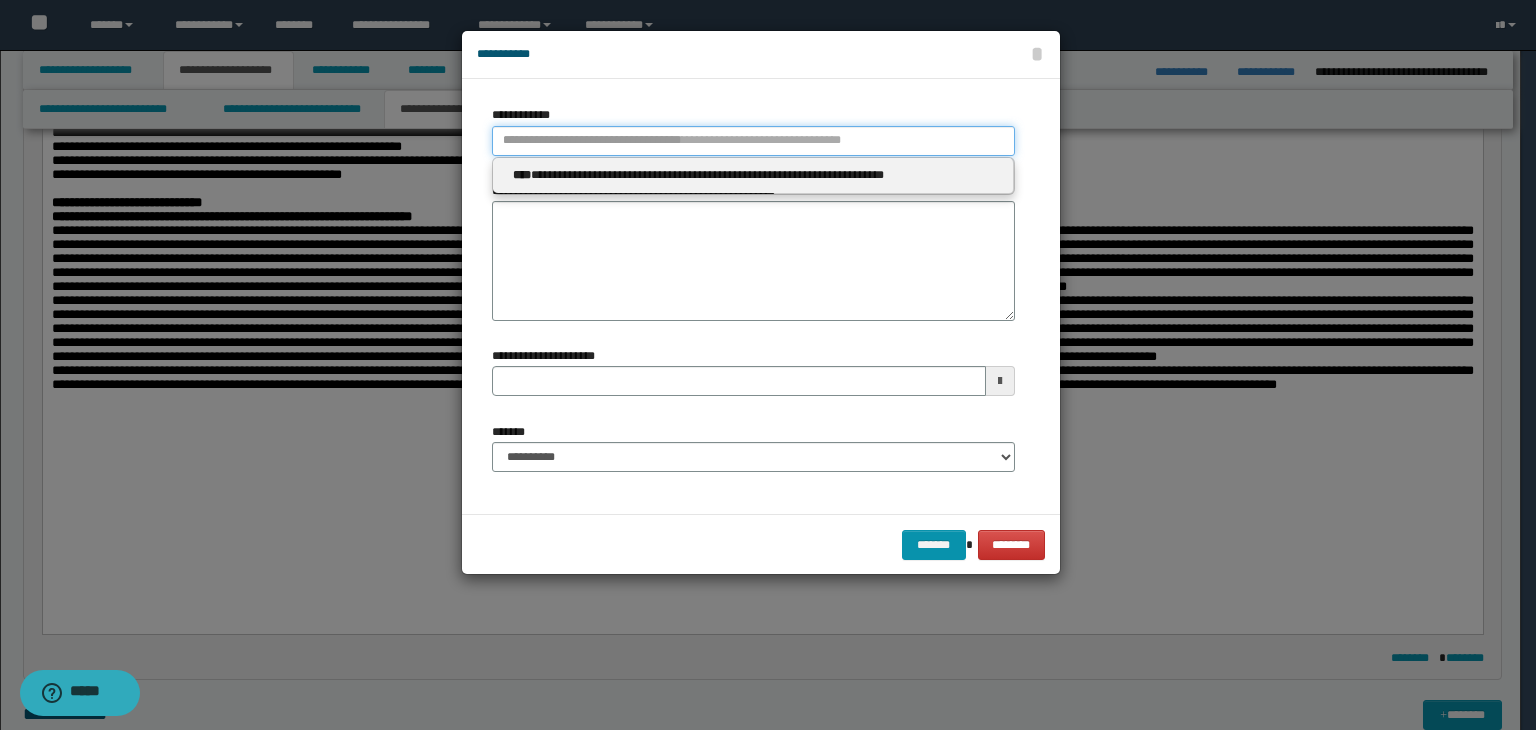 type 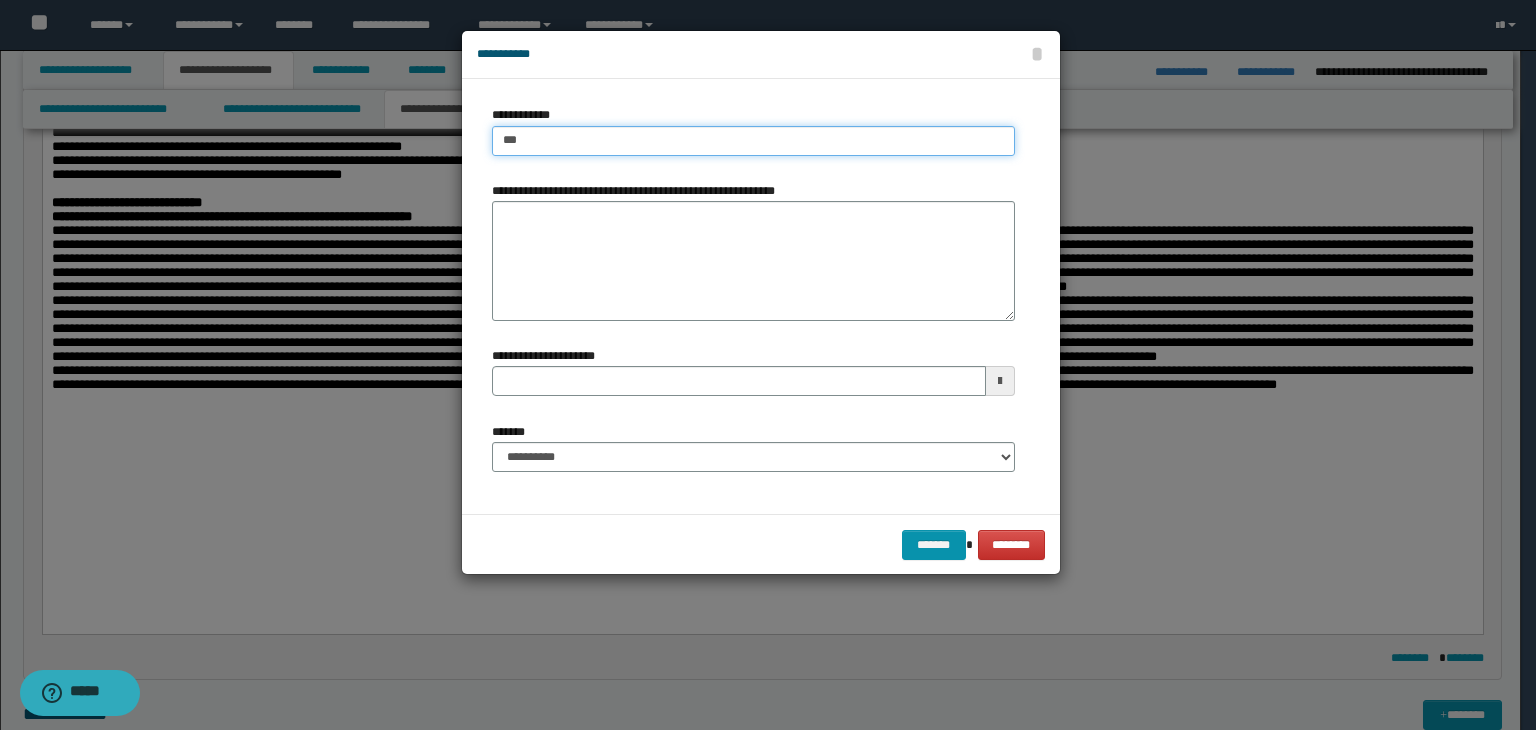 type on "****" 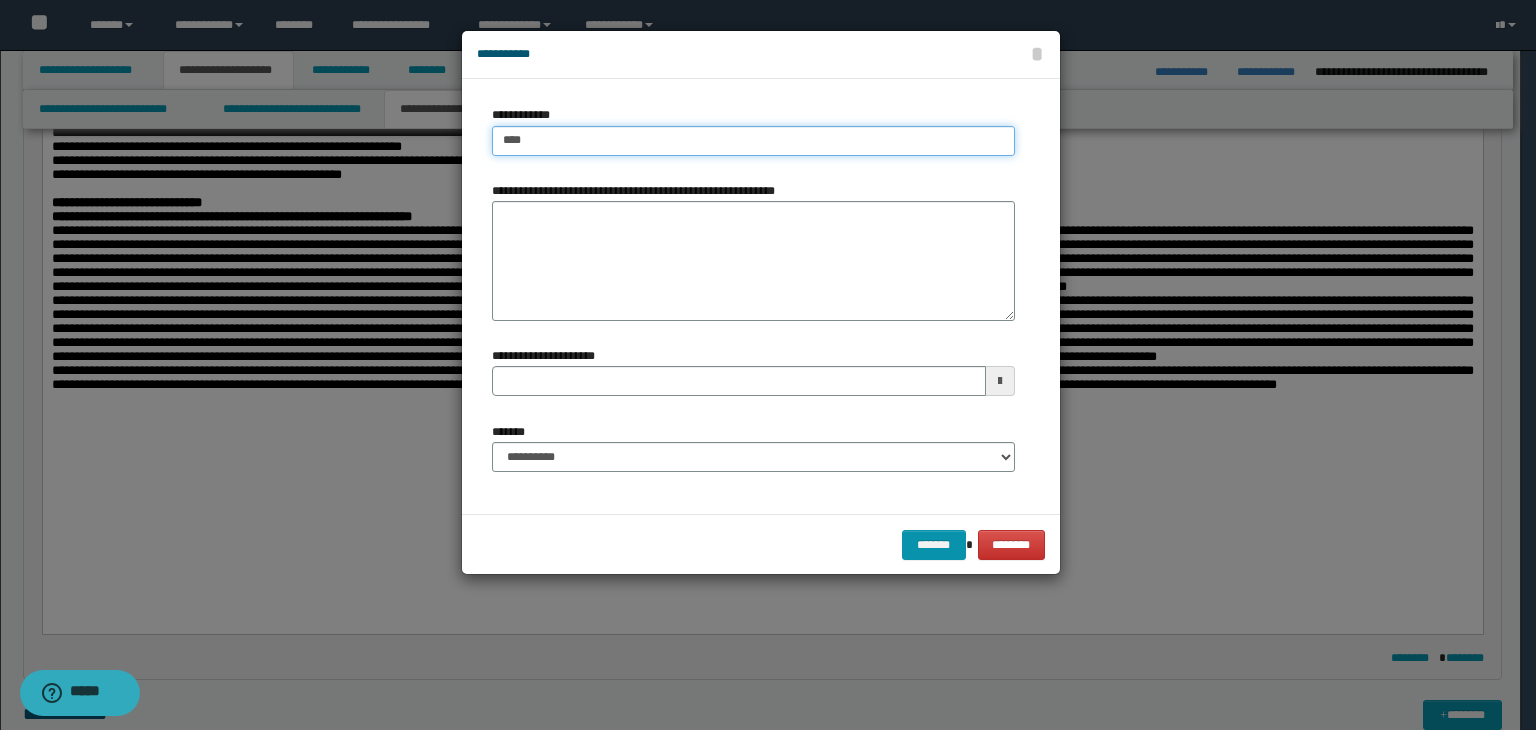 type on "****" 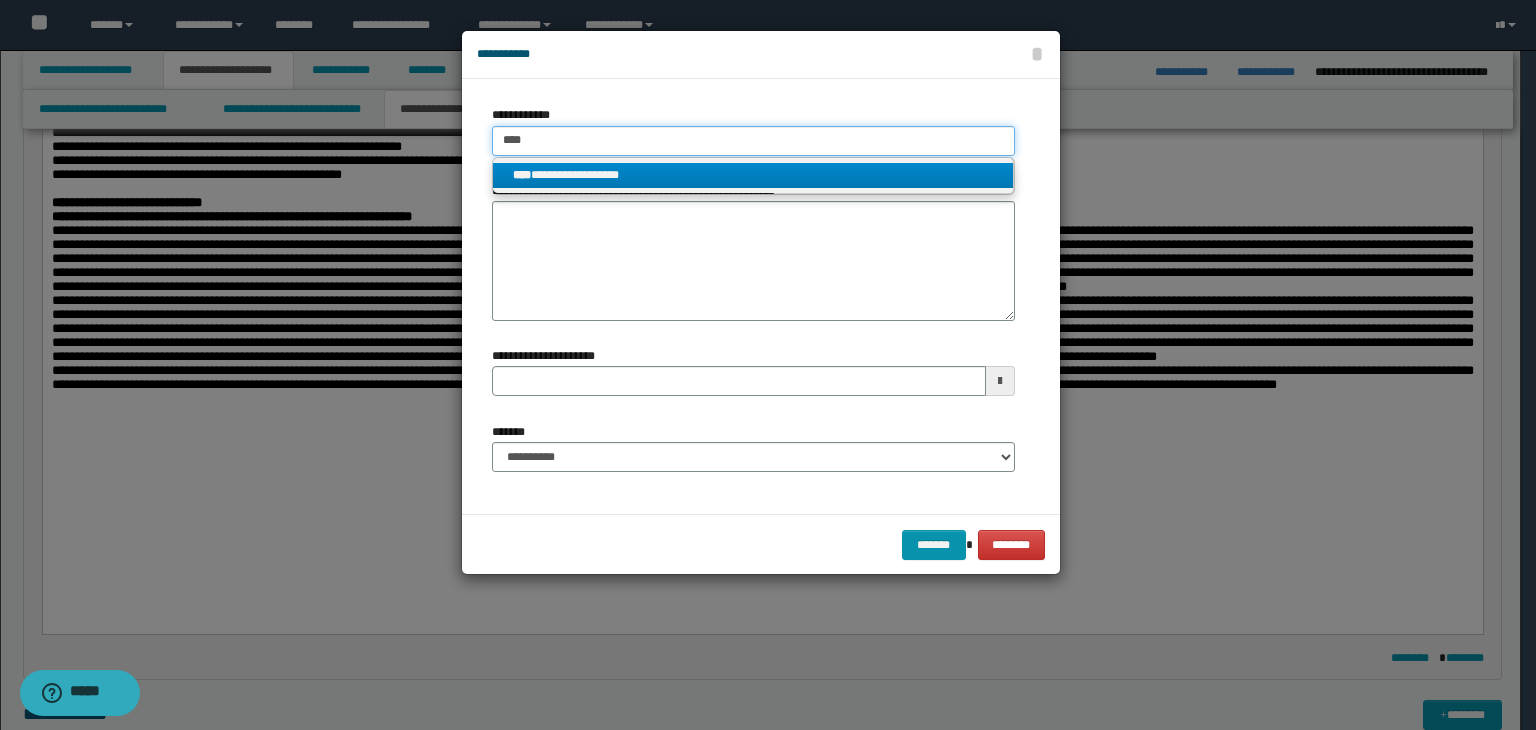 type on "****" 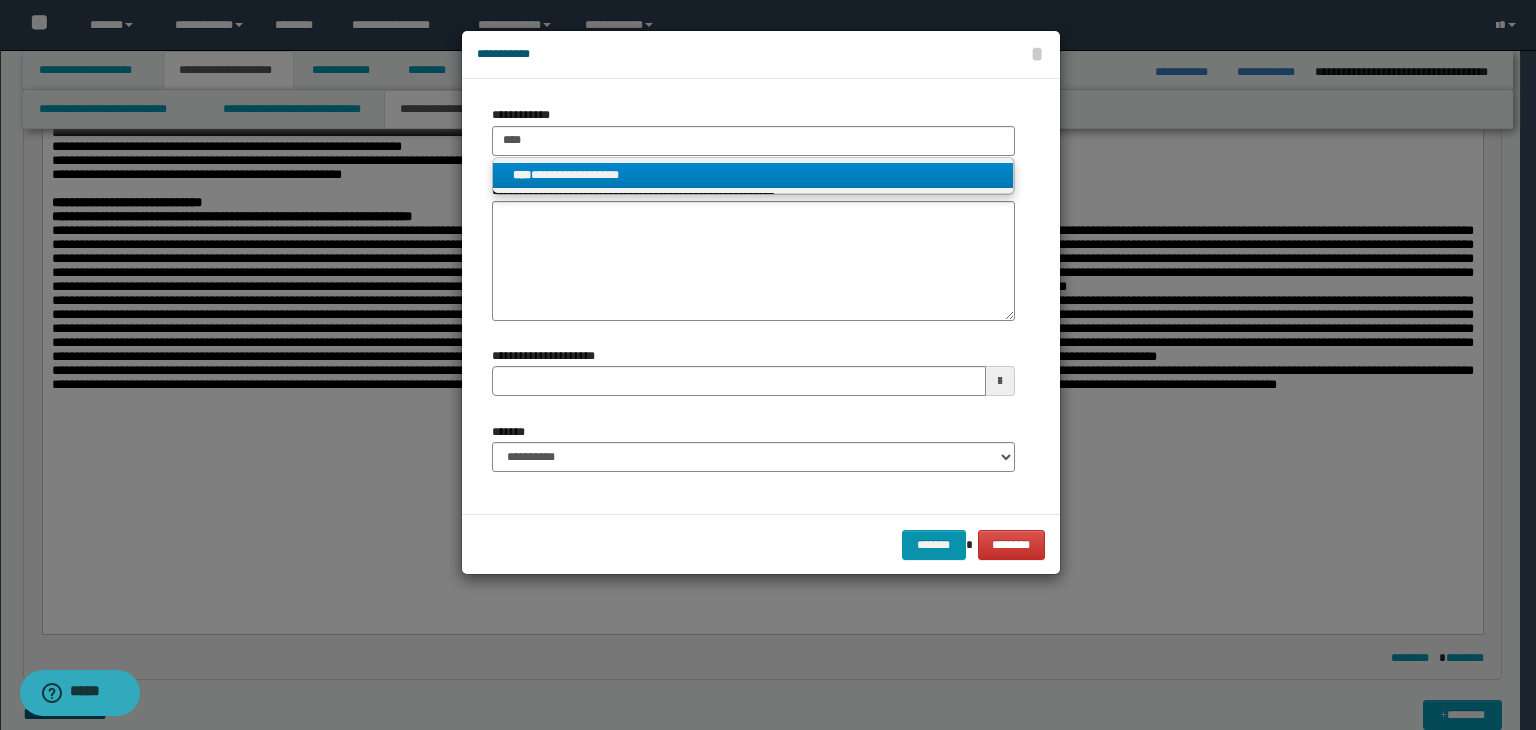 click on "**********" at bounding box center [753, 175] 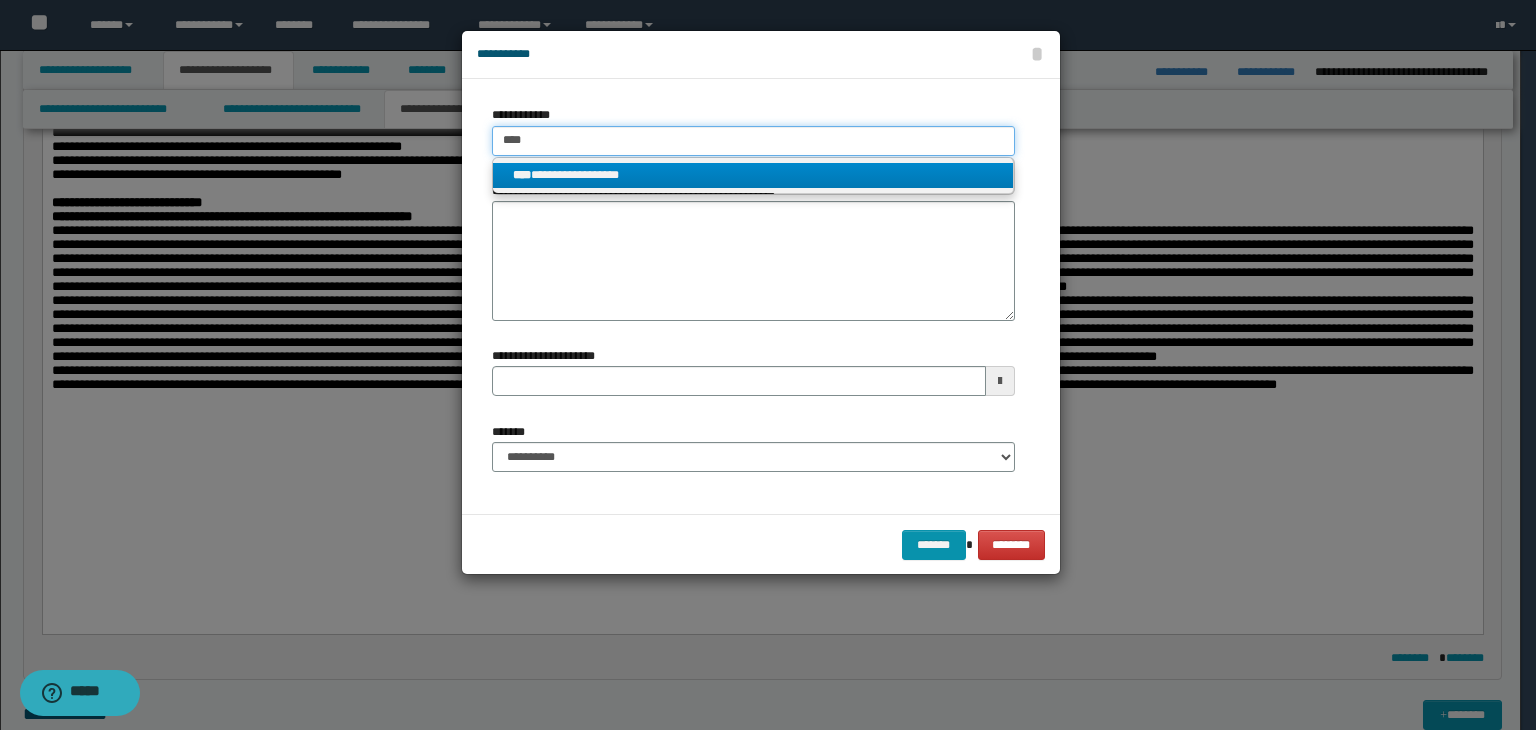 type 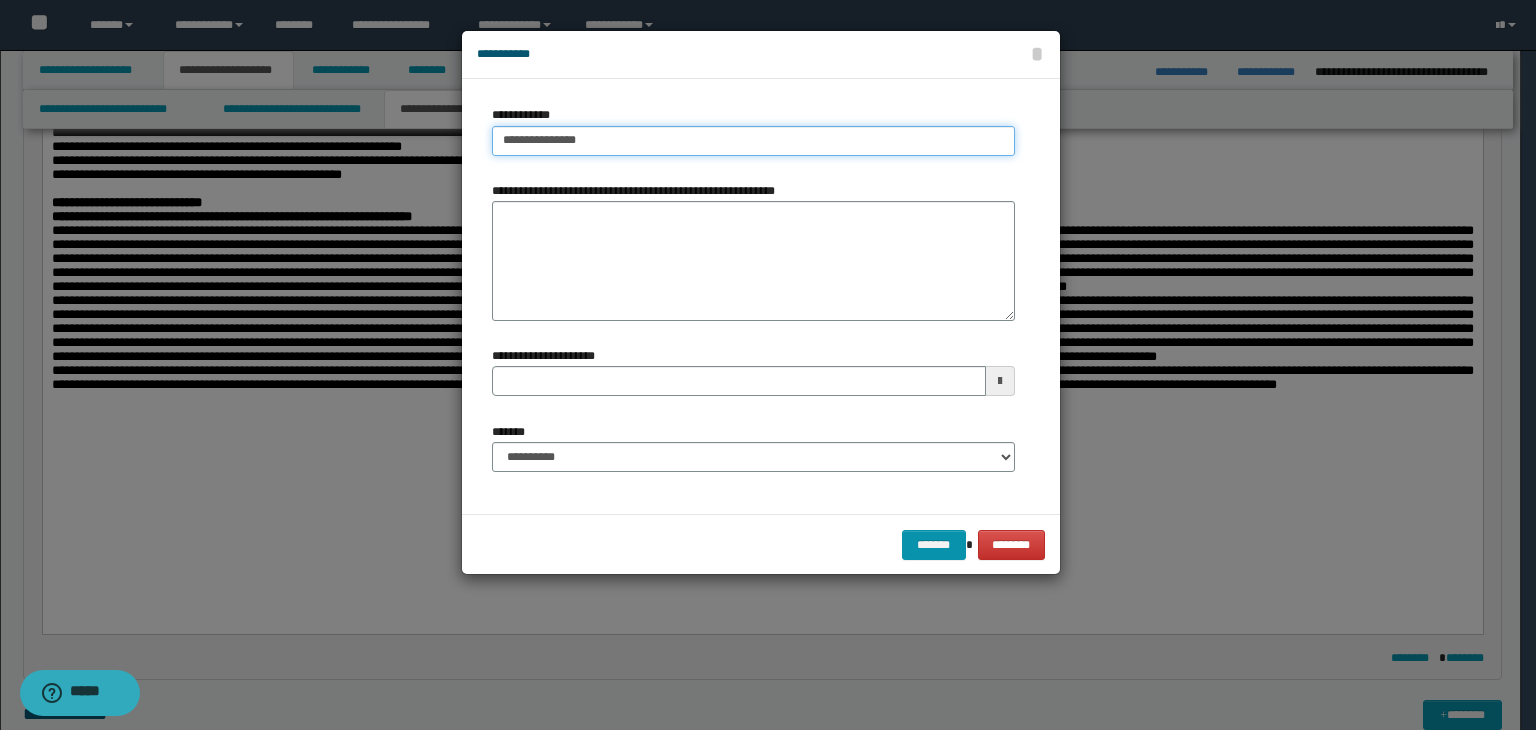 type 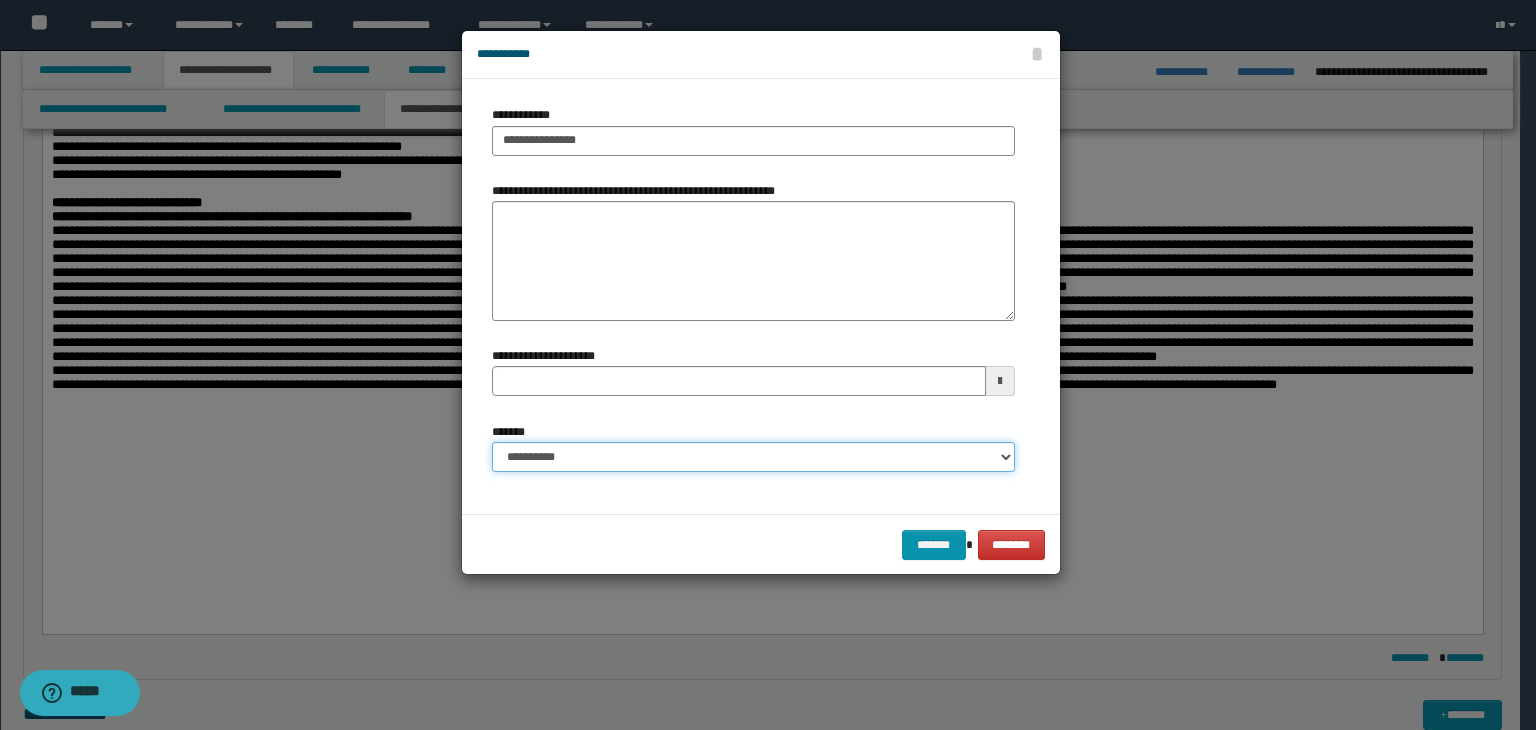 click on "**********" at bounding box center [753, 457] 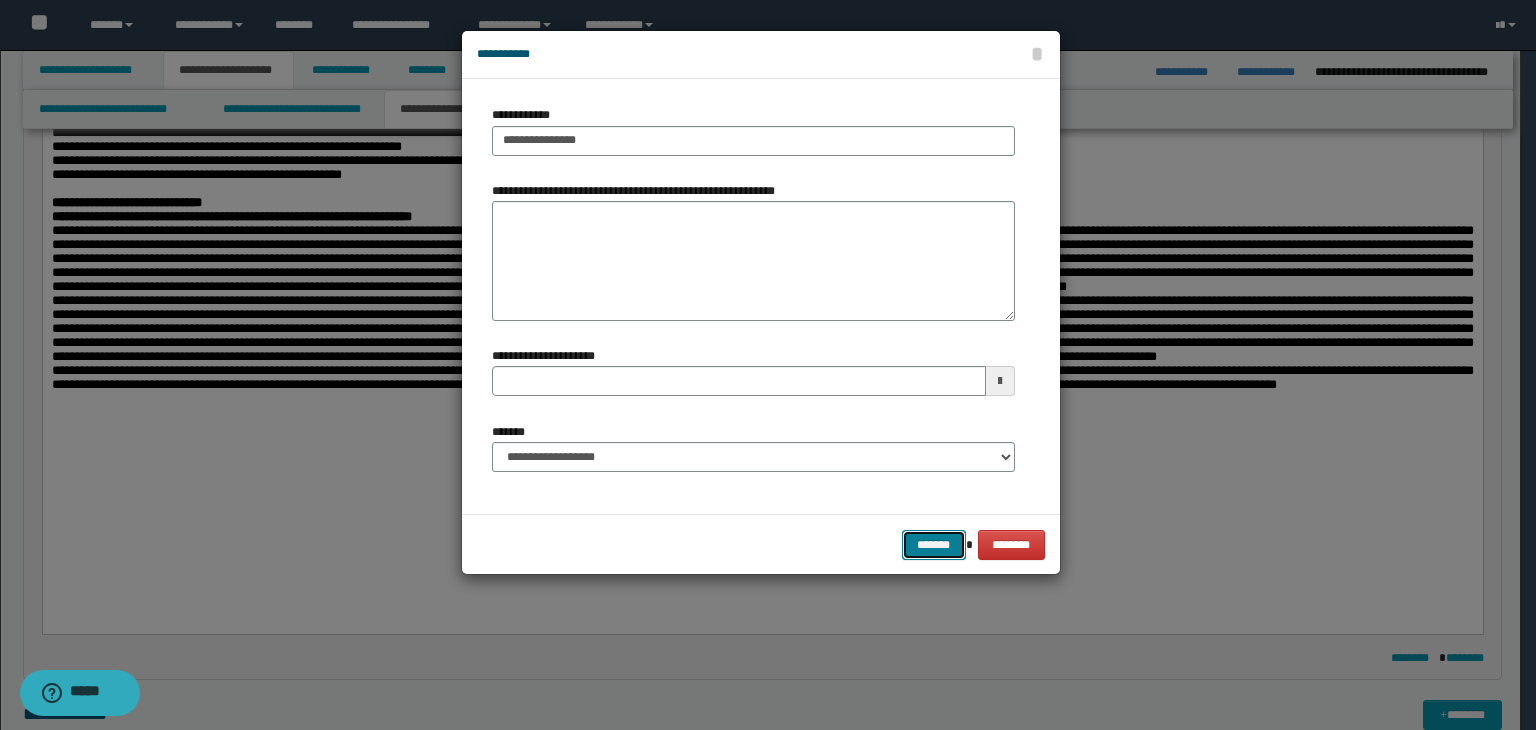 click on "*******" at bounding box center (934, 545) 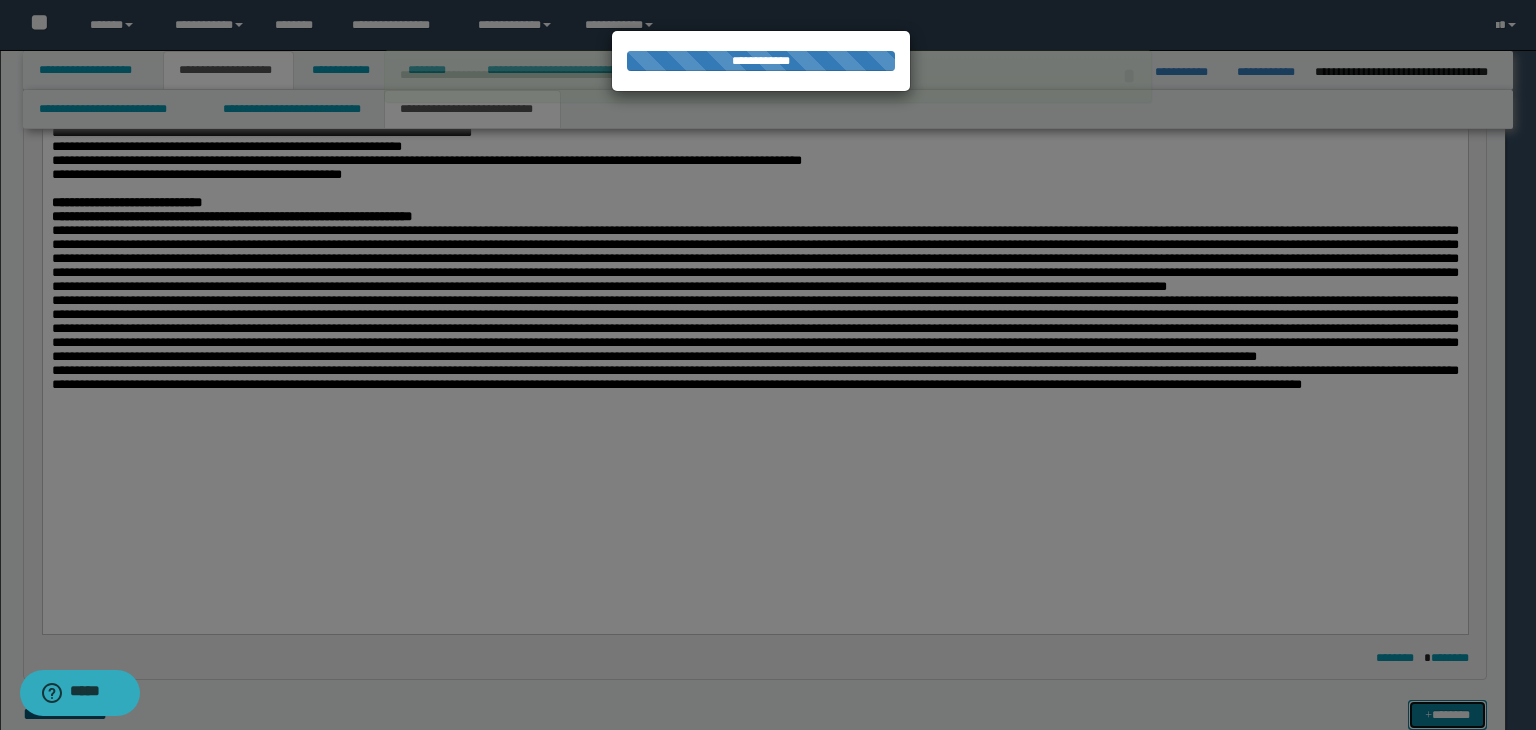 type 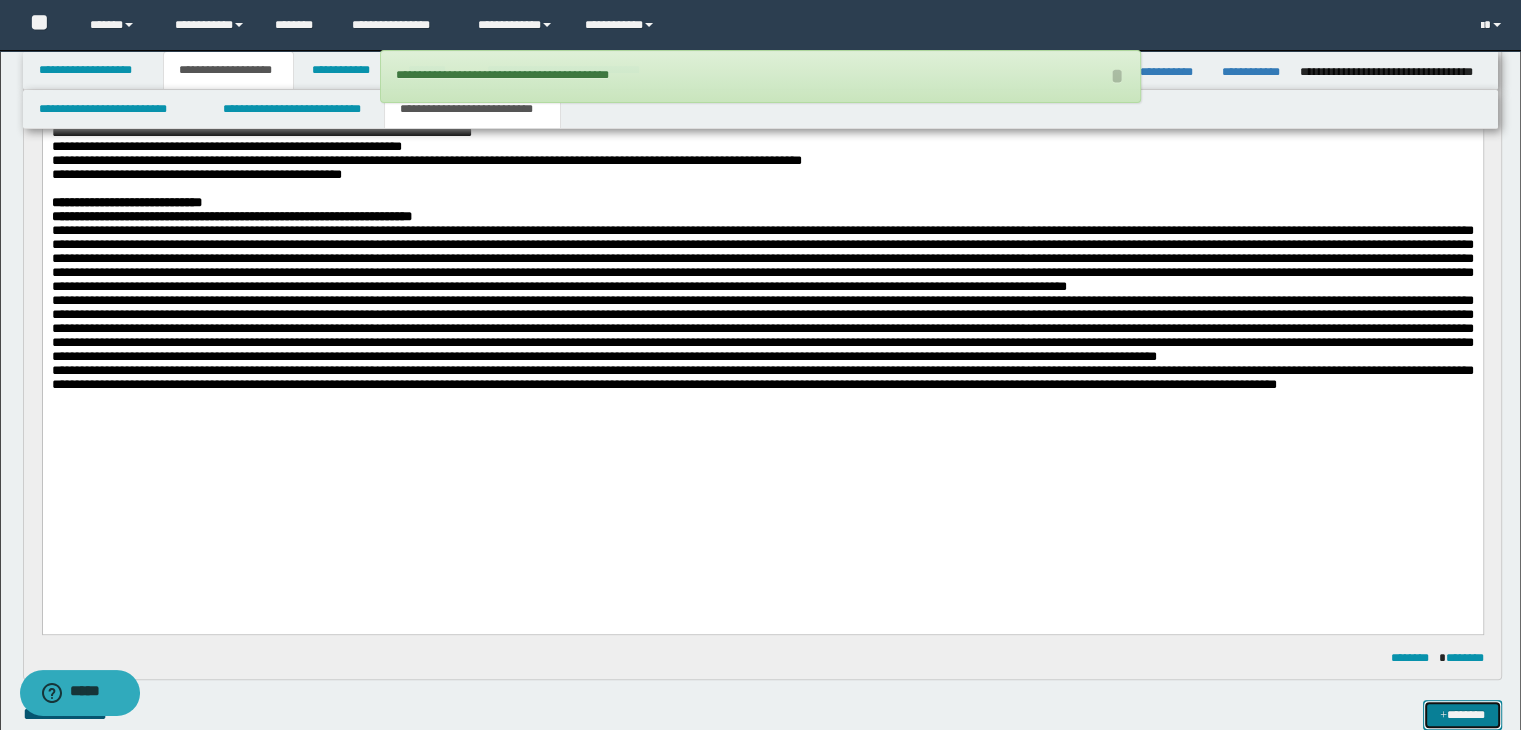 click on "*******" at bounding box center [1462, 715] 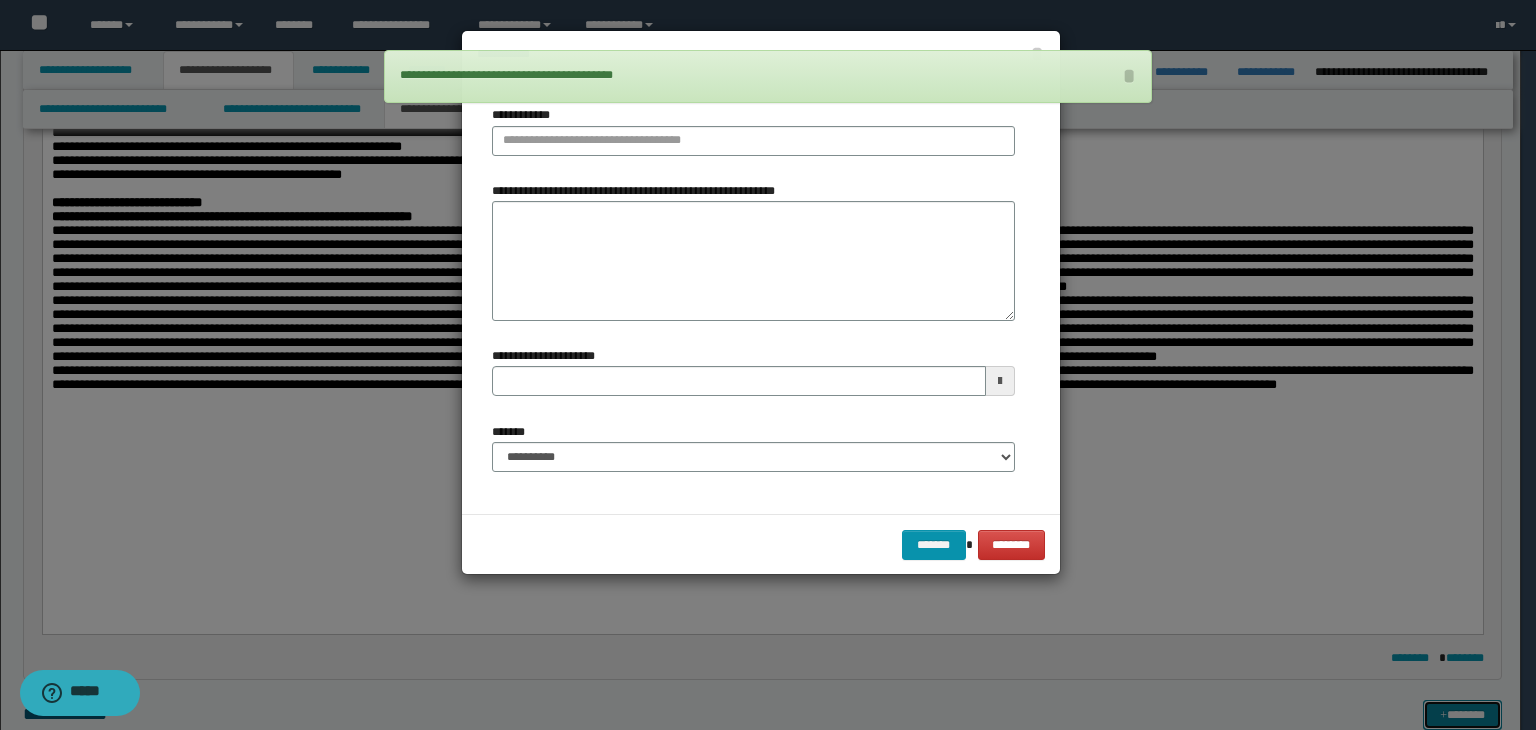 type 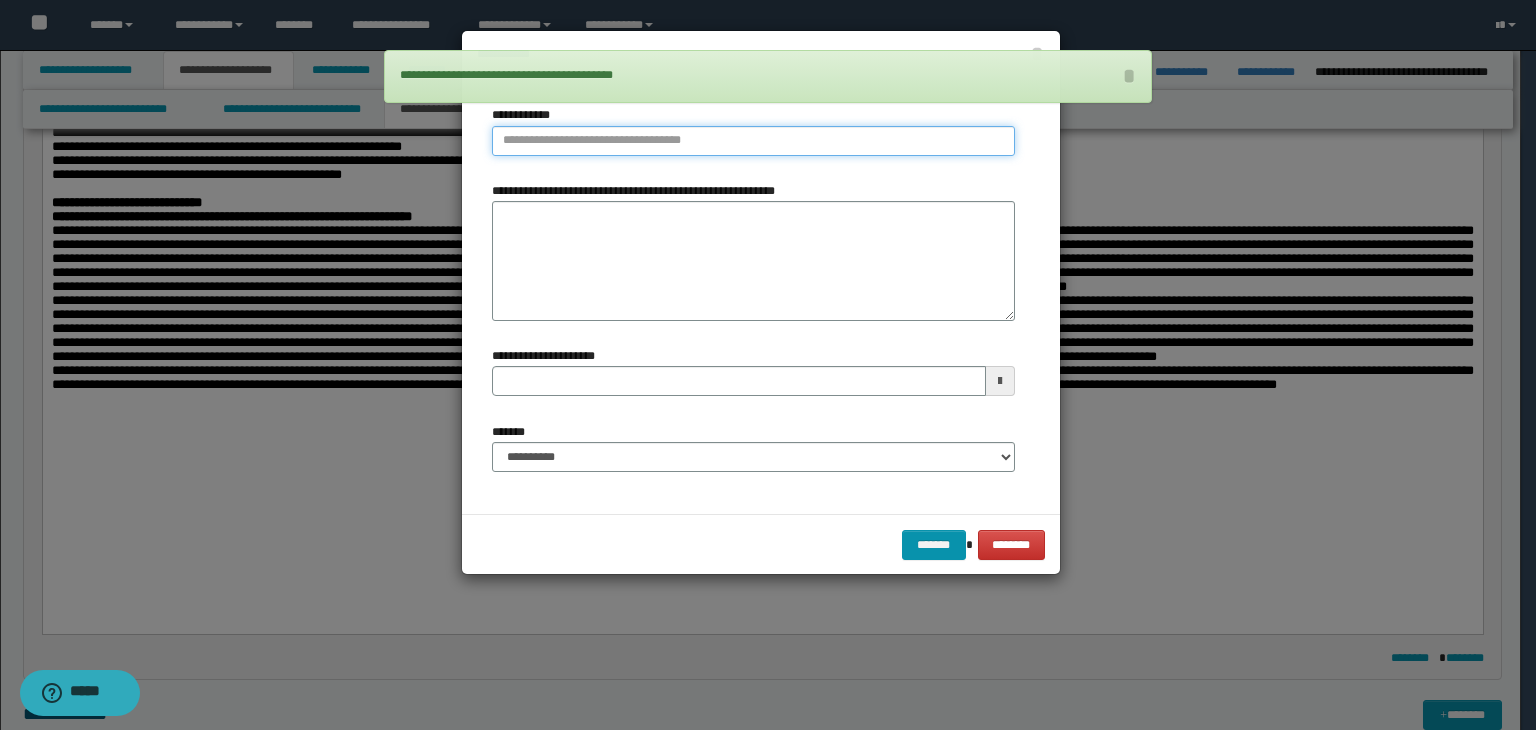 type on "**********" 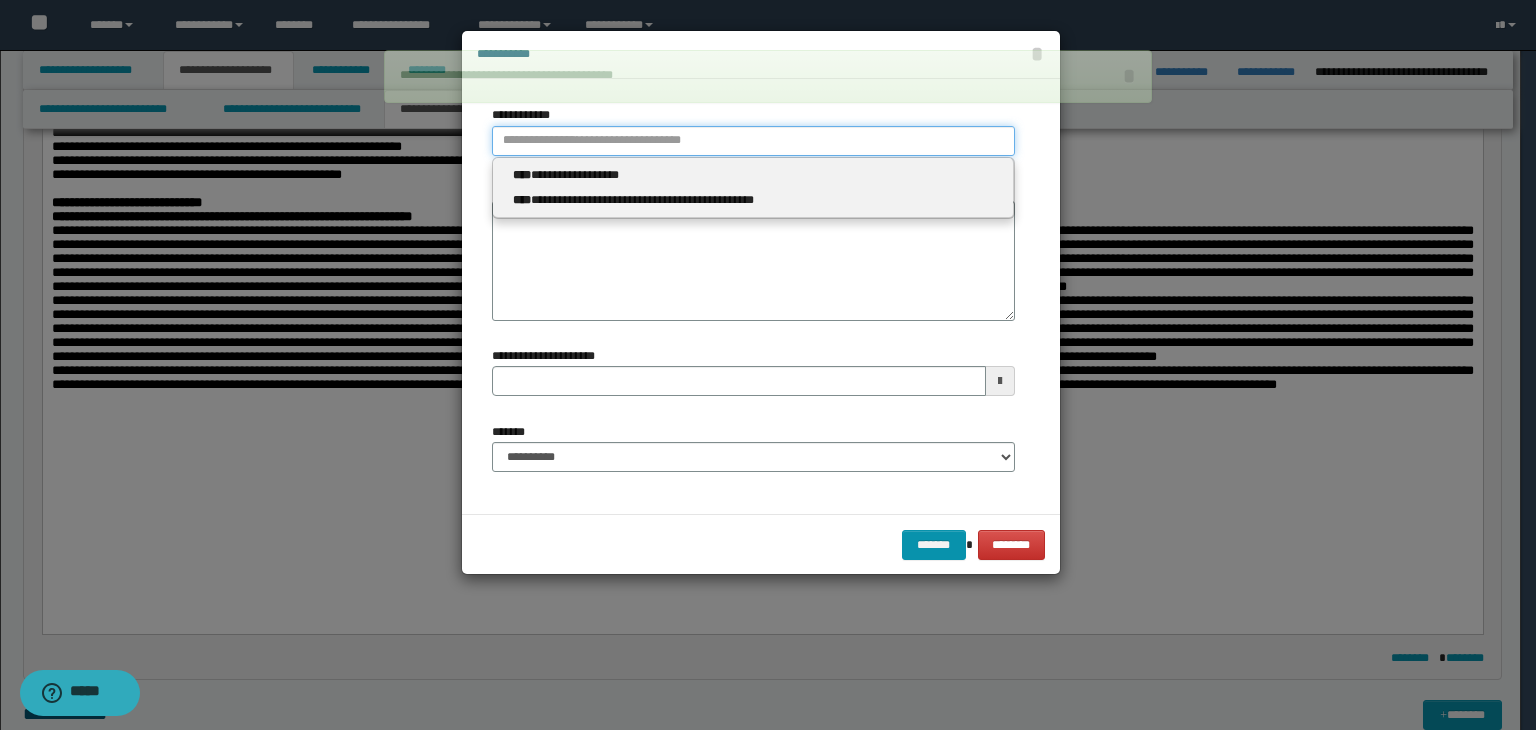 click on "**********" at bounding box center [753, 141] 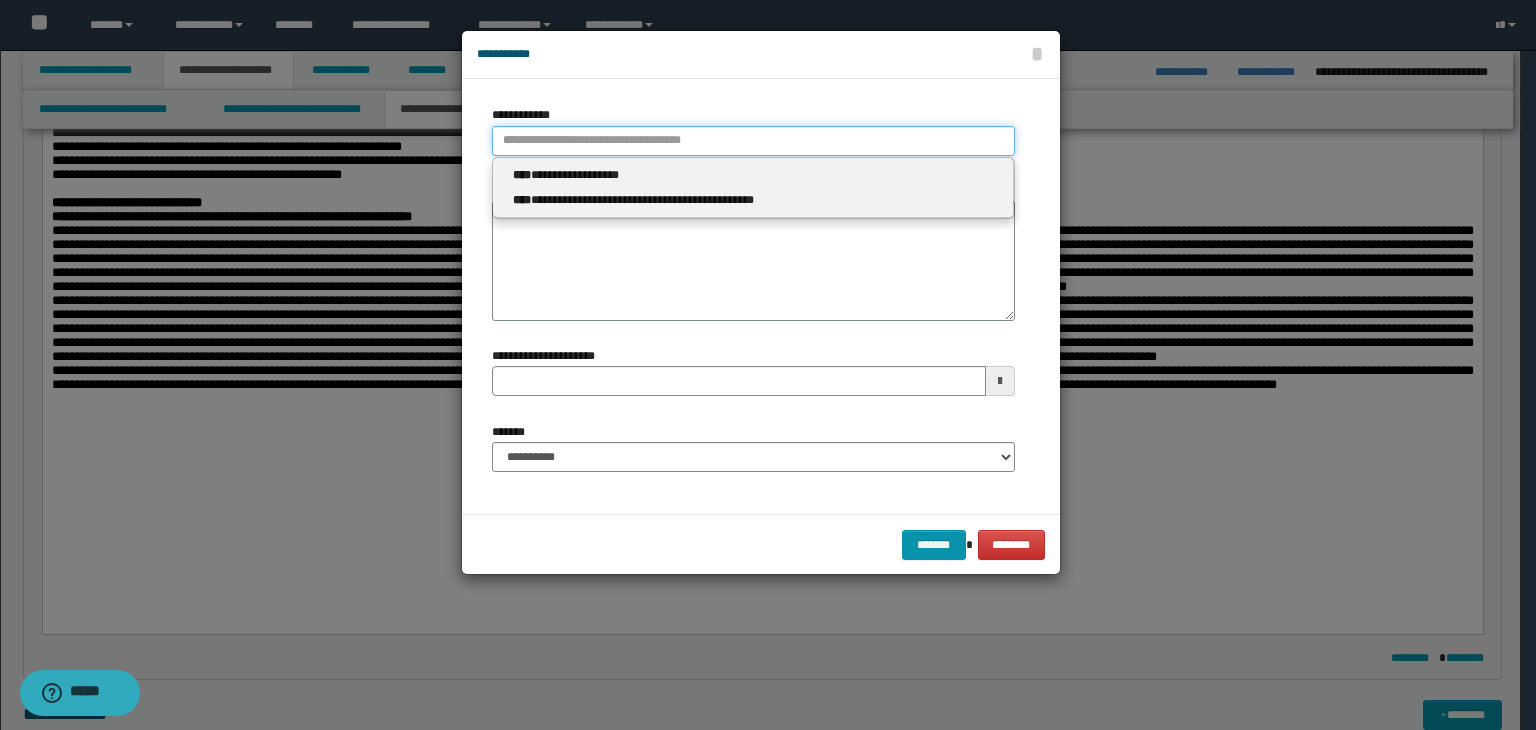 type 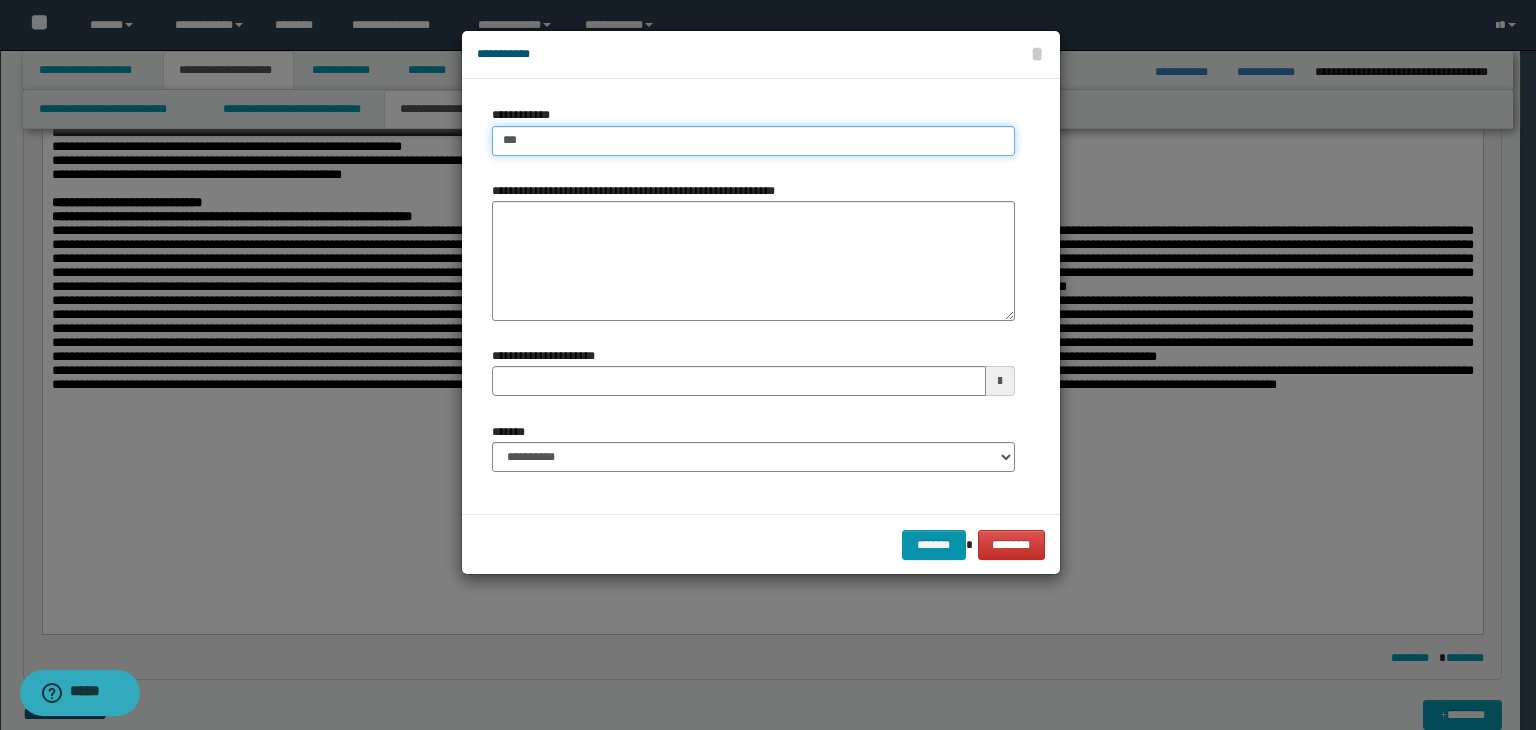 type on "****" 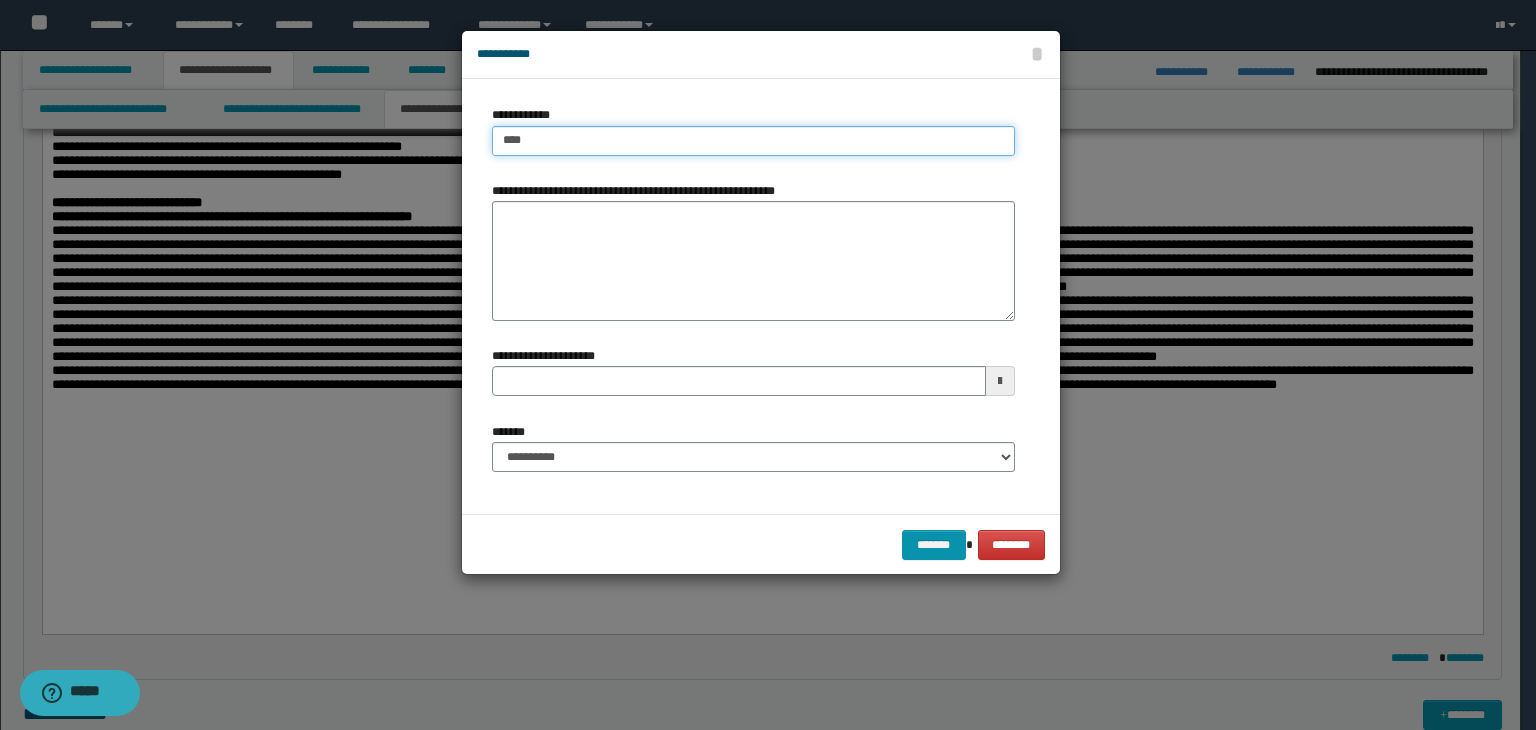 type on "****" 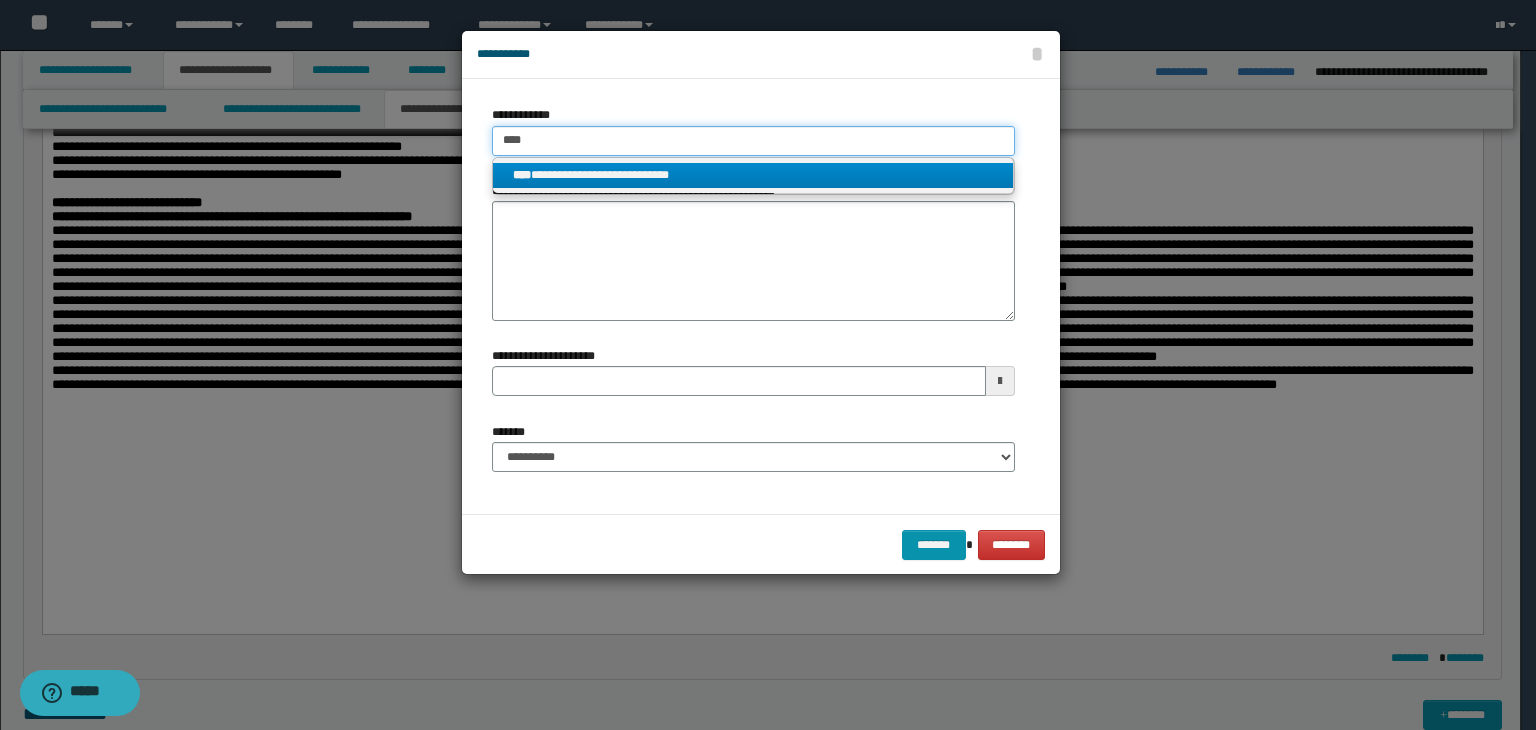 type on "****" 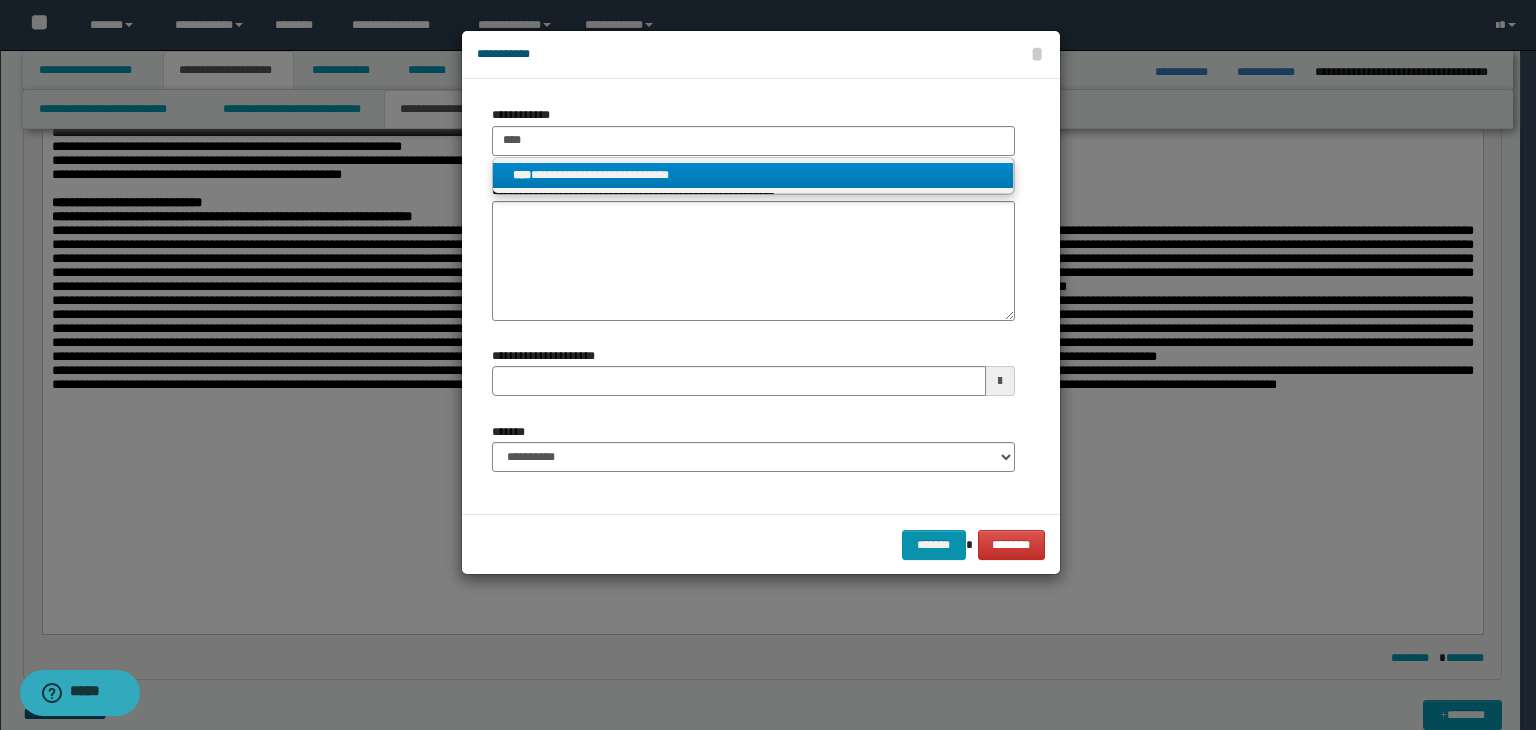 click on "**********" at bounding box center (753, 175) 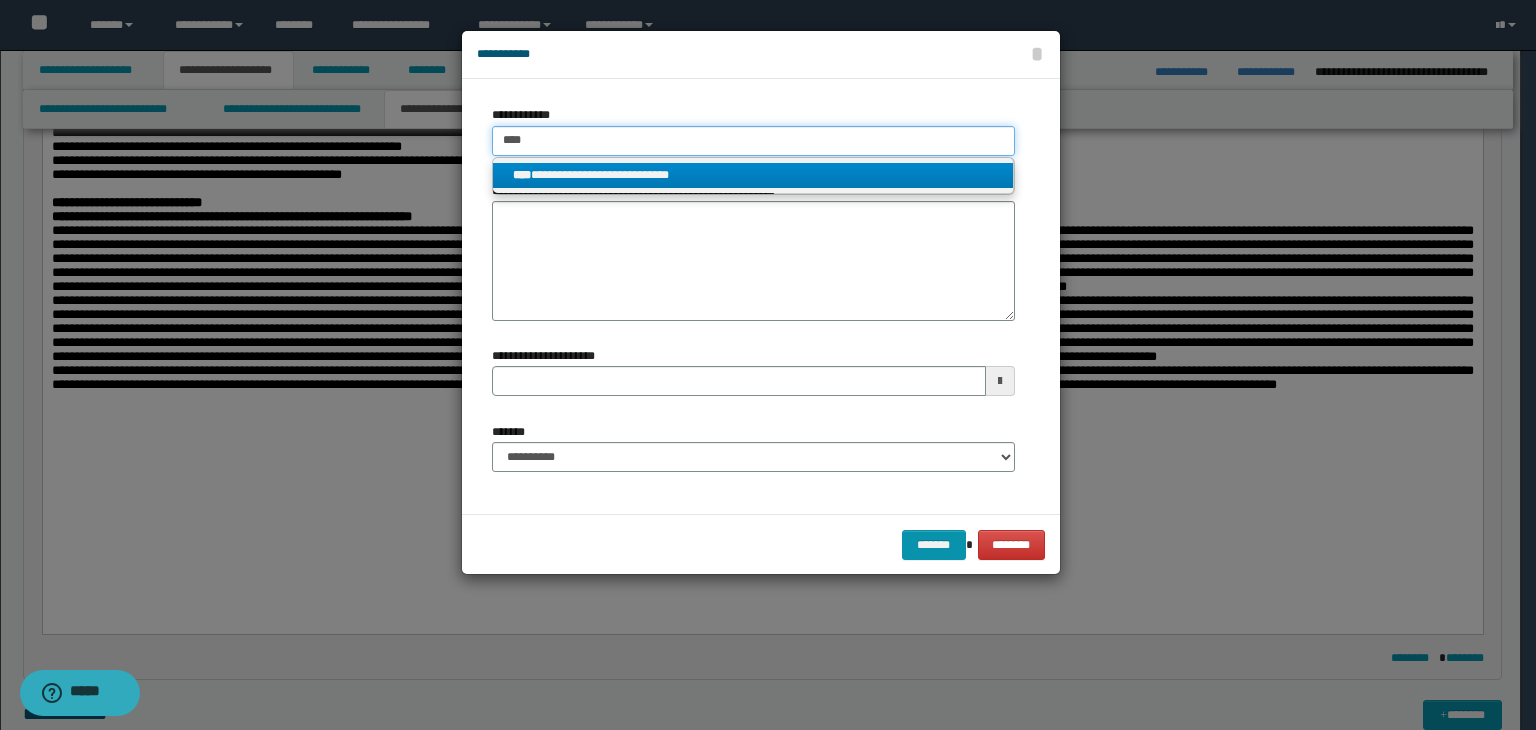 type 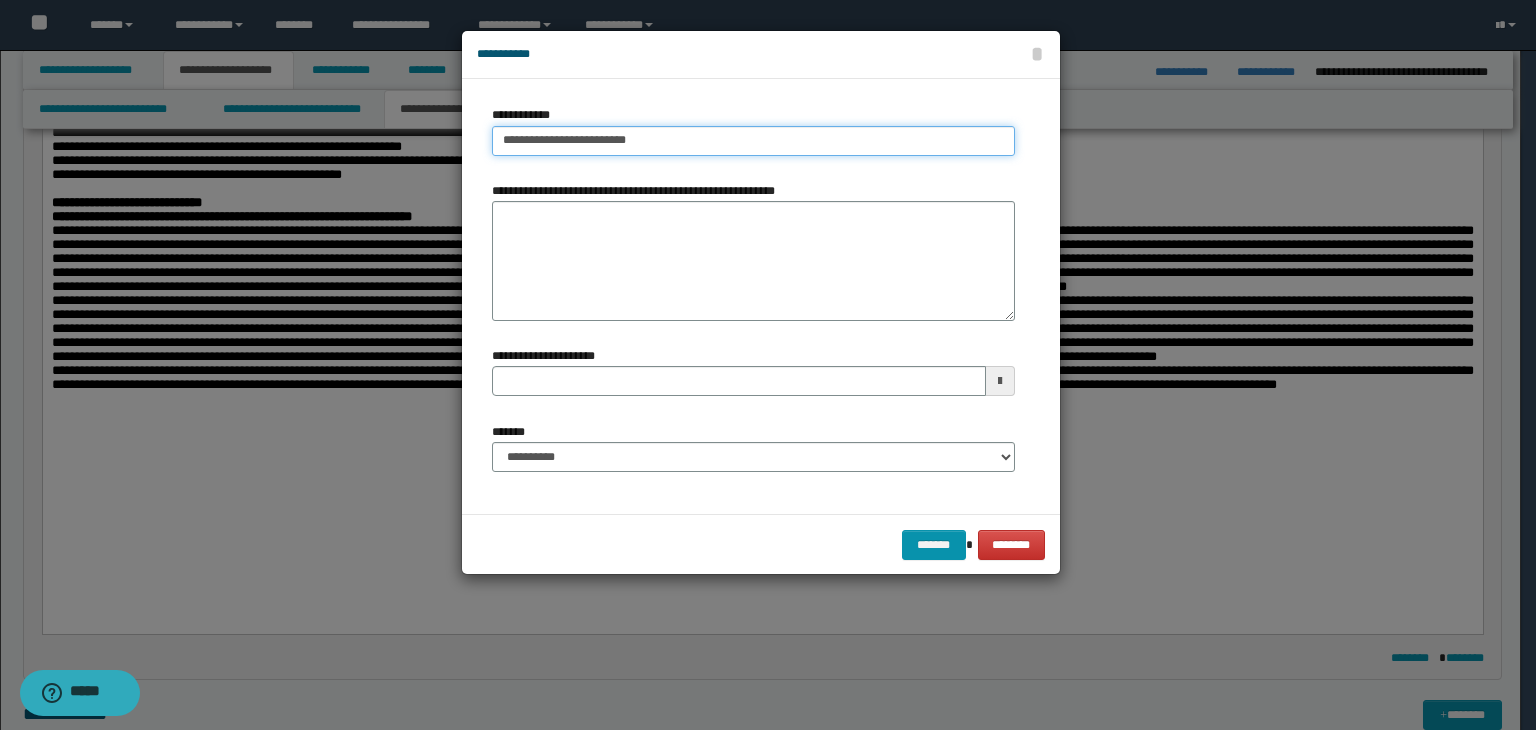 type 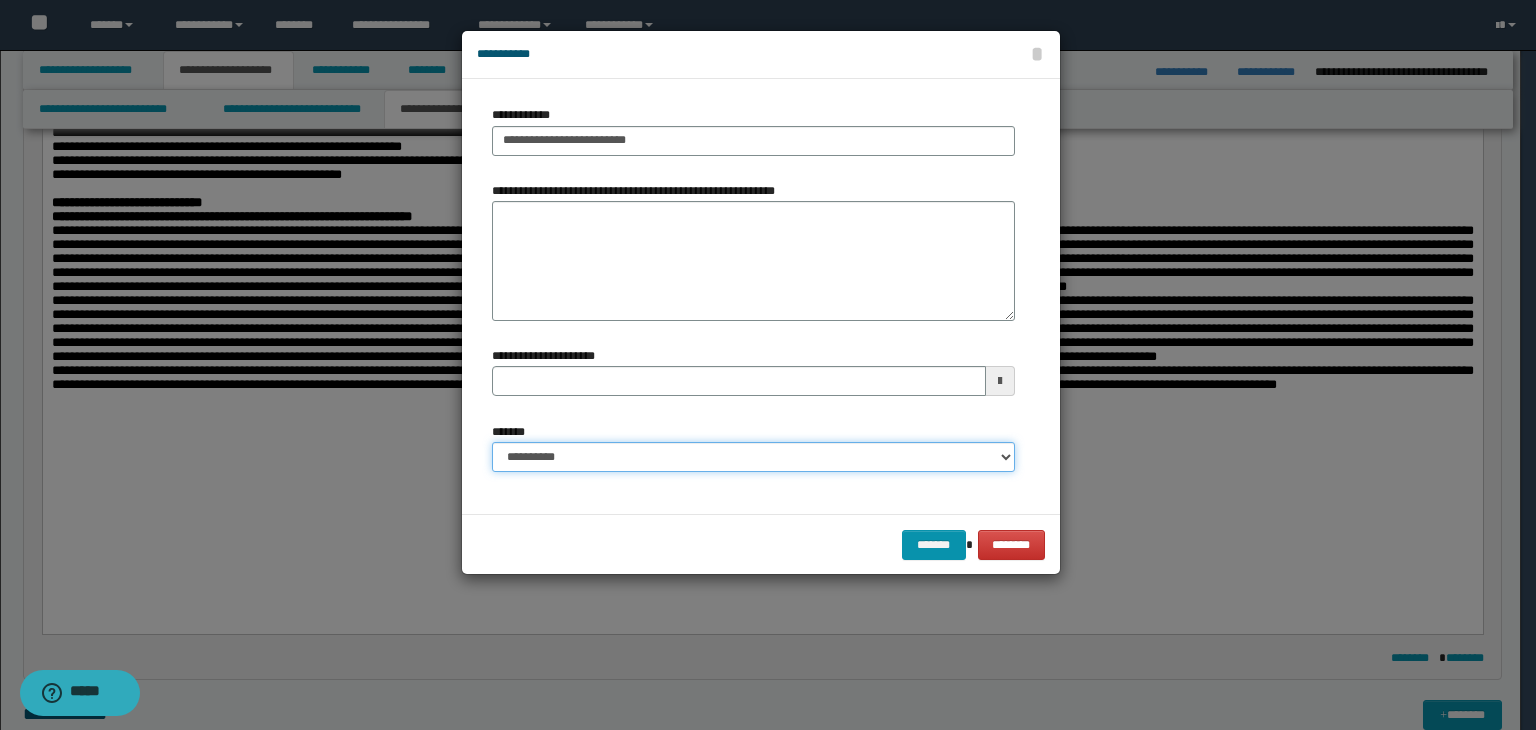 click on "**********" at bounding box center [753, 457] 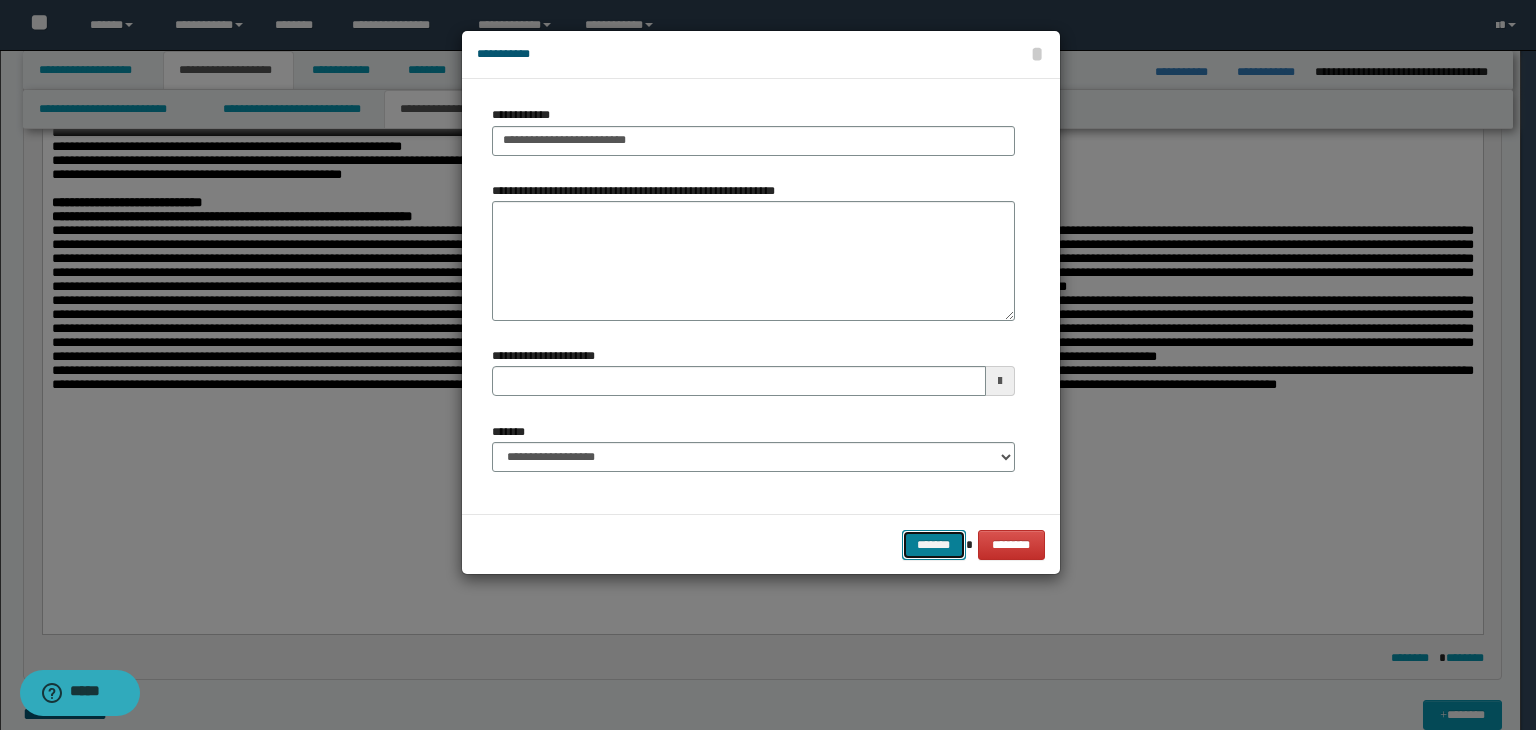 click on "*******" at bounding box center (934, 545) 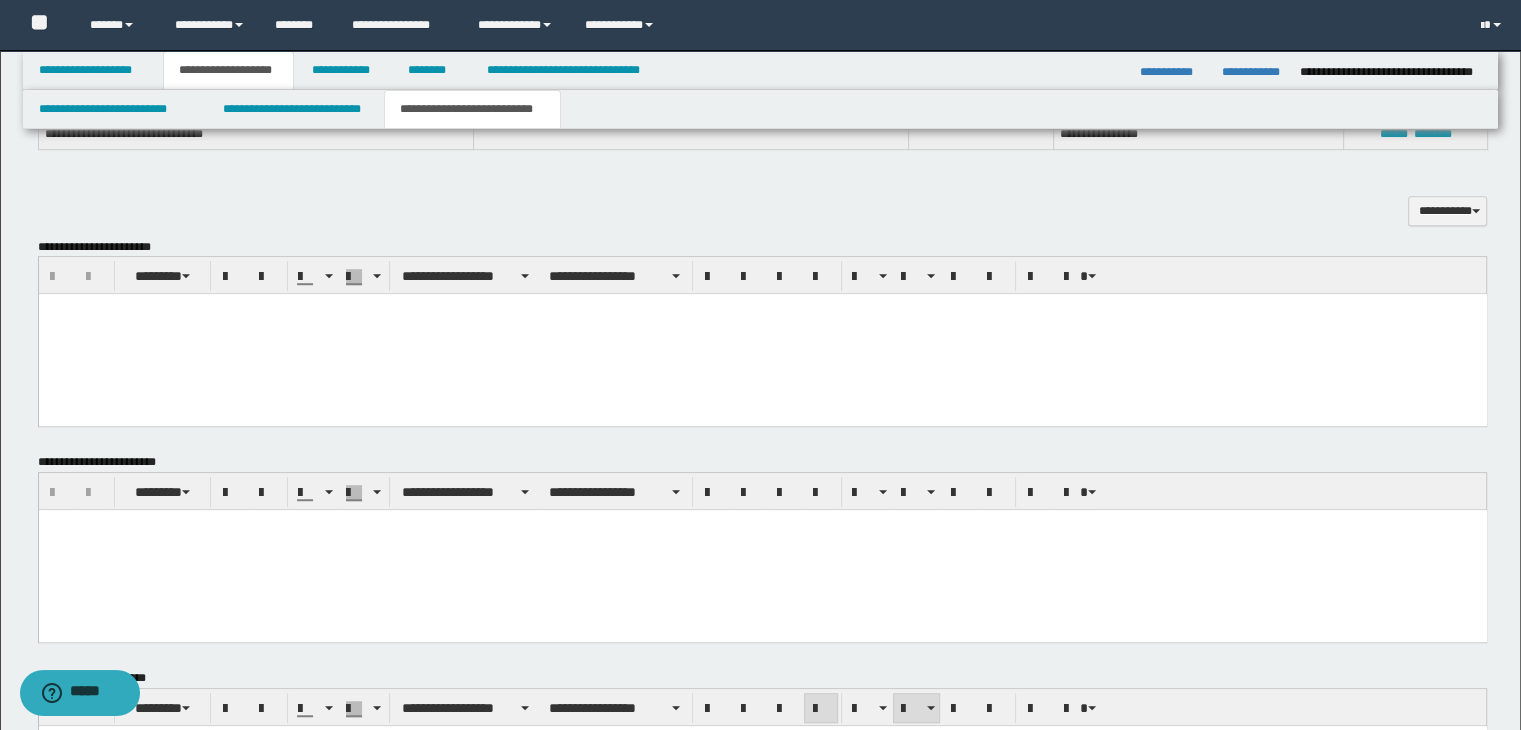 scroll, scrollTop: 1209, scrollLeft: 0, axis: vertical 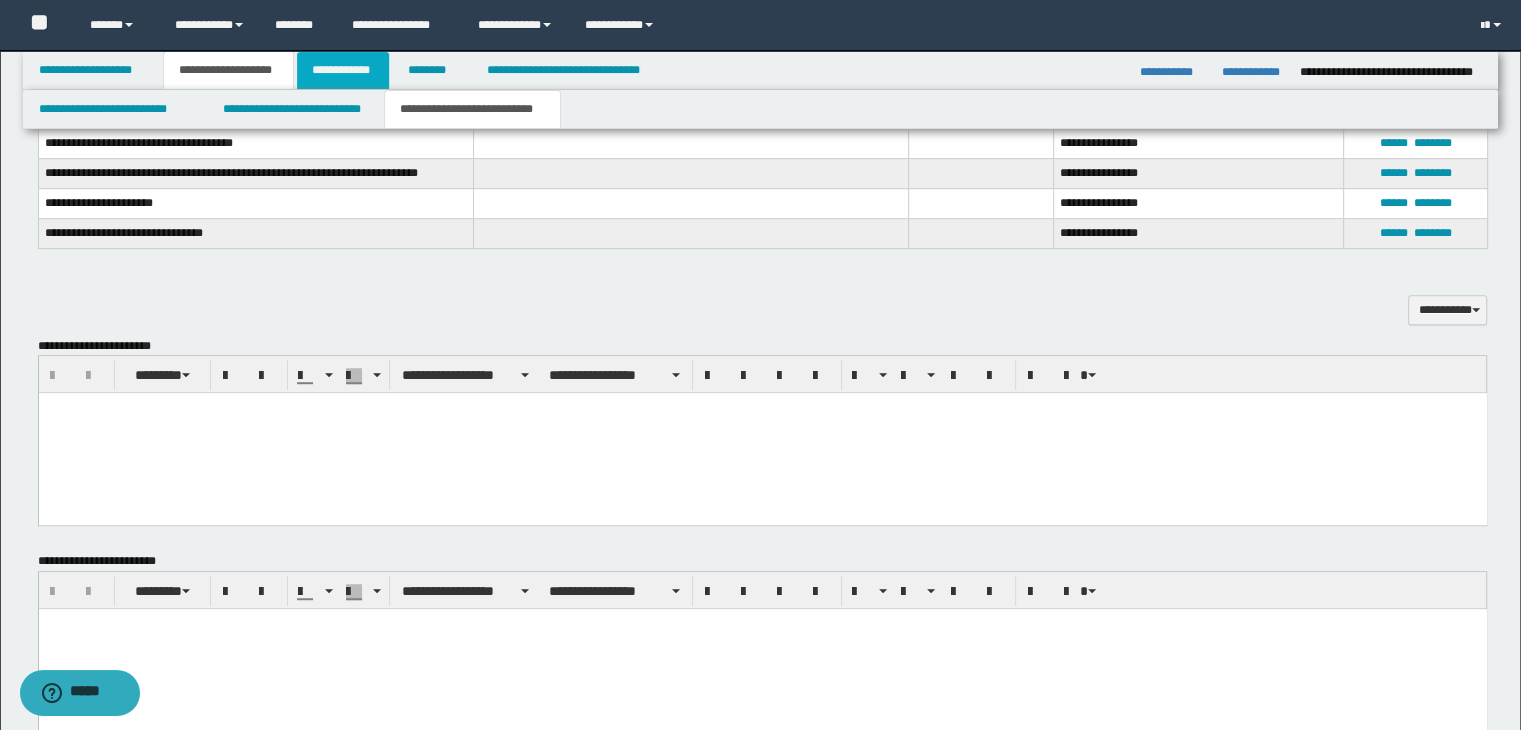click on "**********" at bounding box center (343, 70) 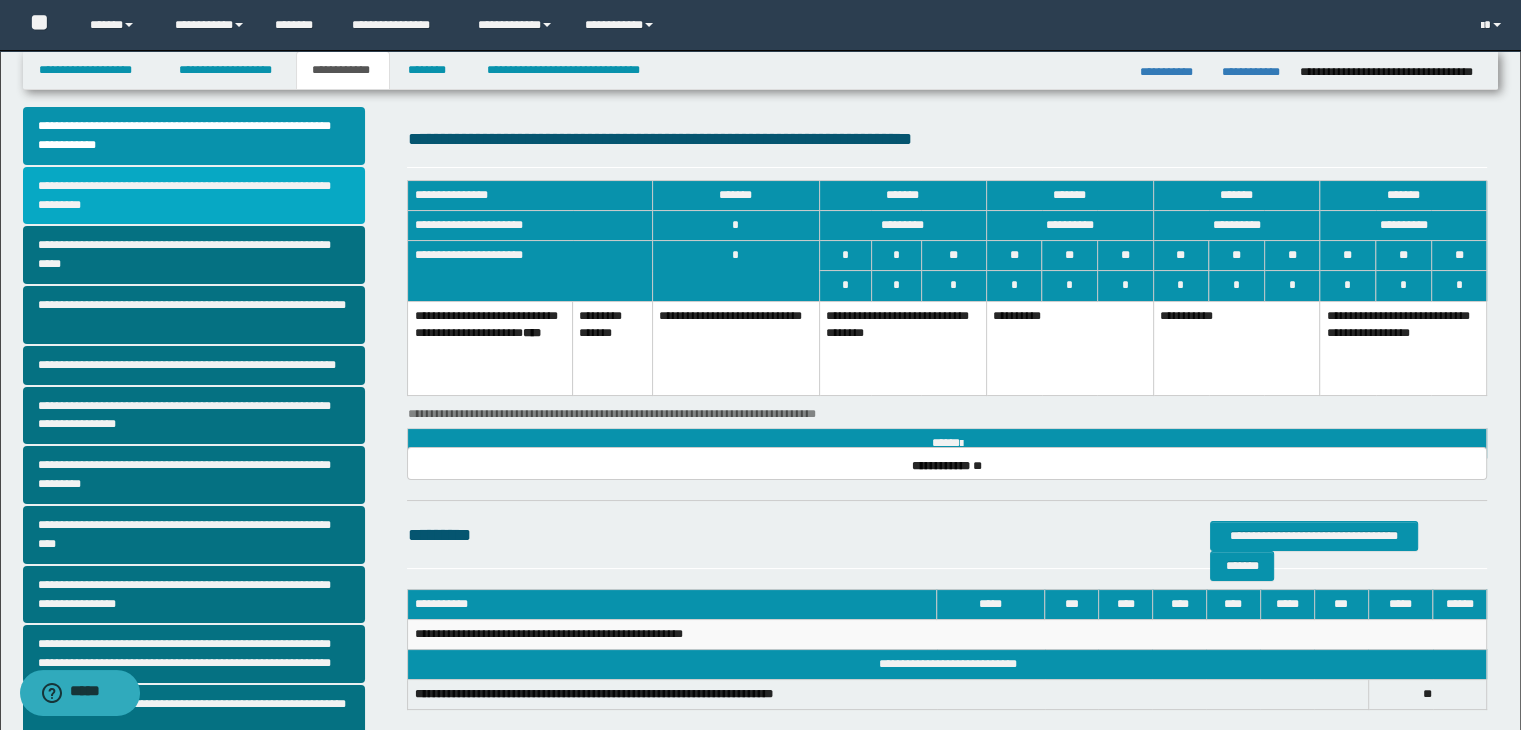scroll, scrollTop: 0, scrollLeft: 0, axis: both 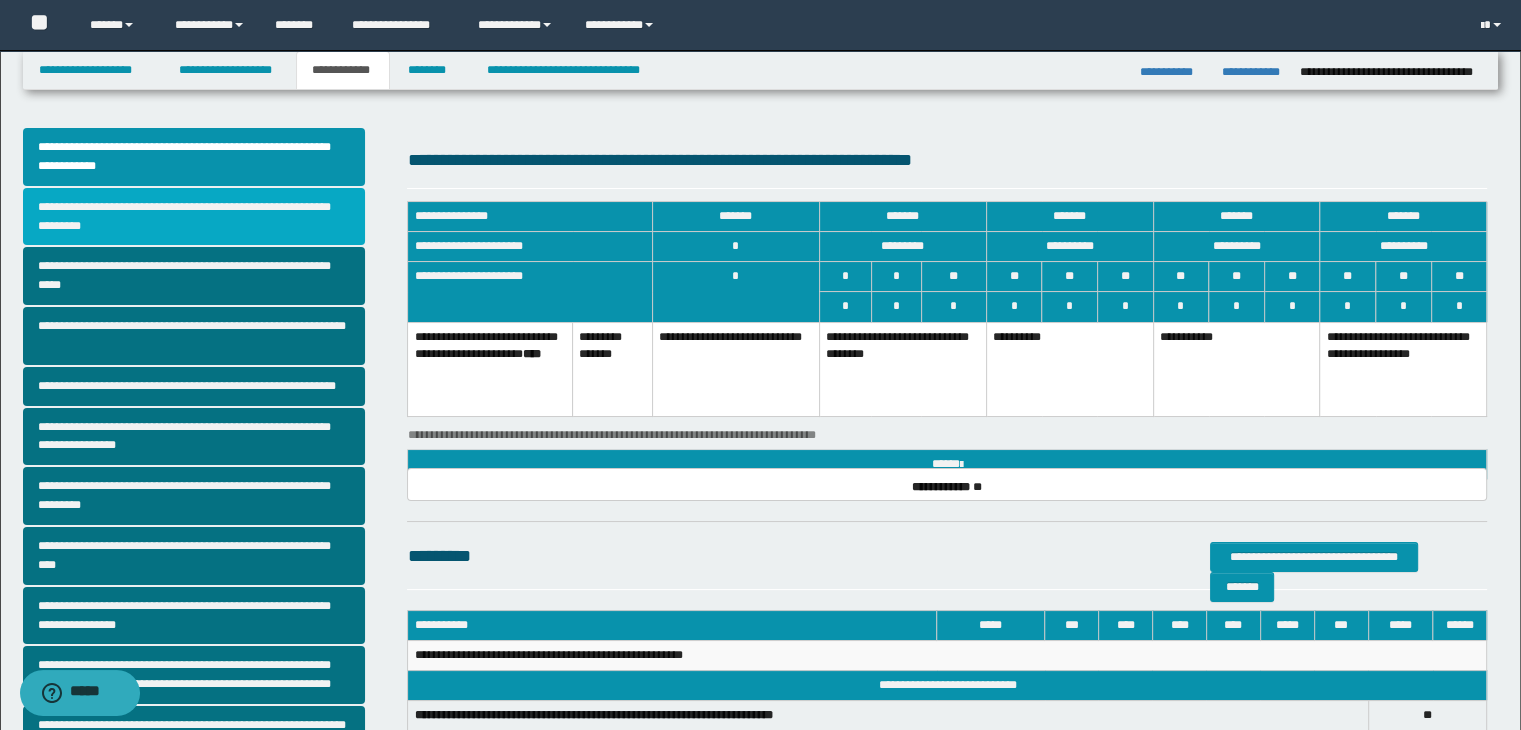 click on "**********" at bounding box center [194, 217] 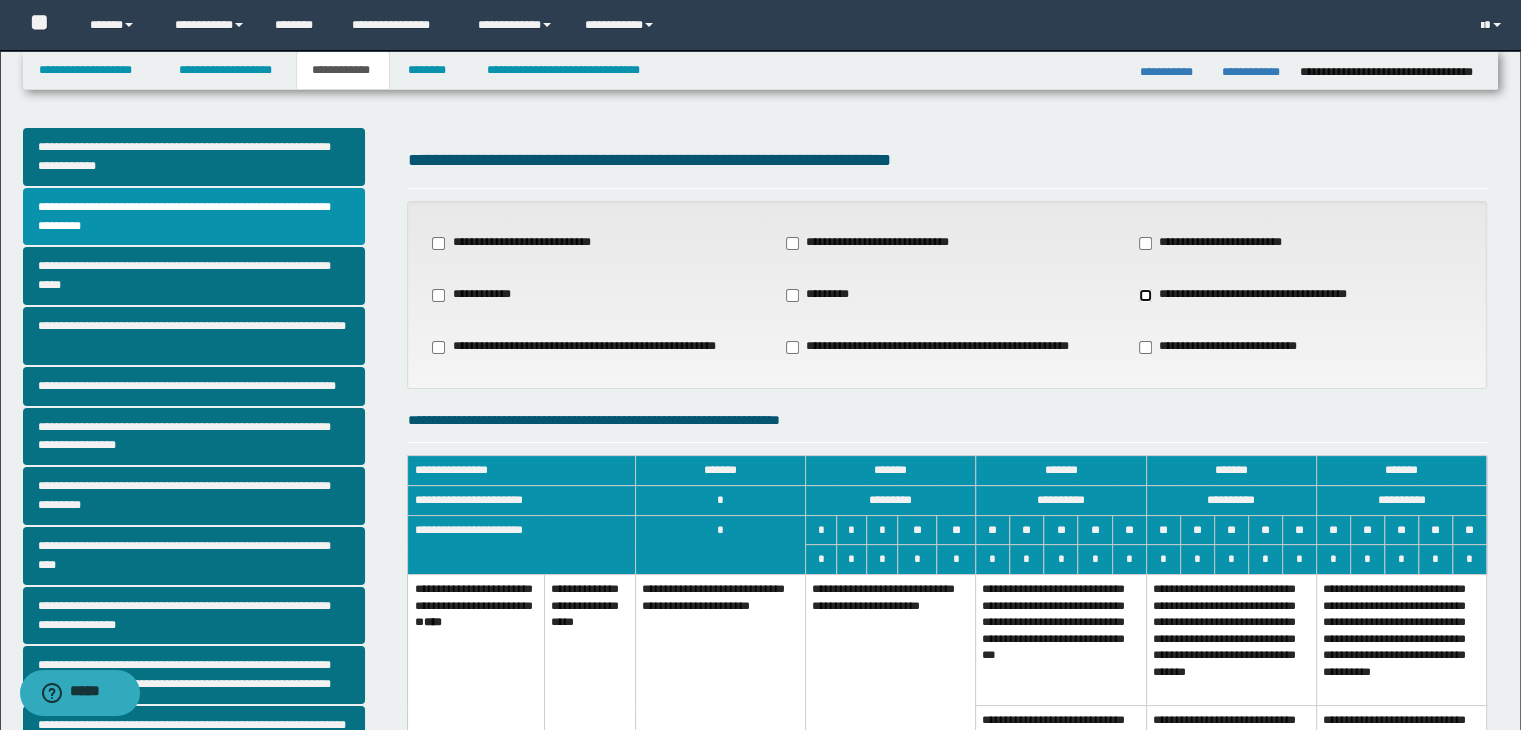 scroll, scrollTop: 200, scrollLeft: 0, axis: vertical 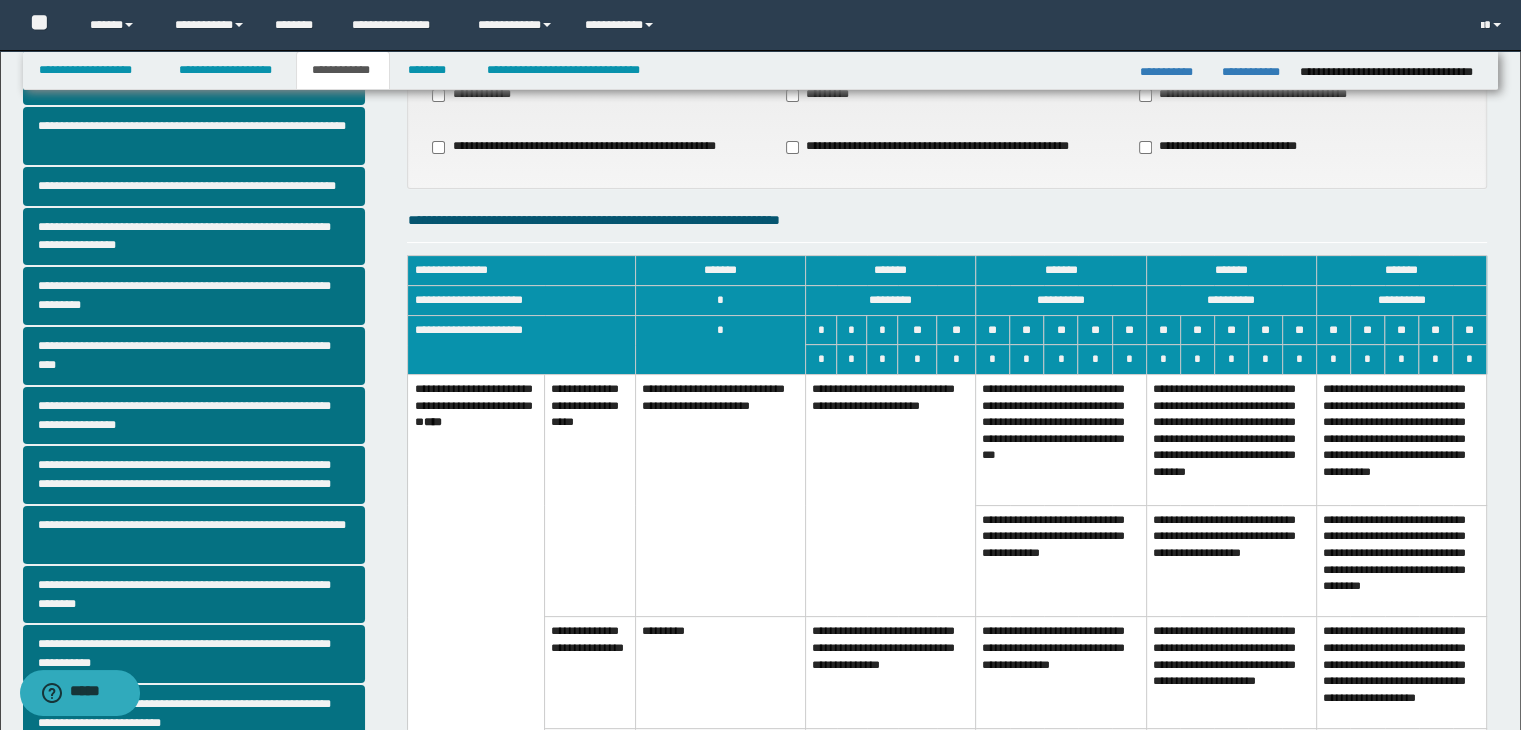 click on "**********" at bounding box center [1061, 561] 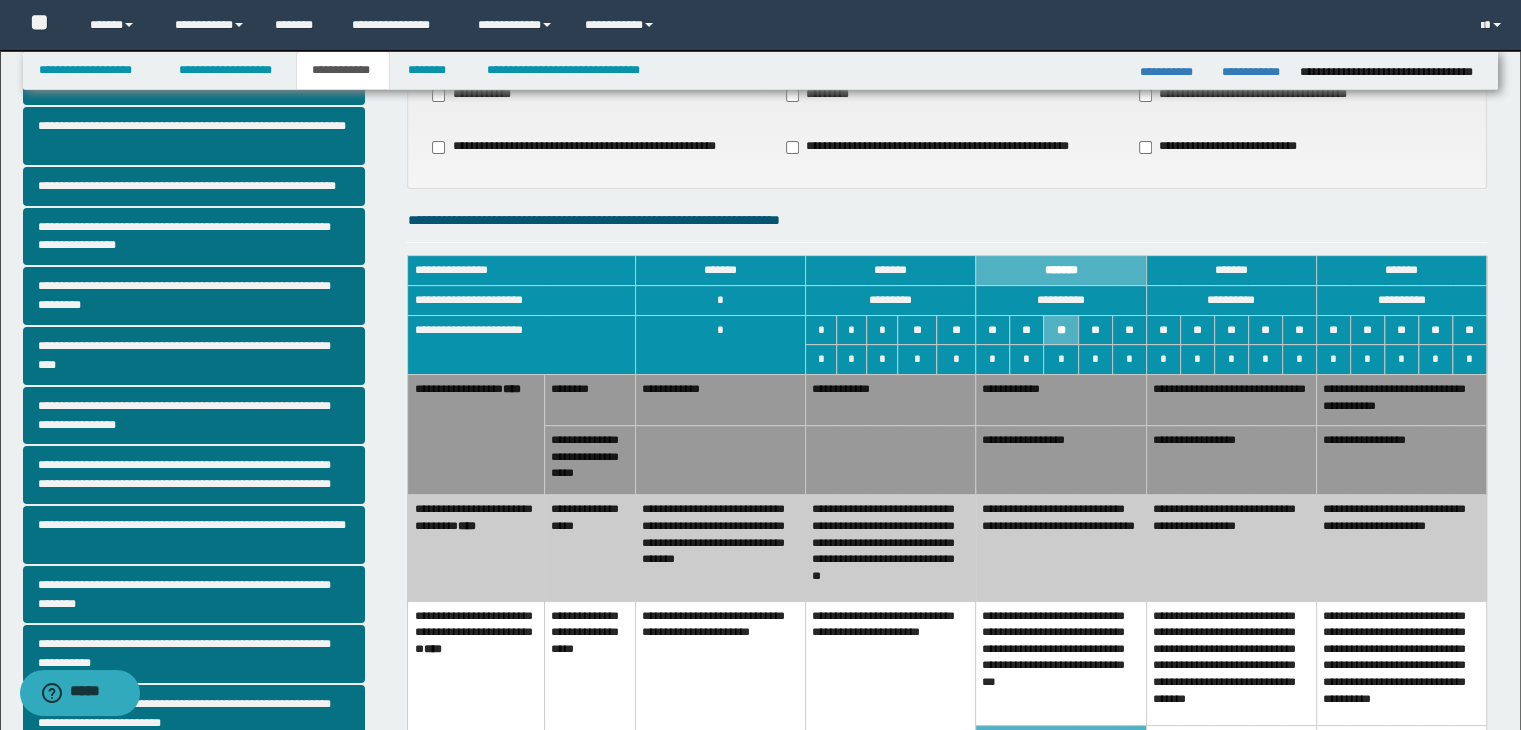 click on "**********" at bounding box center (890, 399) 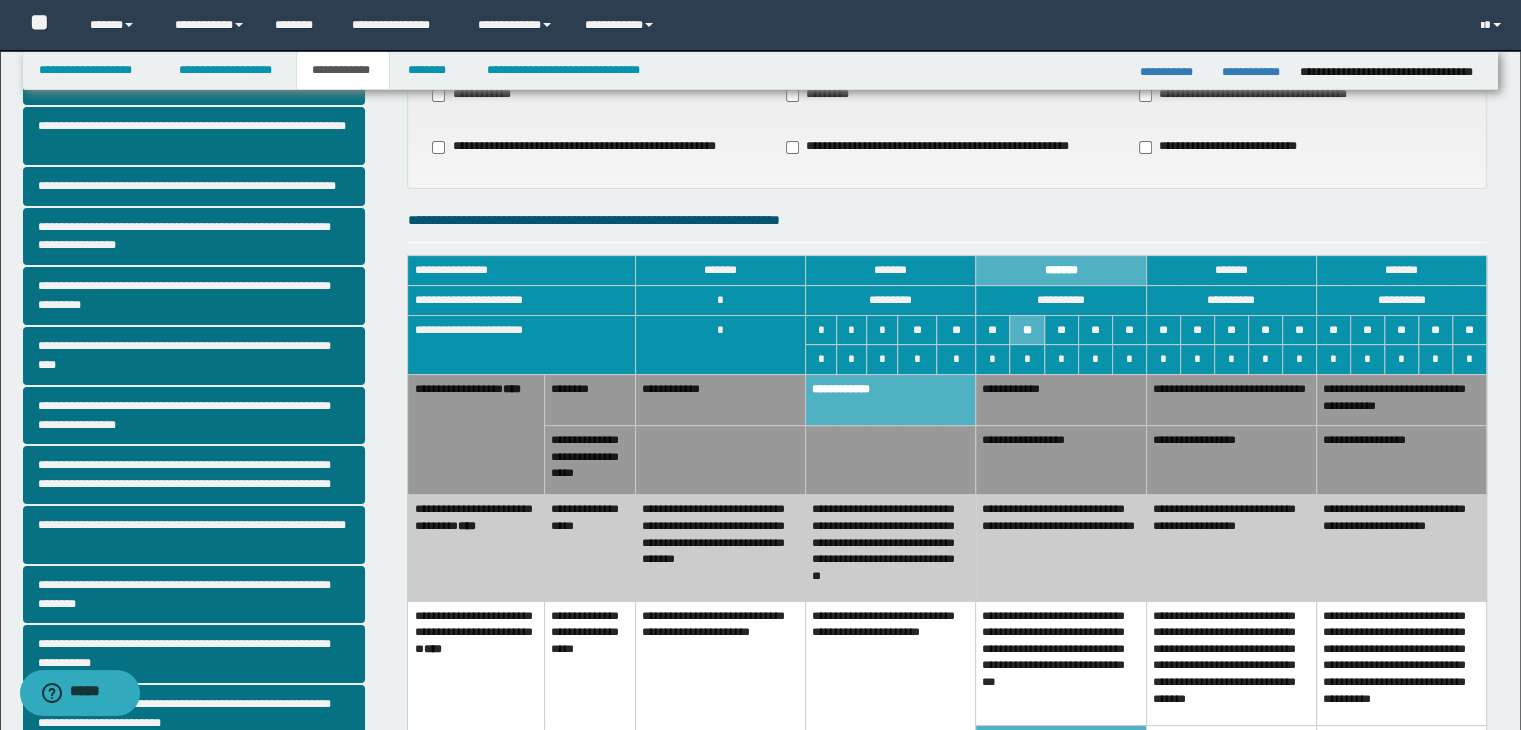 click on "**********" at bounding box center (890, 548) 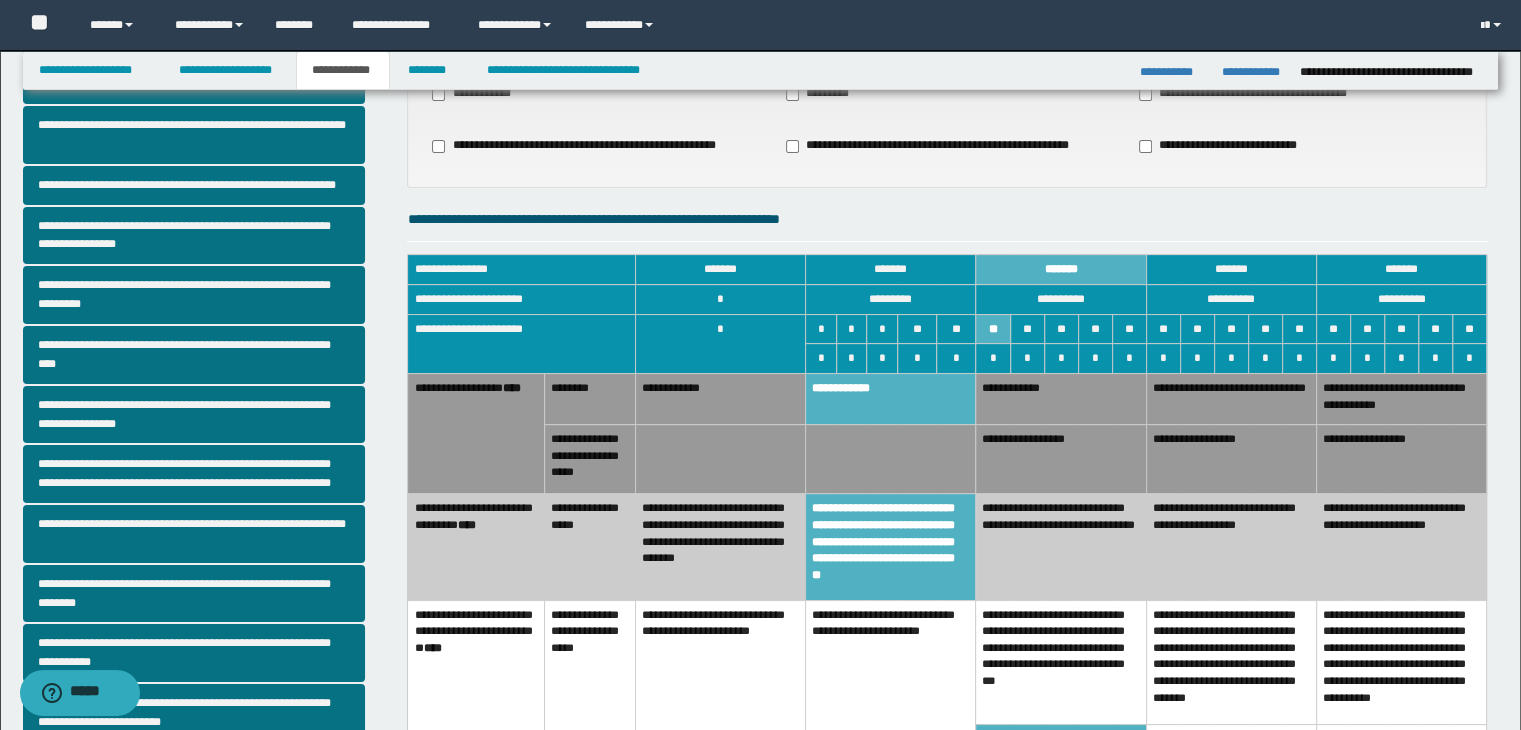 scroll, scrollTop: 300, scrollLeft: 0, axis: vertical 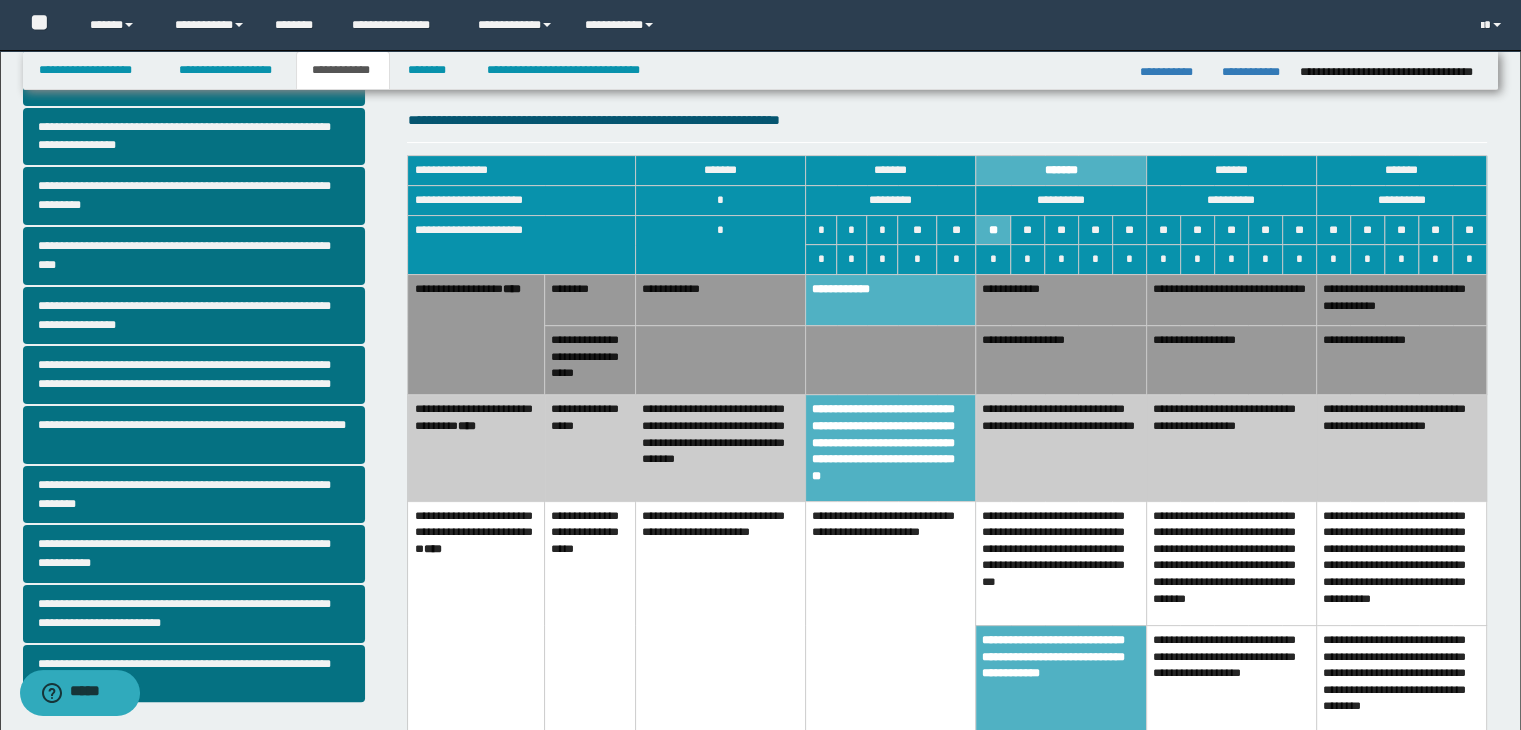 click on "**********" at bounding box center (890, 616) 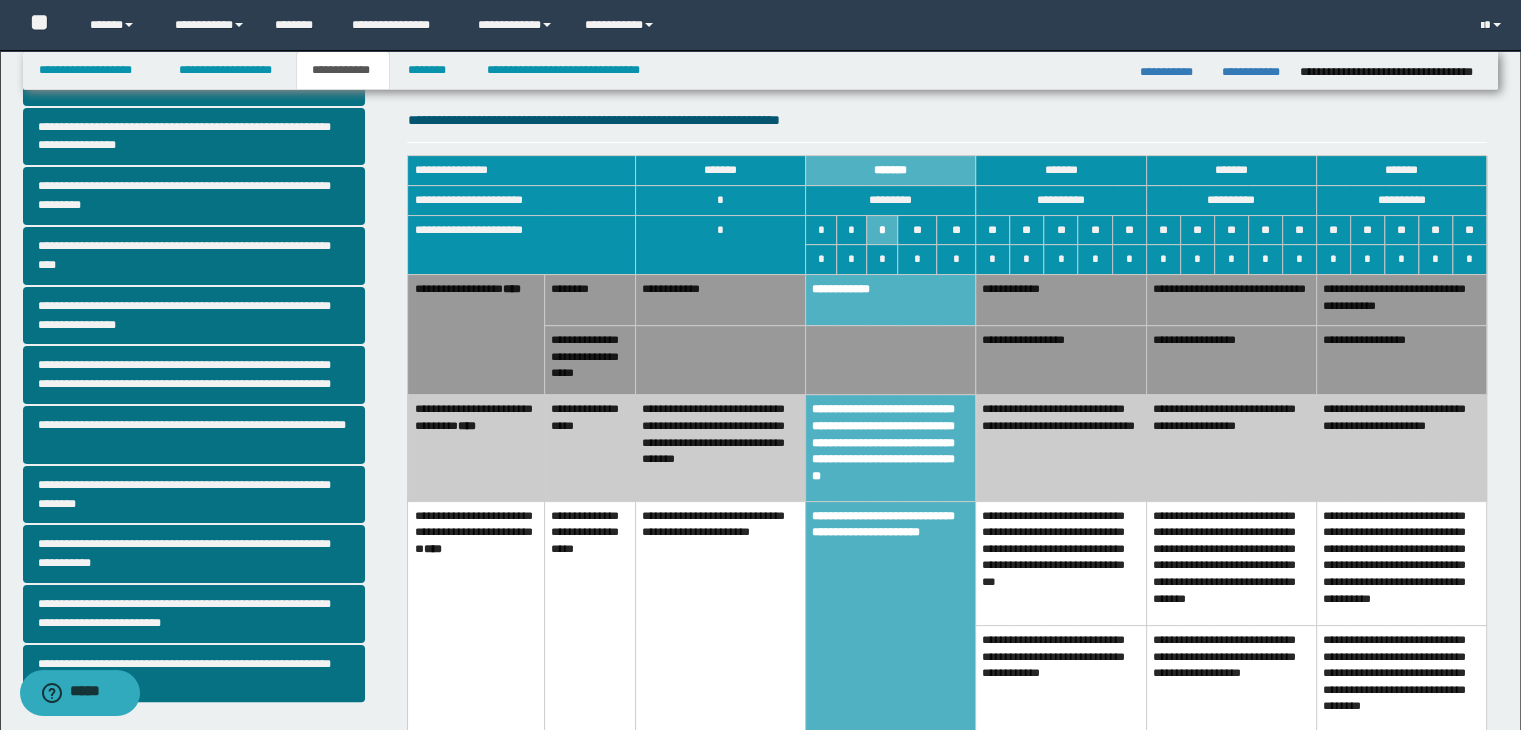 click on "**********" at bounding box center (1061, 678) 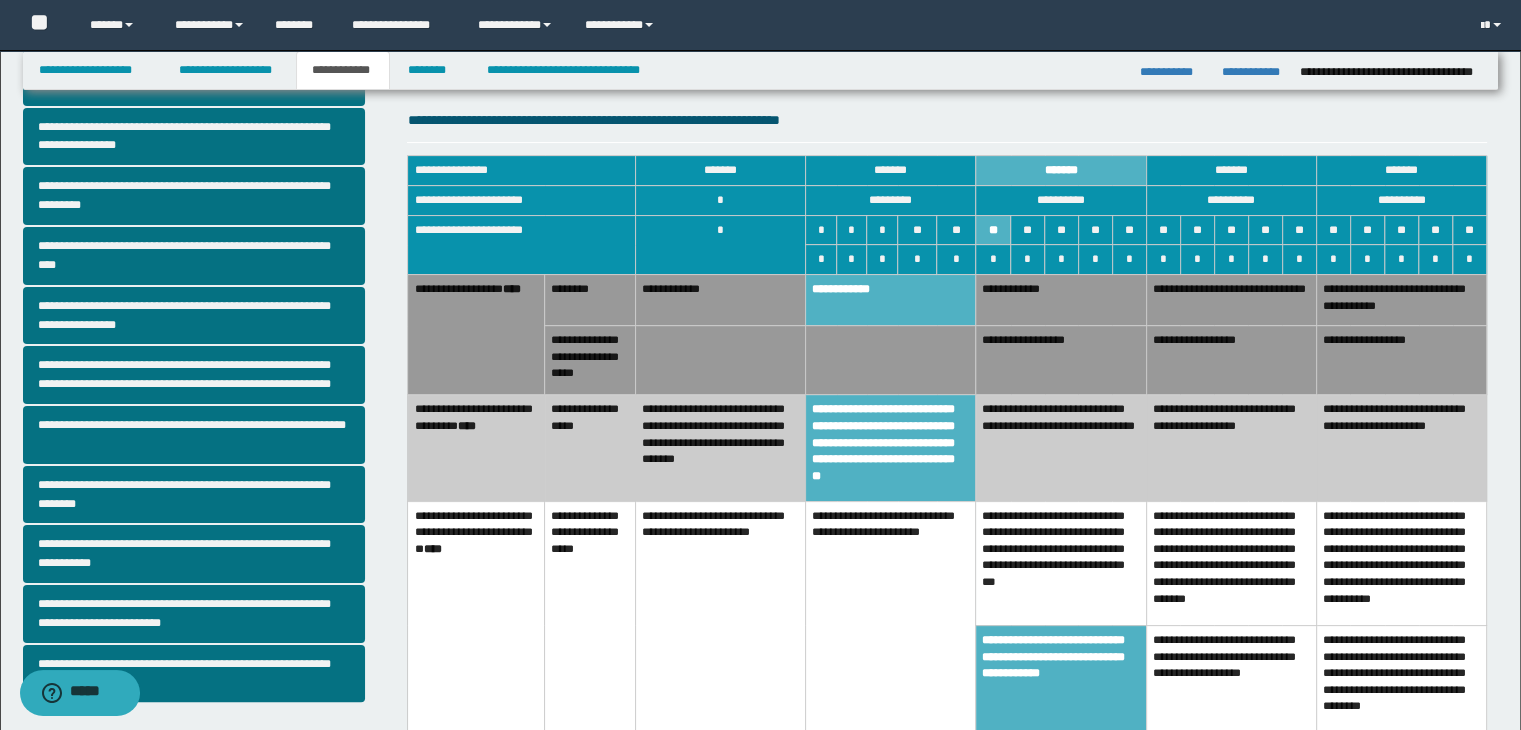 click on "**********" at bounding box center [1061, 448] 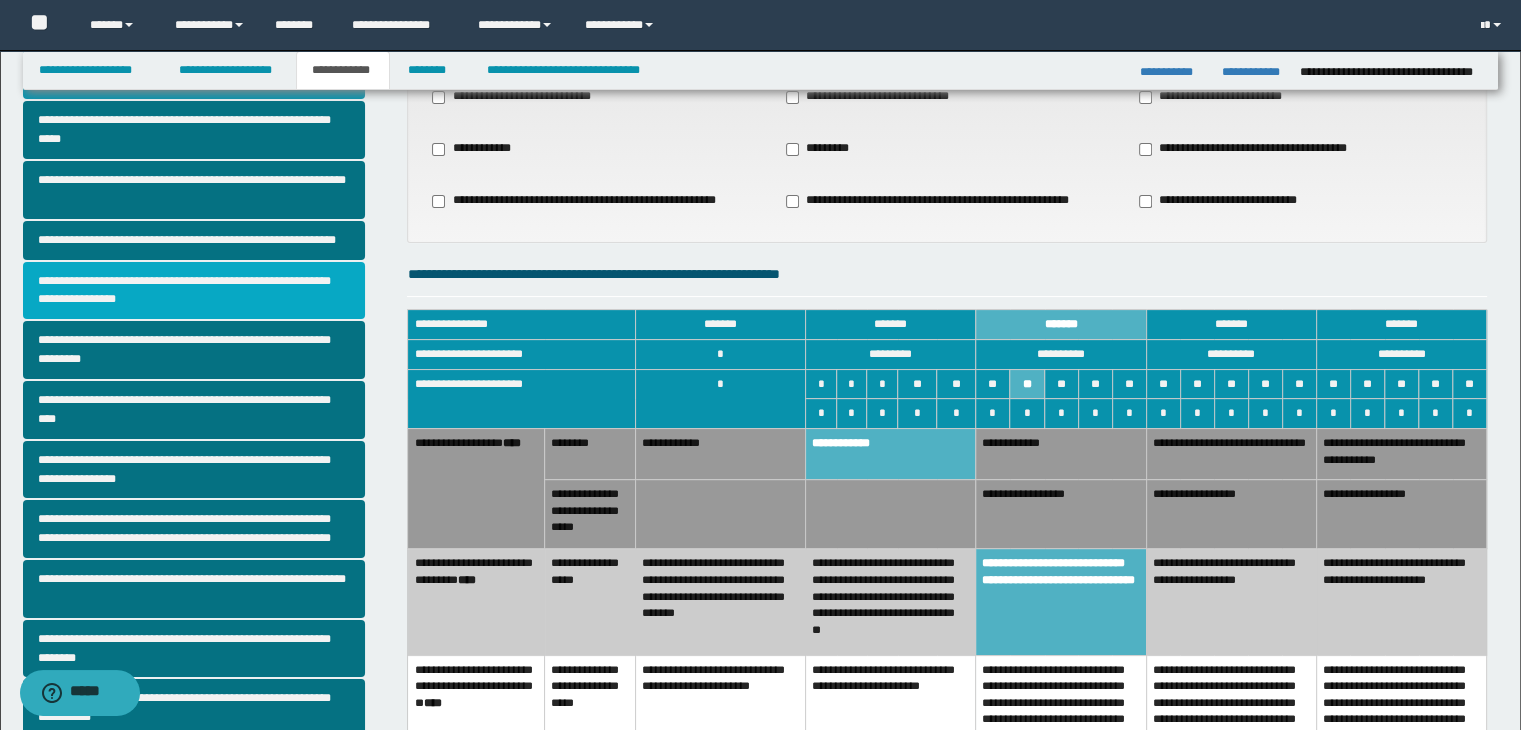 scroll, scrollTop: 100, scrollLeft: 0, axis: vertical 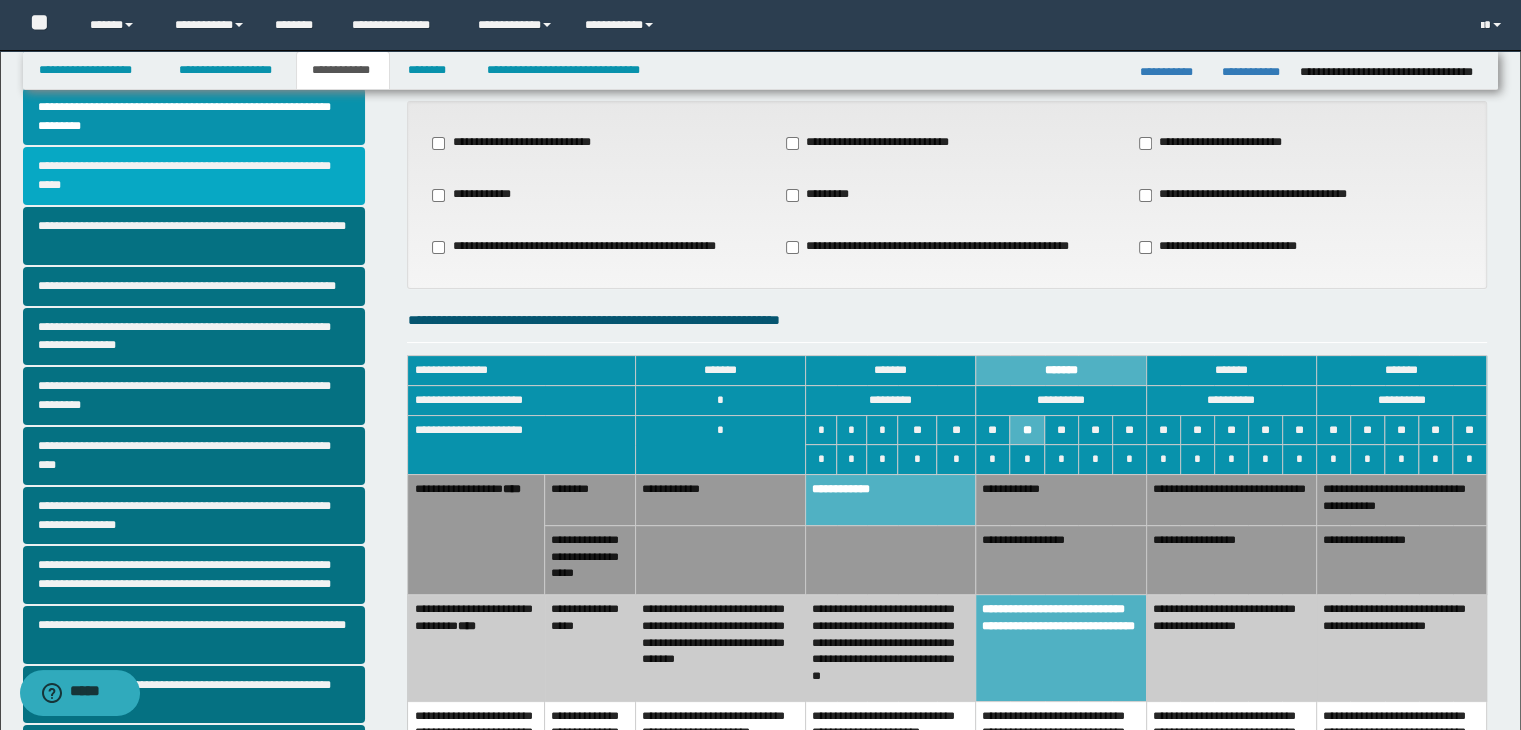 click on "**********" at bounding box center (194, 176) 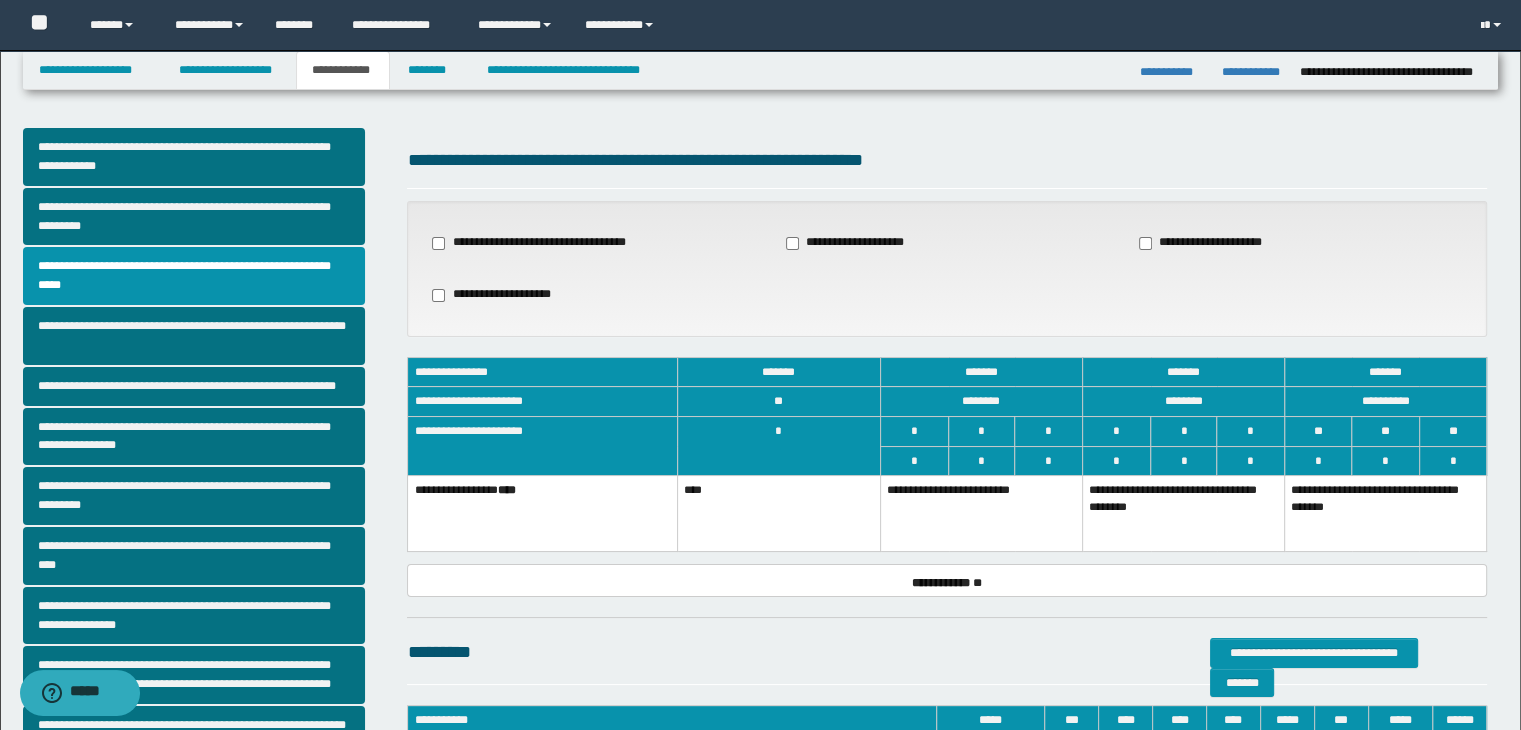 click on "**********" at bounding box center [981, 514] 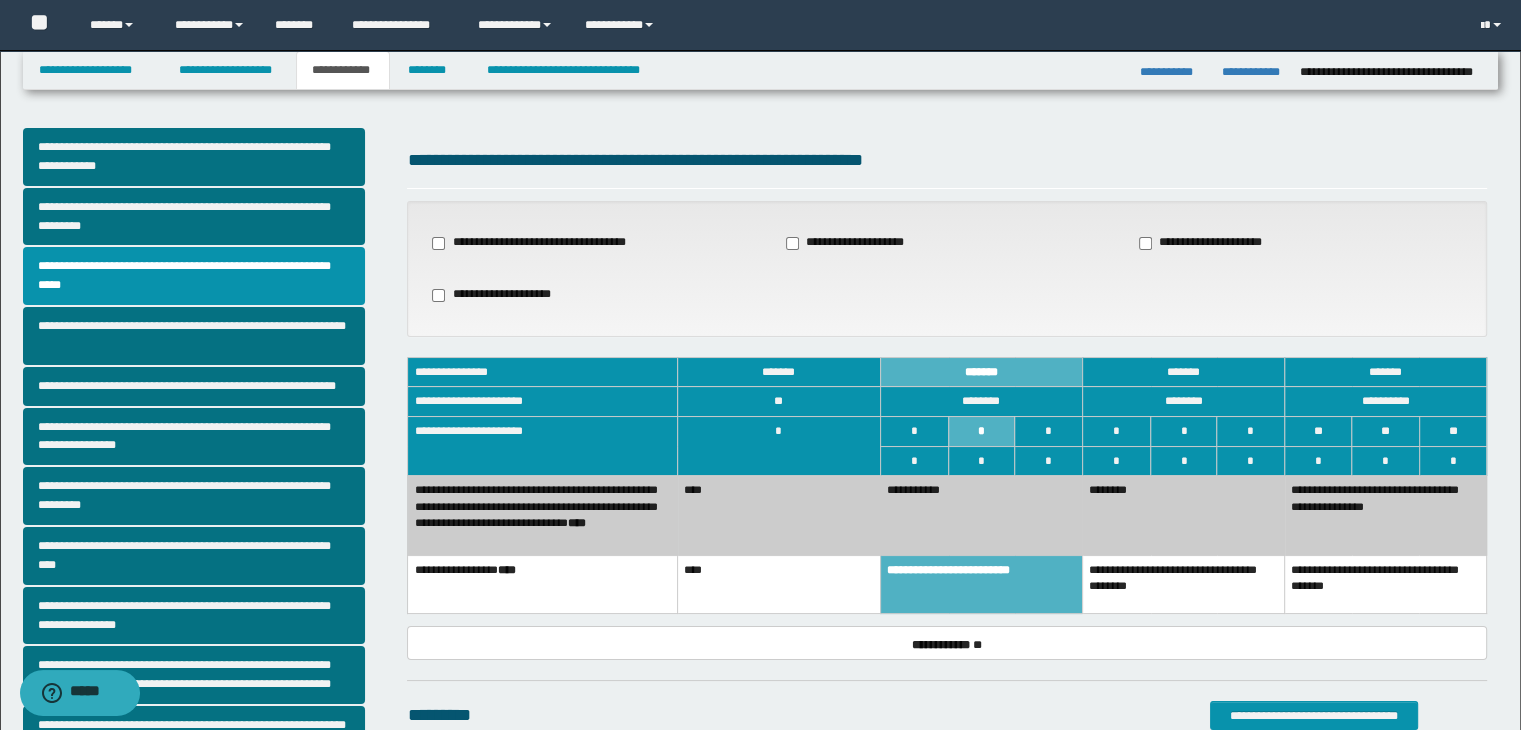 click on "********" at bounding box center (1183, 516) 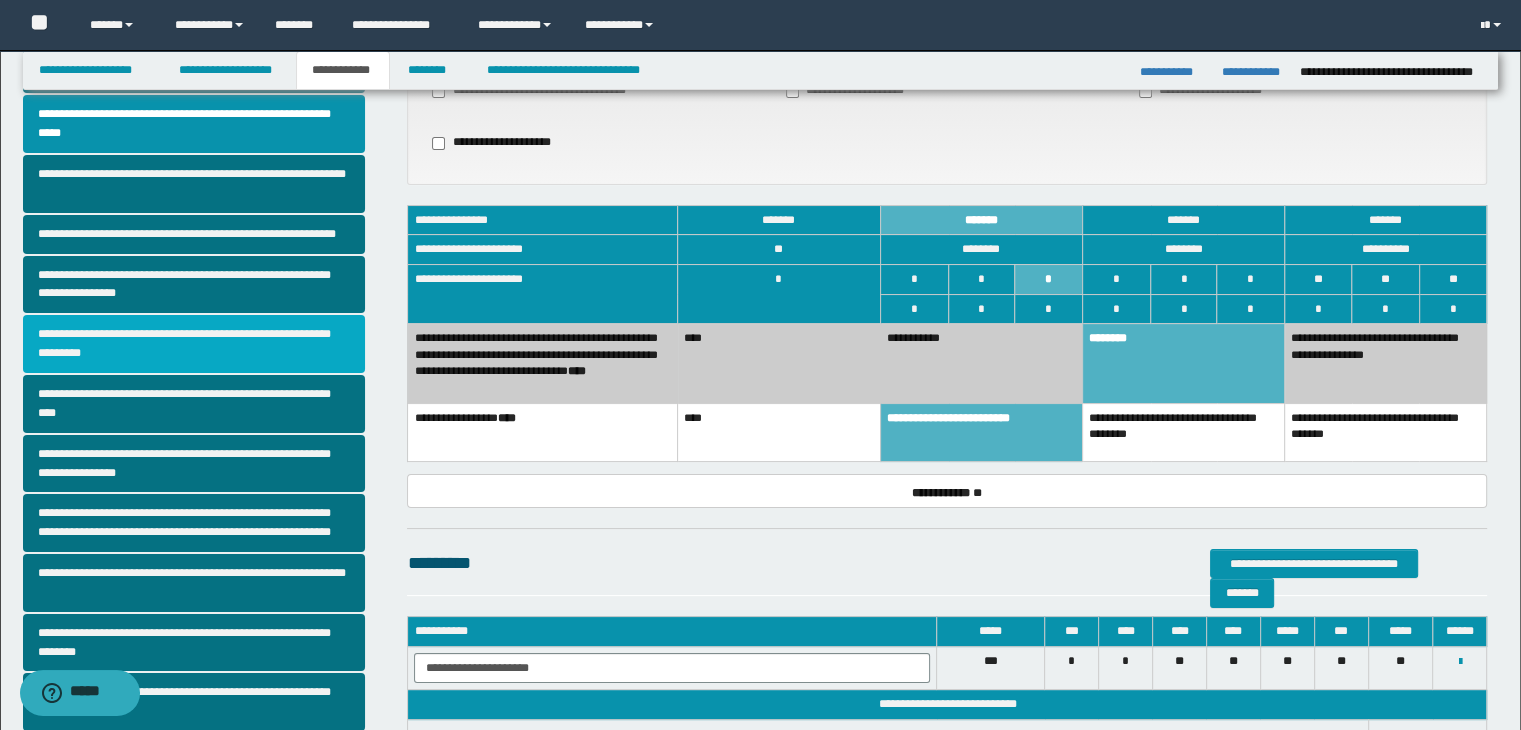 scroll, scrollTop: 200, scrollLeft: 0, axis: vertical 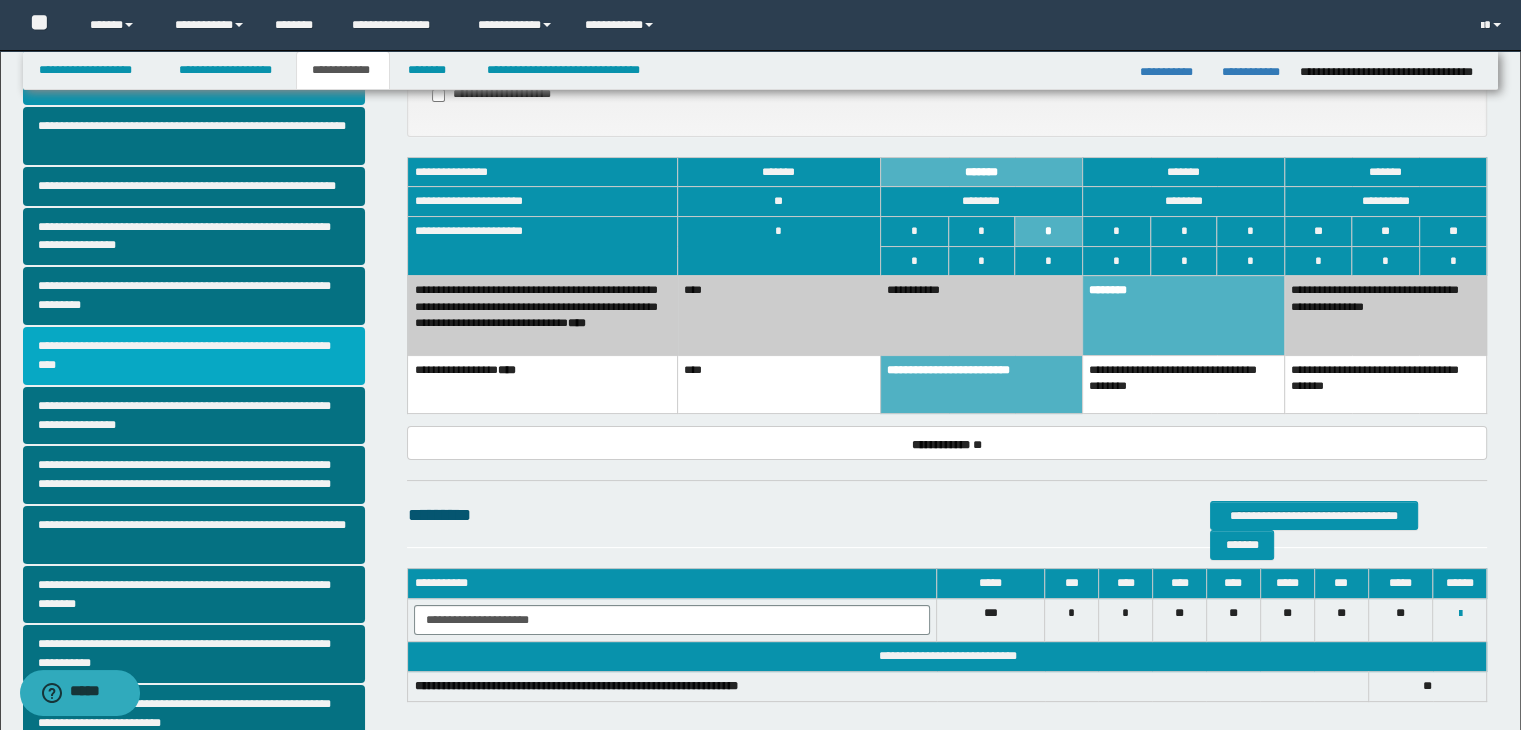click on "**********" at bounding box center [194, 356] 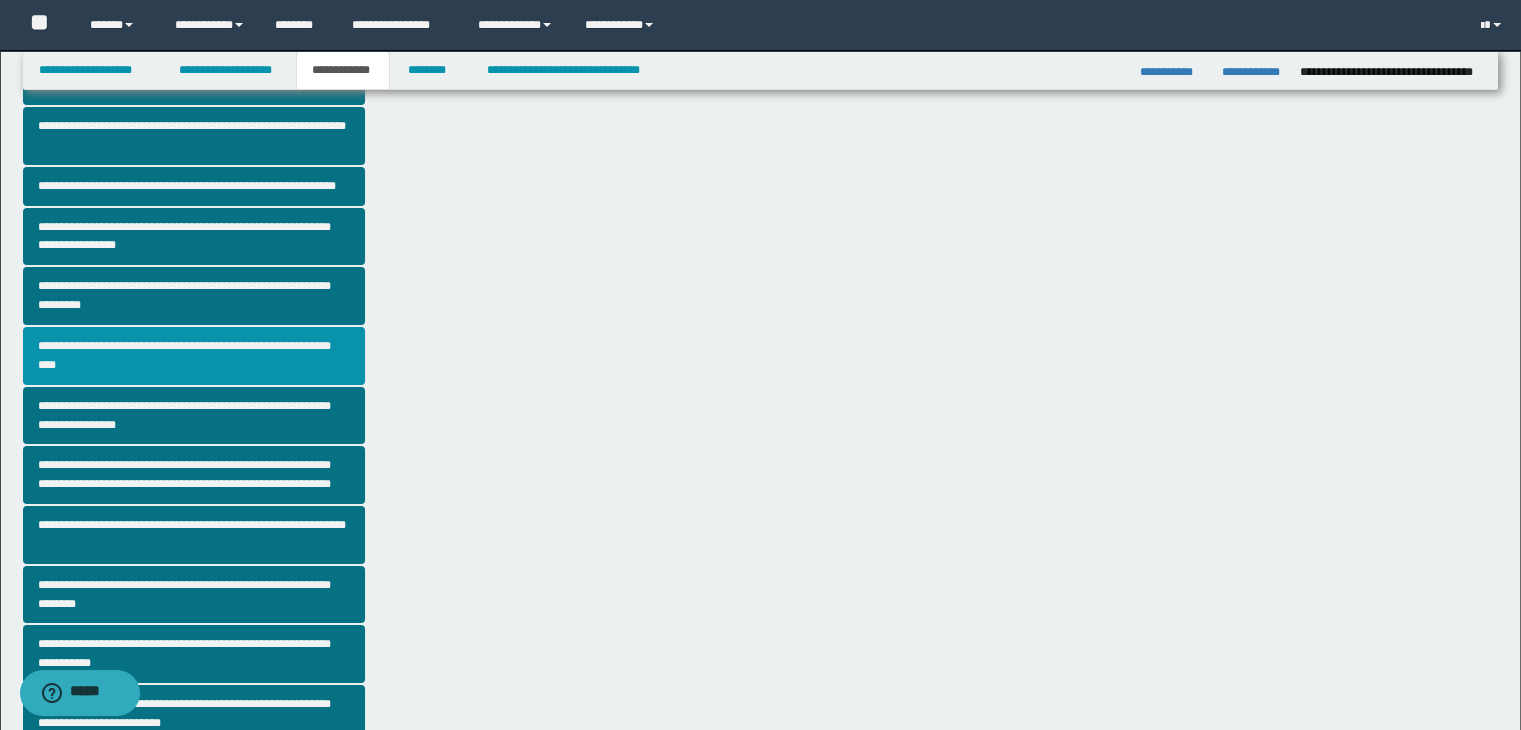 scroll, scrollTop: 0, scrollLeft: 0, axis: both 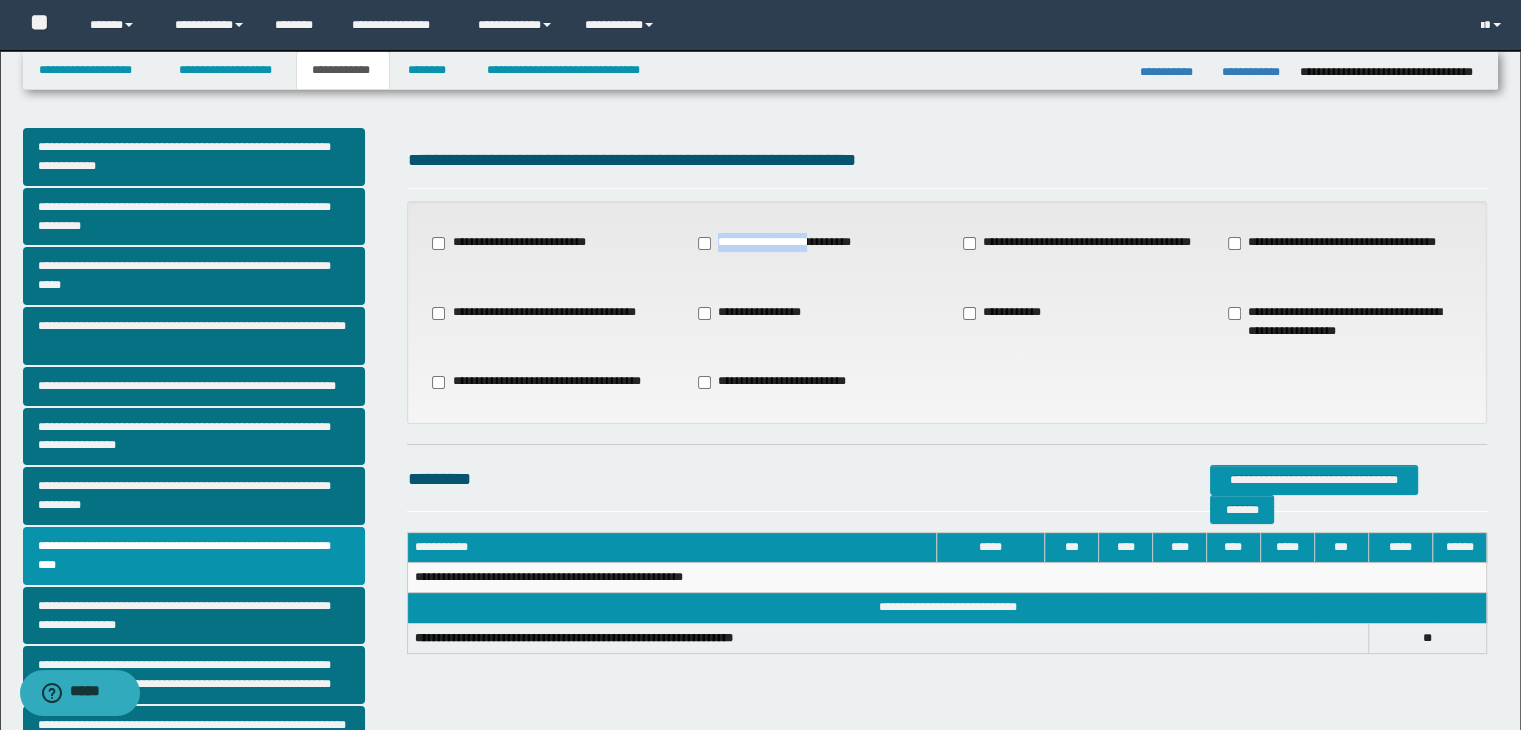 click on "**********" at bounding box center (815, 243) 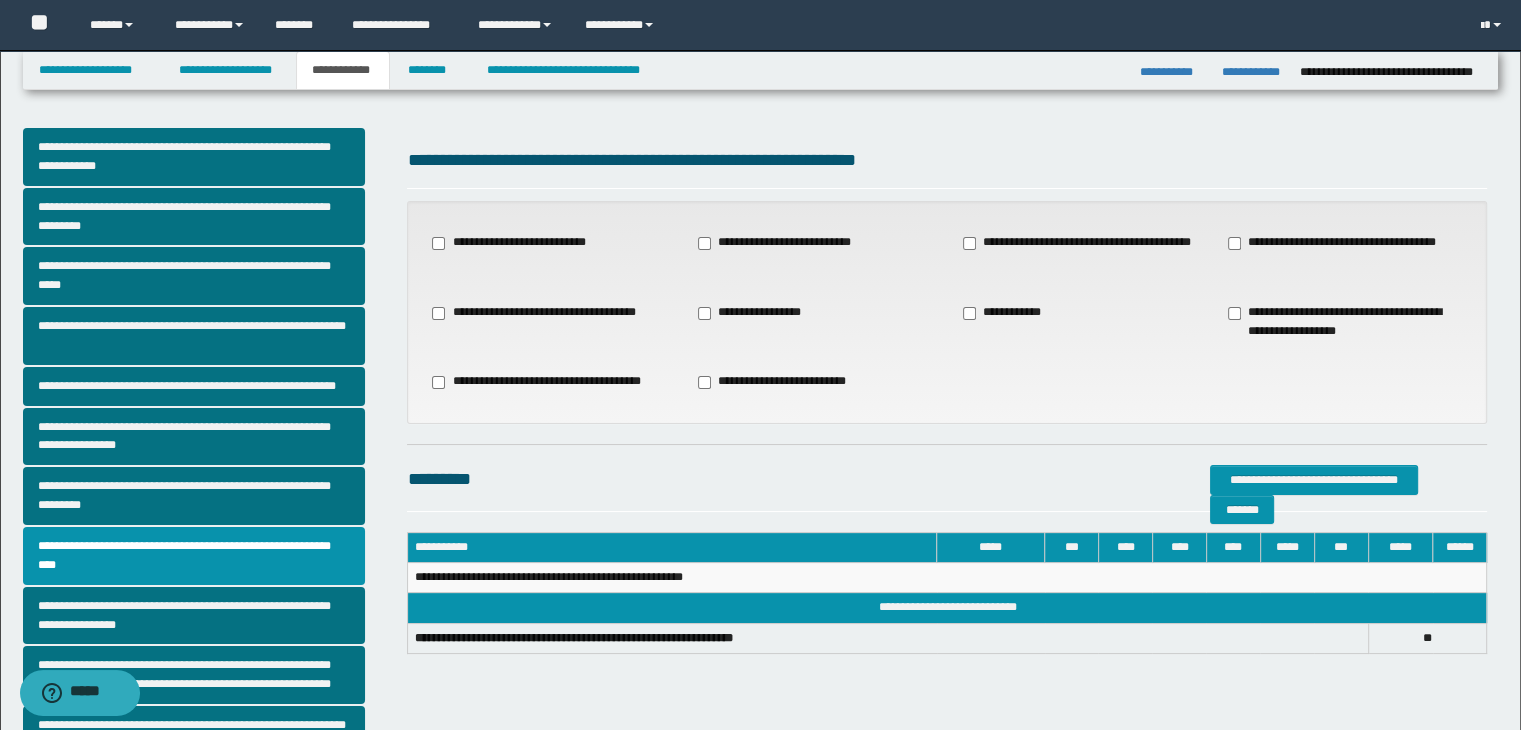 click on "**********" at bounding box center (753, 313) 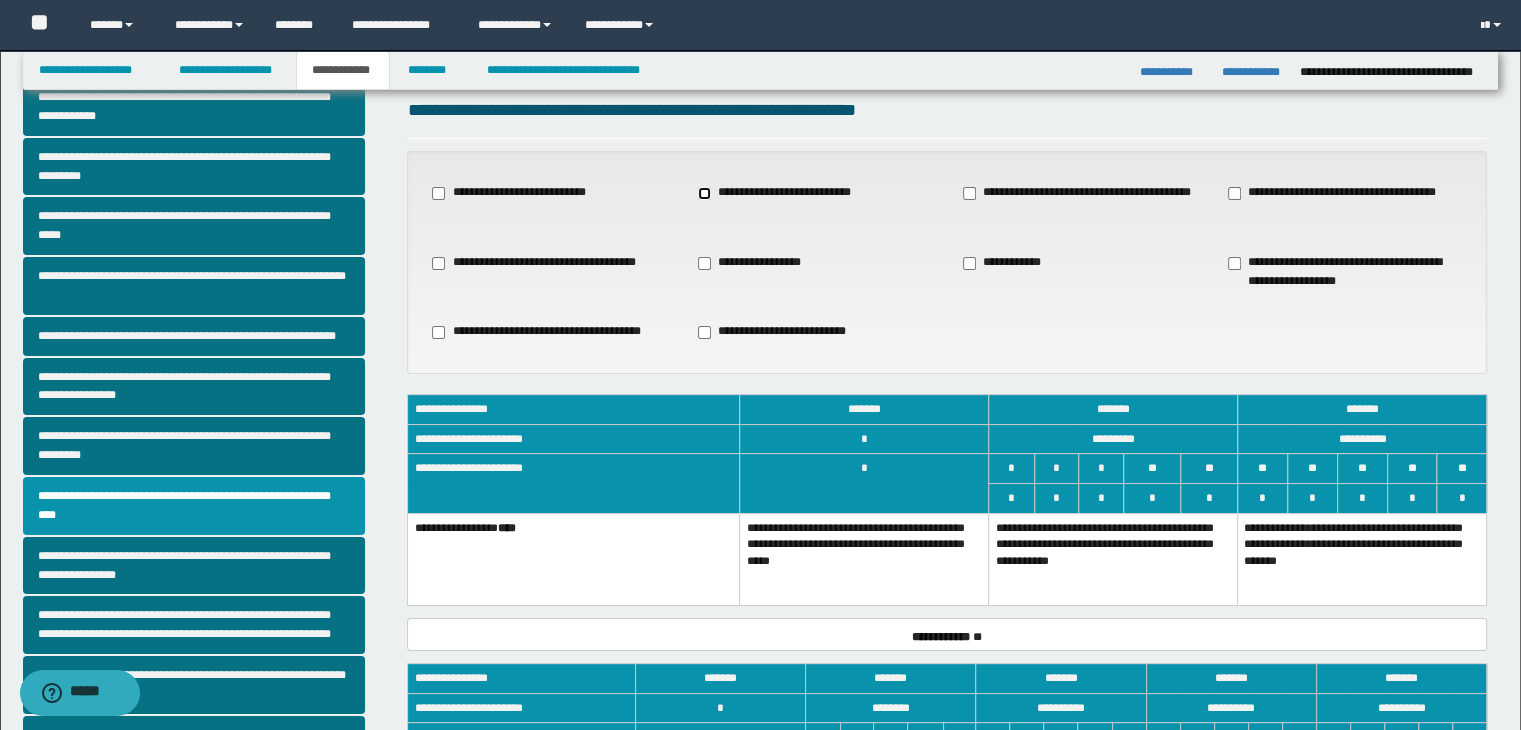 scroll, scrollTop: 100, scrollLeft: 0, axis: vertical 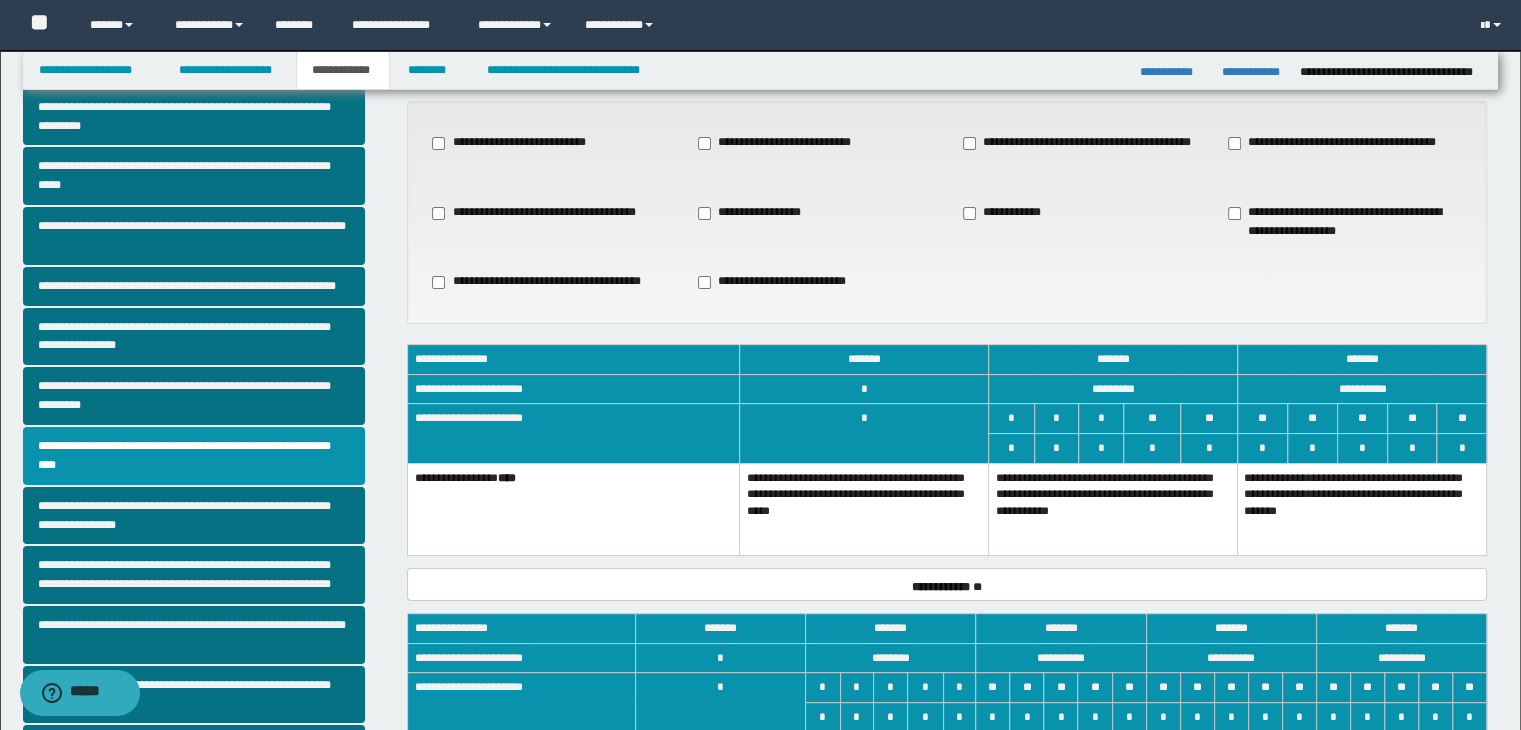 click on "**********" at bounding box center (1113, 509) 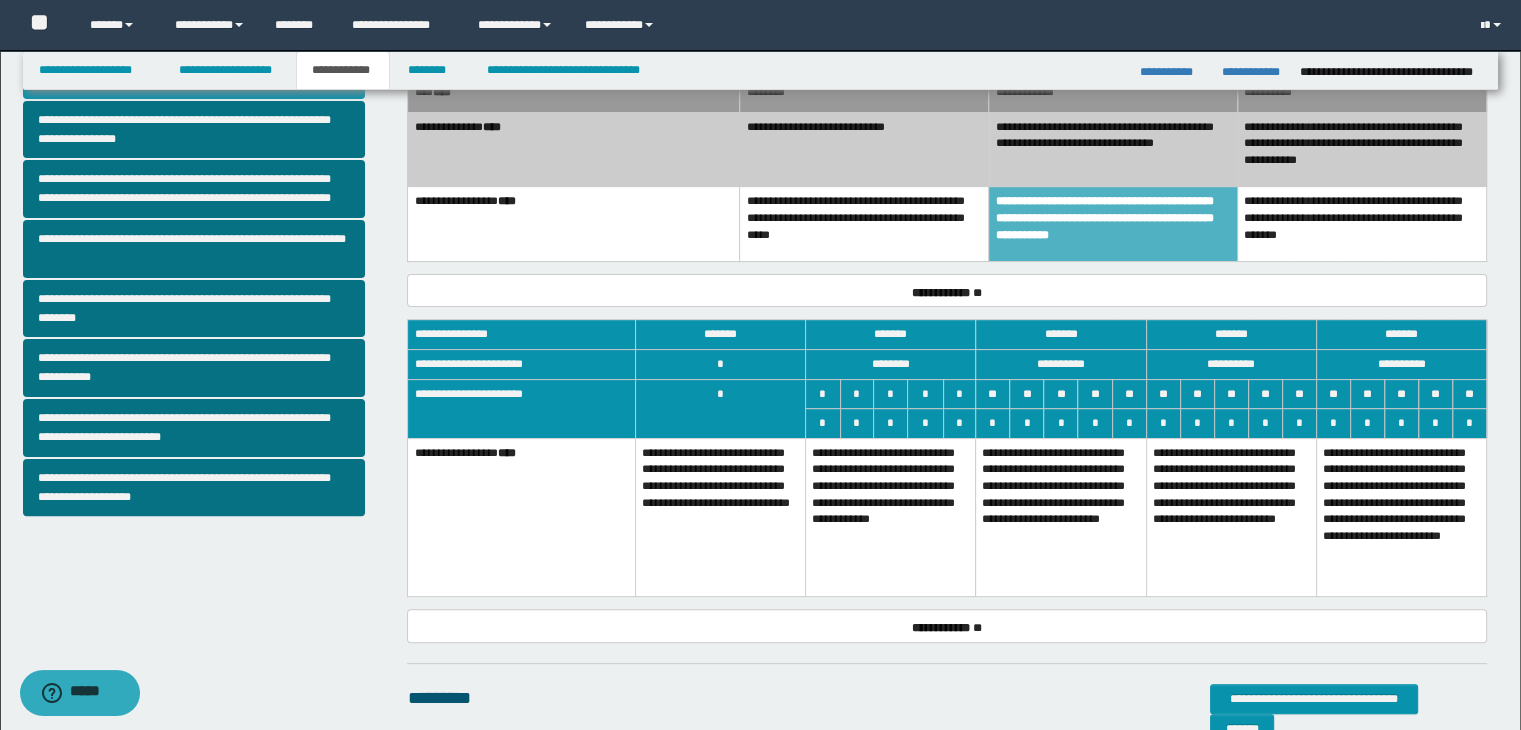 scroll, scrollTop: 500, scrollLeft: 0, axis: vertical 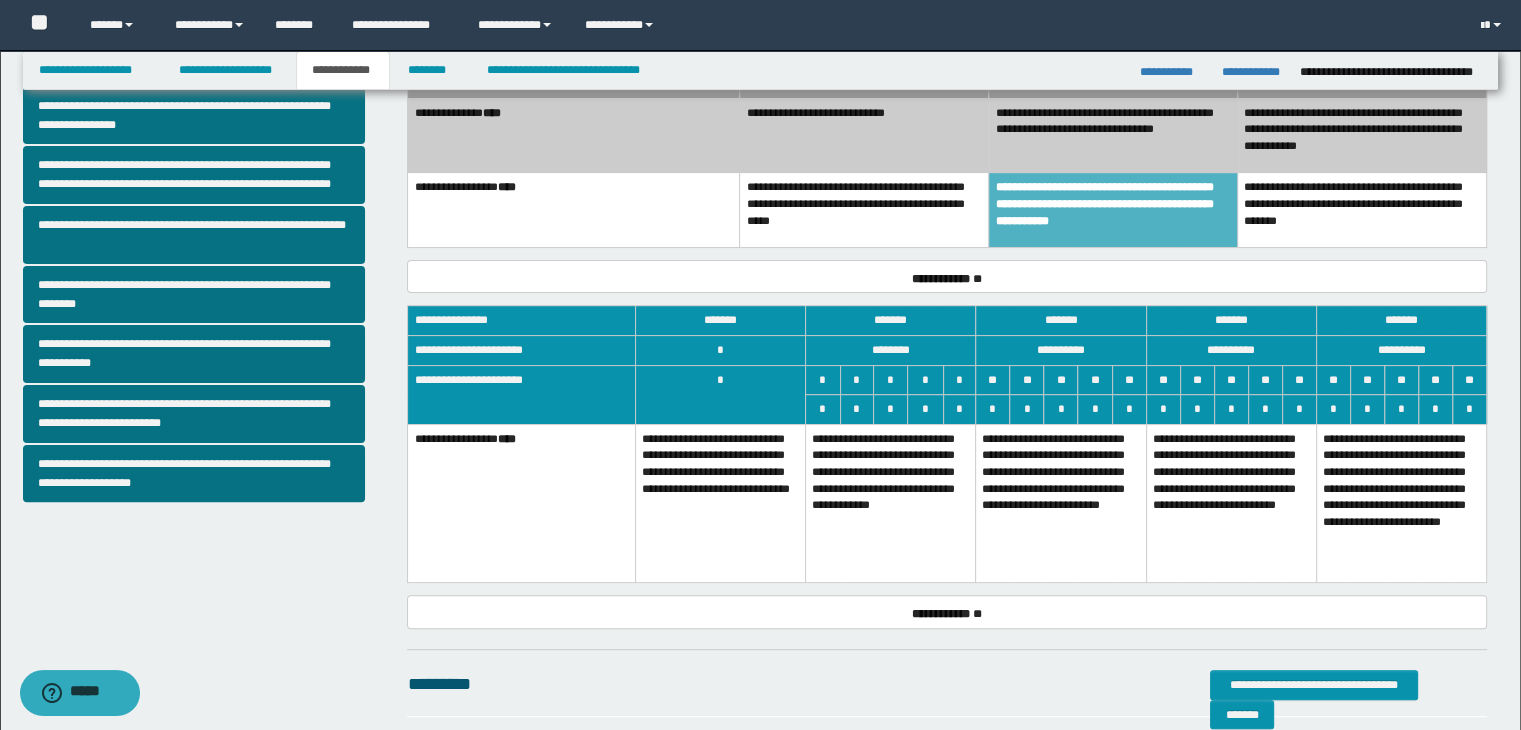 click on "**********" at bounding box center (890, 503) 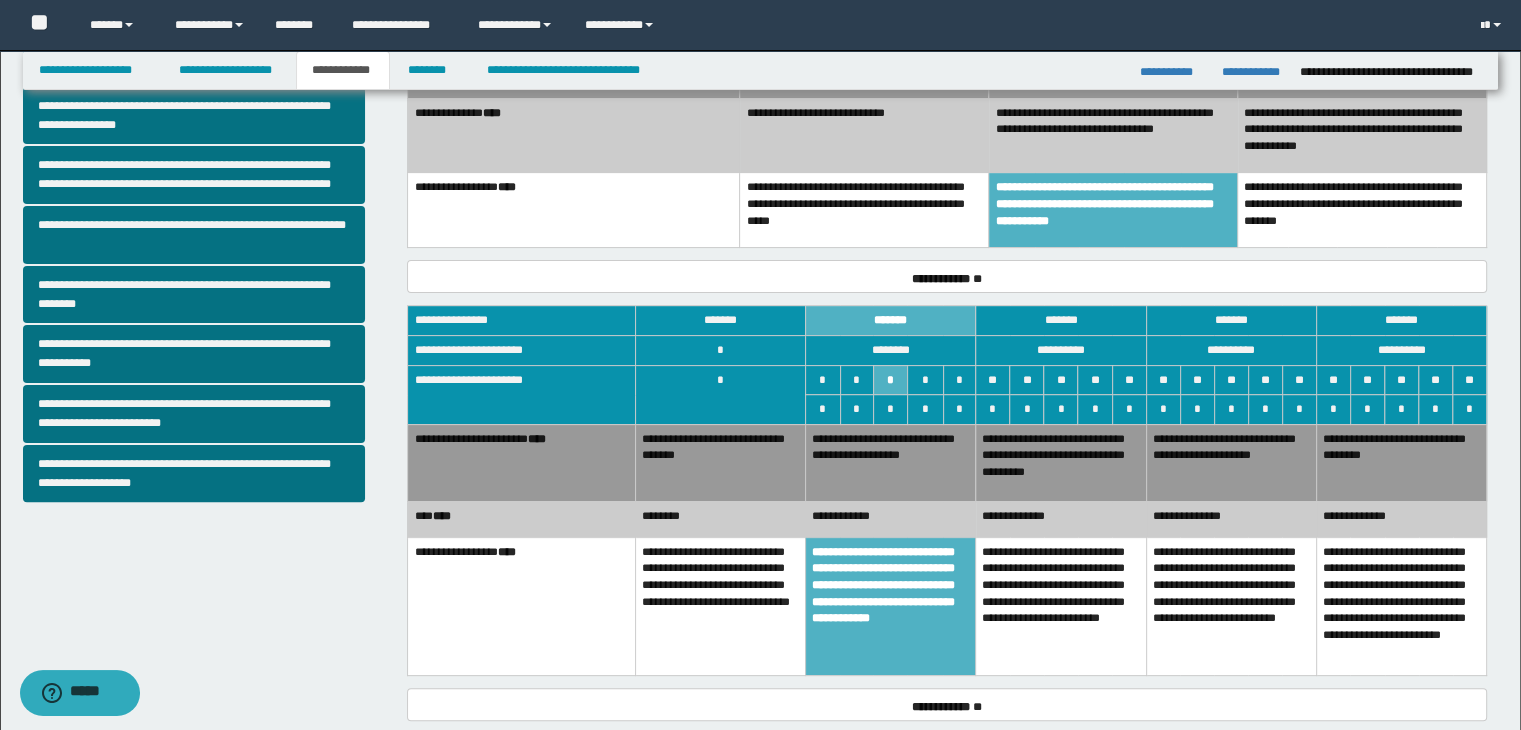 click on "**********" at bounding box center (1061, 462) 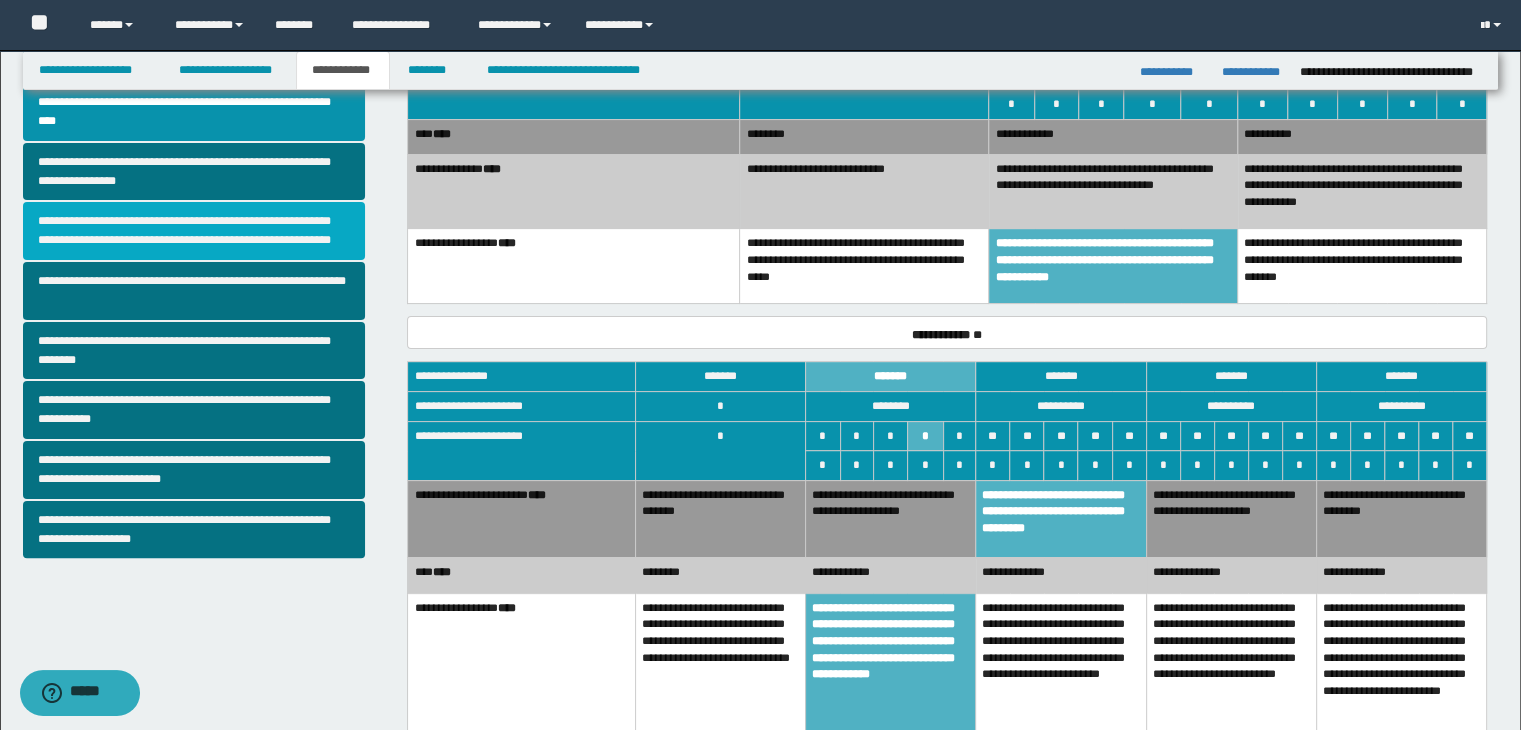scroll, scrollTop: 400, scrollLeft: 0, axis: vertical 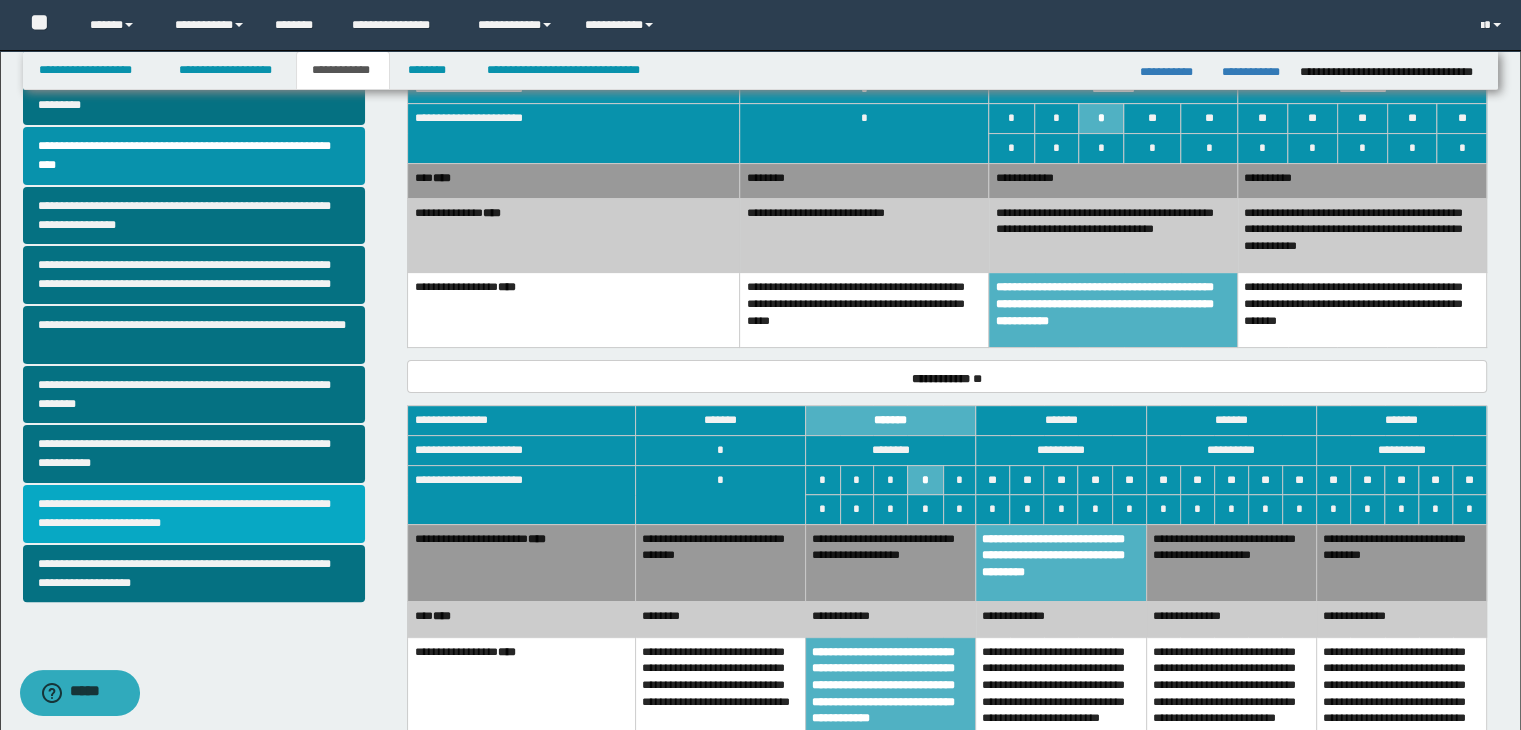 click on "**********" at bounding box center (194, 514) 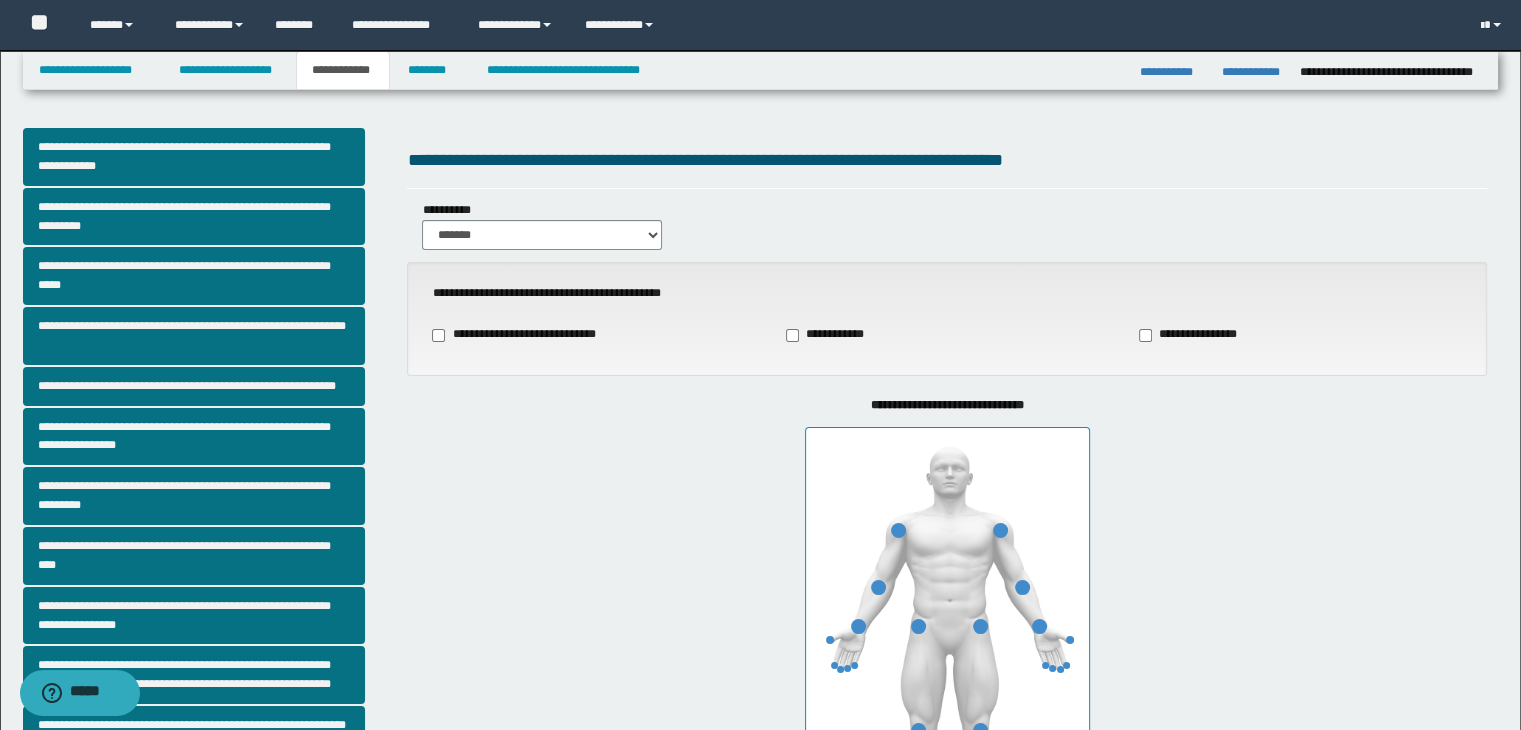 click on "**********" at bounding box center [522, 335] 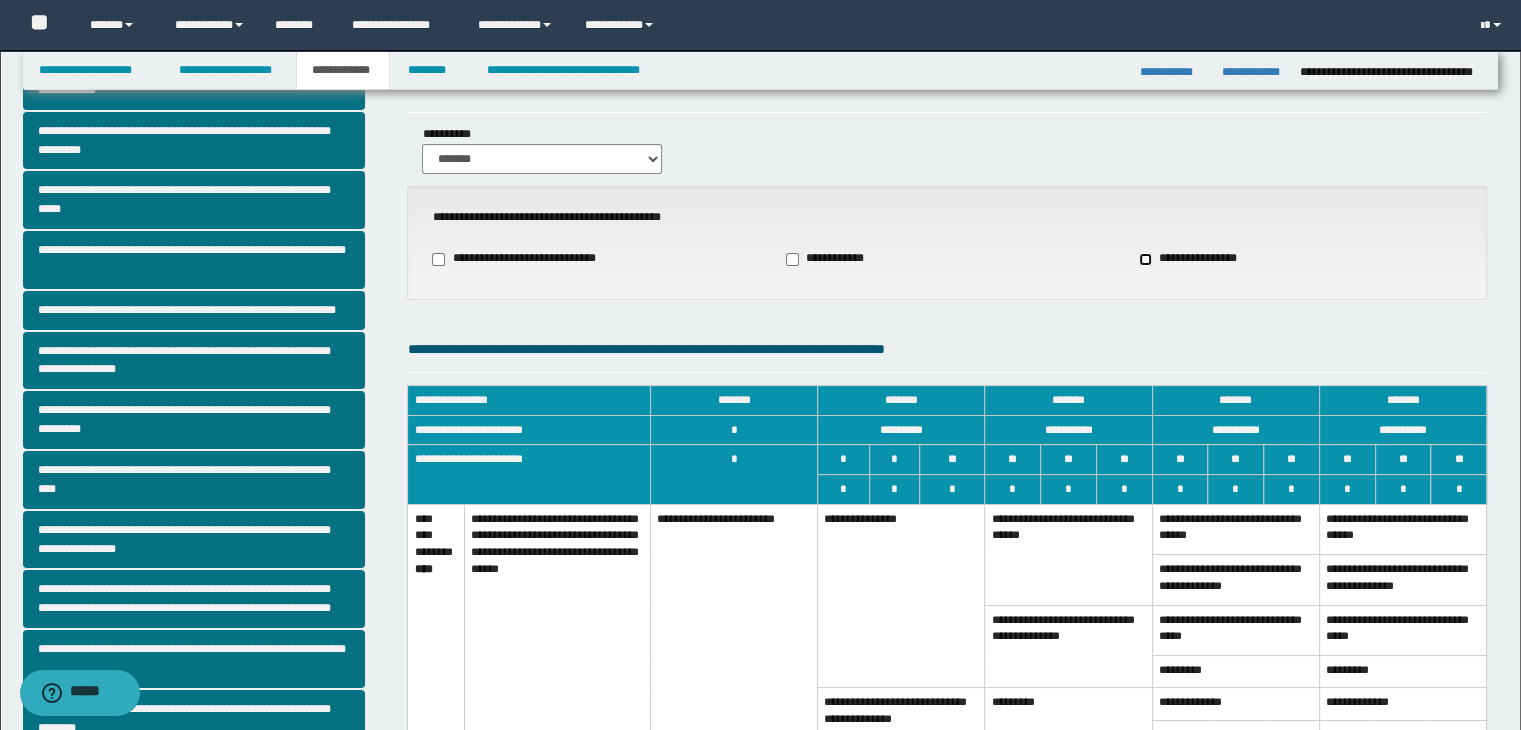 scroll, scrollTop: 300, scrollLeft: 0, axis: vertical 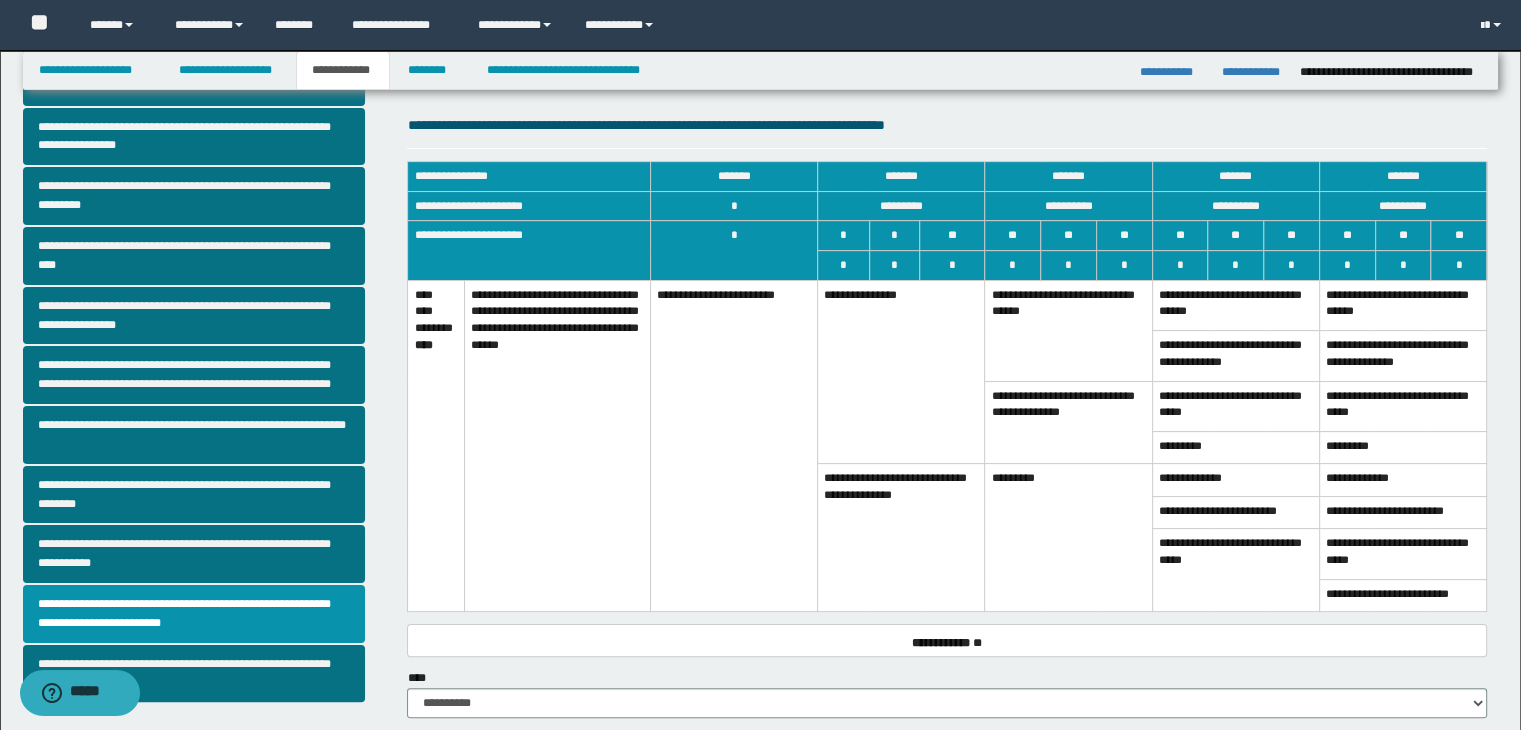 click on "*********" at bounding box center [1068, 538] 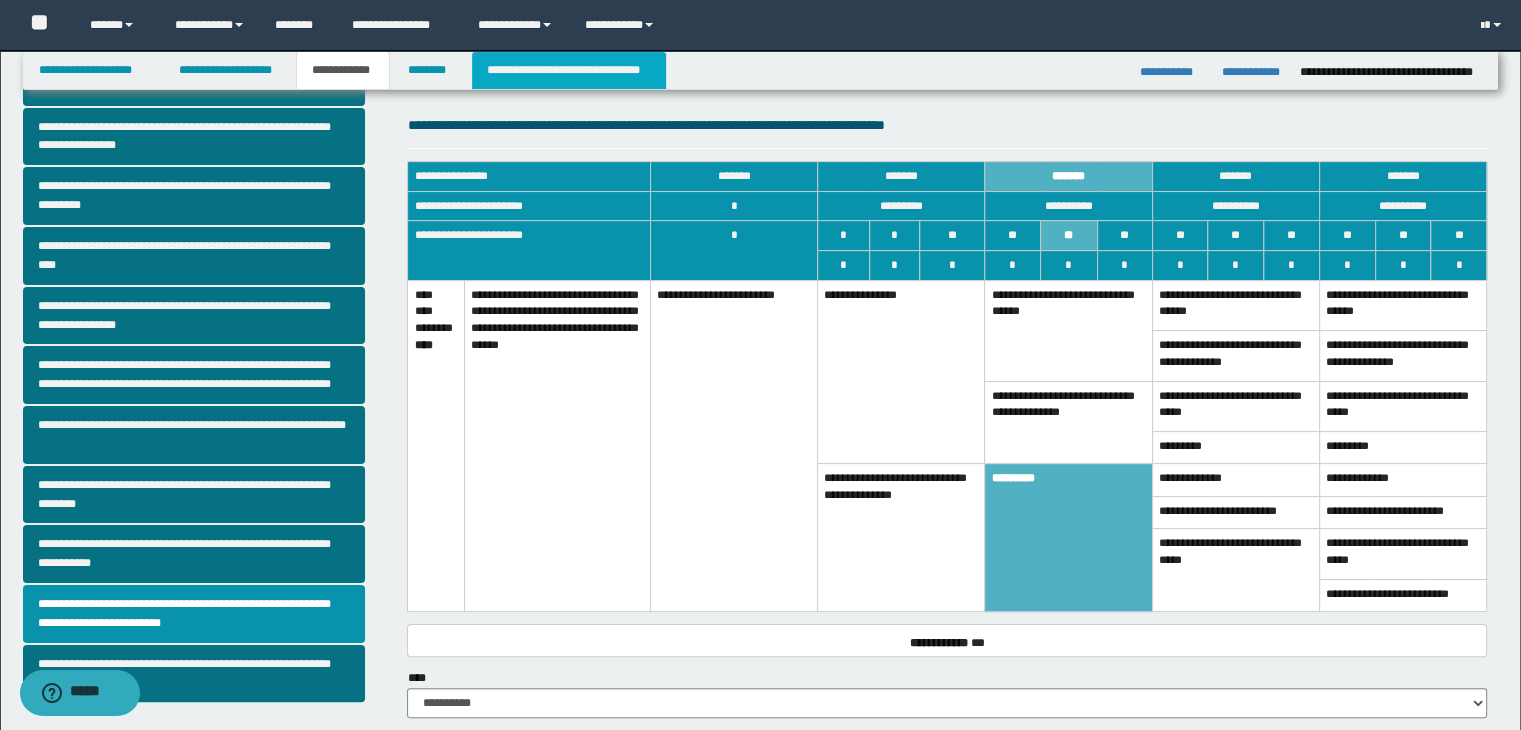 click on "**********" at bounding box center [569, 70] 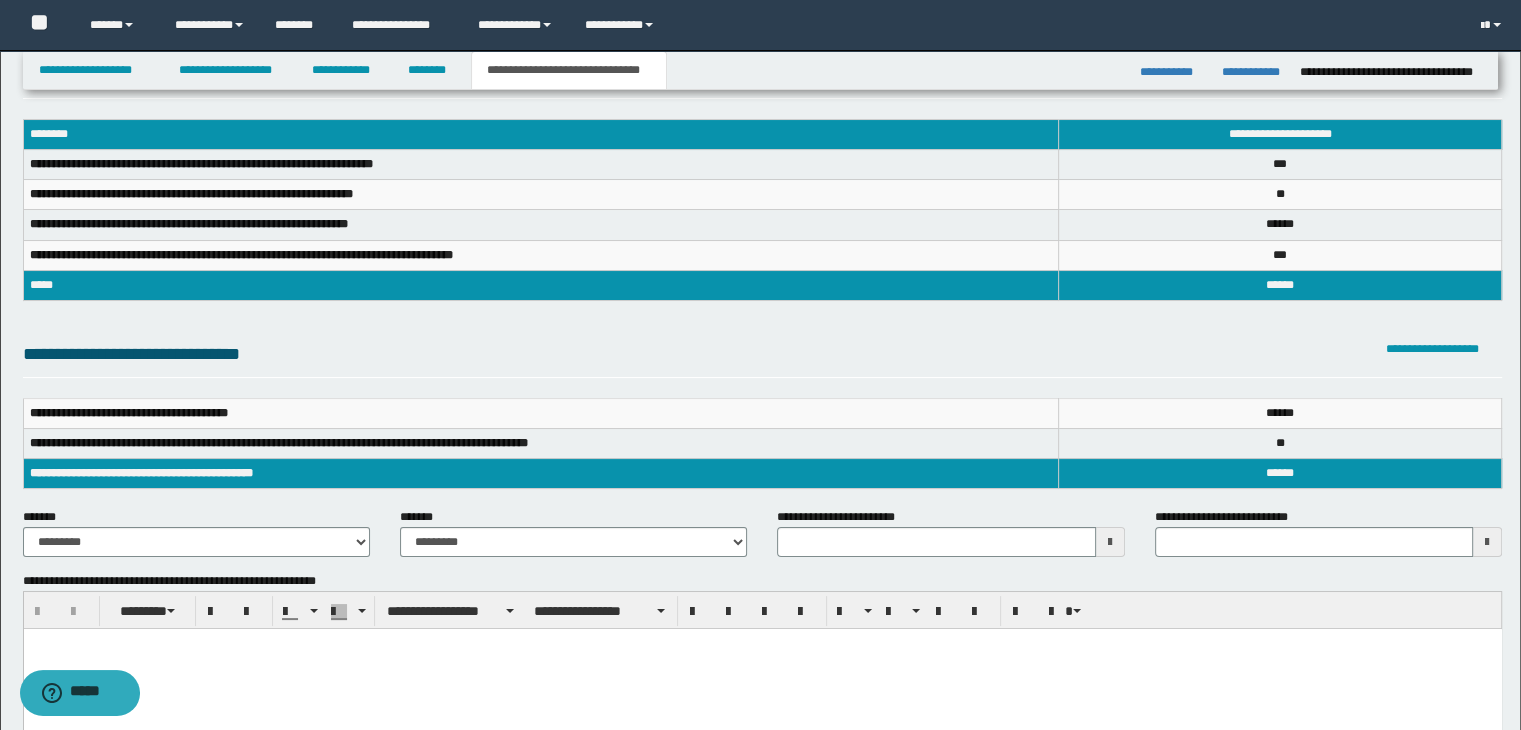 scroll, scrollTop: 100, scrollLeft: 0, axis: vertical 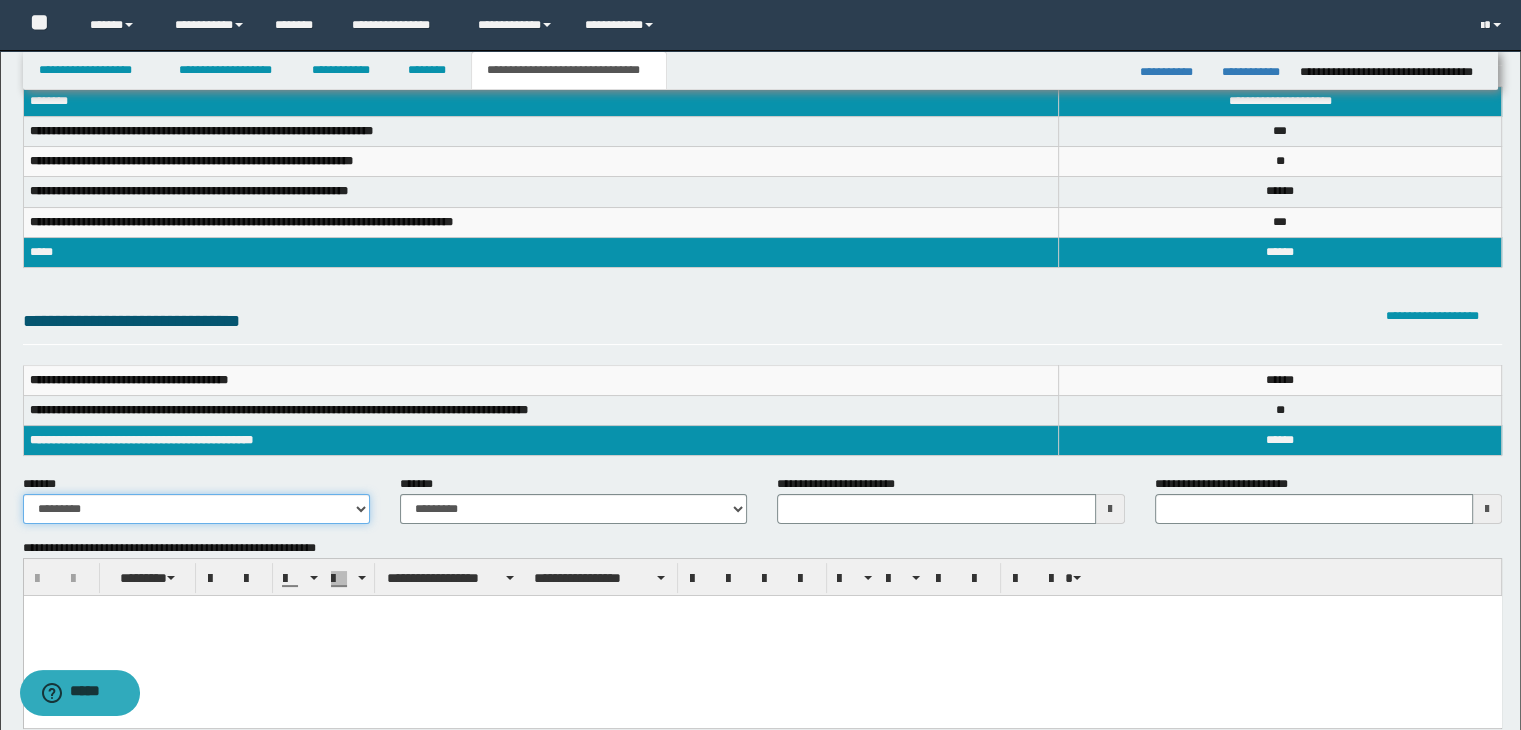 click on "**********" at bounding box center (196, 509) 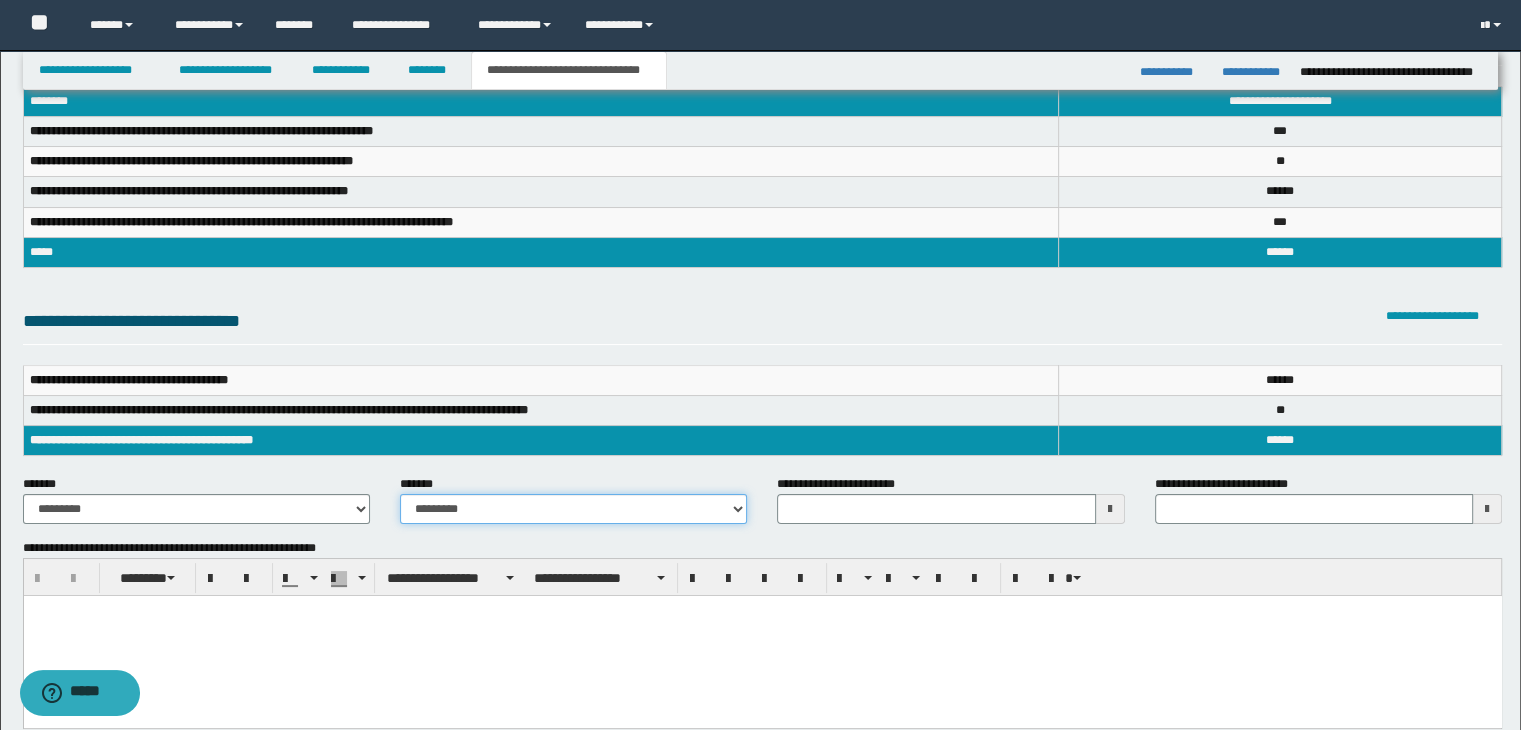 click on "**********" at bounding box center (573, 509) 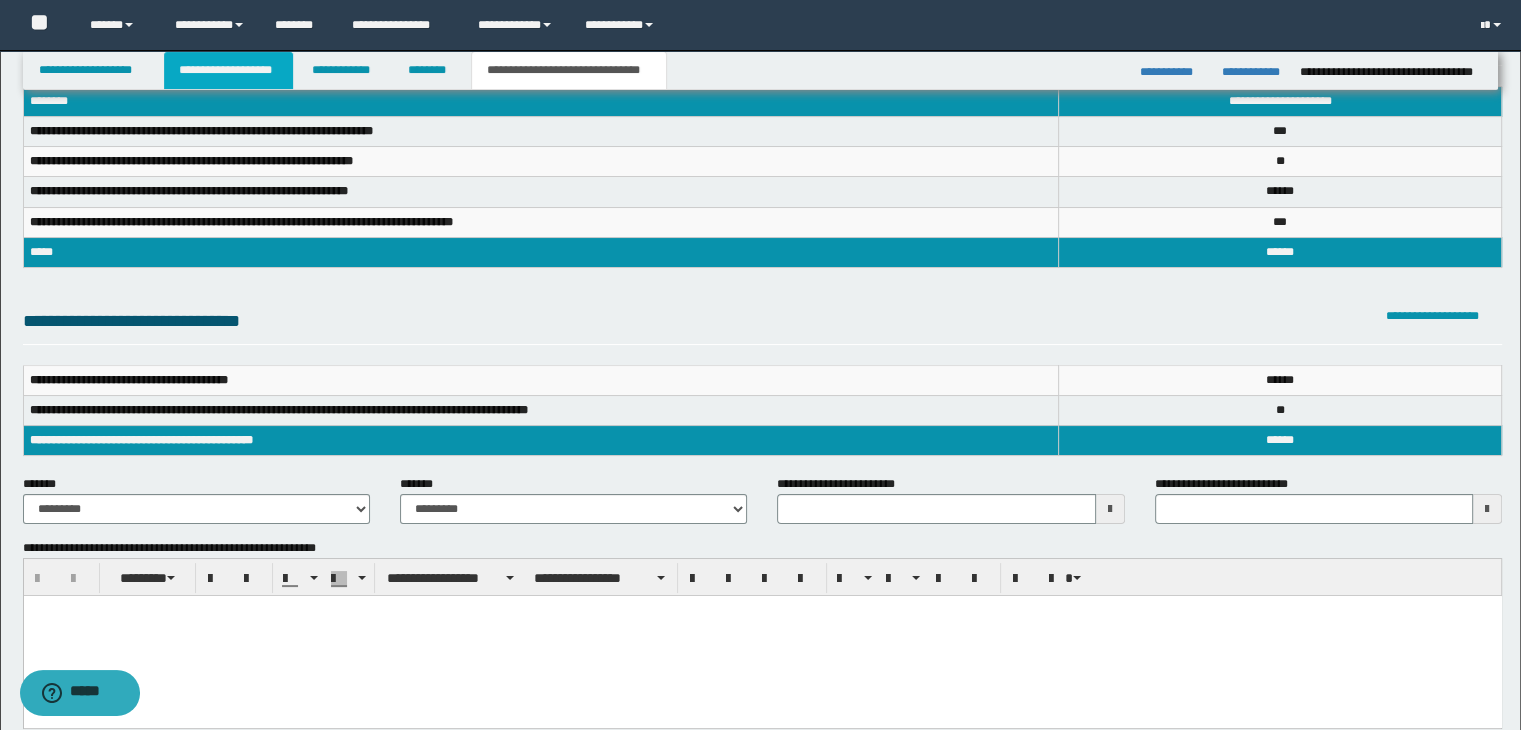 click on "**********" at bounding box center [228, 70] 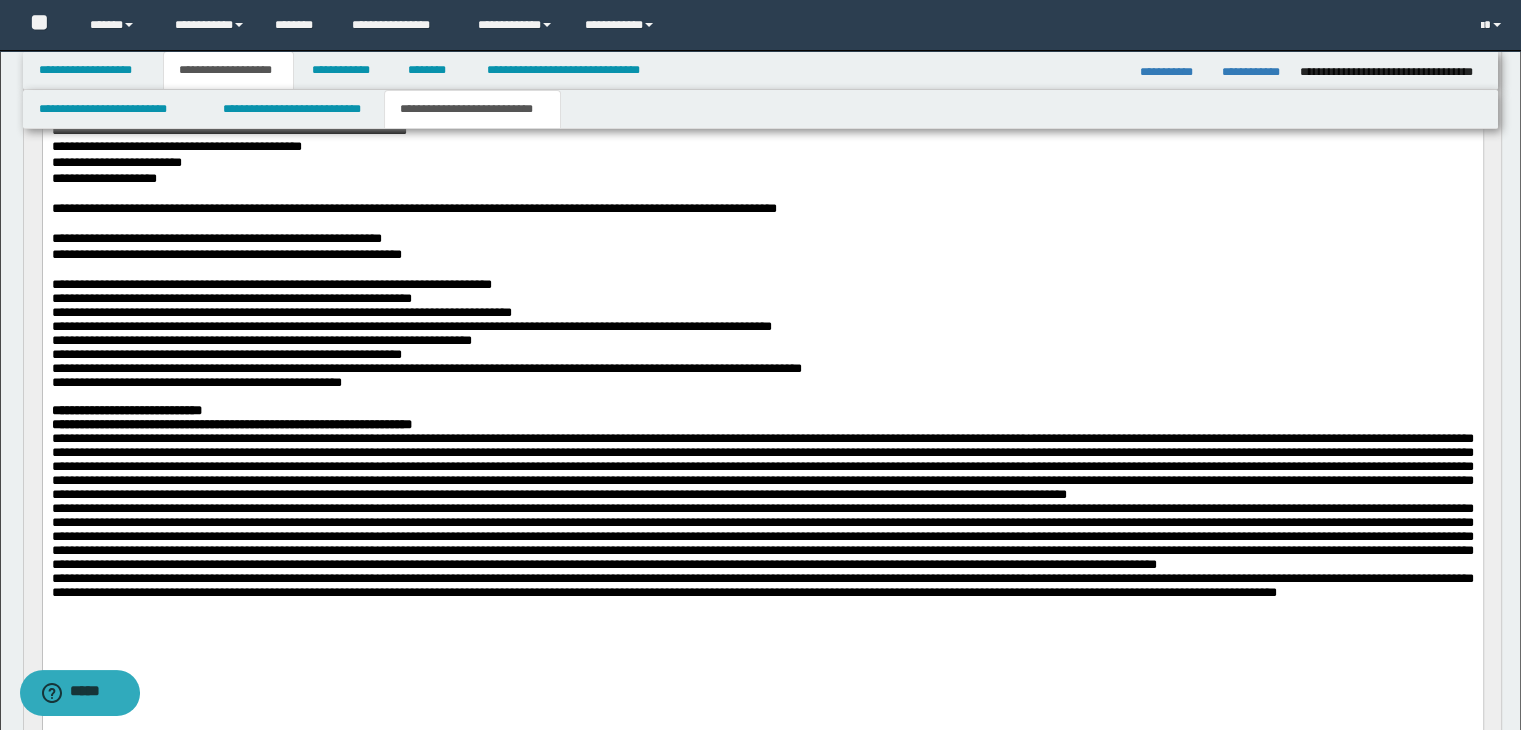 scroll, scrollTop: 331, scrollLeft: 0, axis: vertical 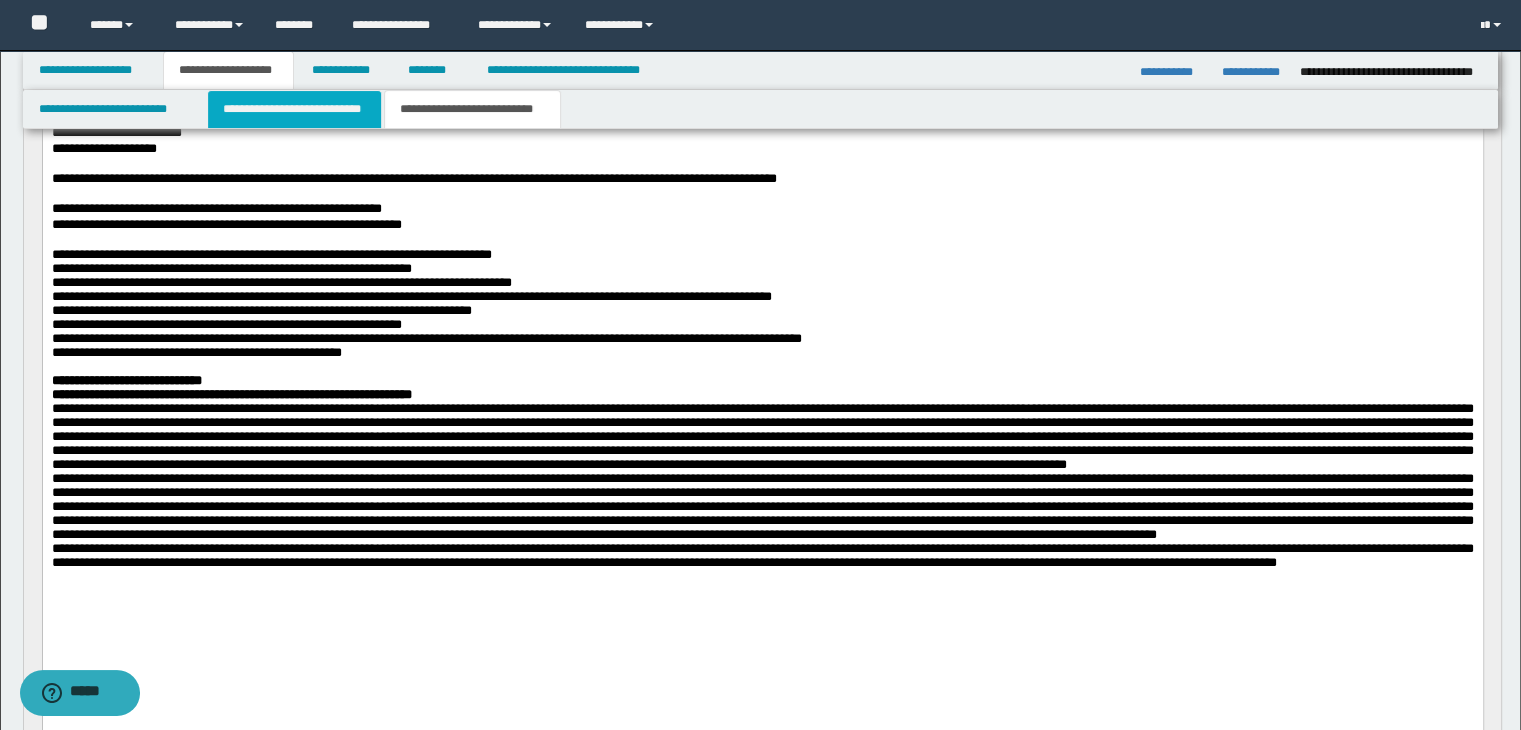 click on "**********" at bounding box center (294, 109) 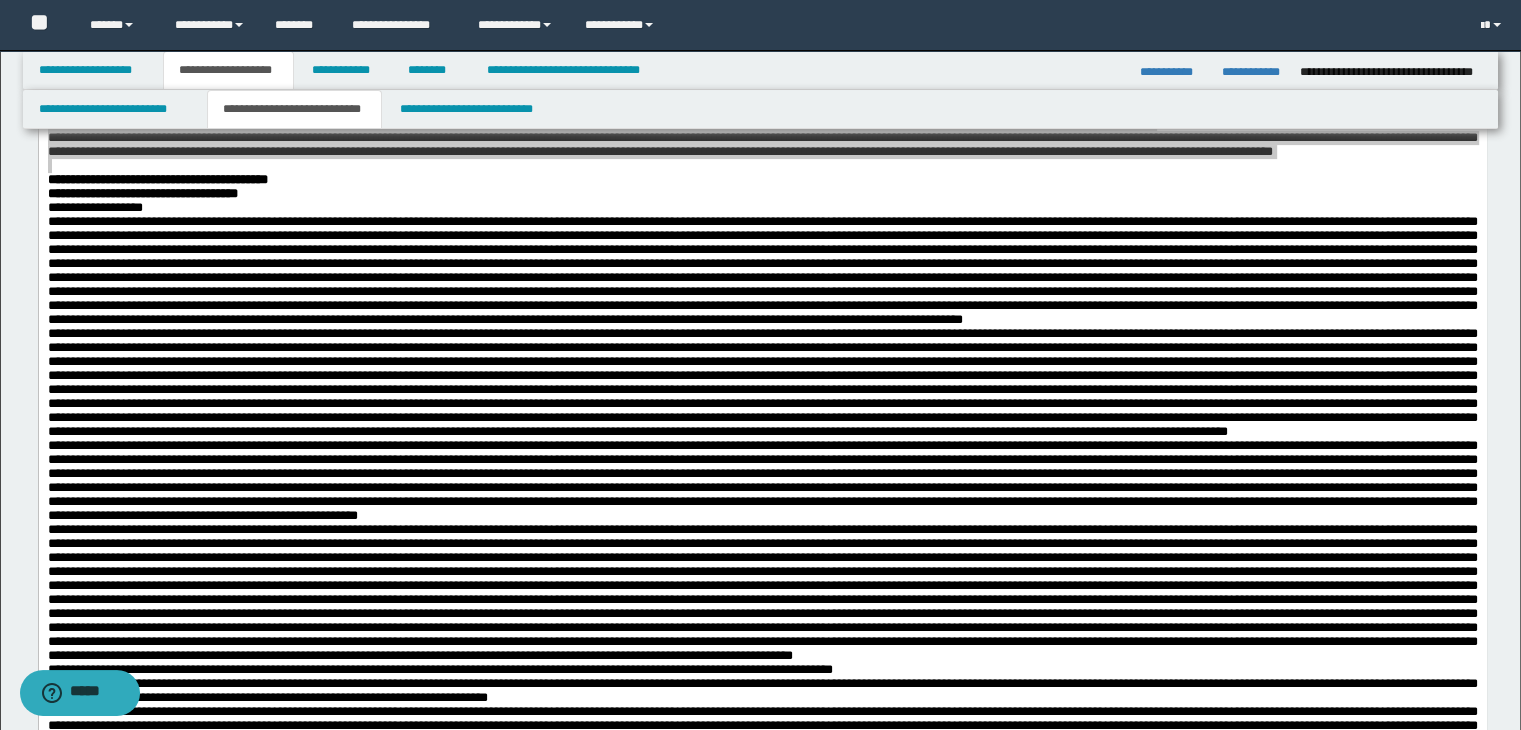 scroll, scrollTop: 731, scrollLeft: 0, axis: vertical 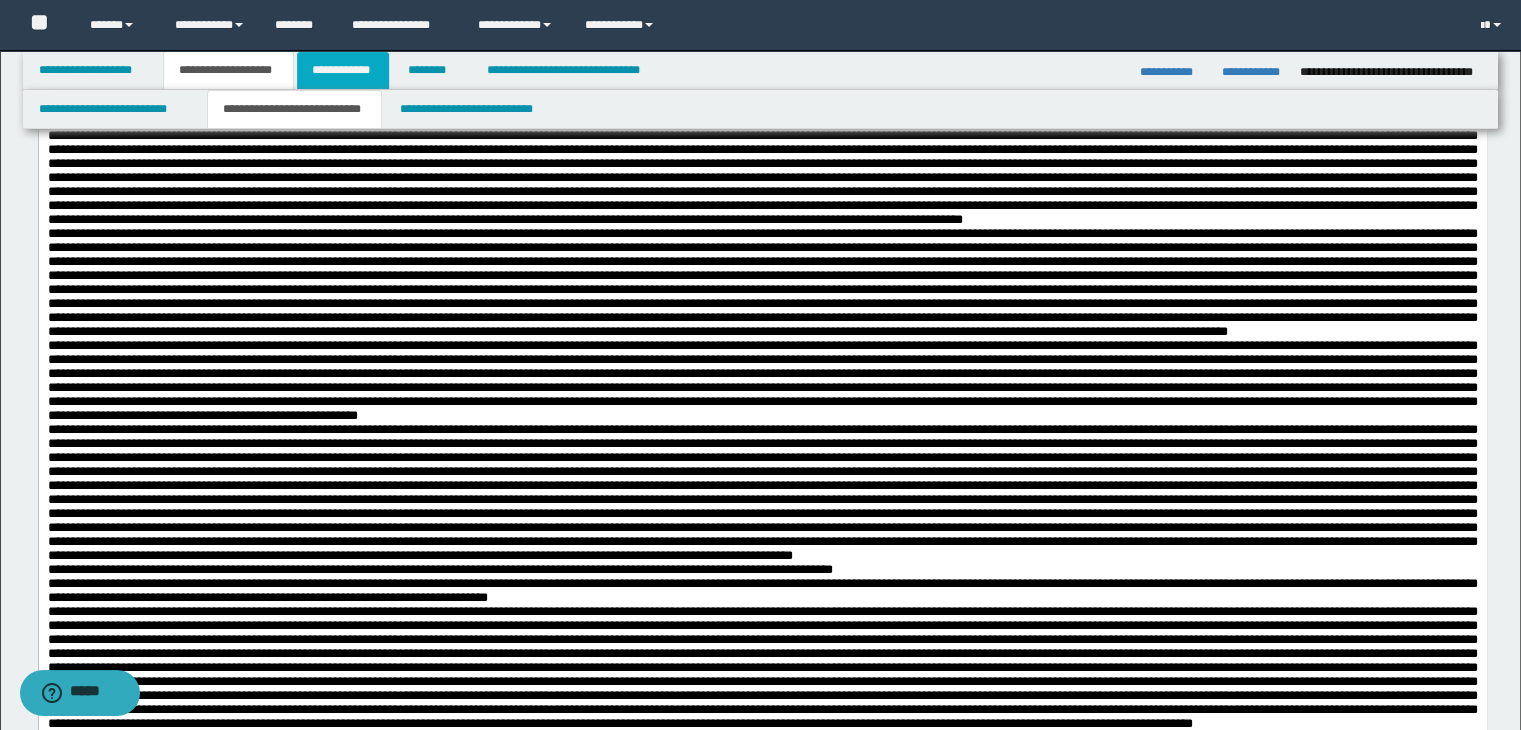 click on "**********" at bounding box center (343, 70) 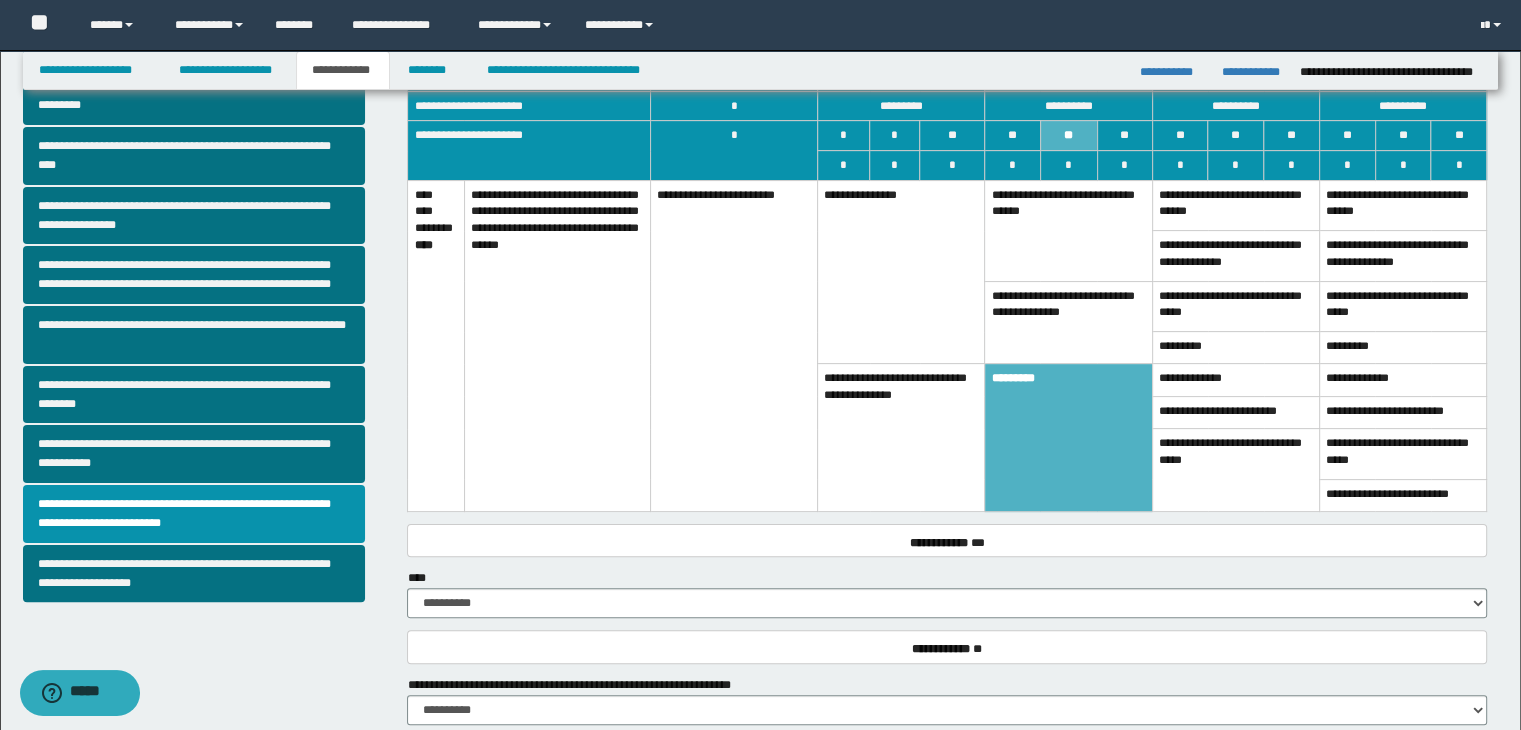 scroll, scrollTop: 300, scrollLeft: 0, axis: vertical 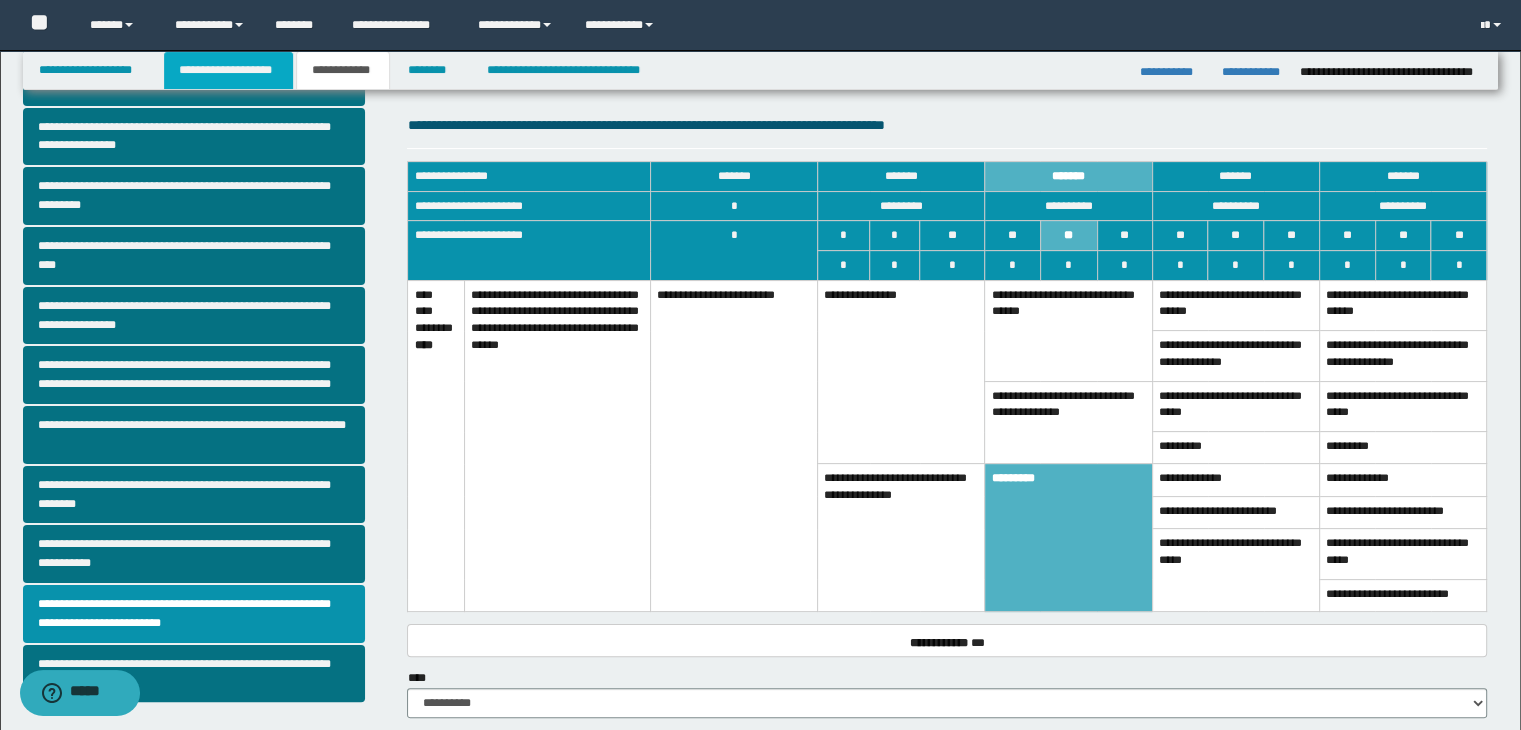 click on "**********" at bounding box center (228, 70) 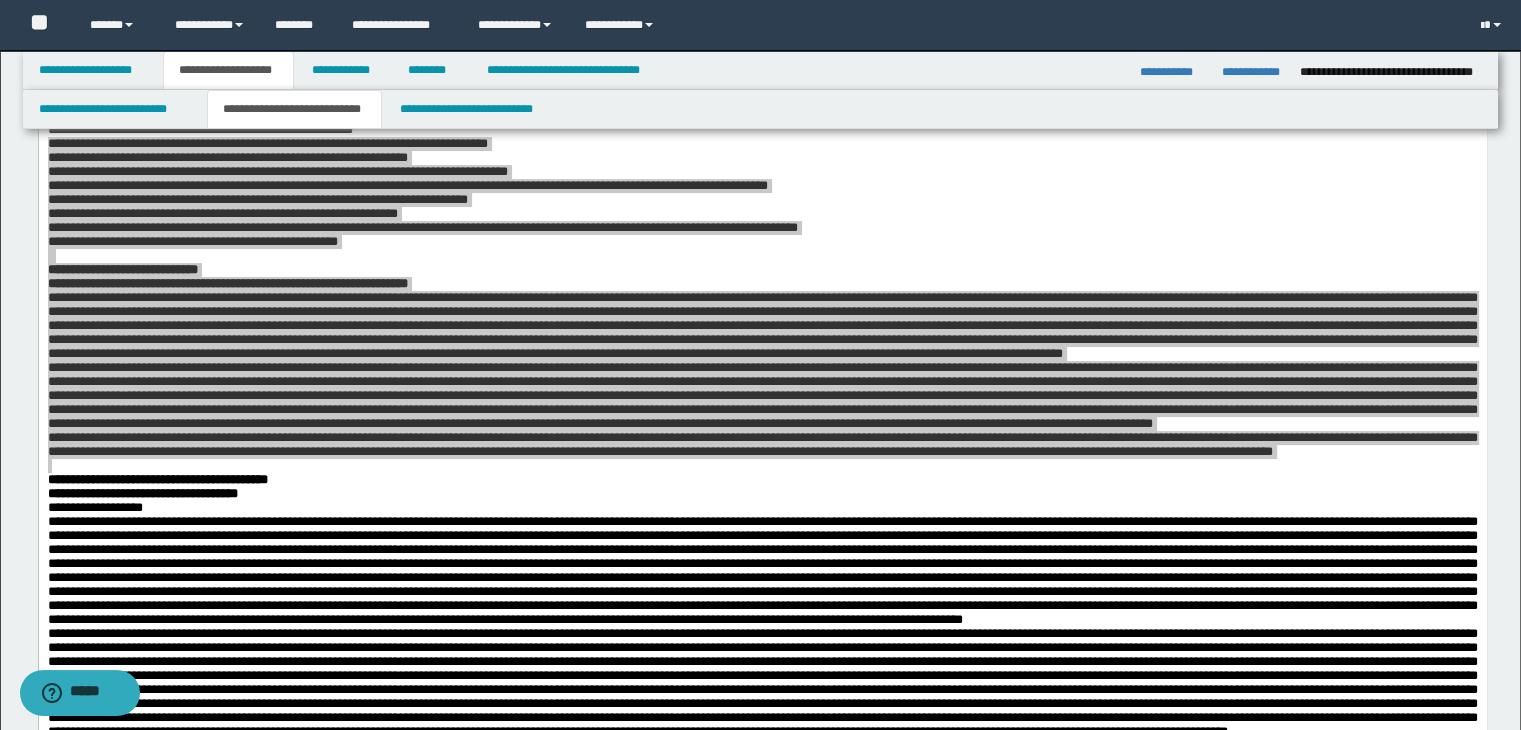 scroll, scrollTop: 231, scrollLeft: 0, axis: vertical 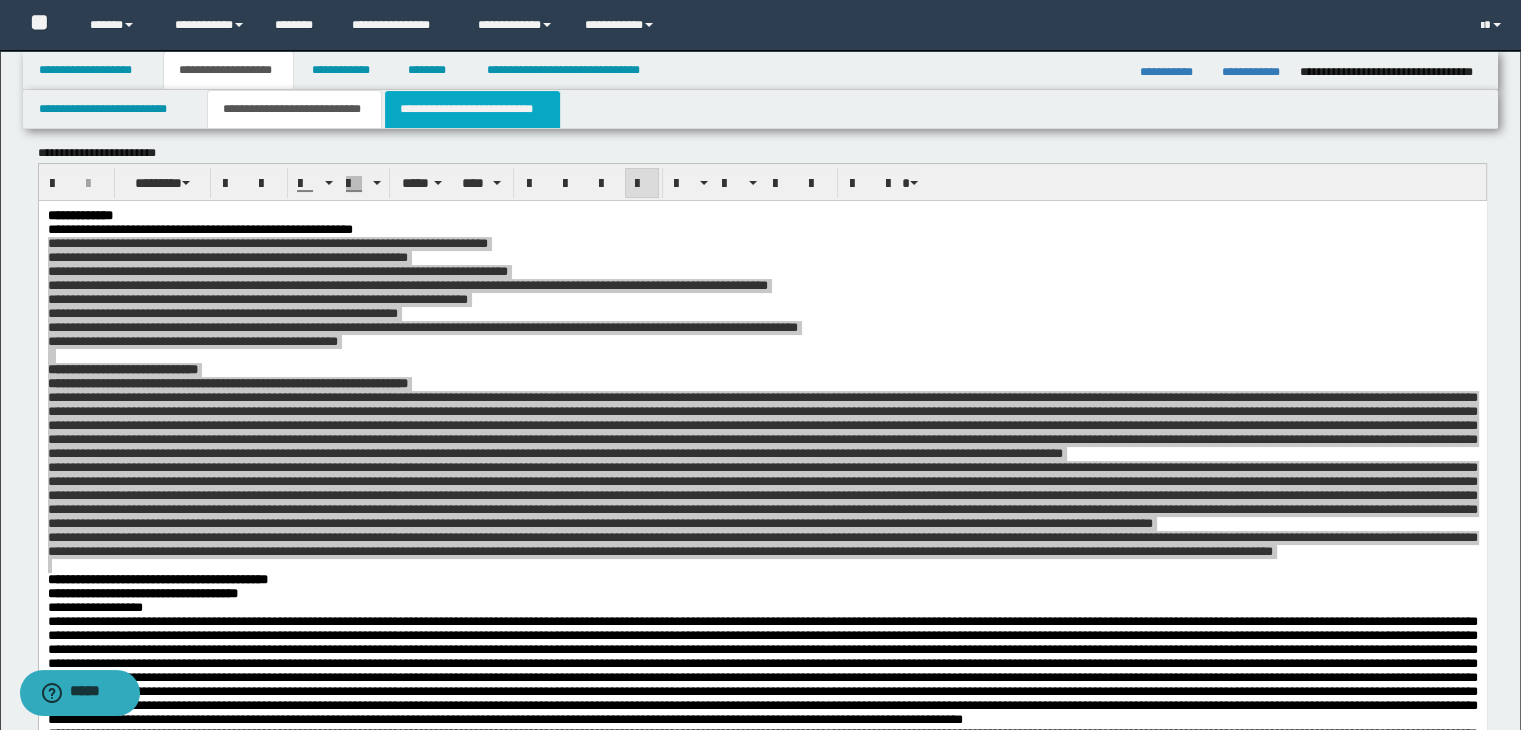 click on "**********" at bounding box center (472, 109) 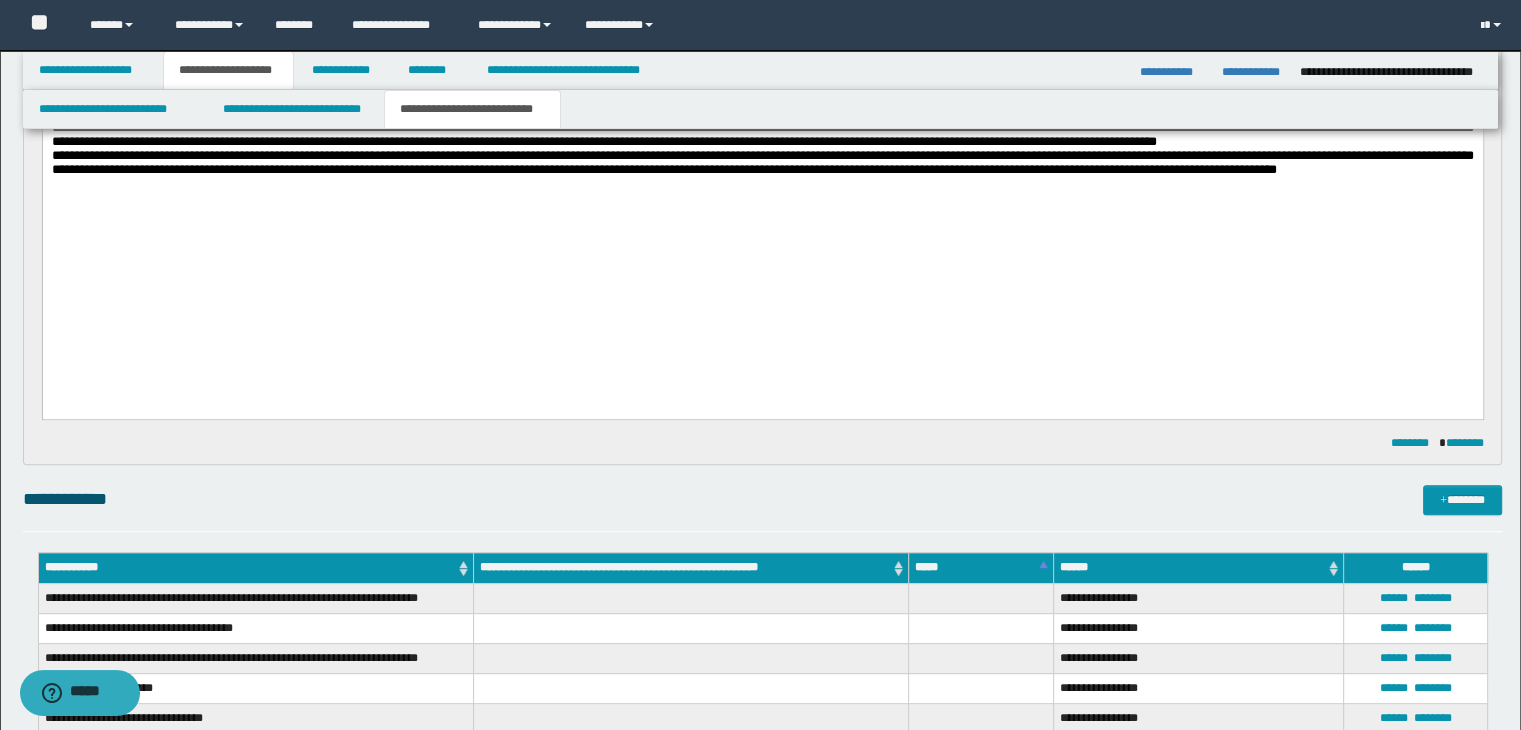 scroll, scrollTop: 831, scrollLeft: 0, axis: vertical 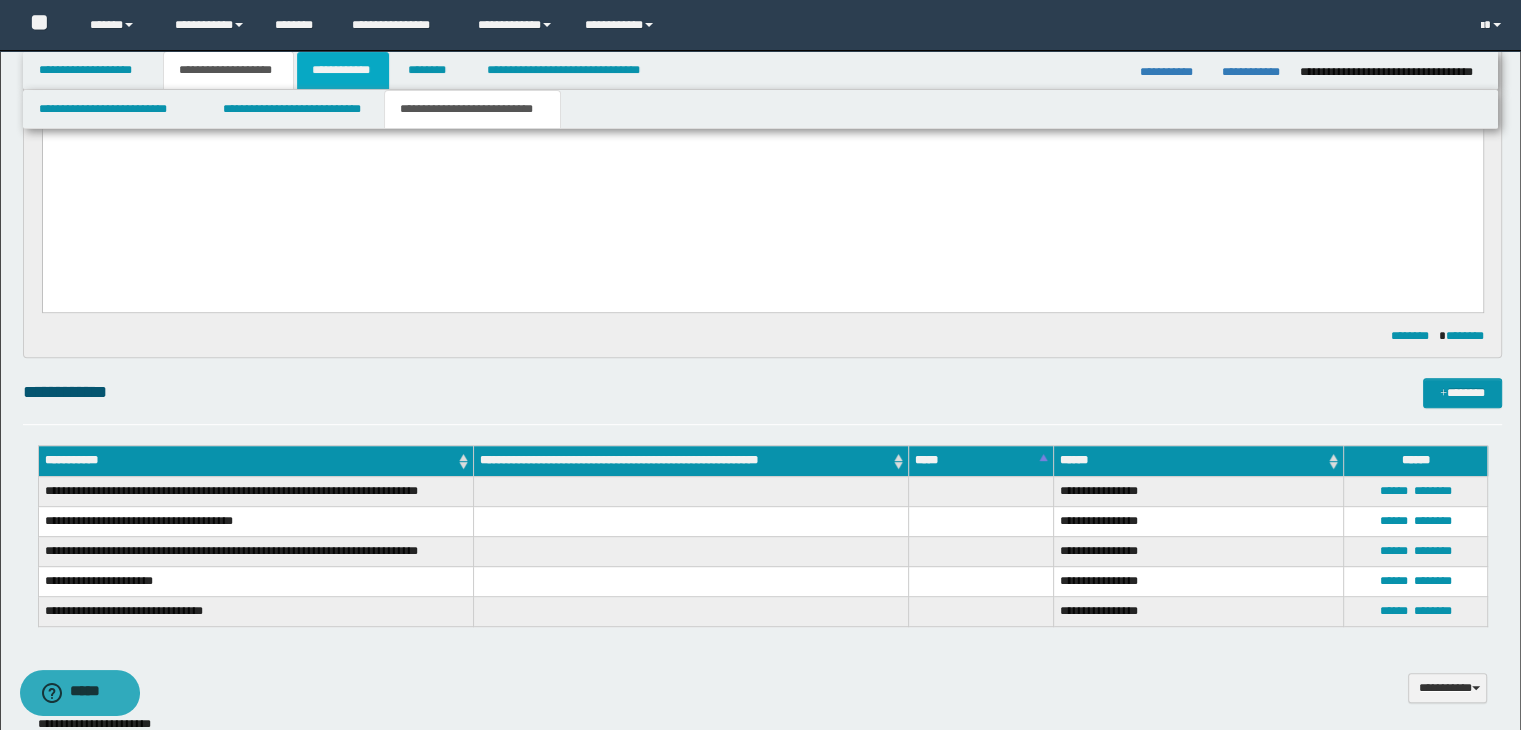 click on "**********" at bounding box center (343, 70) 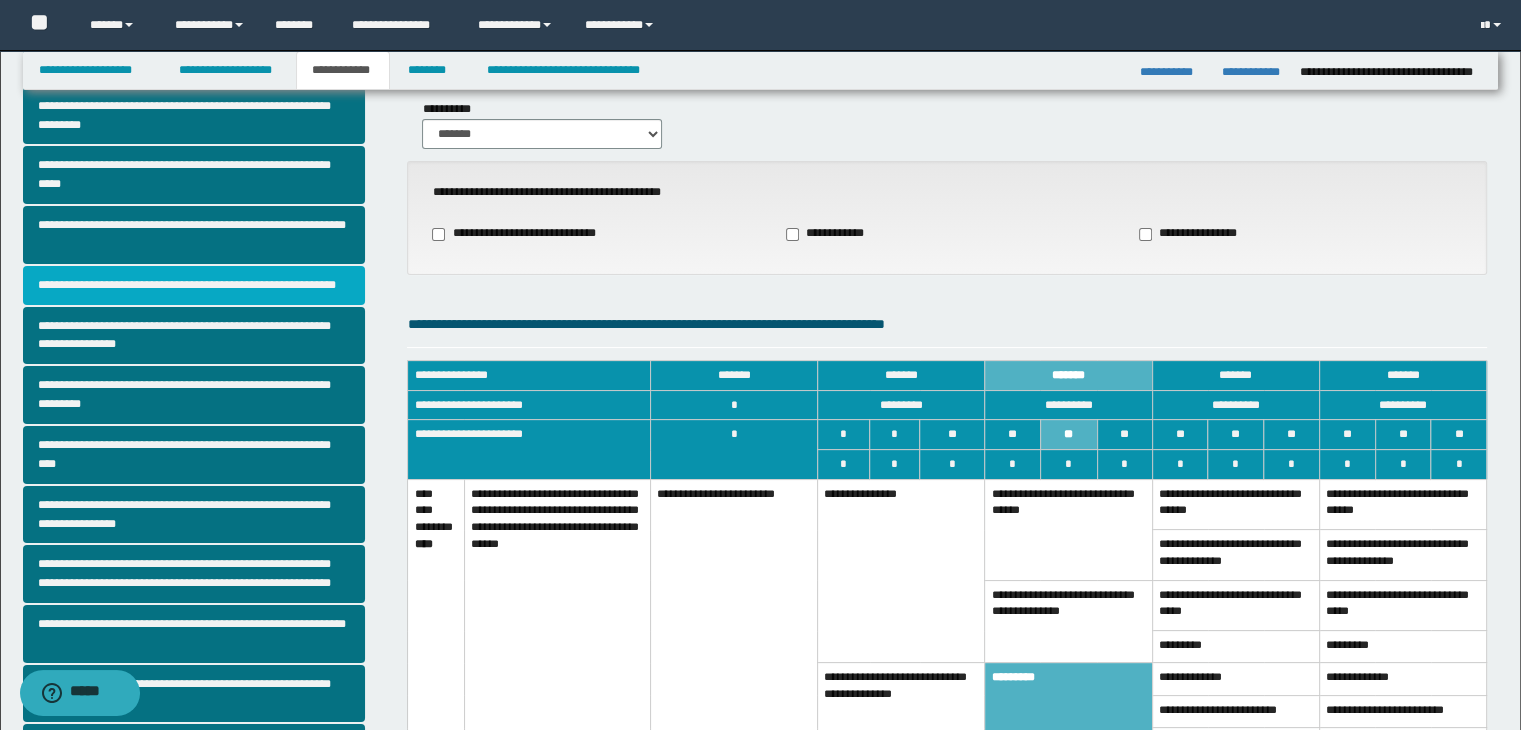 scroll, scrollTop: 0, scrollLeft: 0, axis: both 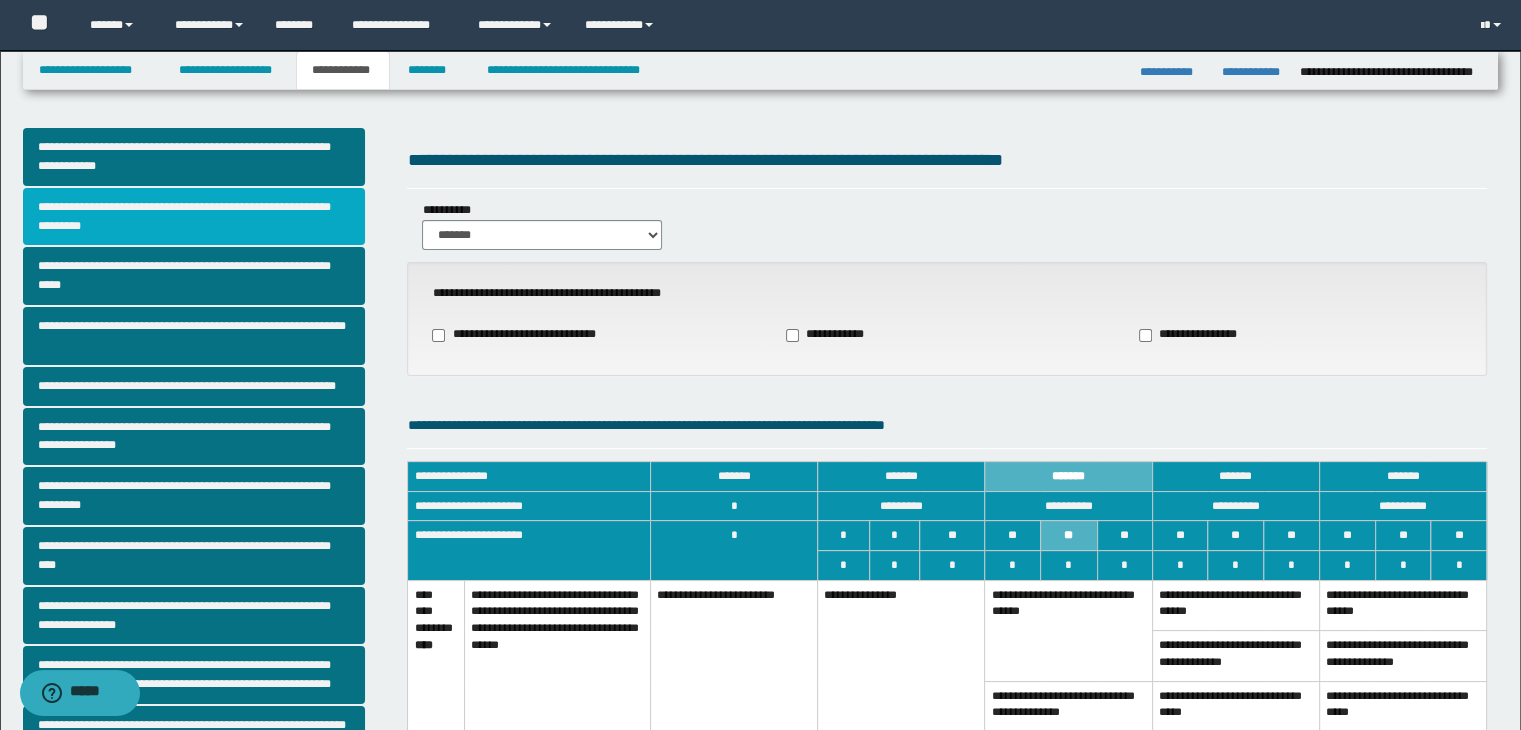 click on "**********" at bounding box center [194, 217] 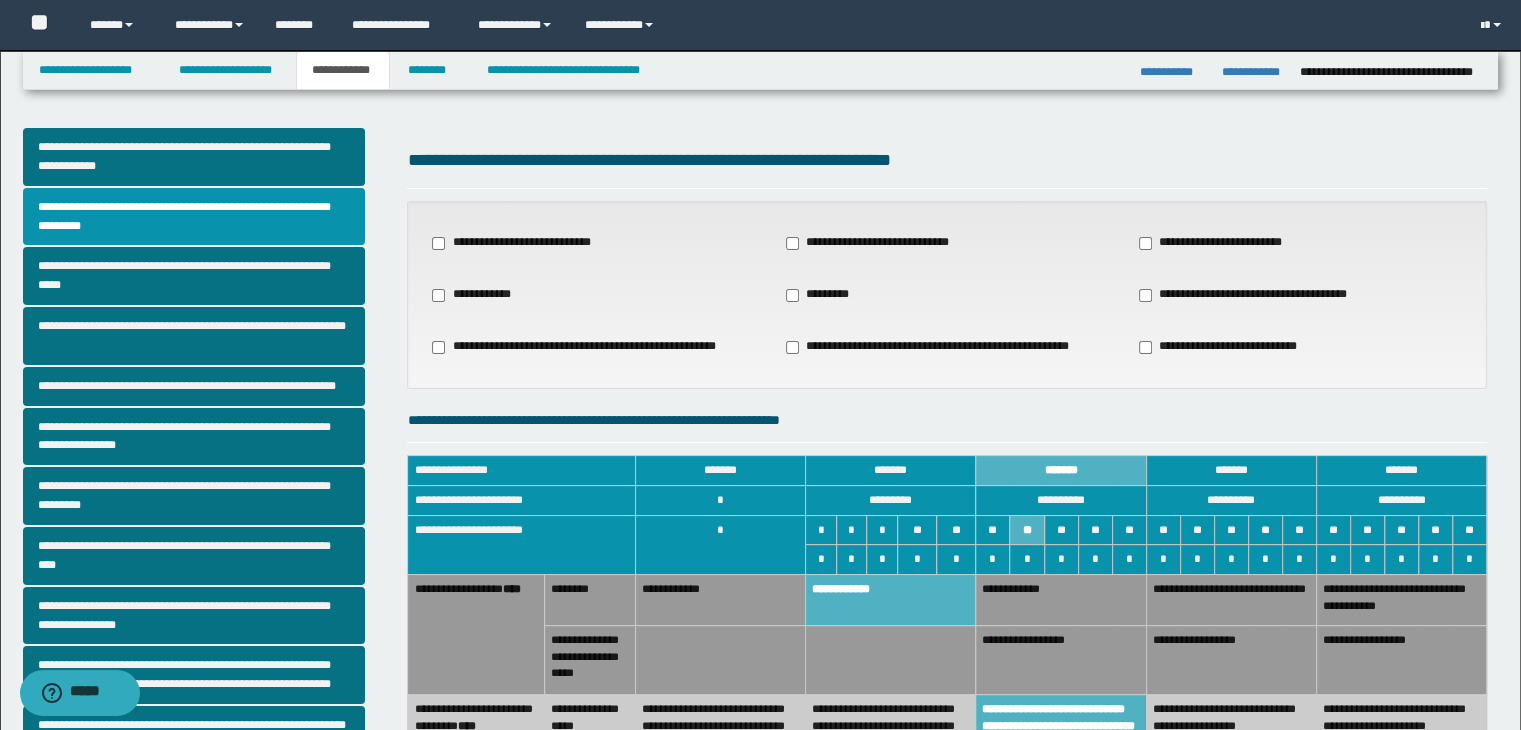 click on "**********" at bounding box center [940, 347] 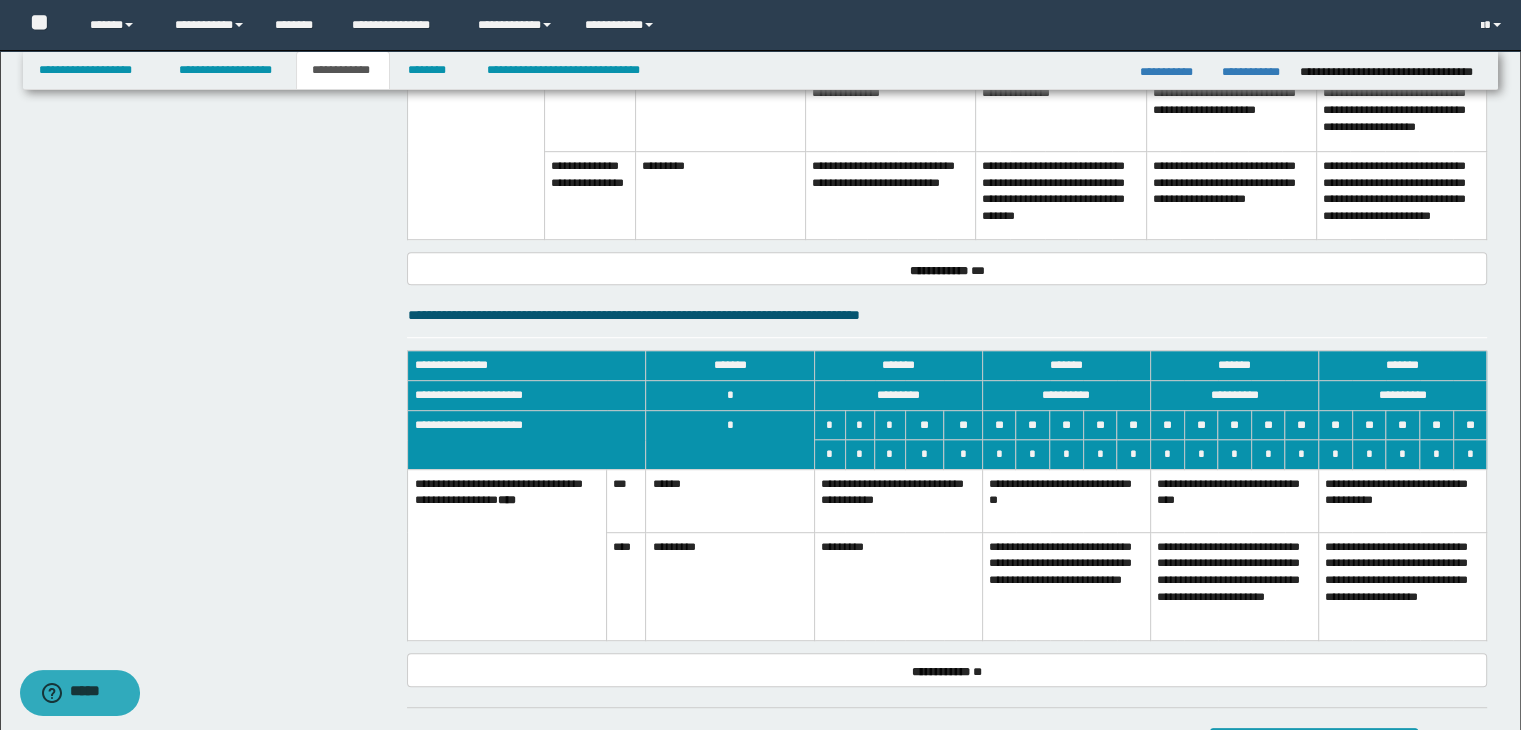 scroll, scrollTop: 1200, scrollLeft: 0, axis: vertical 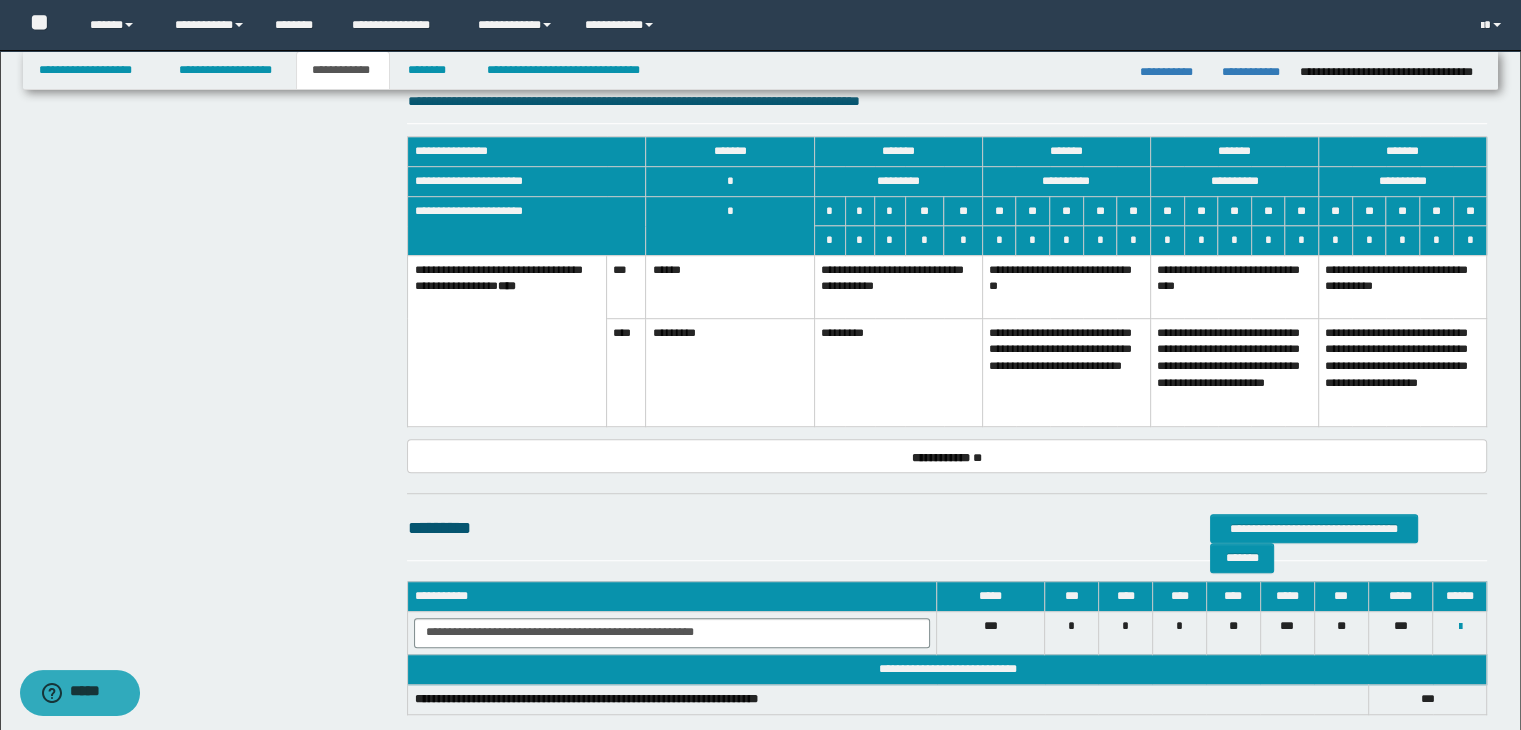 click on "**********" at bounding box center [1066, 286] 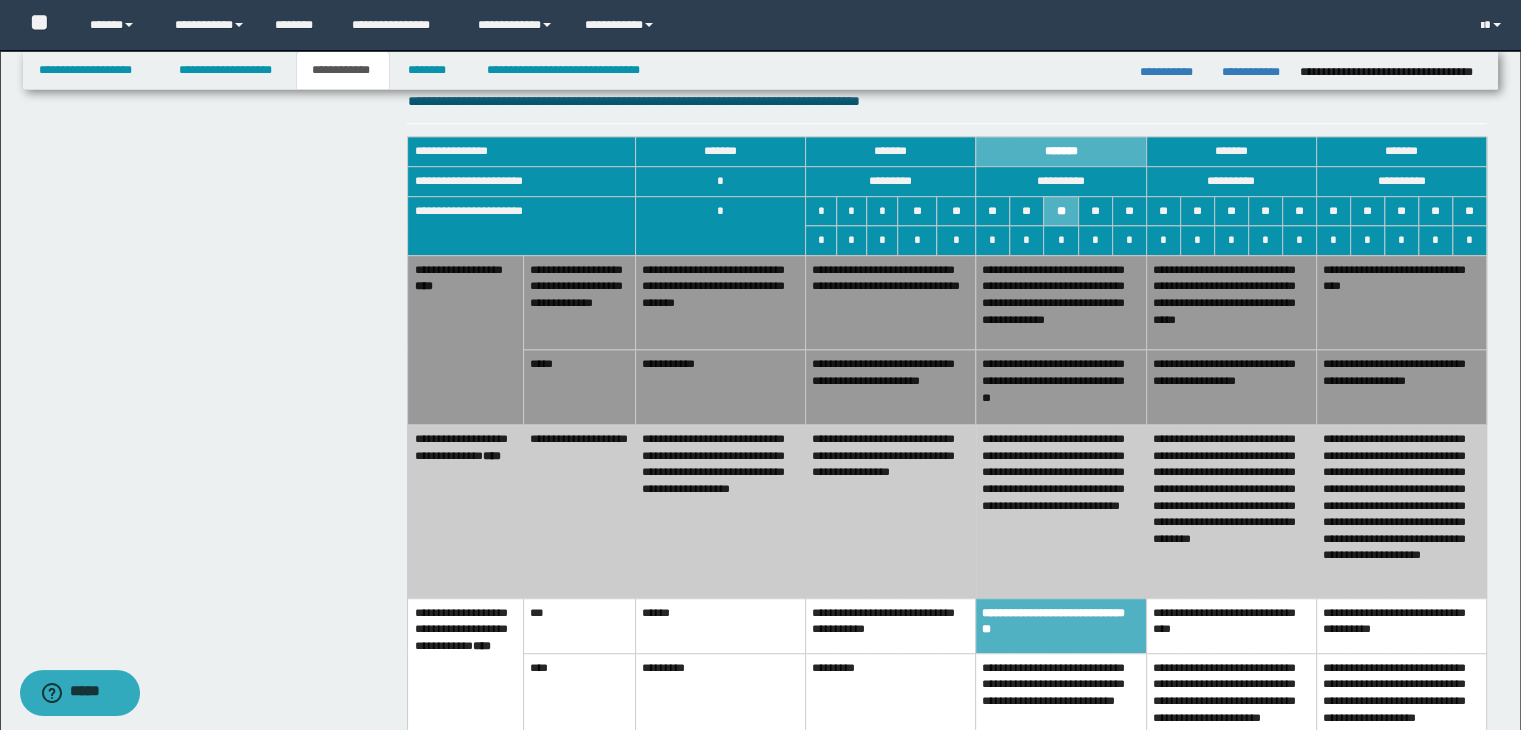 click on "**********" at bounding box center (890, 302) 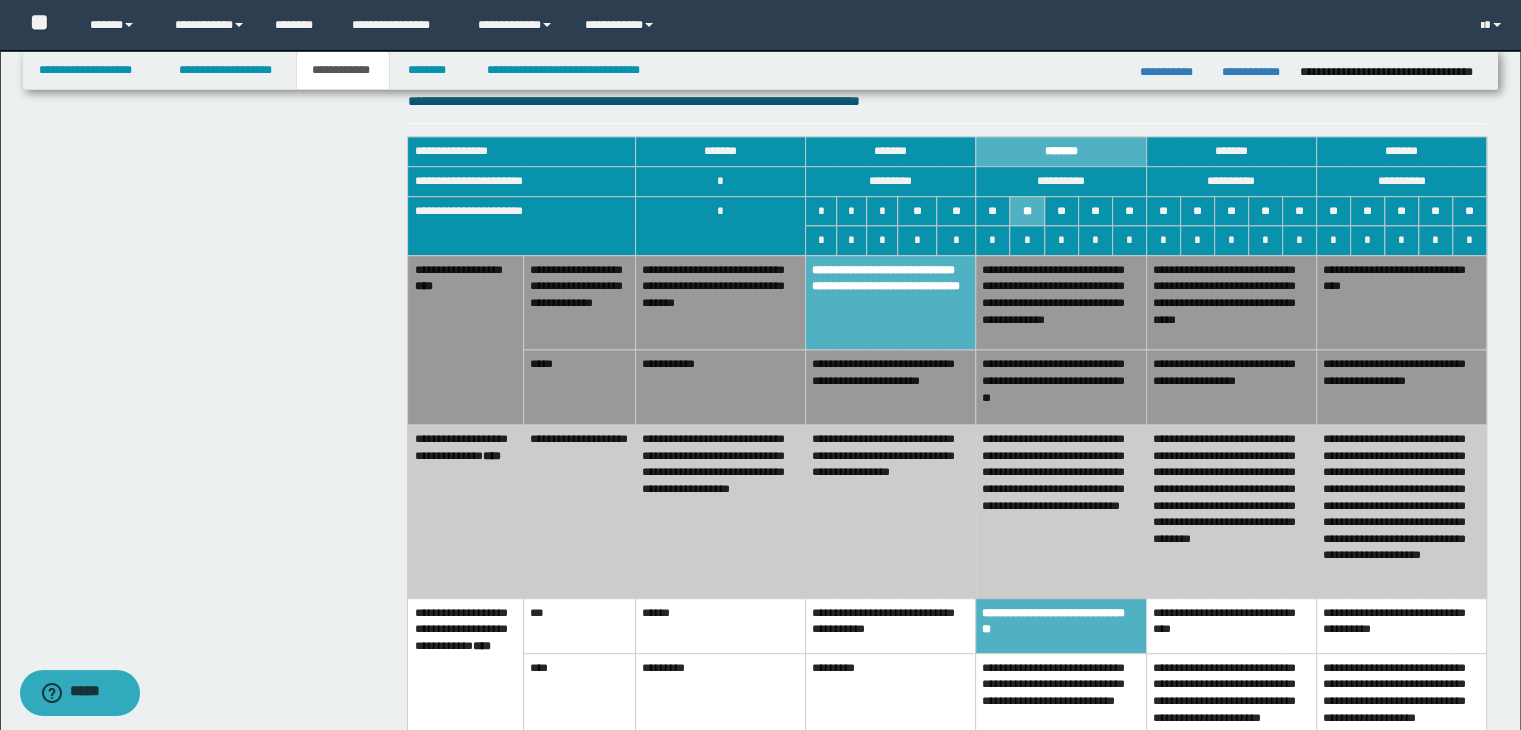 click on "**********" at bounding box center (890, 512) 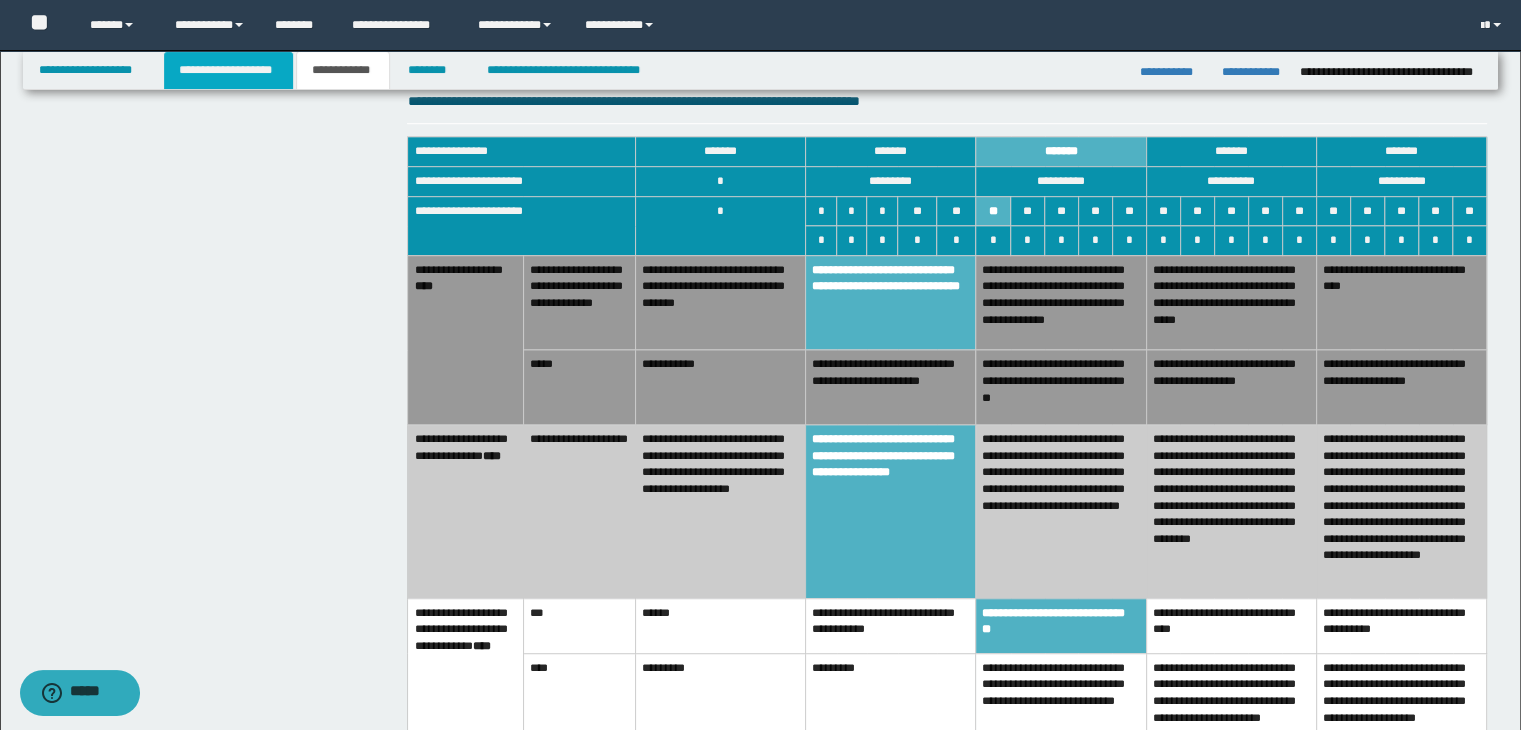 click on "**********" at bounding box center (228, 70) 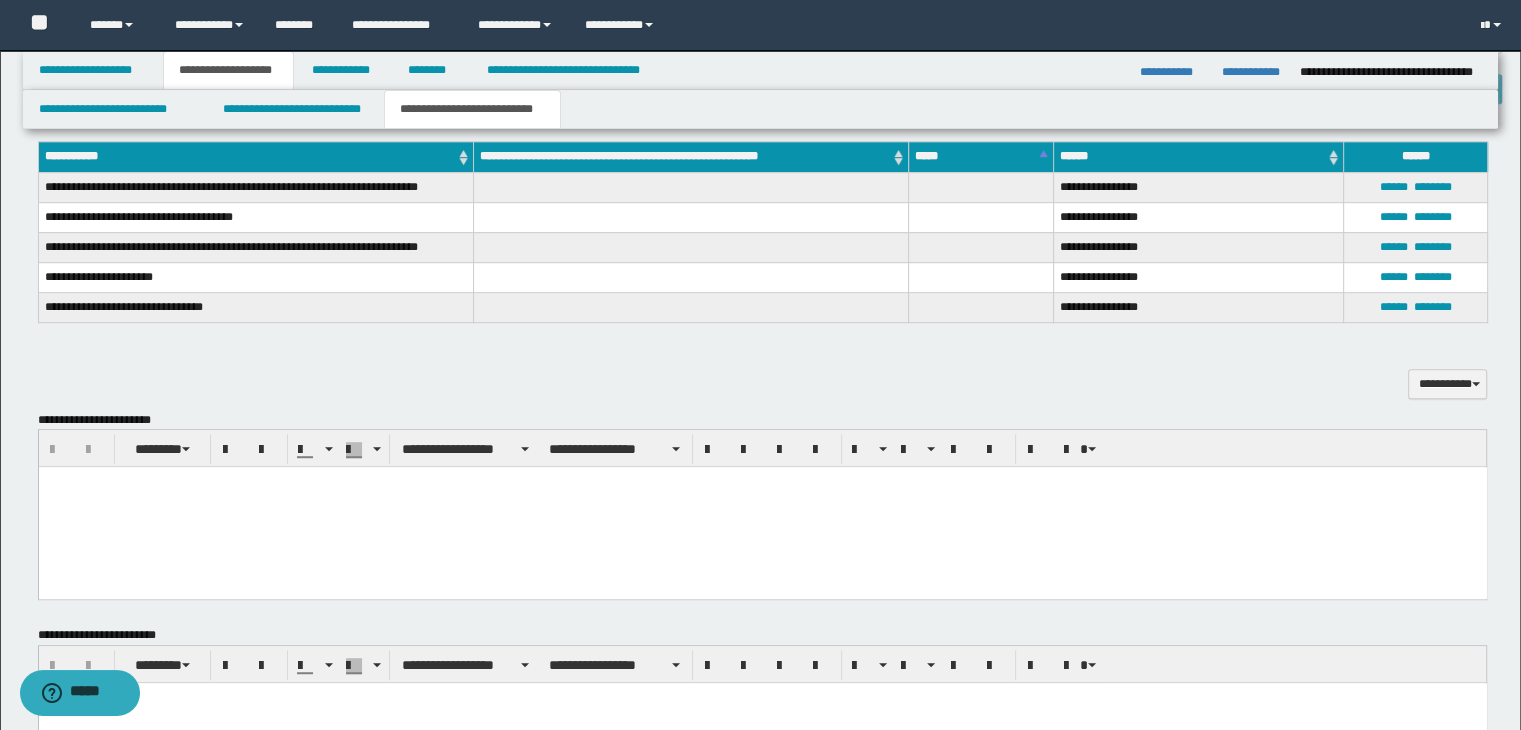 scroll, scrollTop: 1031, scrollLeft: 0, axis: vertical 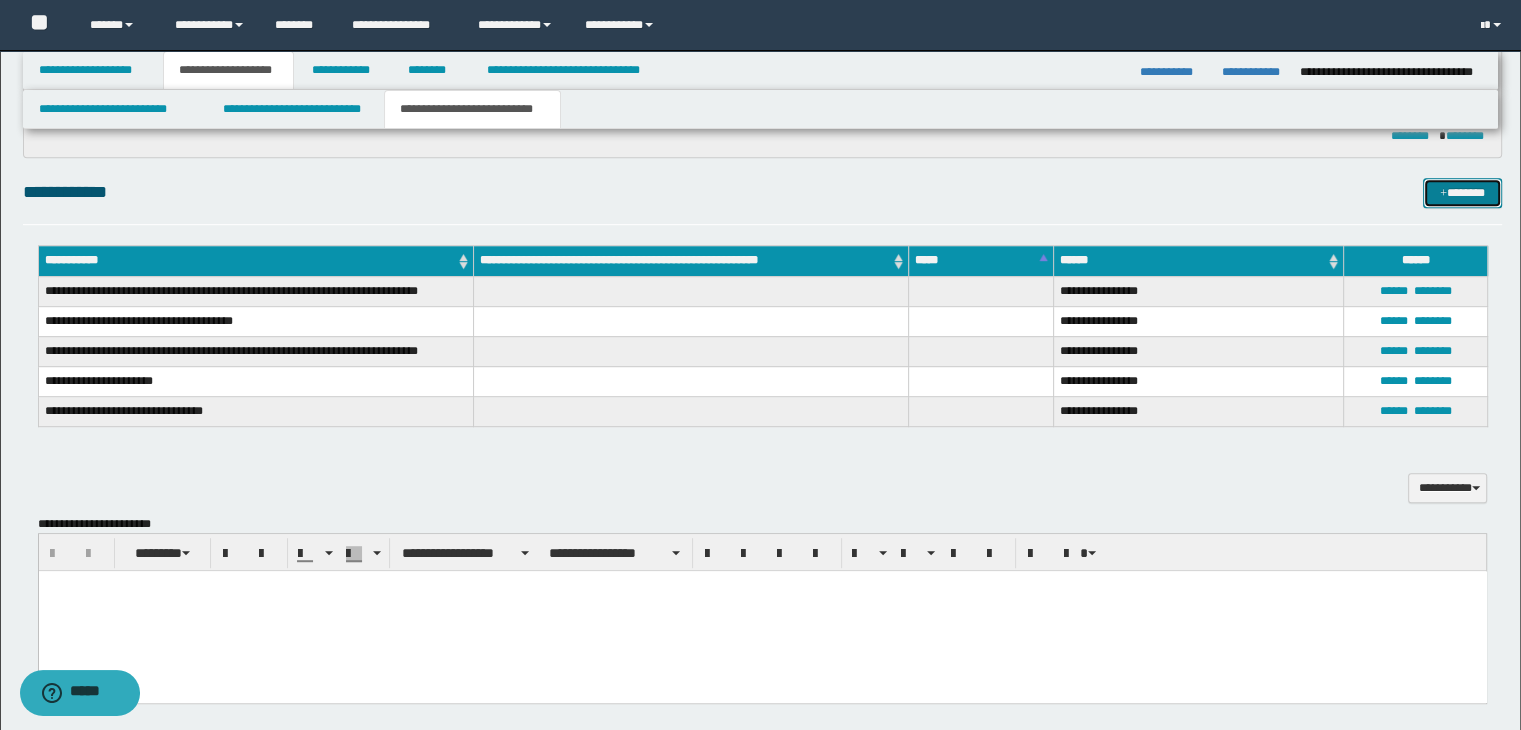 click at bounding box center (1443, 194) 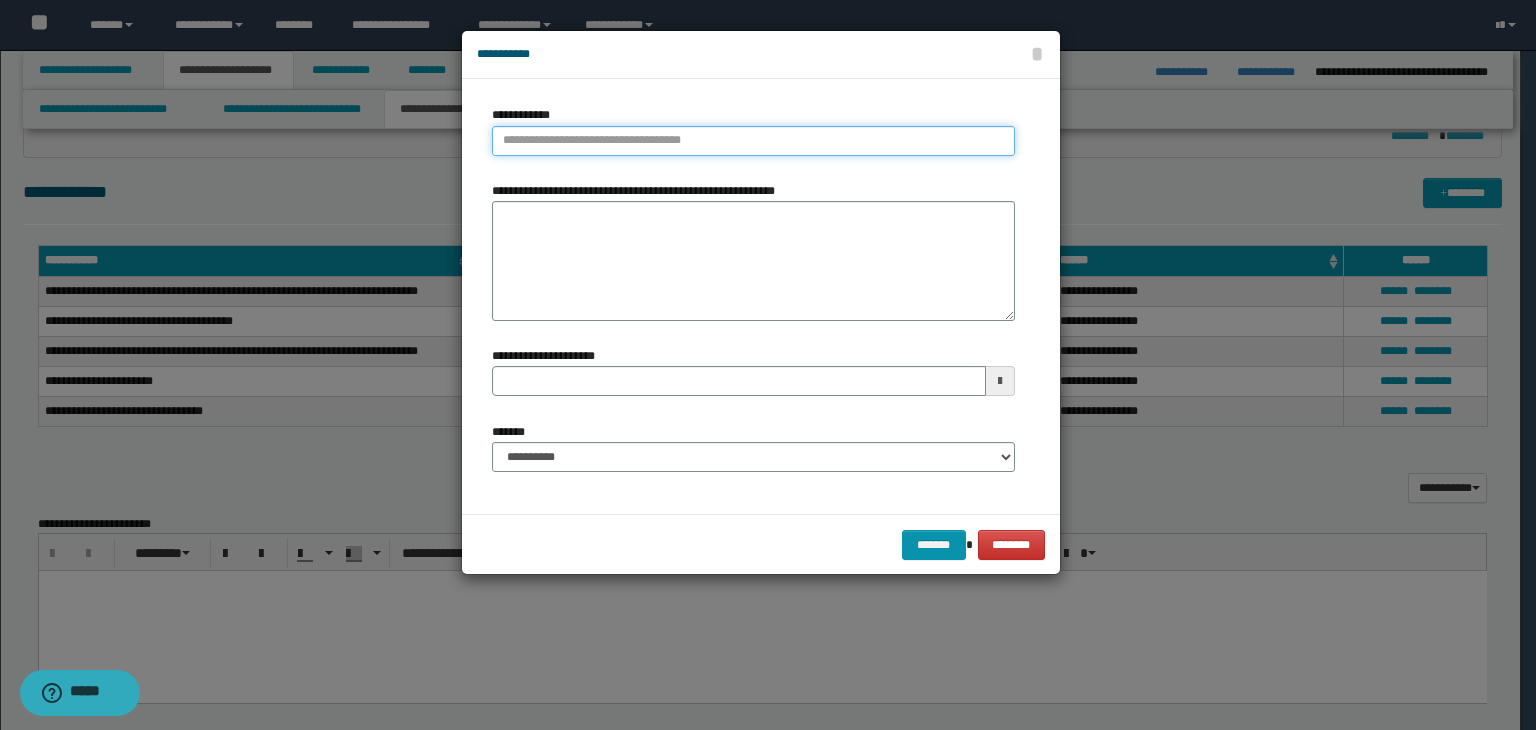 type on "**********" 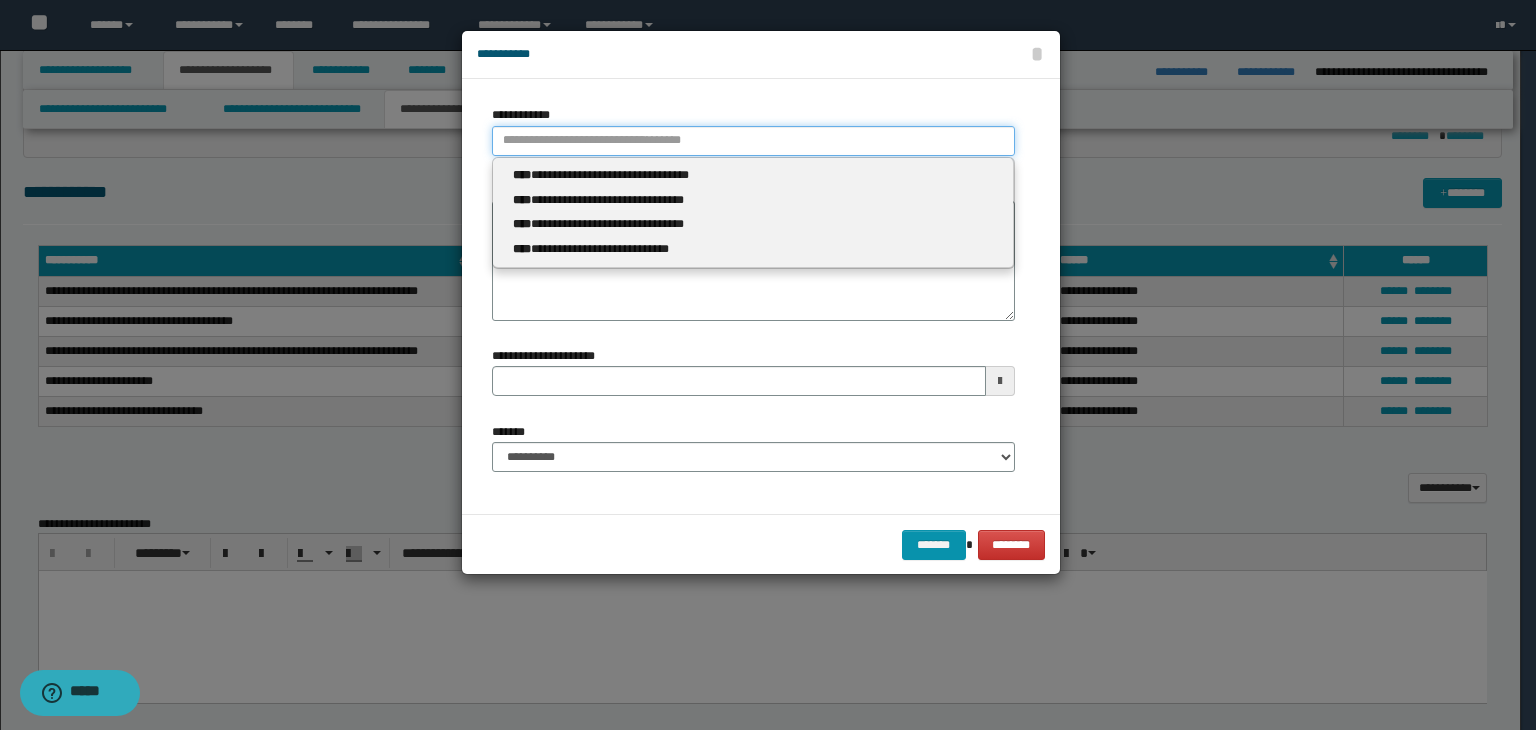 click on "**********" at bounding box center [753, 141] 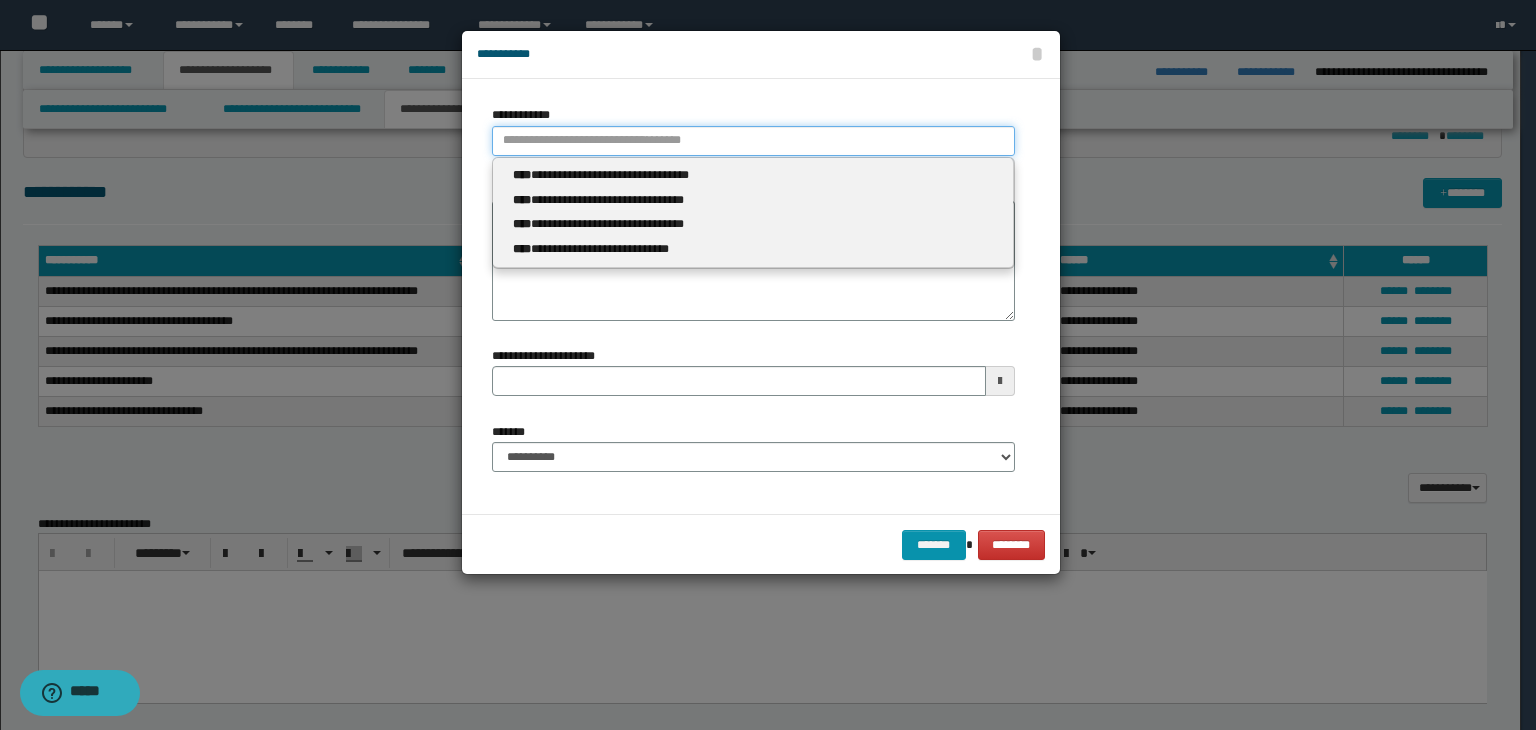 type 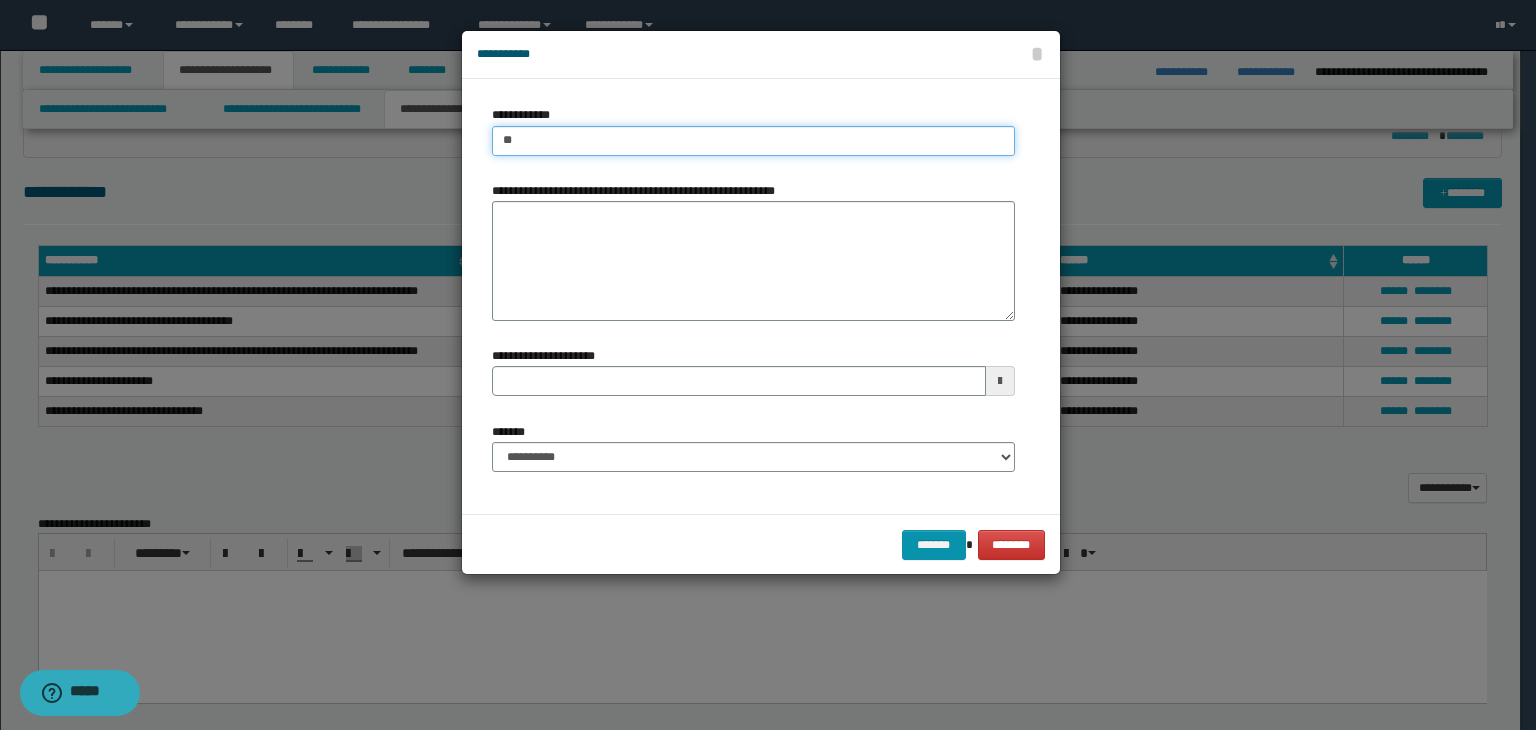 type on "***" 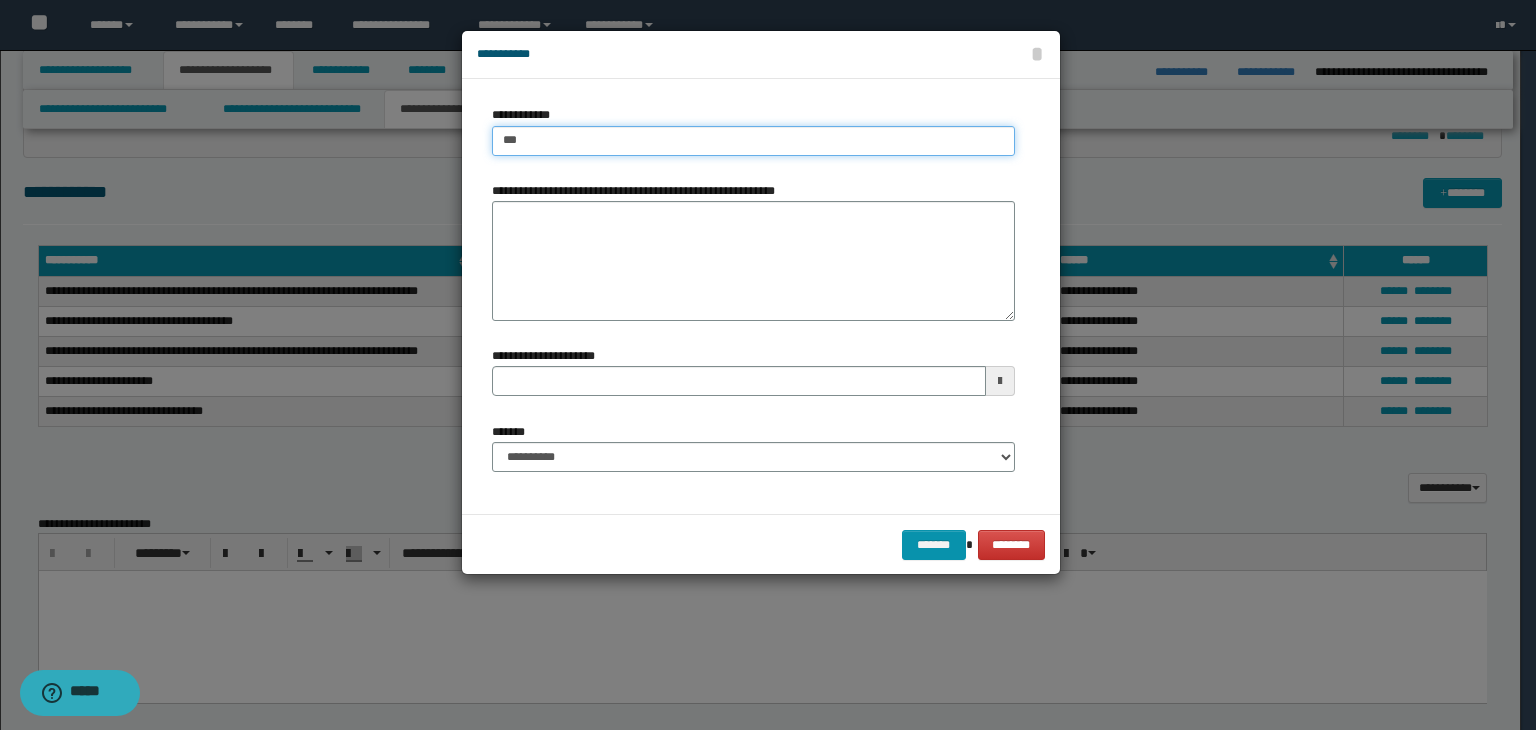 type on "***" 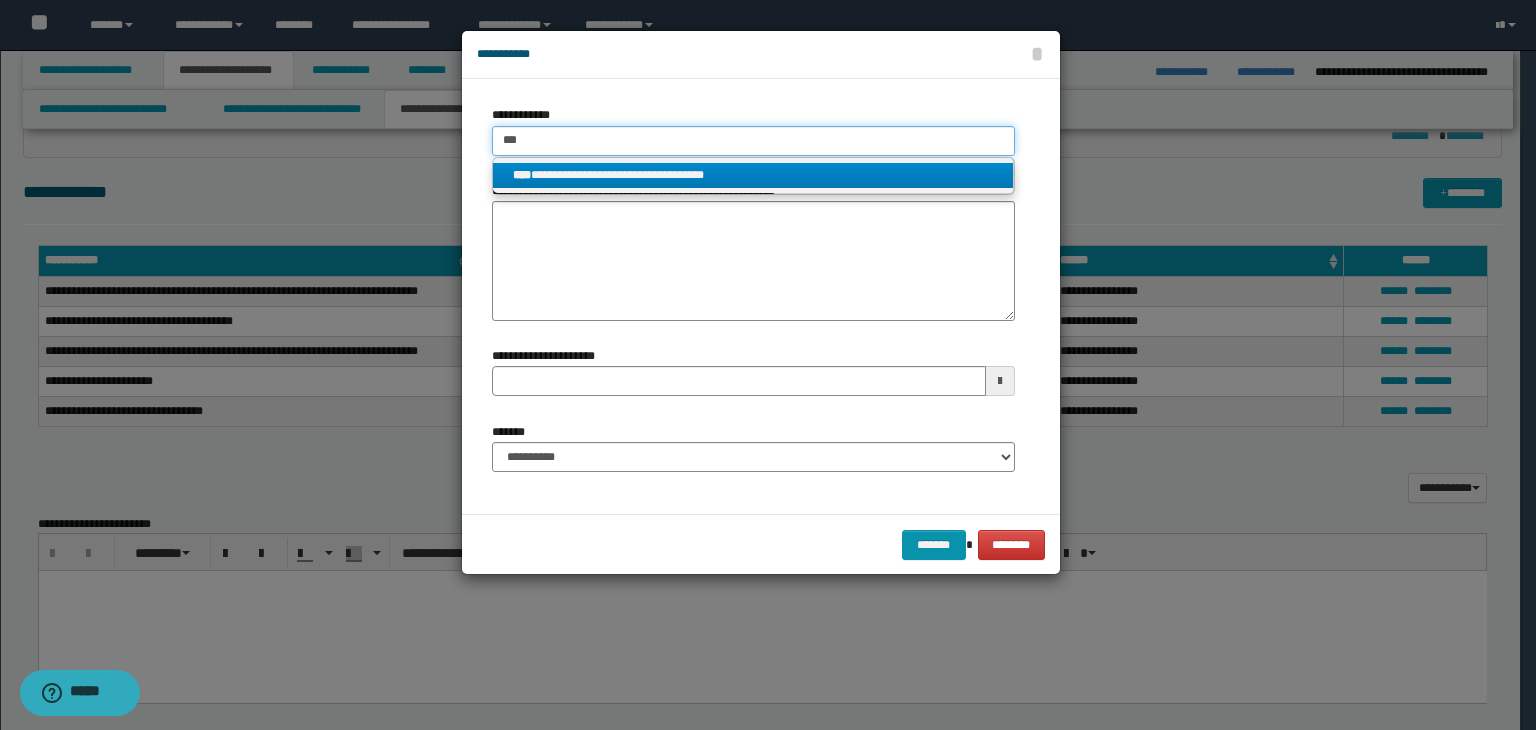 type on "***" 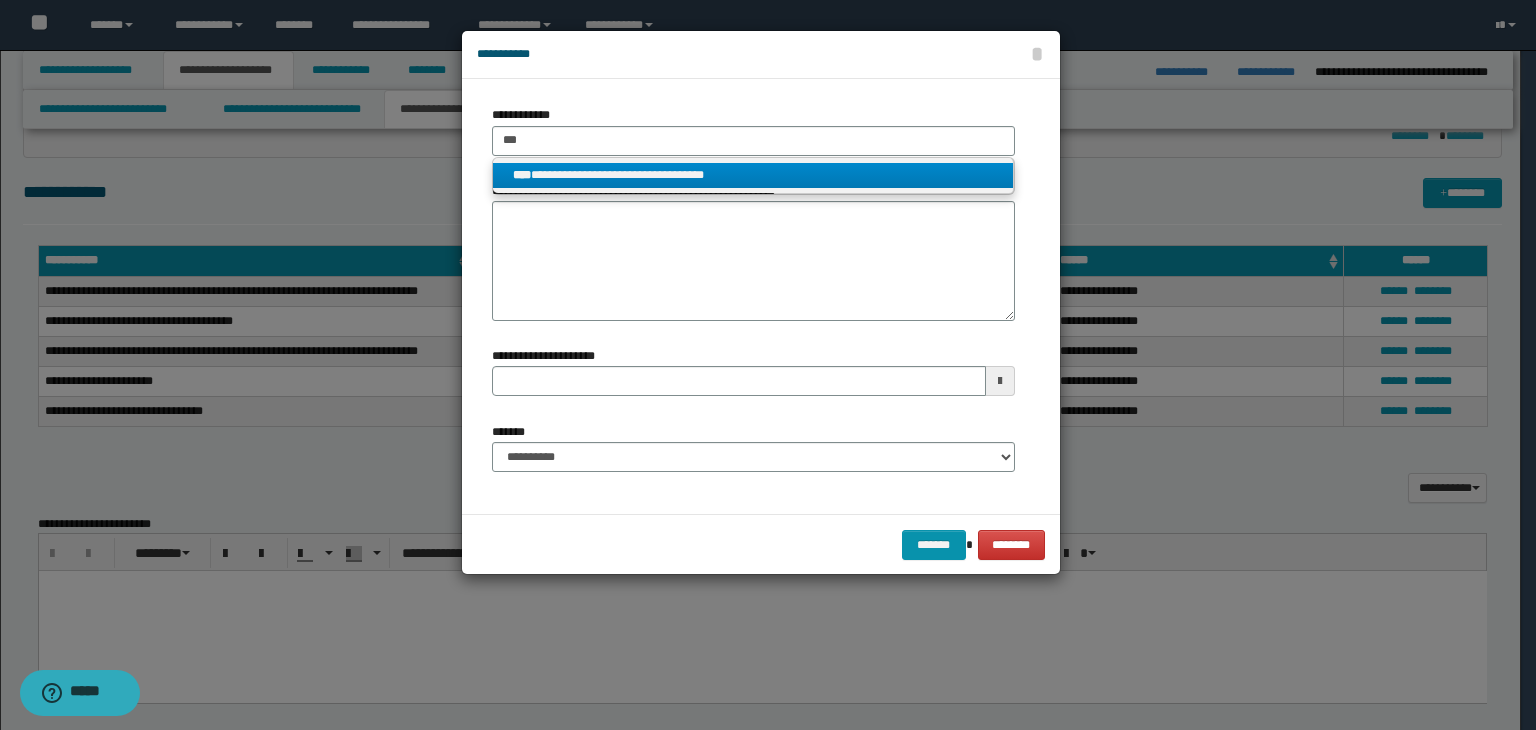 click on "**********" at bounding box center [753, 175] 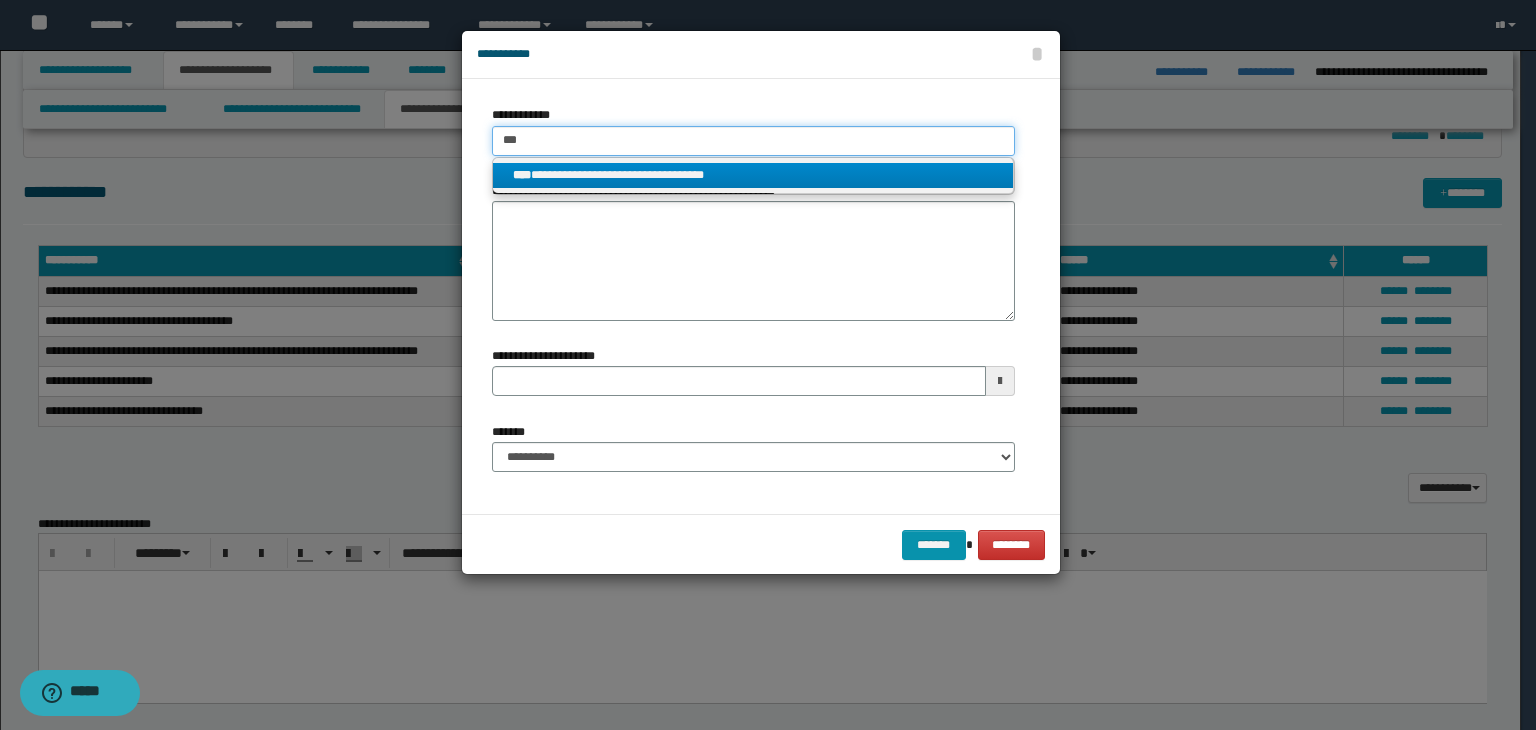 type 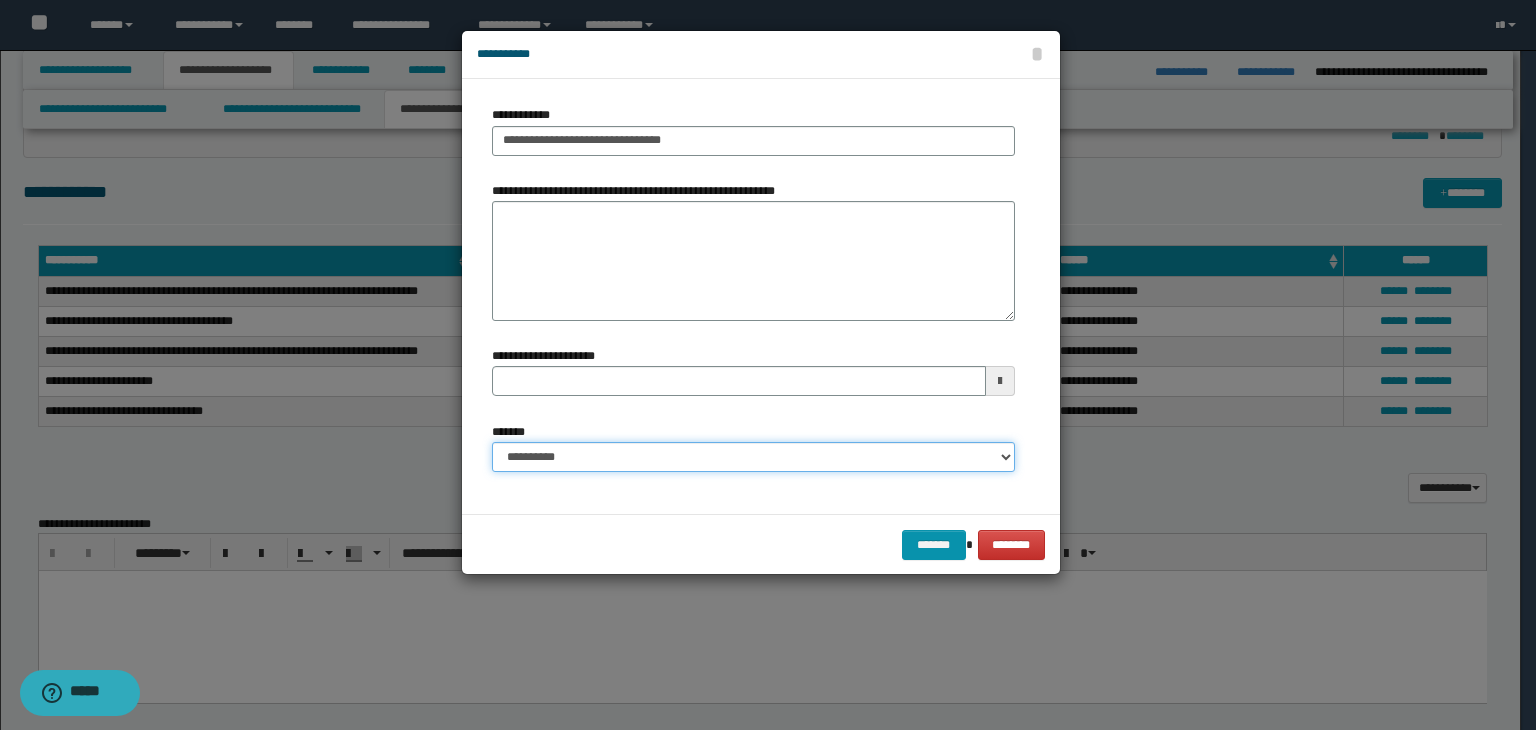 click on "**********" at bounding box center (753, 457) 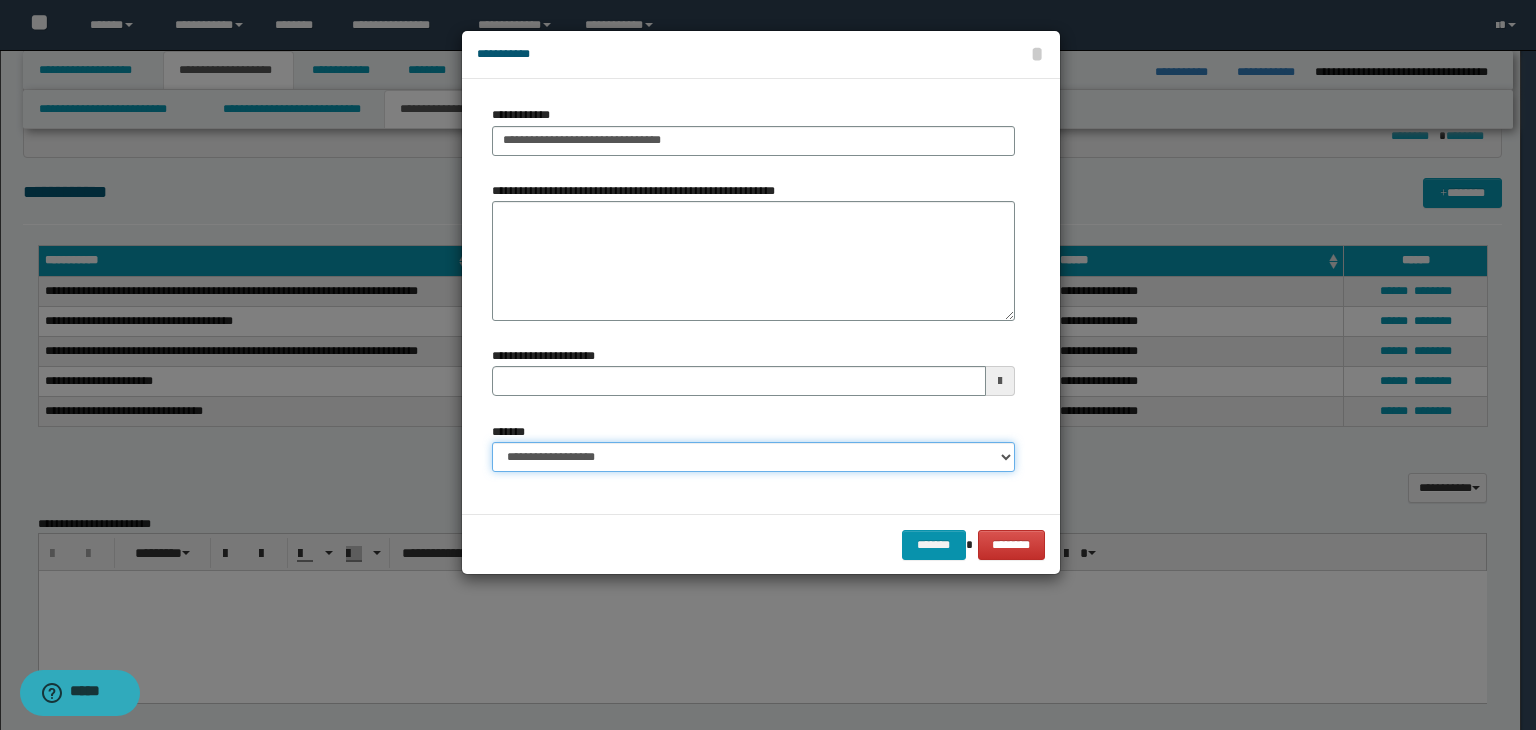 click on "**********" at bounding box center [753, 457] 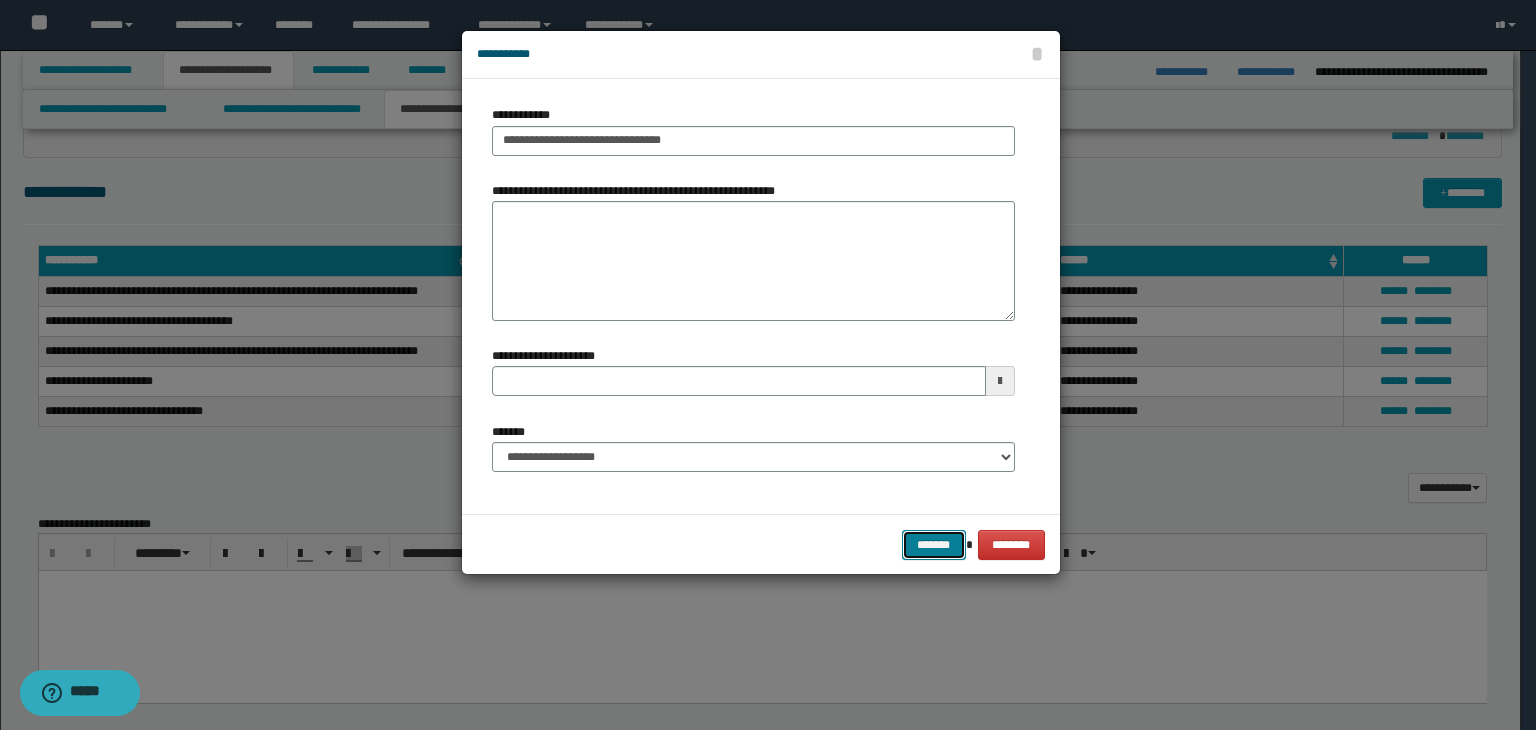 click on "*******" at bounding box center (934, 545) 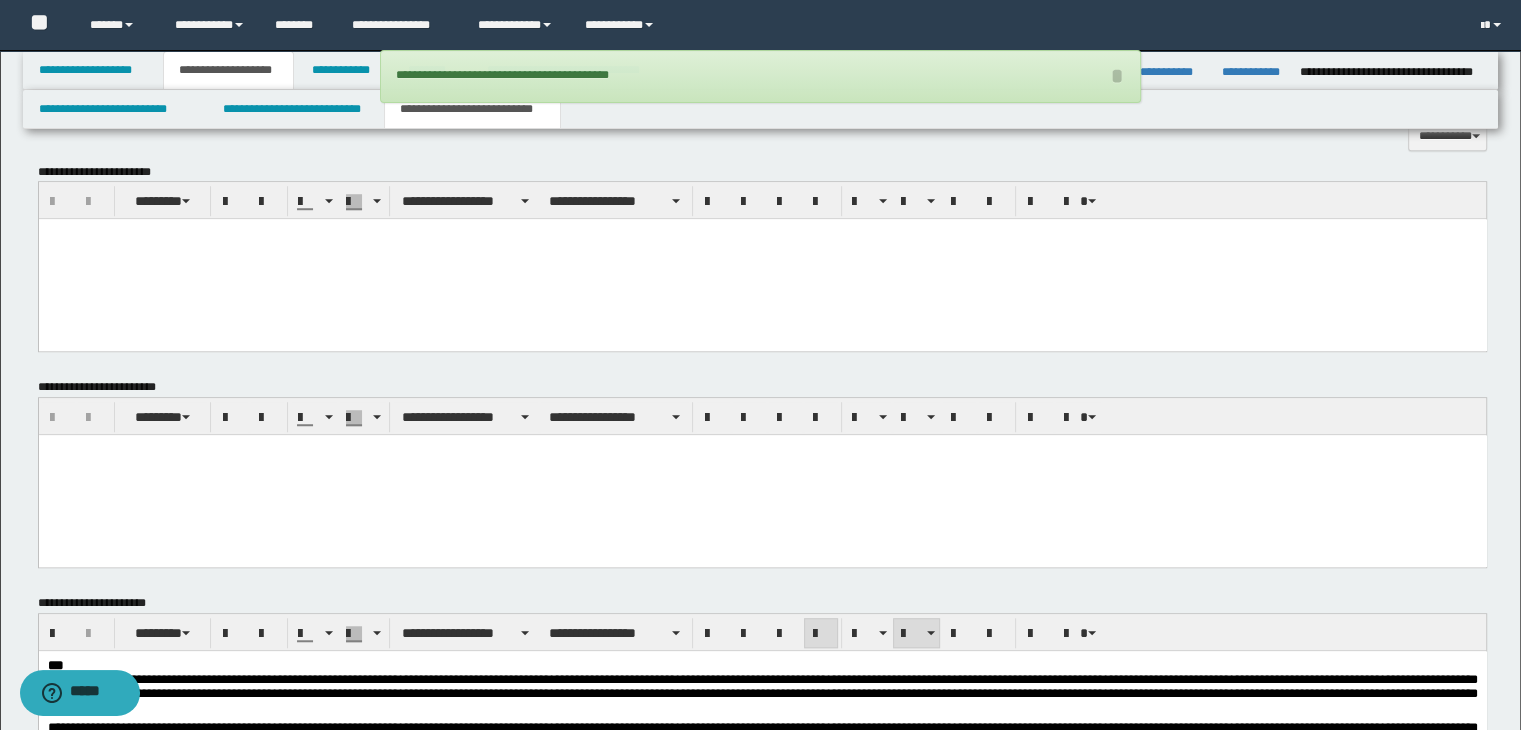 scroll, scrollTop: 1240, scrollLeft: 0, axis: vertical 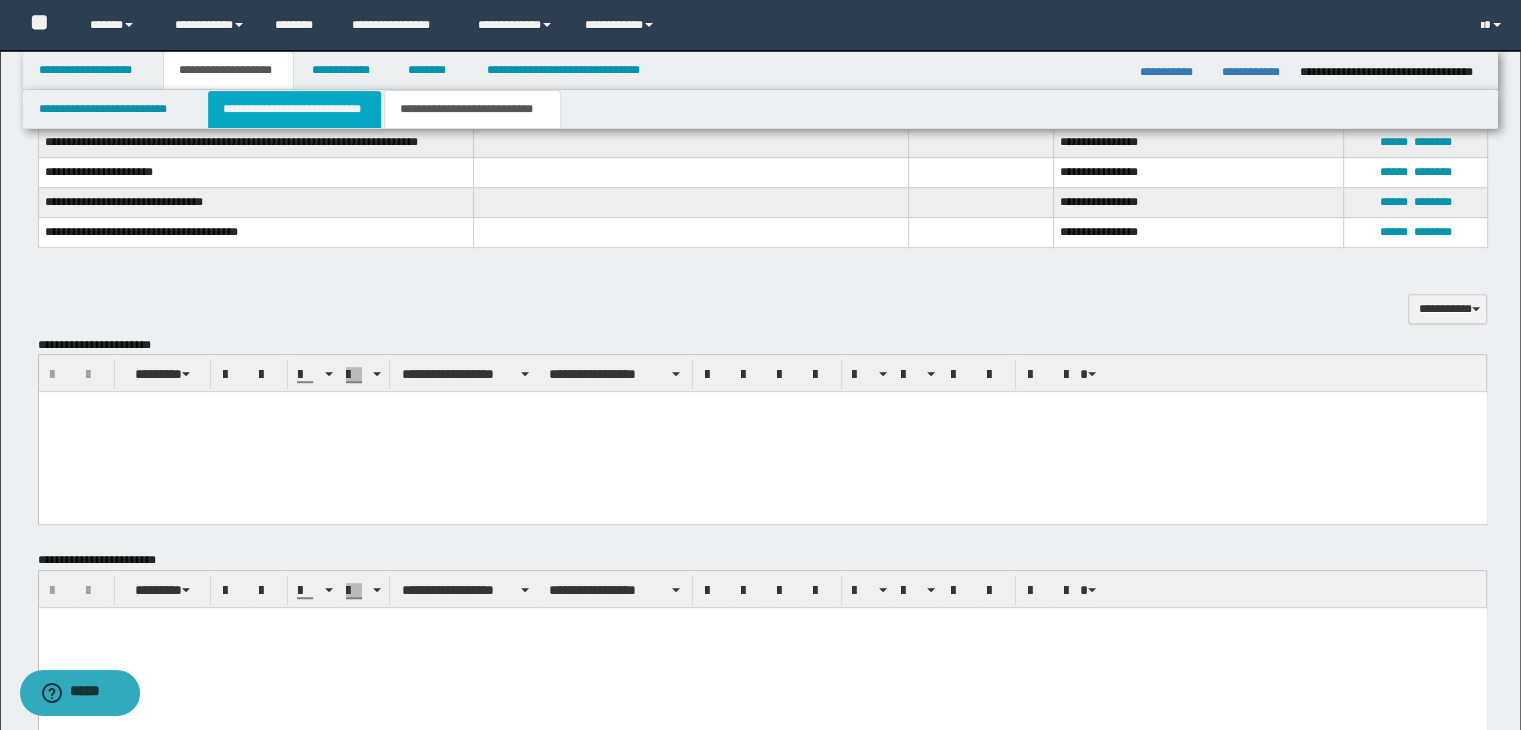 click on "**********" at bounding box center (294, 109) 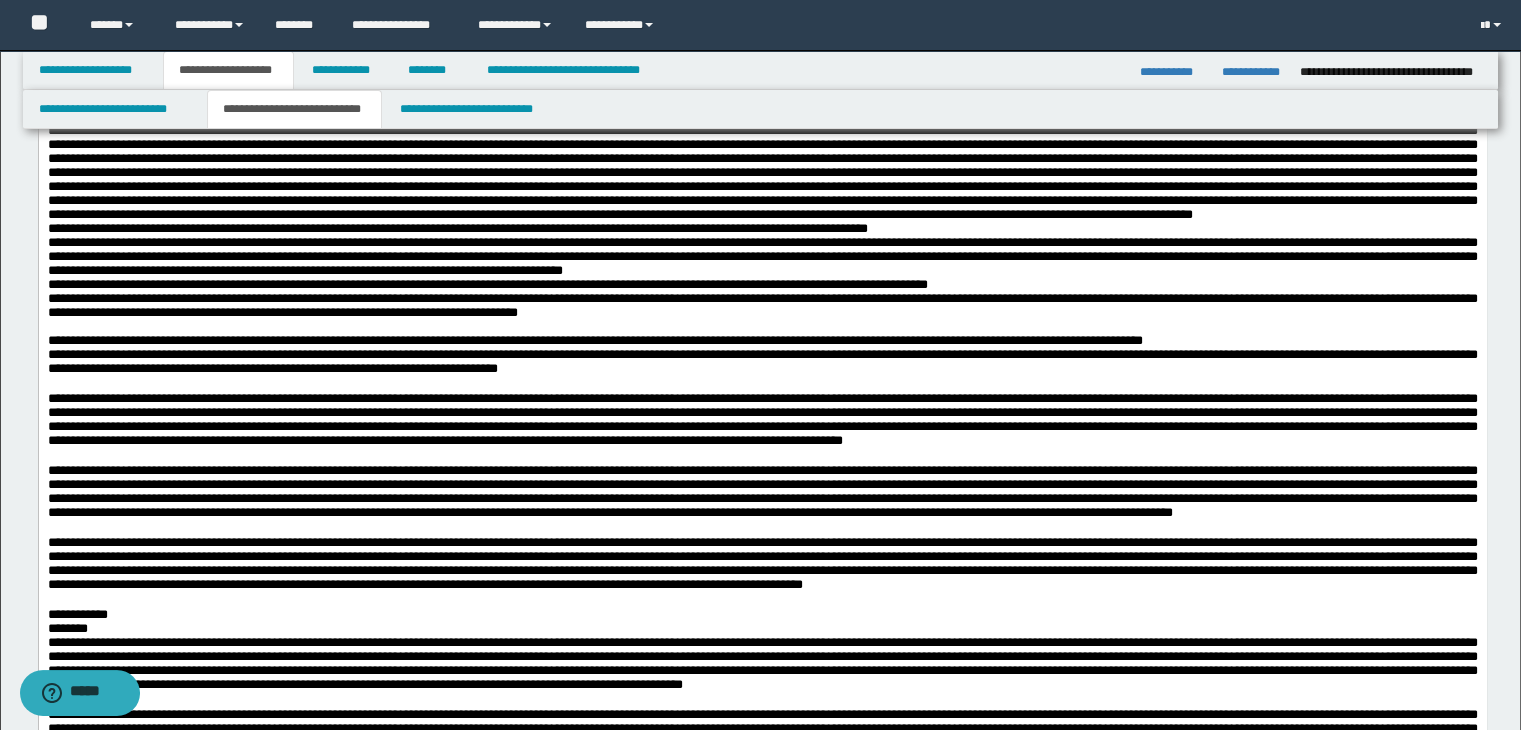 click on "**********" at bounding box center [762, 81] 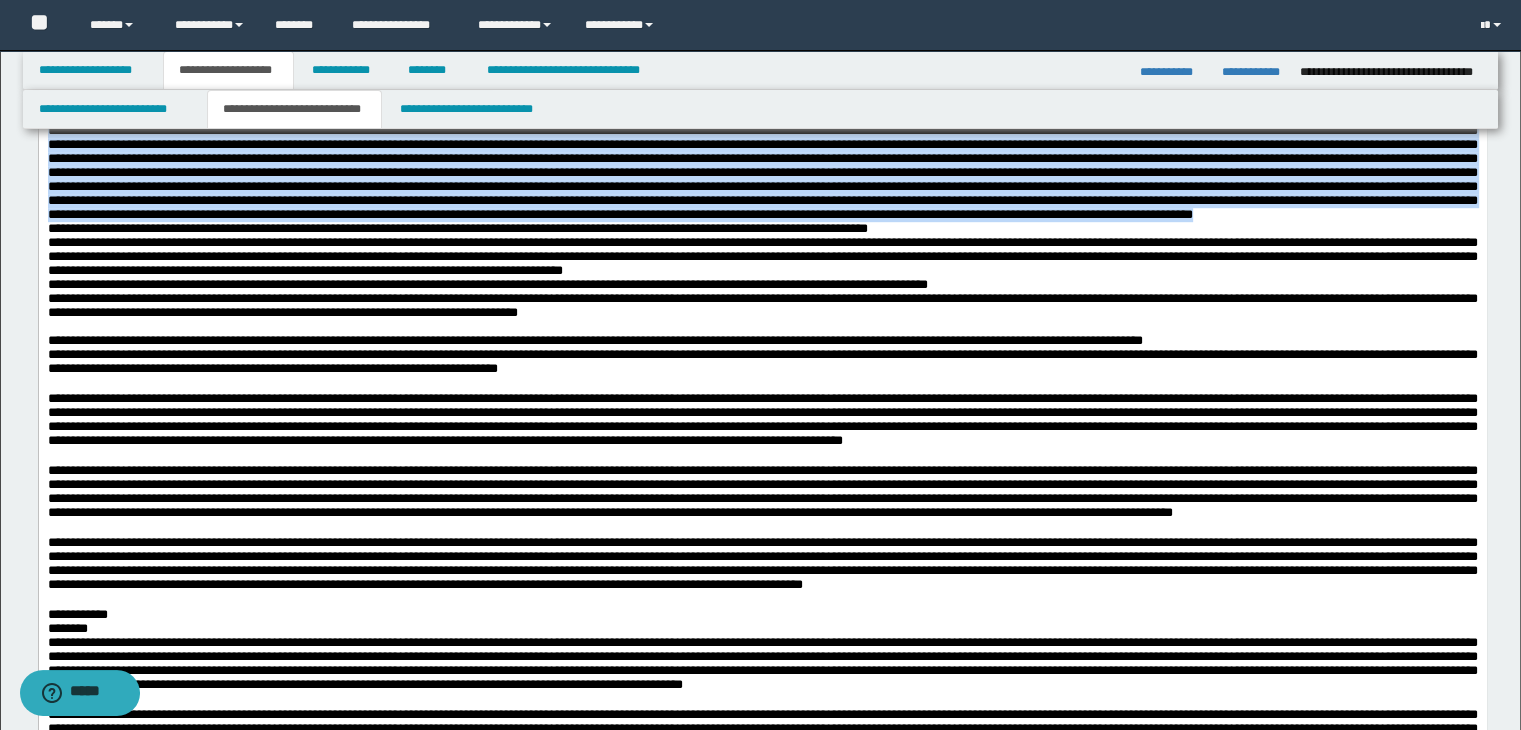 drag, startPoint x: 48, startPoint y: 379, endPoint x: 1223, endPoint y: 563, distance: 1189.3196 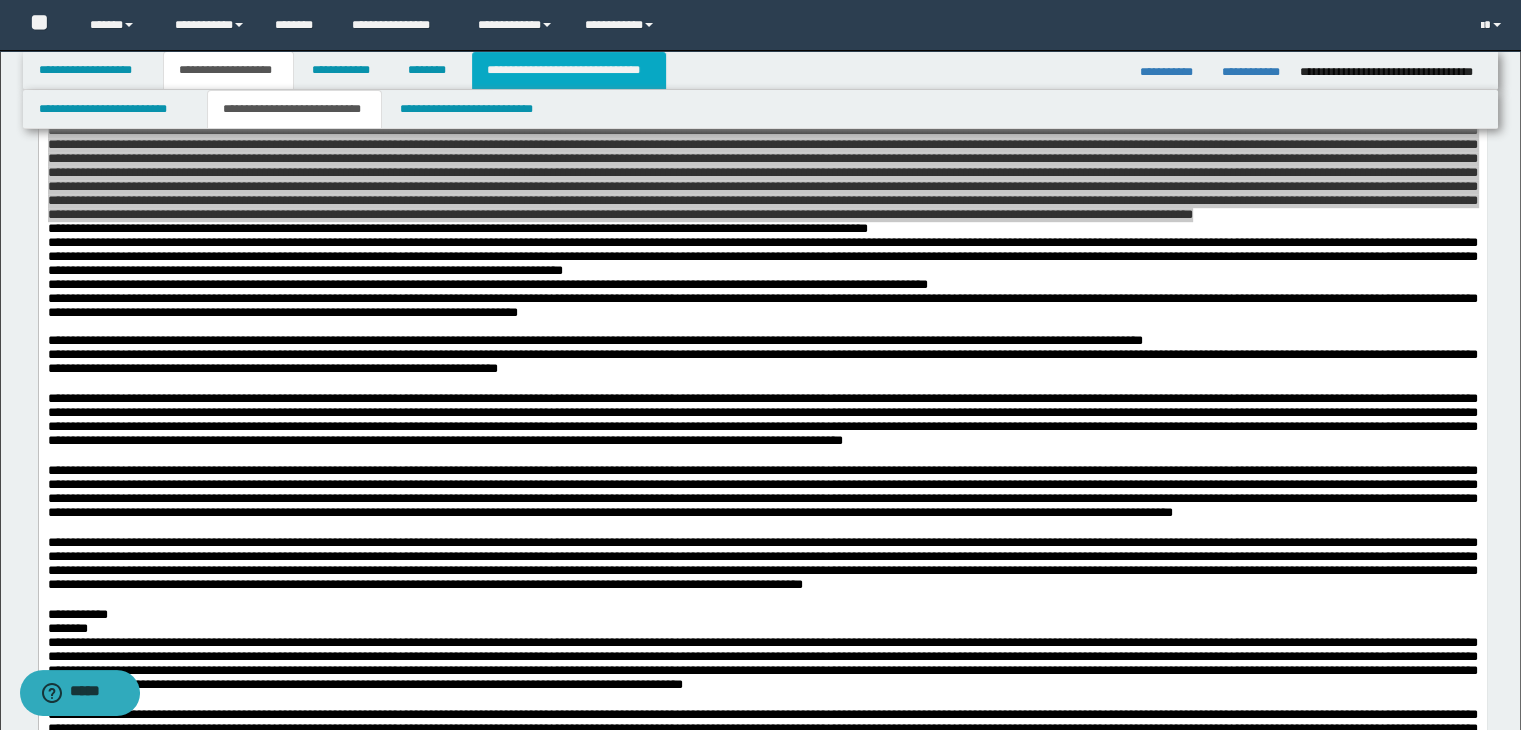 click on "**********" at bounding box center (569, 70) 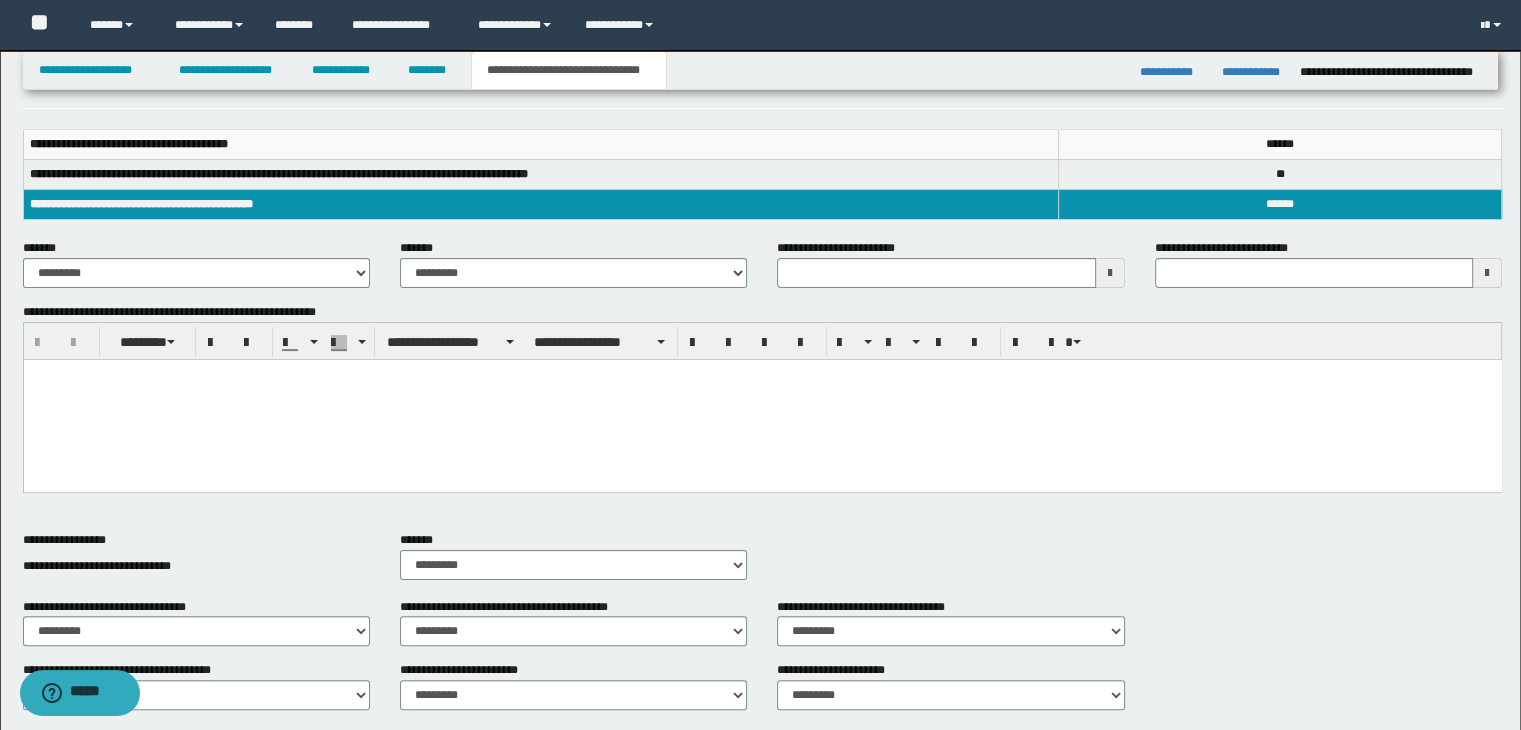 scroll, scrollTop: 308, scrollLeft: 0, axis: vertical 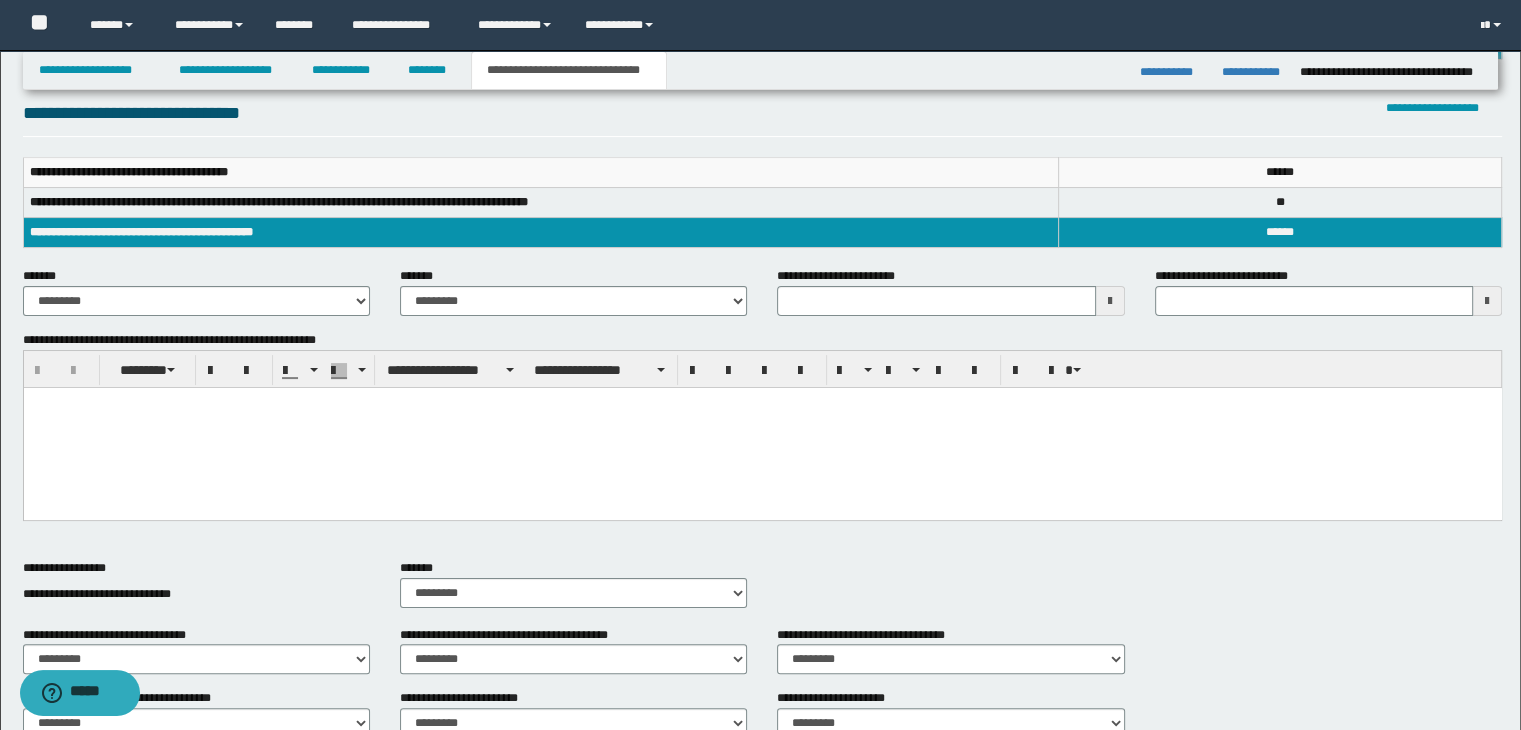 click at bounding box center [762, 427] 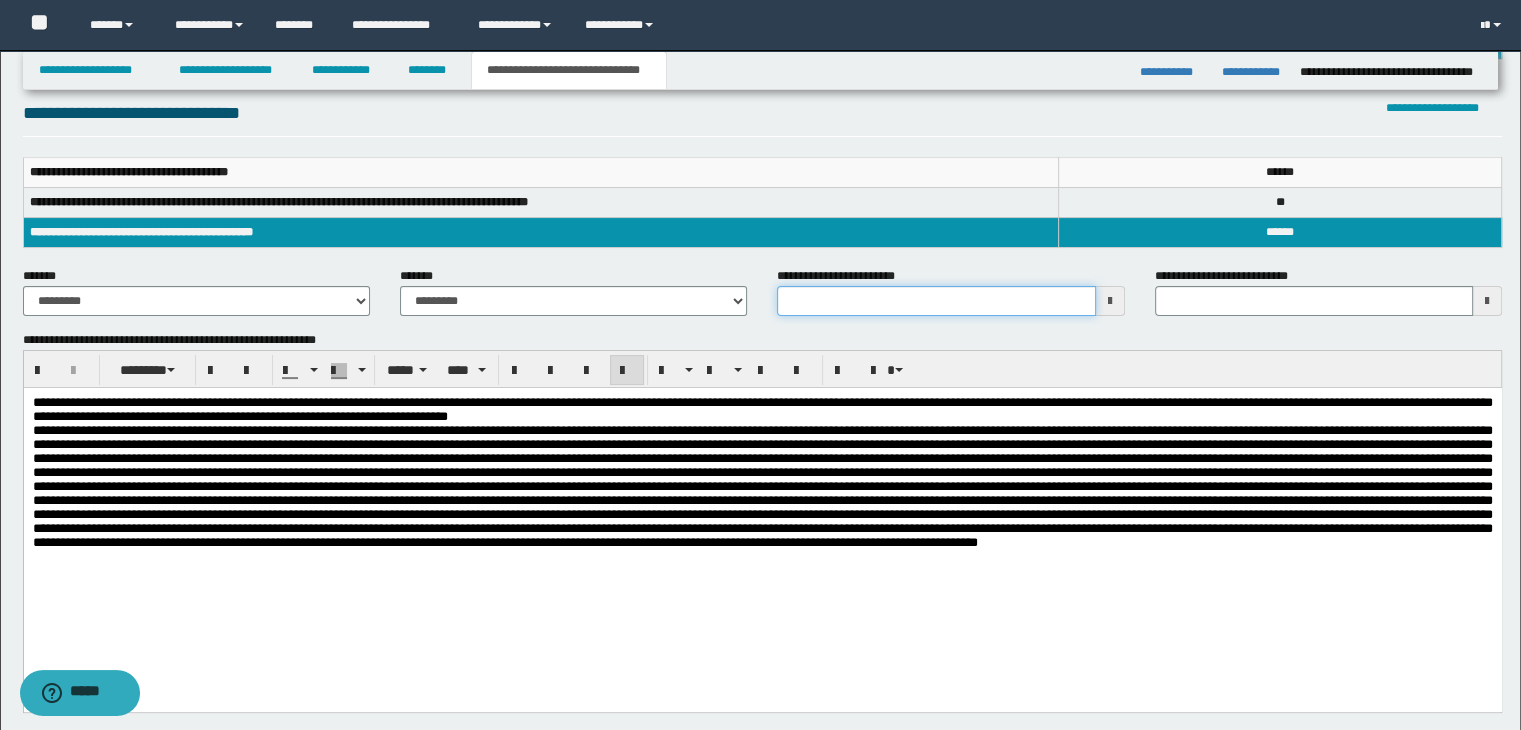 click on "**********" at bounding box center [936, 301] 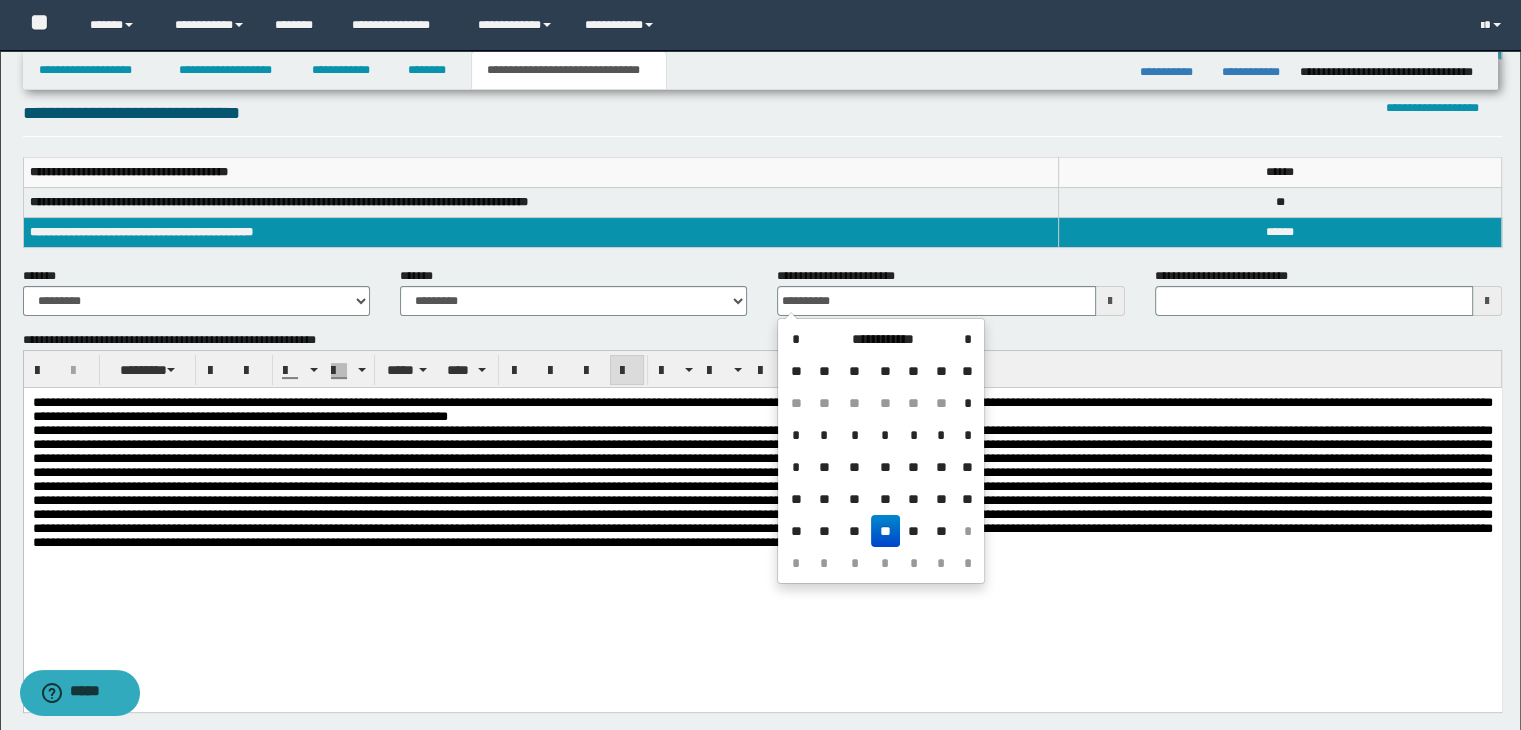 type on "**********" 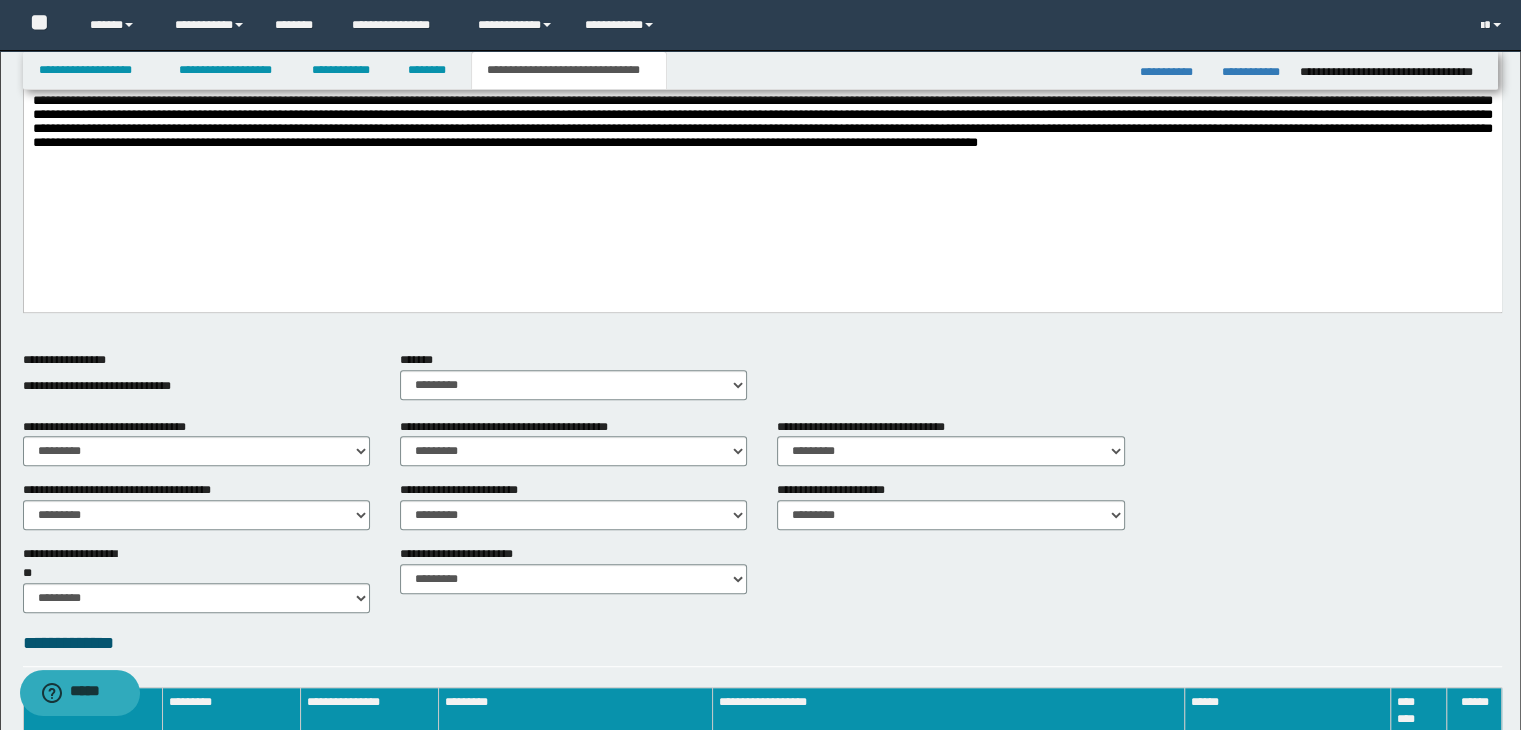 scroll, scrollTop: 1000, scrollLeft: 0, axis: vertical 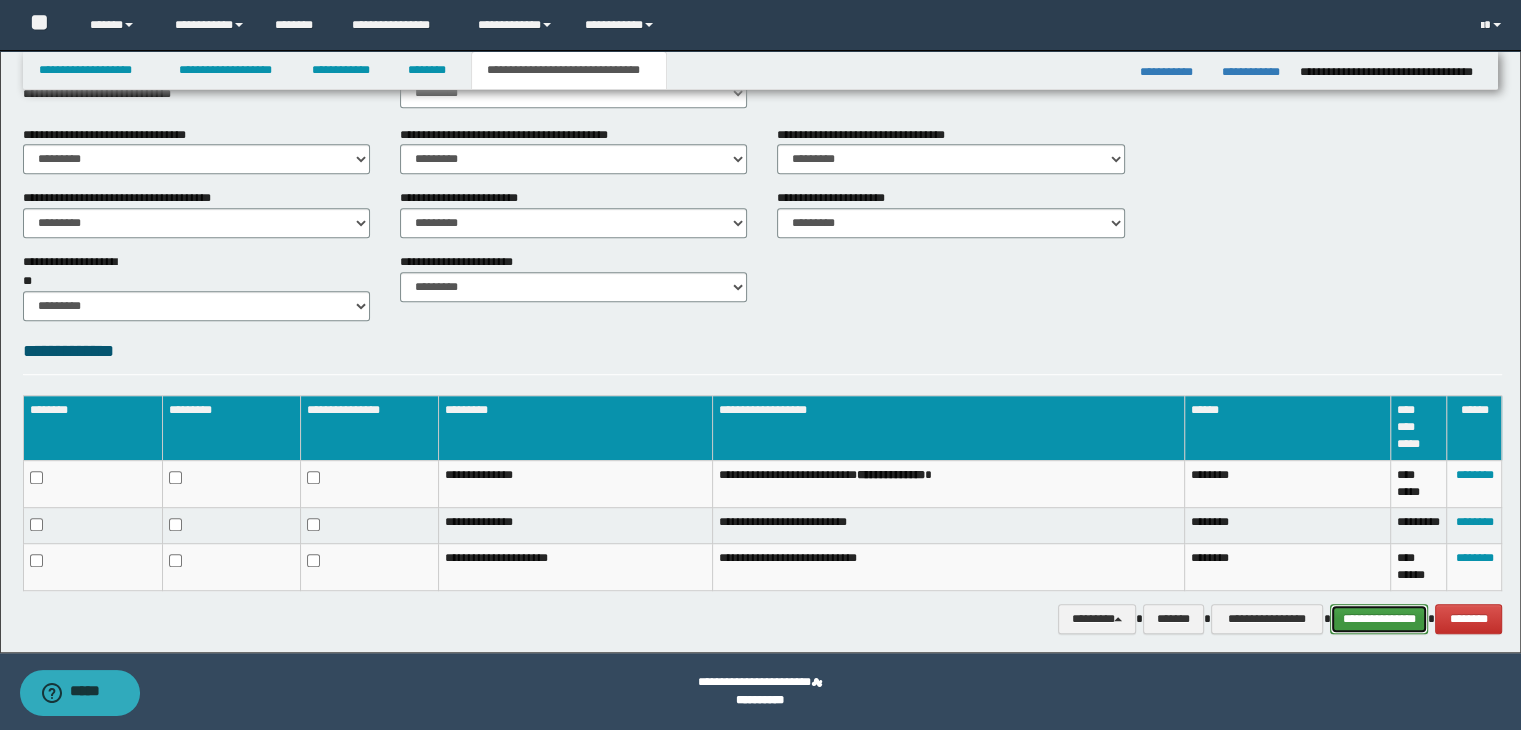 click on "**********" at bounding box center [1379, 619] 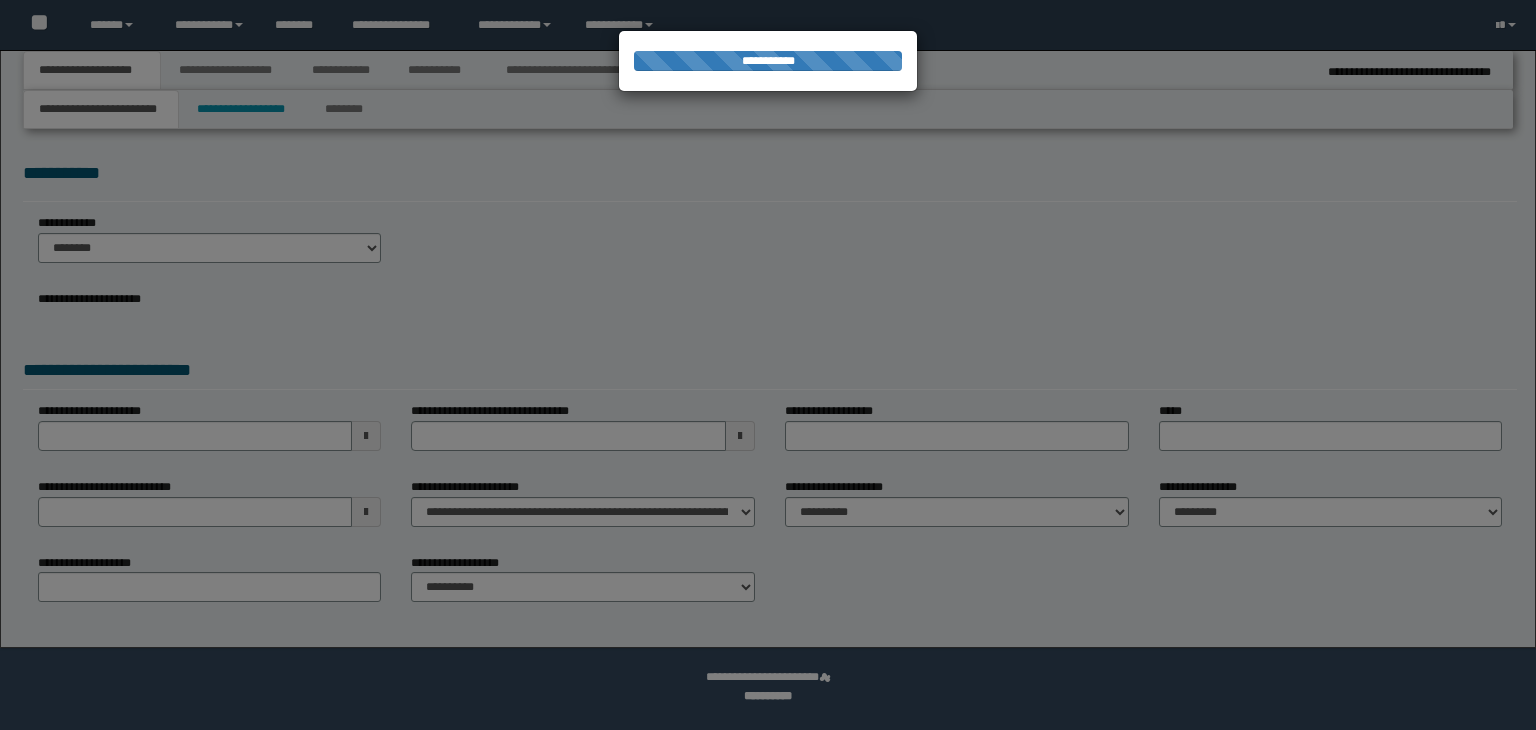 scroll, scrollTop: 0, scrollLeft: 0, axis: both 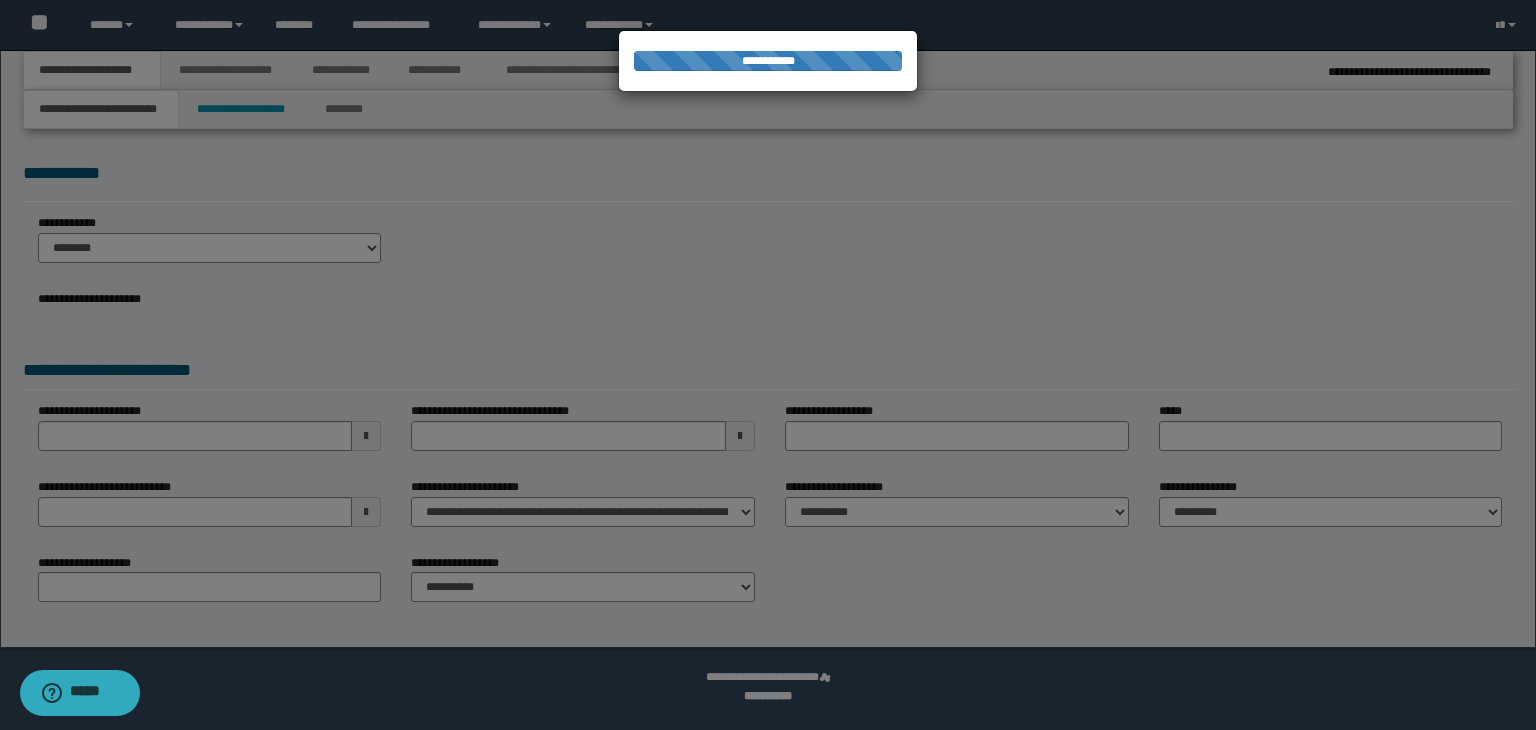select on "**" 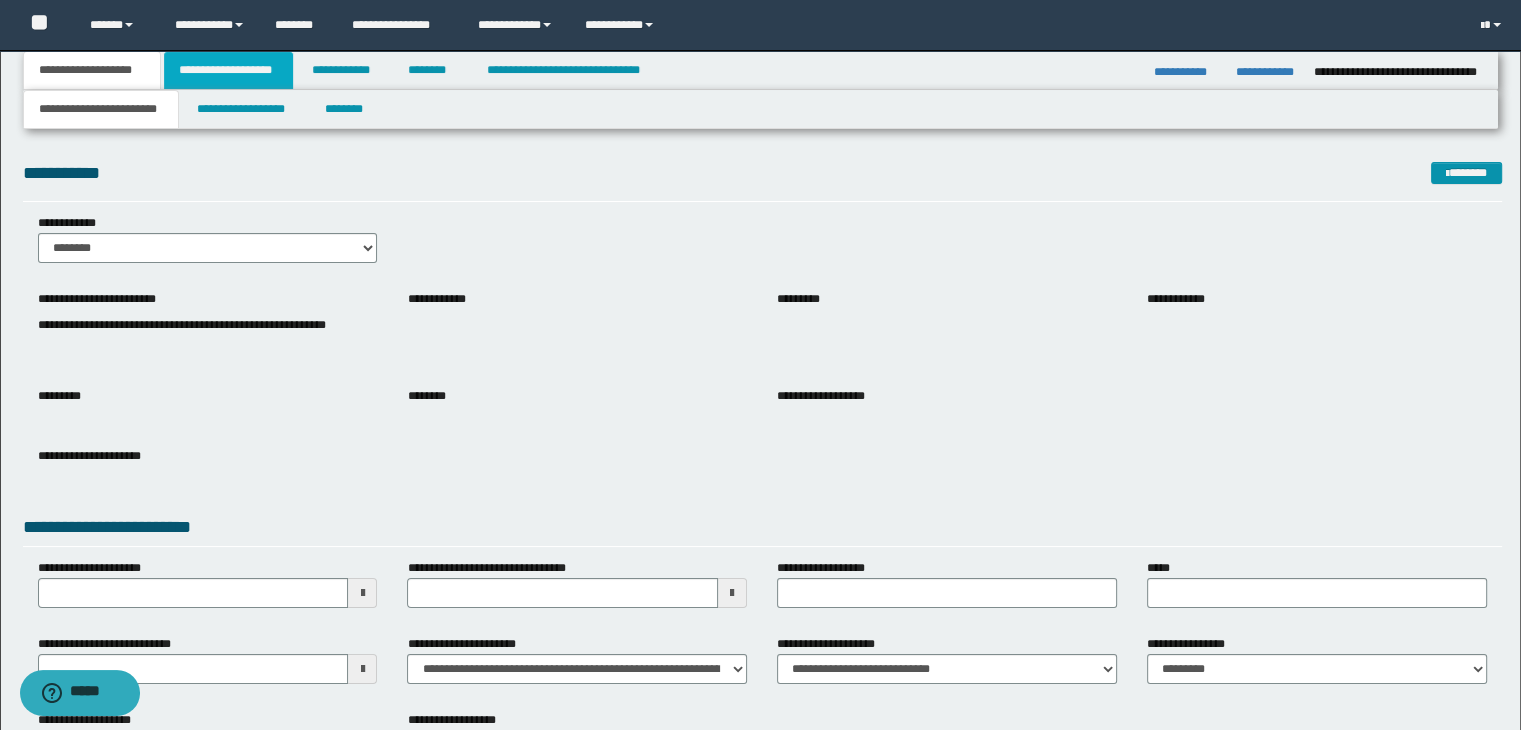 click on "**********" at bounding box center [228, 70] 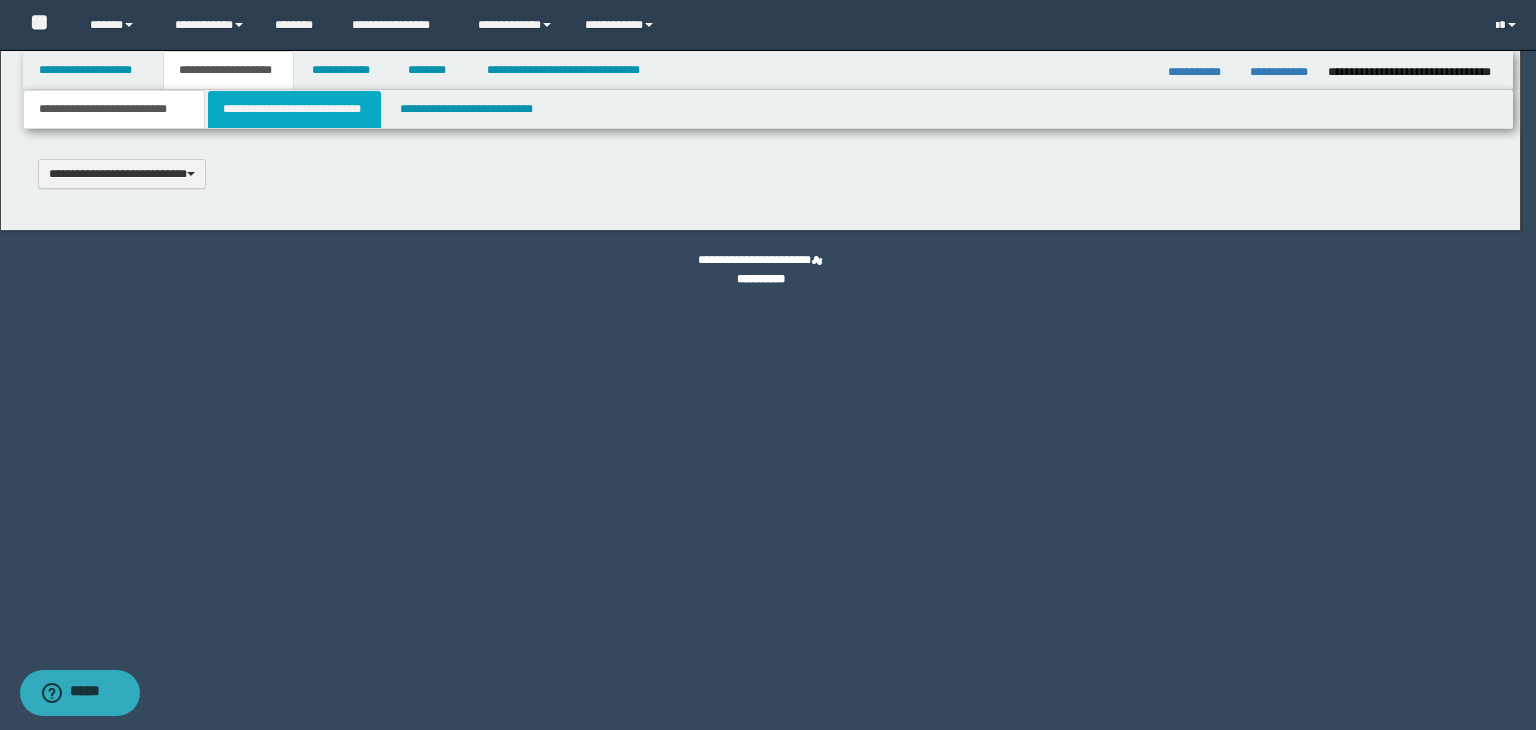 scroll, scrollTop: 0, scrollLeft: 0, axis: both 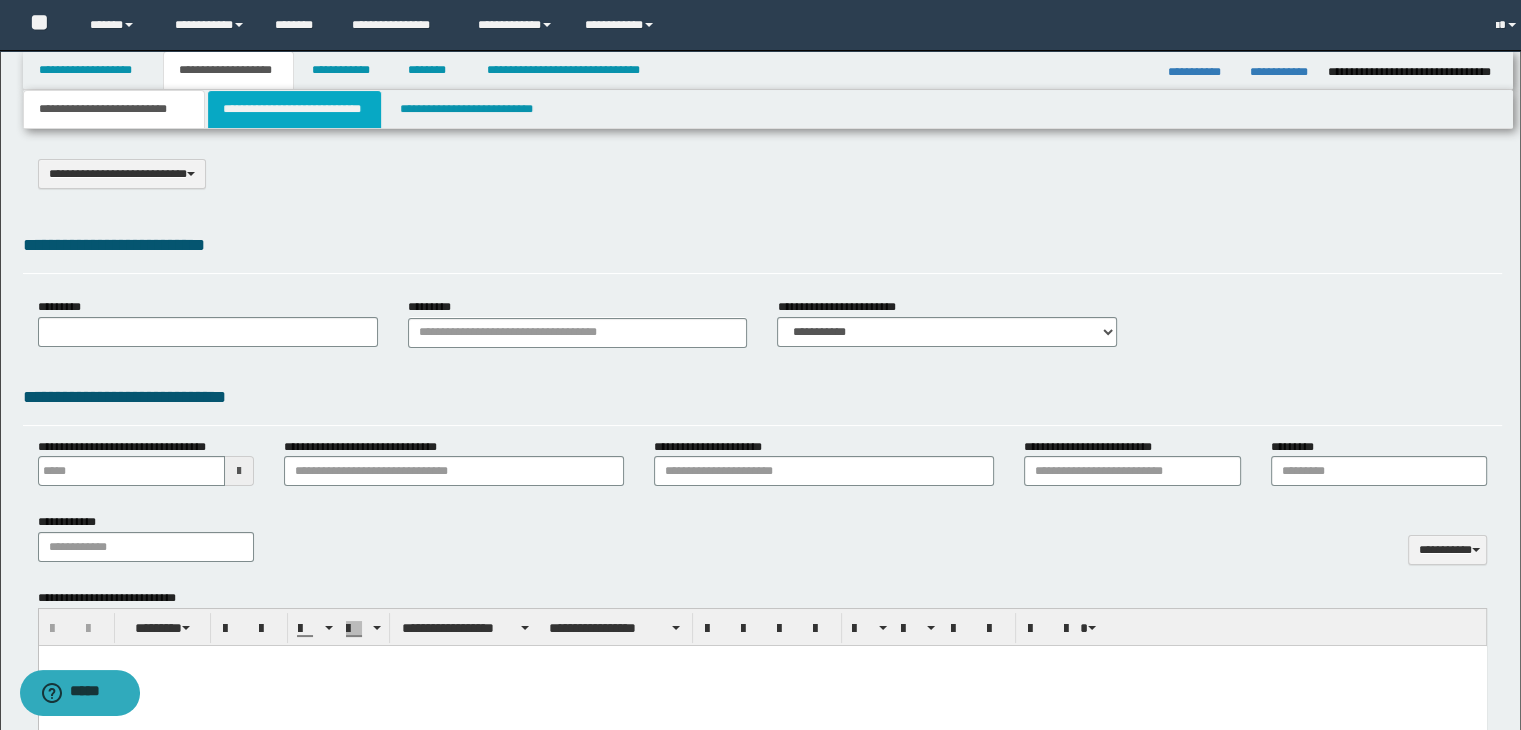 select on "*" 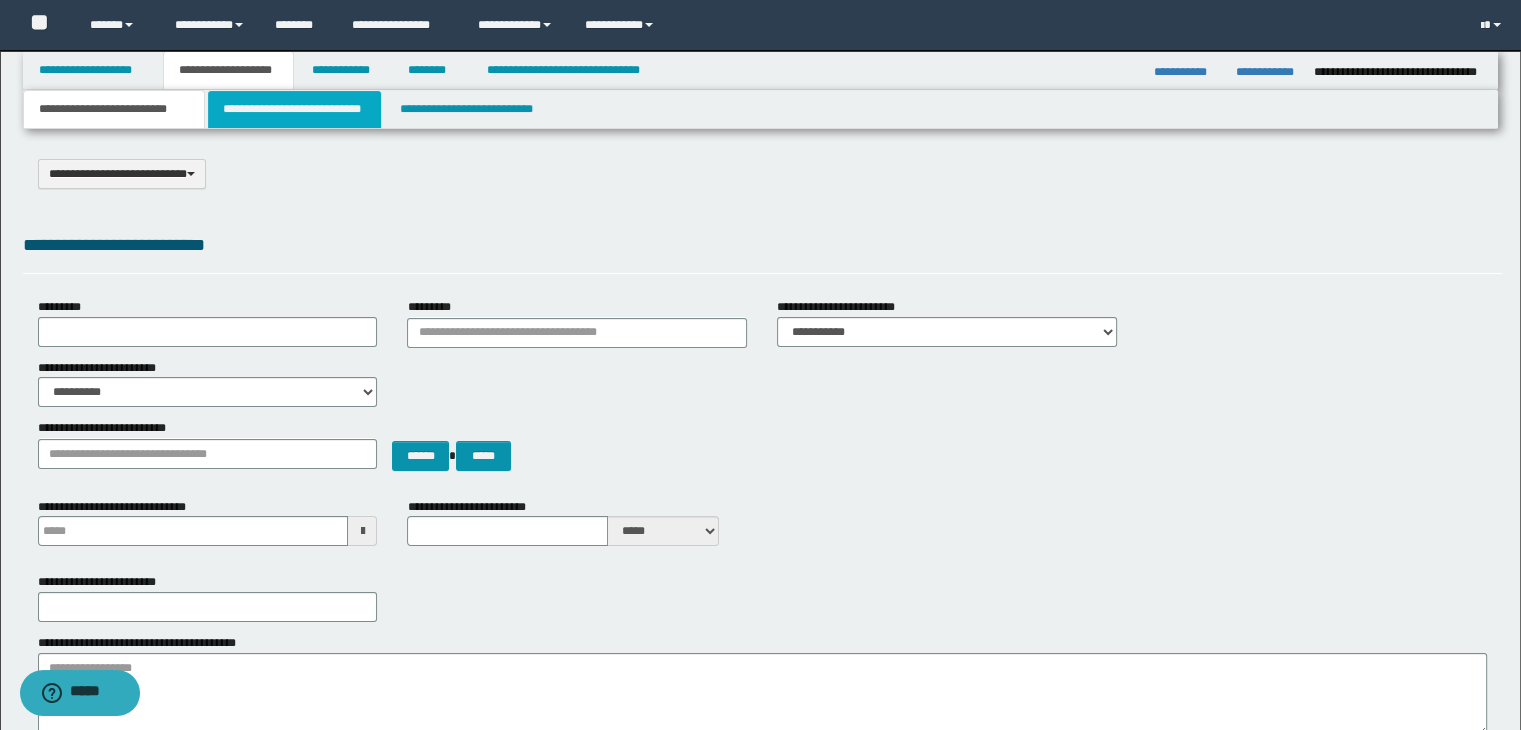click on "**********" at bounding box center [294, 109] 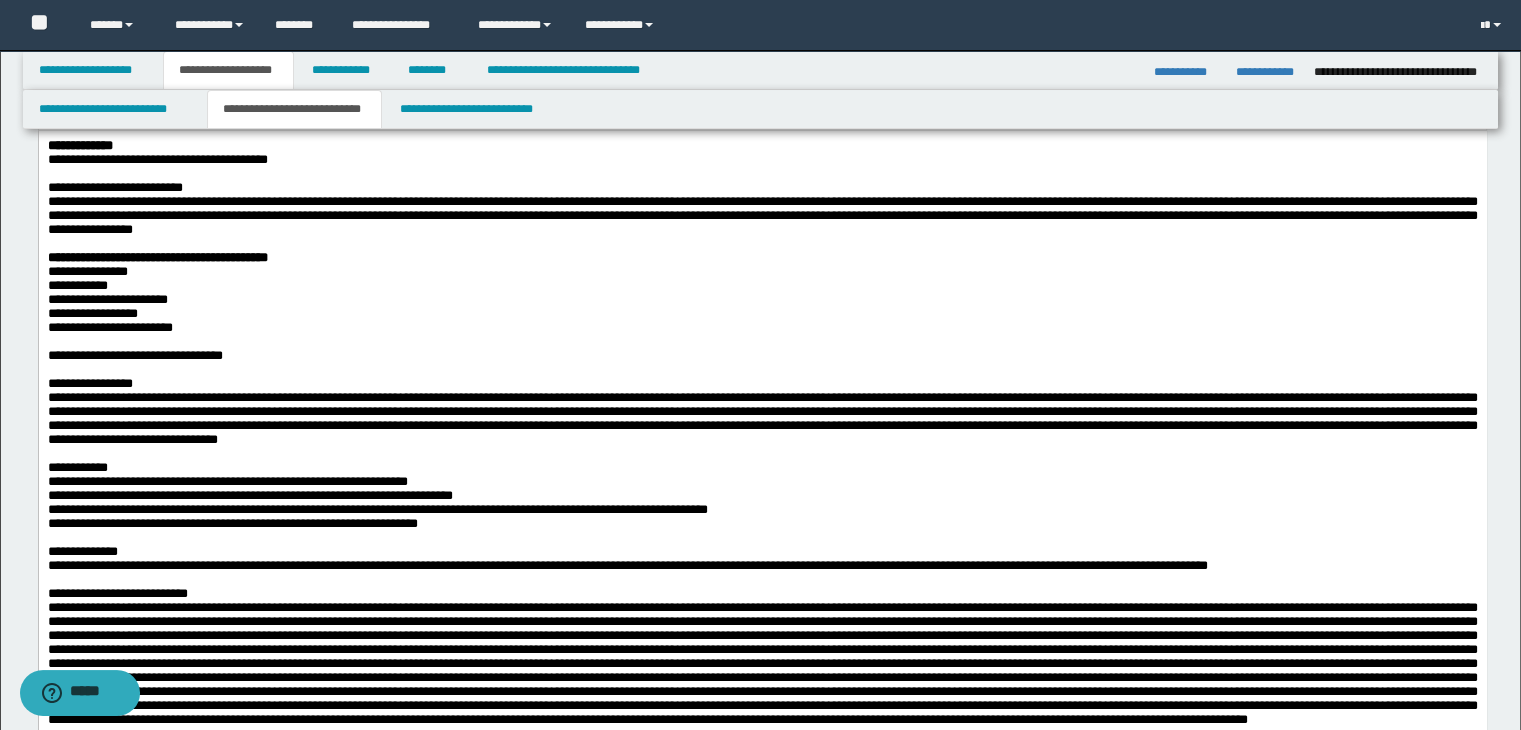scroll, scrollTop: 300, scrollLeft: 0, axis: vertical 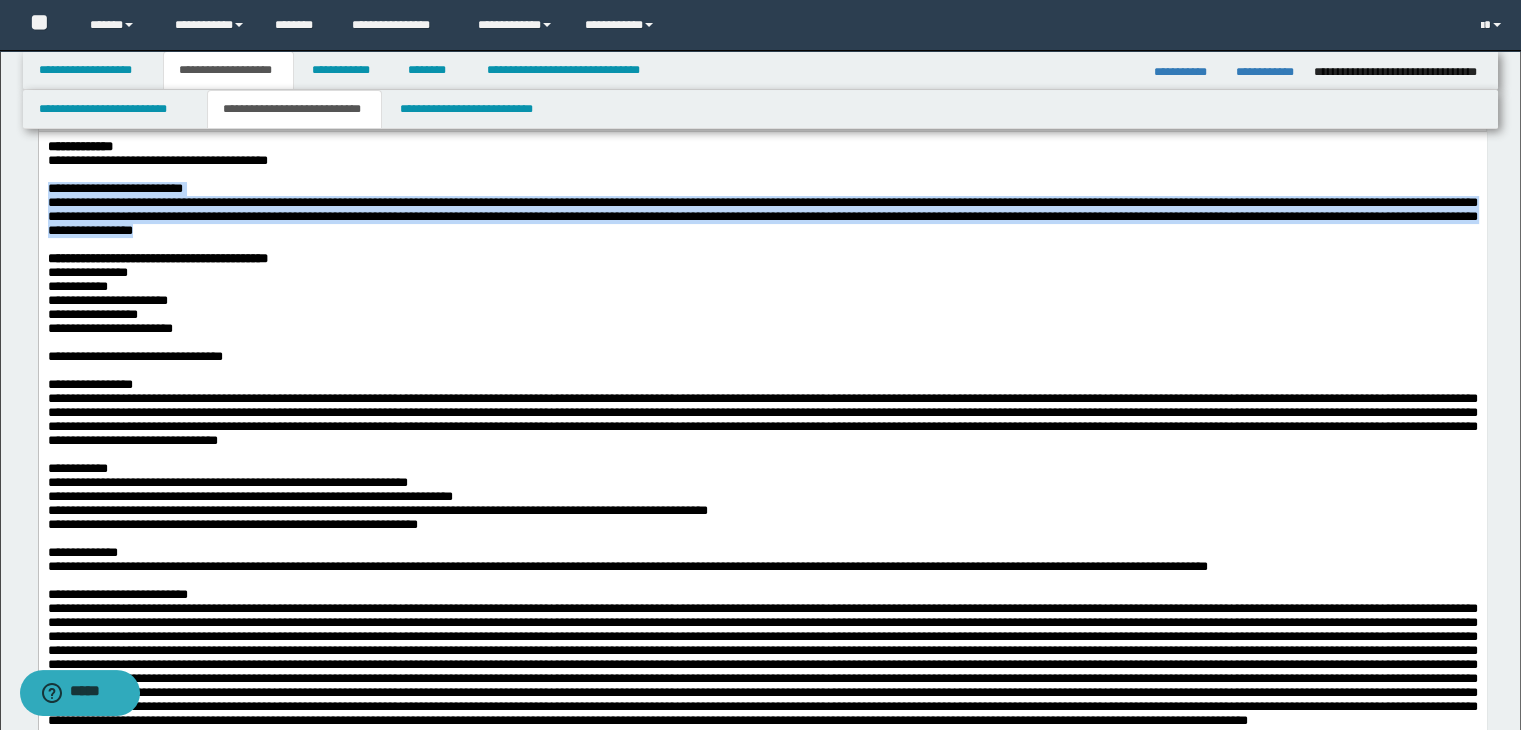 drag, startPoint x: 47, startPoint y: 192, endPoint x: 762, endPoint y: 248, distance: 717.18964 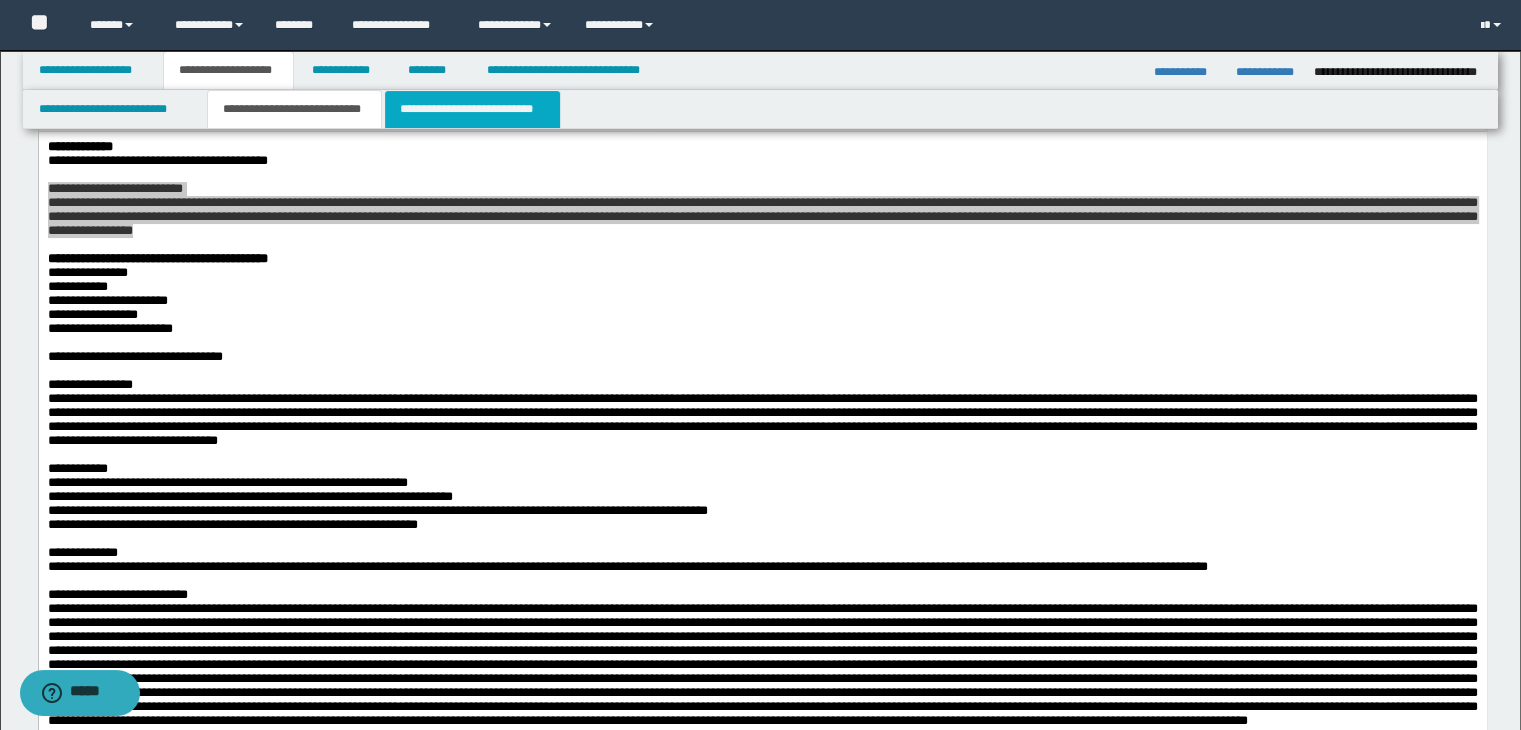 click on "**********" at bounding box center [472, 109] 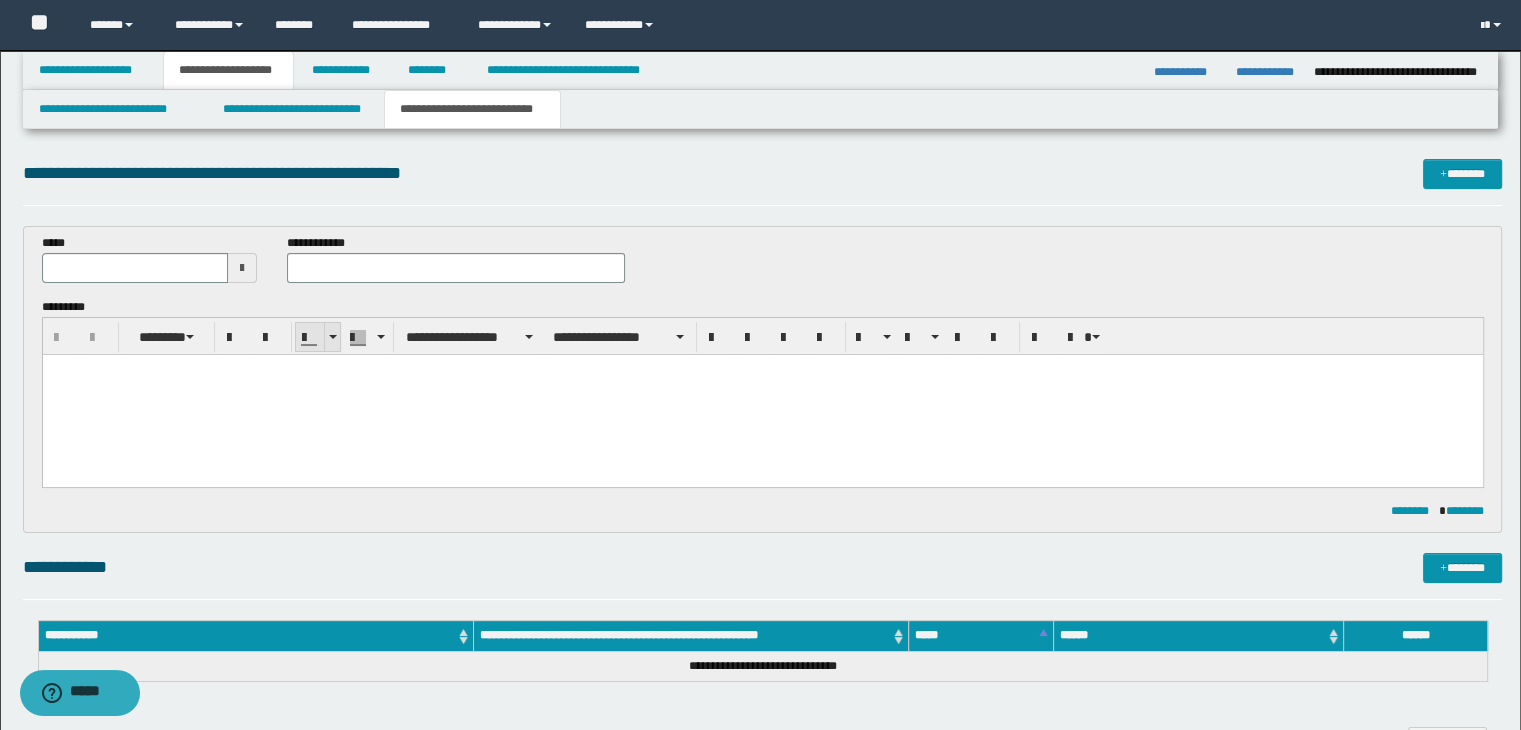 scroll, scrollTop: 0, scrollLeft: 0, axis: both 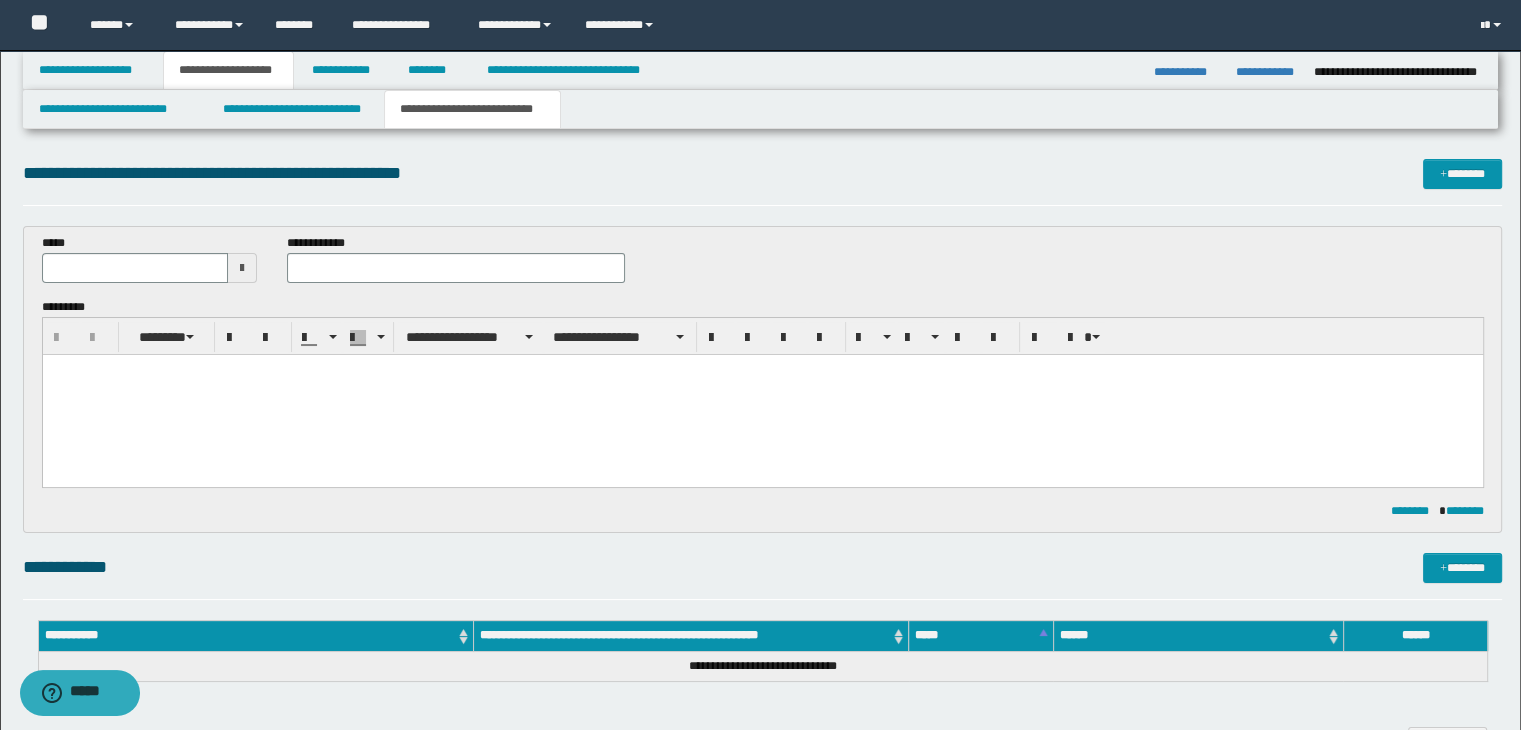click at bounding box center (242, 268) 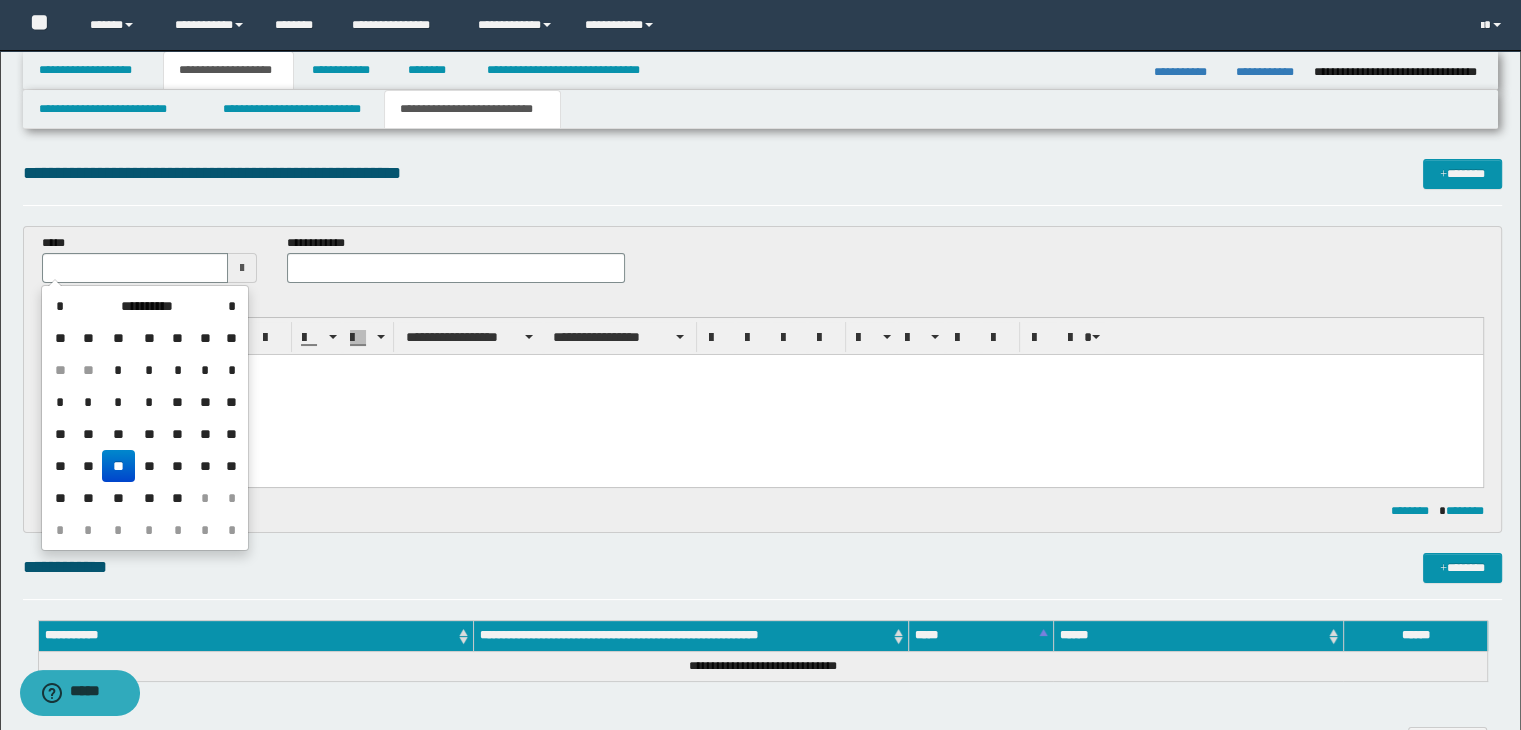 click on "**" at bounding box center [118, 466] 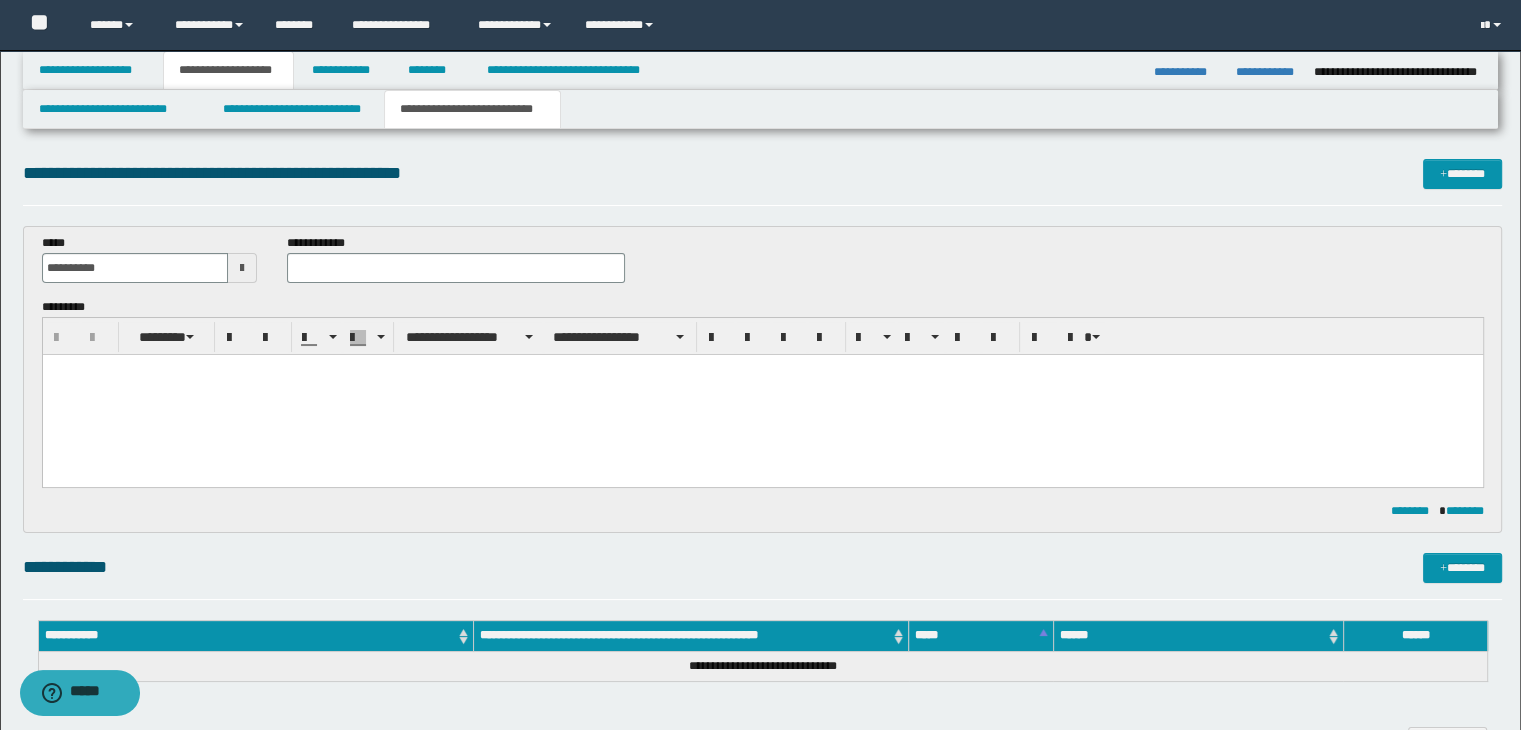 click at bounding box center (762, 394) 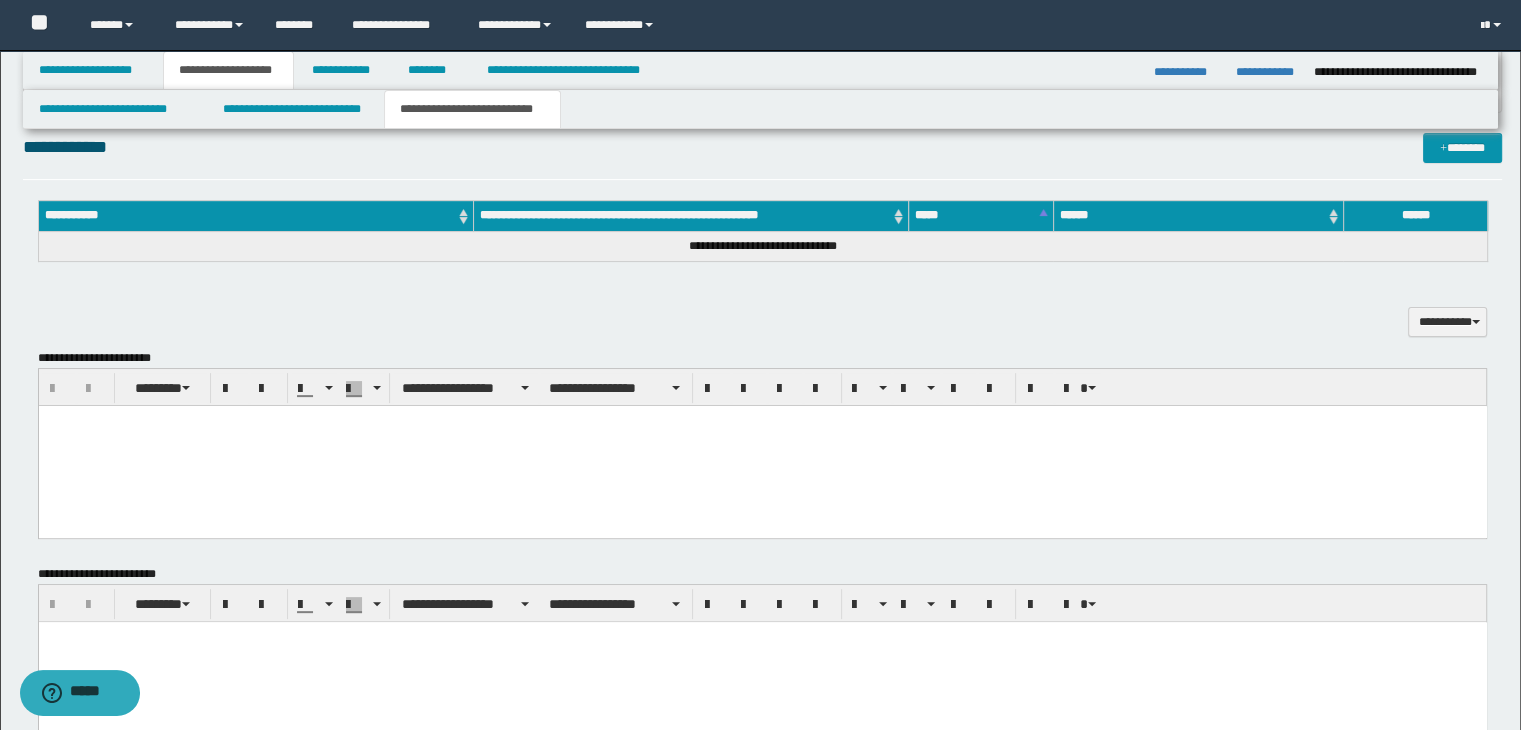scroll, scrollTop: 878, scrollLeft: 0, axis: vertical 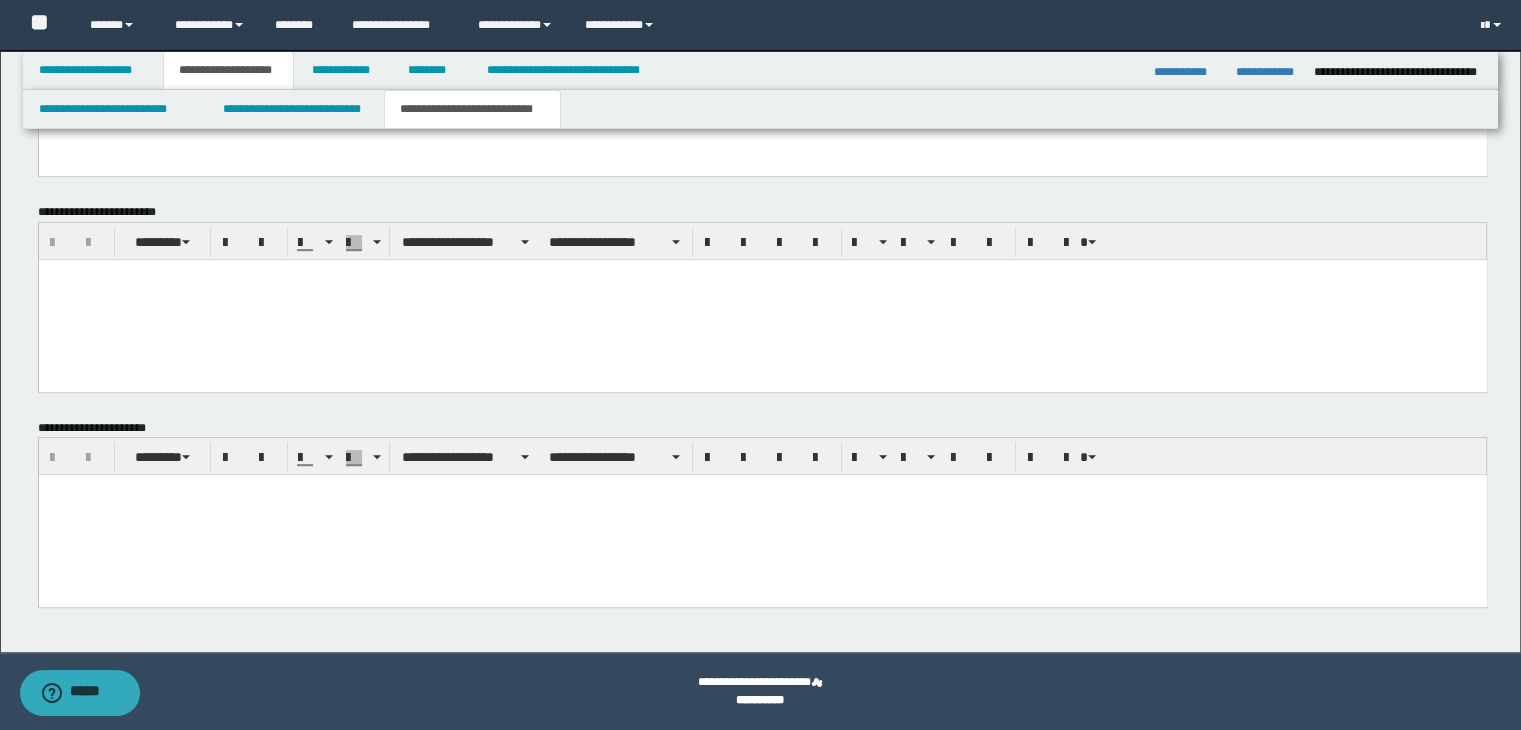 click at bounding box center [762, 515] 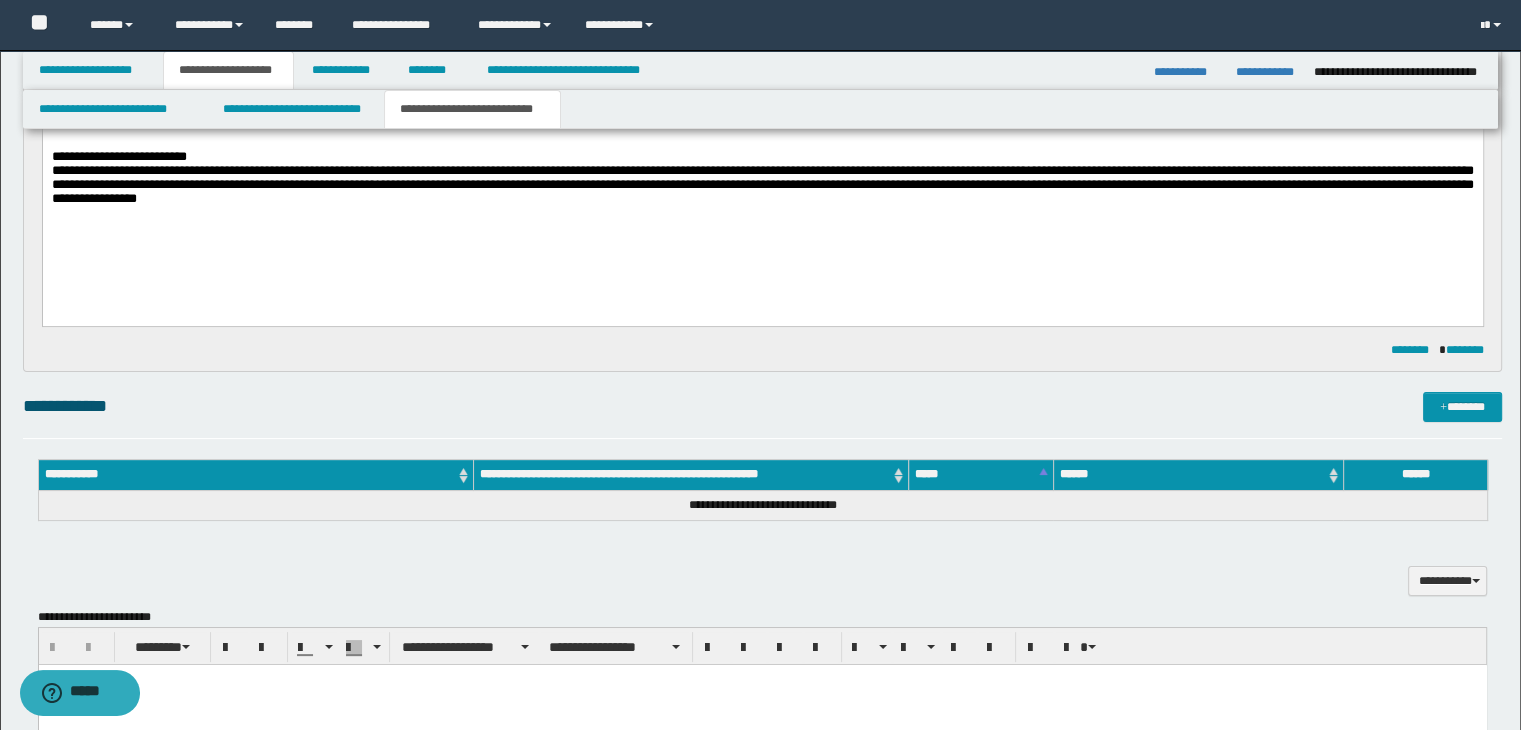 scroll, scrollTop: 157, scrollLeft: 0, axis: vertical 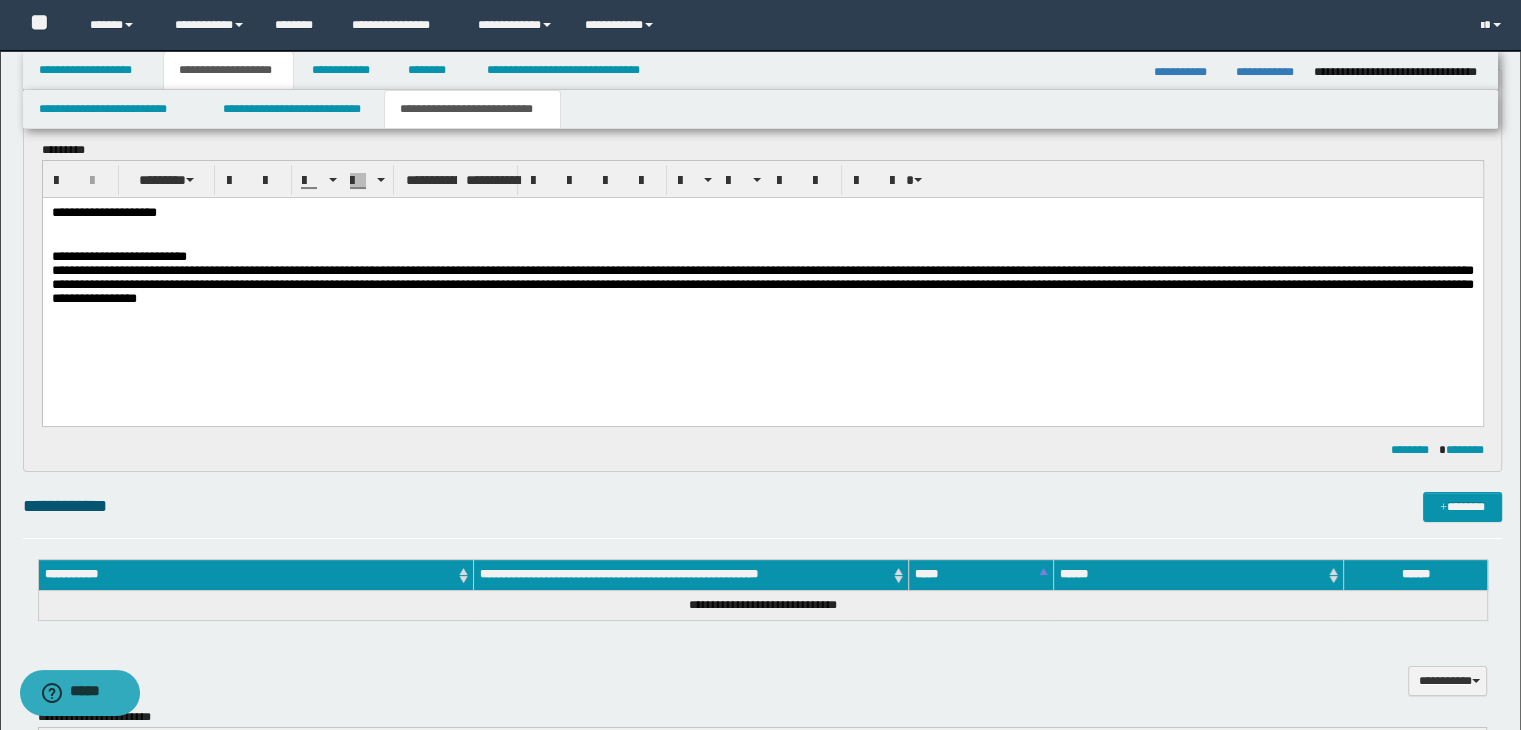 click at bounding box center (762, 242) 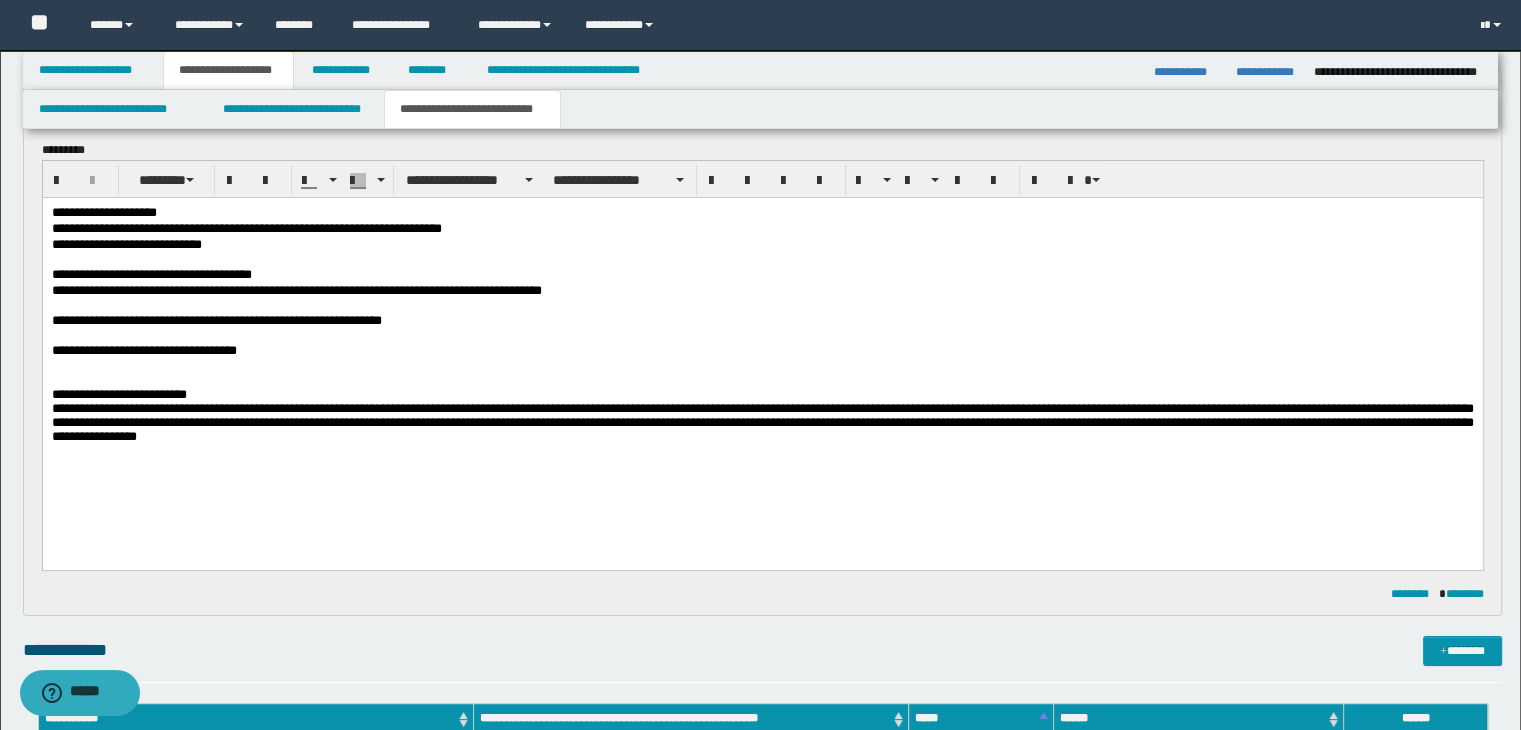 click at bounding box center [762, 260] 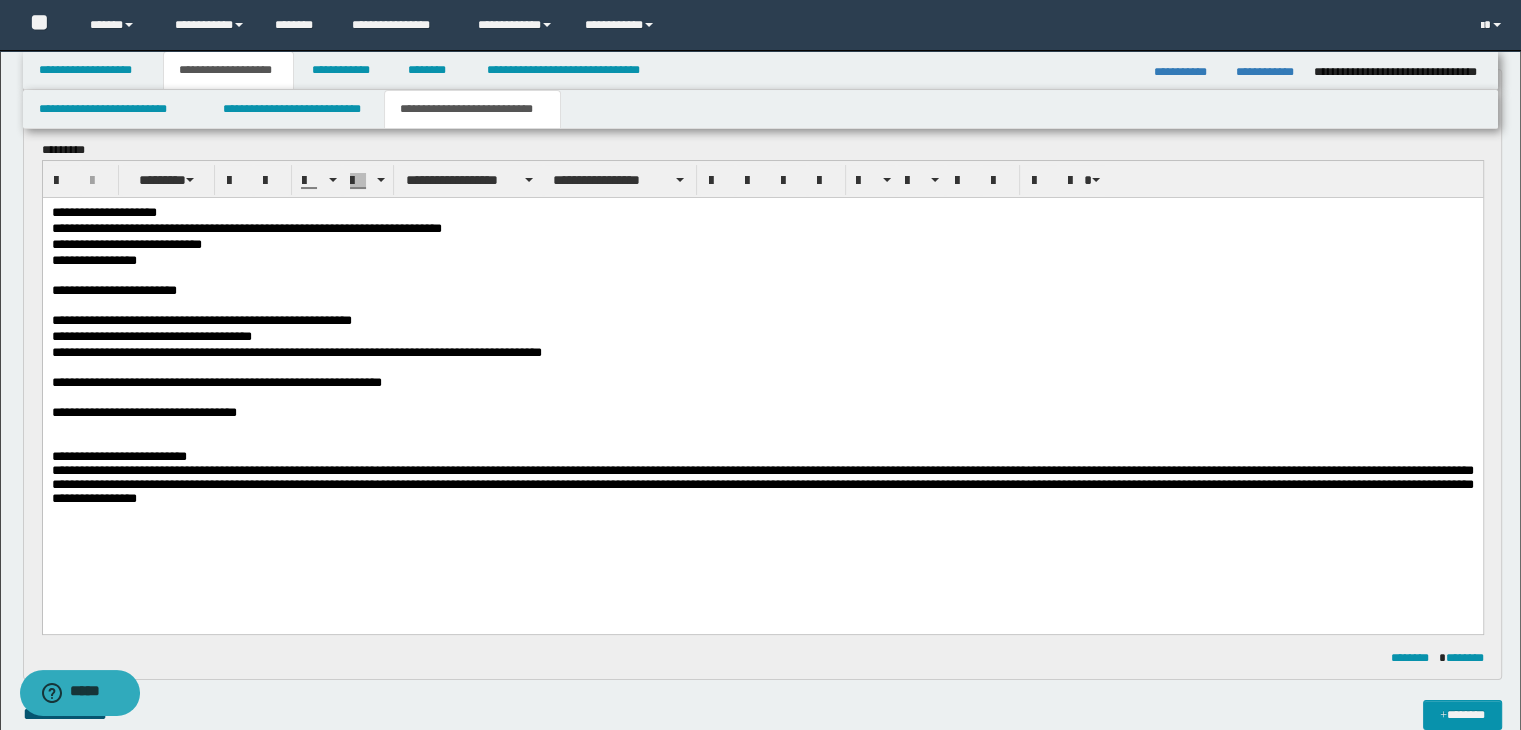 click at bounding box center (762, 428) 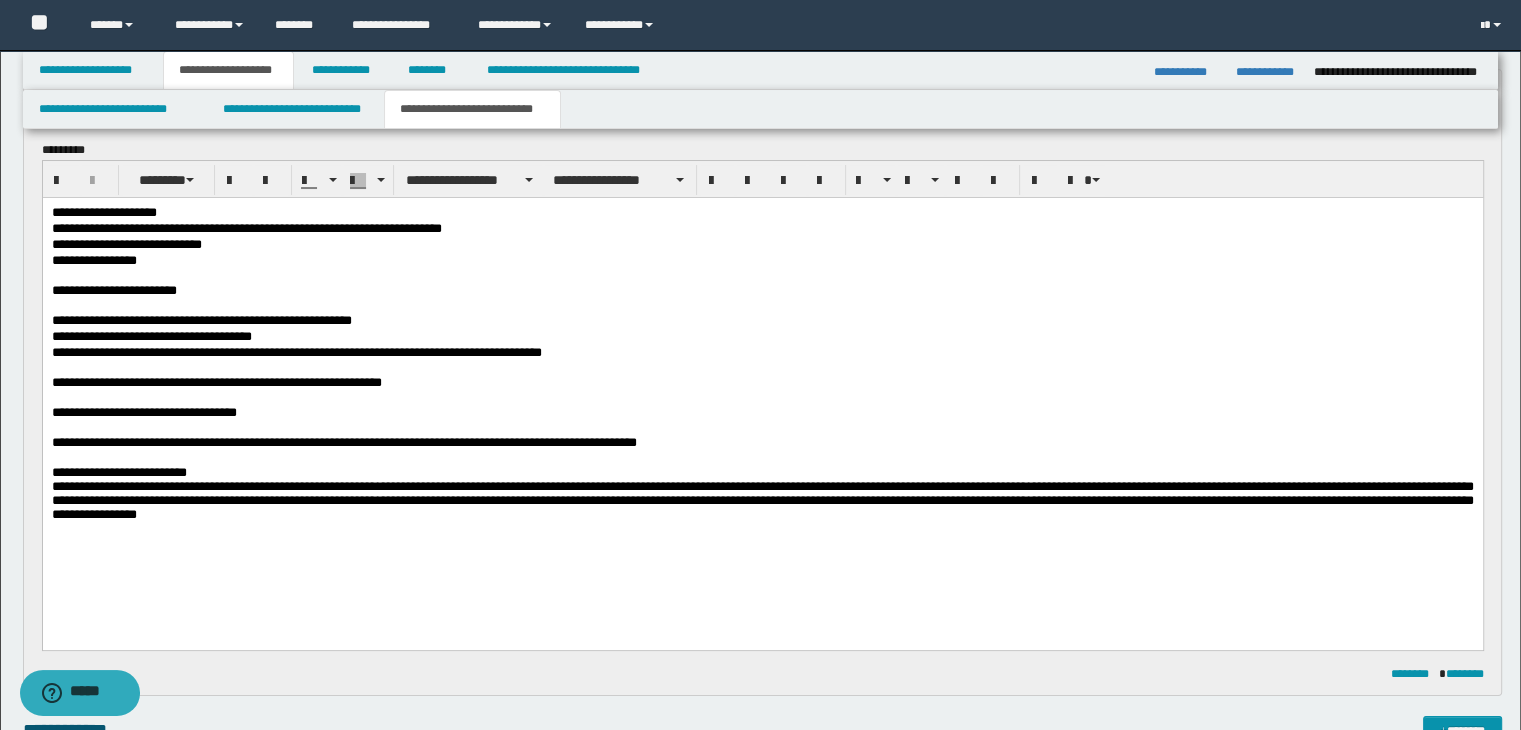 click on "**********" at bounding box center (762, 443) 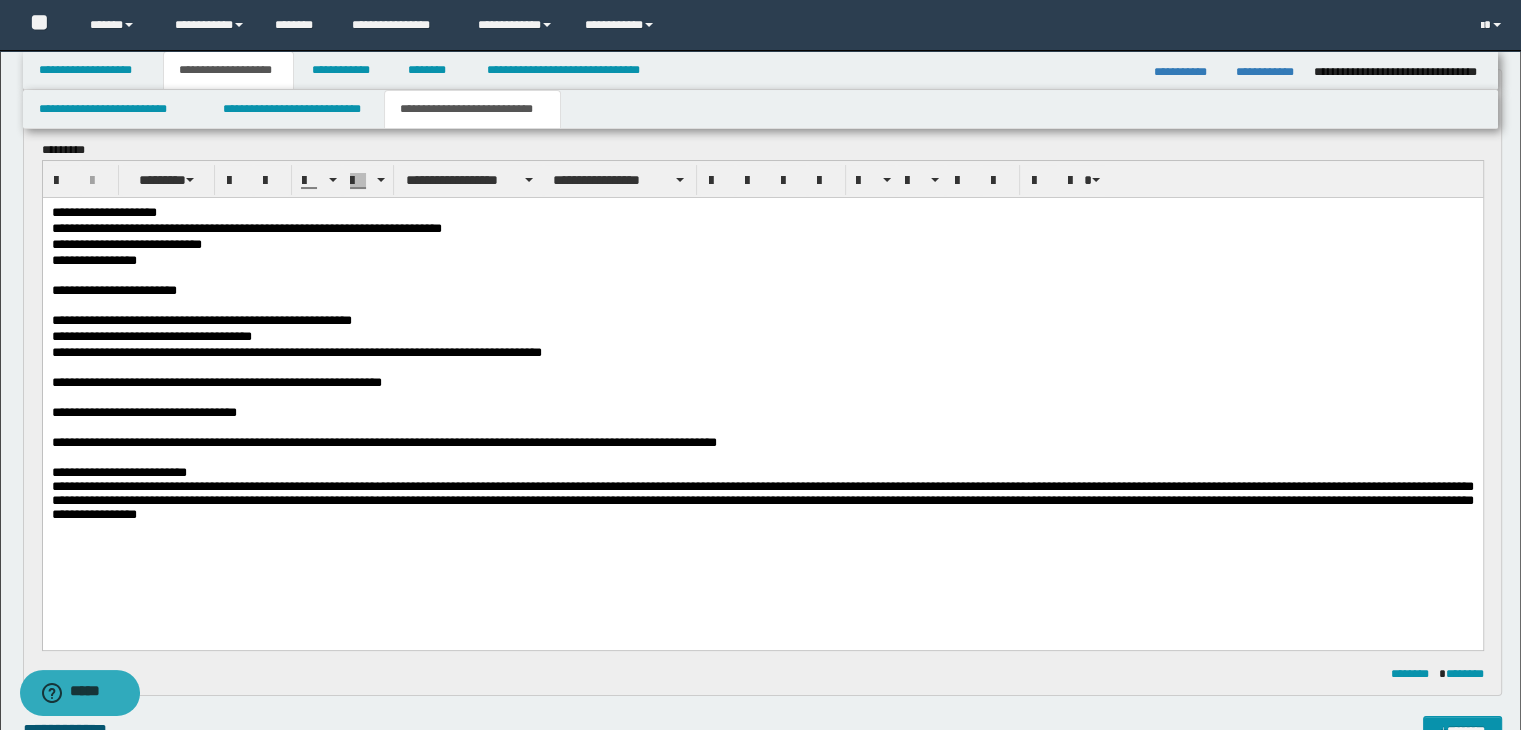 click on "**********" at bounding box center [762, 443] 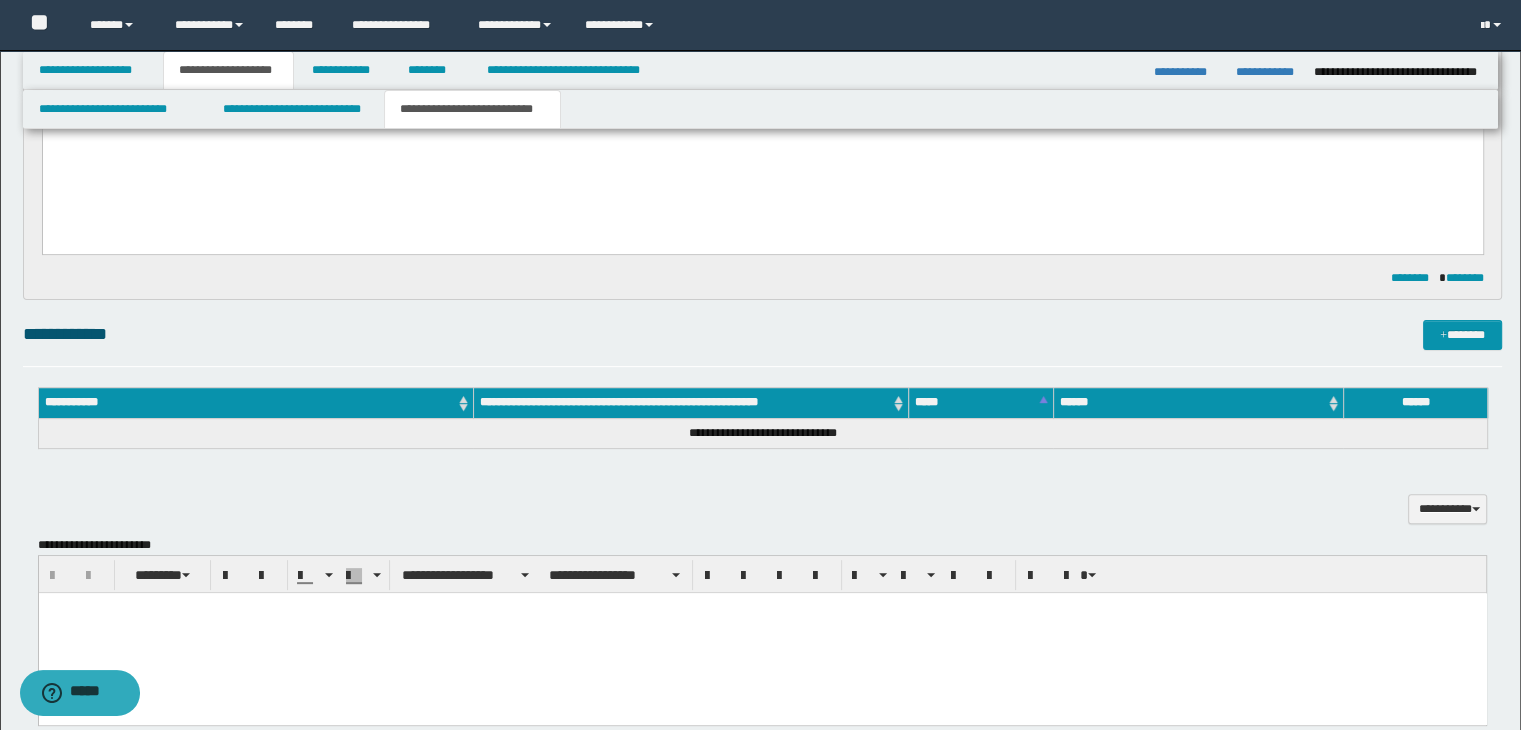 scroll, scrollTop: 557, scrollLeft: 0, axis: vertical 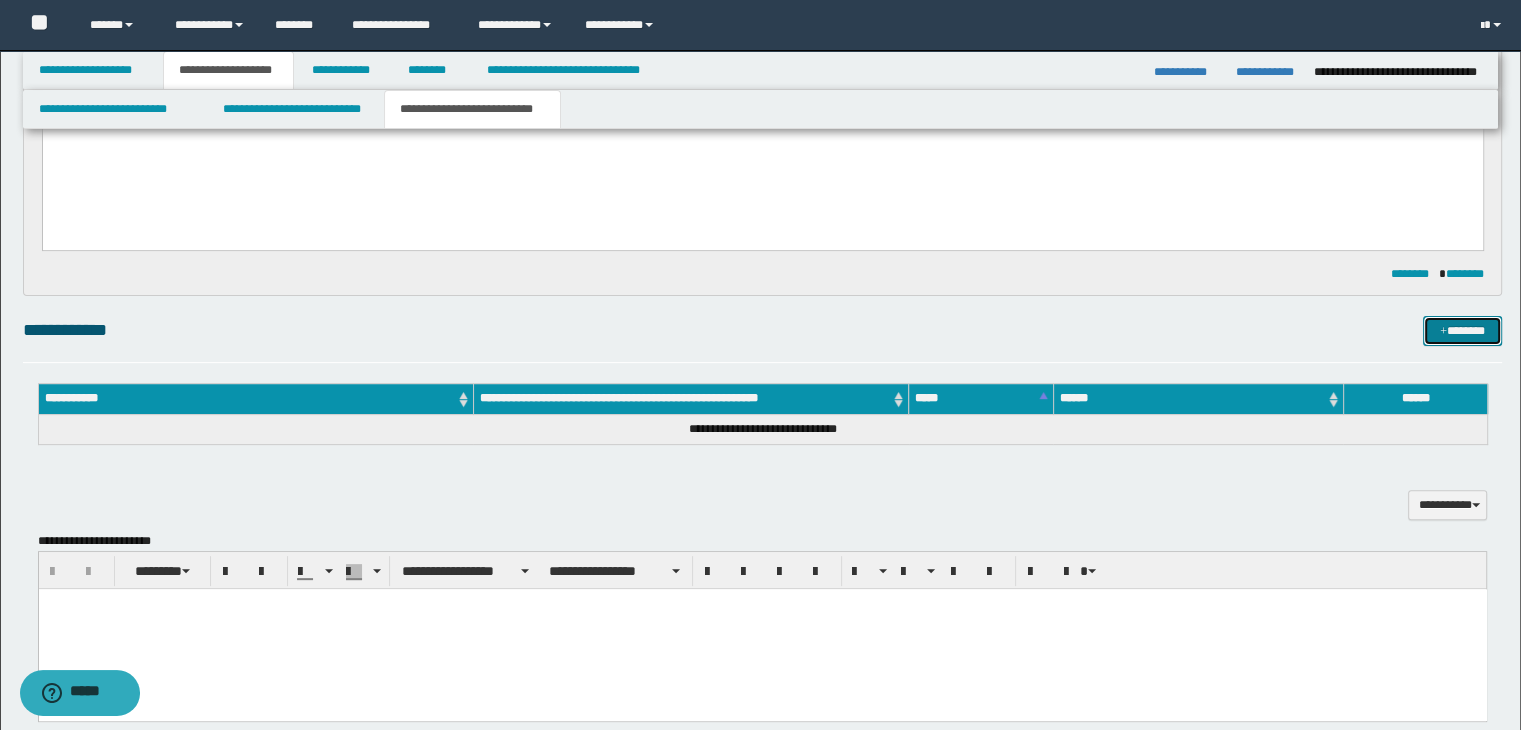 click on "*******" at bounding box center (1462, 331) 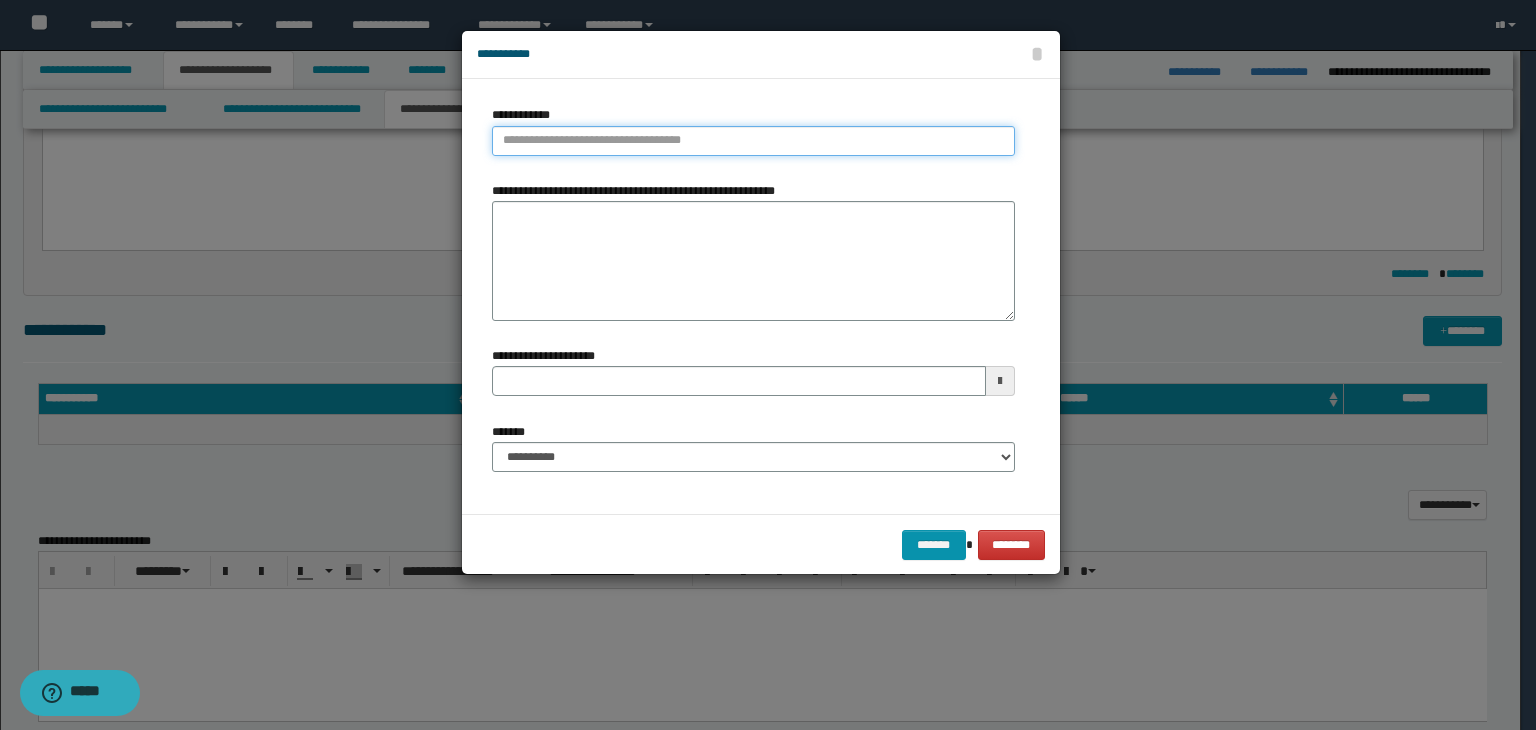 click on "**********" at bounding box center [753, 141] 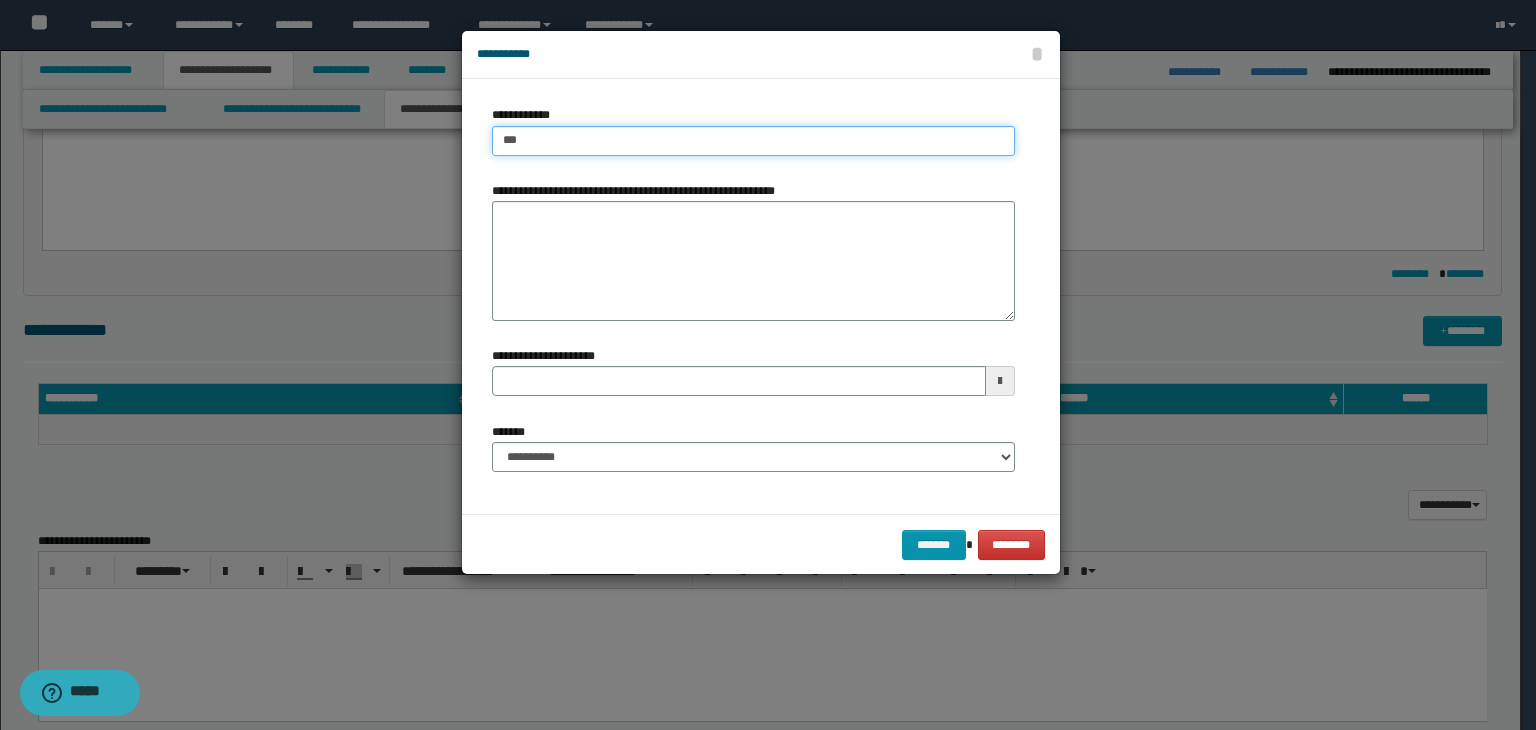 type on "****" 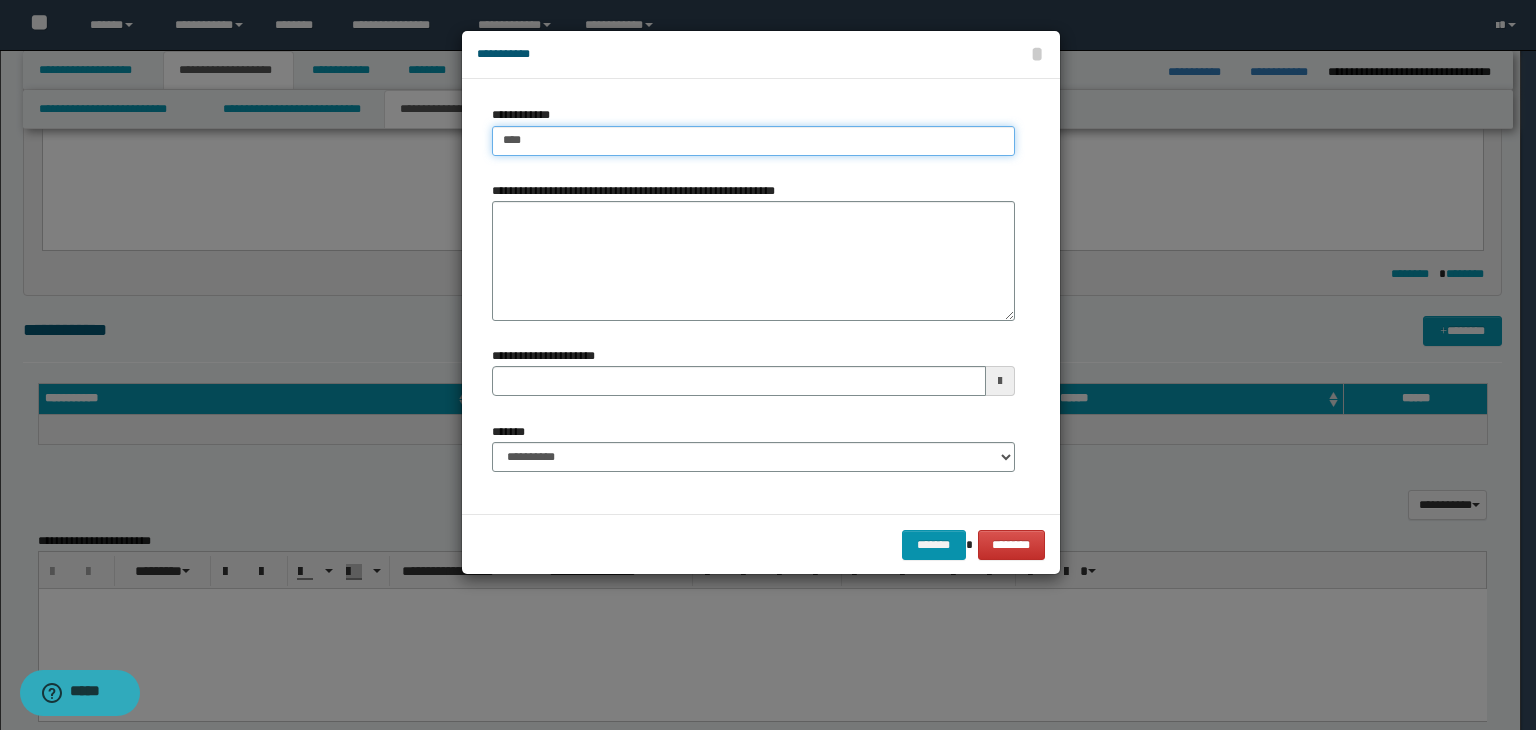 type on "****" 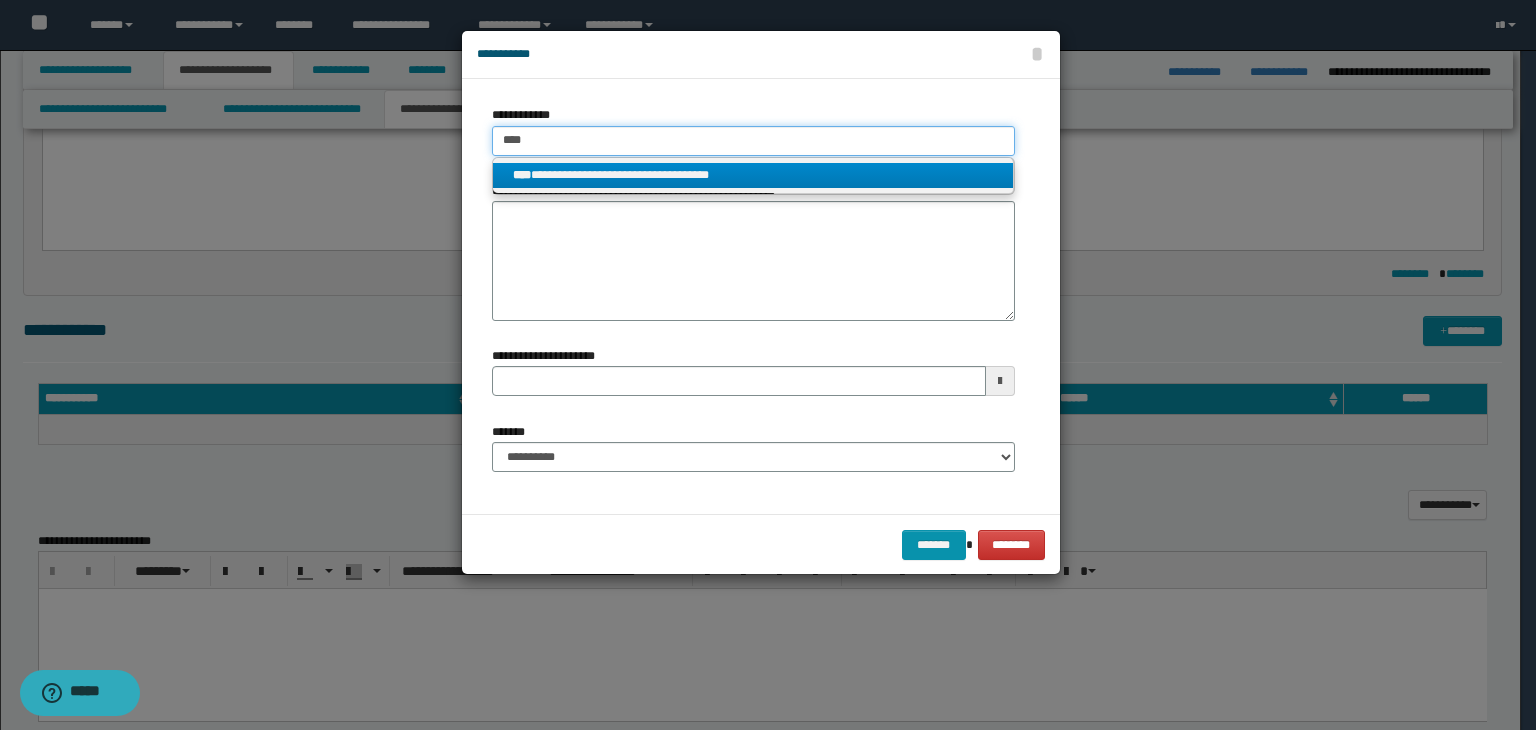 type on "****" 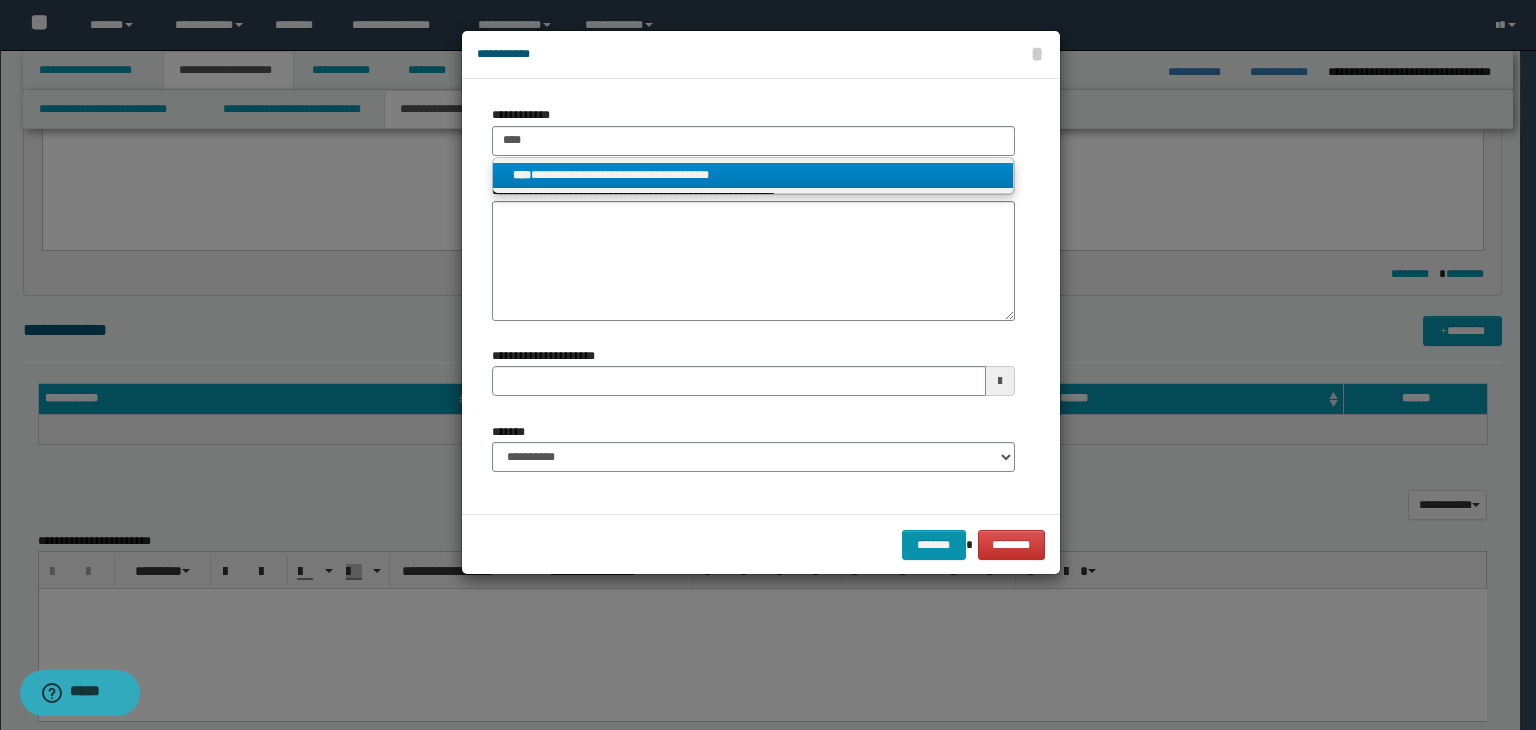 click on "**********" at bounding box center (753, 175) 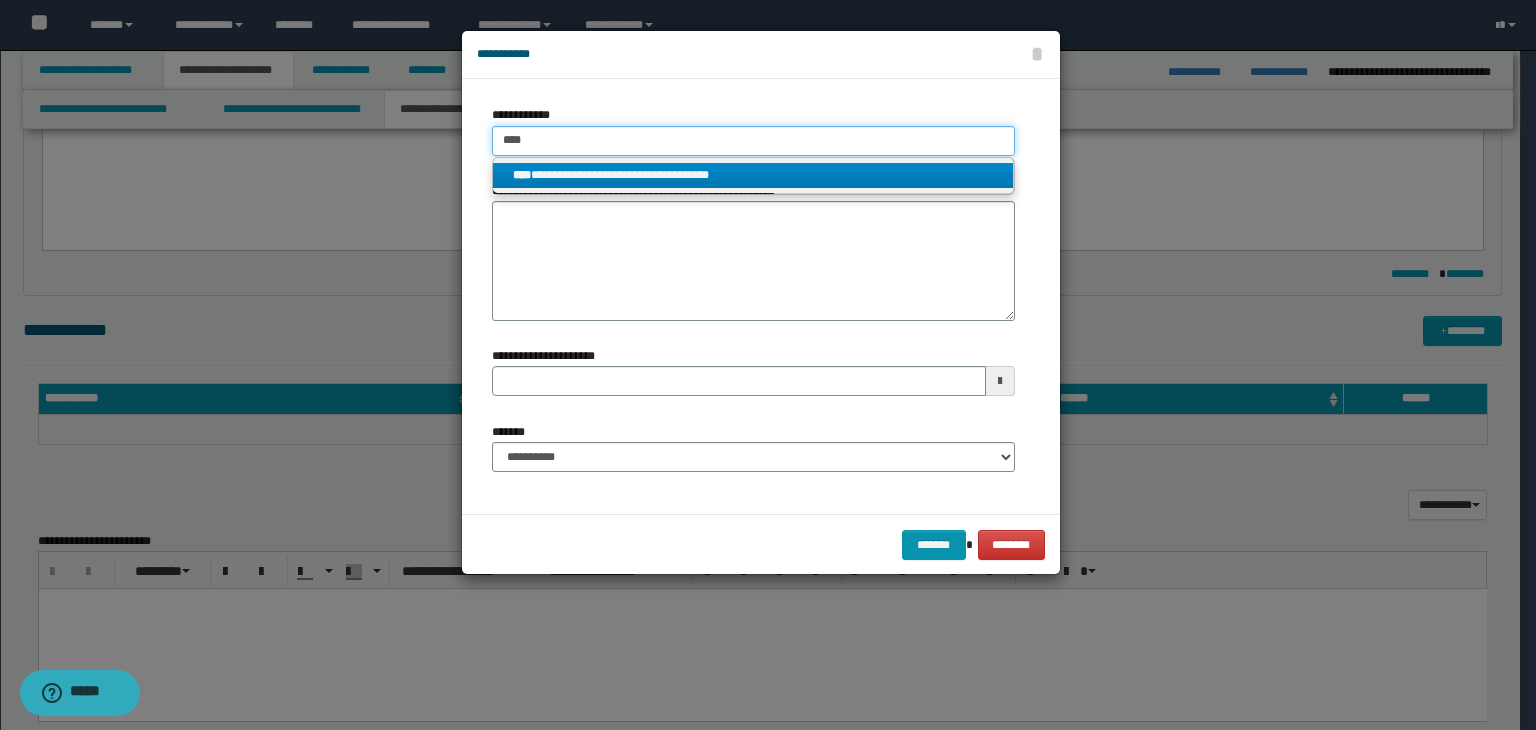 type 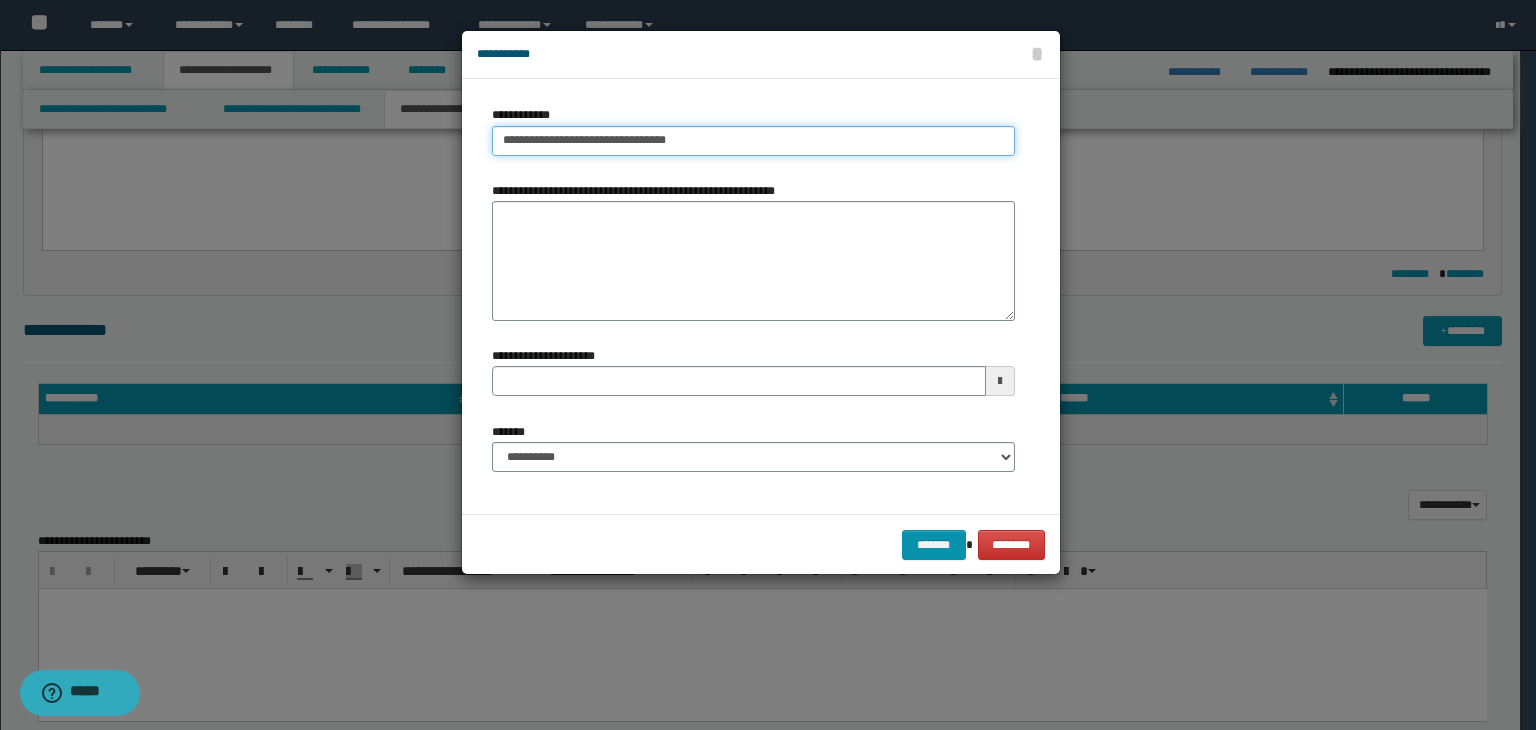 type 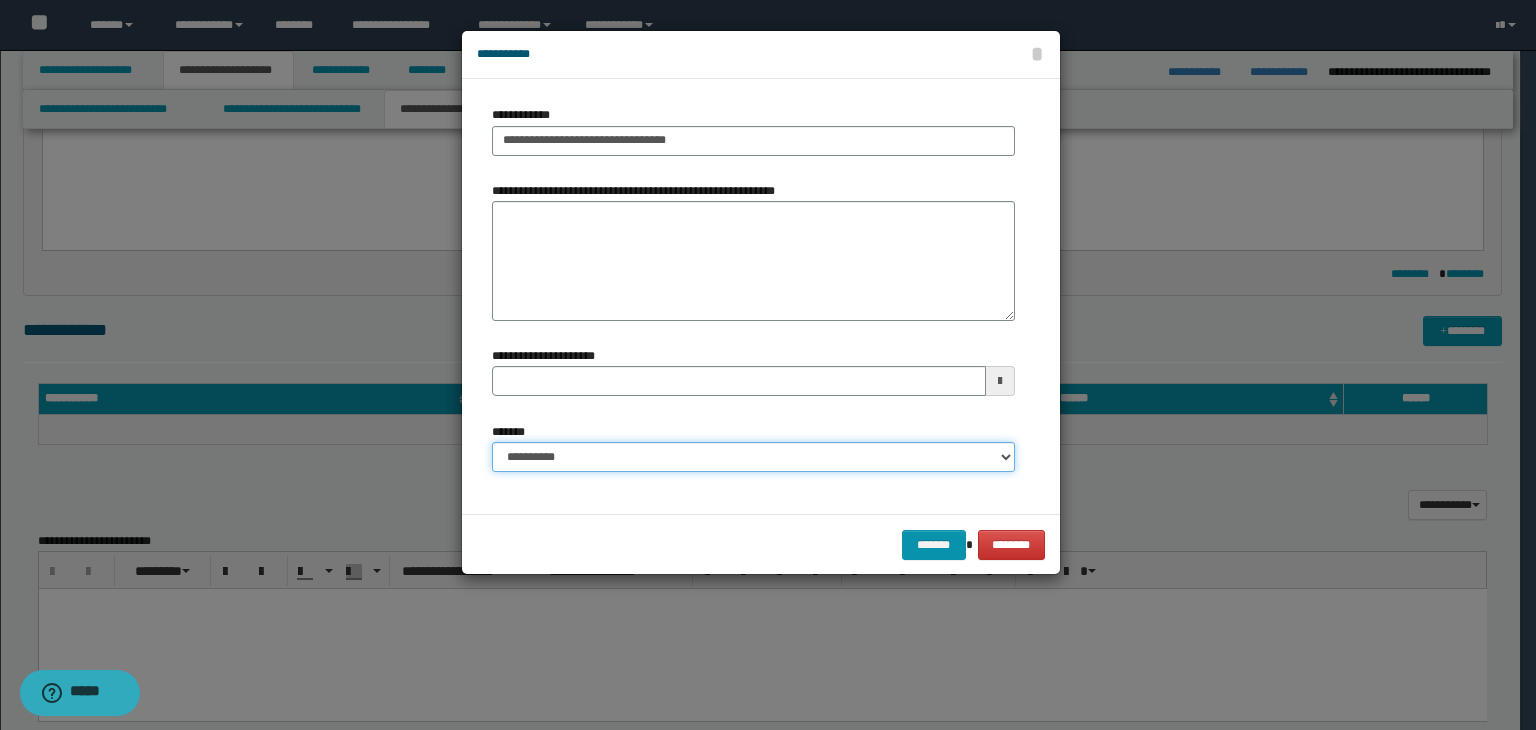 click on "**********" at bounding box center [753, 457] 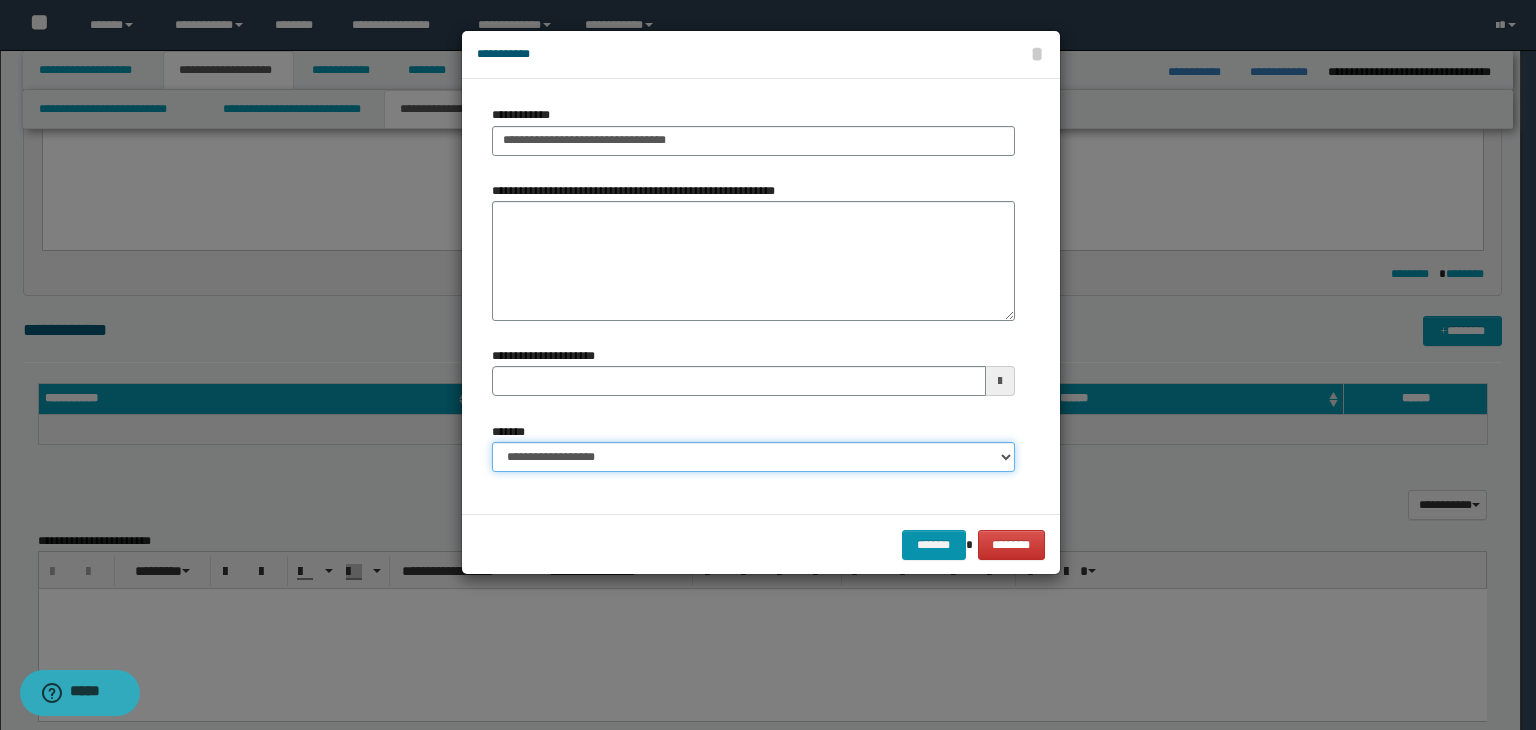 type 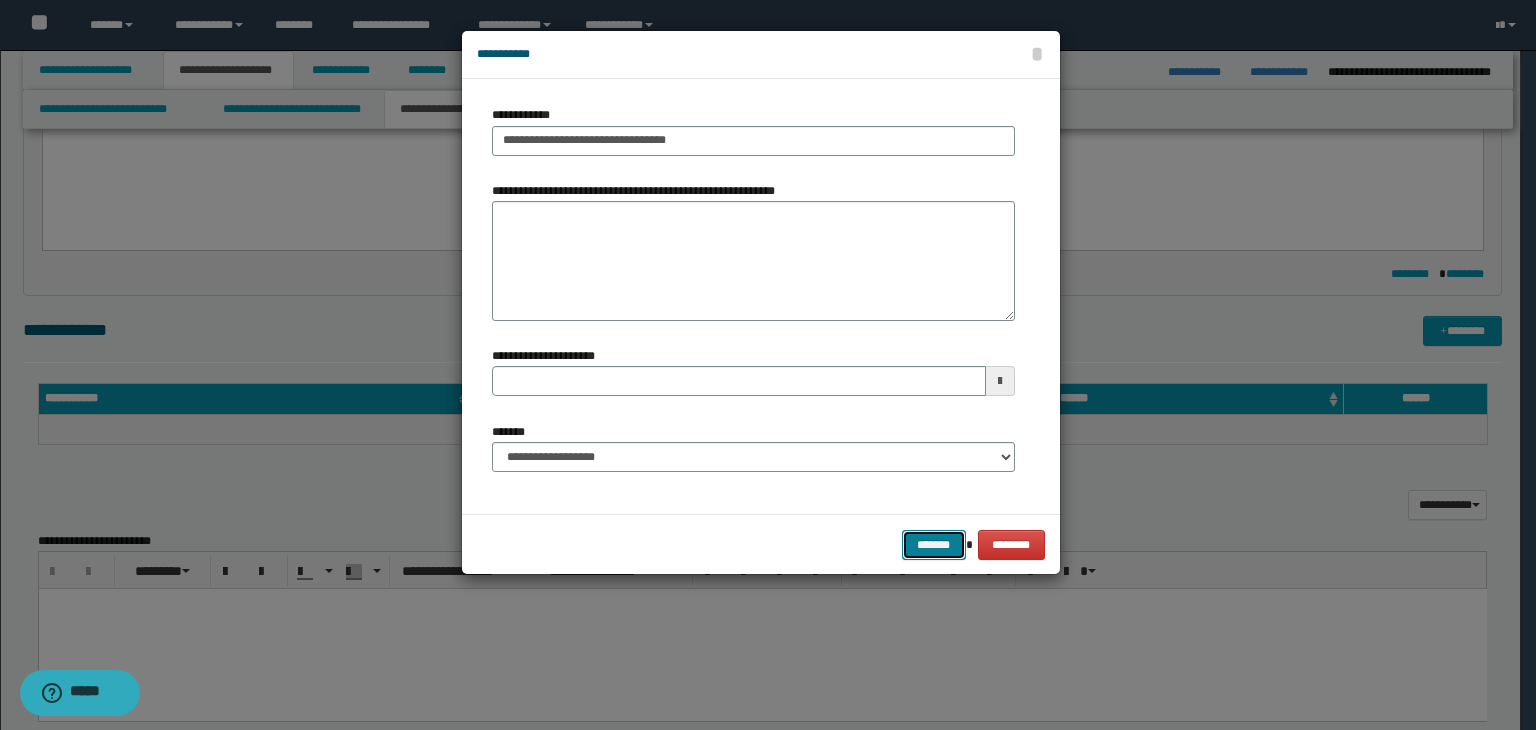 click on "*******" at bounding box center [934, 545] 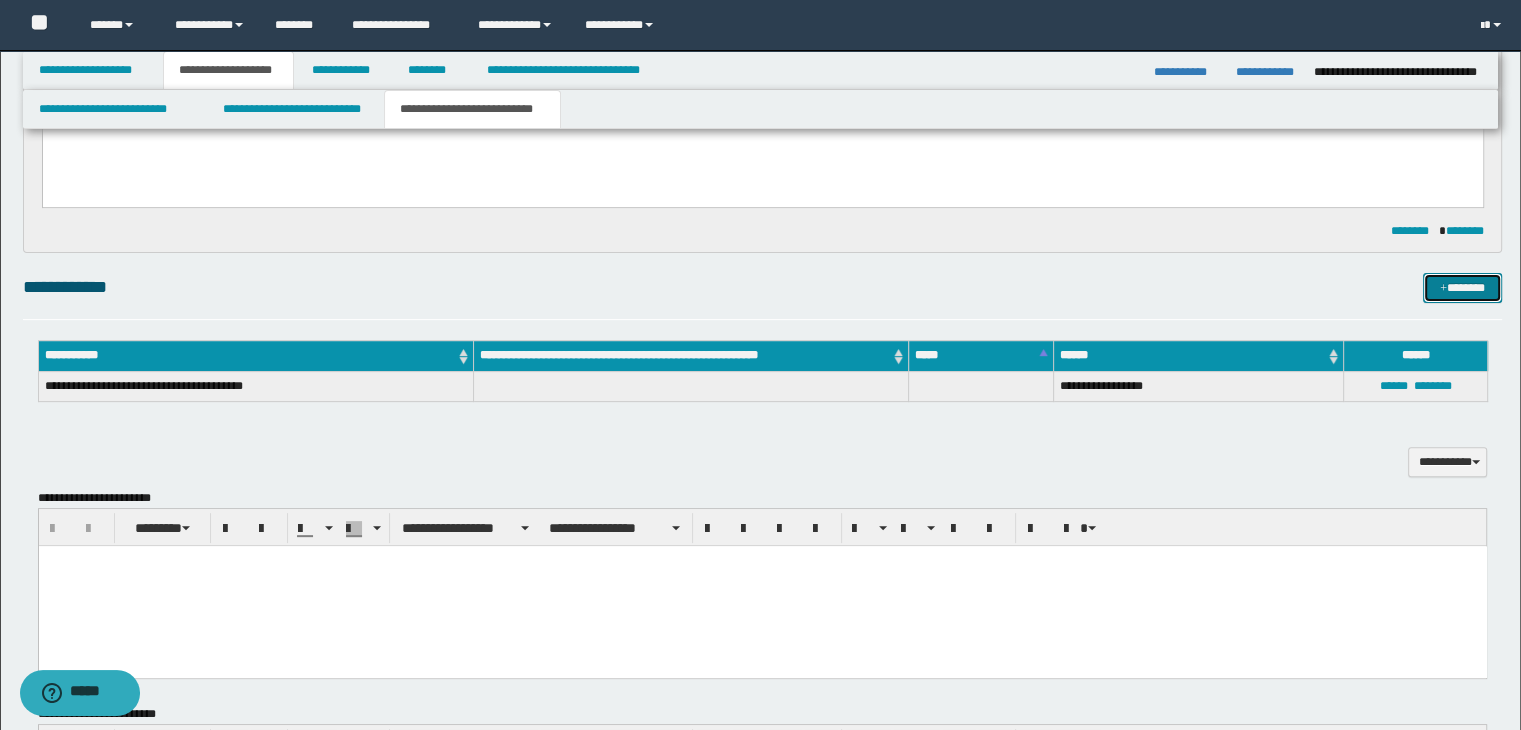 scroll, scrollTop: 757, scrollLeft: 0, axis: vertical 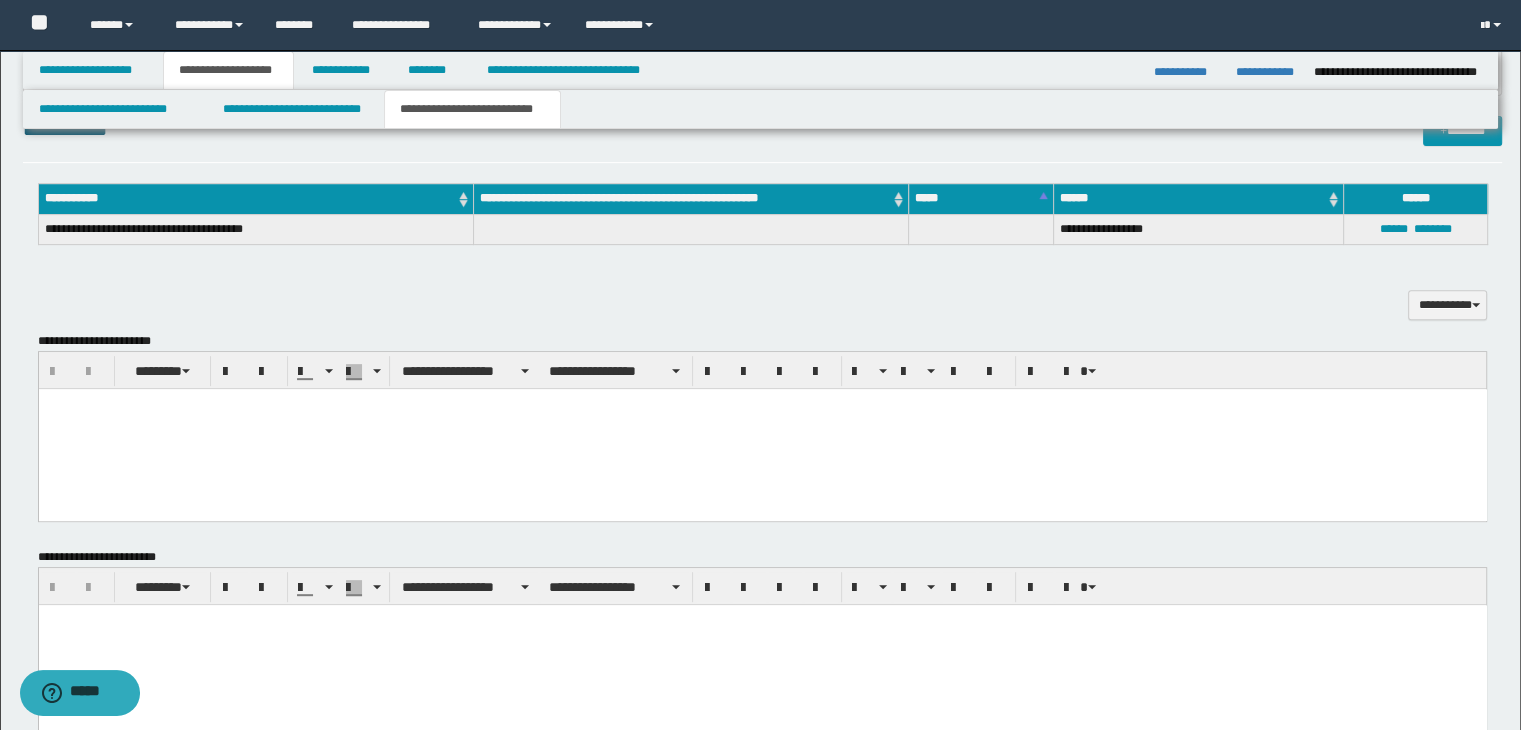 click at bounding box center (762, 428) 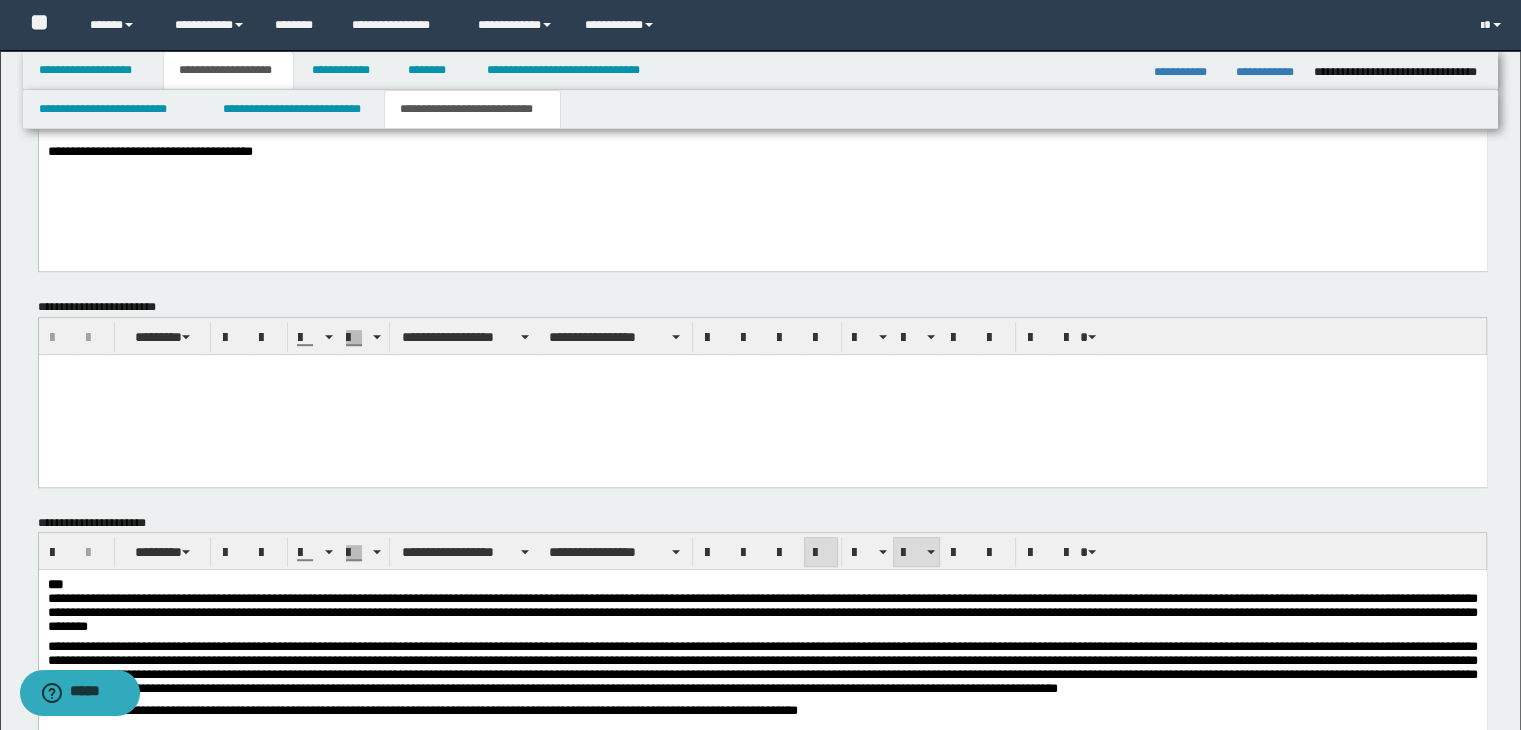 scroll, scrollTop: 1157, scrollLeft: 0, axis: vertical 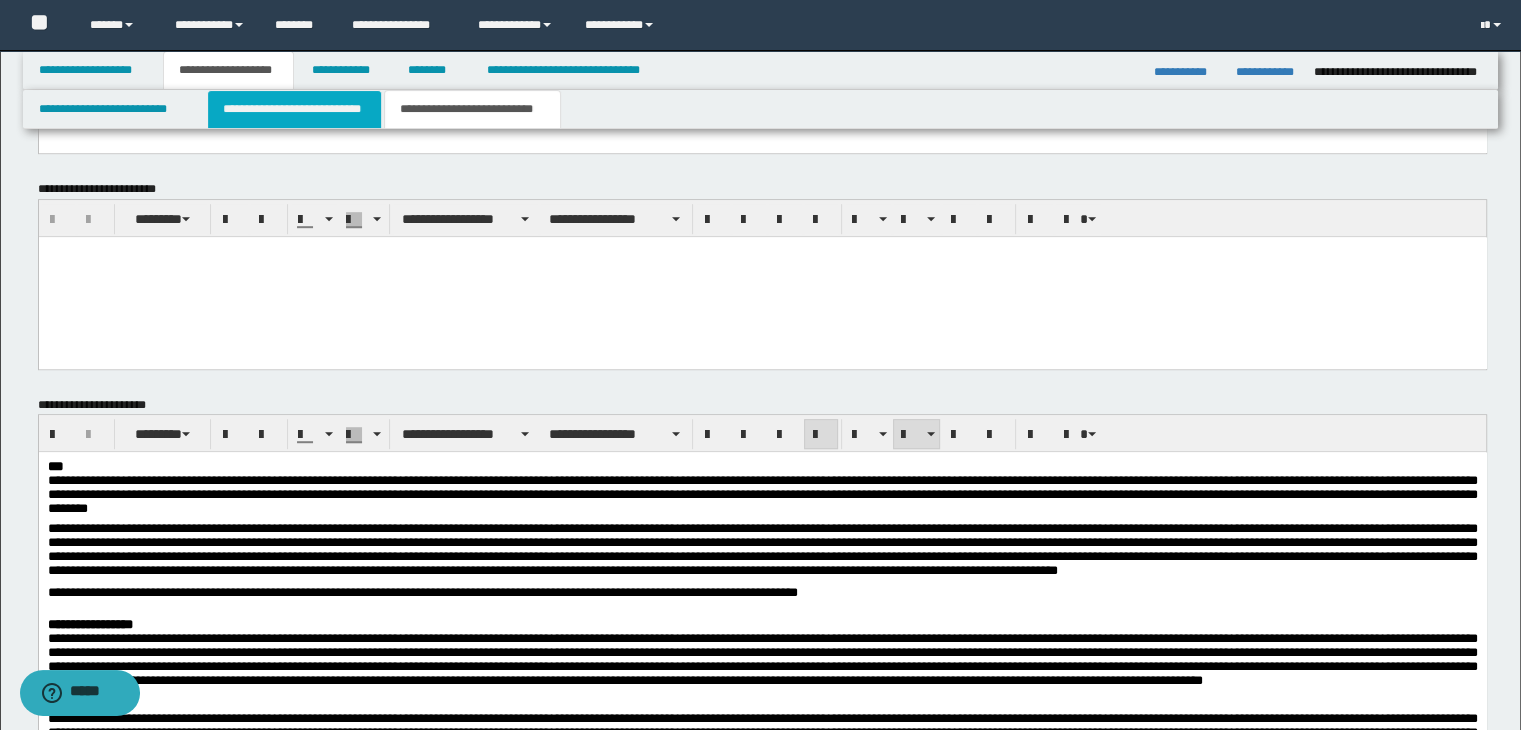 click on "**********" at bounding box center [294, 109] 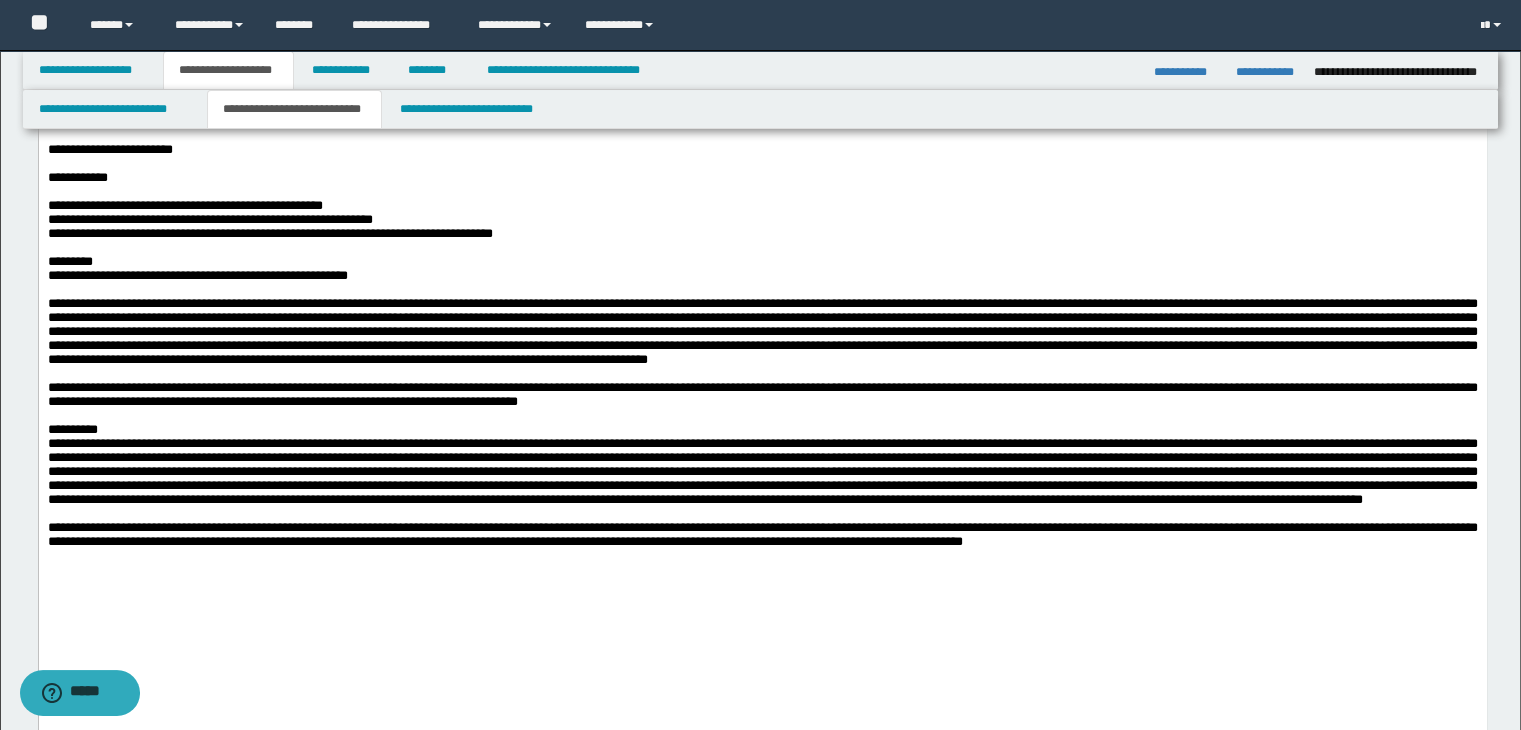 scroll, scrollTop: 2557, scrollLeft: 0, axis: vertical 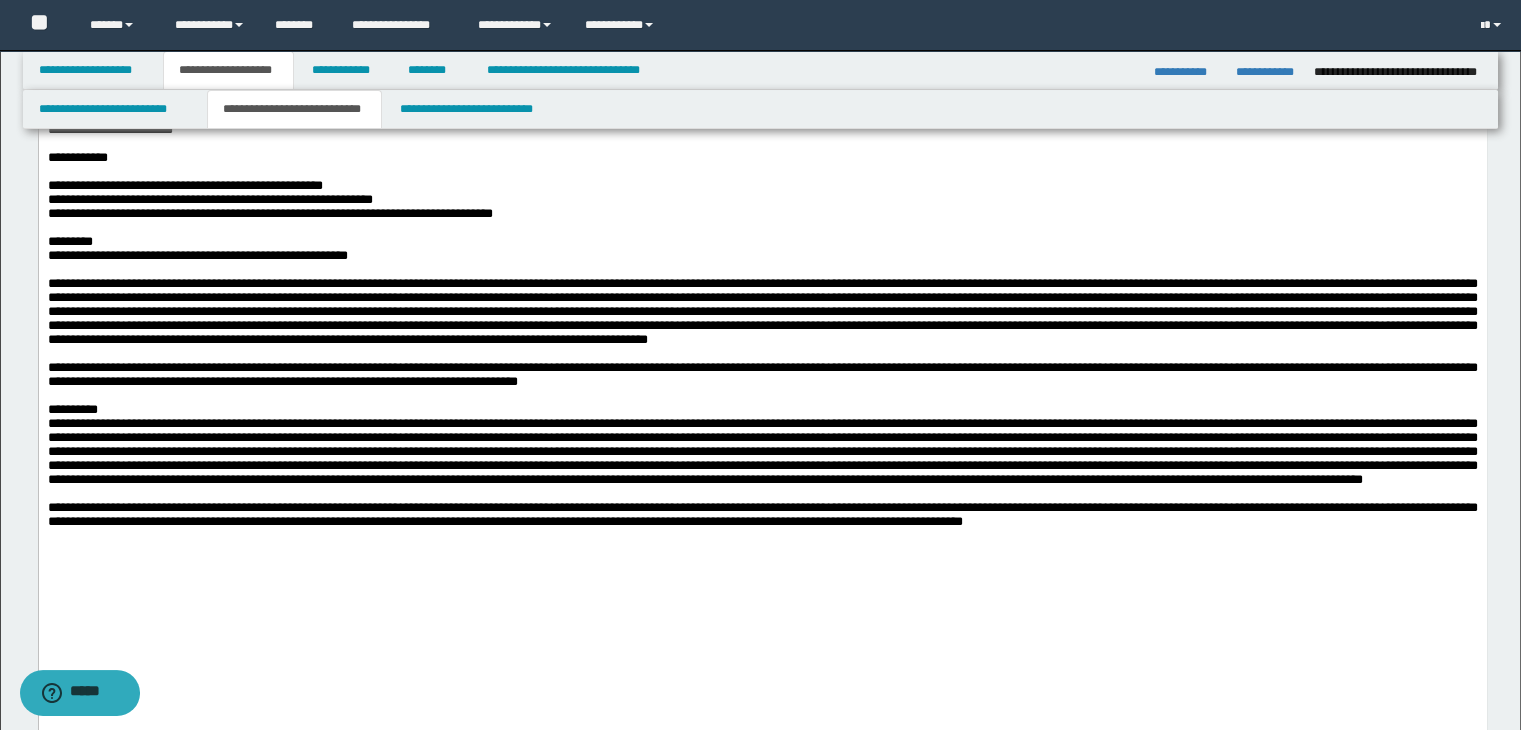 click on "**********" at bounding box center [762, -769] 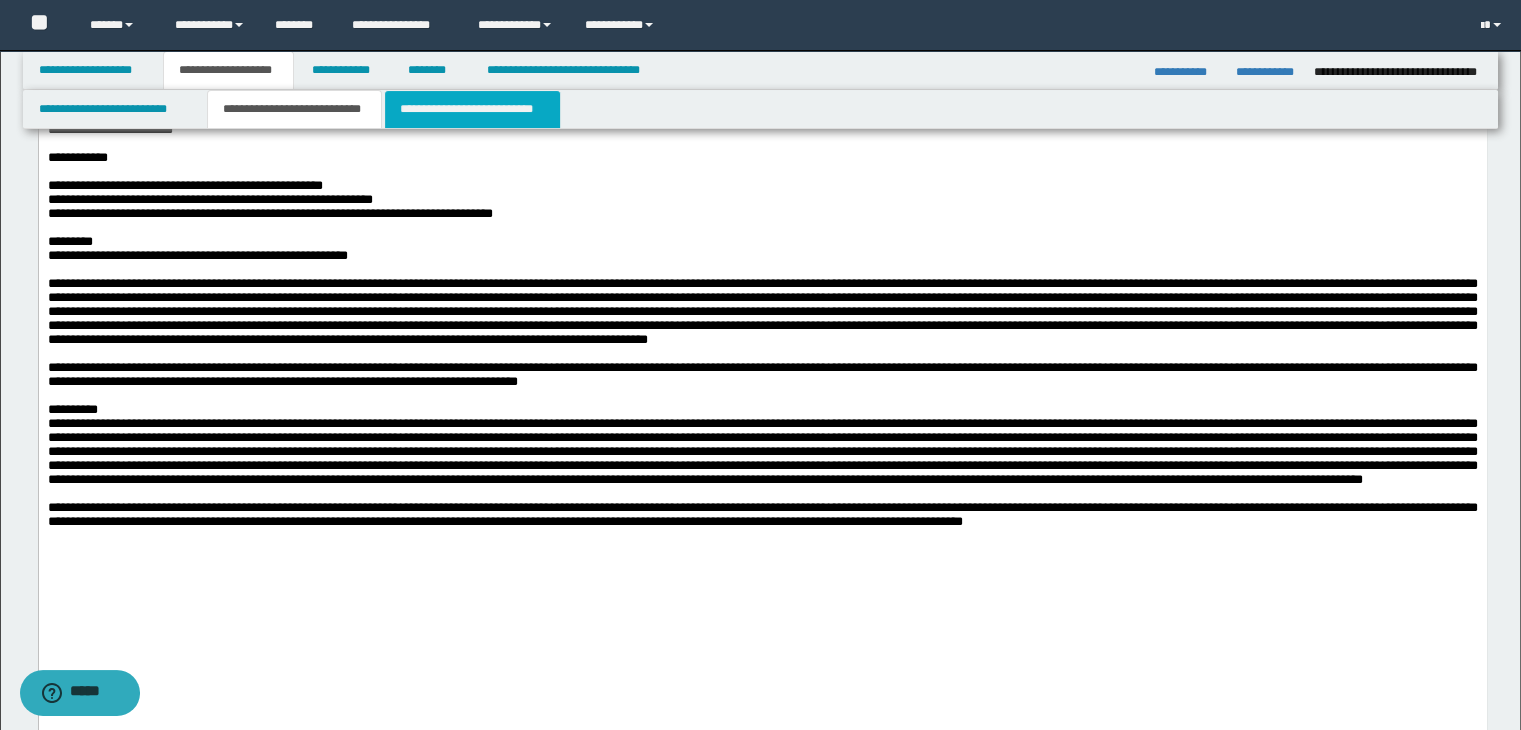 click on "**********" at bounding box center (472, 109) 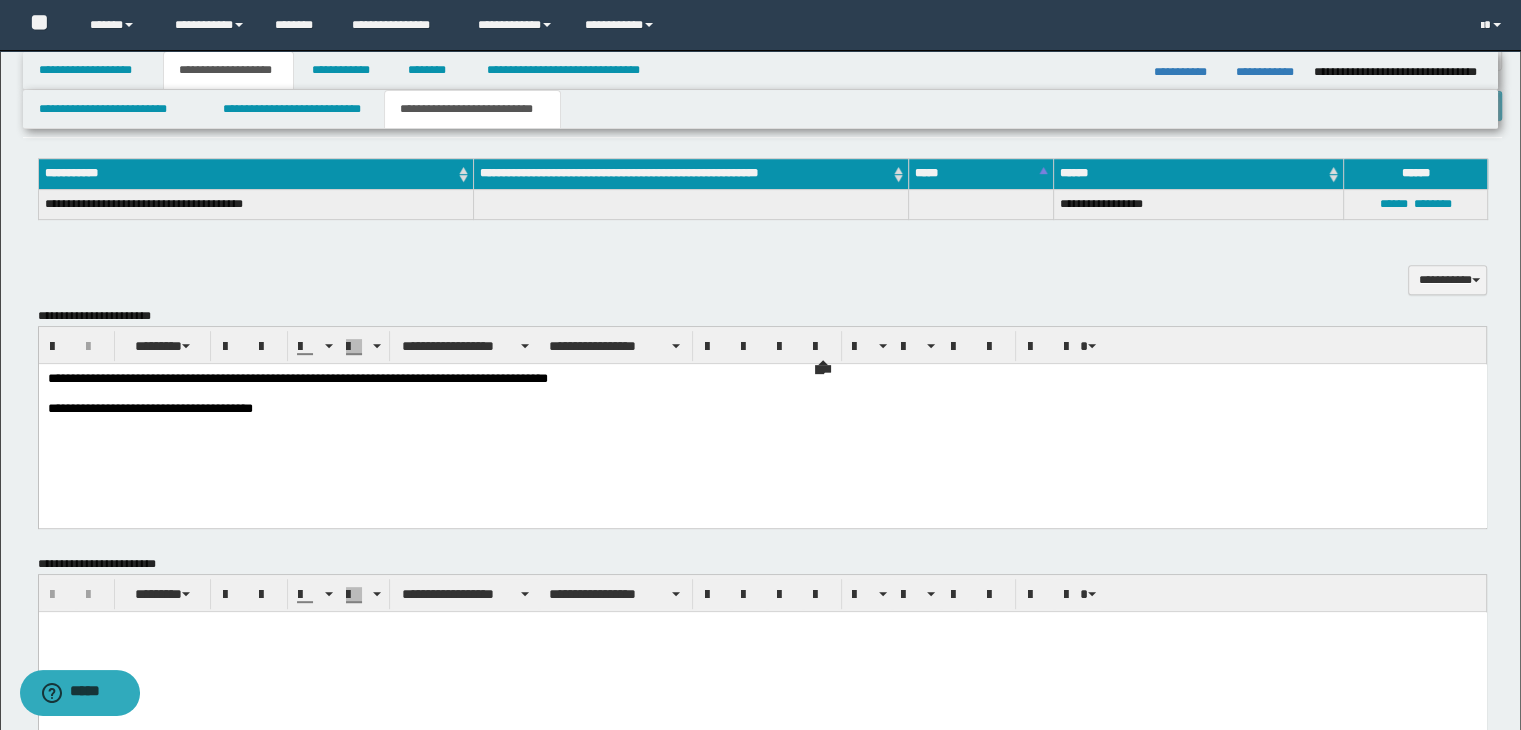 scroll, scrollTop: 786, scrollLeft: 0, axis: vertical 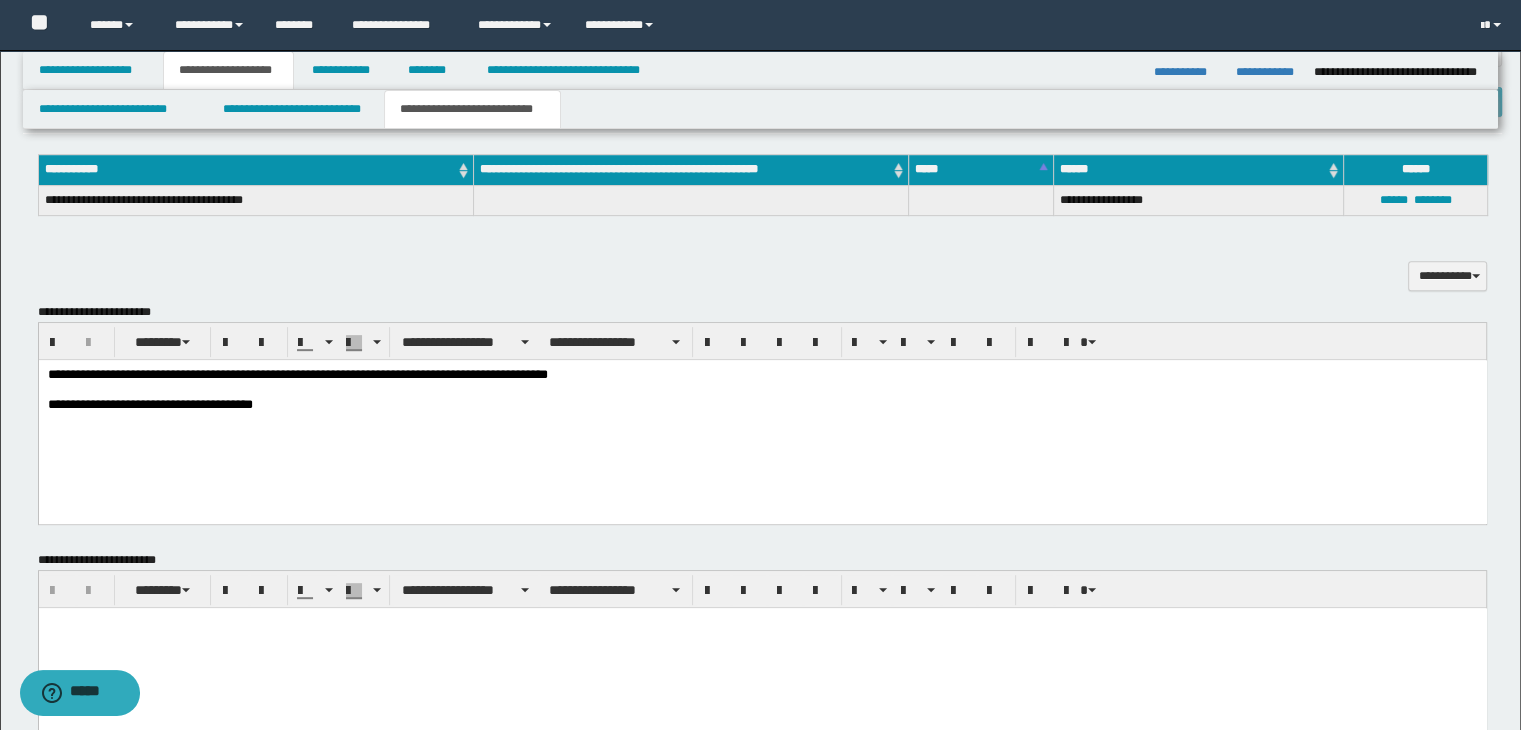 click on "**********" at bounding box center [762, 415] 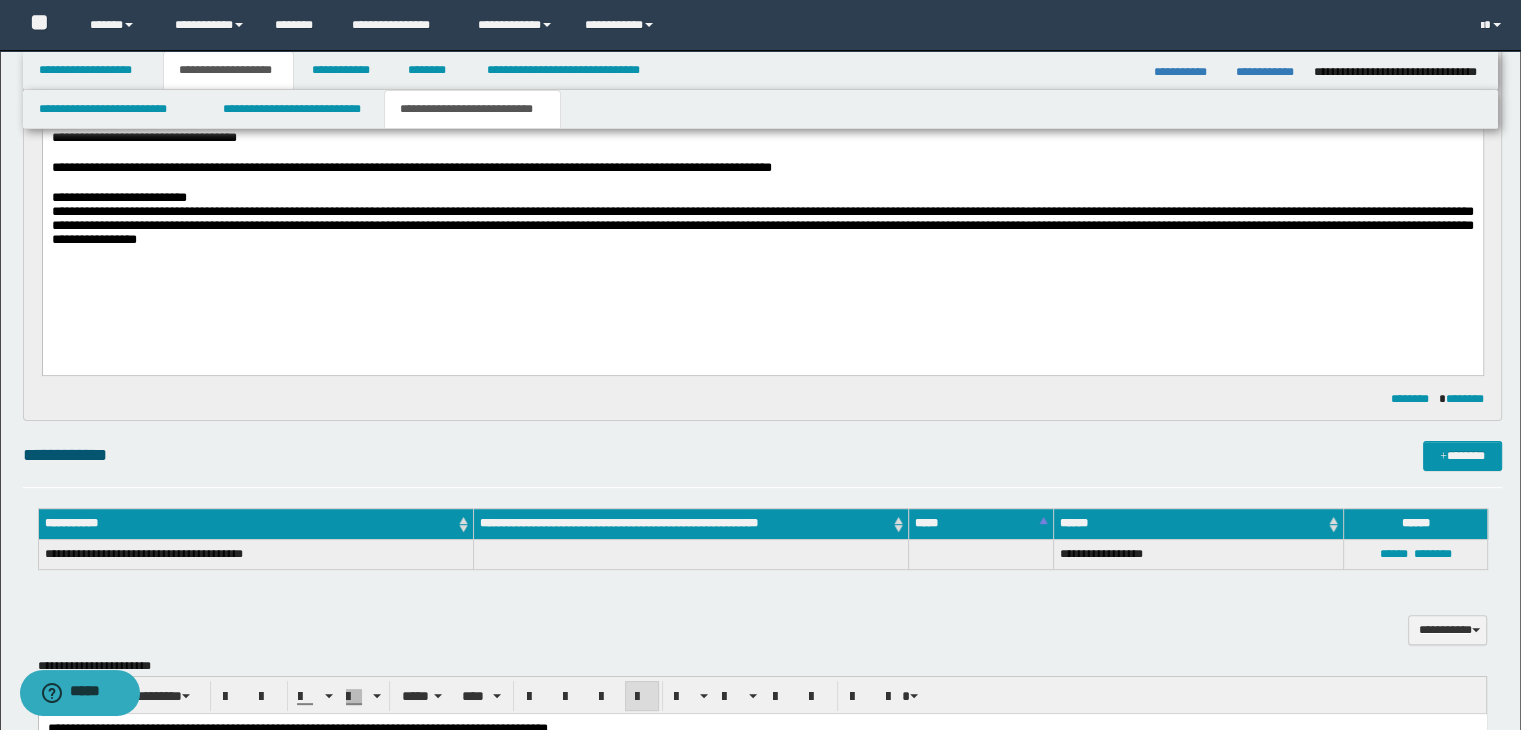 scroll, scrollTop: 386, scrollLeft: 0, axis: vertical 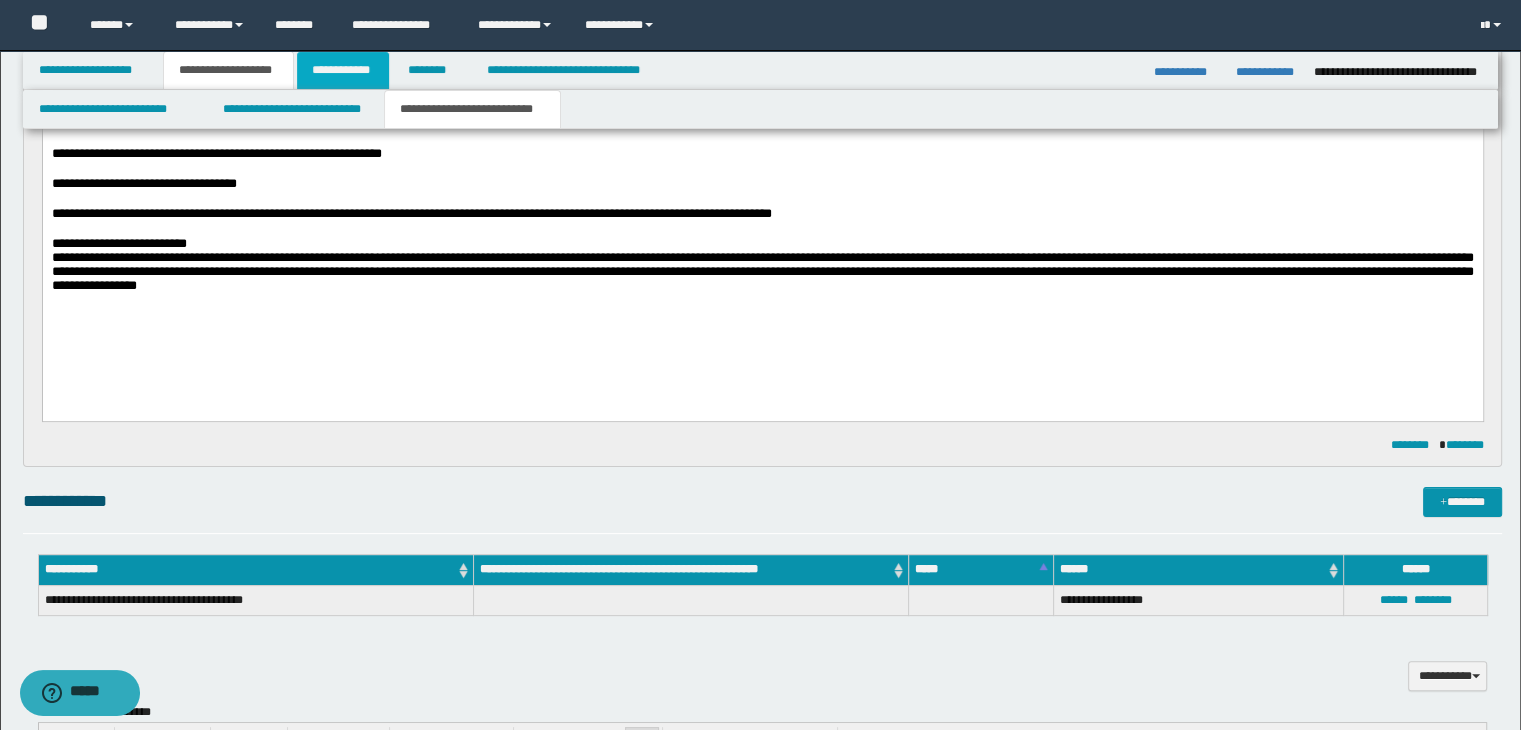 click on "**********" at bounding box center [343, 70] 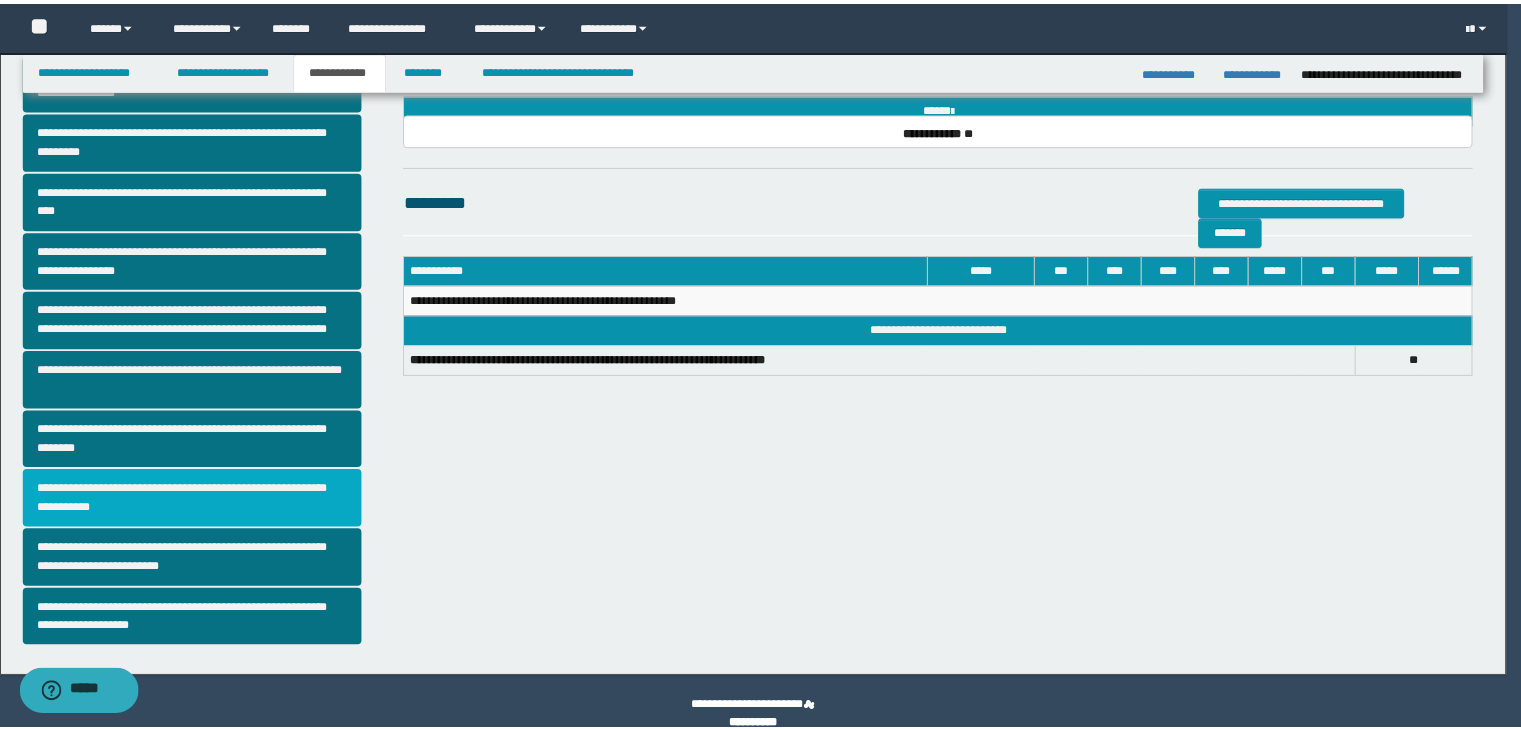 scroll, scrollTop: 344, scrollLeft: 0, axis: vertical 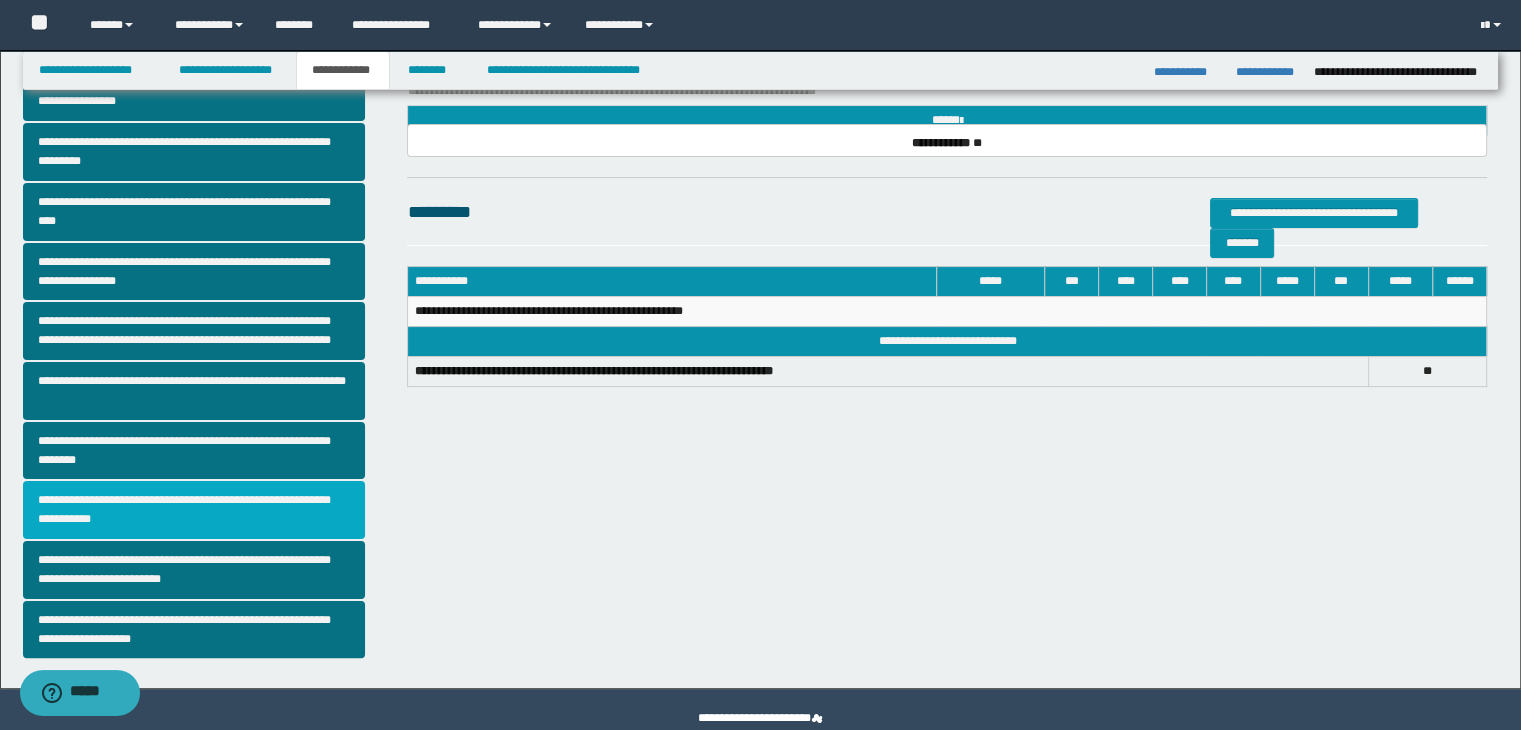 click on "**********" at bounding box center (194, 510) 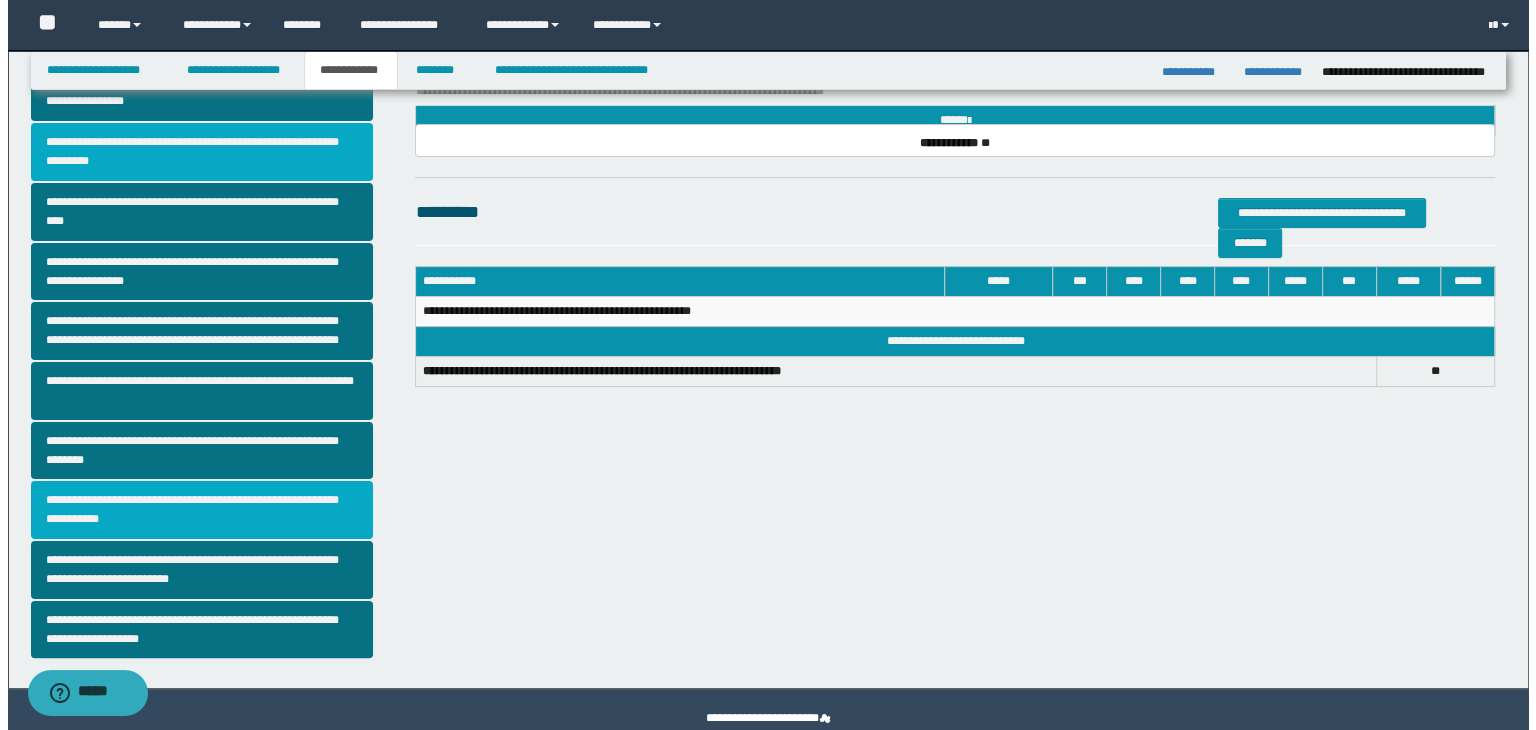 scroll, scrollTop: 0, scrollLeft: 0, axis: both 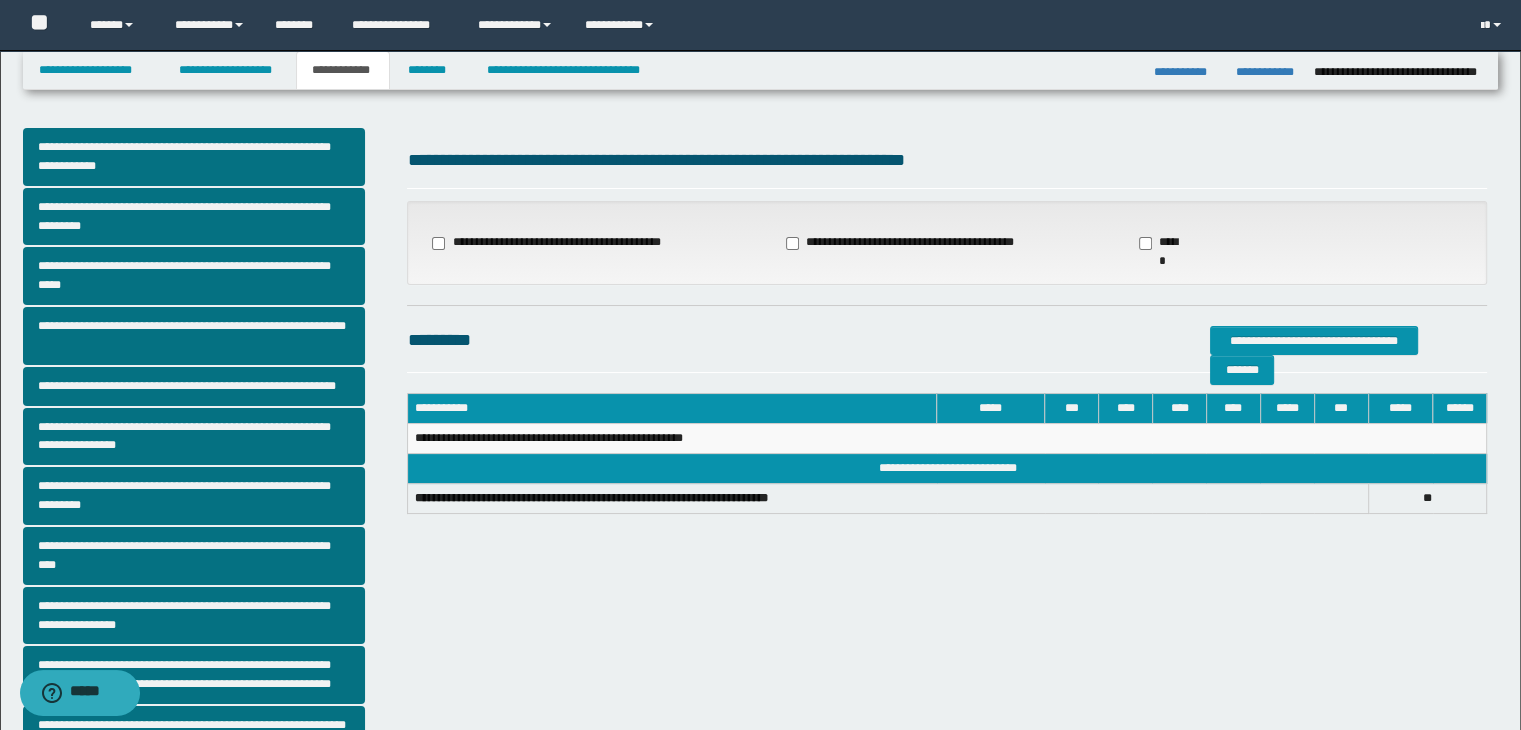 click on "**********" at bounding box center (550, 243) 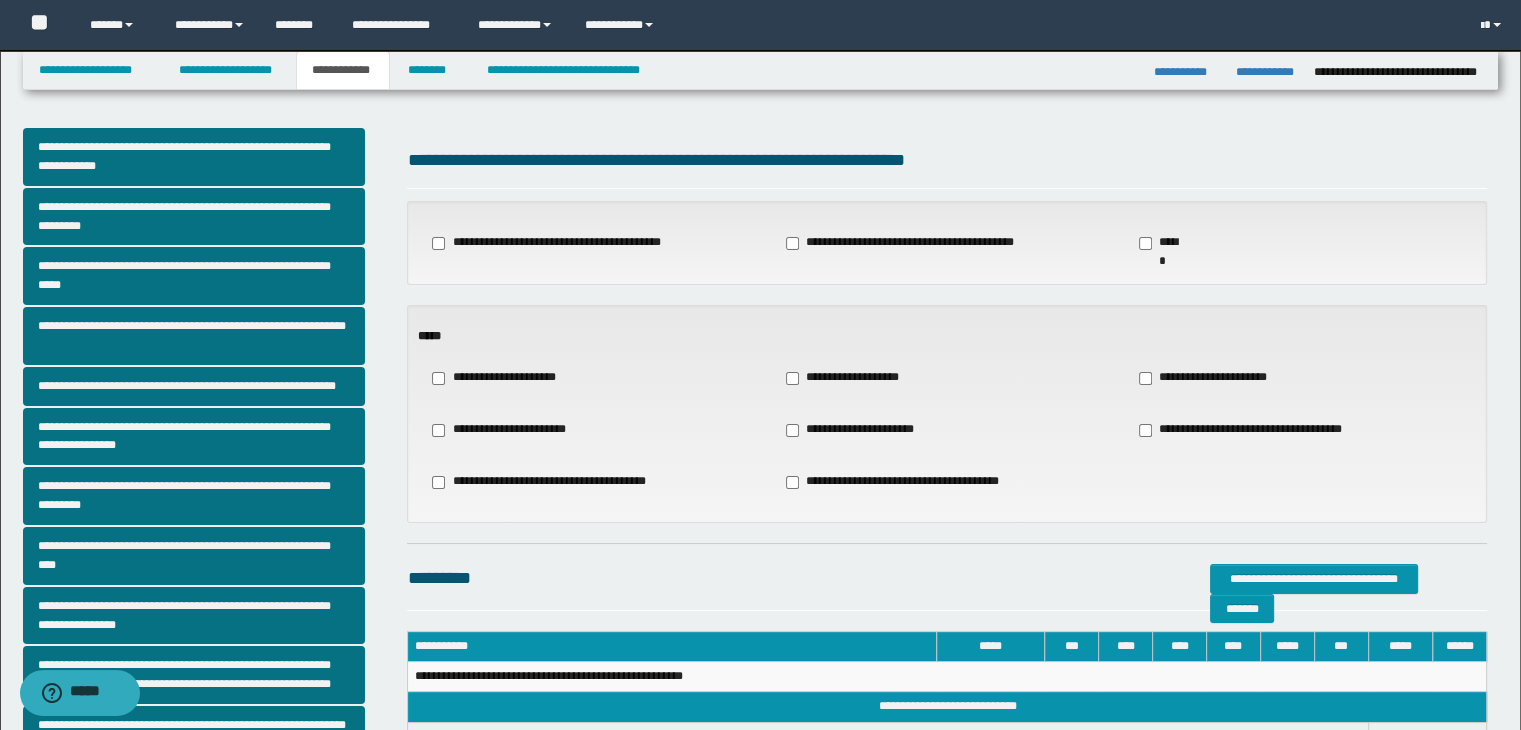 click on "**********" at bounding box center (497, 378) 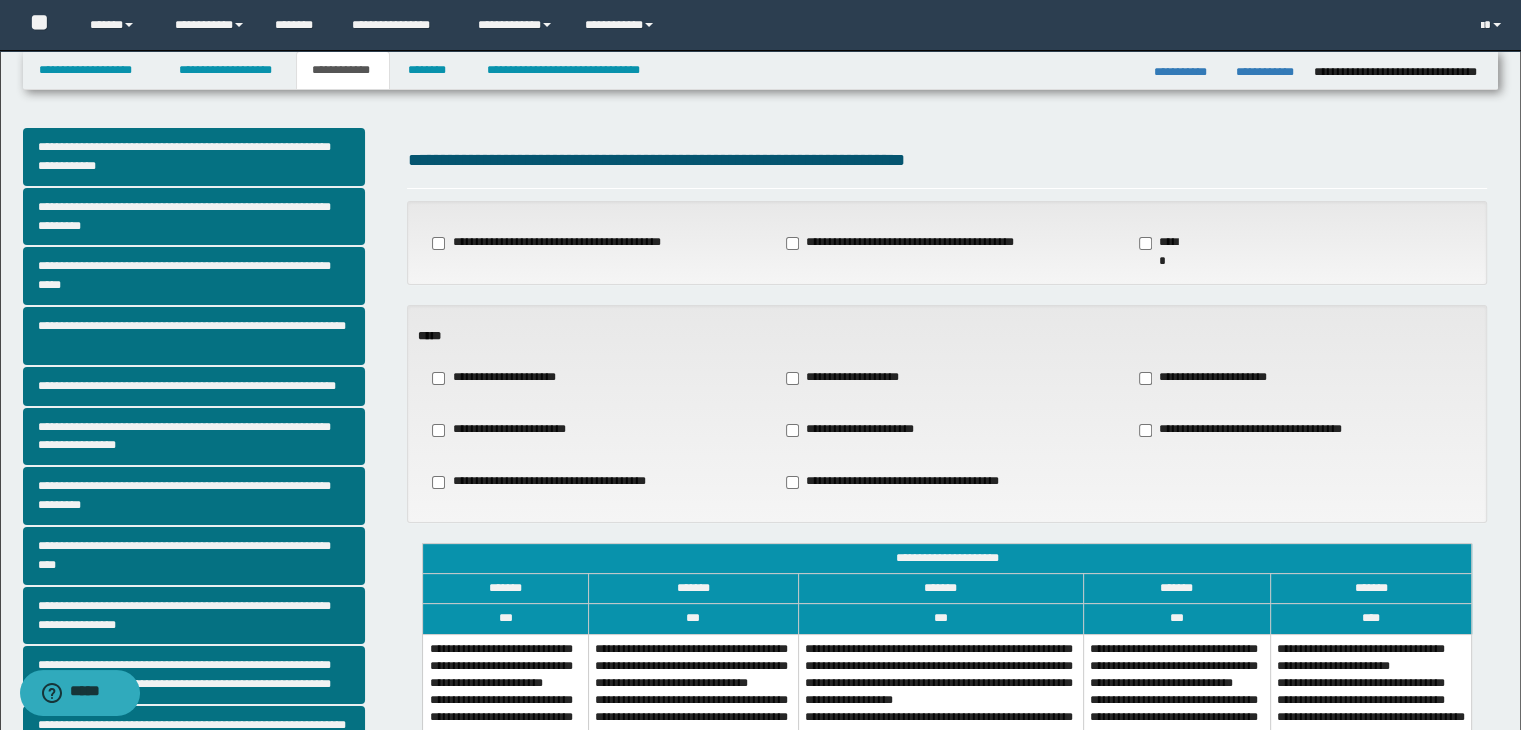 click on "**********" at bounding box center [940, 733] 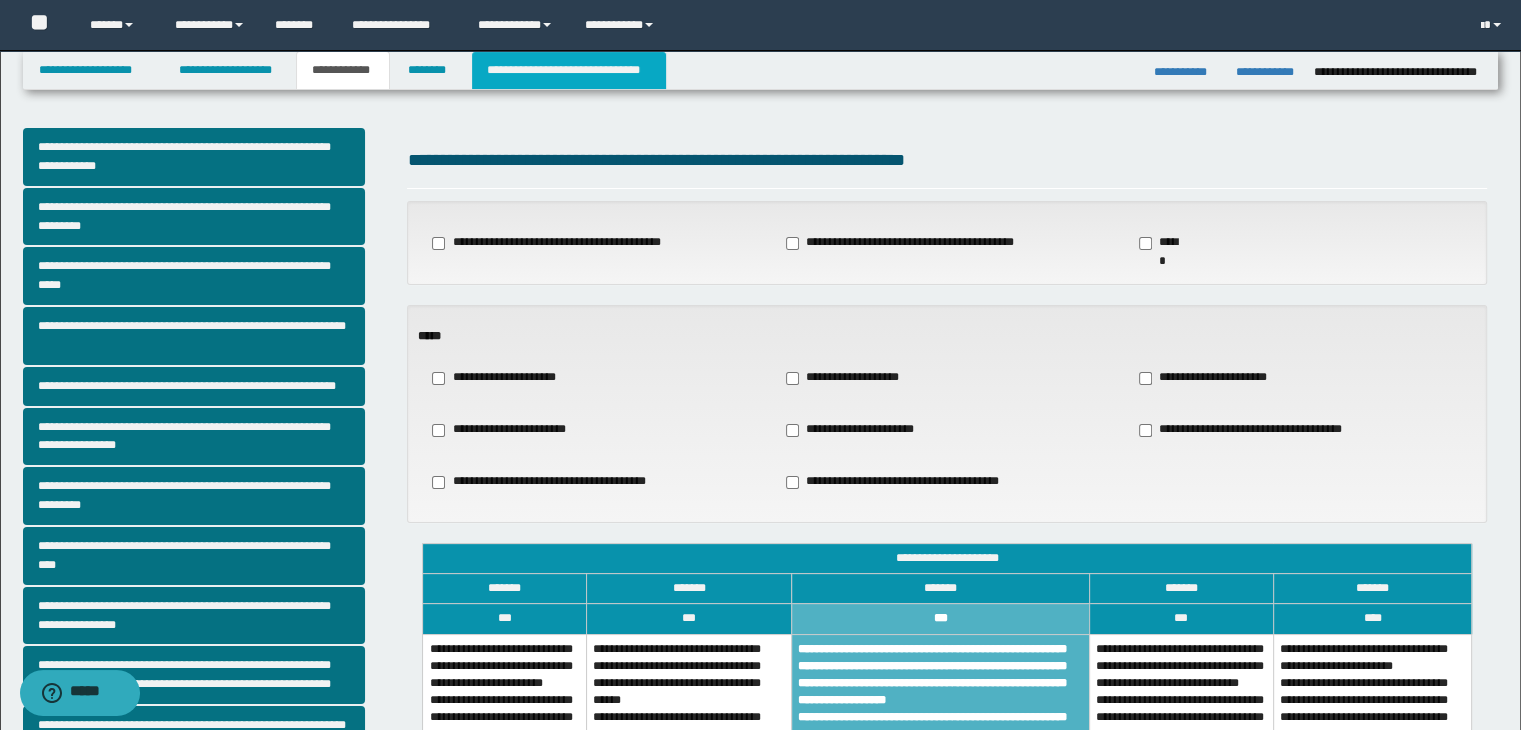 click on "**********" at bounding box center (569, 70) 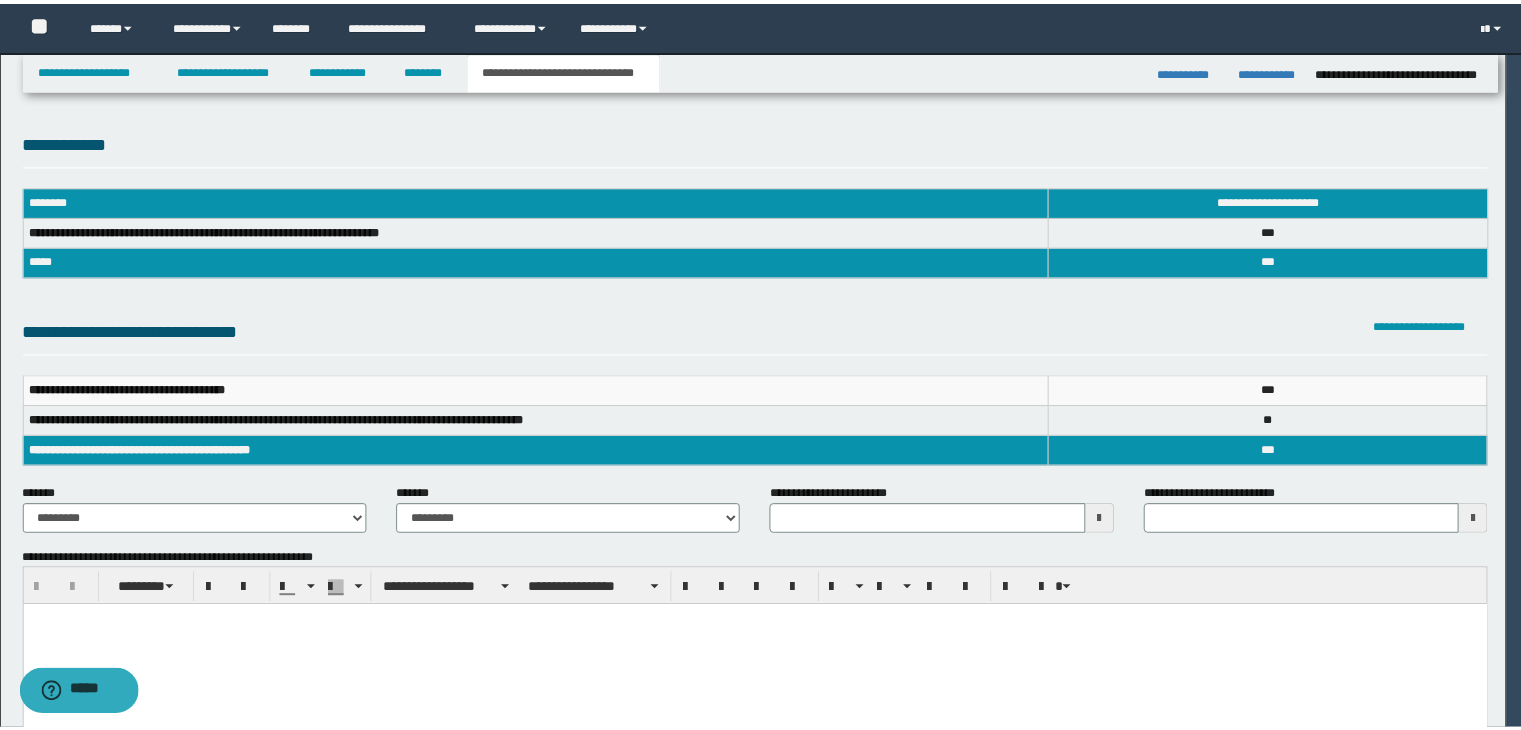 scroll, scrollTop: 0, scrollLeft: 0, axis: both 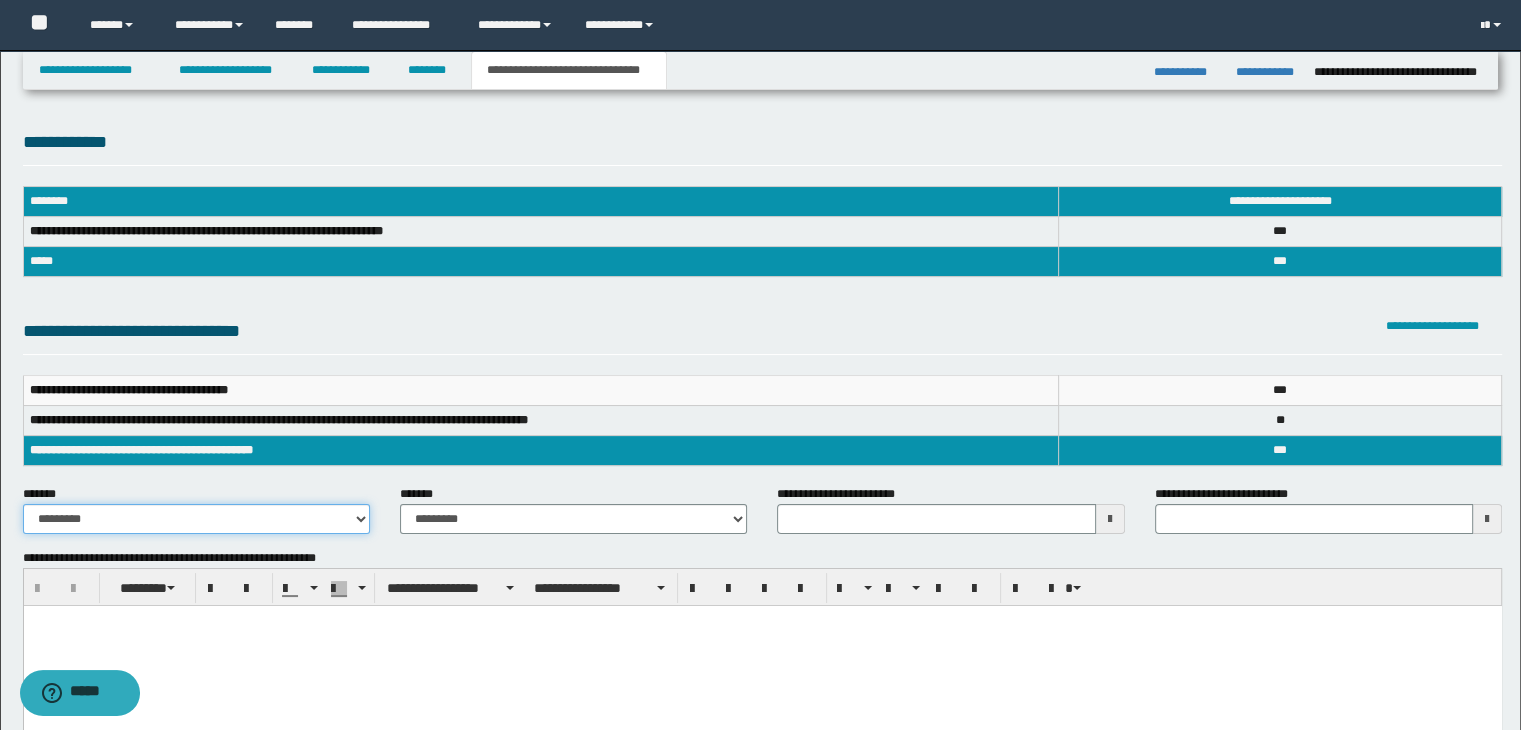 click on "**********" at bounding box center (196, 519) 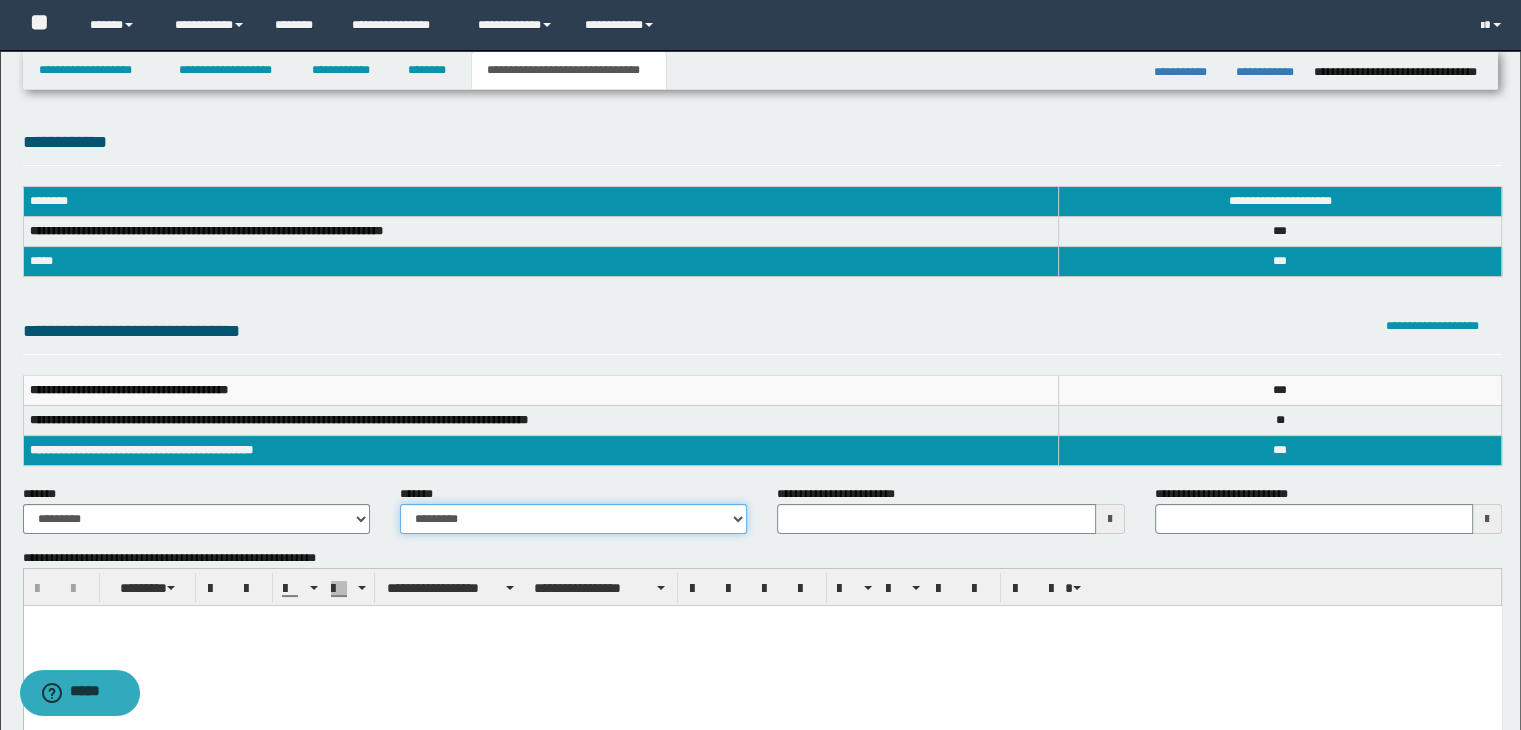 click on "**********" at bounding box center [573, 519] 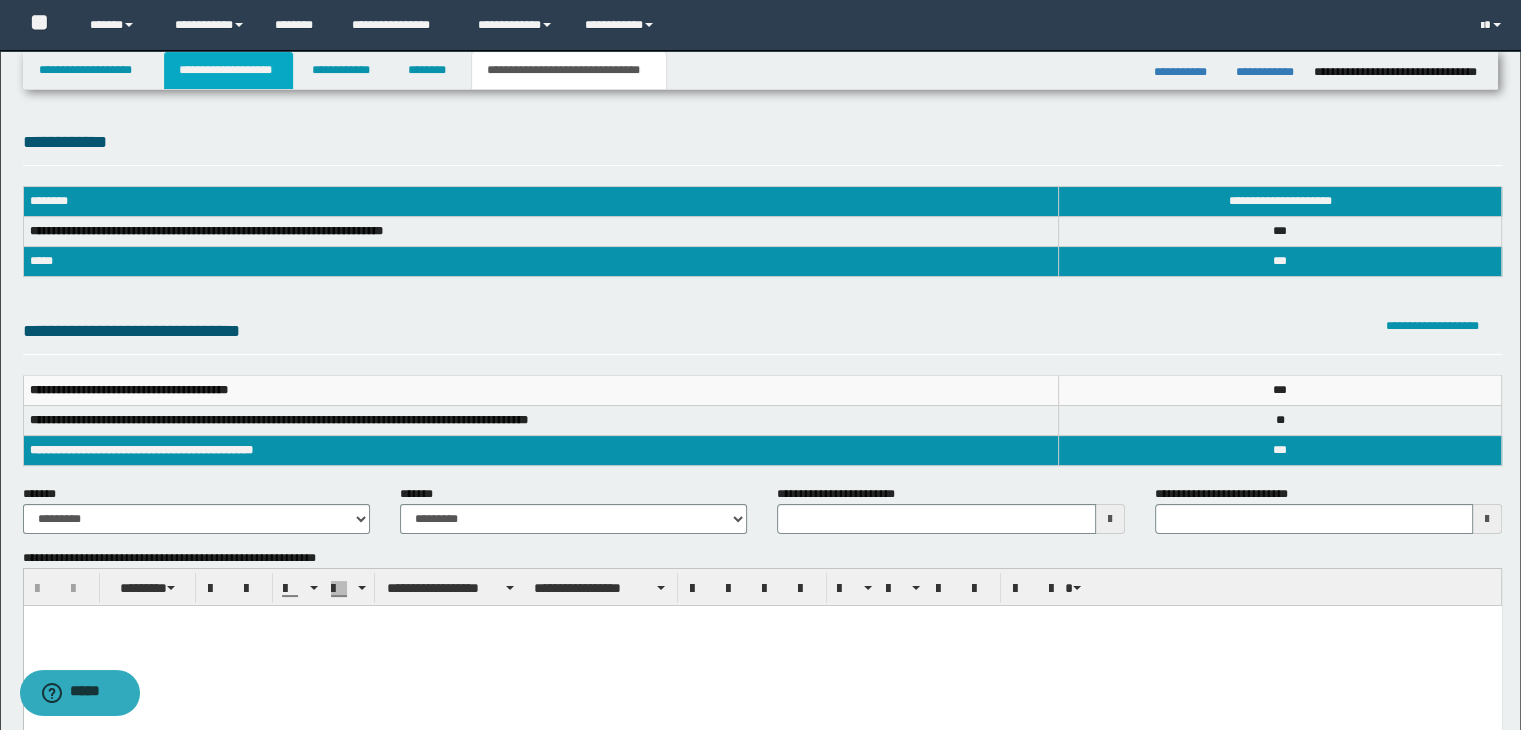 click on "**********" at bounding box center (228, 70) 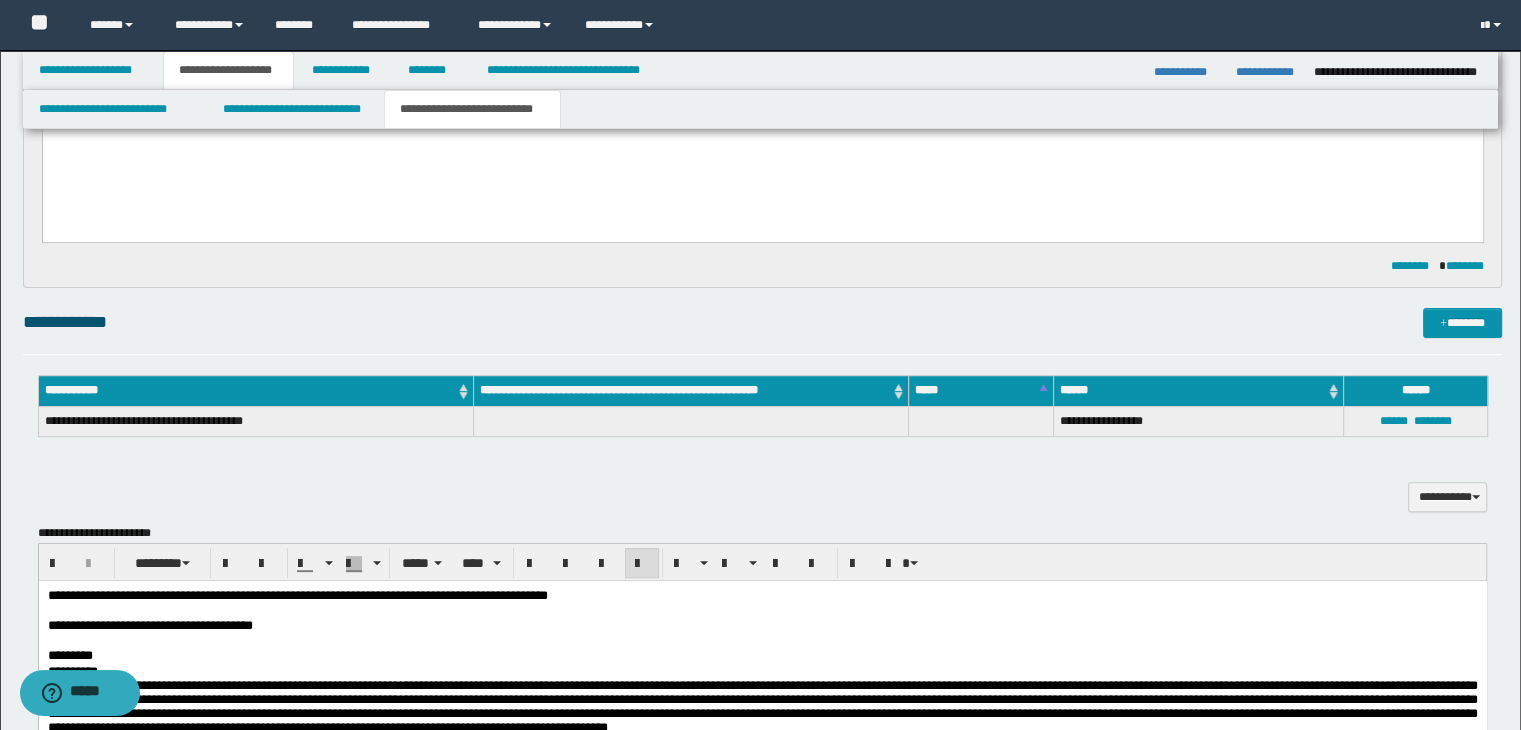 scroll, scrollTop: 600, scrollLeft: 0, axis: vertical 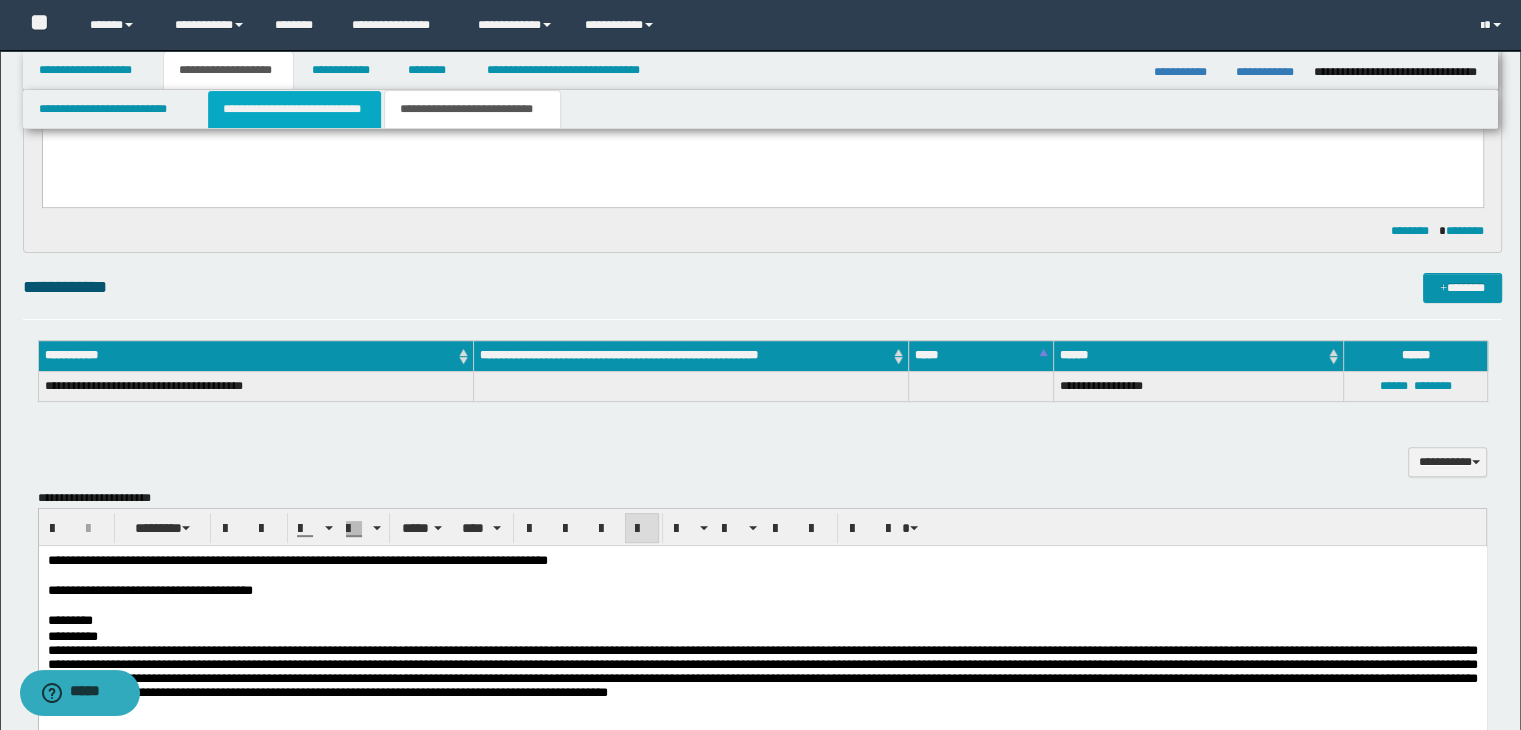 click on "**********" at bounding box center [294, 109] 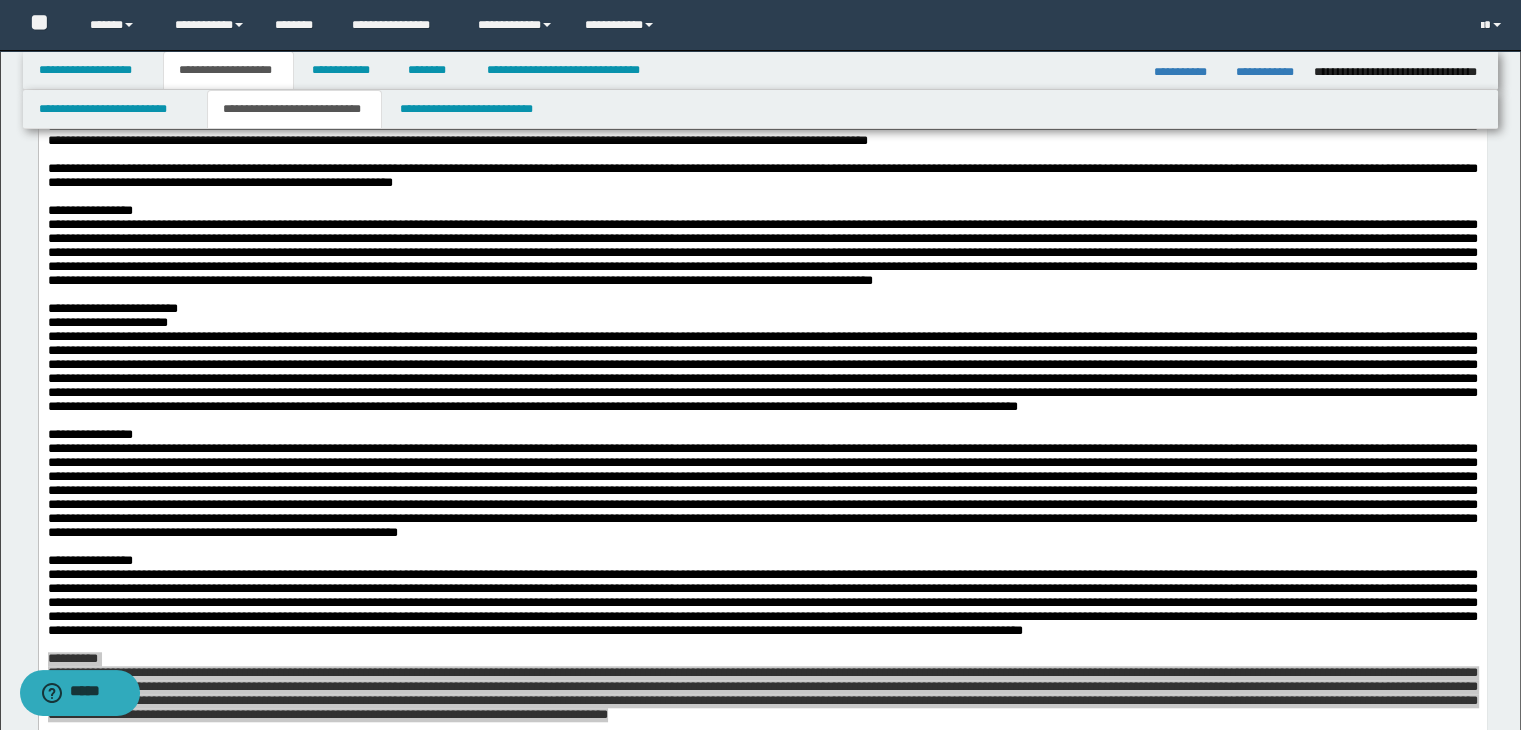 scroll, scrollTop: 1500, scrollLeft: 0, axis: vertical 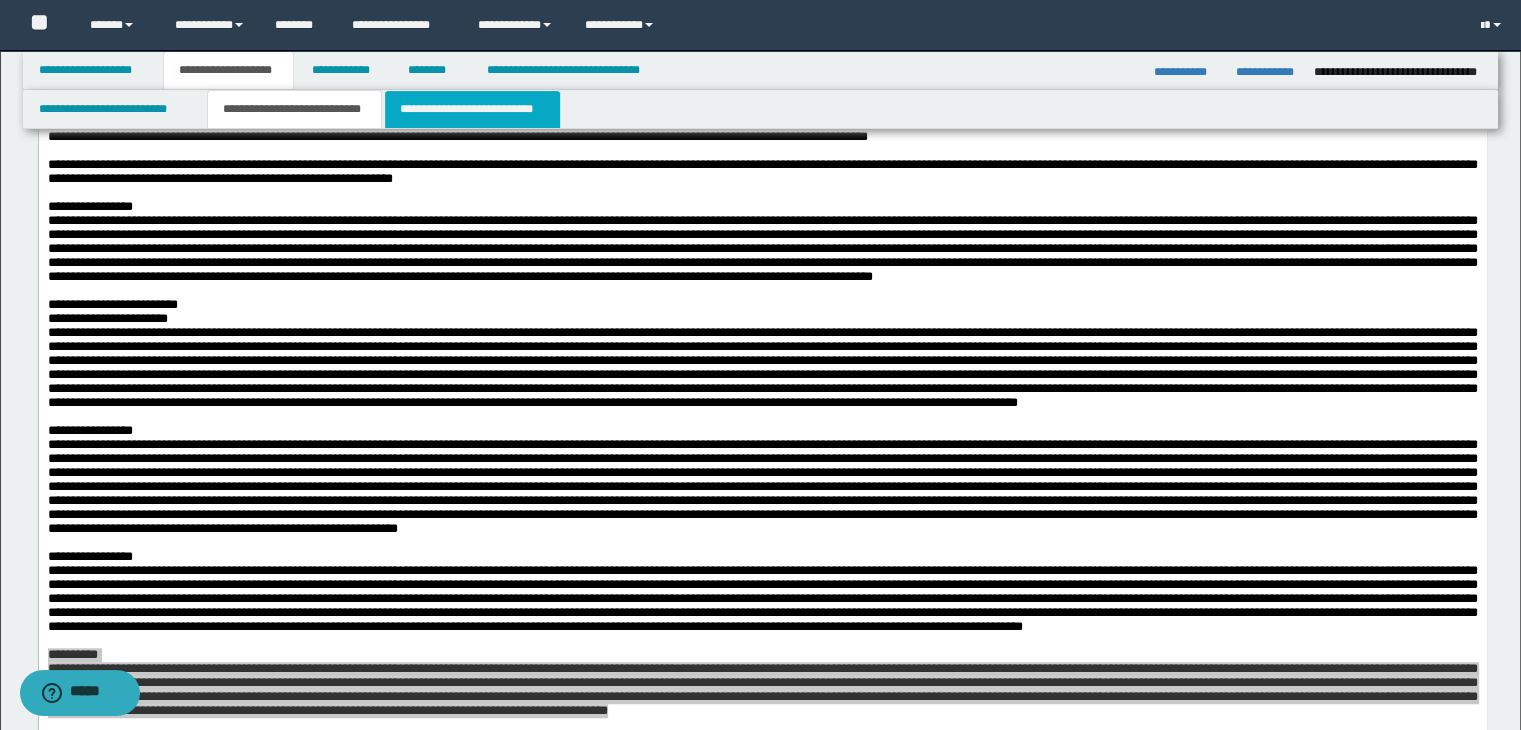 drag, startPoint x: 500, startPoint y: 101, endPoint x: 473, endPoint y: 240, distance: 141.59802 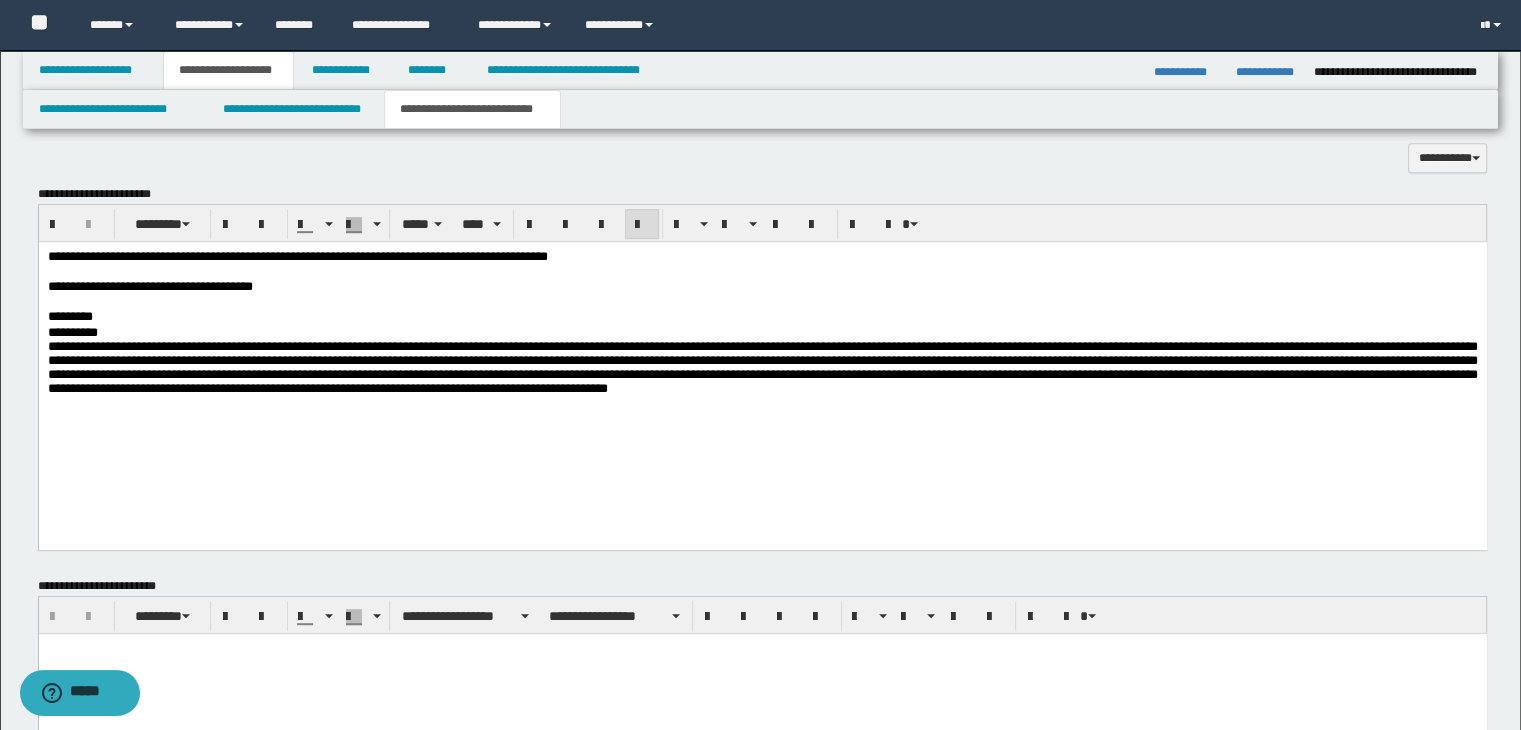 scroll, scrollTop: 730, scrollLeft: 0, axis: vertical 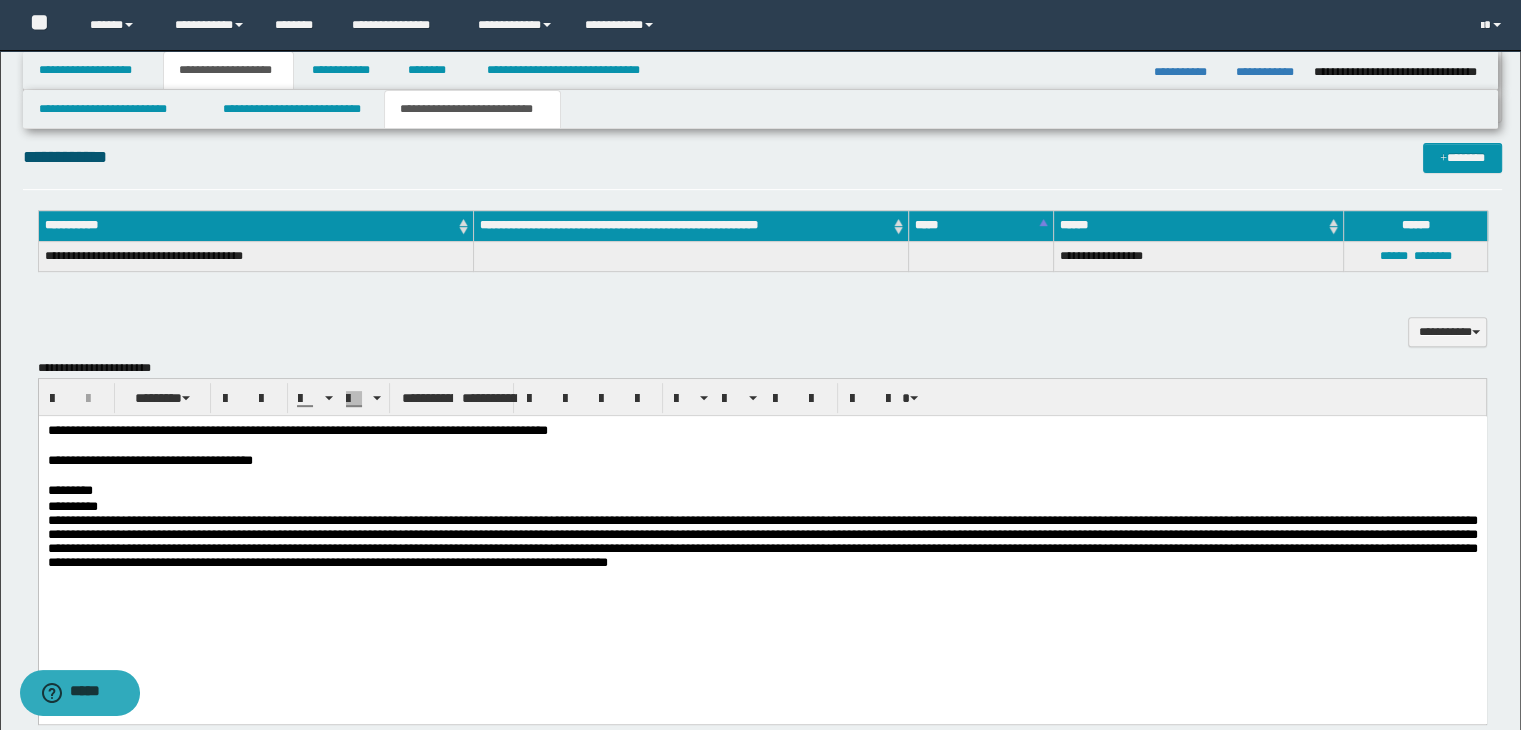 click on "**********" at bounding box center (762, 461) 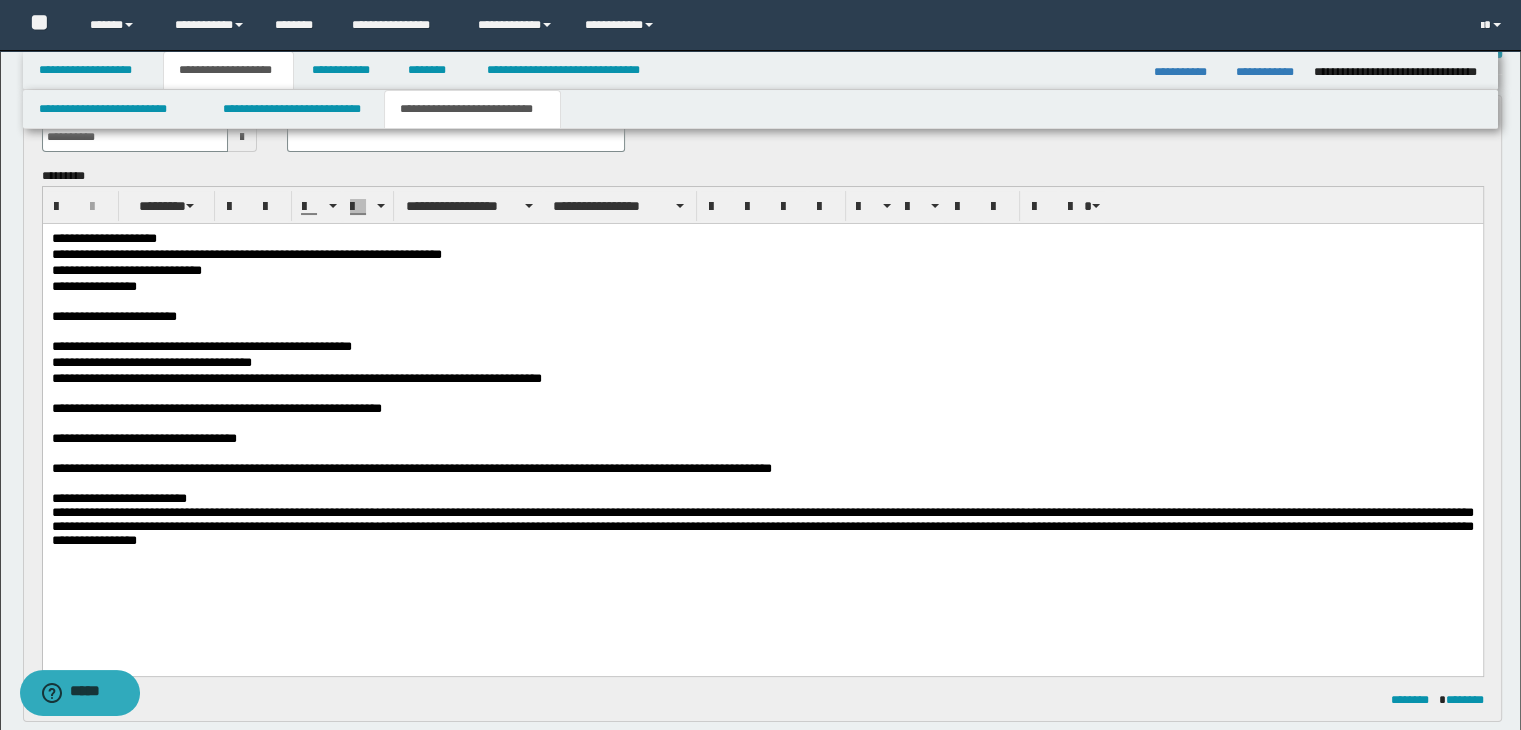scroll, scrollTop: 130, scrollLeft: 0, axis: vertical 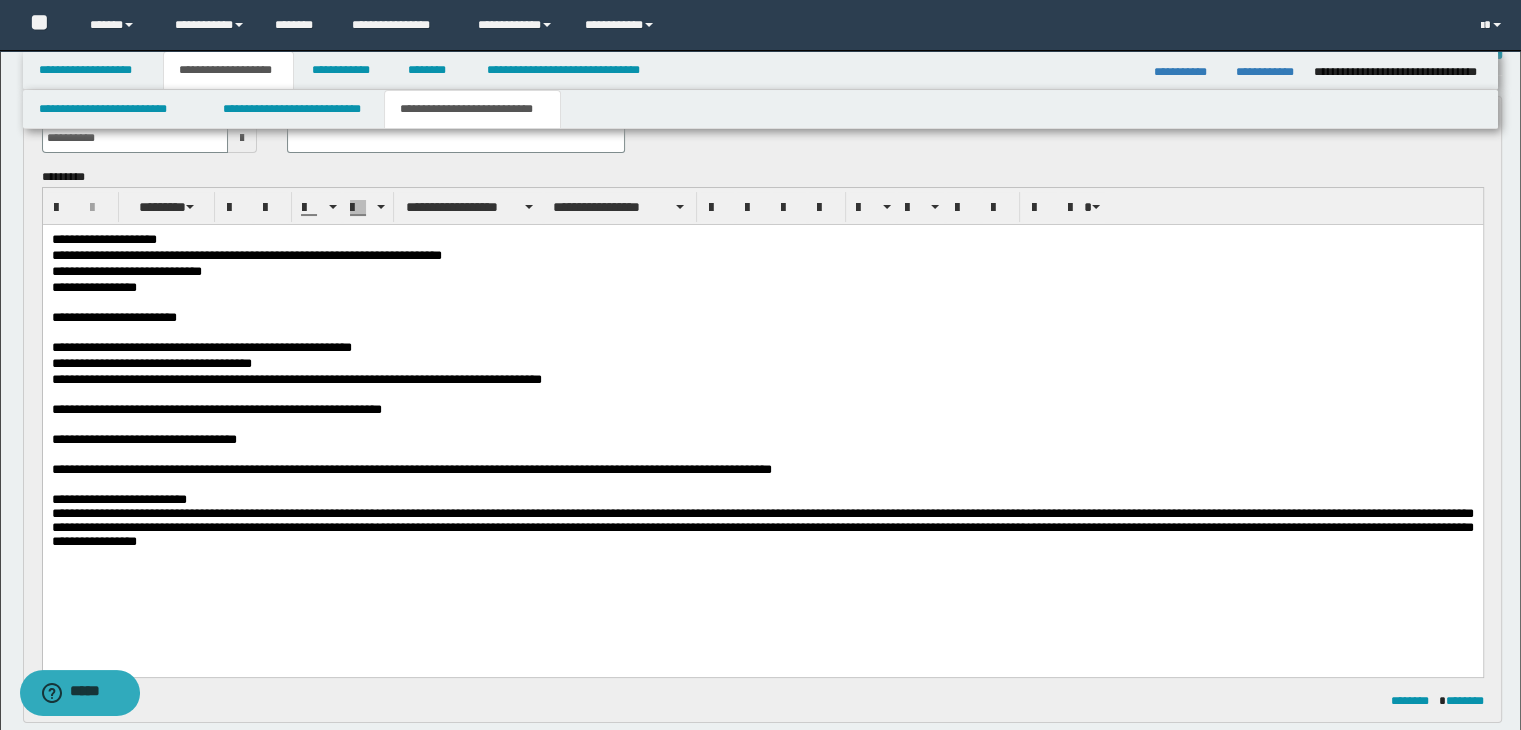 click at bounding box center [762, 333] 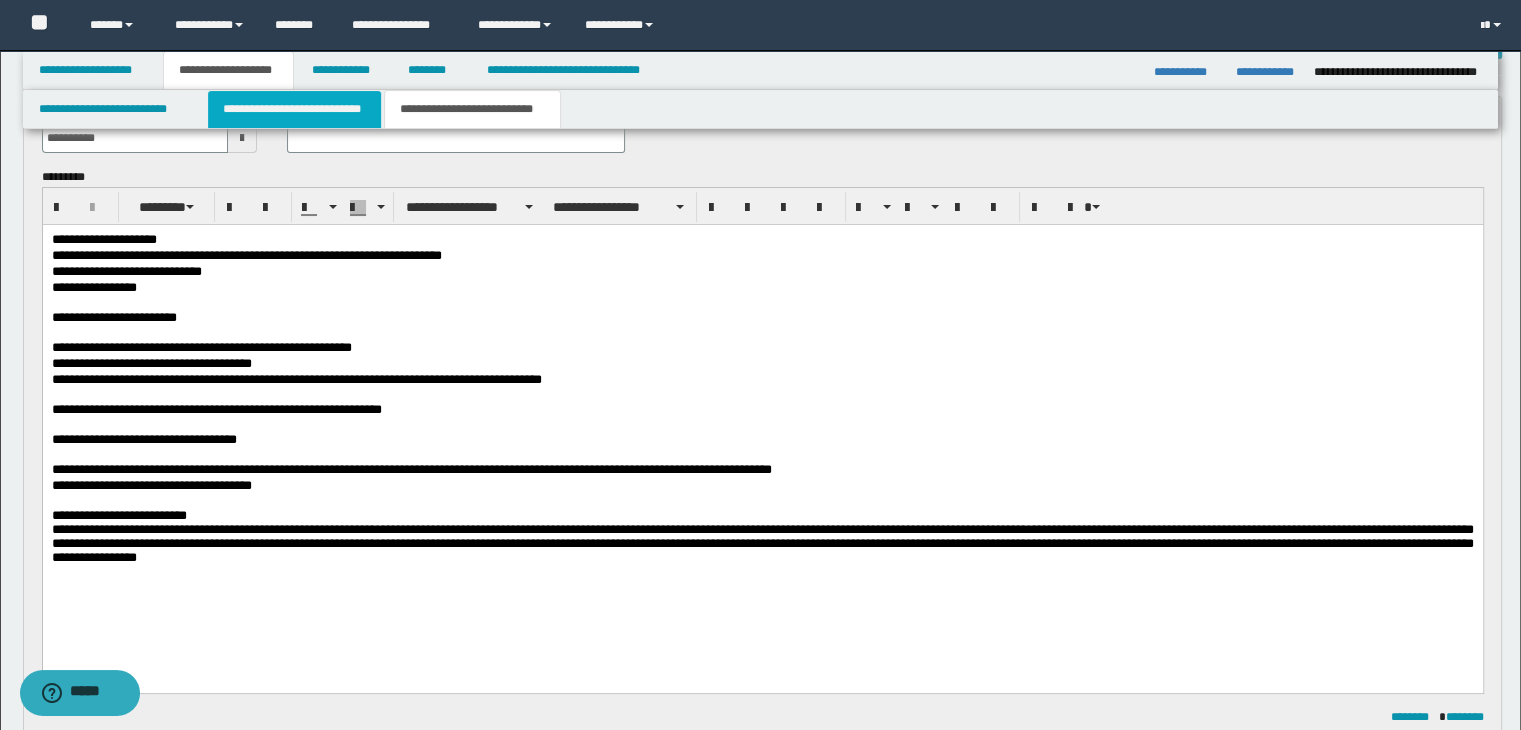 click on "**********" at bounding box center [294, 109] 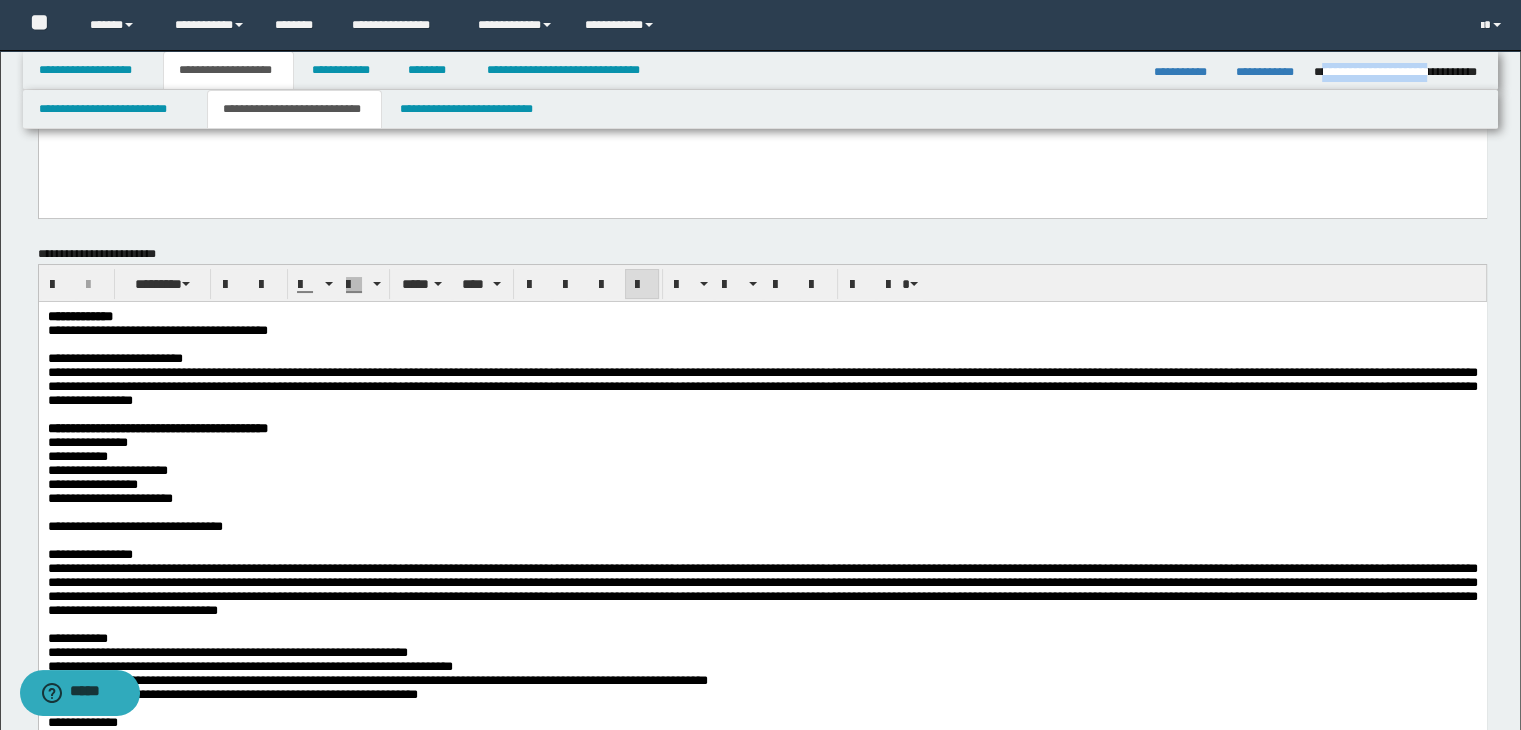 drag, startPoint x: 1319, startPoint y: 73, endPoint x: 1432, endPoint y: 78, distance: 113.110565 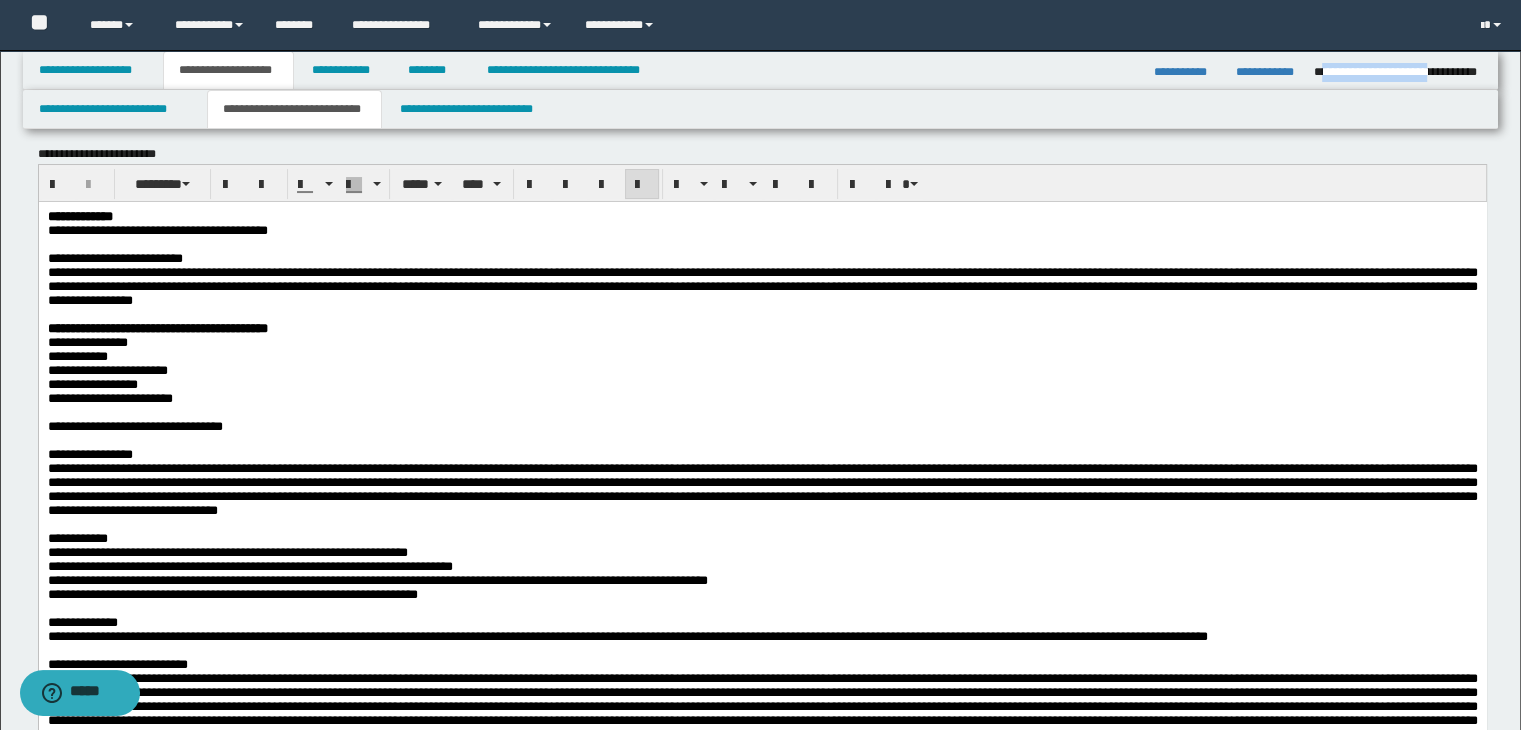 scroll, scrollTop: 330, scrollLeft: 0, axis: vertical 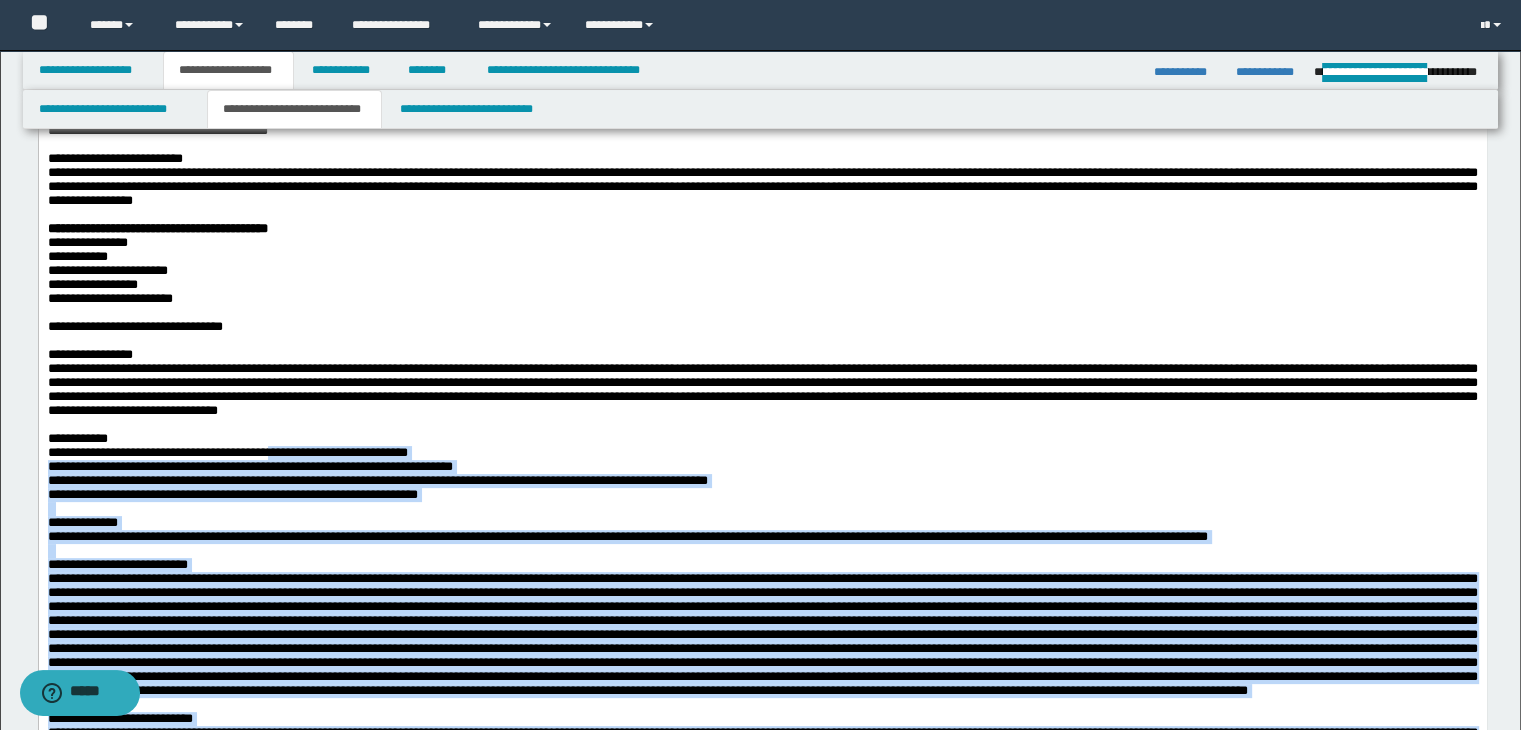 drag, startPoint x: 46, startPoint y: 500, endPoint x: 375, endPoint y: 516, distance: 329.38882 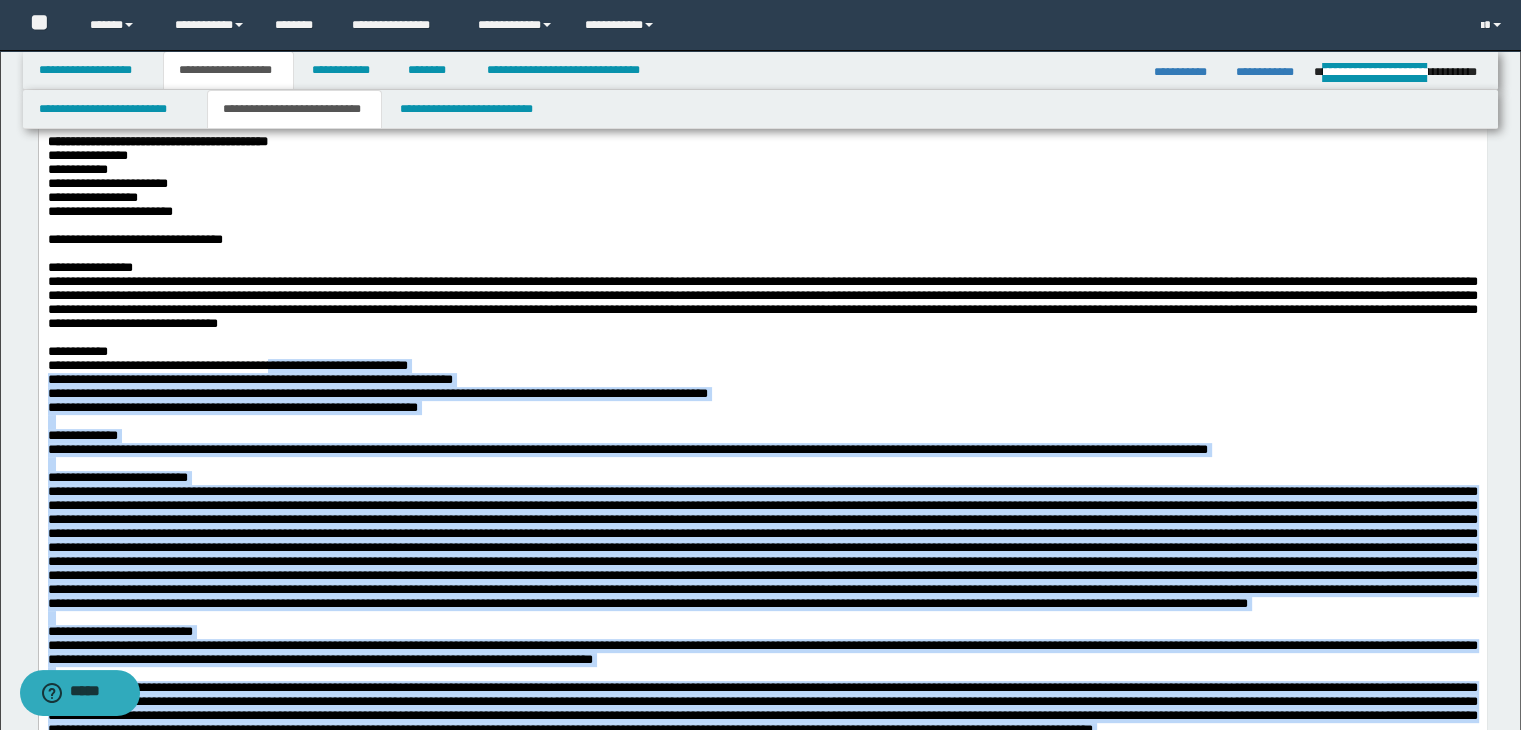 scroll, scrollTop: 530, scrollLeft: 0, axis: vertical 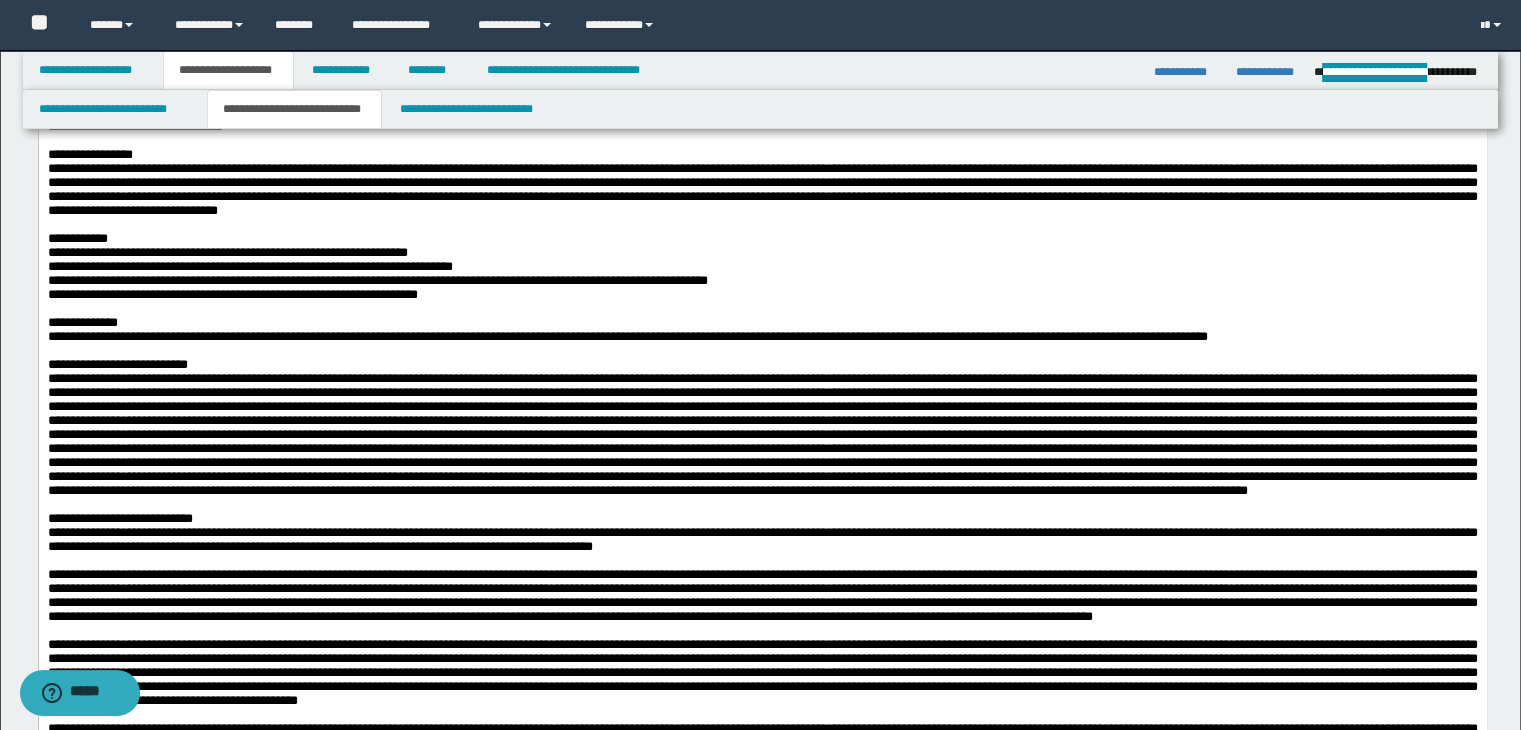 click on "**********" at bounding box center (762, 189) 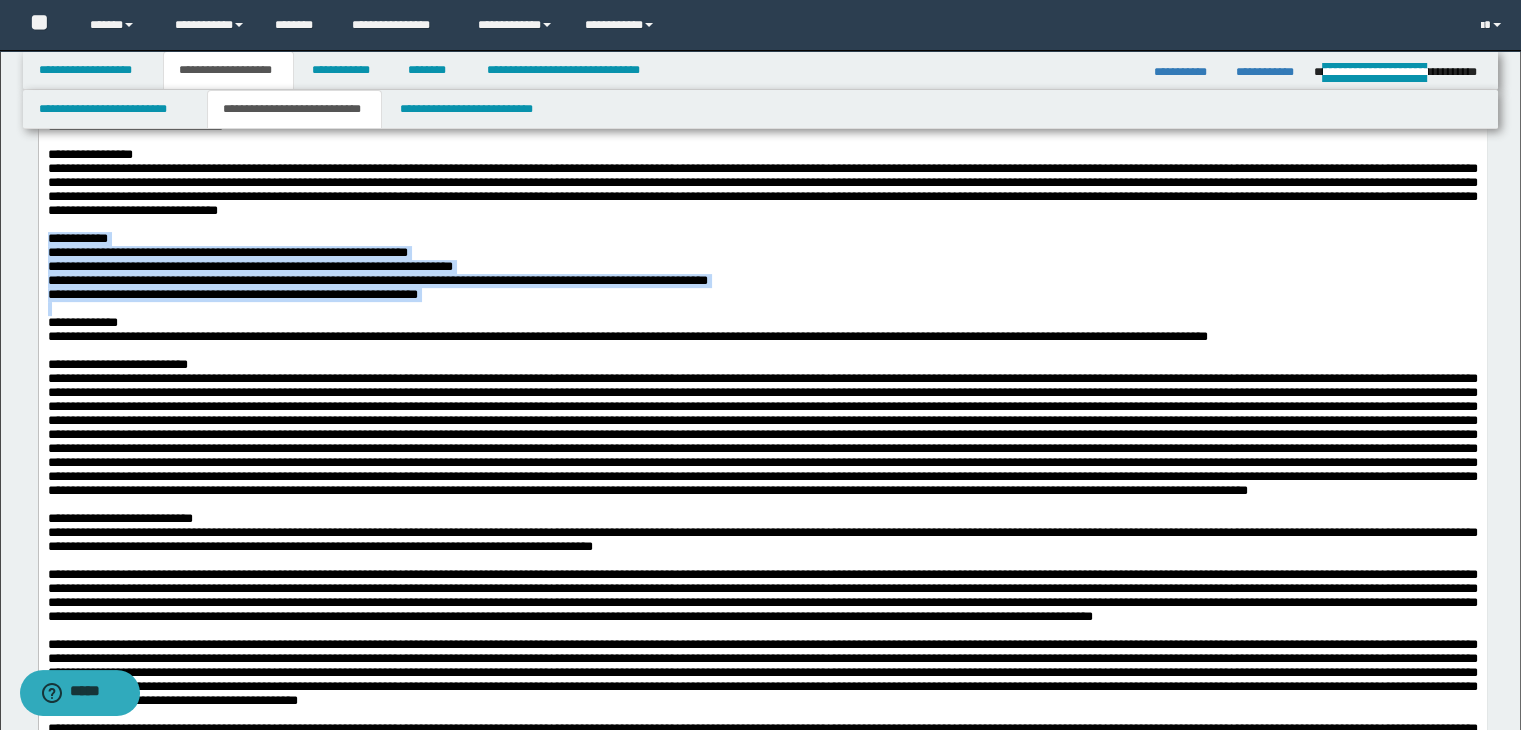 drag, startPoint x: 49, startPoint y: 298, endPoint x: 638, endPoint y: 377, distance: 594.27435 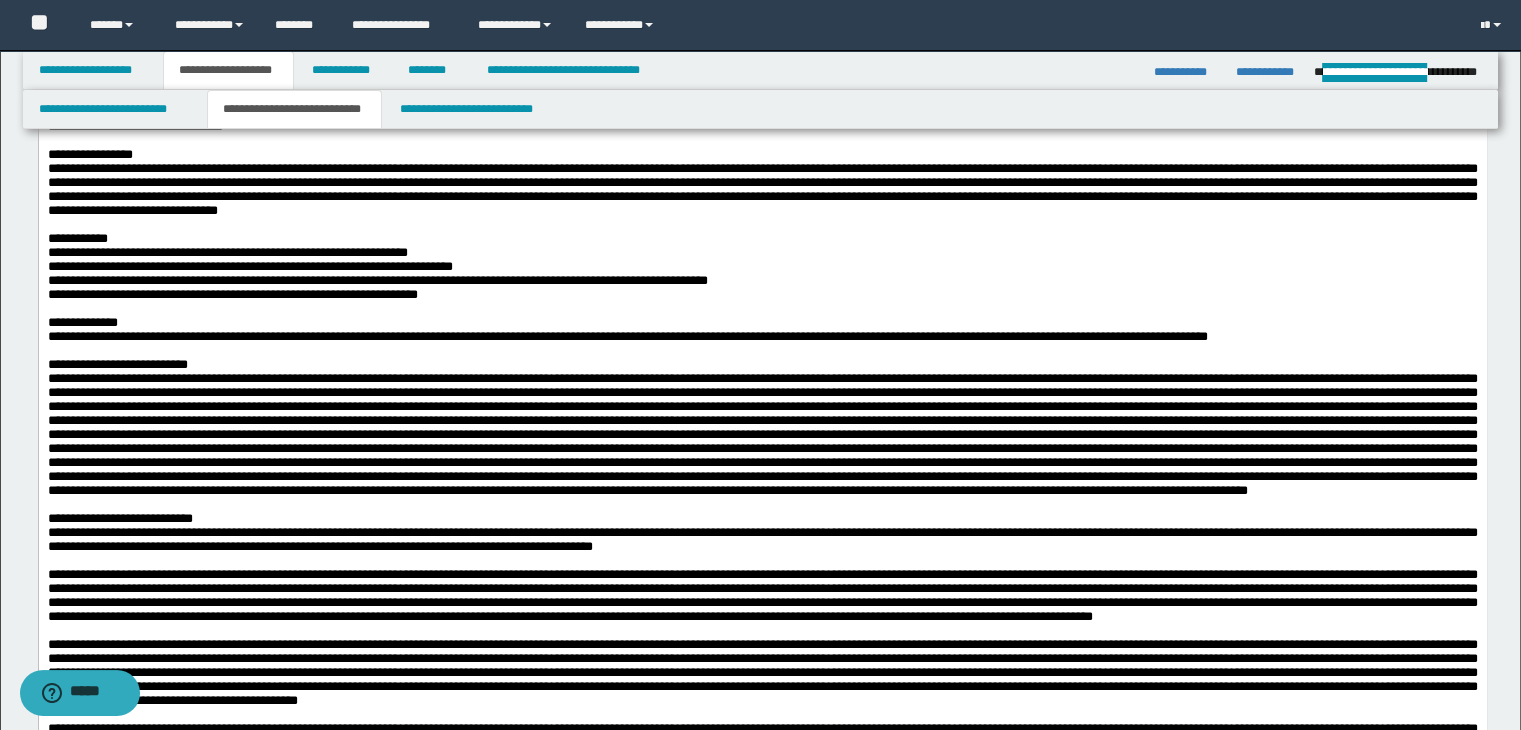 click at bounding box center (762, 225) 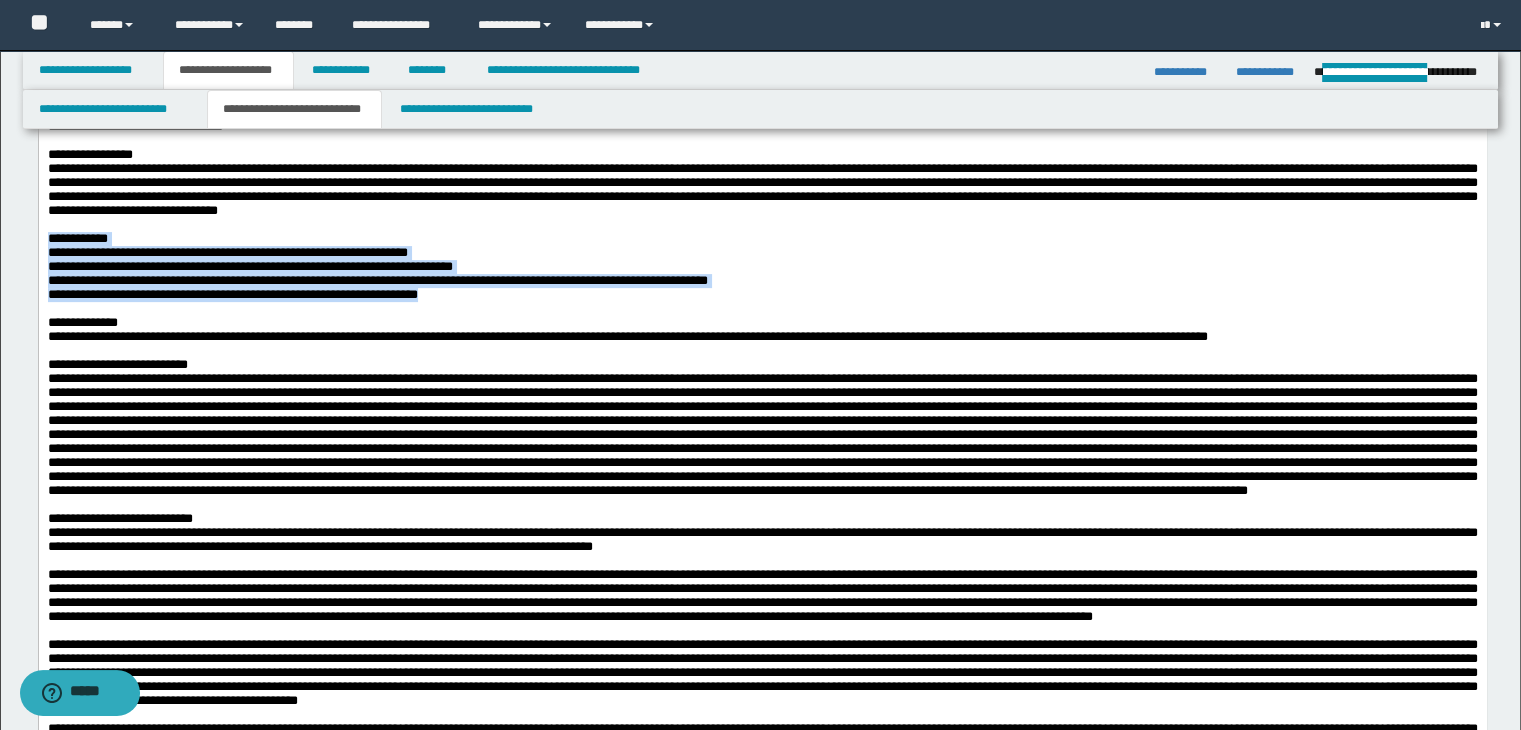 drag, startPoint x: 51, startPoint y: 296, endPoint x: 627, endPoint y: 358, distance: 579.3272 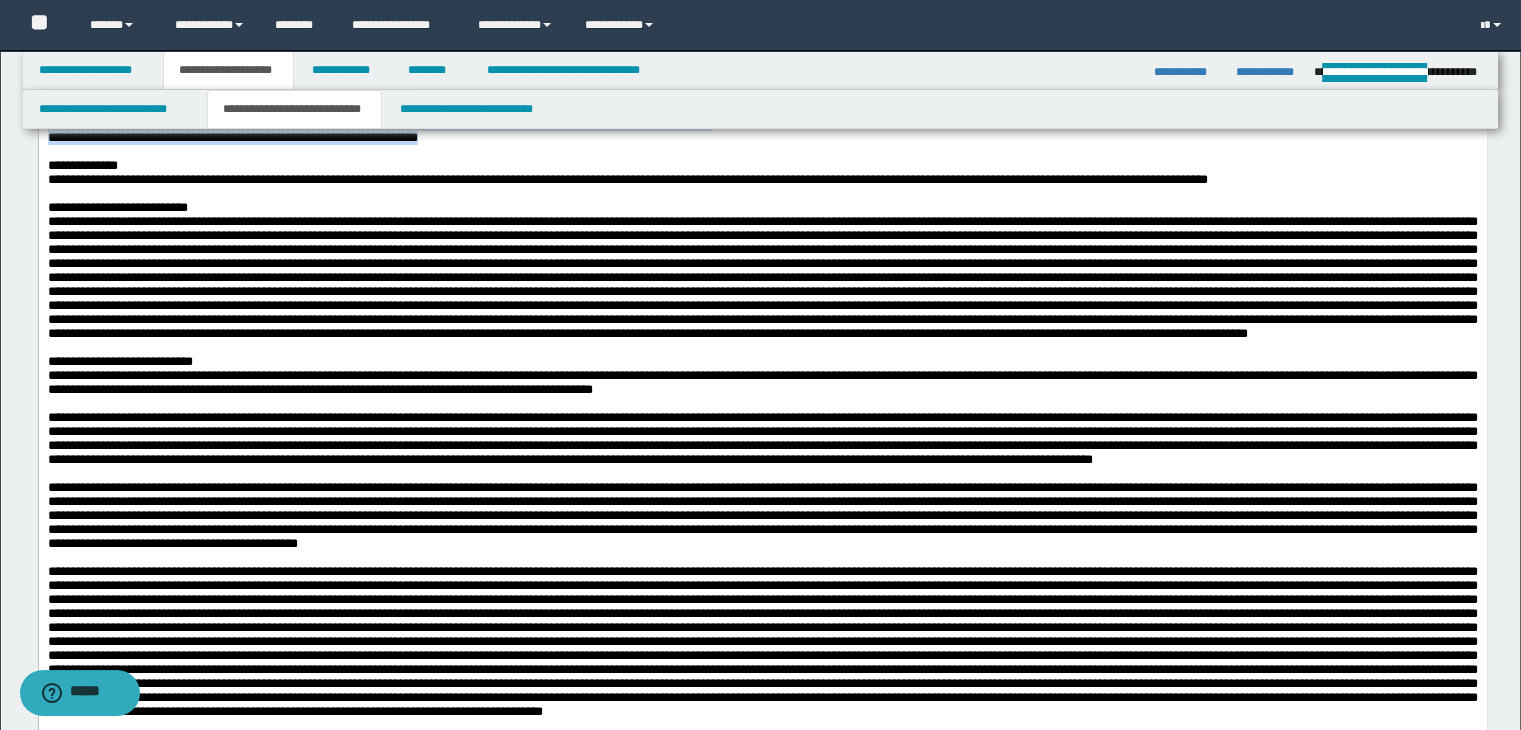 scroll, scrollTop: 730, scrollLeft: 0, axis: vertical 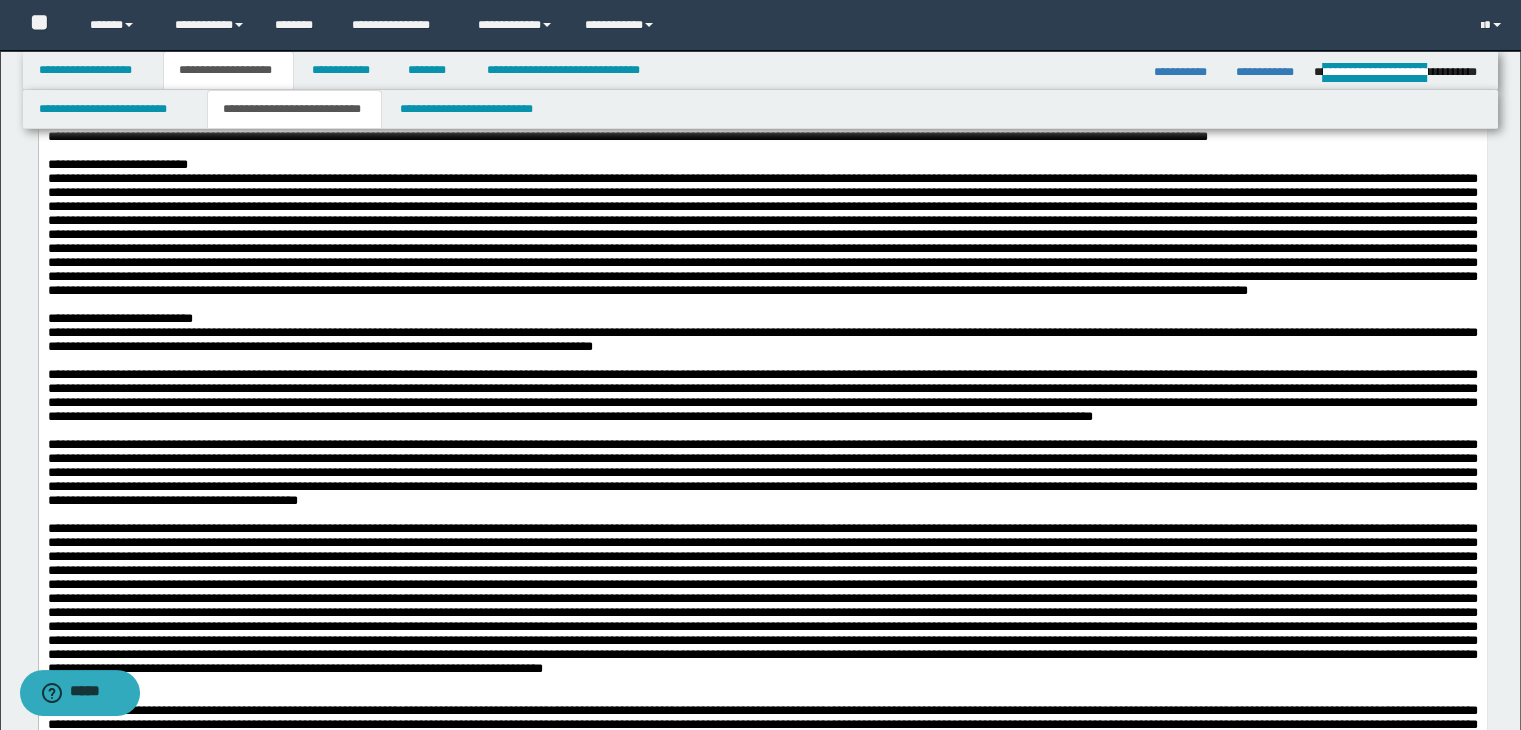 click at bounding box center (762, 151) 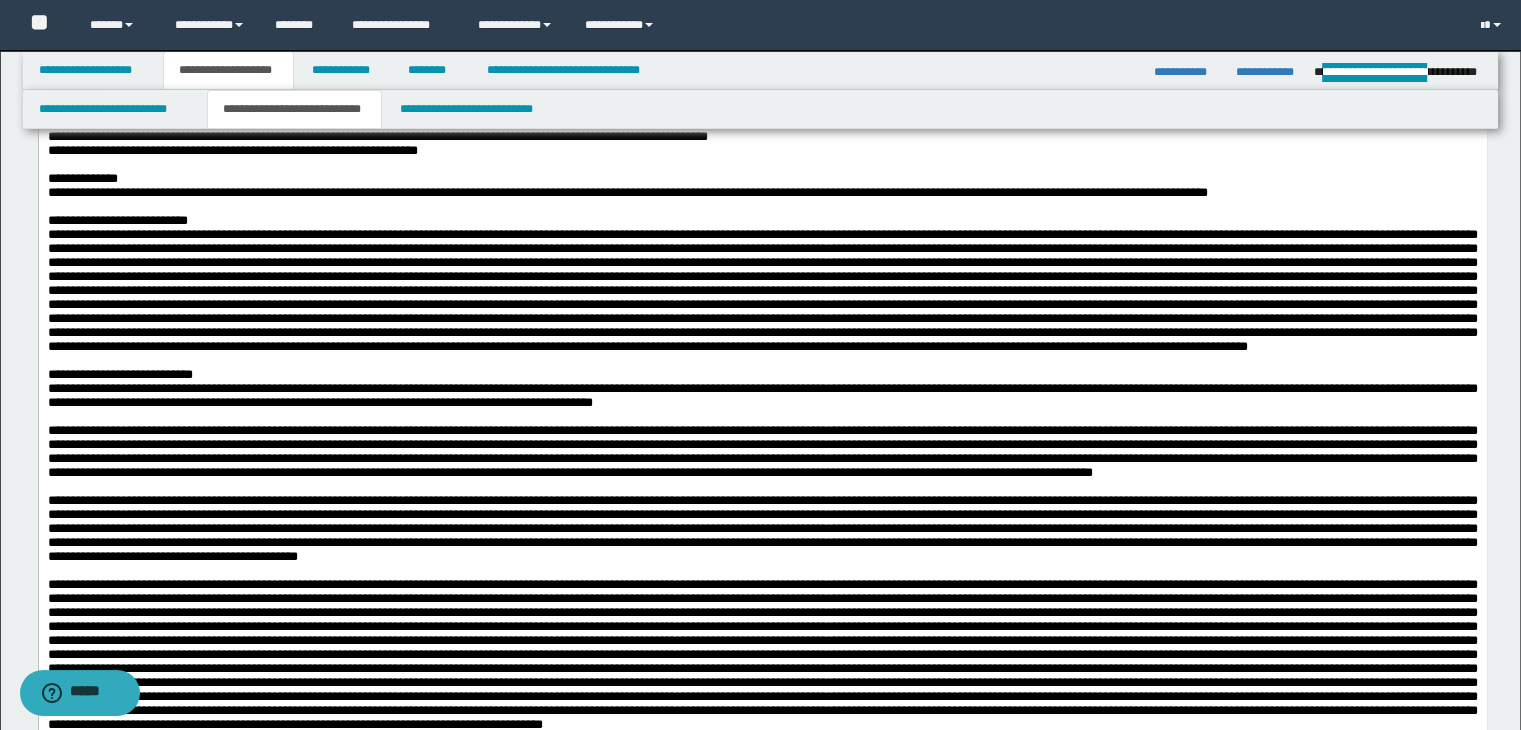 scroll, scrollTop: 630, scrollLeft: 0, axis: vertical 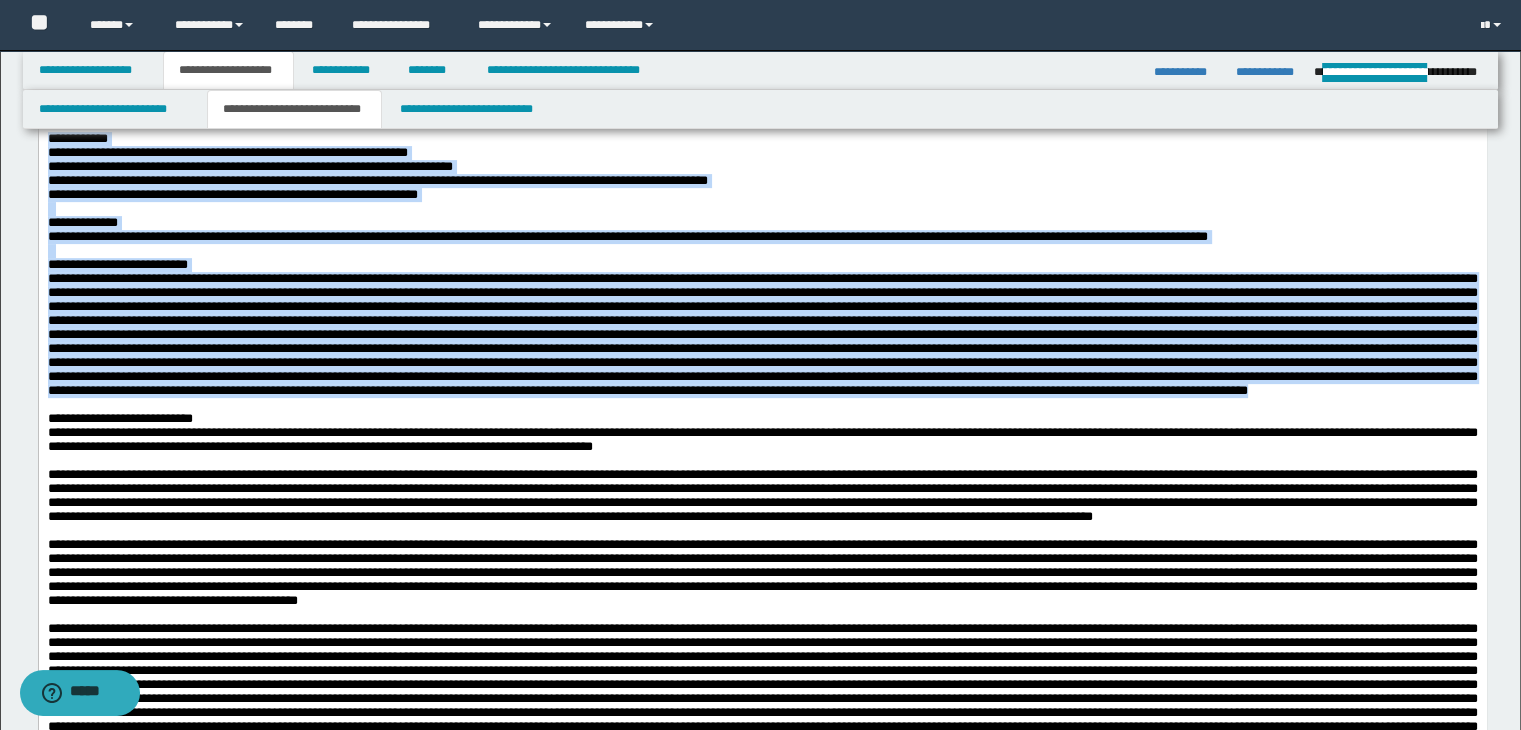 drag, startPoint x: 46, startPoint y: 201, endPoint x: 1325, endPoint y: 604, distance: 1340.9884 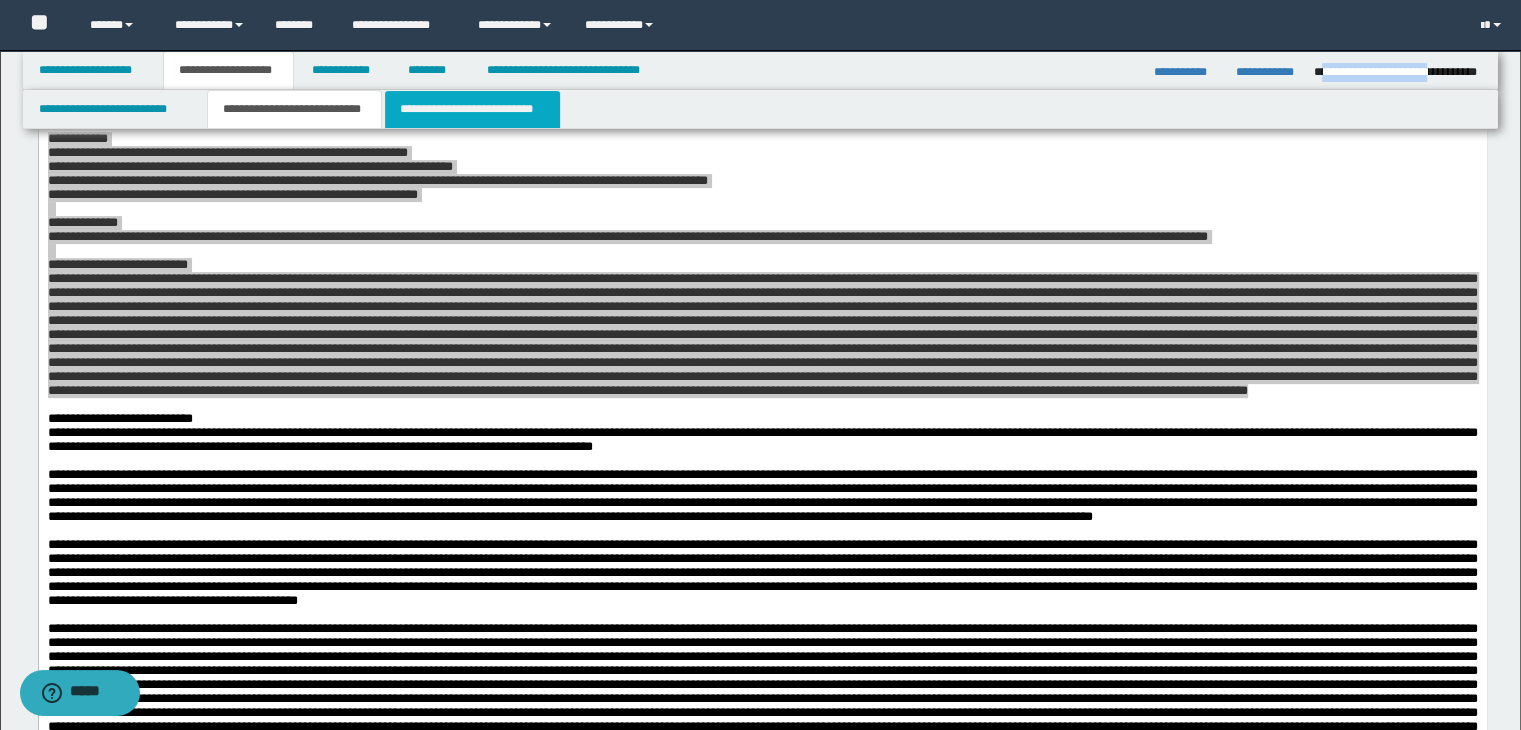 click on "**********" at bounding box center [472, 109] 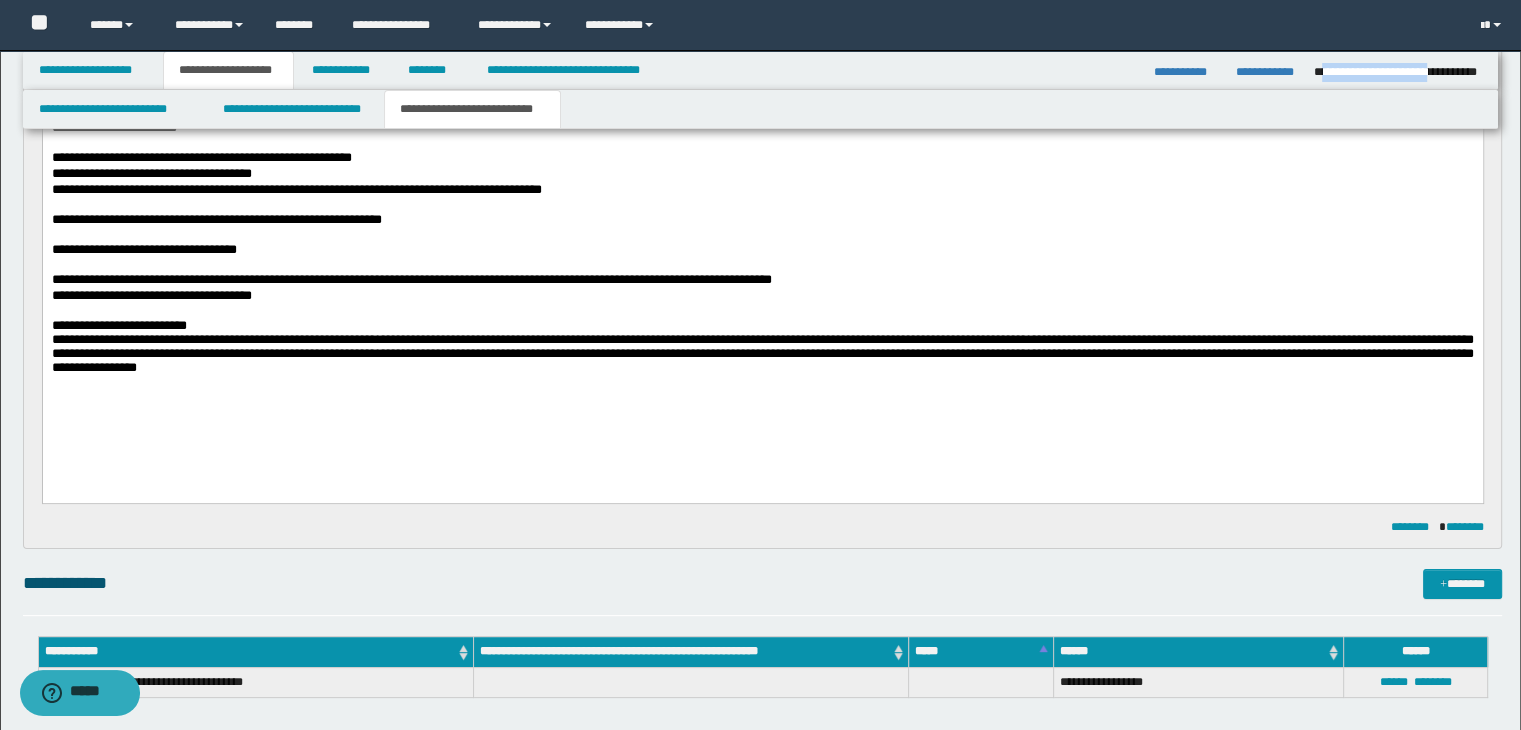 scroll, scrollTop: 330, scrollLeft: 0, axis: vertical 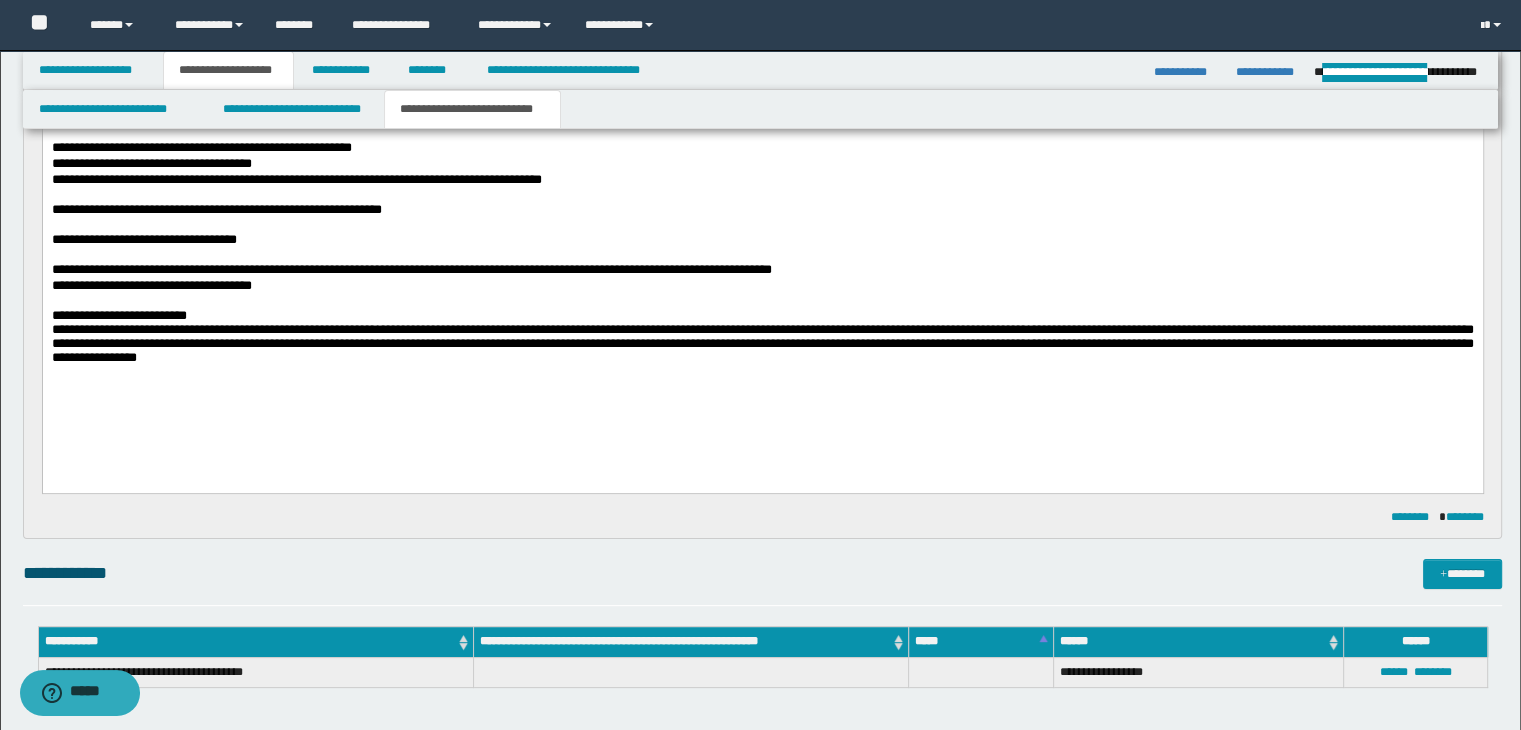 click on "**********" at bounding box center [762, 223] 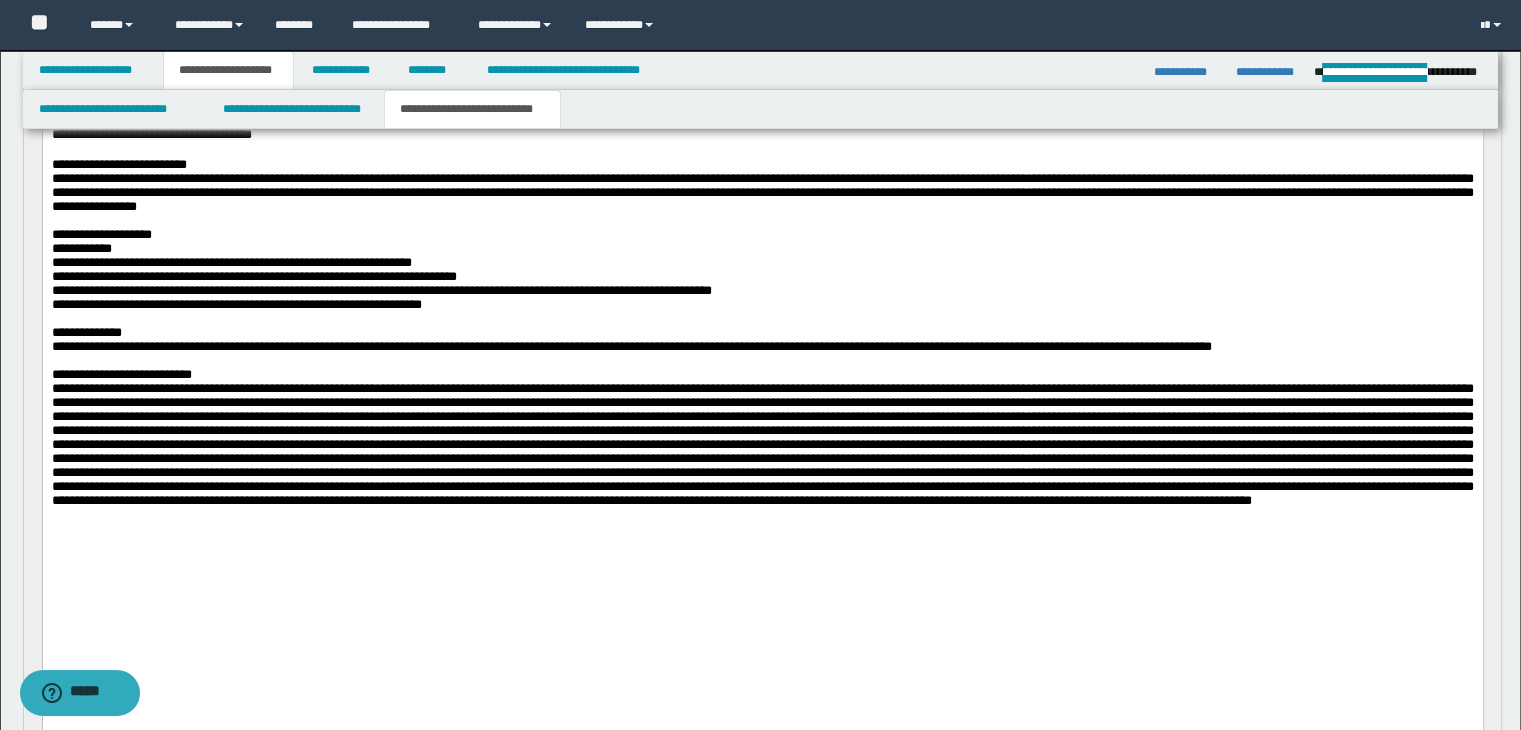 scroll, scrollTop: 530, scrollLeft: 0, axis: vertical 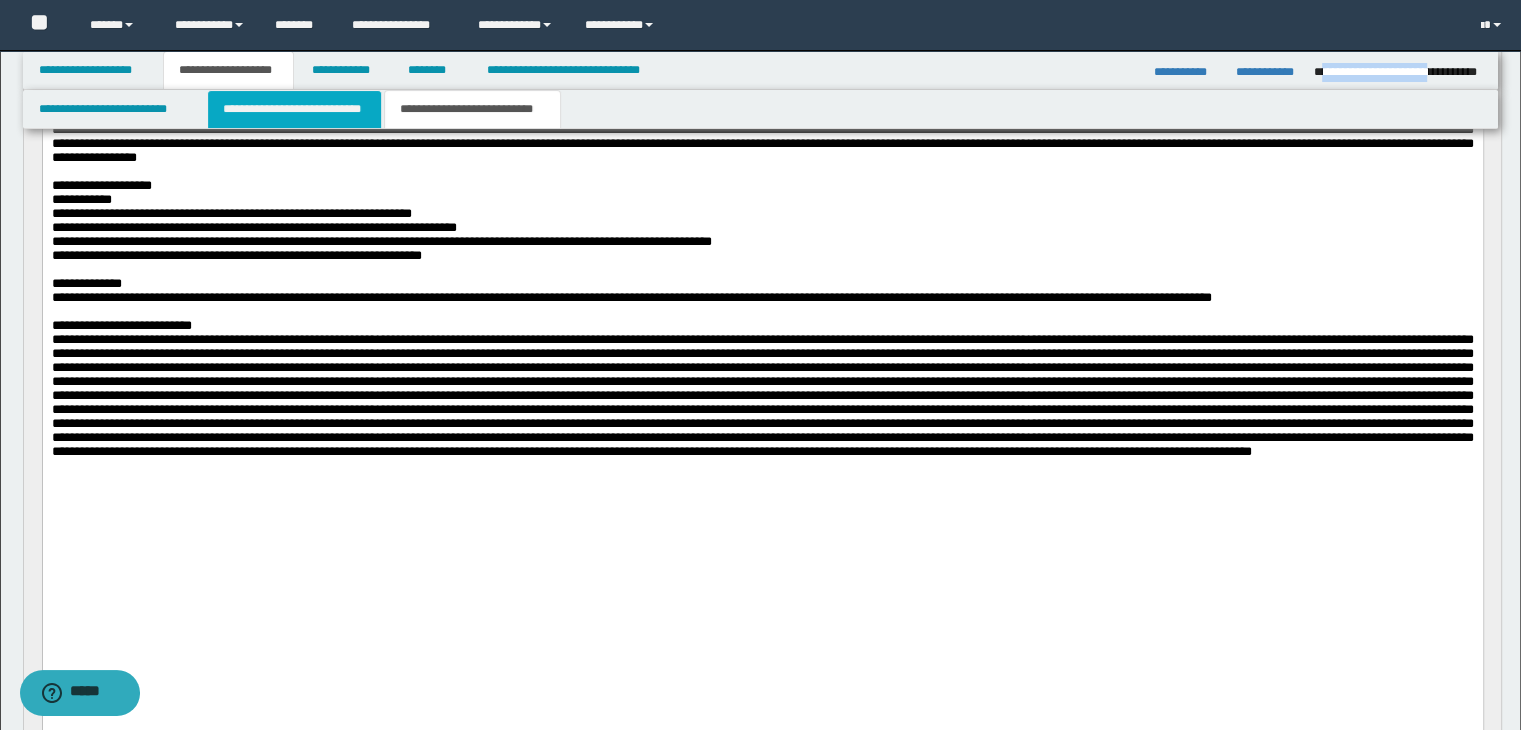 click on "**********" at bounding box center (294, 109) 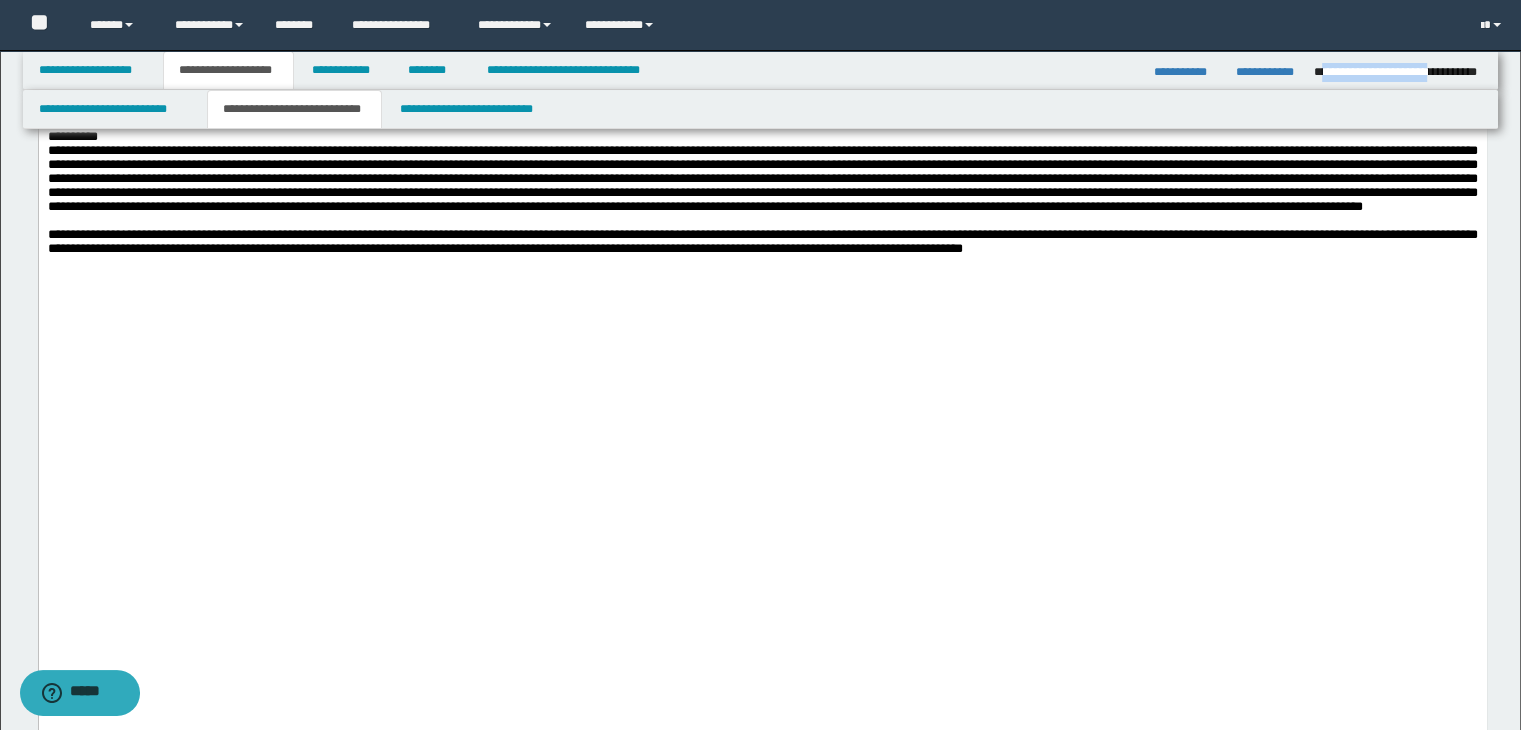 scroll, scrollTop: 2930, scrollLeft: 0, axis: vertical 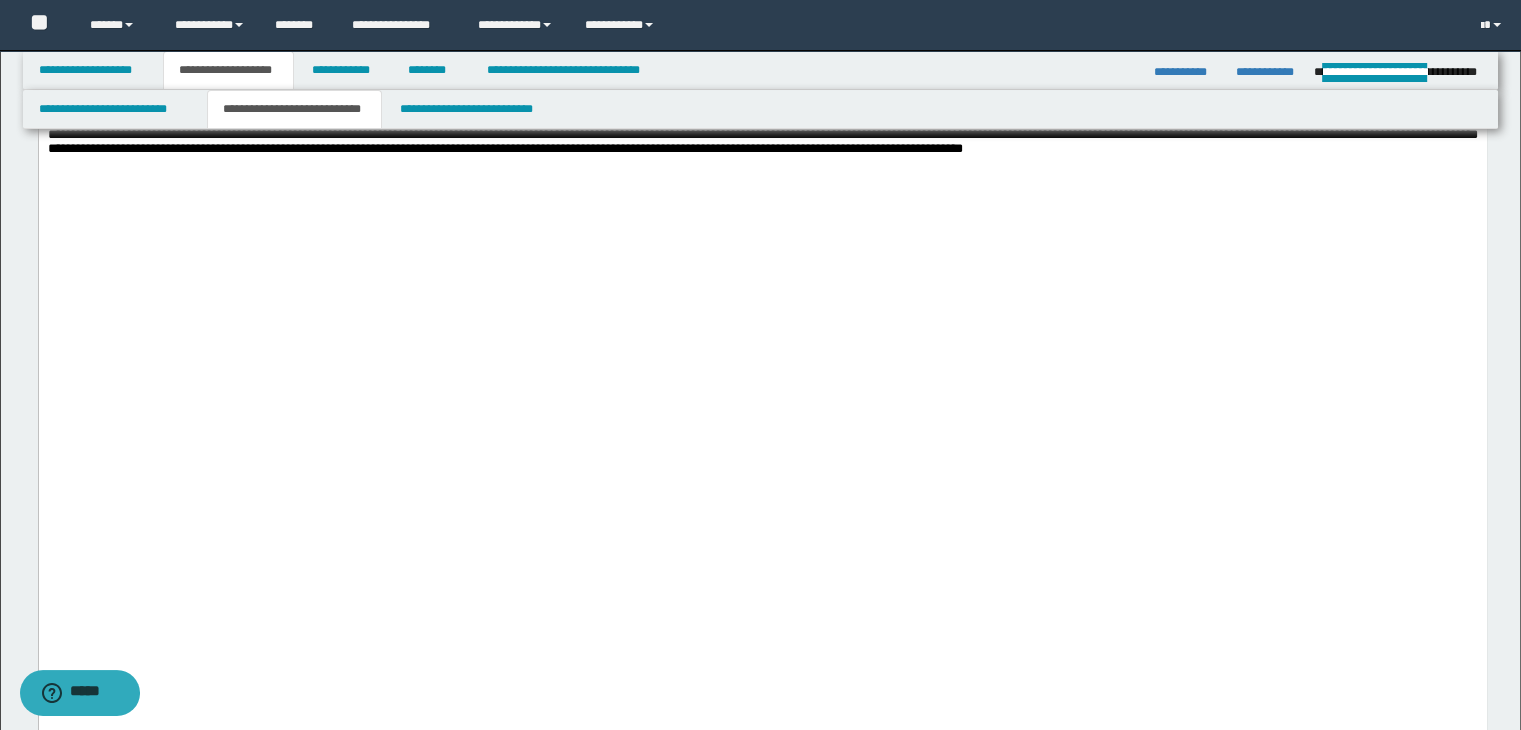 click on "**********" at bounding box center [72, -566] 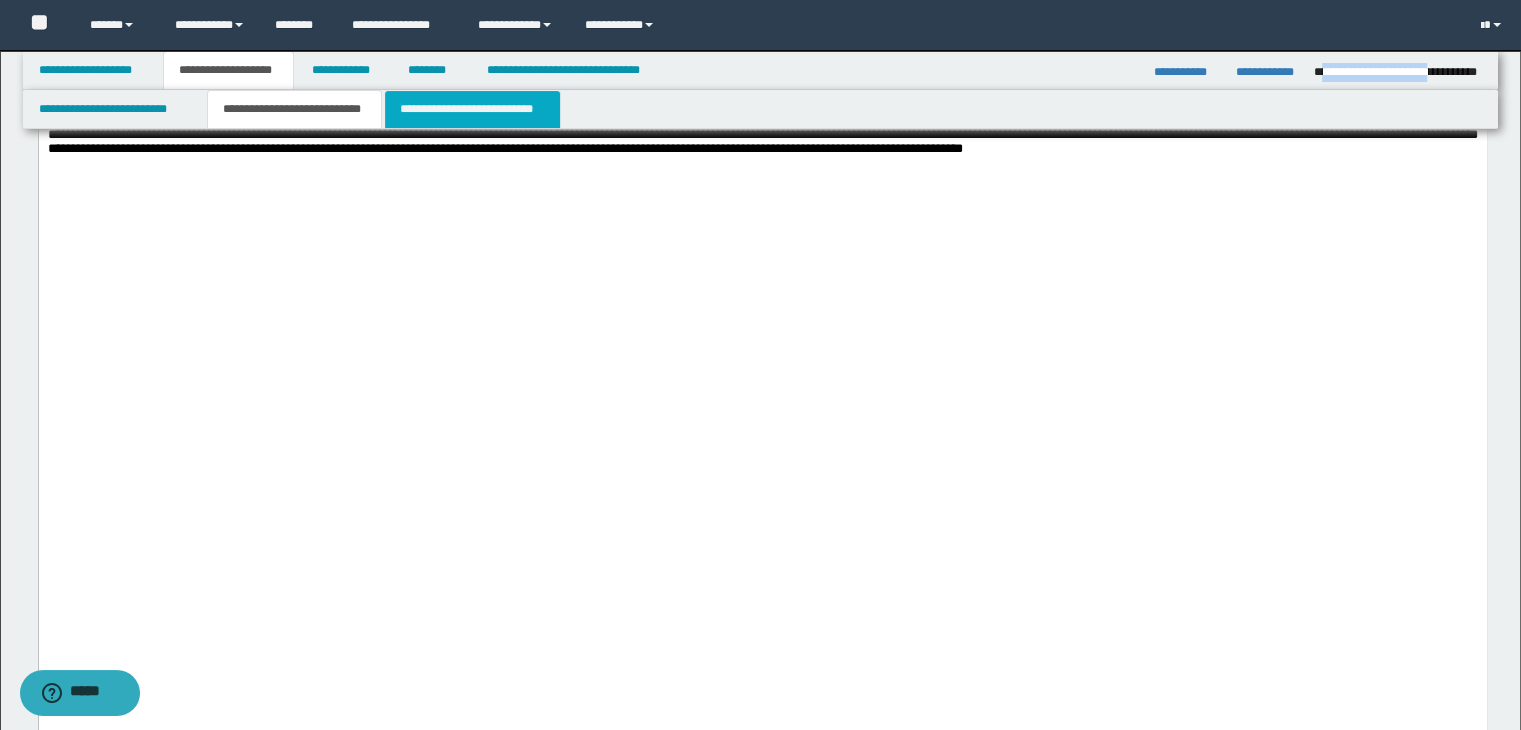 click on "**********" at bounding box center [472, 109] 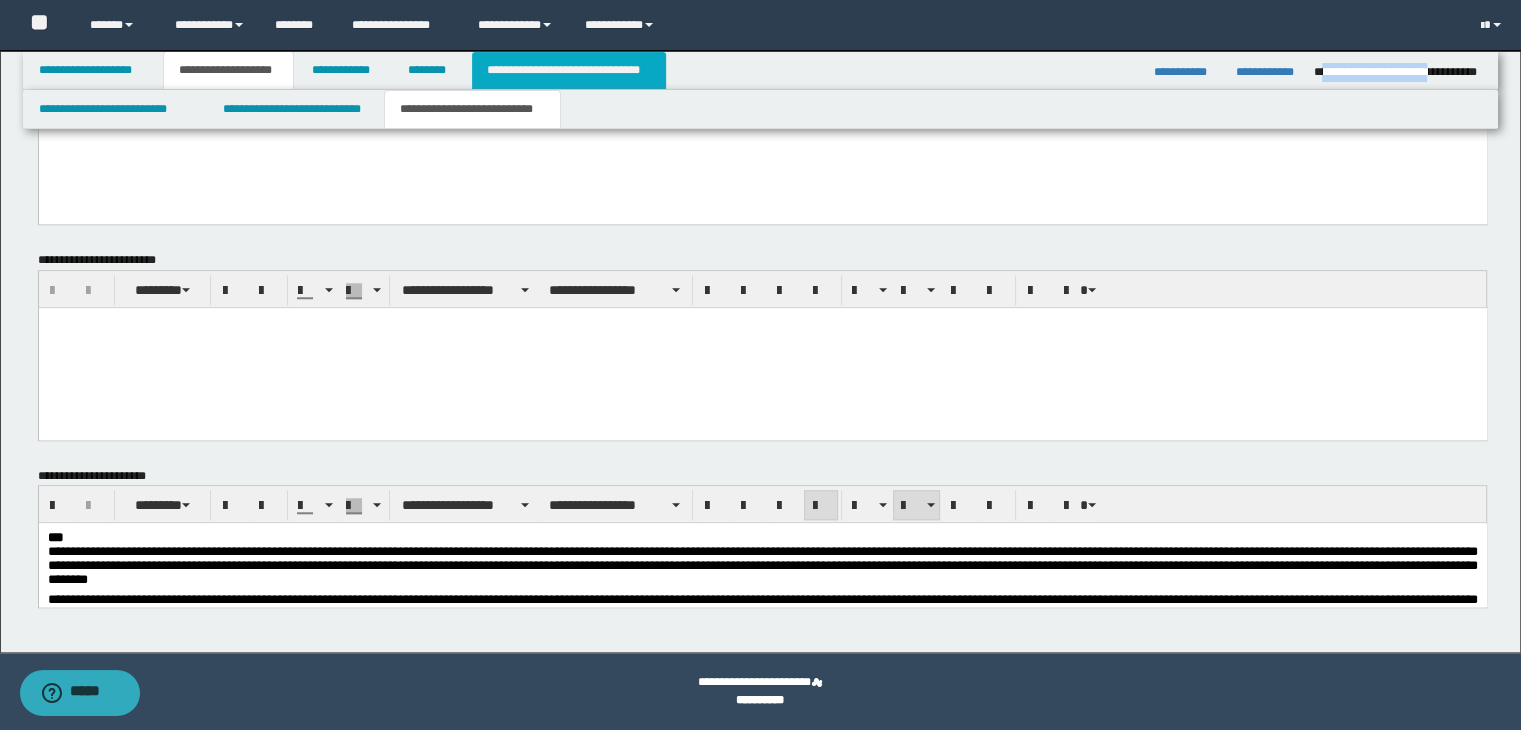 click on "**********" at bounding box center [569, 70] 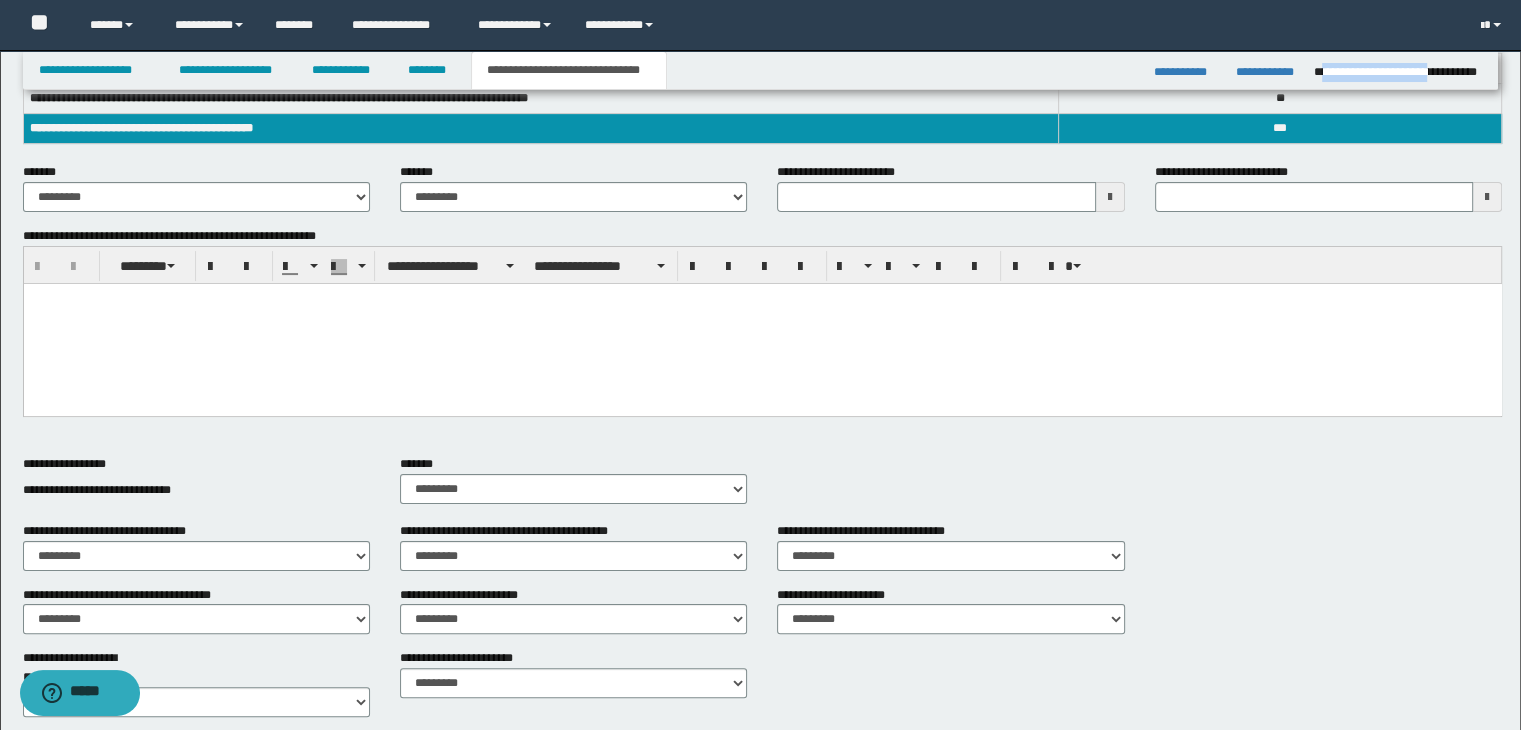 scroll, scrollTop: 319, scrollLeft: 0, axis: vertical 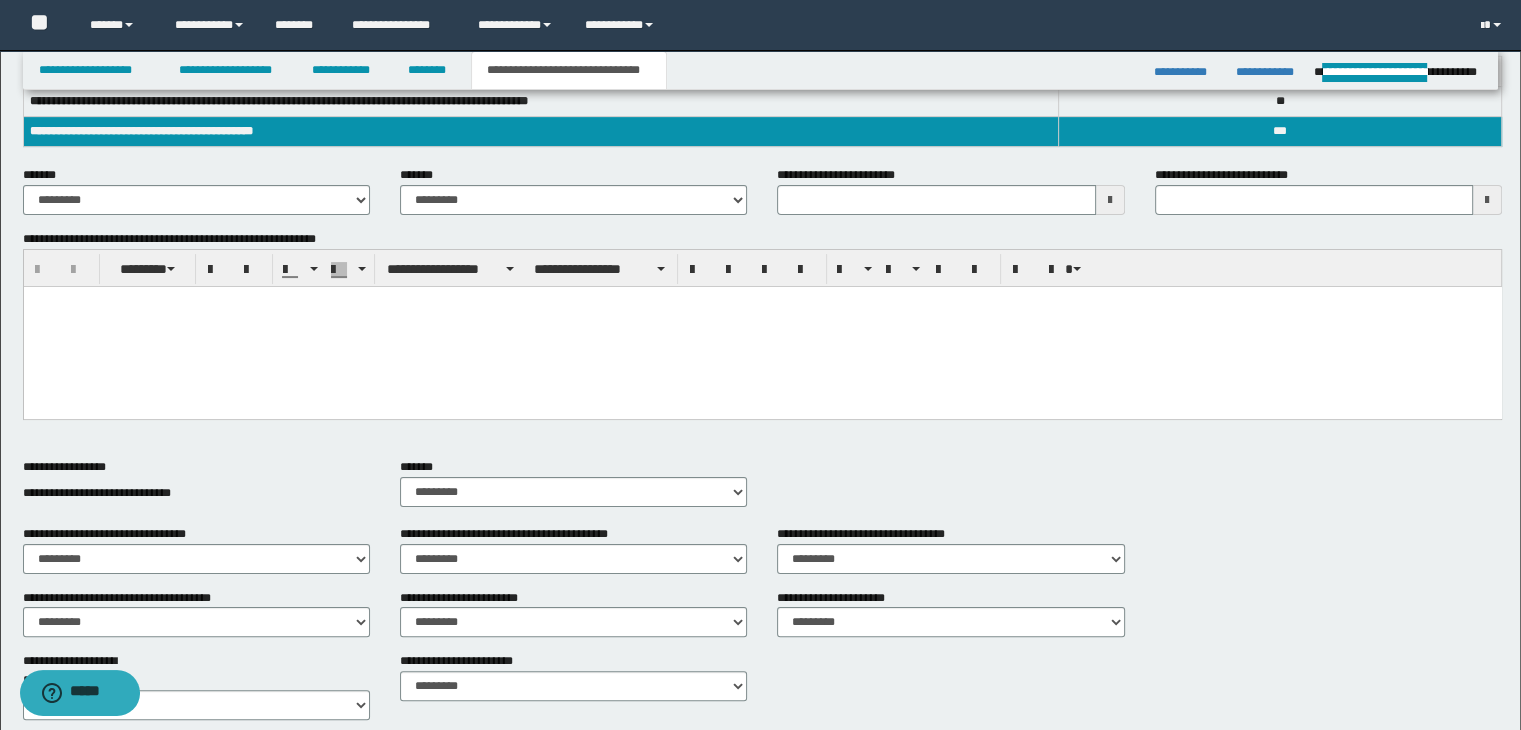 click at bounding box center [762, 327] 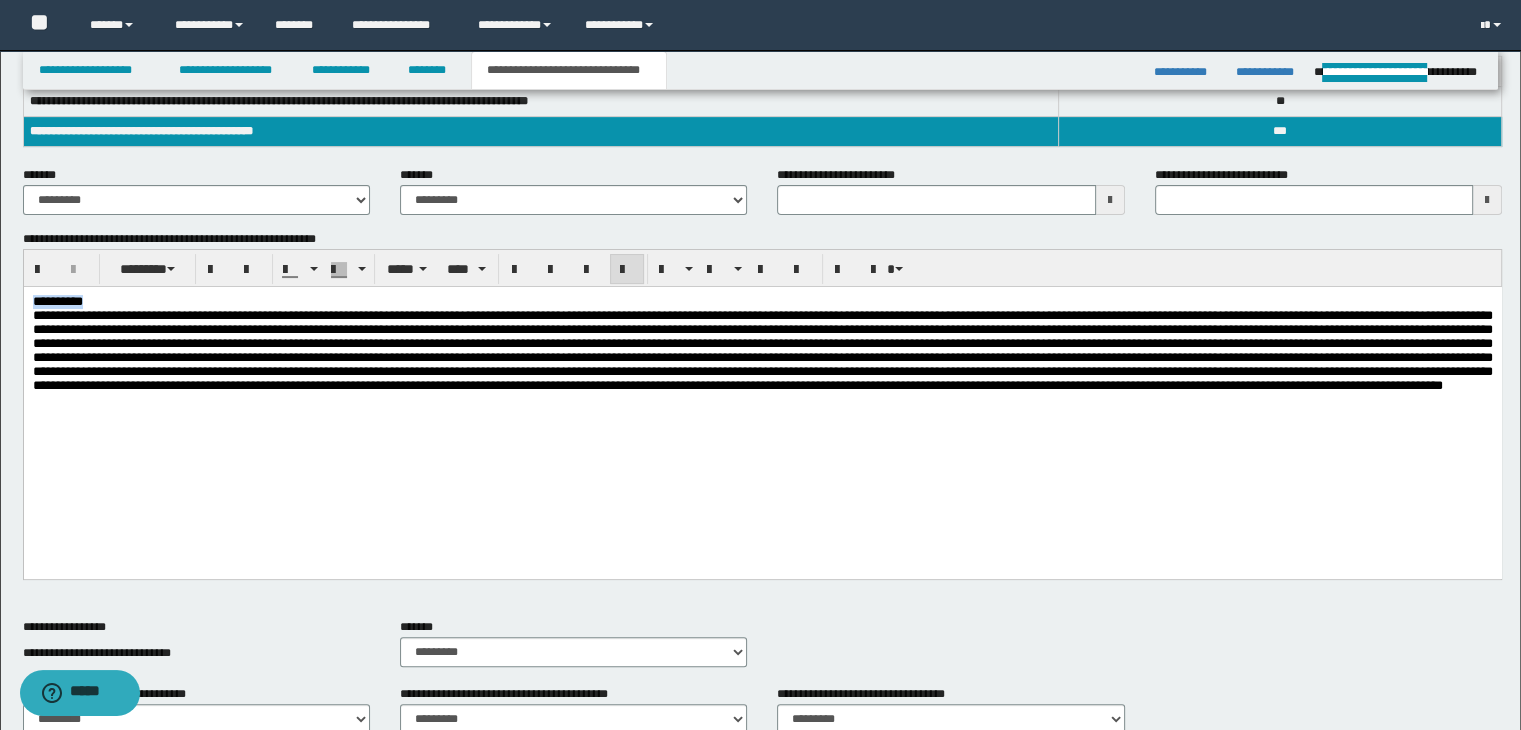 drag, startPoint x: 35, startPoint y: 302, endPoint x: 103, endPoint y: 302, distance: 68 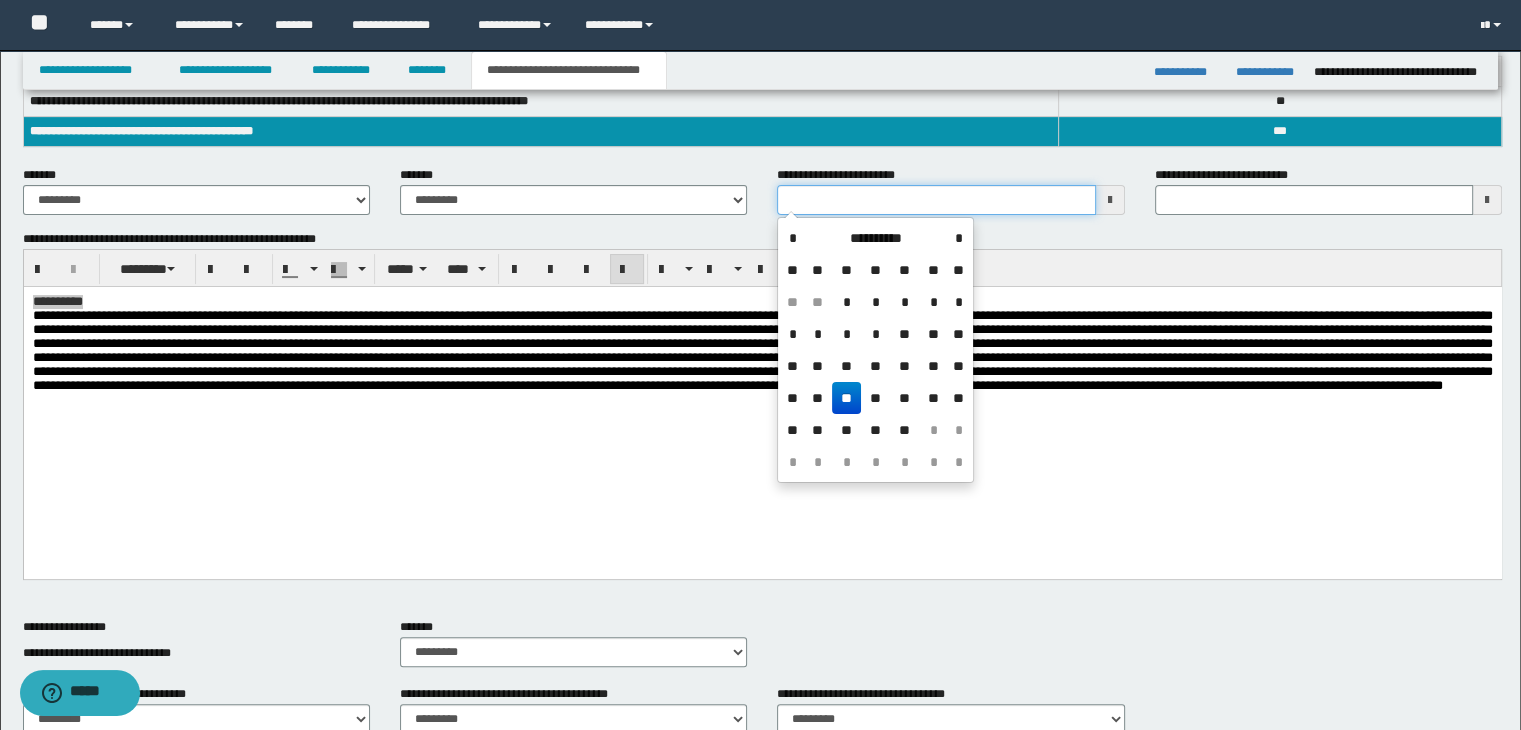 click on "**********" at bounding box center (936, 200) 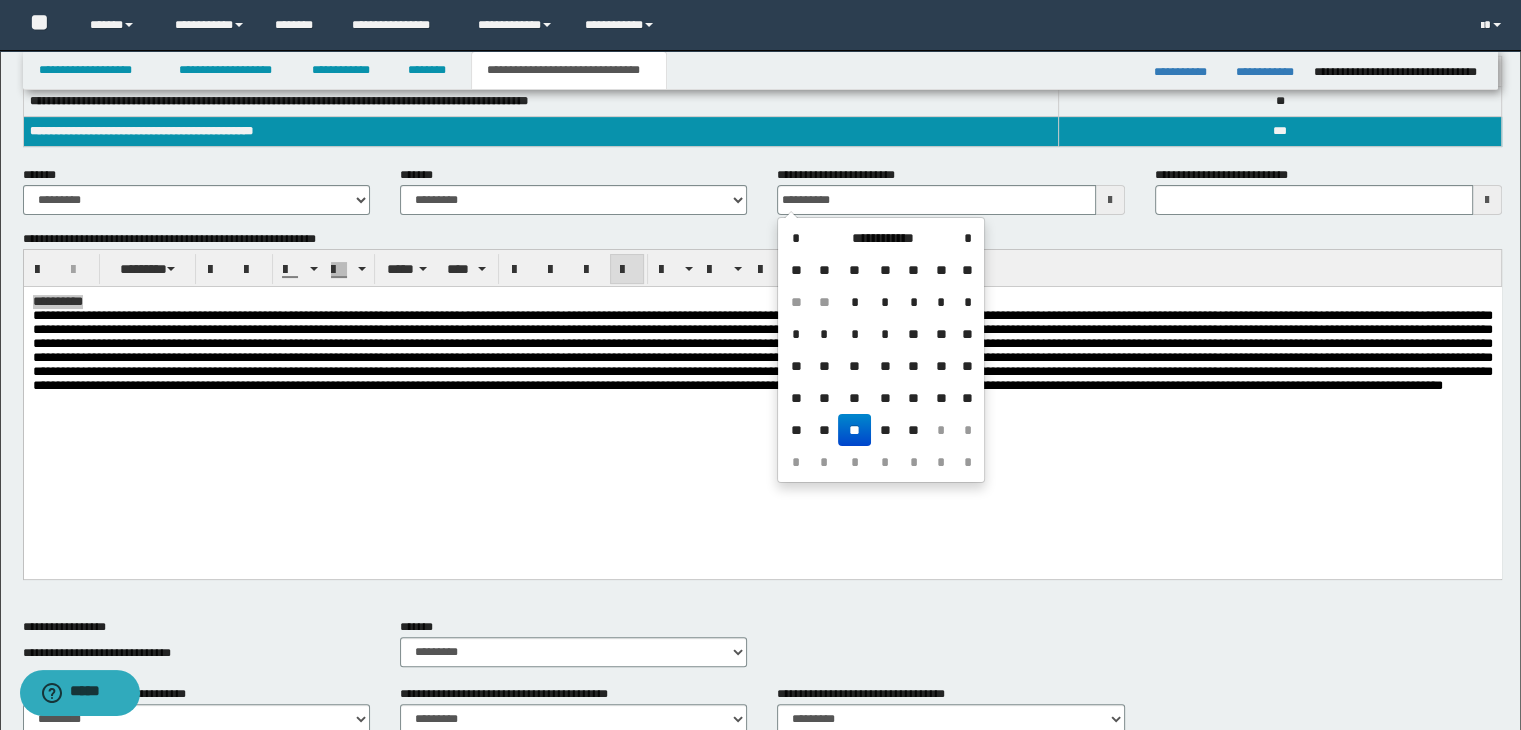 type on "**********" 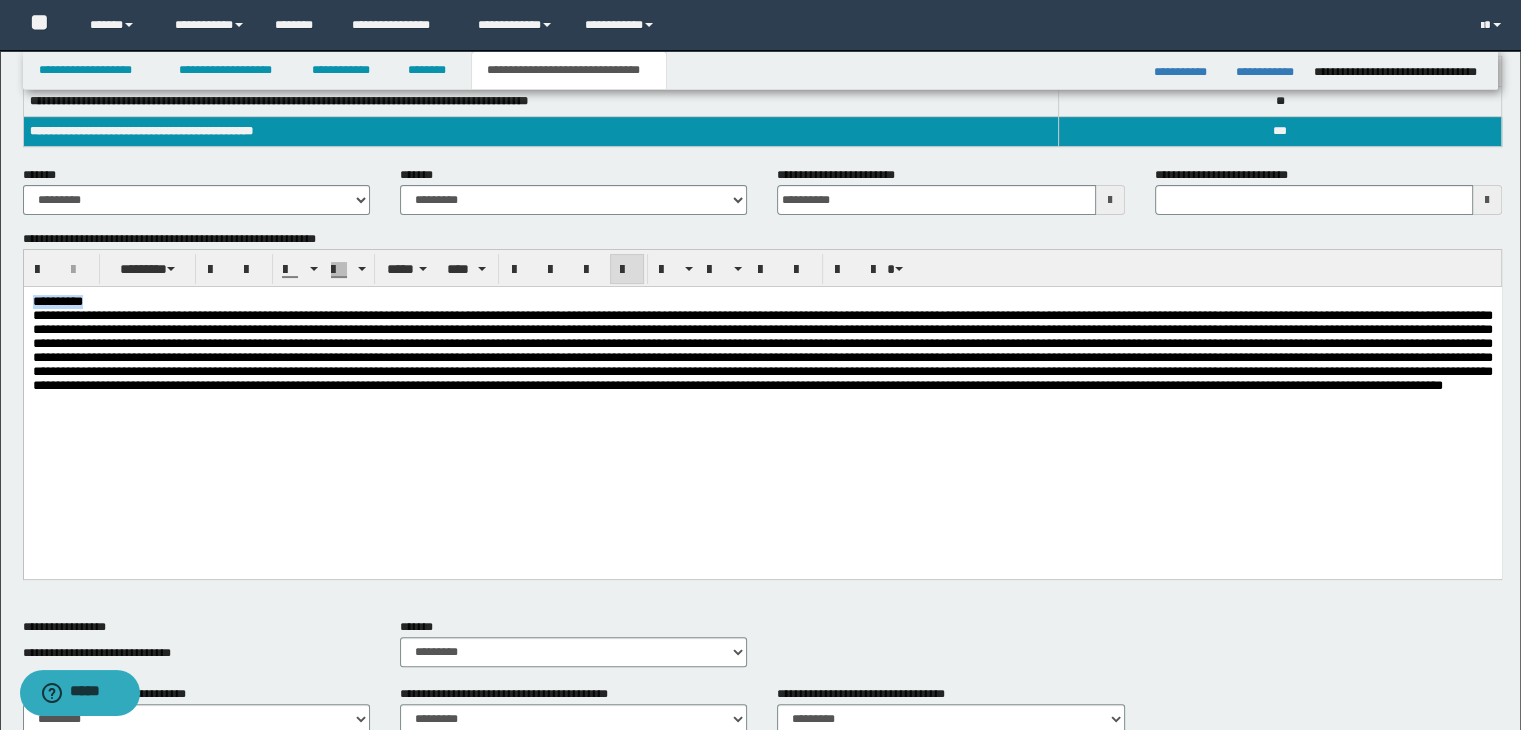 click at bounding box center [762, 350] 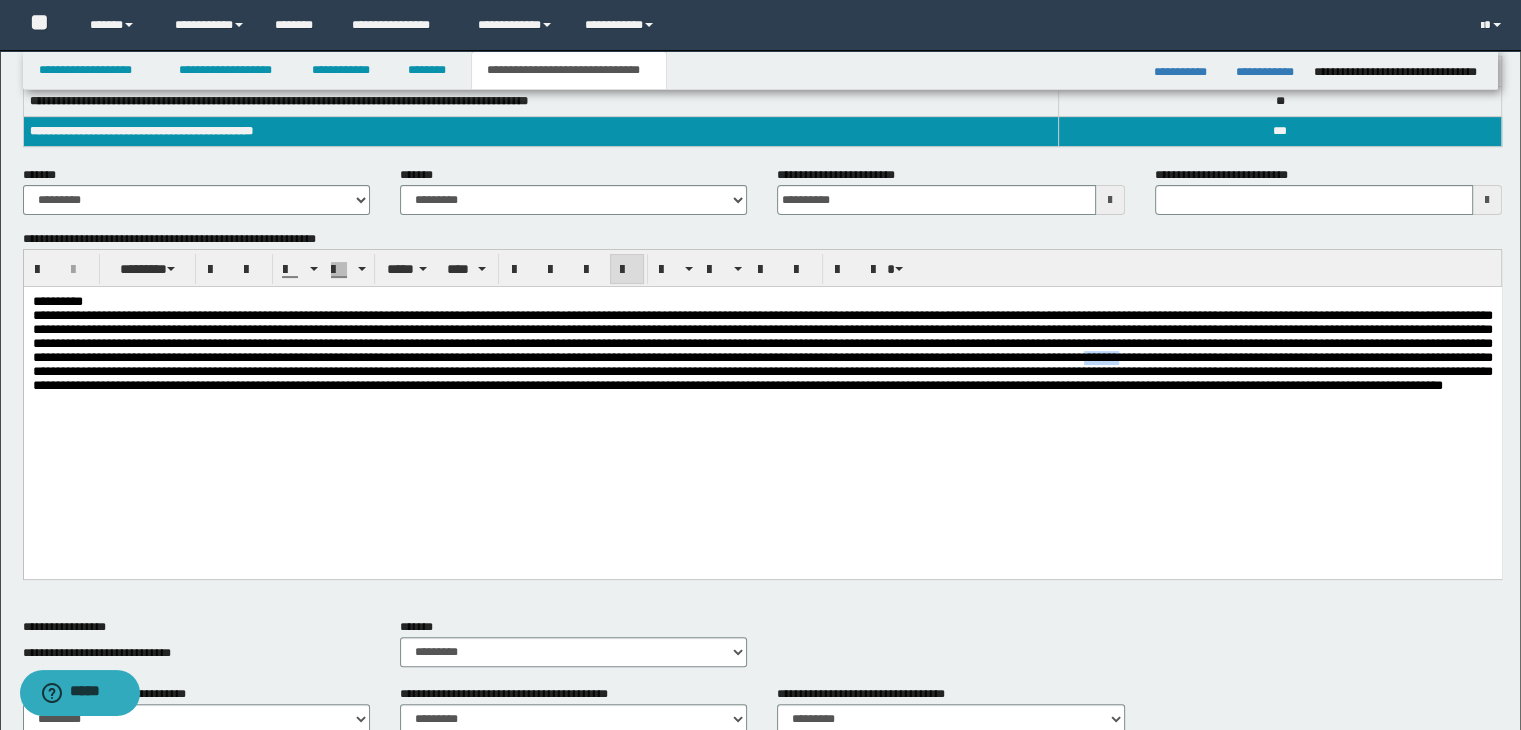 drag, startPoint x: 1154, startPoint y: 402, endPoint x: 1138, endPoint y: 406, distance: 16.492422 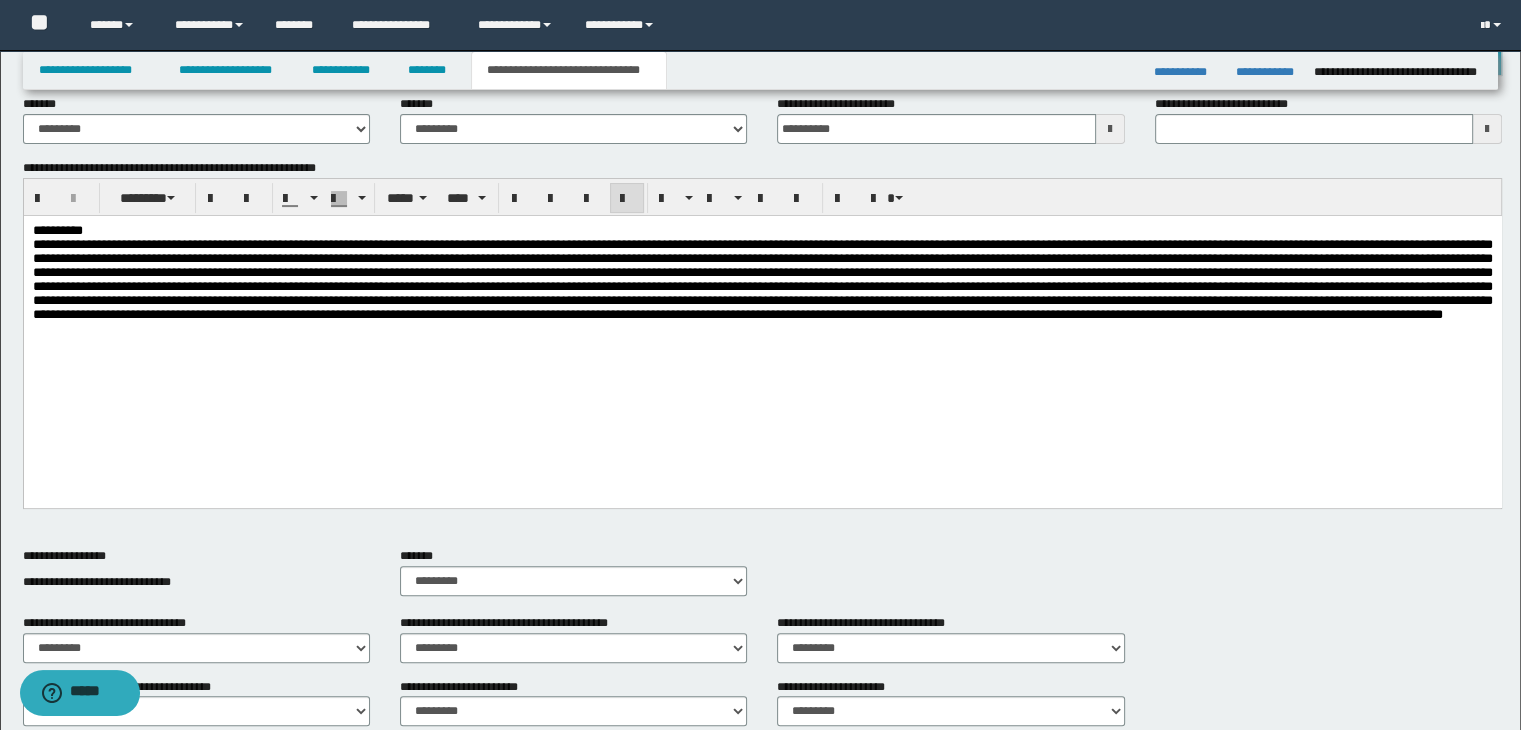 scroll, scrollTop: 519, scrollLeft: 0, axis: vertical 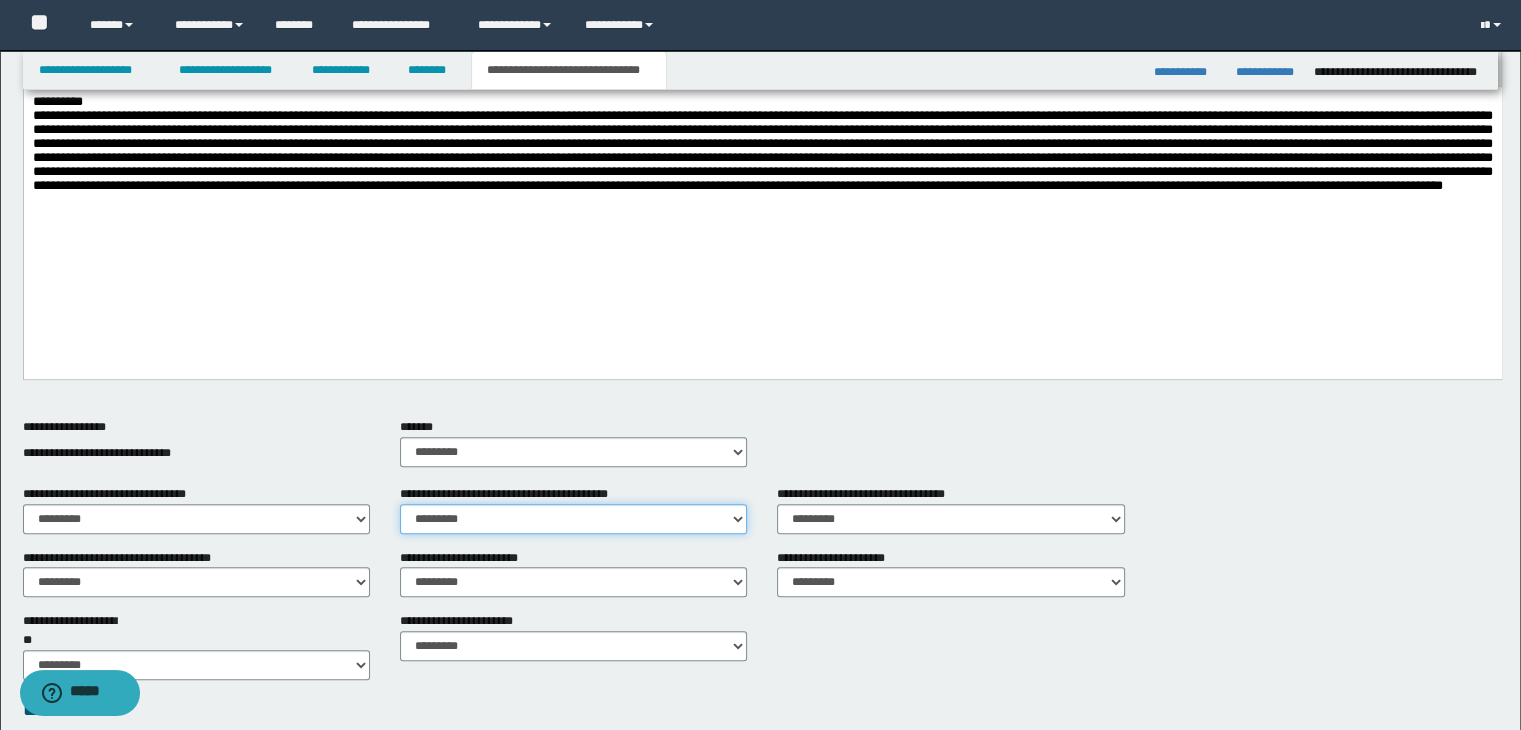 click on "*********
**
**" at bounding box center [573, 519] 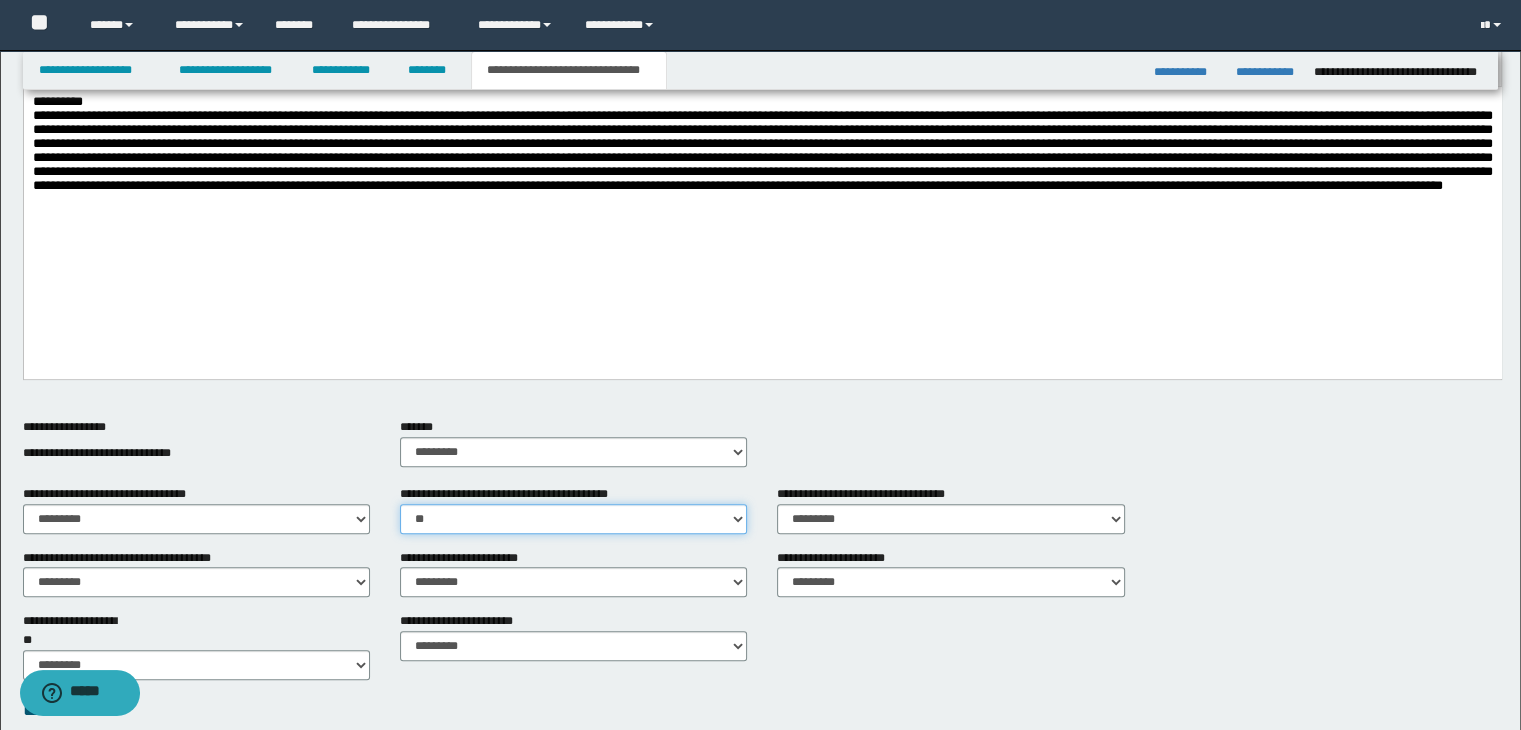 click on "*********
**
**" at bounding box center (573, 519) 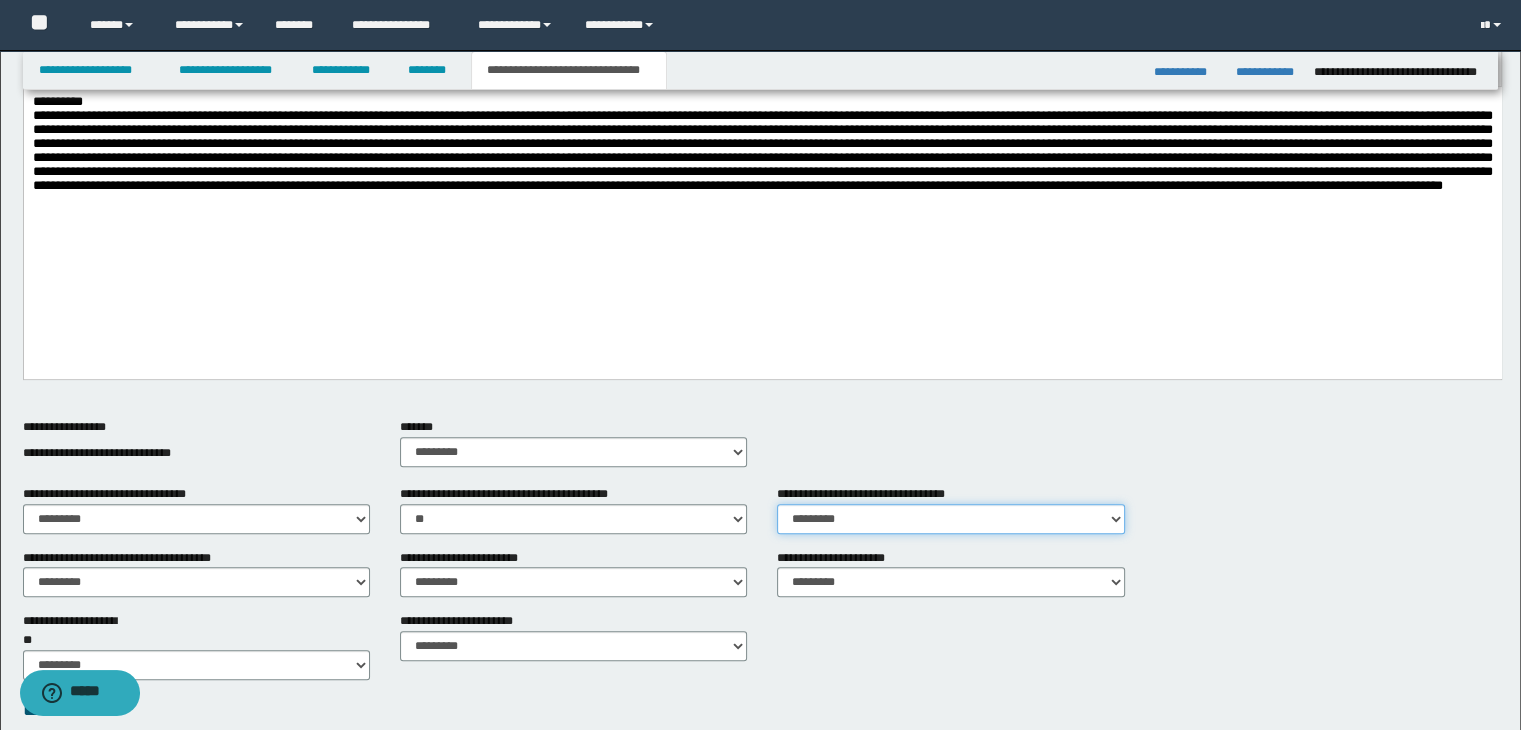 click on "*********
**
**" at bounding box center (950, 519) 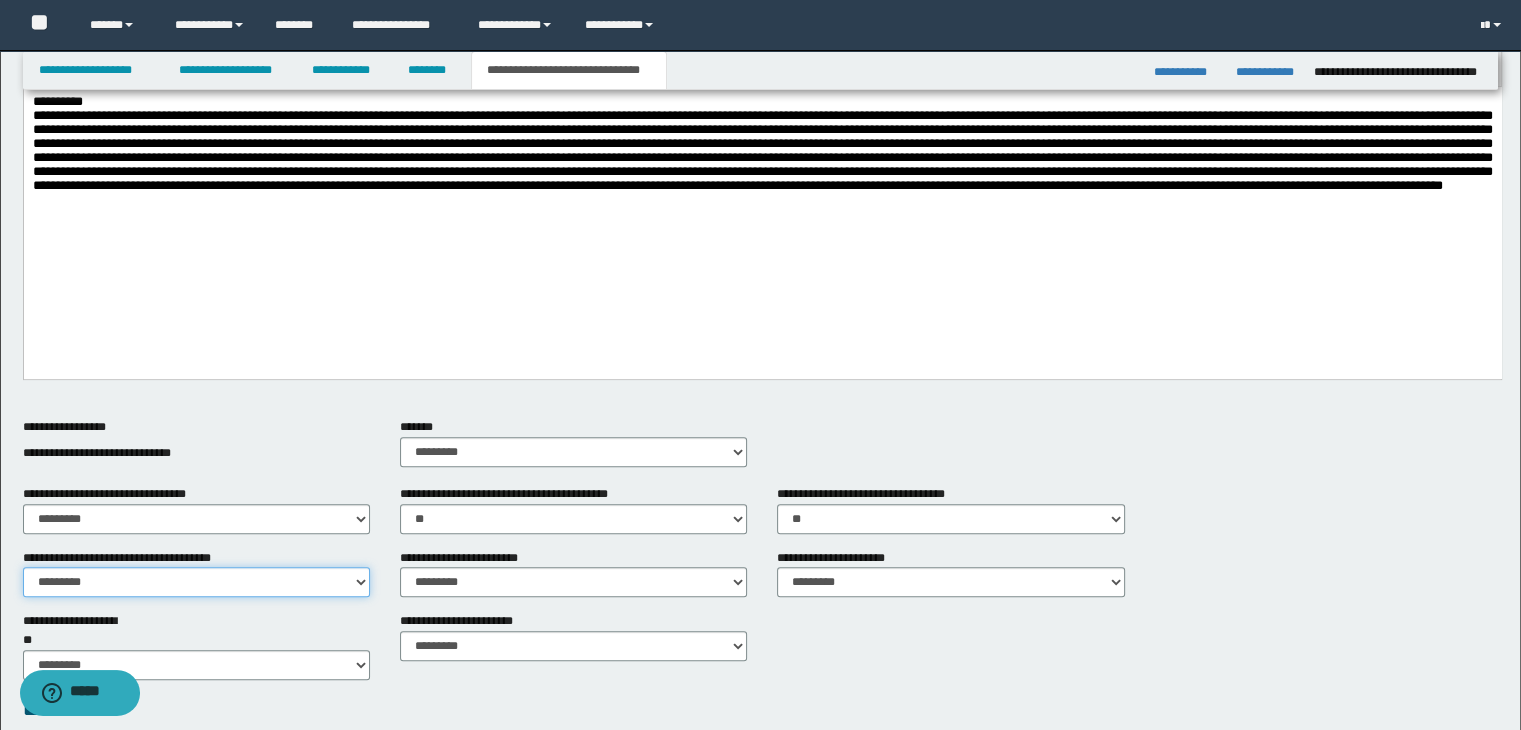 click on "*********
**
**" at bounding box center [196, 582] 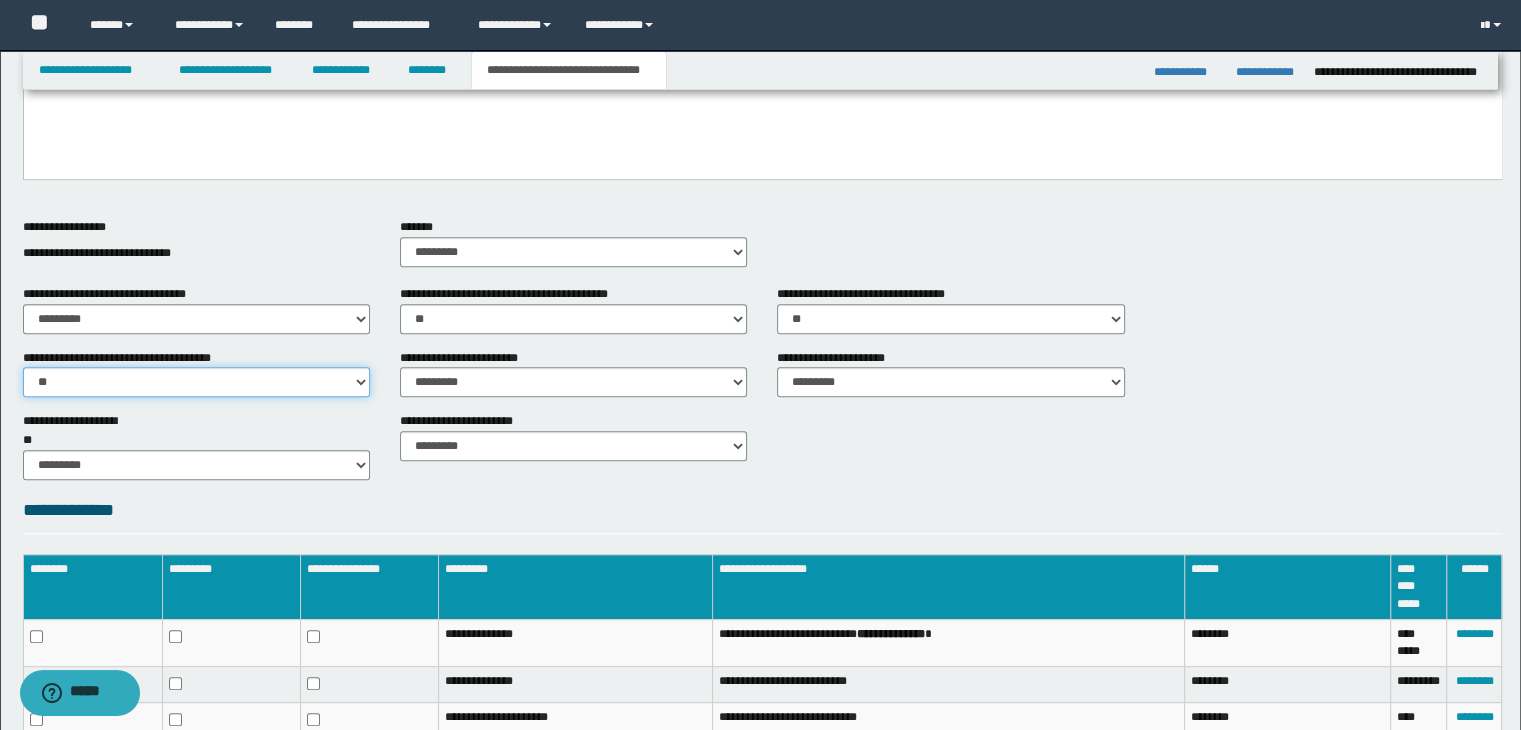 scroll, scrollTop: 879, scrollLeft: 0, axis: vertical 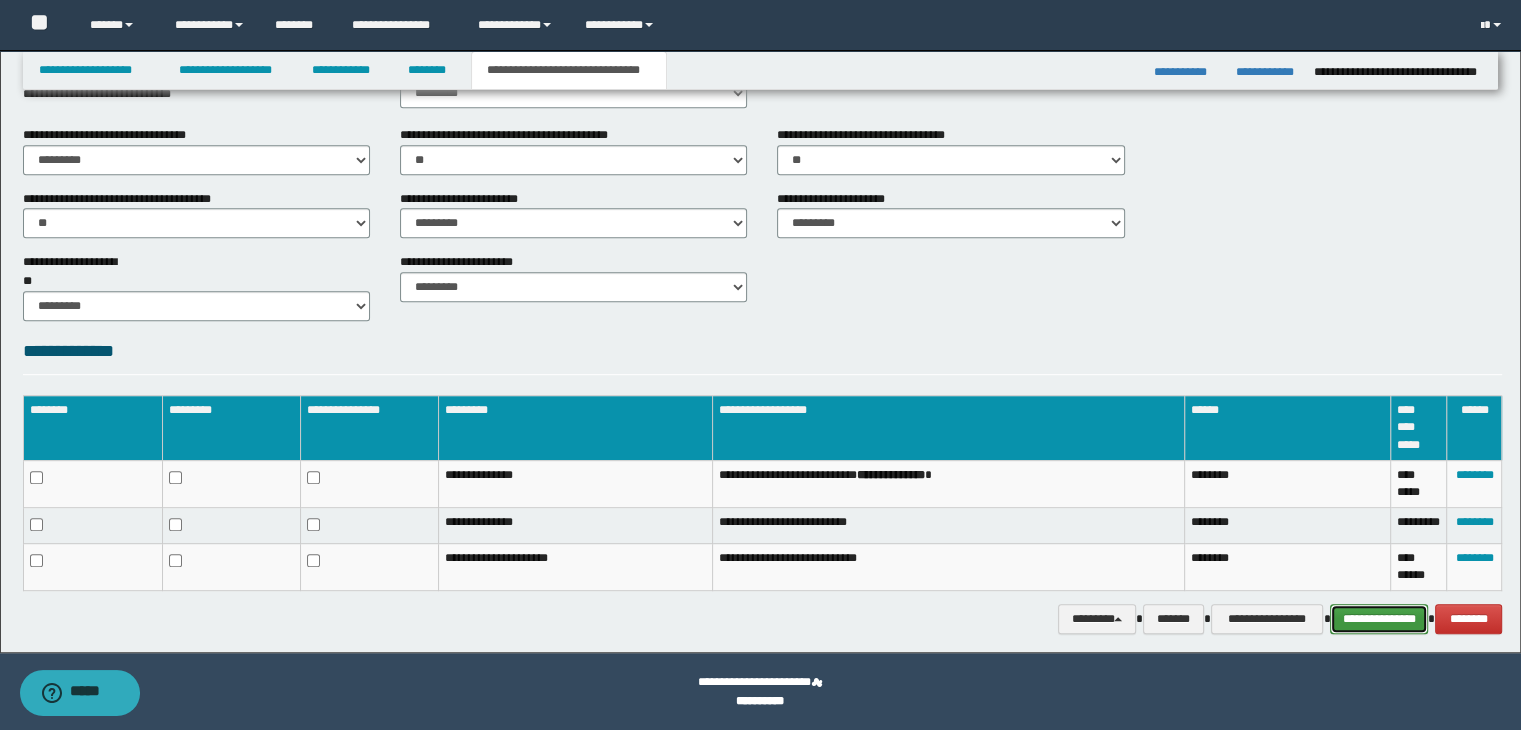 click on "**********" at bounding box center (1379, 619) 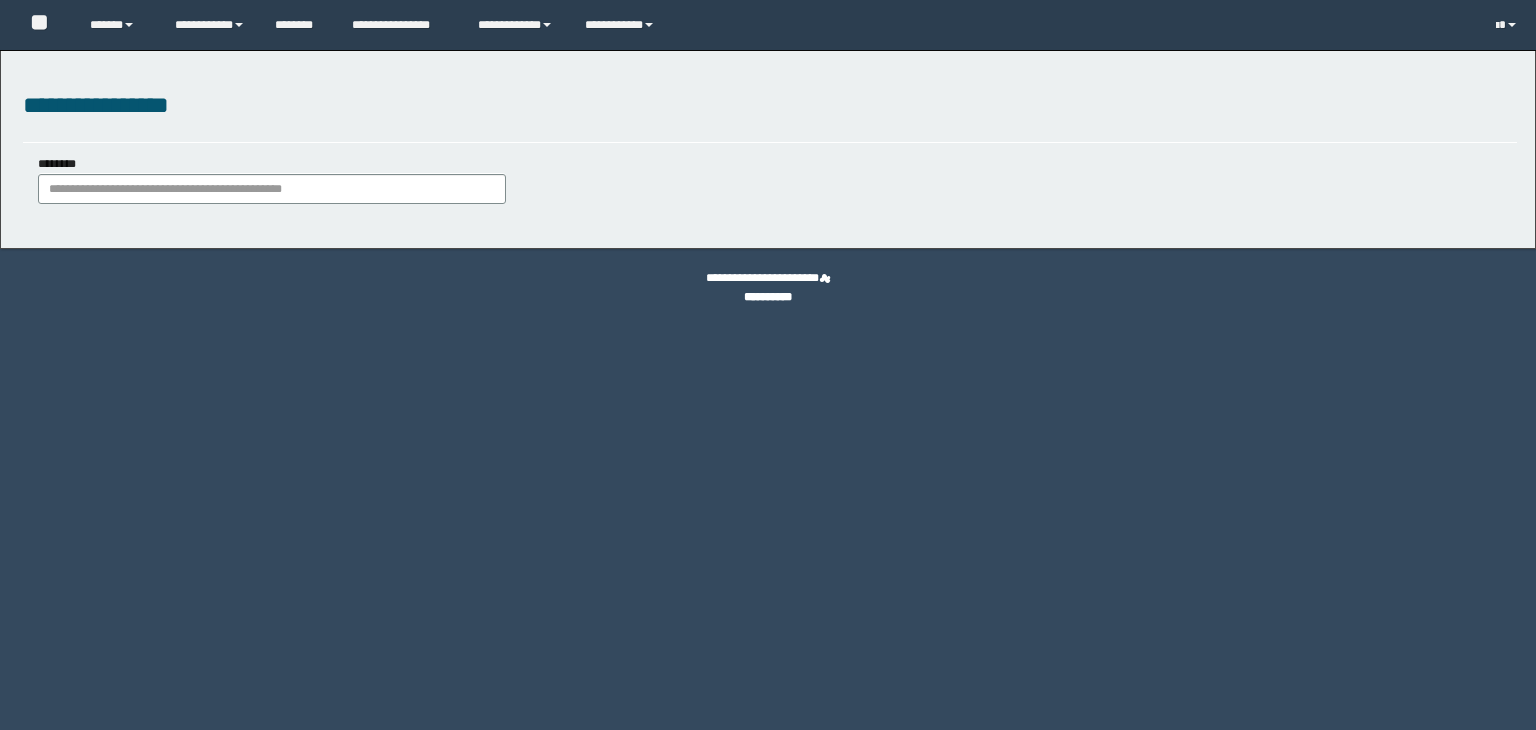 scroll, scrollTop: 0, scrollLeft: 0, axis: both 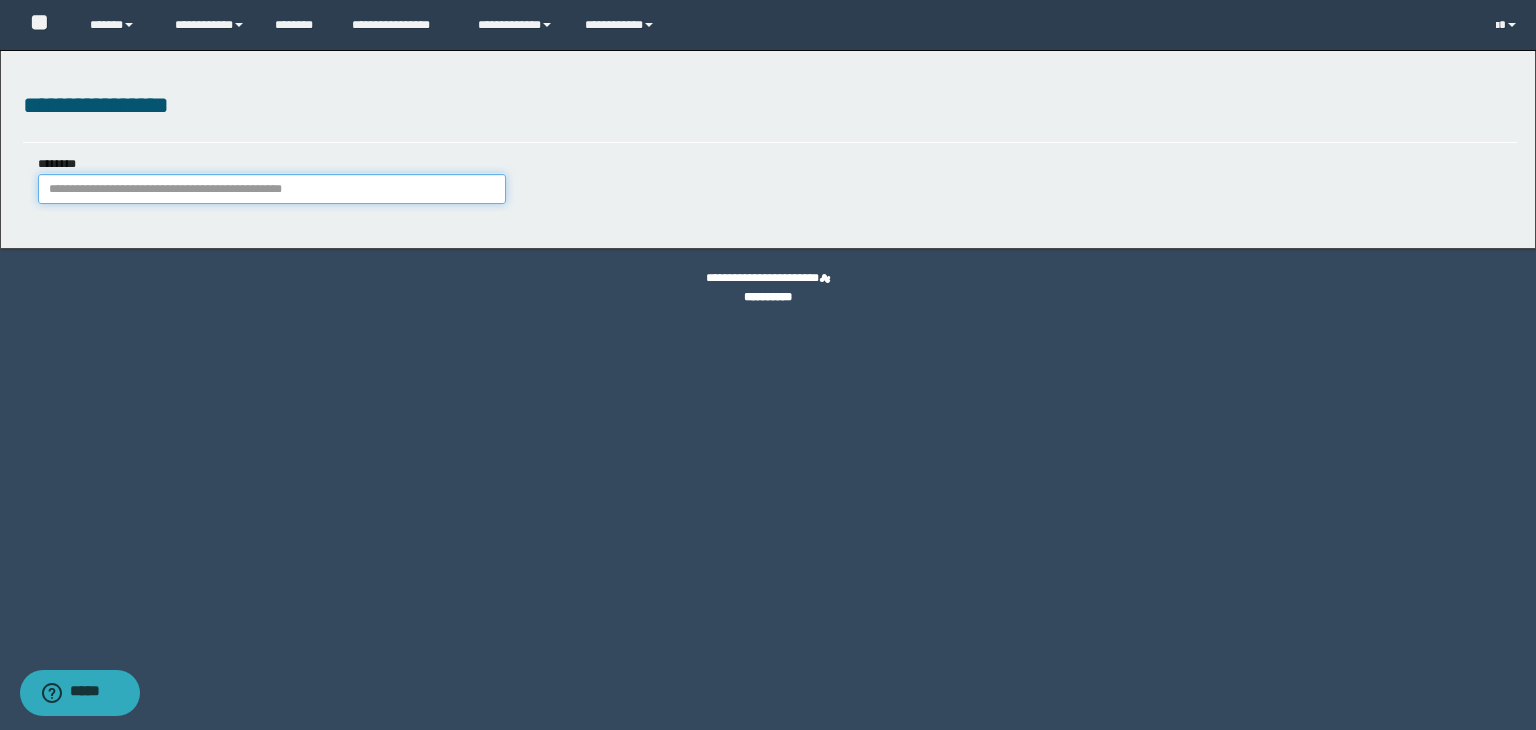 click on "********" at bounding box center [272, 189] 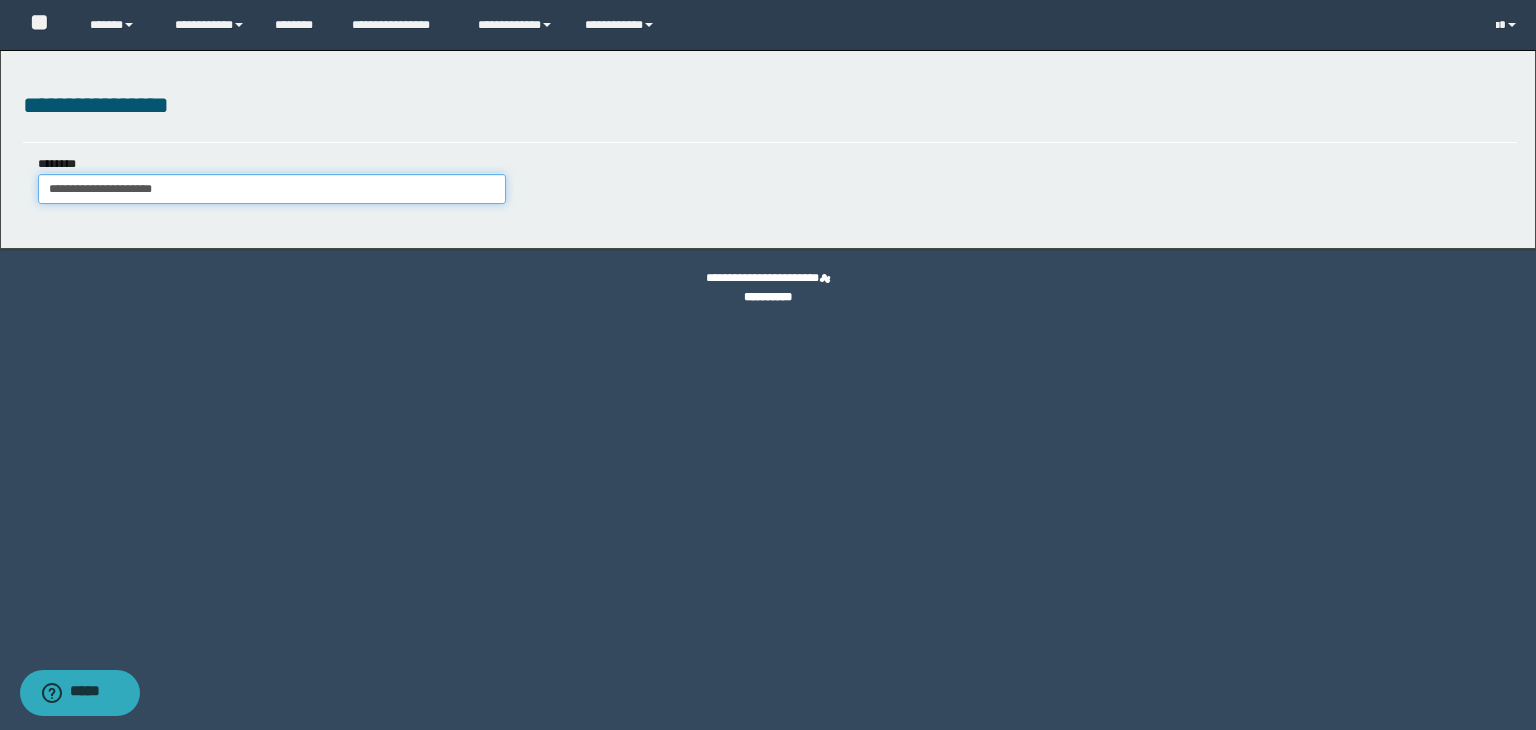 type on "**********" 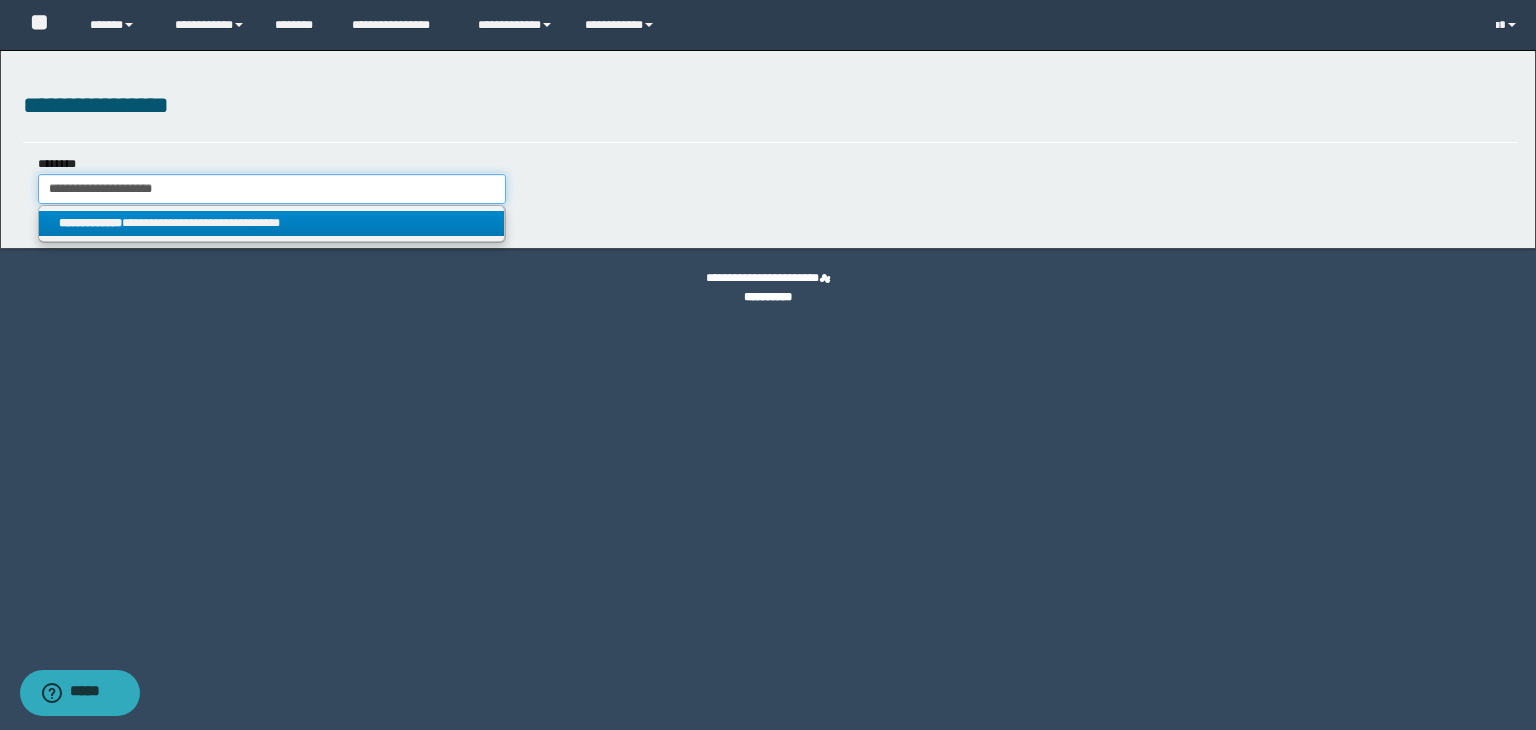type on "**********" 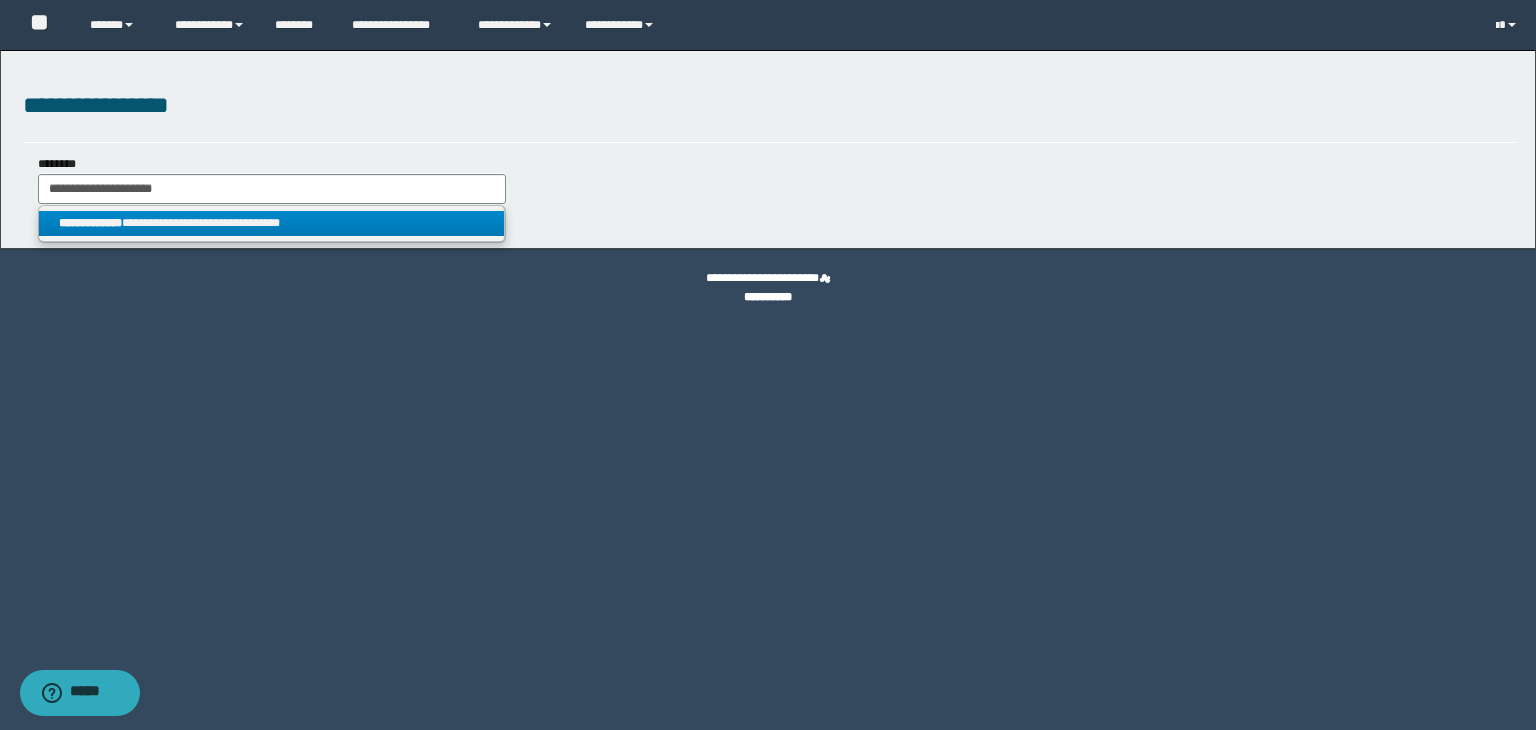 click on "**********" at bounding box center (272, 223) 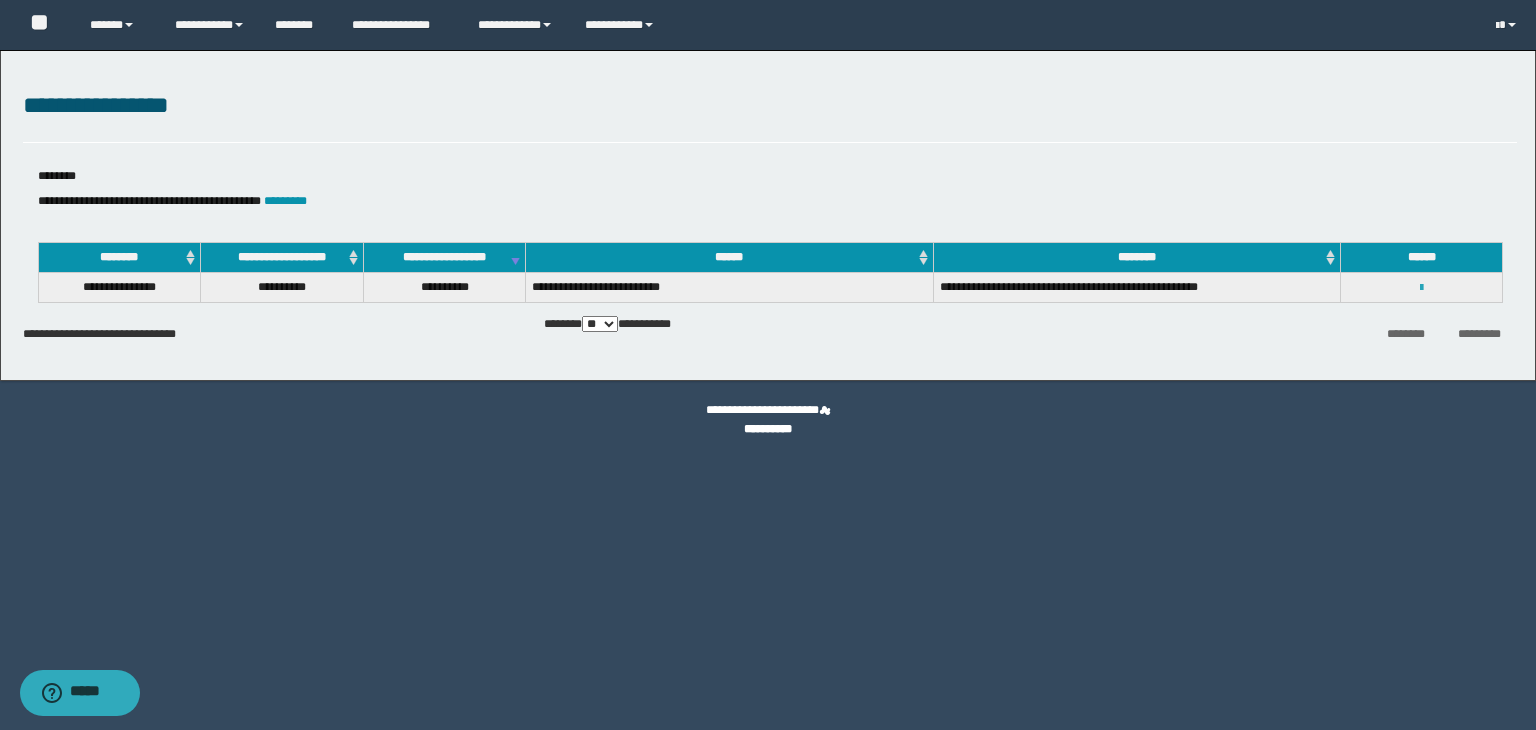 click at bounding box center [1421, 288] 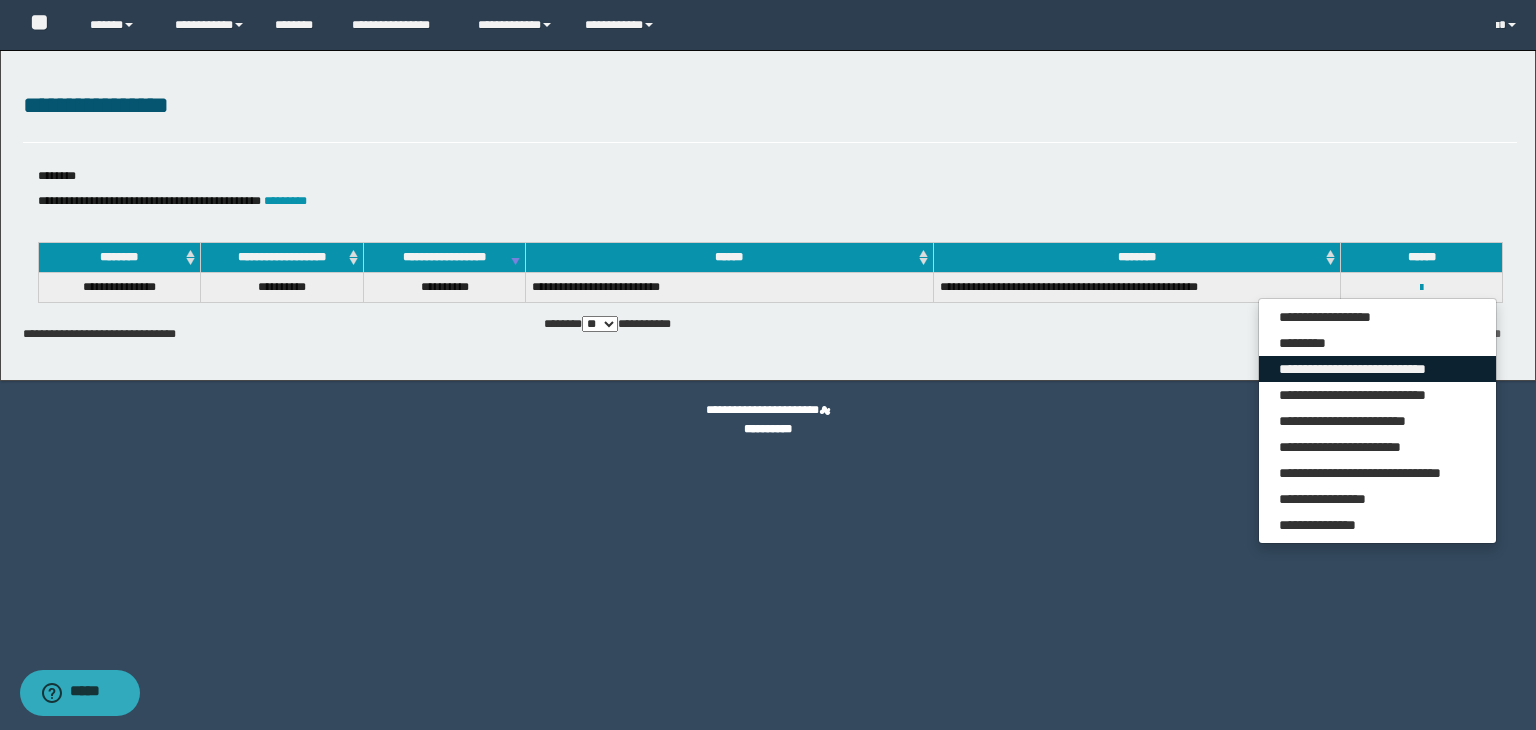 click on "**********" at bounding box center [1377, 369] 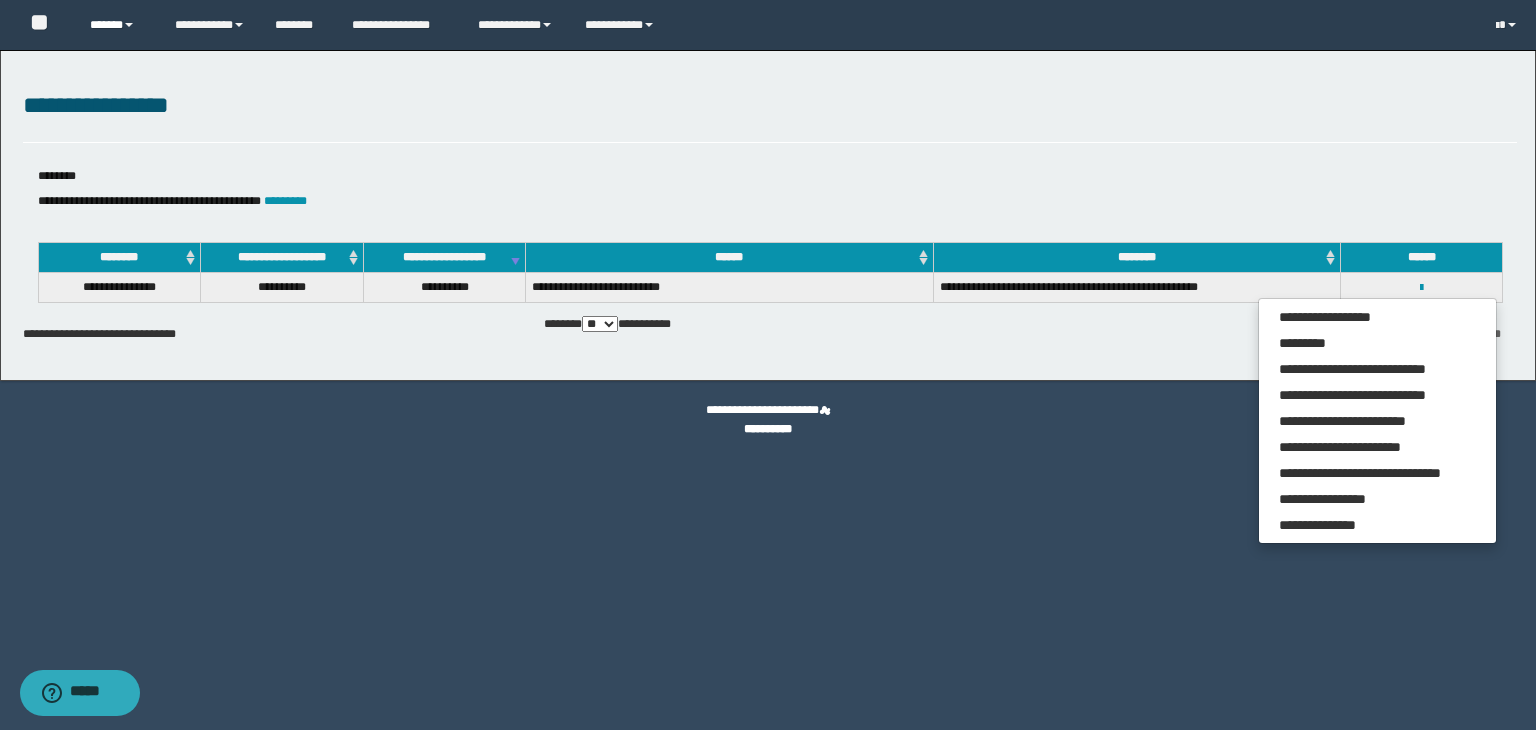 click on "******" at bounding box center (117, 25) 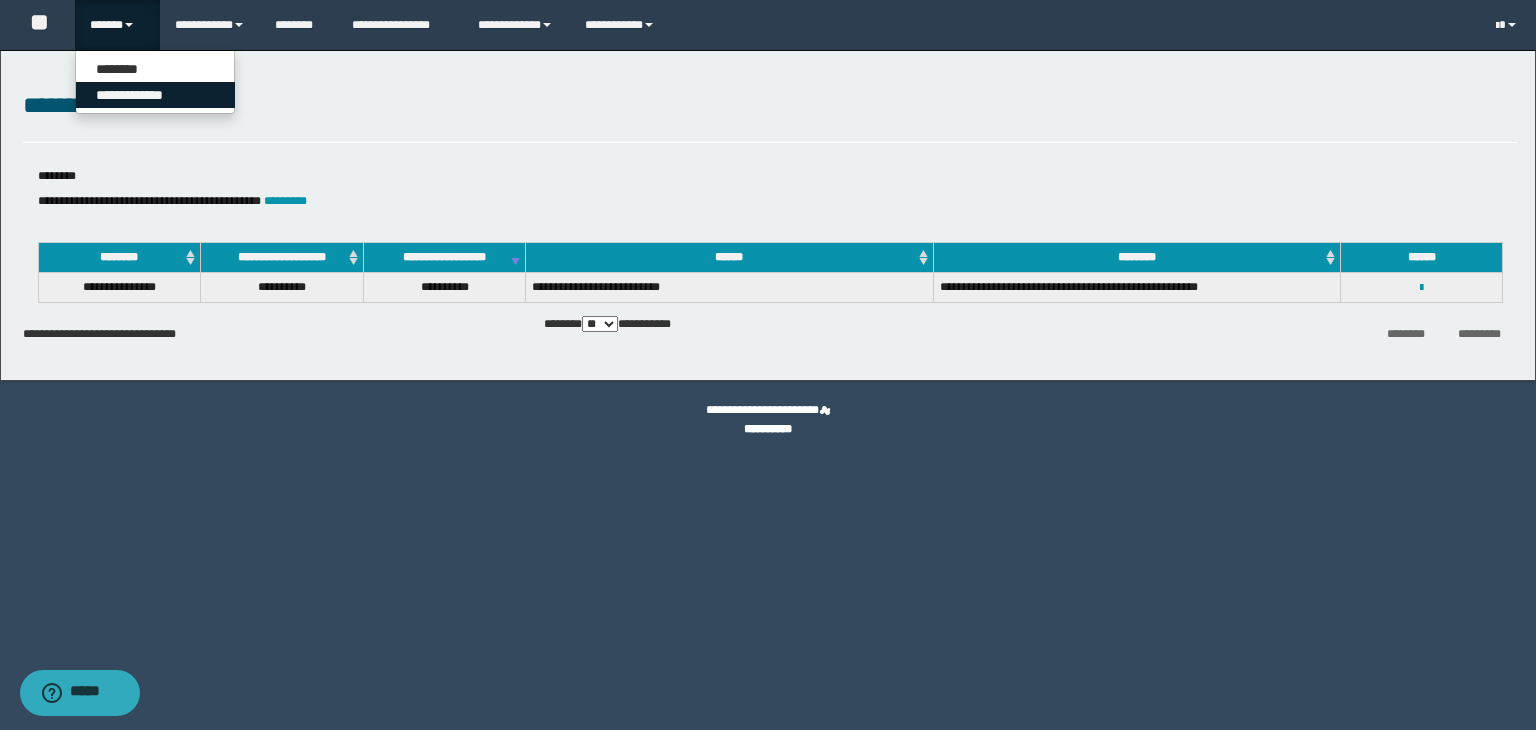 click on "**********" at bounding box center (155, 95) 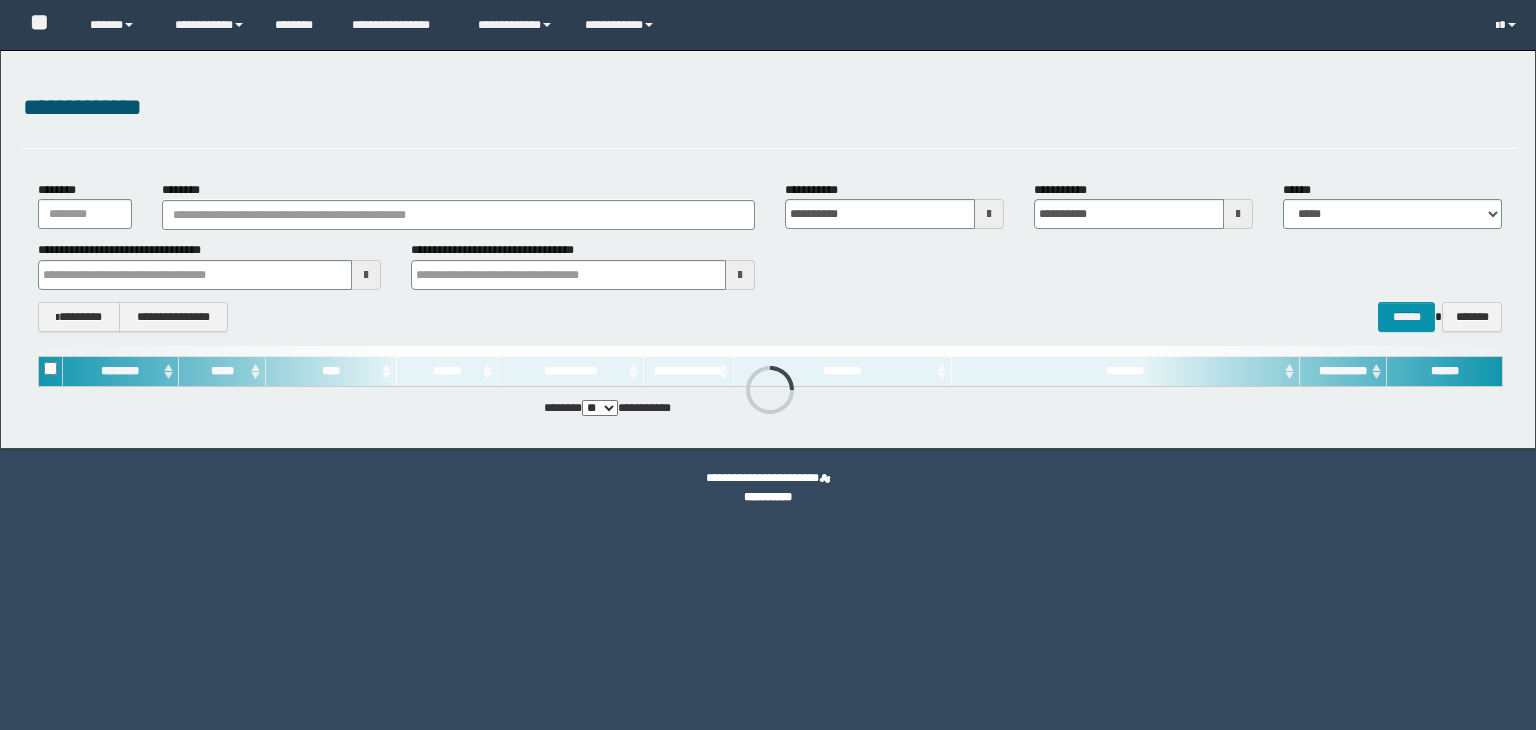 scroll, scrollTop: 0, scrollLeft: 0, axis: both 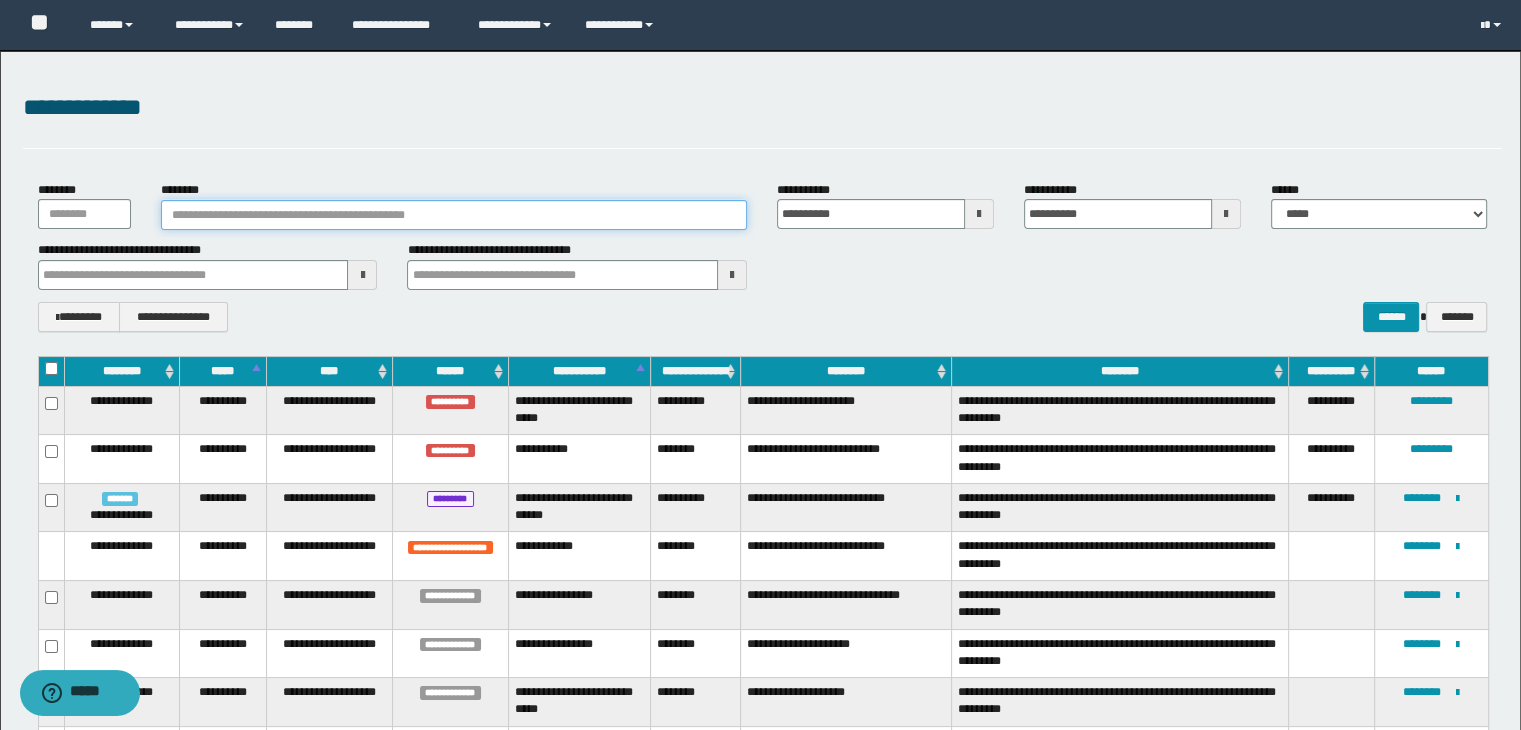 click on "********" at bounding box center (454, 215) 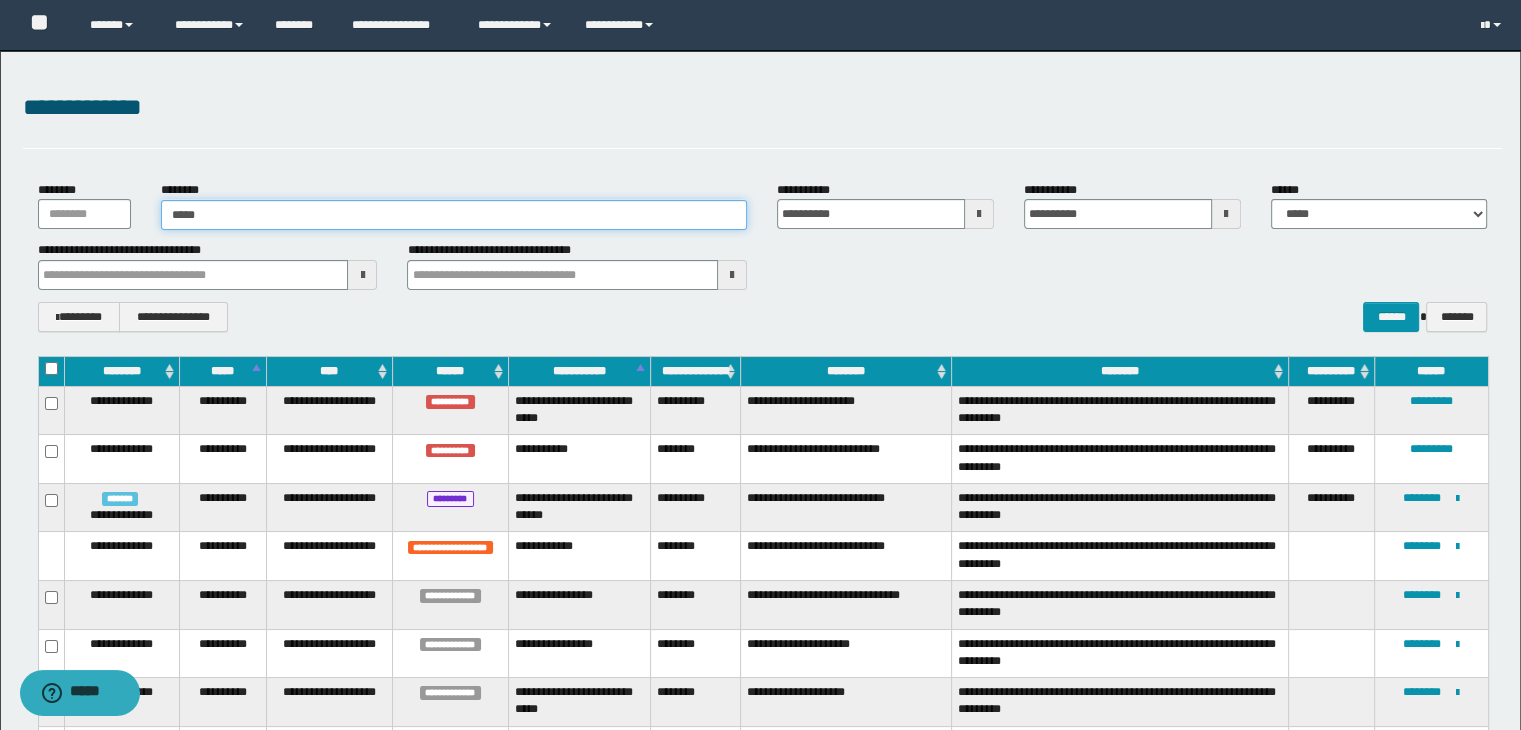 type on "******" 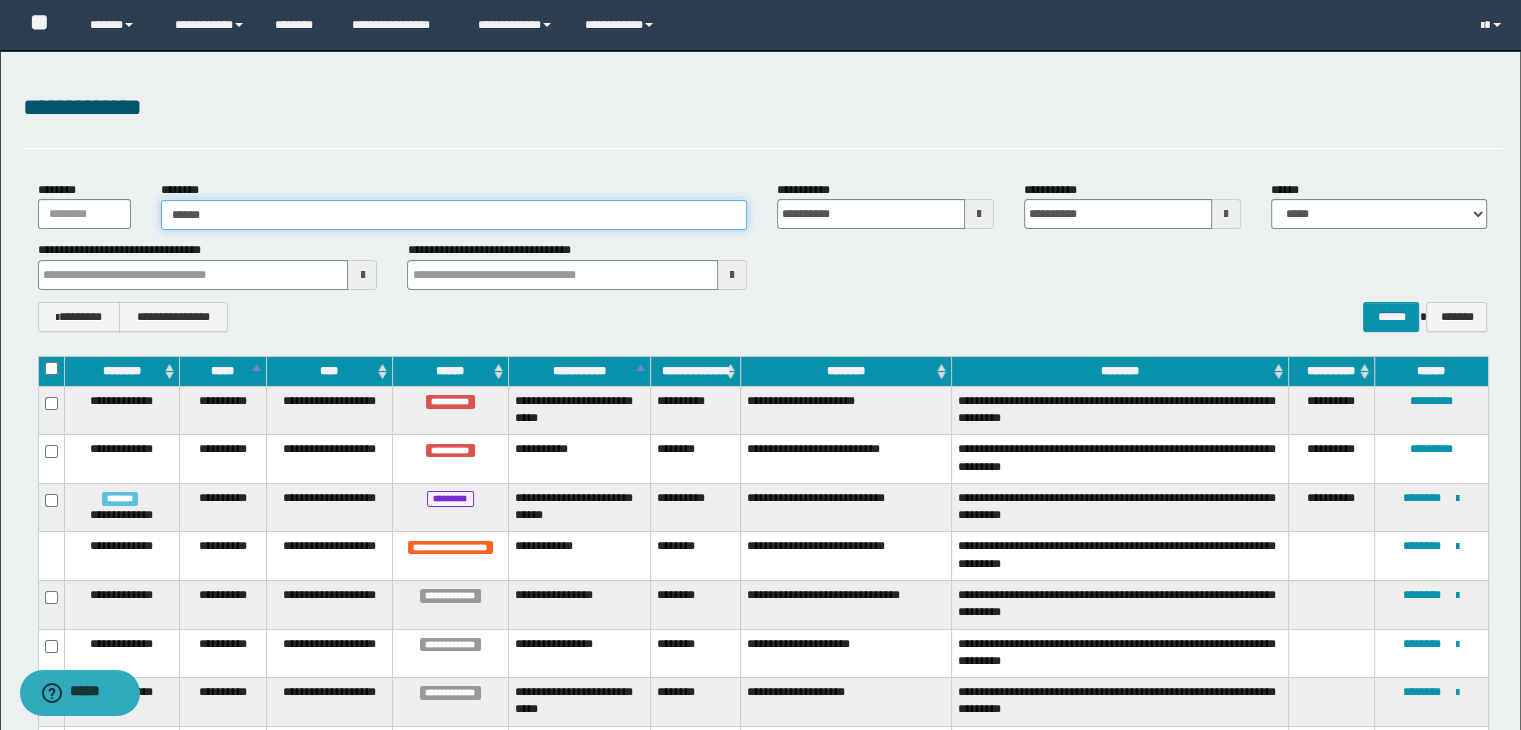 type on "******" 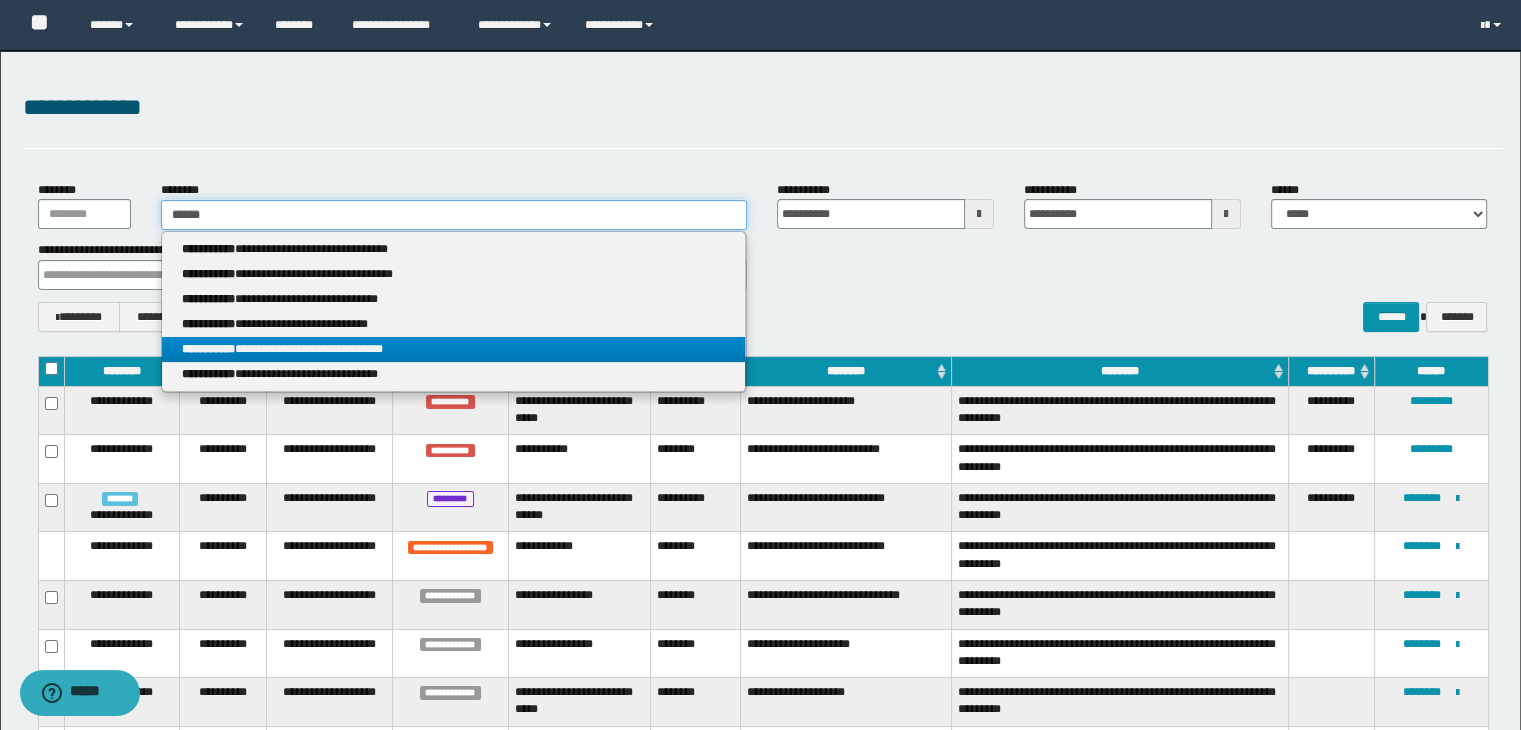 type on "******" 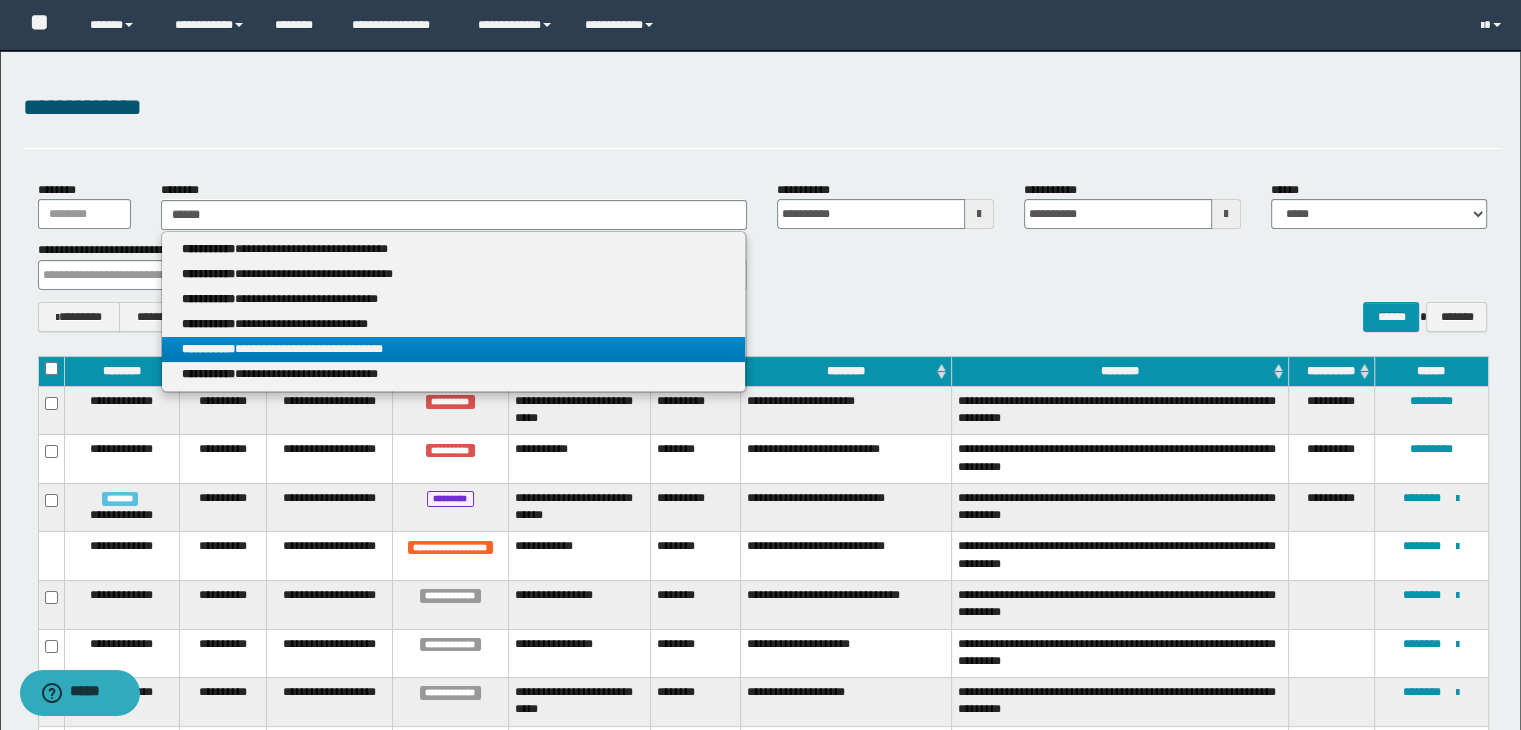 click on "**********" at bounding box center (454, 349) 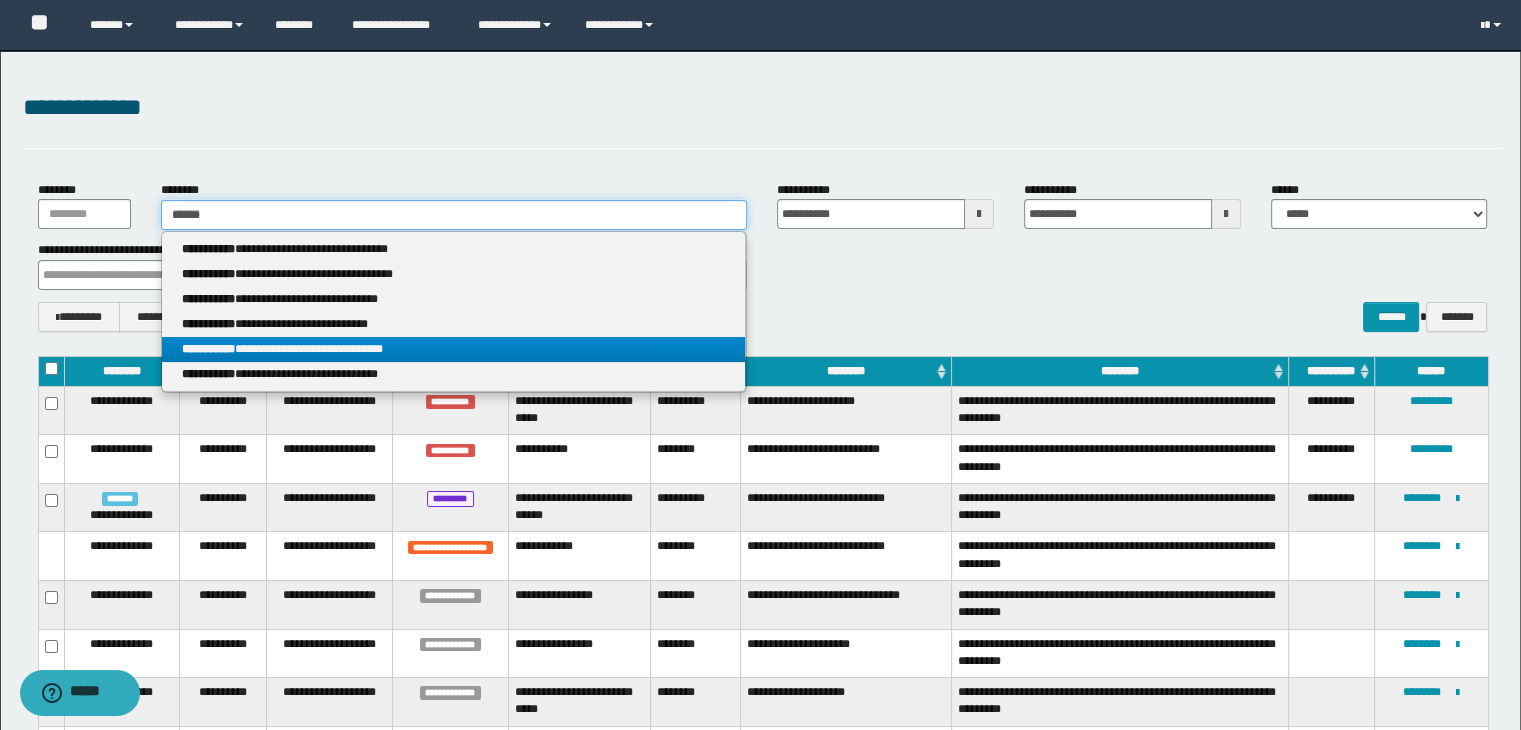 type 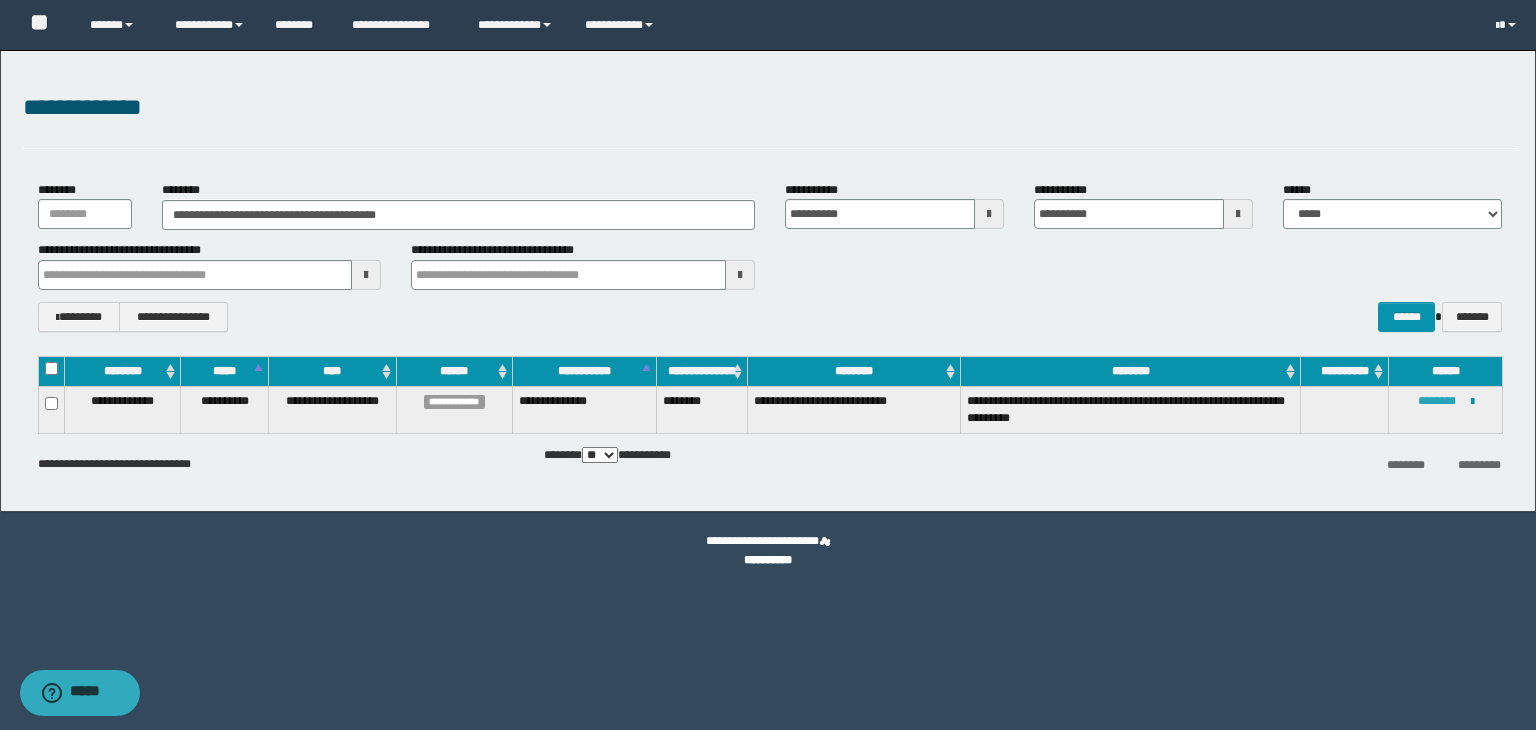click on "********" at bounding box center (1437, 401) 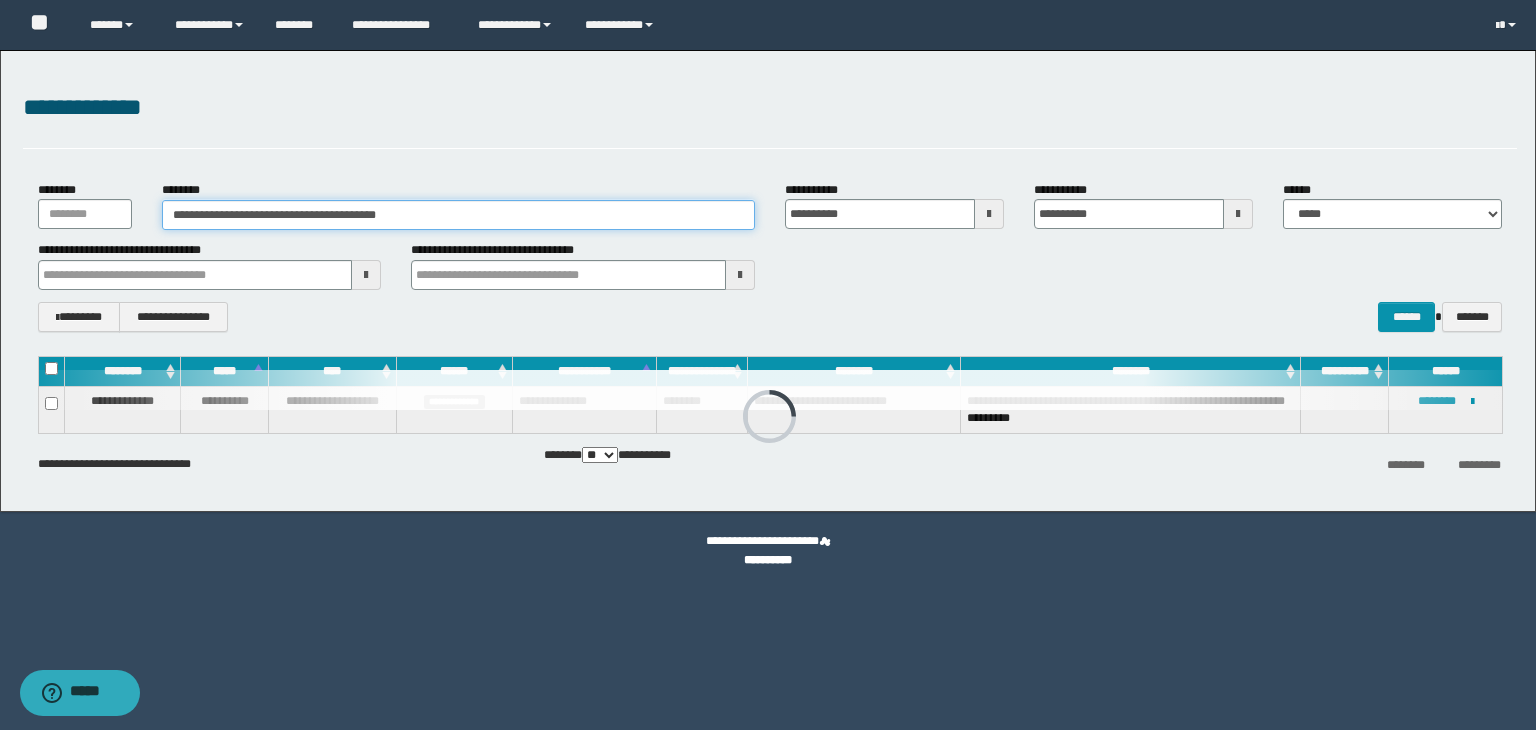 click on "**********" at bounding box center [458, 215] 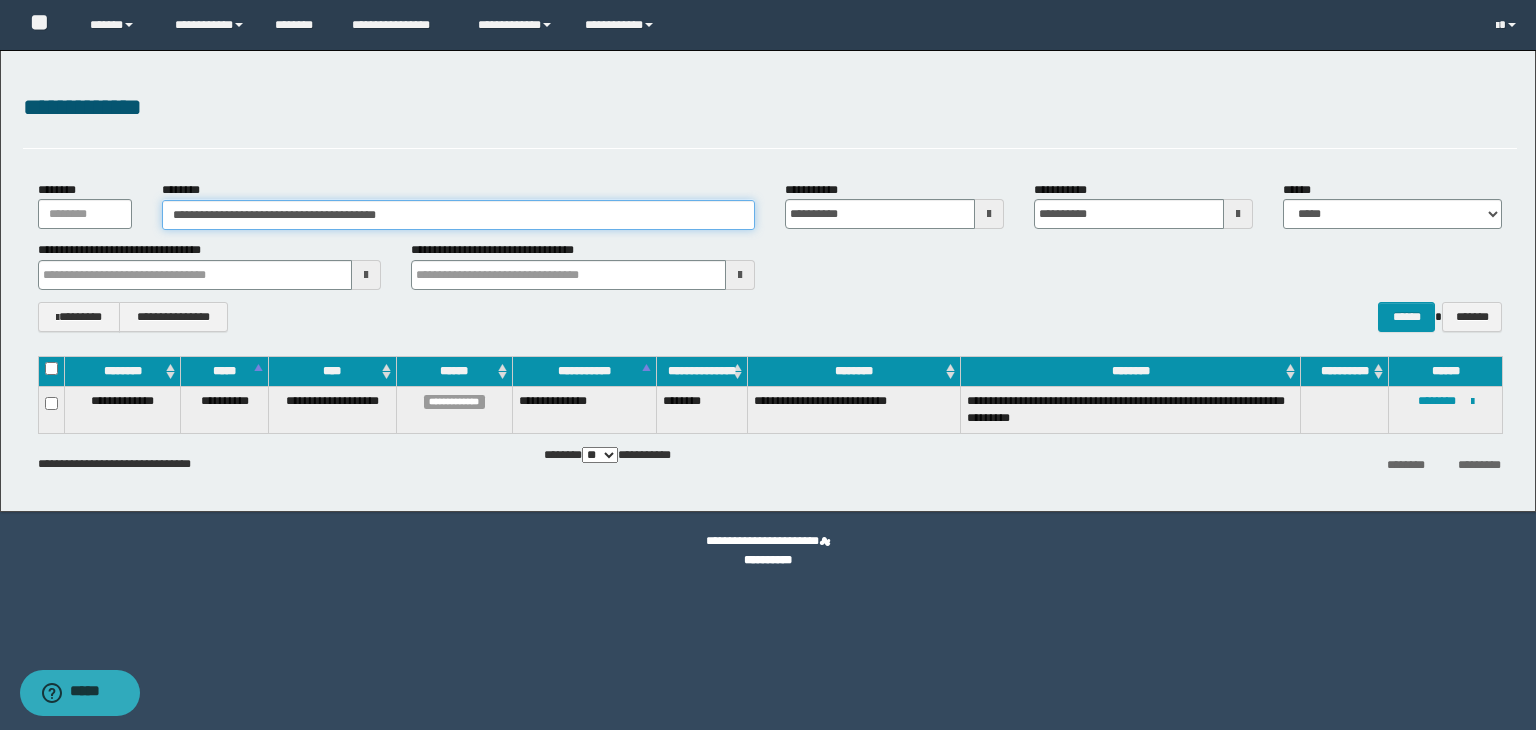 drag, startPoint x: 481, startPoint y: 207, endPoint x: 142, endPoint y: 199, distance: 339.0944 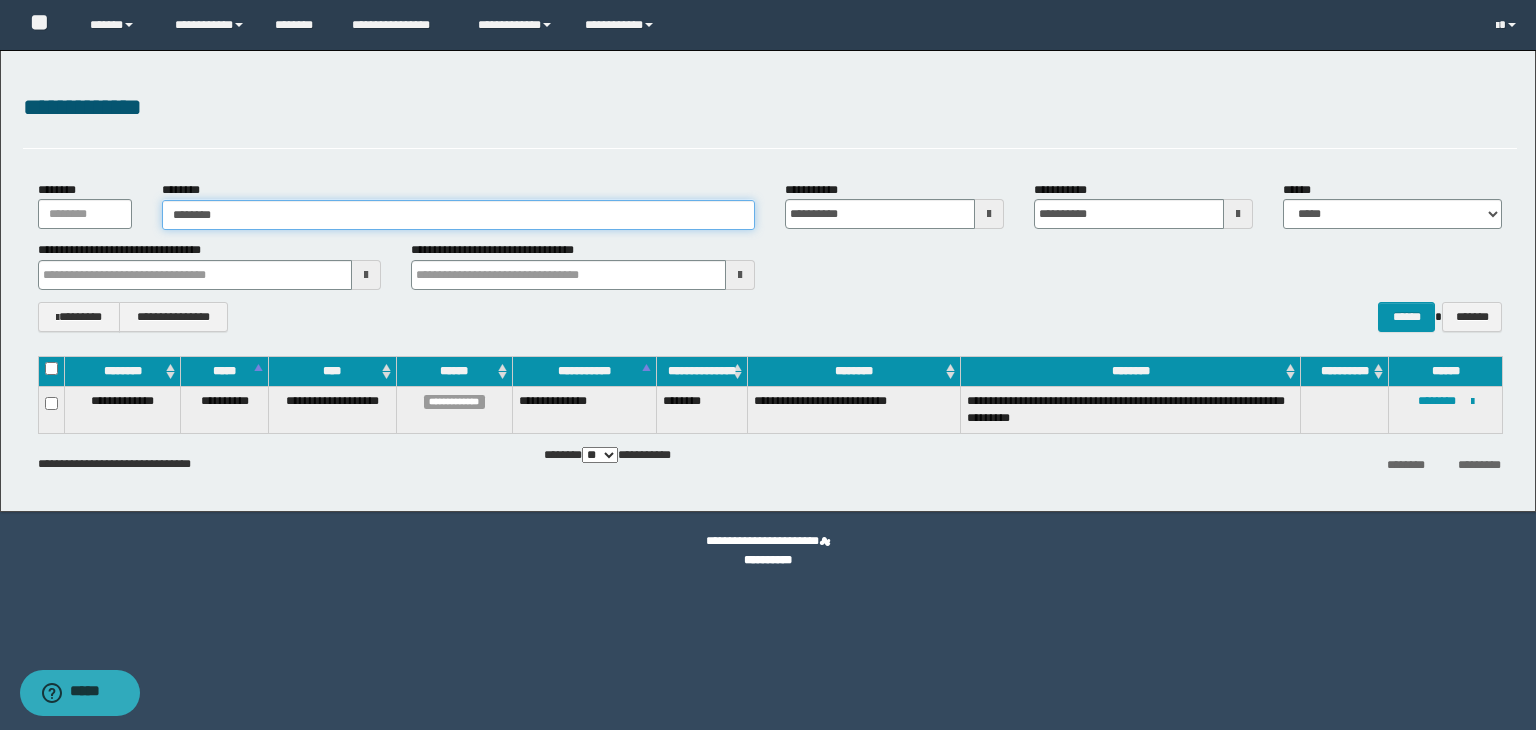 type on "********" 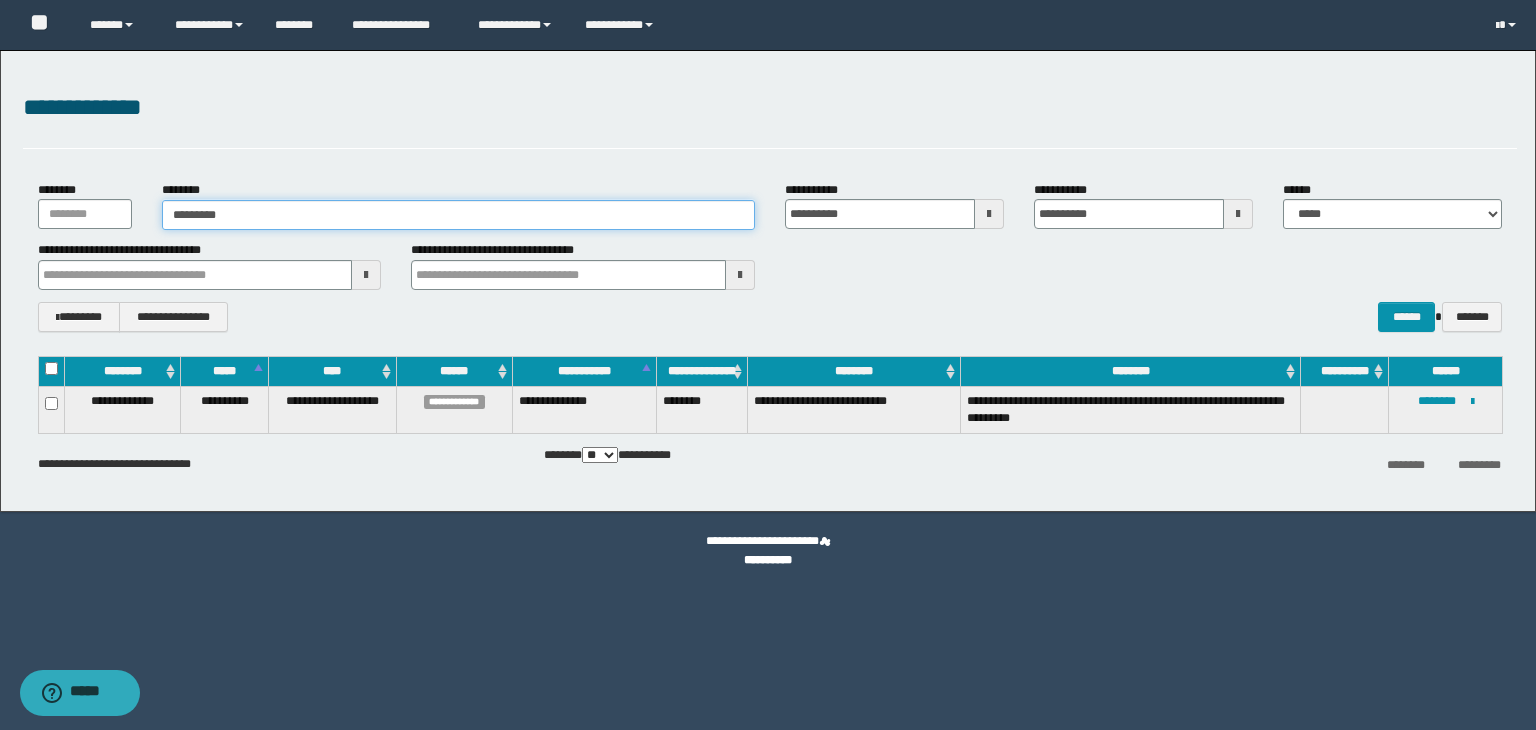 type on "********" 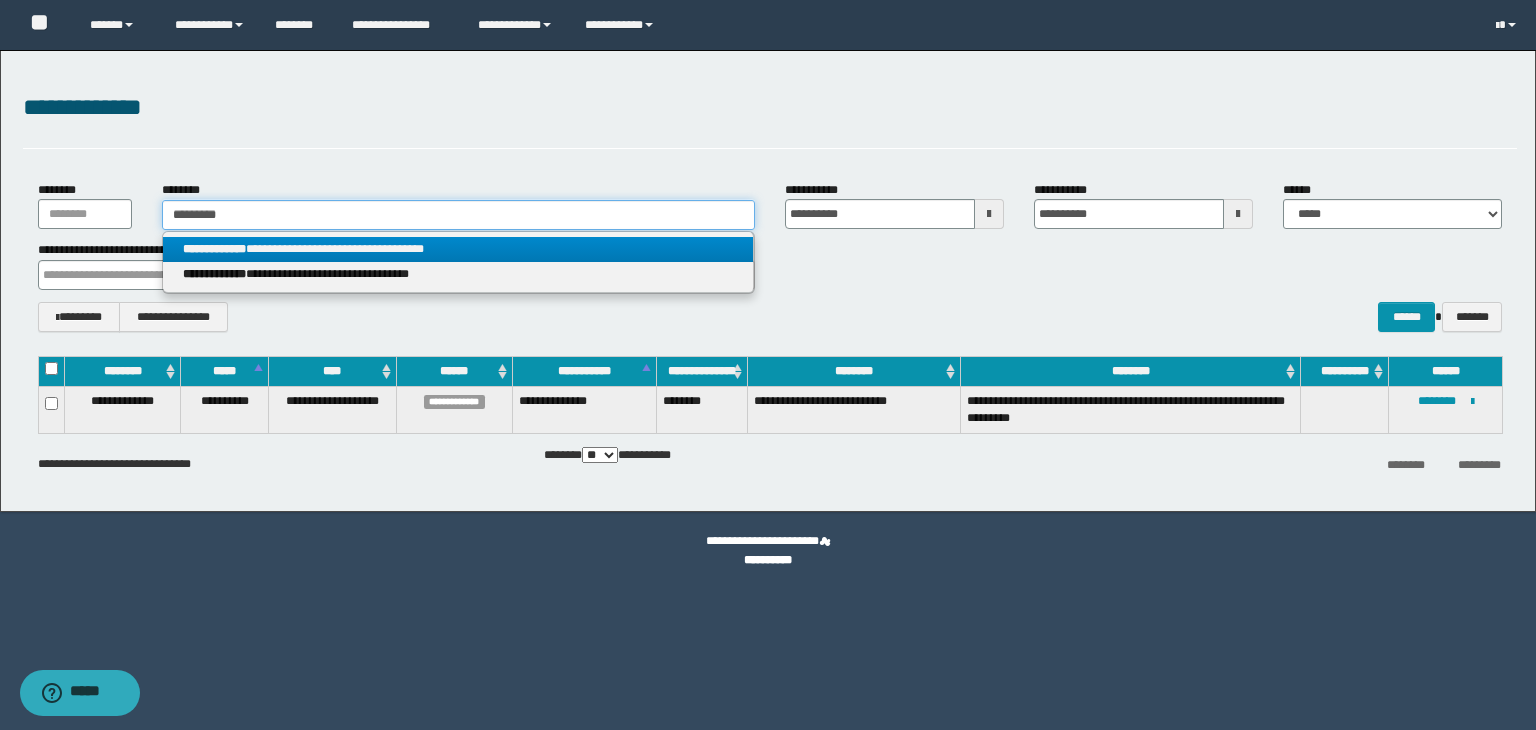 type on "********" 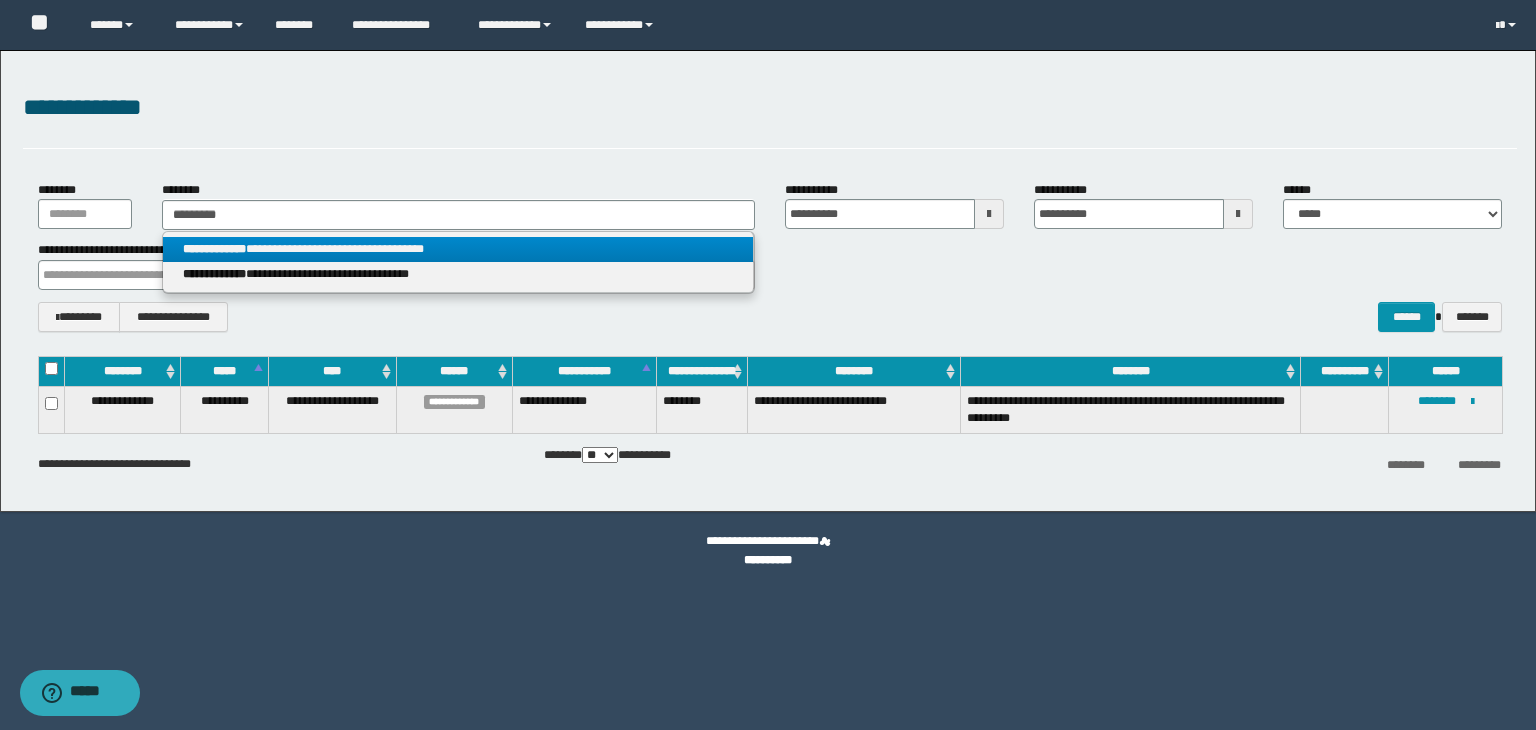 click on "**********" at bounding box center (458, 249) 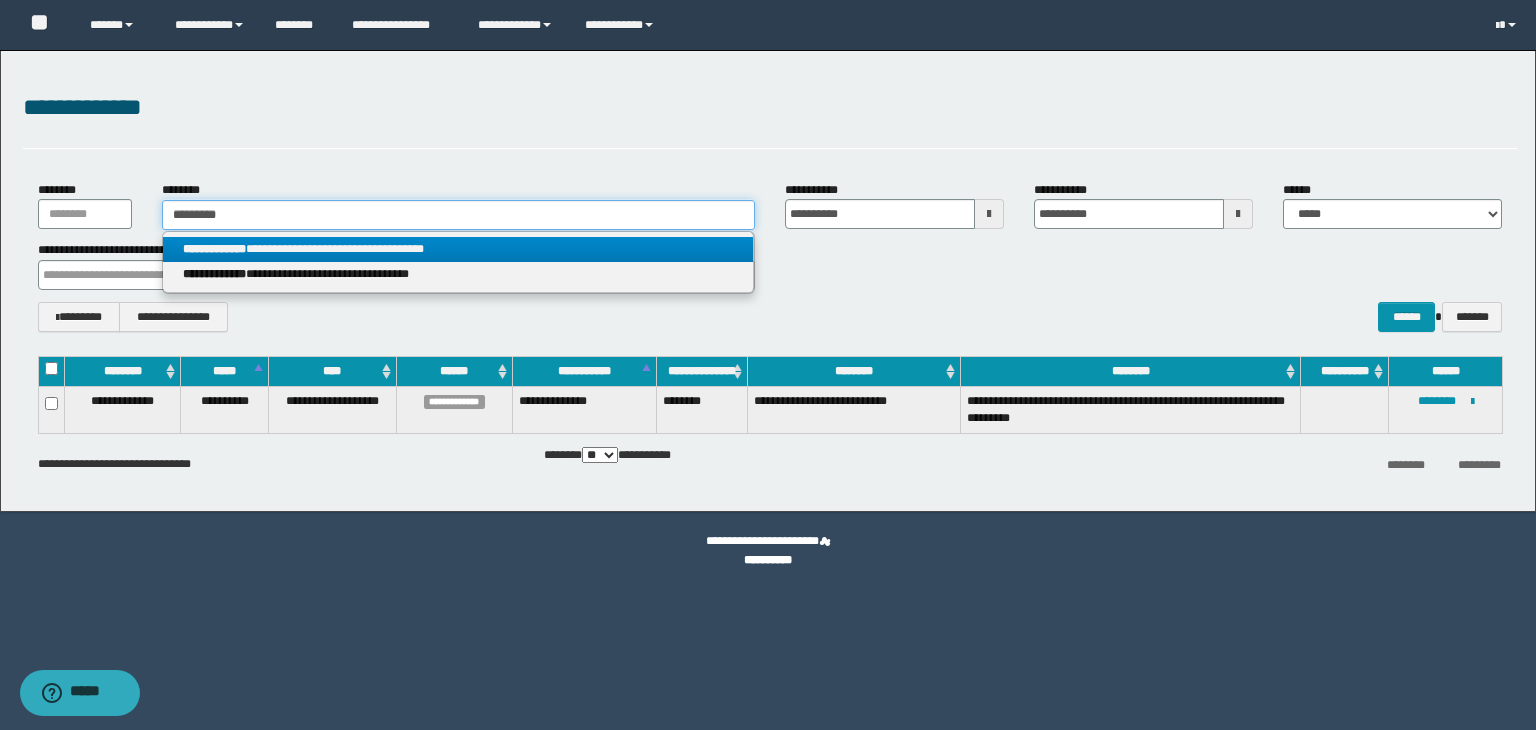type 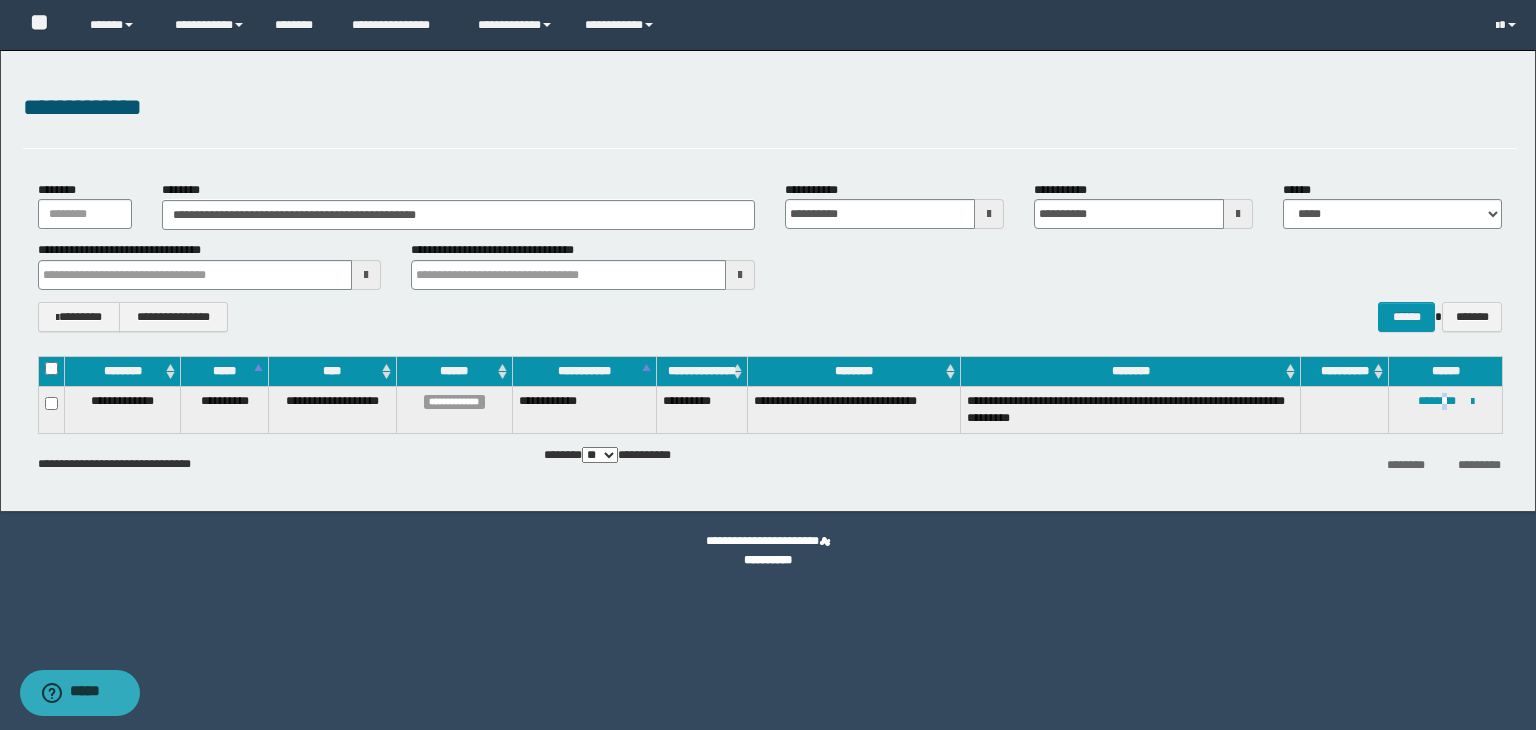 click on "**********" at bounding box center (1445, 409) 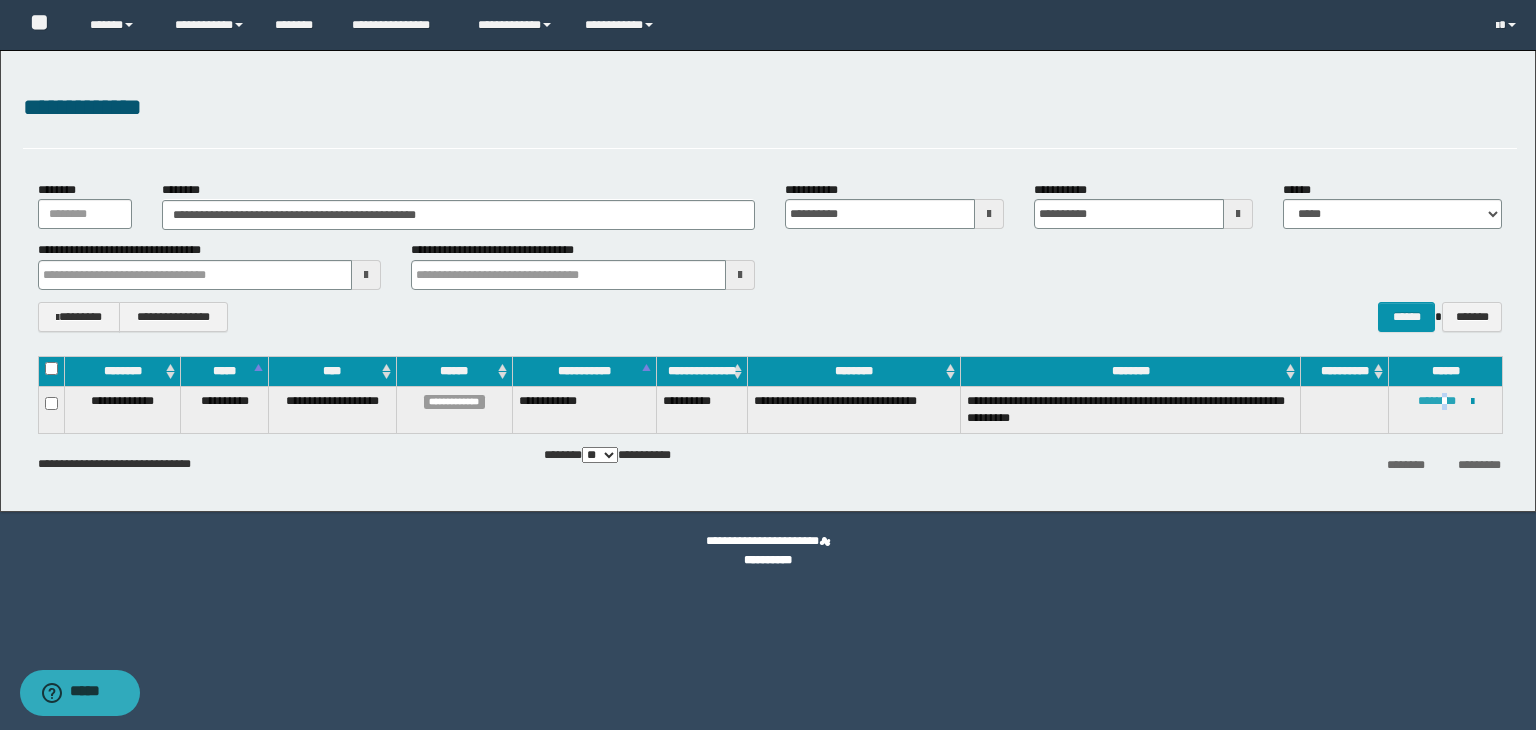 click on "********" at bounding box center [1437, 401] 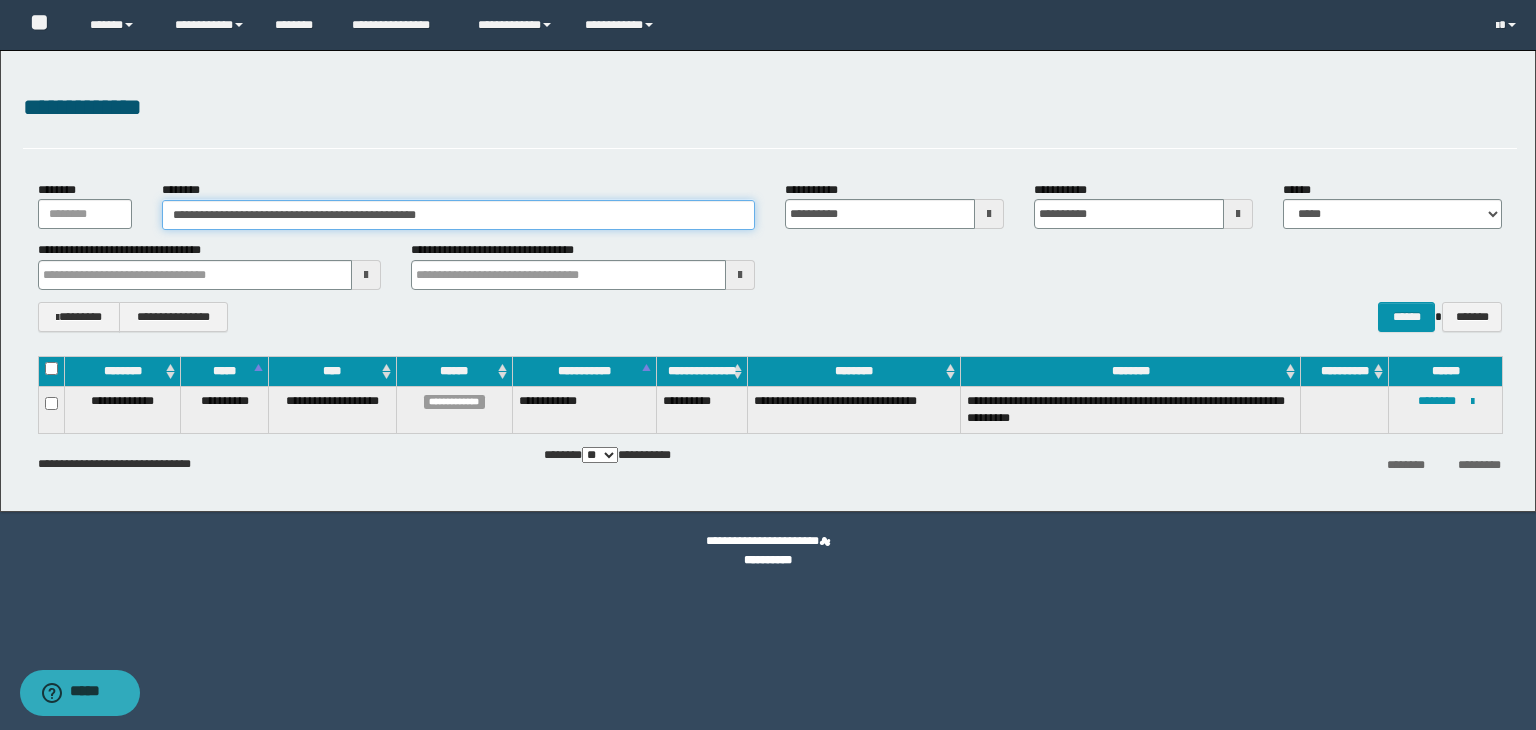 drag, startPoint x: 535, startPoint y: 216, endPoint x: 160, endPoint y: 230, distance: 375.26123 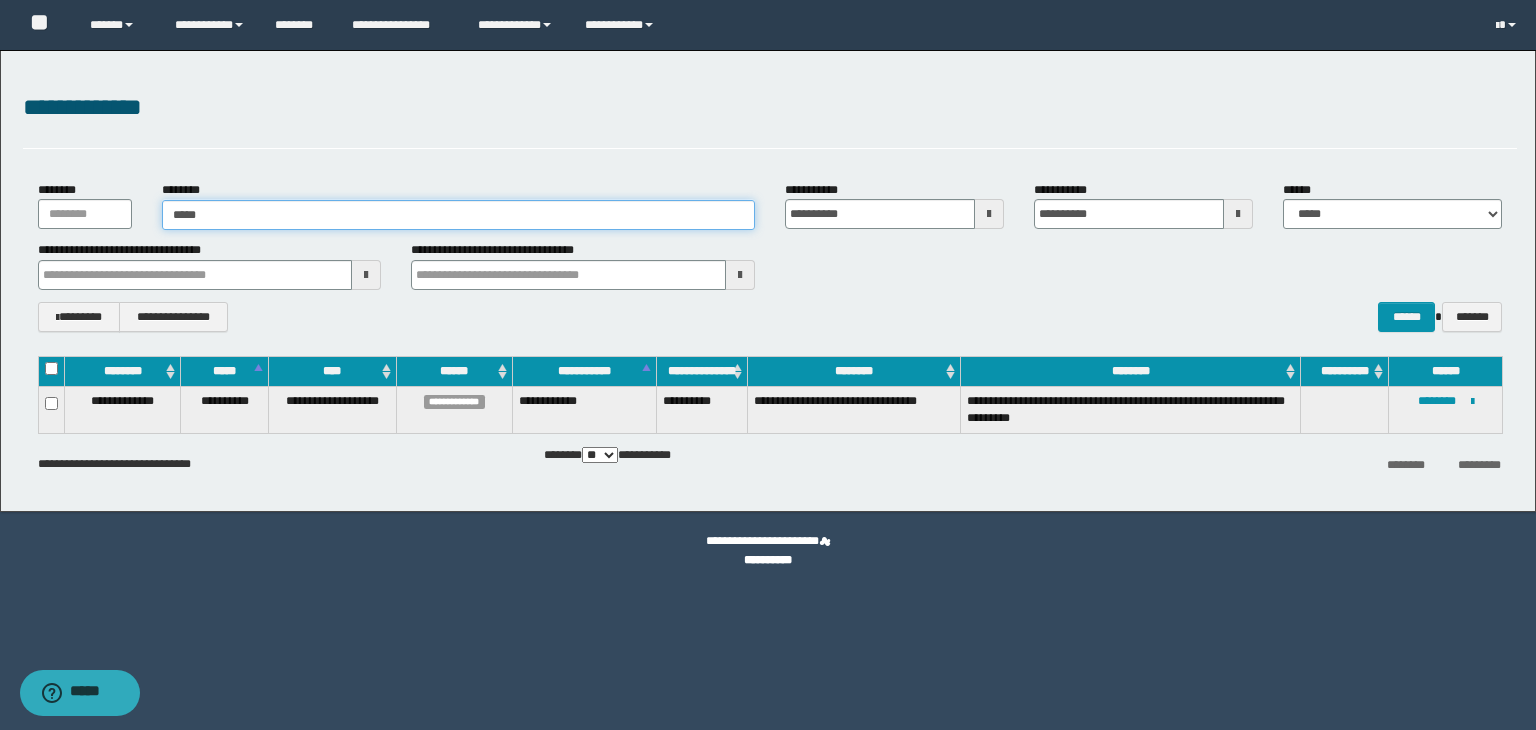 type on "*****" 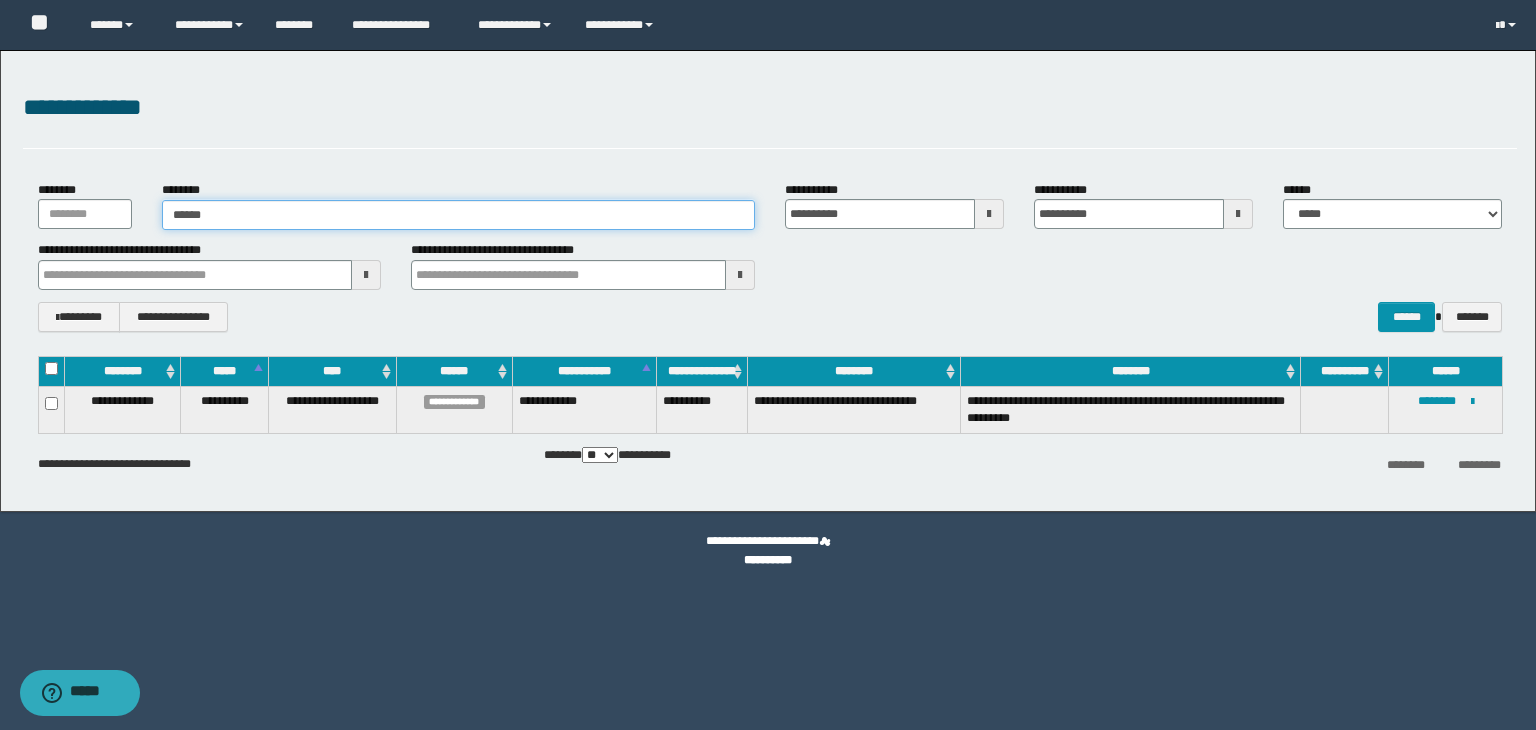 type on "*****" 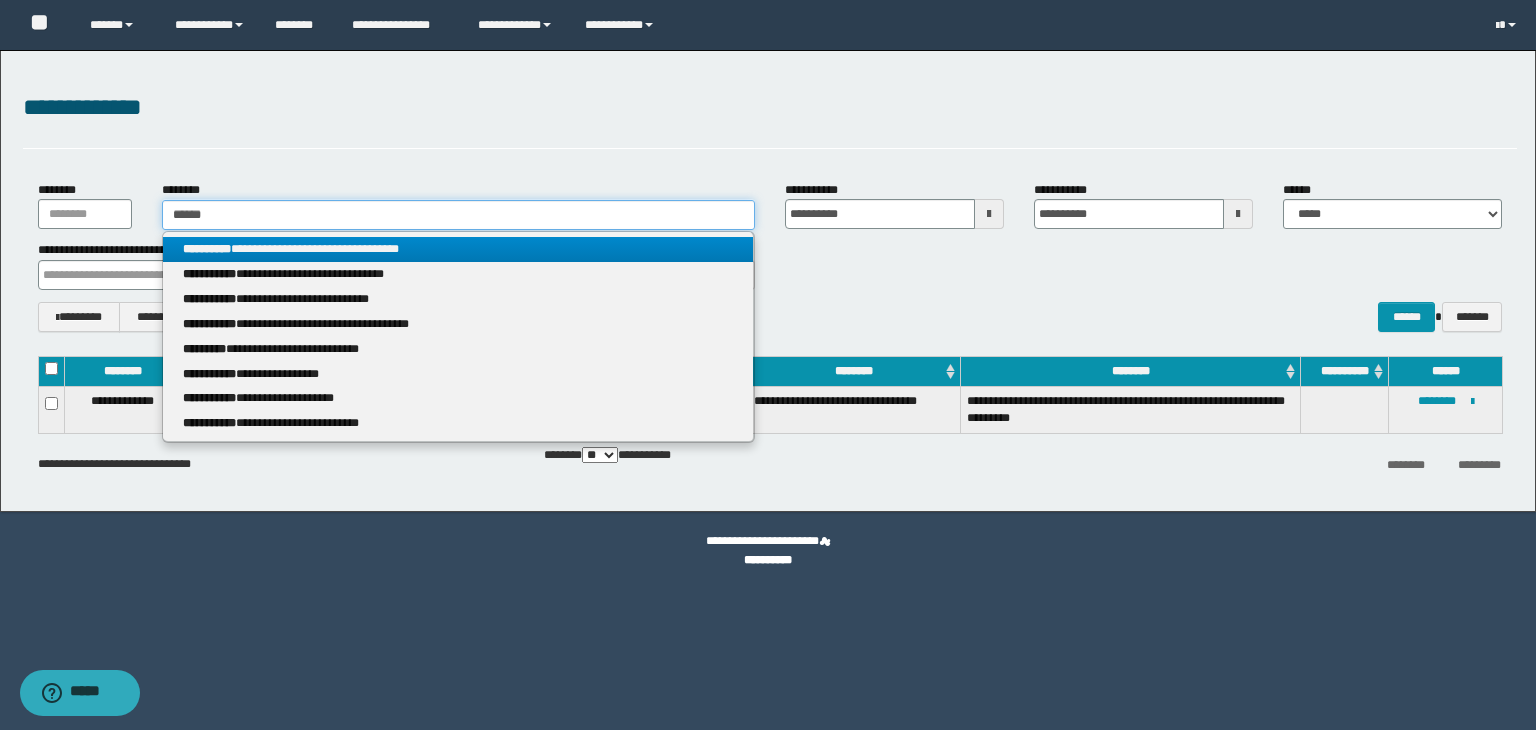 type on "*****" 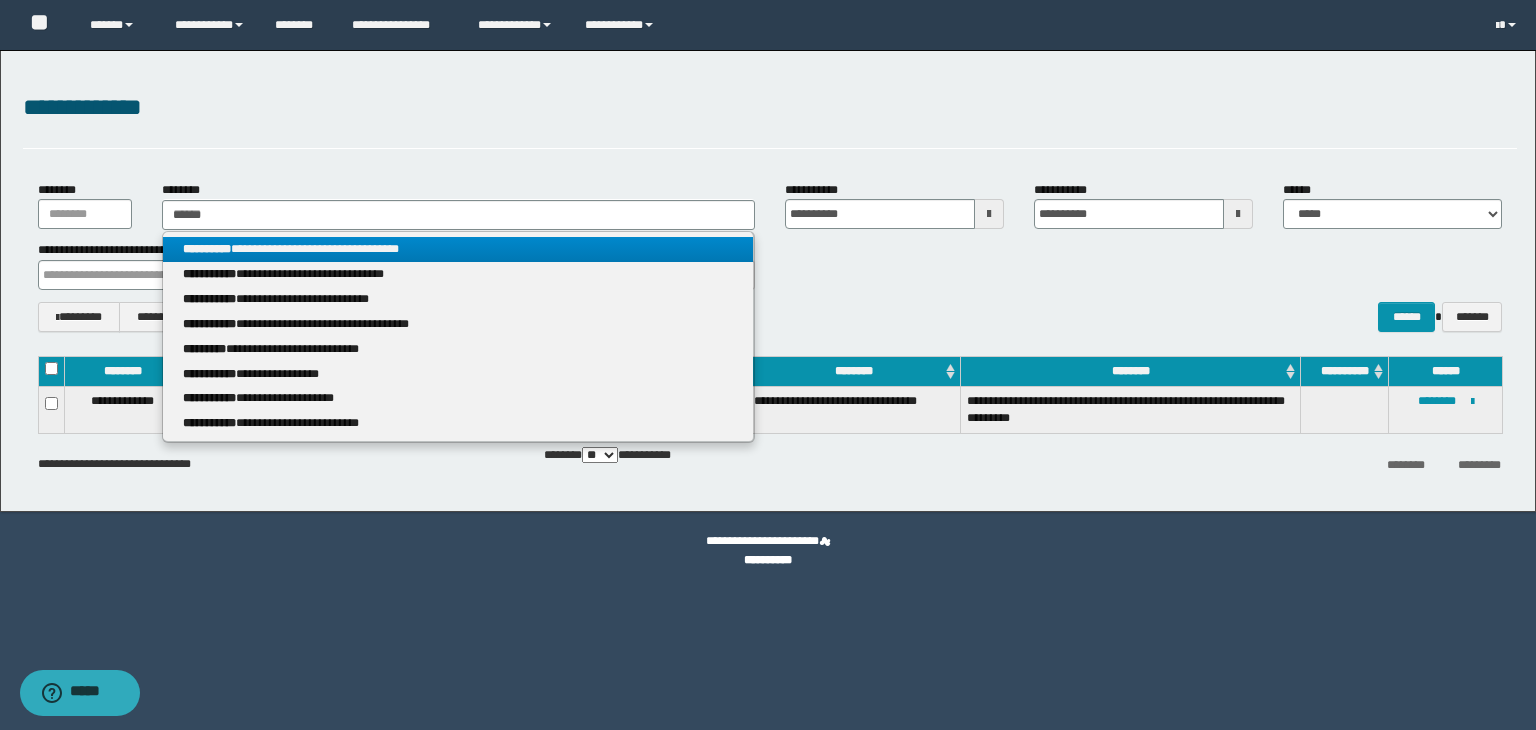 click on "**********" at bounding box center (458, 249) 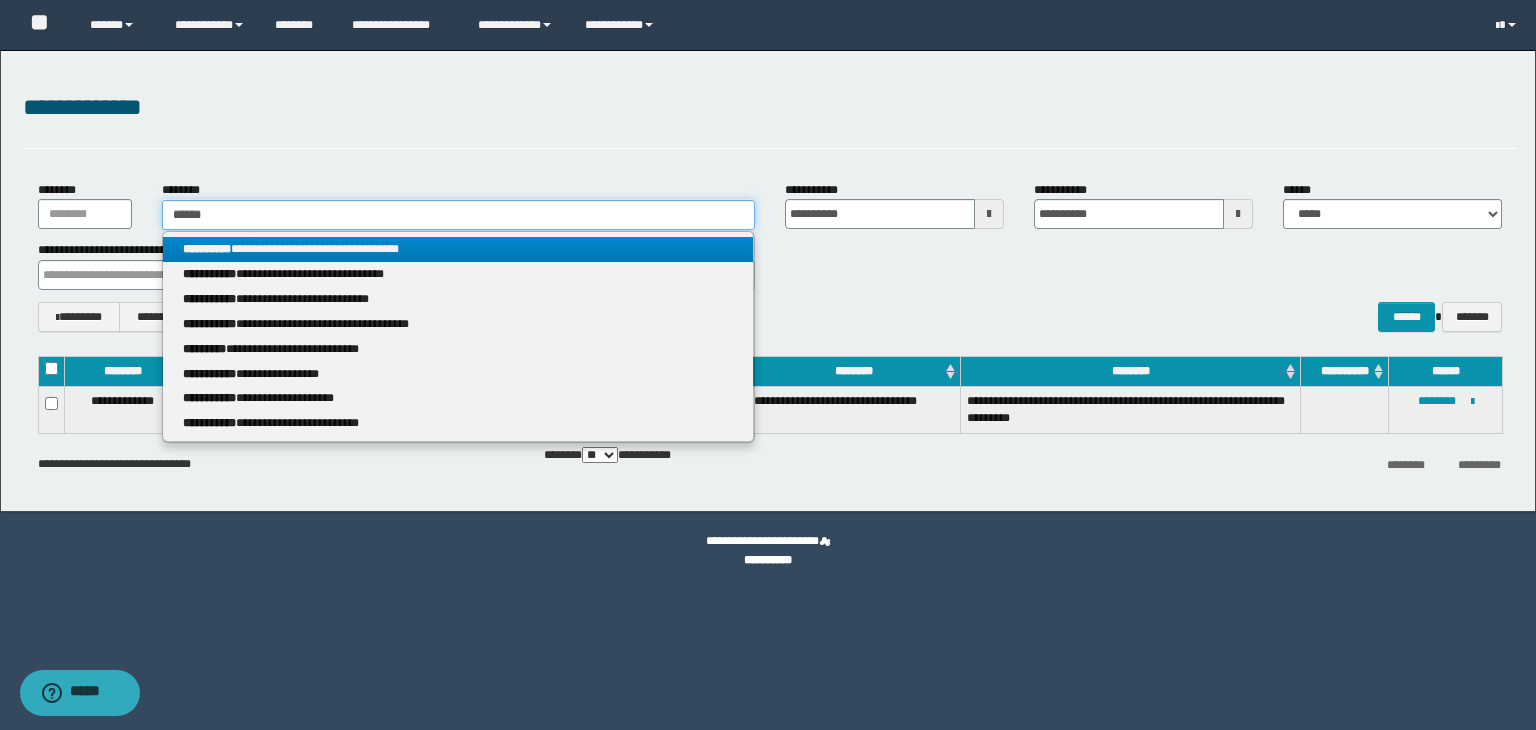 type 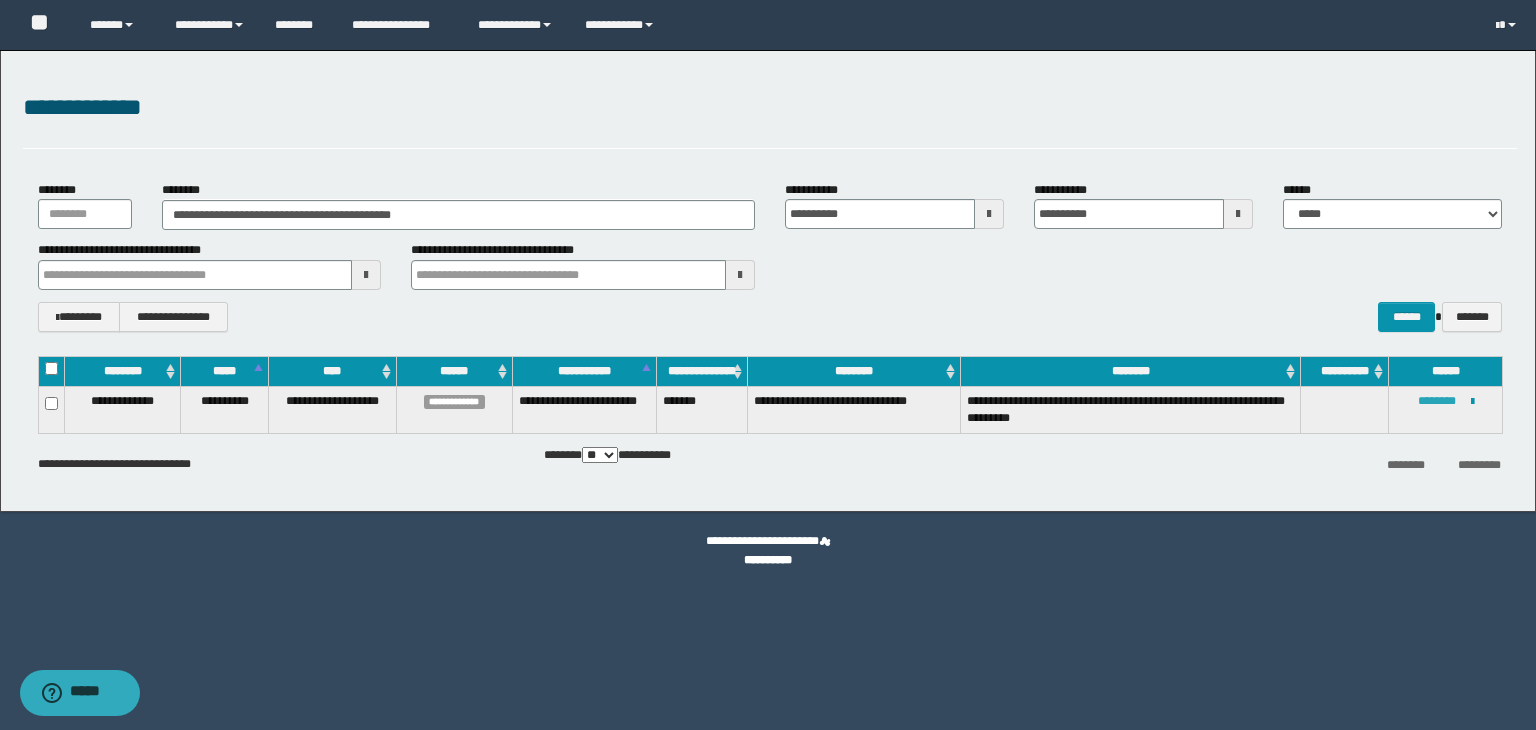 click on "********" at bounding box center (1437, 401) 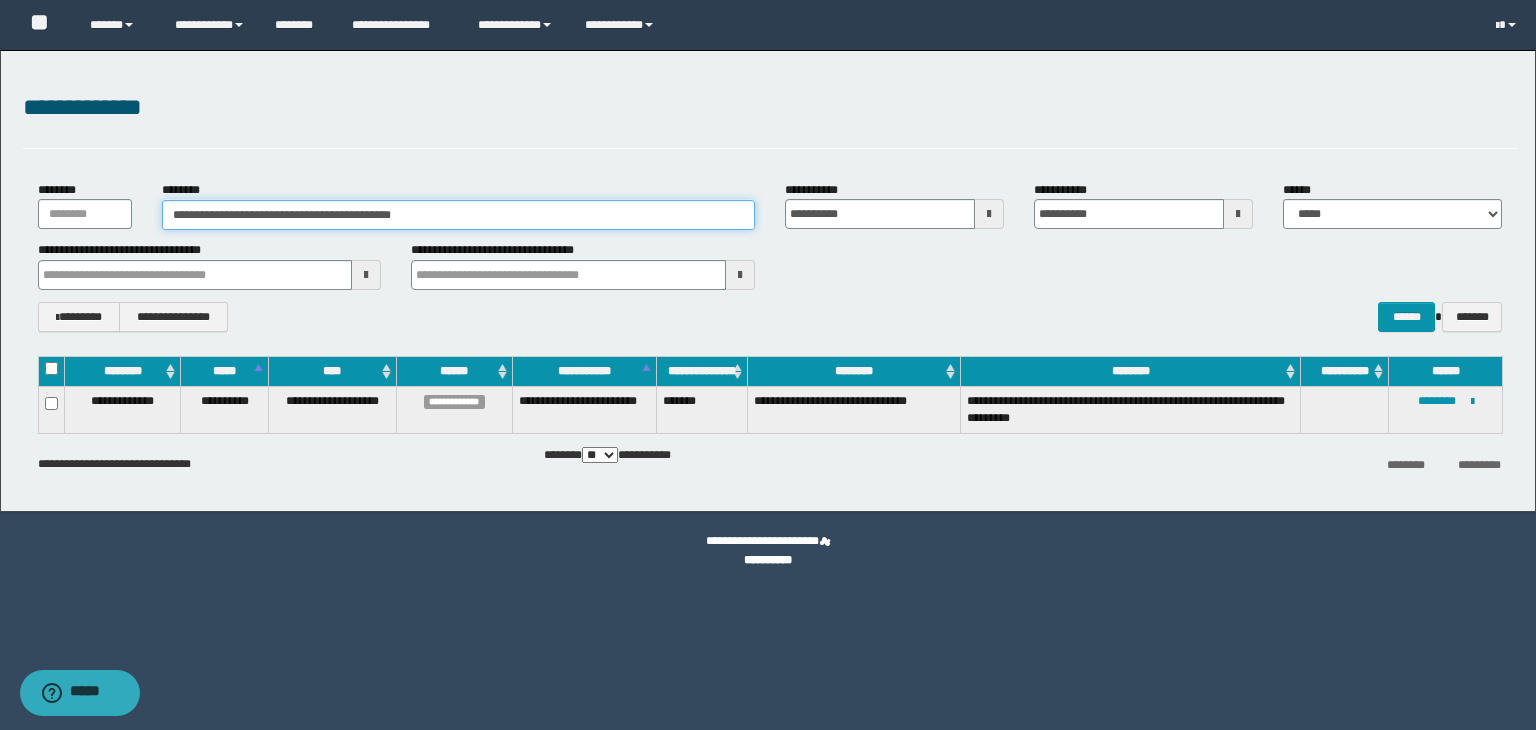 drag, startPoint x: 479, startPoint y: 203, endPoint x: 76, endPoint y: 232, distance: 404.04208 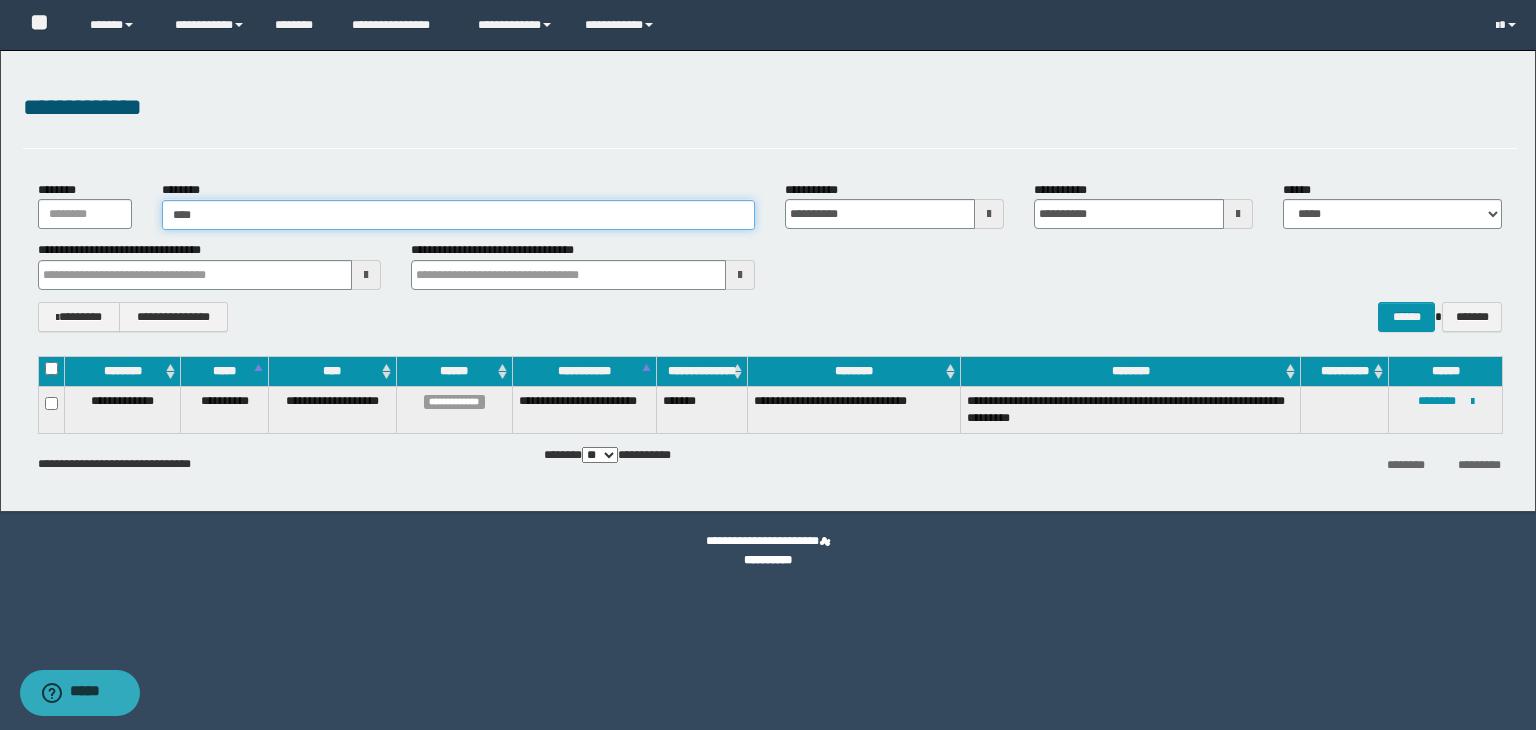 type on "*****" 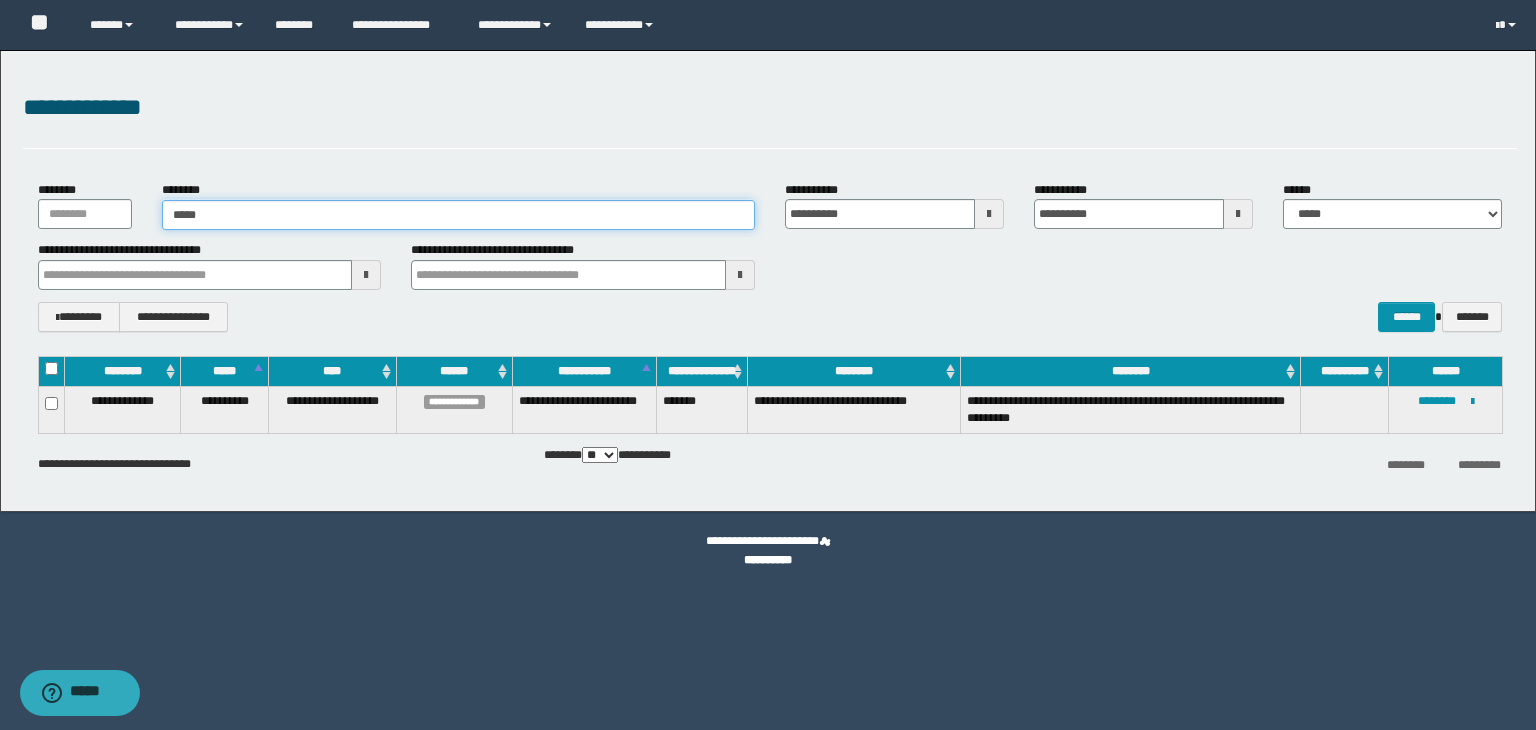 type on "*****" 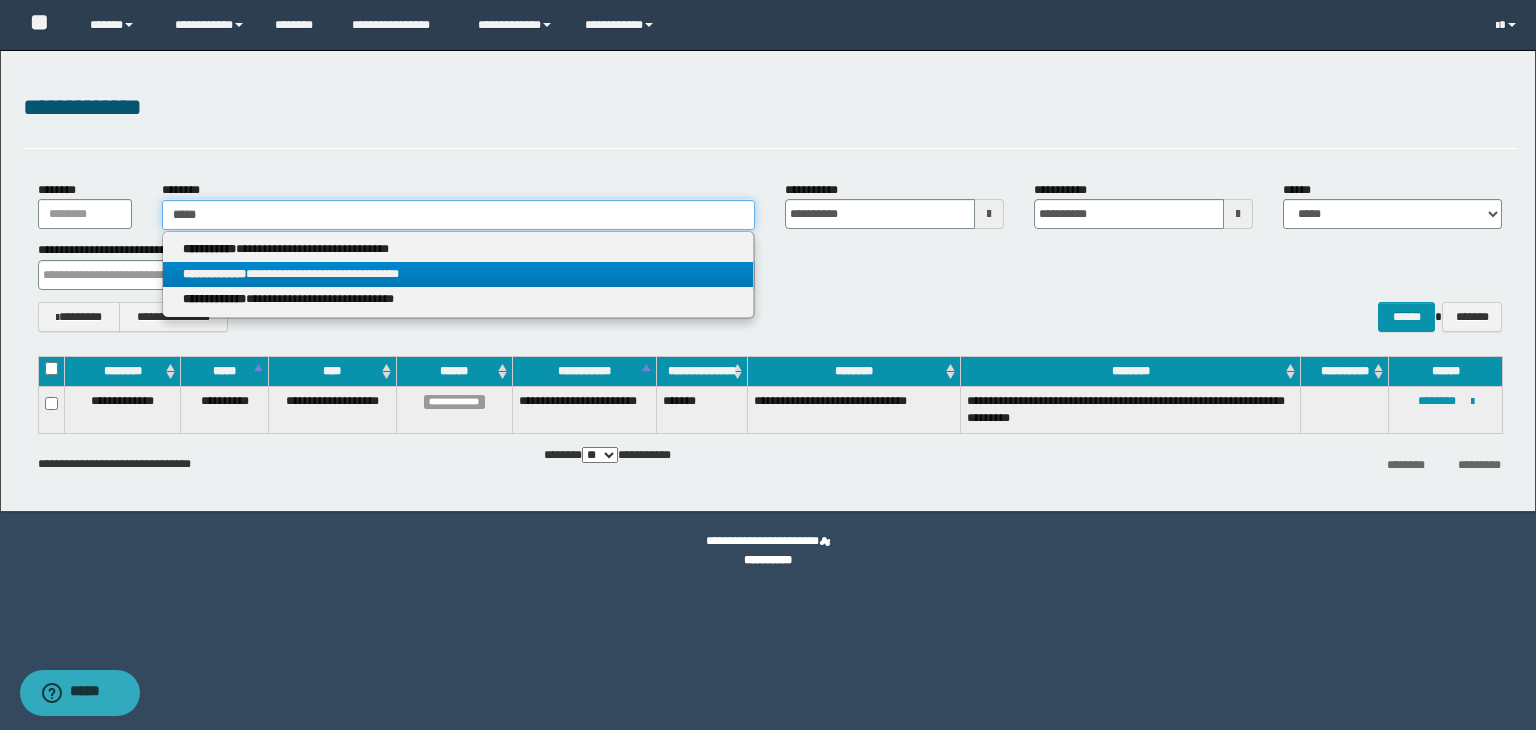type on "*****" 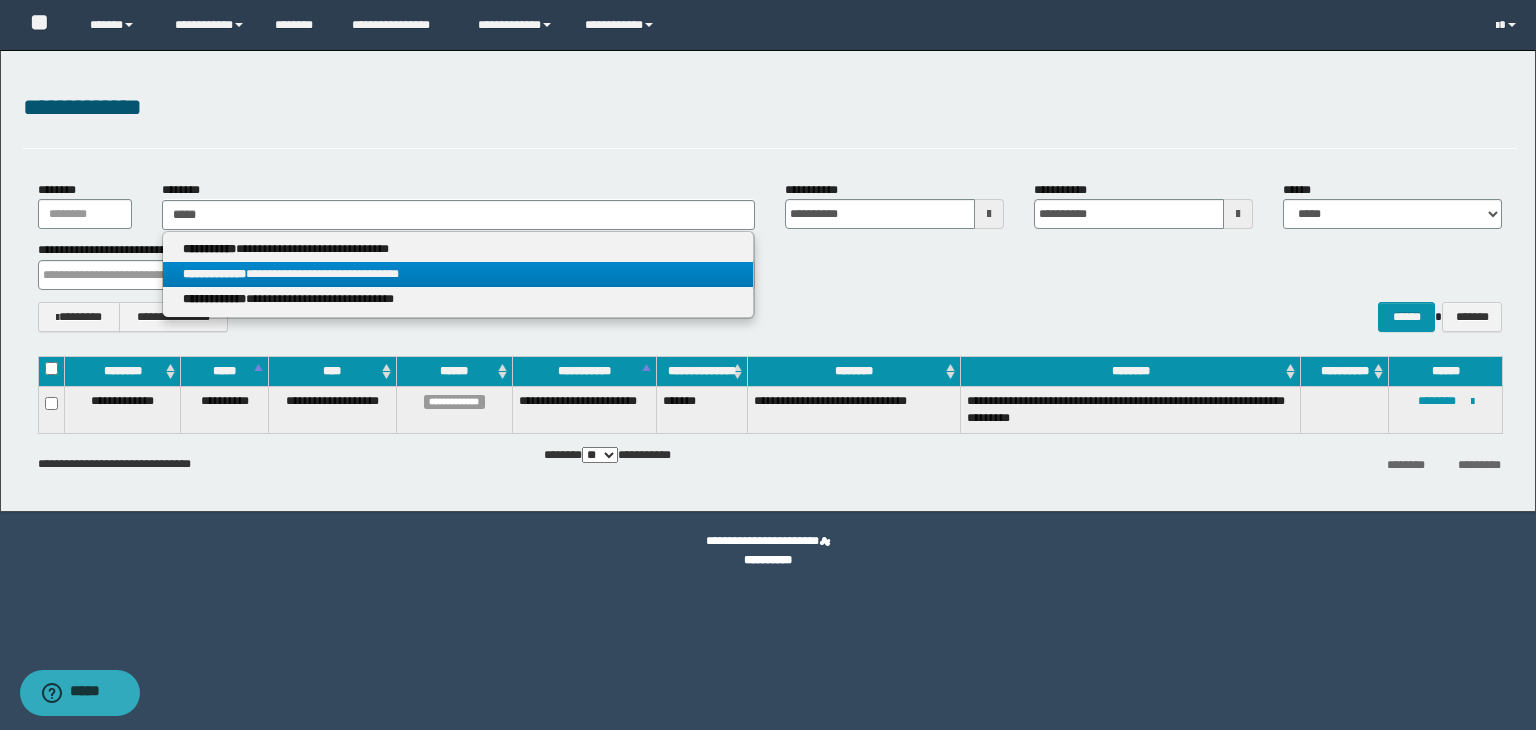 click on "**********" at bounding box center [458, 274] 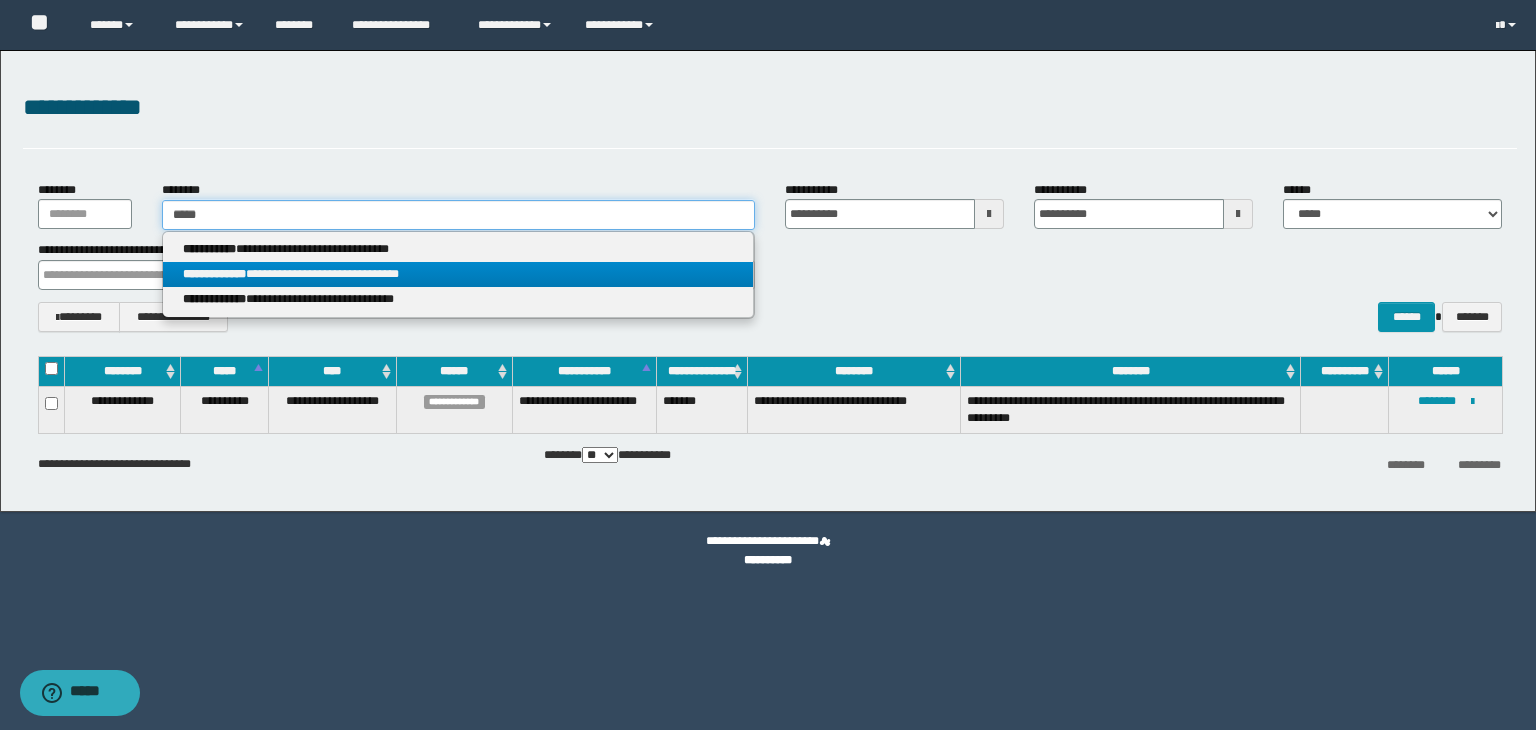 type 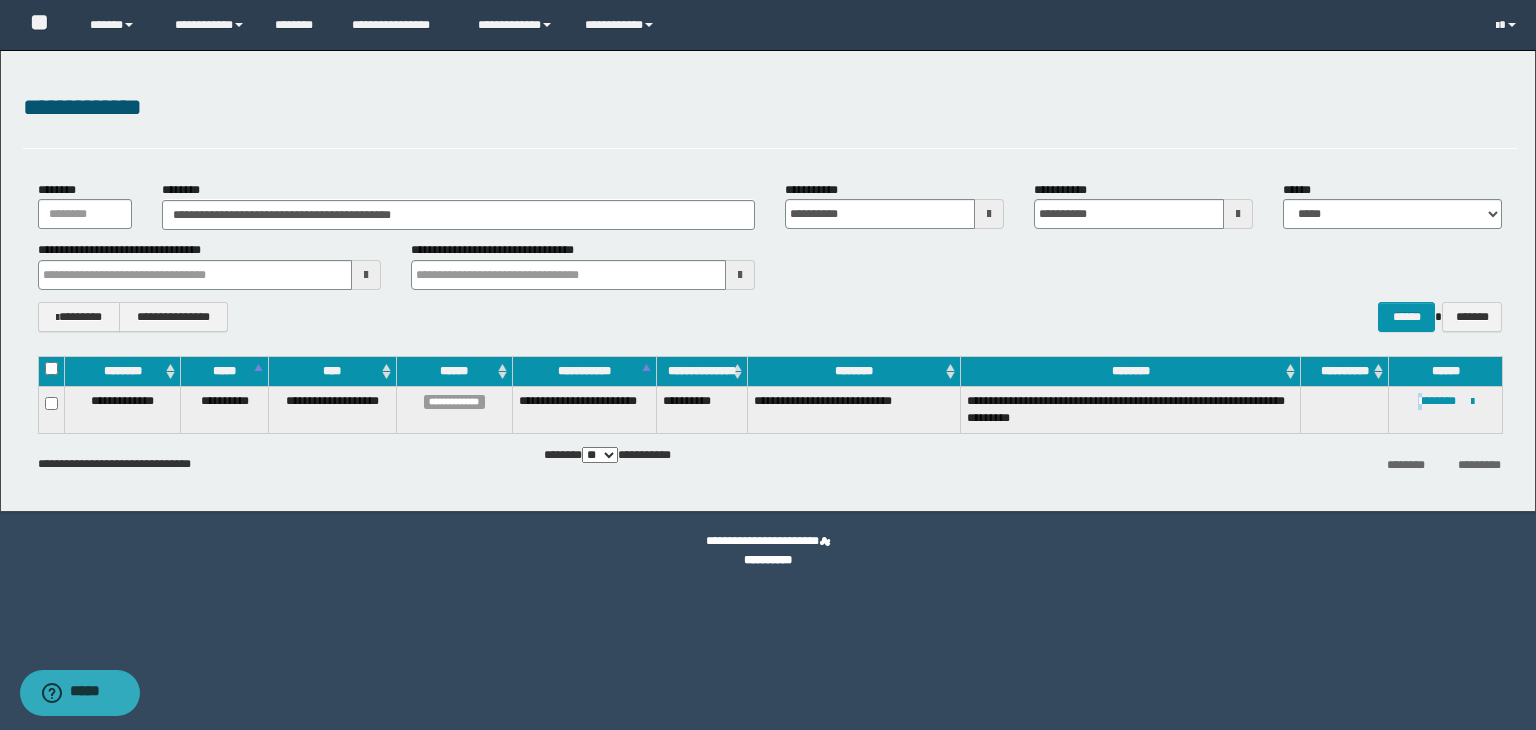 click on "**********" at bounding box center (1445, 409) 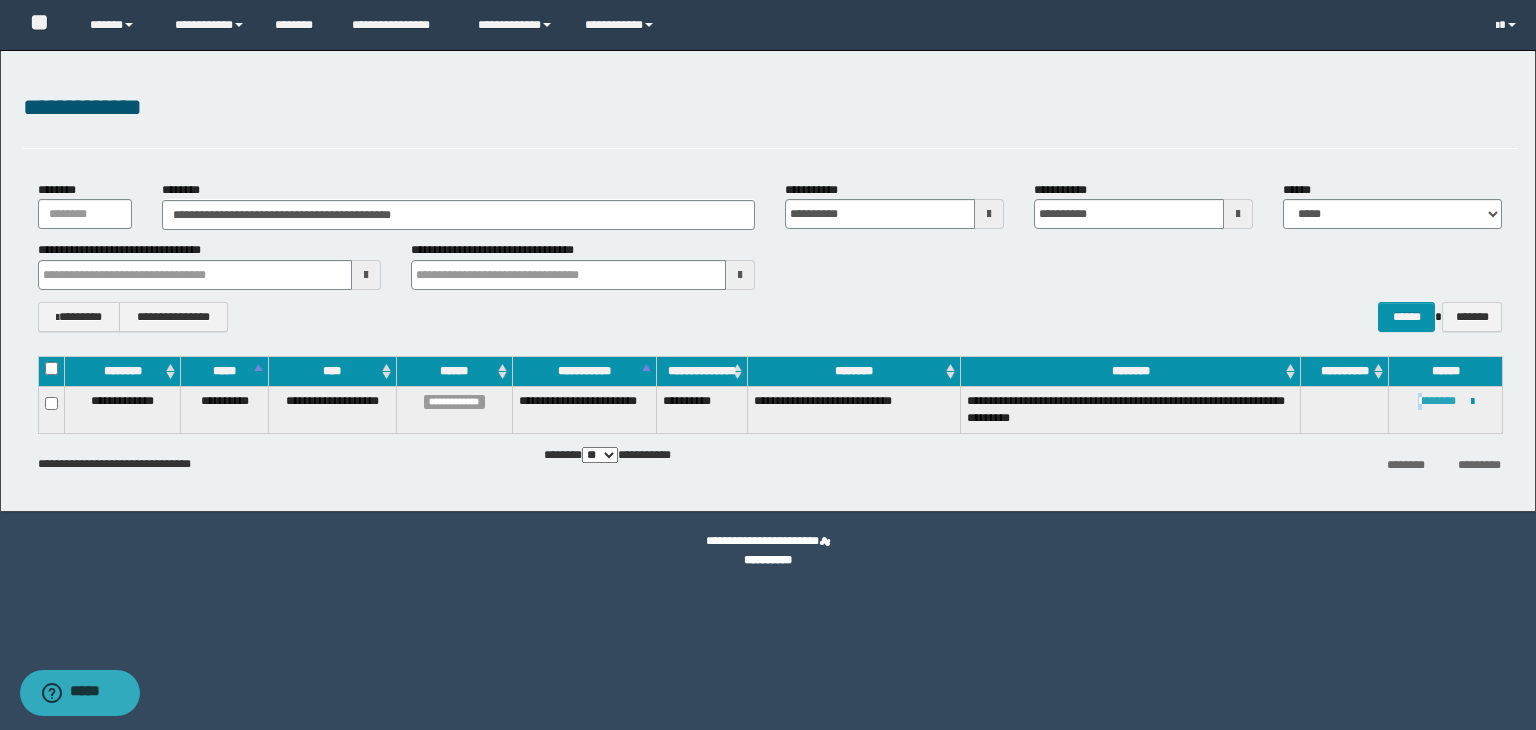 click on "********" at bounding box center (1437, 401) 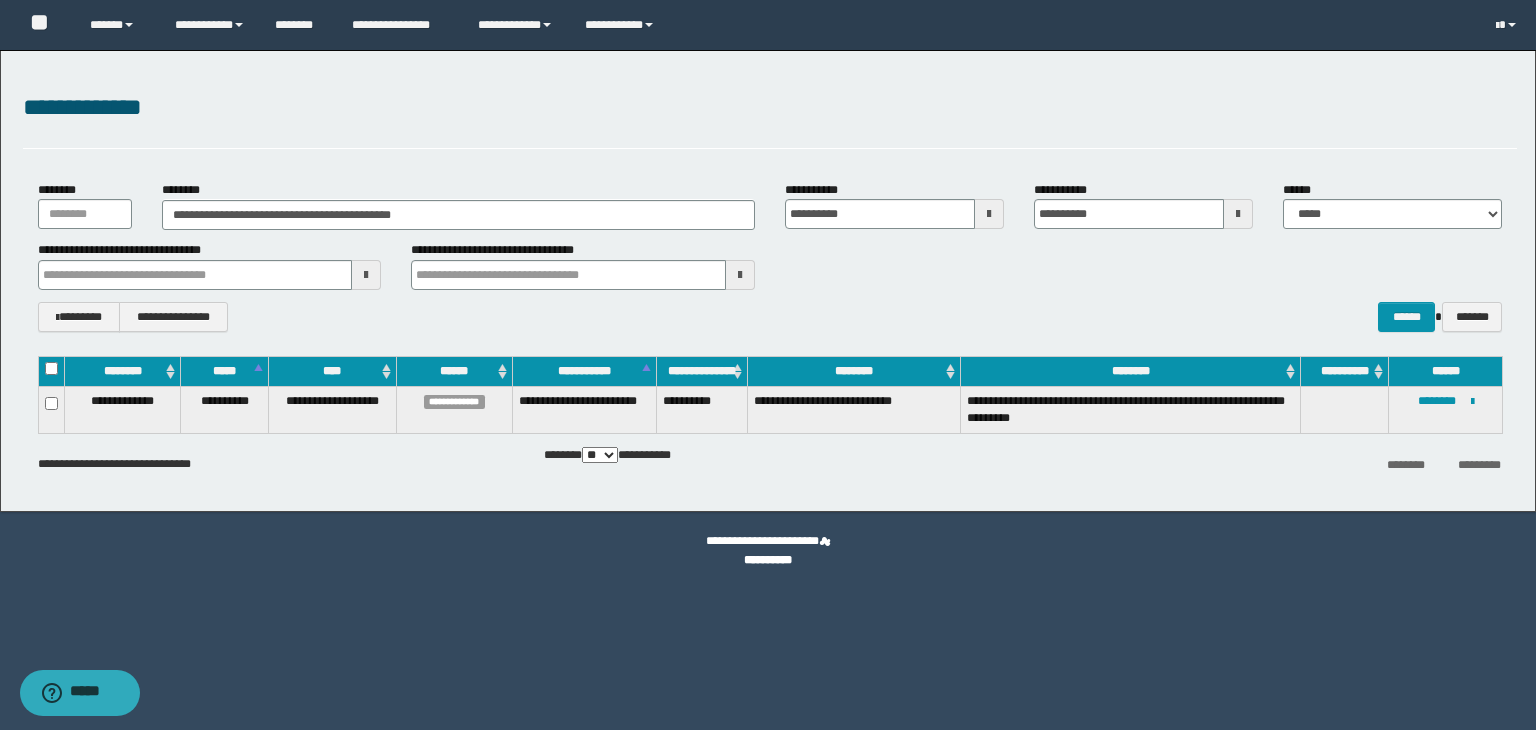 click on "**********" at bounding box center (768, 365) 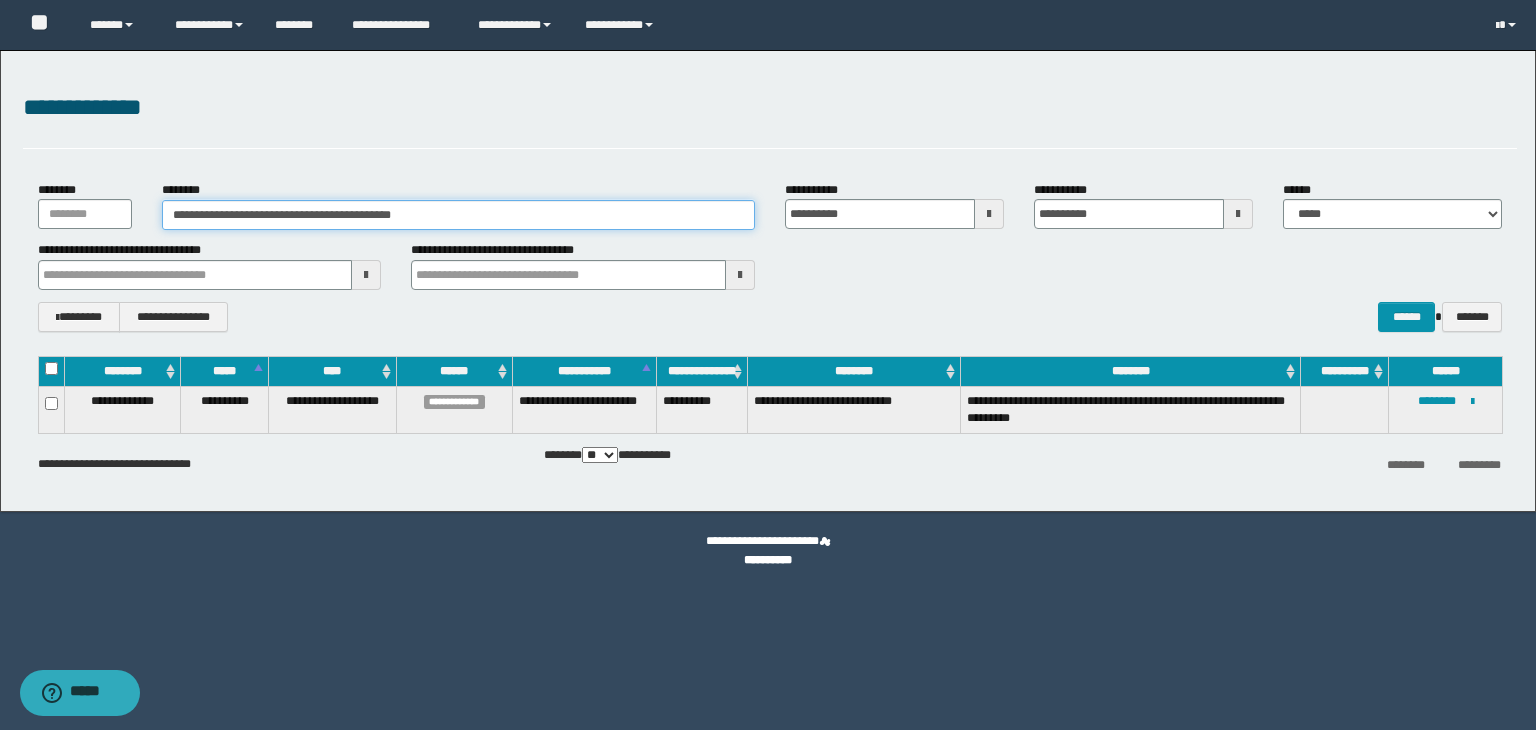 drag, startPoint x: 507, startPoint y: 215, endPoint x: 91, endPoint y: 266, distance: 419.11453 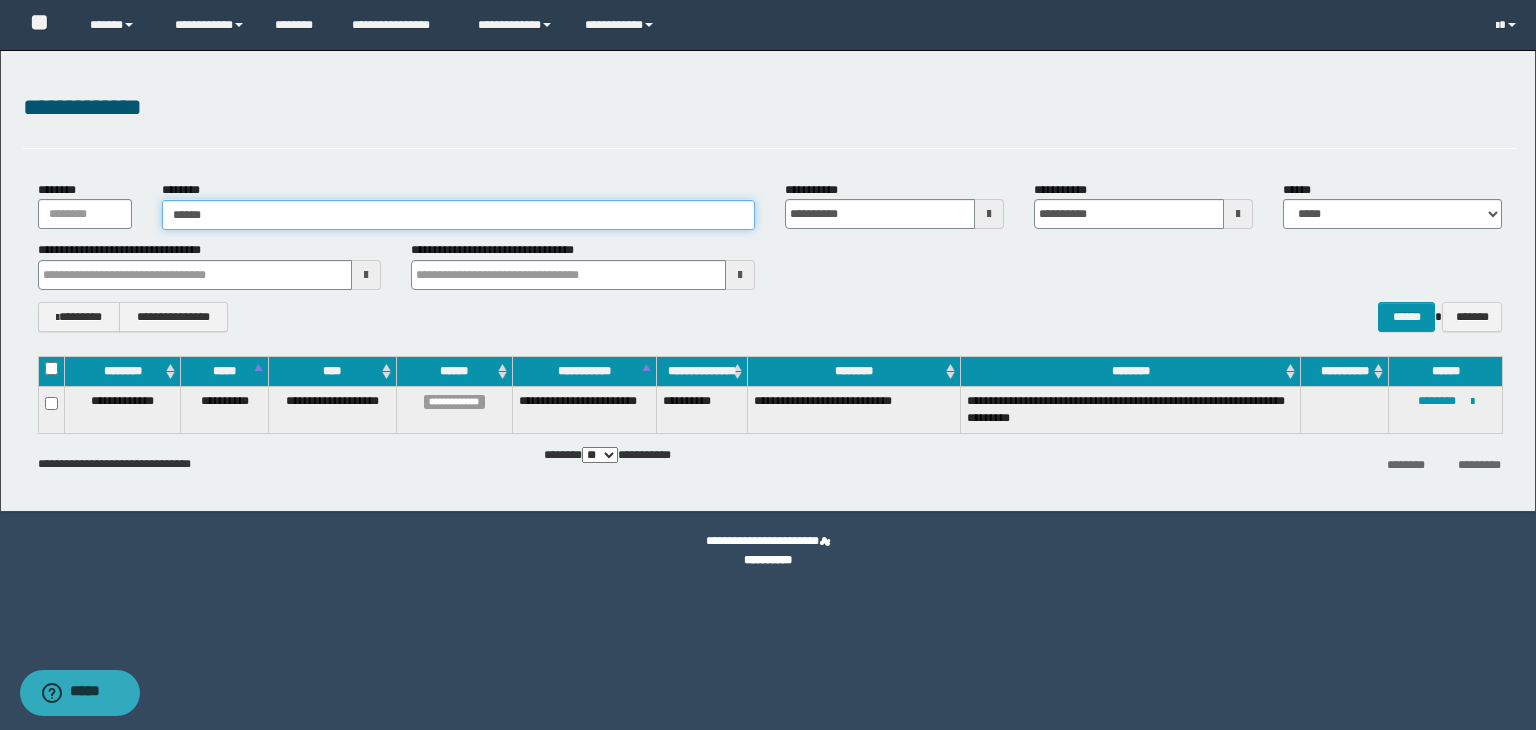 type on "*******" 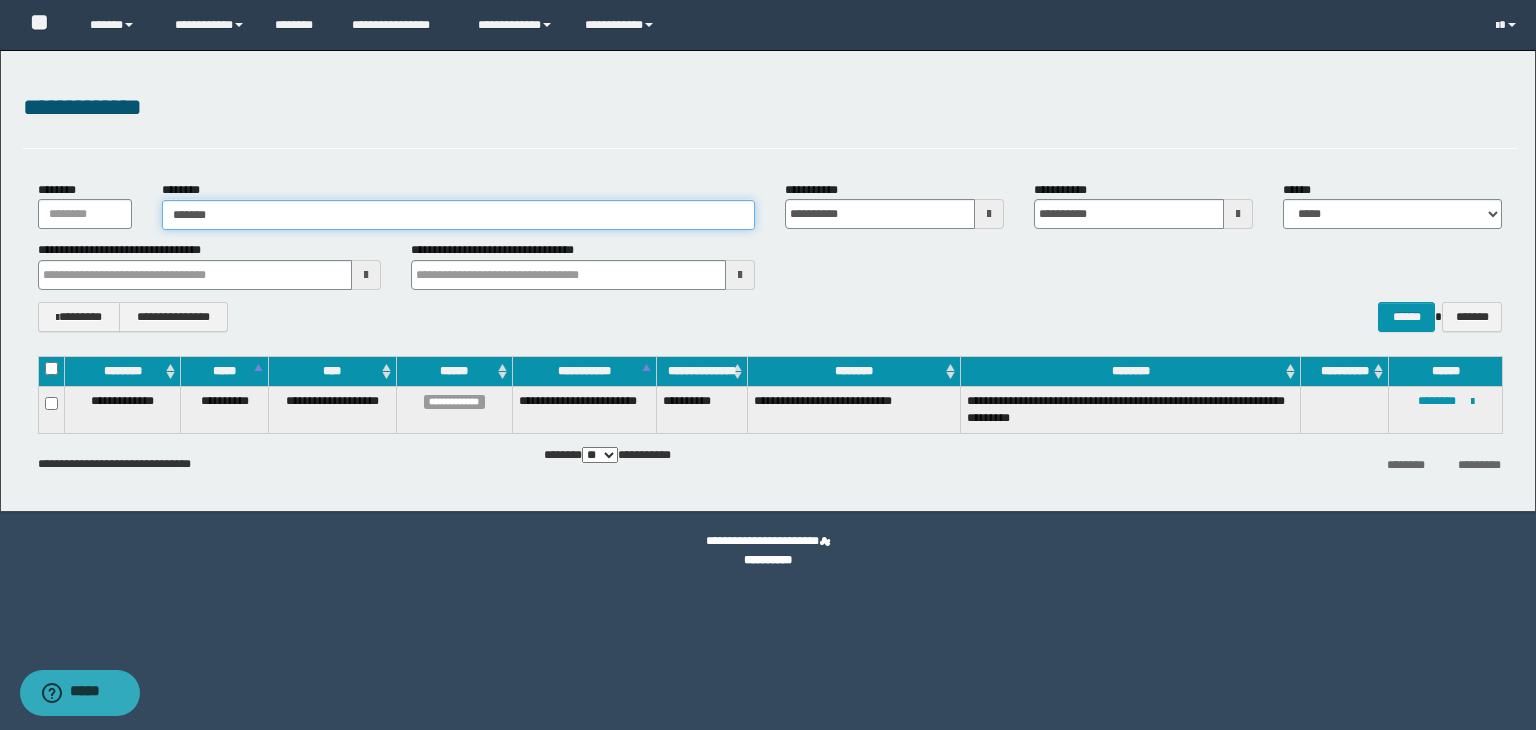 type on "*******" 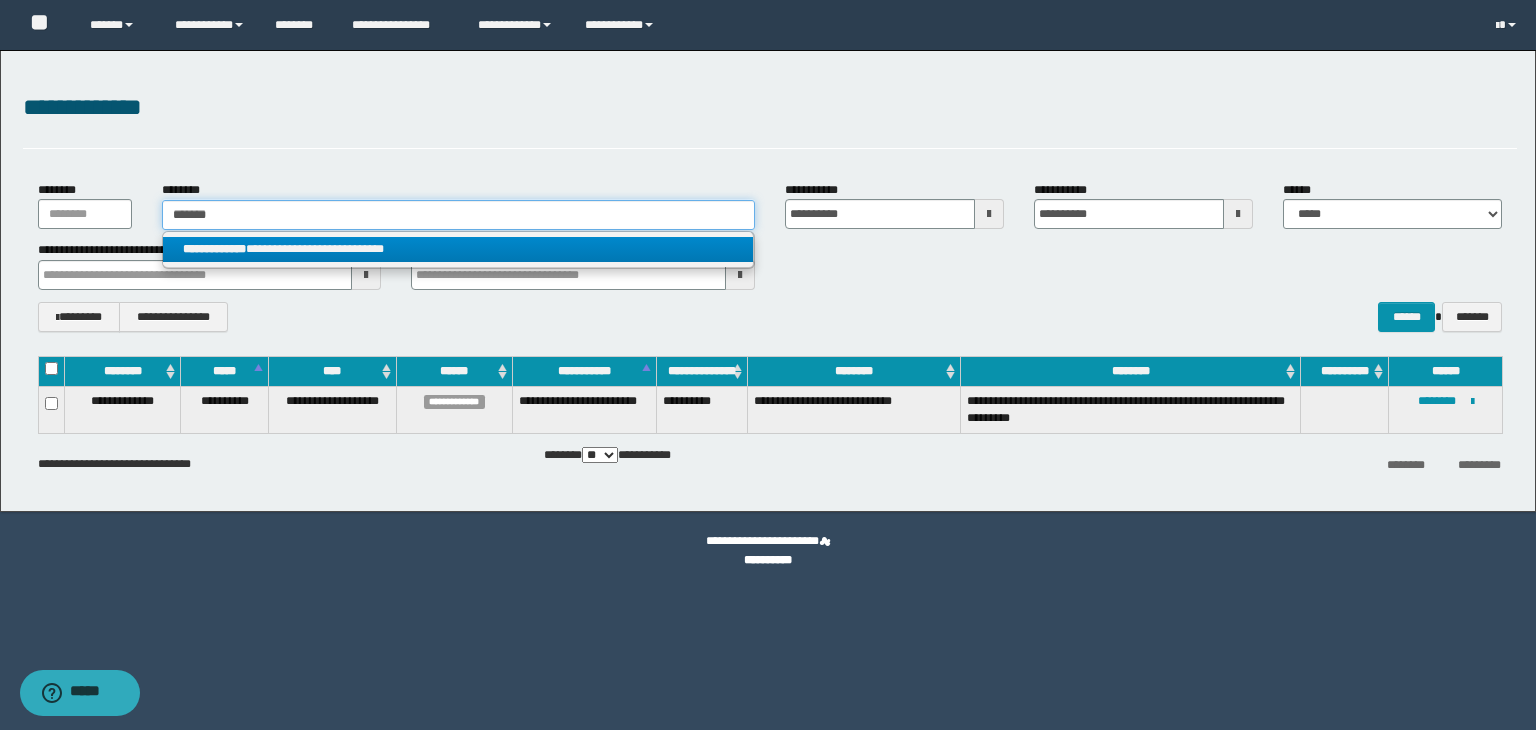 type on "*******" 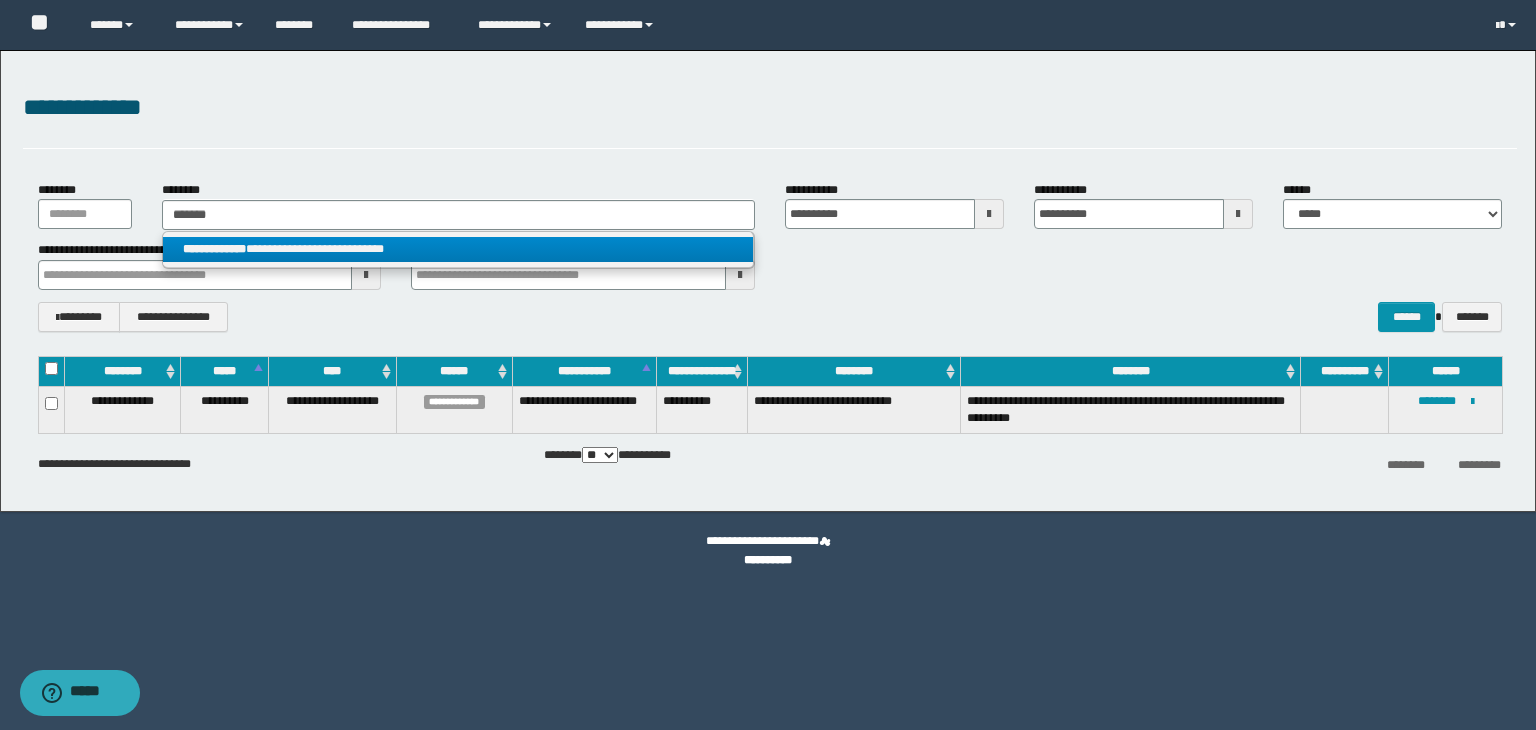 click on "**********" at bounding box center [458, 249] 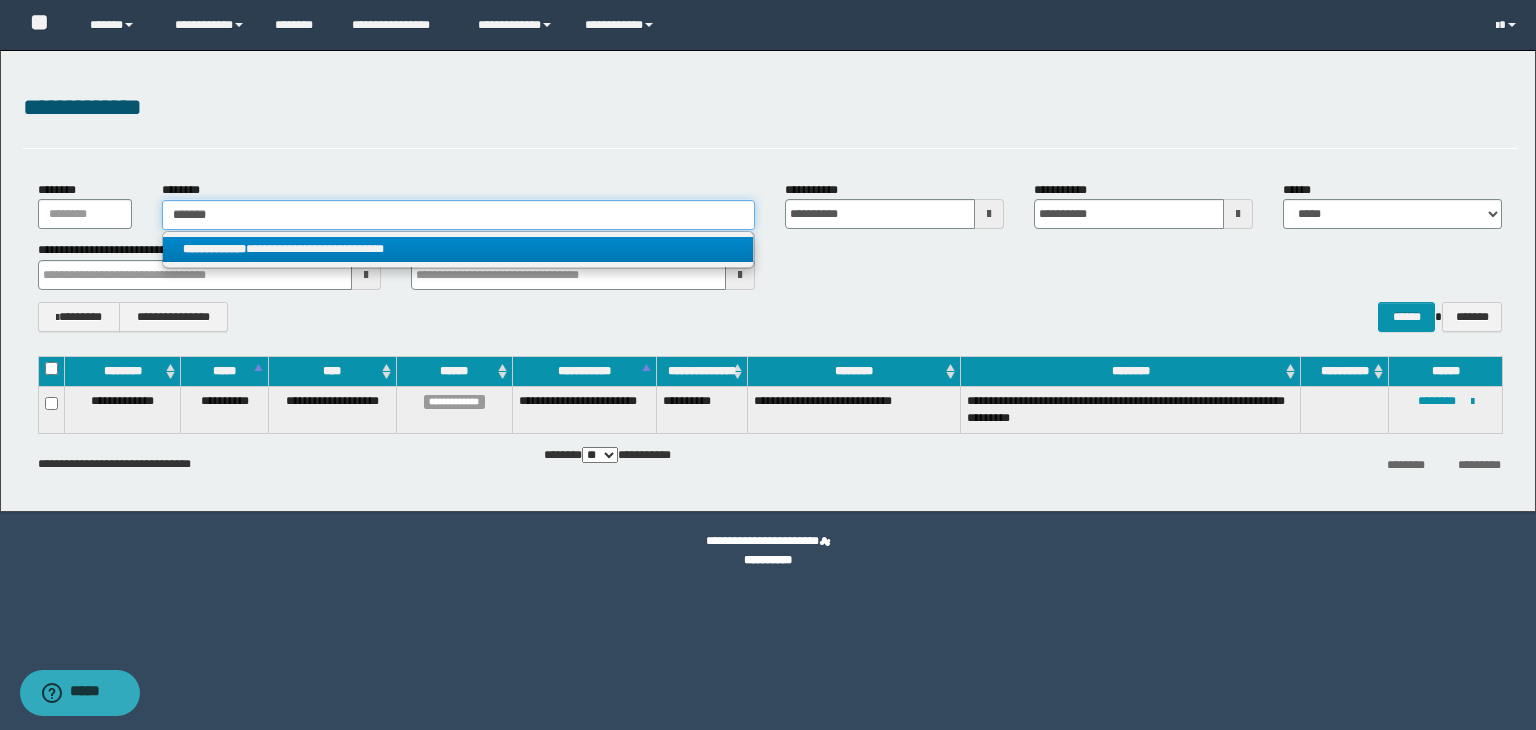 type 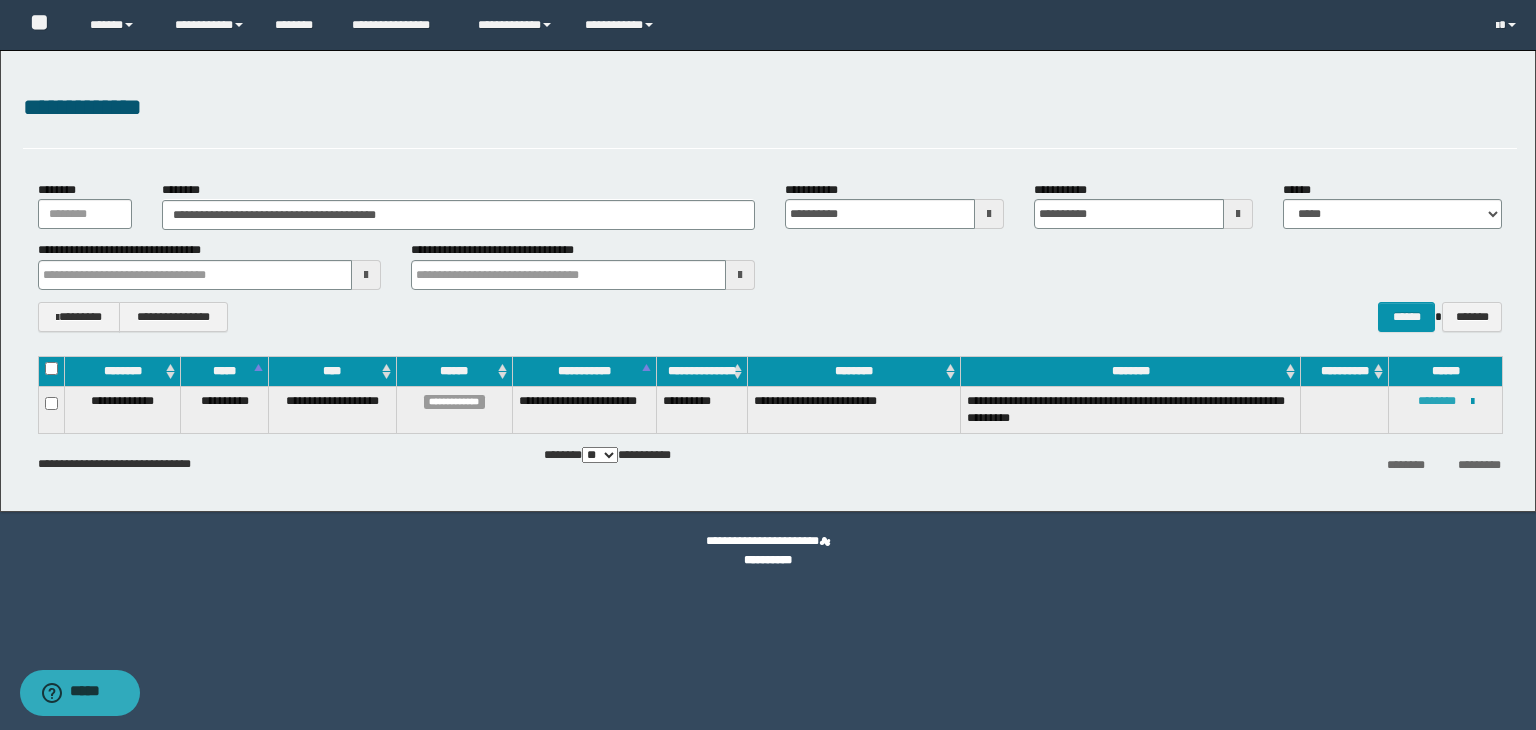 click on "********" at bounding box center [1437, 401] 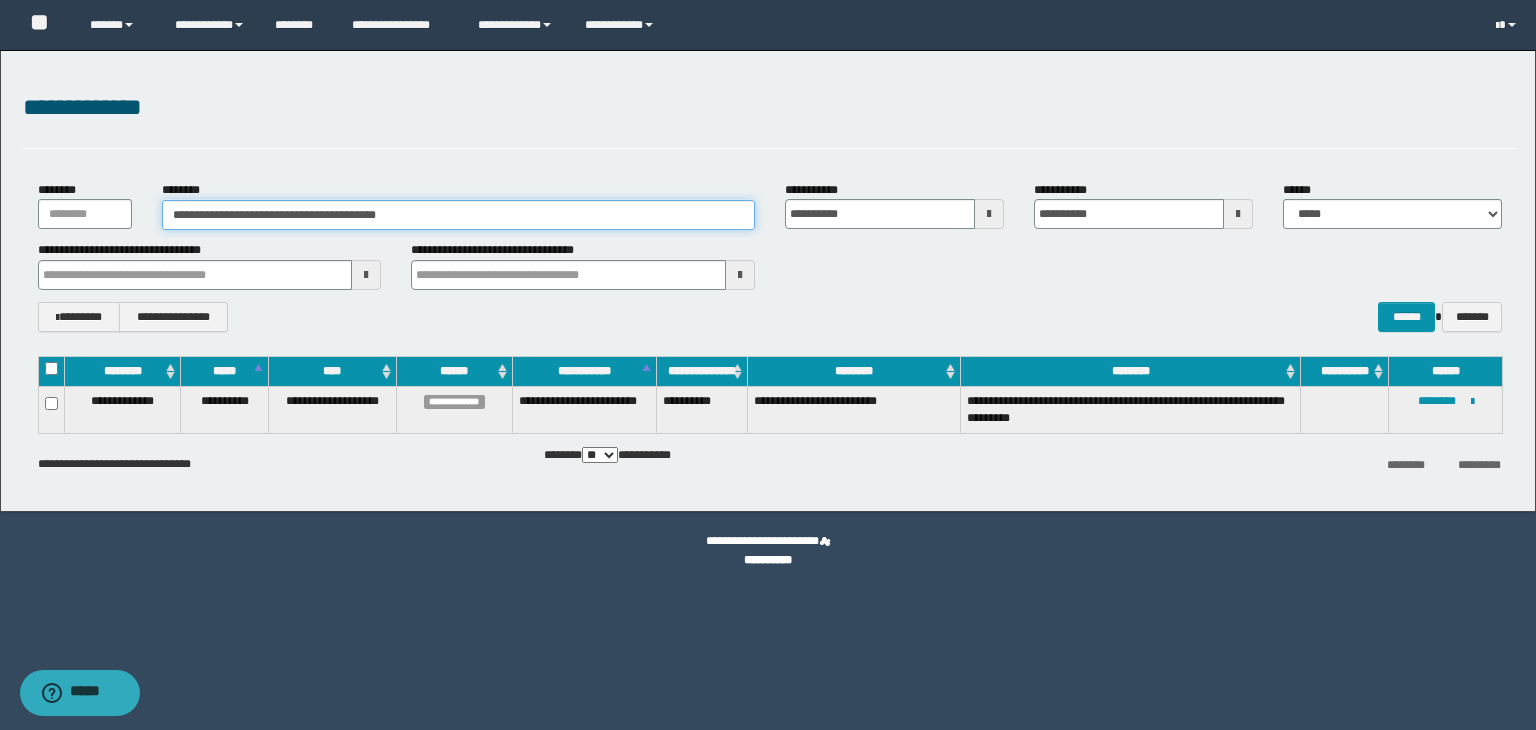 drag, startPoint x: 443, startPoint y: 217, endPoint x: 146, endPoint y: 225, distance: 297.10773 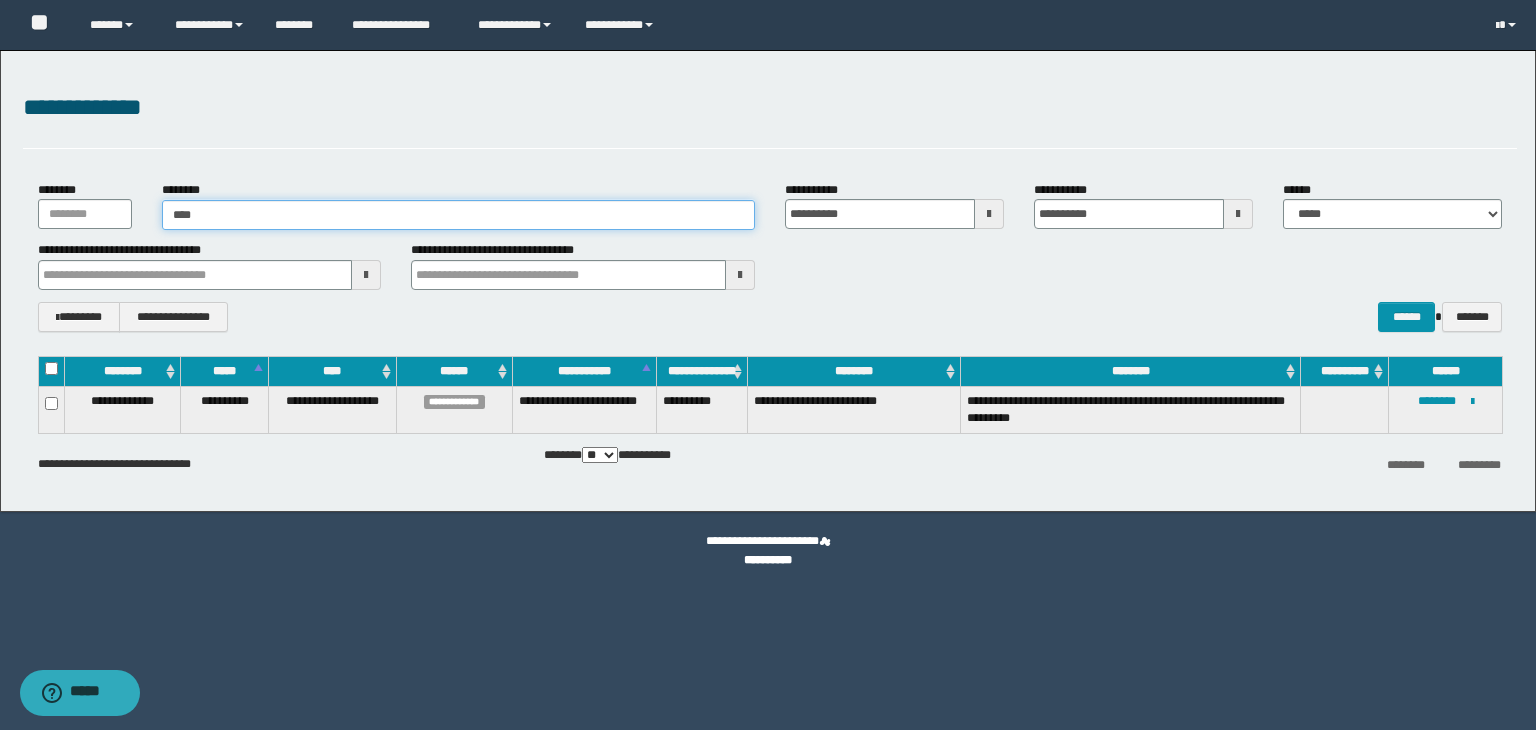 type on "*****" 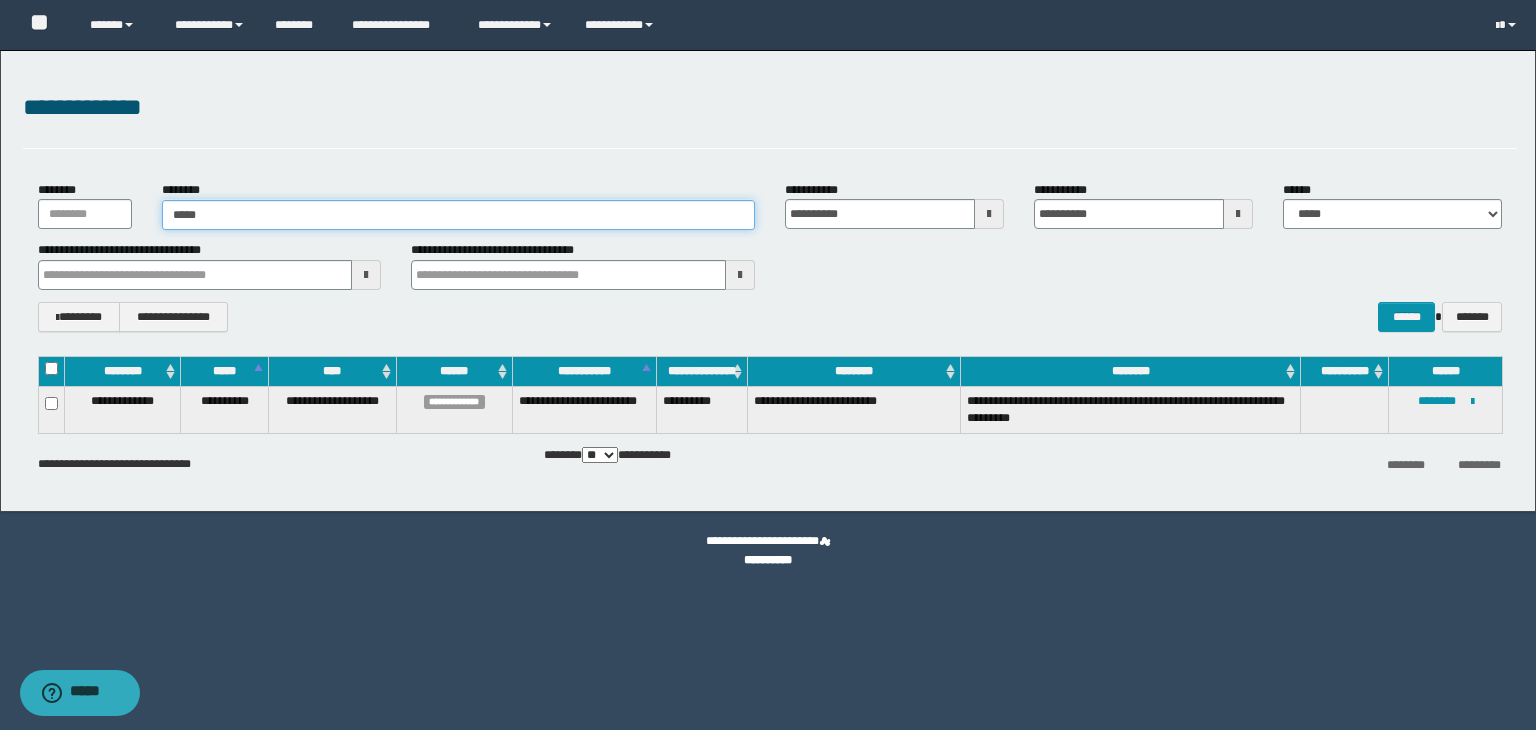 type on "*****" 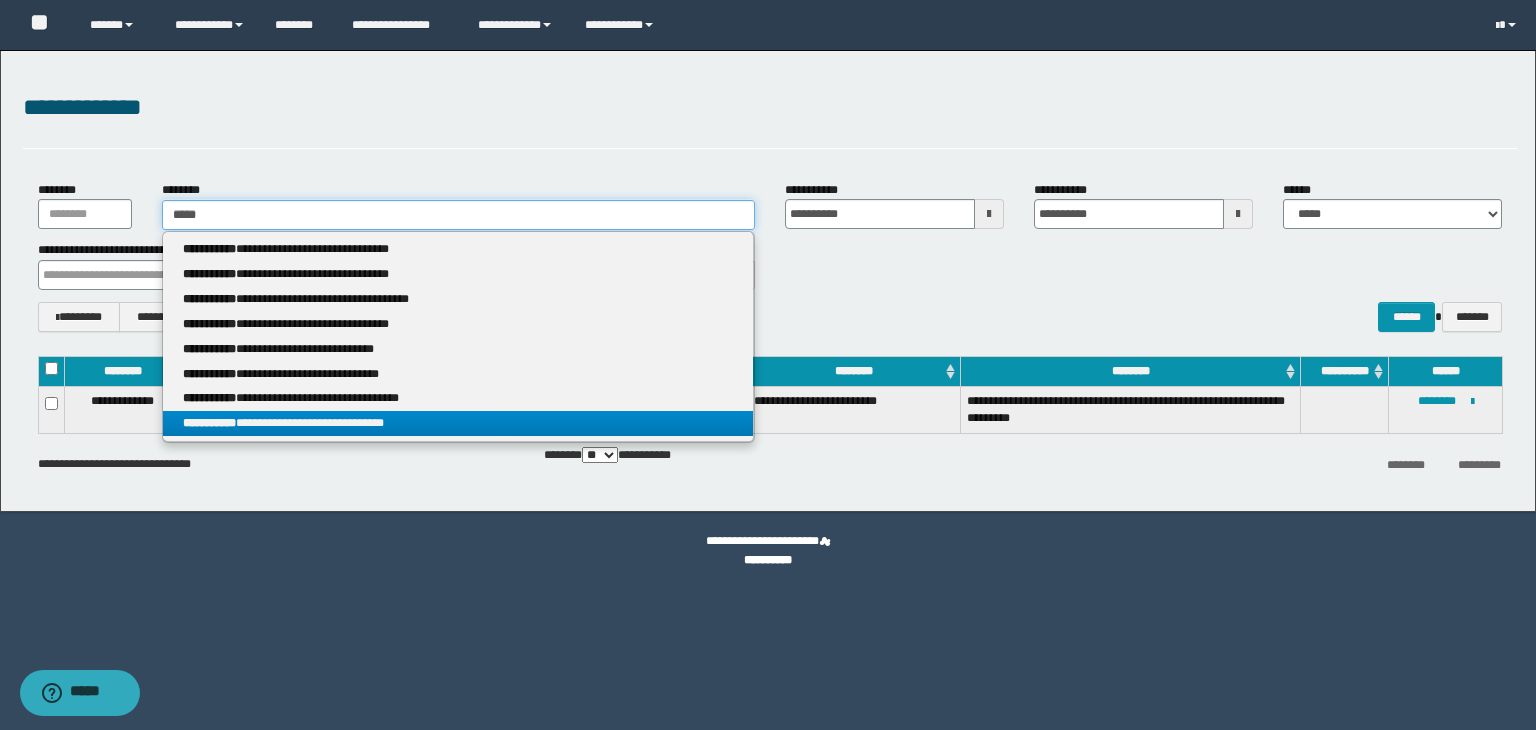 type on "*****" 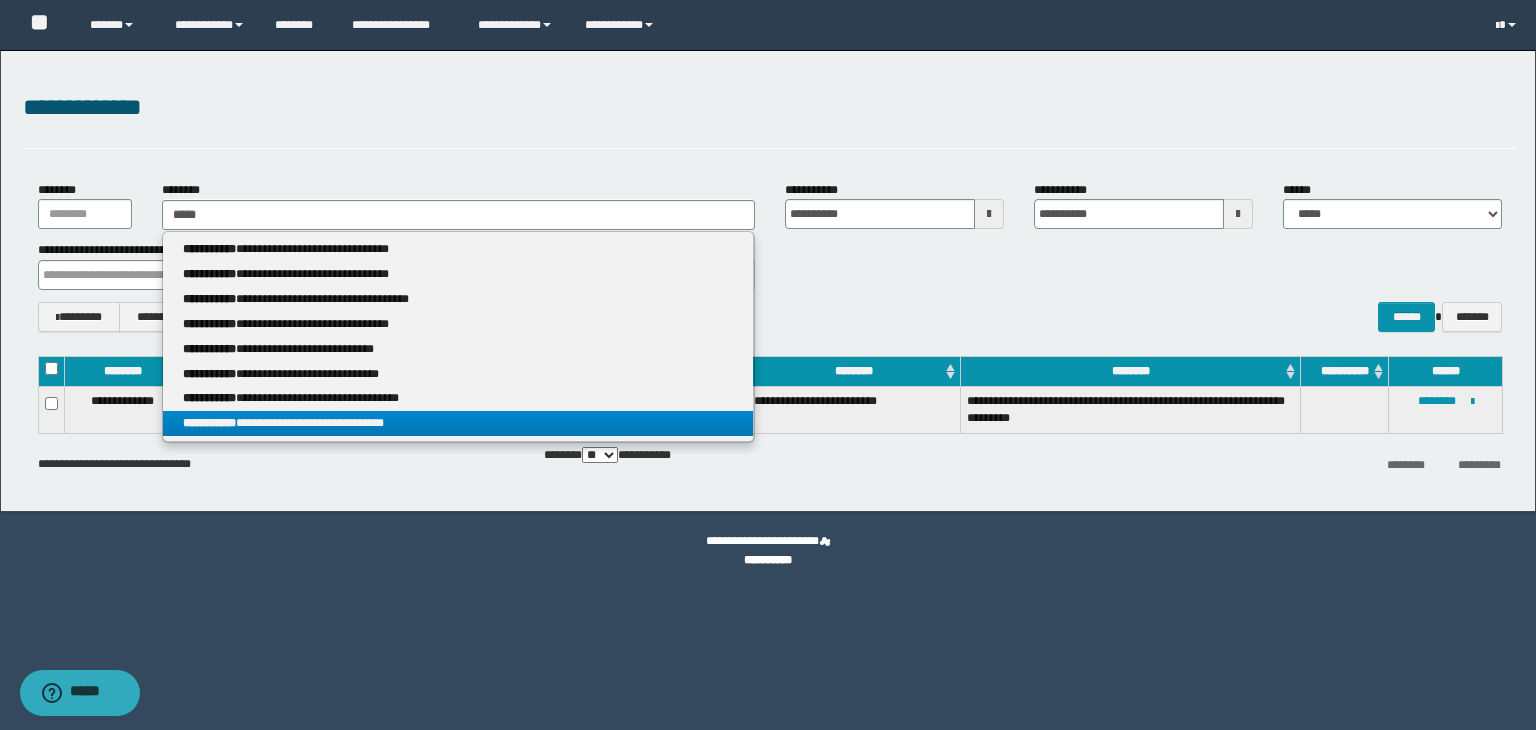 click on "**********" at bounding box center (458, 423) 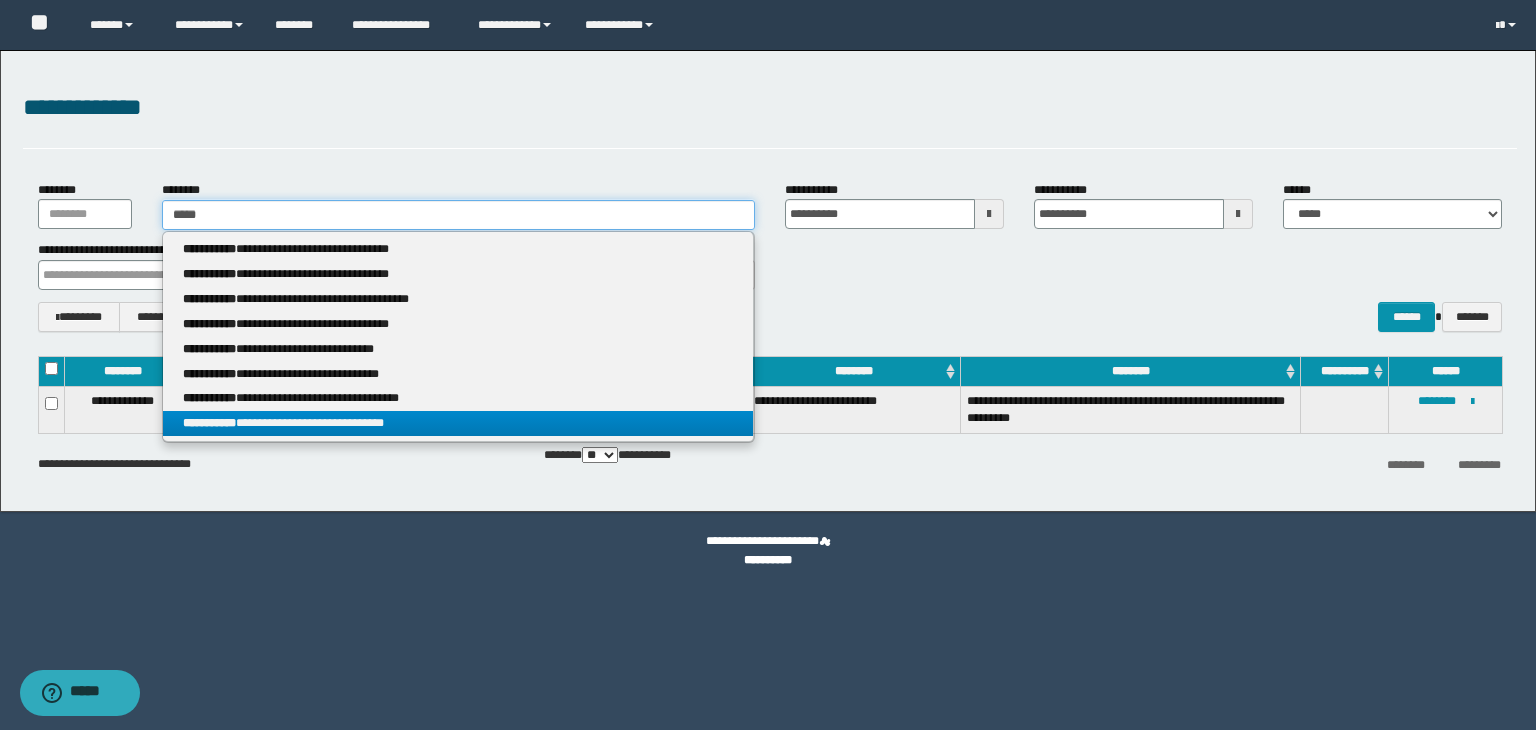 type 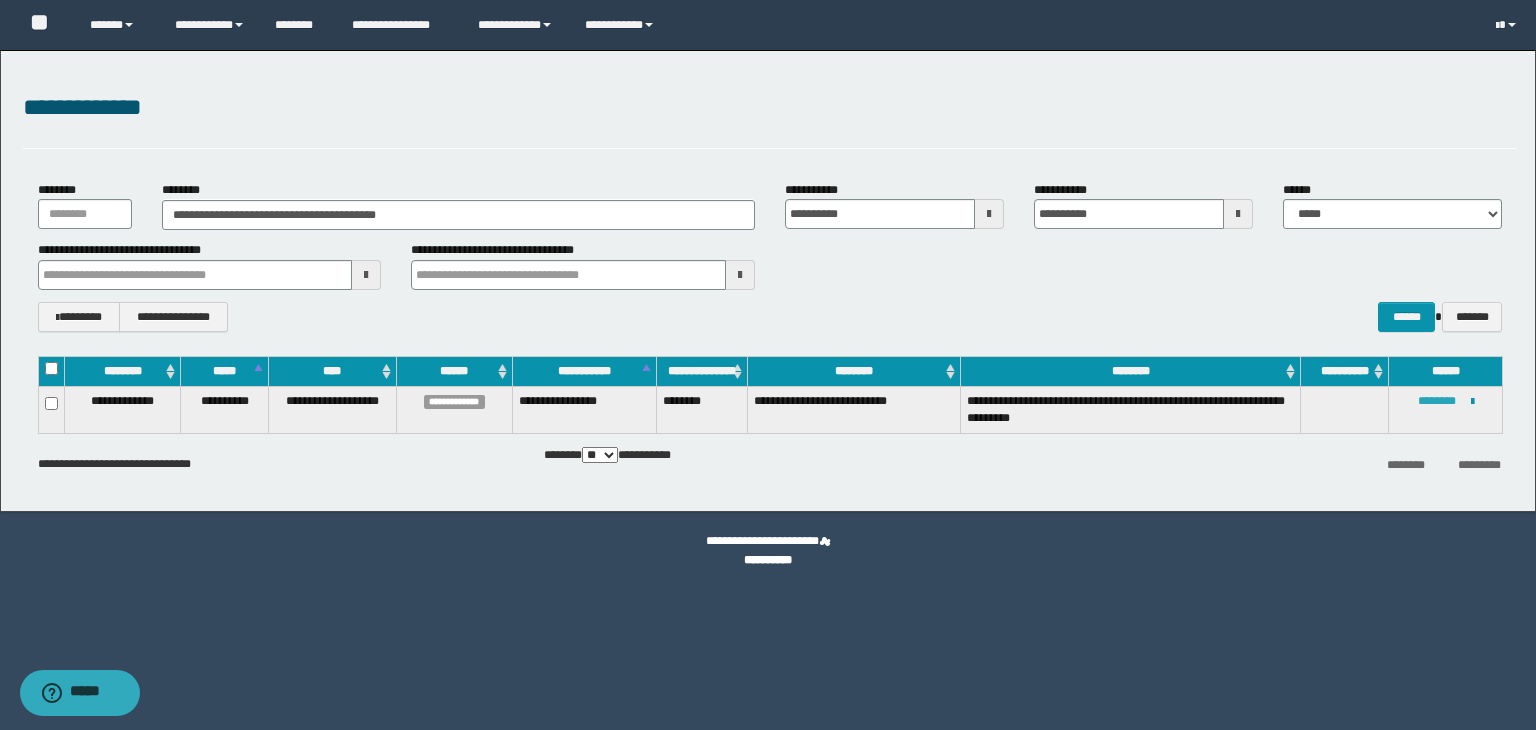 click on "********" at bounding box center [1437, 401] 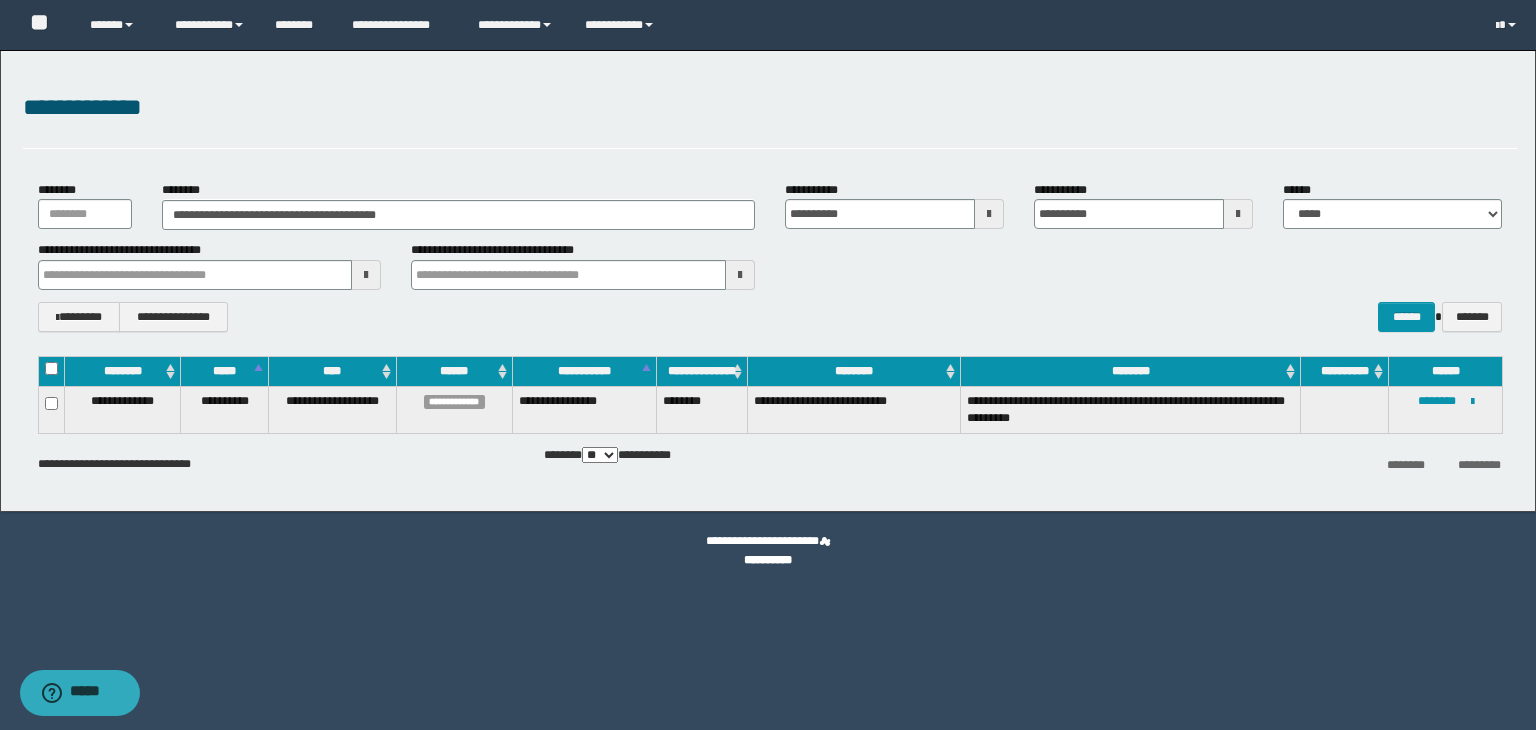 click on "**********" at bounding box center (768, 551) 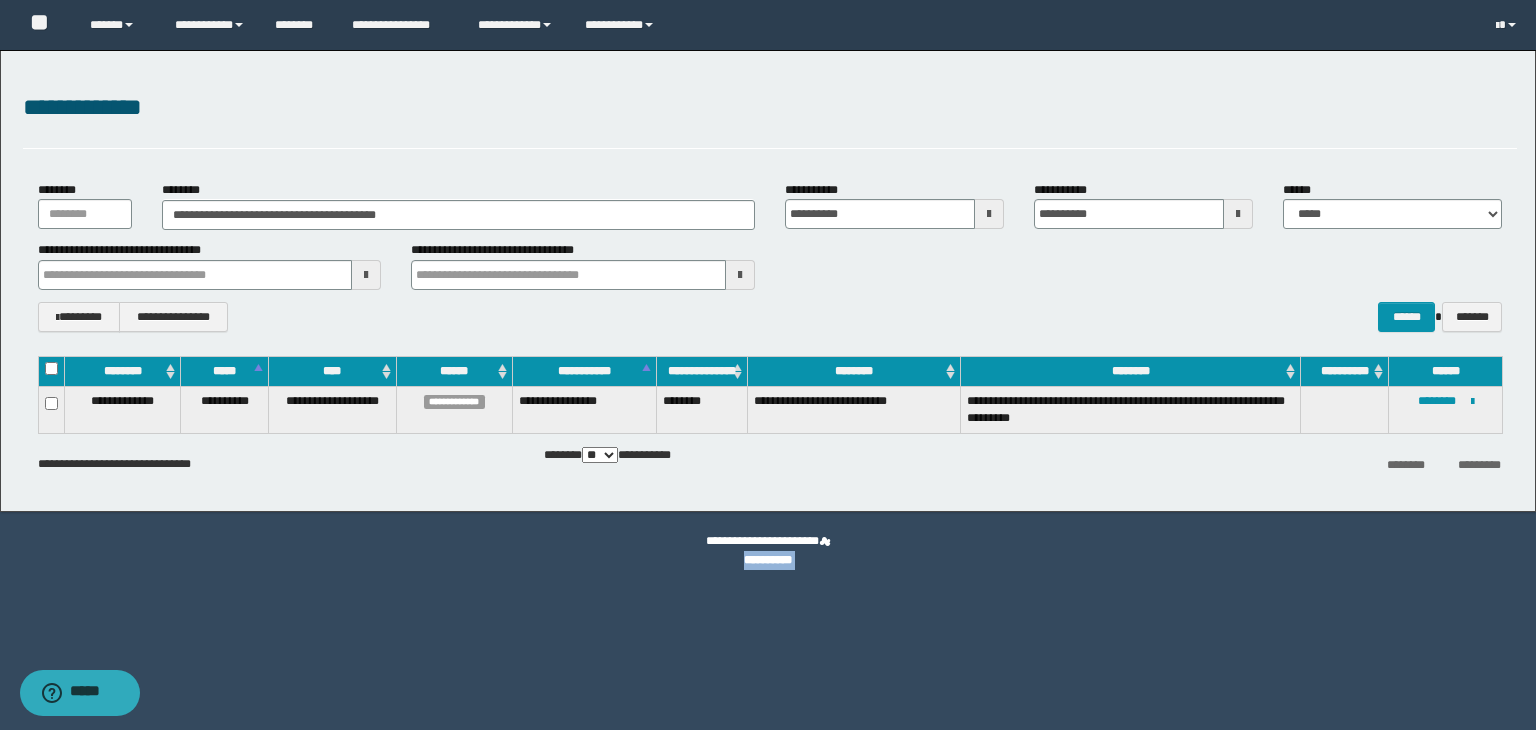 click on "**********" at bounding box center (768, 551) 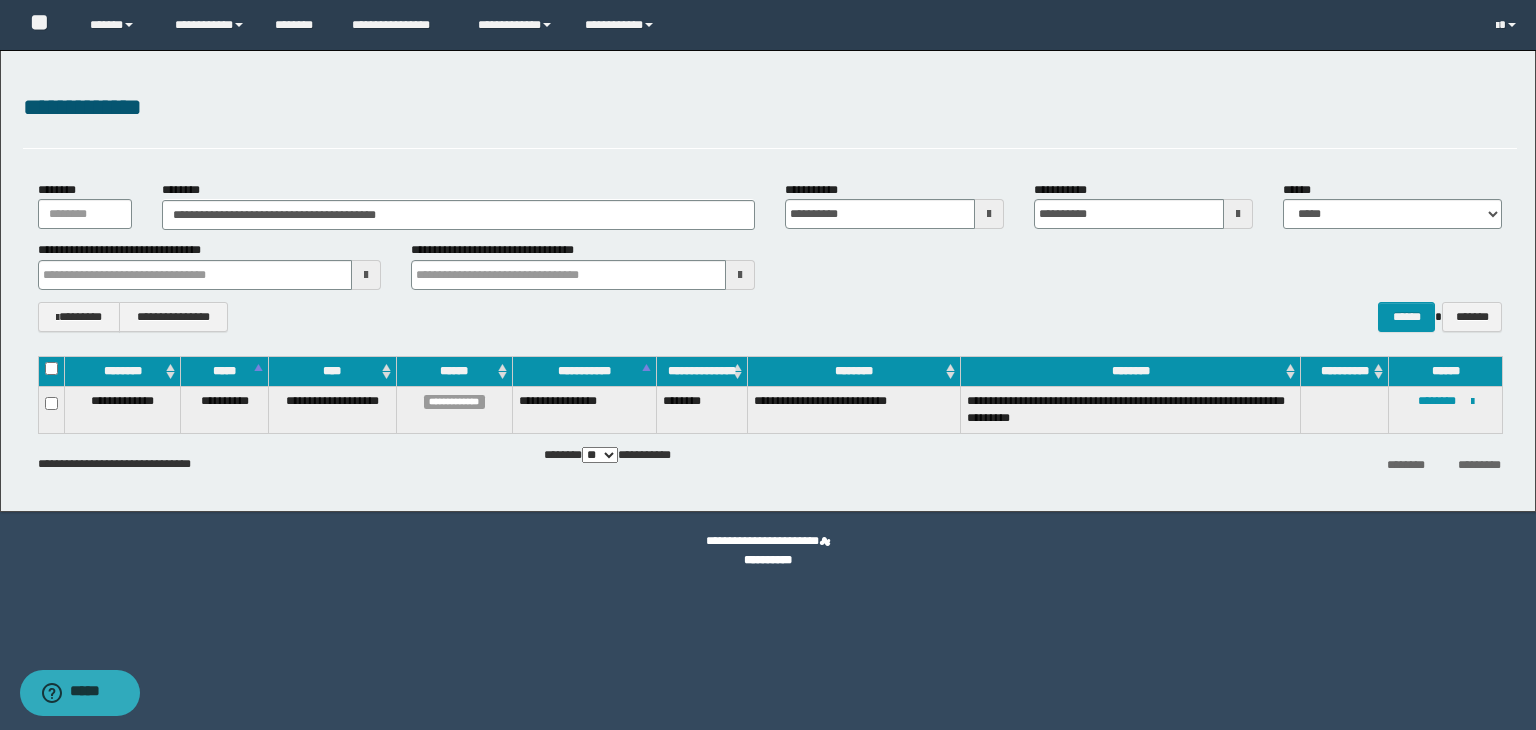 click on "**********" at bounding box center [768, 551] 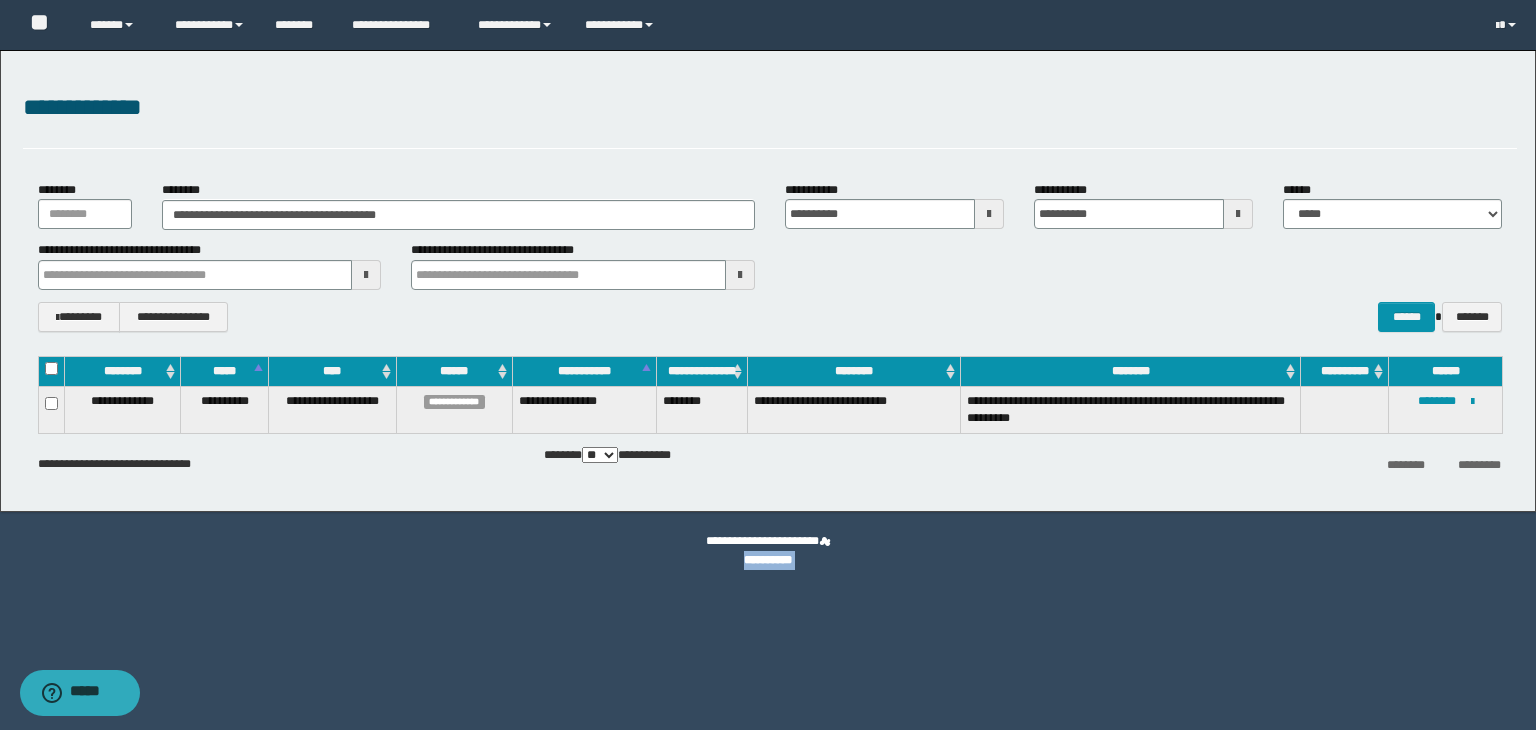 click on "**********" at bounding box center (768, 551) 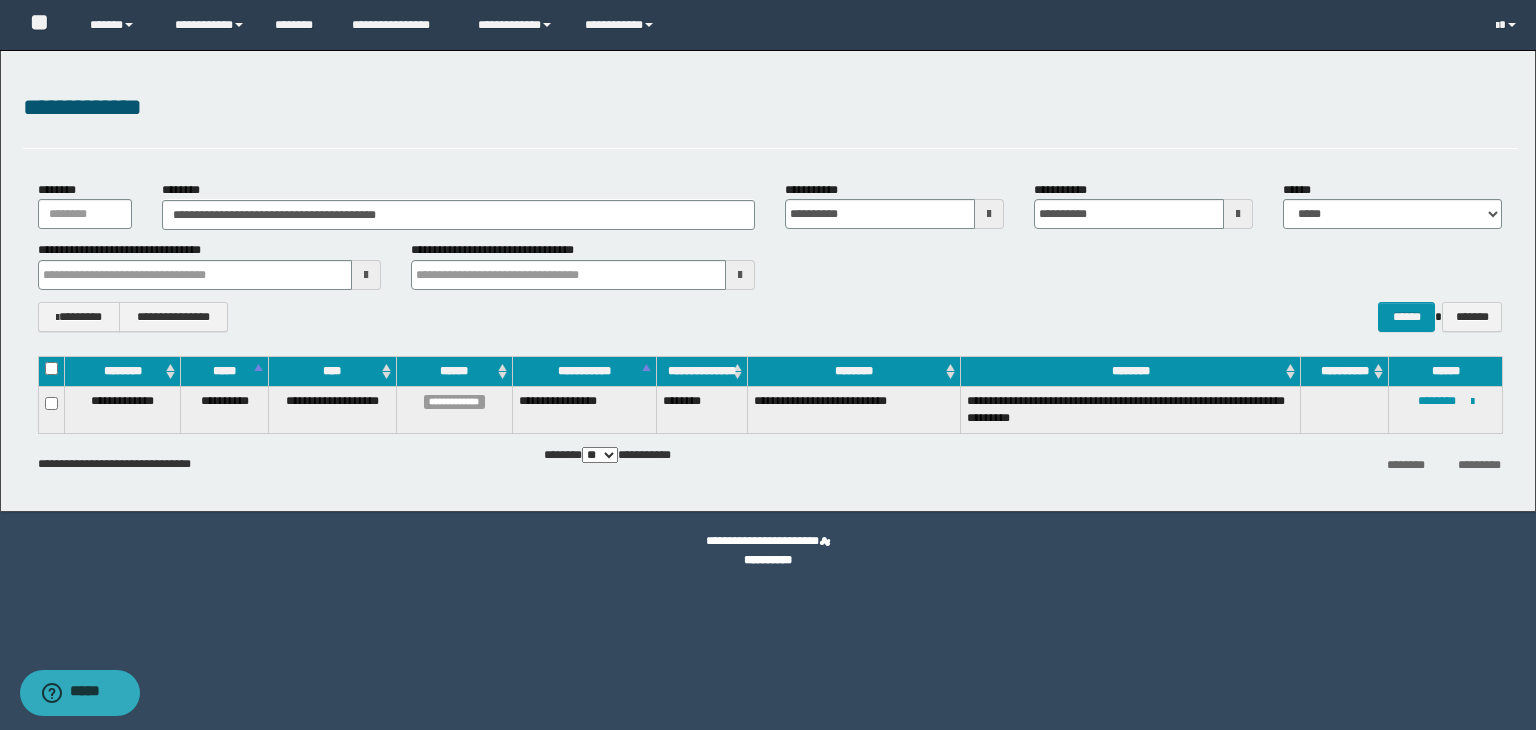 click on "**********" at bounding box center (768, 551) 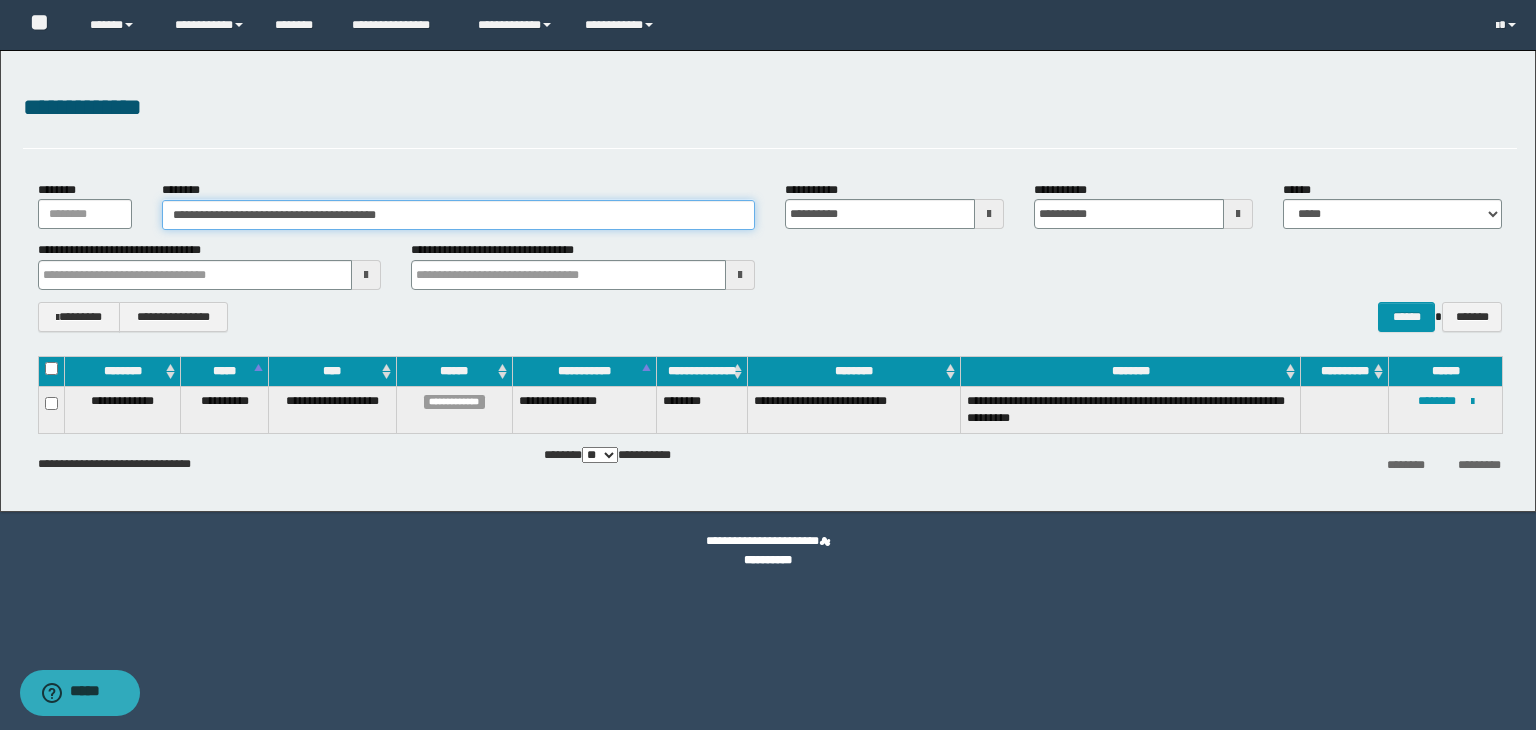 click on "**********" at bounding box center [458, 215] 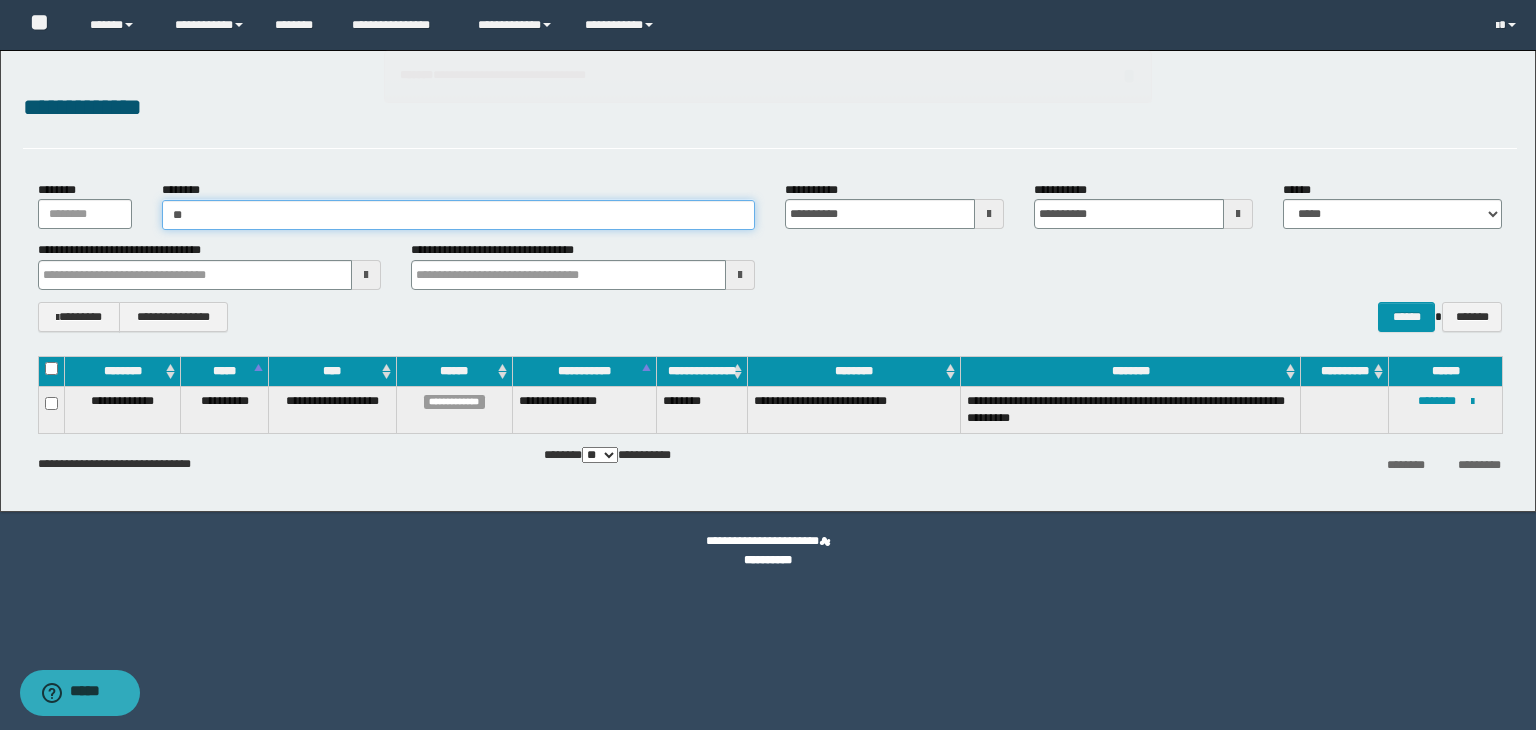 type on "*" 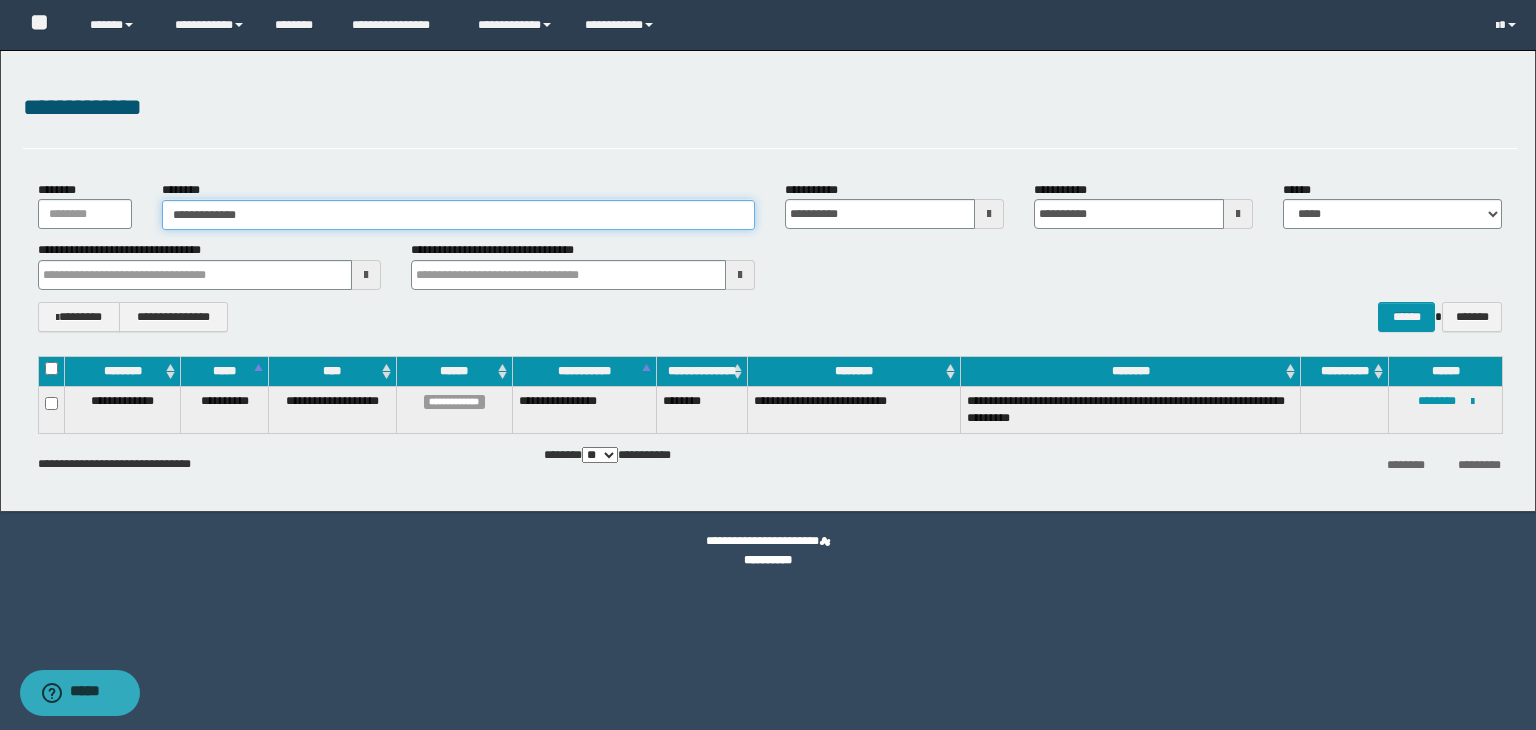type on "**********" 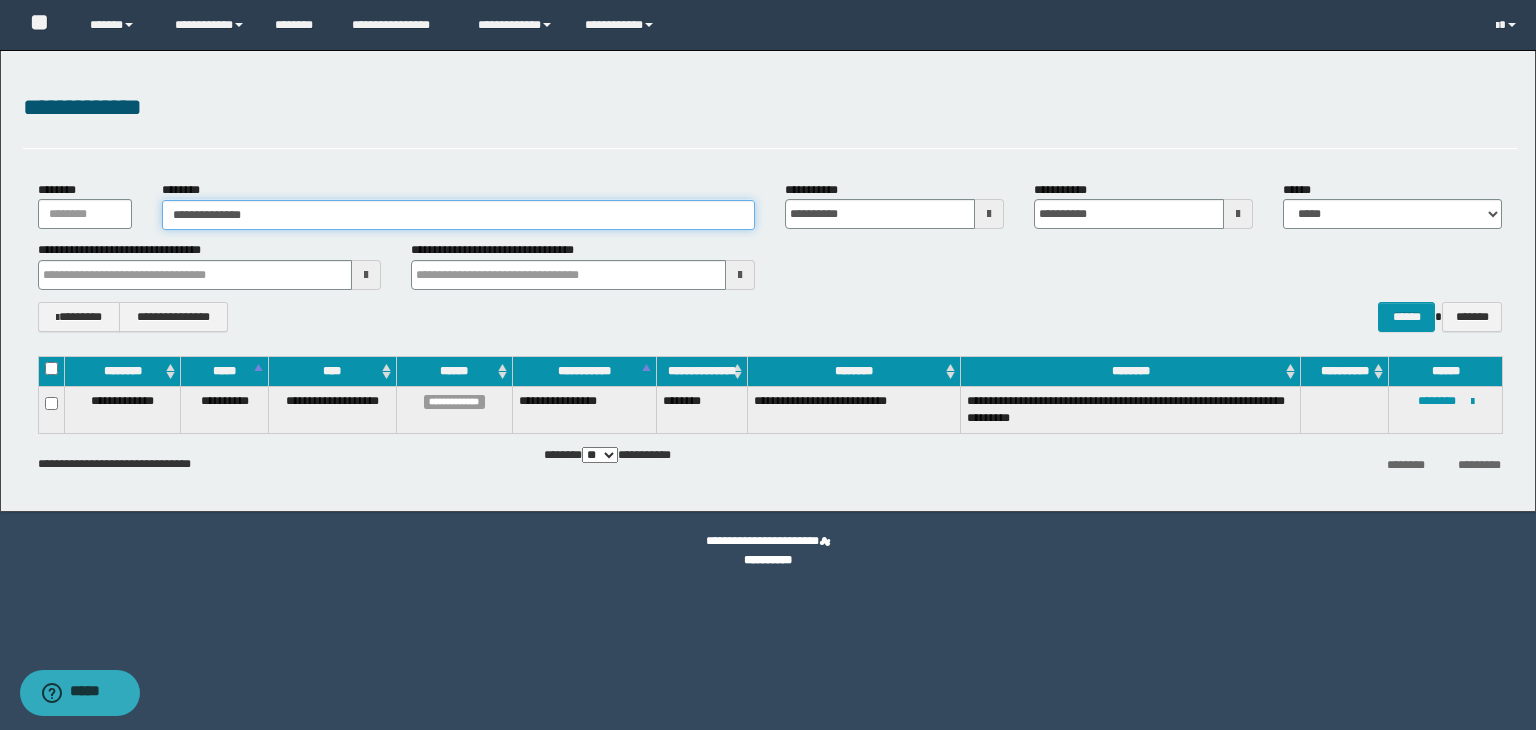 type on "**********" 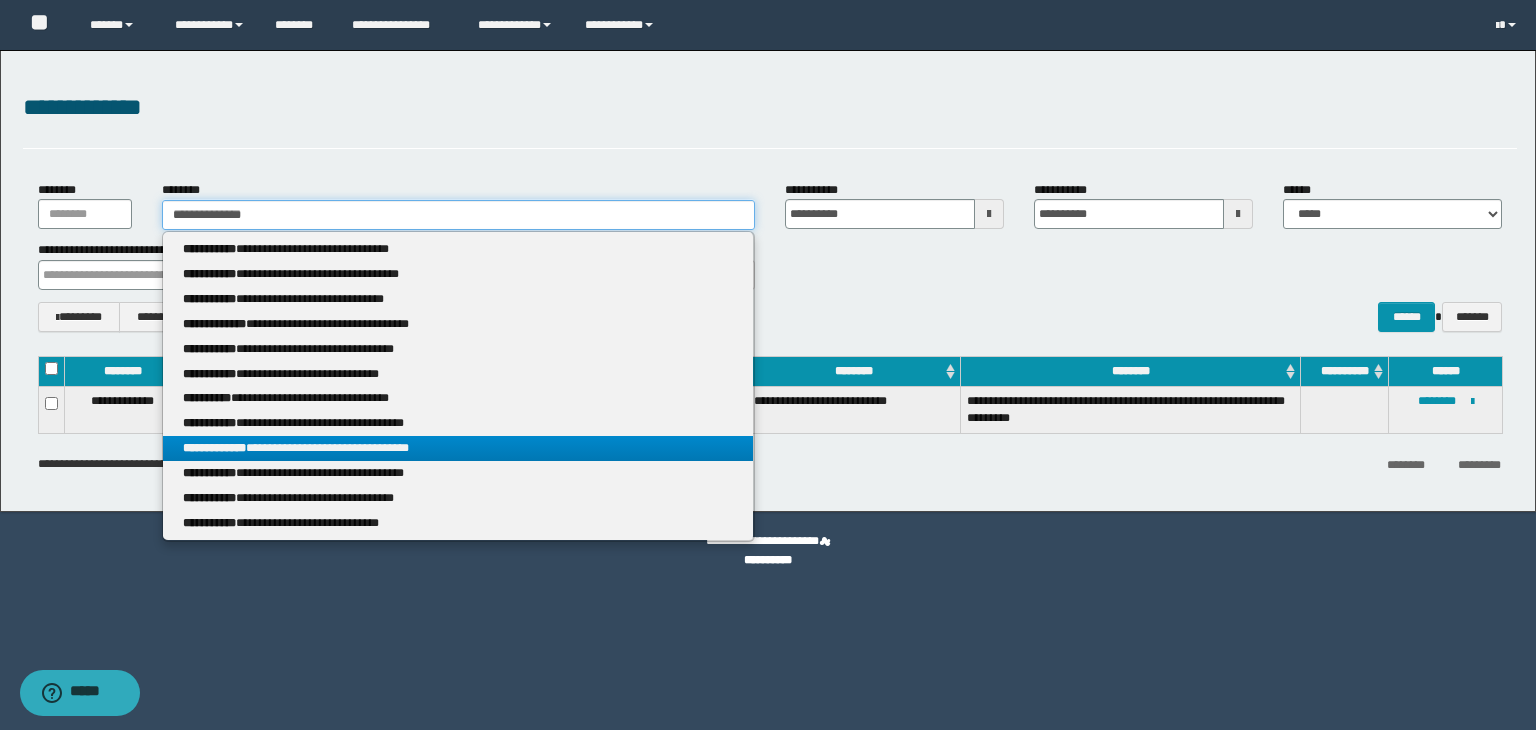 type on "**********" 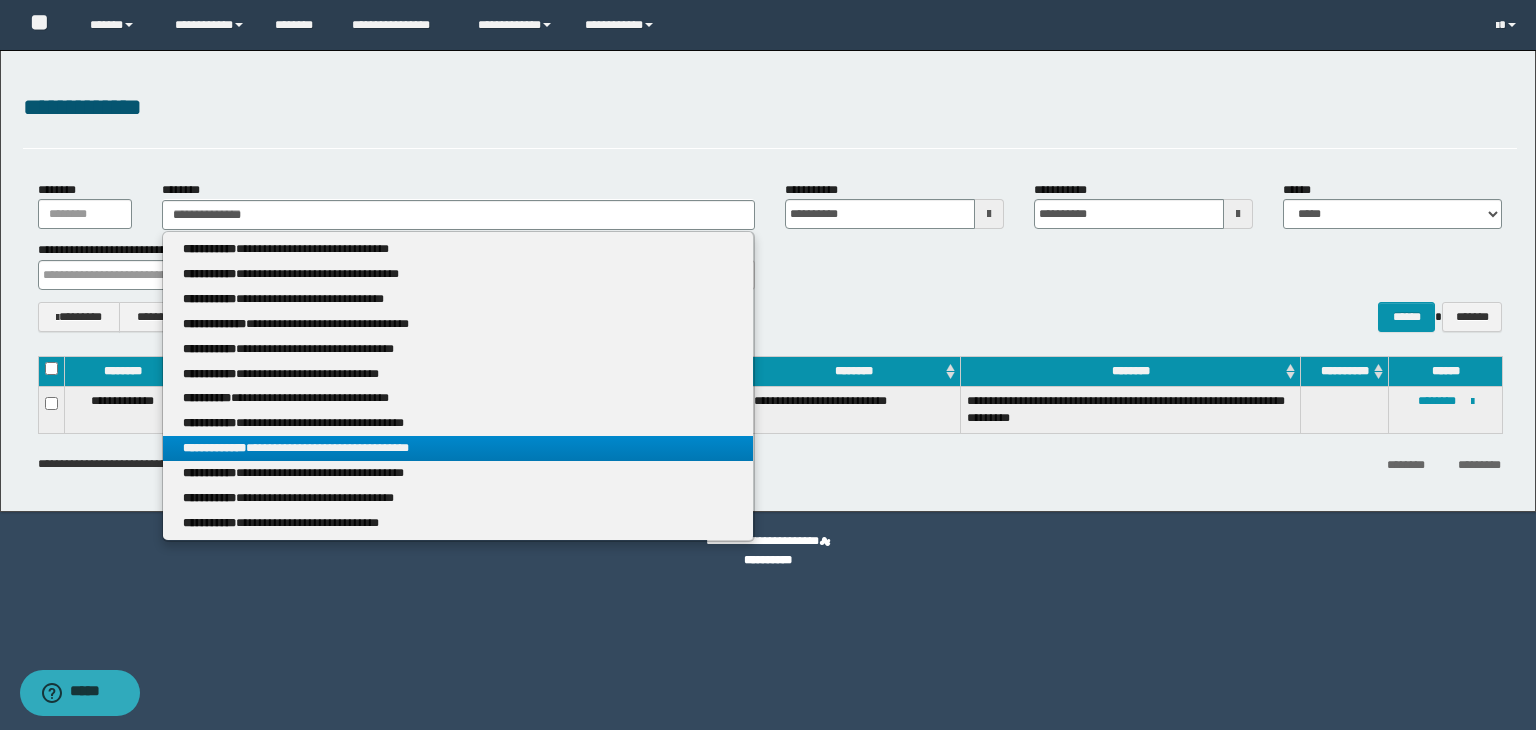 click on "**********" at bounding box center [458, 448] 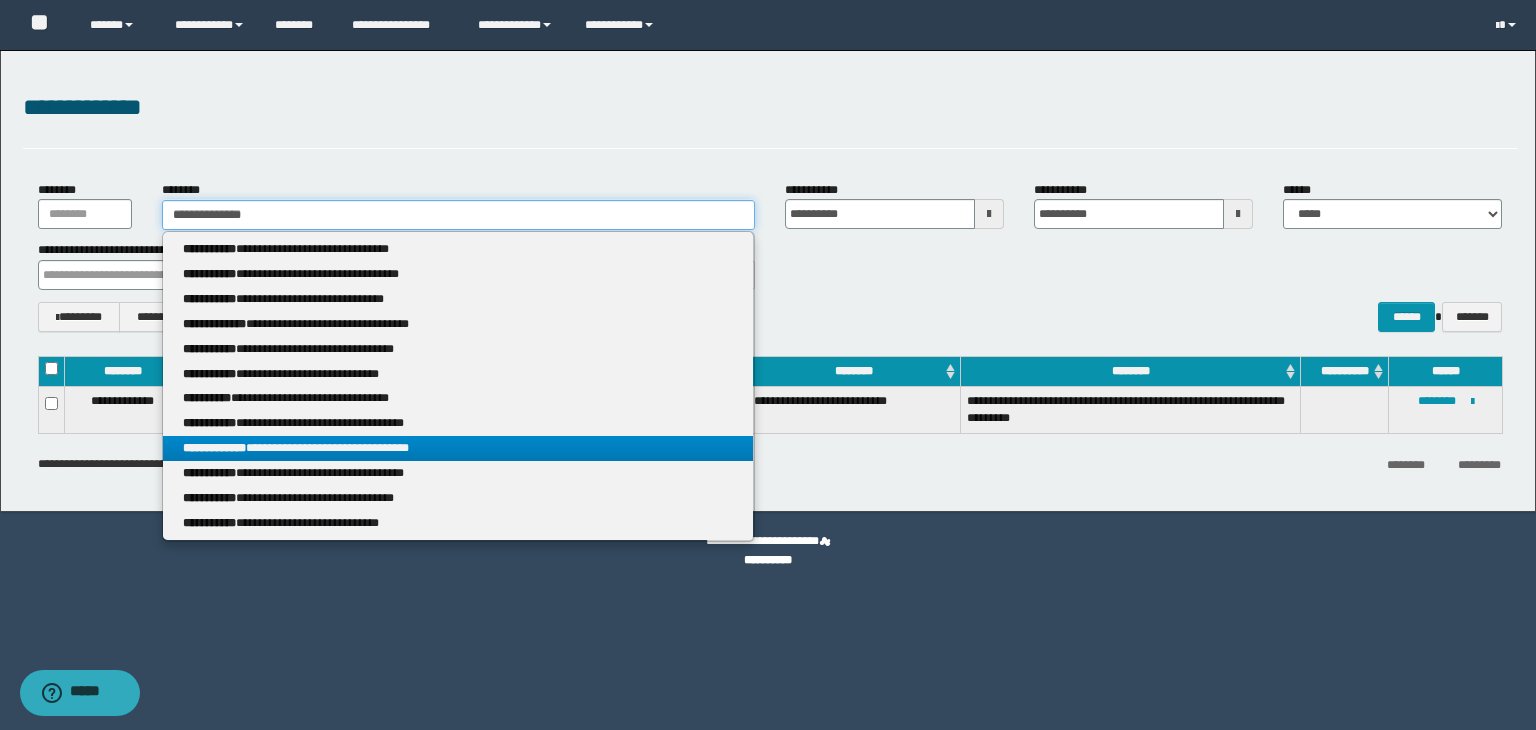 type 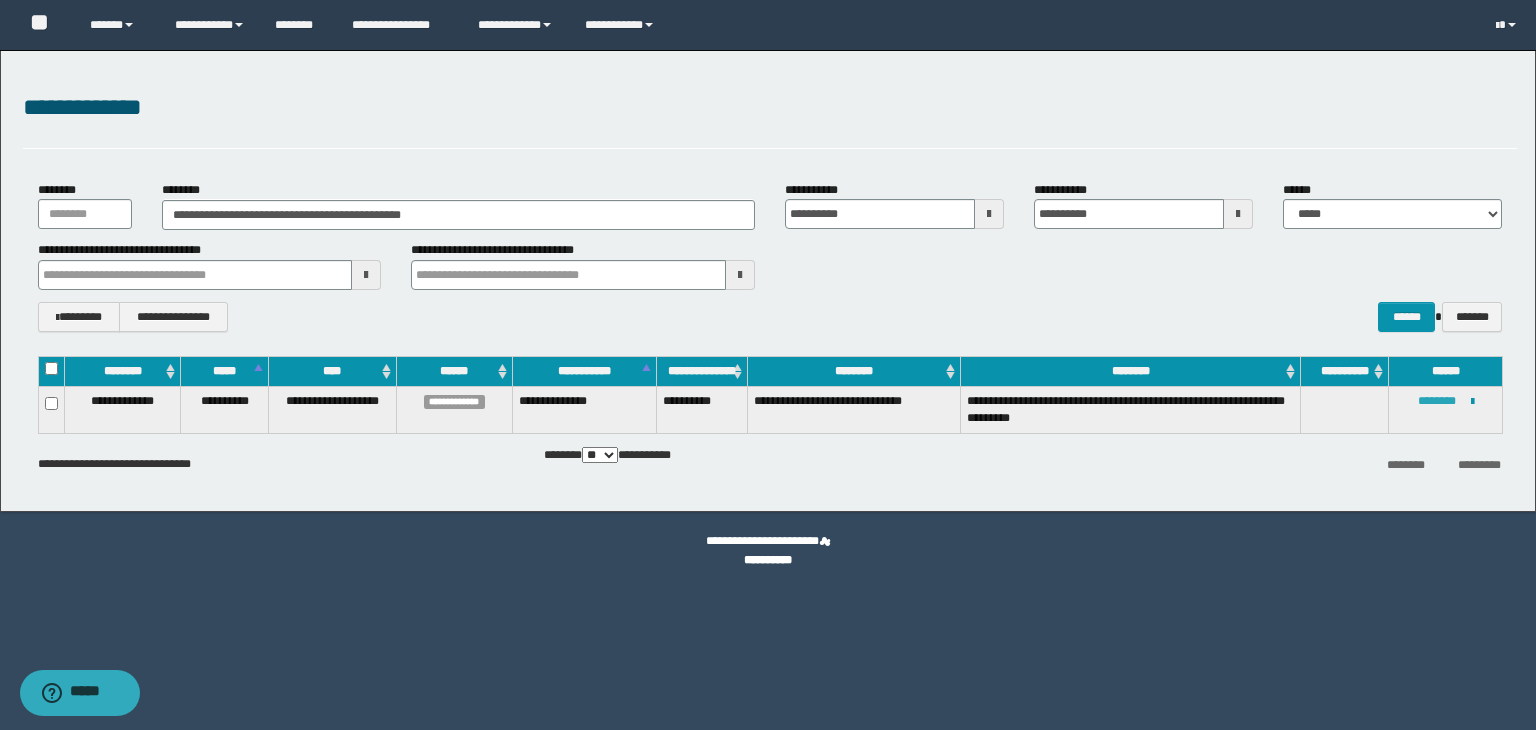 click on "********" at bounding box center (1437, 401) 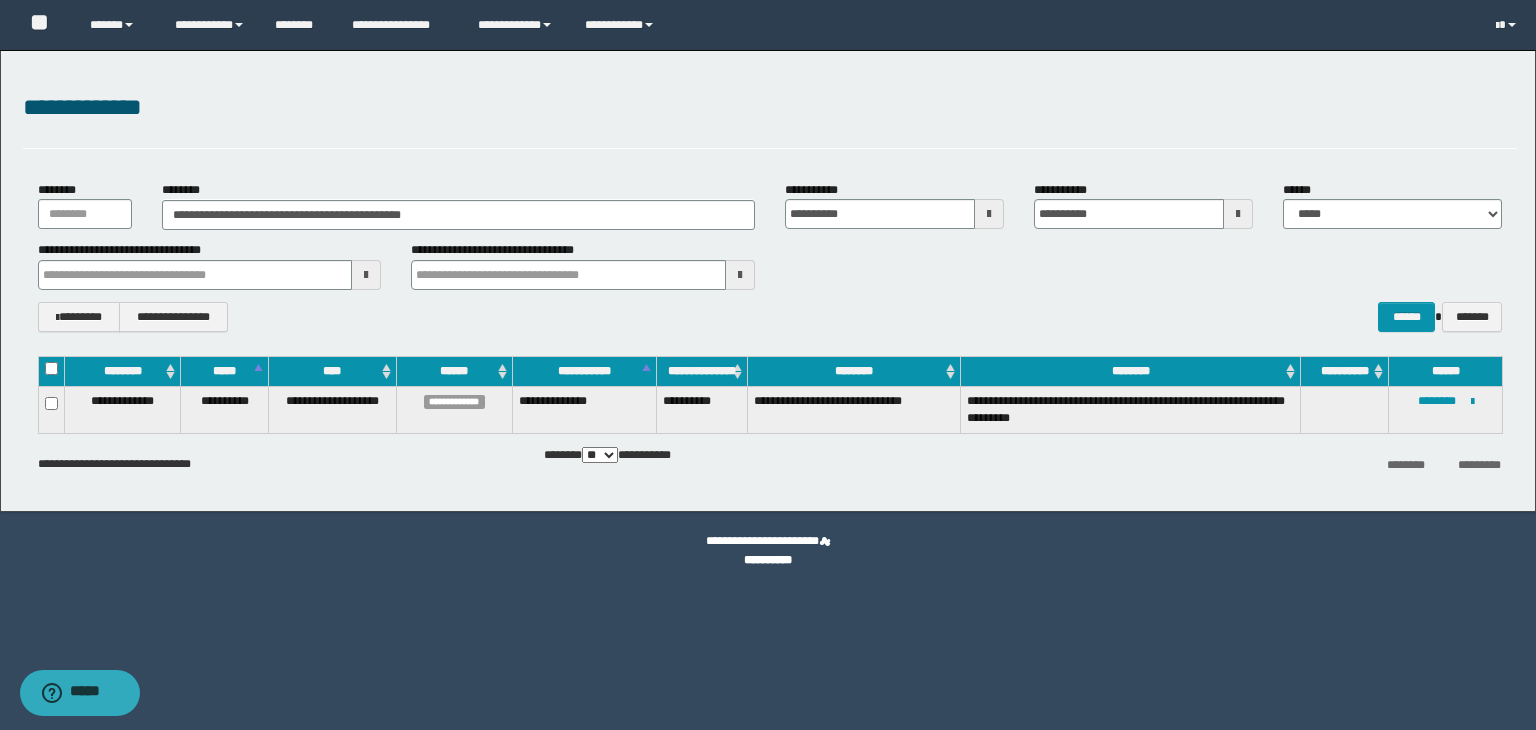 click on "**********" at bounding box center (770, 108) 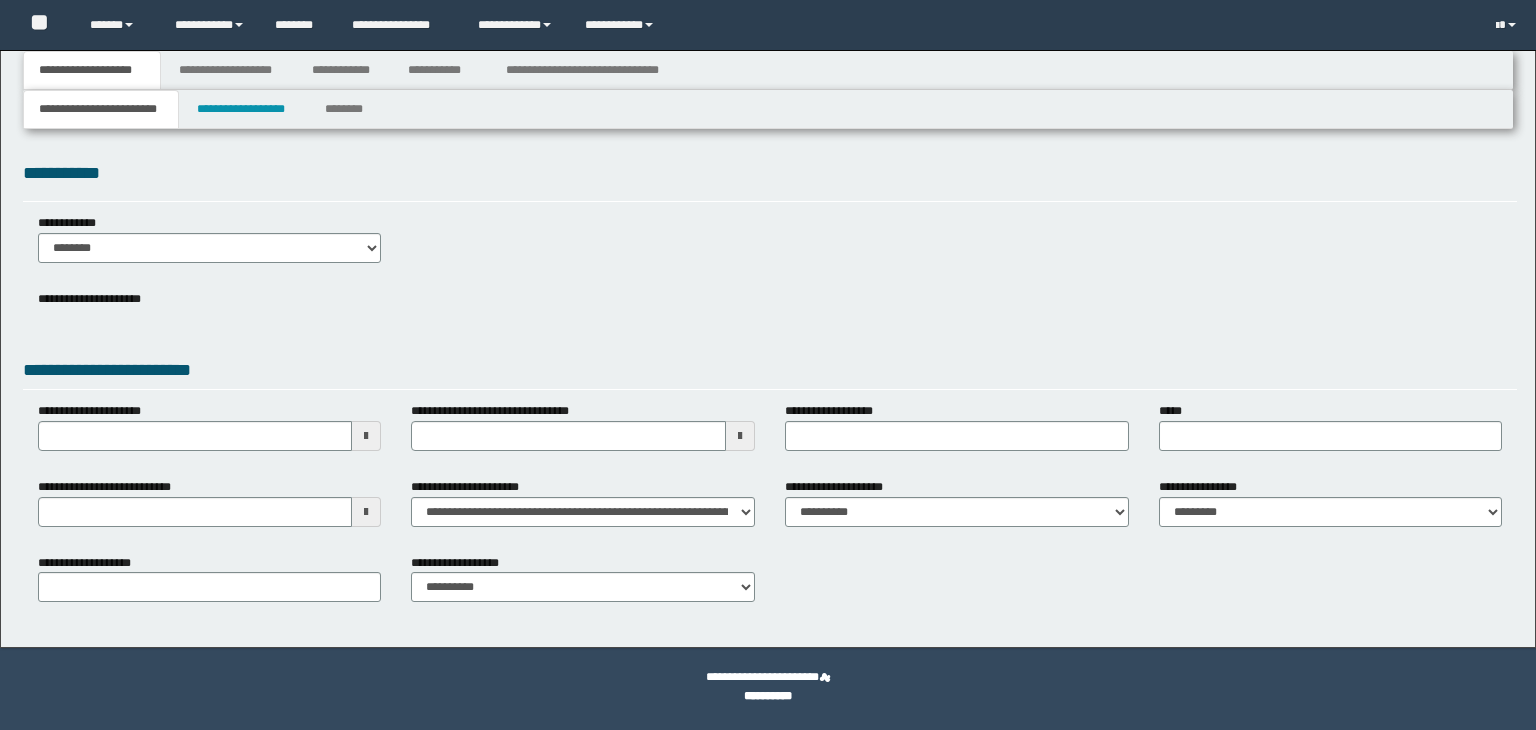 scroll, scrollTop: 0, scrollLeft: 0, axis: both 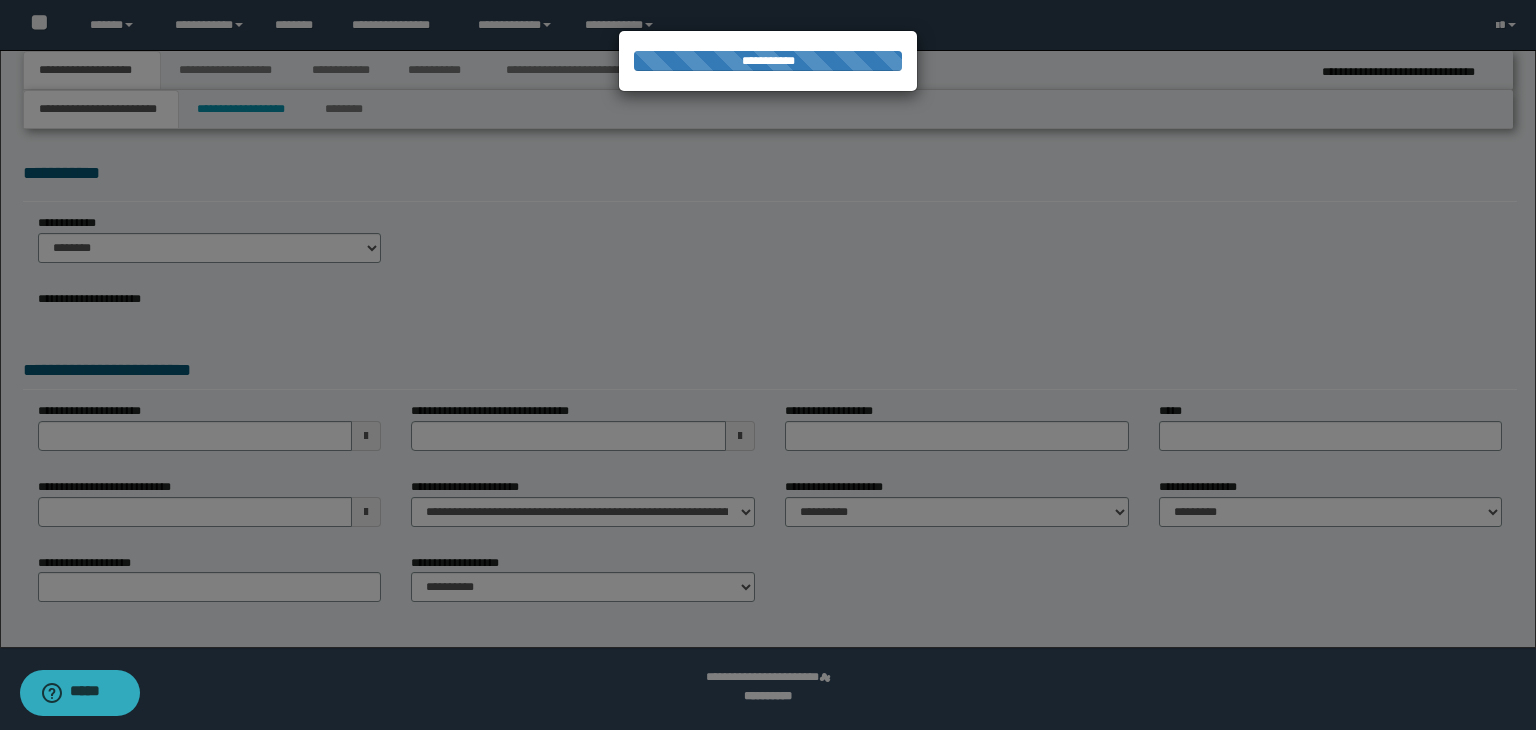 select on "*" 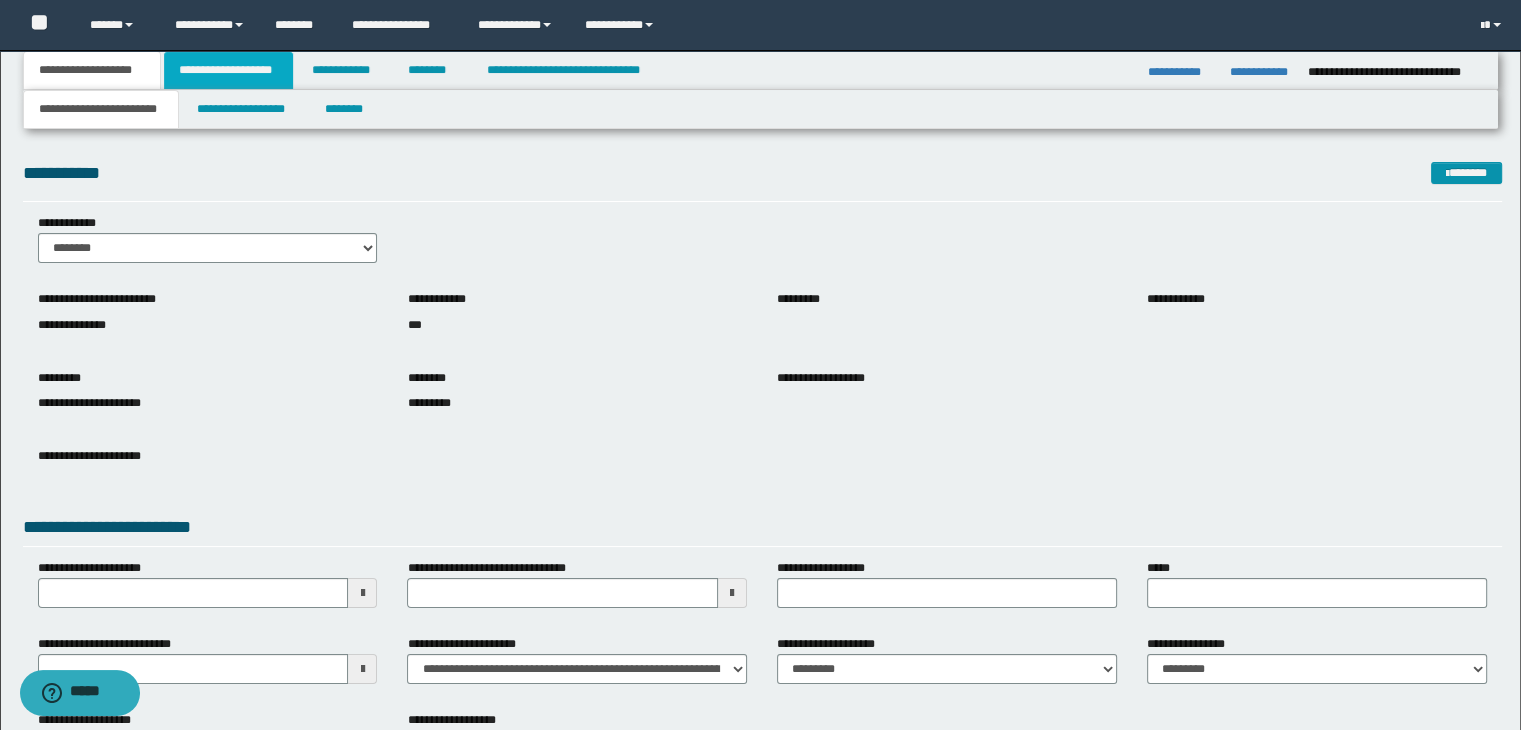 click on "**********" at bounding box center (228, 70) 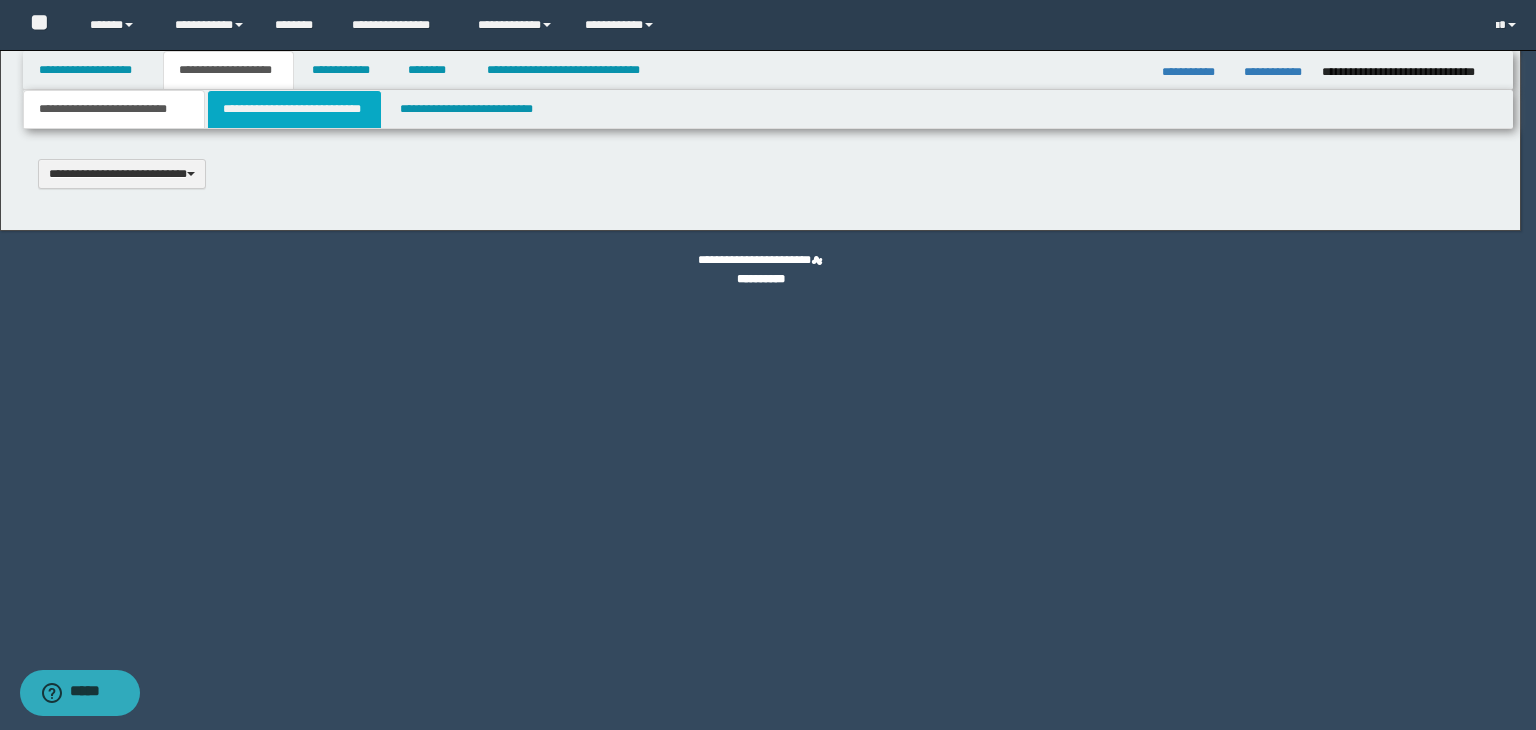 scroll, scrollTop: 0, scrollLeft: 0, axis: both 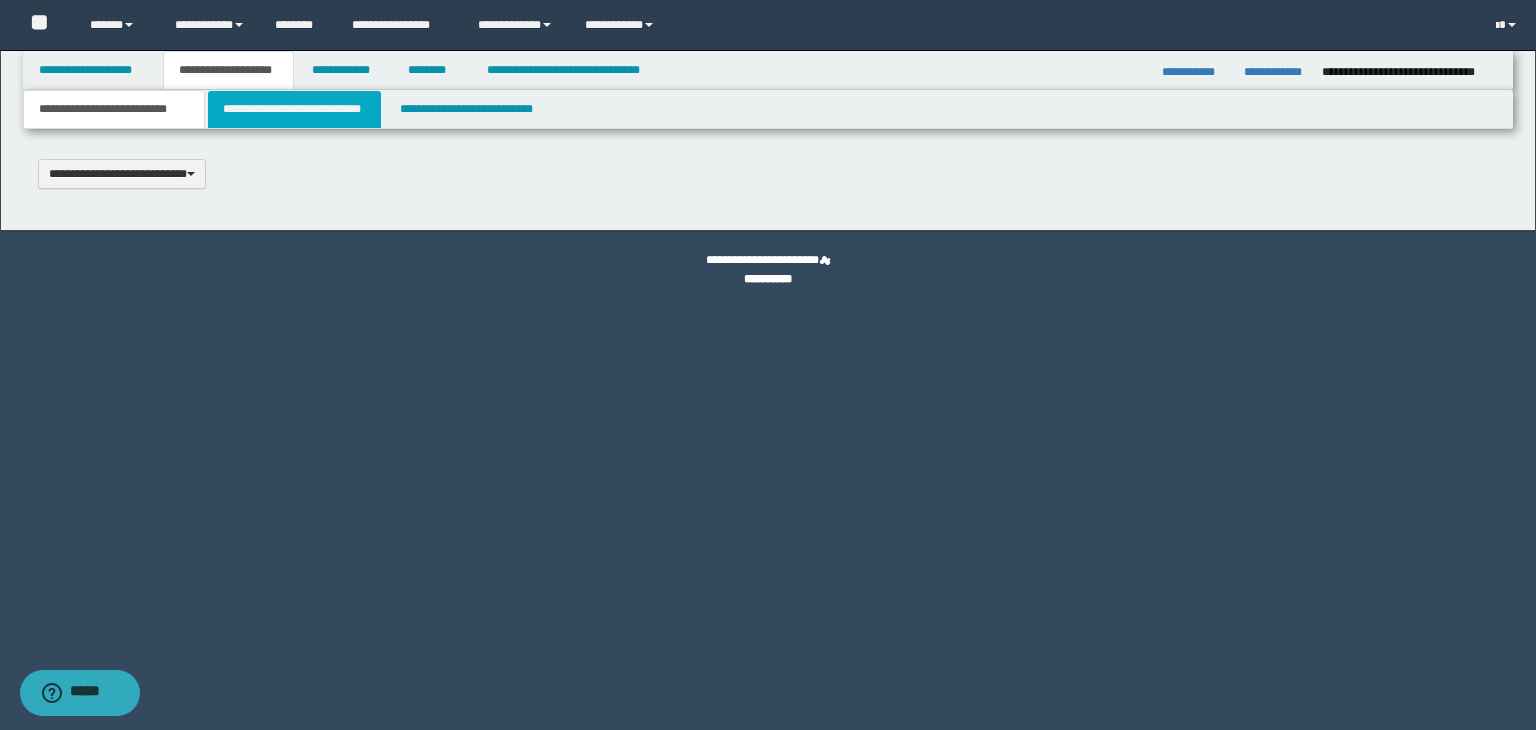 click on "**********" at bounding box center (294, 109) 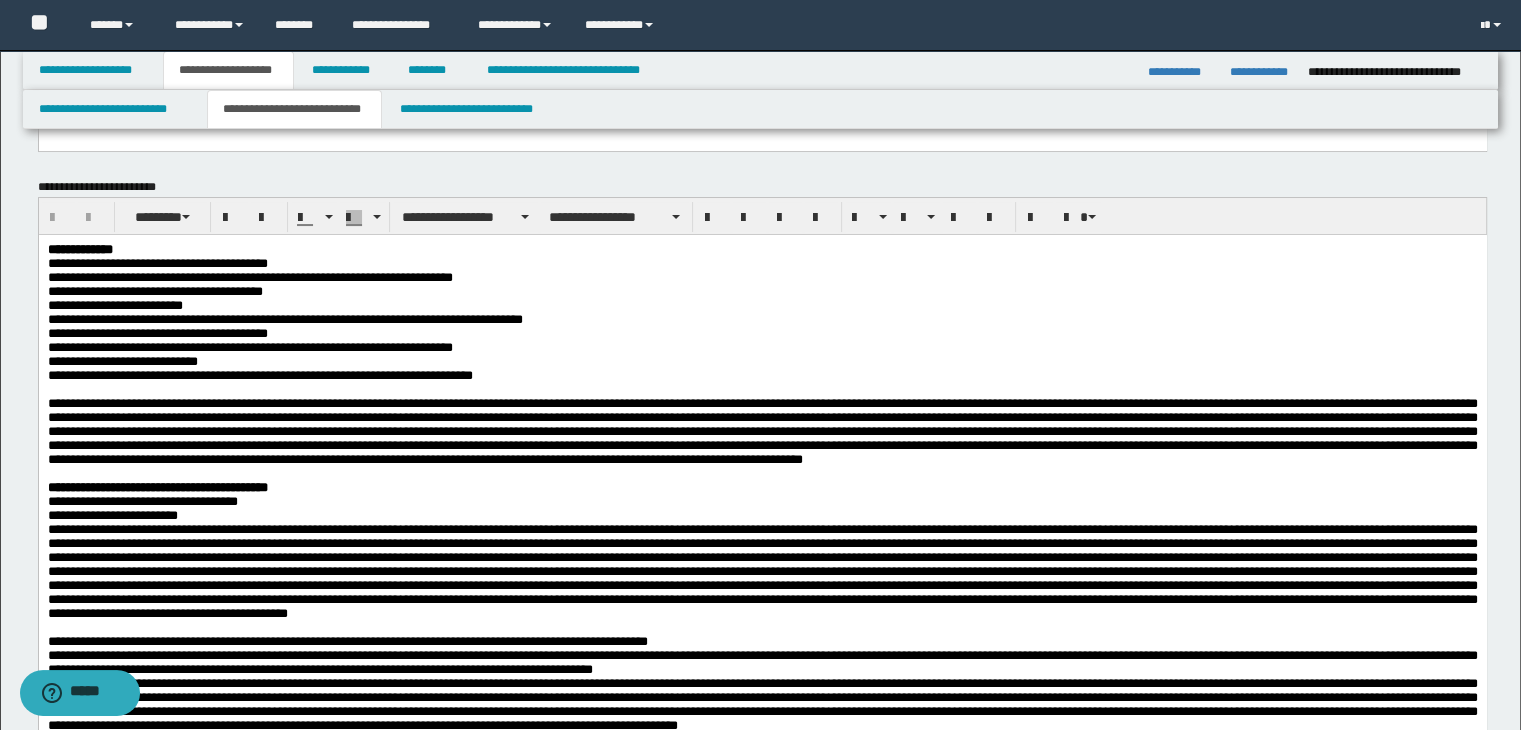 scroll, scrollTop: 200, scrollLeft: 0, axis: vertical 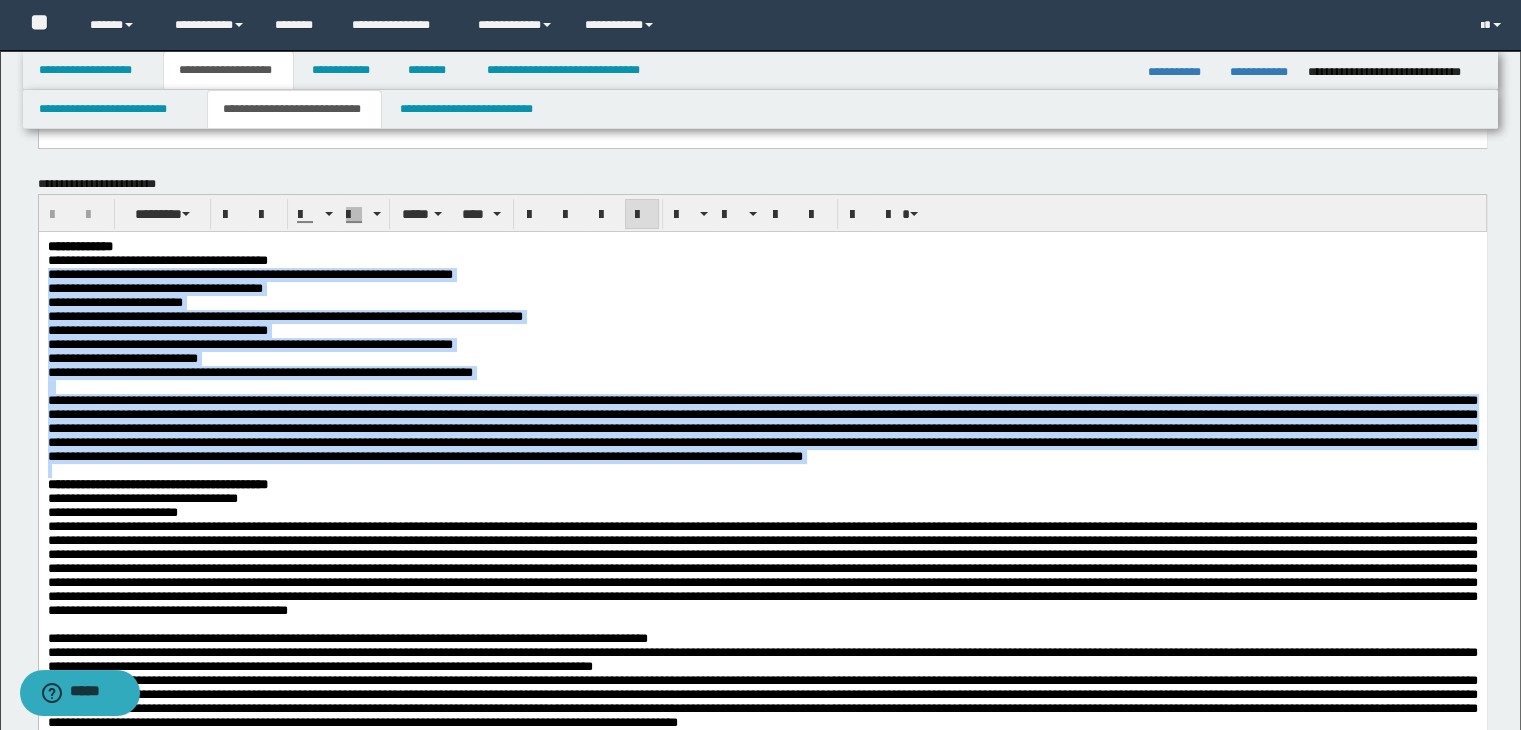 drag, startPoint x: 45, startPoint y: 278, endPoint x: 736, endPoint y: 524, distance: 733.4828 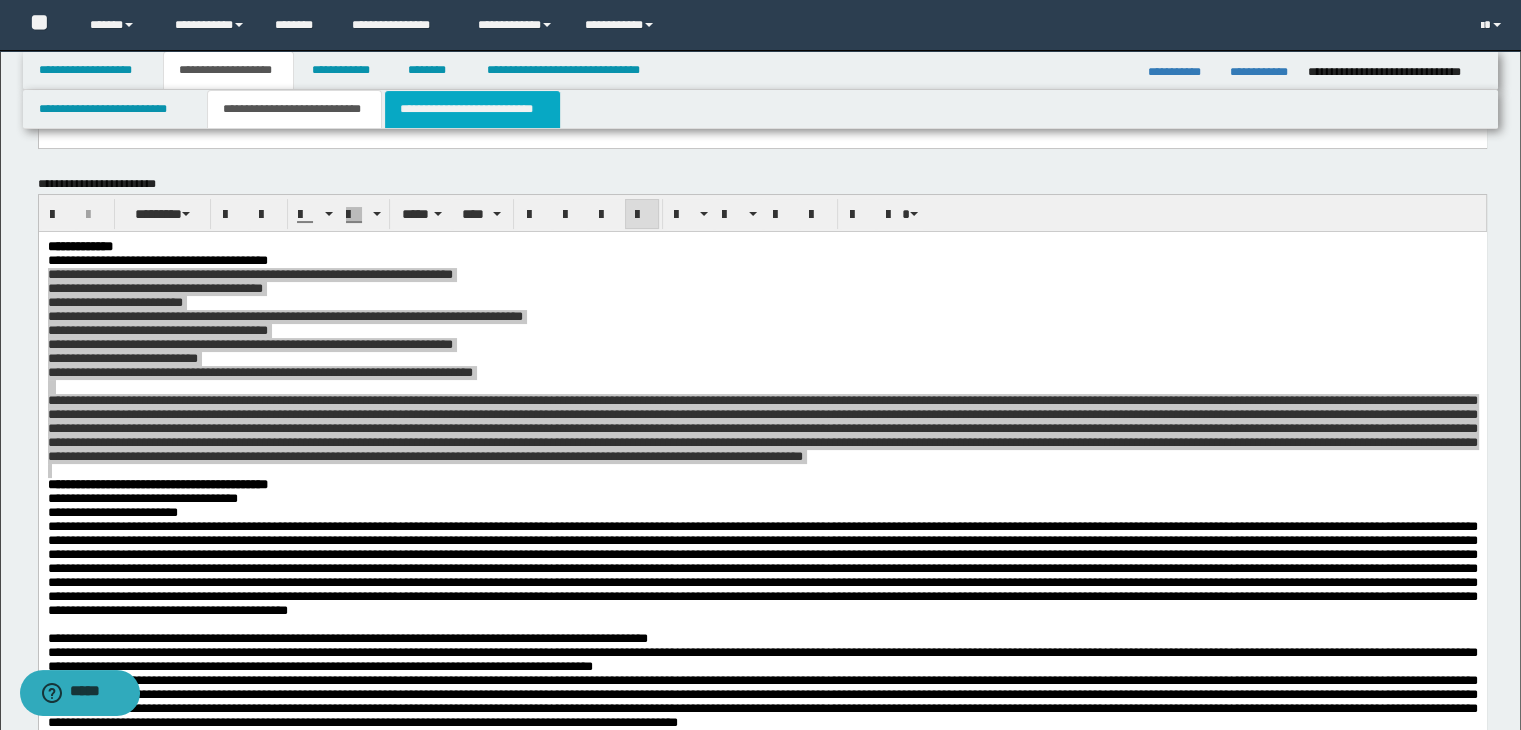 click on "**********" at bounding box center [472, 109] 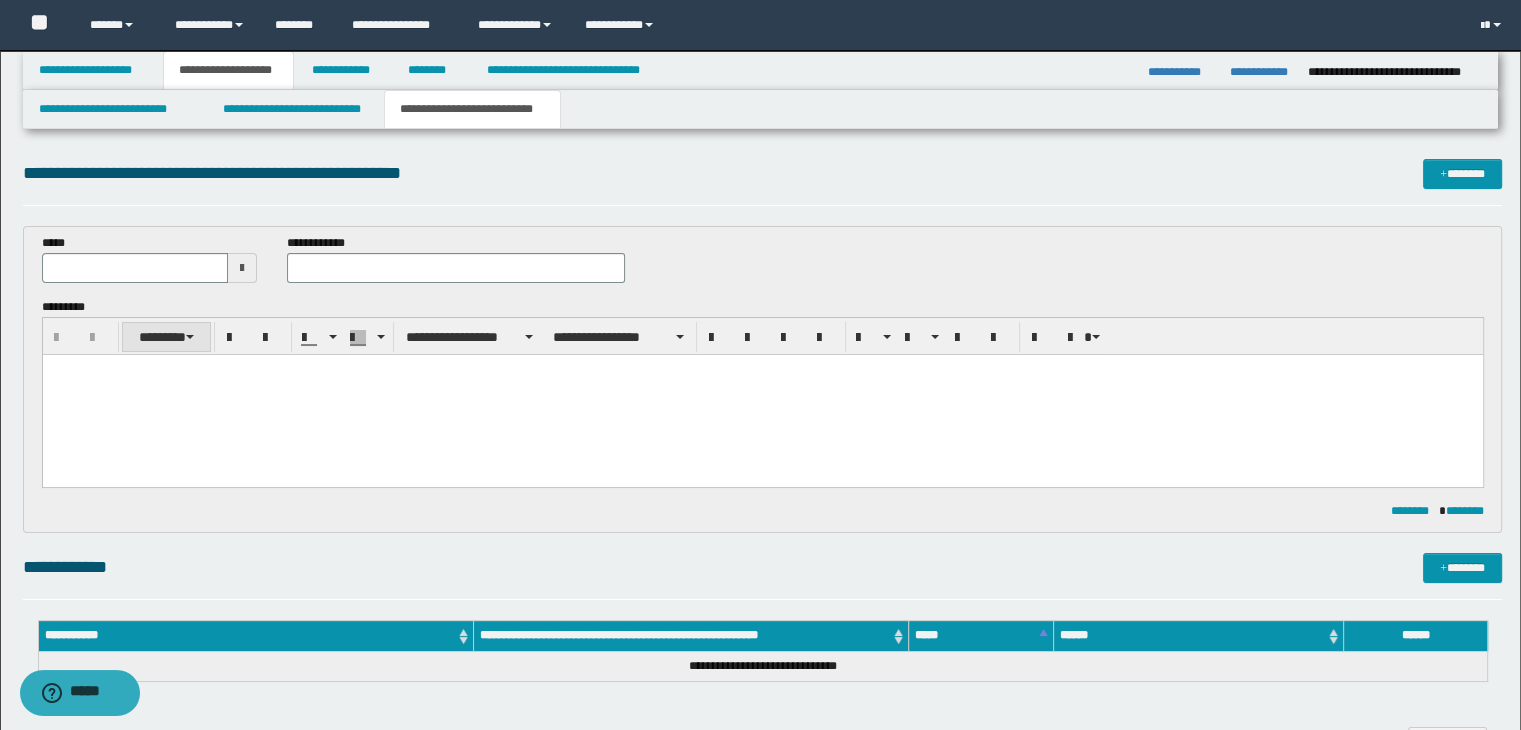 scroll, scrollTop: 0, scrollLeft: 0, axis: both 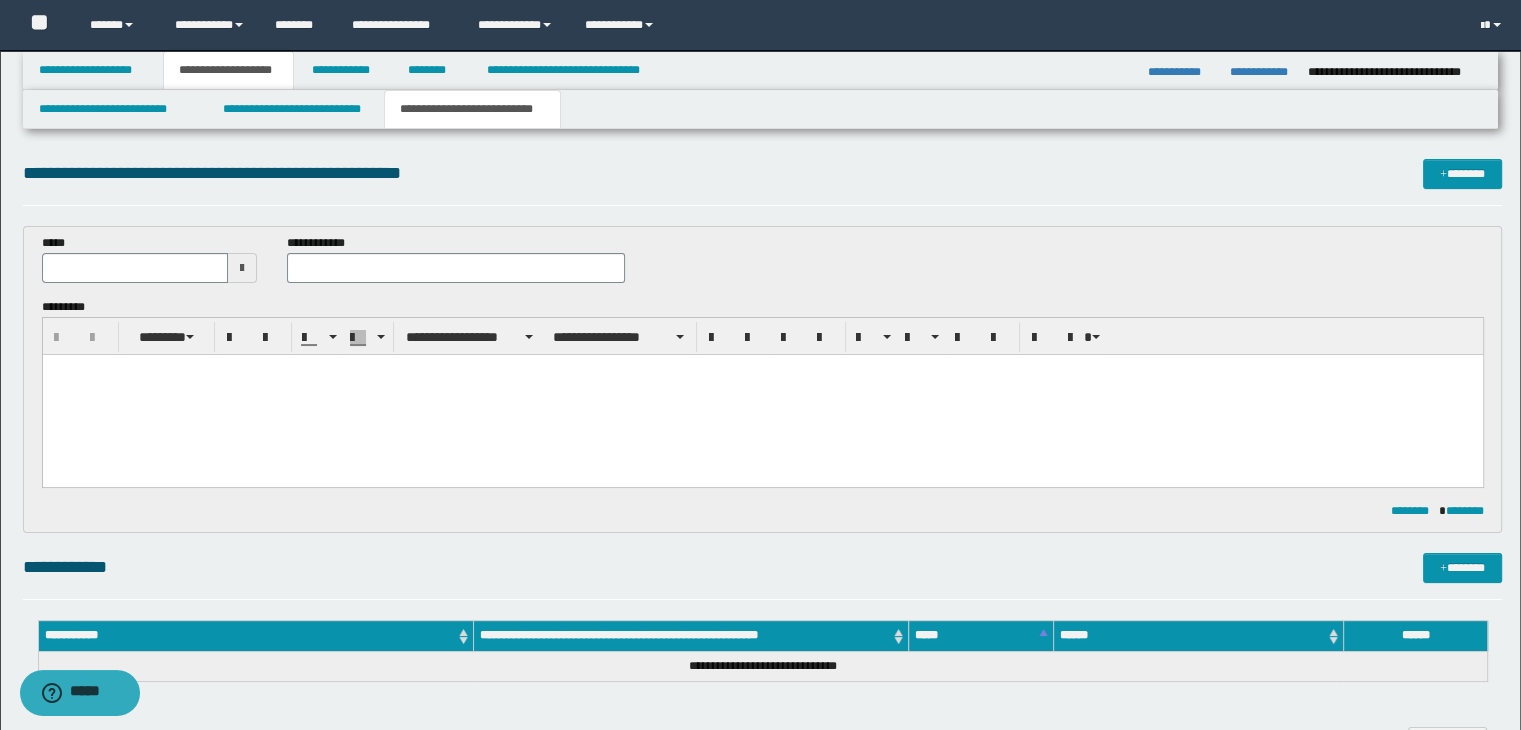click at bounding box center (242, 268) 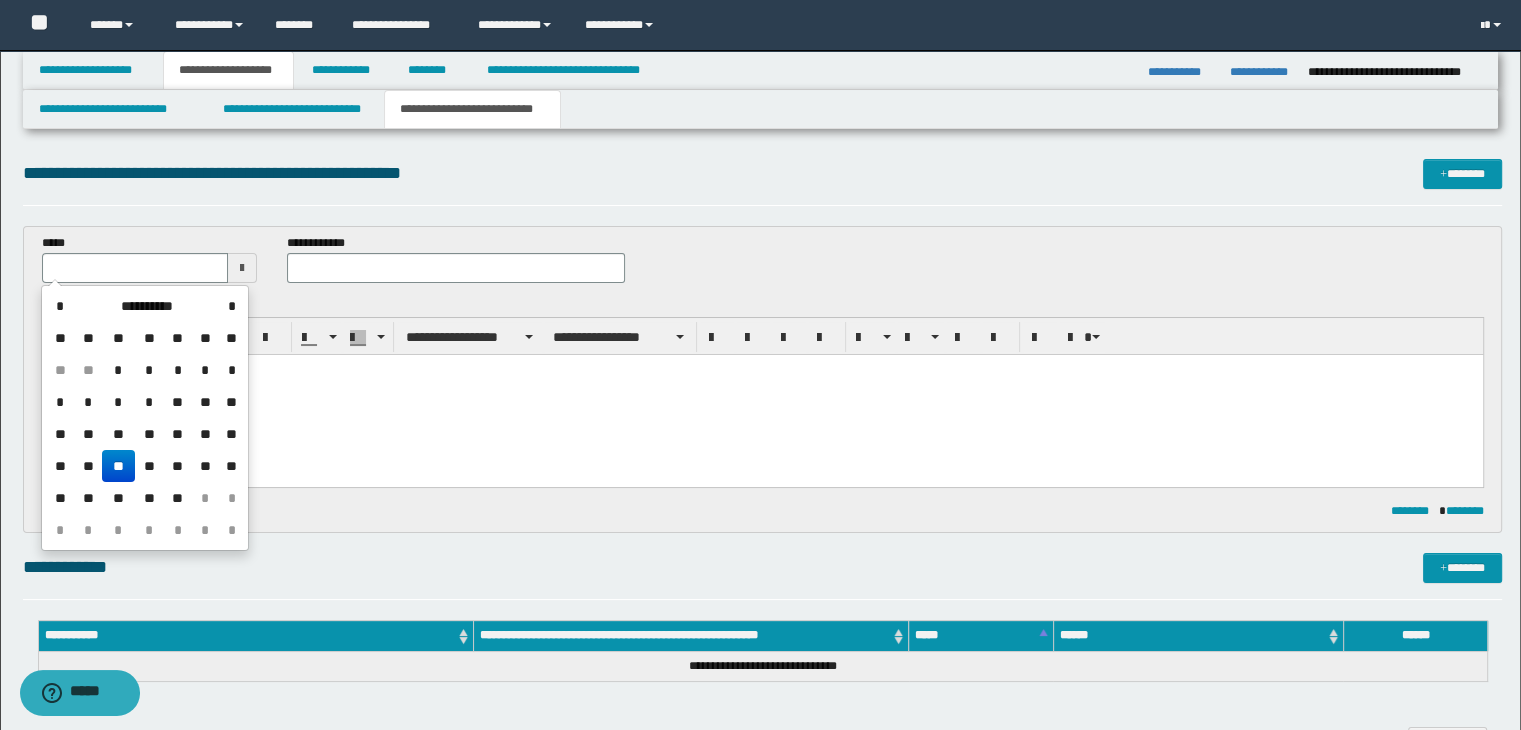 click on "**" at bounding box center (118, 466) 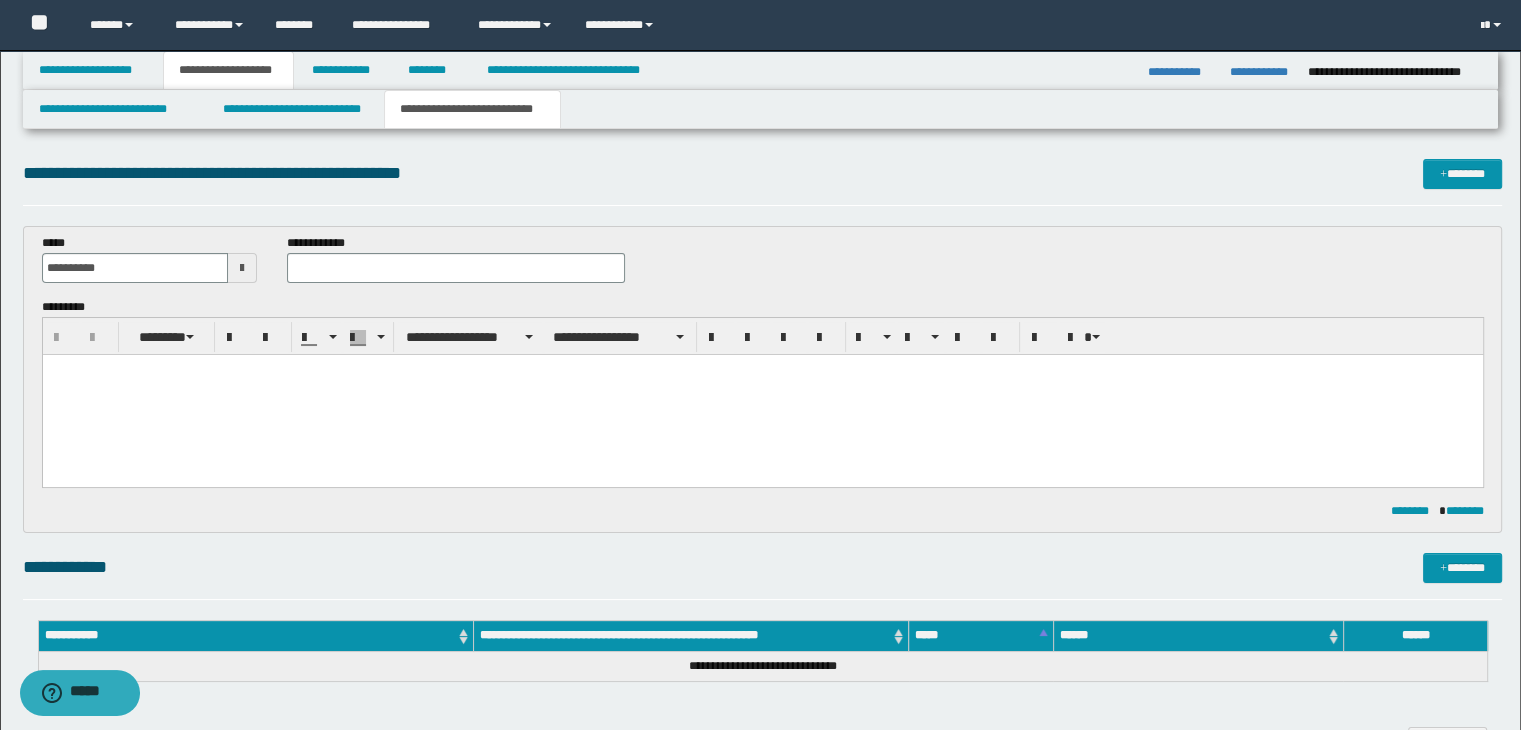 click at bounding box center [762, 394] 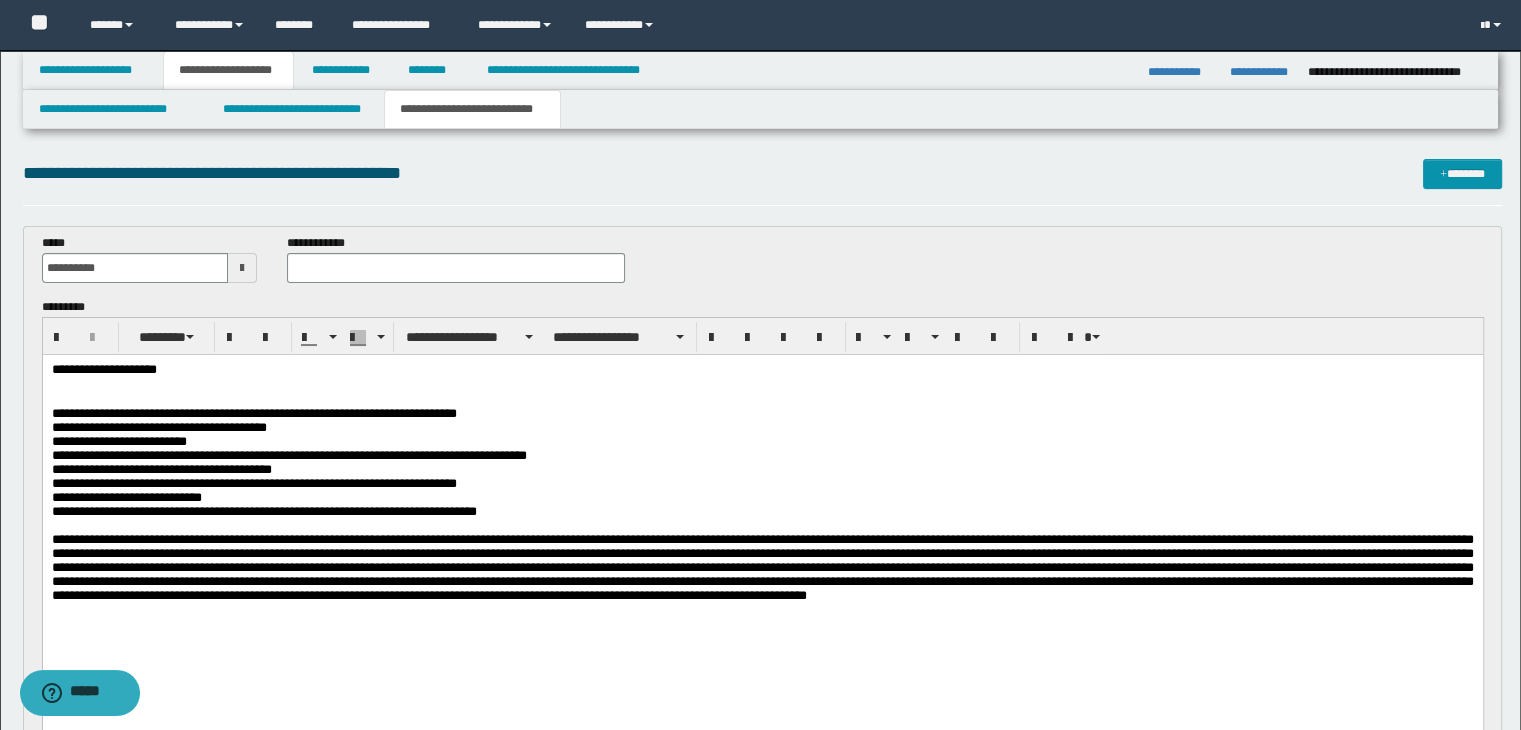 click at bounding box center [762, 399] 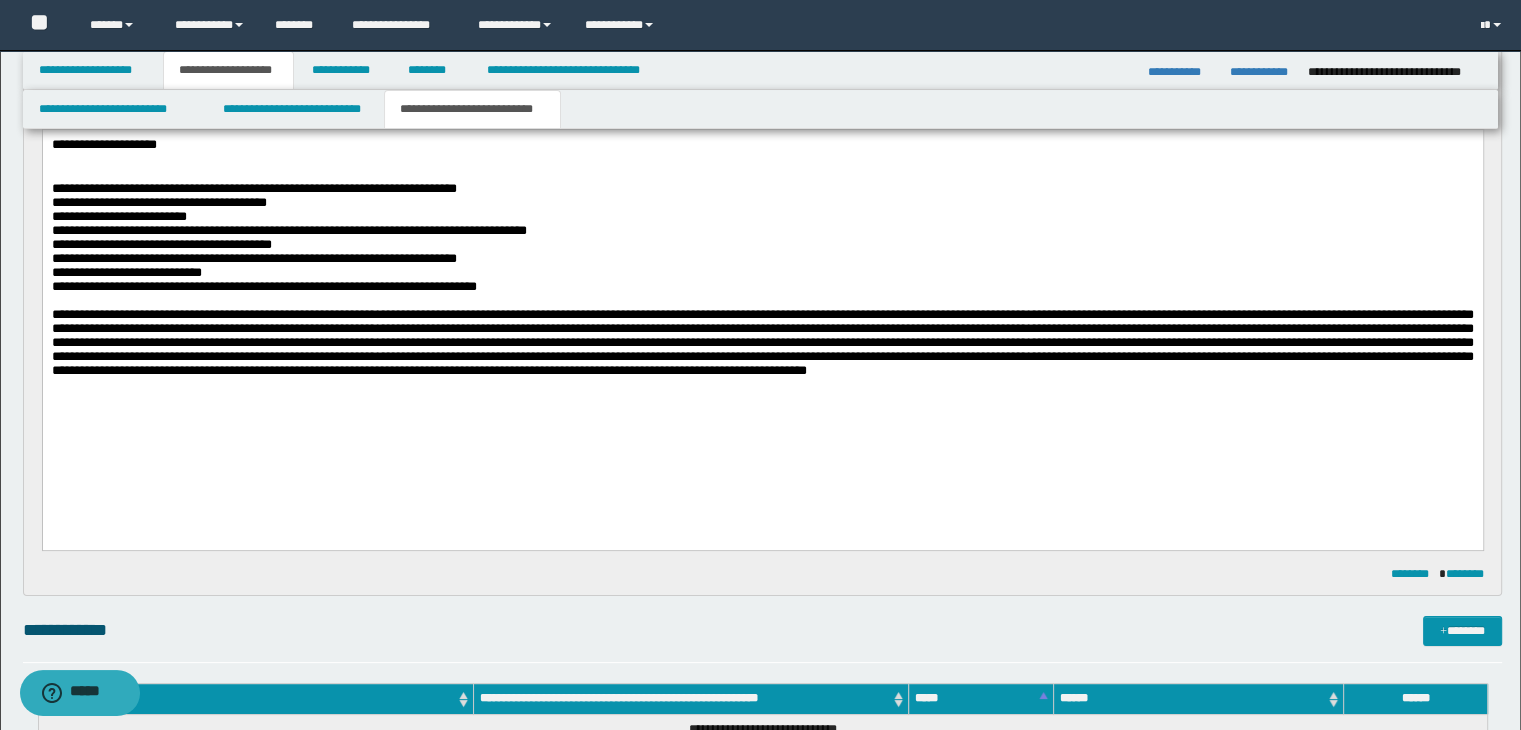 scroll, scrollTop: 400, scrollLeft: 0, axis: vertical 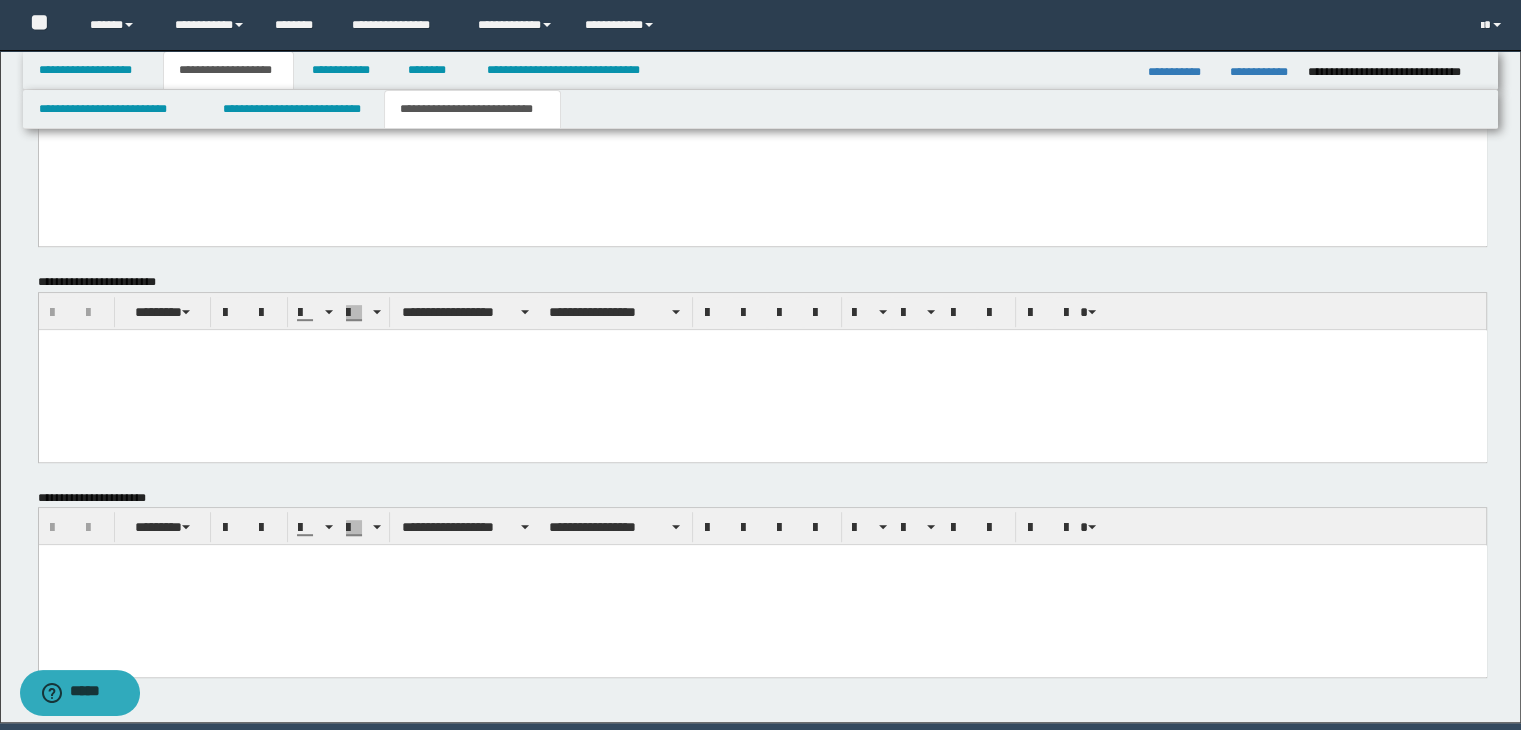 click at bounding box center (762, 585) 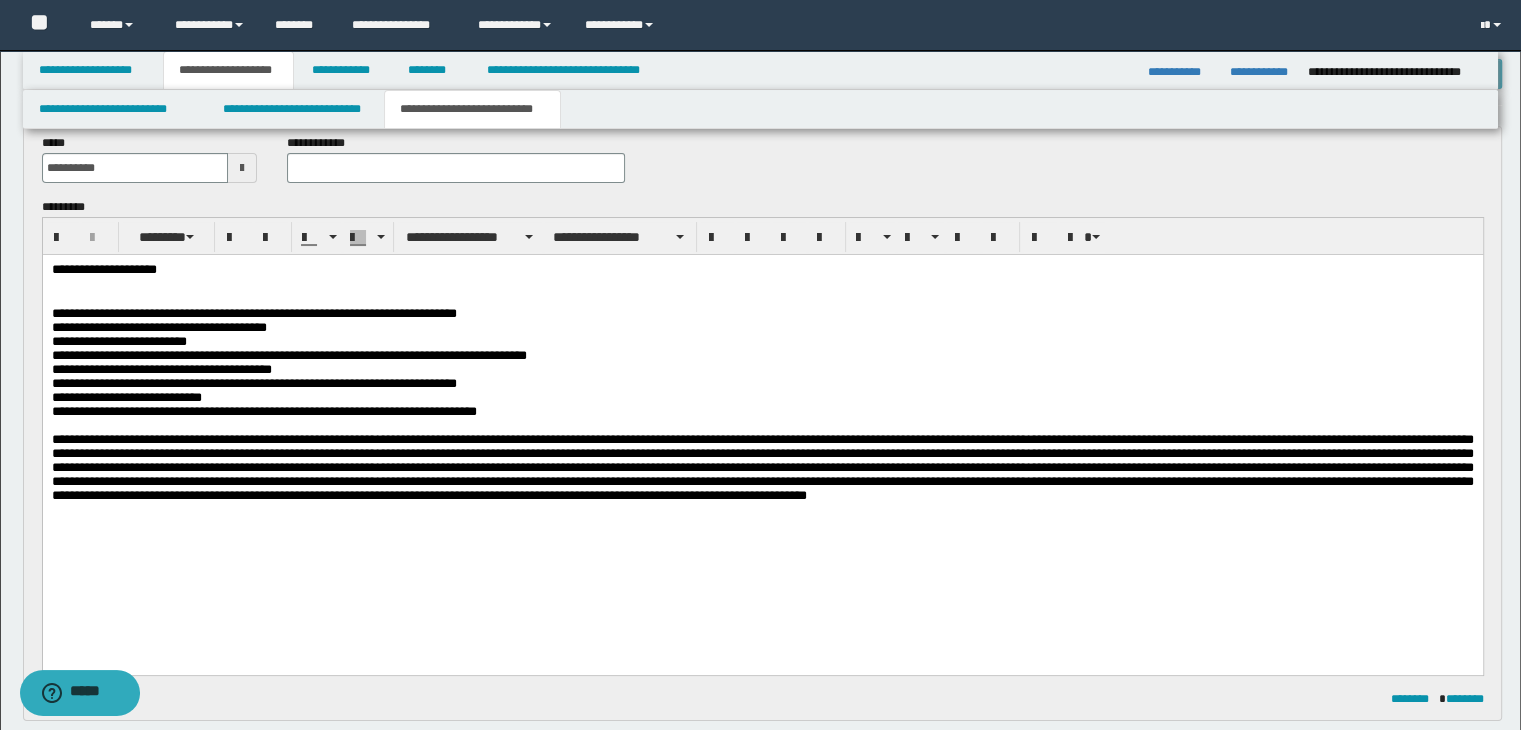 scroll, scrollTop: 0, scrollLeft: 0, axis: both 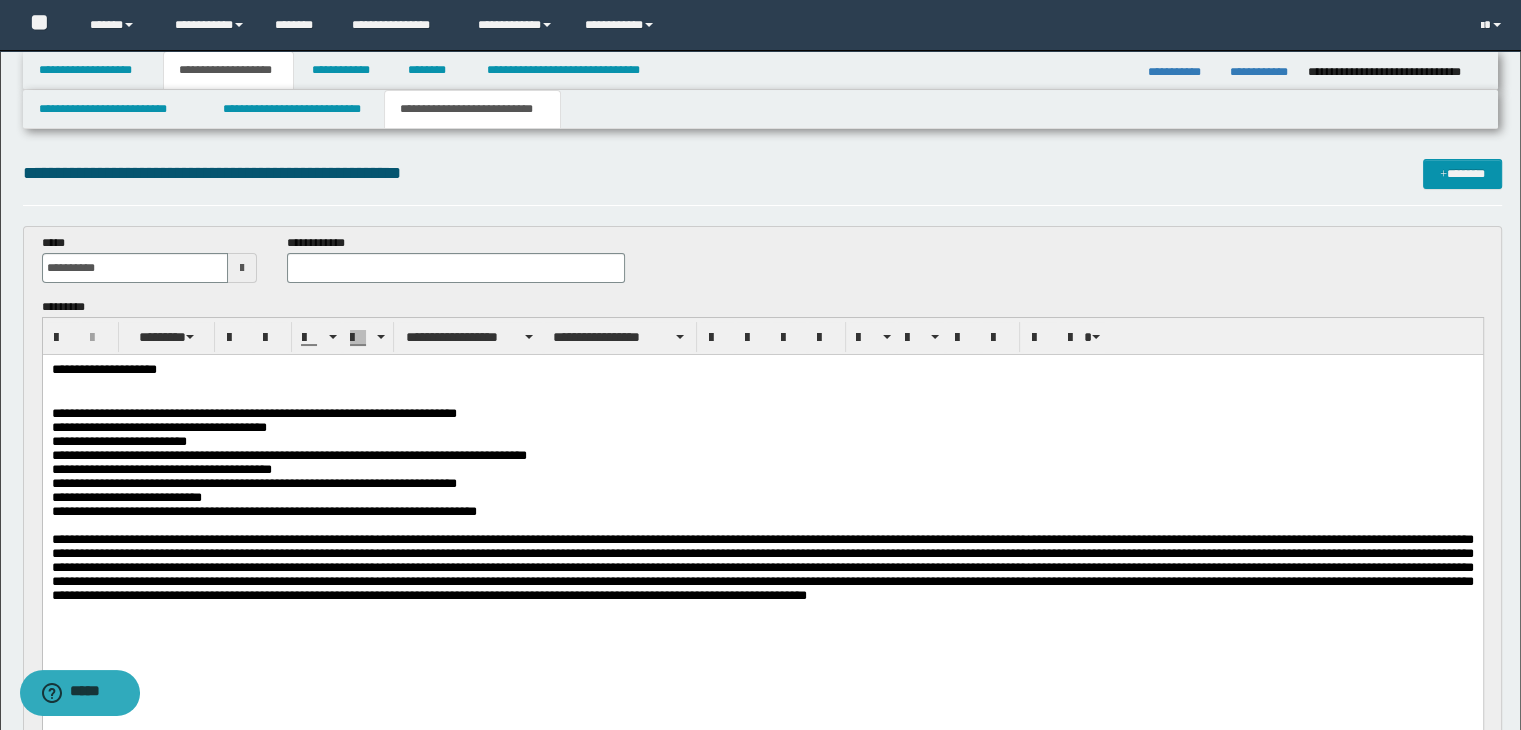 click at bounding box center [762, 385] 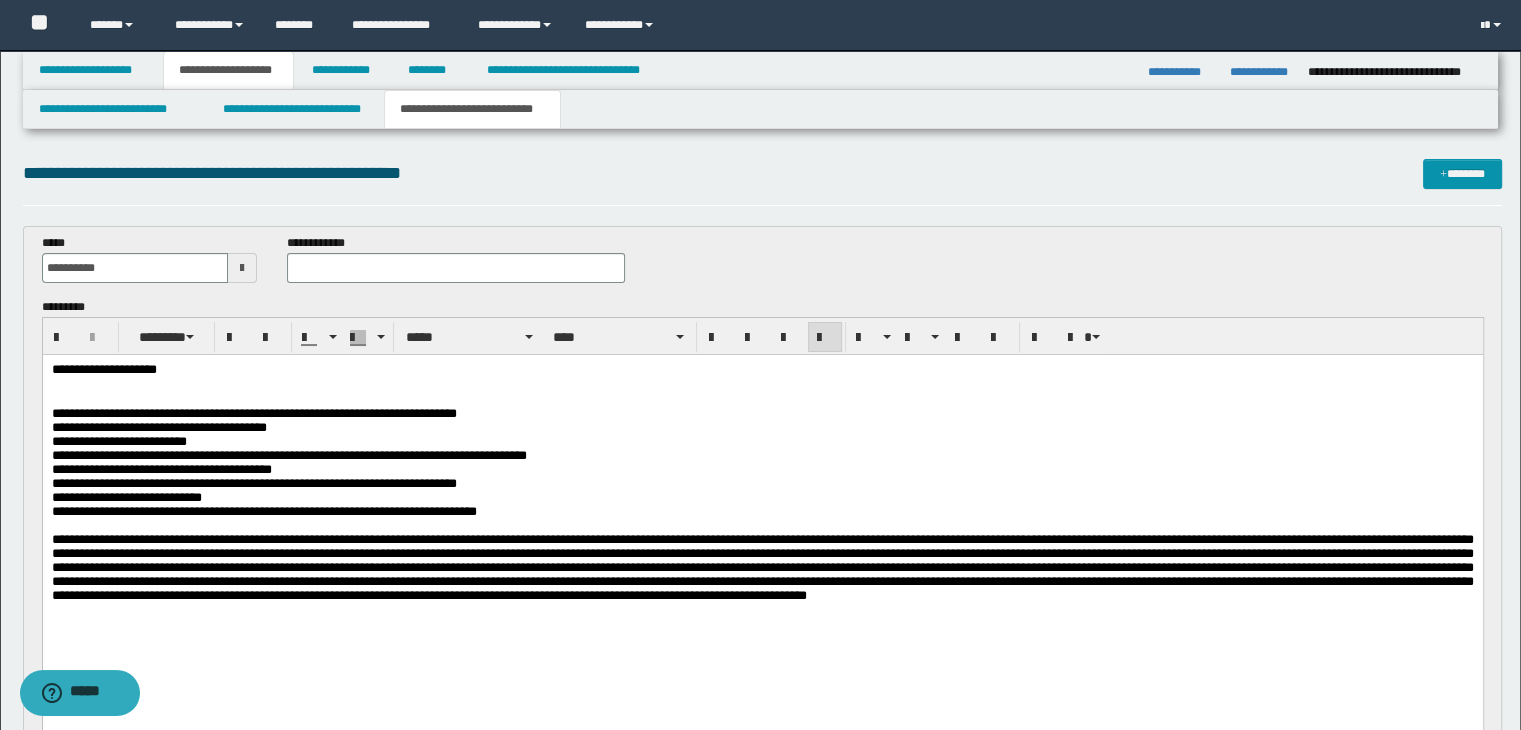 click on "**********" at bounding box center (263, 510) 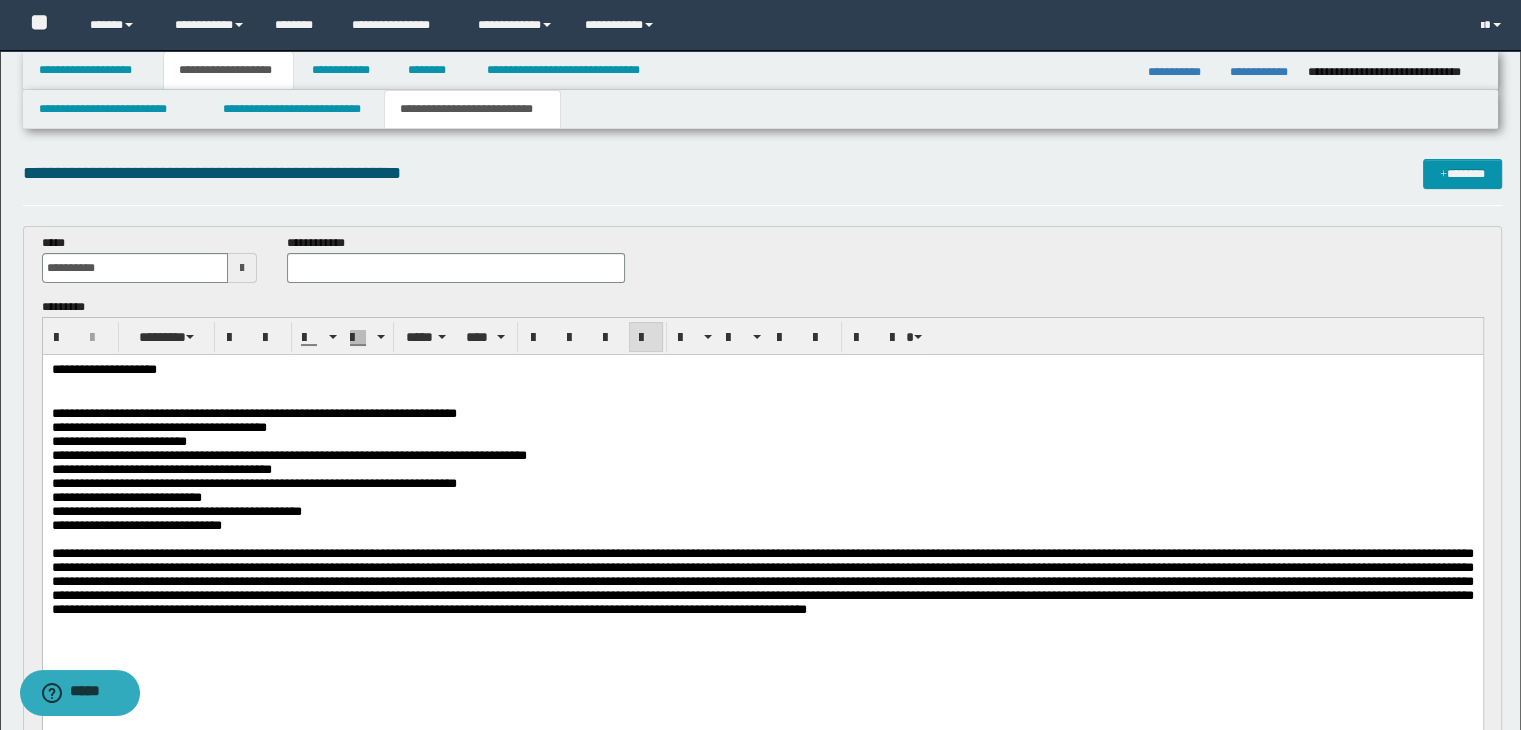 click at bounding box center (762, 385) 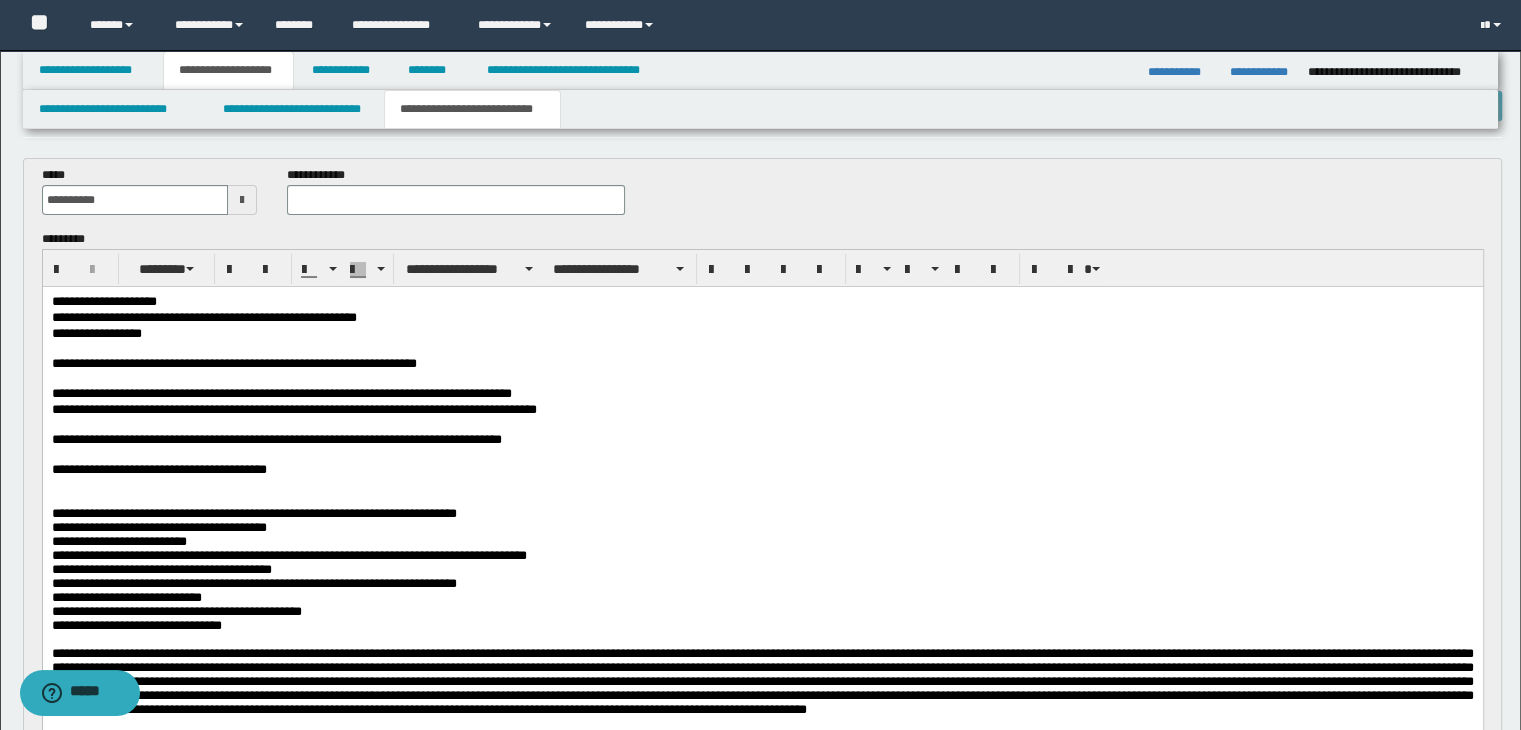 scroll, scrollTop: 100, scrollLeft: 0, axis: vertical 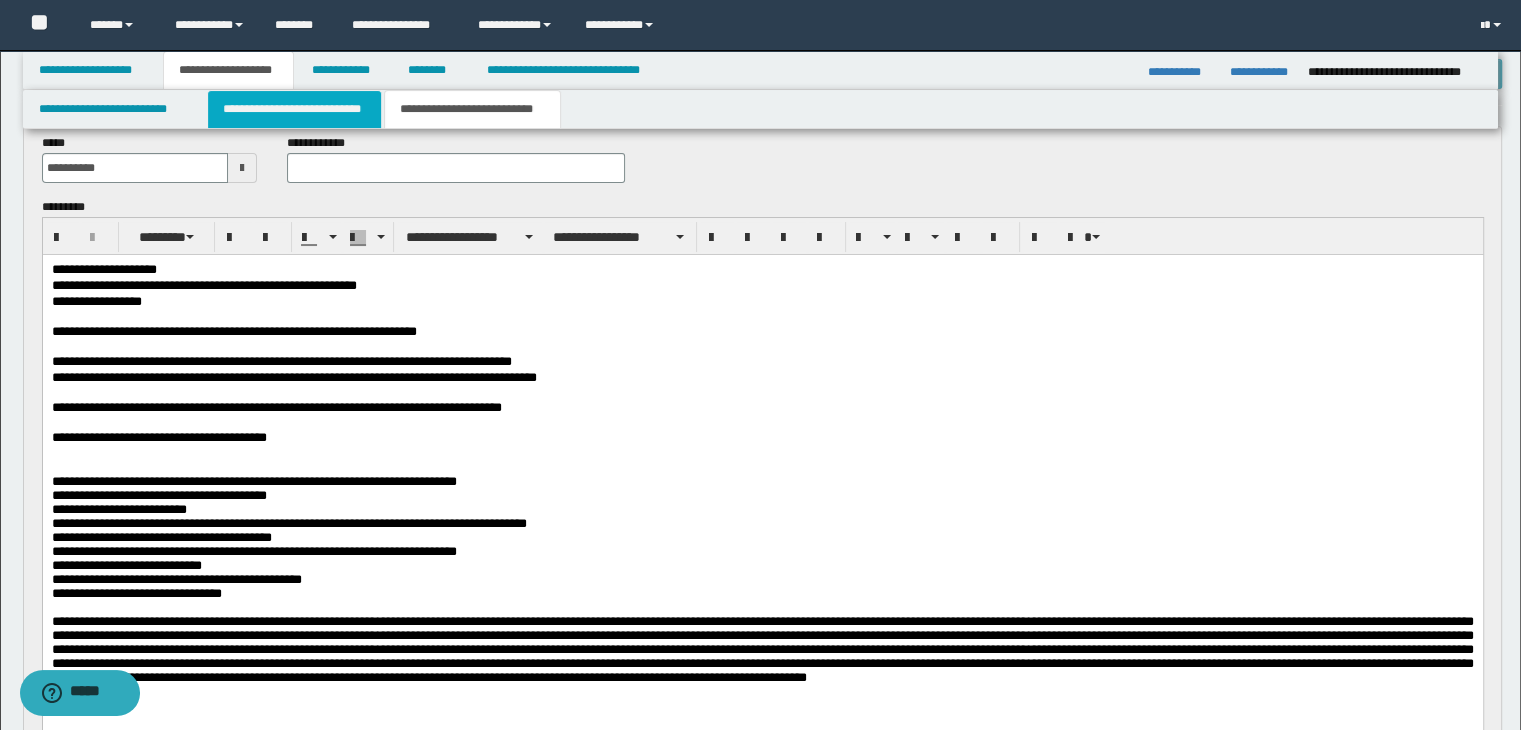 click on "**********" at bounding box center (294, 109) 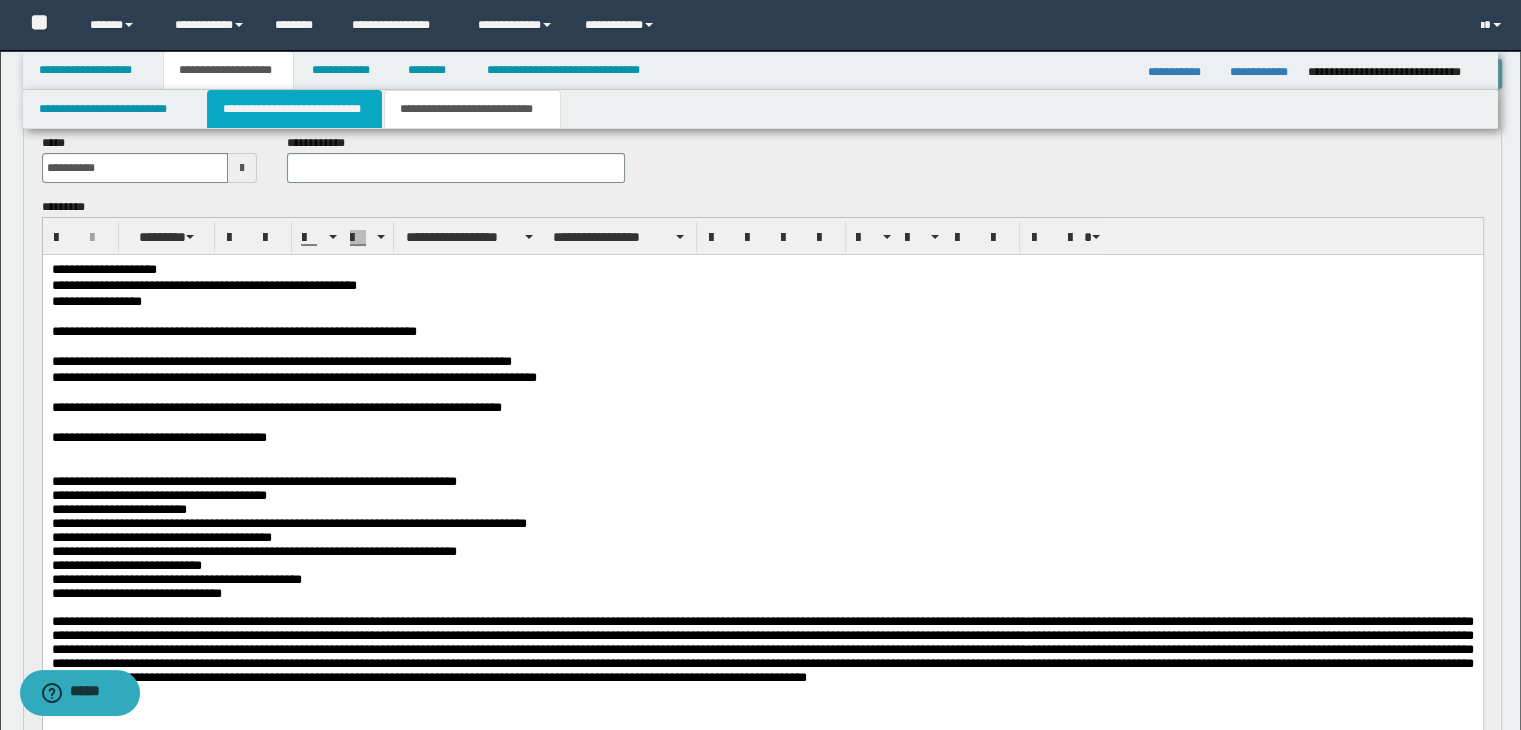 type 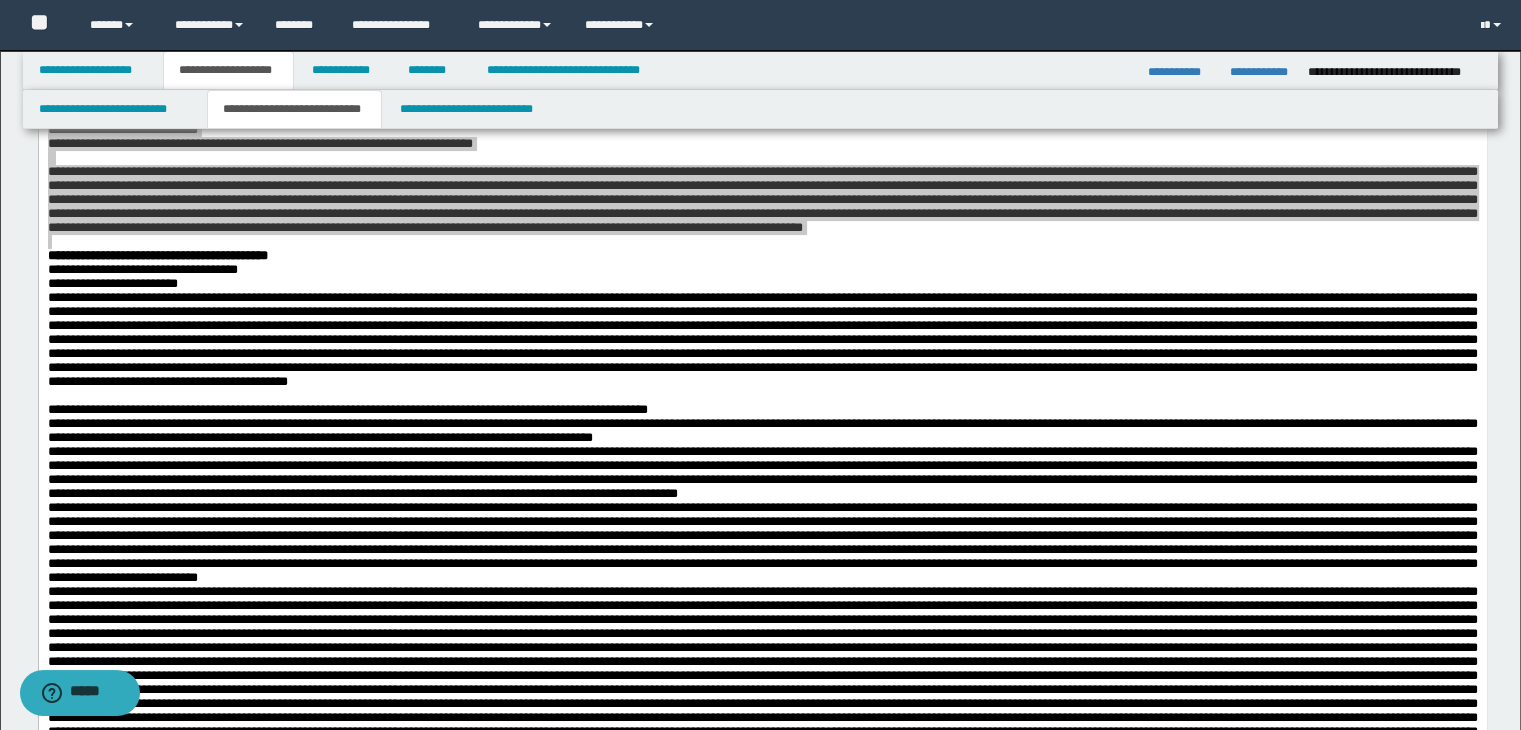 scroll, scrollTop: 300, scrollLeft: 0, axis: vertical 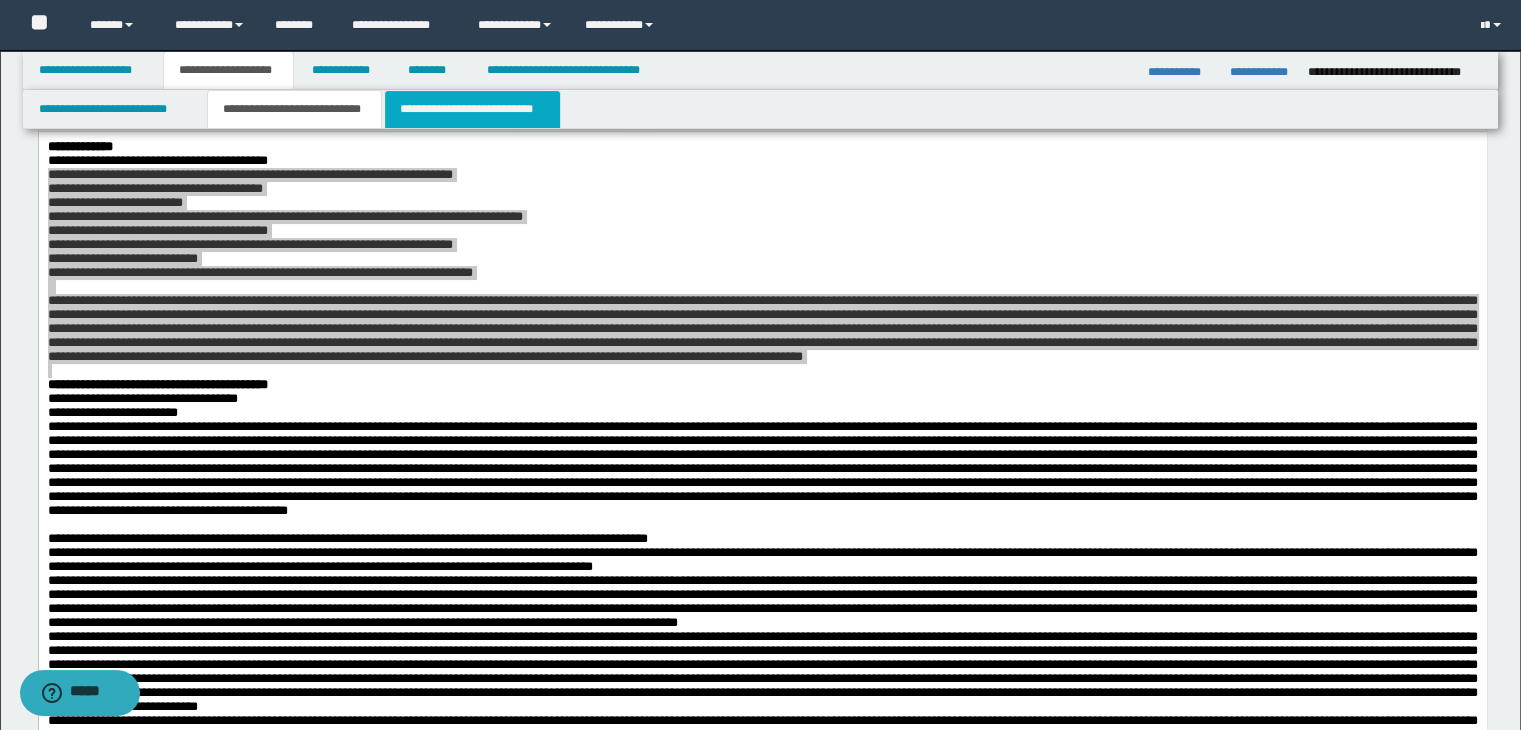 click on "**********" at bounding box center [472, 109] 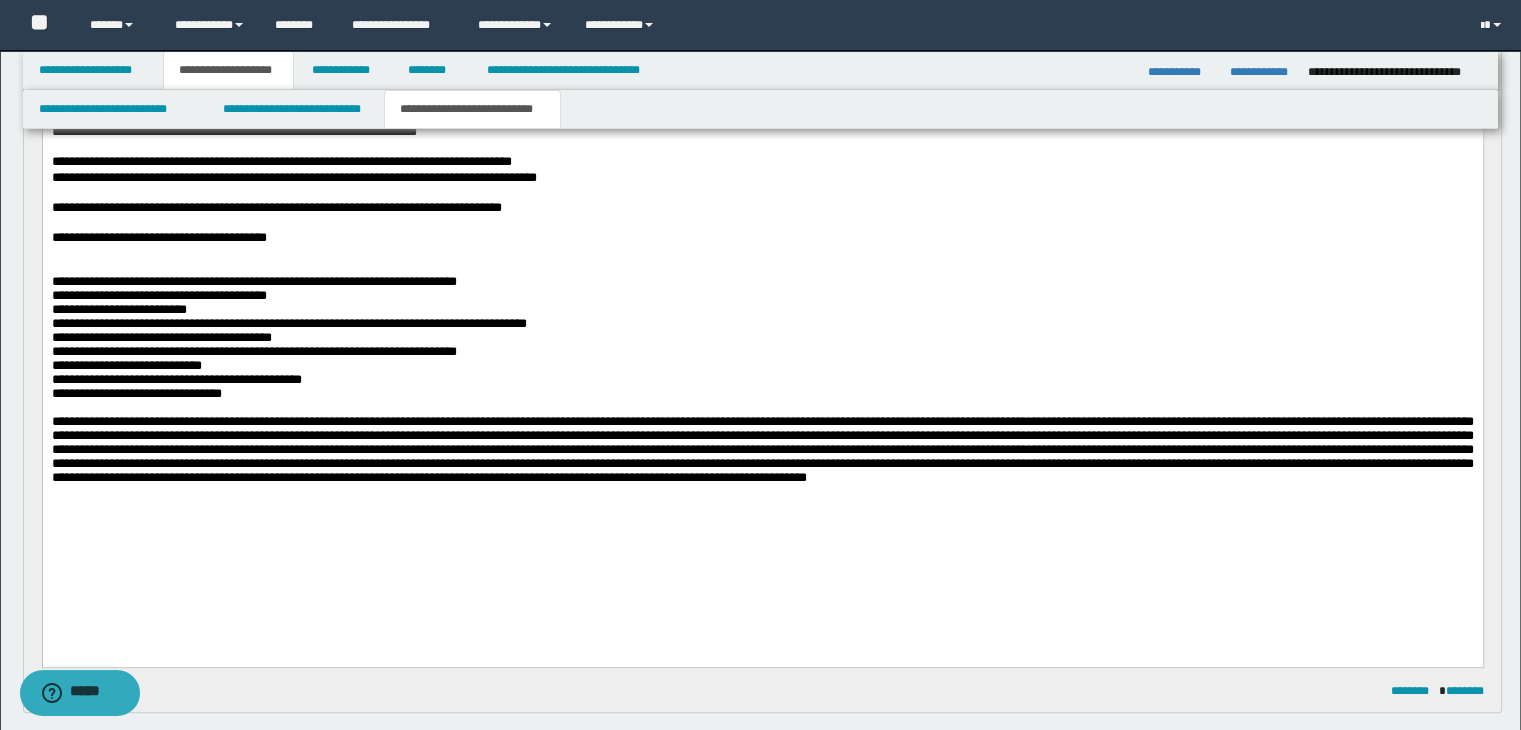 scroll, scrollTop: 100, scrollLeft: 0, axis: vertical 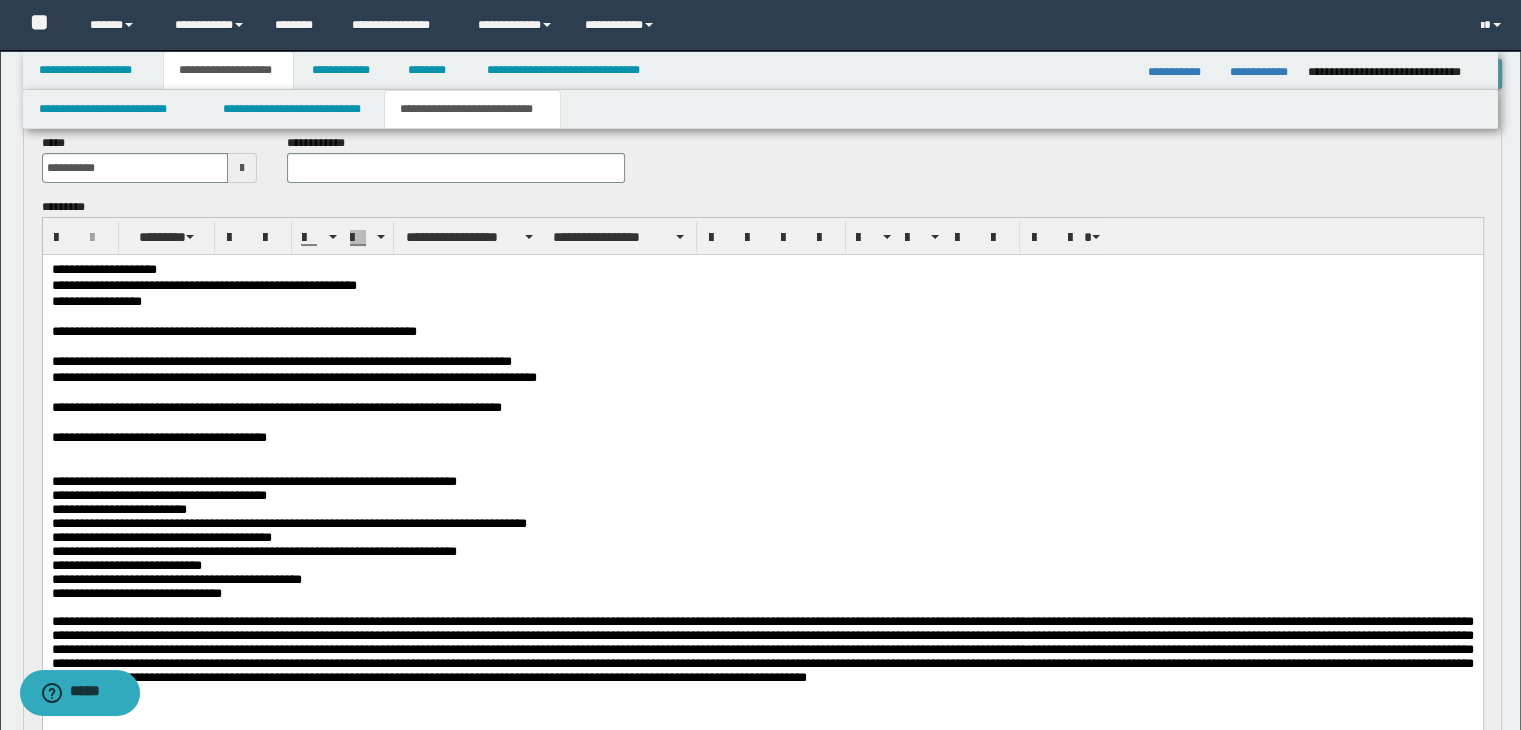 click at bounding box center [762, 453] 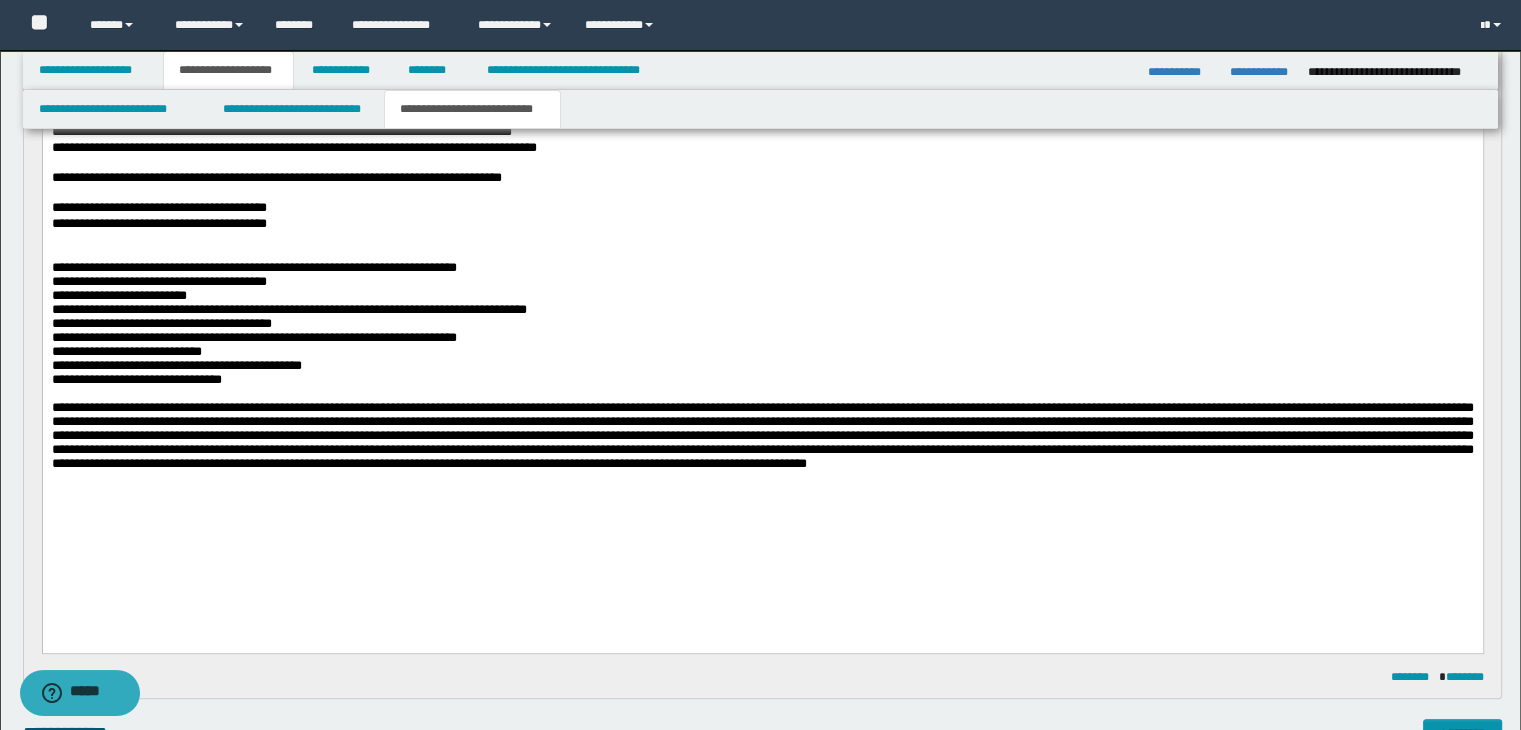 scroll, scrollTop: 430, scrollLeft: 0, axis: vertical 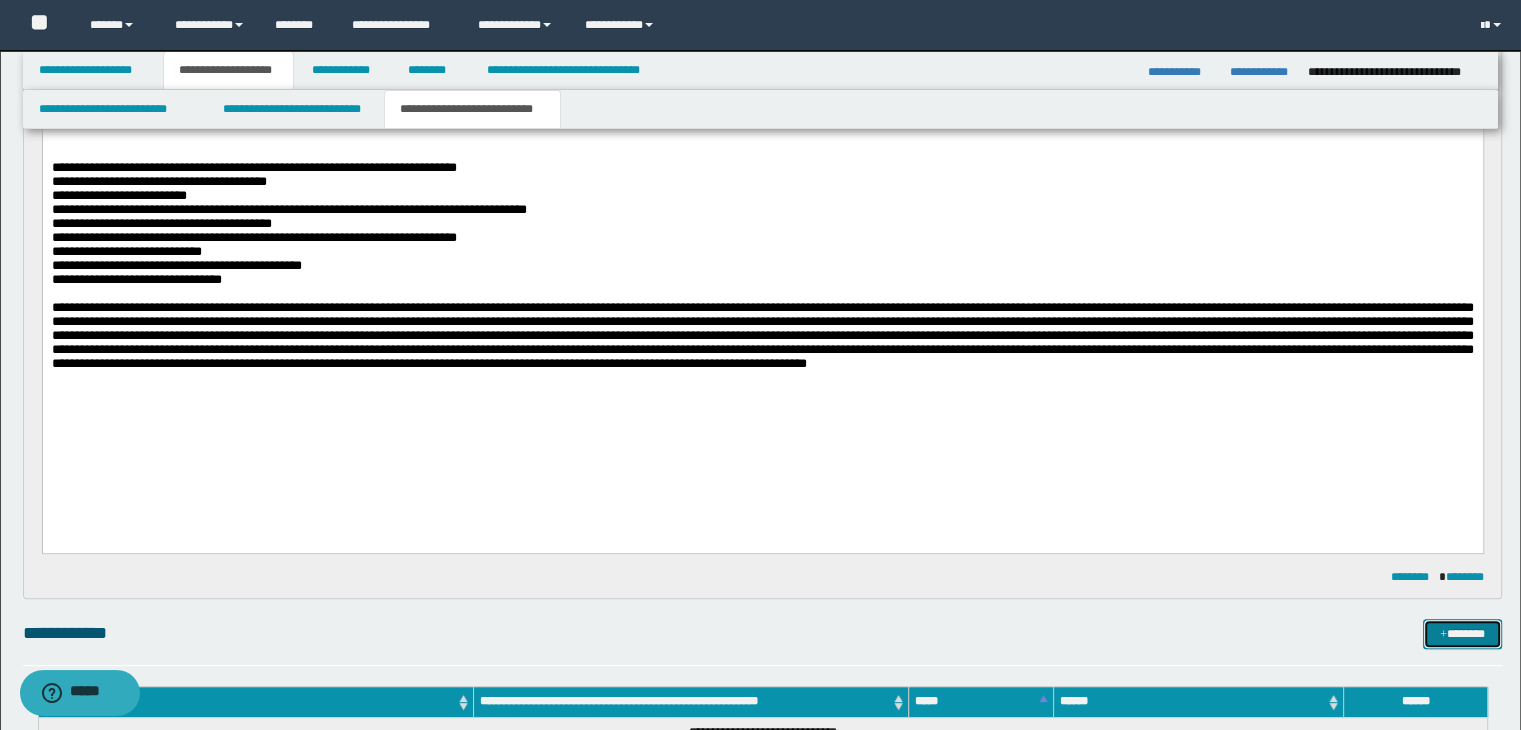 click on "*******" at bounding box center [1462, 634] 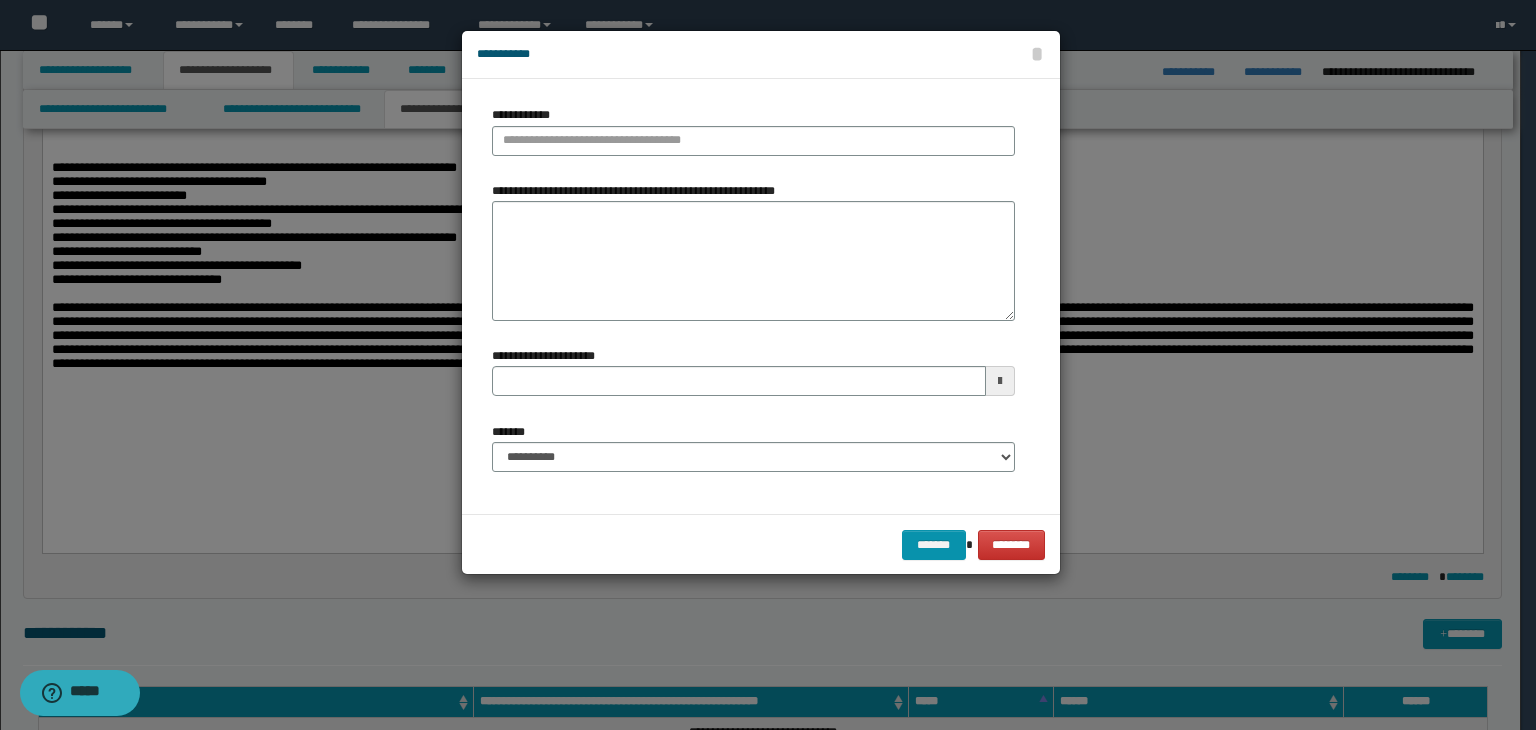 type 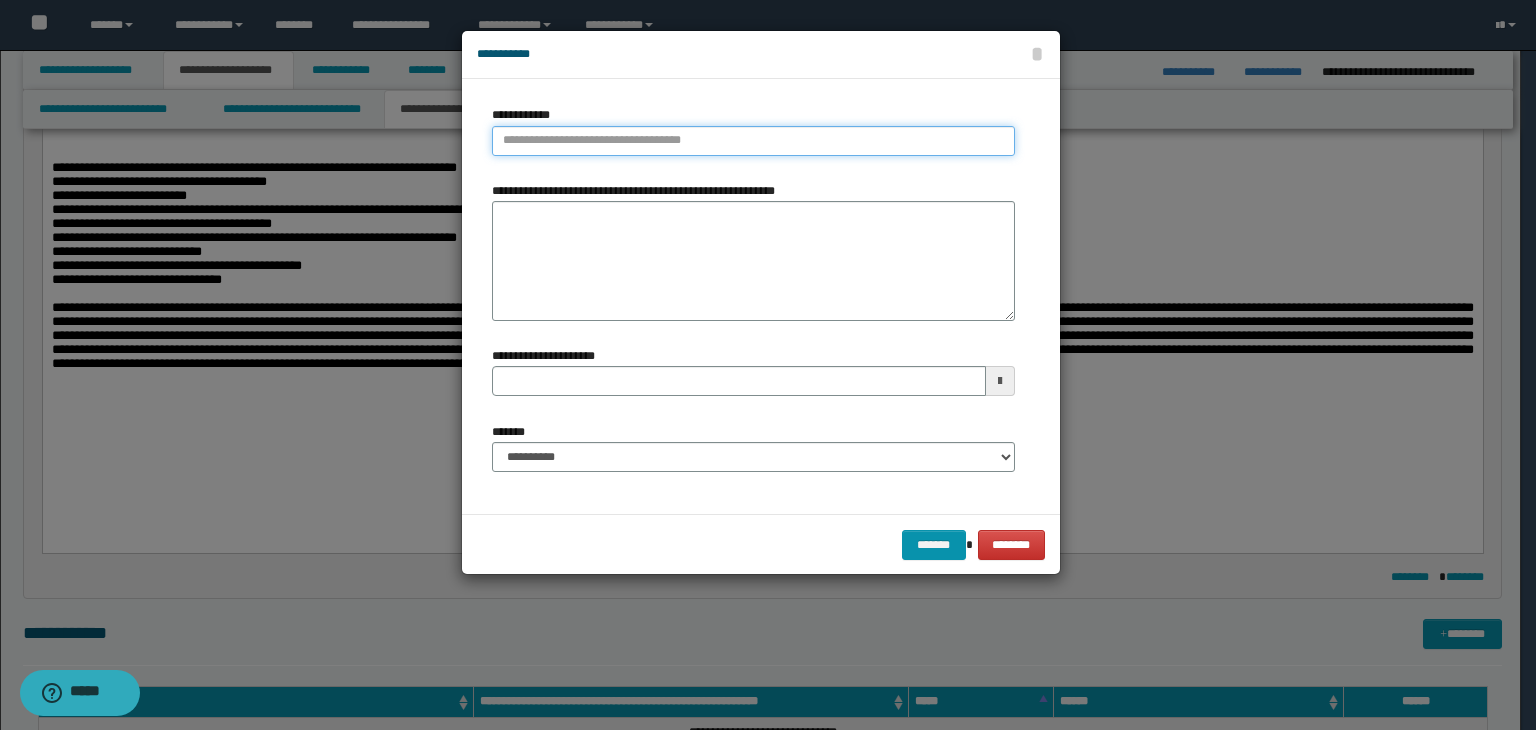 click on "**********" at bounding box center [753, 141] 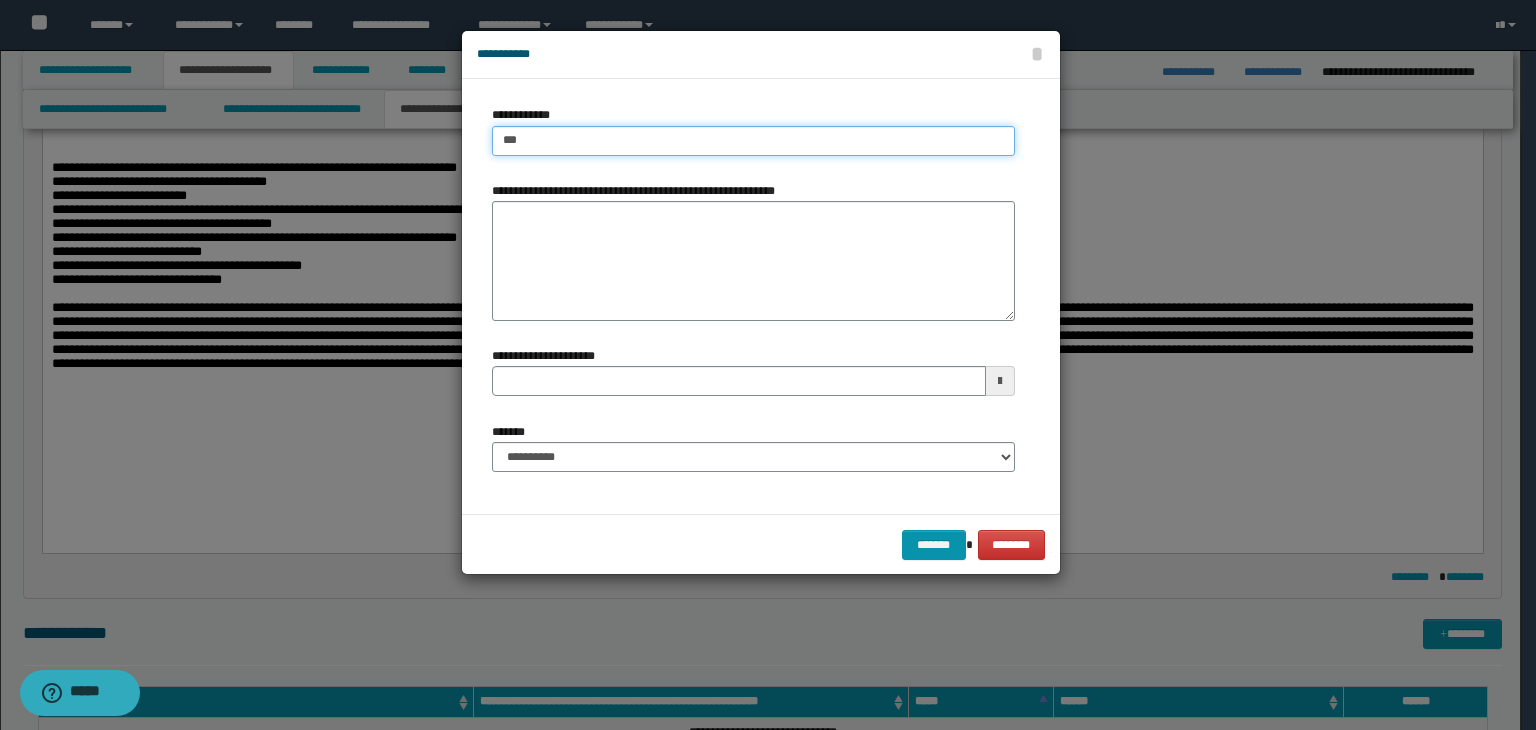 type on "****" 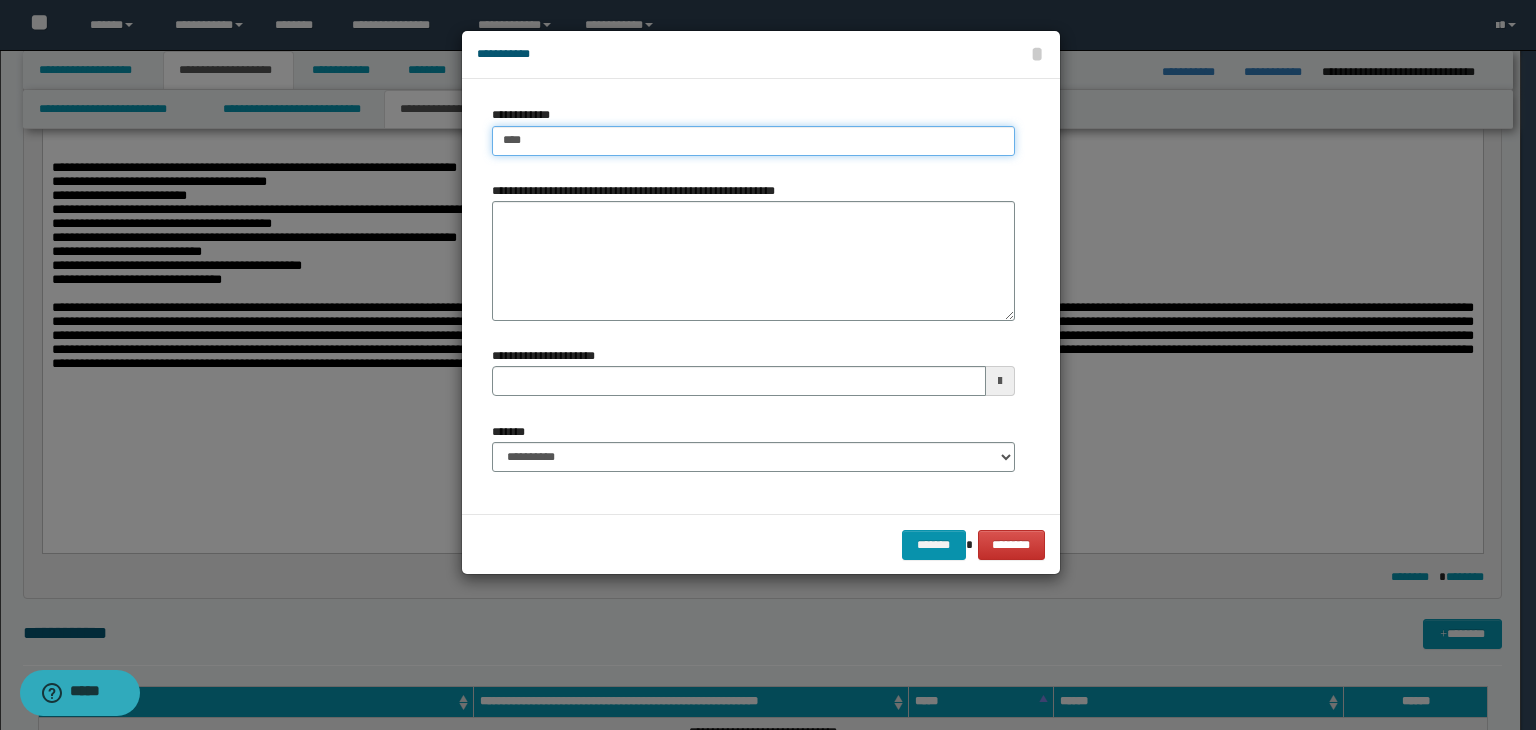 type on "****" 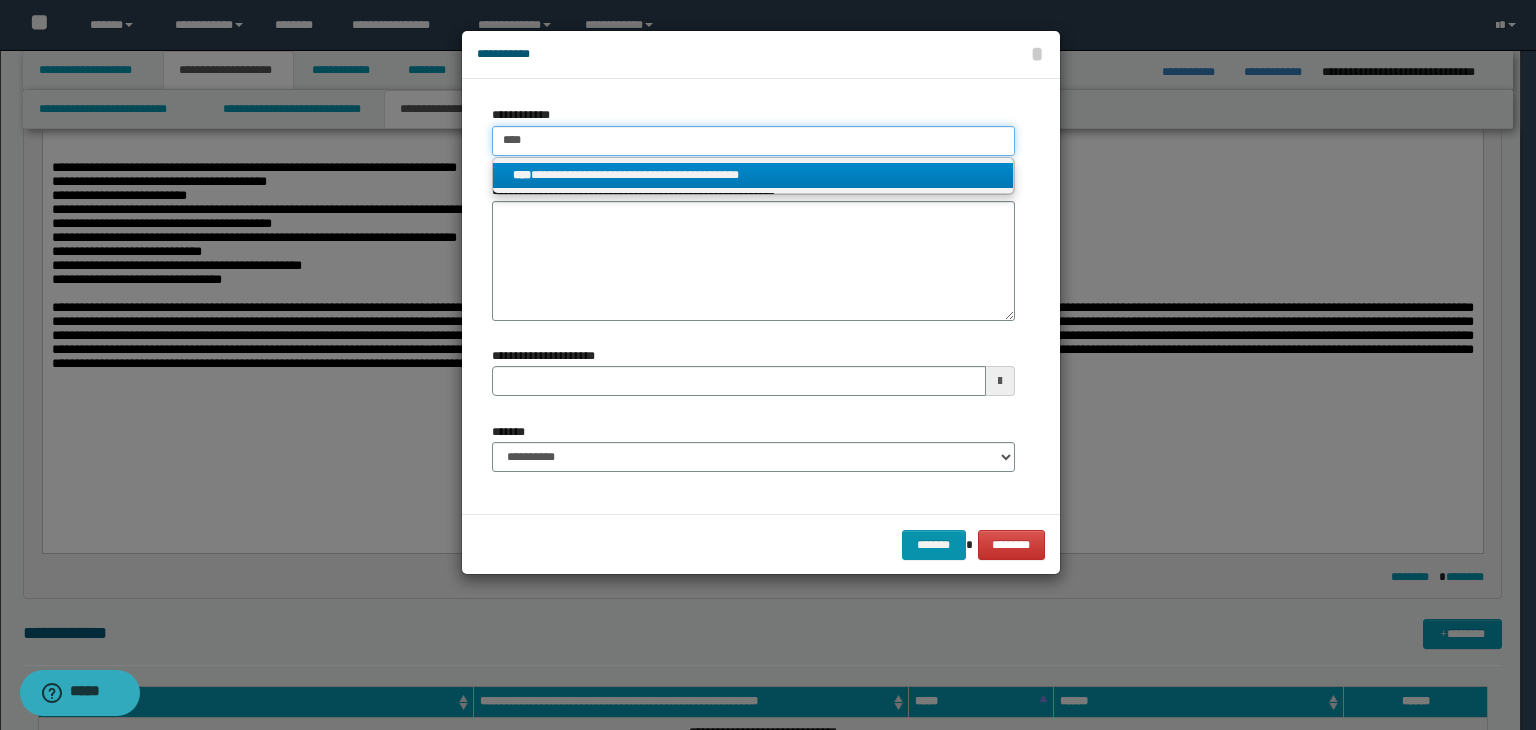type on "****" 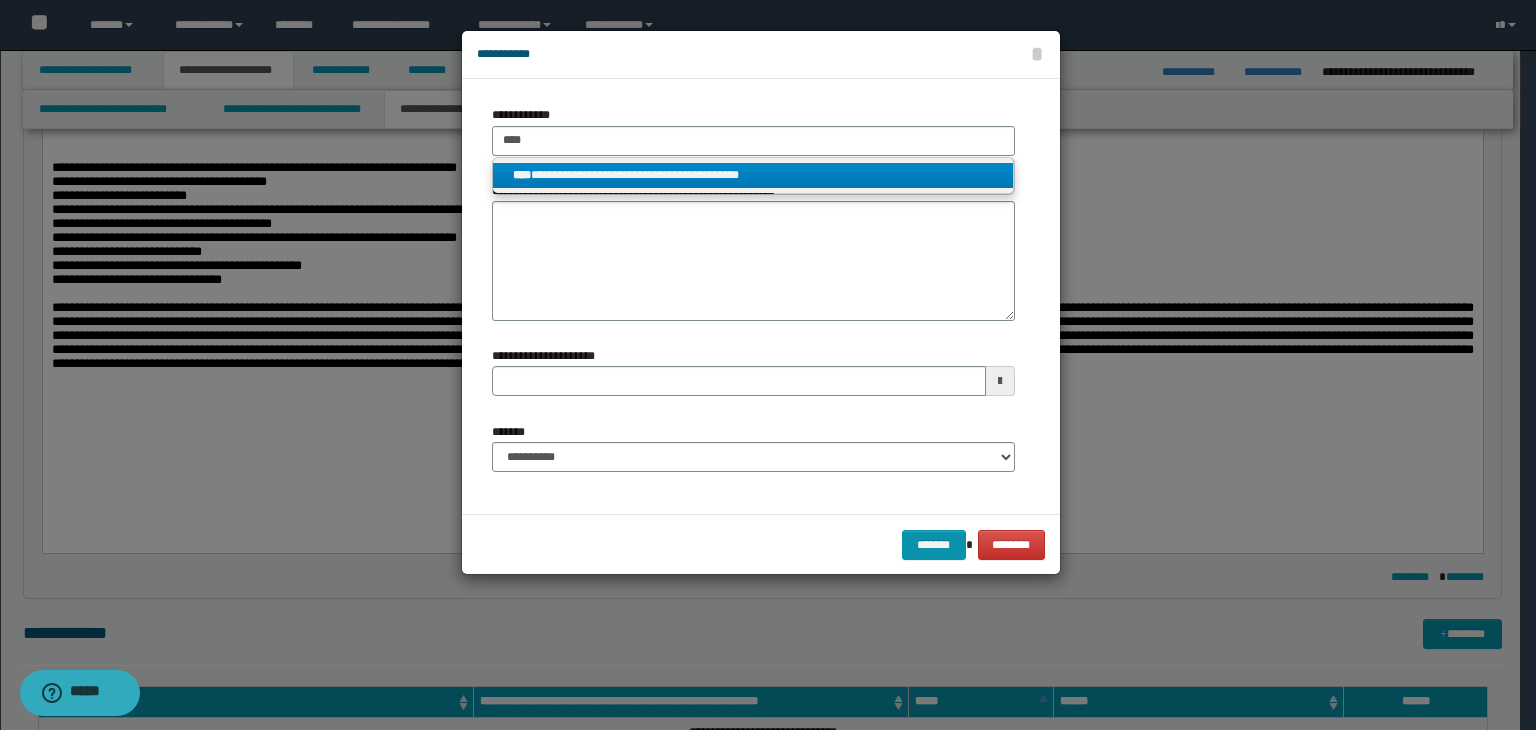 click on "**********" at bounding box center (753, 175) 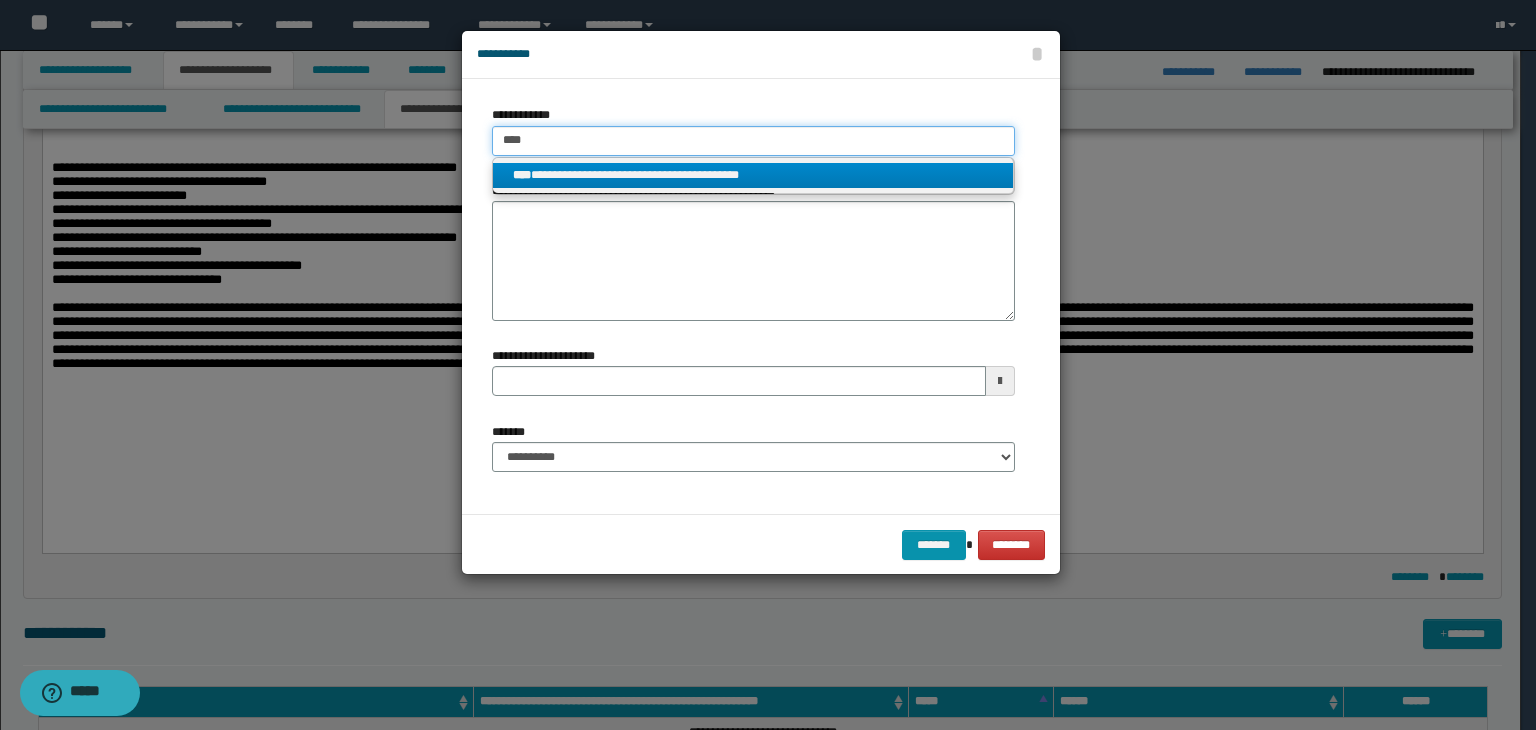 type 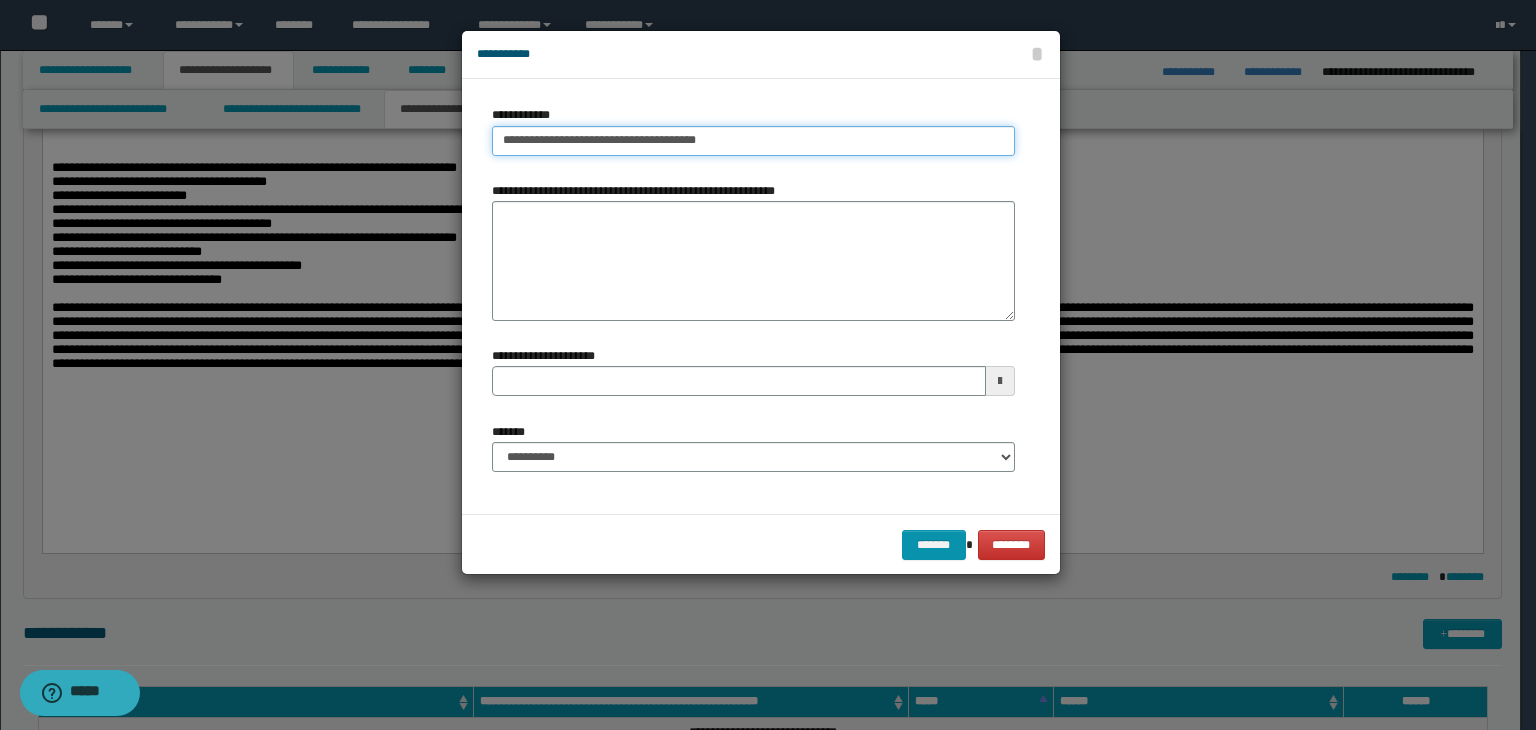 type 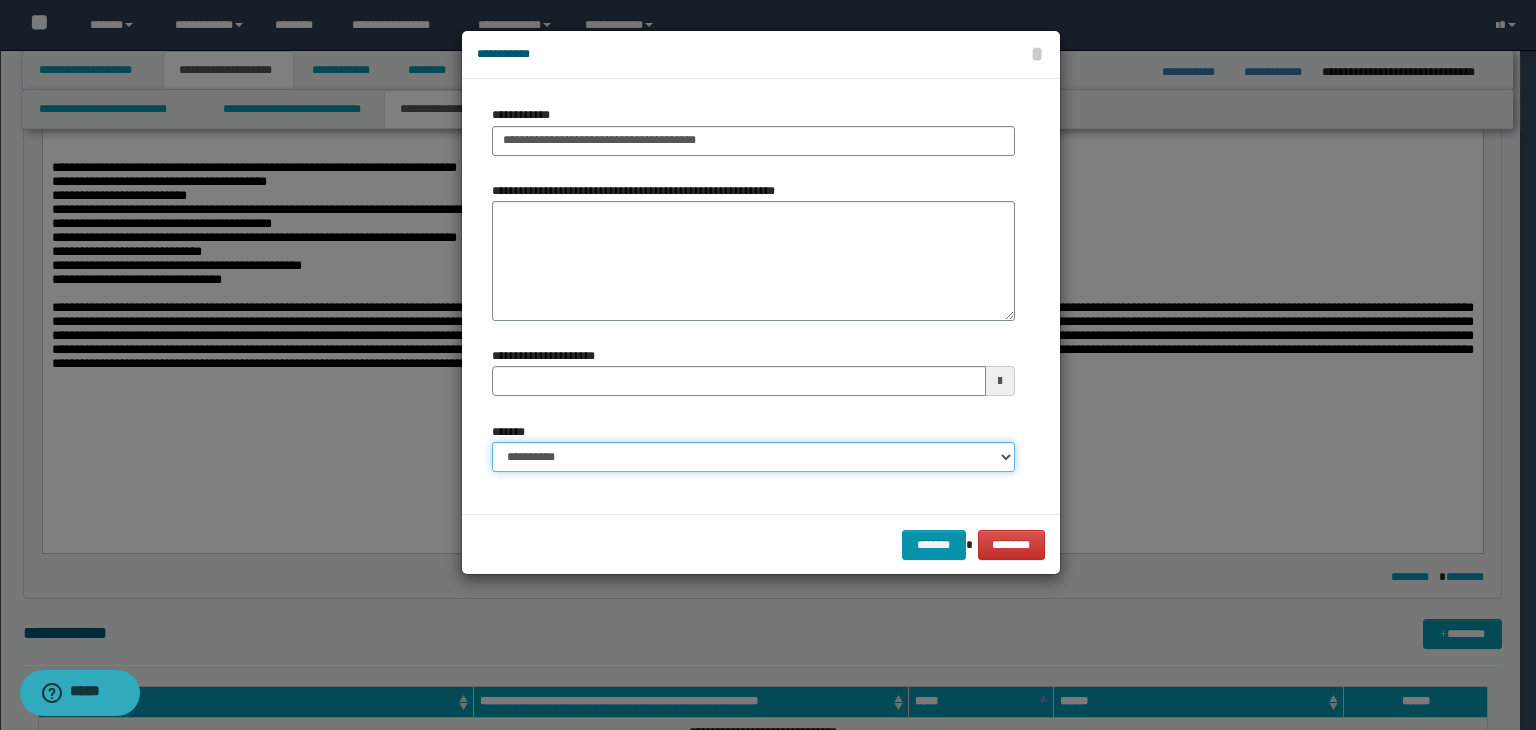 click on "**********" at bounding box center [753, 457] 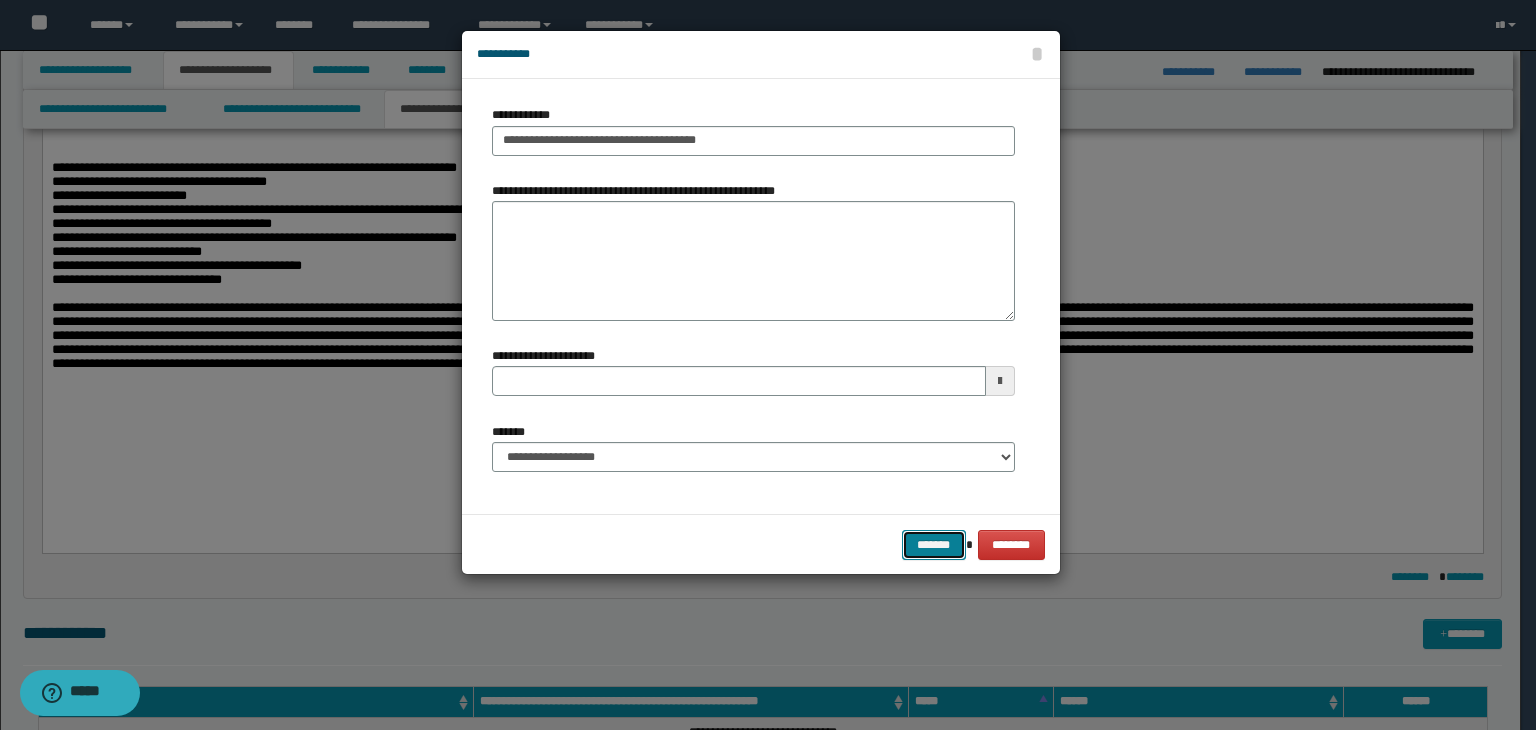 click on "*******" at bounding box center (934, 545) 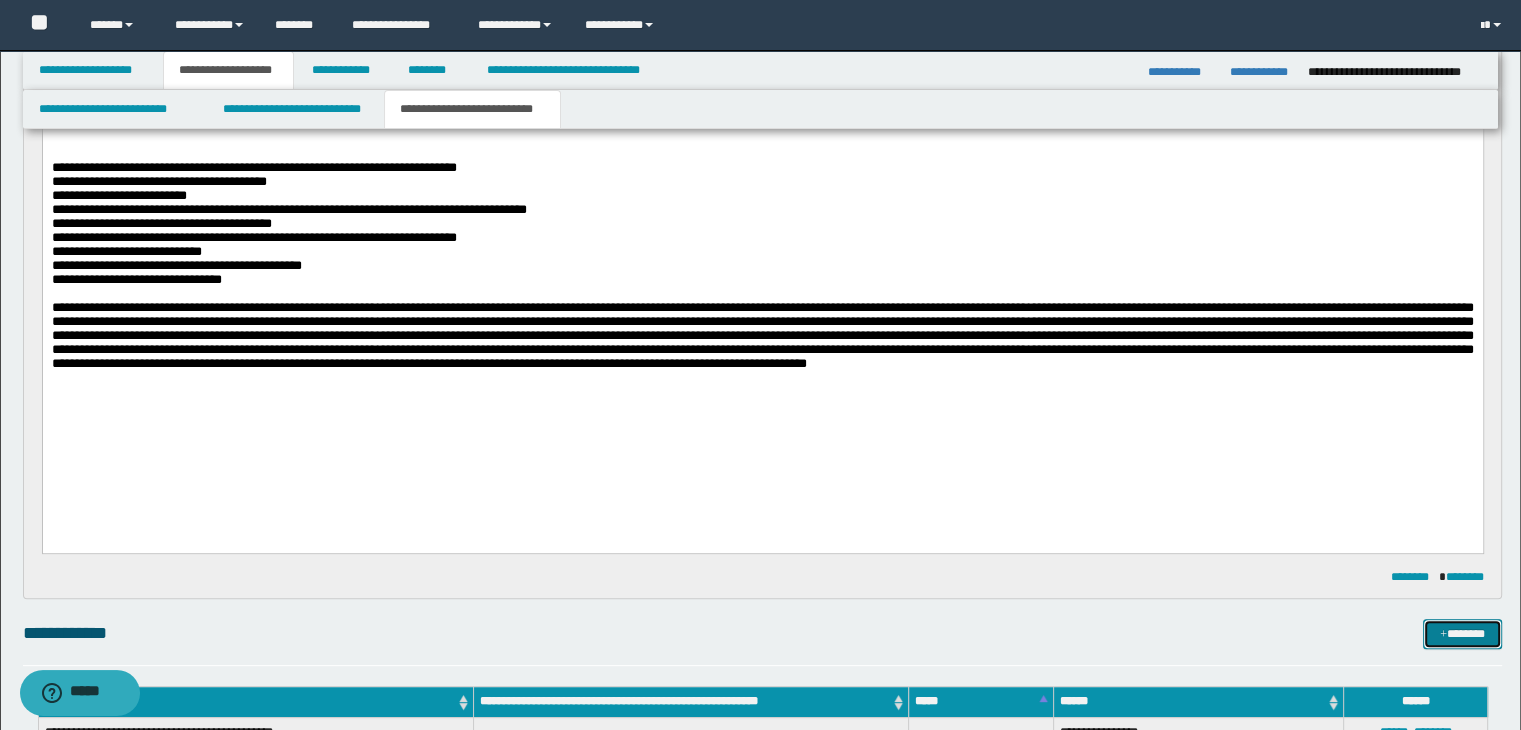 click on "*******" at bounding box center (1462, 634) 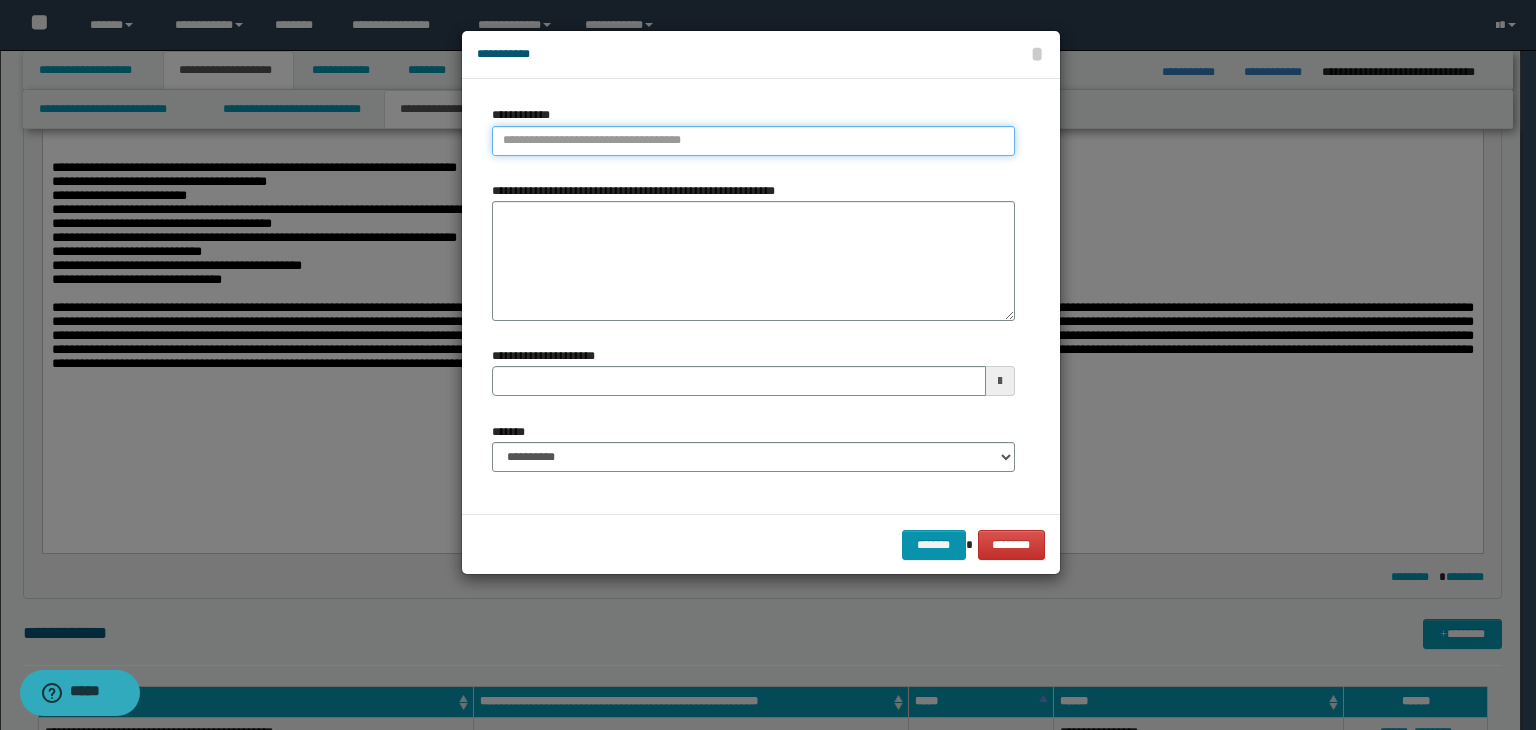 type on "**********" 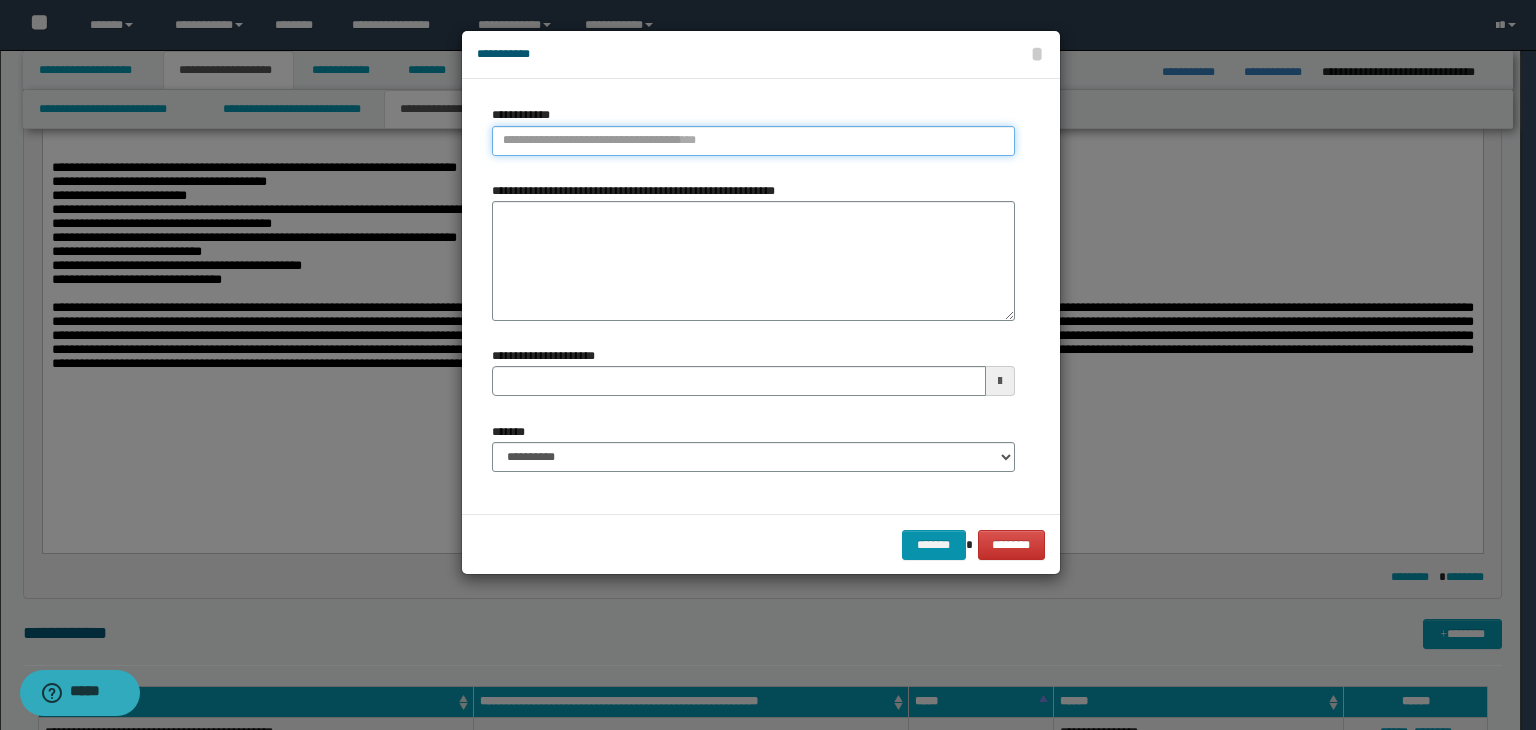 click on "**********" at bounding box center (753, 141) 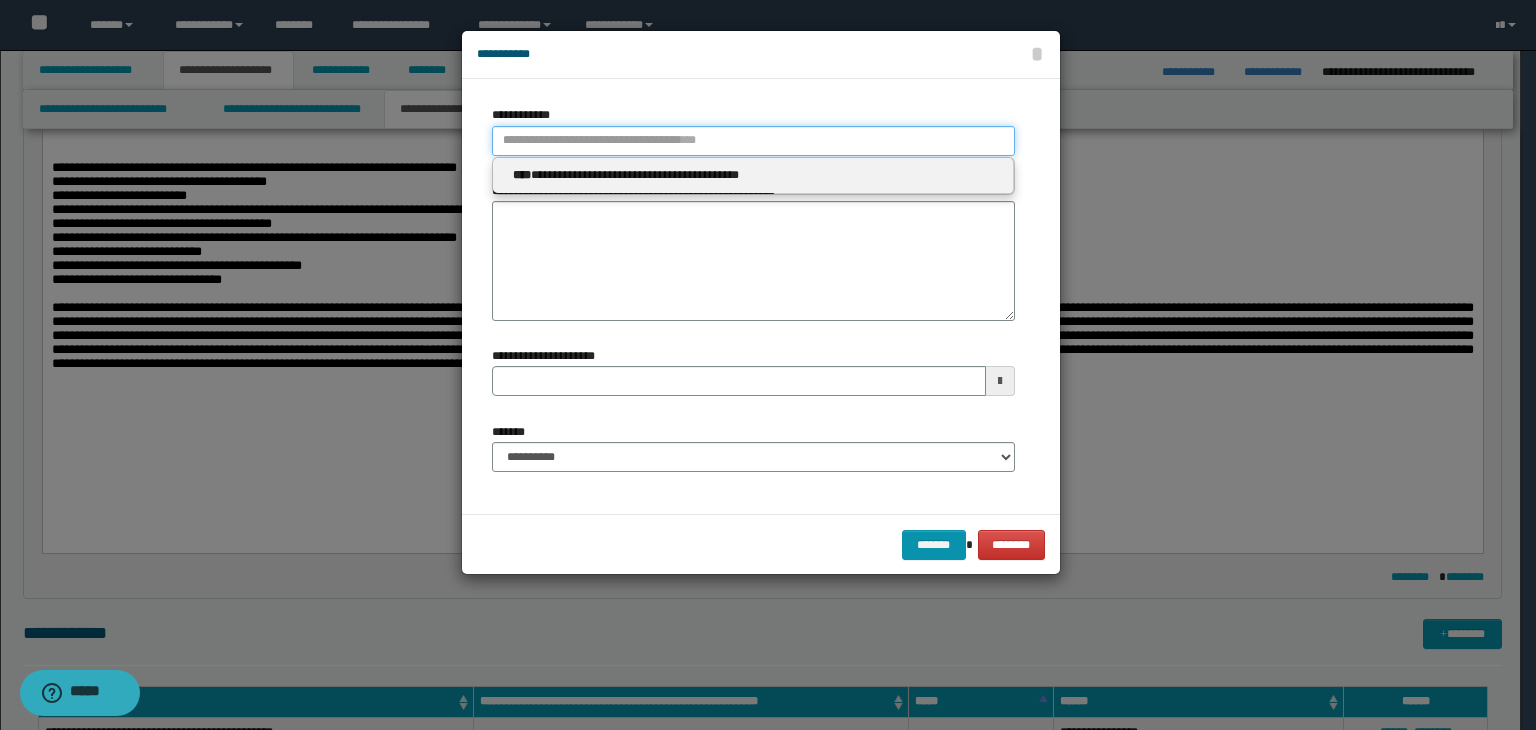 type 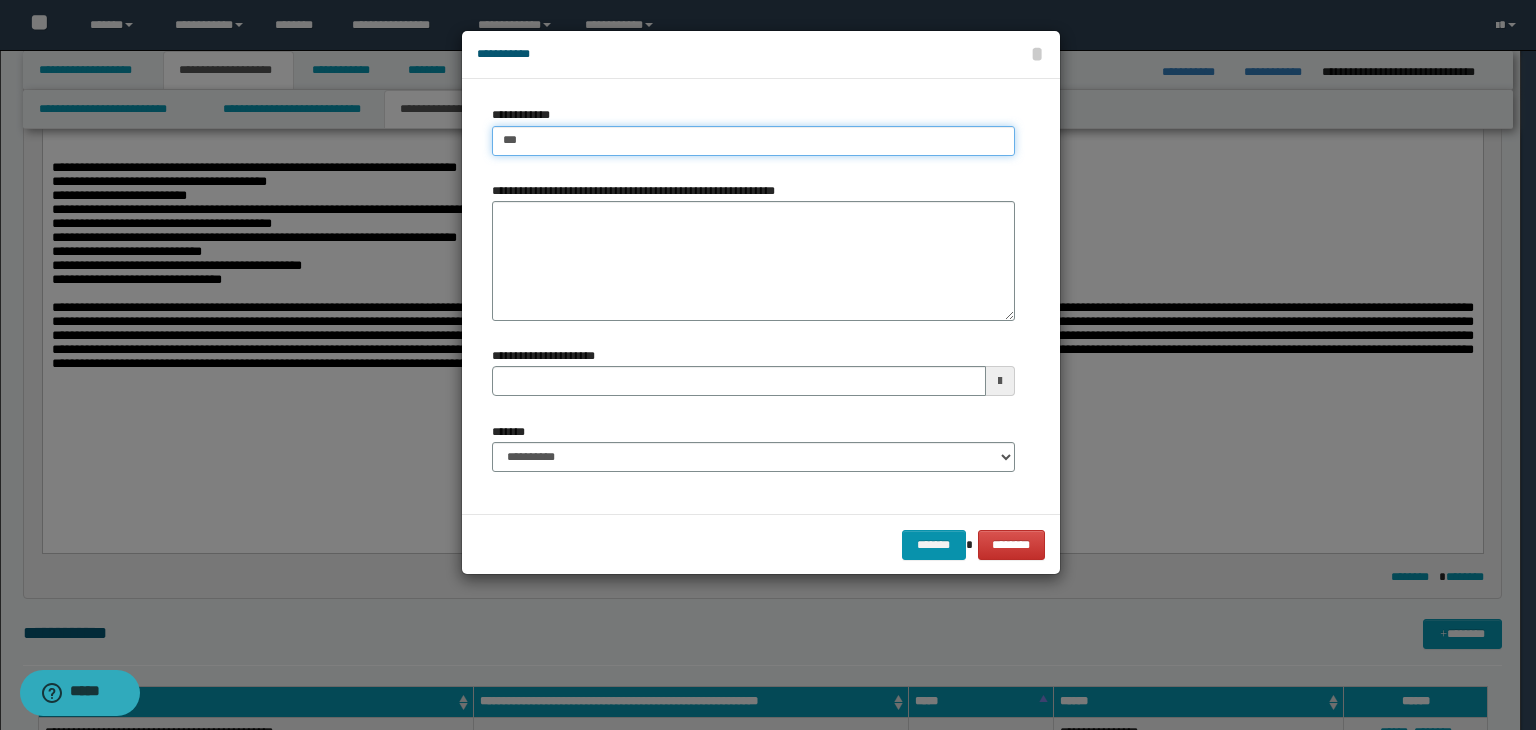 type on "****" 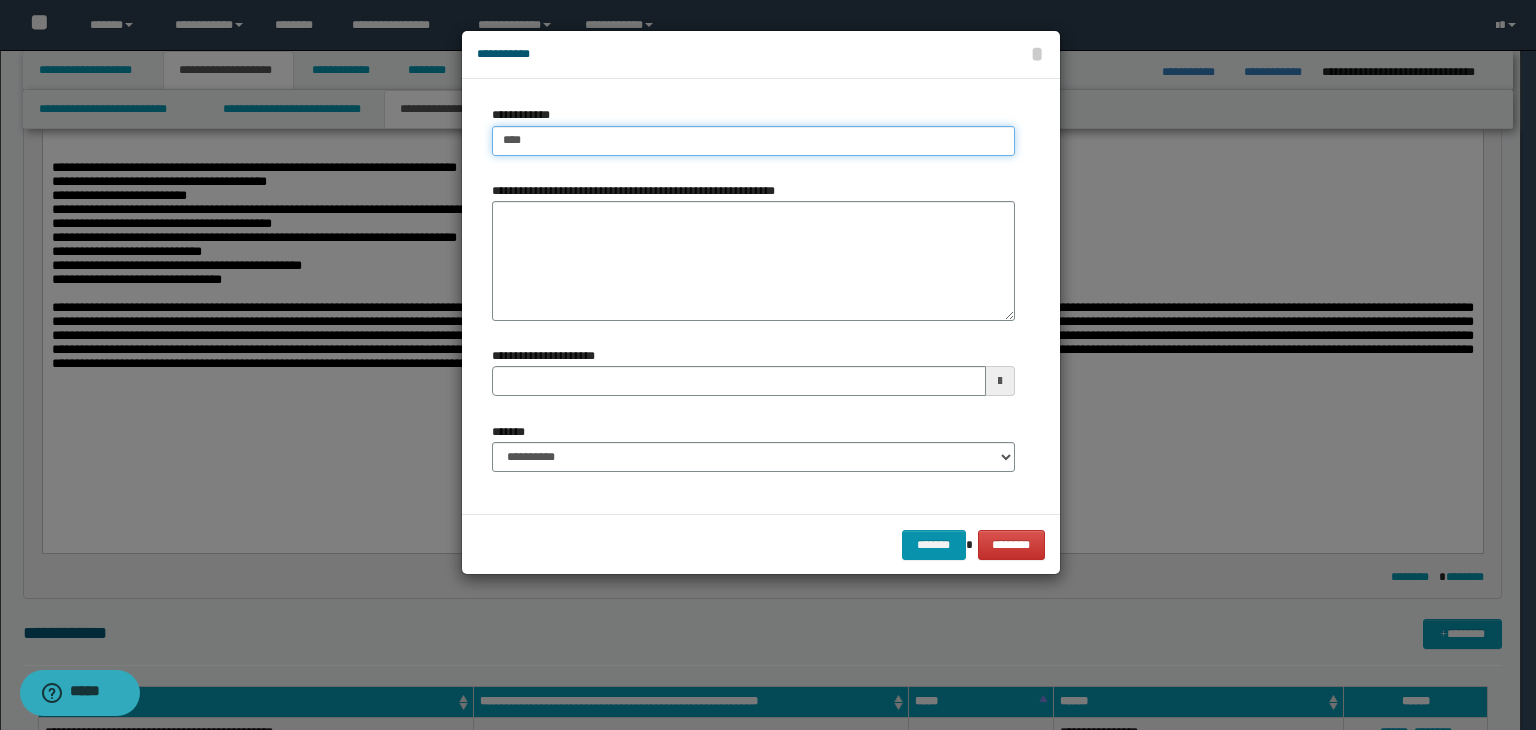 type on "****" 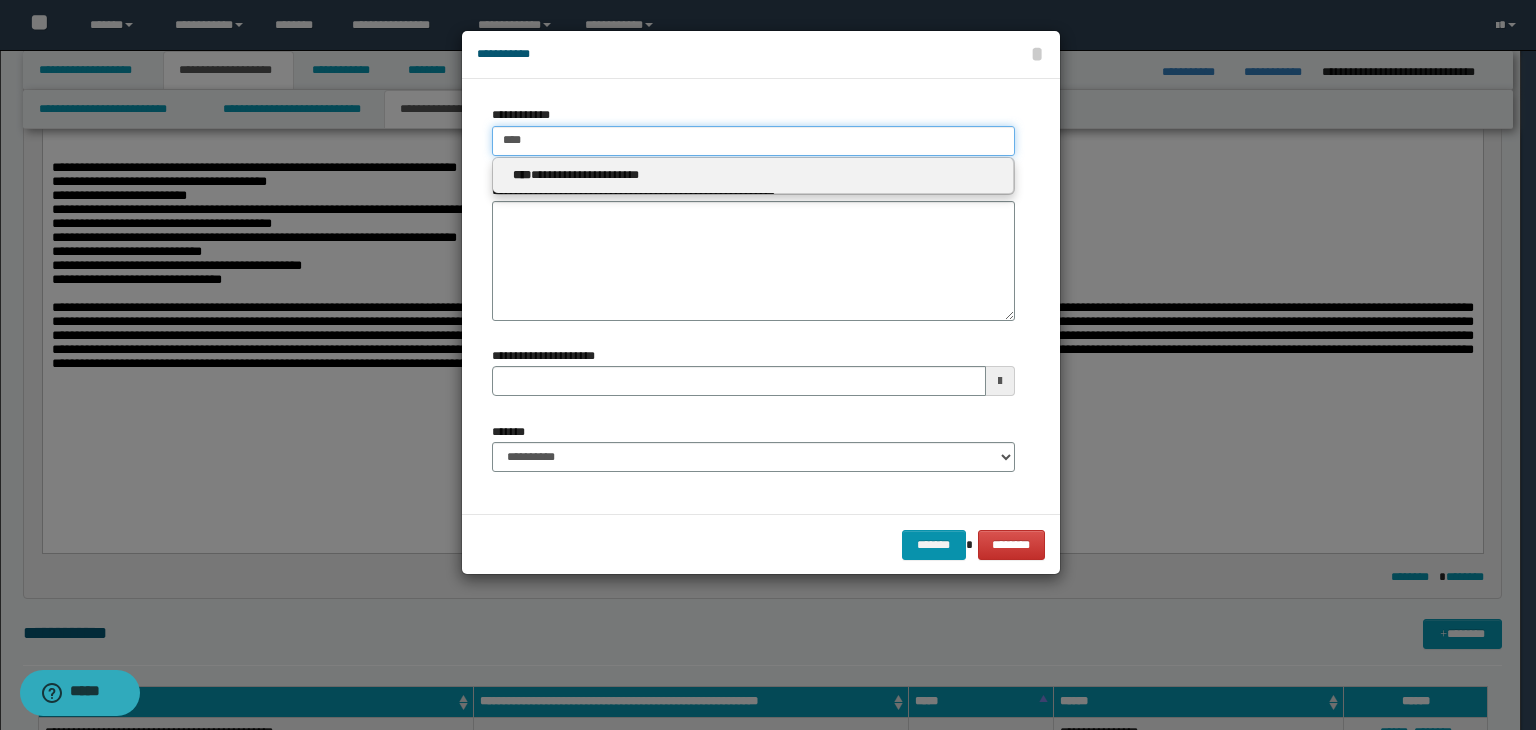 type 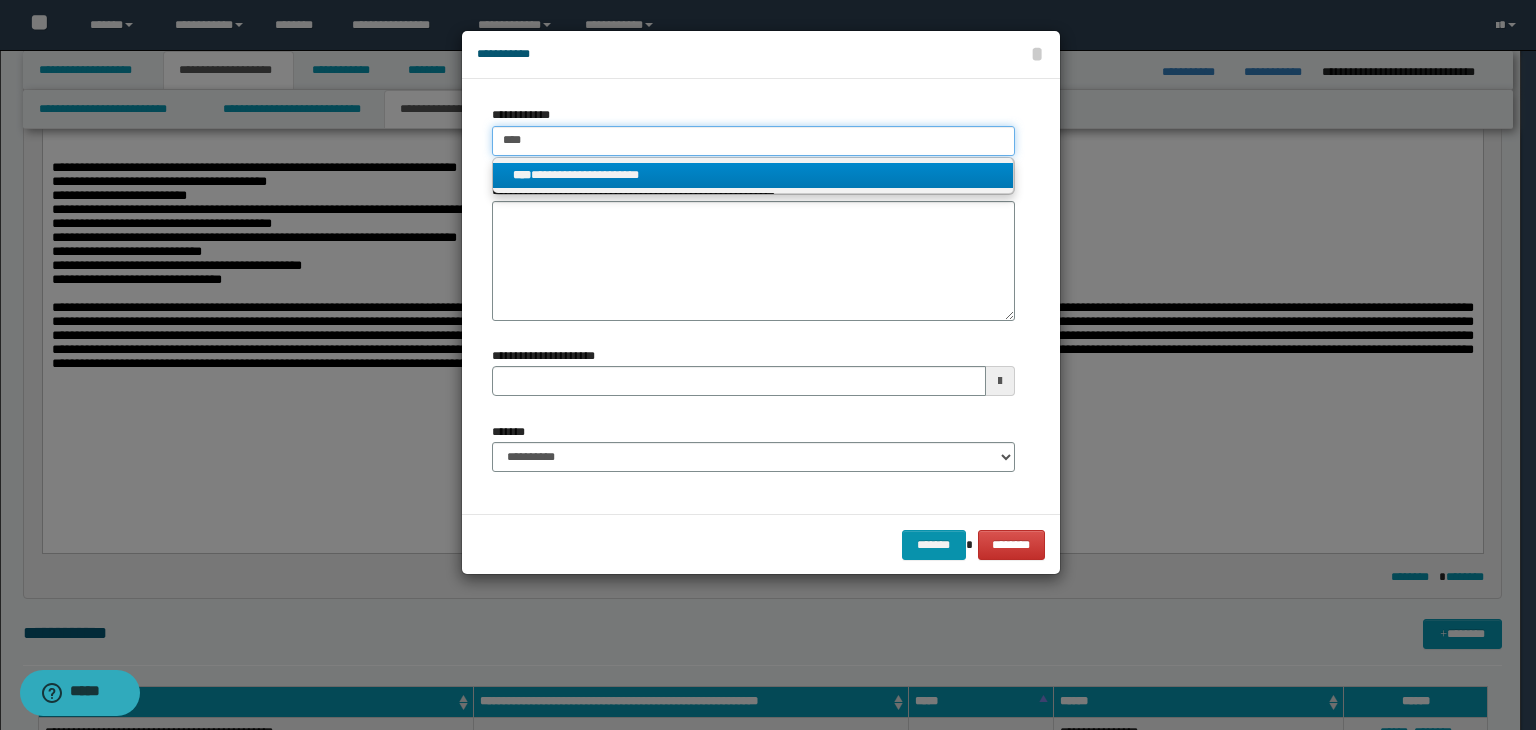 type on "****" 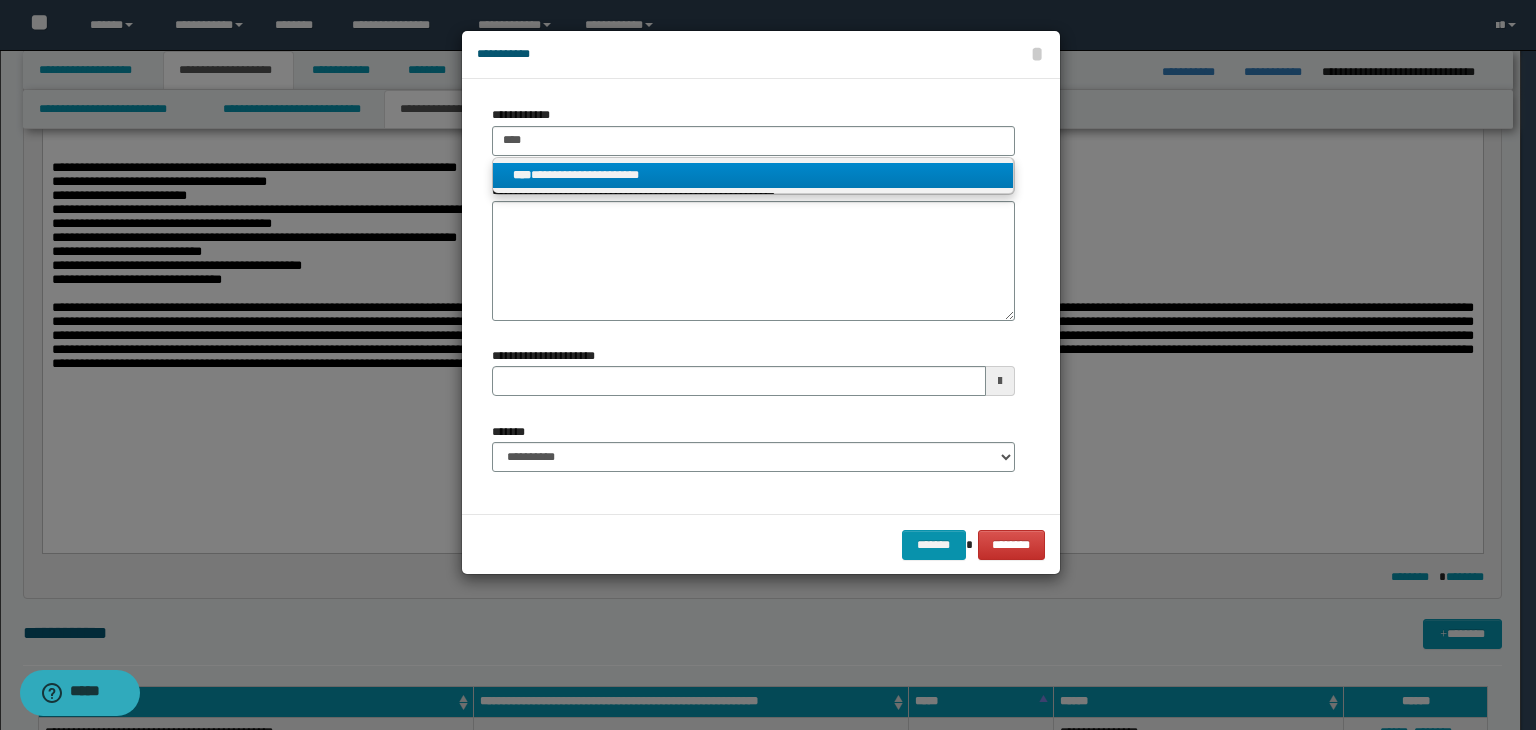 drag, startPoint x: 822, startPoint y: 172, endPoint x: 814, endPoint y: 214, distance: 42.755116 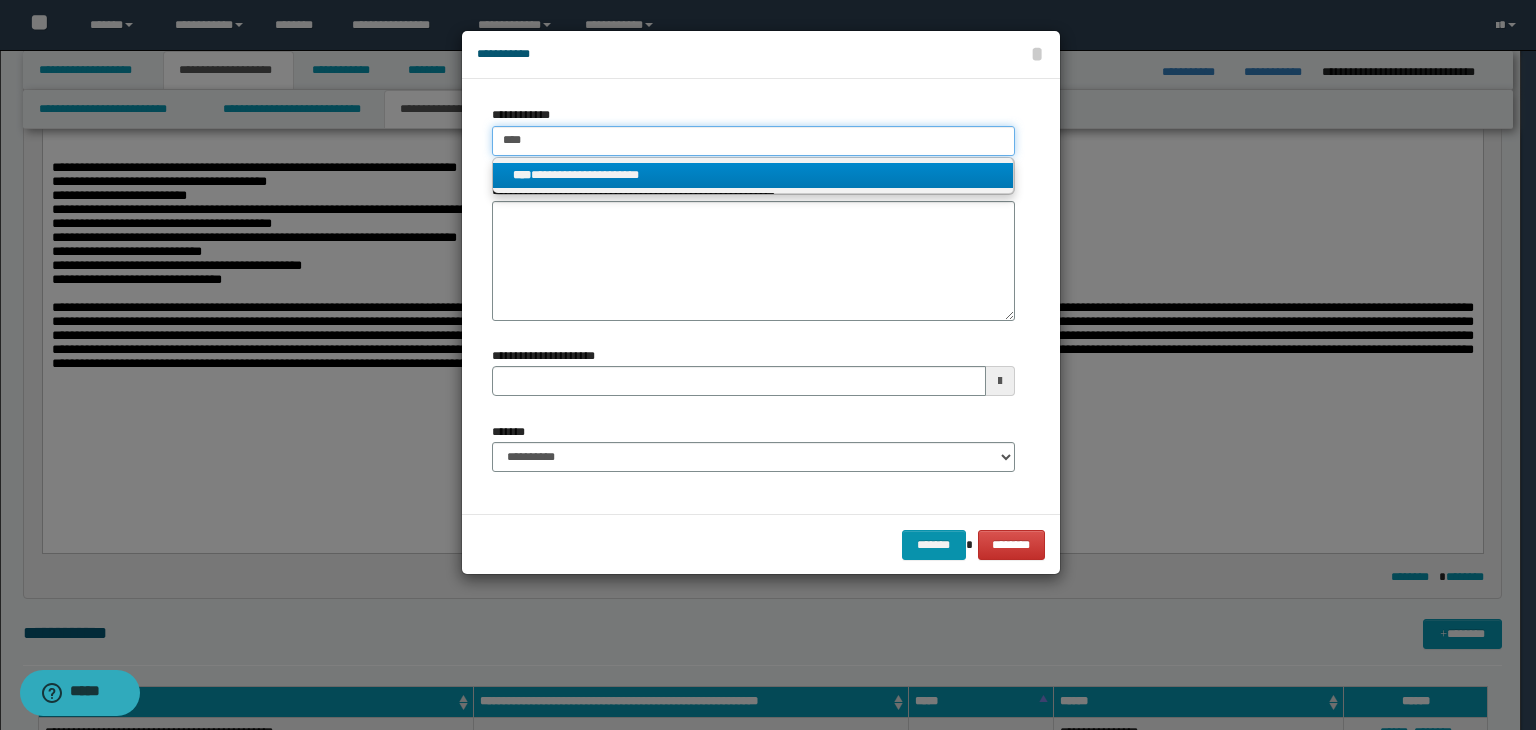 type 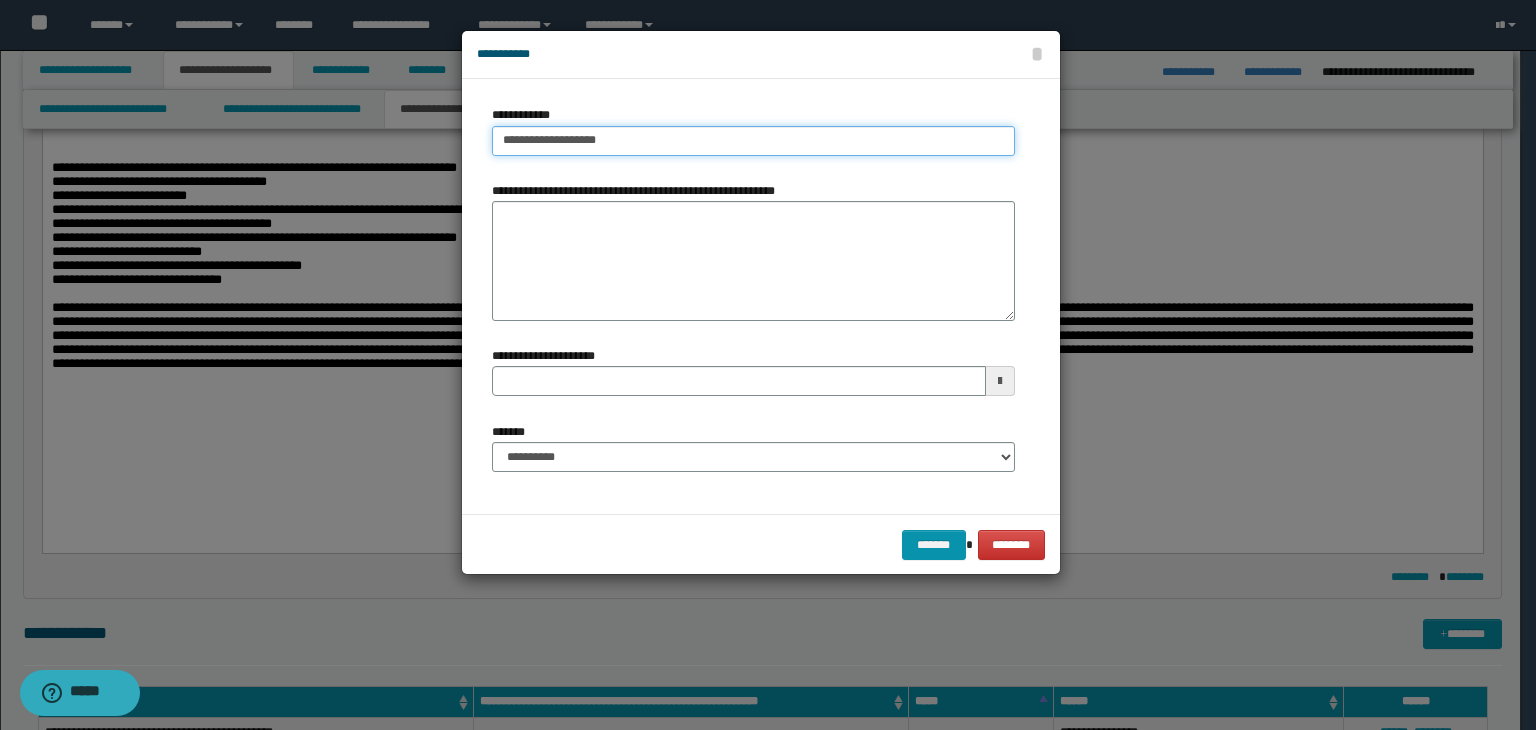 type 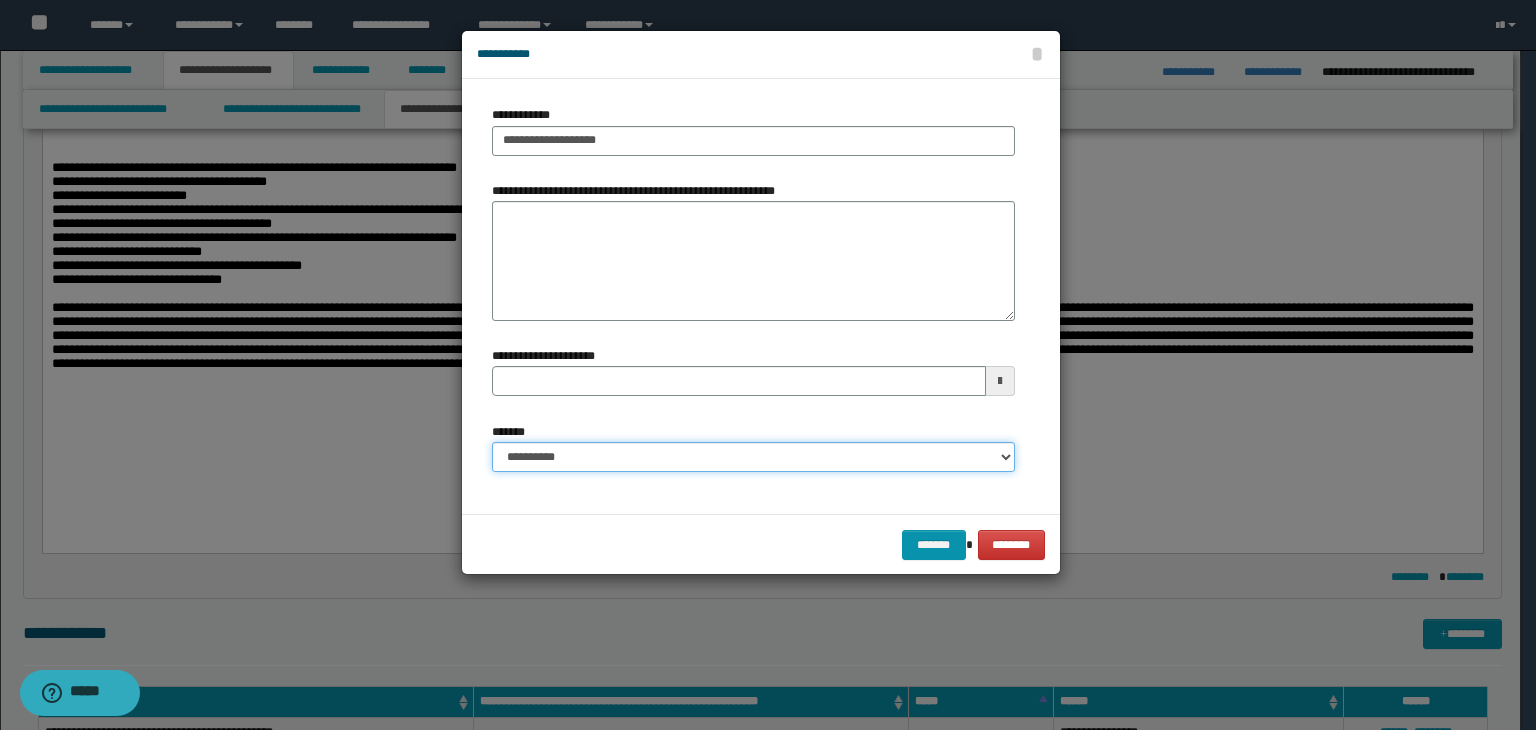 click on "**********" at bounding box center (753, 457) 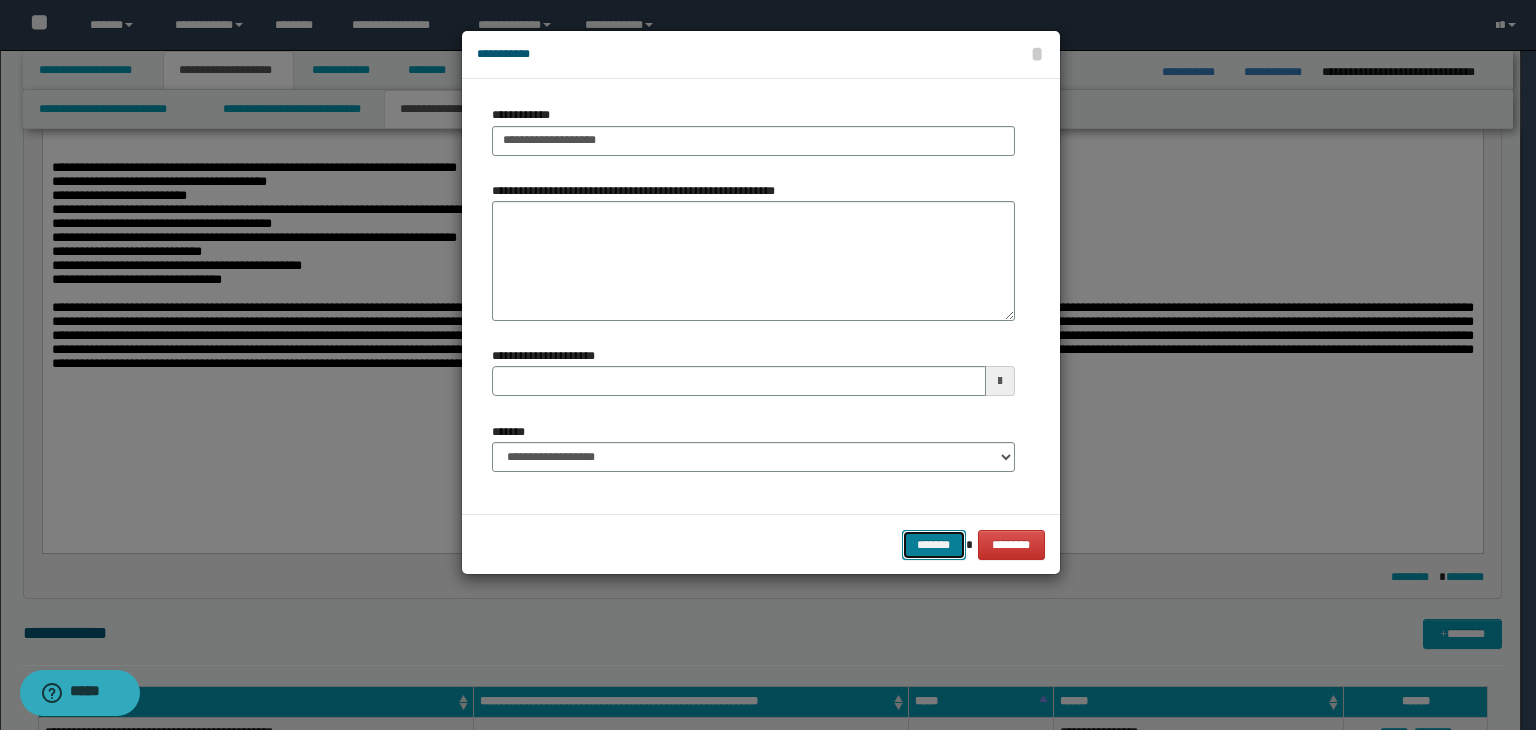 click on "*******" at bounding box center (934, 545) 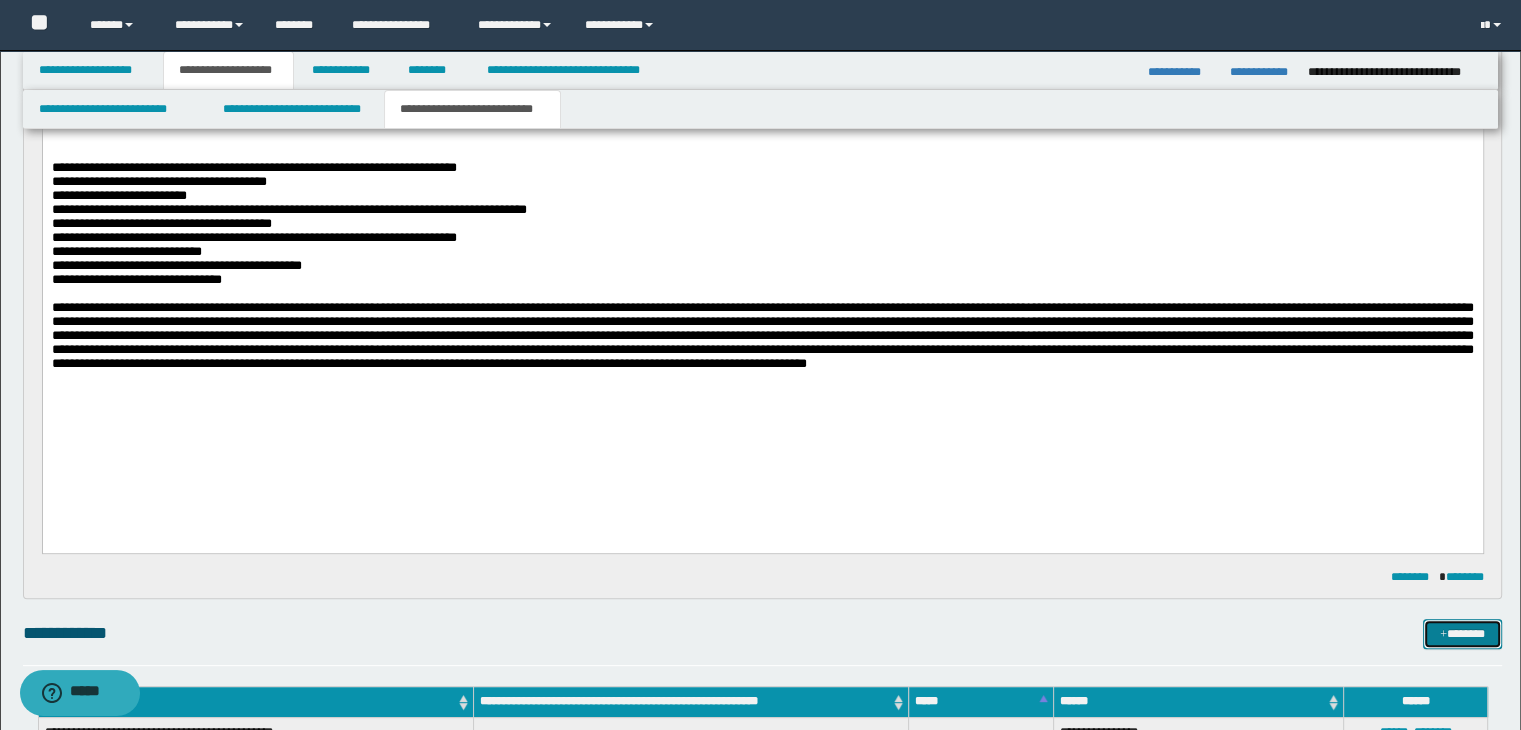 click on "*******" at bounding box center [1462, 634] 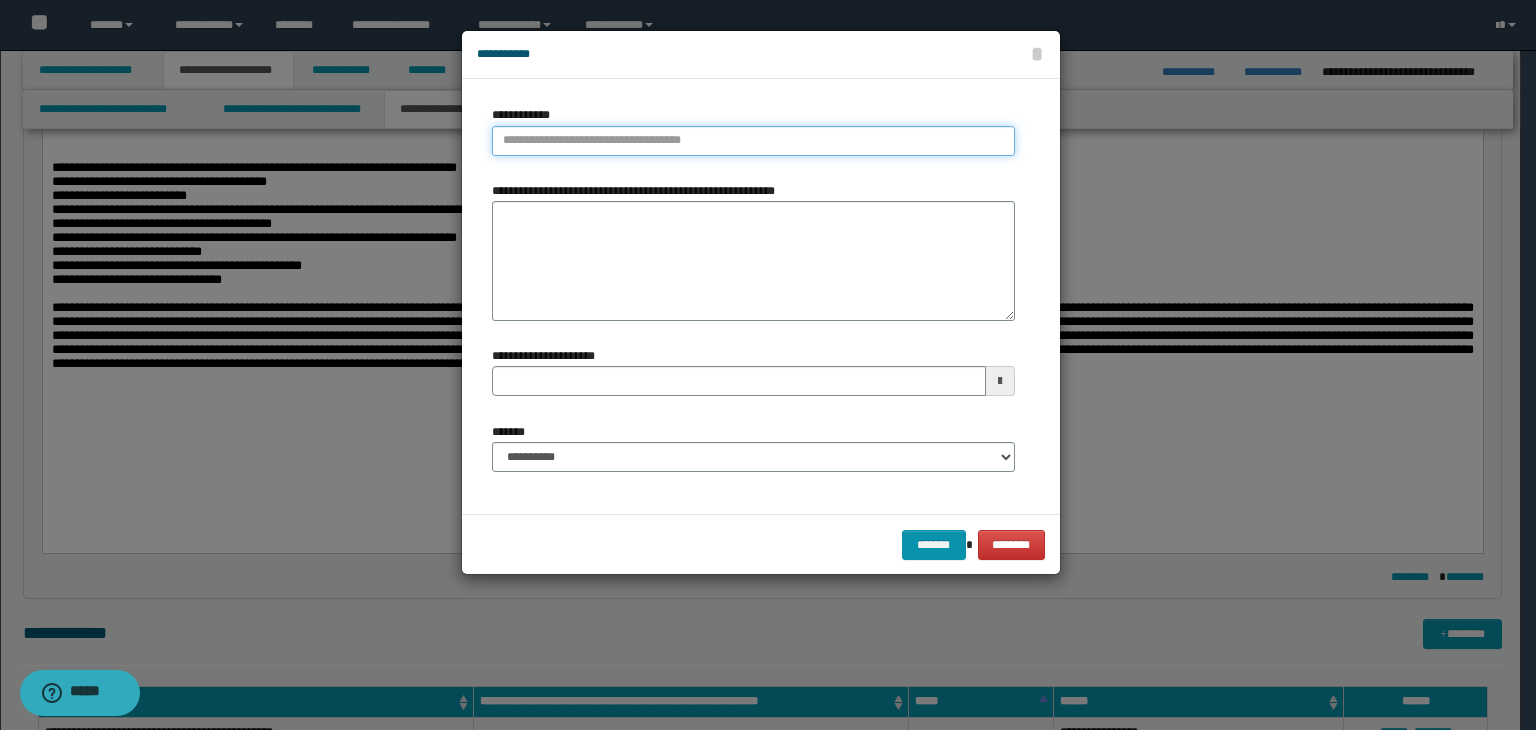 type on "**********" 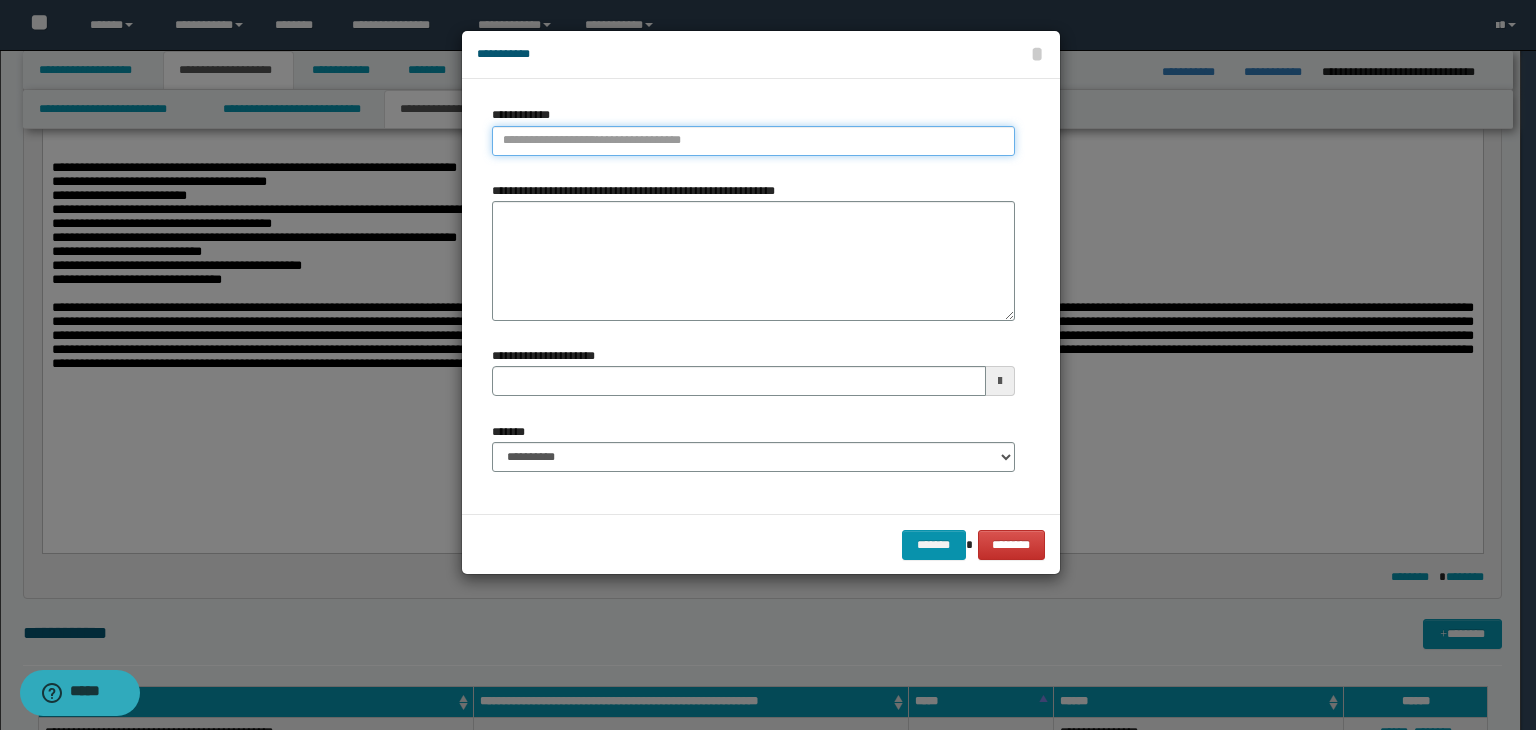 click on "**********" at bounding box center (753, 141) 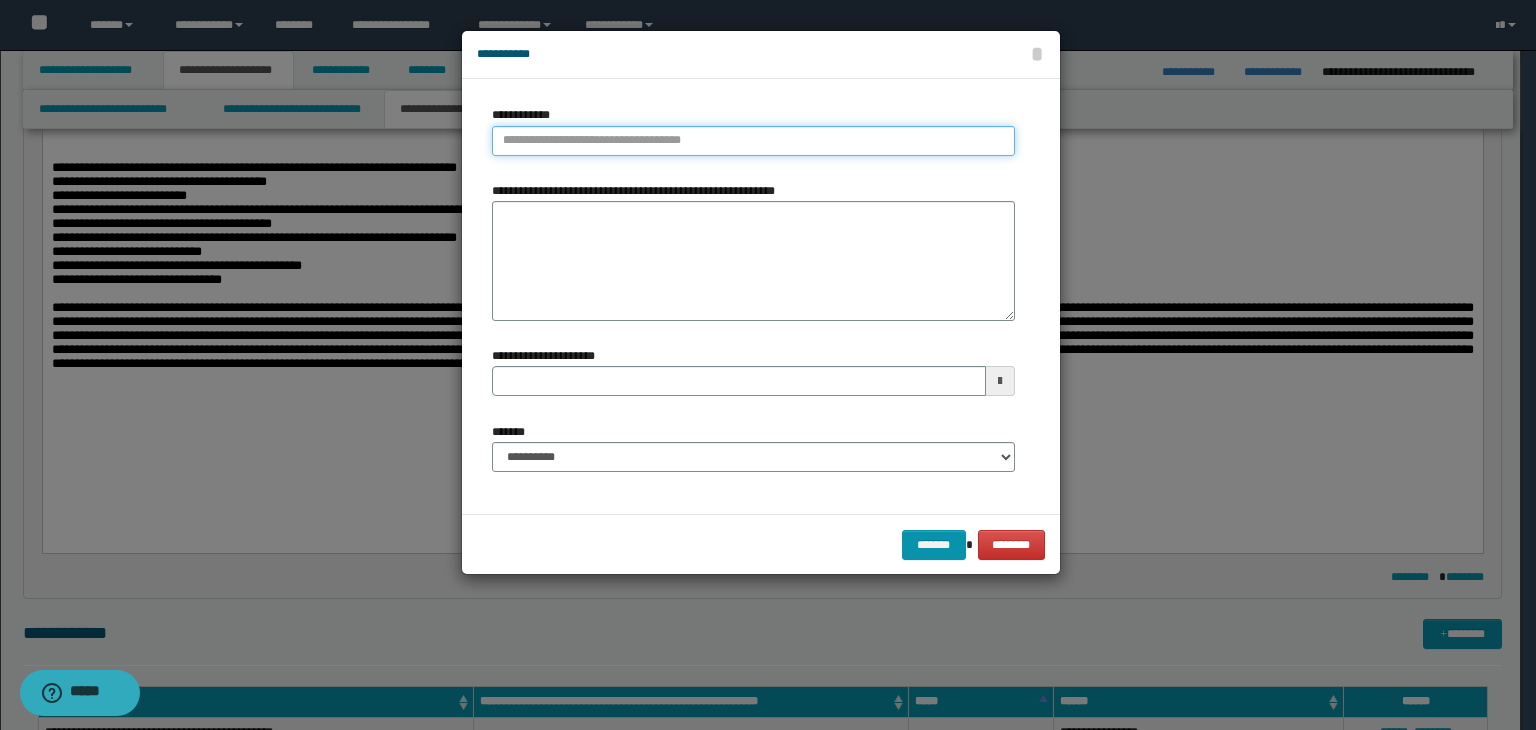 type 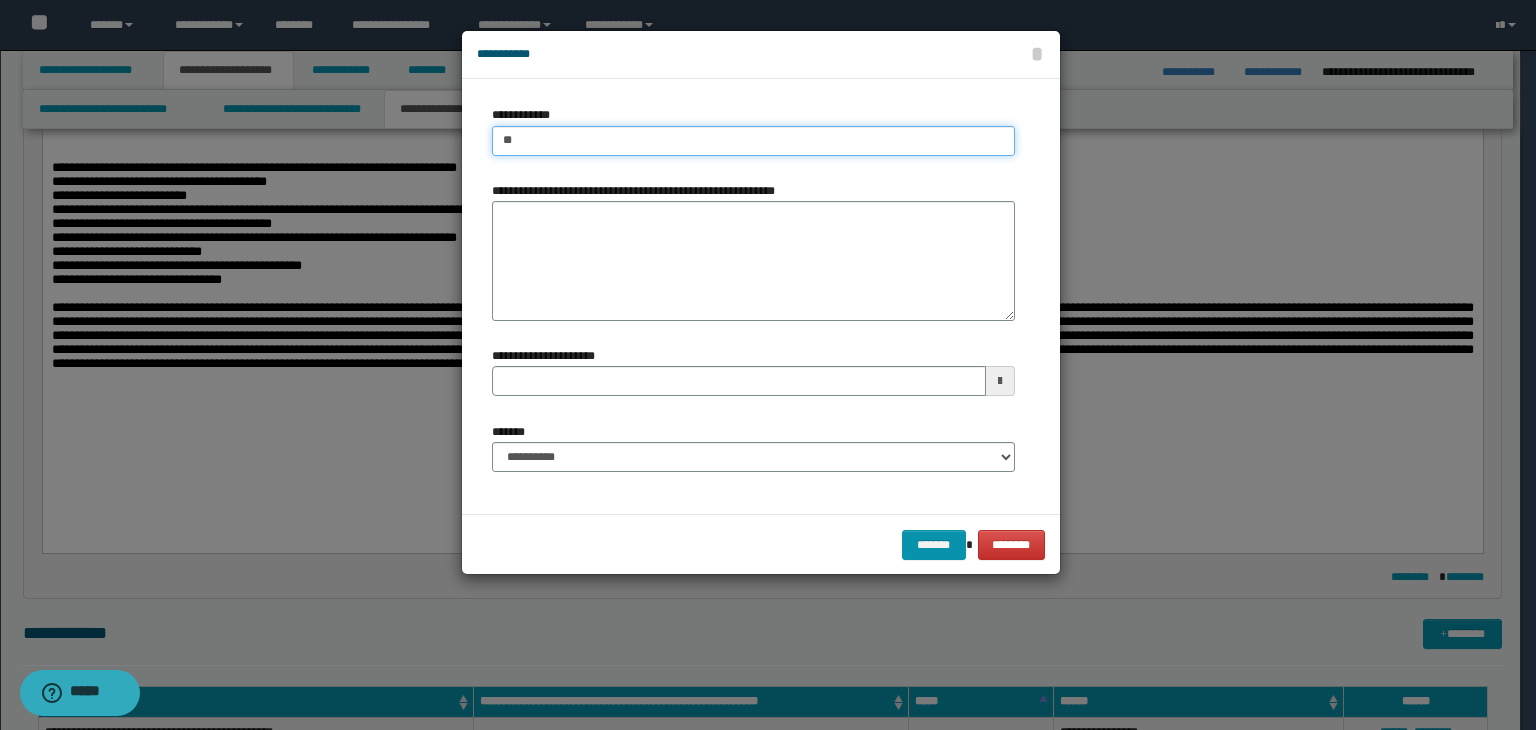 type on "***" 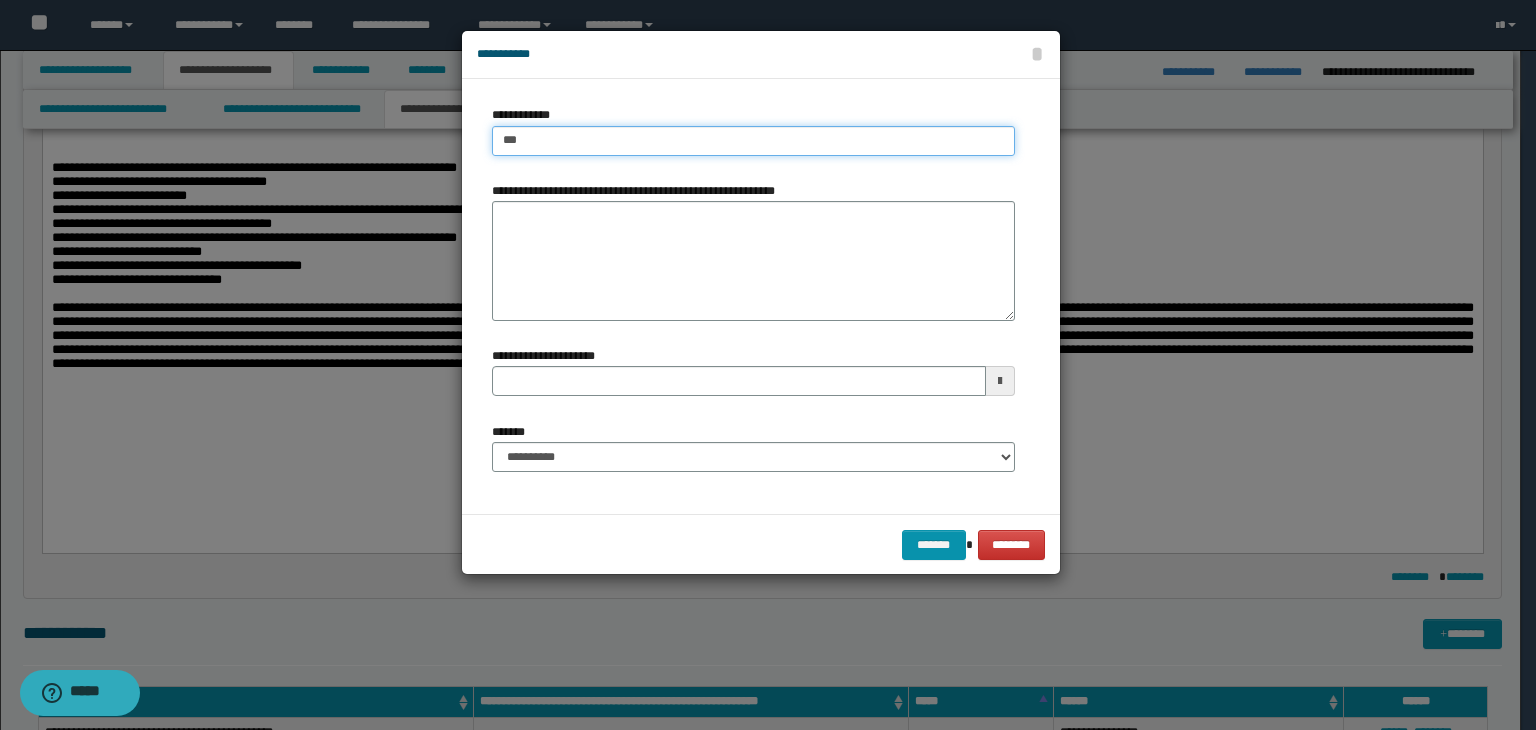 type on "***" 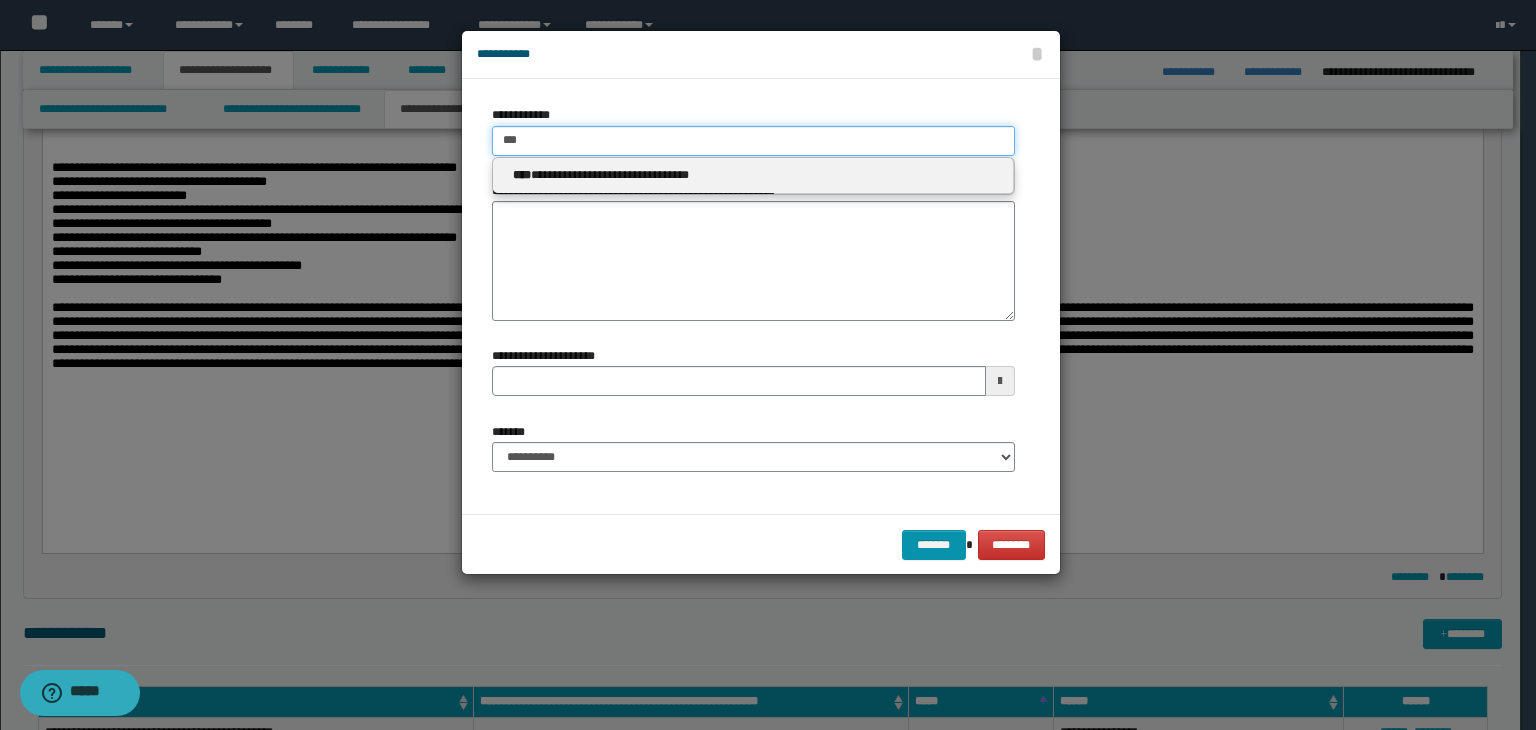 type 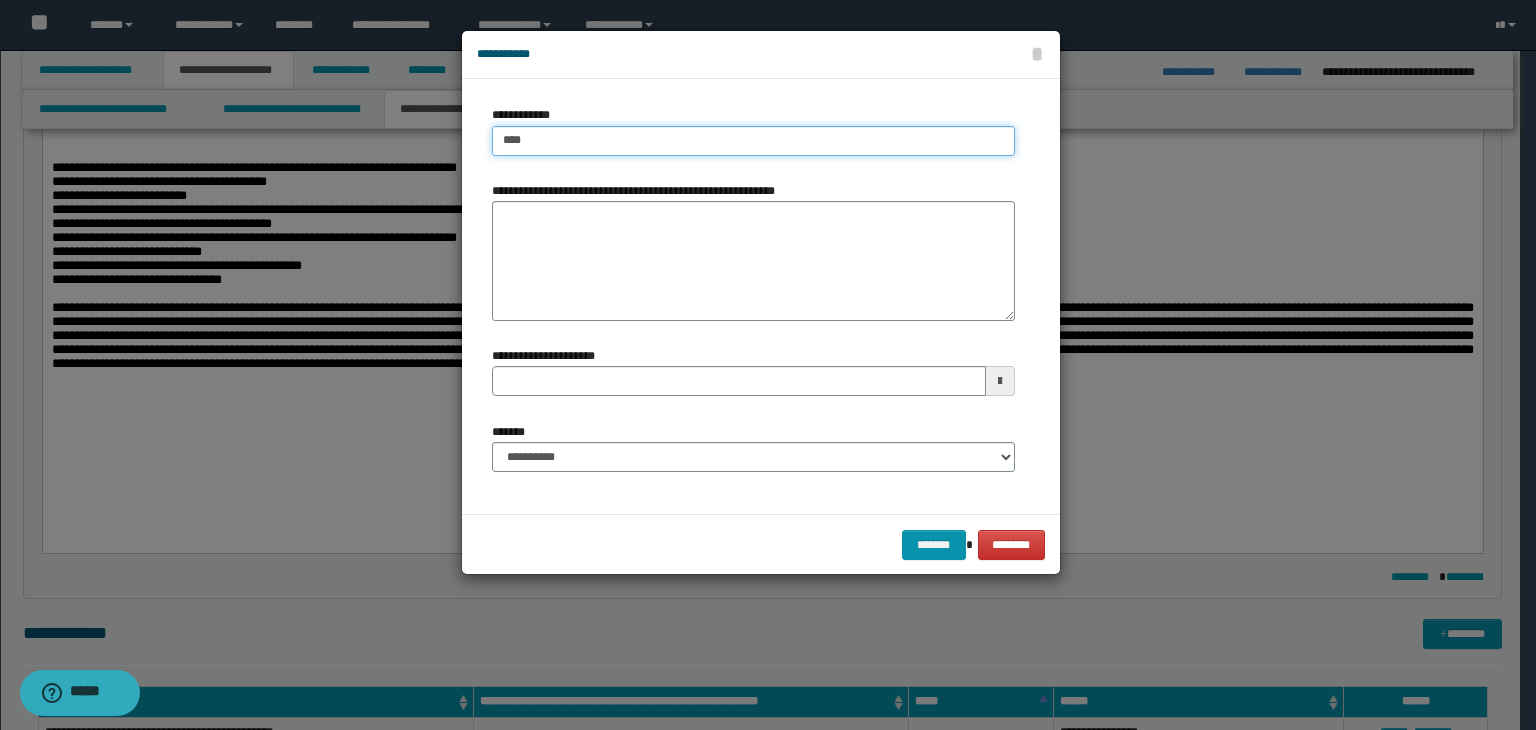 type on "***" 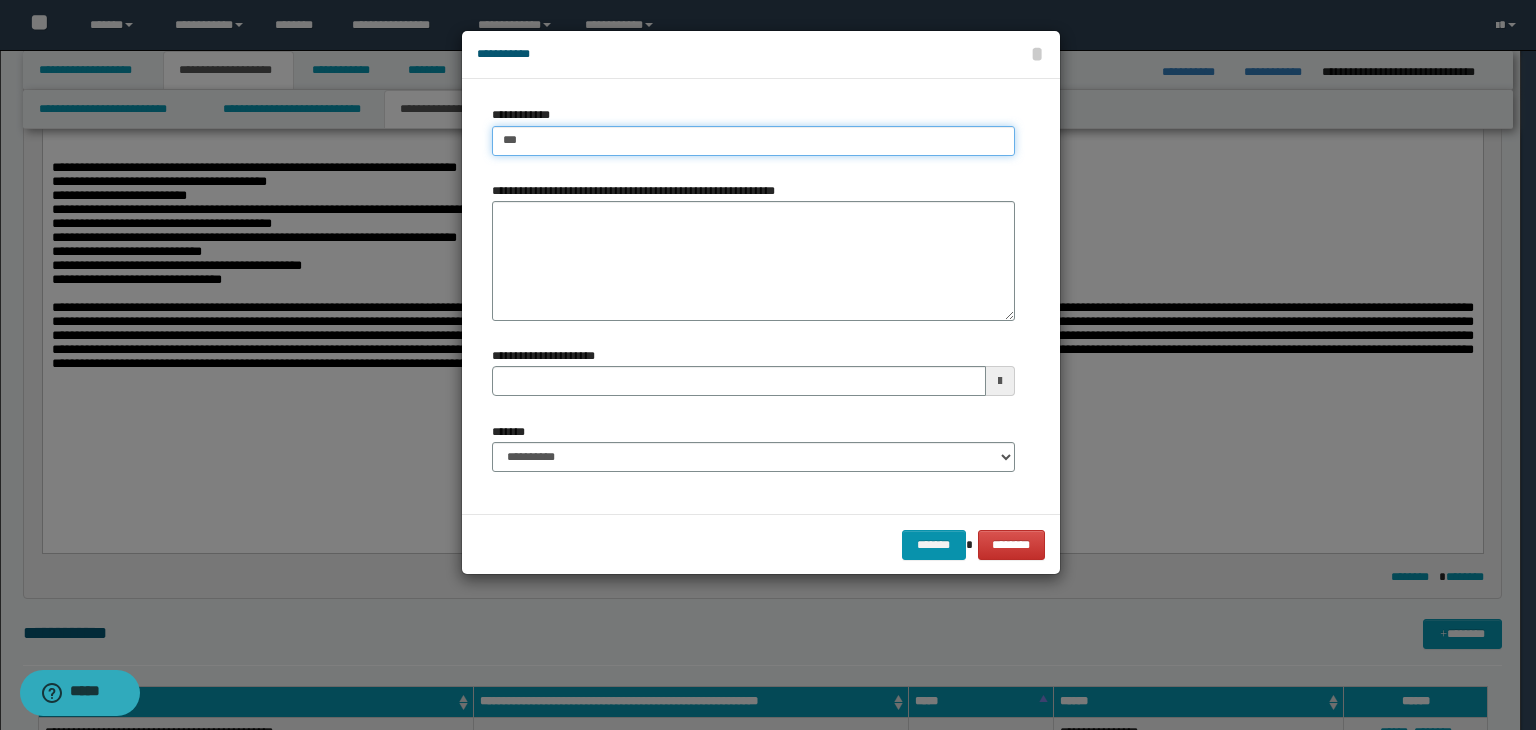 type on "***" 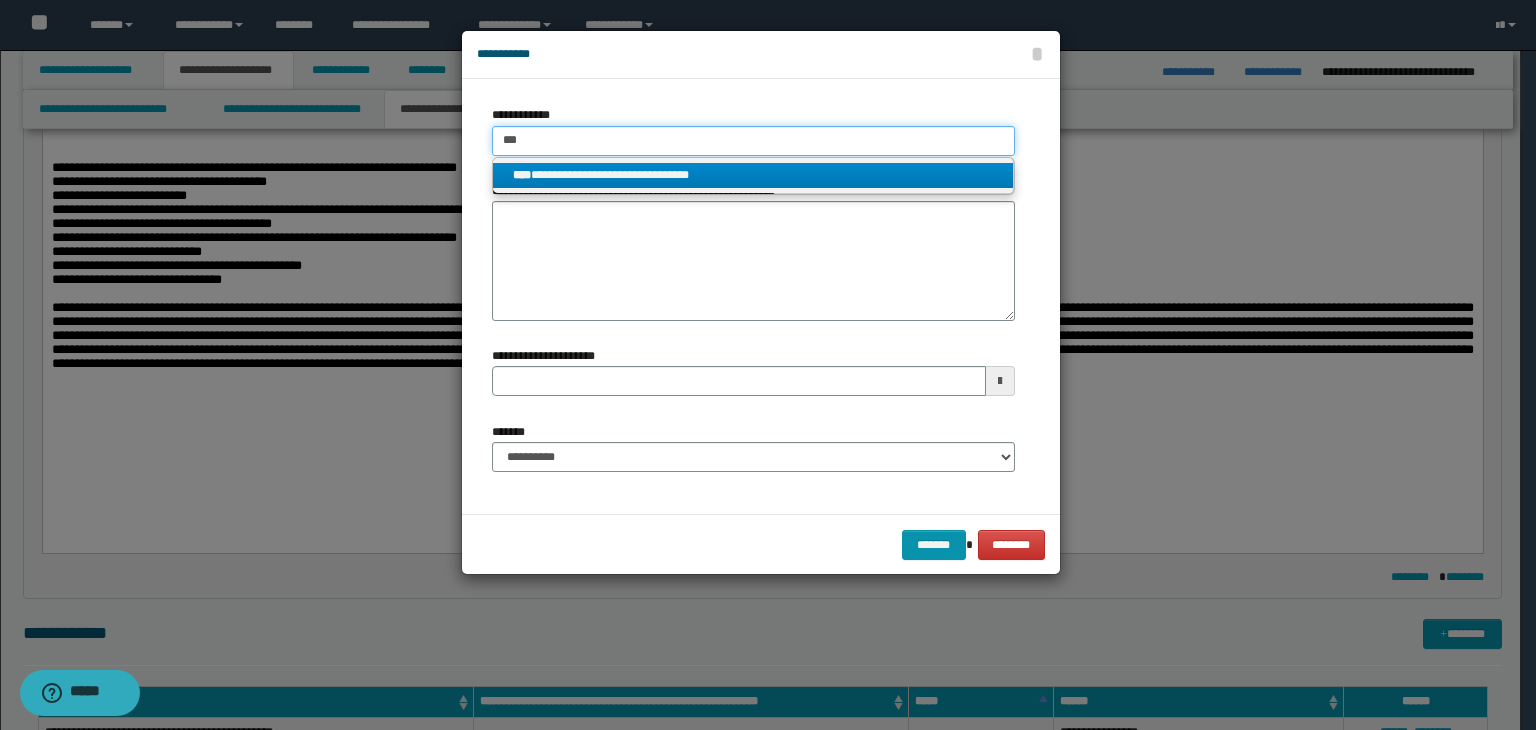 click on "***" at bounding box center [753, 141] 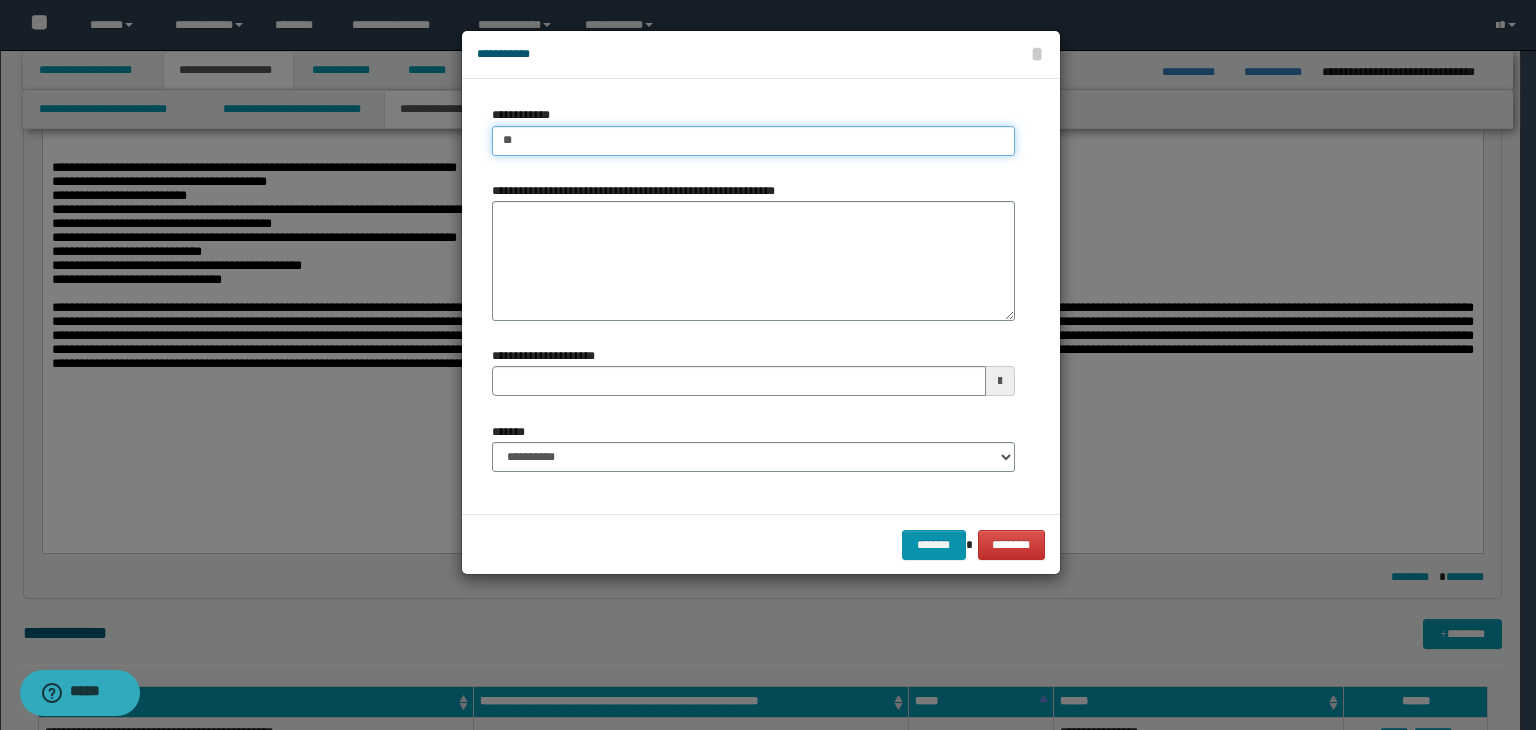 type on "***" 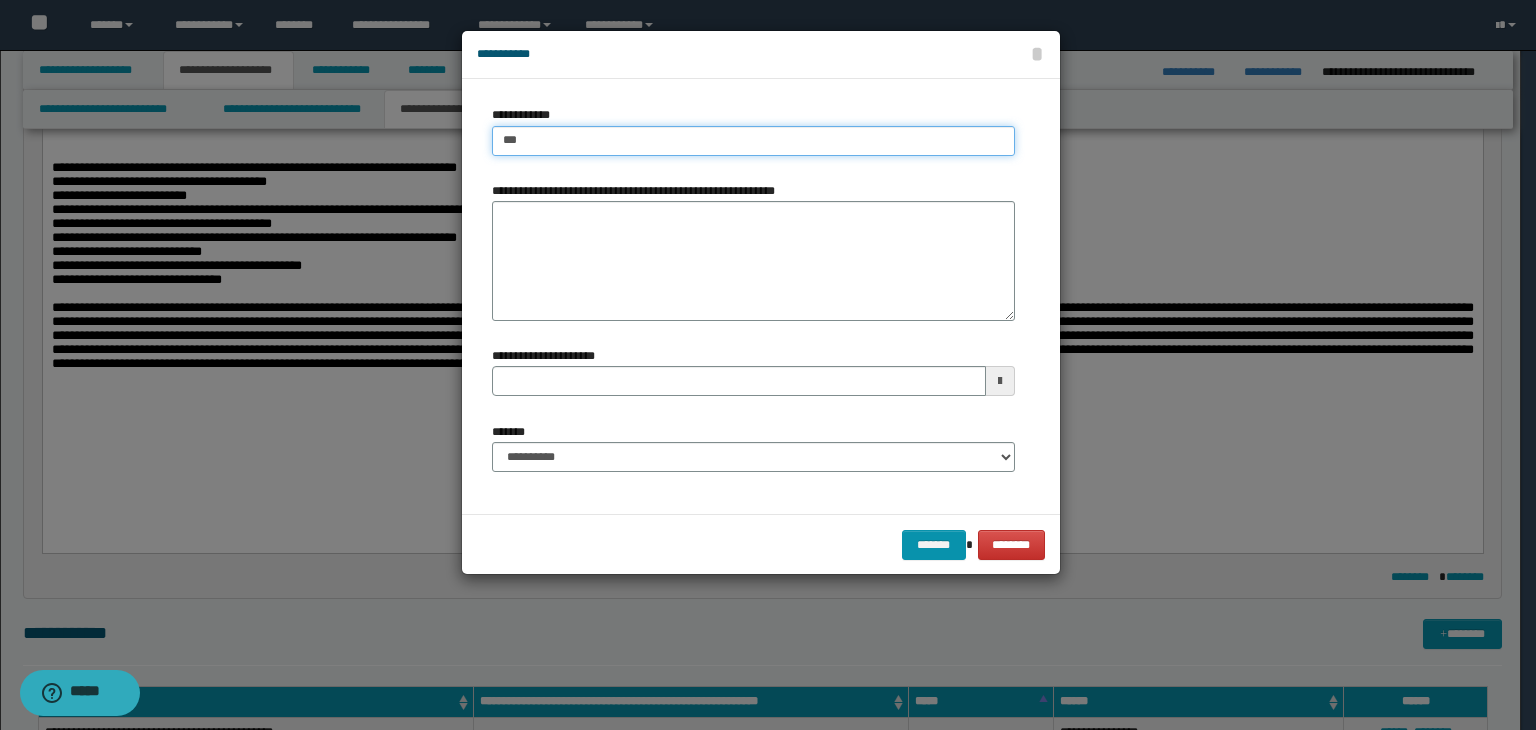 type on "***" 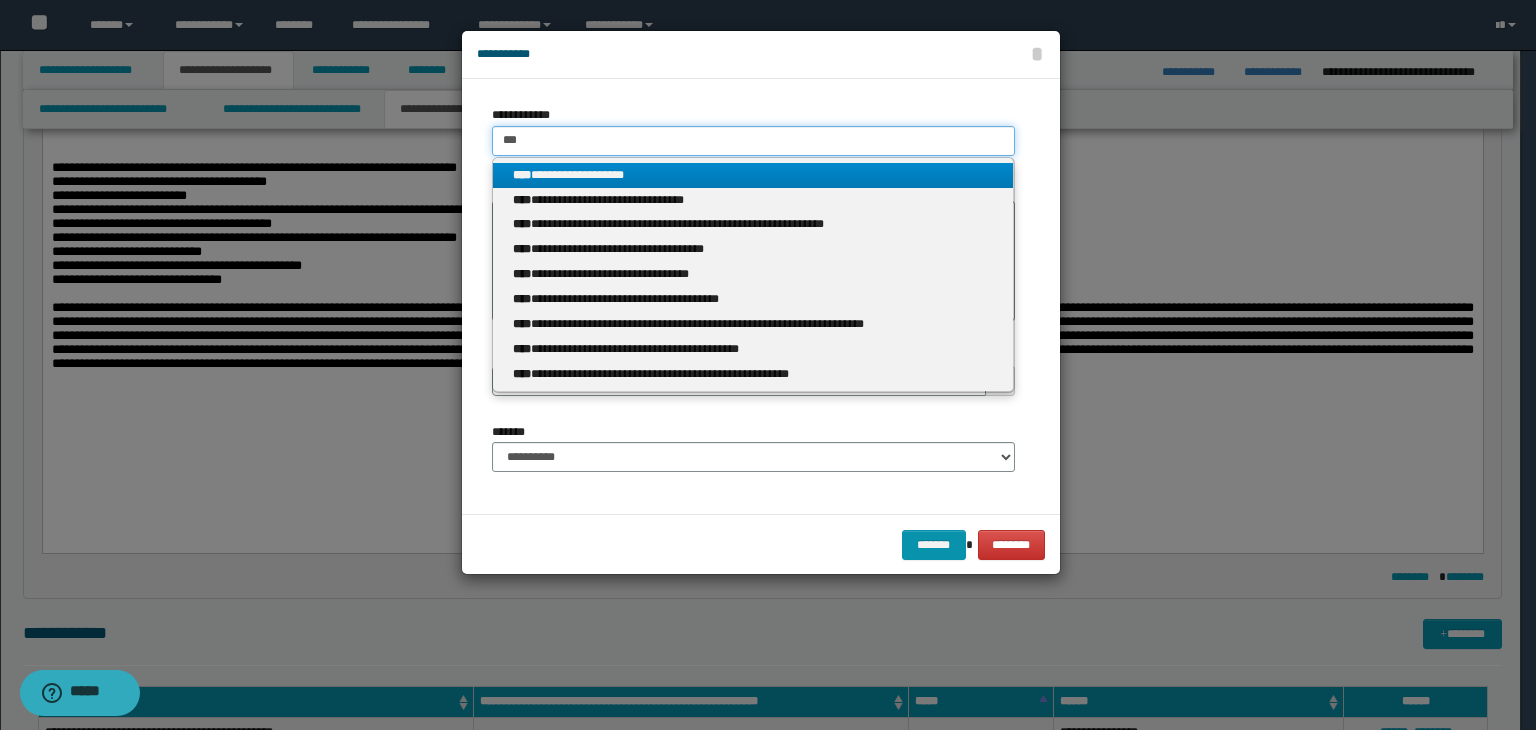 click on "***" at bounding box center [753, 141] 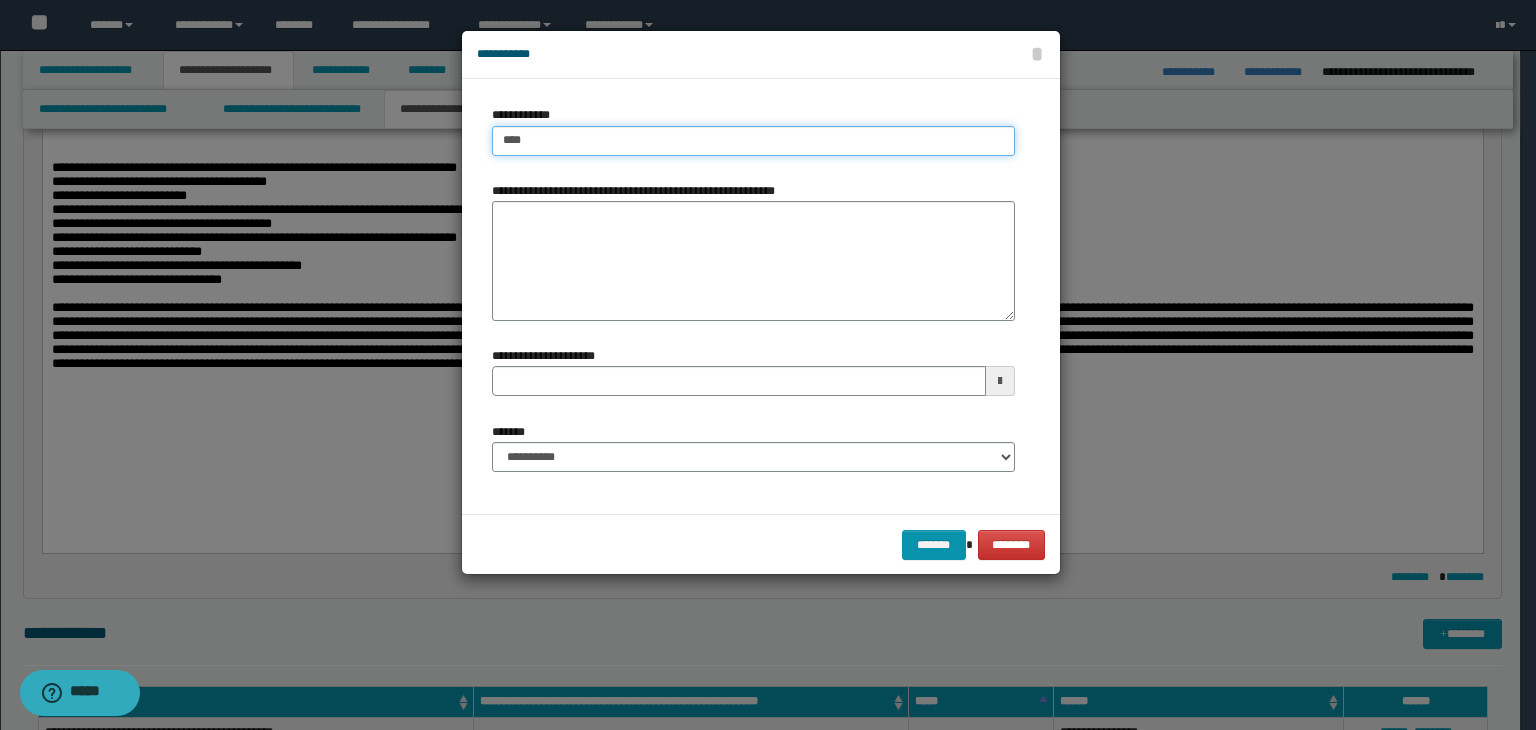 type on "****" 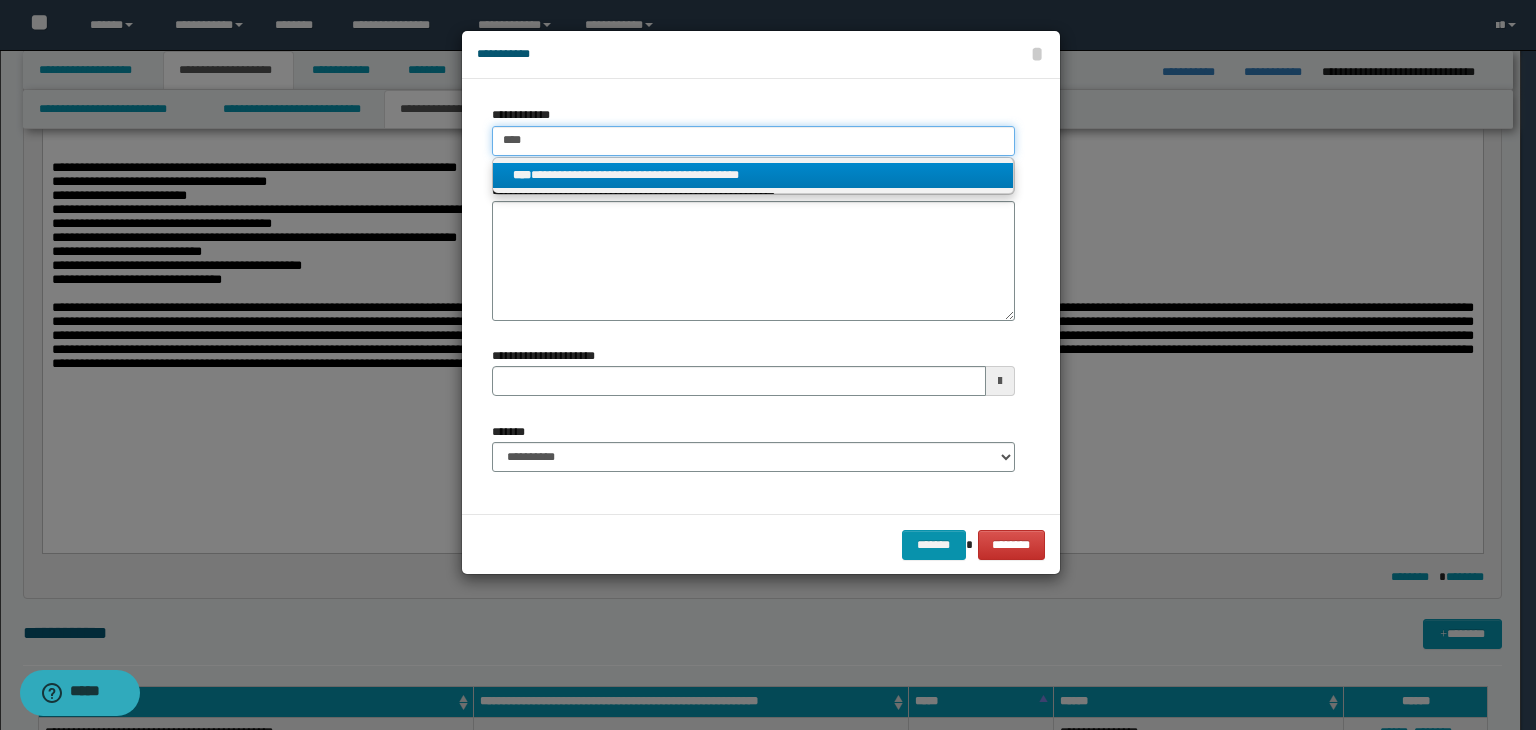 type on "****" 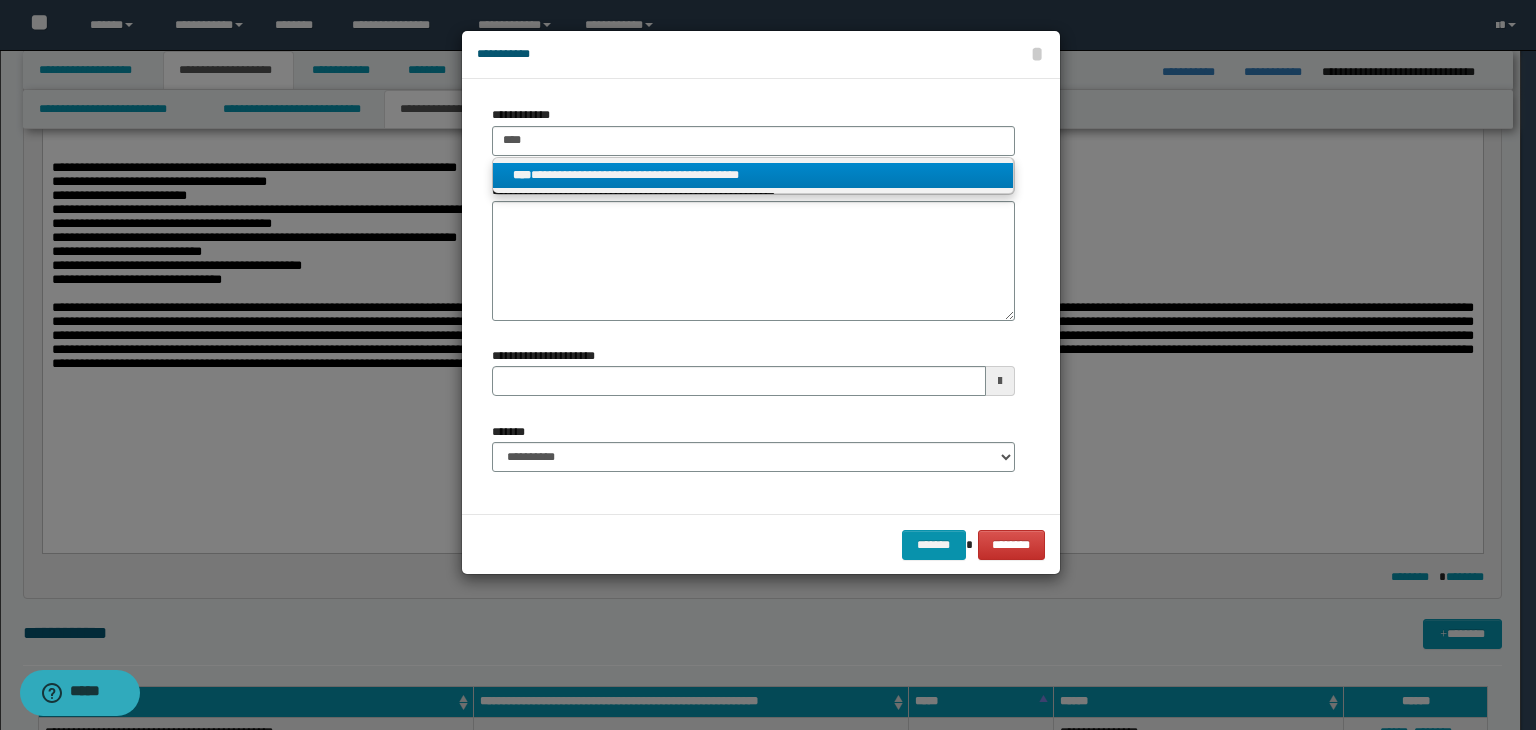 click on "**********" at bounding box center [753, 175] 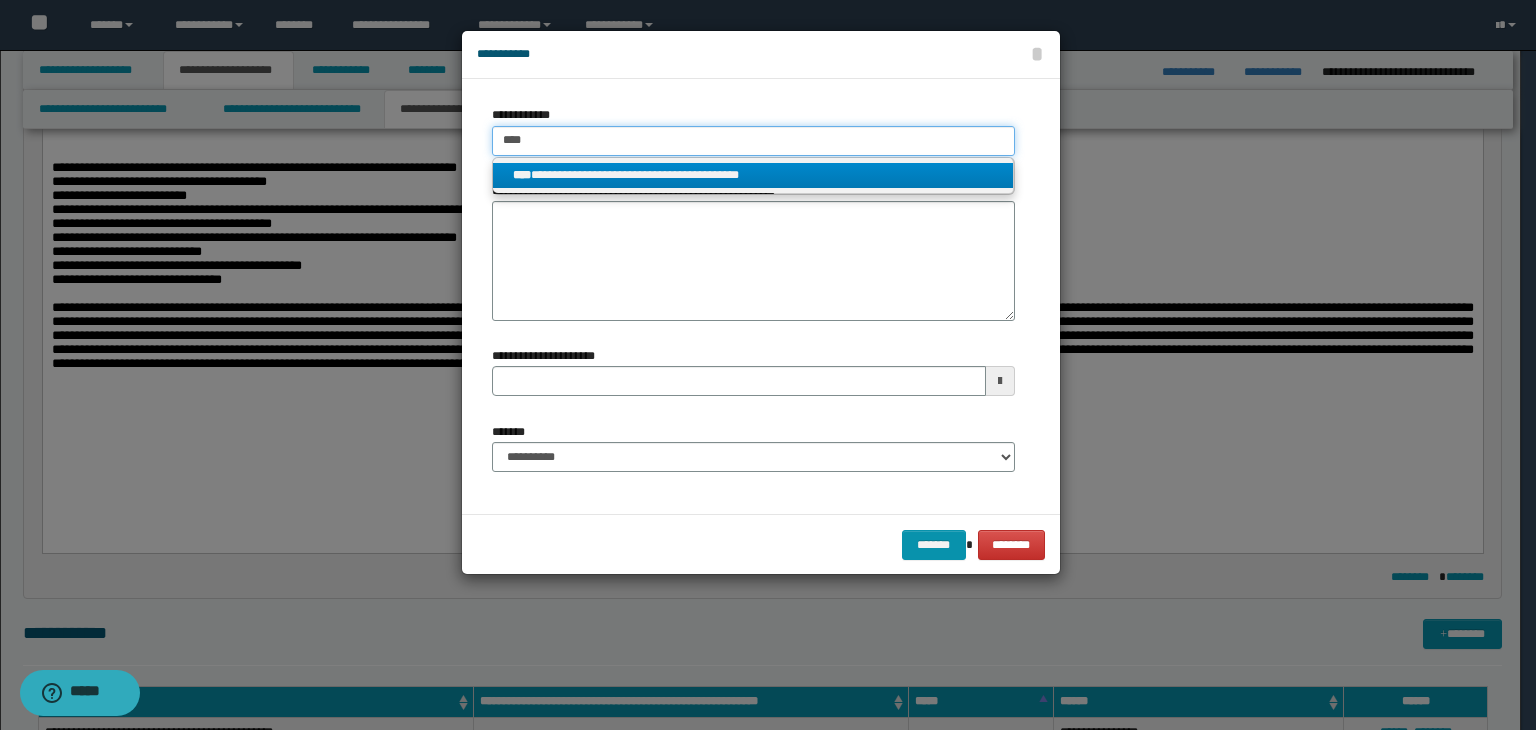 type 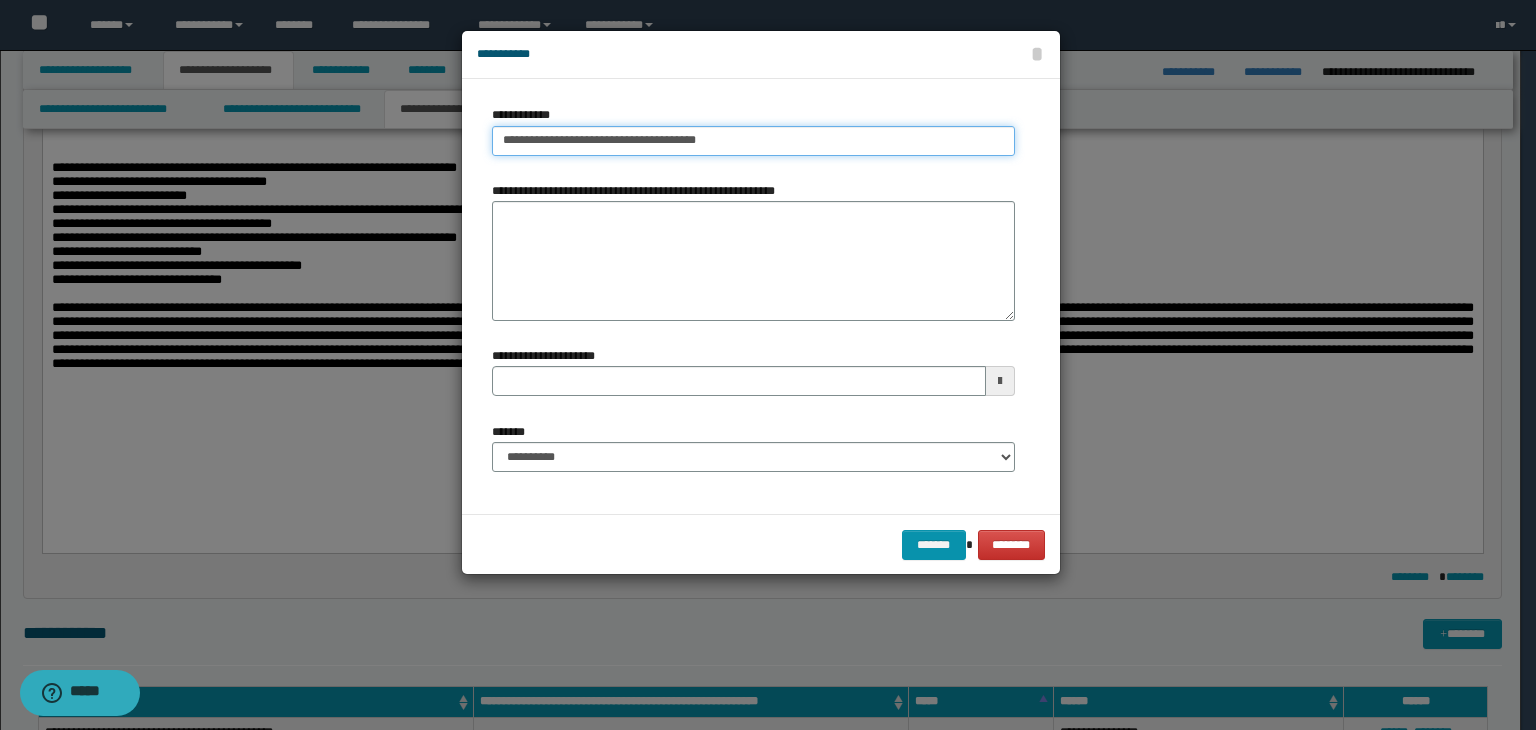 type 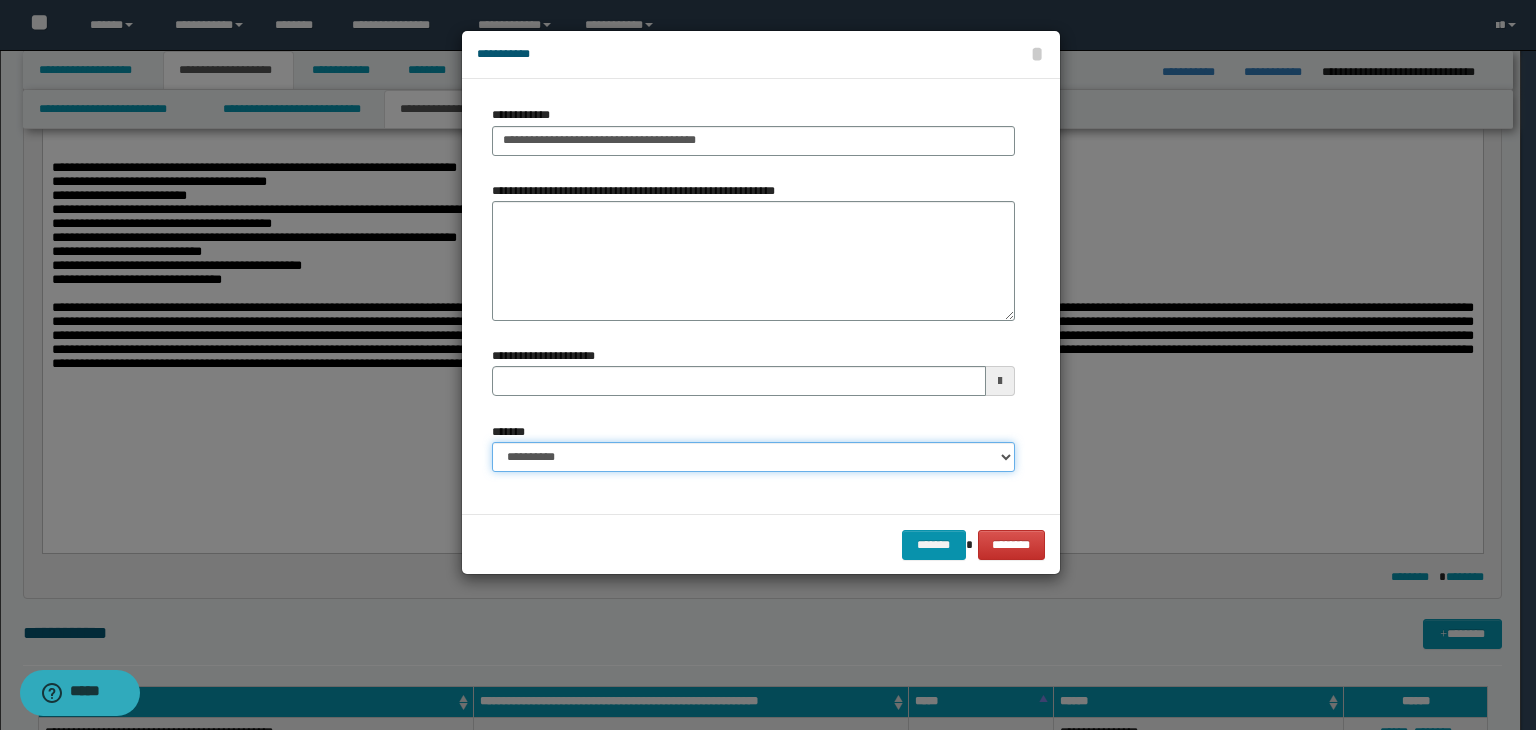 click on "**********" at bounding box center [753, 457] 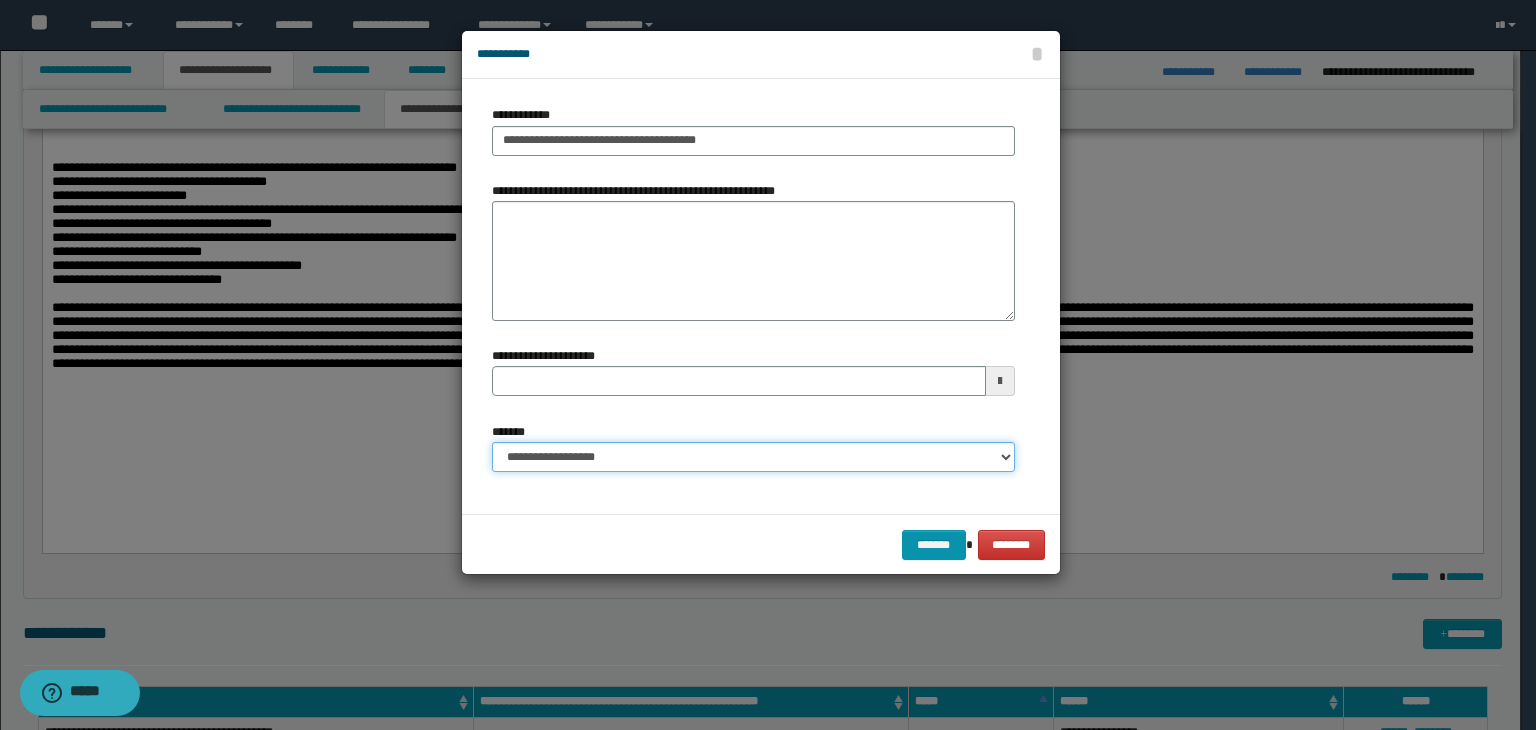 click on "**********" at bounding box center (753, 457) 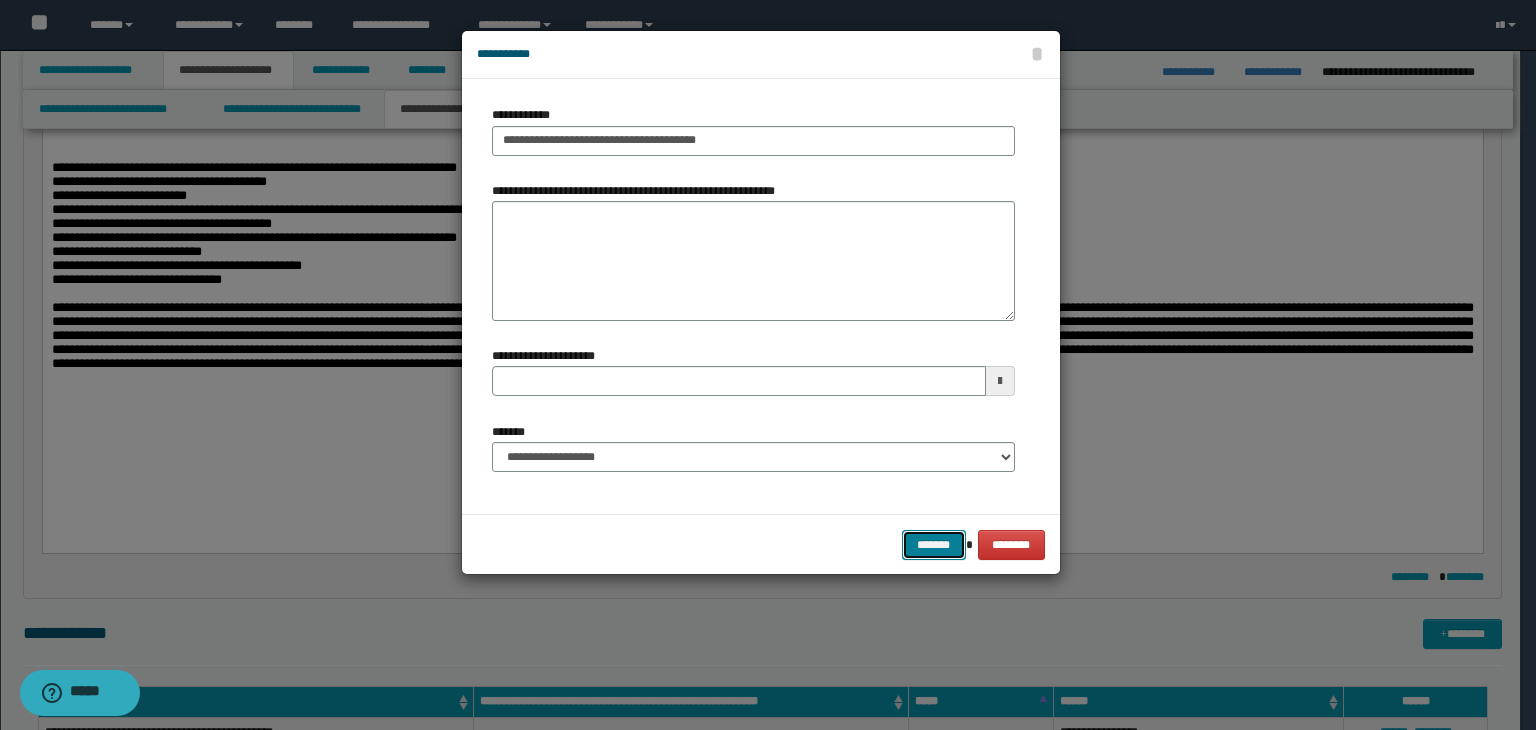 click on "*******" at bounding box center (934, 545) 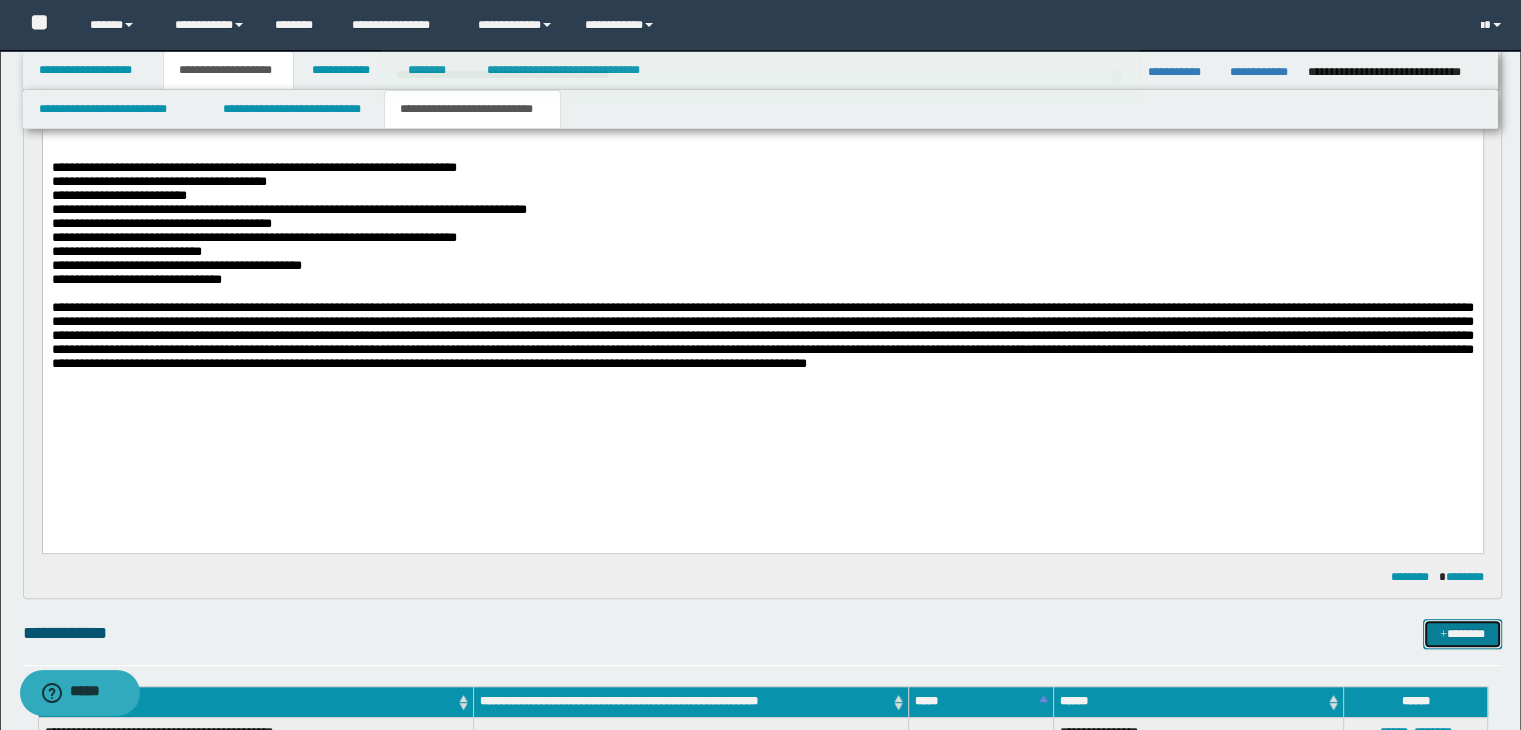 click on "*******" at bounding box center [1462, 634] 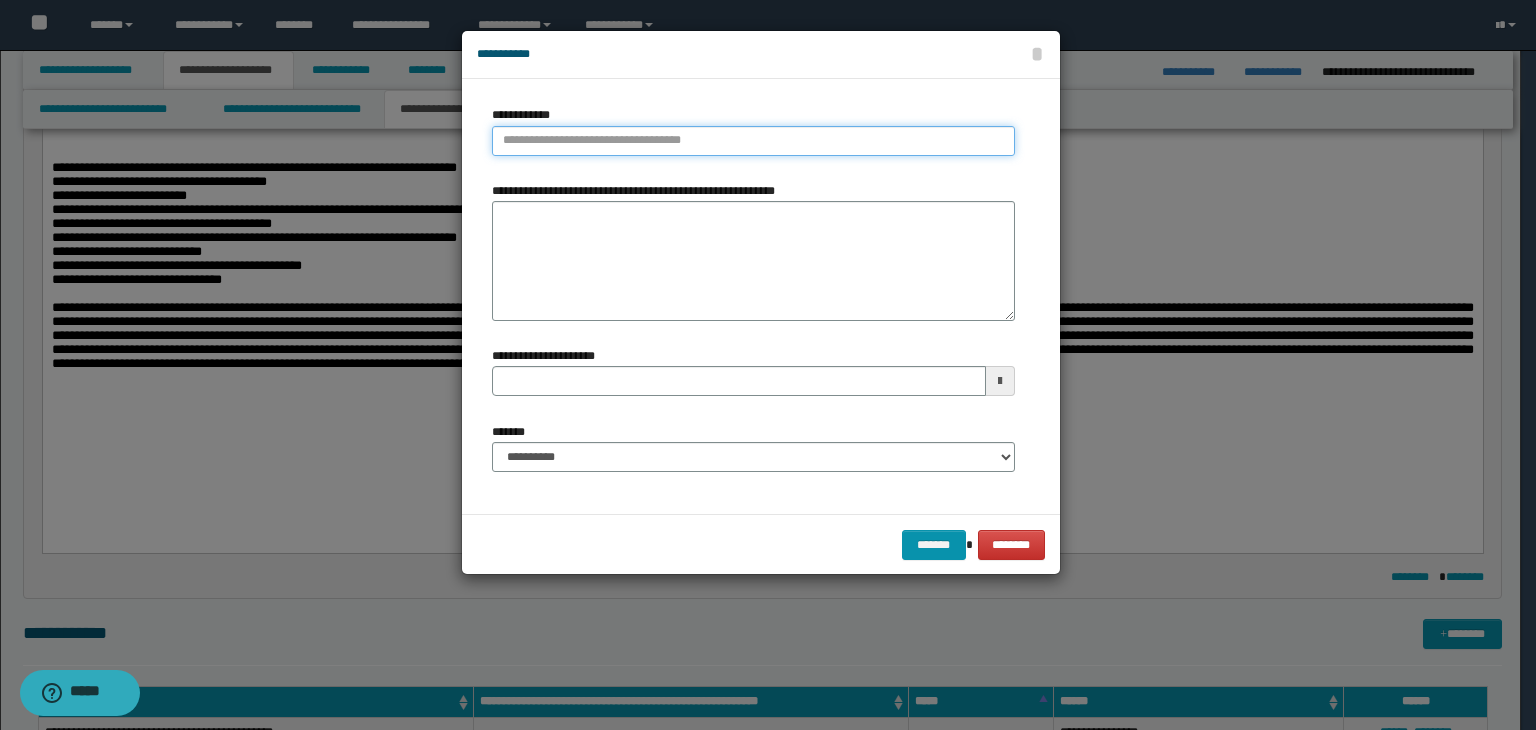 type on "**********" 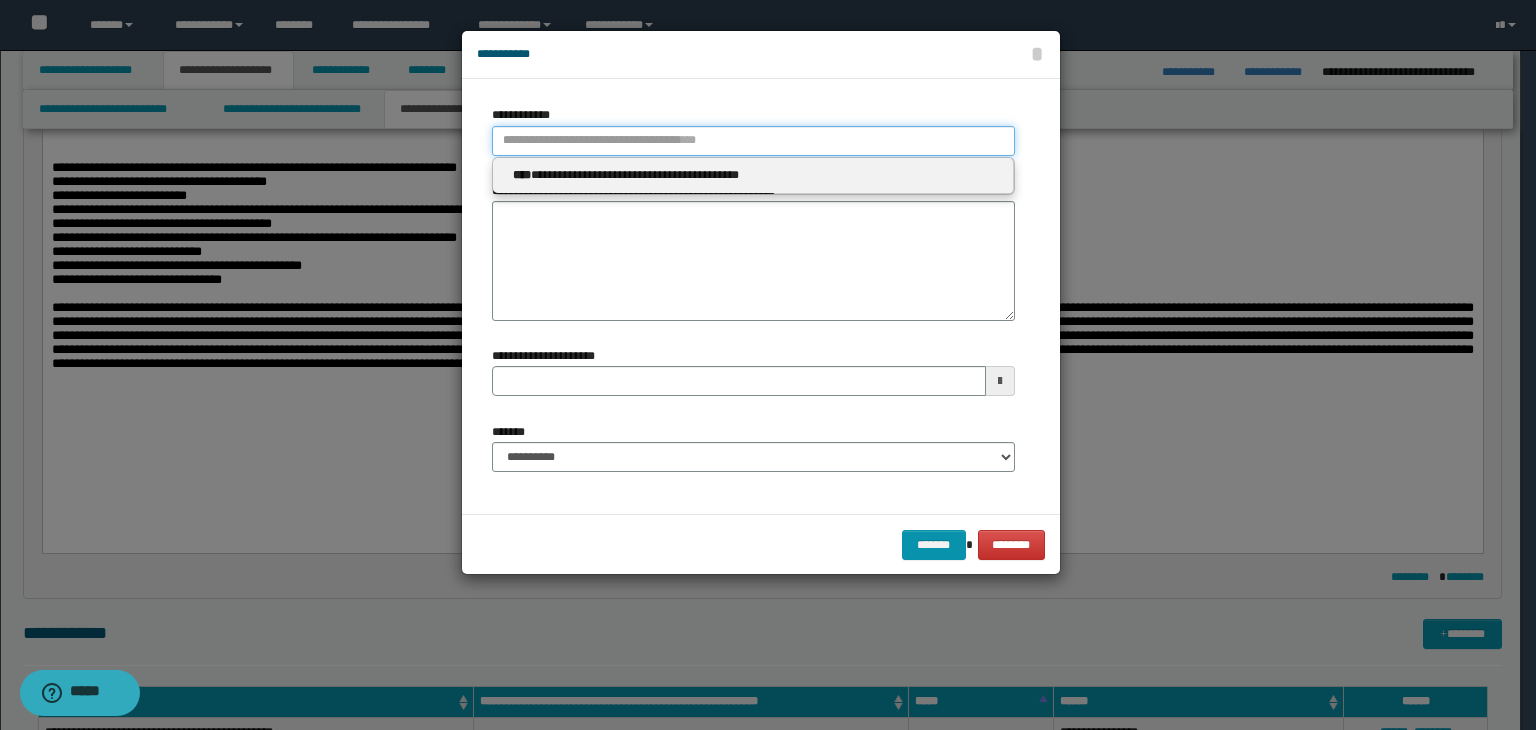 click on "**********" at bounding box center (753, 141) 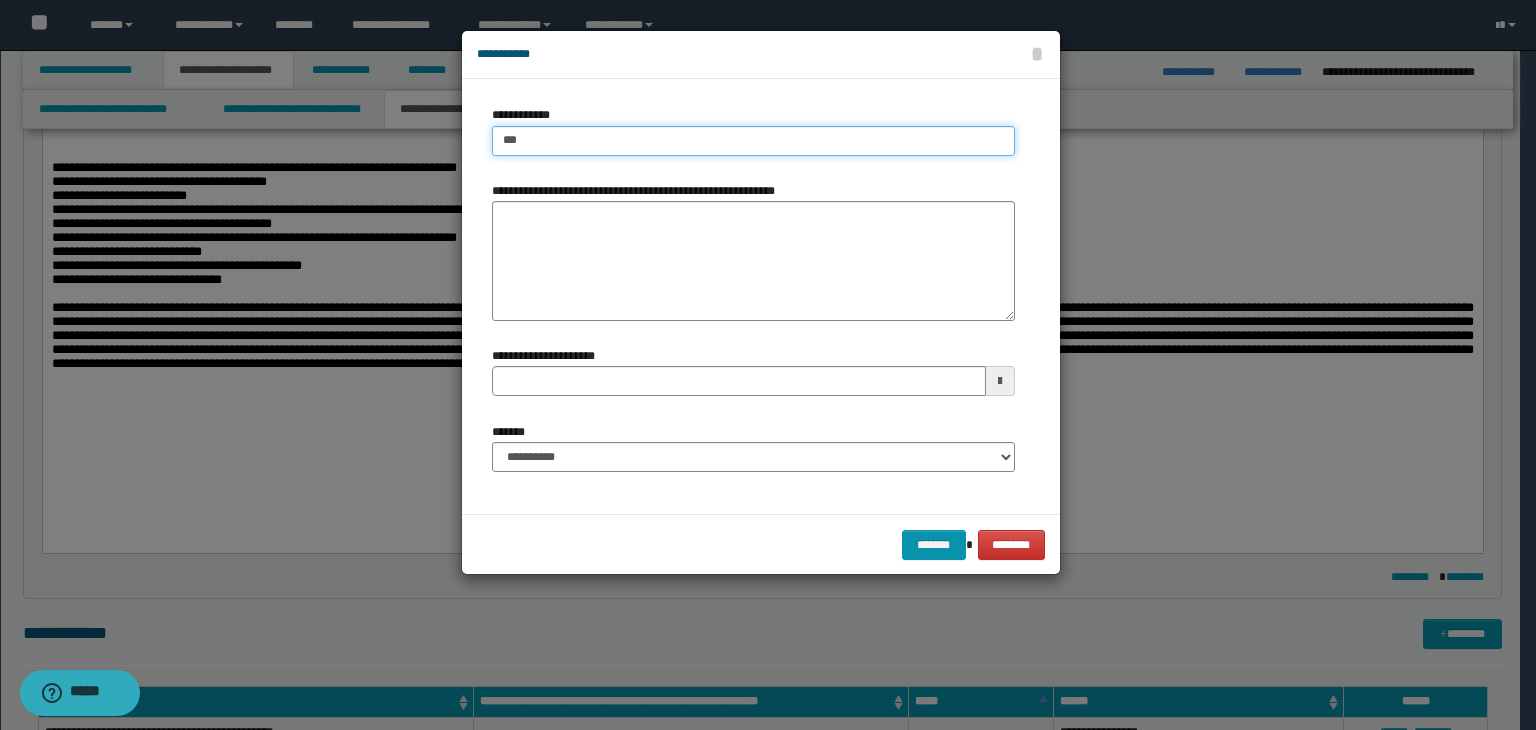 type on "****" 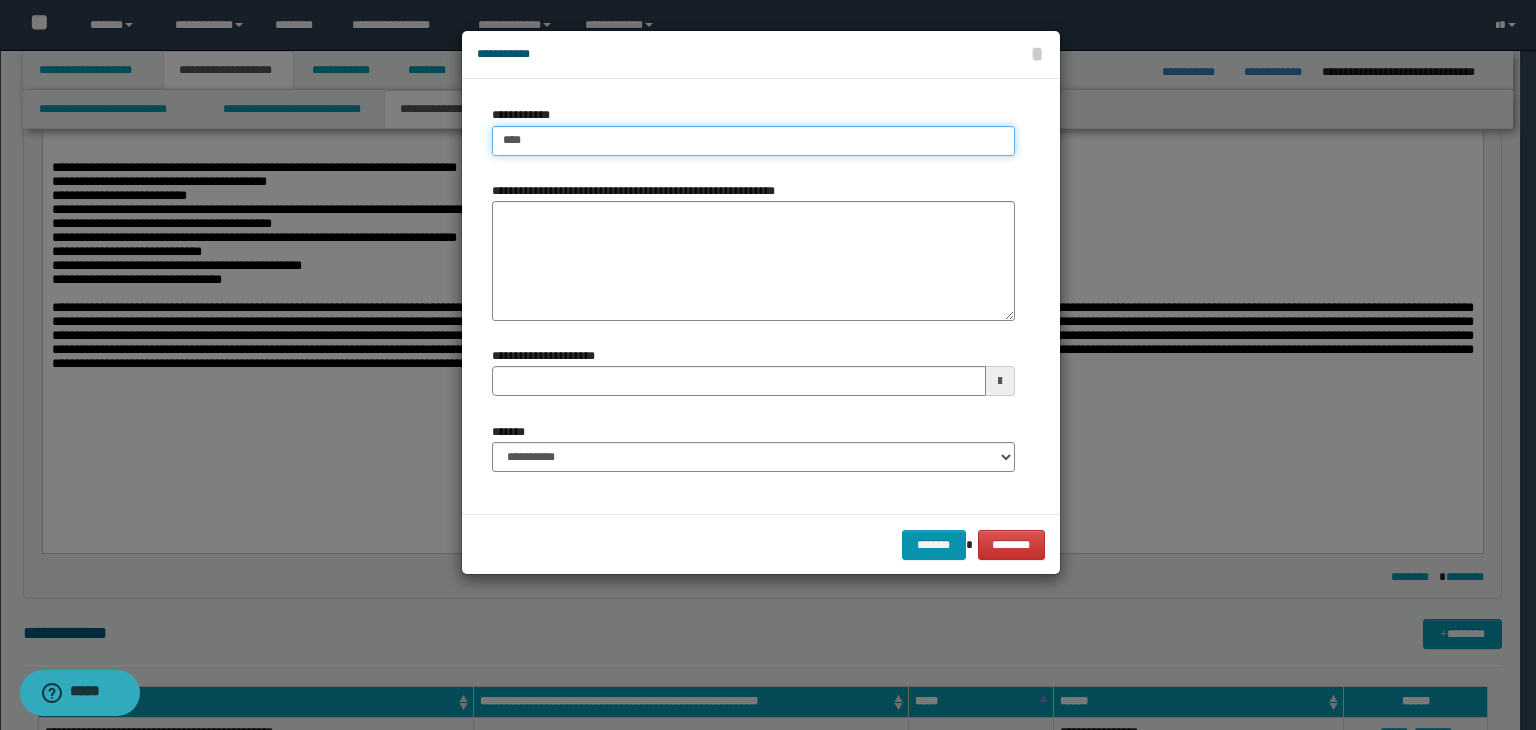type on "****" 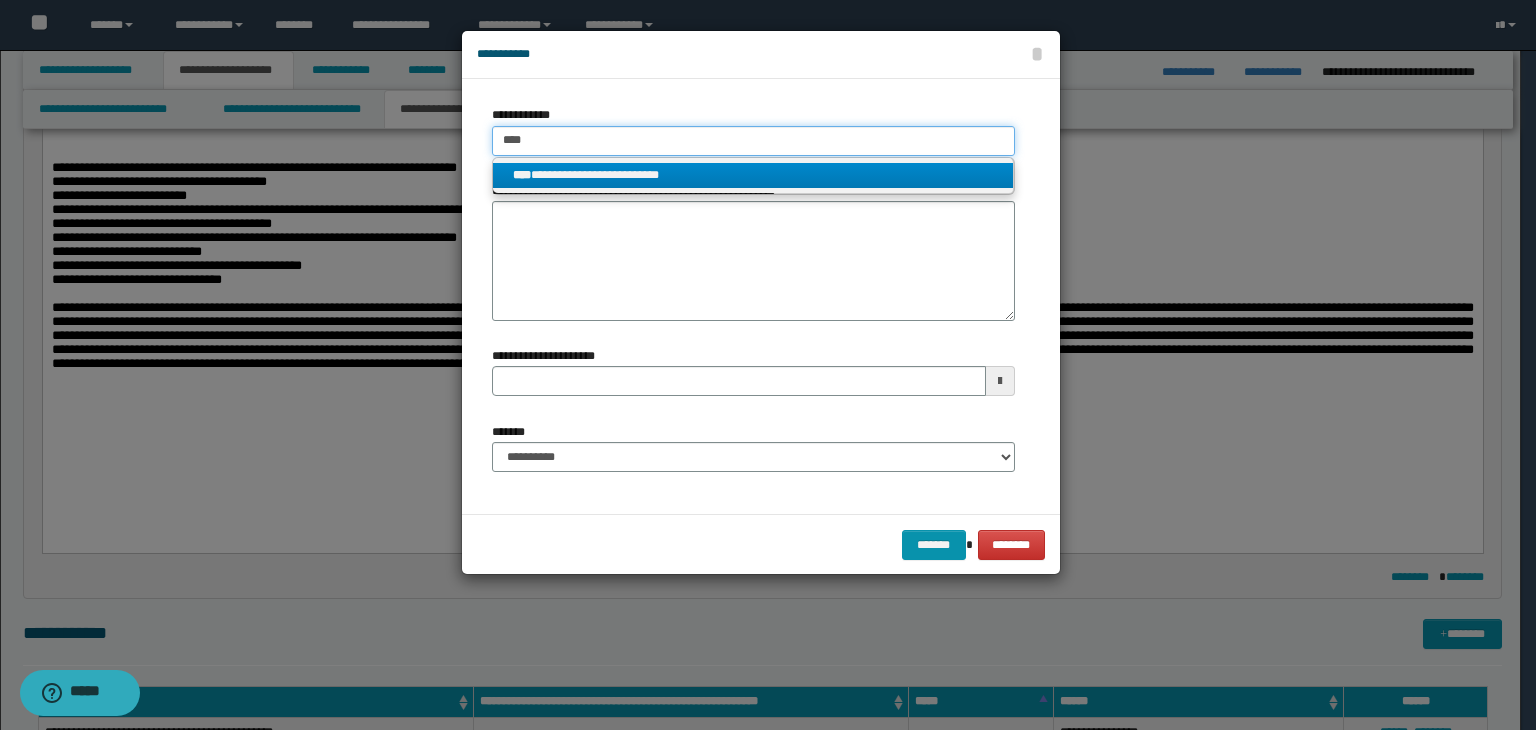 type on "****" 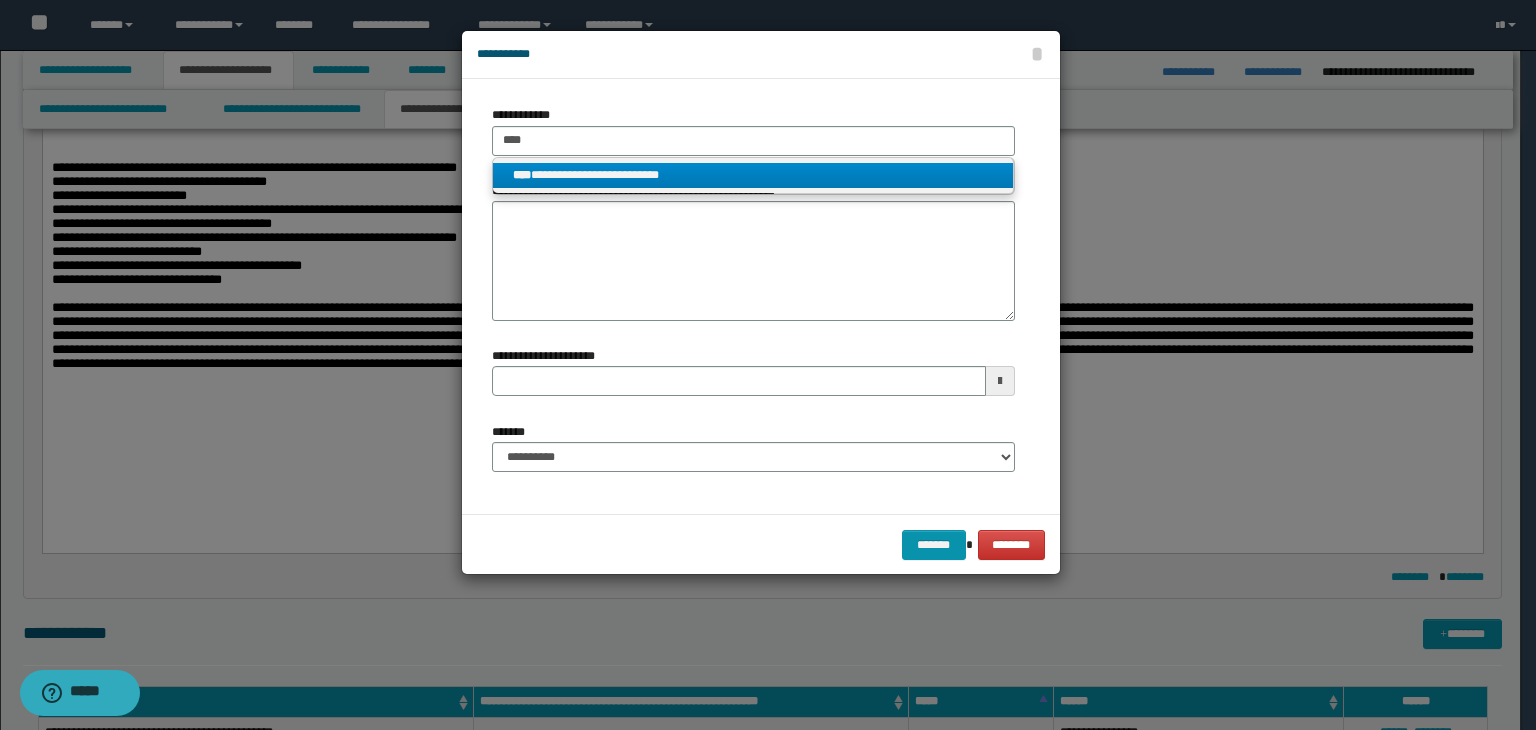 click on "**********" at bounding box center (753, 175) 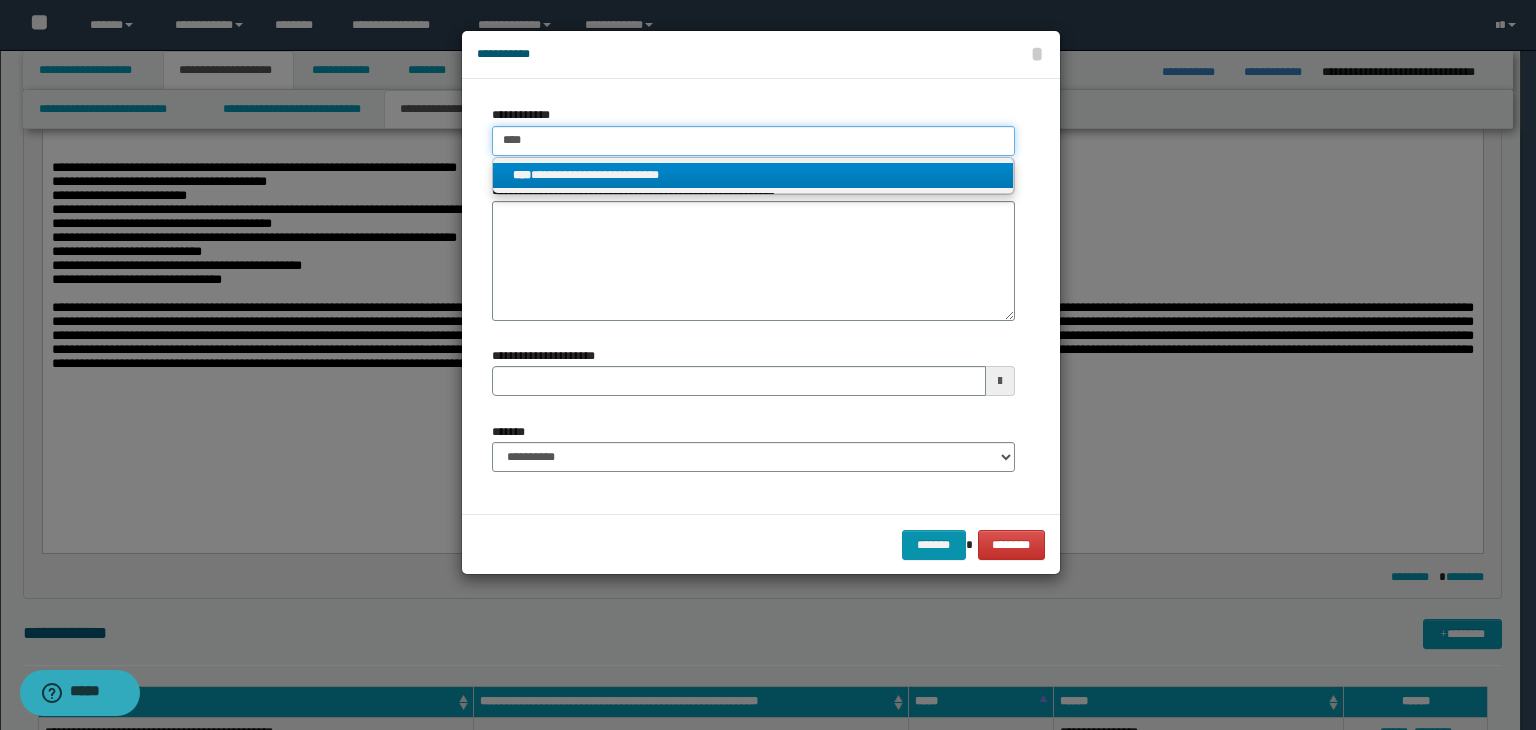 type 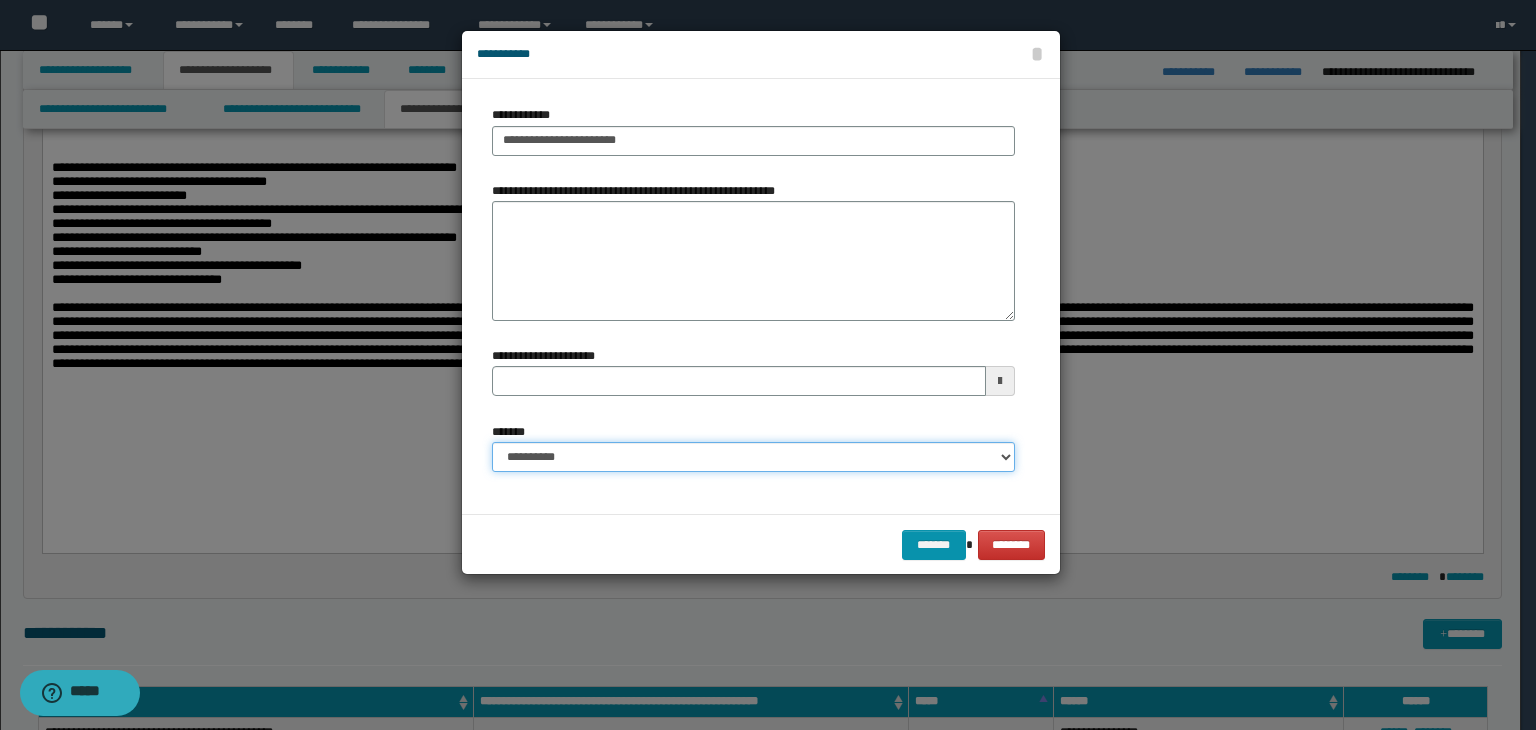 click on "**********" at bounding box center [753, 457] 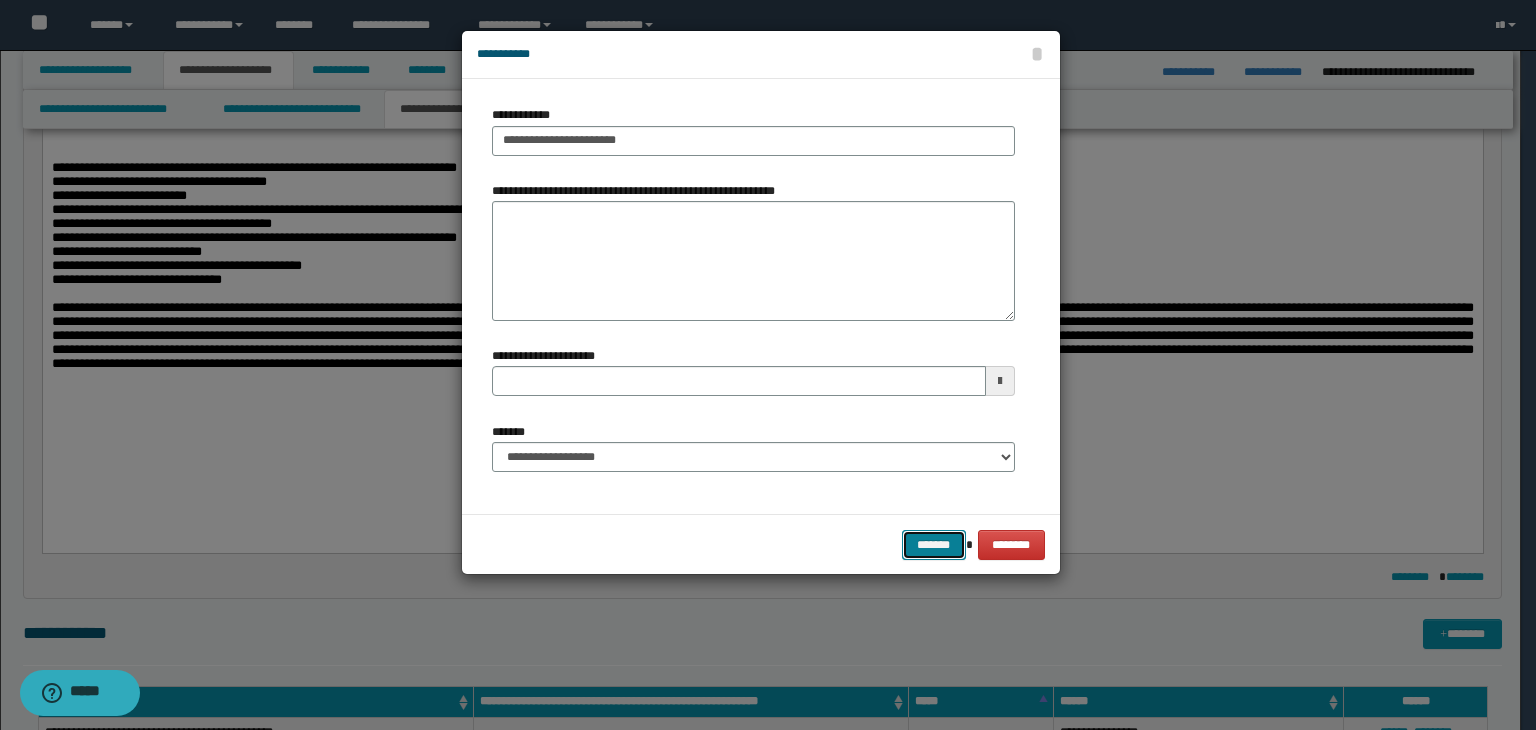 click on "*******" at bounding box center (934, 545) 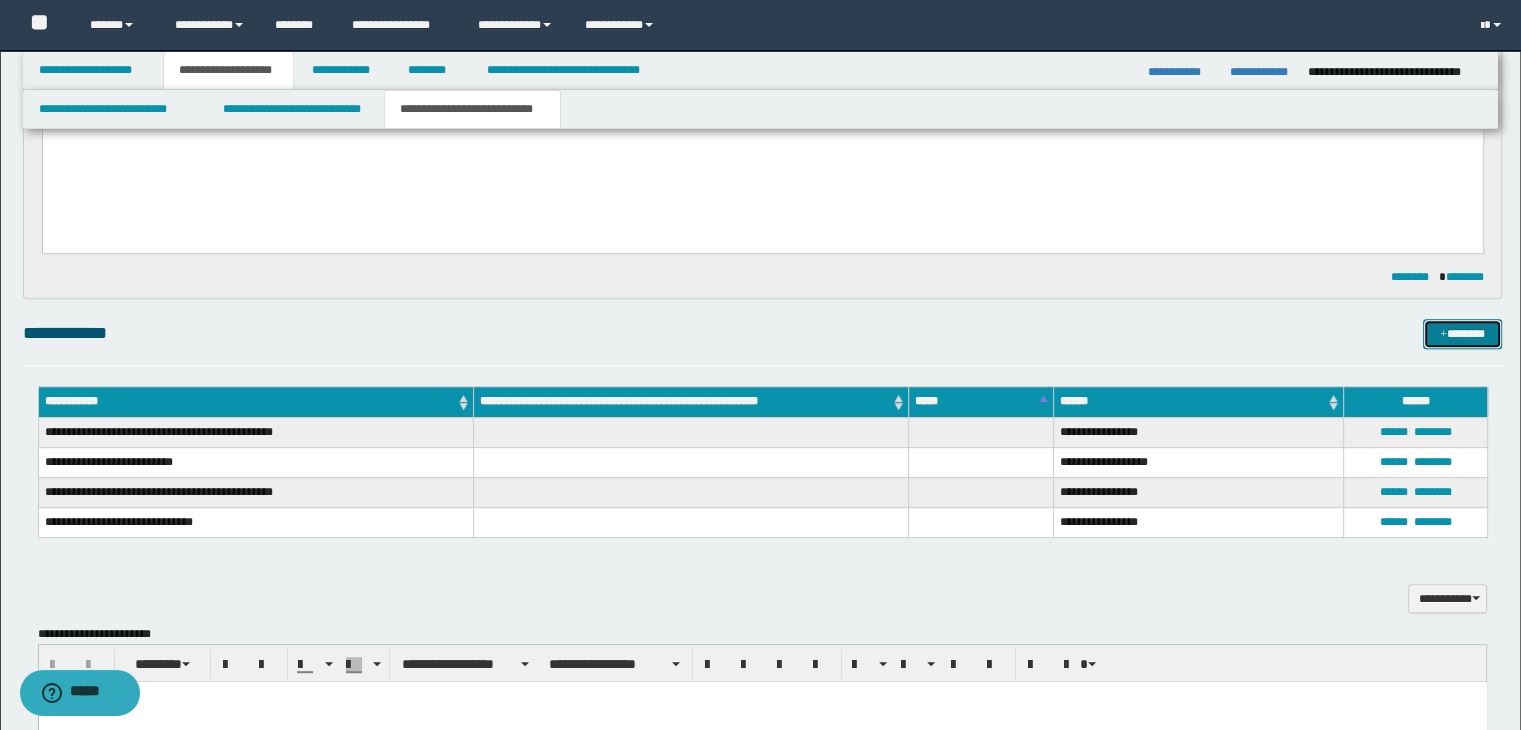 scroll, scrollTop: 830, scrollLeft: 0, axis: vertical 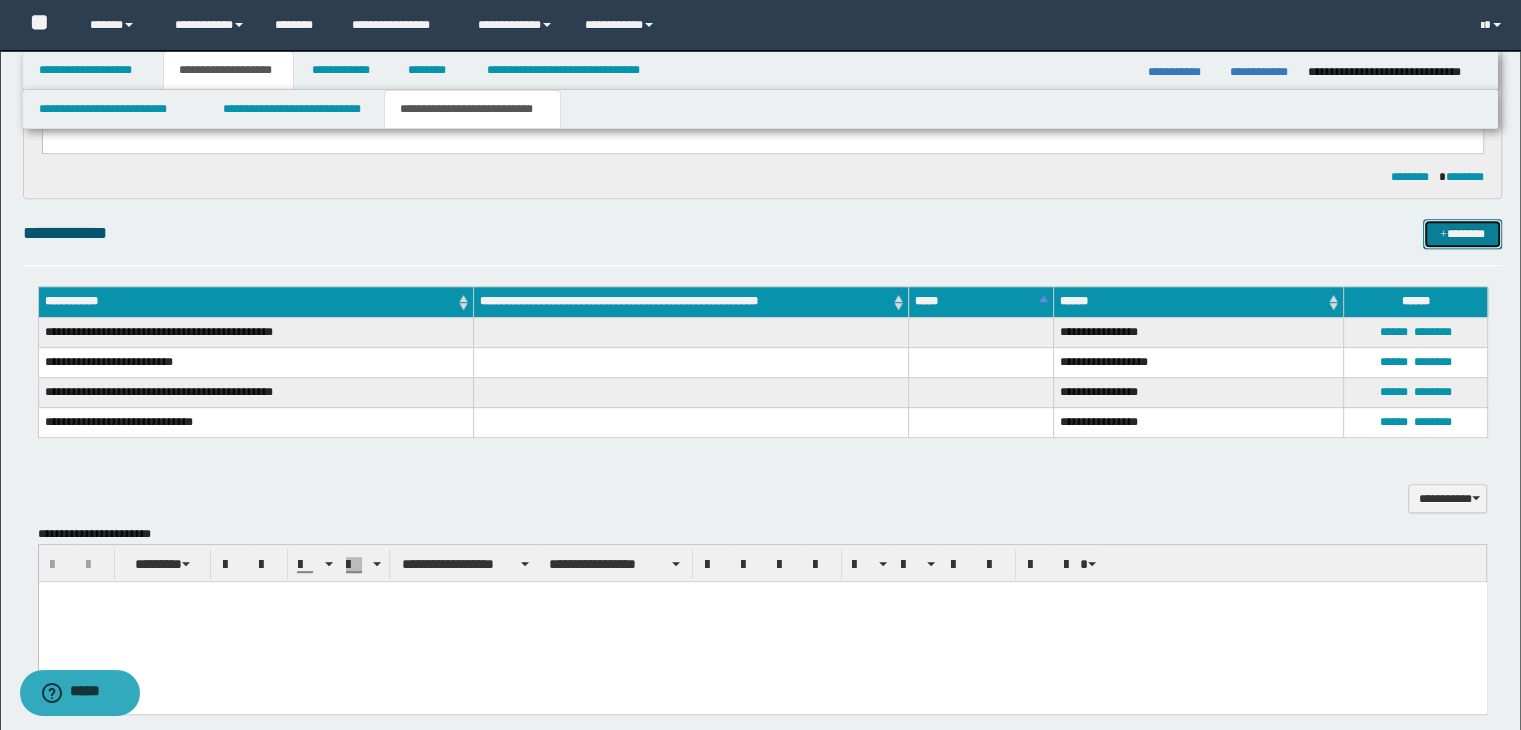 click on "*******" at bounding box center (1462, 234) 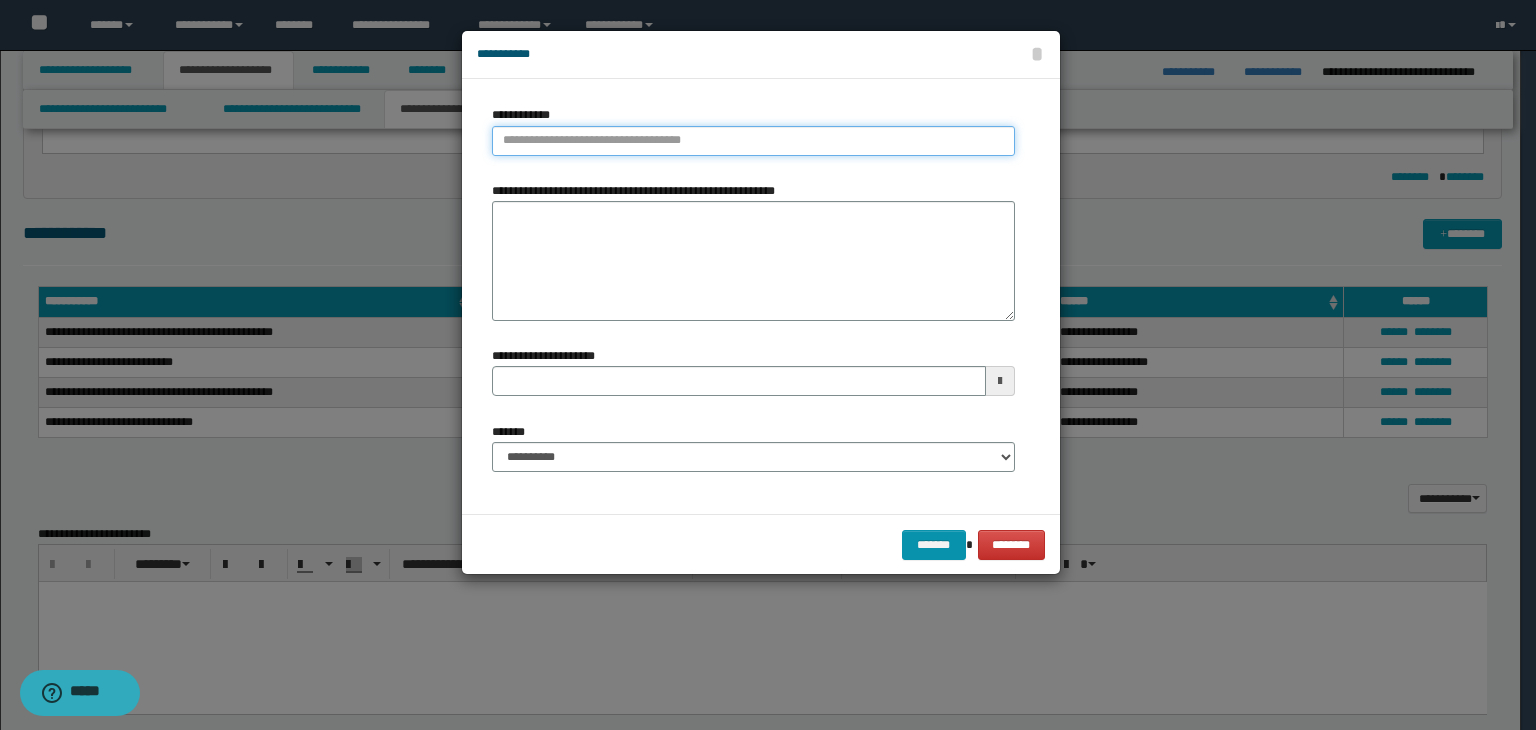 type on "**********" 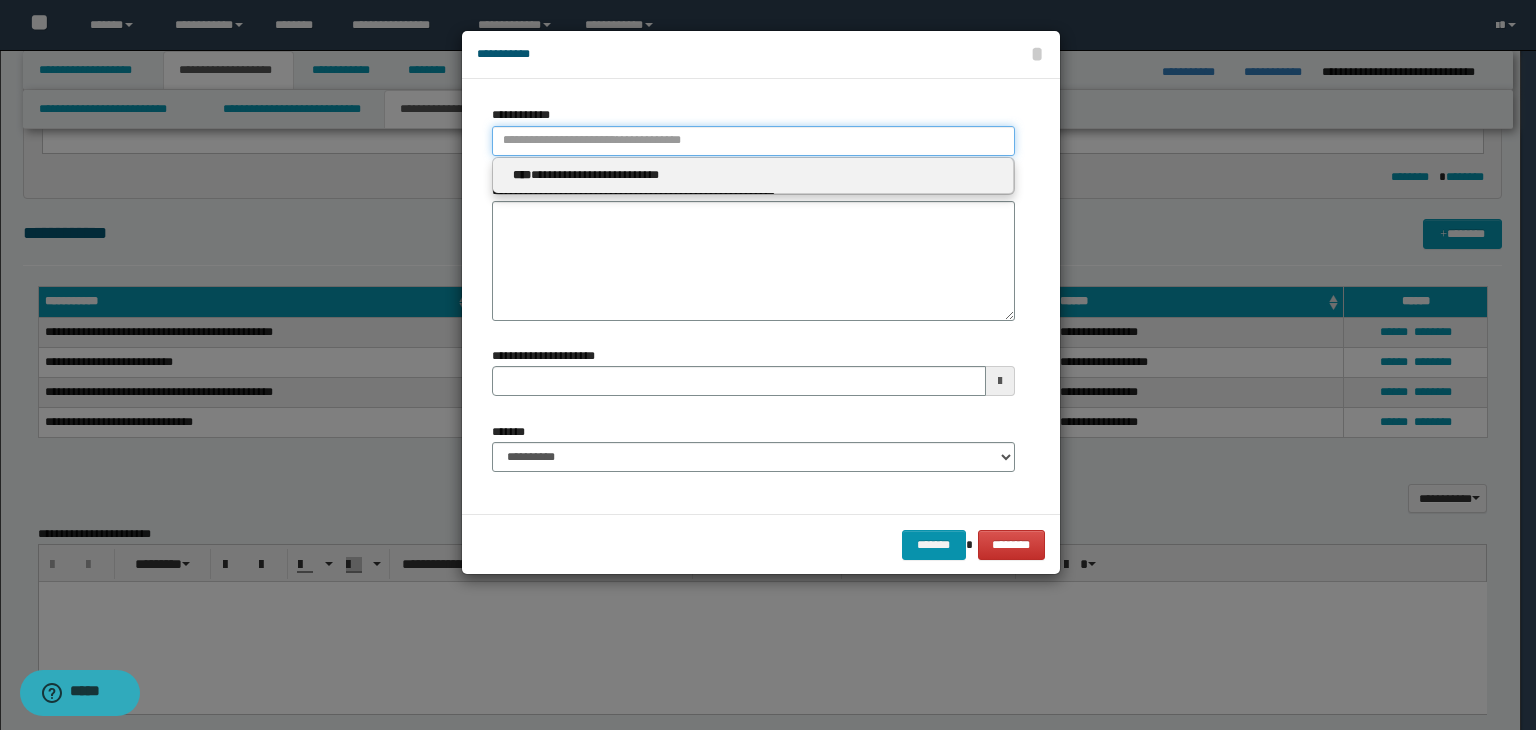 click on "**********" at bounding box center (753, 141) 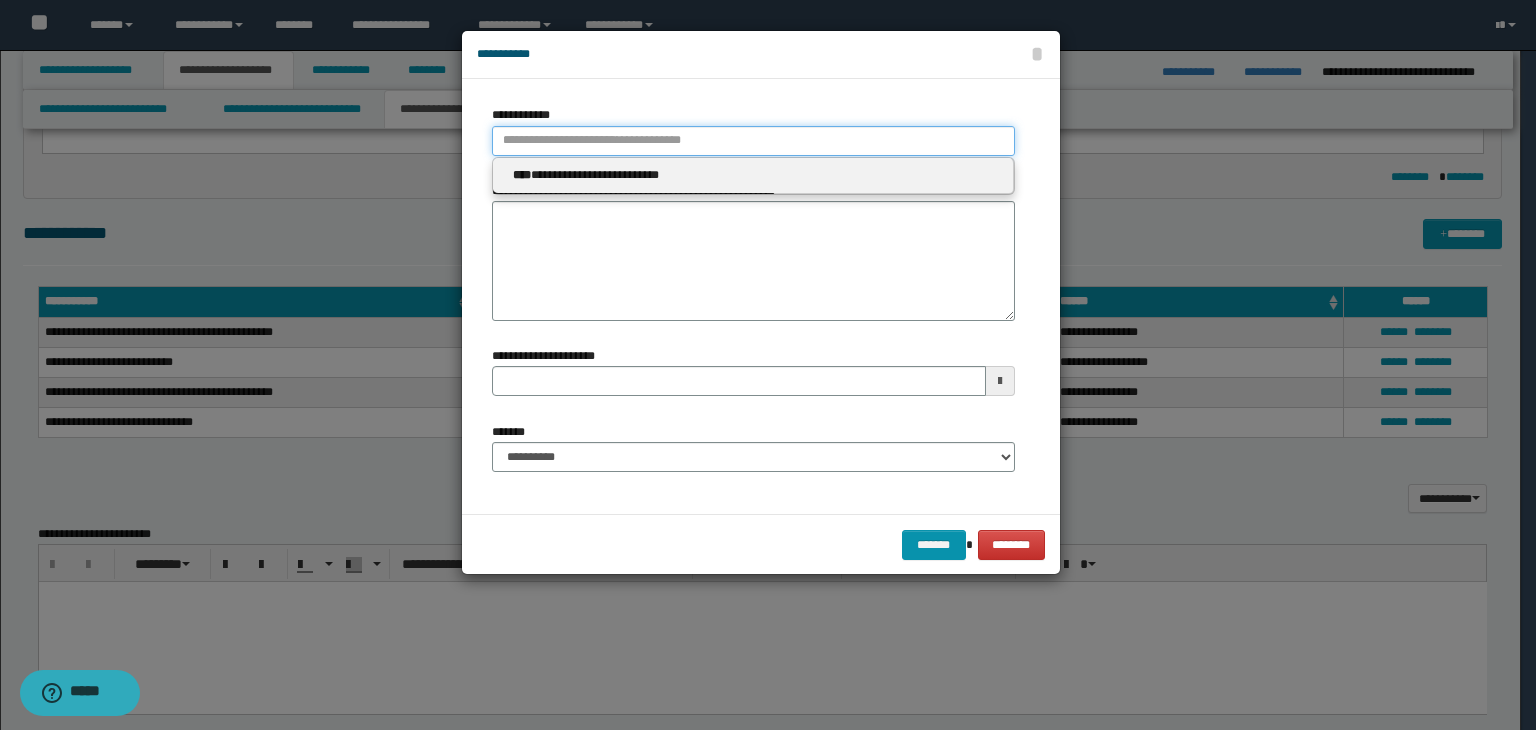 type 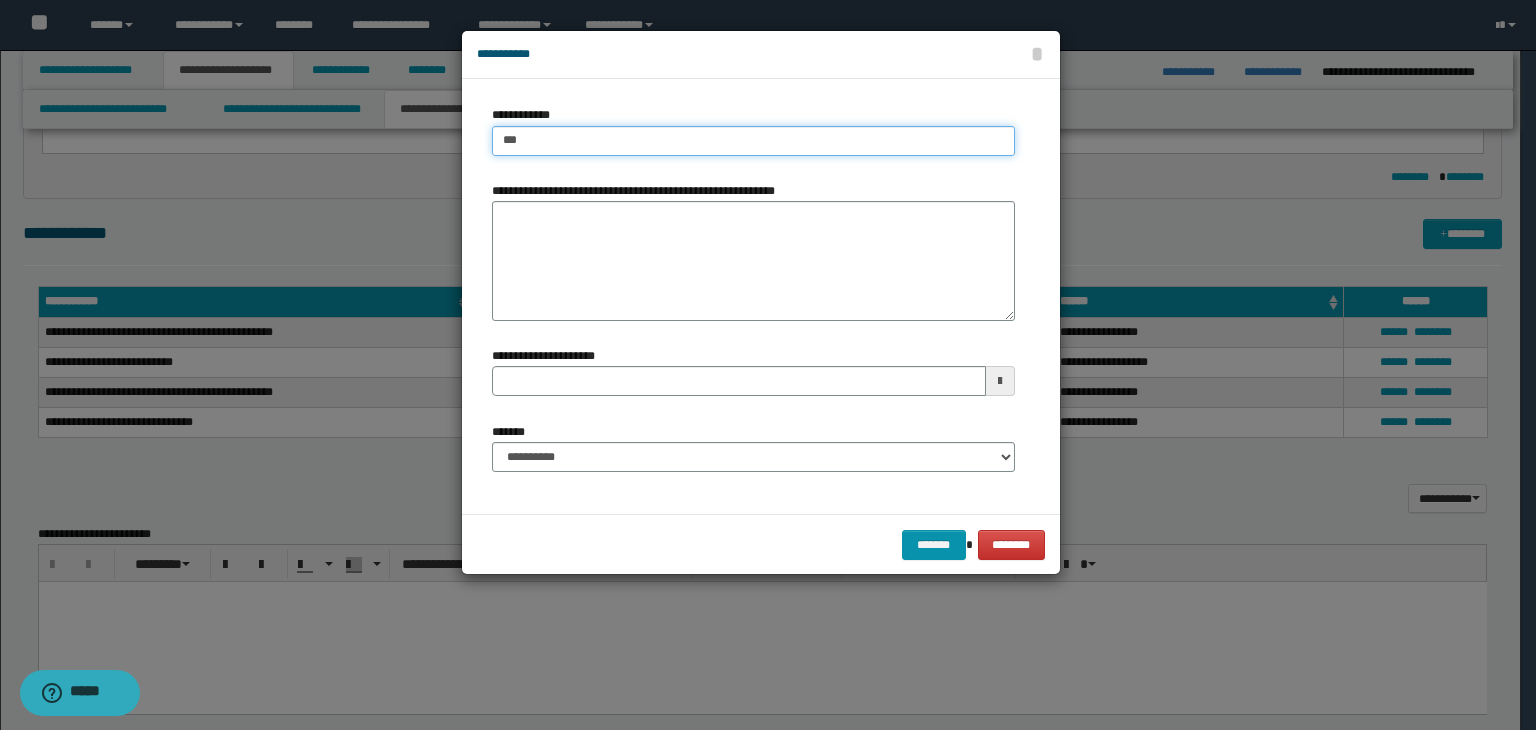 type on "****" 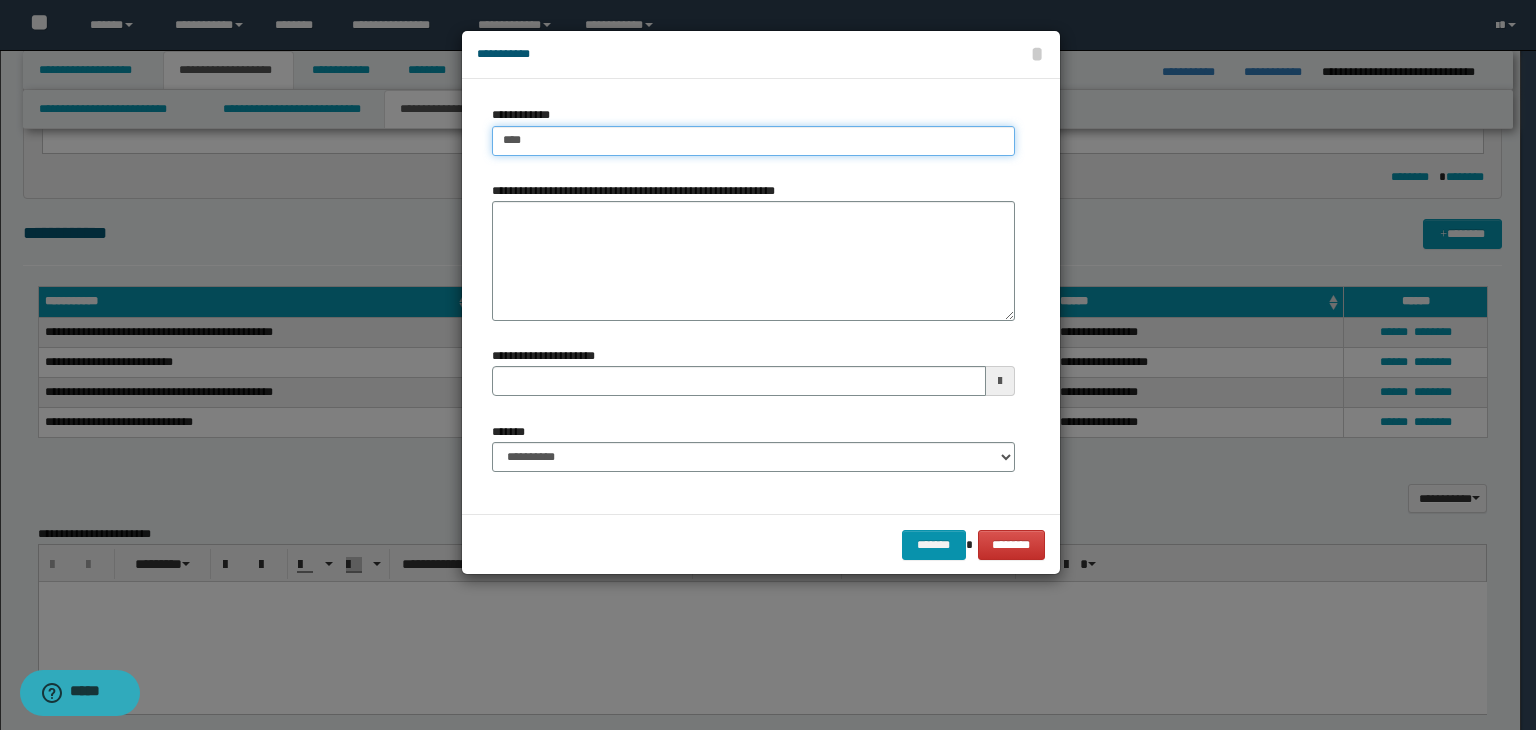 type on "****" 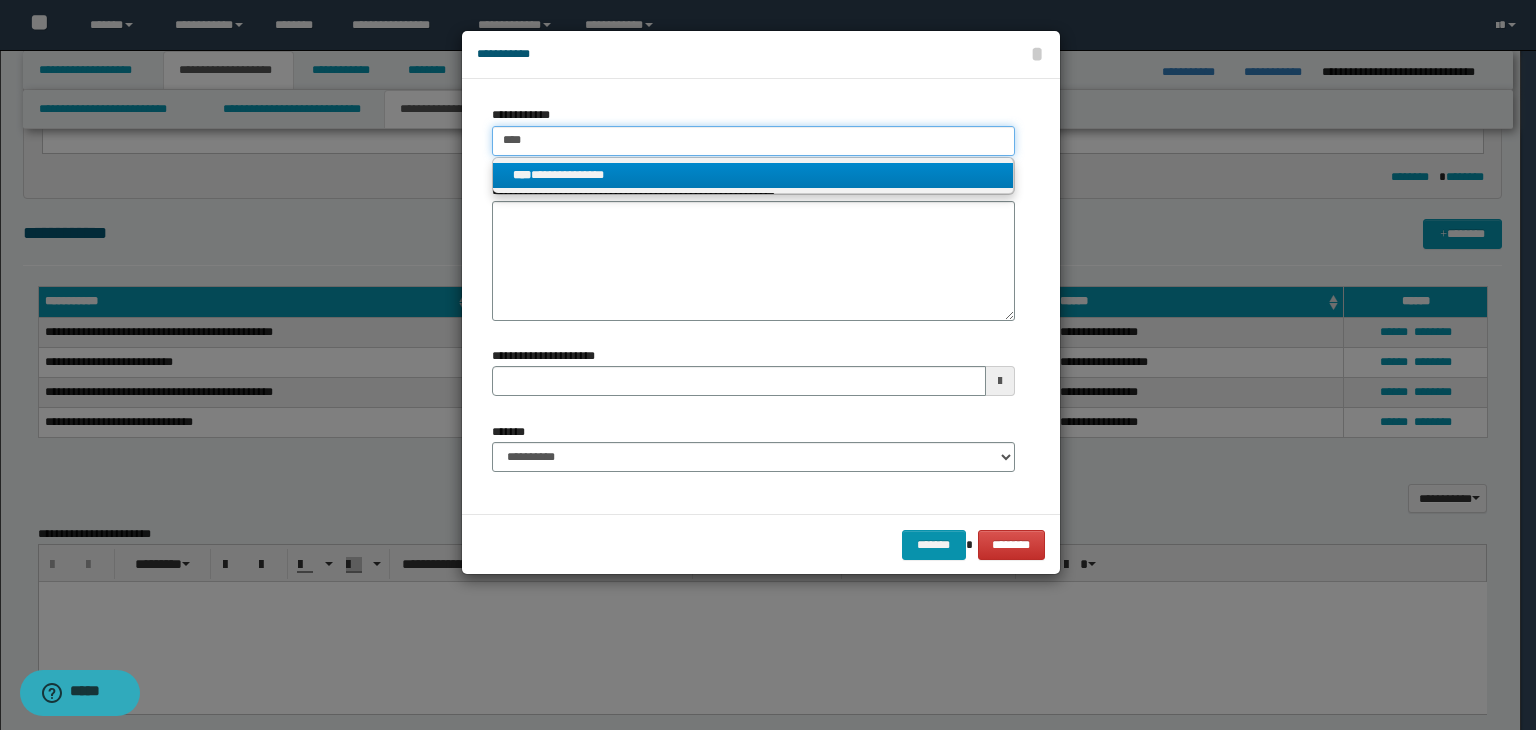 type on "****" 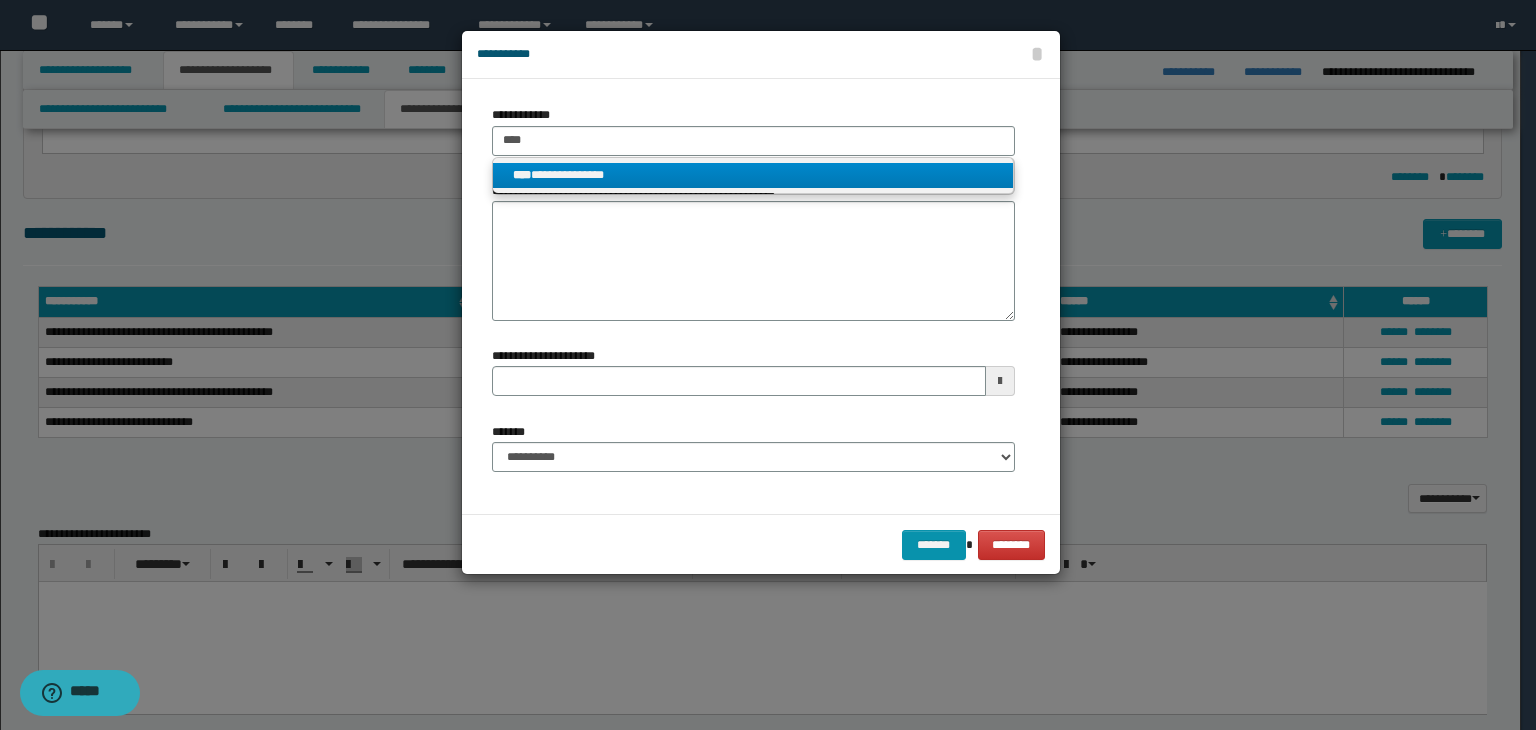 click on "**********" at bounding box center [753, 175] 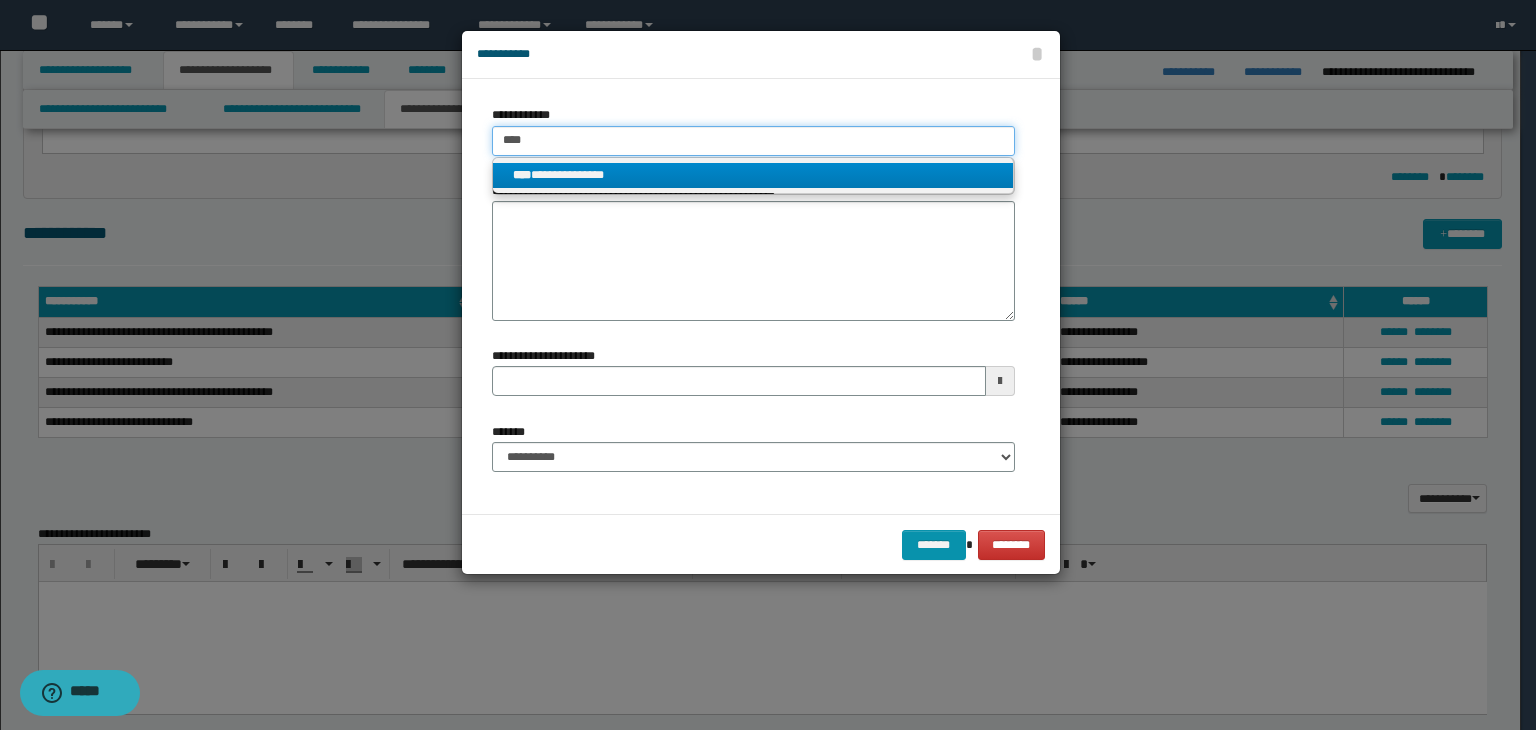 type 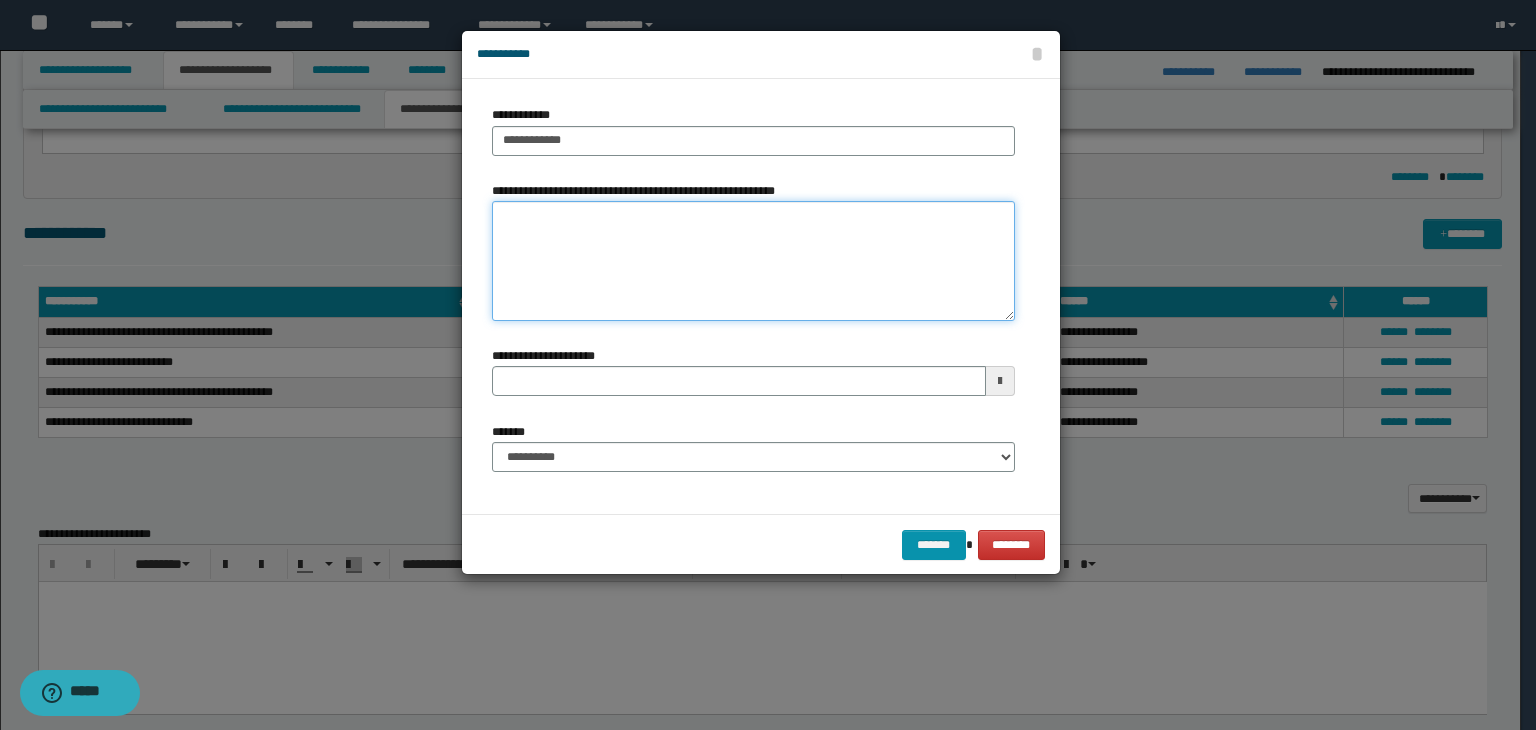 click on "**********" at bounding box center (753, 261) 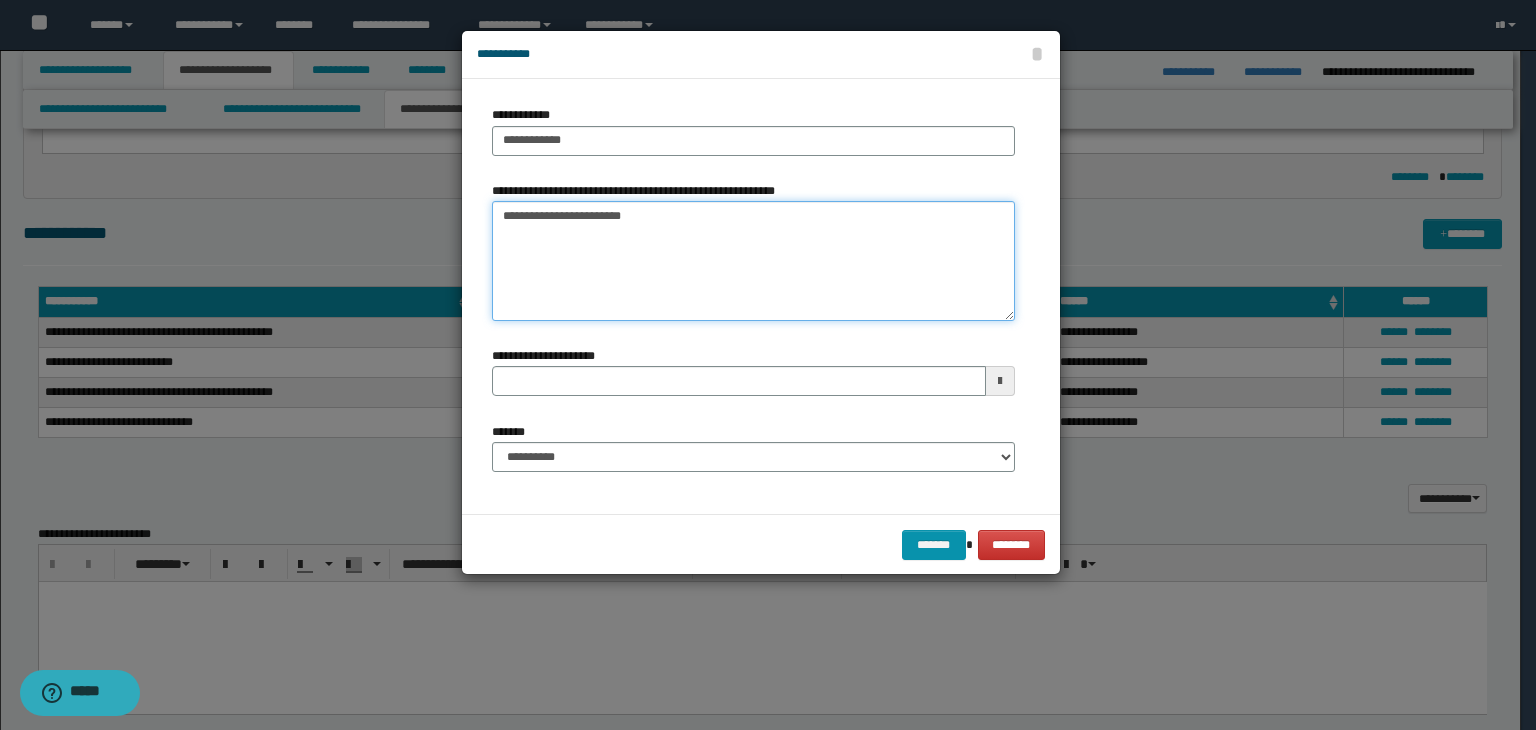 type on "**********" 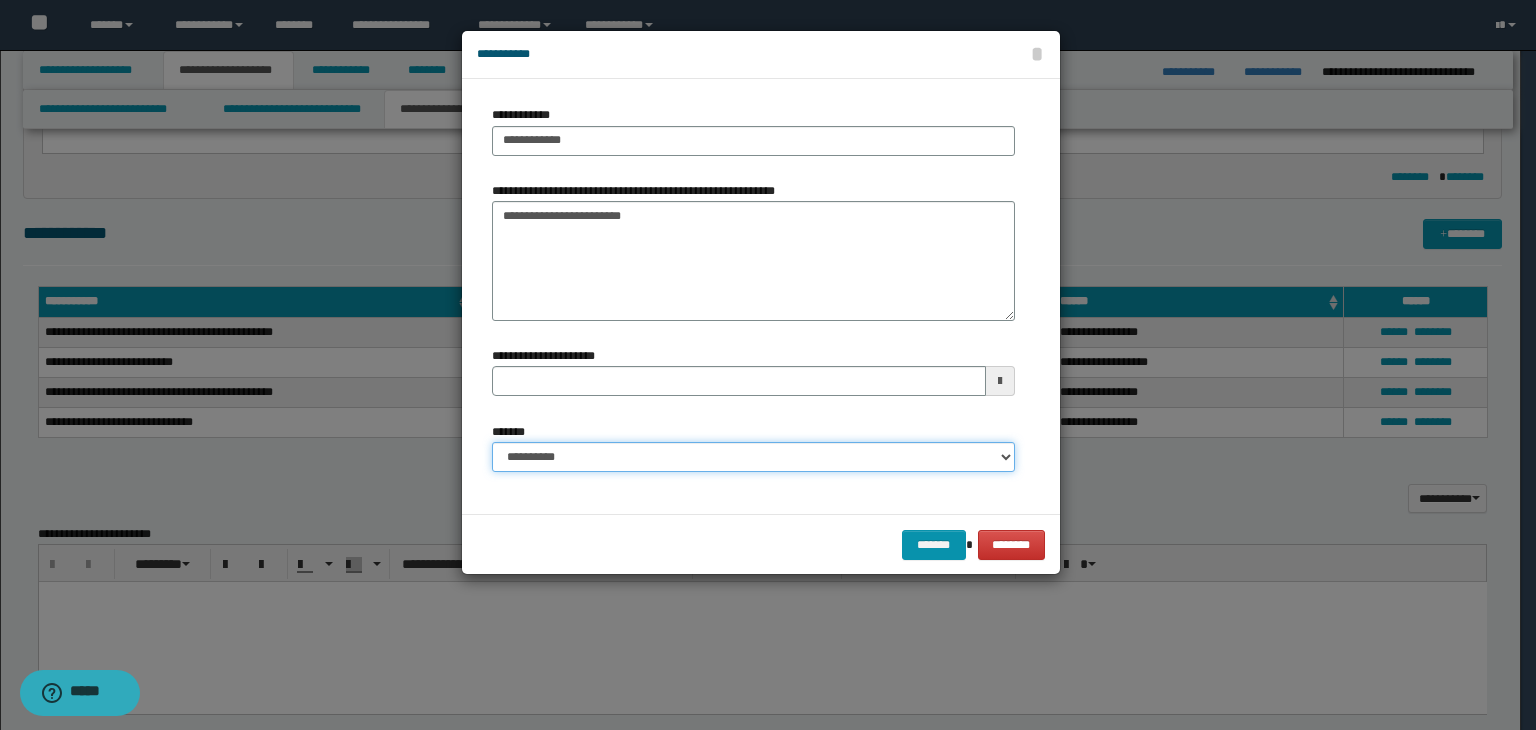click on "**********" at bounding box center (753, 457) 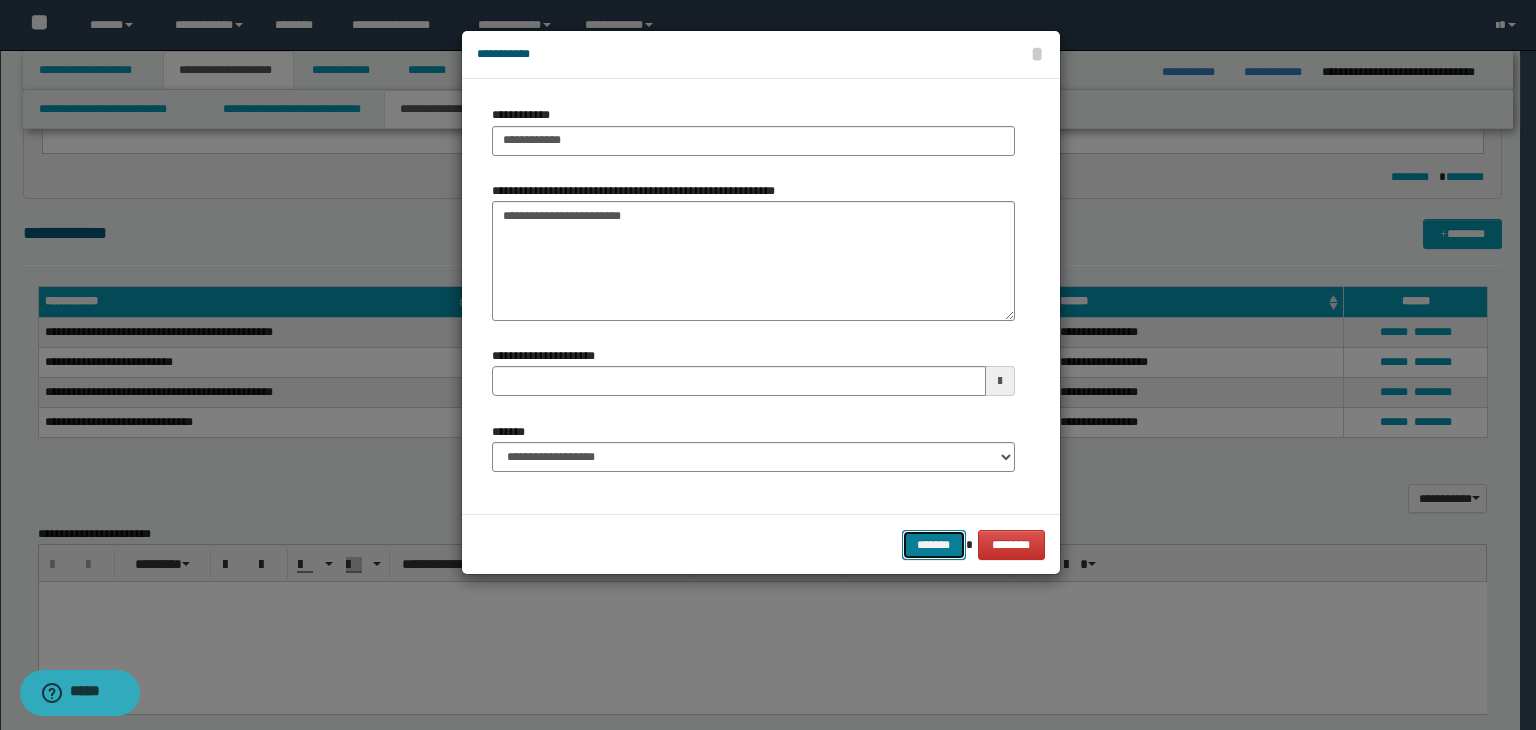 click on "*******" at bounding box center [934, 545] 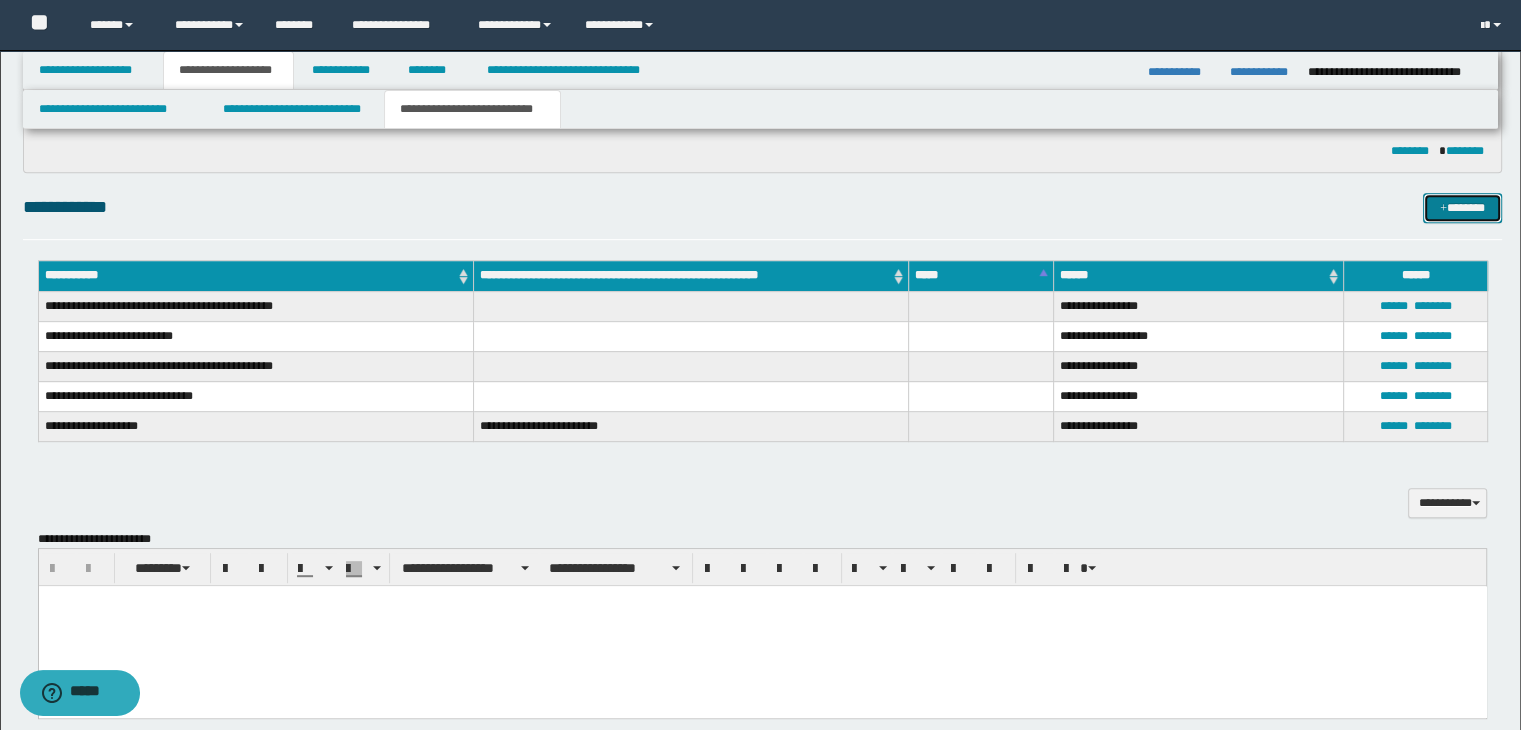 scroll, scrollTop: 750, scrollLeft: 0, axis: vertical 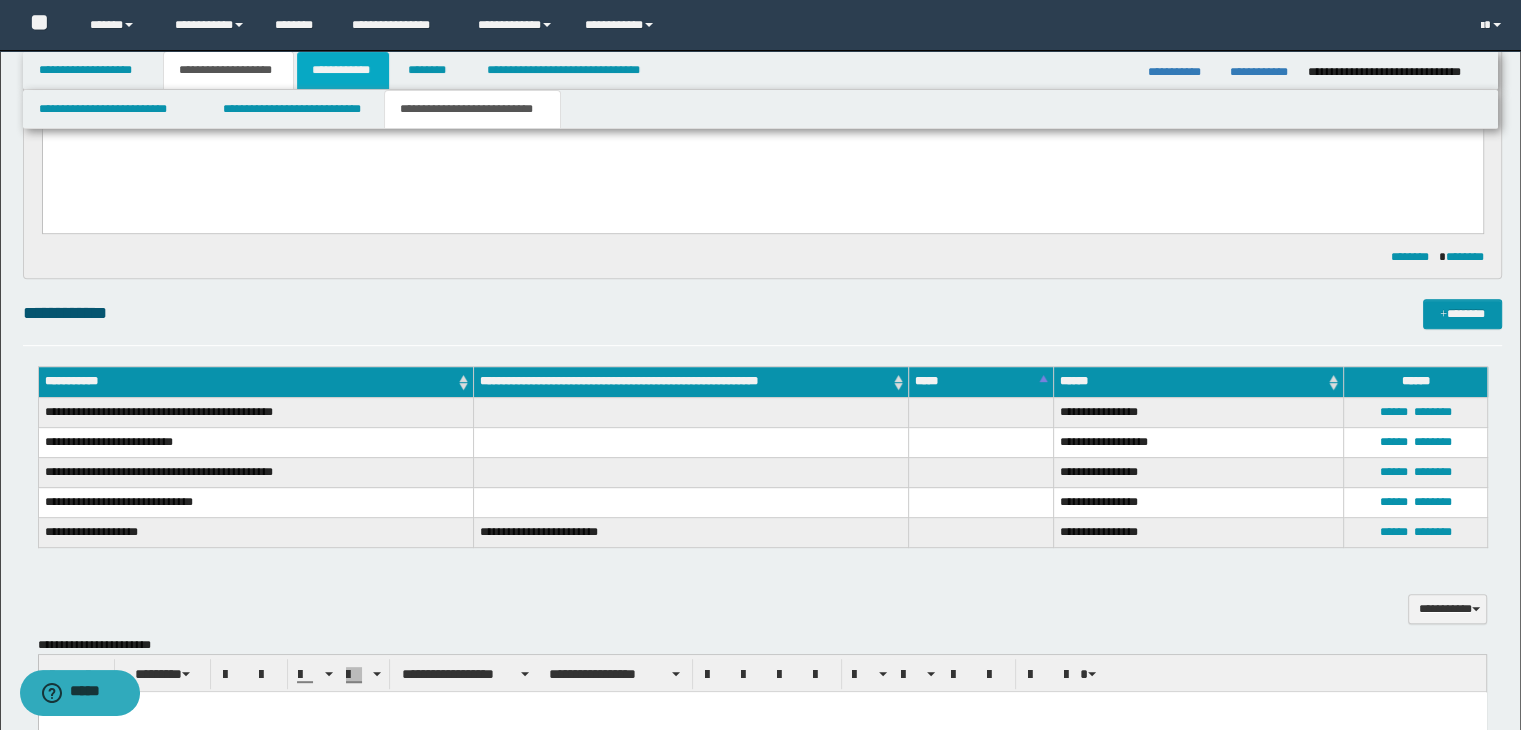 click on "**********" at bounding box center (343, 70) 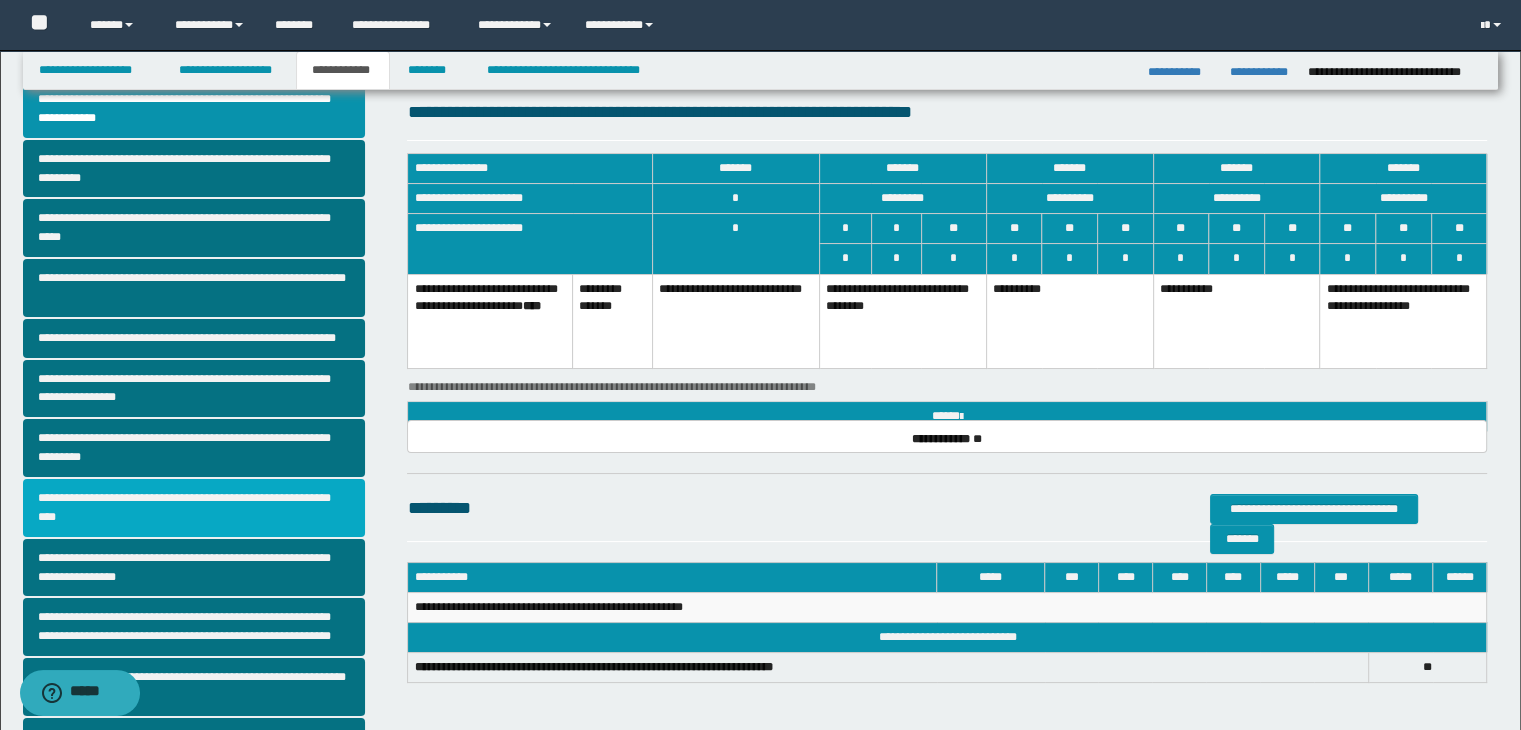 scroll, scrollTop: 44, scrollLeft: 0, axis: vertical 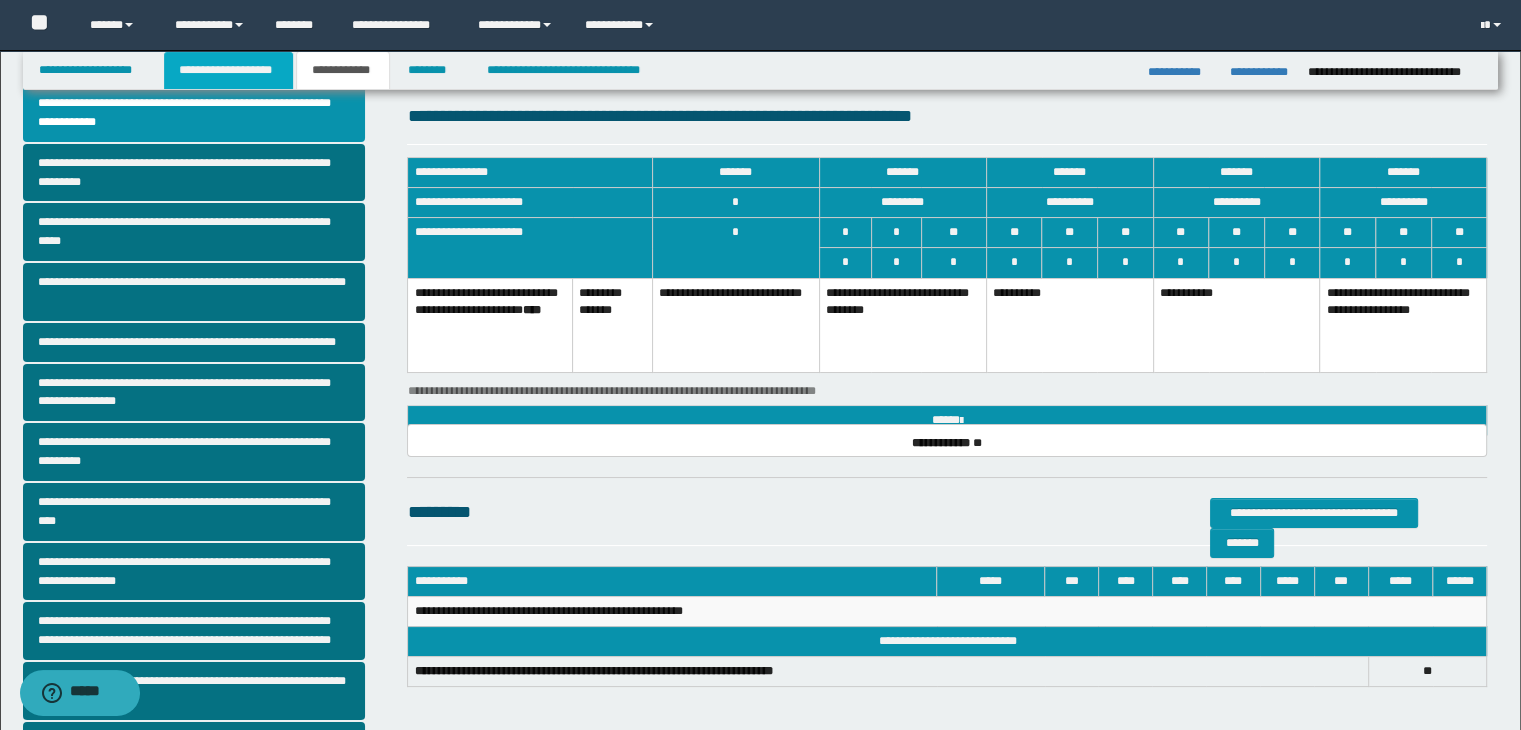 click on "**********" at bounding box center [228, 70] 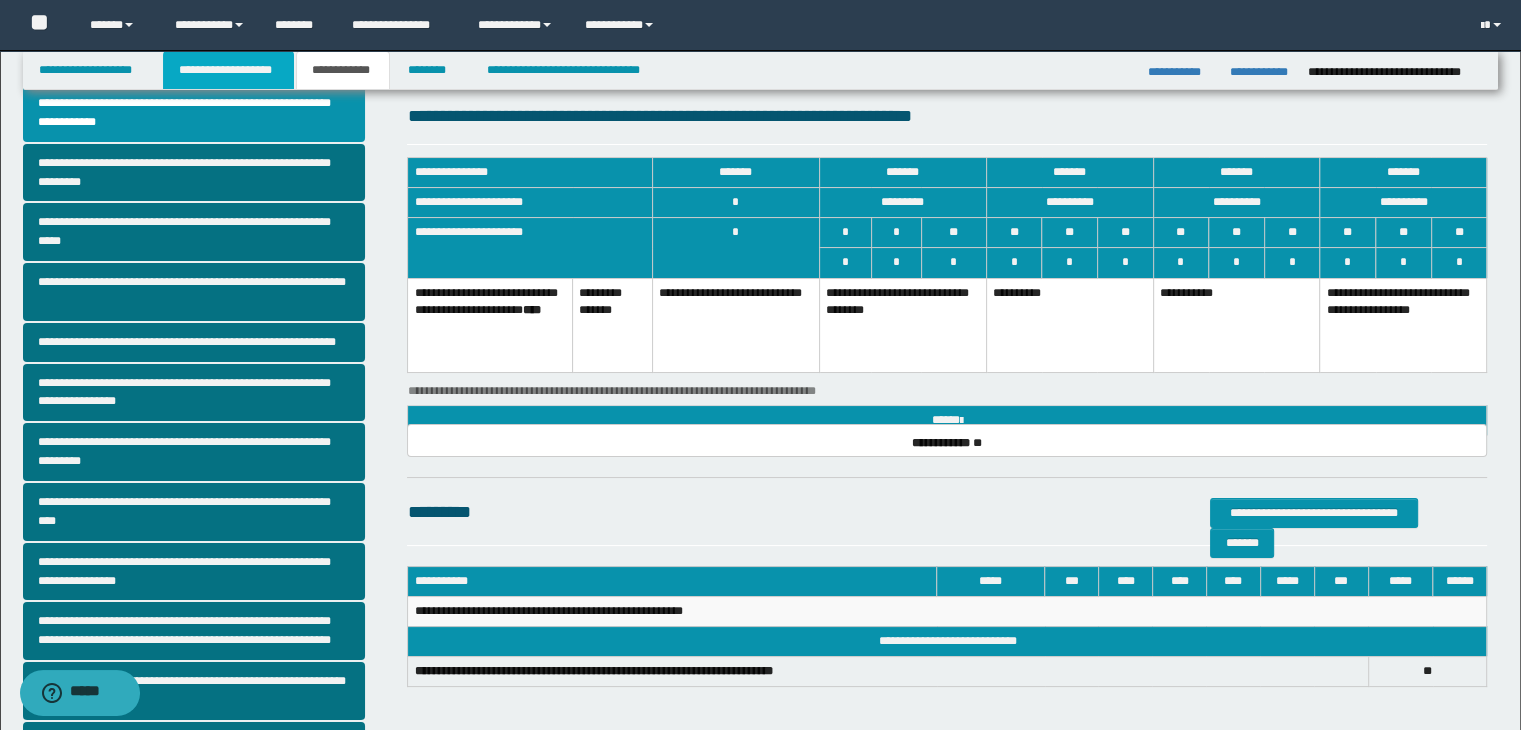 scroll, scrollTop: 75, scrollLeft: 0, axis: vertical 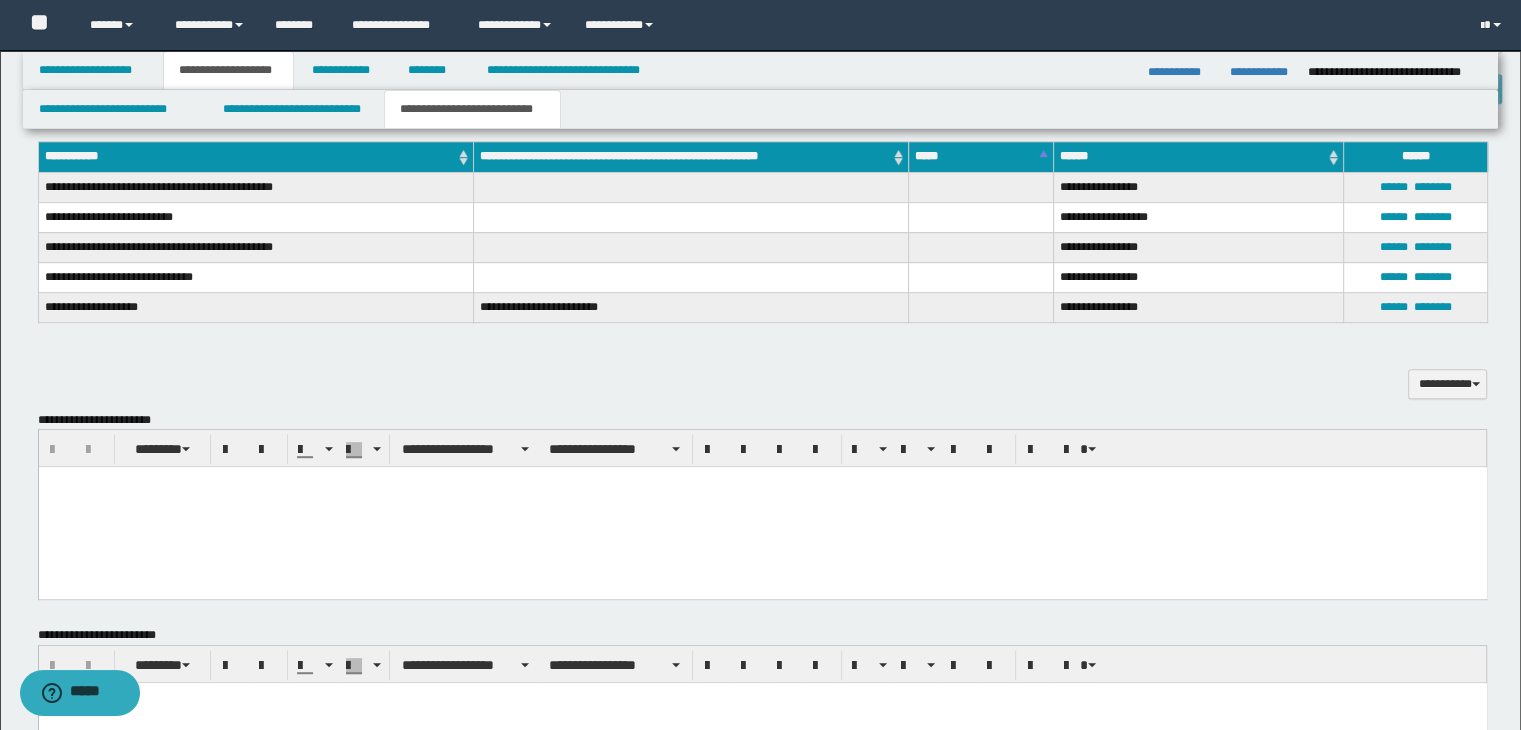 click at bounding box center (762, 507) 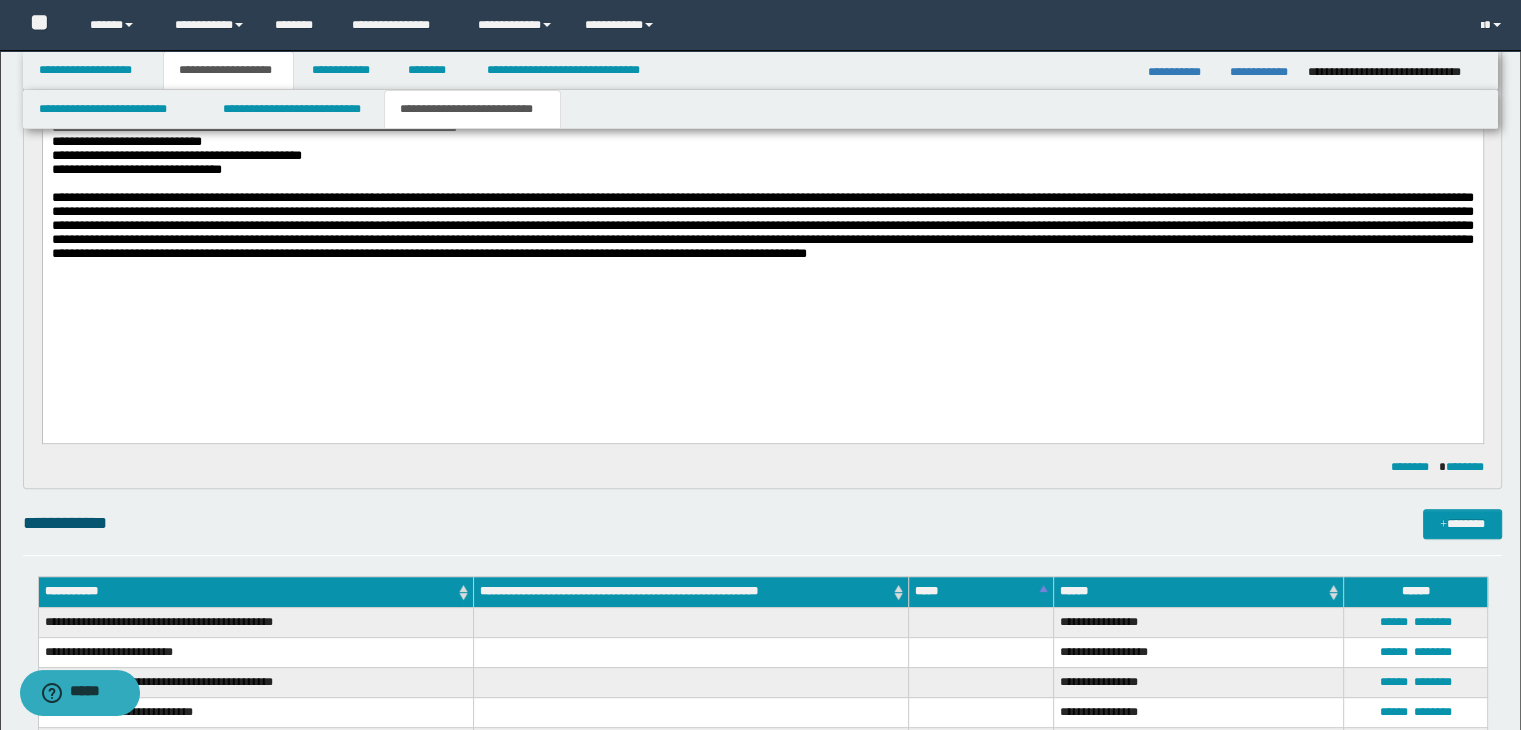 scroll, scrollTop: 366, scrollLeft: 0, axis: vertical 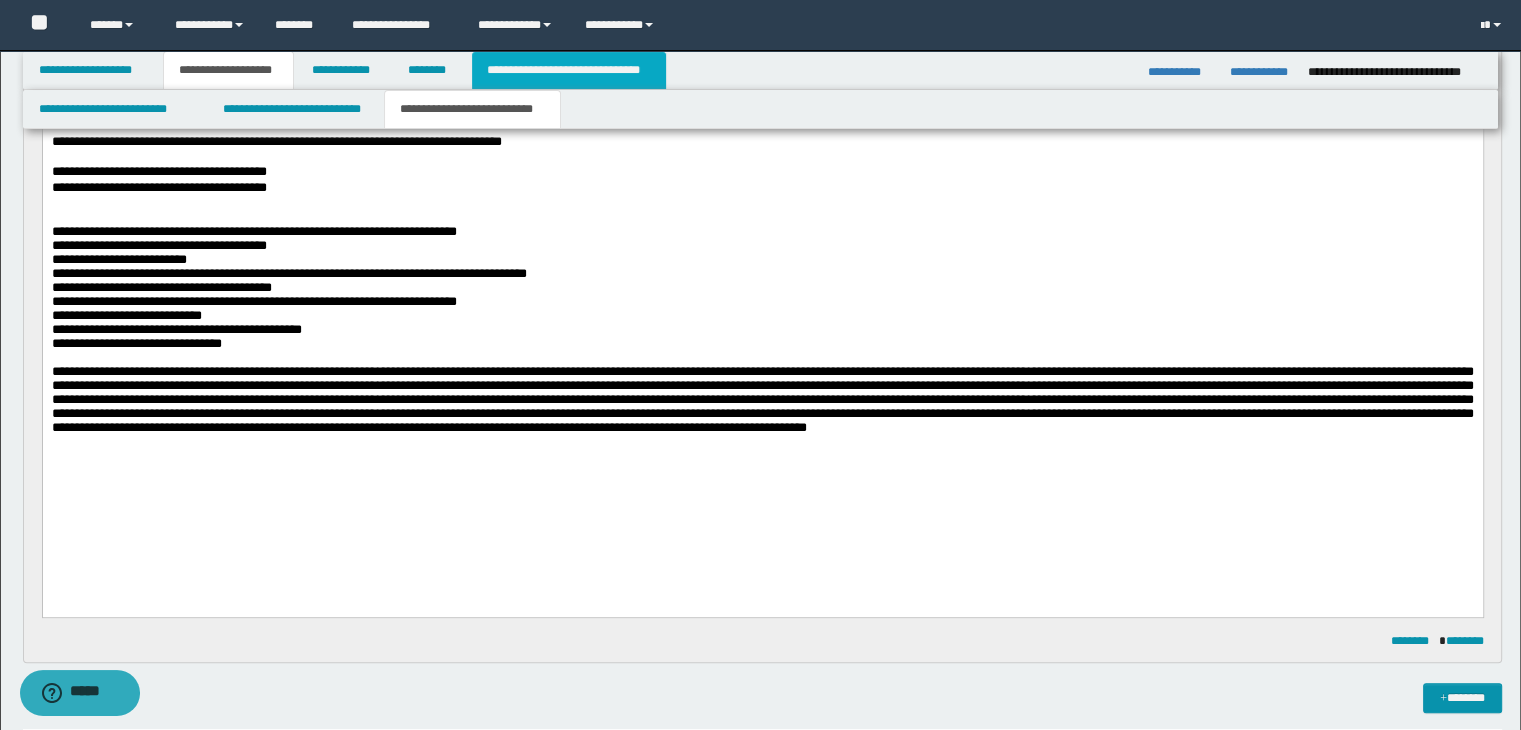 click on "**********" at bounding box center (569, 70) 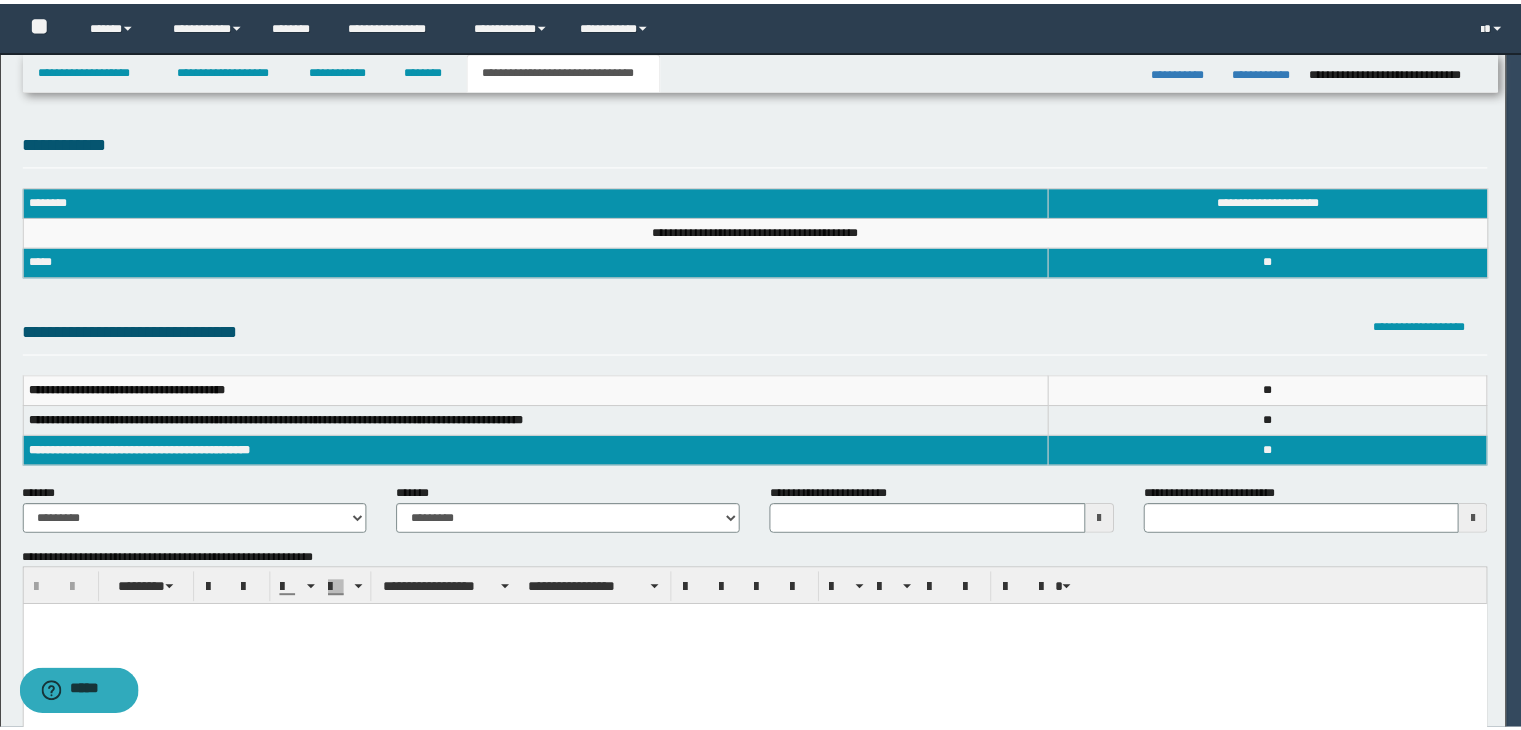 scroll, scrollTop: 0, scrollLeft: 0, axis: both 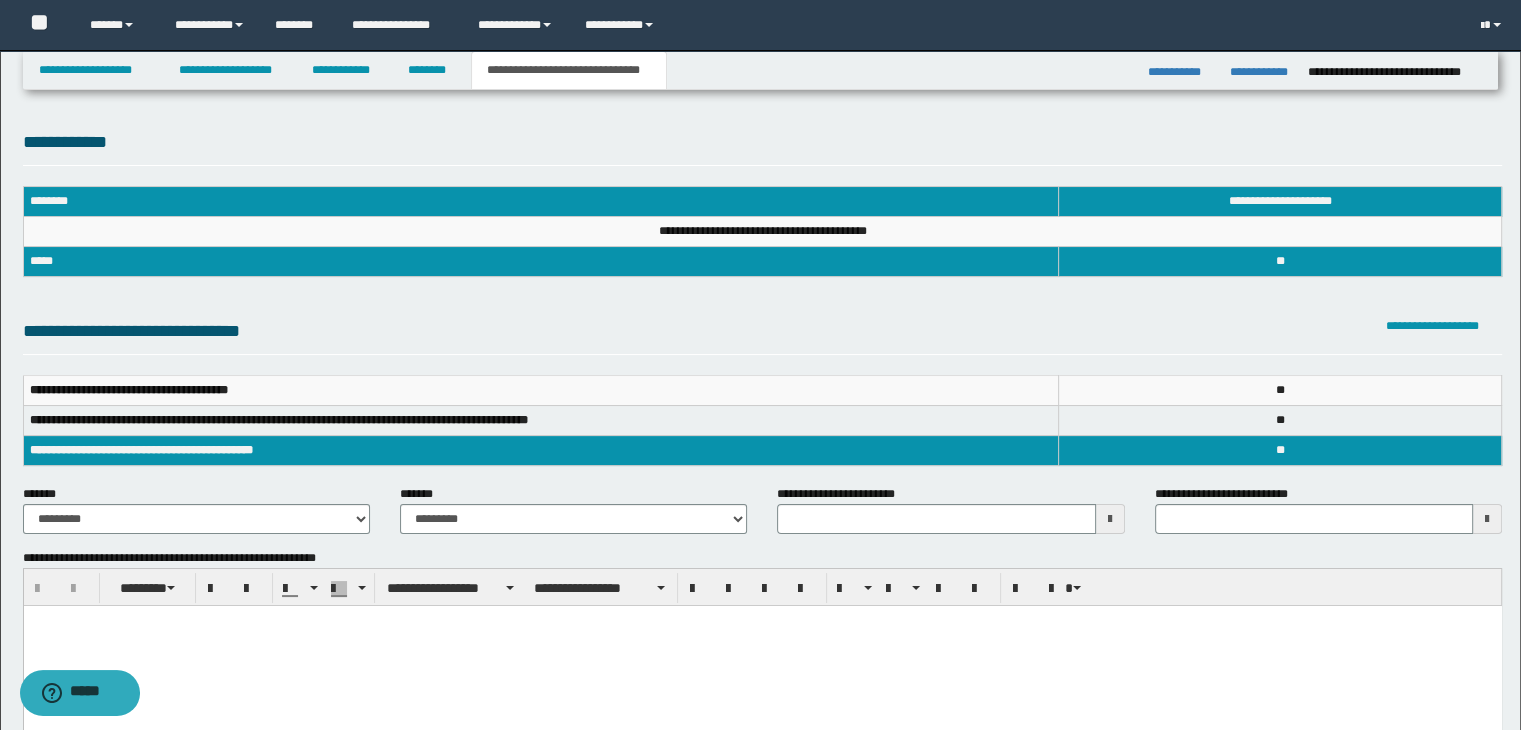 type 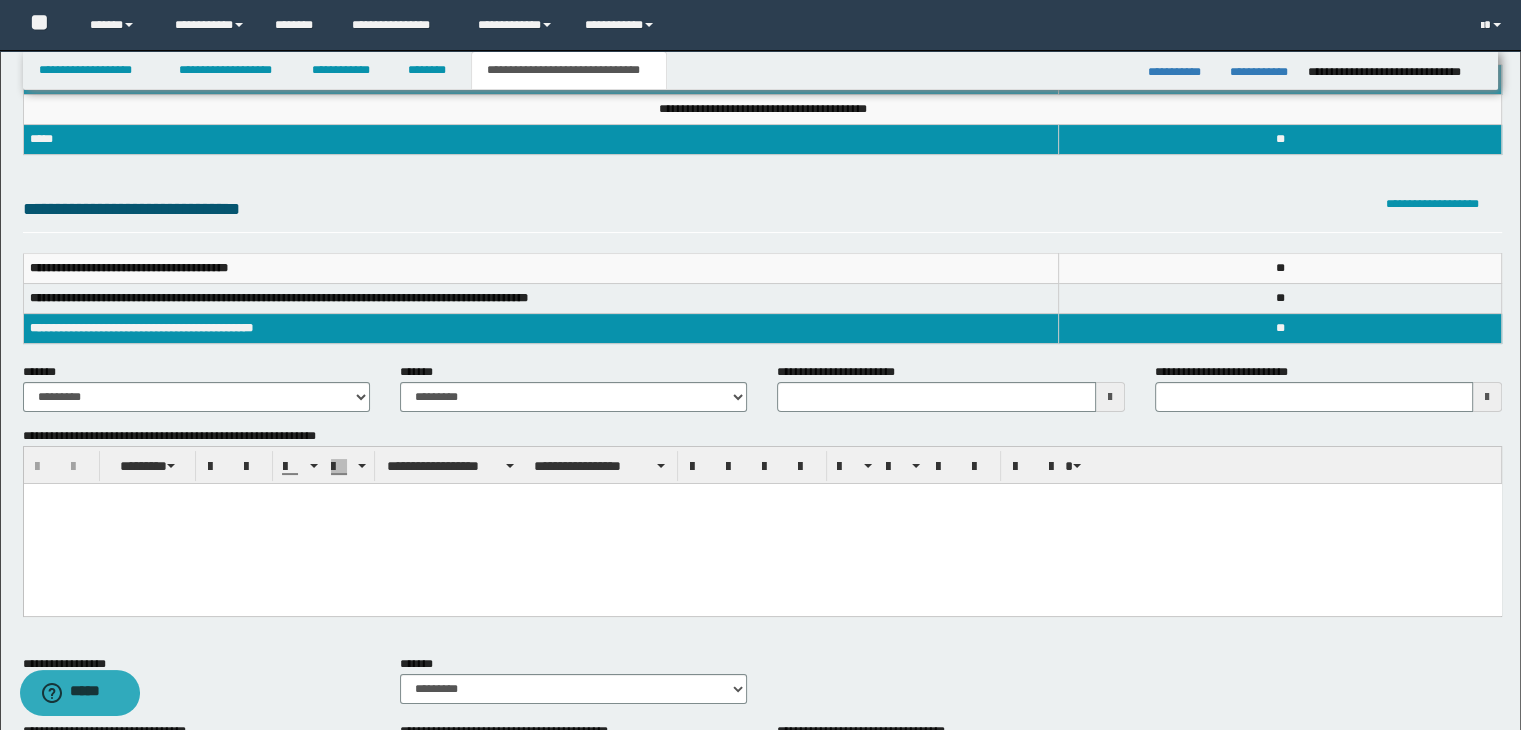 scroll, scrollTop: 200, scrollLeft: 0, axis: vertical 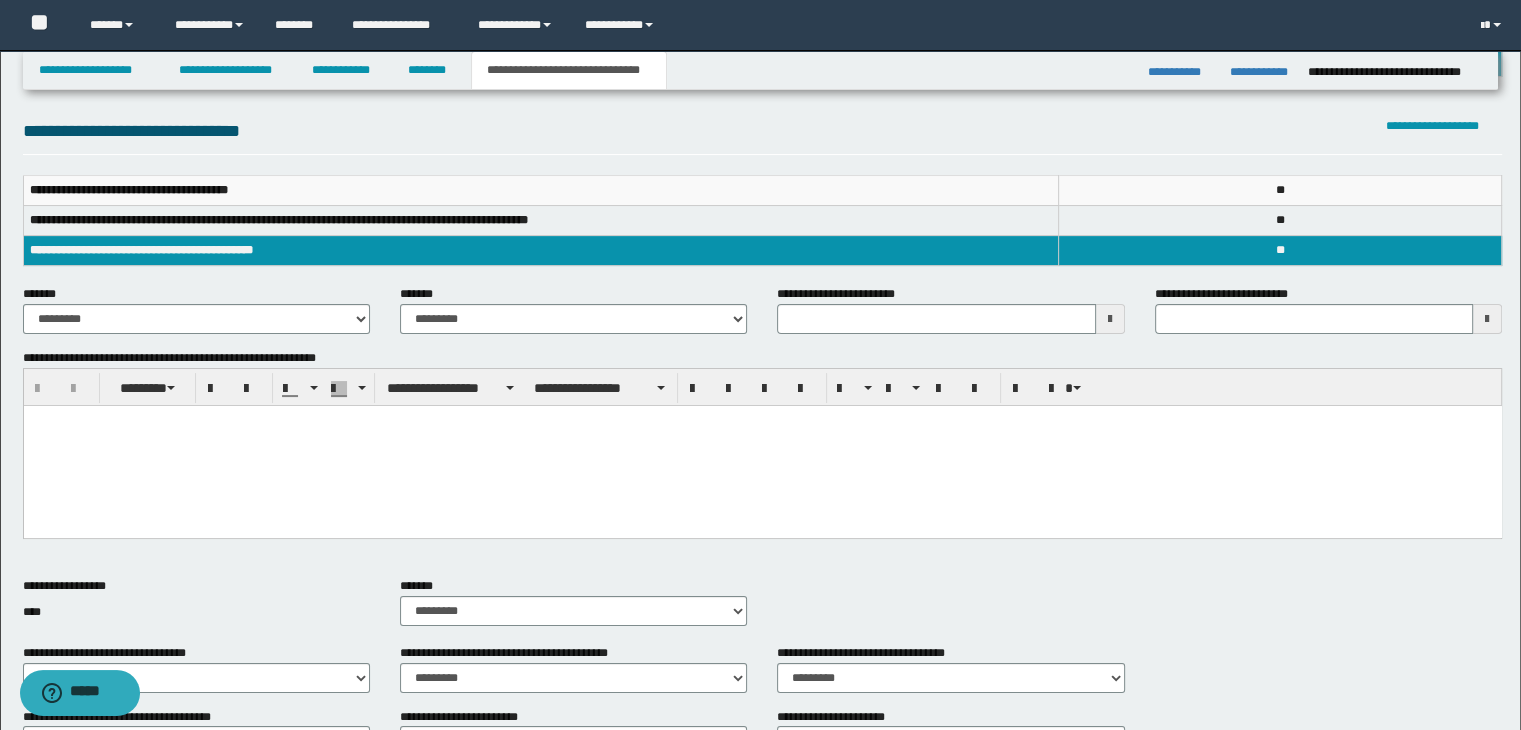 click at bounding box center (762, 446) 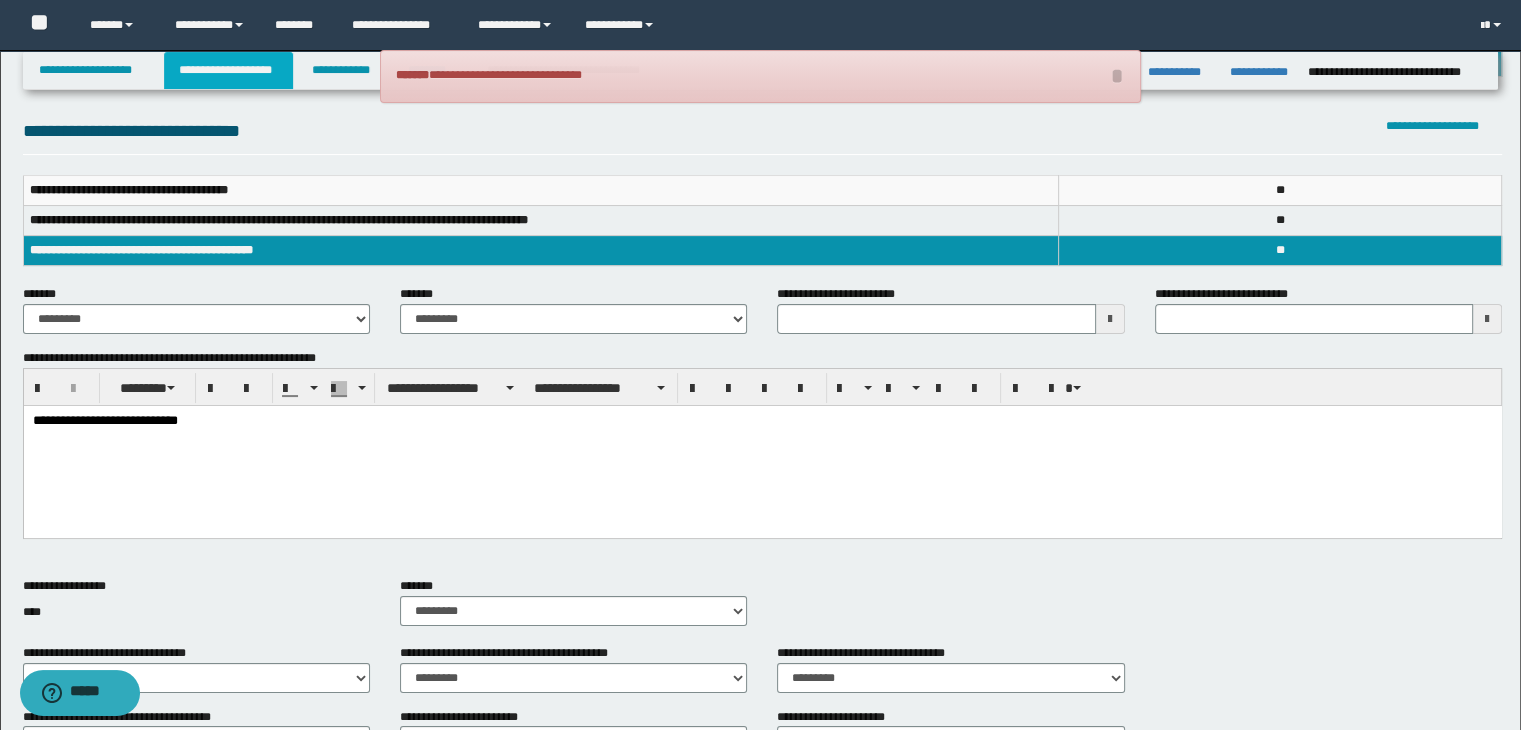 click on "**********" at bounding box center (228, 70) 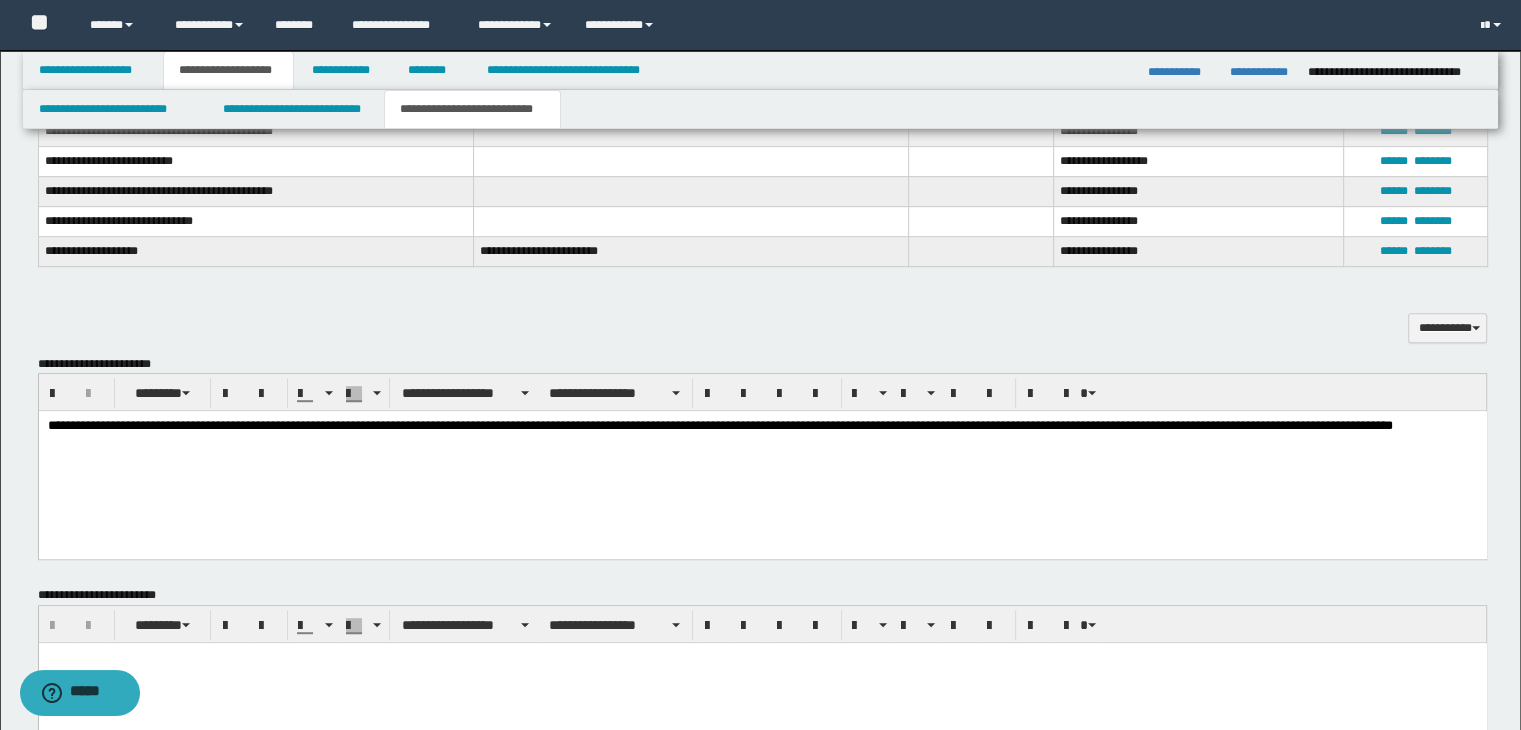 scroll, scrollTop: 1231, scrollLeft: 0, axis: vertical 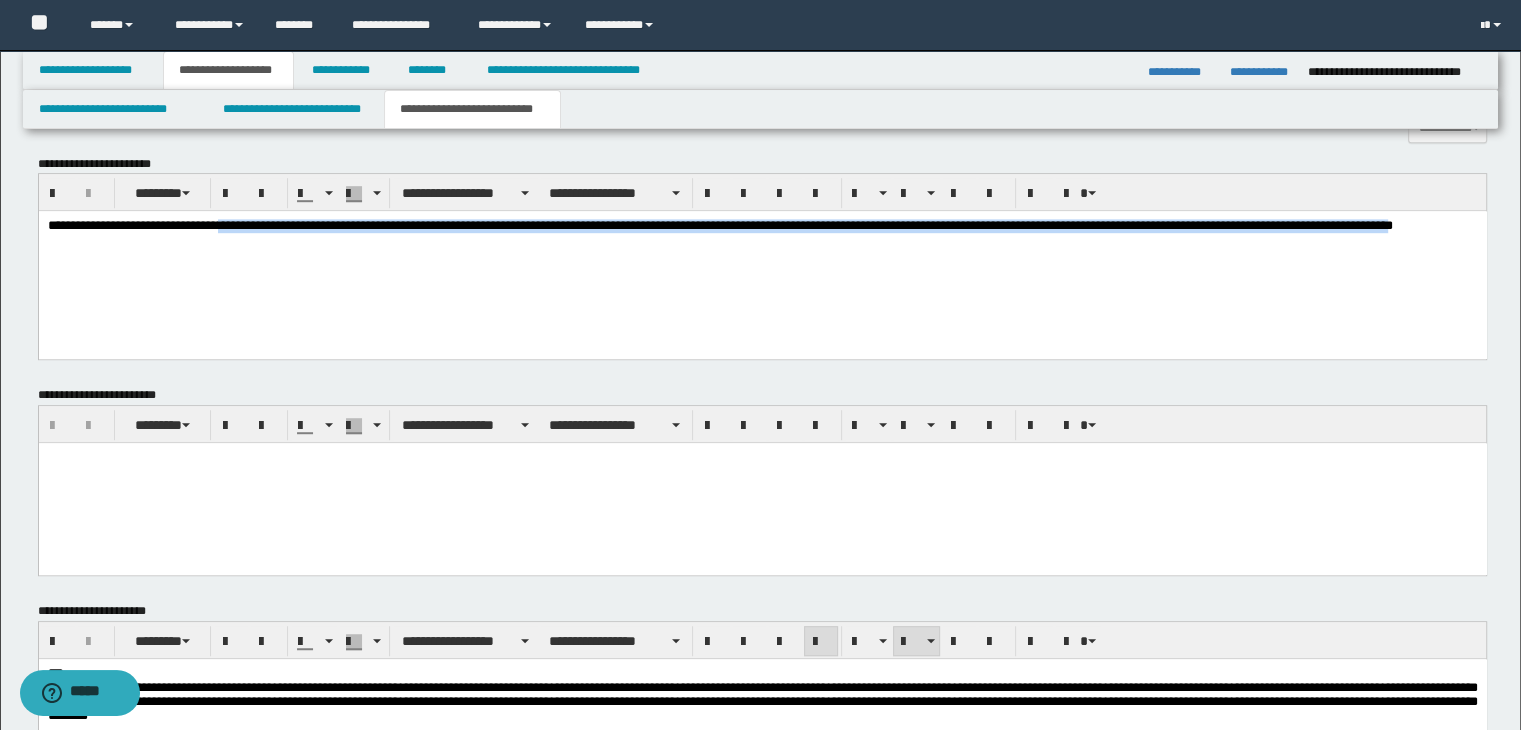 drag, startPoint x: 307, startPoint y: 230, endPoint x: 639, endPoint y: 276, distance: 335.1716 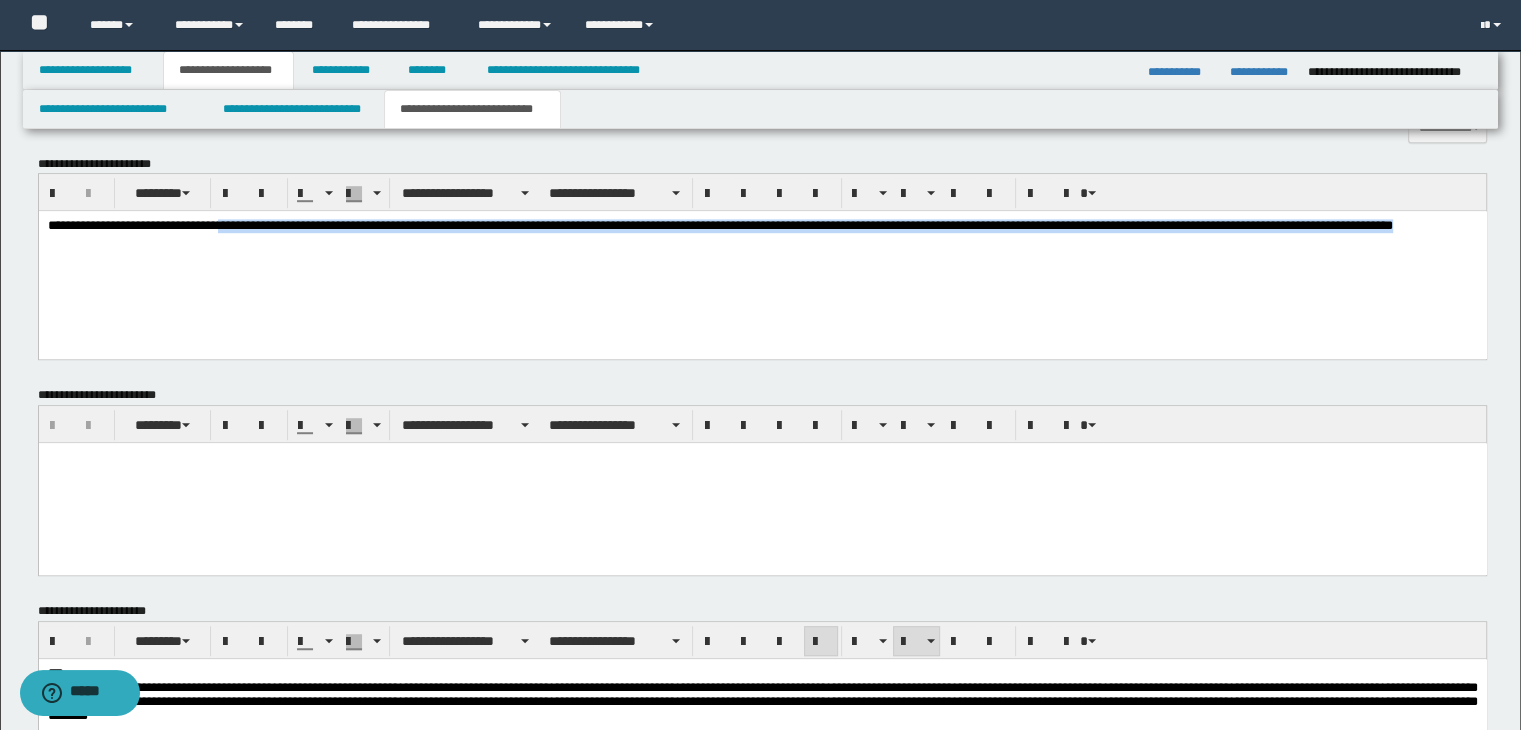 copy on "**********" 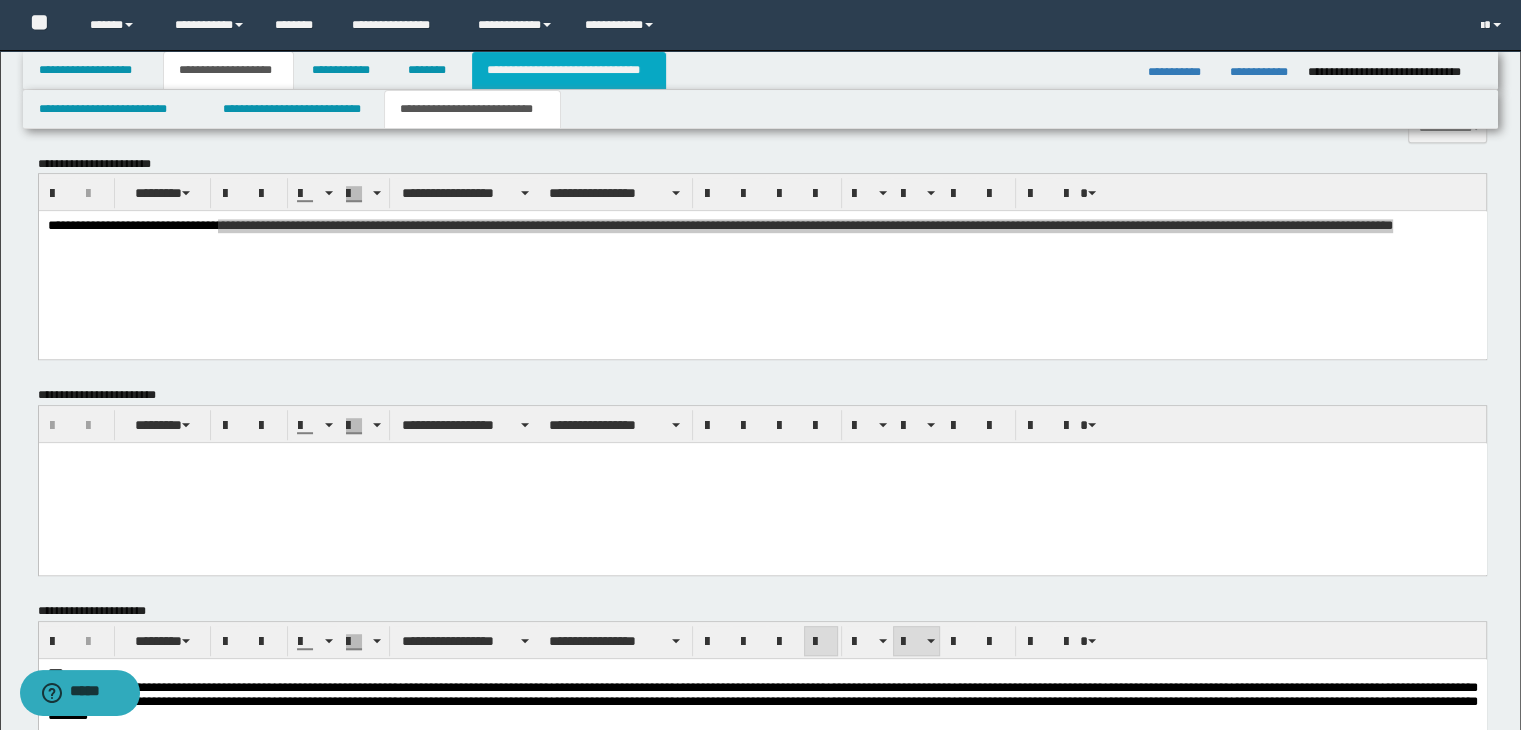 click on "**********" at bounding box center [569, 70] 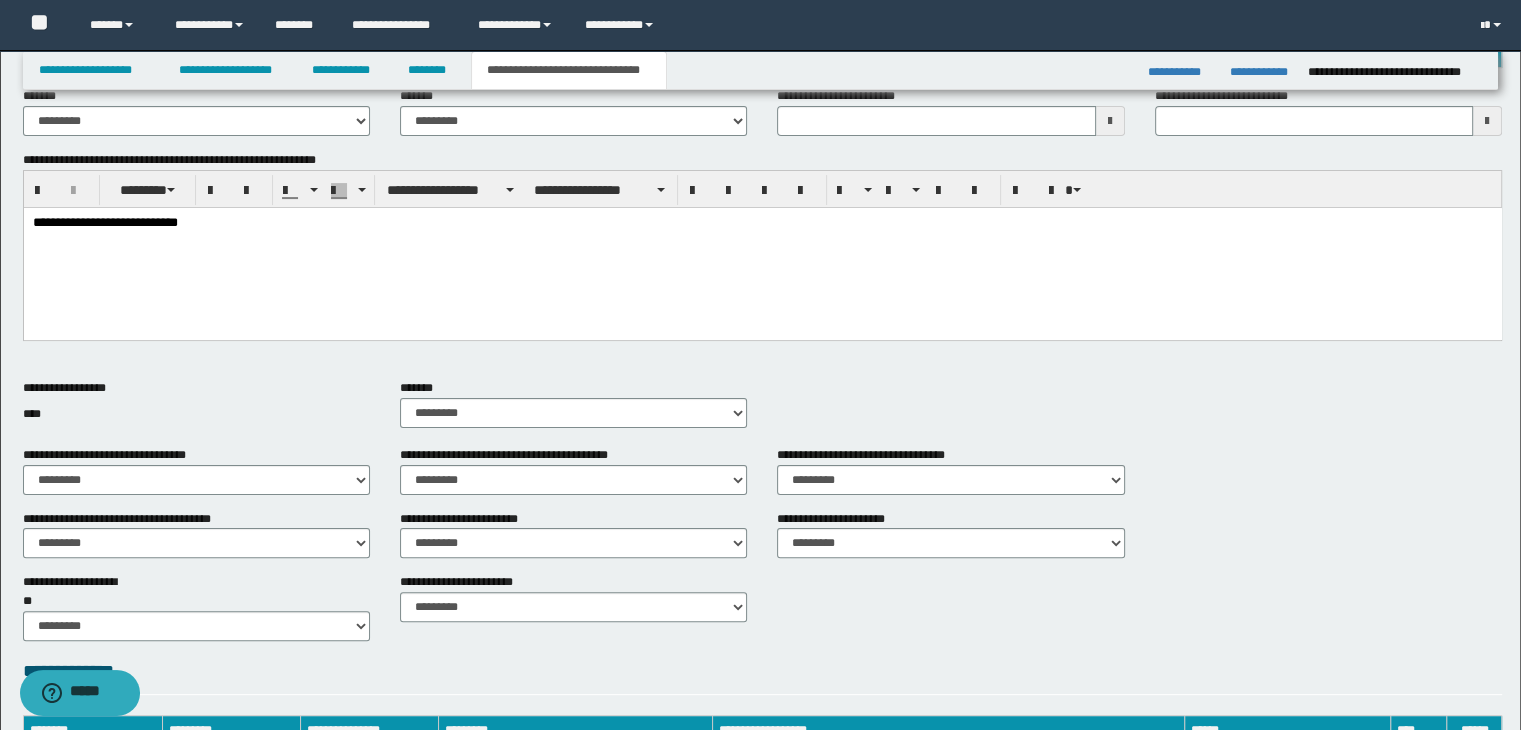 scroll, scrollTop: 319, scrollLeft: 0, axis: vertical 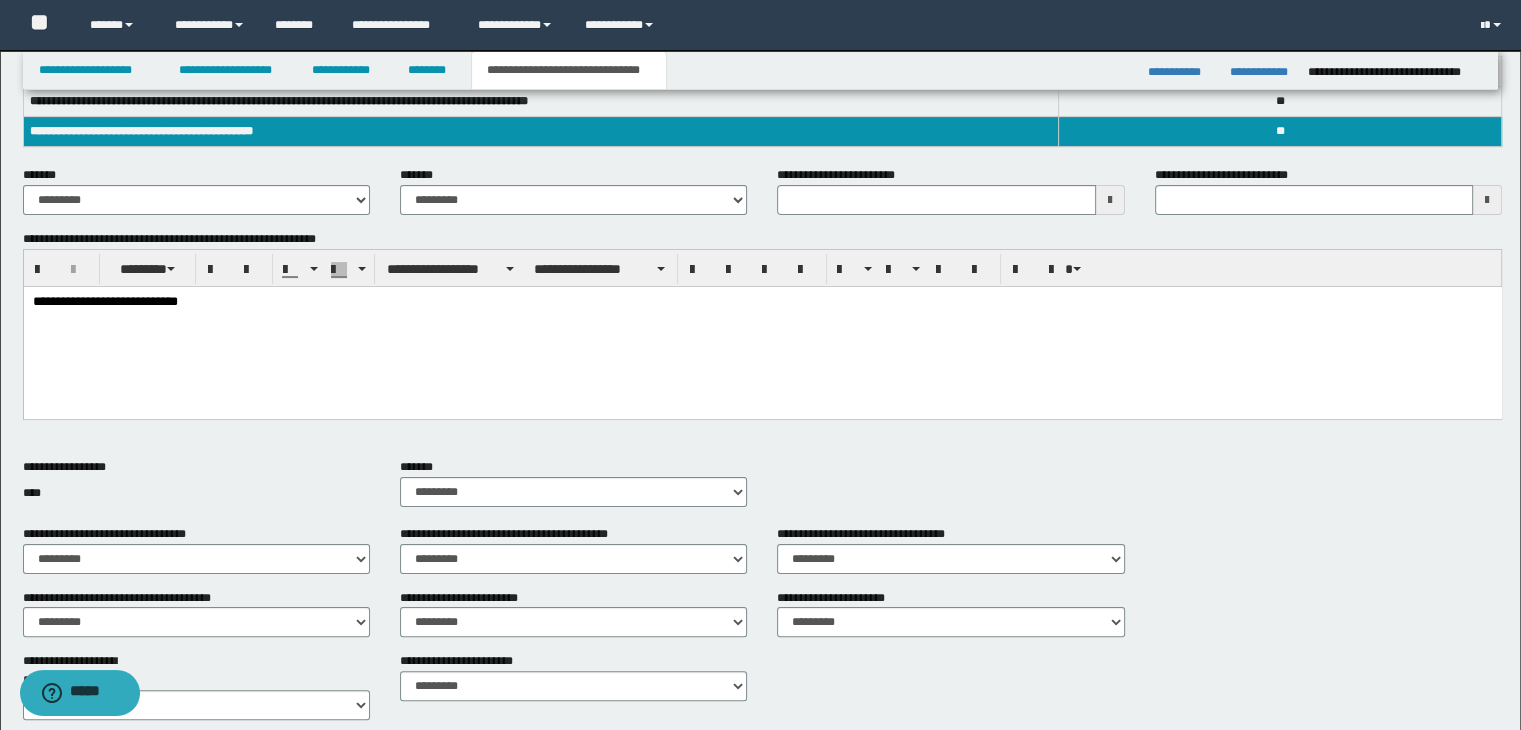 click on "**********" at bounding box center (762, 303) 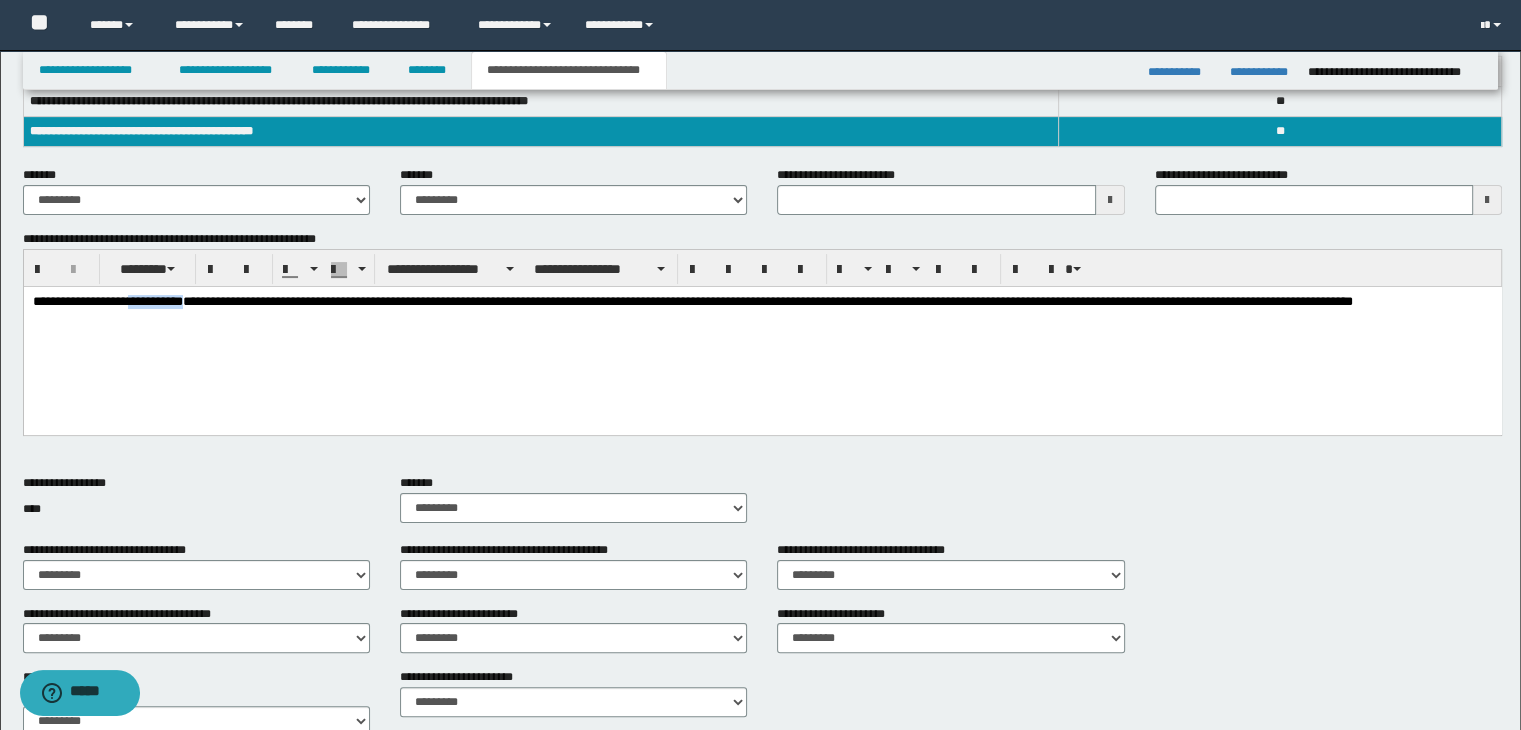 drag, startPoint x: 171, startPoint y: 304, endPoint x: 239, endPoint y: 307, distance: 68.06615 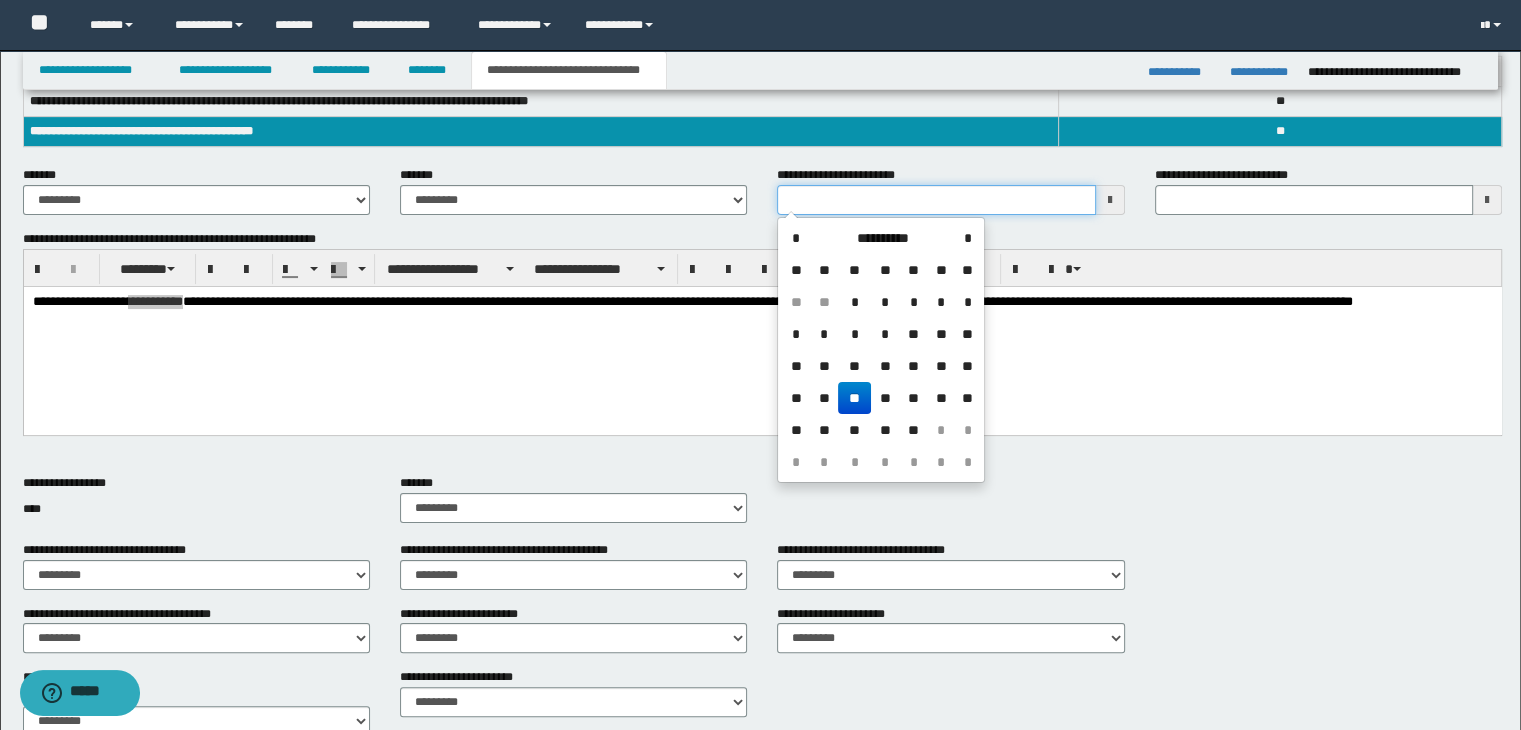 click on "**********" at bounding box center [936, 200] 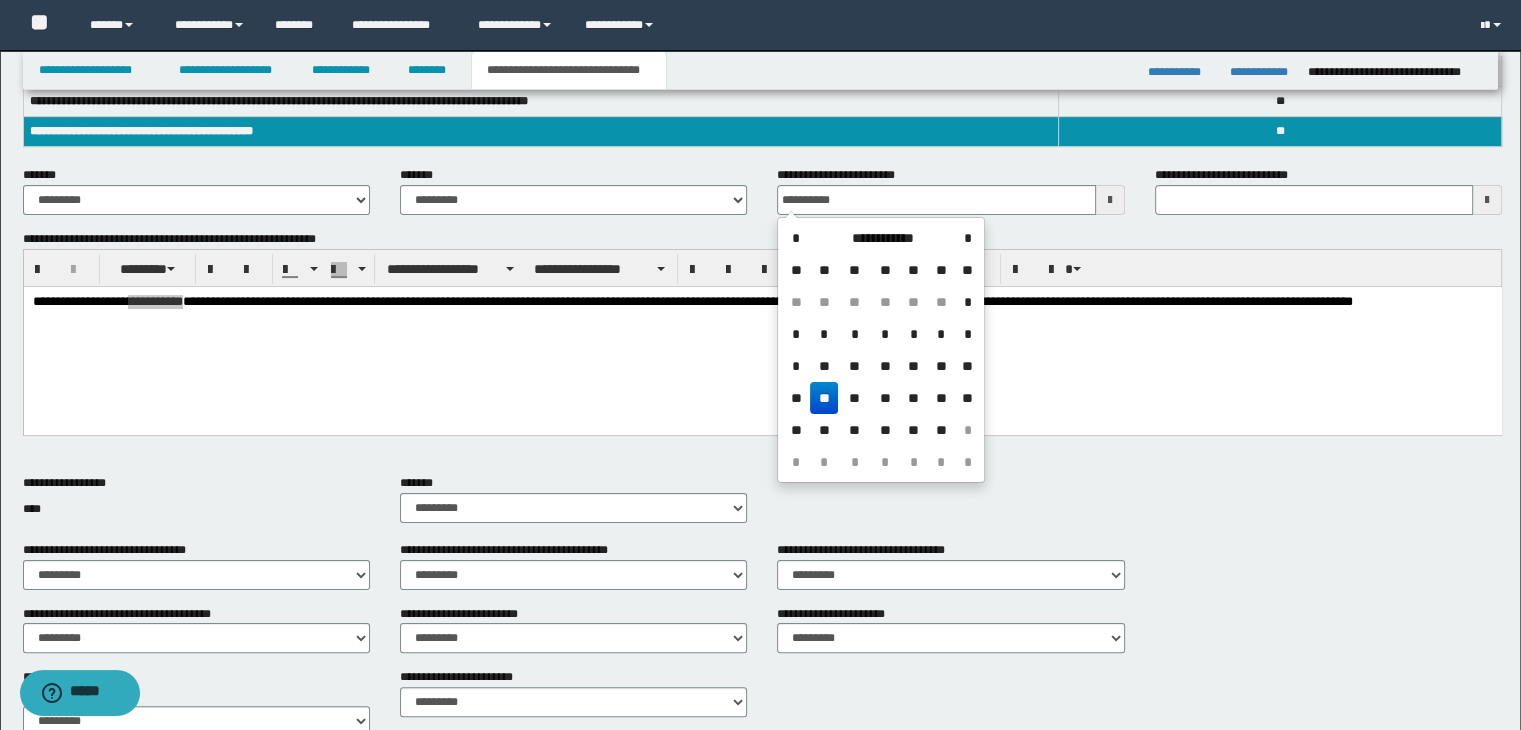 type on "**********" 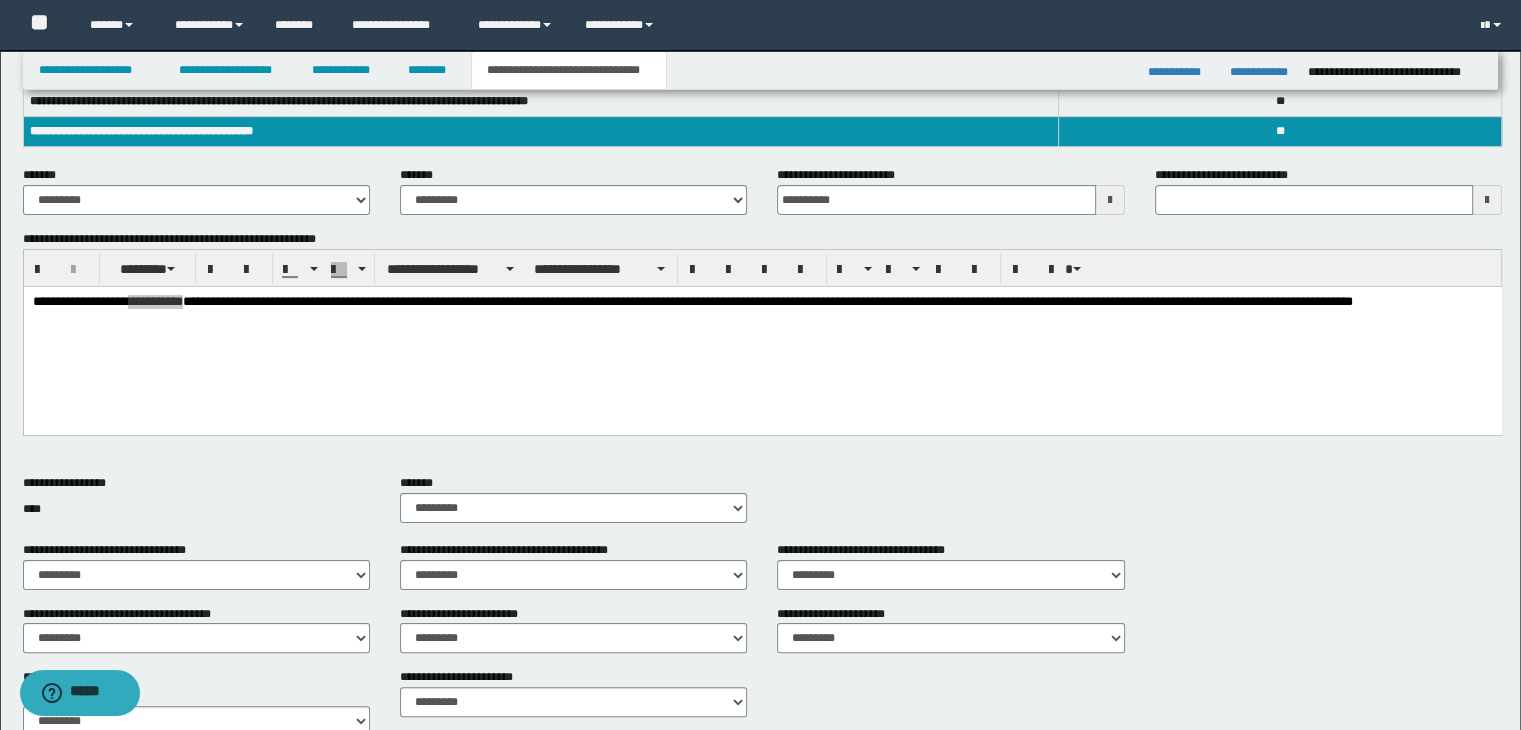 click on "**********" at bounding box center (763, 332) 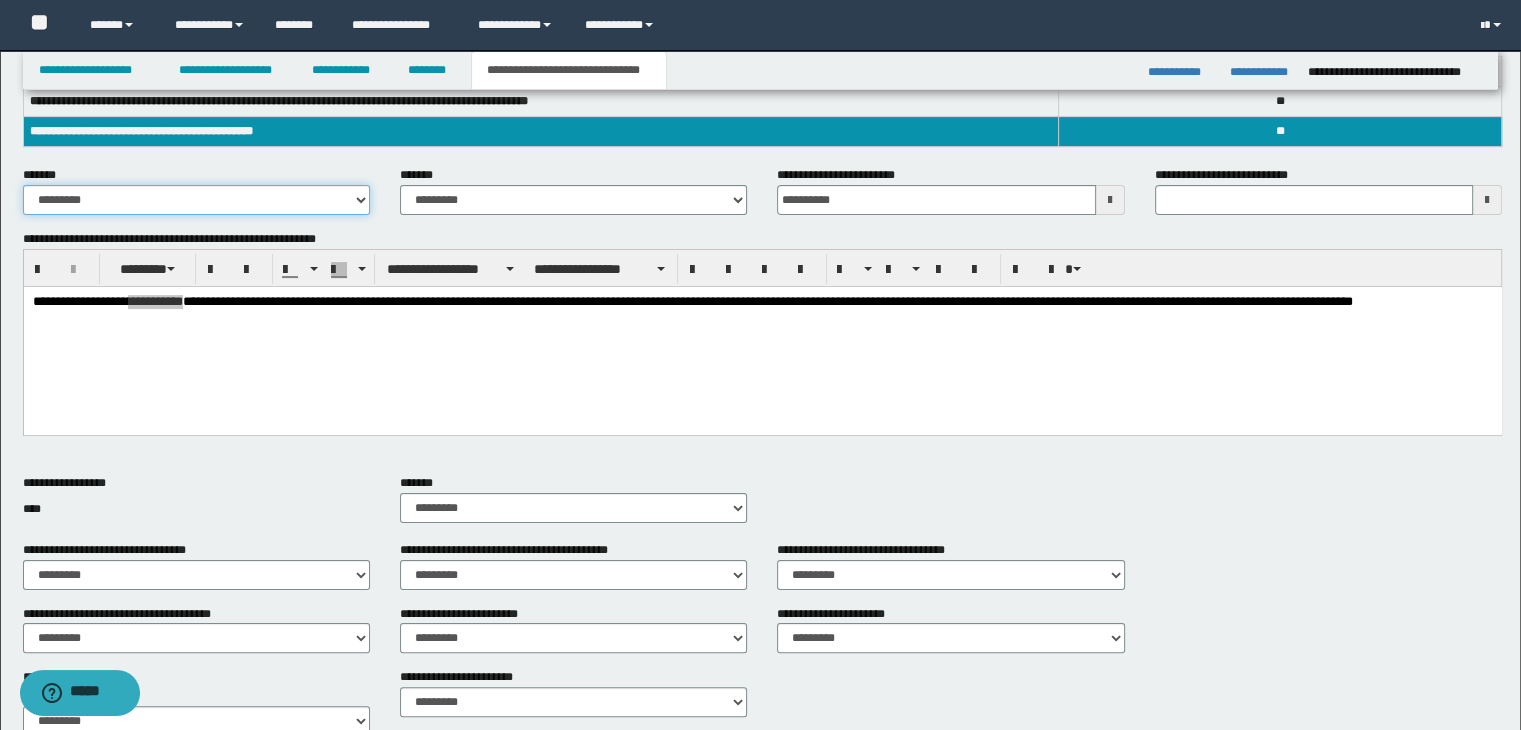 click on "**********" at bounding box center (196, 200) 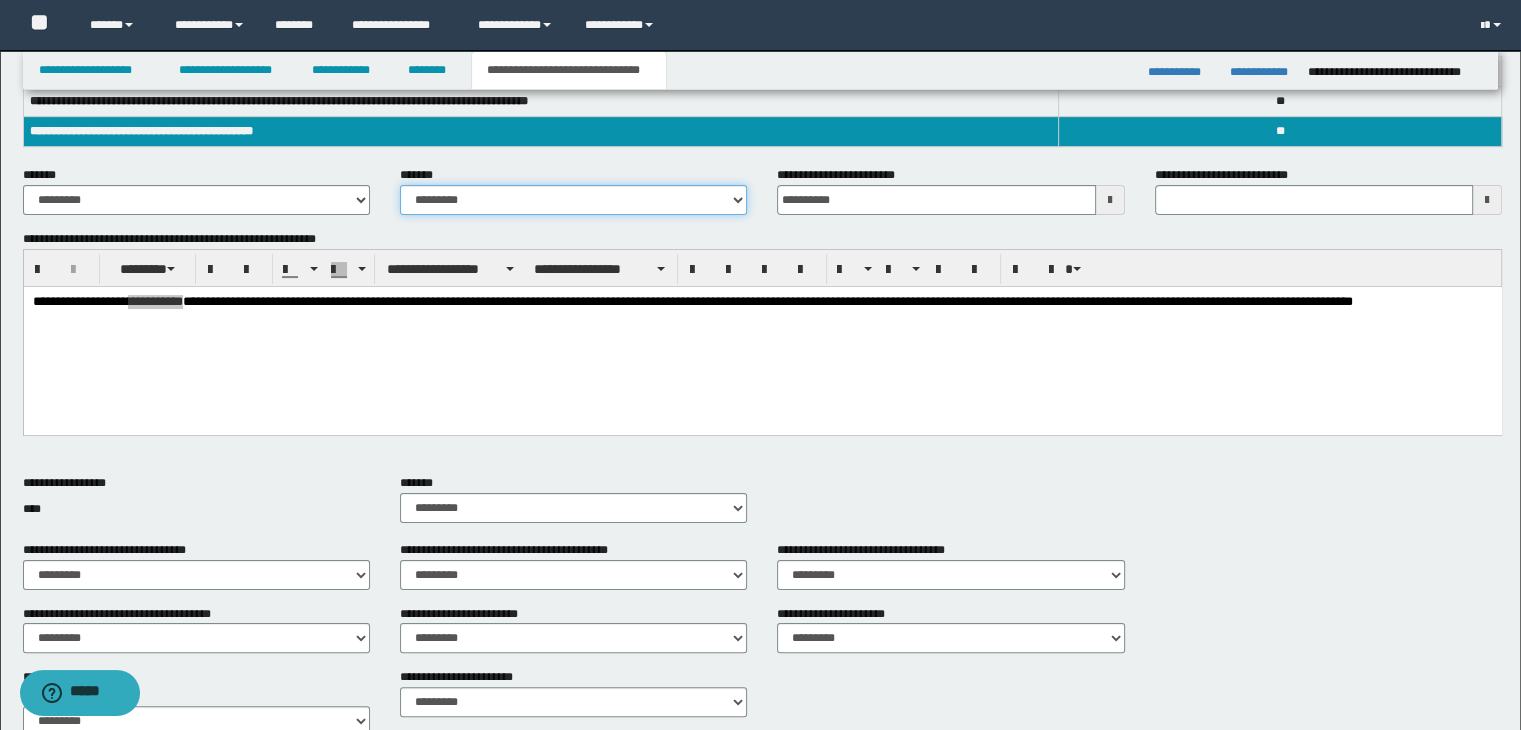 click on "**********" at bounding box center [573, 200] 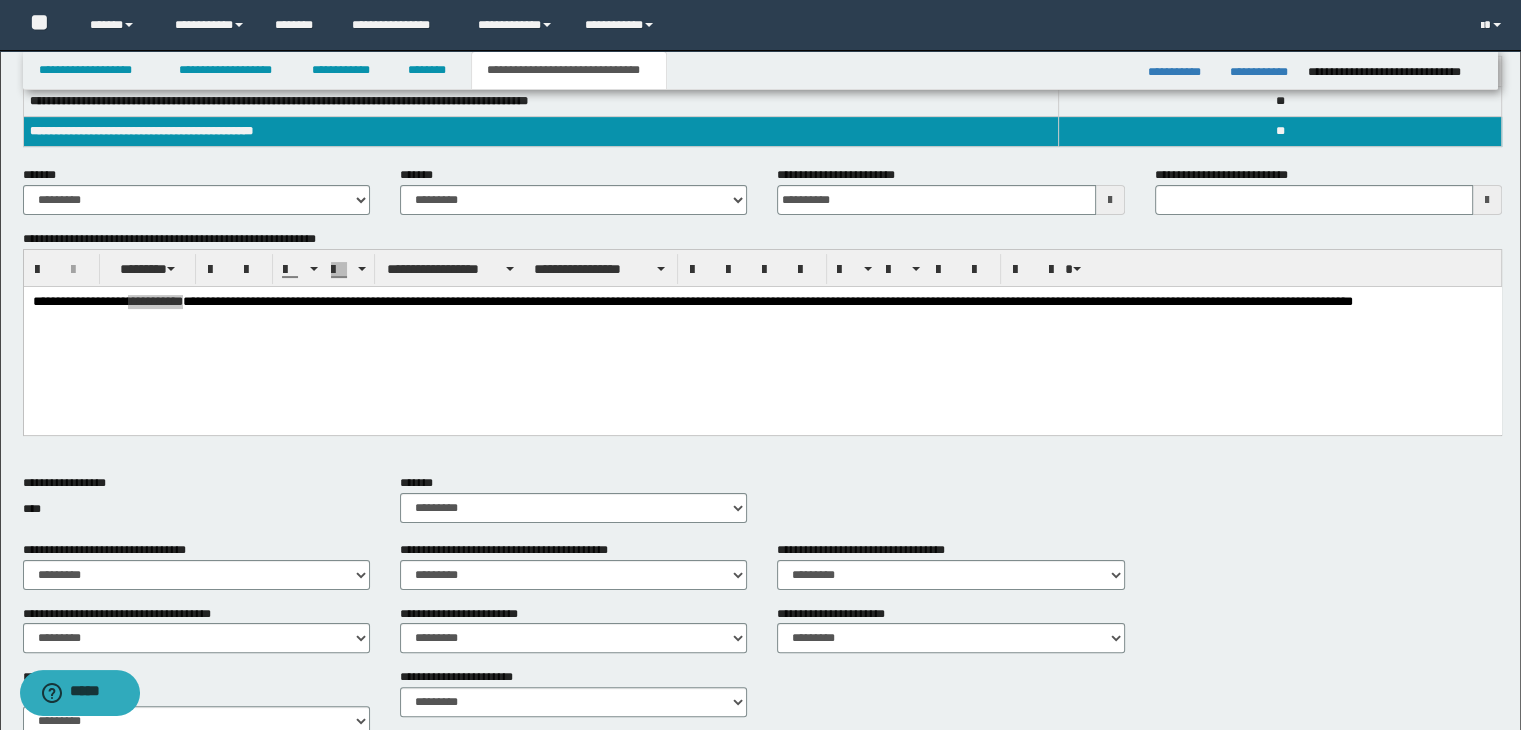 click on "**********" at bounding box center (763, 507) 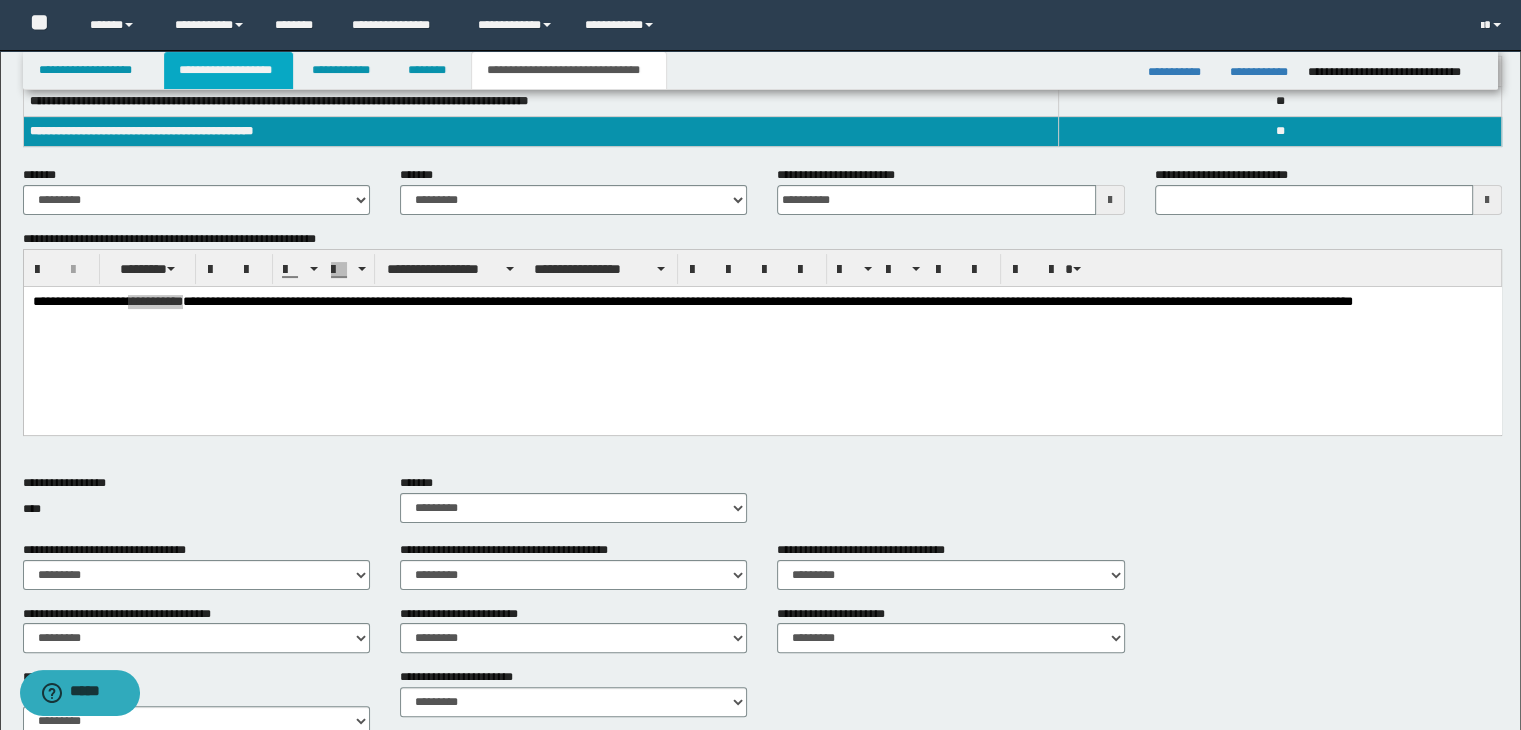click on "**********" at bounding box center [228, 70] 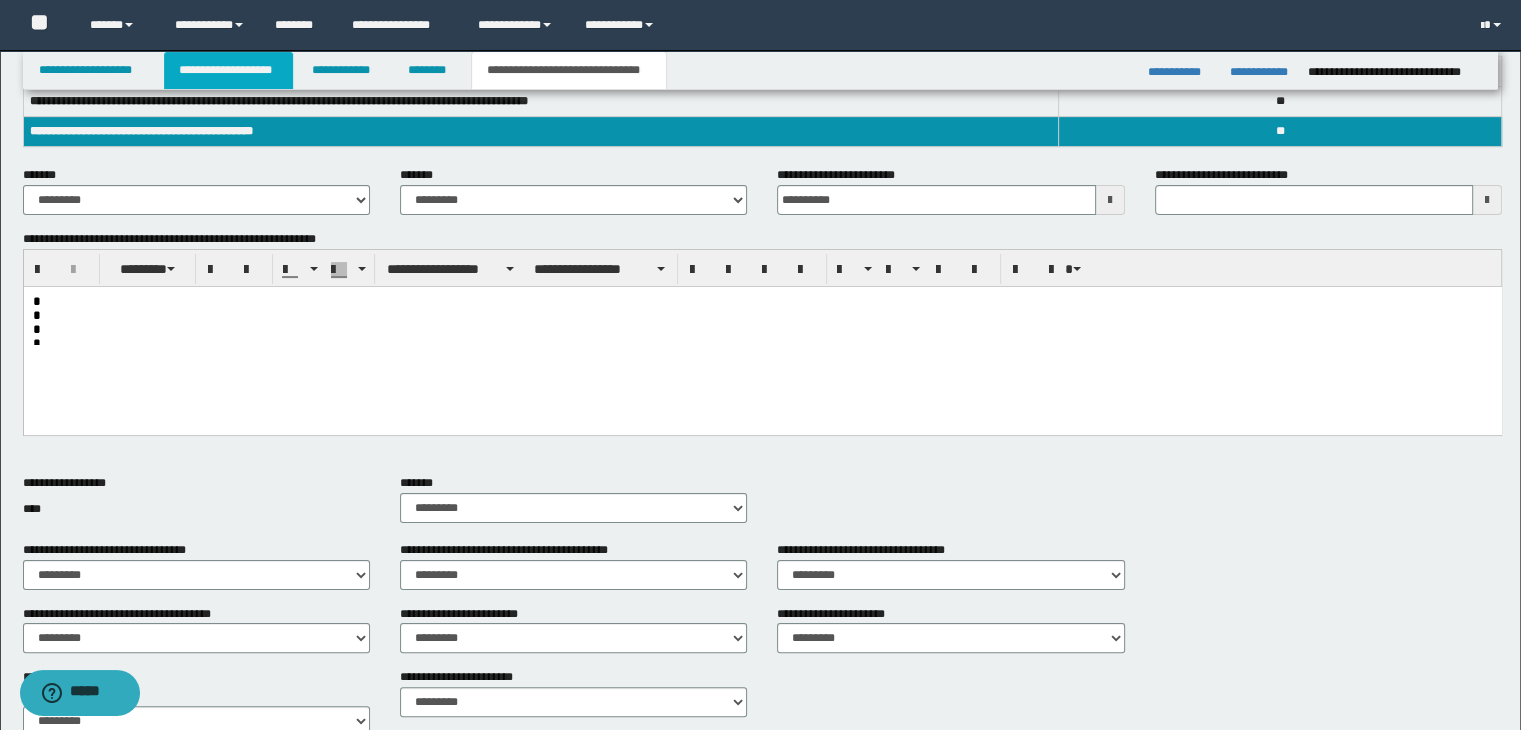 scroll, scrollTop: 350, scrollLeft: 0, axis: vertical 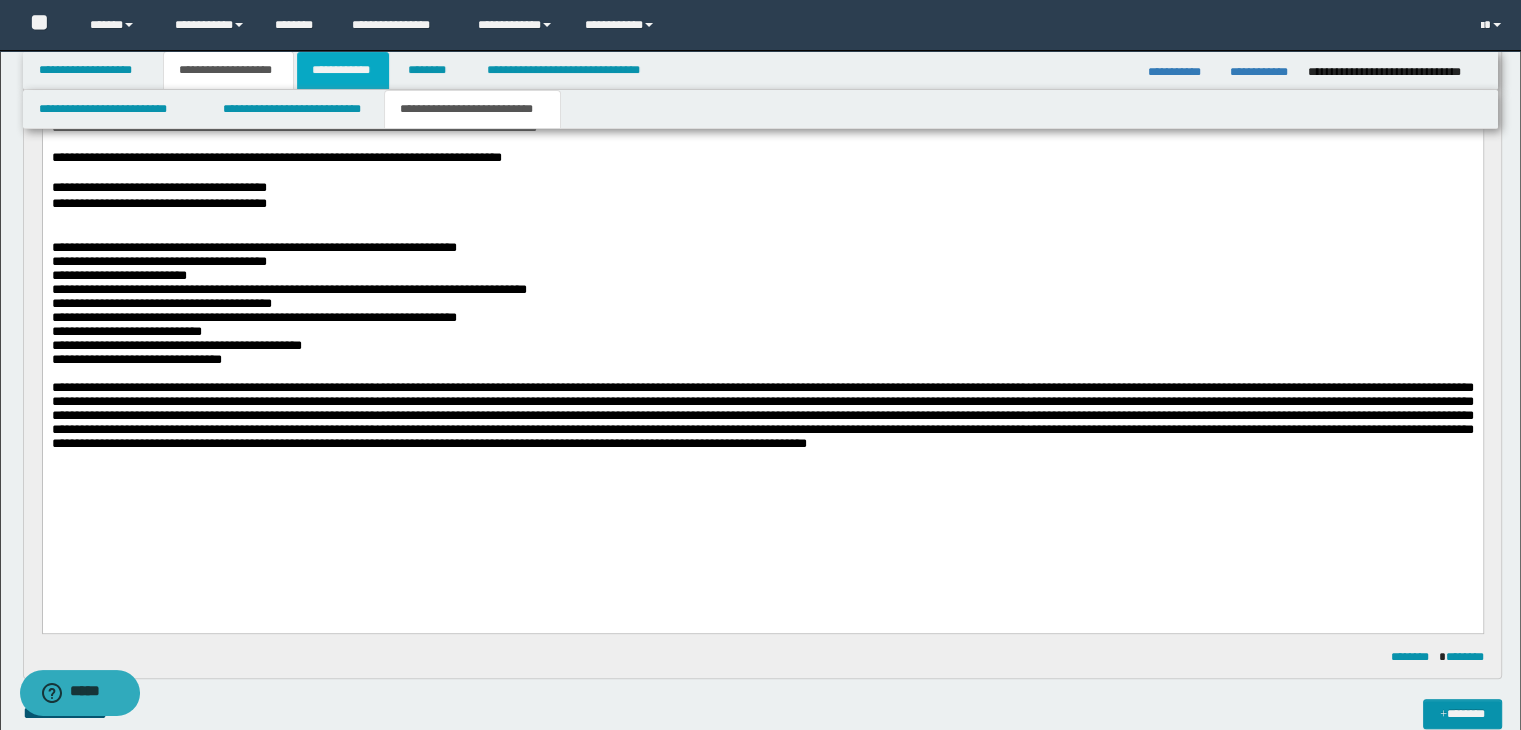 click on "**********" at bounding box center (343, 70) 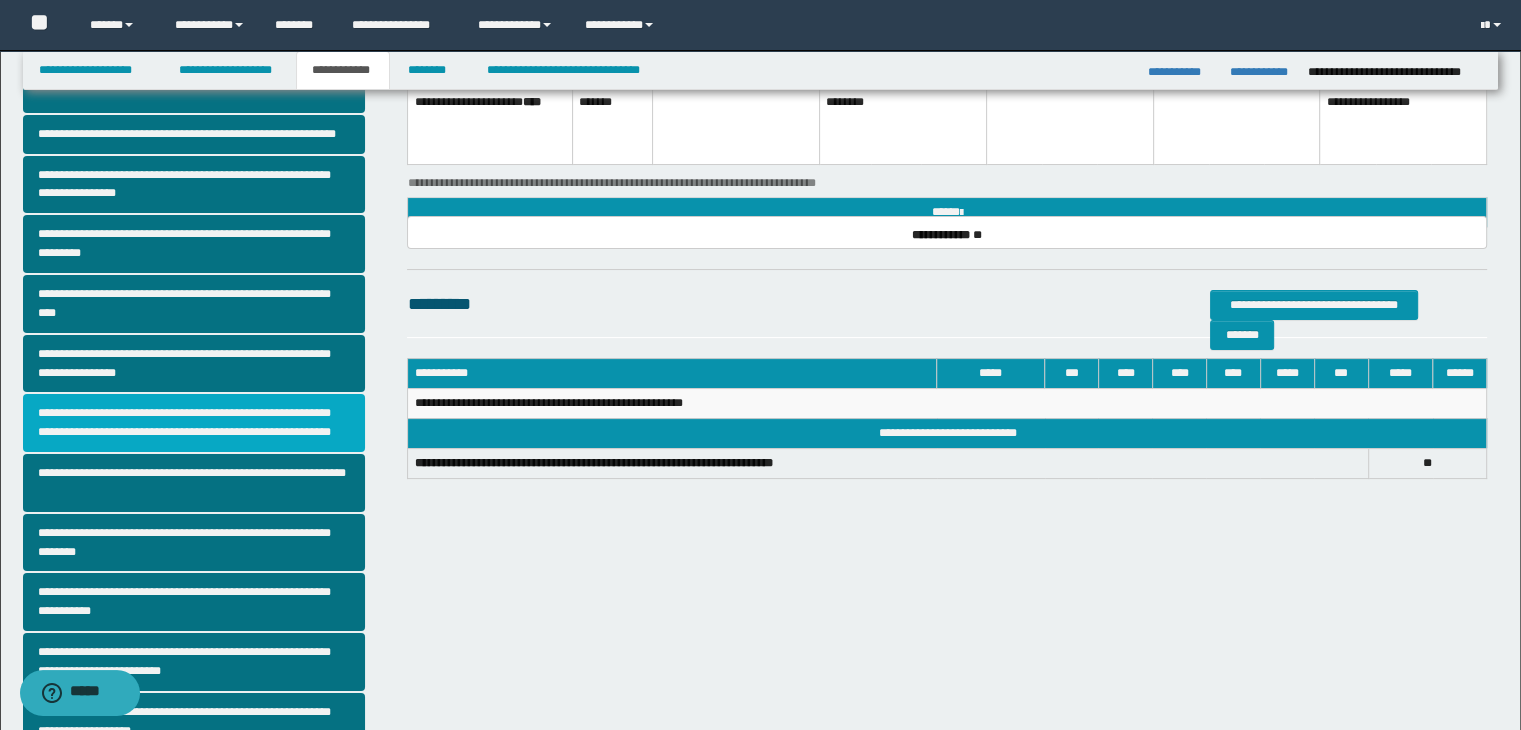 scroll, scrollTop: 300, scrollLeft: 0, axis: vertical 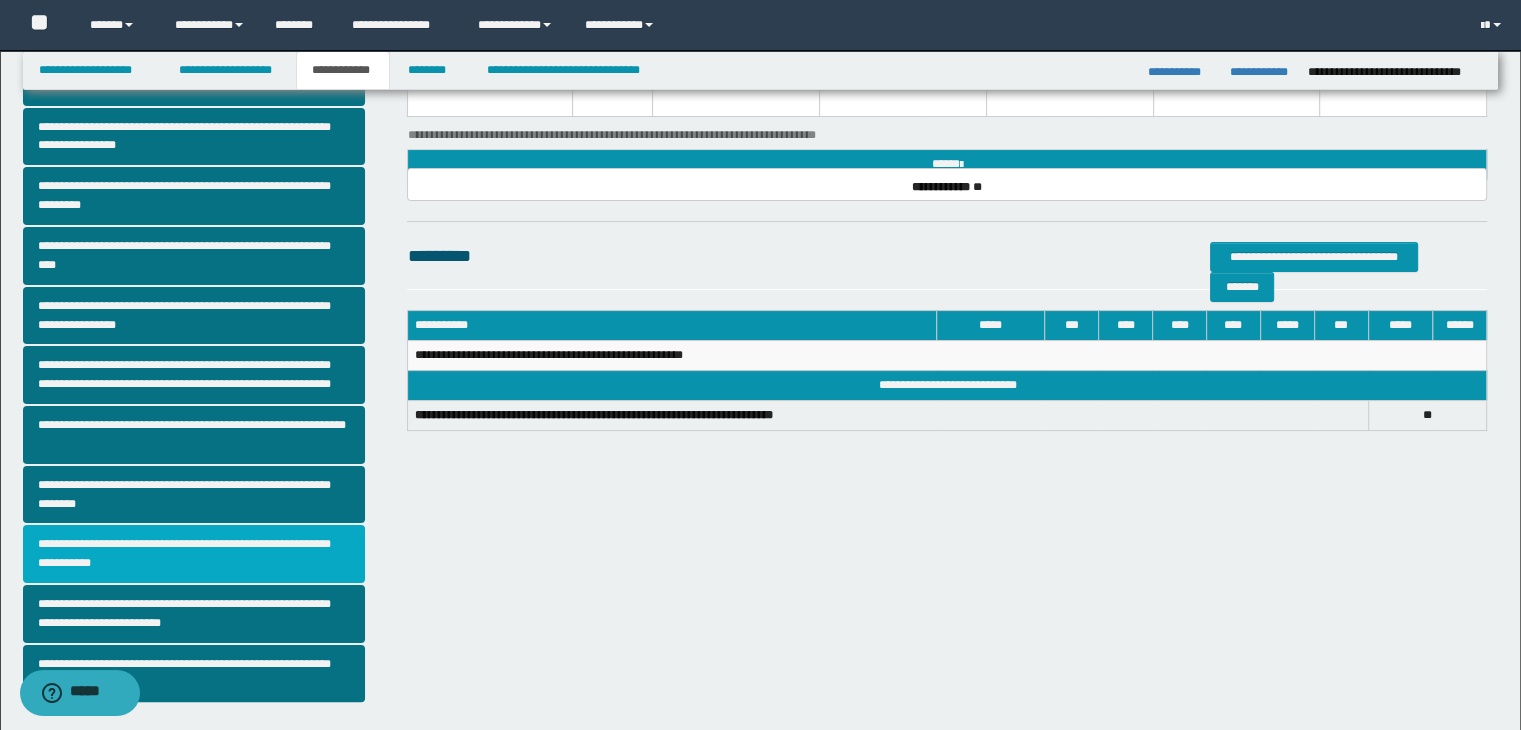 click on "**********" at bounding box center [194, 554] 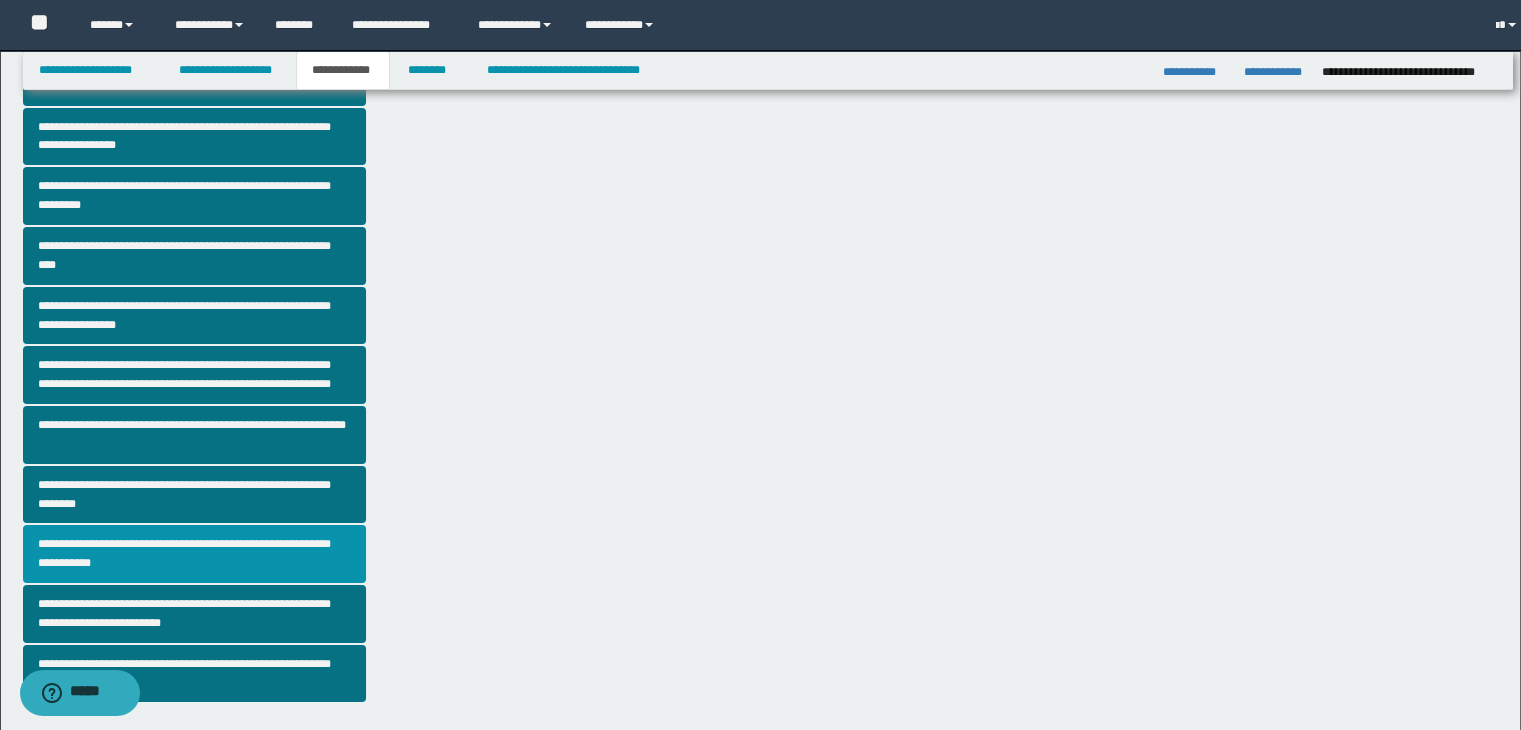 scroll, scrollTop: 0, scrollLeft: 0, axis: both 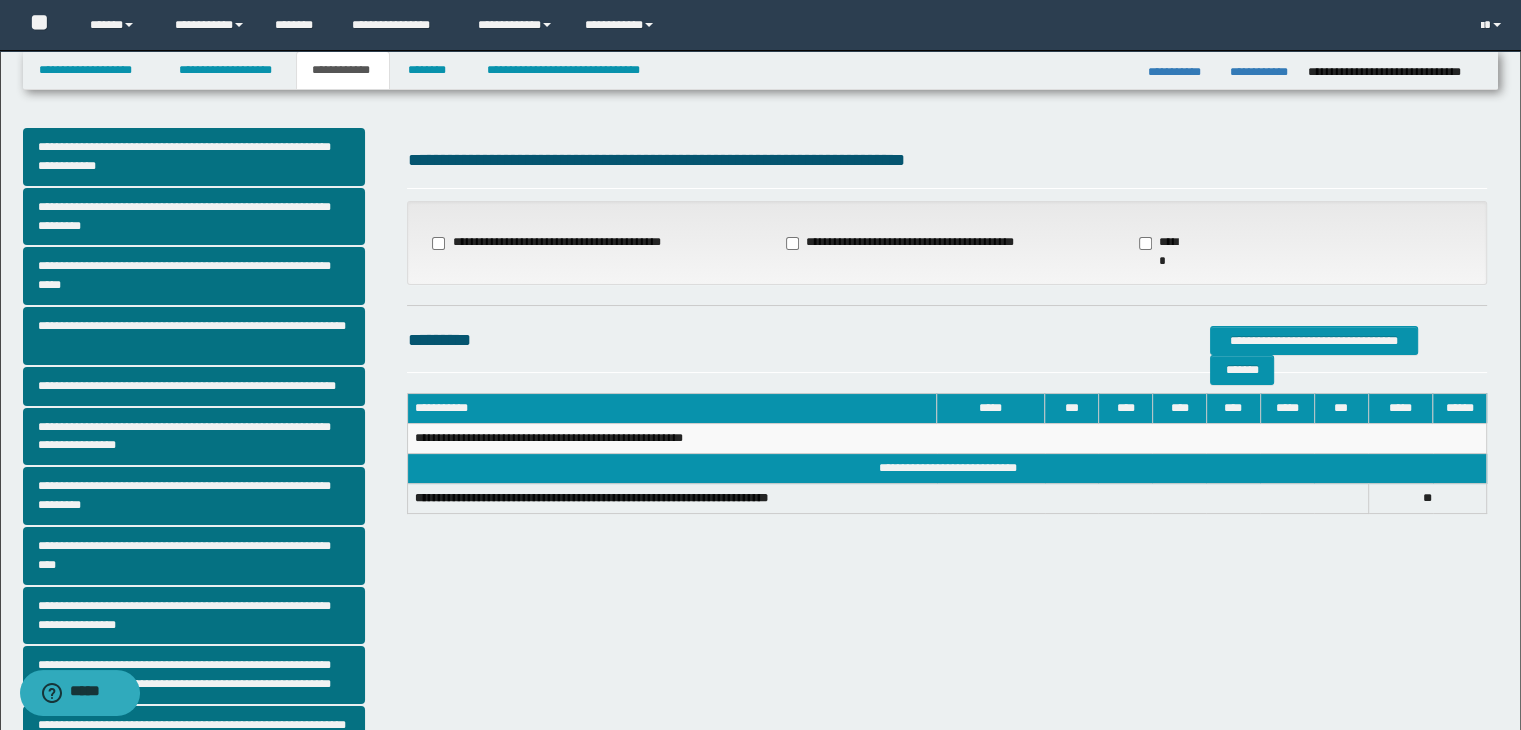 click on "**********" at bounding box center [550, 243] 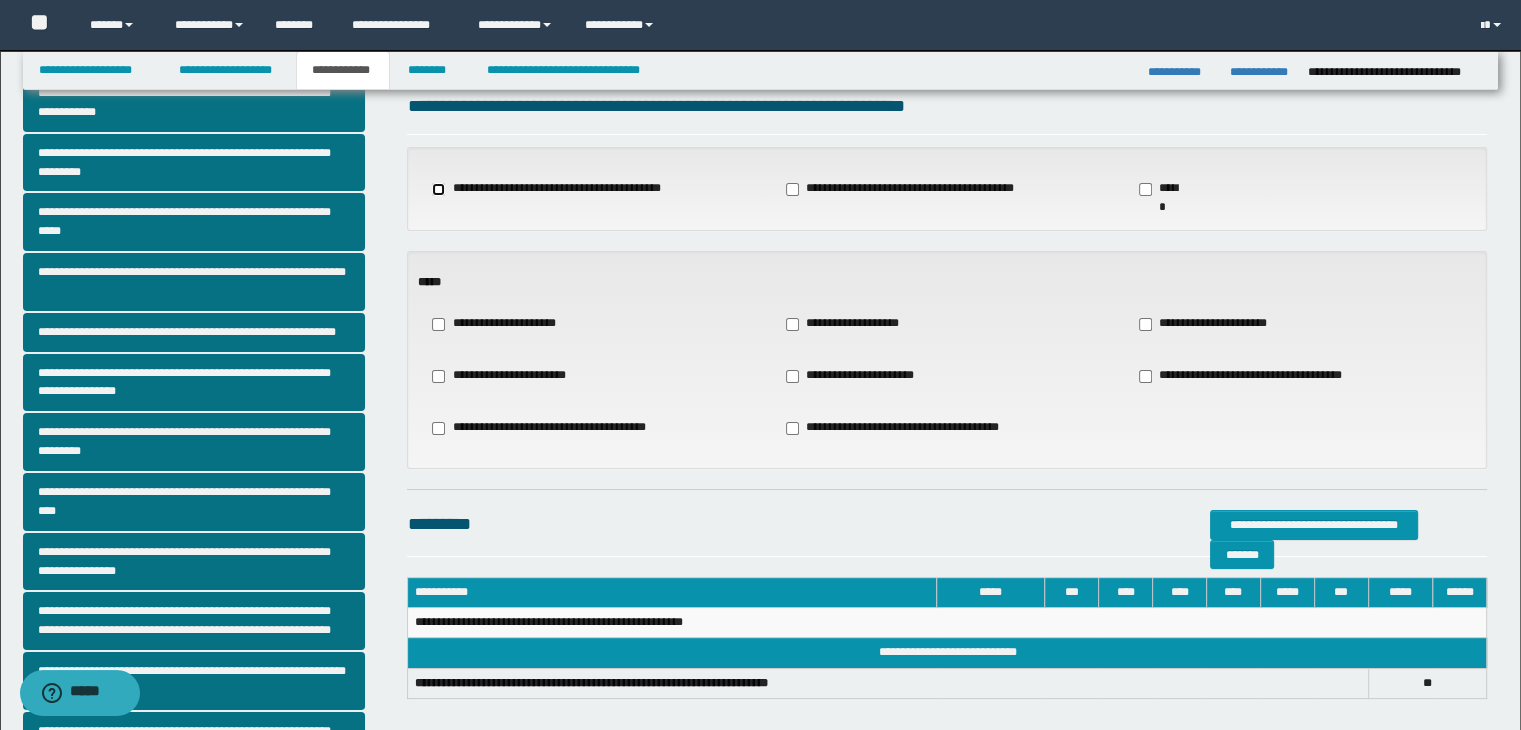 scroll, scrollTop: 100, scrollLeft: 0, axis: vertical 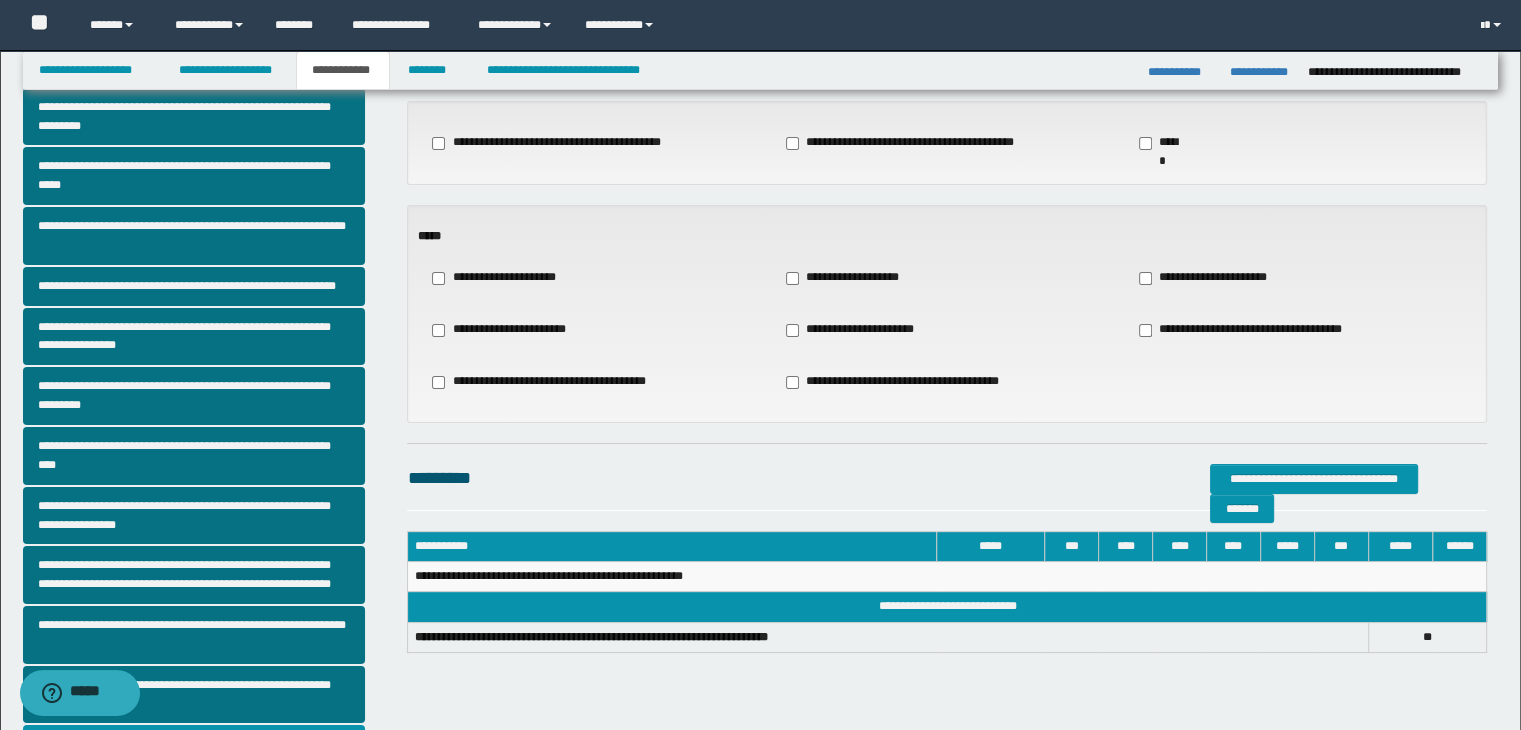 click on "**********" at bounding box center [850, 278] 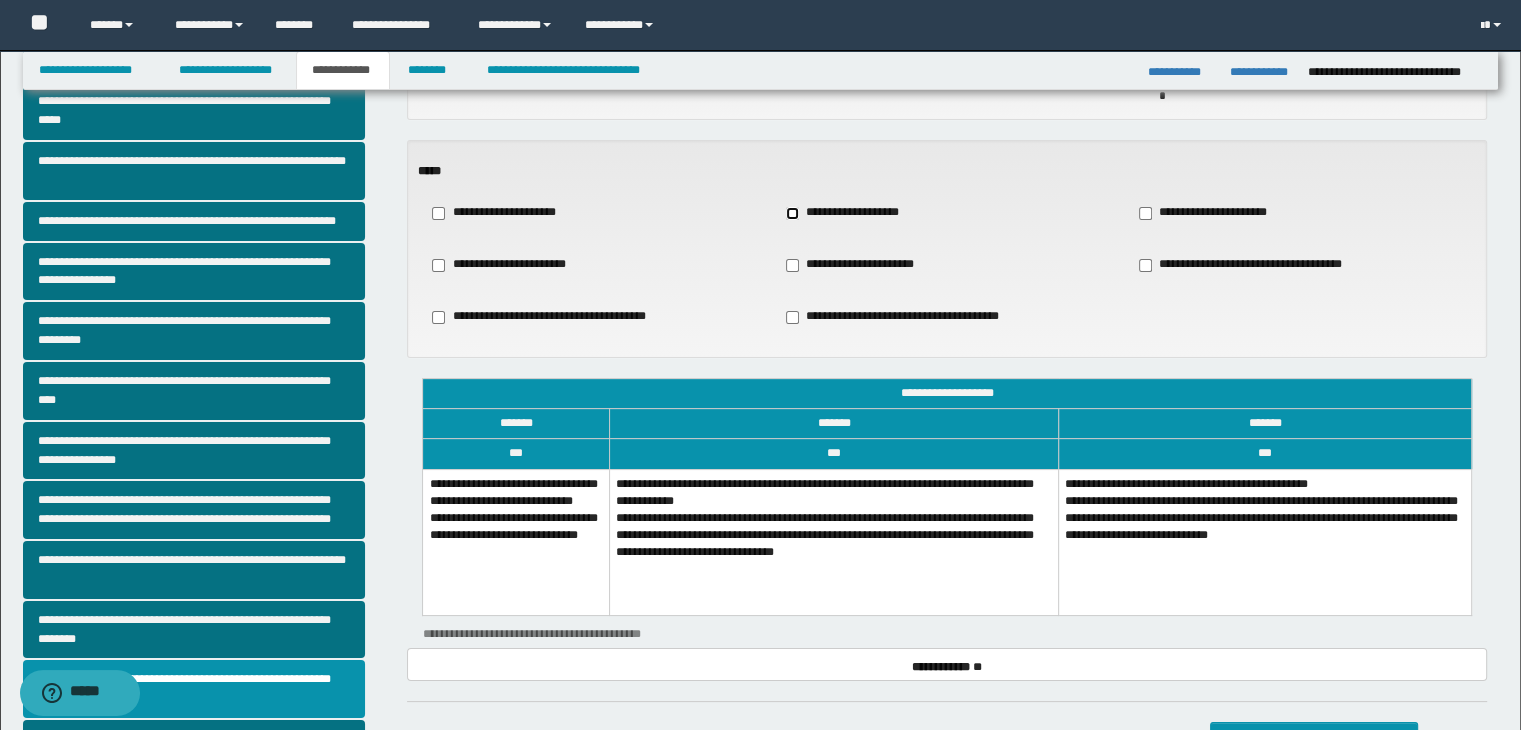 scroll, scrollTop: 200, scrollLeft: 0, axis: vertical 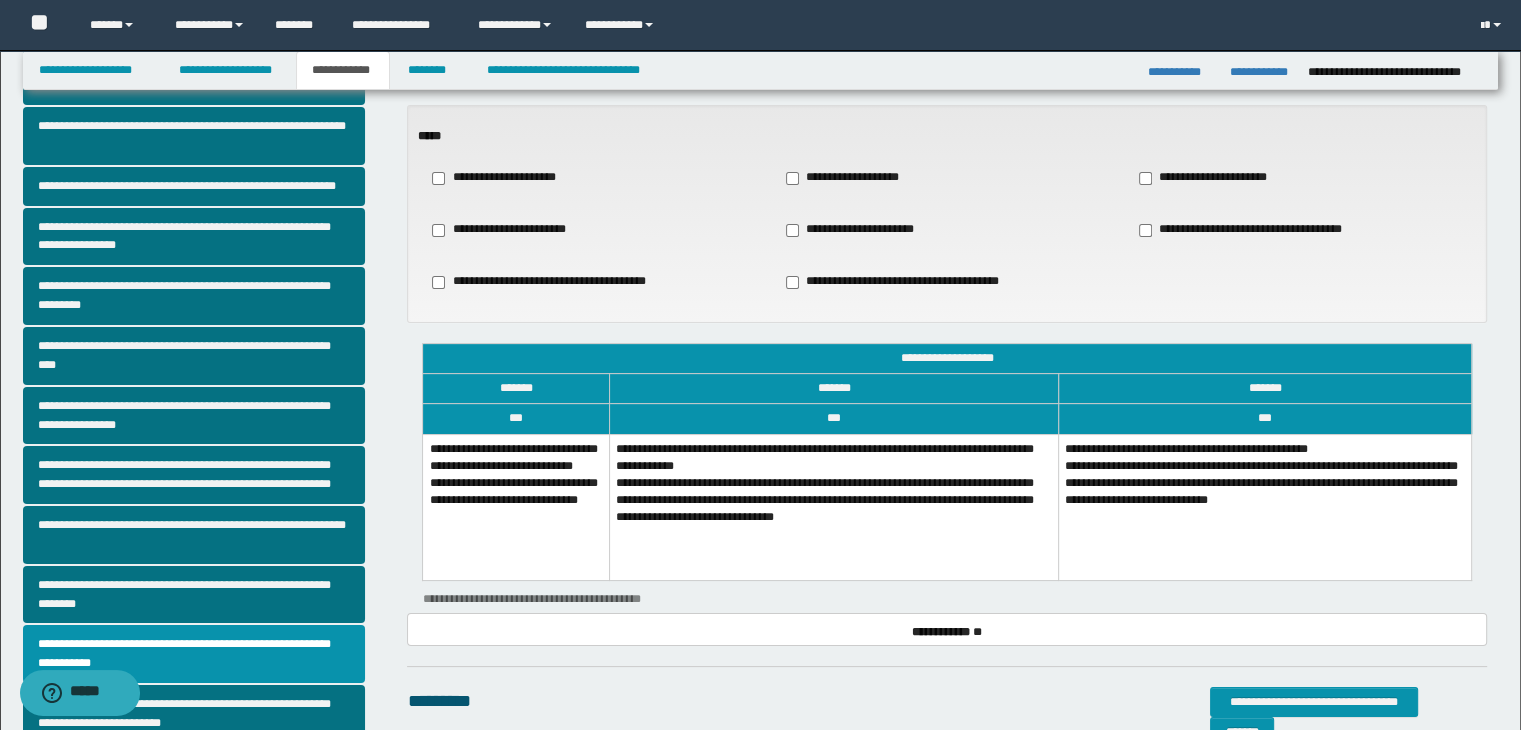 click on "**********" at bounding box center (833, 507) 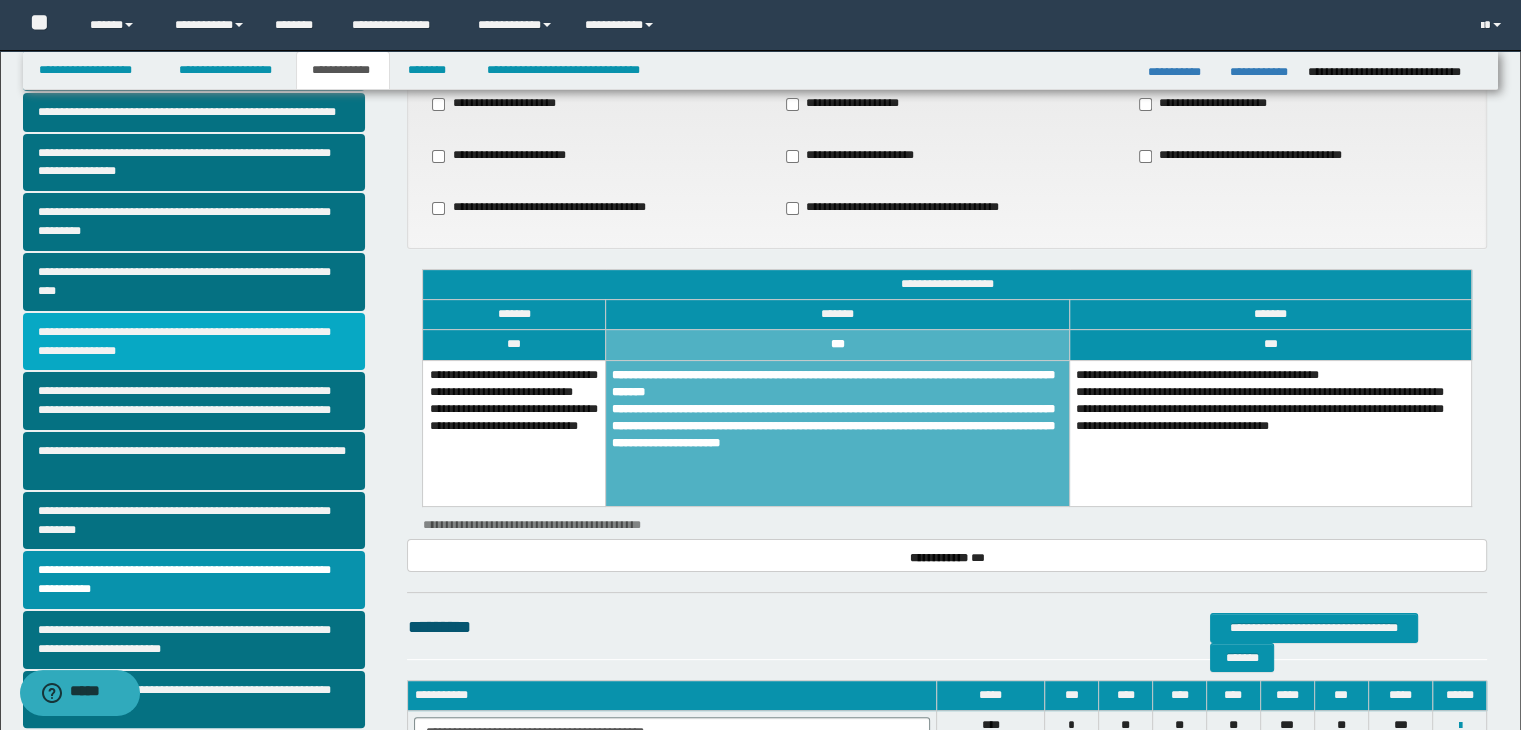 scroll, scrollTop: 400, scrollLeft: 0, axis: vertical 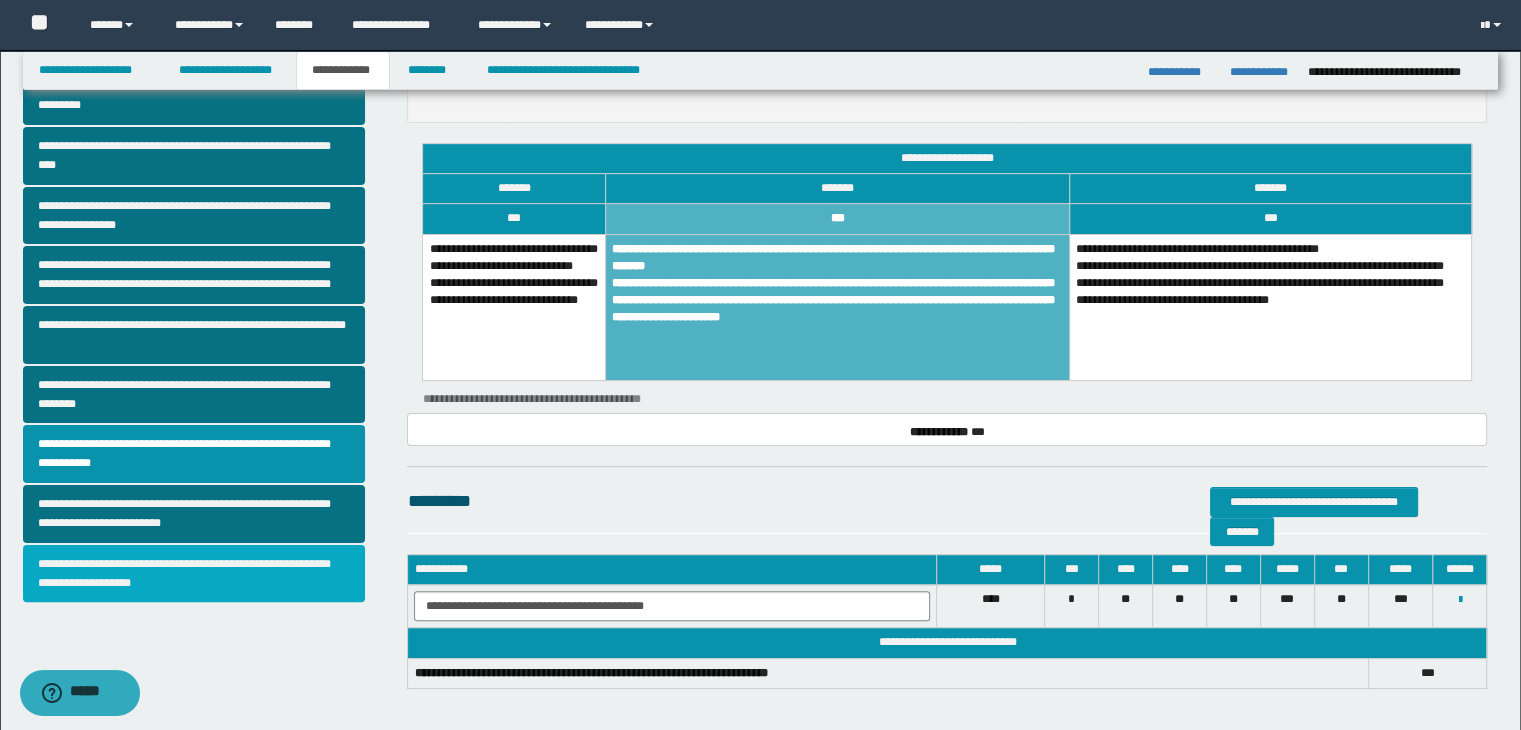 click on "**********" at bounding box center [194, 574] 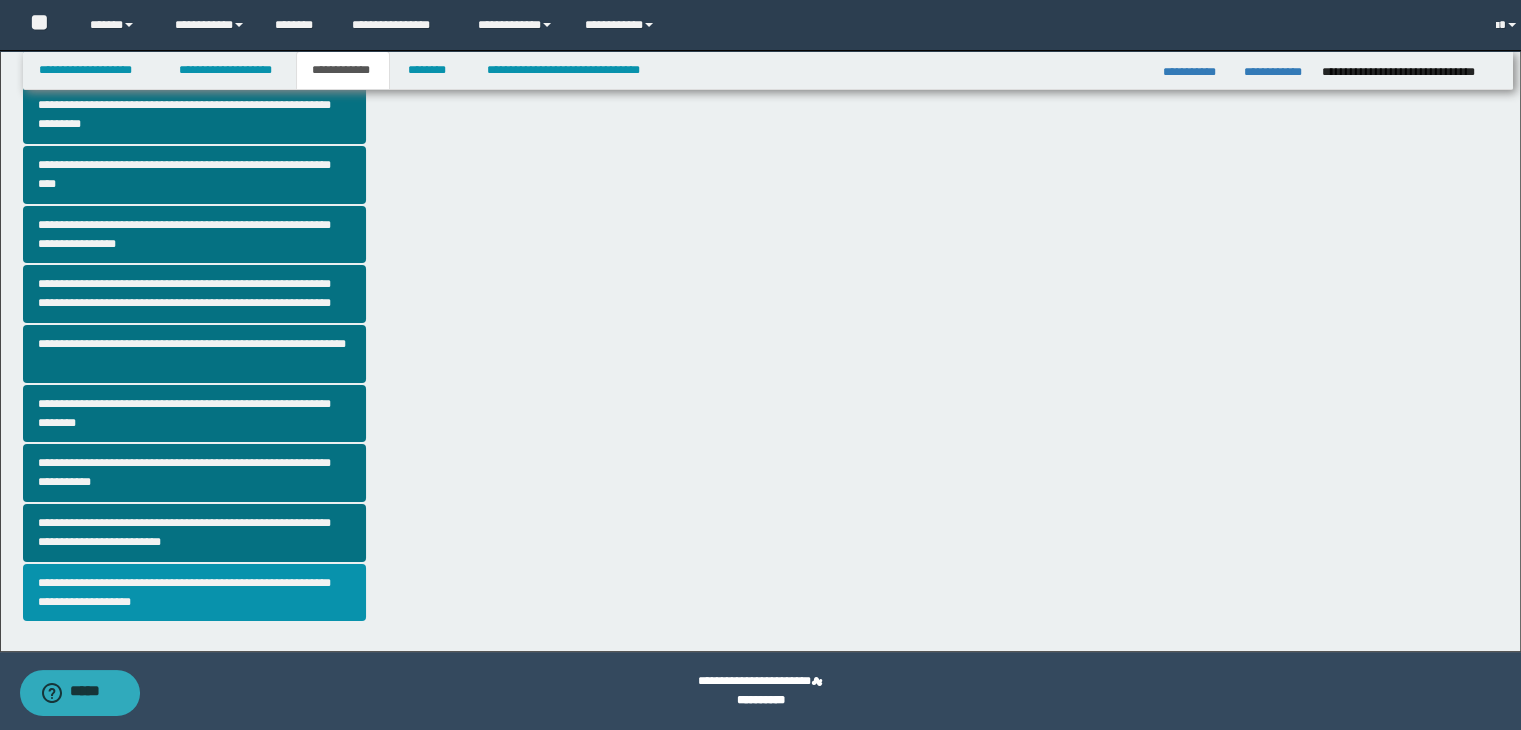scroll, scrollTop: 0, scrollLeft: 0, axis: both 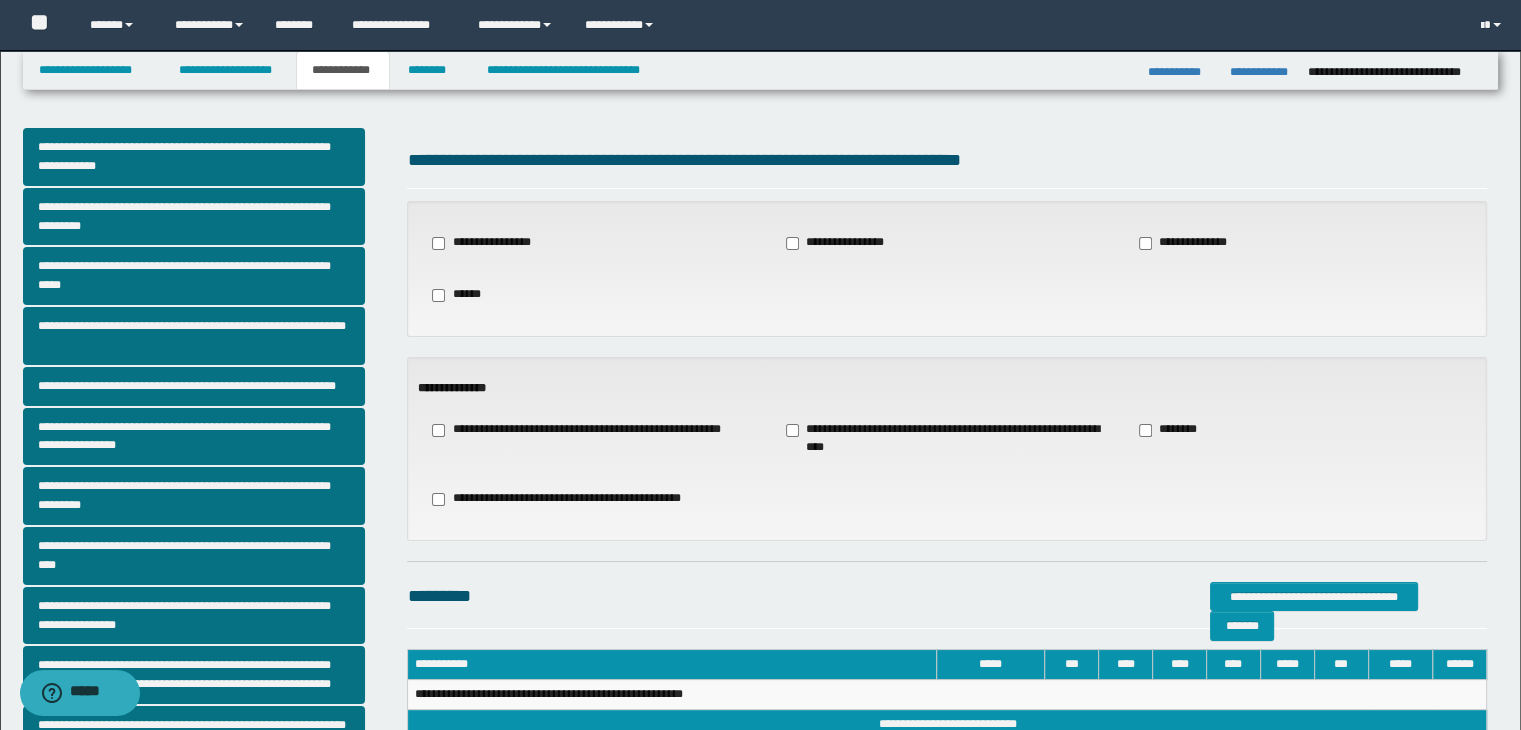click on "**********" at bounding box center (947, 439) 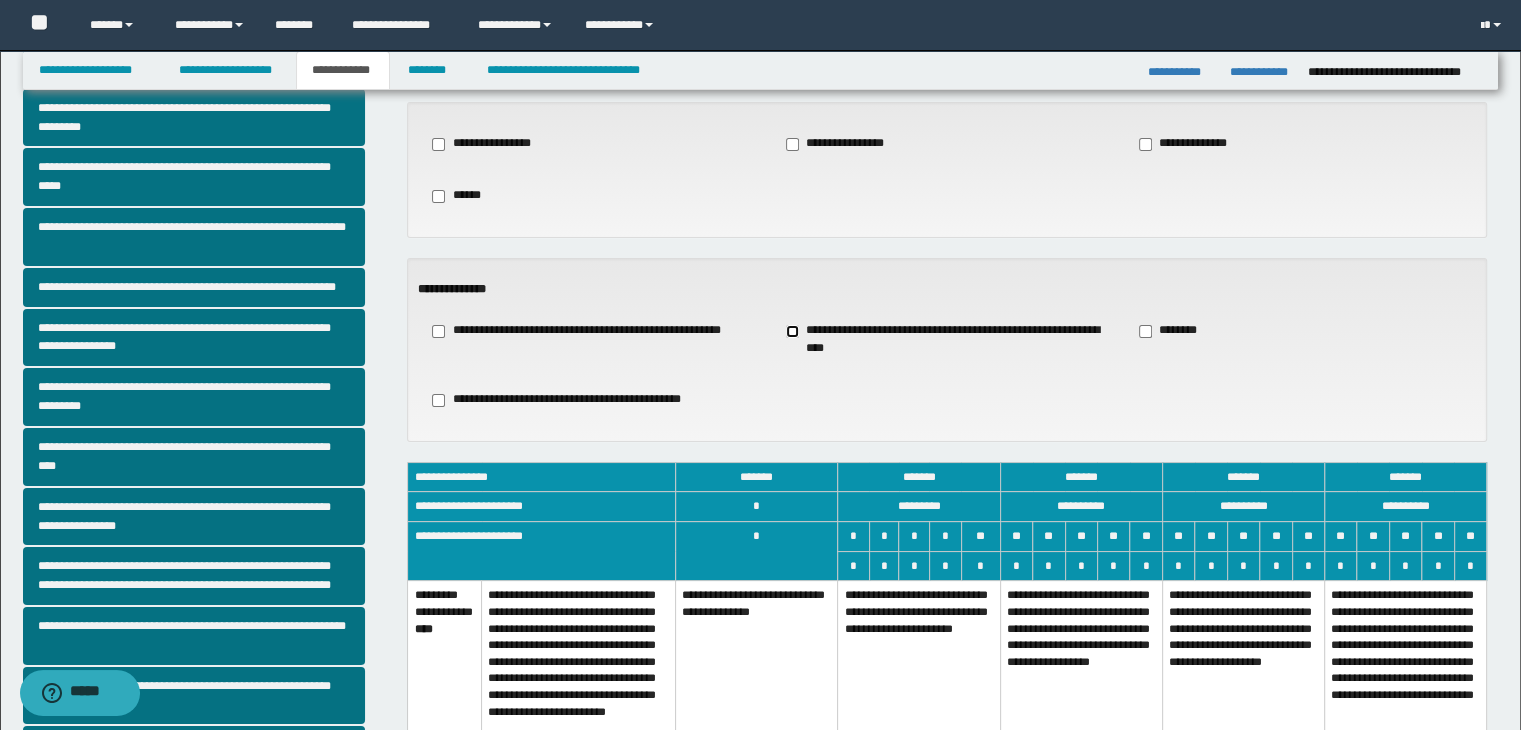 scroll, scrollTop: 200, scrollLeft: 0, axis: vertical 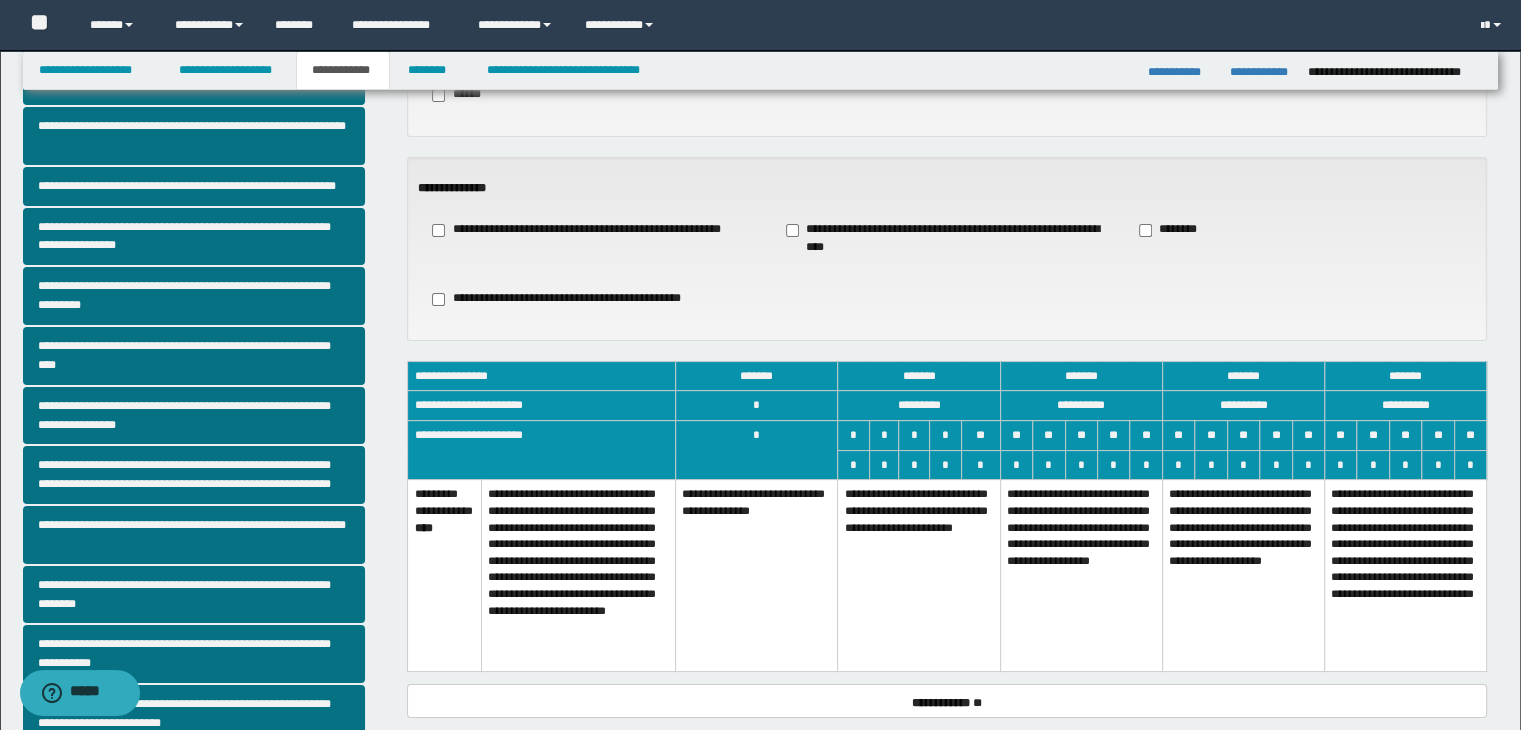 click on "**********" at bounding box center [919, 576] 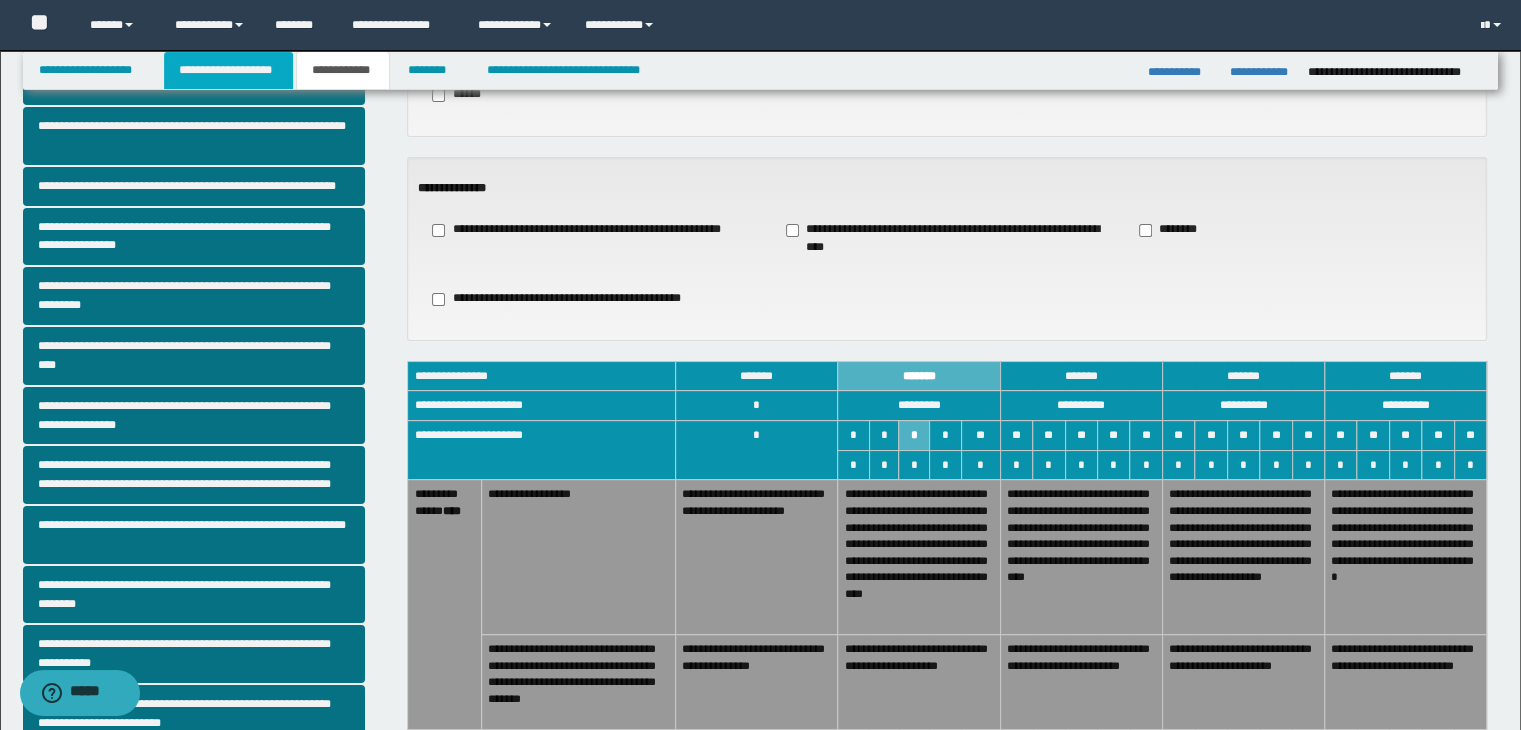 click on "**********" at bounding box center [228, 70] 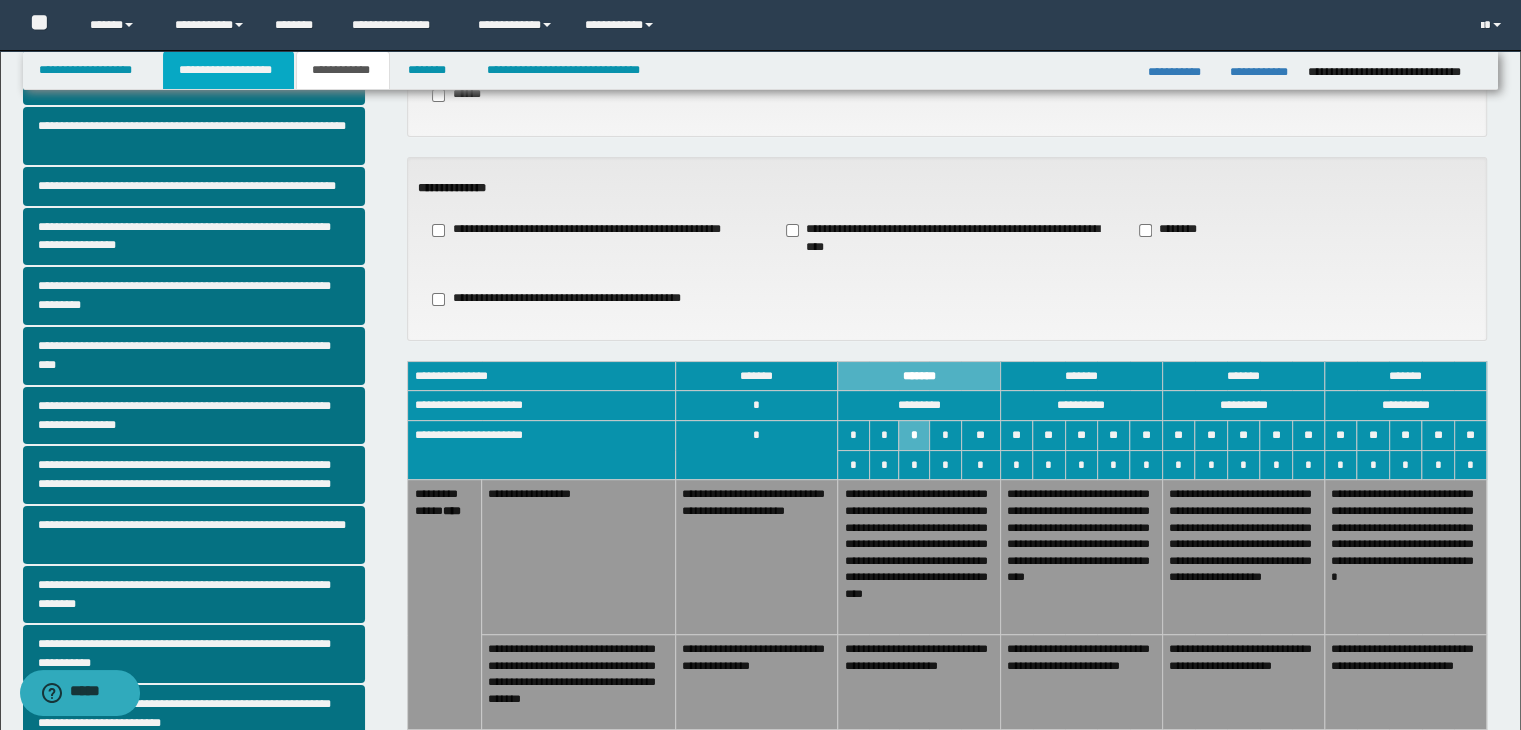 scroll, scrollTop: 231, scrollLeft: 0, axis: vertical 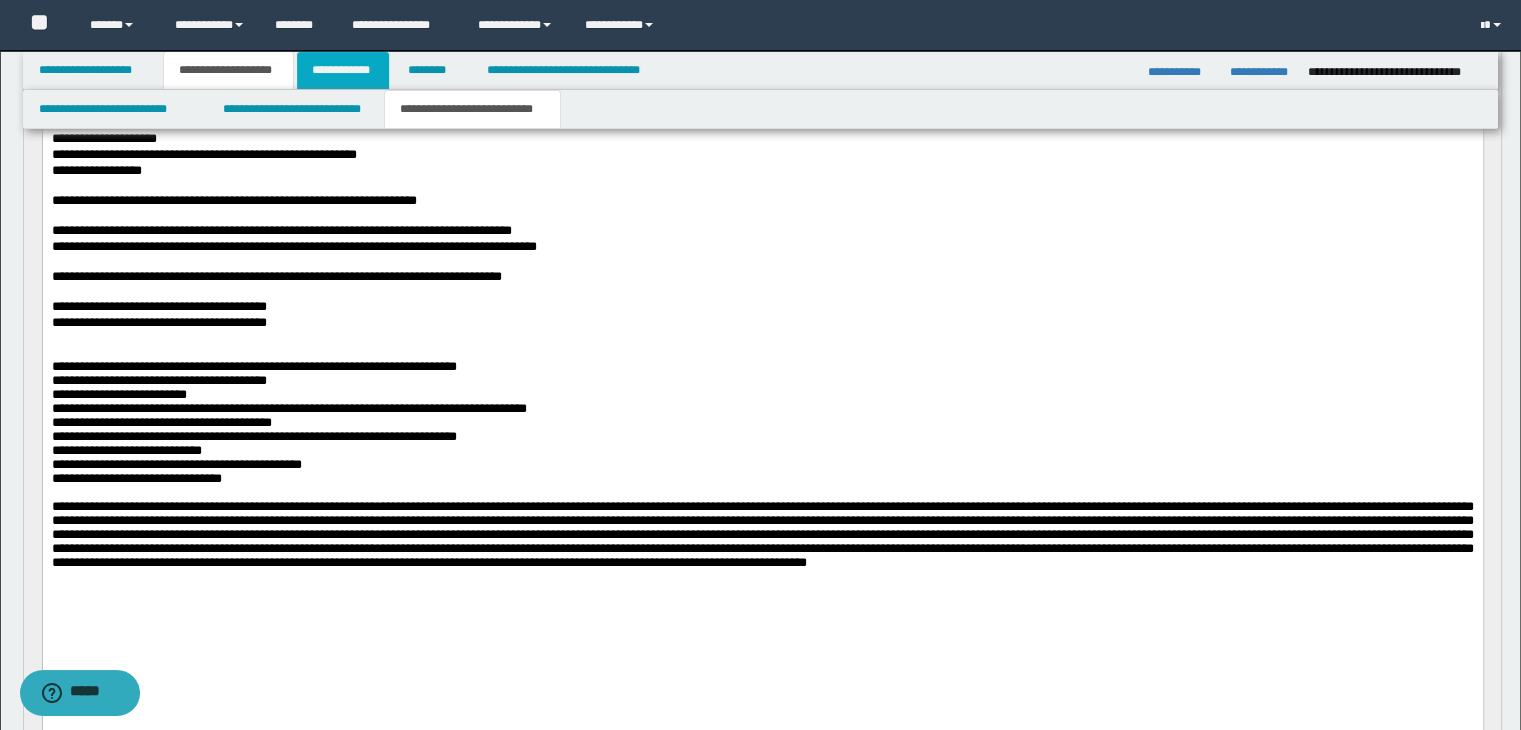 click on "**********" at bounding box center (343, 70) 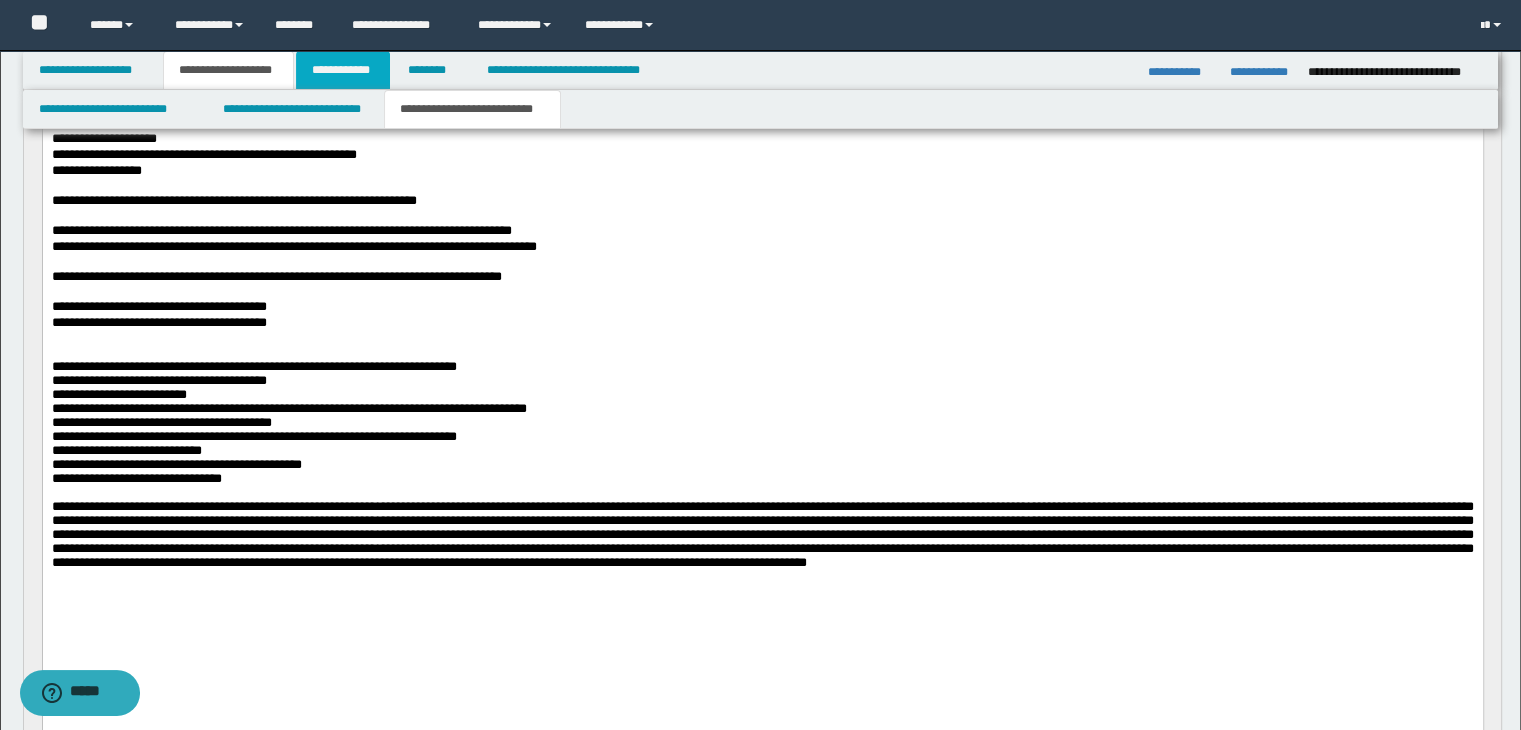 scroll, scrollTop: 200, scrollLeft: 0, axis: vertical 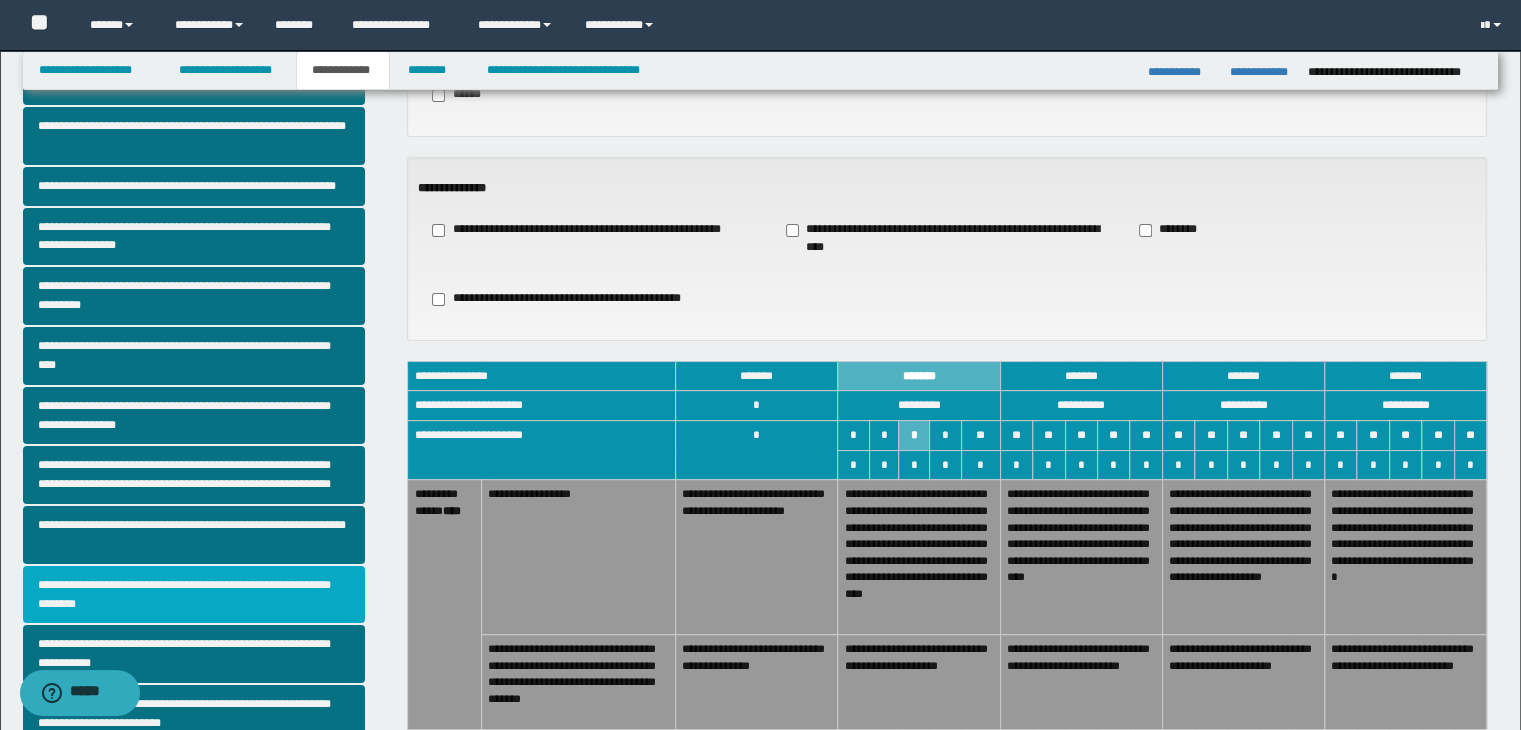 click on "**********" at bounding box center (194, 595) 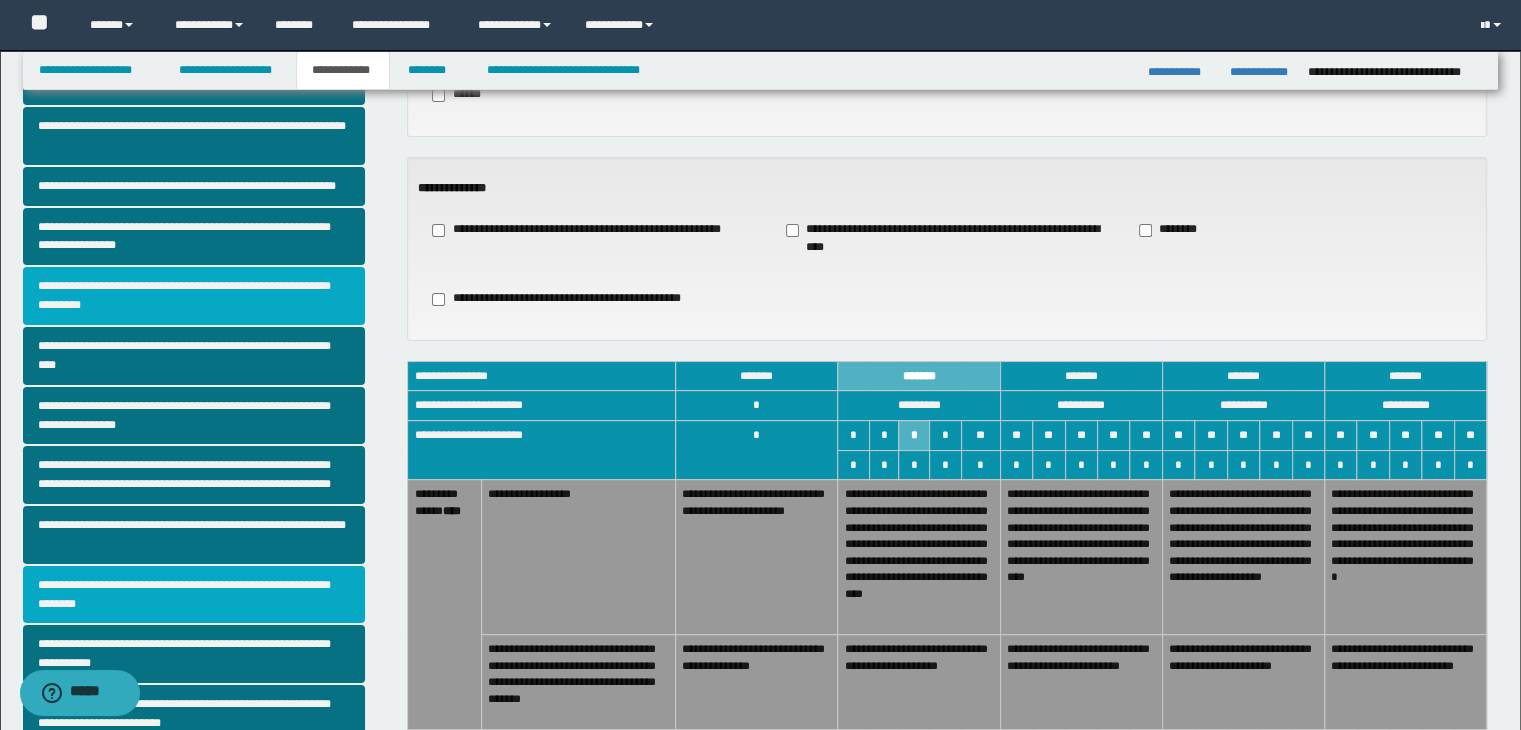 scroll, scrollTop: 0, scrollLeft: 0, axis: both 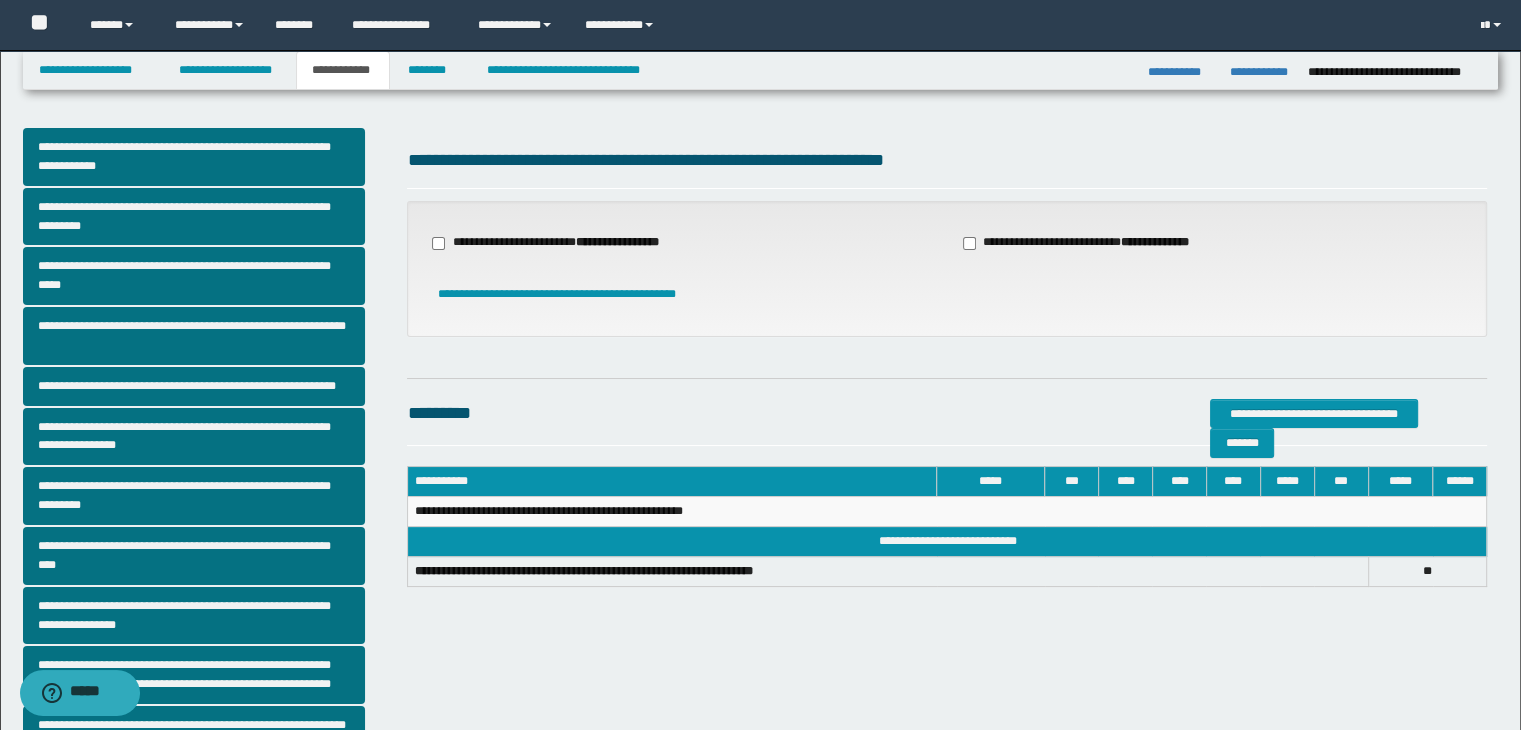 click on "**********" at bounding box center (557, 243) 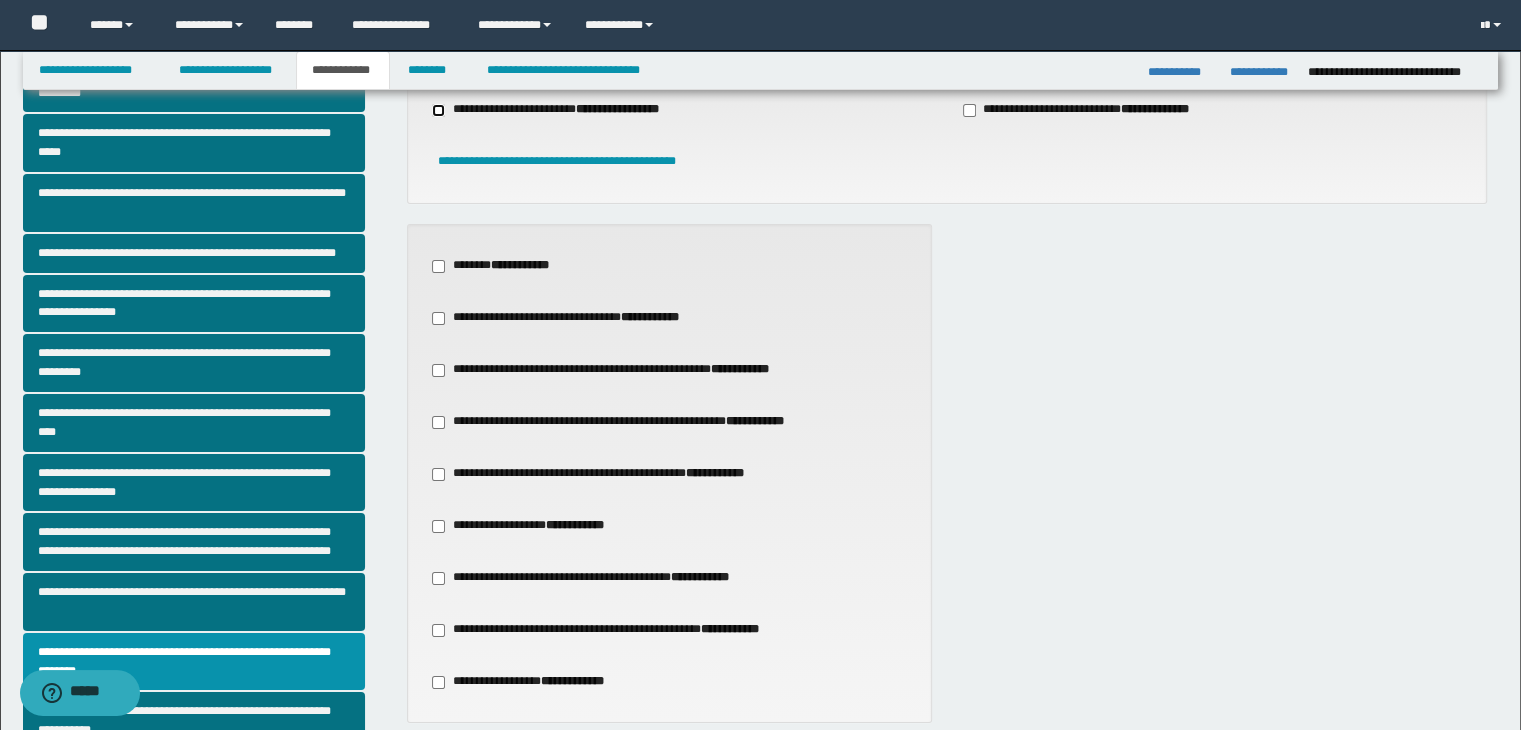 scroll, scrollTop: 300, scrollLeft: 0, axis: vertical 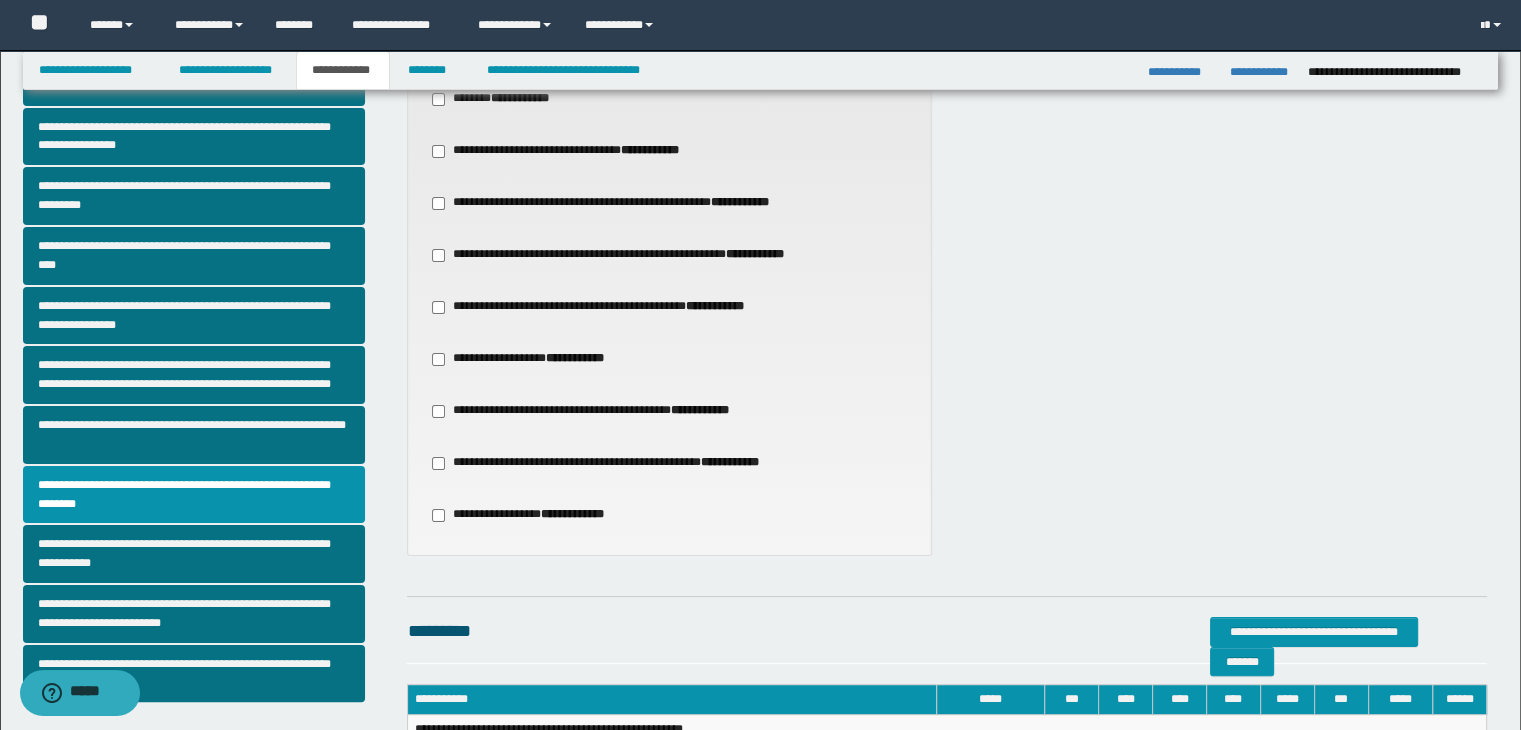 click on "**********" at bounding box center (600, 307) 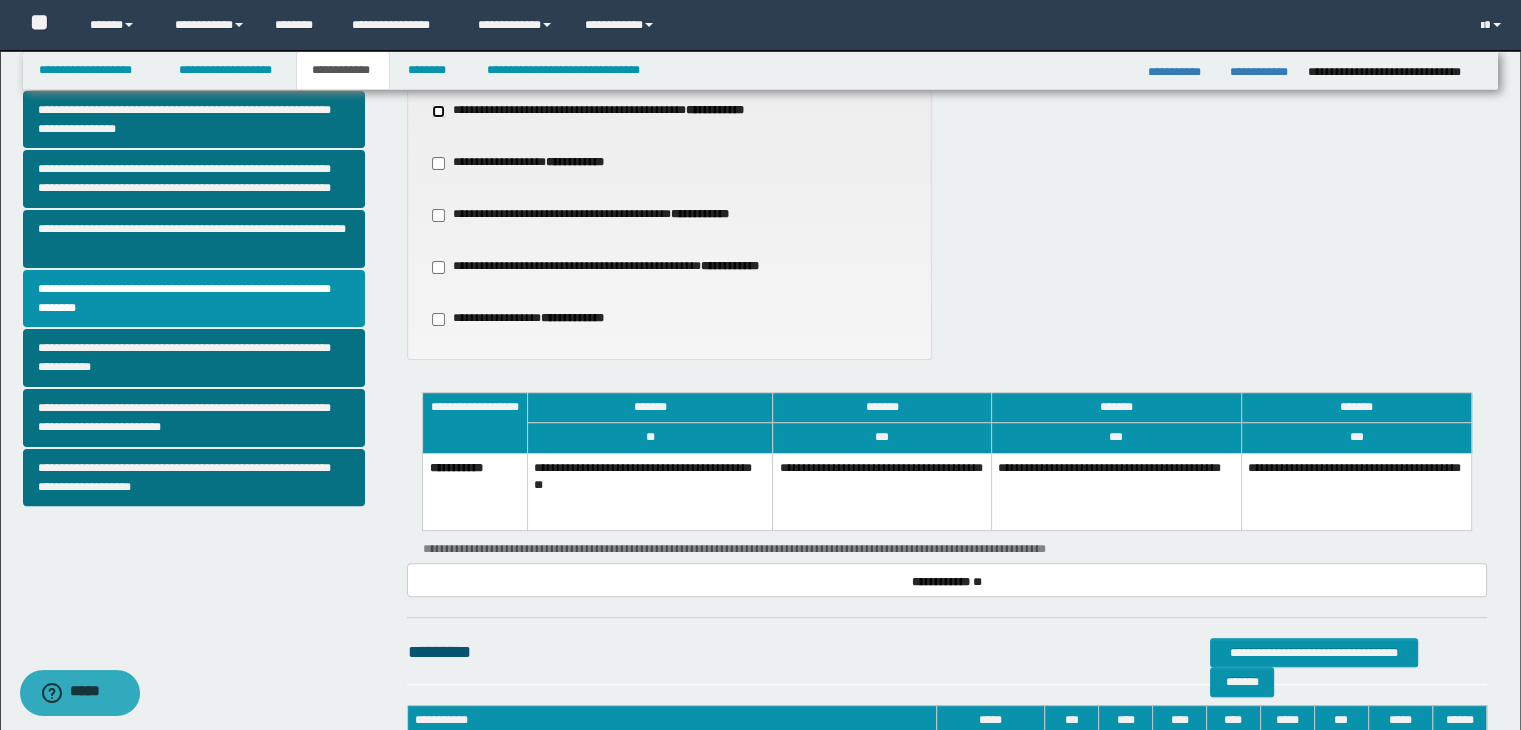 scroll, scrollTop: 500, scrollLeft: 0, axis: vertical 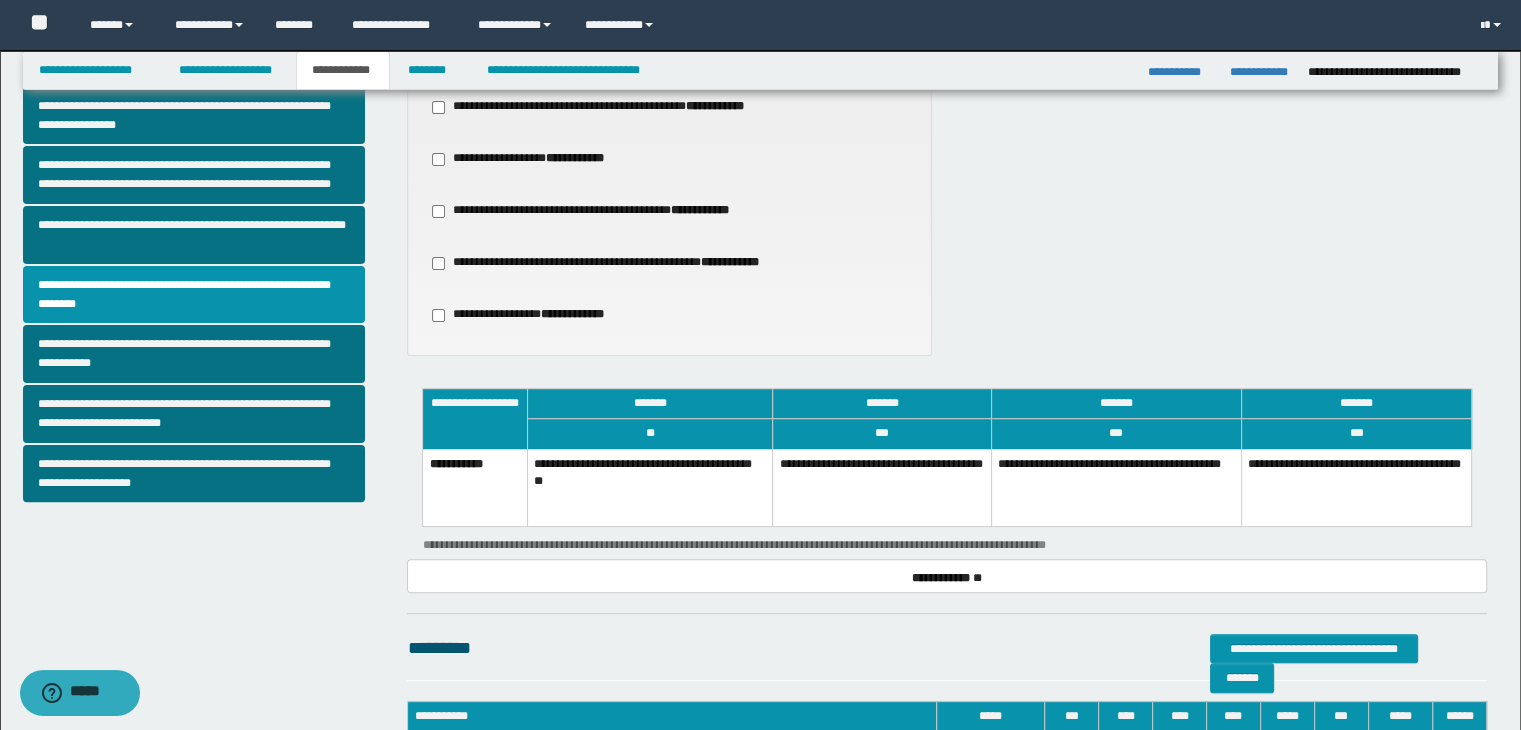 click on "**********" at bounding box center [882, 488] 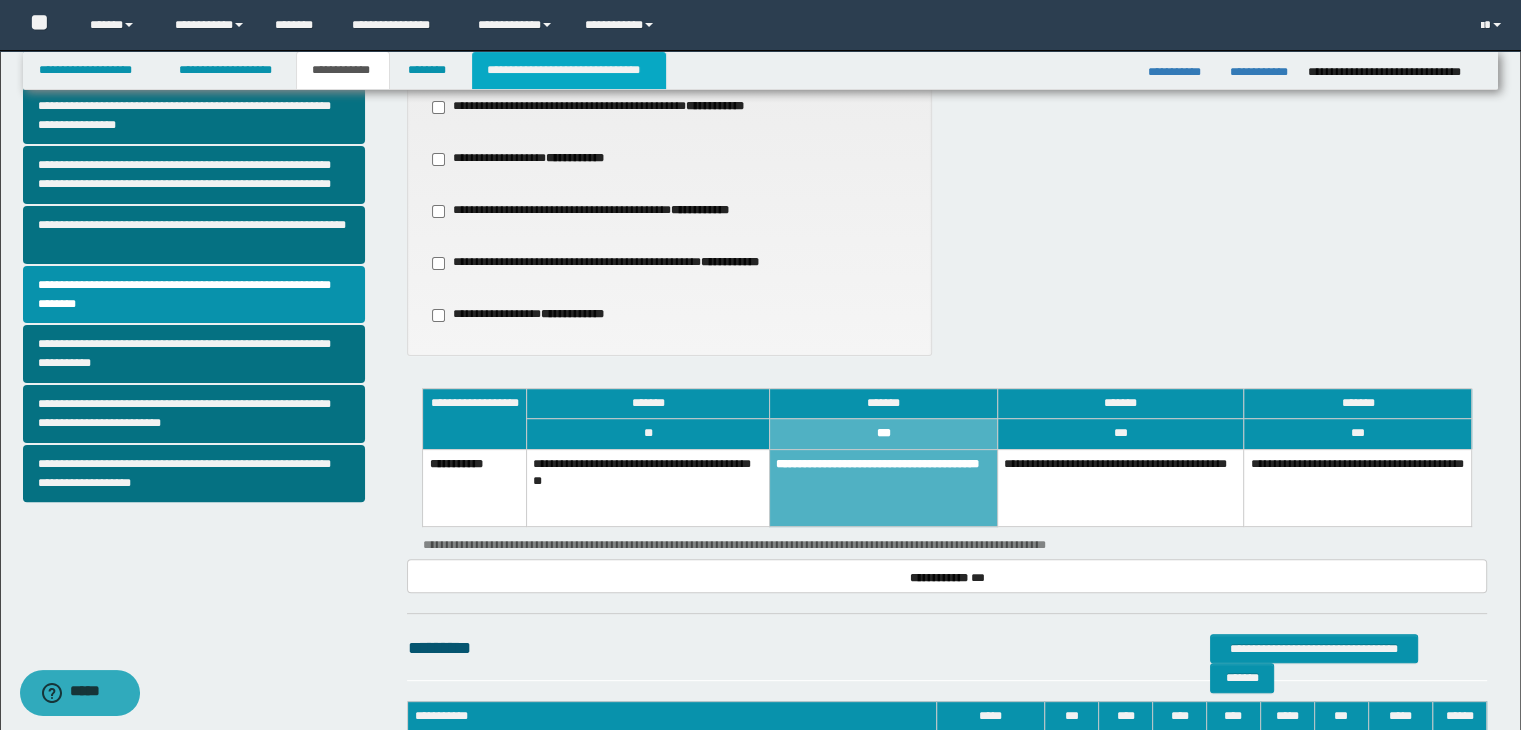 click on "**********" at bounding box center [569, 70] 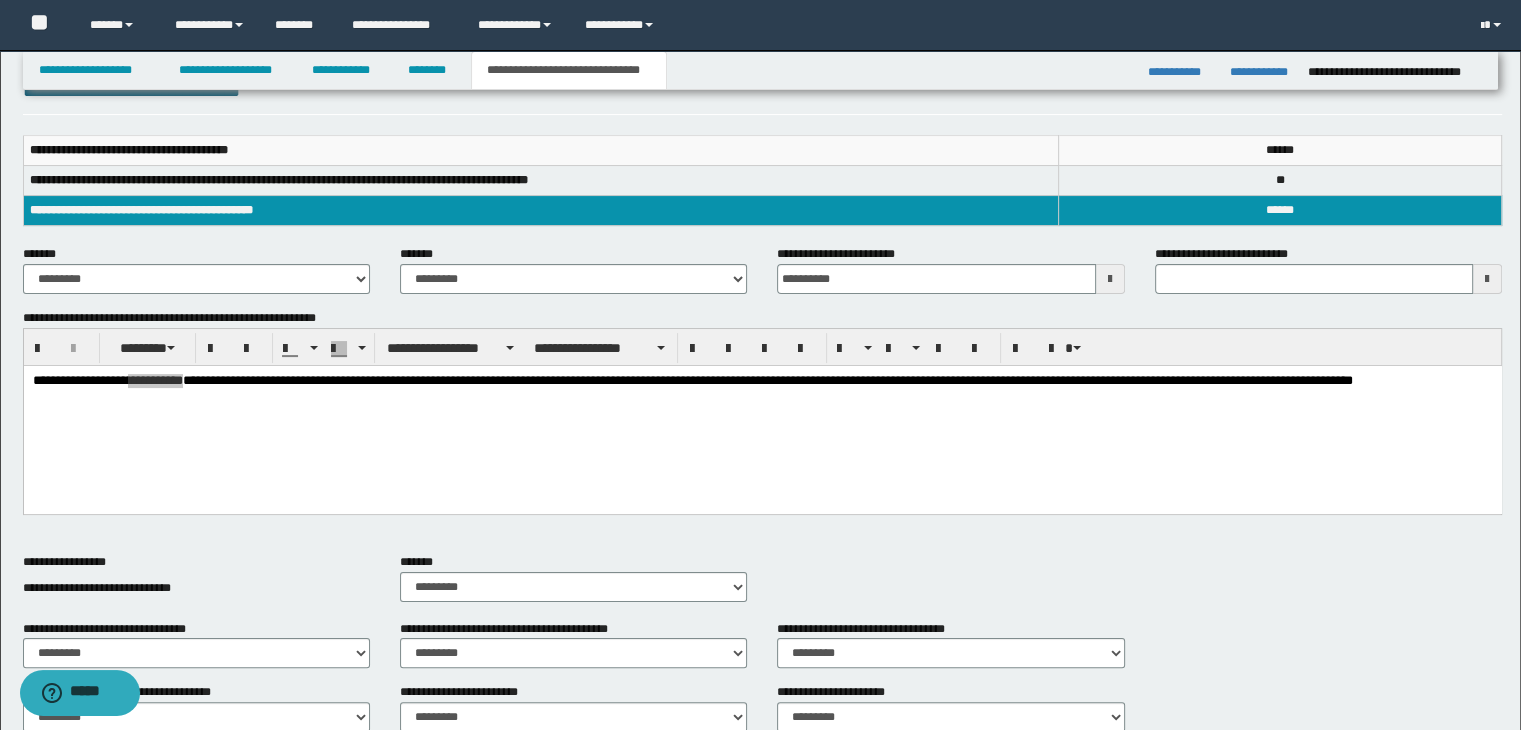 type 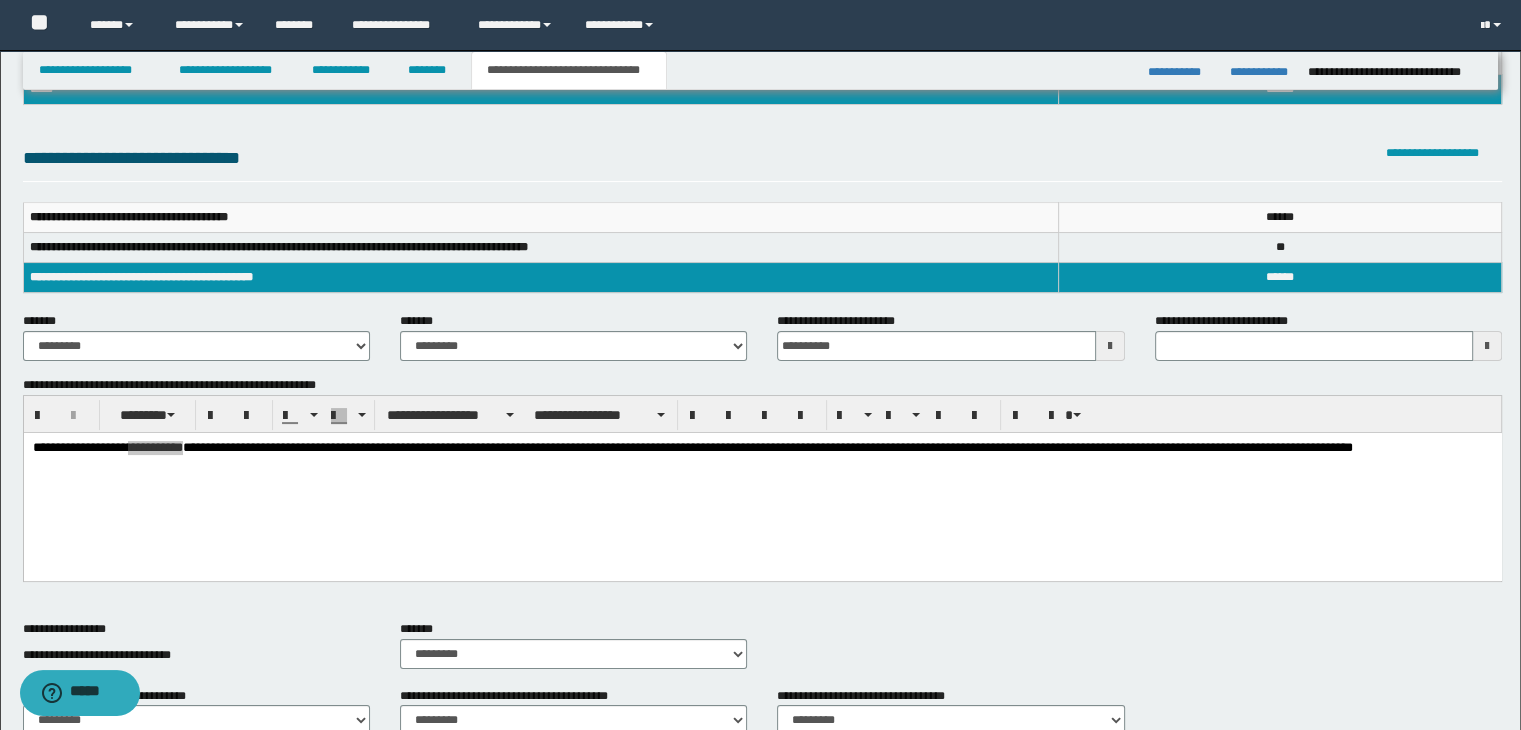 scroll, scrollTop: 200, scrollLeft: 0, axis: vertical 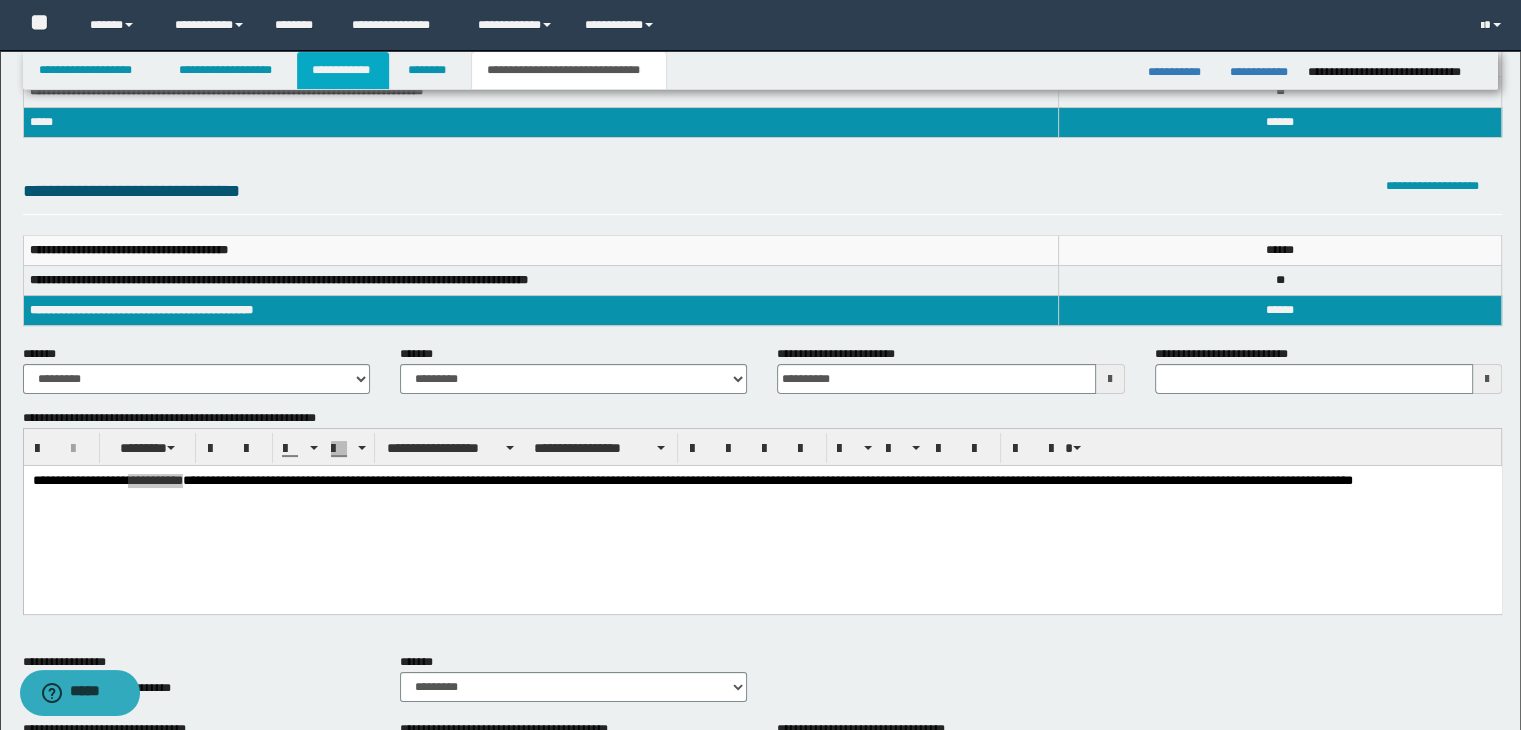 click on "**********" at bounding box center [343, 70] 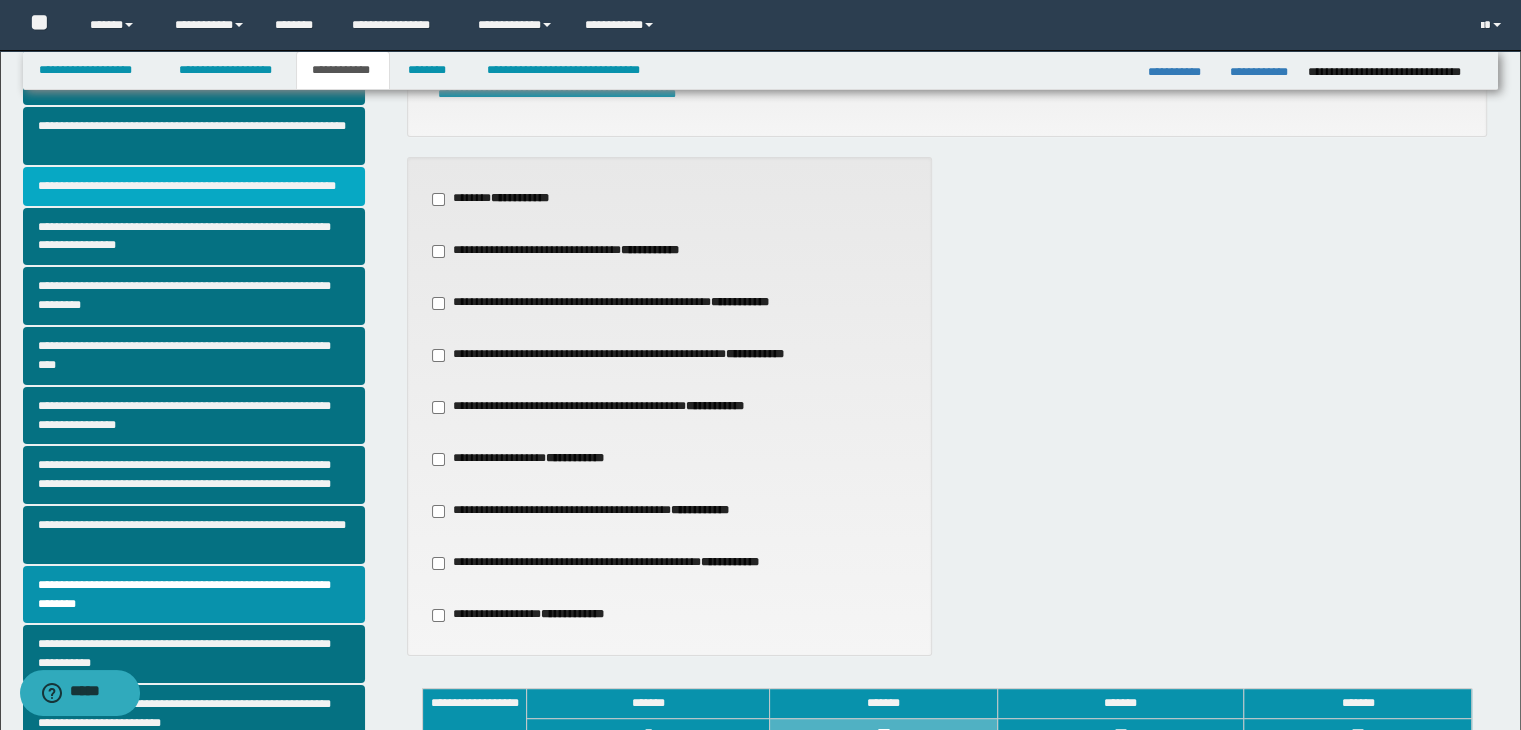 click on "**********" at bounding box center (194, 186) 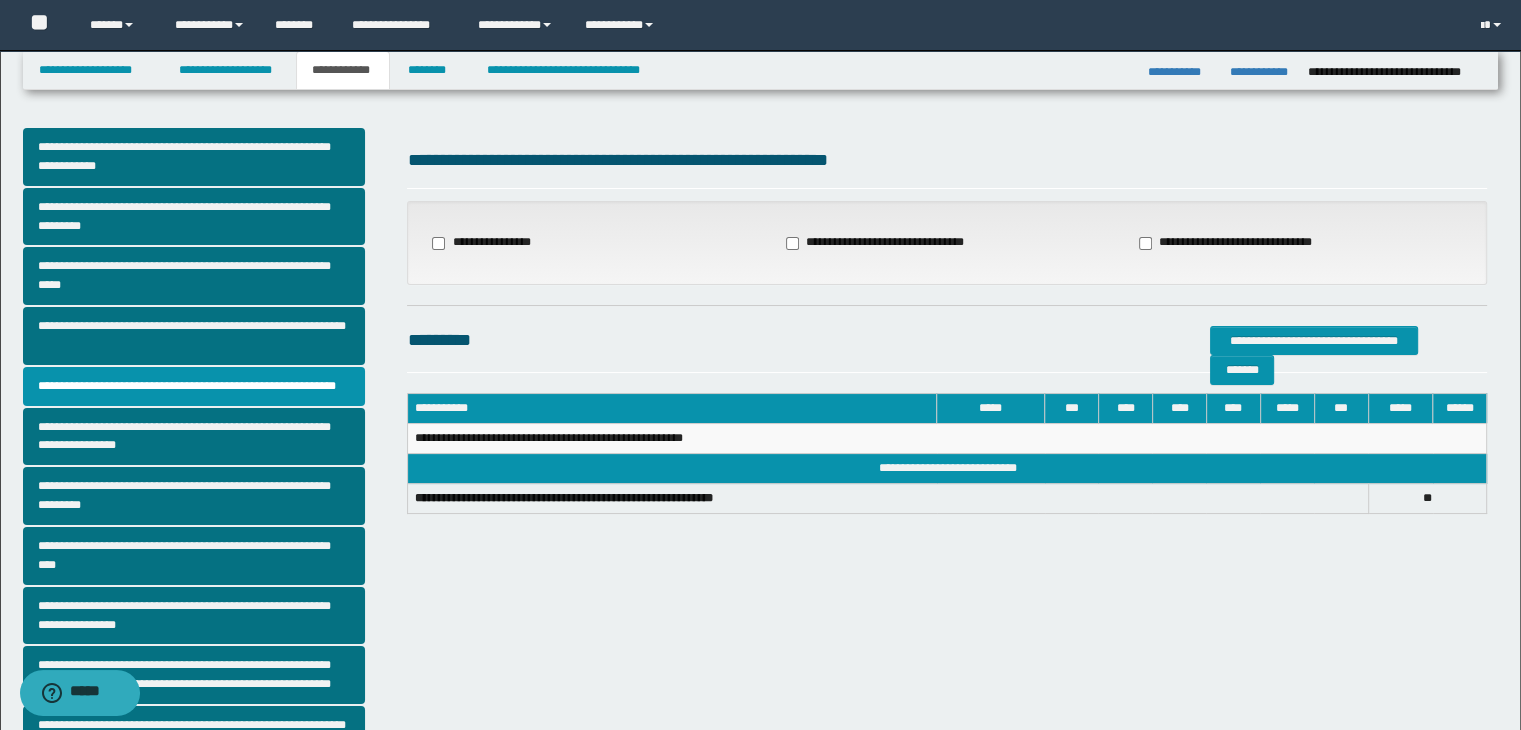 click on "**********" at bounding box center [1239, 243] 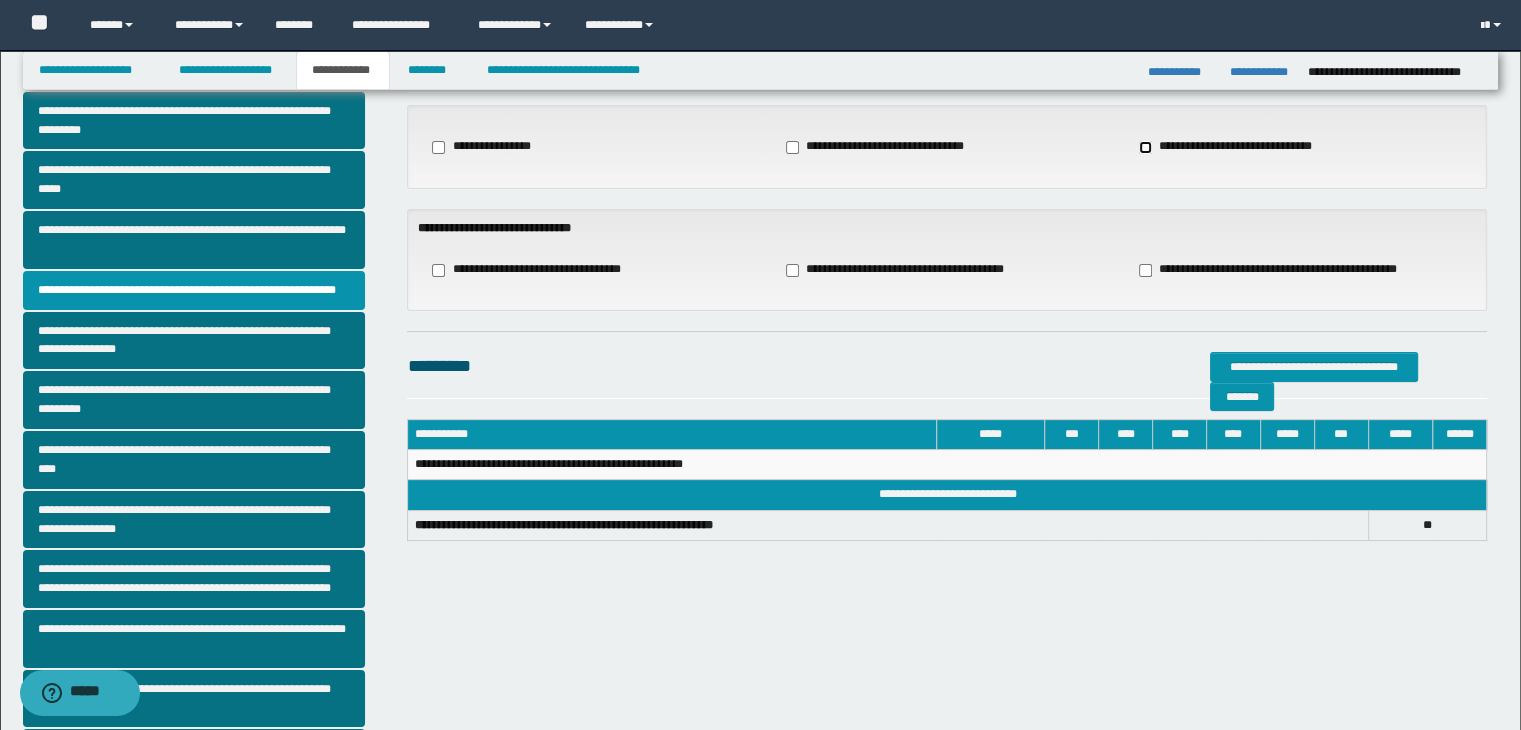 scroll, scrollTop: 200, scrollLeft: 0, axis: vertical 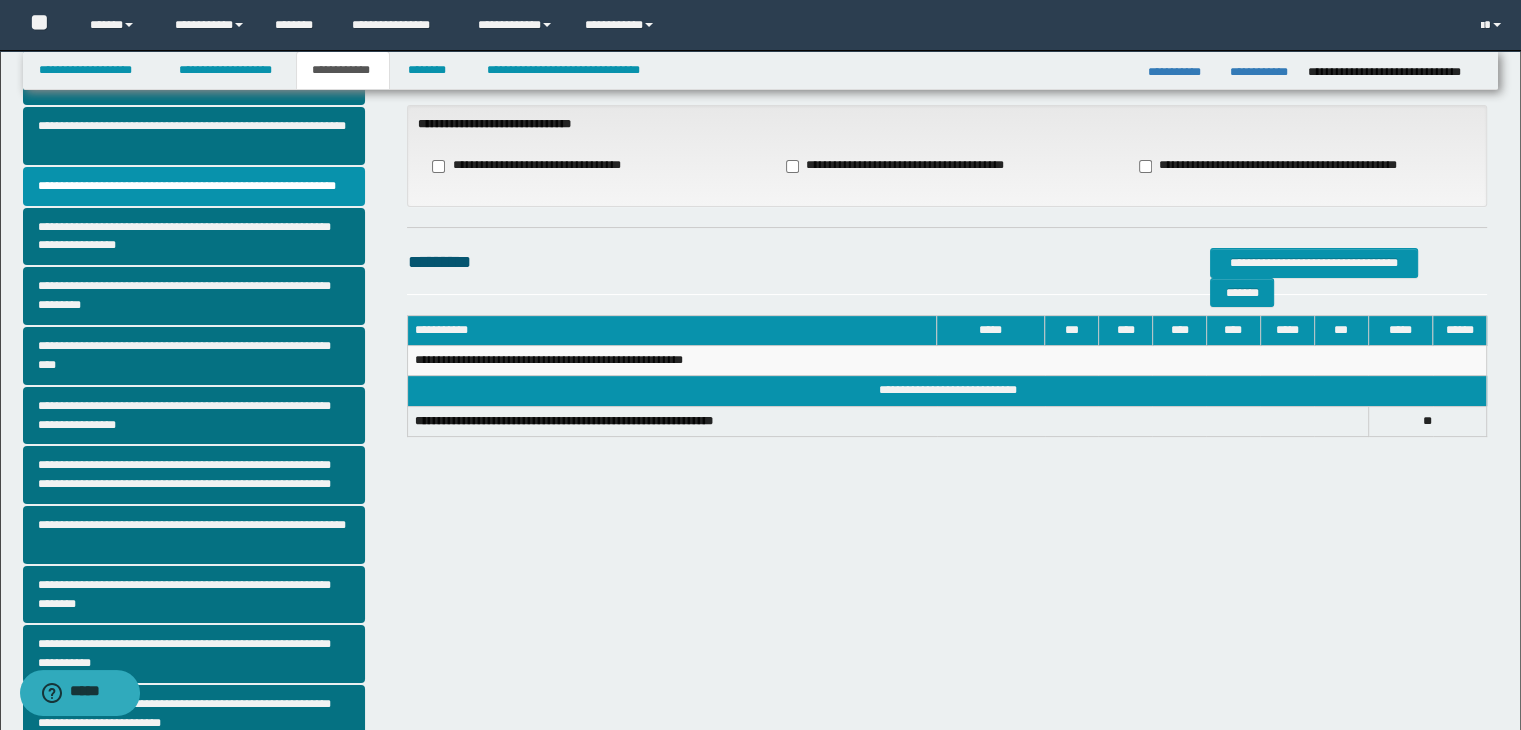 click on "**********" at bounding box center (902, 166) 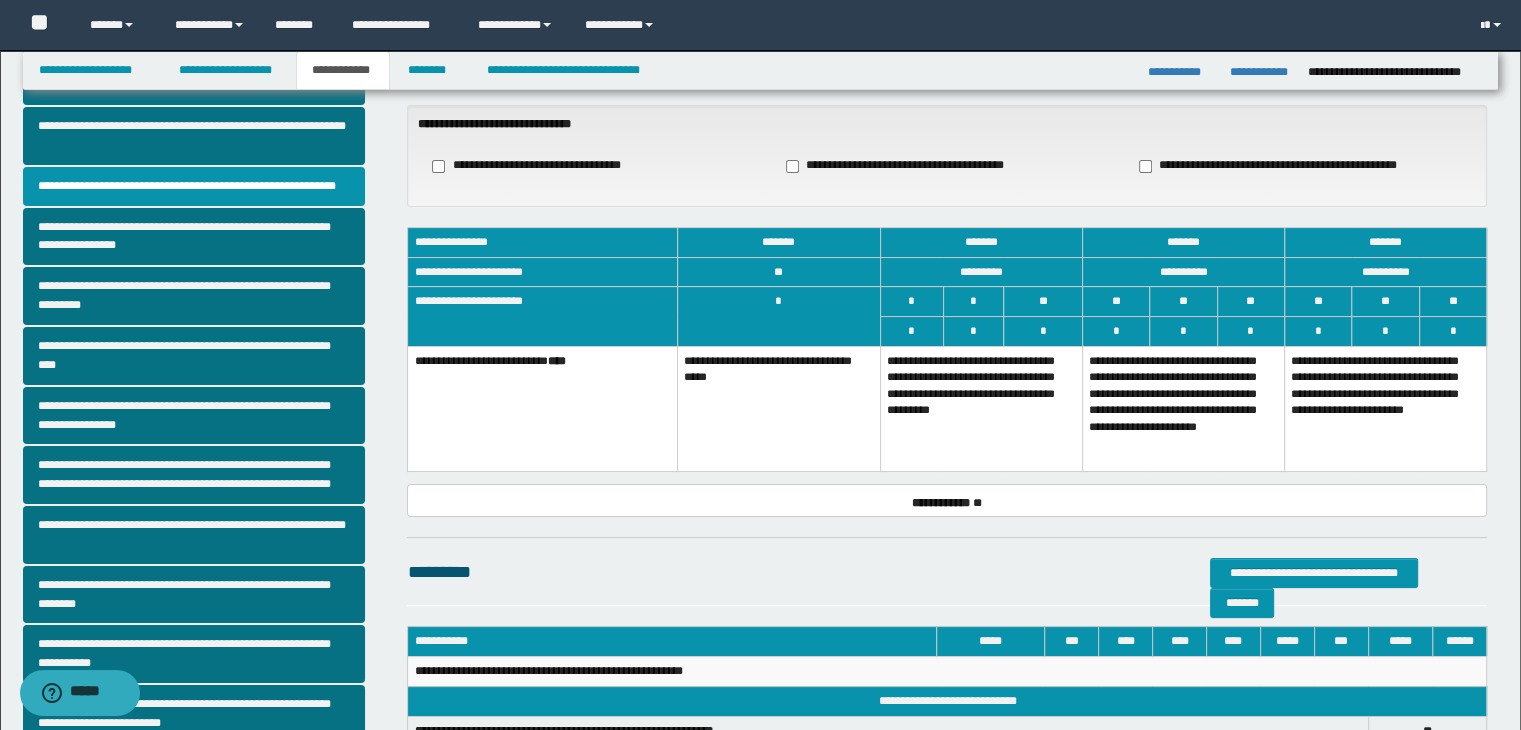 click on "**********" at bounding box center (981, 408) 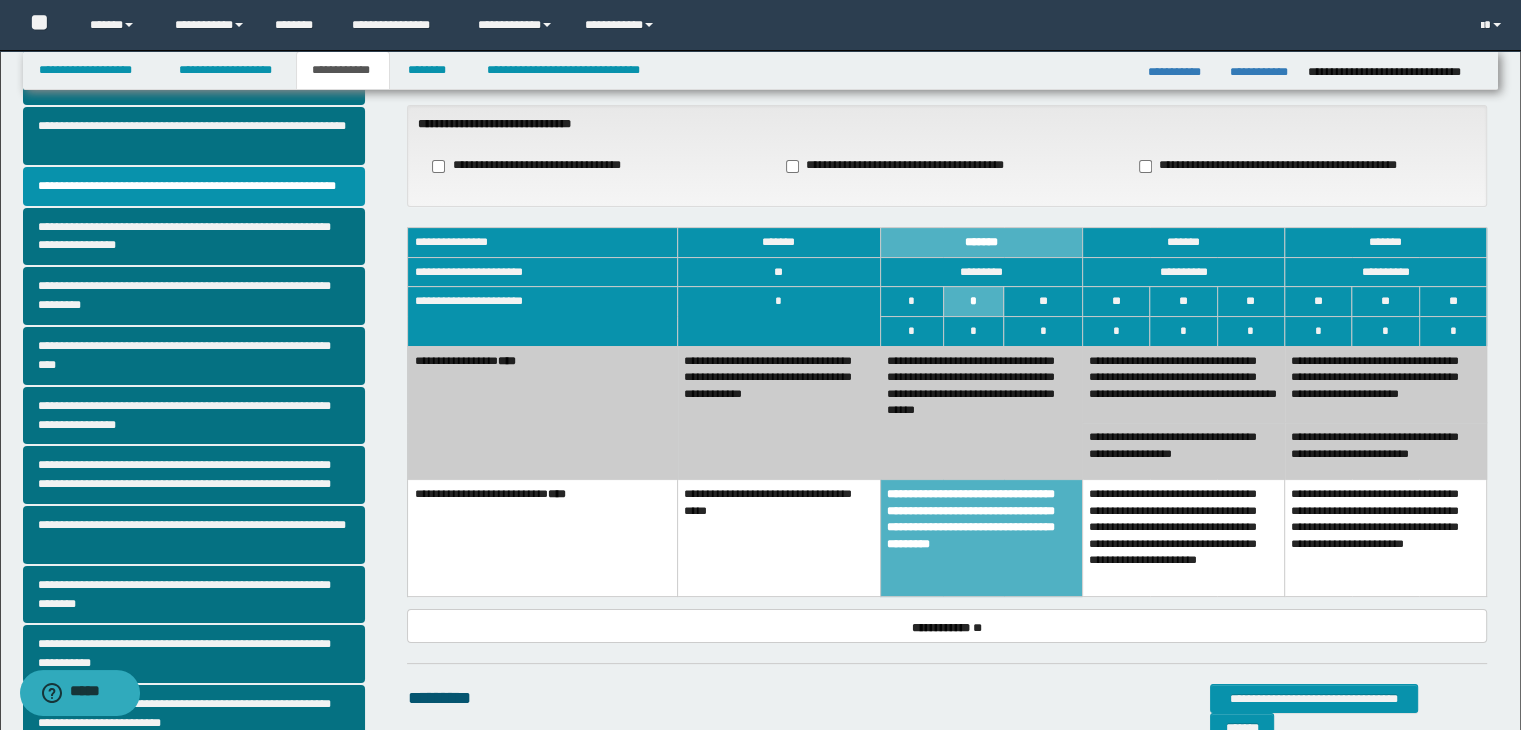 click on "**********" at bounding box center [1183, 384] 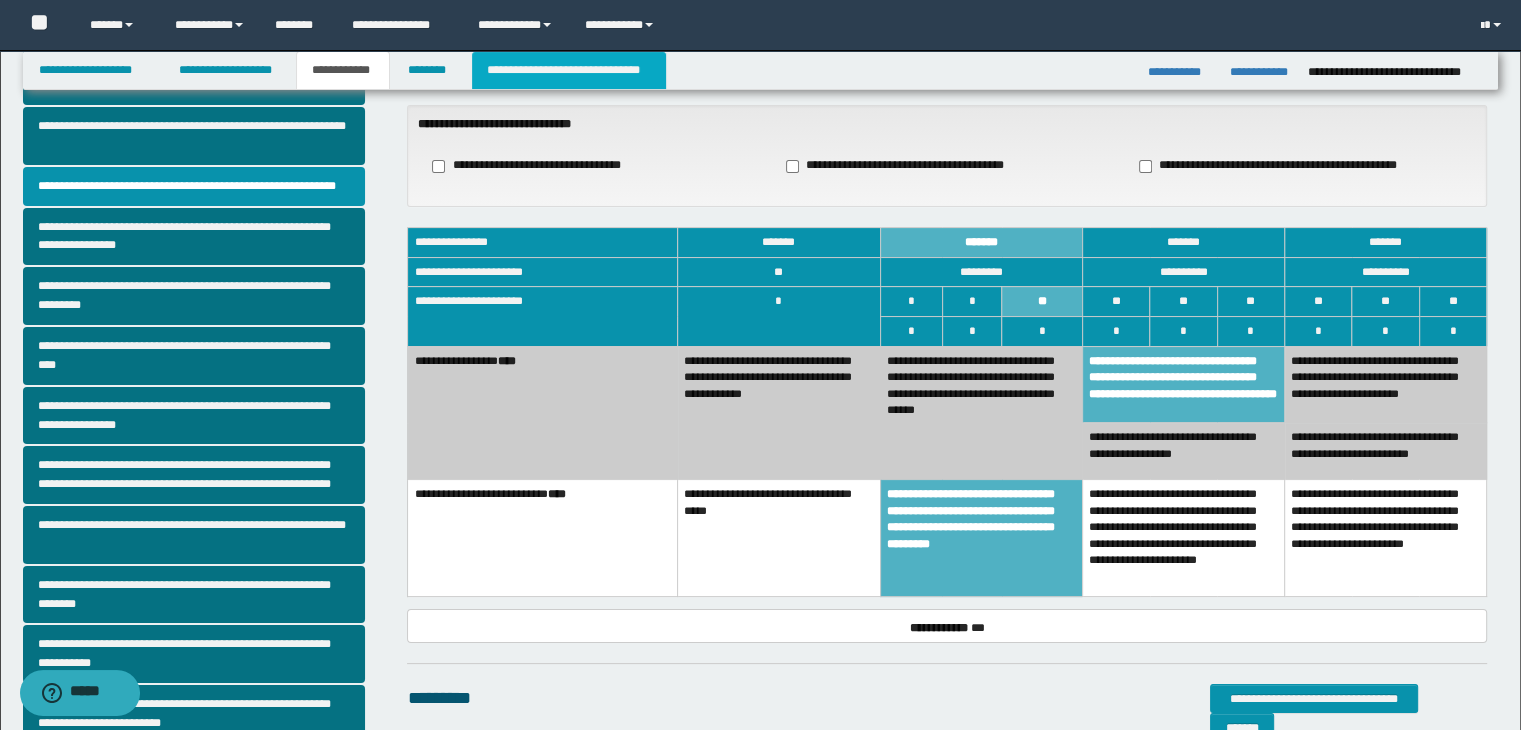 click on "**********" at bounding box center [569, 70] 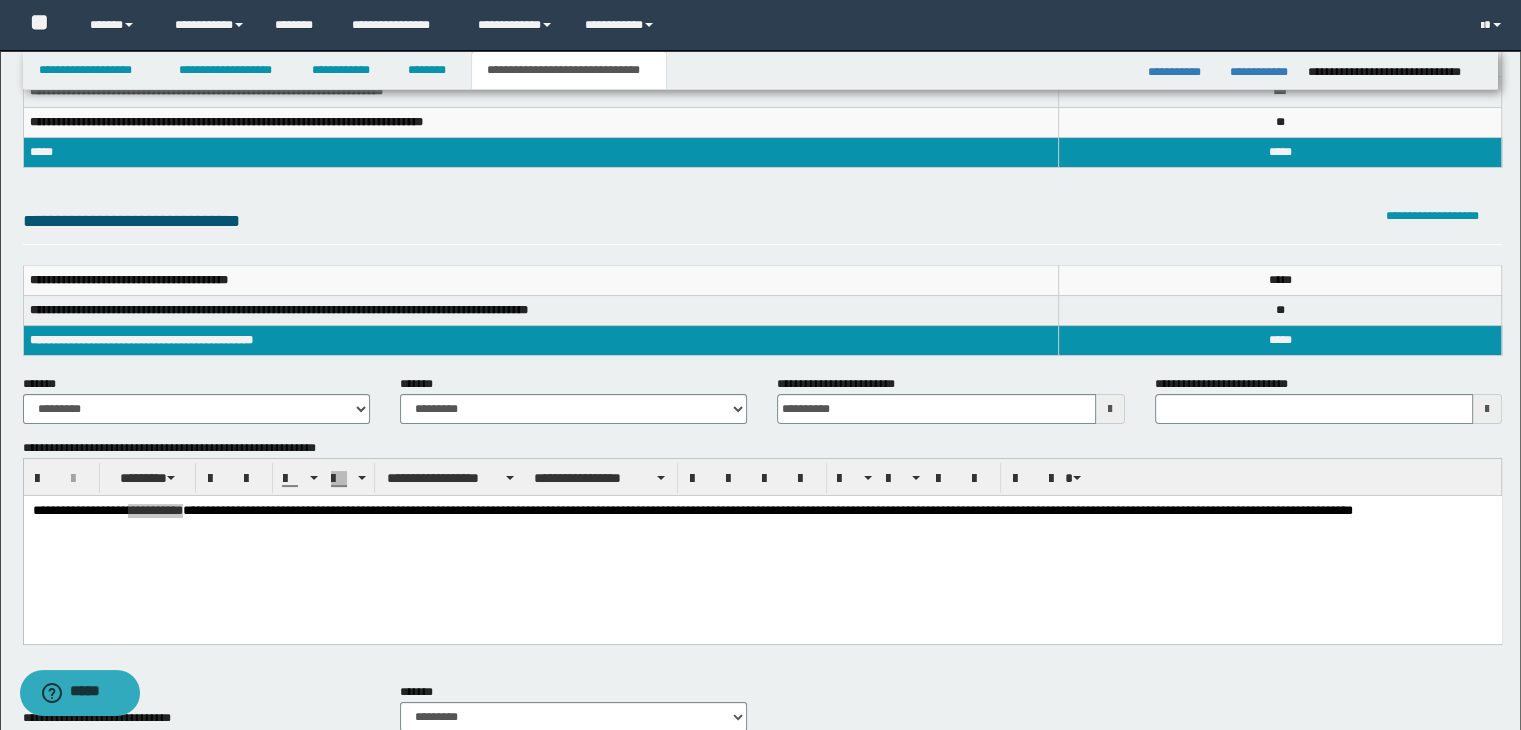 type 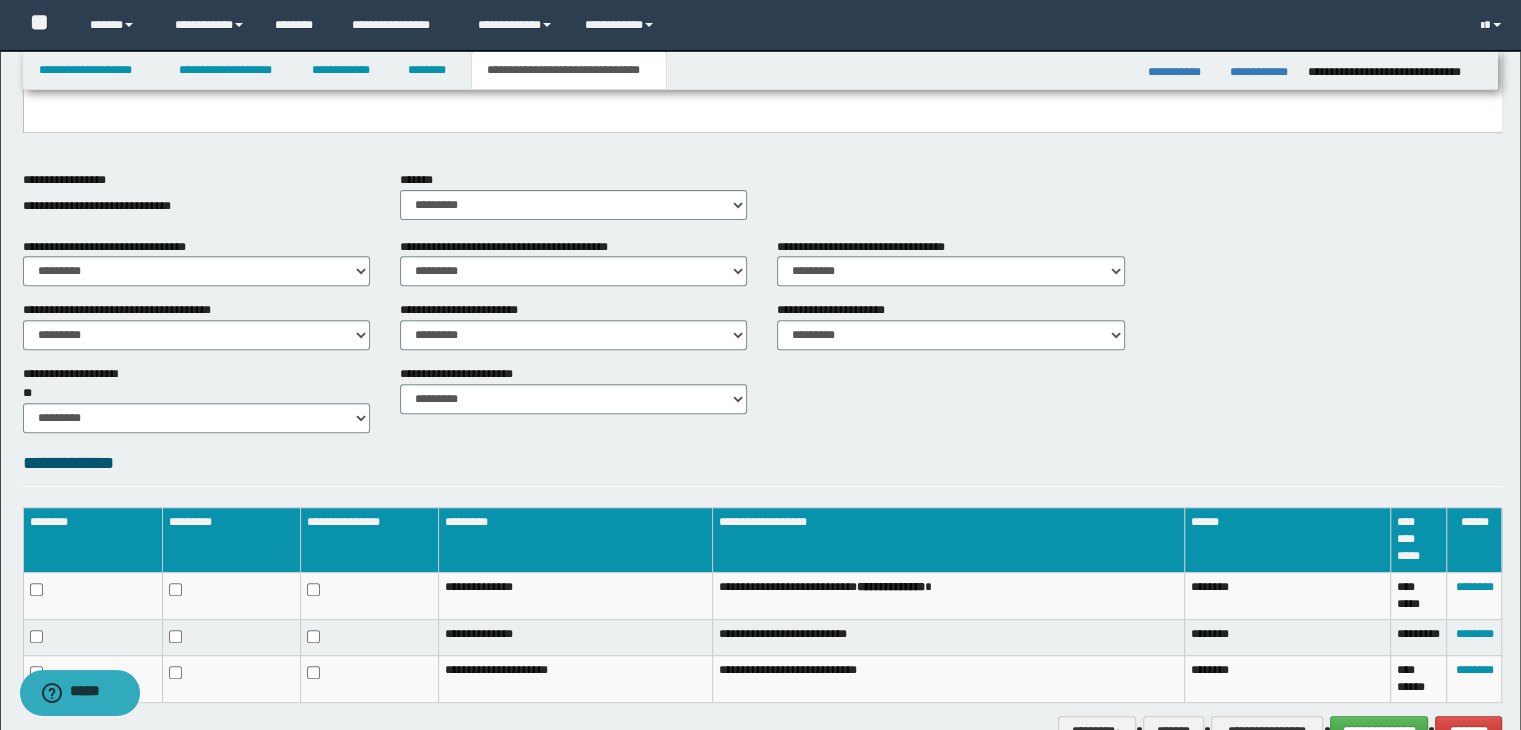 scroll, scrollTop: 824, scrollLeft: 0, axis: vertical 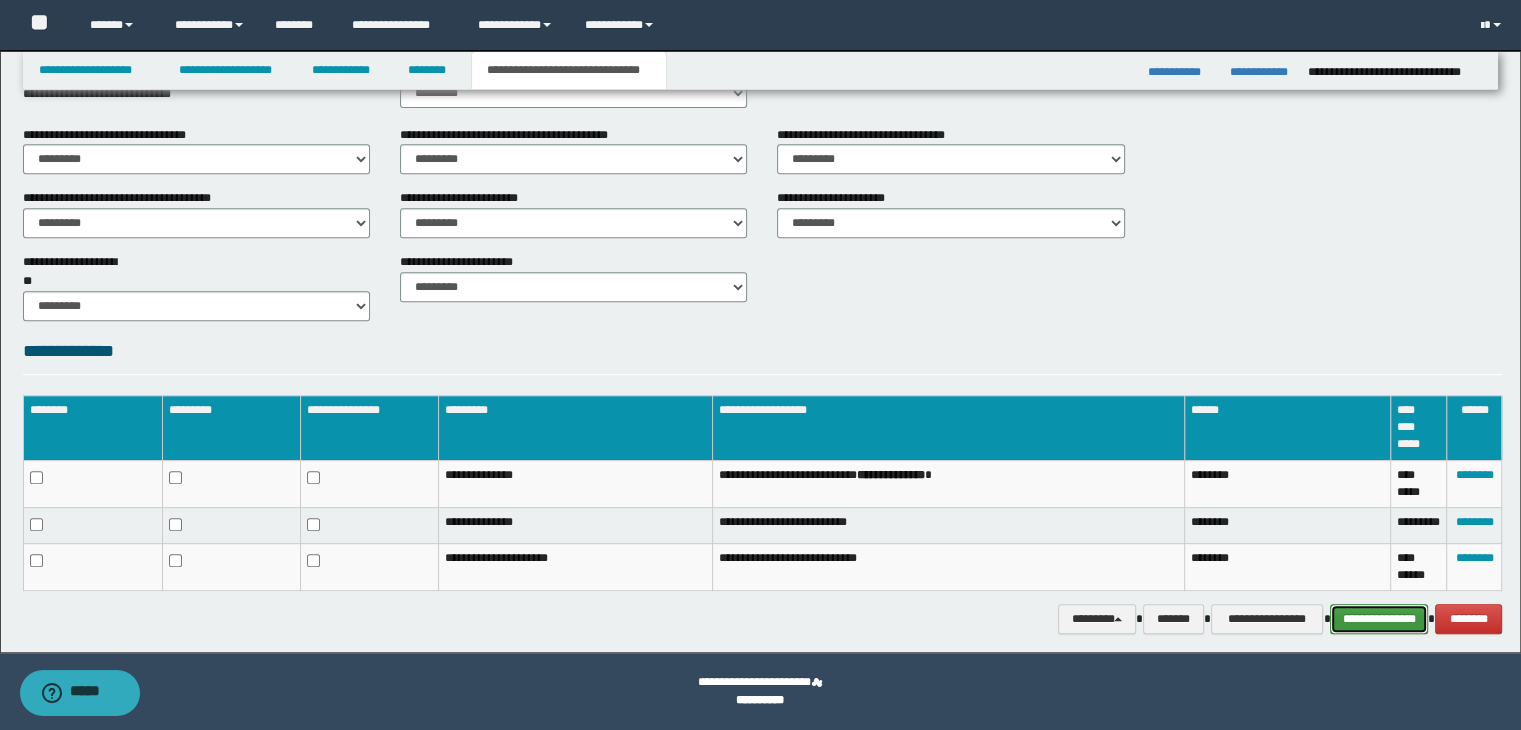 click on "**********" at bounding box center [1379, 619] 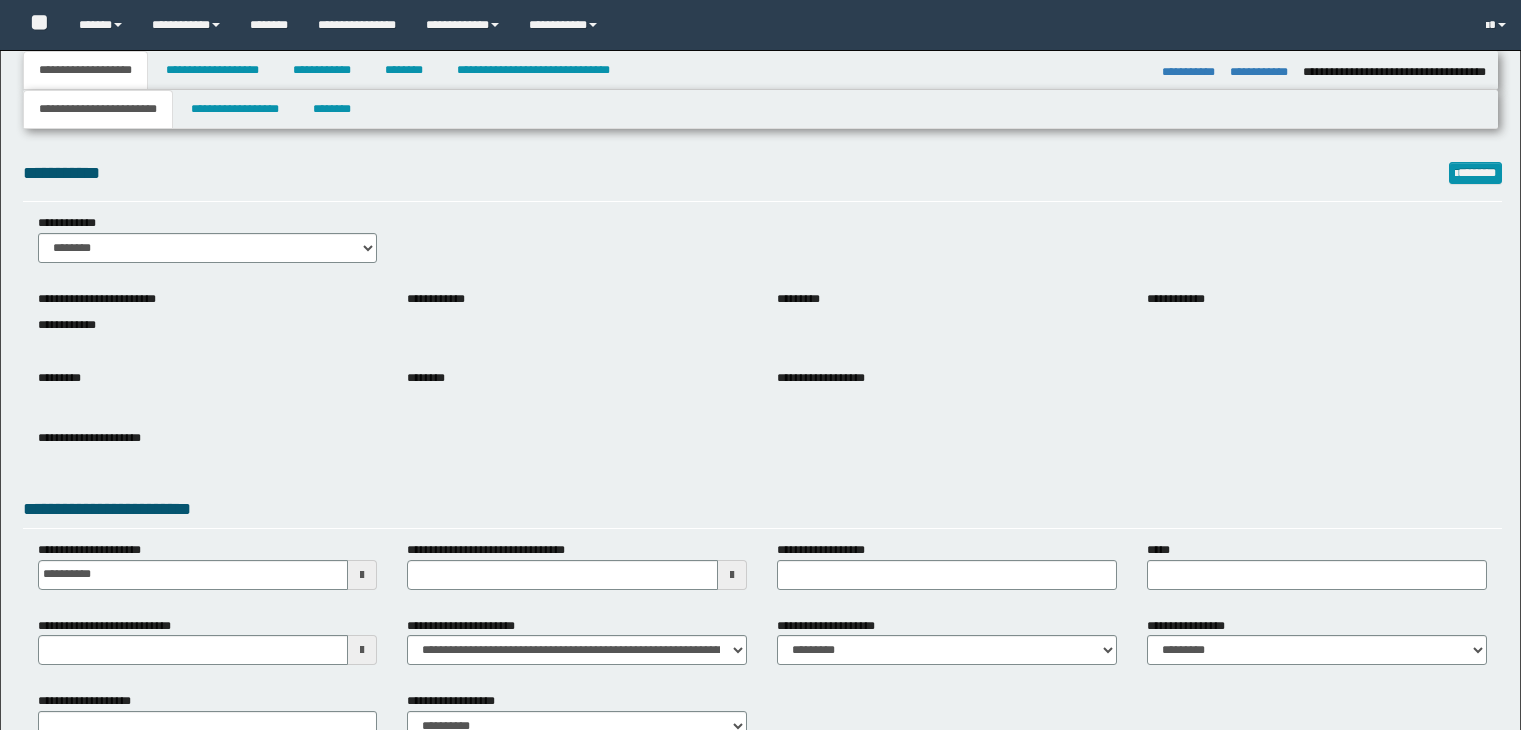 select on "*" 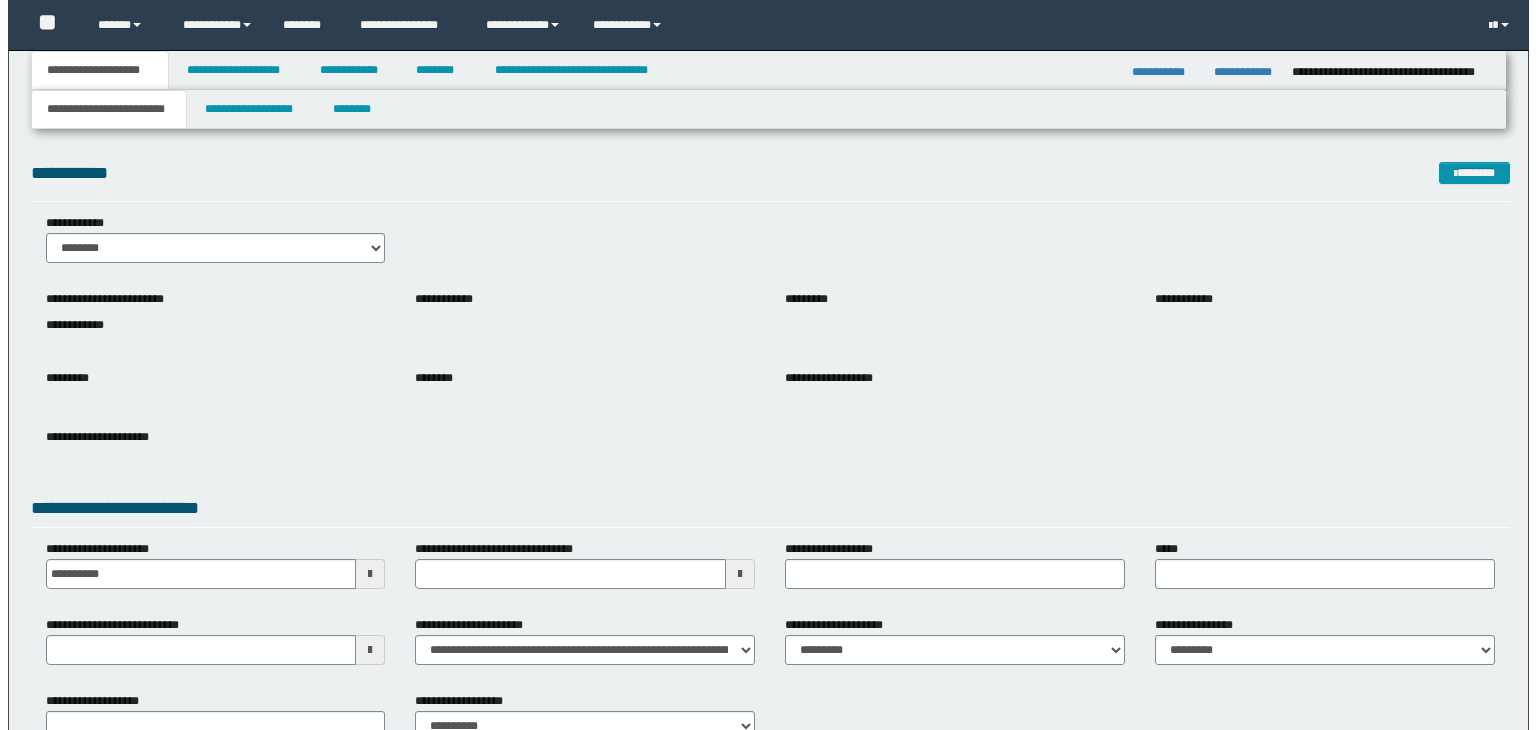 scroll, scrollTop: 0, scrollLeft: 0, axis: both 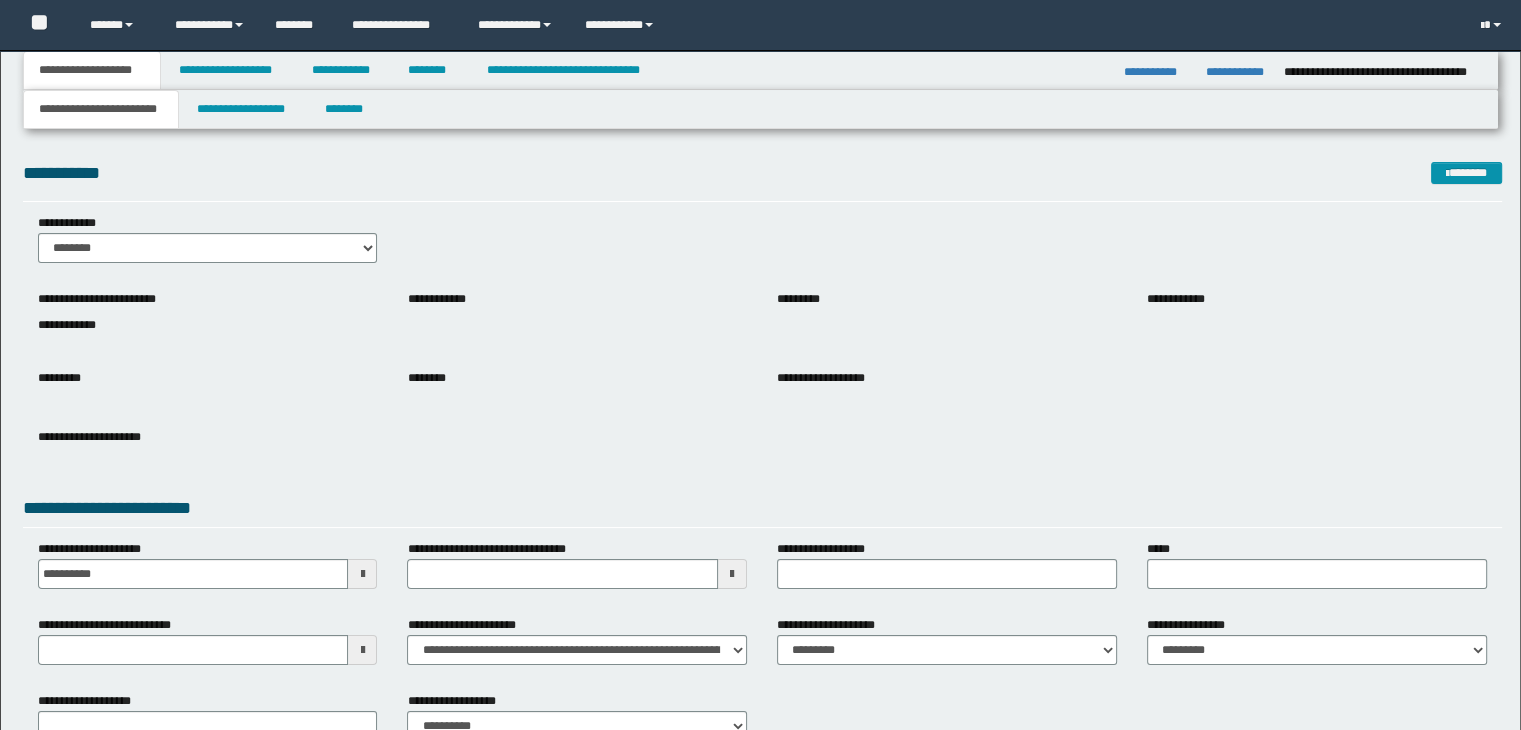 click on "**********" at bounding box center (228, 70) 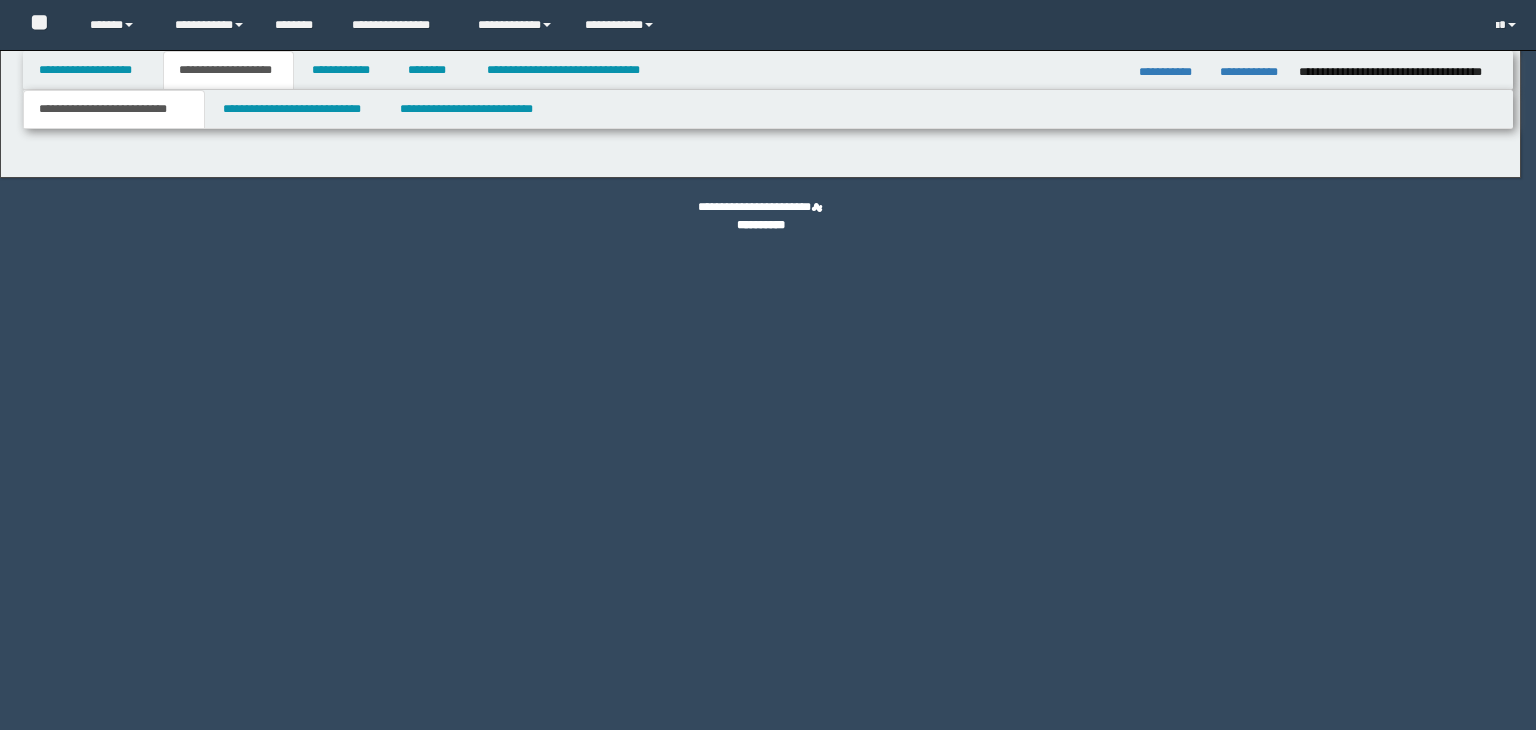 scroll, scrollTop: 0, scrollLeft: 0, axis: both 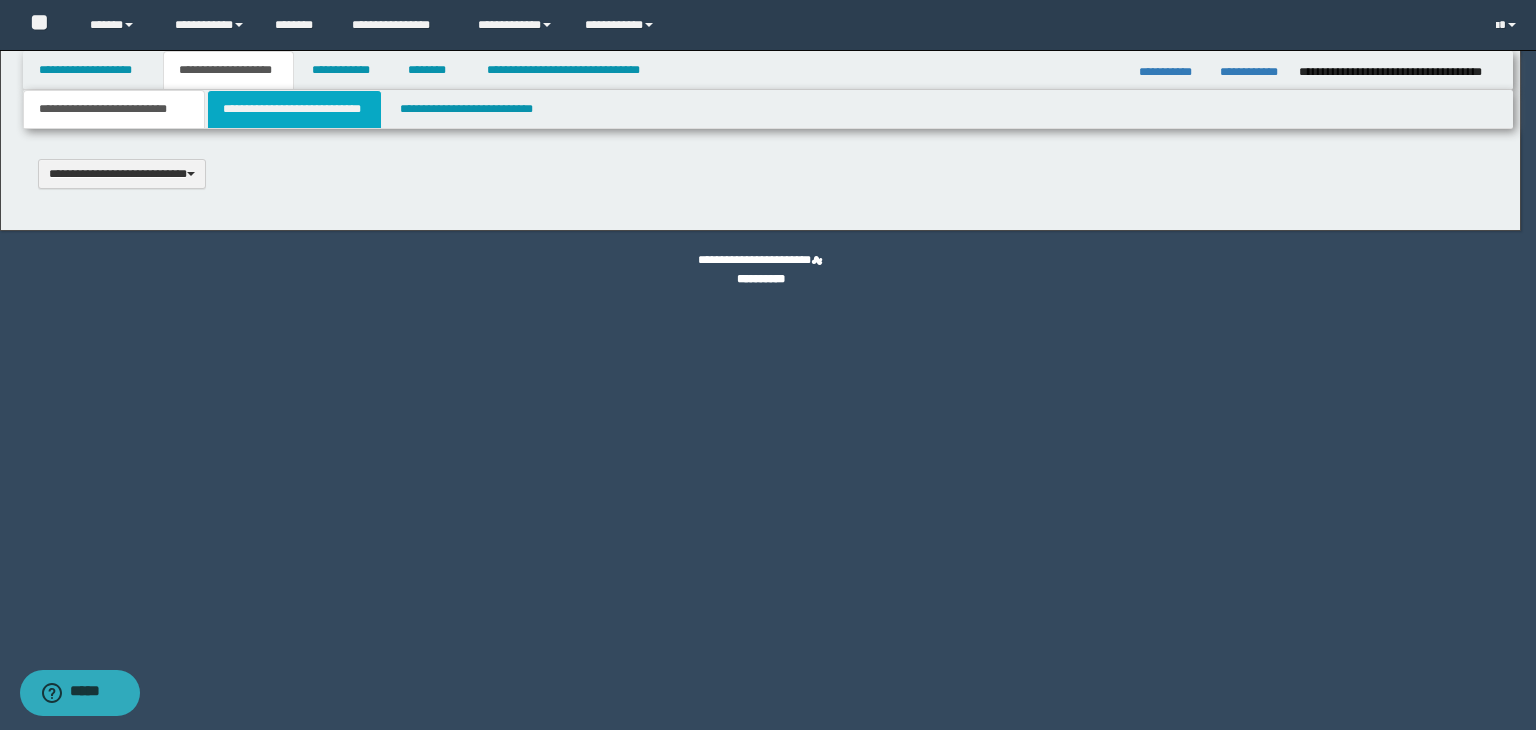 type 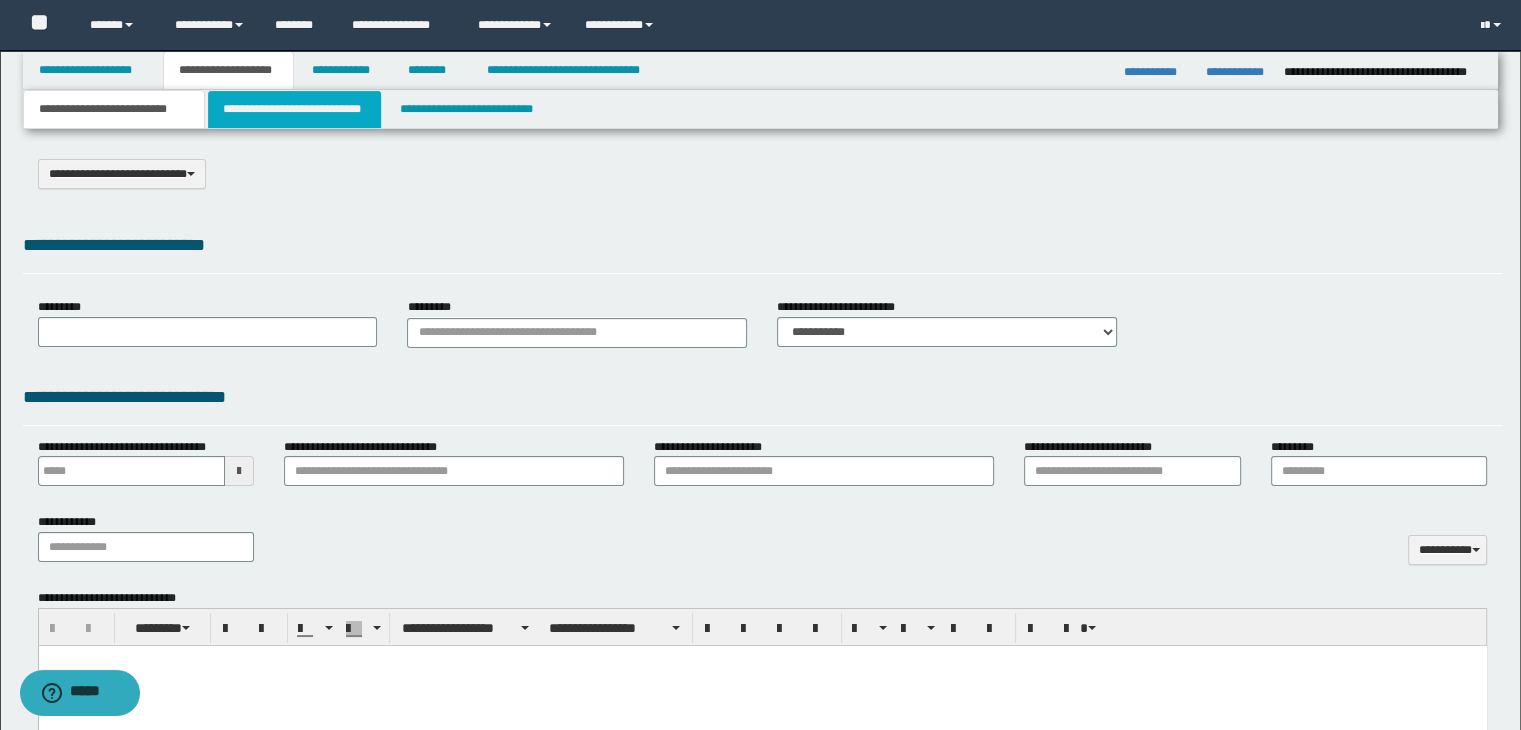 select on "*" 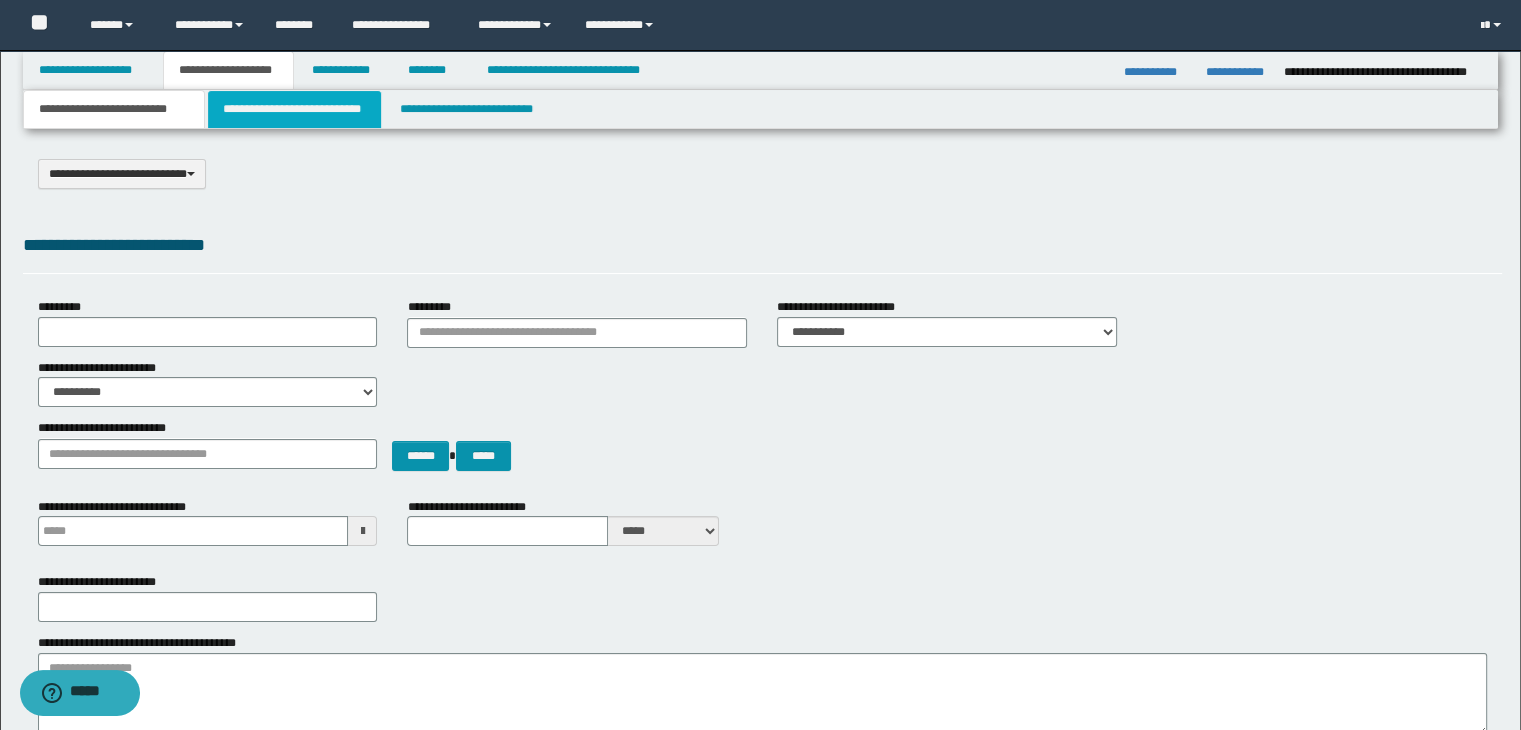 click on "**********" at bounding box center (294, 109) 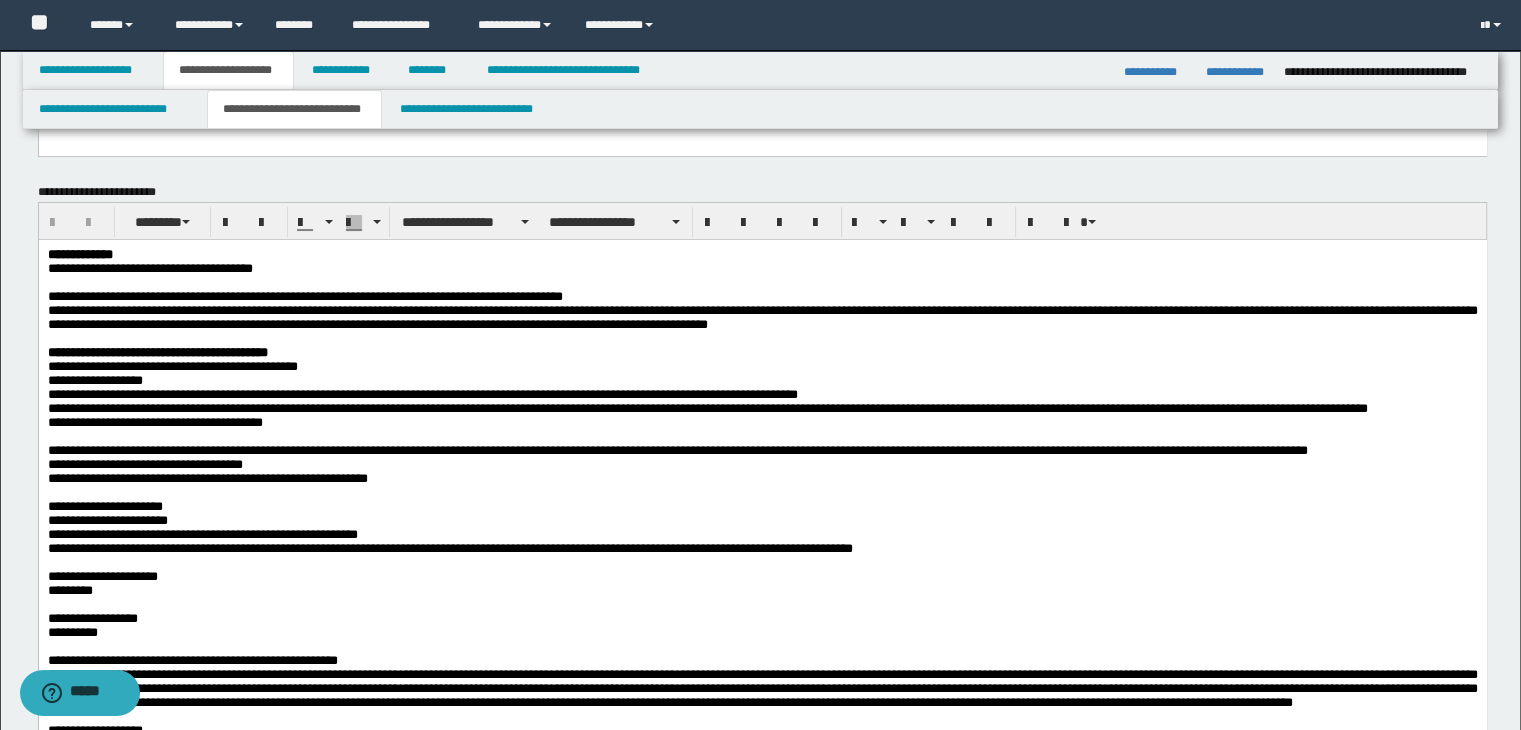 scroll, scrollTop: 200, scrollLeft: 0, axis: vertical 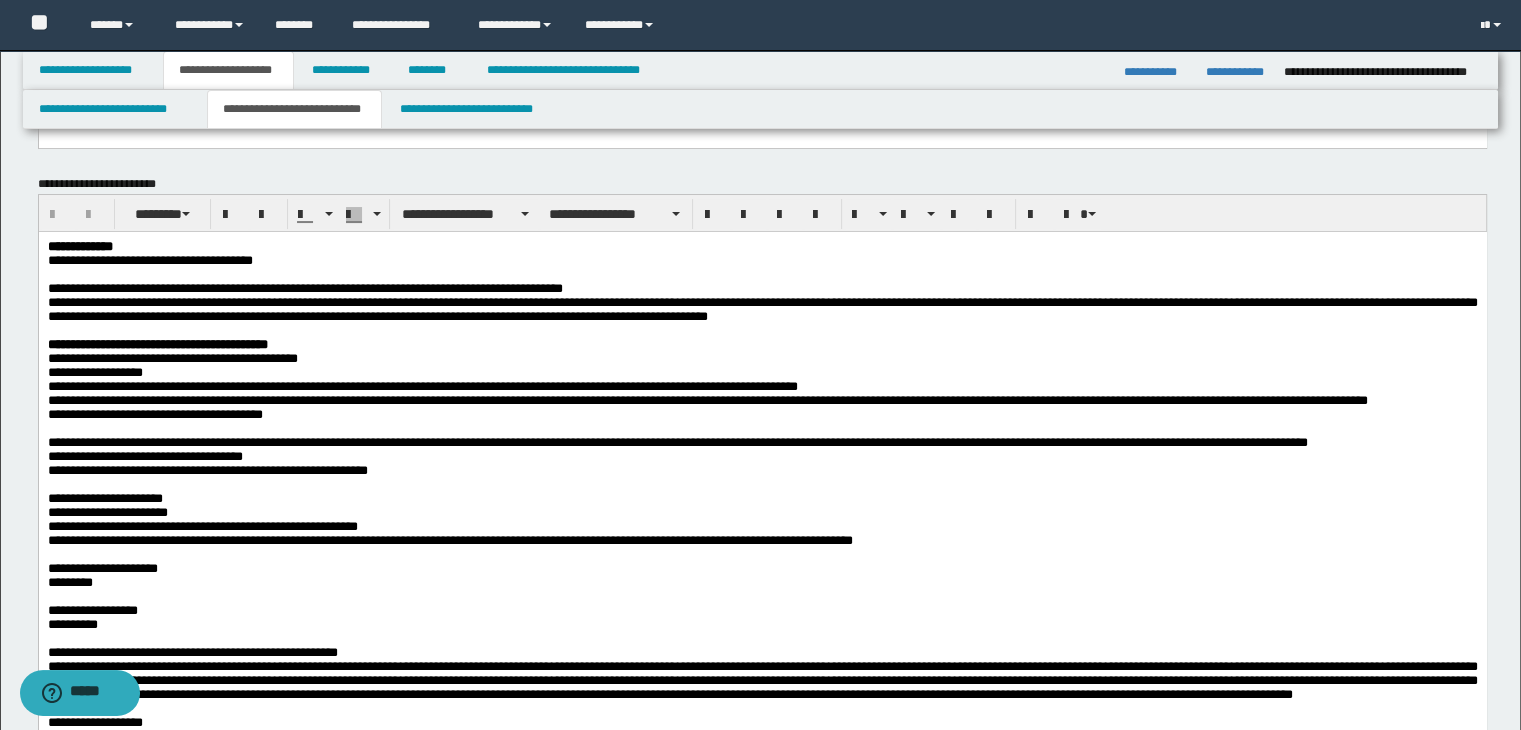 click on "**********" at bounding box center (304, 287) 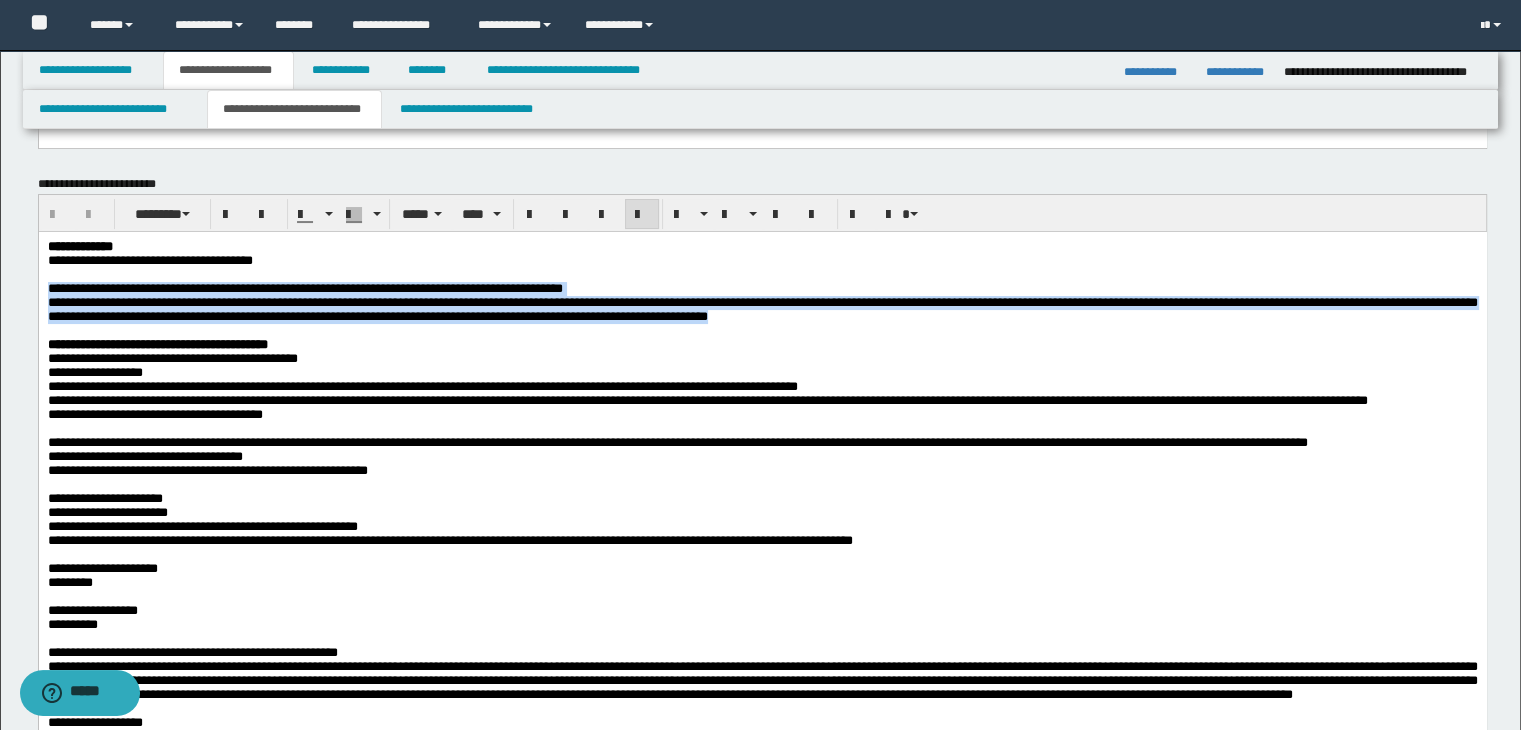 drag, startPoint x: 49, startPoint y: 288, endPoint x: 1177, endPoint y: 319, distance: 1128.4259 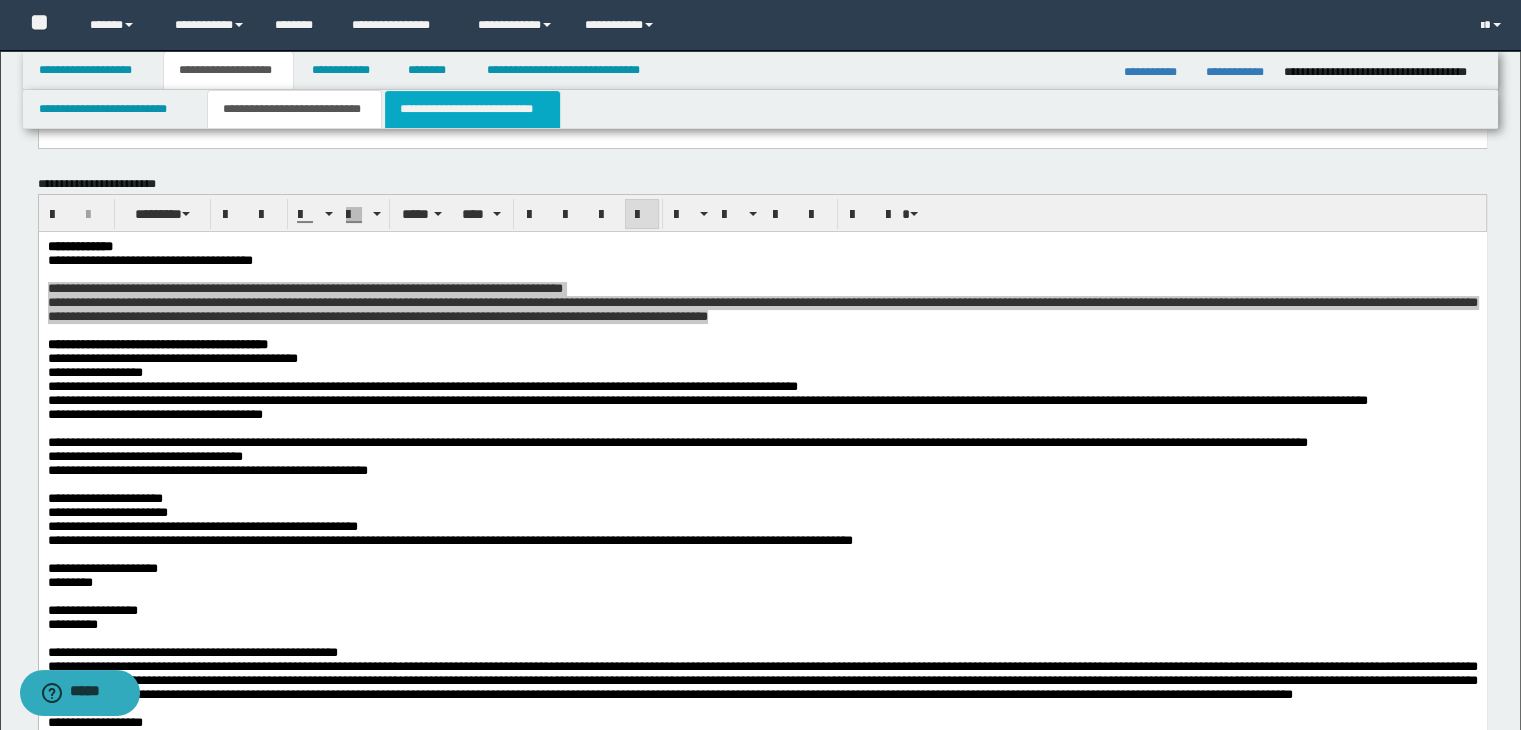 click on "**********" at bounding box center [472, 109] 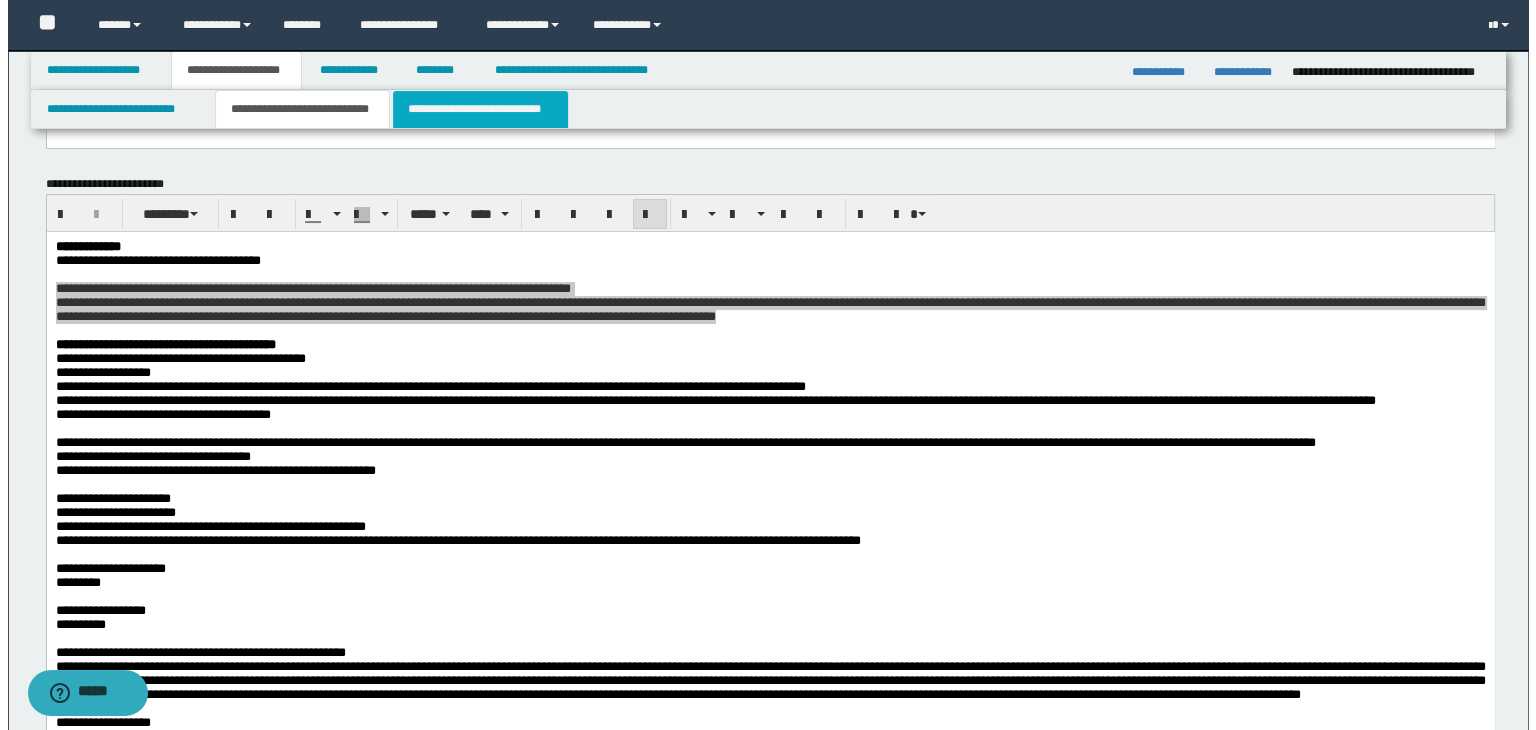 scroll, scrollTop: 0, scrollLeft: 0, axis: both 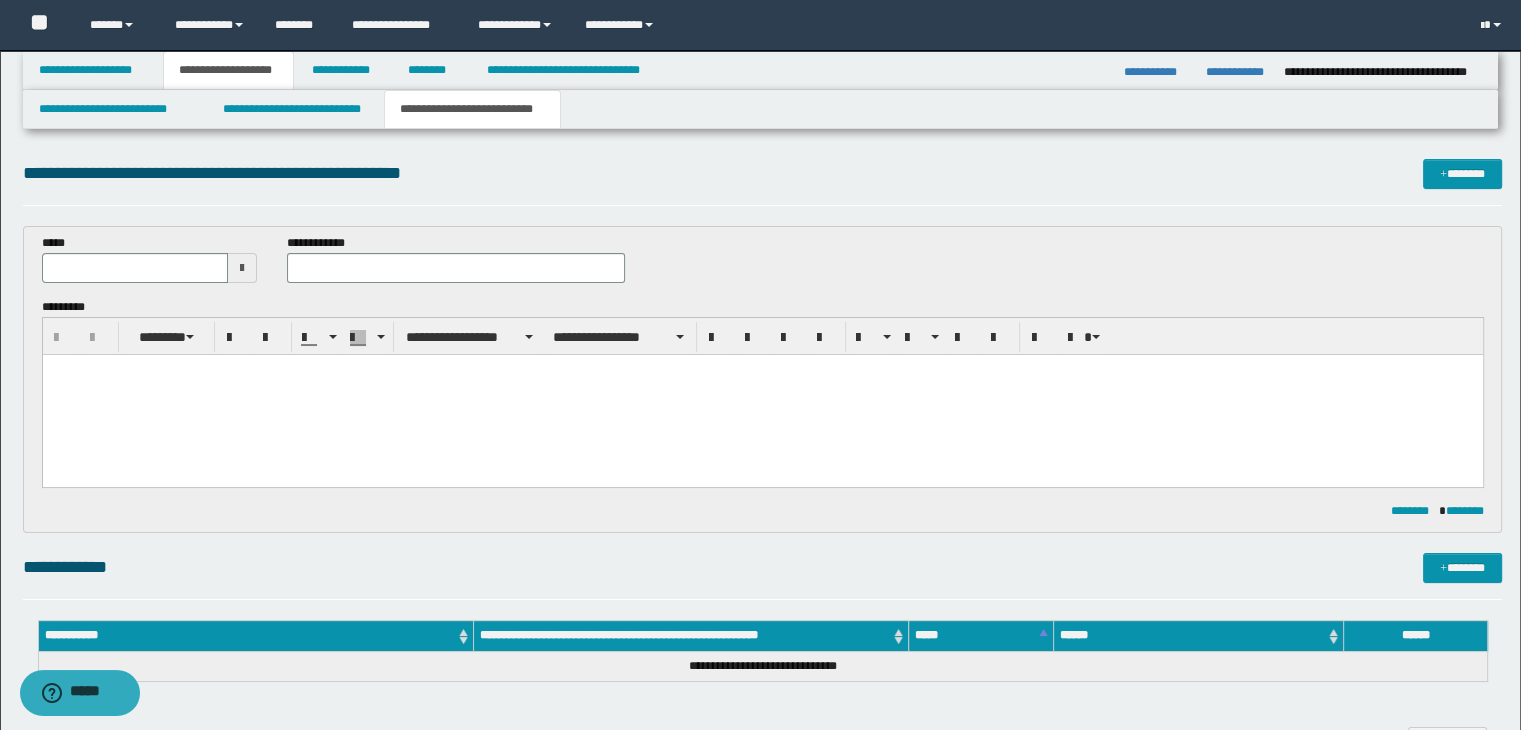 click at bounding box center (242, 268) 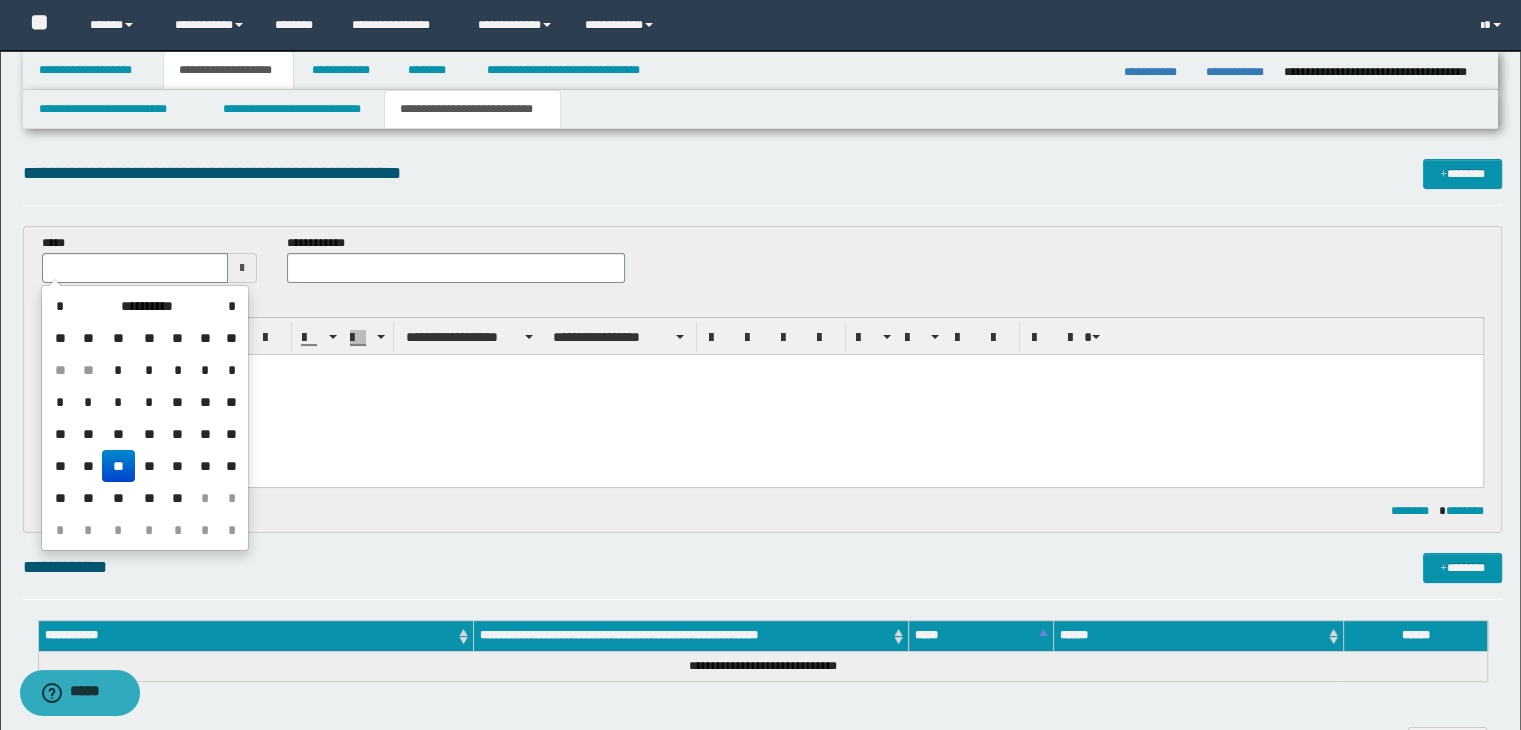 click on "**" at bounding box center [118, 466] 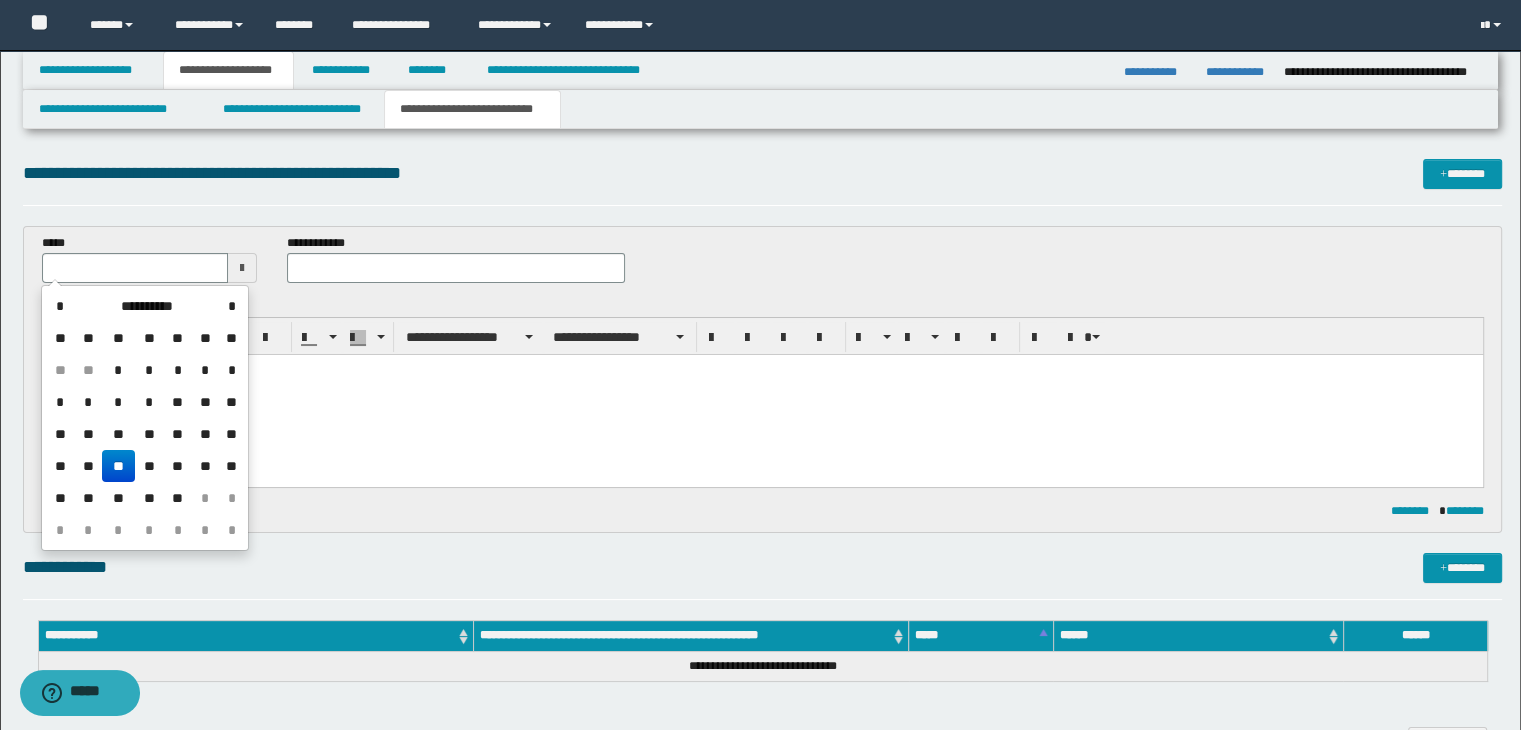 type on "**********" 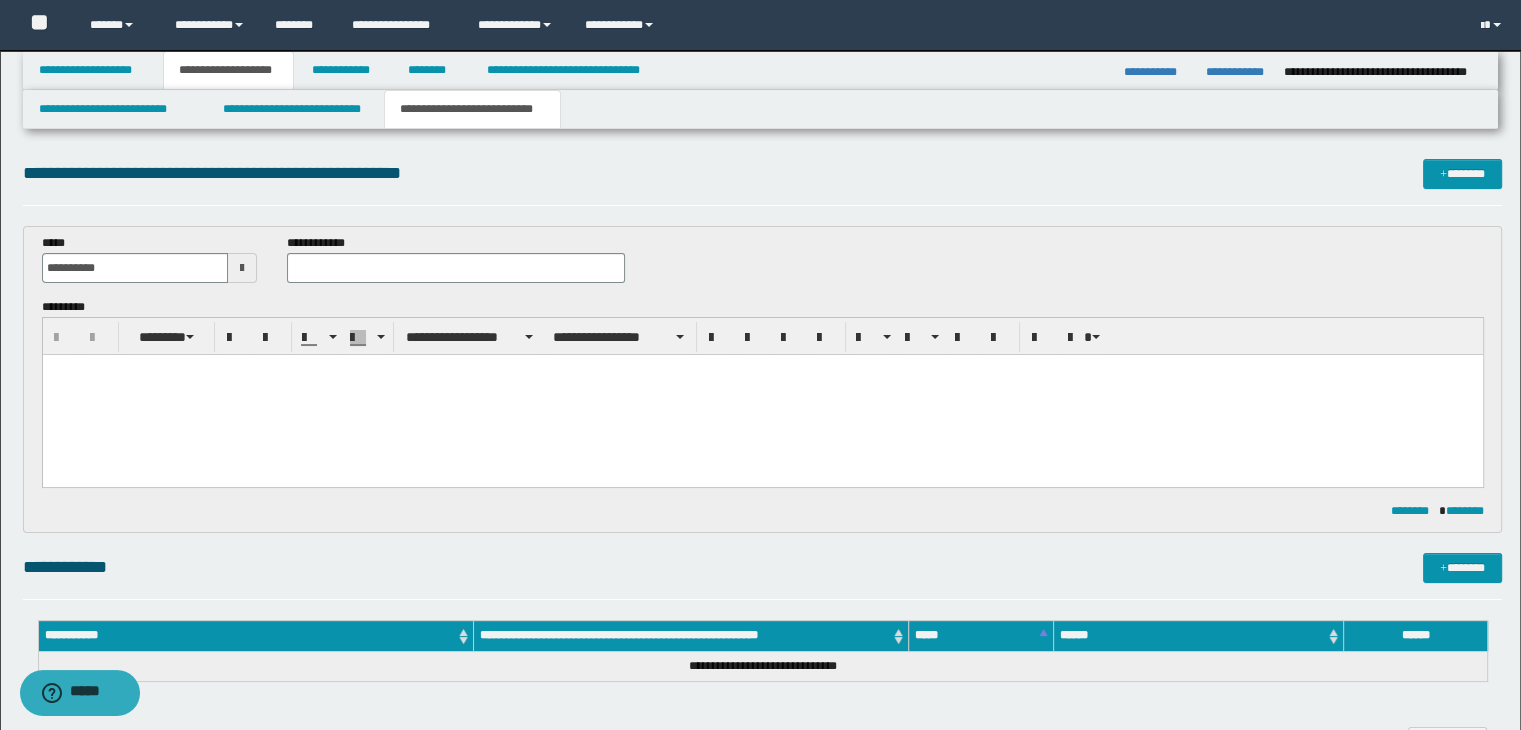 click at bounding box center (762, 394) 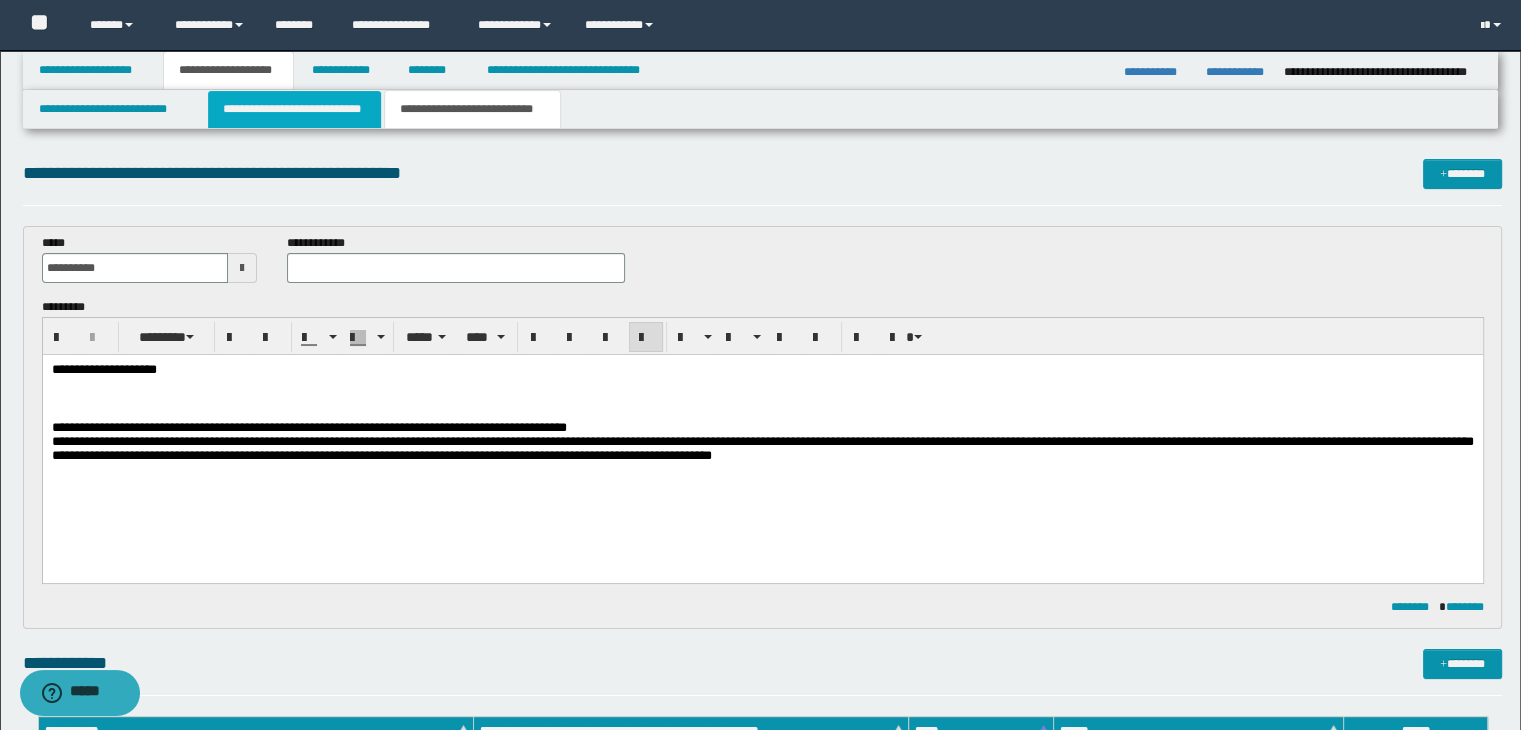 click on "**********" at bounding box center [294, 109] 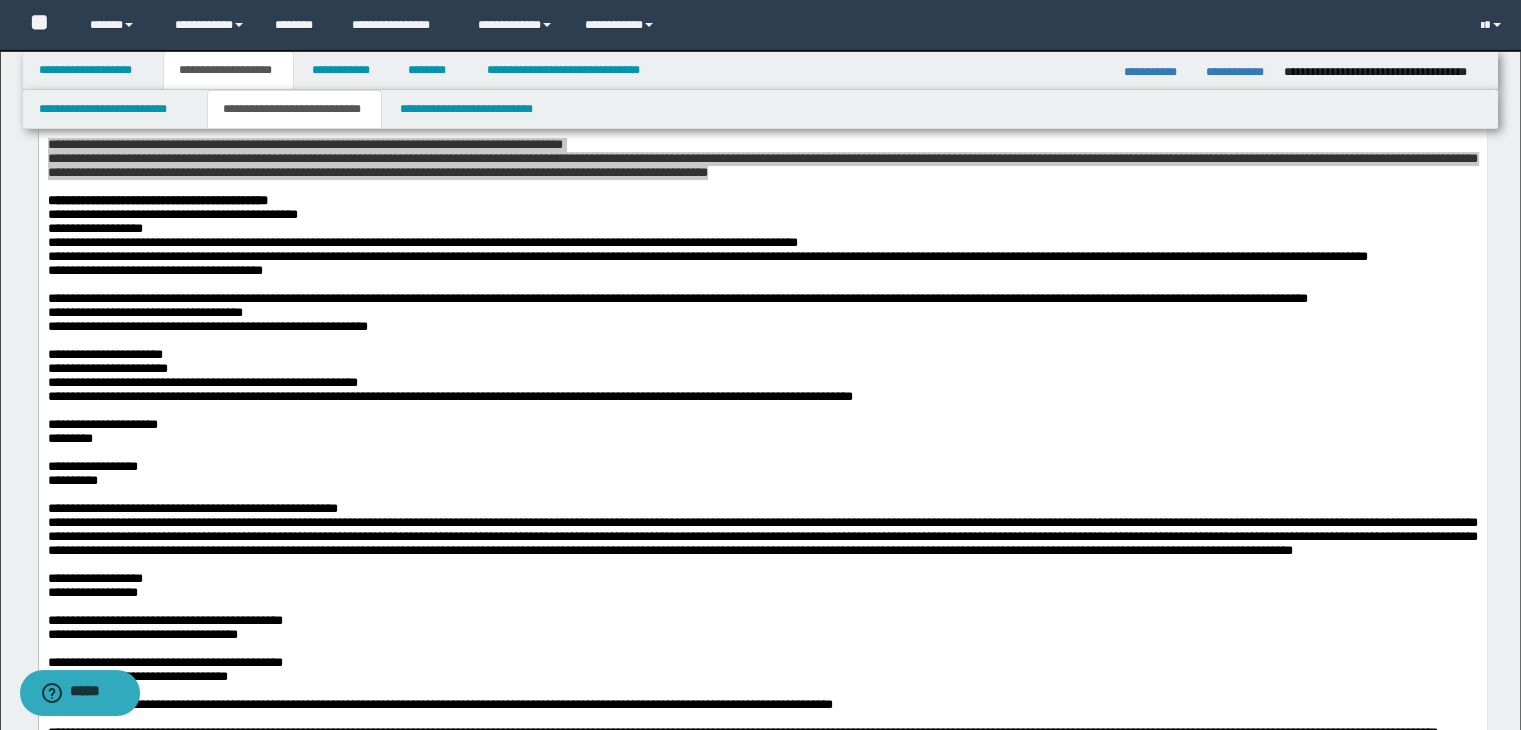 scroll, scrollTop: 400, scrollLeft: 0, axis: vertical 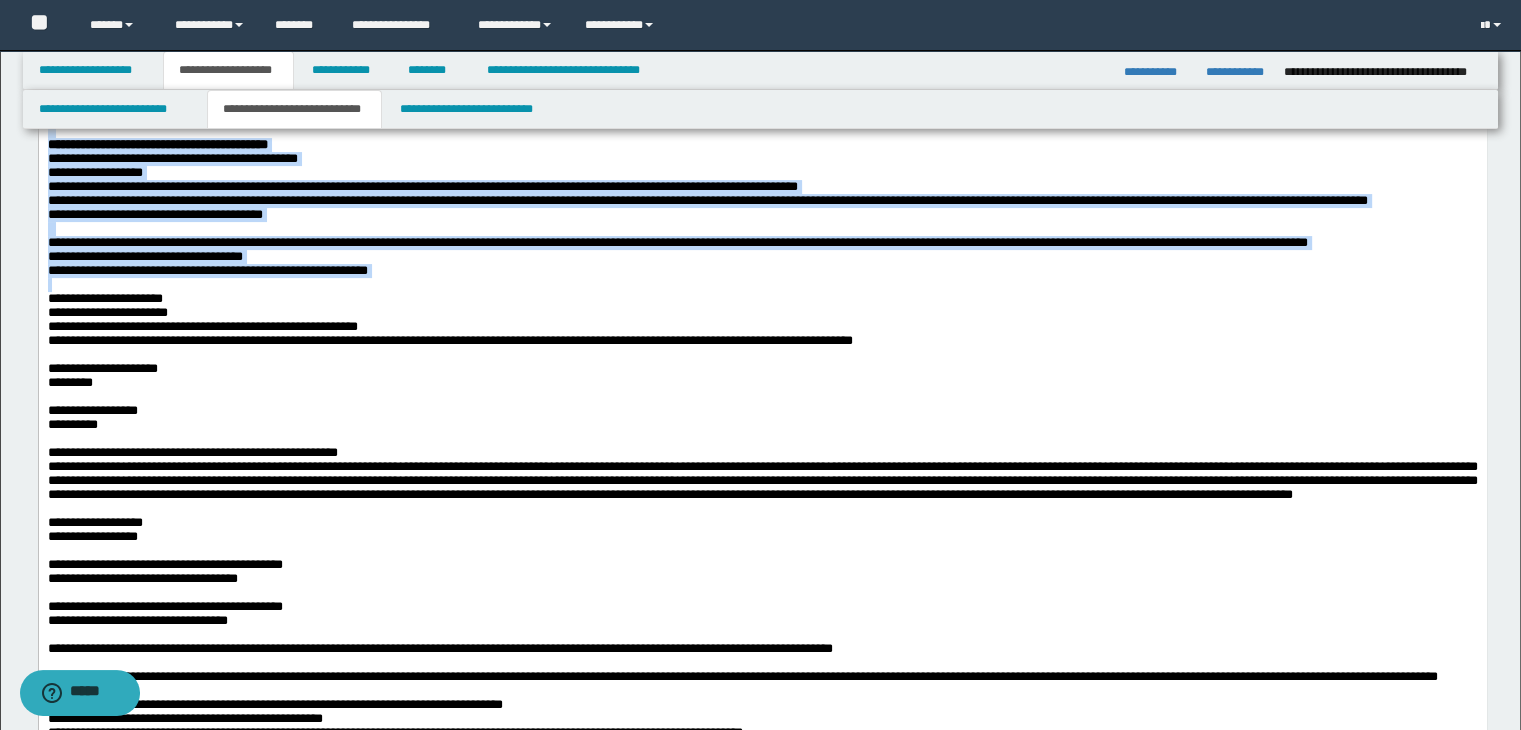 click on "**********" at bounding box center (104, 297) 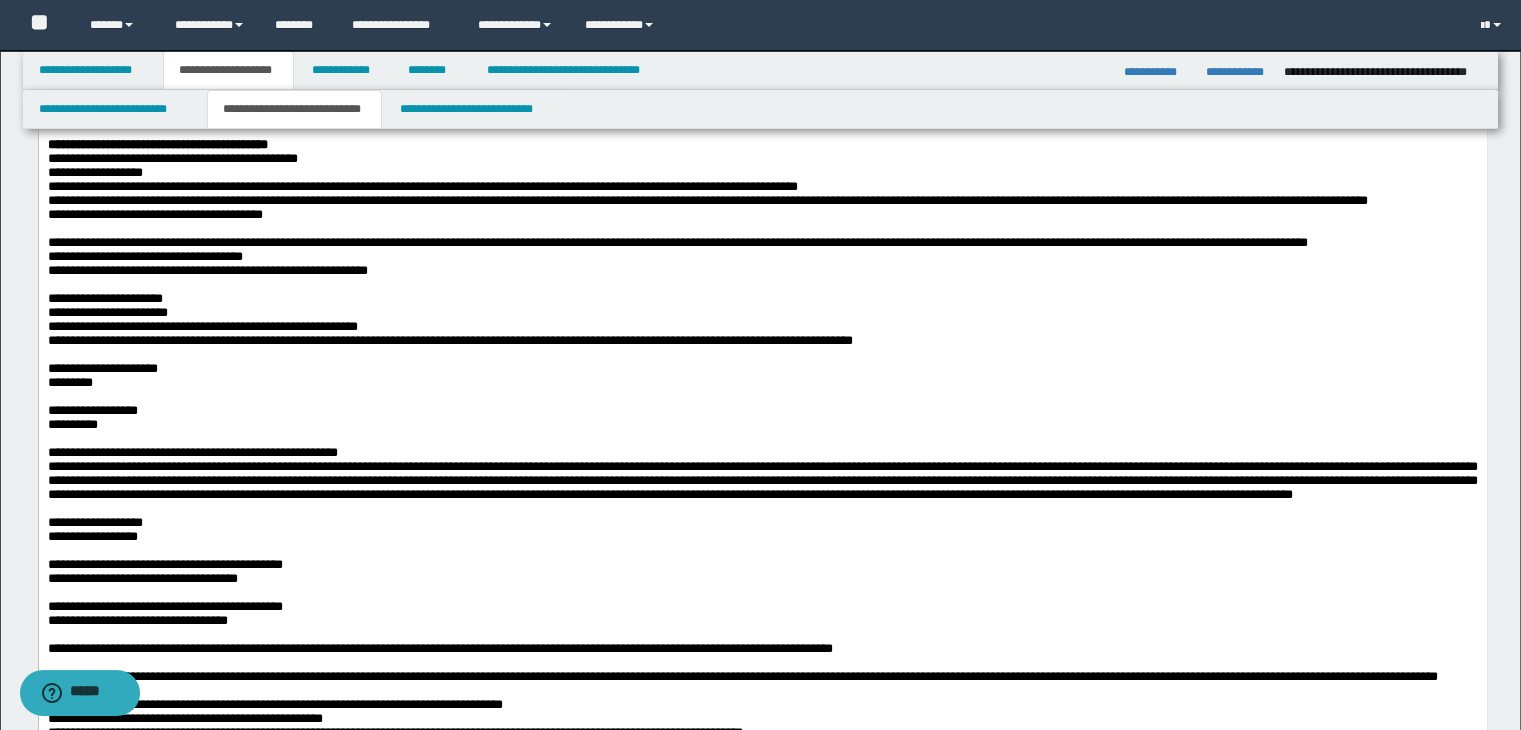 click on "**********" at bounding box center [202, 325] 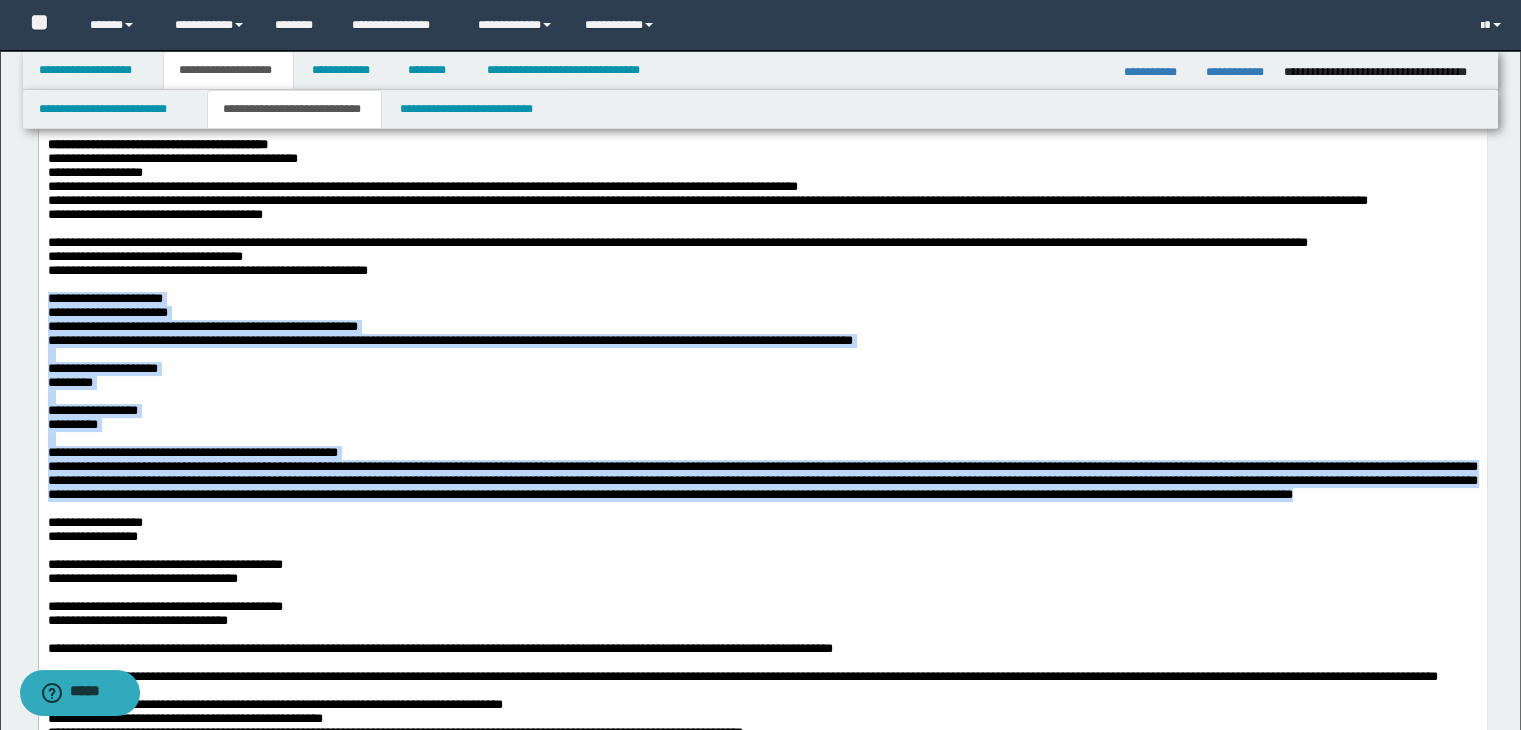 drag, startPoint x: 46, startPoint y: 363, endPoint x: 768, endPoint y: 602, distance: 760.5294 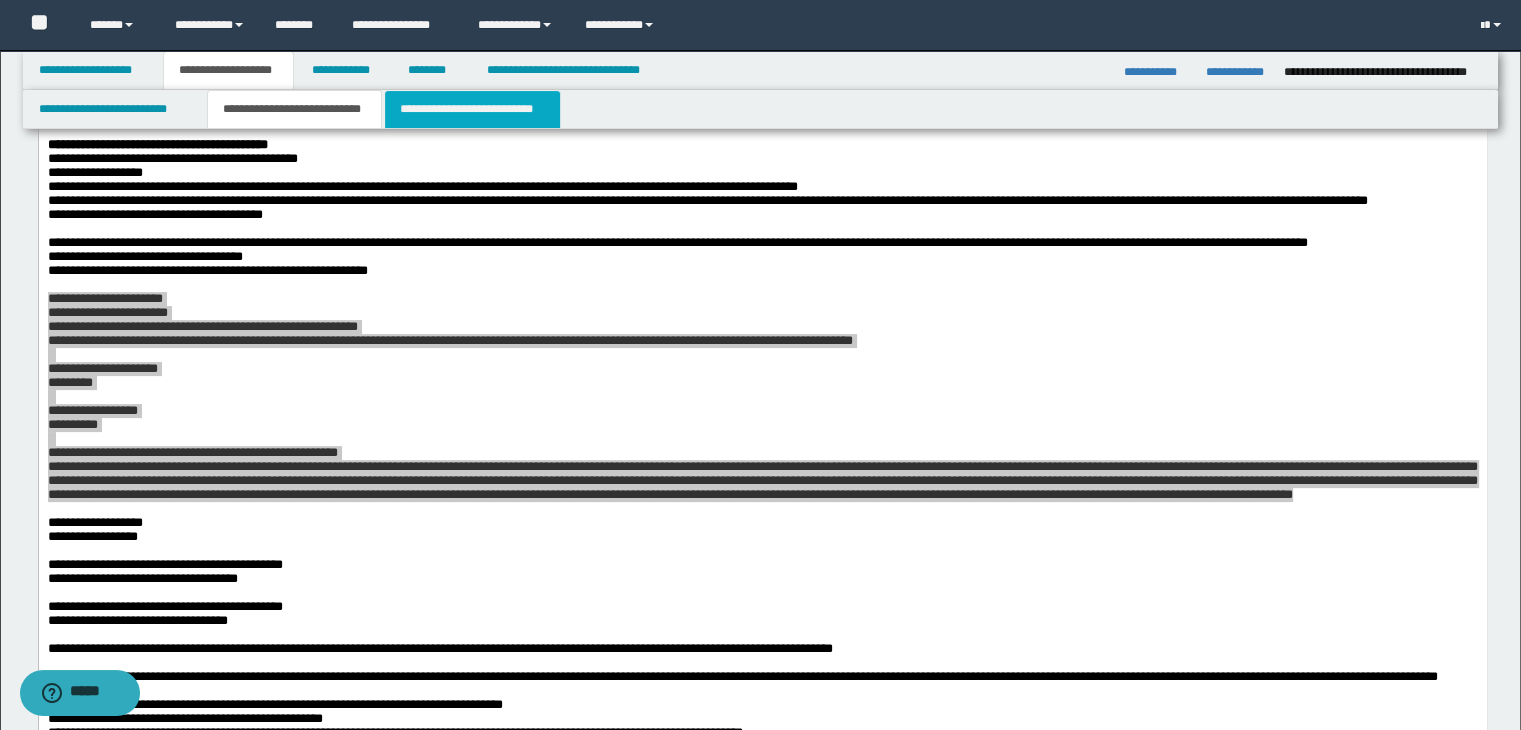 click on "**********" at bounding box center (472, 109) 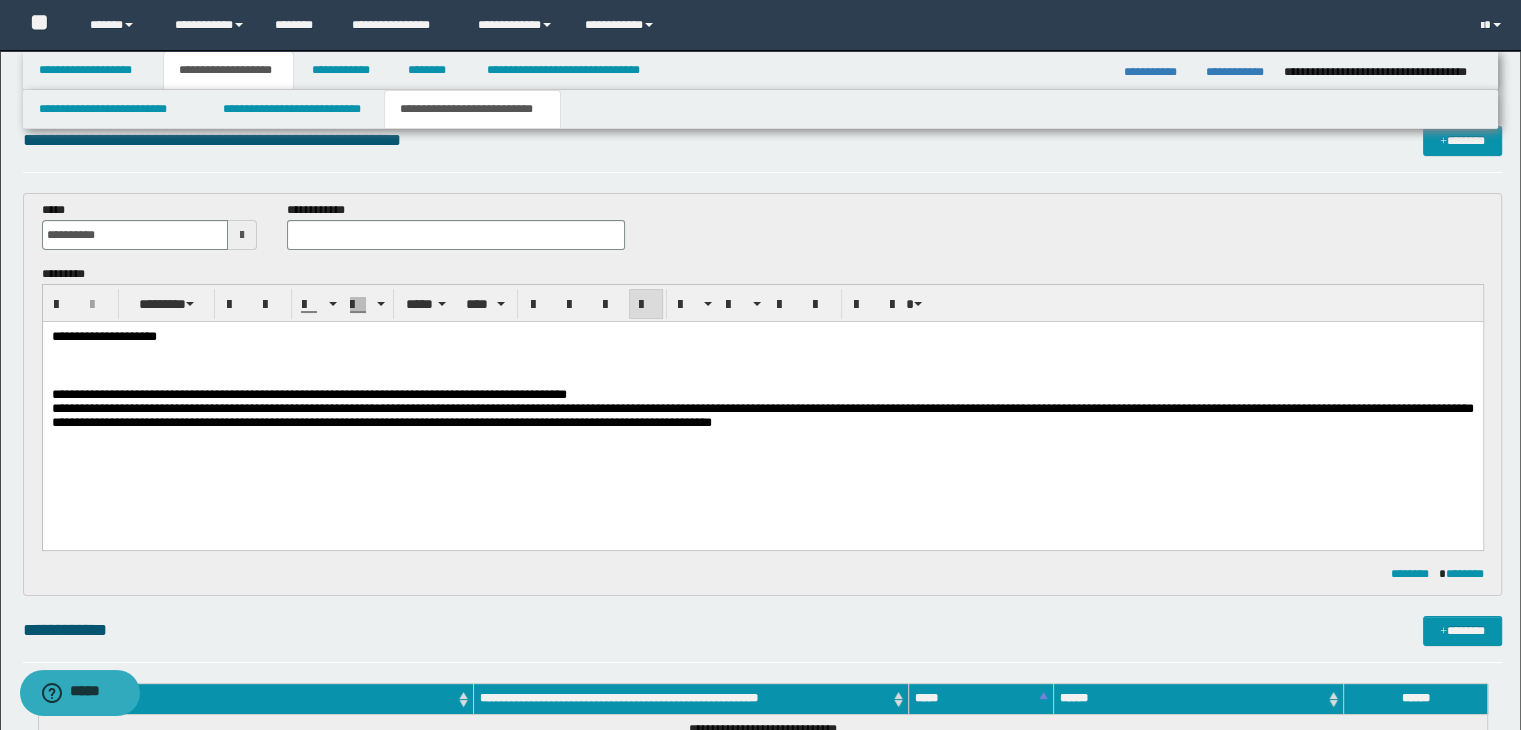 scroll, scrollTop: 0, scrollLeft: 0, axis: both 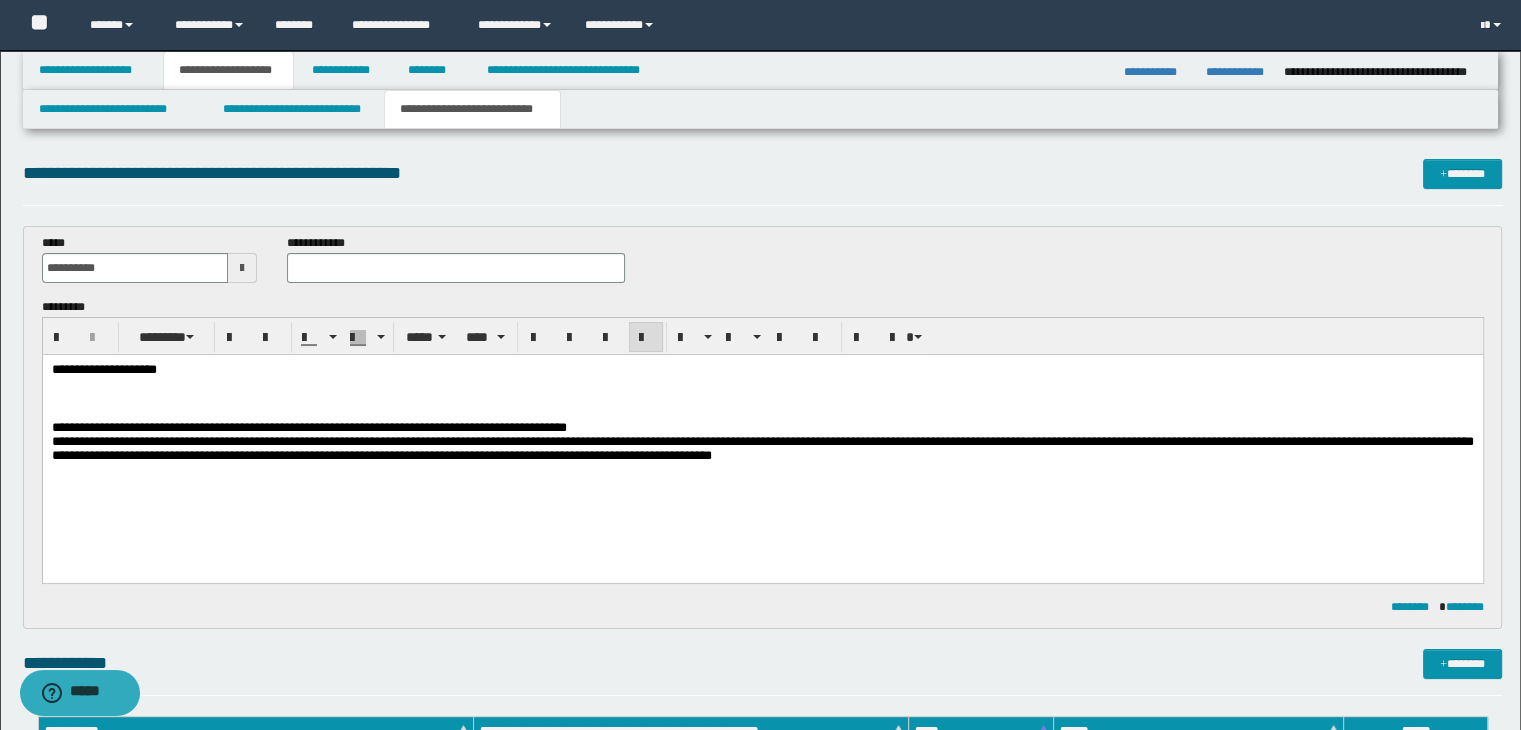 click on "**********" at bounding box center [762, 437] 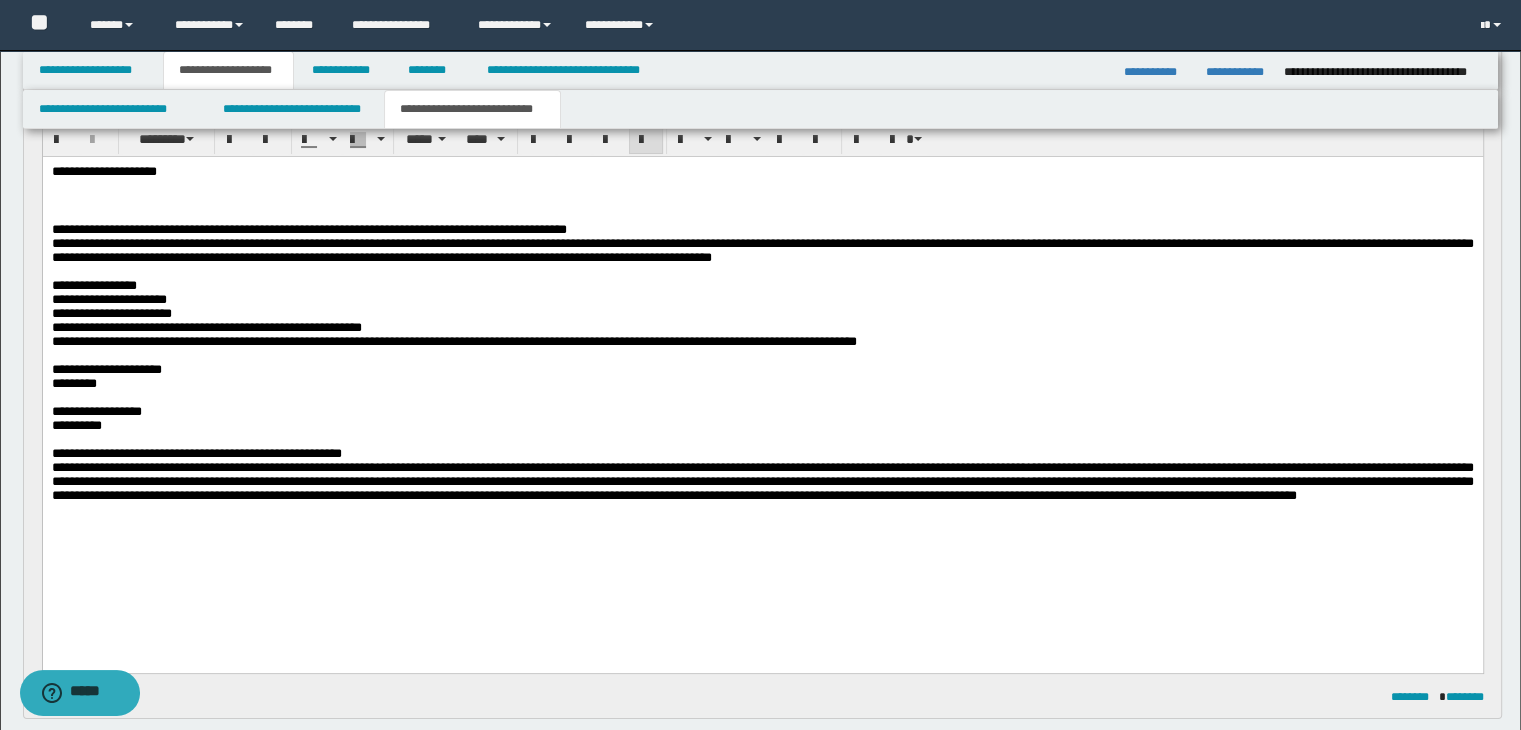 scroll, scrollTop: 200, scrollLeft: 0, axis: vertical 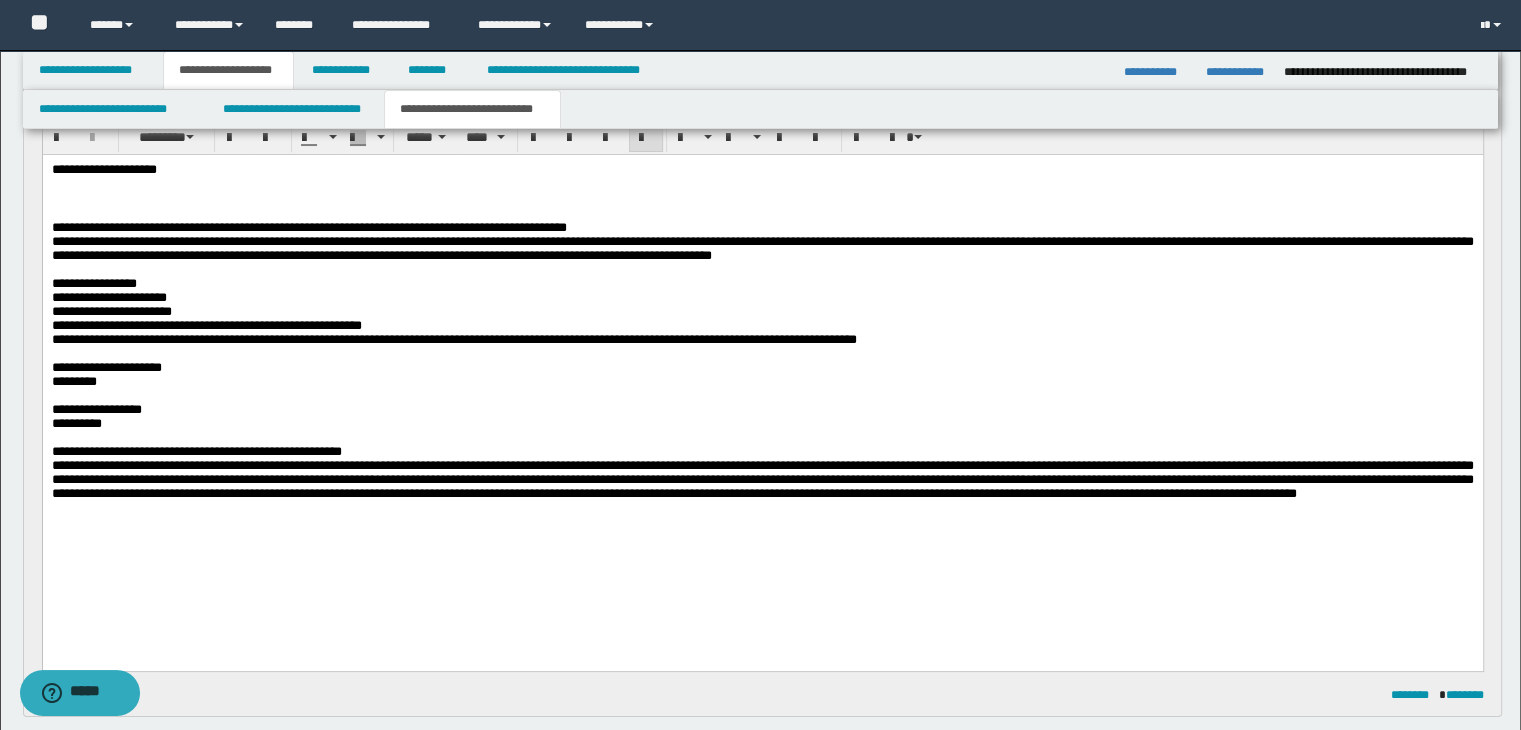 click at bounding box center (762, 353) 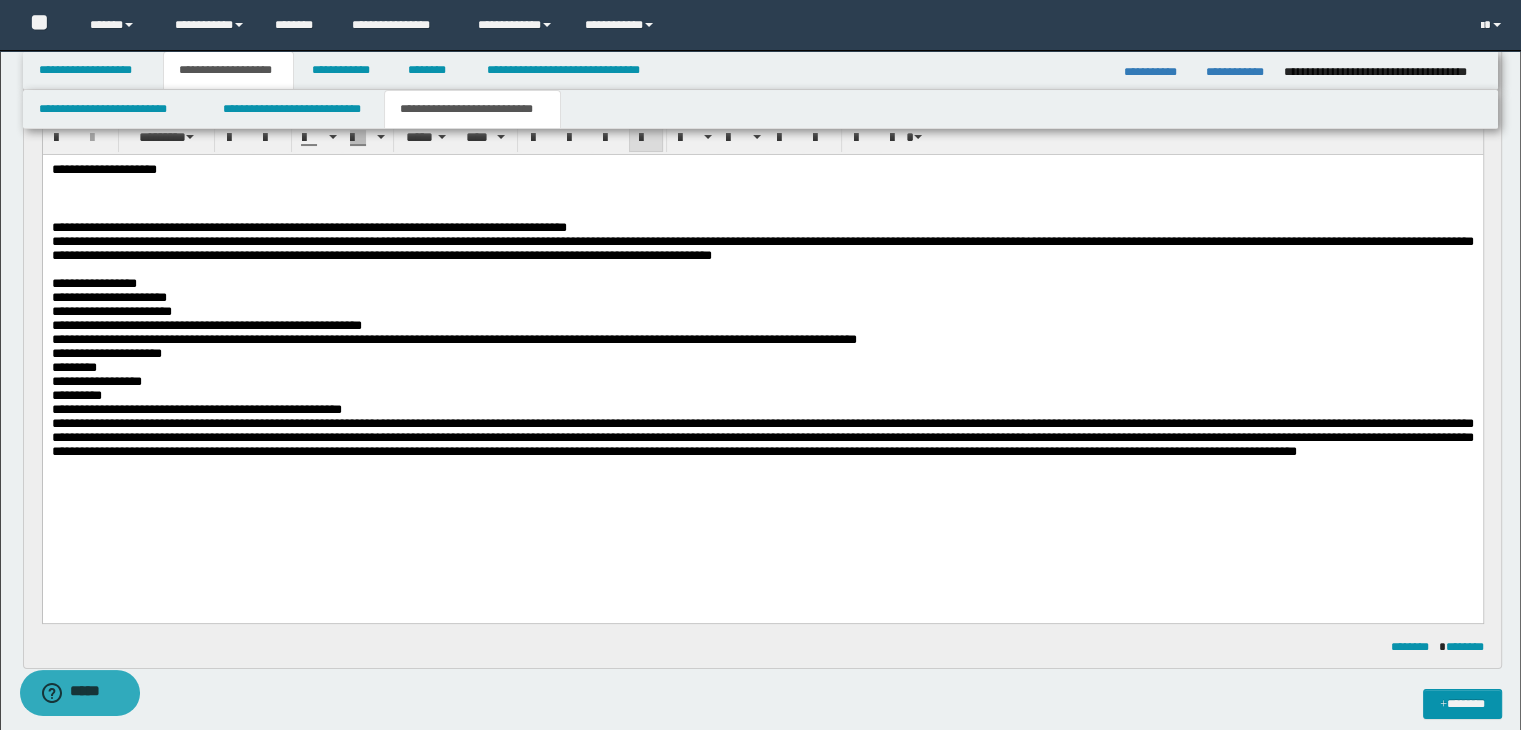 click on "**********" at bounding box center [762, 437] 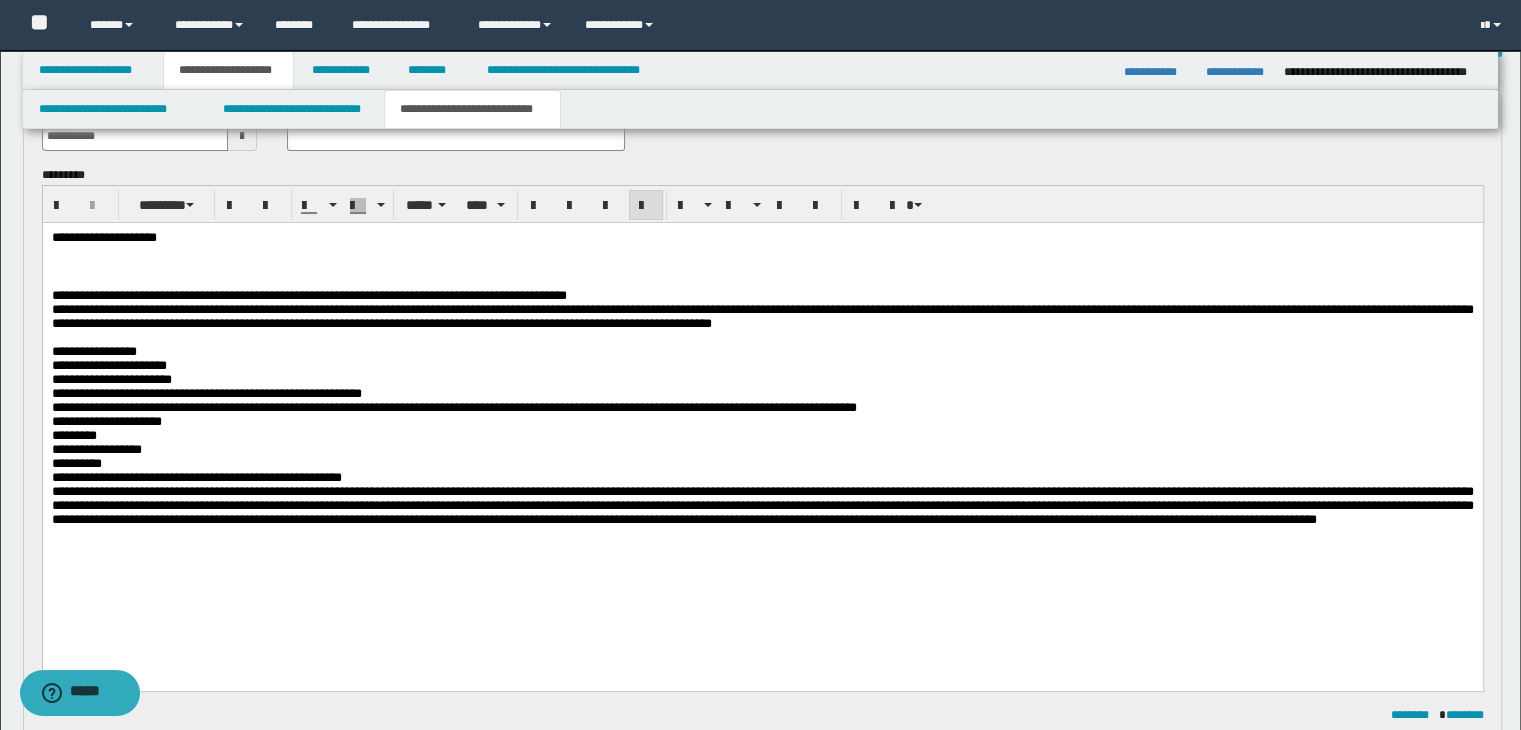 scroll, scrollTop: 0, scrollLeft: 0, axis: both 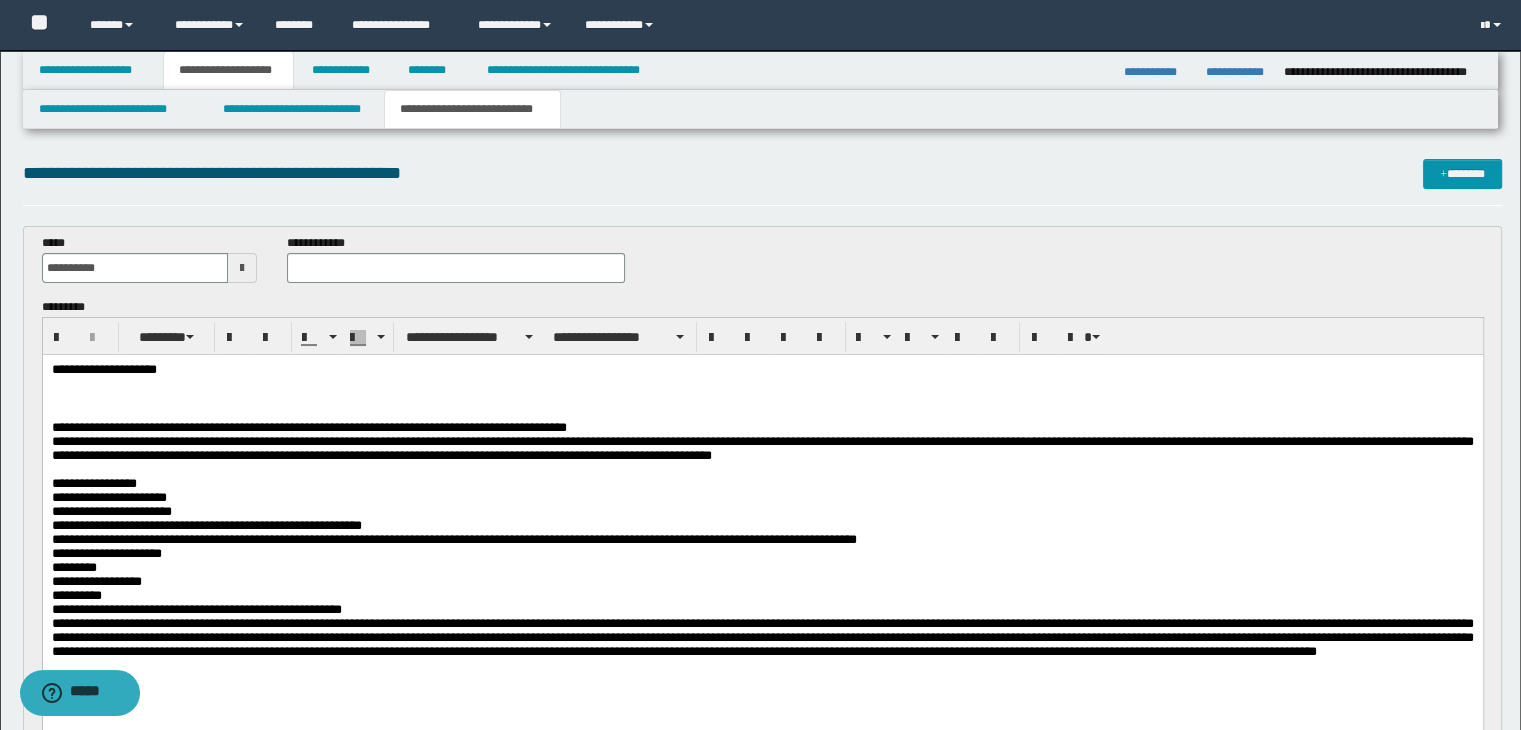 click at bounding box center [762, 385] 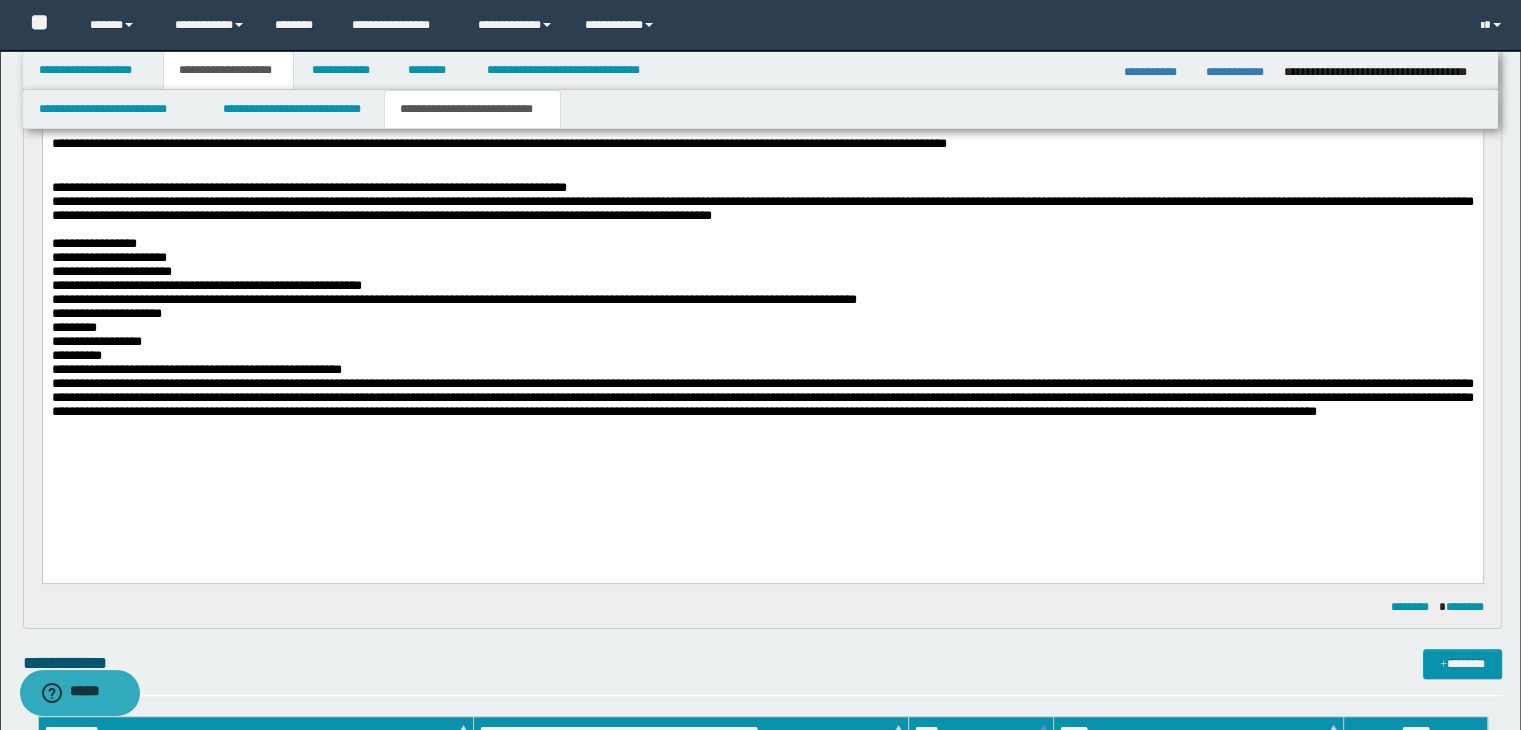 scroll, scrollTop: 500, scrollLeft: 0, axis: vertical 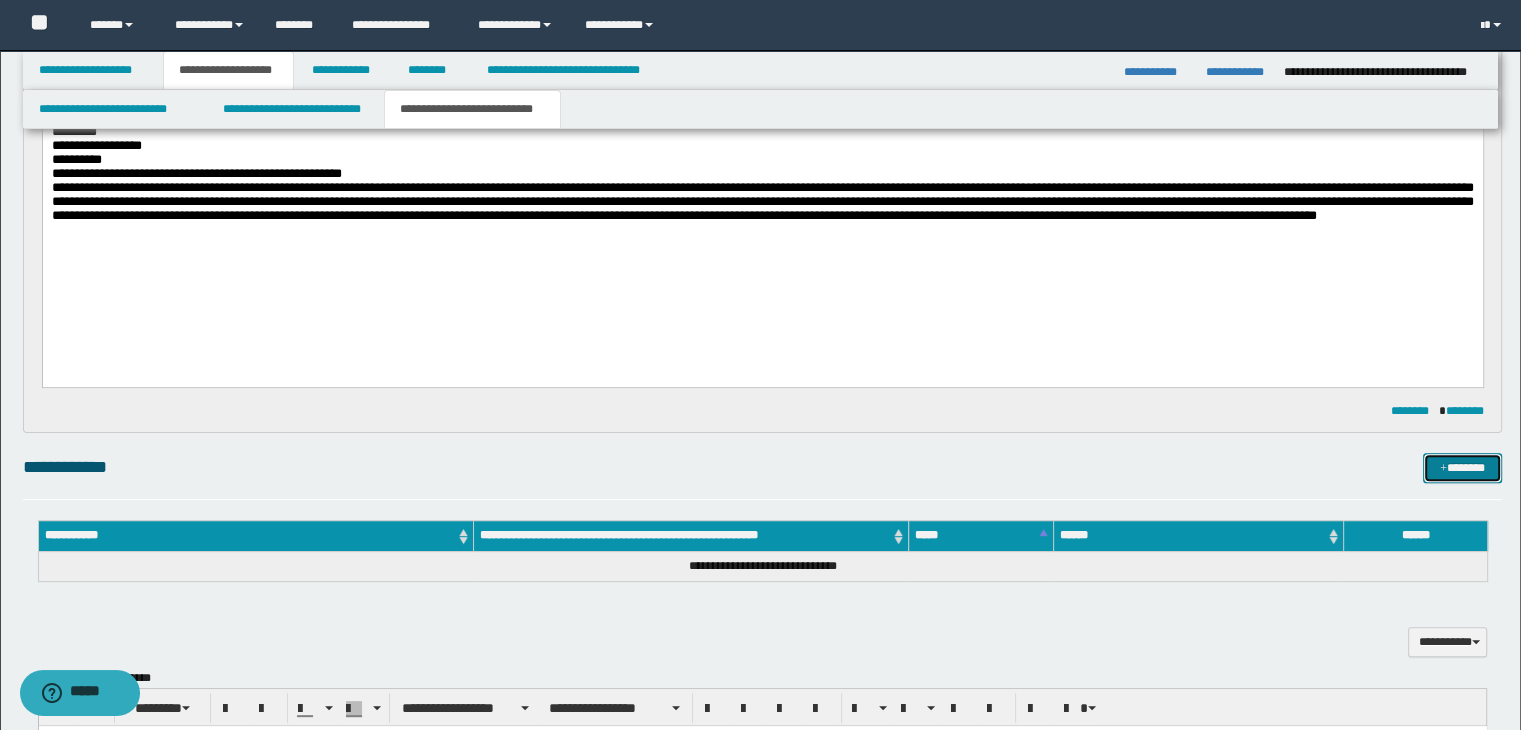 click on "*******" at bounding box center [1462, 468] 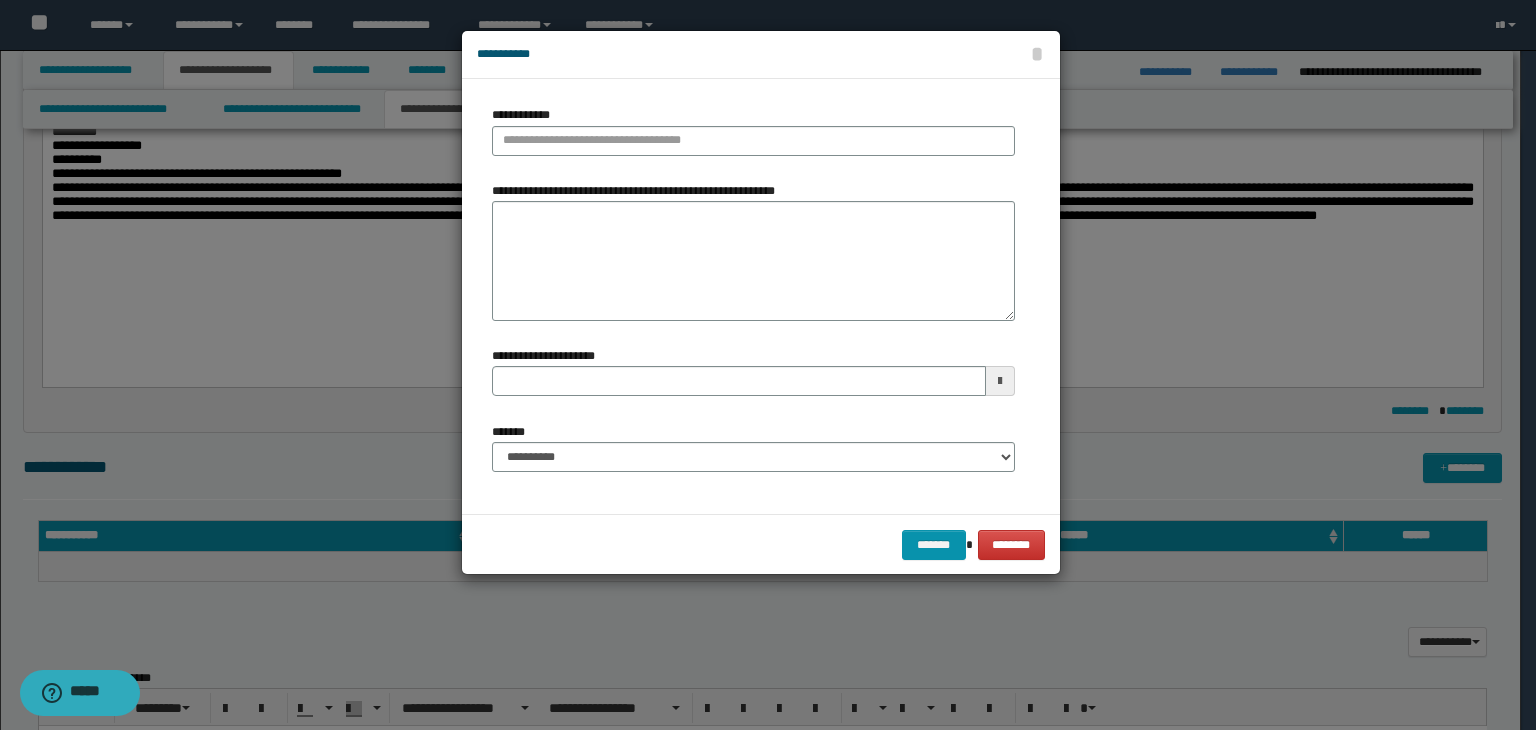 type 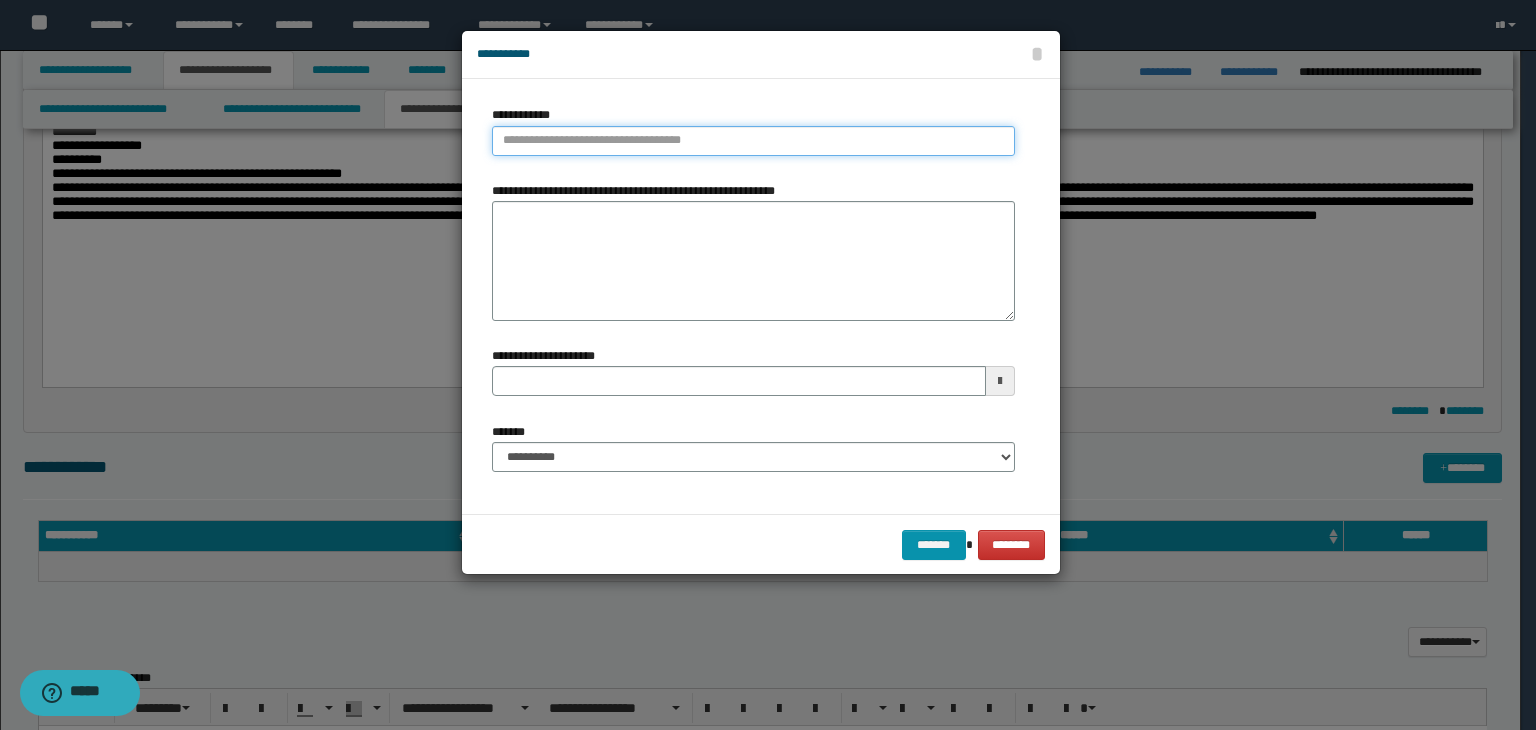 click on "**********" at bounding box center (753, 141) 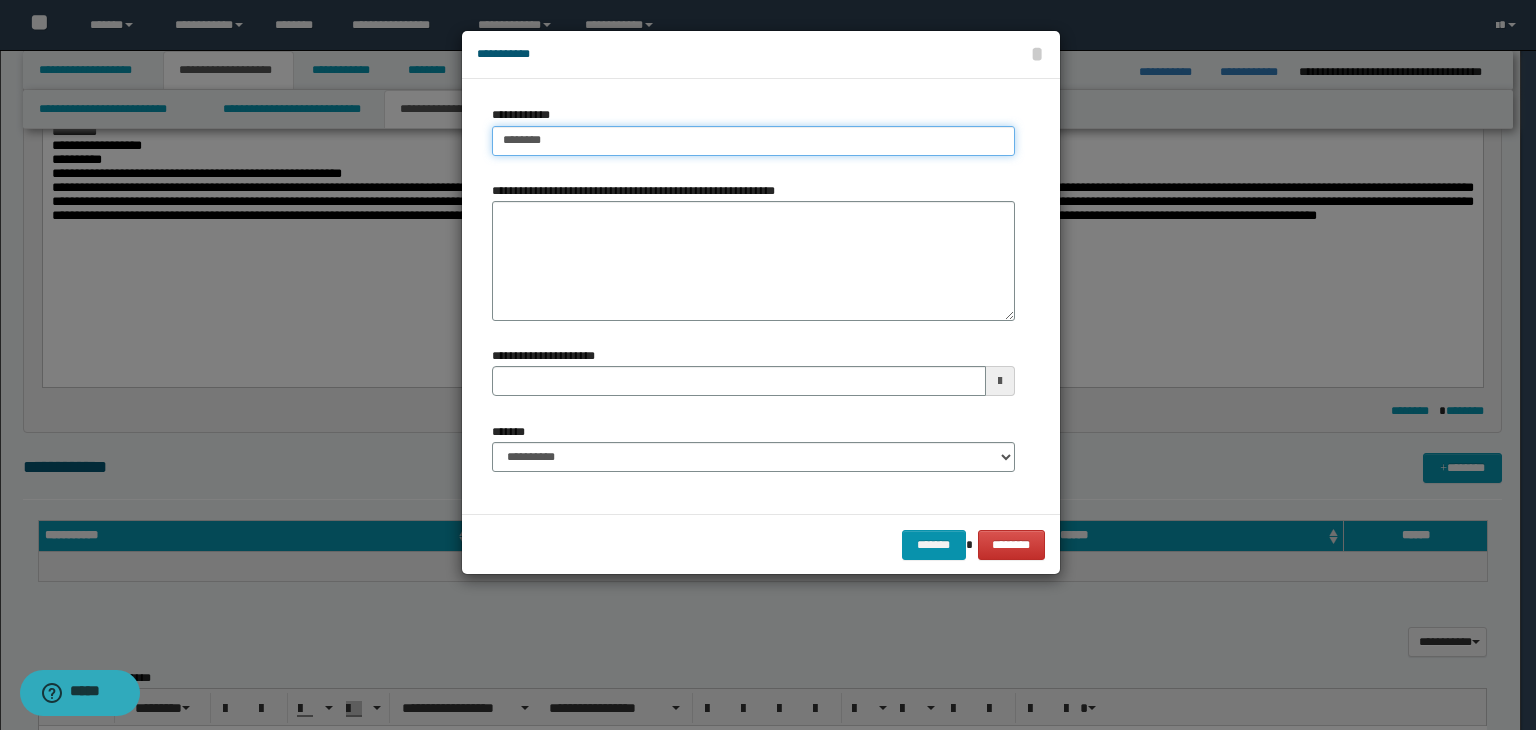 type on "*********" 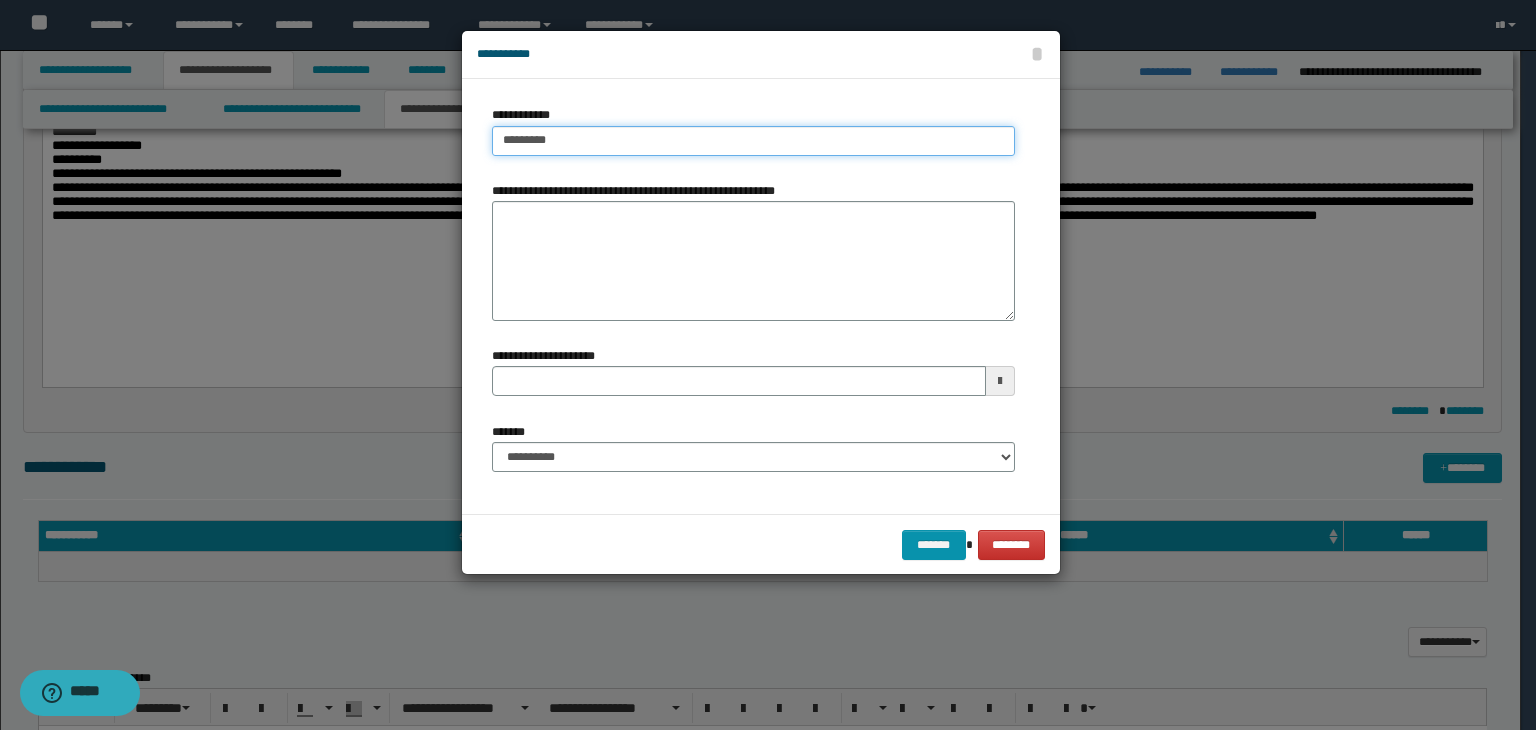 type on "*********" 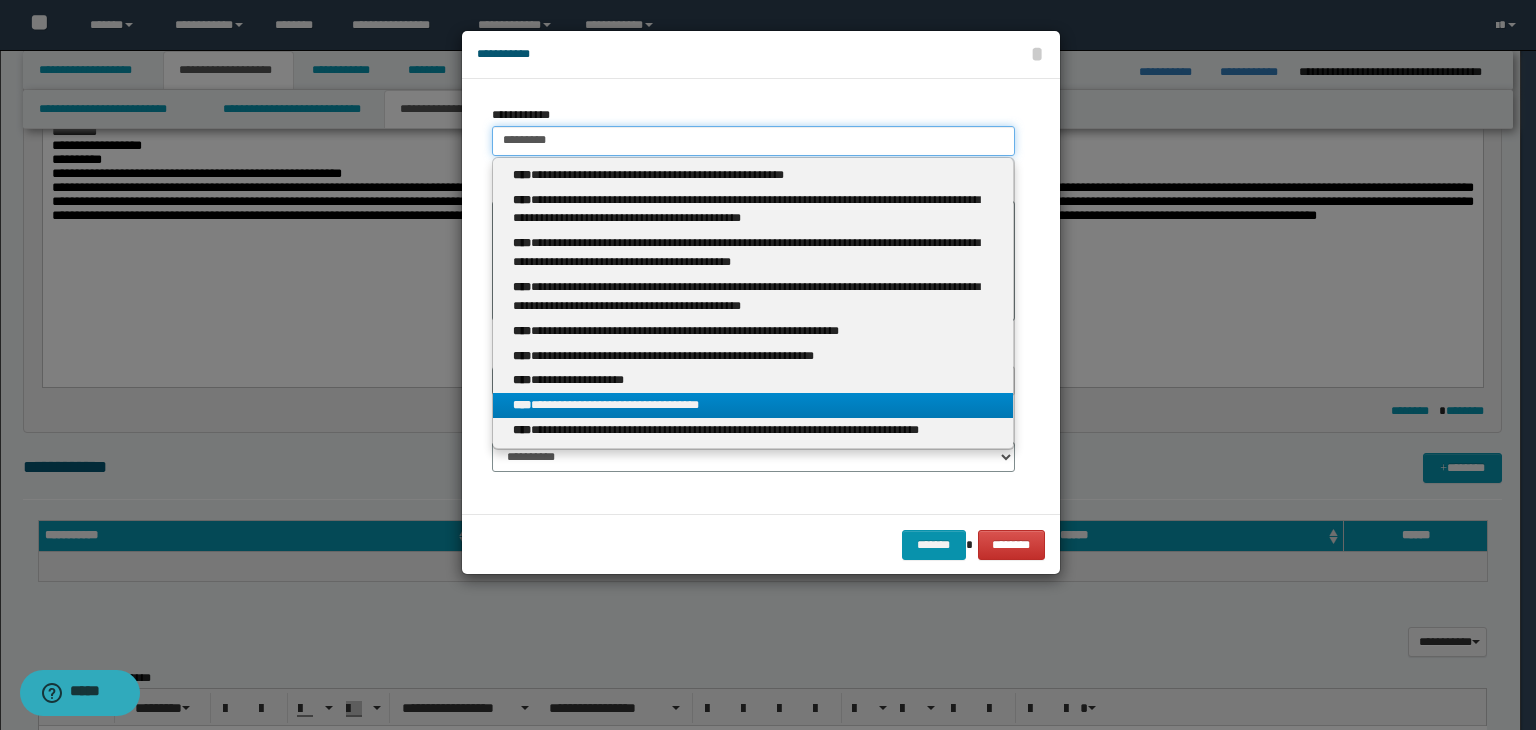 type on "*********" 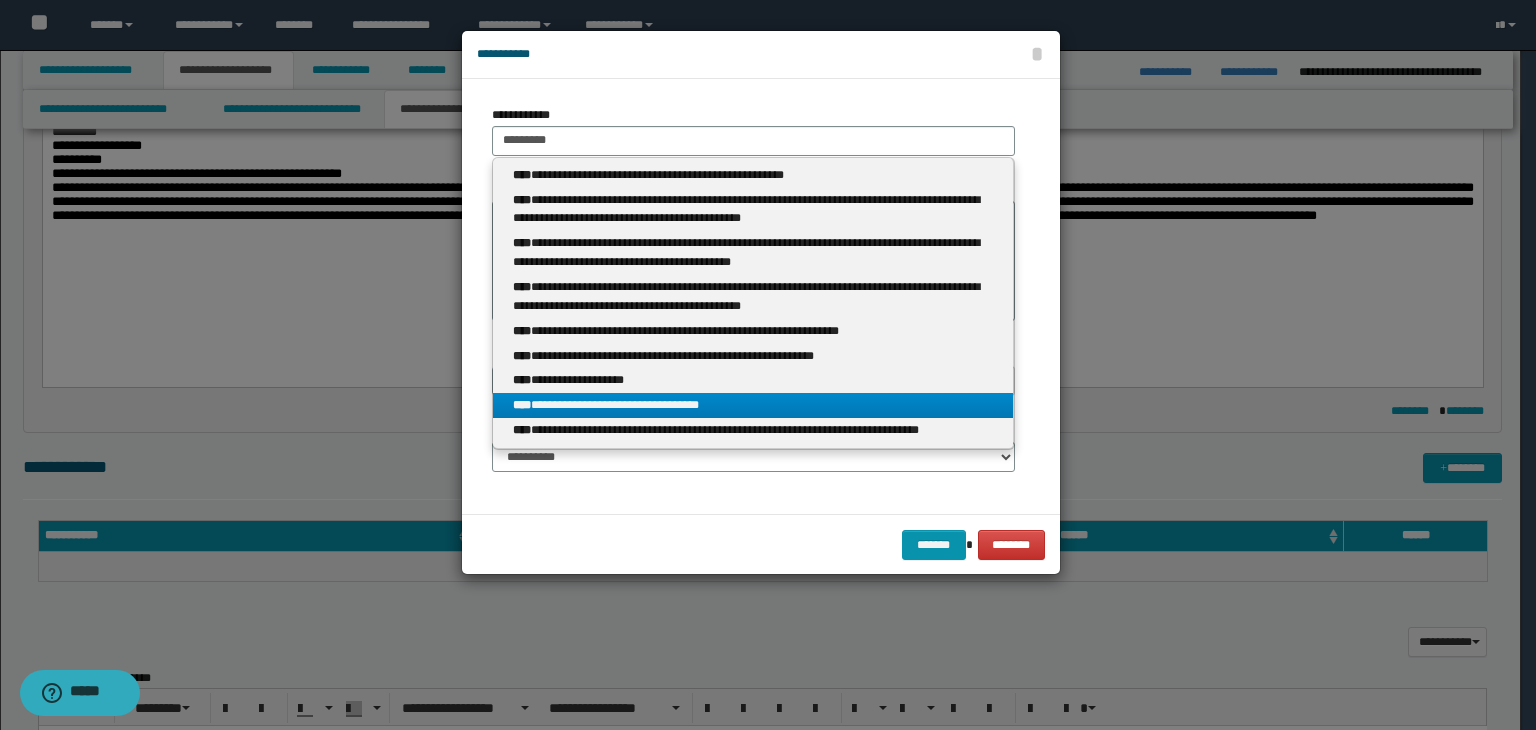 click on "**********" at bounding box center [753, 405] 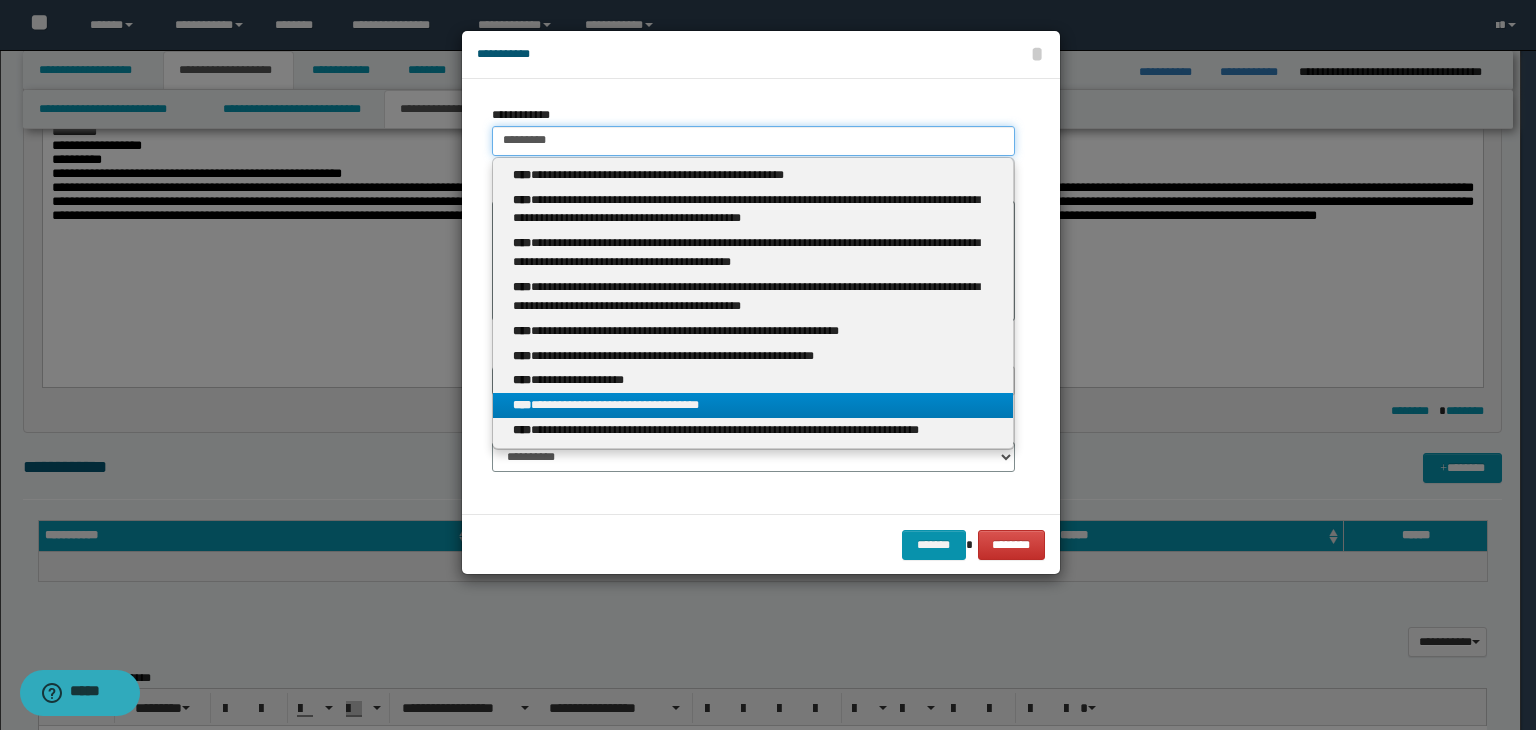 type 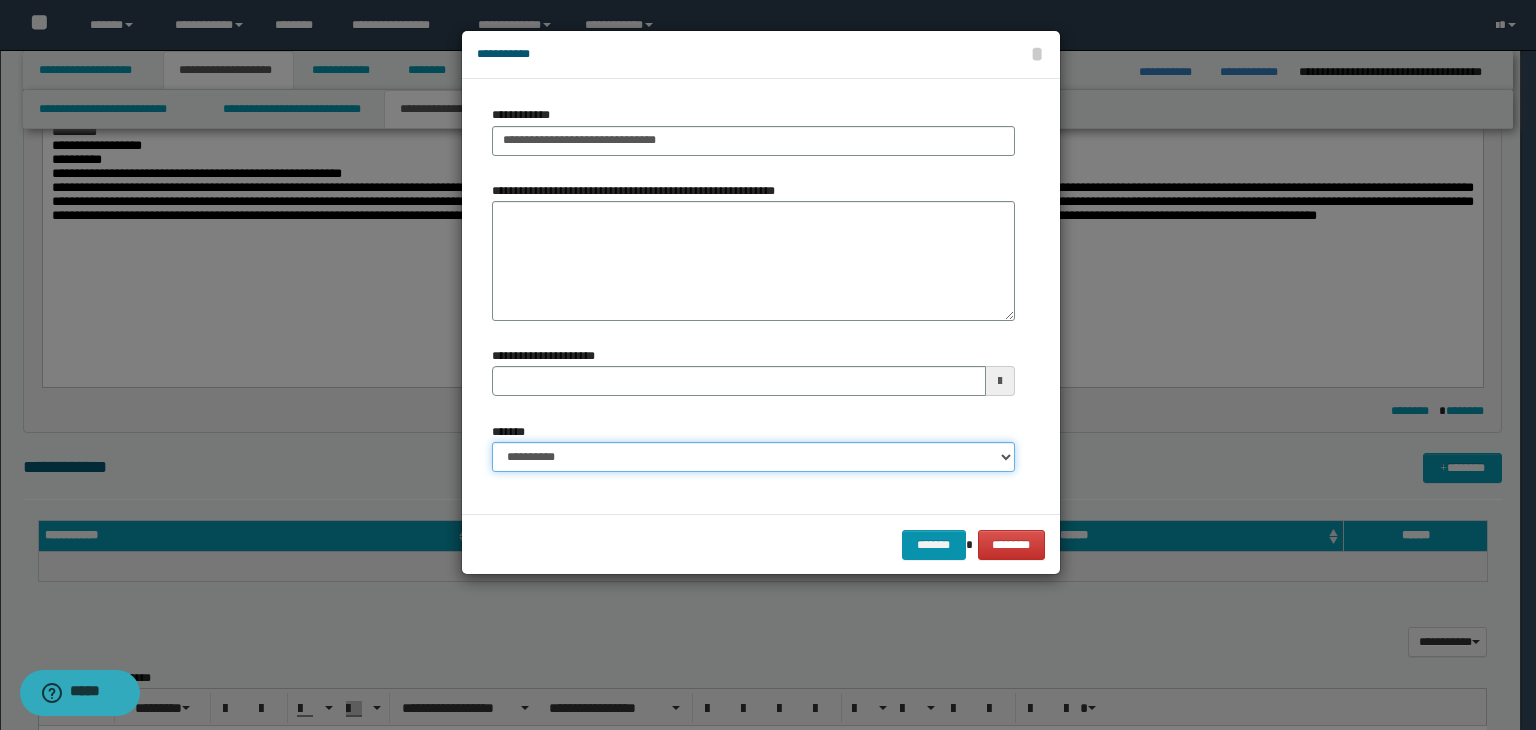 click on "**********" at bounding box center [753, 457] 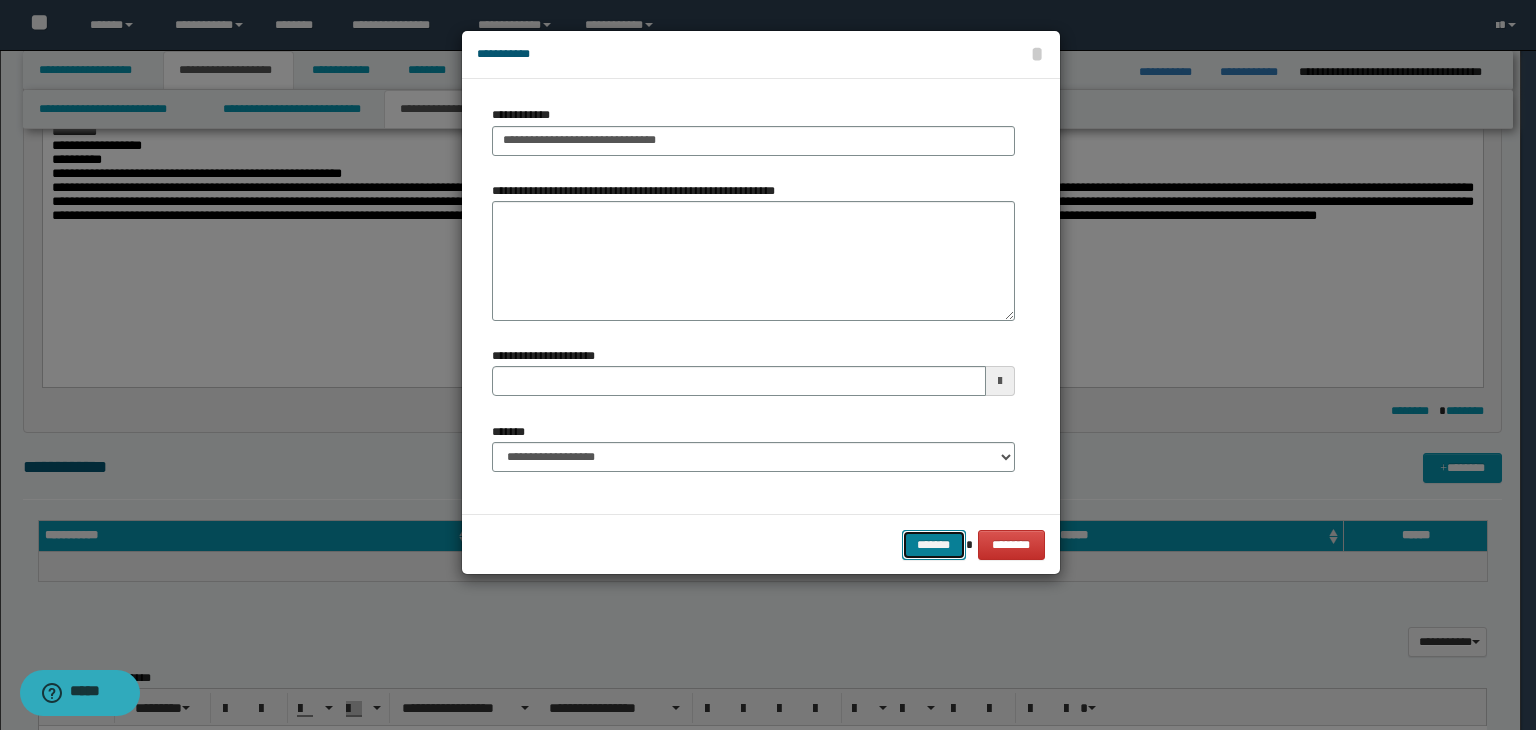 click on "*******" at bounding box center [934, 545] 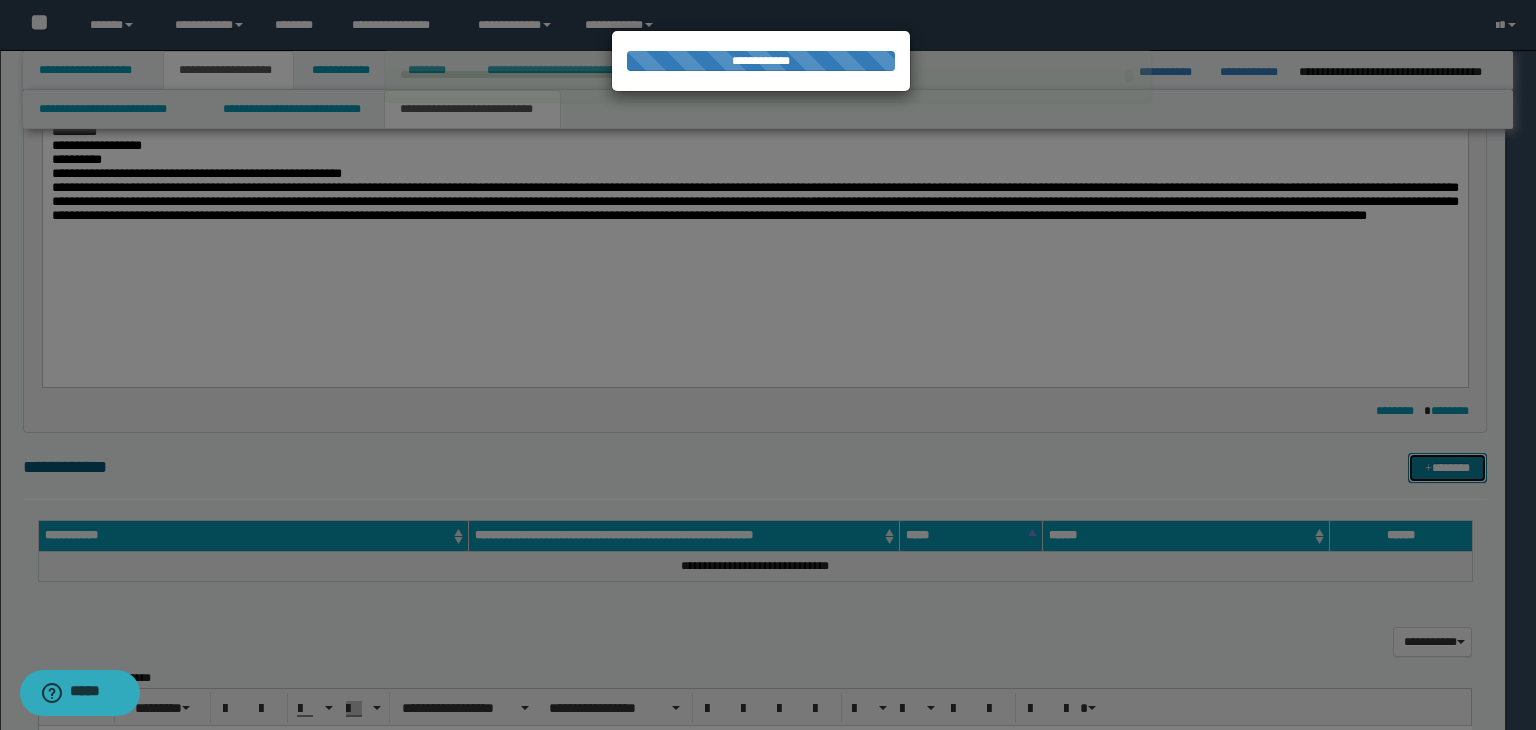 type 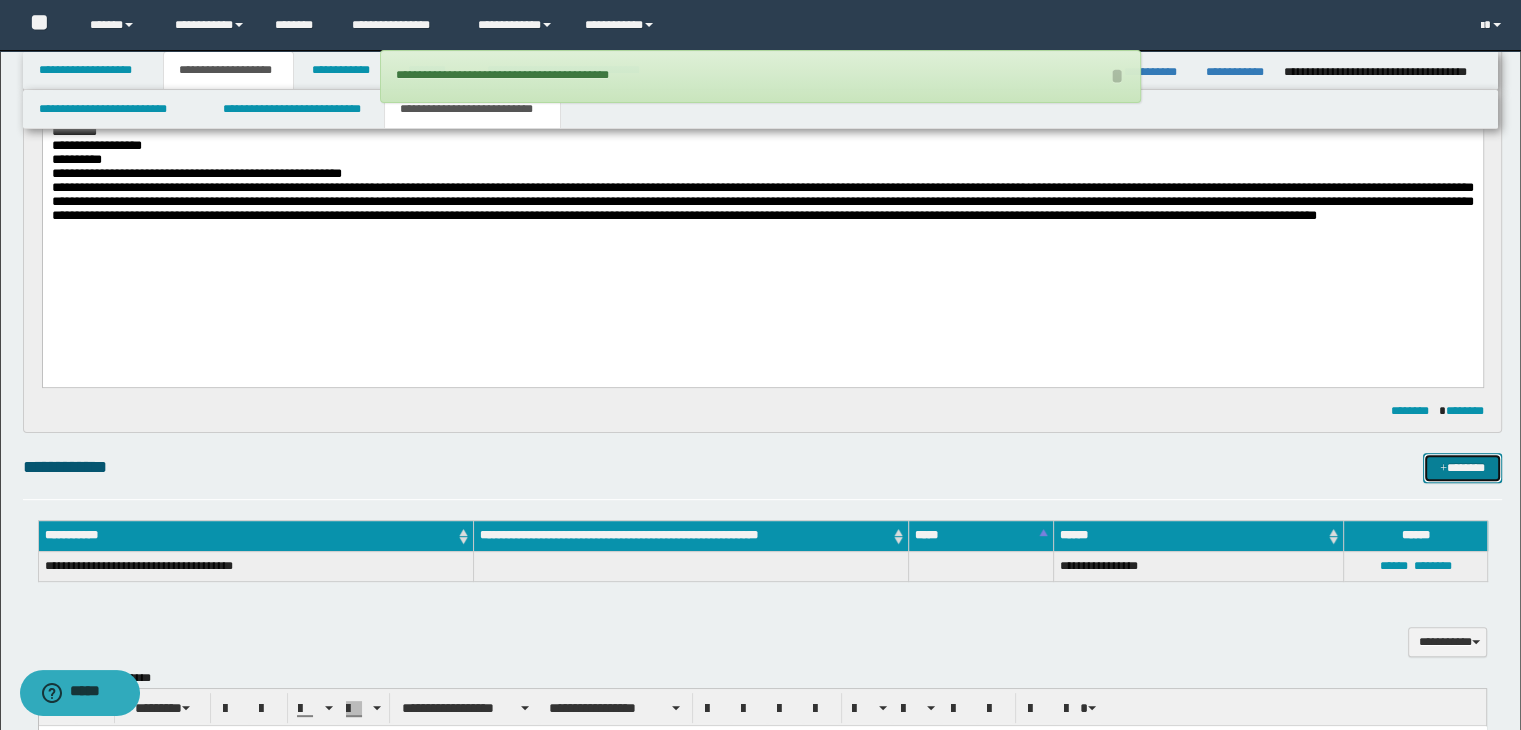 click on "*******" at bounding box center [1462, 468] 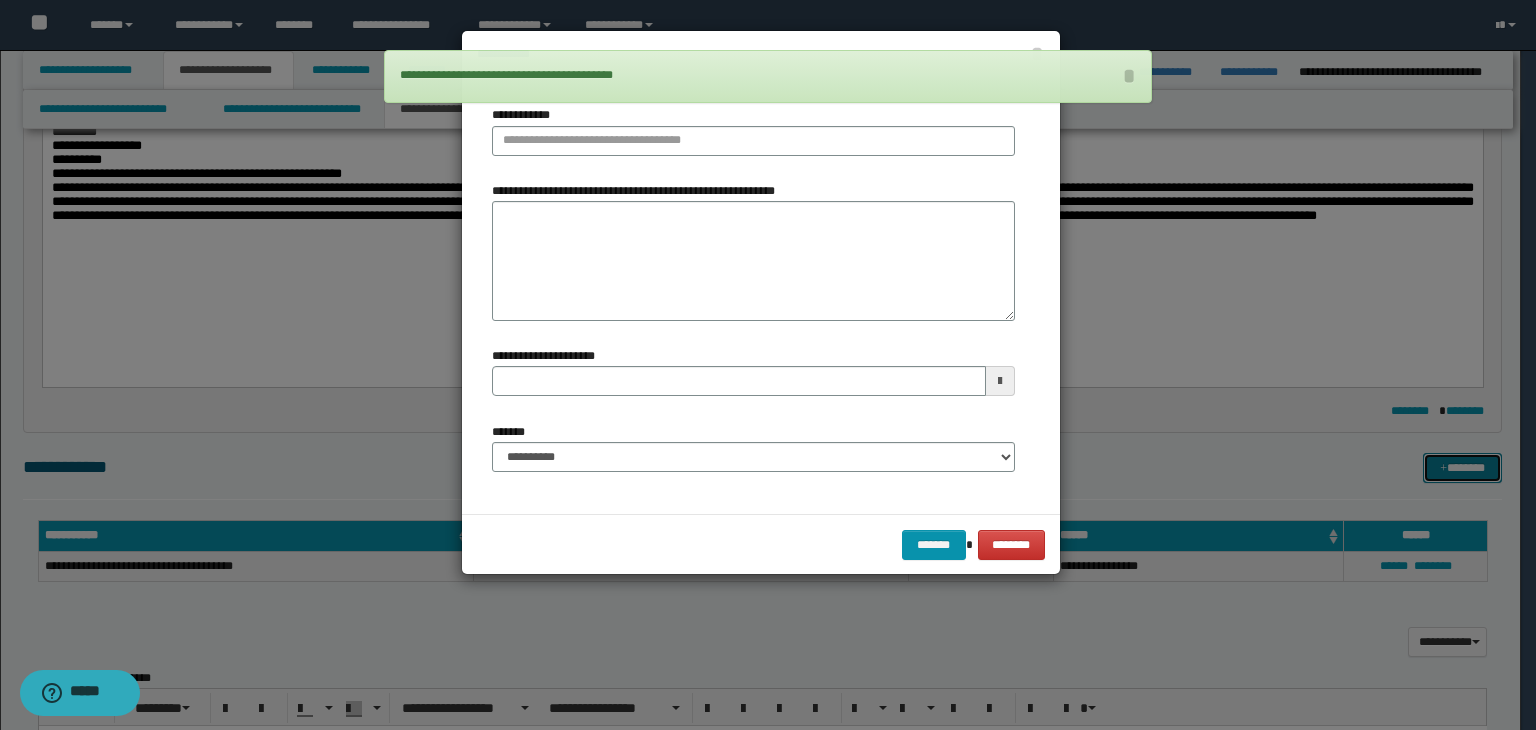type 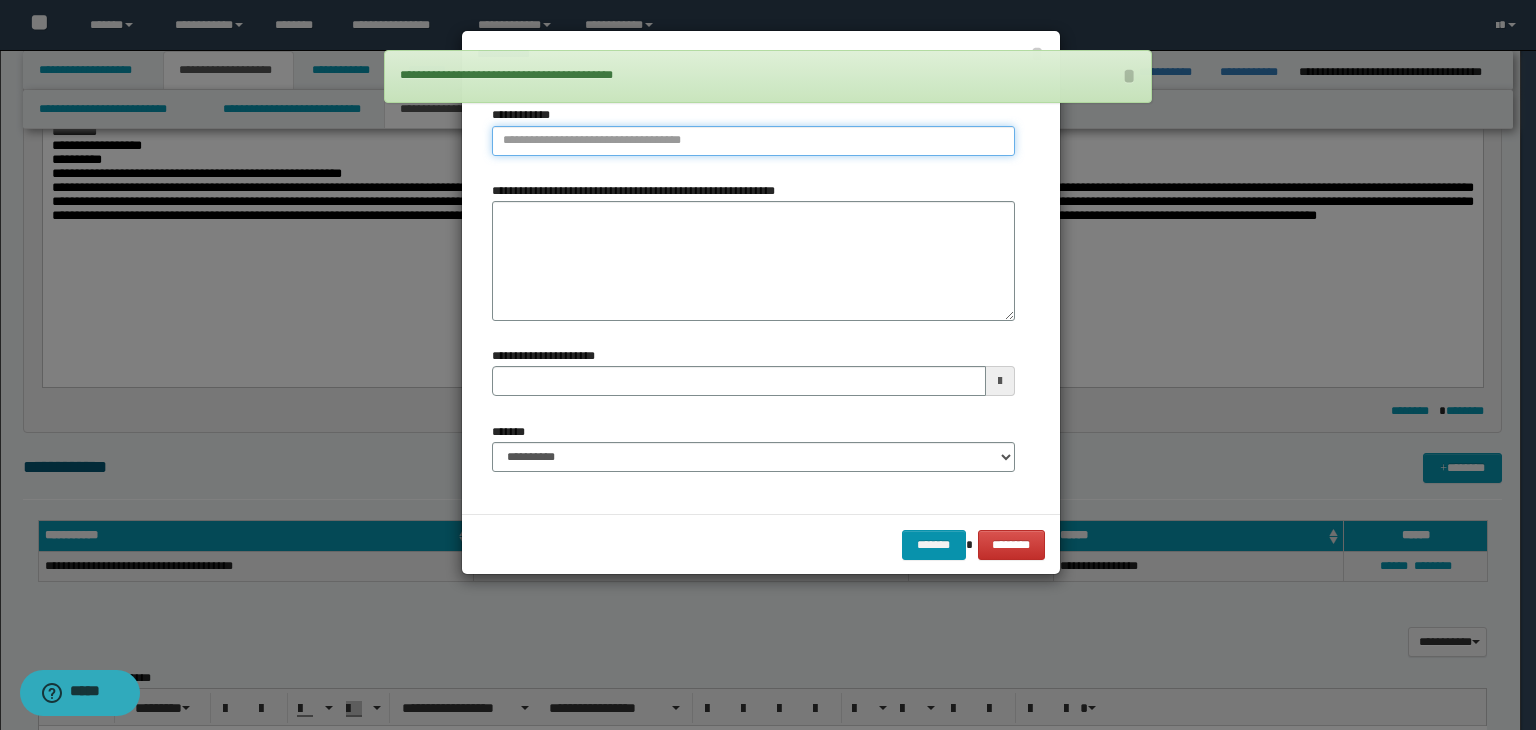 type on "**********" 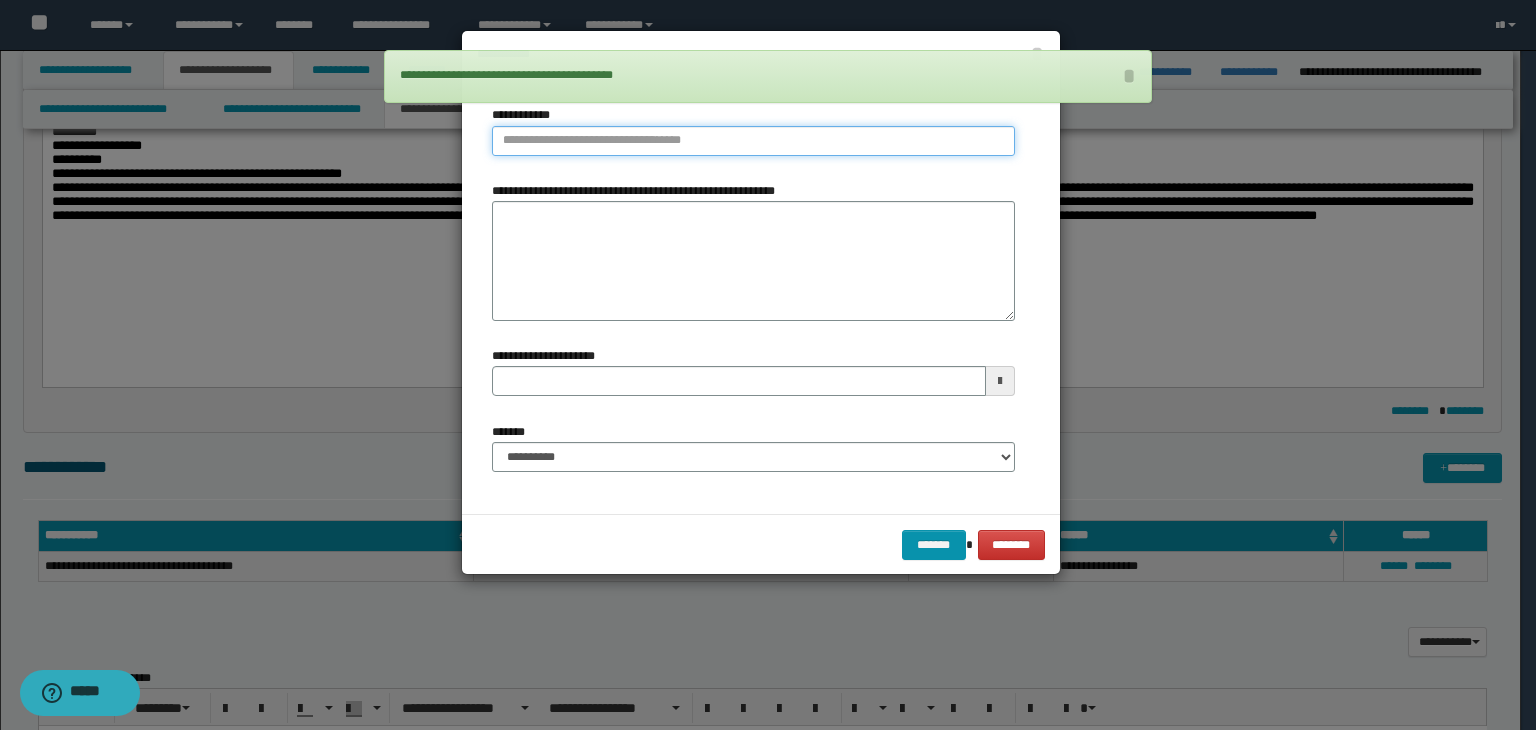 click on "**********" at bounding box center [753, 141] 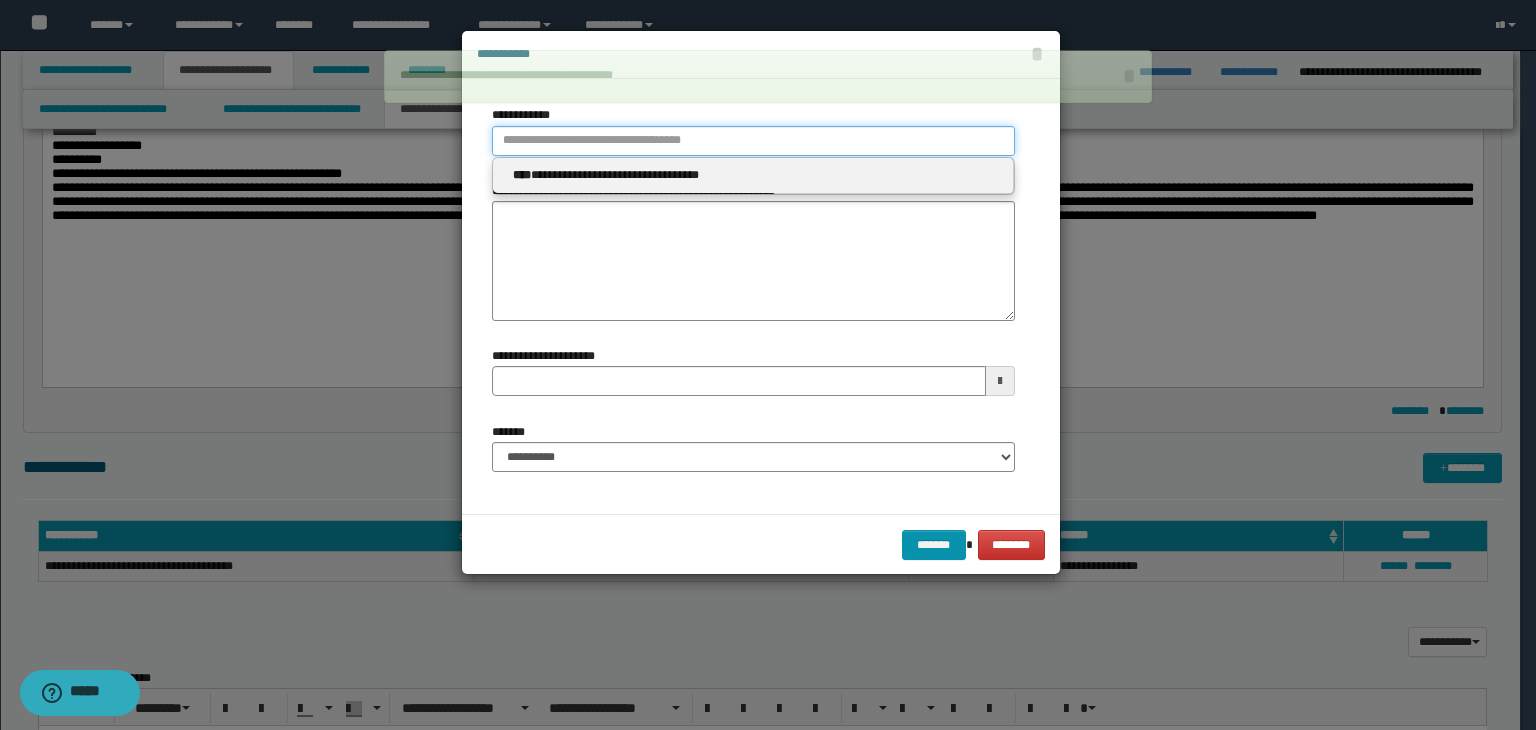 type 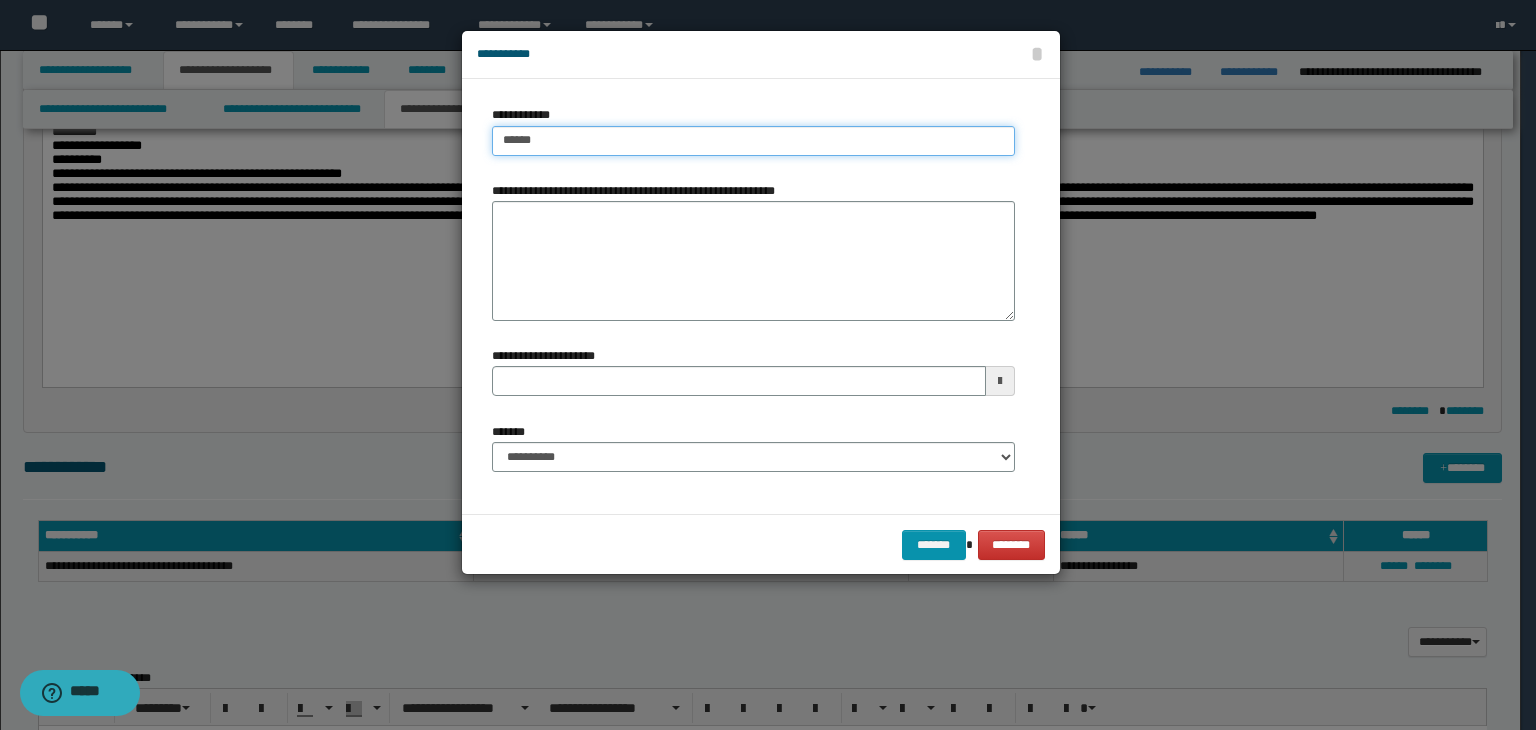 type on "*******" 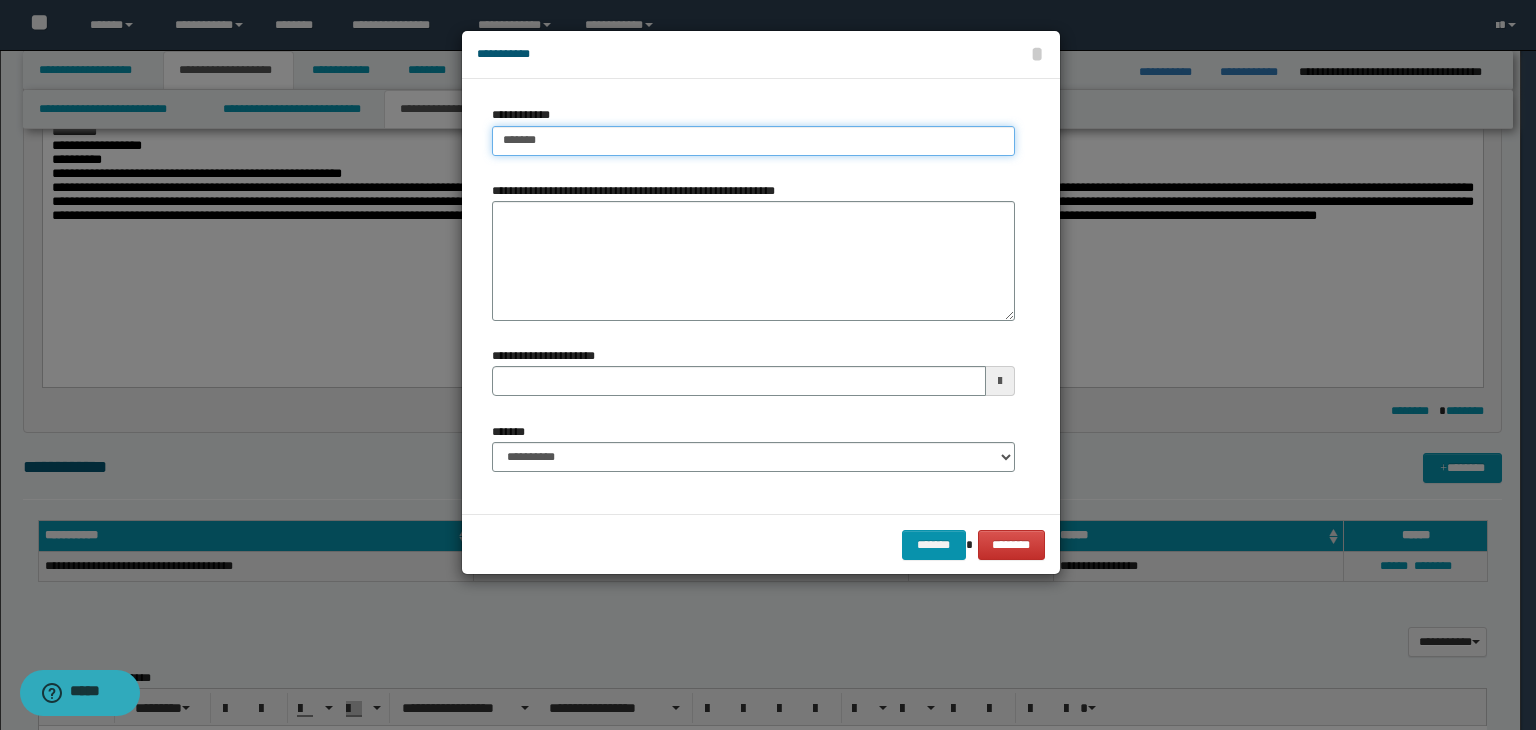 type on "**********" 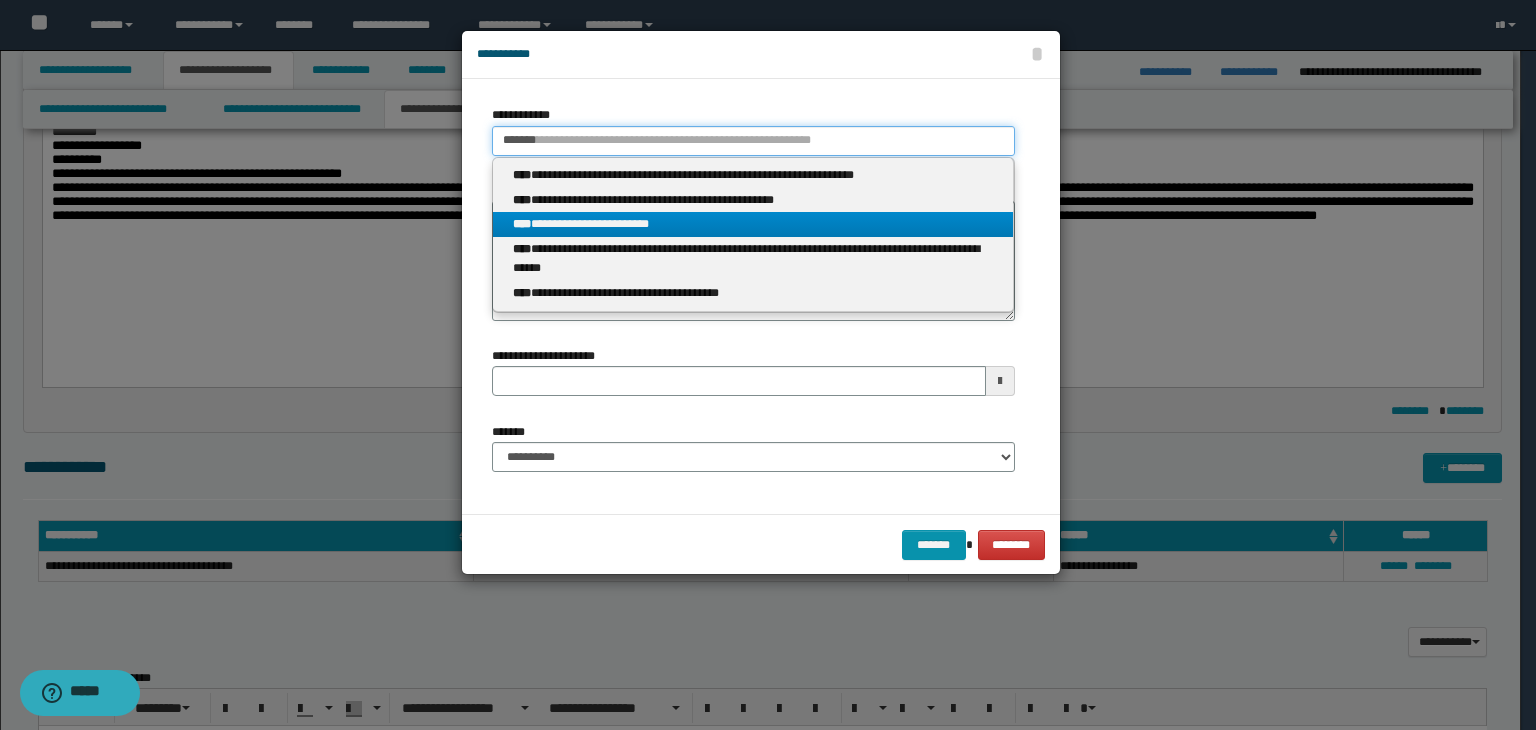 type on "*******" 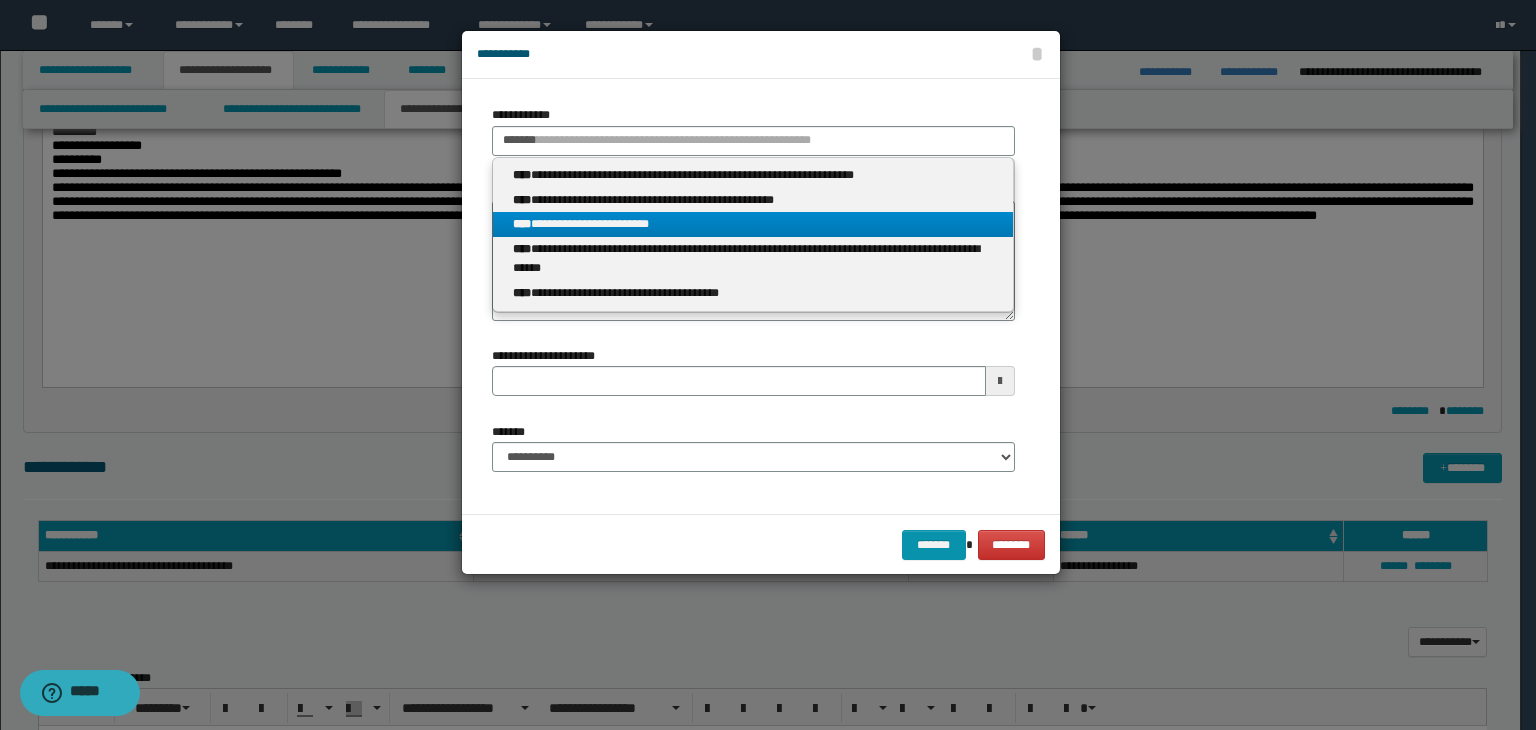 click on "**********" at bounding box center (753, 224) 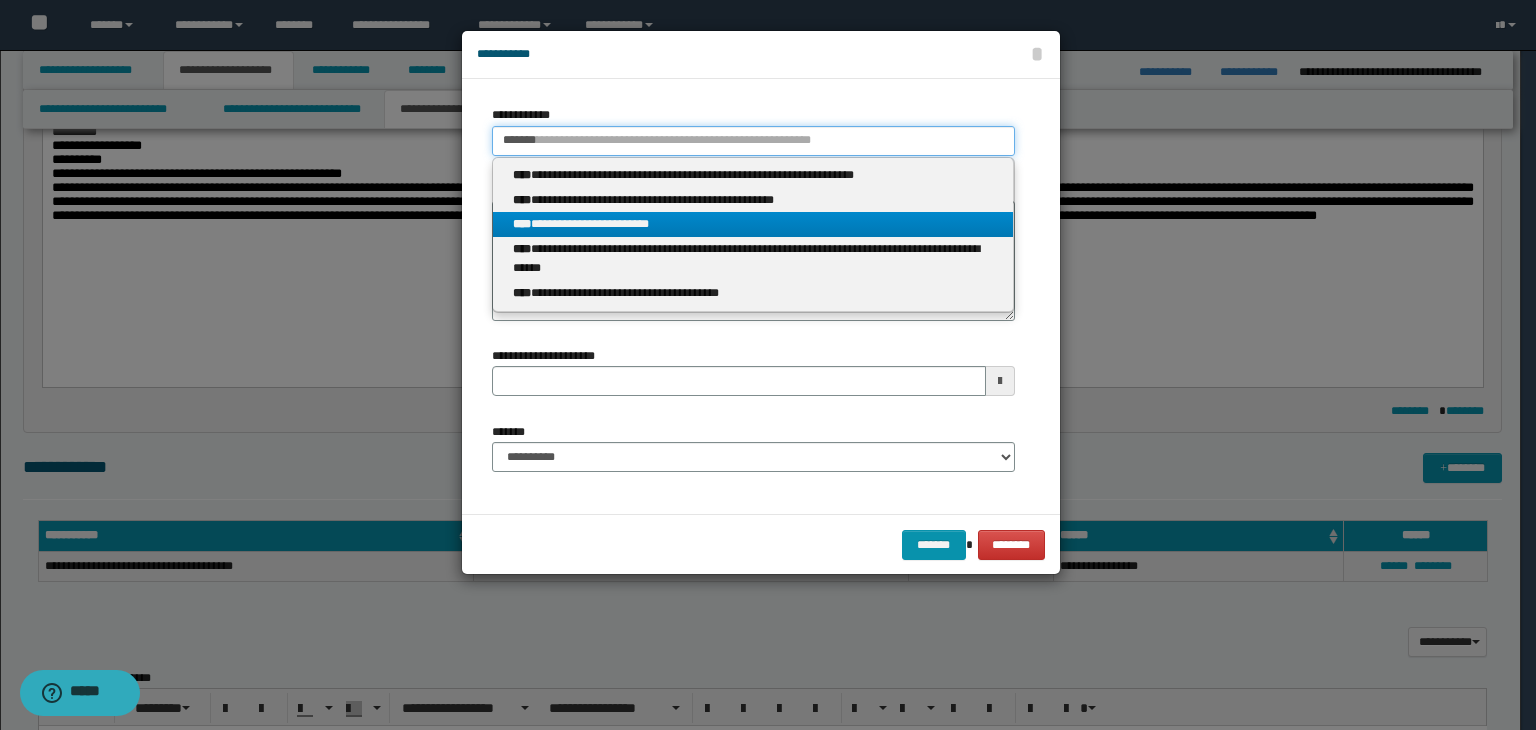 type 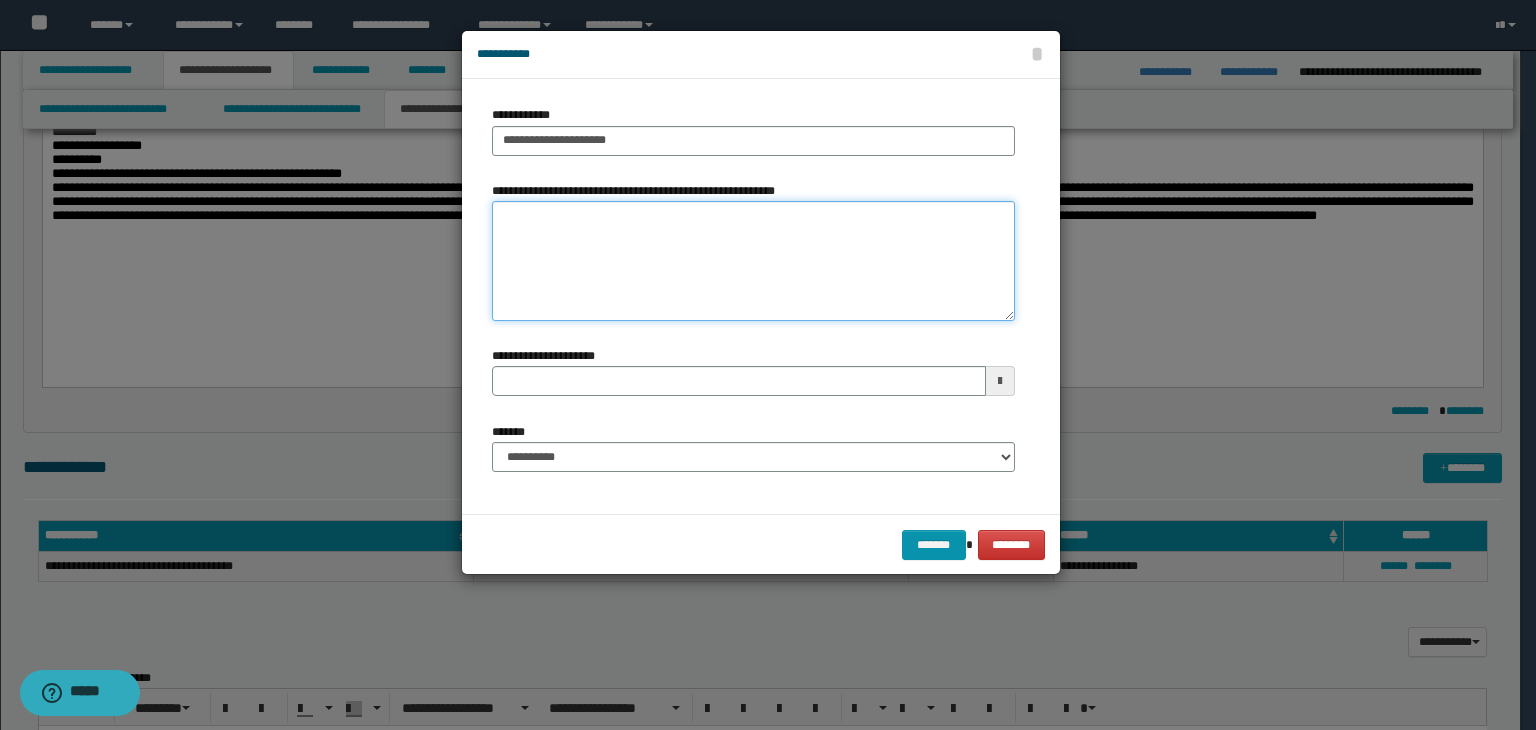 click on "**********" at bounding box center [753, 261] 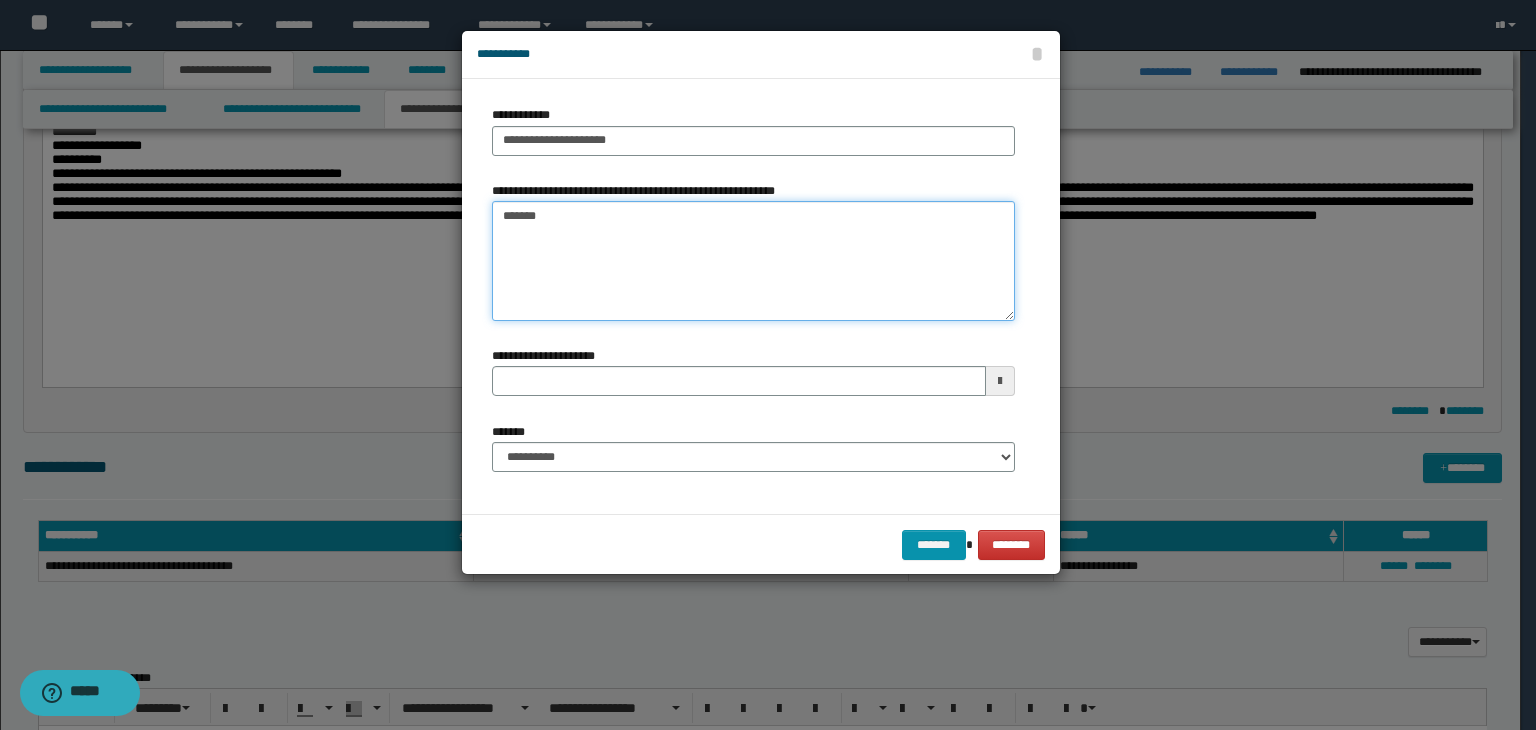 type on "********" 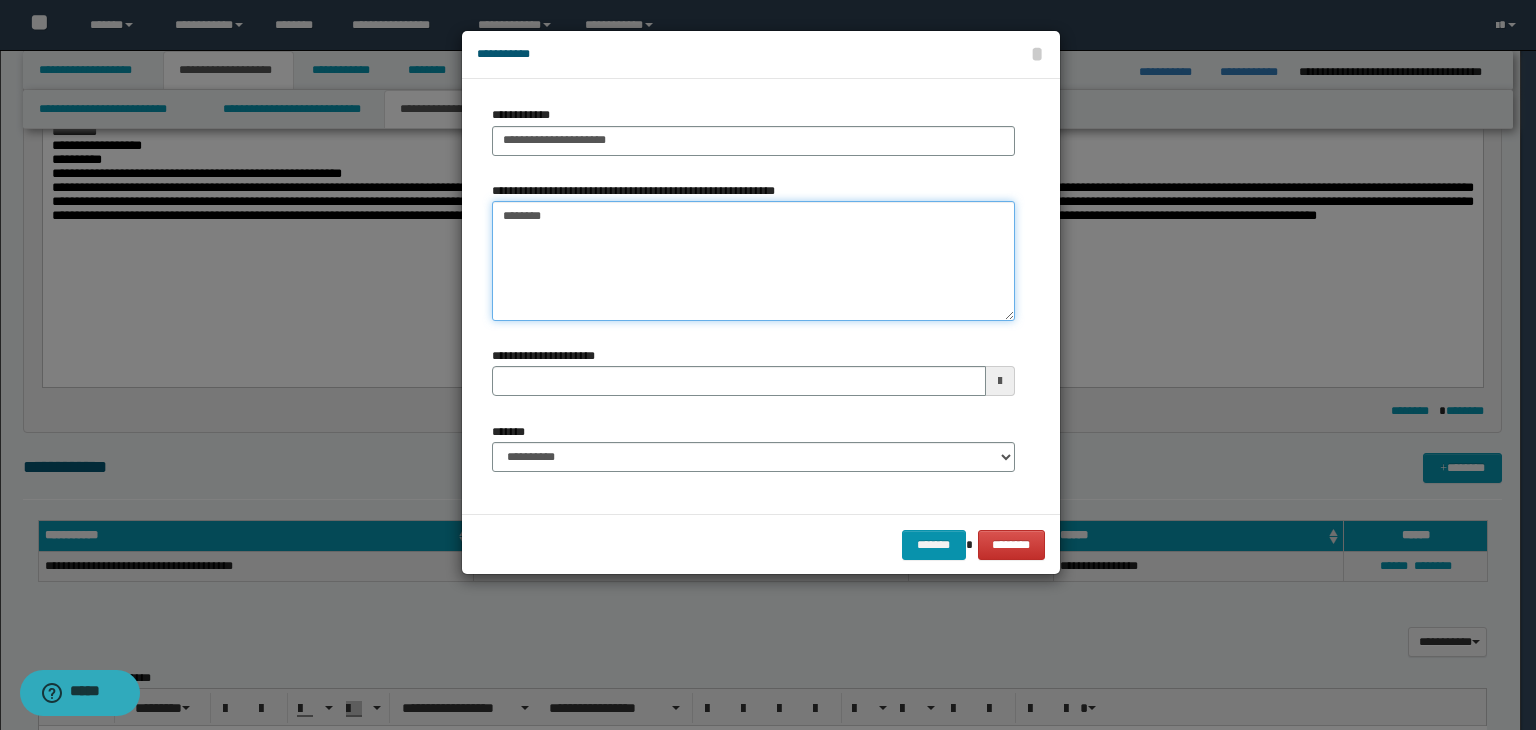type 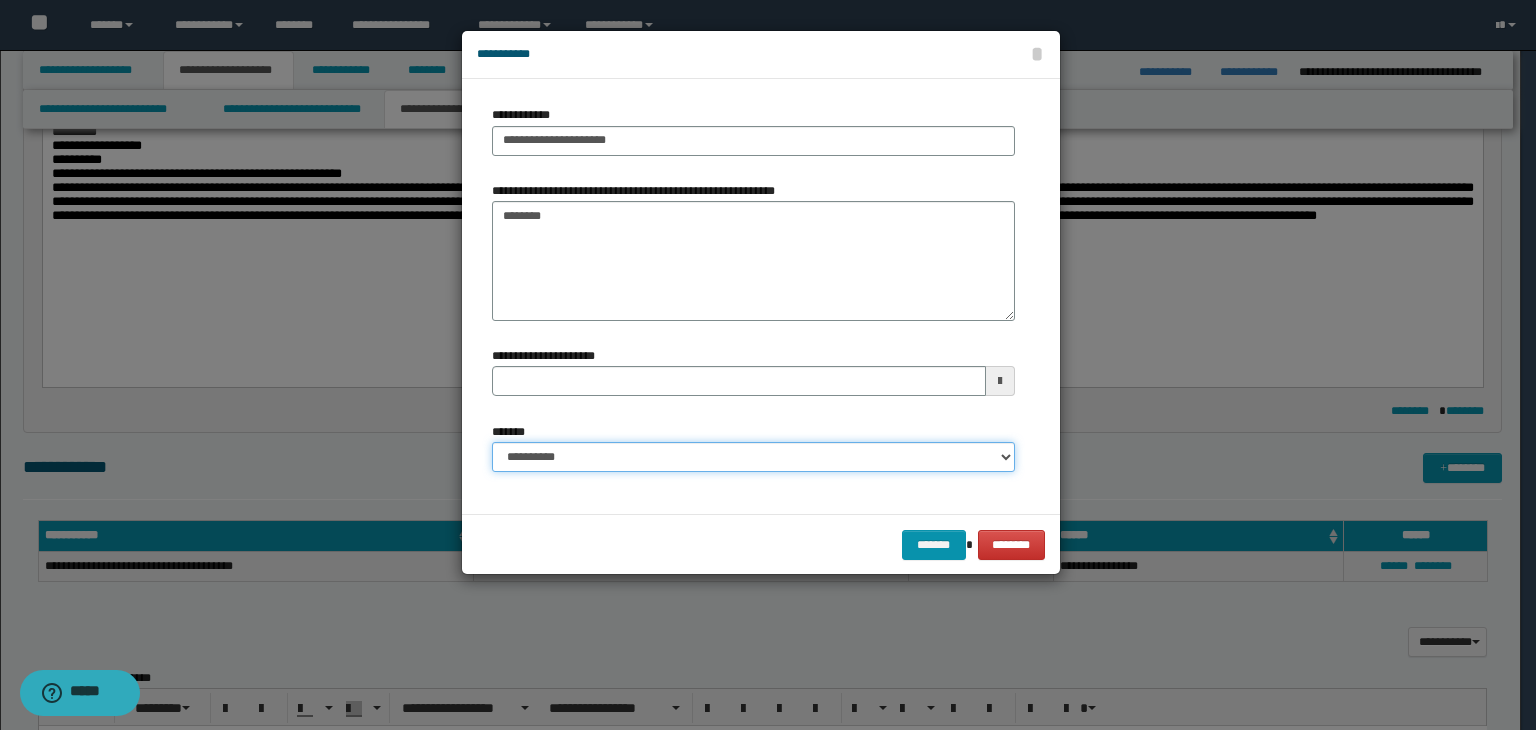 click on "**********" at bounding box center (753, 457) 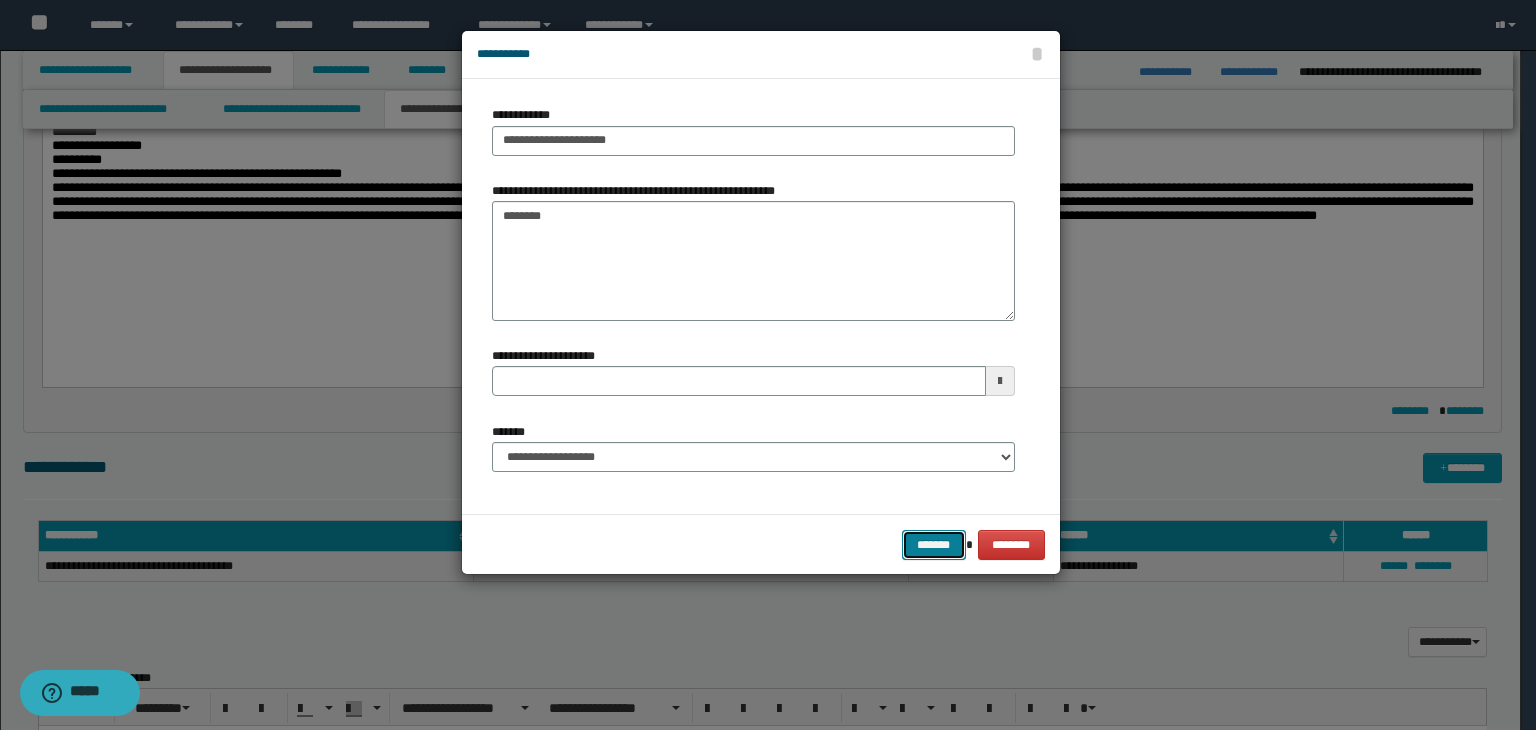 click on "*******" at bounding box center [934, 545] 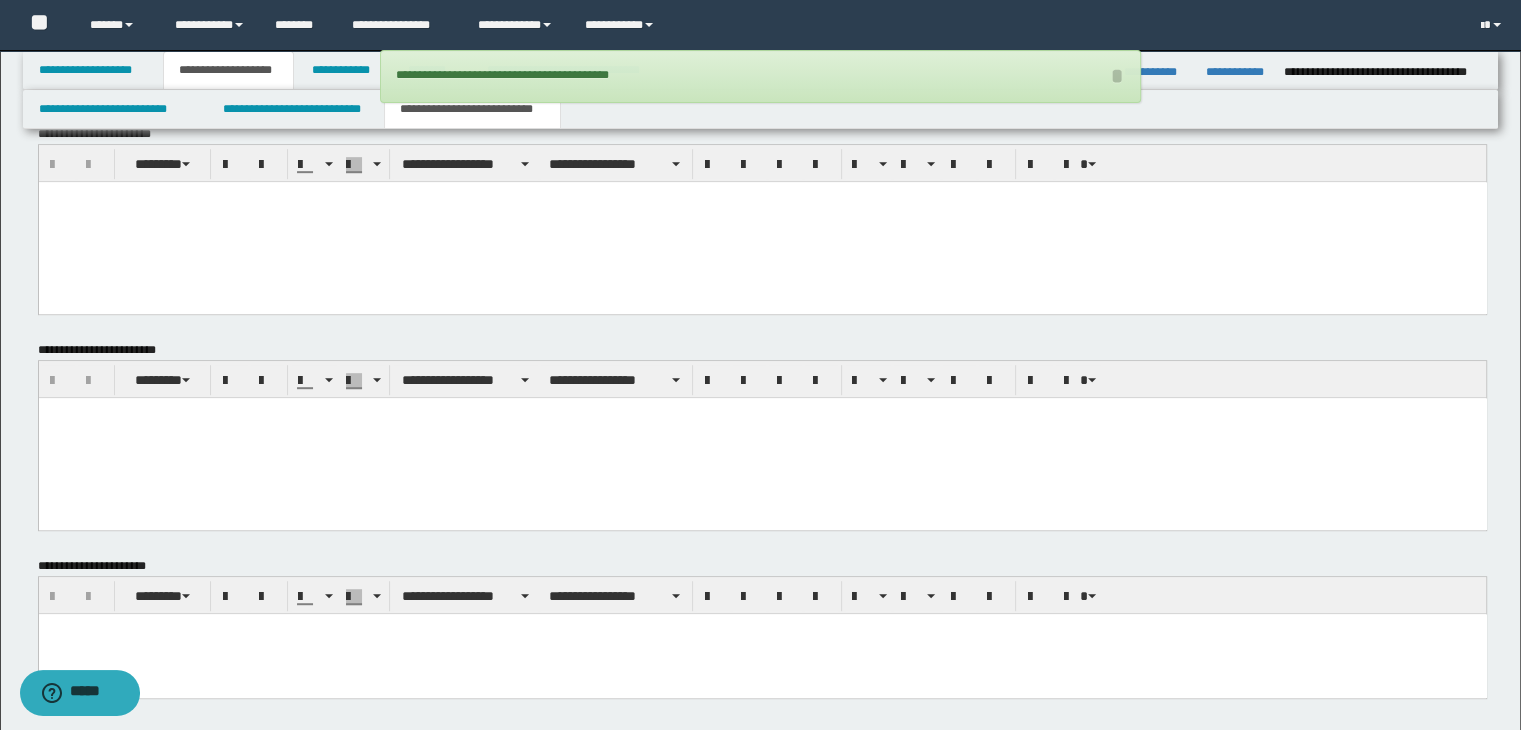 scroll, scrollTop: 1164, scrollLeft: 0, axis: vertical 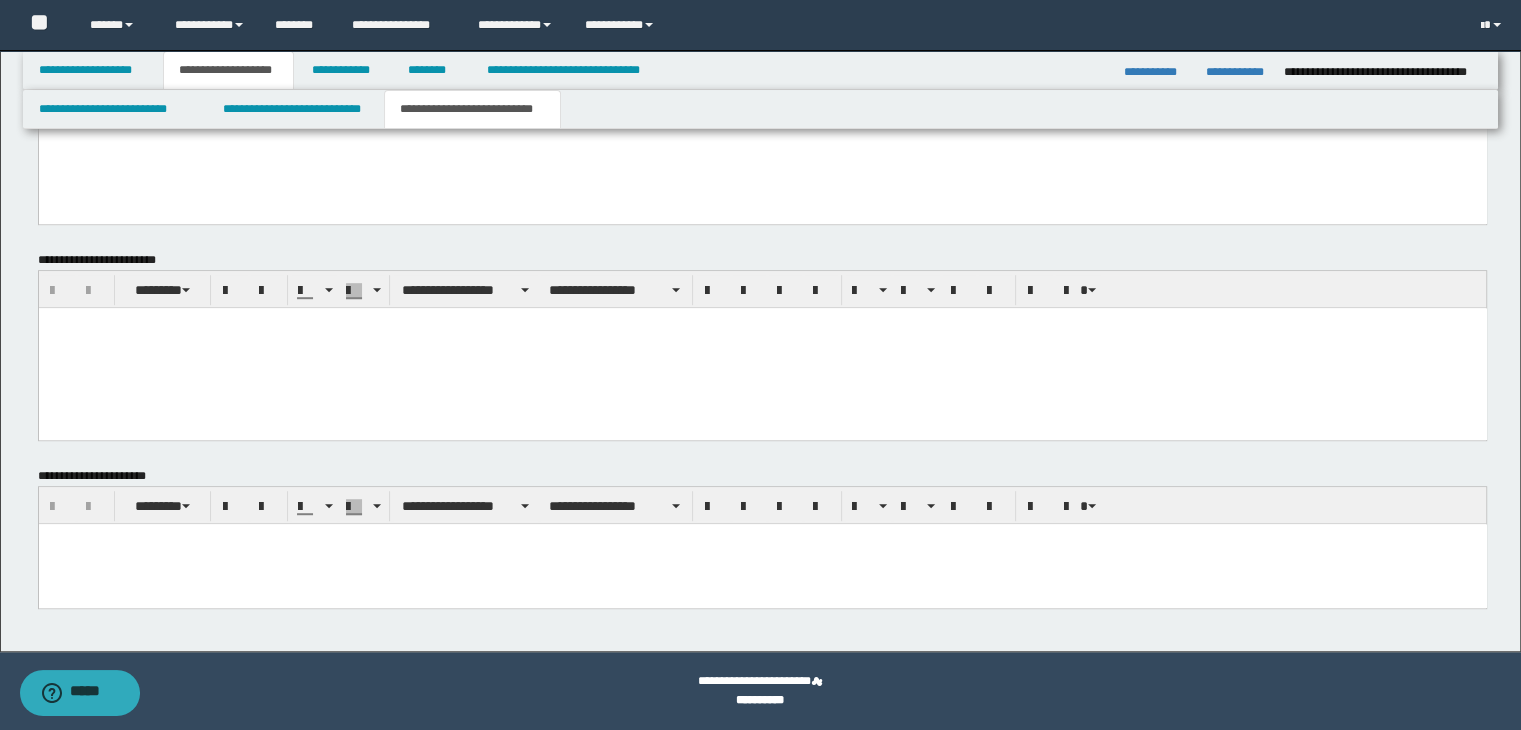 click at bounding box center [762, 563] 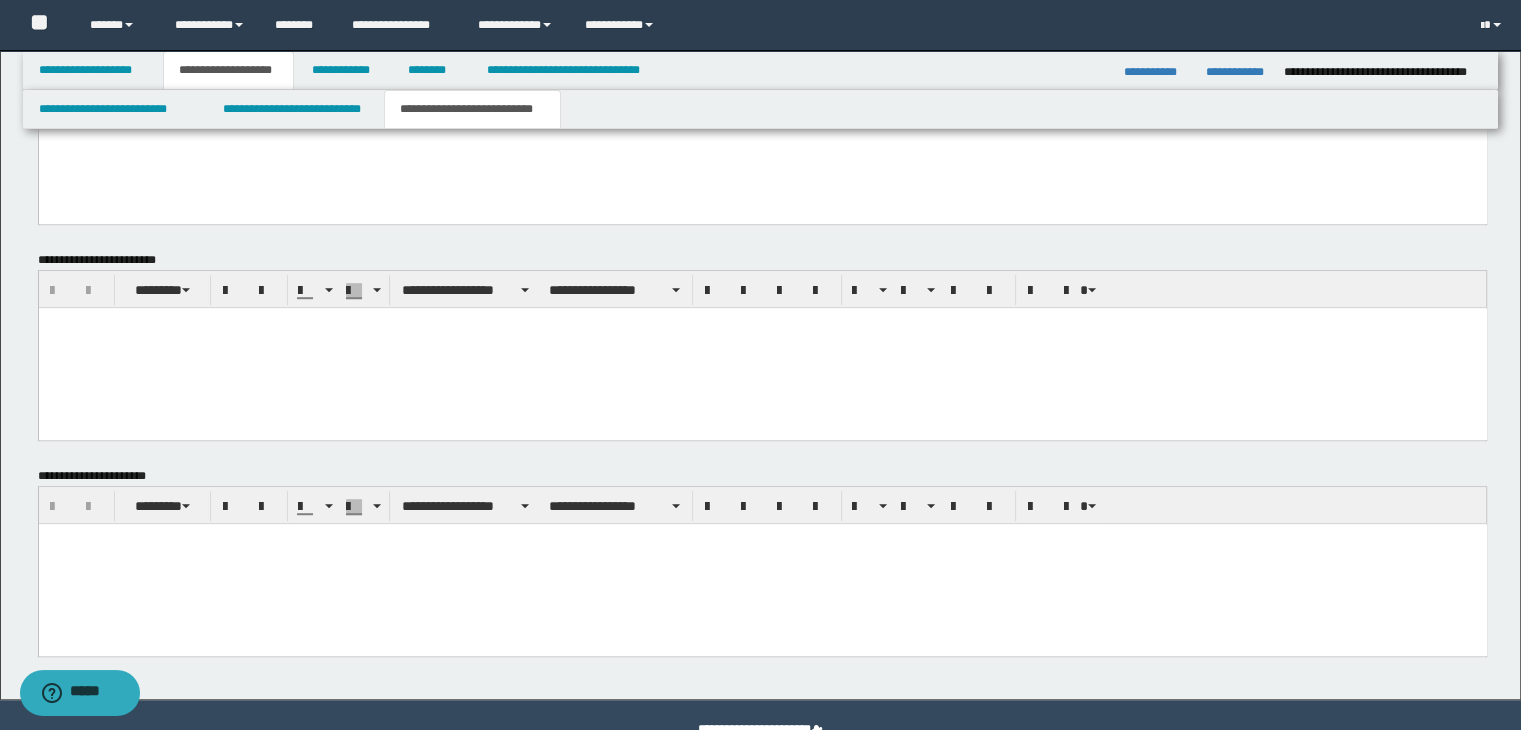 type 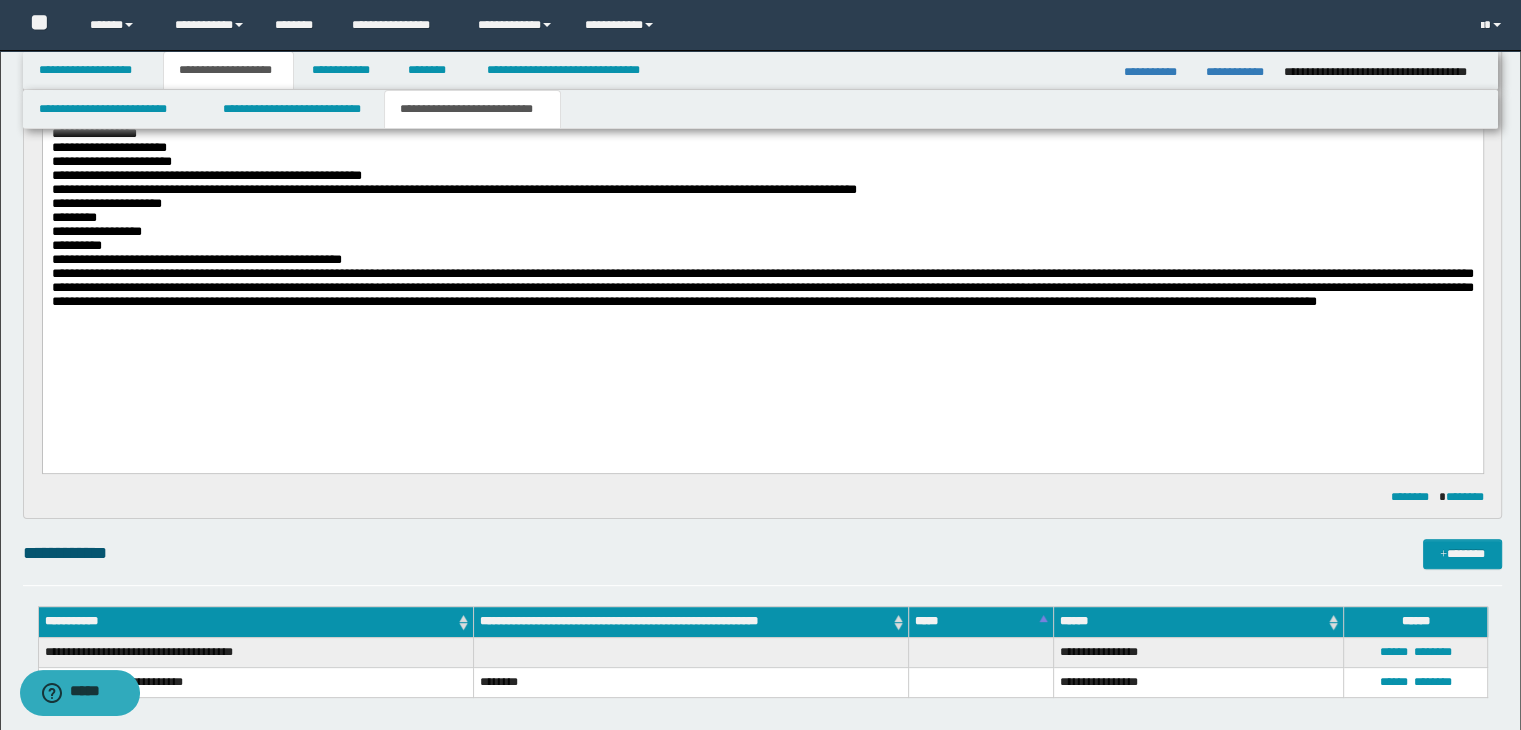 scroll, scrollTop: 364, scrollLeft: 0, axis: vertical 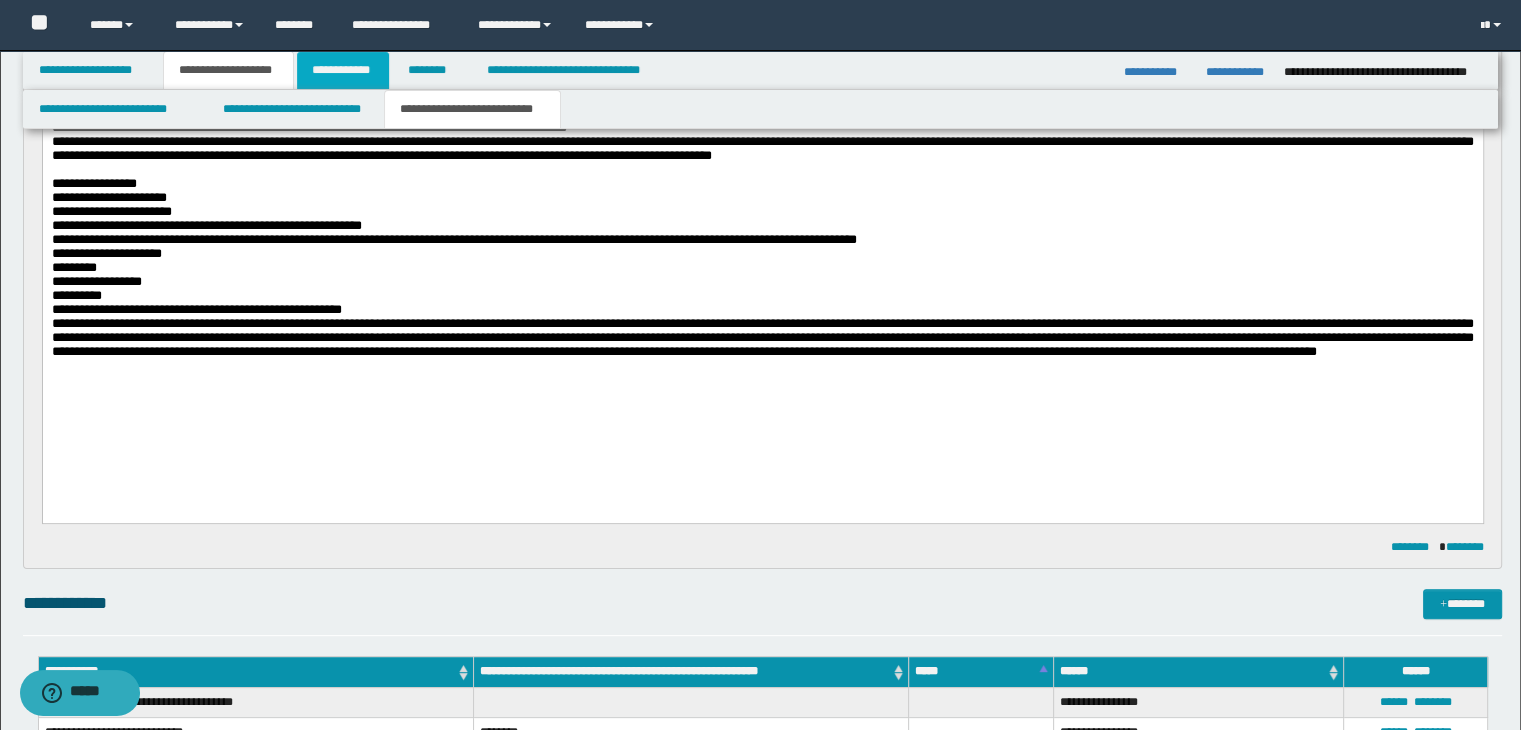 click on "**********" at bounding box center [343, 70] 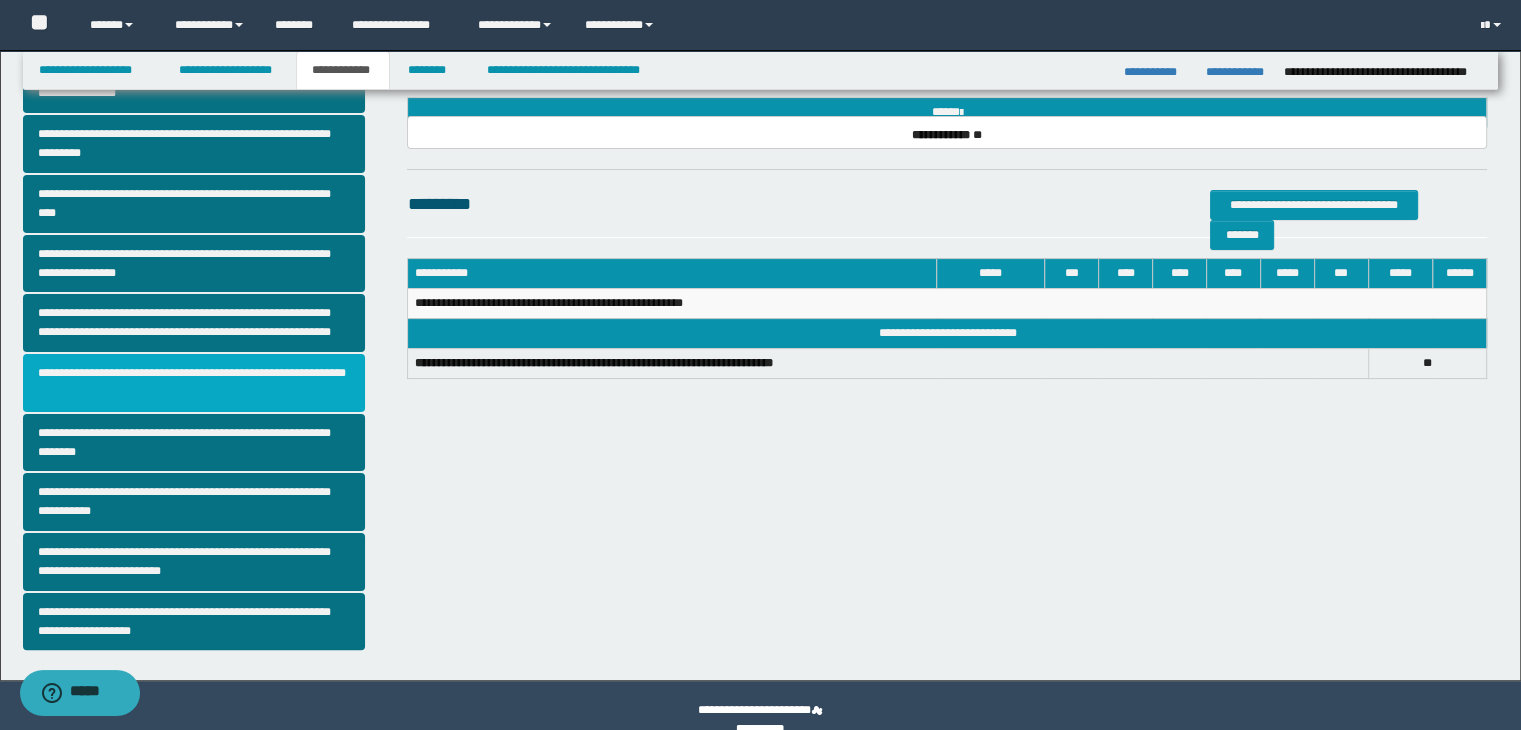 scroll, scrollTop: 381, scrollLeft: 0, axis: vertical 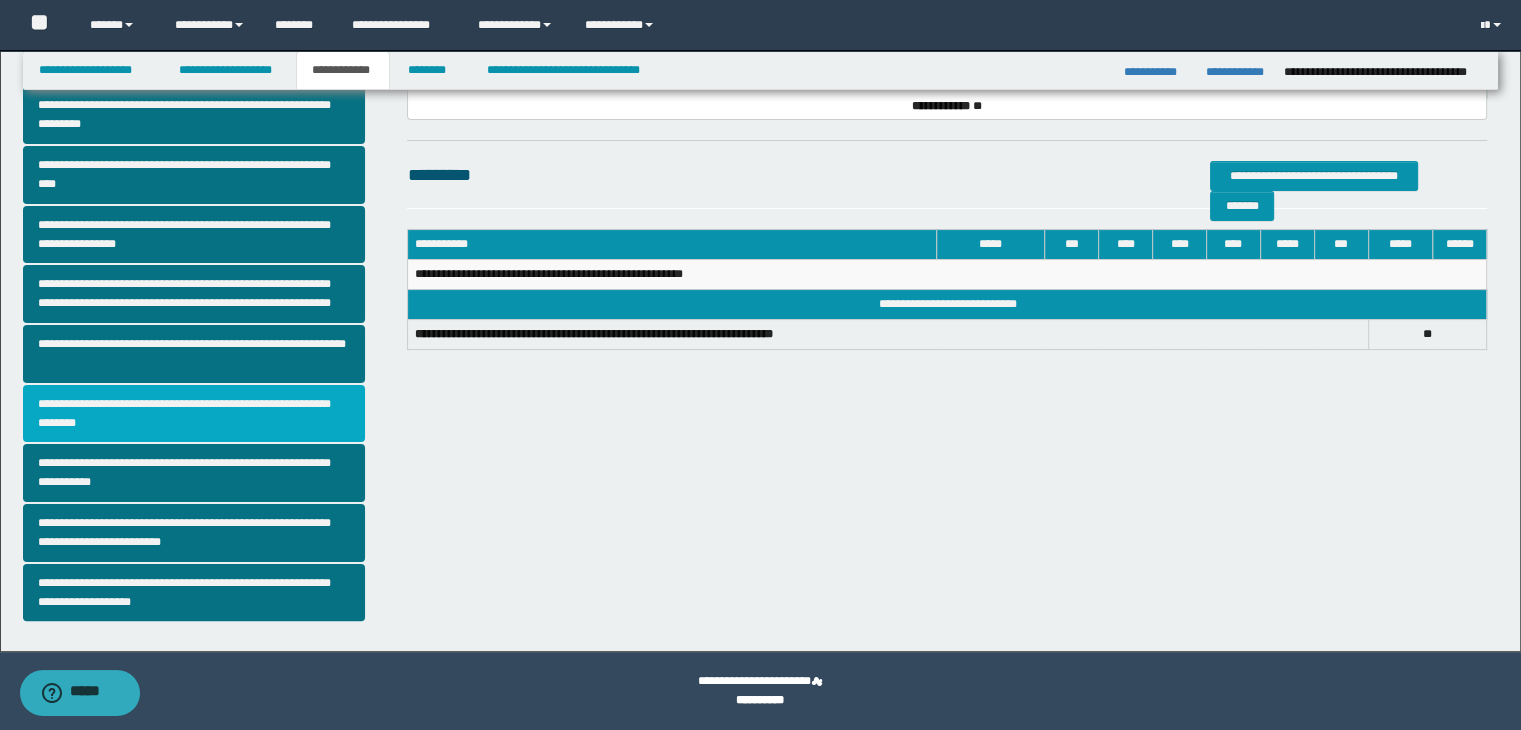 click on "**********" at bounding box center (194, 414) 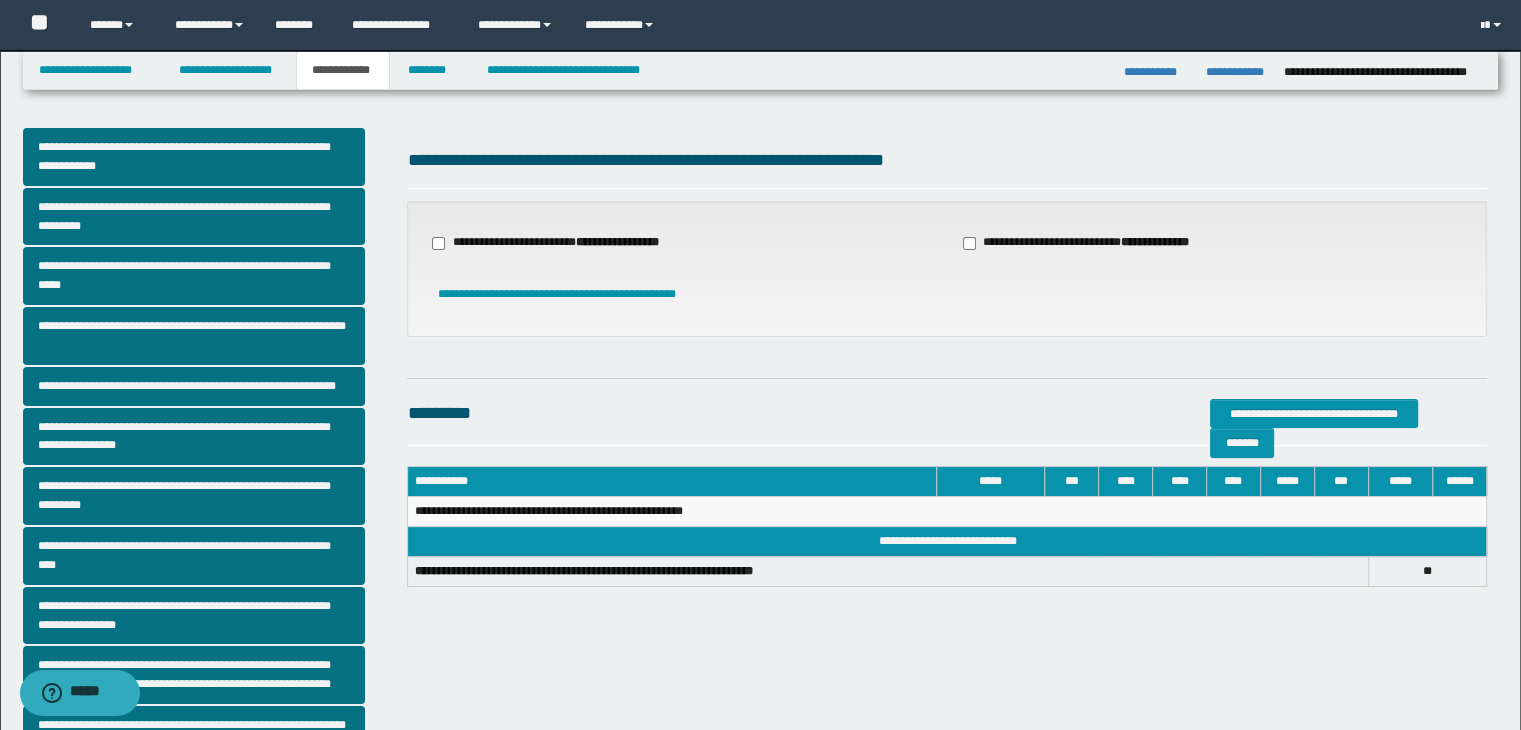 click on "**********" at bounding box center (557, 243) 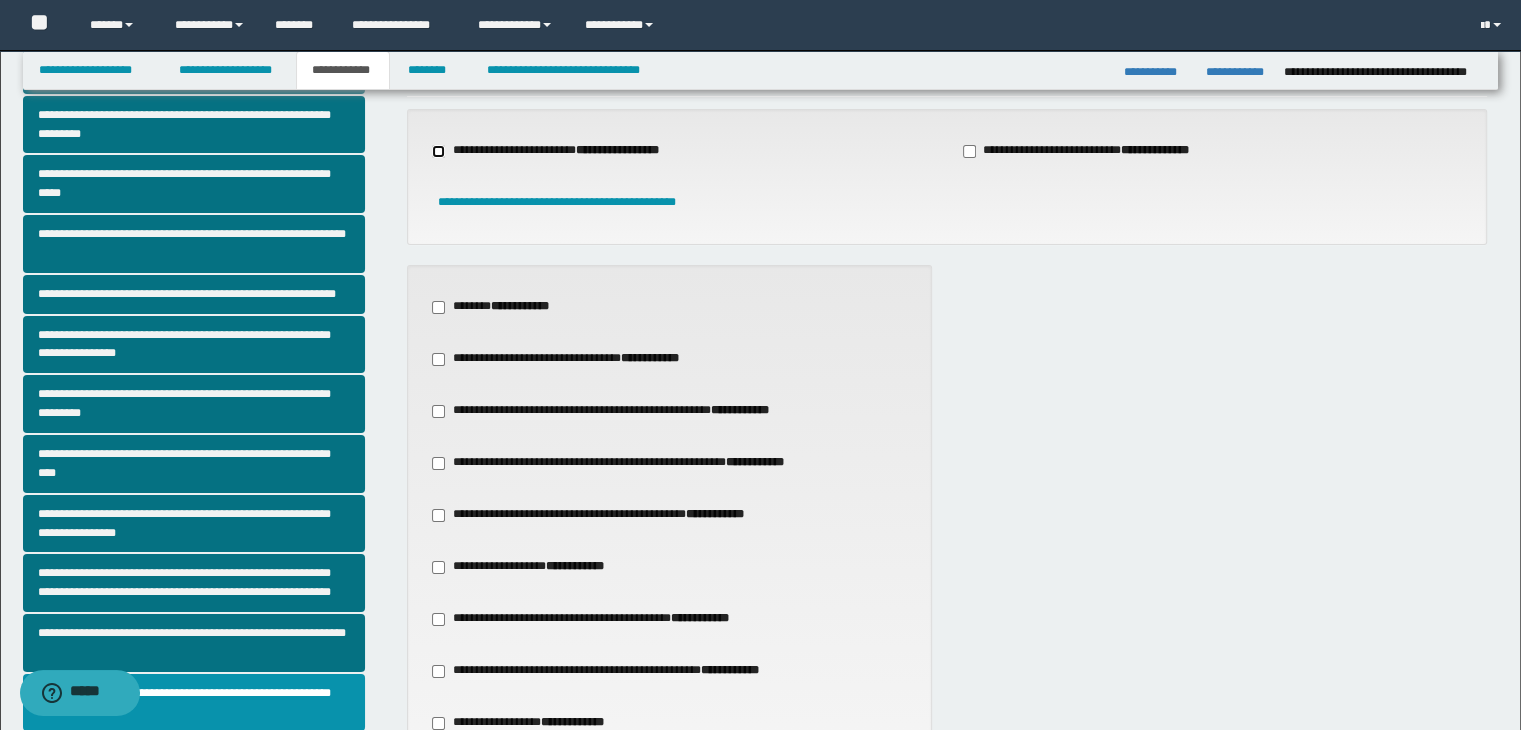scroll, scrollTop: 200, scrollLeft: 0, axis: vertical 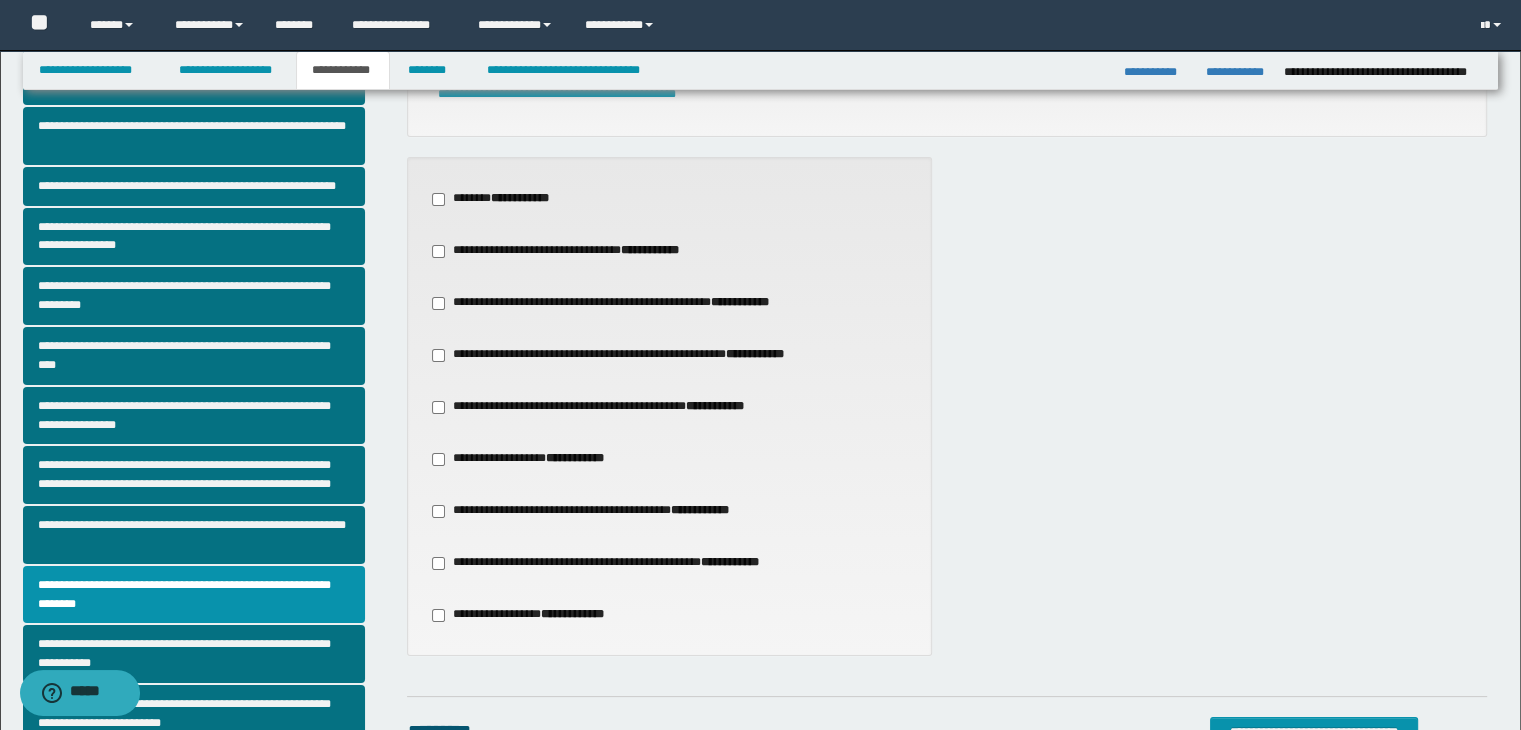 click on "**********" at bounding box center (498, 199) 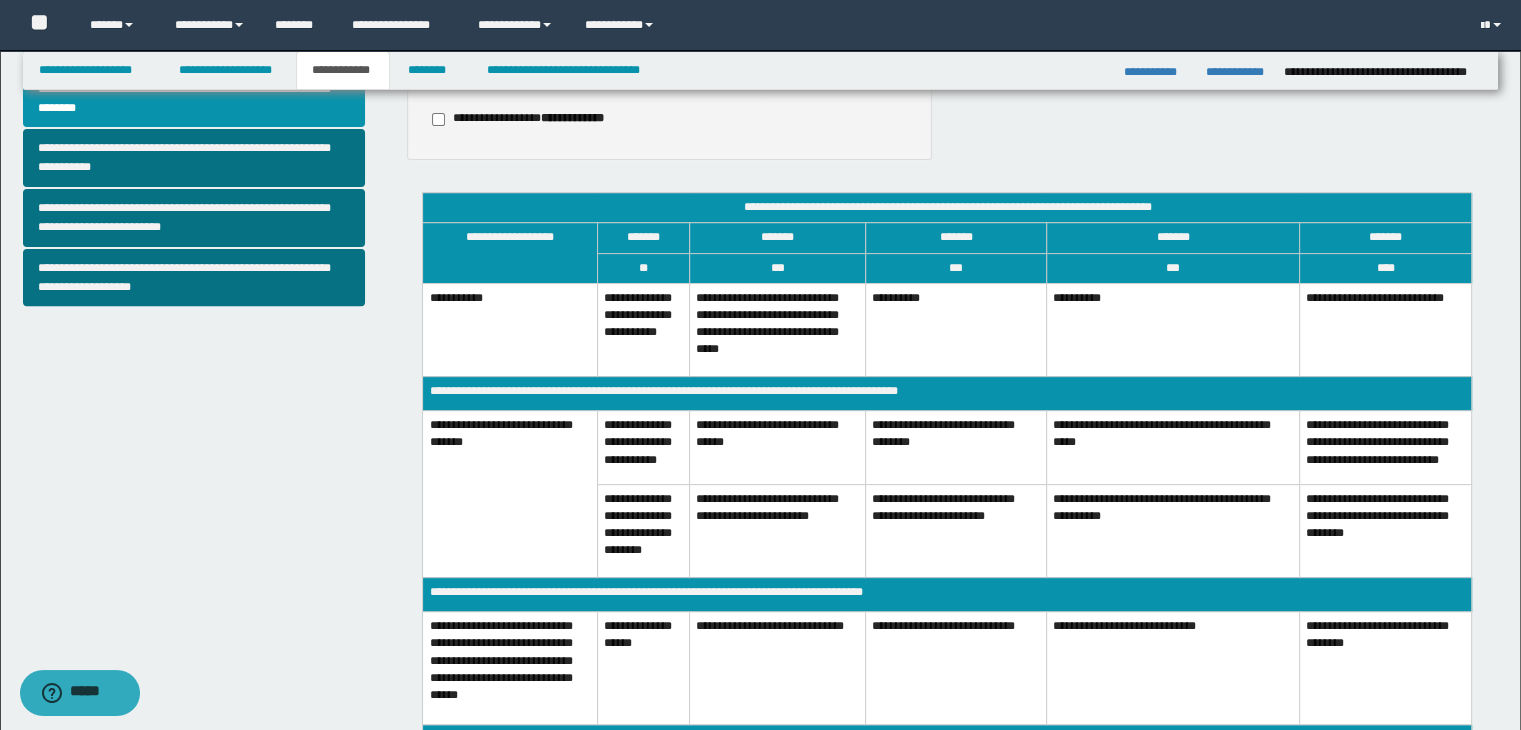 scroll, scrollTop: 900, scrollLeft: 0, axis: vertical 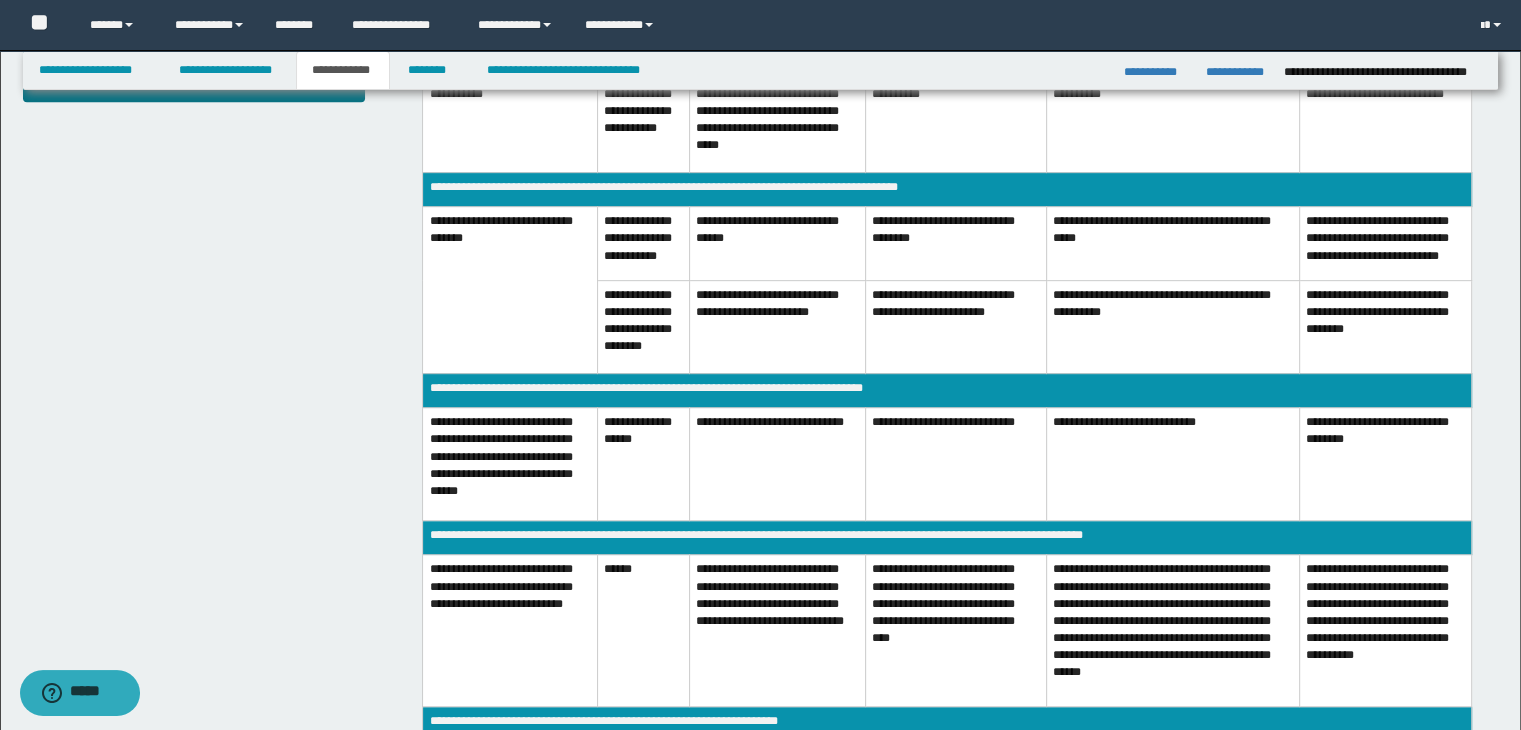 click on "**********" at bounding box center (1173, 631) 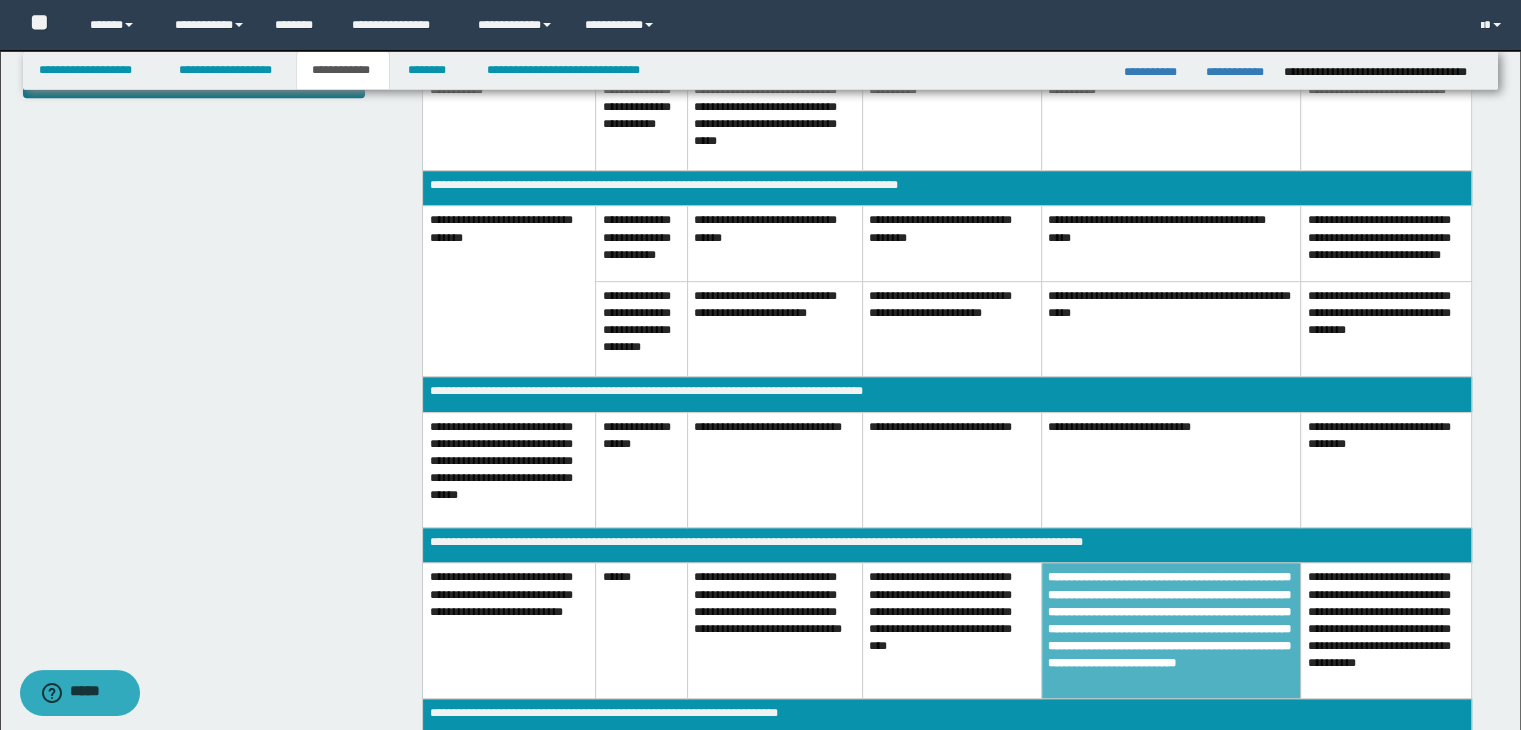 scroll, scrollTop: 900, scrollLeft: 0, axis: vertical 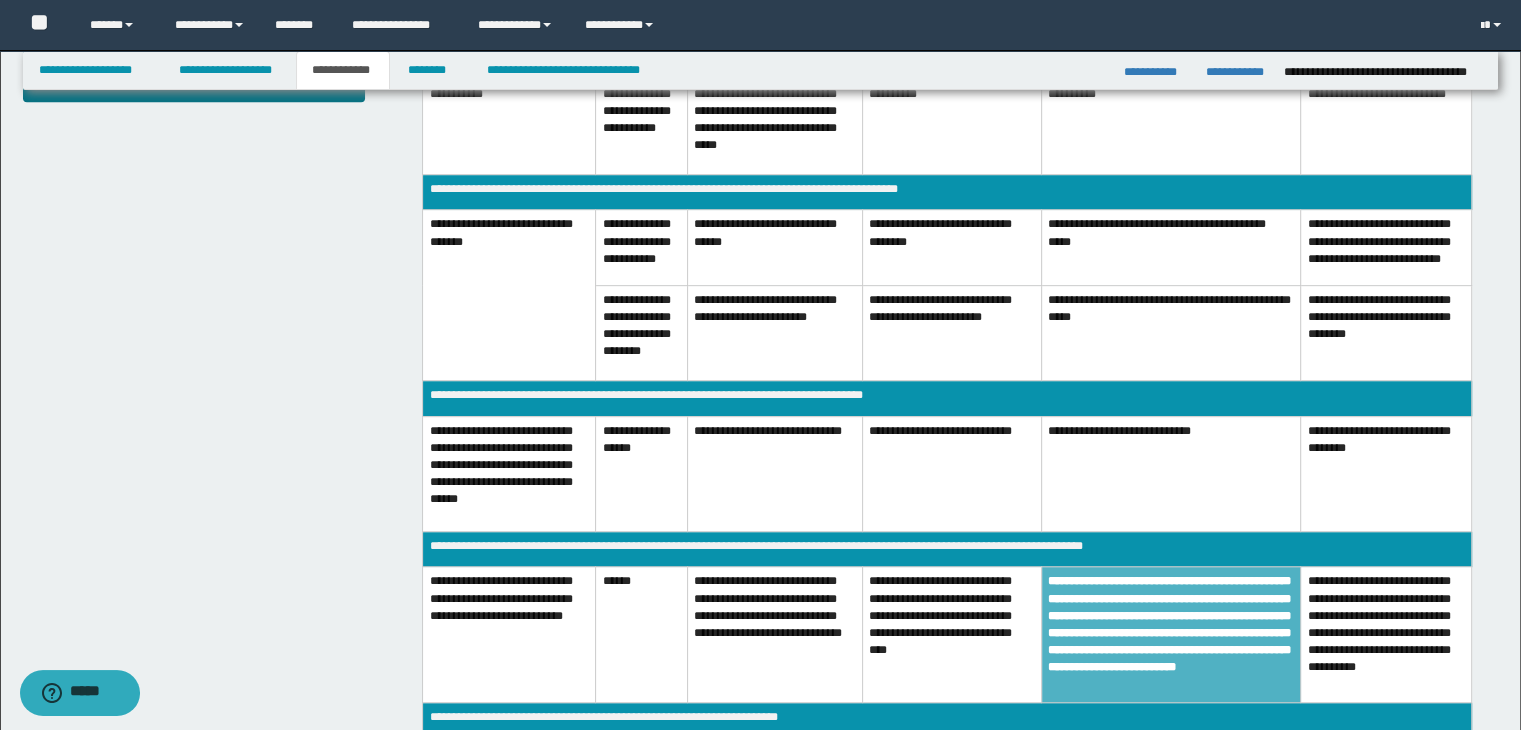 click on "**********" at bounding box center (1171, 247) 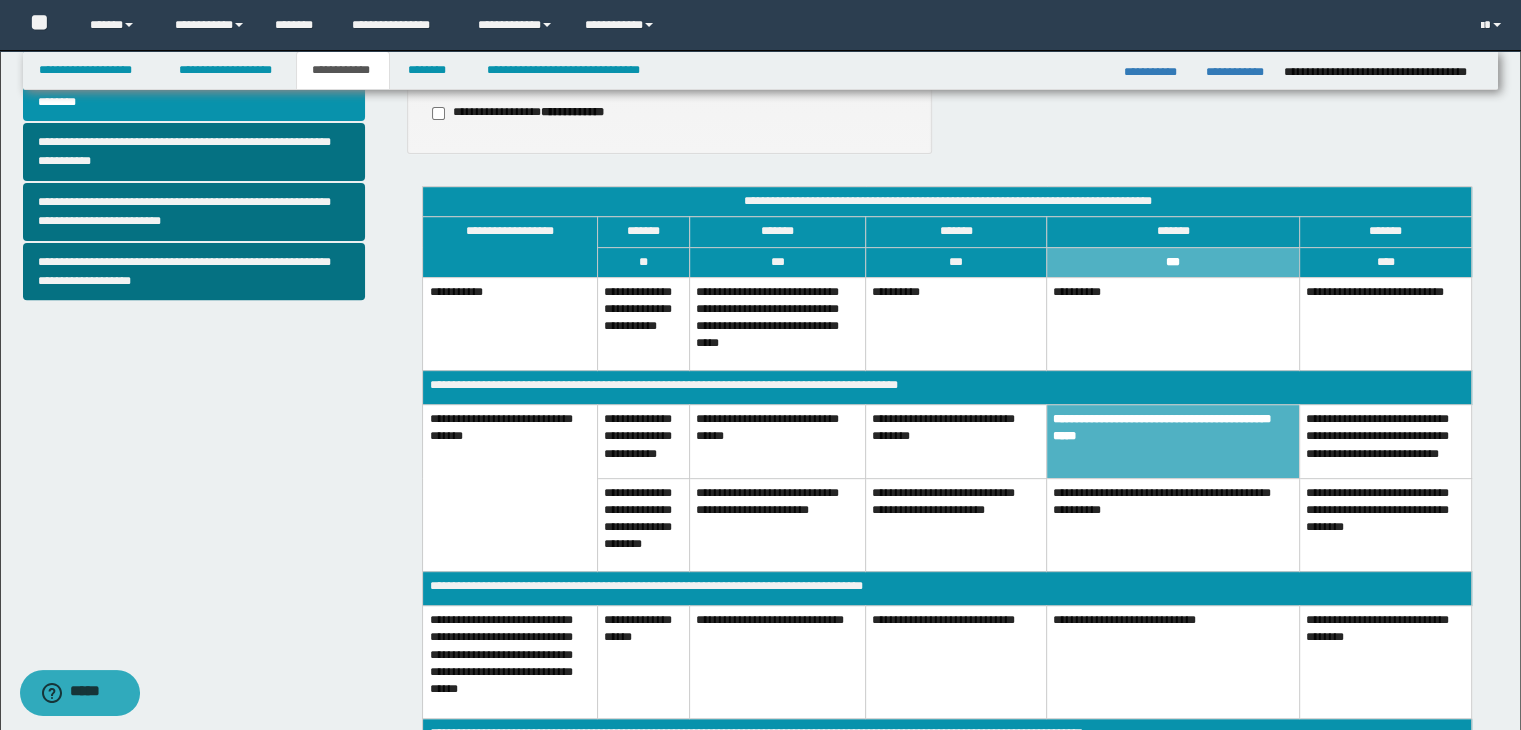 scroll, scrollTop: 700, scrollLeft: 0, axis: vertical 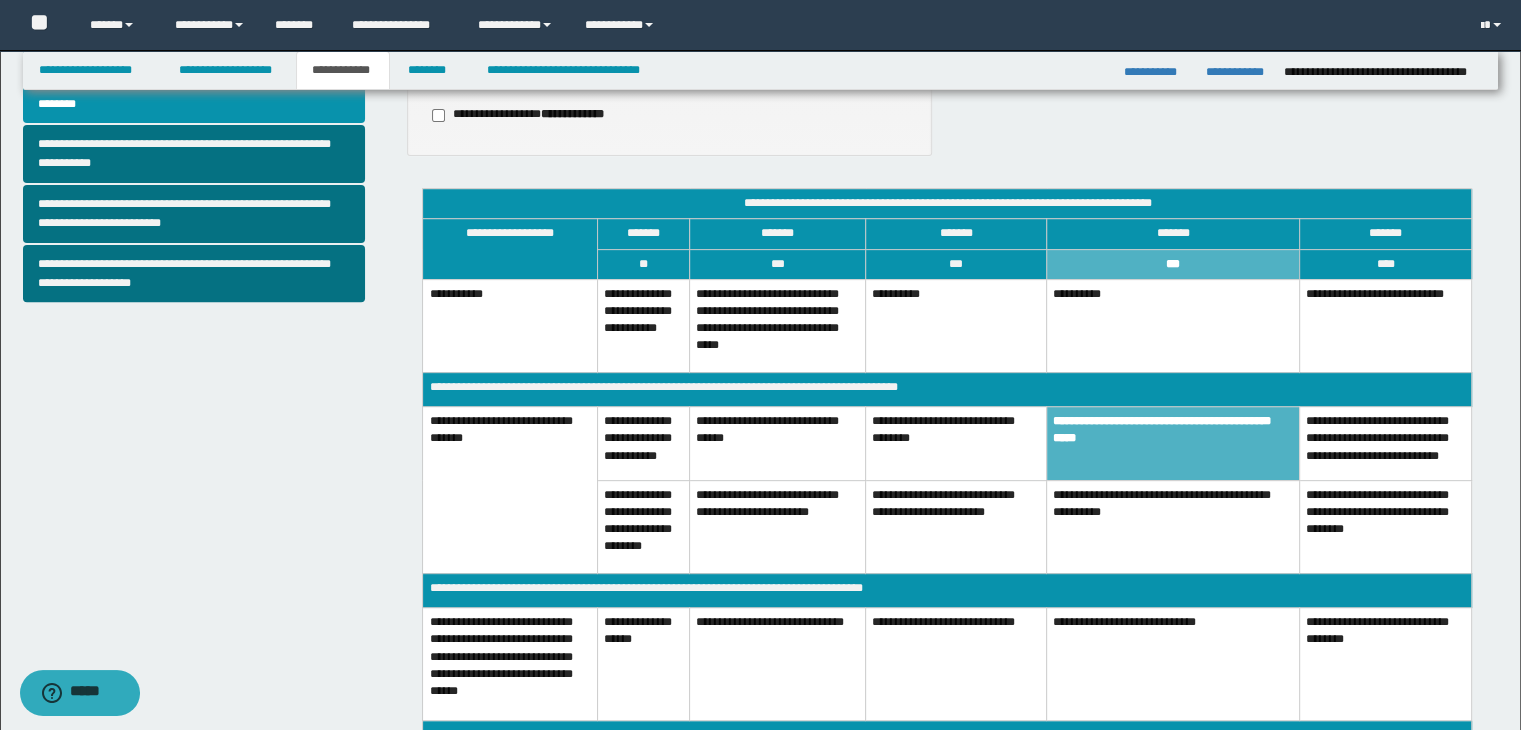 click on "**********" at bounding box center (1173, 526) 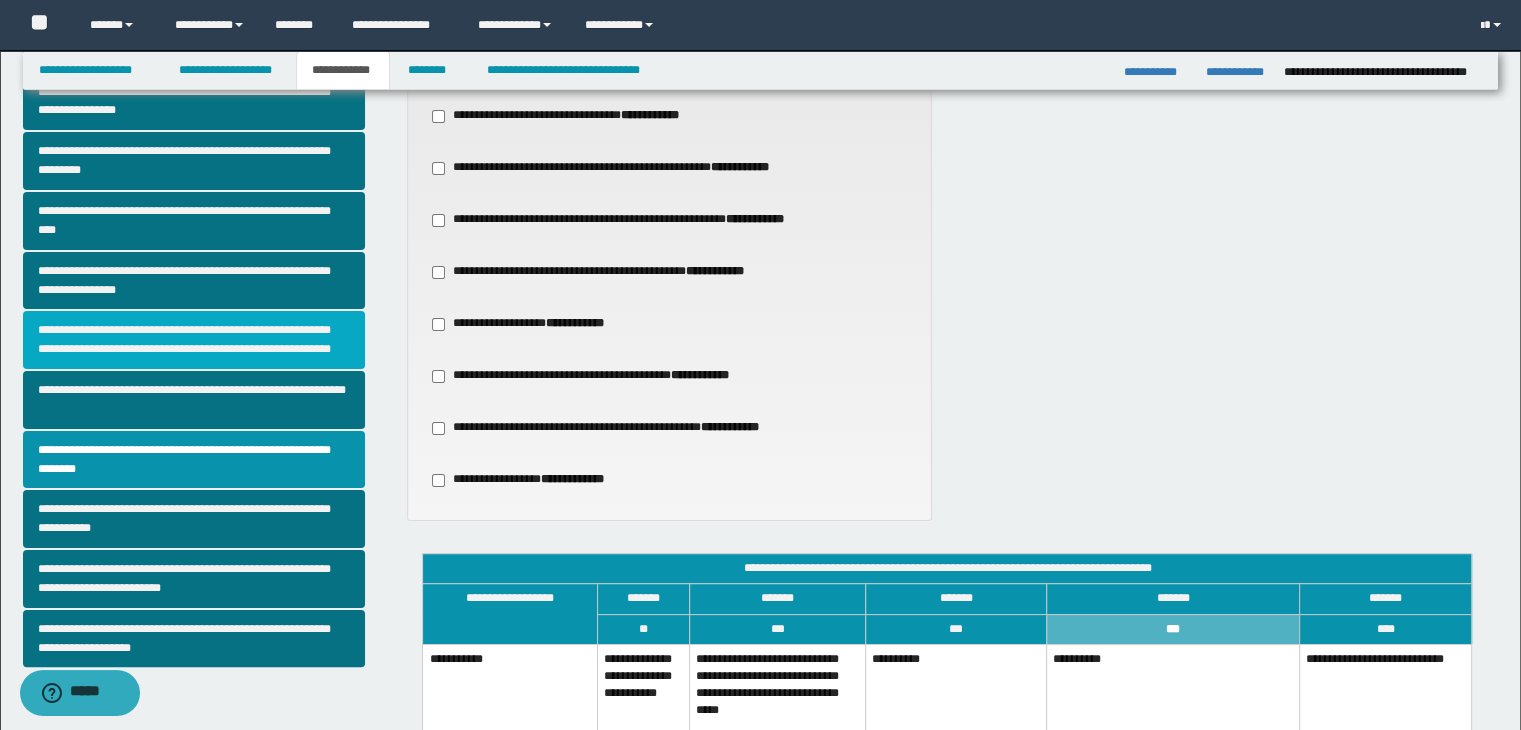 scroll, scrollTop: 300, scrollLeft: 0, axis: vertical 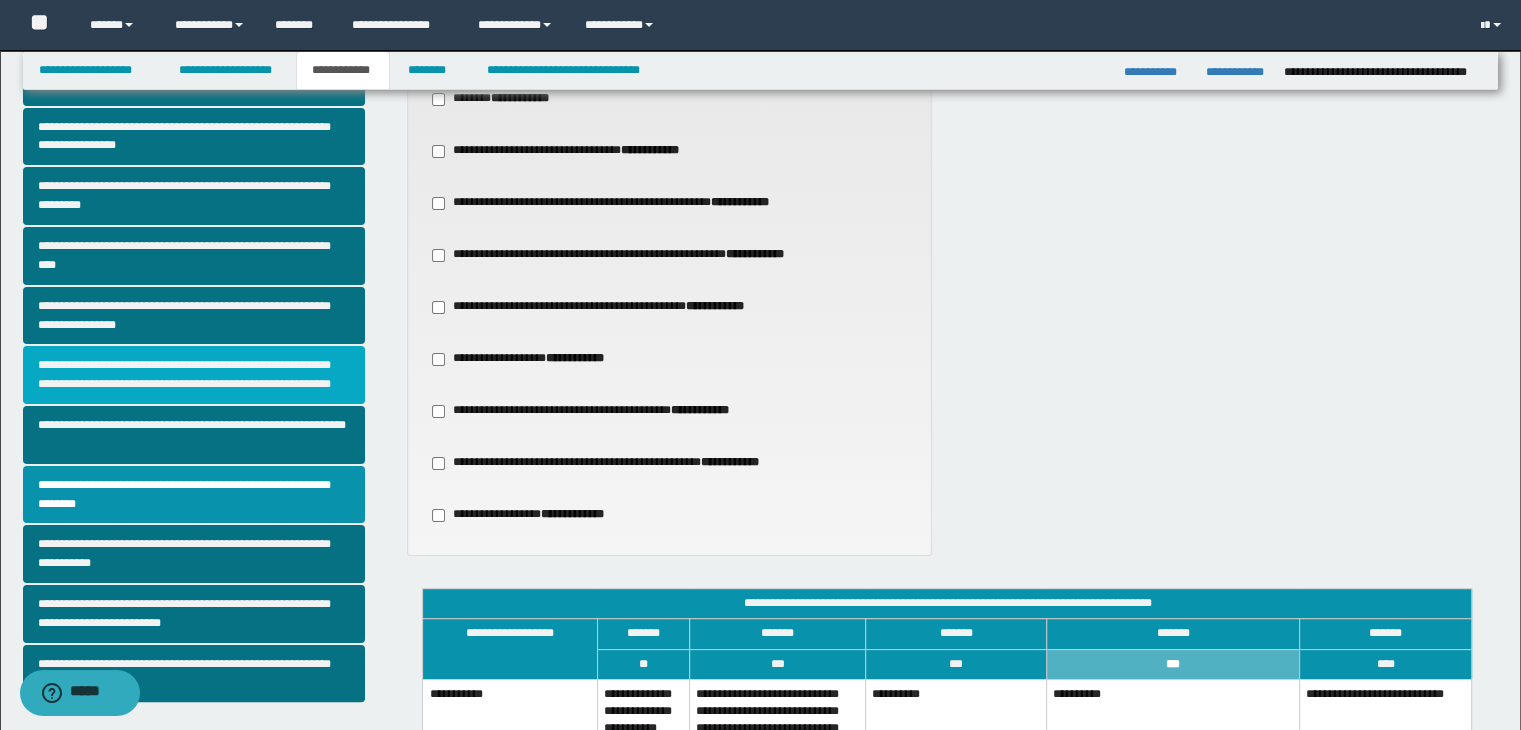 click on "**********" at bounding box center (194, 375) 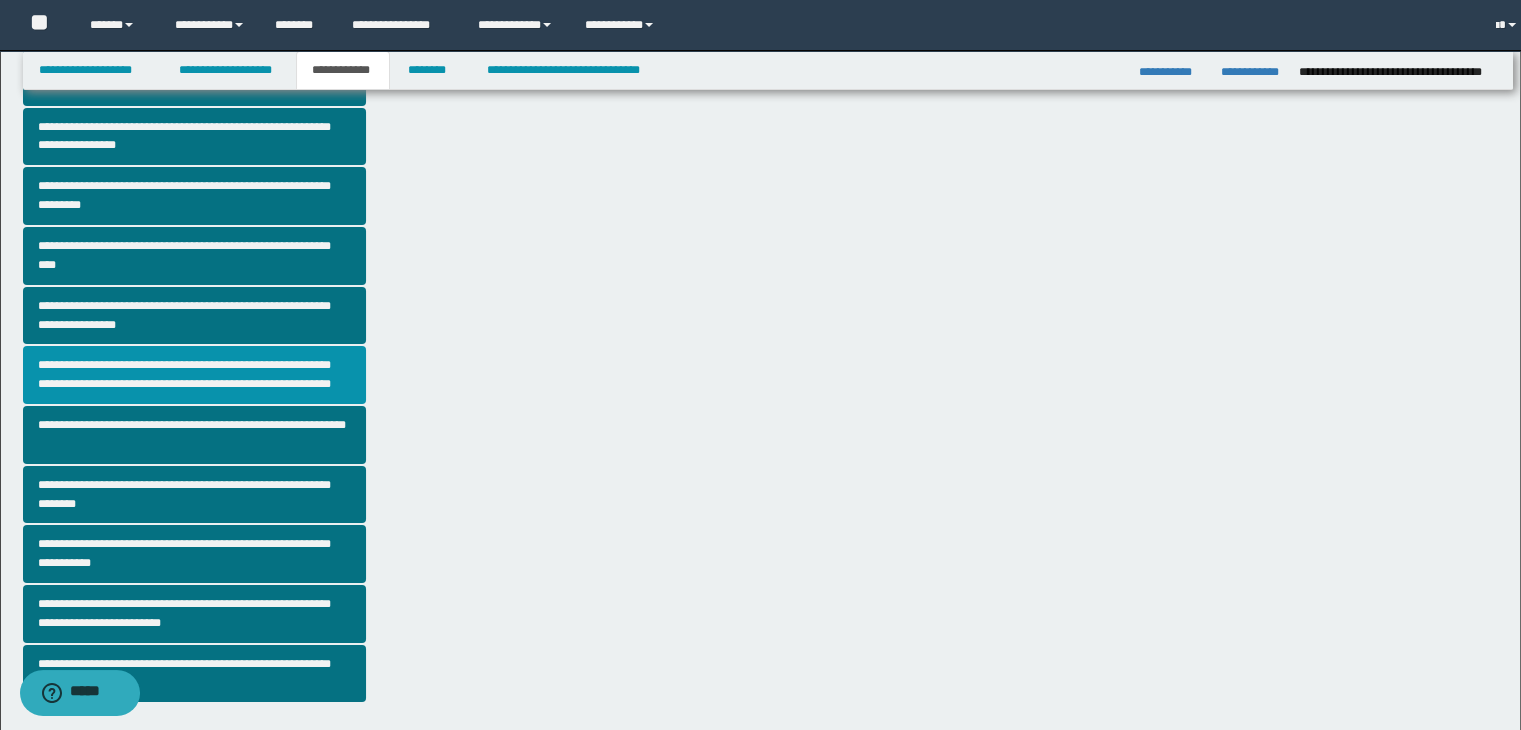 scroll, scrollTop: 0, scrollLeft: 0, axis: both 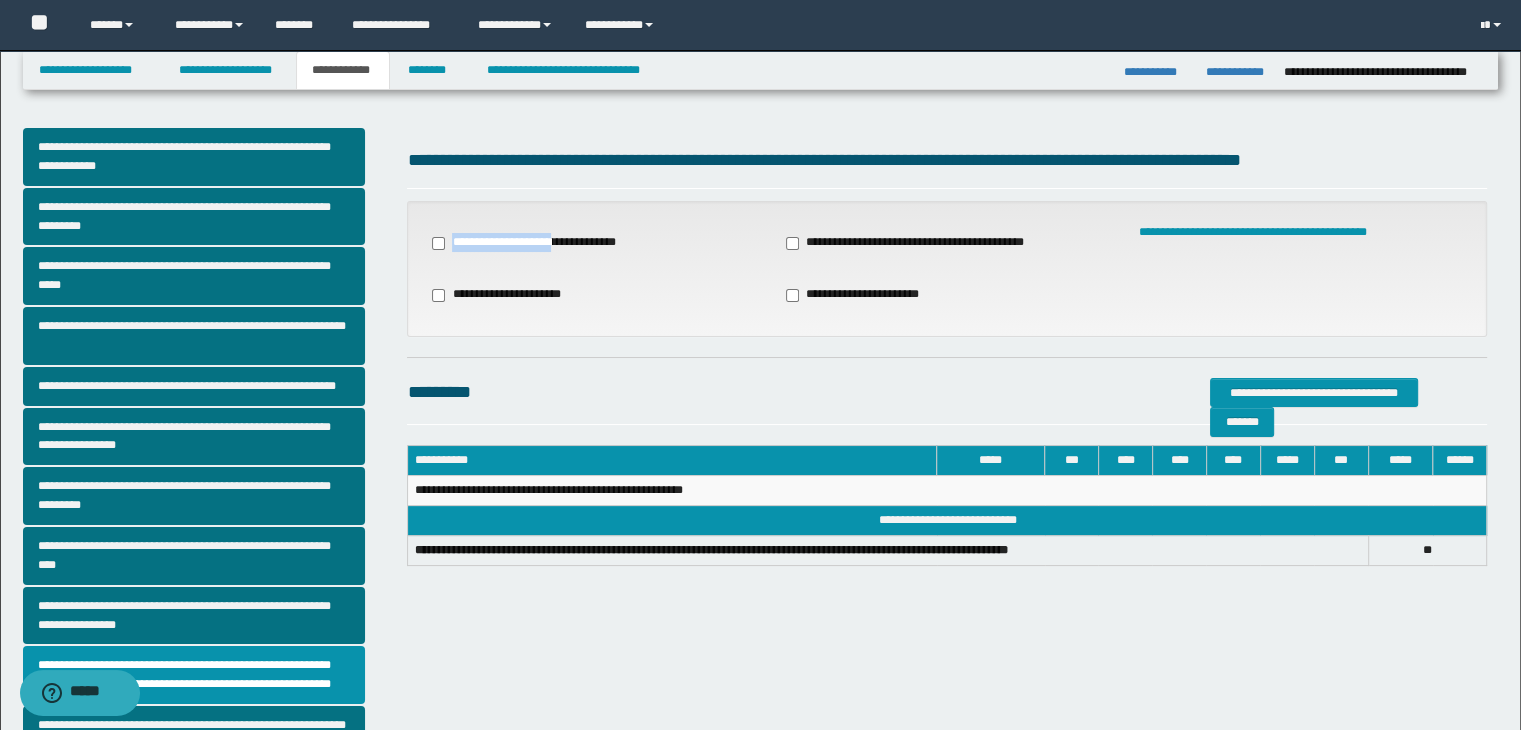 click on "**********" at bounding box center (526, 243) 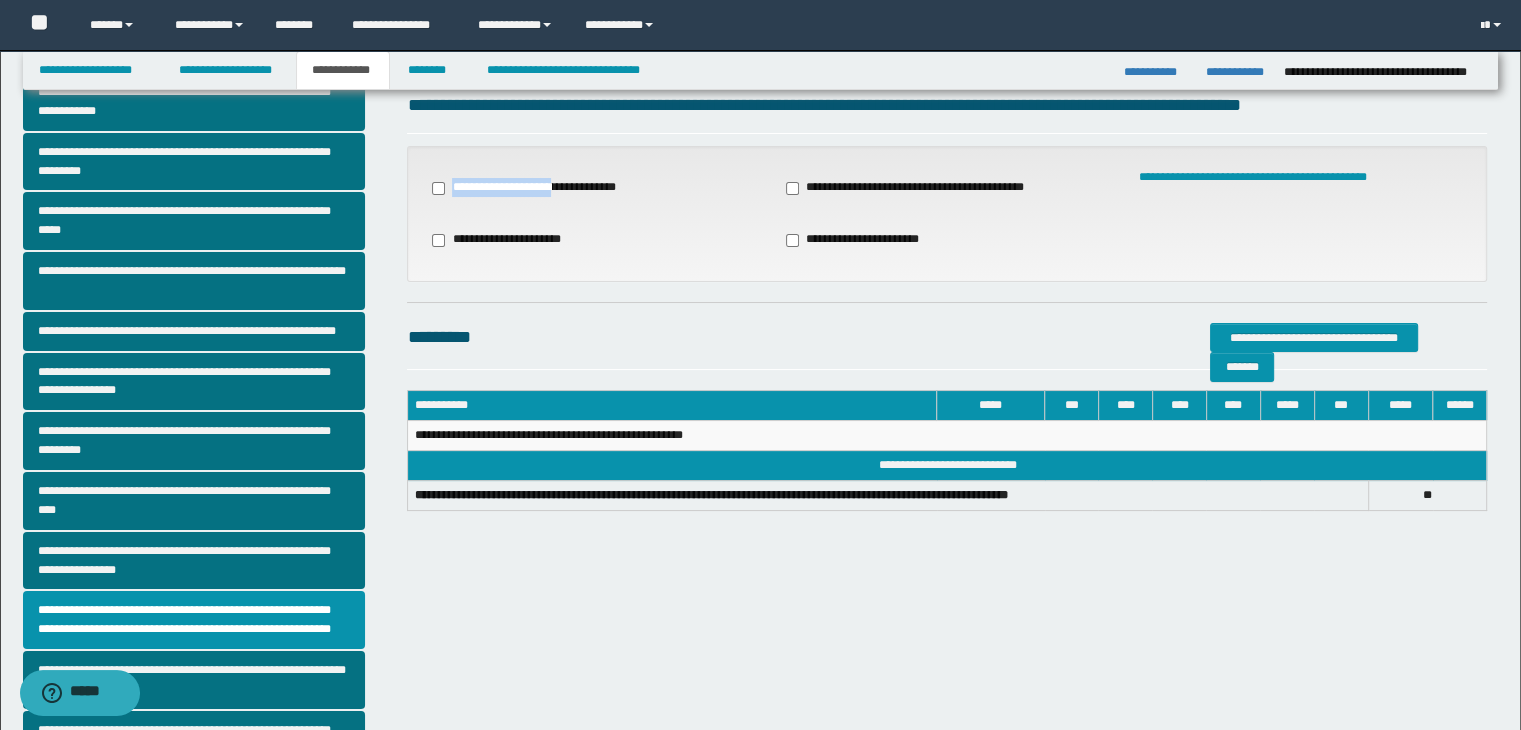 scroll, scrollTop: 100, scrollLeft: 0, axis: vertical 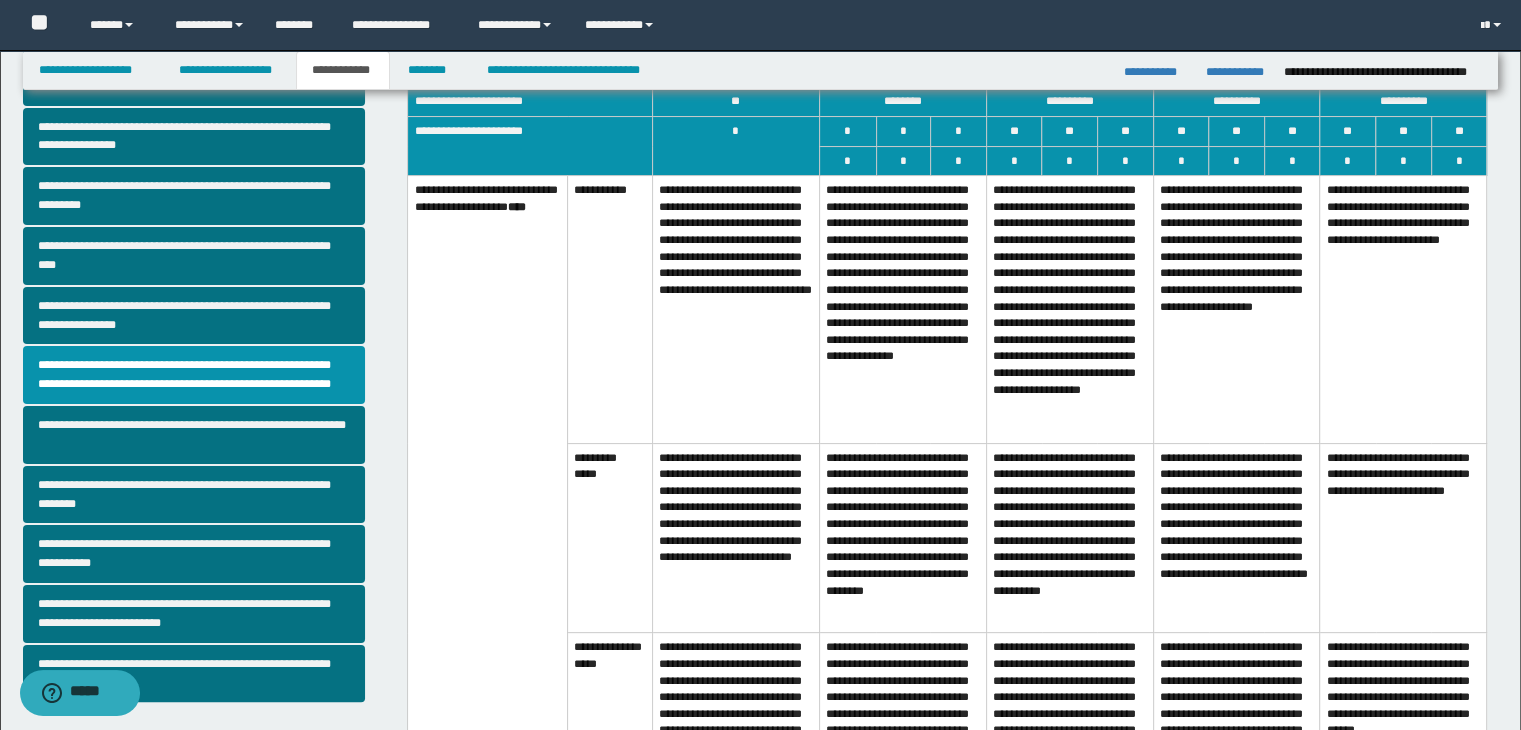 click on "**********" at bounding box center [1236, 538] 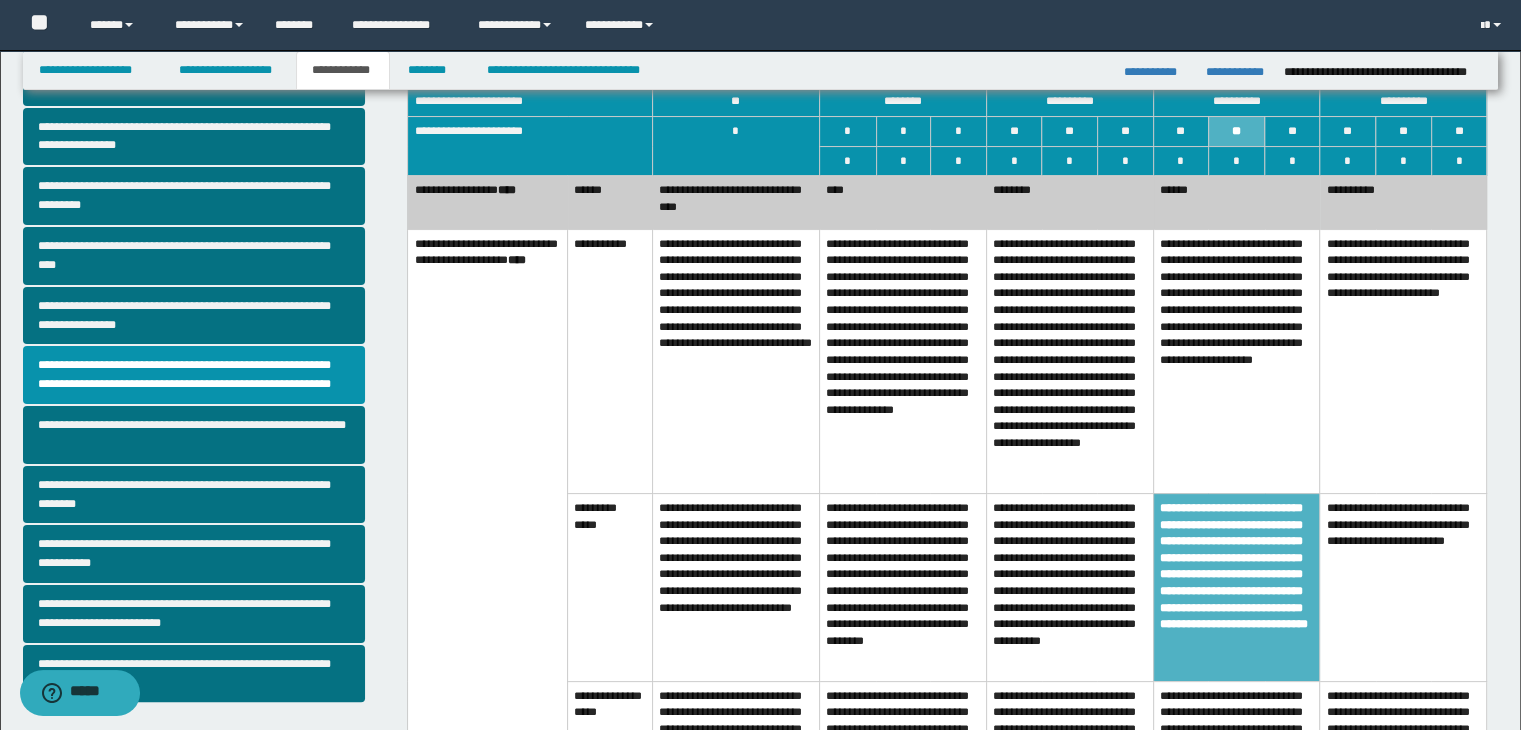 click on "**********" at bounding box center [1403, 361] 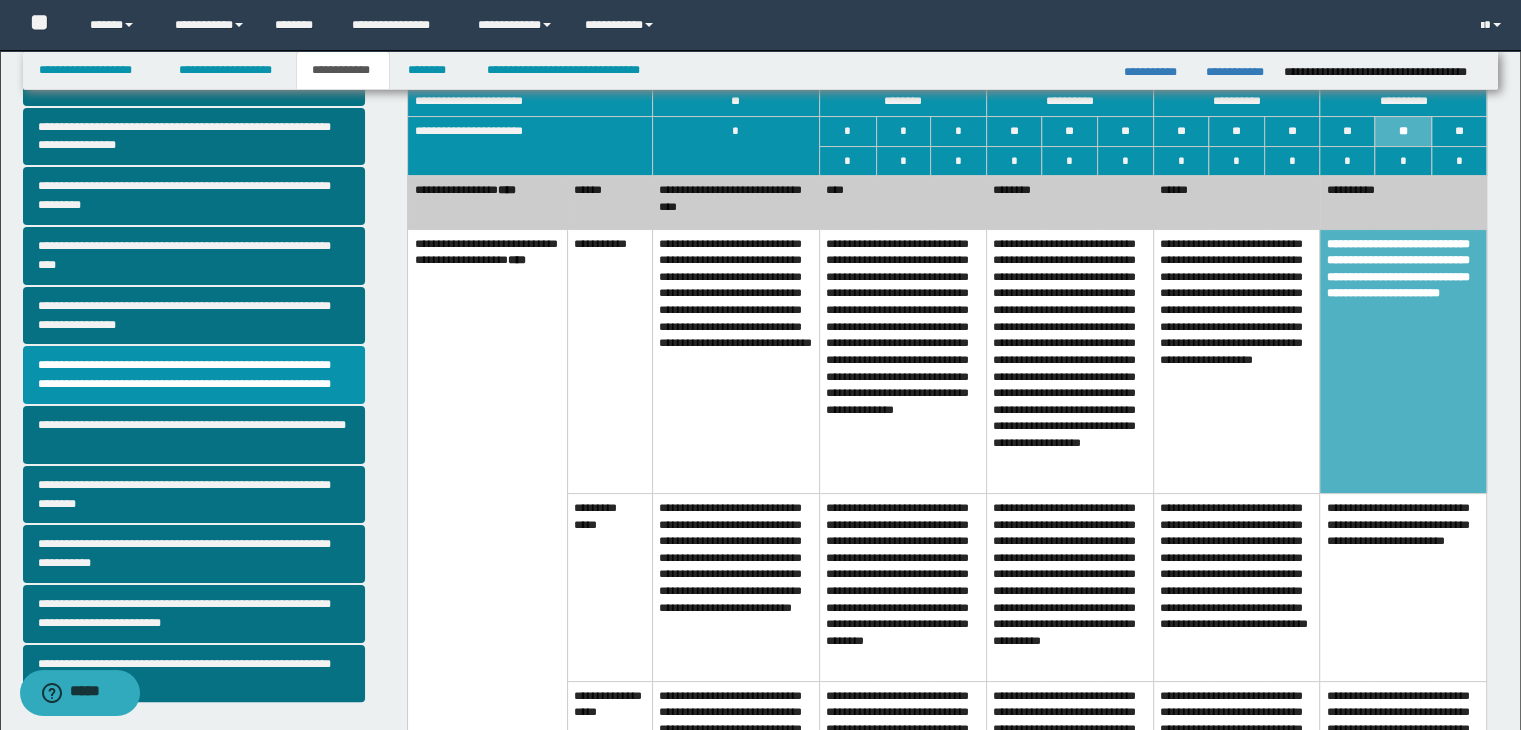 click on "**********" at bounding box center [1236, 587] 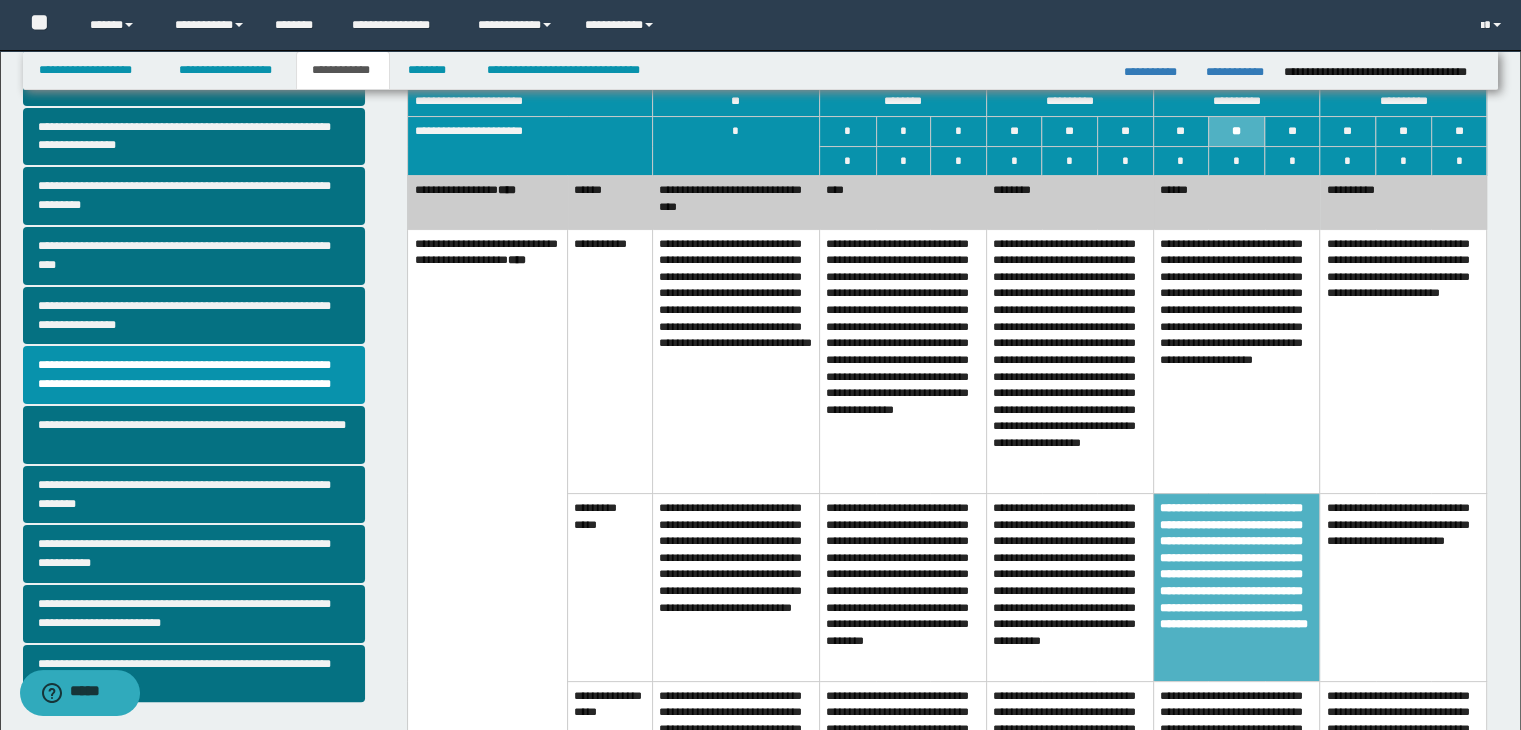 click on "**********" at bounding box center [1403, 587] 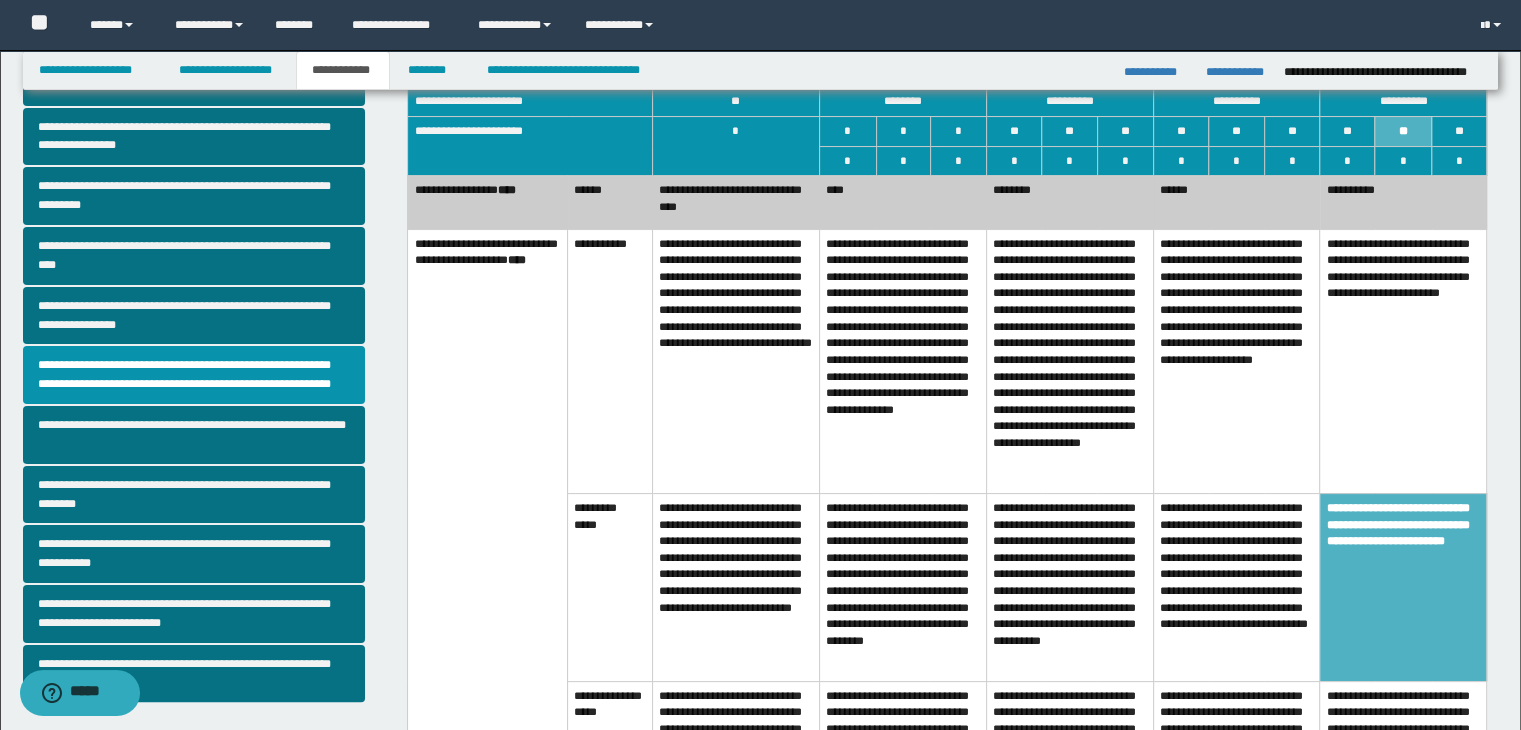click on "**********" at bounding box center [1236, 587] 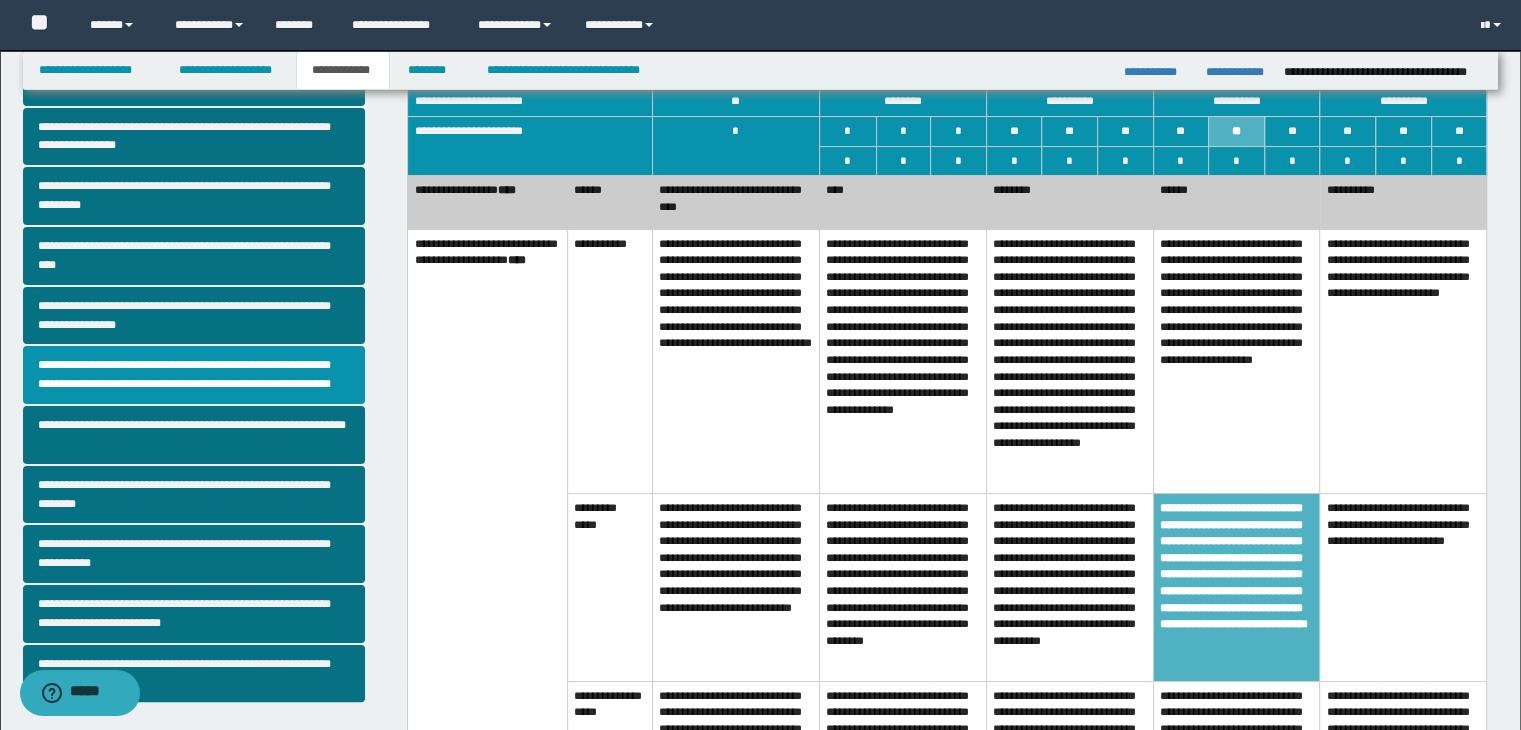 click on "**********" at bounding box center (1403, 587) 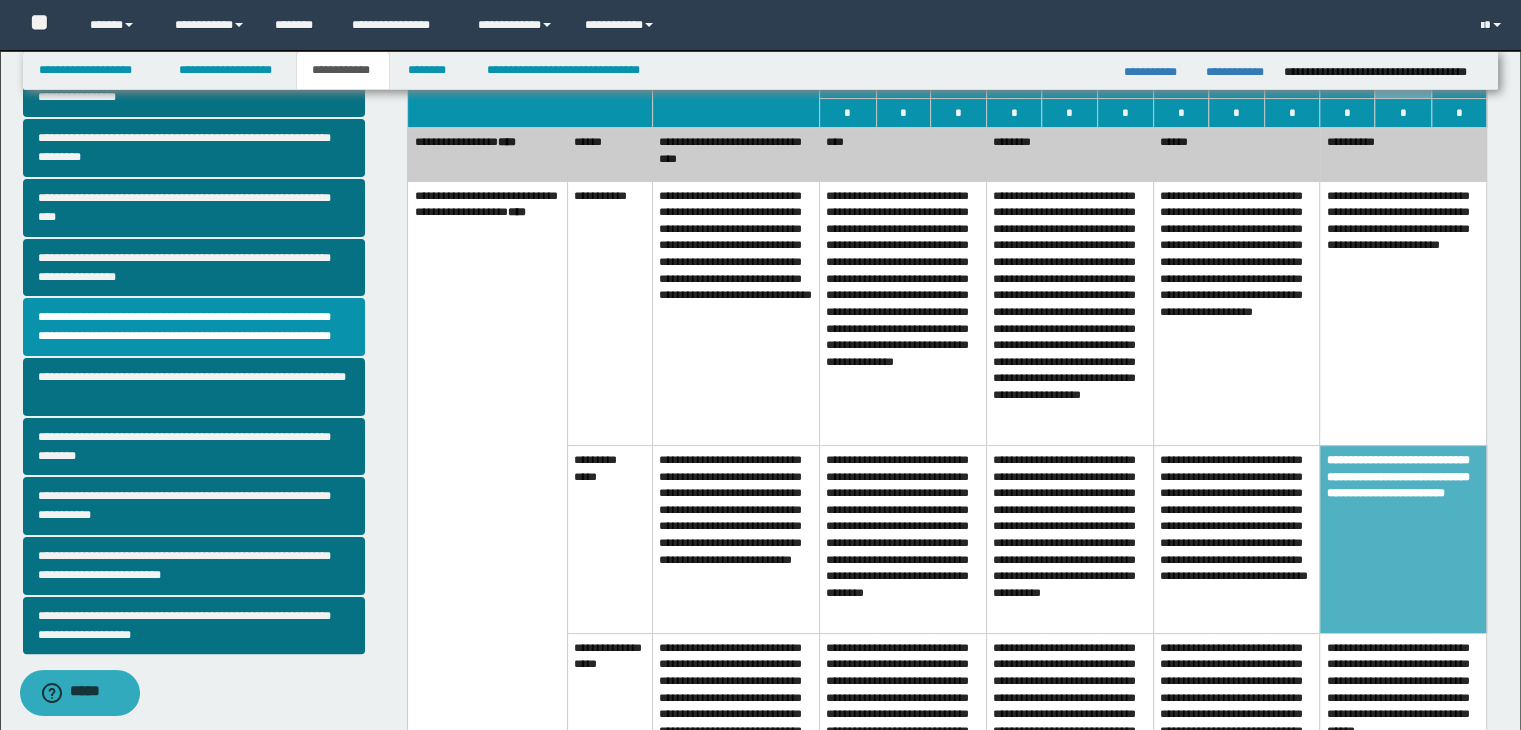 scroll, scrollTop: 300, scrollLeft: 0, axis: vertical 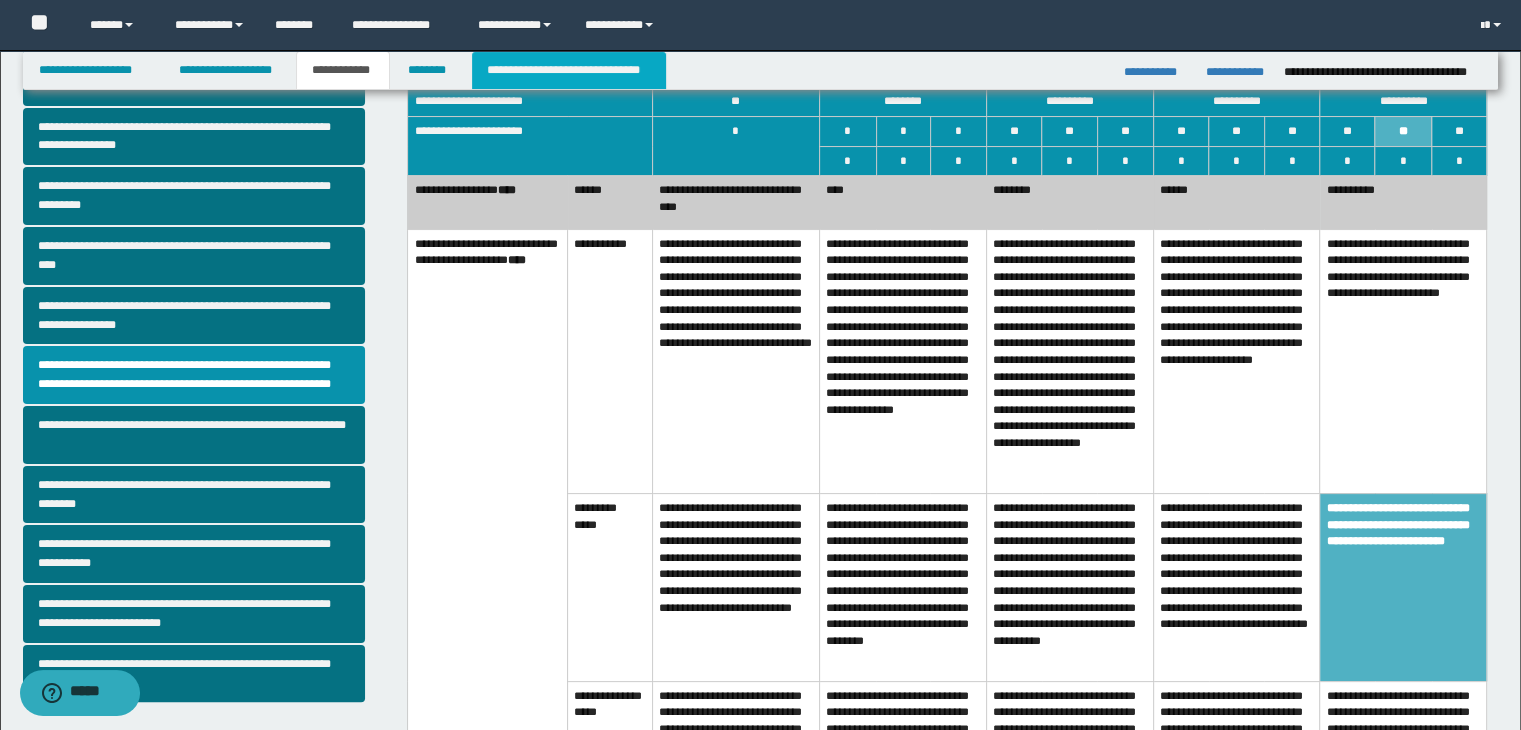 click on "**********" at bounding box center (569, 70) 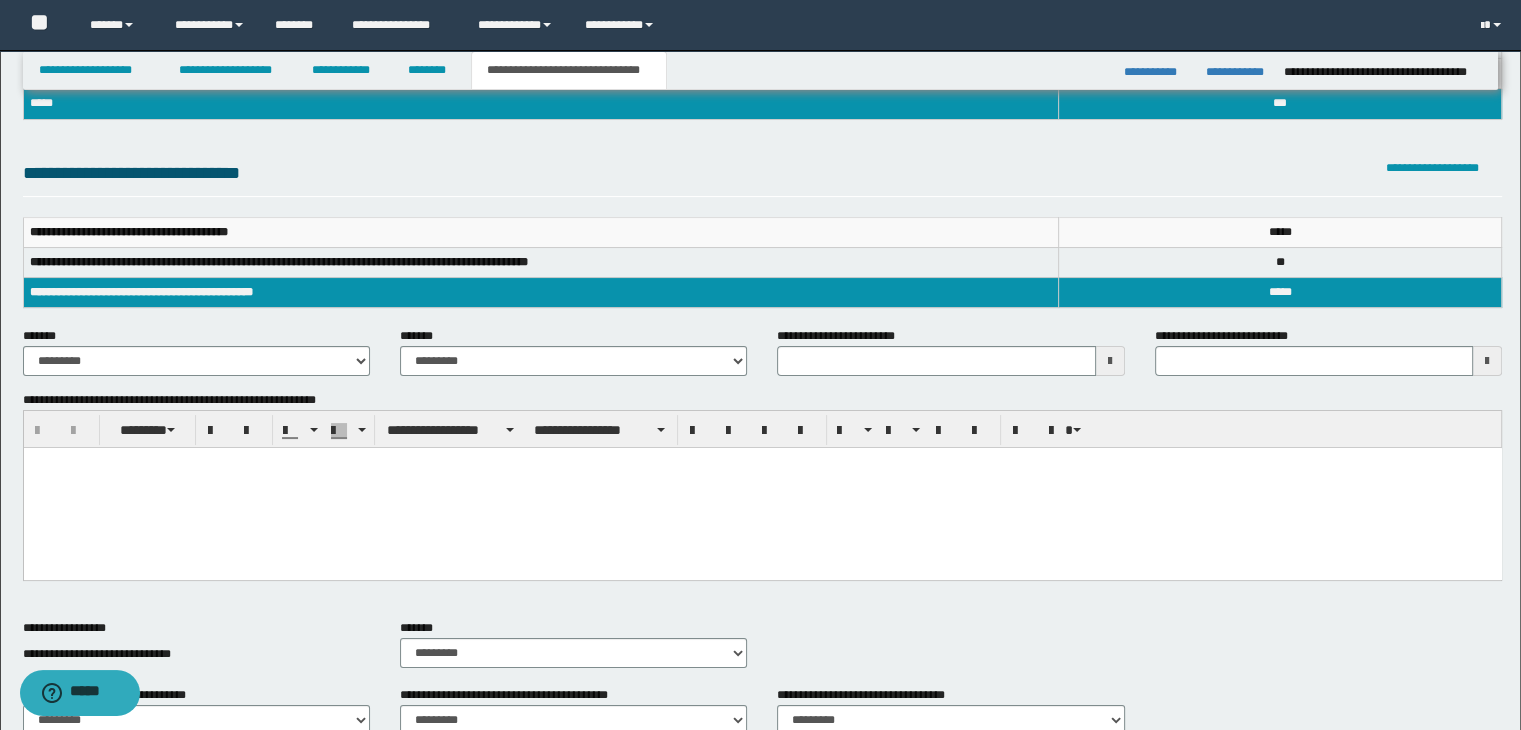 scroll, scrollTop: 200, scrollLeft: 0, axis: vertical 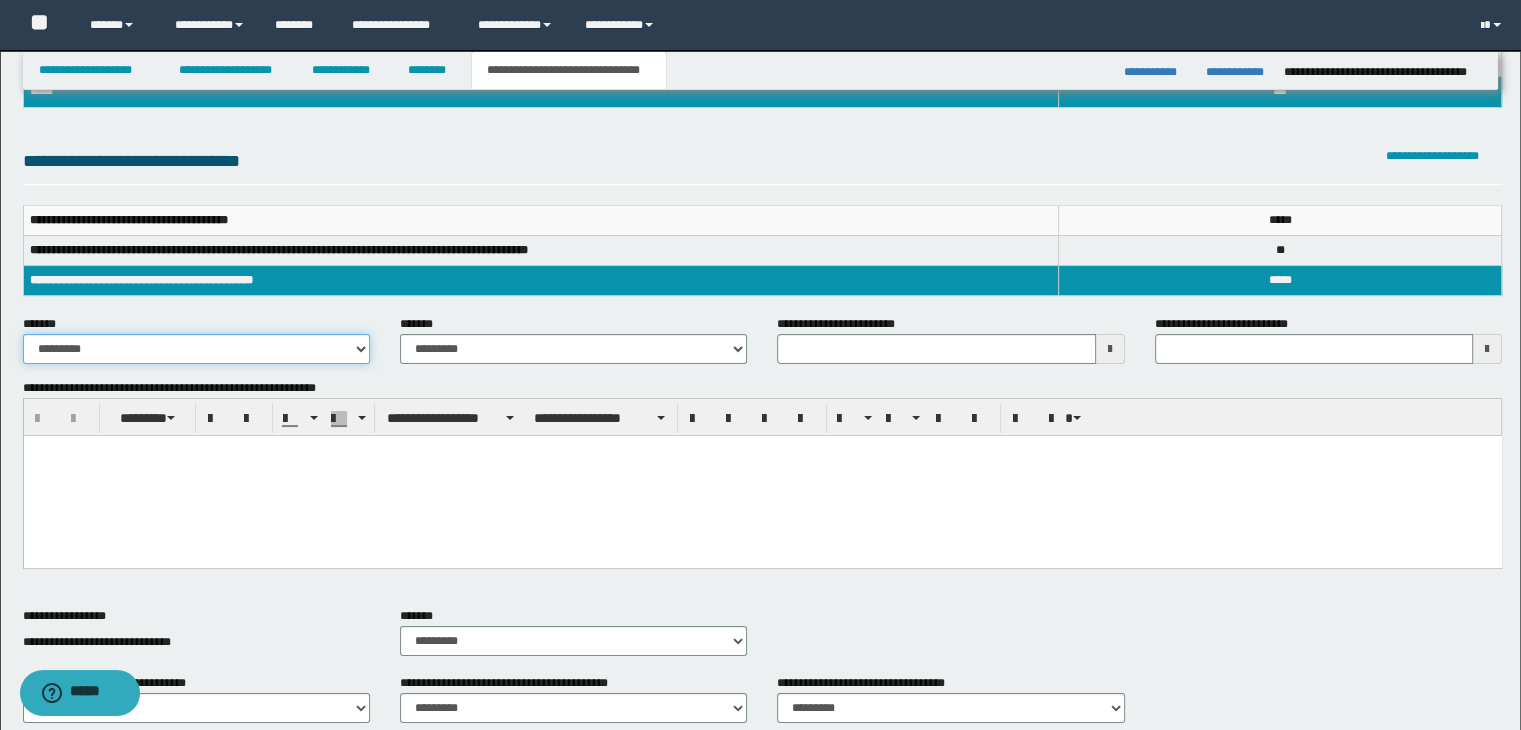 click on "**********" at bounding box center [196, 349] 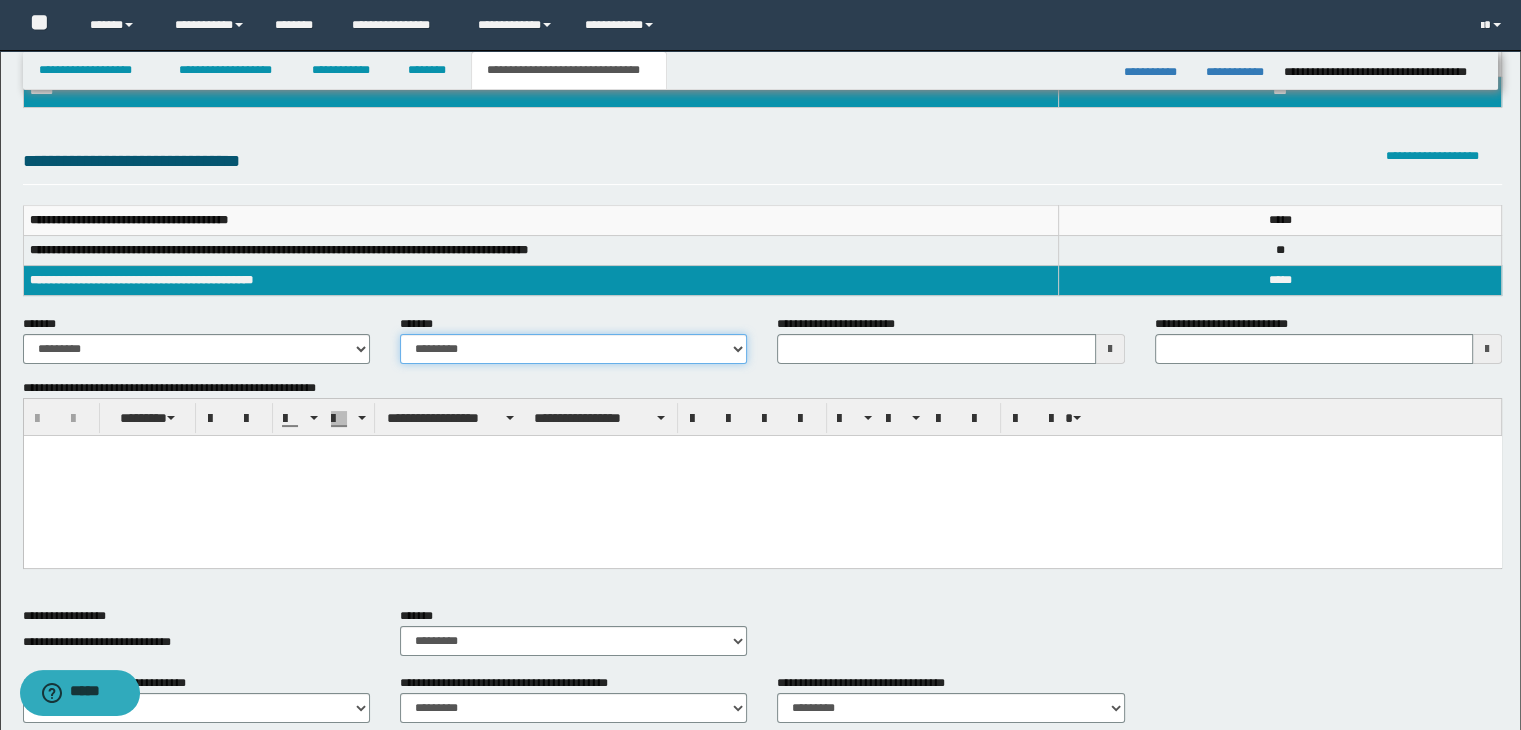 click on "**********" at bounding box center (573, 349) 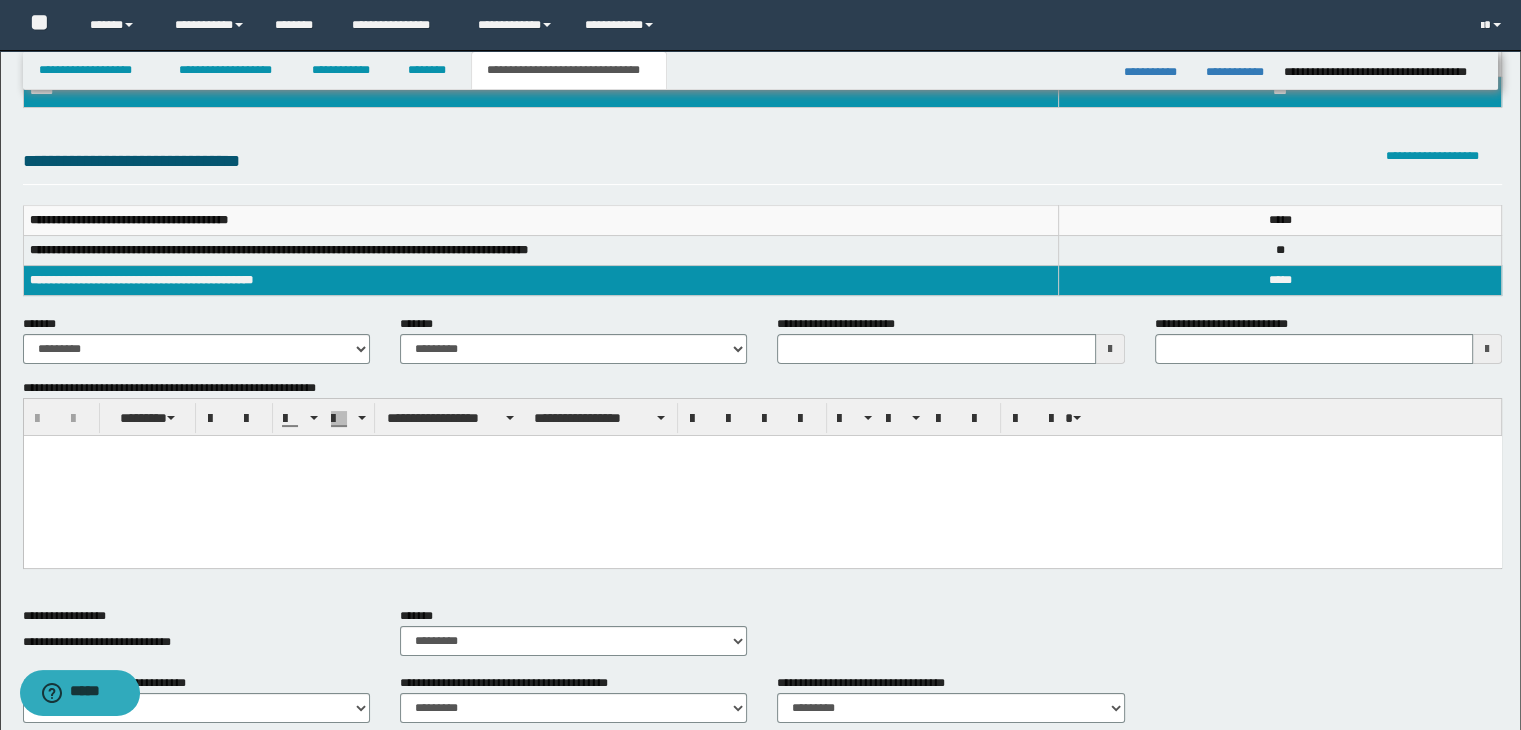 click at bounding box center [762, 476] 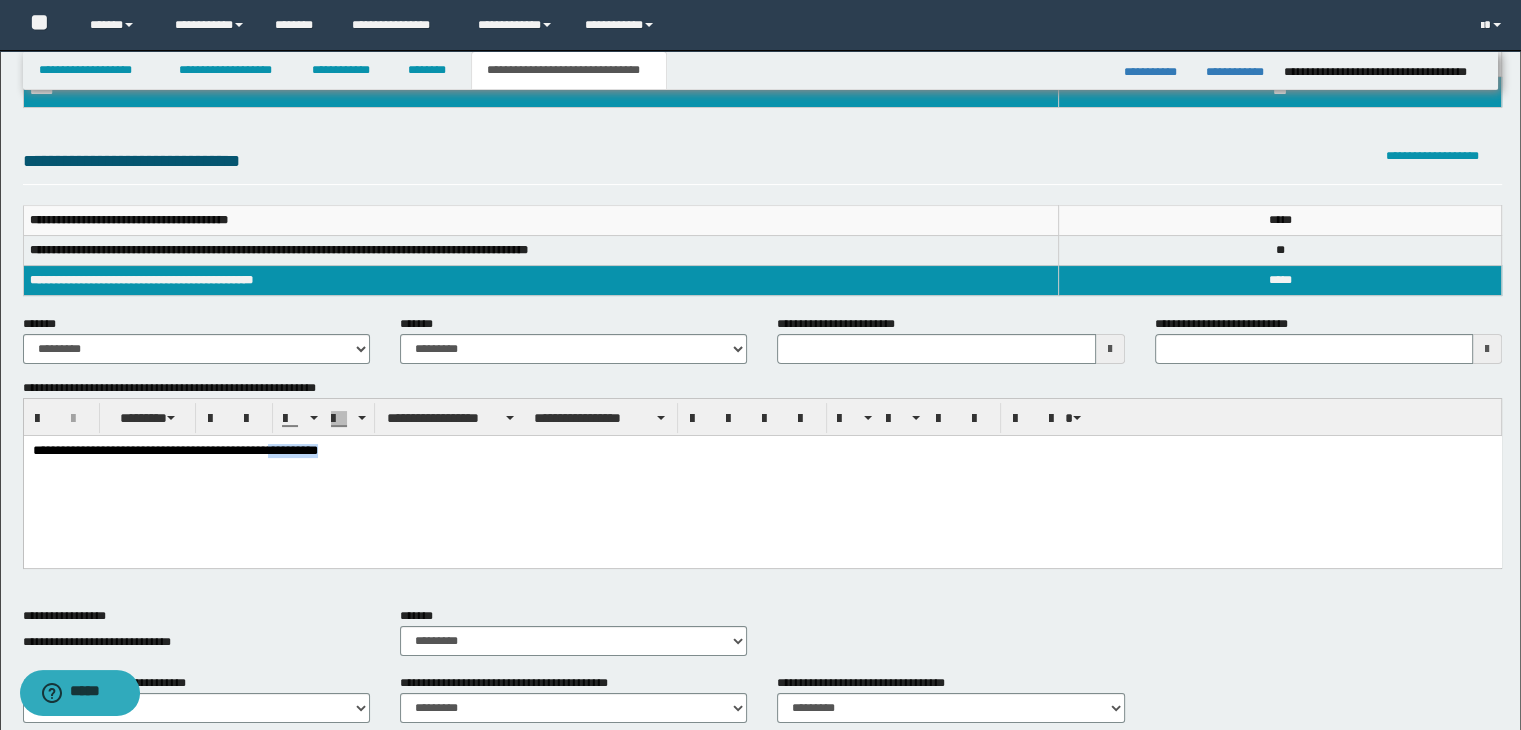 drag, startPoint x: 373, startPoint y: 450, endPoint x: 443, endPoint y: 464, distance: 71.38628 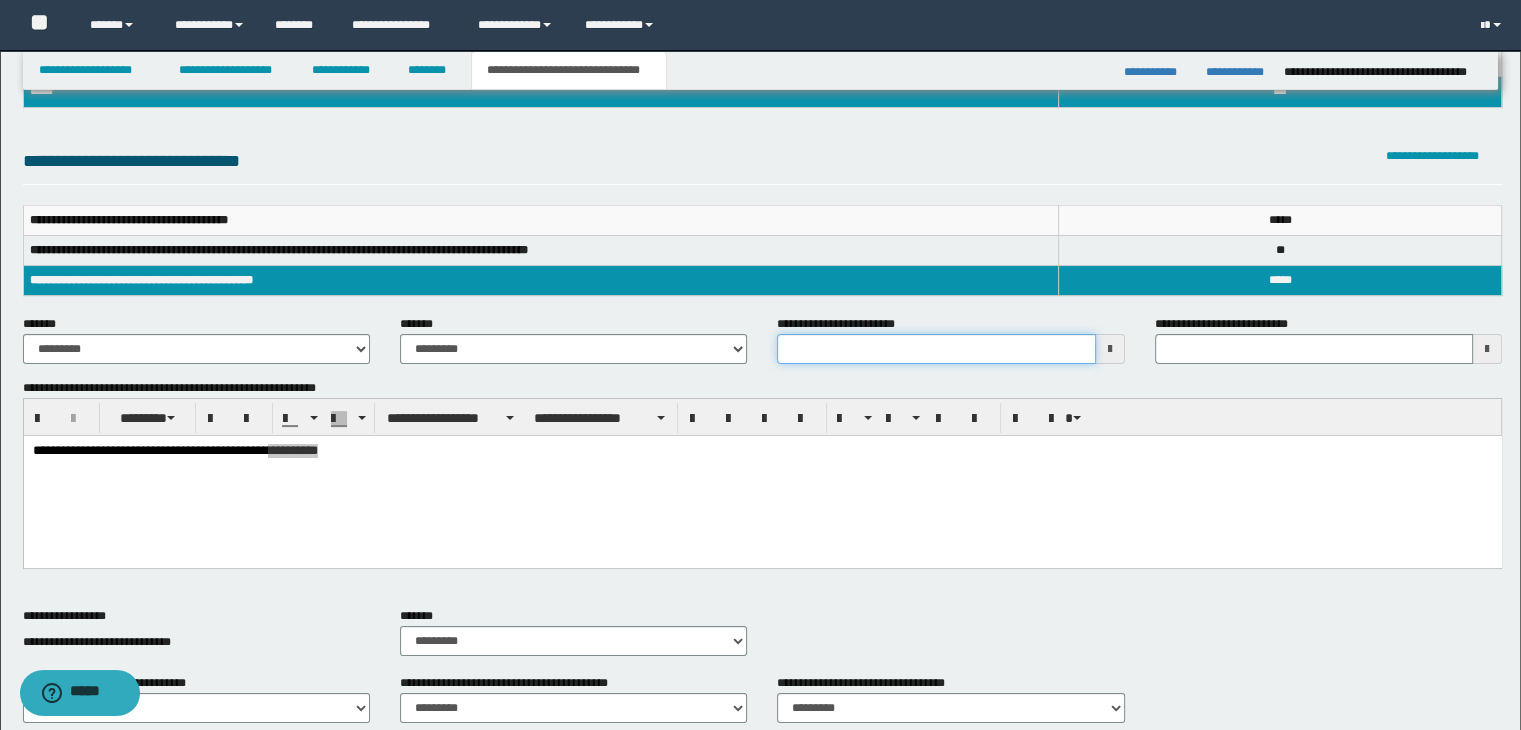 click on "**********" at bounding box center (936, 349) 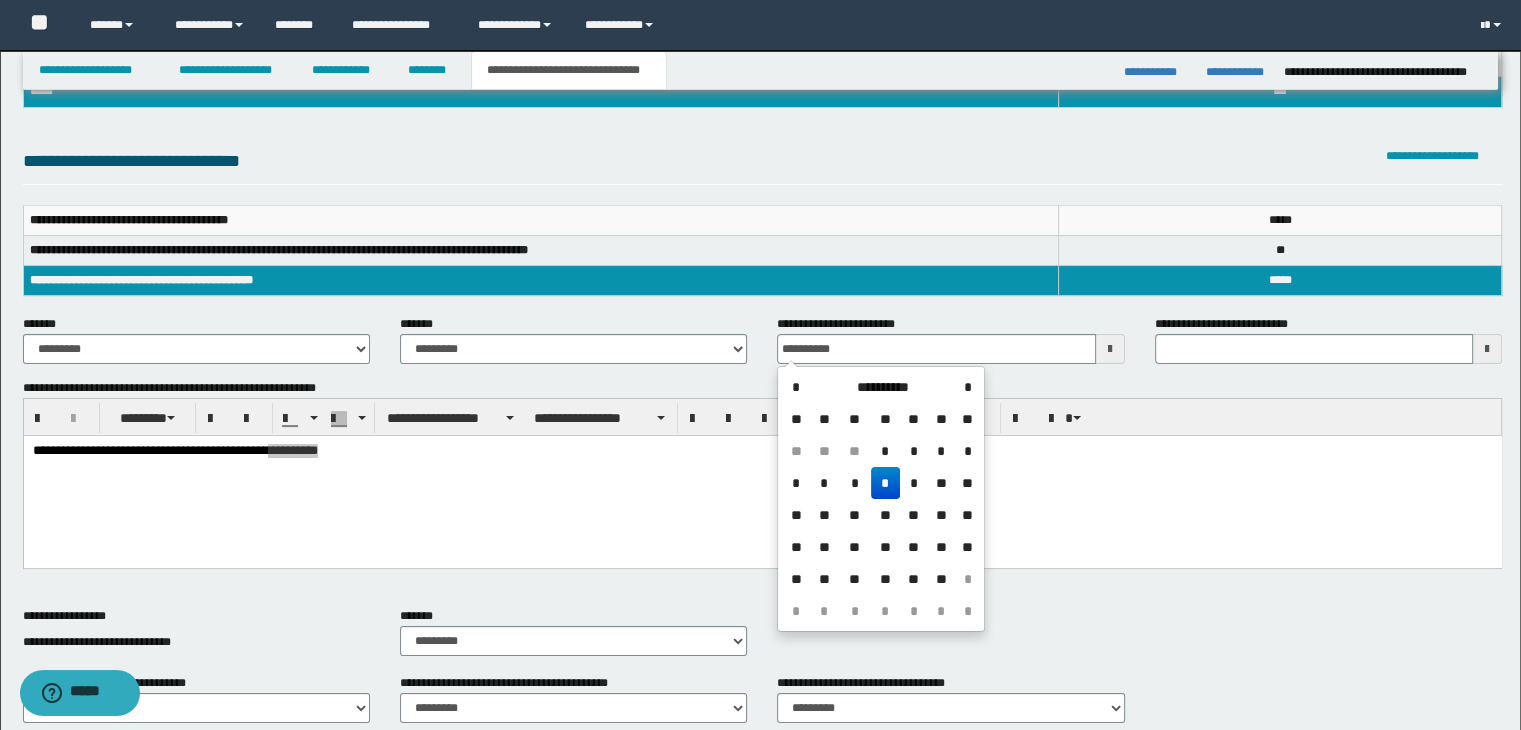 type on "**********" 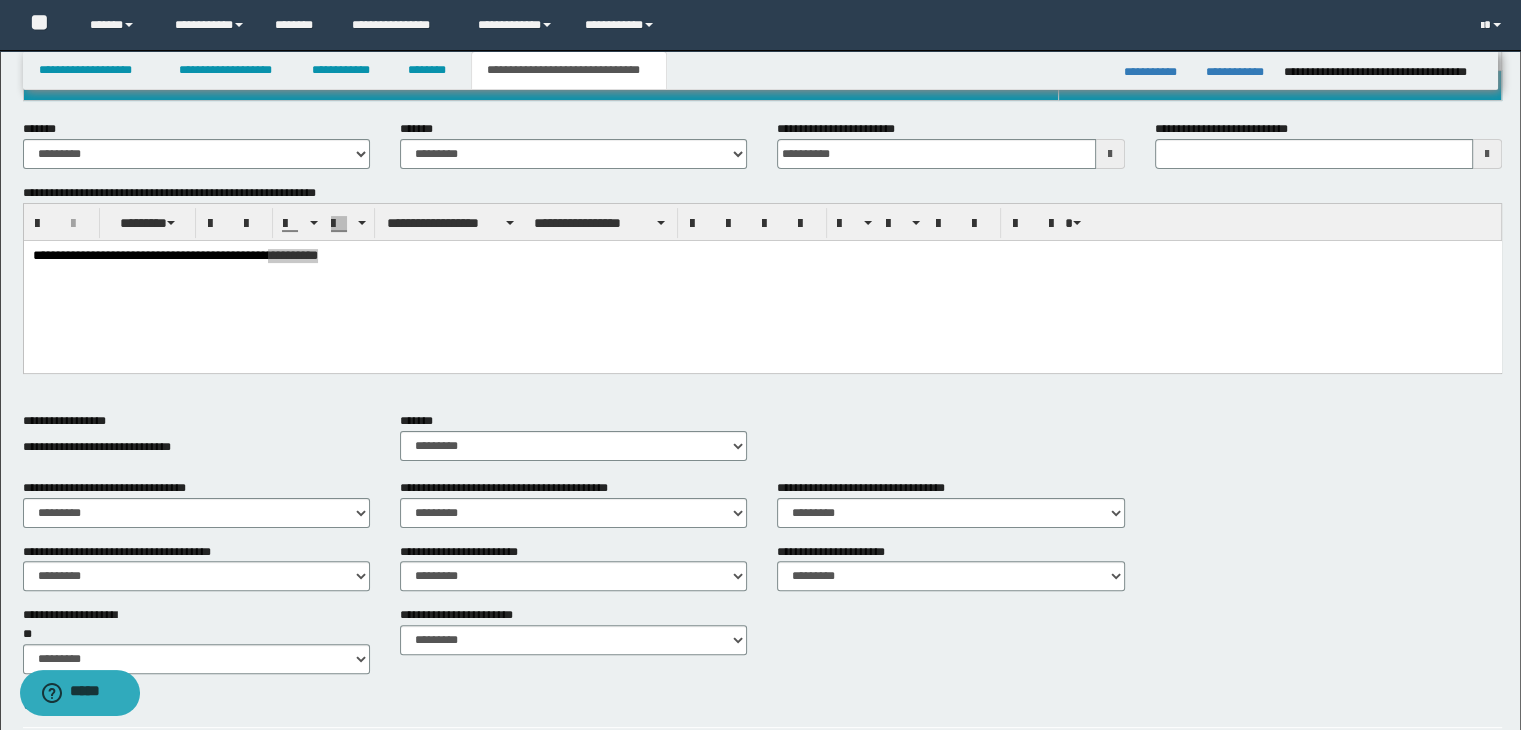 scroll, scrollTop: 400, scrollLeft: 0, axis: vertical 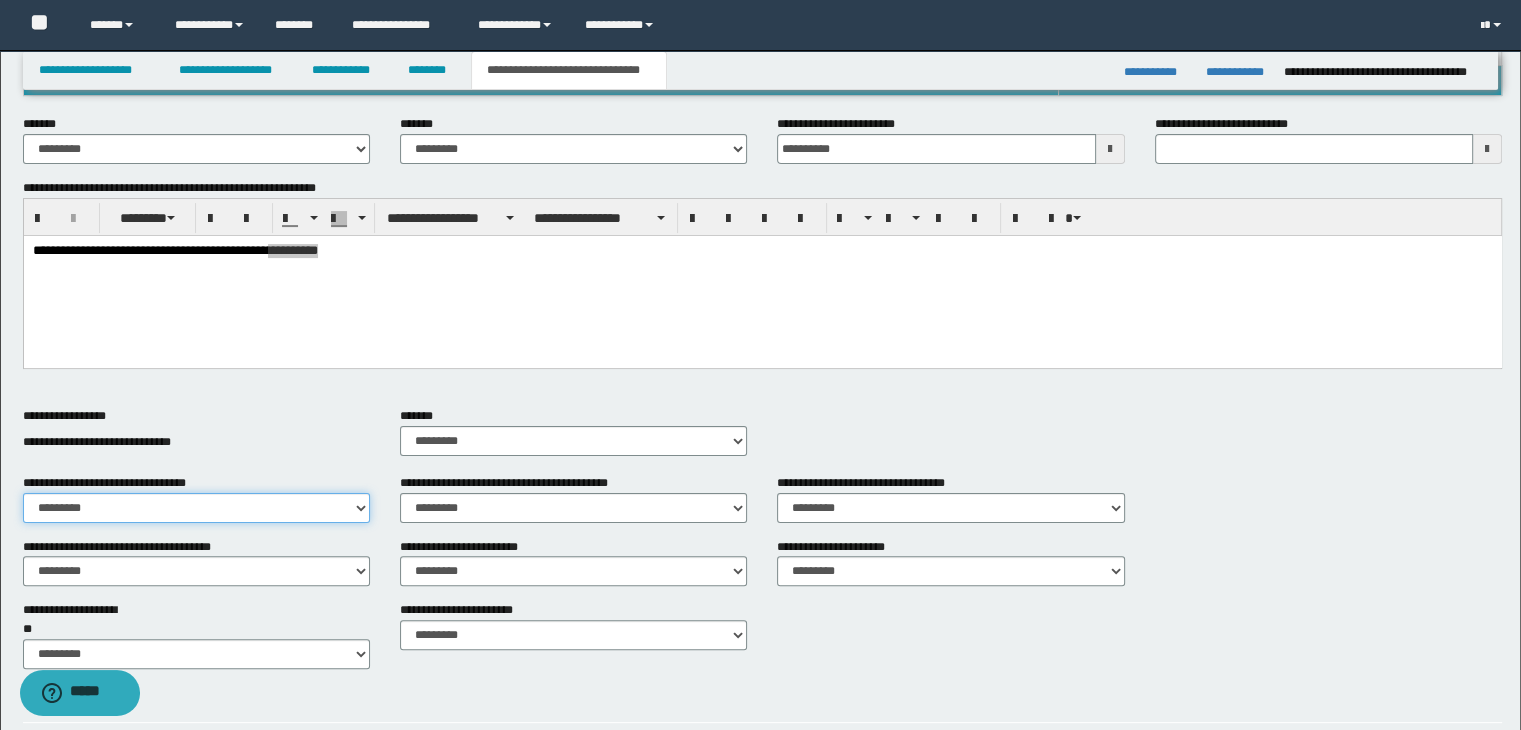 click on "*********
**
**" at bounding box center (196, 508) 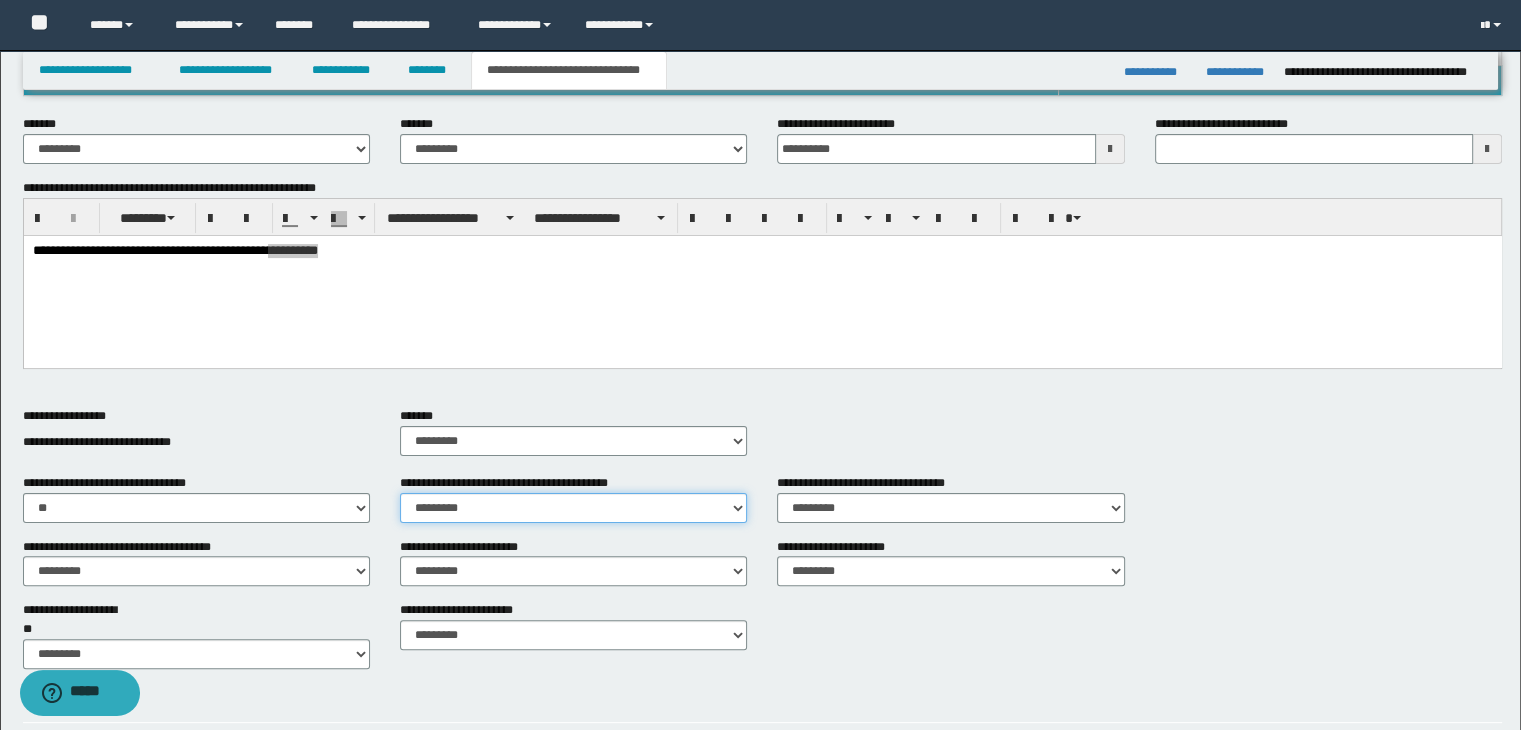 click on "*********
**
**" at bounding box center [573, 508] 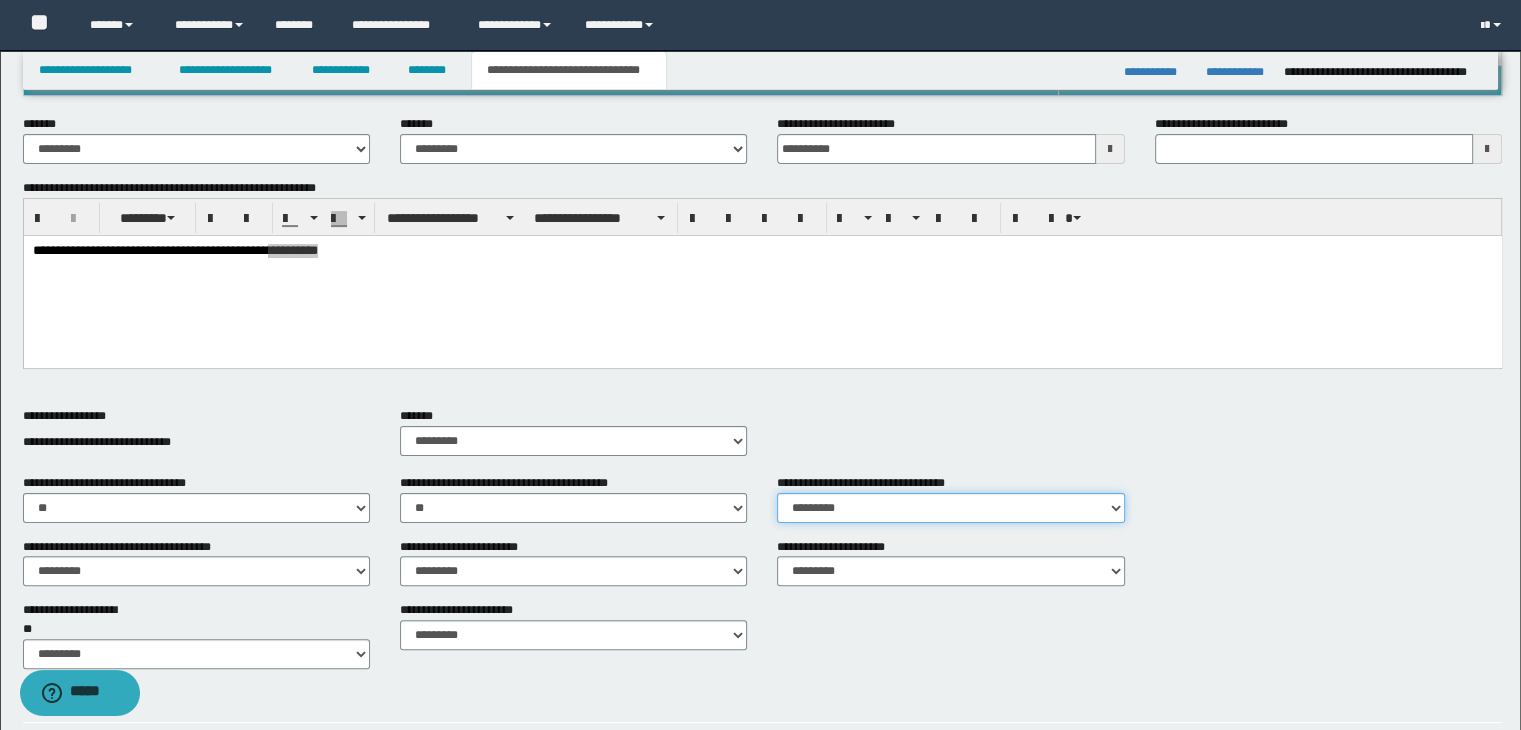 click on "*********
**
**" at bounding box center [950, 508] 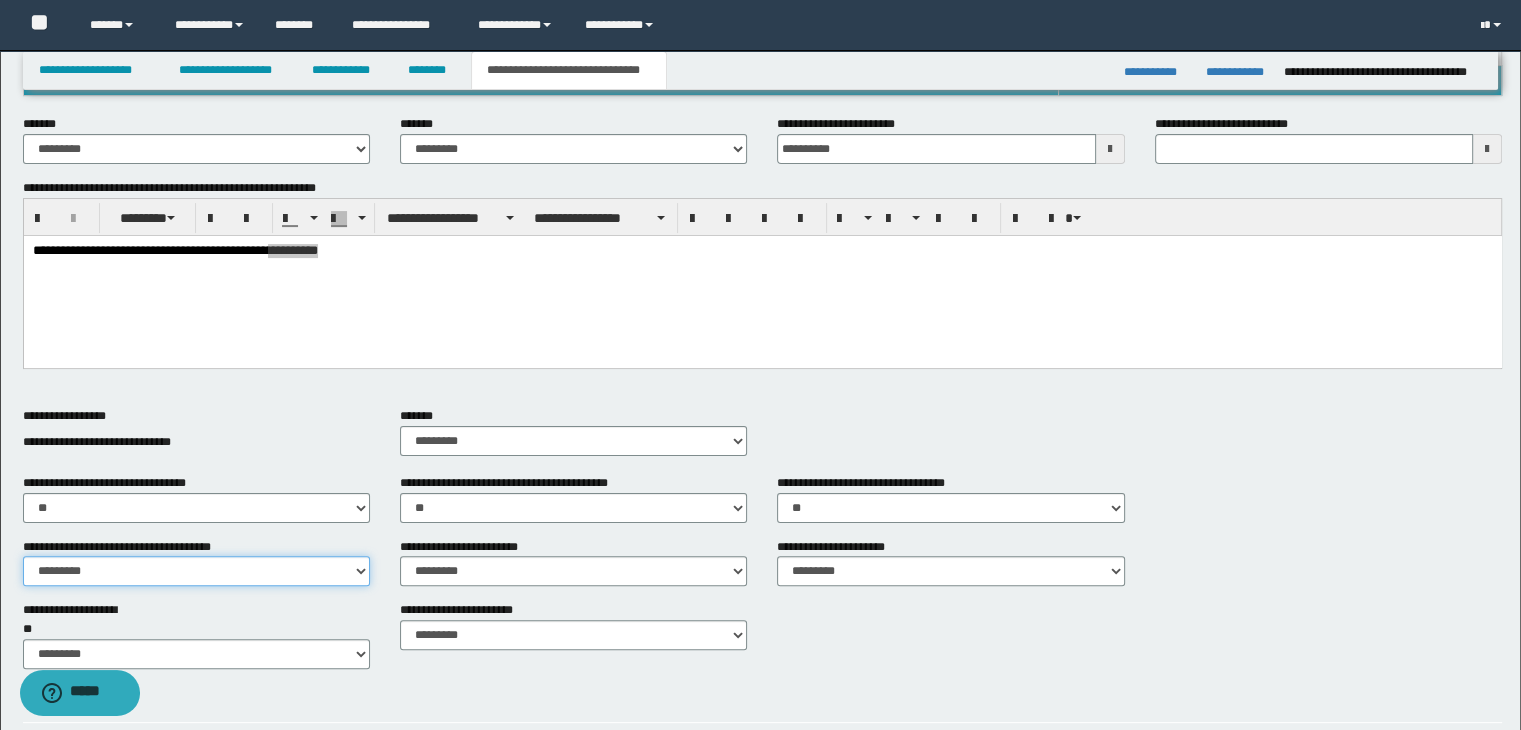 click on "*********
**
**" at bounding box center [196, 571] 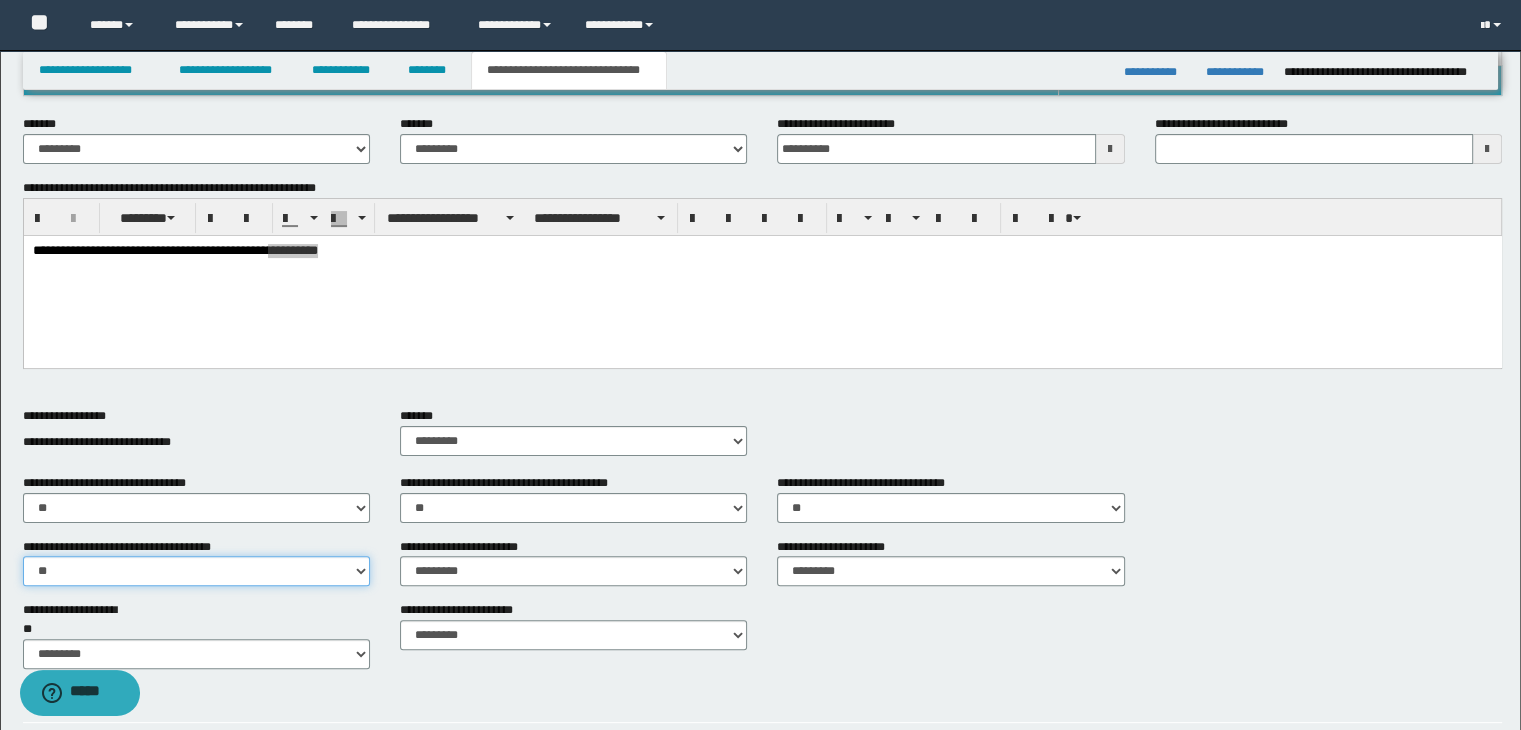click on "*********
**
**" at bounding box center [196, 571] 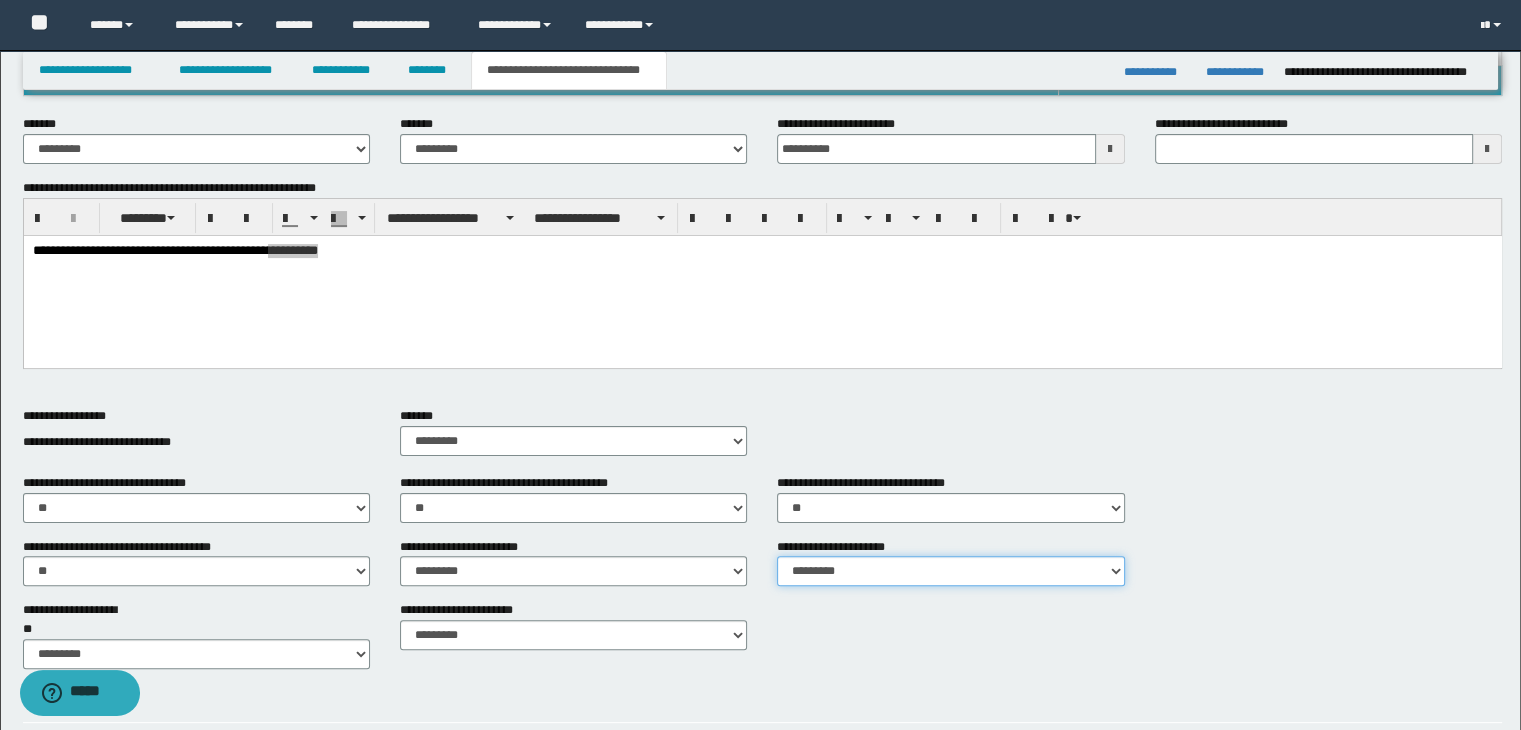 click on "*********
**
**" at bounding box center (950, 571) 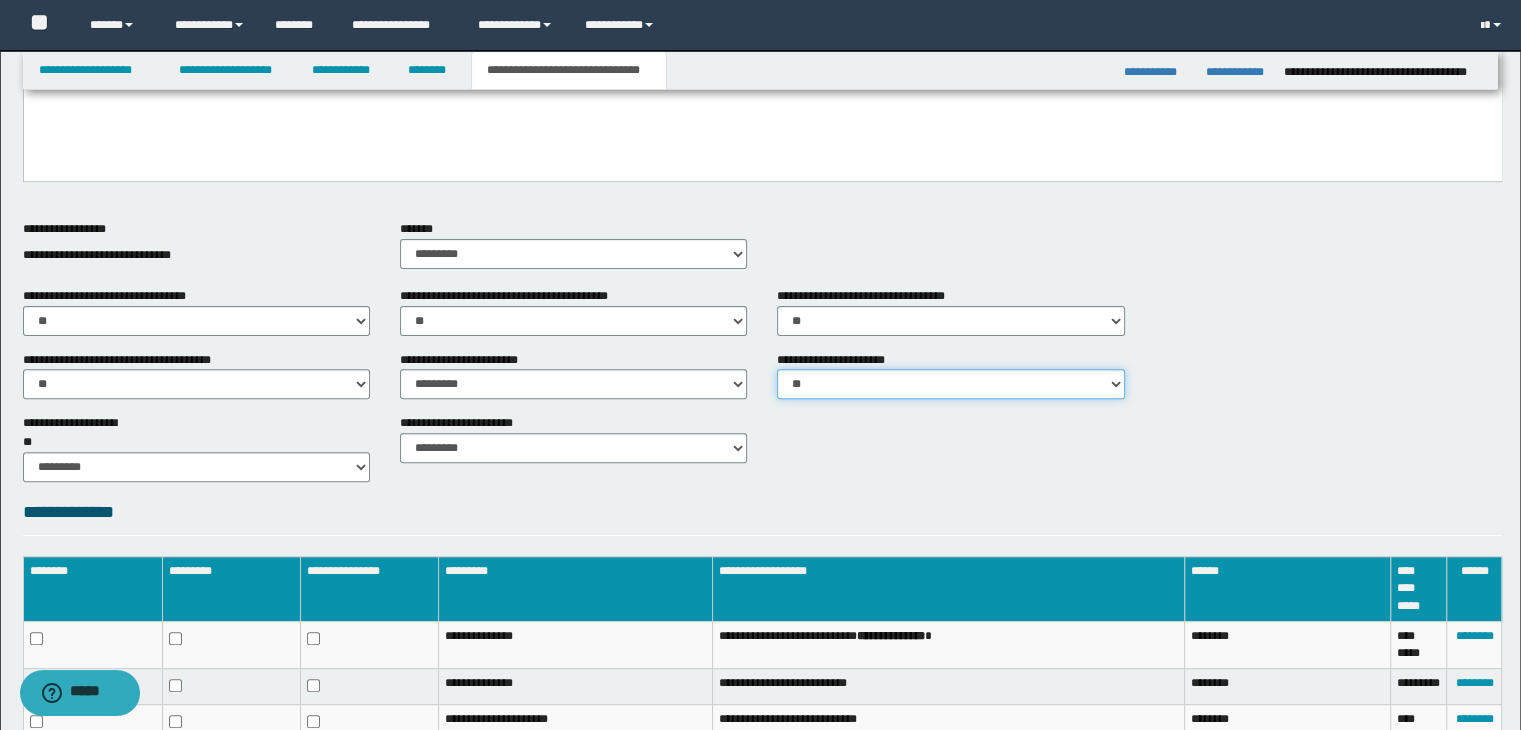 scroll, scrollTop: 600, scrollLeft: 0, axis: vertical 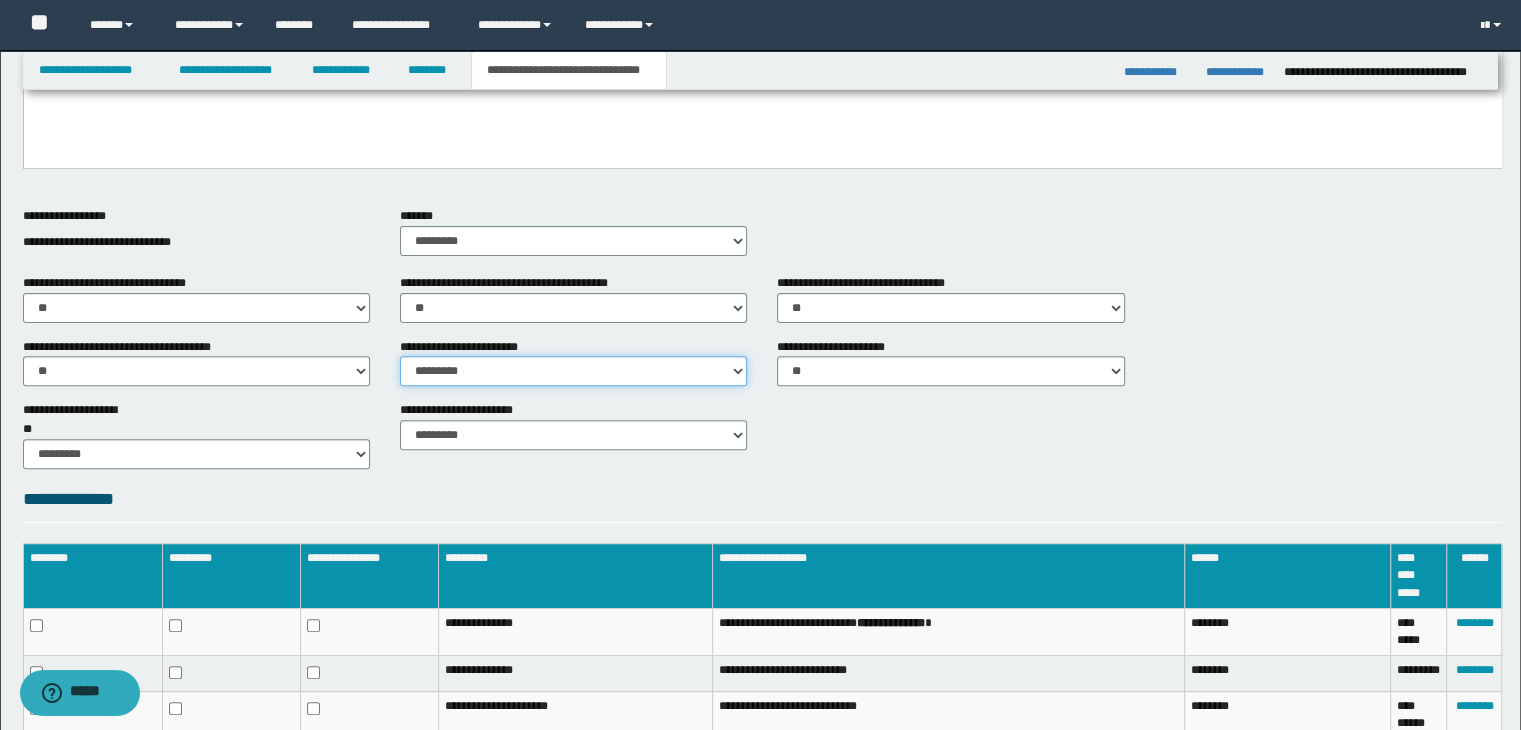 click on "*********
**
**" at bounding box center (573, 371) 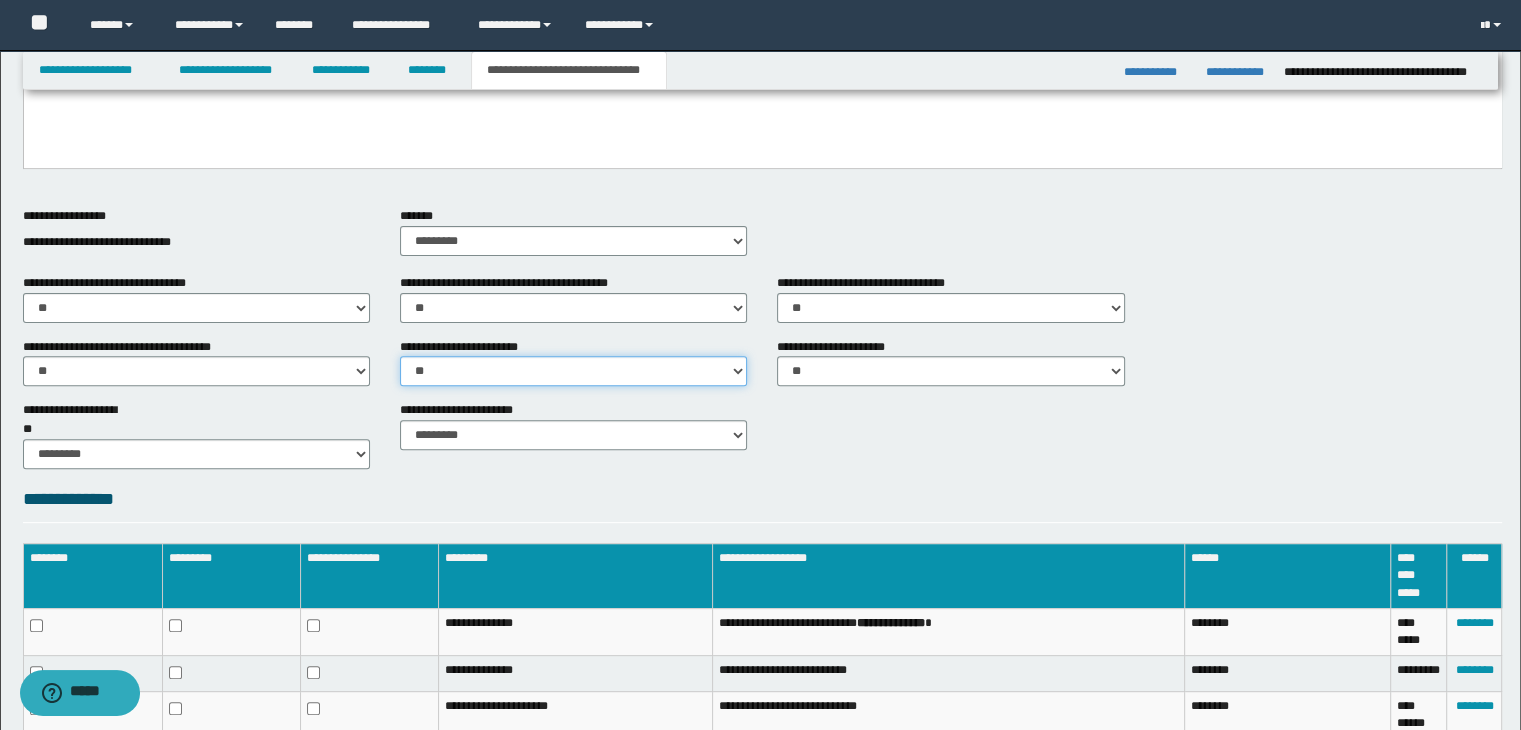 click on "*********
**
**" at bounding box center [573, 371] 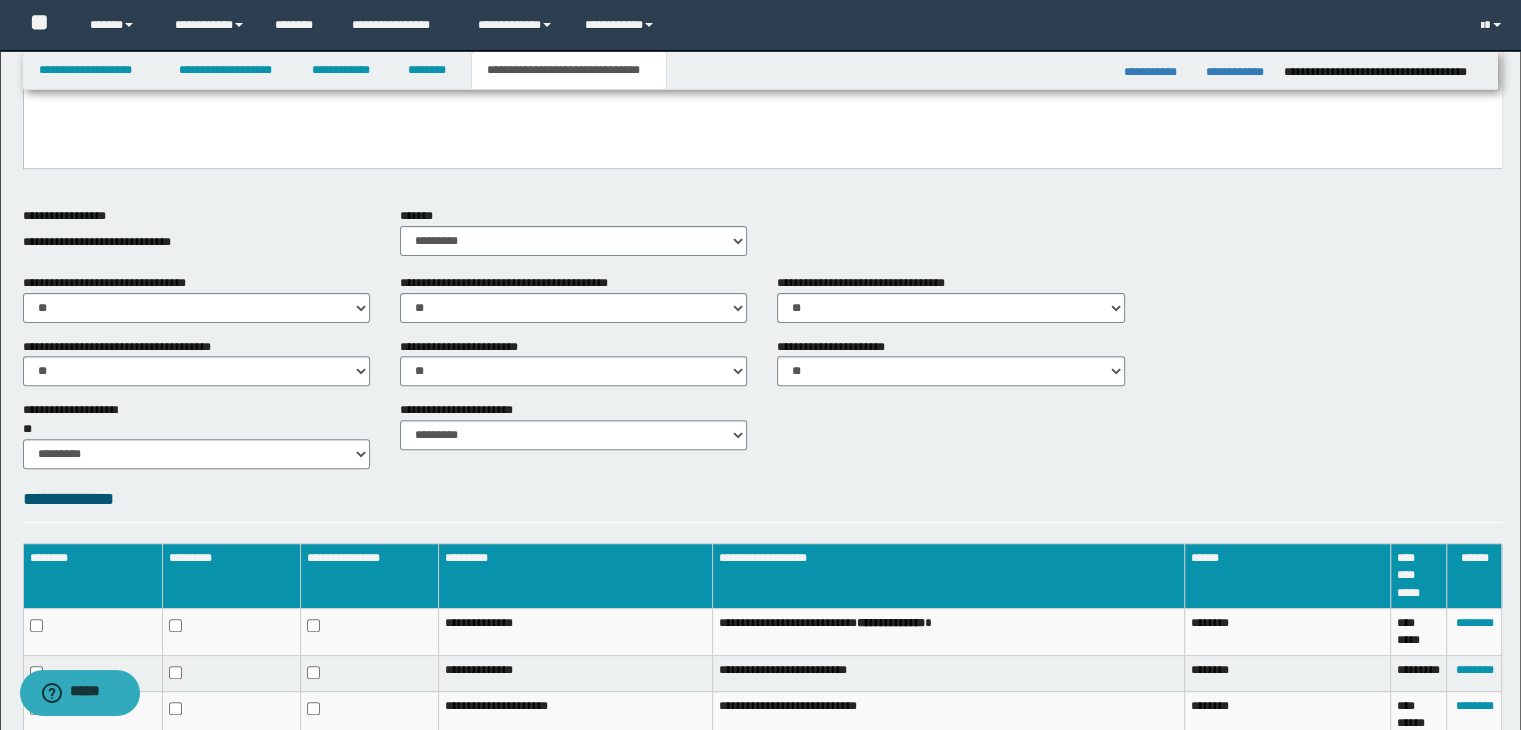 click on "**********" at bounding box center (763, 433) 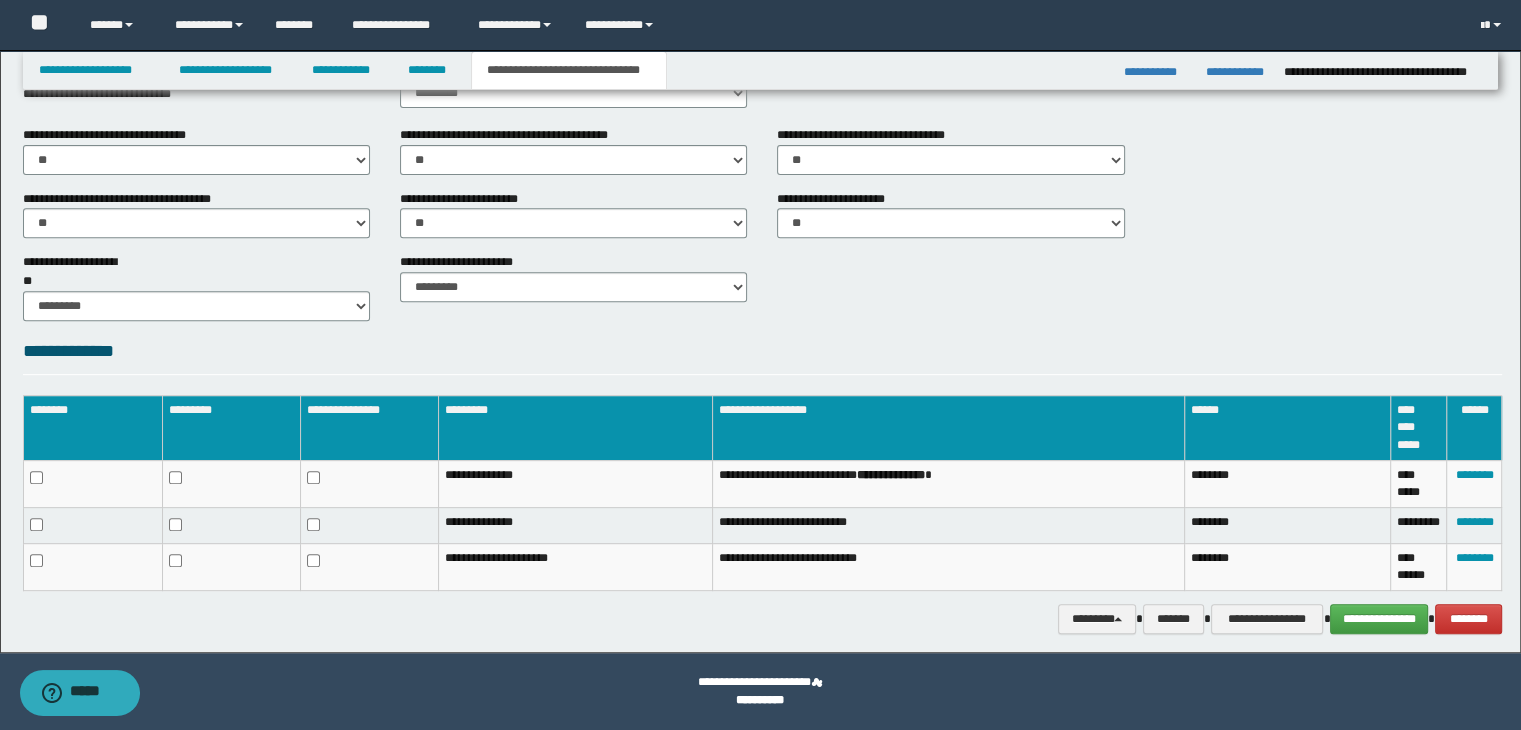 scroll, scrollTop: 748, scrollLeft: 0, axis: vertical 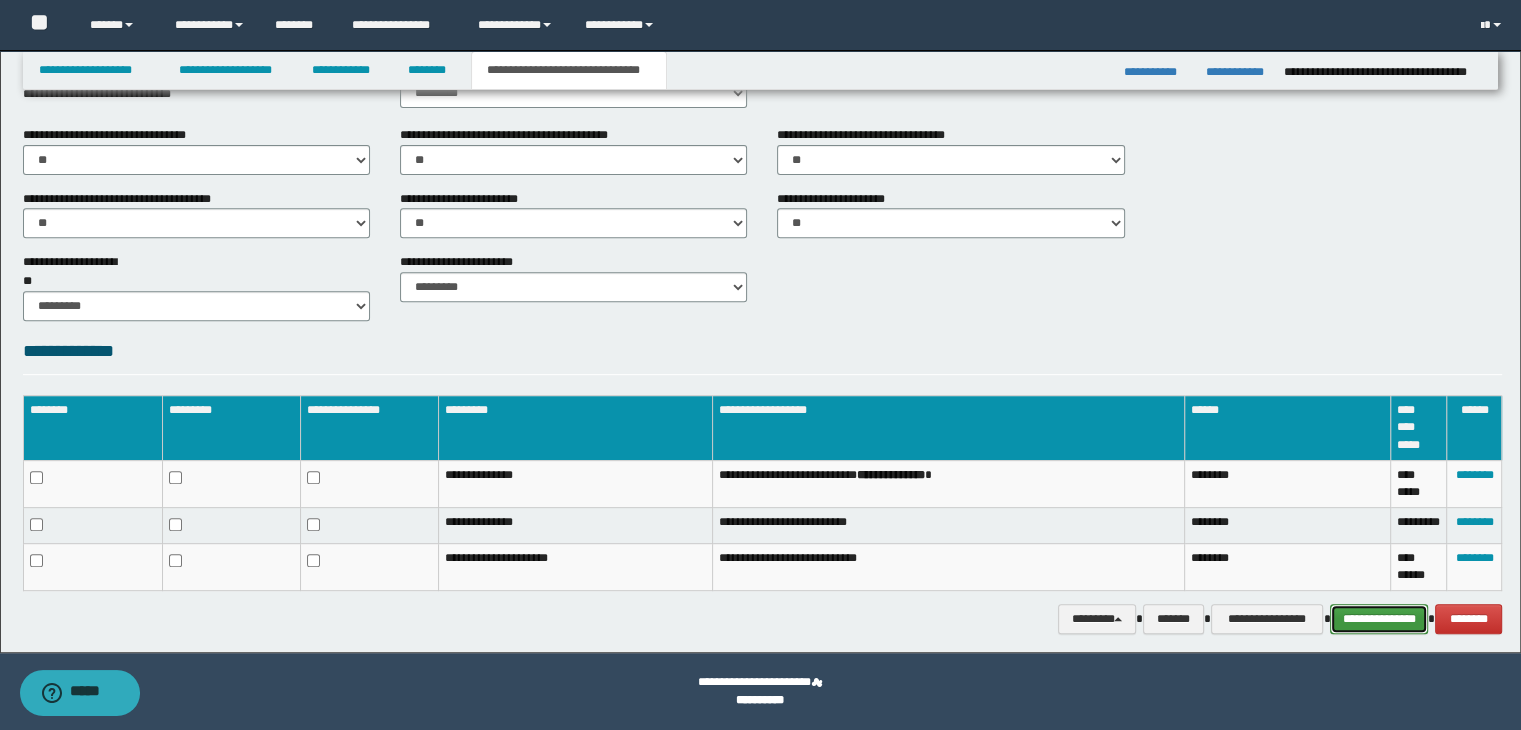 click on "**********" at bounding box center [1379, 619] 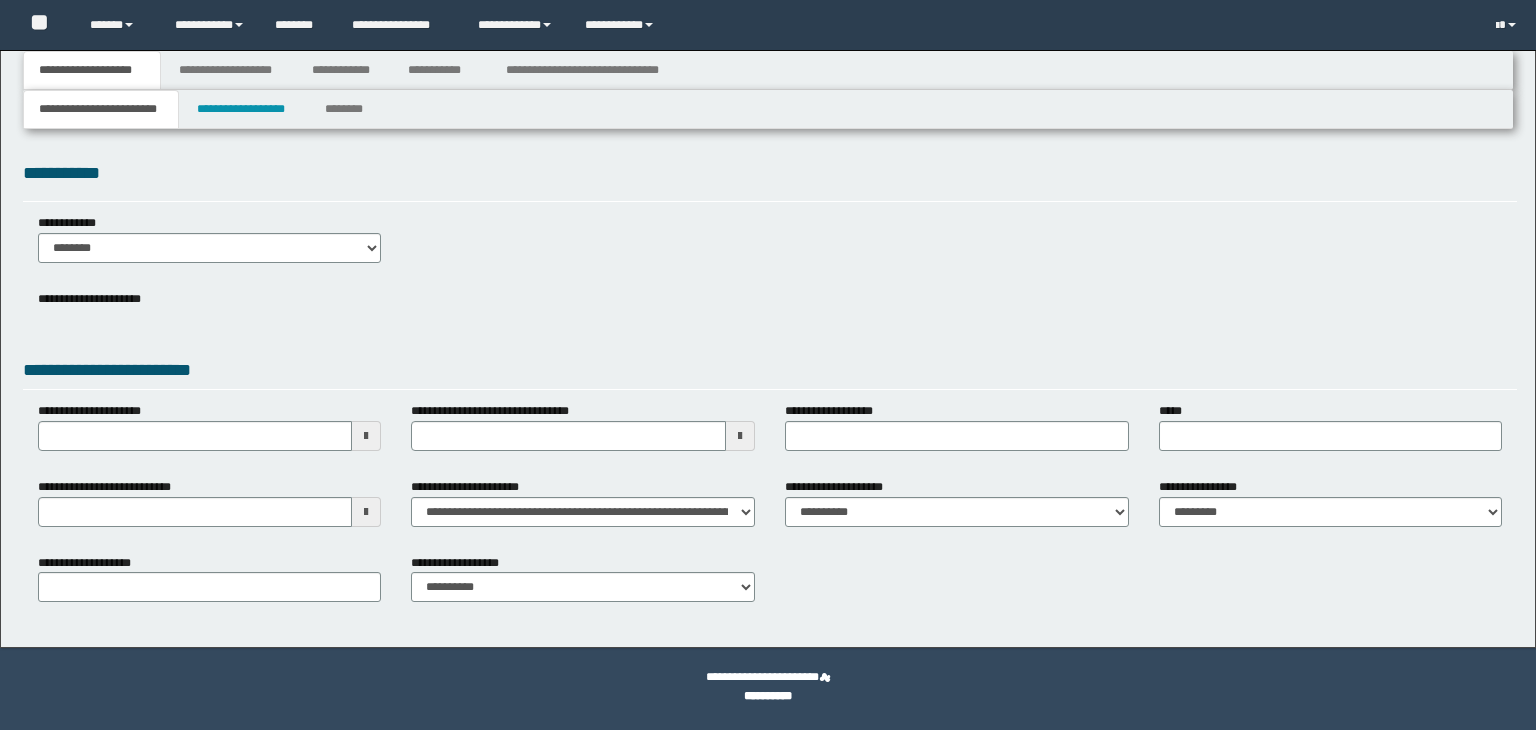 scroll, scrollTop: 0, scrollLeft: 0, axis: both 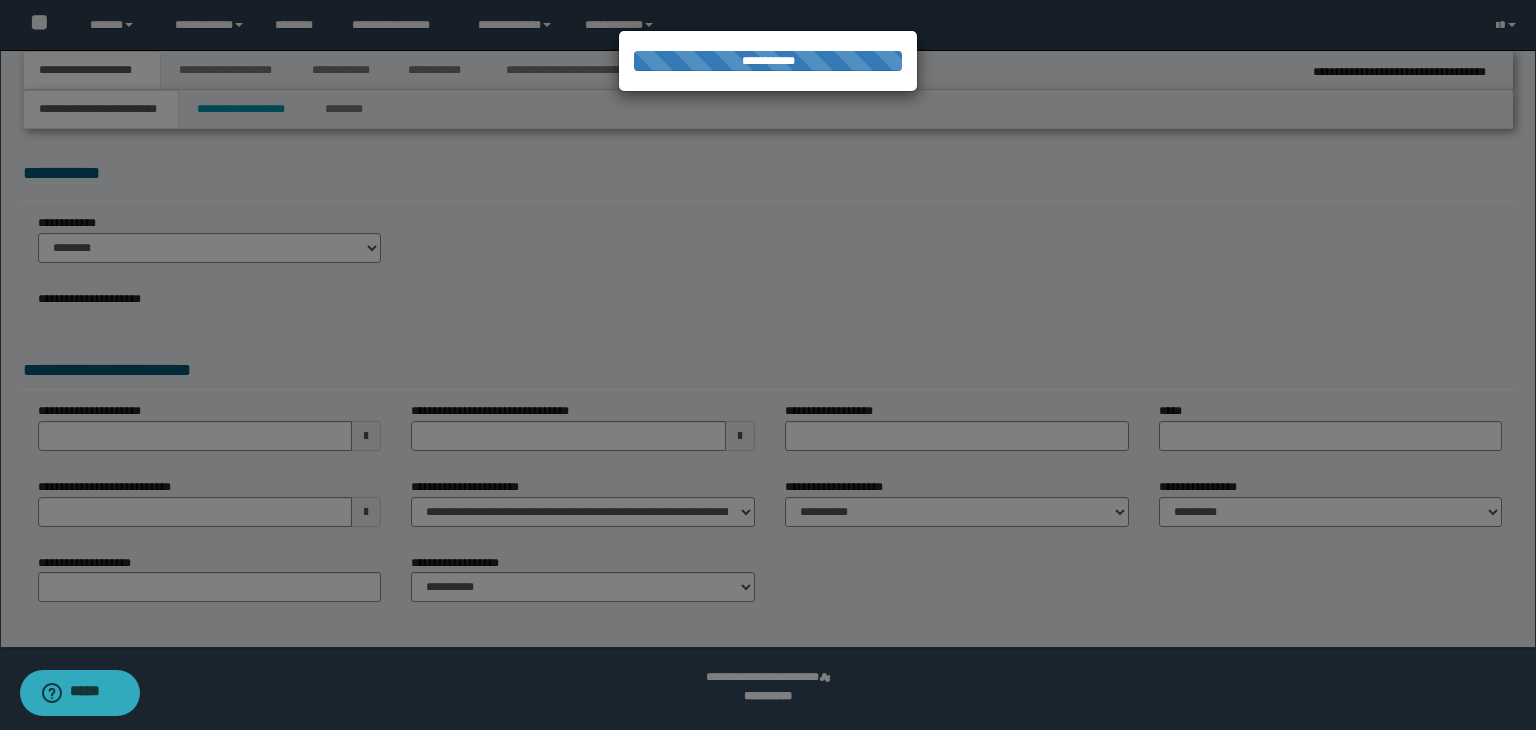 select on "*" 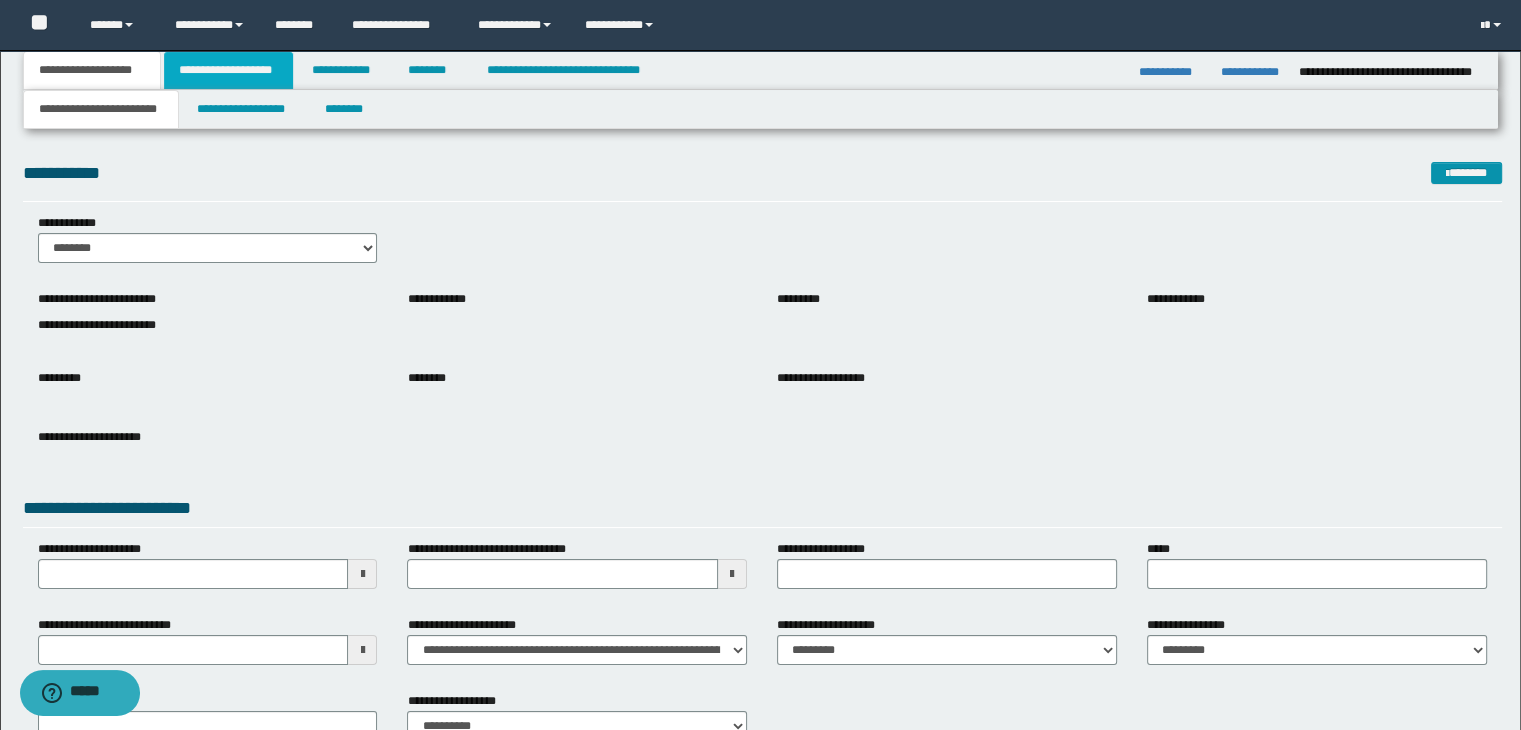 click on "**********" at bounding box center (228, 70) 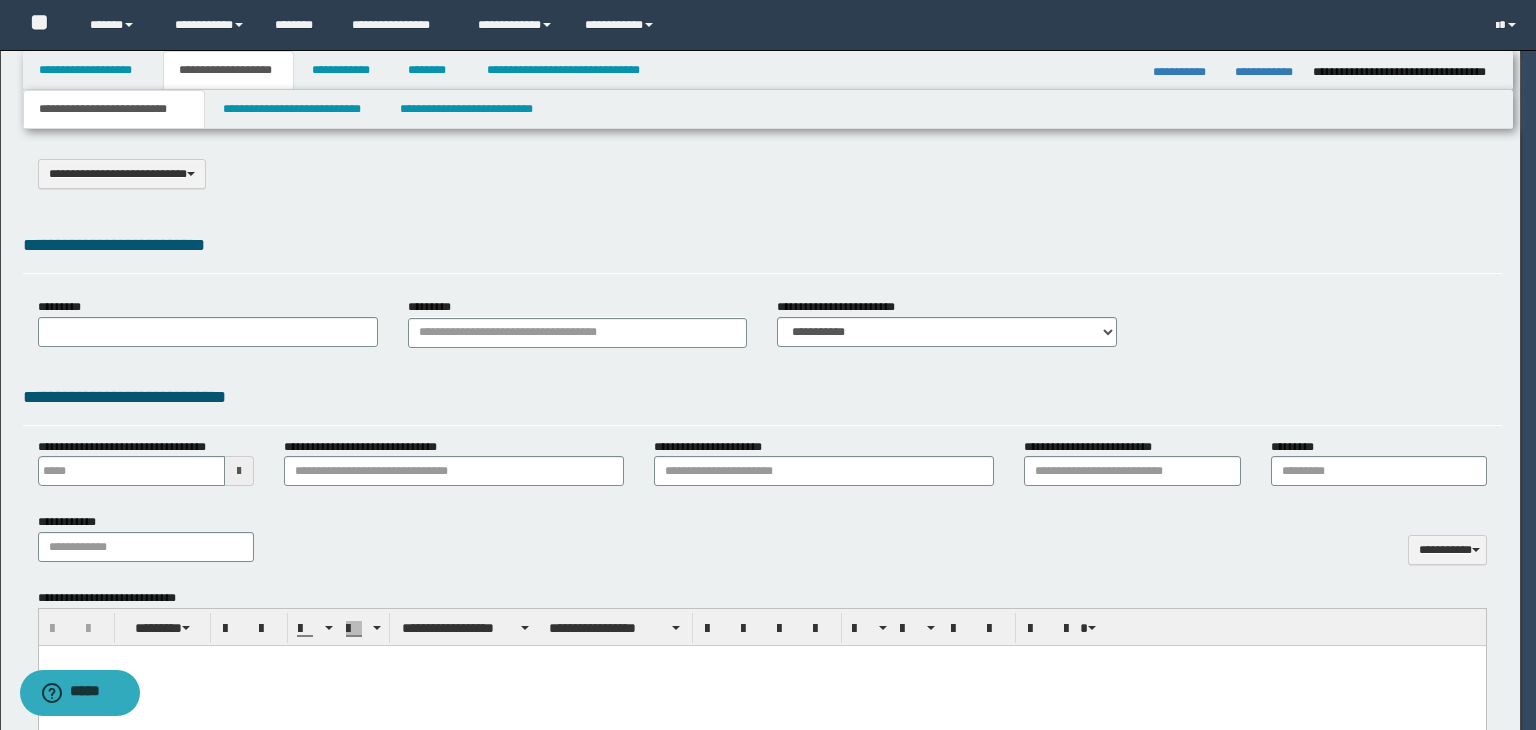 select on "*" 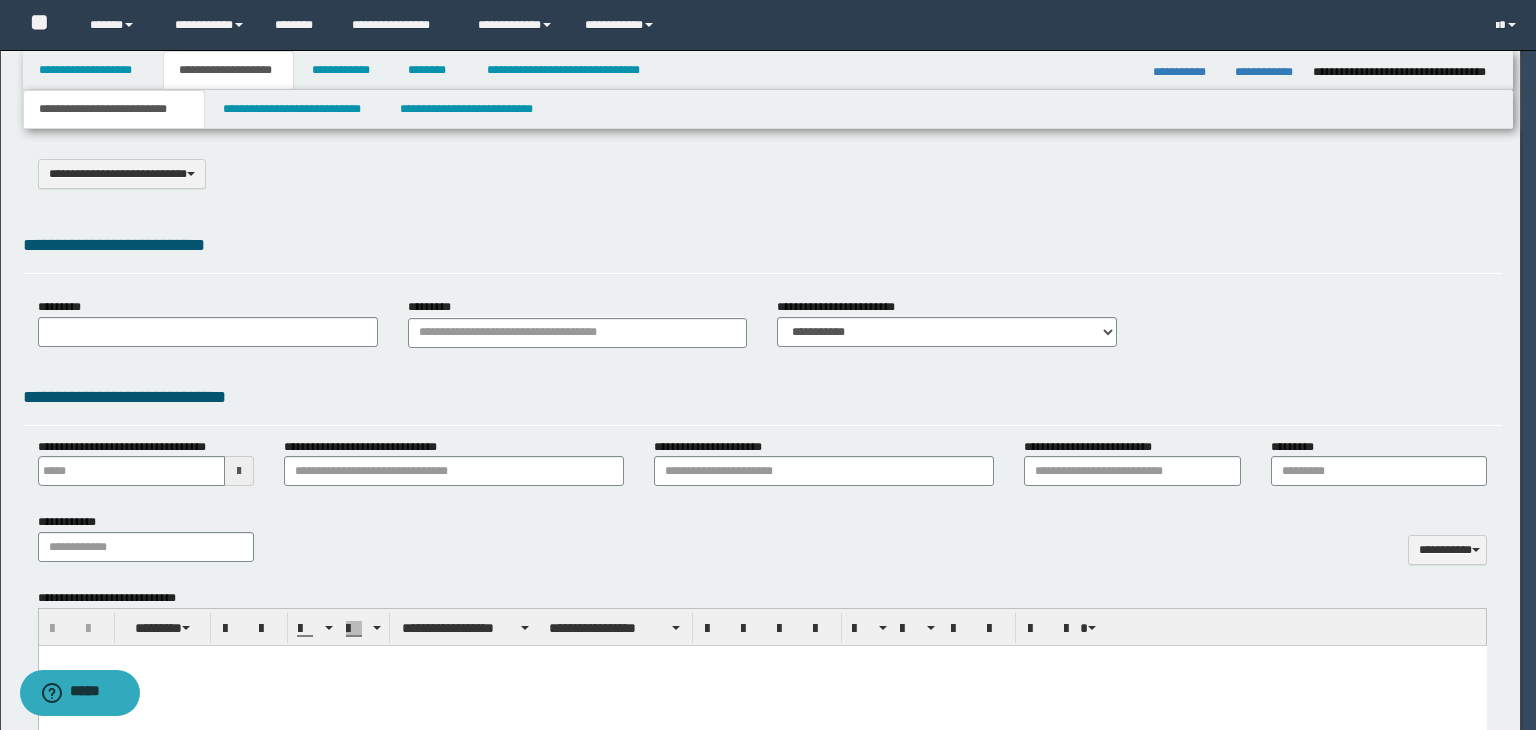 scroll, scrollTop: 0, scrollLeft: 0, axis: both 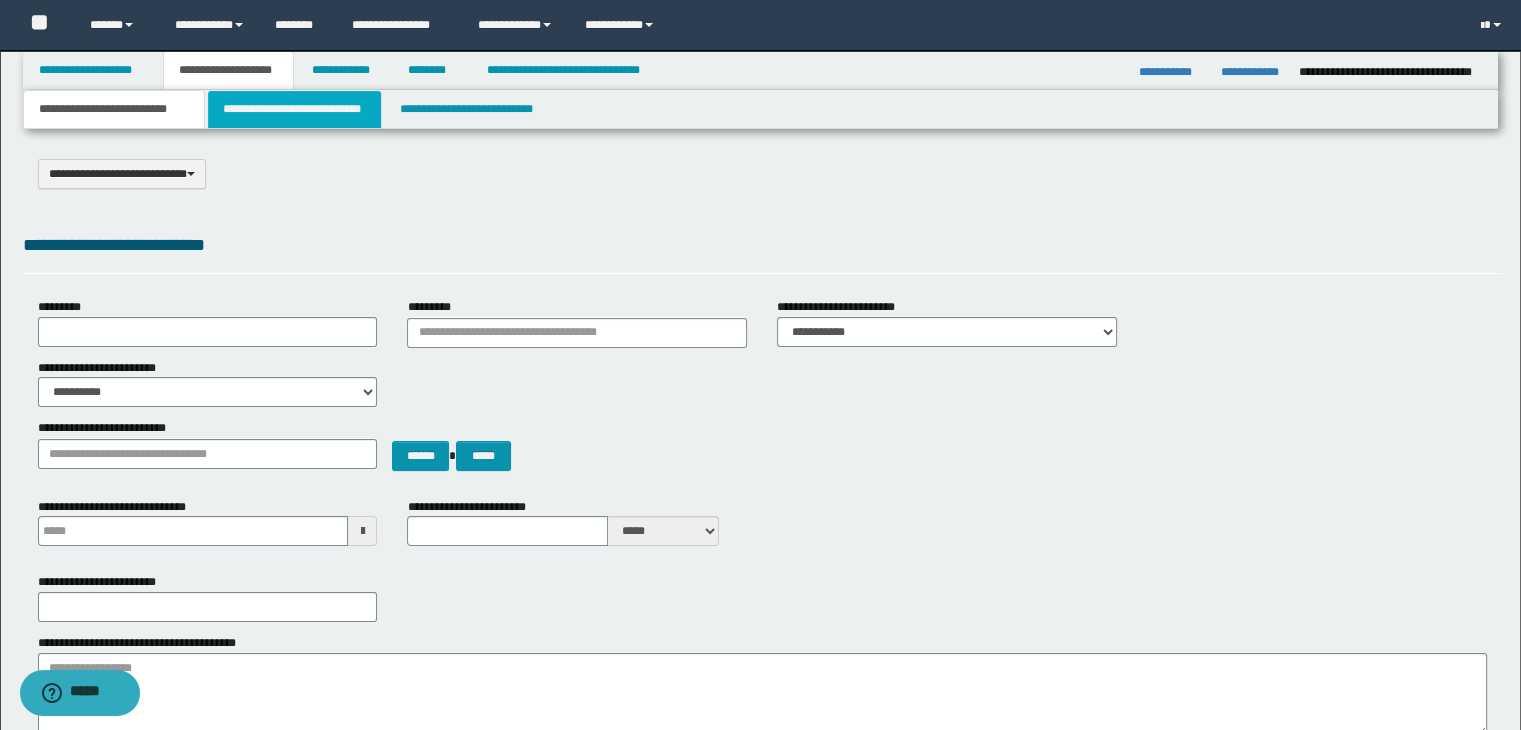 click on "**********" at bounding box center [294, 109] 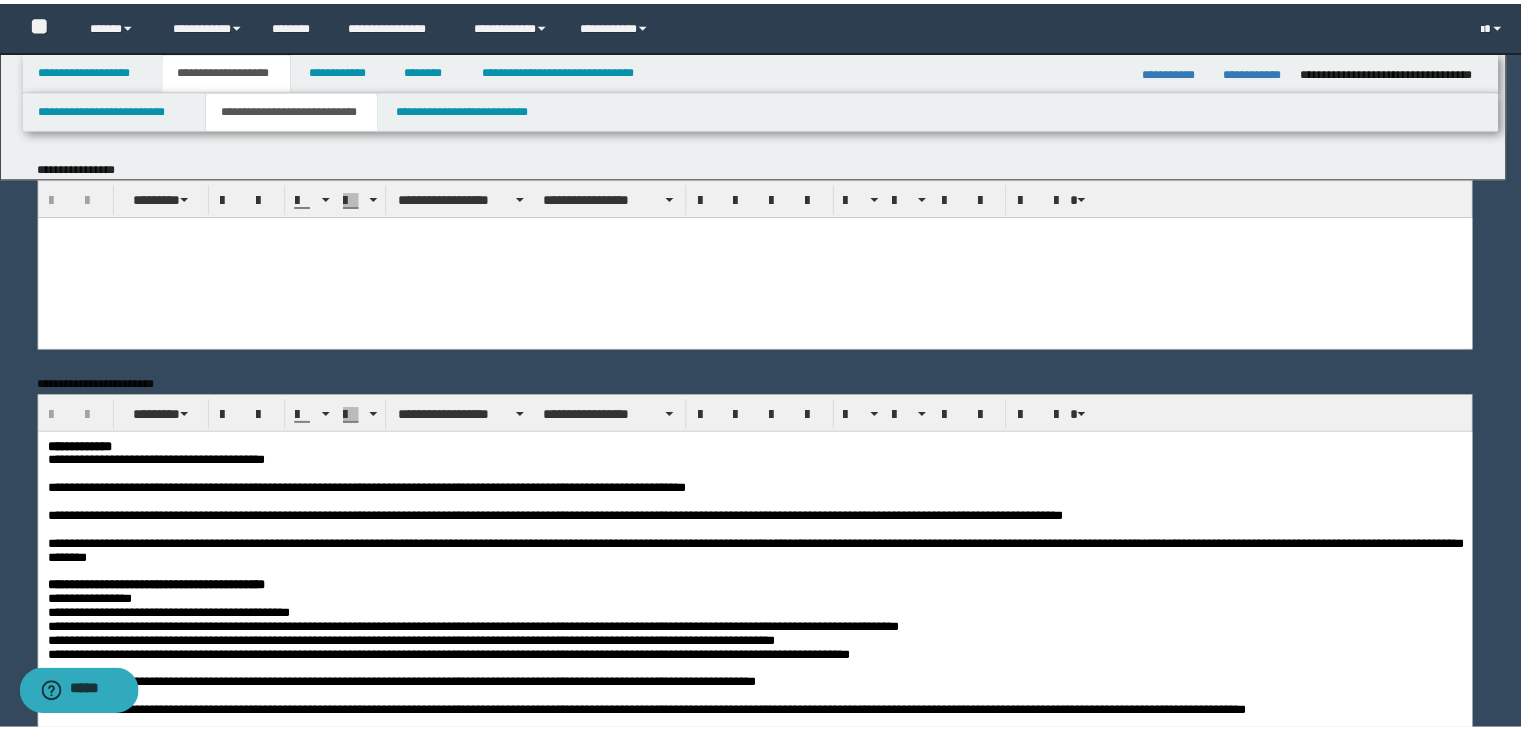scroll, scrollTop: 0, scrollLeft: 0, axis: both 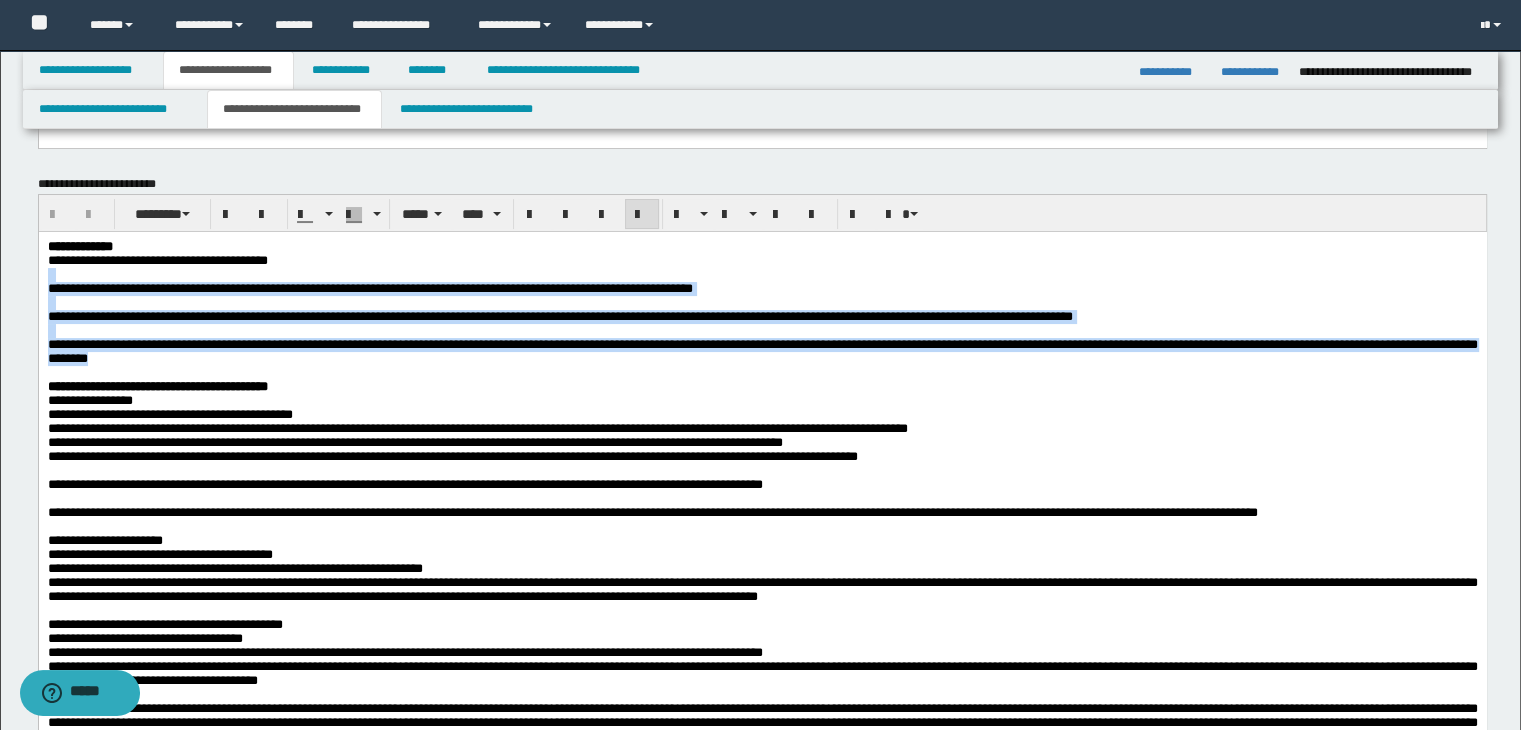 drag, startPoint x: 47, startPoint y: 286, endPoint x: 556, endPoint y: 375, distance: 516.72235 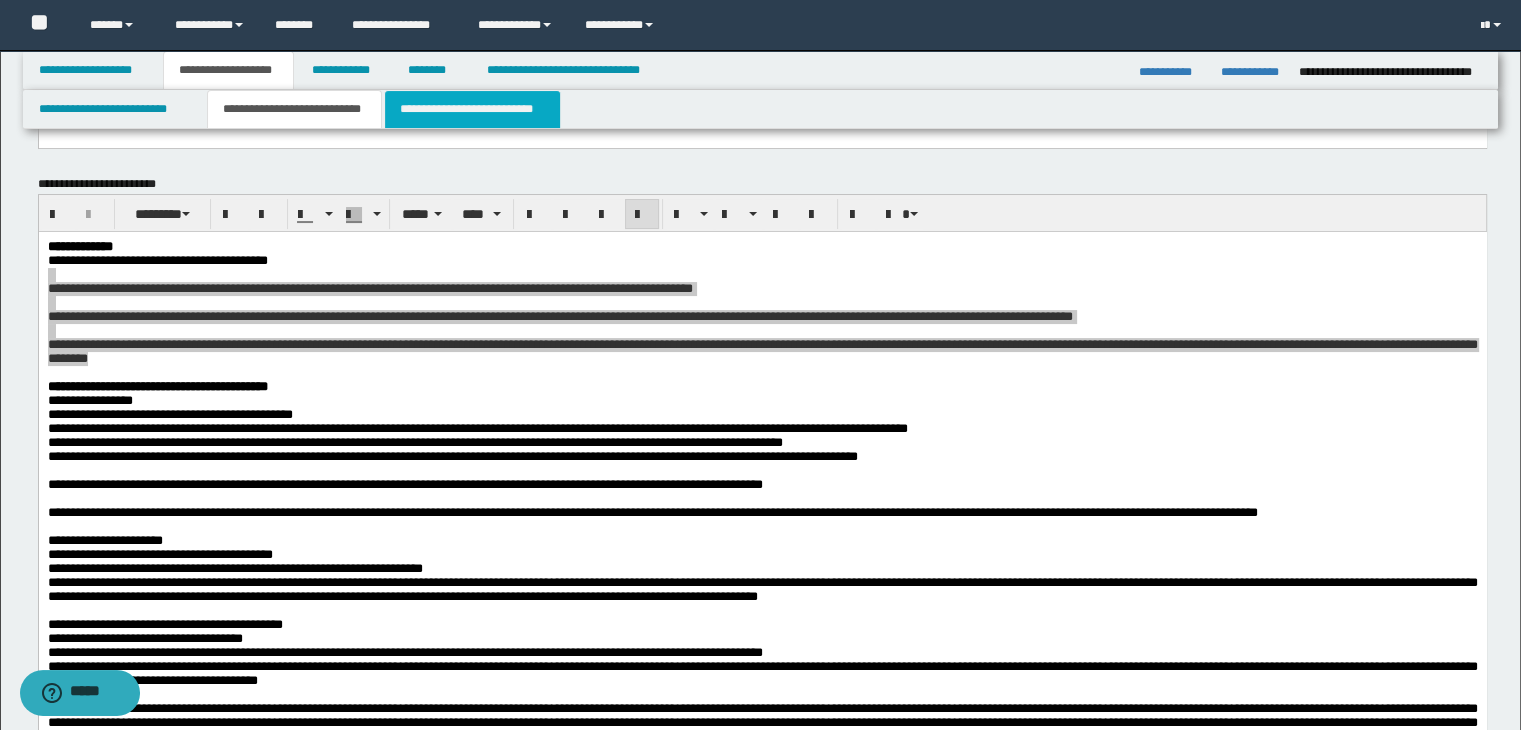 click on "**********" at bounding box center (472, 109) 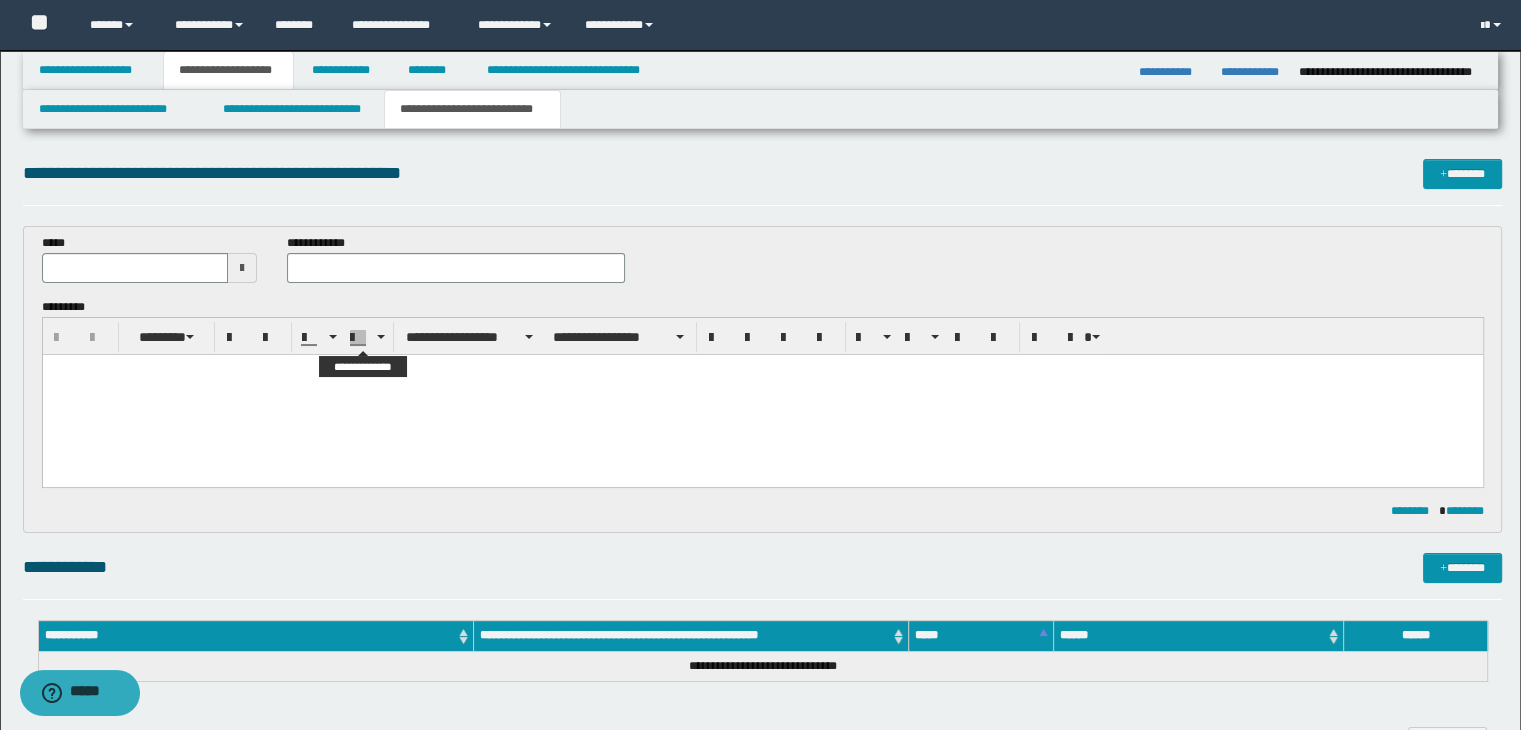 scroll, scrollTop: 0, scrollLeft: 0, axis: both 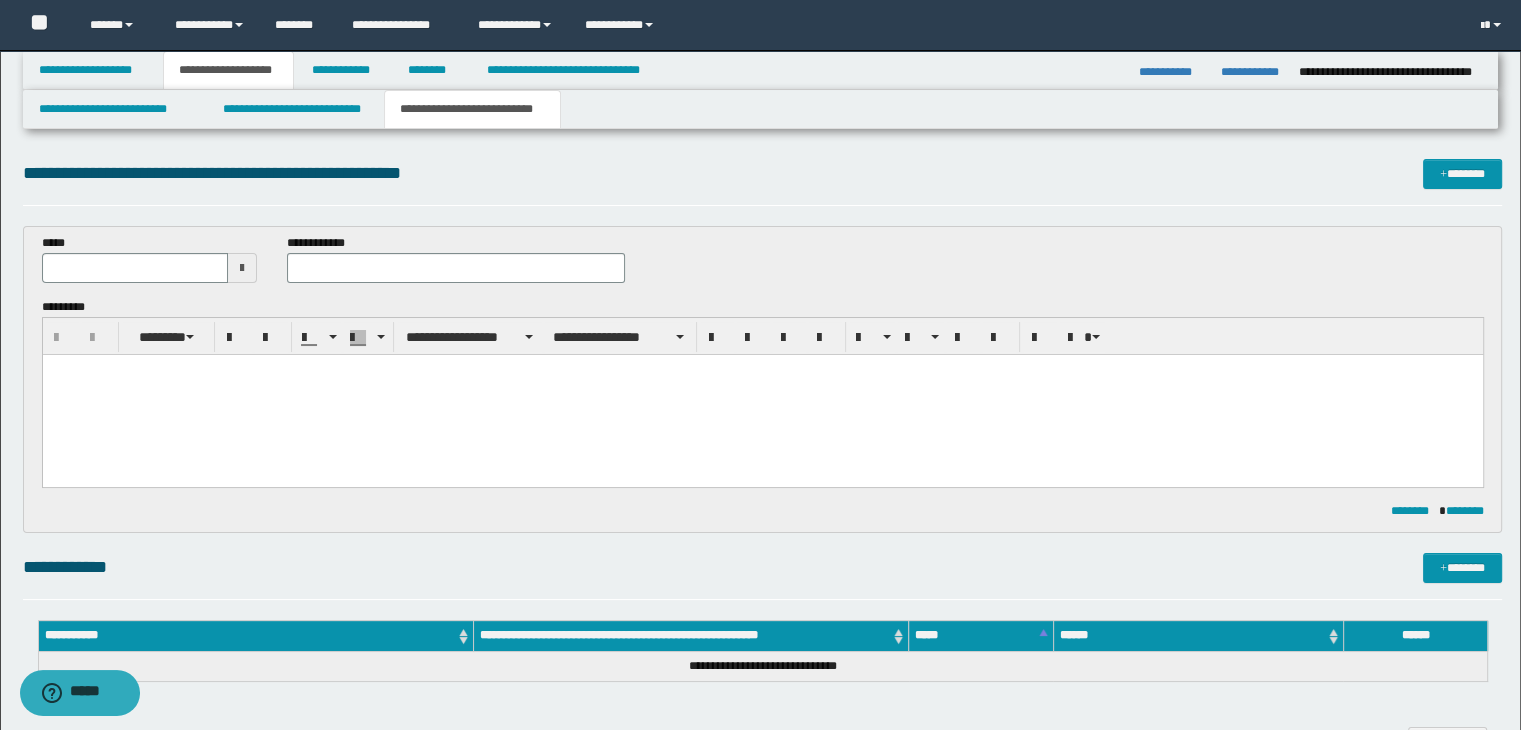 click at bounding box center (242, 268) 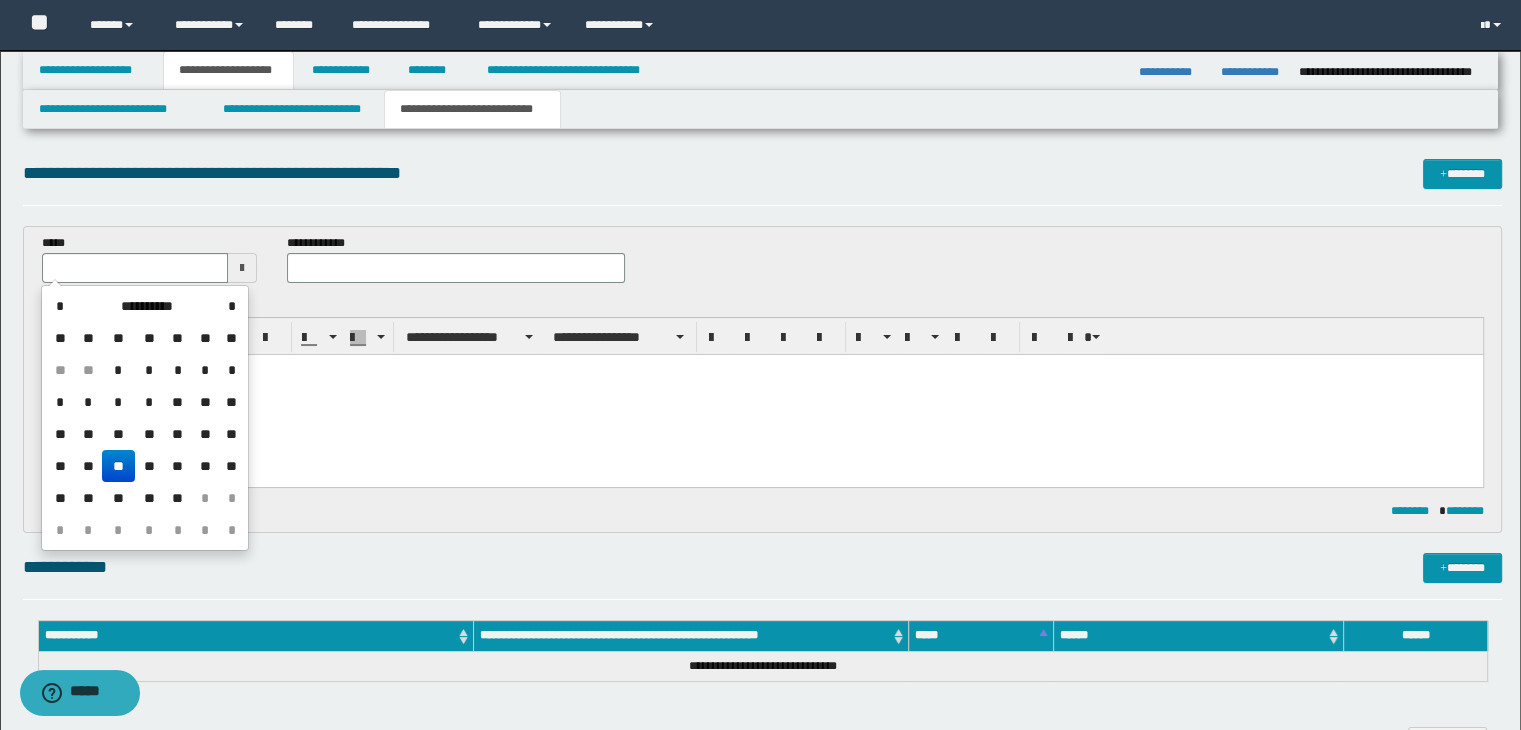 click on "**" at bounding box center (118, 466) 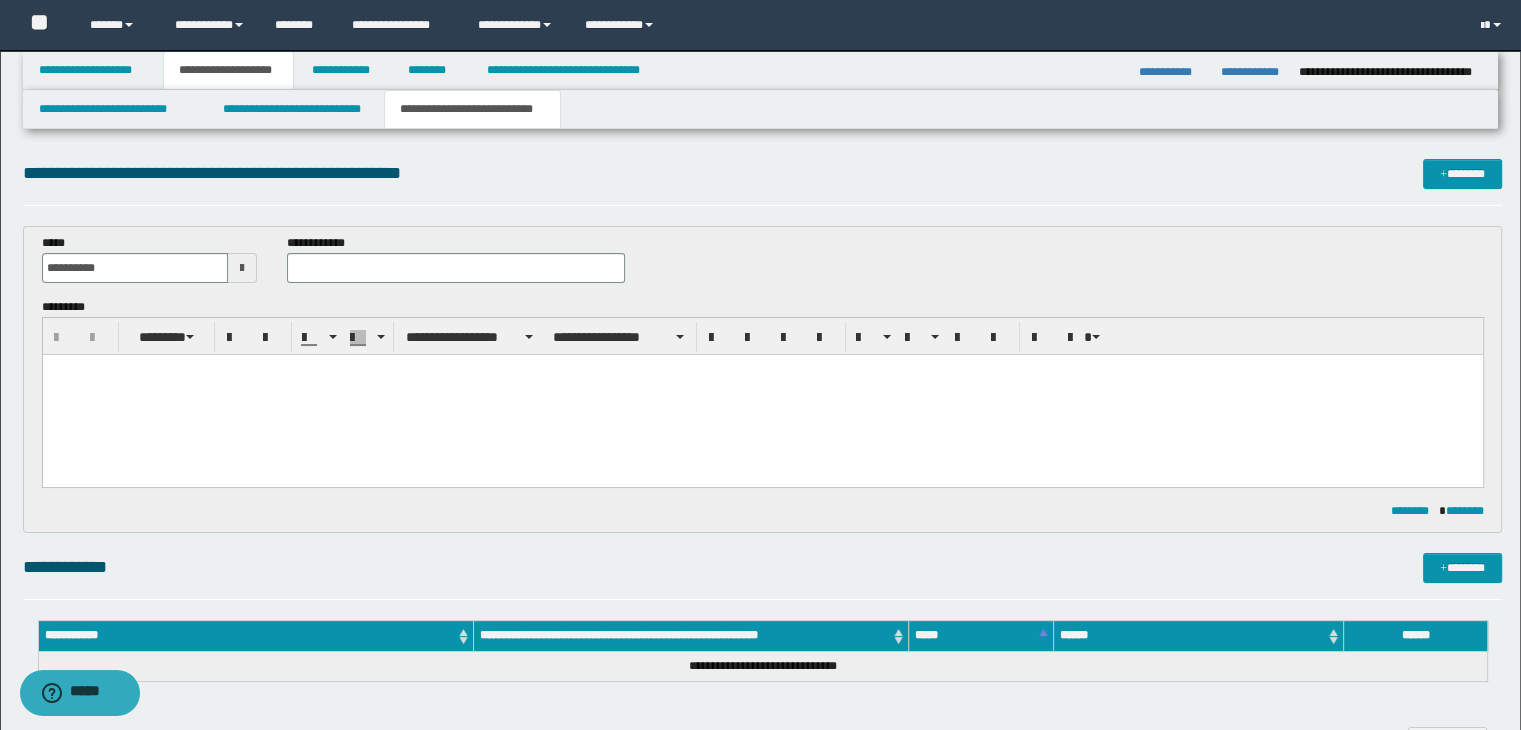 click at bounding box center (762, 394) 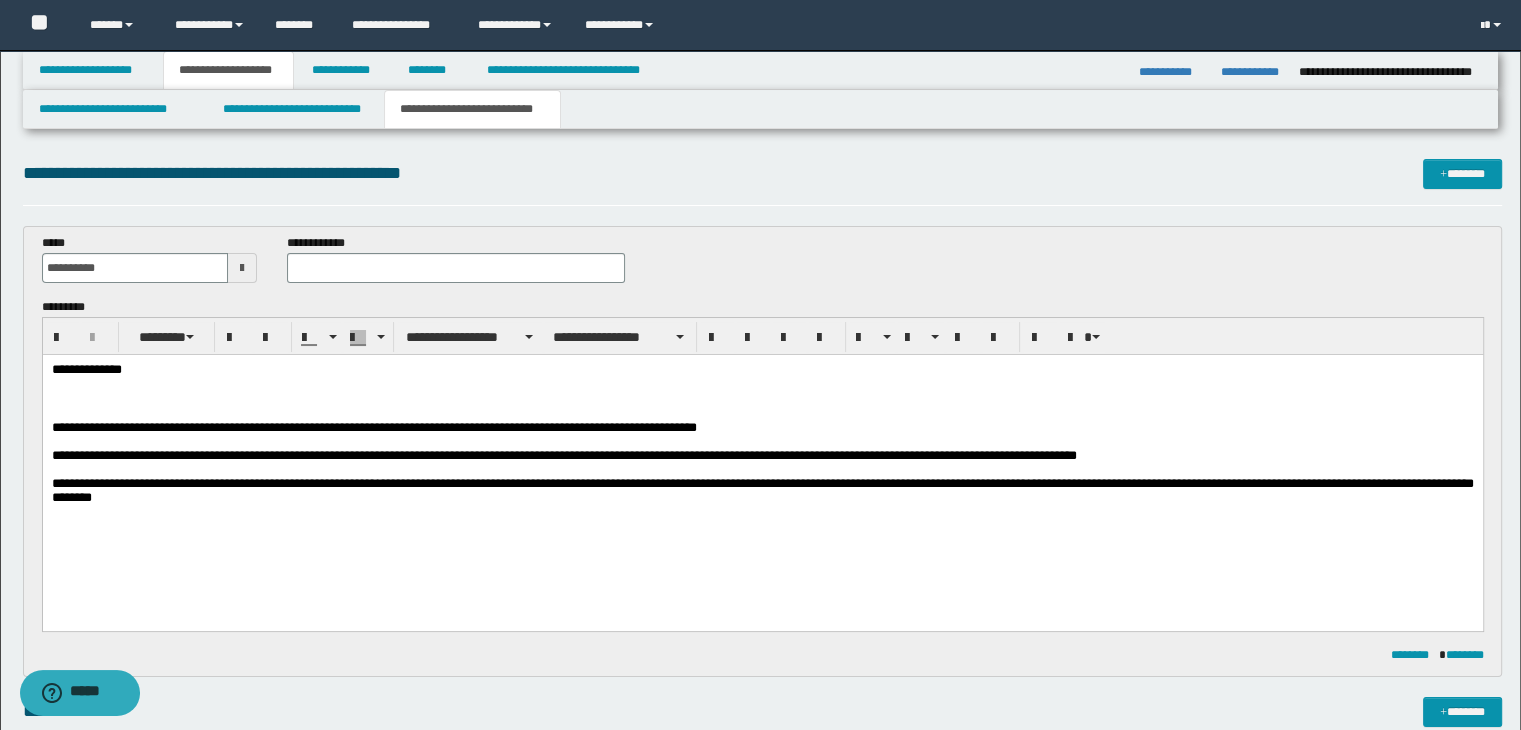 click on "**********" at bounding box center (762, 370) 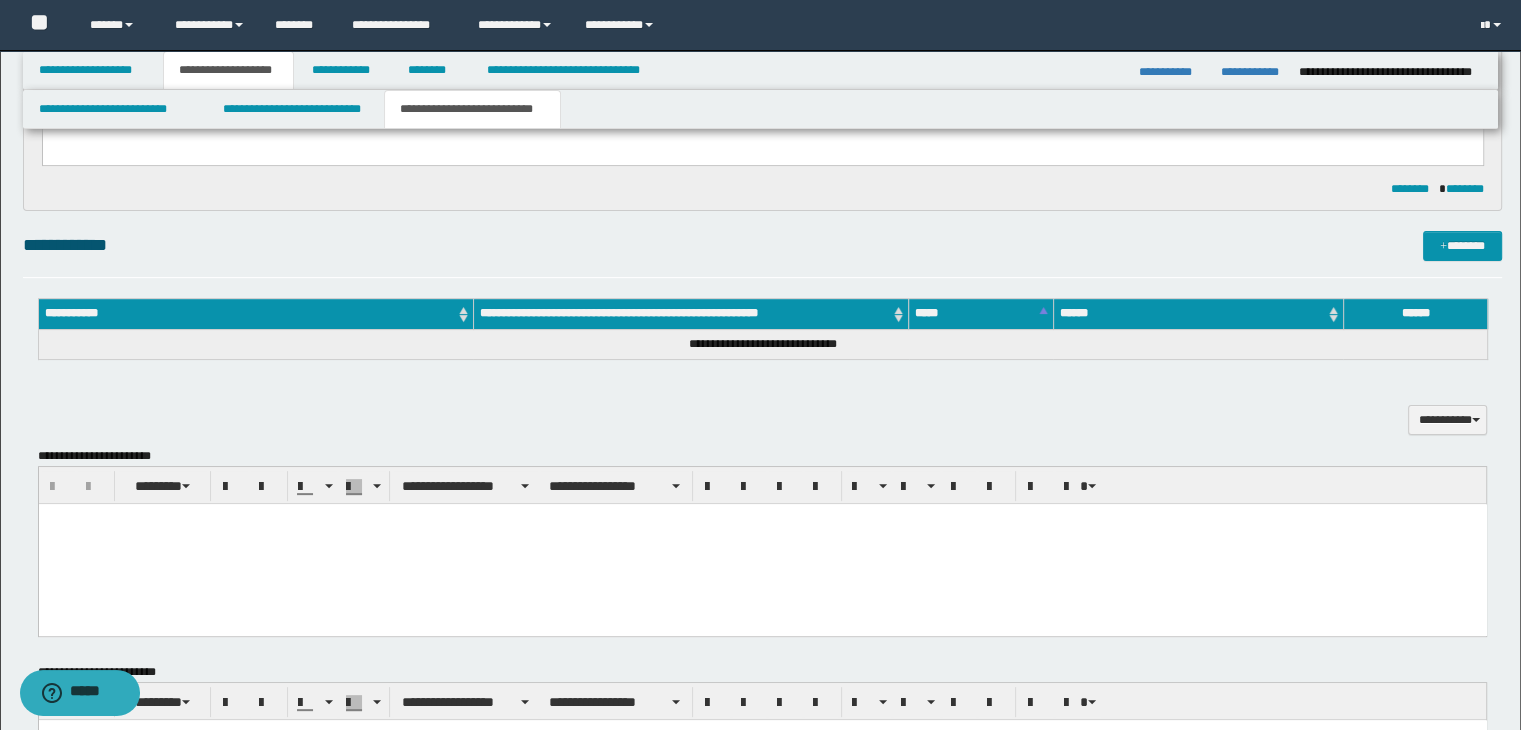 scroll, scrollTop: 800, scrollLeft: 0, axis: vertical 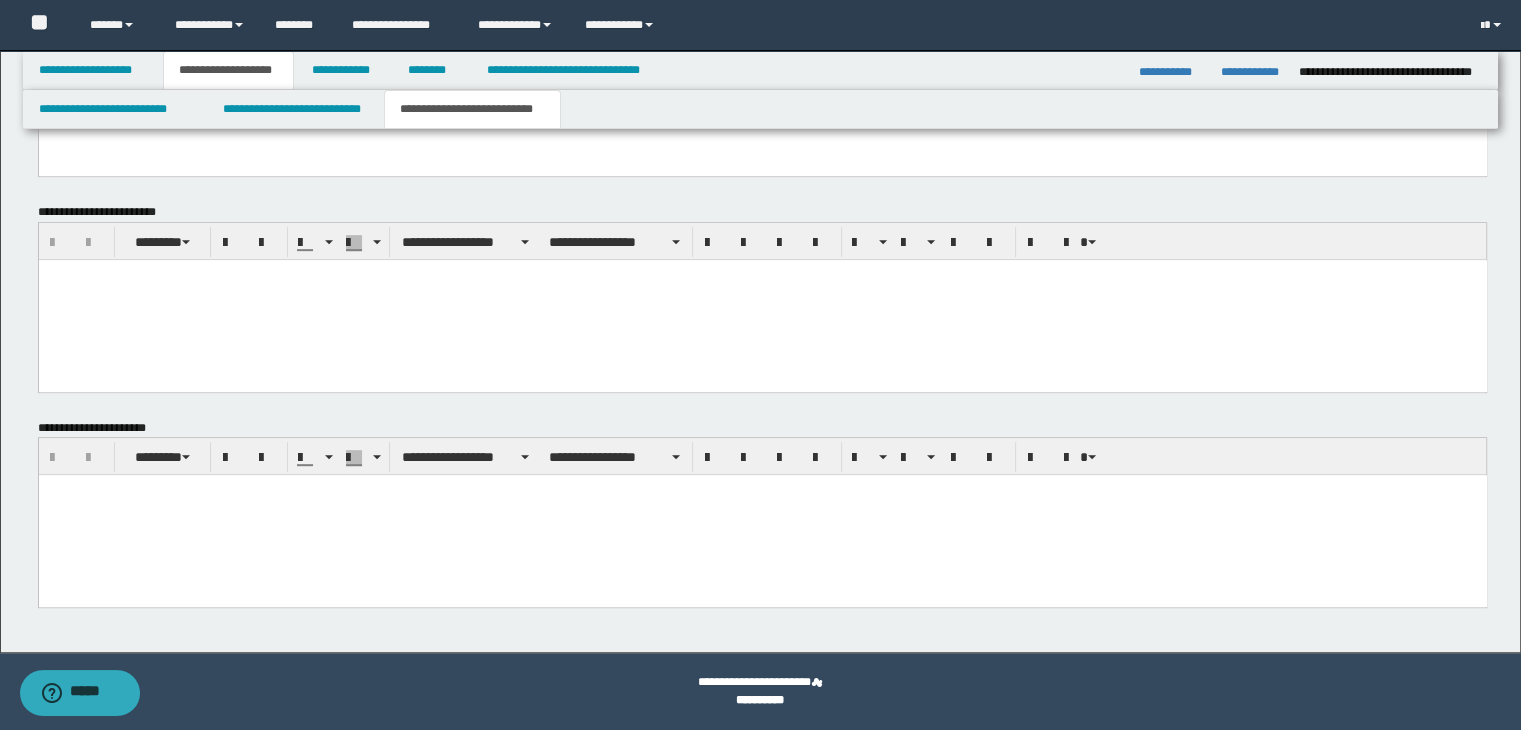 click at bounding box center (762, 515) 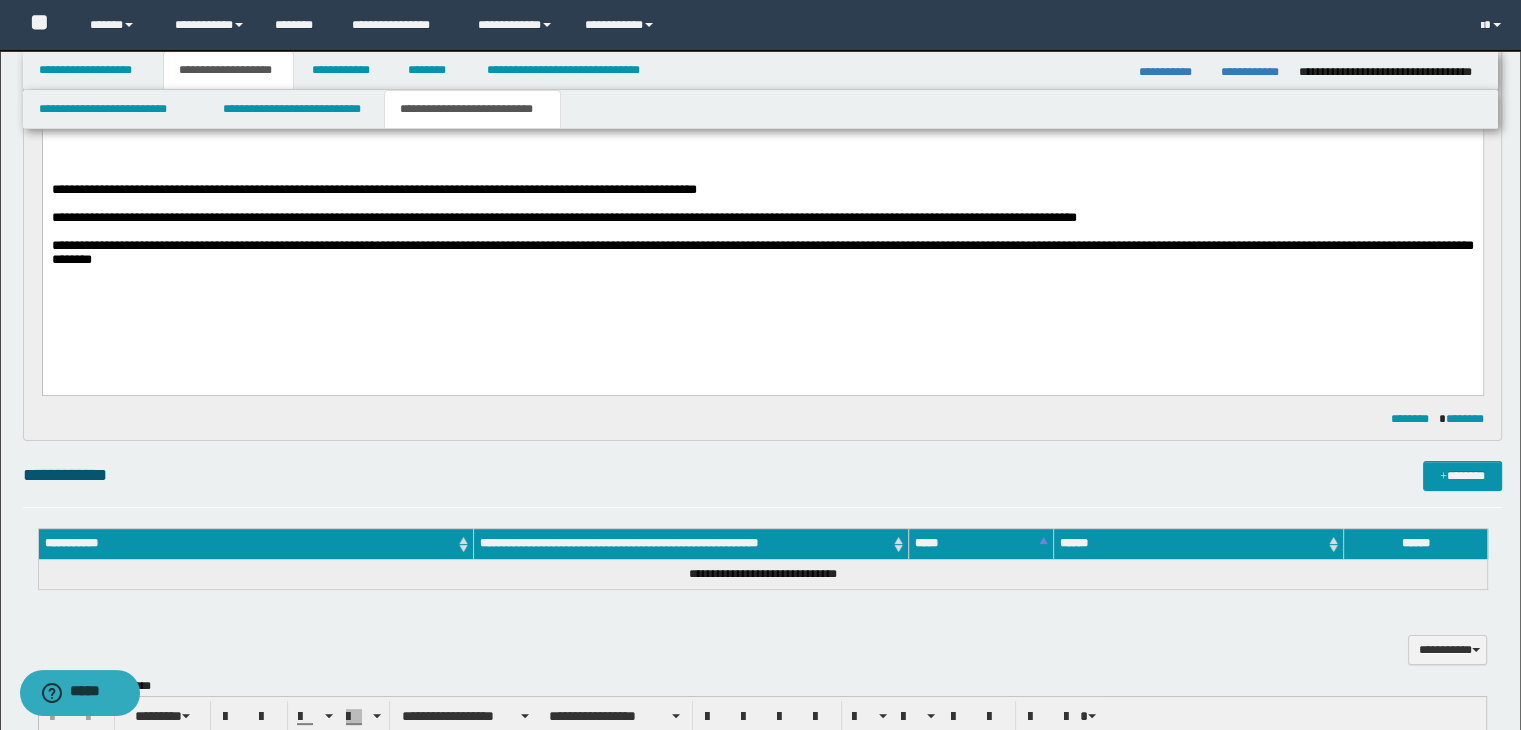 scroll, scrollTop: 242, scrollLeft: 0, axis: vertical 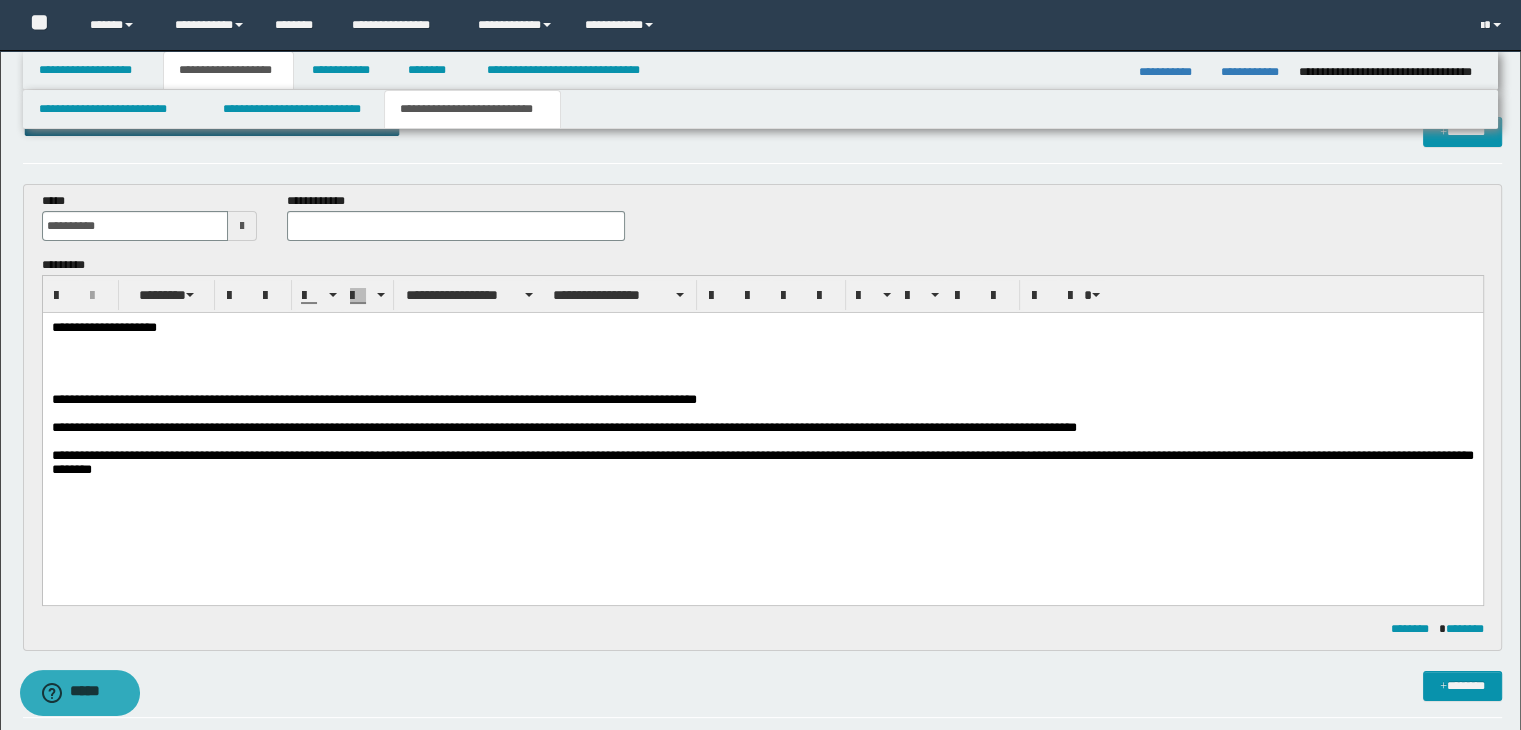 click at bounding box center (762, 371) 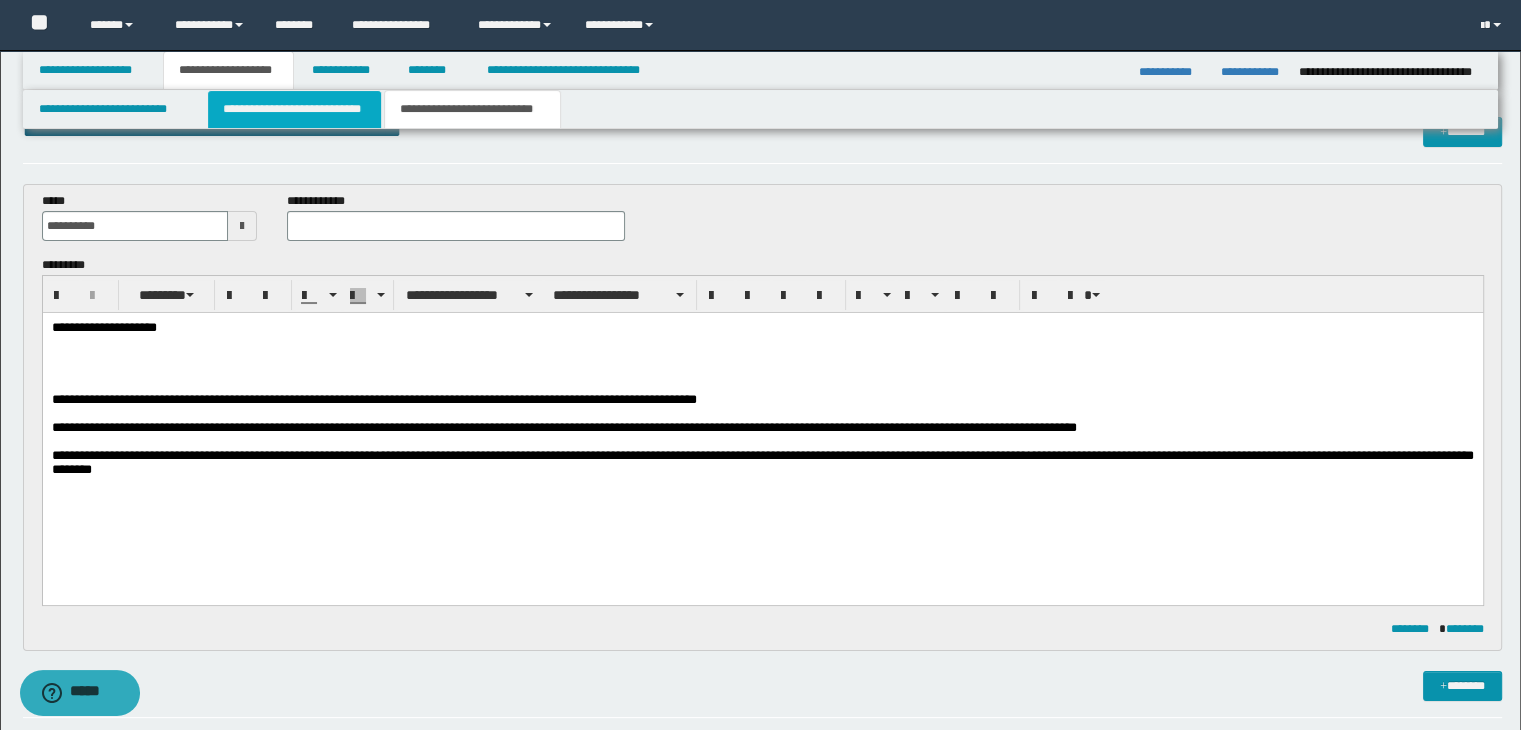 click on "**********" at bounding box center [294, 109] 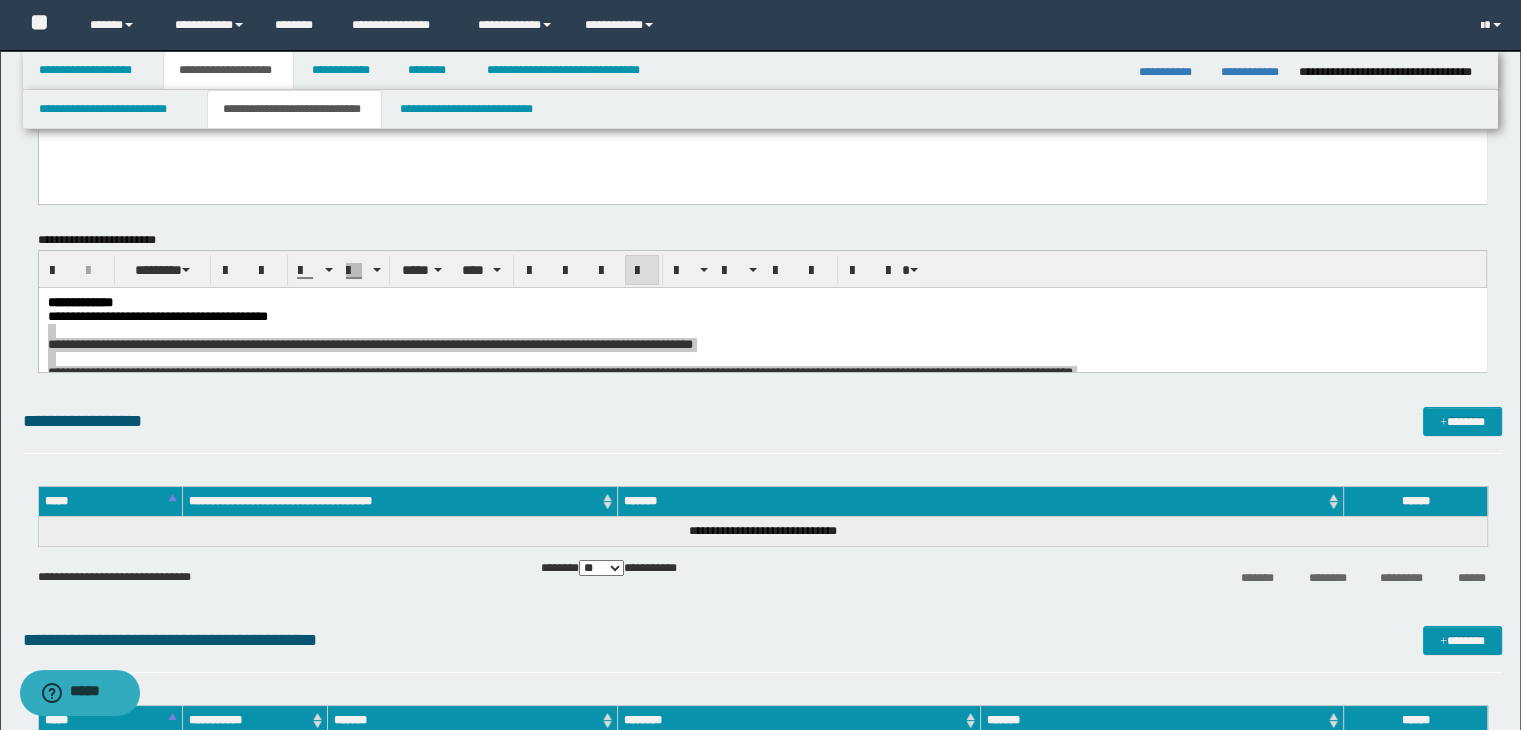 scroll, scrollTop: 142, scrollLeft: 0, axis: vertical 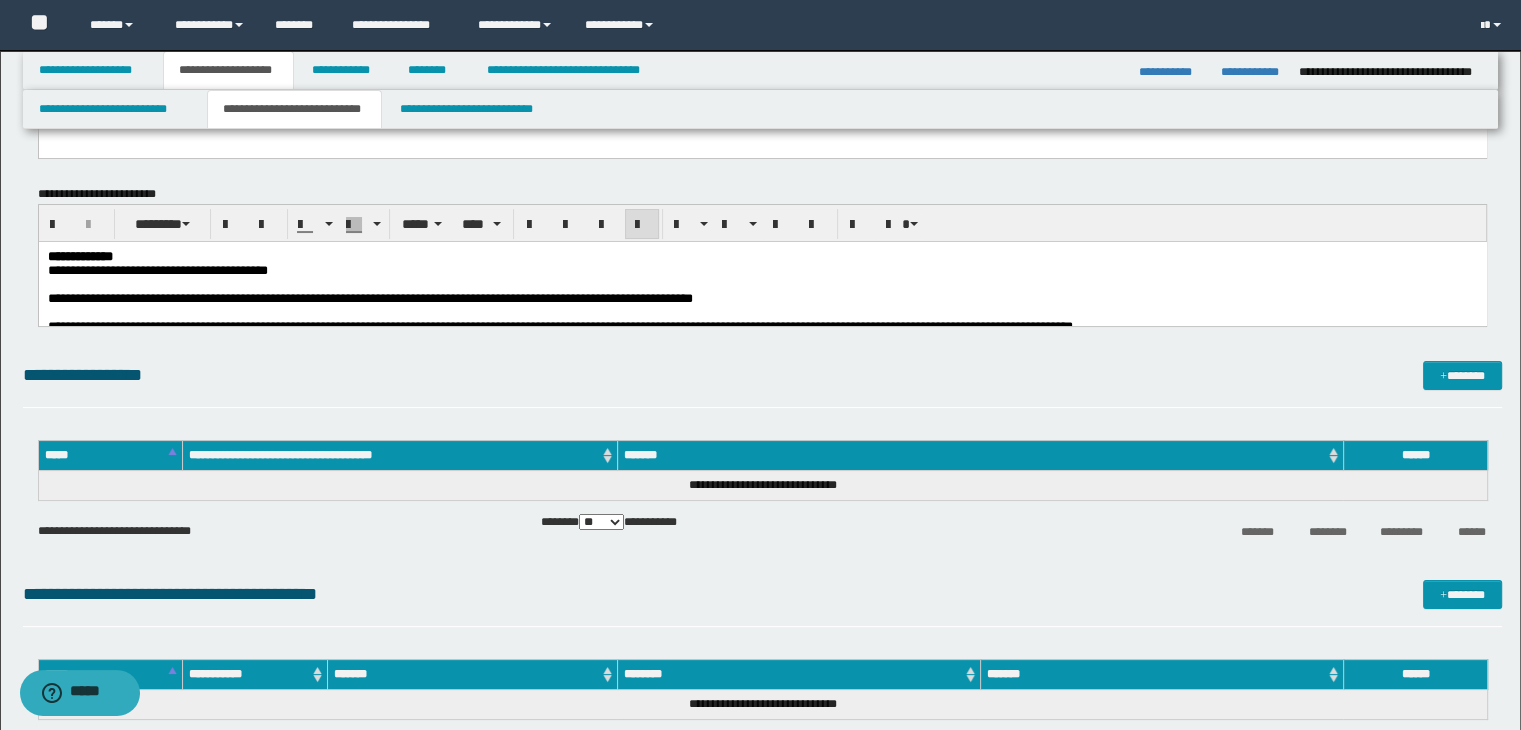 click on "**********" at bounding box center (762, 270) 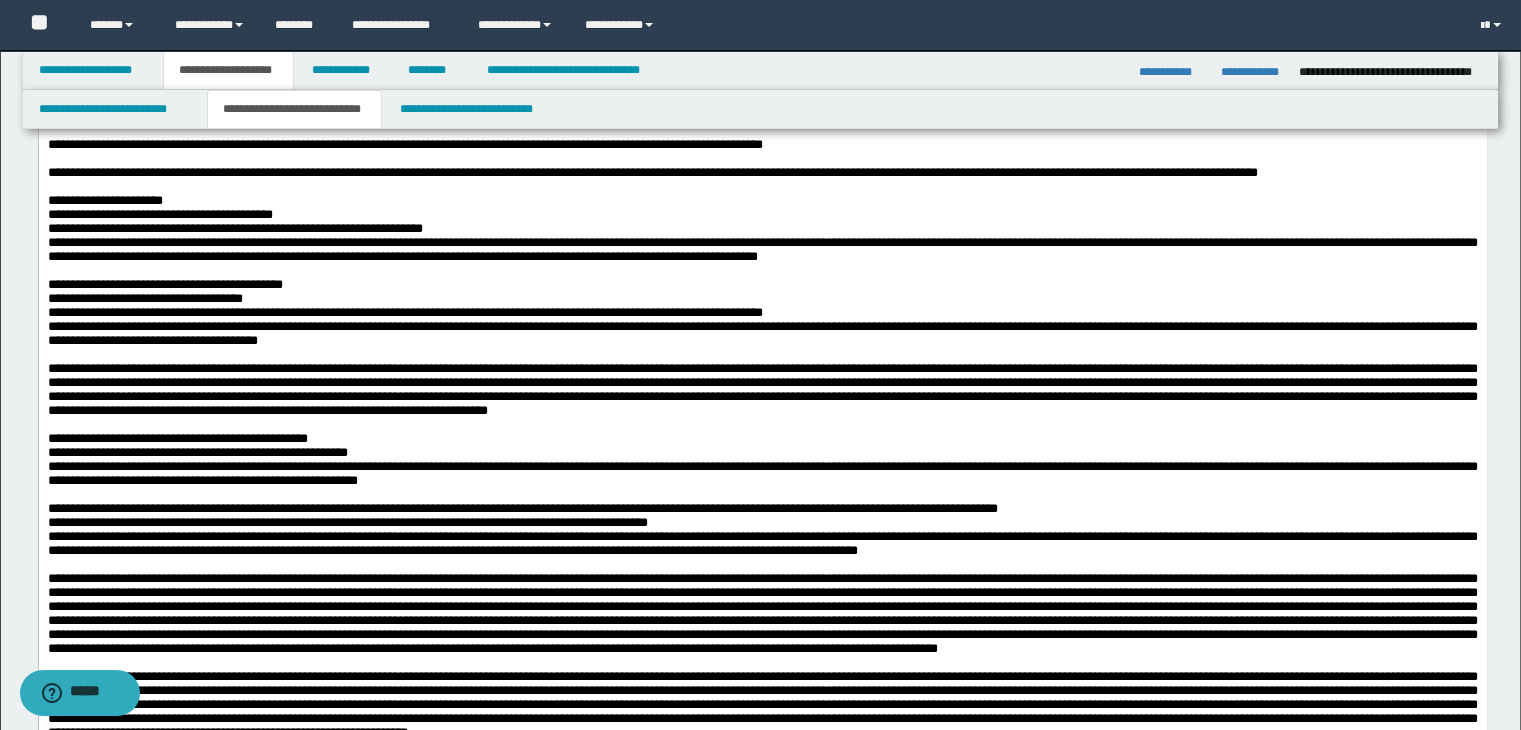 scroll, scrollTop: 442, scrollLeft: 0, axis: vertical 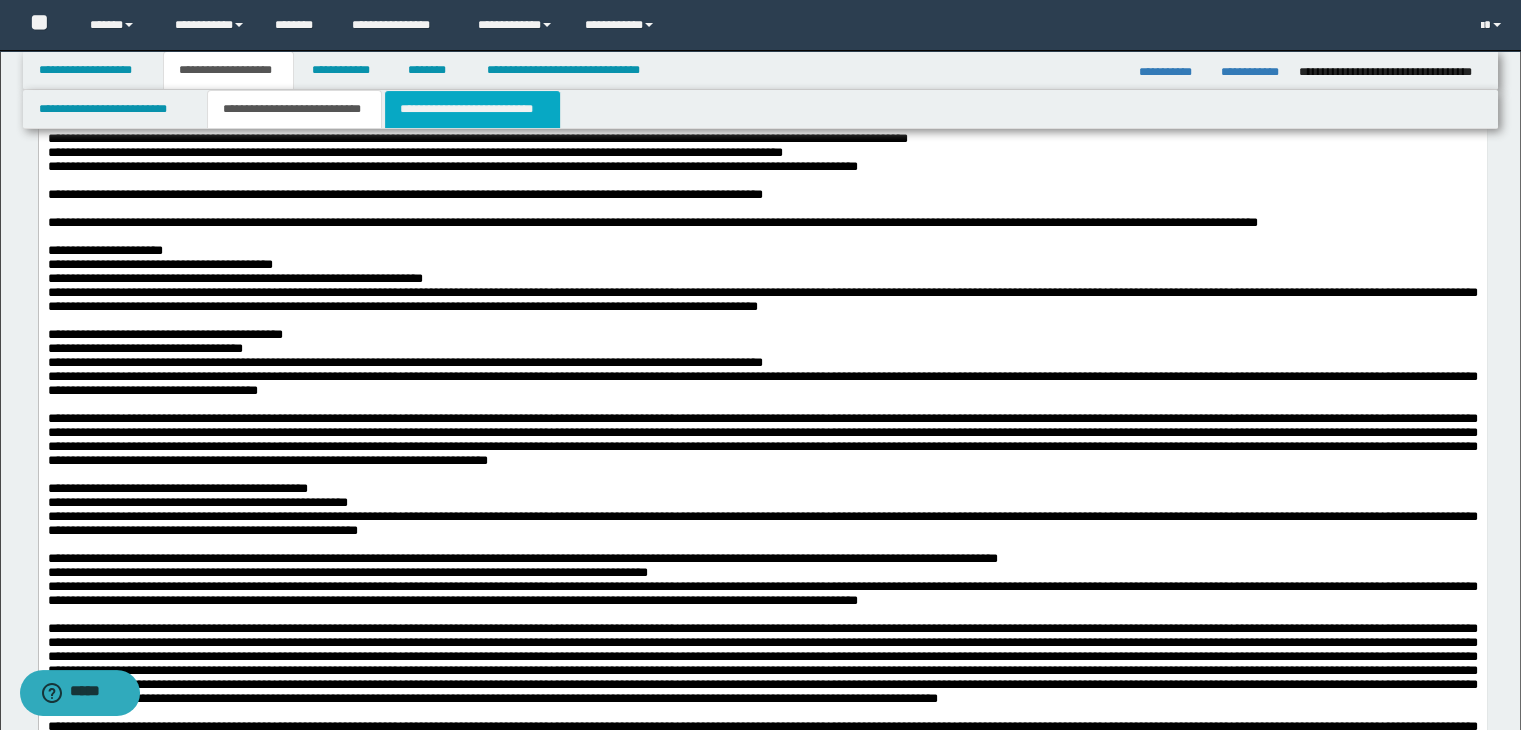click on "**********" at bounding box center [472, 109] 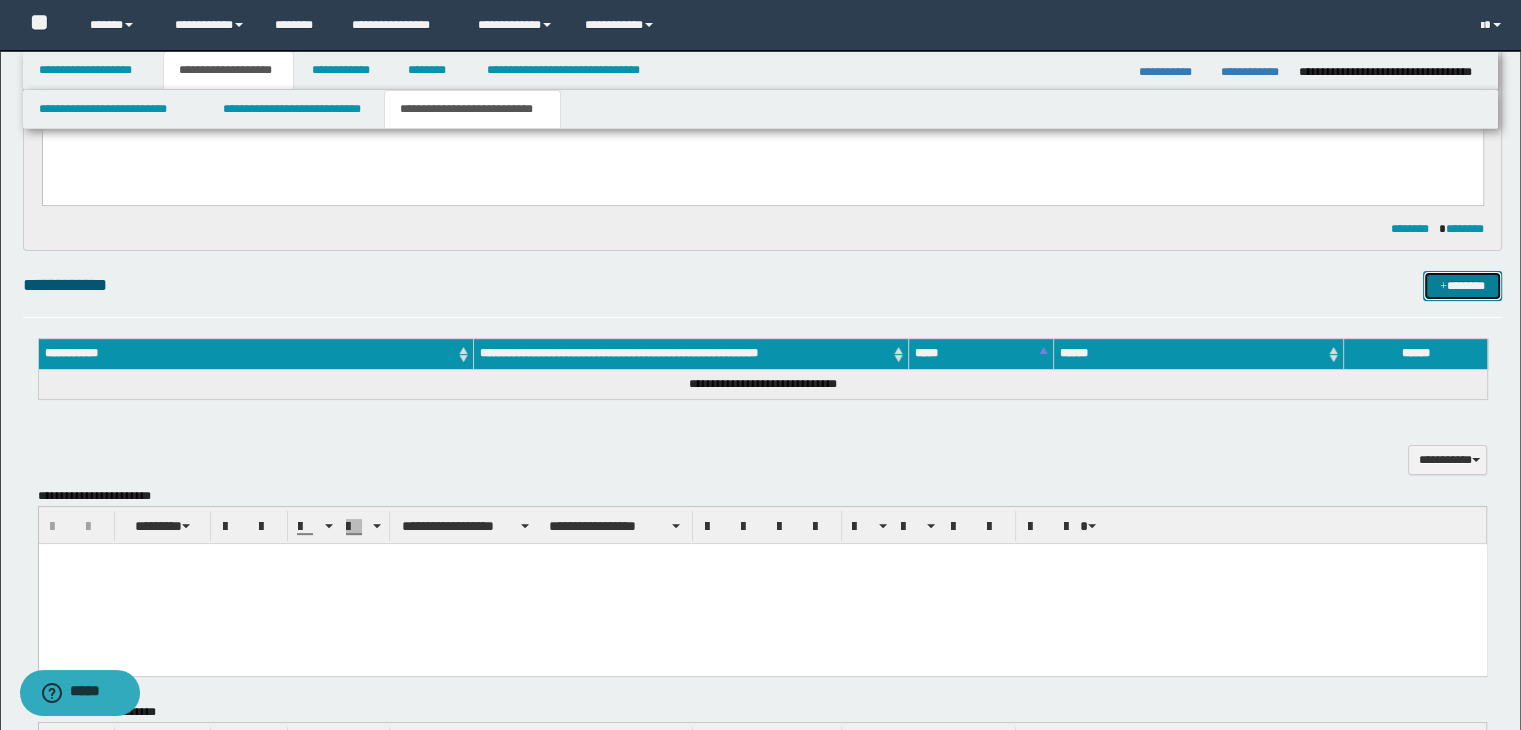 click on "*******" at bounding box center [1462, 286] 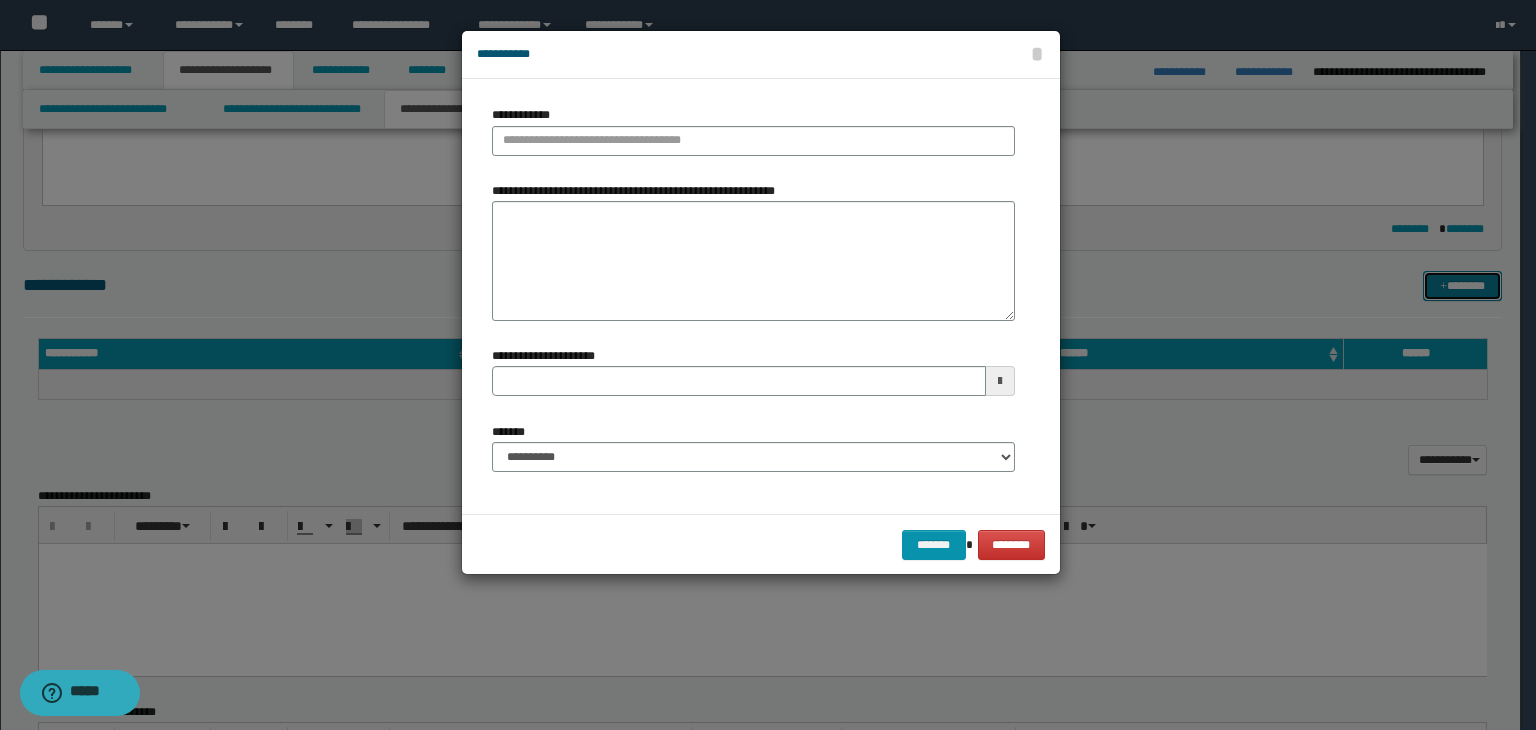 type 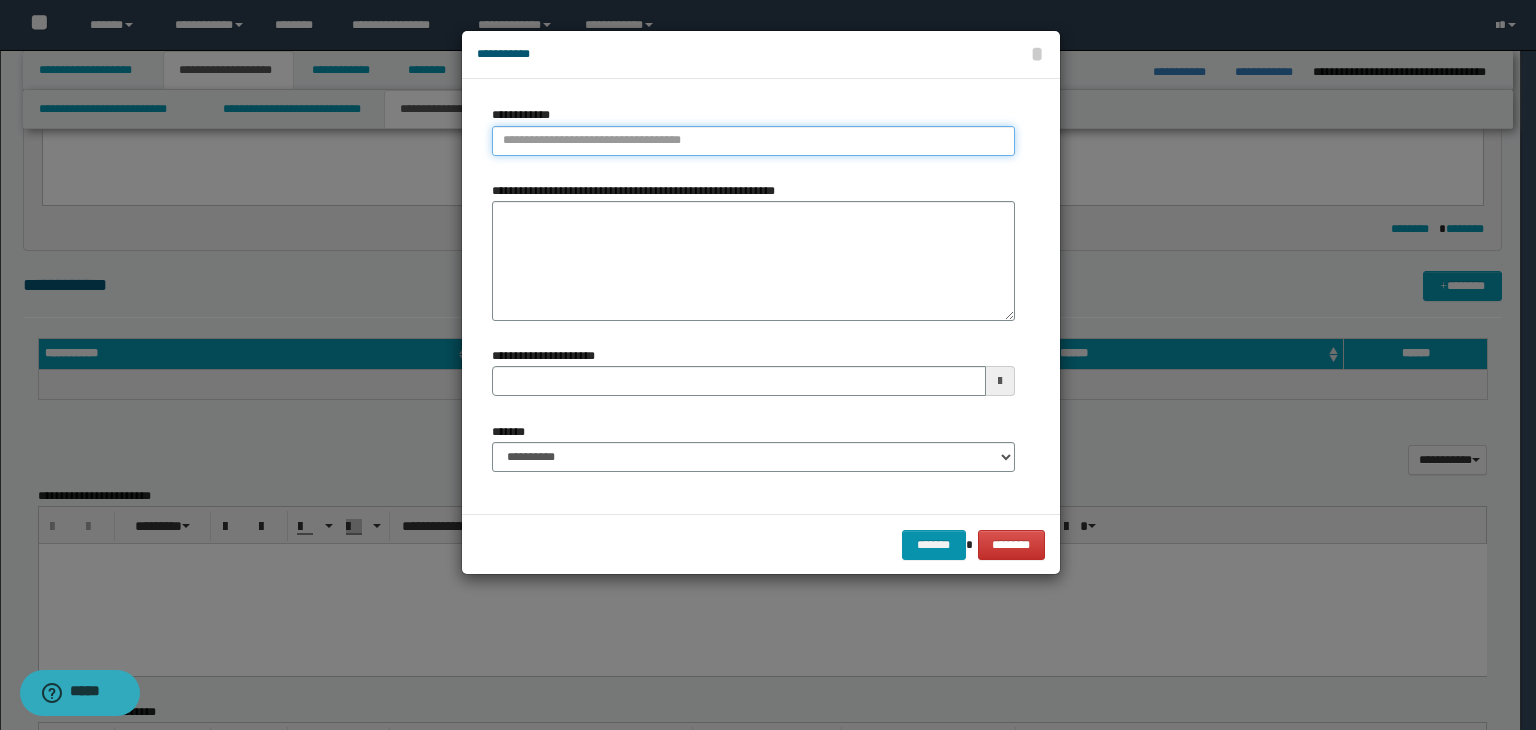click on "**********" at bounding box center (753, 141) 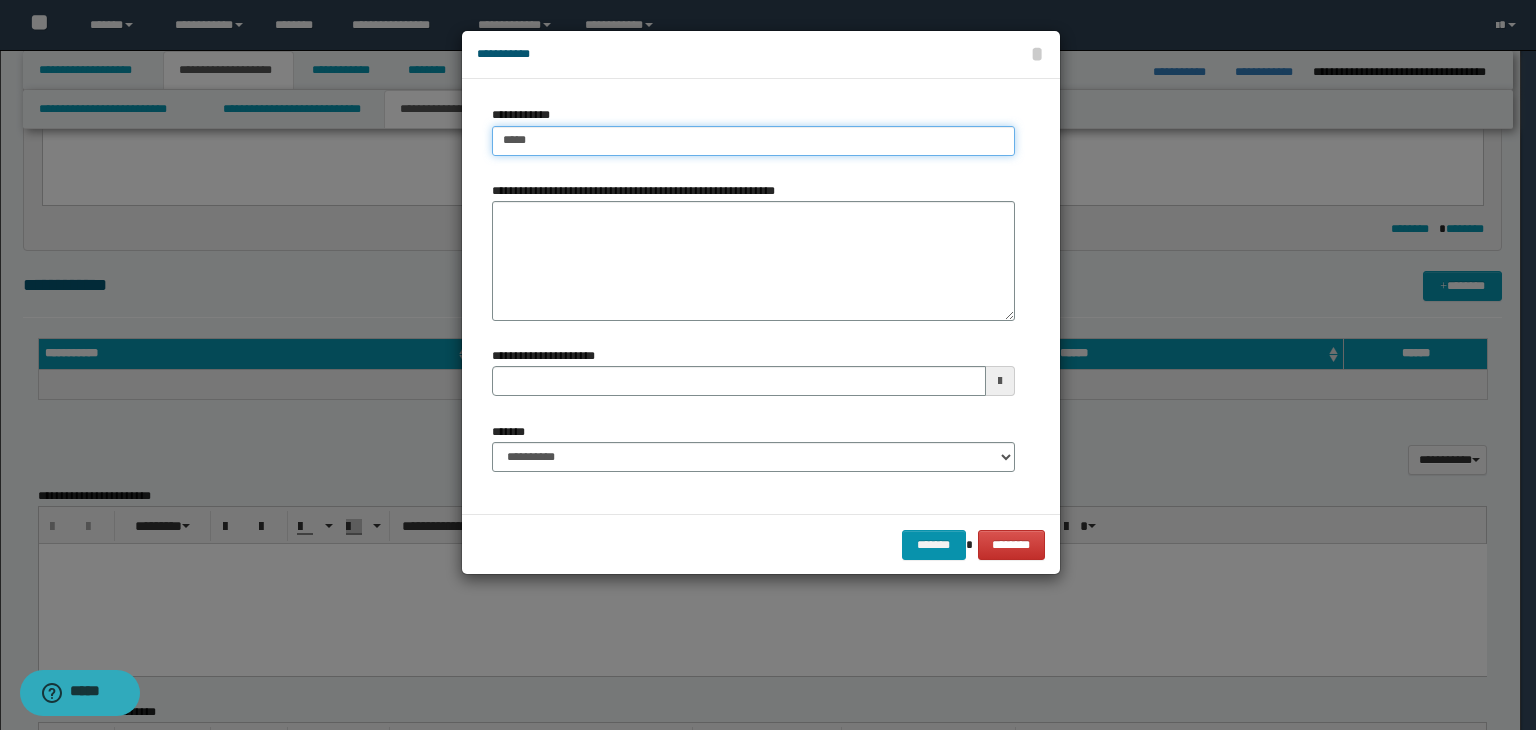 type on "******" 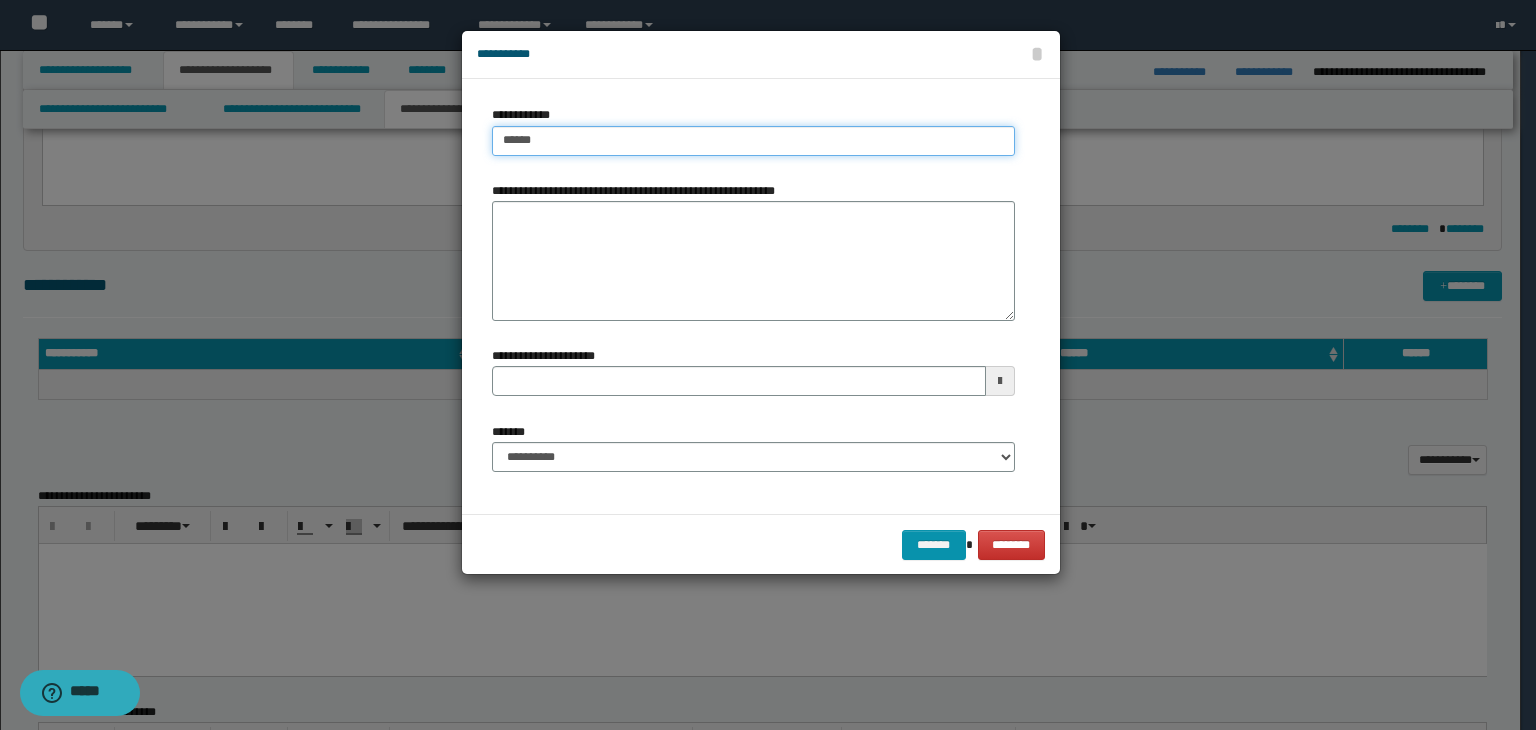 type on "******" 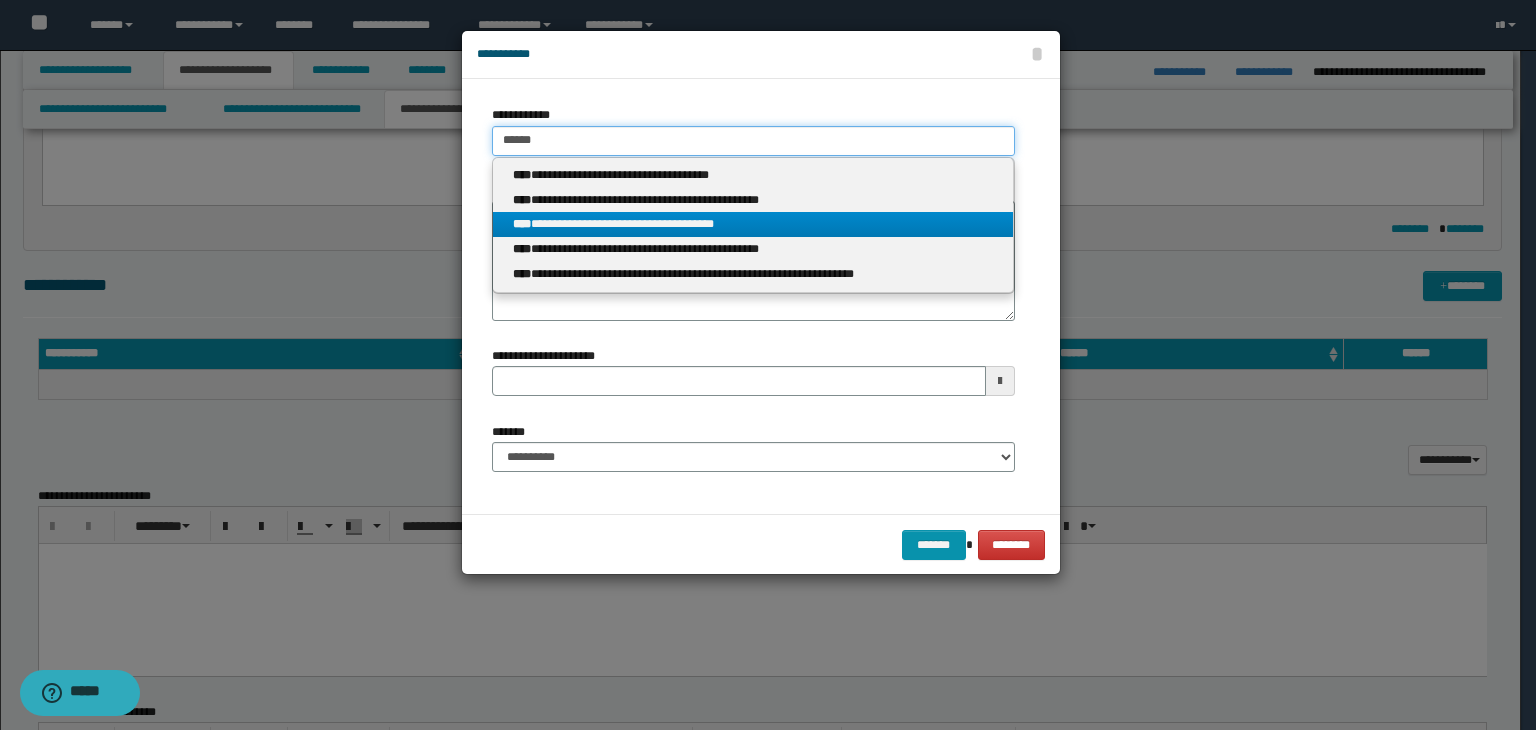 type on "******" 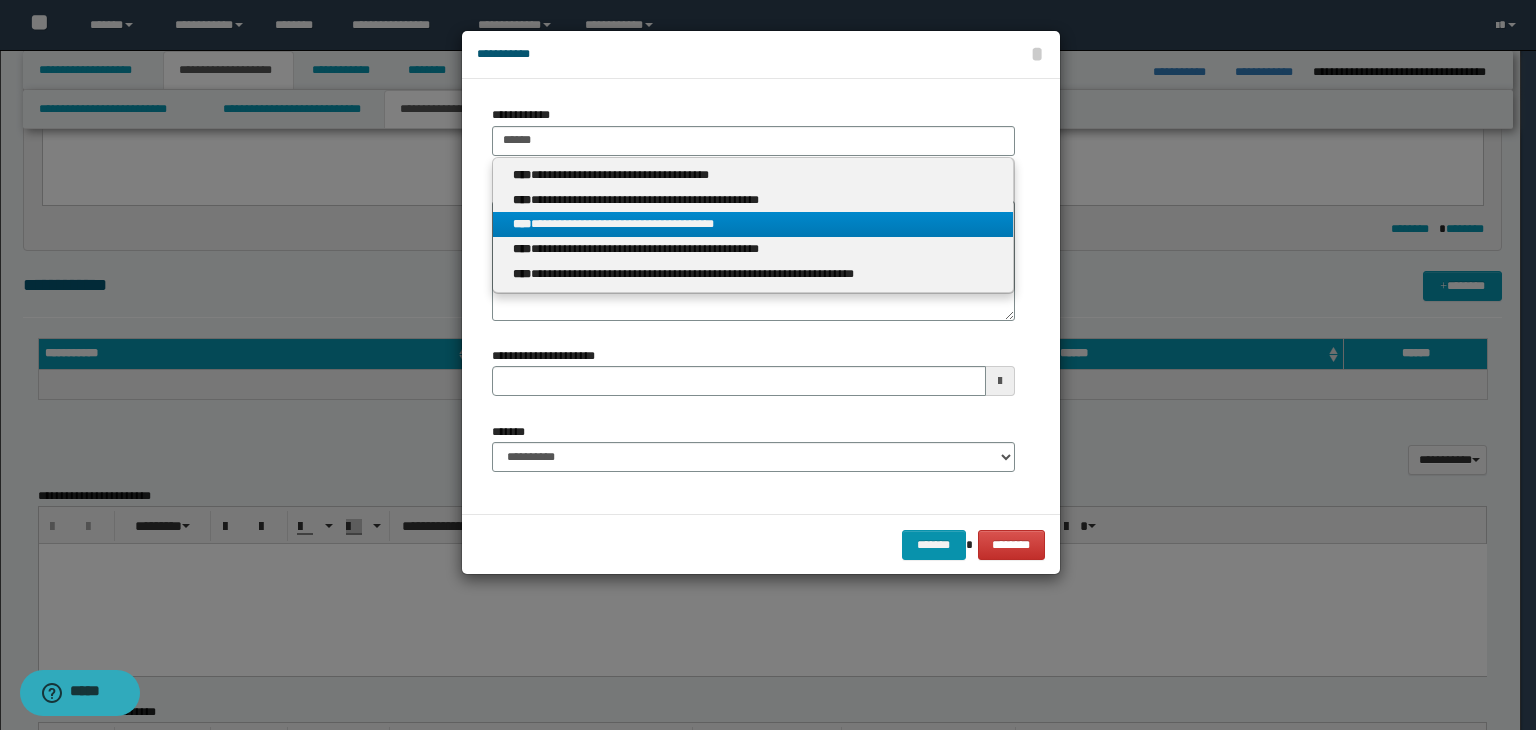 click on "**********" at bounding box center [753, 224] 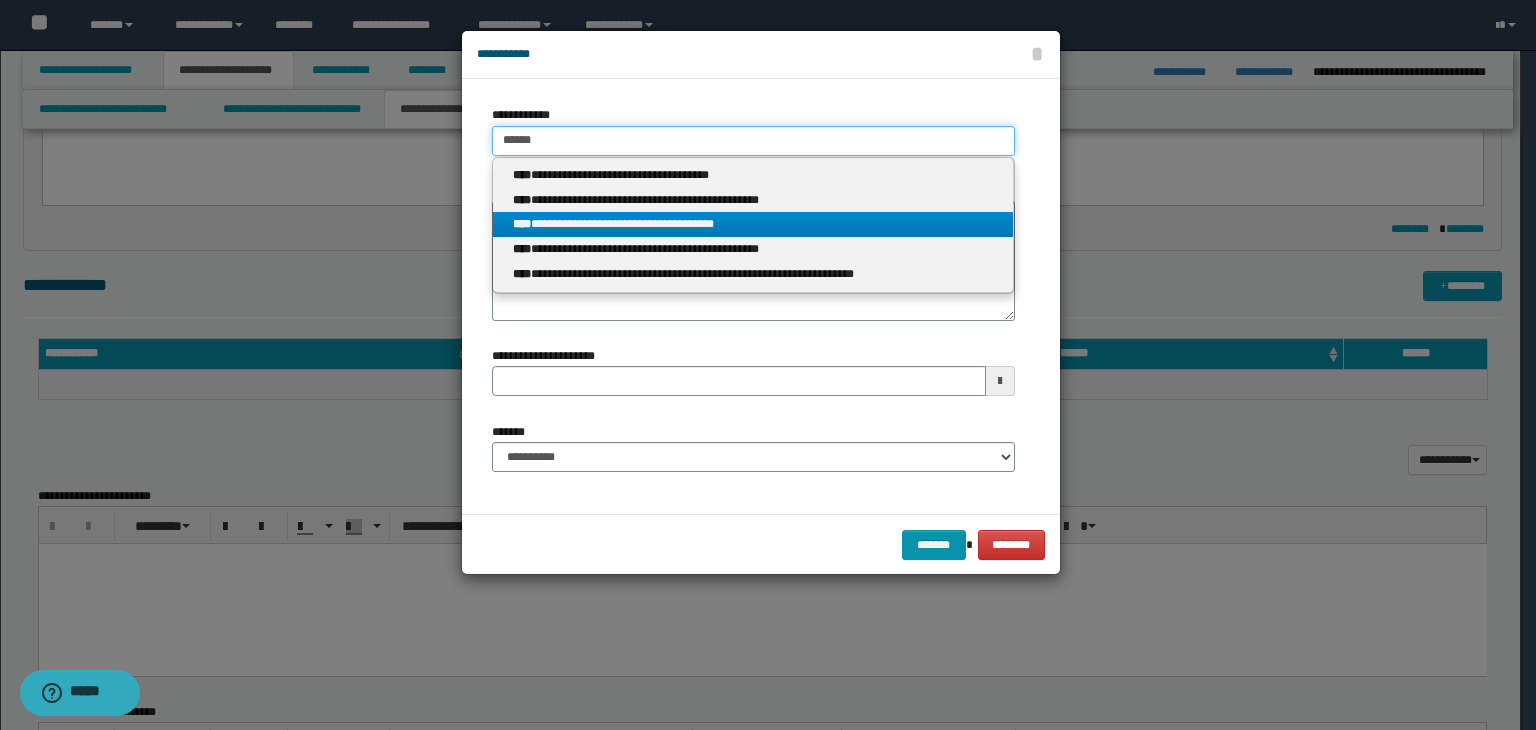 type 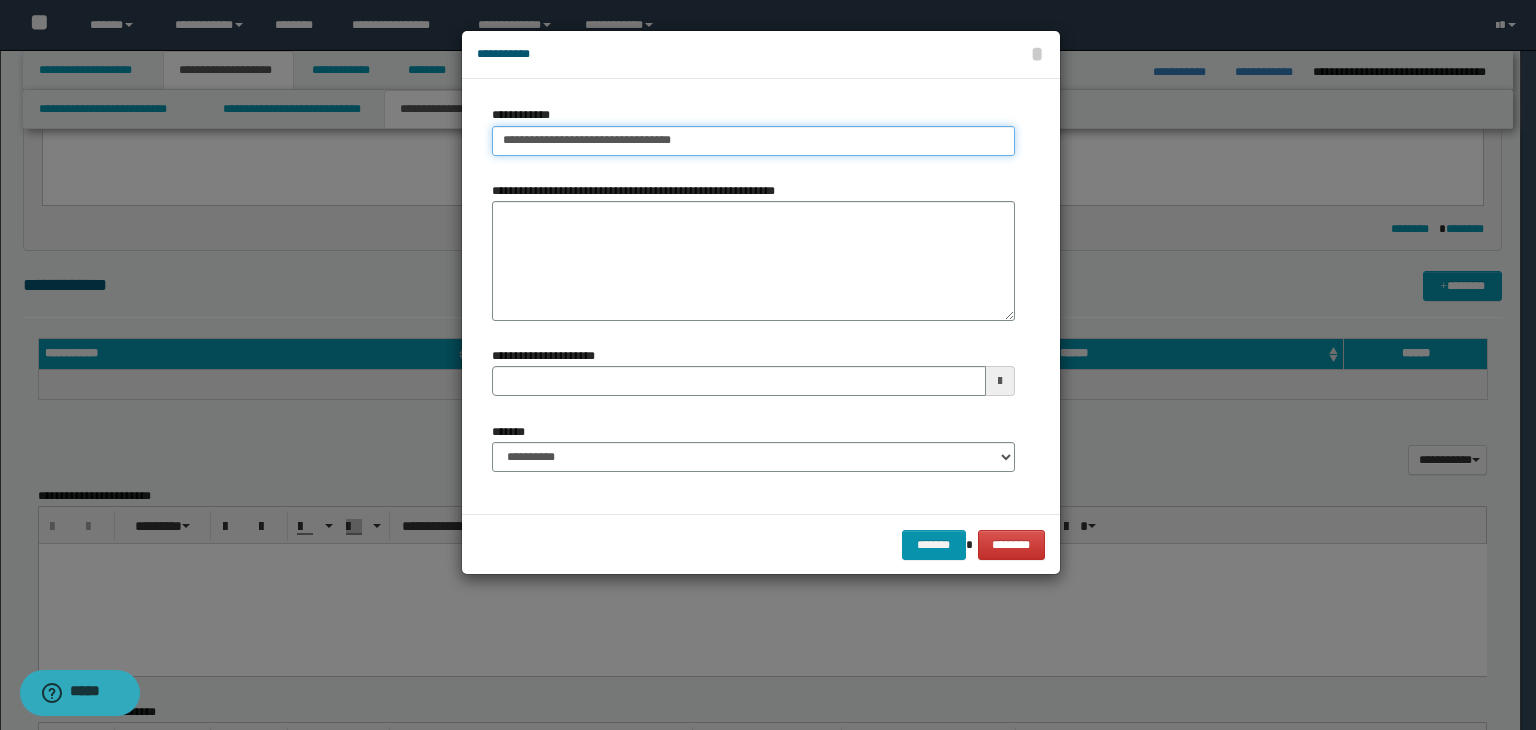type 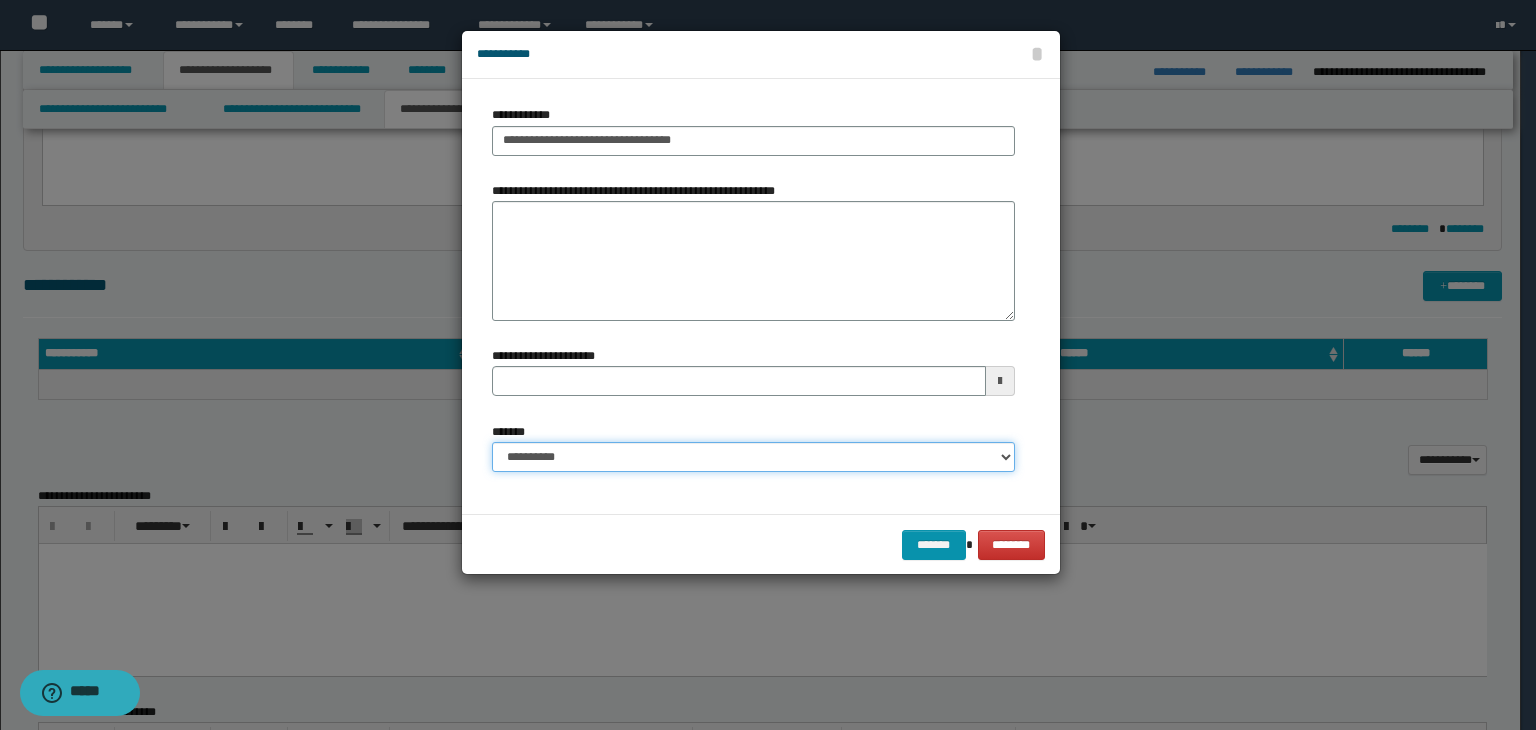 click on "**********" at bounding box center [753, 457] 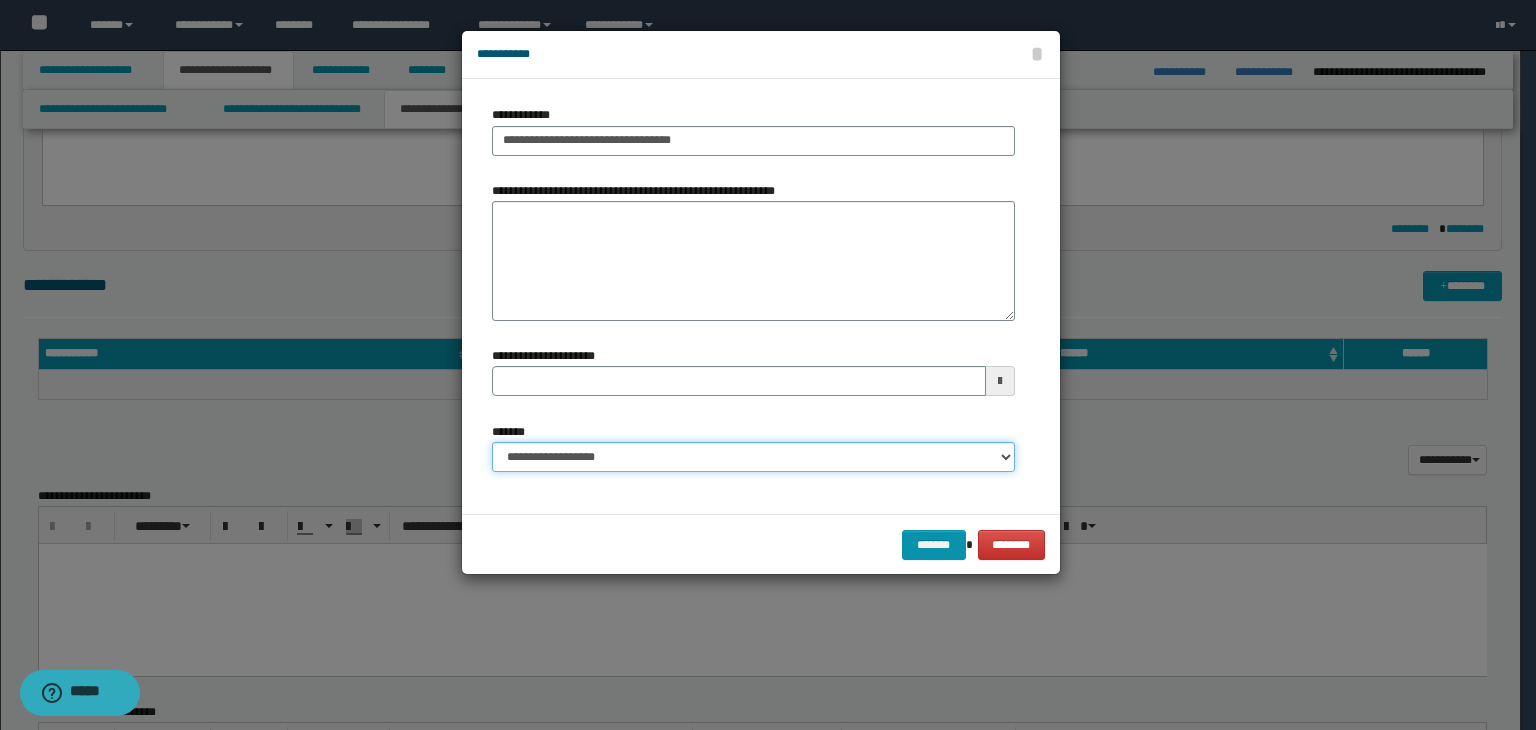 type 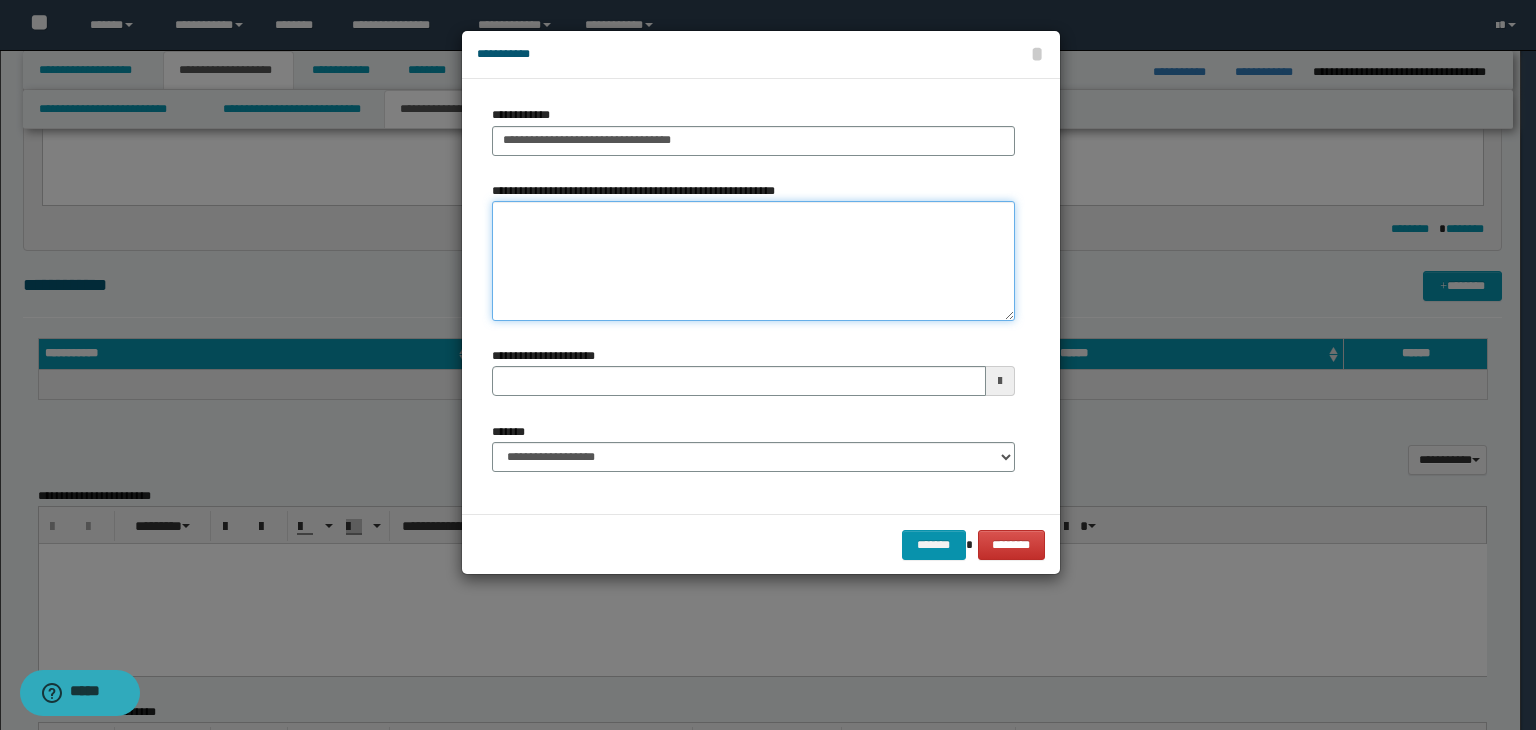 click on "**********" at bounding box center (753, 261) 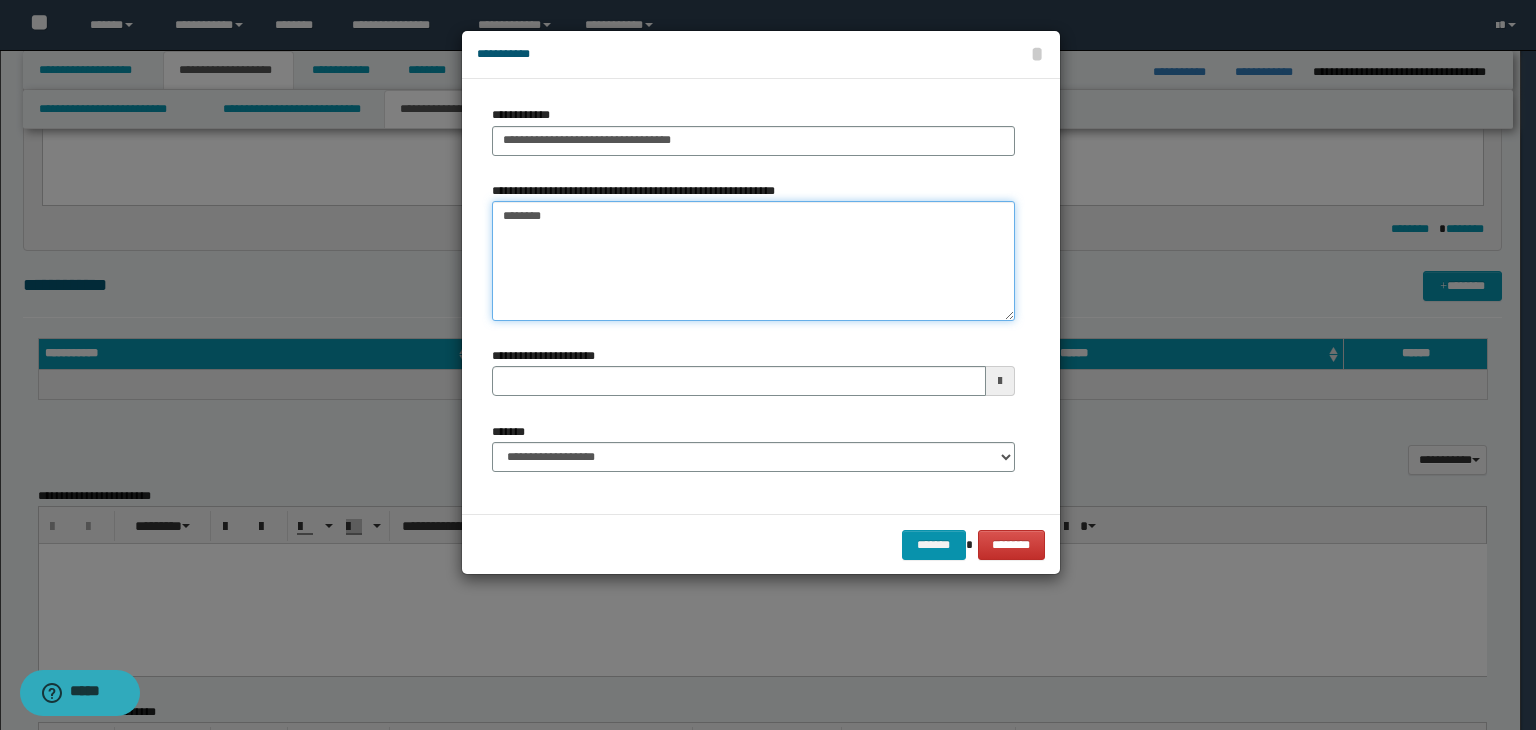type on "*********" 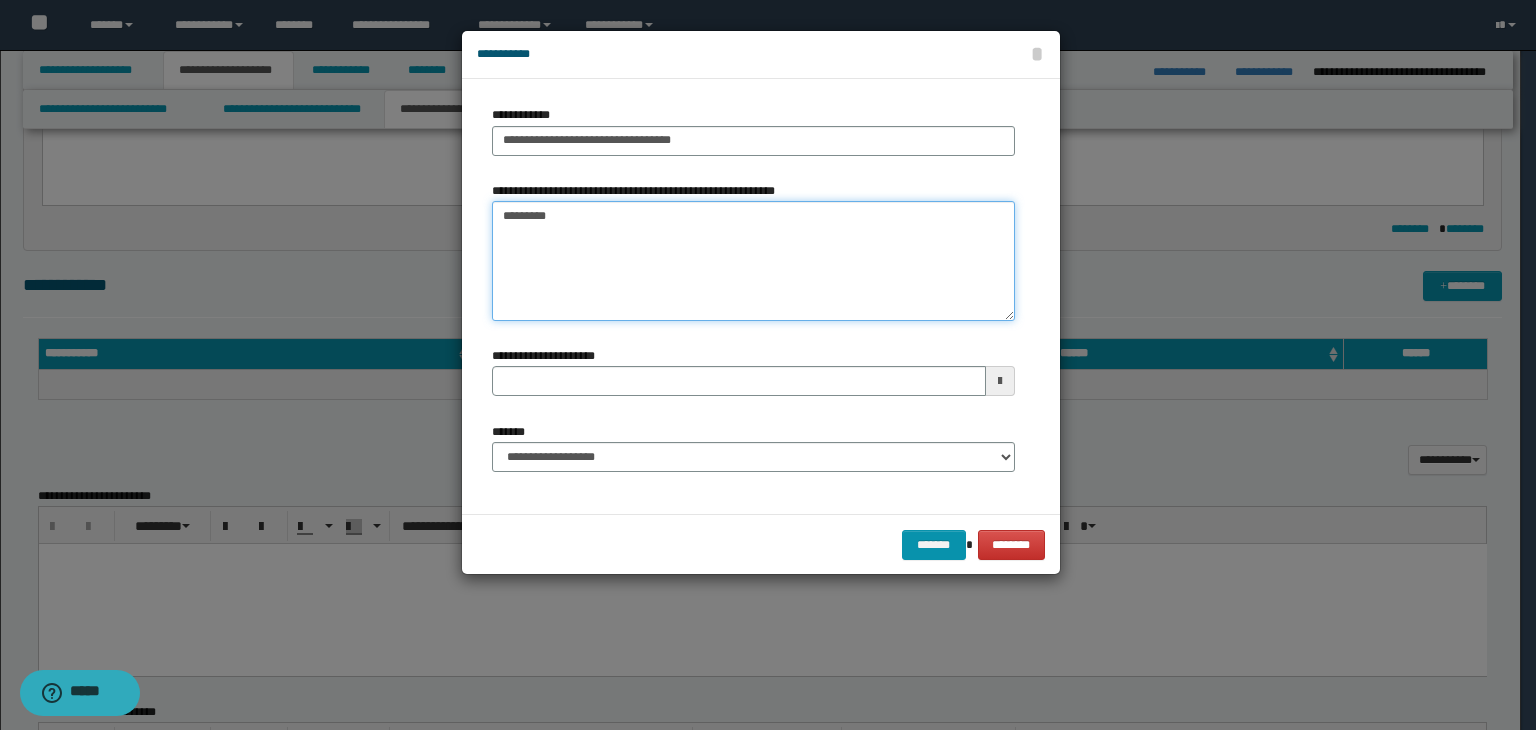 type 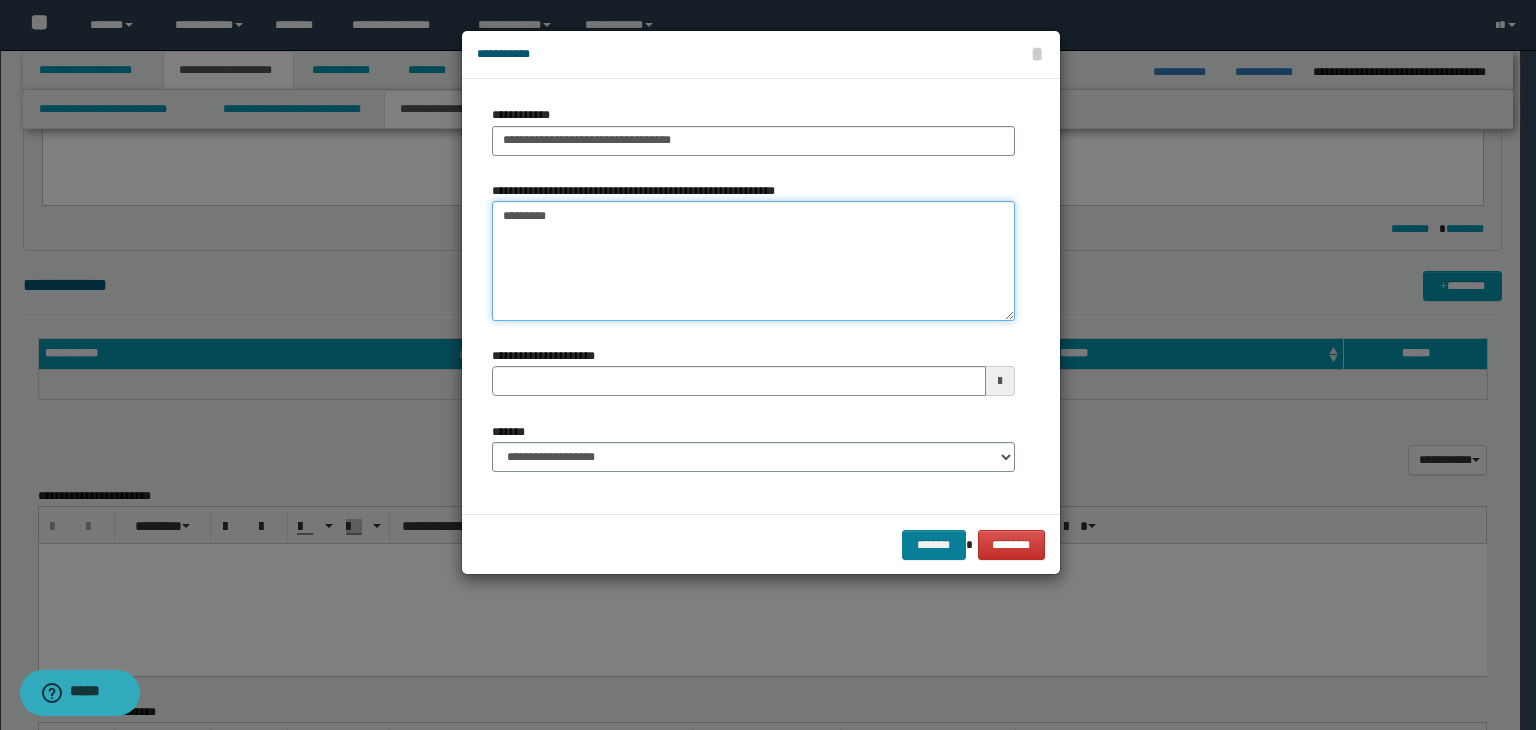 type on "*********" 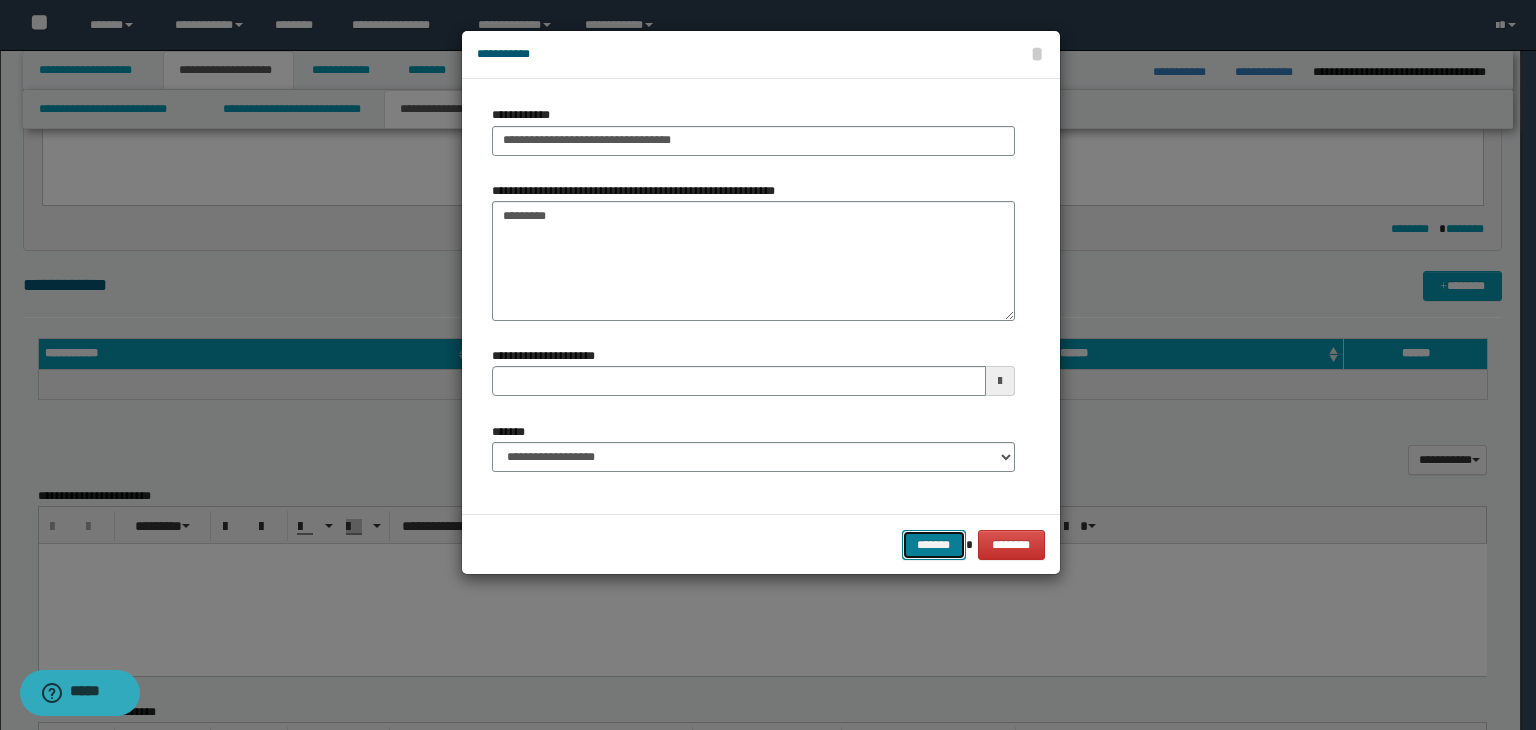 click on "*******" at bounding box center [934, 545] 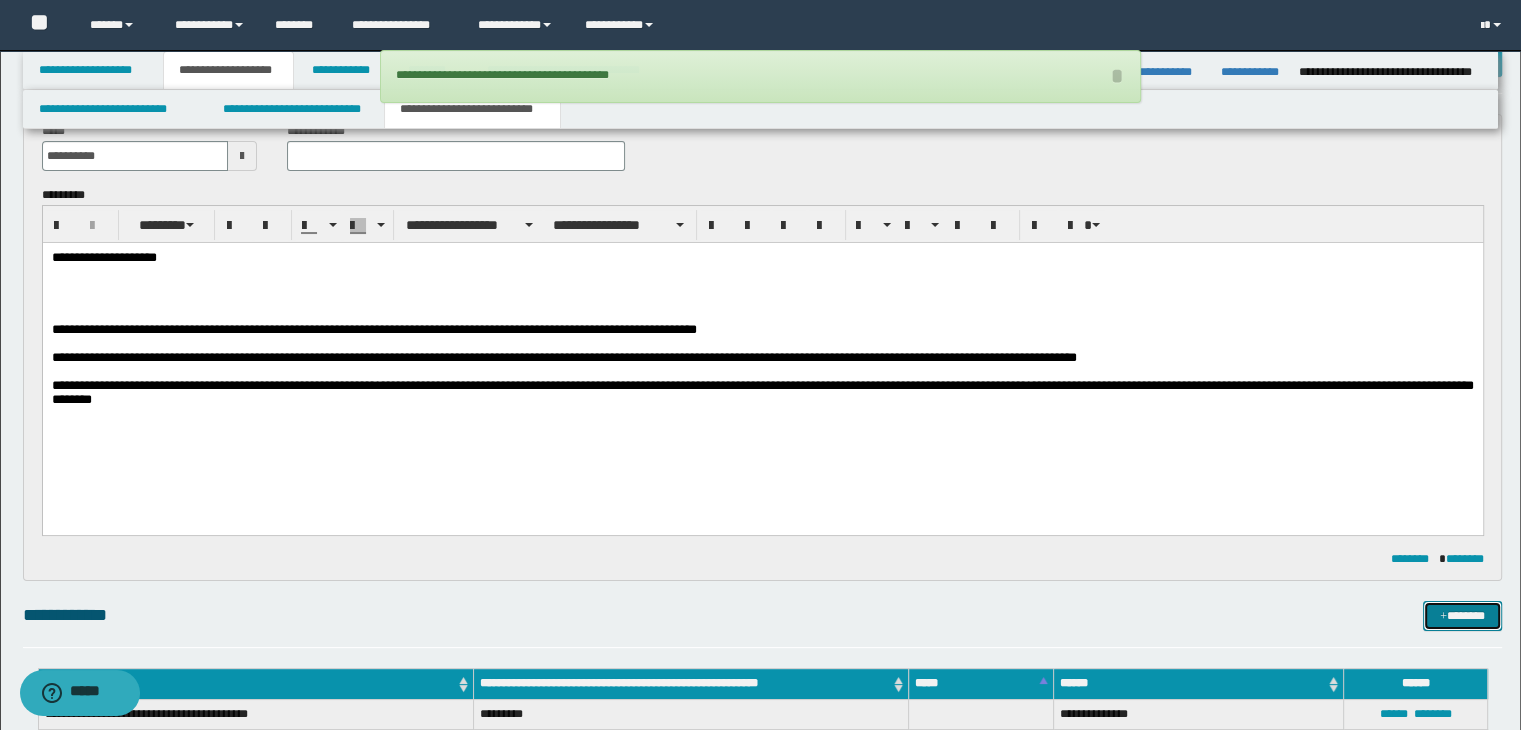 scroll, scrollTop: 42, scrollLeft: 0, axis: vertical 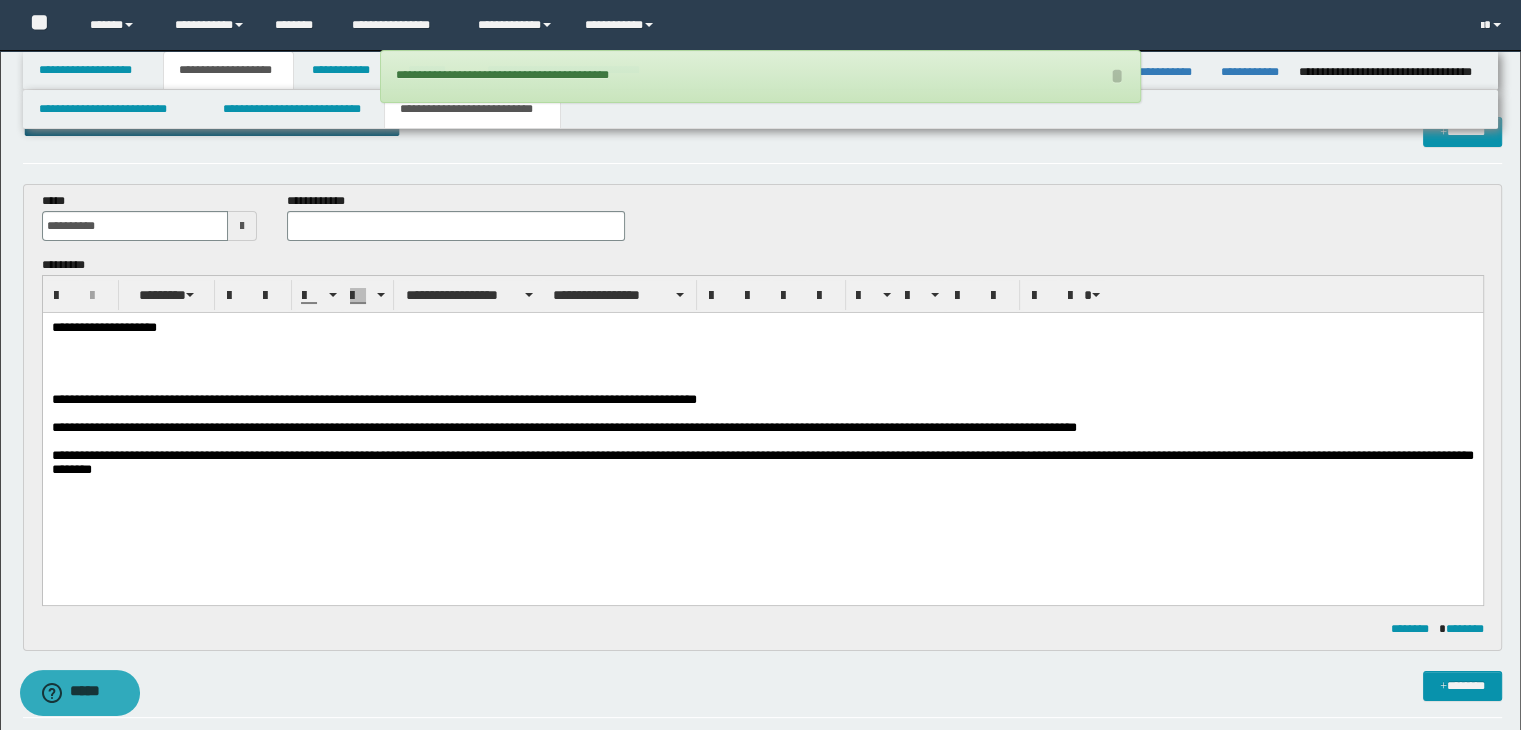 click at bounding box center (762, 371) 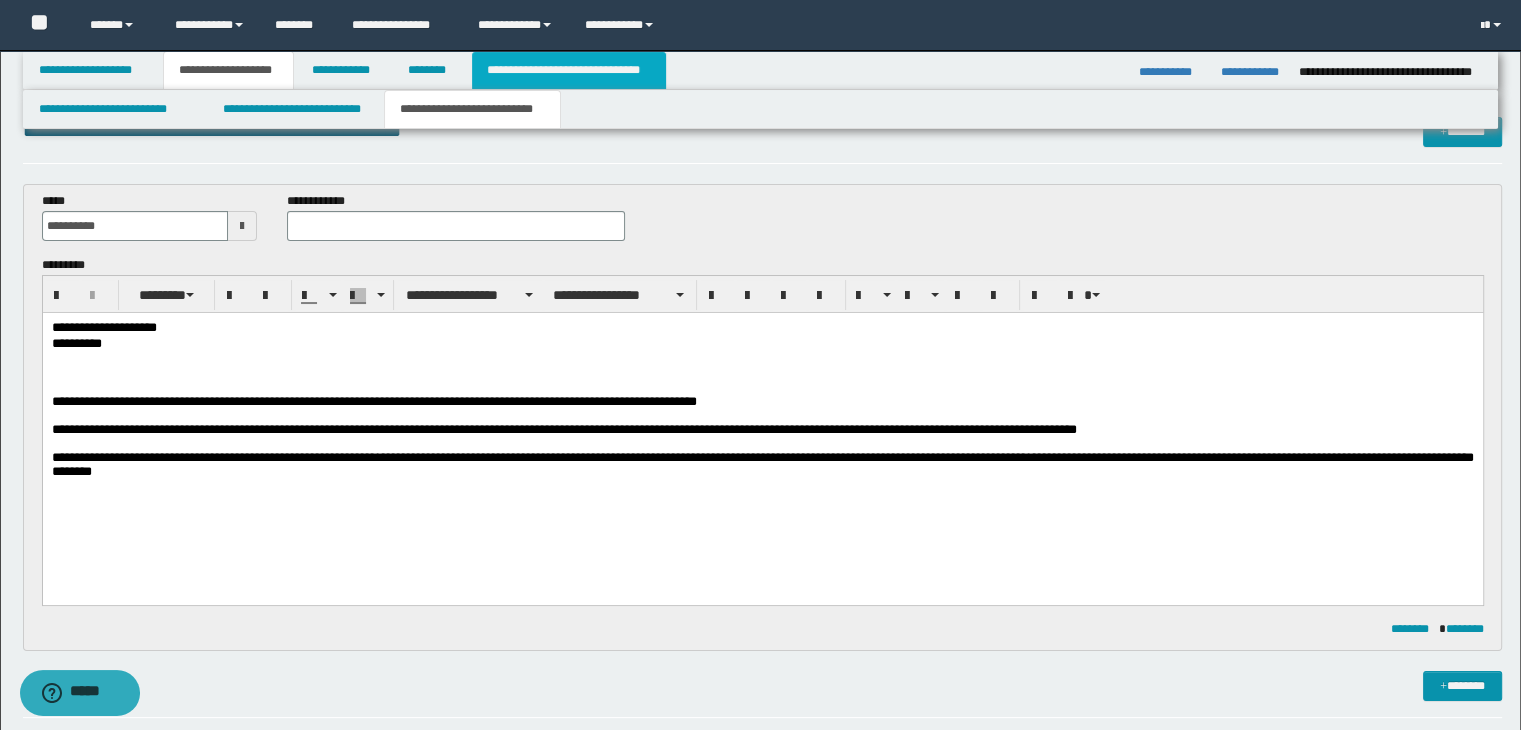 drag, startPoint x: 578, startPoint y: 75, endPoint x: 586, endPoint y: 101, distance: 27.202942 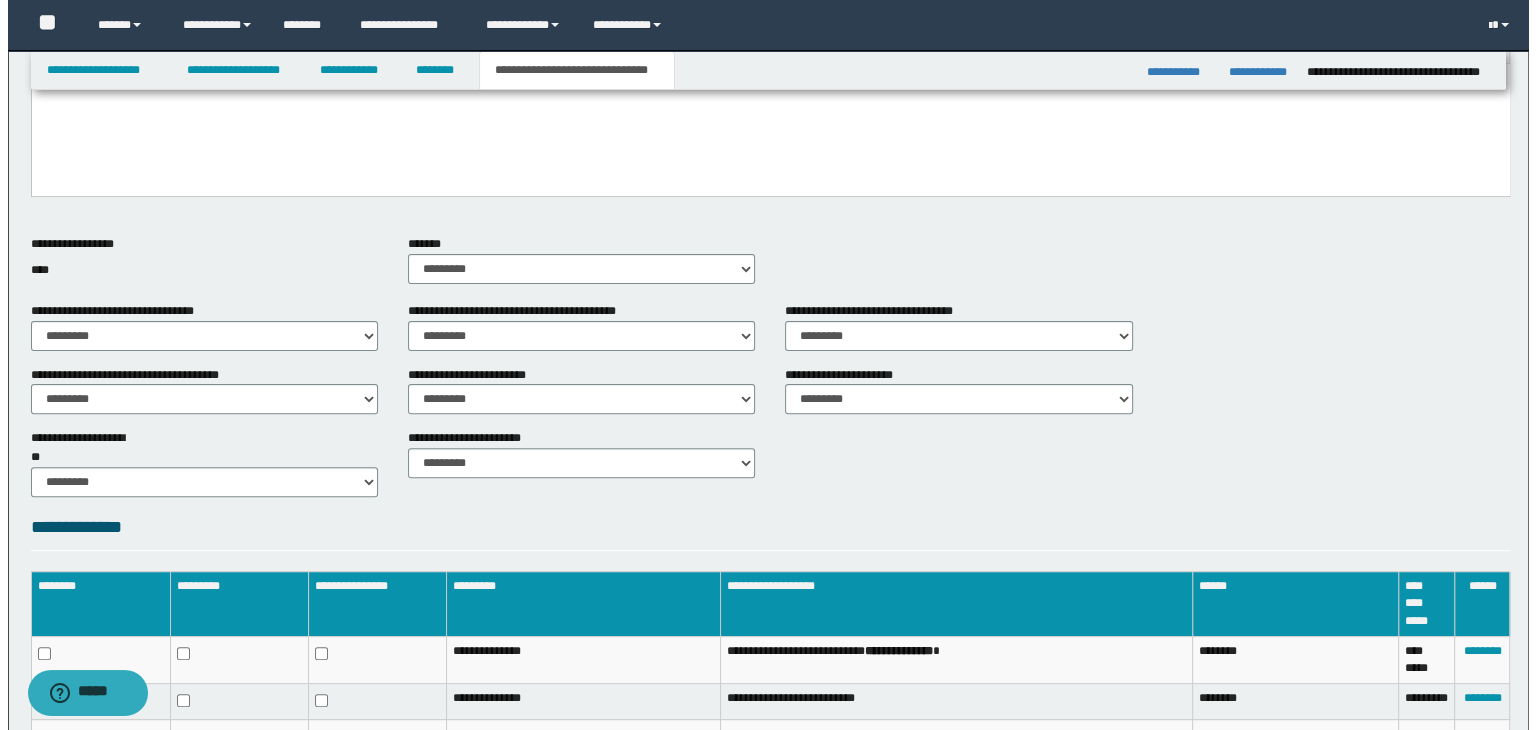 scroll, scrollTop: 700, scrollLeft: 0, axis: vertical 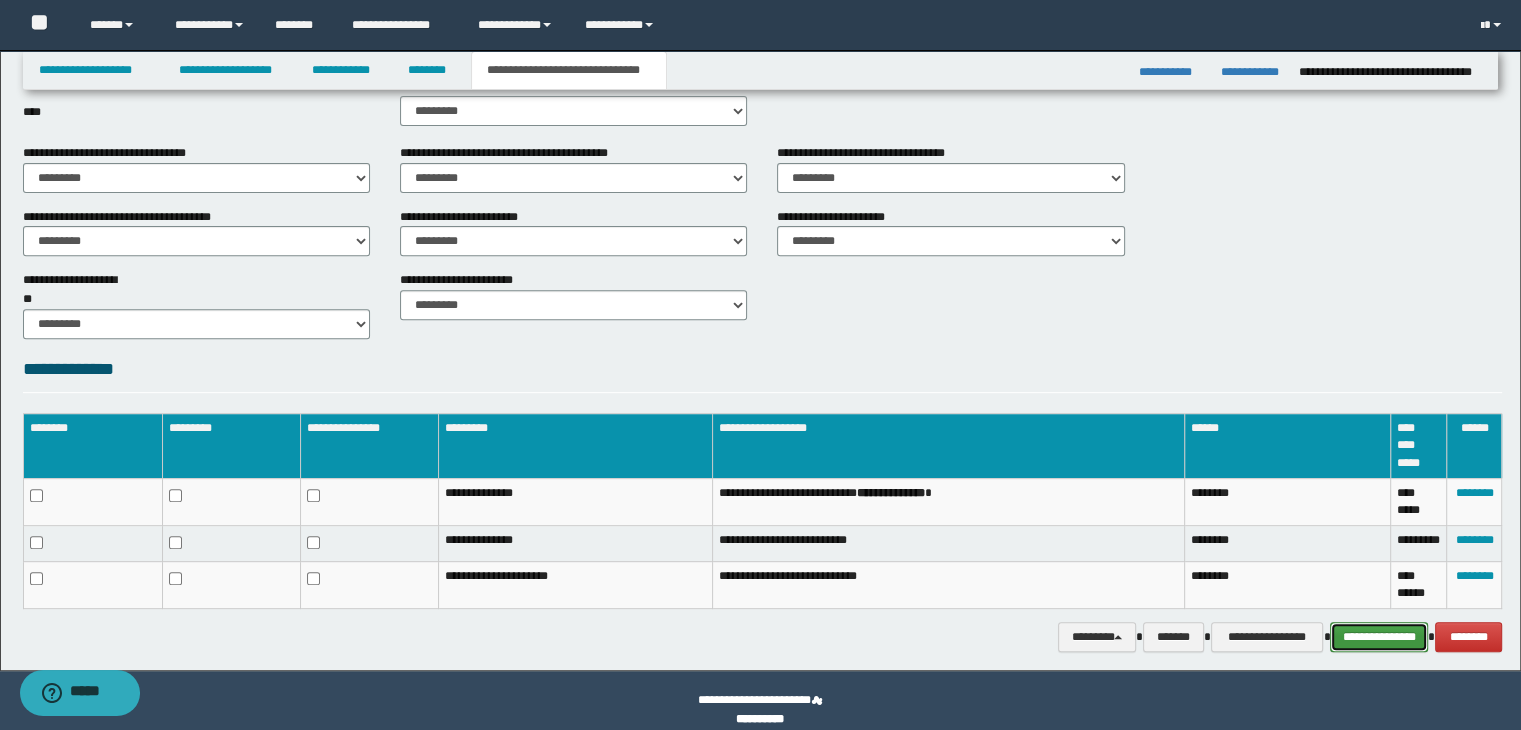 click on "**********" at bounding box center (1379, 637) 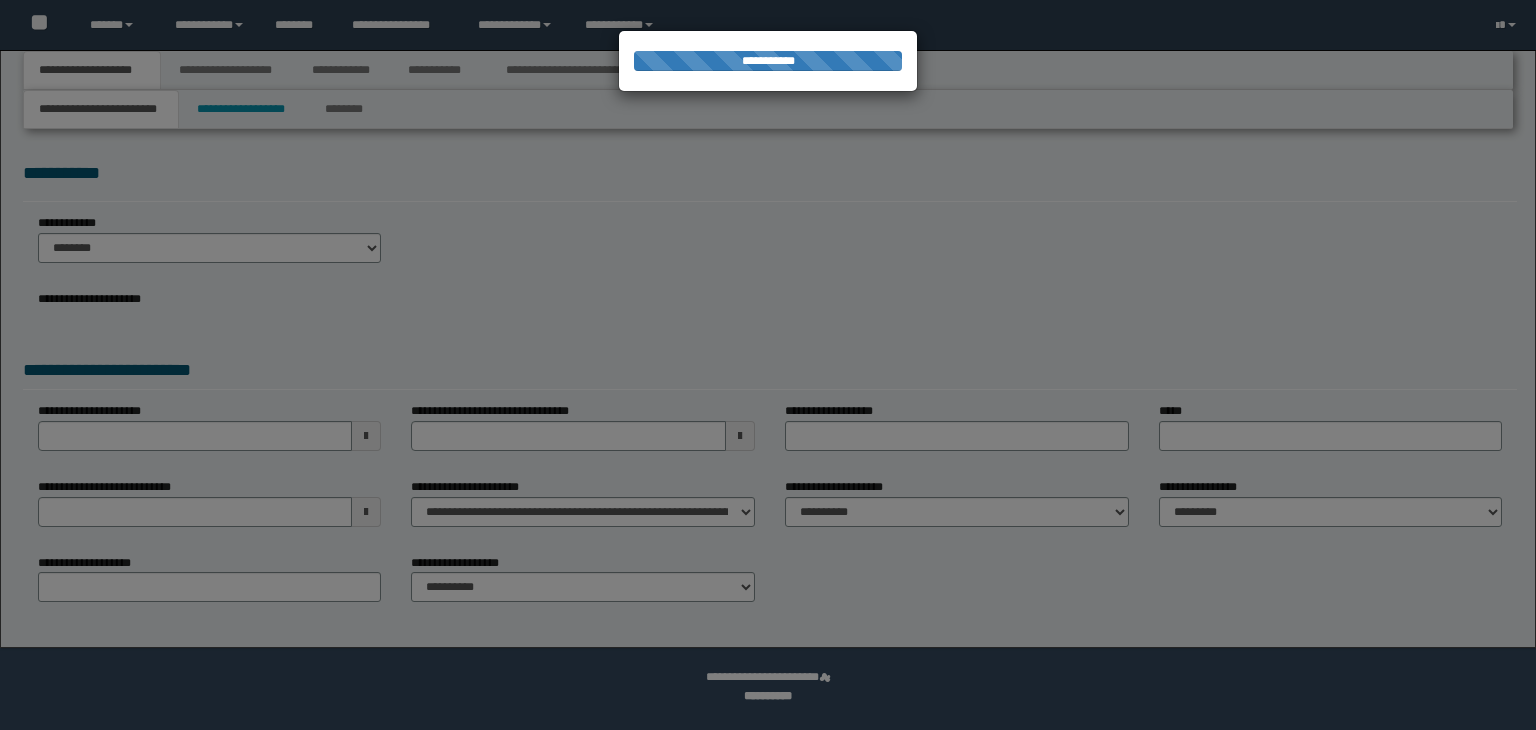 scroll, scrollTop: 0, scrollLeft: 0, axis: both 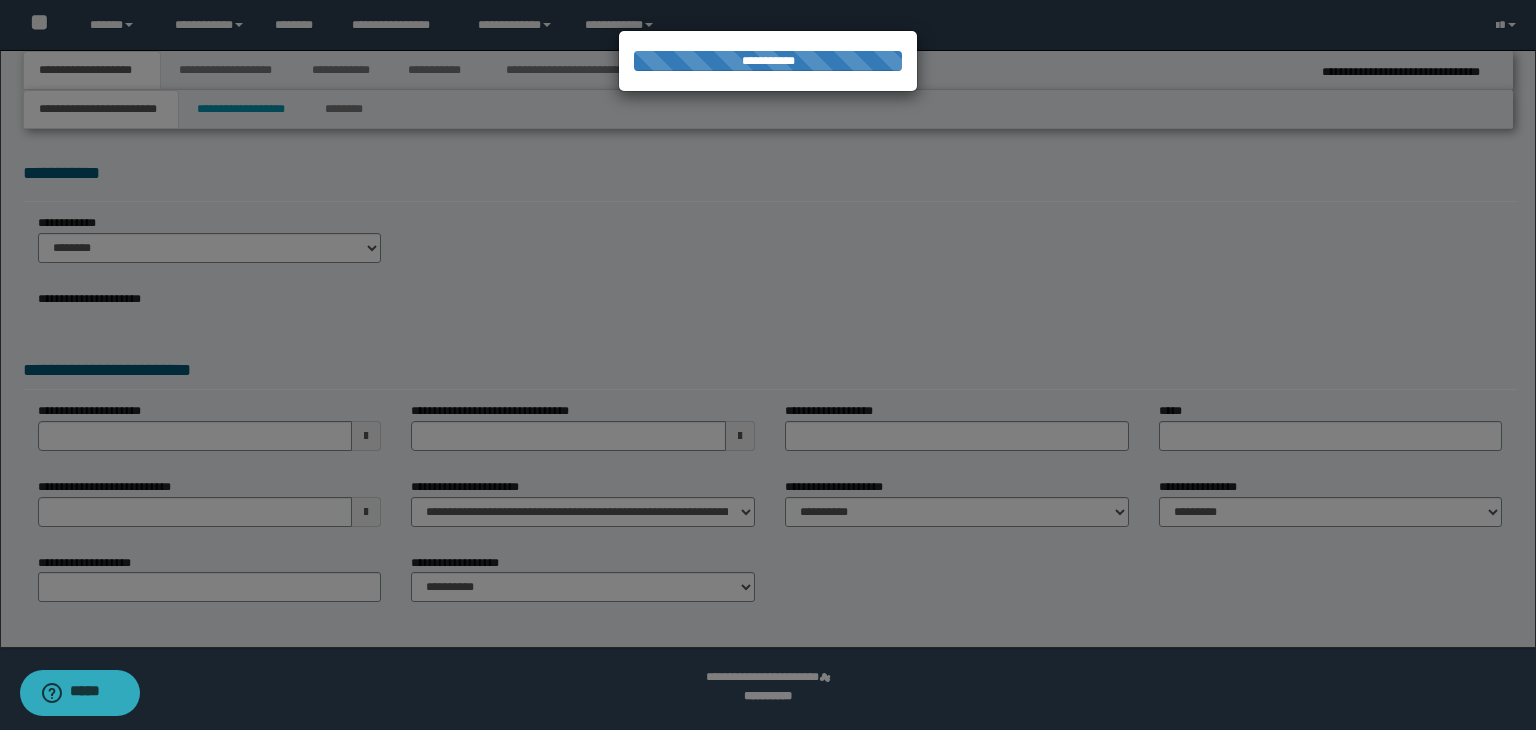 select on "*" 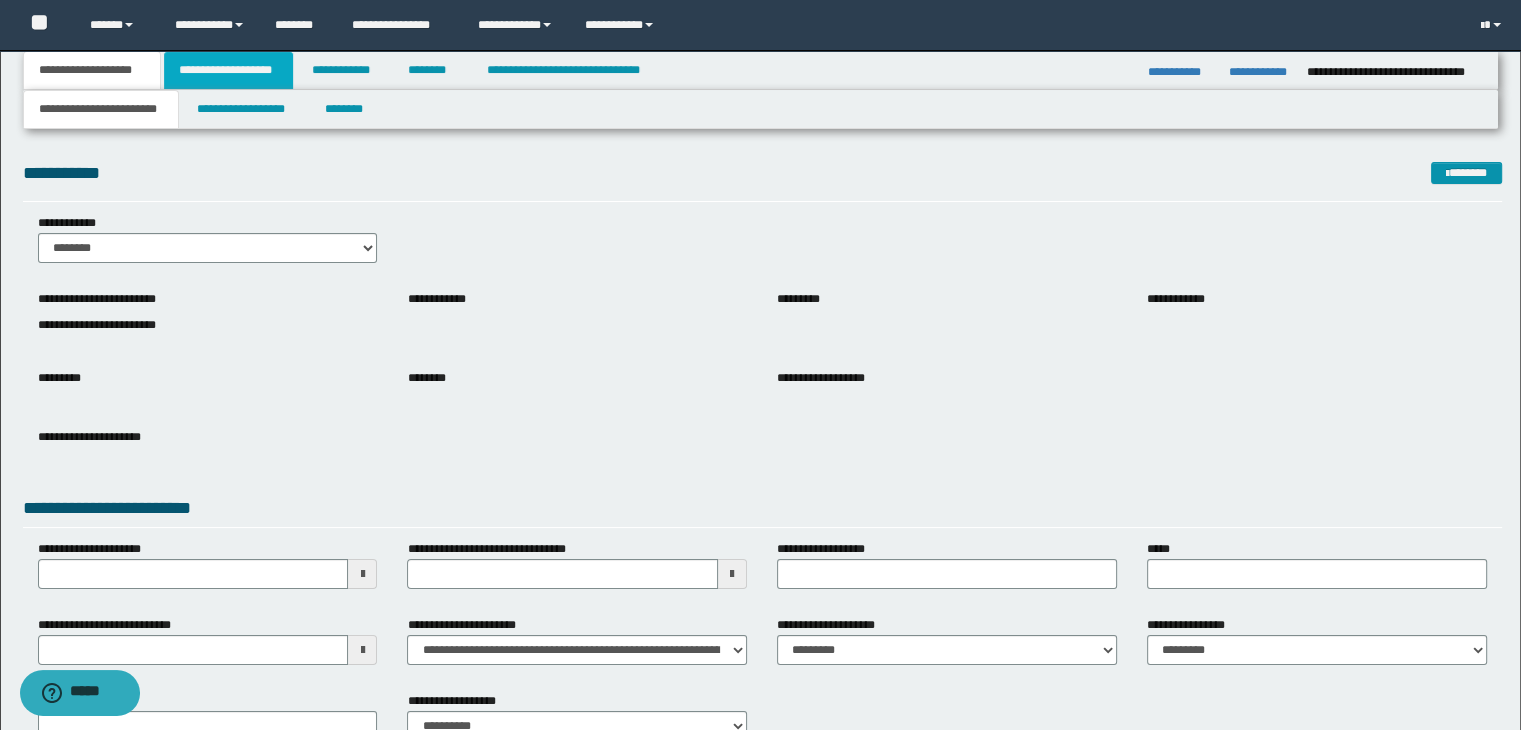 click on "**********" at bounding box center (228, 70) 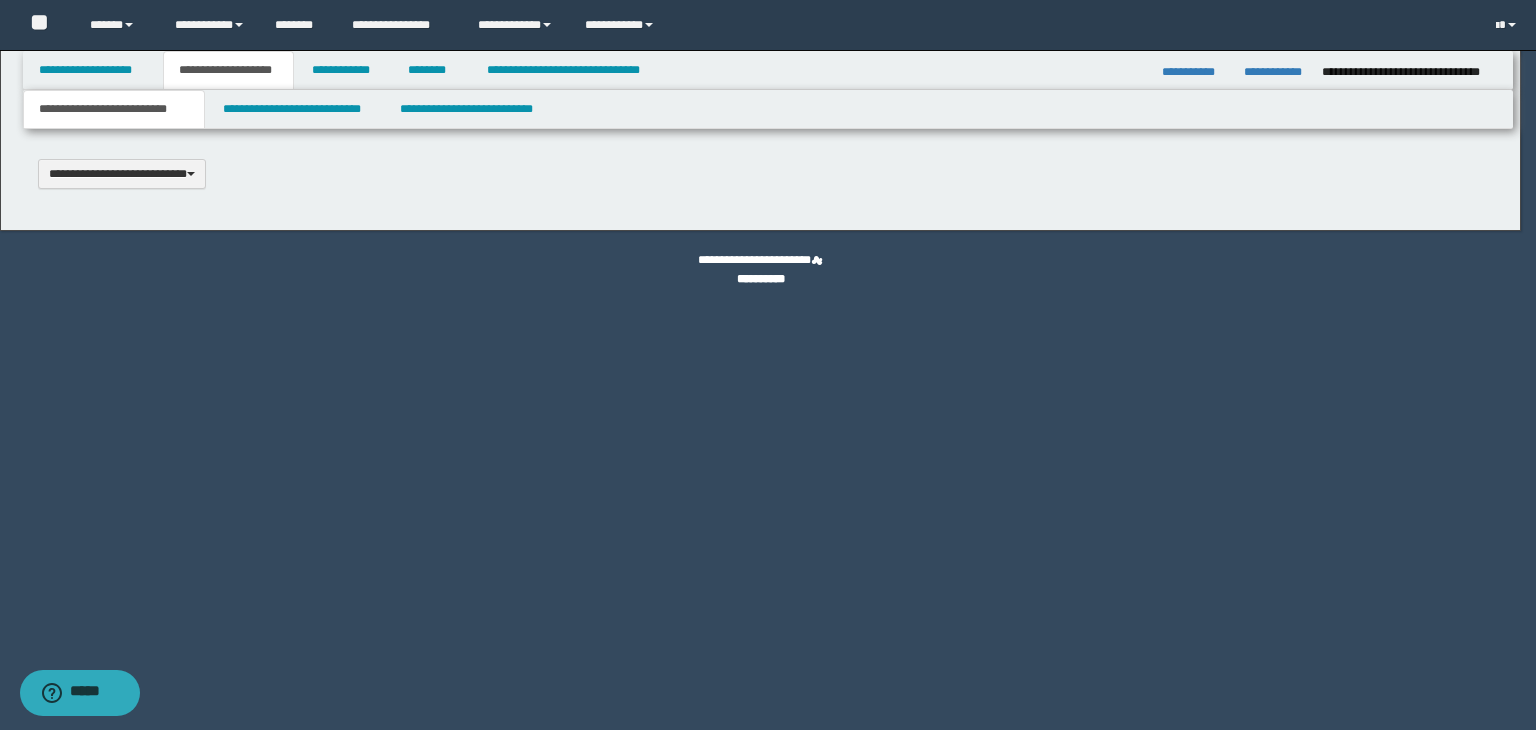 type 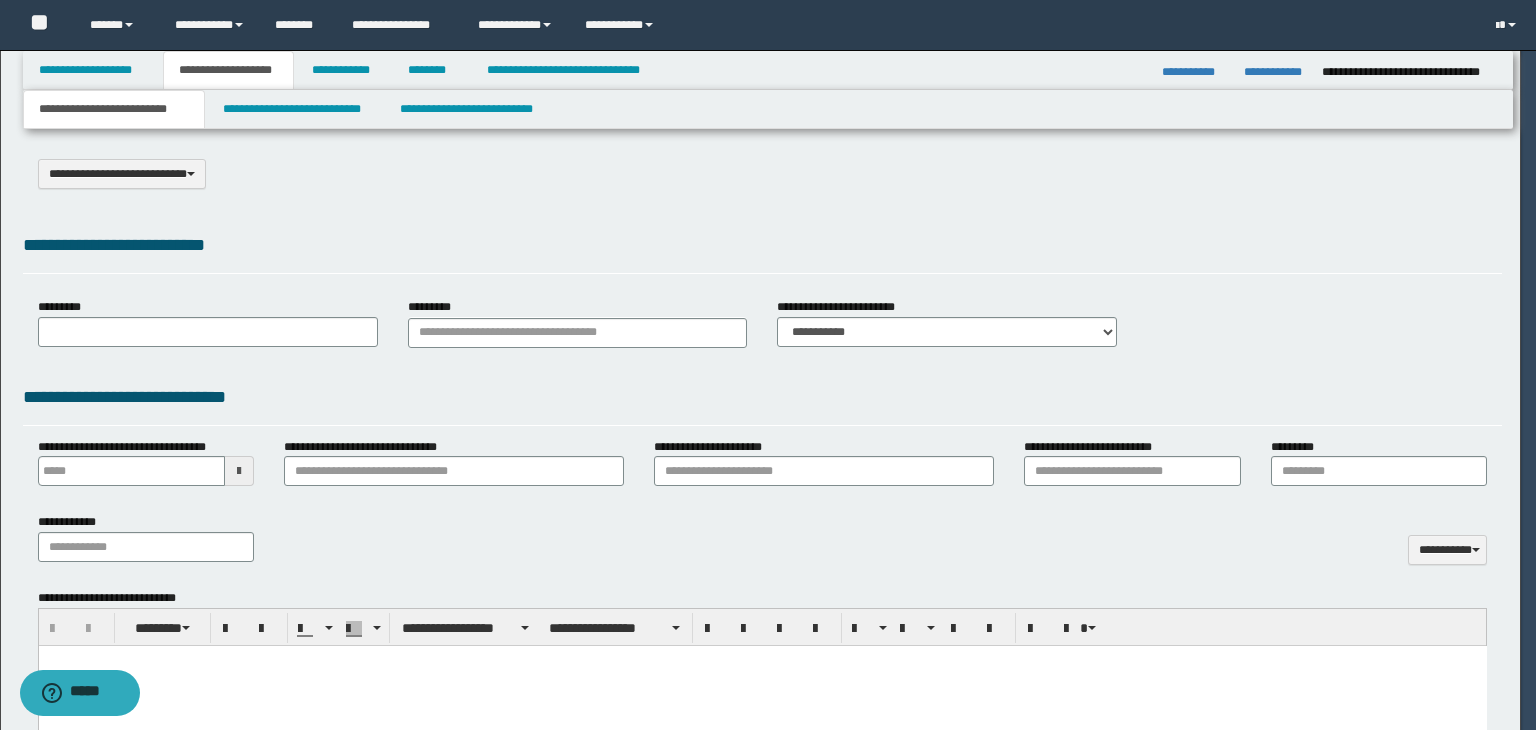 select on "*" 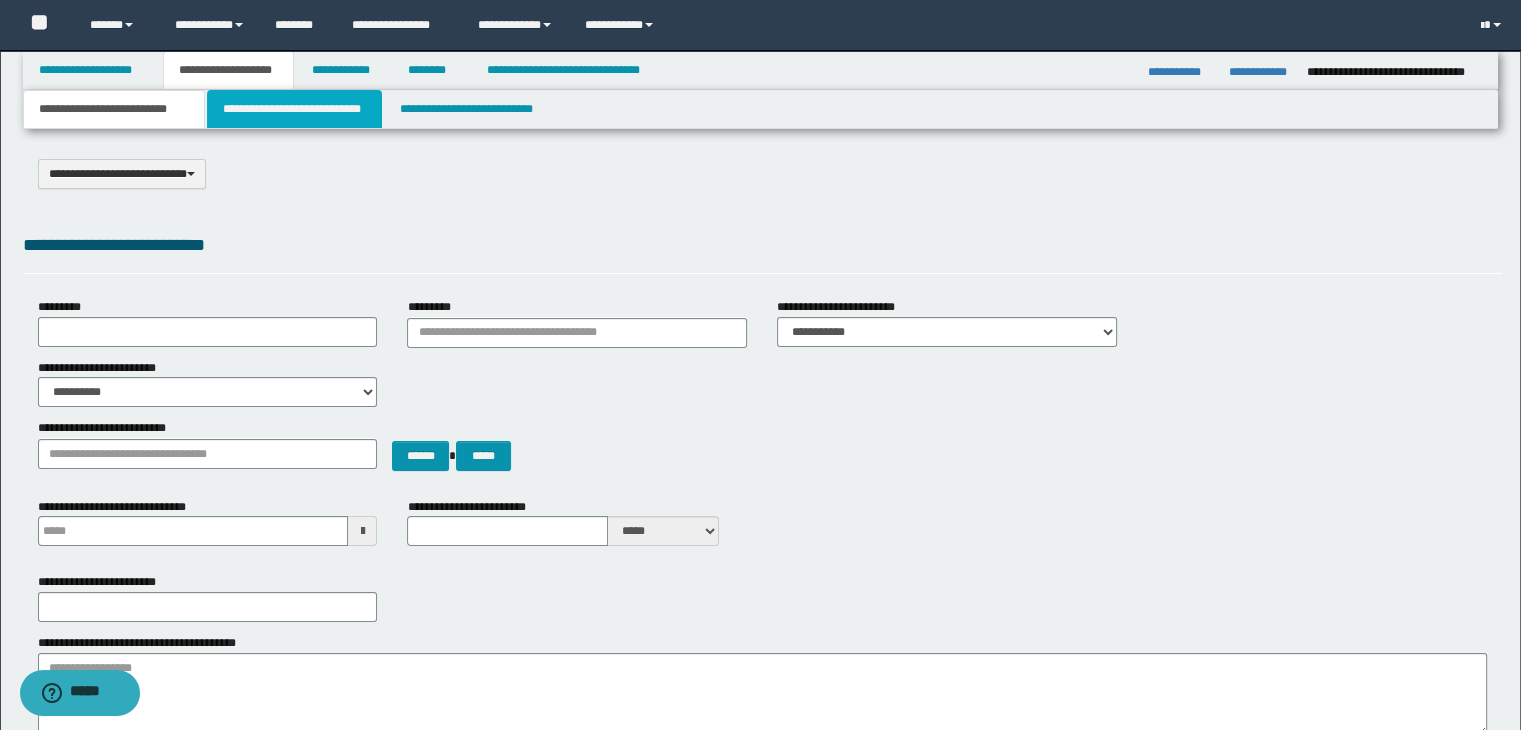 click on "**********" at bounding box center [294, 109] 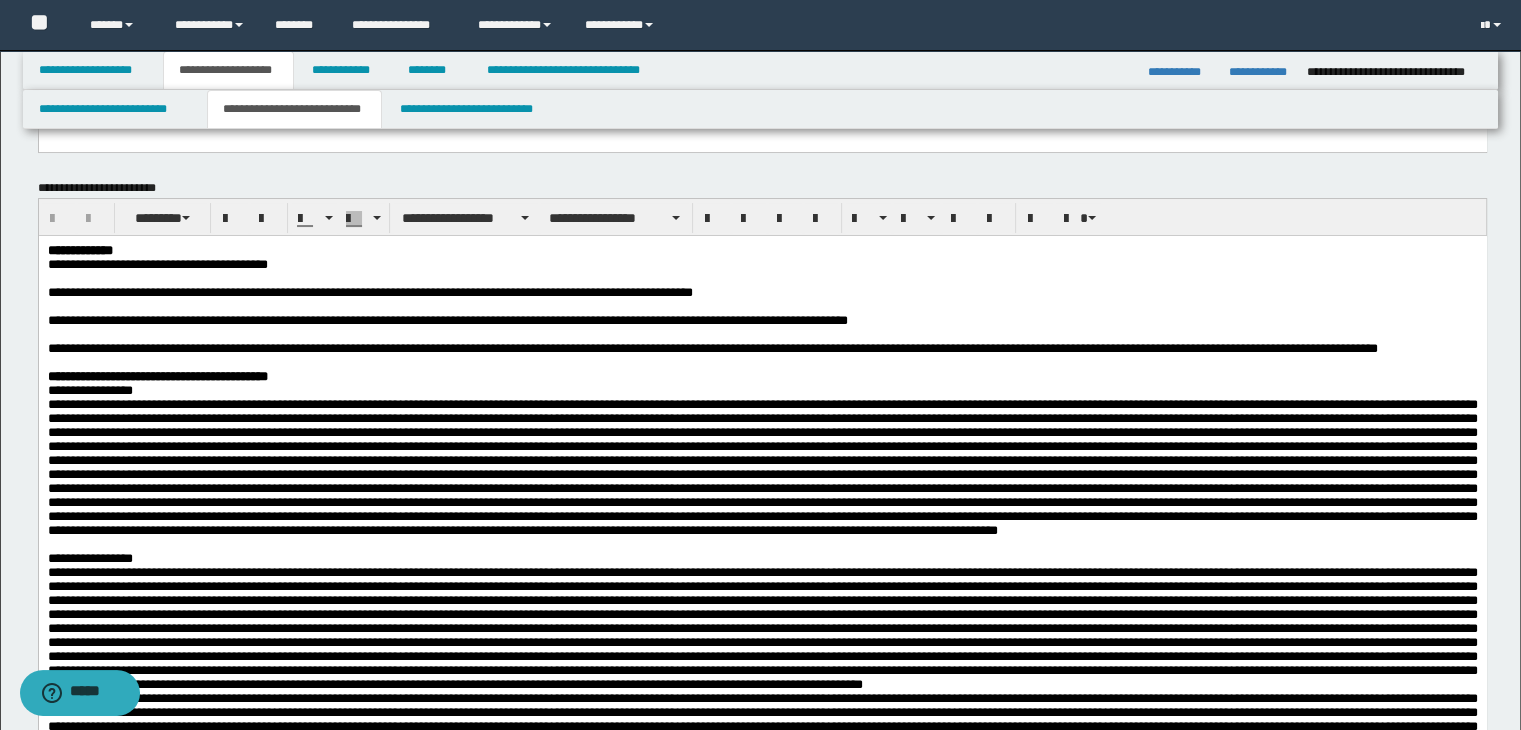 scroll, scrollTop: 200, scrollLeft: 0, axis: vertical 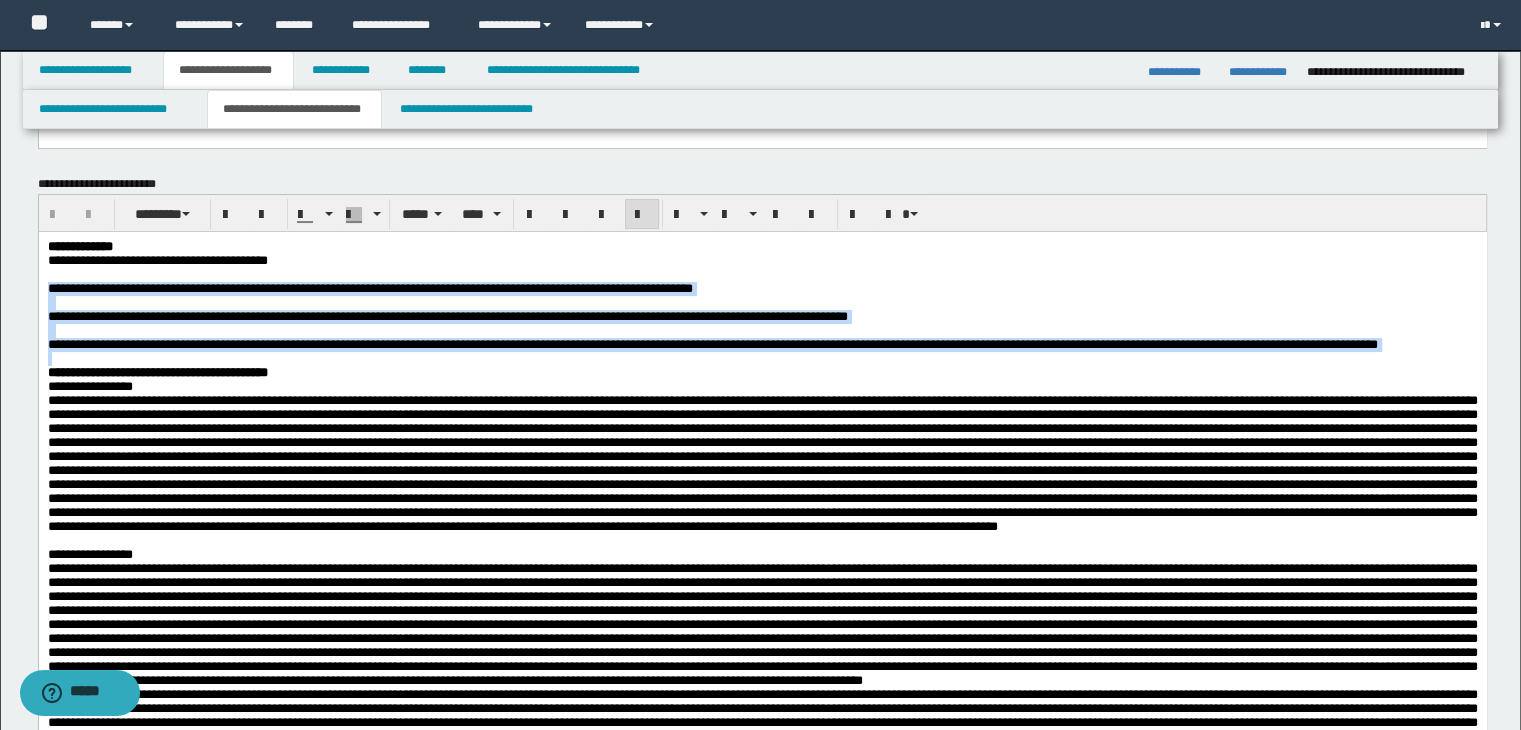 drag, startPoint x: 47, startPoint y: 294, endPoint x: 251, endPoint y: 382, distance: 222.17111 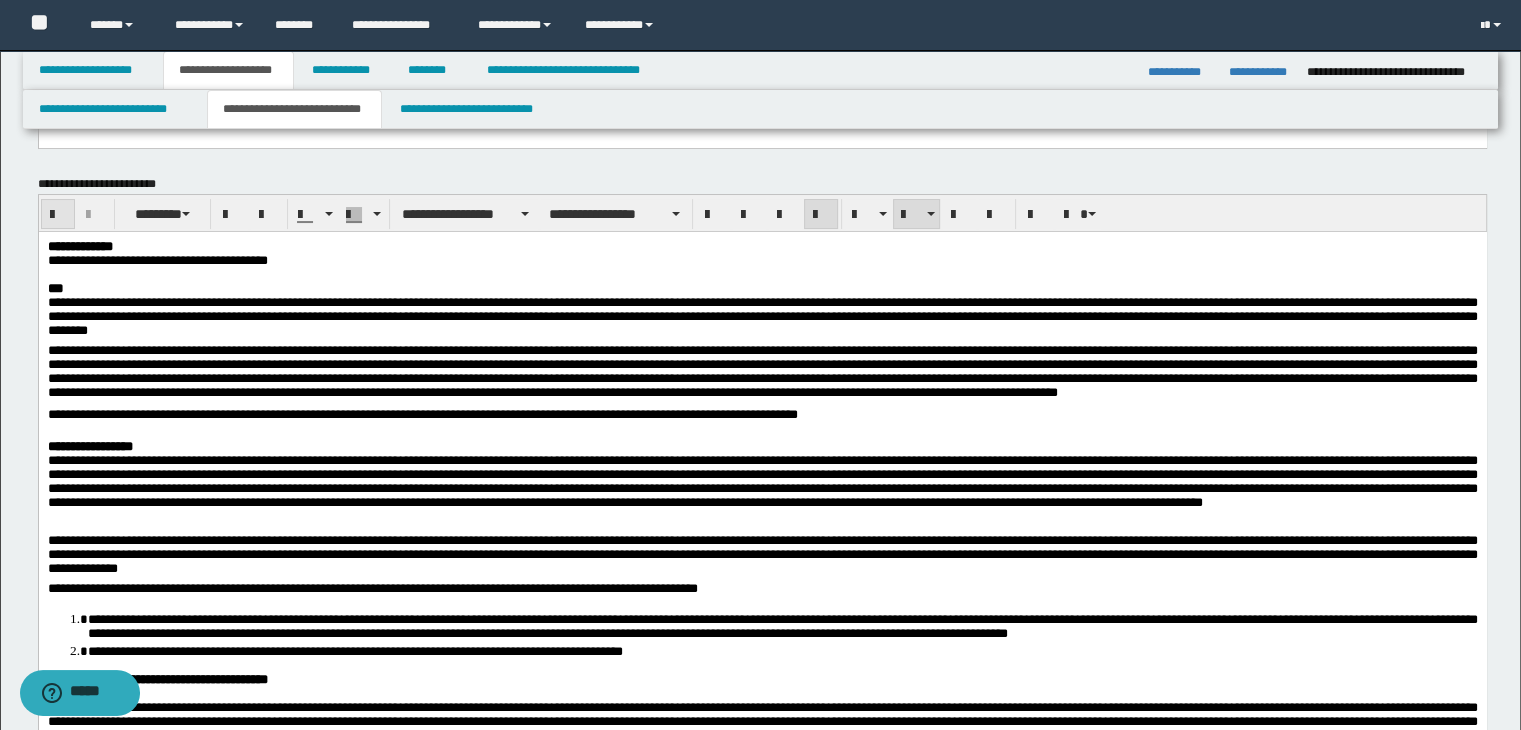 click at bounding box center [58, 214] 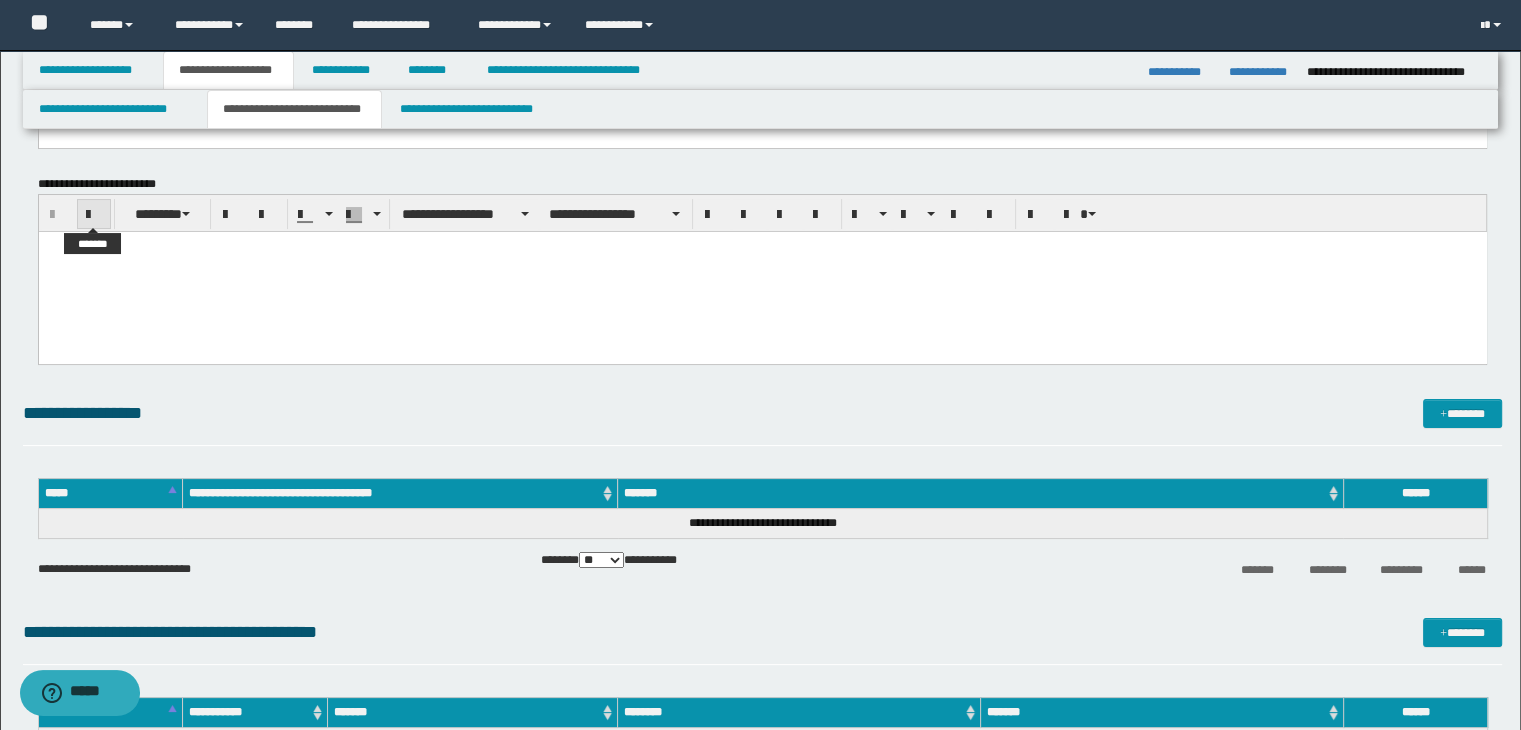 click at bounding box center [94, 214] 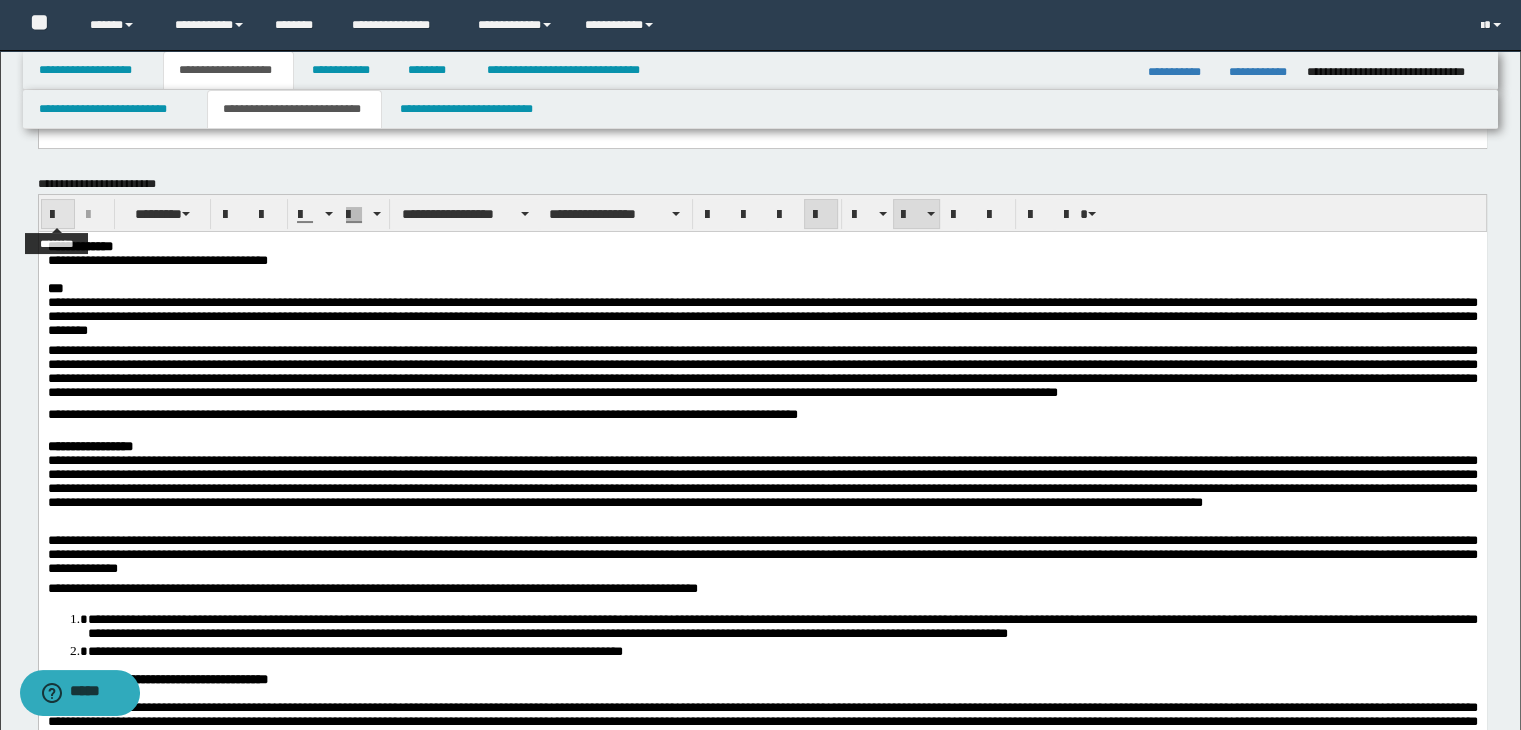 click at bounding box center [58, 215] 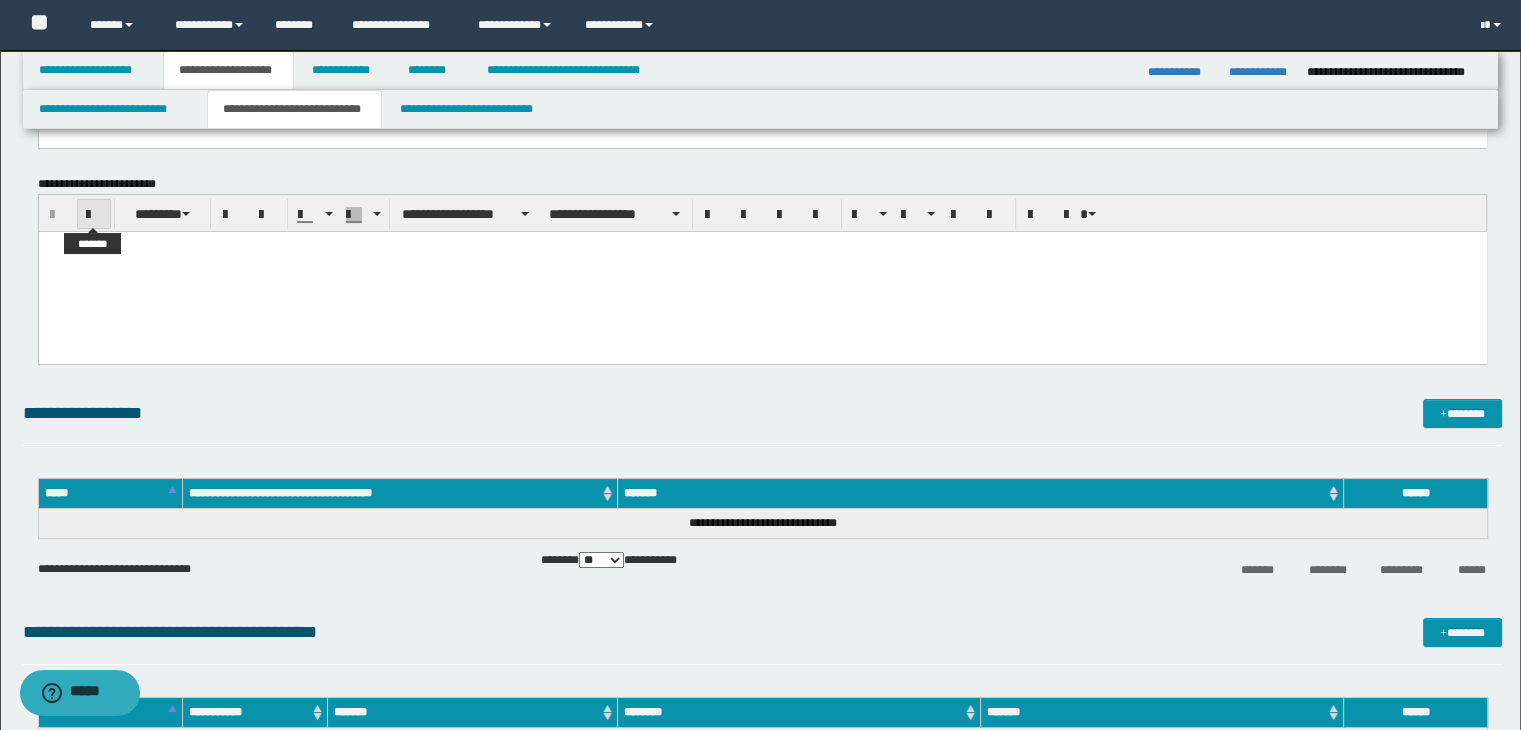 click at bounding box center (94, 215) 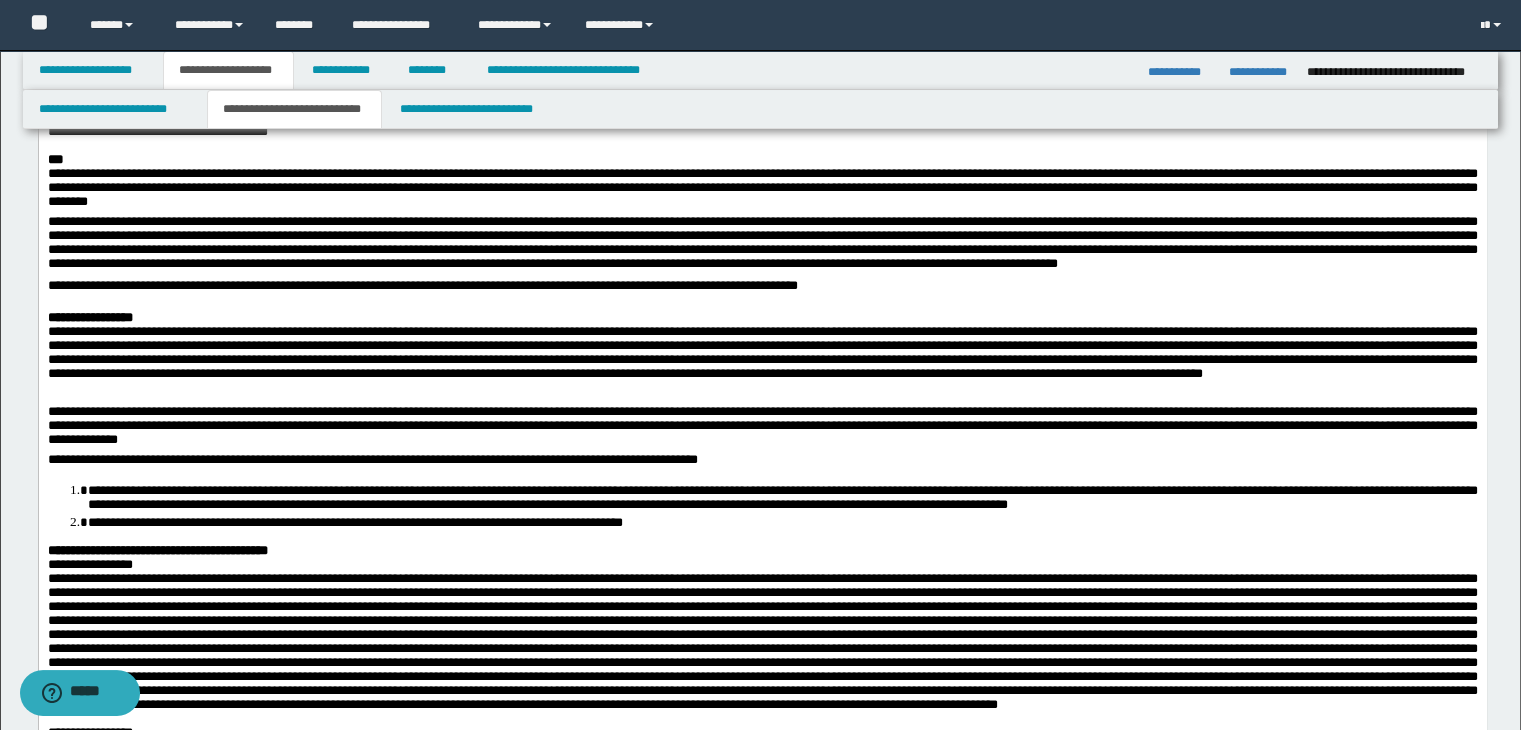 scroll, scrollTop: 300, scrollLeft: 0, axis: vertical 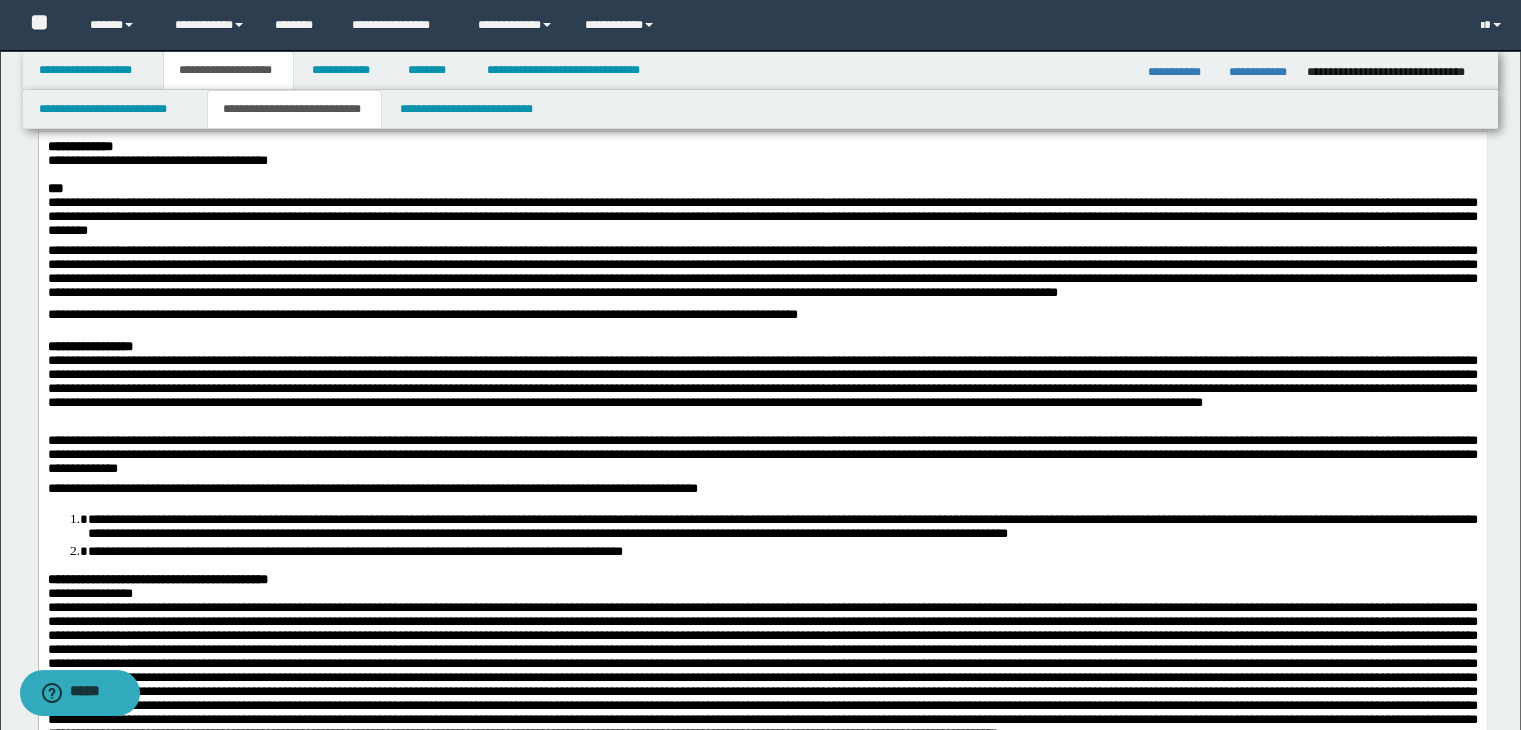 click on "***" at bounding box center [55, 187] 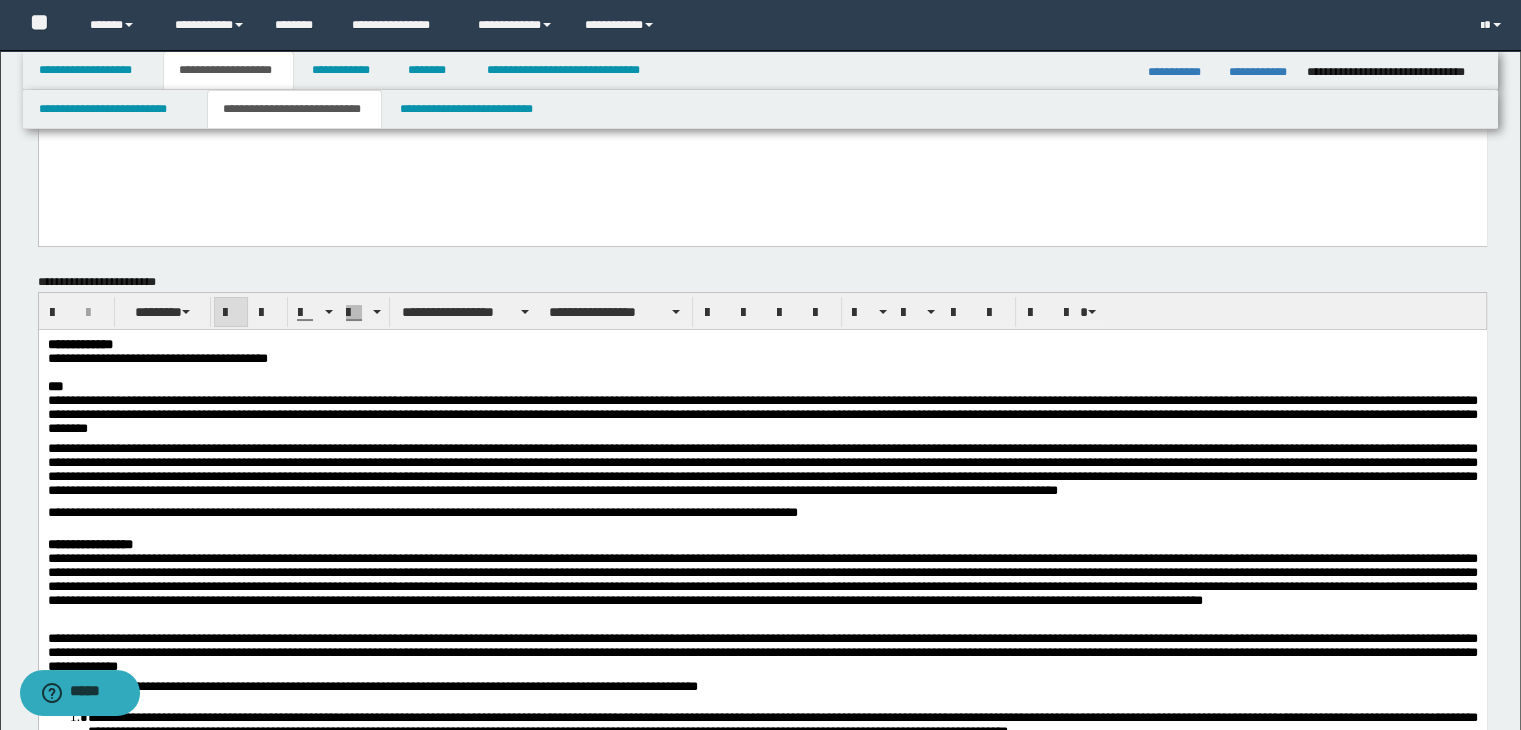 scroll, scrollTop: 100, scrollLeft: 0, axis: vertical 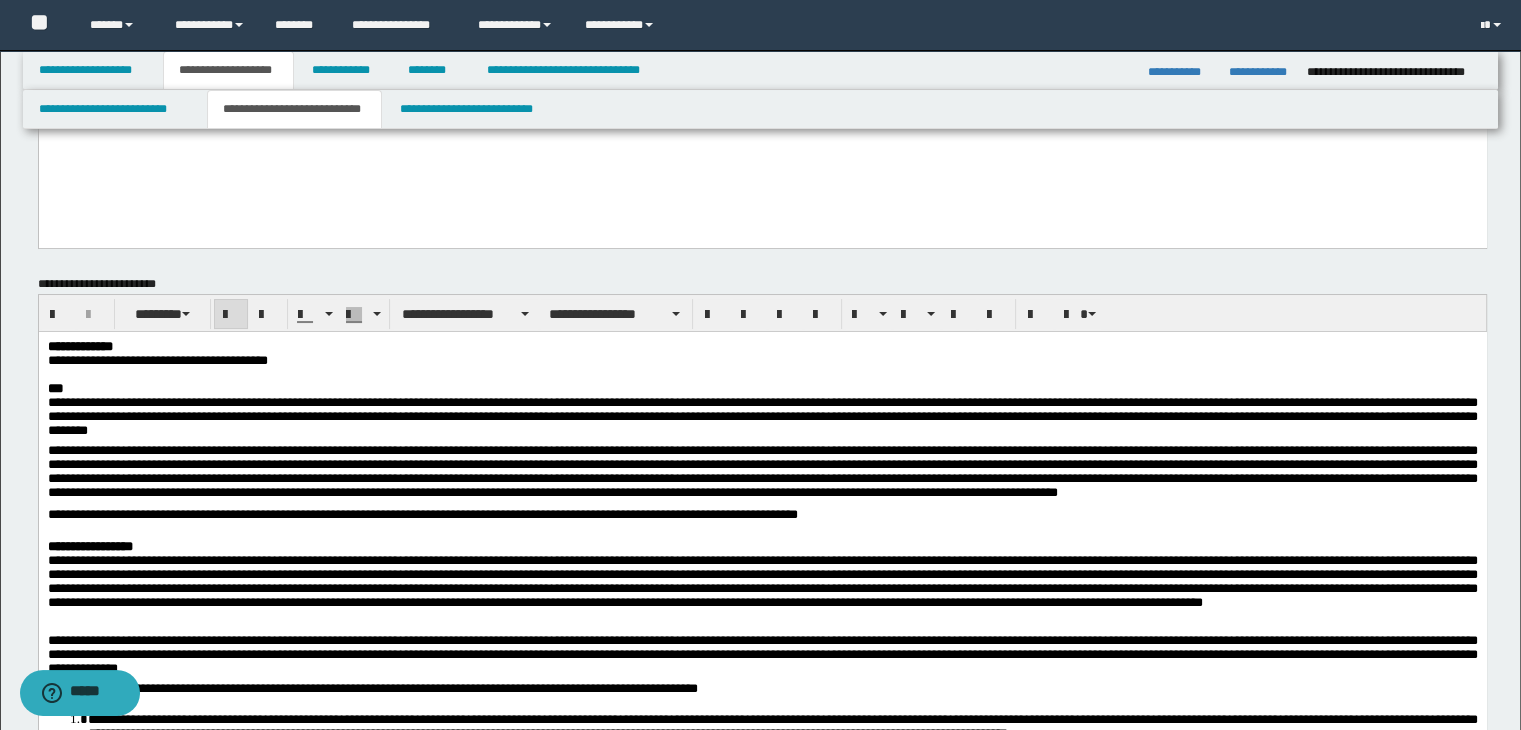click at bounding box center (762, 155) 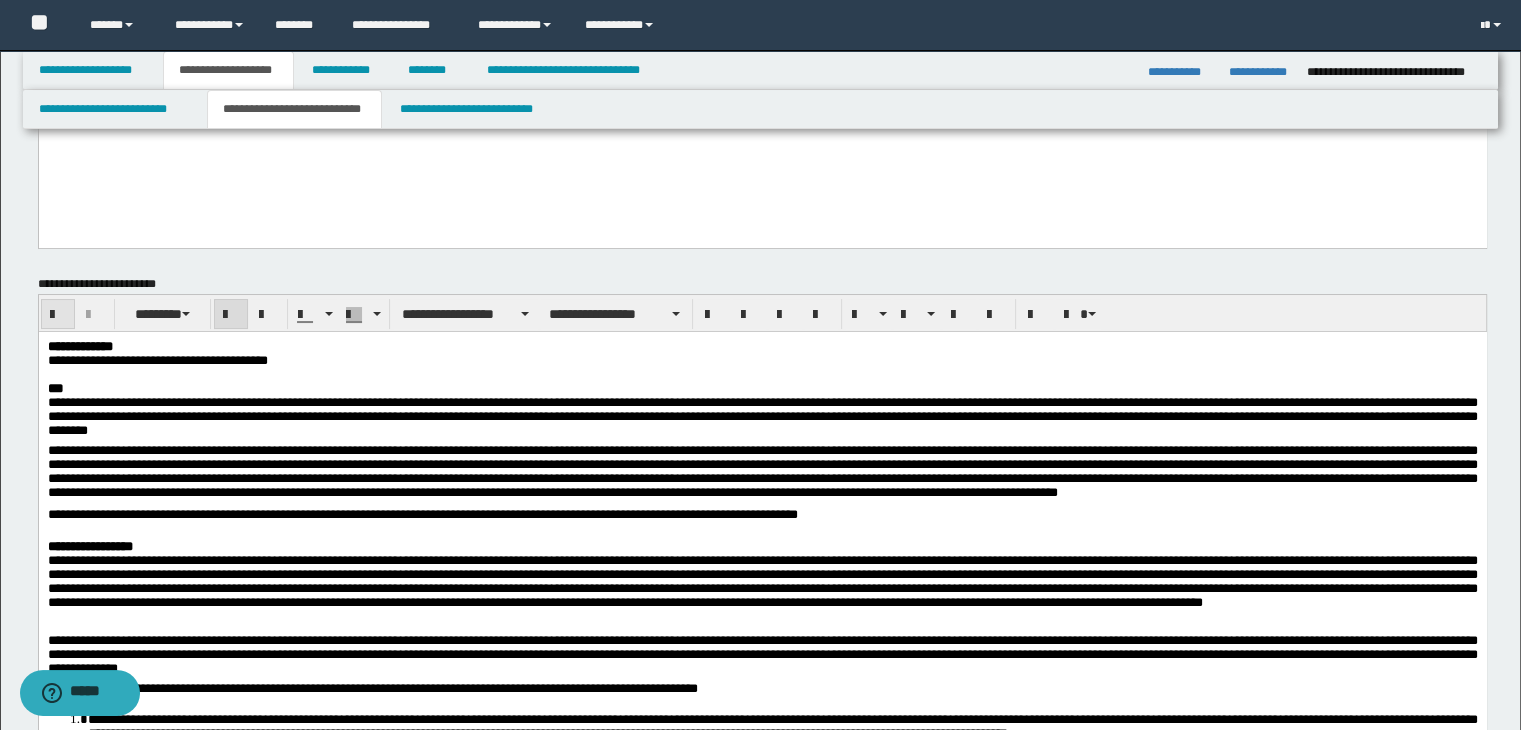click at bounding box center [58, 314] 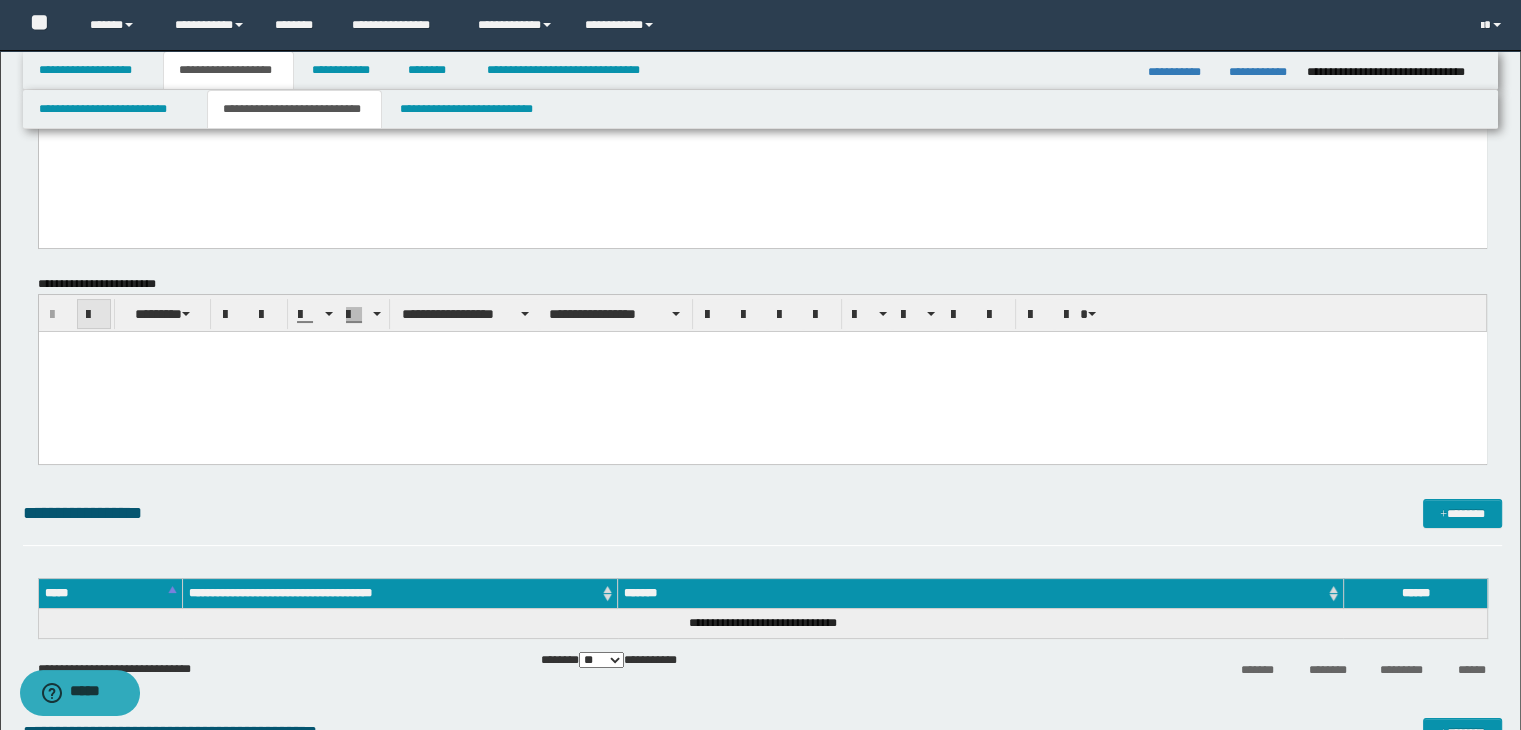 click at bounding box center [94, 314] 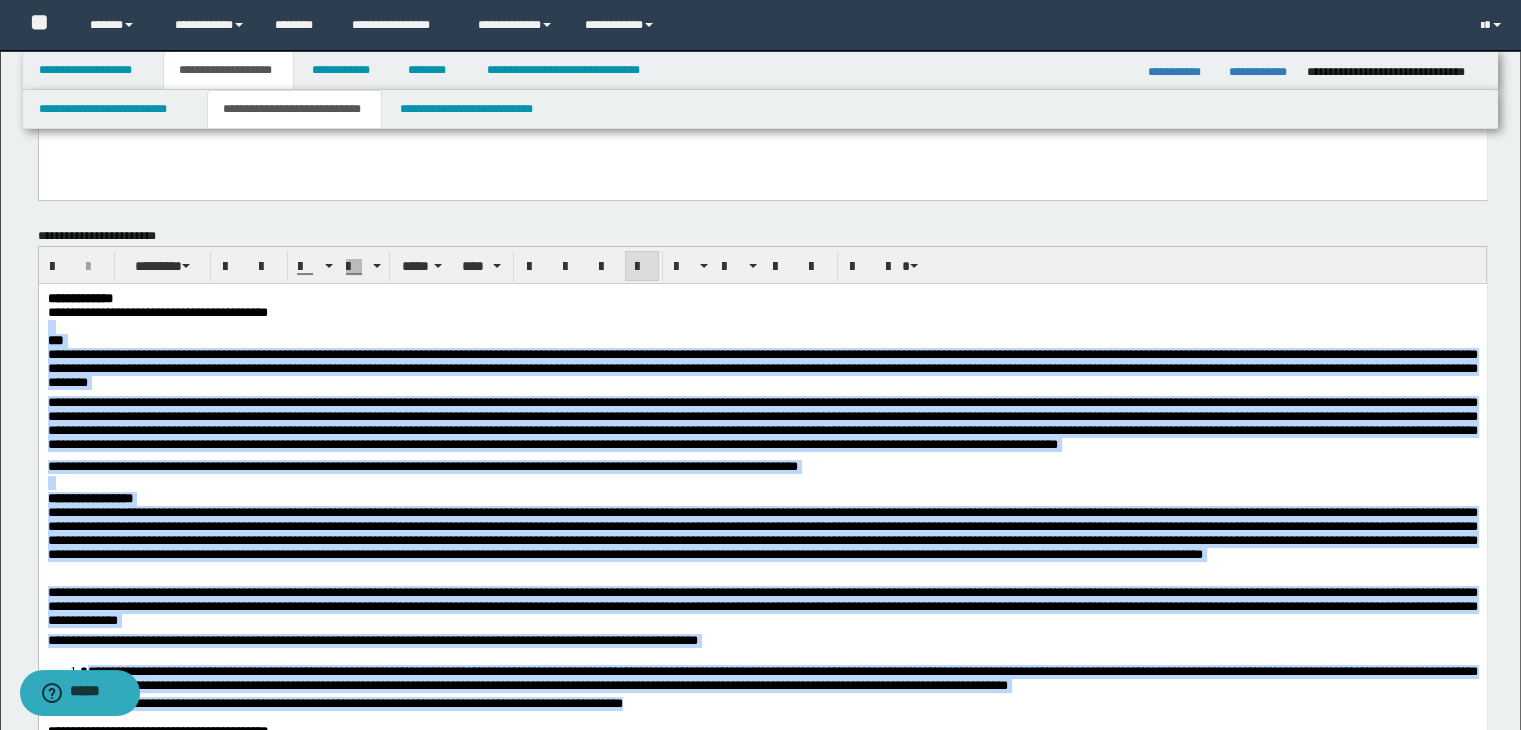 scroll, scrollTop: 149, scrollLeft: 0, axis: vertical 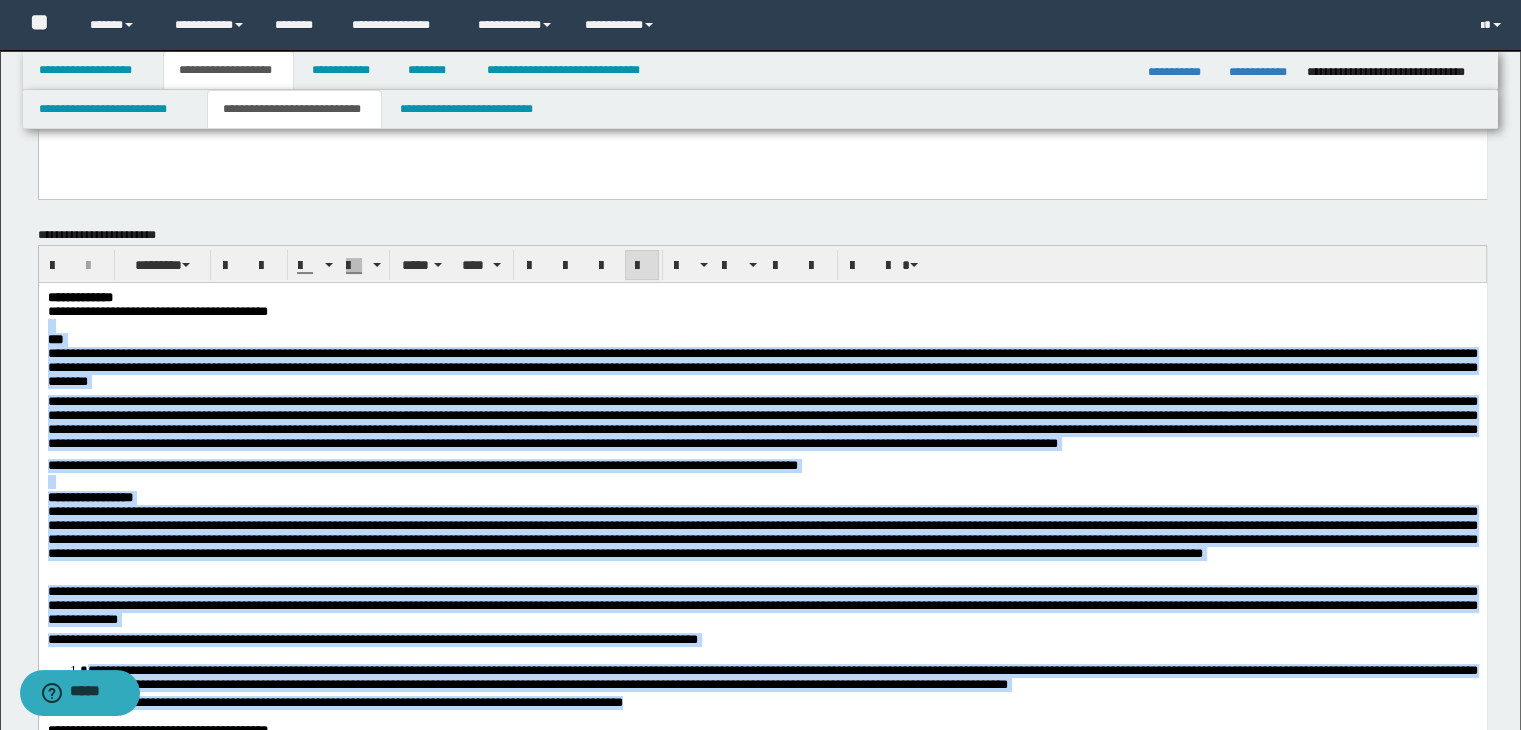 drag, startPoint x: 48, startPoint y: 336, endPoint x: 790, endPoint y: 706, distance: 829.13446 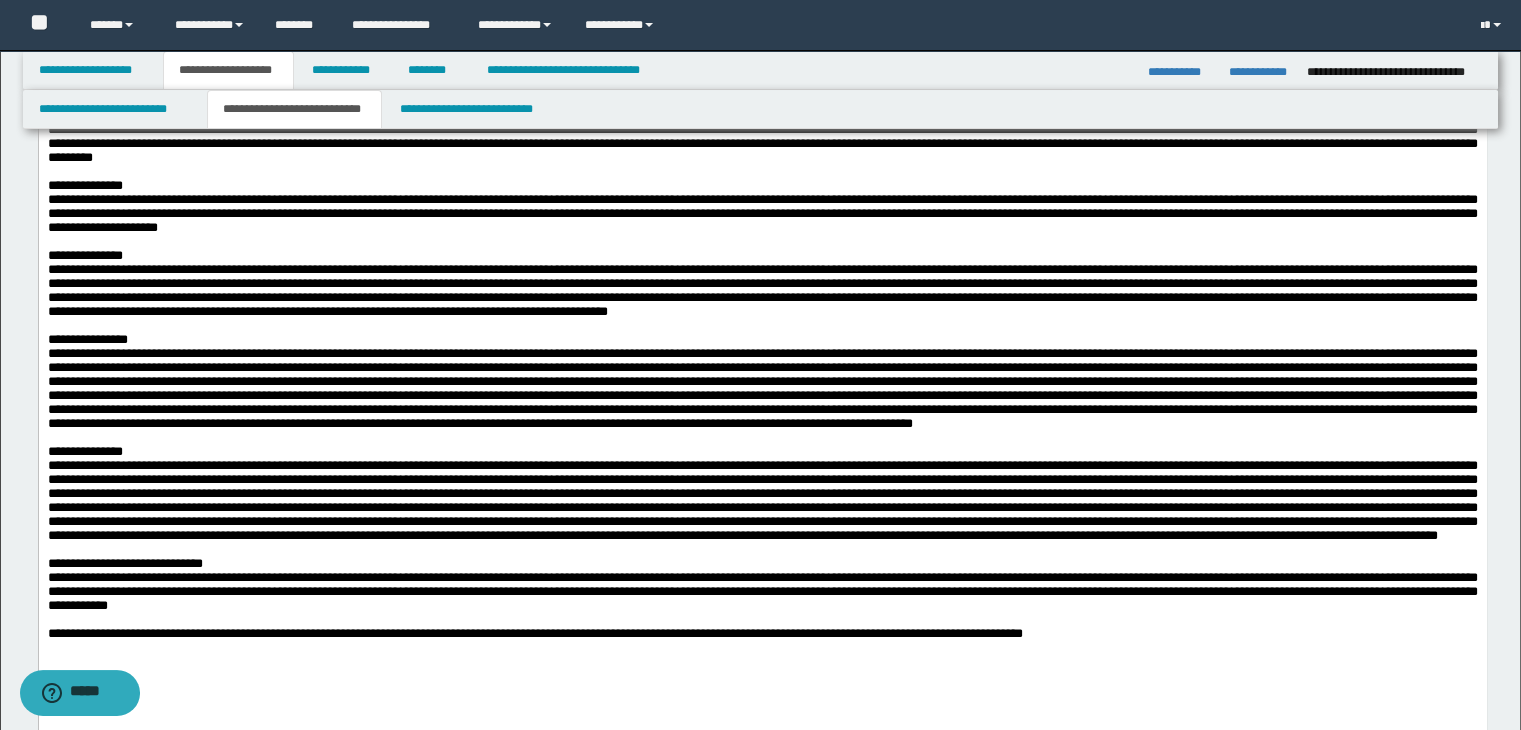 scroll, scrollTop: 1749, scrollLeft: 0, axis: vertical 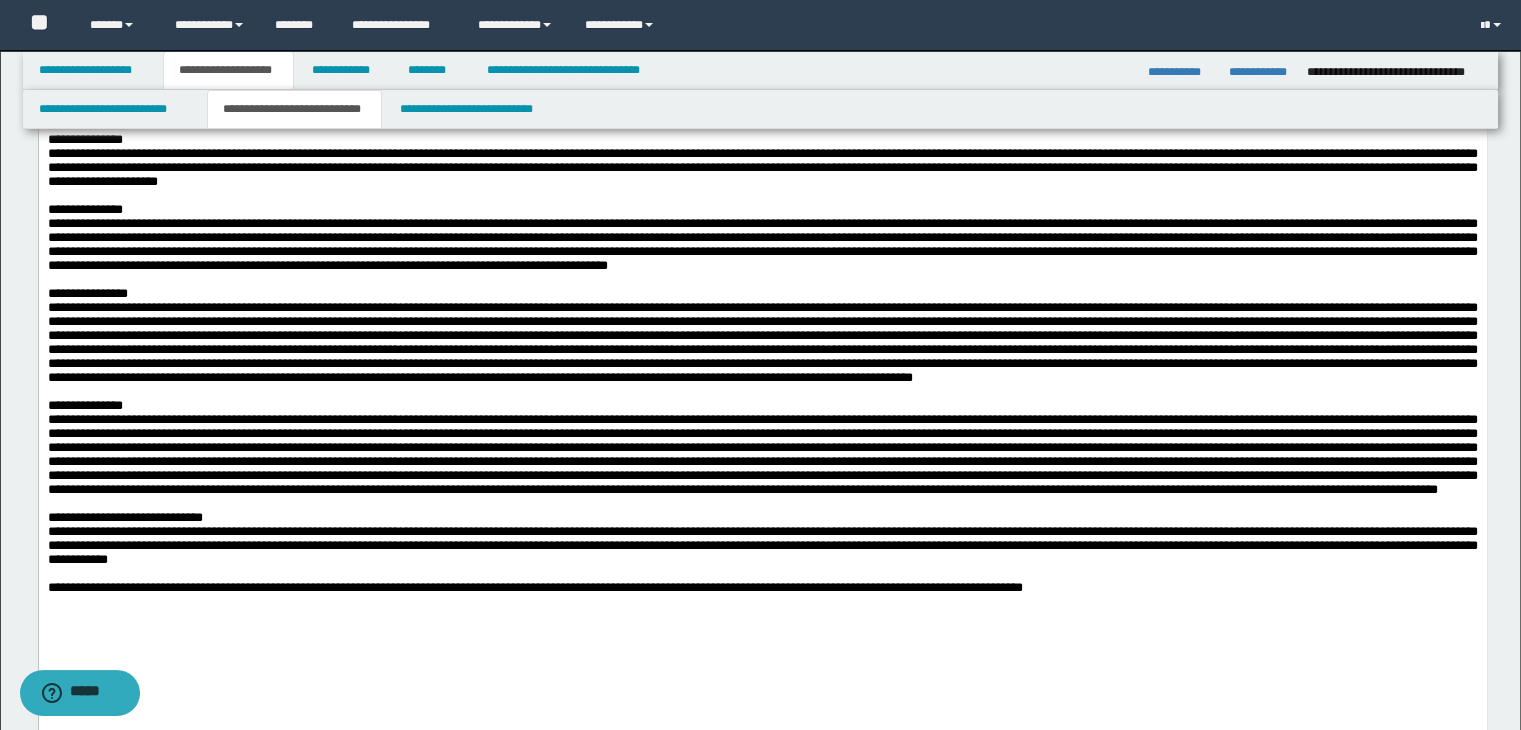 click at bounding box center [762, -190] 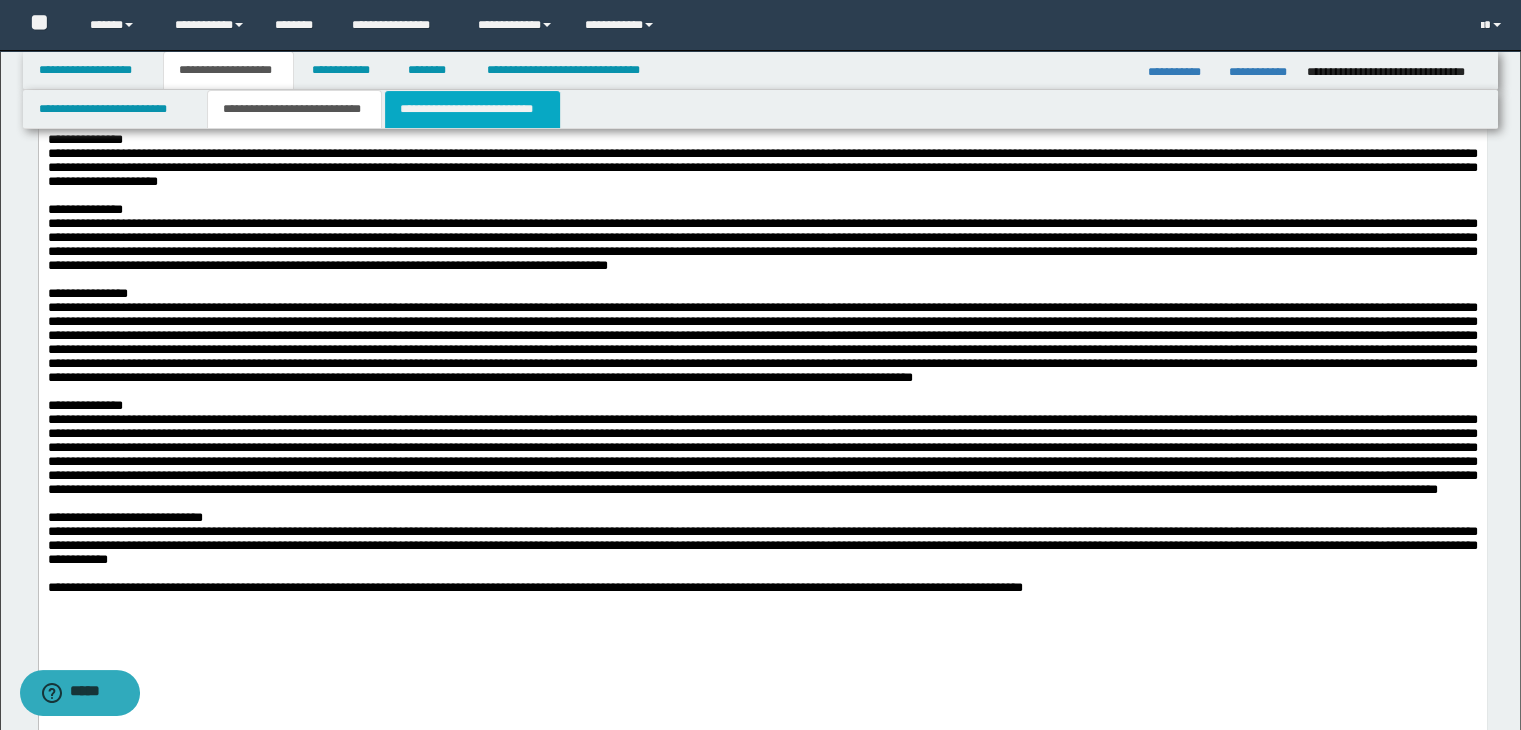 click on "**********" at bounding box center (472, 109) 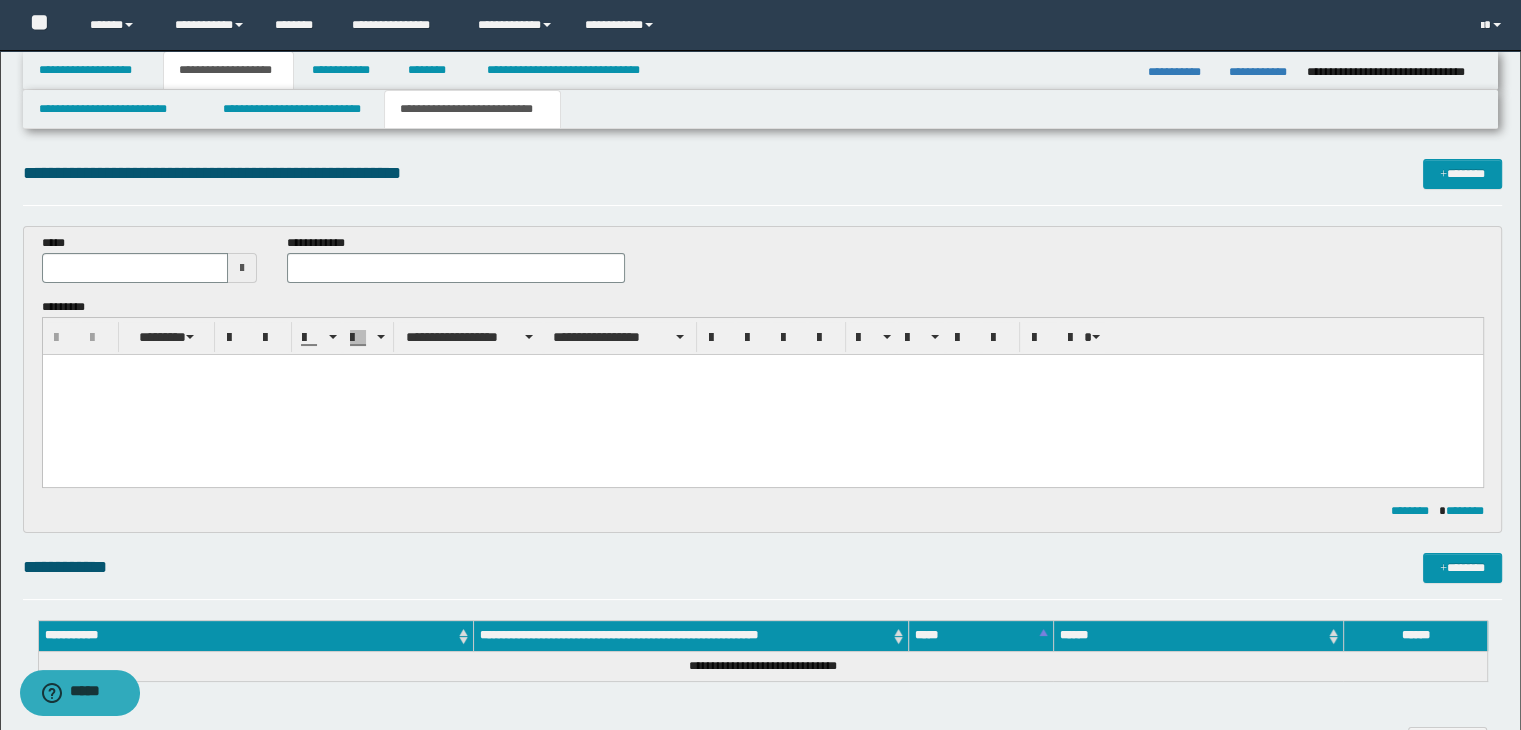 scroll, scrollTop: 0, scrollLeft: 0, axis: both 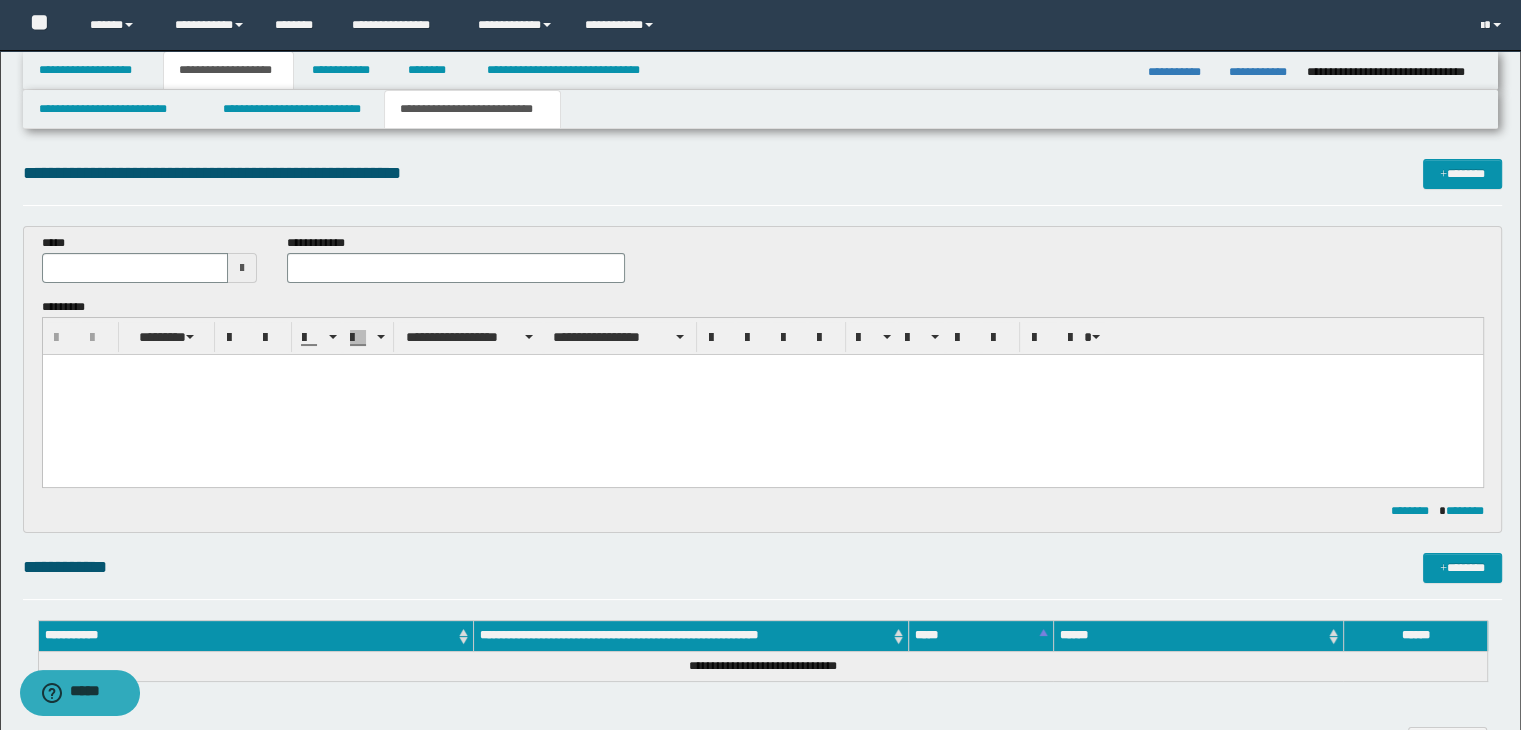 click at bounding box center (762, 394) 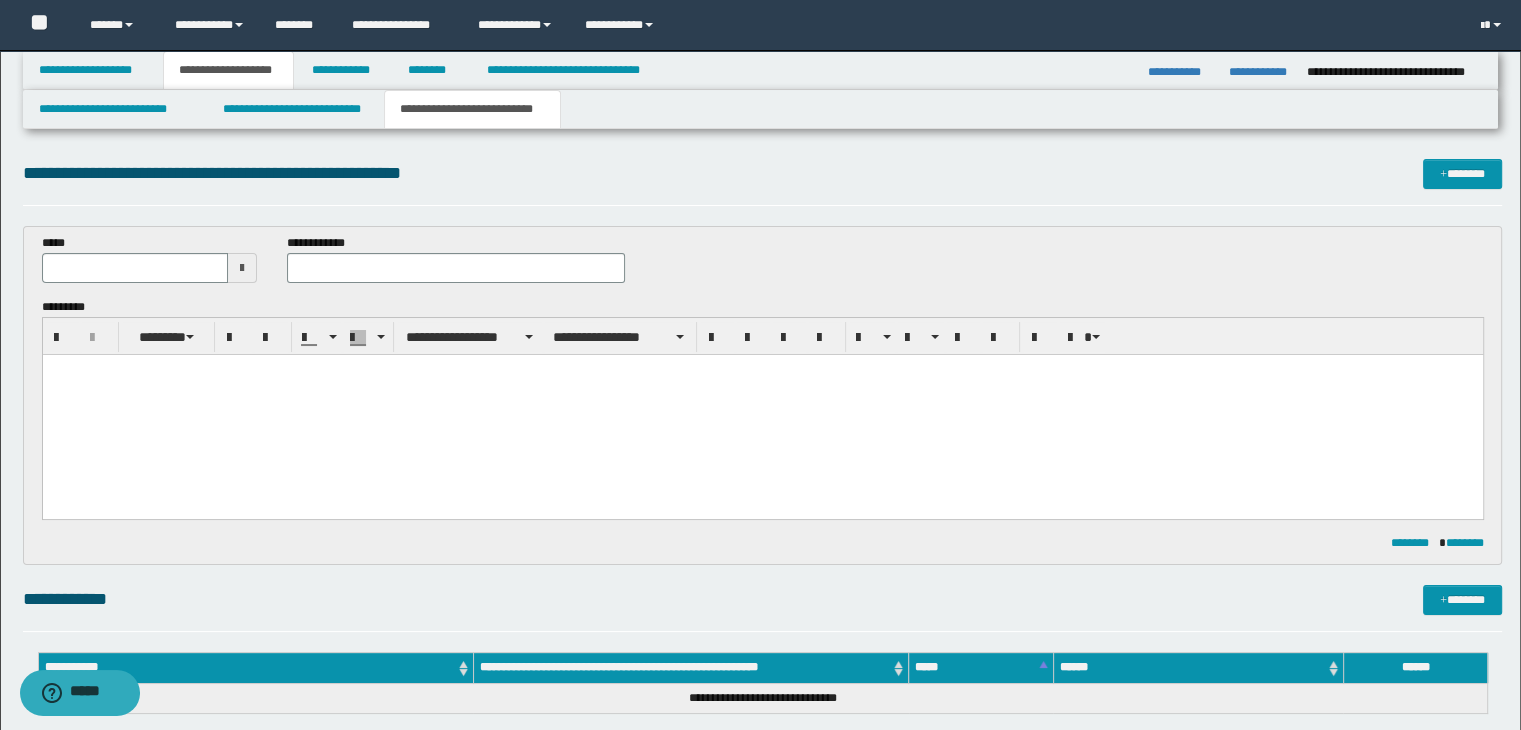 paste 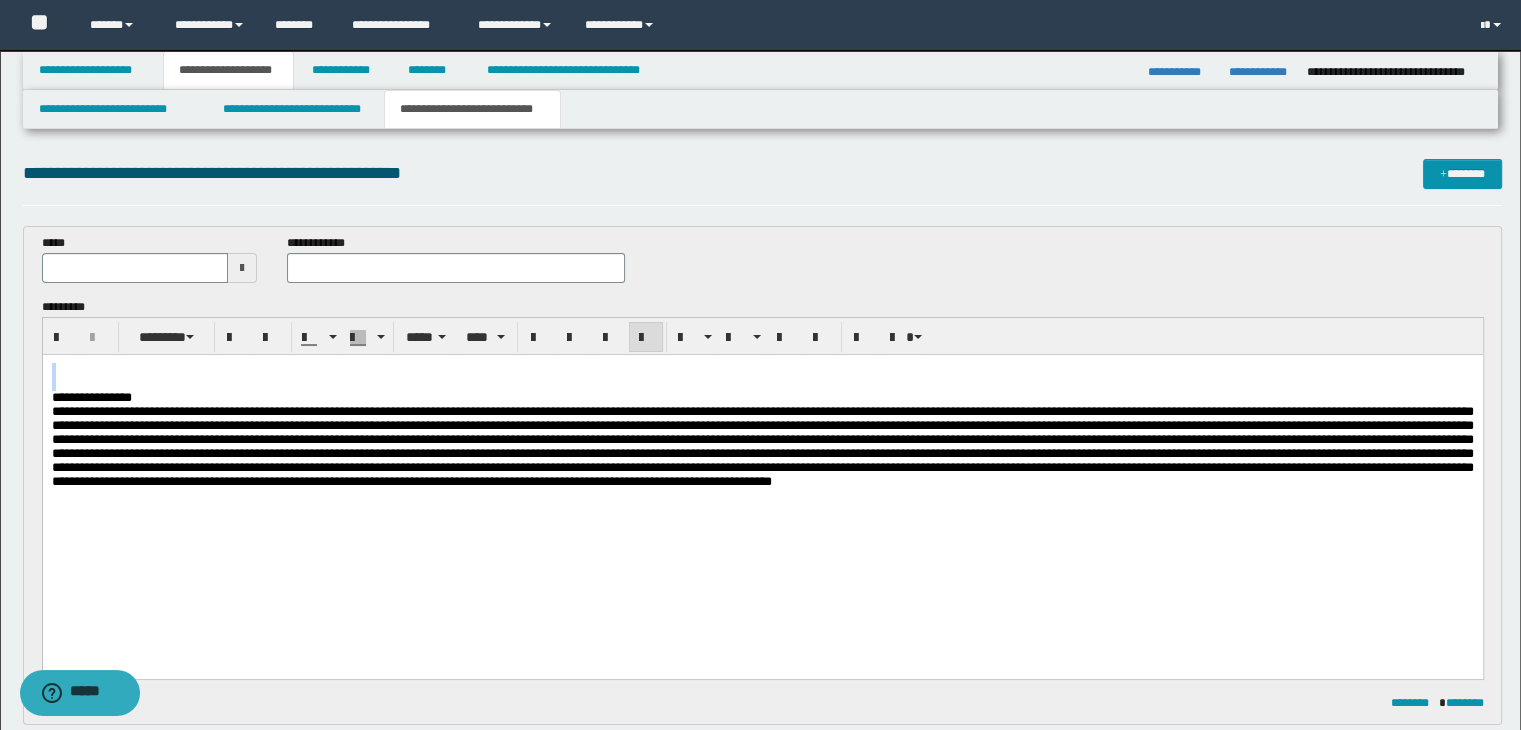 click on "**********" at bounding box center (762, 457) 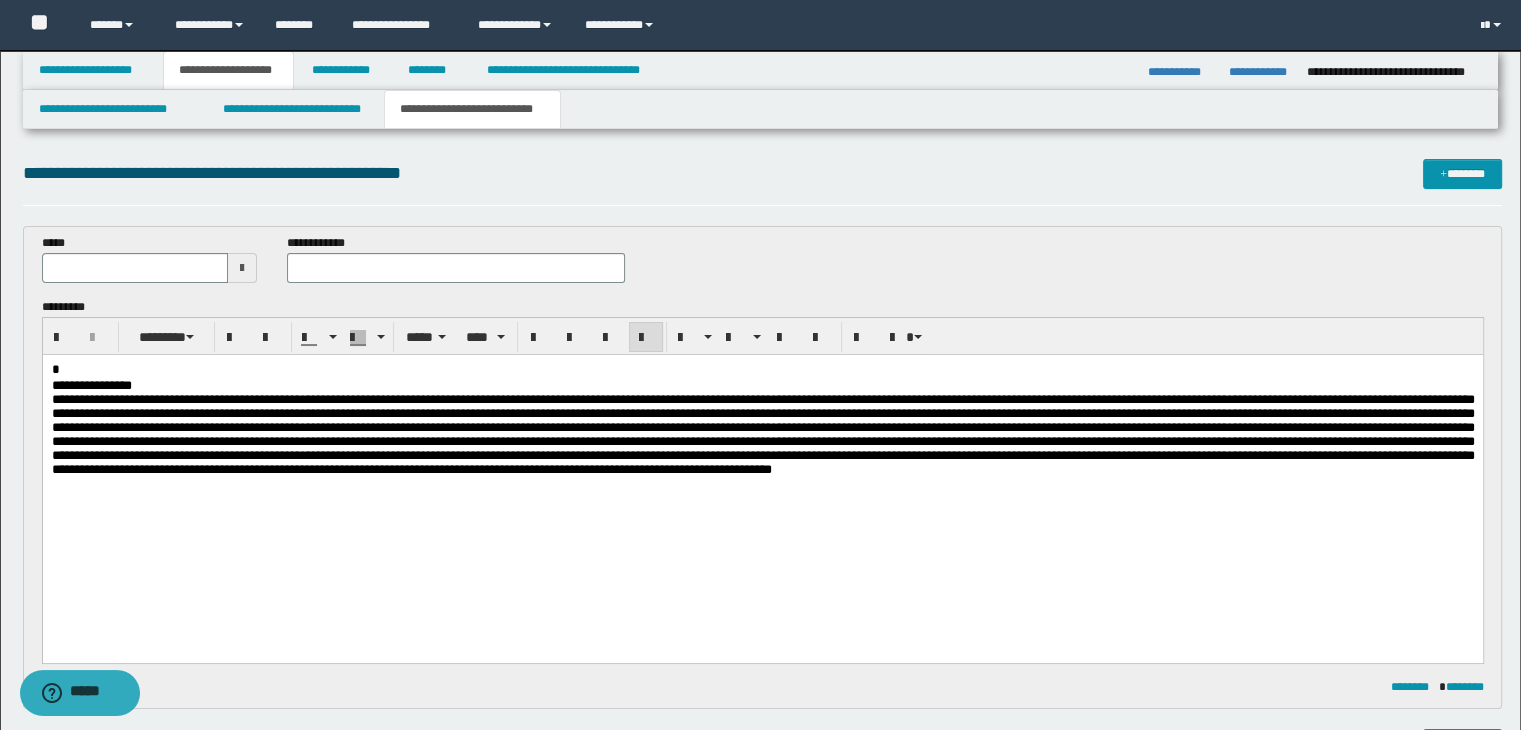 click on "**********" at bounding box center (762, 483) 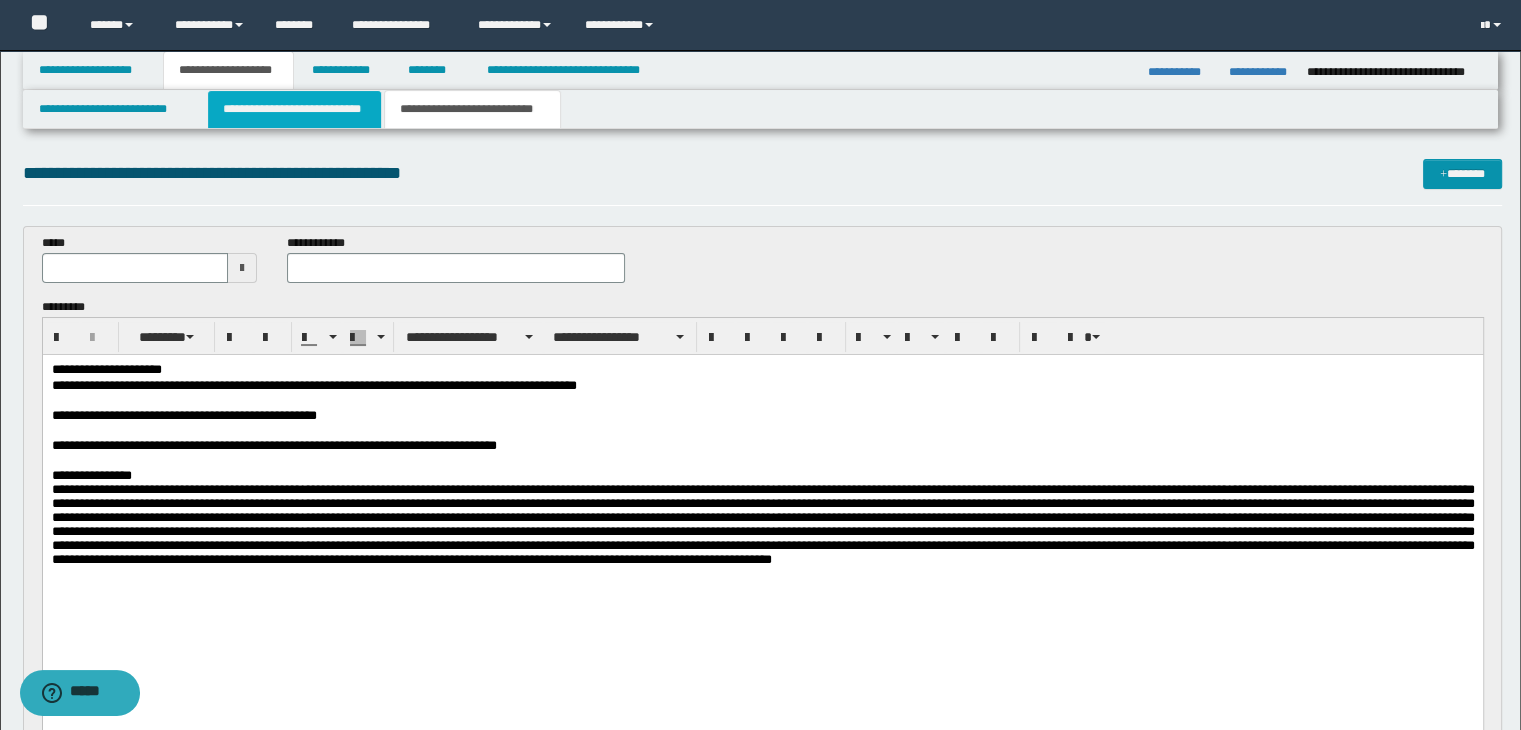click on "**********" at bounding box center [294, 109] 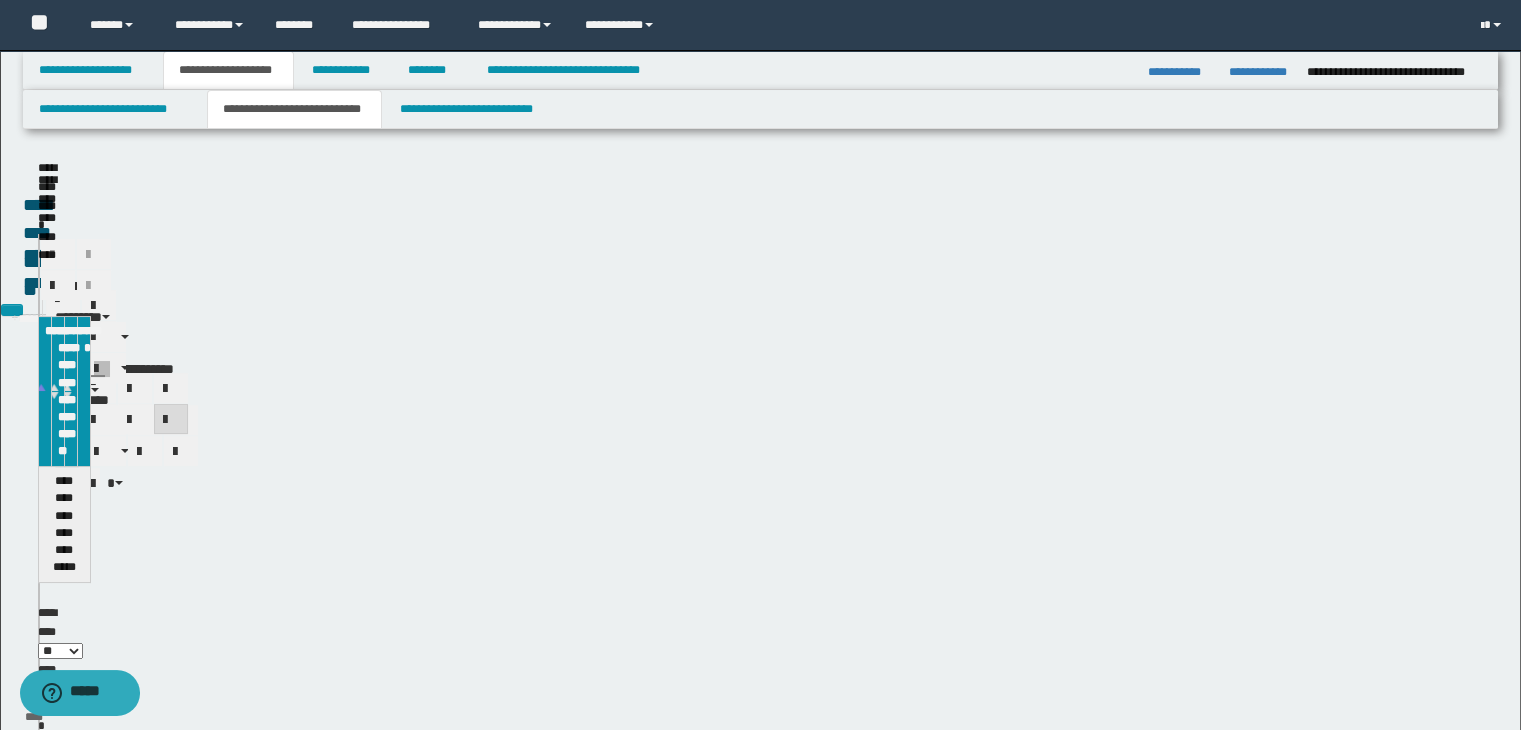 type 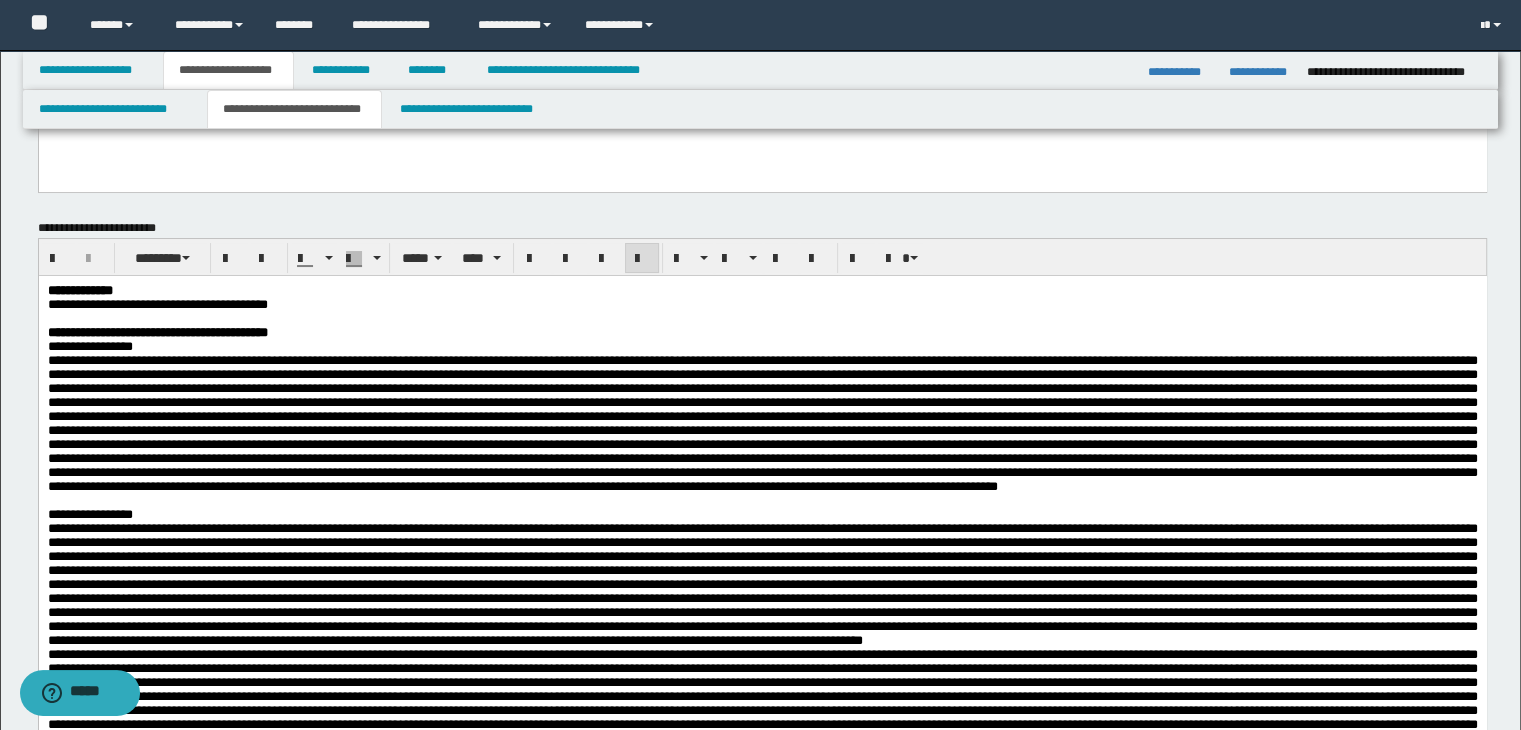 scroll, scrollTop: 200, scrollLeft: 0, axis: vertical 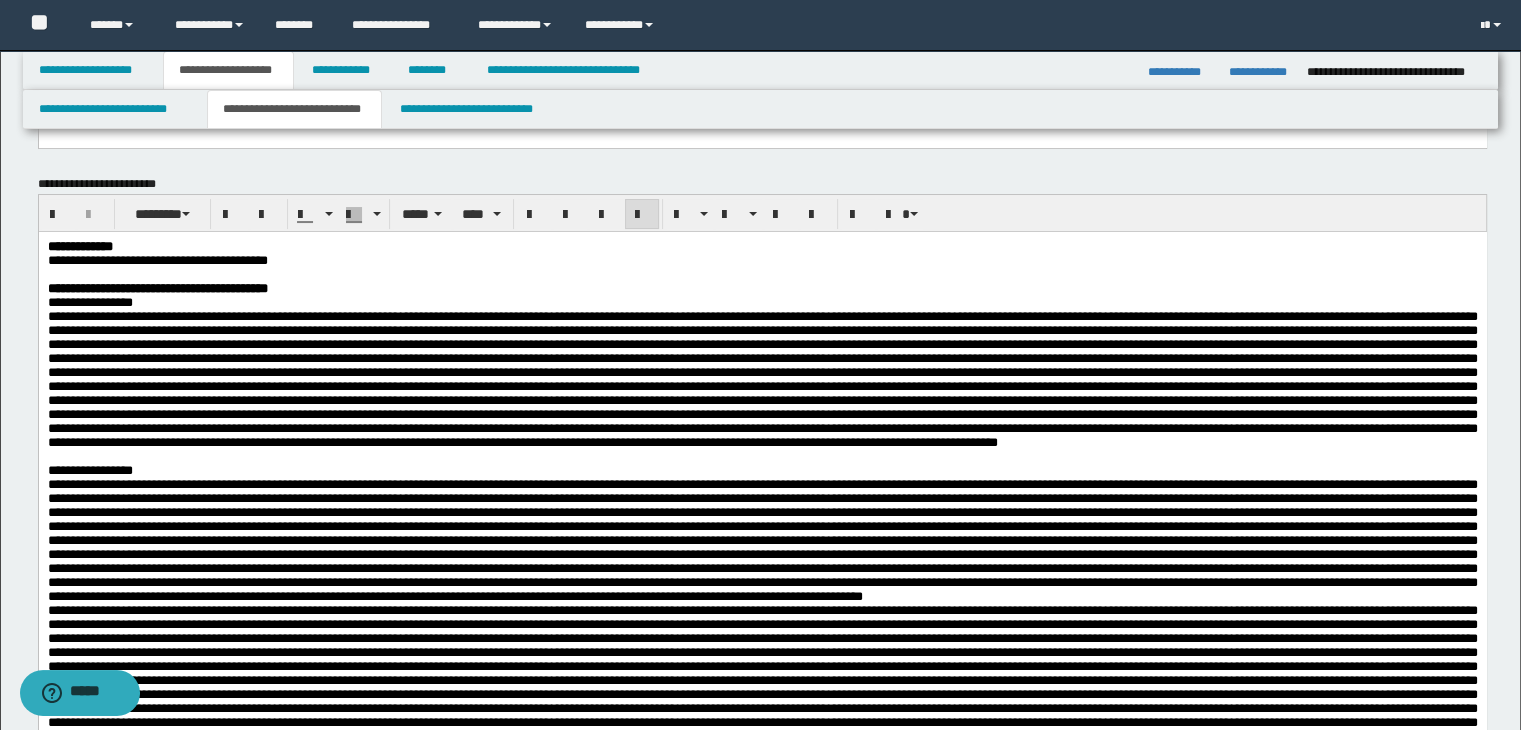 click on "**********" at bounding box center [89, 301] 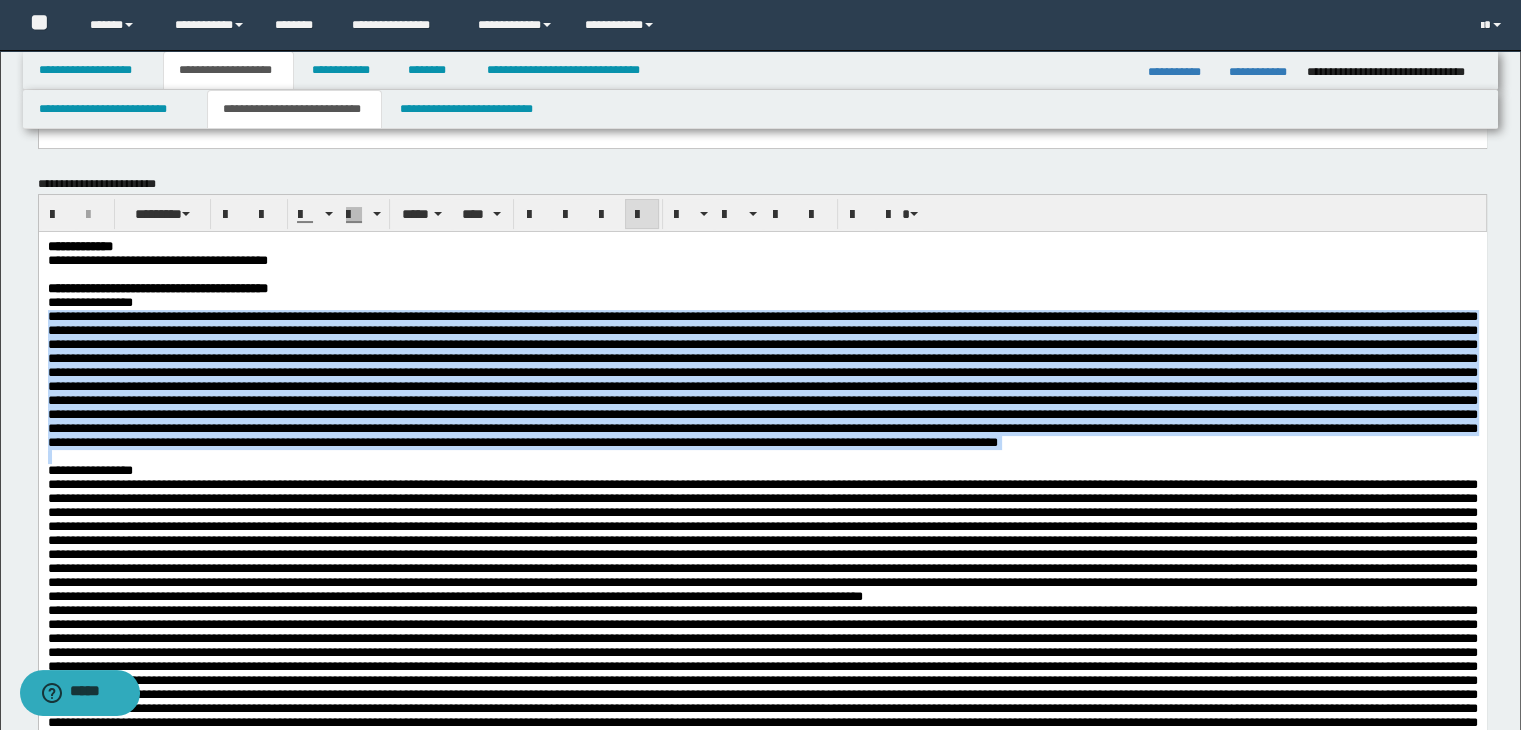 drag, startPoint x: 47, startPoint y: 327, endPoint x: 1341, endPoint y: 563, distance: 1315.3448 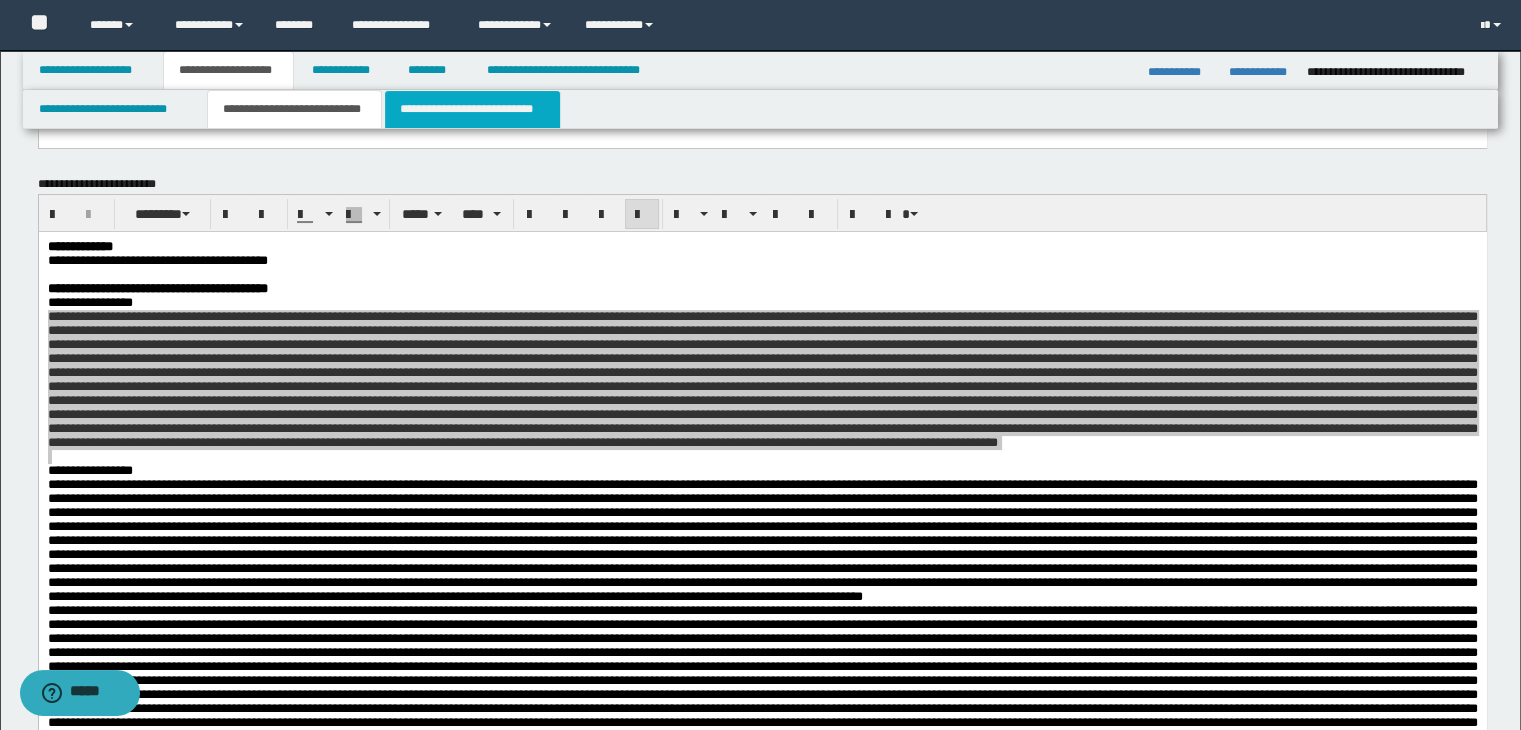 click on "**********" at bounding box center [472, 109] 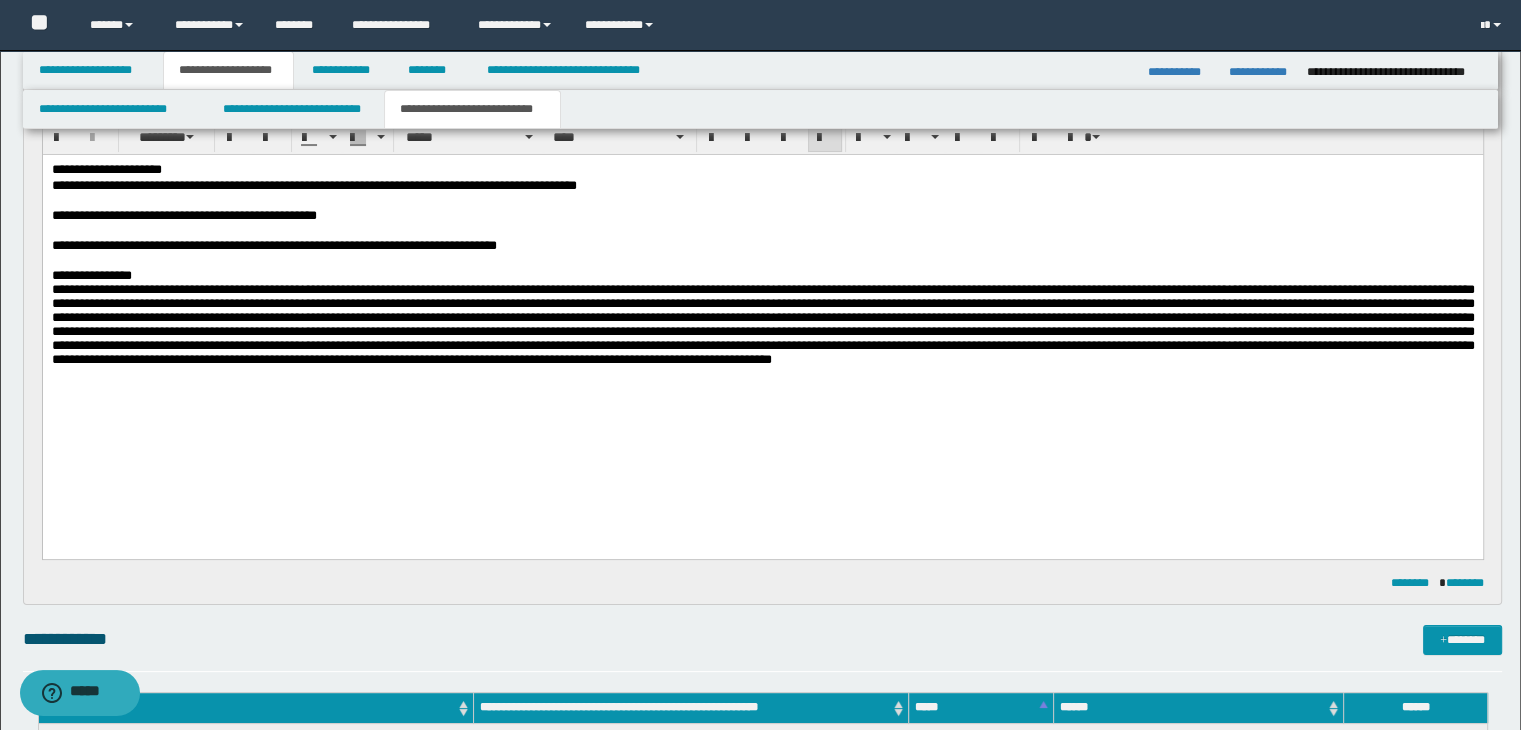 click at bounding box center (762, 373) 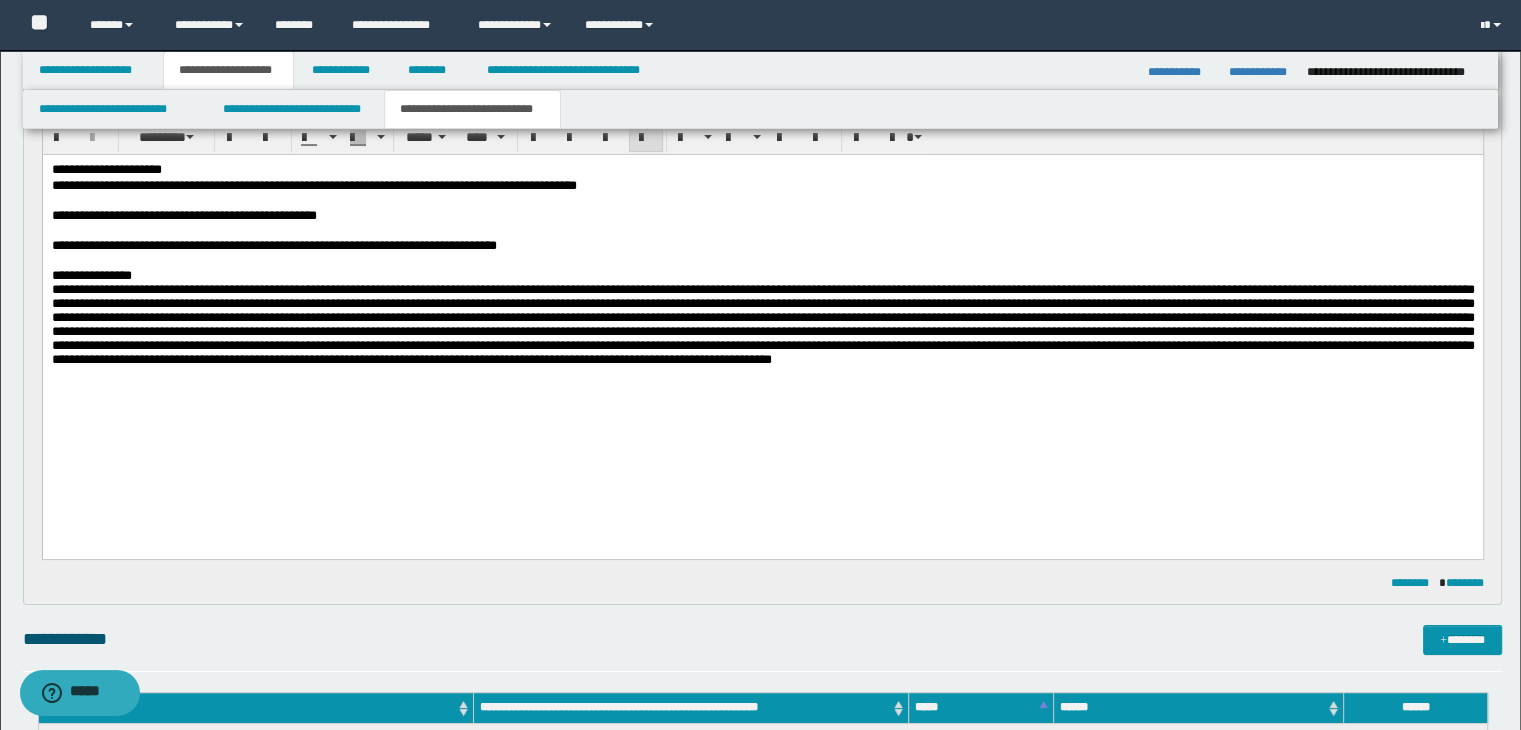 click at bounding box center (762, 324) 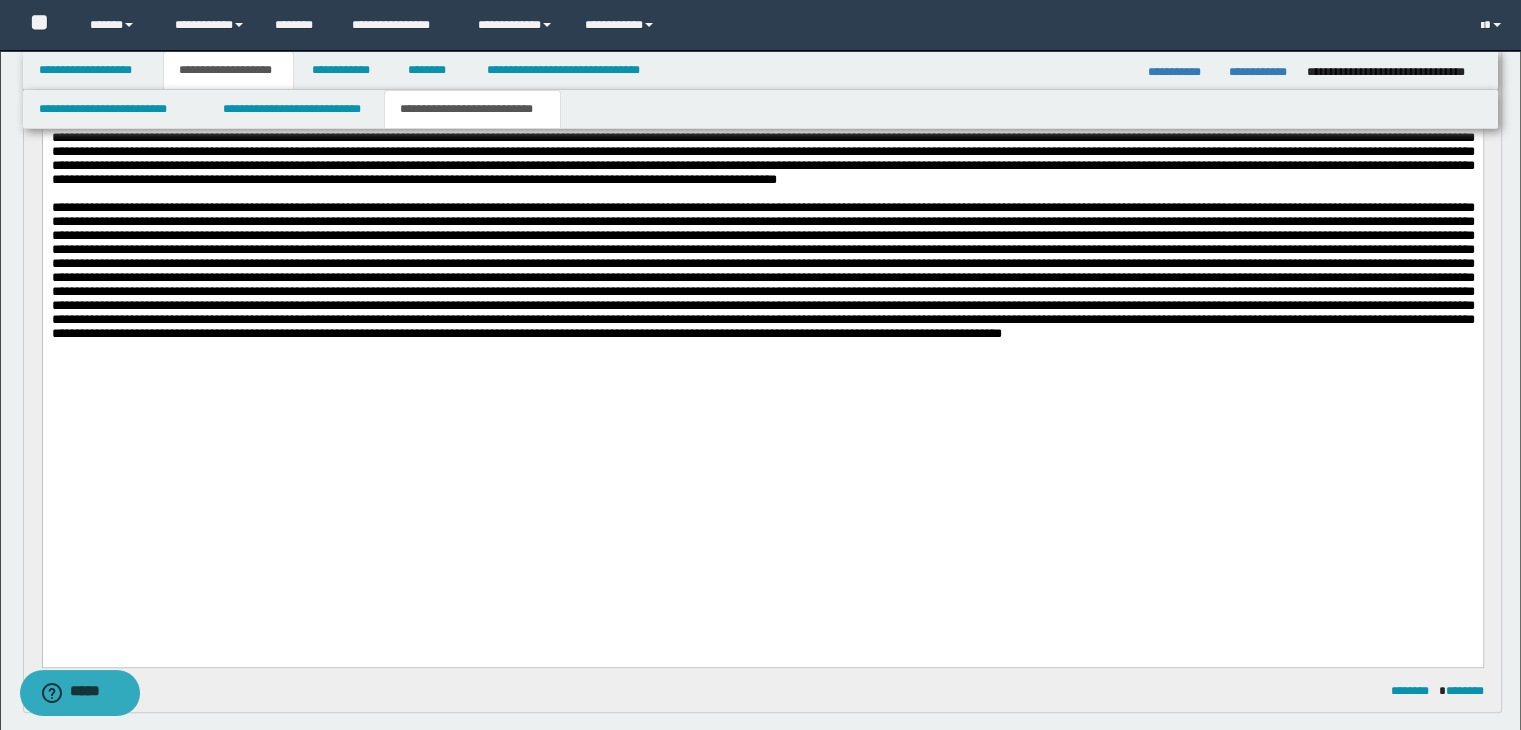 scroll, scrollTop: 500, scrollLeft: 0, axis: vertical 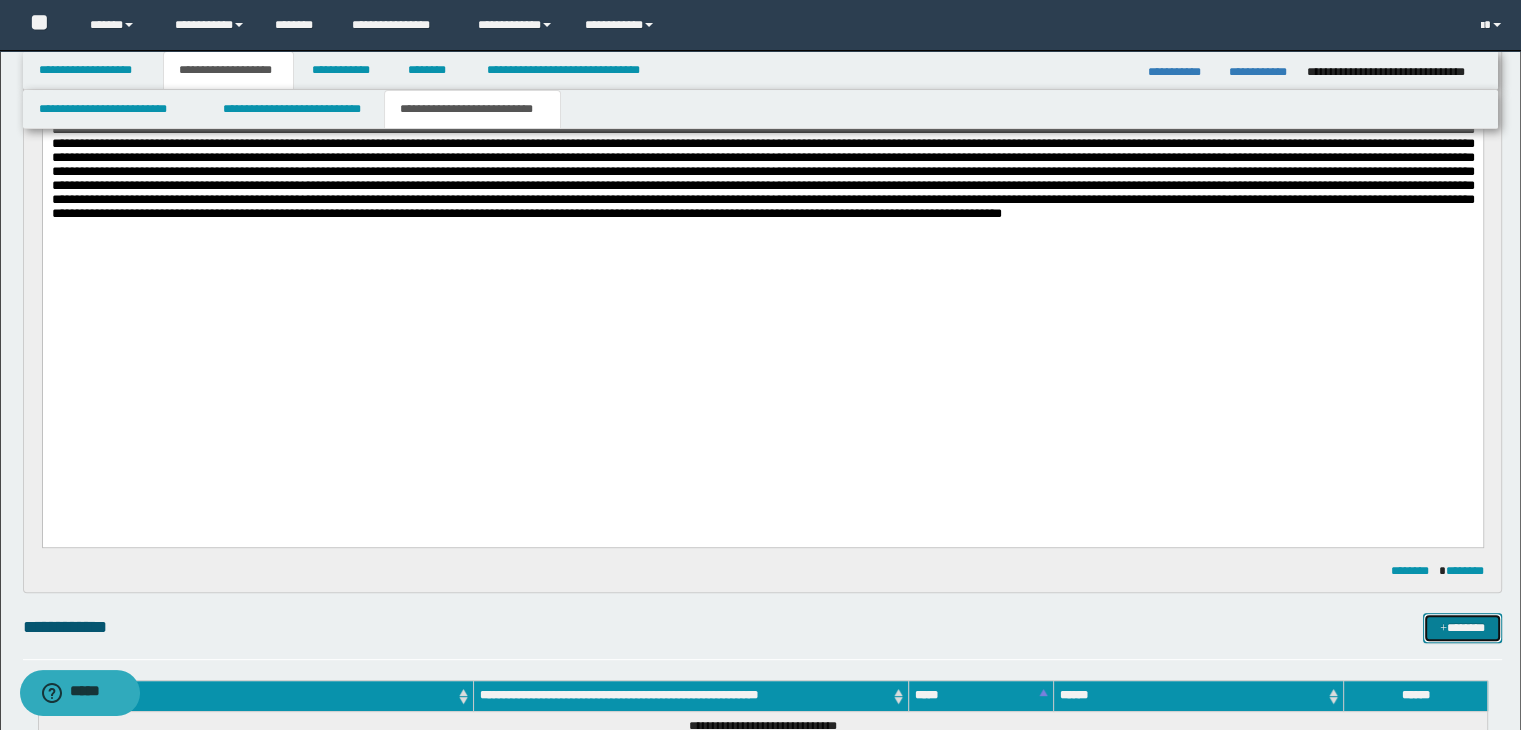 click on "*******" at bounding box center (1462, 628) 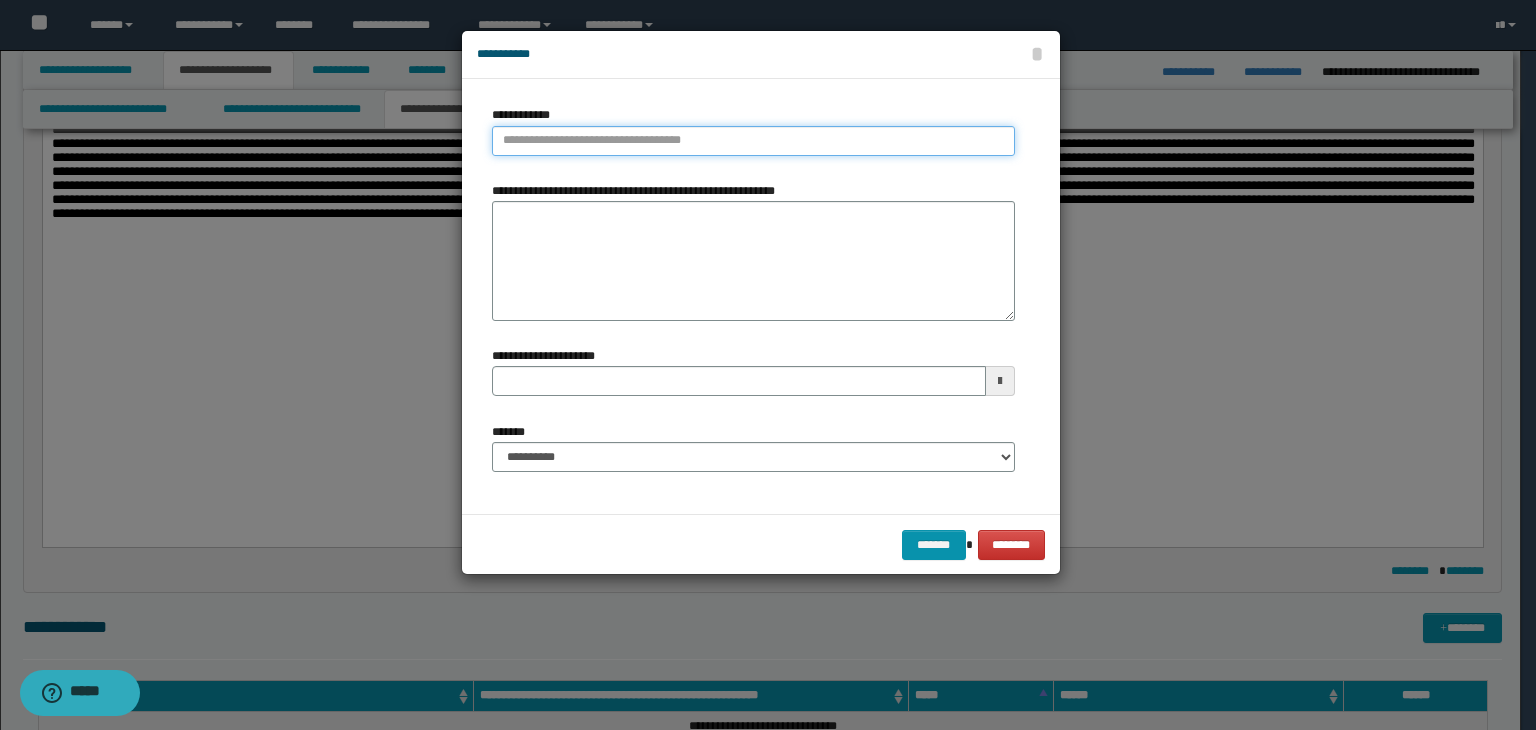 click on "**********" at bounding box center (753, 141) 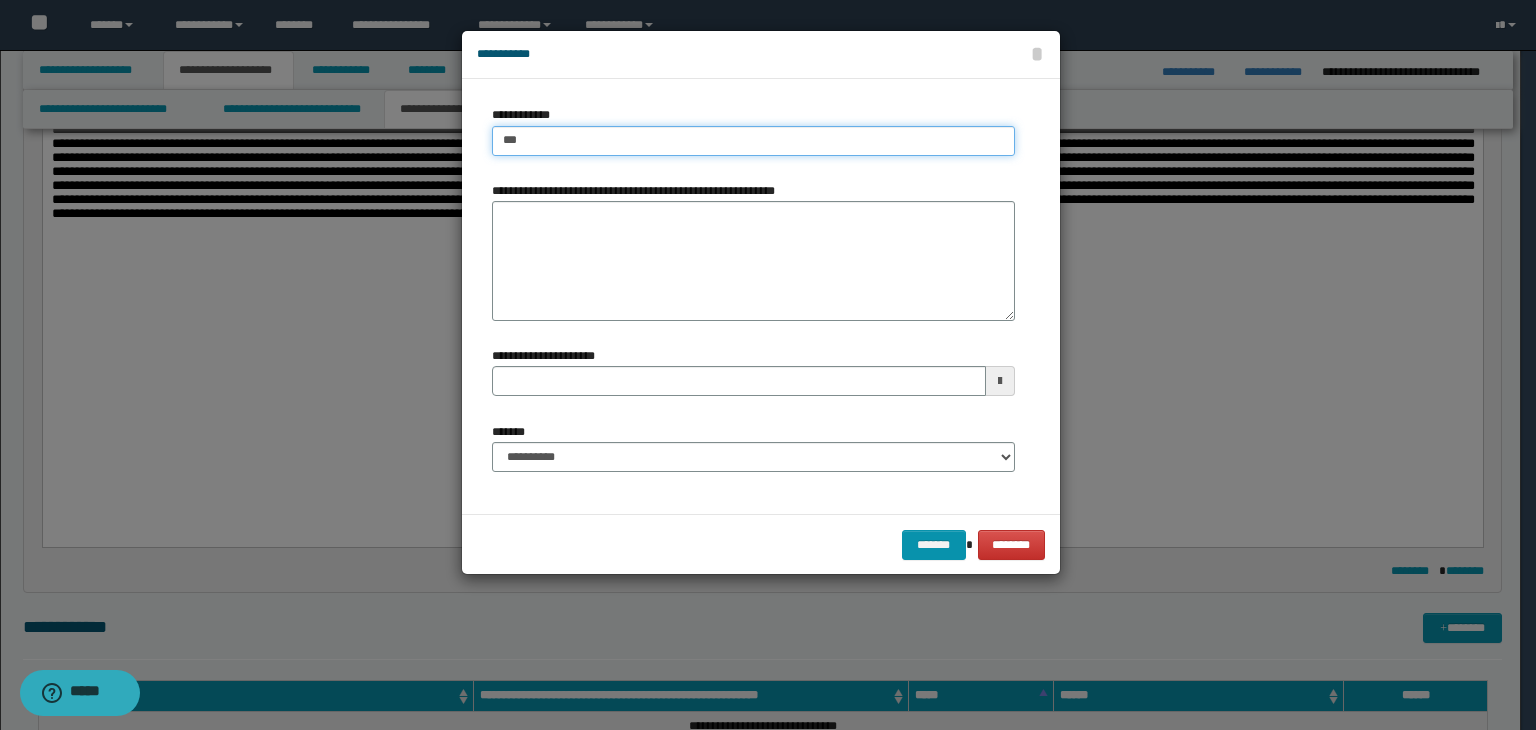 type on "****" 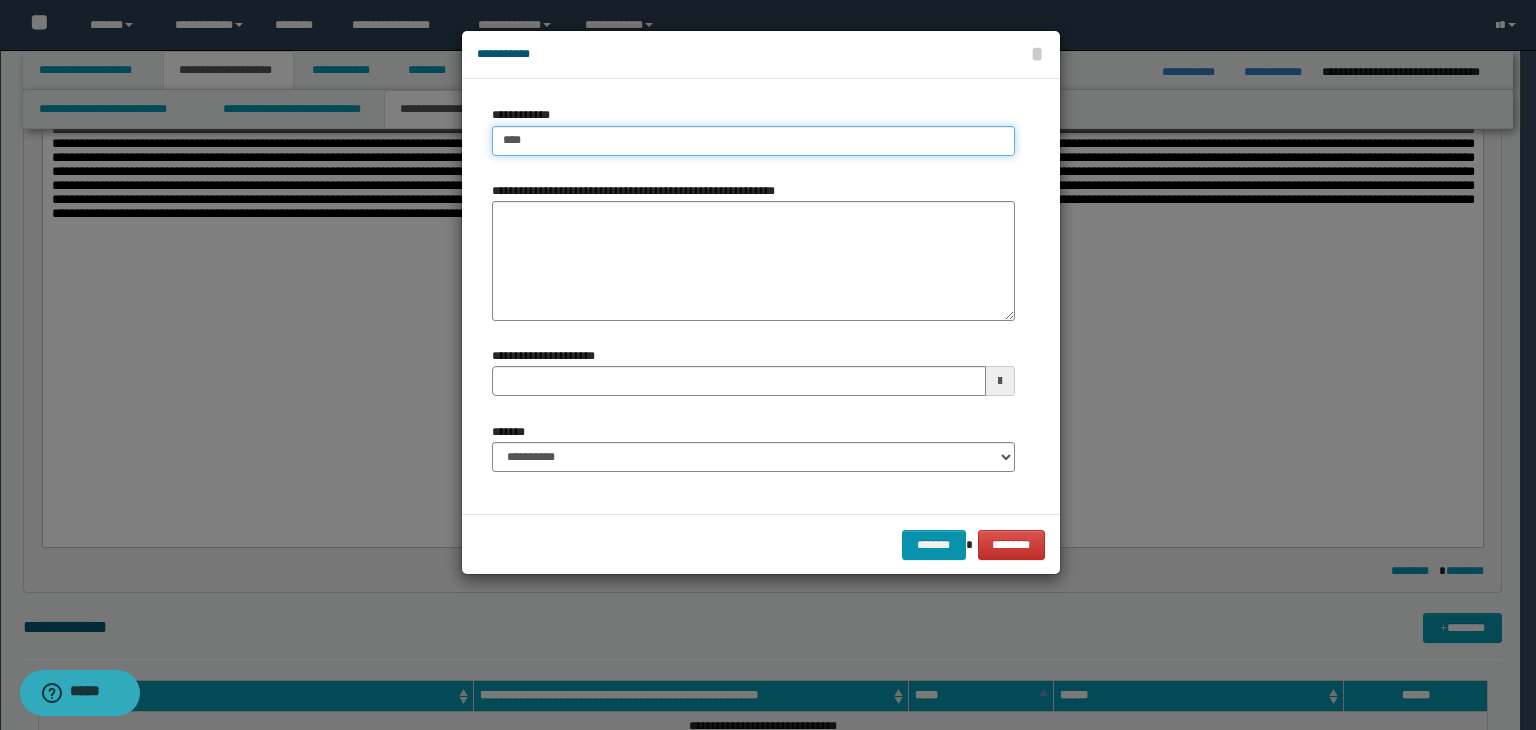type on "****" 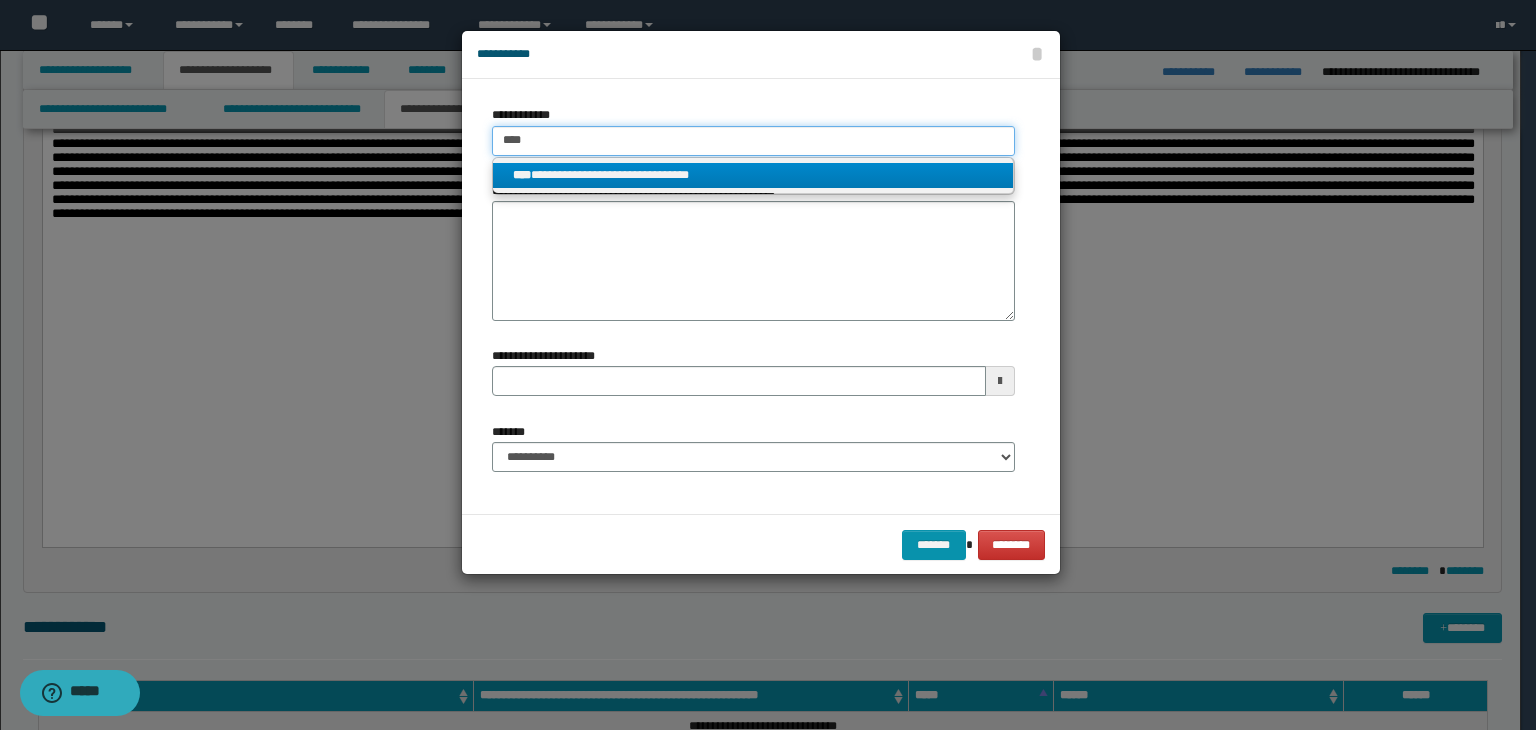 type on "****" 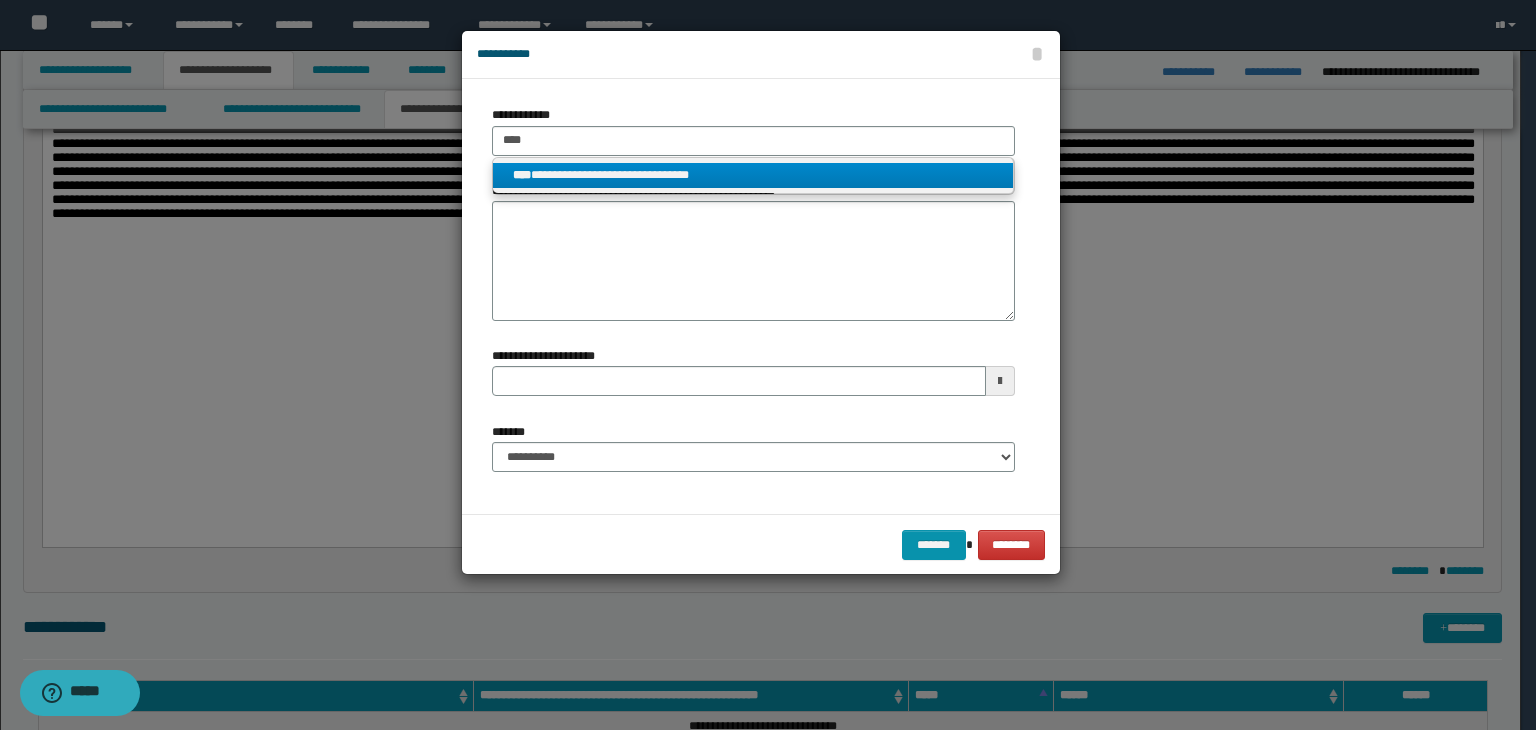 click on "**********" at bounding box center [753, 175] 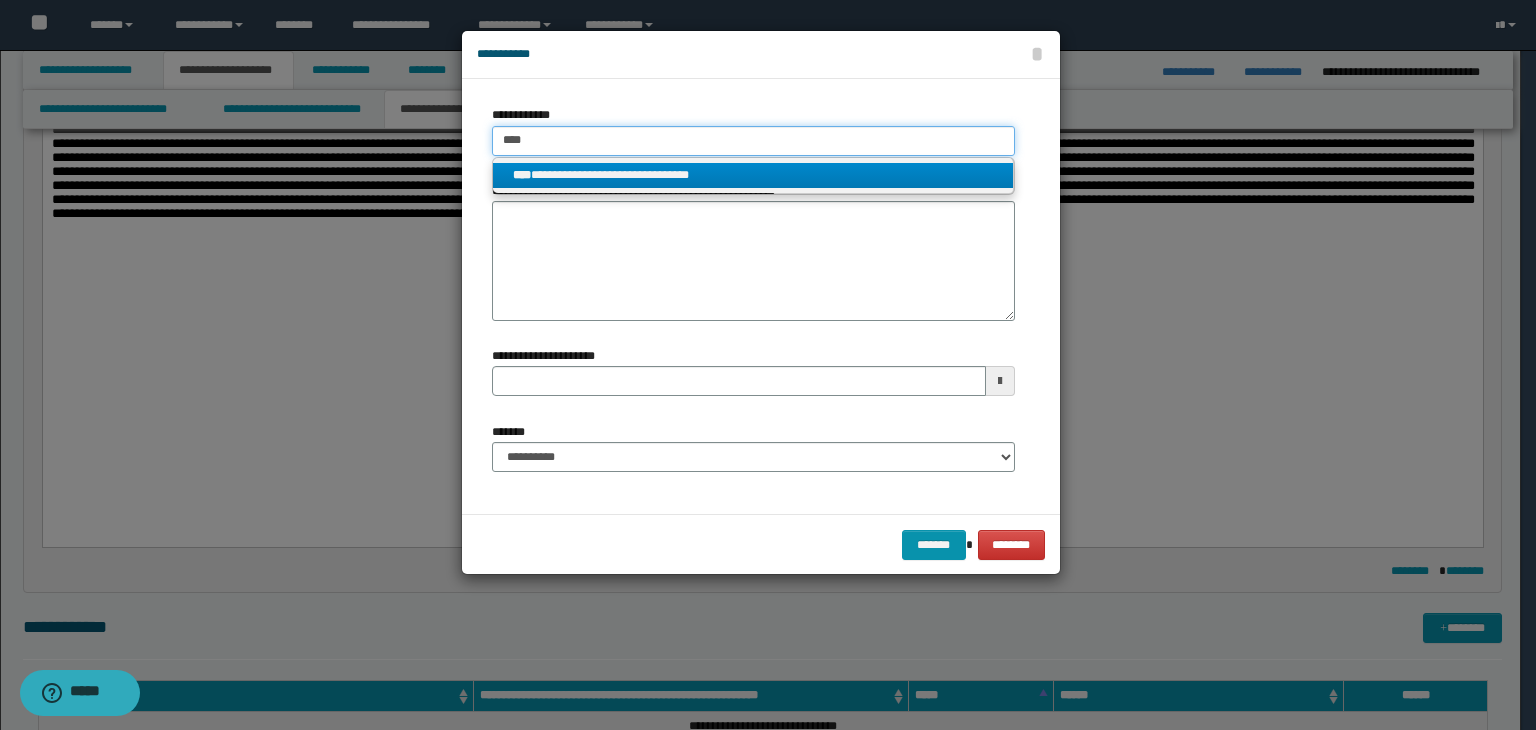 type 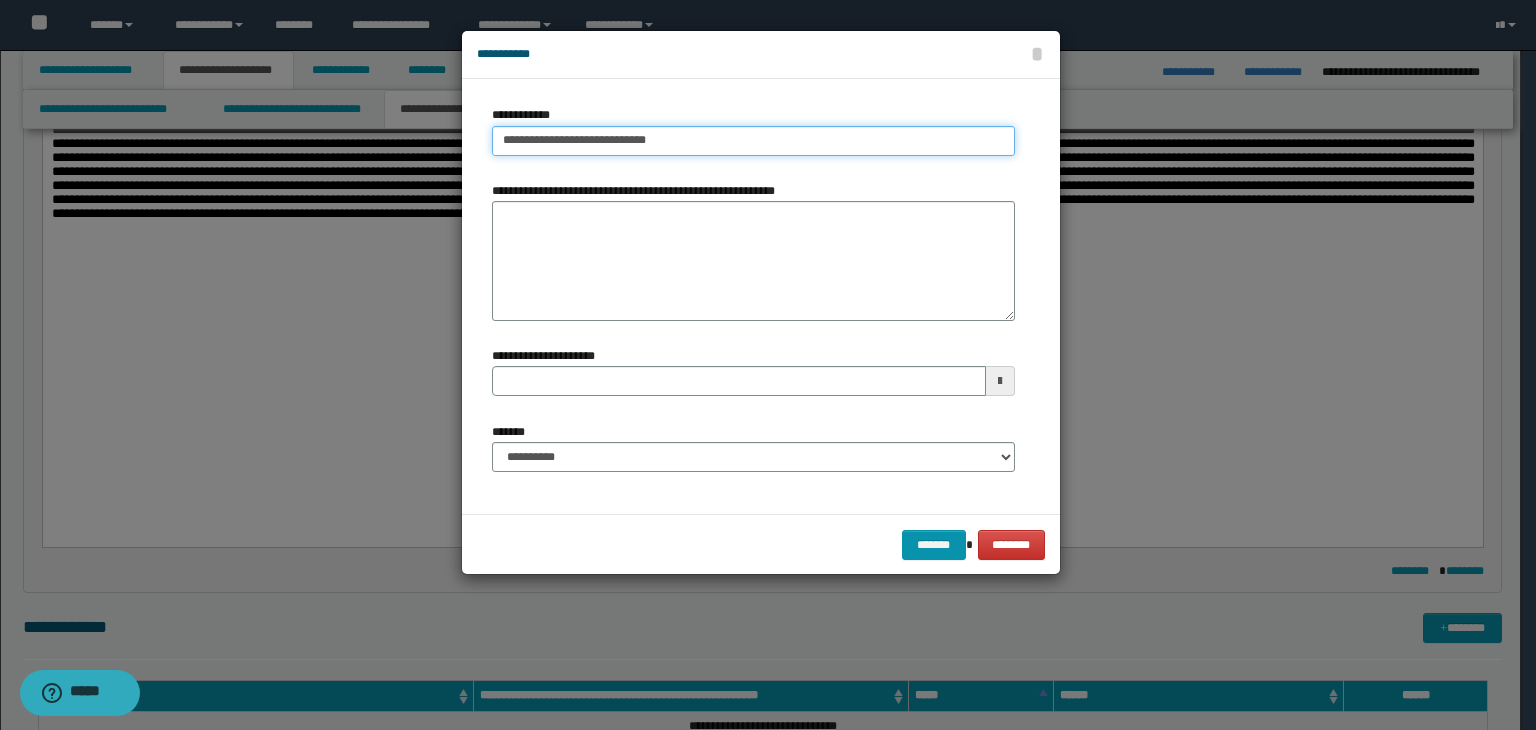 type 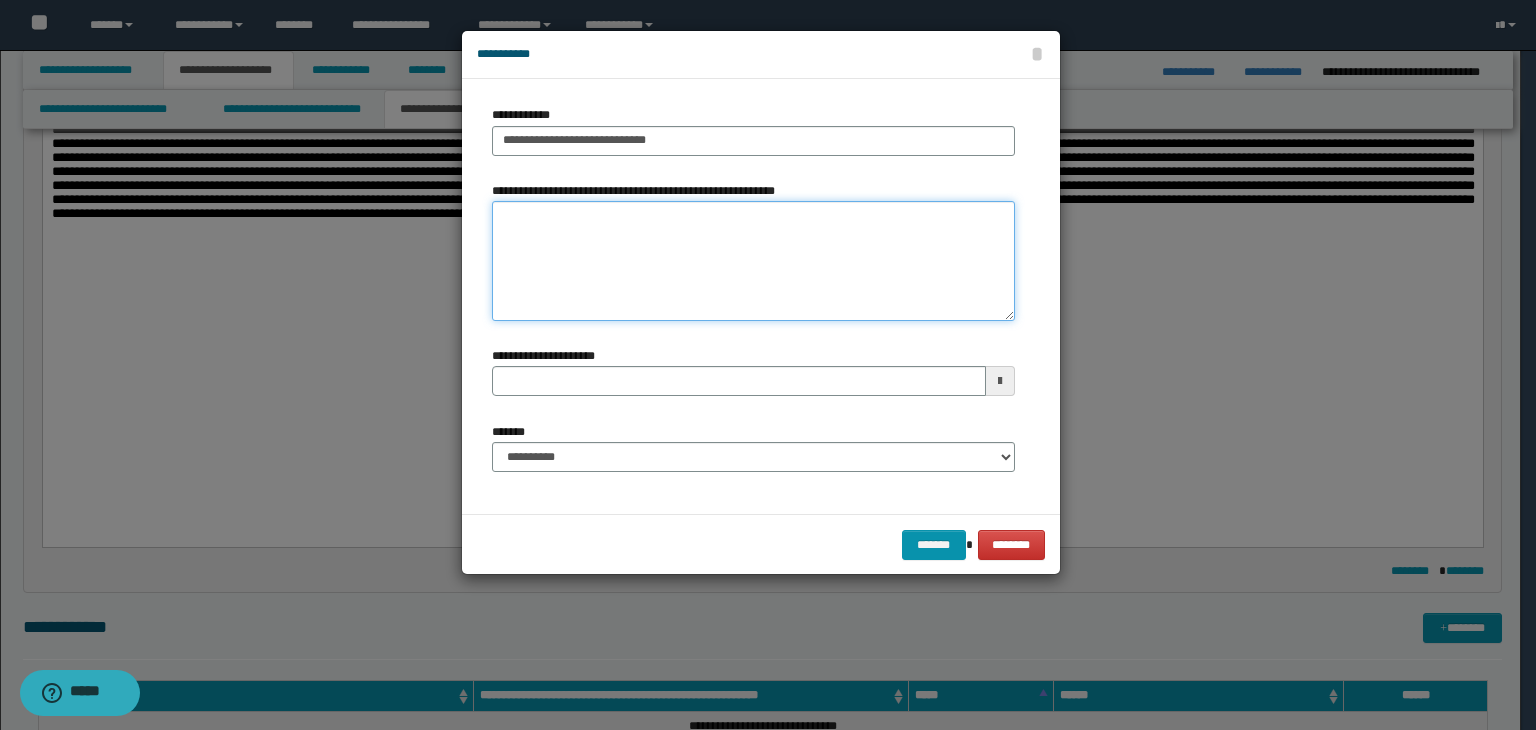 click on "**********" at bounding box center [753, 261] 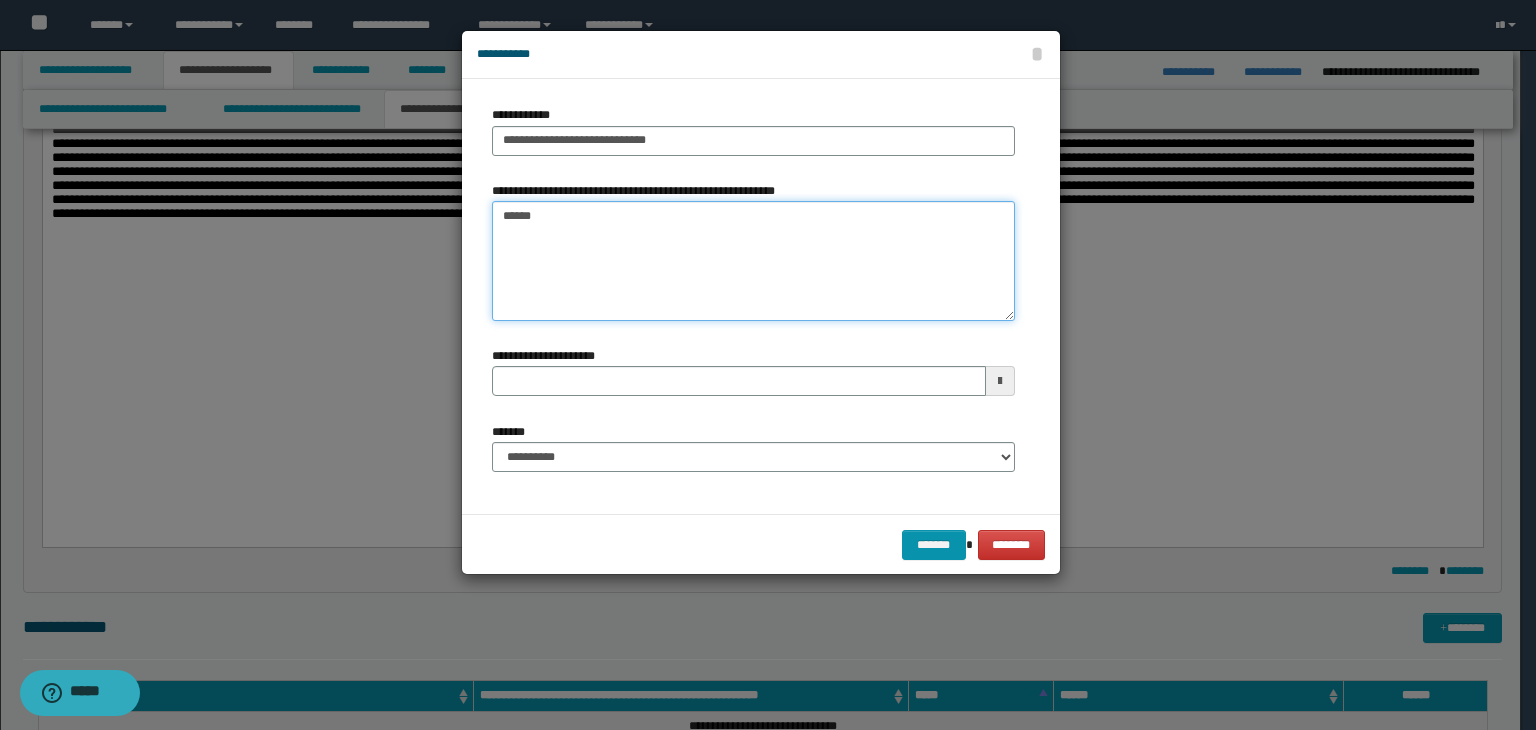 type on "*******" 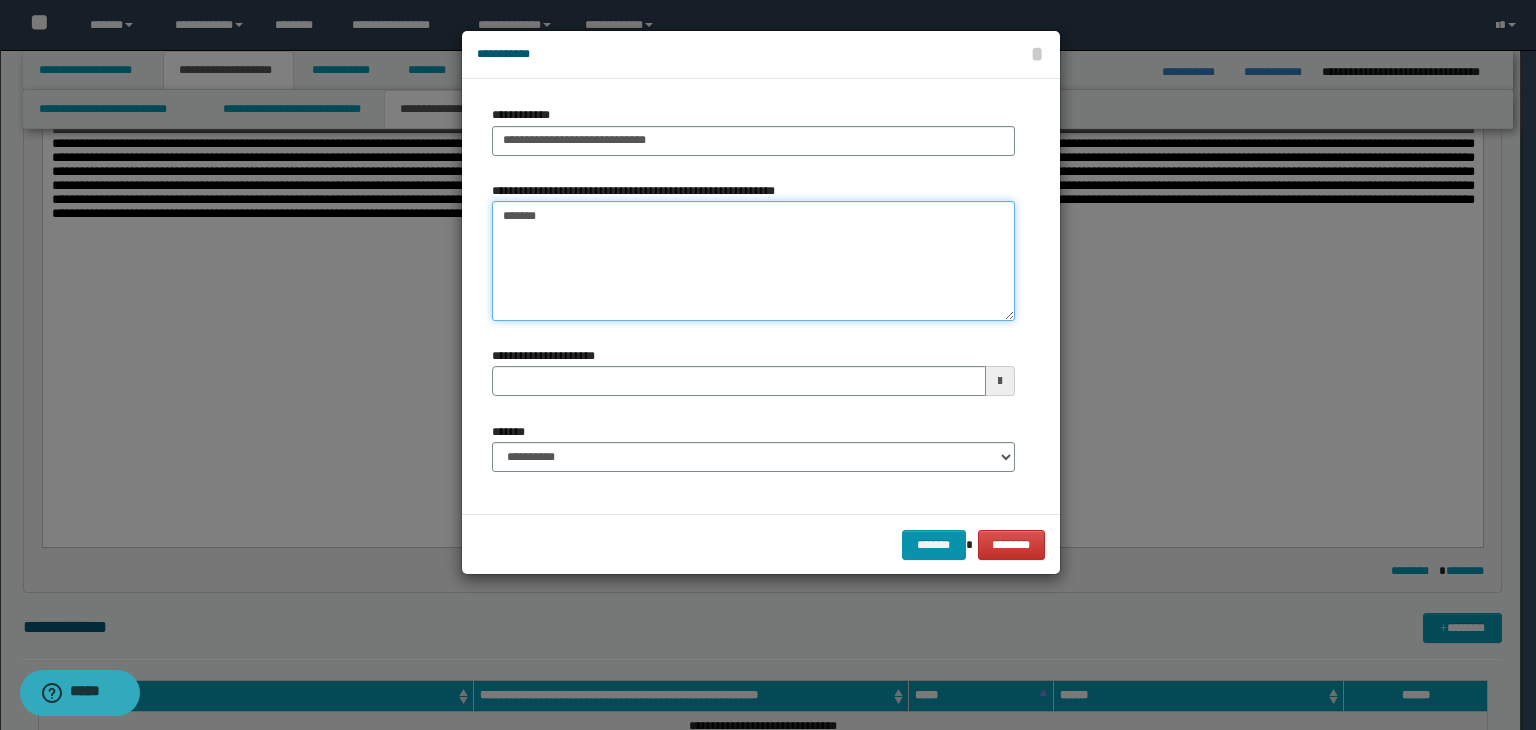 type 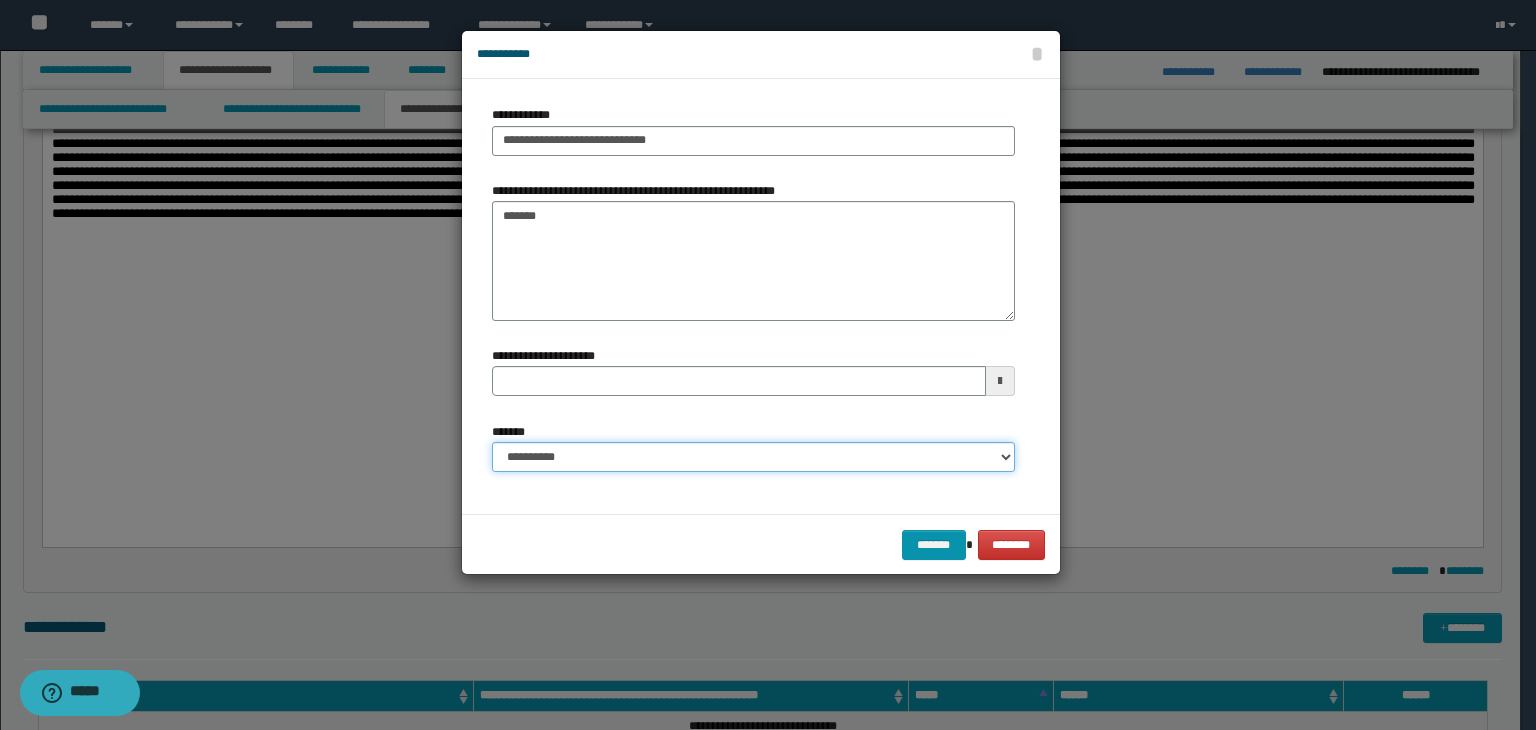 click on "**********" at bounding box center (753, 457) 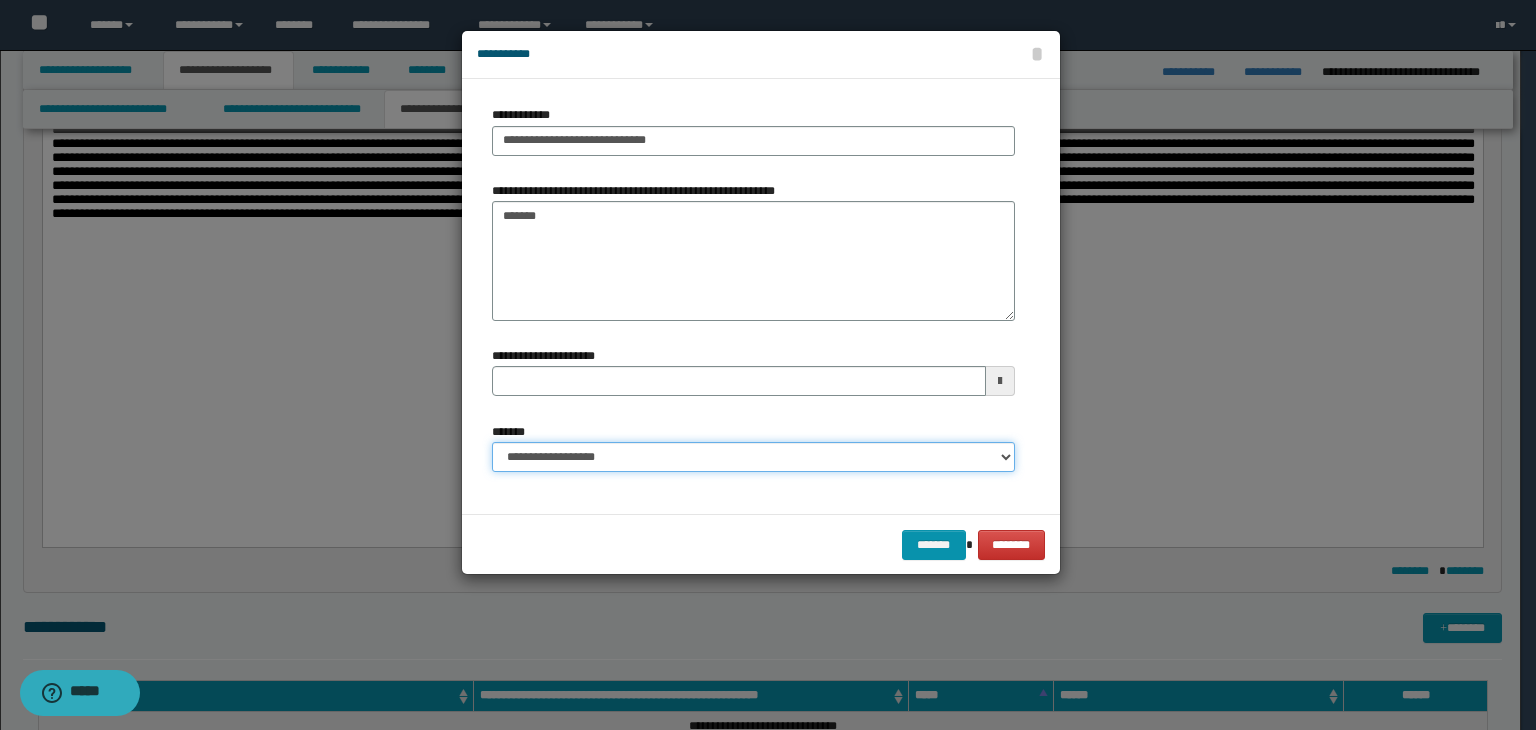 click on "**********" at bounding box center [753, 457] 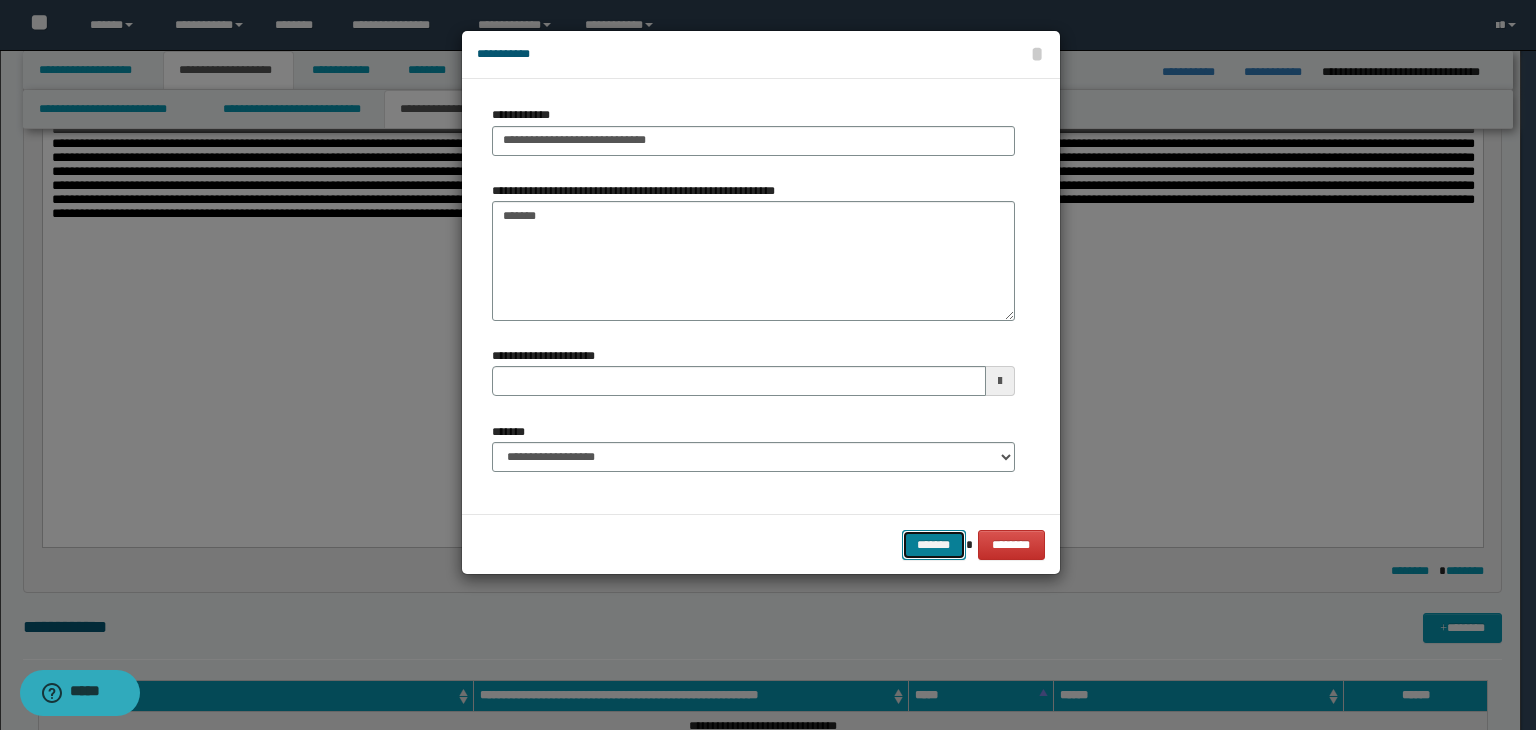 click on "*******" at bounding box center [934, 545] 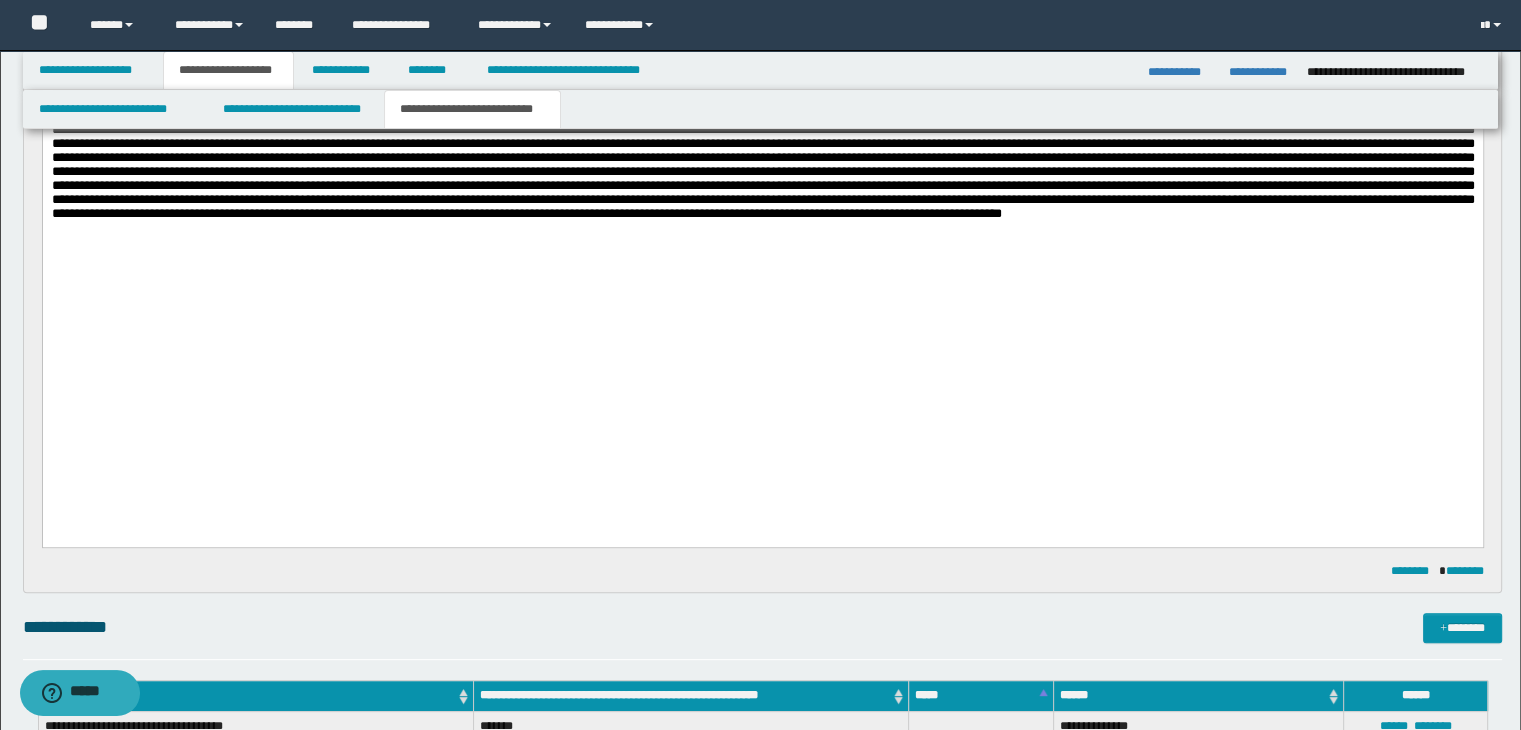 drag, startPoint x: 192, startPoint y: 575, endPoint x: 164, endPoint y: 591, distance: 32.24903 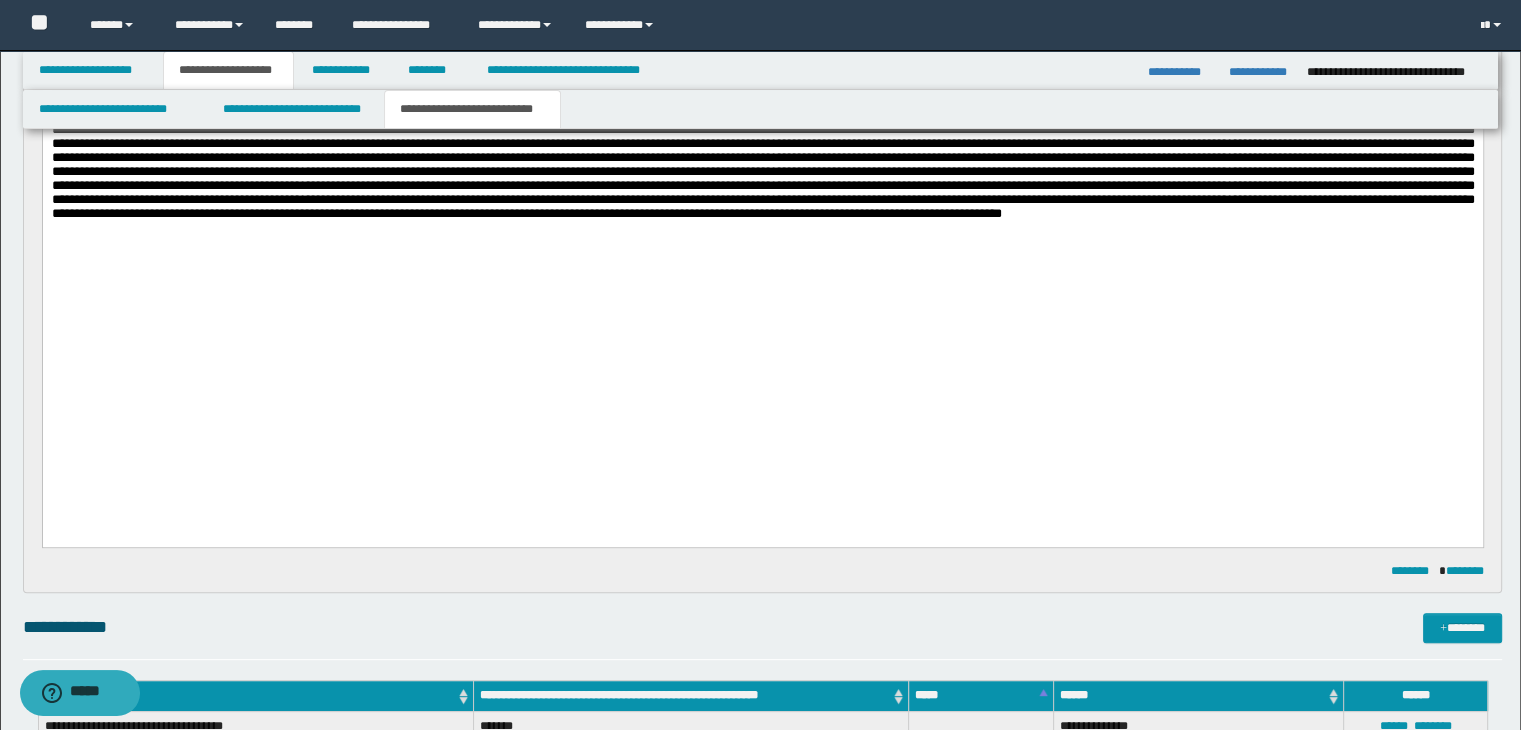 drag, startPoint x: 380, startPoint y: 111, endPoint x: 376, endPoint y: 95, distance: 16.492422 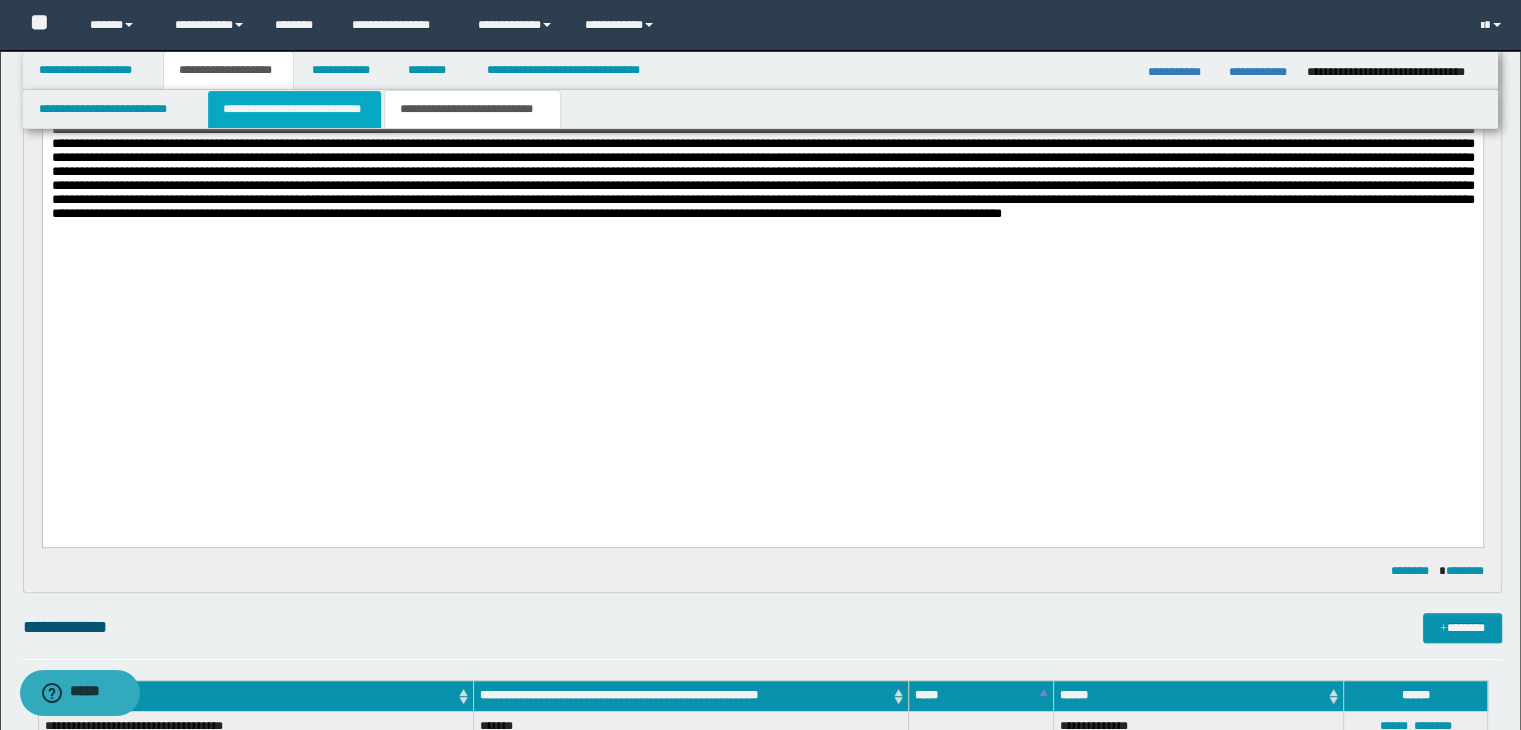 click on "**********" at bounding box center (294, 109) 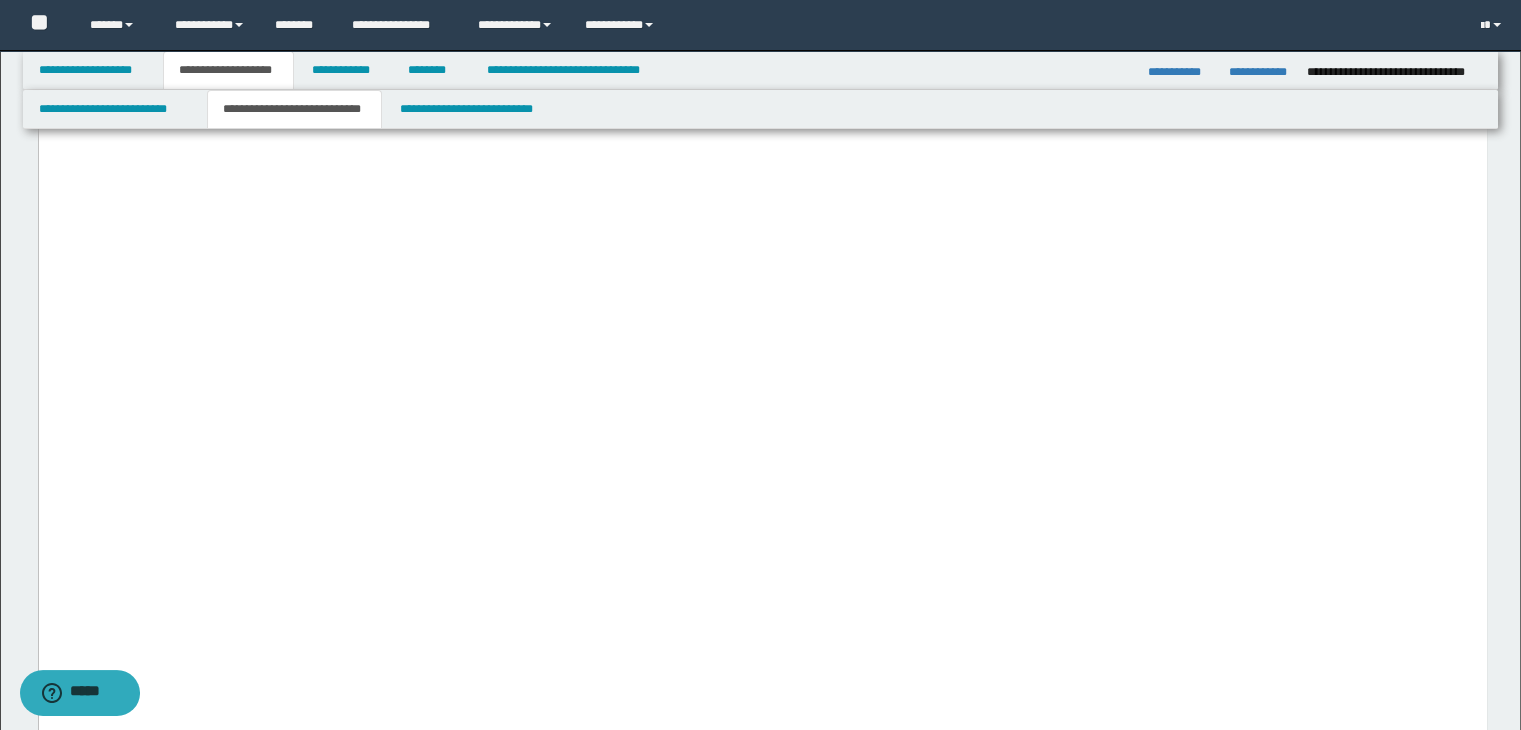 scroll, scrollTop: 2500, scrollLeft: 0, axis: vertical 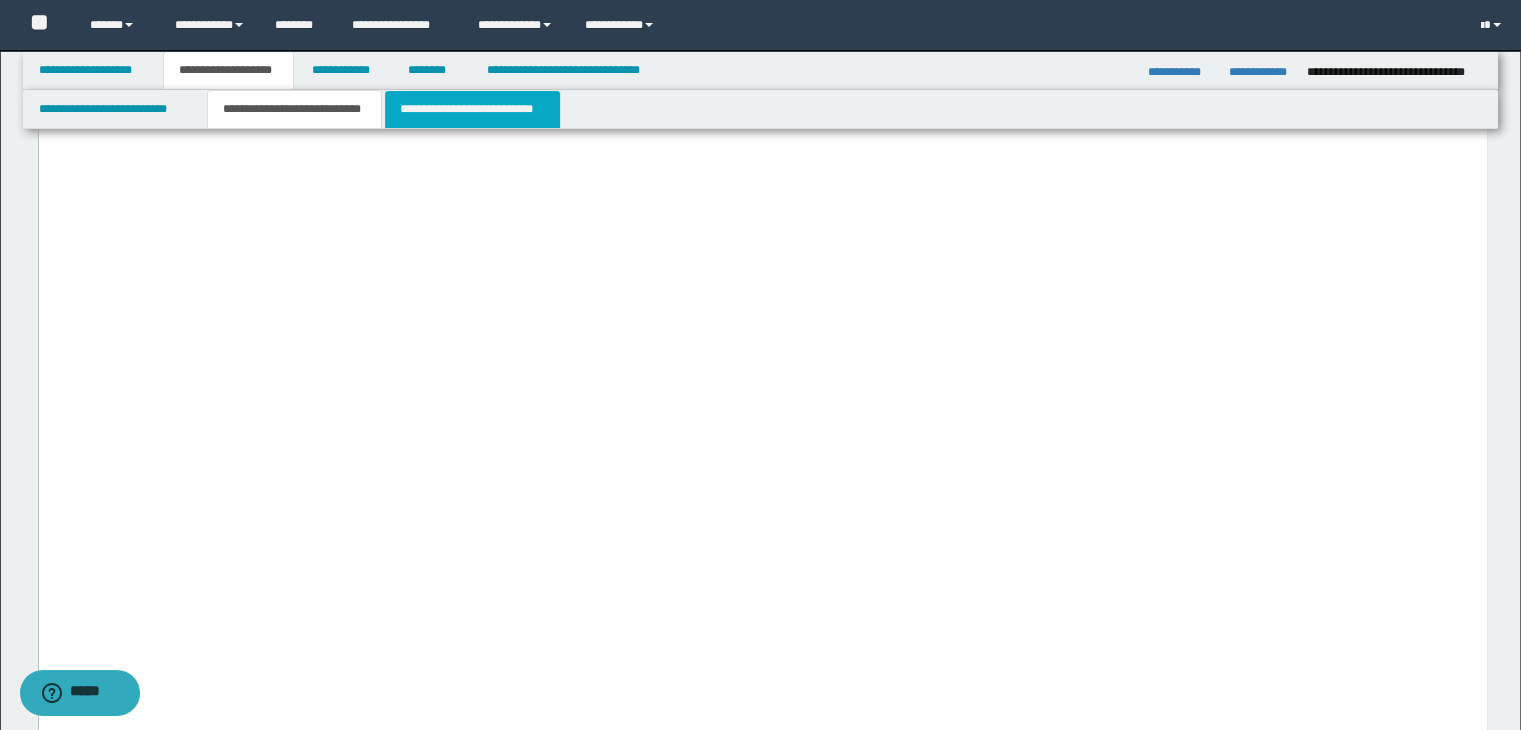 click on "**********" at bounding box center [472, 109] 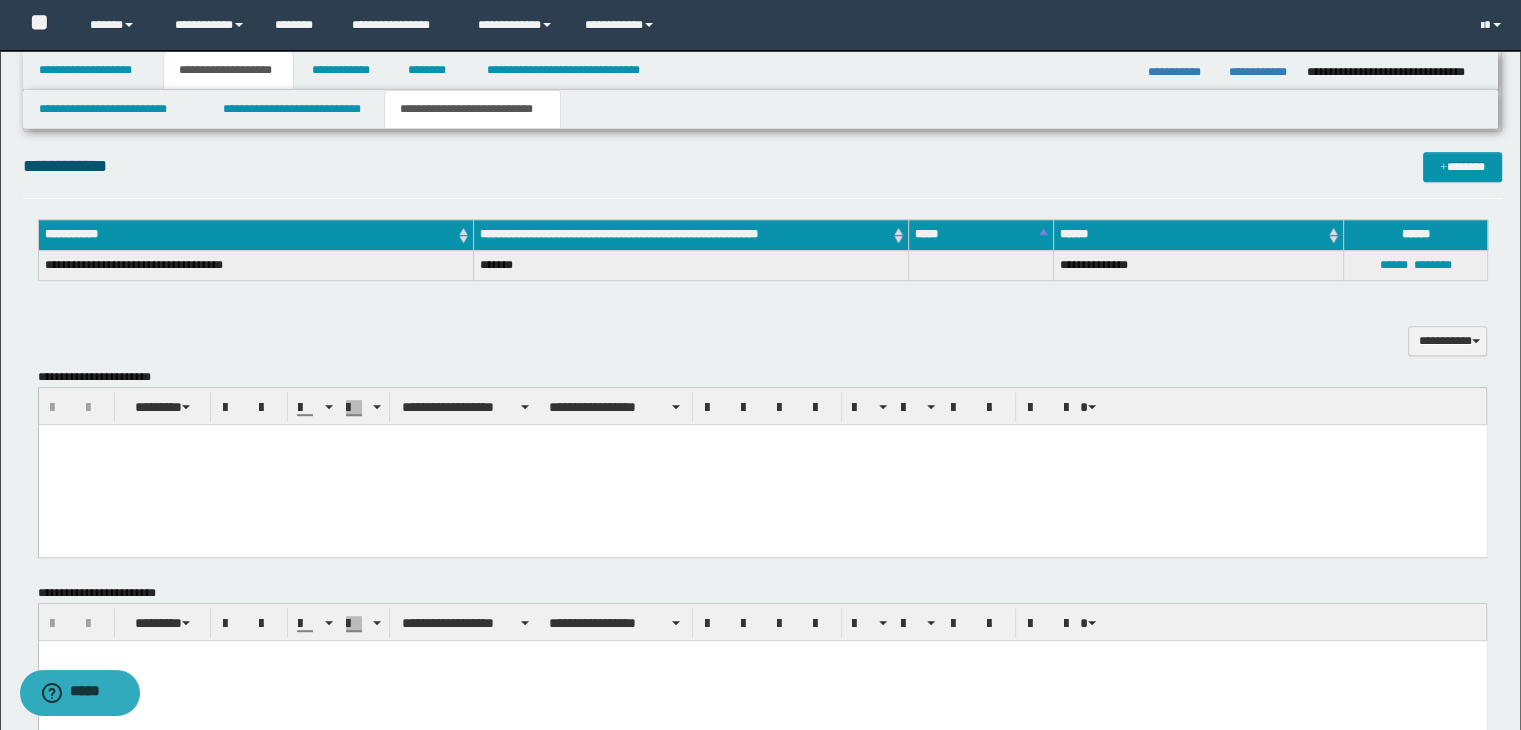 scroll, scrollTop: 894, scrollLeft: 0, axis: vertical 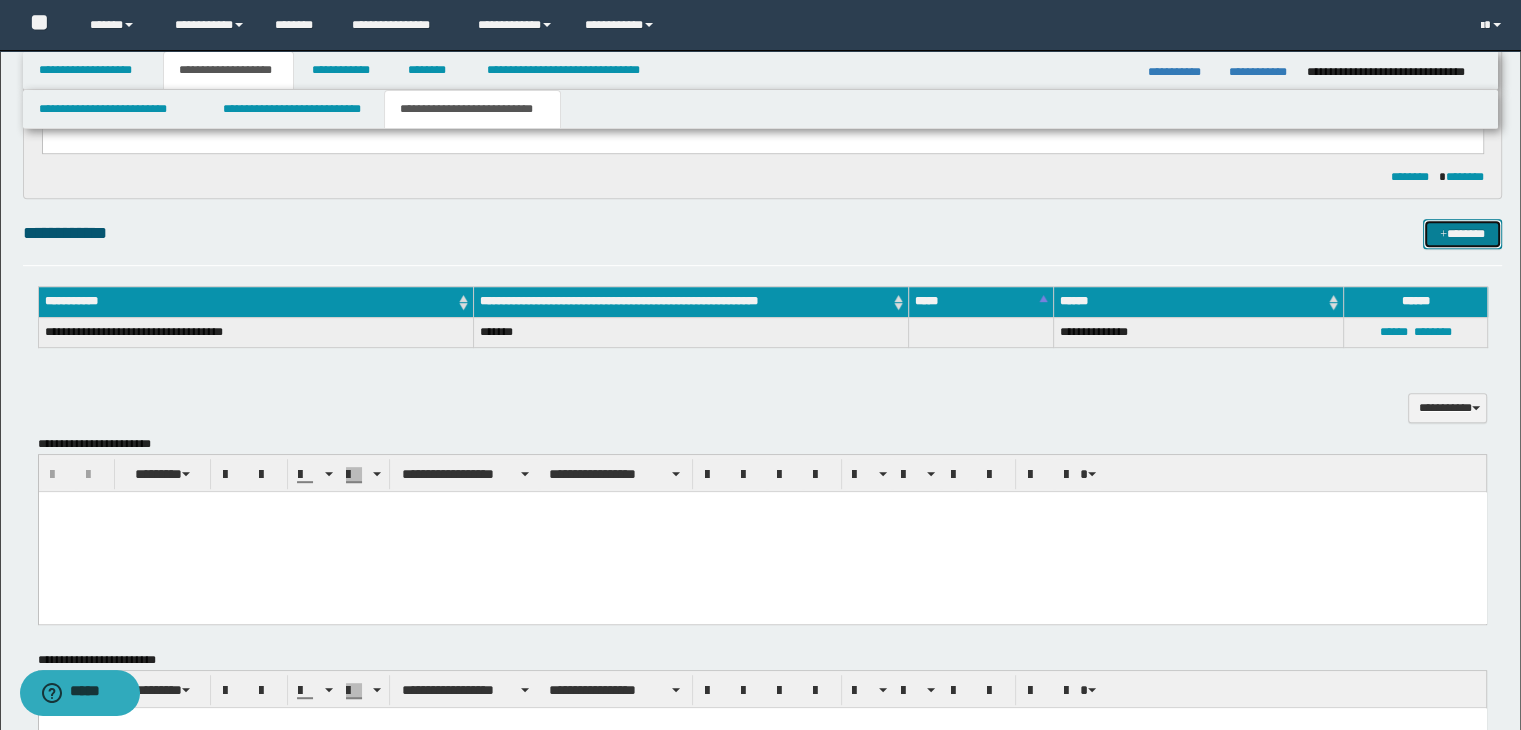 click on "*******" at bounding box center [1462, 234] 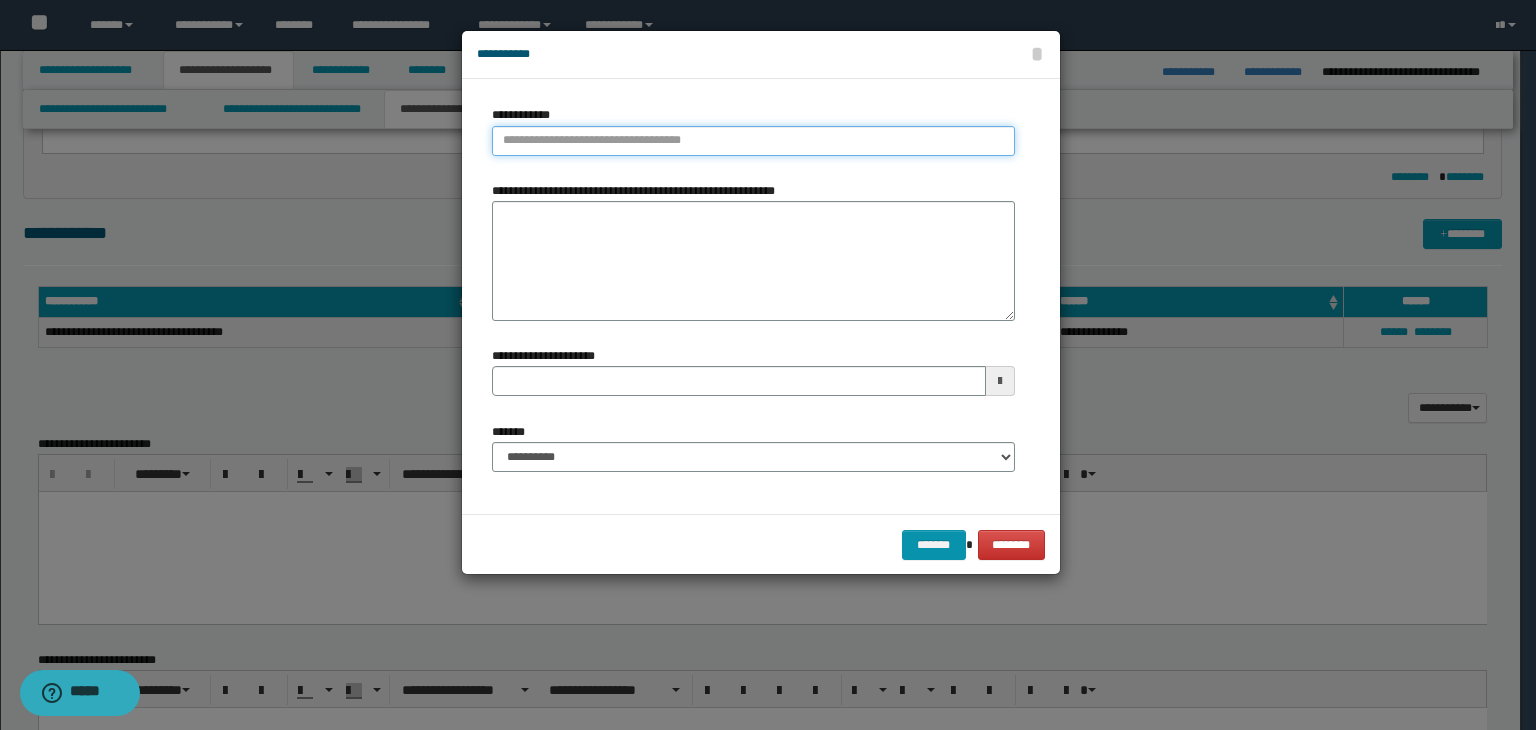 type on "**********" 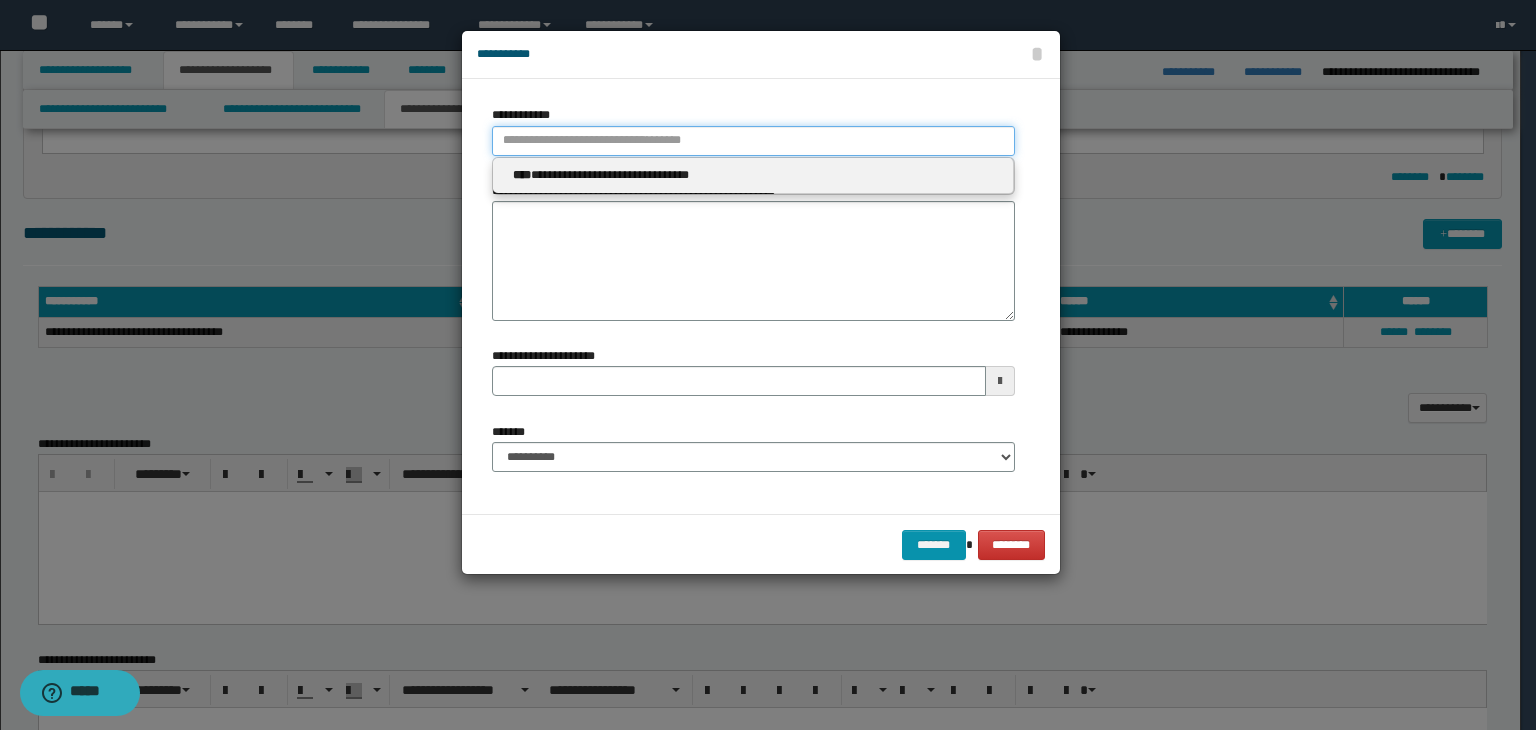 click on "**********" at bounding box center (753, 141) 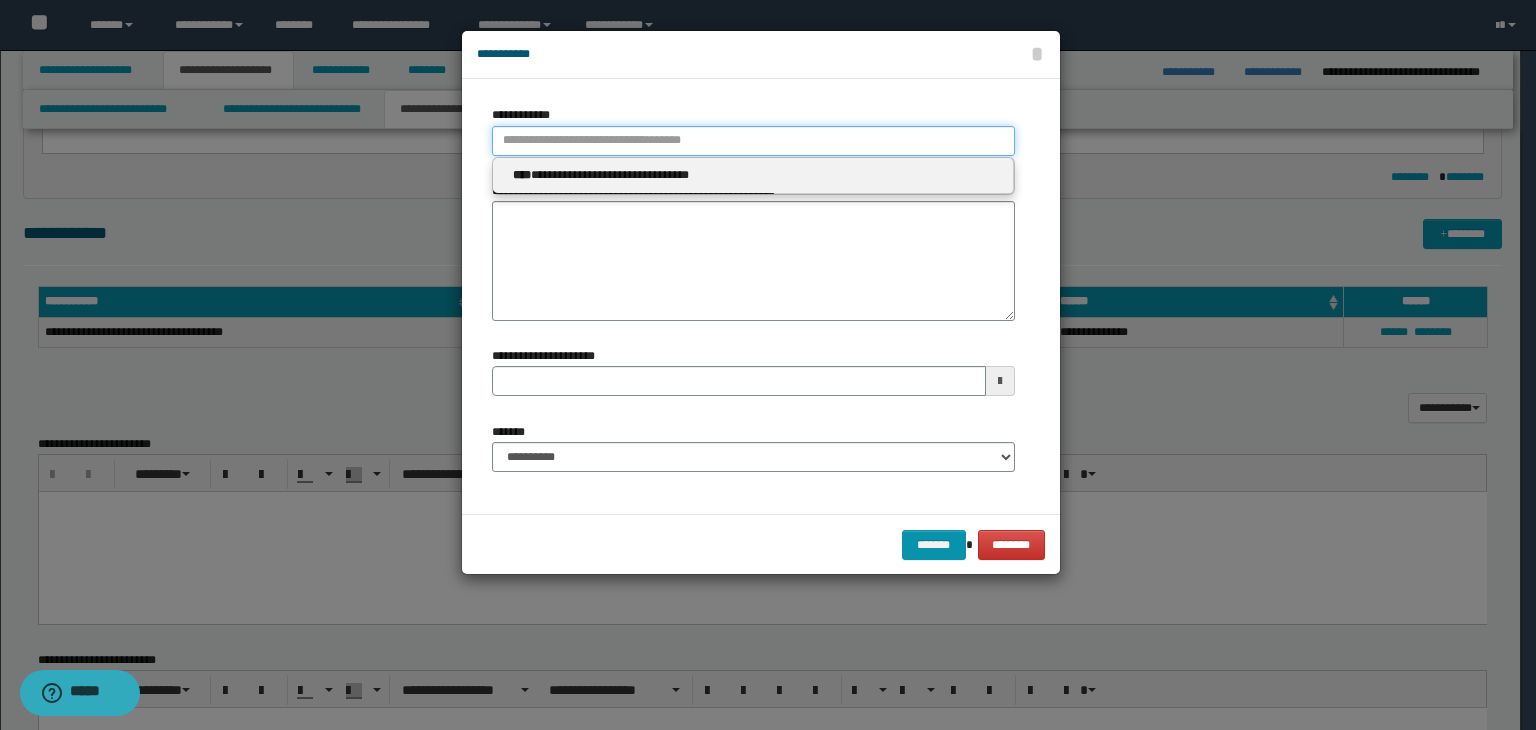 type 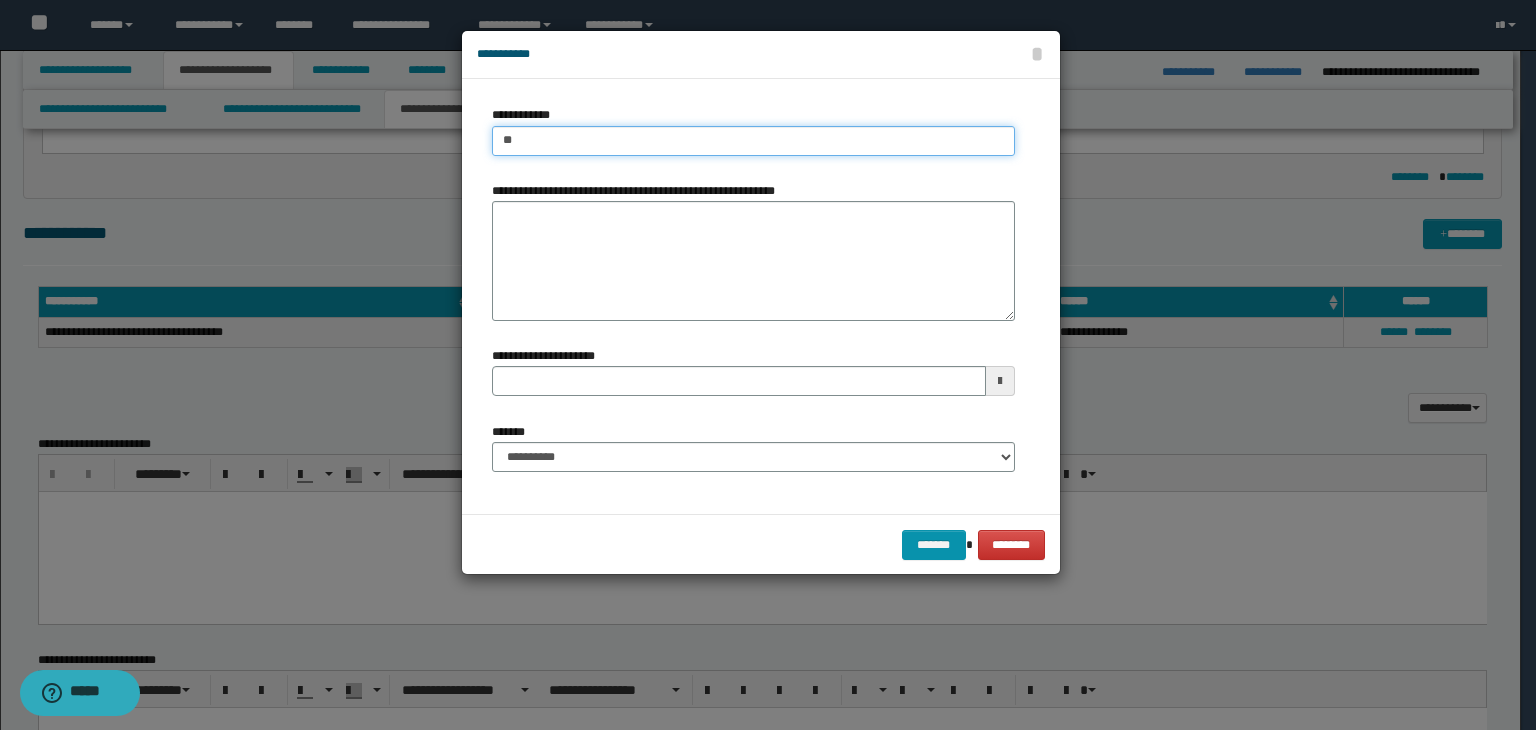 type on "***" 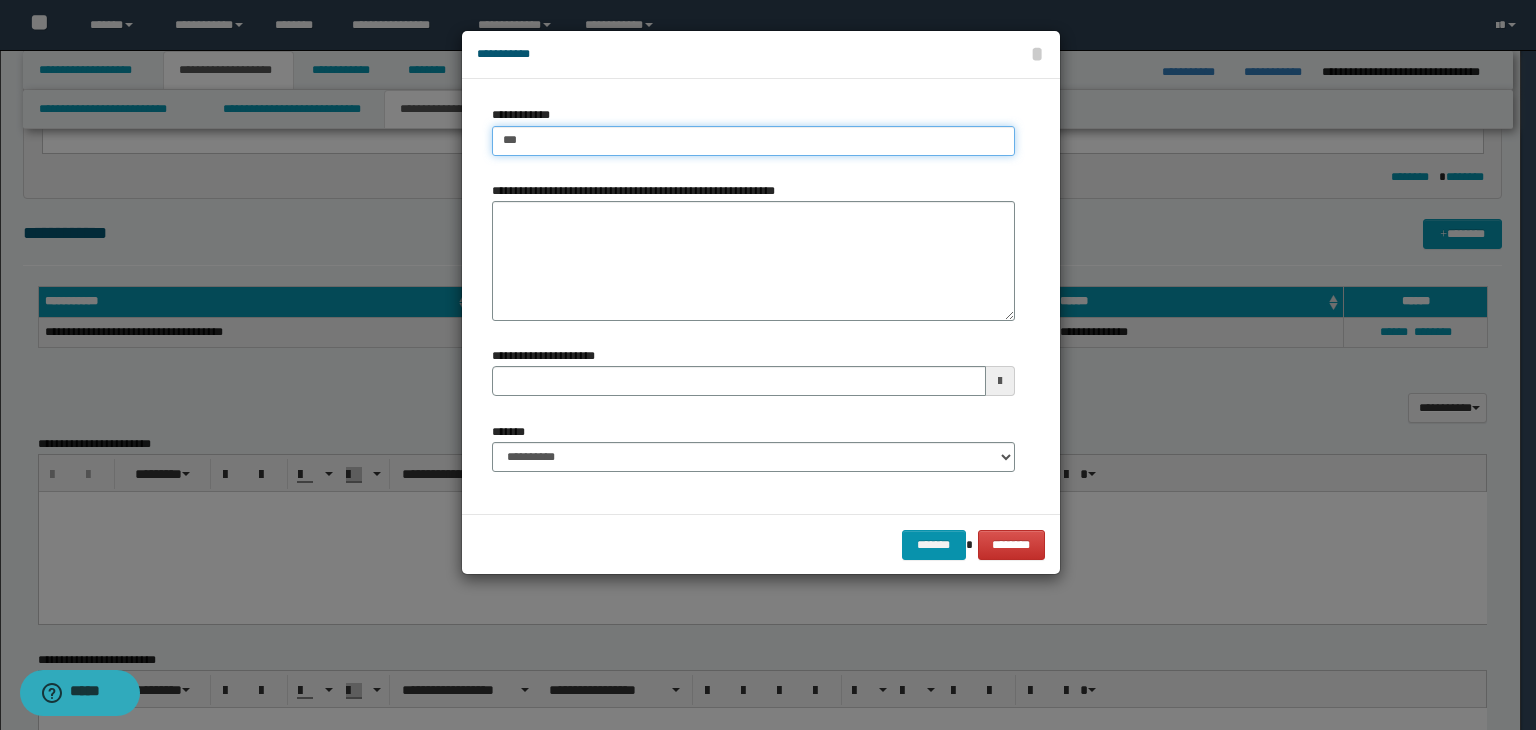 type on "***" 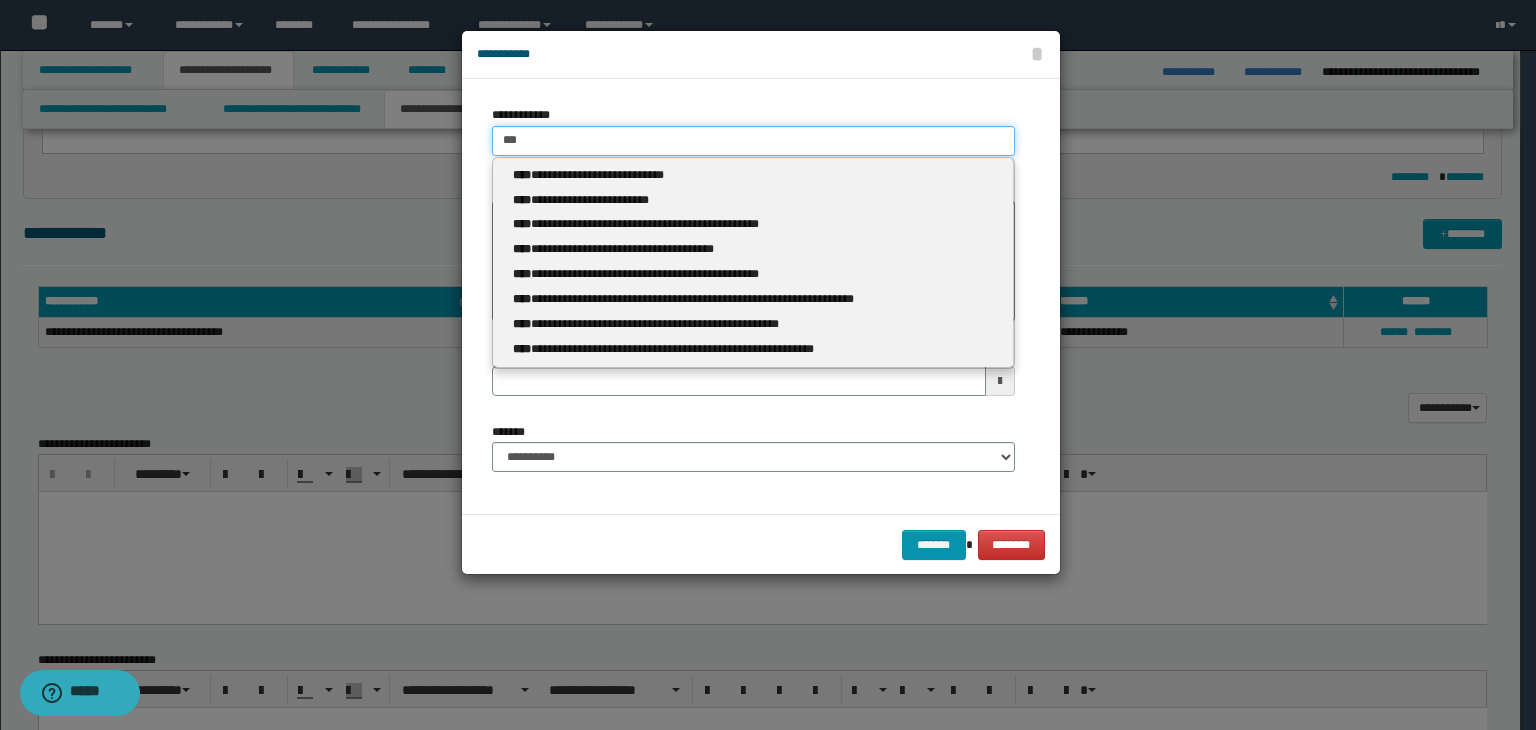 type 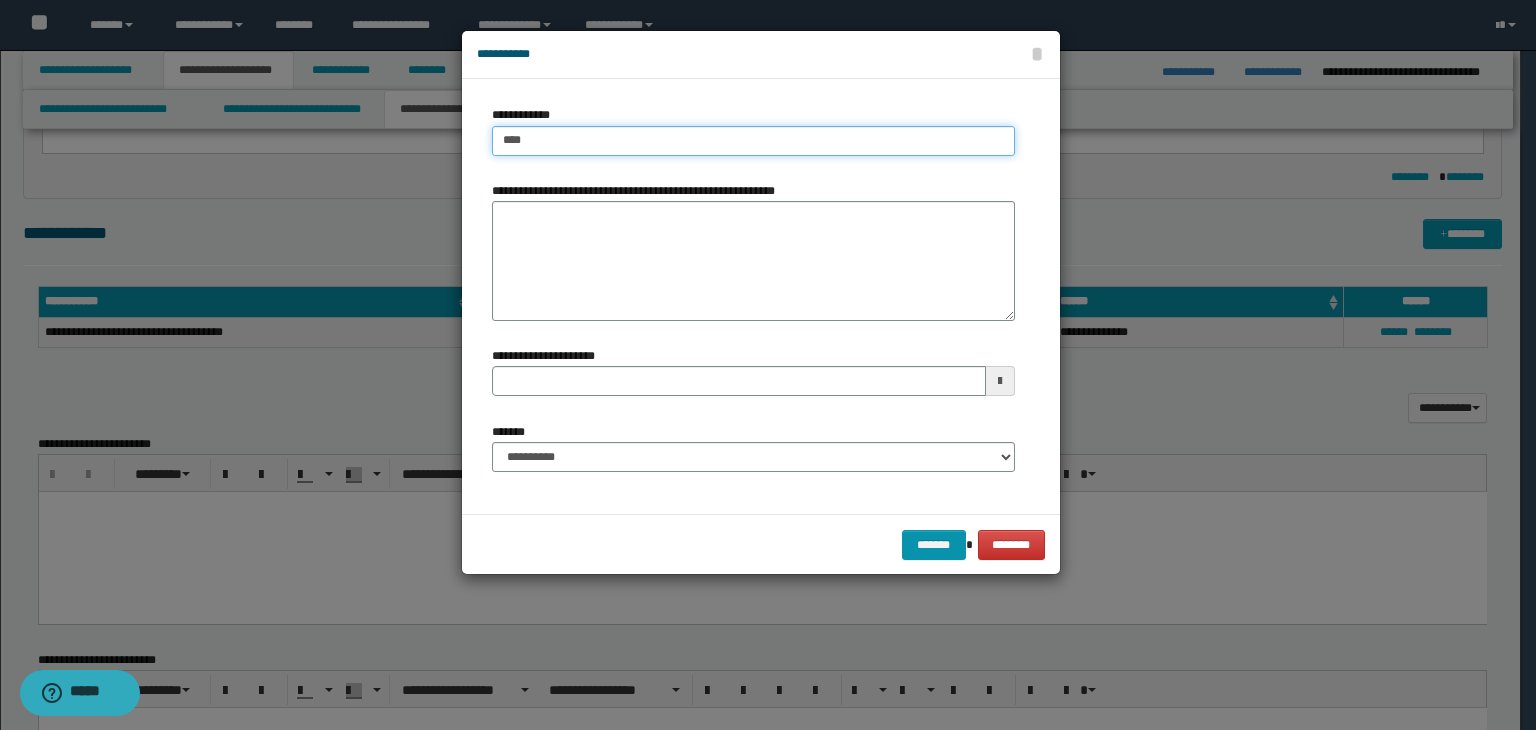 type on "****" 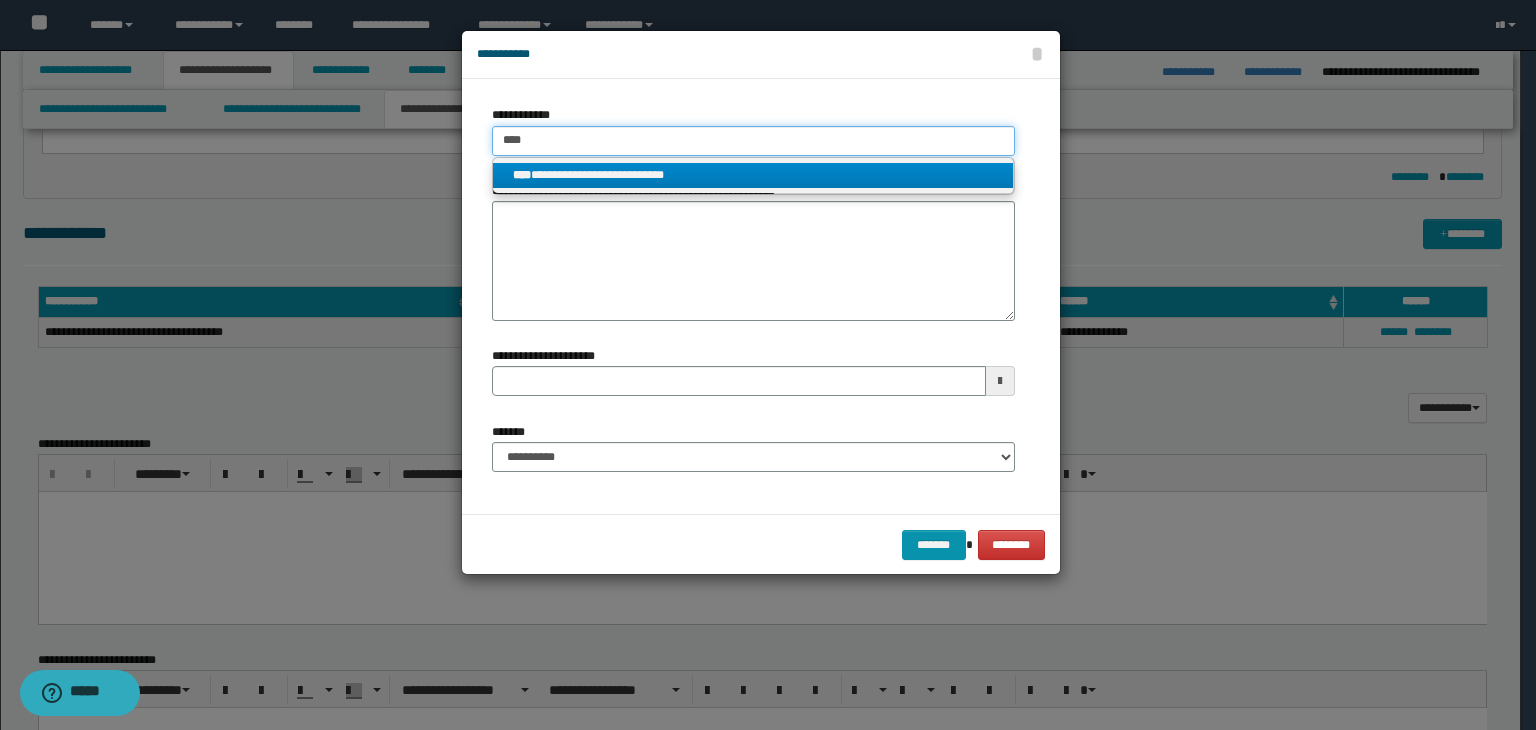 type on "****" 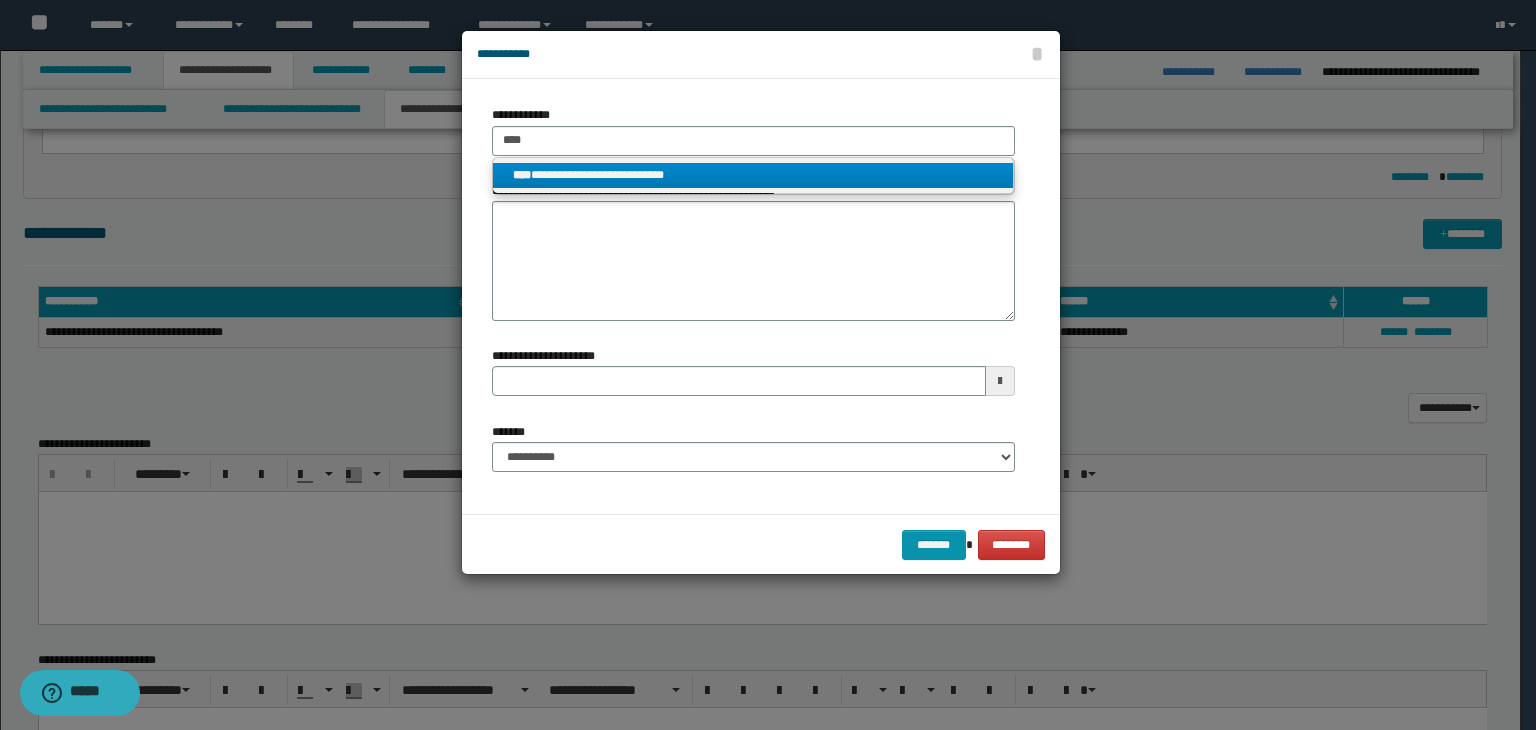 click on "**********" at bounding box center (753, 175) 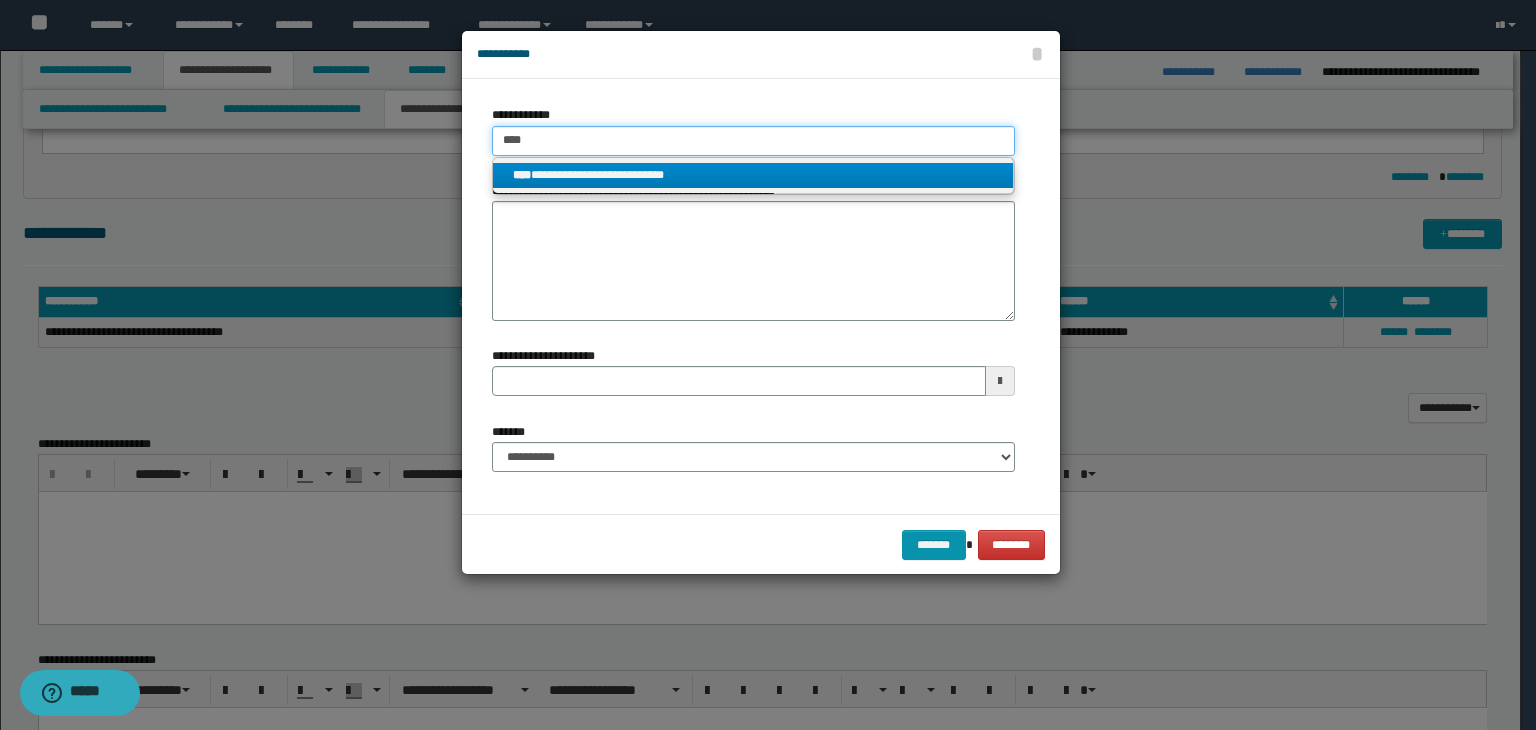 type 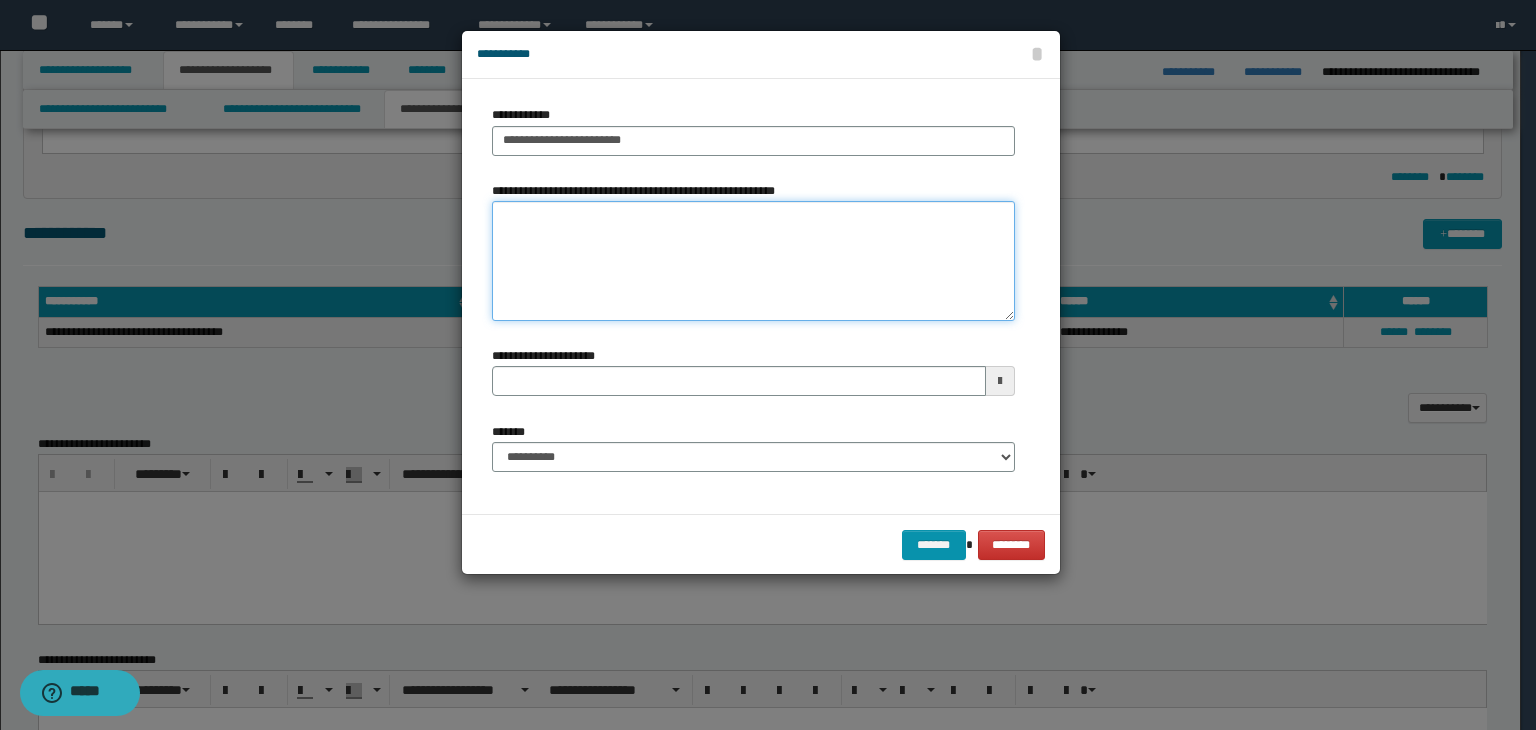 click on "**********" at bounding box center [753, 261] 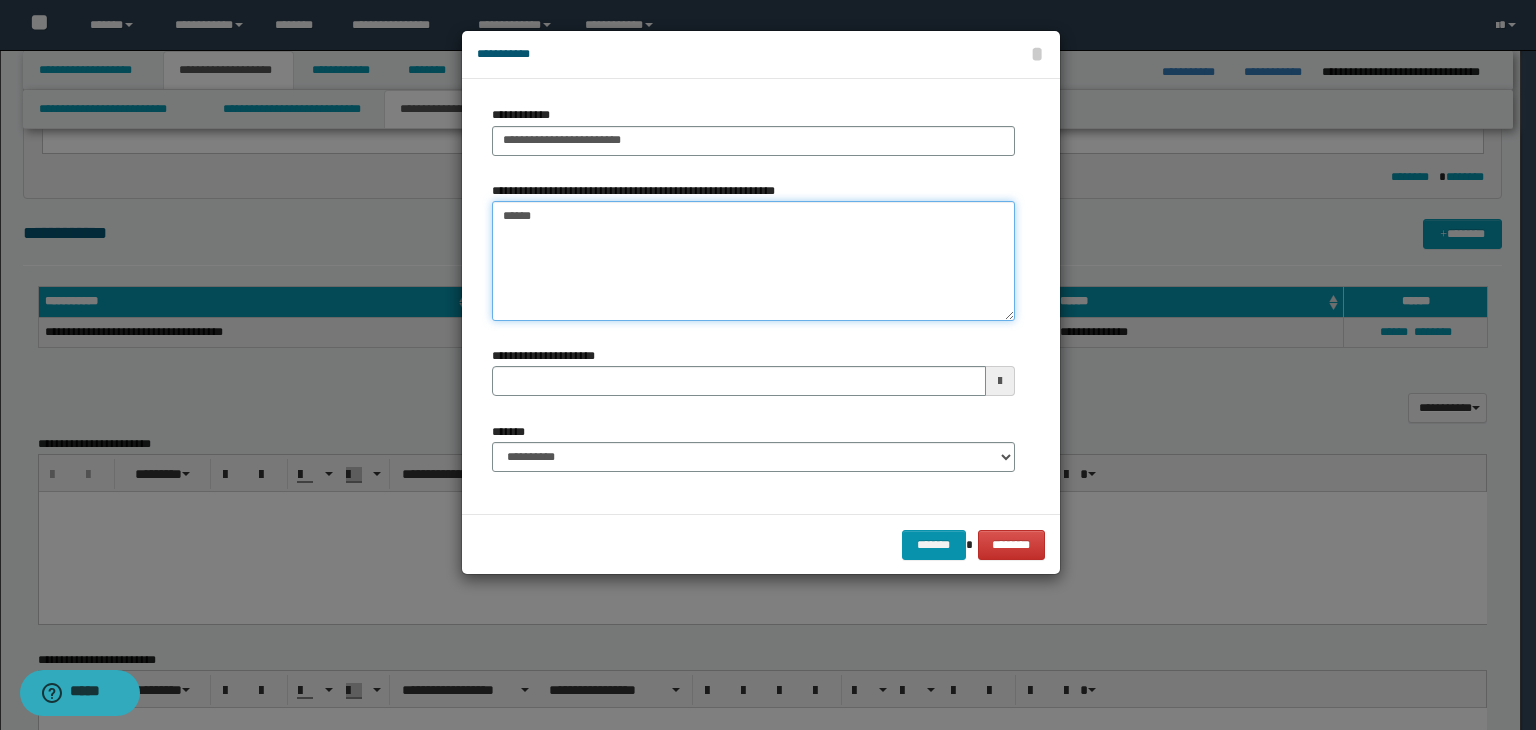 type on "*******" 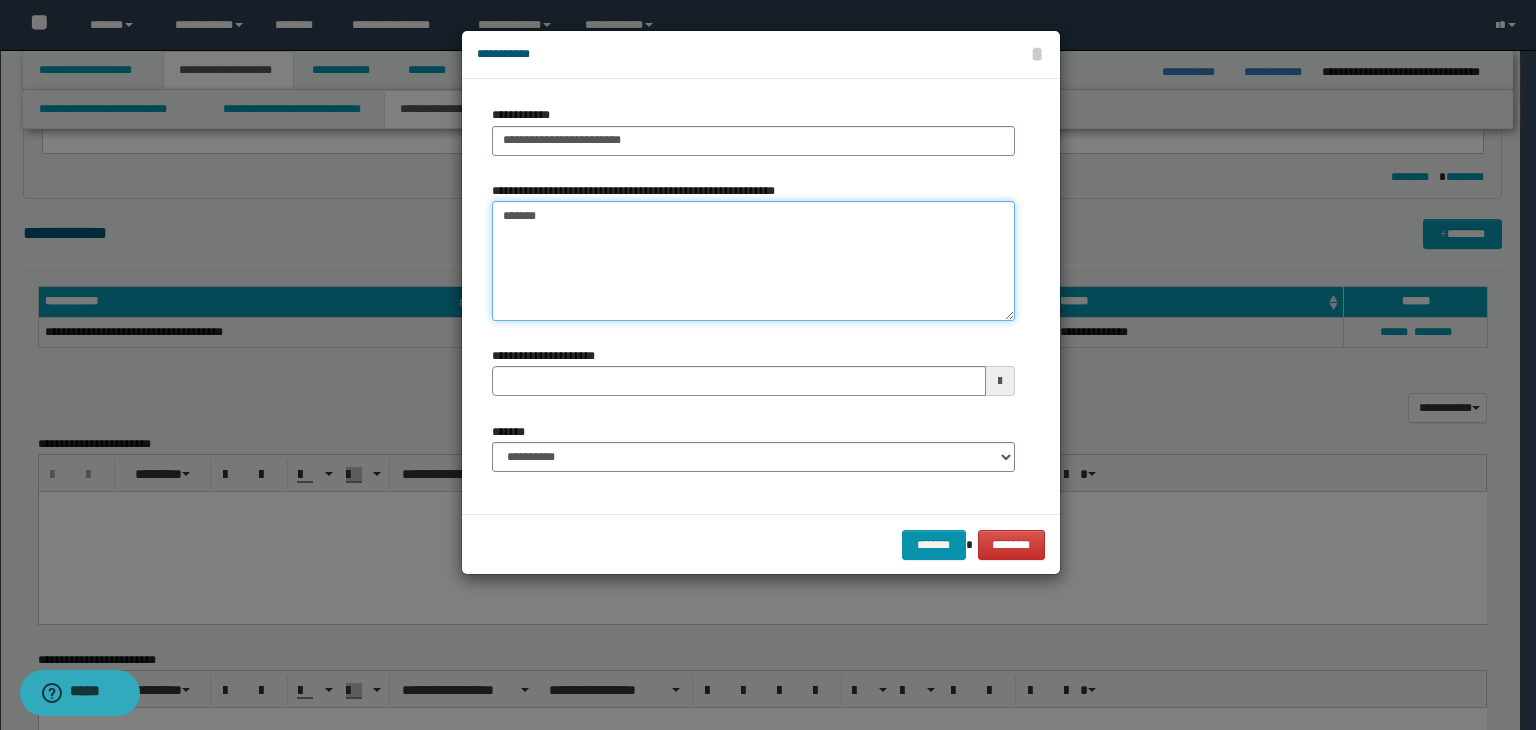 type 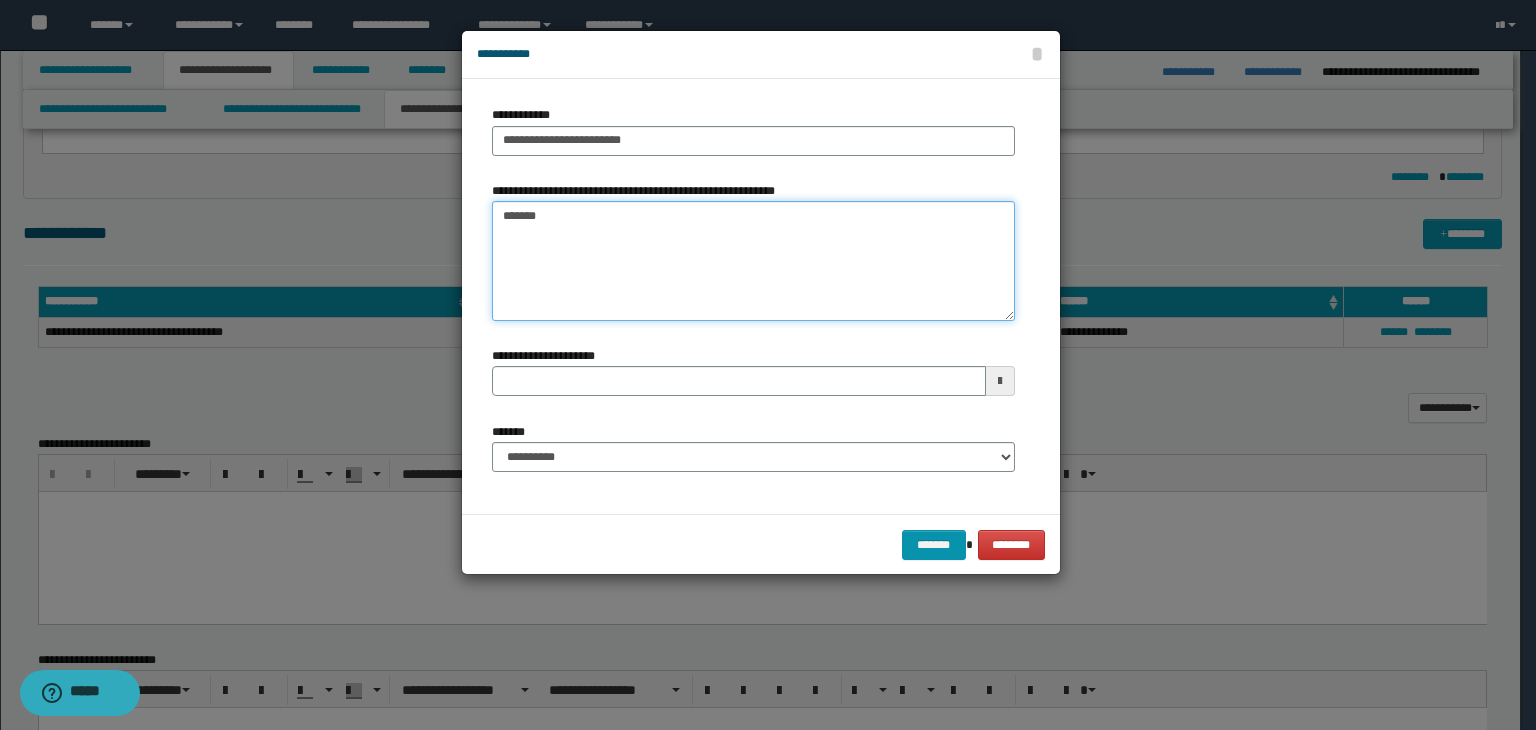 type on "*******" 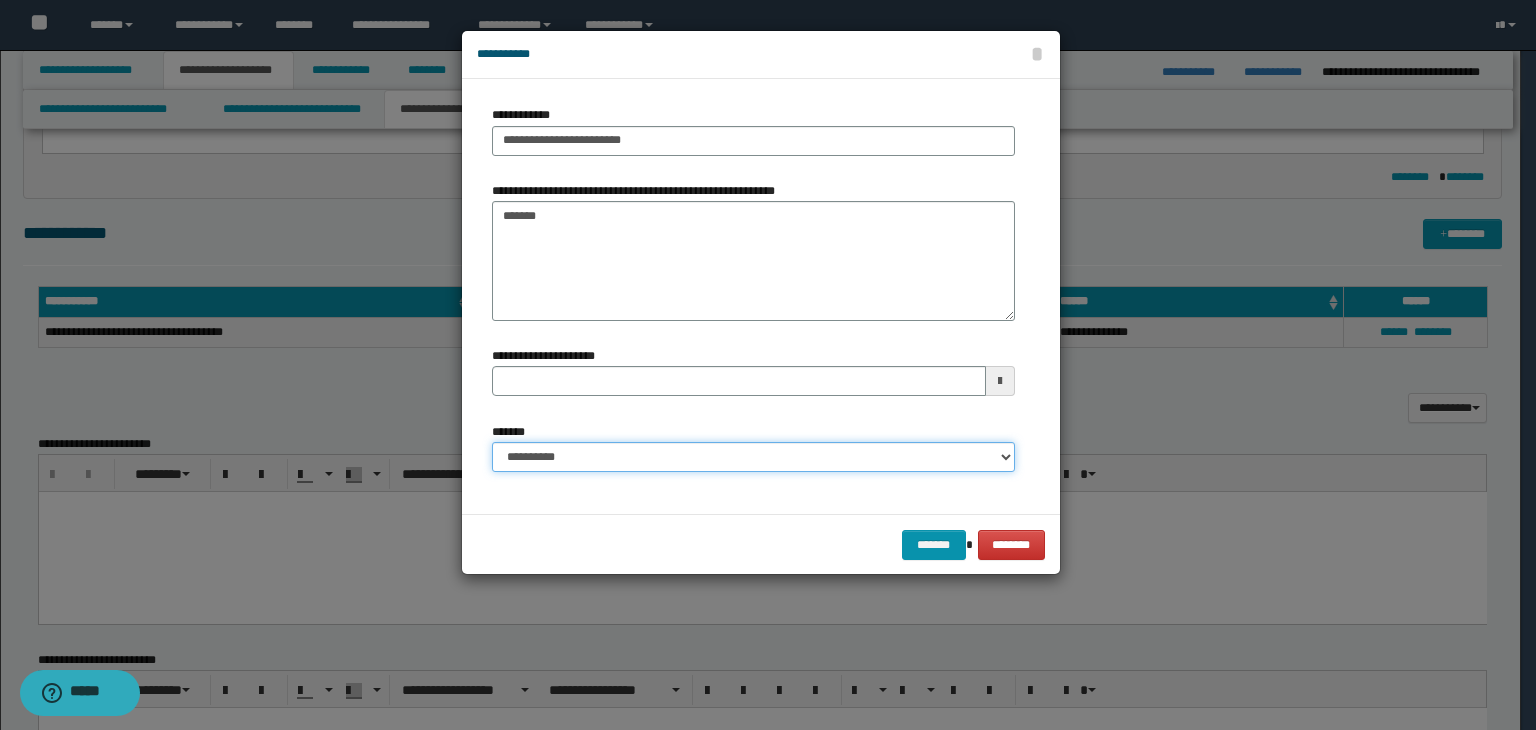 click on "**********" at bounding box center [753, 457] 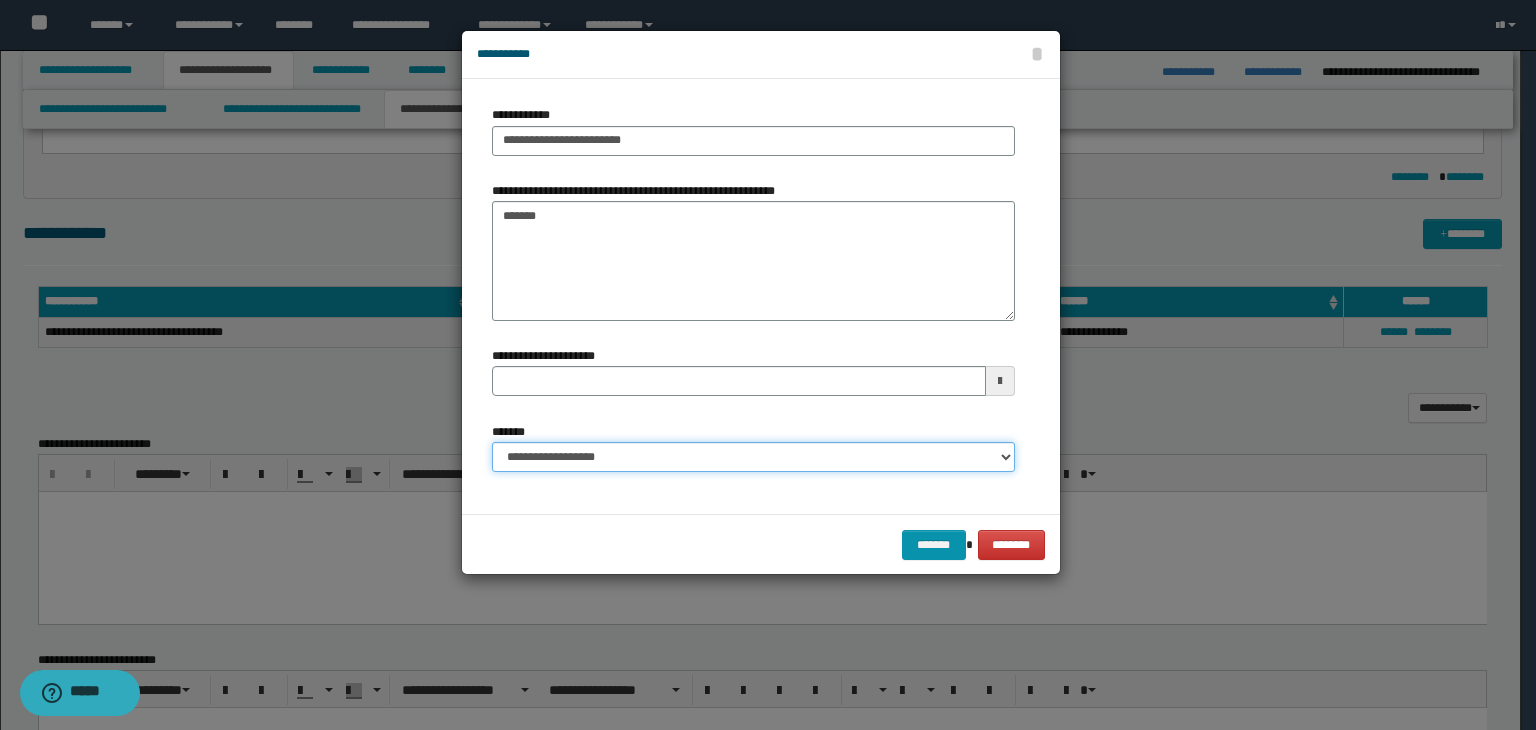 click on "**********" at bounding box center [753, 457] 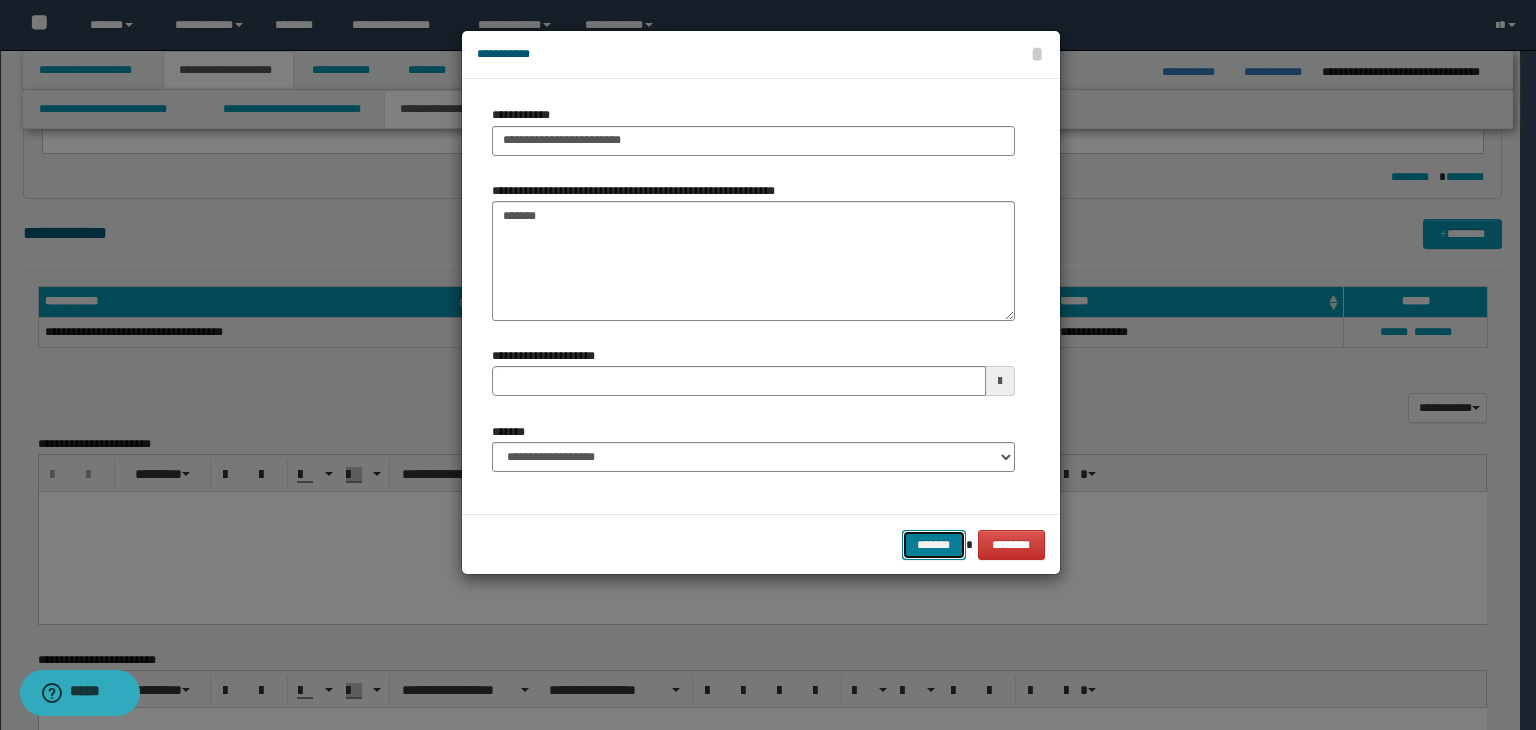 click on "*******" at bounding box center (934, 545) 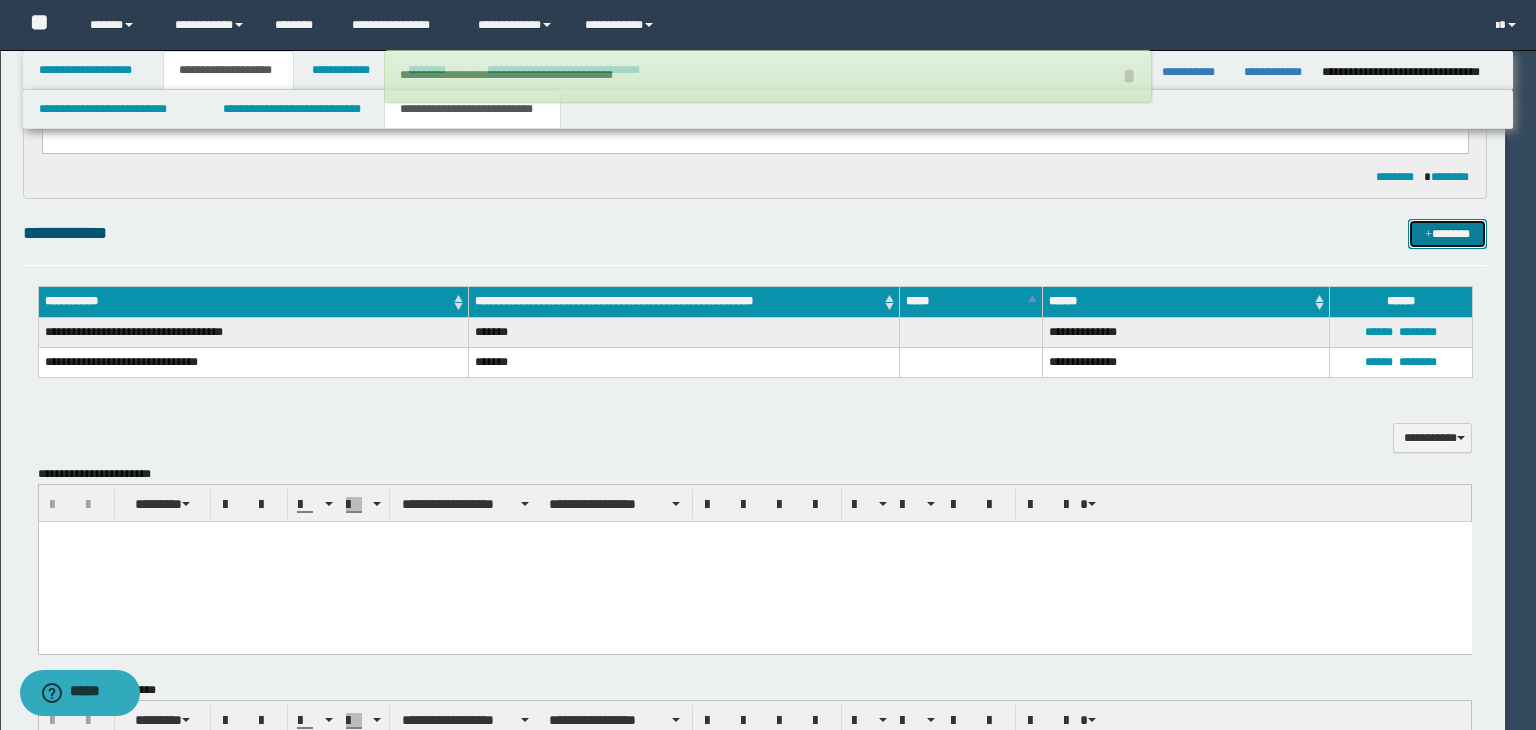 type 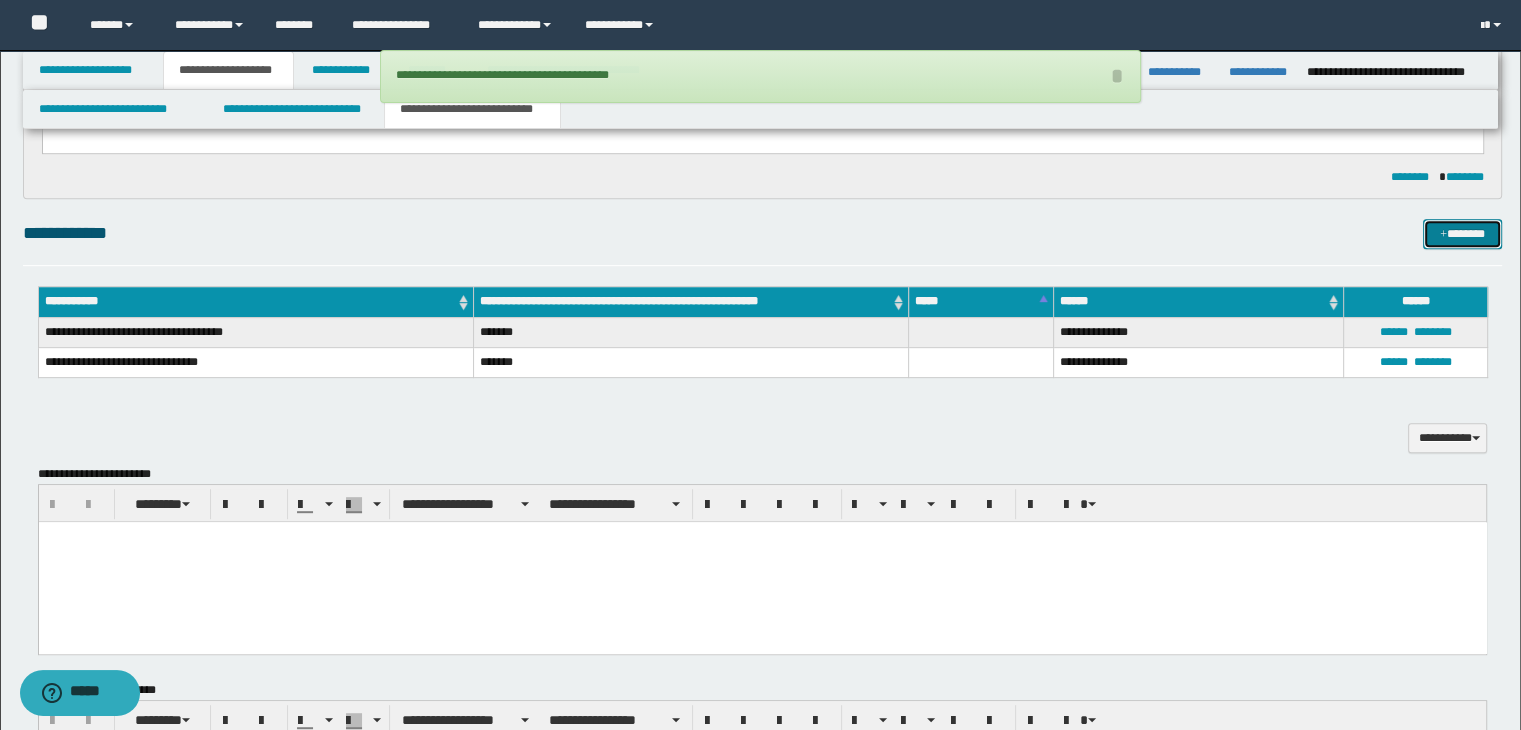 click on "*******" at bounding box center (1462, 234) 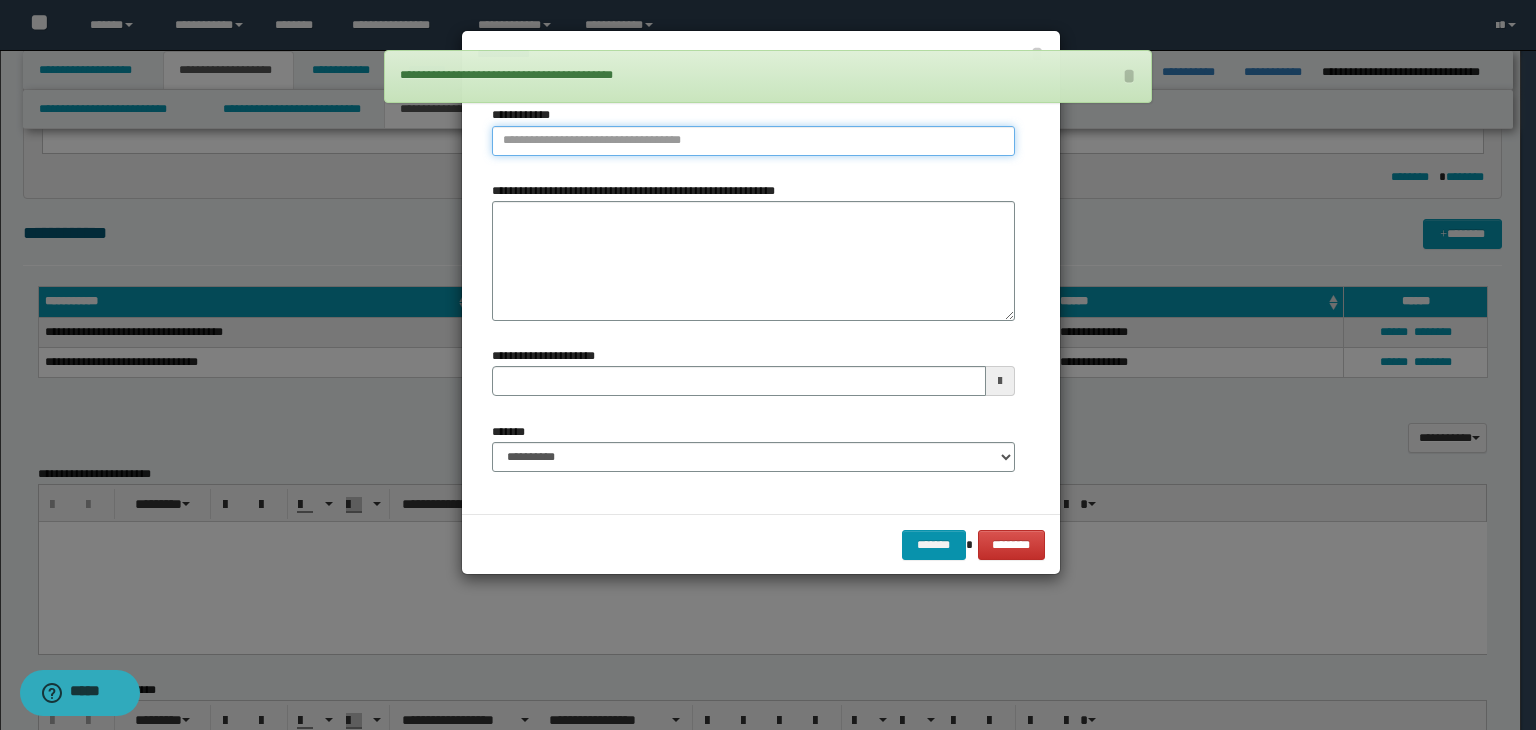type on "**********" 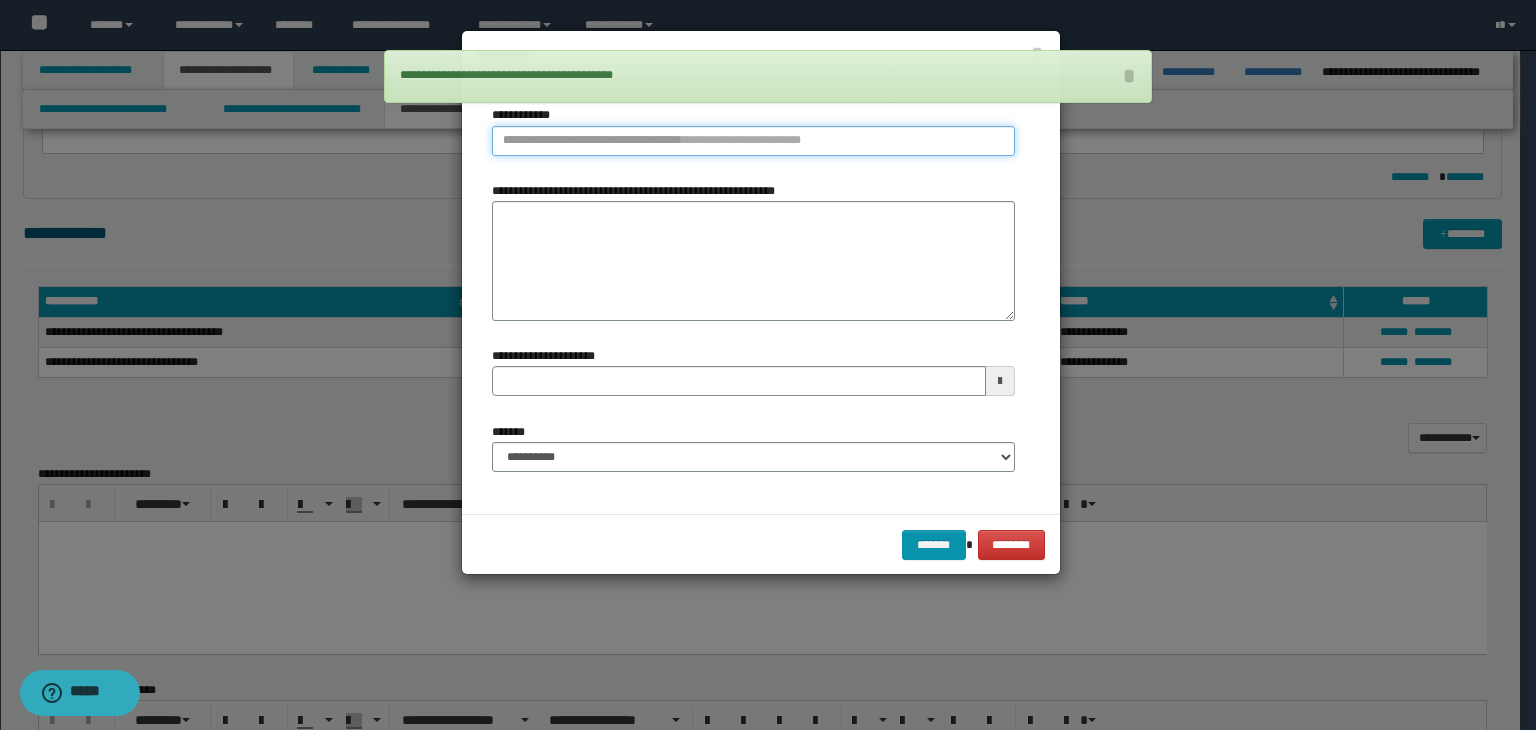 click on "**********" at bounding box center (753, 141) 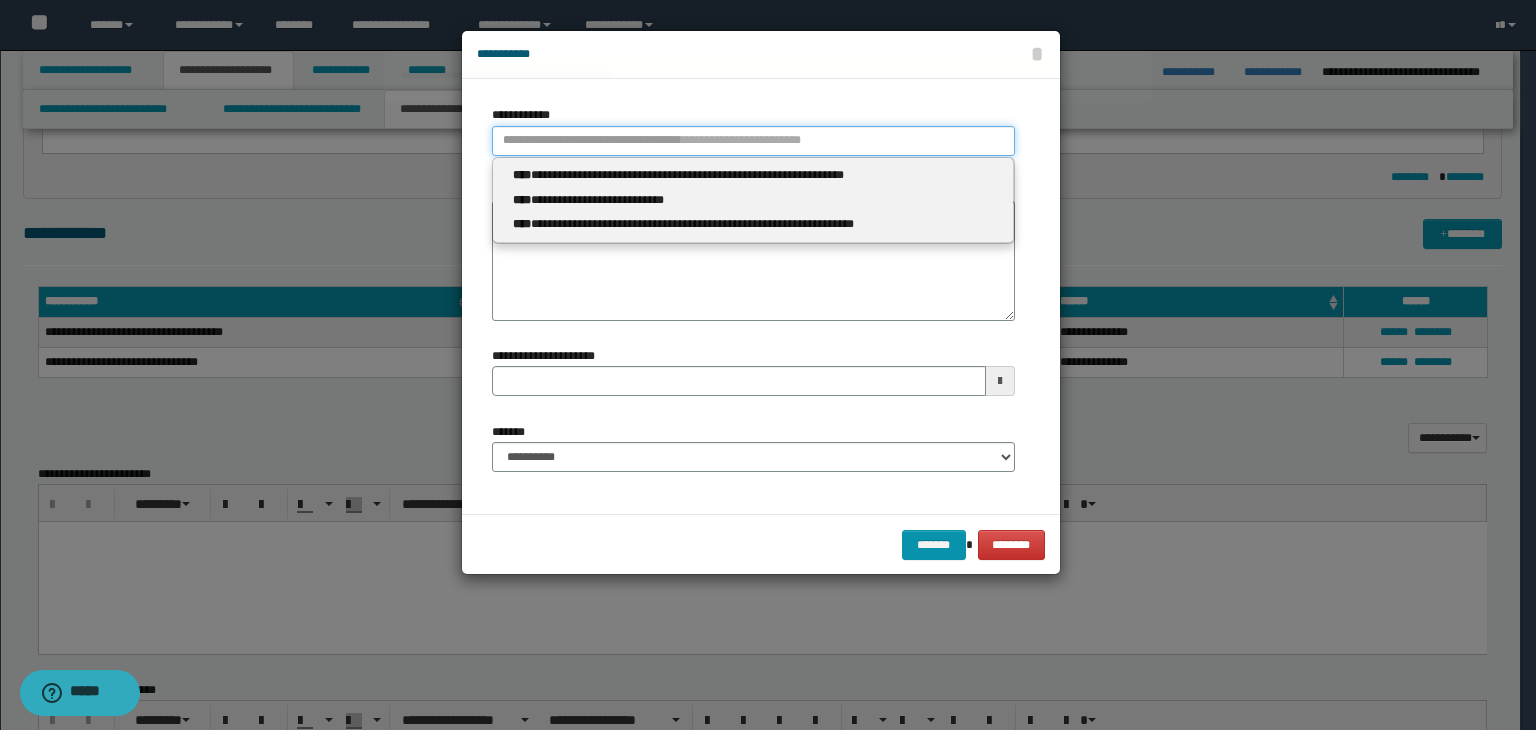 paste on "****" 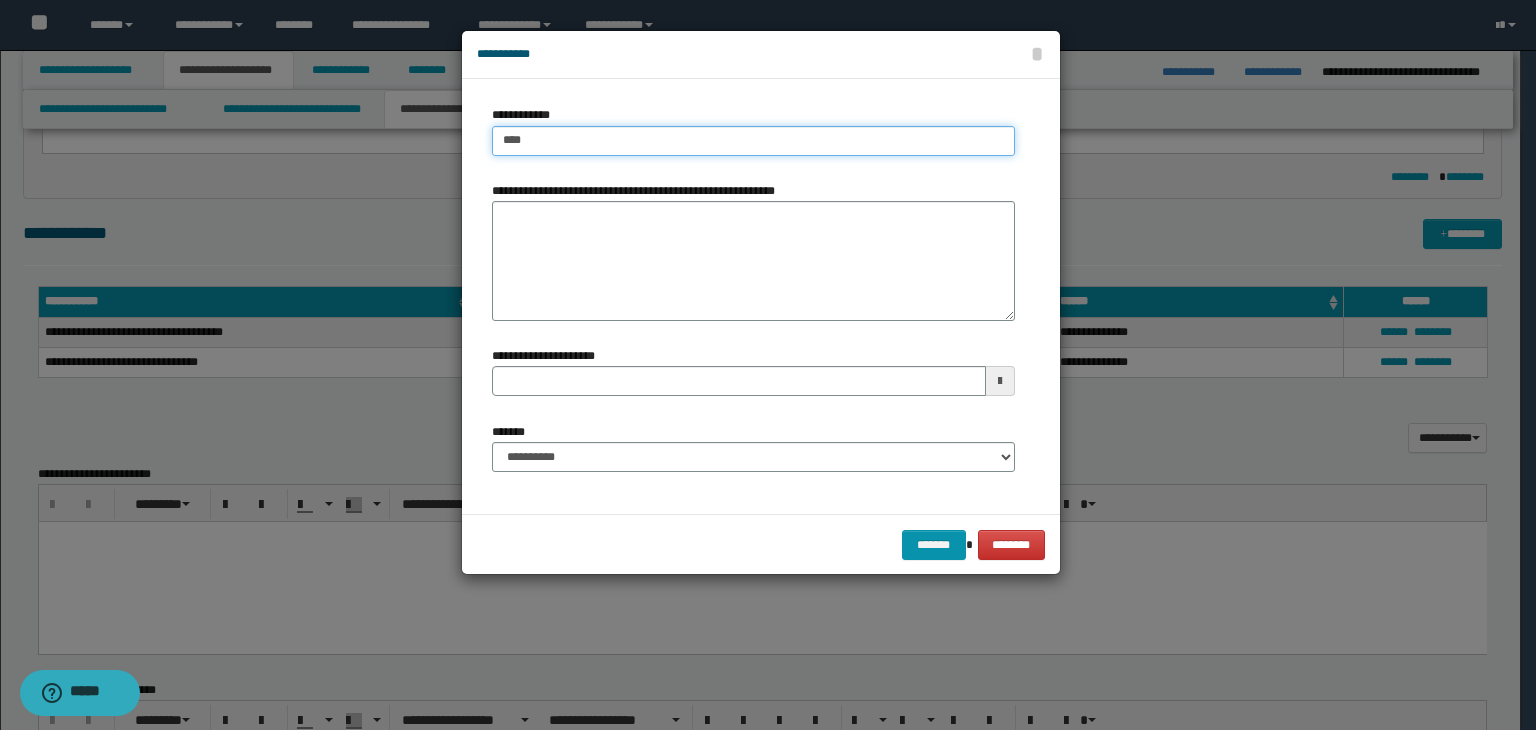 type on "****" 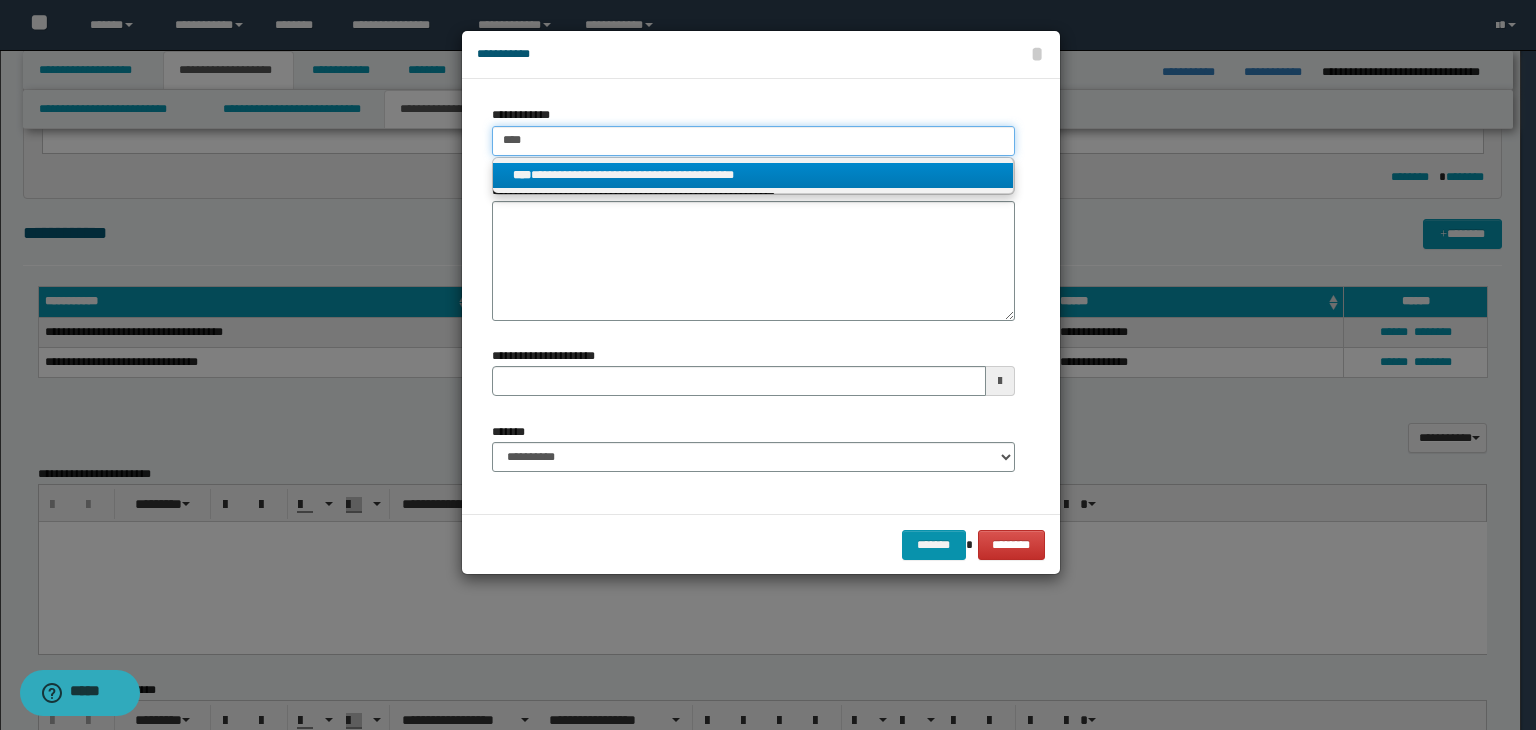 type on "****" 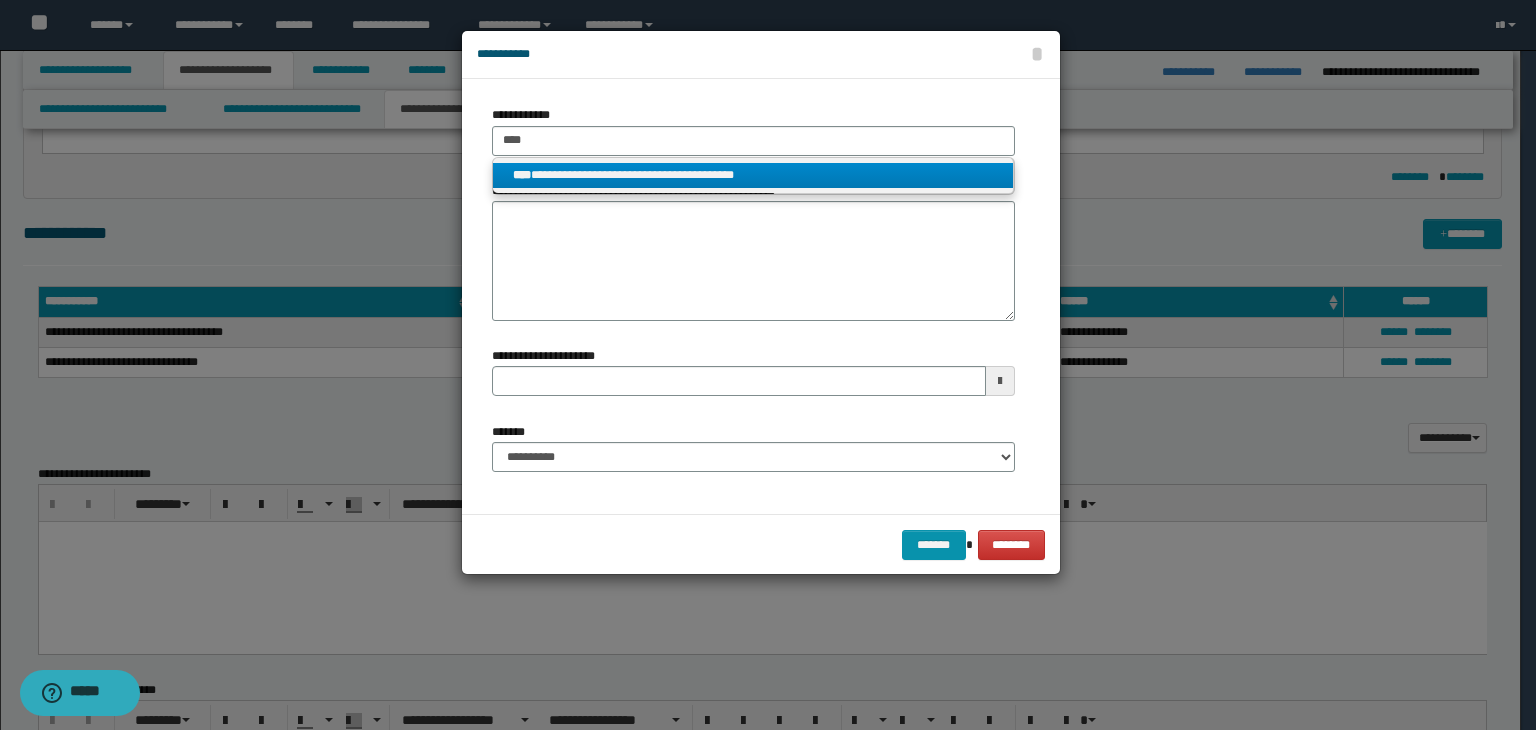 click on "**********" at bounding box center (753, 175) 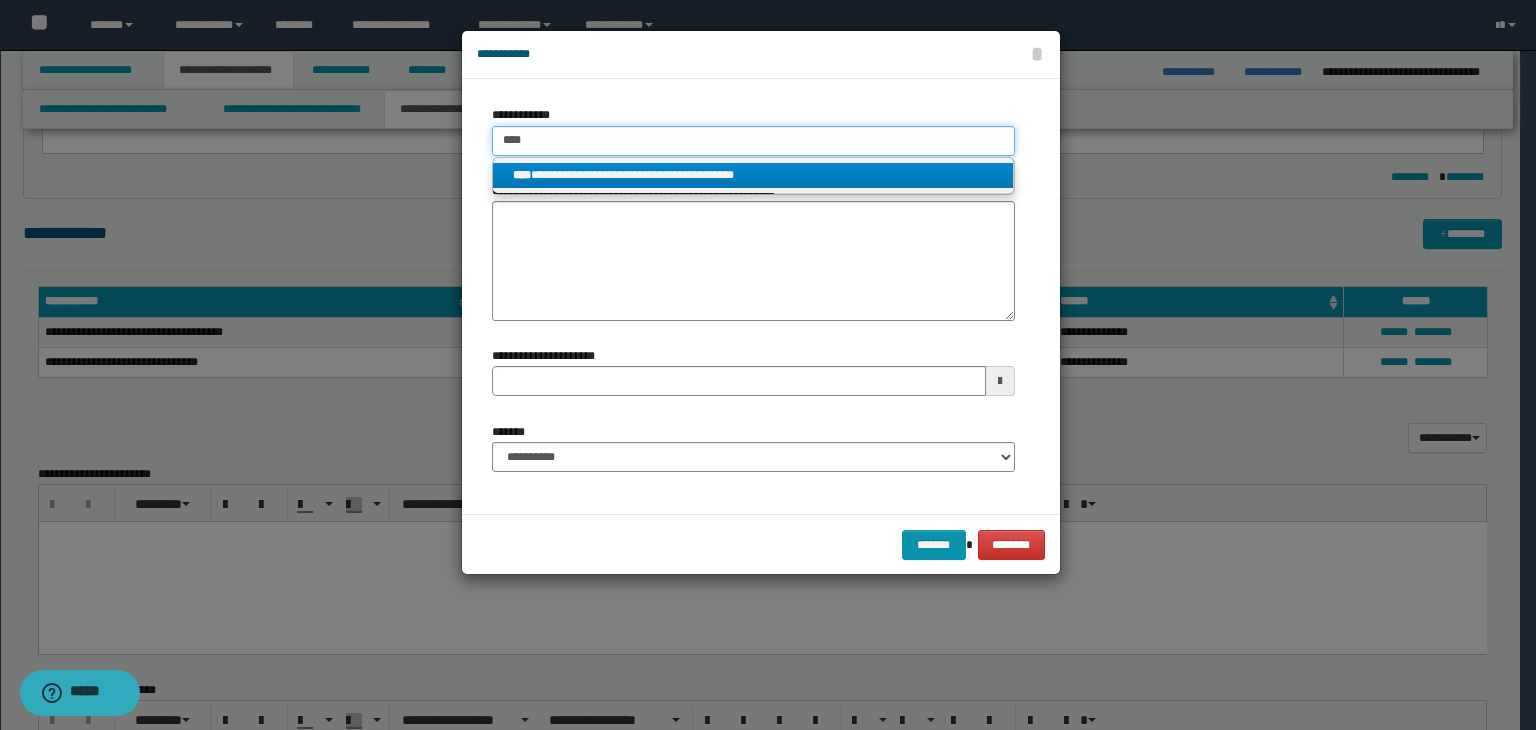 type 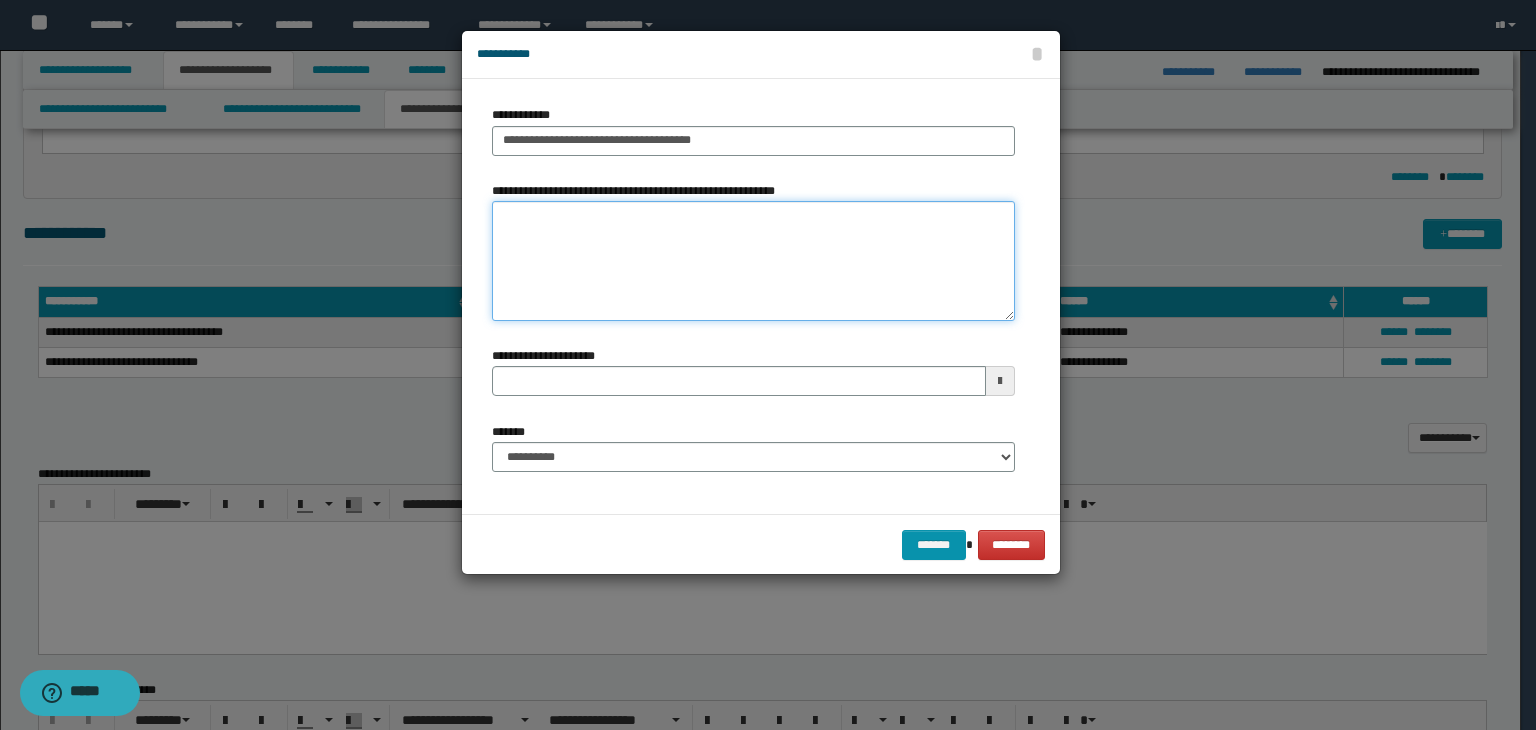 click on "**********" at bounding box center (753, 261) 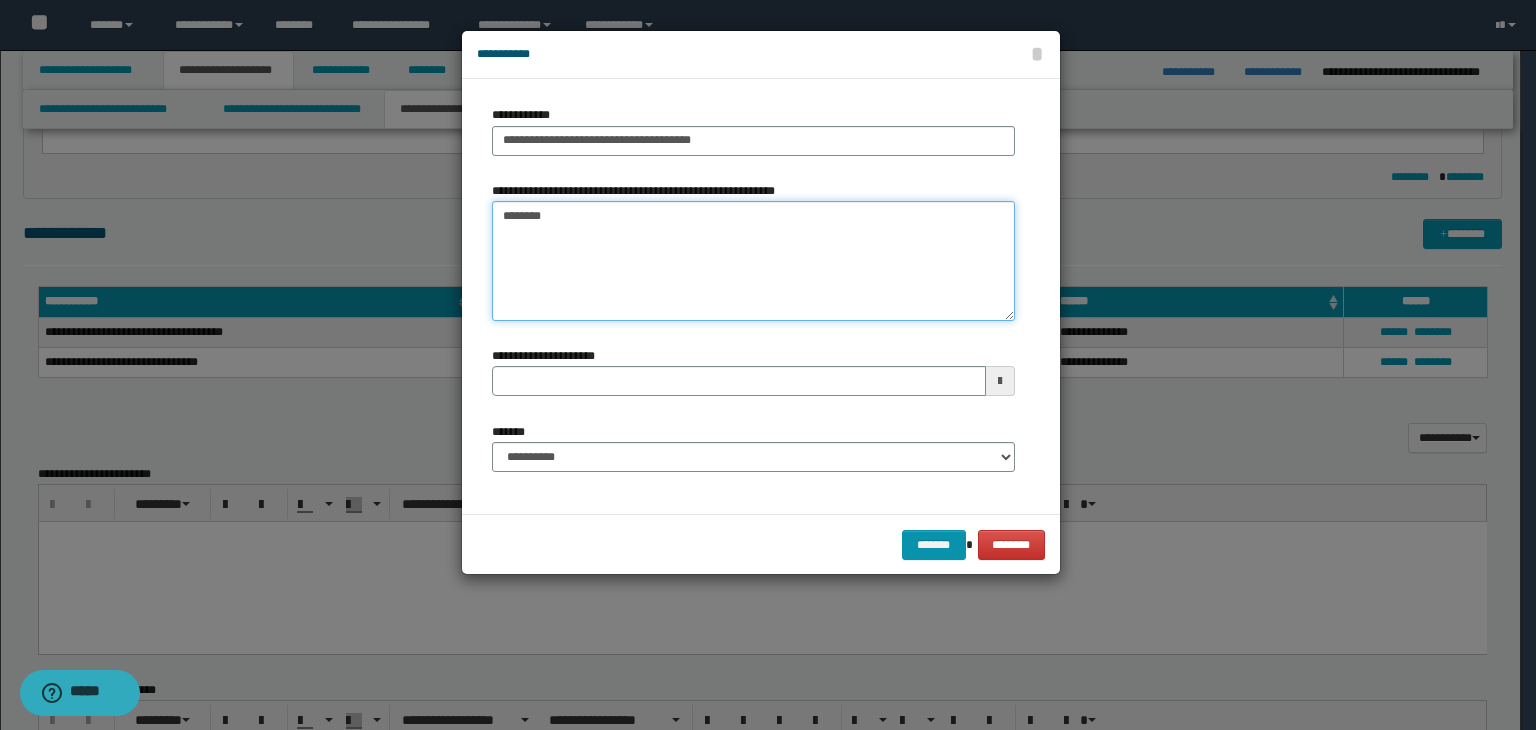 type on "********" 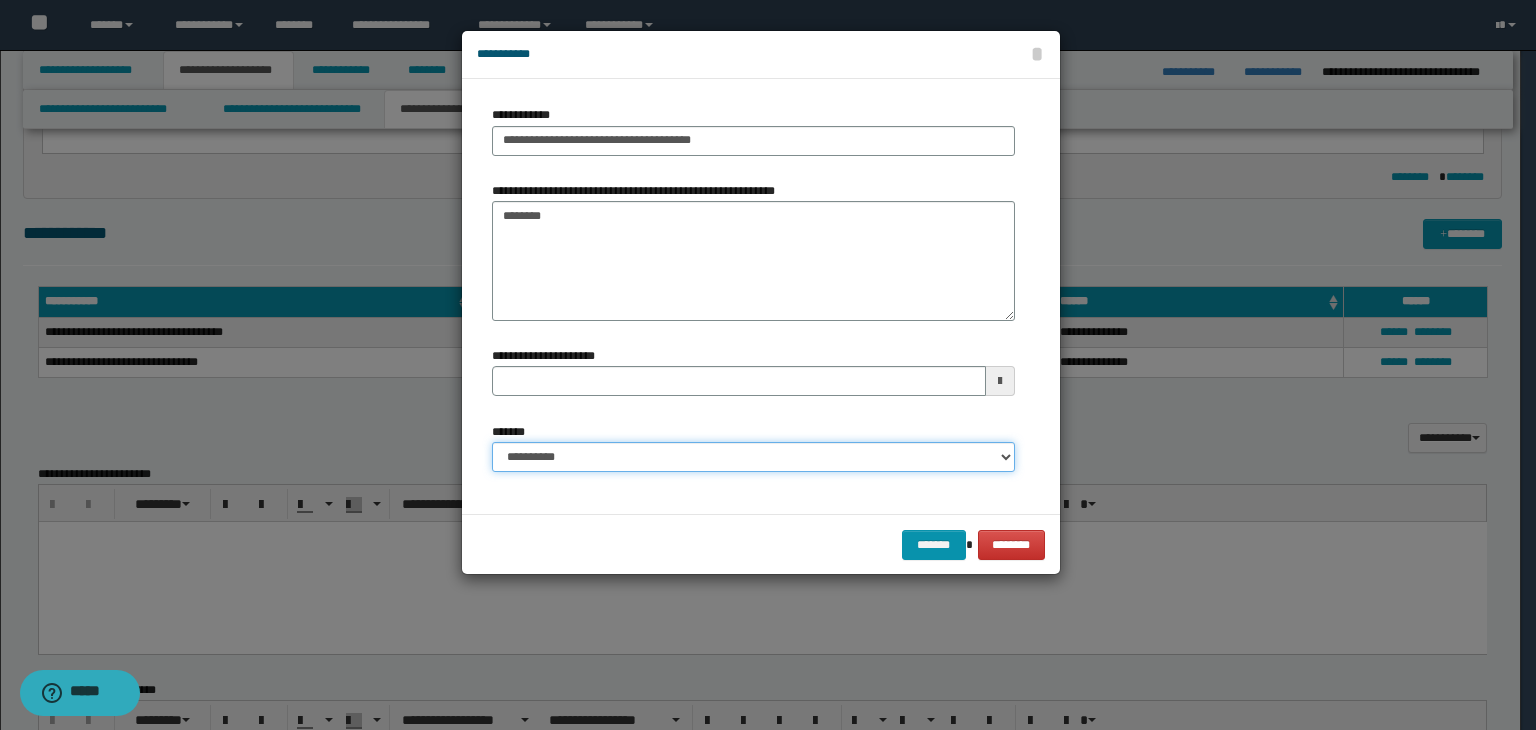 click on "**********" at bounding box center (753, 457) 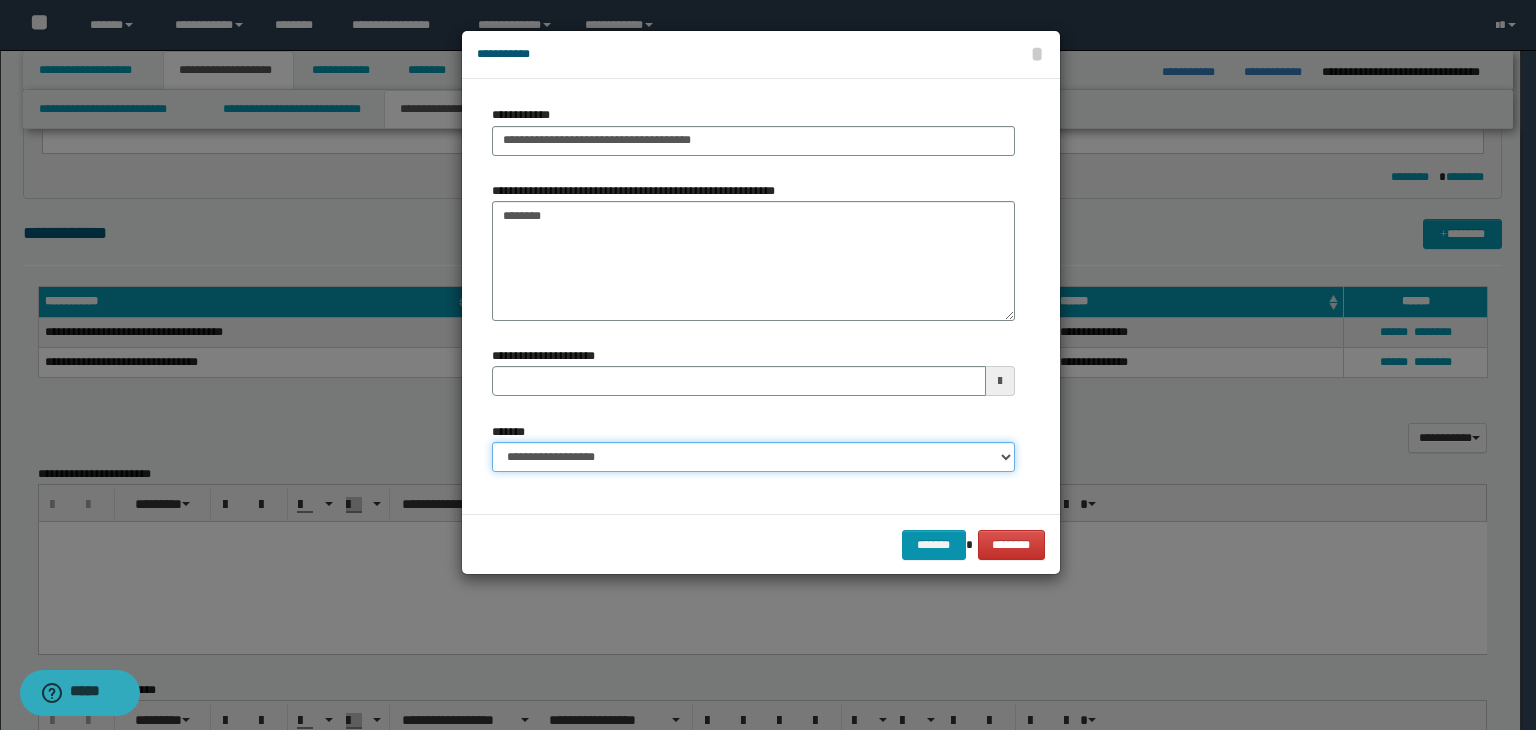 click on "**********" at bounding box center [753, 457] 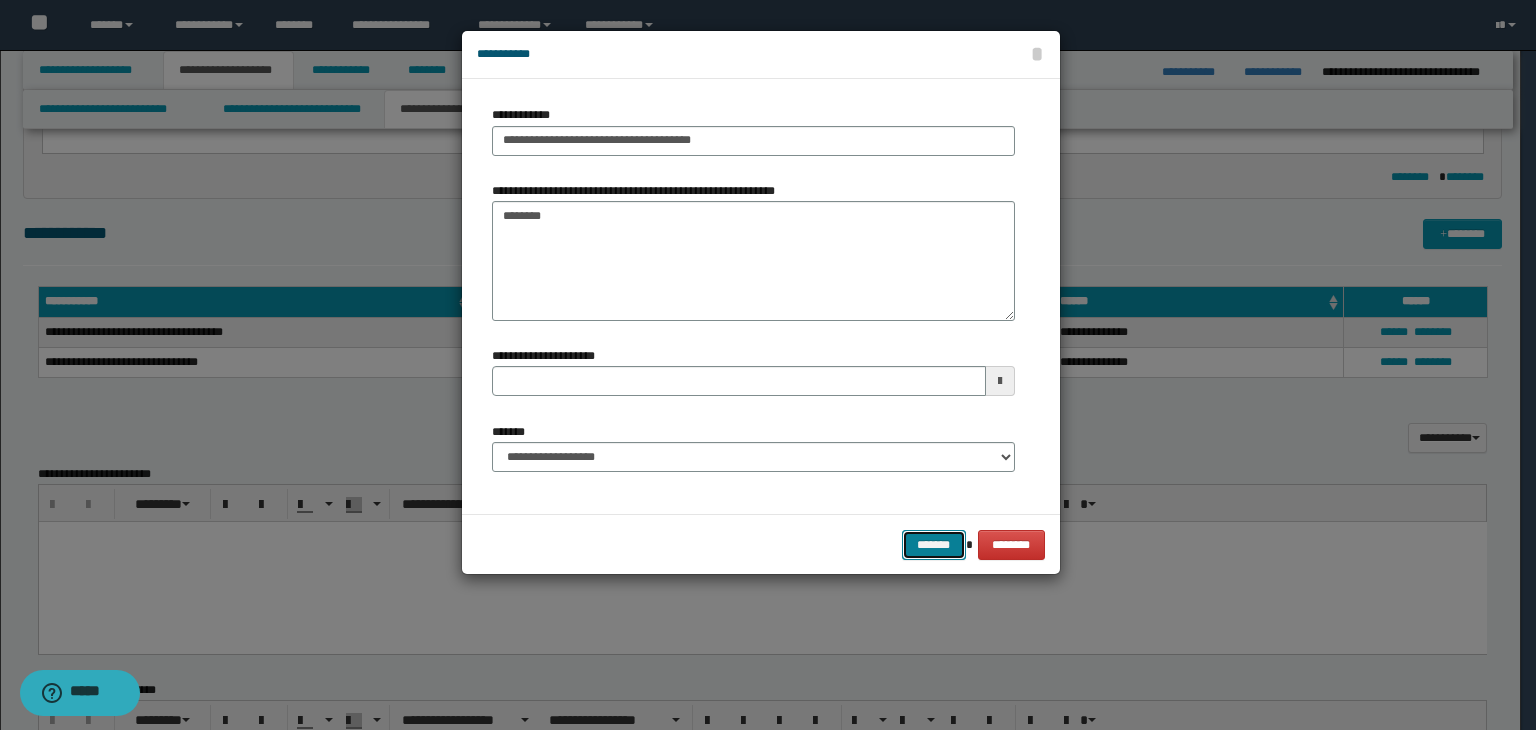 click on "*******" at bounding box center [934, 545] 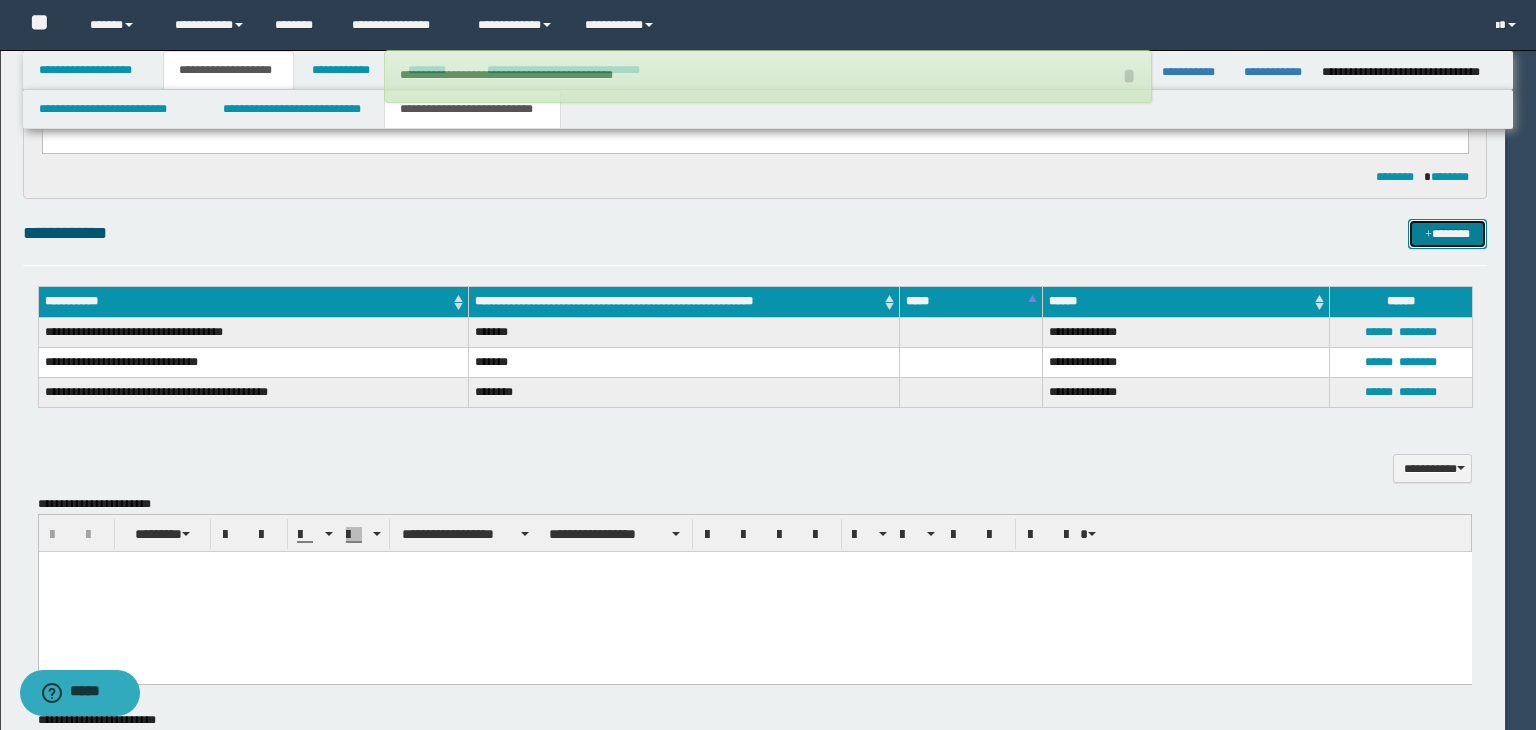 type 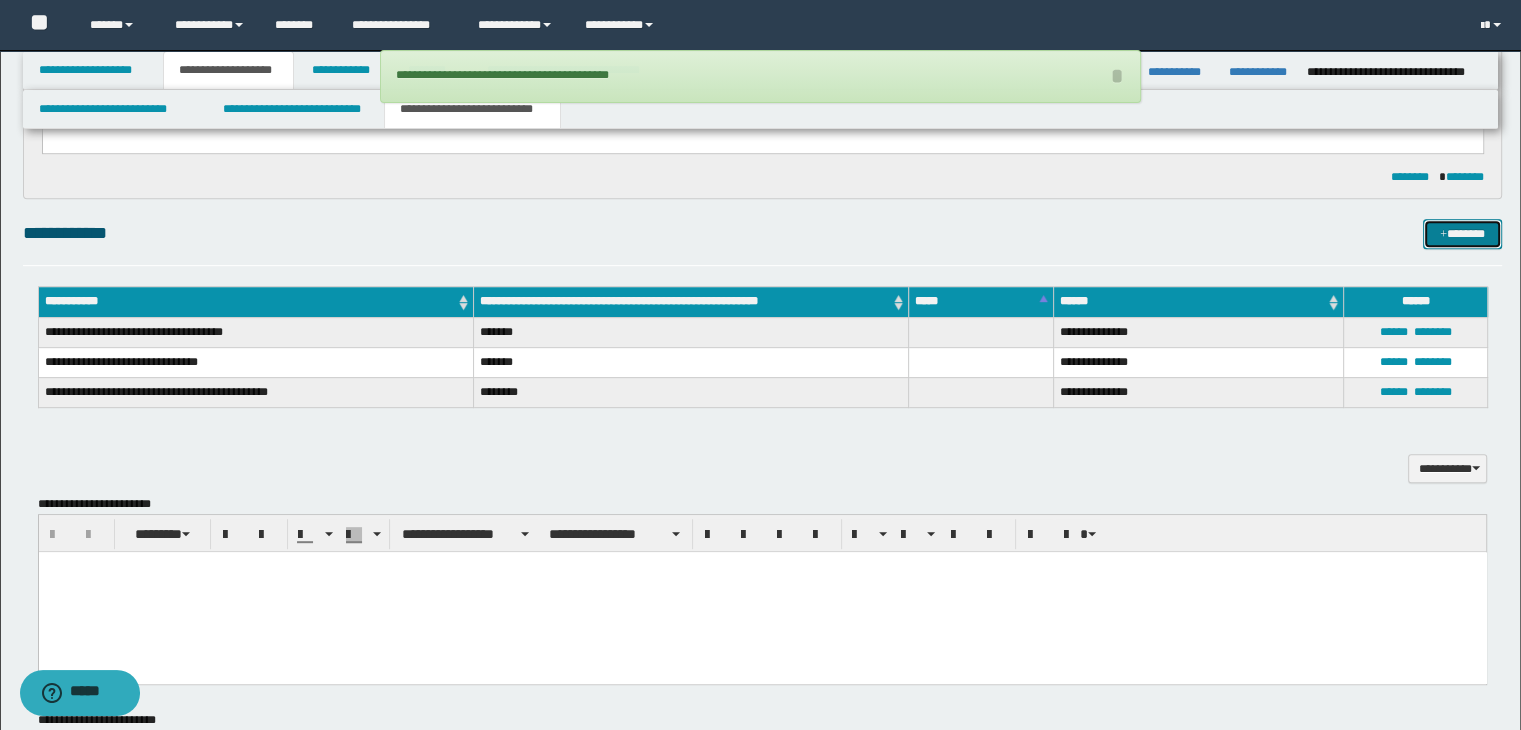 click on "*******" at bounding box center (1462, 234) 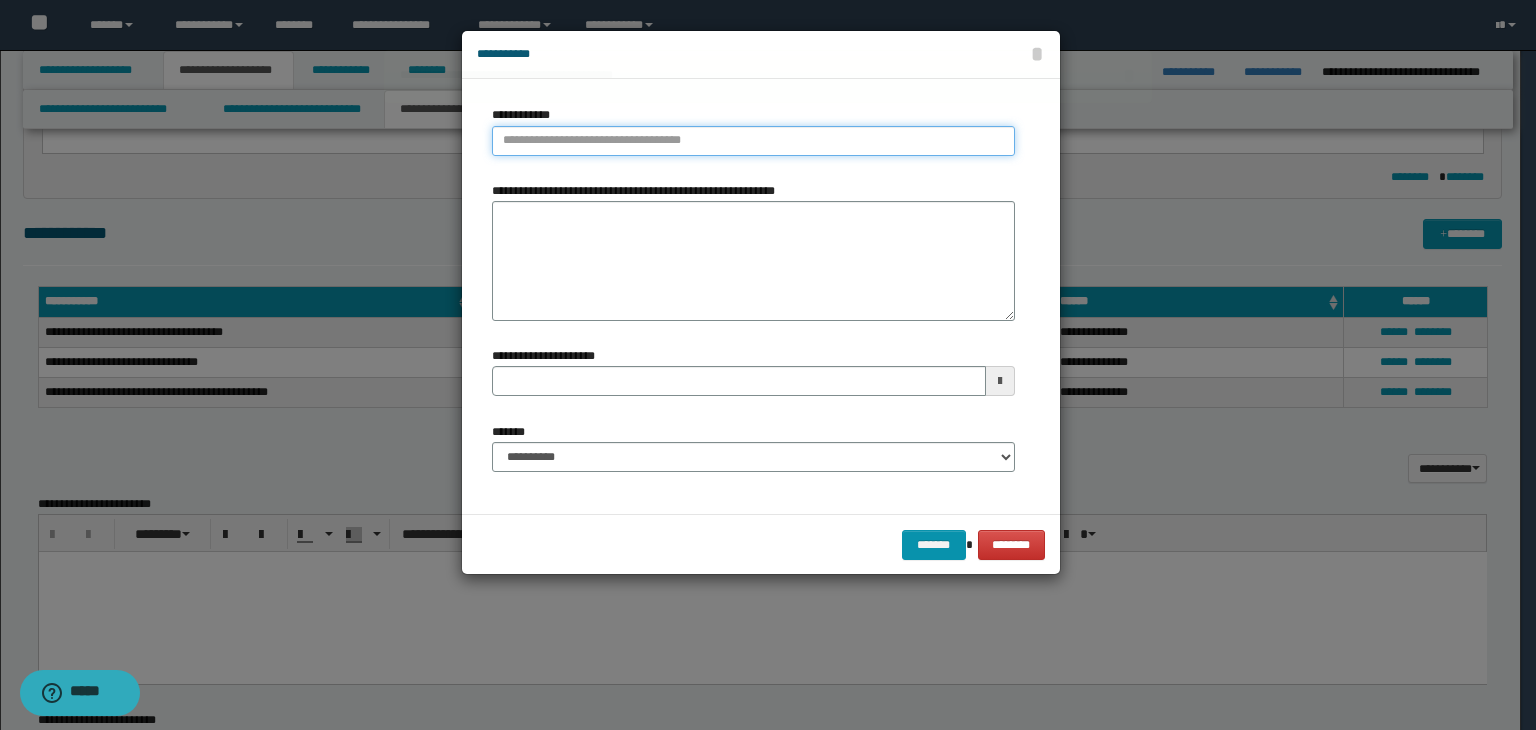 type on "**********" 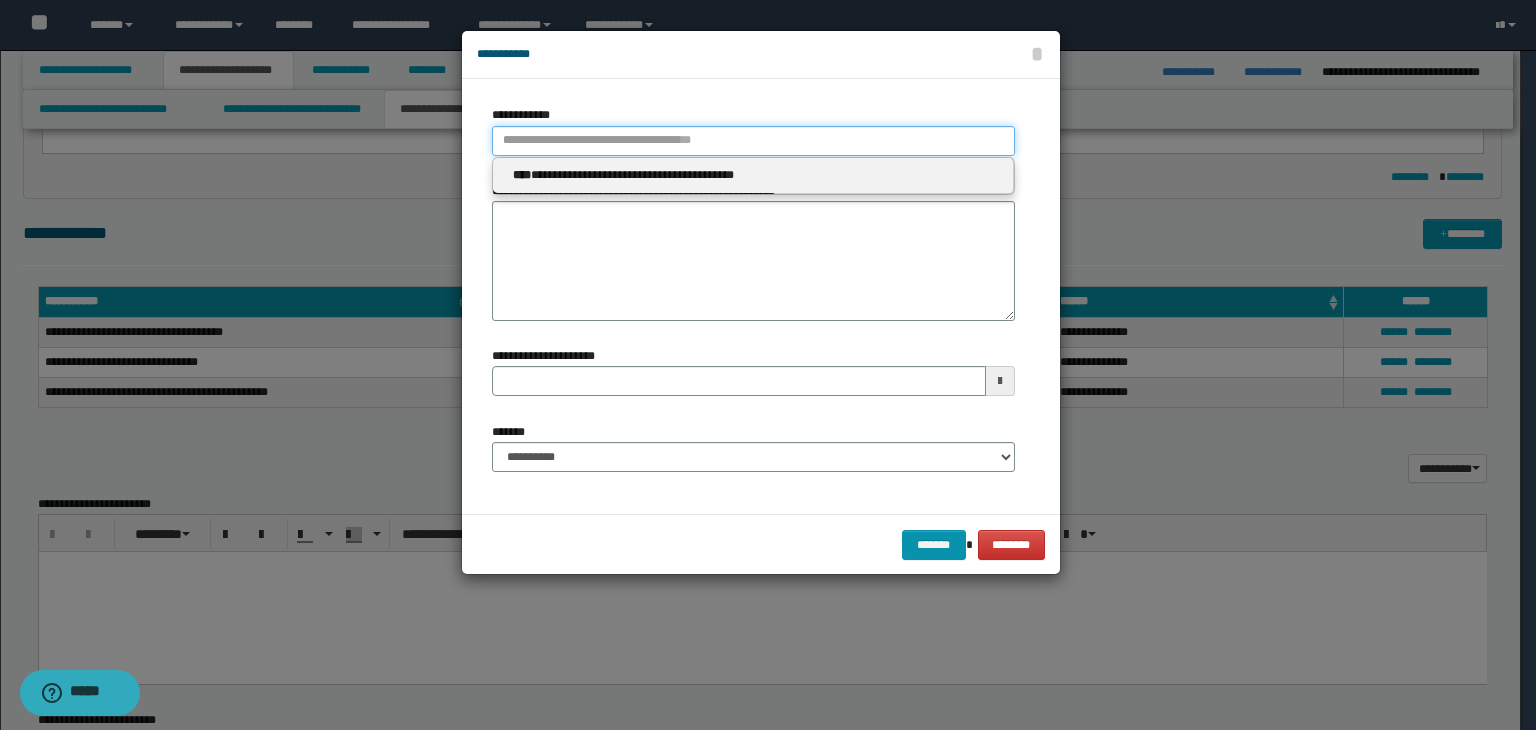 click on "**********" at bounding box center [753, 141] 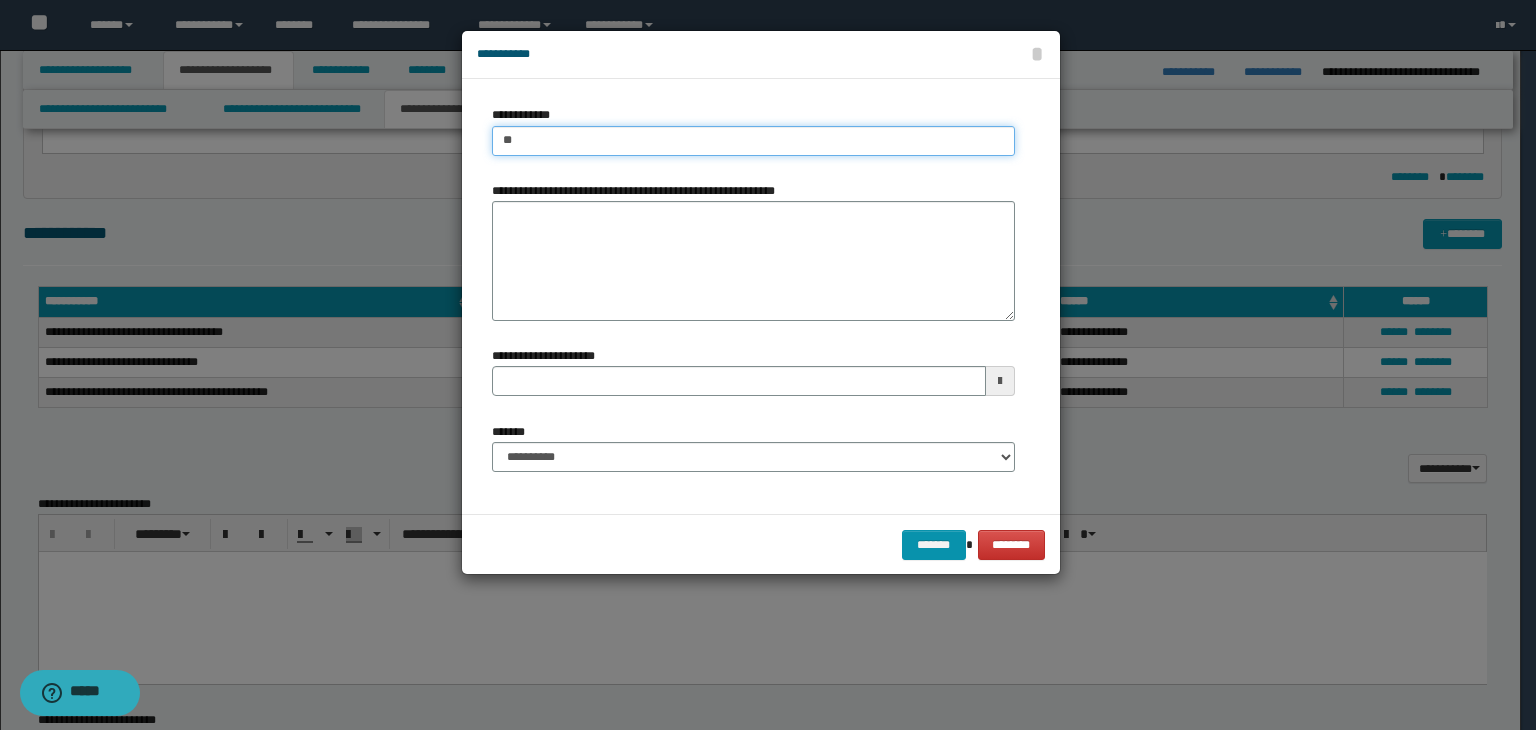 type on "***" 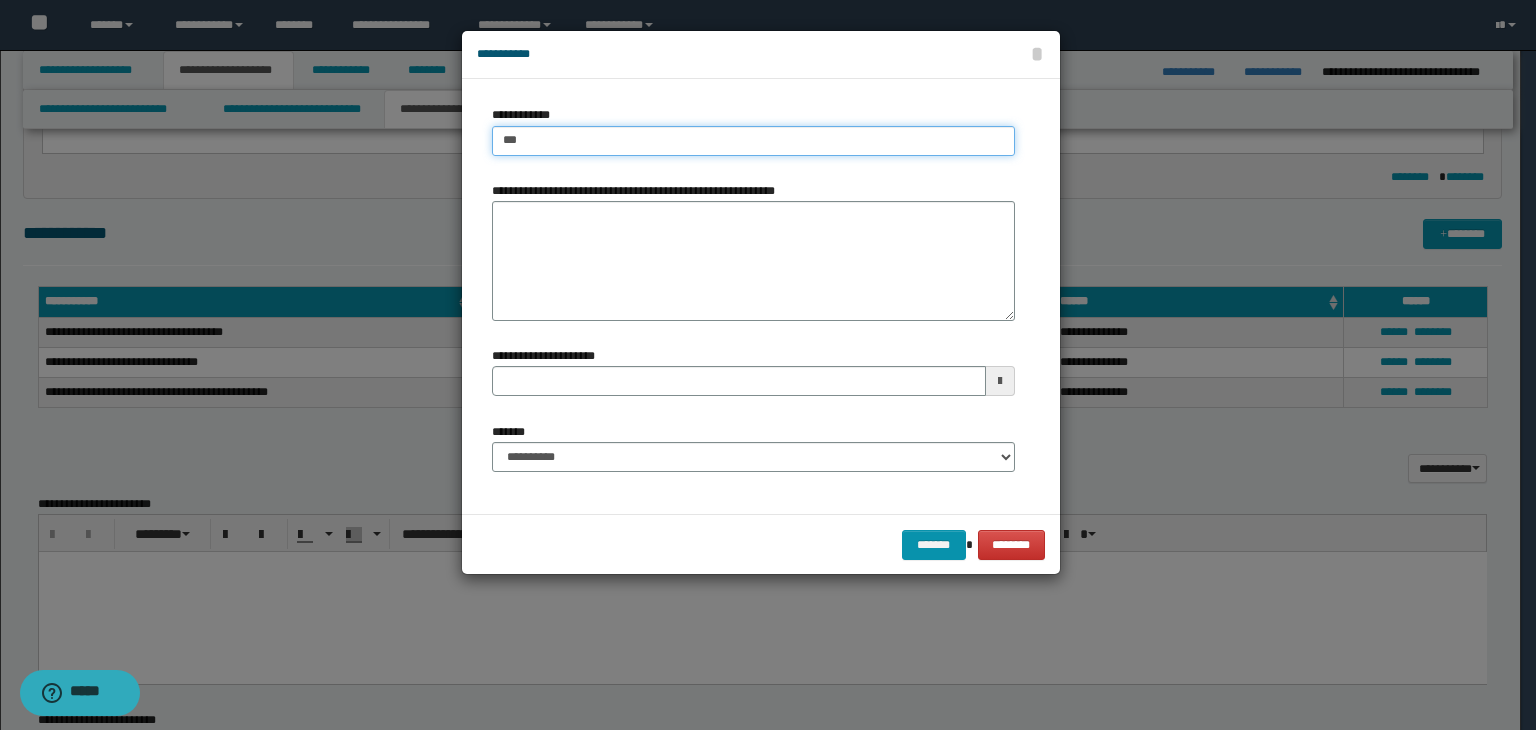 type on "***" 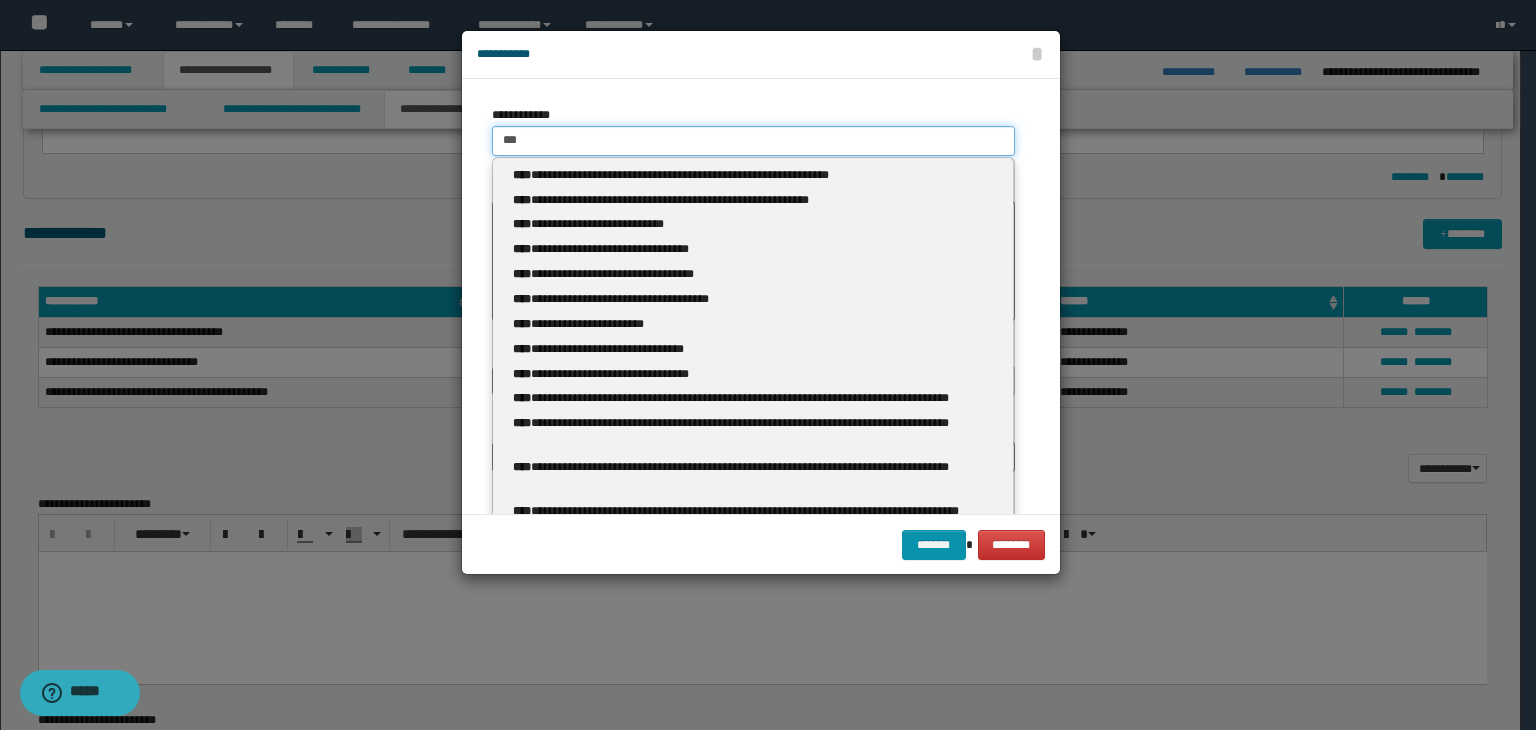 type 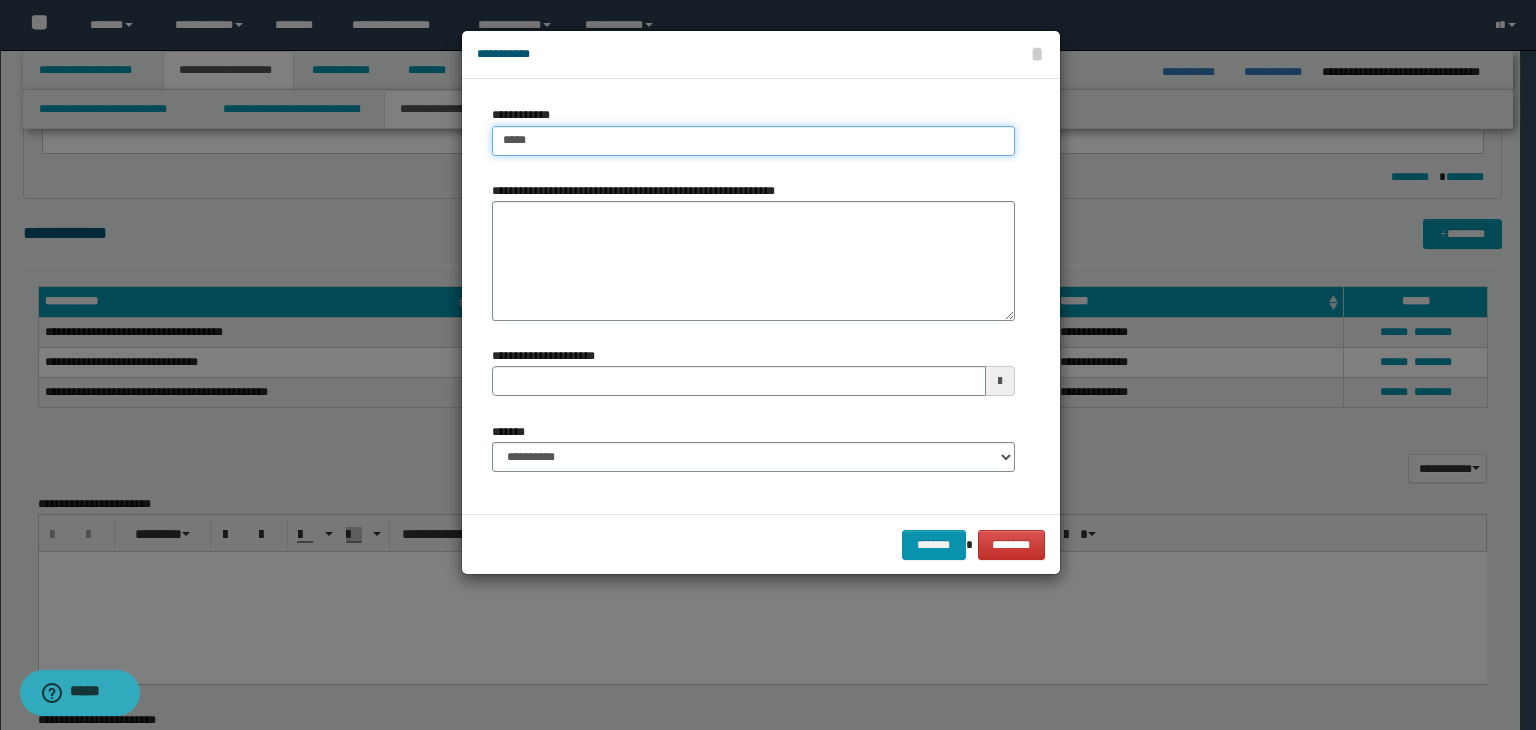 type on "******" 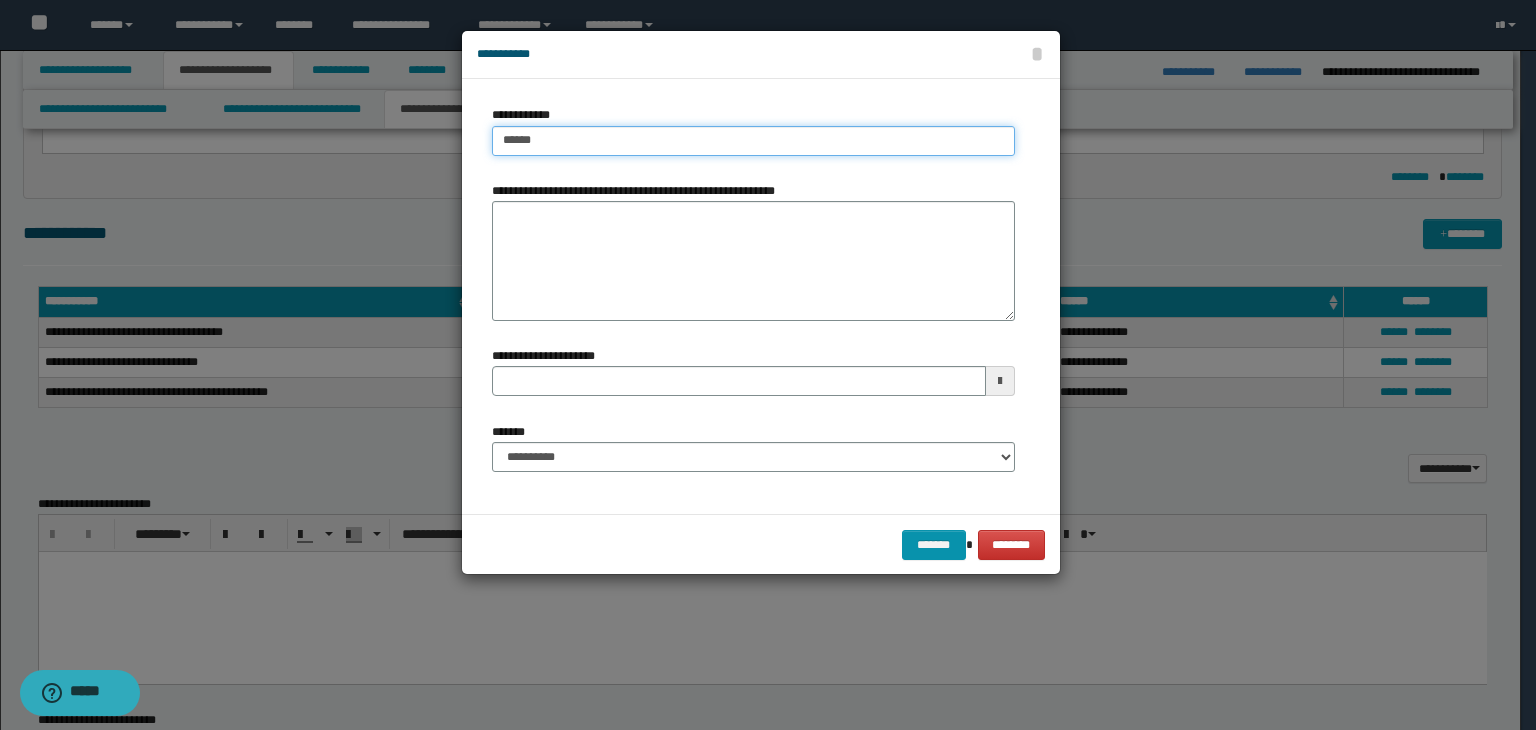 type on "******" 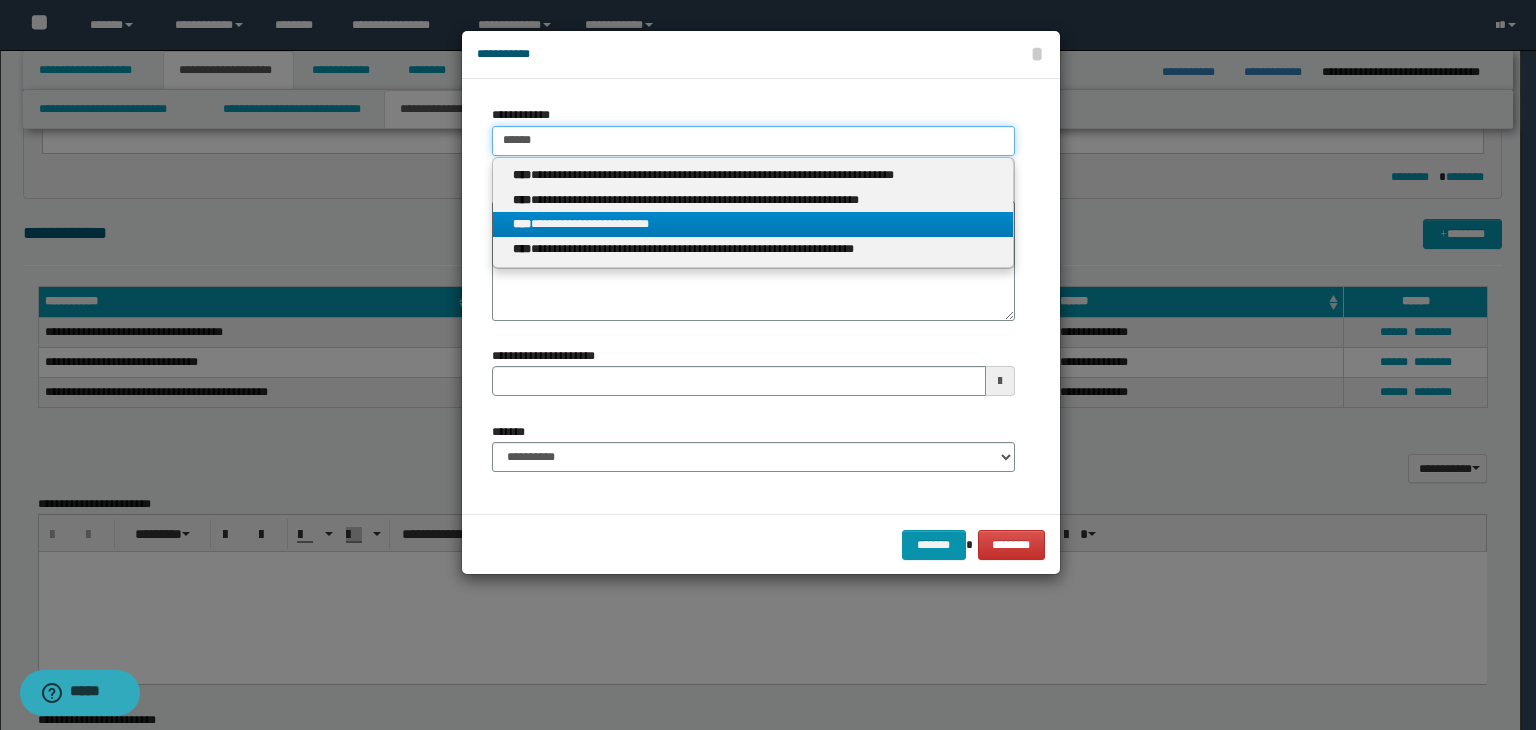 type on "******" 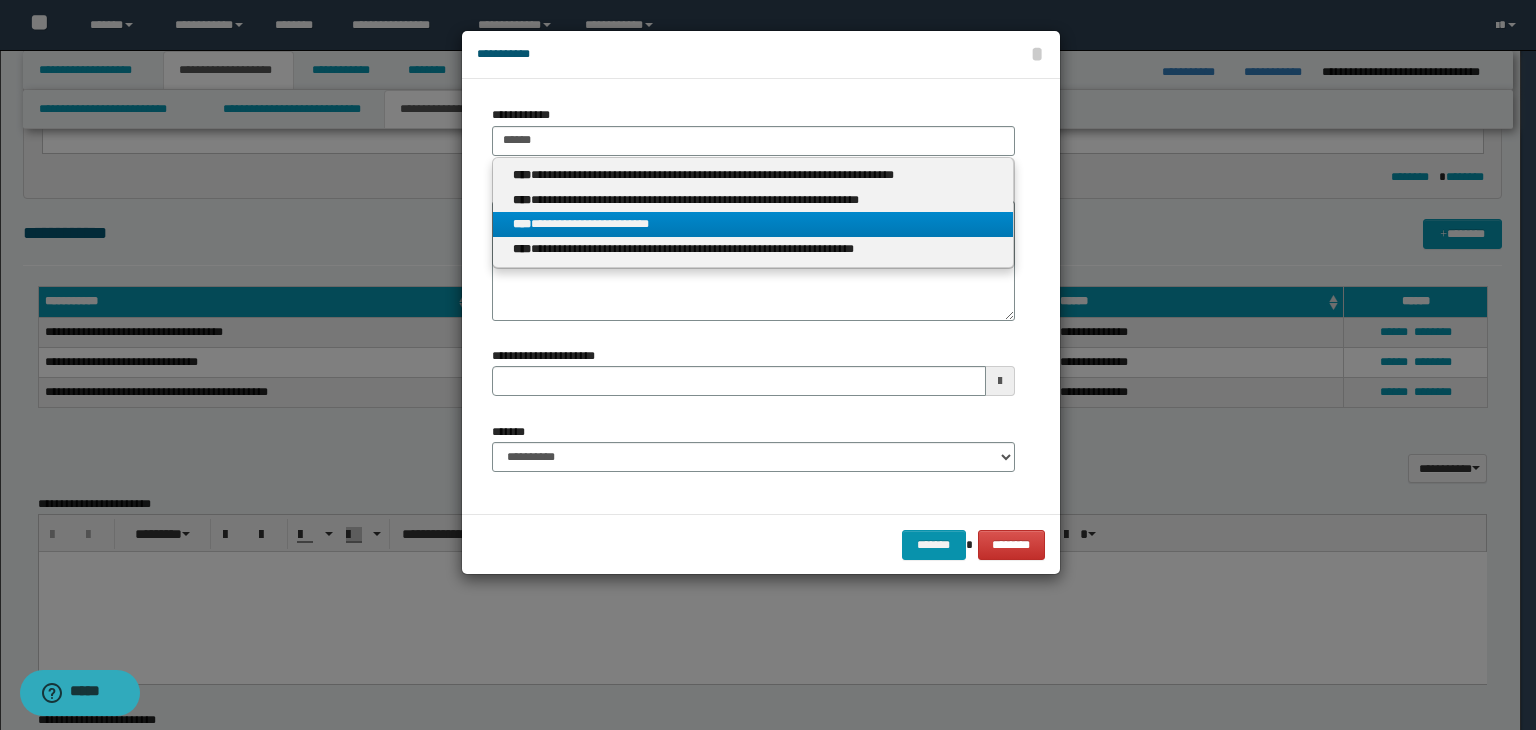 click on "**********" at bounding box center (753, 224) 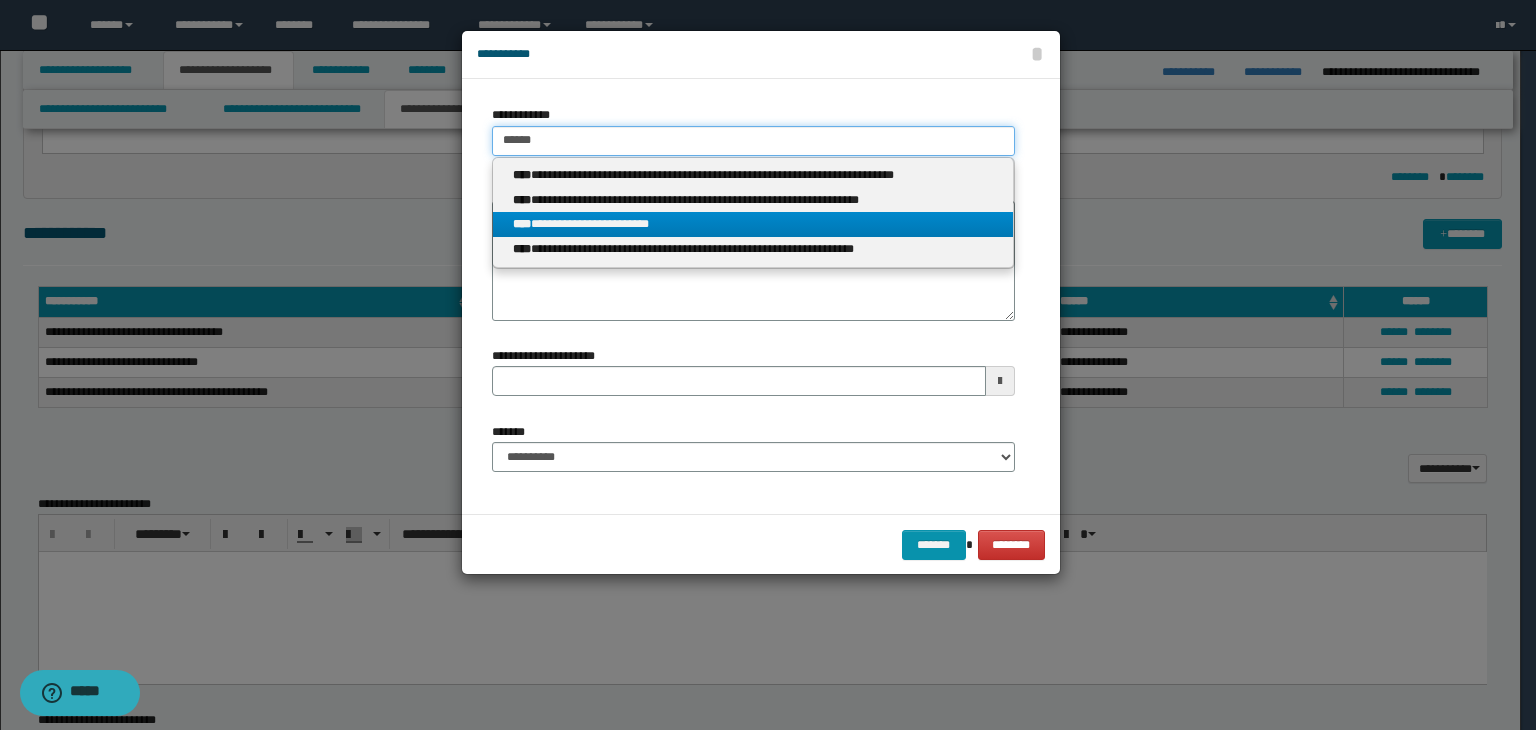 type 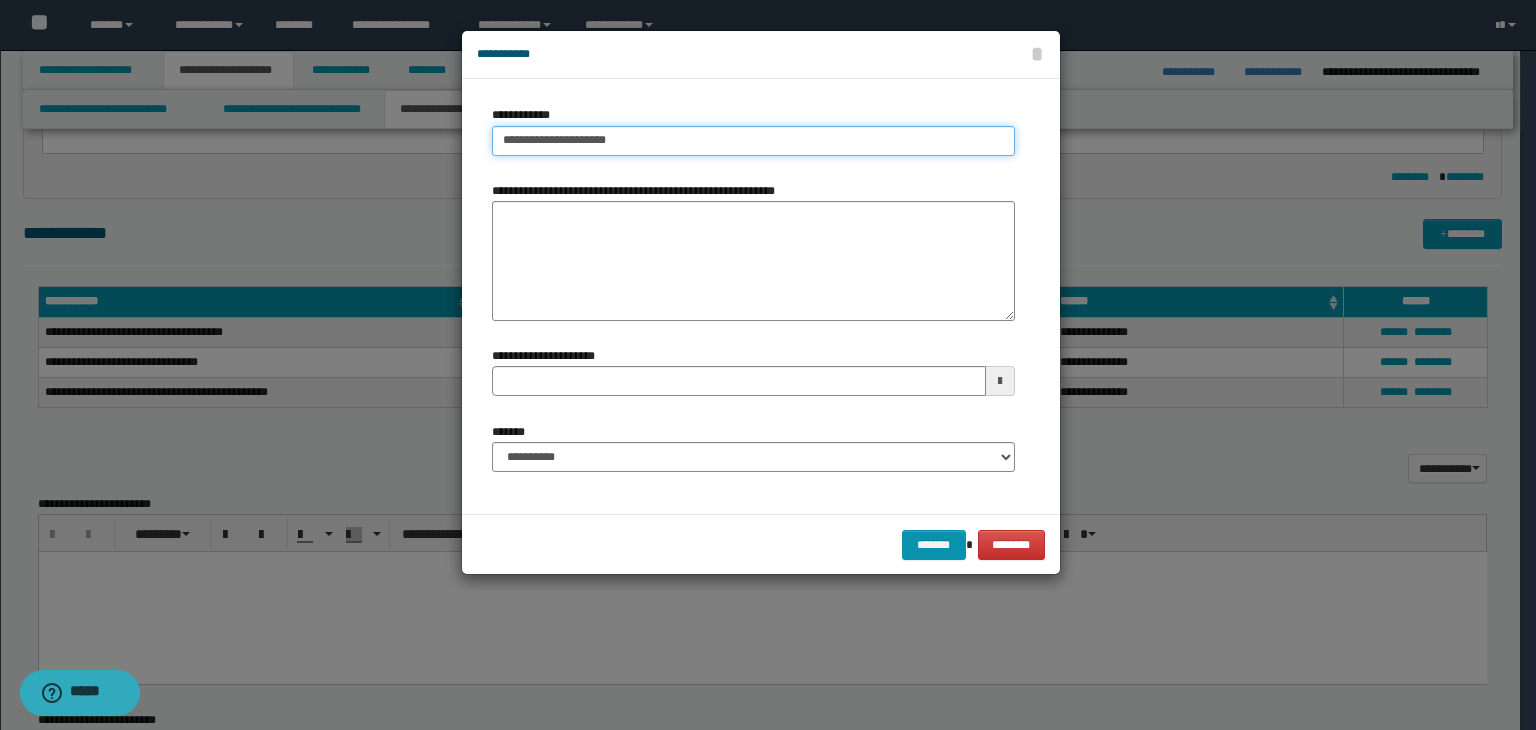 type 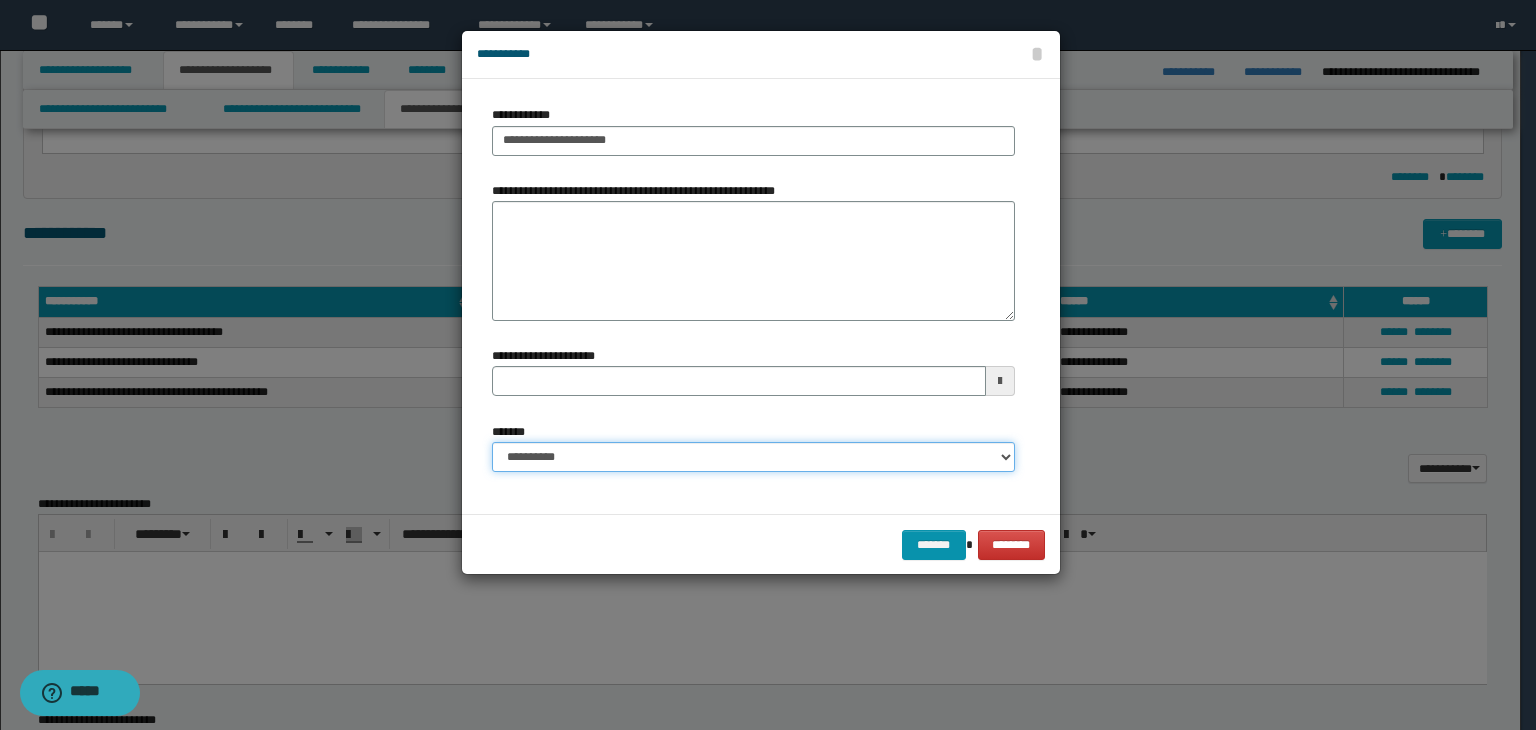 click on "**********" at bounding box center (753, 457) 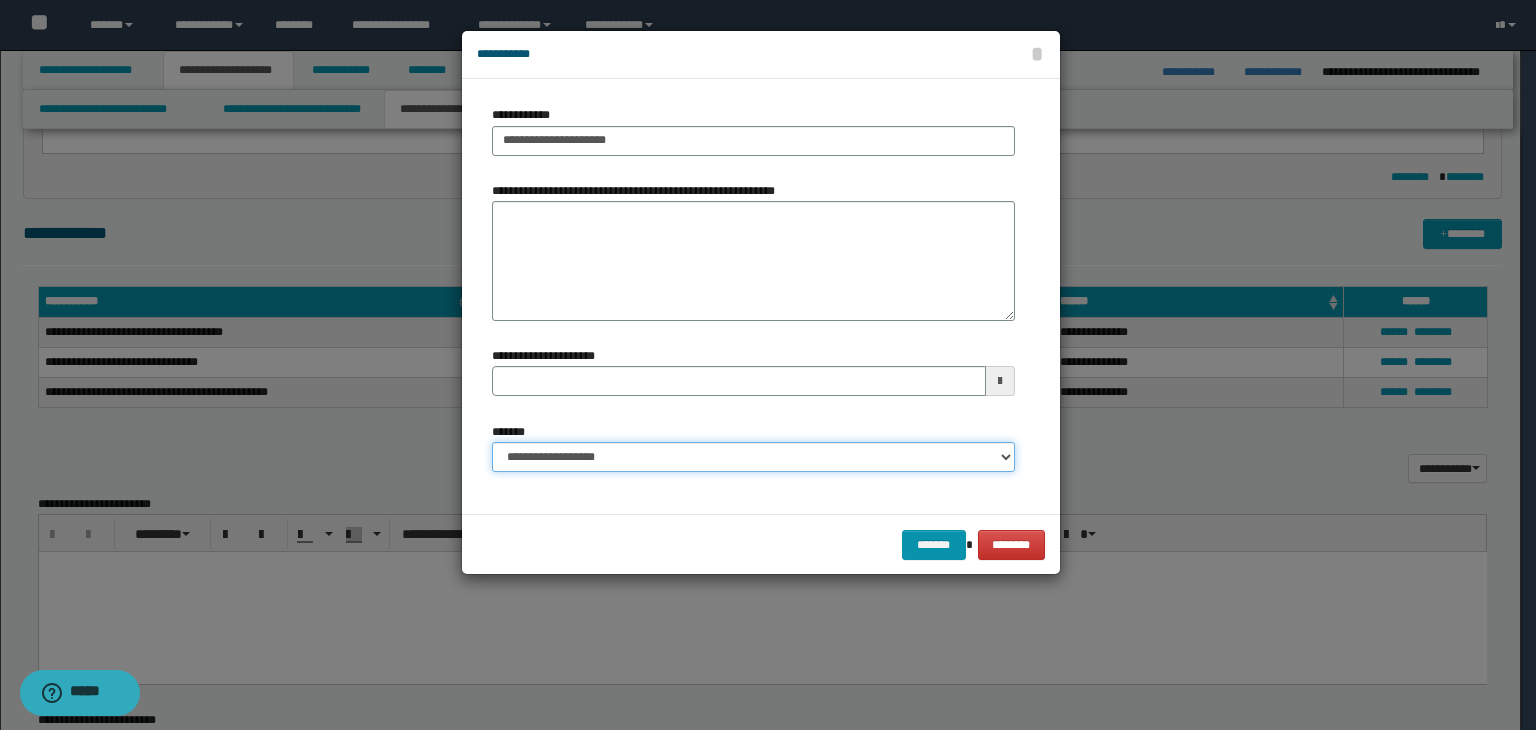 type 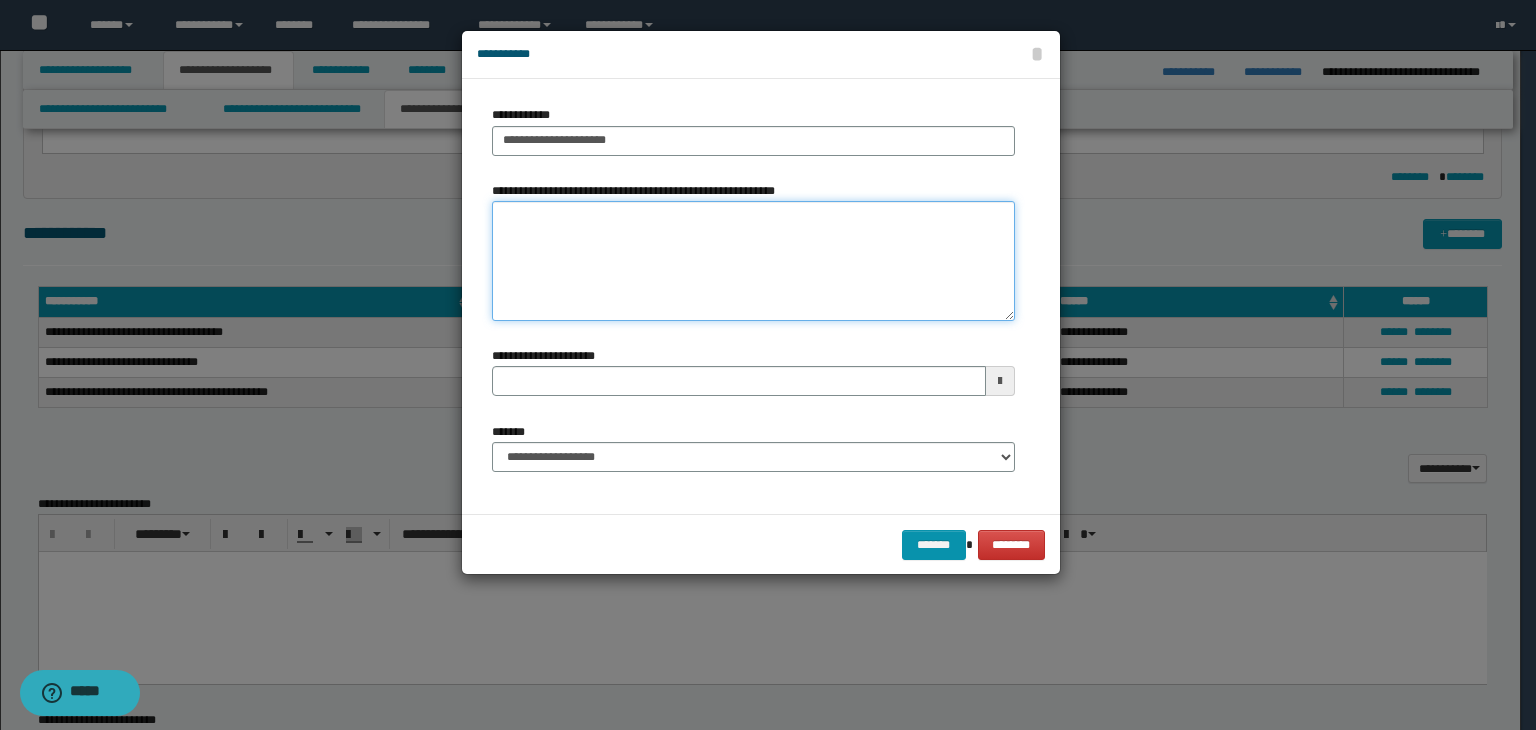click on "**********" at bounding box center (753, 261) 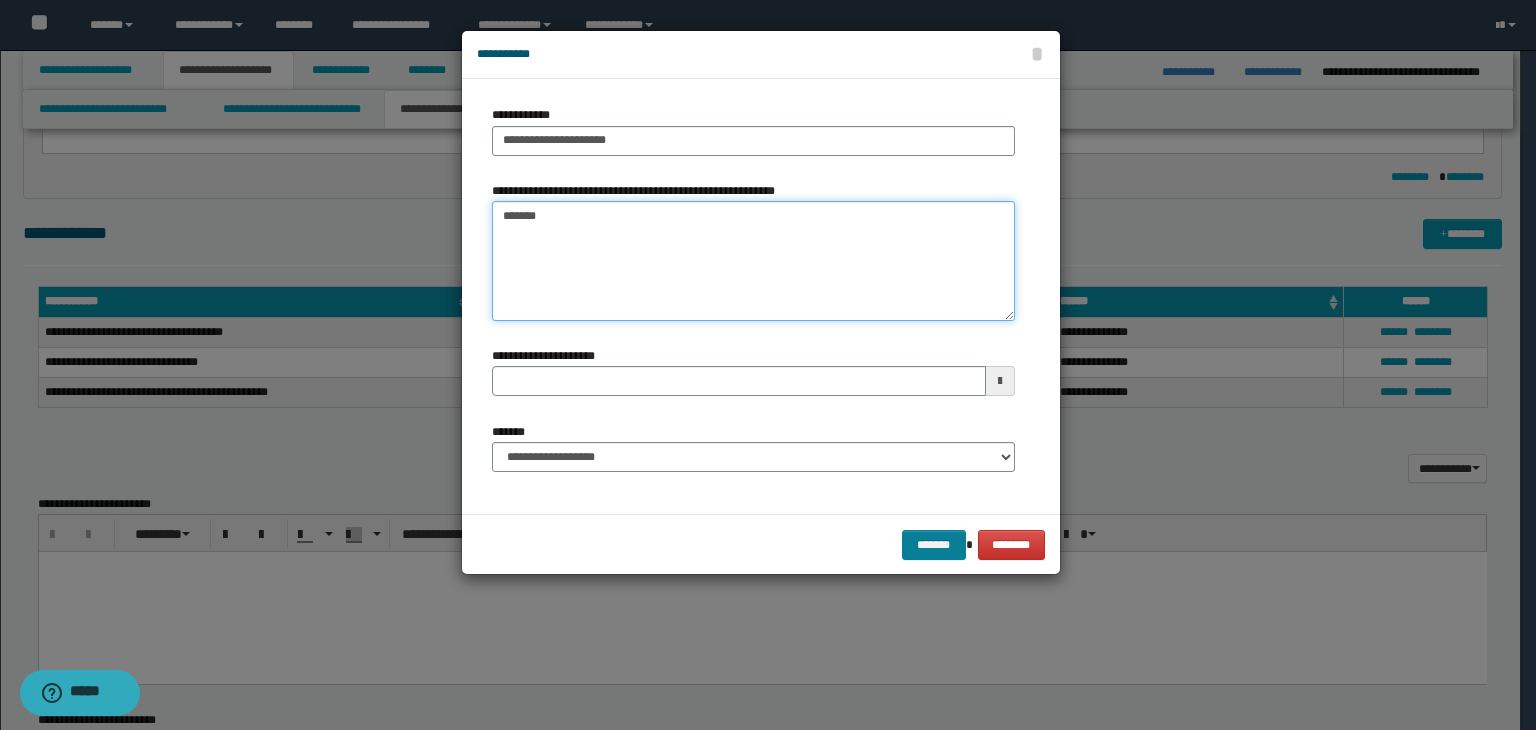 type on "*******" 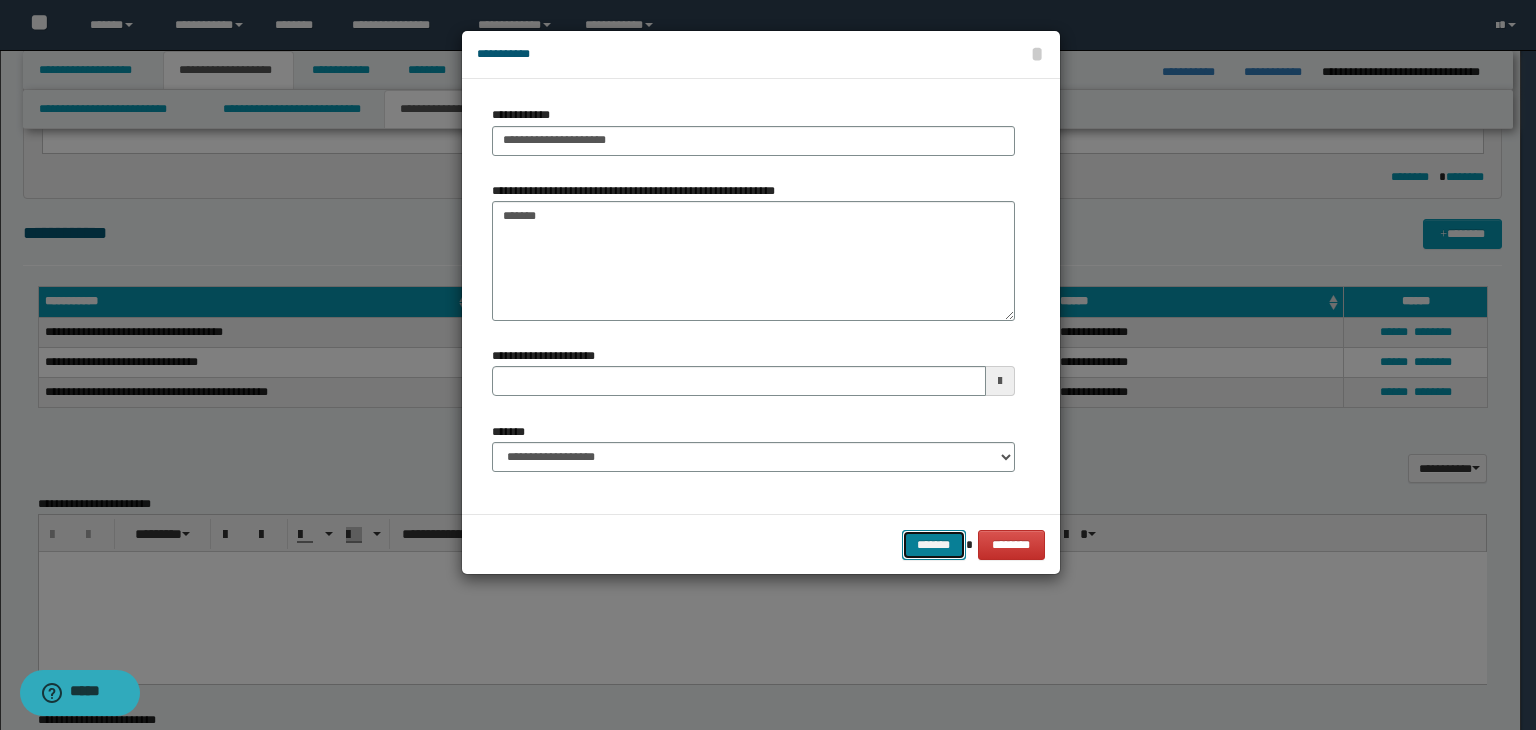 click on "*******" at bounding box center (934, 545) 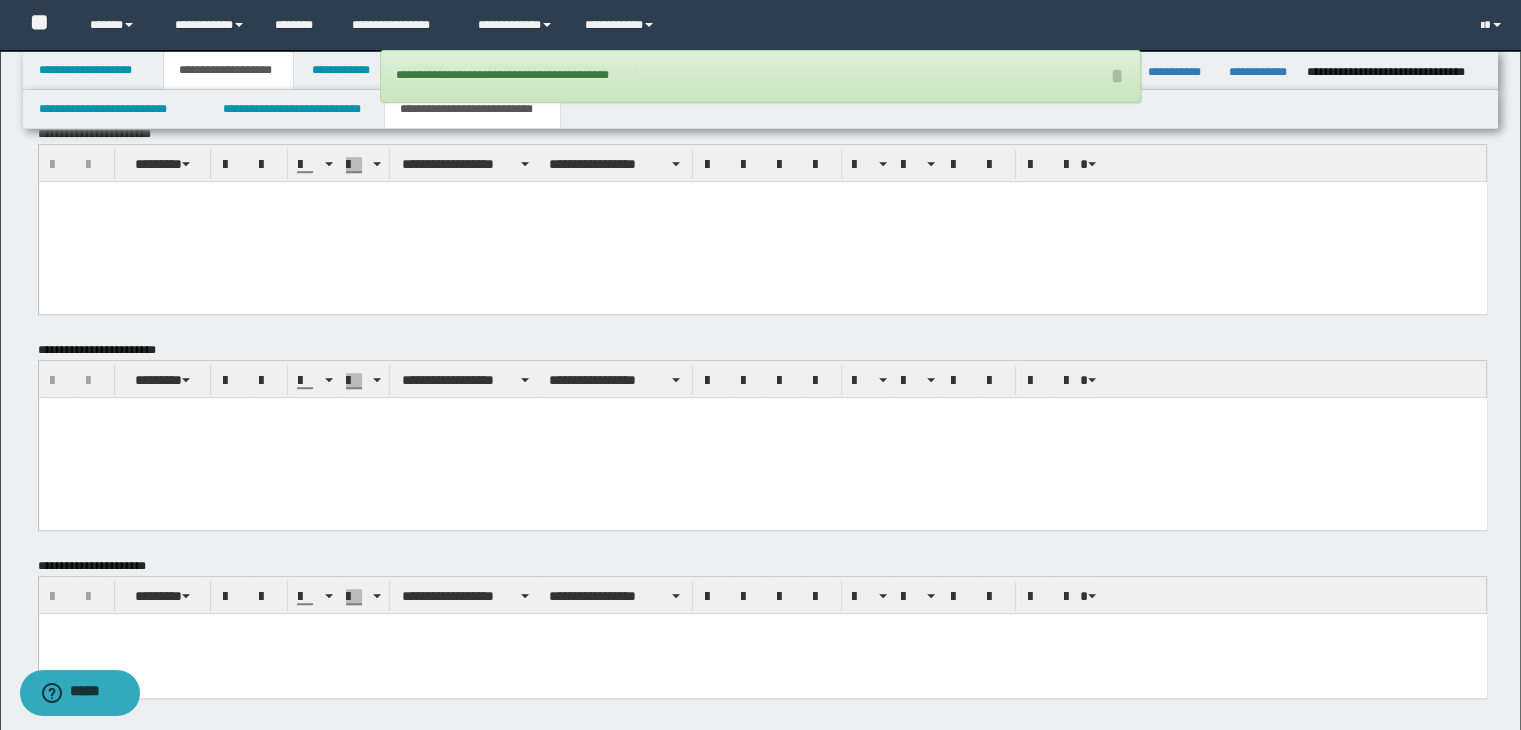 scroll, scrollTop: 1384, scrollLeft: 0, axis: vertical 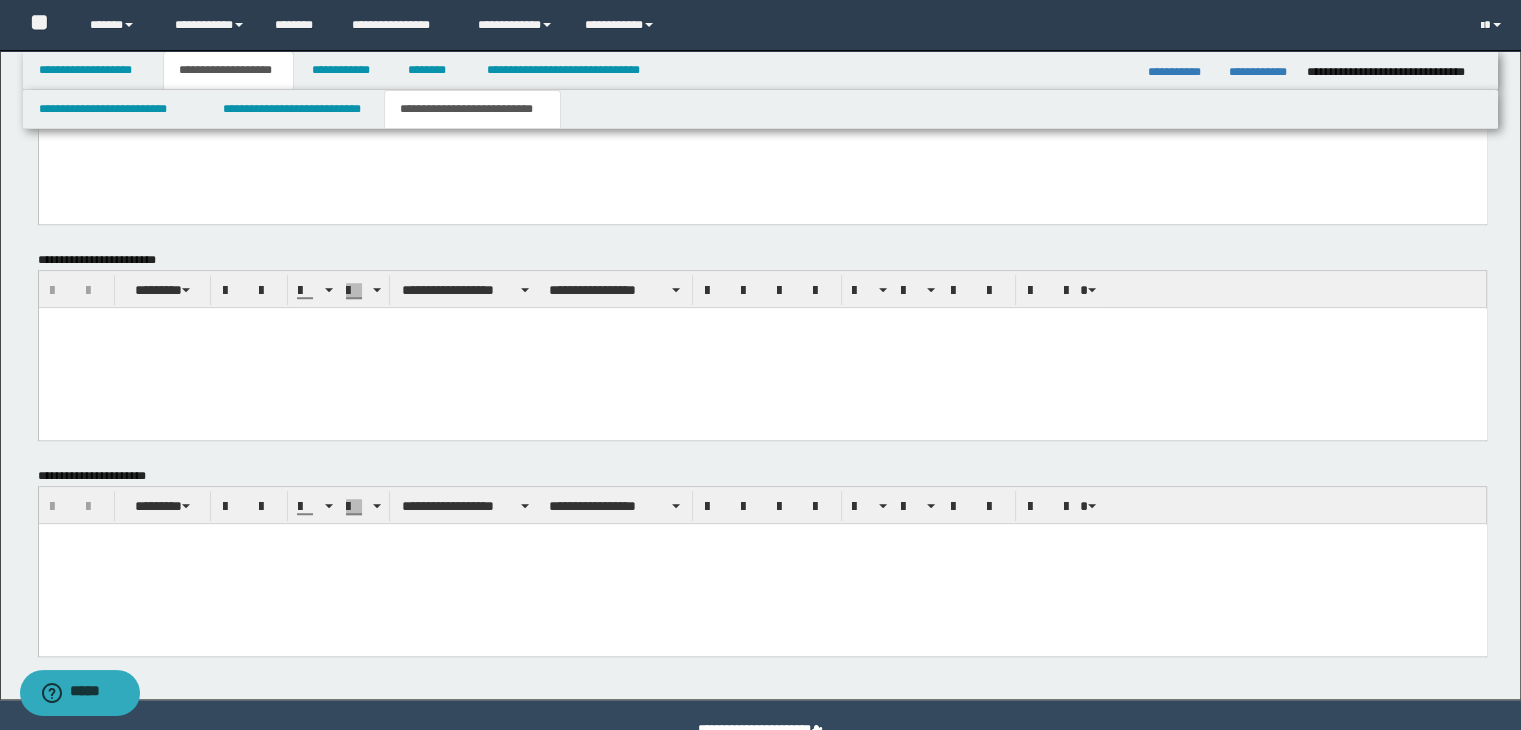click at bounding box center (762, 563) 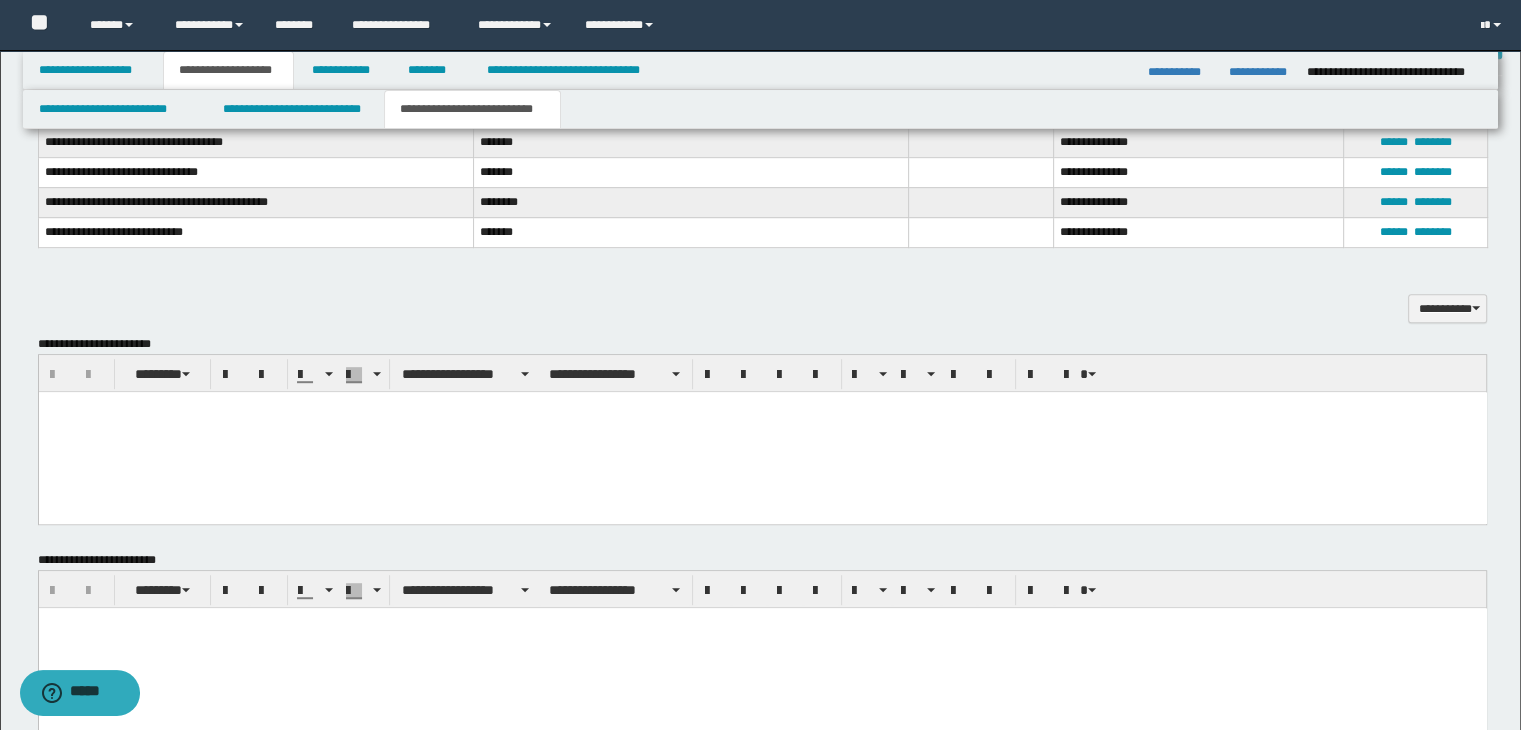 scroll, scrollTop: 984, scrollLeft: 0, axis: vertical 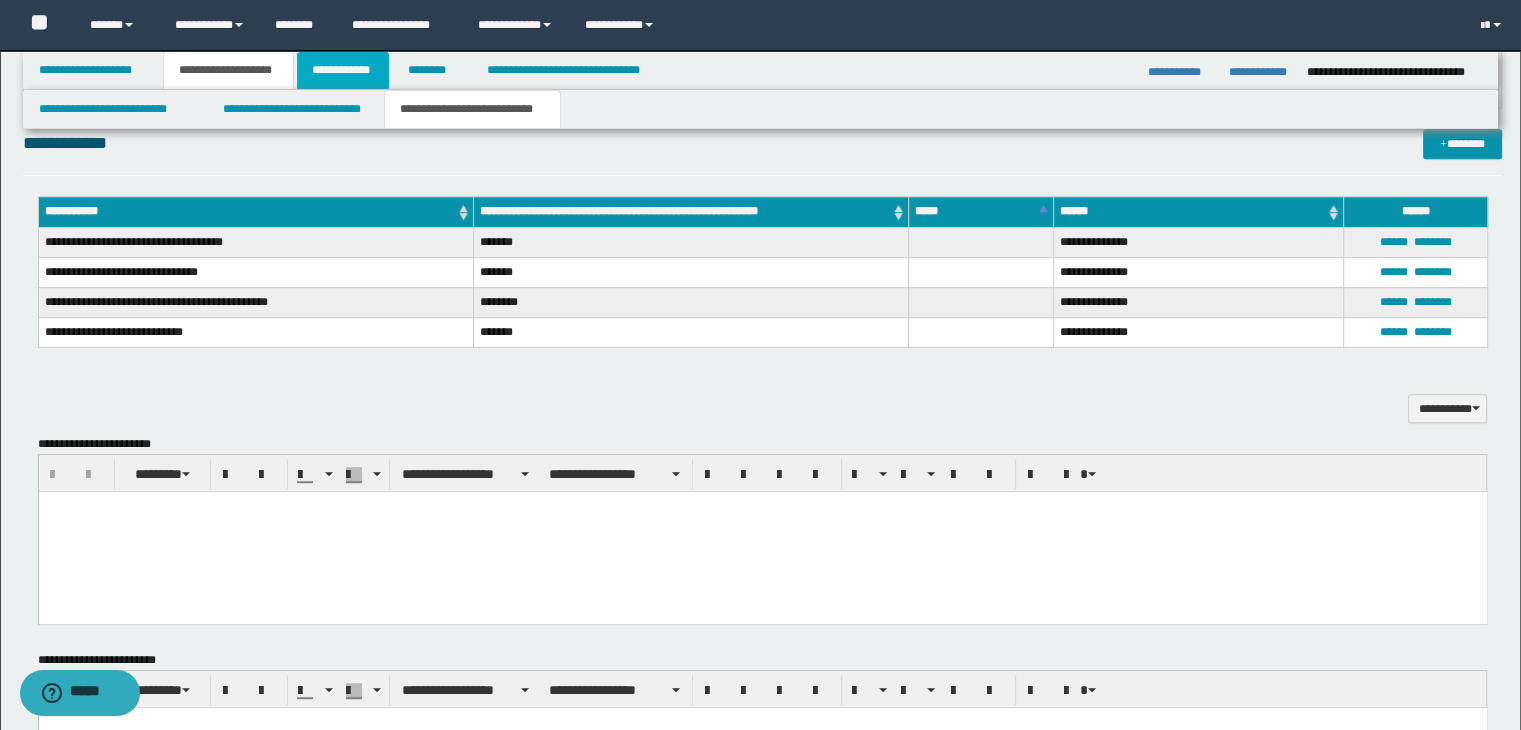 click on "**********" at bounding box center (343, 70) 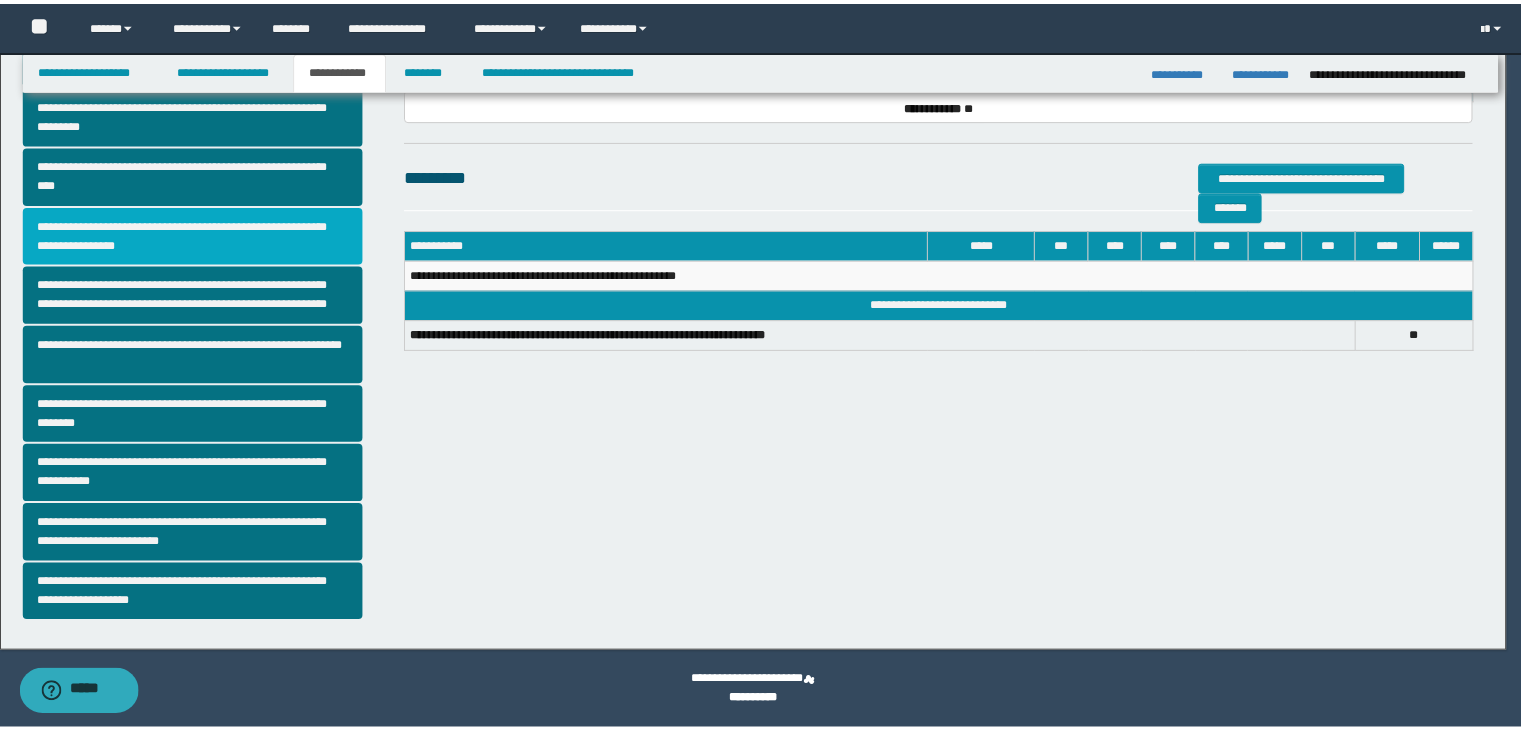 scroll, scrollTop: 344, scrollLeft: 0, axis: vertical 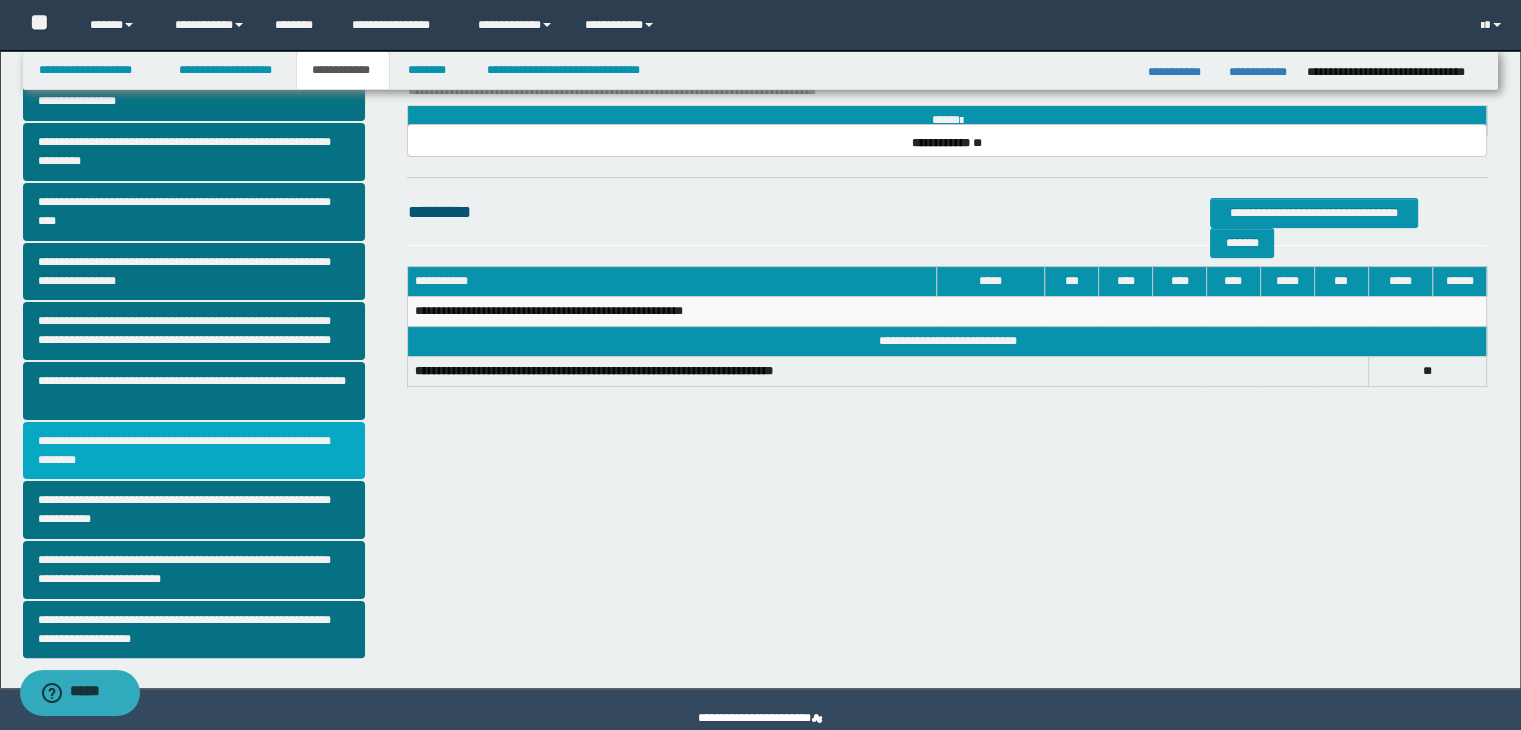 click on "**********" at bounding box center (194, 451) 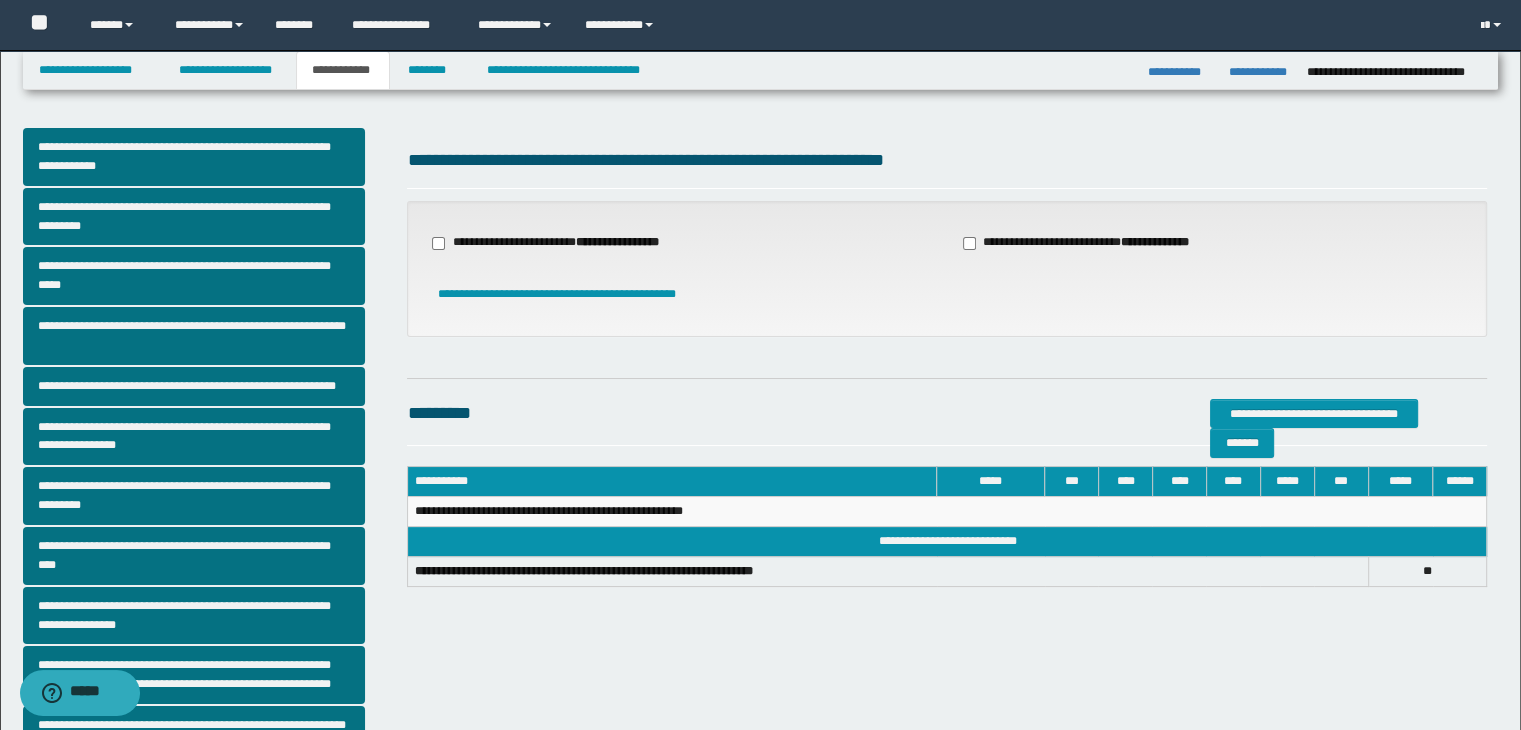 click on "**********" at bounding box center (1088, 243) 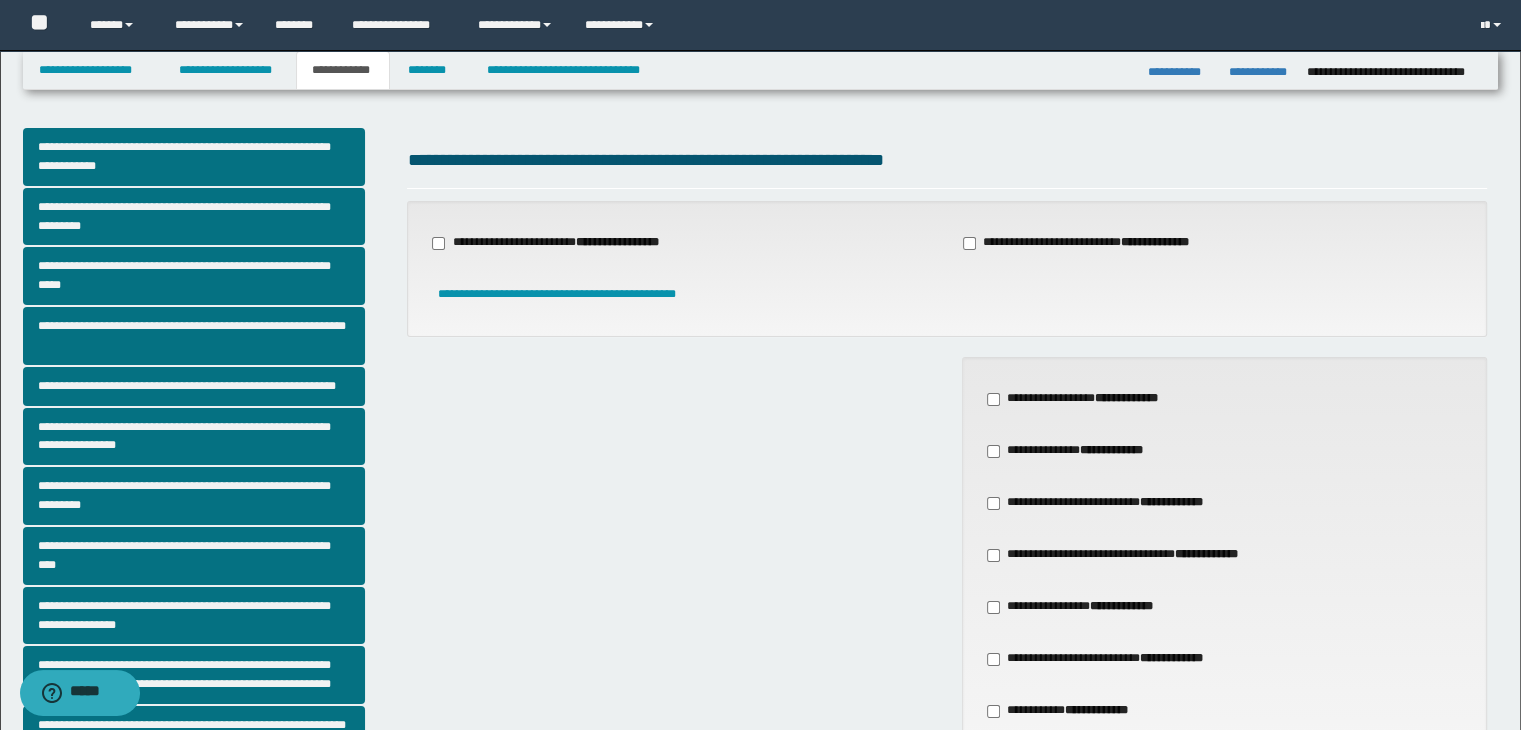 click on "**********" at bounding box center [1098, 451] 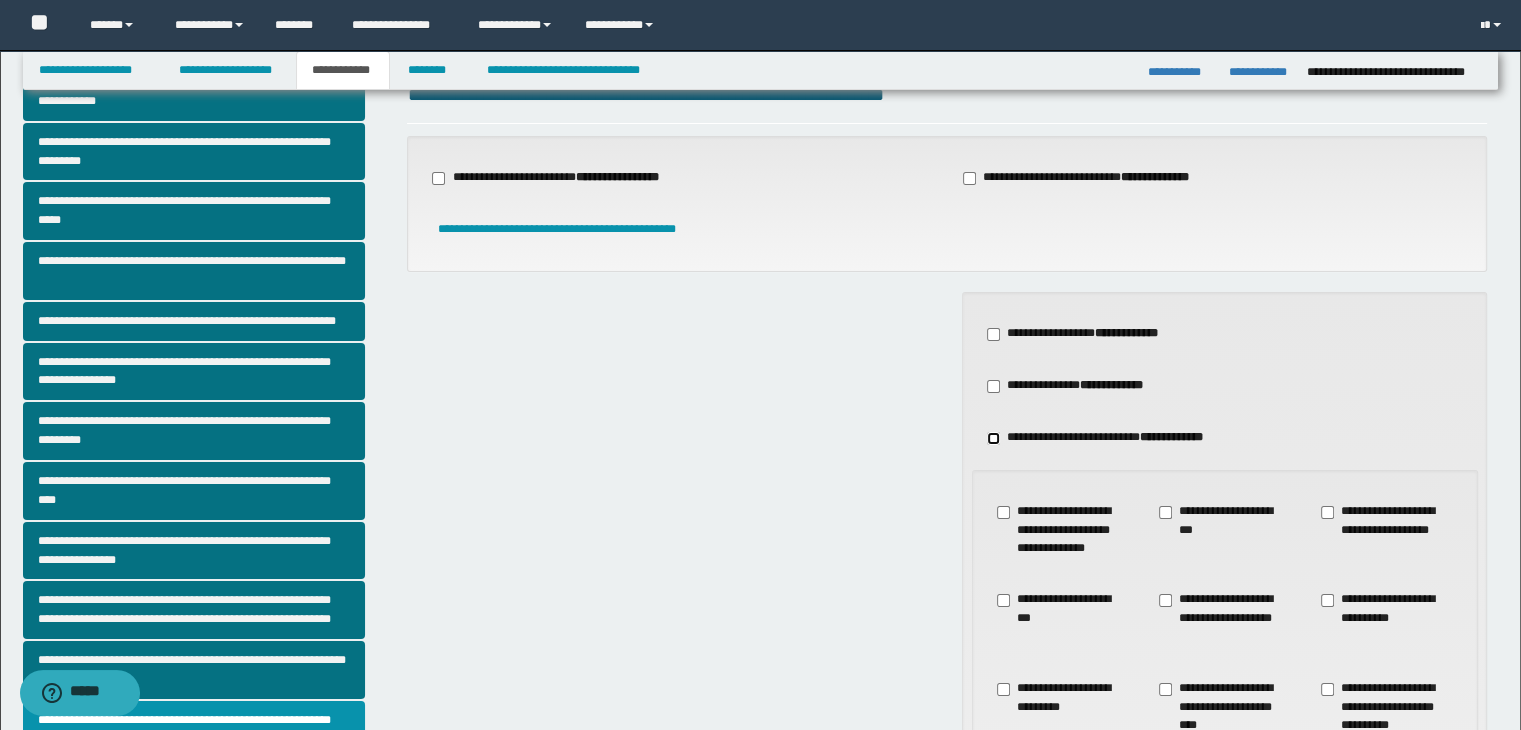 scroll, scrollTop: 100, scrollLeft: 0, axis: vertical 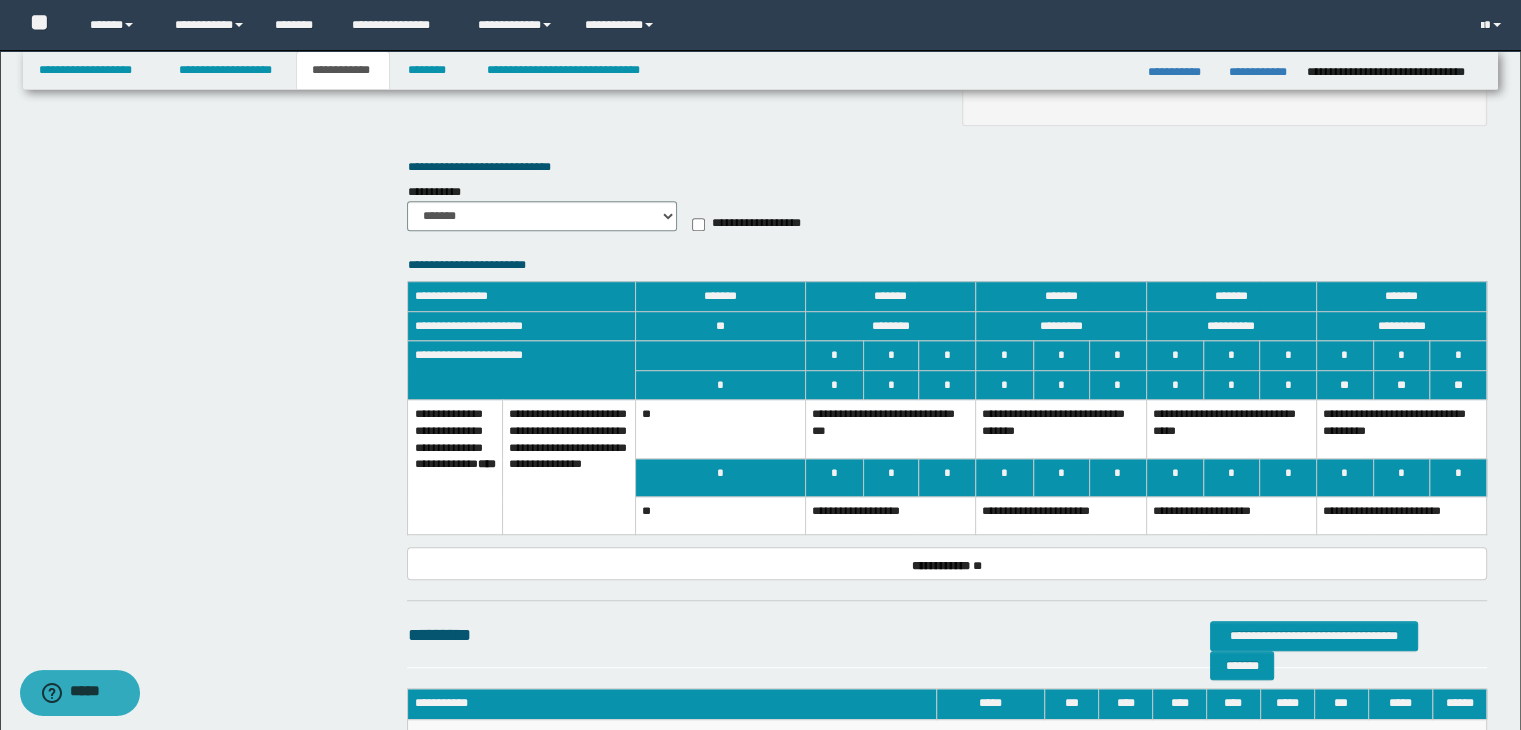 click on "**********" at bounding box center [1231, 429] 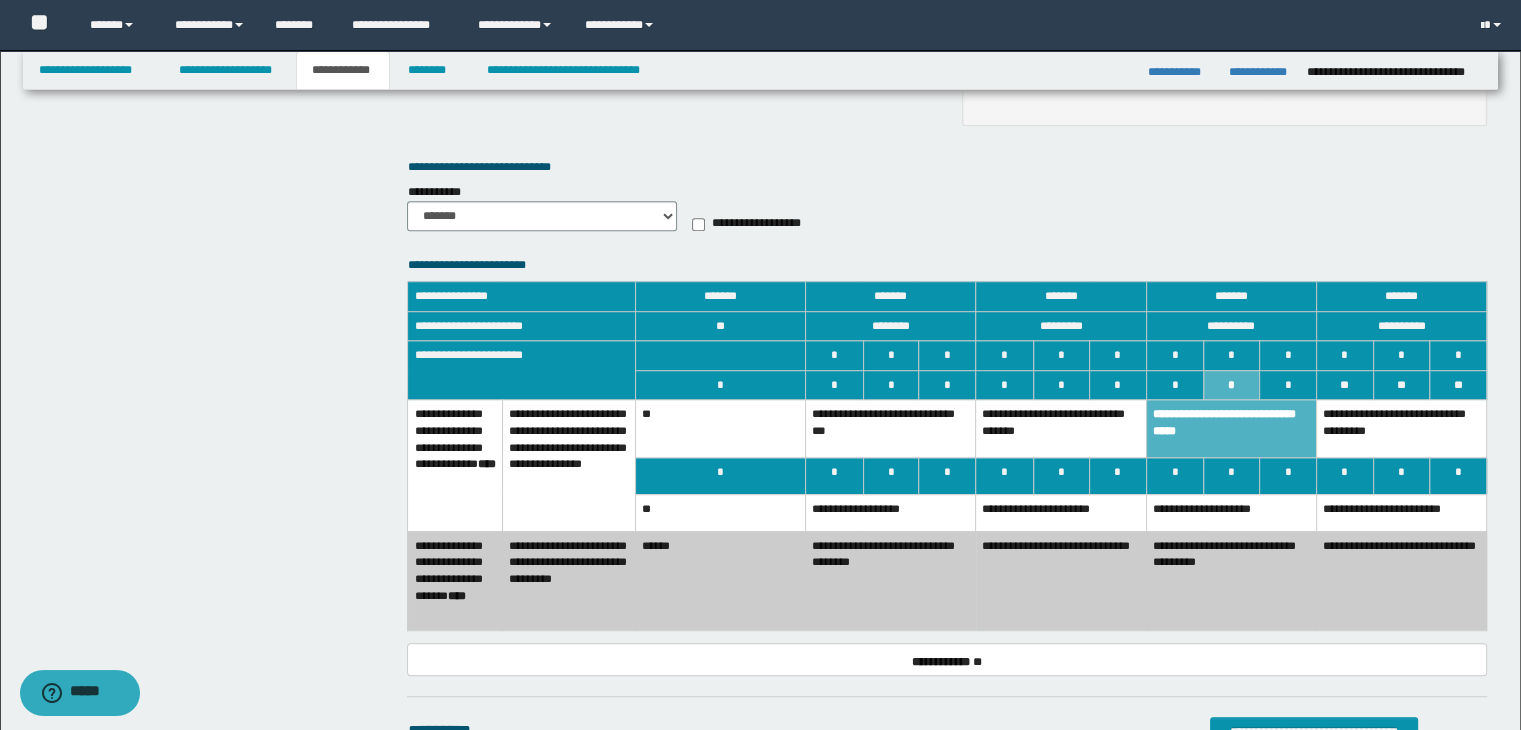 click on "**********" at bounding box center (1231, 512) 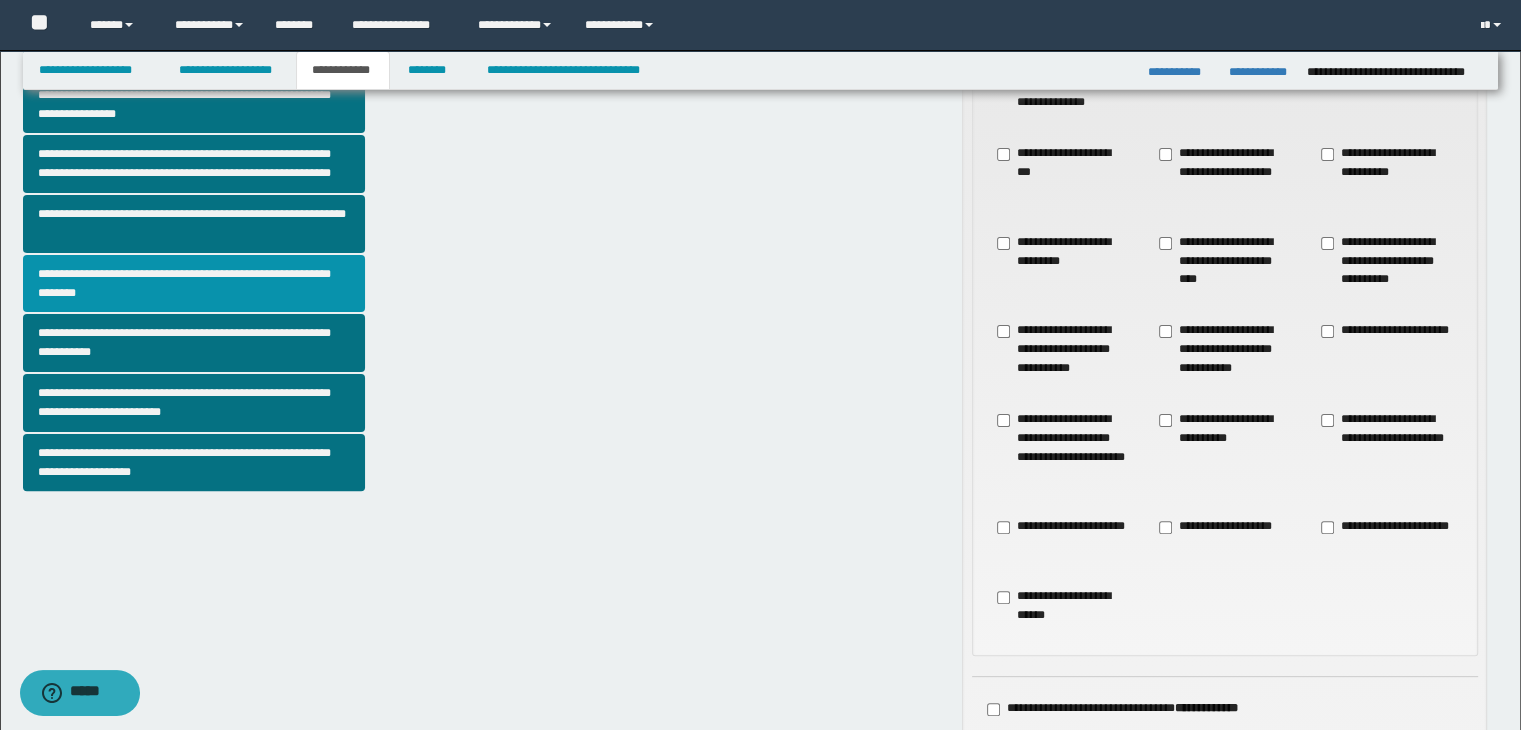 scroll, scrollTop: 500, scrollLeft: 0, axis: vertical 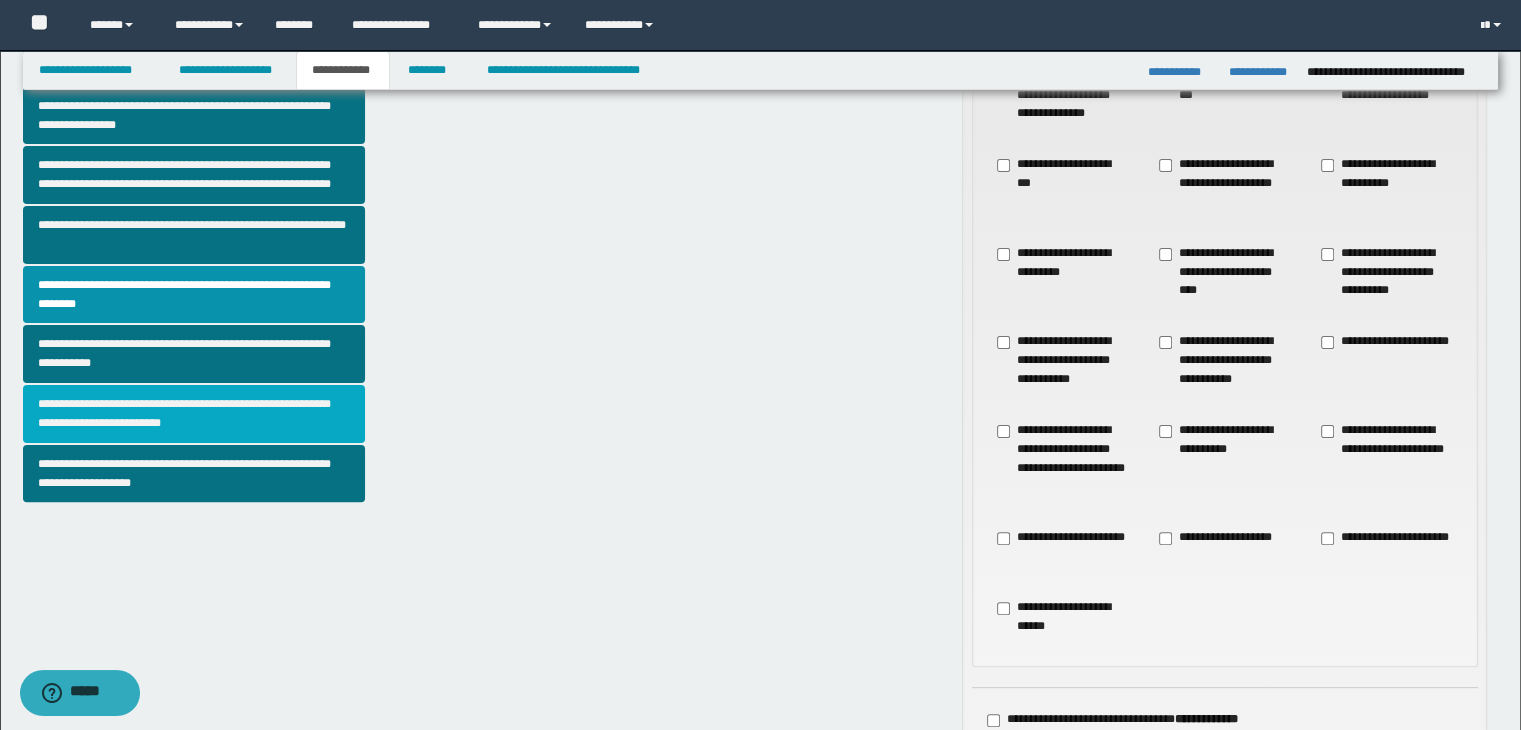 drag, startPoint x: 155, startPoint y: 409, endPoint x: 168, endPoint y: 406, distance: 13.341664 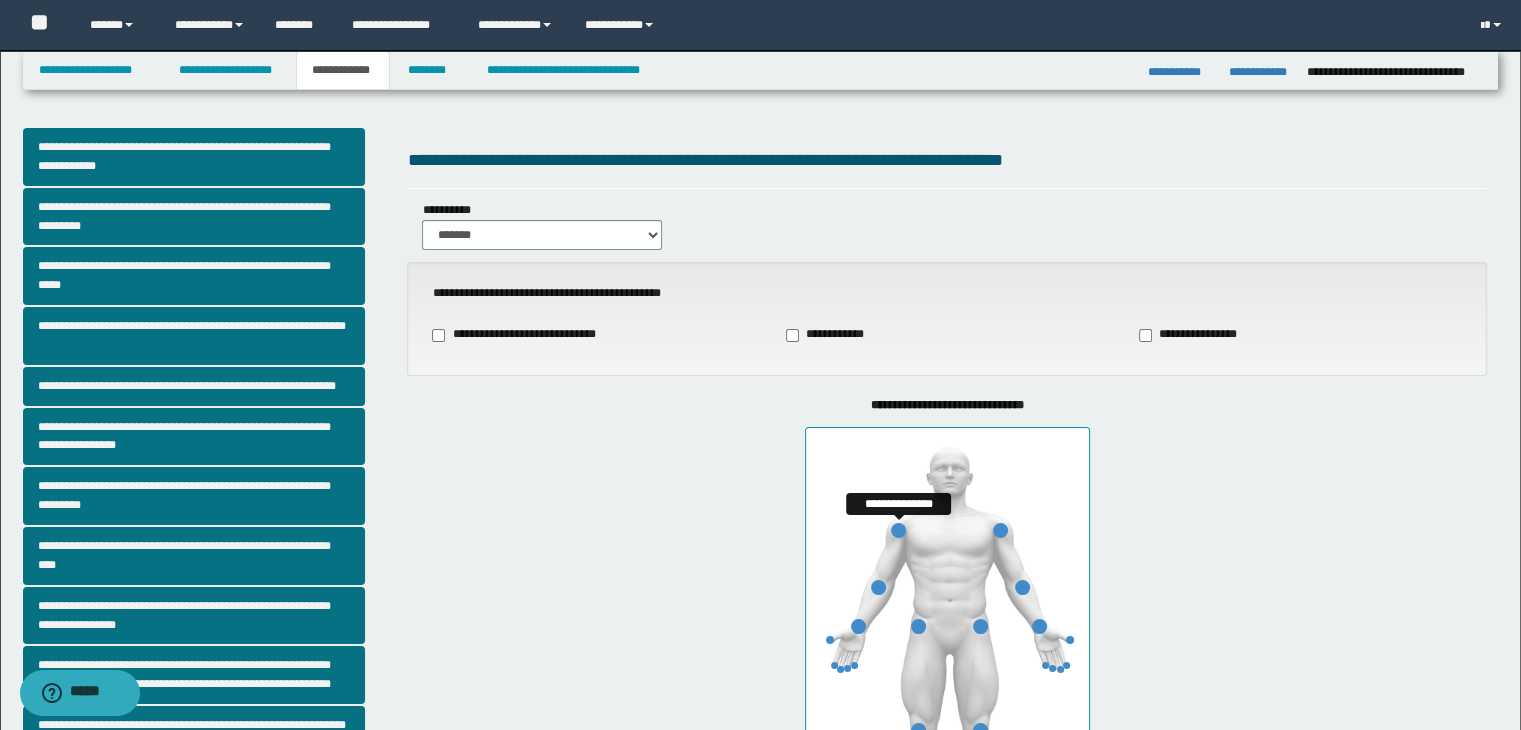 click at bounding box center [898, 530] 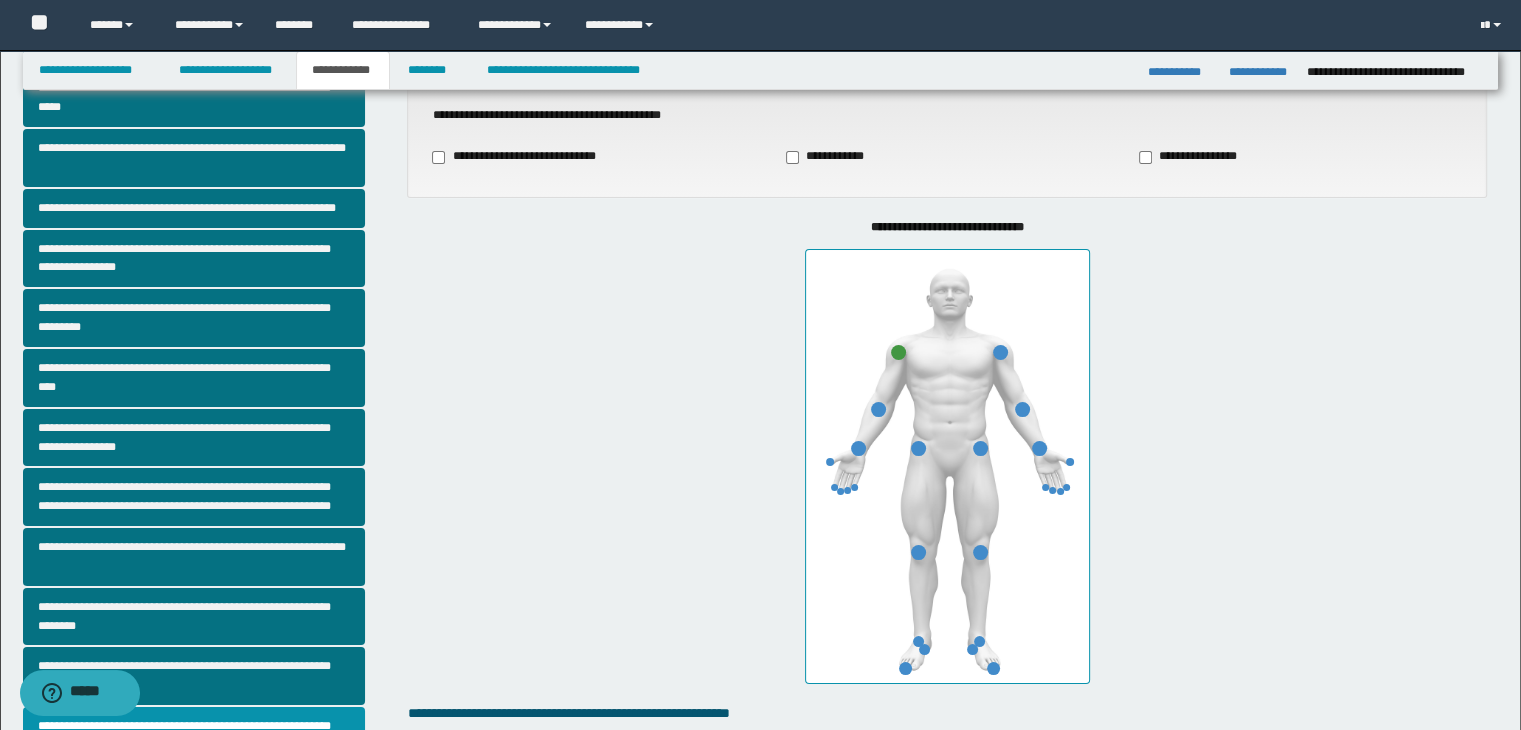 scroll, scrollTop: 400, scrollLeft: 0, axis: vertical 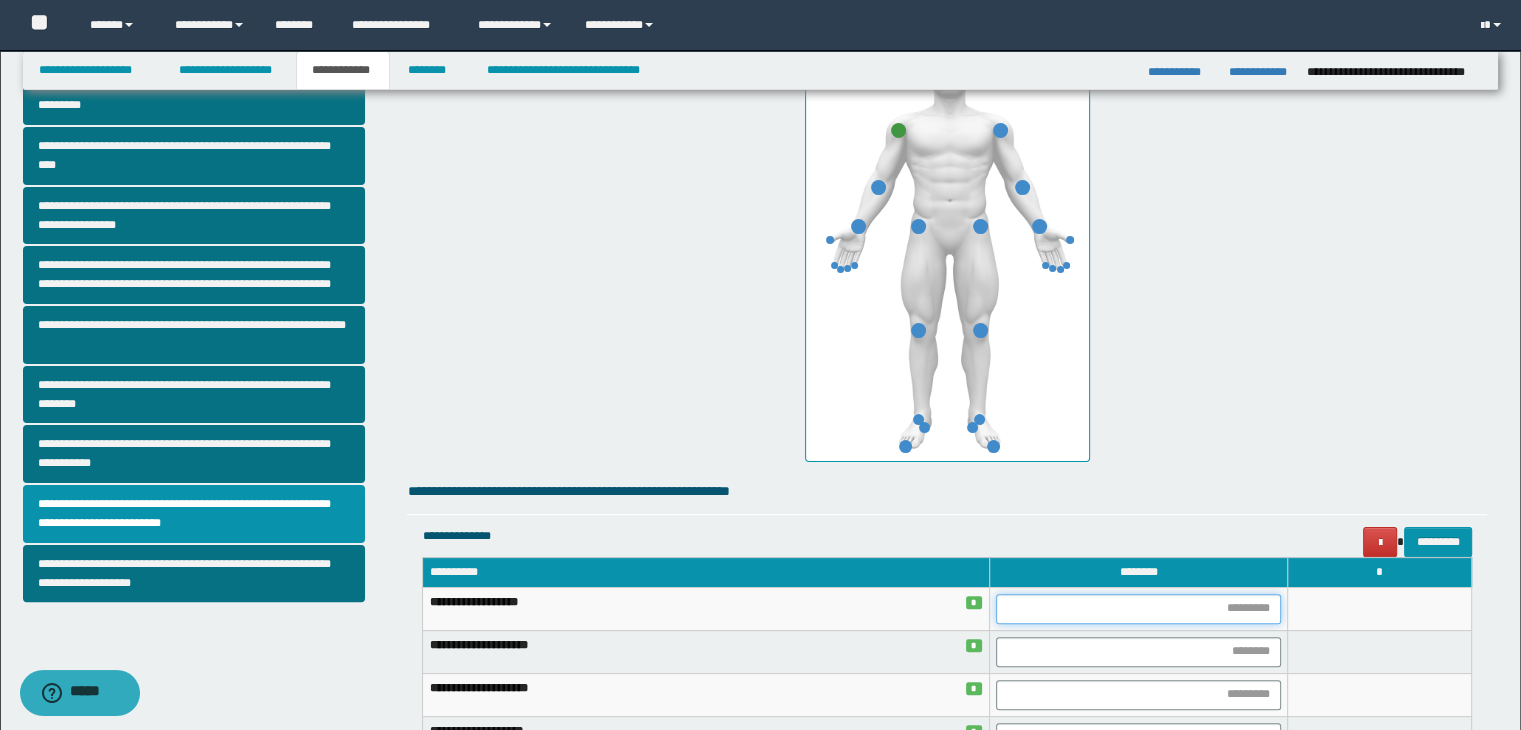 click at bounding box center (1138, 609) 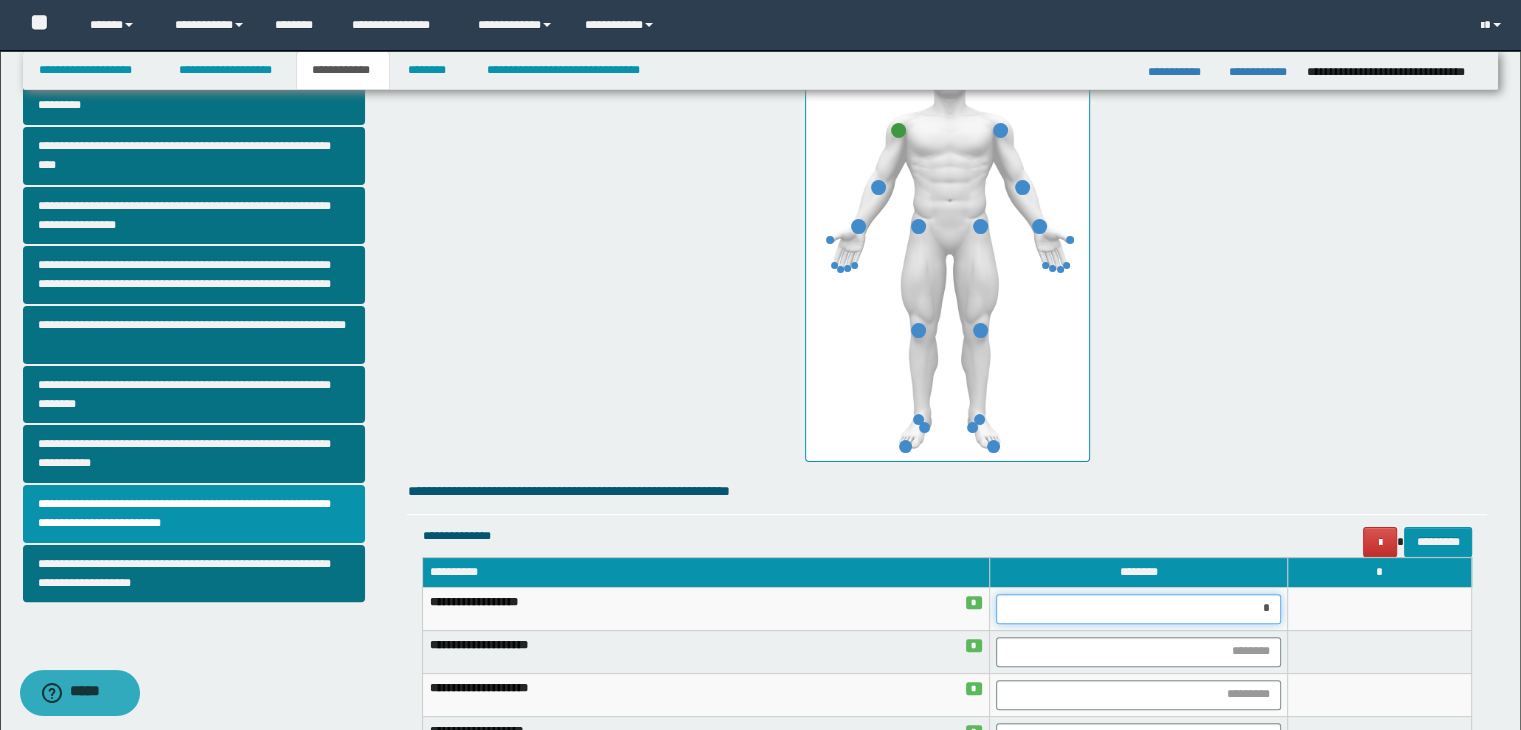 type on "**" 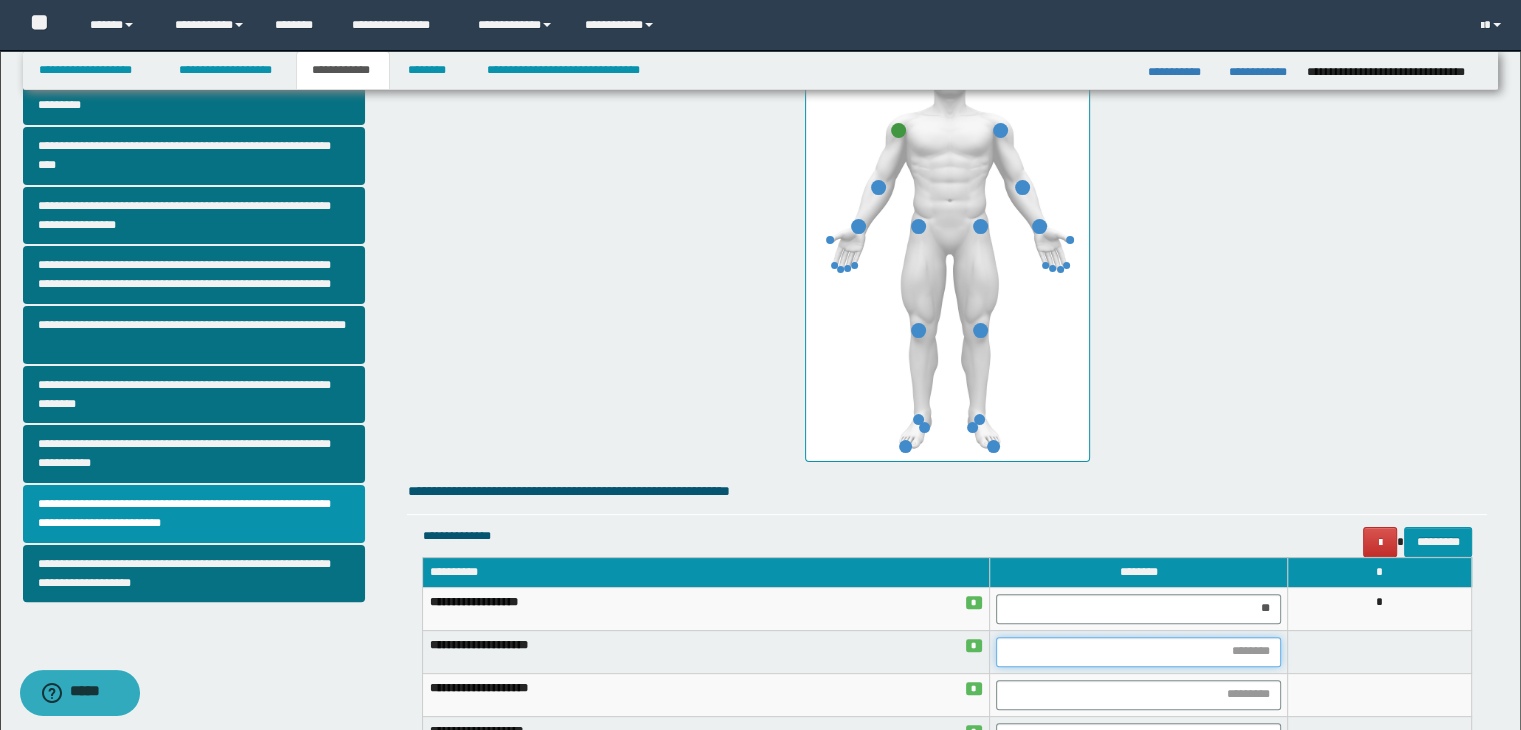 click at bounding box center [1138, 652] 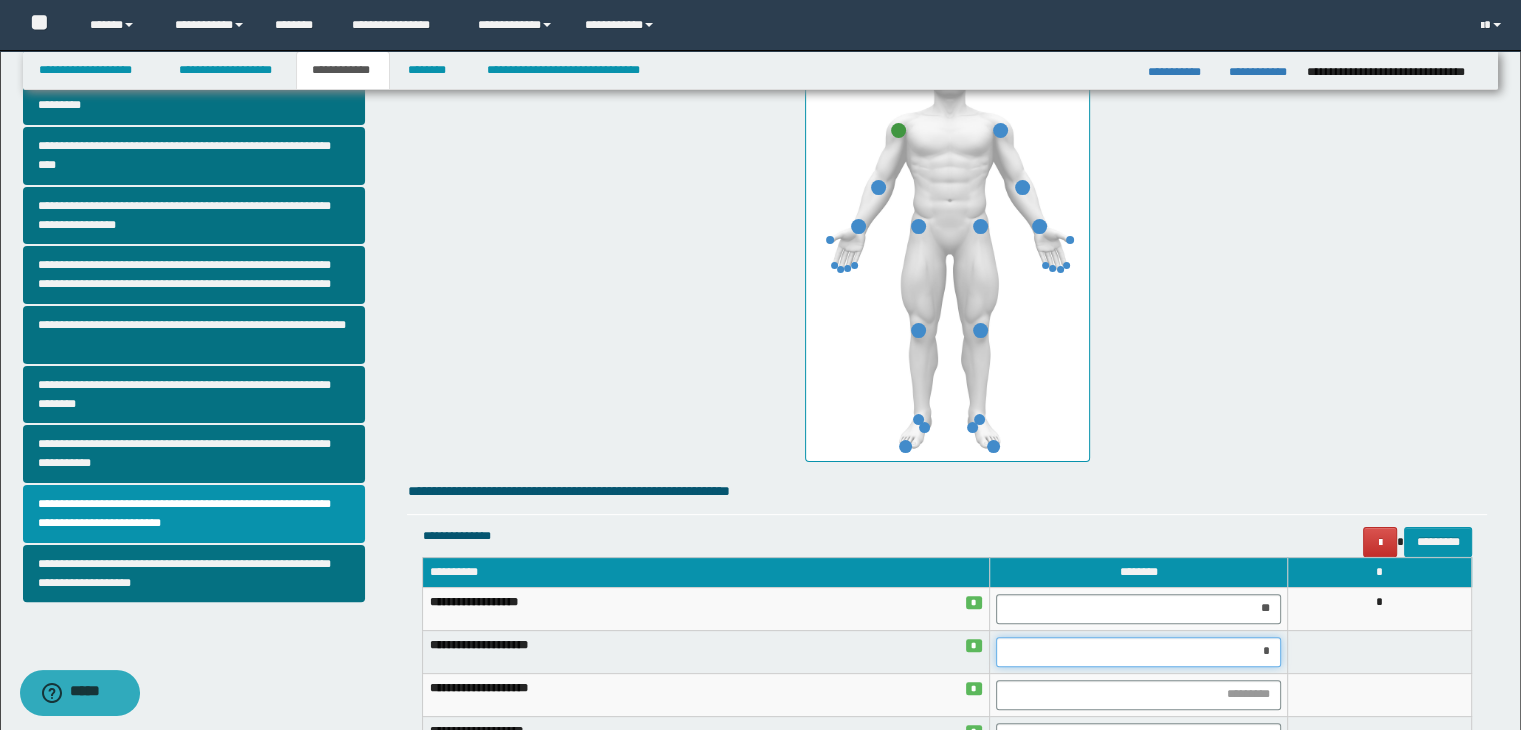 type on "**" 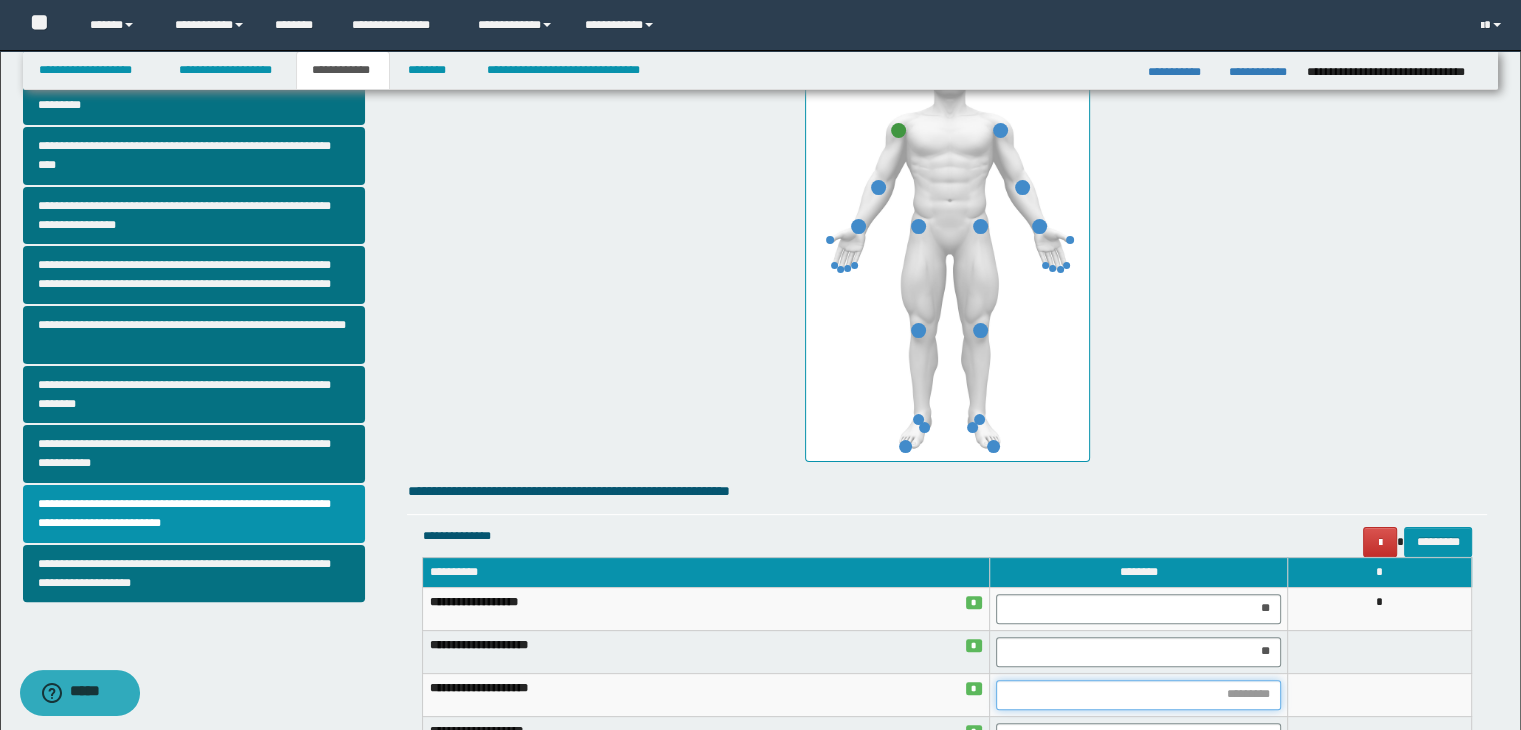 click at bounding box center [1138, 695] 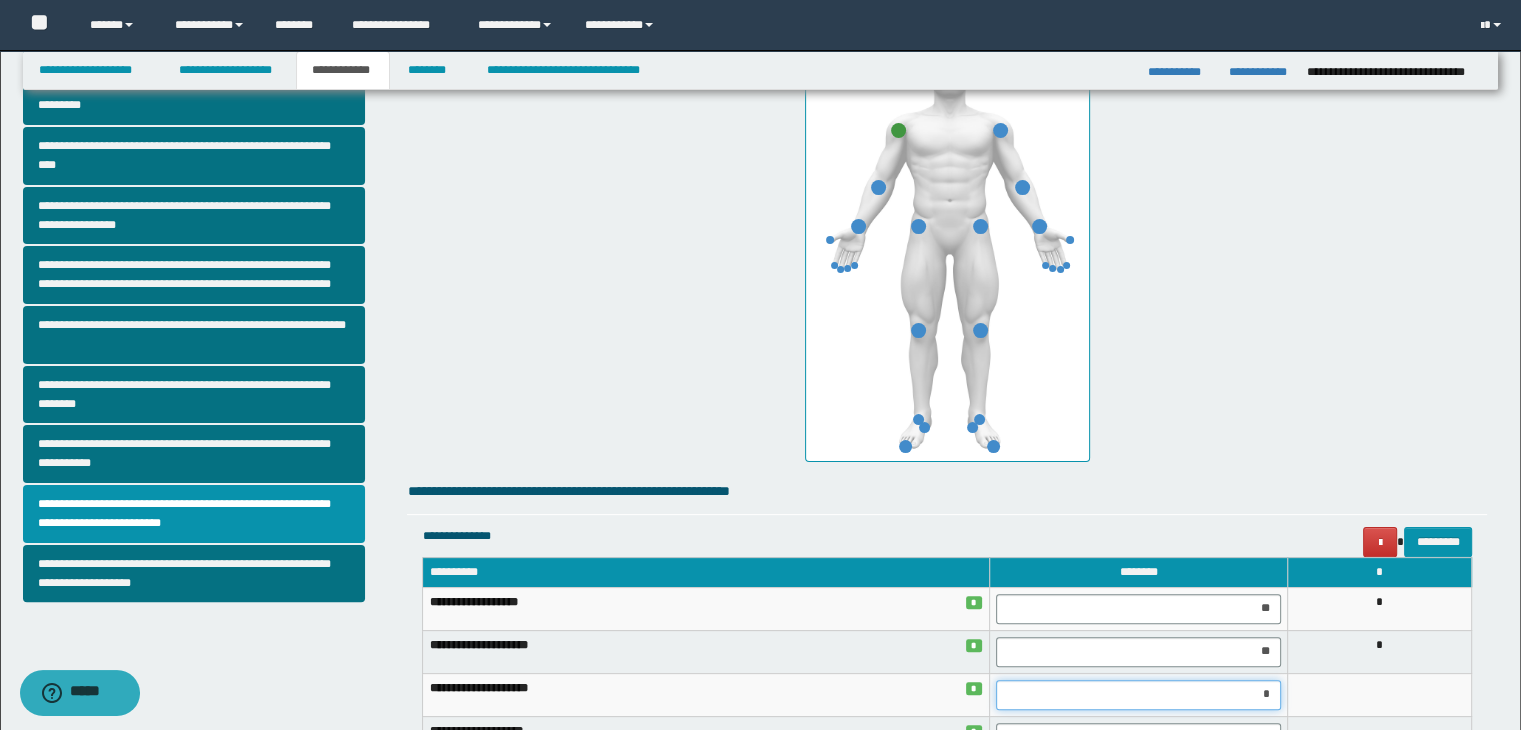 type on "**" 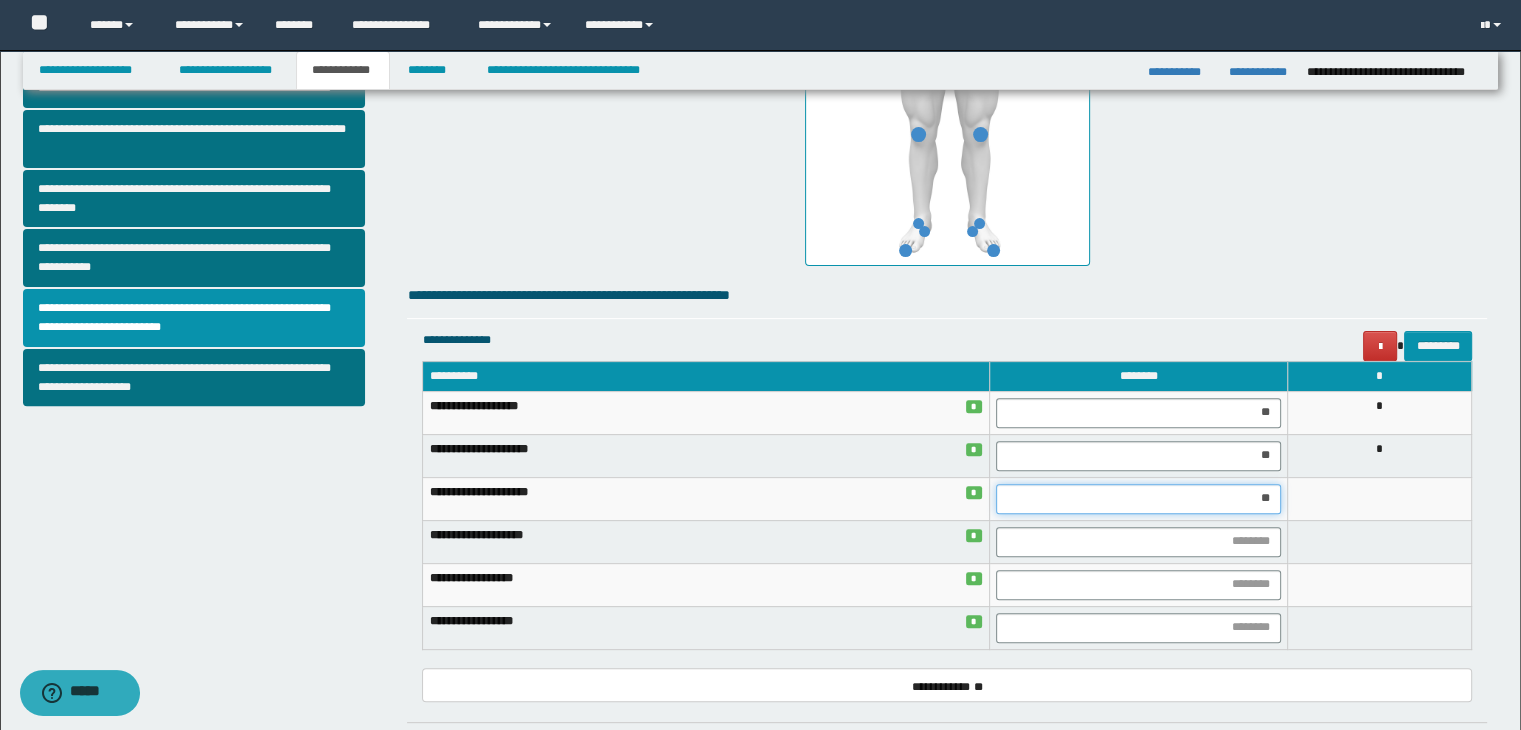 scroll, scrollTop: 600, scrollLeft: 0, axis: vertical 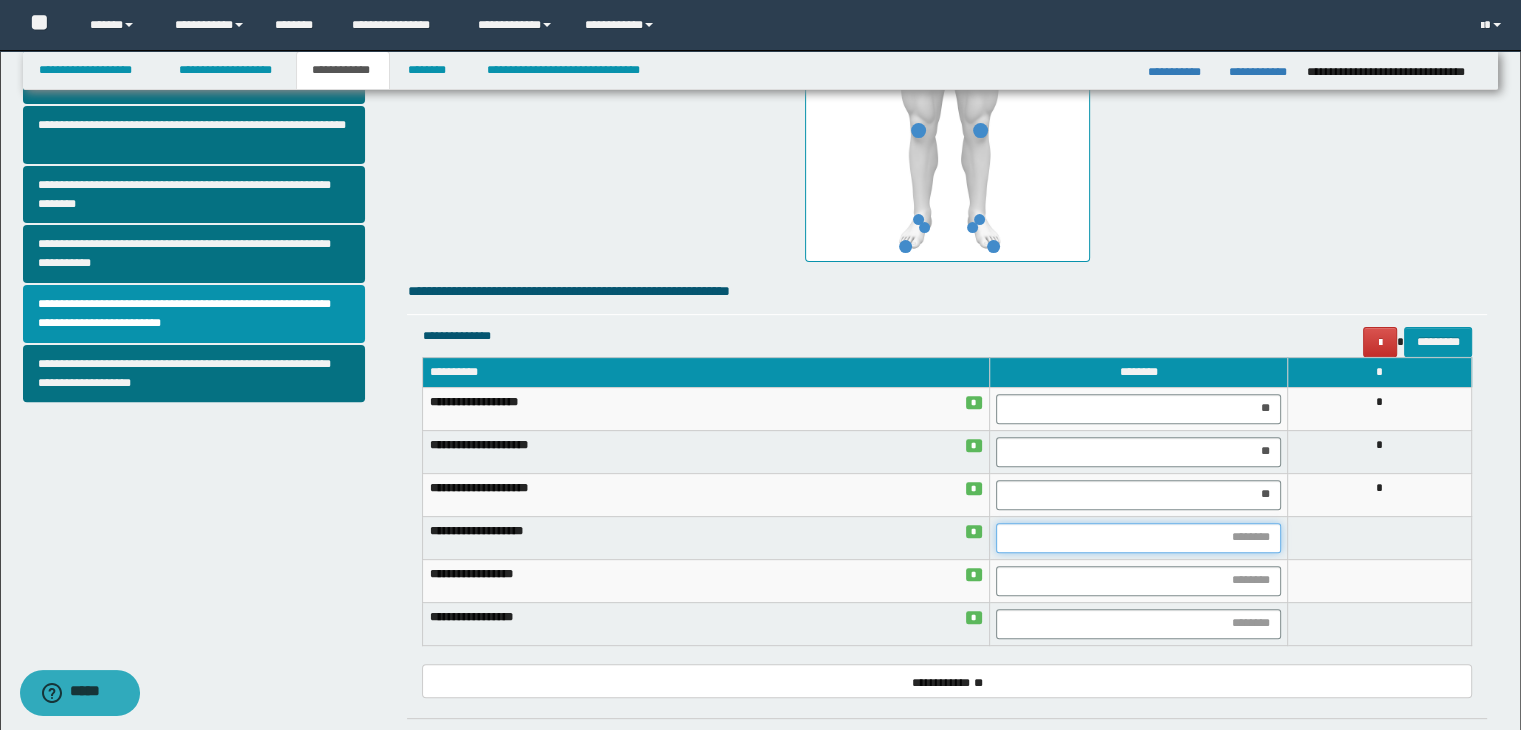 click at bounding box center [1138, 538] 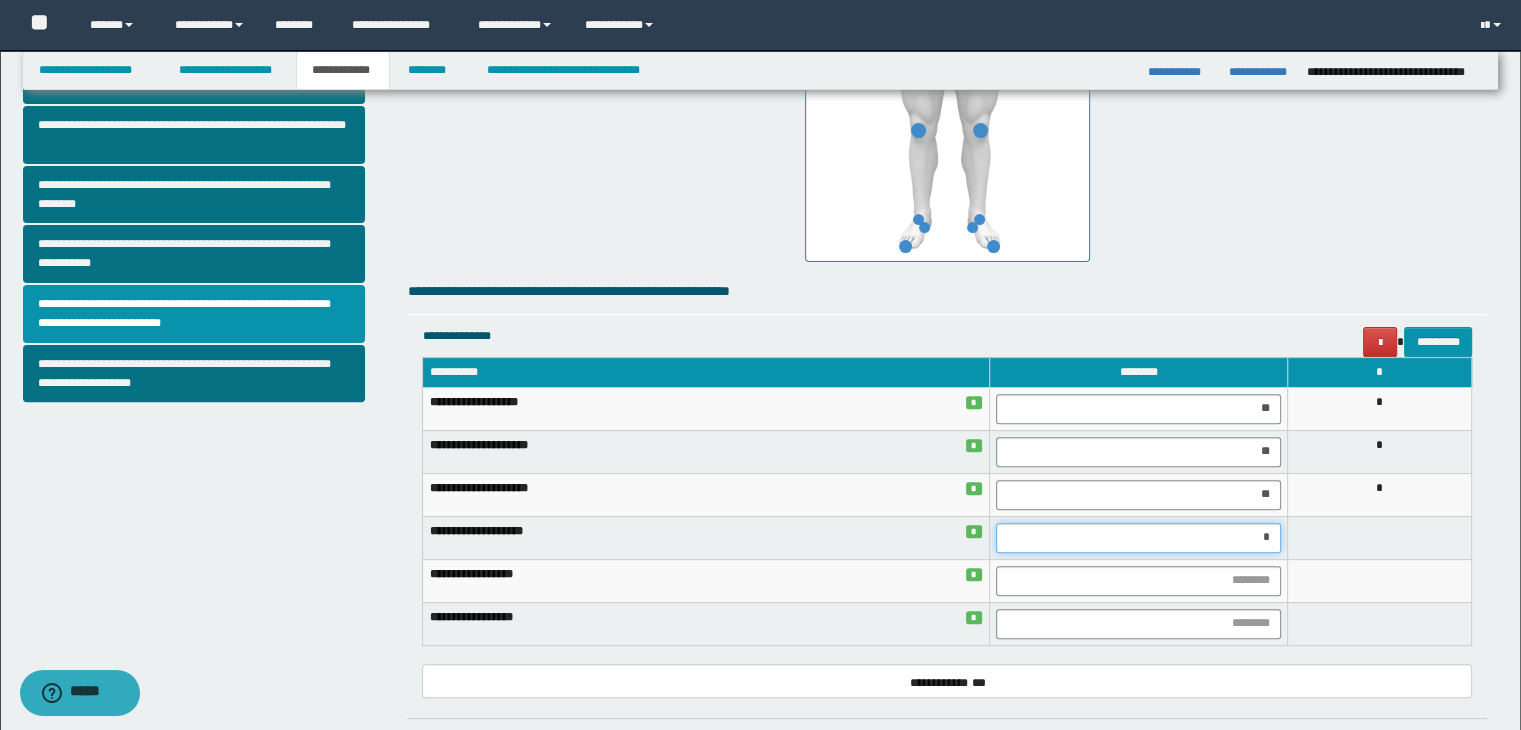 type on "**" 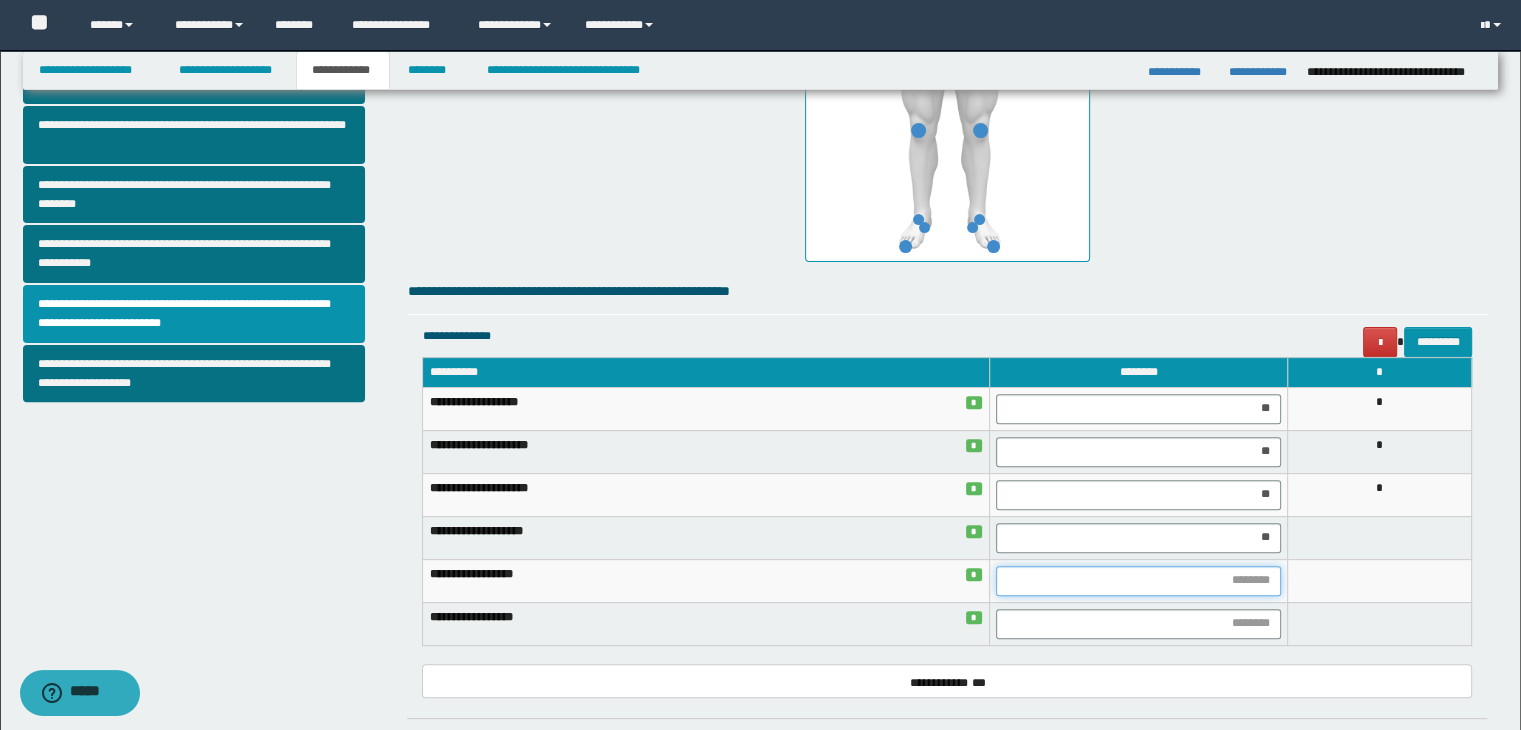 click at bounding box center [1138, 581] 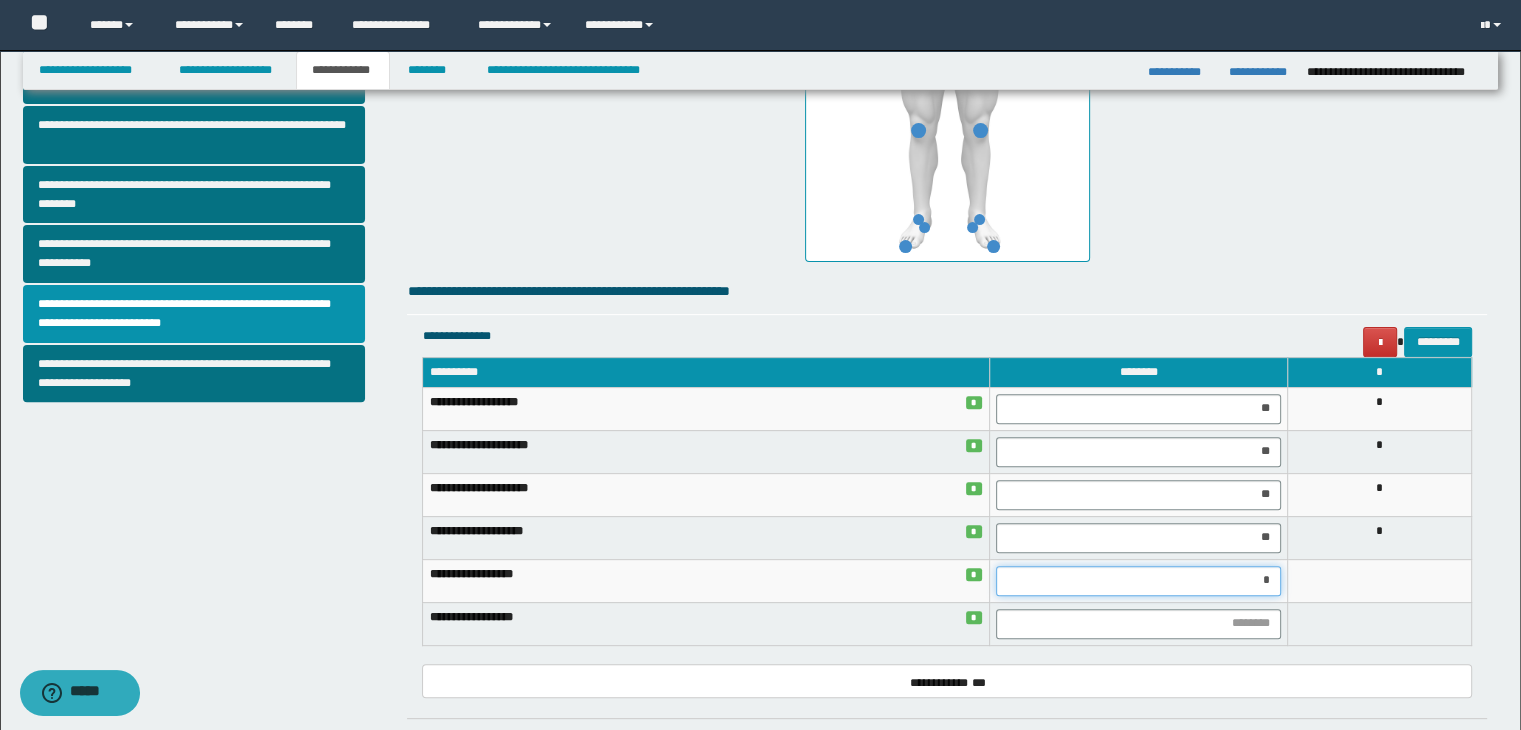 type on "**" 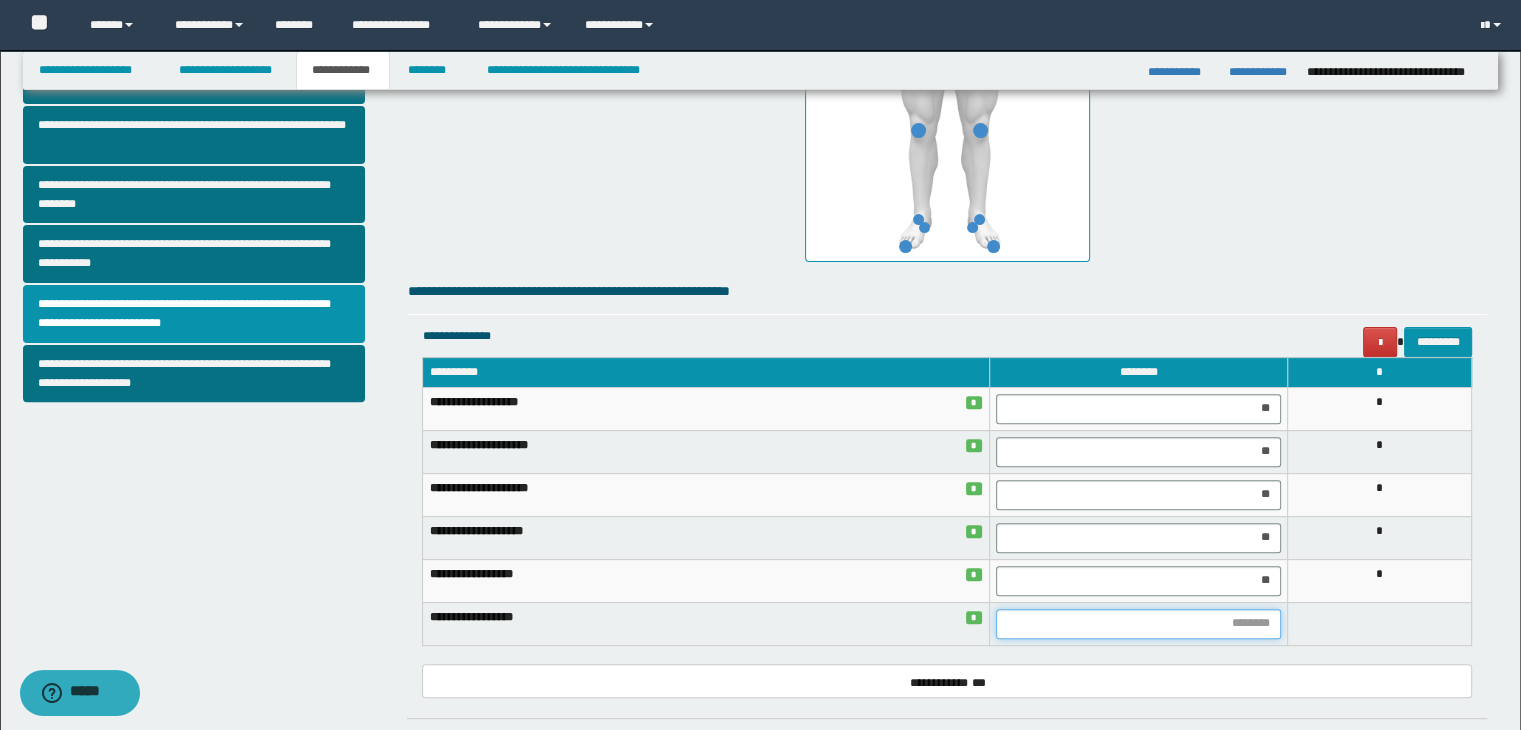click at bounding box center (1138, 624) 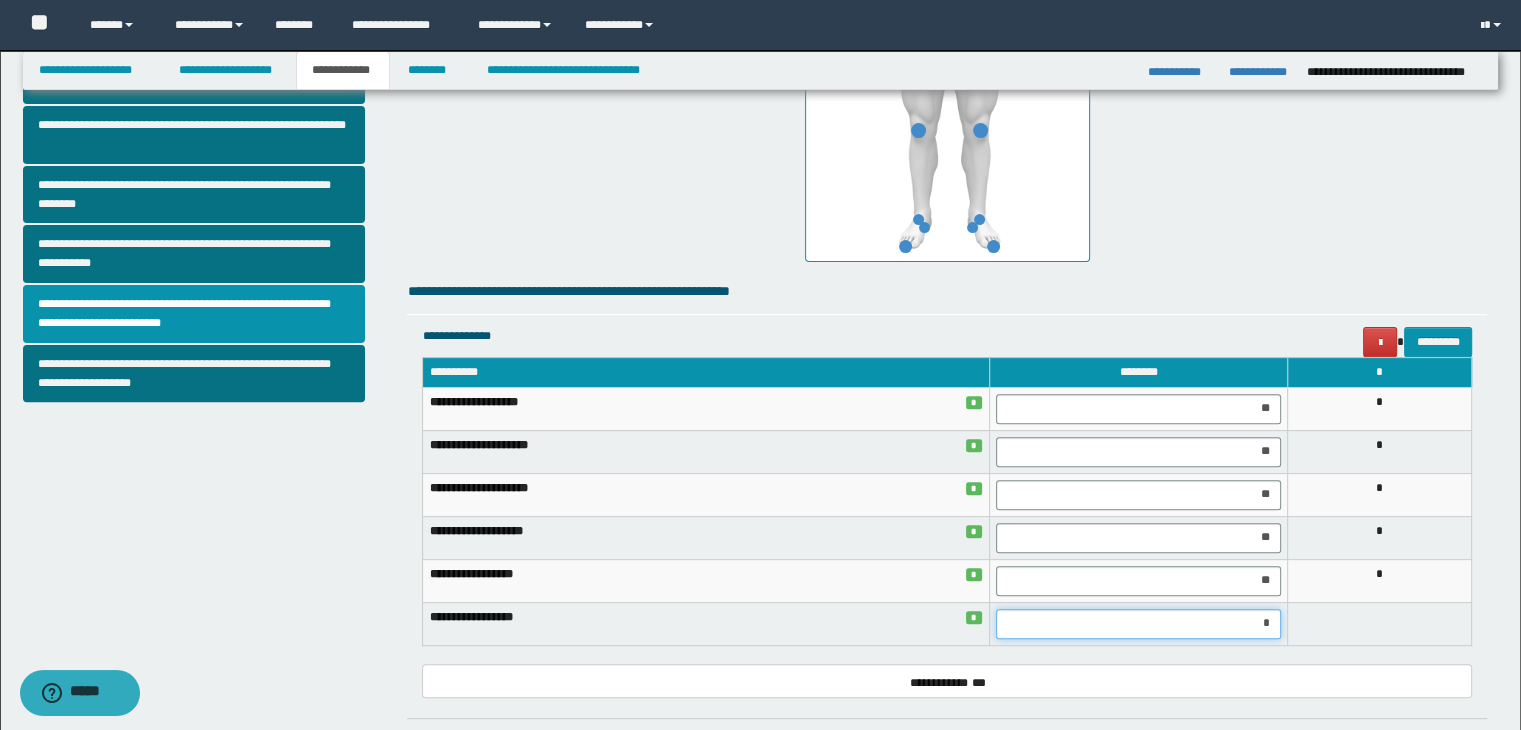 type on "**" 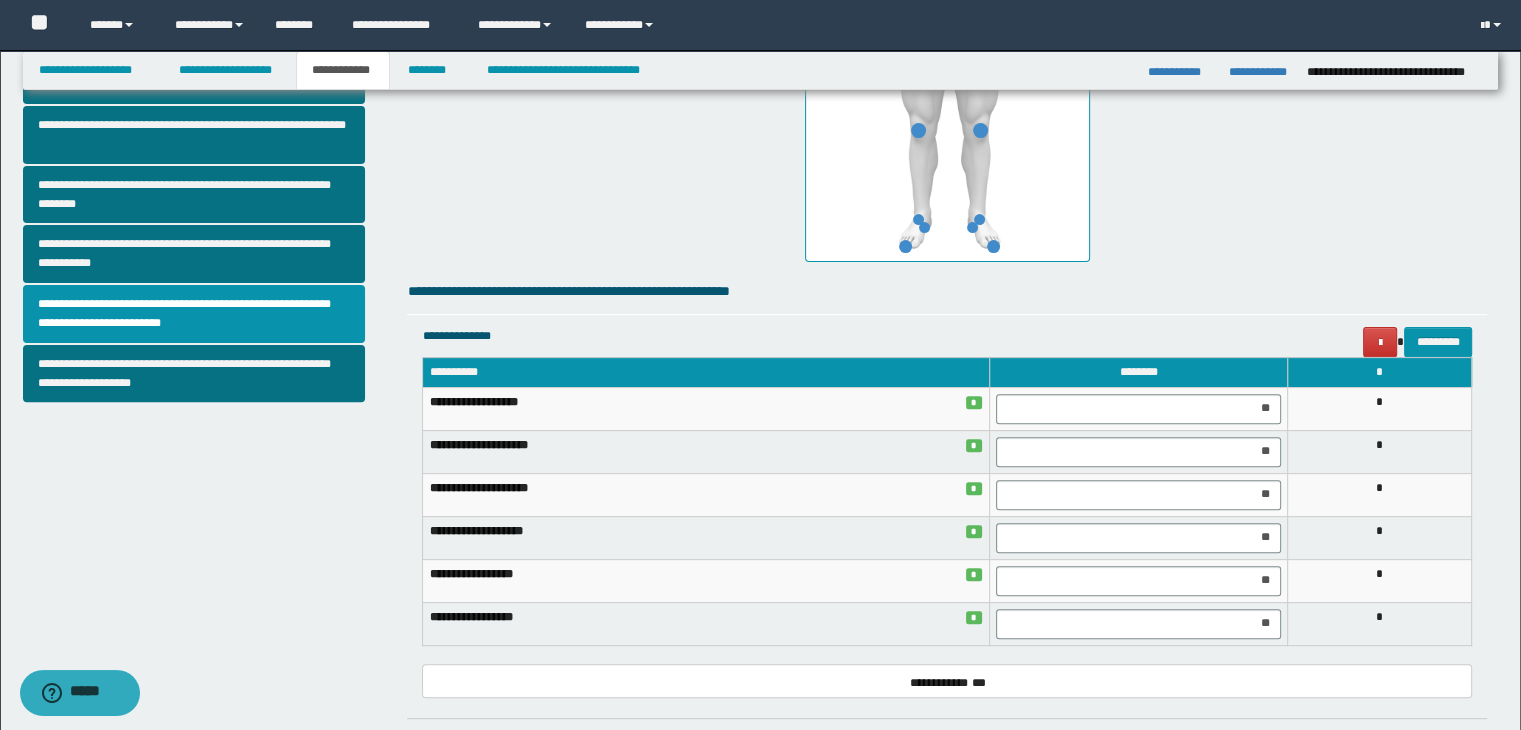 click on "**********" at bounding box center [947, 511] 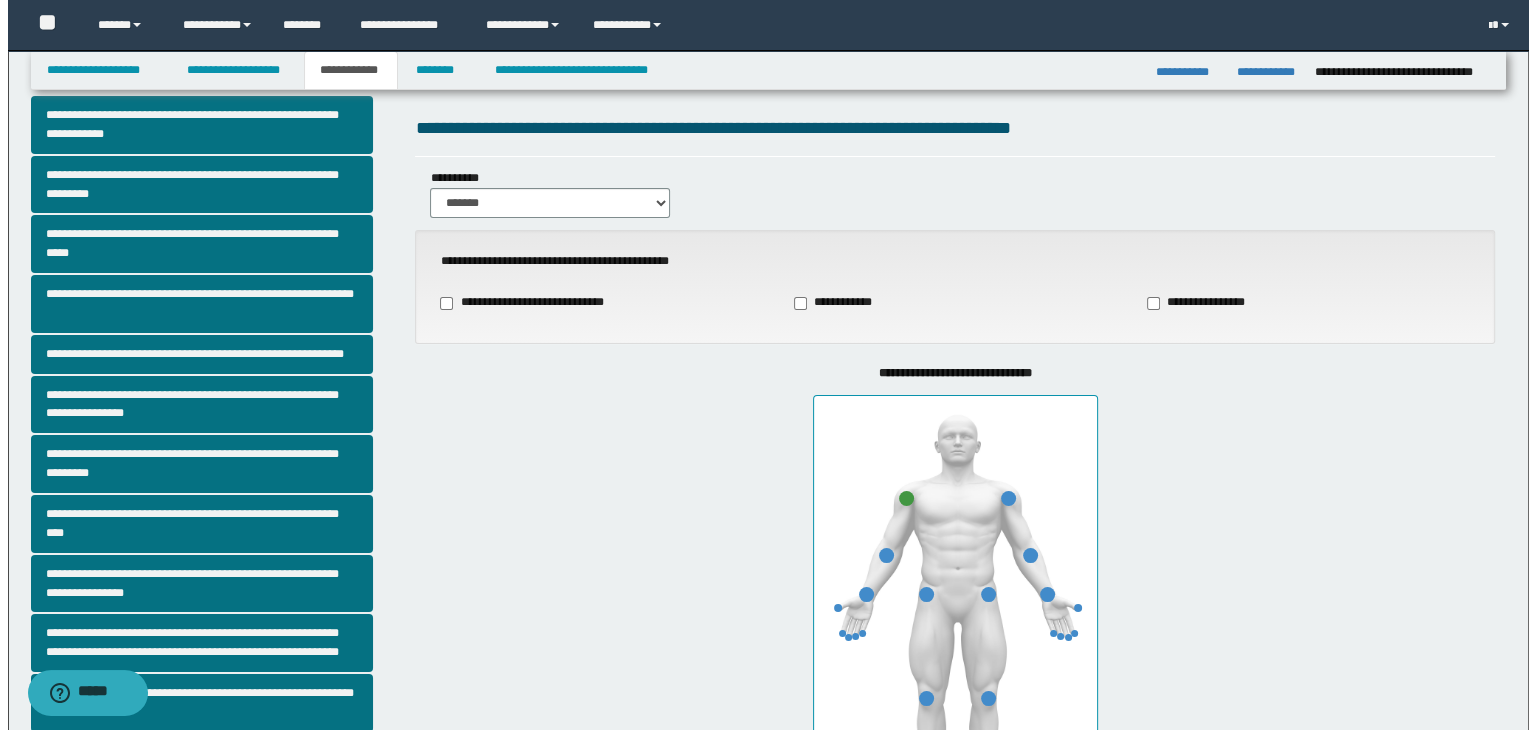 scroll, scrollTop: 0, scrollLeft: 0, axis: both 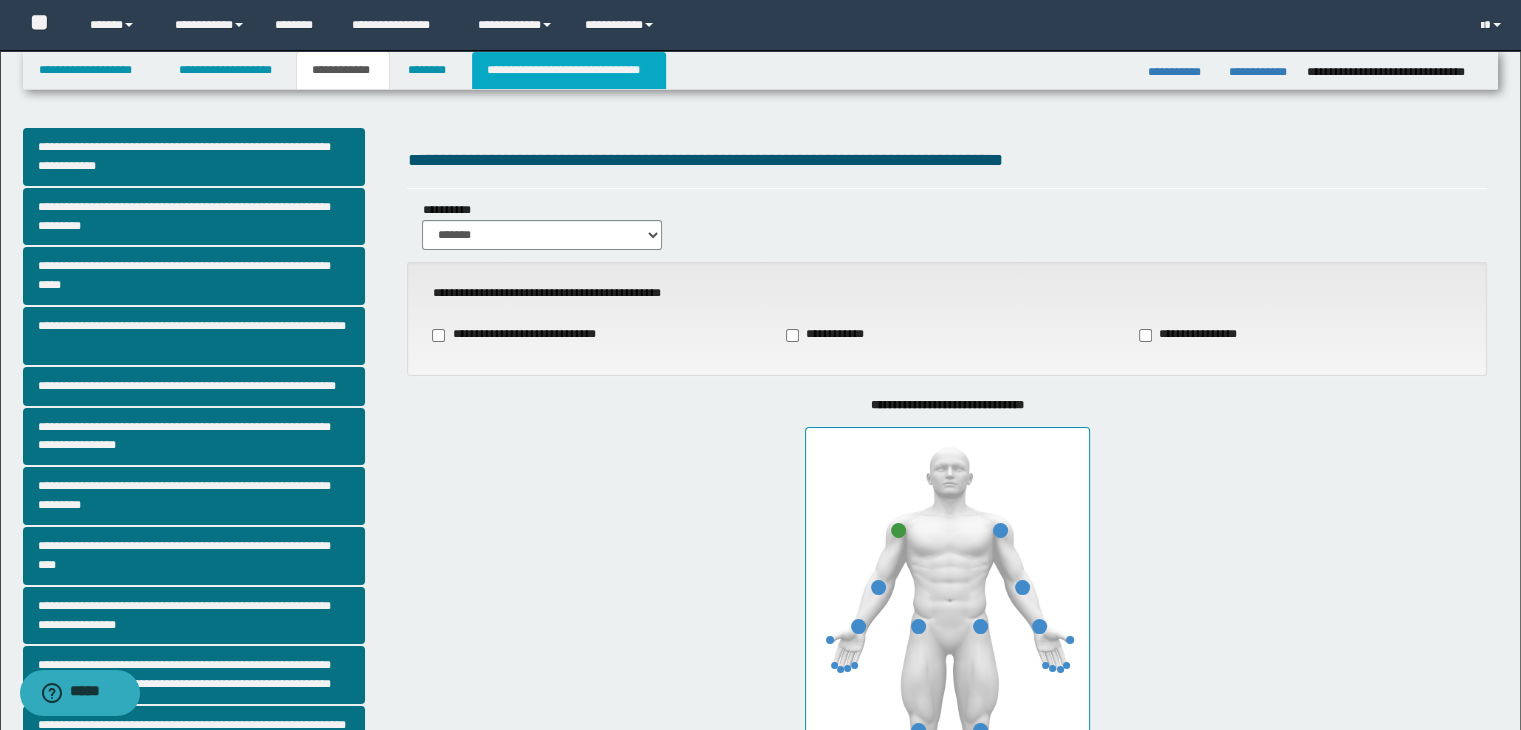 click on "**********" at bounding box center [569, 70] 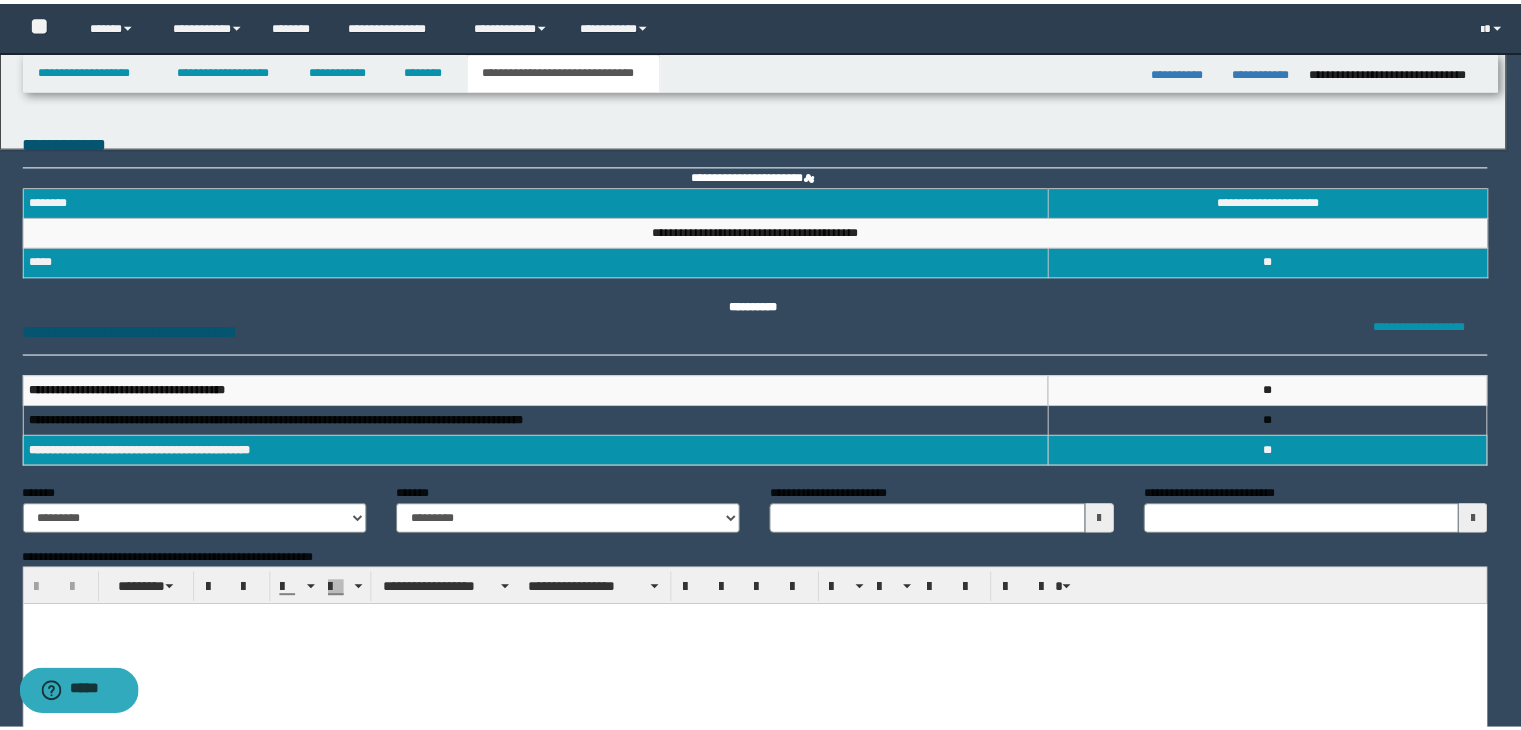 scroll, scrollTop: 0, scrollLeft: 0, axis: both 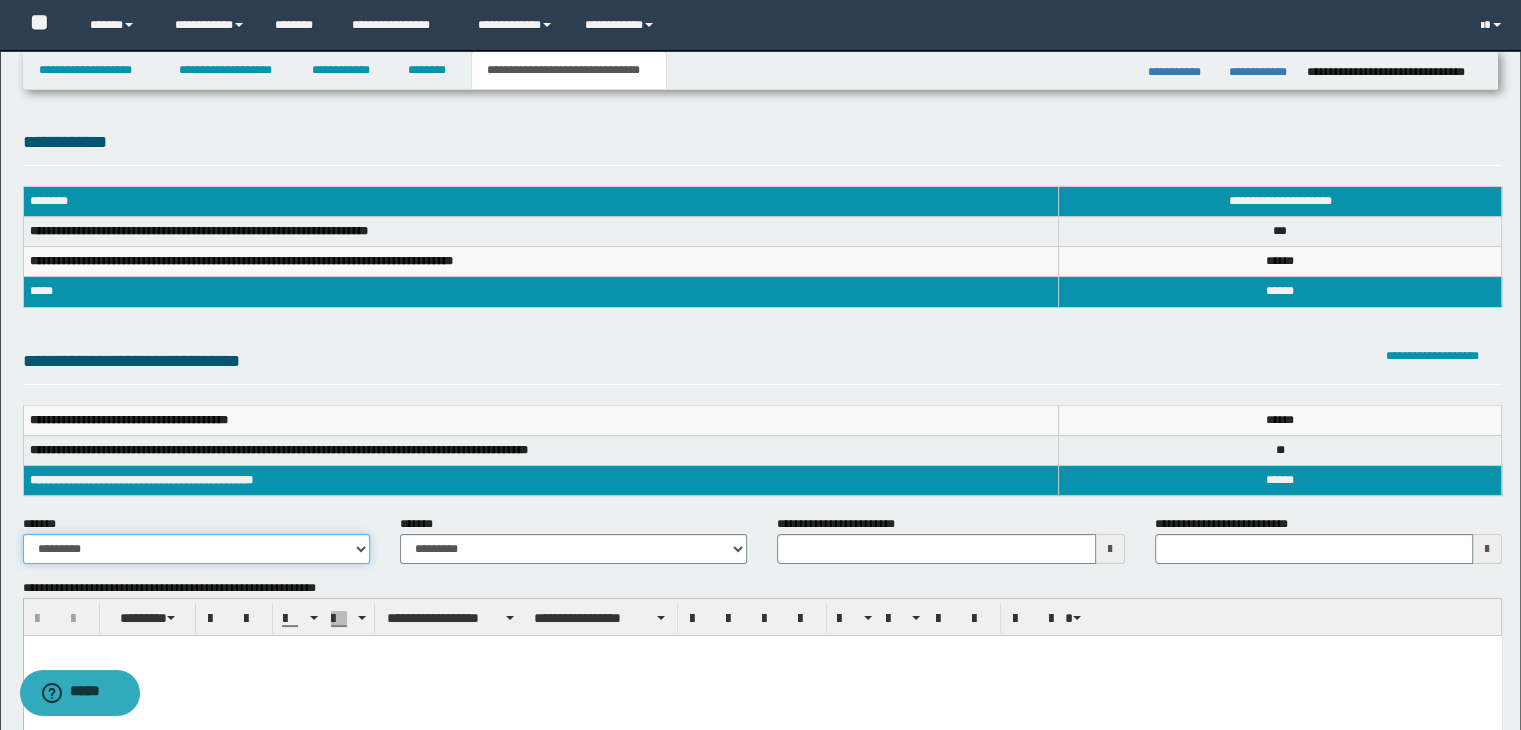 click on "**********" at bounding box center (196, 549) 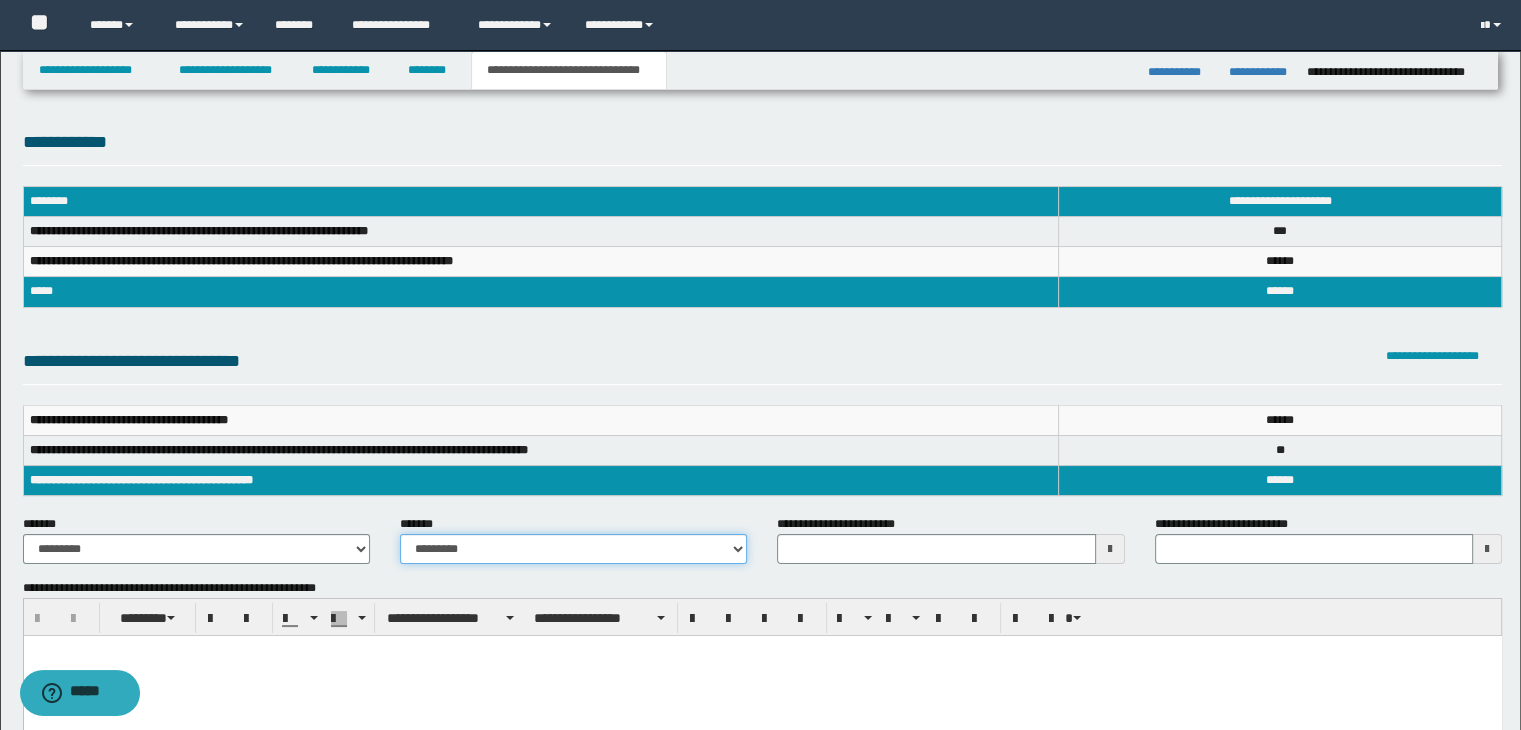 click on "**********" at bounding box center [573, 549] 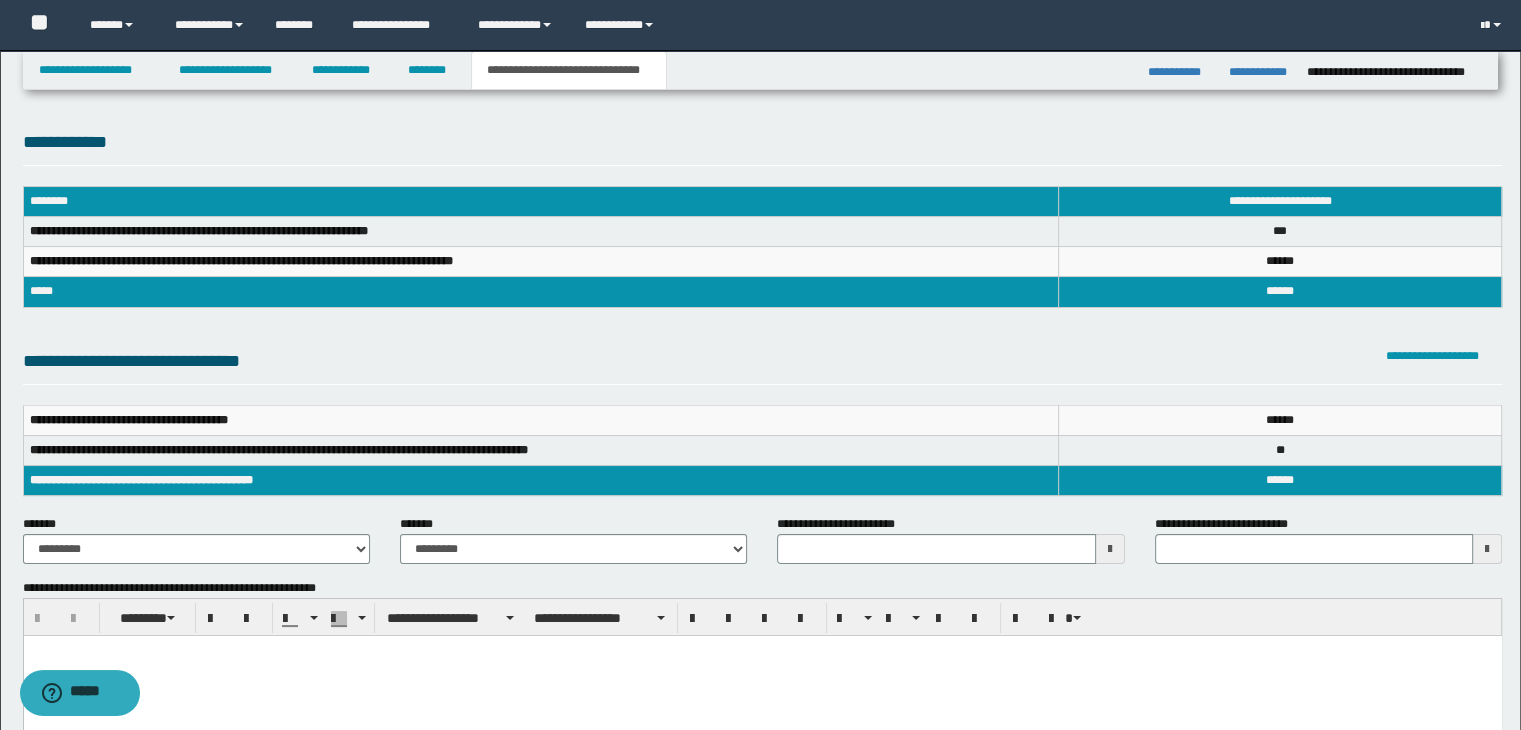 click at bounding box center [1110, 549] 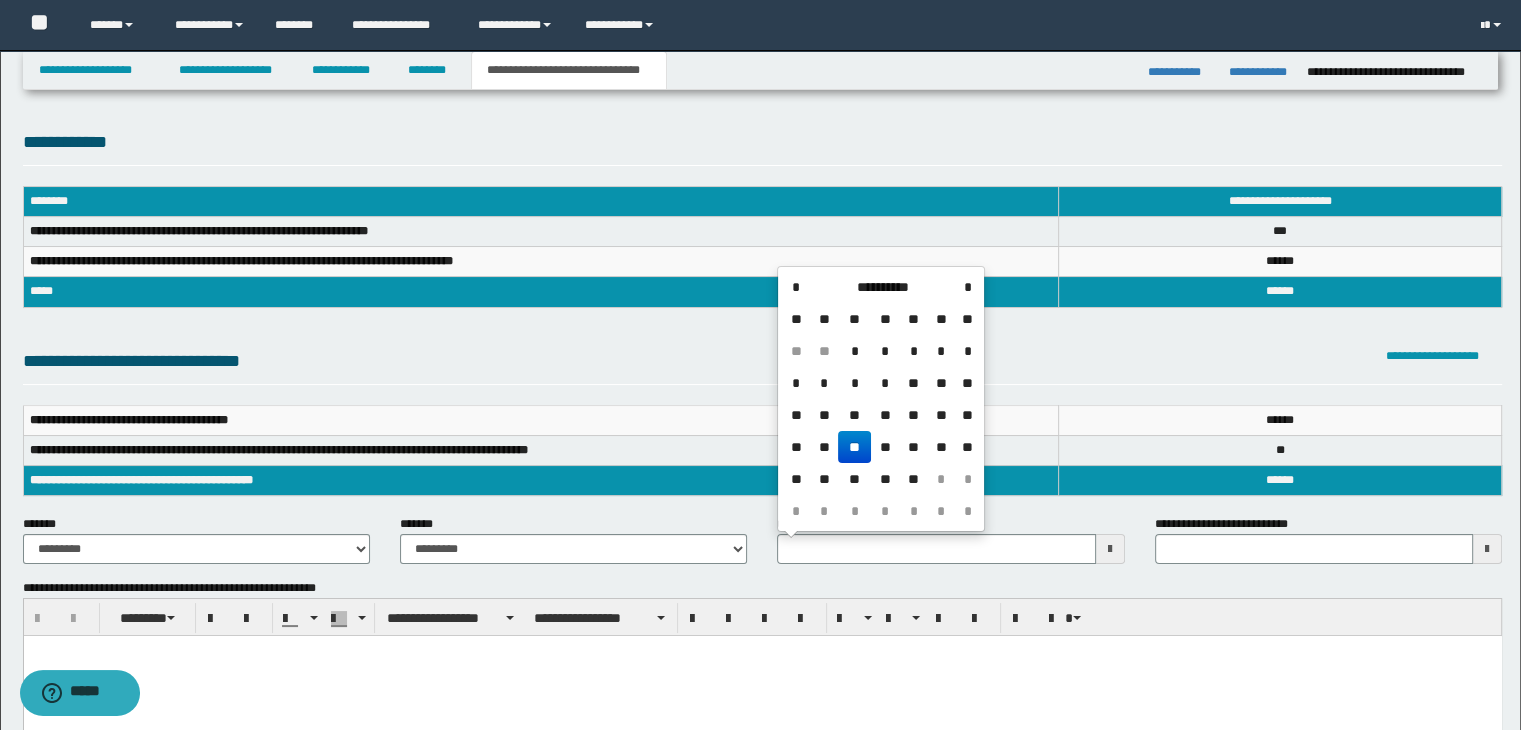 drag, startPoint x: 860, startPoint y: 436, endPoint x: 840, endPoint y: 505, distance: 71.8401 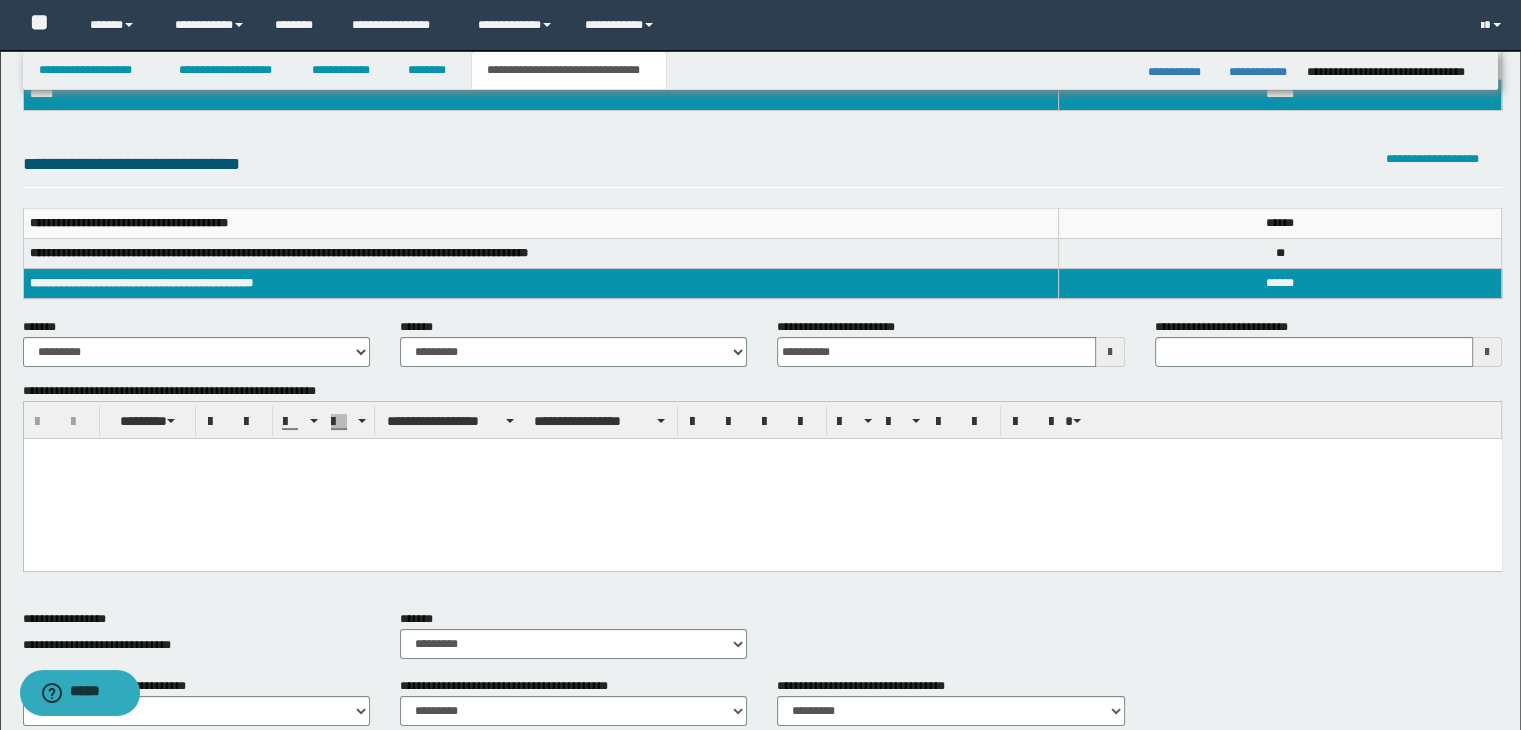 scroll, scrollTop: 200, scrollLeft: 0, axis: vertical 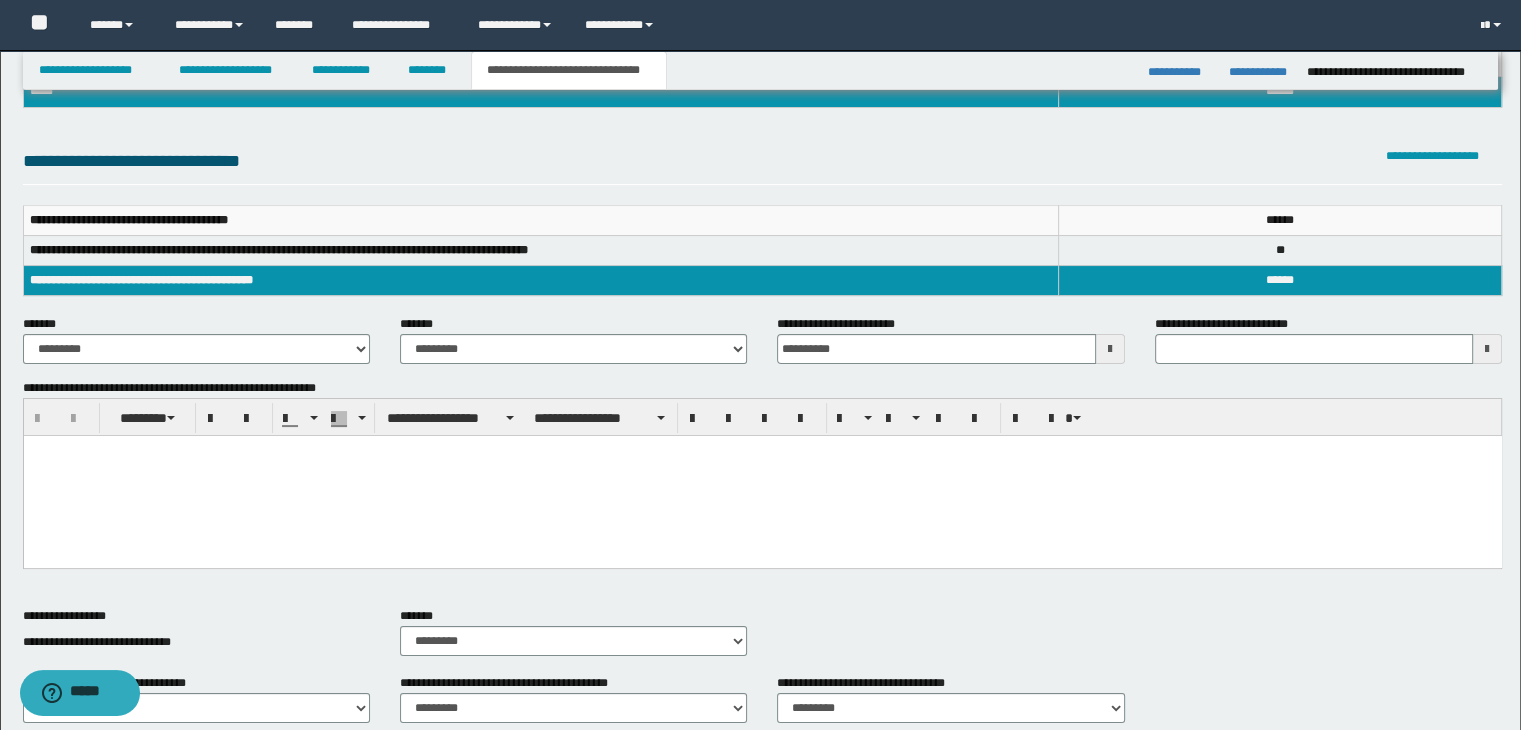 click at bounding box center [762, 476] 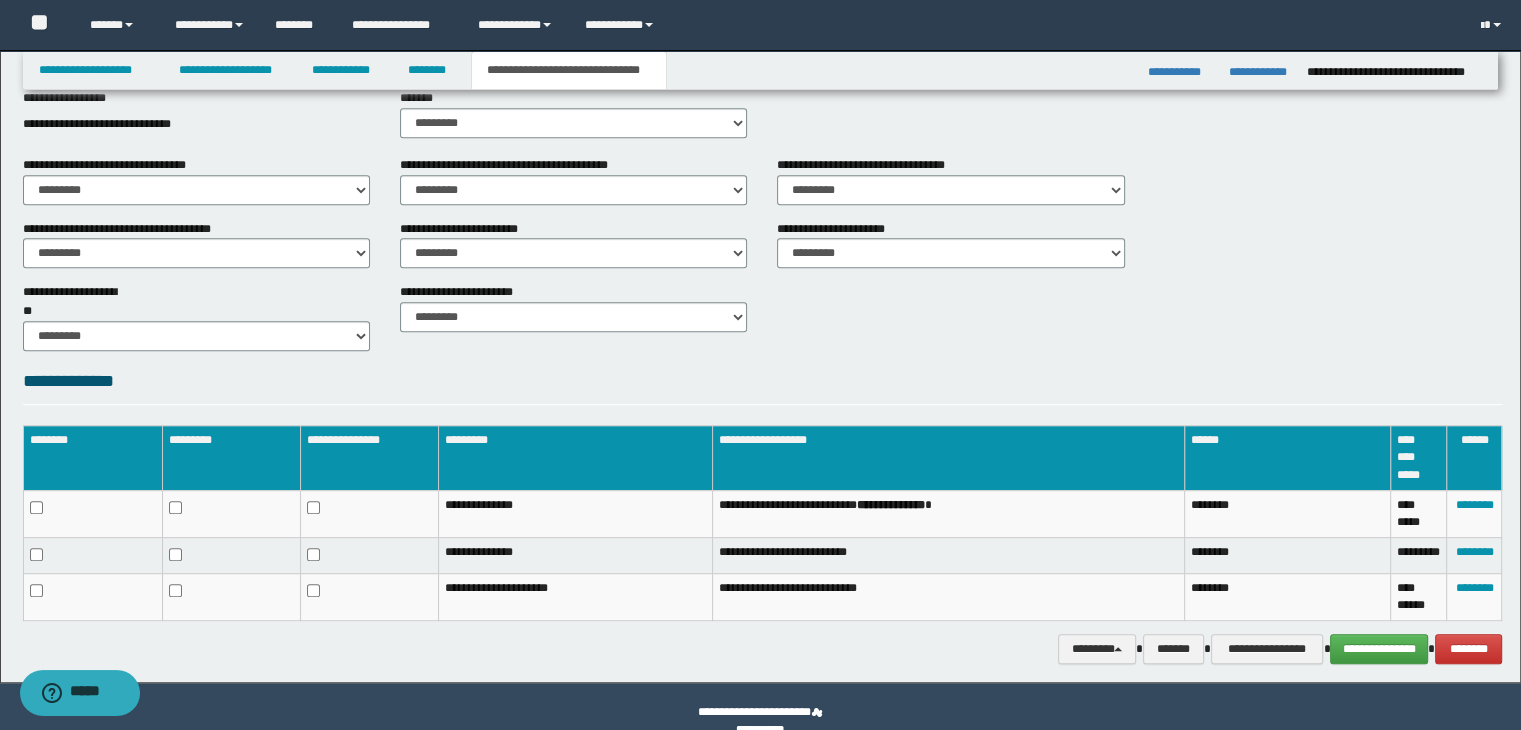 scroll, scrollTop: 988, scrollLeft: 0, axis: vertical 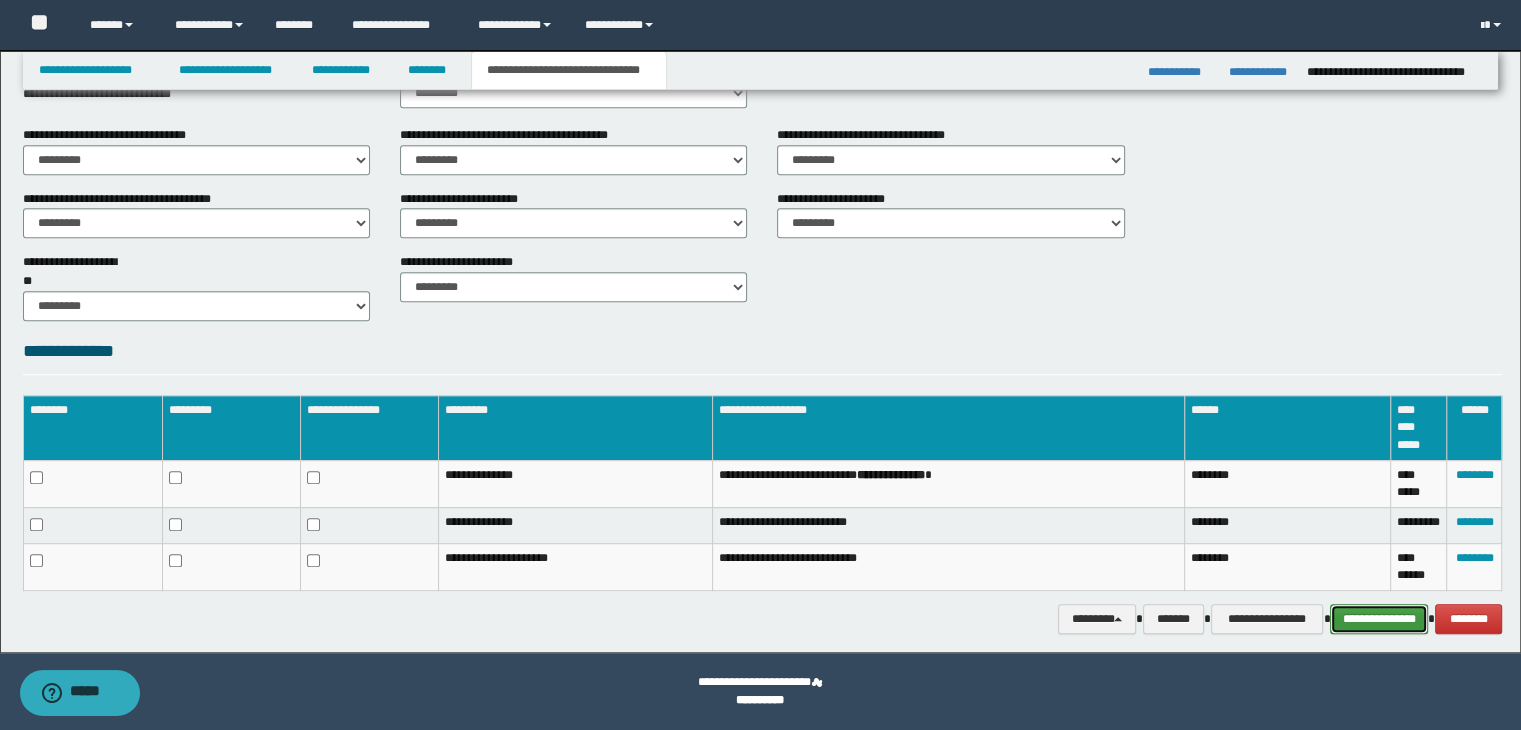 click on "**********" at bounding box center (1379, 619) 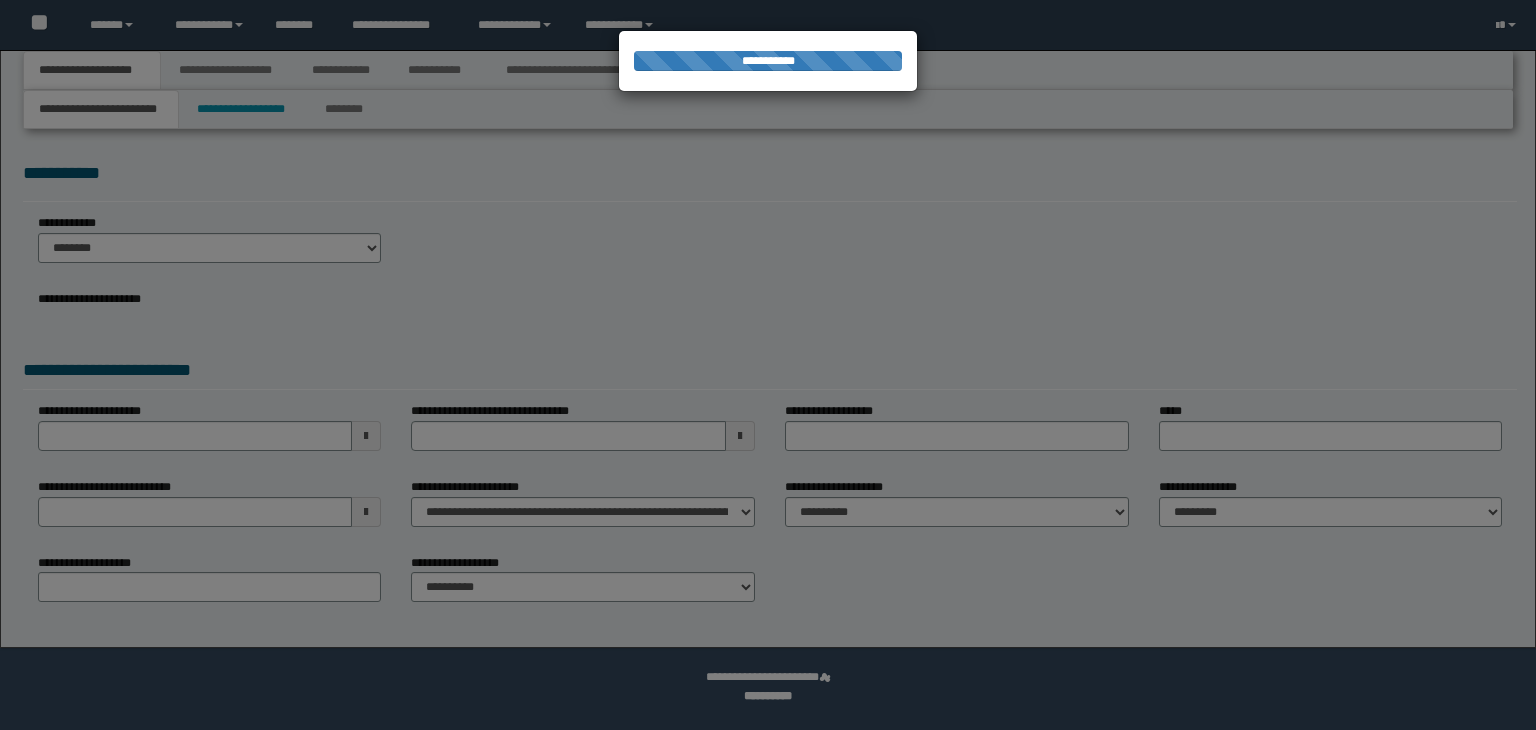 scroll, scrollTop: 0, scrollLeft: 0, axis: both 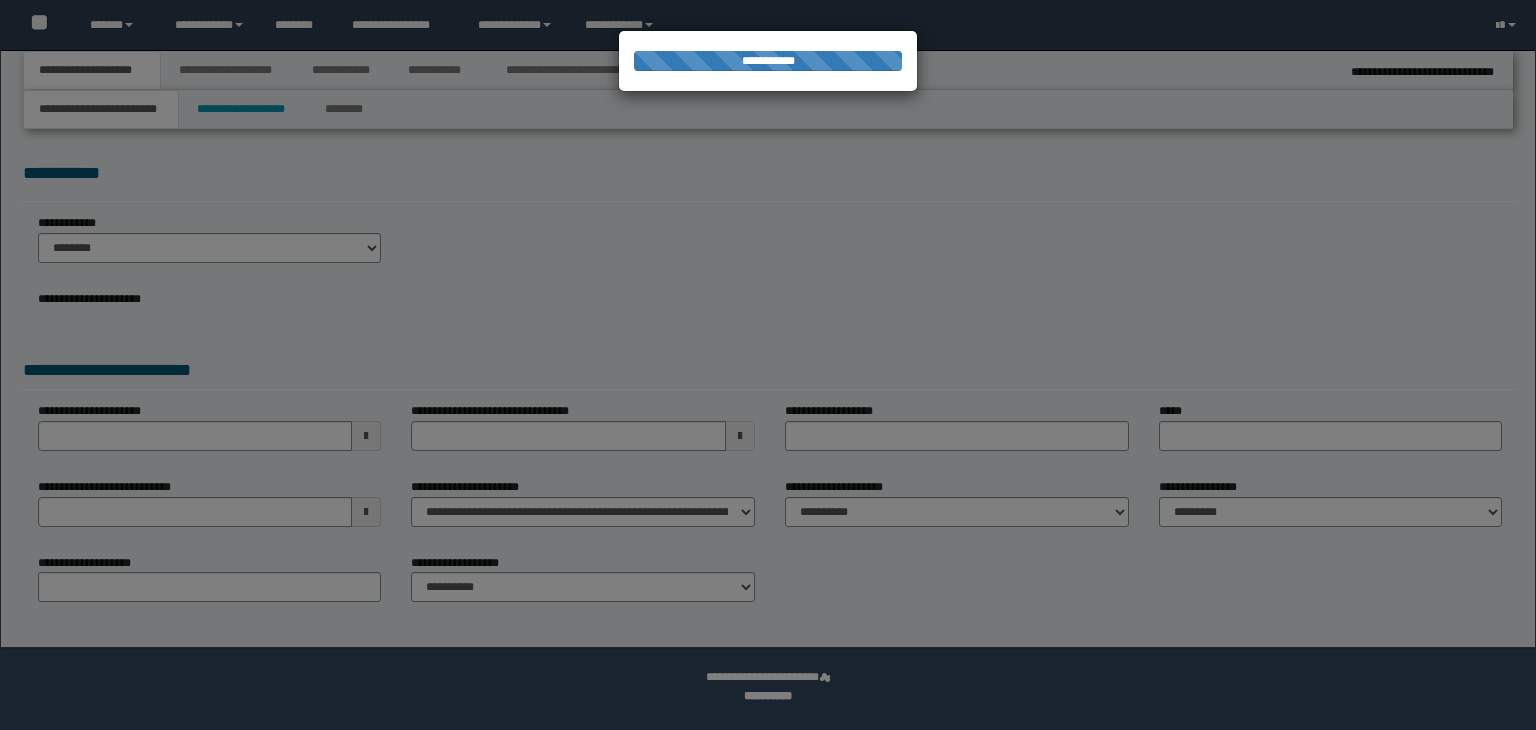 select on "*" 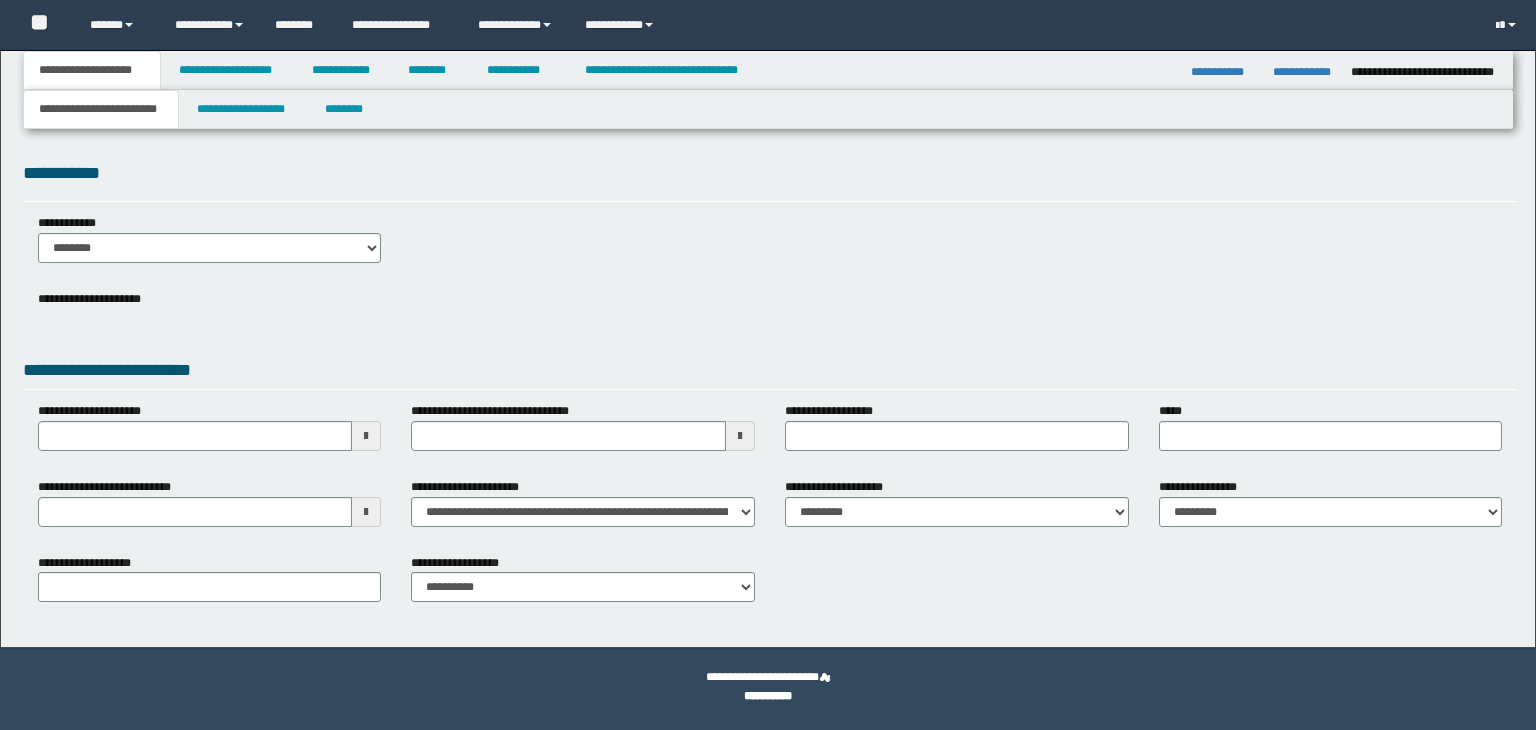 scroll, scrollTop: 0, scrollLeft: 0, axis: both 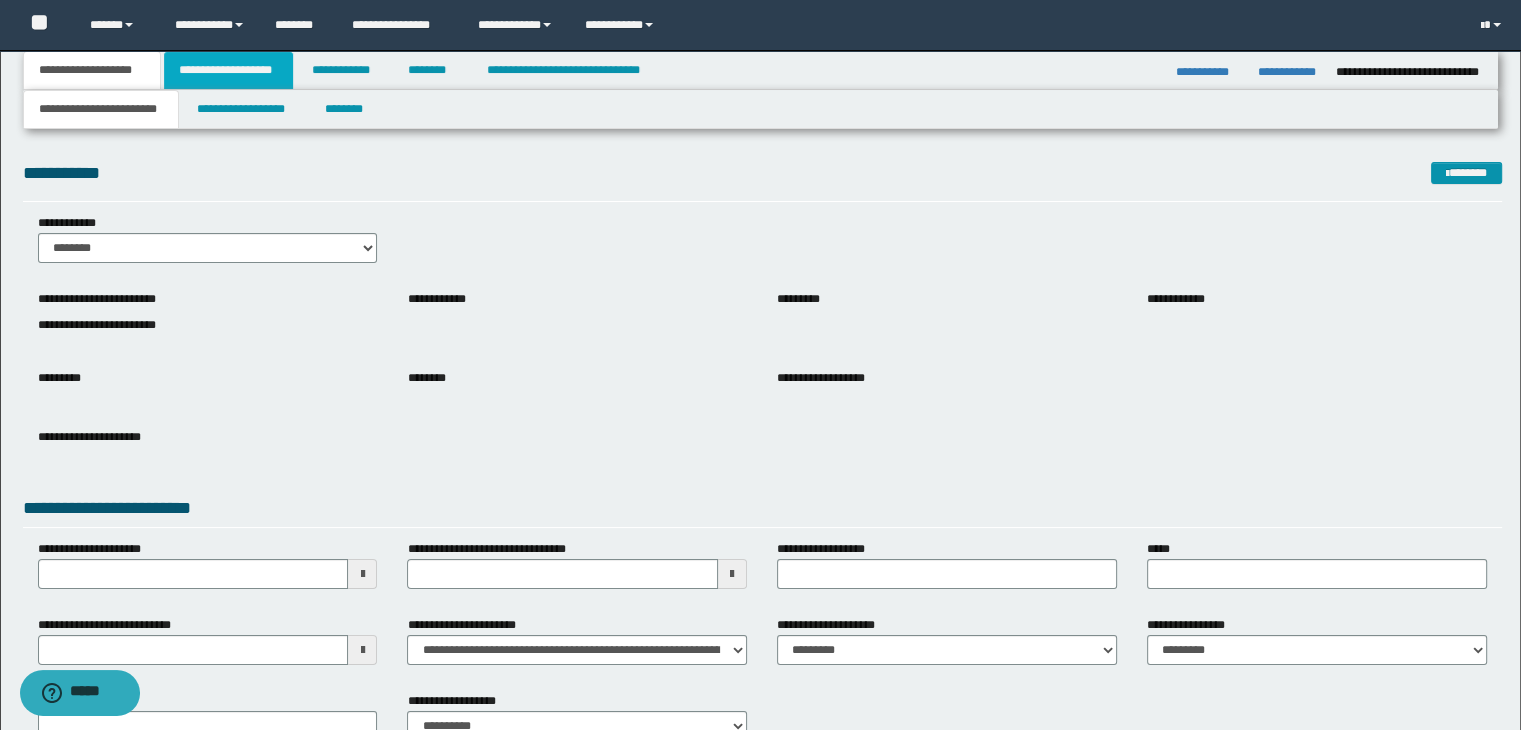 click on "**********" at bounding box center [228, 70] 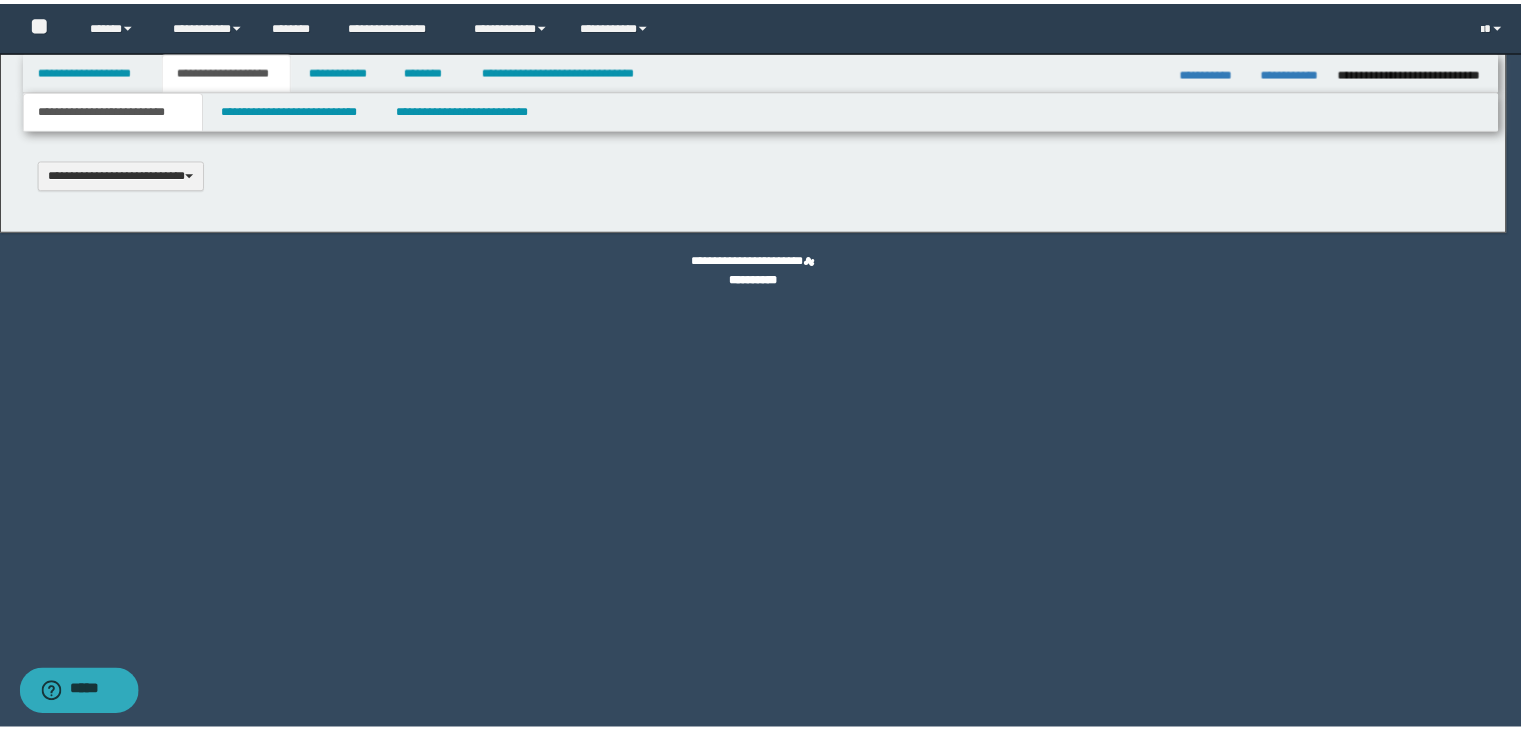 scroll, scrollTop: 0, scrollLeft: 0, axis: both 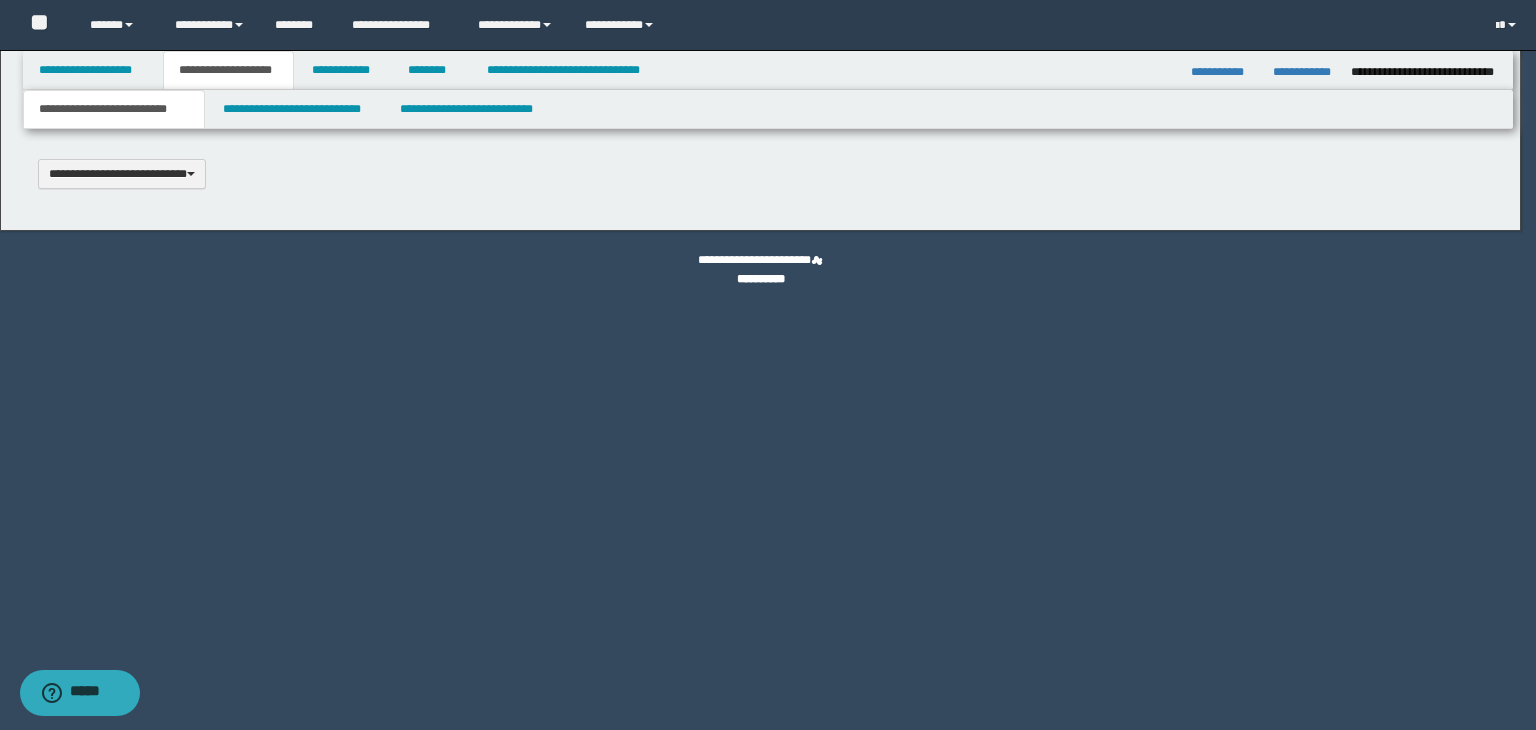 type 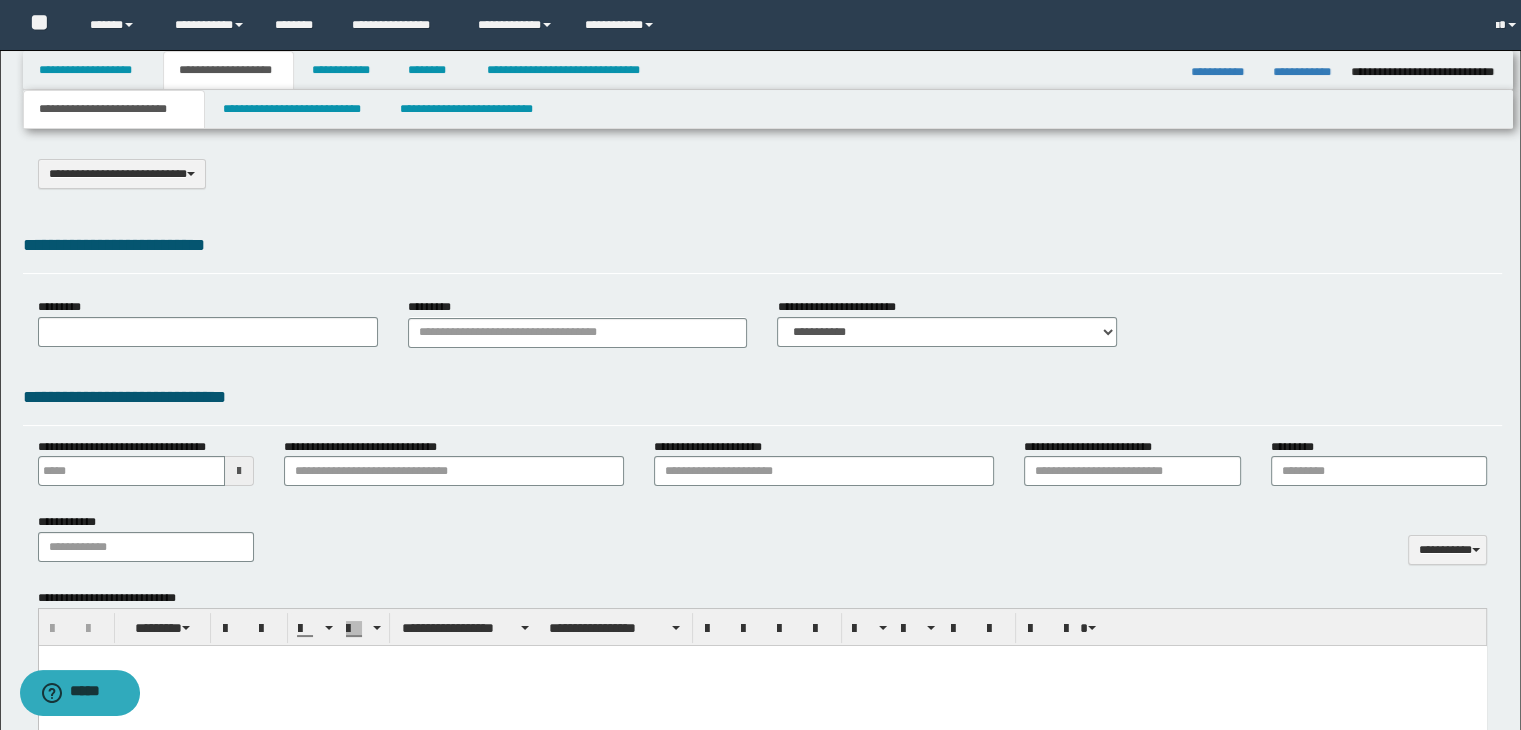 select on "*" 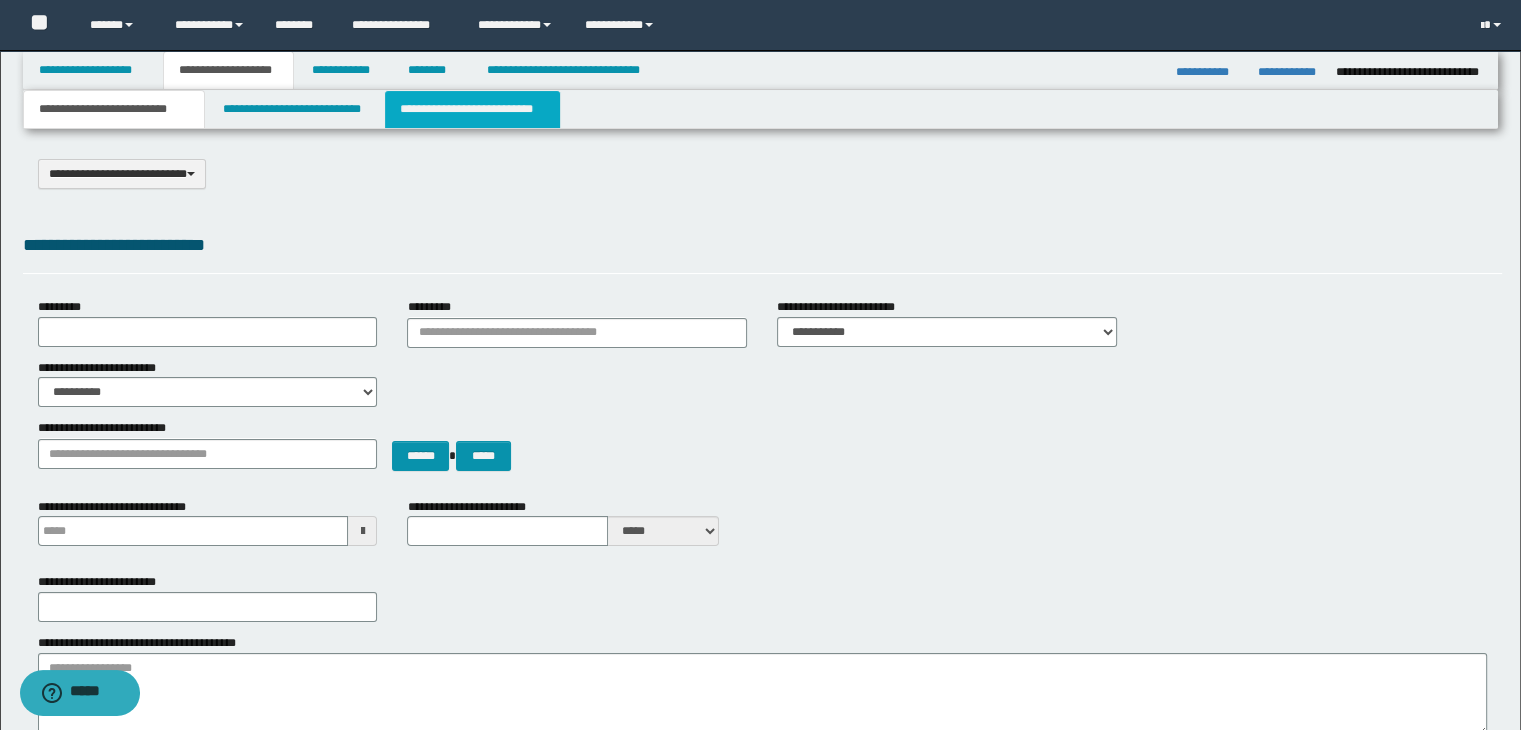click on "**********" at bounding box center (472, 109) 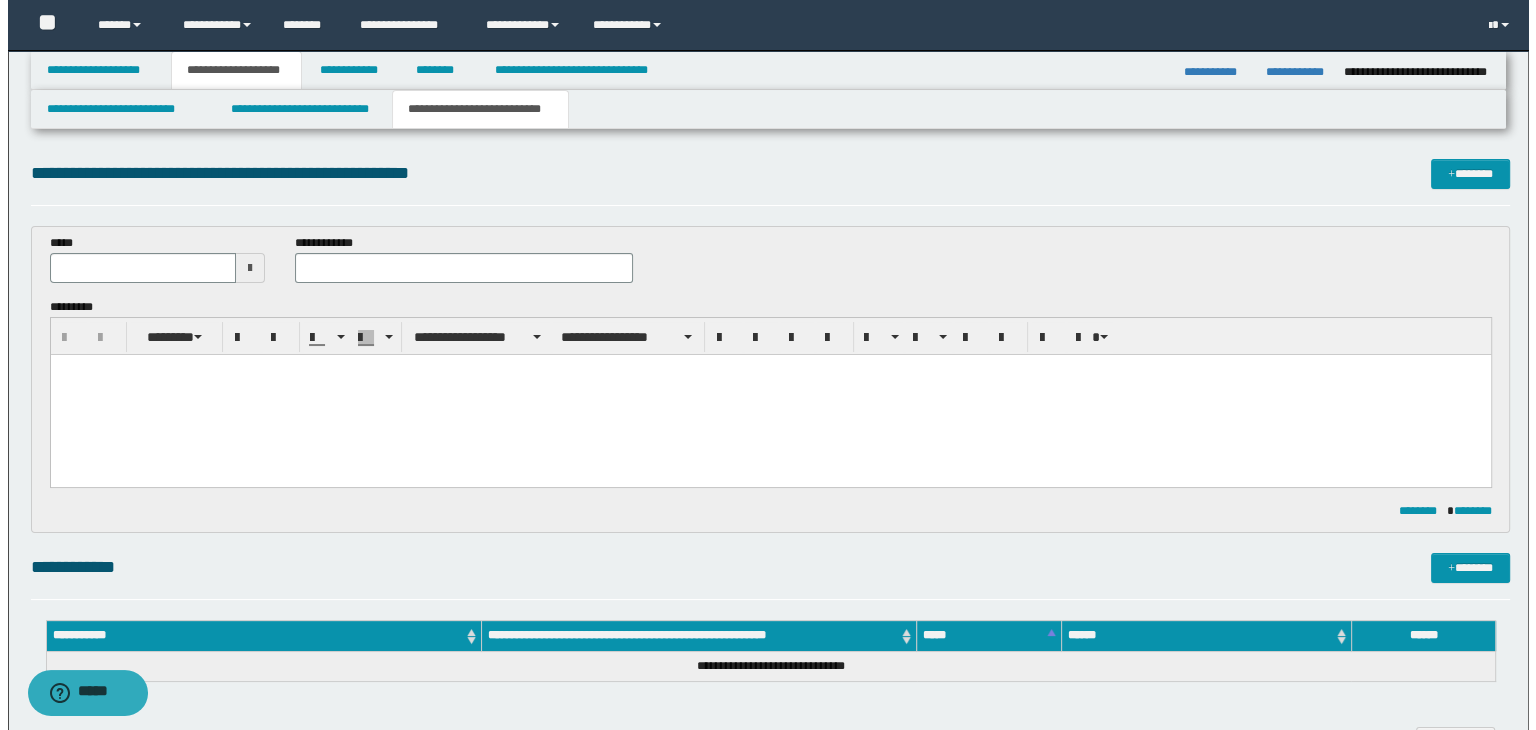 scroll, scrollTop: 0, scrollLeft: 0, axis: both 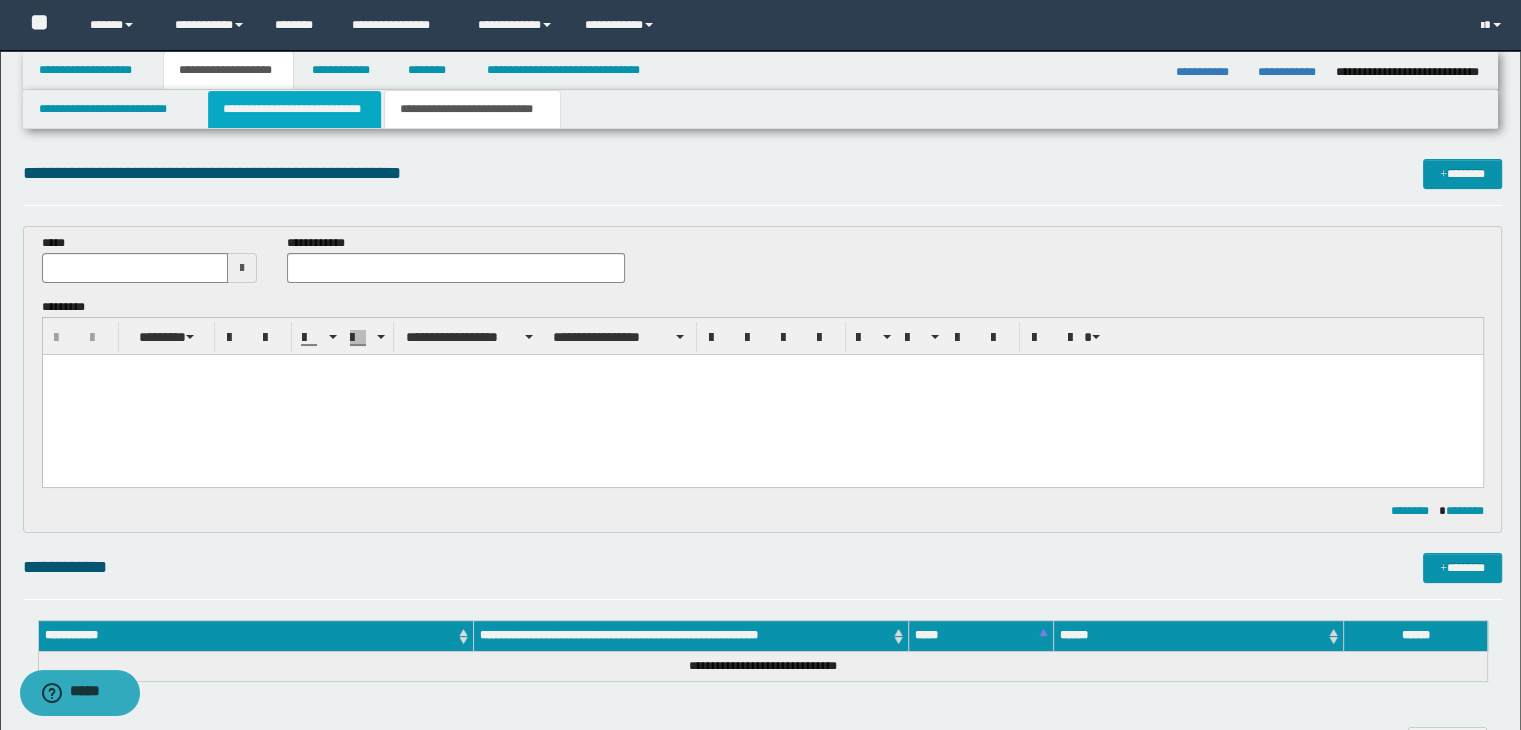 click on "**********" at bounding box center [294, 109] 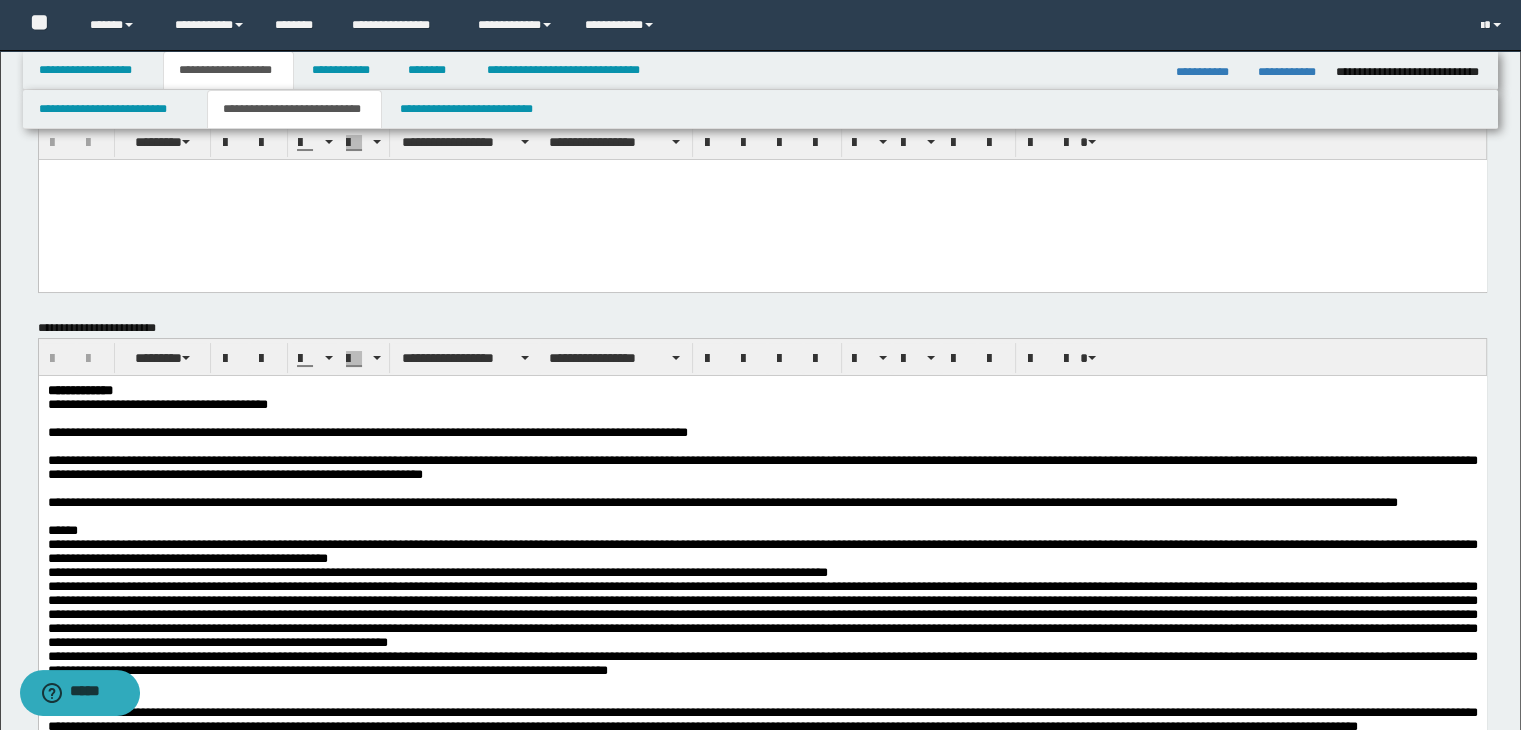 scroll, scrollTop: 100, scrollLeft: 0, axis: vertical 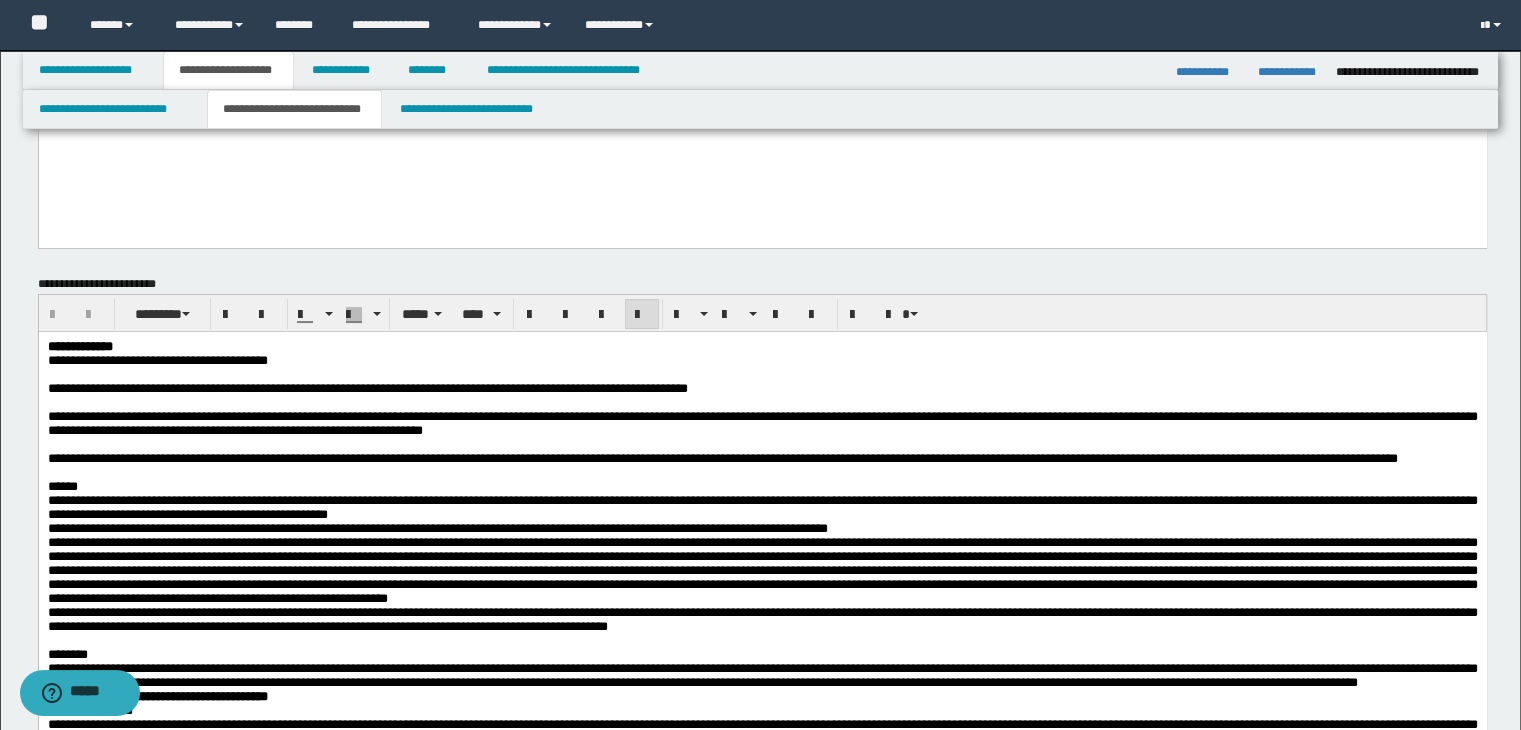 click on "**********" at bounding box center [762, 1218] 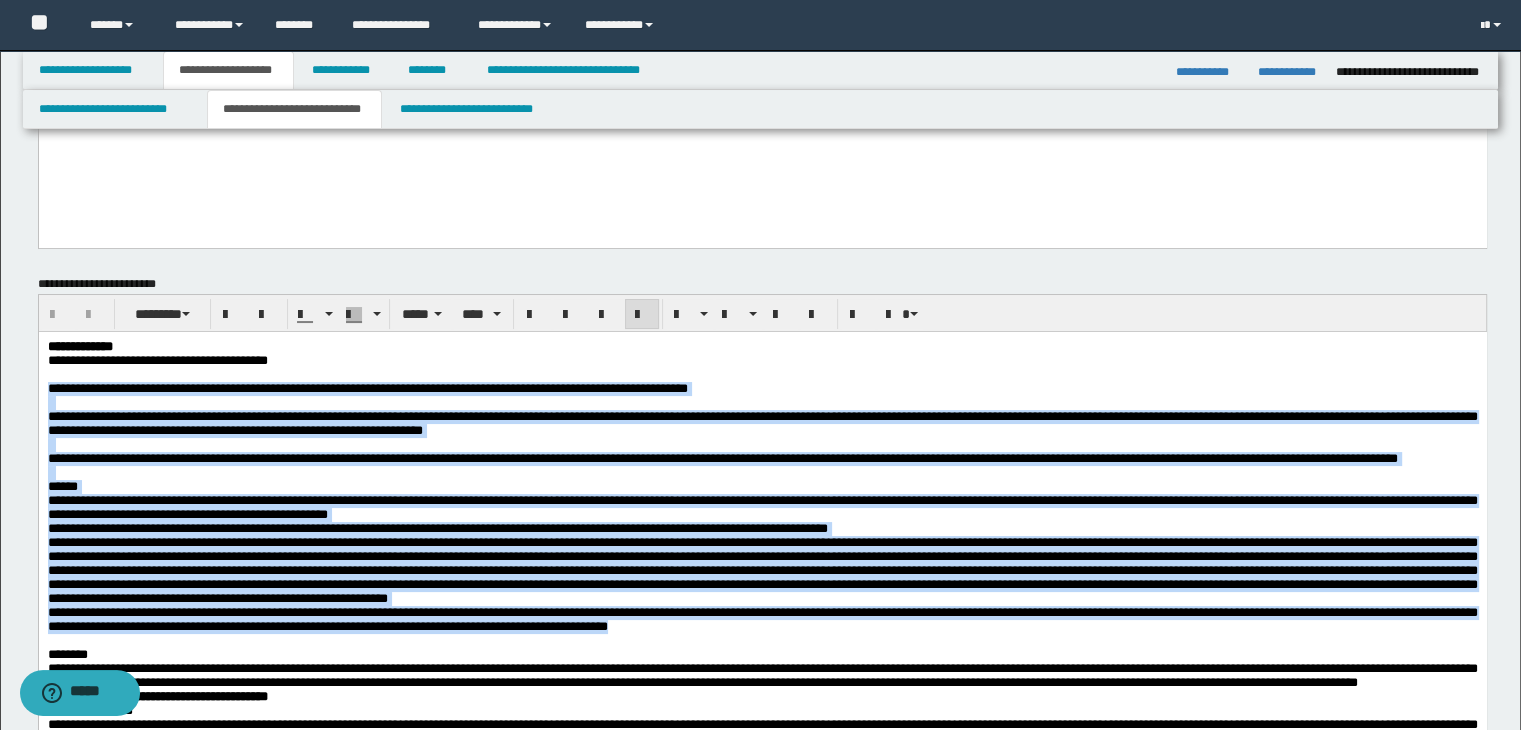 drag, startPoint x: 45, startPoint y: 390, endPoint x: 1067, endPoint y: 706, distance: 1069.7383 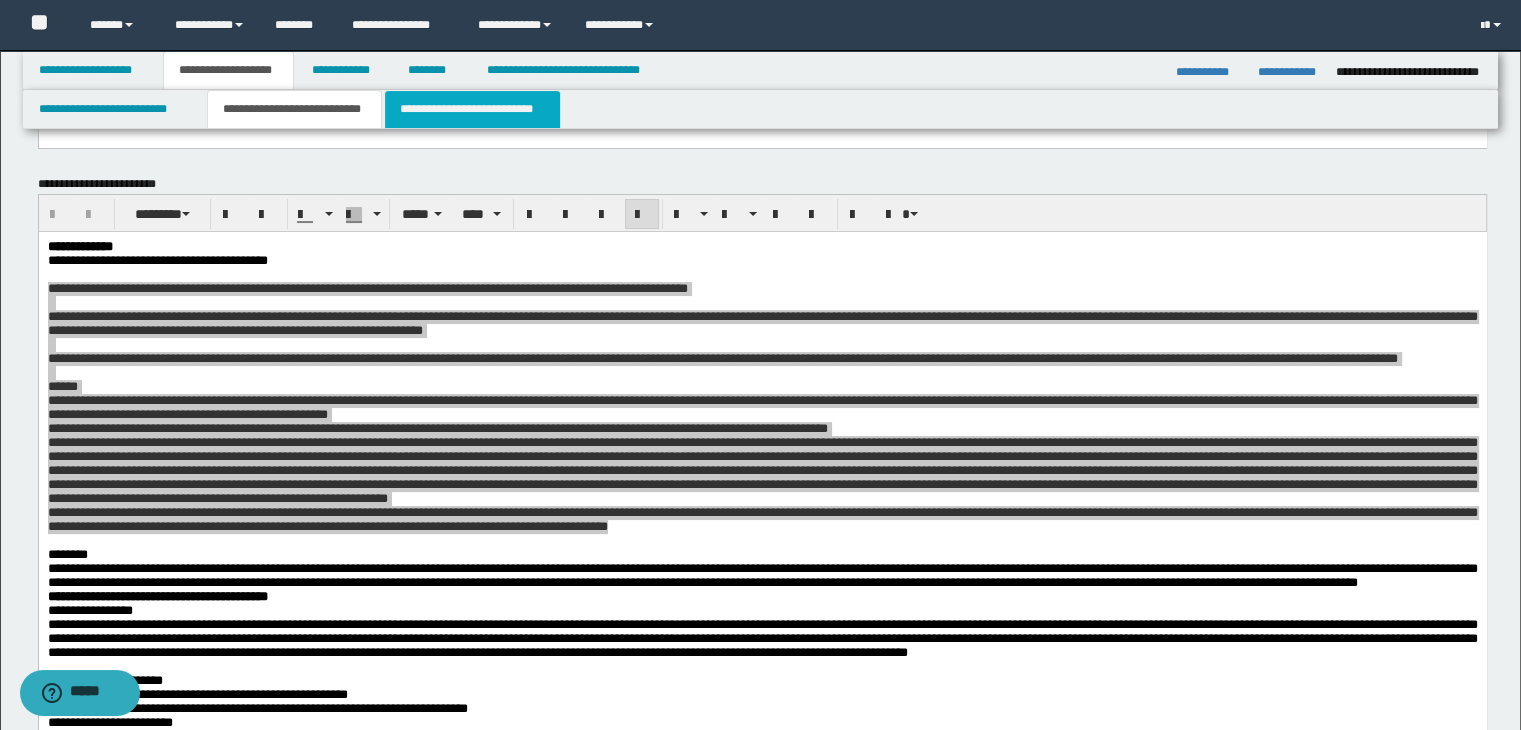 click on "**********" at bounding box center (472, 109) 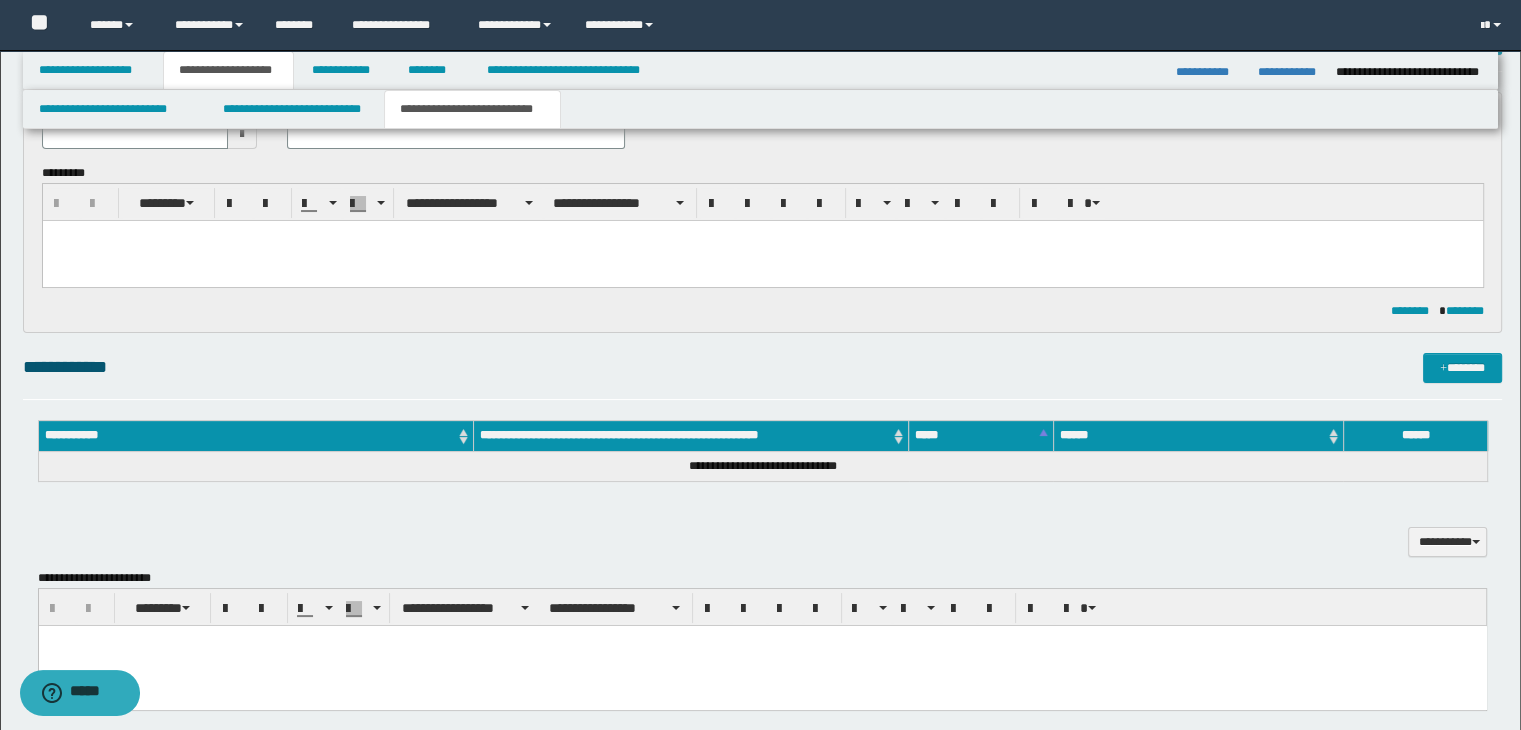 scroll, scrollTop: 0, scrollLeft: 0, axis: both 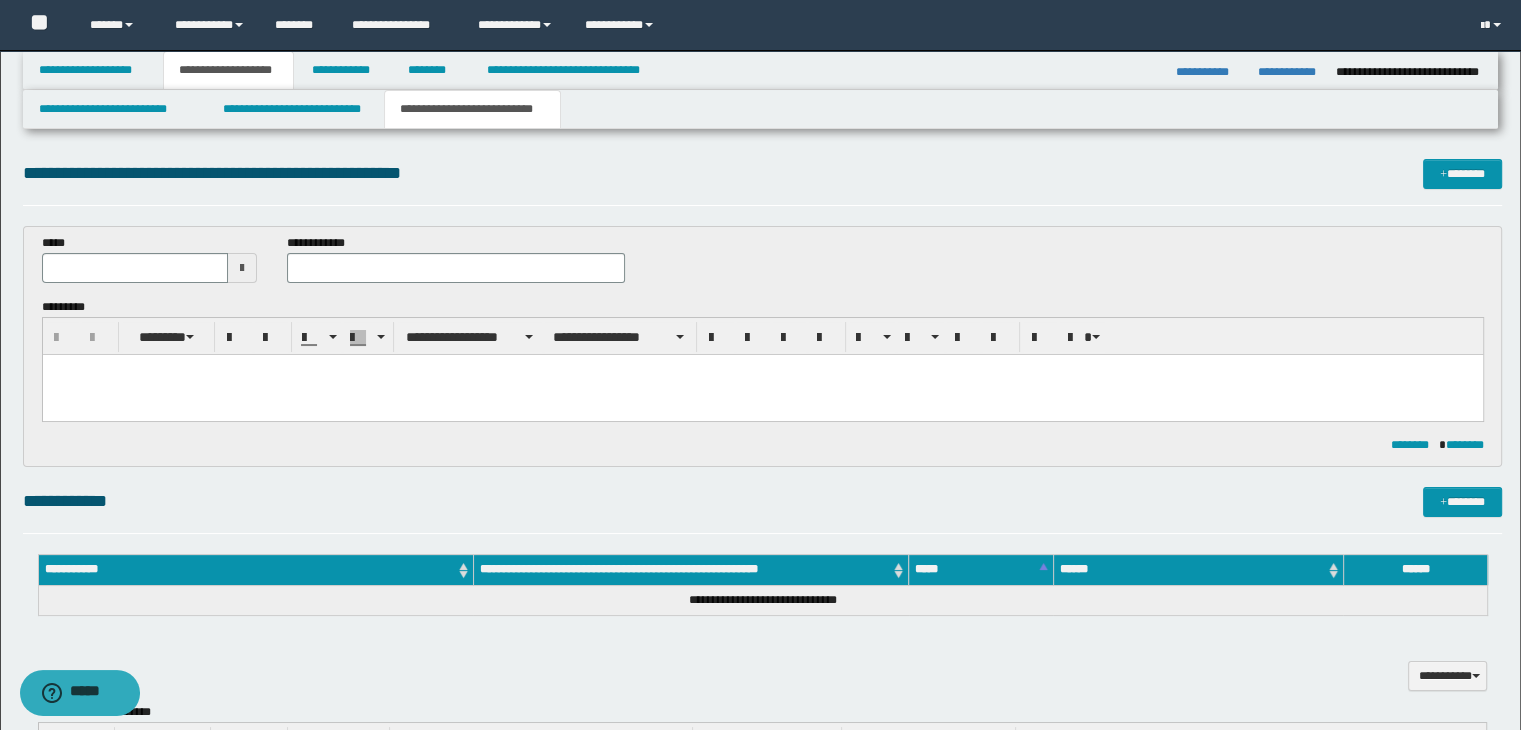 click at bounding box center [242, 268] 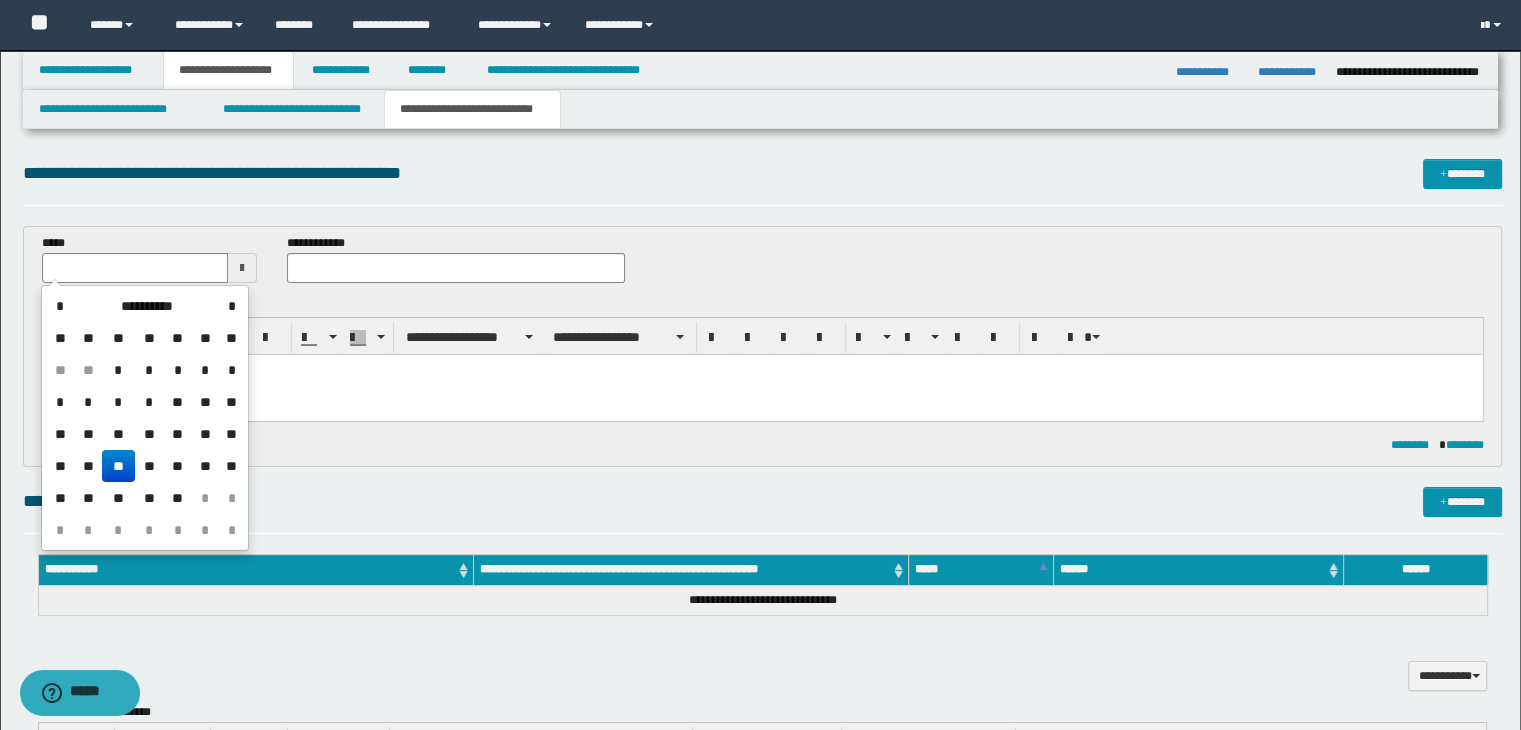 click on "**" at bounding box center (118, 466) 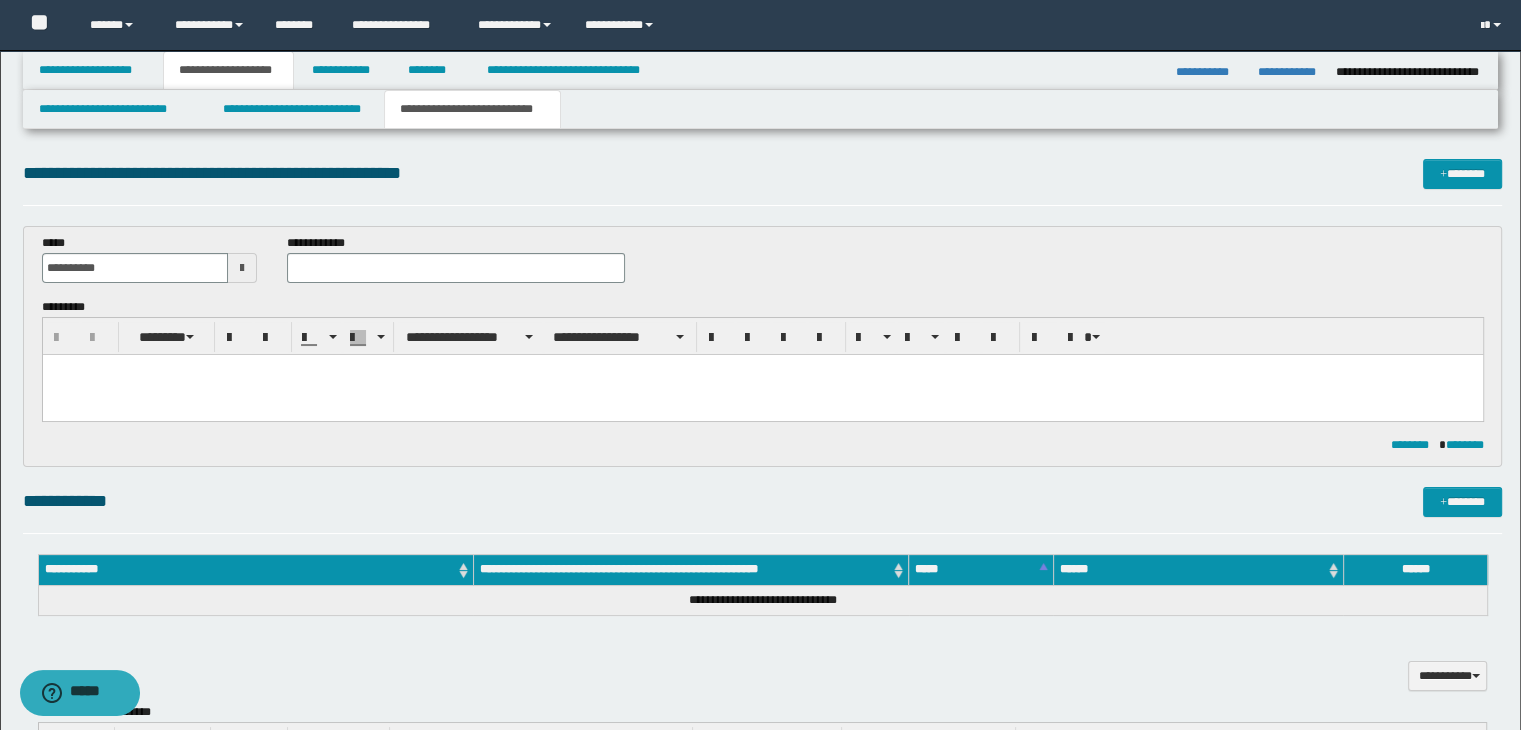 click at bounding box center (762, 394) 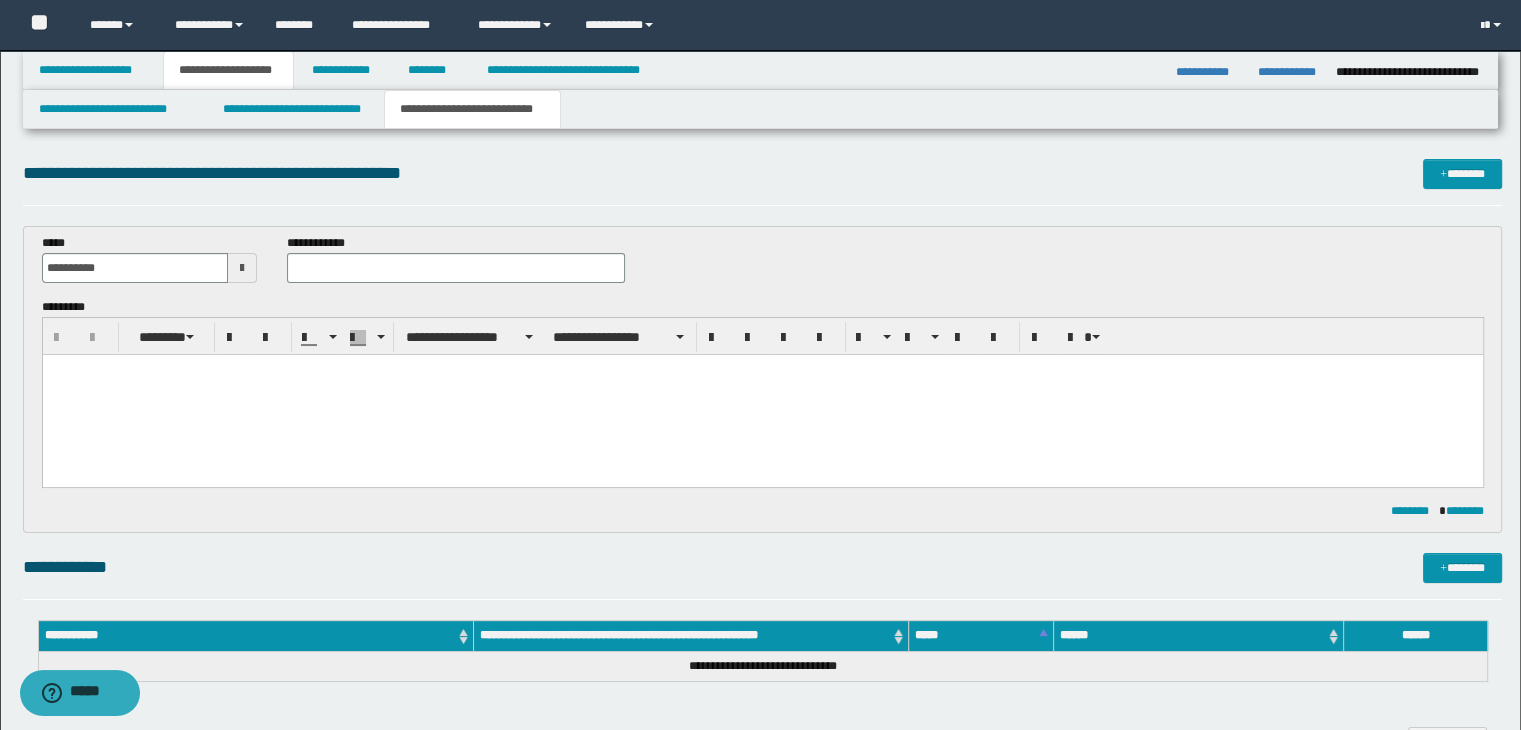 type 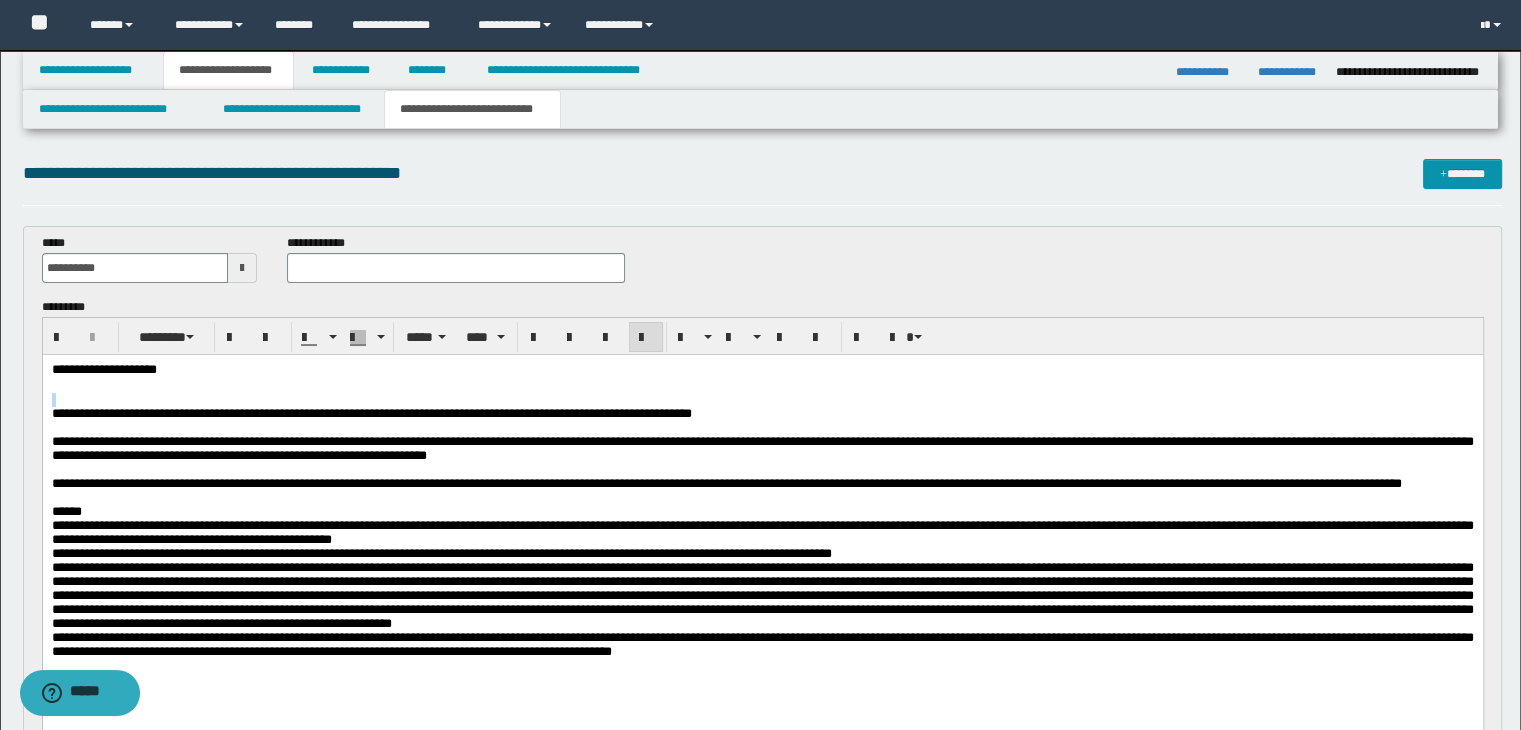 click at bounding box center (762, 399) 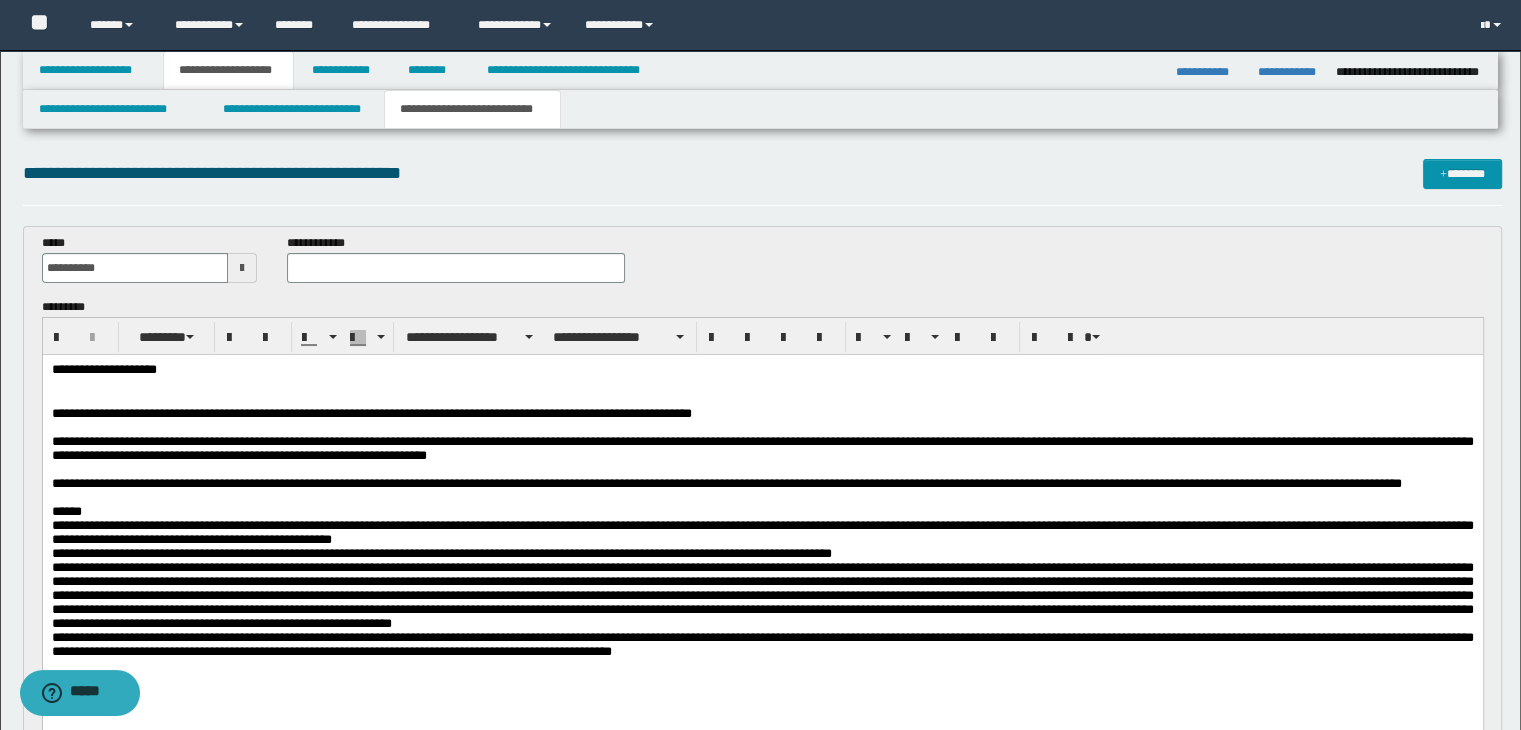 click on "**********" at bounding box center [371, 412] 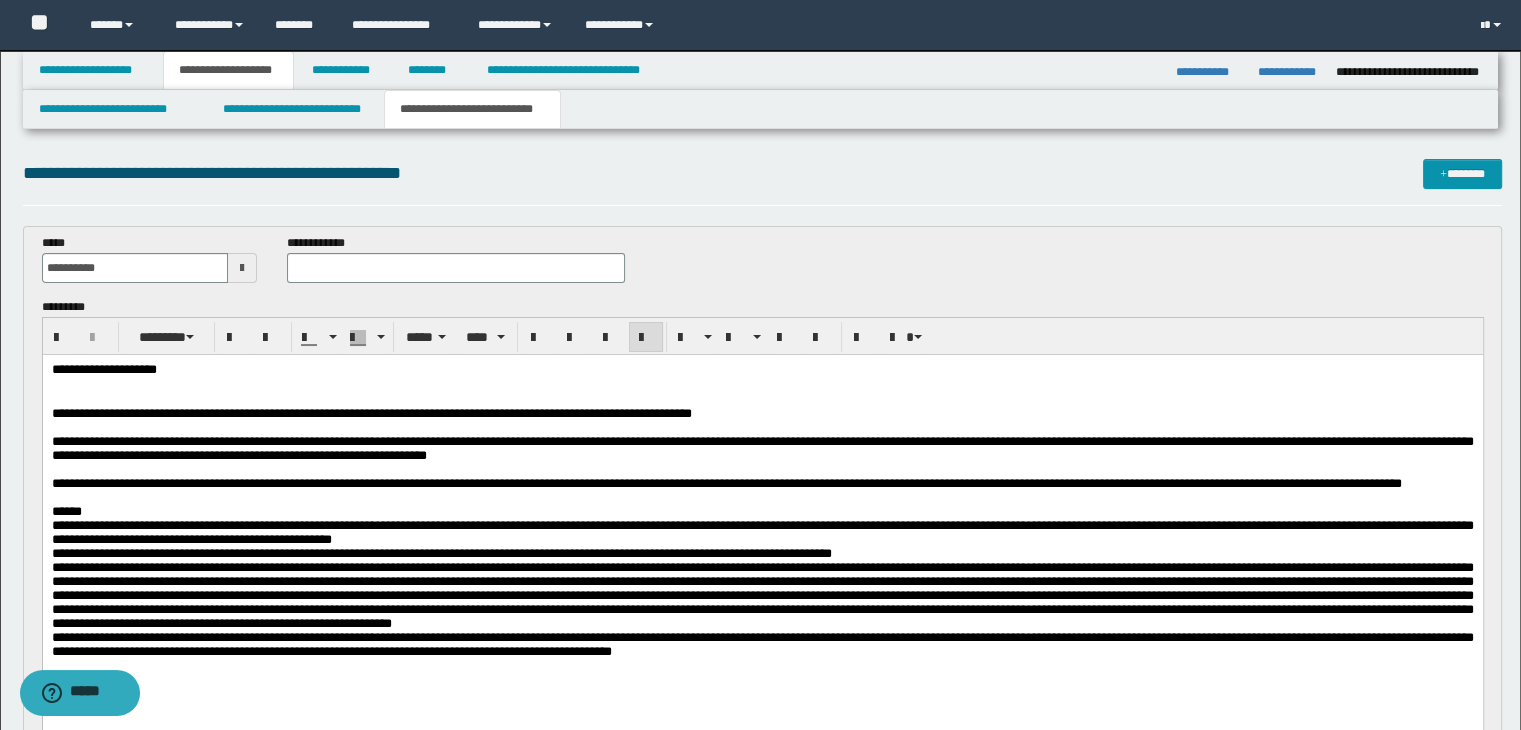 click on "**********" at bounding box center (371, 412) 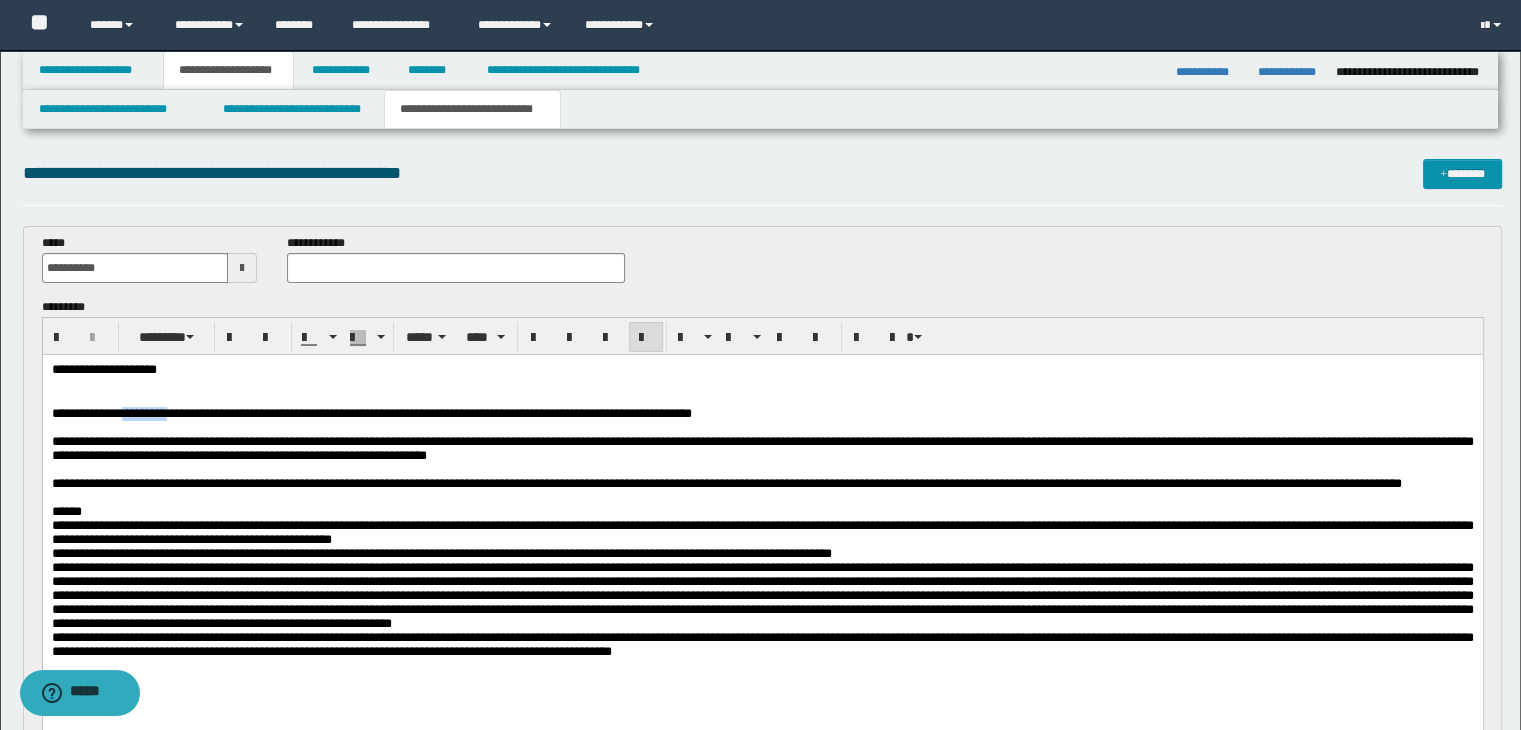 click on "**********" at bounding box center [371, 412] 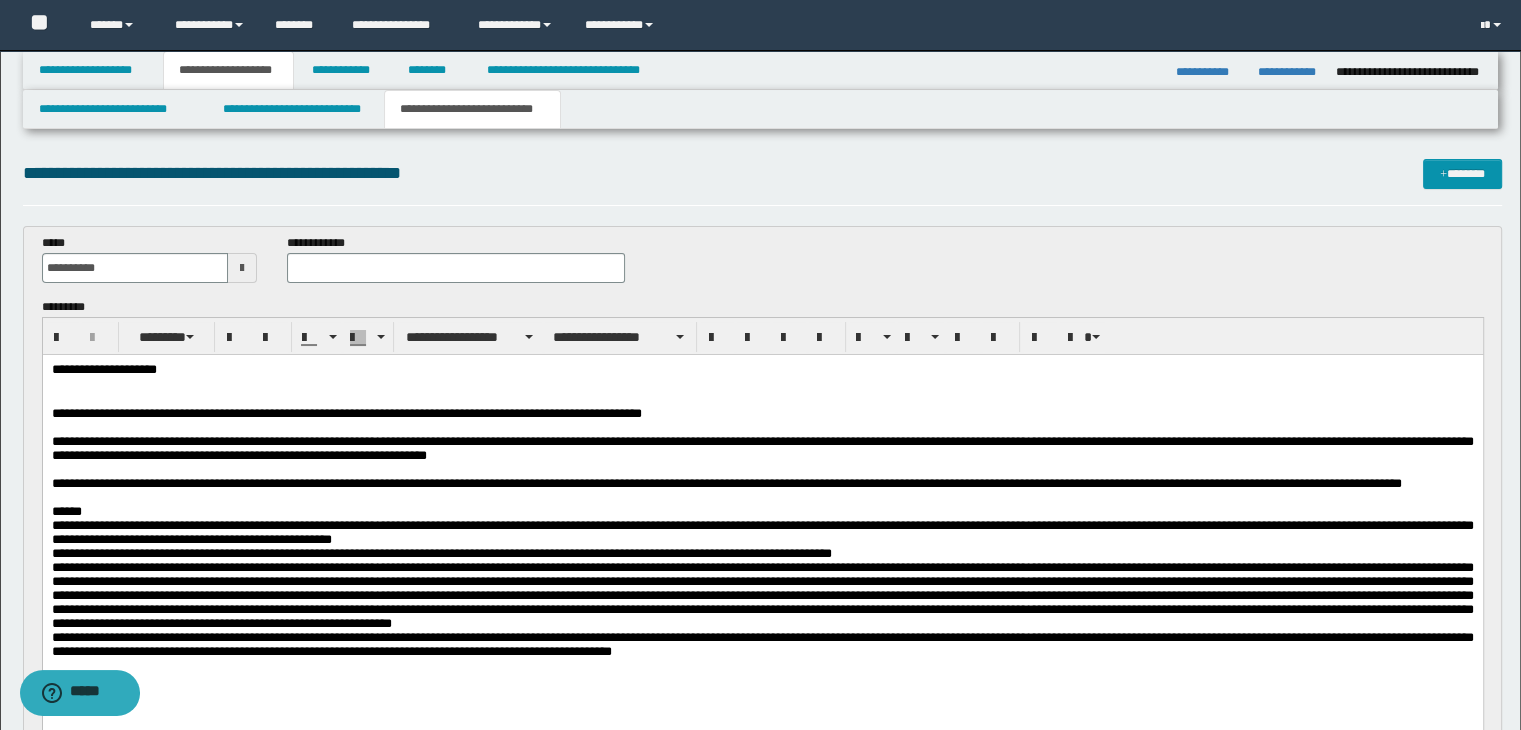 click at bounding box center (762, 385) 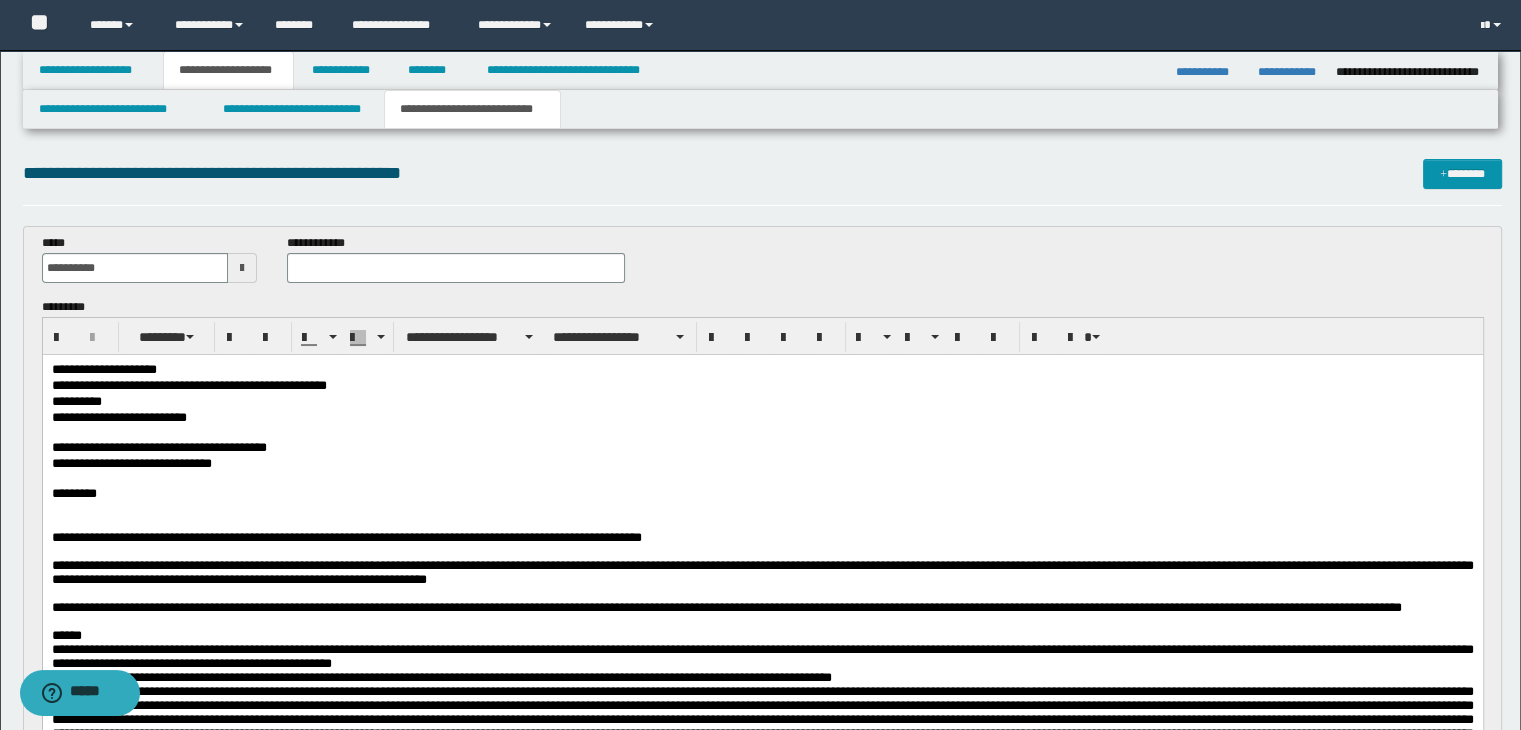 click on "**********" at bounding box center (762, 597) 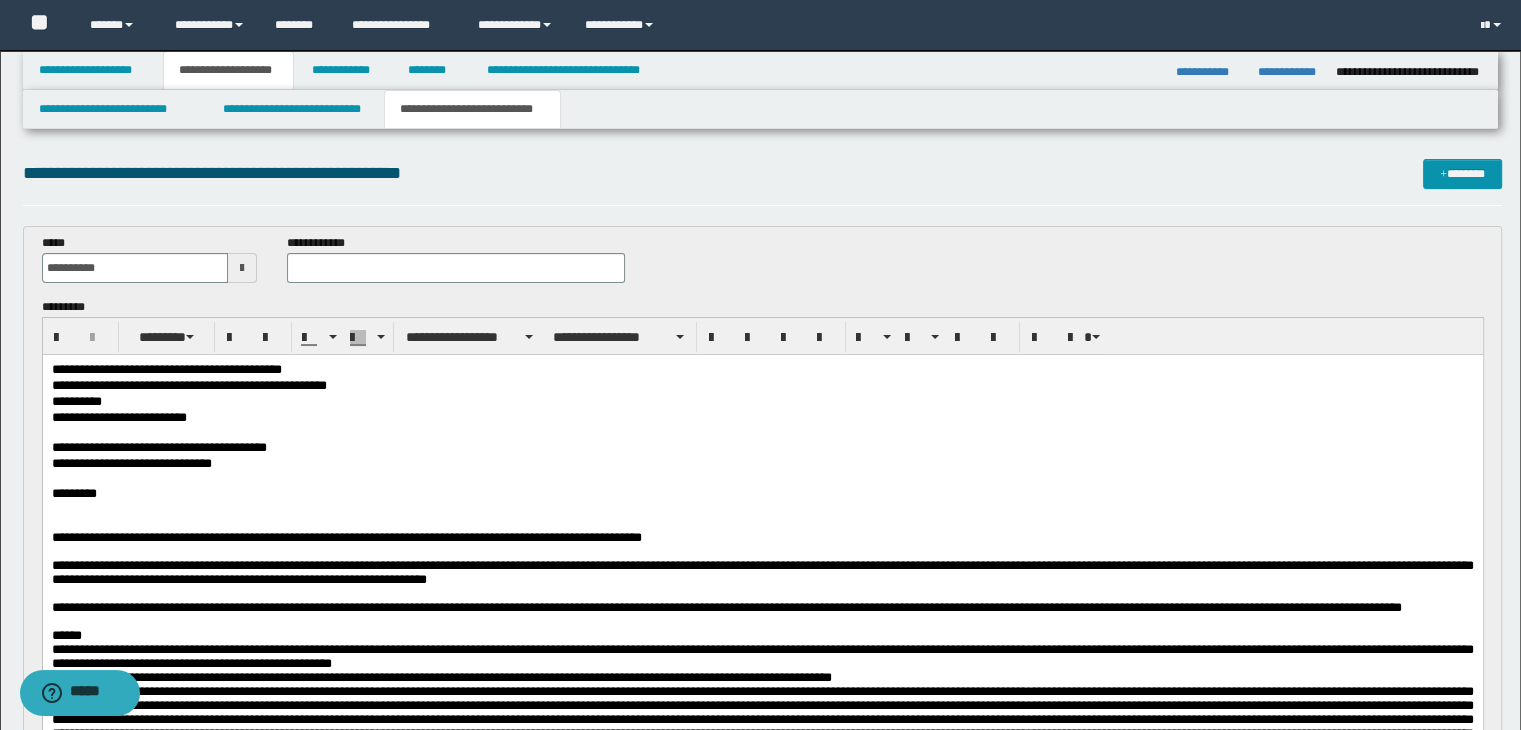 click on "**********" at bounding box center (762, 597) 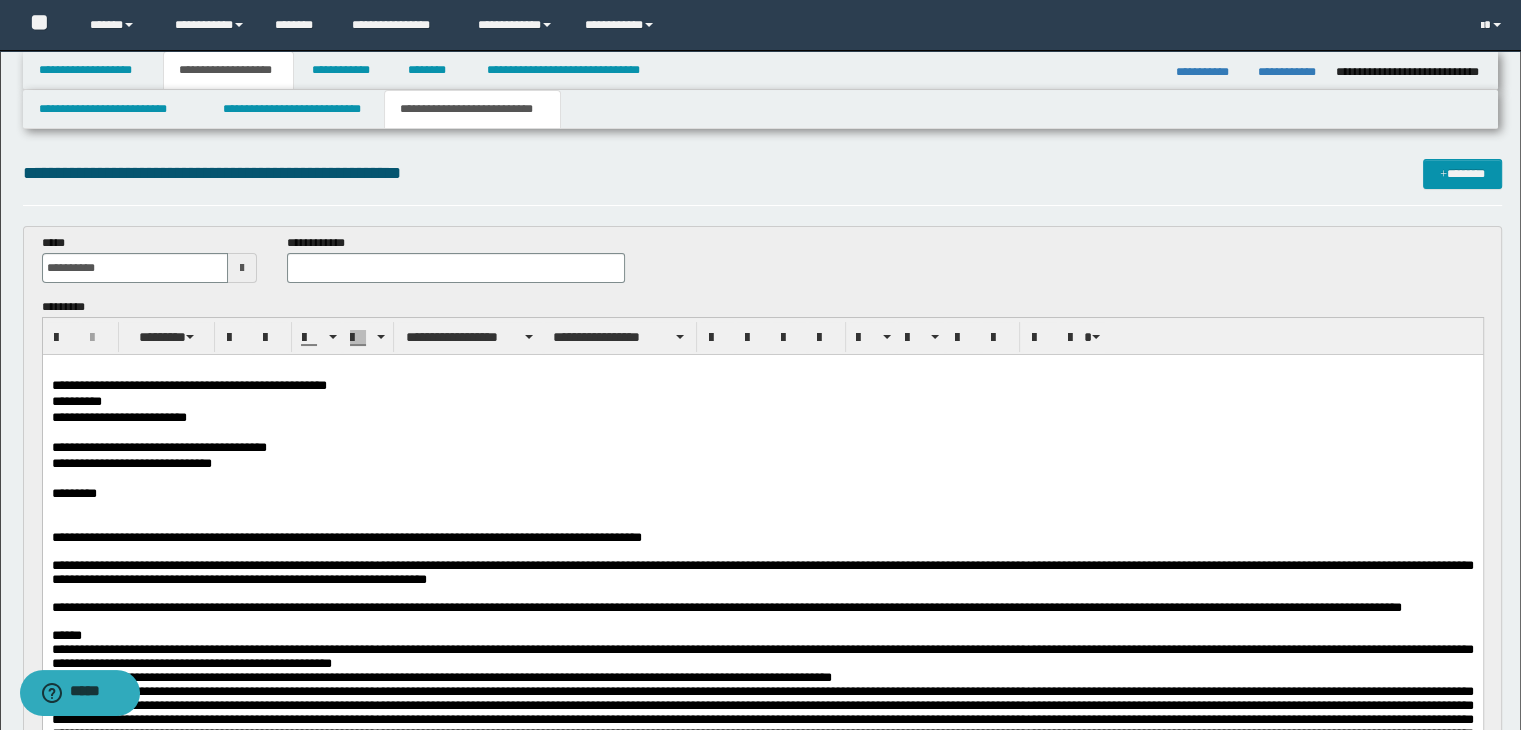 drag, startPoint x: 447, startPoint y: 358, endPoint x: 200, endPoint y: 293, distance: 255.40947 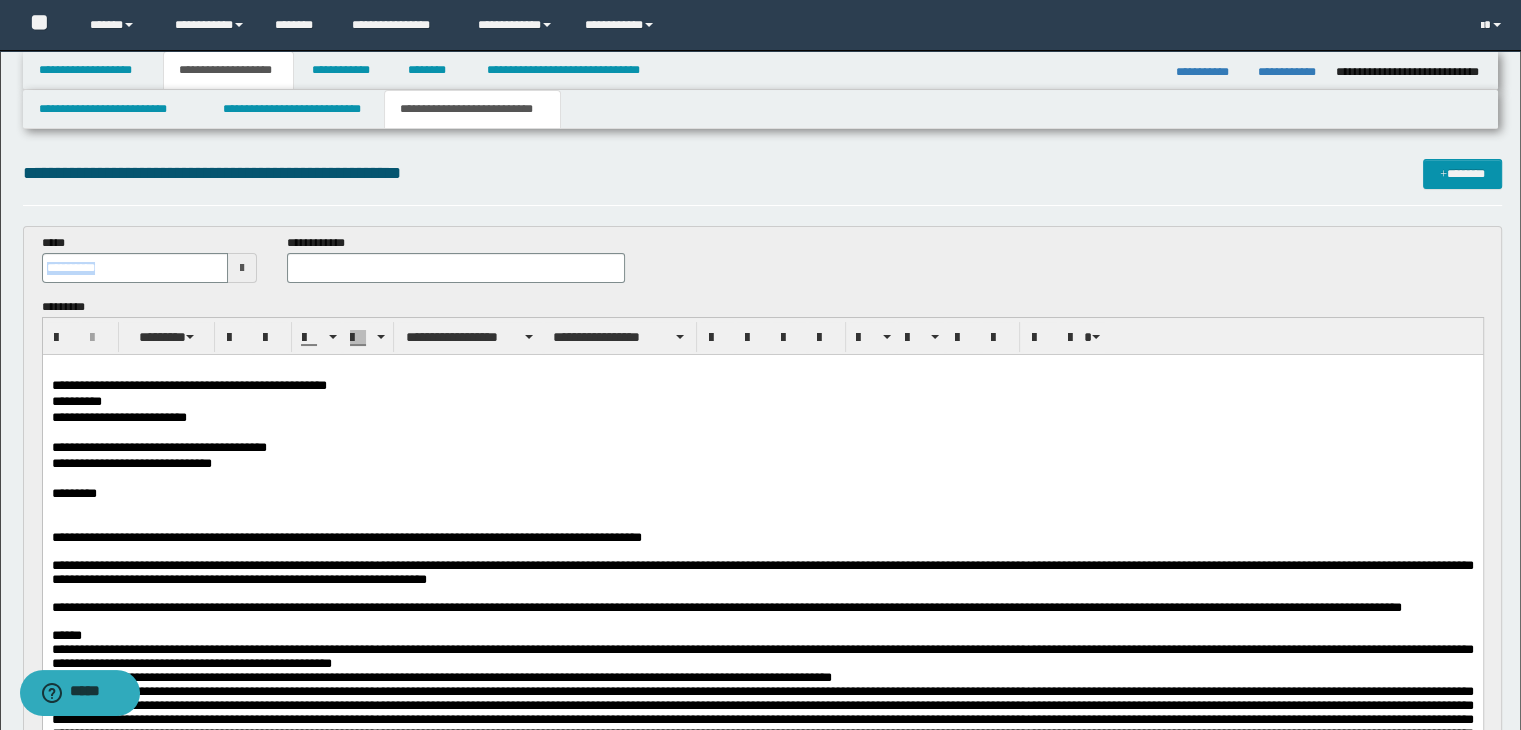 drag, startPoint x: 158, startPoint y: -61, endPoint x: 162, endPoint y: 261, distance: 322.02484 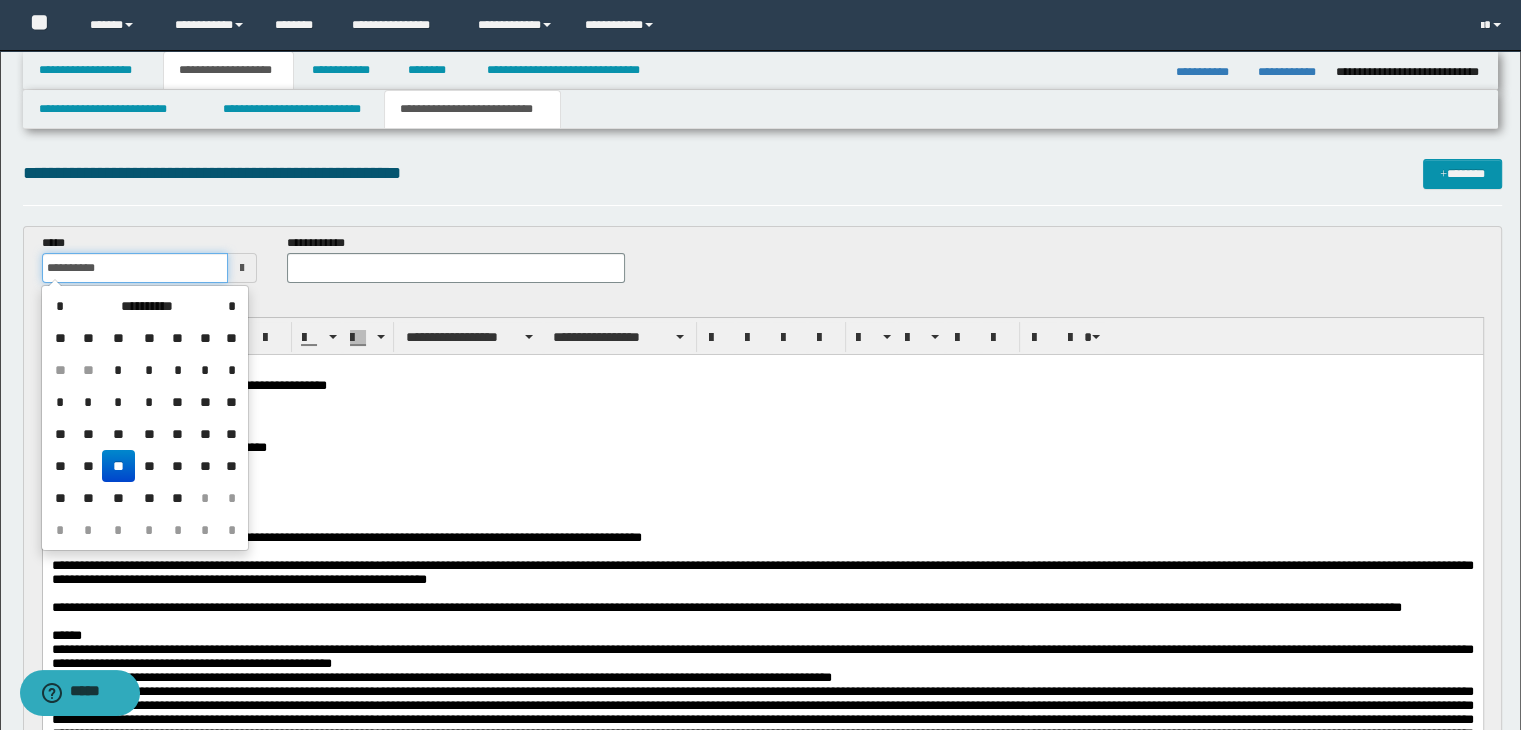 drag, startPoint x: 162, startPoint y: 261, endPoint x: 76, endPoint y: 343, distance: 118.82761 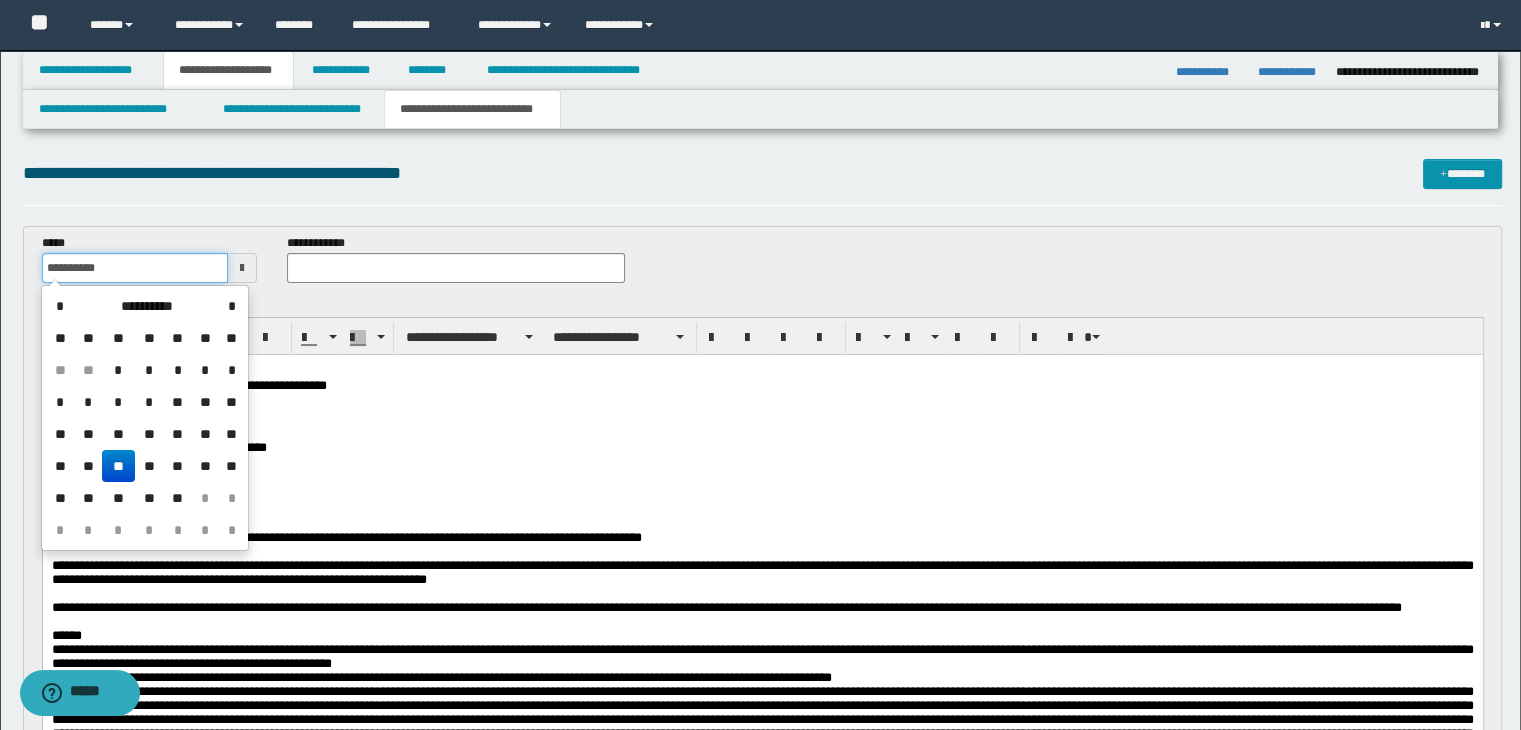 click on "**********" at bounding box center (760, 365) 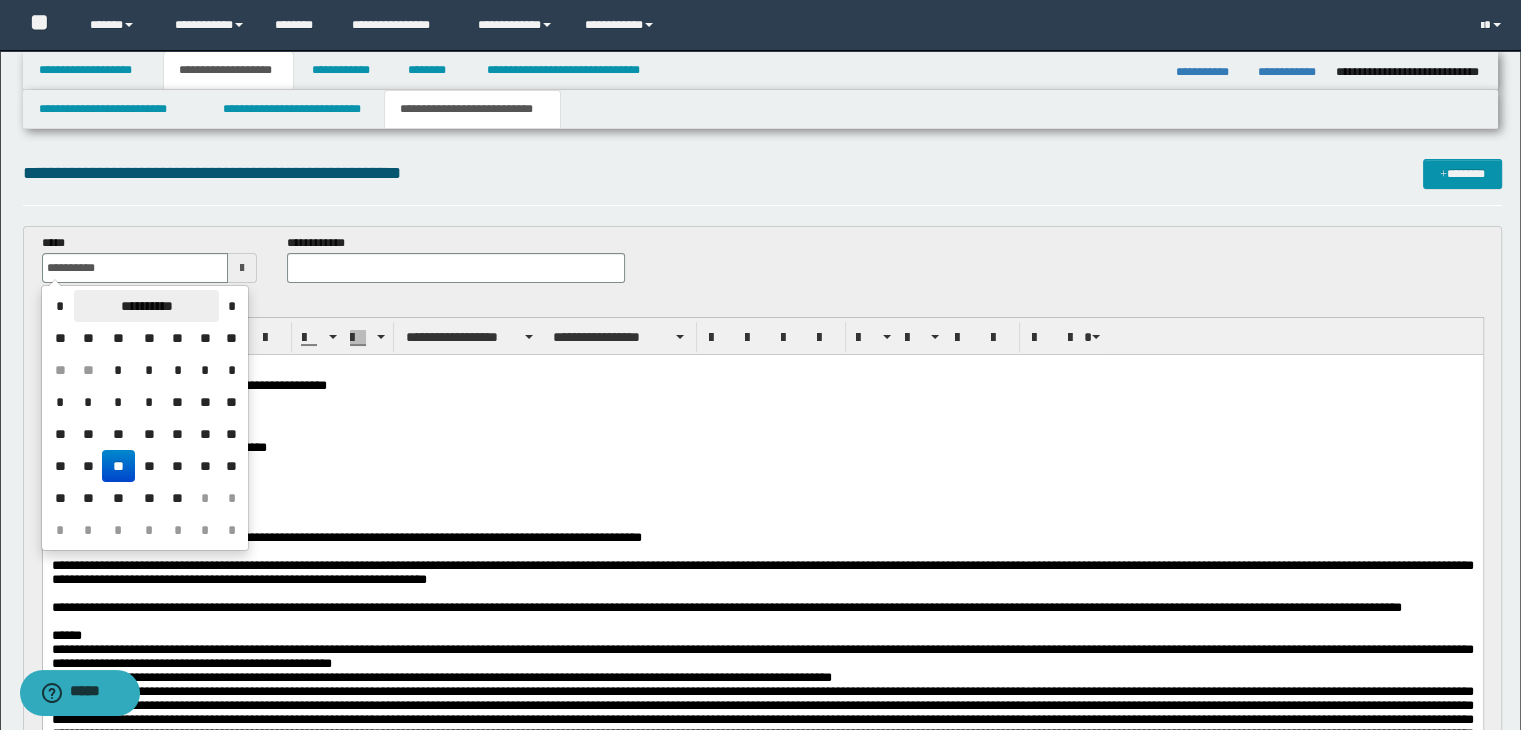 drag, startPoint x: 87, startPoint y: 340, endPoint x: 215, endPoint y: 301, distance: 133.80957 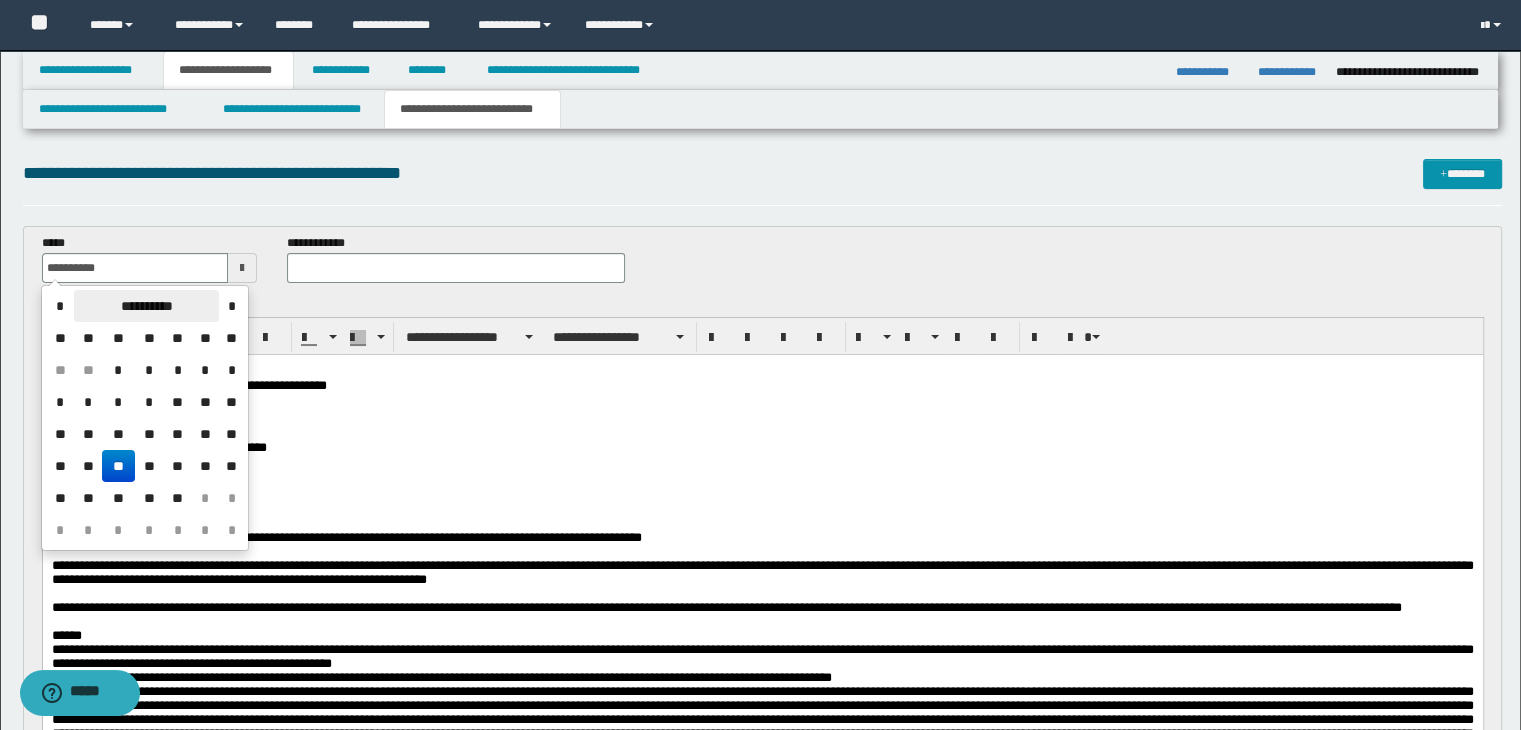 click on "**********" at bounding box center [145, 322] 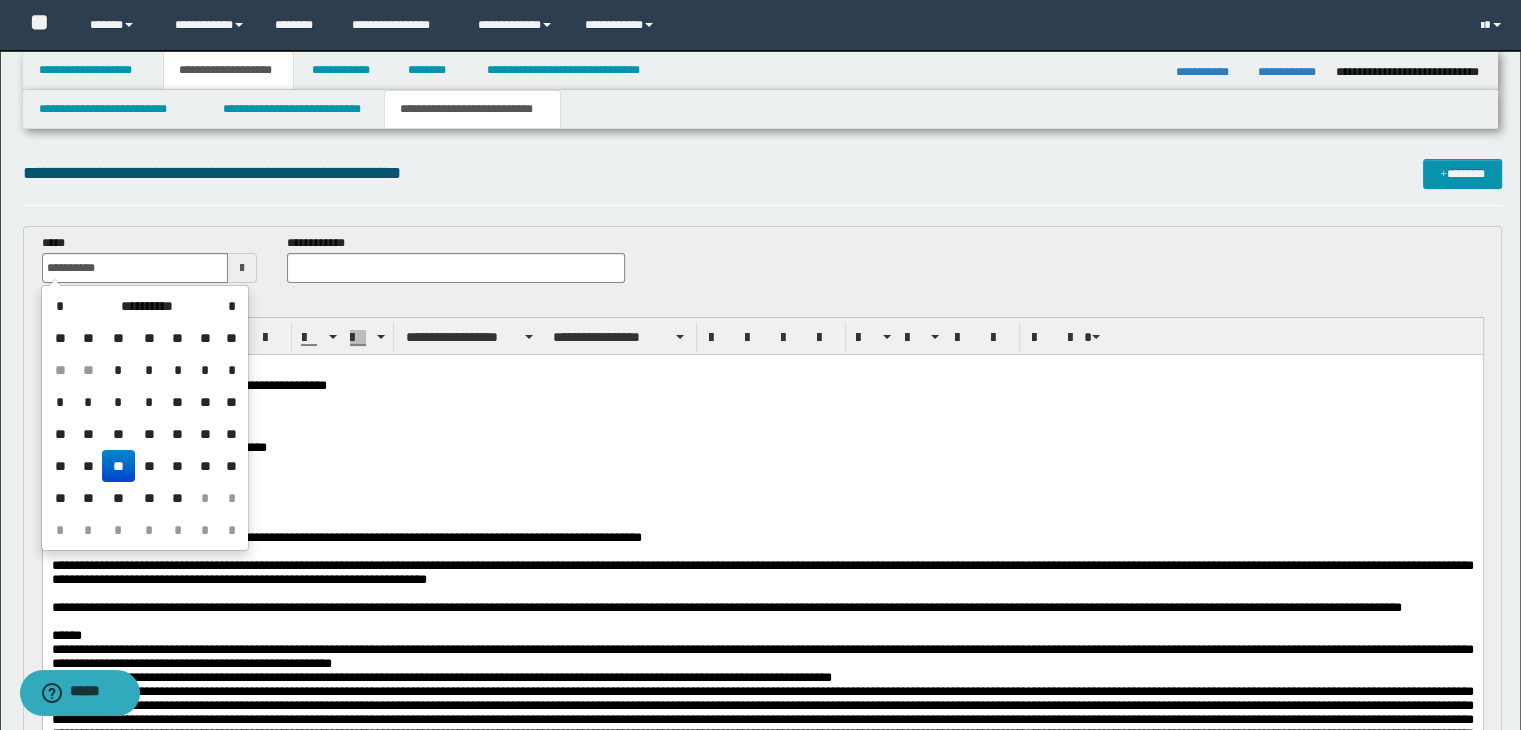 type on "**********" 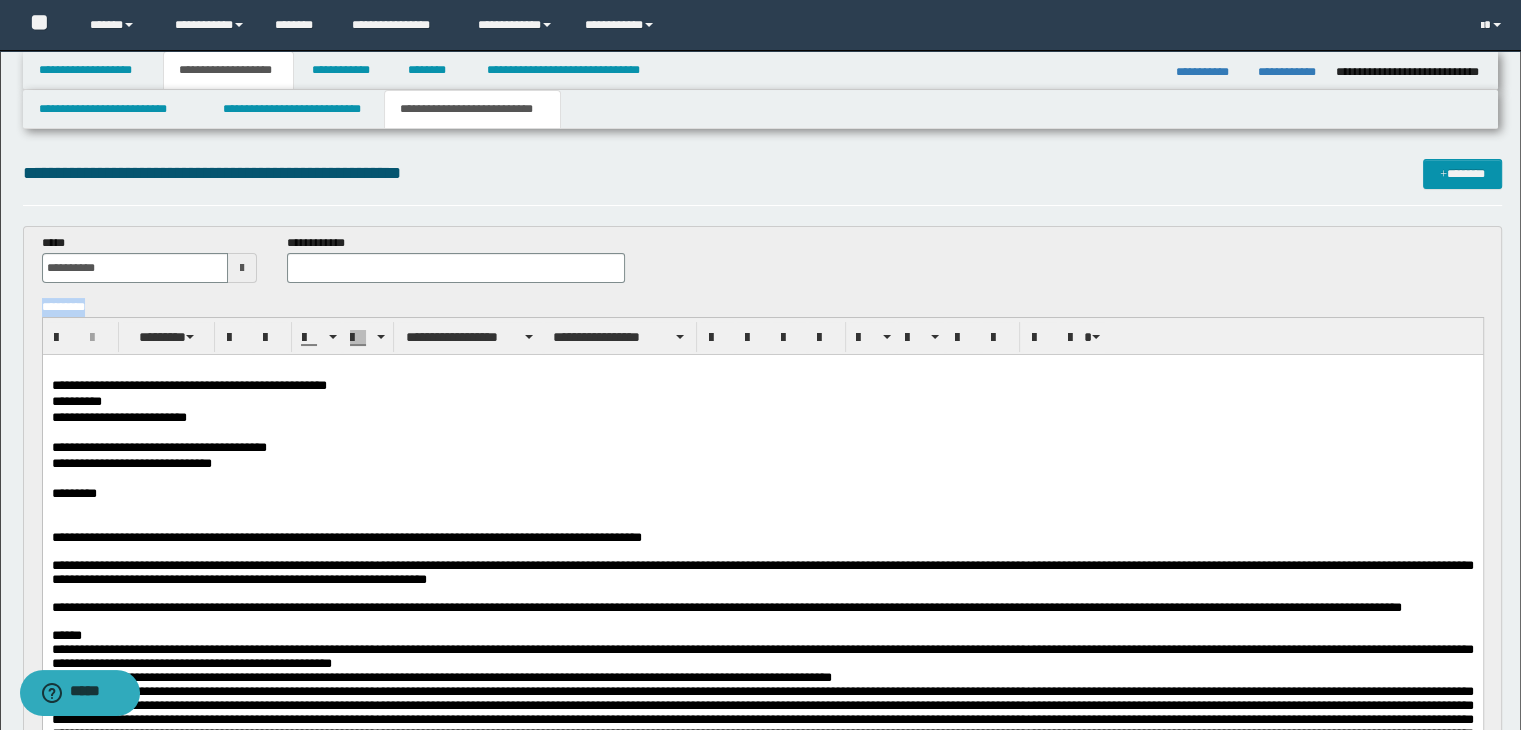 drag, startPoint x: 459, startPoint y: 299, endPoint x: 729, endPoint y: 288, distance: 270.22397 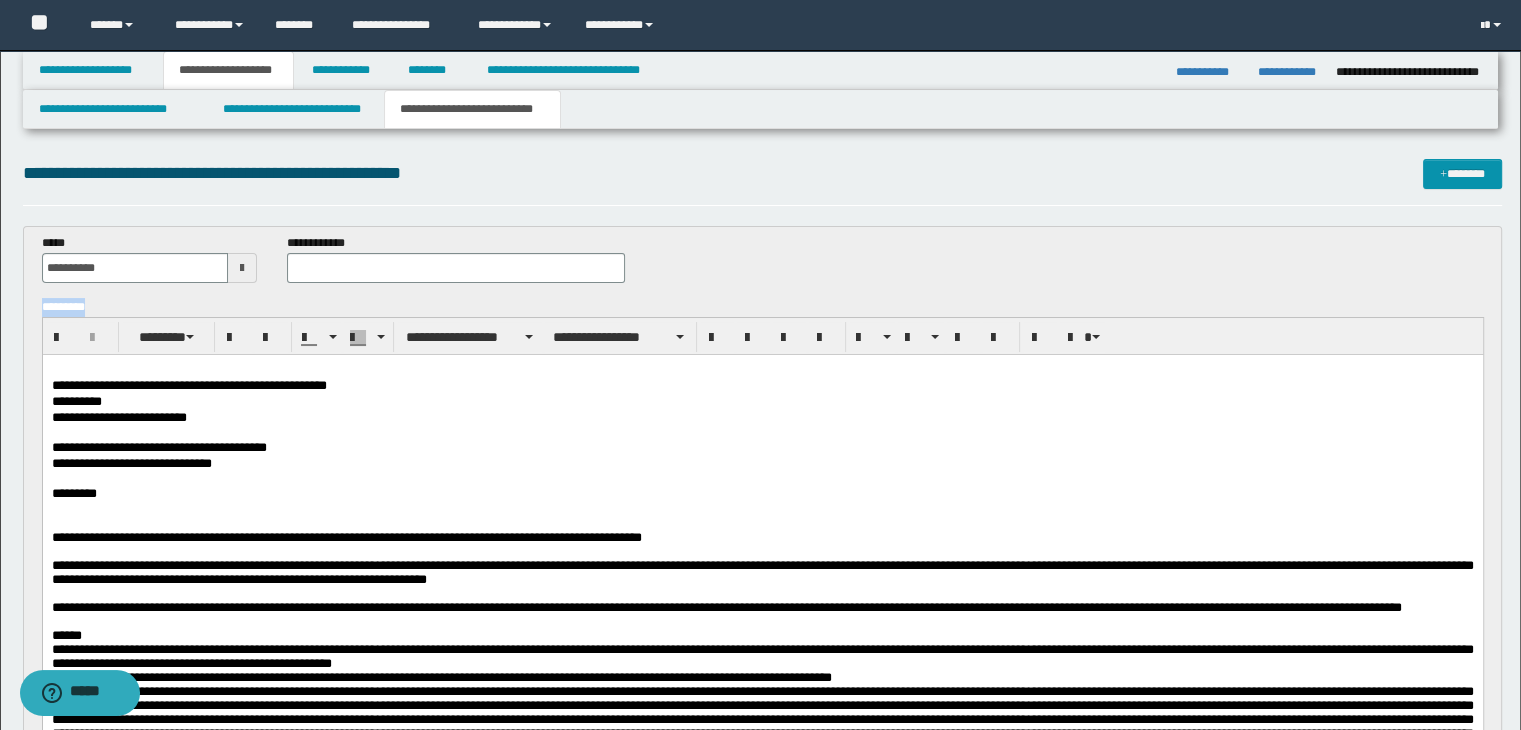 click on "**********" at bounding box center [763, 619] 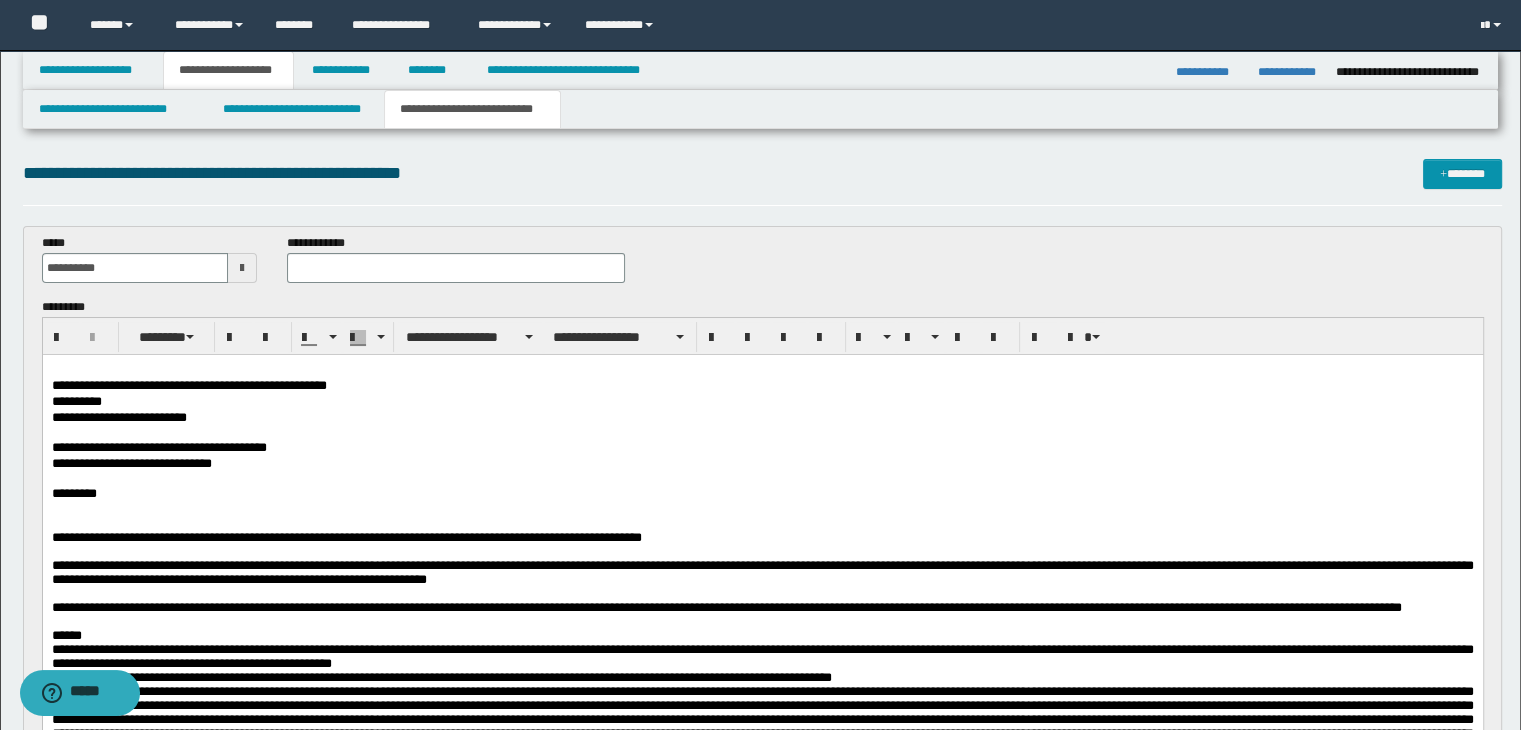 drag, startPoint x: 871, startPoint y: 231, endPoint x: 590, endPoint y: 356, distance: 307.54837 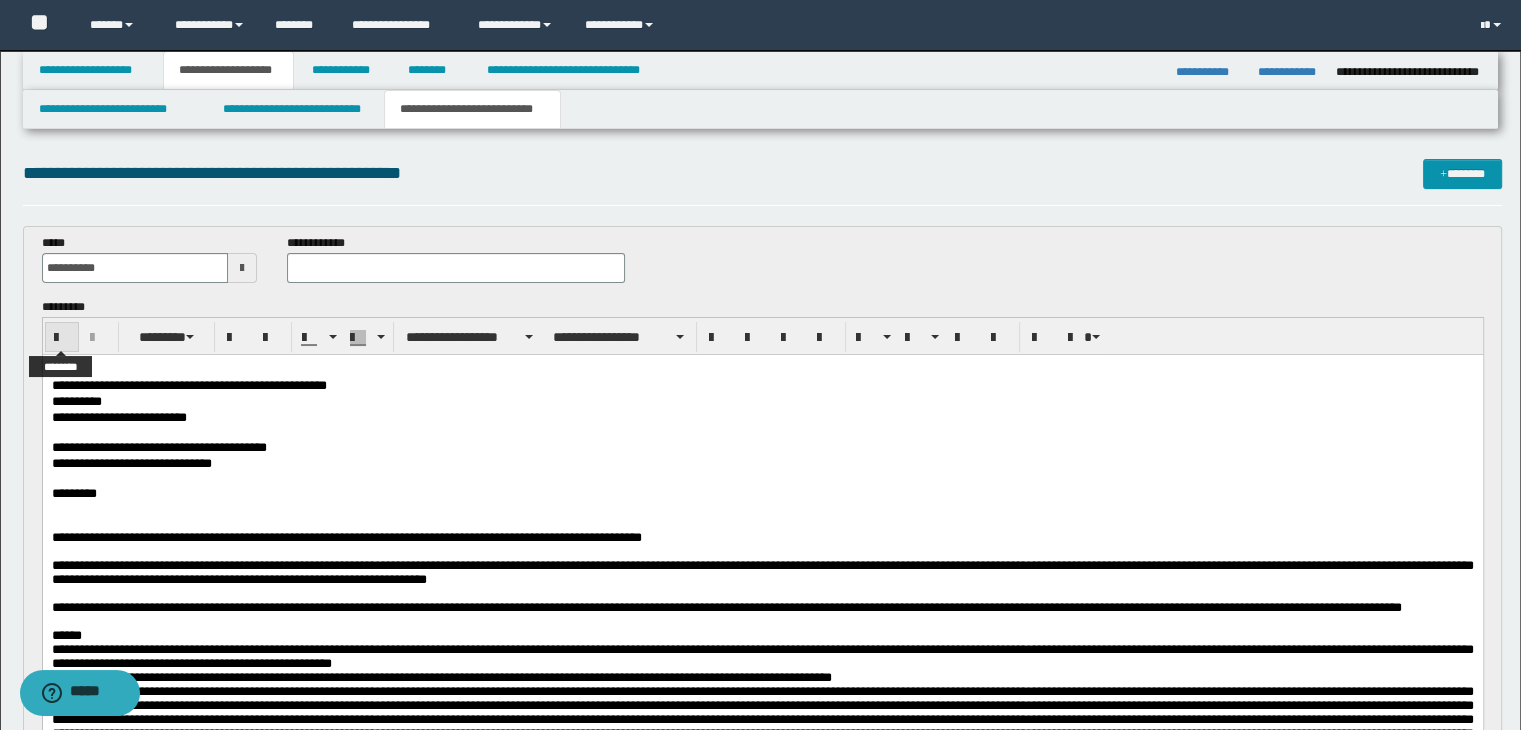 click at bounding box center (62, 338) 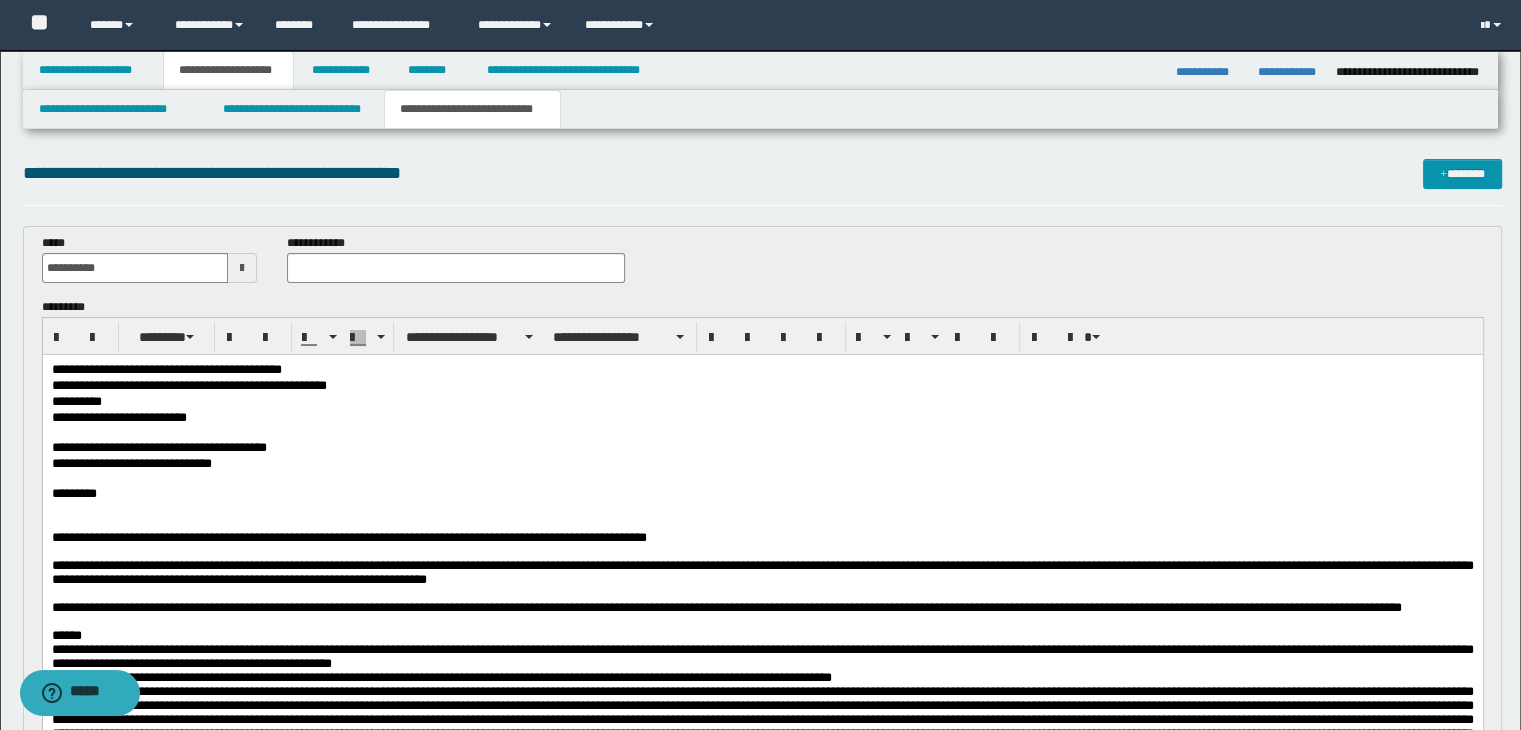 drag, startPoint x: 122, startPoint y: 703, endPoint x: 388, endPoint y: 536, distance: 314.078 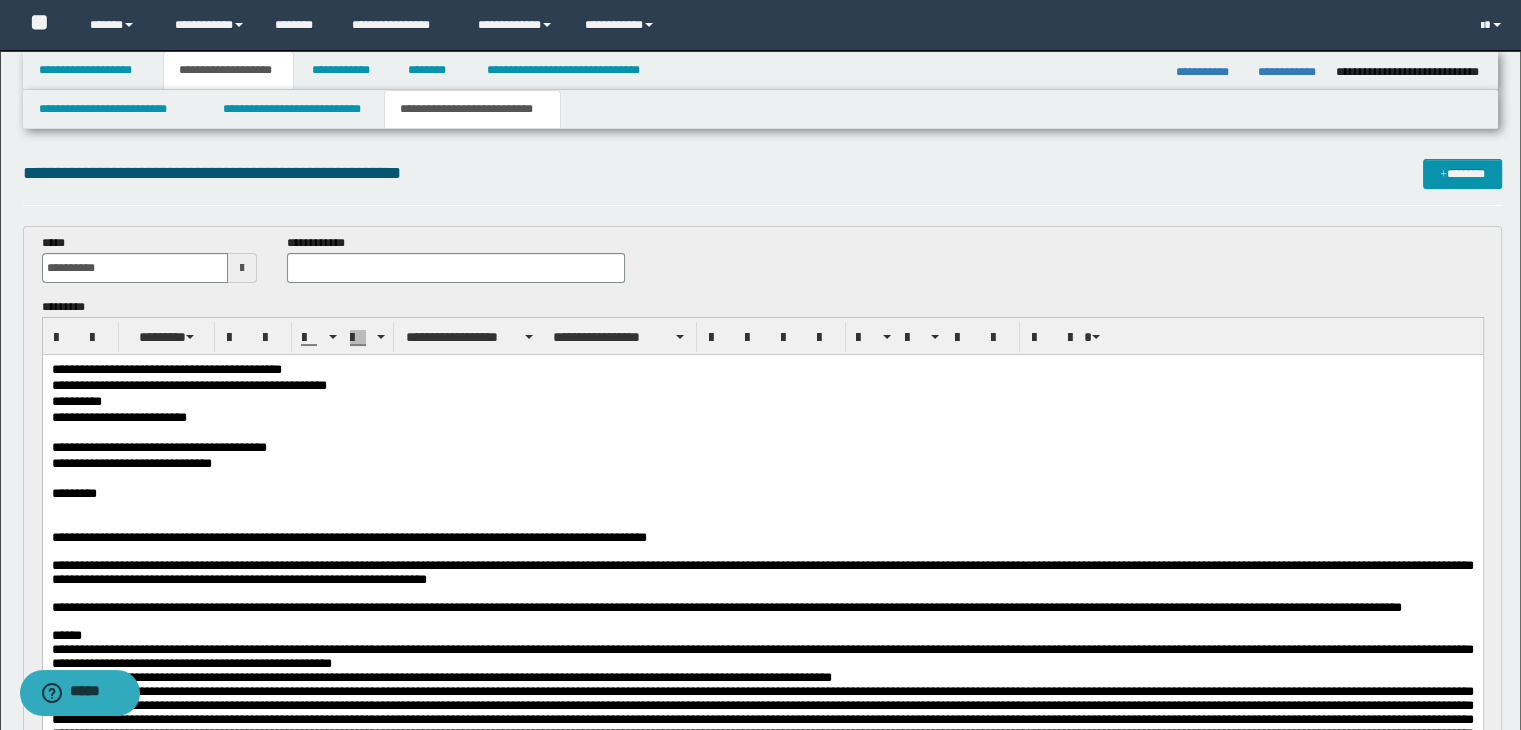 click on "**********" at bounding box center (762, 597) 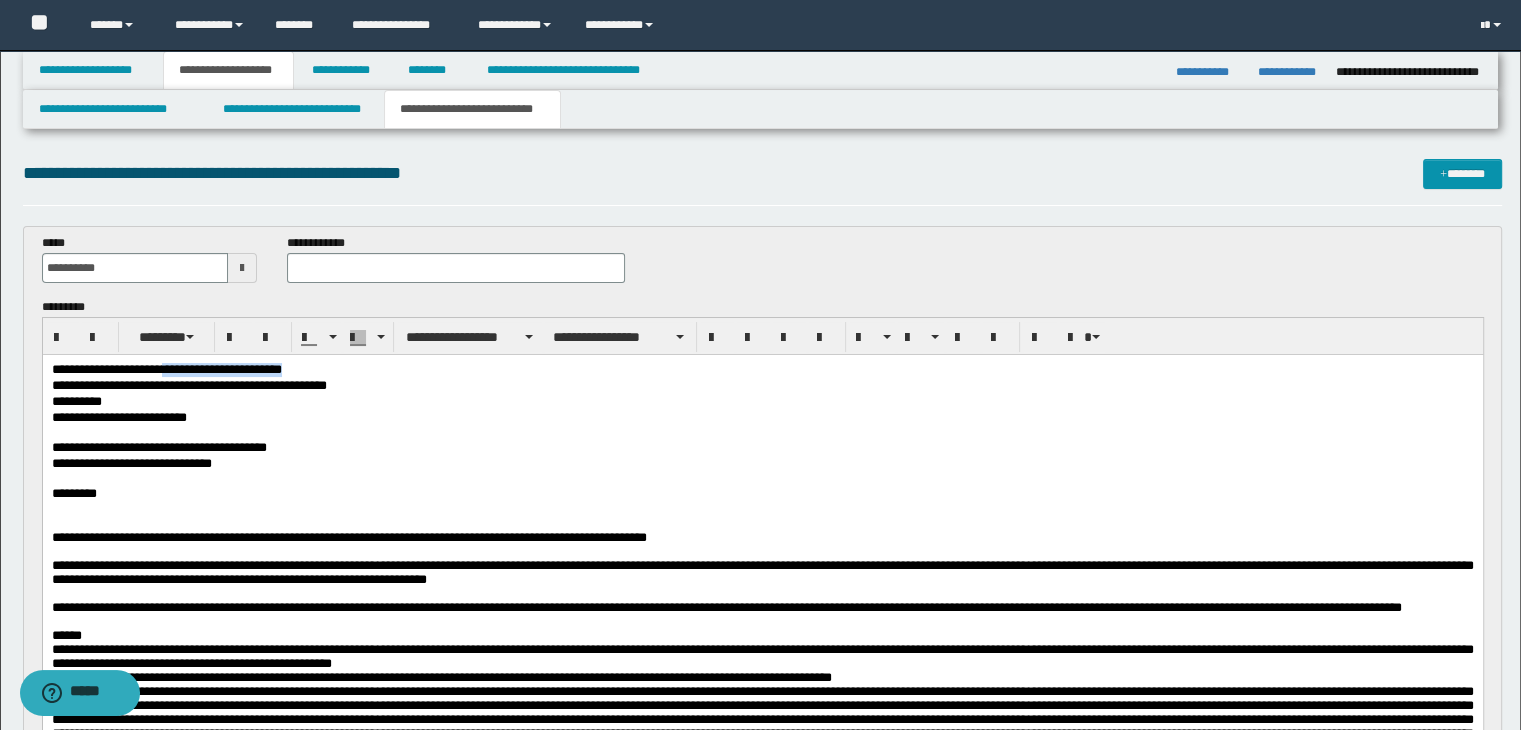 drag, startPoint x: 219, startPoint y: 366, endPoint x: 401, endPoint y: 364, distance: 182.01099 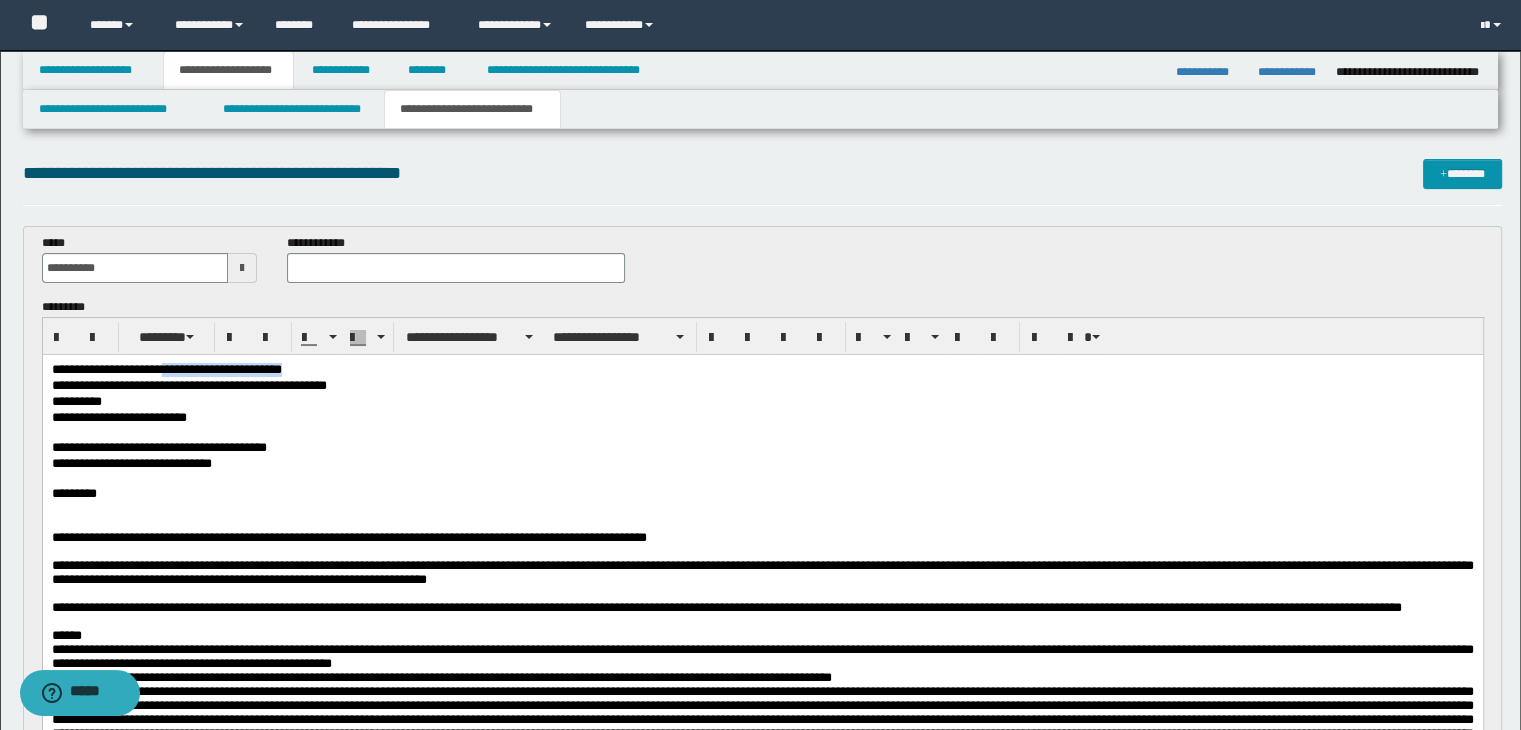click on "**********" at bounding box center [762, 370] 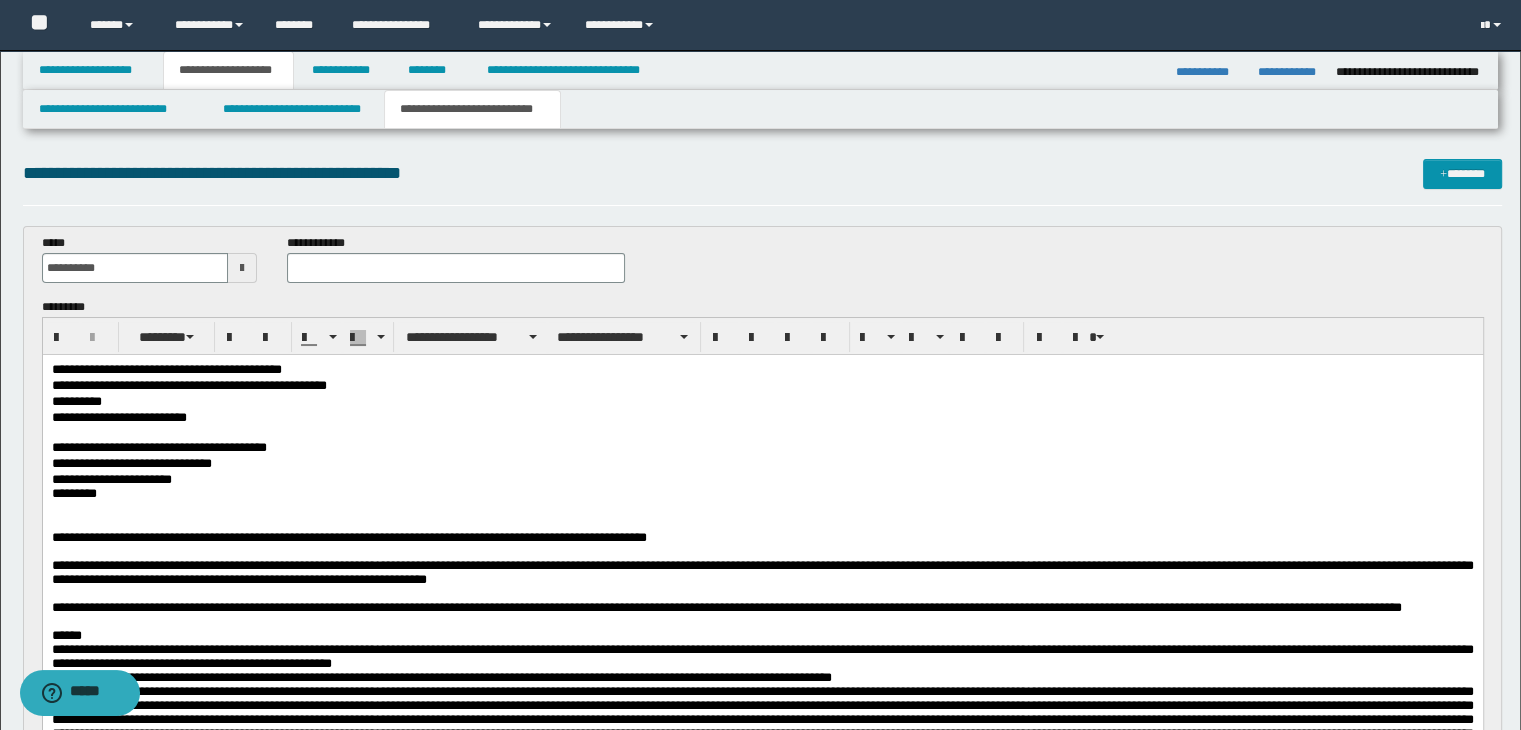 click on "**********" at bounding box center (762, 370) 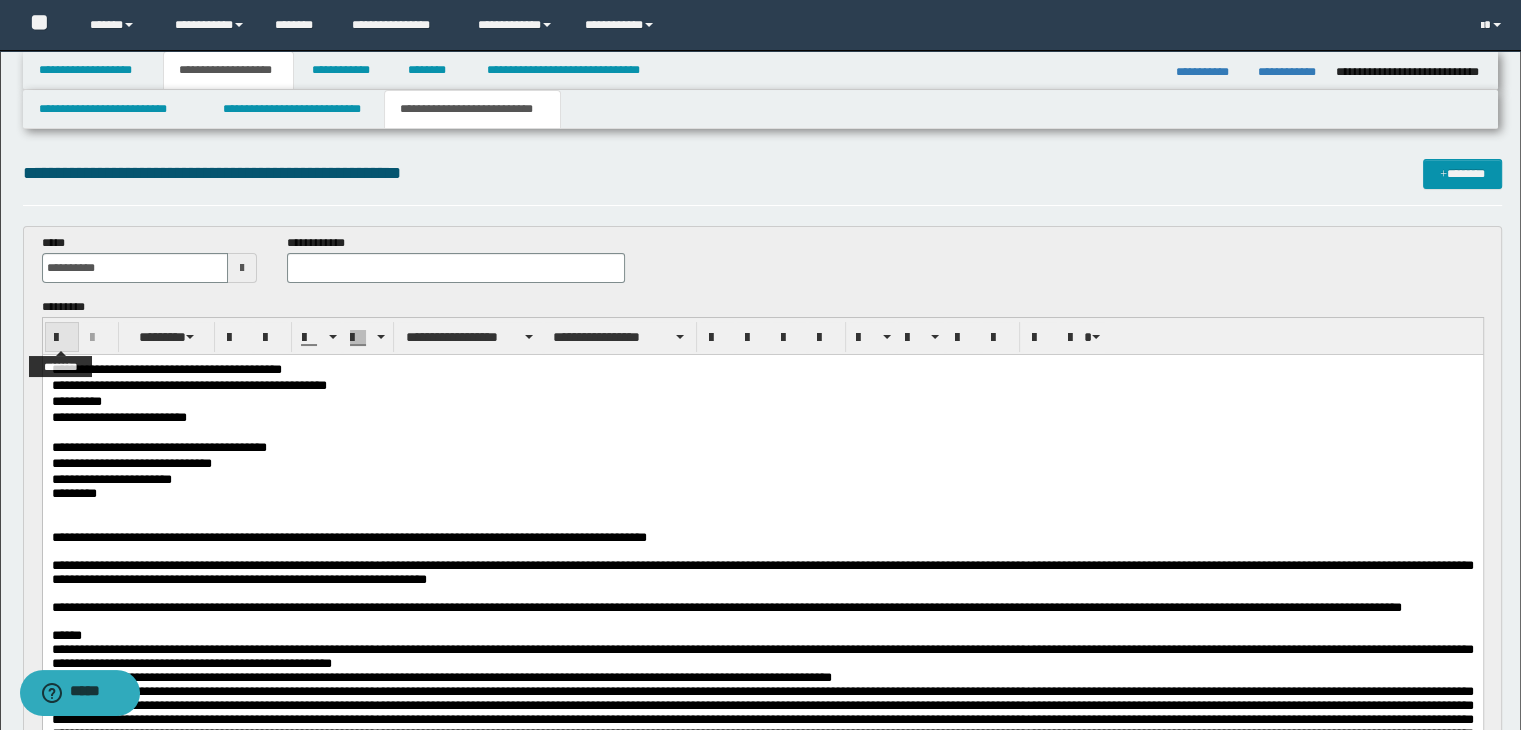 click at bounding box center [62, 338] 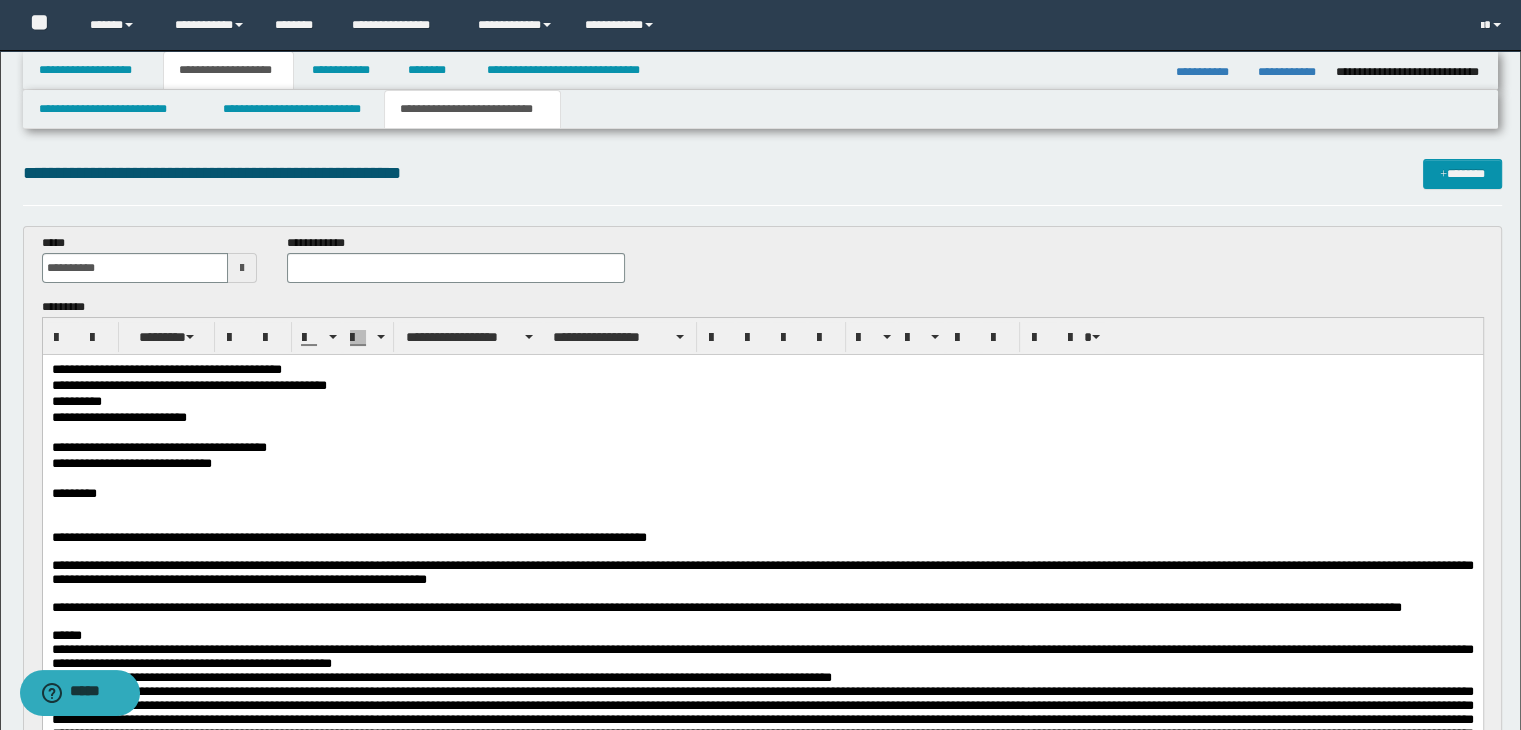click on "**********" at bounding box center [762, 597] 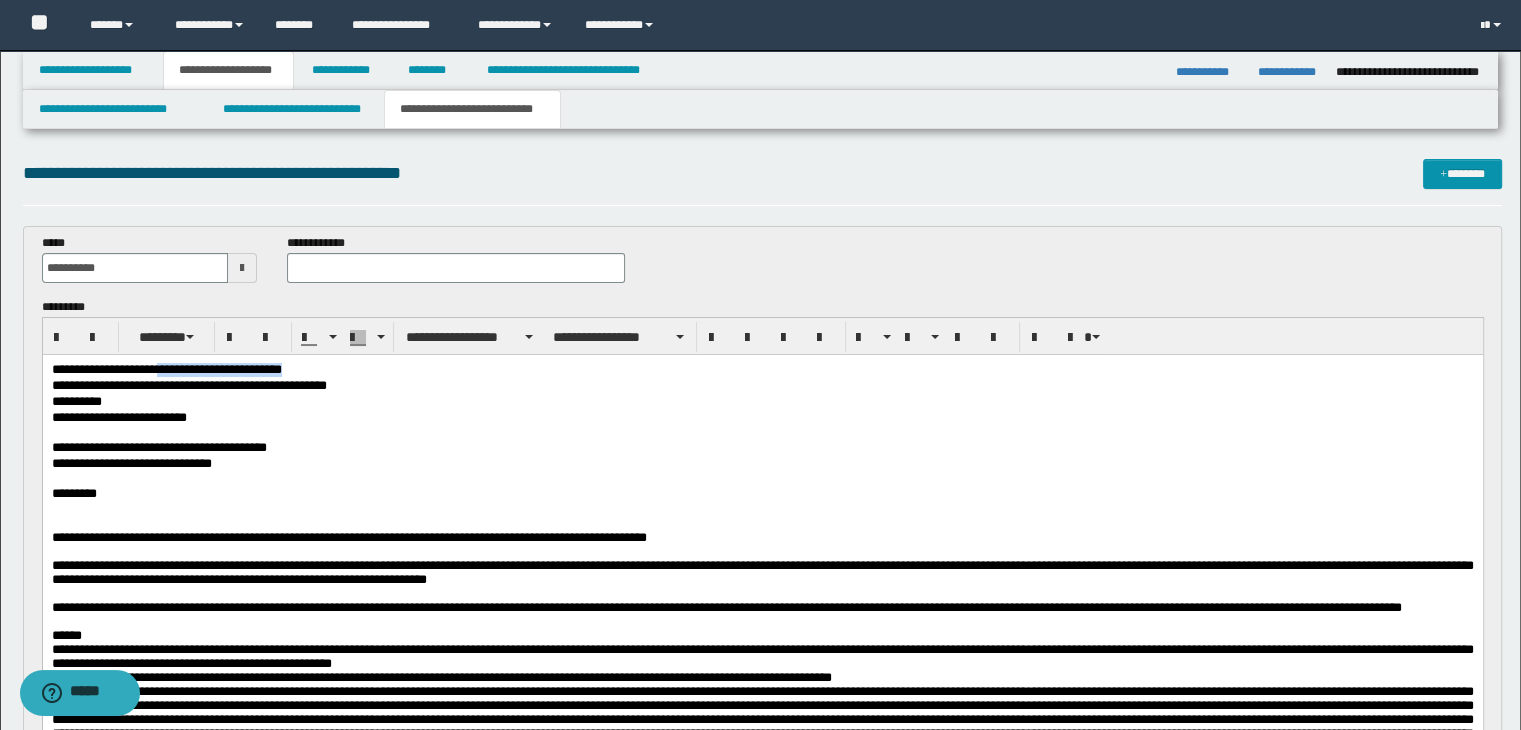 copy on "**********" 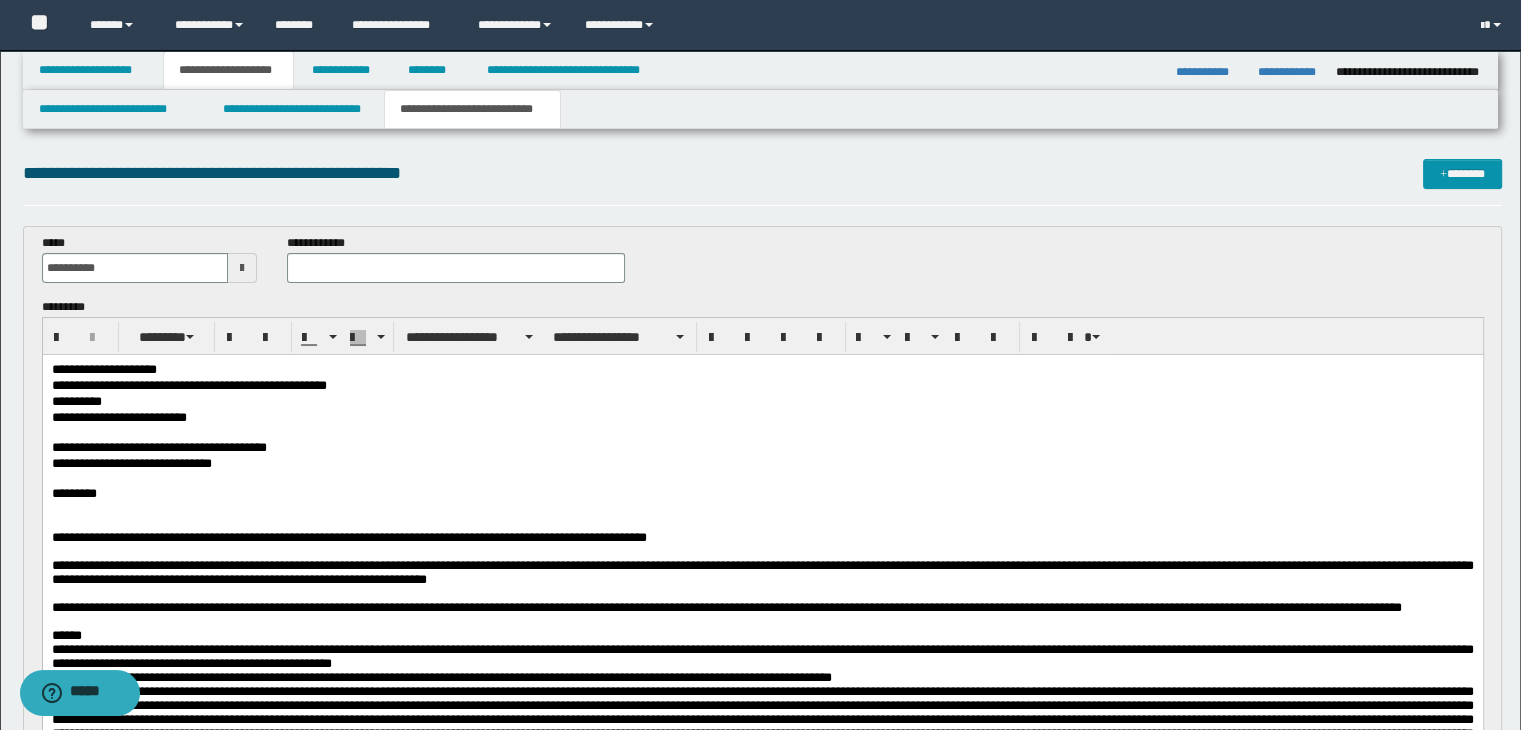 click on "*********" at bounding box center [762, 494] 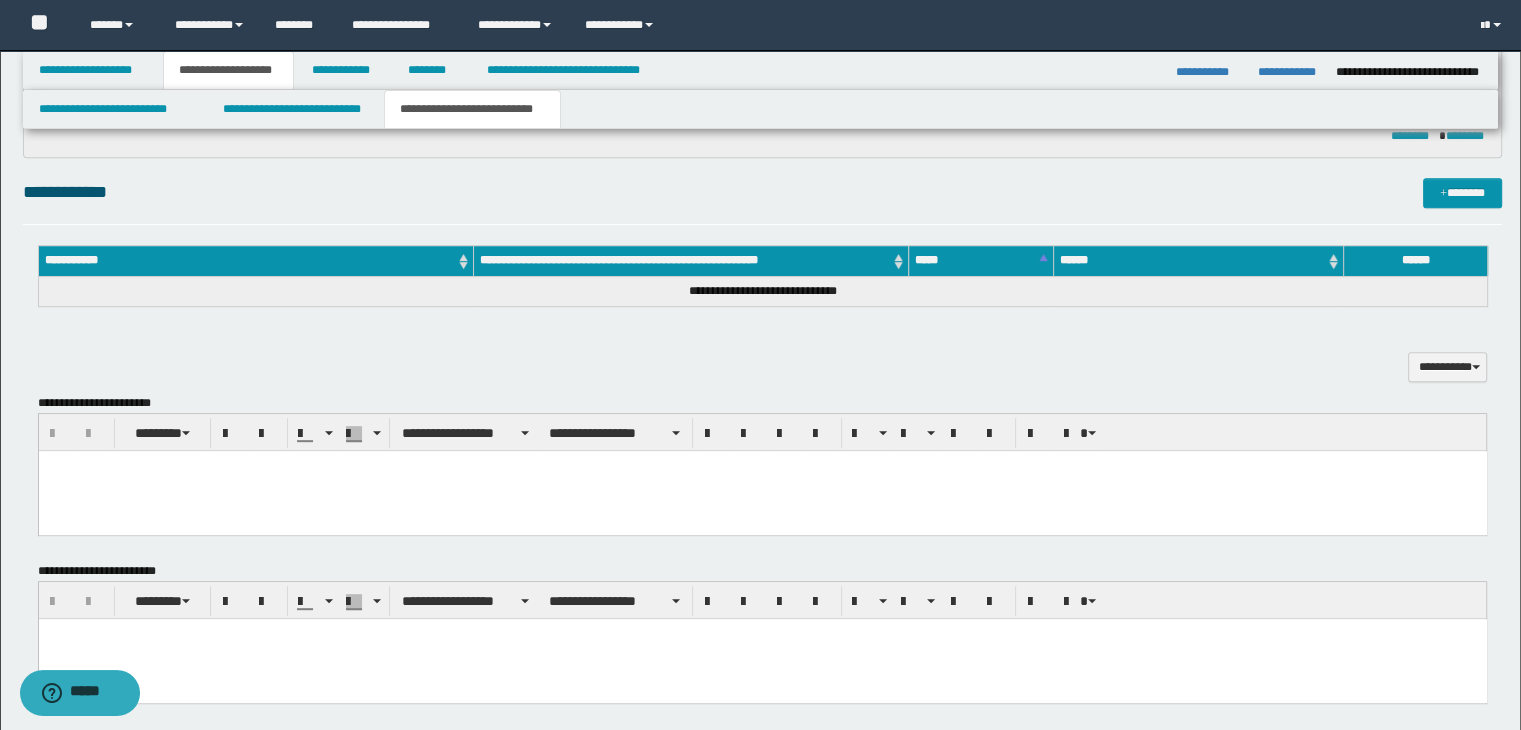 scroll, scrollTop: 900, scrollLeft: 0, axis: vertical 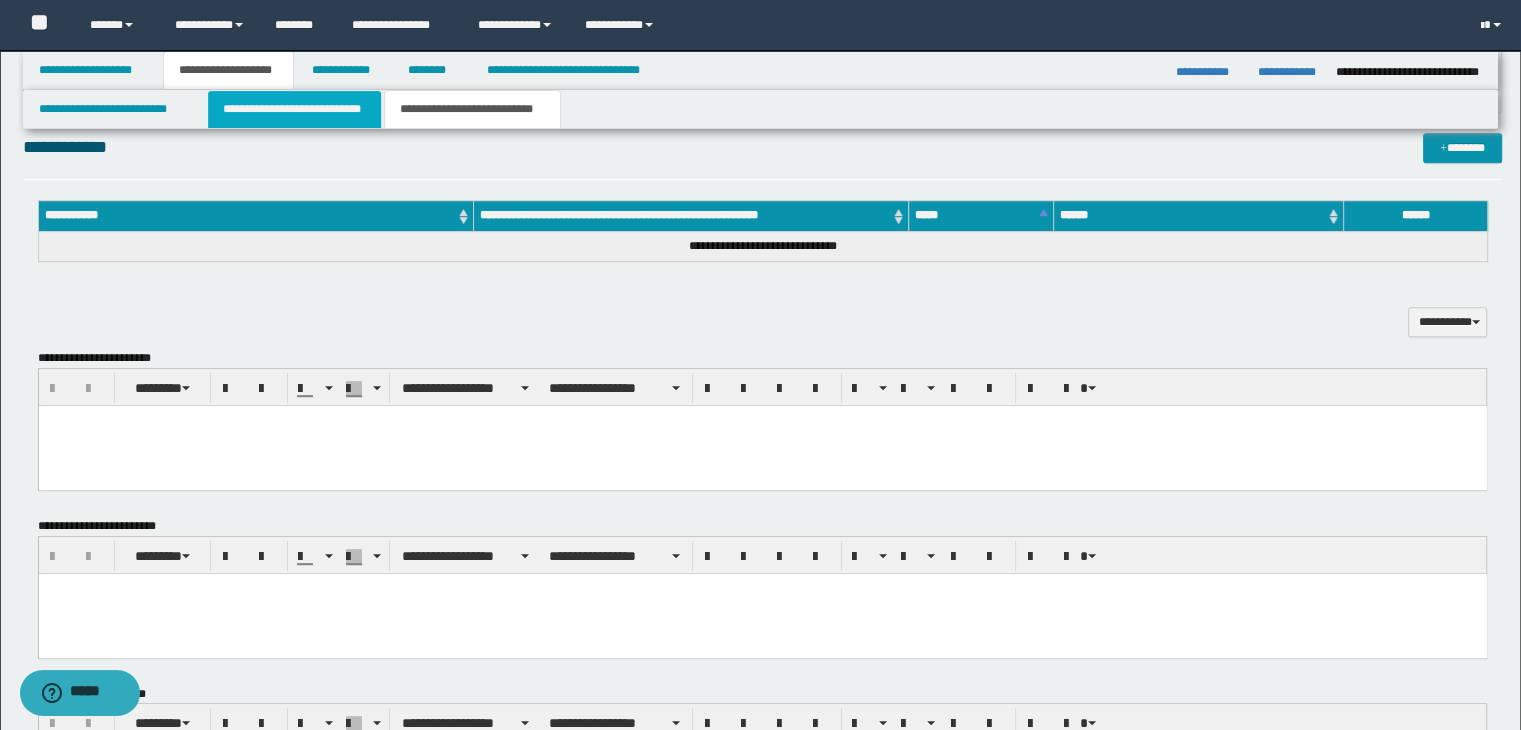 click on "**********" at bounding box center (294, 109) 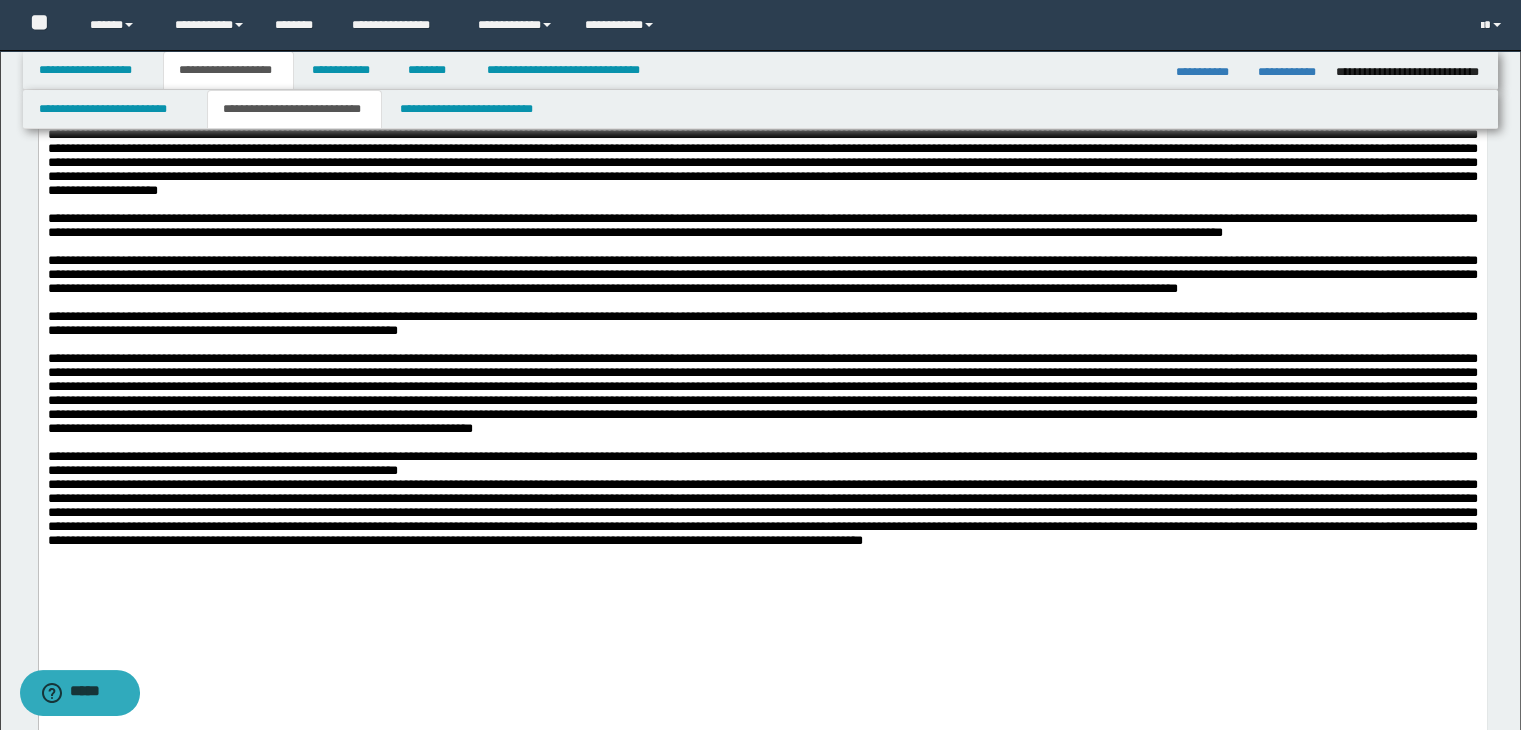 scroll, scrollTop: 1700, scrollLeft: 0, axis: vertical 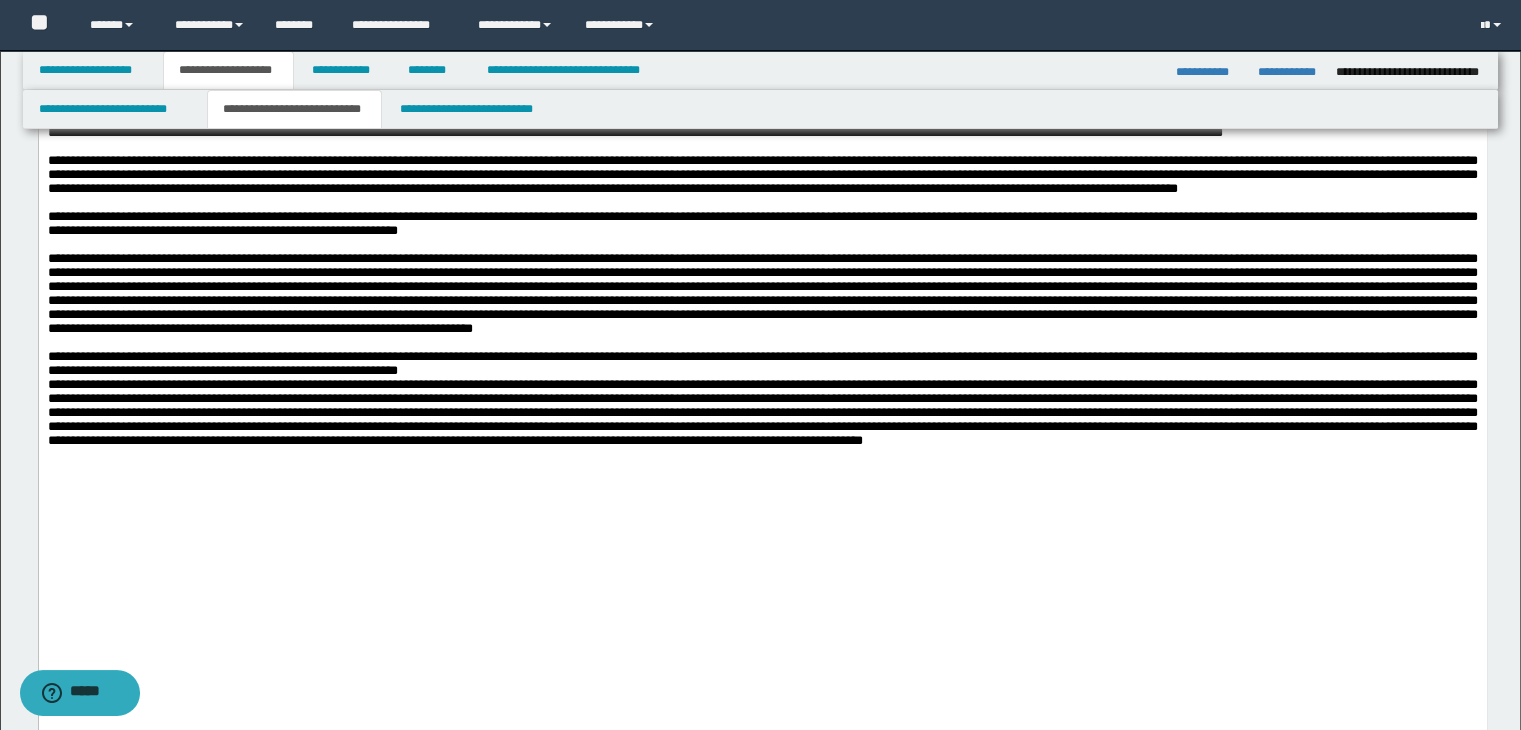 click at bounding box center [762, 55] 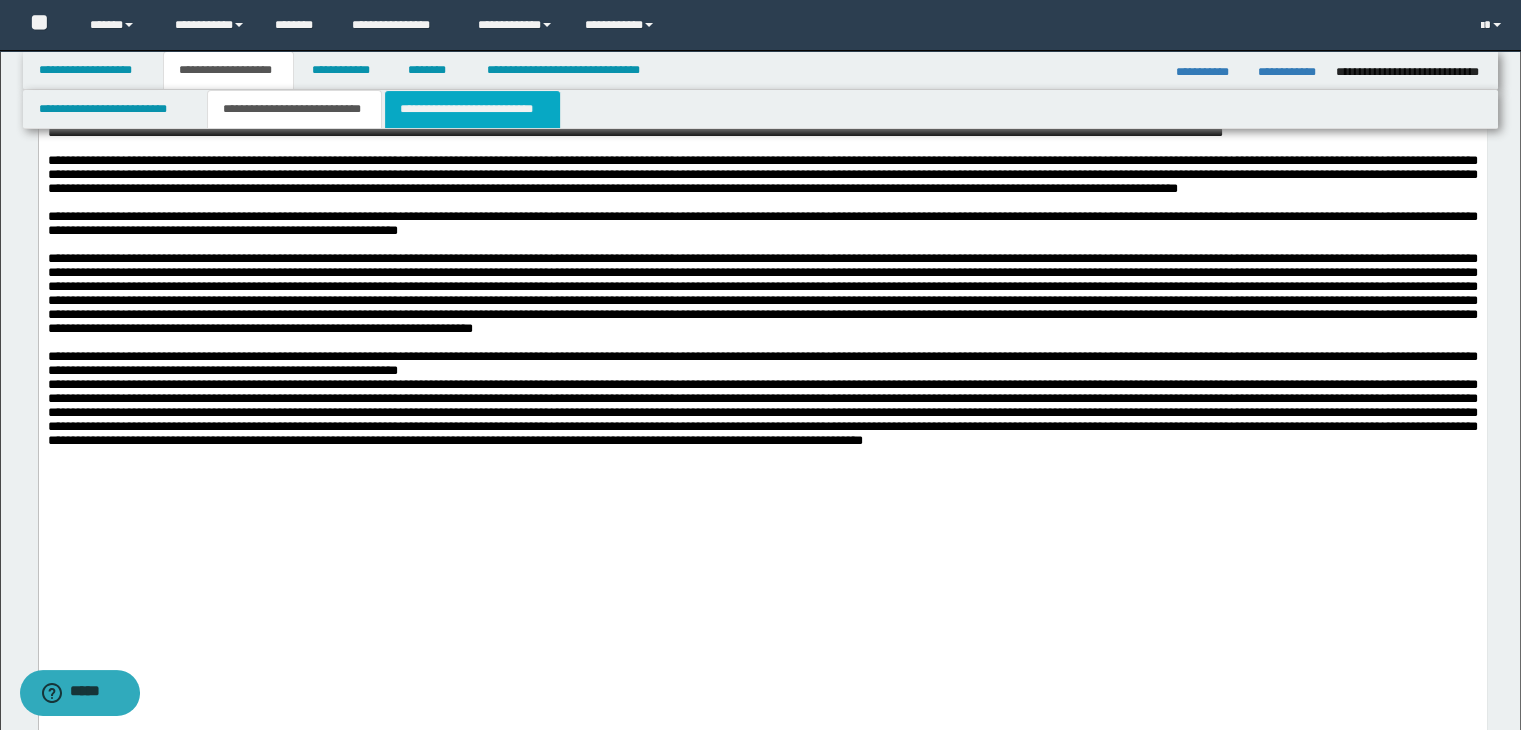 click on "**********" at bounding box center [472, 109] 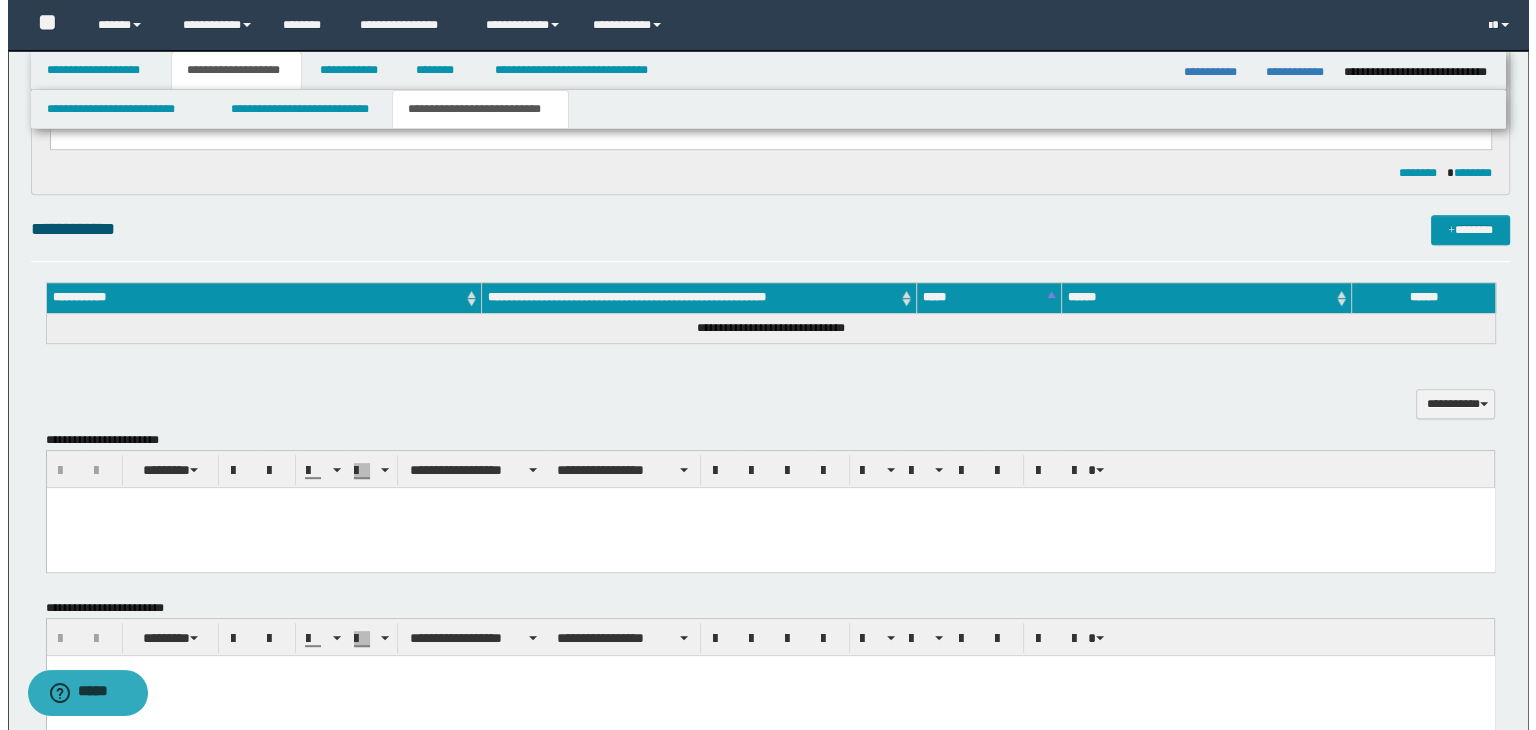 scroll, scrollTop: 618, scrollLeft: 0, axis: vertical 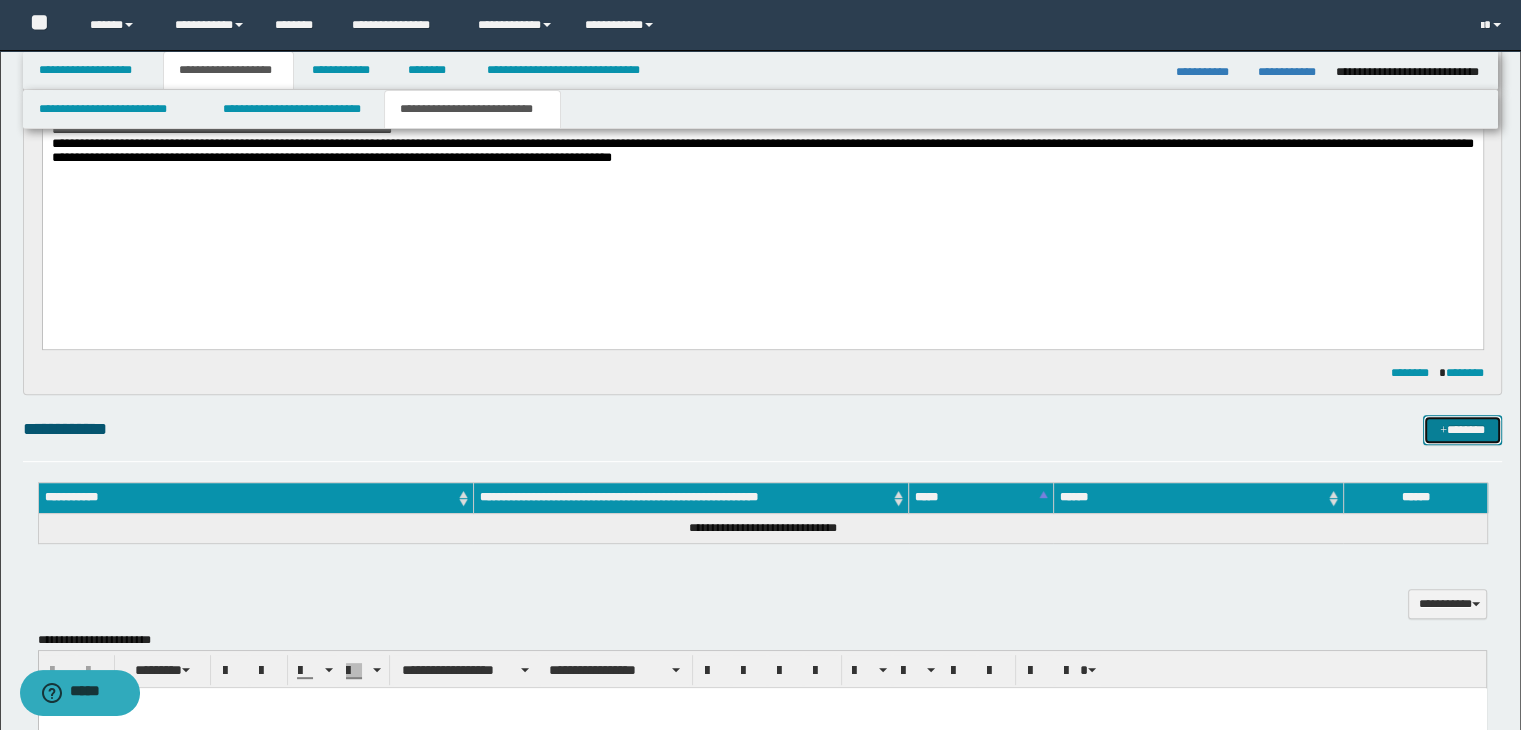 click at bounding box center (1443, 431) 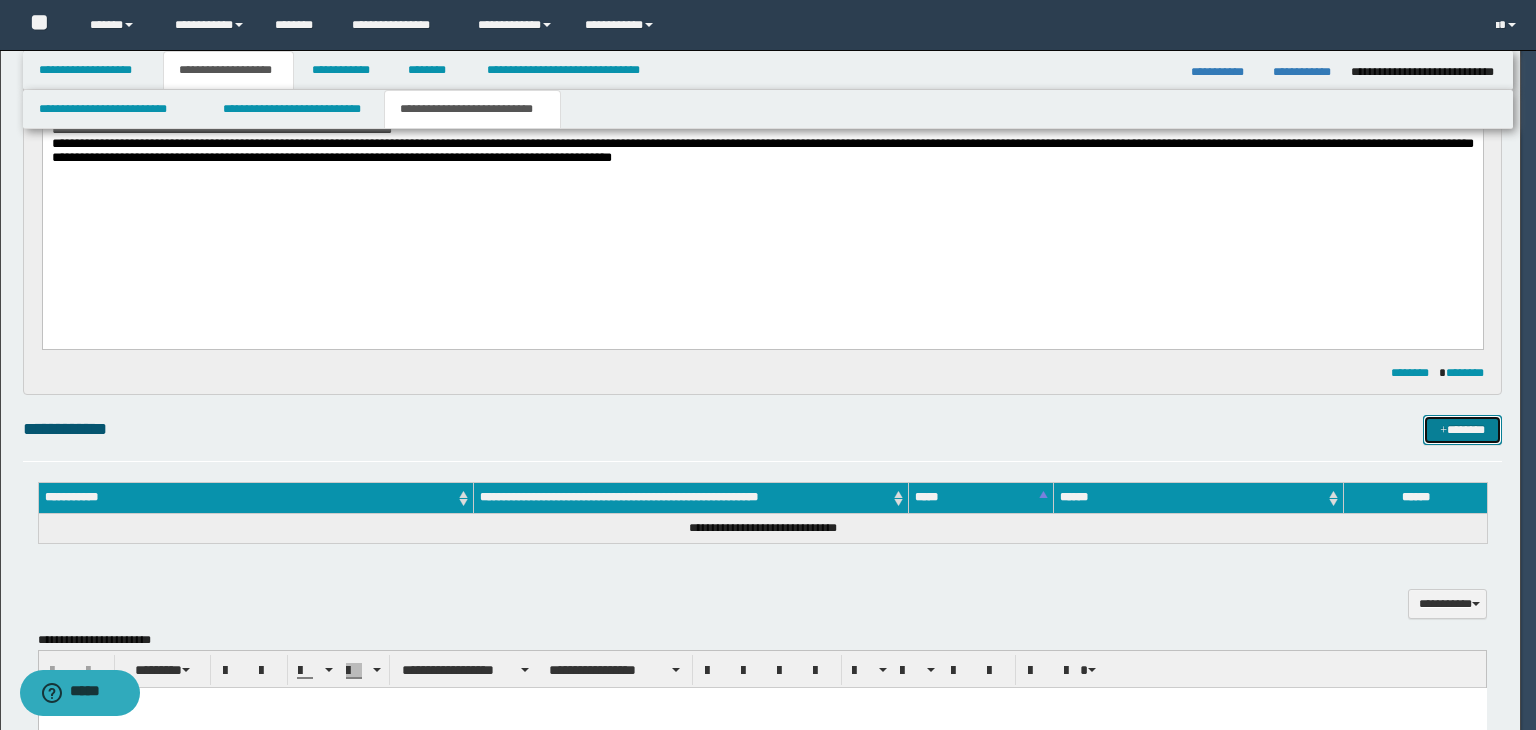 type 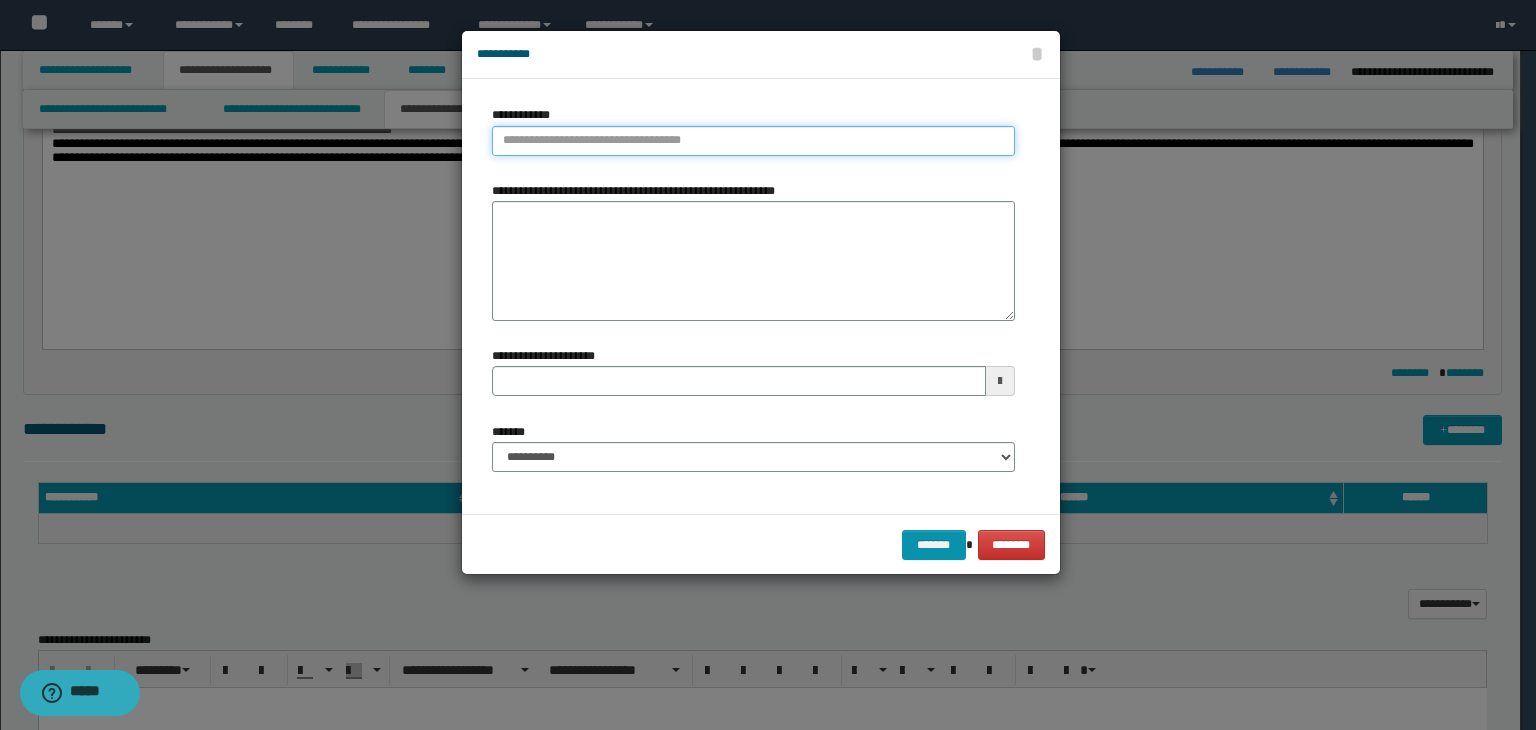 click on "**********" at bounding box center (753, 141) 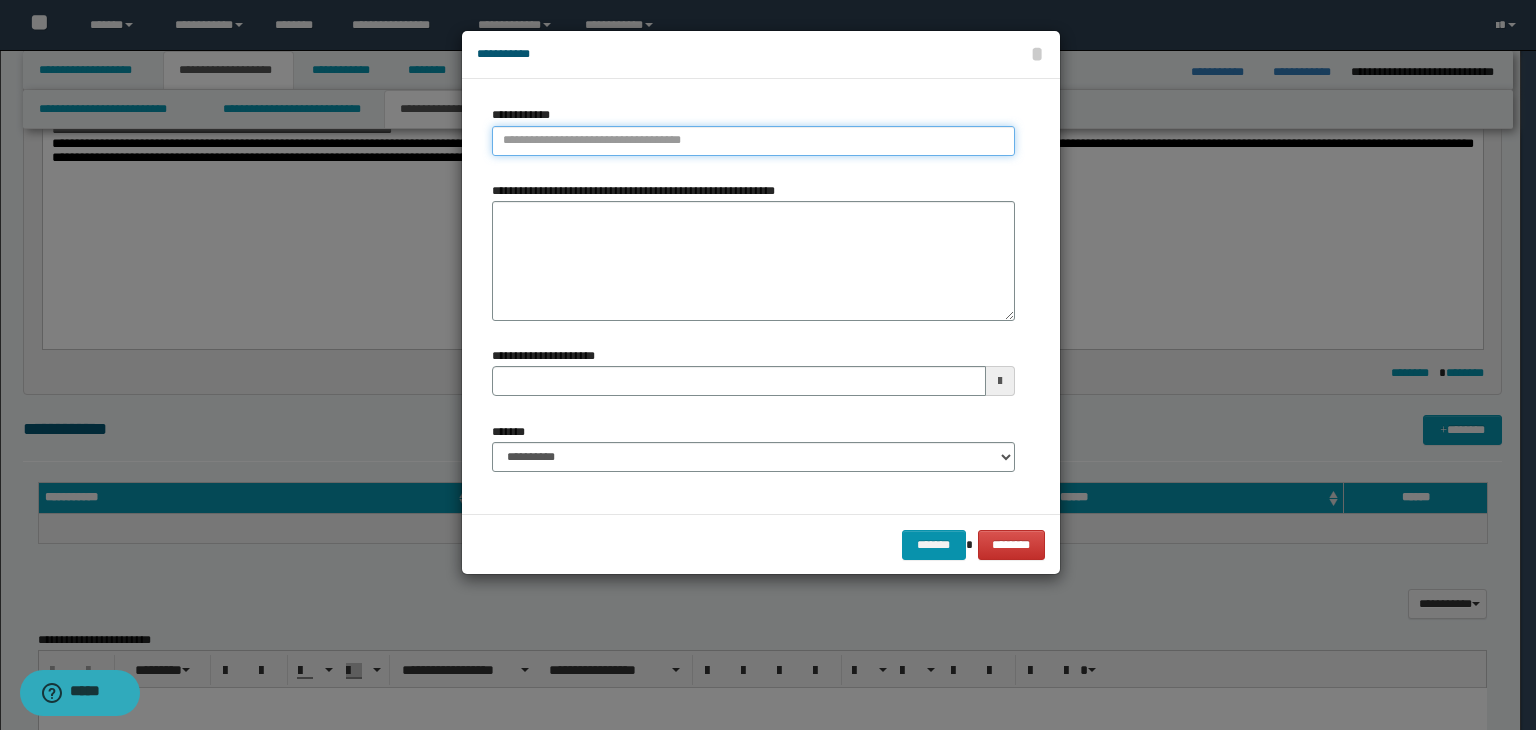 paste on "****" 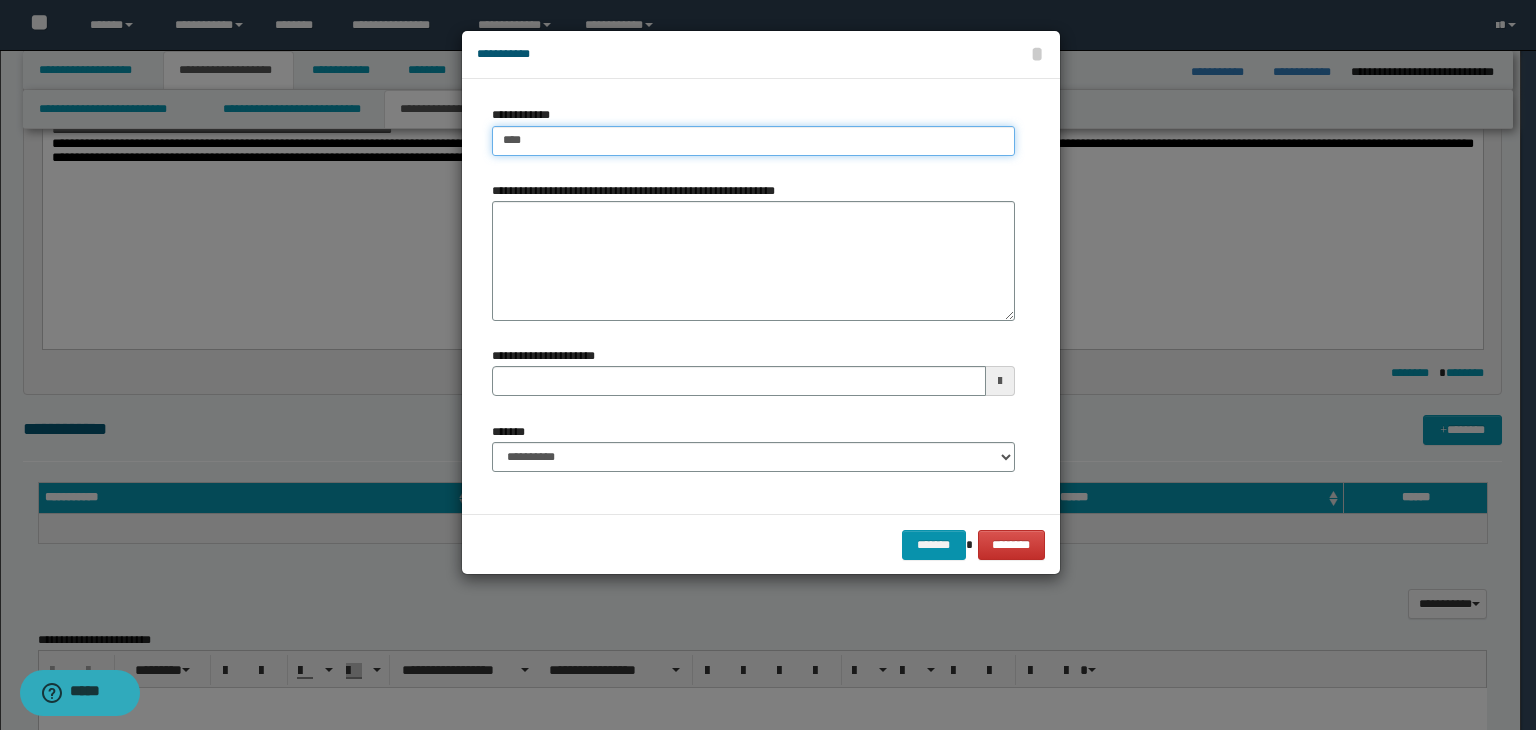 type on "****" 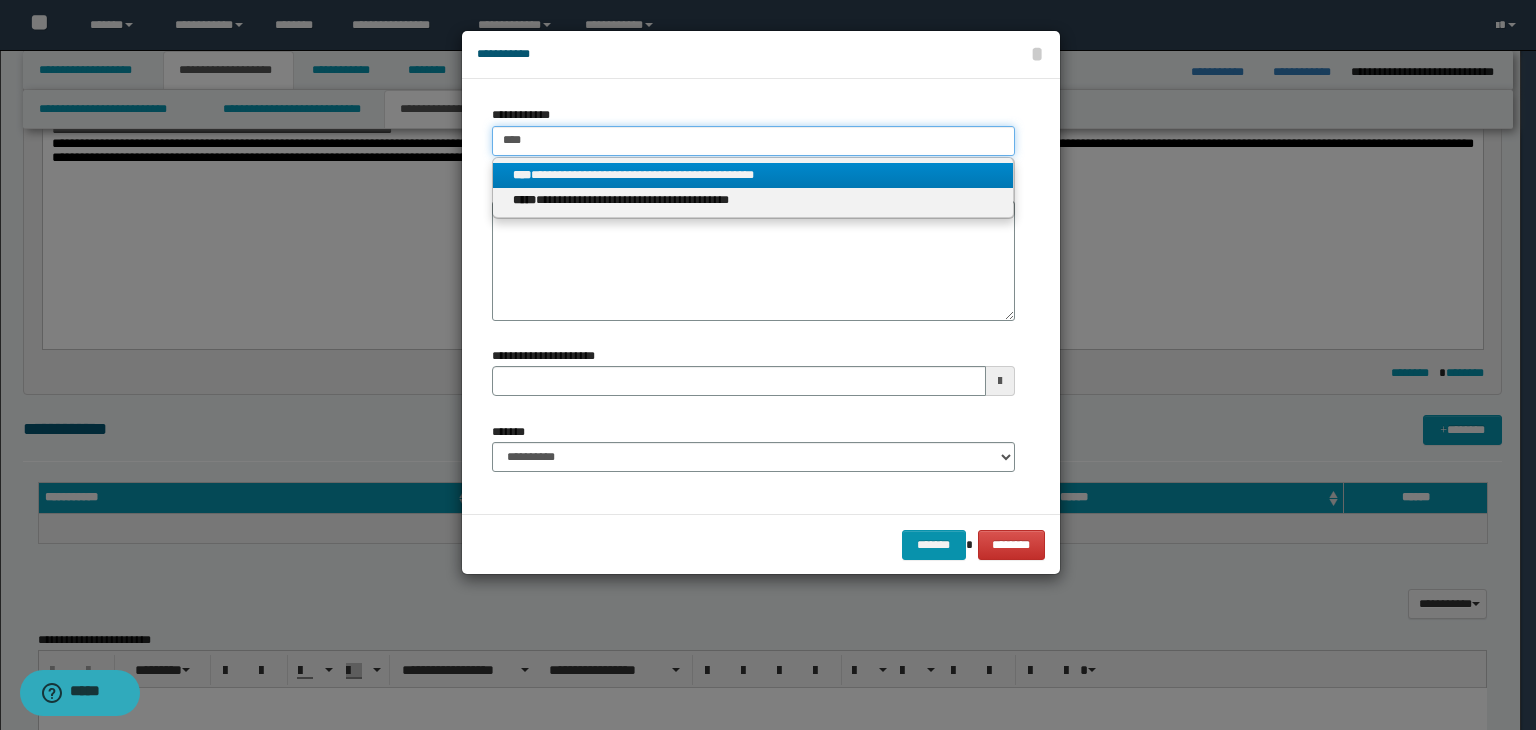 type on "****" 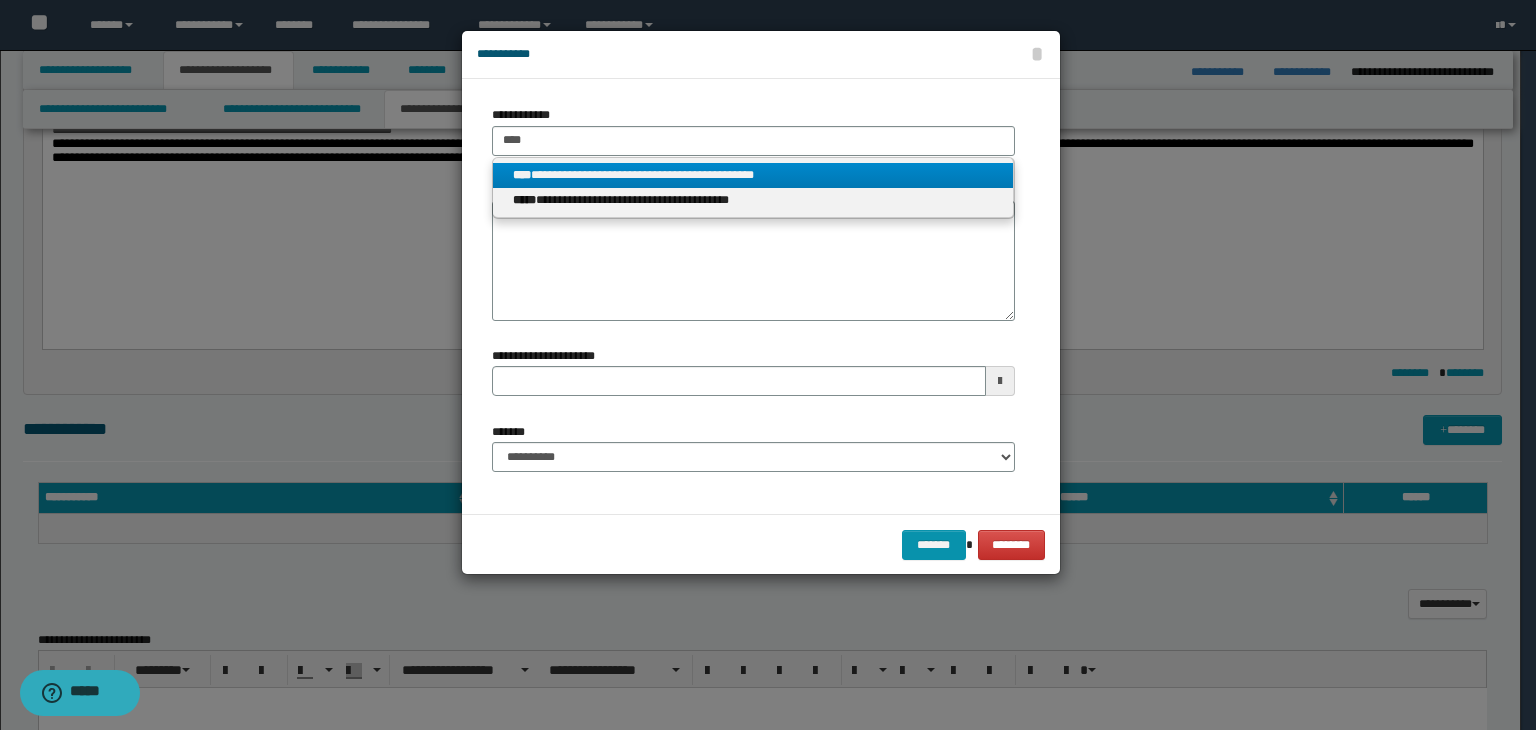 click on "**********" at bounding box center [753, 175] 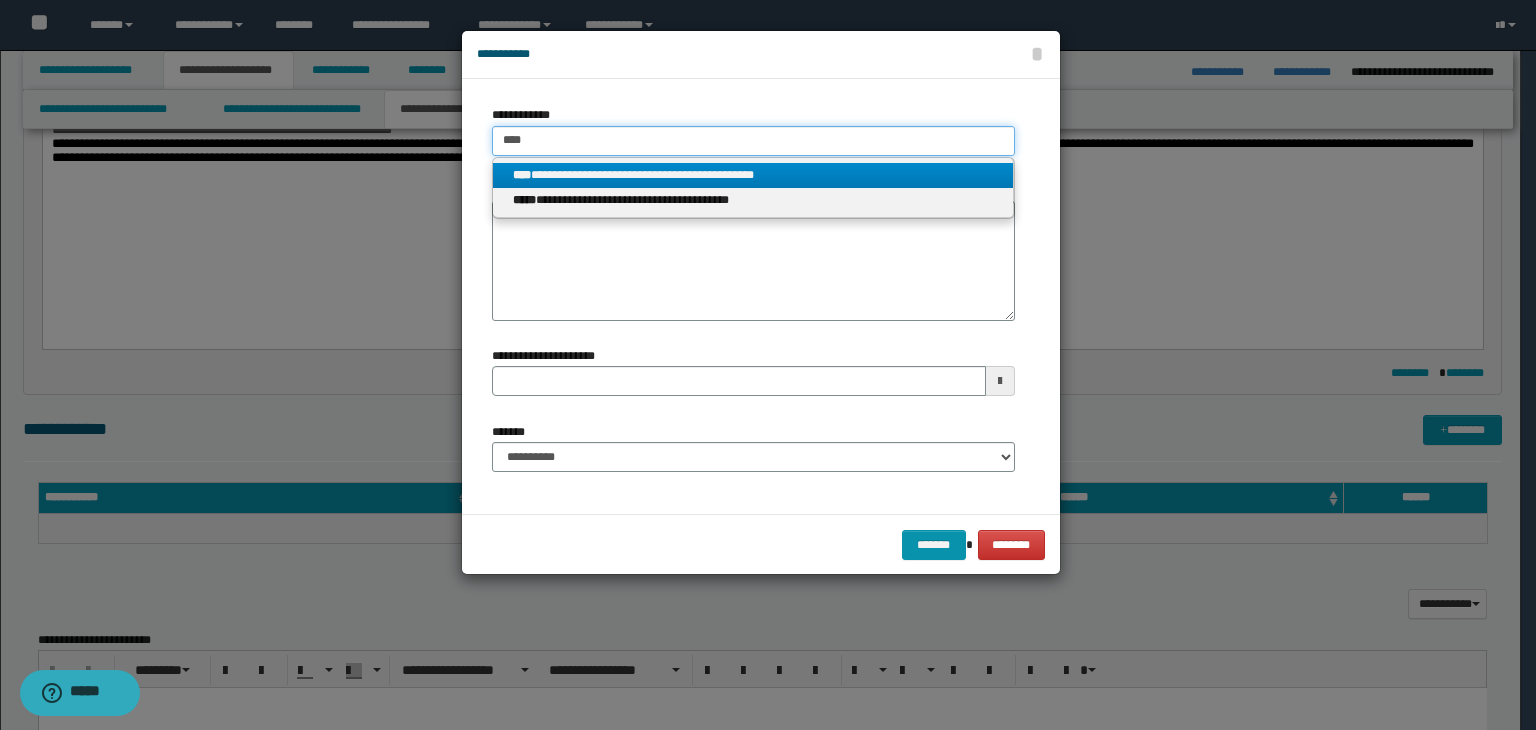 type 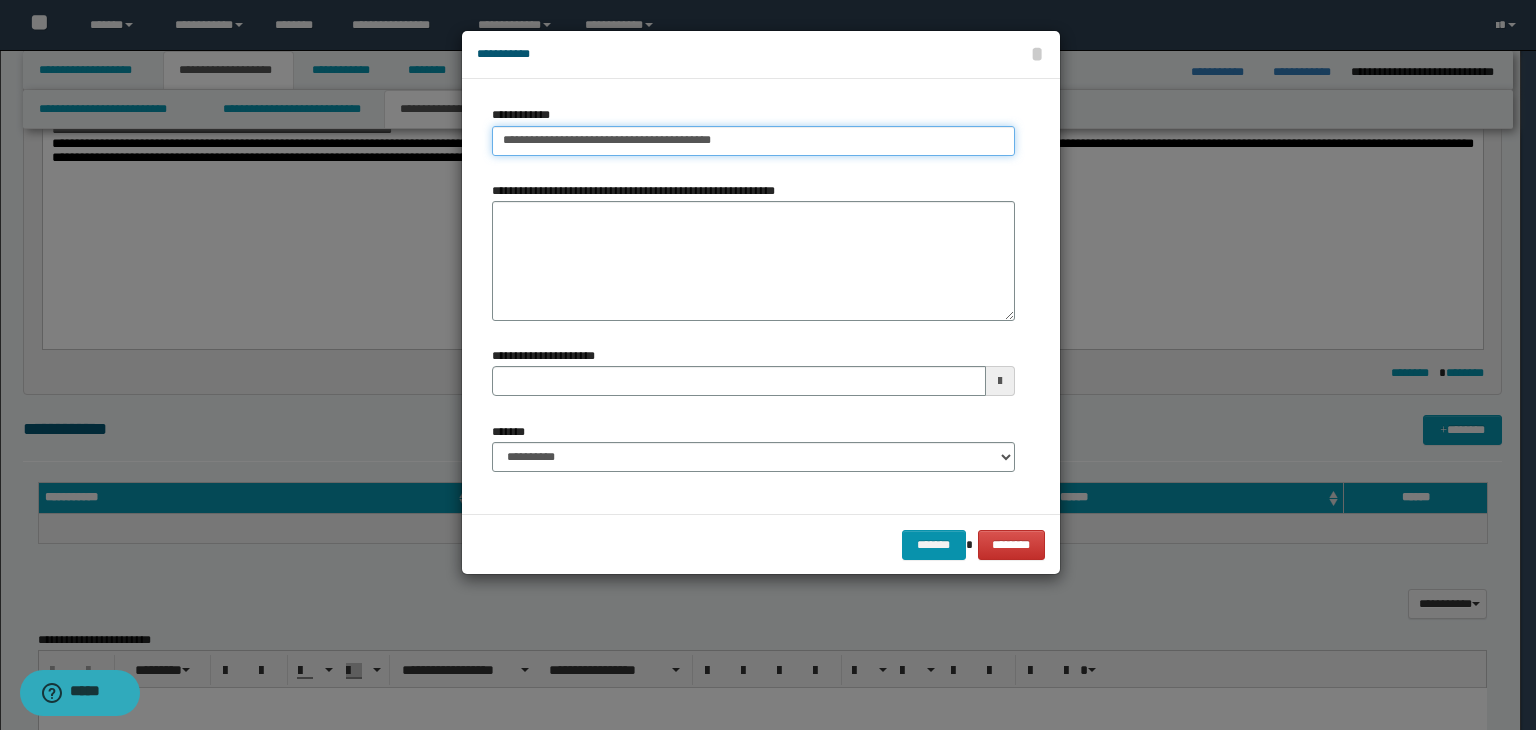 type 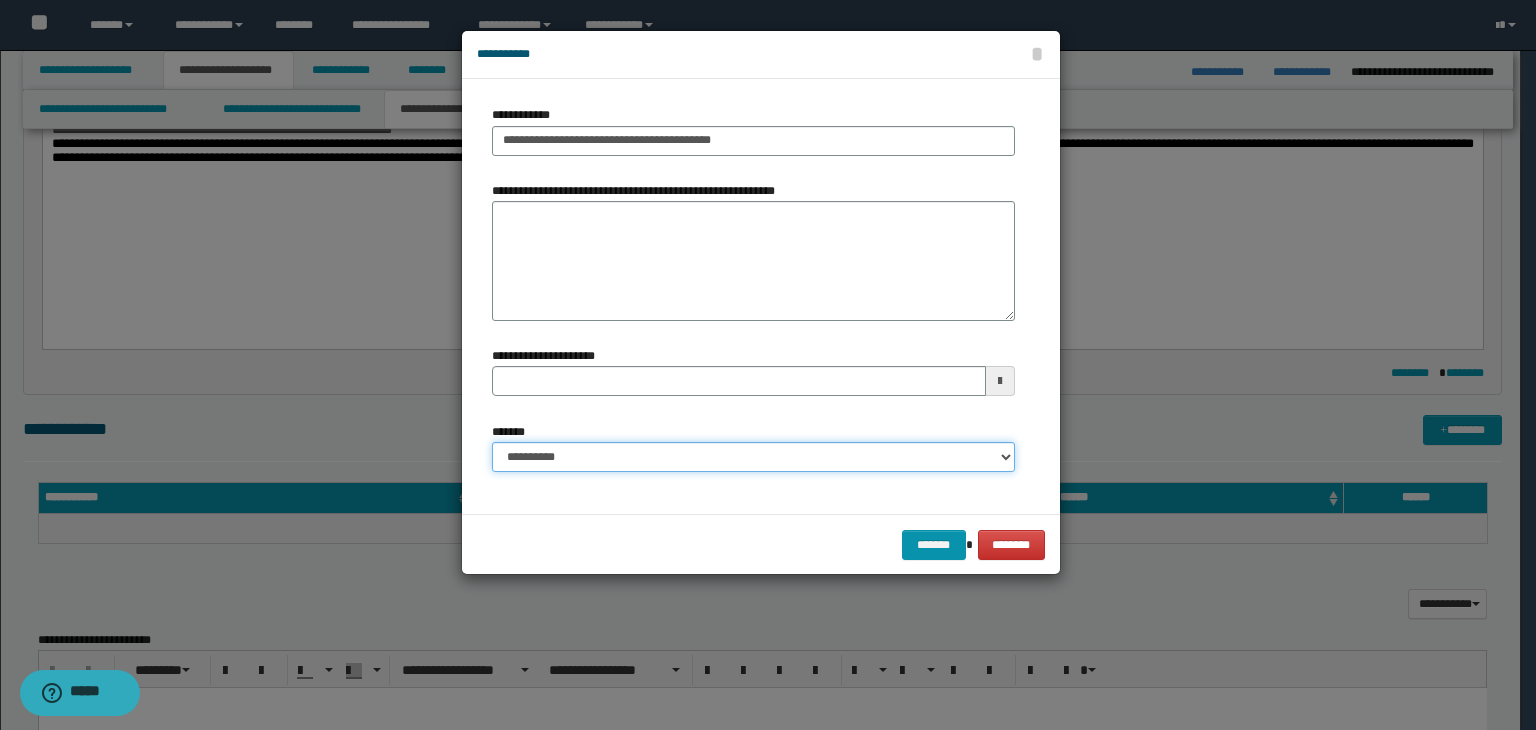 click on "**********" at bounding box center [753, 457] 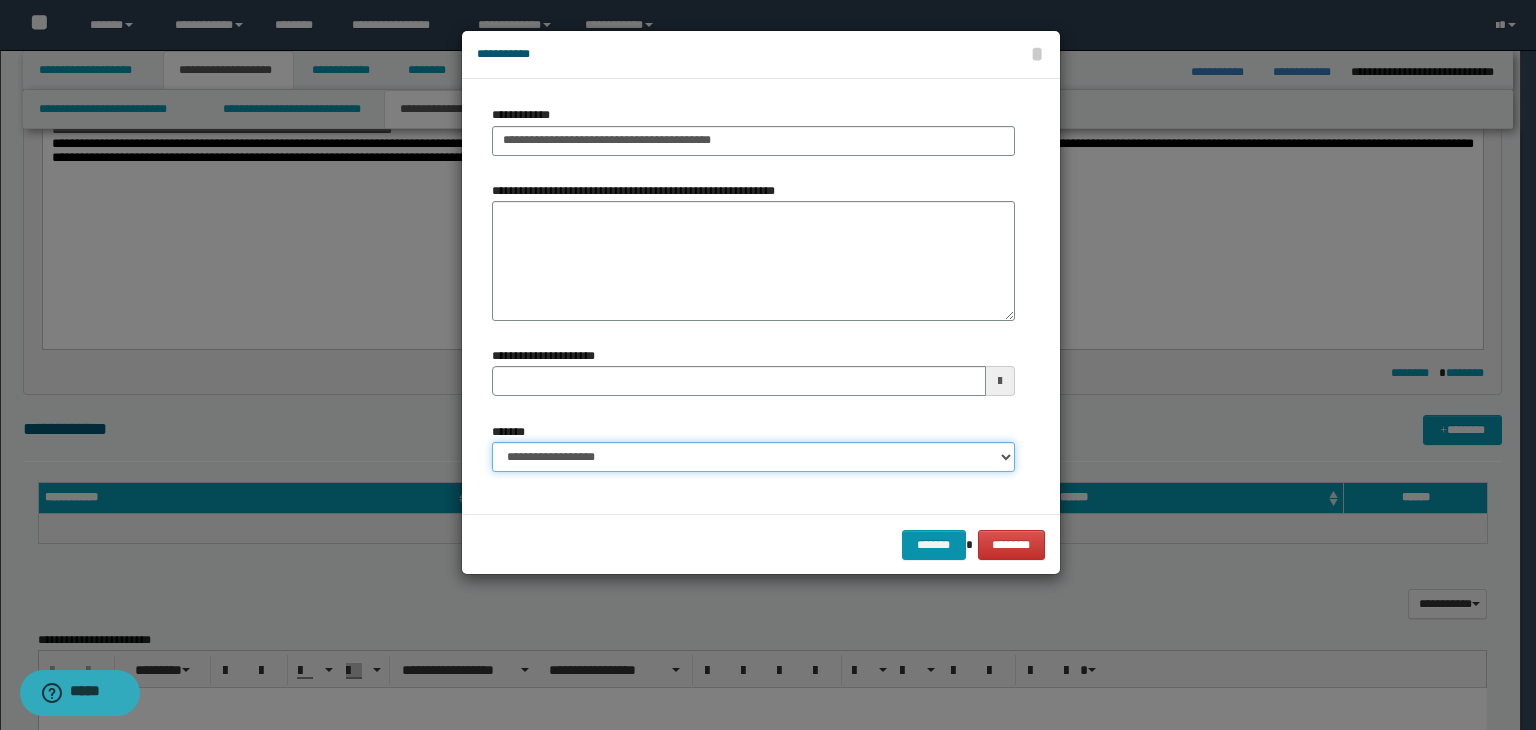type 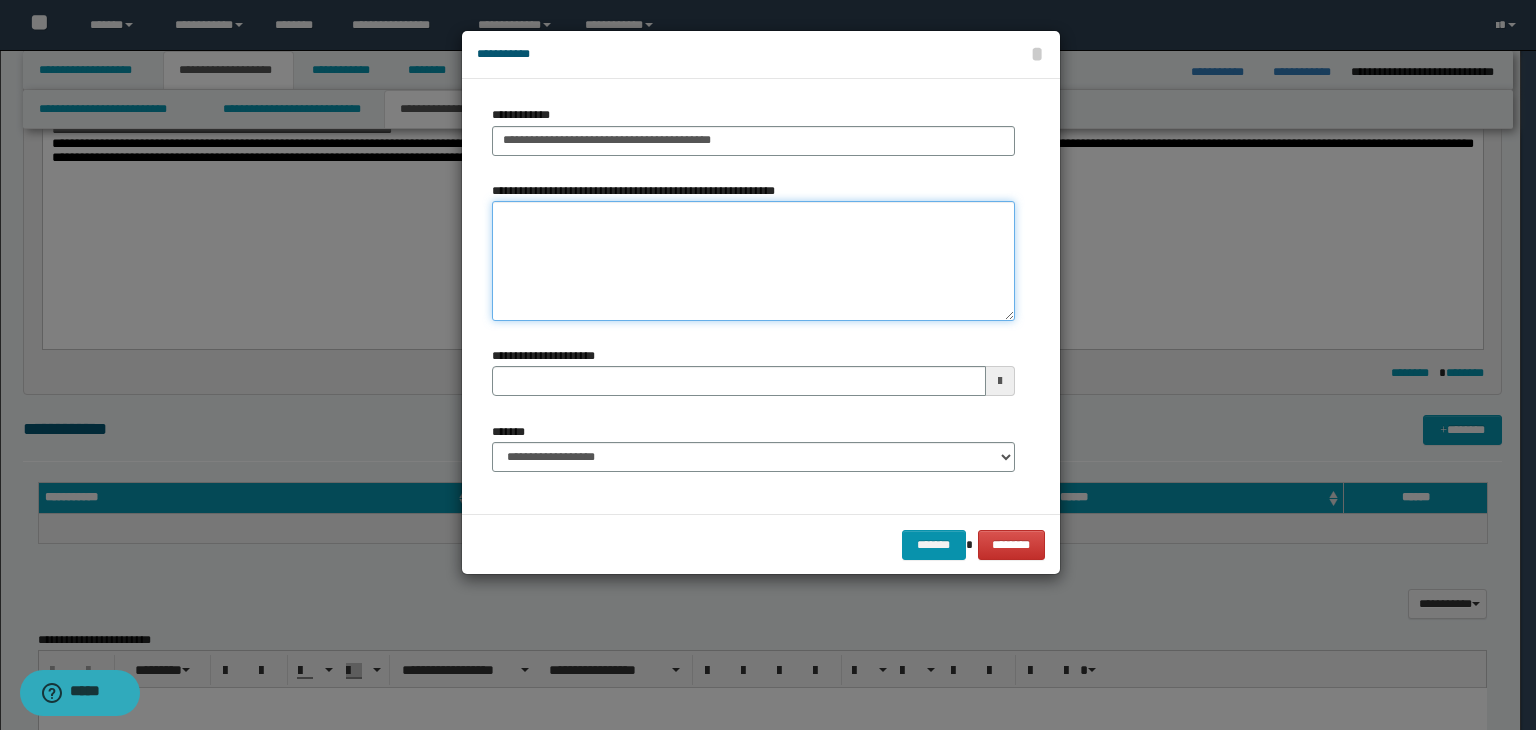 click on "**********" at bounding box center [753, 261] 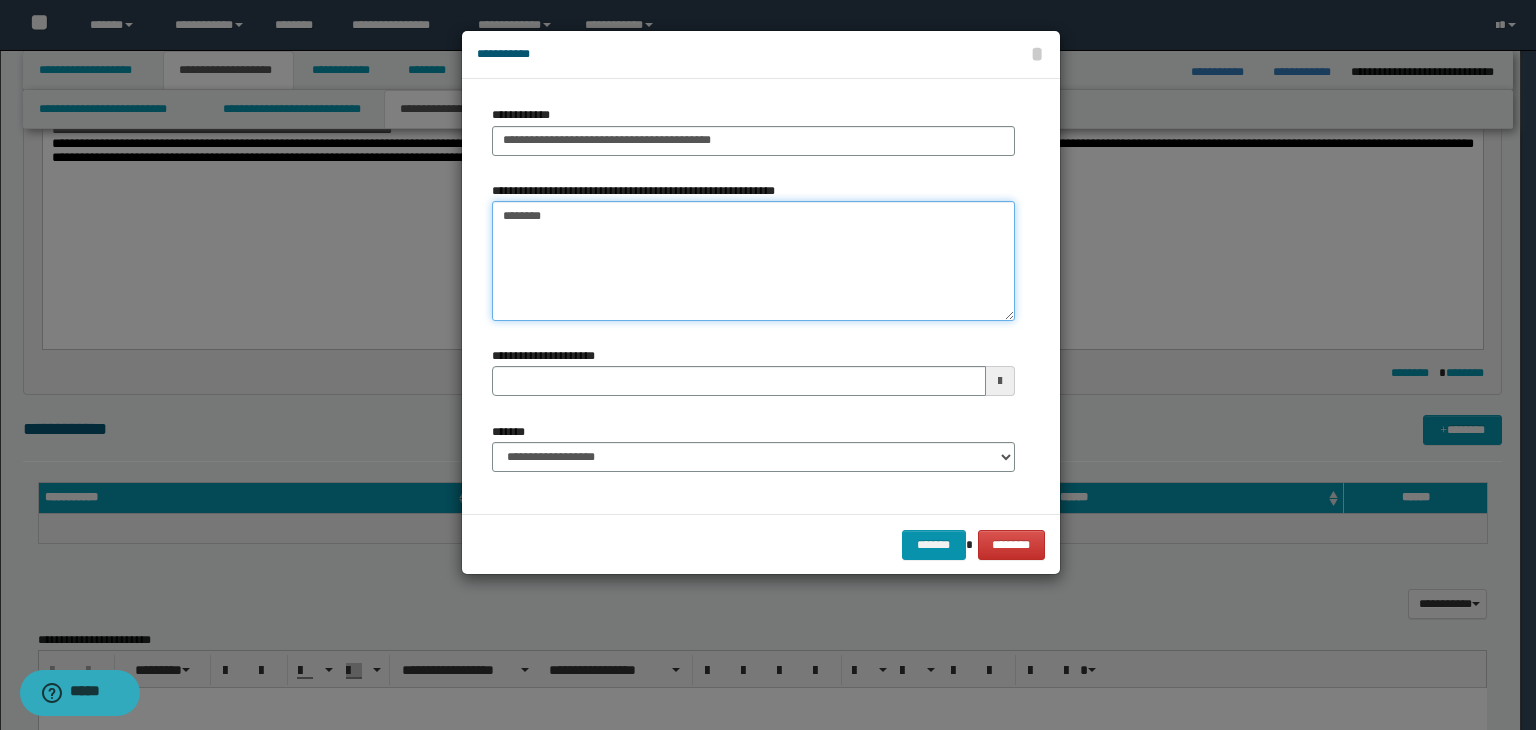 type on "*********" 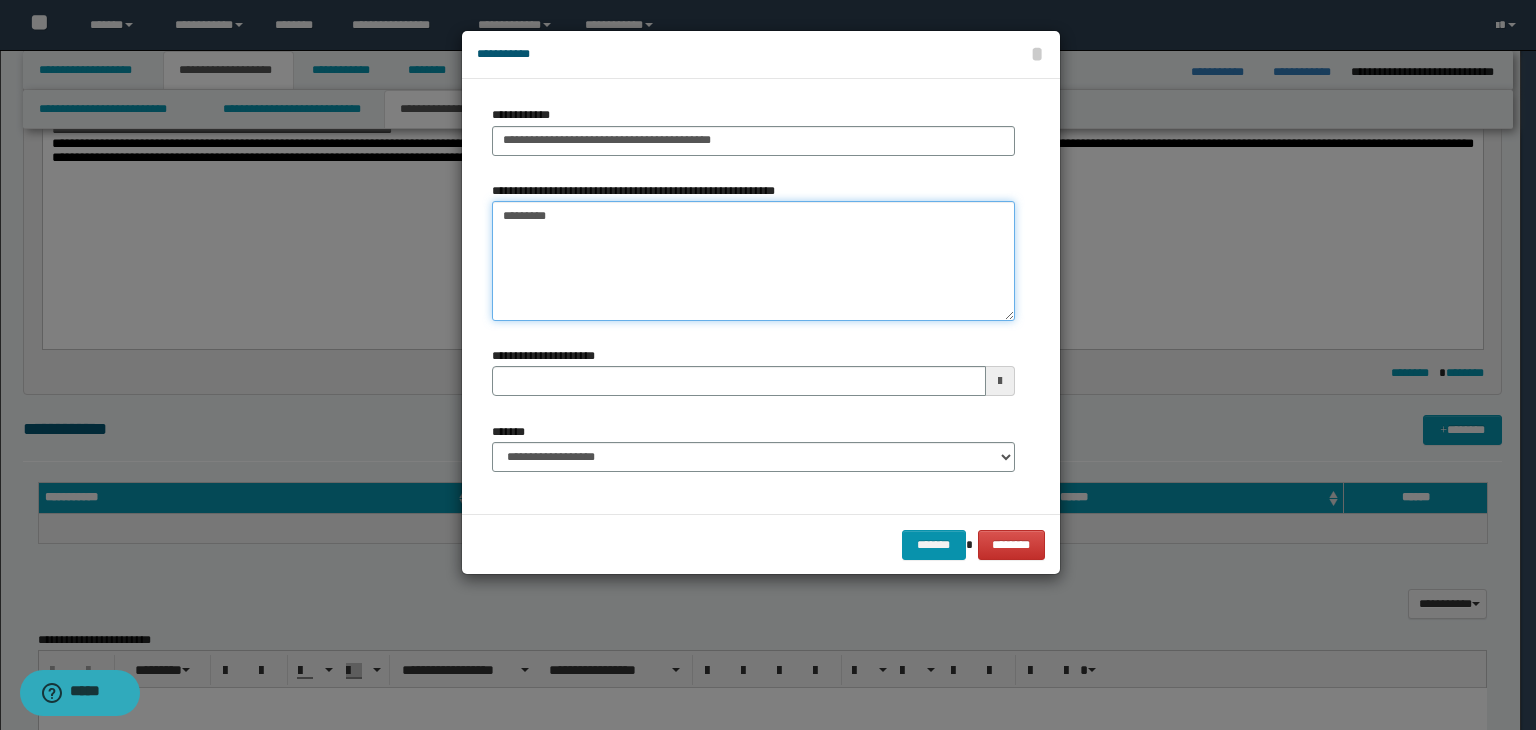 type 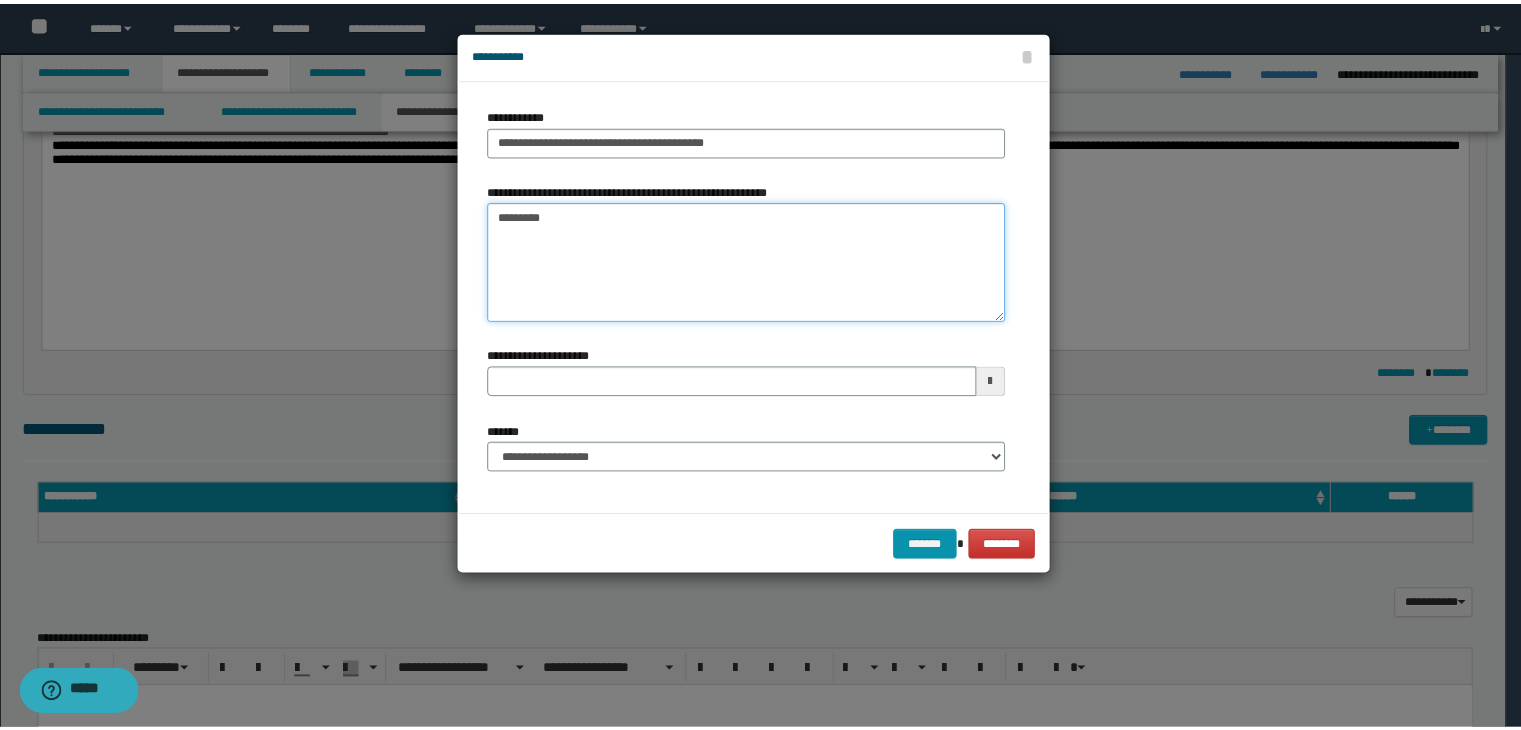 scroll, scrollTop: 0, scrollLeft: 0, axis: both 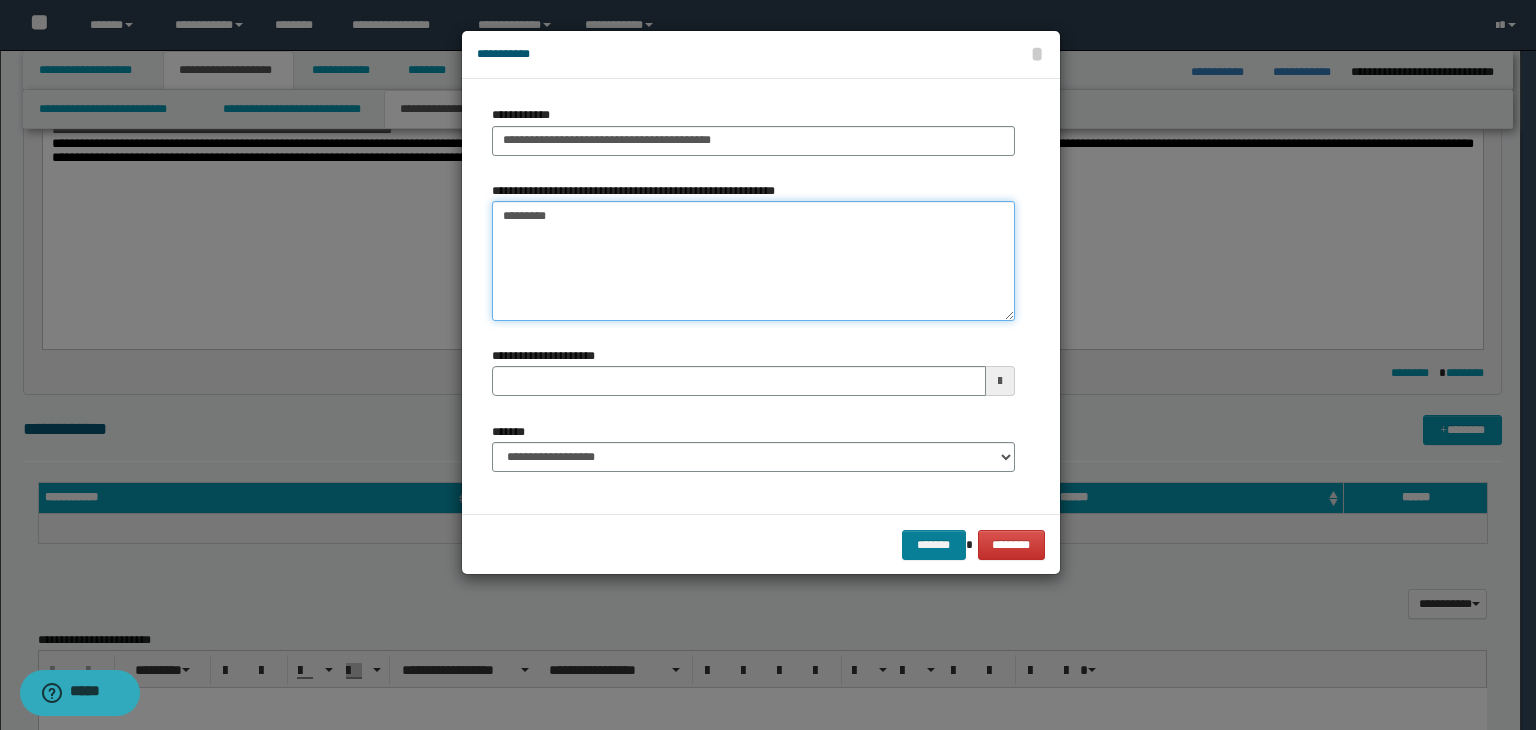 type on "*********" 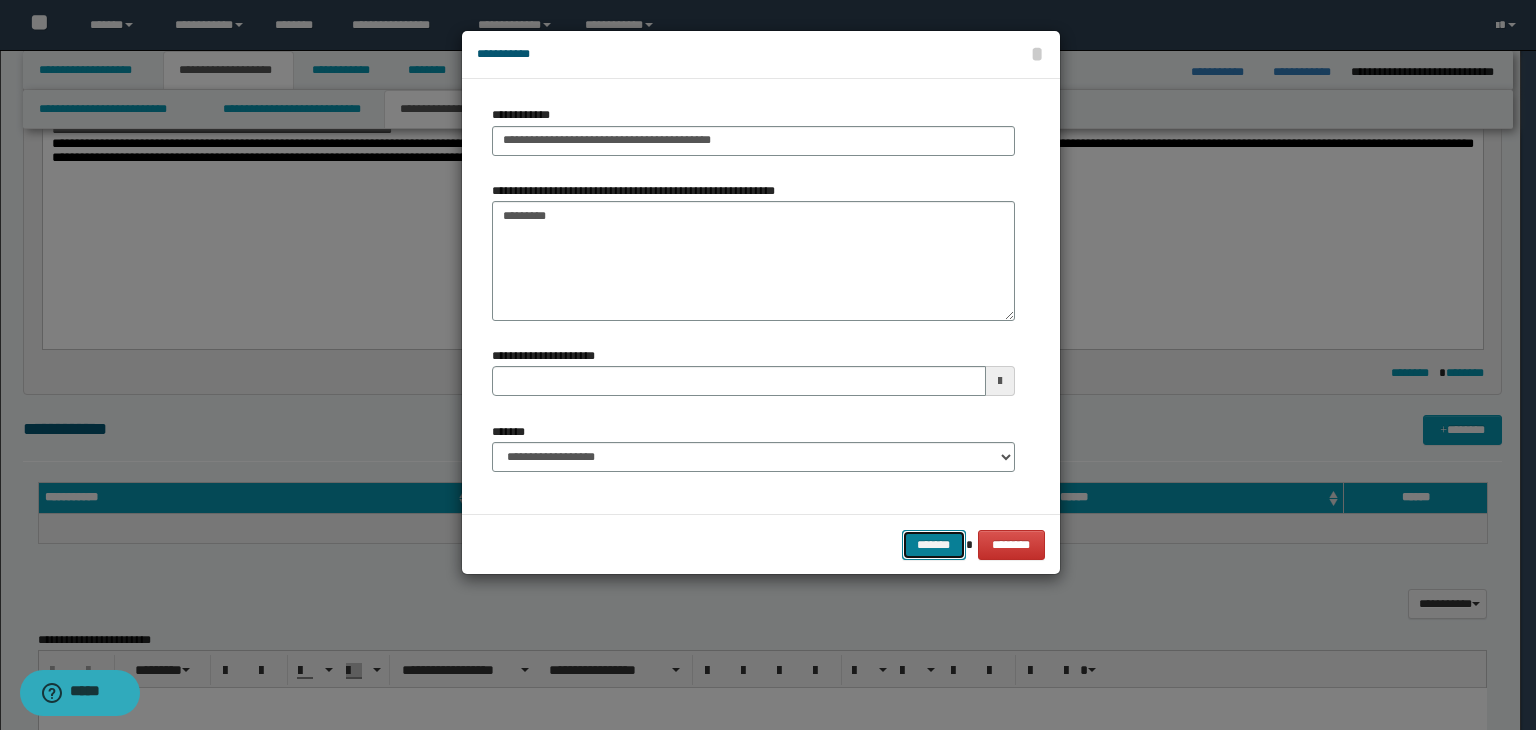 click on "*******" at bounding box center [934, 545] 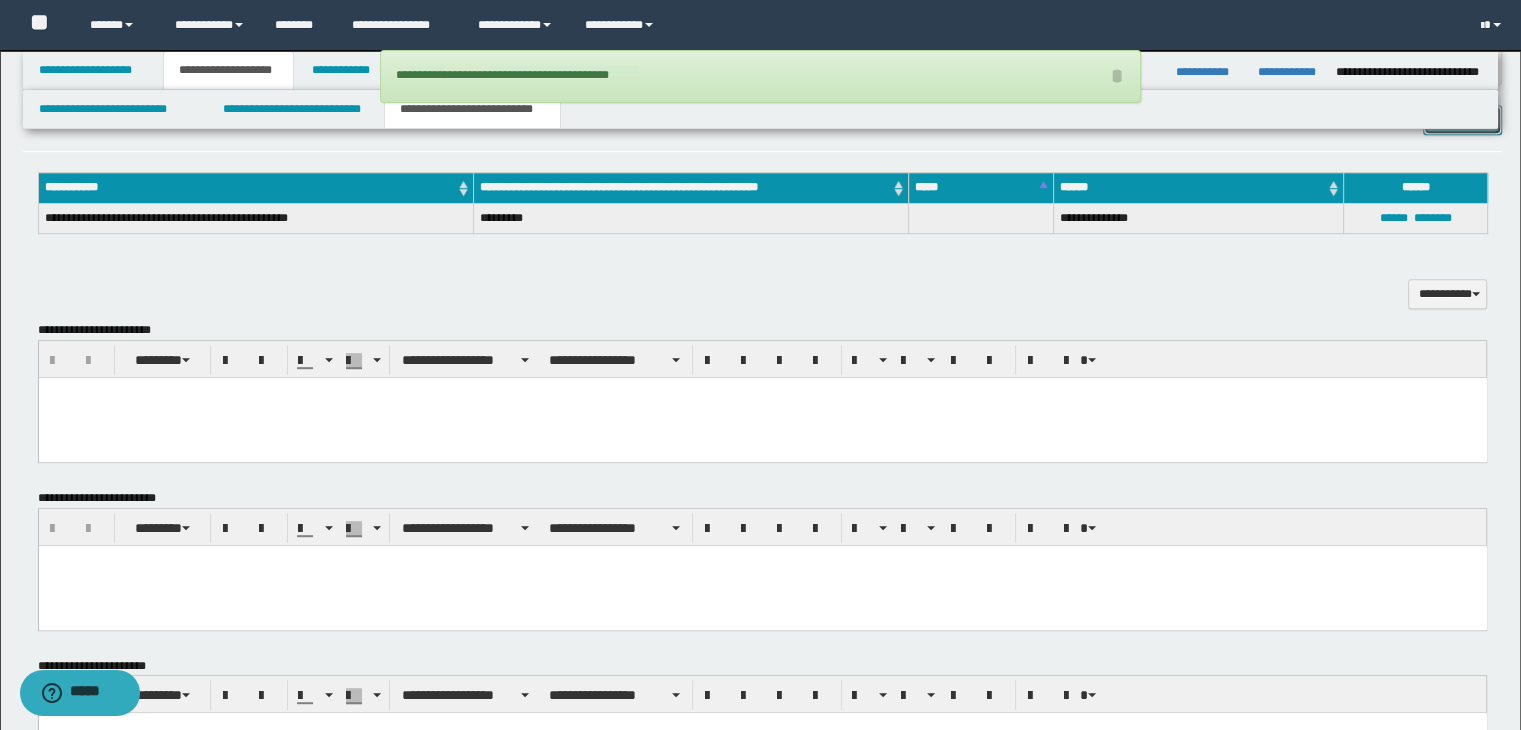 scroll, scrollTop: 1118, scrollLeft: 0, axis: vertical 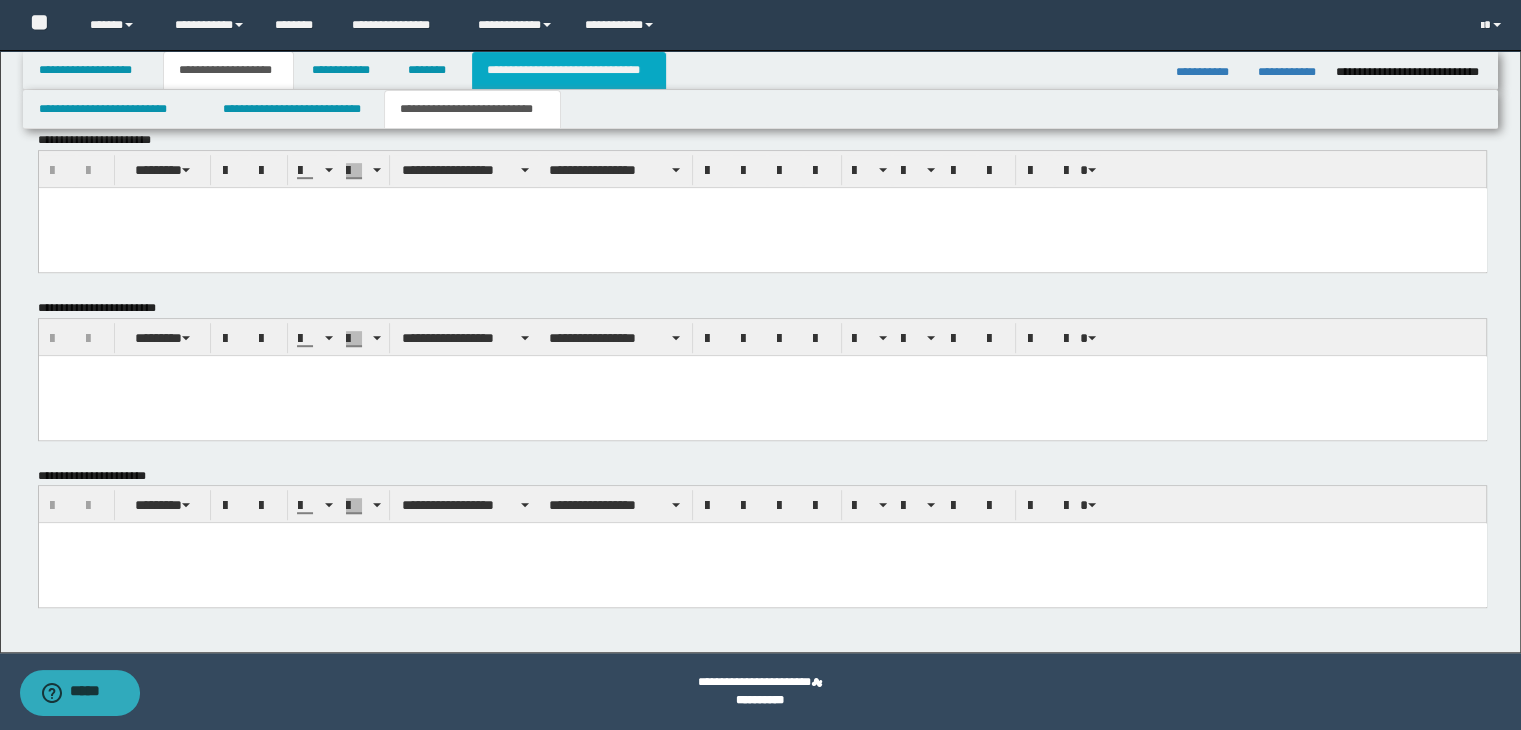 click on "**********" at bounding box center (569, 70) 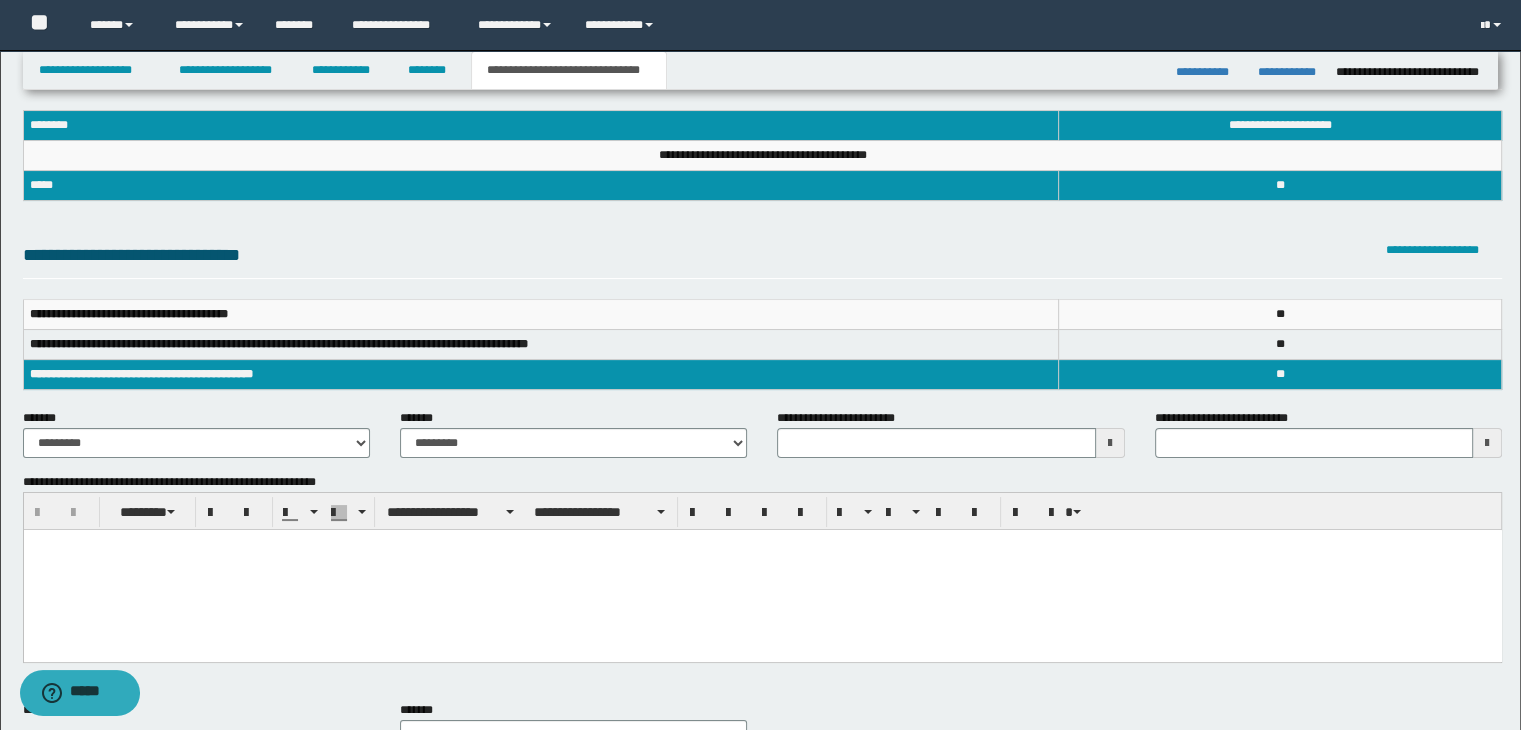 scroll, scrollTop: 200, scrollLeft: 0, axis: vertical 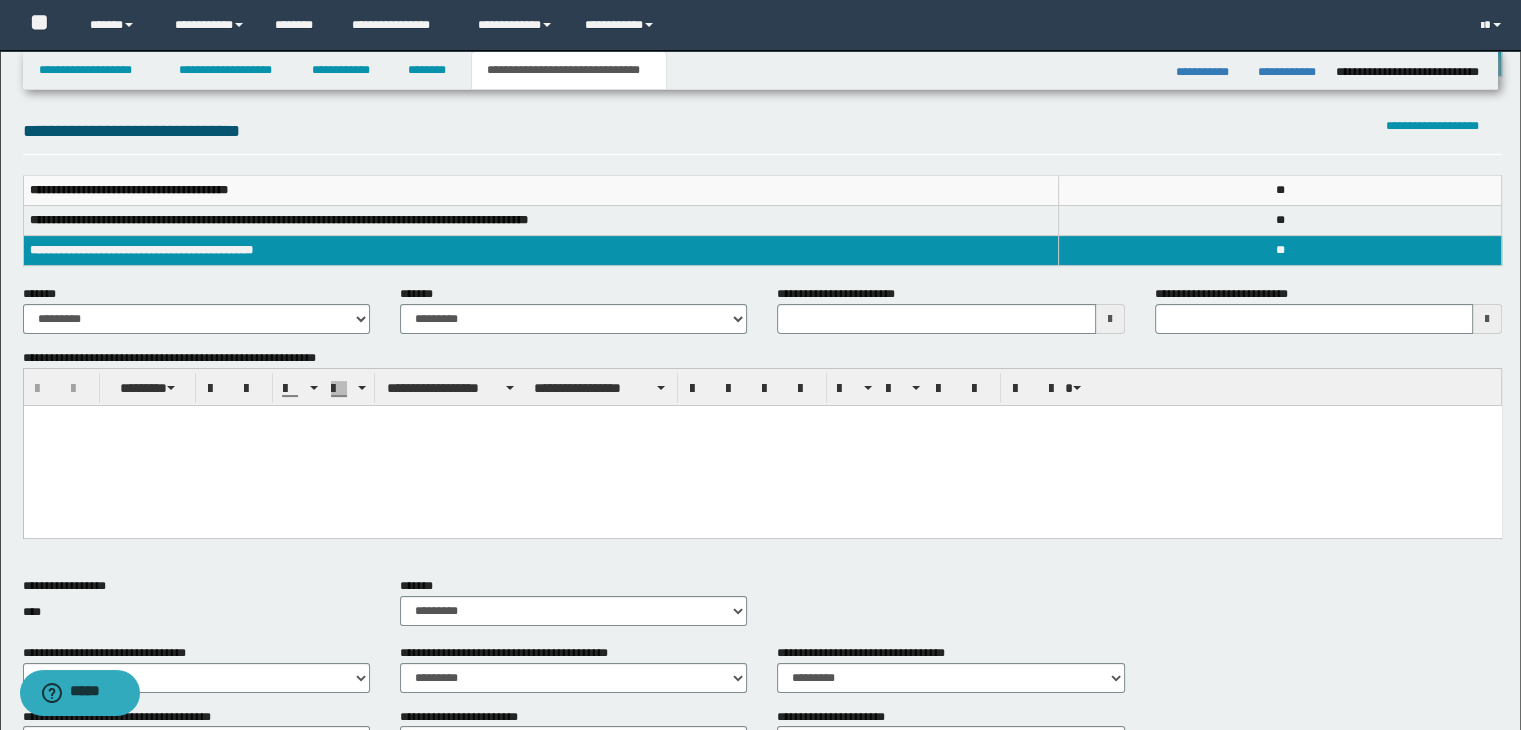 click at bounding box center (762, 446) 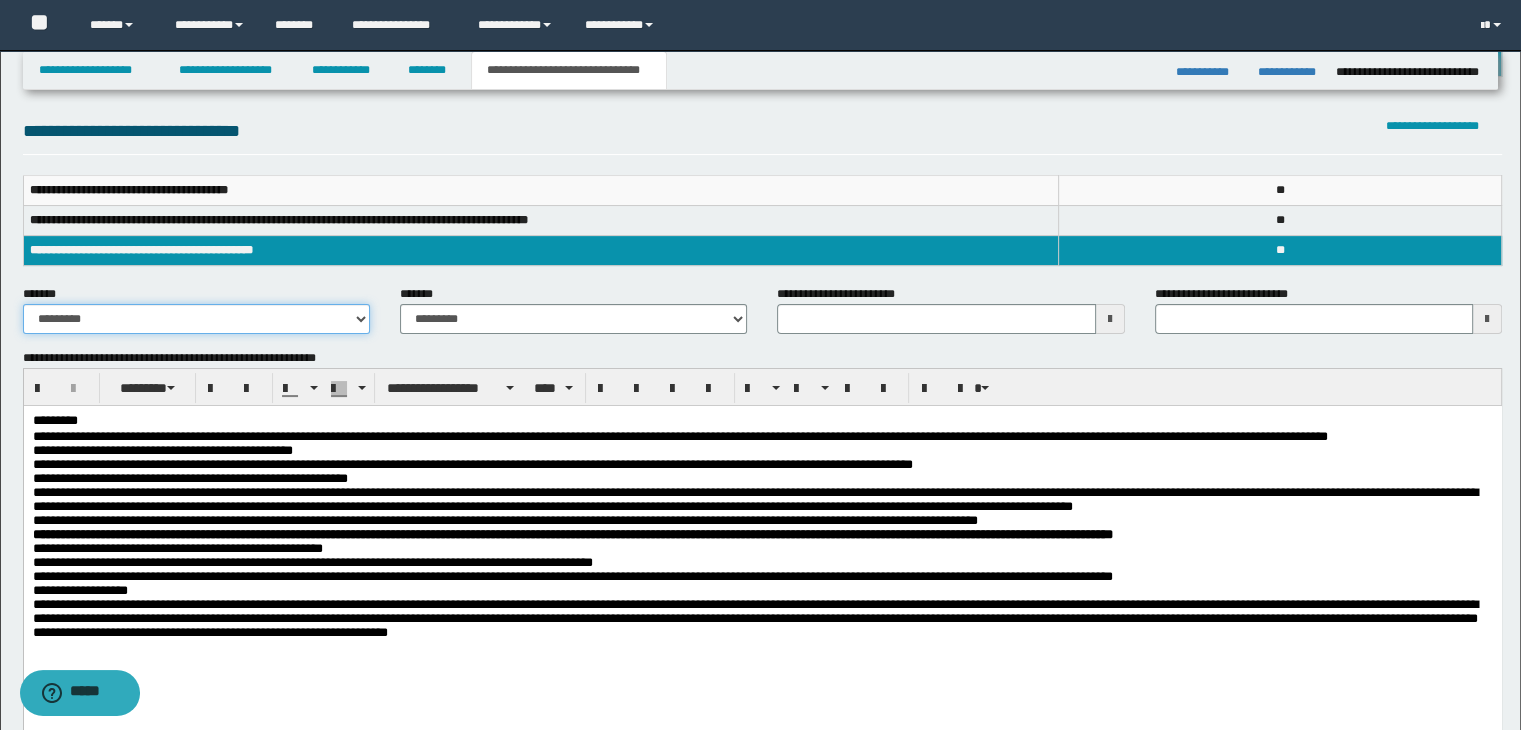click on "**********" at bounding box center [196, 319] 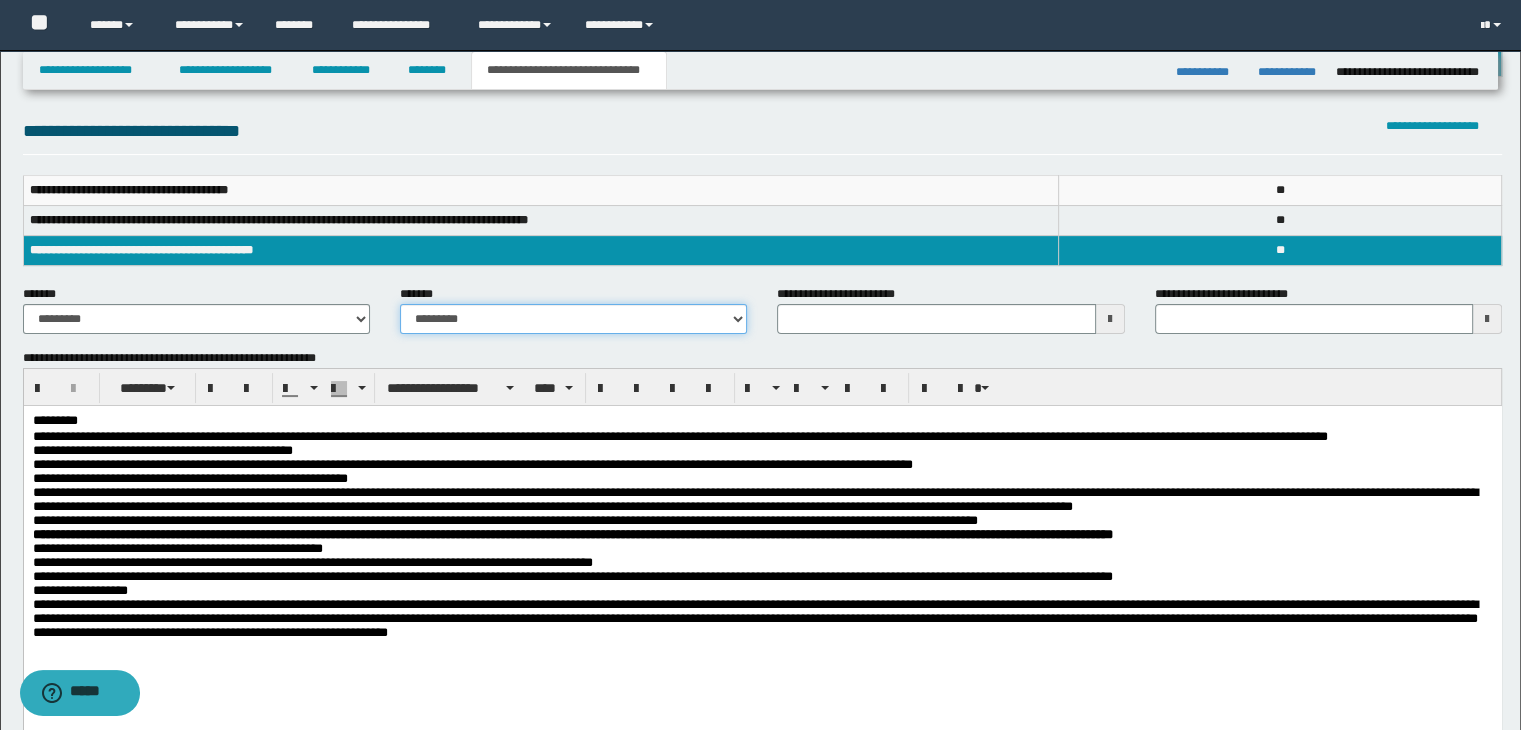 click on "**********" at bounding box center (573, 319) 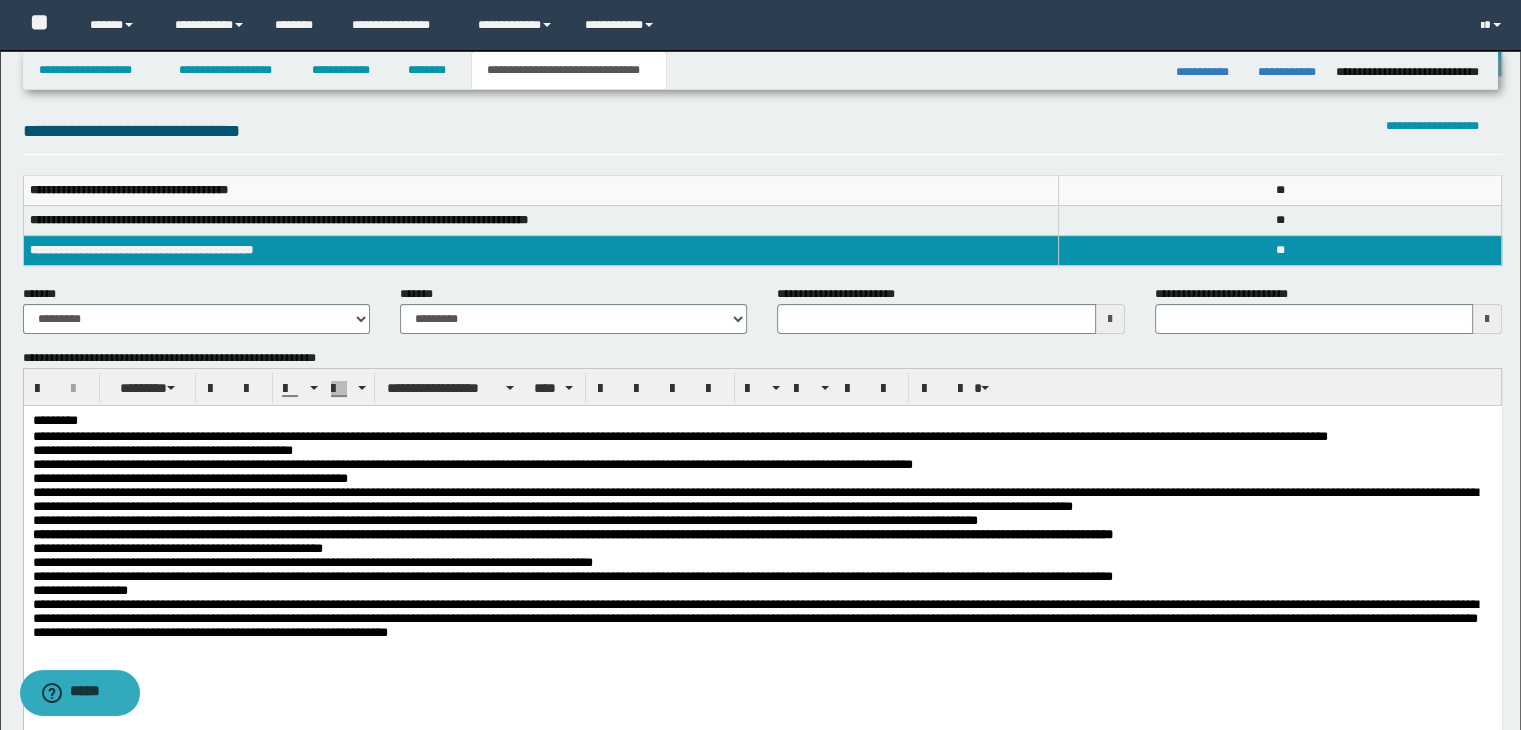 click at bounding box center (1110, 319) 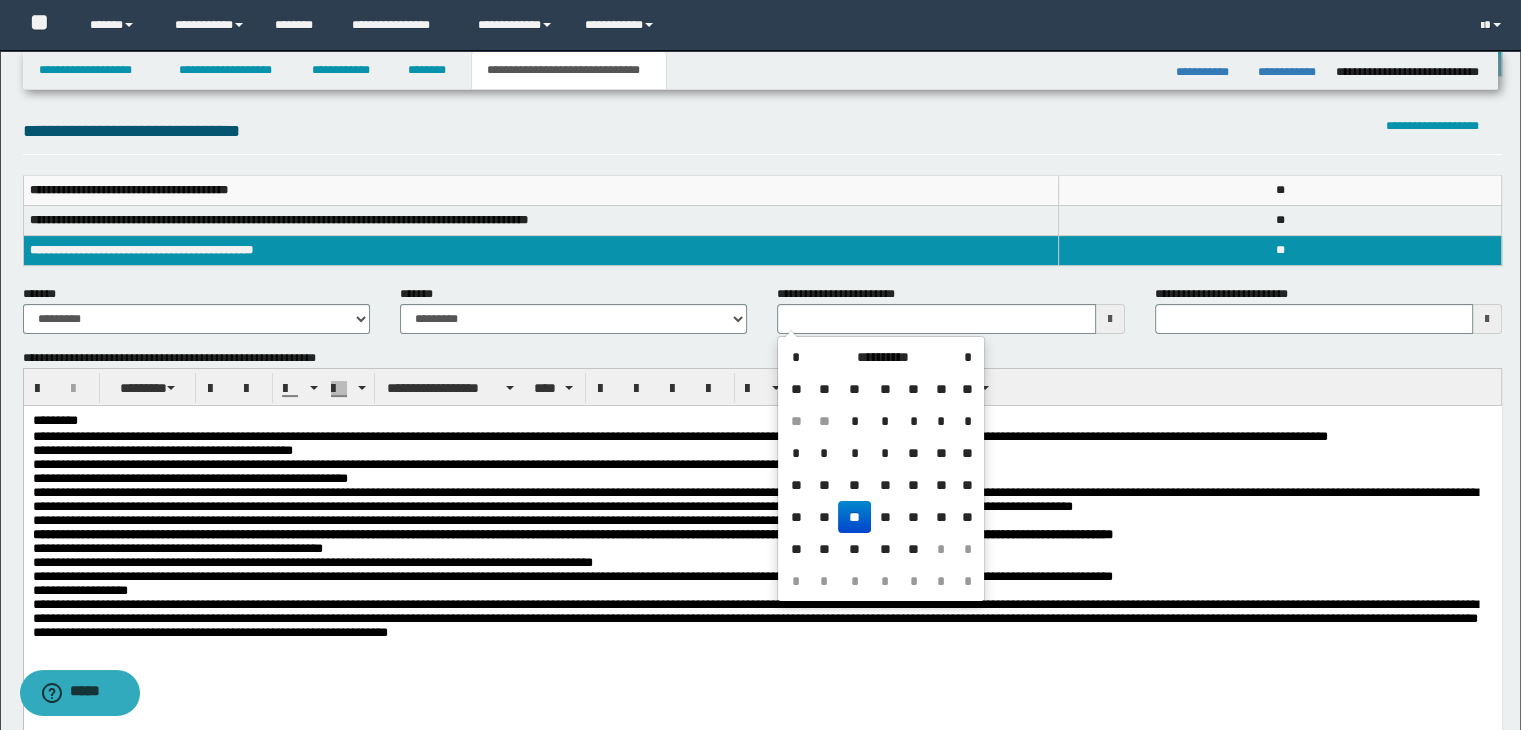 click on "**" at bounding box center (854, 517) 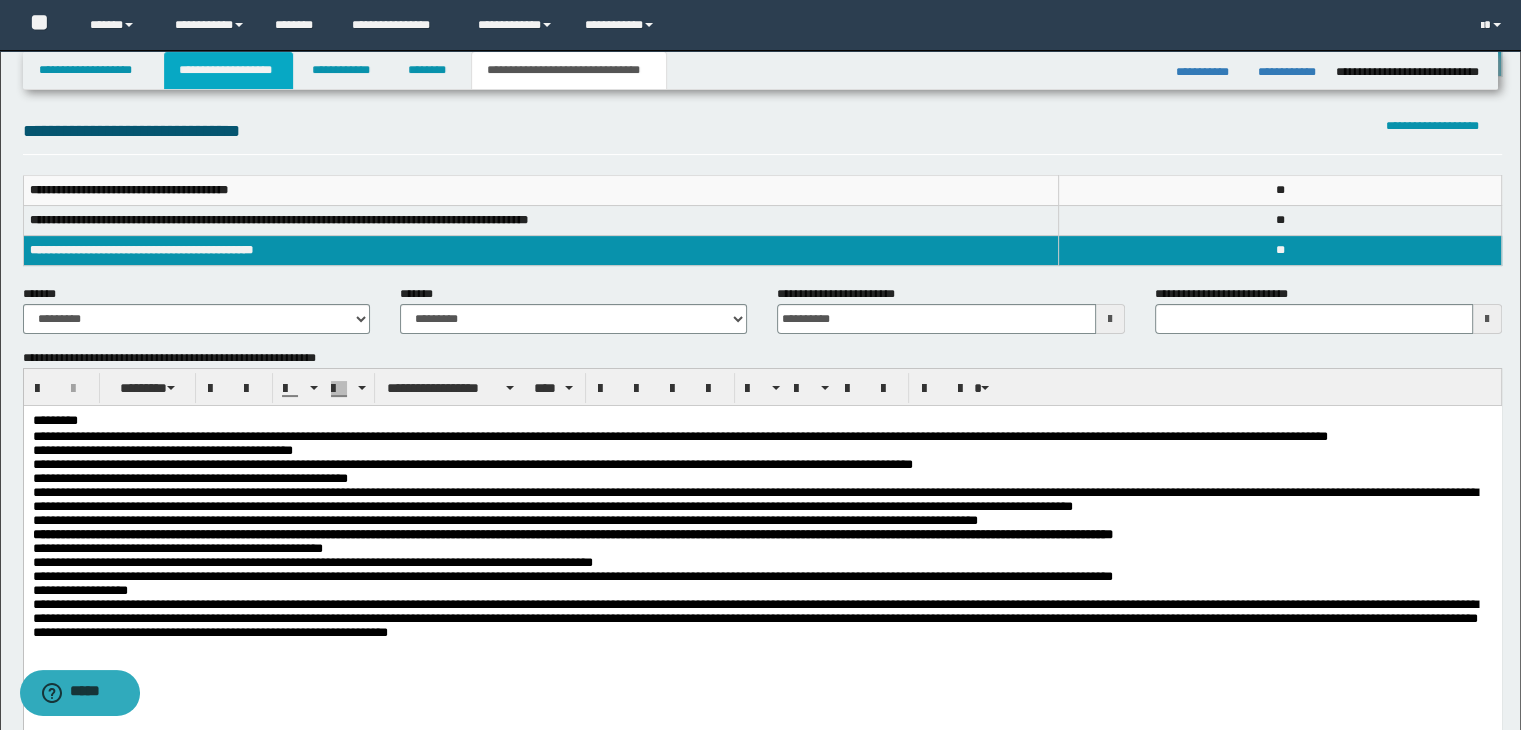 click on "**********" at bounding box center [228, 70] 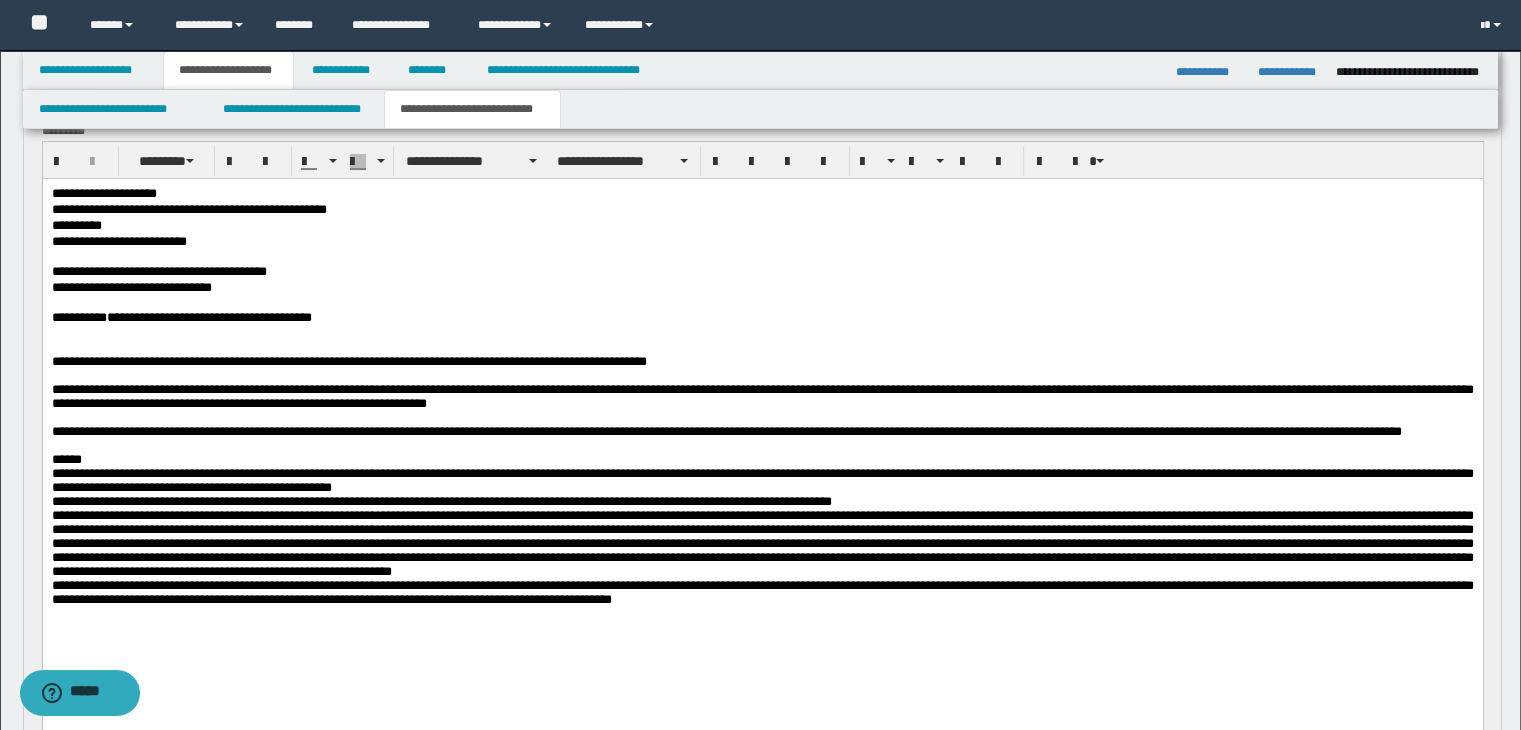 scroll, scrollTop: 131, scrollLeft: 0, axis: vertical 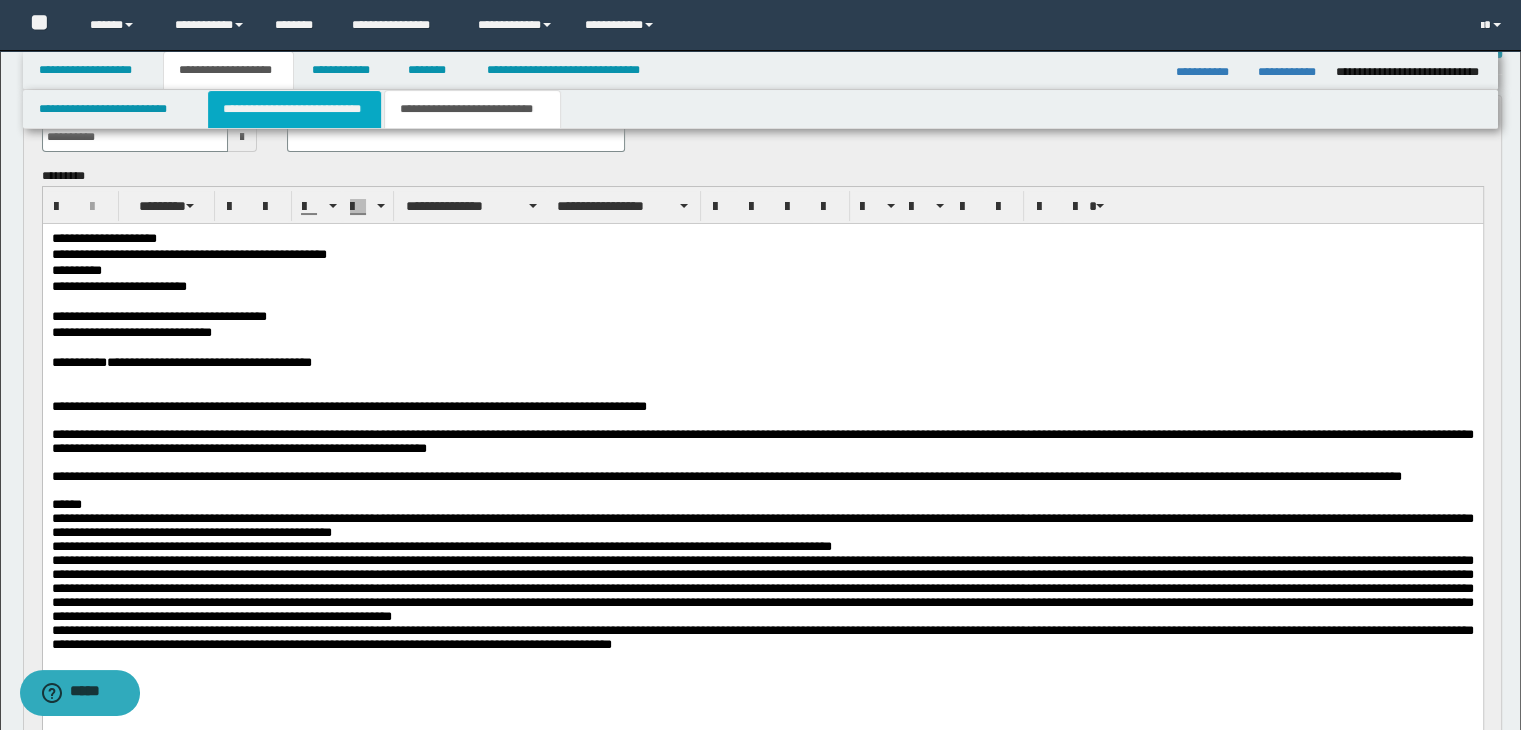 click on "**********" at bounding box center (294, 109) 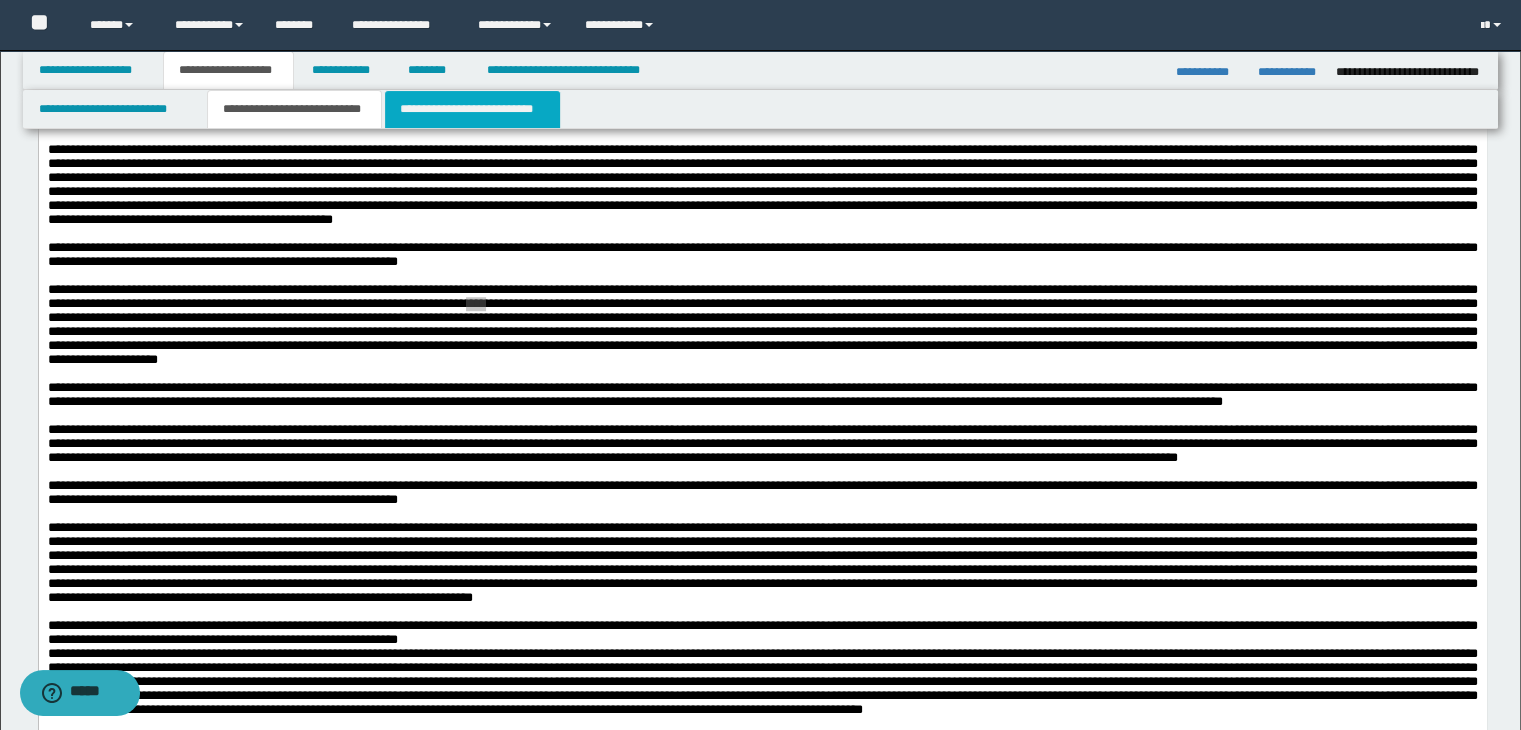 click on "**********" at bounding box center (472, 109) 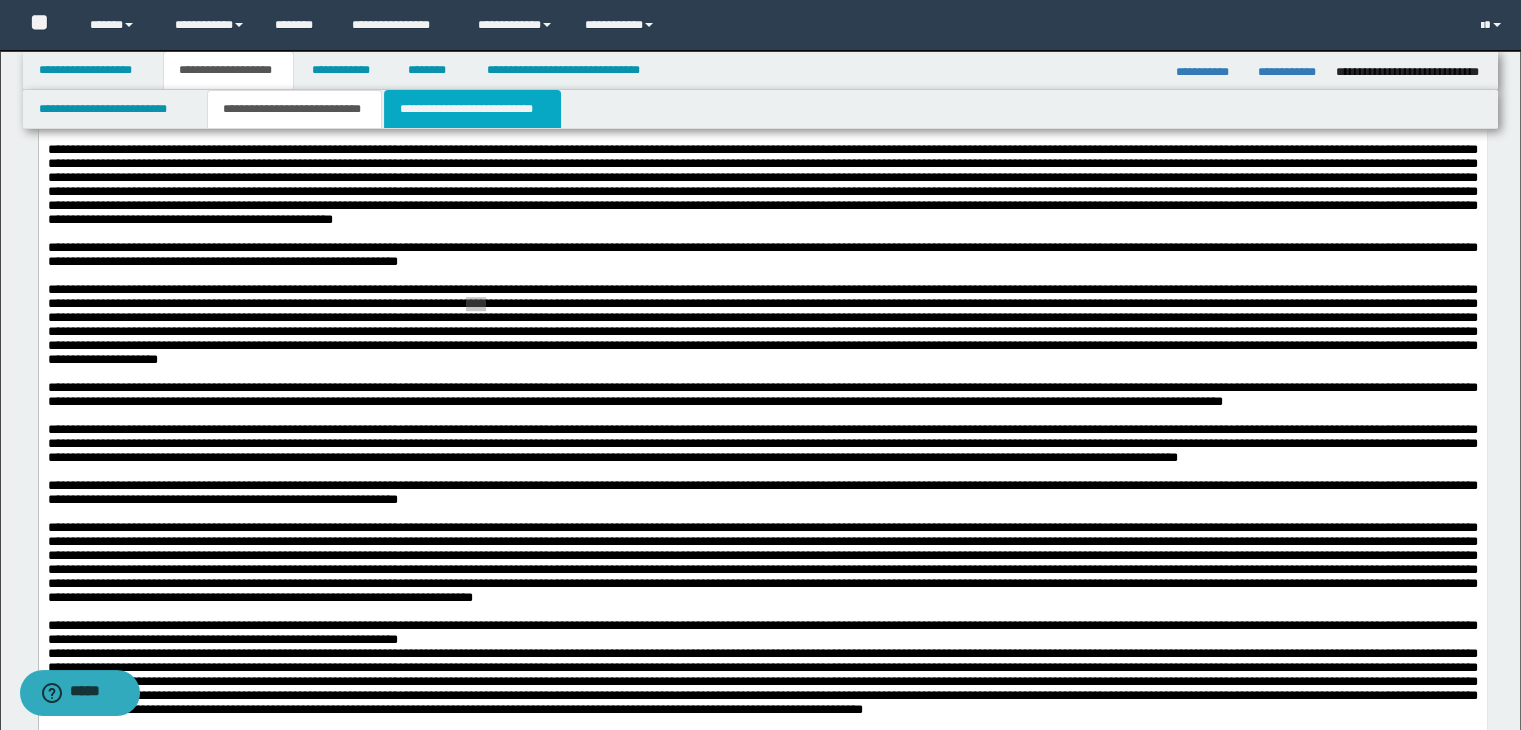 scroll, scrollTop: 1118, scrollLeft: 0, axis: vertical 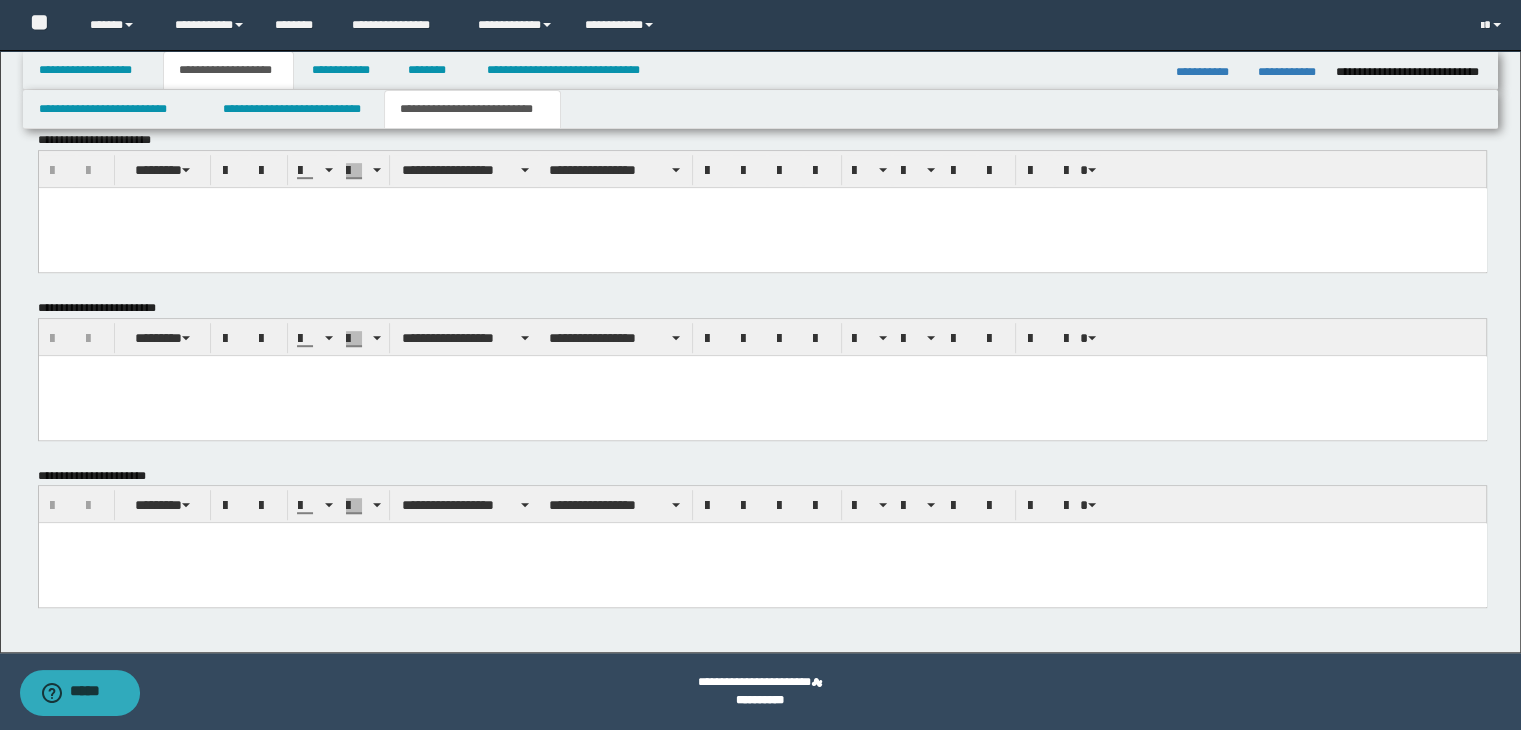 click at bounding box center (762, 563) 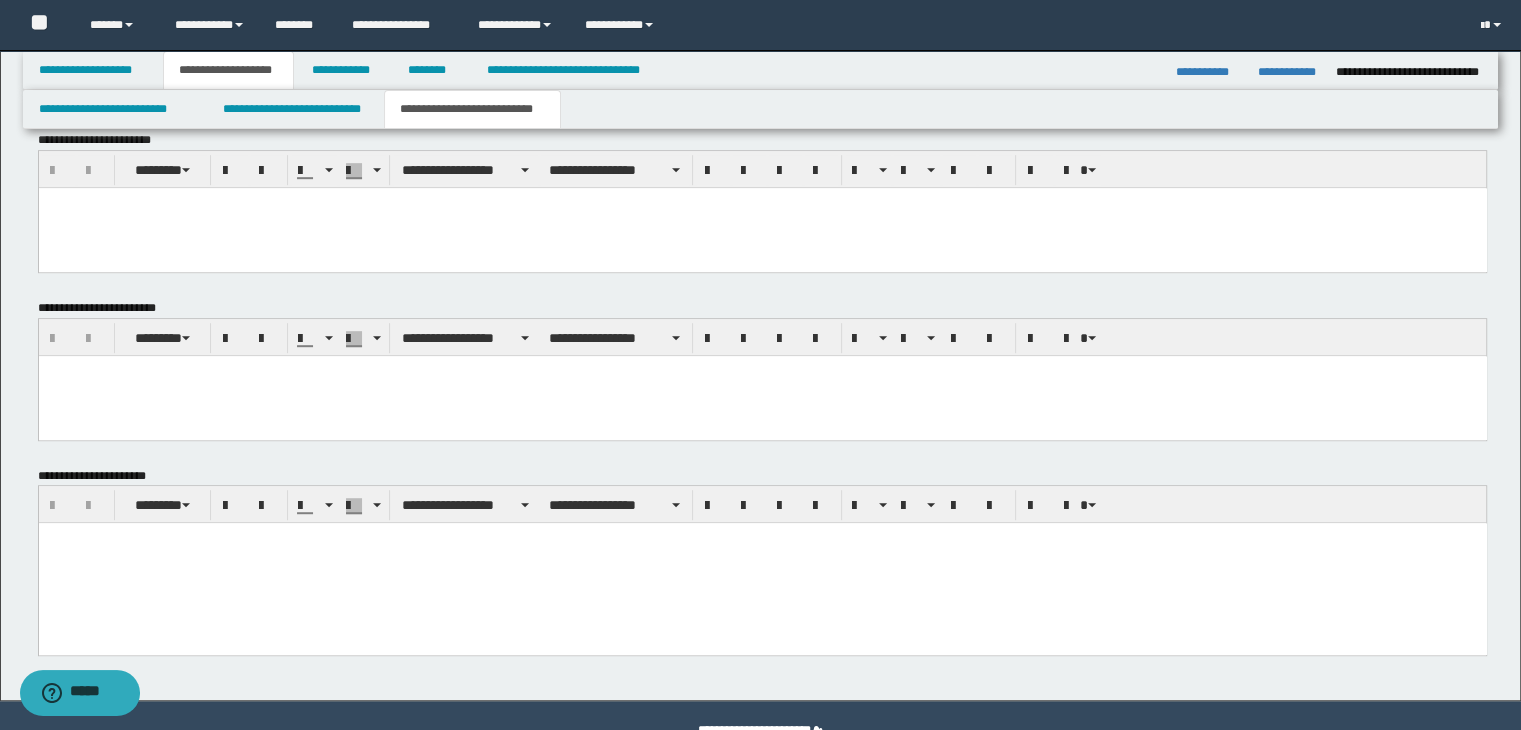 type 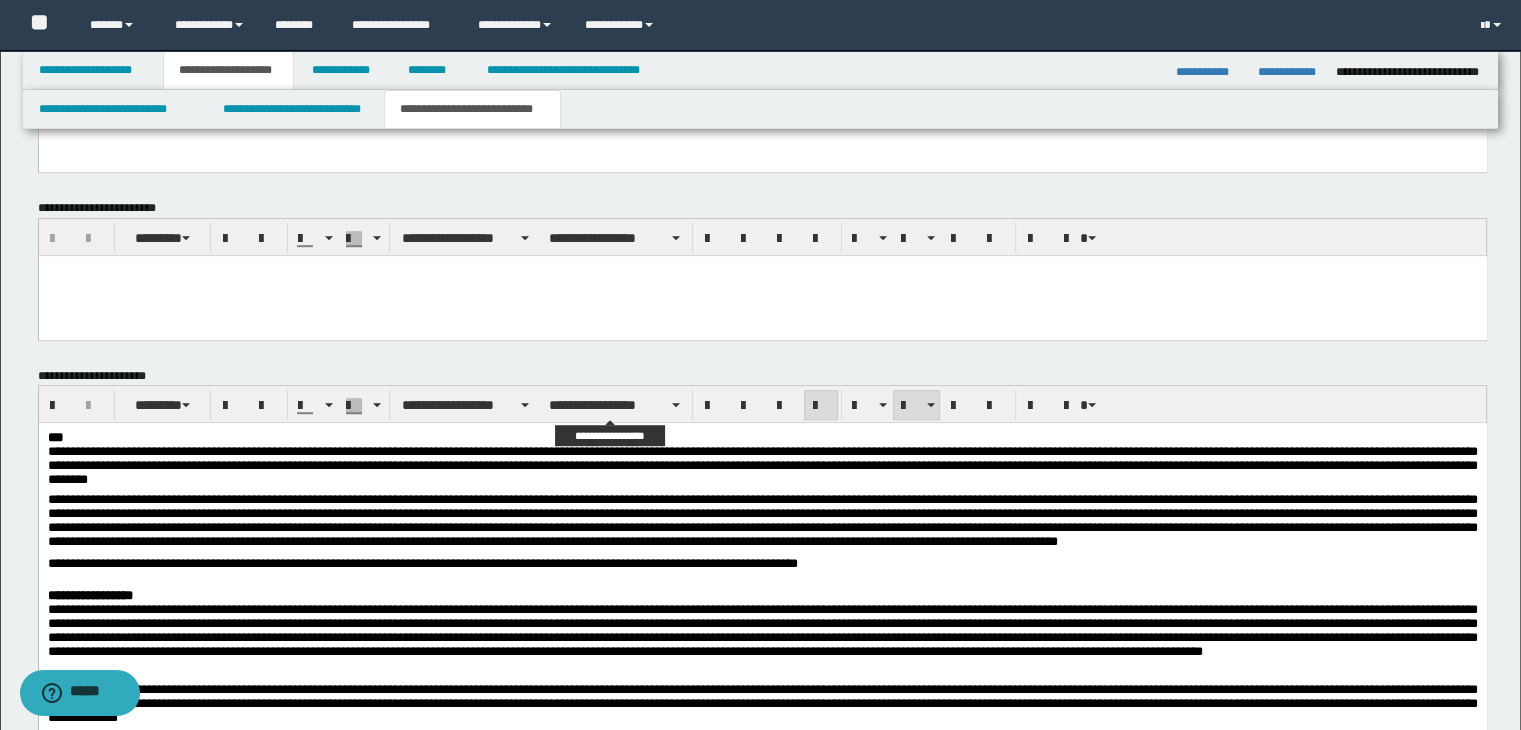 scroll, scrollTop: 1018, scrollLeft: 0, axis: vertical 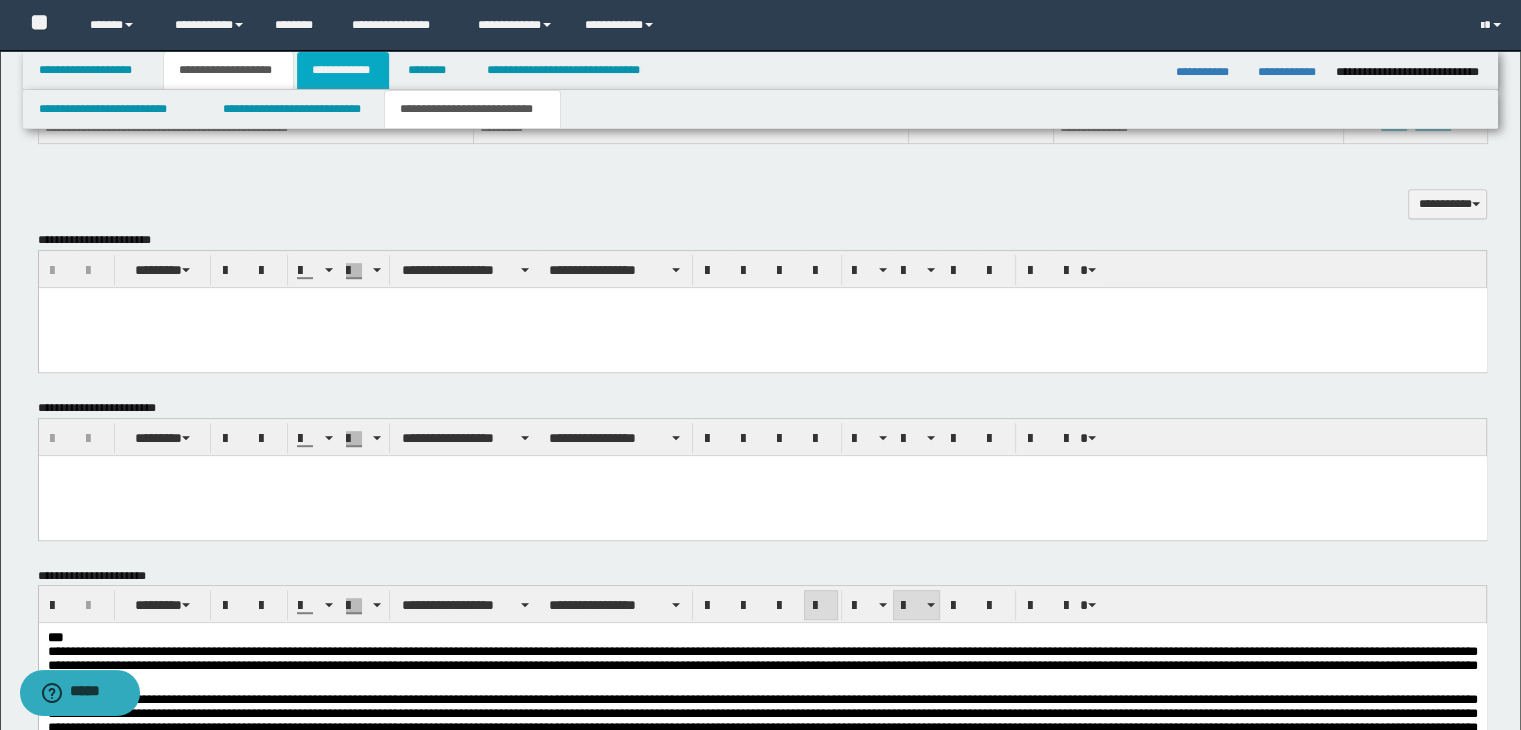 click on "**********" at bounding box center (343, 70) 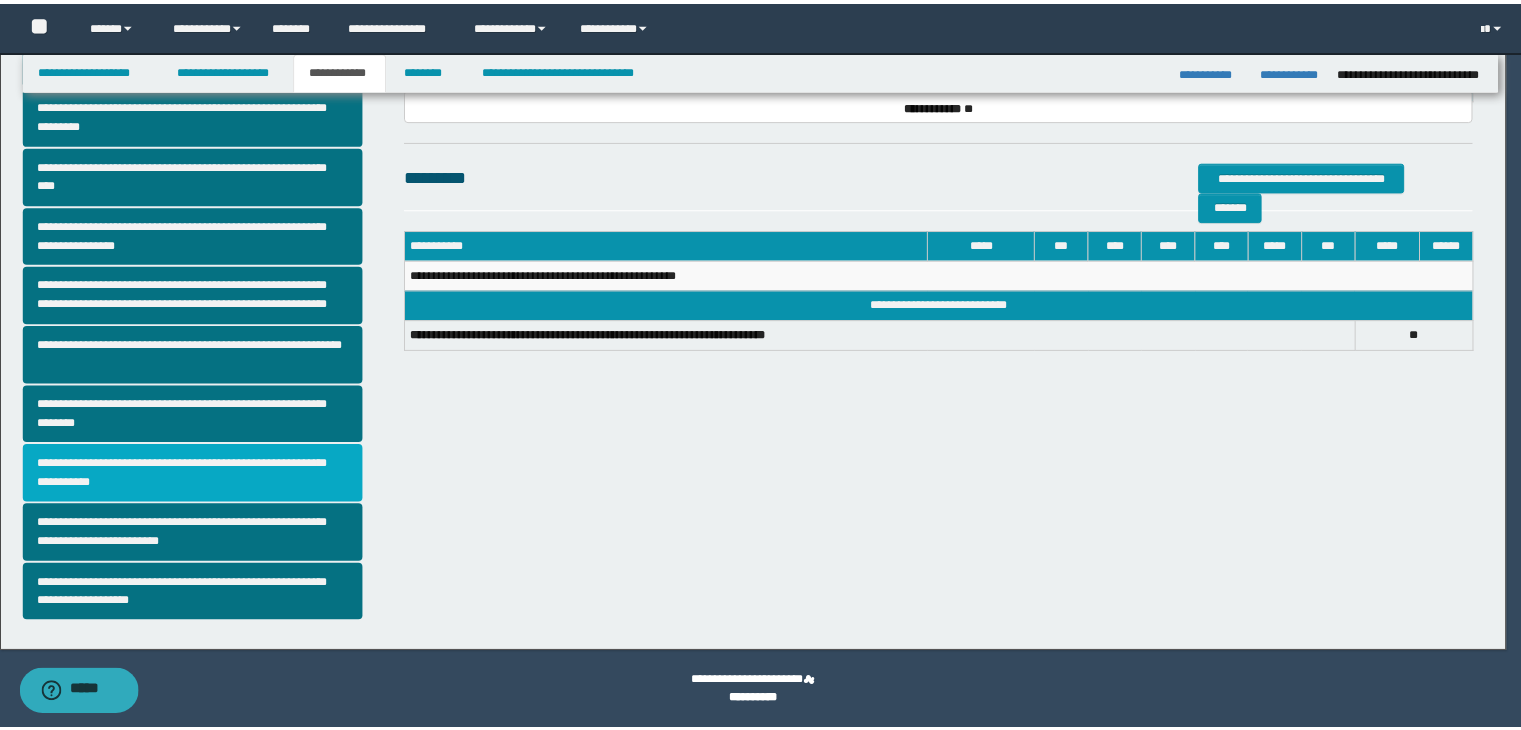 scroll, scrollTop: 344, scrollLeft: 0, axis: vertical 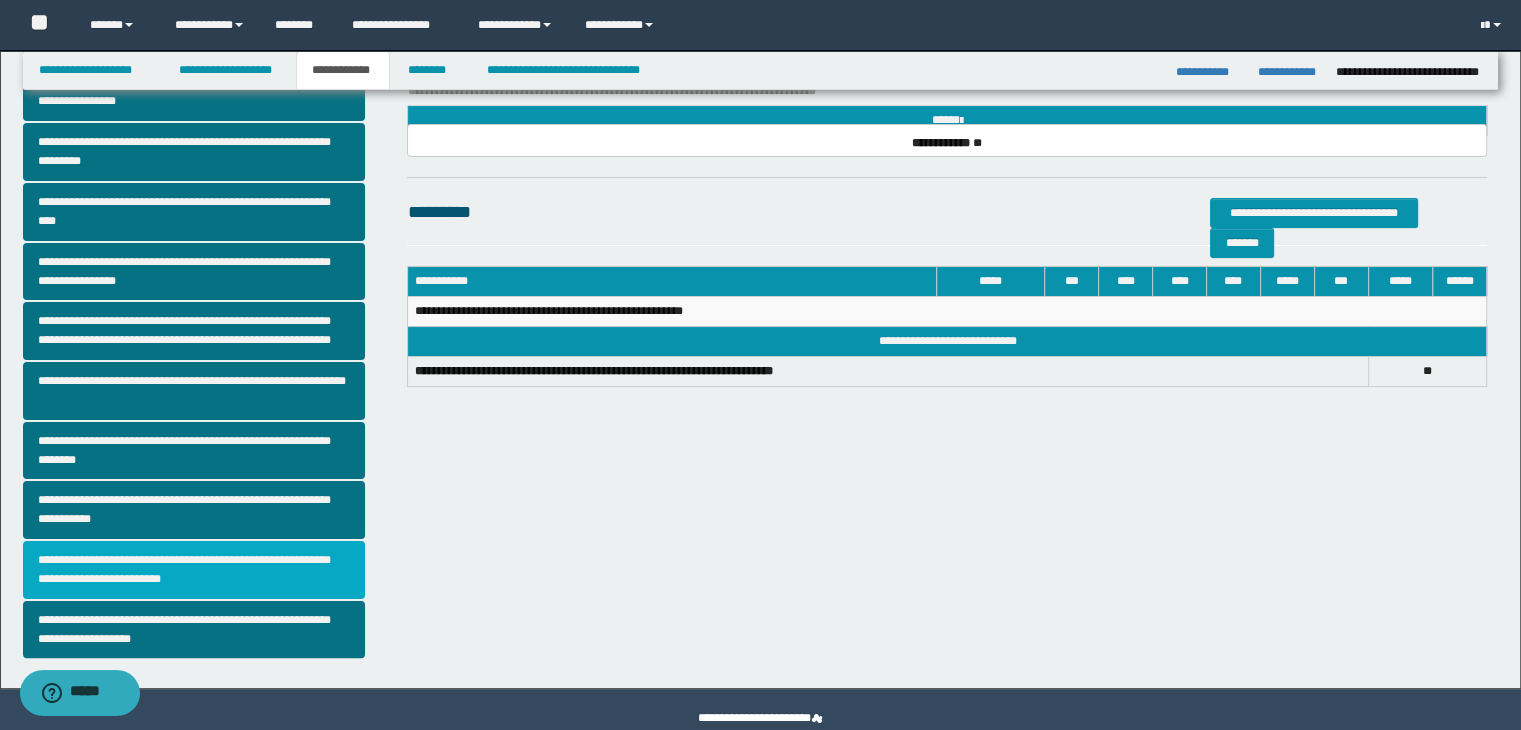 click on "**********" at bounding box center [194, 570] 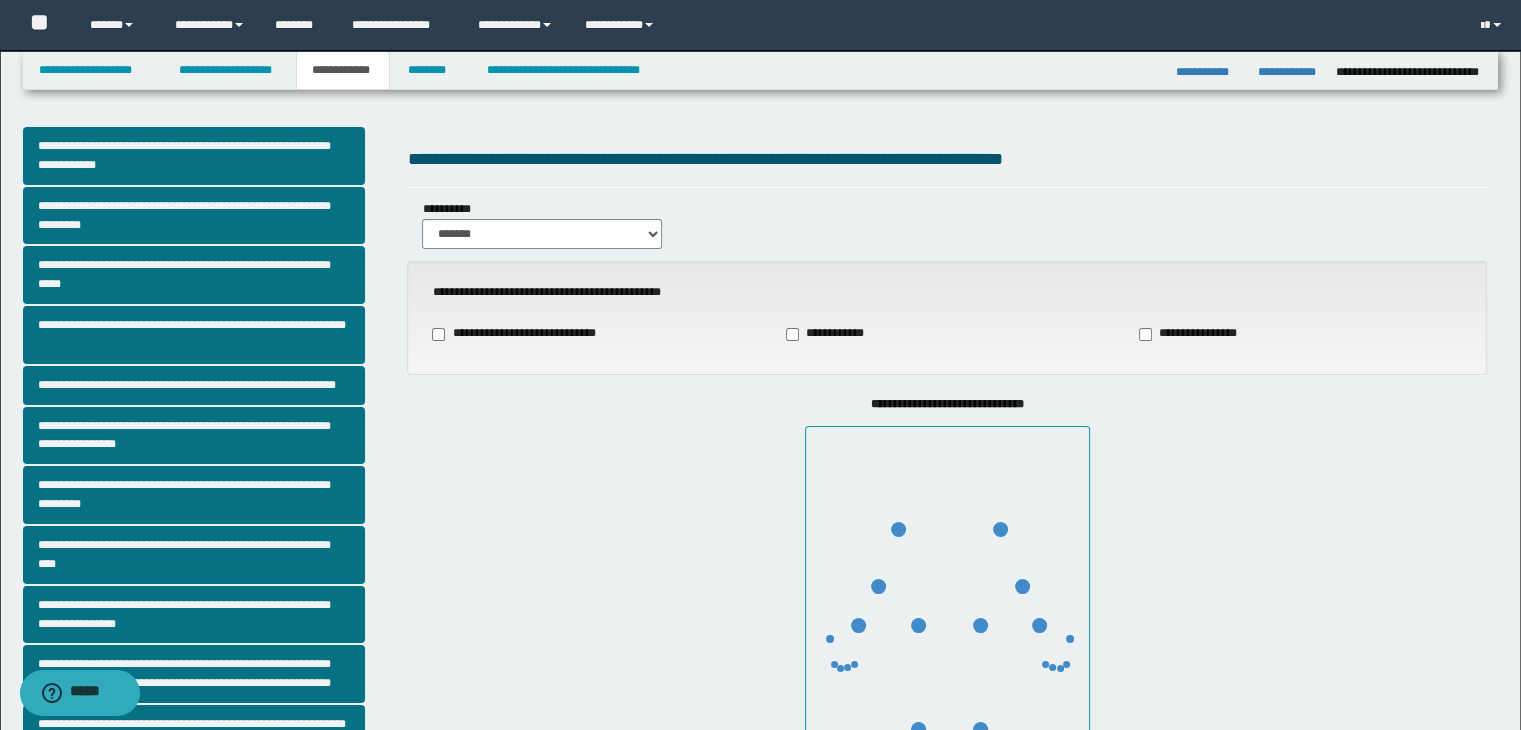 scroll, scrollTop: 200, scrollLeft: 0, axis: vertical 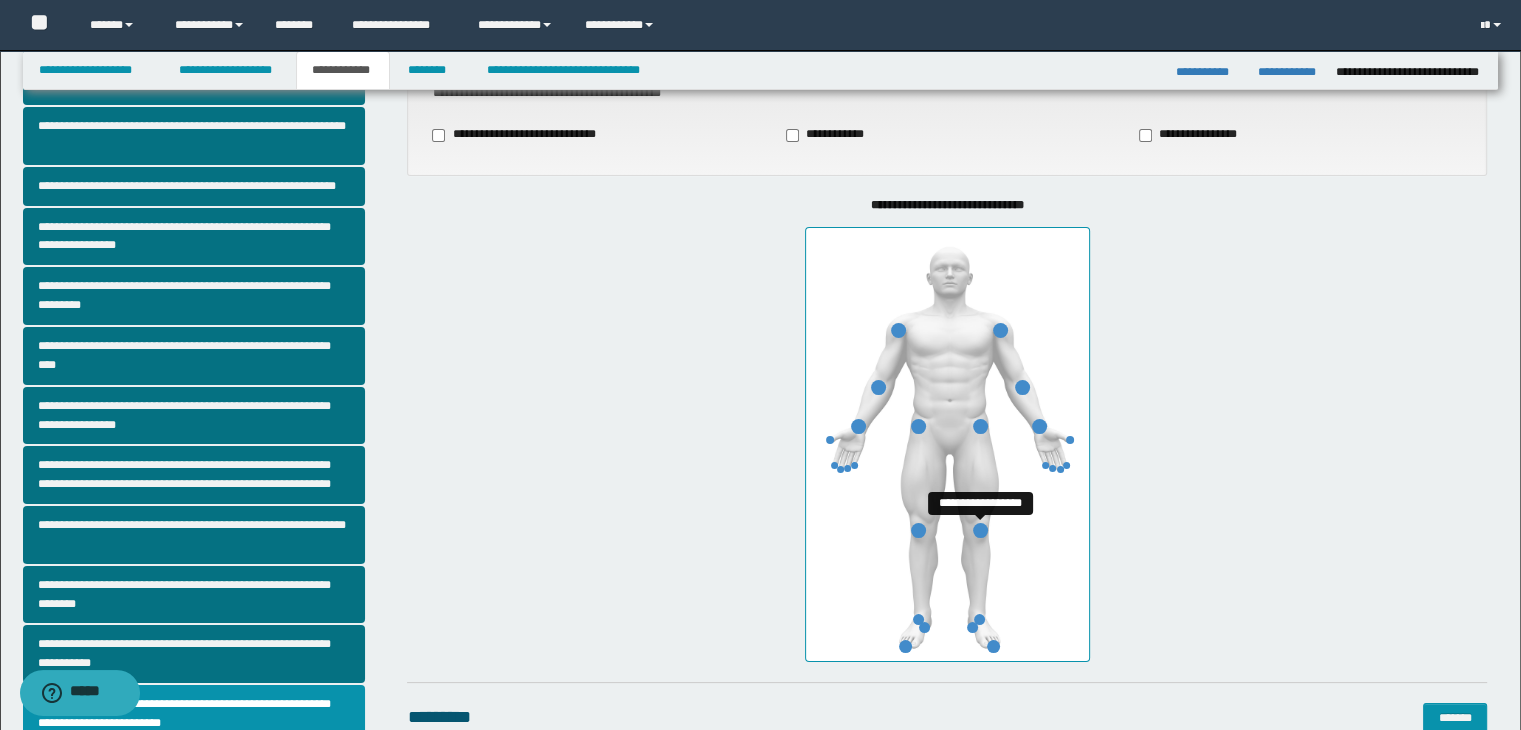 click at bounding box center (980, 530) 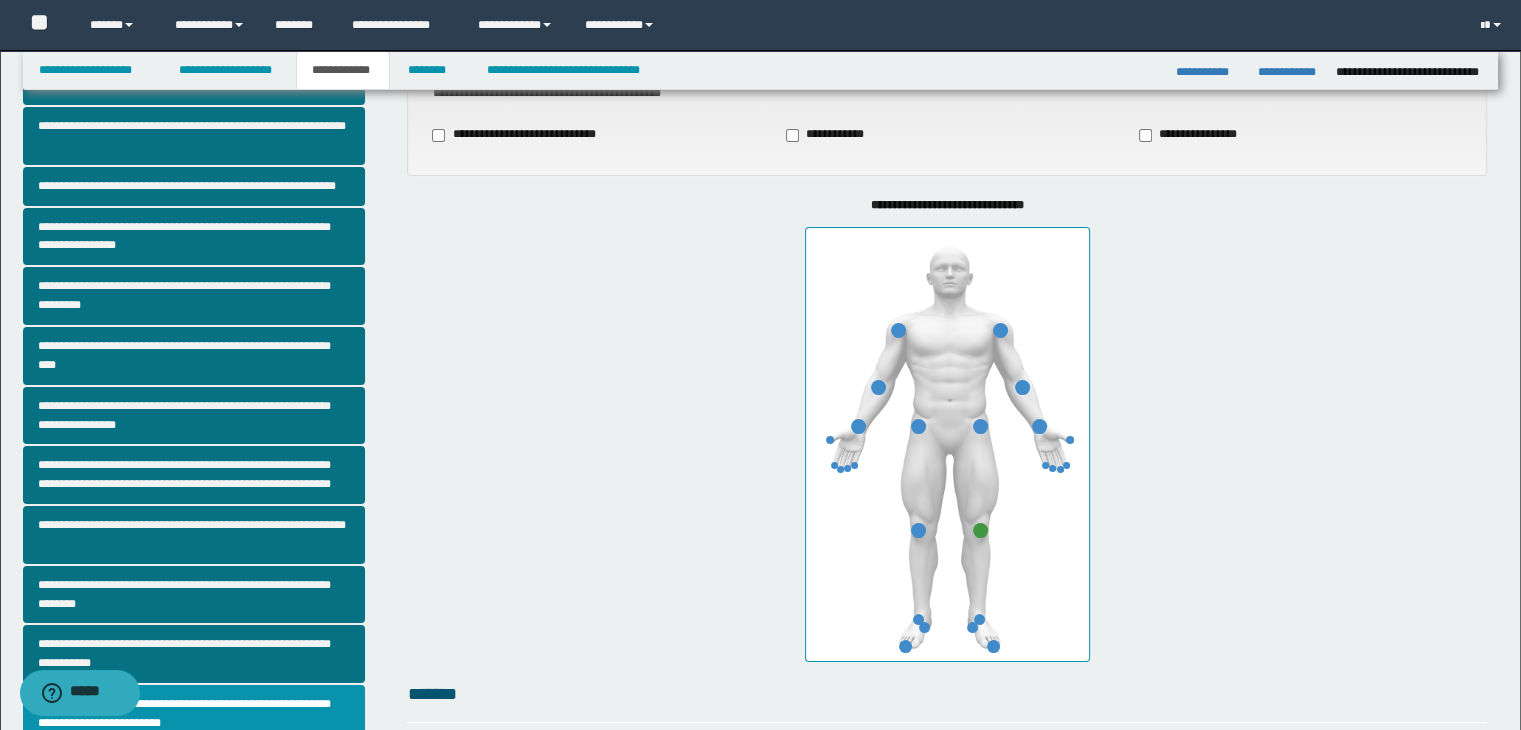 scroll, scrollTop: 500, scrollLeft: 0, axis: vertical 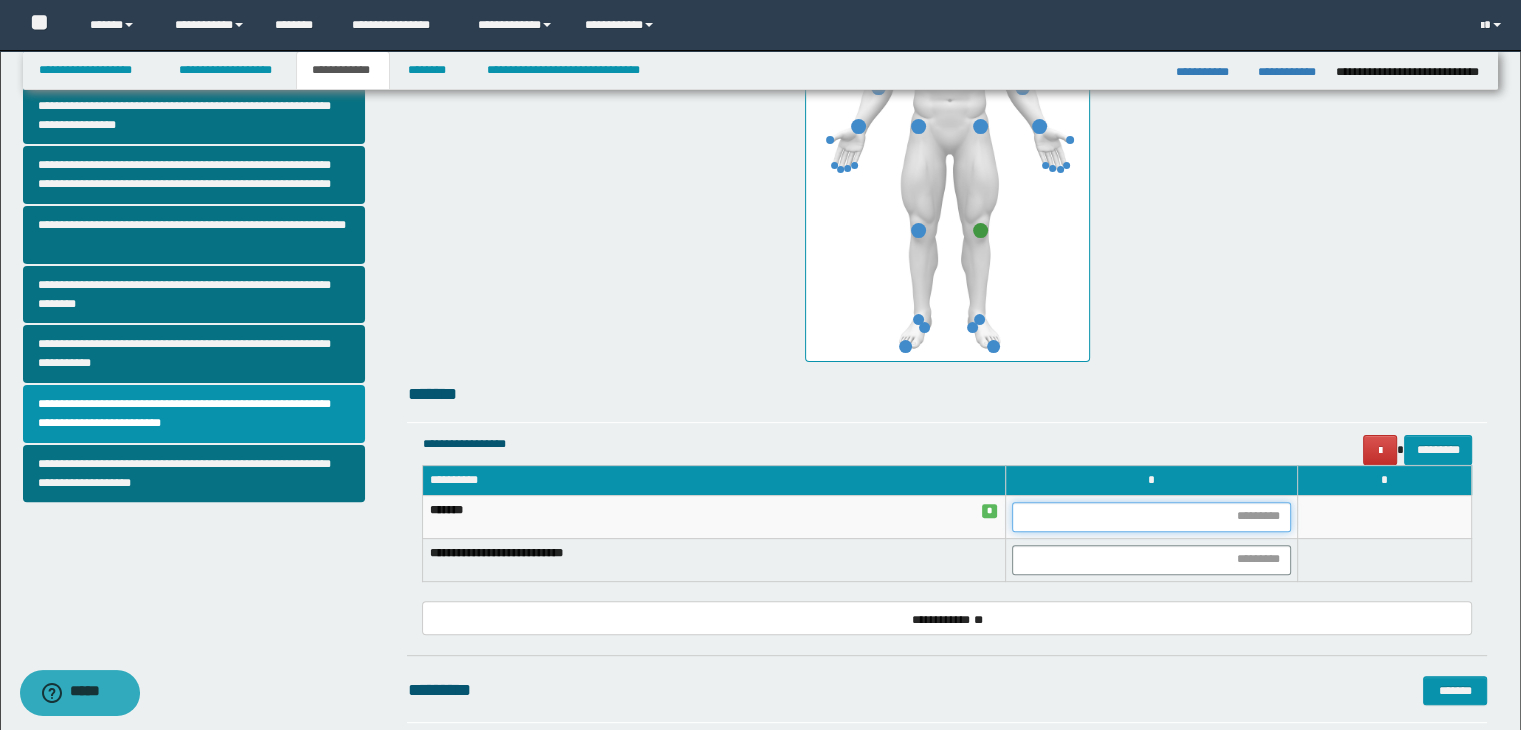 click at bounding box center [1151, 517] 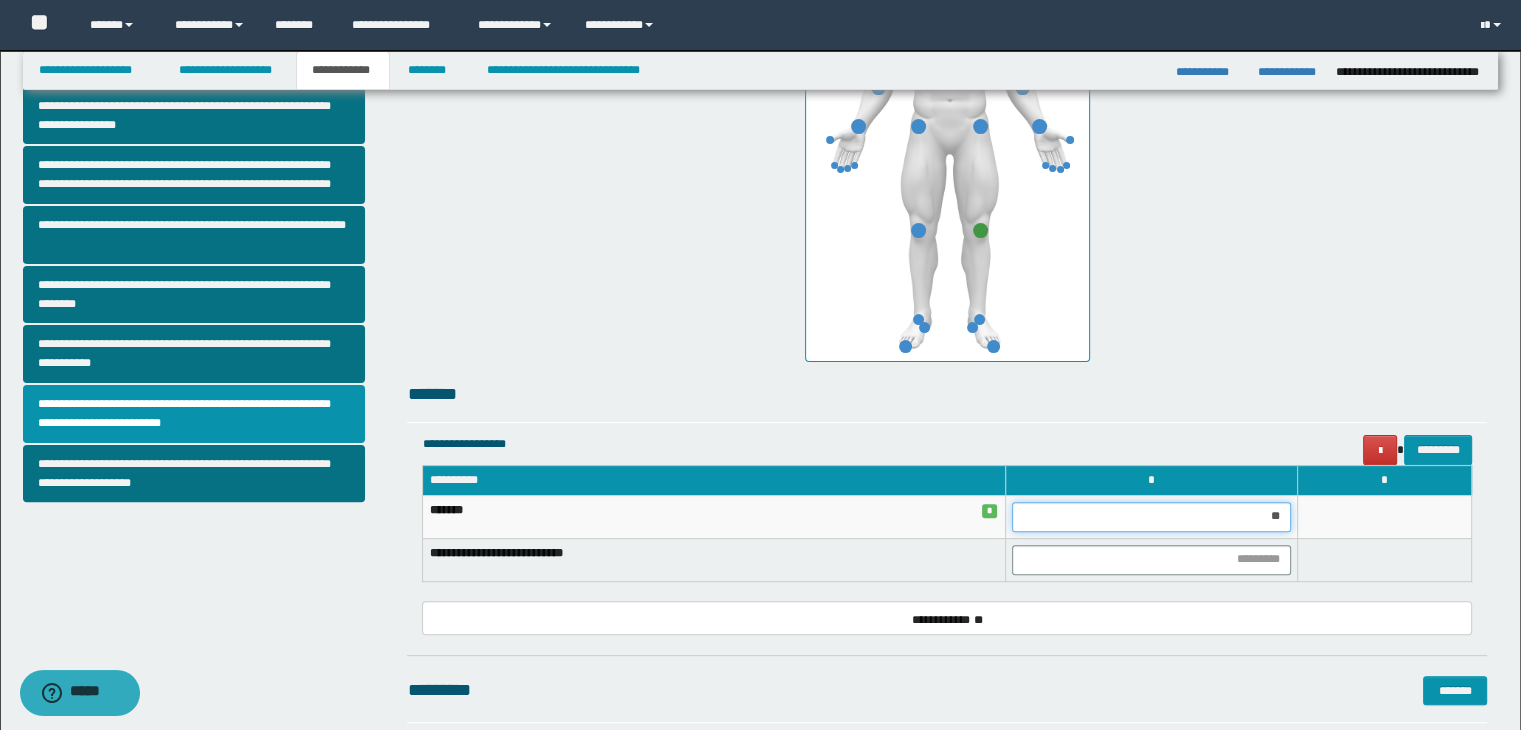 type on "***" 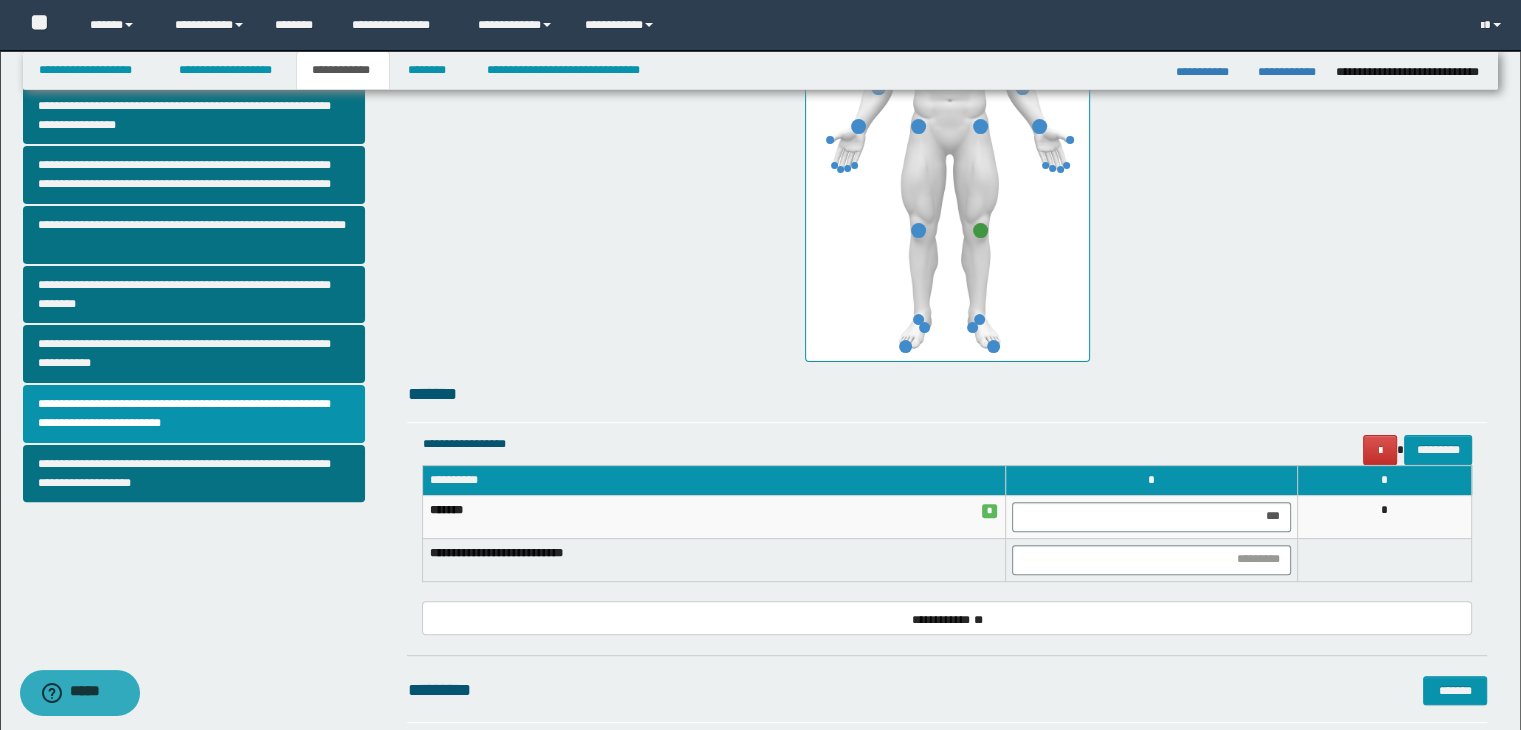 click on "*" at bounding box center [1384, 516] 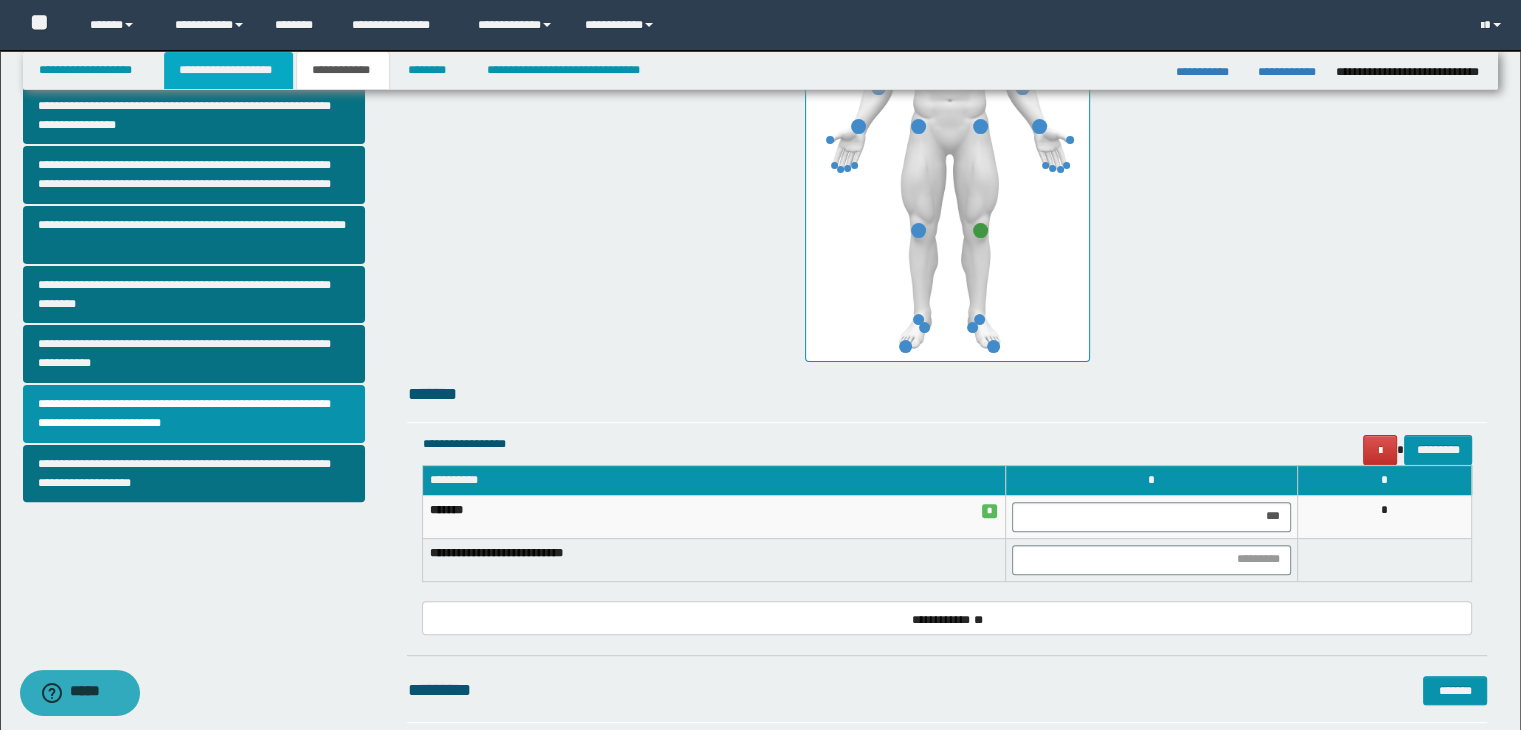 click on "**********" at bounding box center [228, 70] 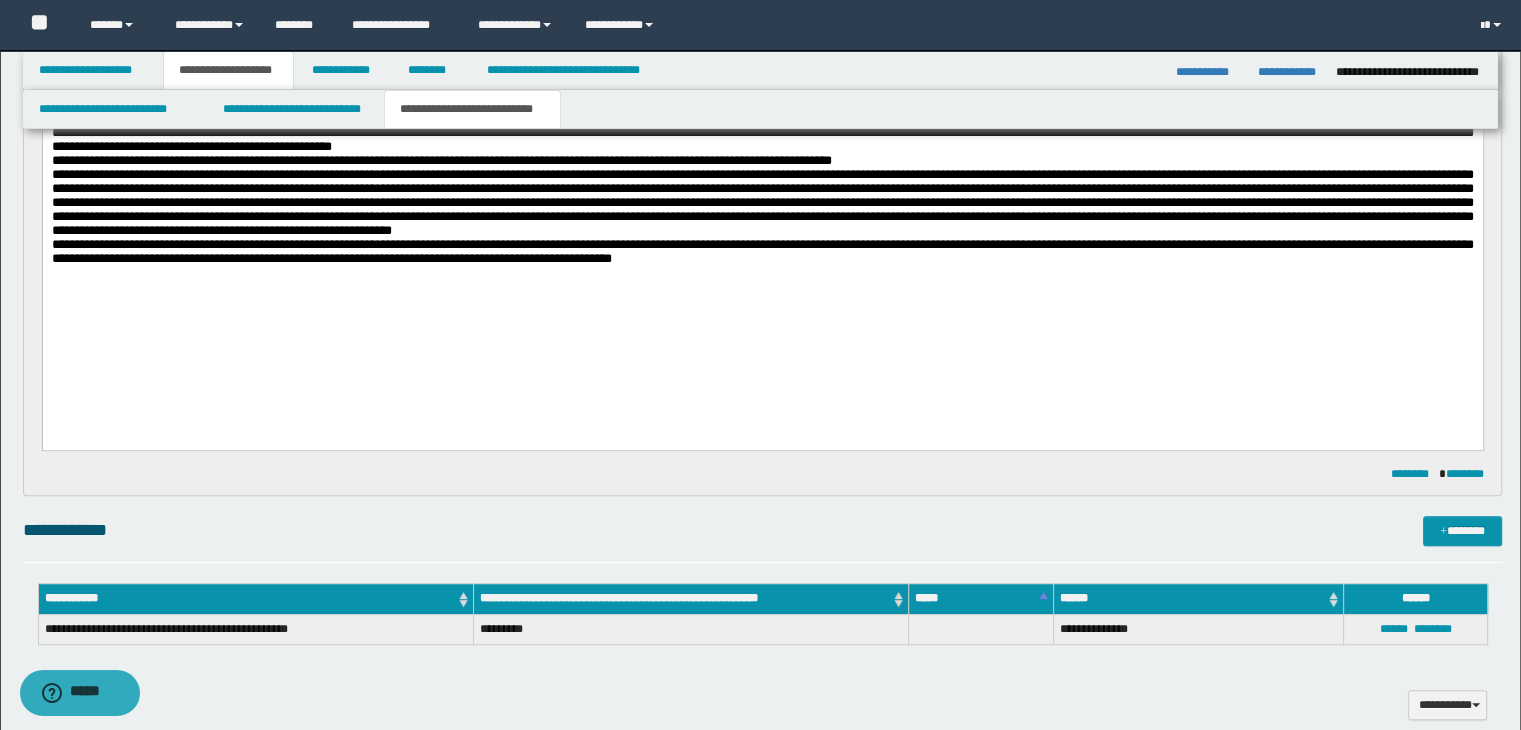 scroll, scrollTop: 431, scrollLeft: 0, axis: vertical 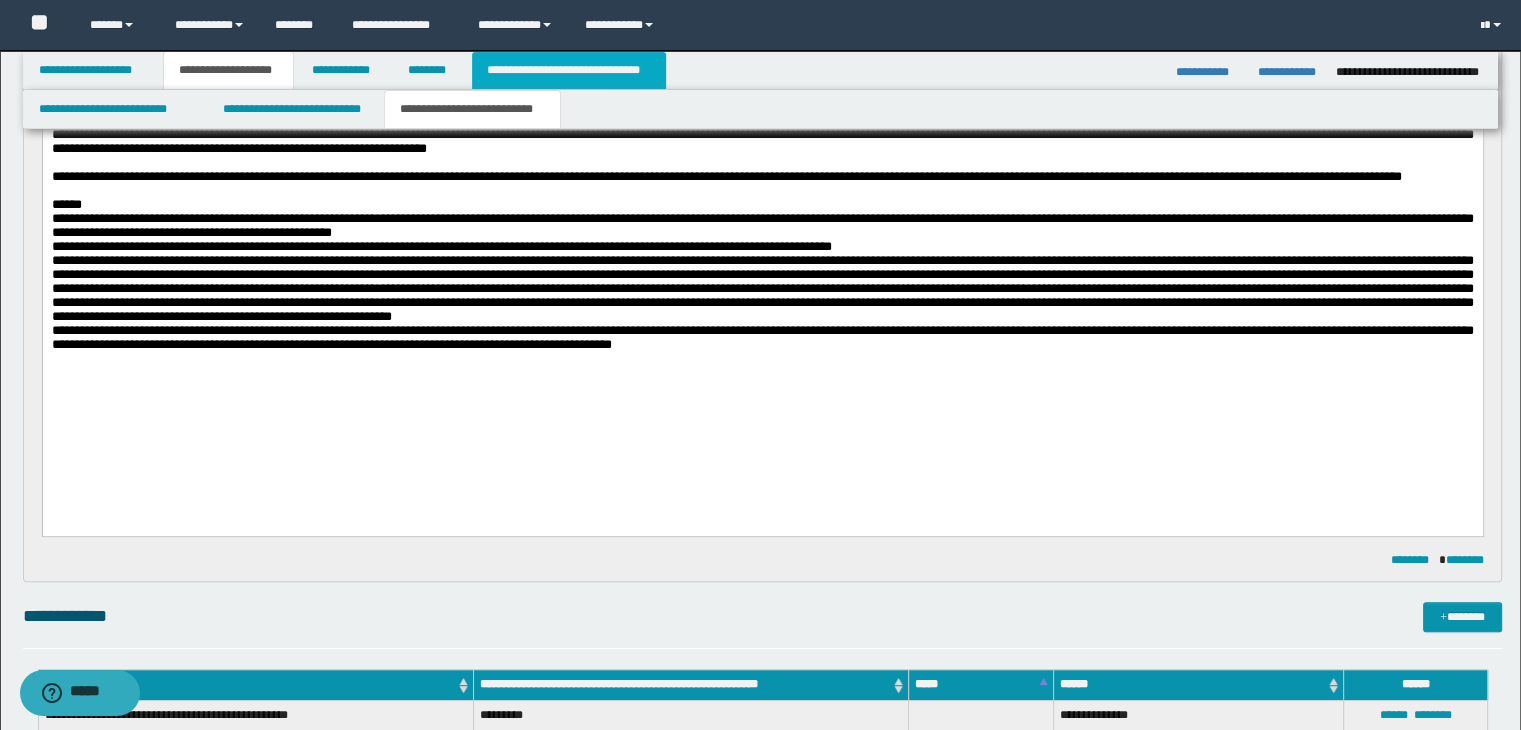 click on "**********" at bounding box center (569, 70) 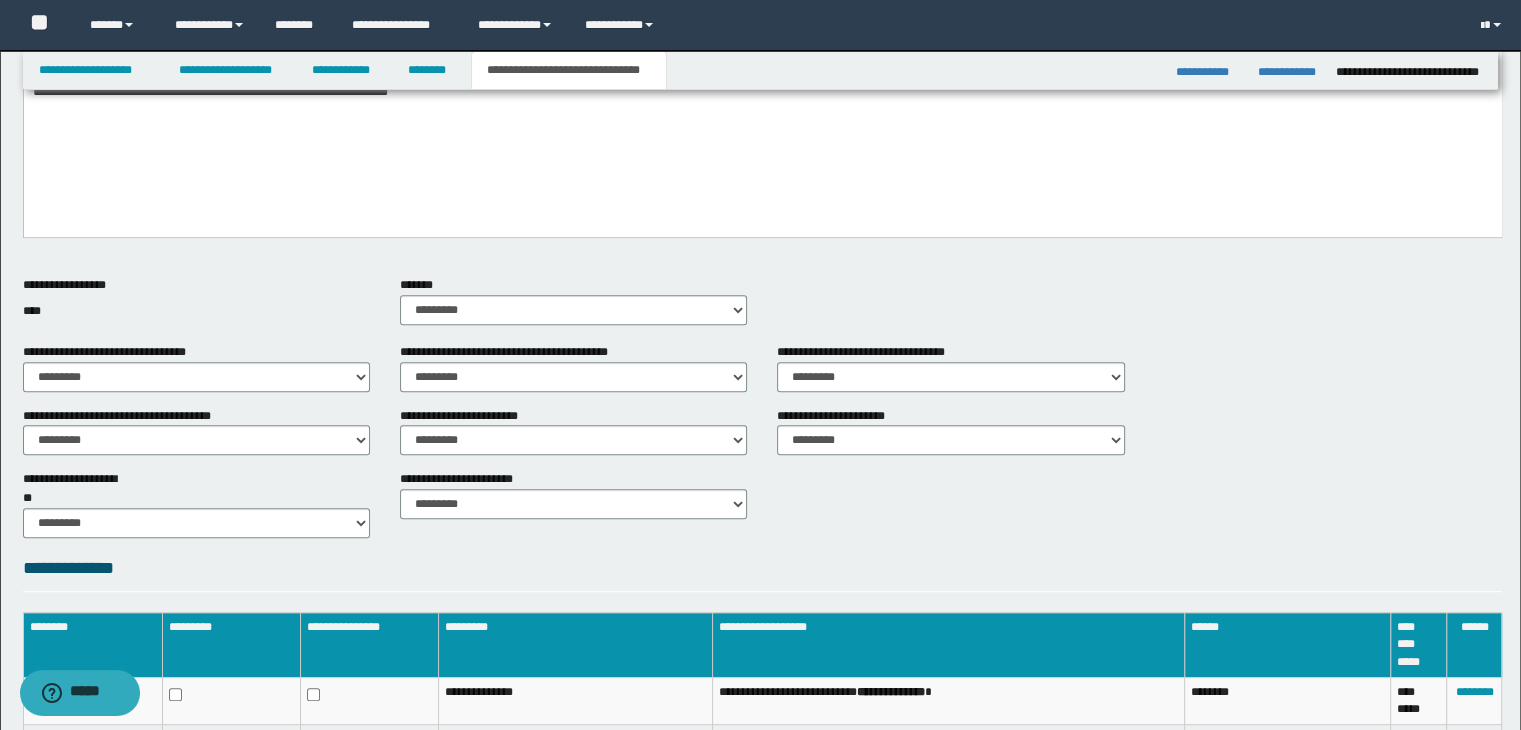 scroll, scrollTop: 959, scrollLeft: 0, axis: vertical 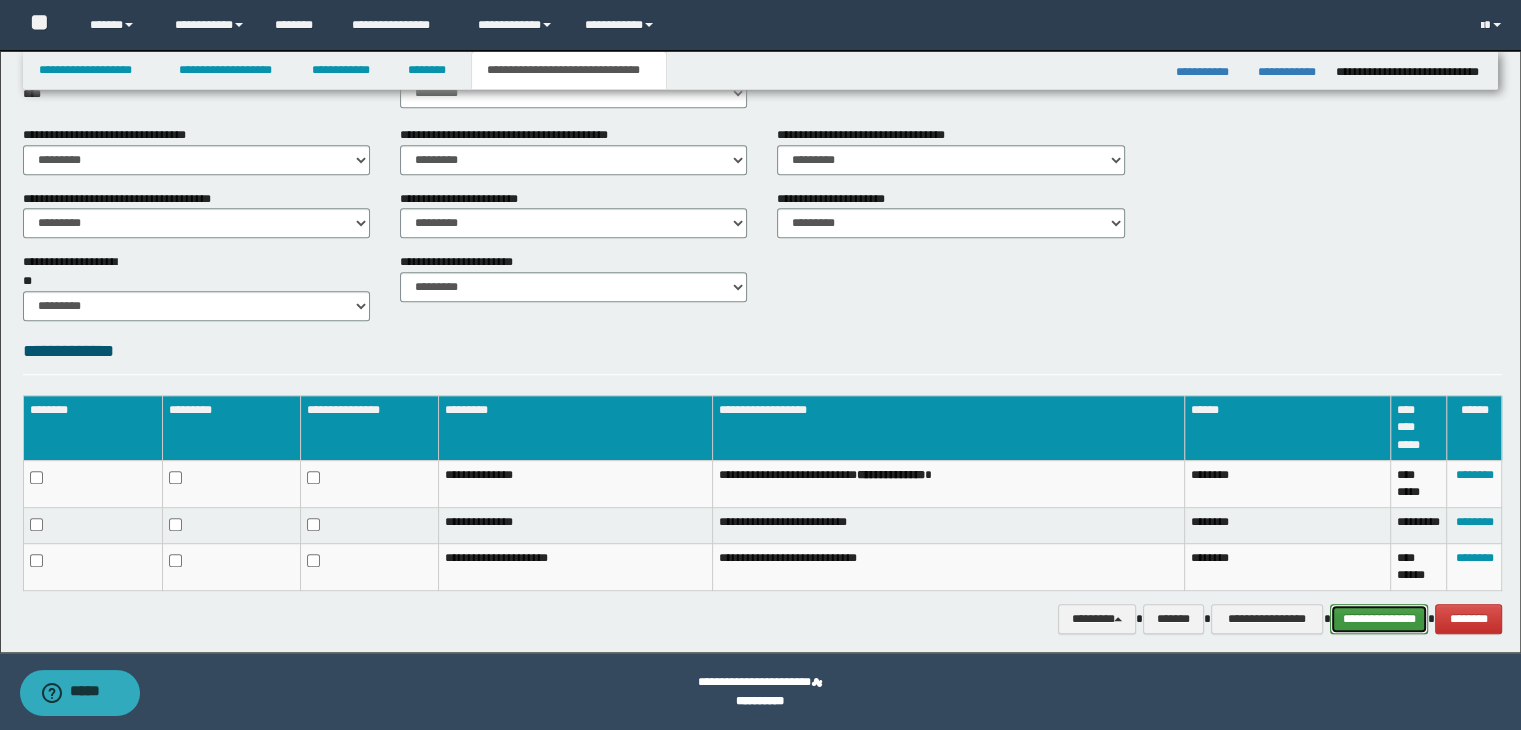 click on "**********" at bounding box center [1379, 619] 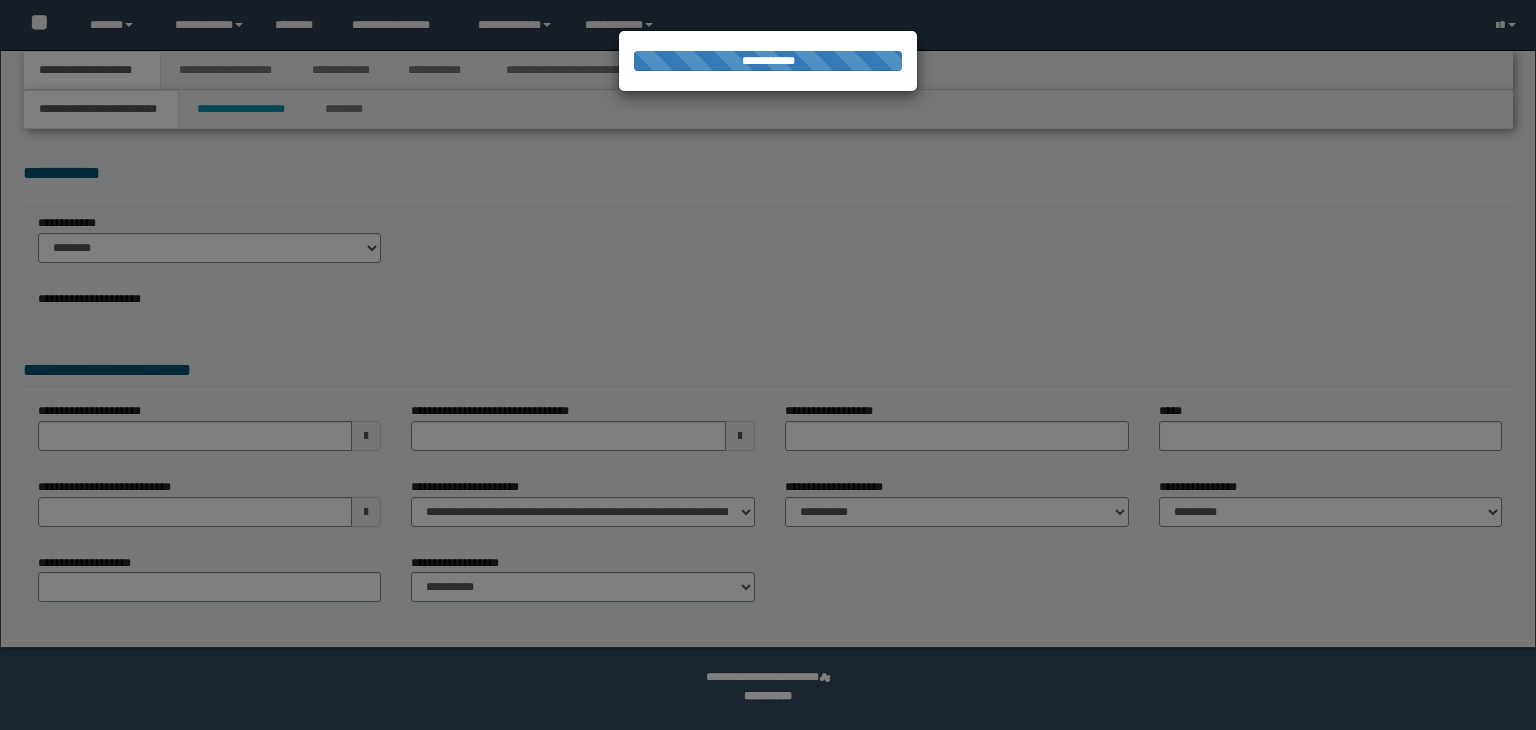 scroll, scrollTop: 0, scrollLeft: 0, axis: both 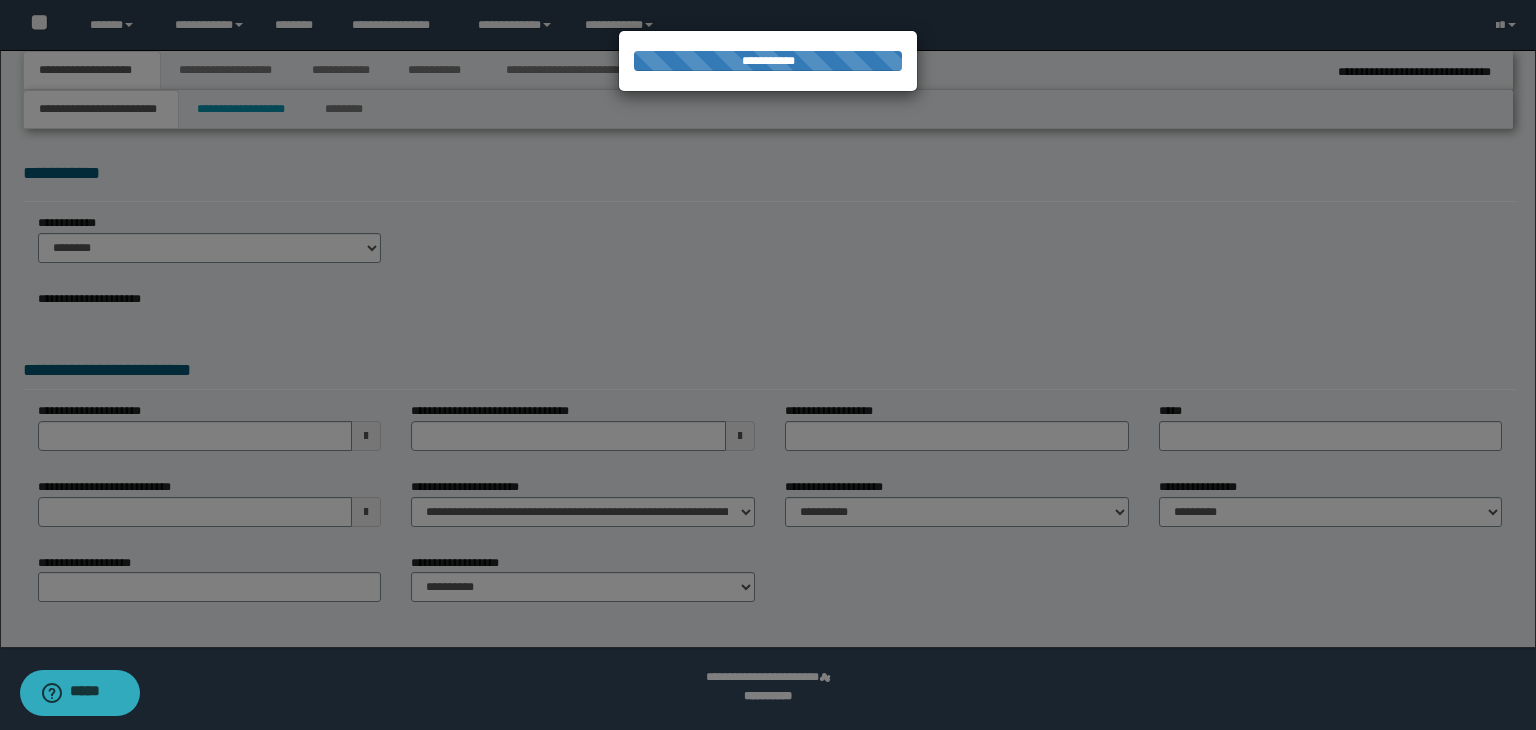 select on "*" 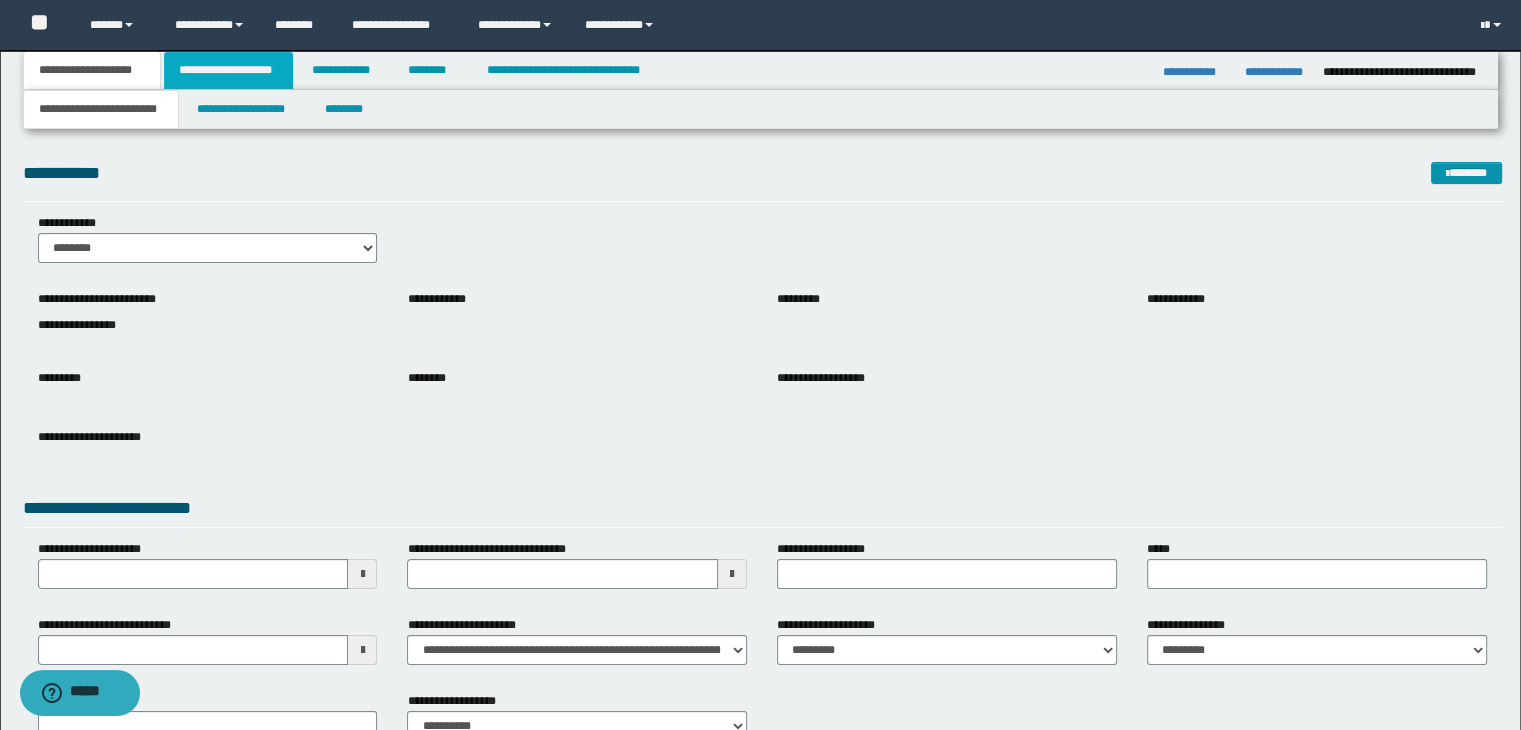 click on "**********" at bounding box center (228, 70) 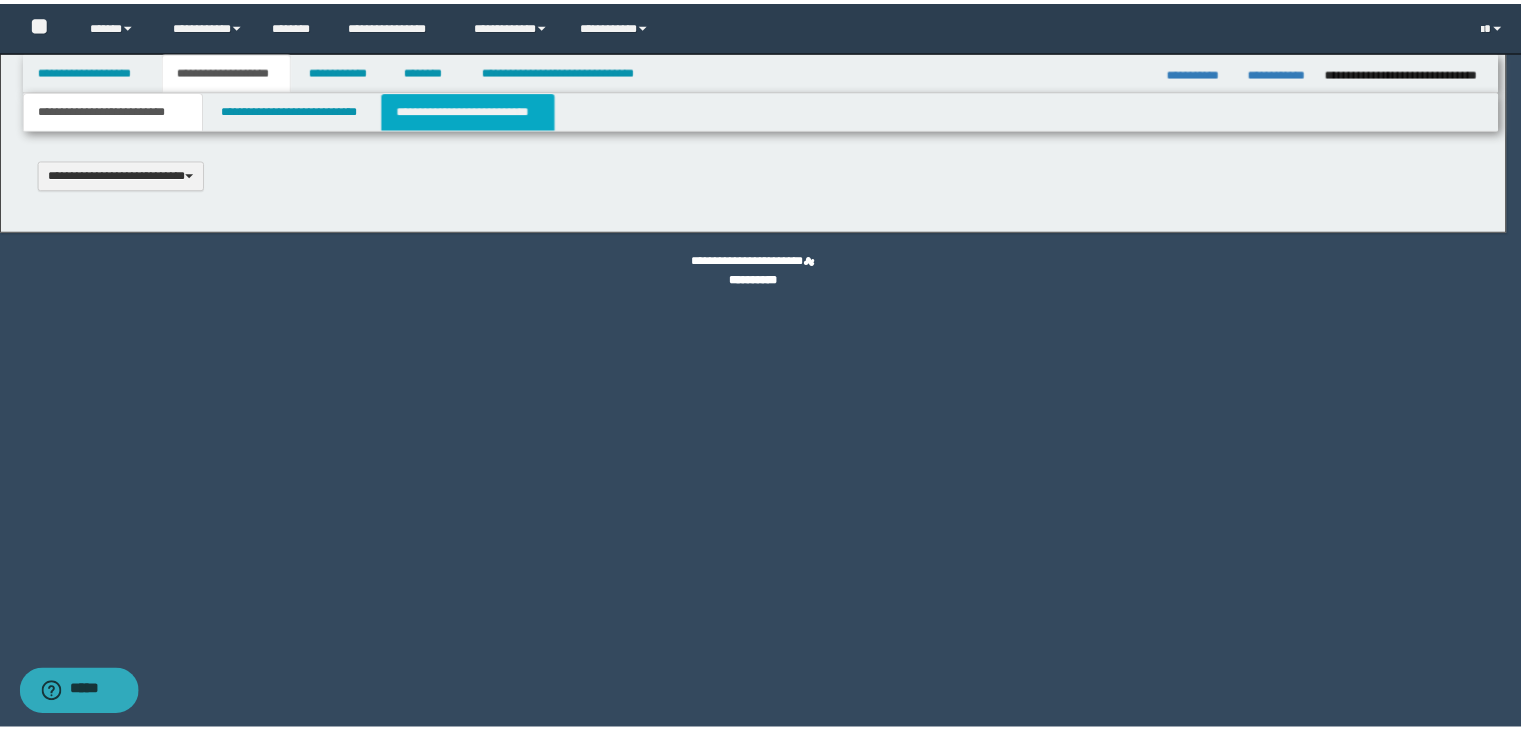 scroll, scrollTop: 0, scrollLeft: 0, axis: both 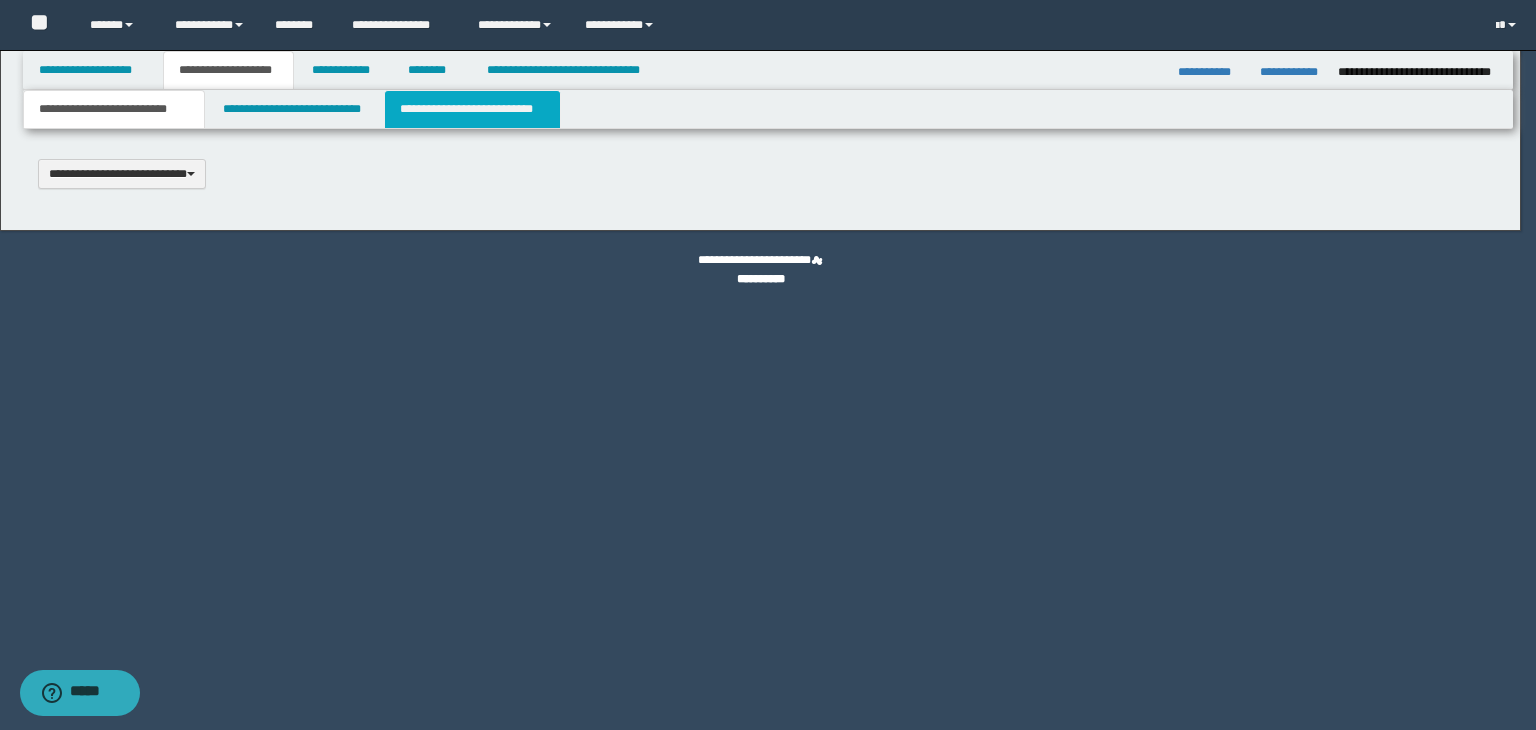 type 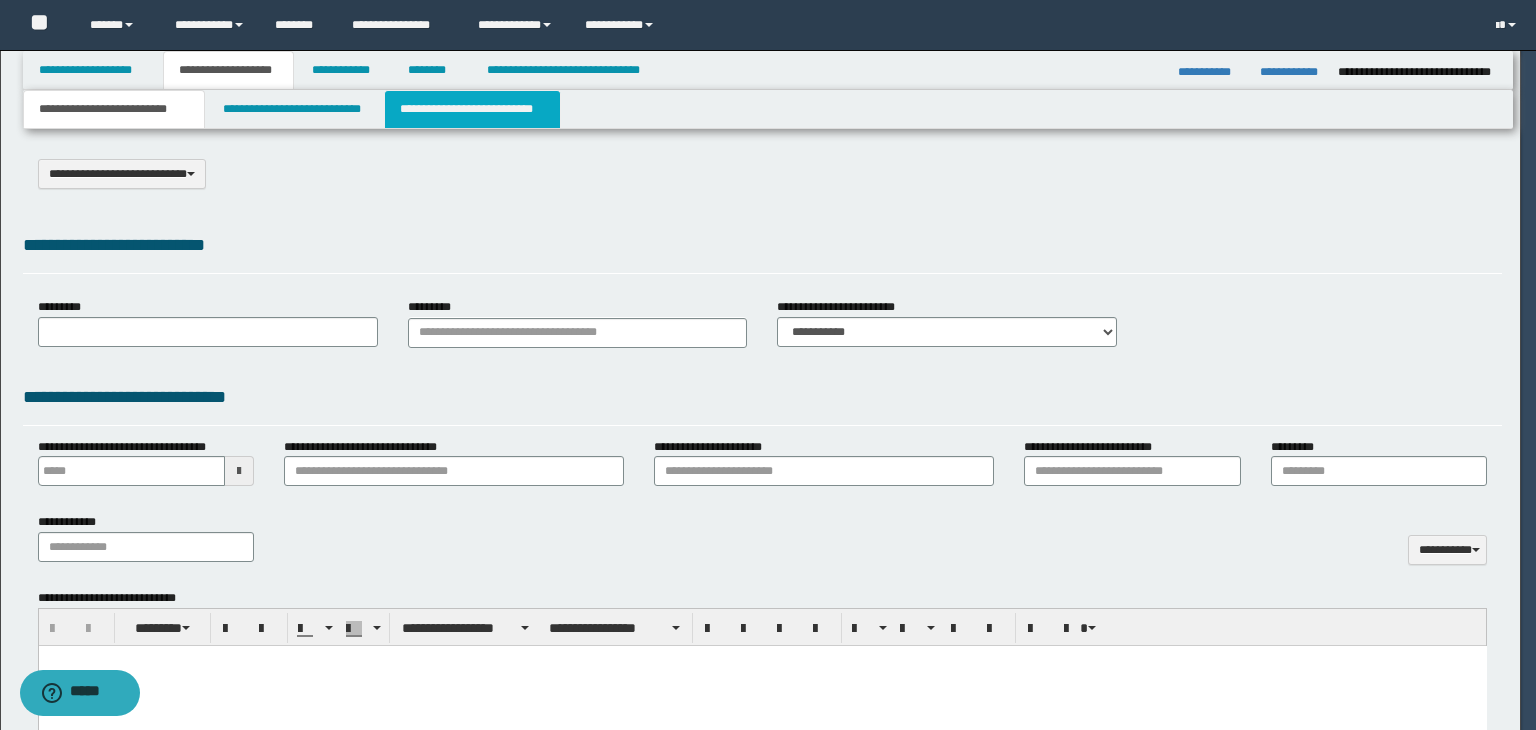 select on "*" 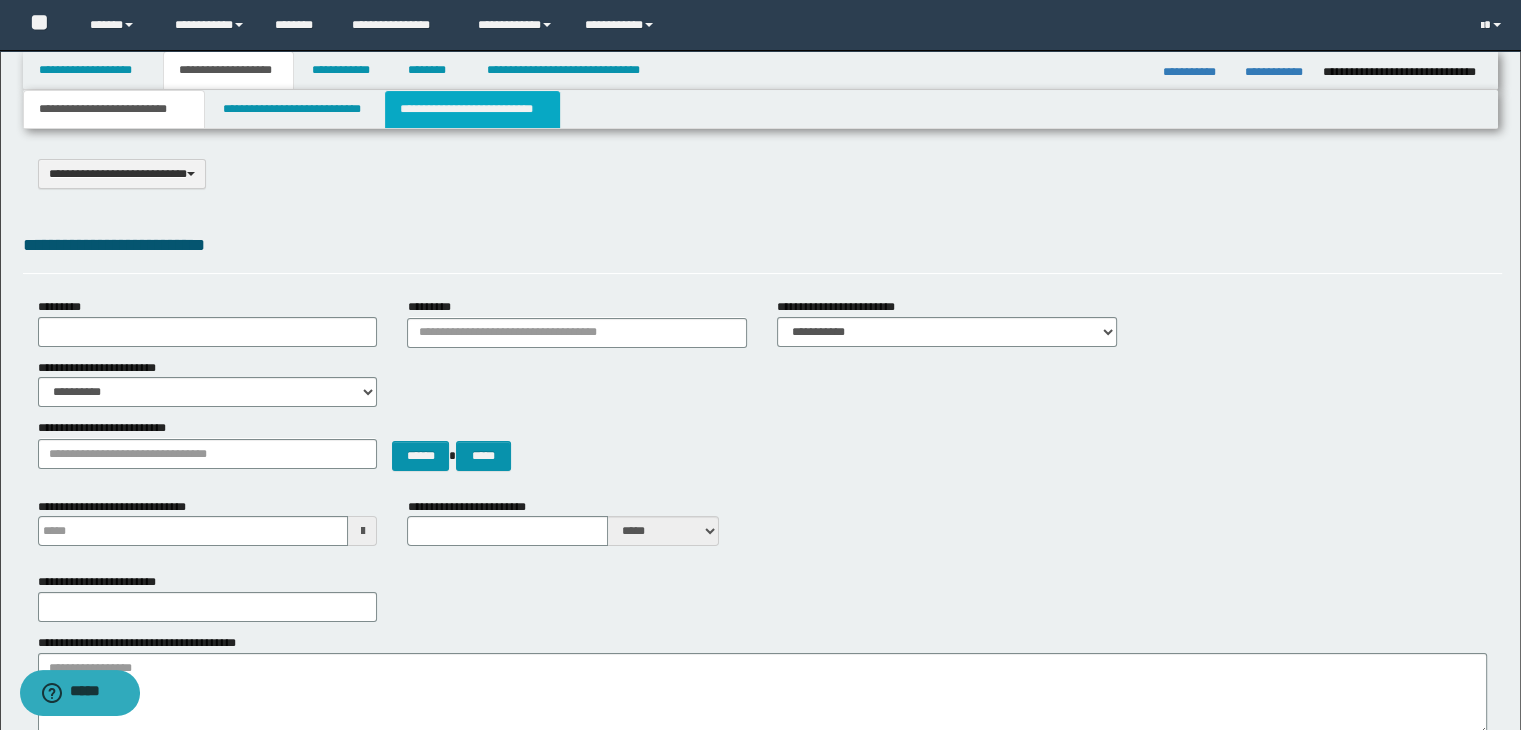 click on "**********" at bounding box center [472, 109] 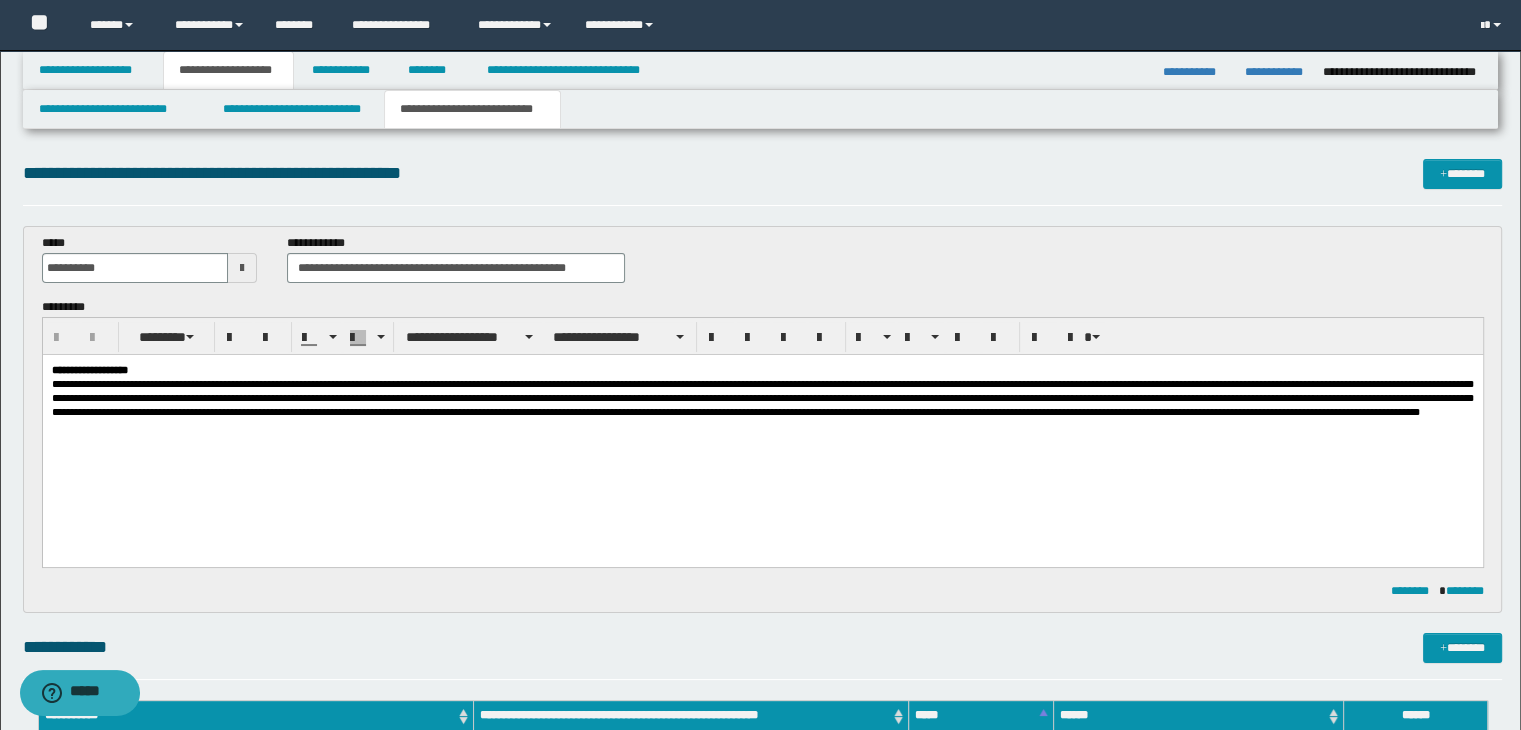scroll, scrollTop: 0, scrollLeft: 0, axis: both 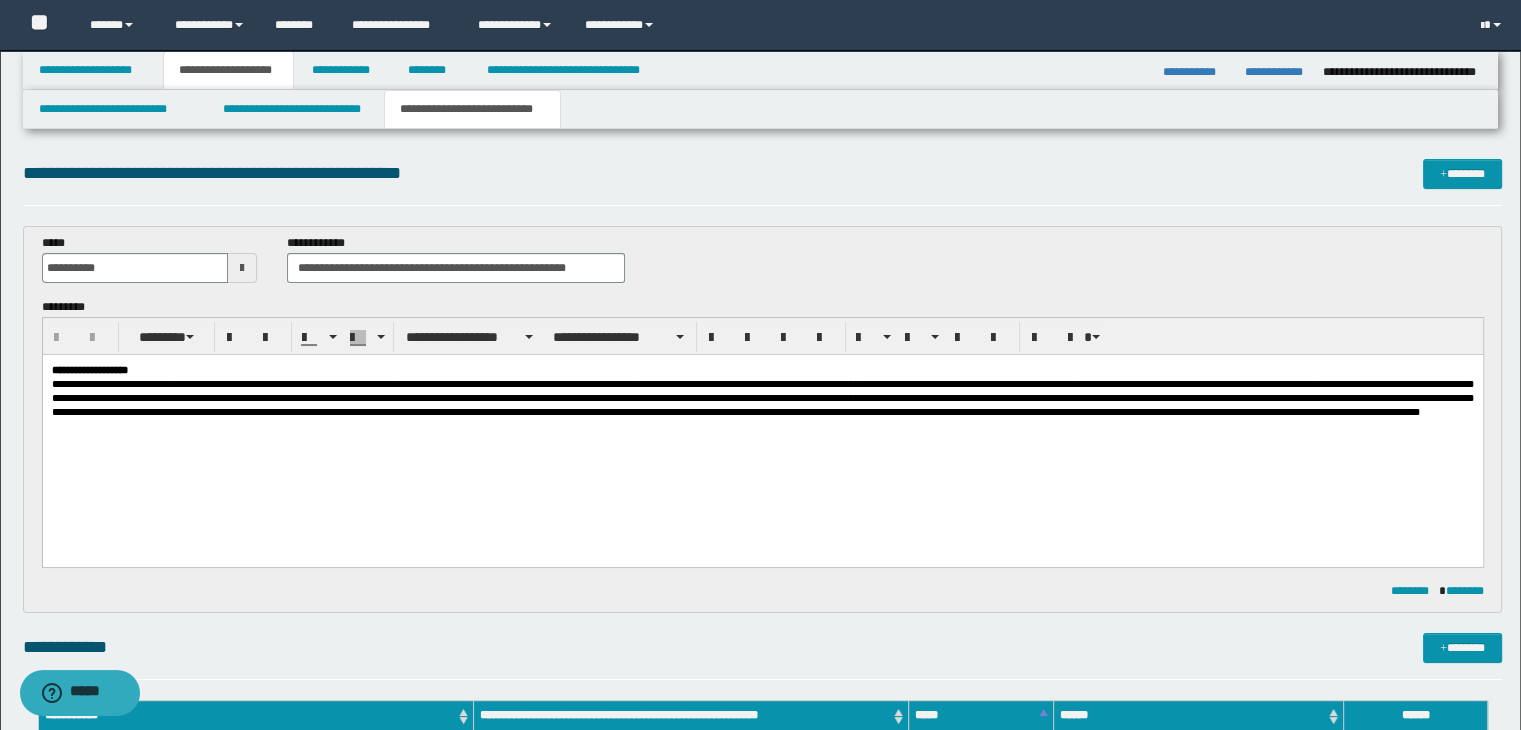 click at bounding box center [762, 397] 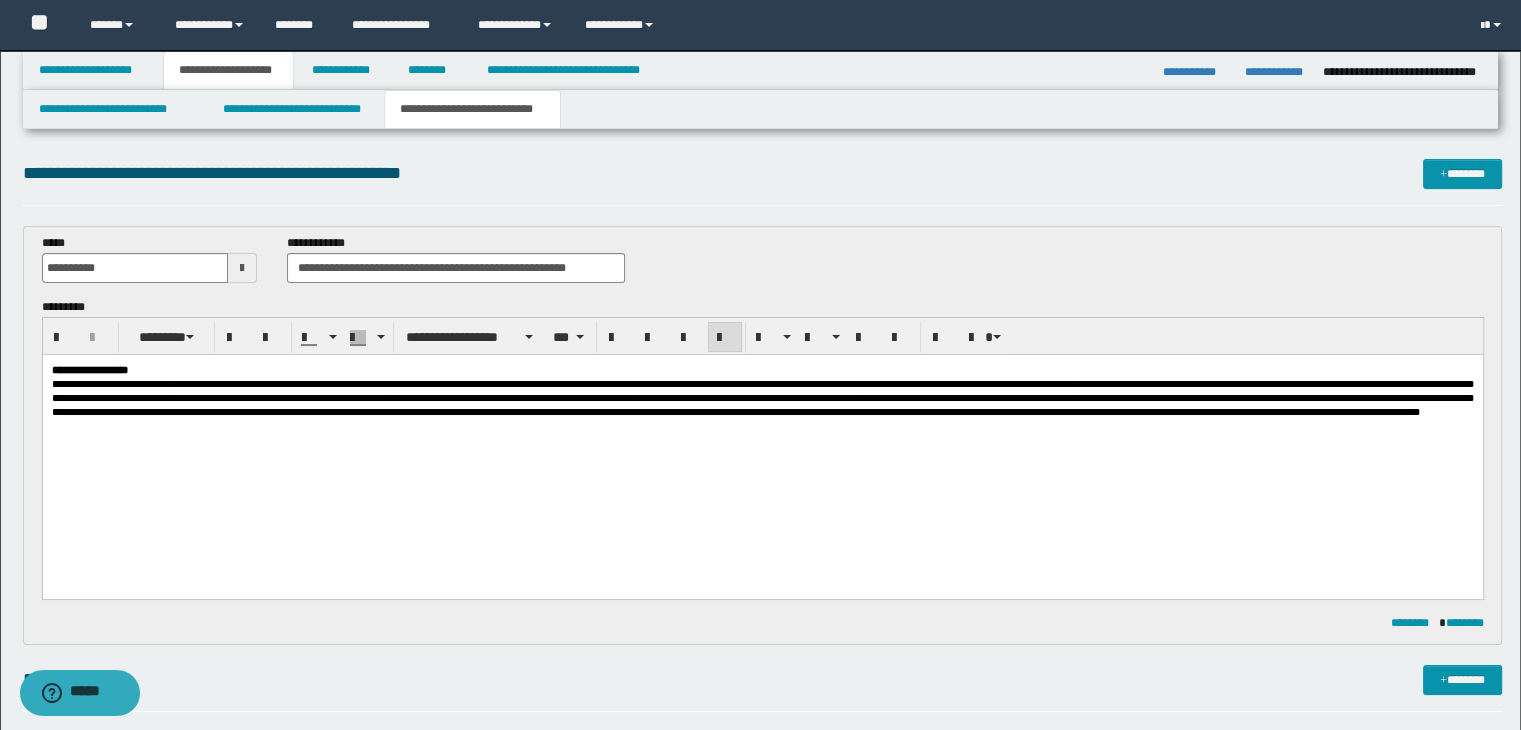type 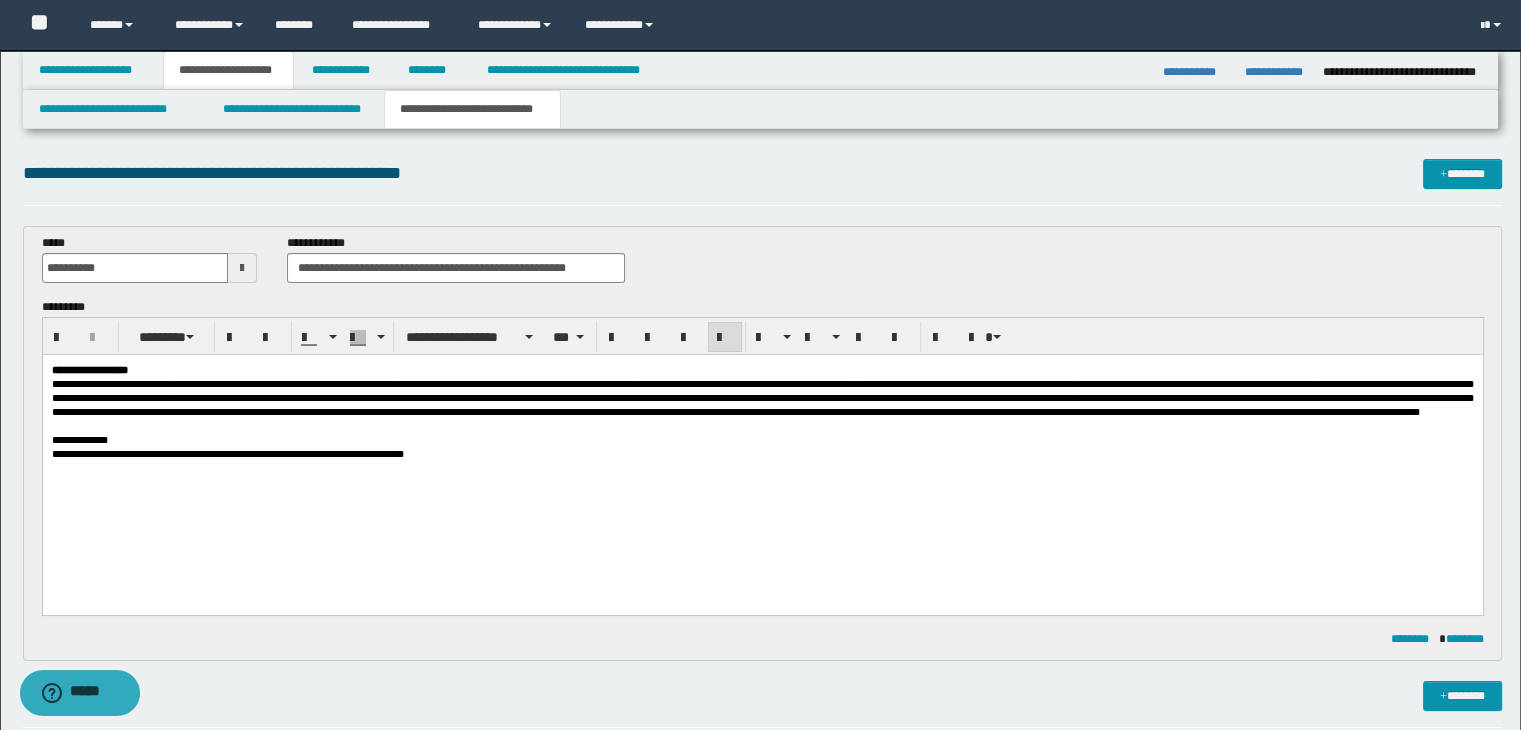 click on "**********" at bounding box center (227, 453) 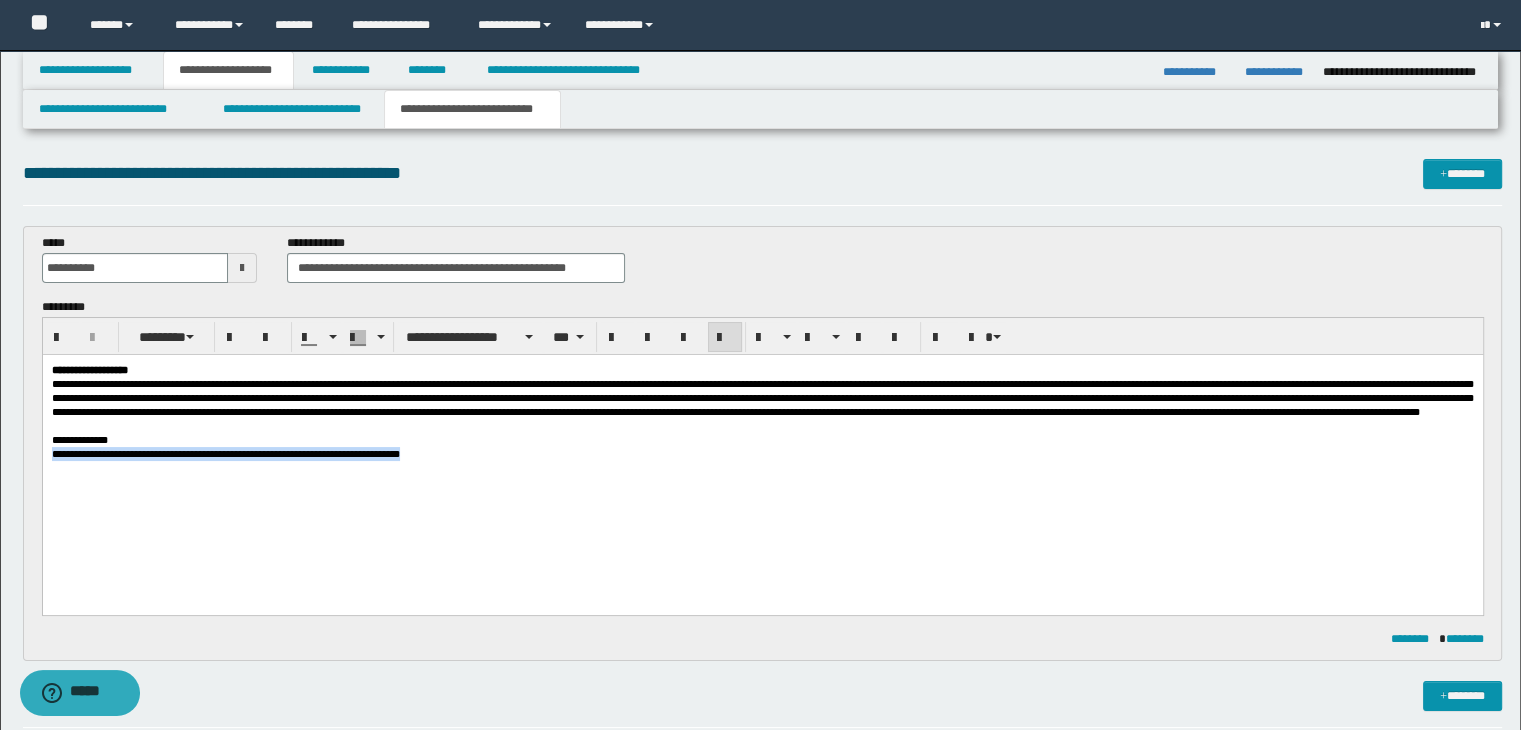 click on "**********" at bounding box center (762, 436) 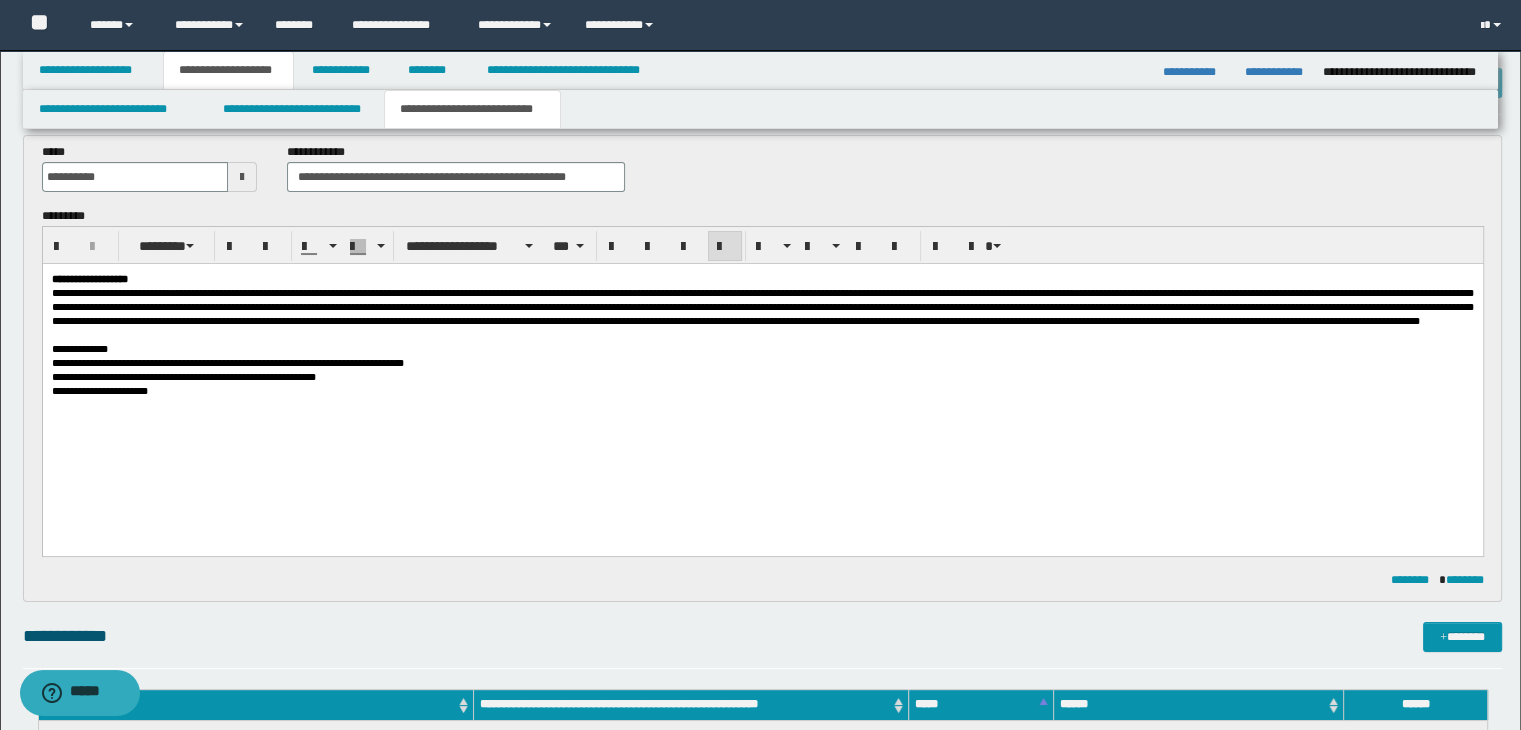 scroll, scrollTop: 200, scrollLeft: 0, axis: vertical 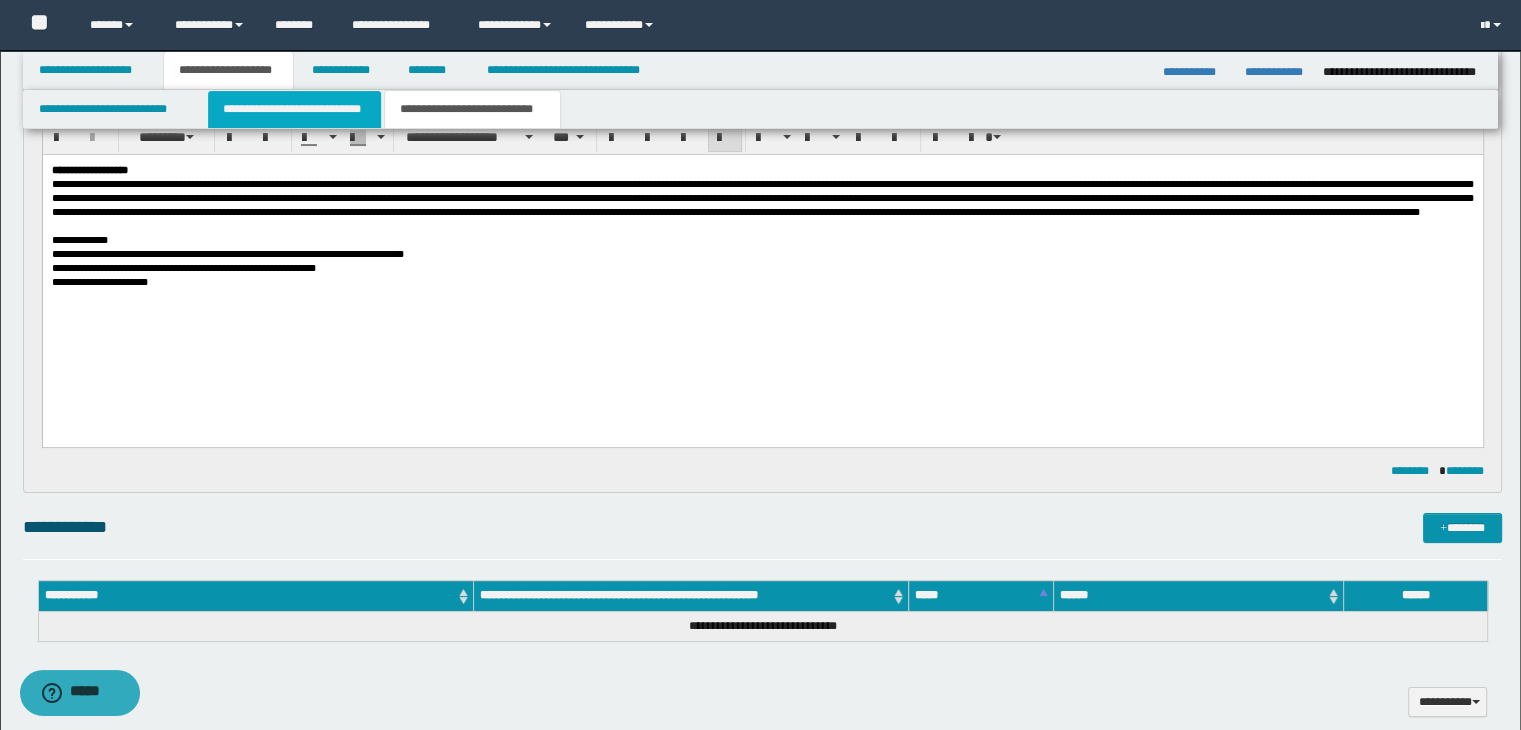 drag, startPoint x: 249, startPoint y: 94, endPoint x: 288, endPoint y: 157, distance: 74.094536 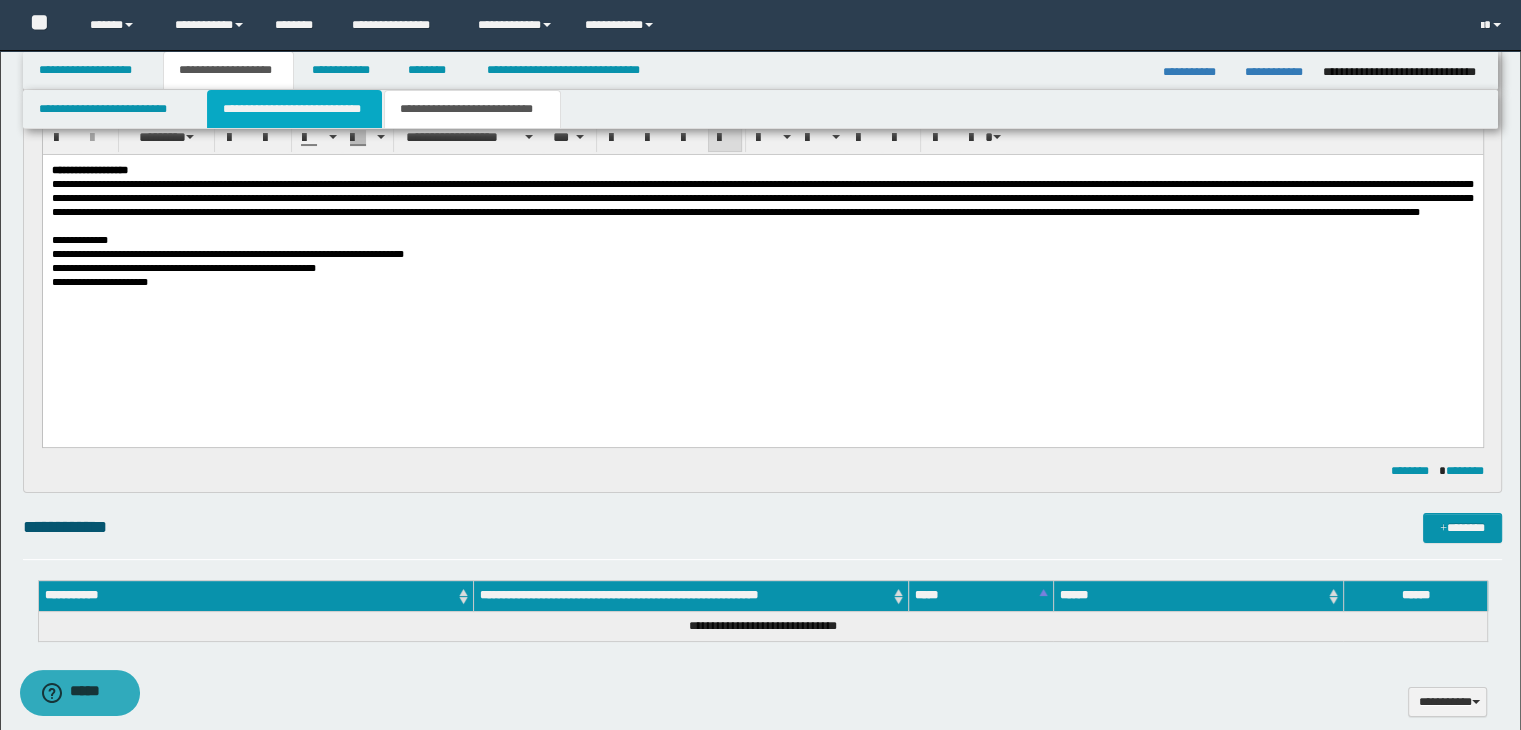 click on "**********" at bounding box center (294, 109) 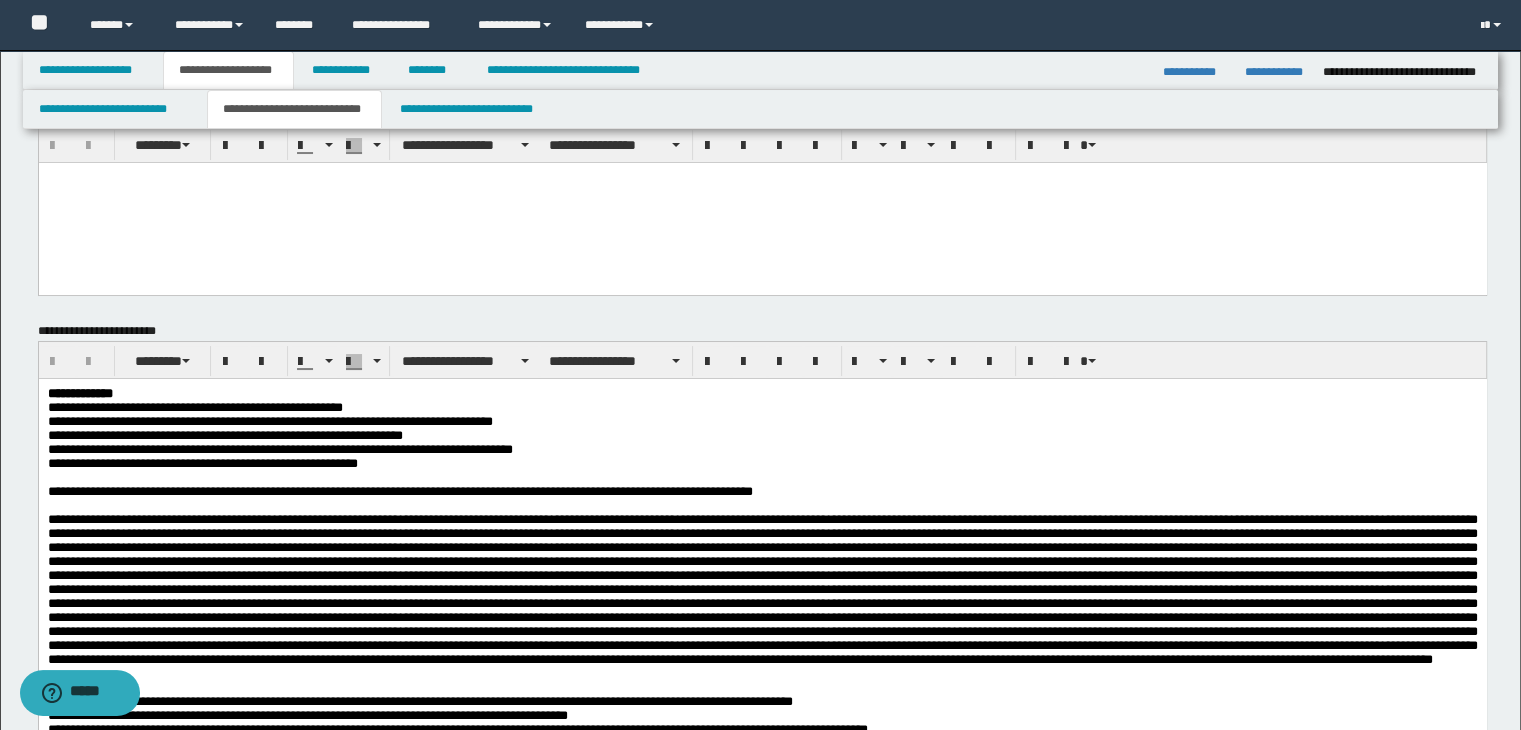 scroll, scrollTop: 100, scrollLeft: 0, axis: vertical 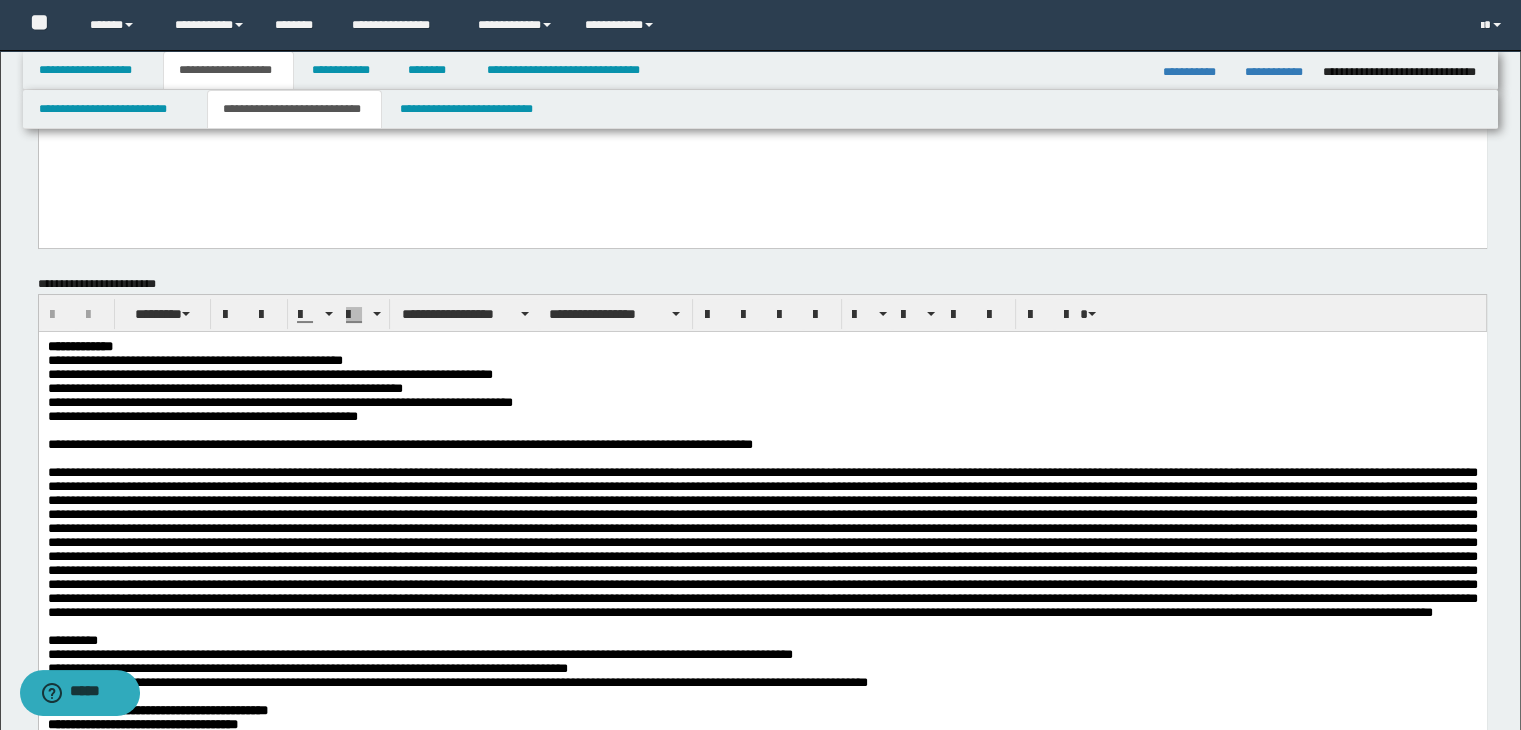 click on "**********" at bounding box center [762, 1078] 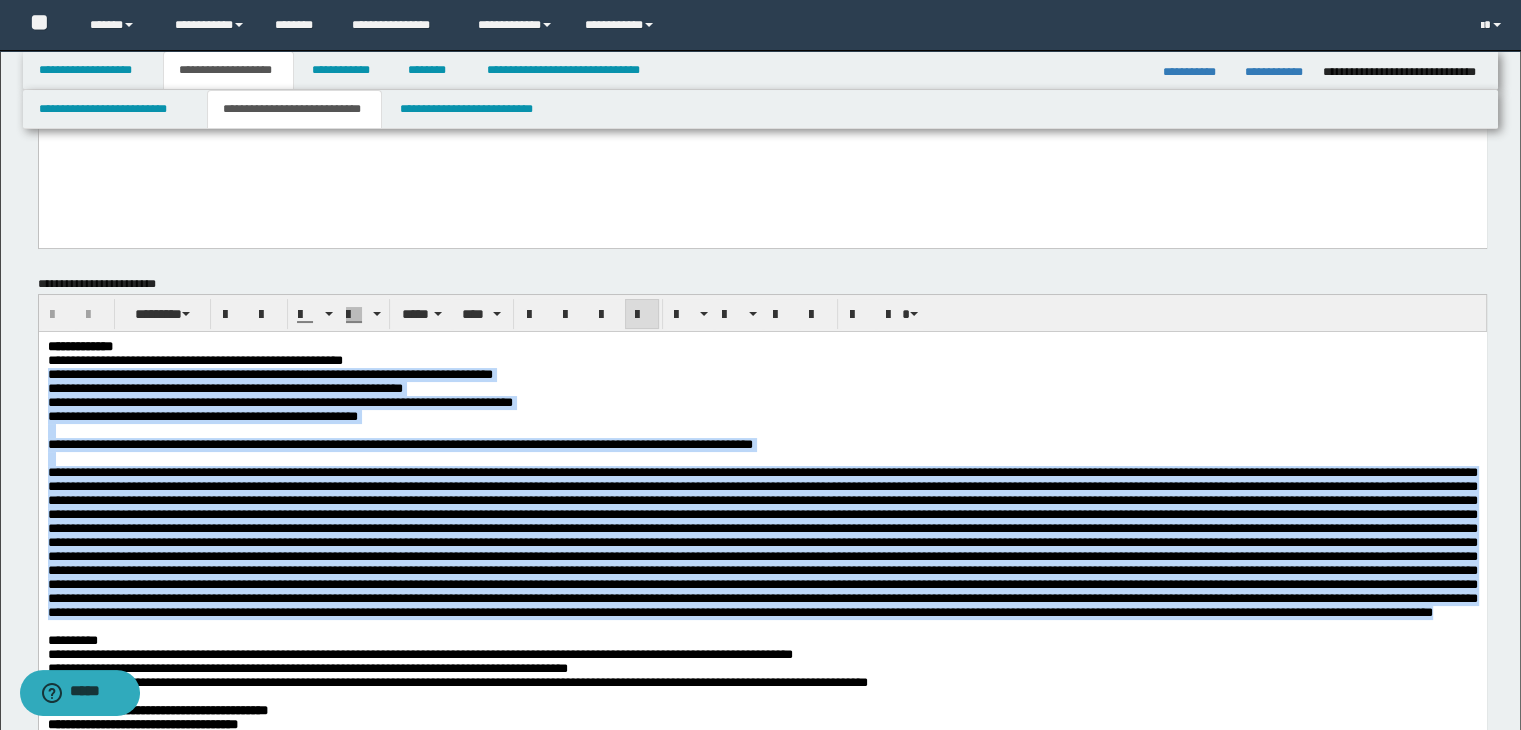 drag, startPoint x: 47, startPoint y: 382, endPoint x: 531, endPoint y: 693, distance: 575.306 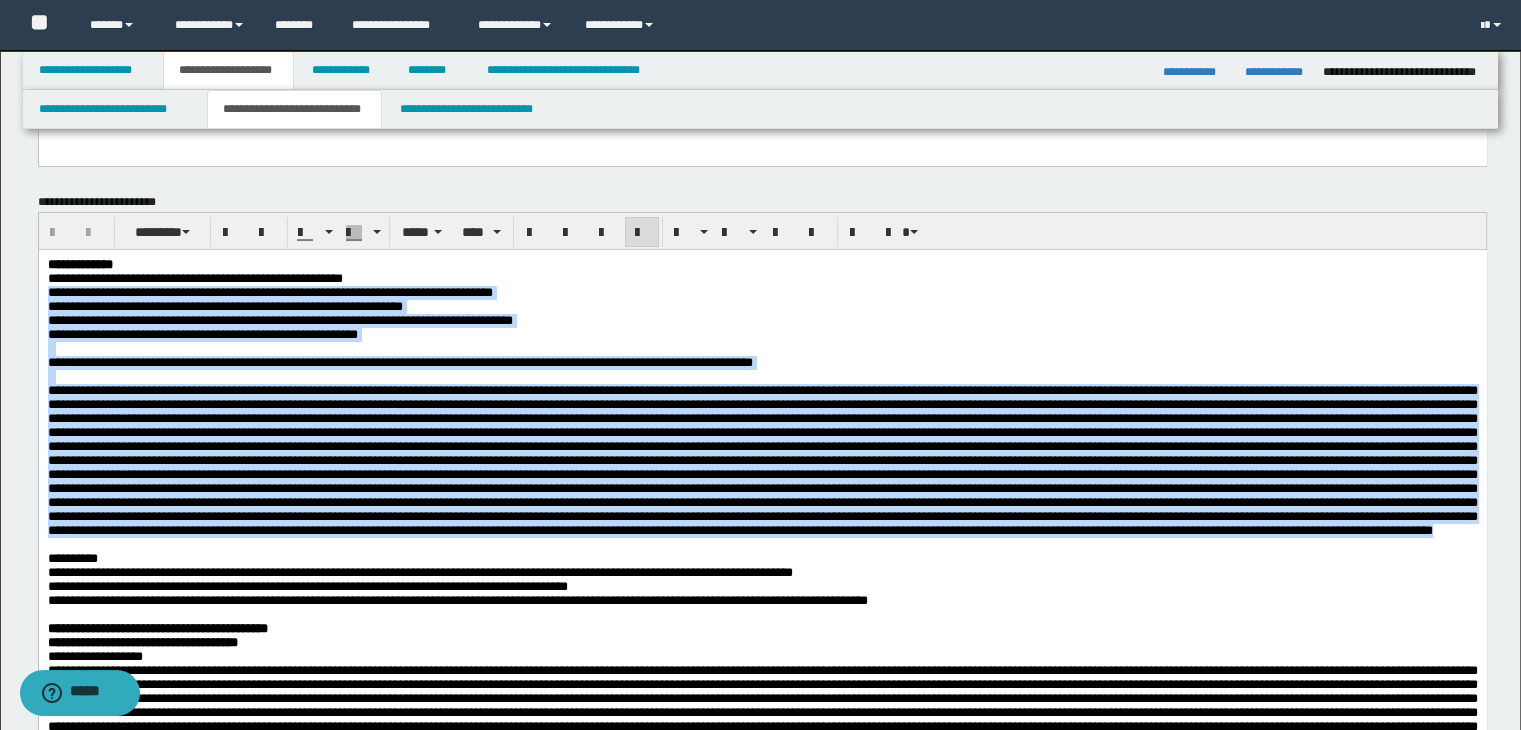 scroll, scrollTop: 300, scrollLeft: 0, axis: vertical 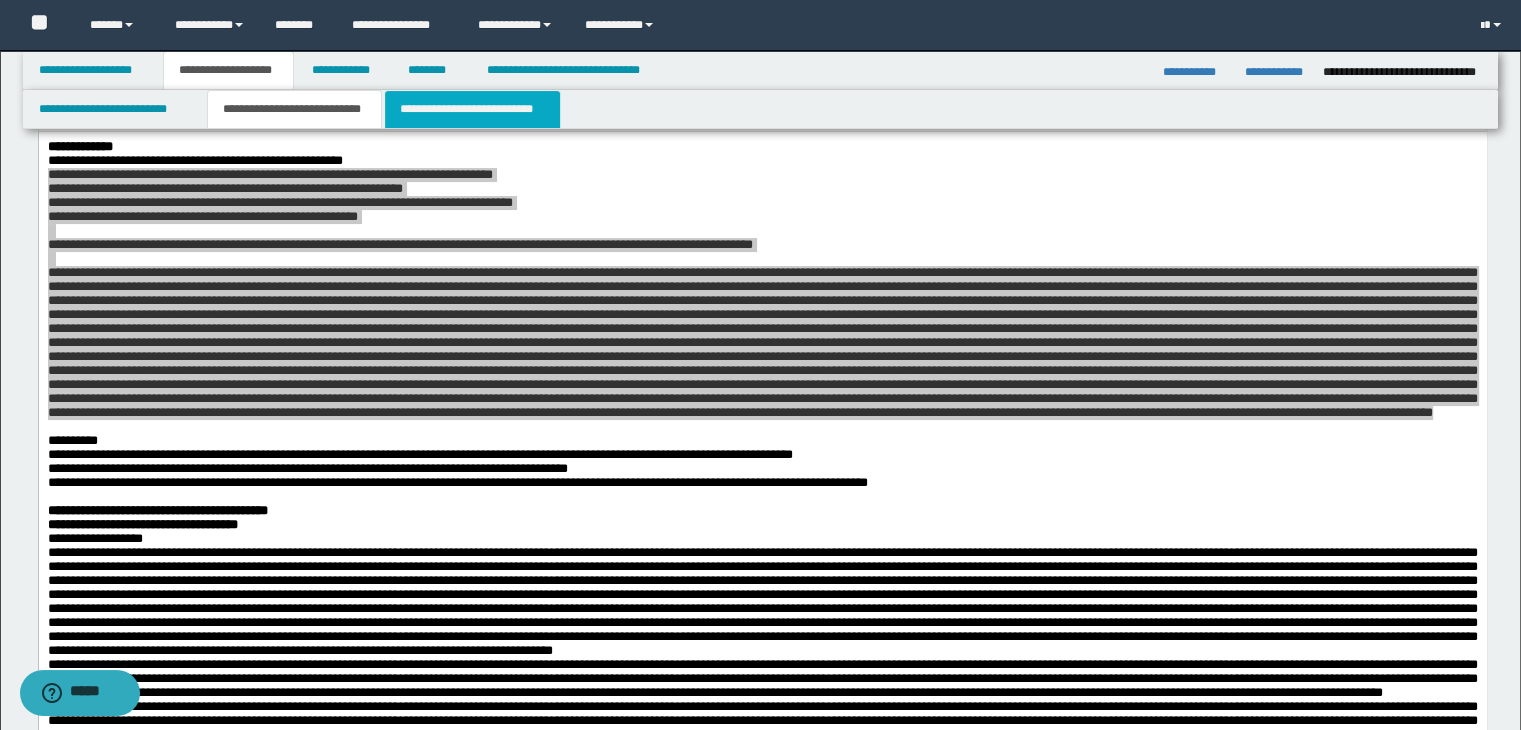 click on "**********" at bounding box center [472, 109] 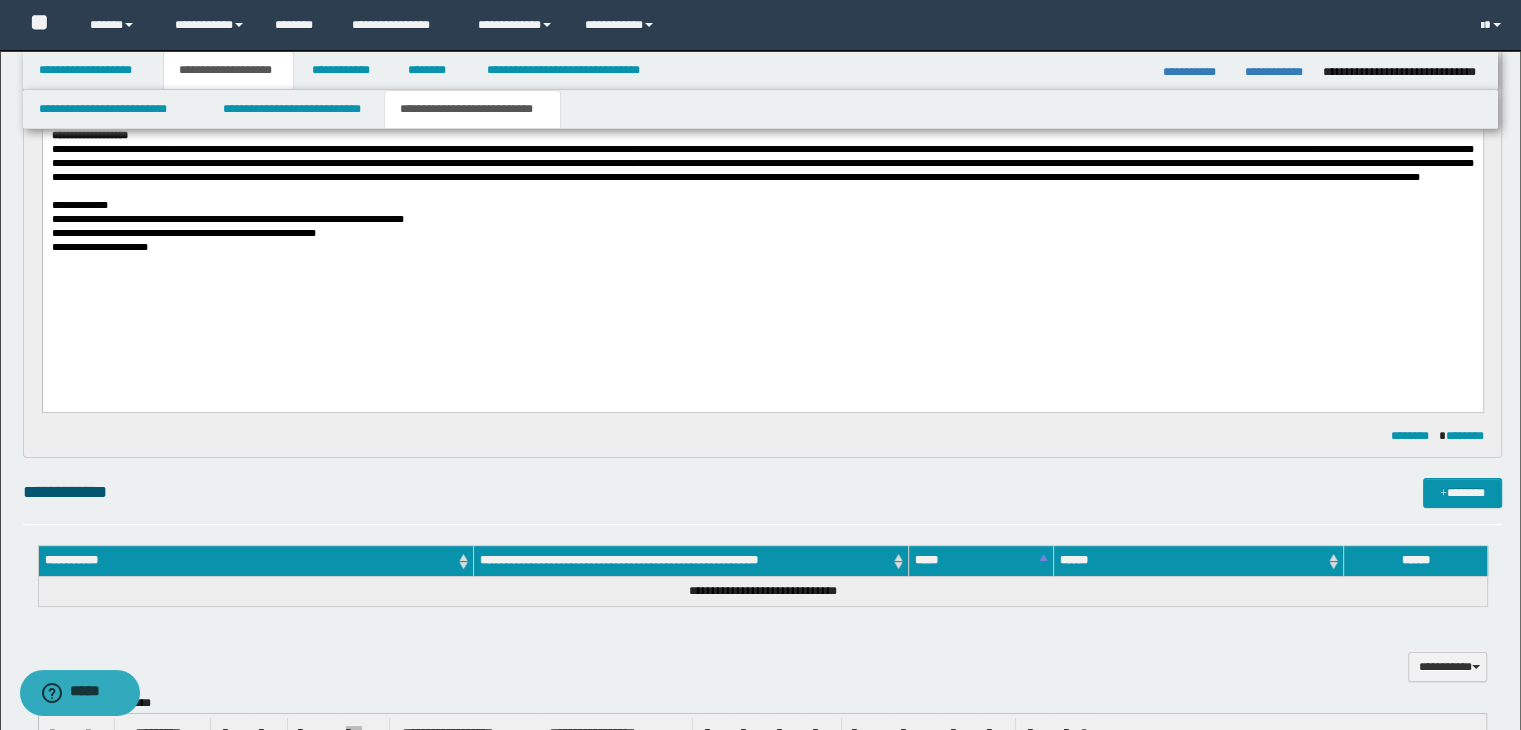 scroll, scrollTop: 200, scrollLeft: 0, axis: vertical 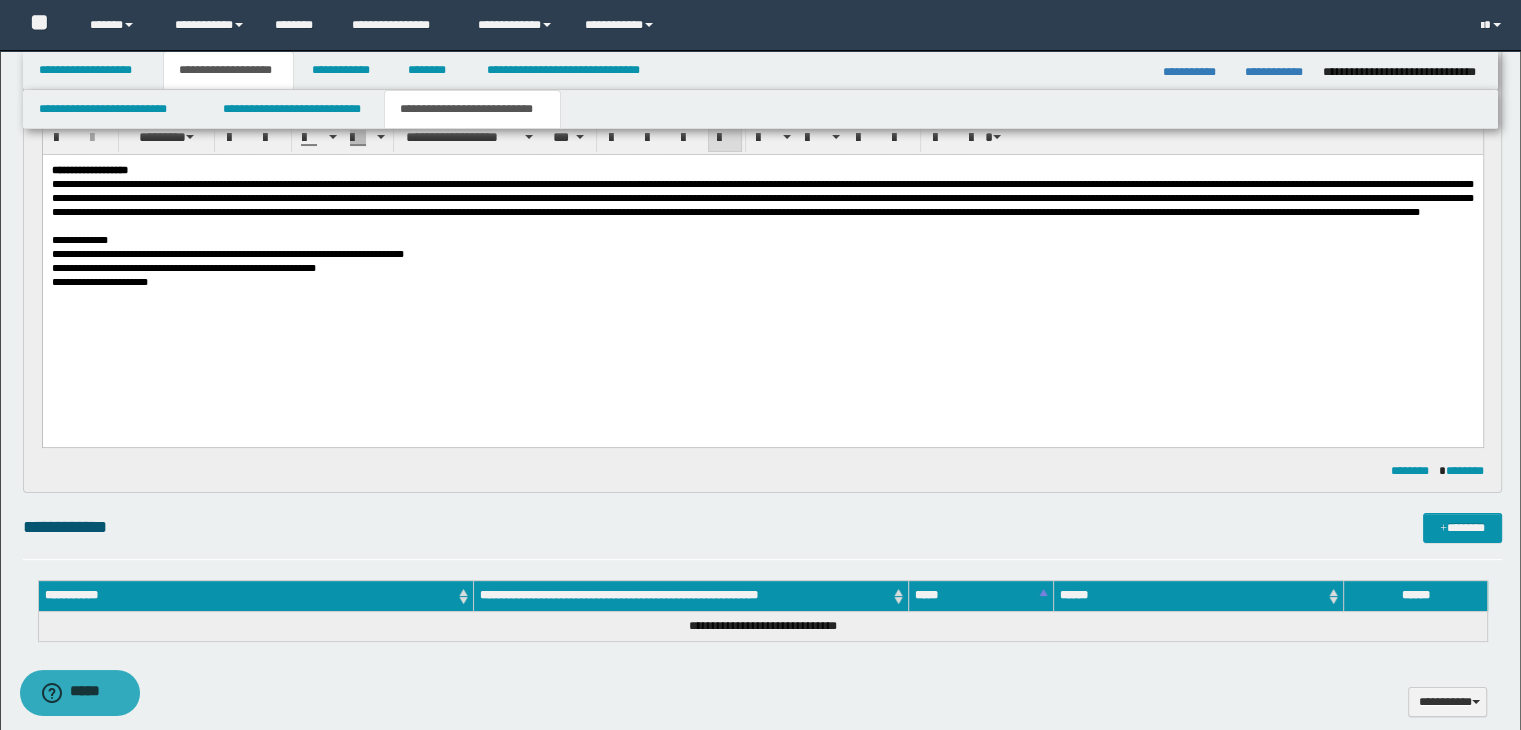 click on "**********" at bounding box center (762, 250) 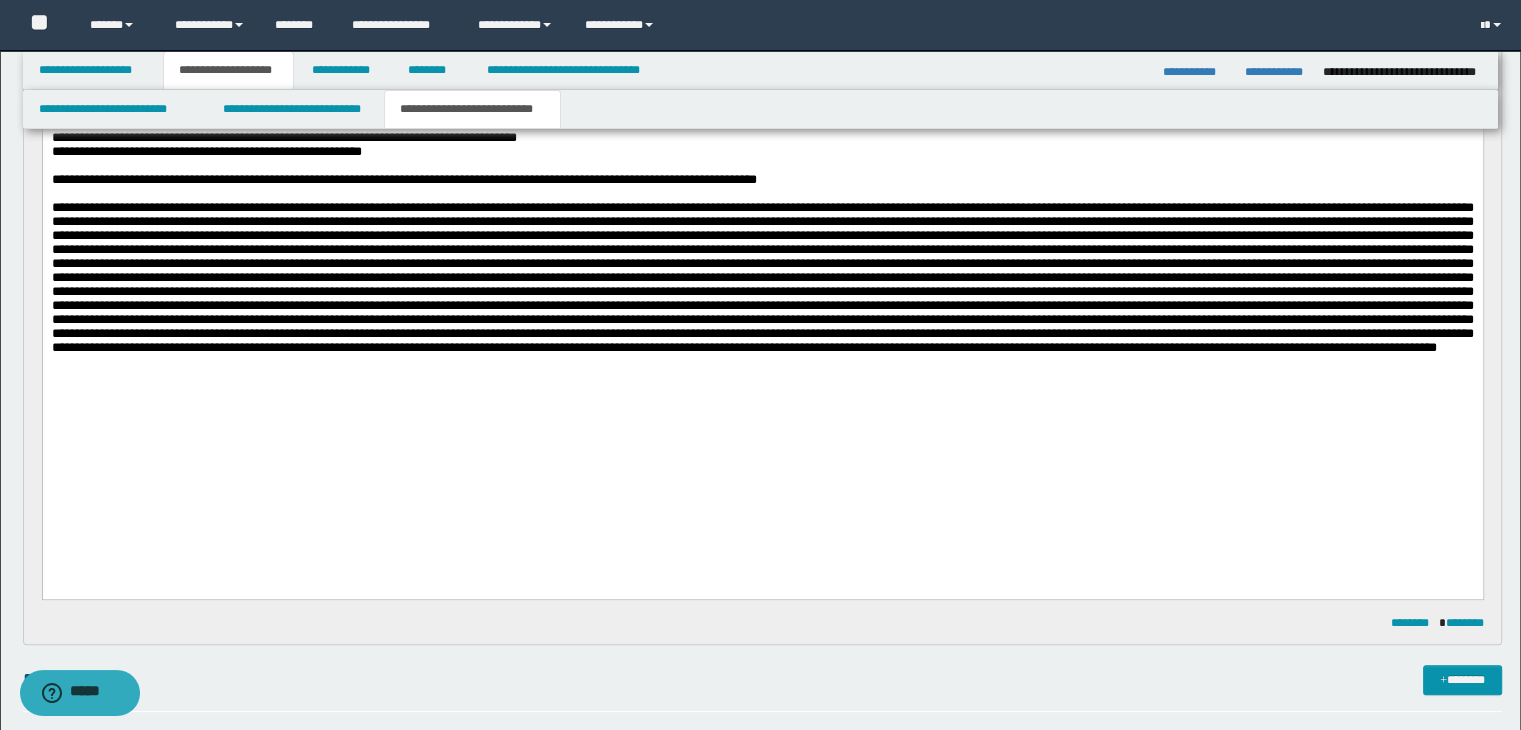 scroll, scrollTop: 500, scrollLeft: 0, axis: vertical 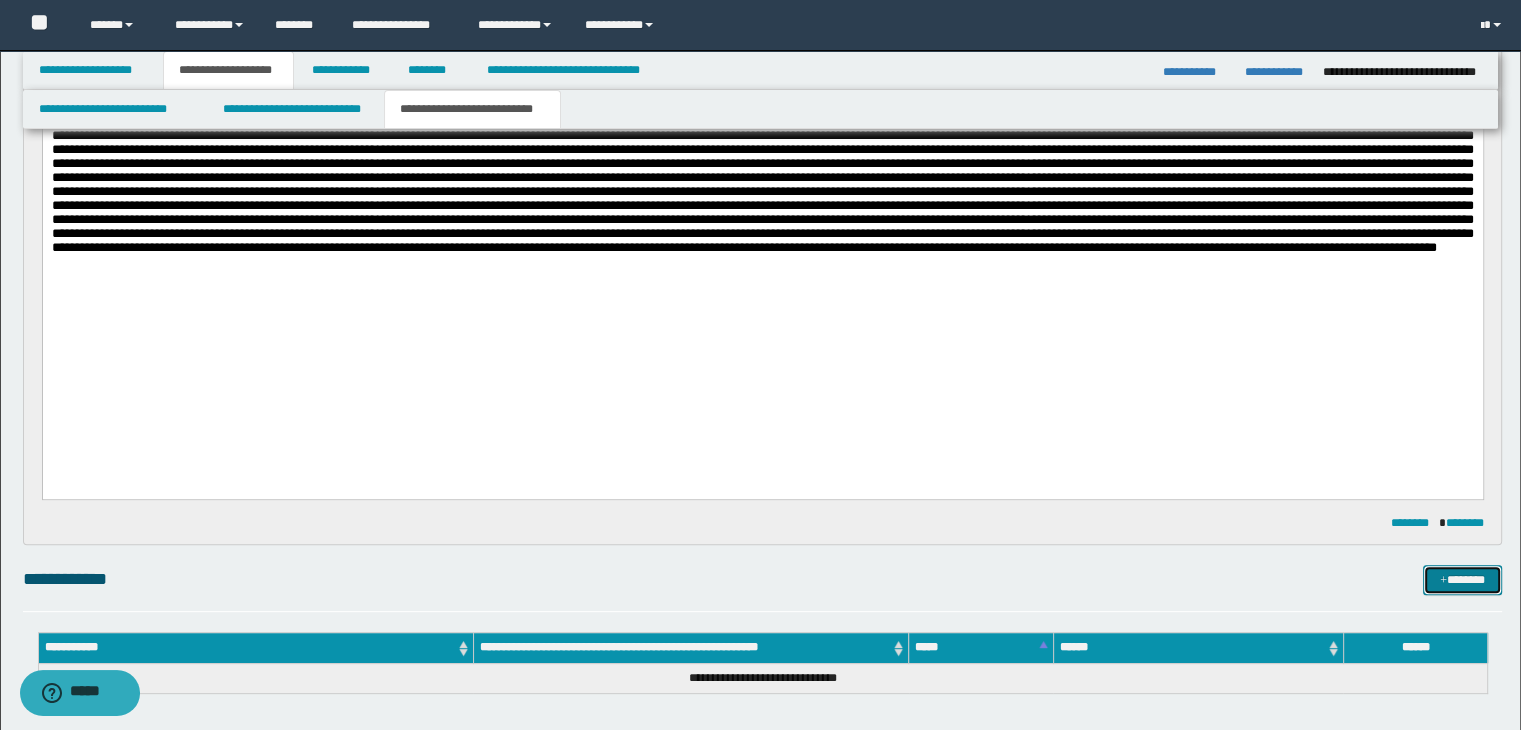 click on "*******" at bounding box center [1462, 580] 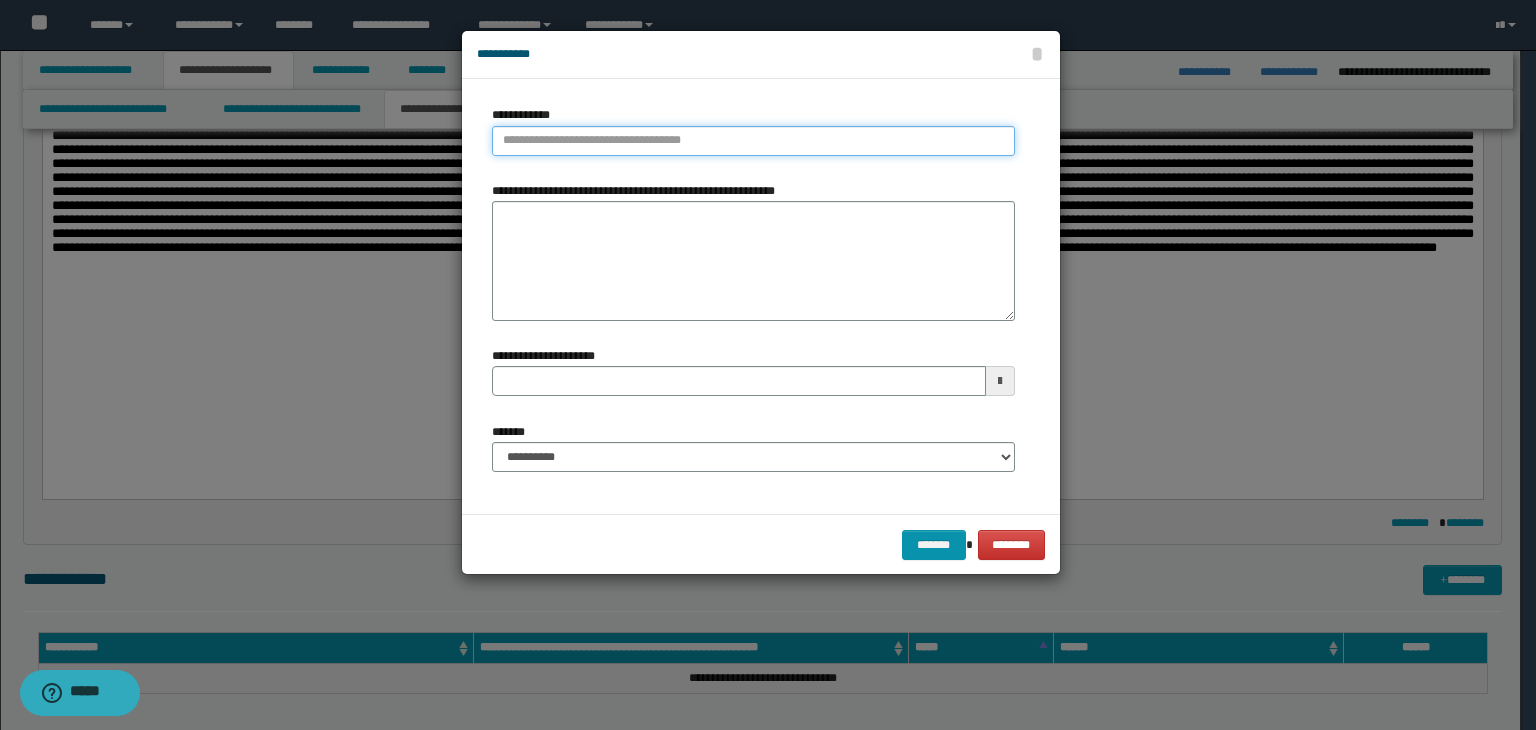 click on "**********" at bounding box center [753, 141] 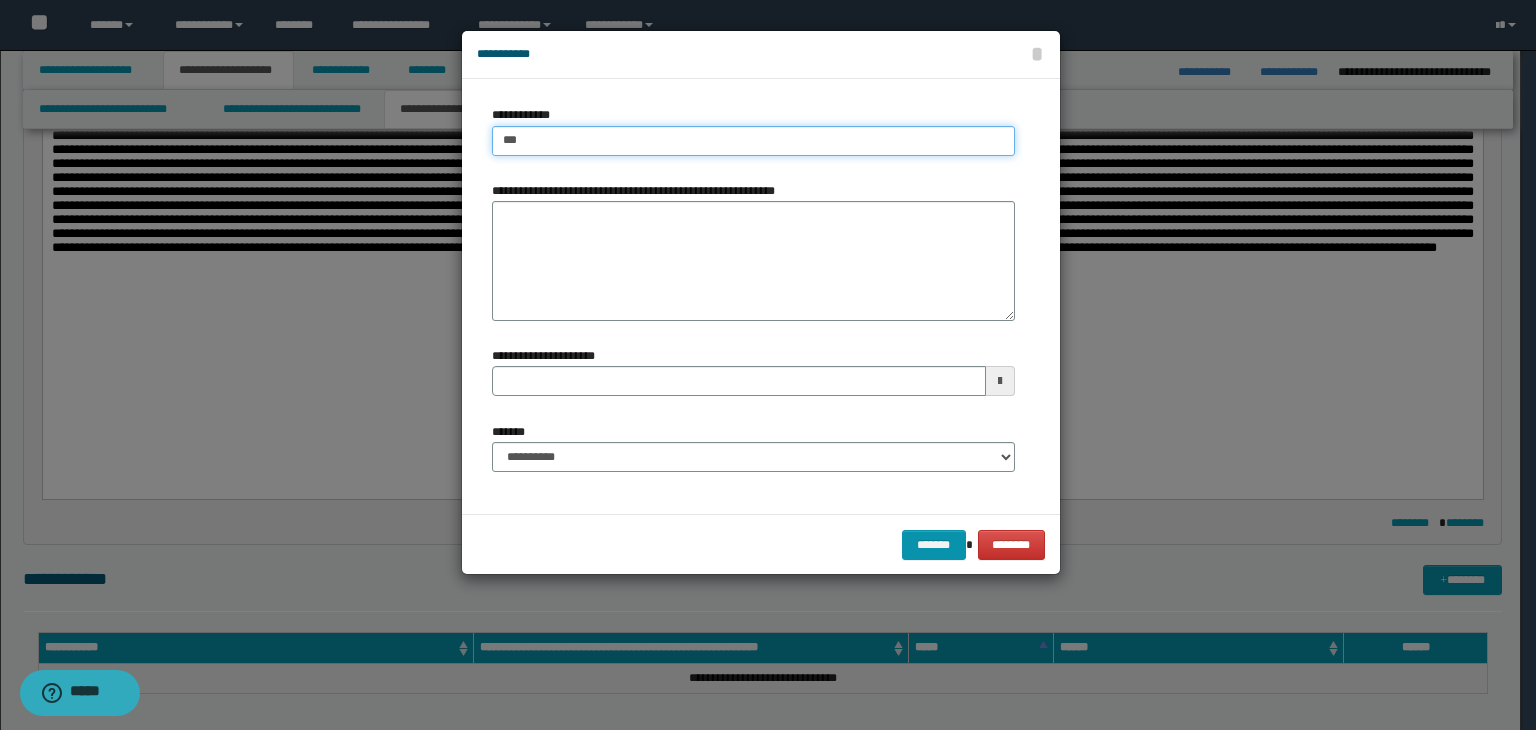 type on "****" 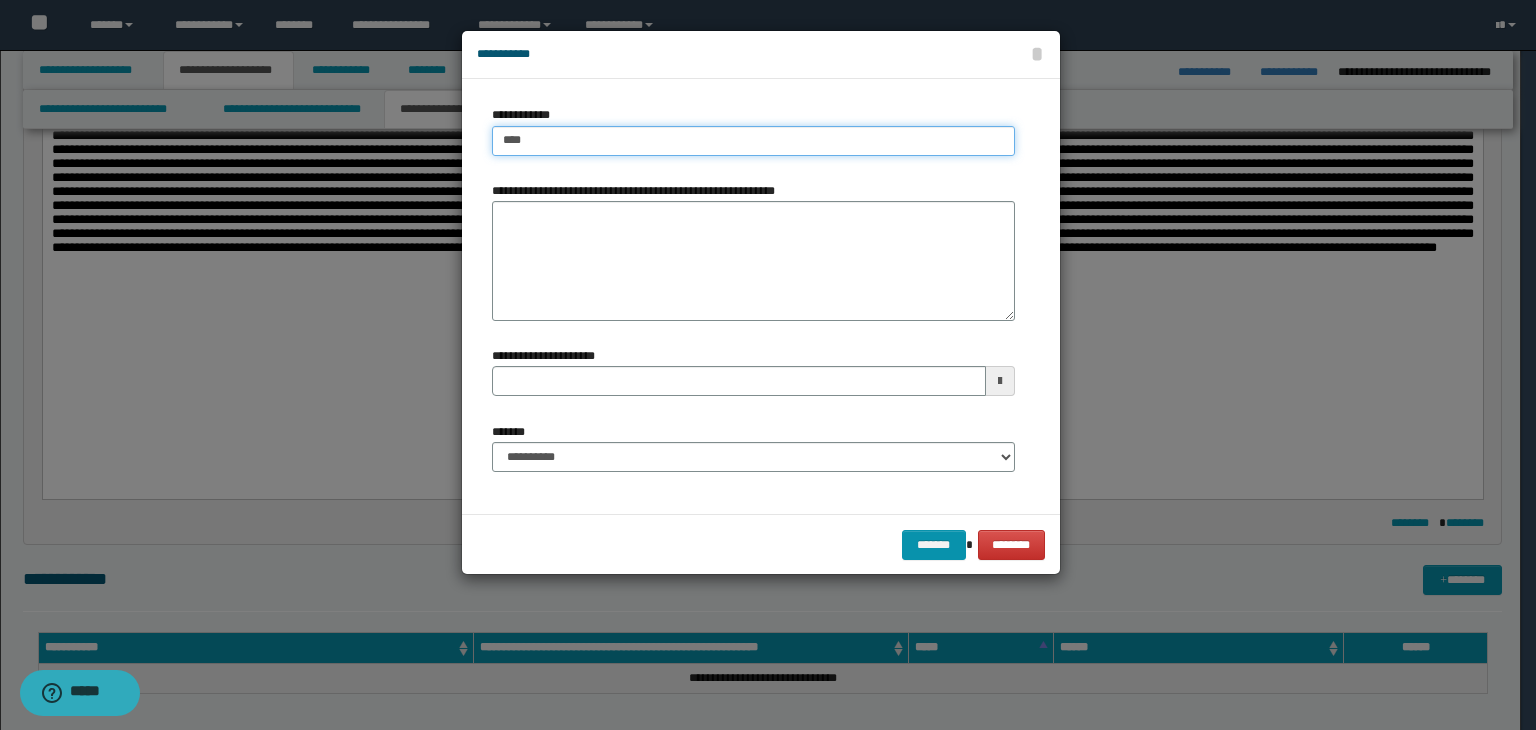type on "****" 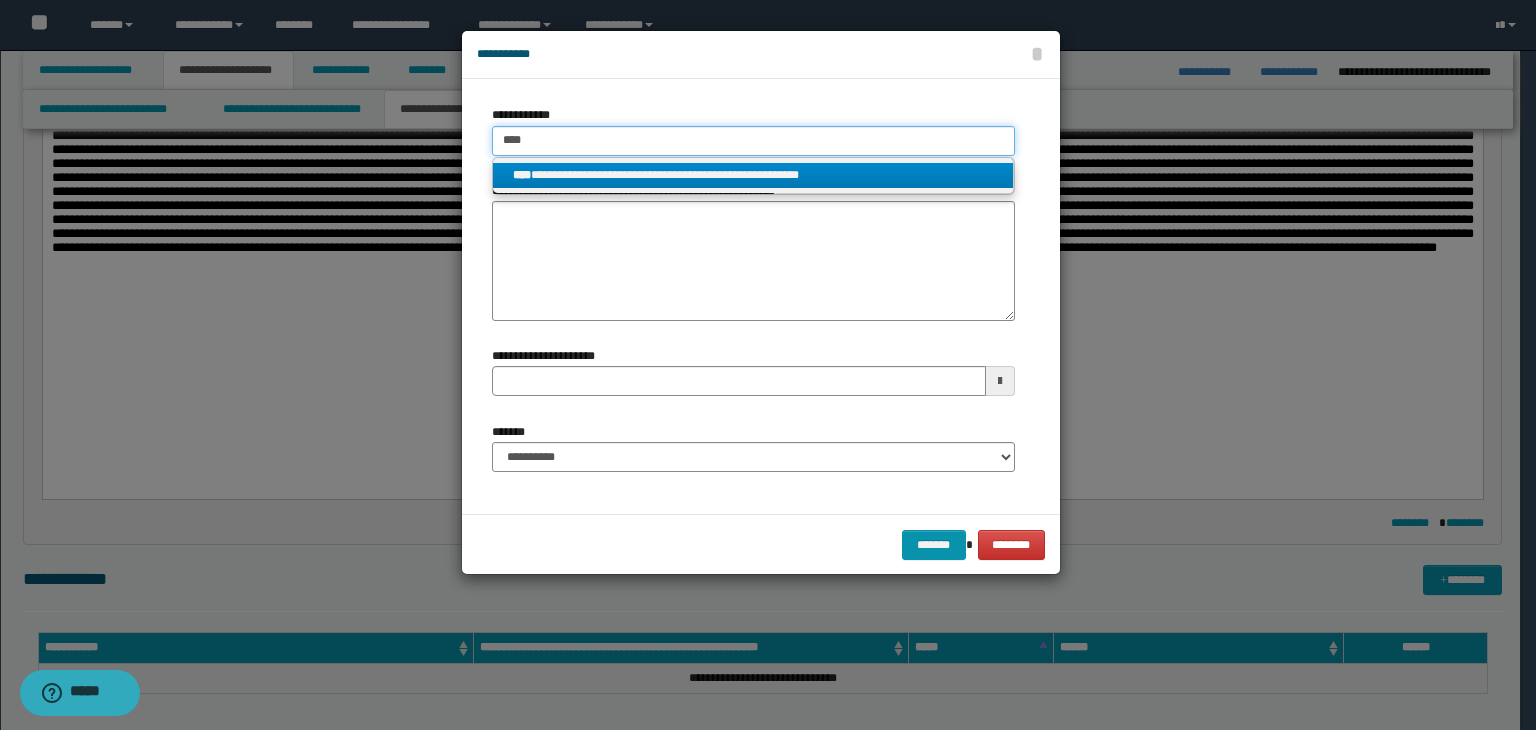 type on "****" 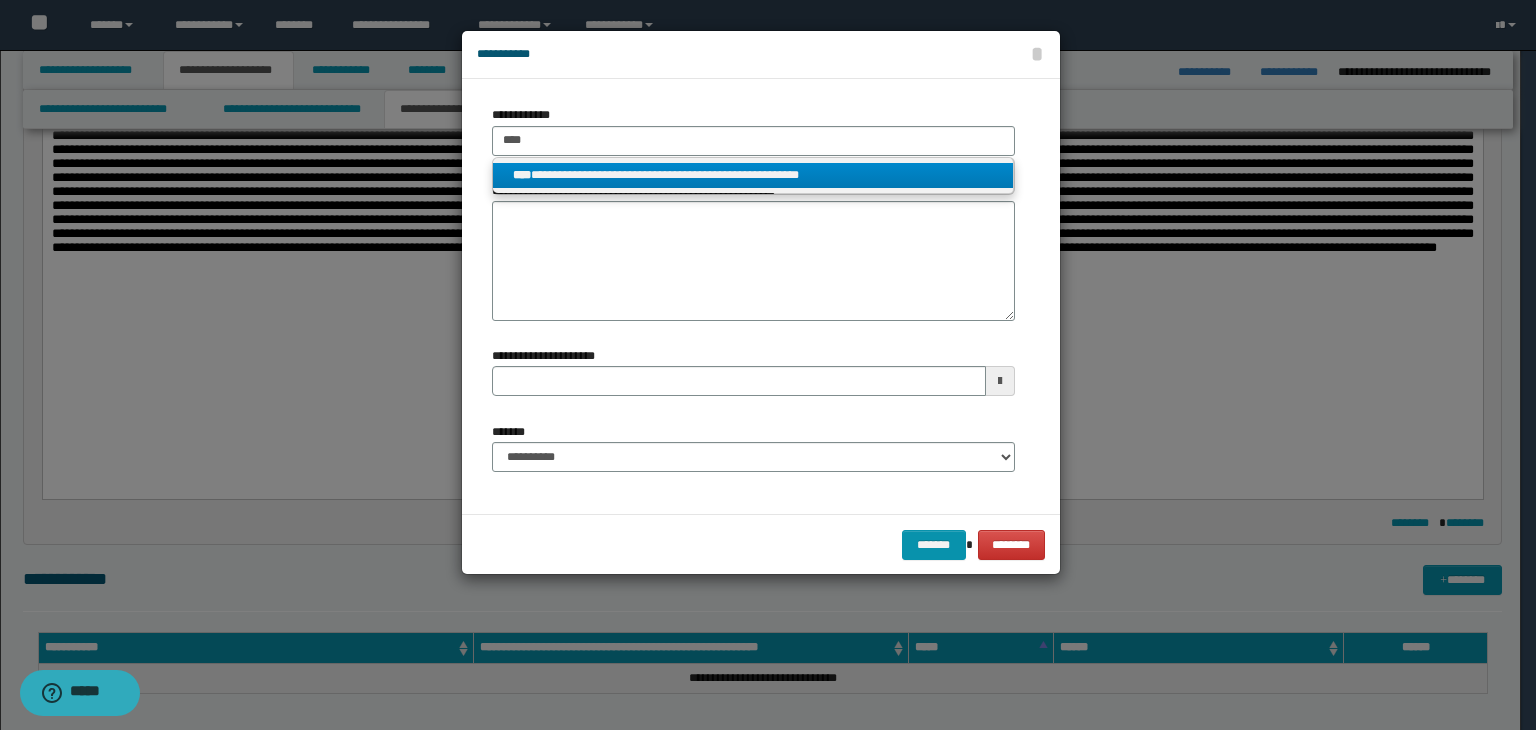 click on "**********" at bounding box center (753, 175) 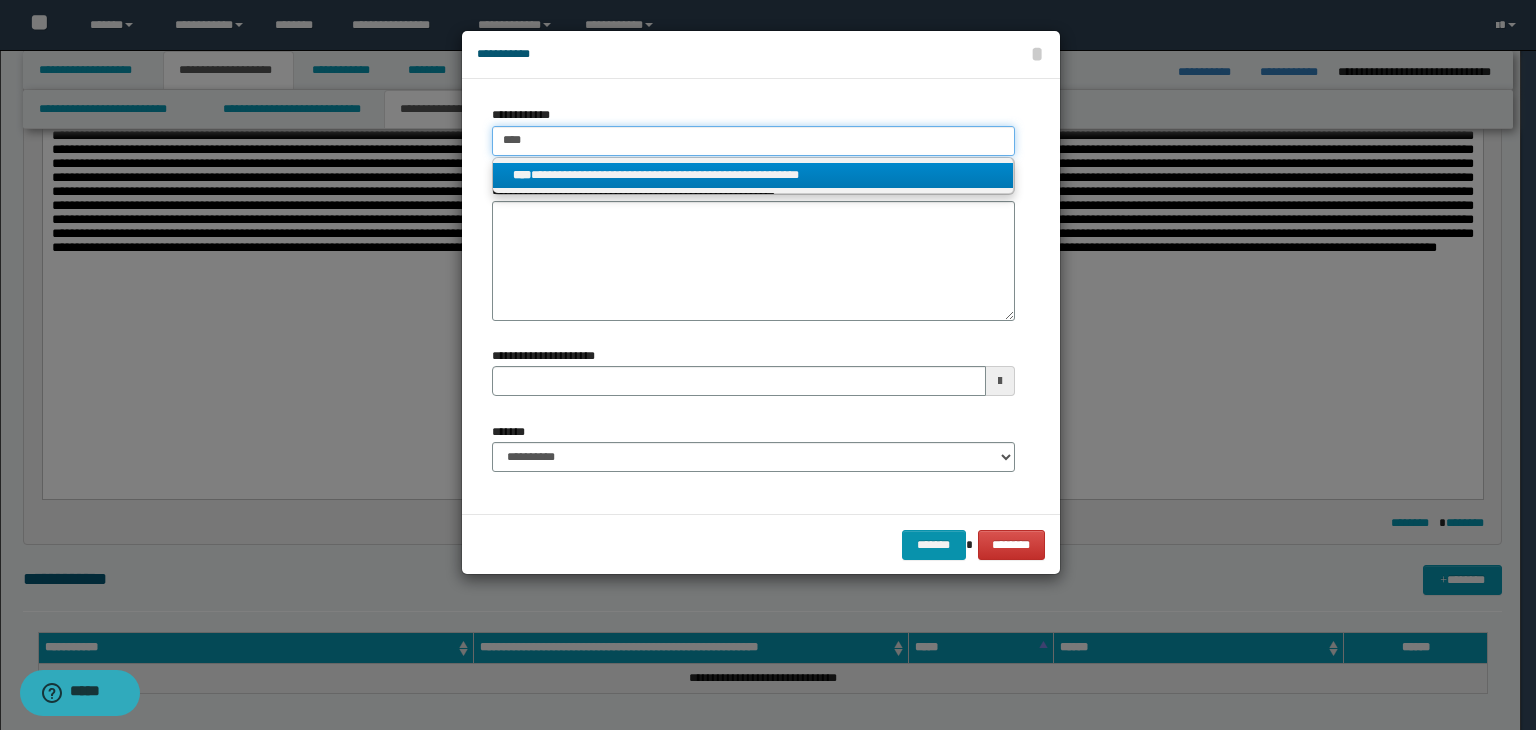 type 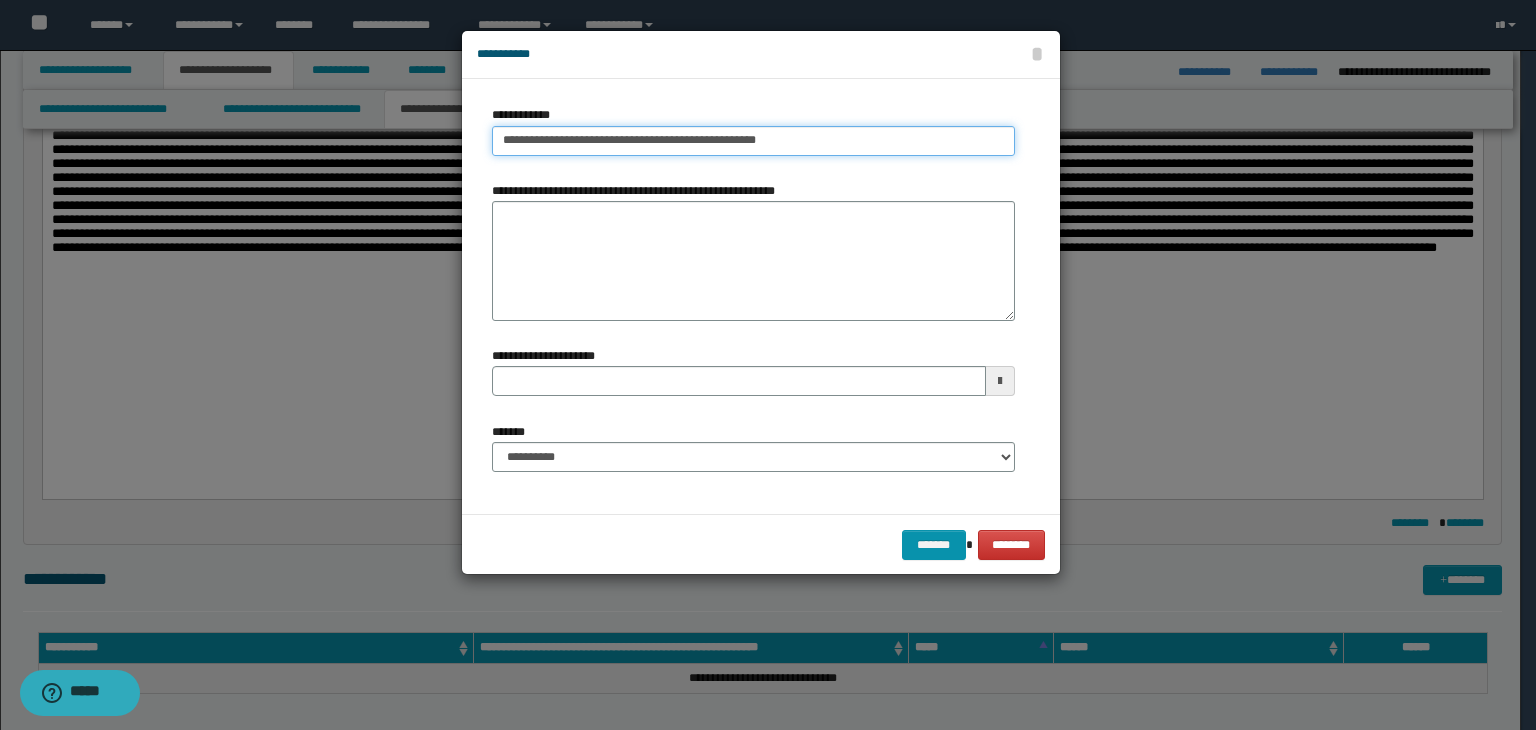type 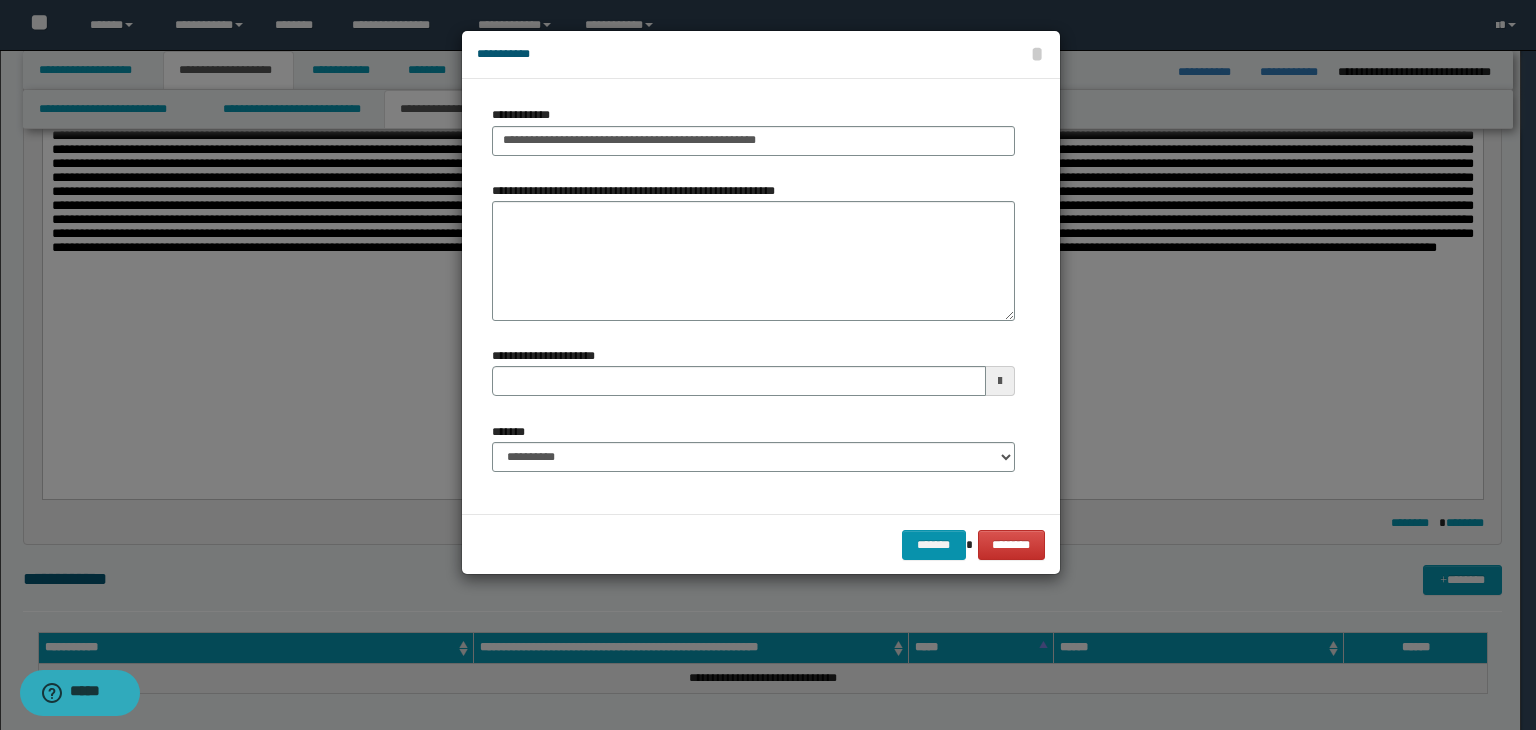 click on "**********" at bounding box center [753, 455] 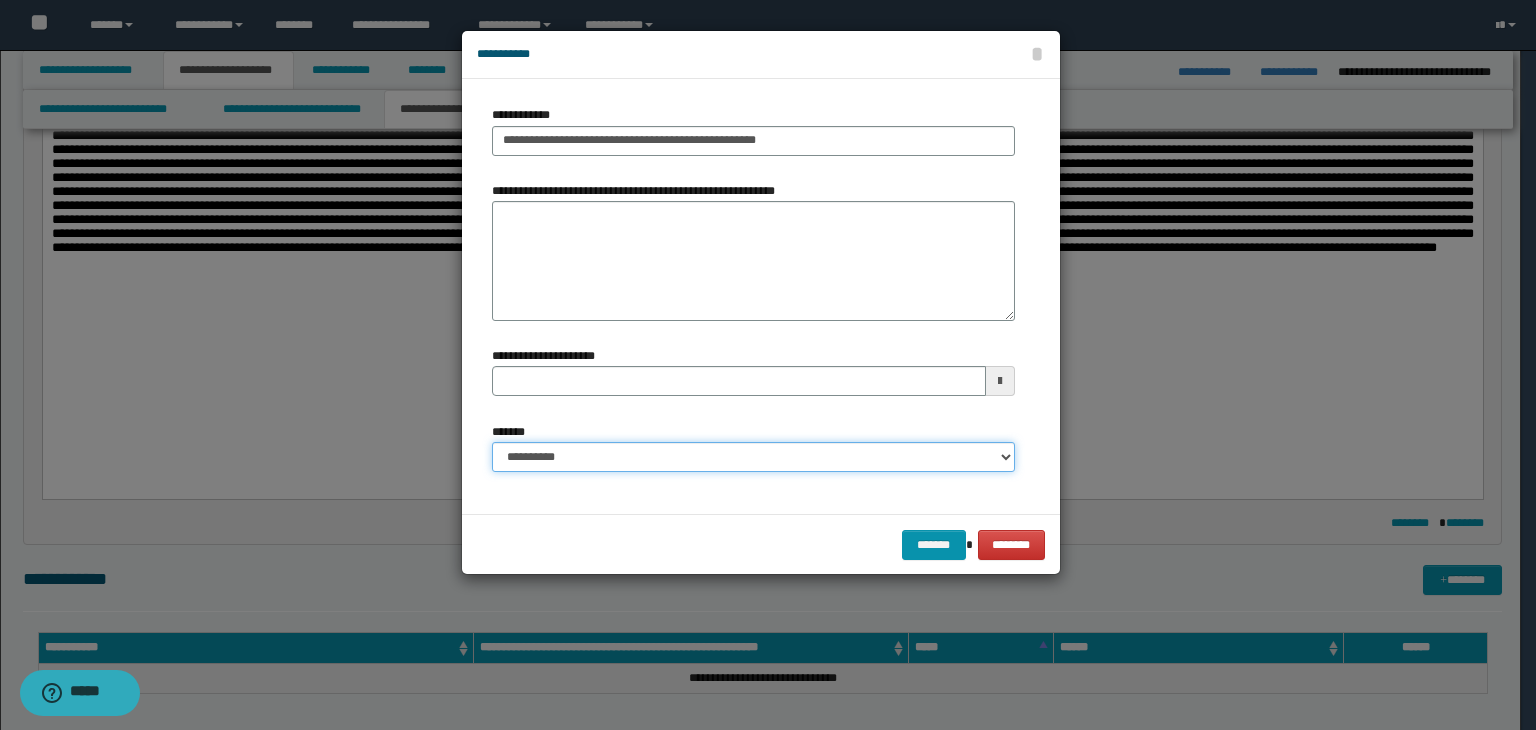 click on "**********" at bounding box center (753, 457) 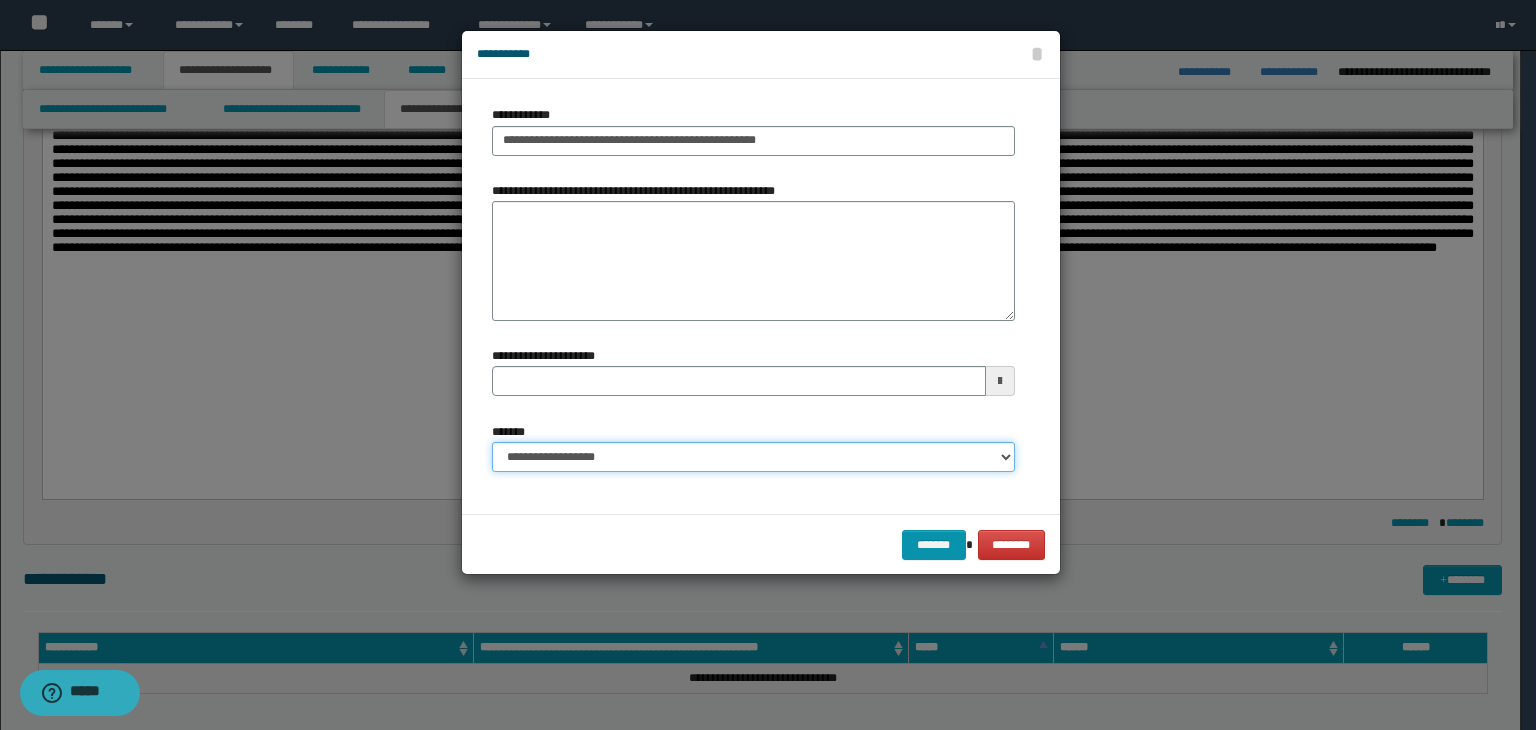 click on "**********" at bounding box center (753, 457) 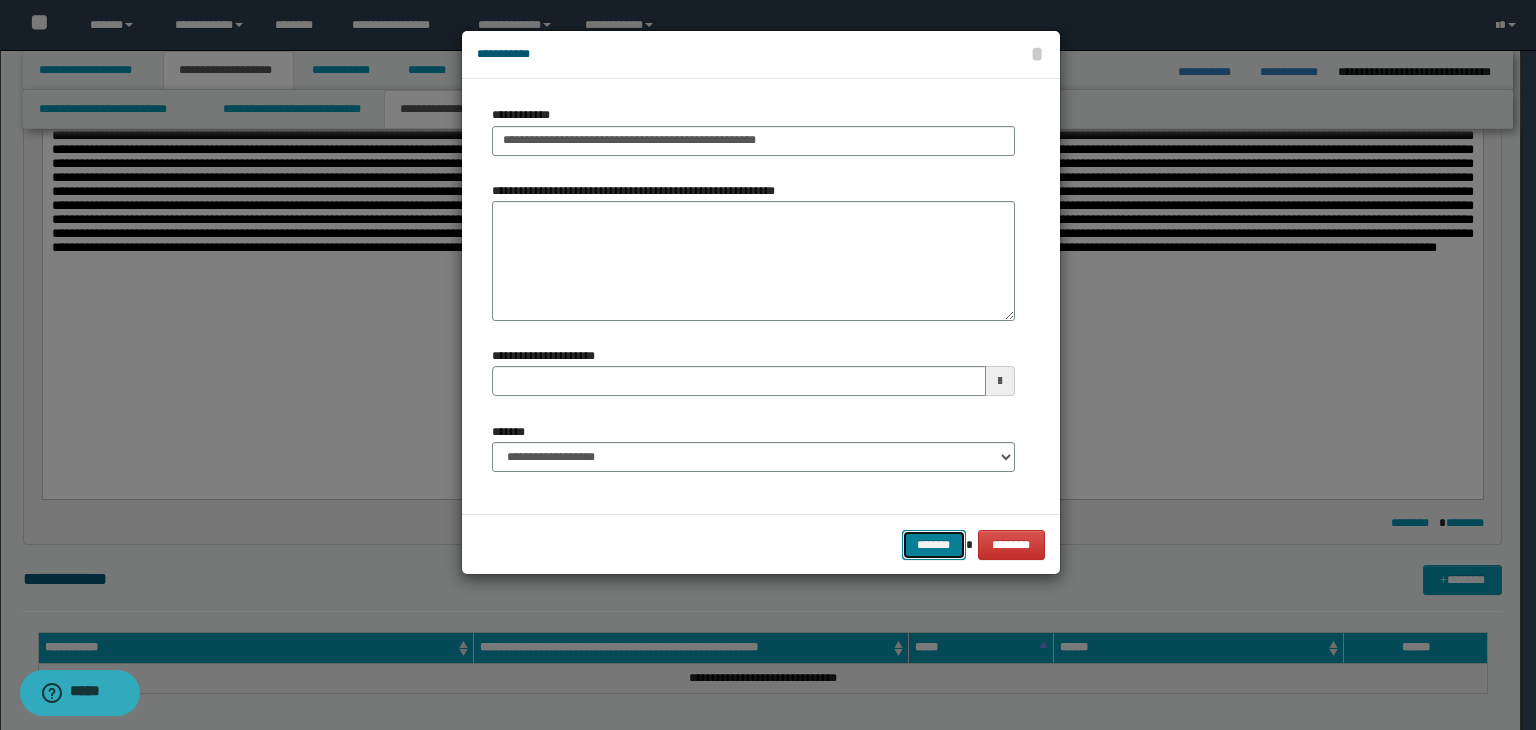 click on "*******" at bounding box center [934, 545] 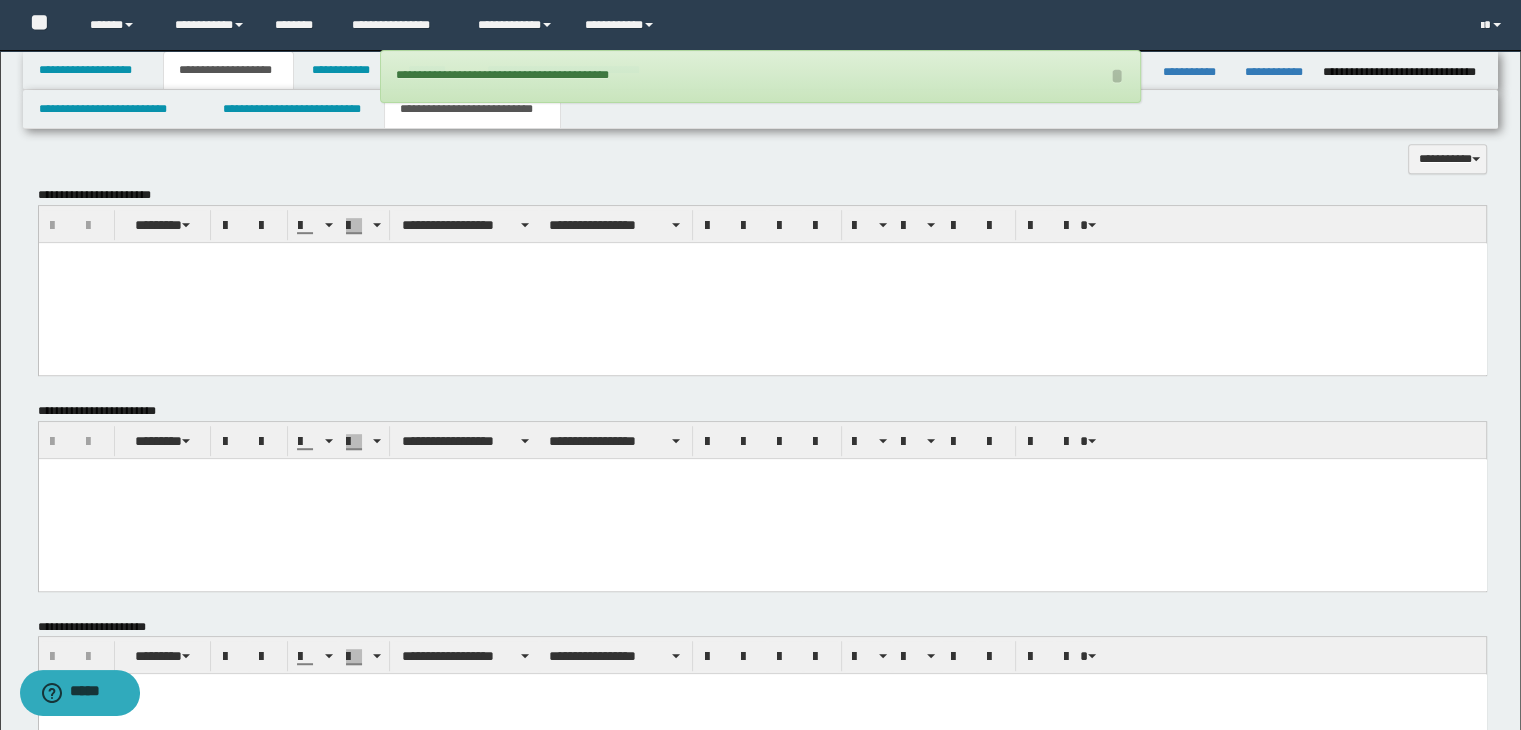 scroll, scrollTop: 1200, scrollLeft: 0, axis: vertical 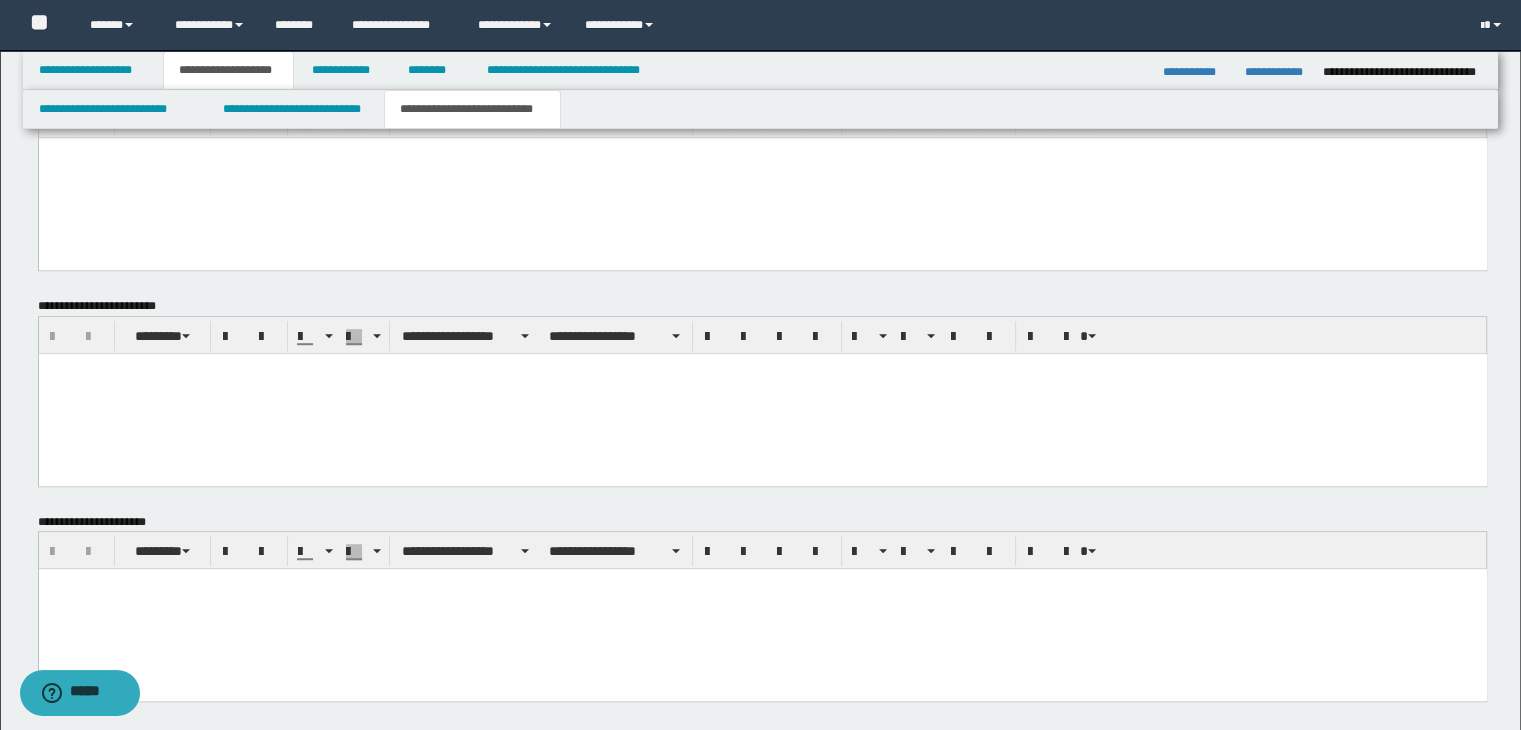 click at bounding box center [762, 609] 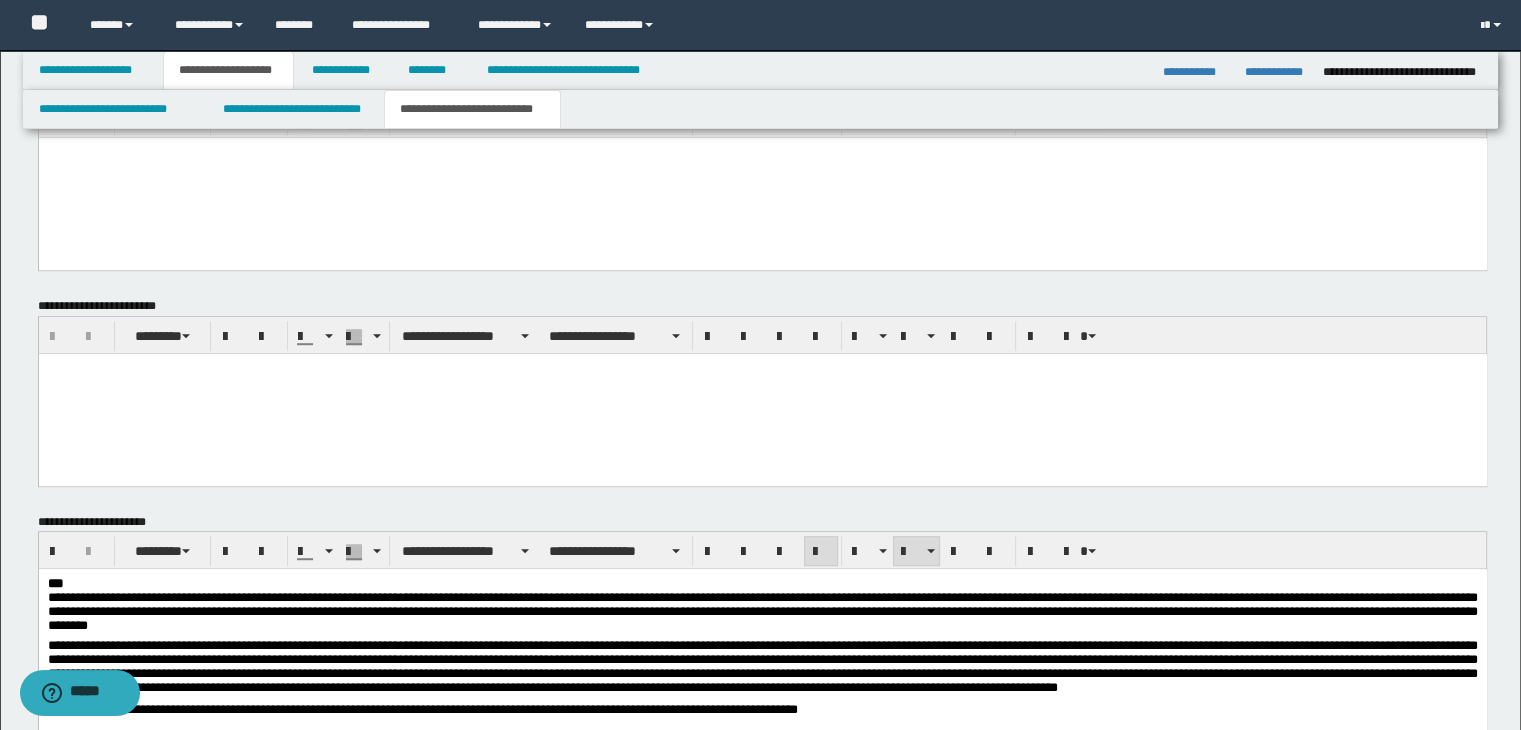 scroll, scrollTop: 800, scrollLeft: 0, axis: vertical 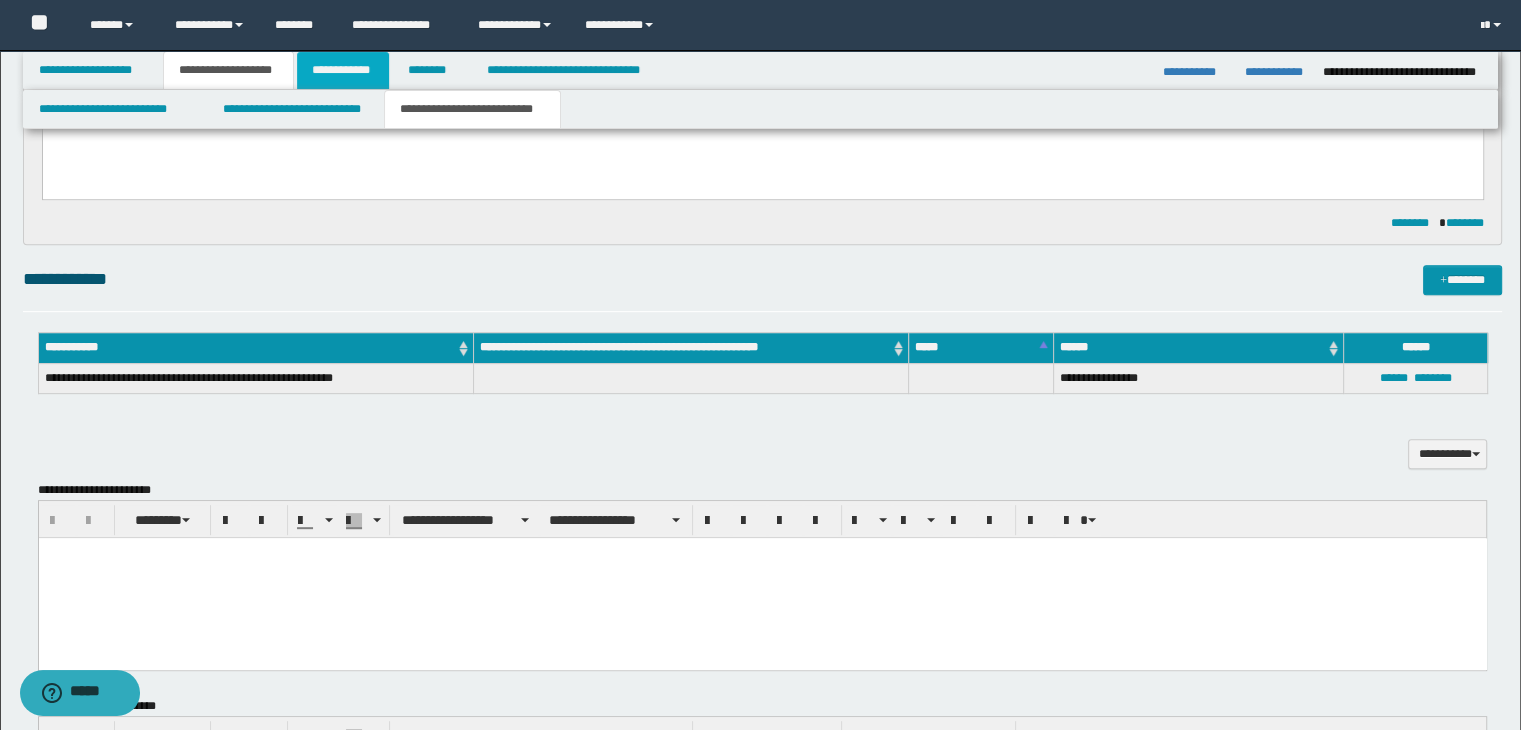 click on "**********" at bounding box center [343, 70] 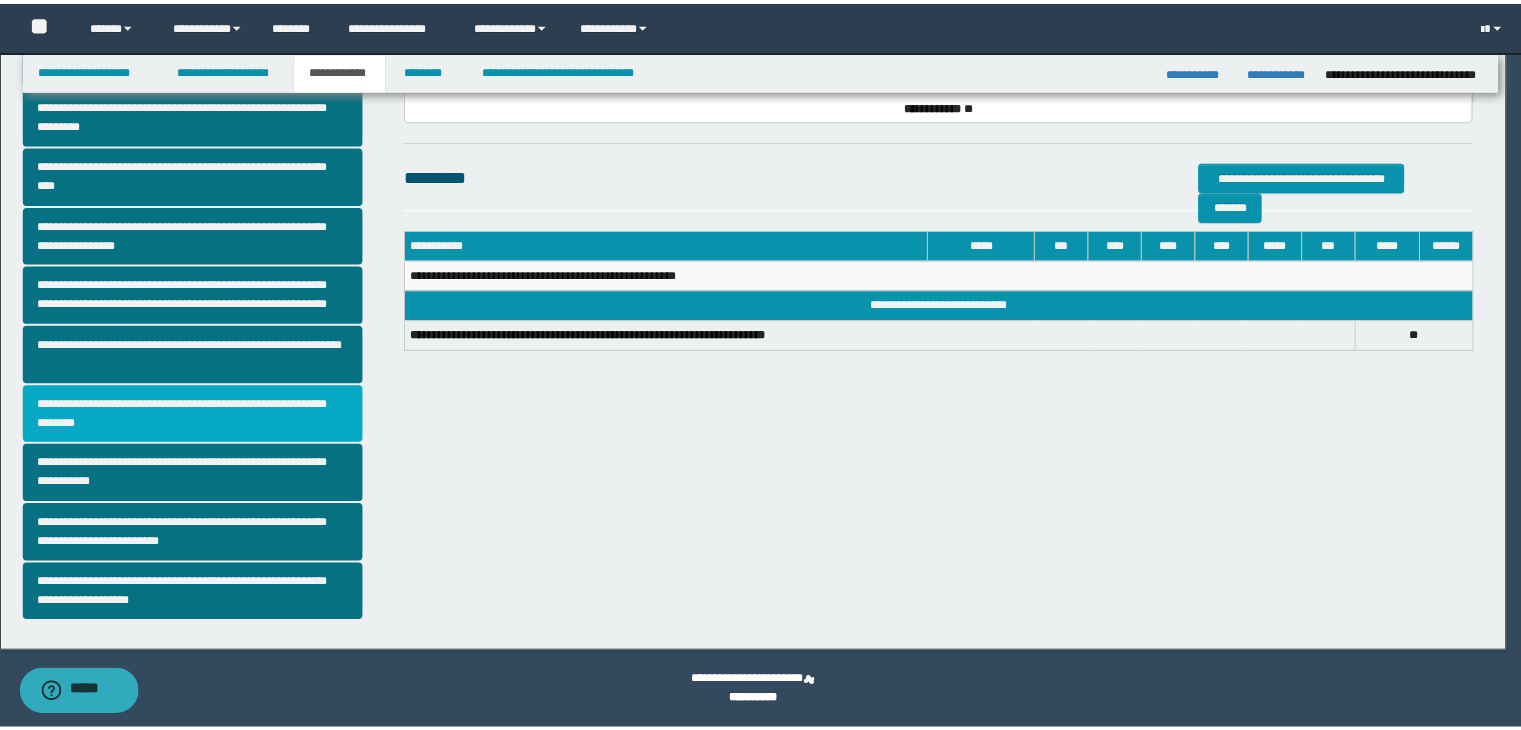 scroll, scrollTop: 344, scrollLeft: 0, axis: vertical 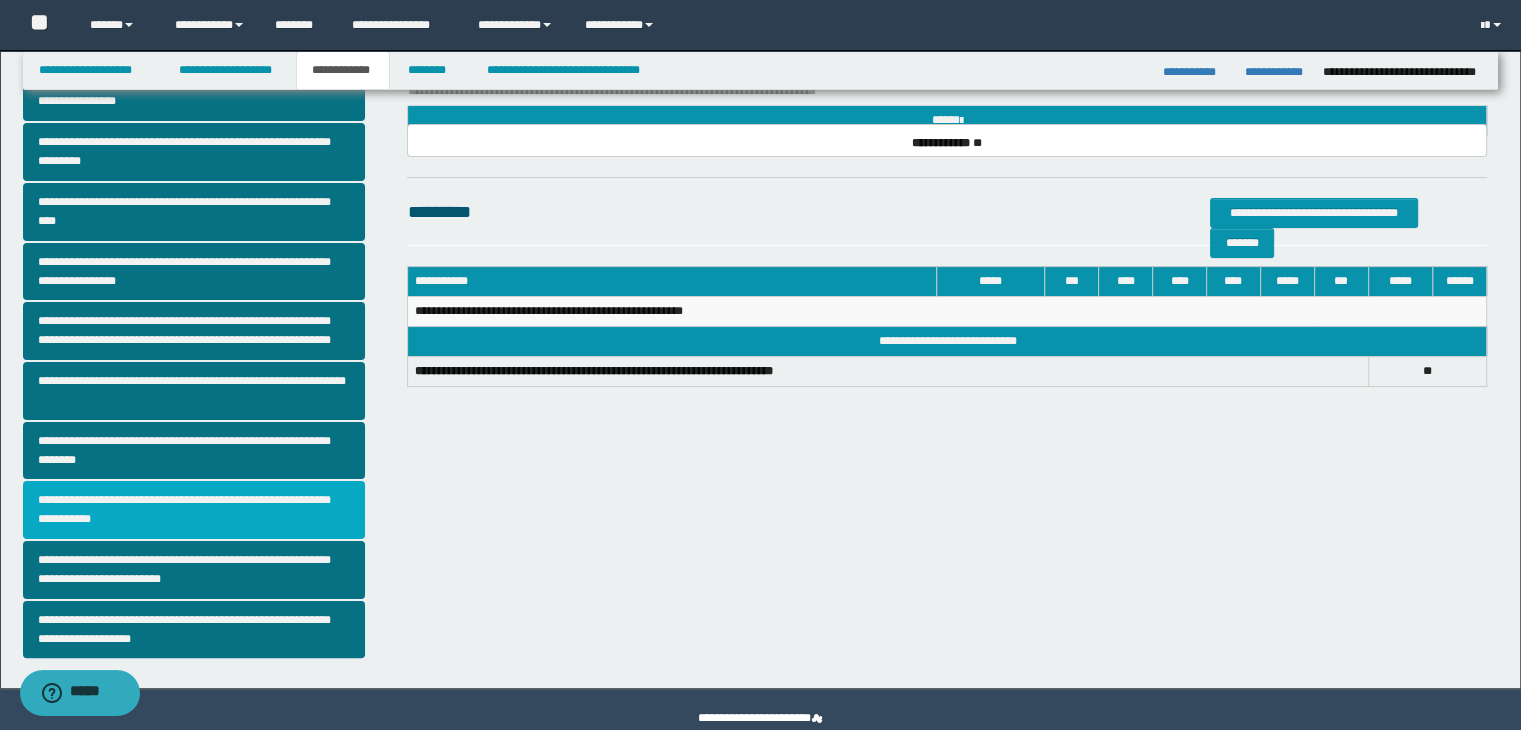 click on "**********" at bounding box center [194, 510] 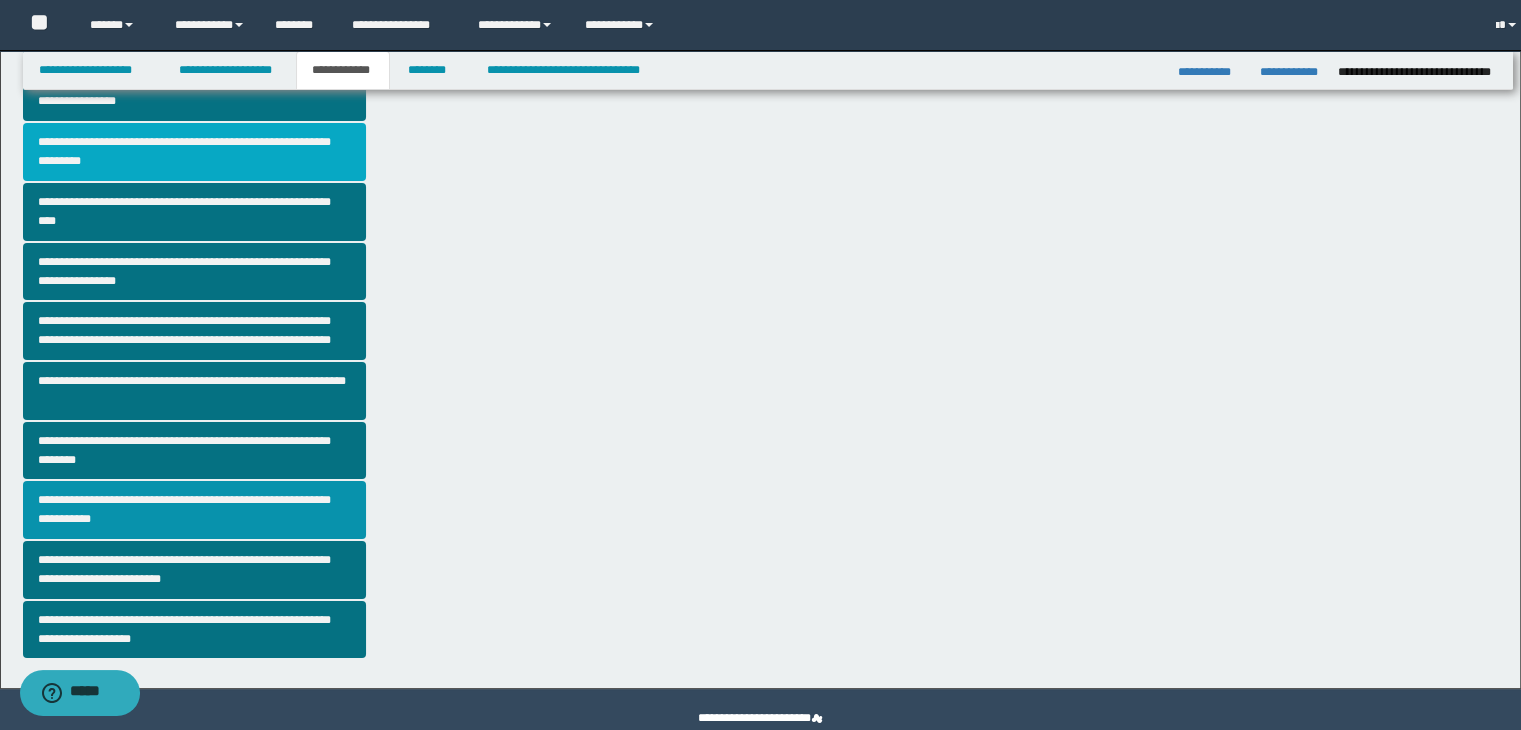 scroll, scrollTop: 0, scrollLeft: 0, axis: both 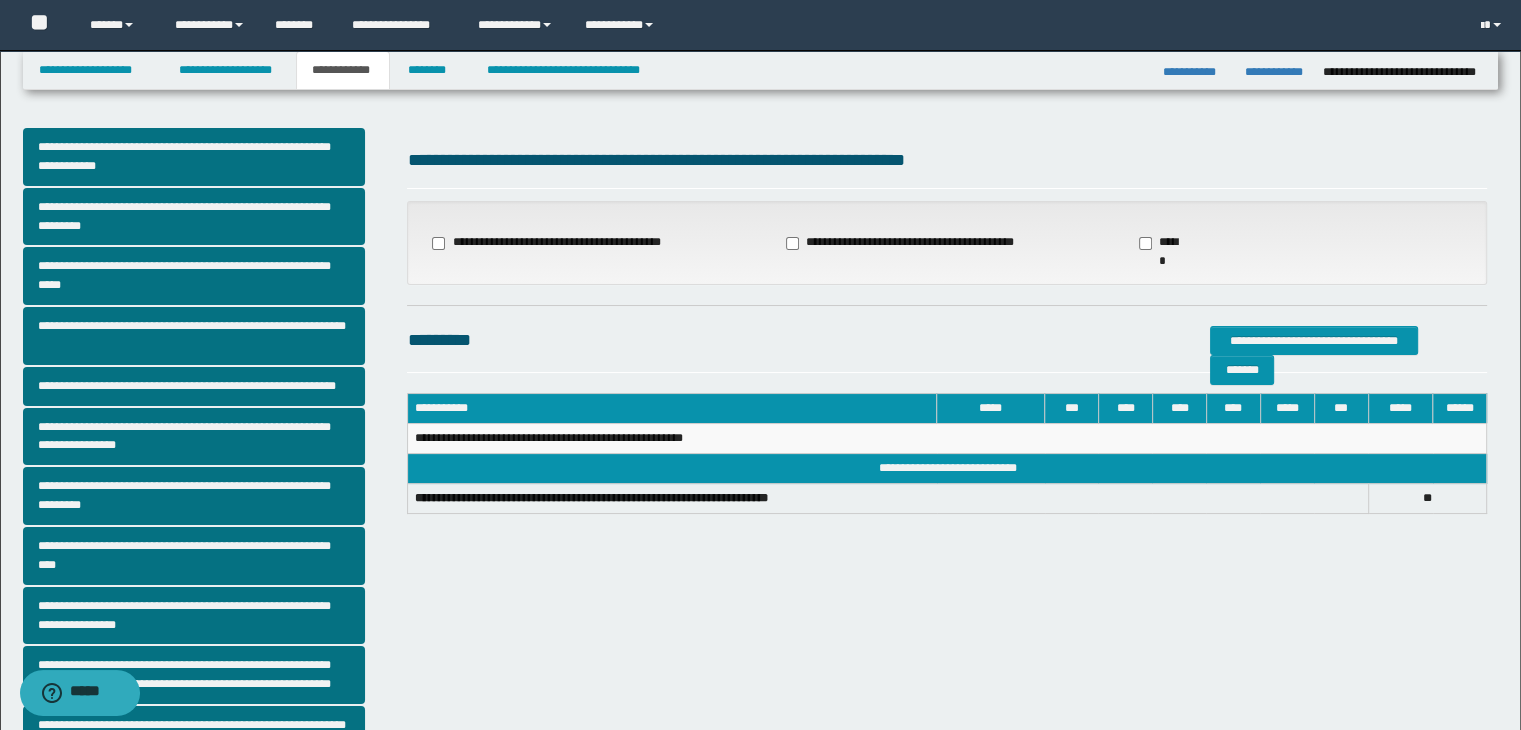 drag, startPoint x: 820, startPoint y: 238, endPoint x: 807, endPoint y: 262, distance: 27.294687 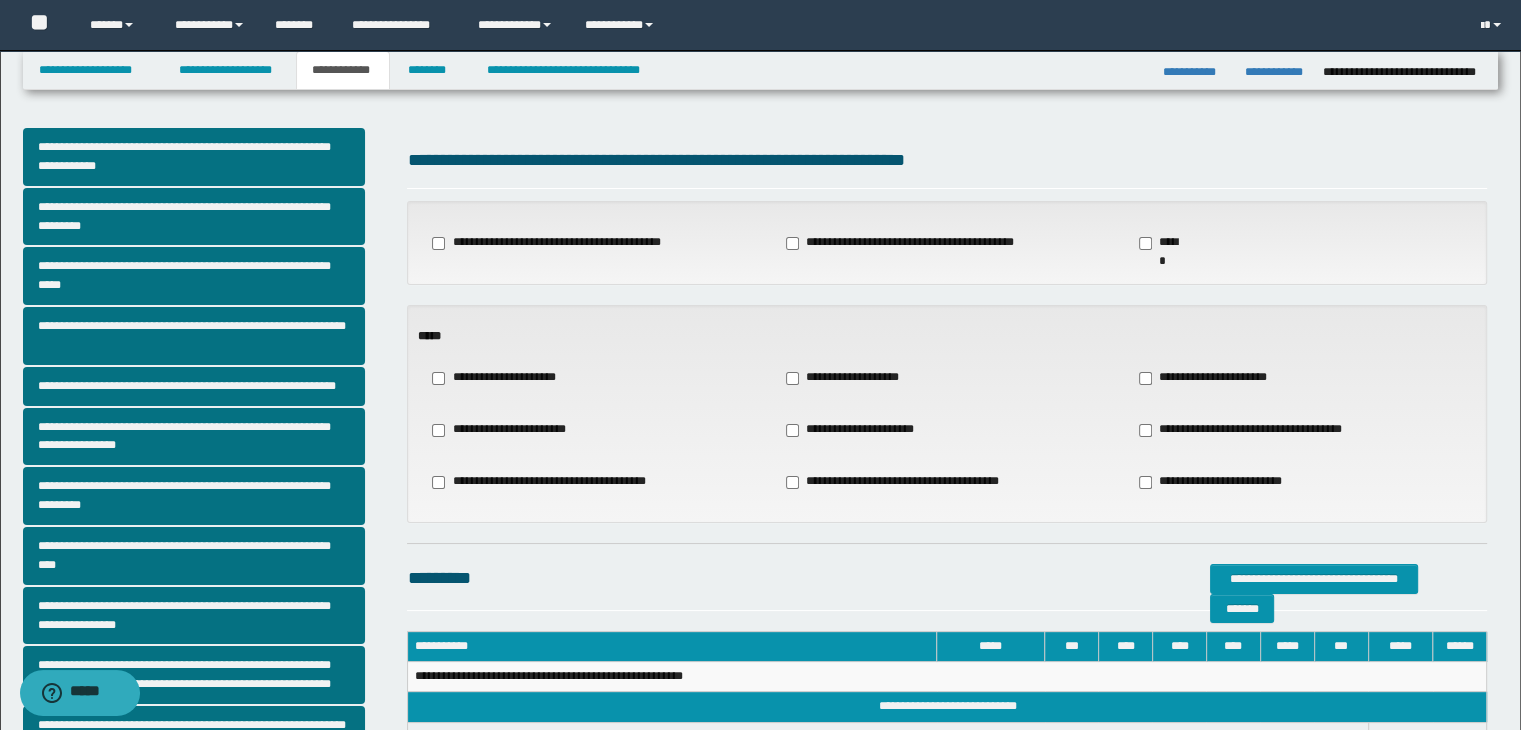 click on "**********" at bounding box center (850, 378) 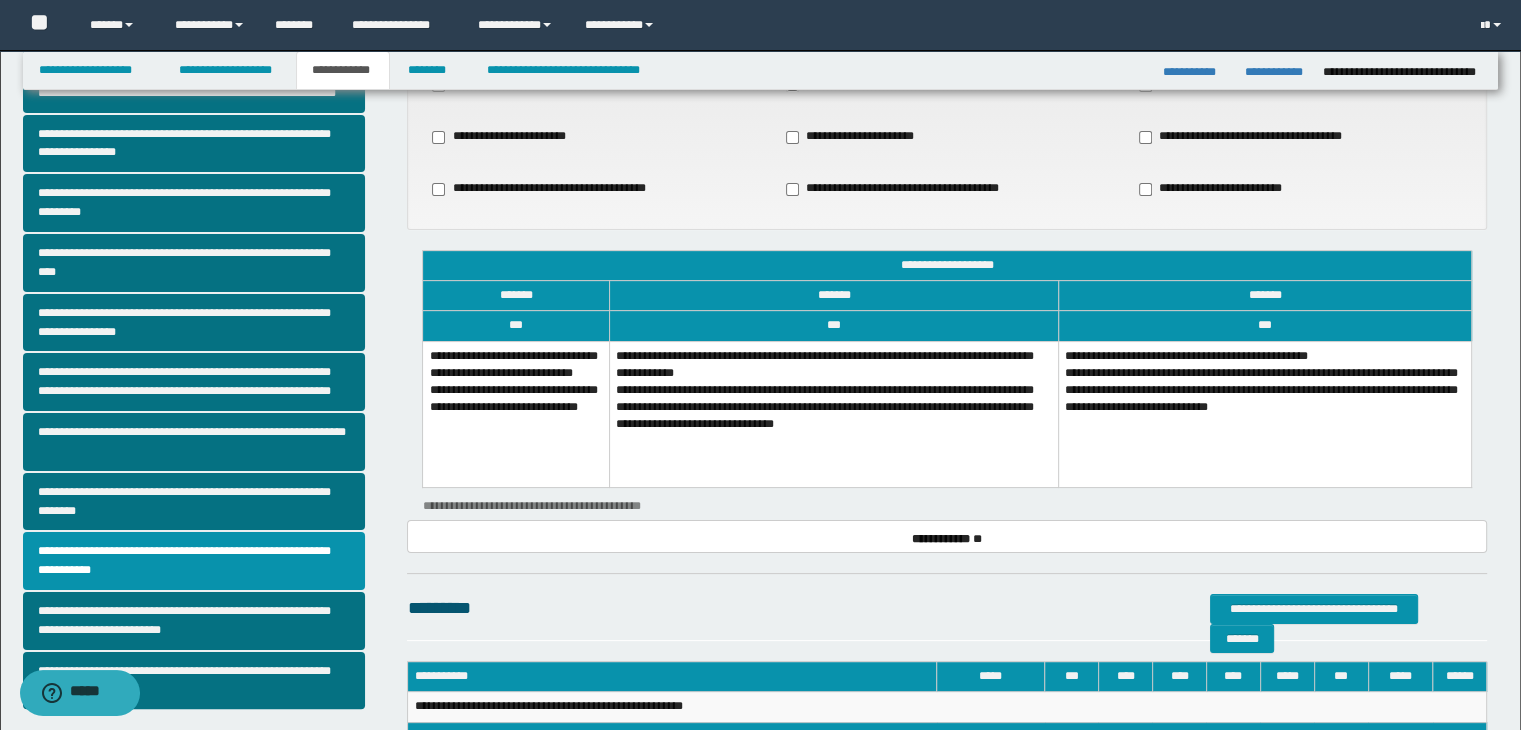 scroll, scrollTop: 300, scrollLeft: 0, axis: vertical 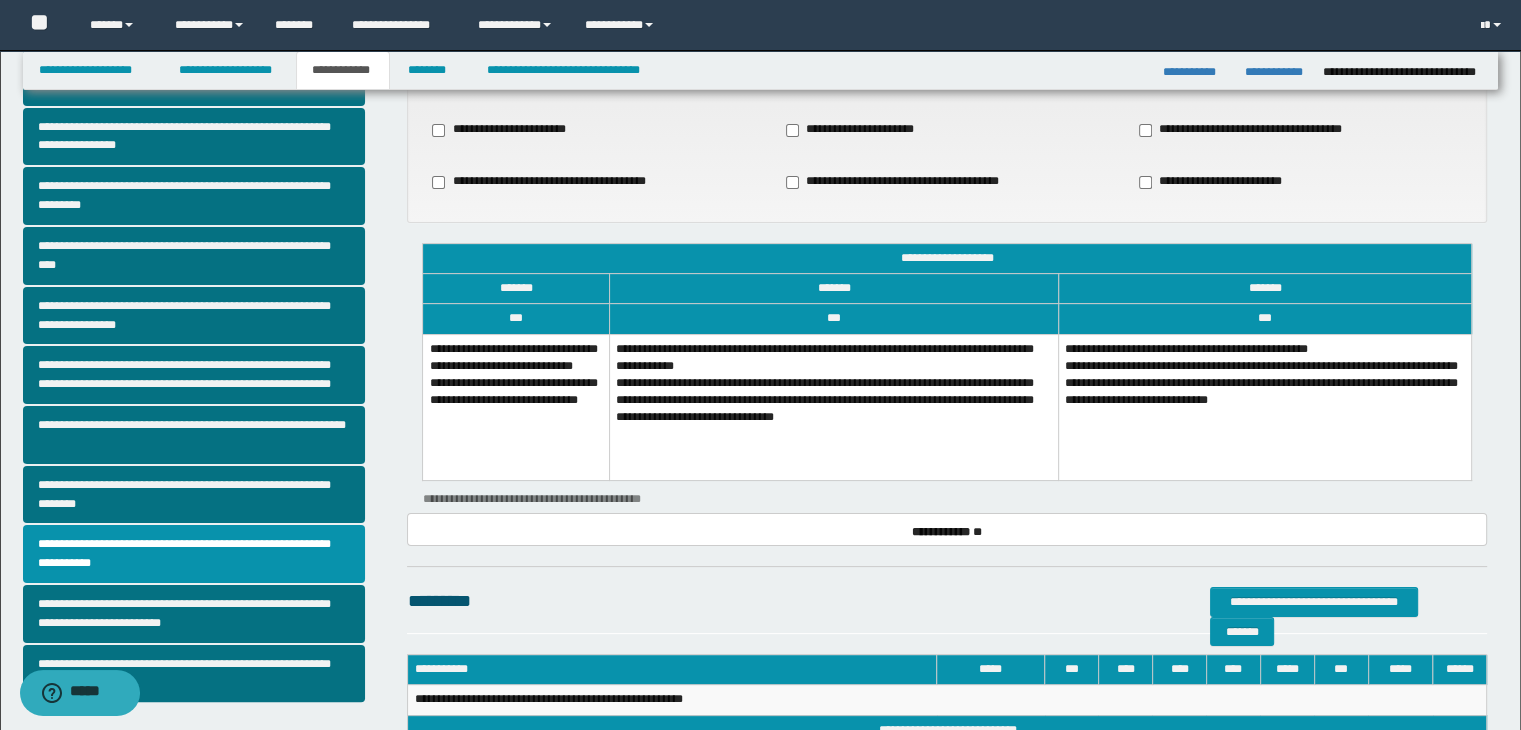 click on "**********" at bounding box center (833, 407) 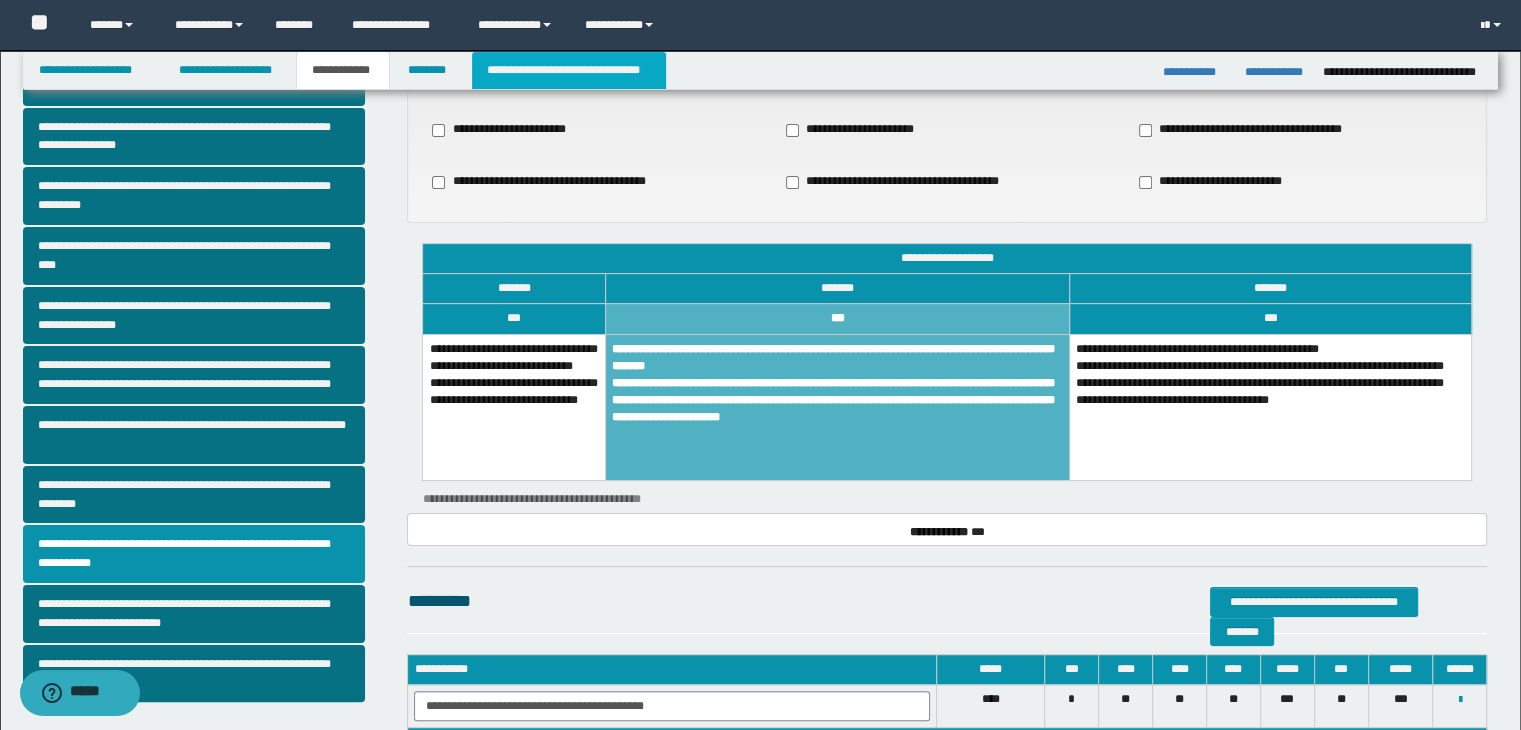 click on "**********" at bounding box center [569, 70] 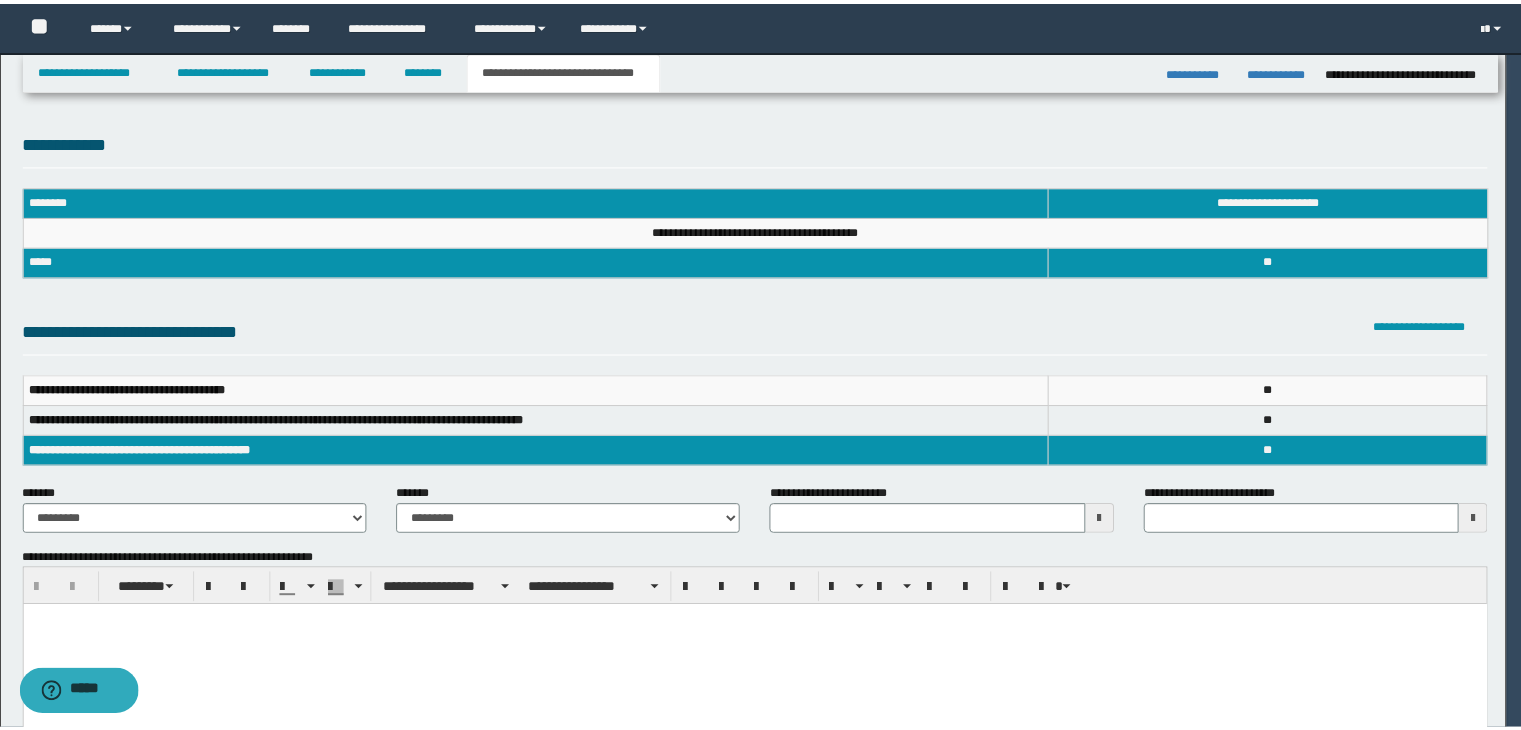 scroll, scrollTop: 0, scrollLeft: 0, axis: both 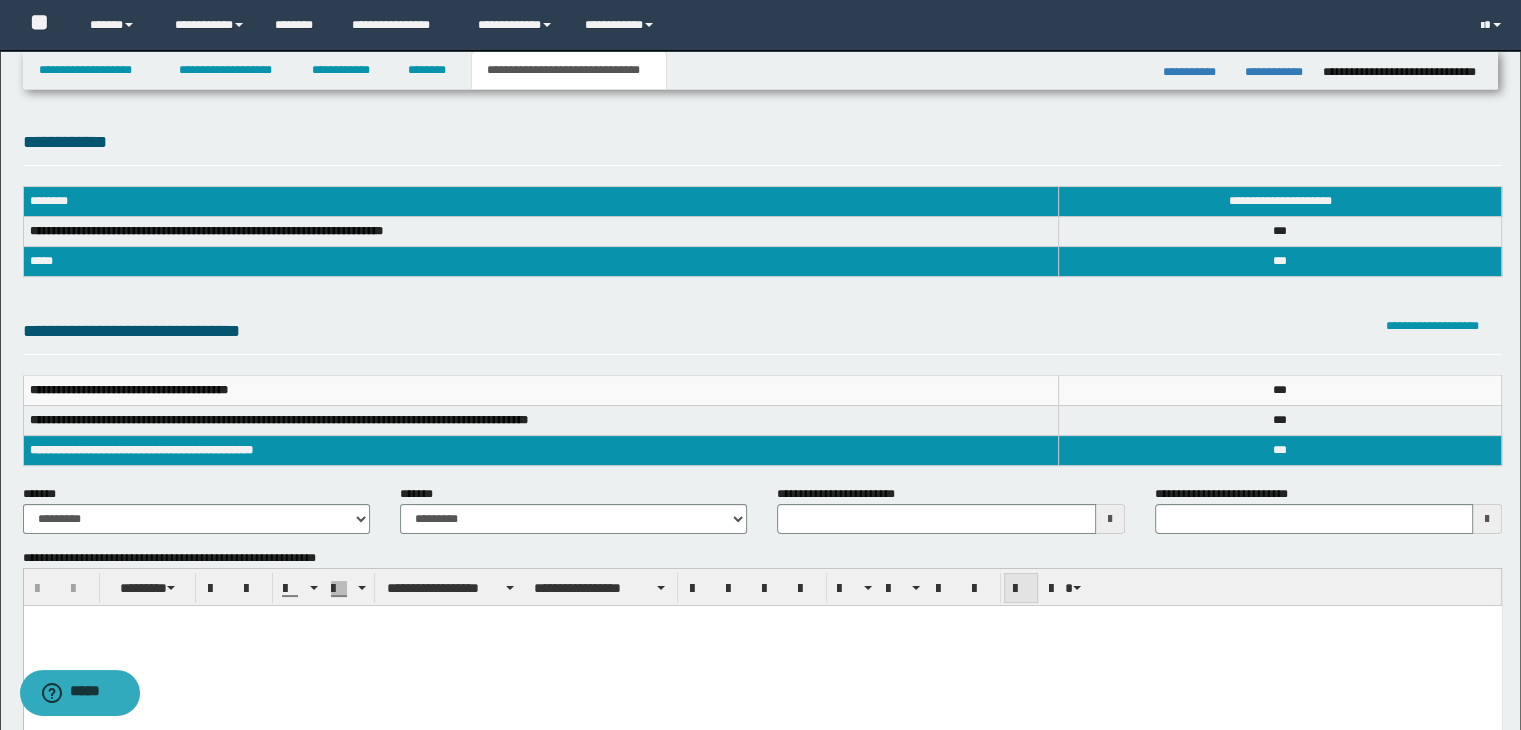 type 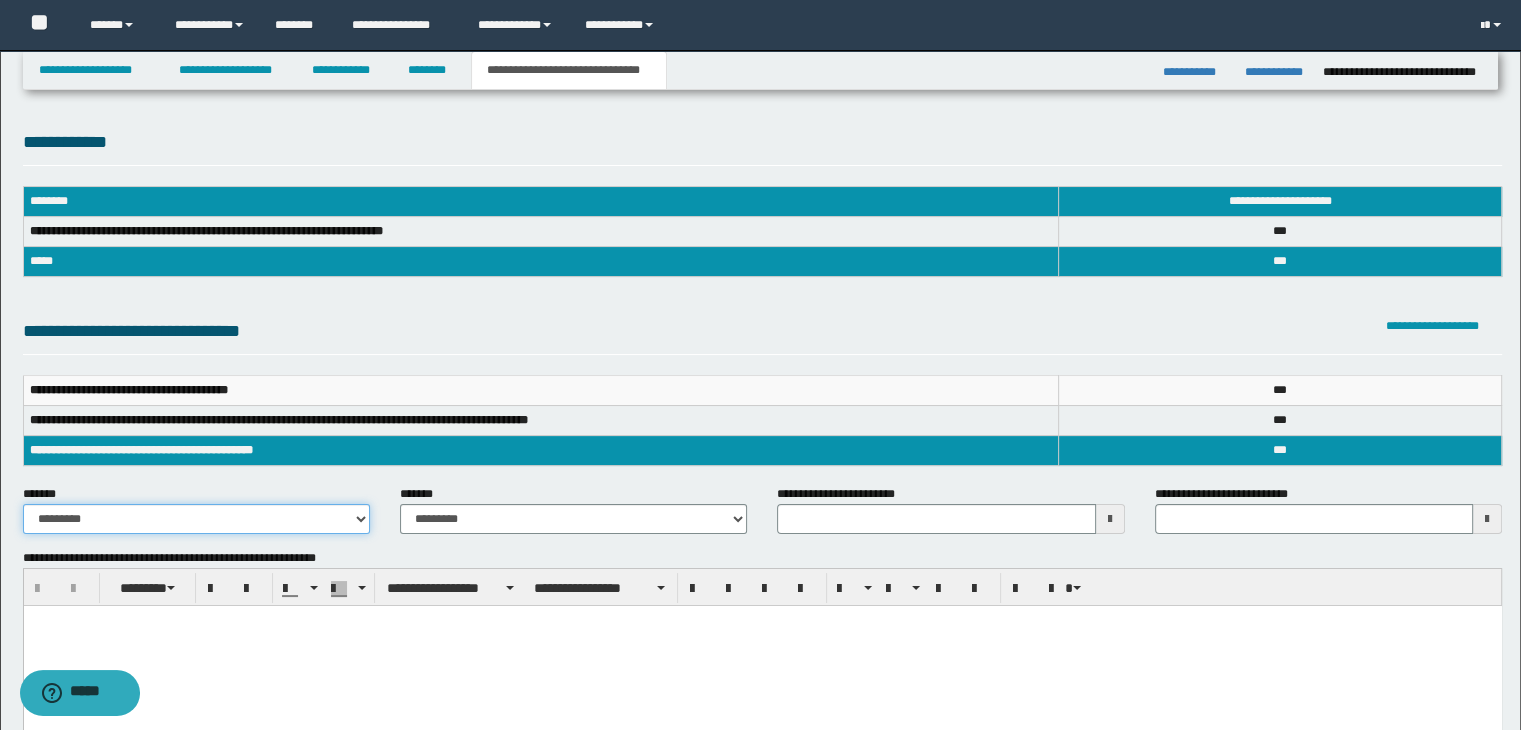 click on "**********" at bounding box center (196, 519) 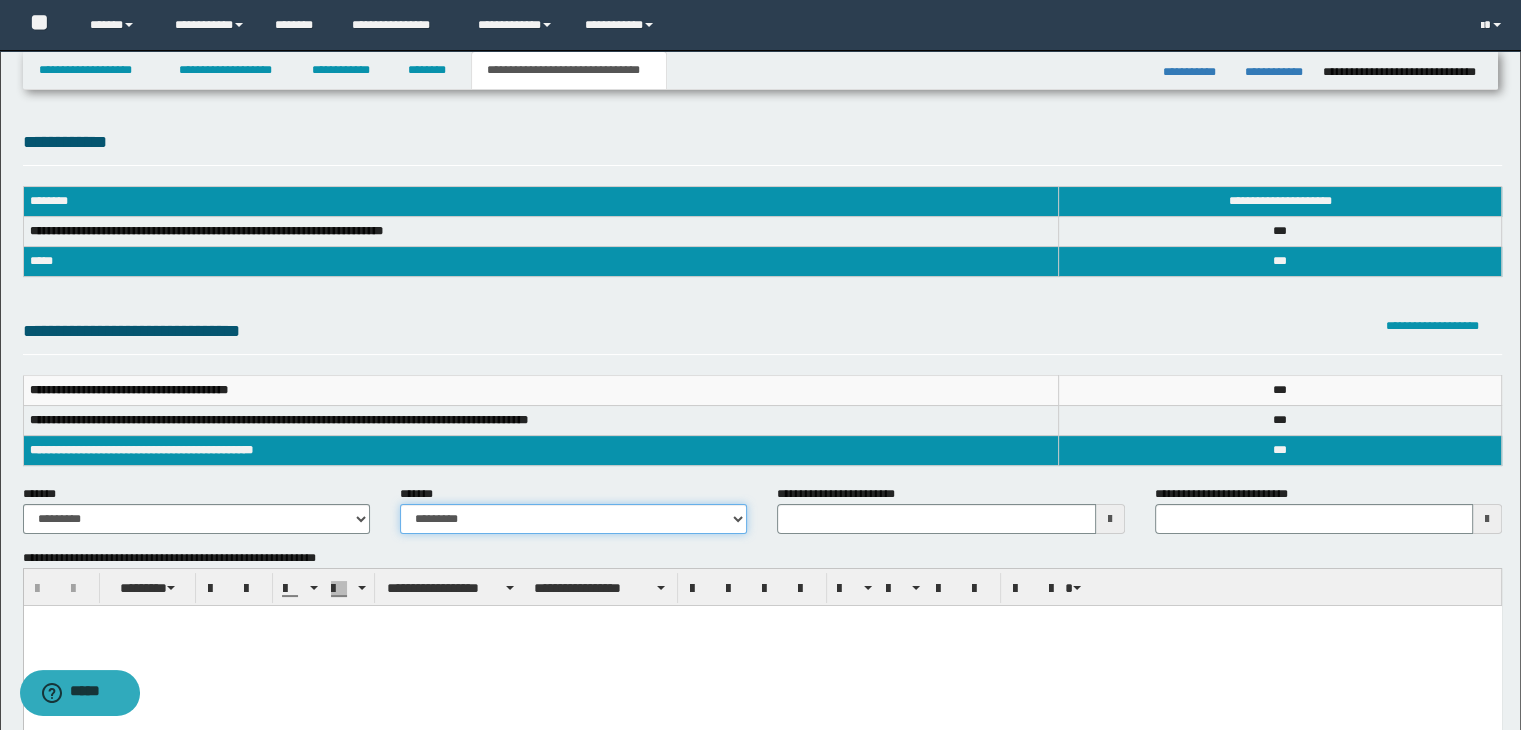 click on "**********" at bounding box center [573, 519] 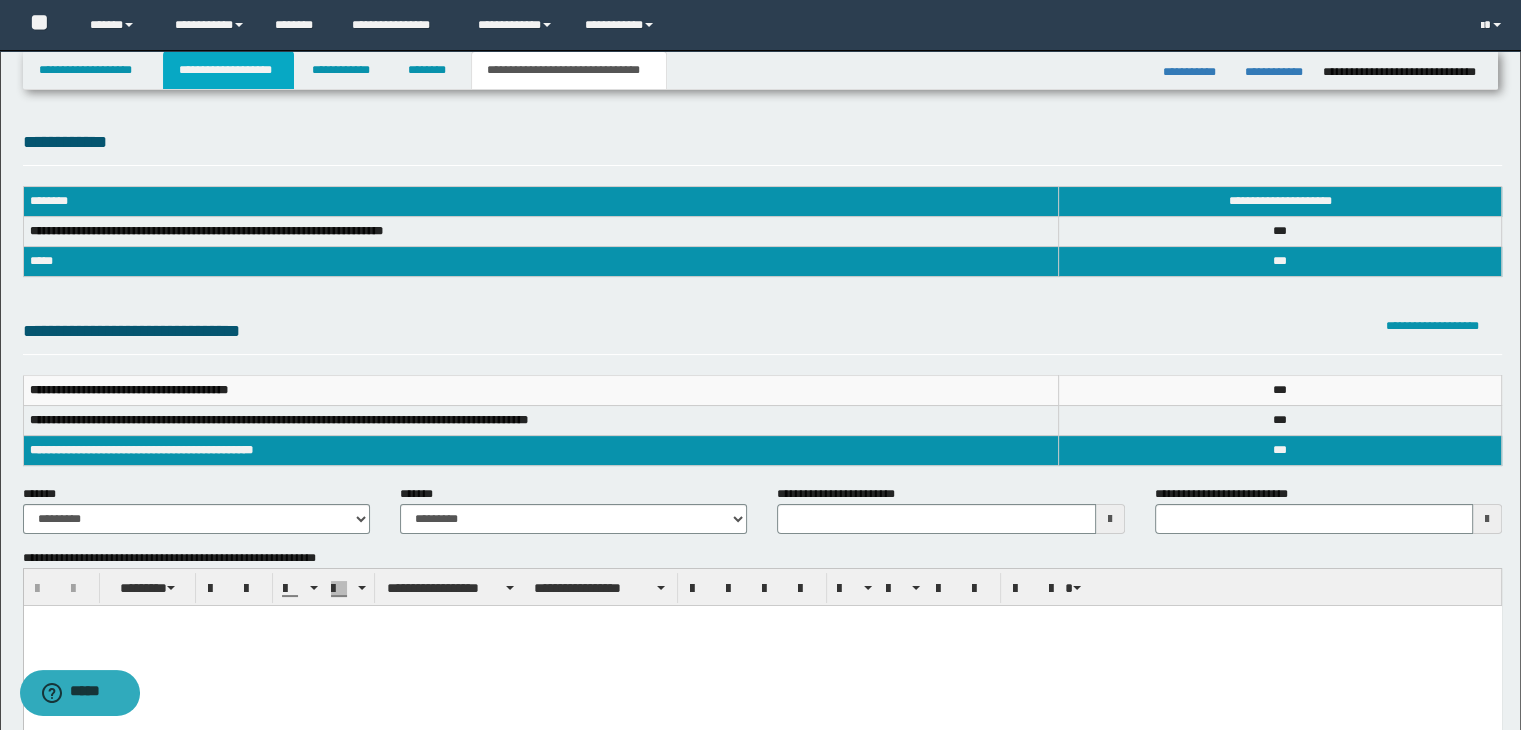drag, startPoint x: 267, startPoint y: 74, endPoint x: 274, endPoint y: 117, distance: 43.56604 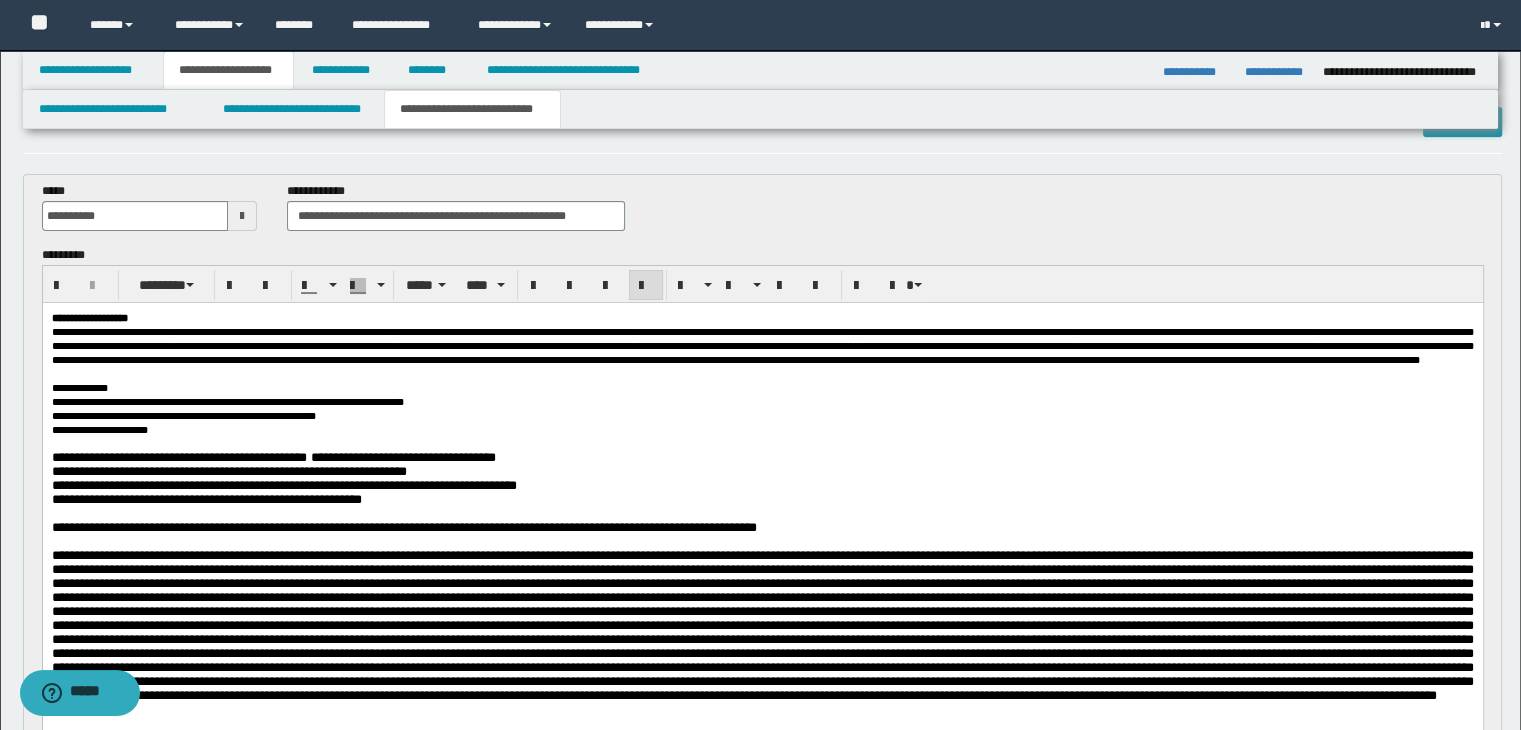 scroll, scrollTop: 100, scrollLeft: 0, axis: vertical 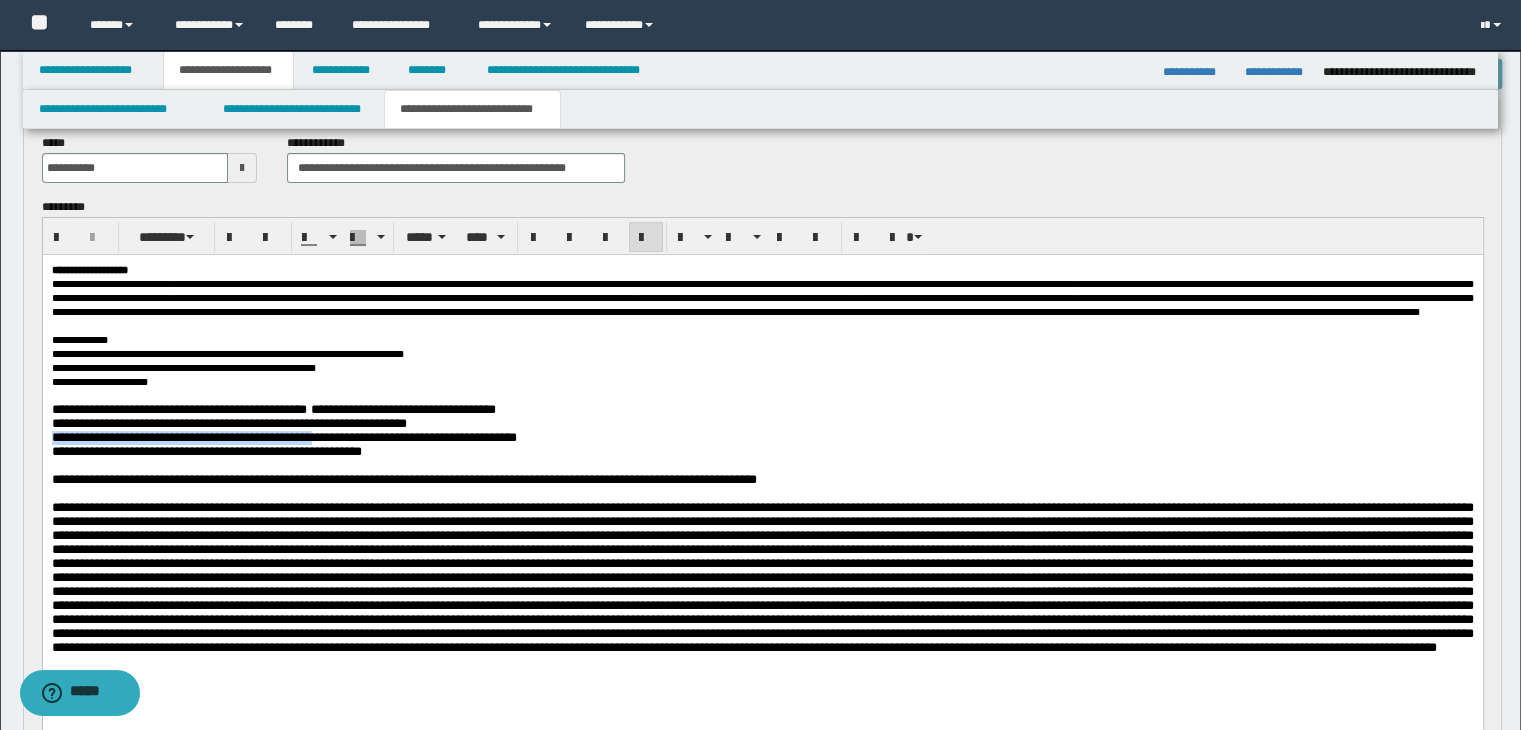 drag, startPoint x: 52, startPoint y: 490, endPoint x: 364, endPoint y: 491, distance: 312.00162 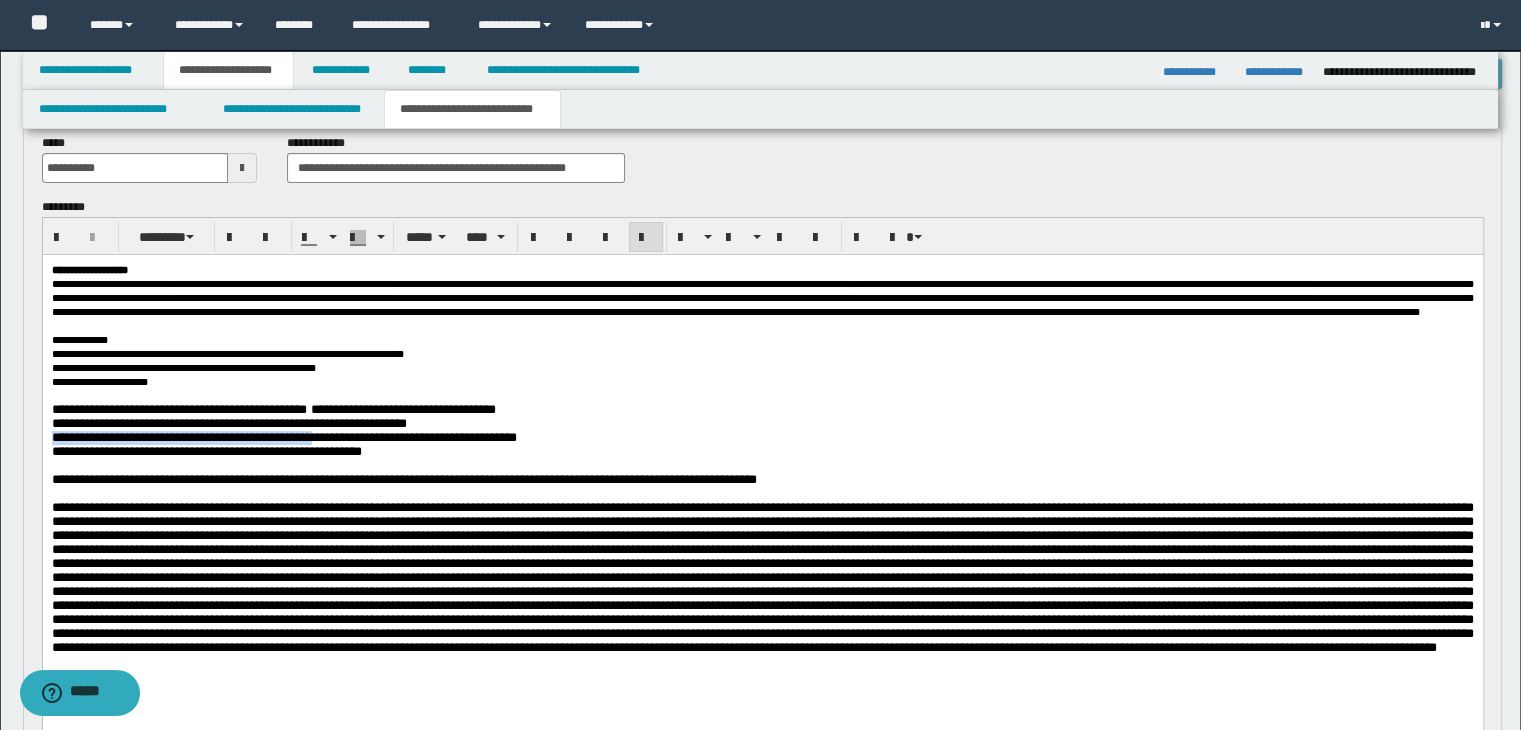 click on "**********" at bounding box center [283, 436] 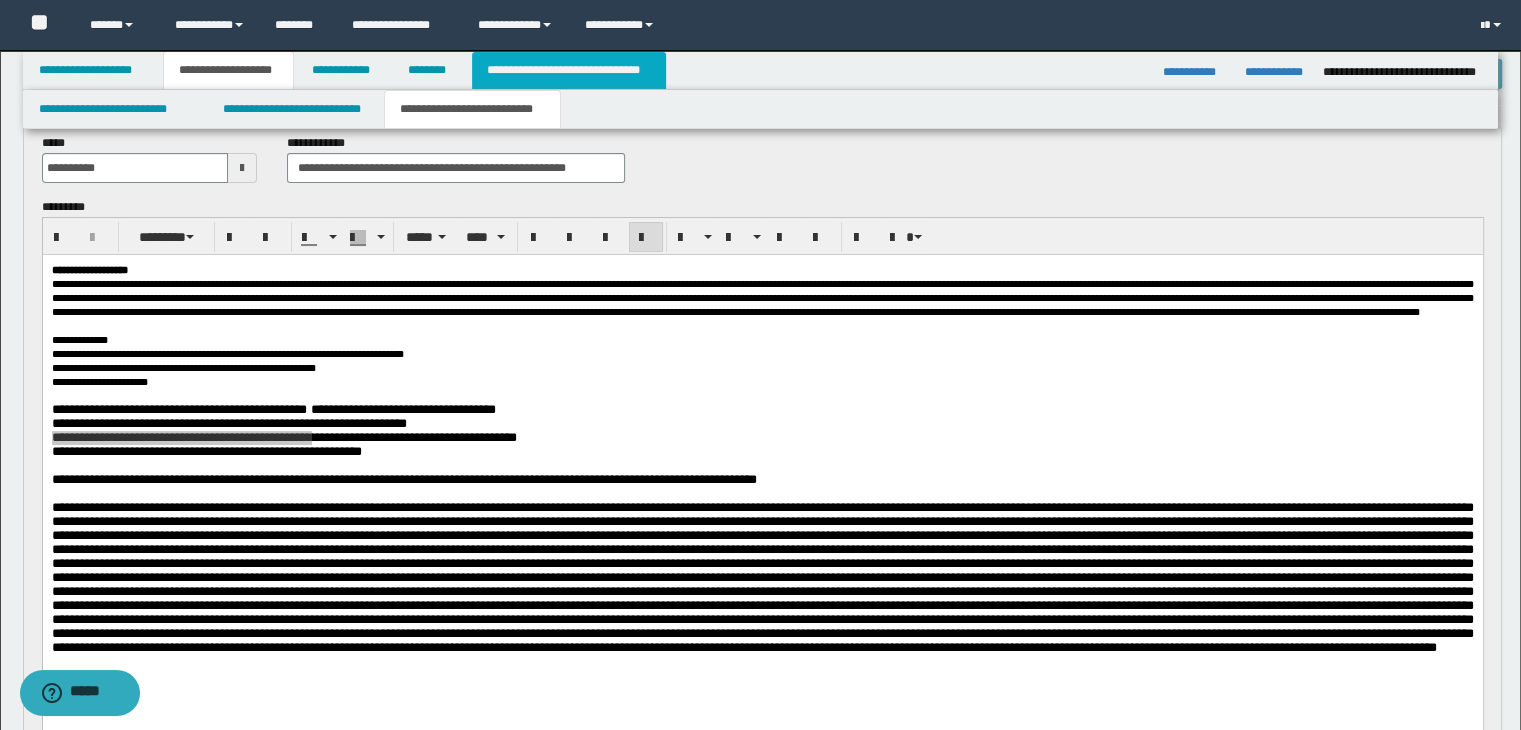 click on "**********" at bounding box center [569, 70] 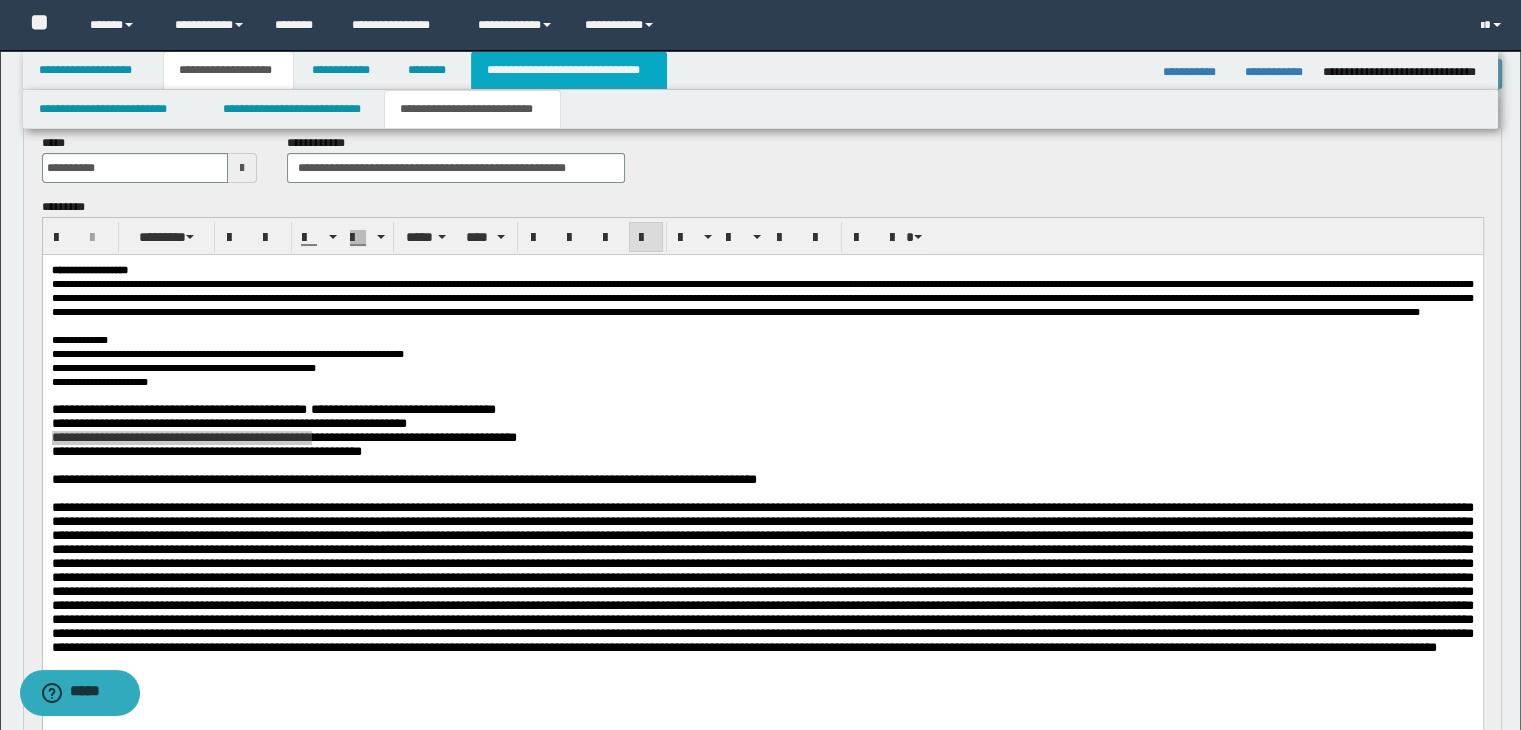type 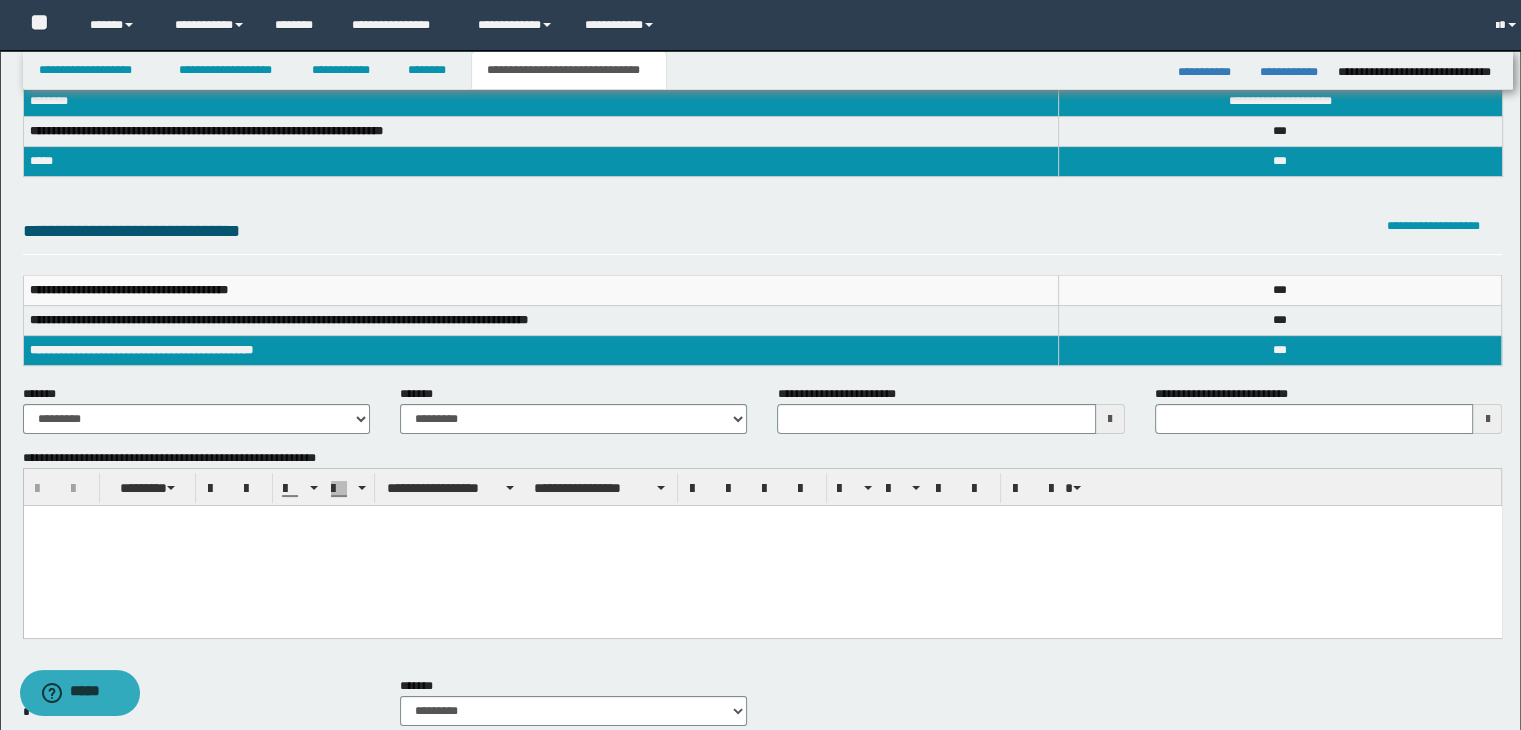 scroll, scrollTop: 68, scrollLeft: 0, axis: vertical 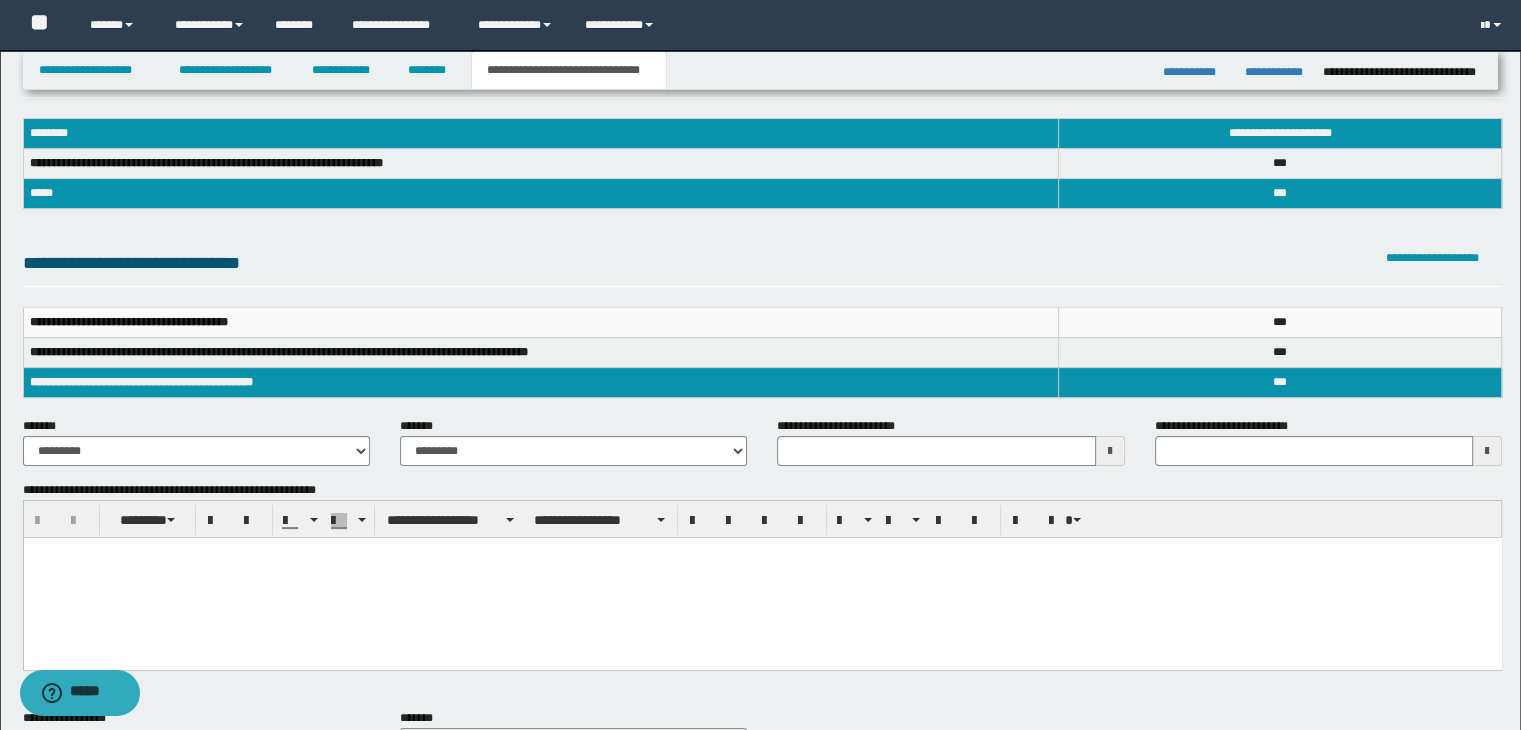 click at bounding box center (762, 578) 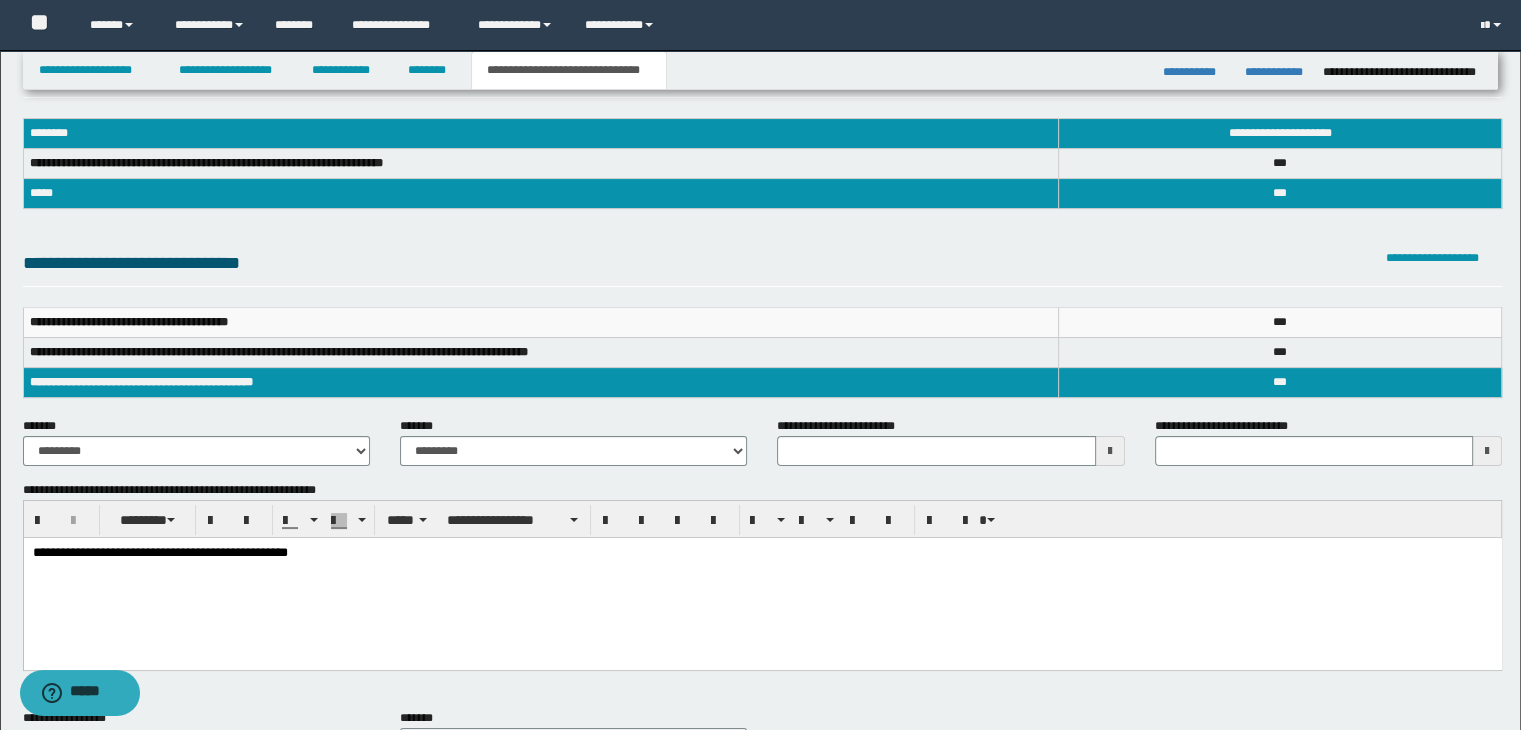 click on "**********" at bounding box center (762, 578) 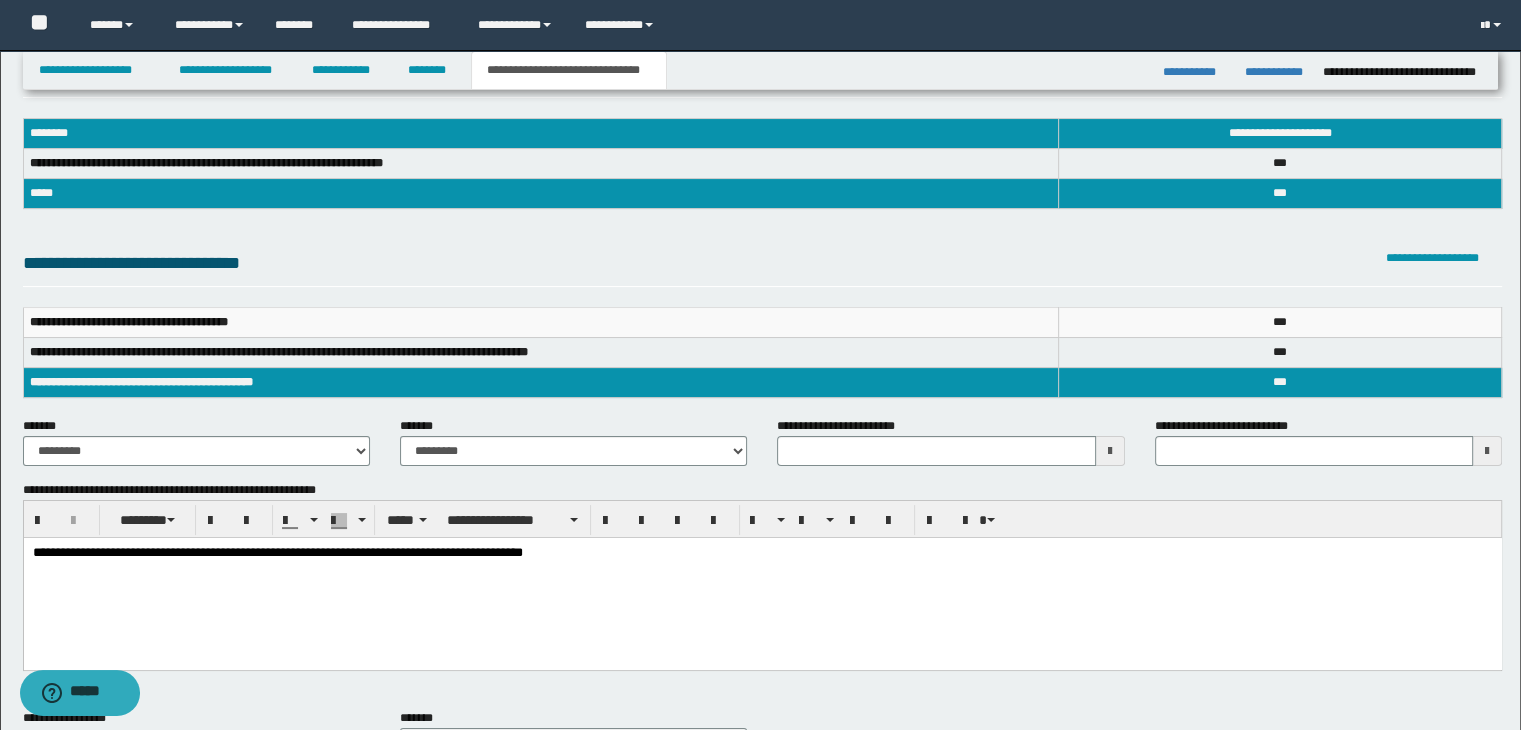 click at bounding box center [1110, 451] 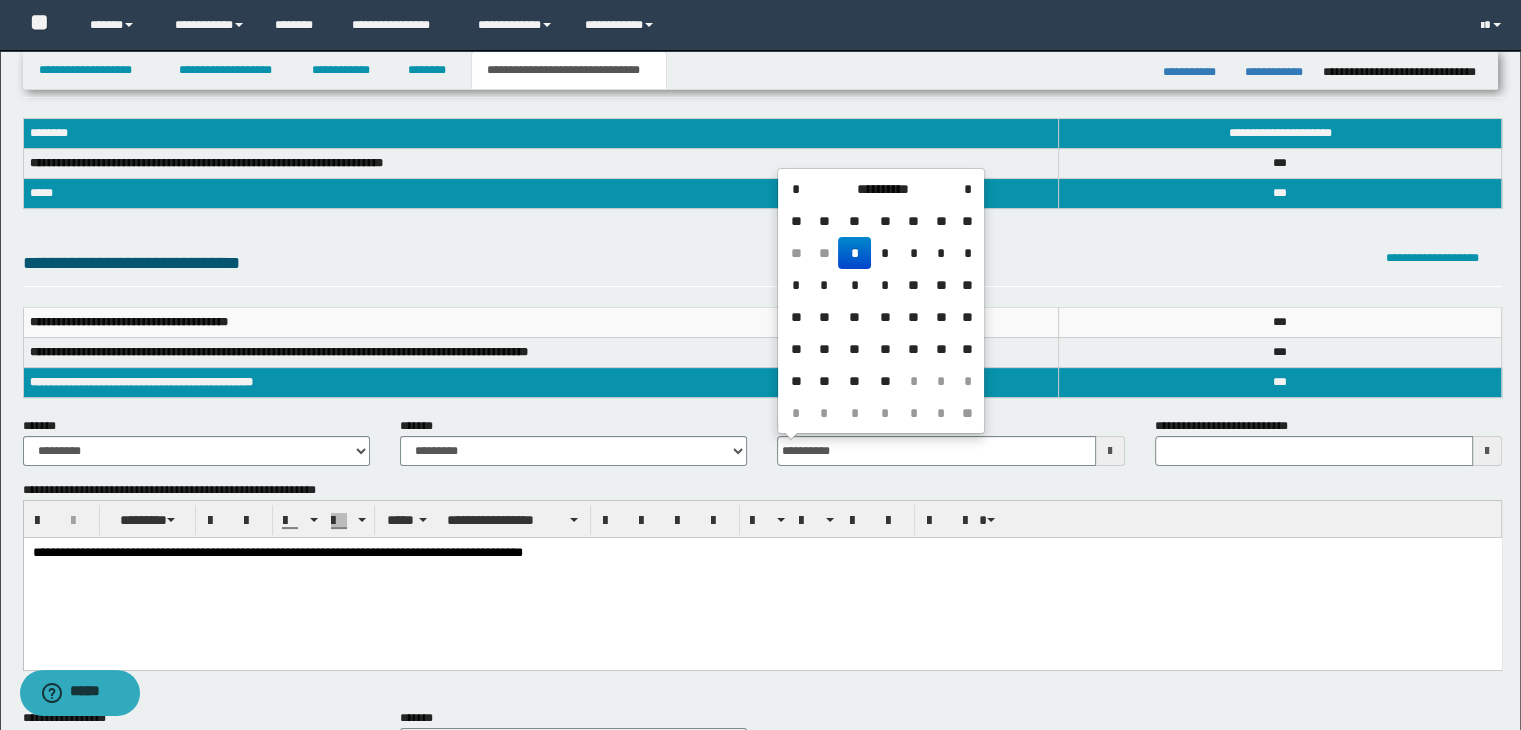 type on "**********" 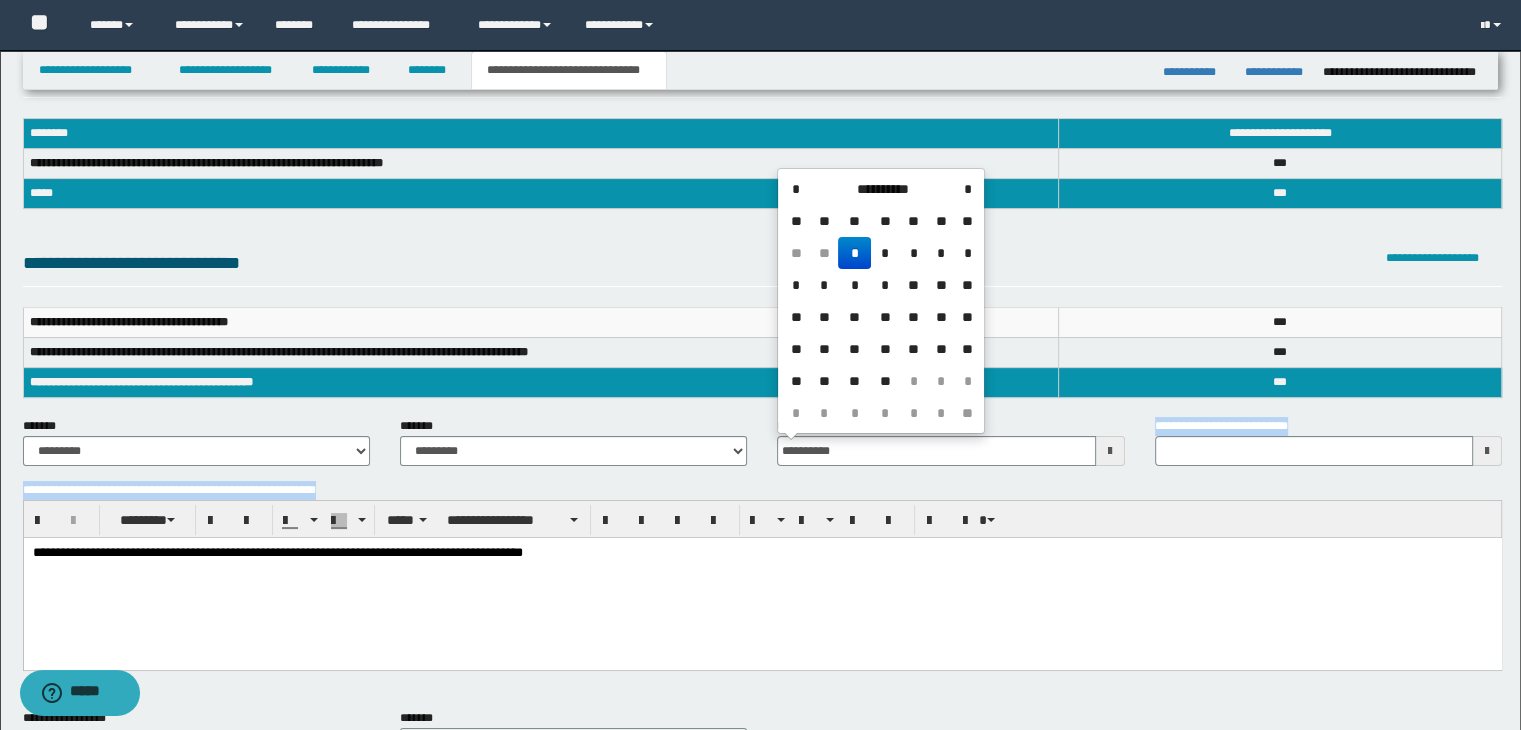 click on "**********" at bounding box center [763, 672] 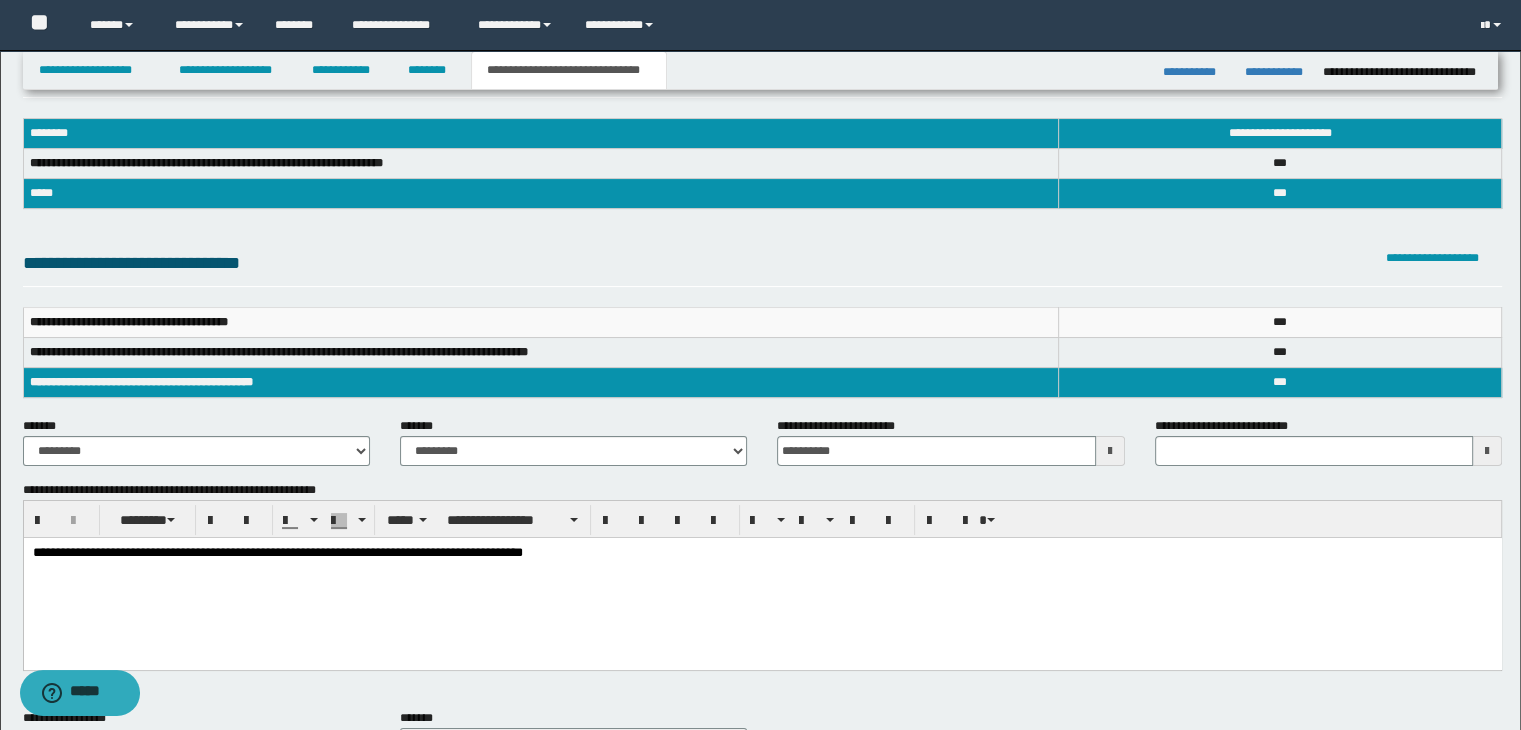 click on "**********" at bounding box center [763, 519] 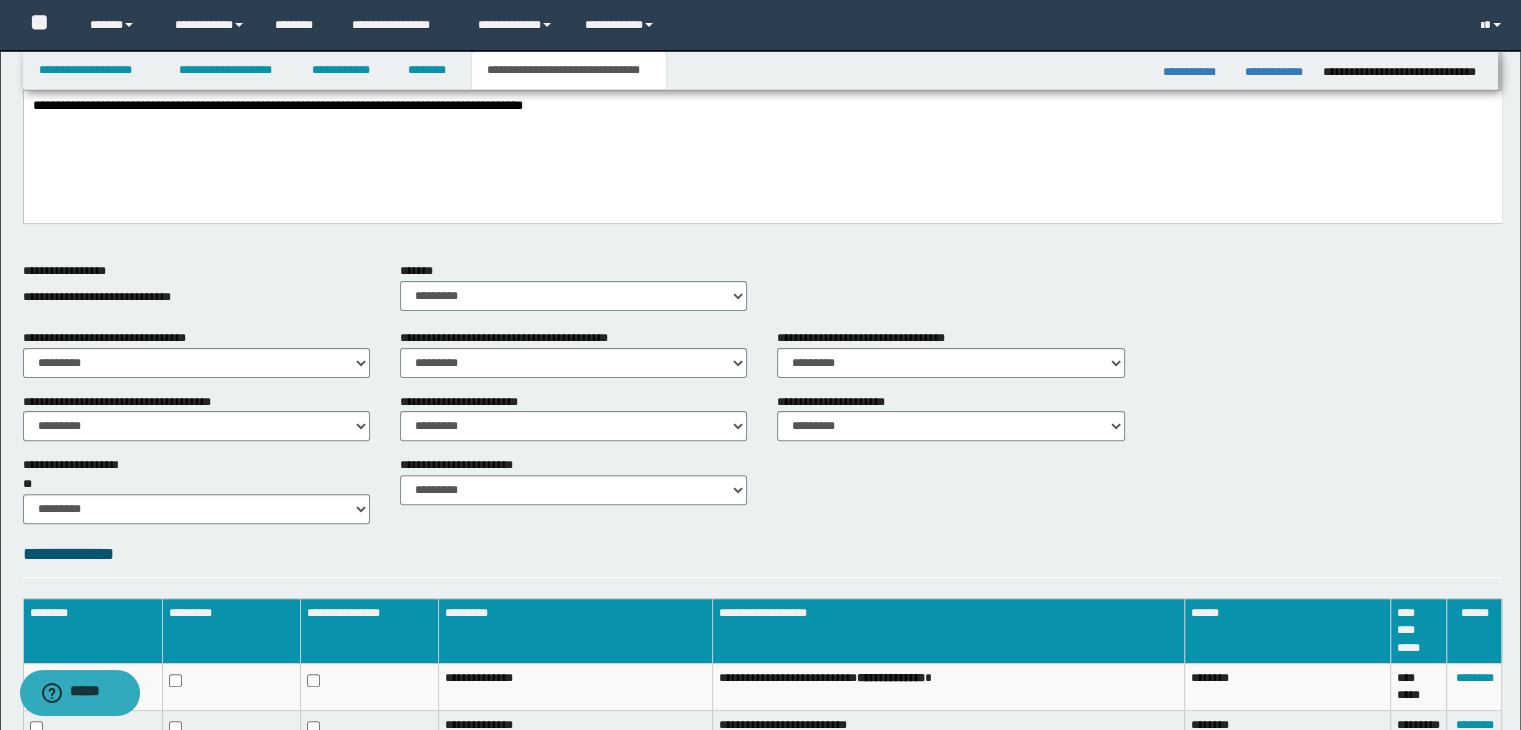scroll, scrollTop: 668, scrollLeft: 0, axis: vertical 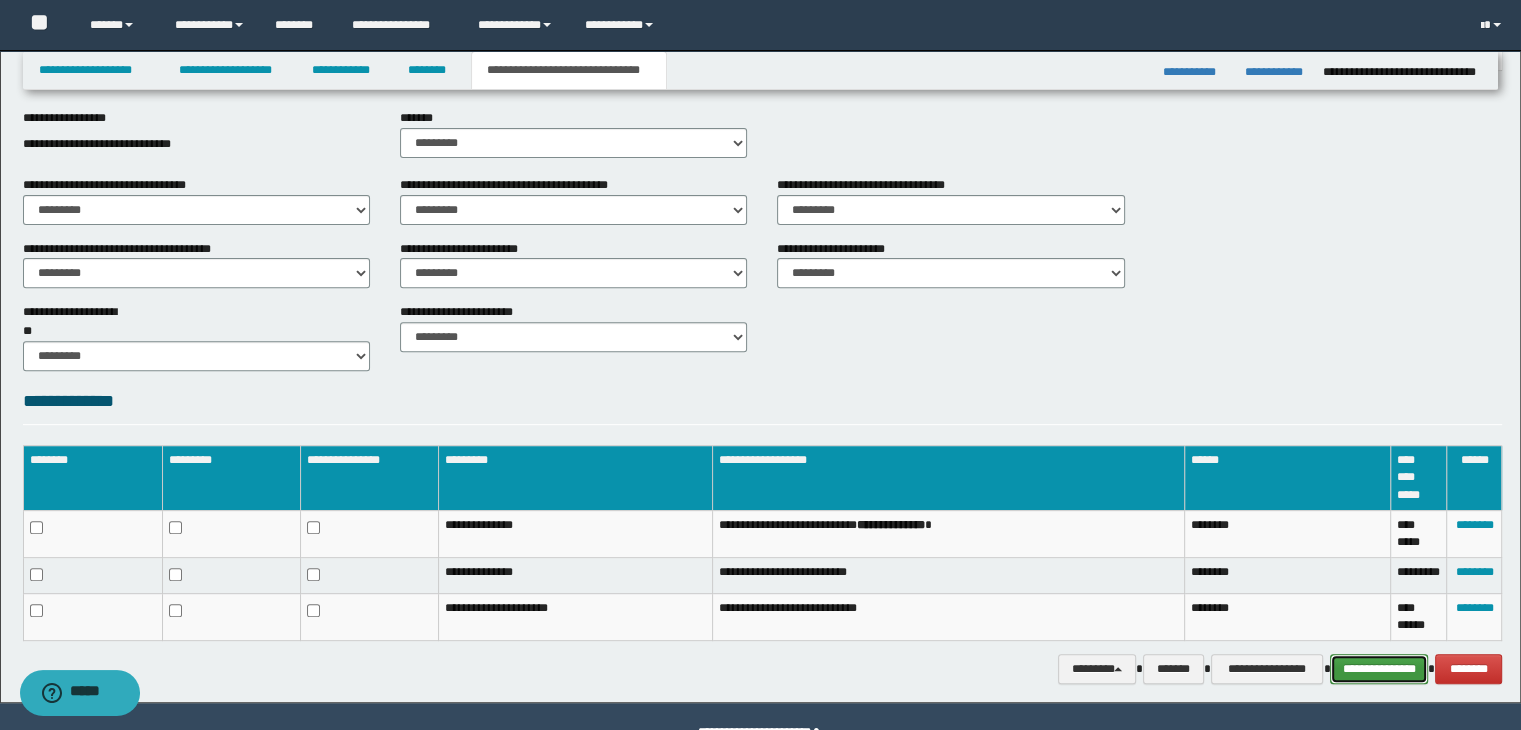 click on "**********" at bounding box center (1379, 669) 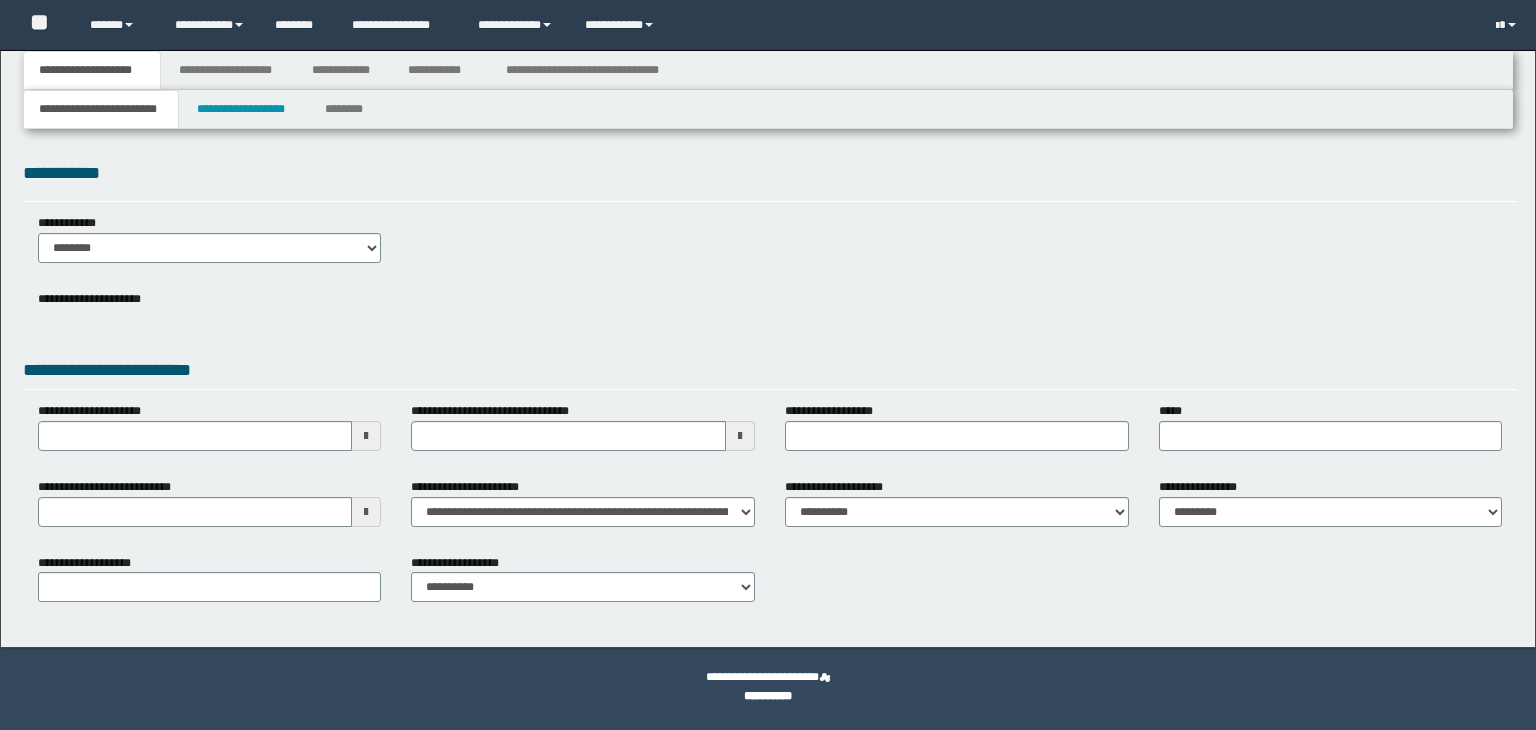 scroll, scrollTop: 0, scrollLeft: 0, axis: both 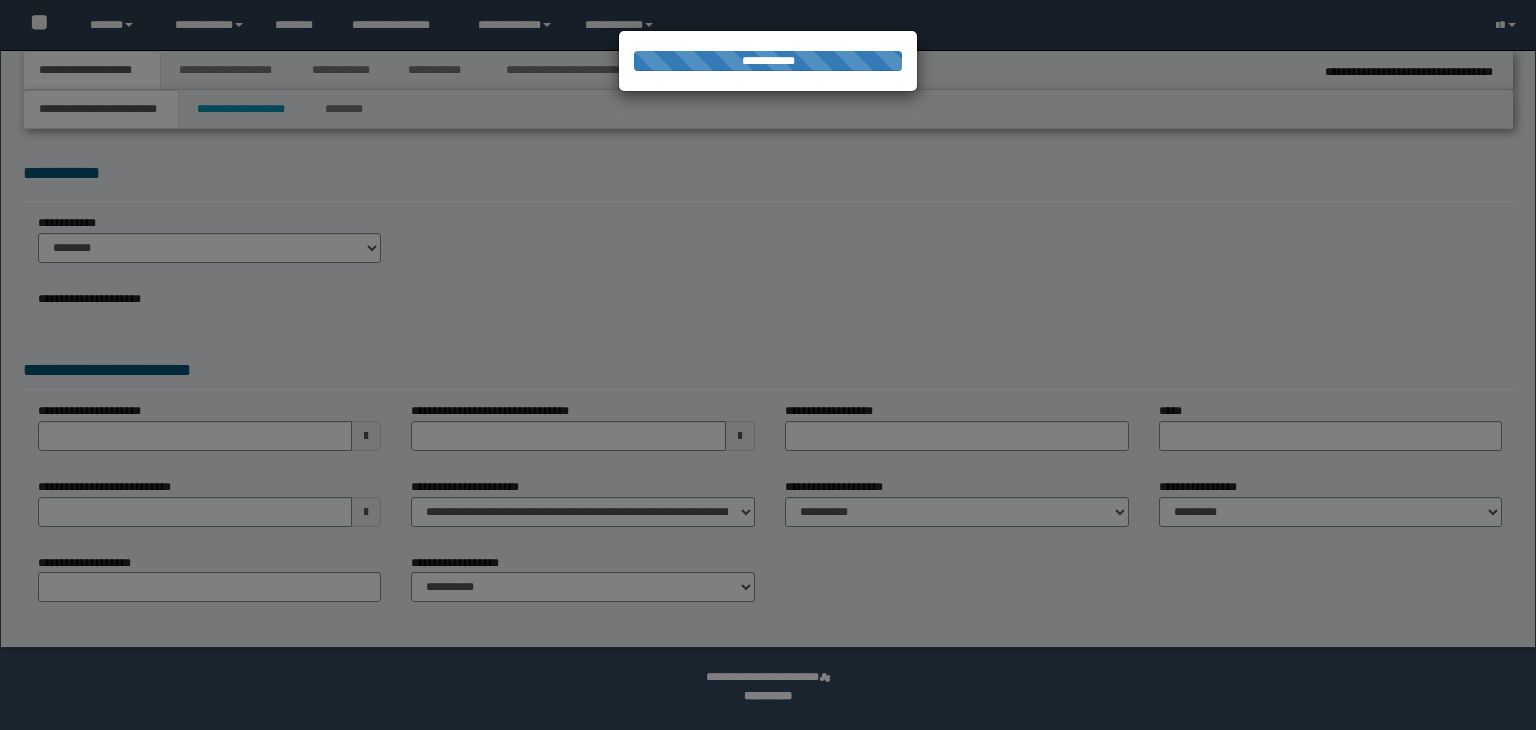 select on "*" 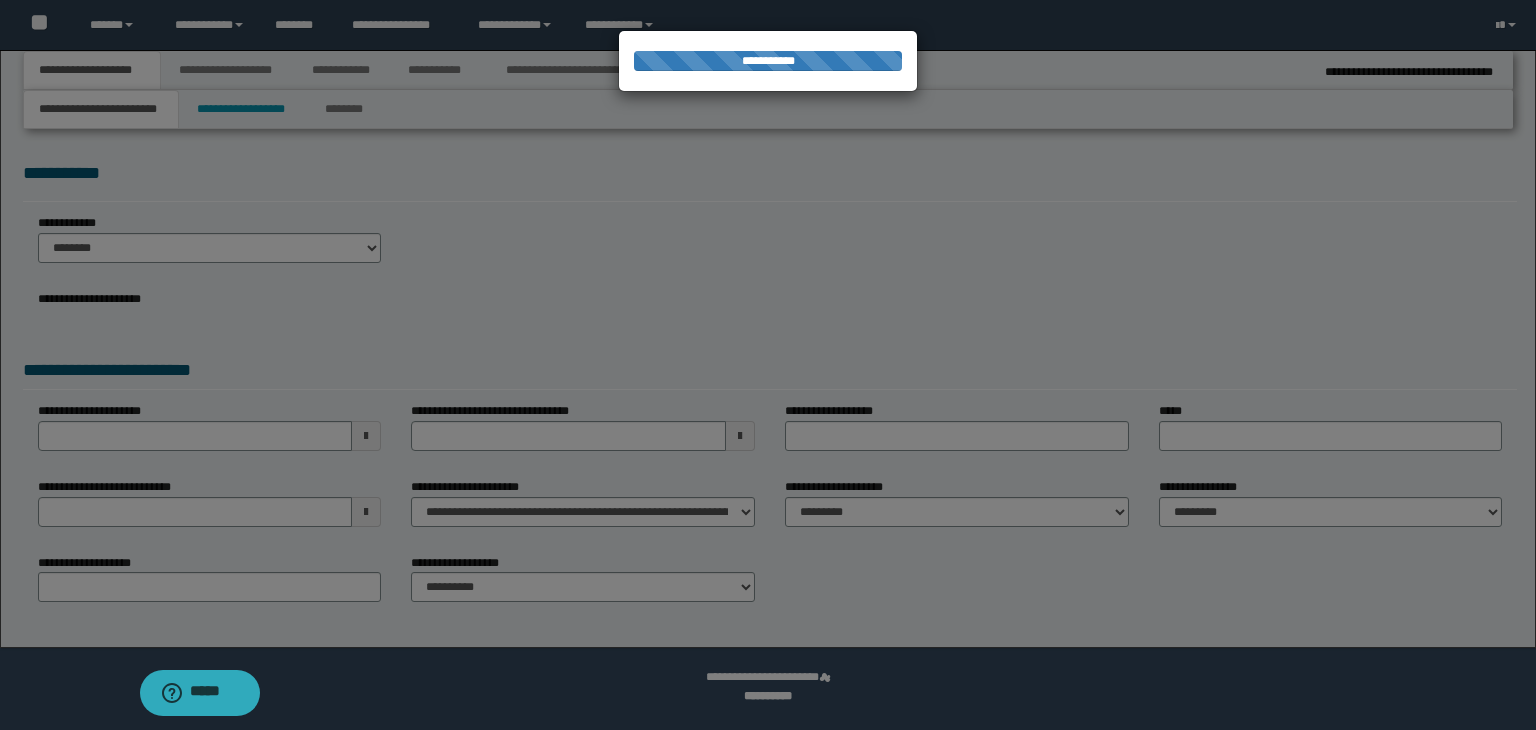 scroll, scrollTop: 0, scrollLeft: 0, axis: both 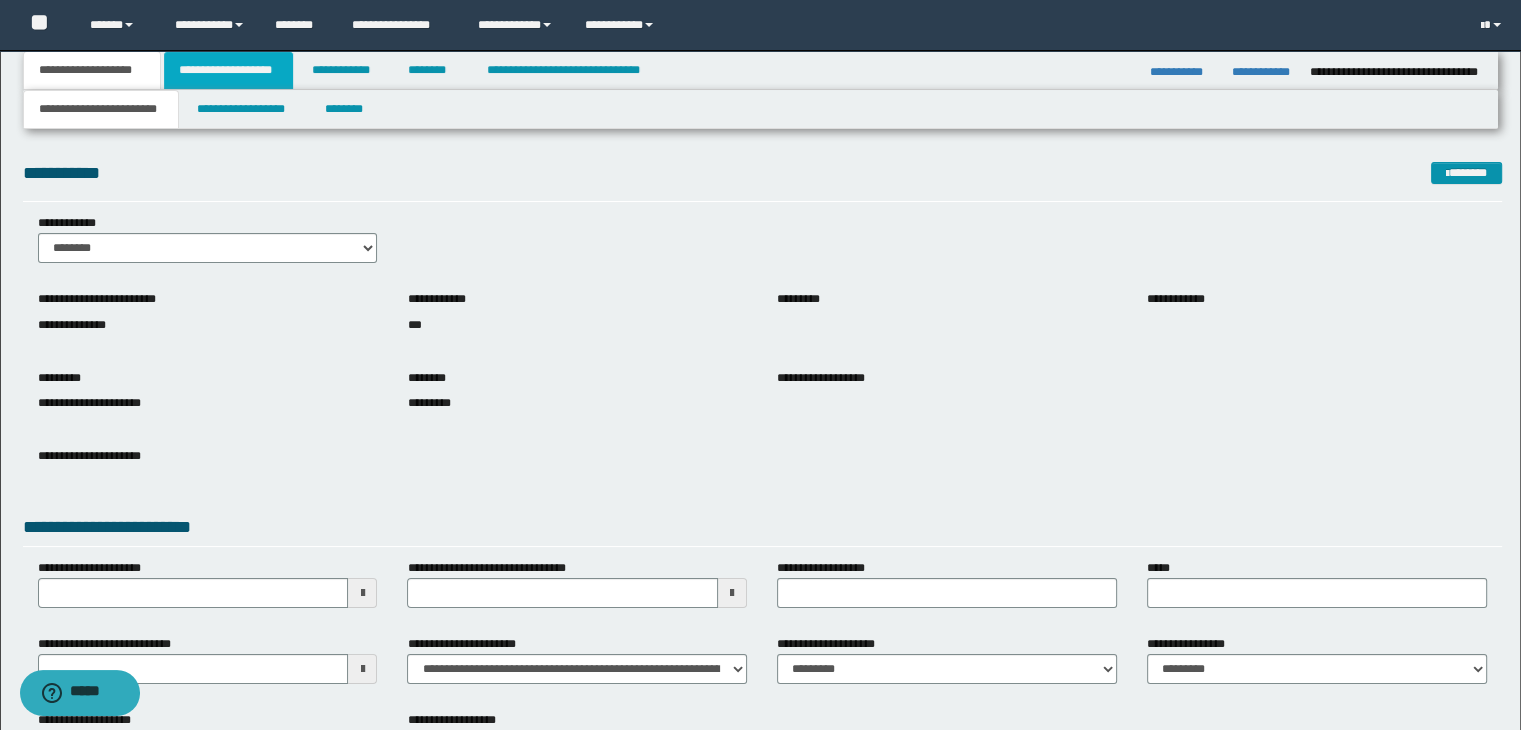 click on "**********" at bounding box center [228, 70] 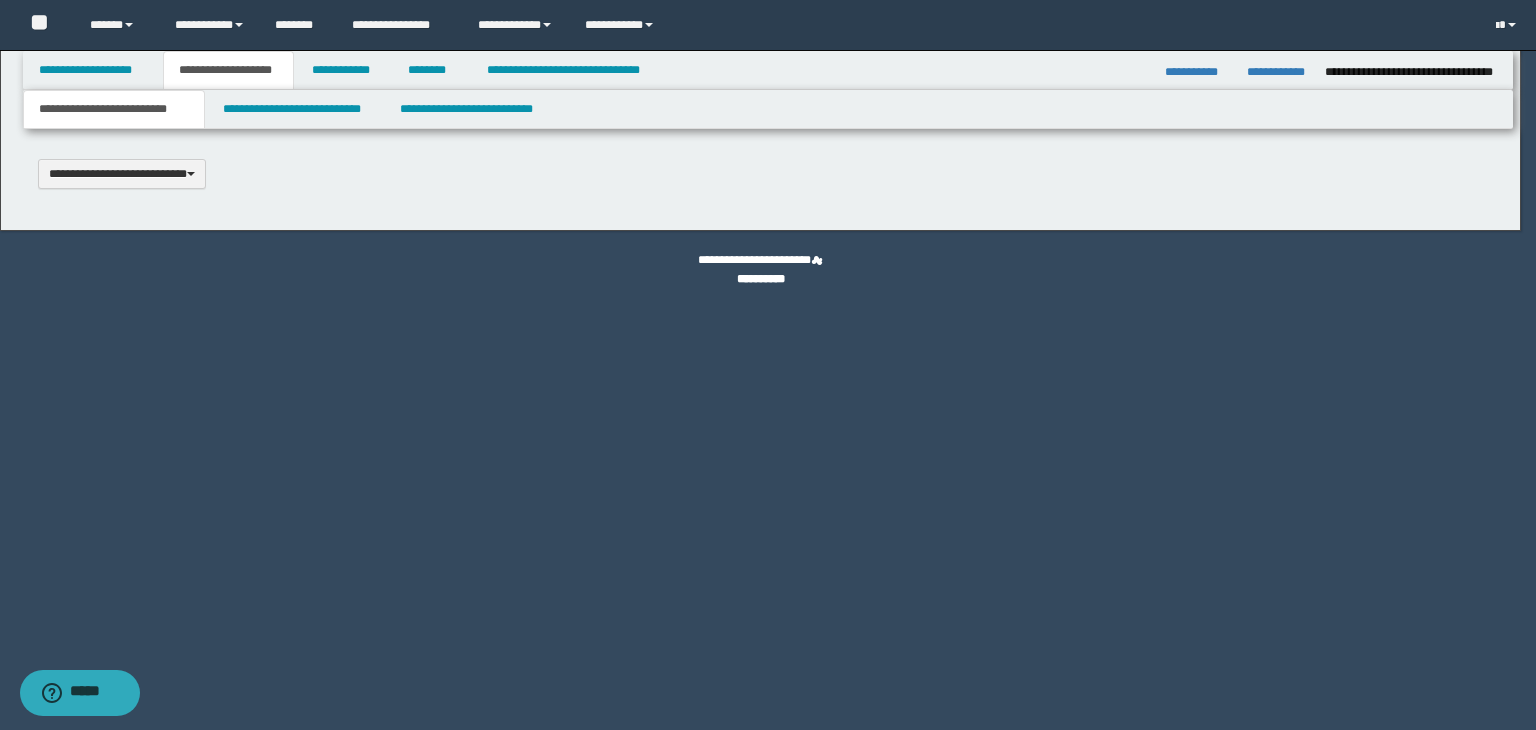 type 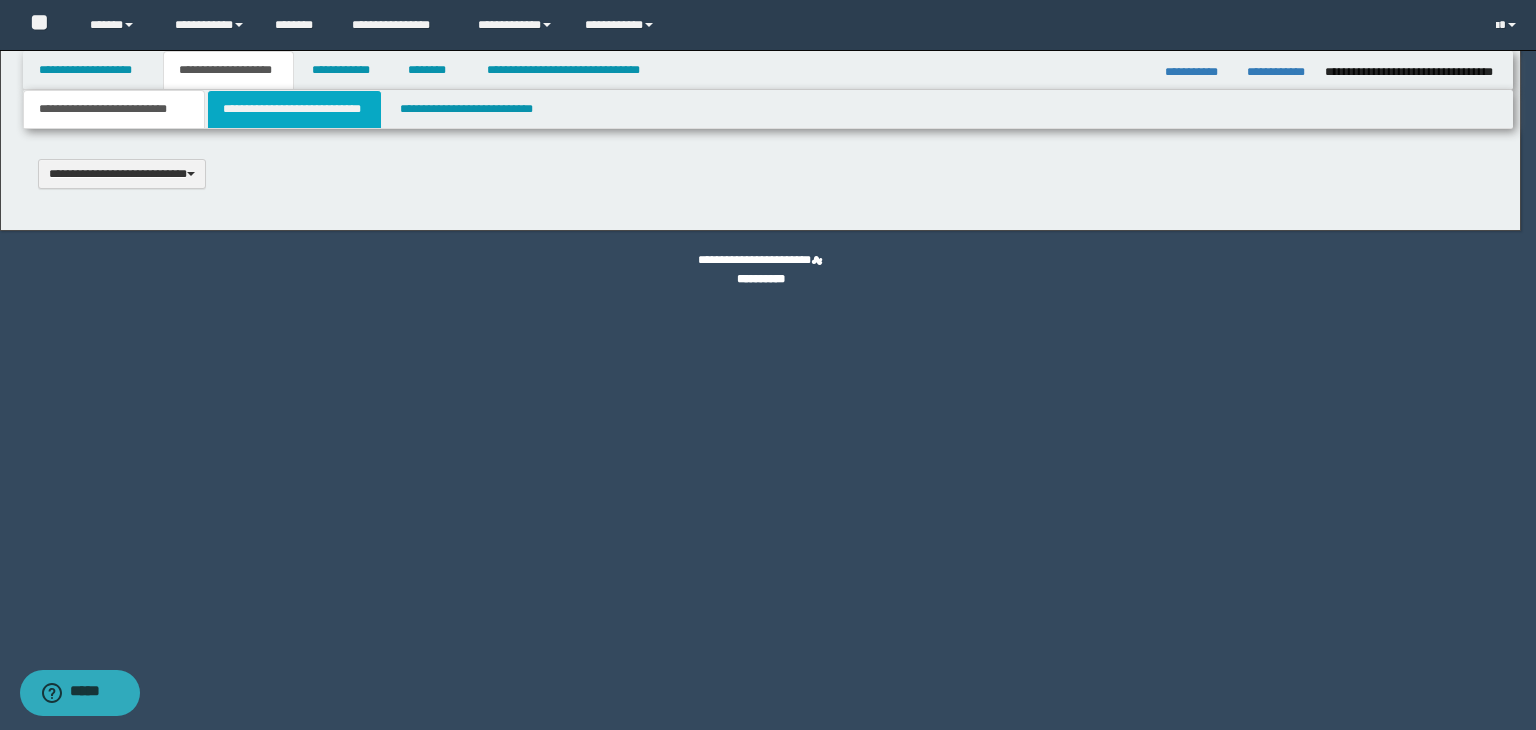 scroll, scrollTop: 0, scrollLeft: 0, axis: both 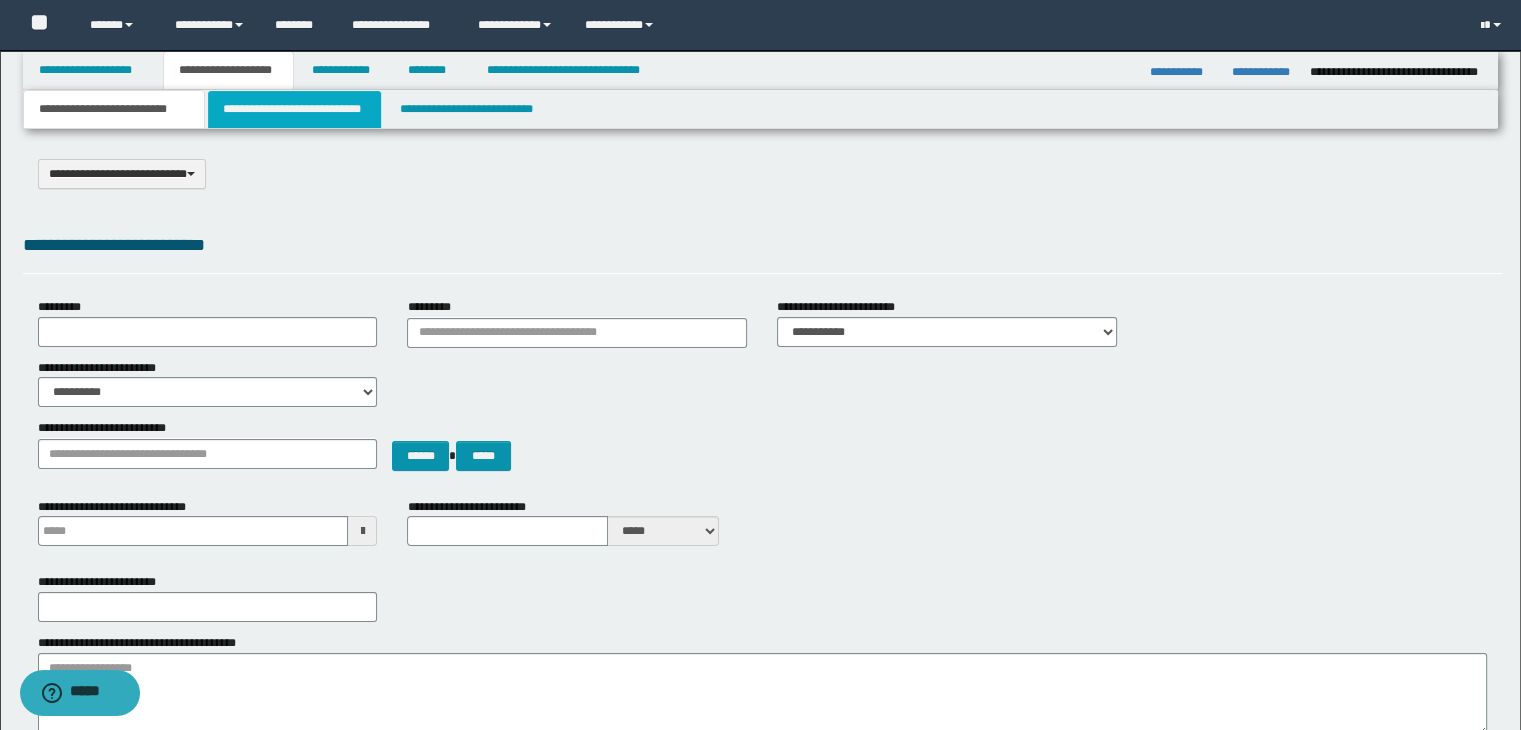 click on "**********" at bounding box center [294, 109] 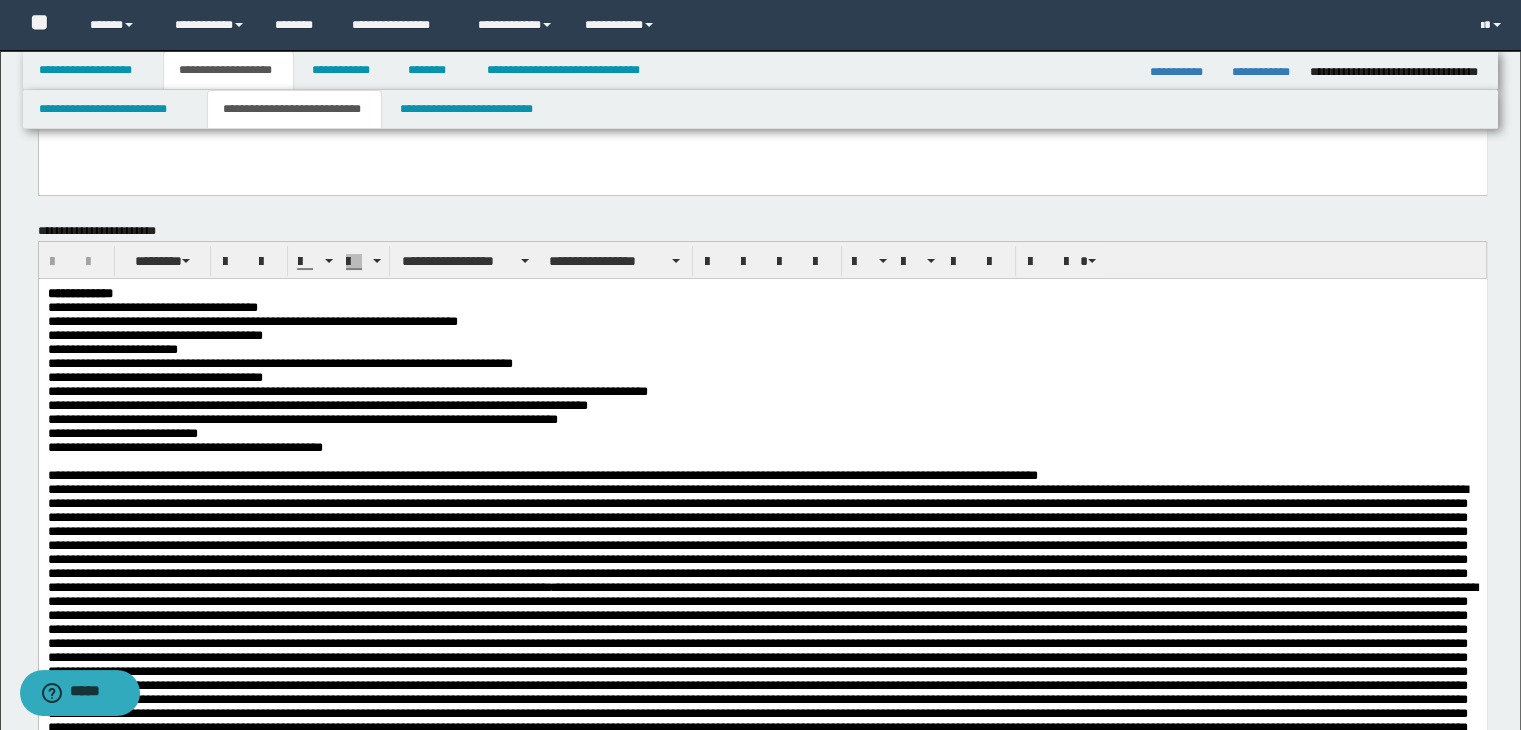 scroll, scrollTop: 200, scrollLeft: 0, axis: vertical 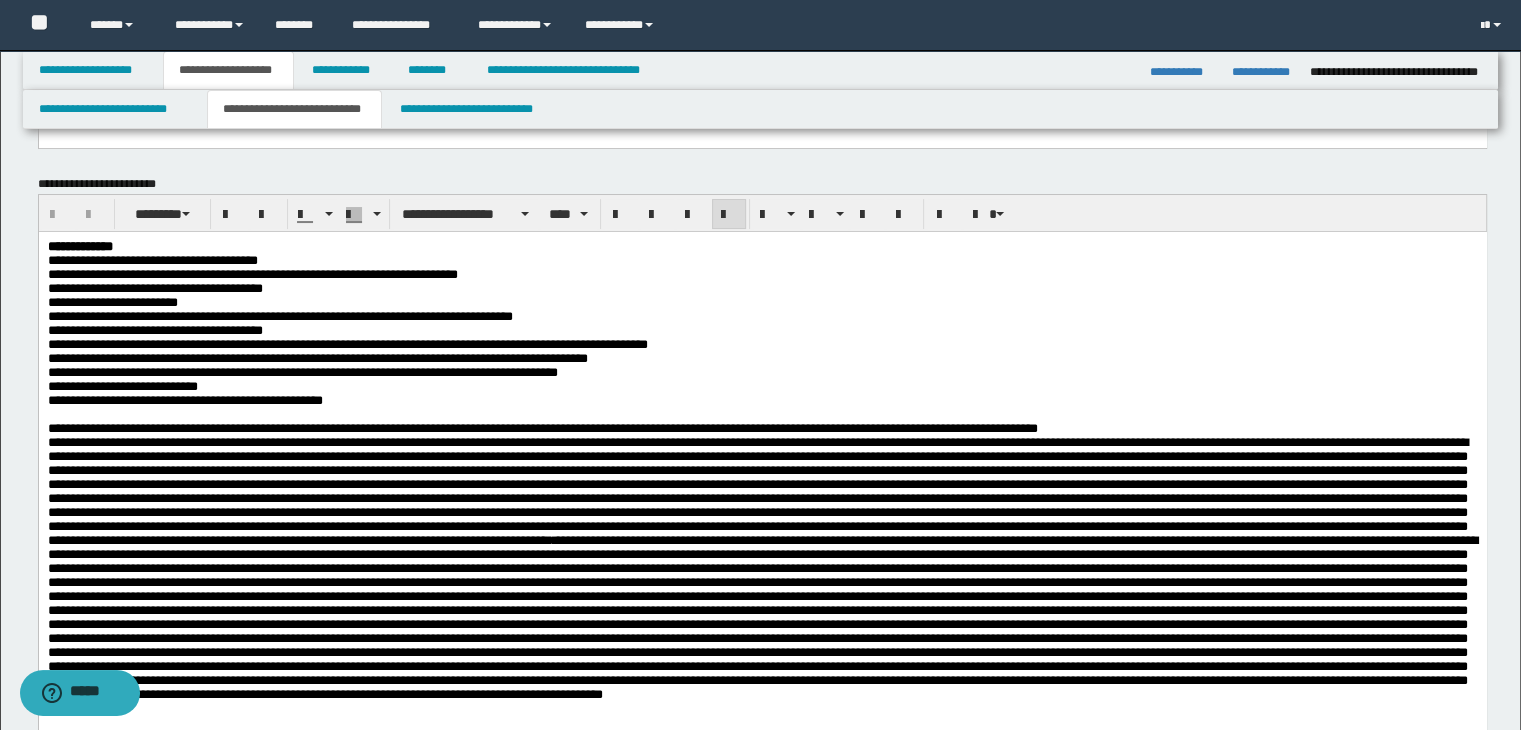 click on "**********" at bounding box center (252, 273) 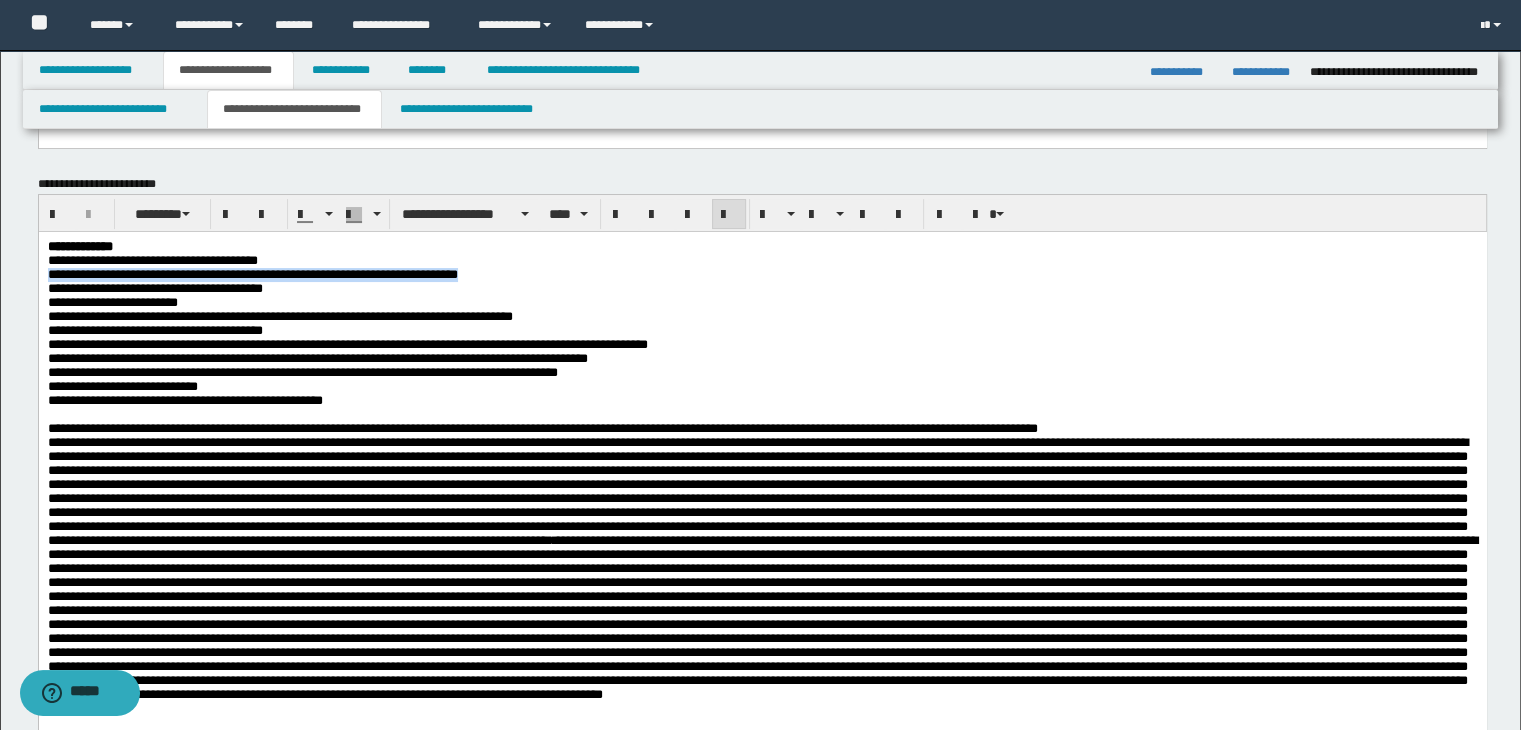 click on "**********" at bounding box center [252, 273] 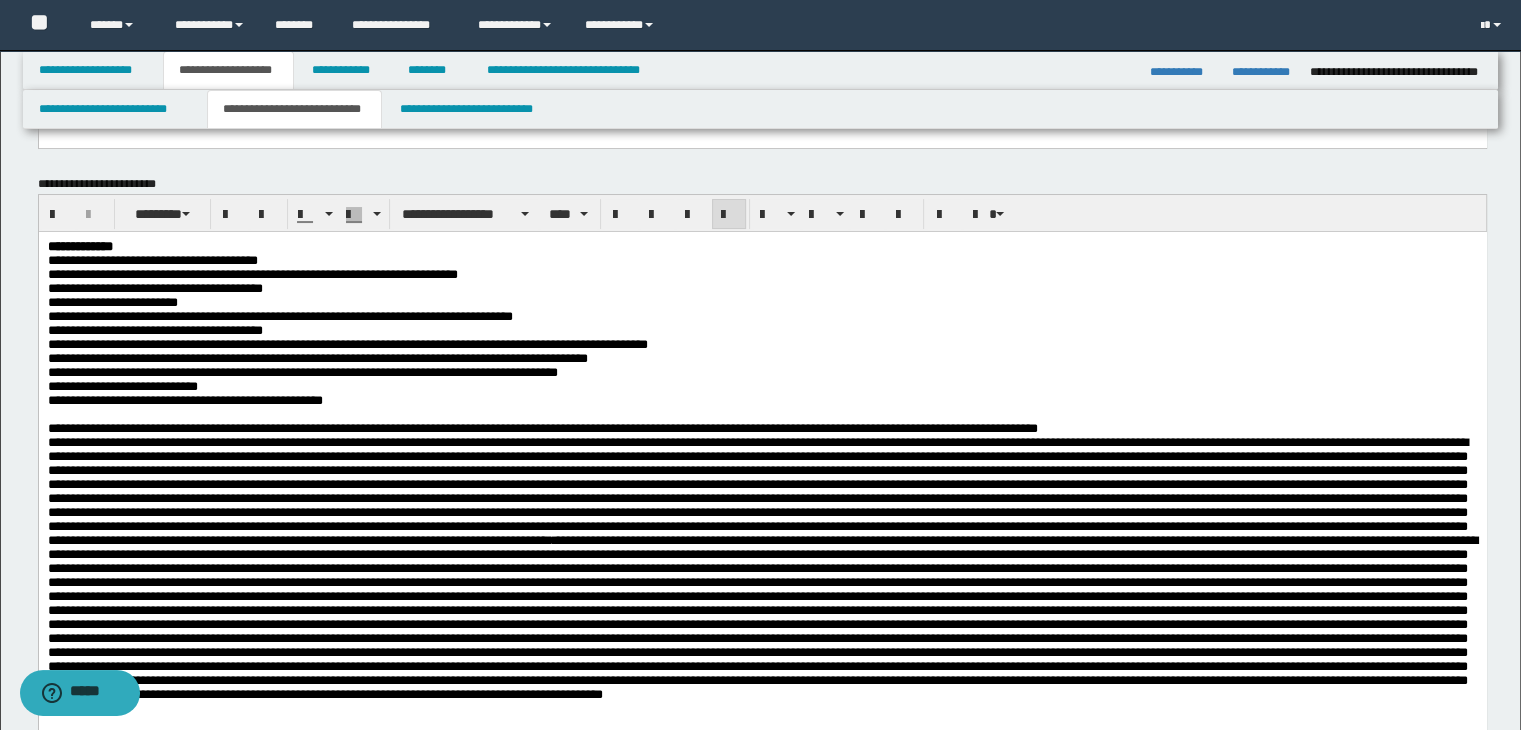 click on "**********" at bounding box center (252, 273) 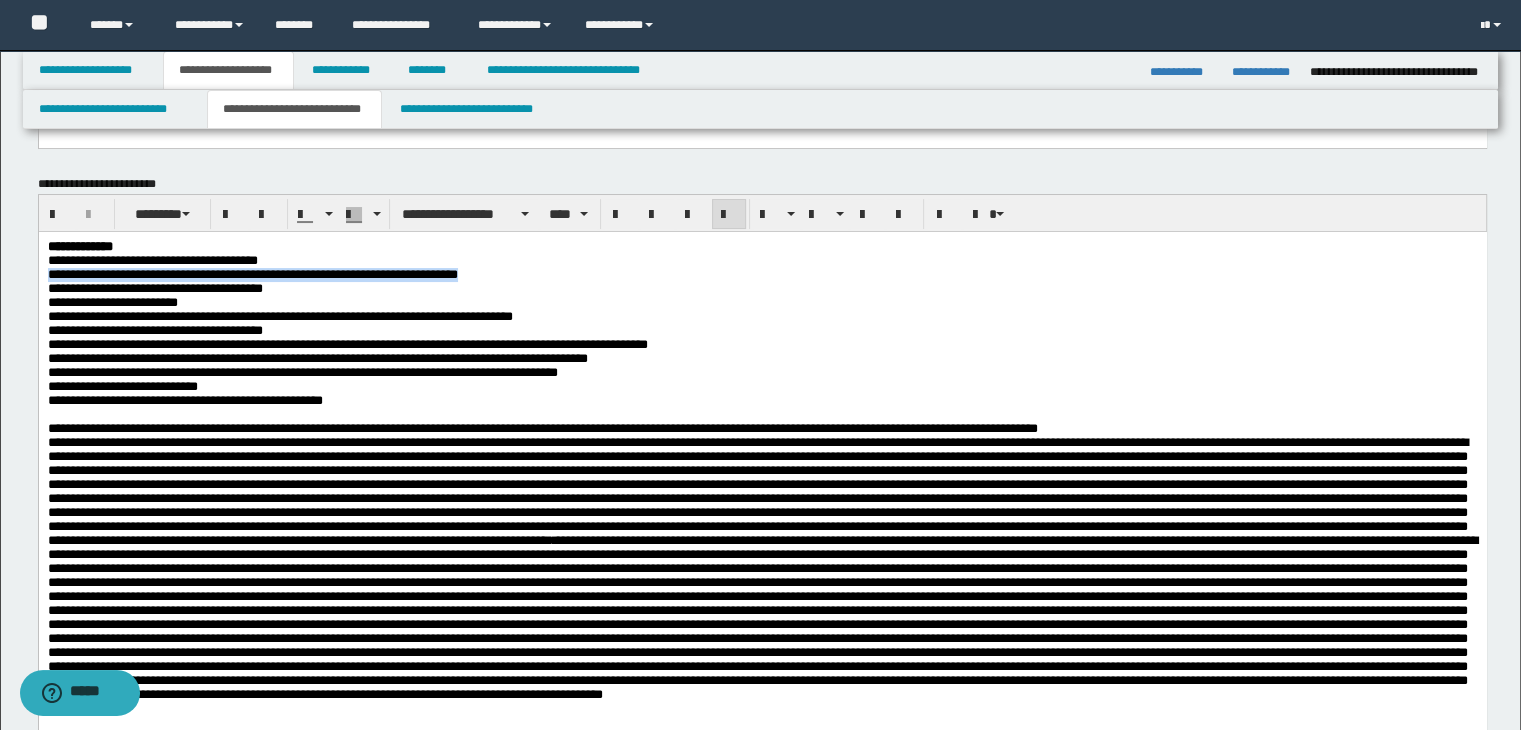 click on "**********" at bounding box center [252, 273] 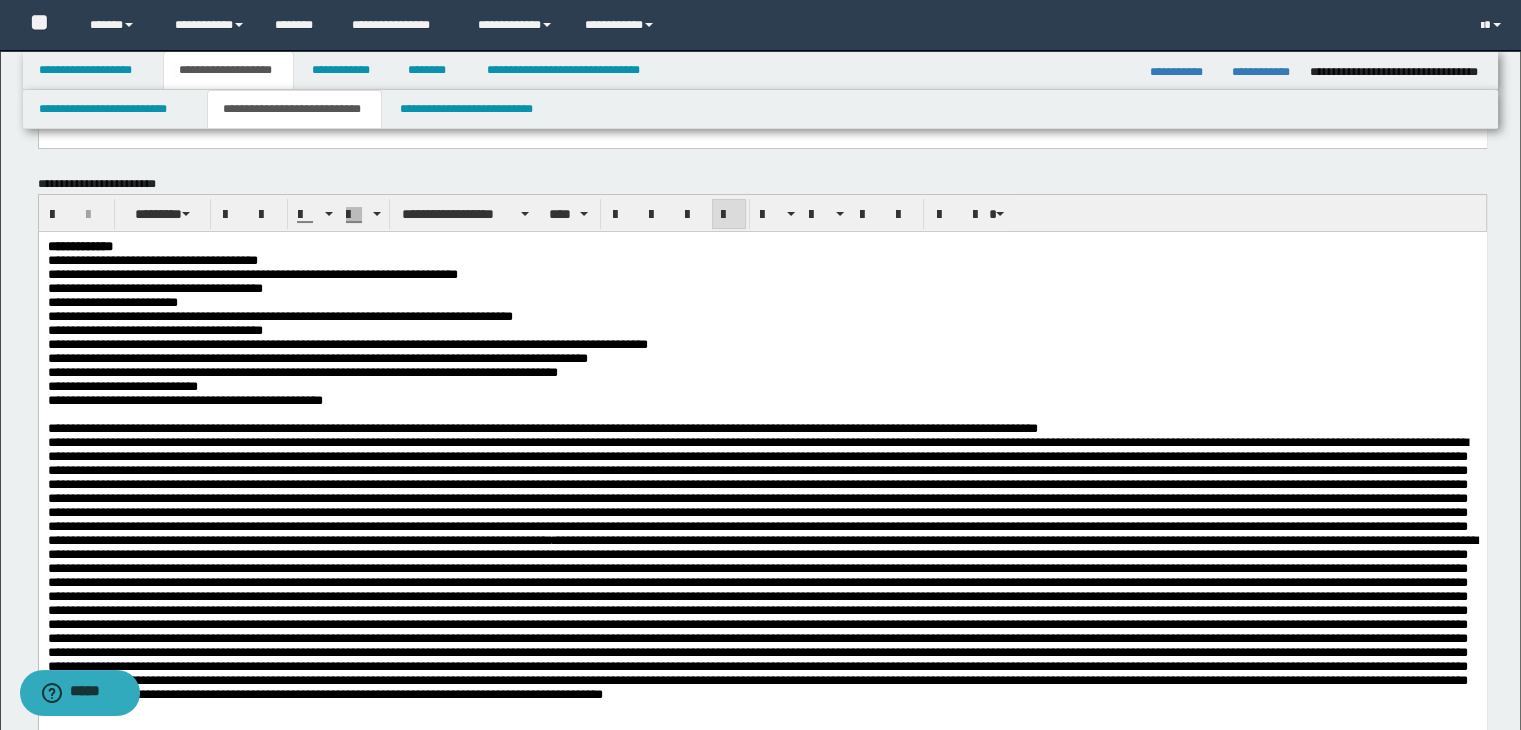 click on "**********" at bounding box center (252, 273) 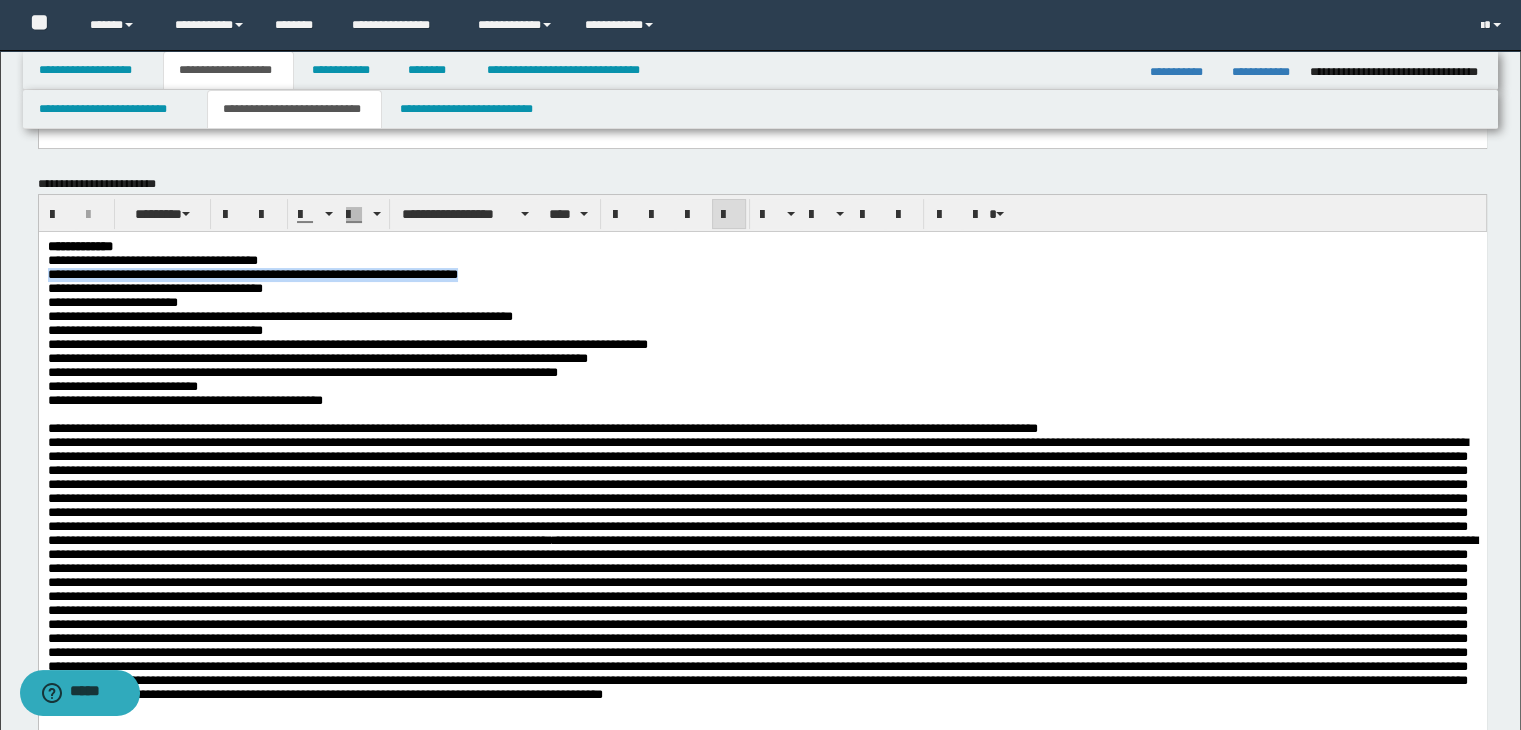 click on "**********" at bounding box center [252, 273] 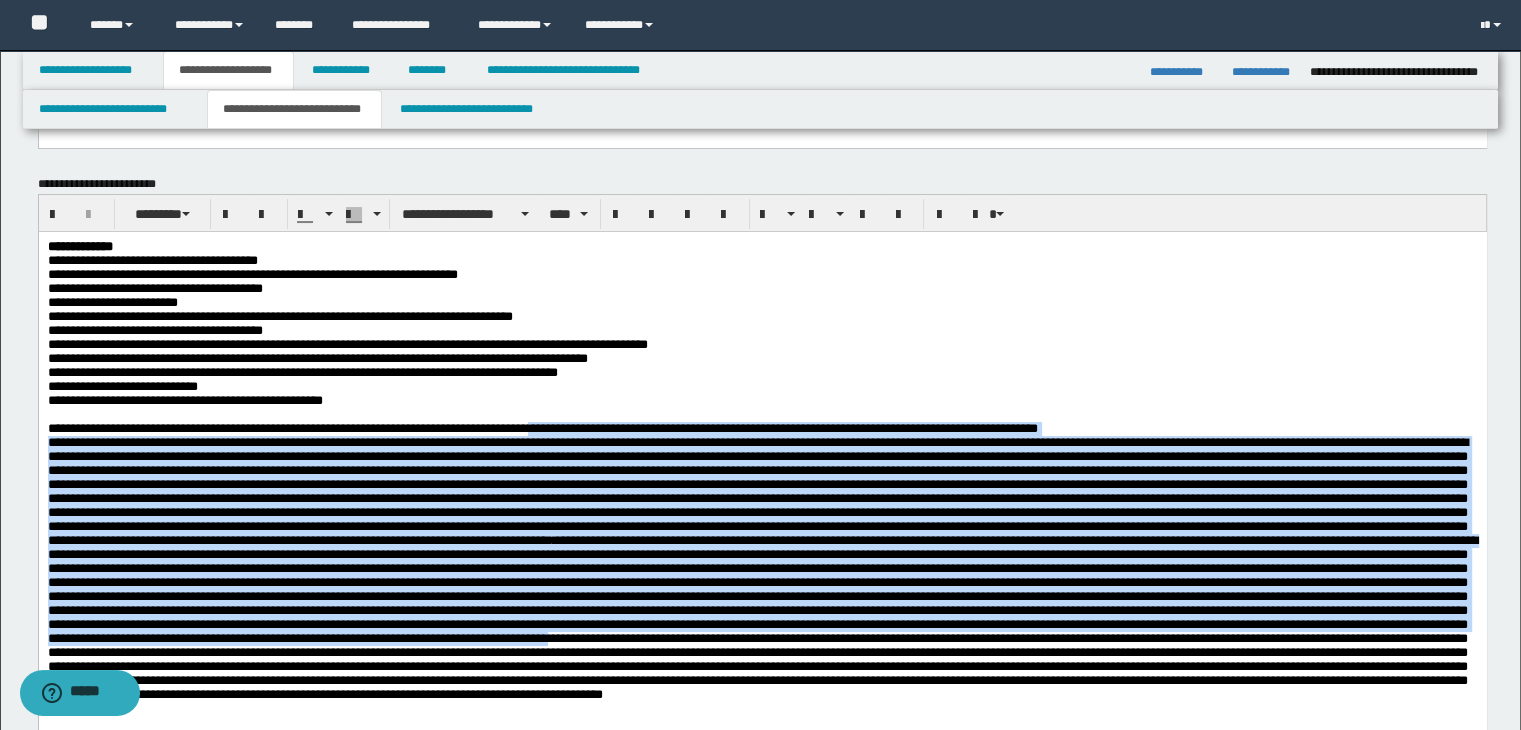 scroll, scrollTop: 239, scrollLeft: 0, axis: vertical 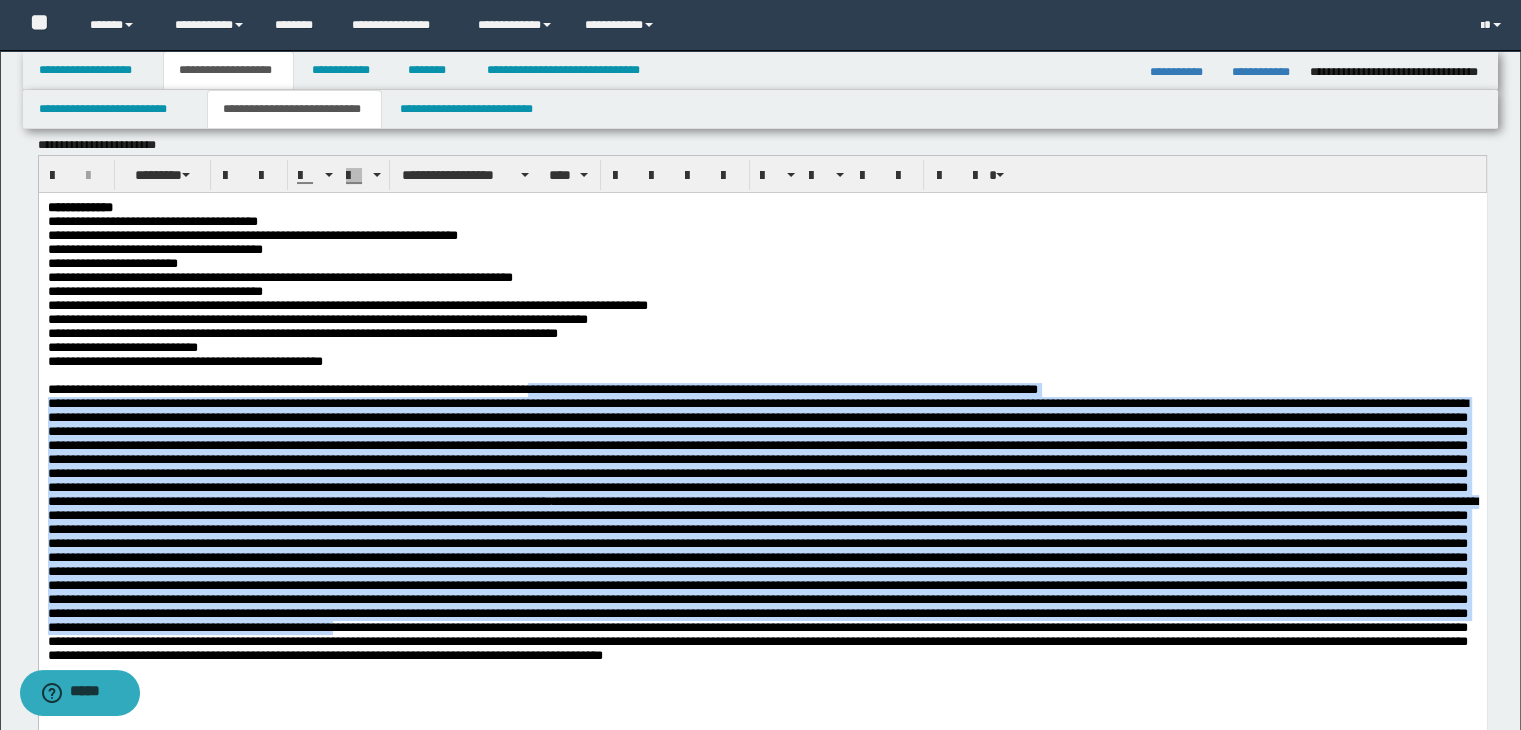 drag, startPoint x: 802, startPoint y: 526, endPoint x: 726, endPoint y: 612, distance: 114.76933 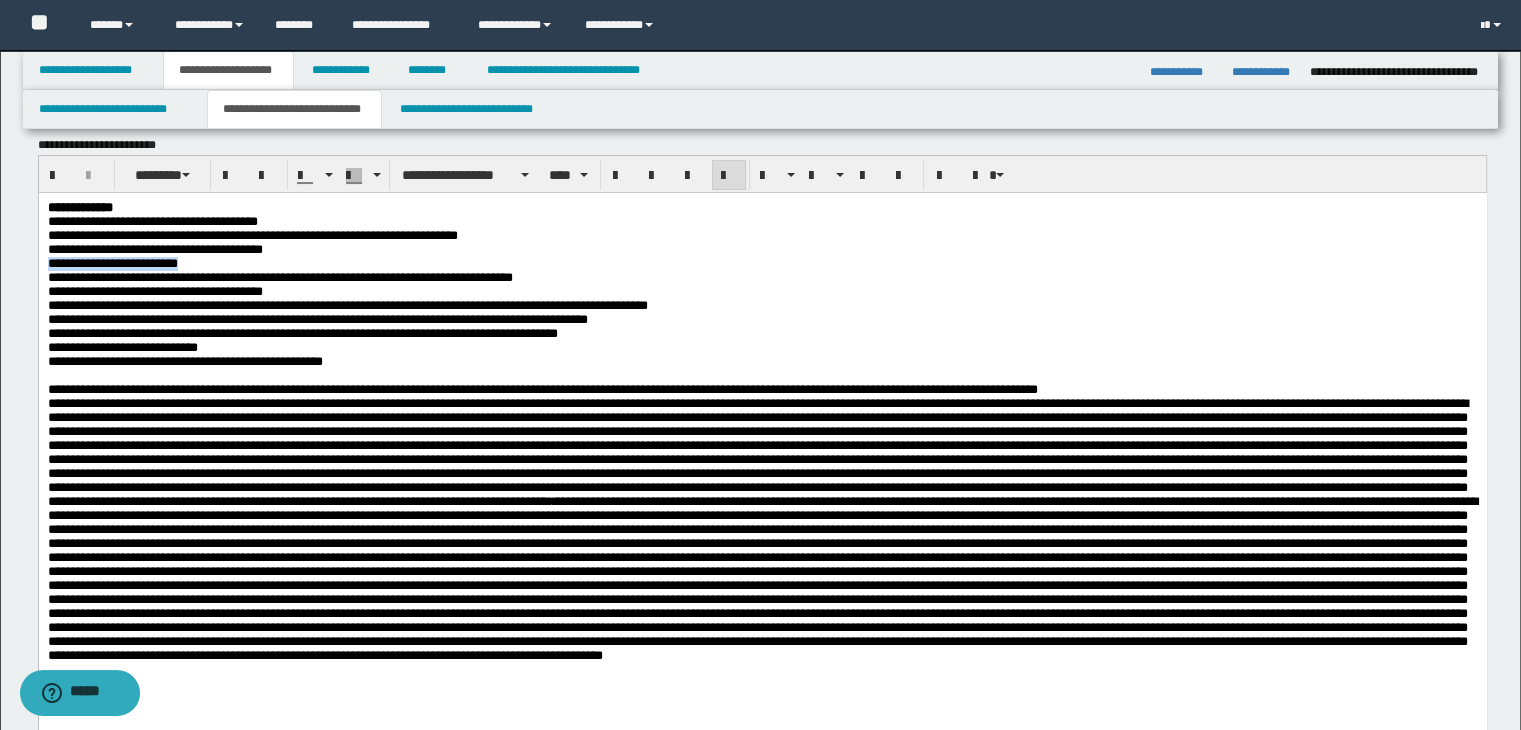 click on "**********" at bounding box center (762, 249) 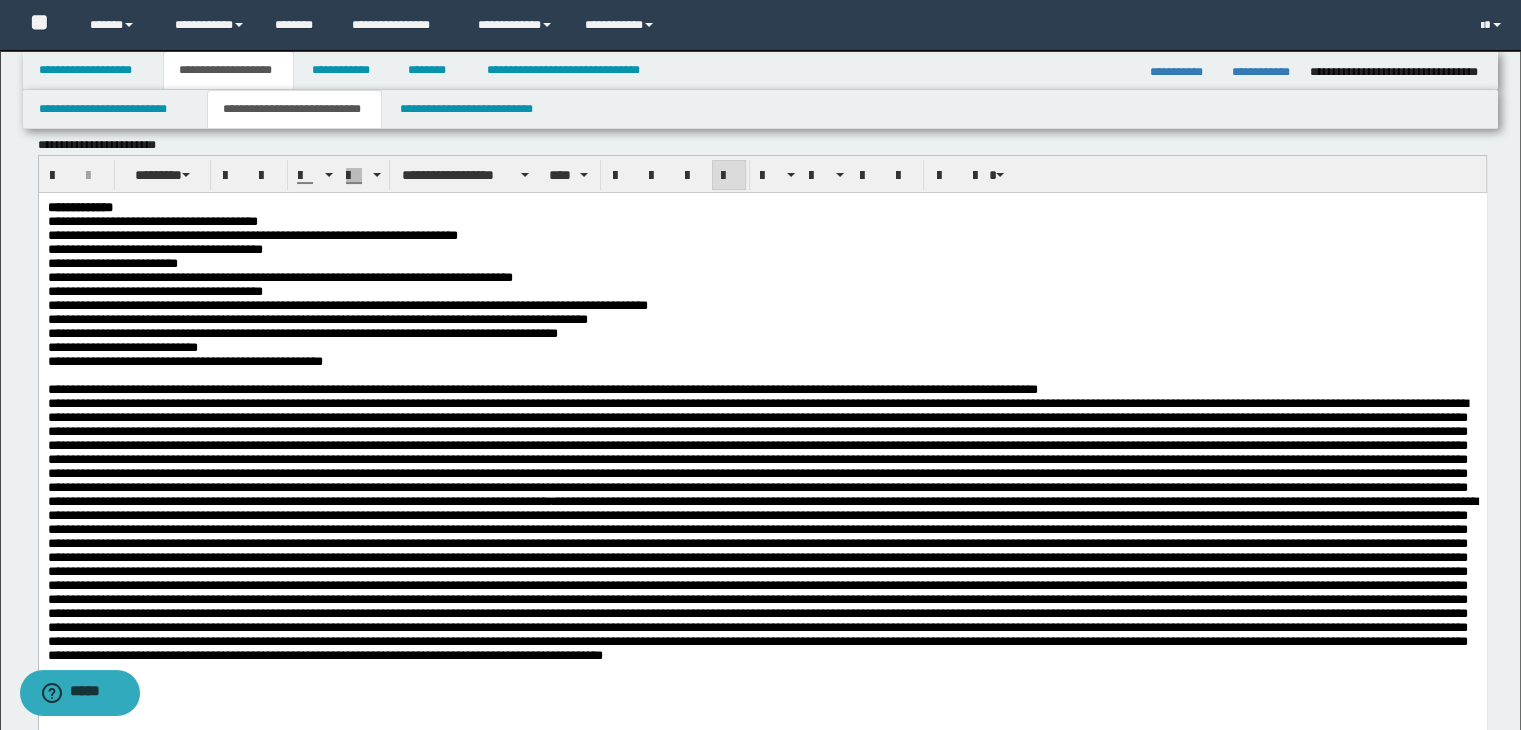 click on "**********" at bounding box center [760, 70] 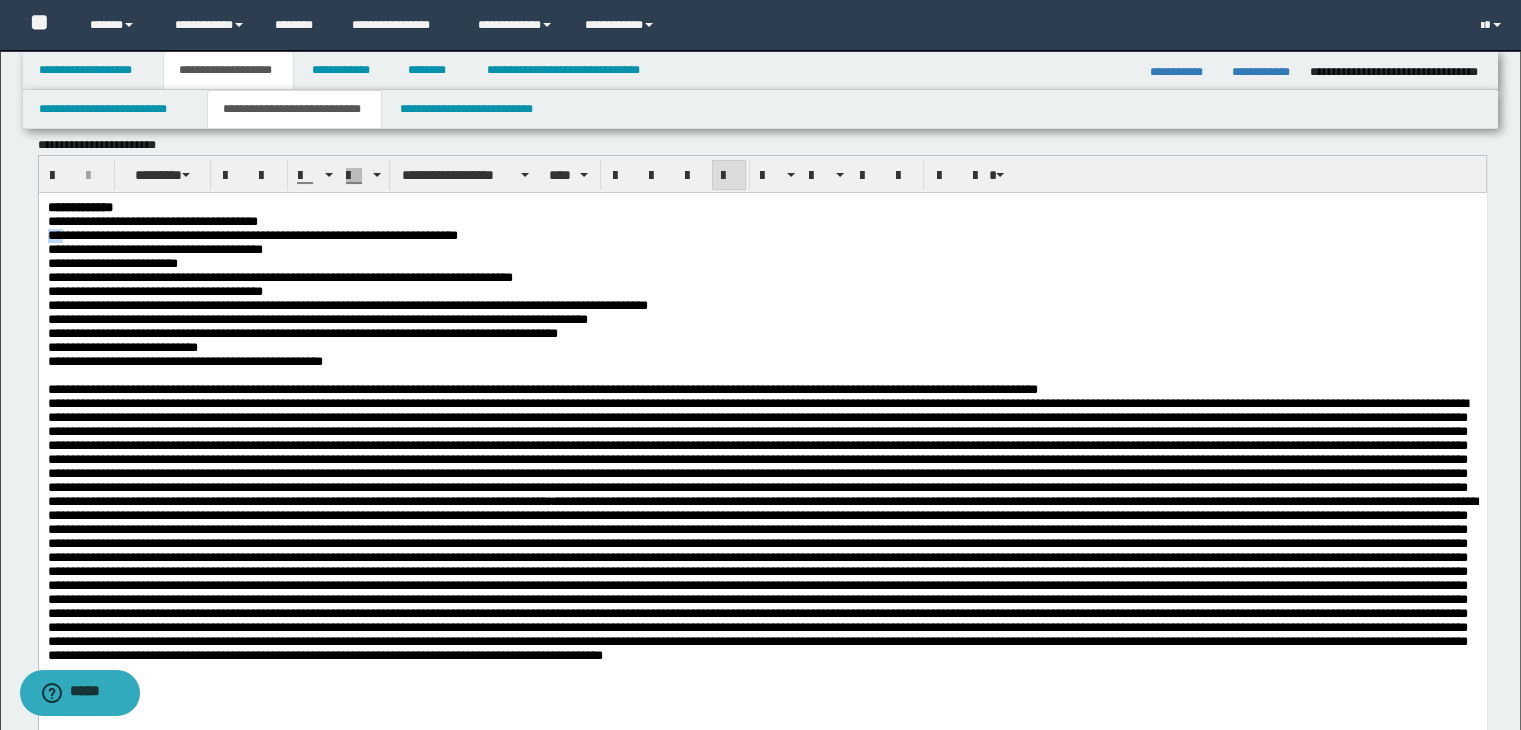 click on "**********" at bounding box center [252, 234] 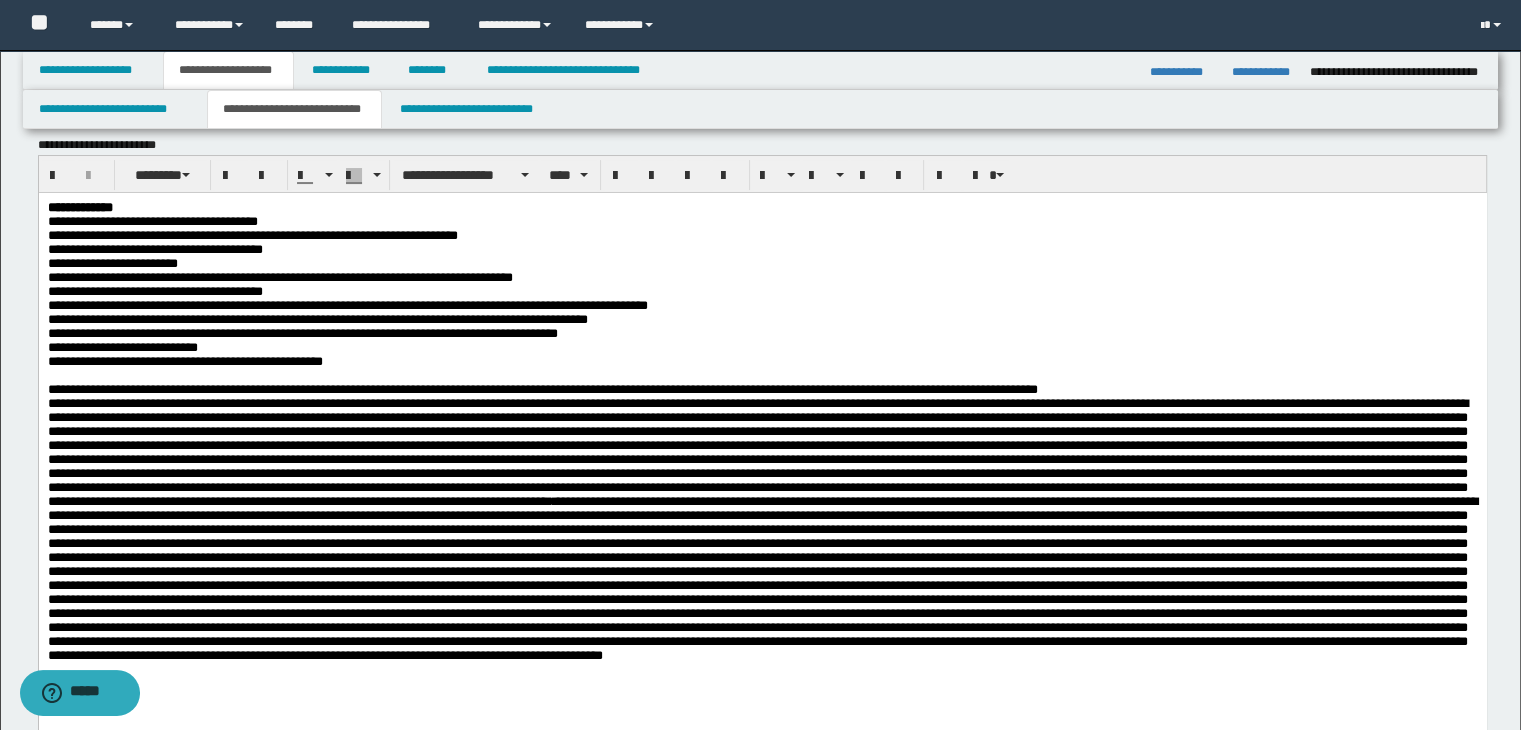 click at bounding box center (762, 577) 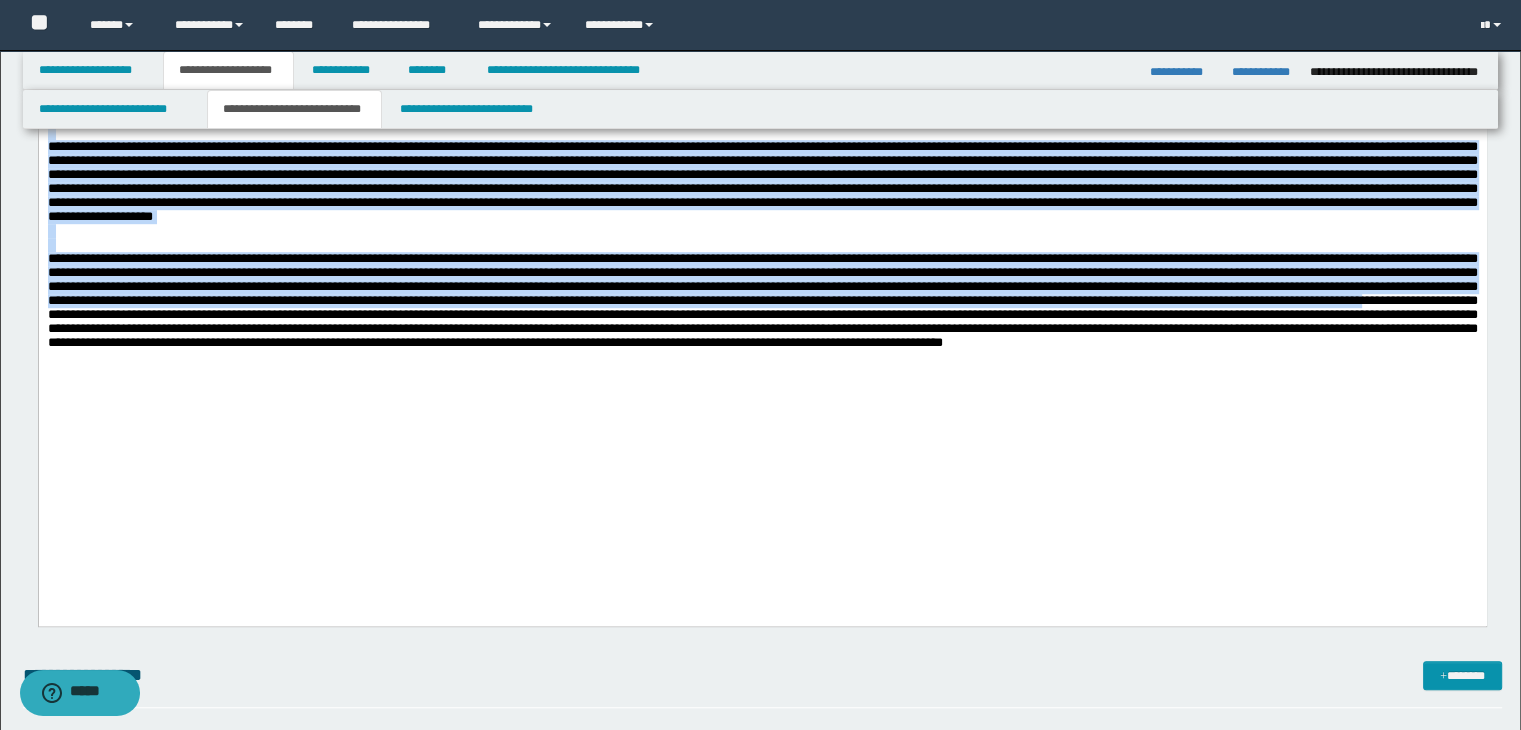 drag, startPoint x: 47, startPoint y: -770, endPoint x: 345, endPoint y: 465, distance: 1270.4445 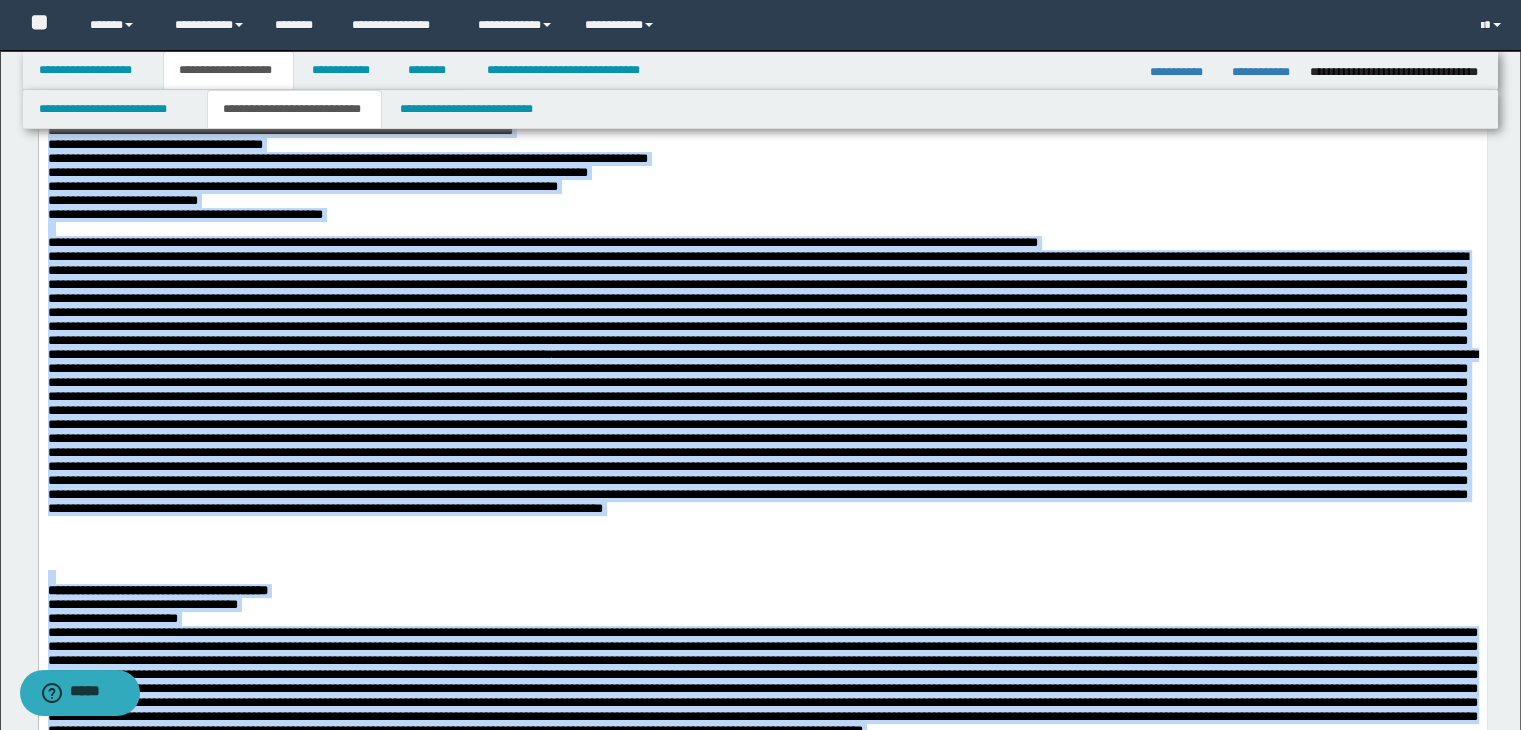 click at bounding box center [762, 430] 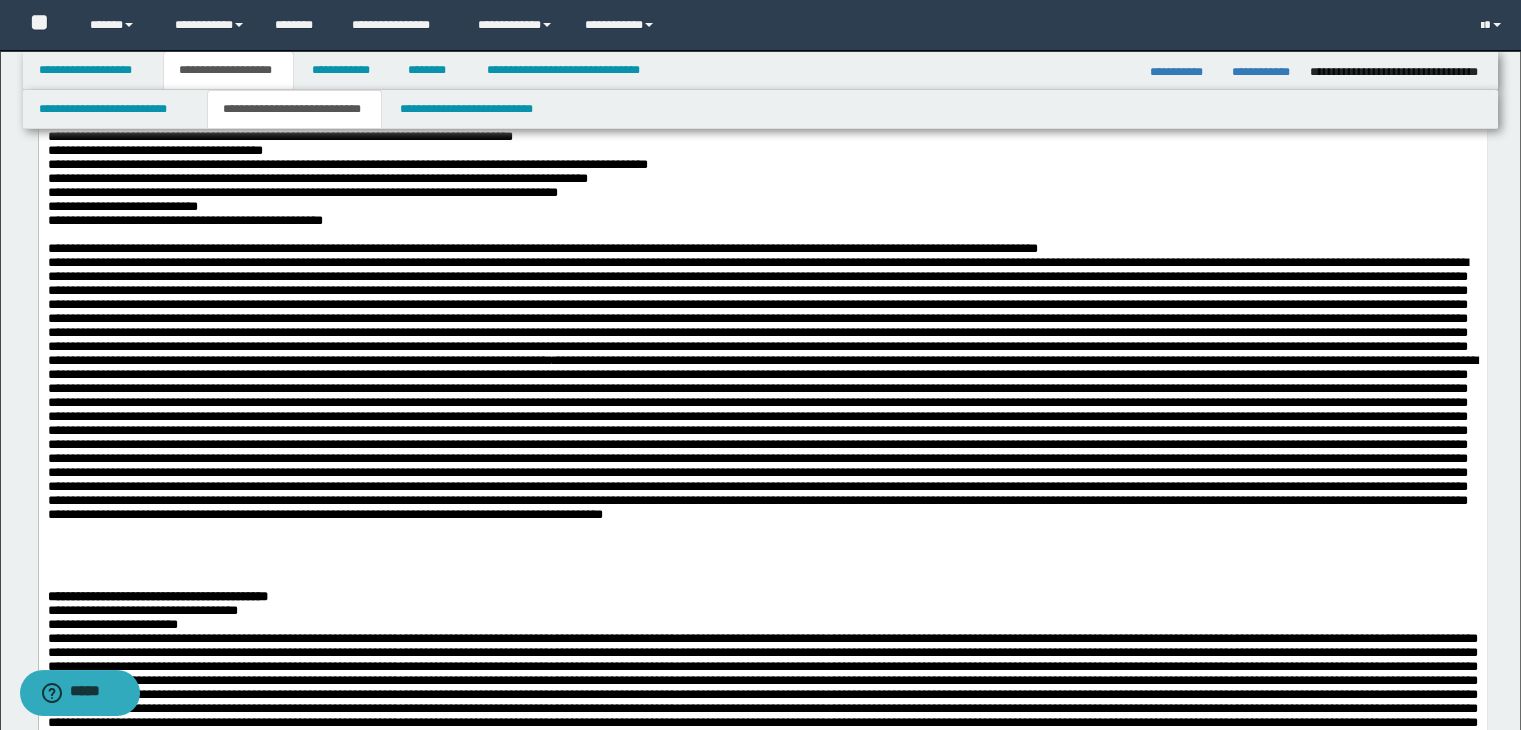 scroll, scrollTop: 250, scrollLeft: 0, axis: vertical 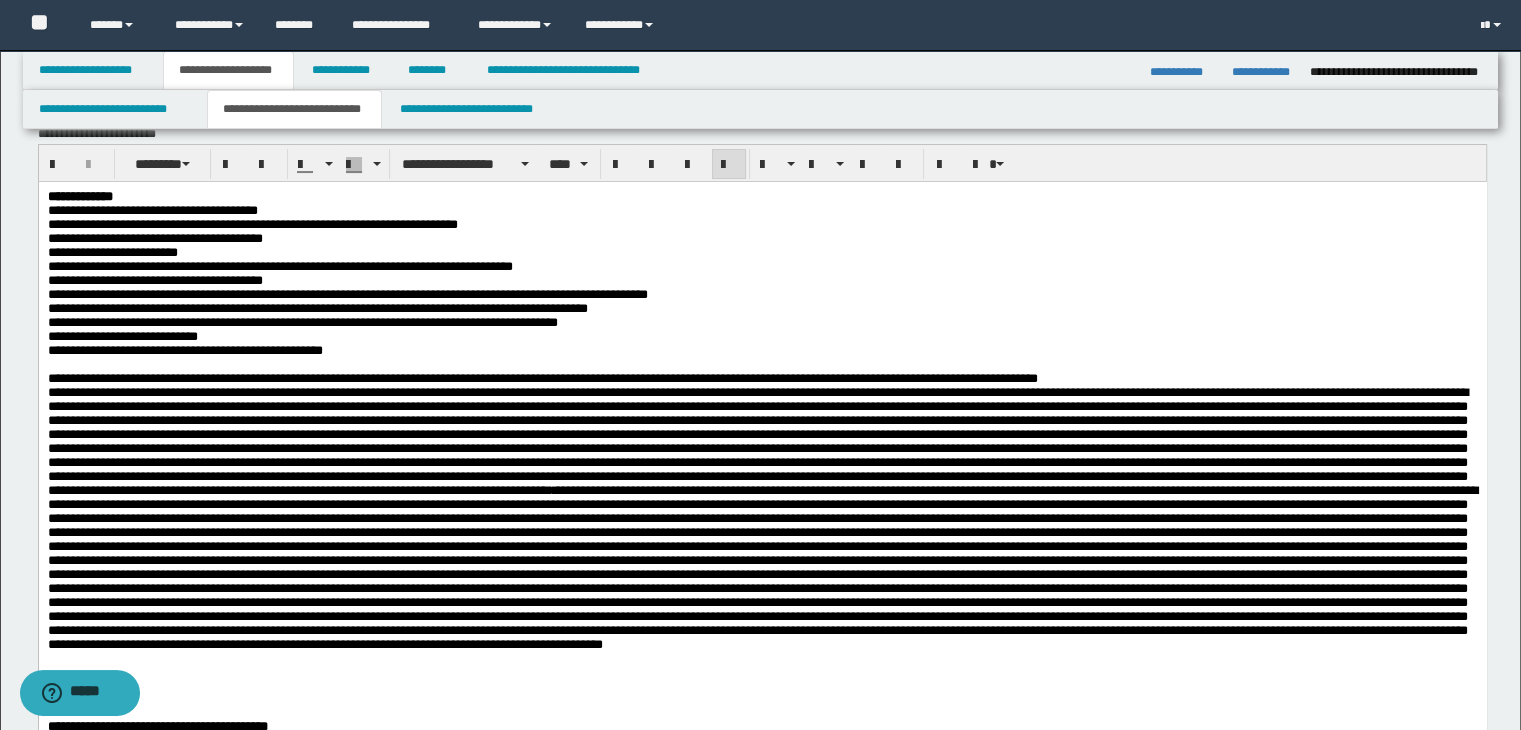 click on "**********" at bounding box center [762, 252] 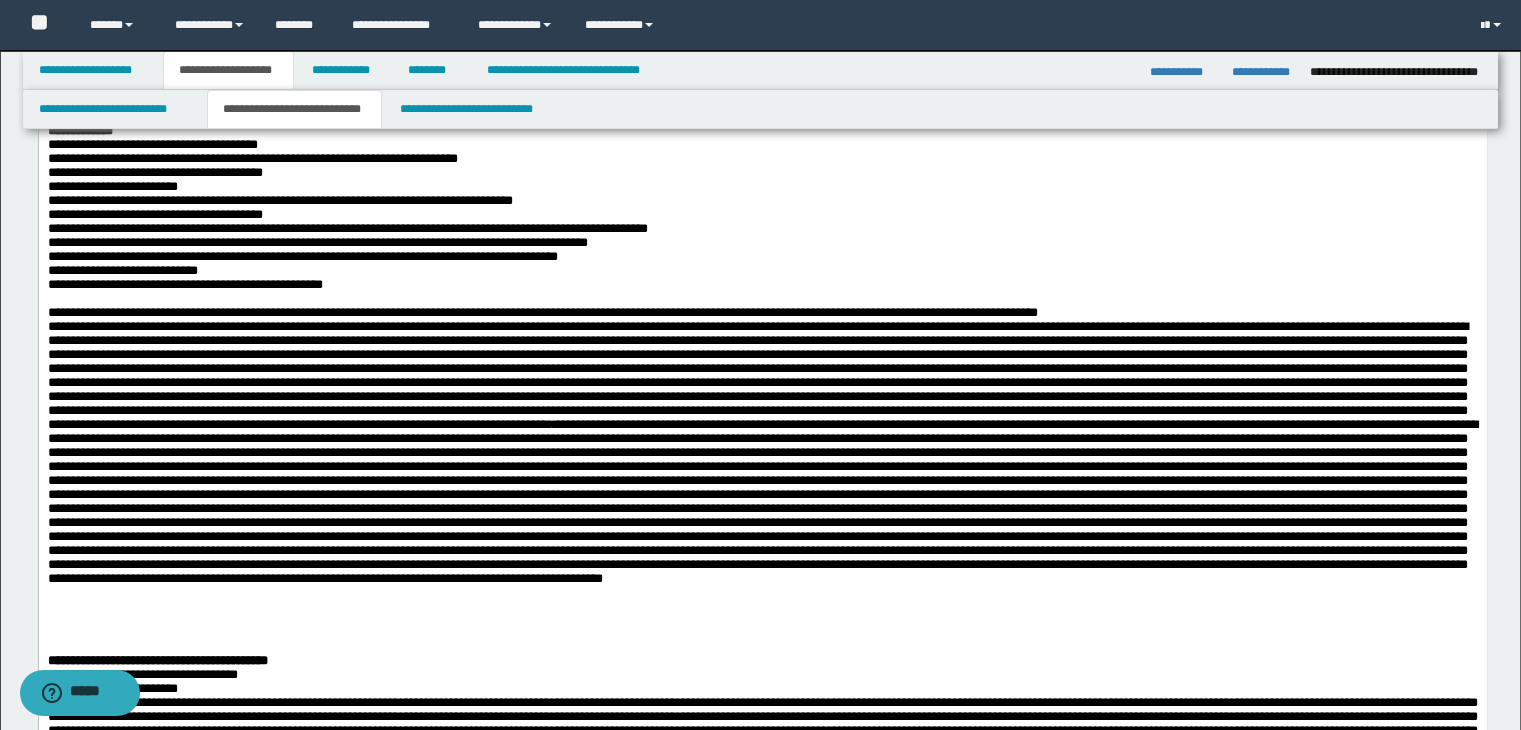 scroll, scrollTop: 350, scrollLeft: 0, axis: vertical 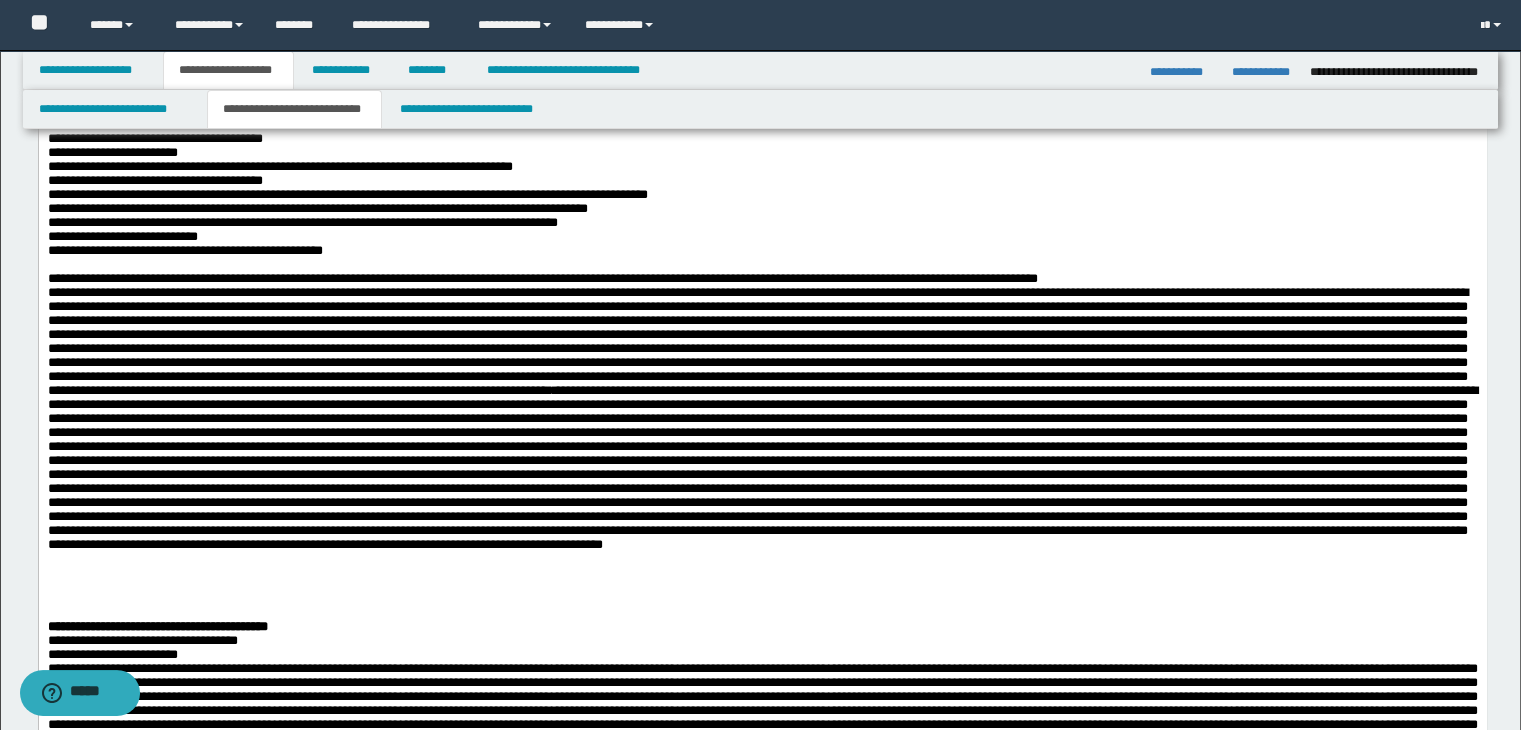 click on "**********" at bounding box center [154, 137] 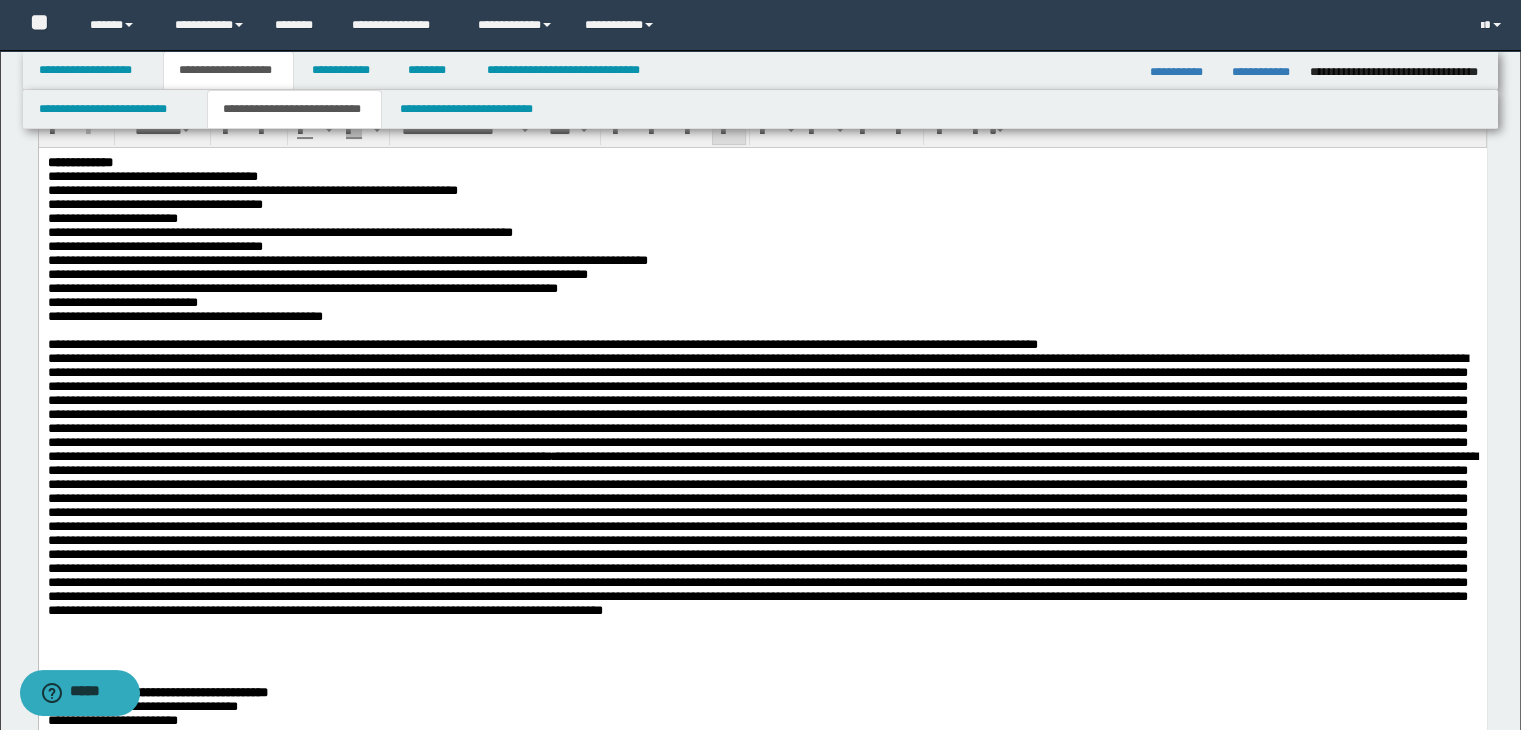scroll, scrollTop: 250, scrollLeft: 0, axis: vertical 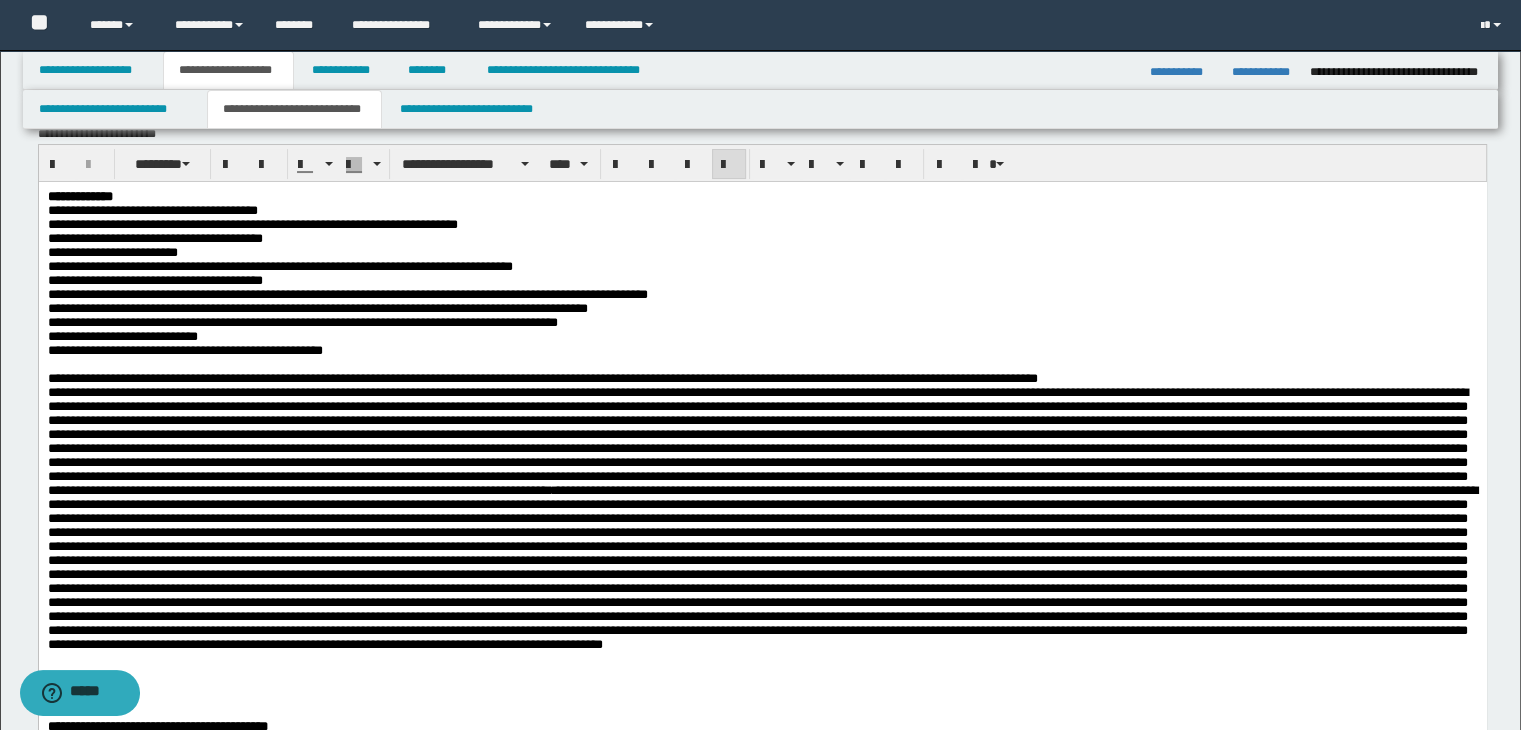 drag, startPoint x: 28, startPoint y: 207, endPoint x: 37, endPoint y: 212, distance: 10.29563 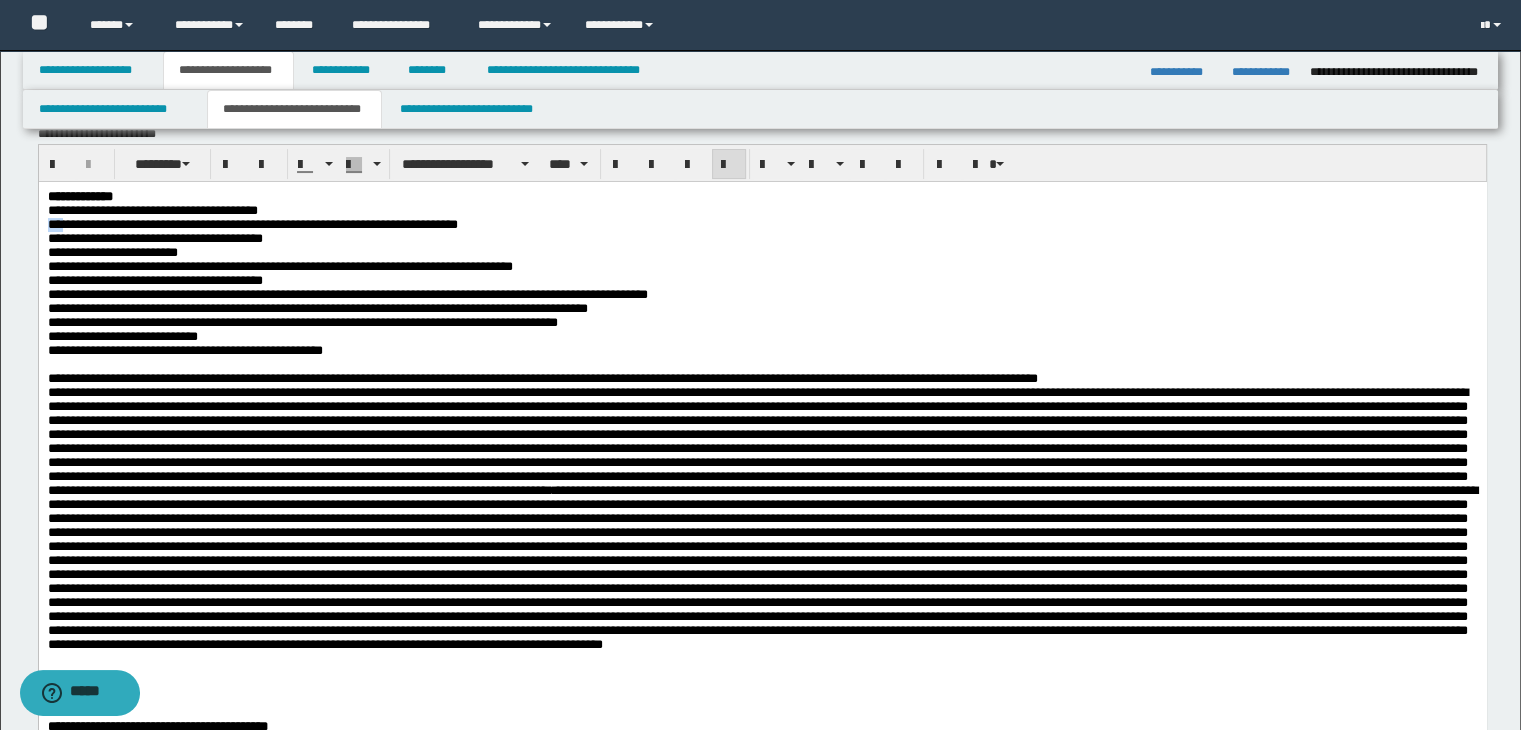 click on "**********" at bounding box center [762, 794] 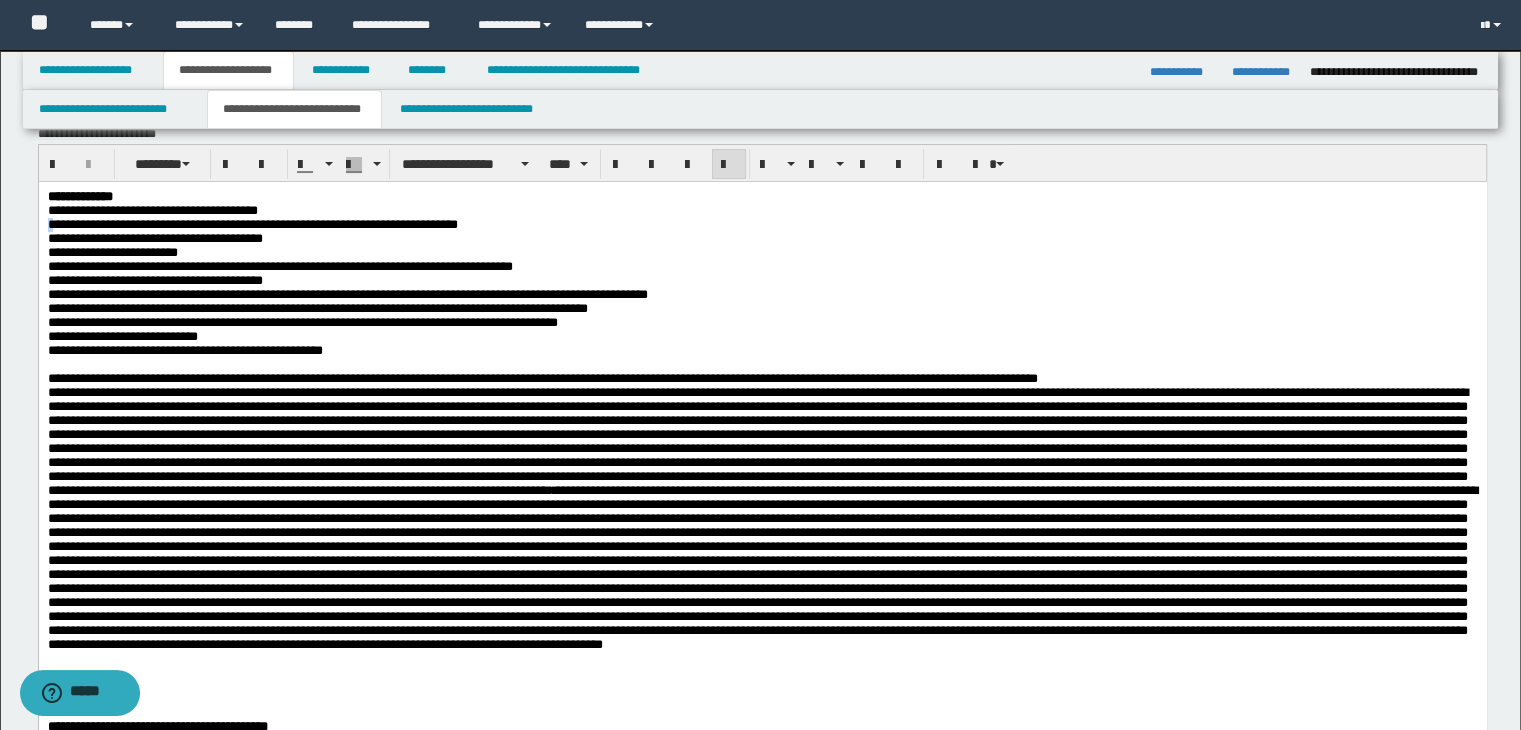 click on "**********" at bounding box center [252, 223] 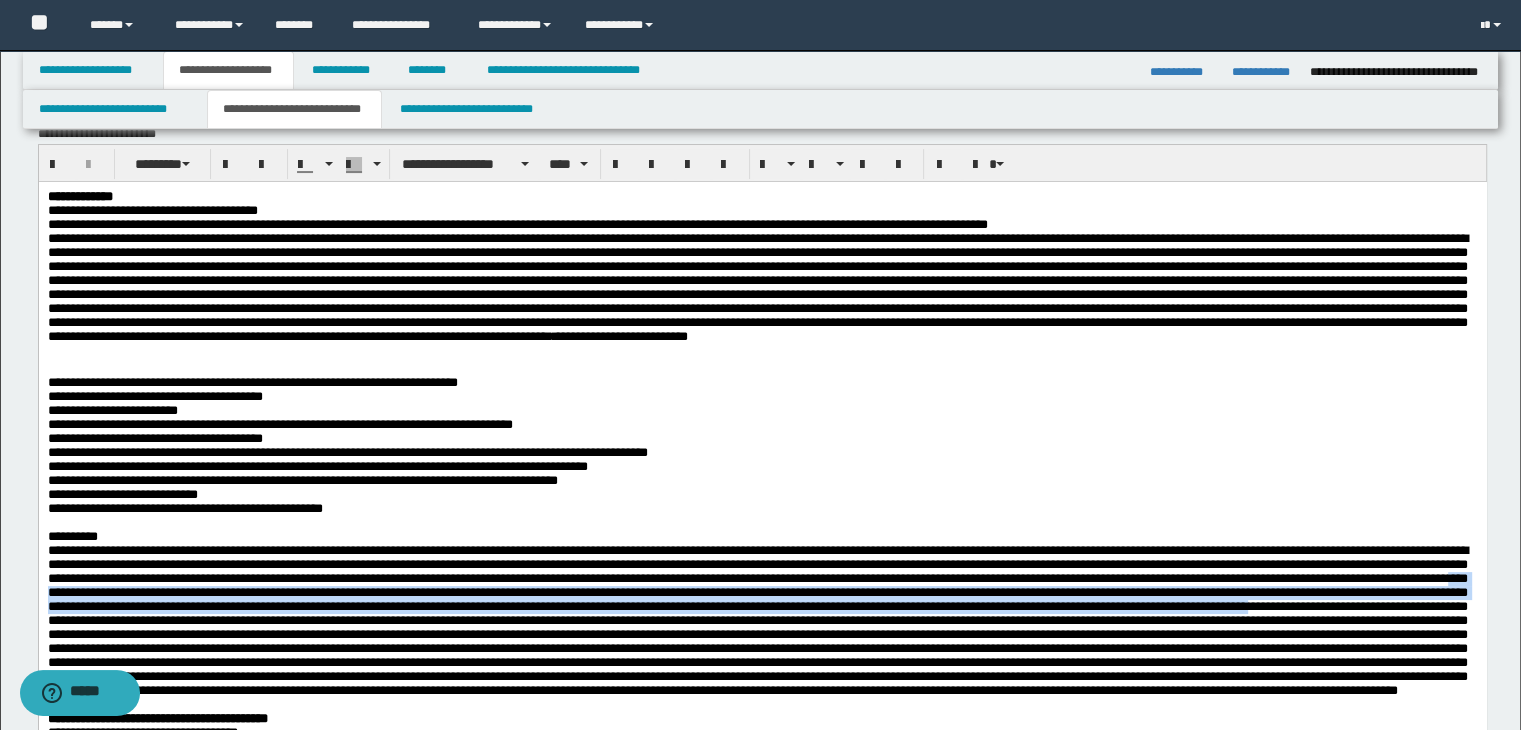 drag, startPoint x: 320, startPoint y: 643, endPoint x: 330, endPoint y: 667, distance: 26 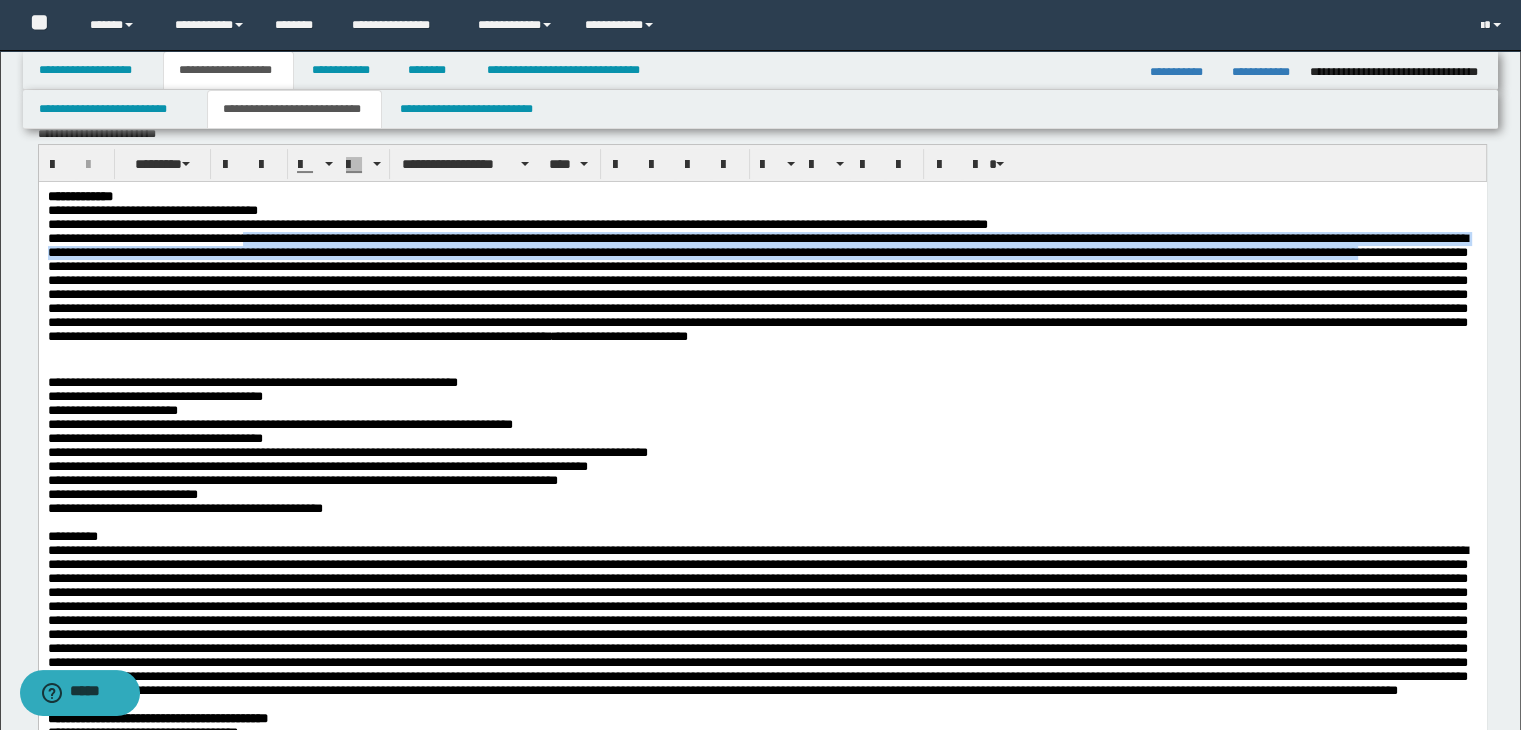 drag, startPoint x: 286, startPoint y: 252, endPoint x: 333, endPoint y: 241, distance: 48.270073 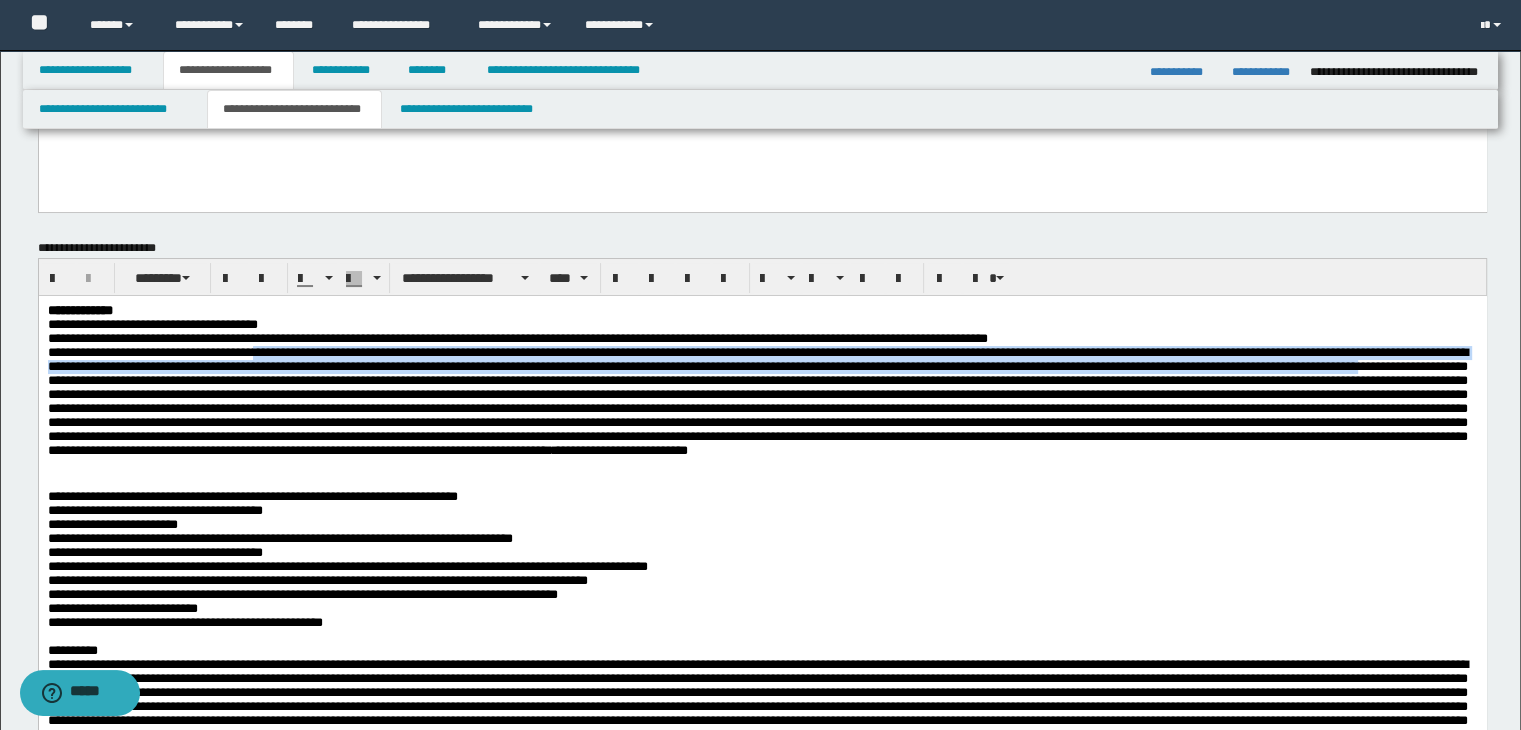 scroll, scrollTop: 50, scrollLeft: 0, axis: vertical 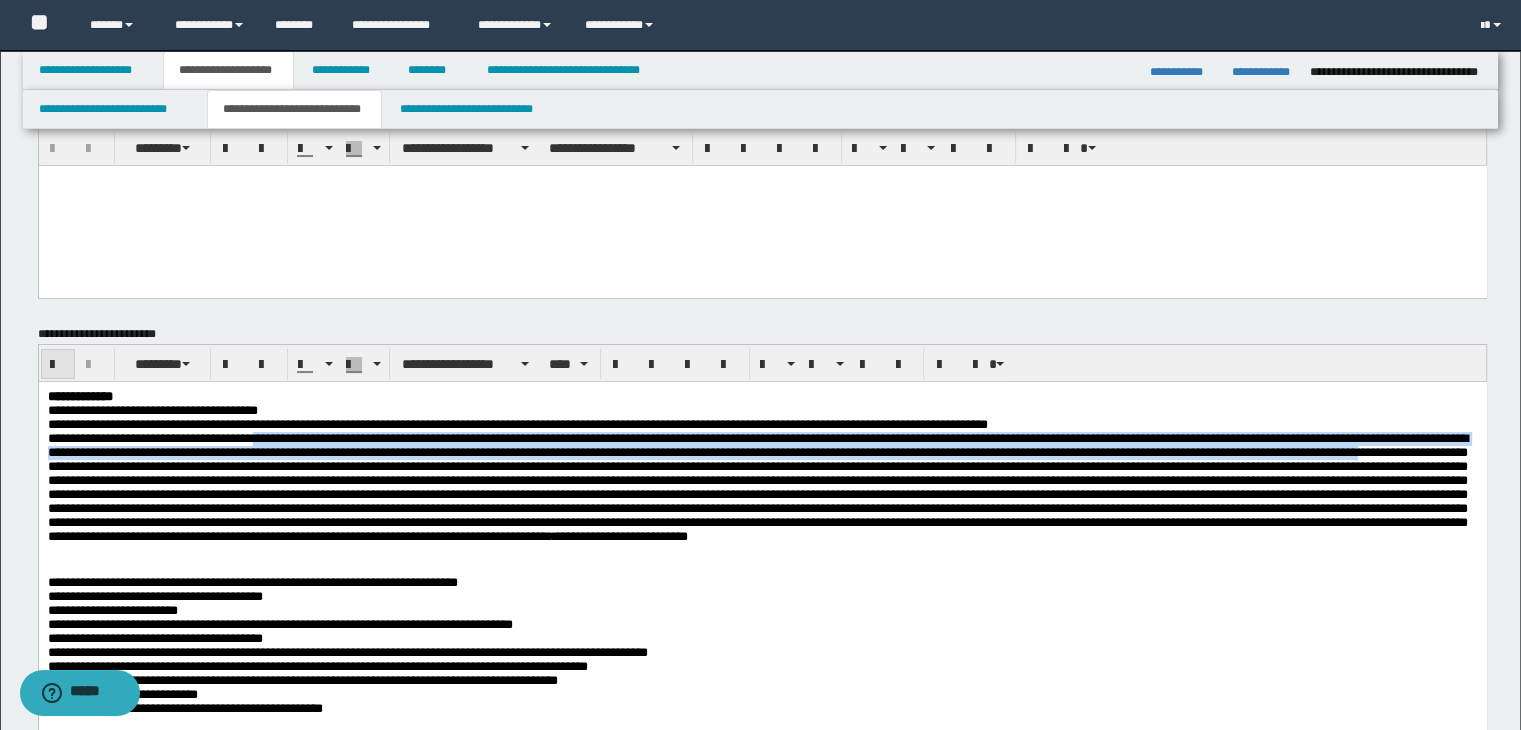 click at bounding box center [58, 364] 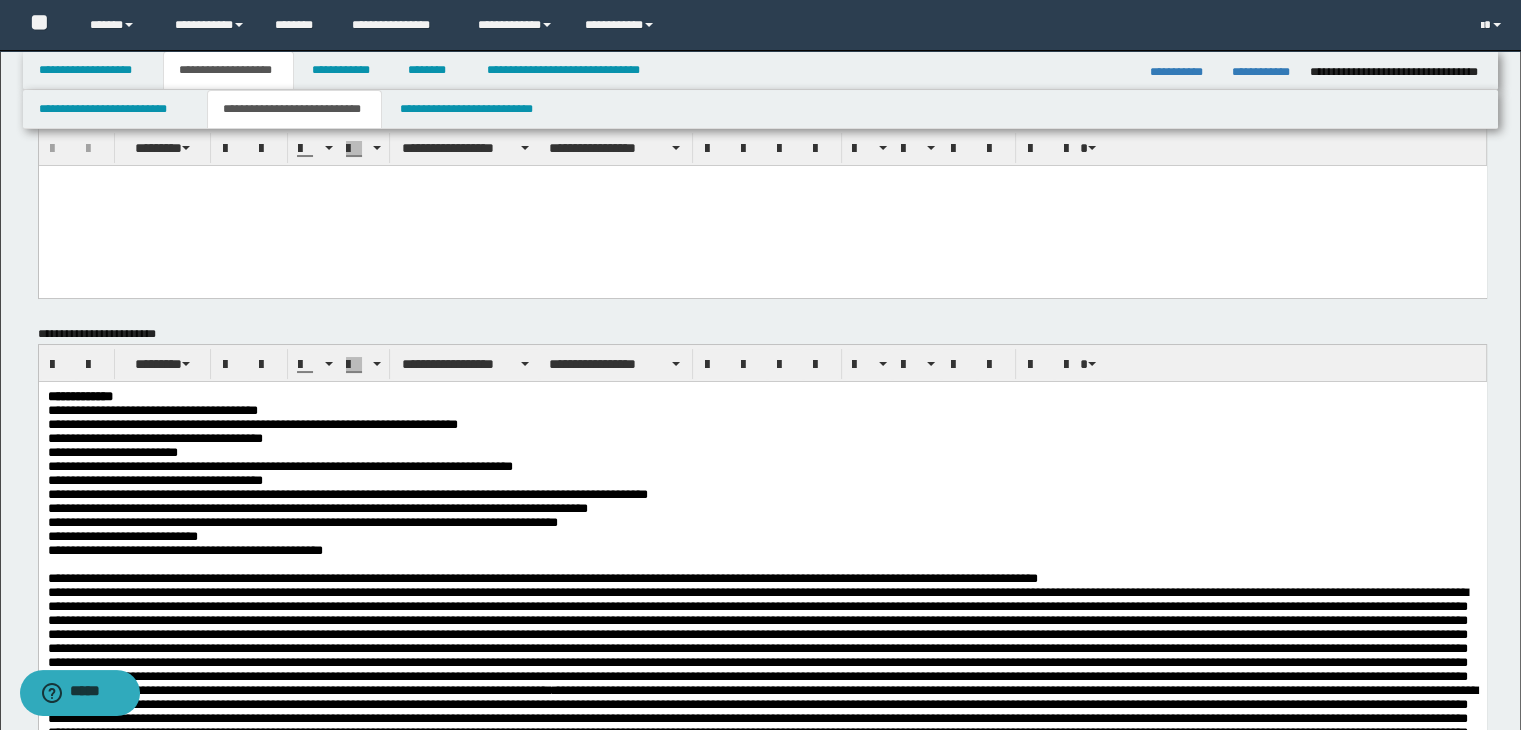 click at bounding box center [762, 205] 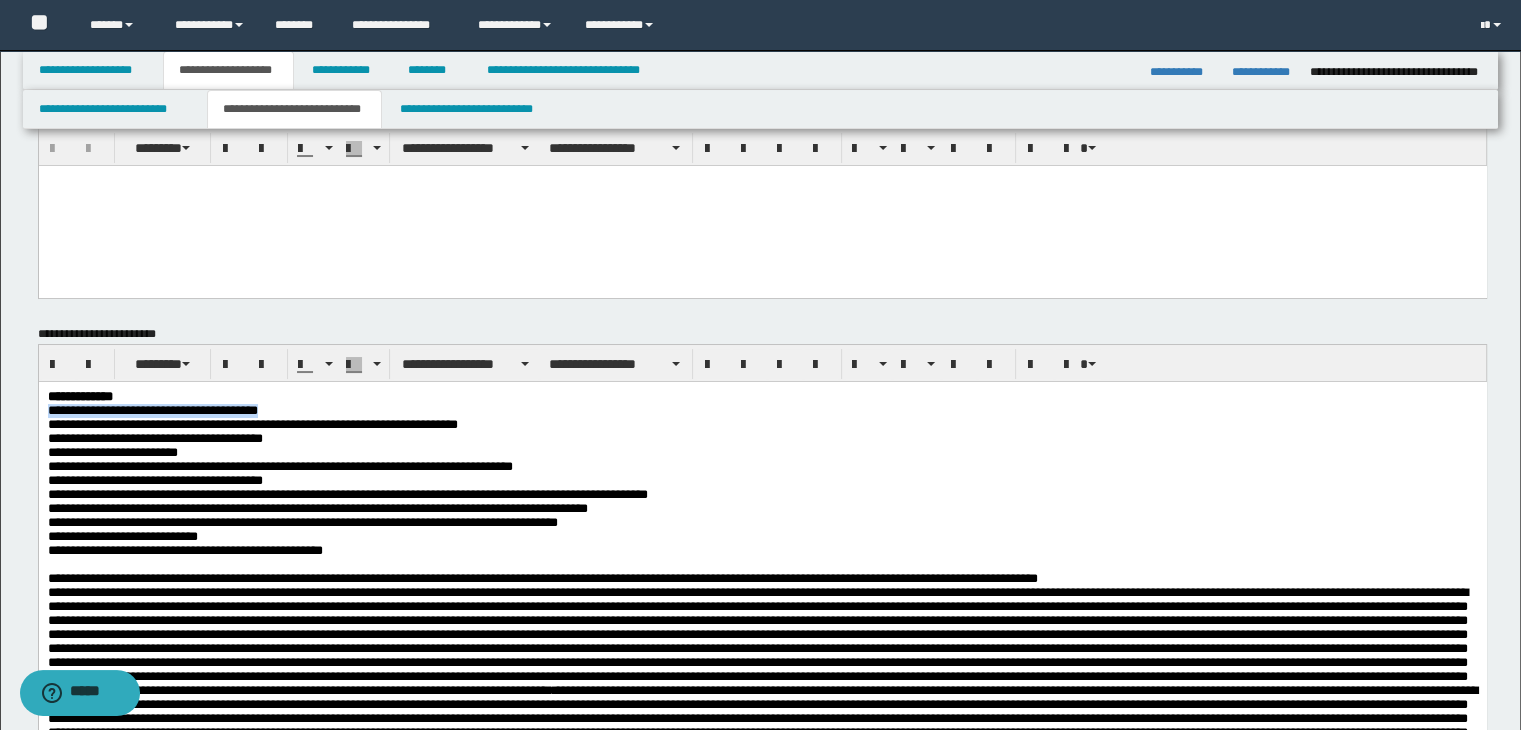 drag, startPoint x: 655, startPoint y: 352, endPoint x: 716, endPoint y: 290, distance: 86.977005 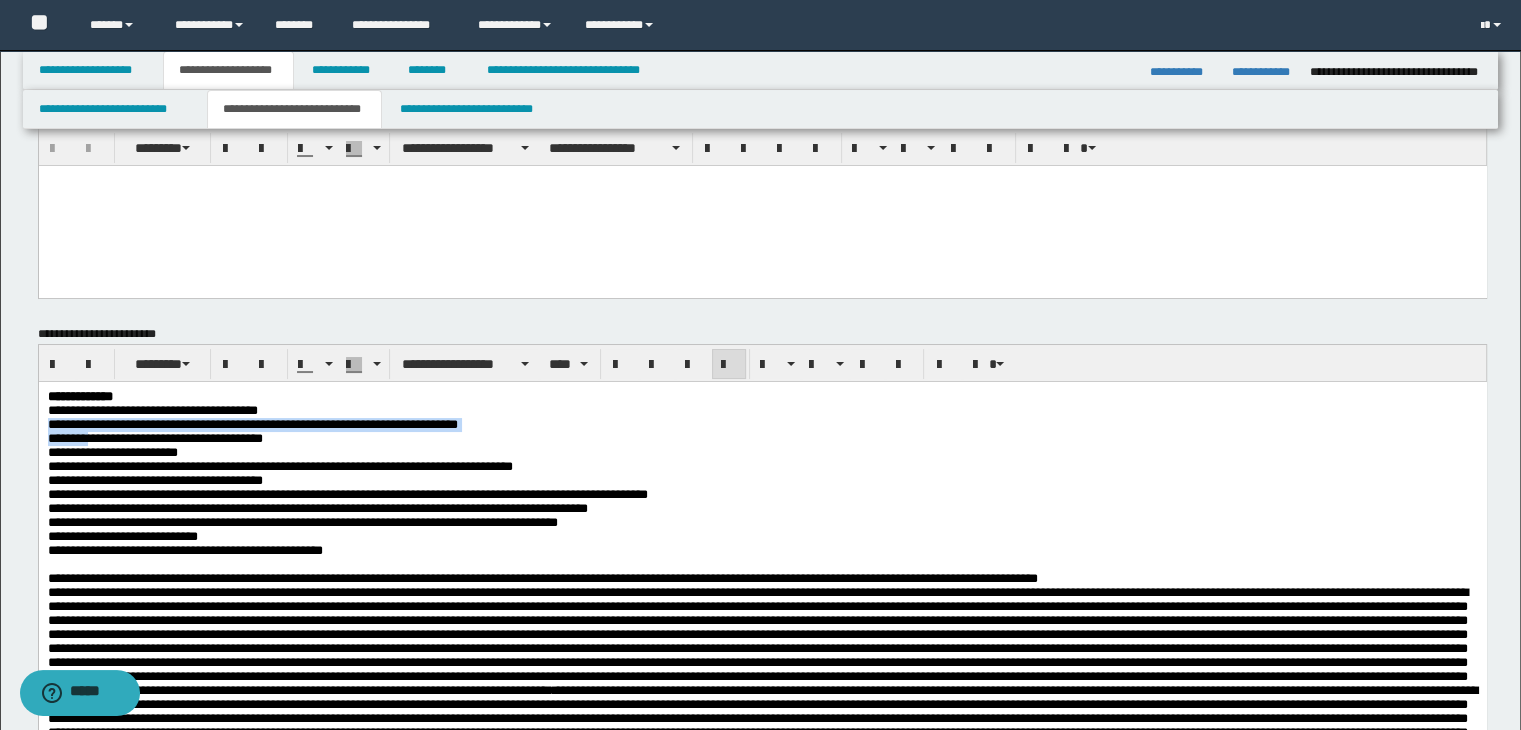 drag, startPoint x: 94, startPoint y: 448, endPoint x: 9, endPoint y: 422, distance: 88.88757 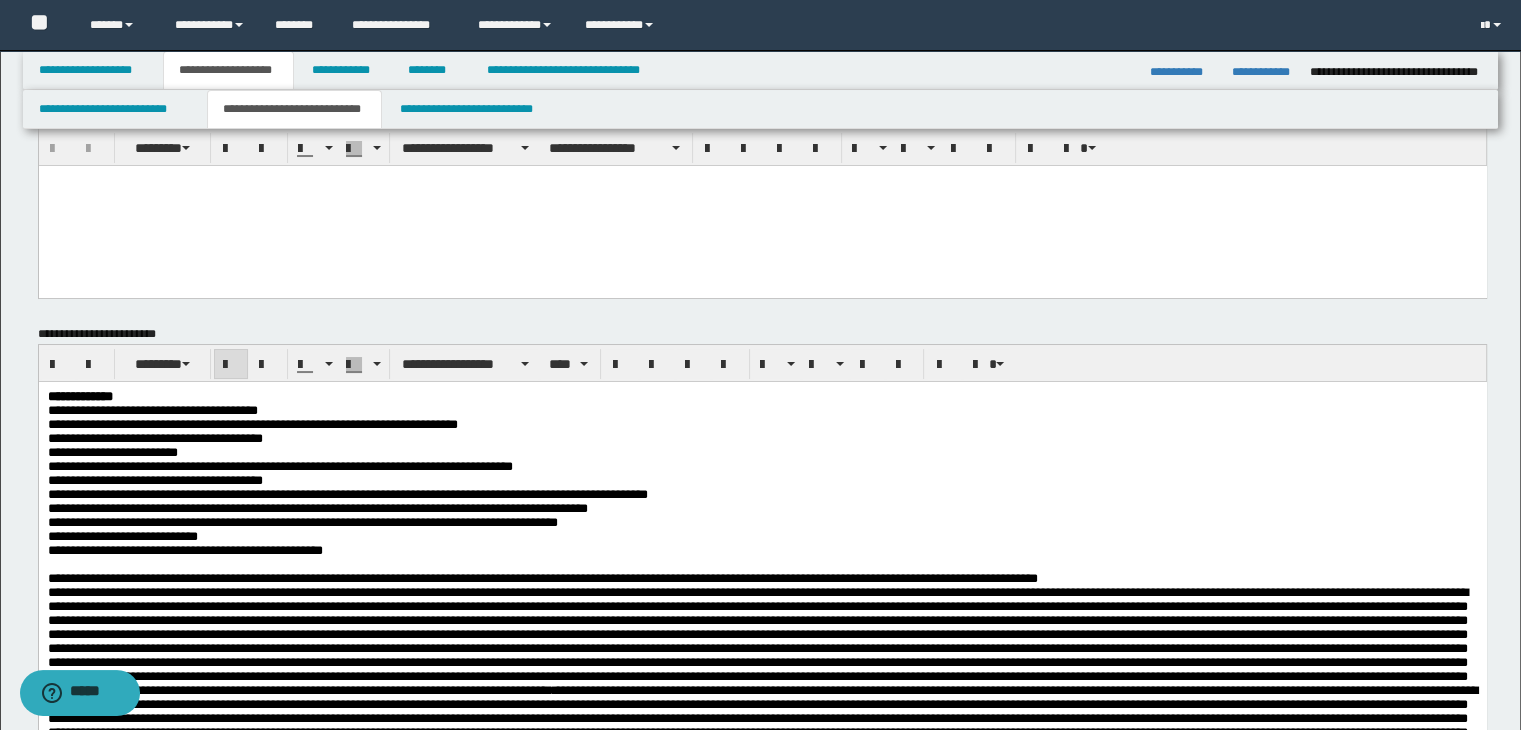 click on "**********" at bounding box center [762, 396] 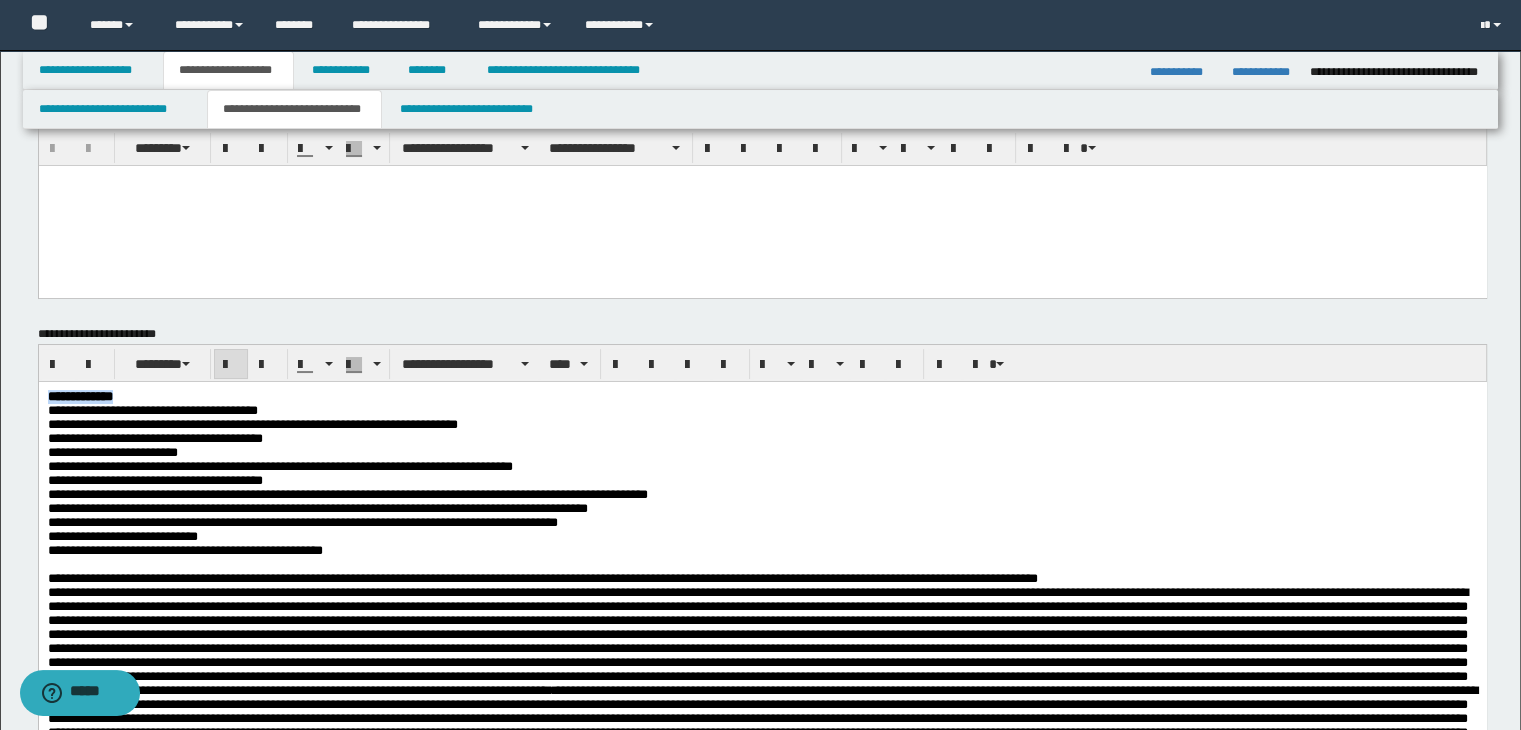 click on "**********" at bounding box center (762, 396) 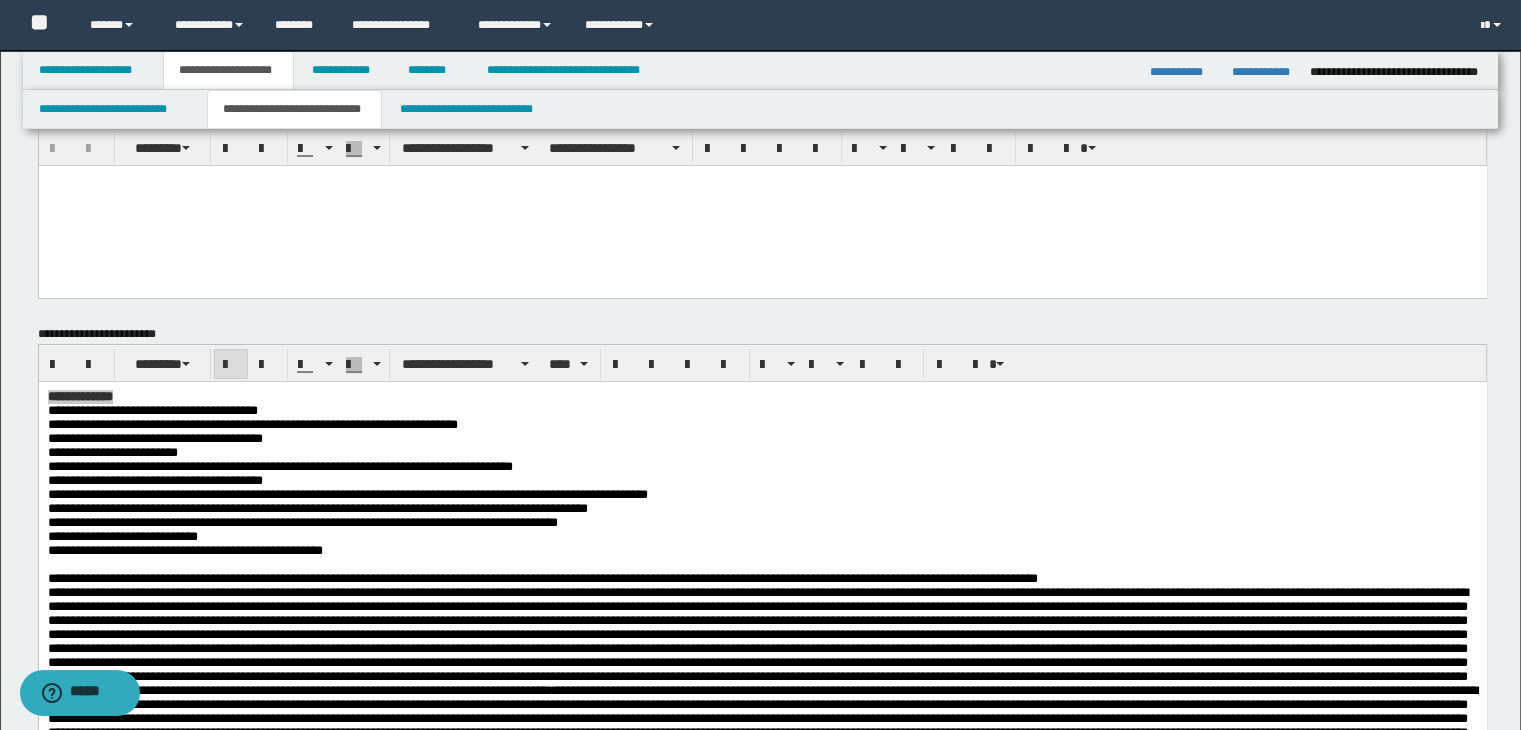 click at bounding box center (762, 205) 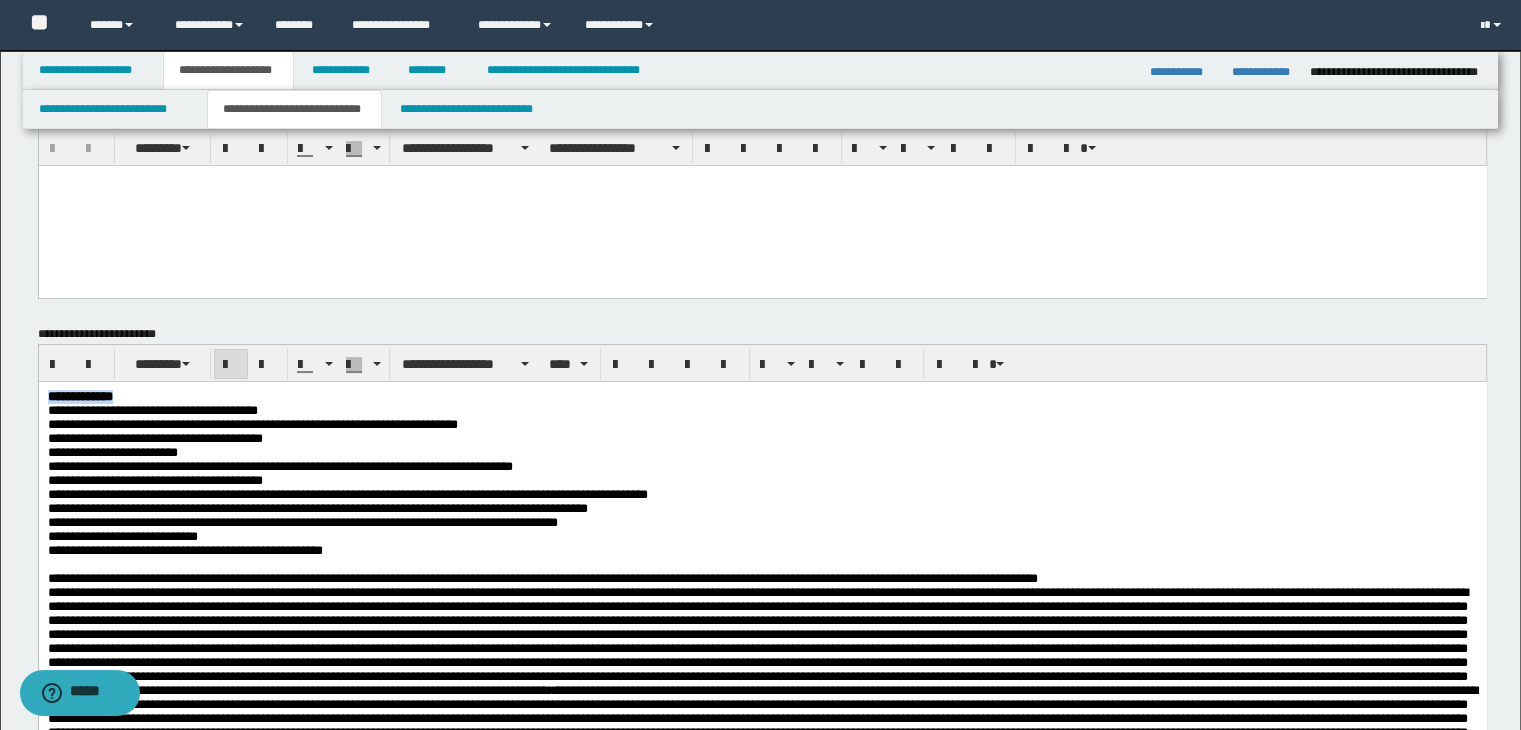 click on "**********" at bounding box center (152, 409) 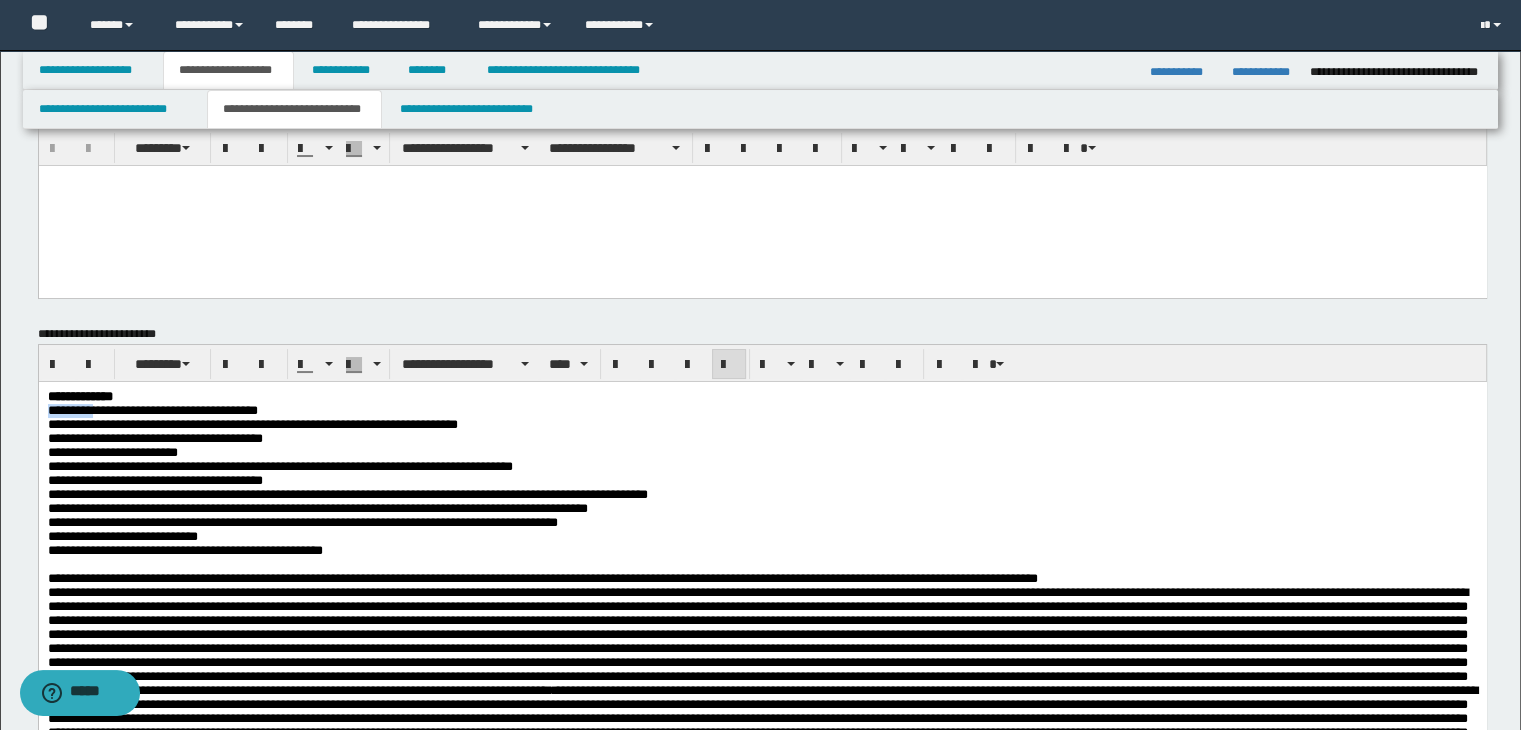 click on "**********" at bounding box center (152, 409) 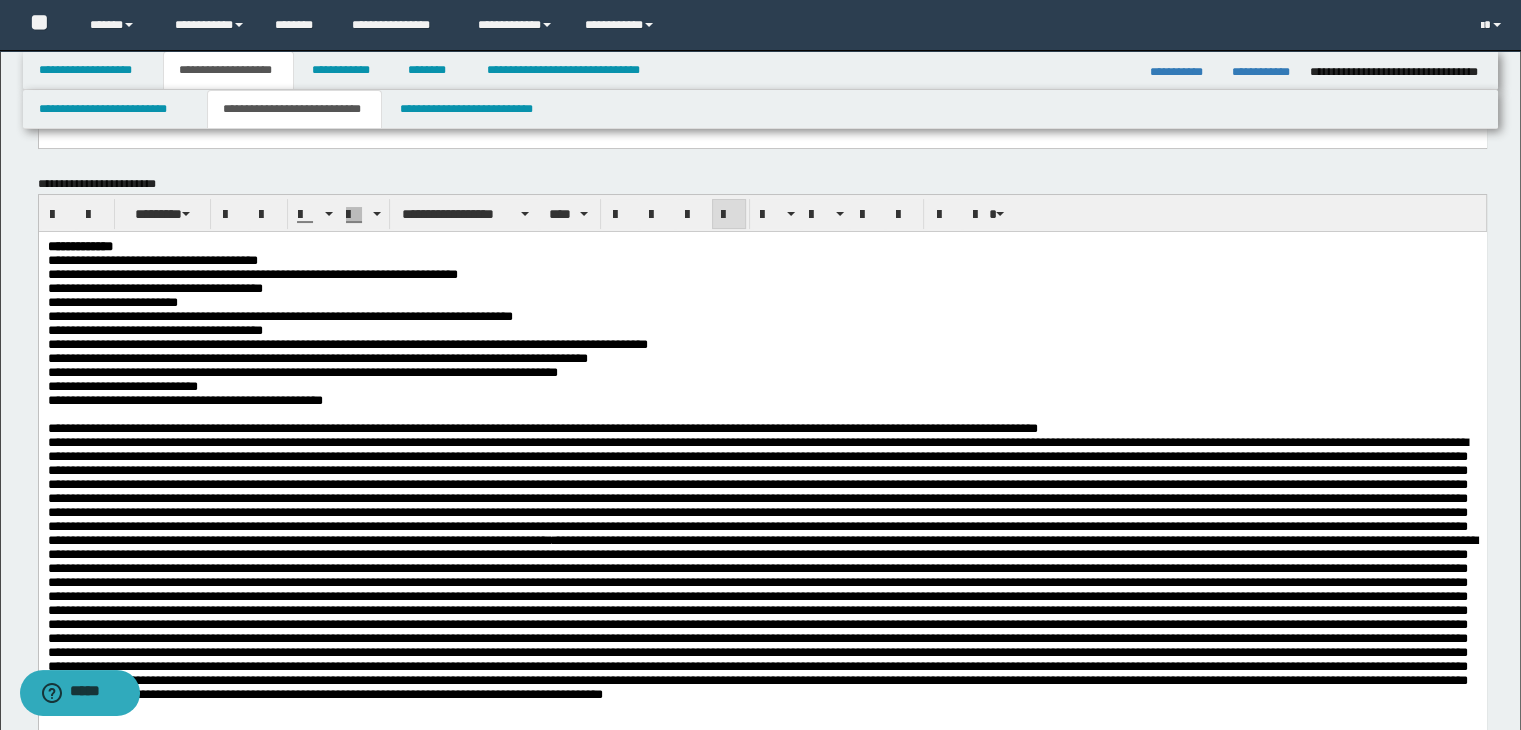 click at bounding box center [762, 616] 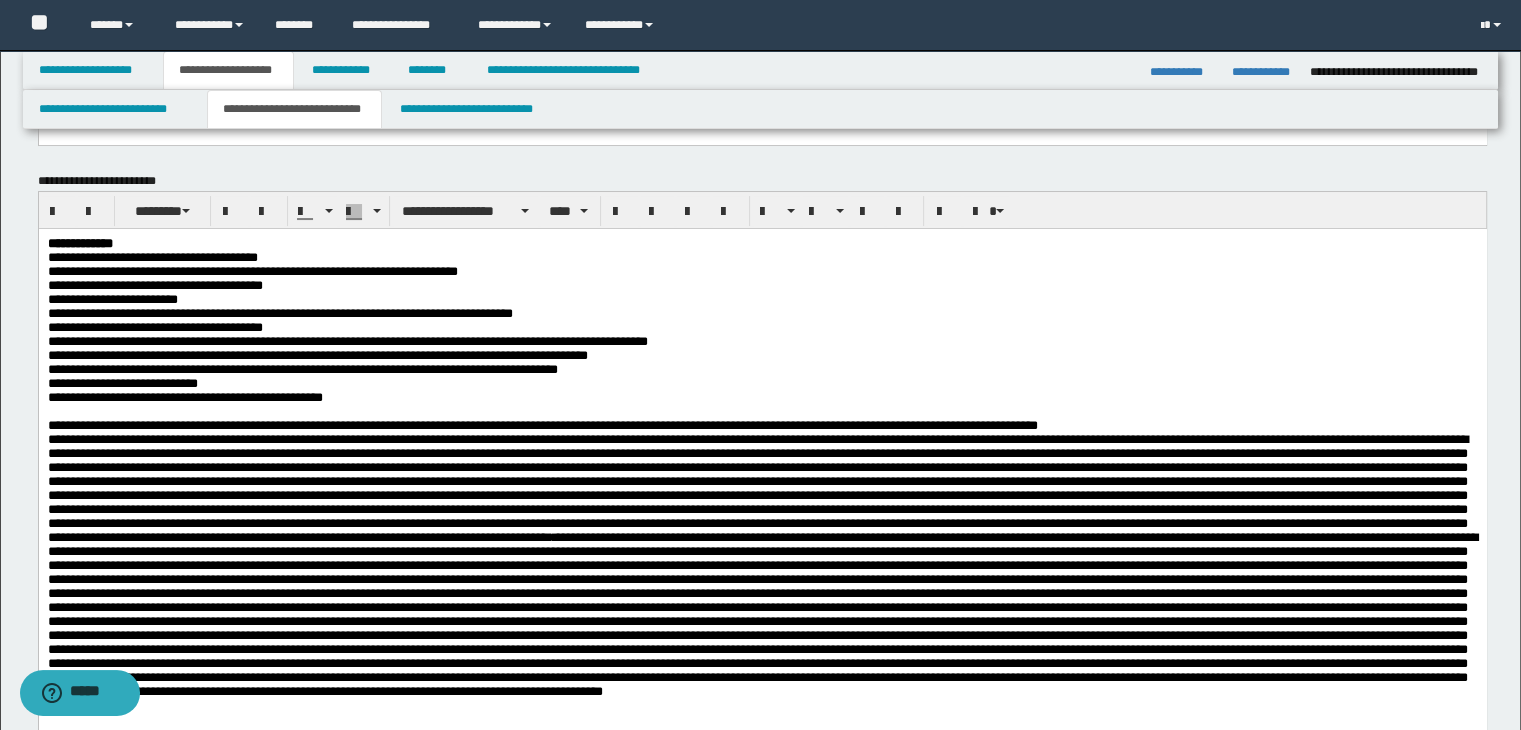 click at bounding box center (762, 613) 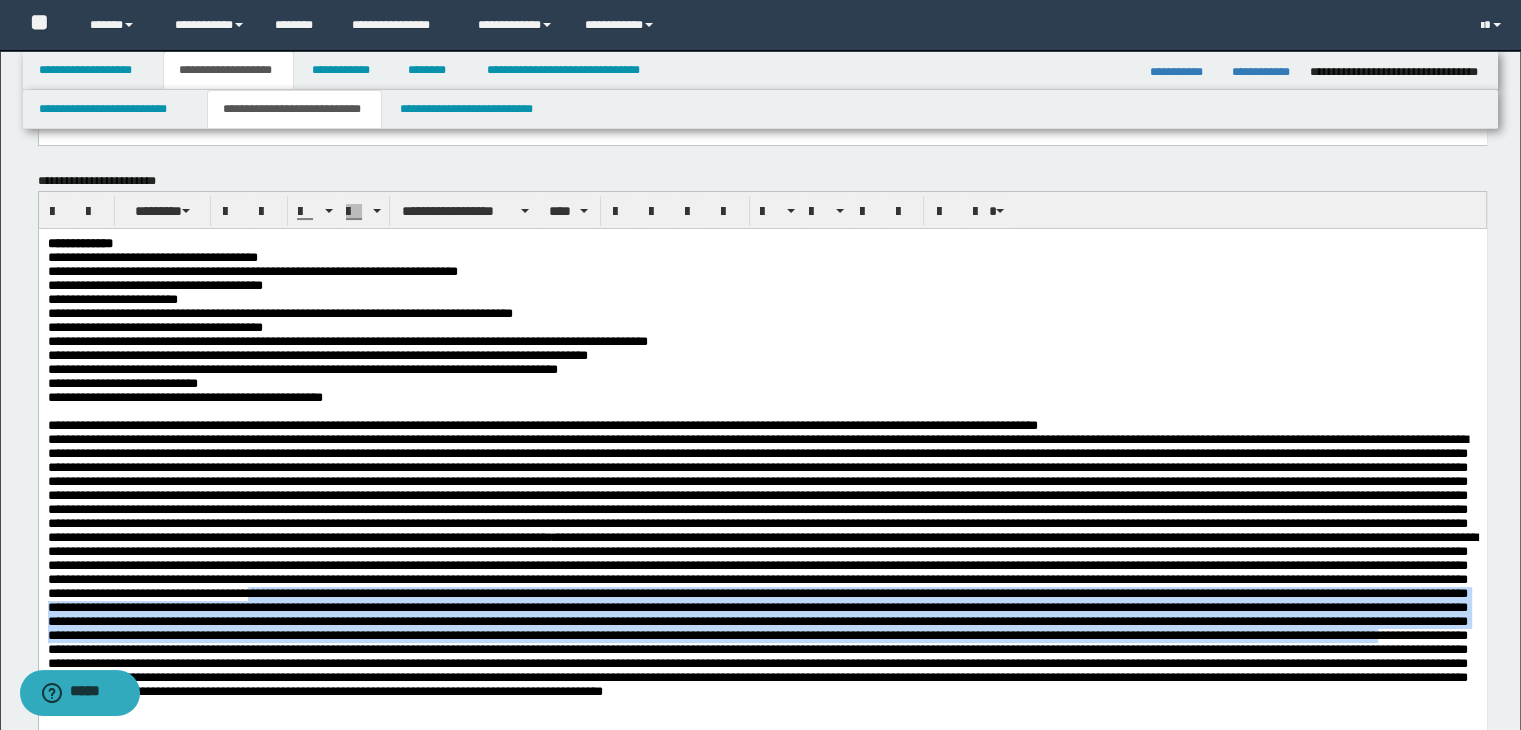 drag, startPoint x: 183, startPoint y: 716, endPoint x: 143, endPoint y: 506, distance: 213.77559 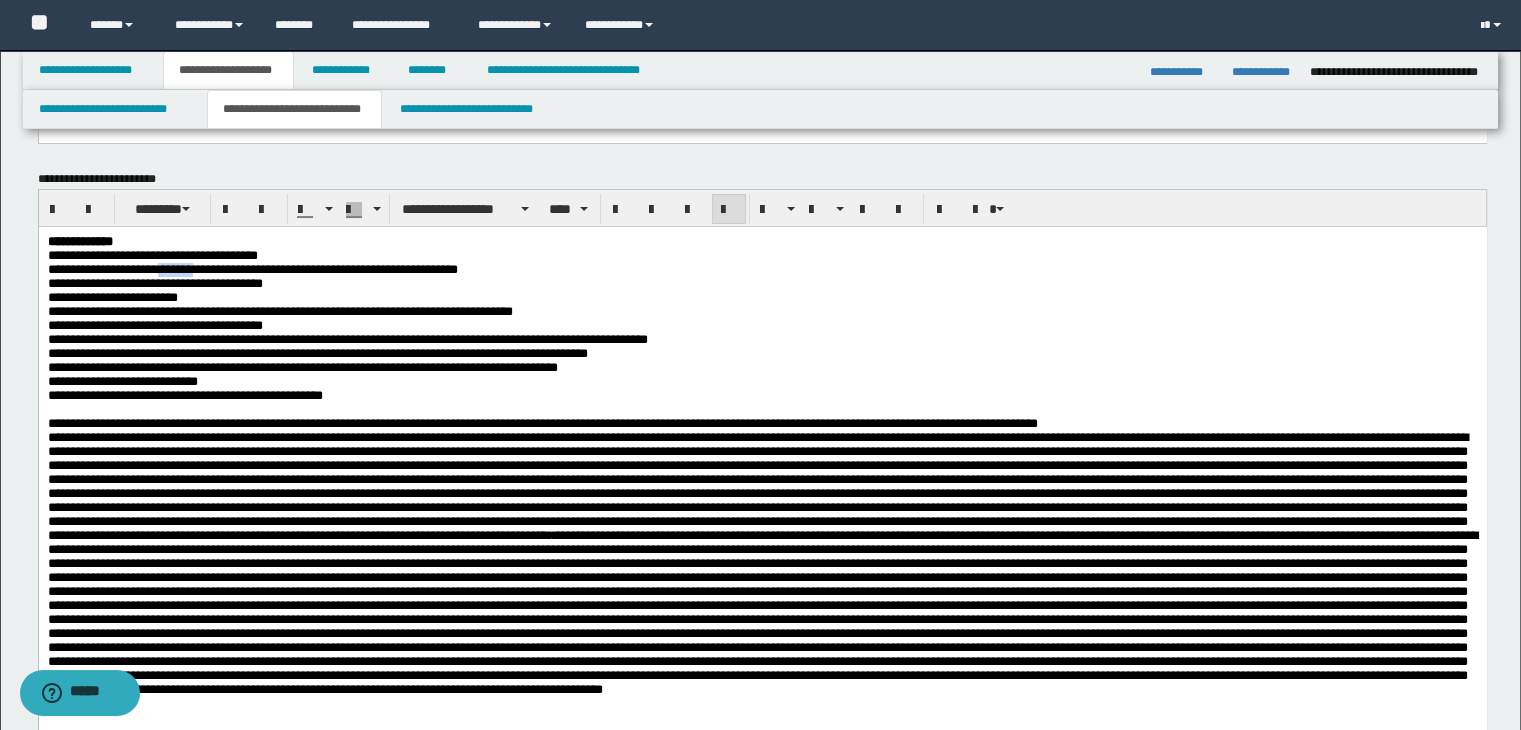 click on "**********" at bounding box center [252, 268] 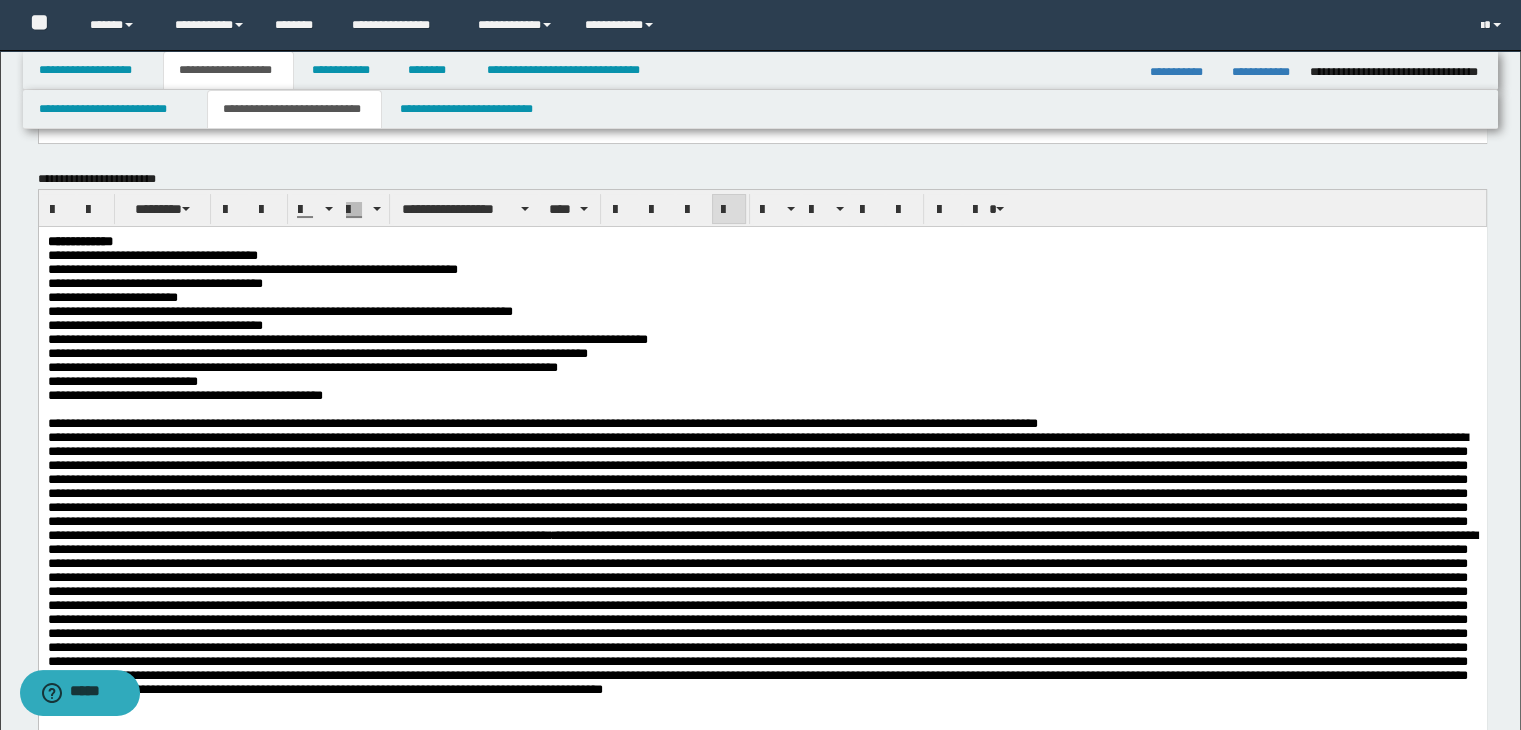 click on "**********" at bounding box center [252, 268] 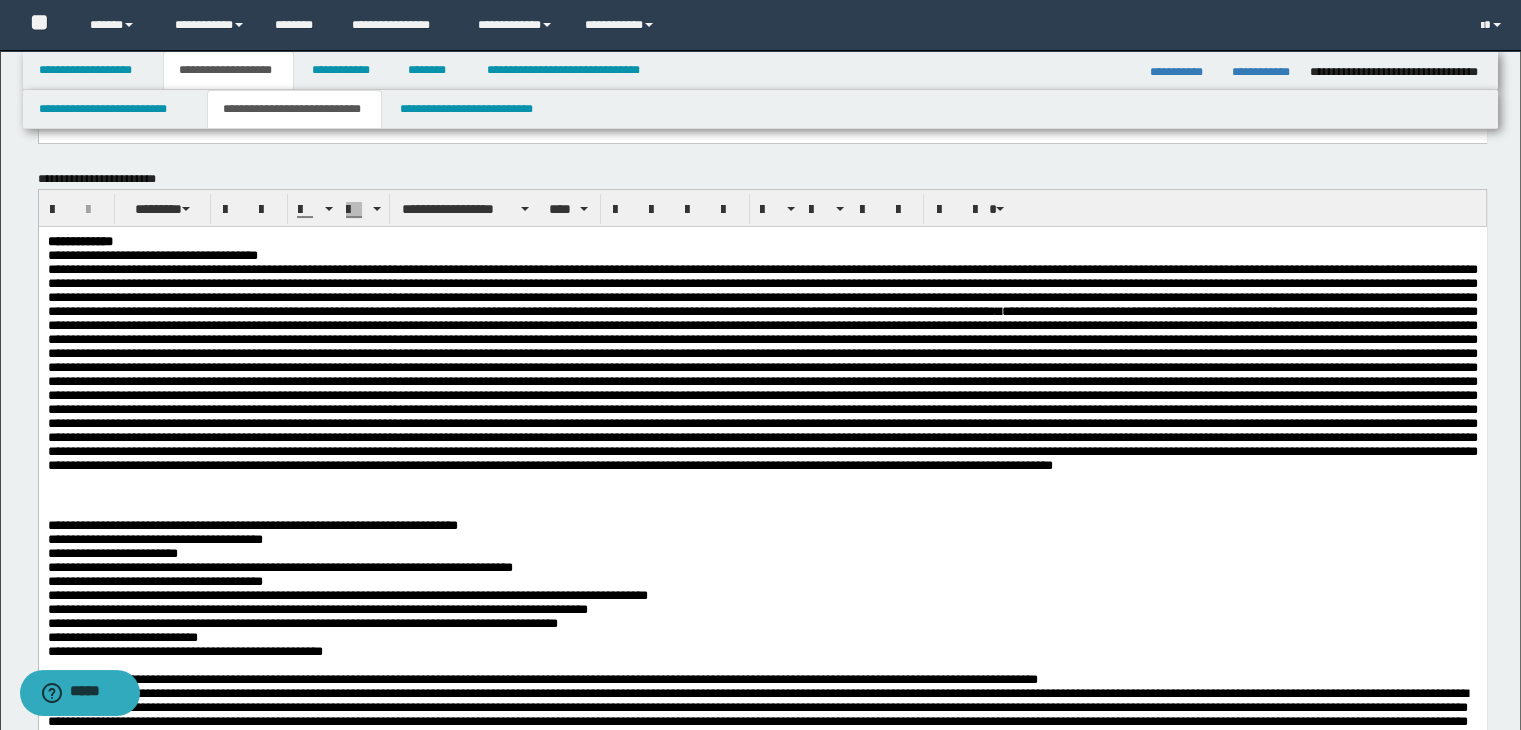 drag, startPoint x: 114, startPoint y: 536, endPoint x: 156, endPoint y: 677, distance: 147.12239 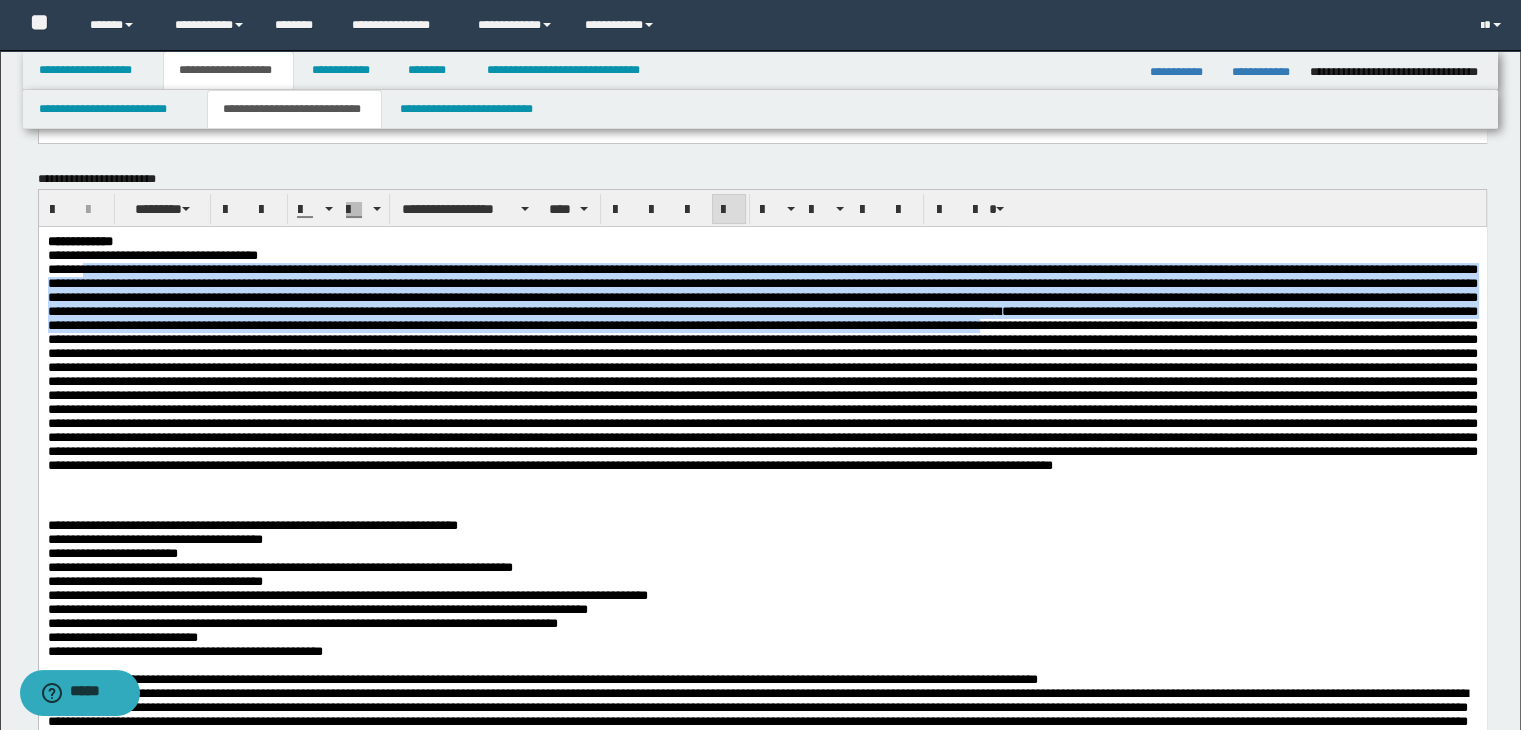 drag, startPoint x: 95, startPoint y: 349, endPoint x: 75, endPoint y: 262, distance: 89.26926 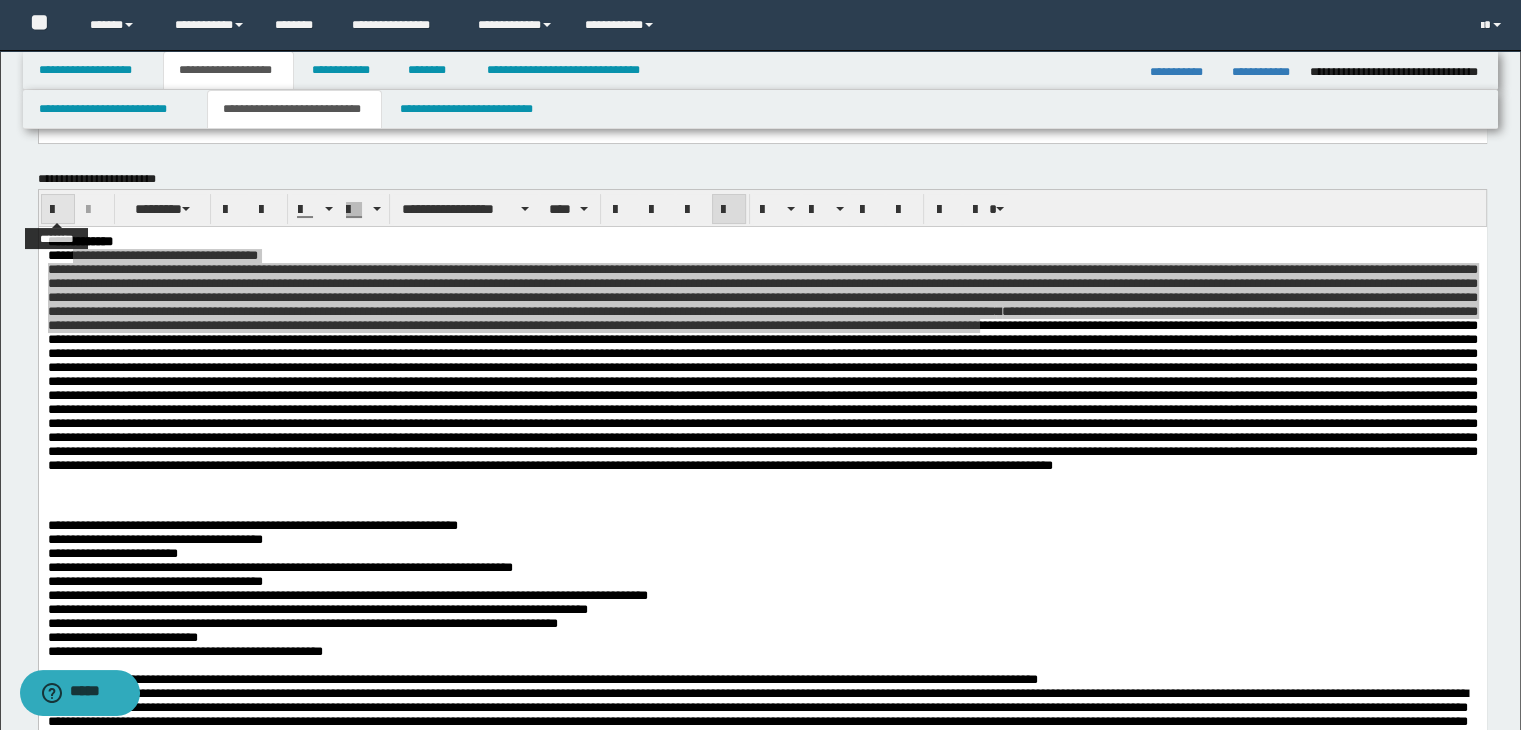 drag, startPoint x: 33, startPoint y: 213, endPoint x: 49, endPoint y: 205, distance: 17.888544 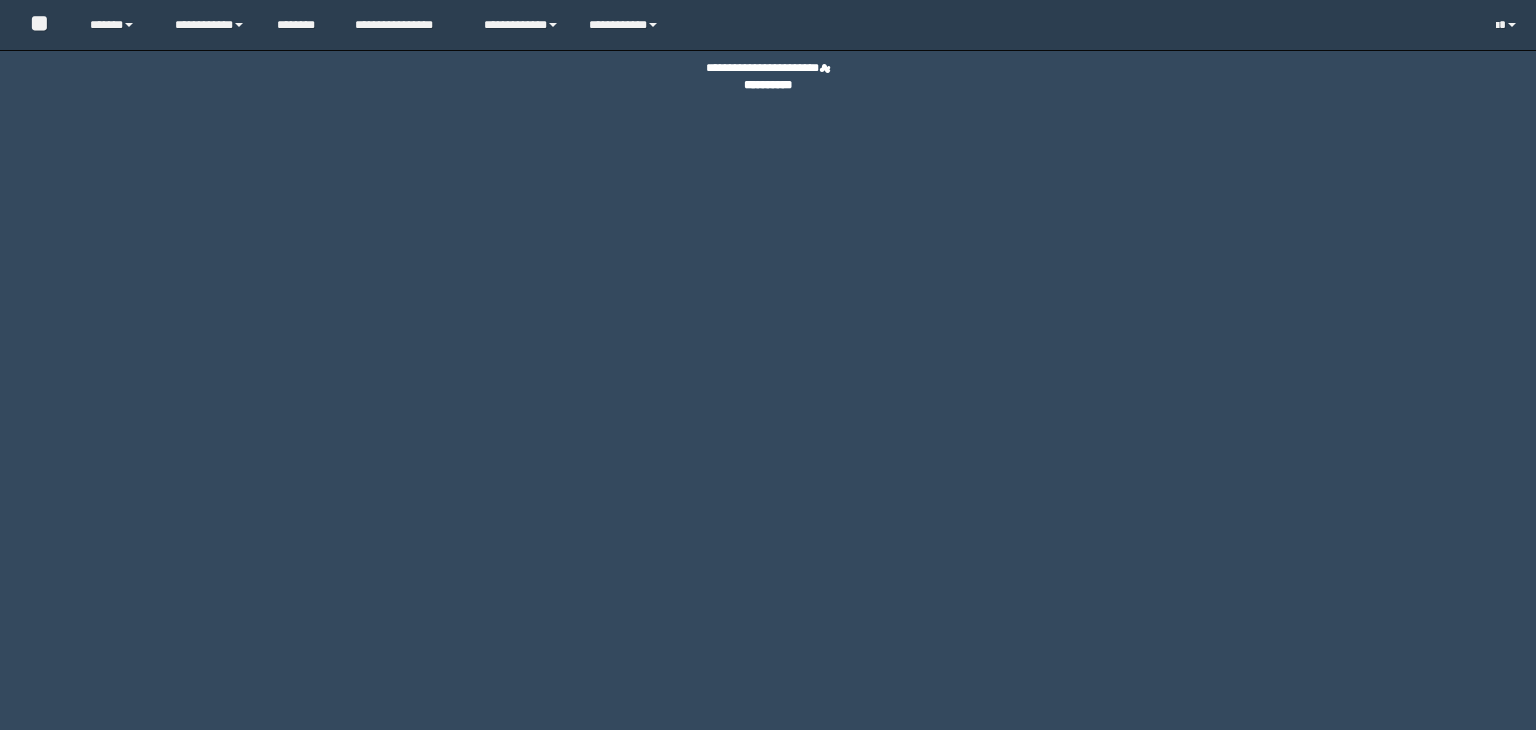 scroll, scrollTop: 0, scrollLeft: 0, axis: both 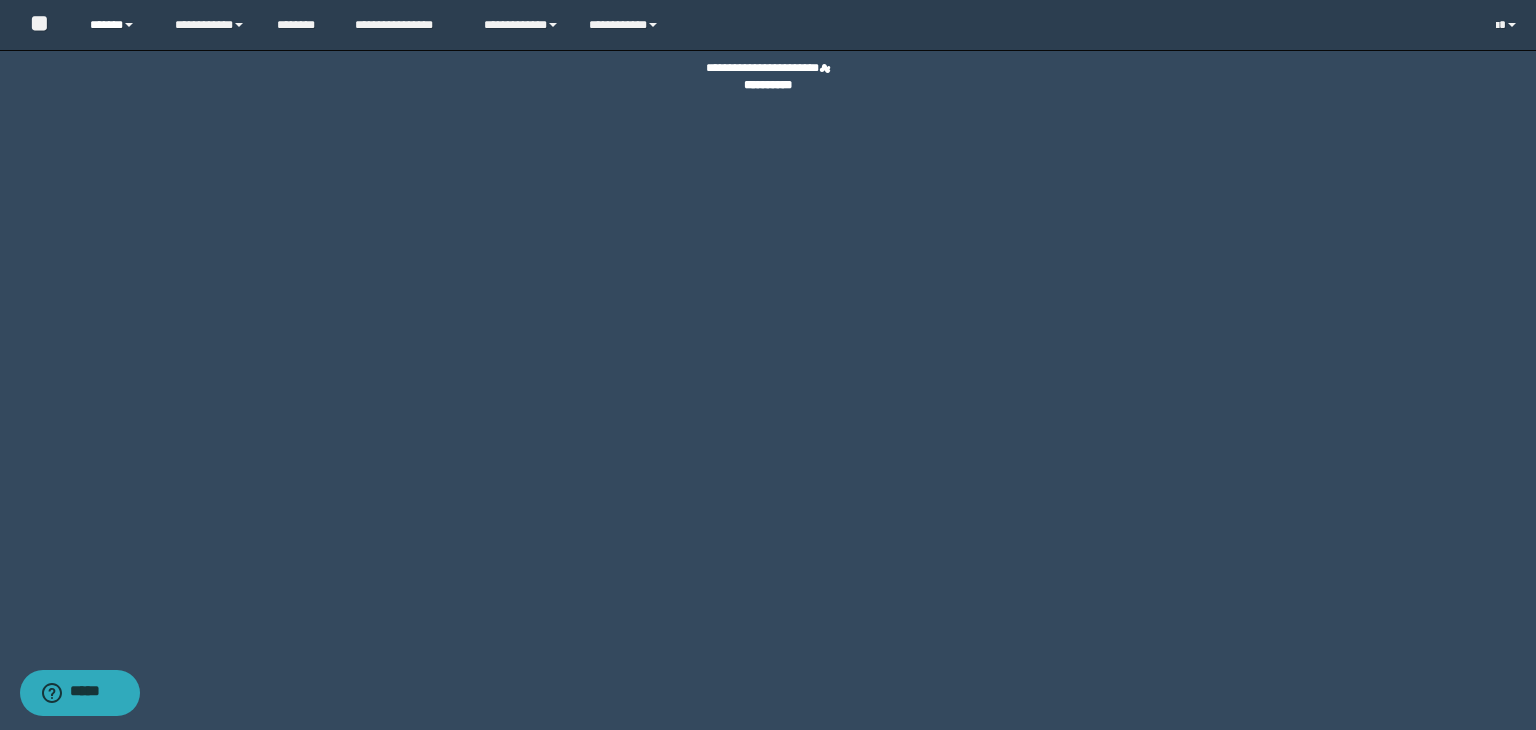 click on "******" at bounding box center (117, 25) 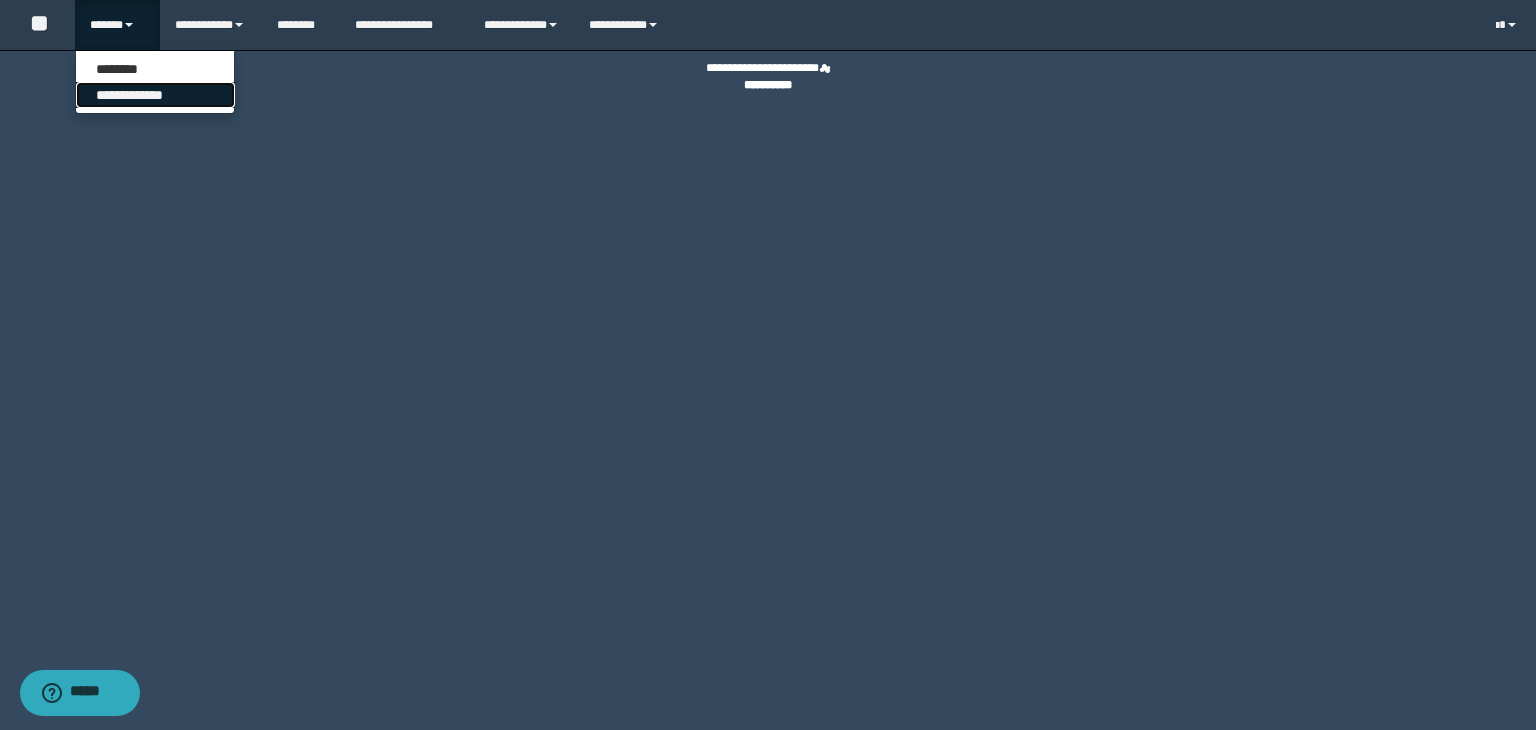 click on "**********" at bounding box center [155, 95] 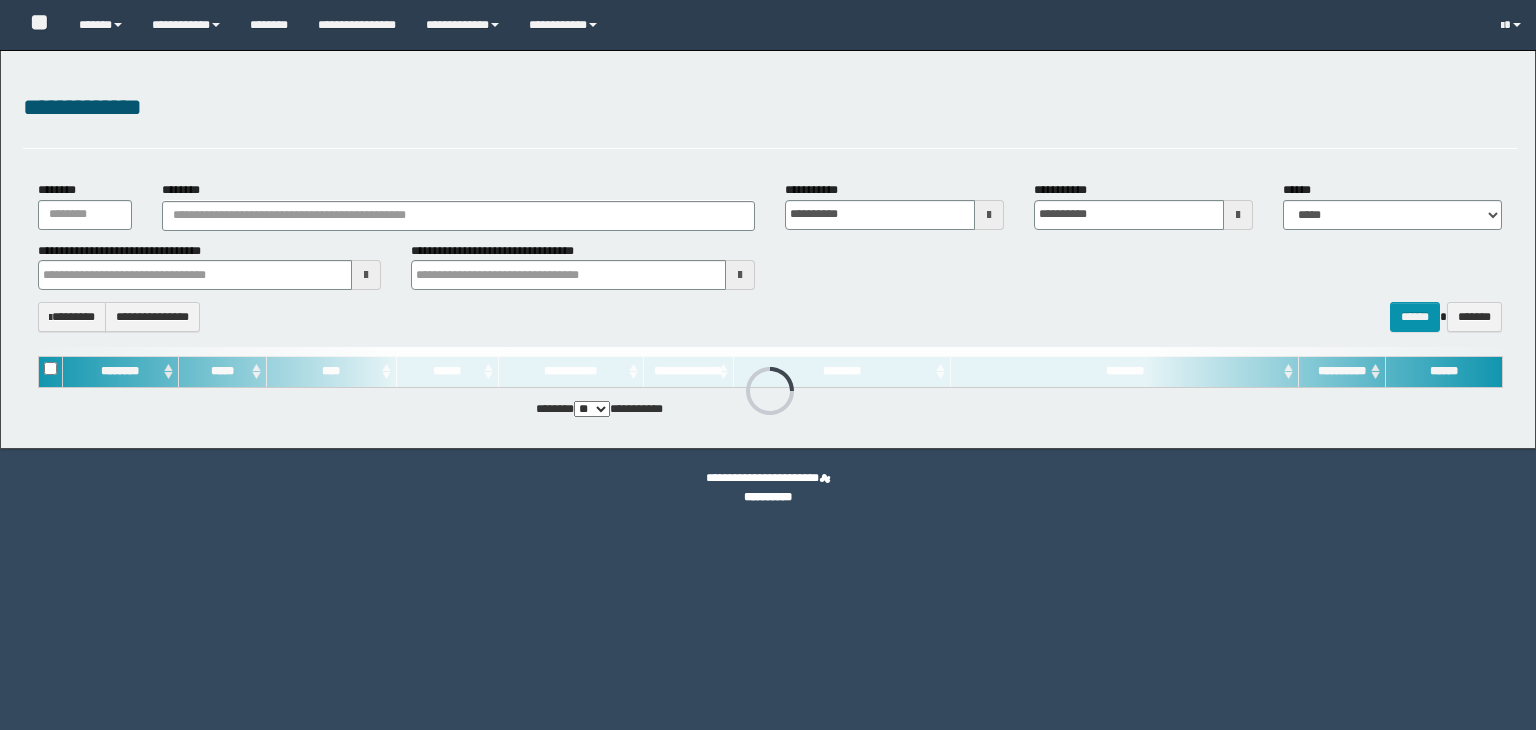 scroll, scrollTop: 0, scrollLeft: 0, axis: both 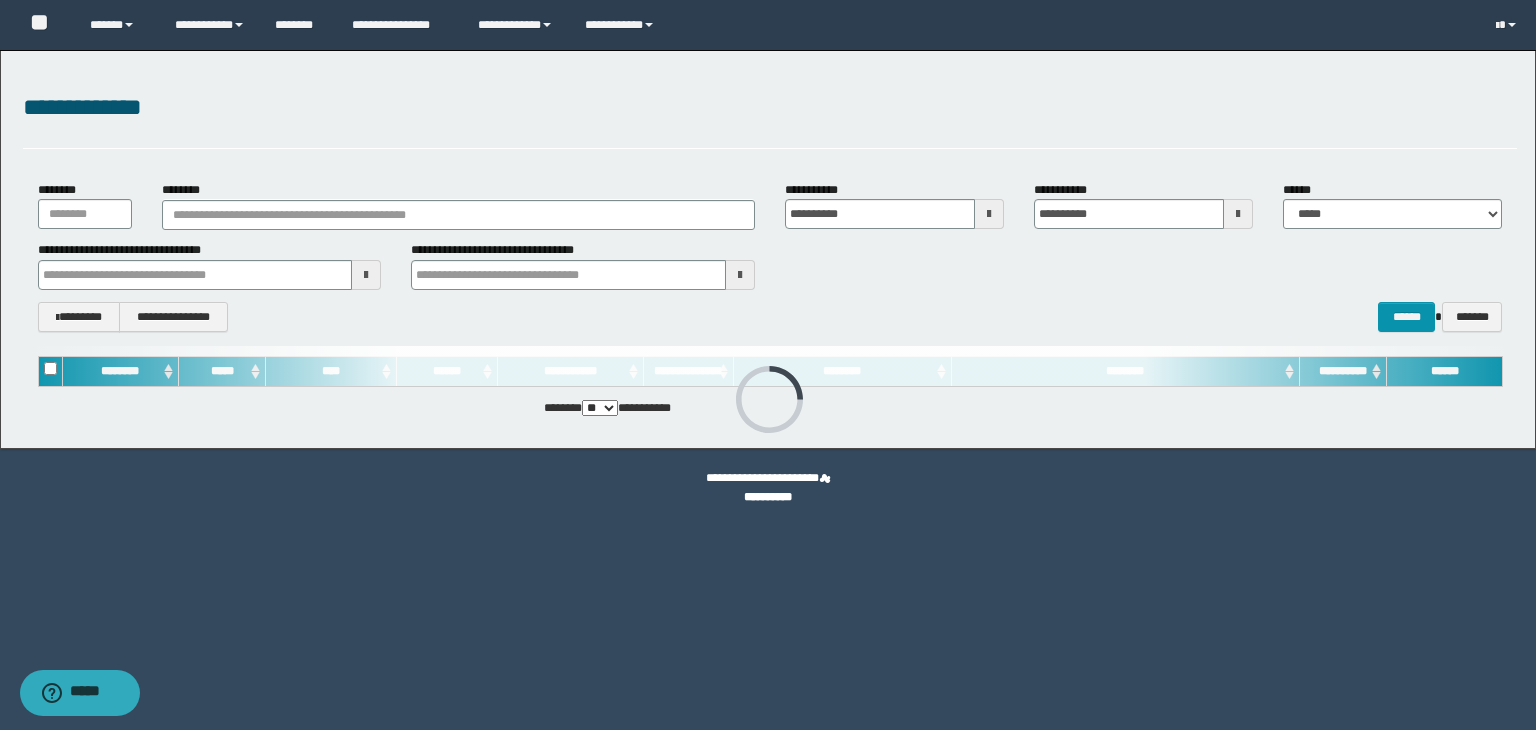 click on "**********" at bounding box center [768, 249] 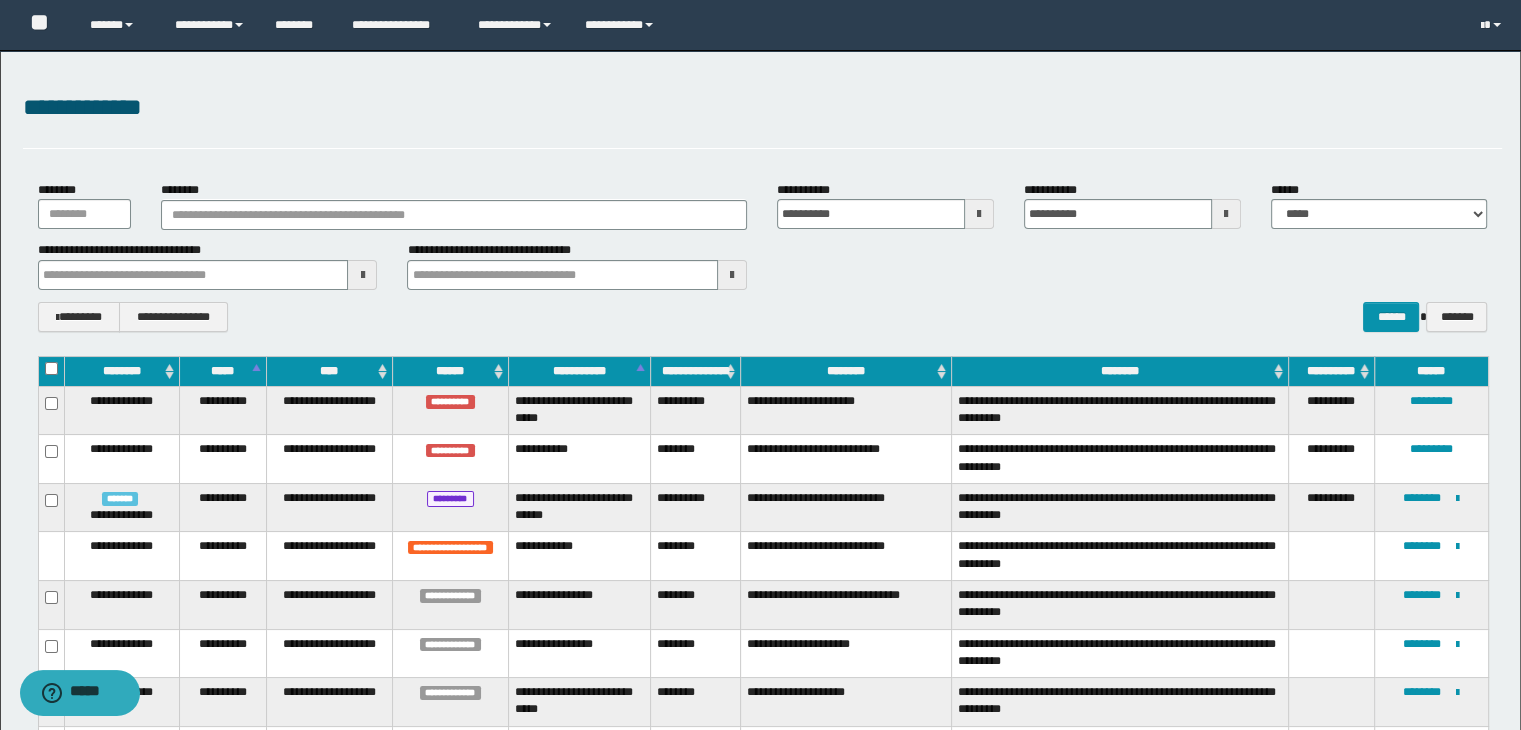 click on "**********" at bounding box center (763, 108) 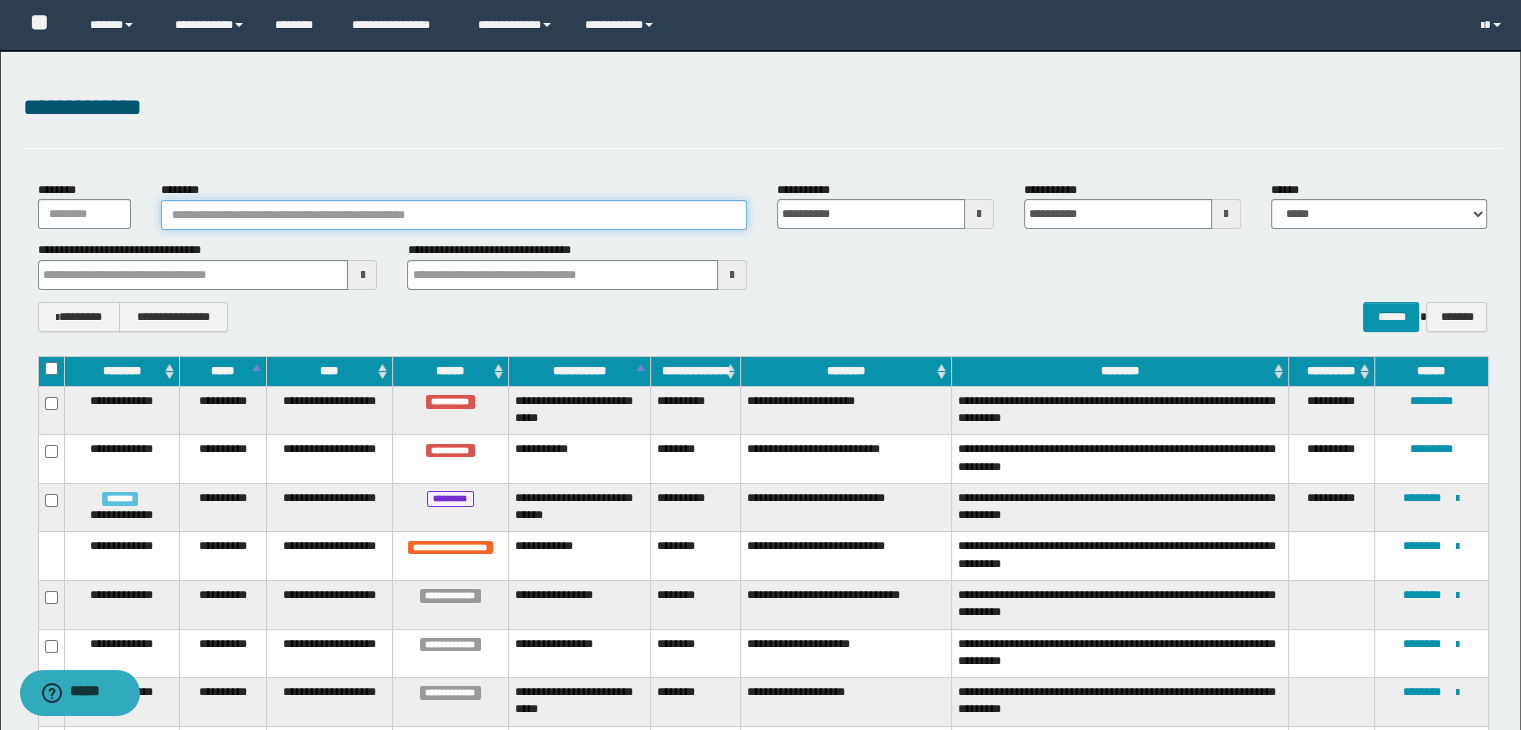 click on "********" at bounding box center [454, 215] 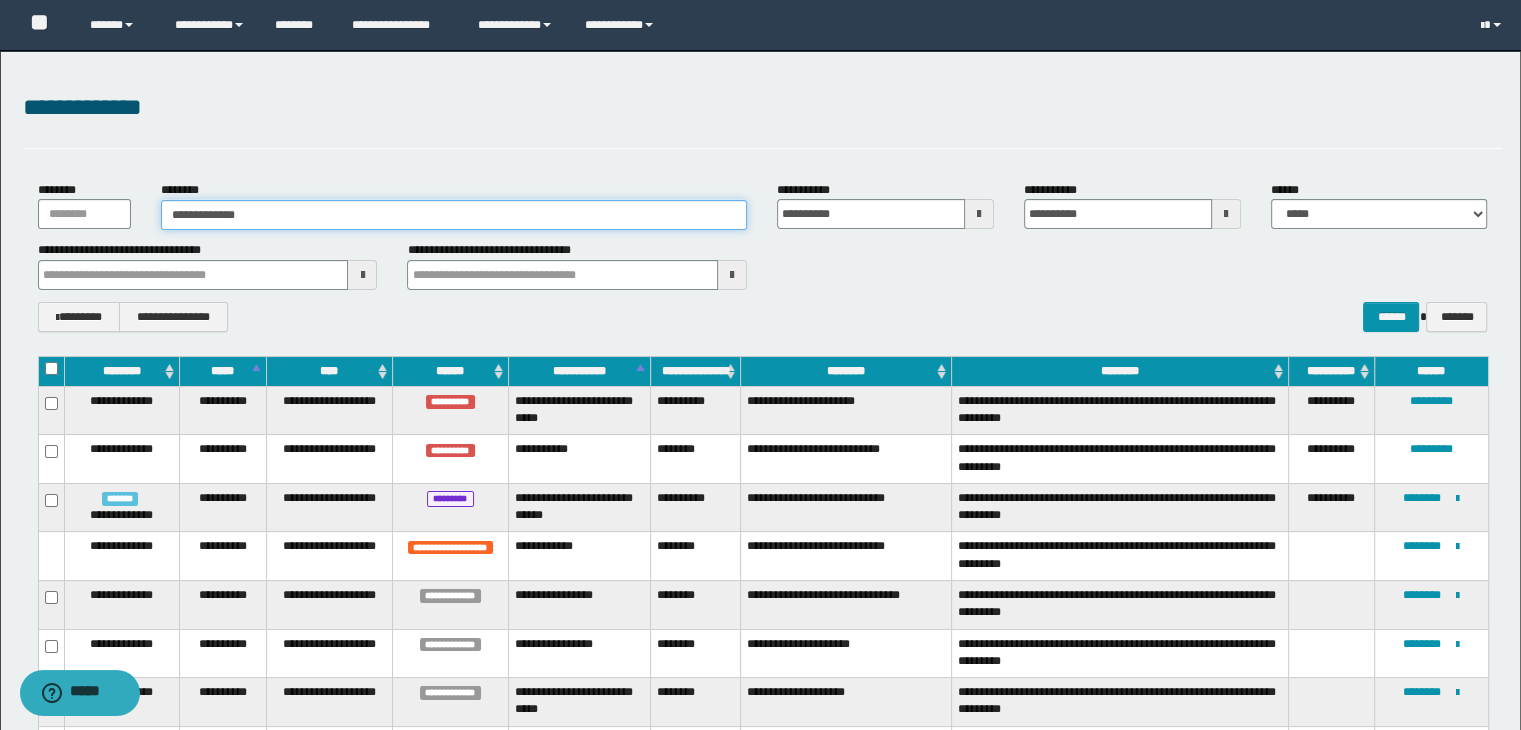 type on "**********" 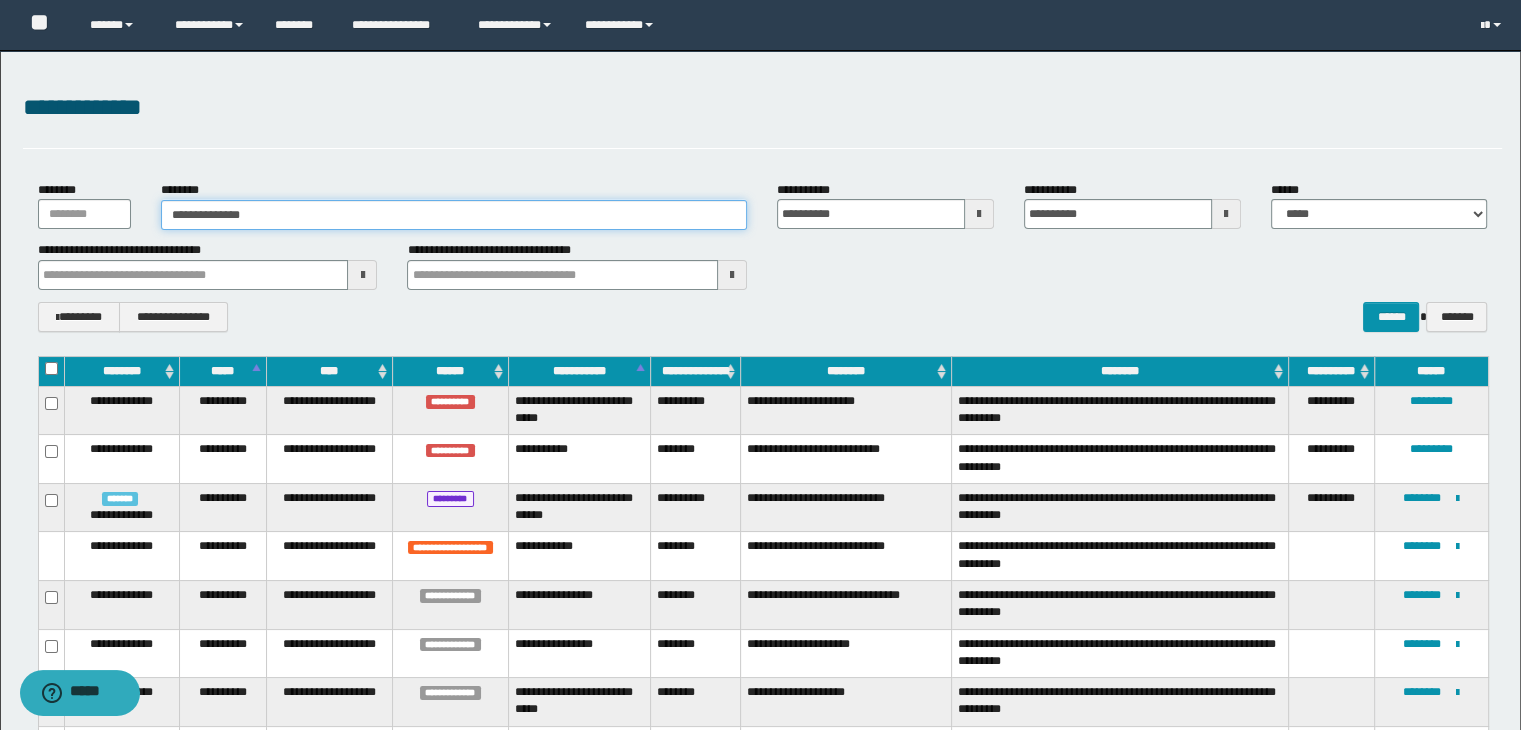 type on "**********" 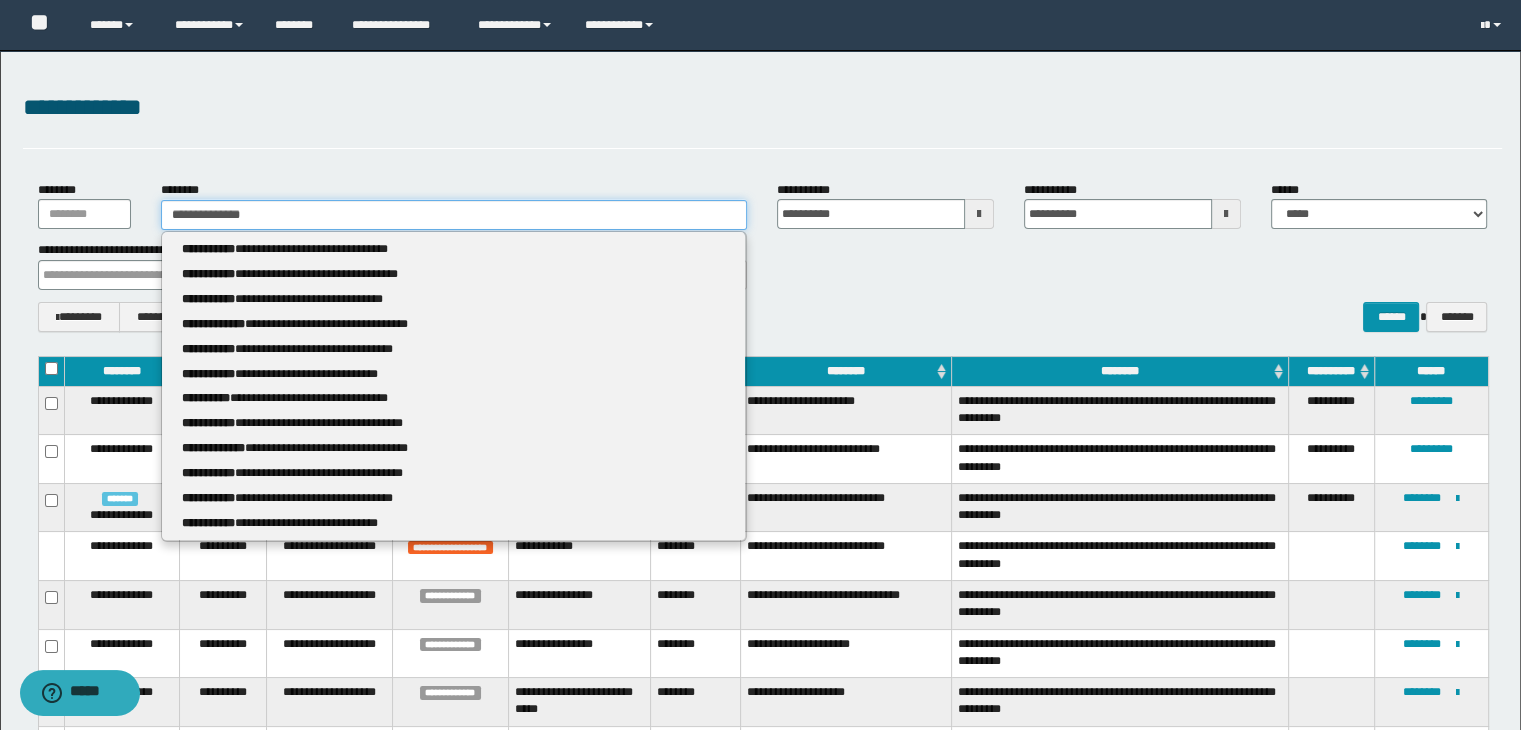 click on "**********" at bounding box center [454, 215] 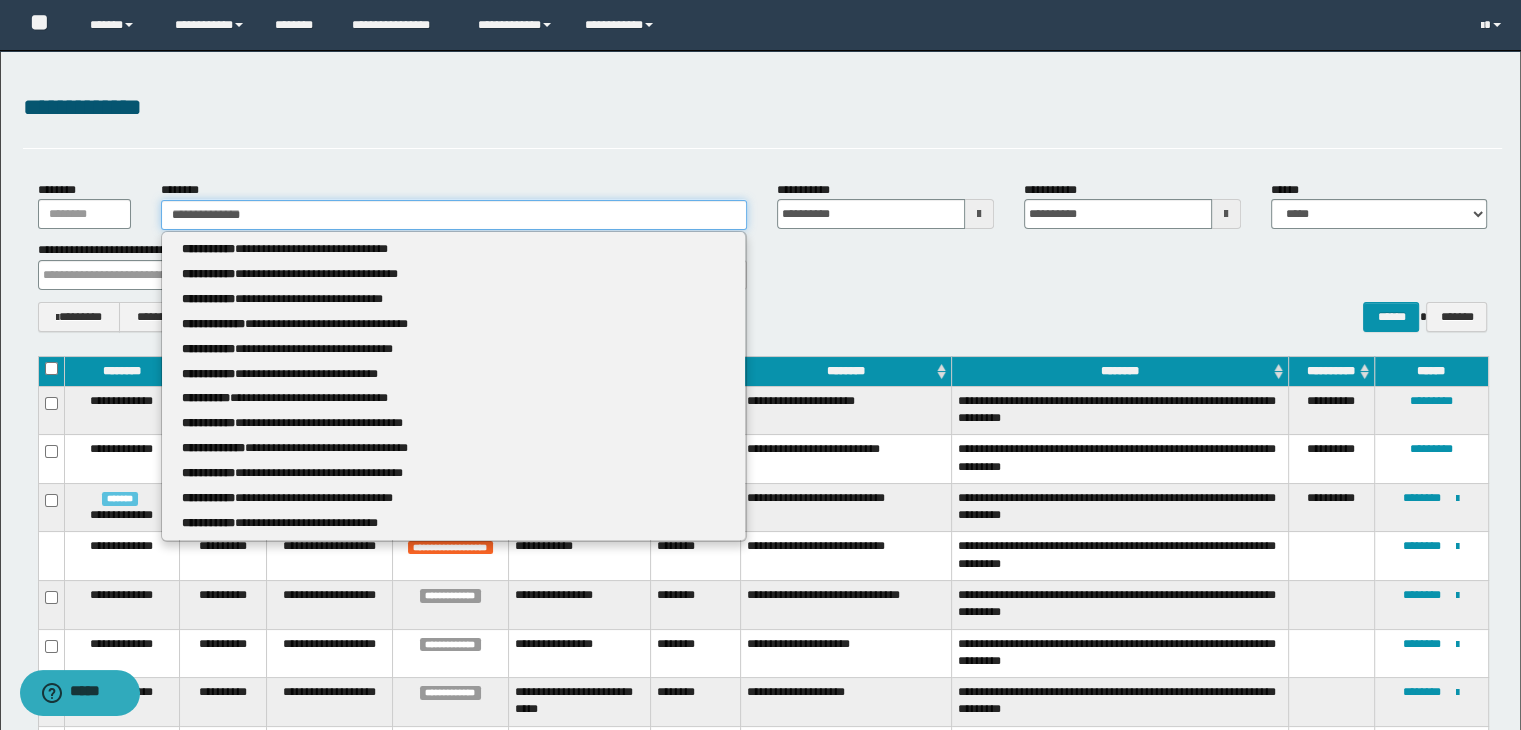type on "**********" 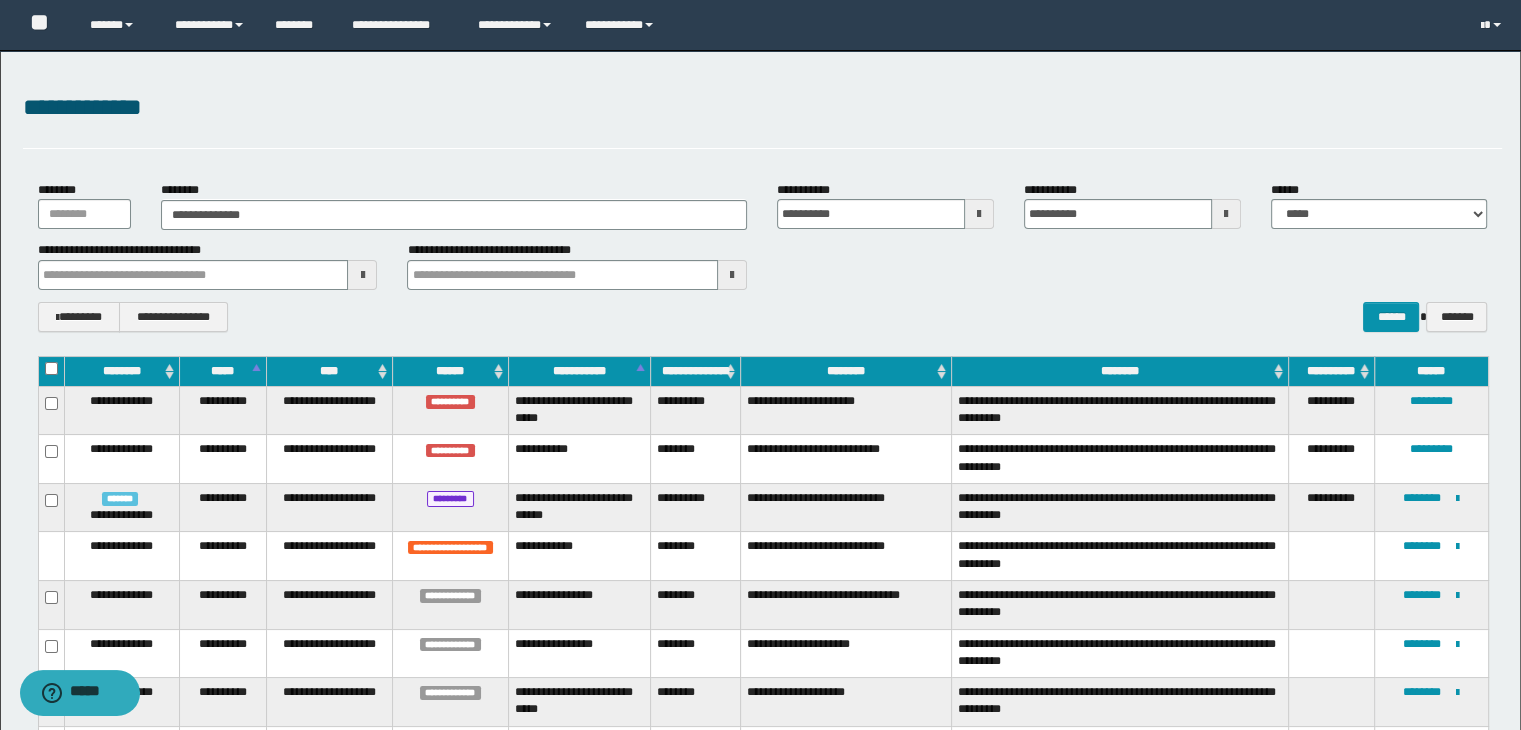 click on "**********" at bounding box center [760, 1410] 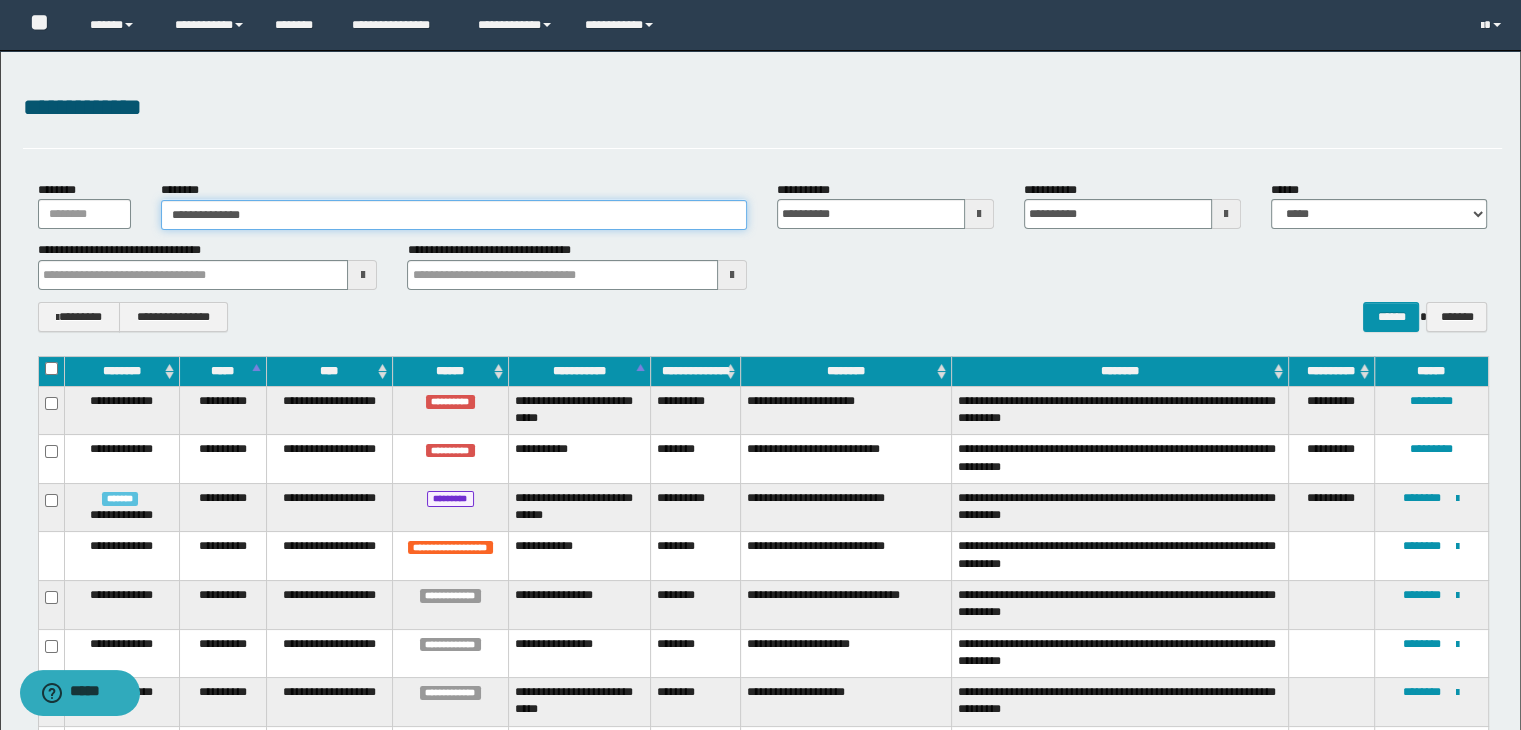 type on "**********" 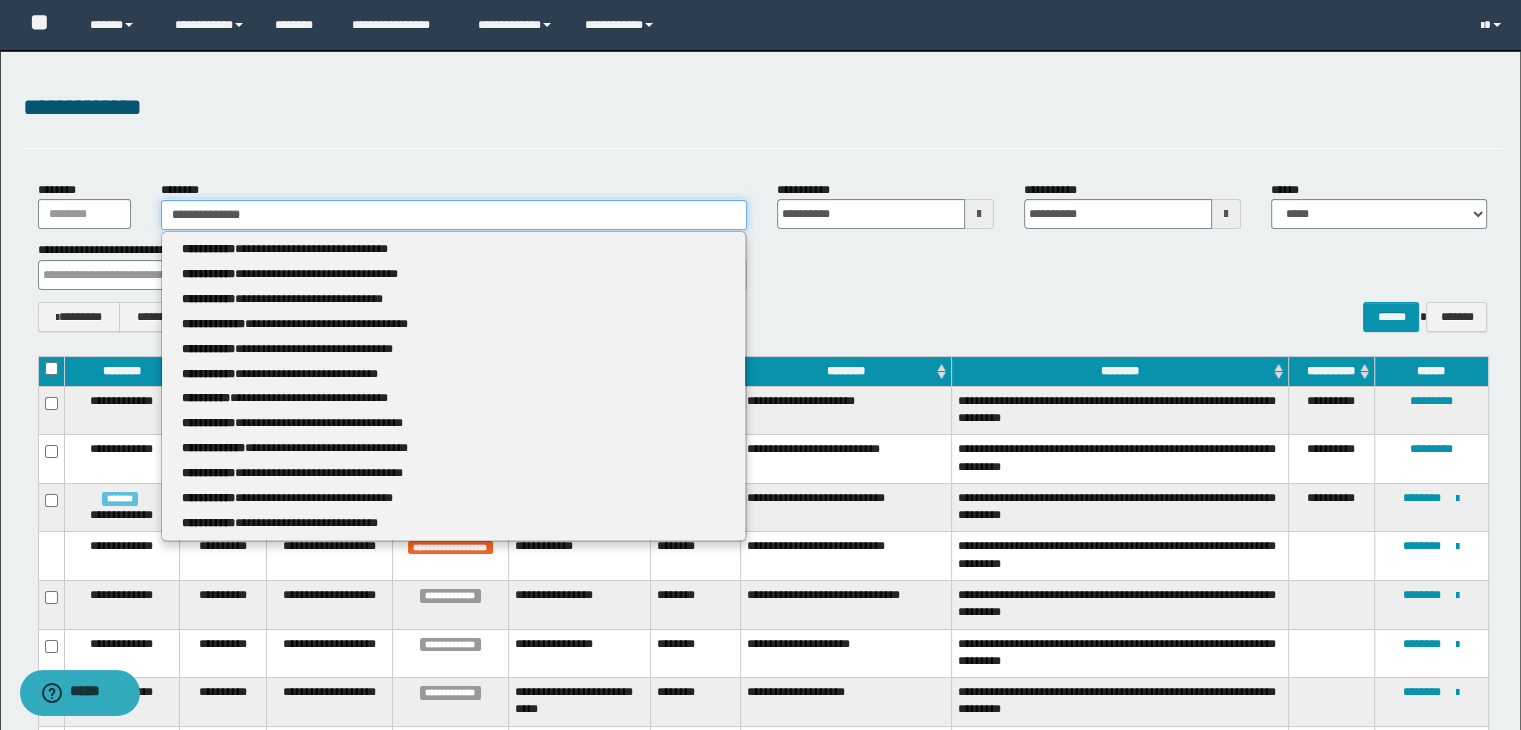 click on "**********" at bounding box center [454, 215] 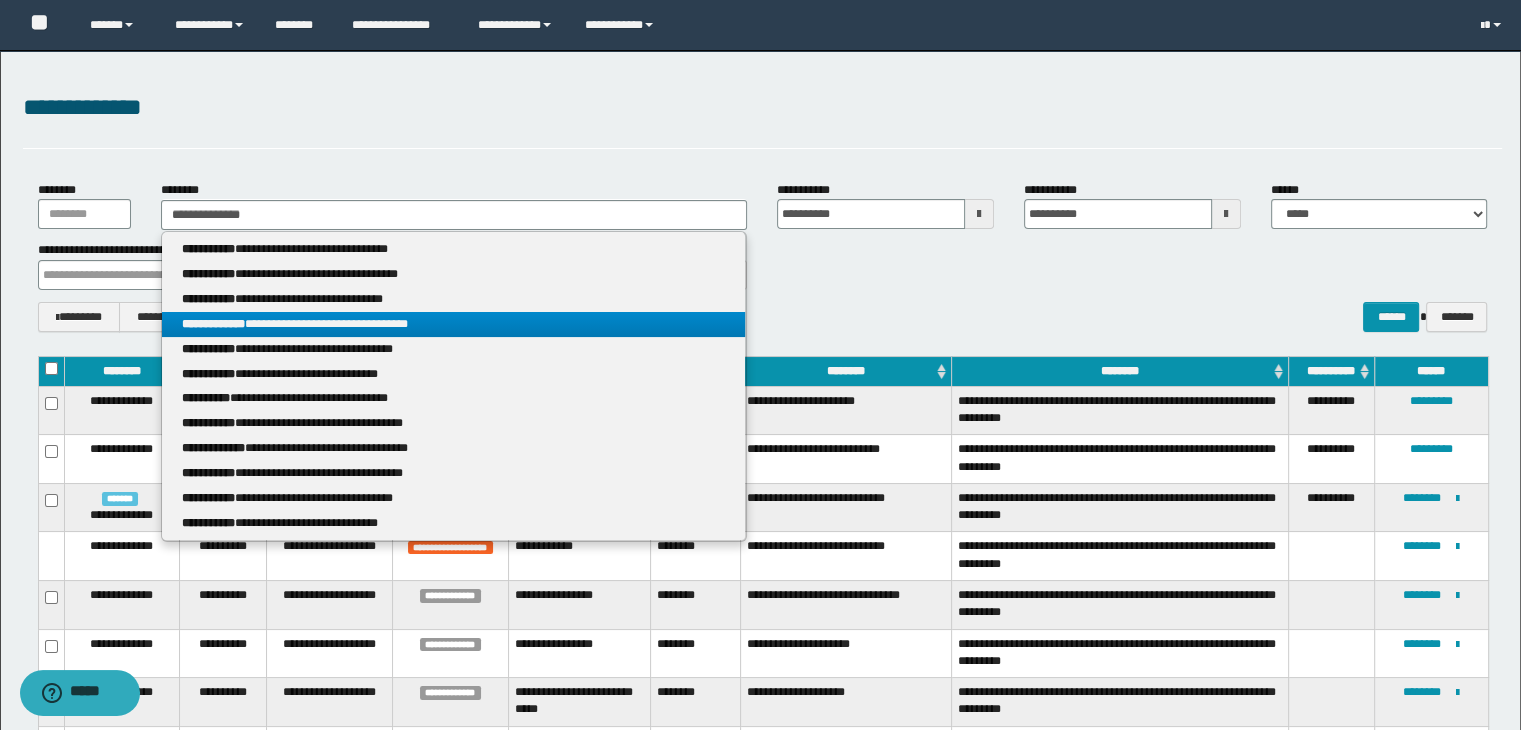 click on "**********" at bounding box center (454, 324) 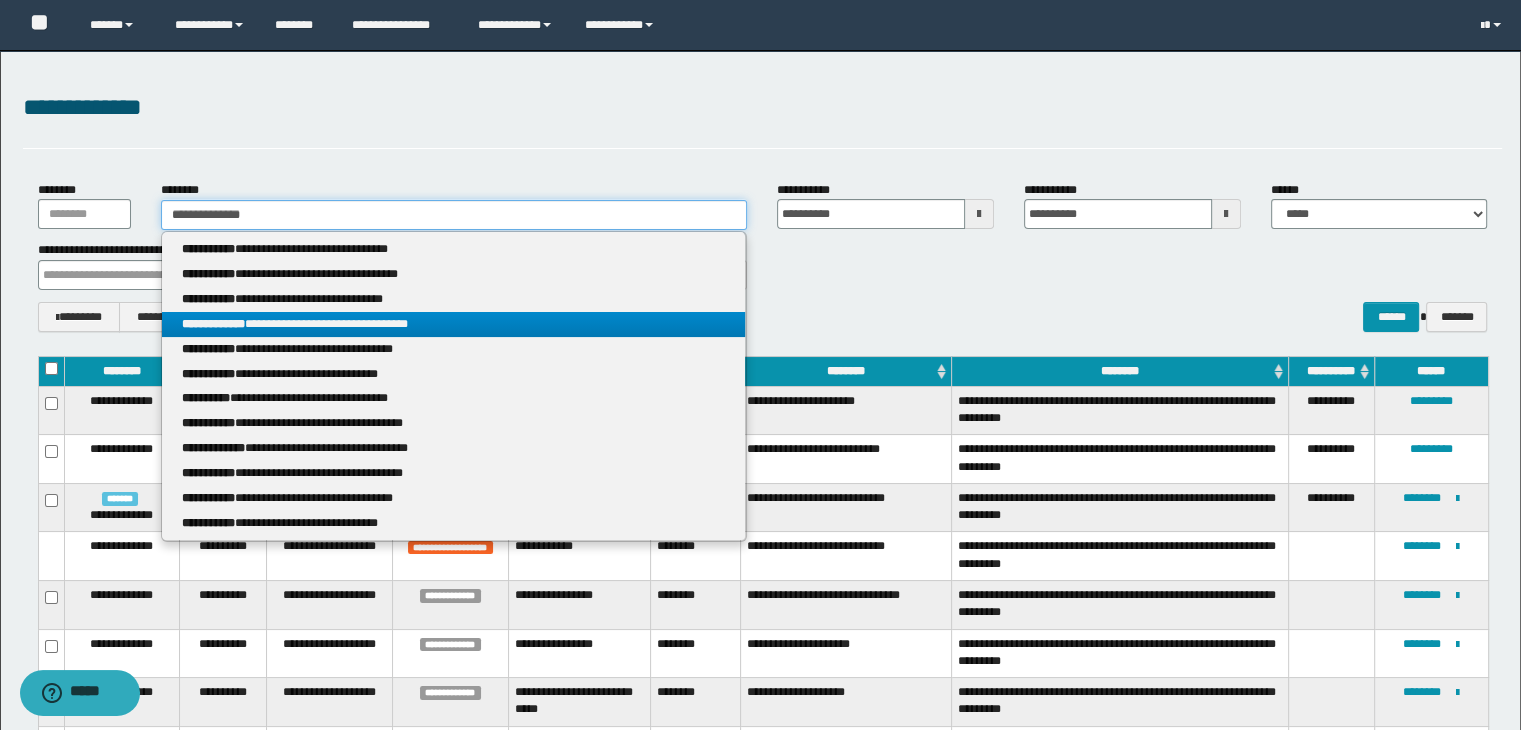 type 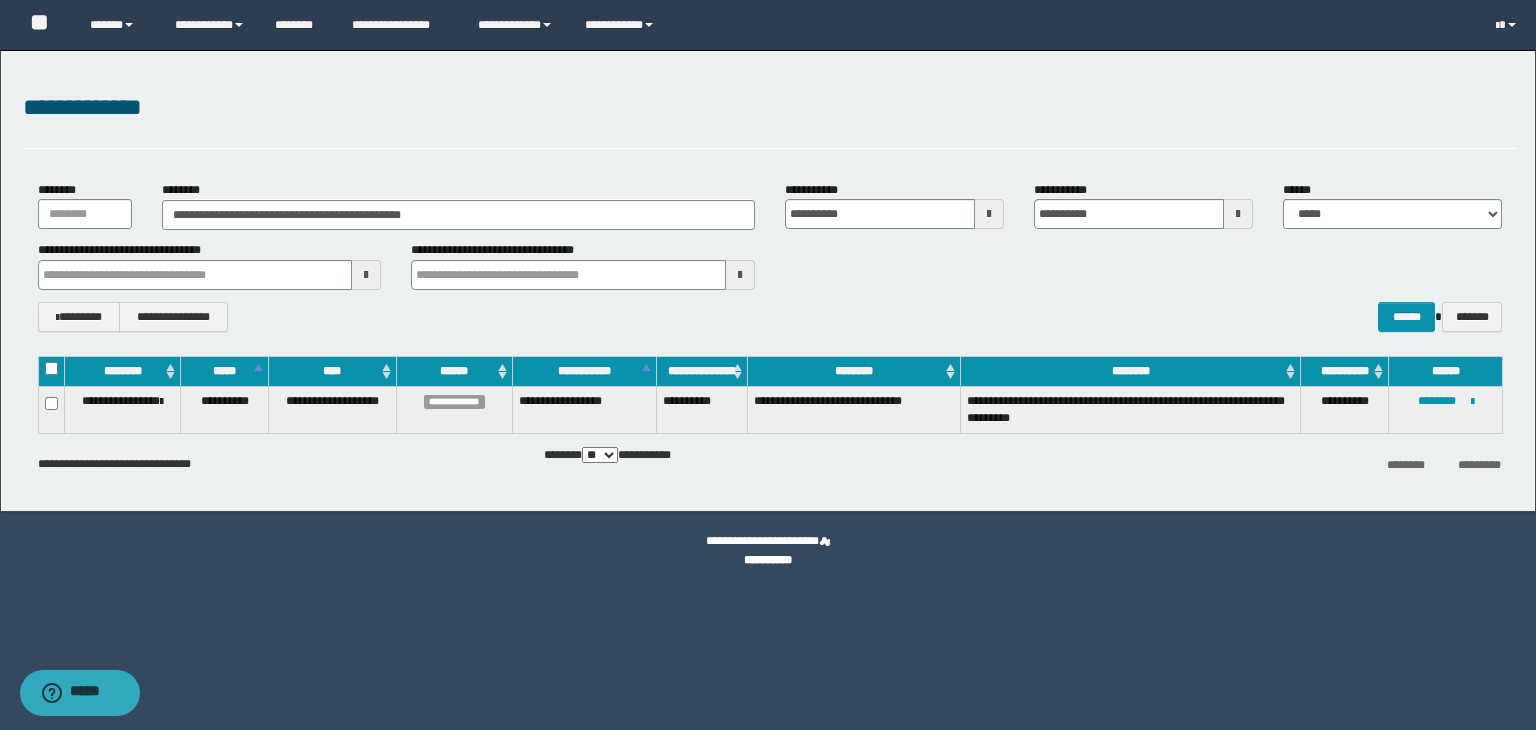 click on "**********" at bounding box center (770, 256) 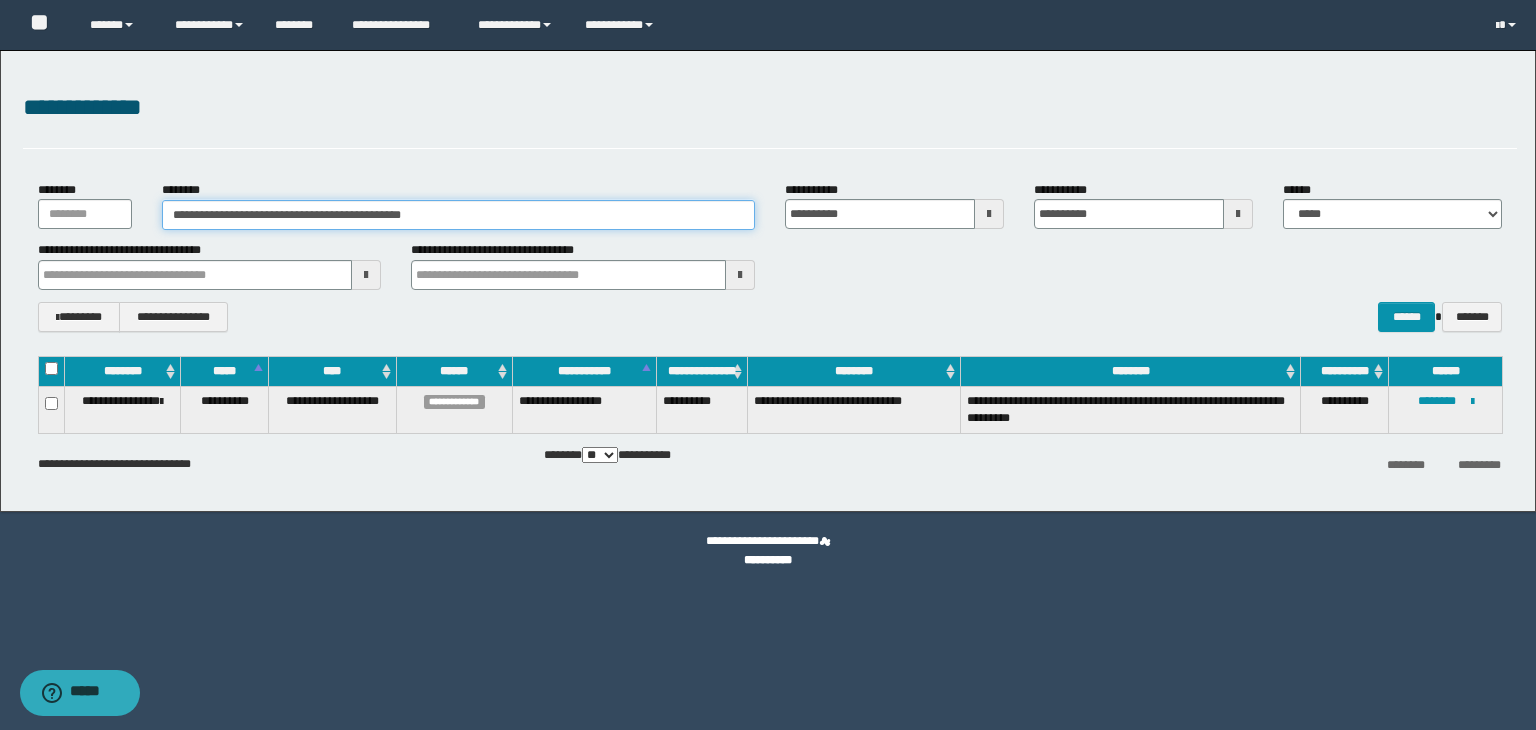 click on "**********" at bounding box center (458, 214) 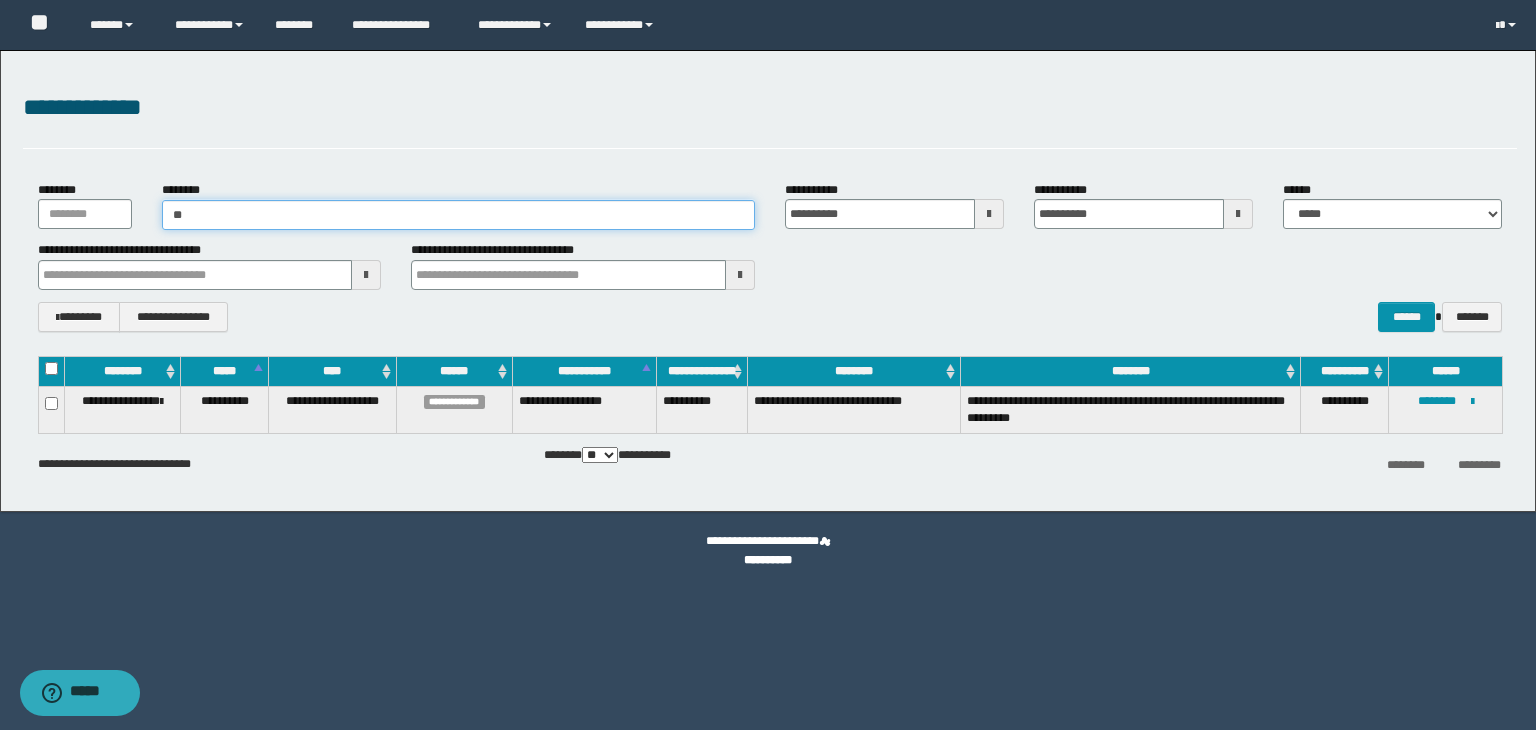 type on "*" 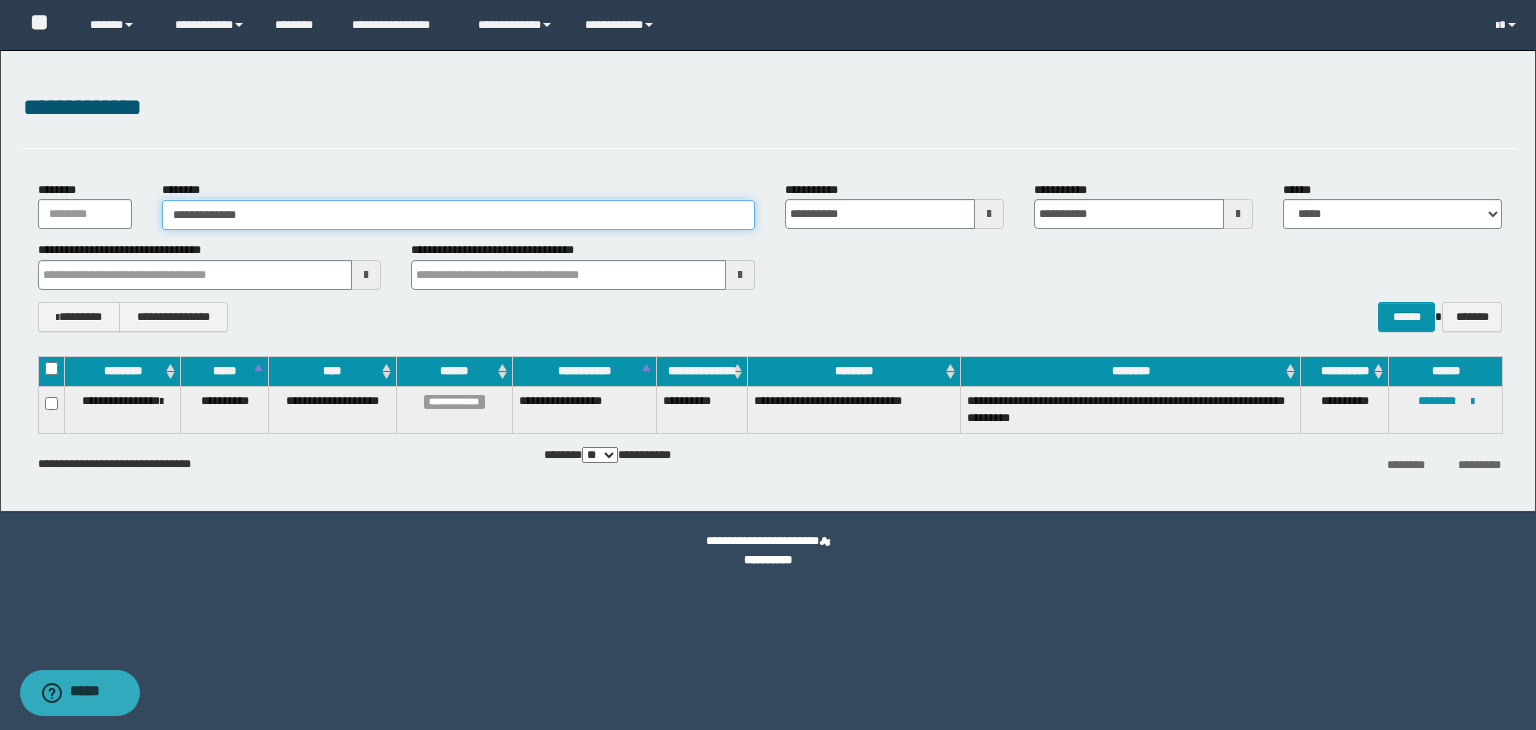 type on "**********" 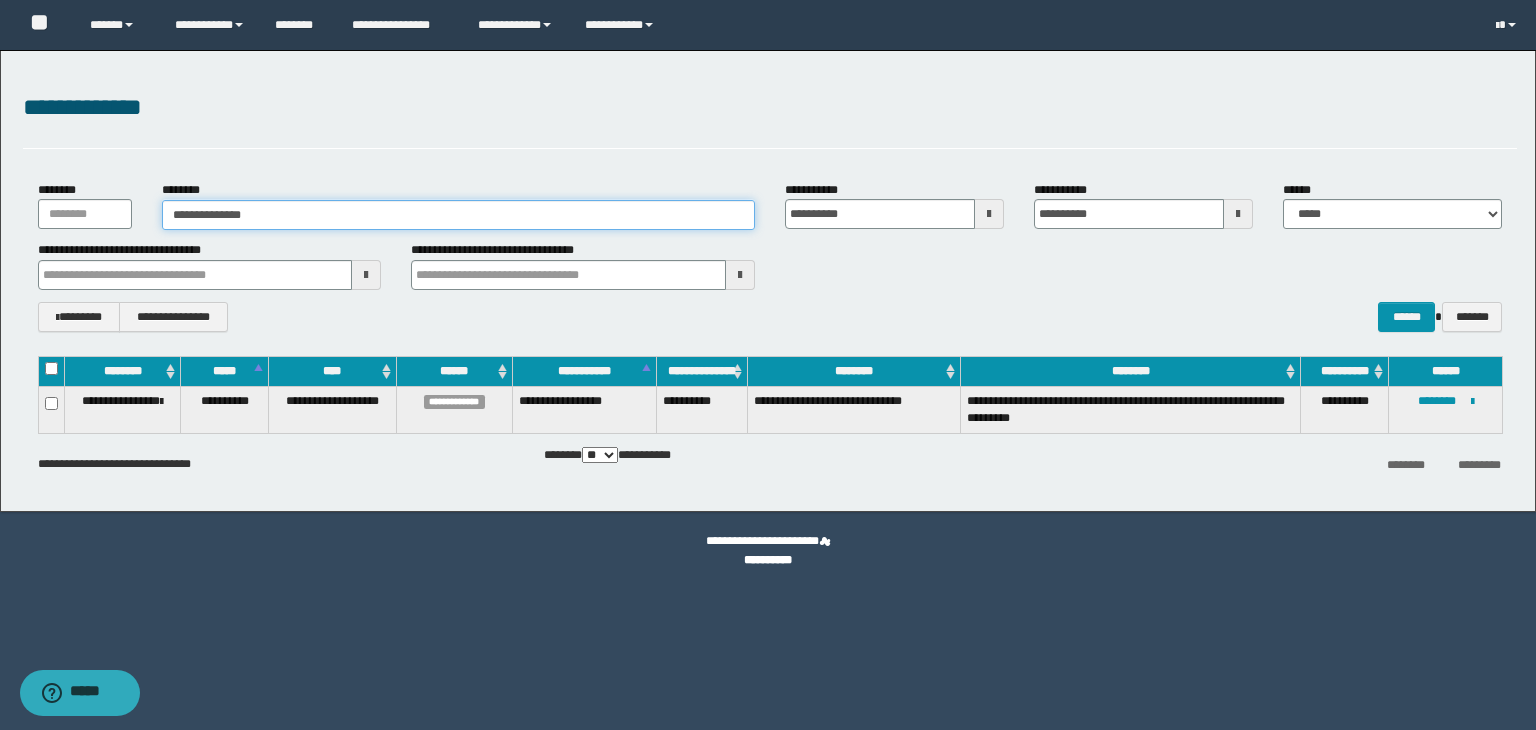 type on "**********" 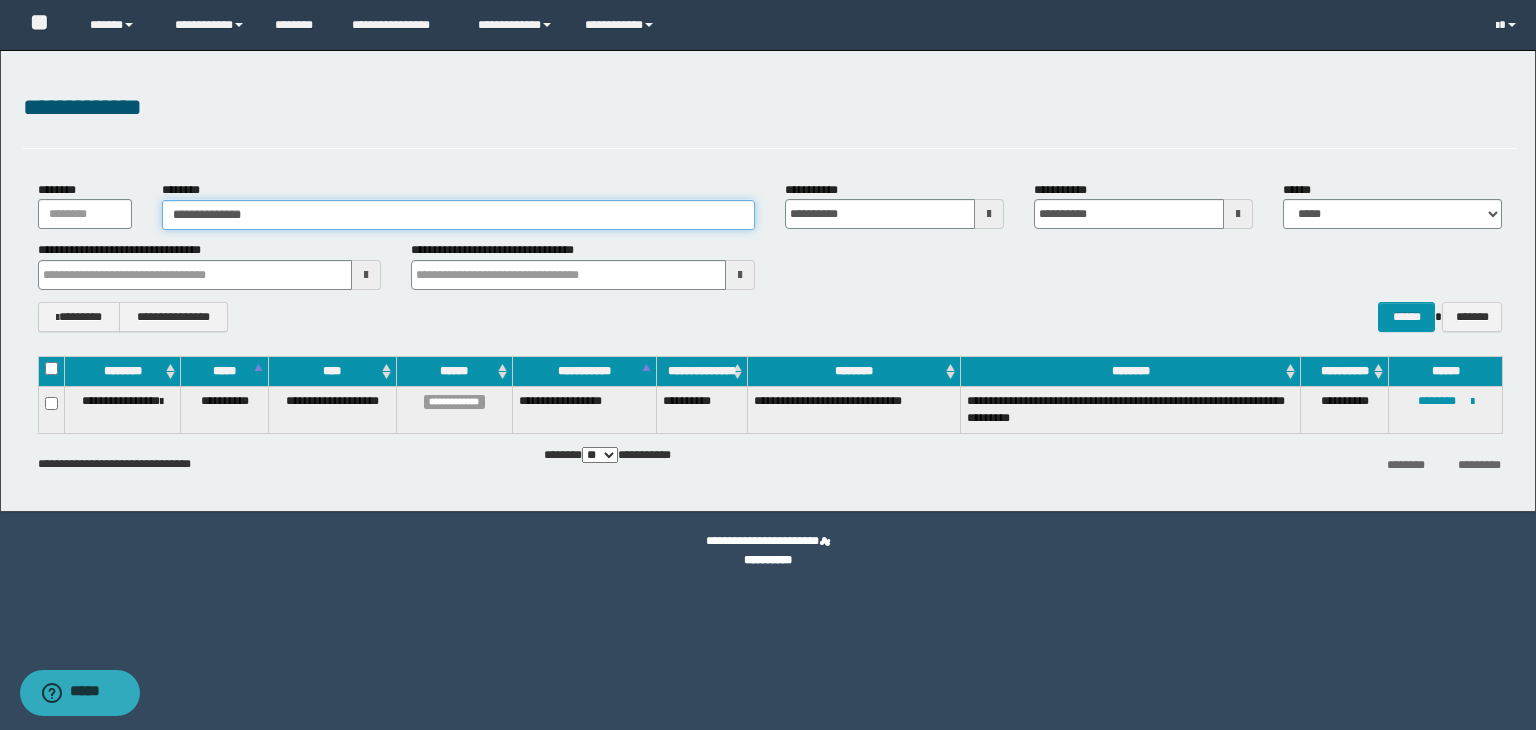 type 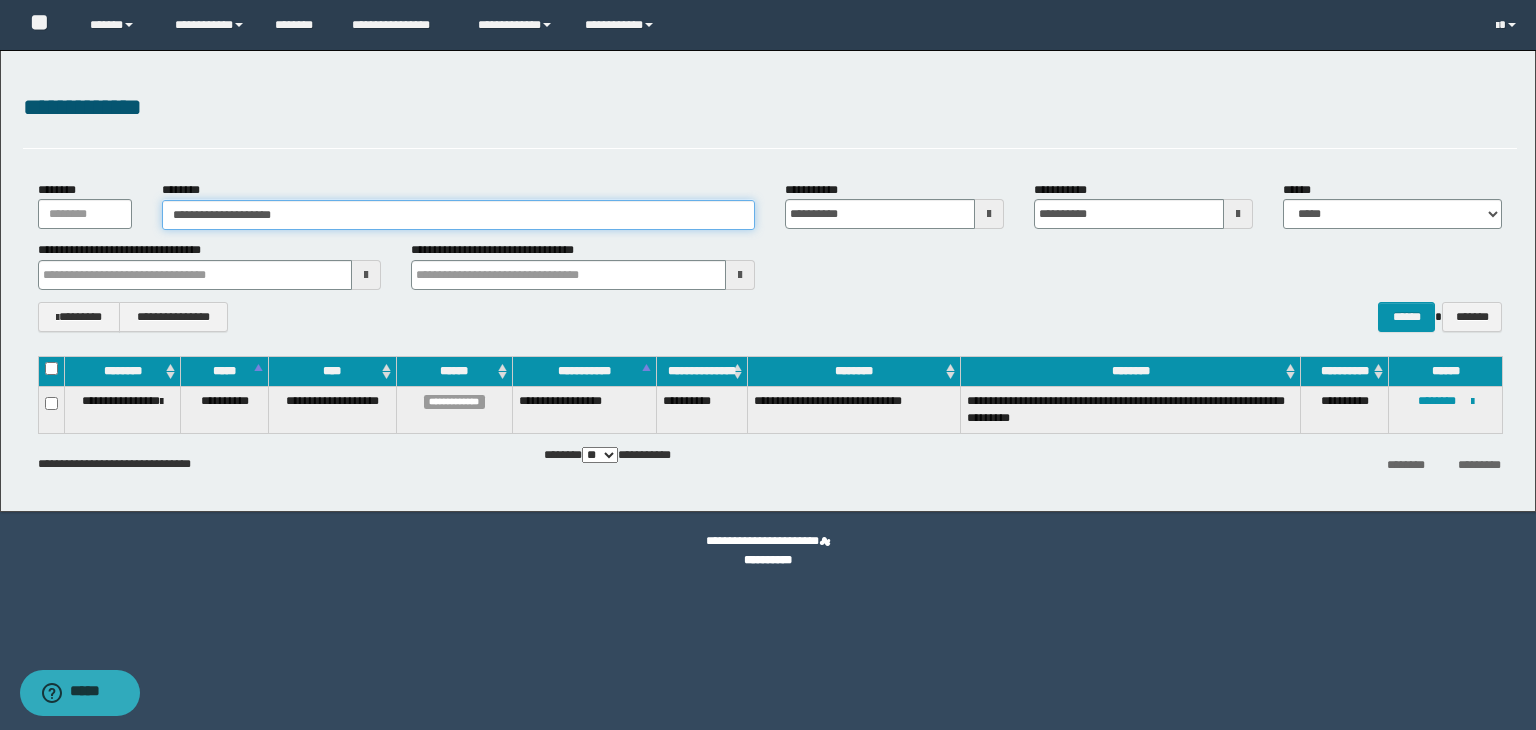 type on "**********" 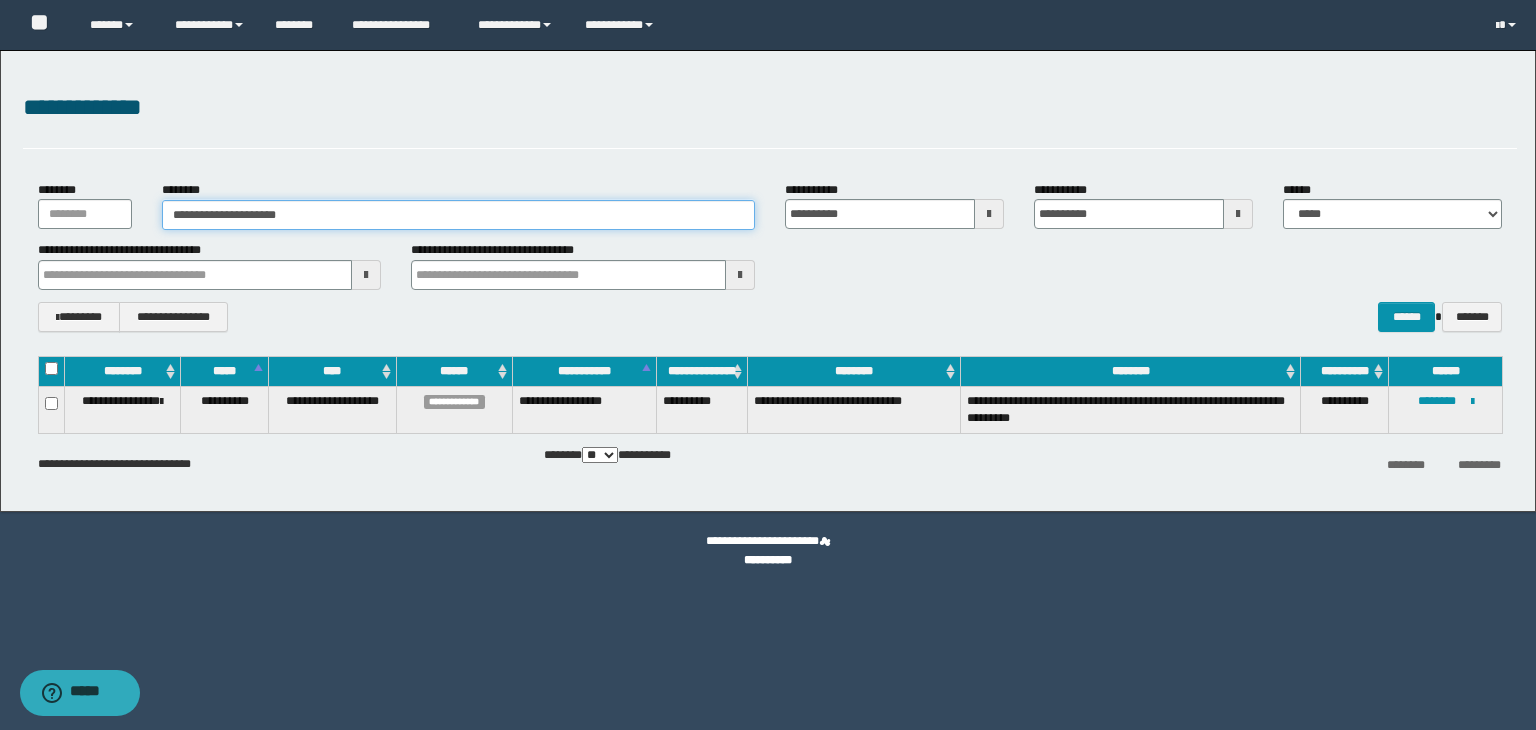 type on "**********" 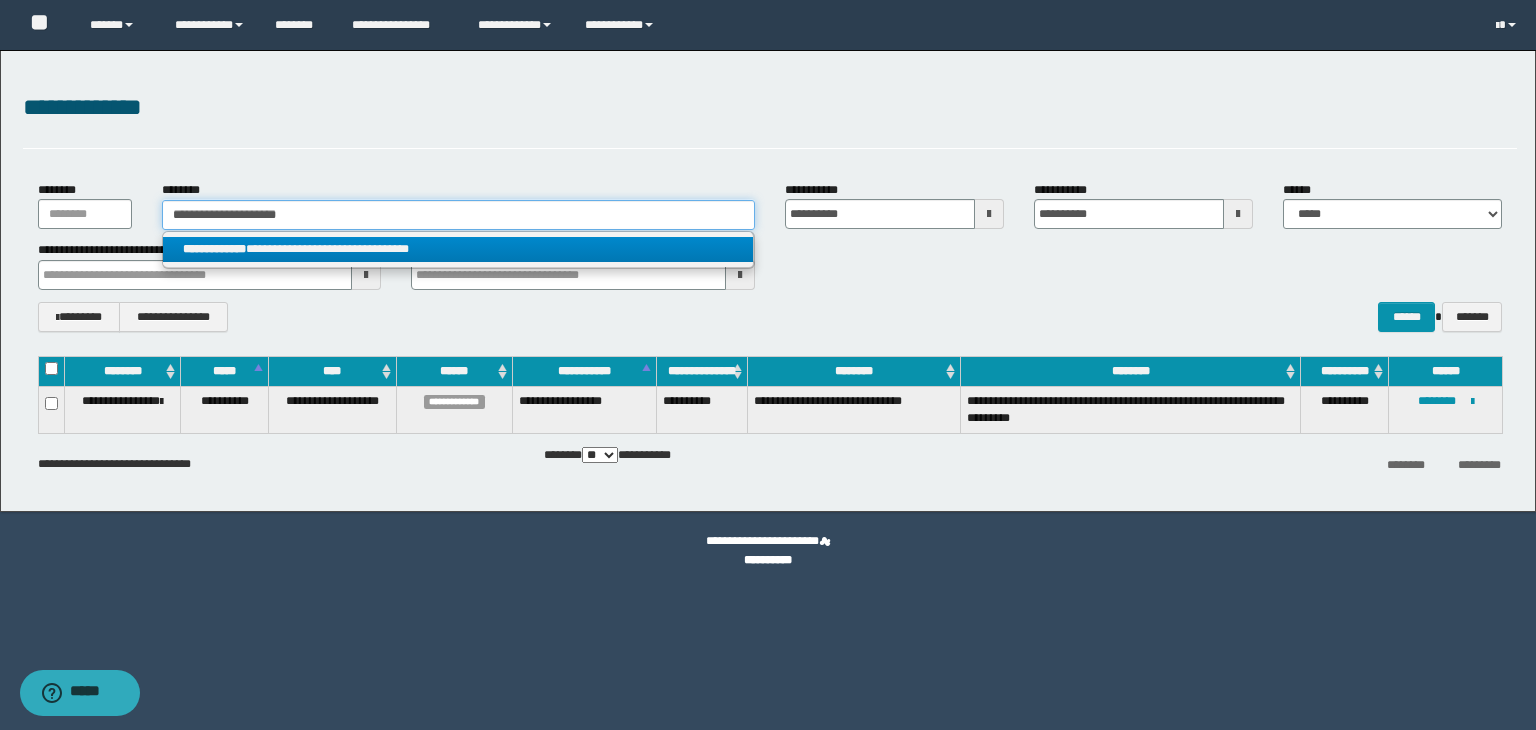 type on "**********" 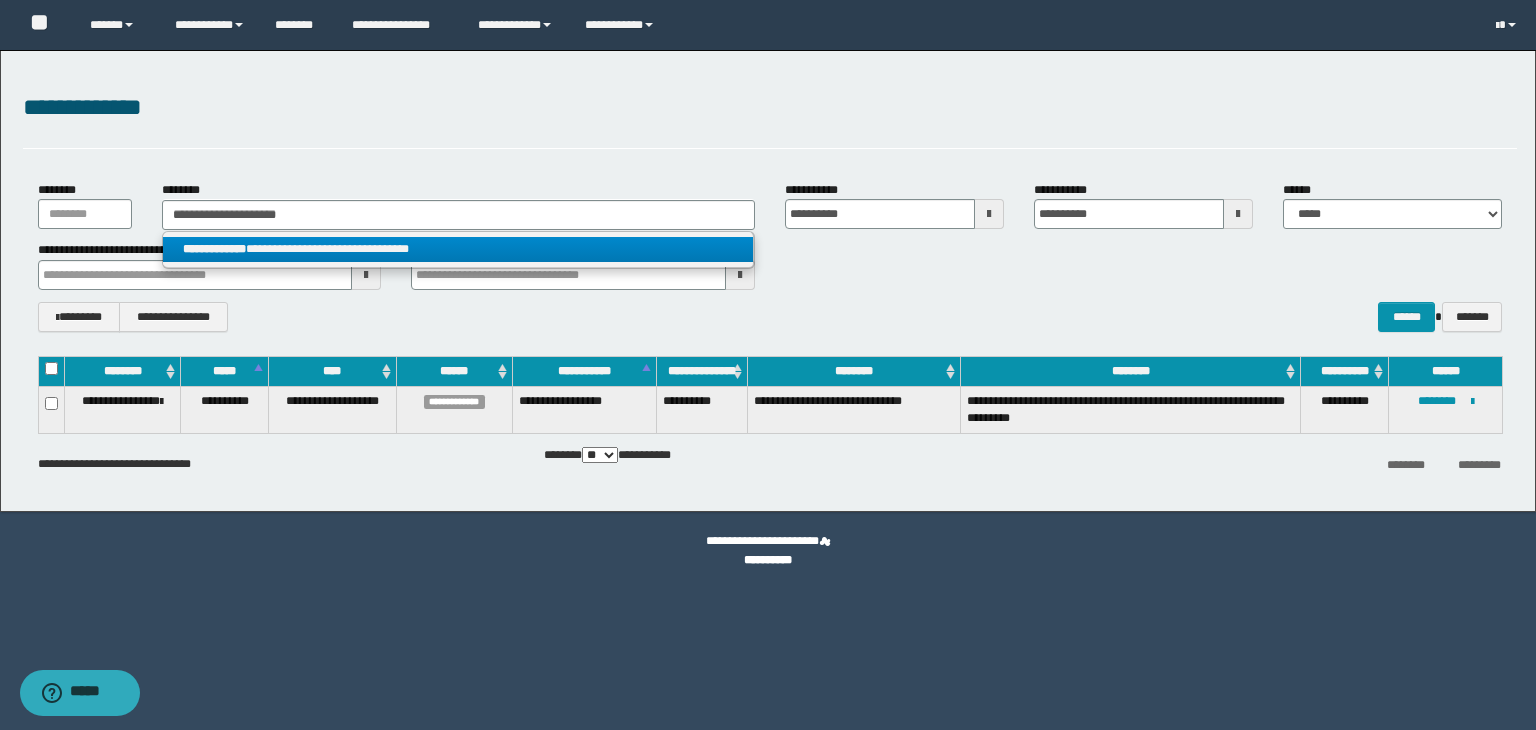 click on "**********" at bounding box center [458, 249] 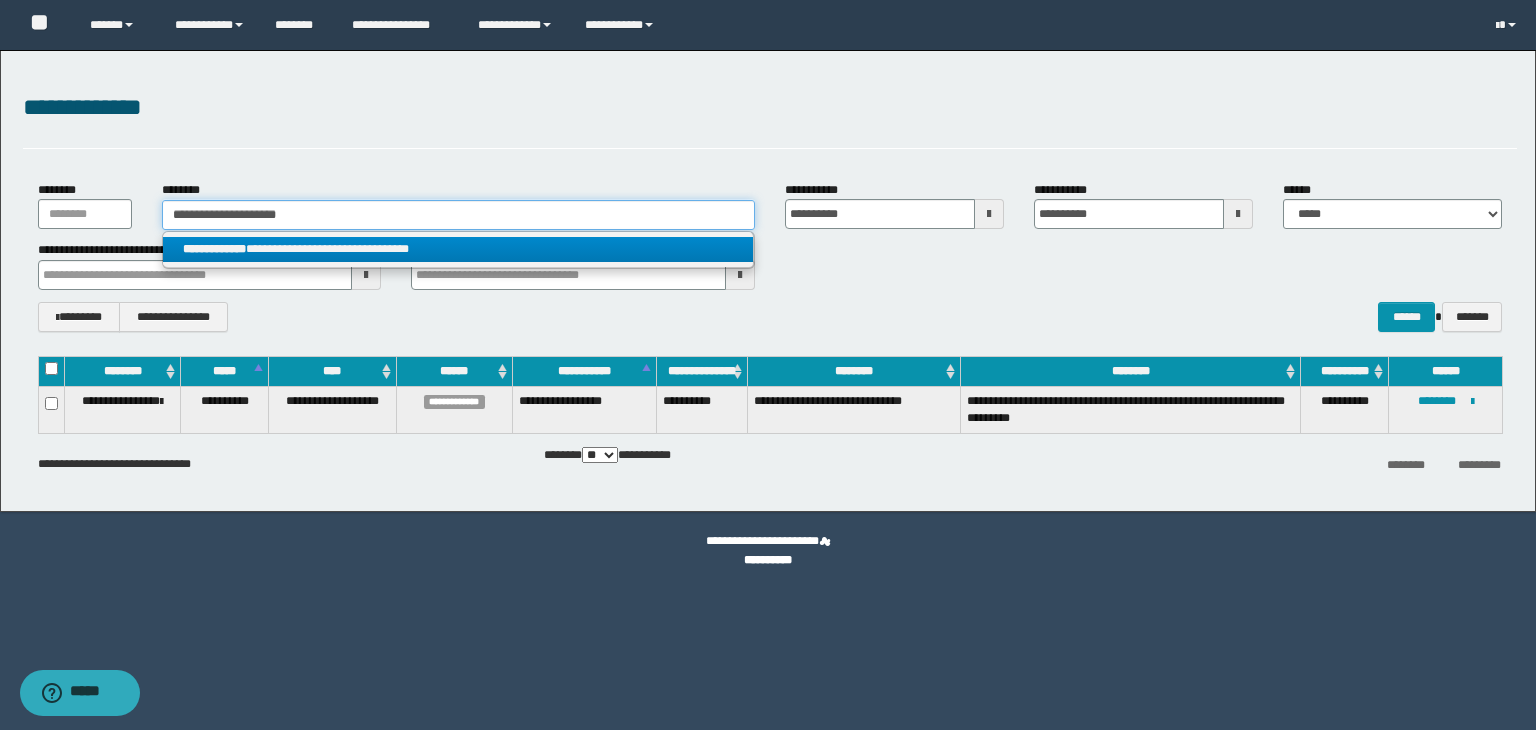 type 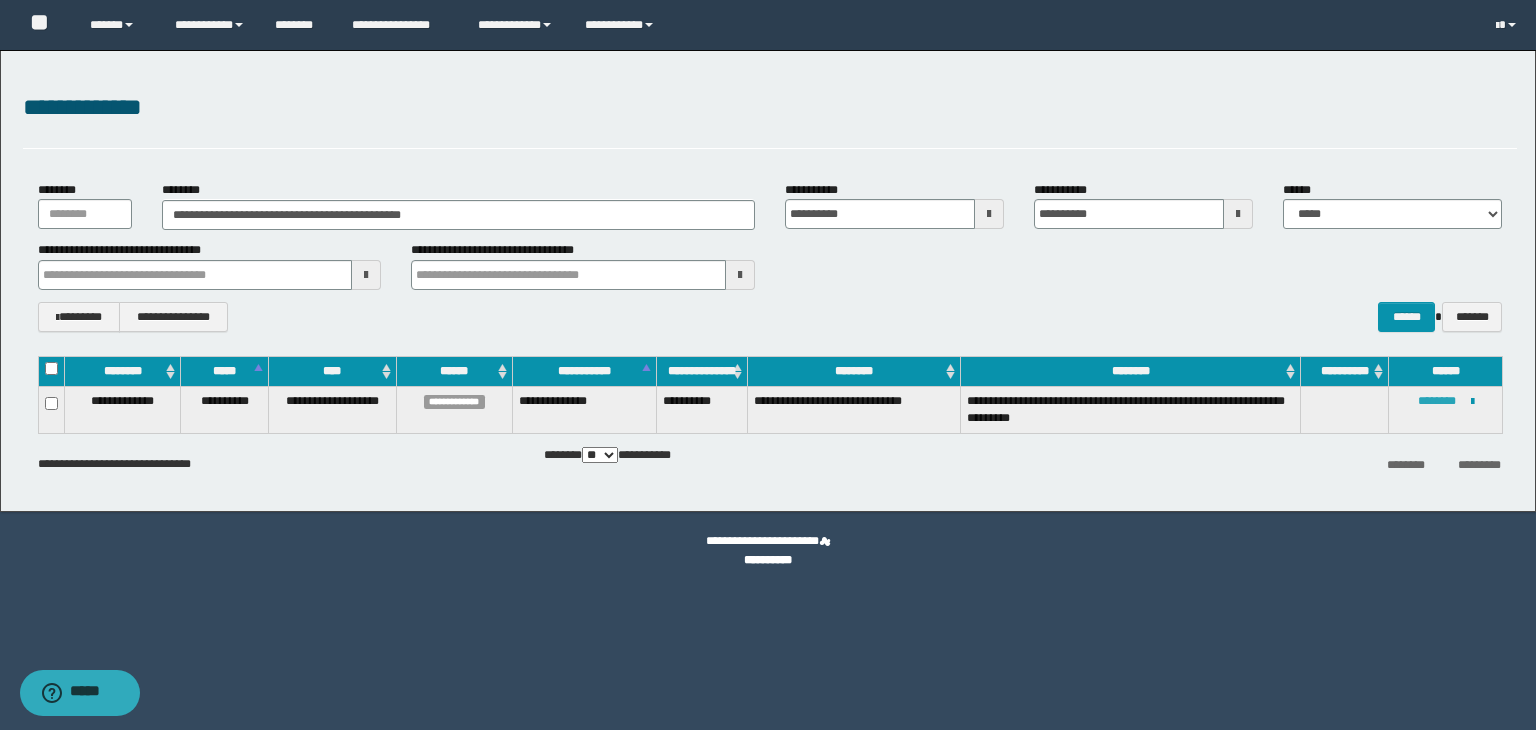 click on "********" at bounding box center (1437, 401) 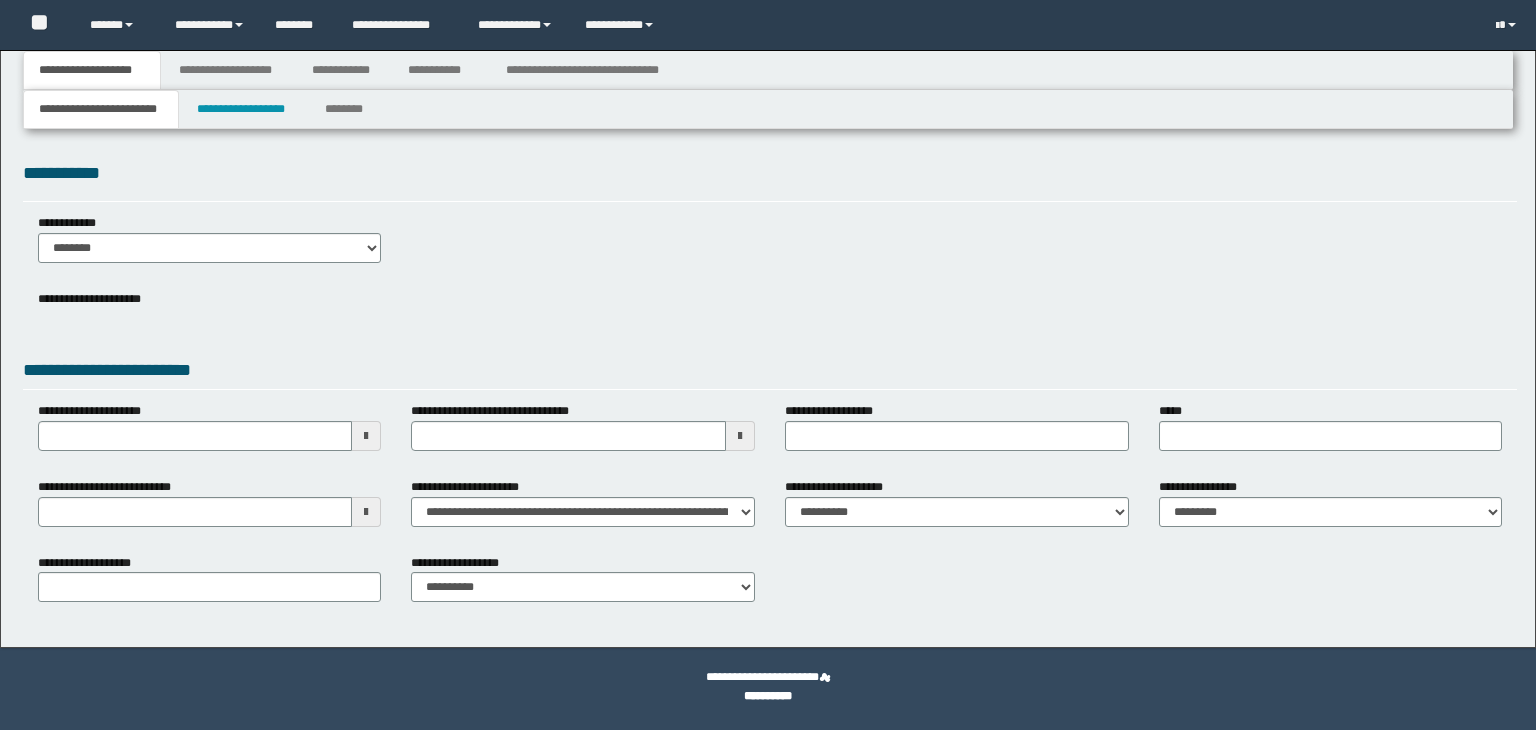 scroll, scrollTop: 0, scrollLeft: 0, axis: both 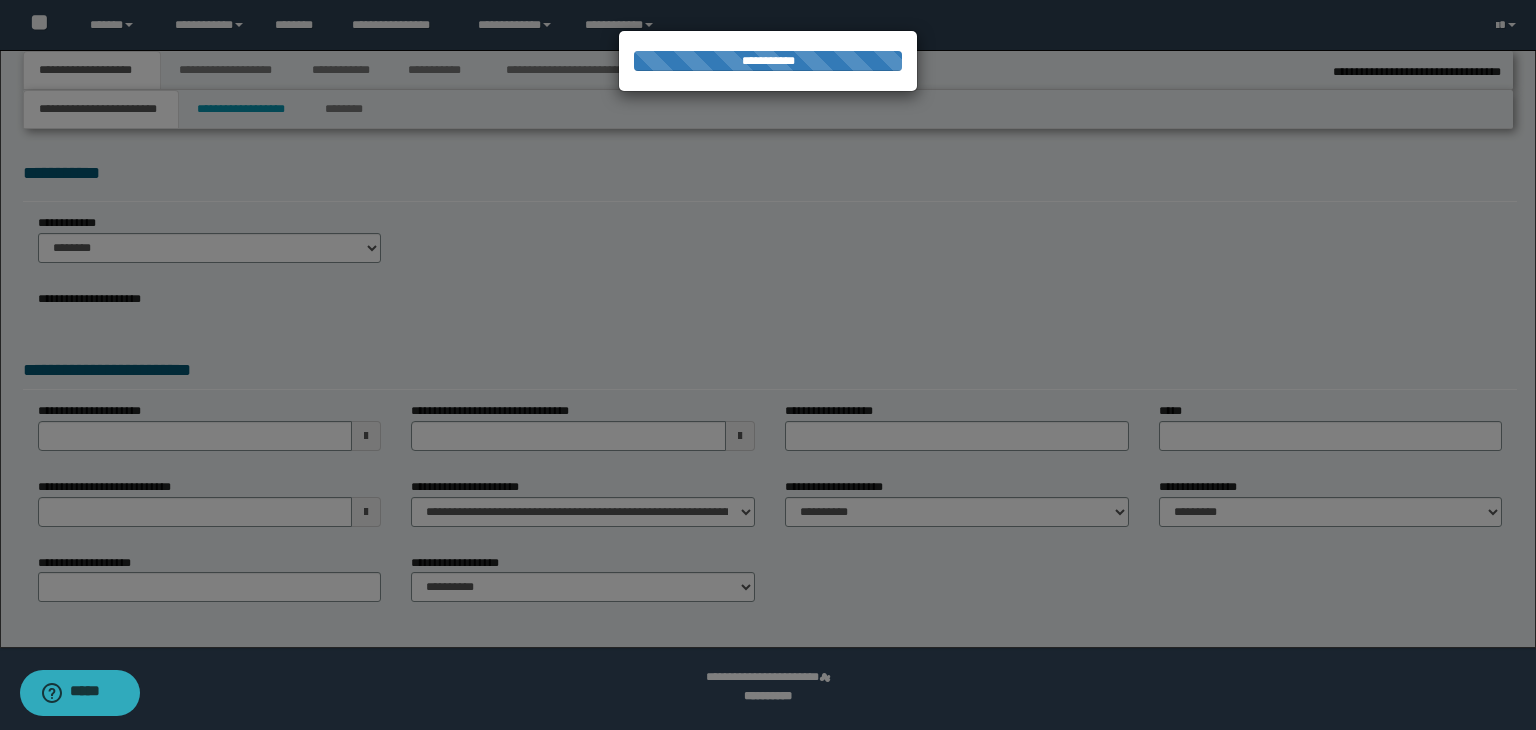 select on "*" 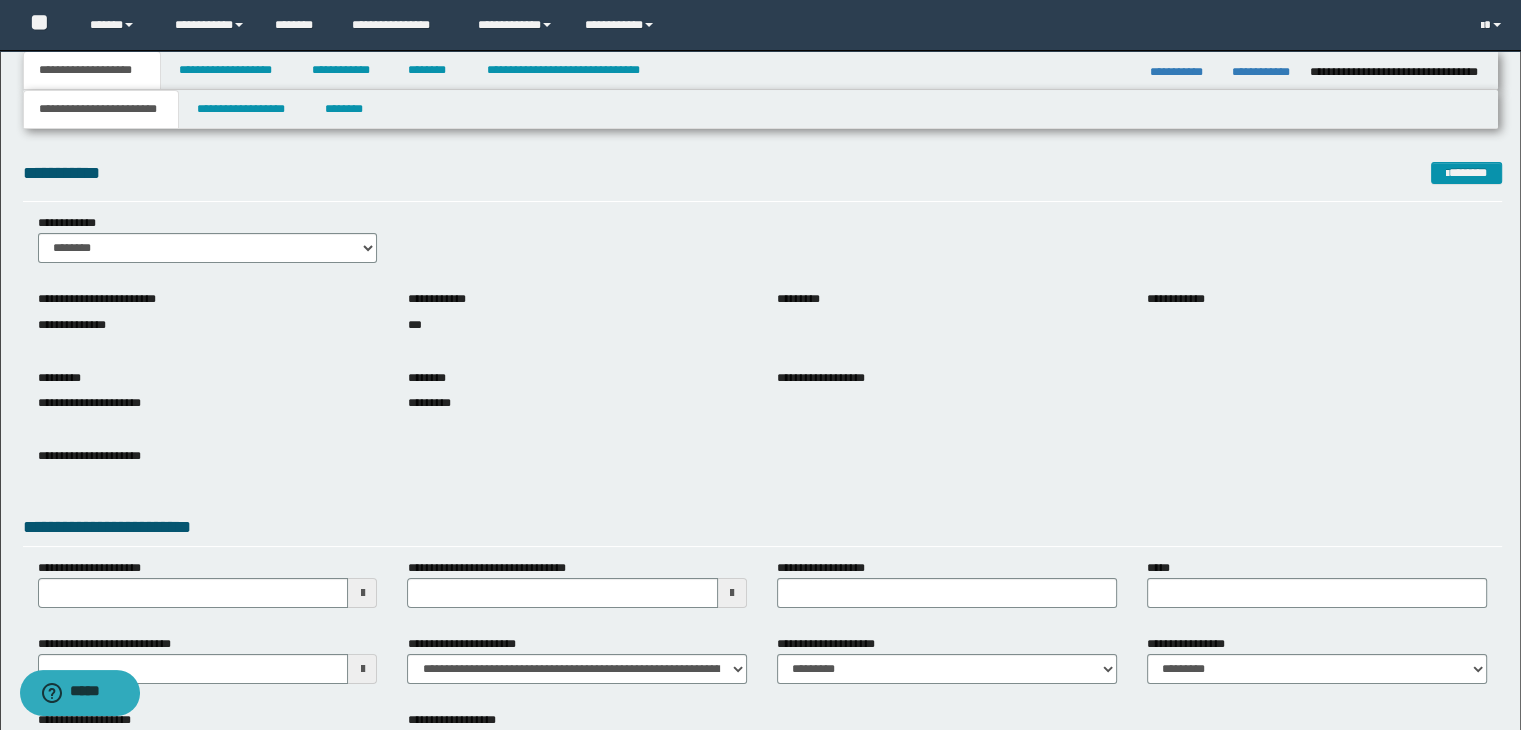 click on "**********" at bounding box center [763, 402] 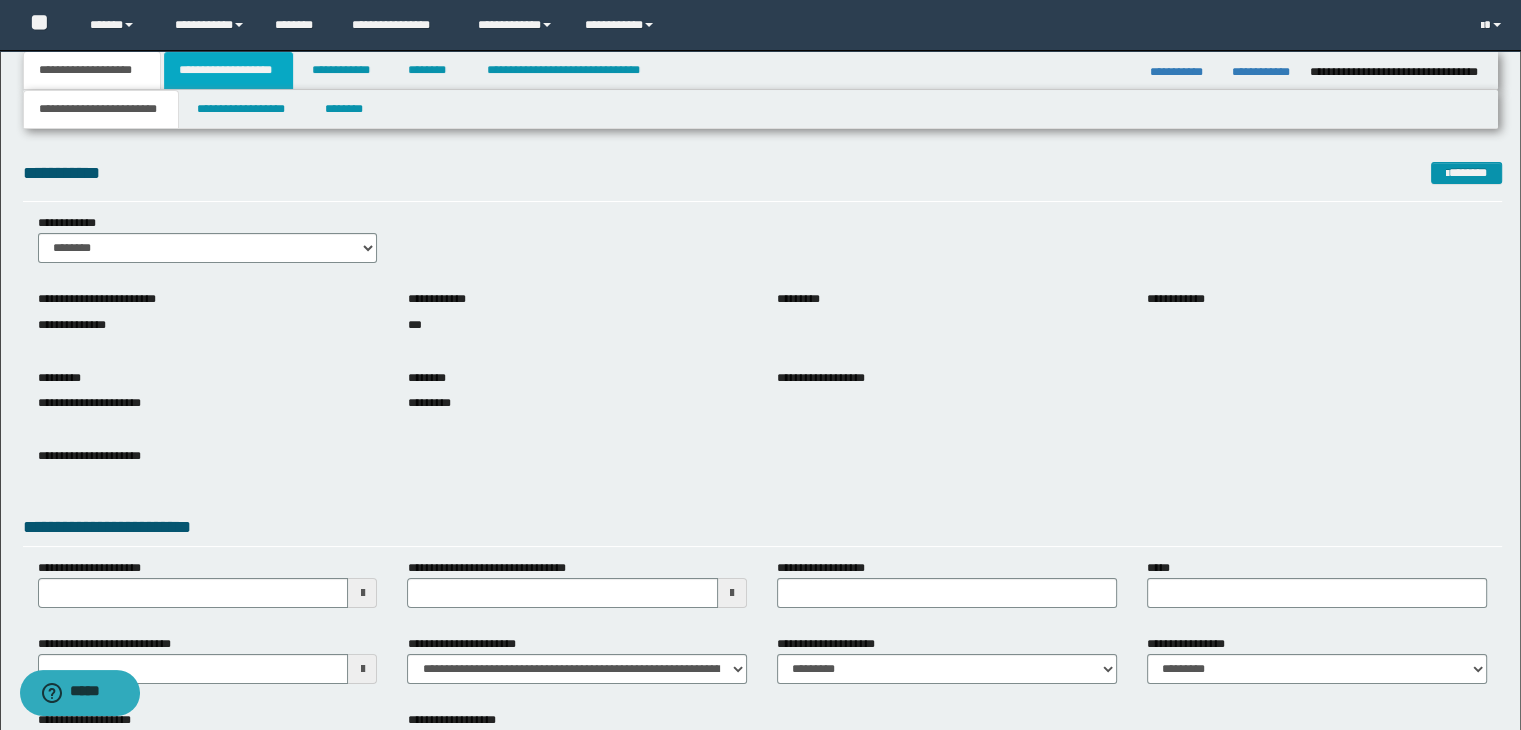 click on "**********" at bounding box center (228, 70) 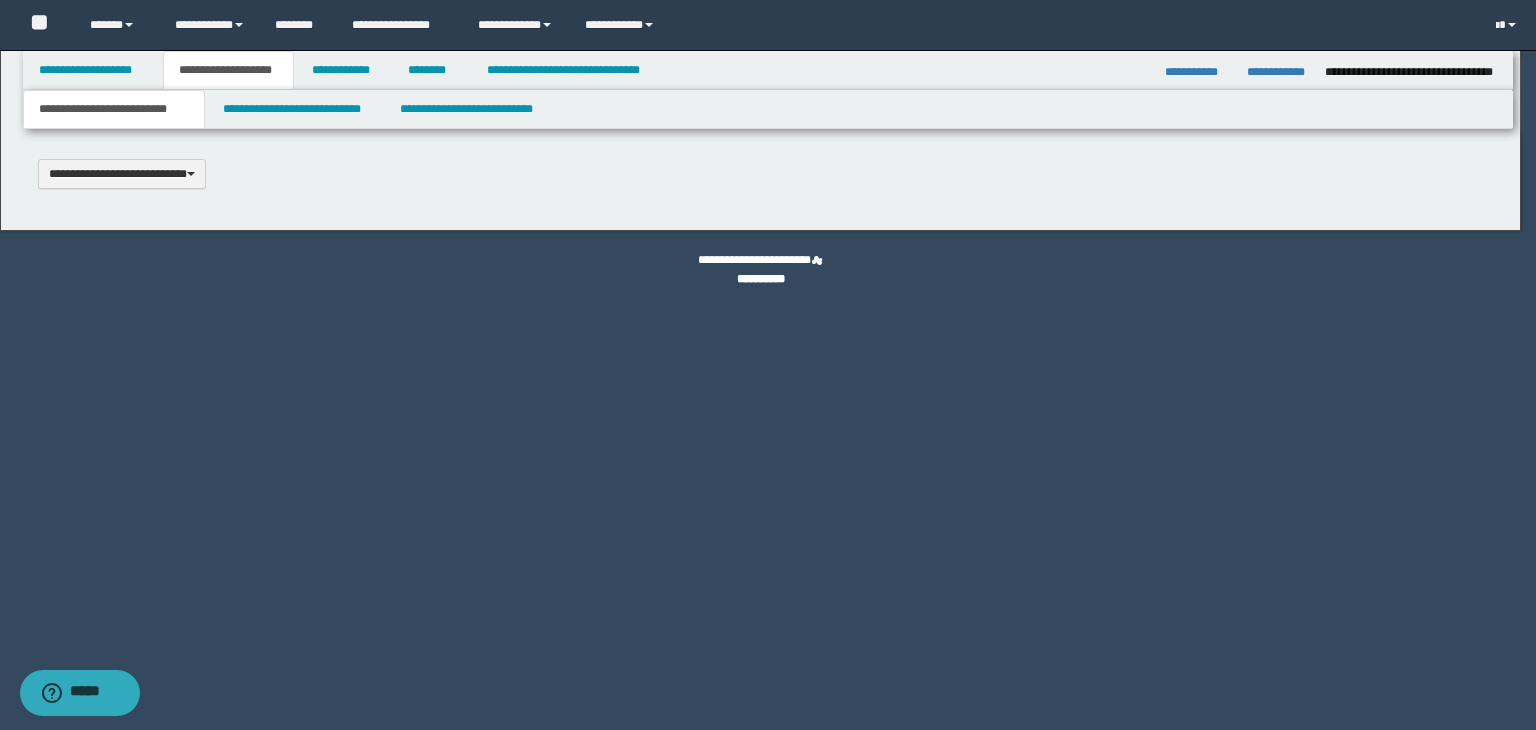 type 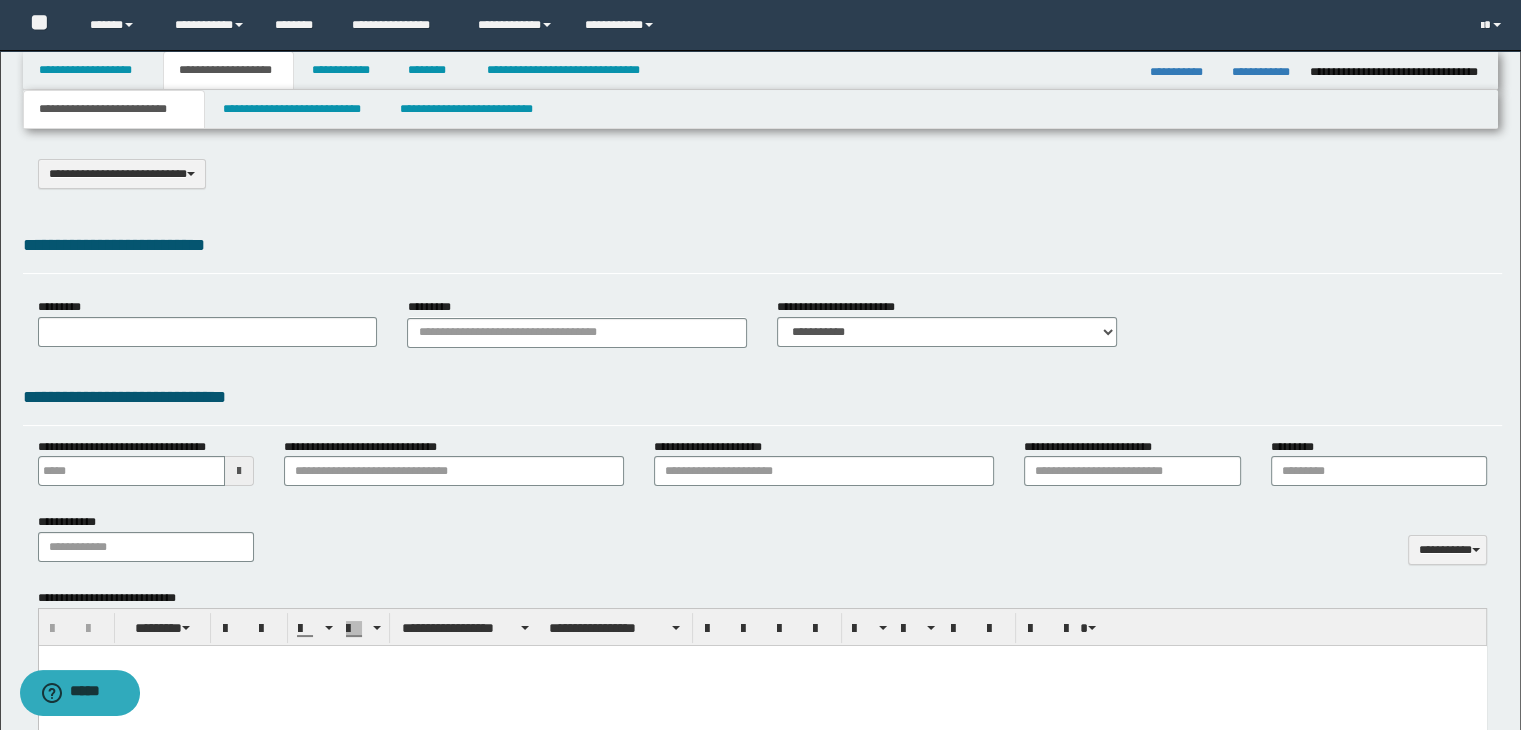 select on "*" 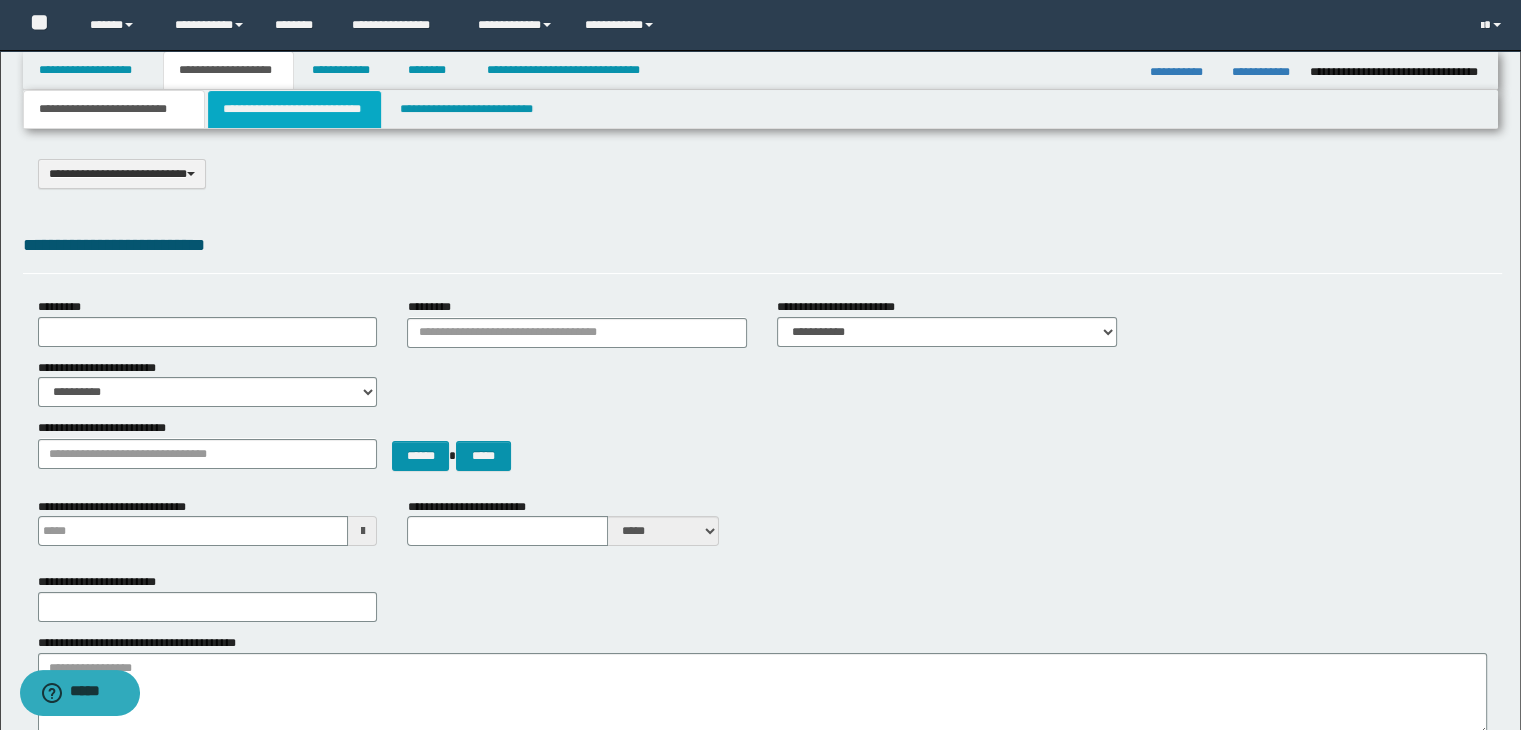 click on "**********" at bounding box center (294, 109) 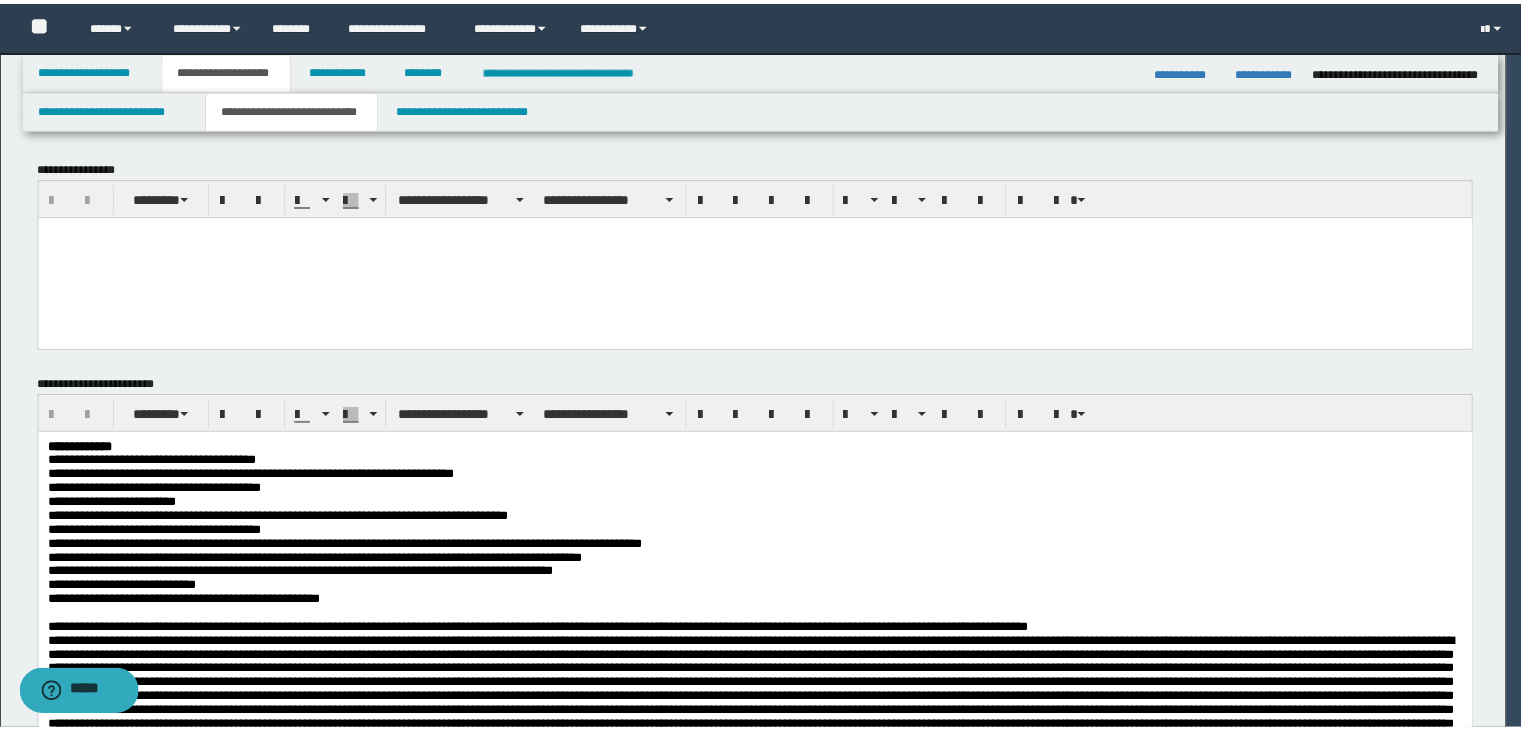 scroll, scrollTop: 0, scrollLeft: 0, axis: both 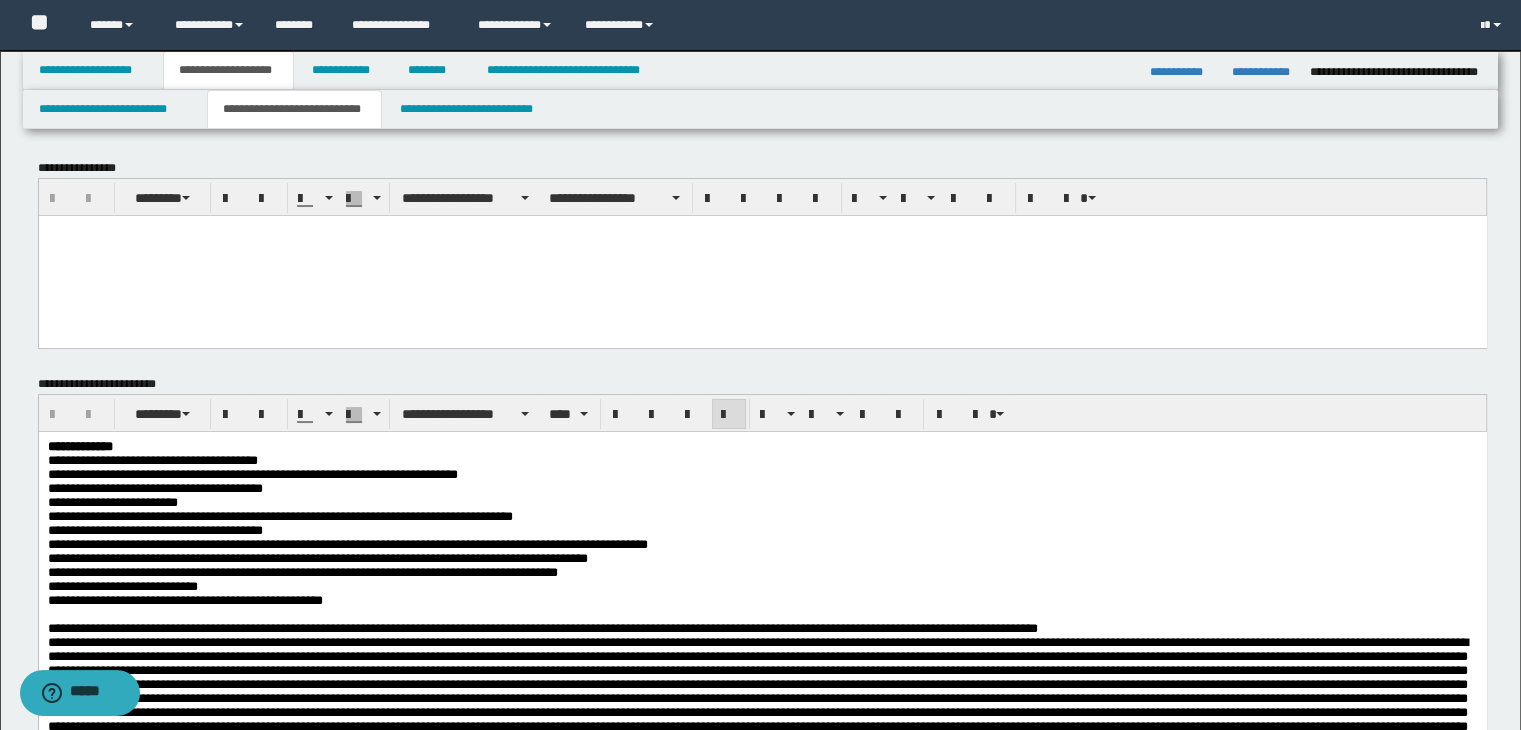 click on "**********" at bounding box center [252, 473] 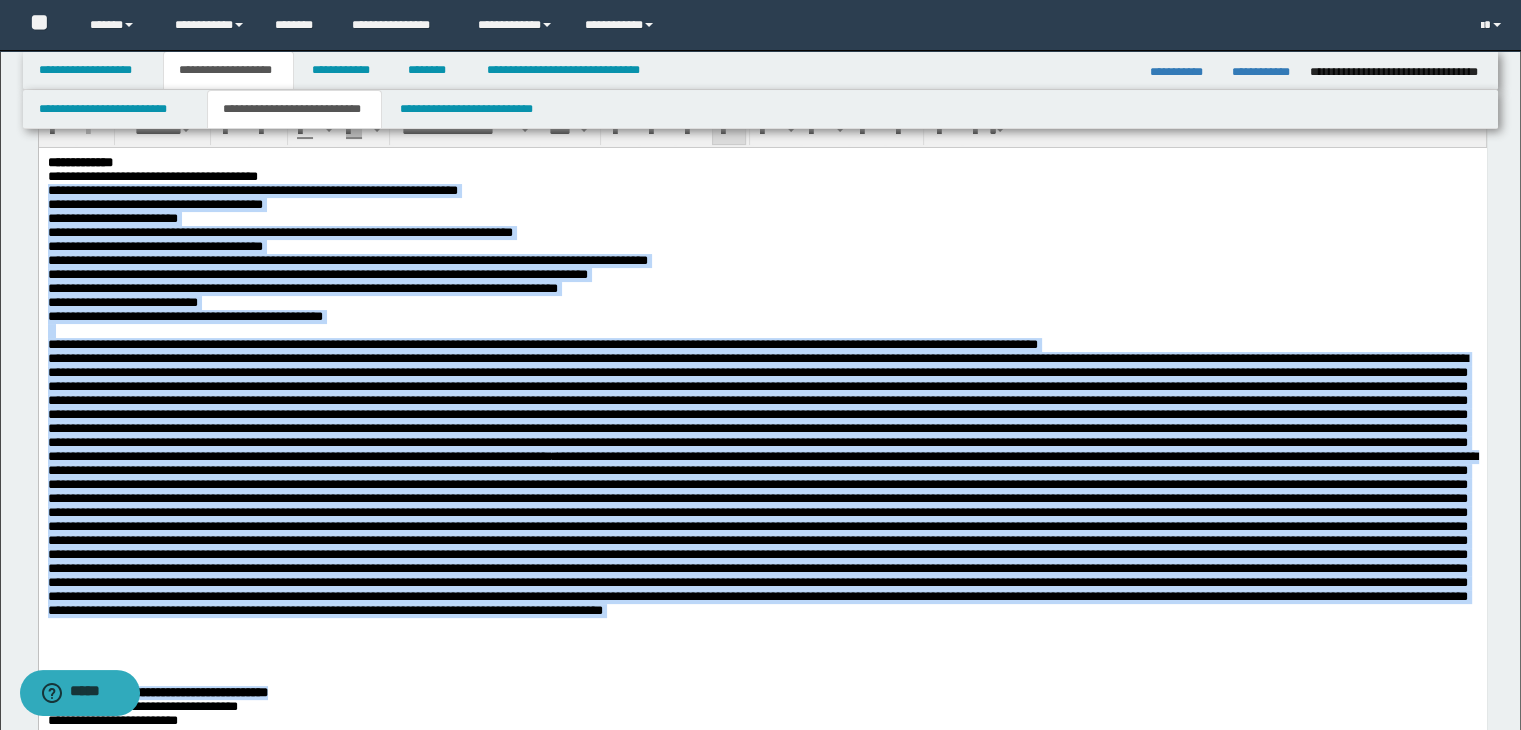 scroll, scrollTop: 300, scrollLeft: 0, axis: vertical 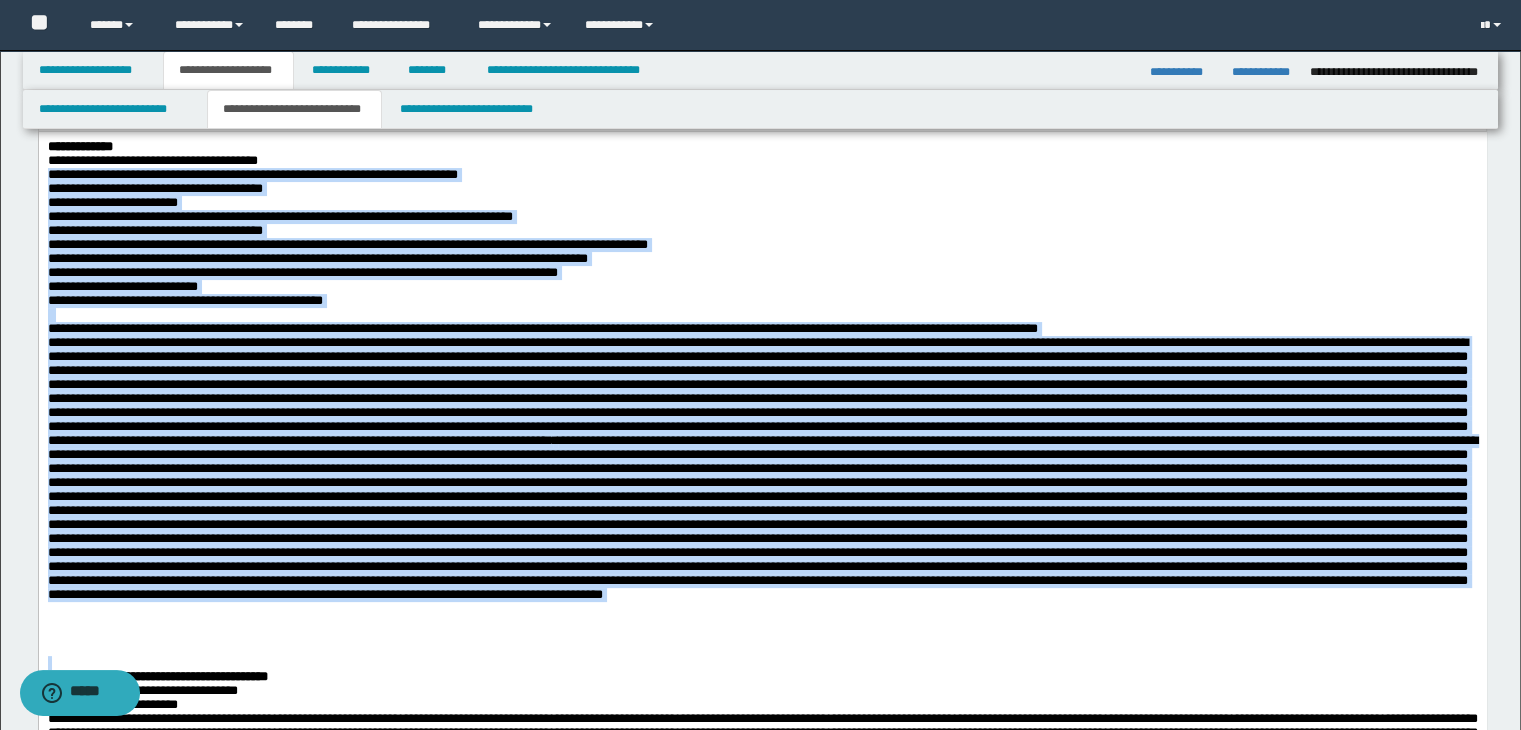 copy on "**********" 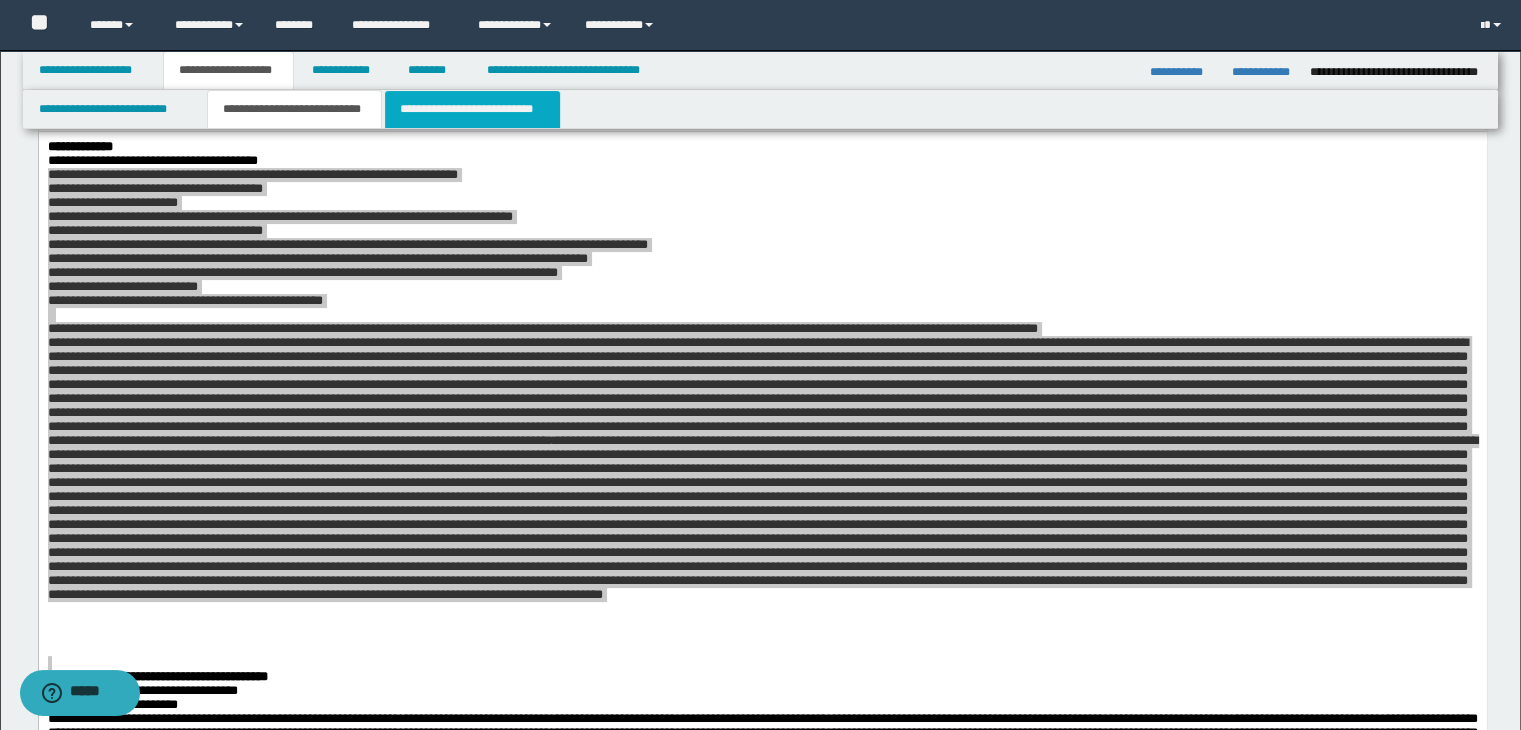 click on "**********" at bounding box center (472, 109) 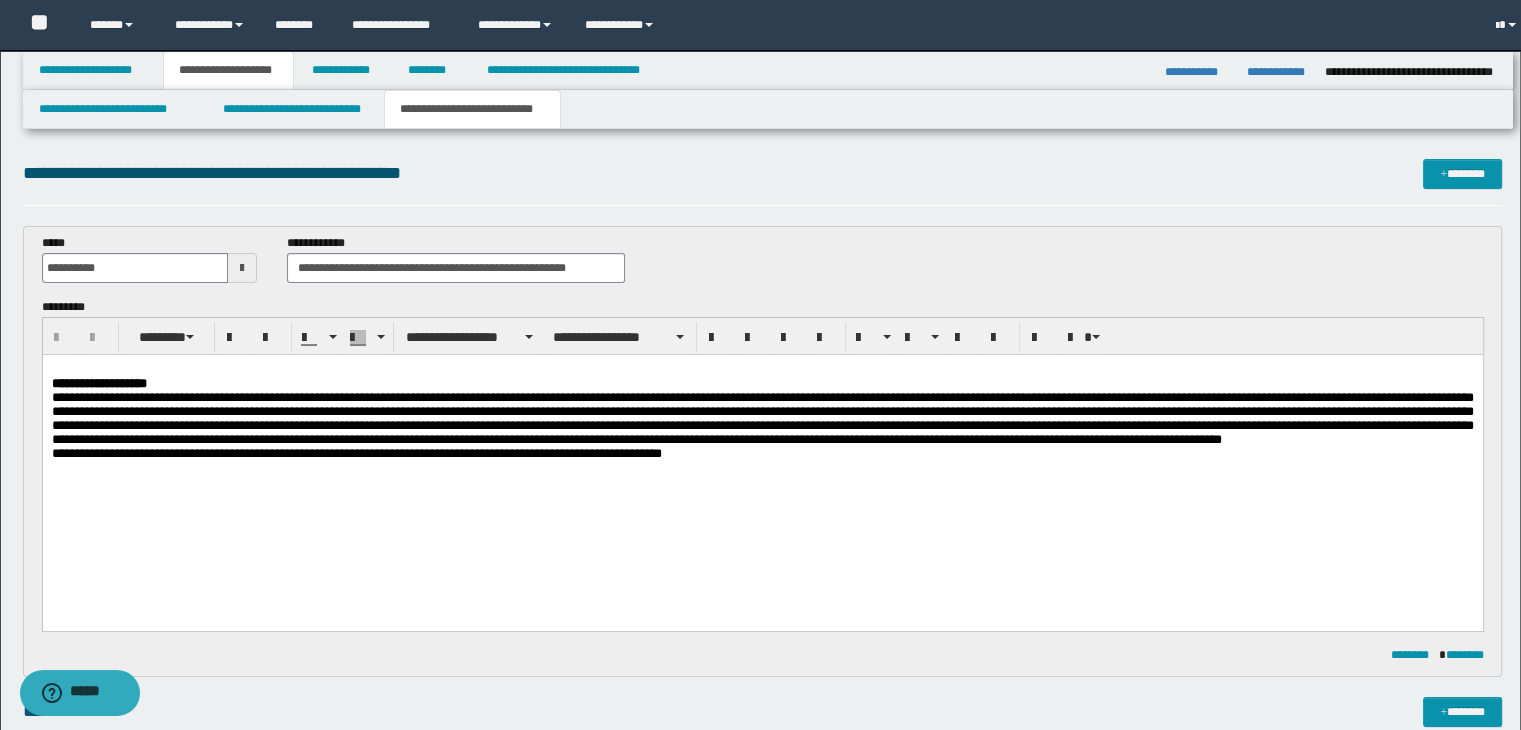 scroll, scrollTop: 0, scrollLeft: 0, axis: both 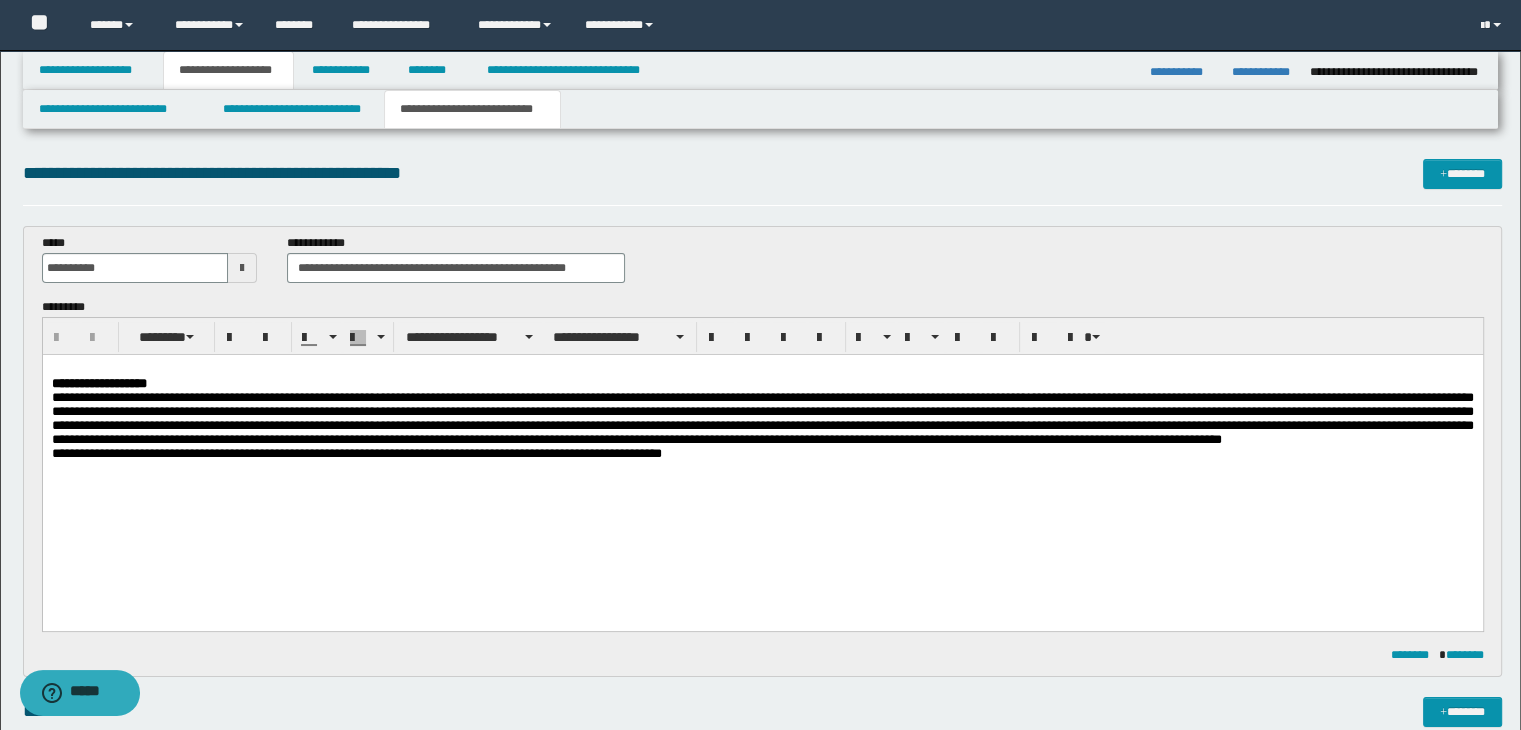 click at bounding box center [762, 417] 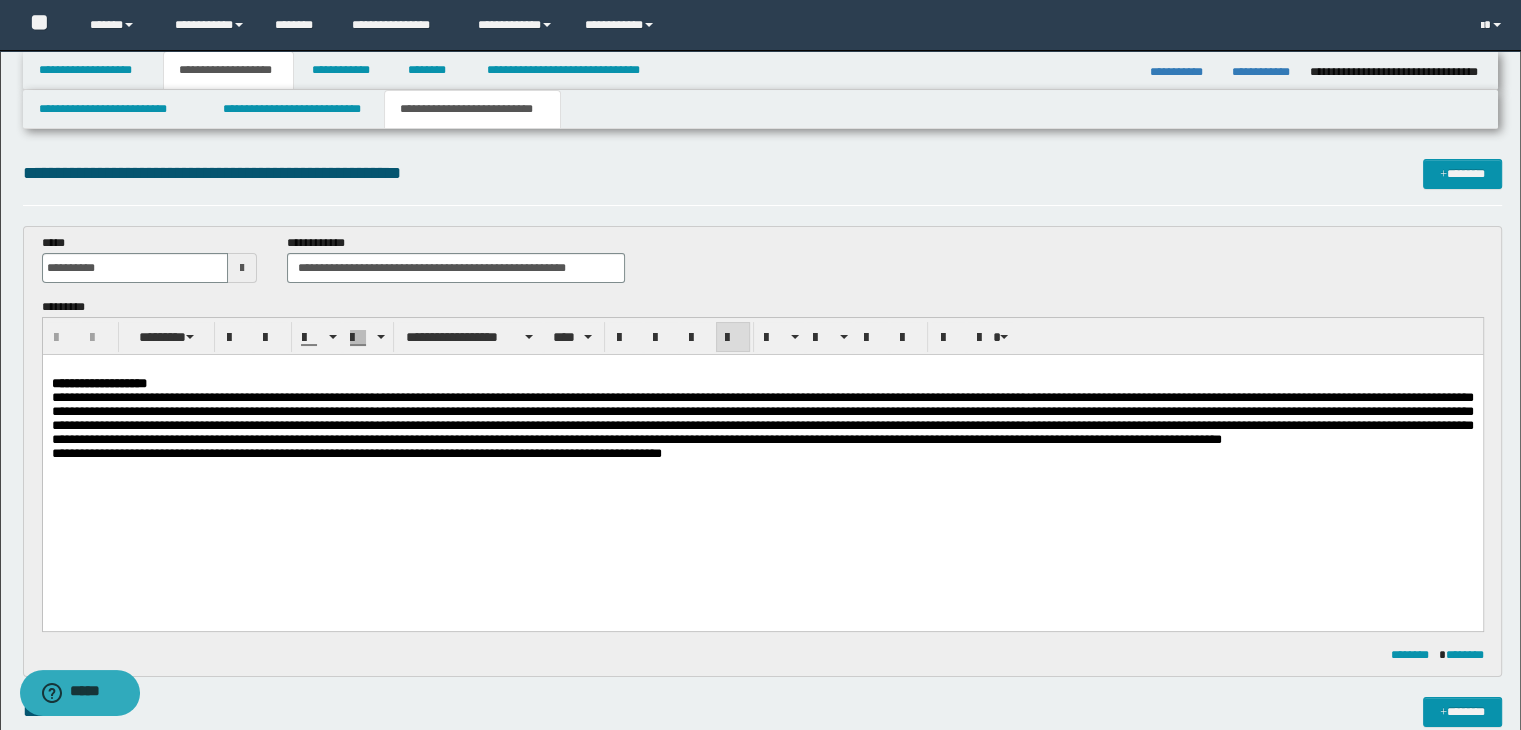 click on "**********" at bounding box center (762, 436) 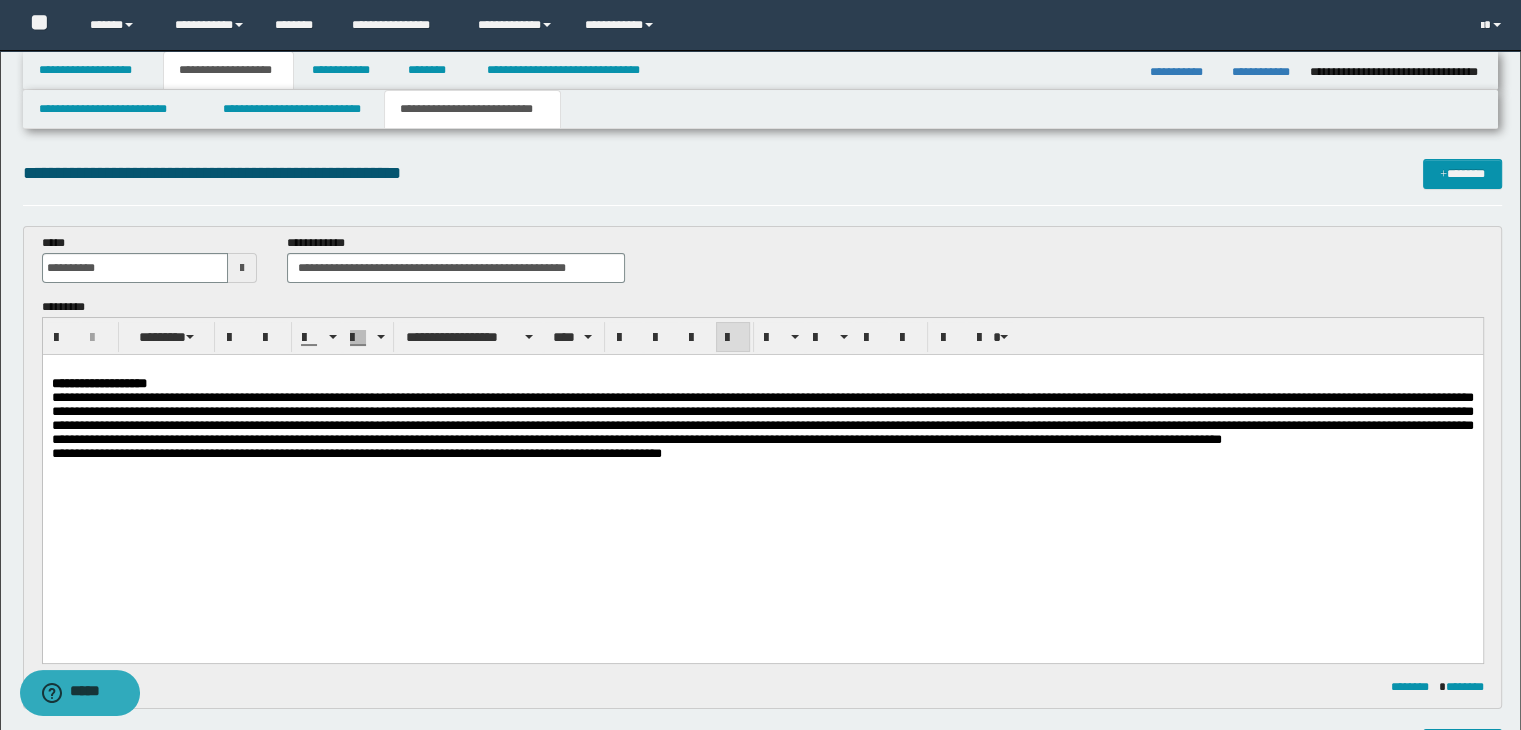 type 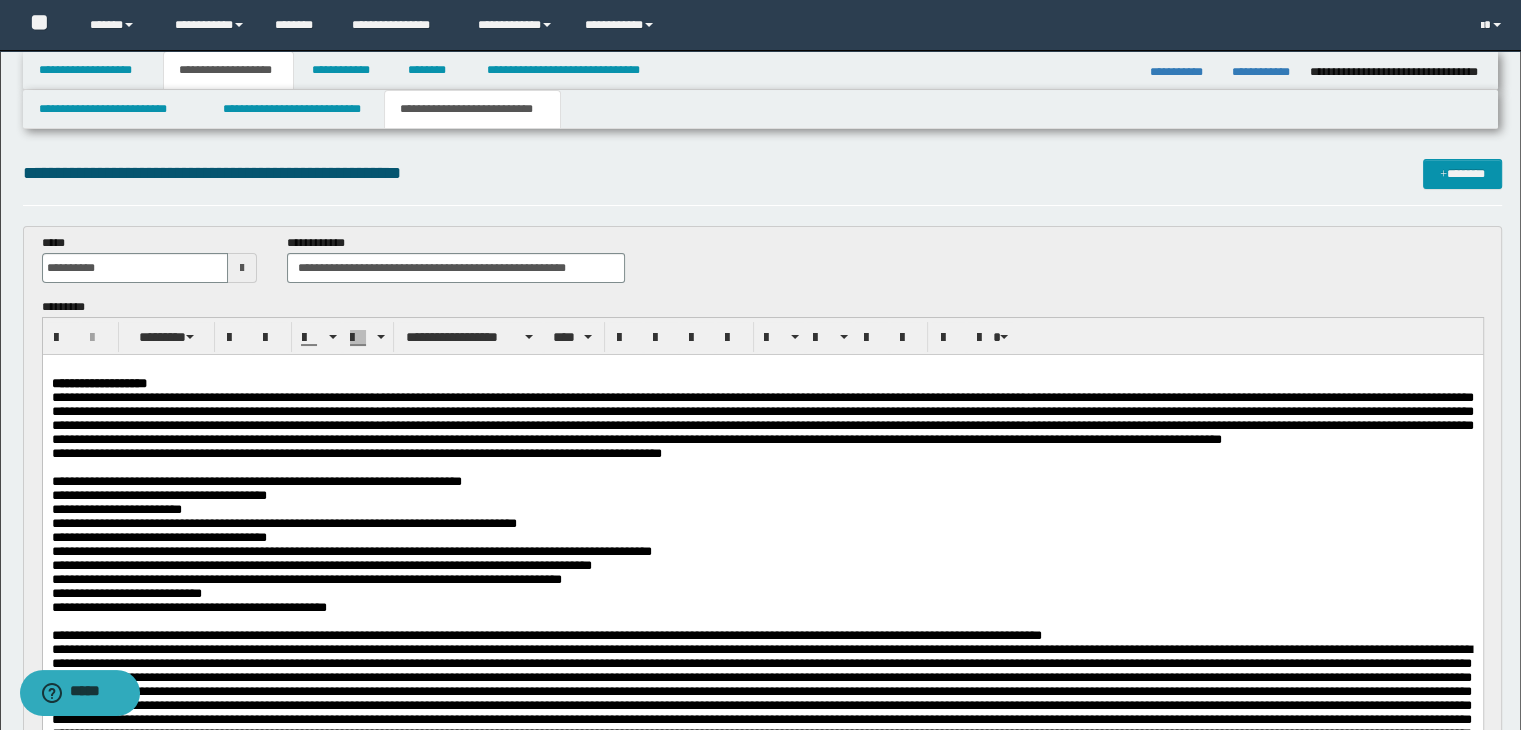 click on "**********" at bounding box center [256, 480] 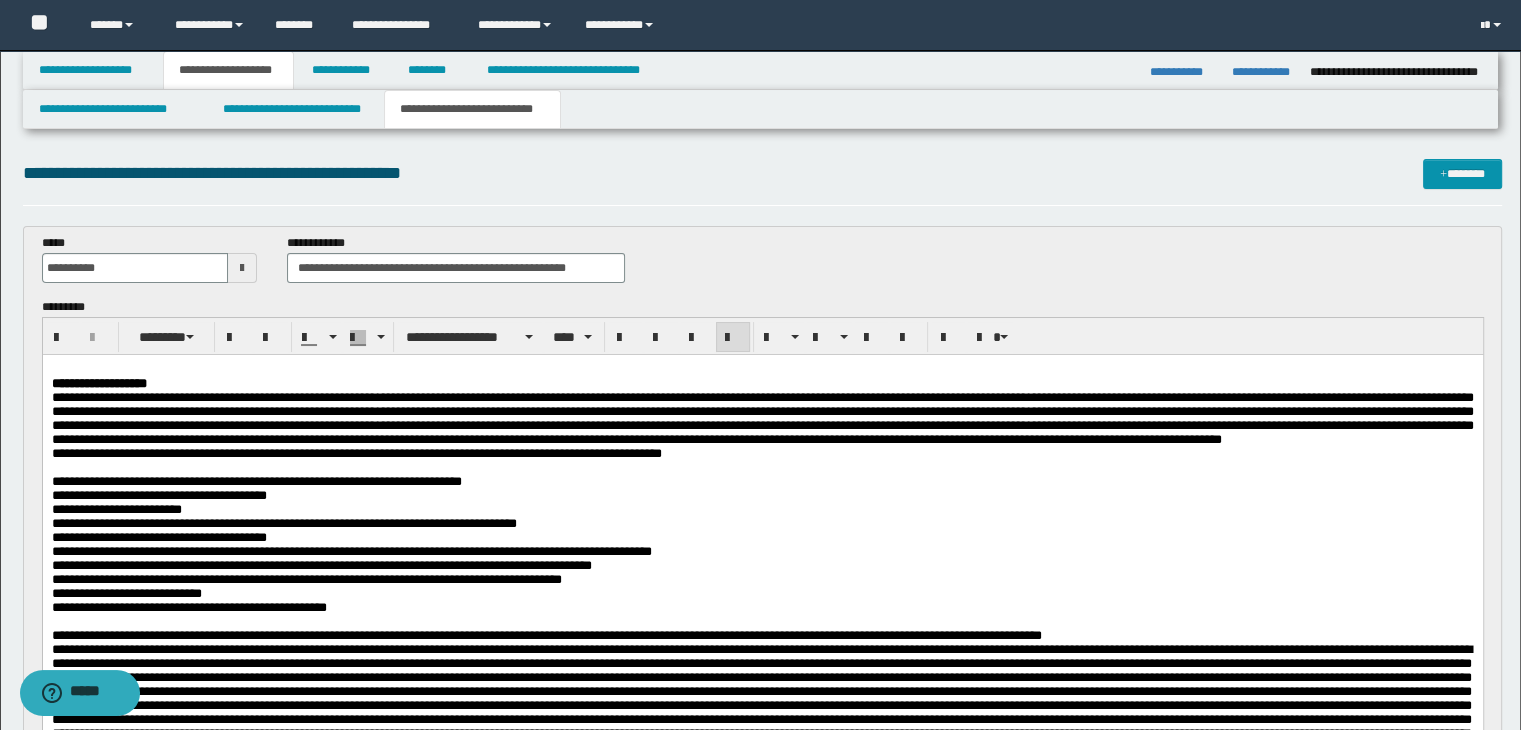 click at bounding box center (762, 467) 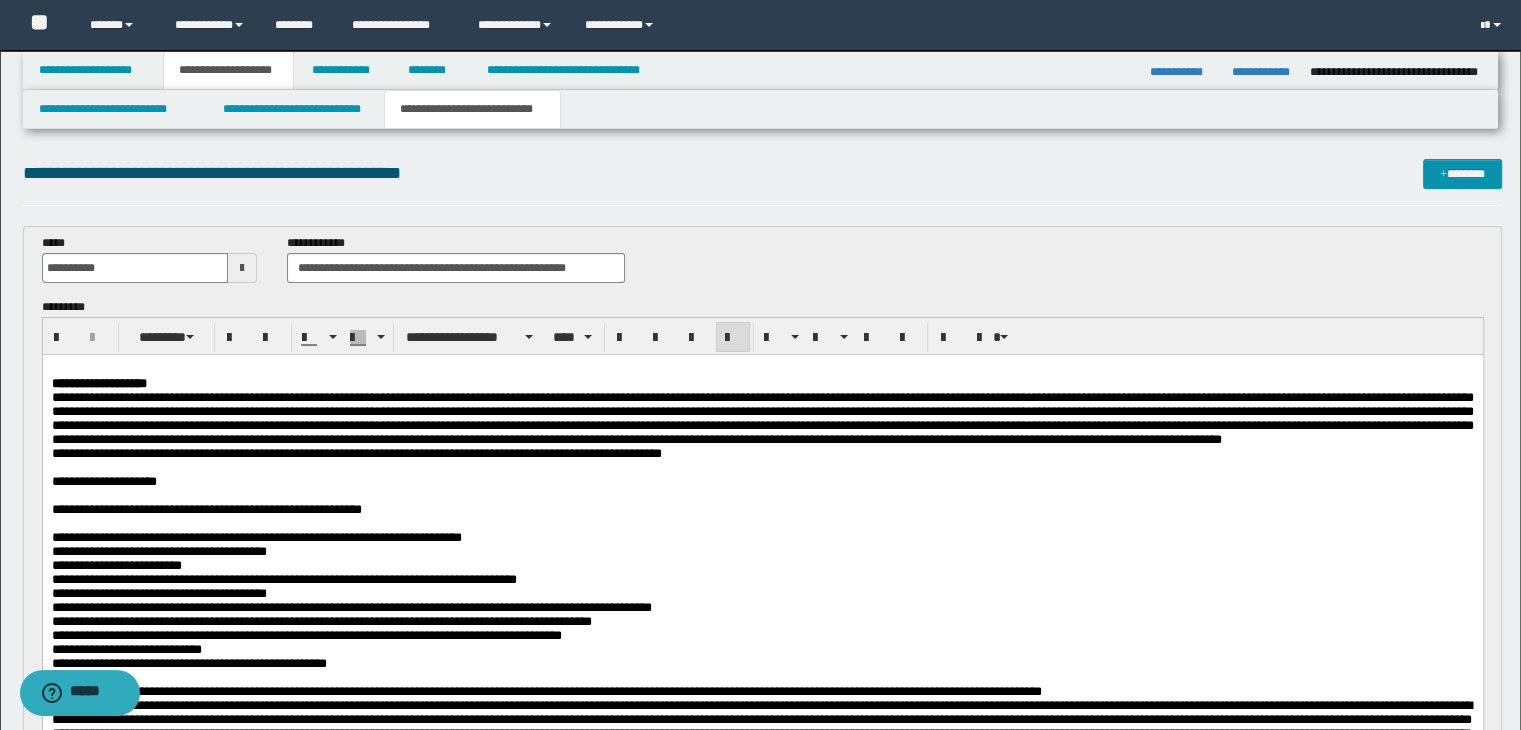 click on "**********" at bounding box center (206, 508) 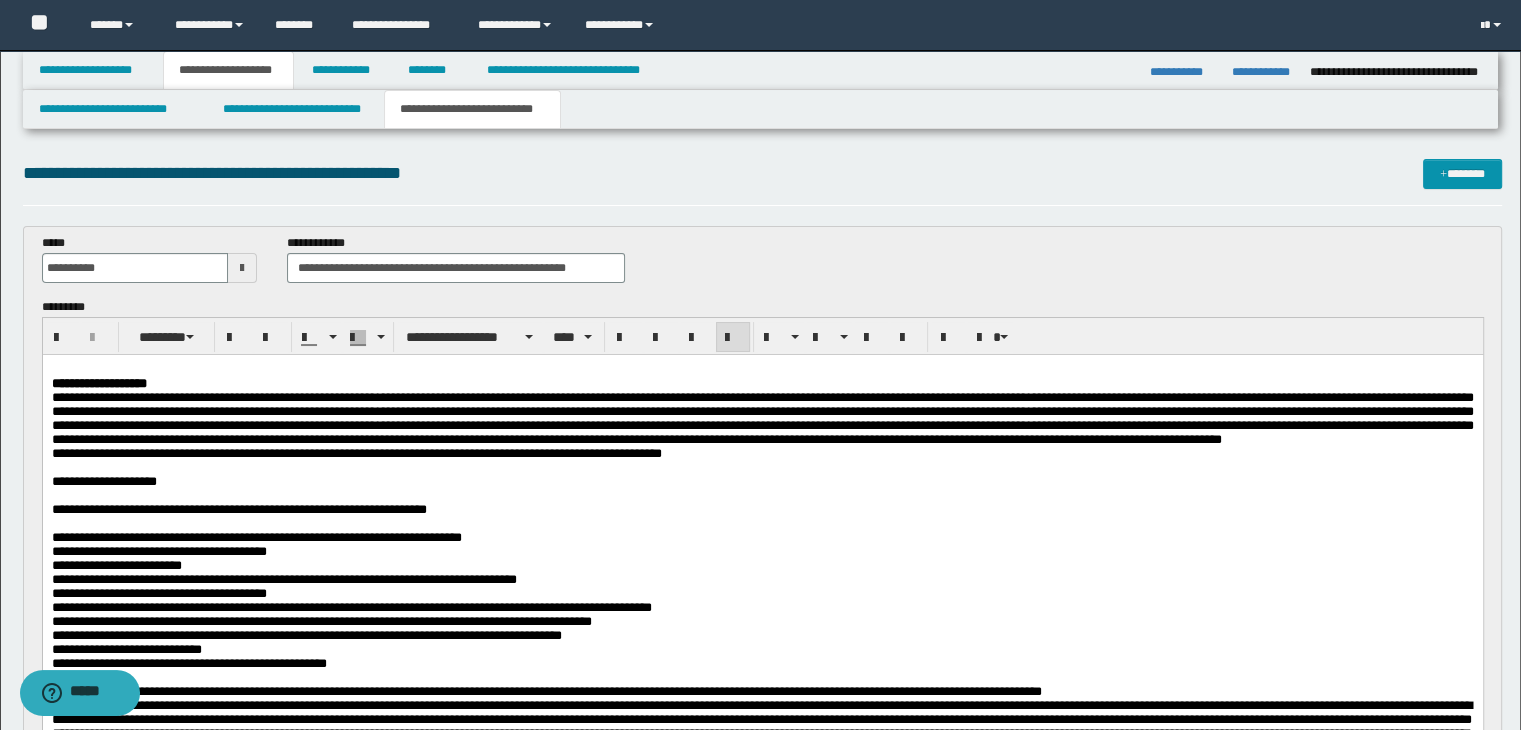 click on "**********" at bounding box center [762, 509] 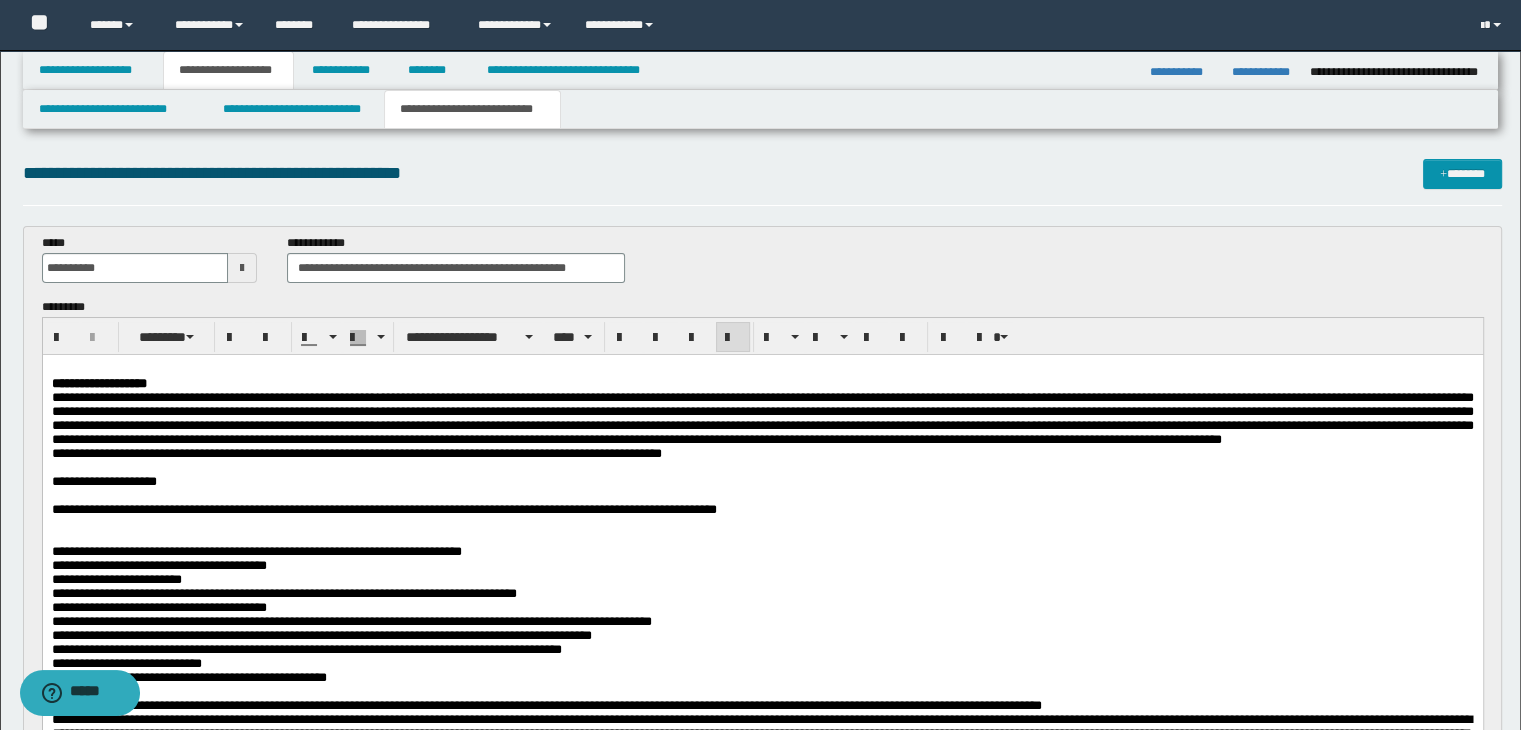 scroll, scrollTop: 441, scrollLeft: 0, axis: vertical 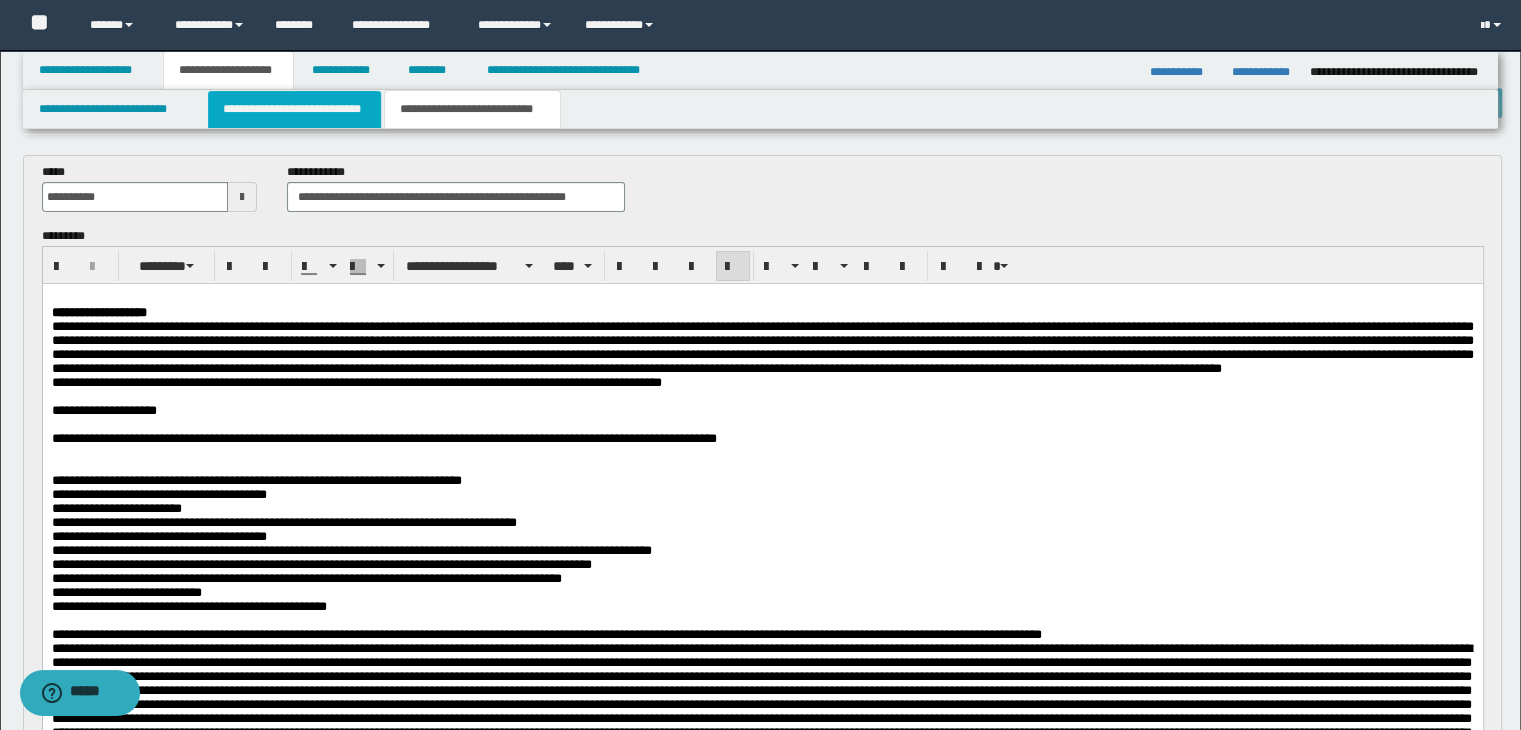 click on "**********" at bounding box center (294, 109) 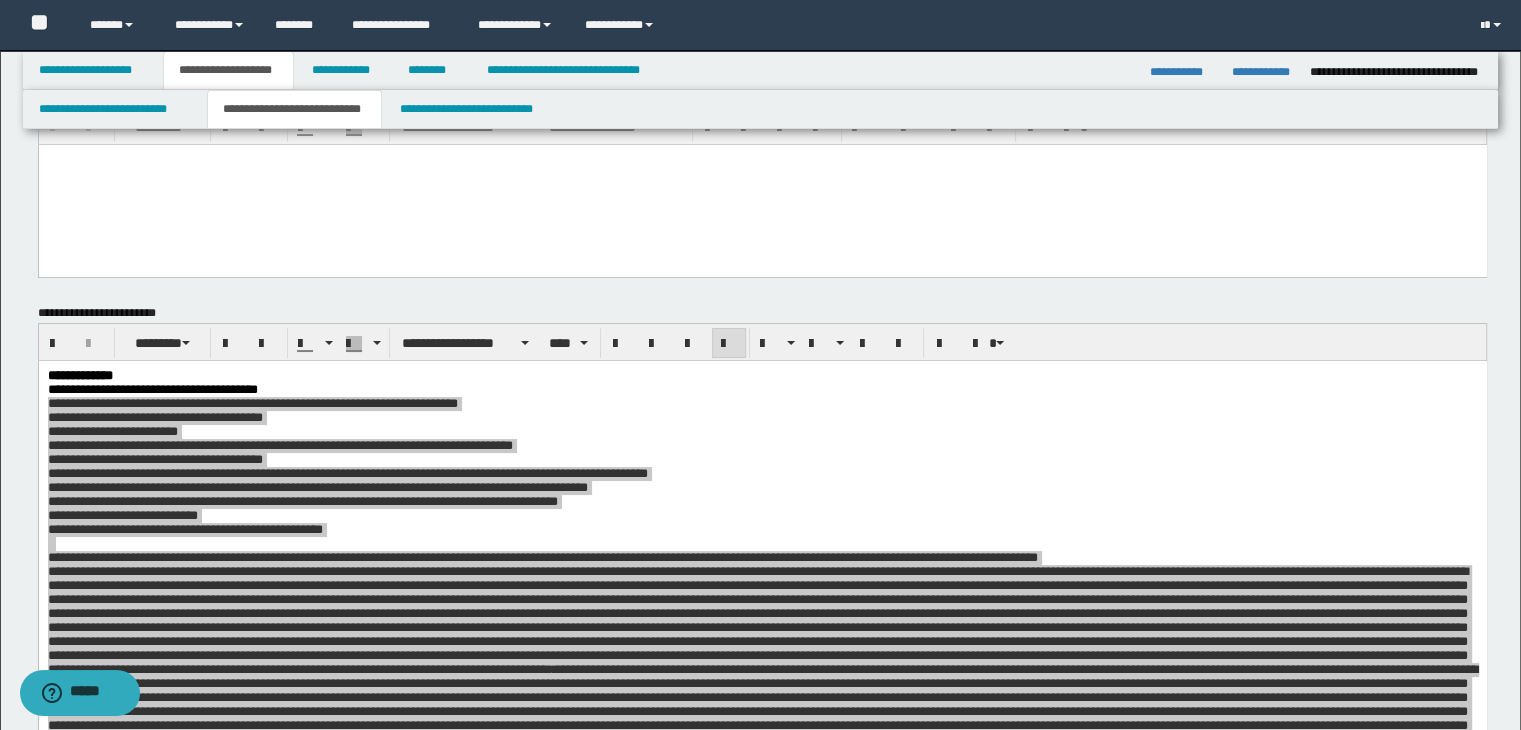 click on "**********" at bounding box center (763, 1054) 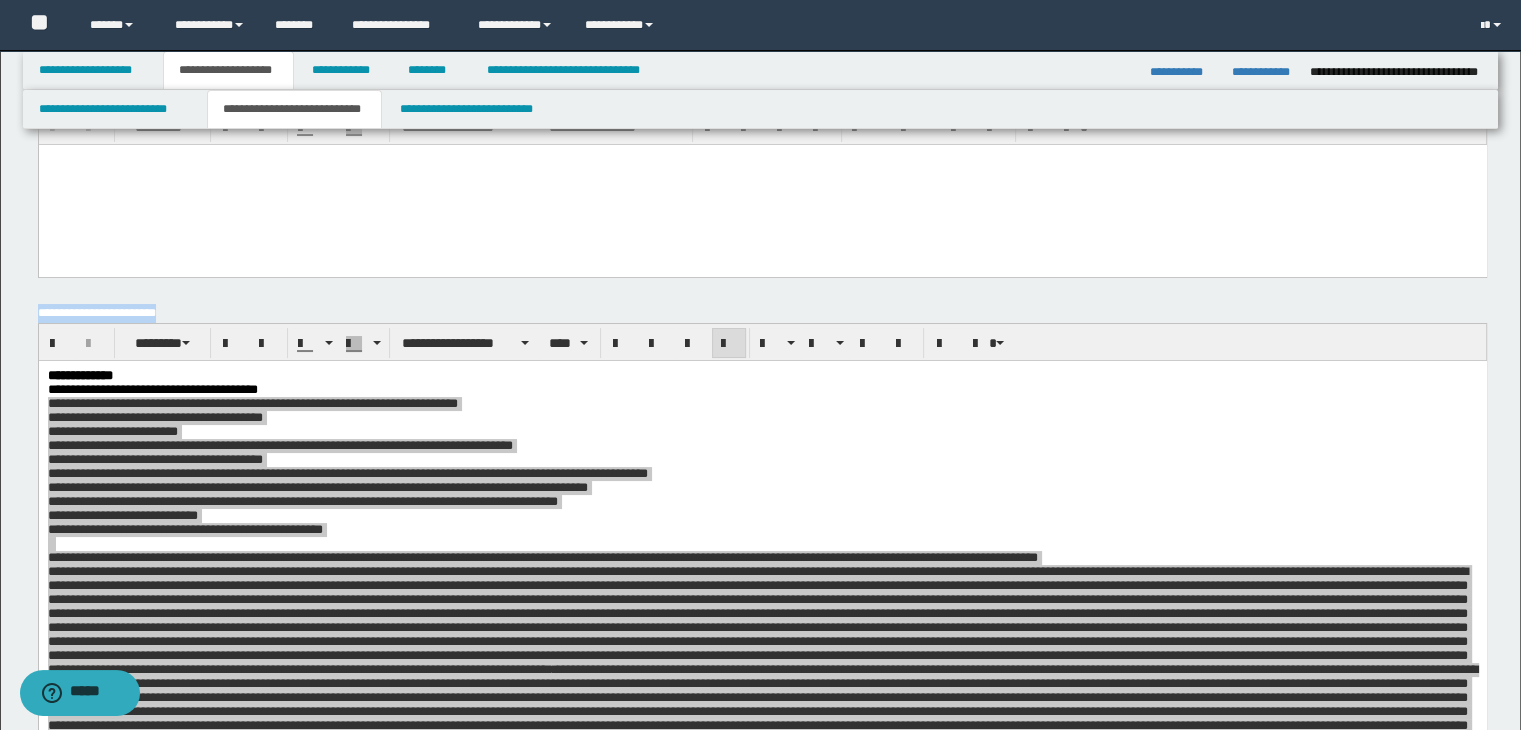 scroll, scrollTop: 709, scrollLeft: 0, axis: vertical 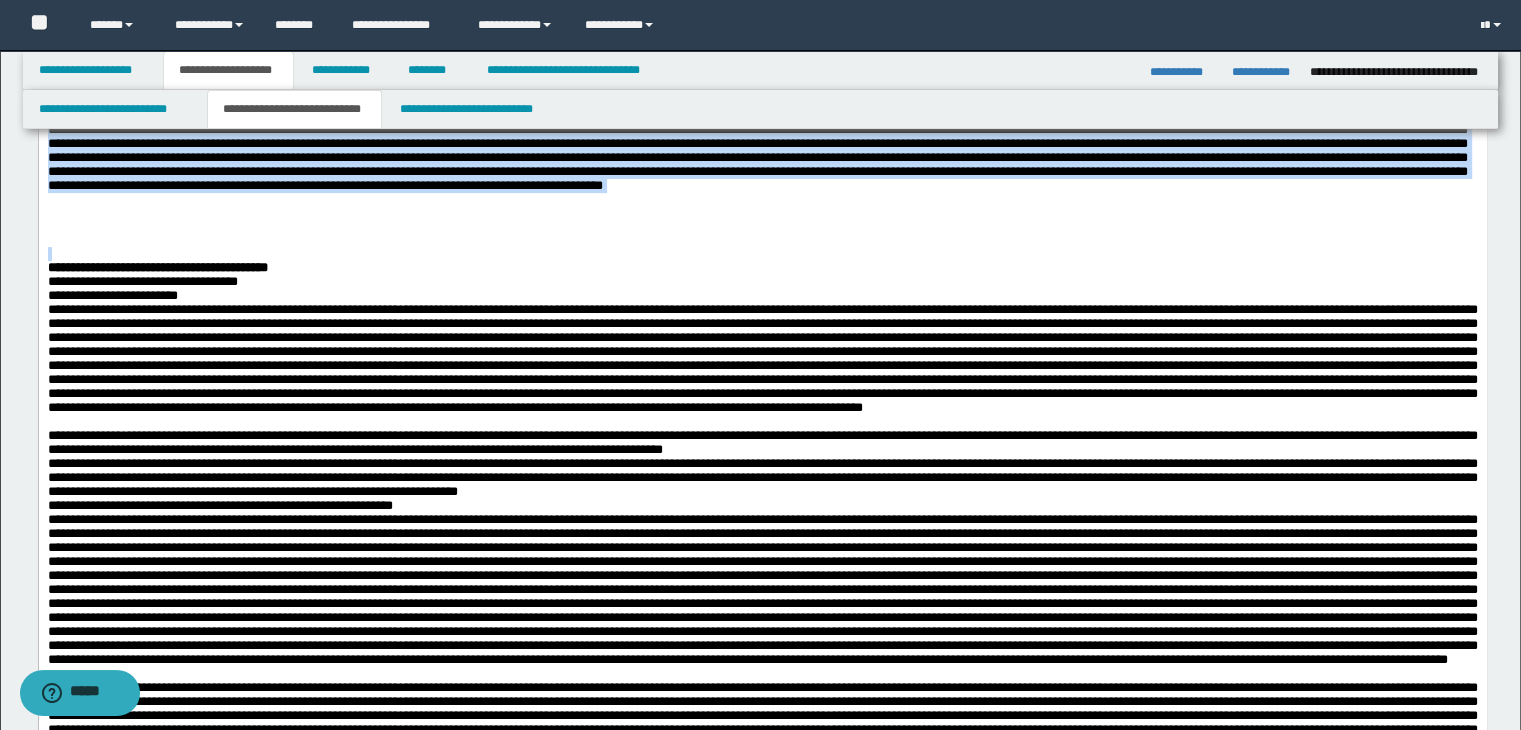 click at bounding box center [762, 254] 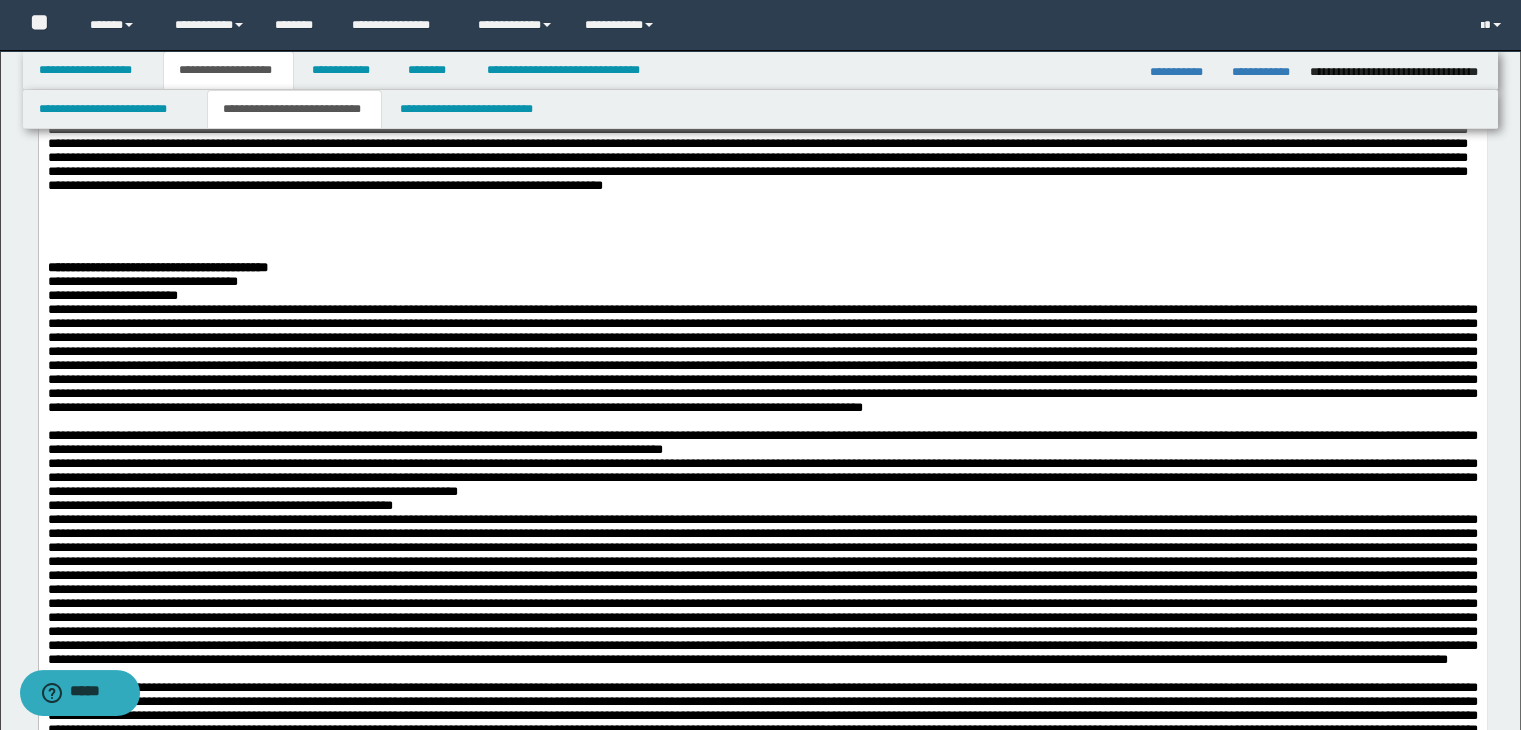 click on "**********" at bounding box center [762, 442] 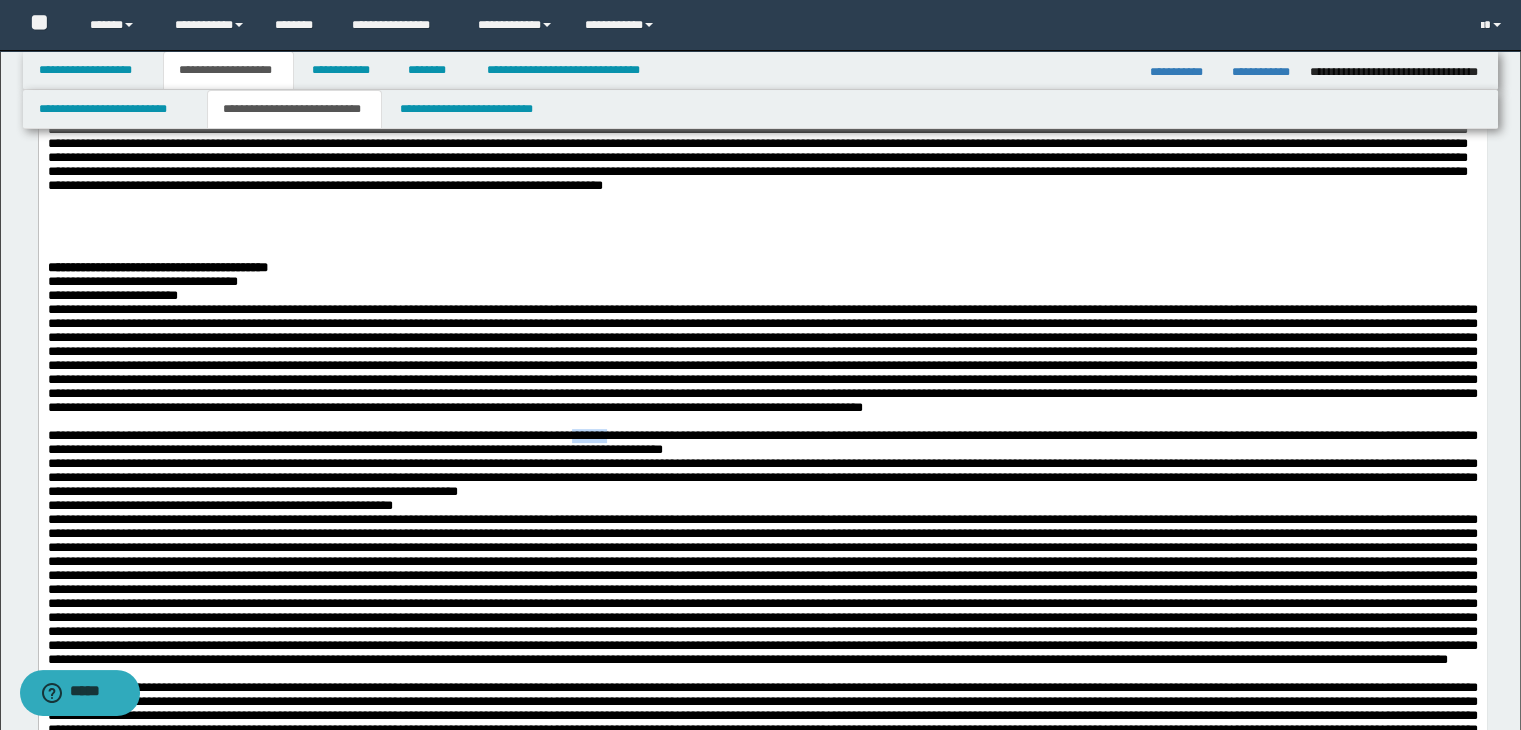 click on "**********" at bounding box center [762, 442] 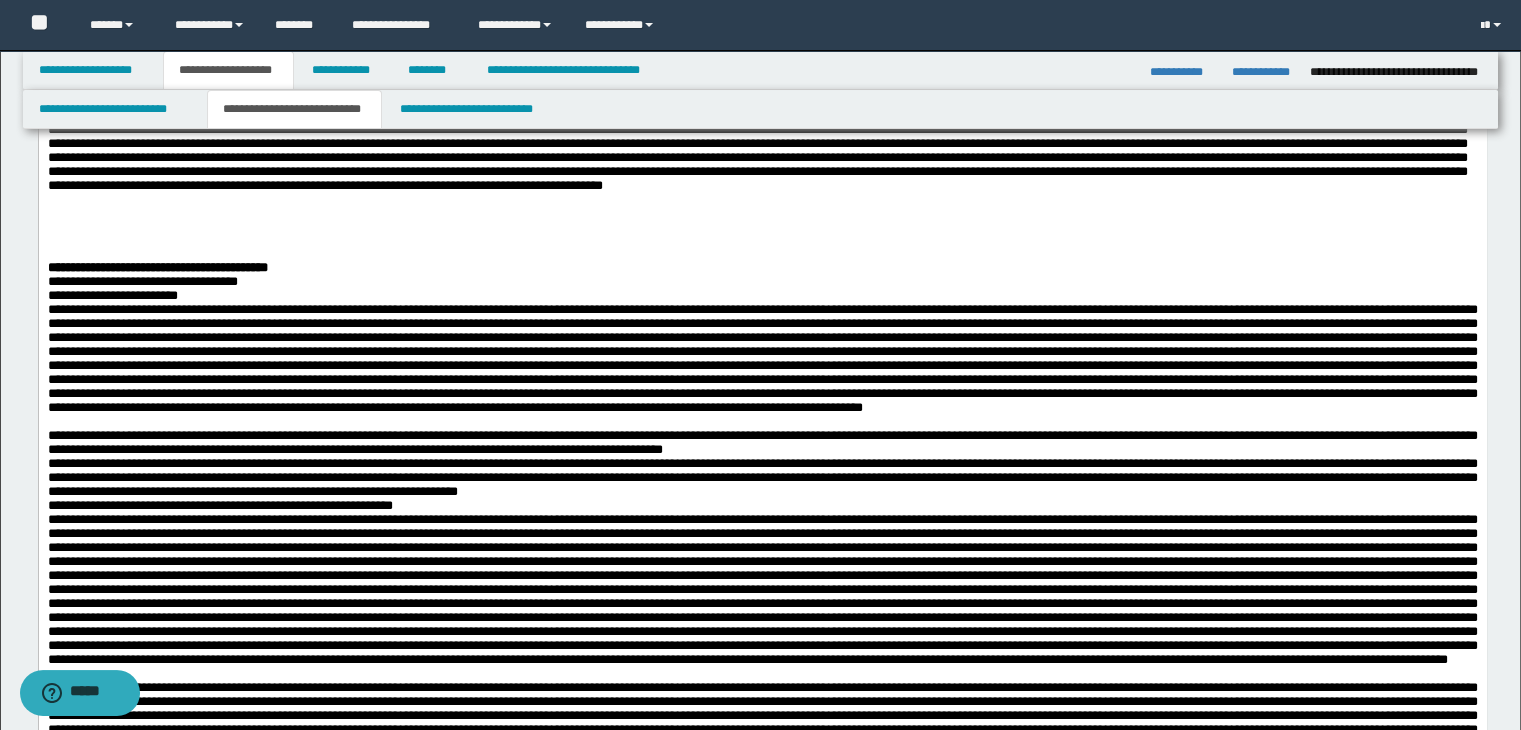 click on "**********" at bounding box center [762, 442] 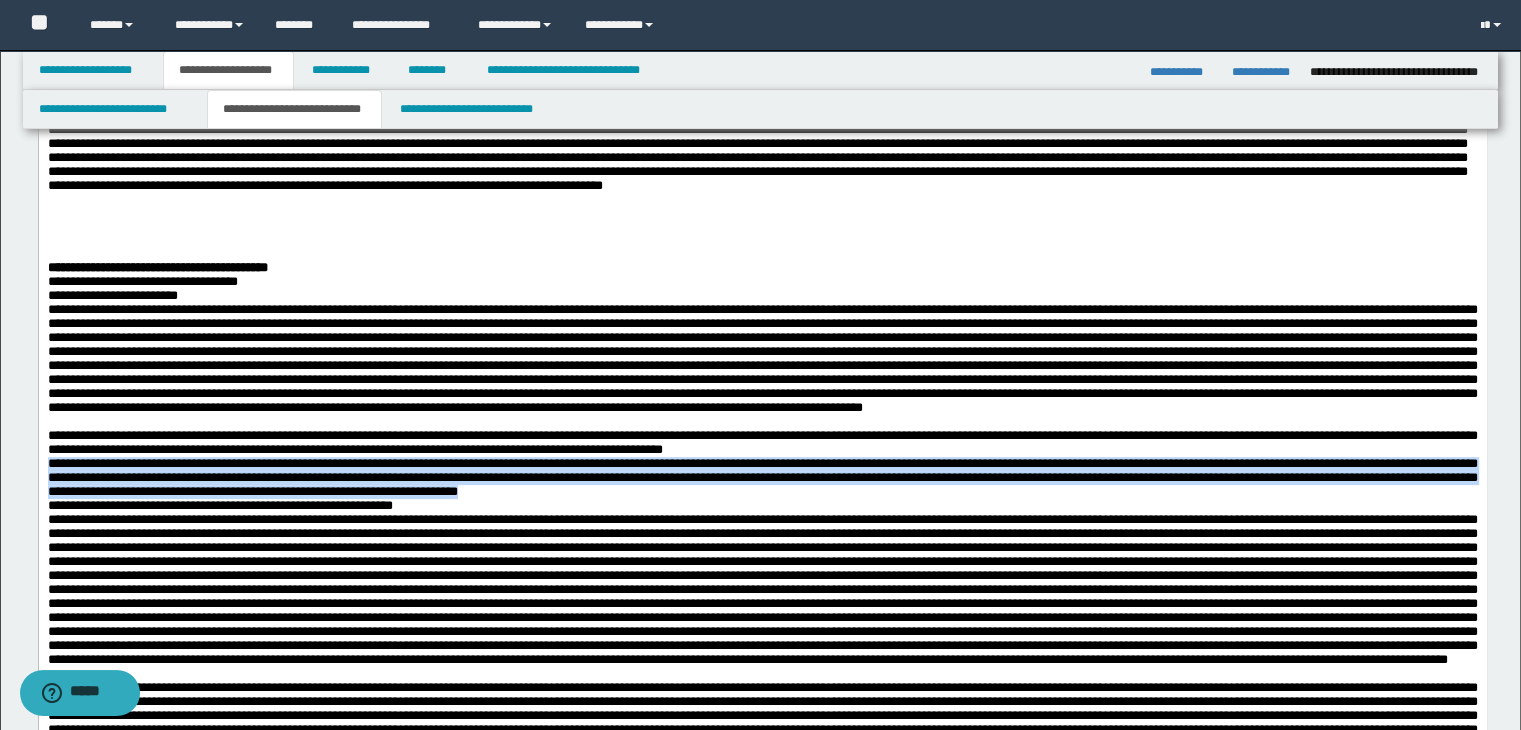 copy on "**********" 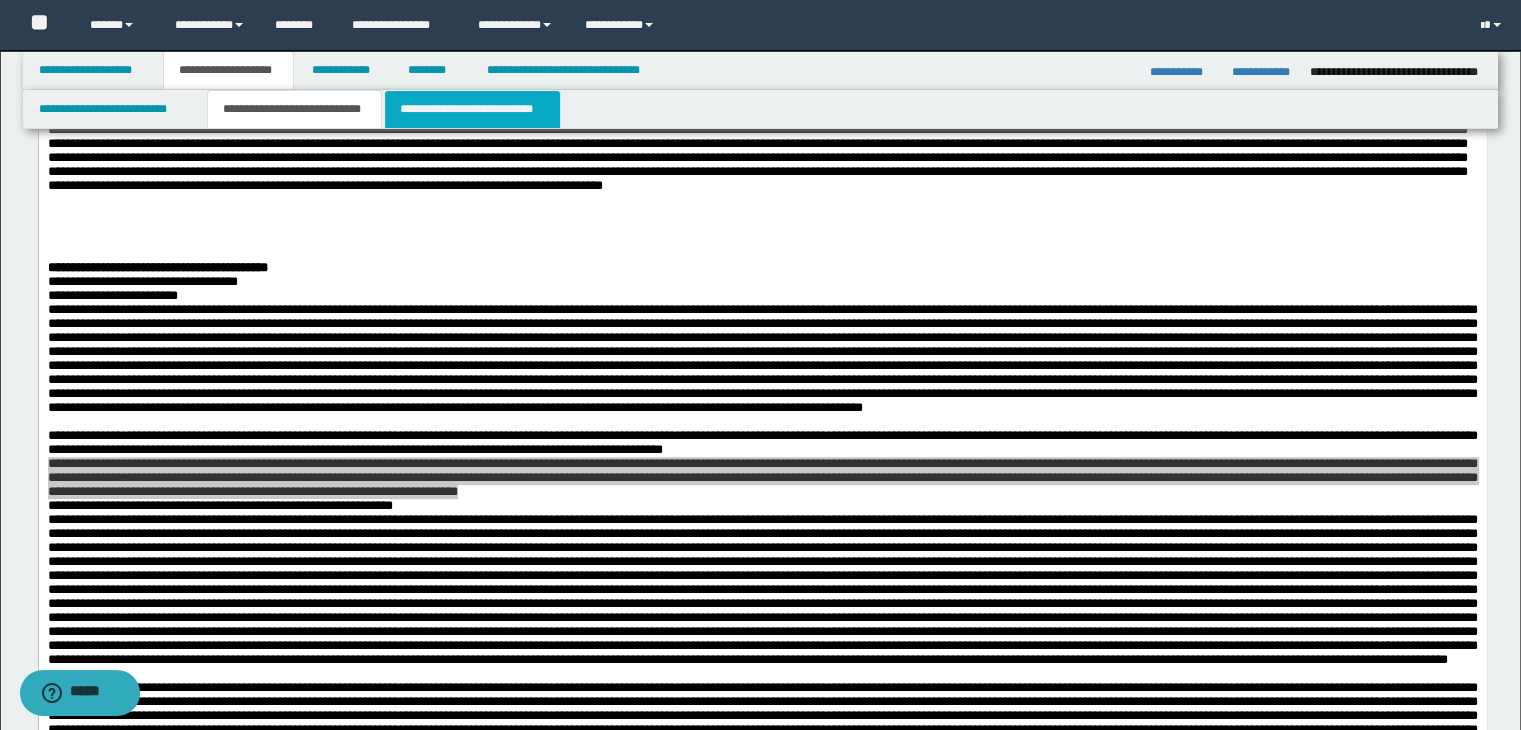 click on "**********" at bounding box center (472, 109) 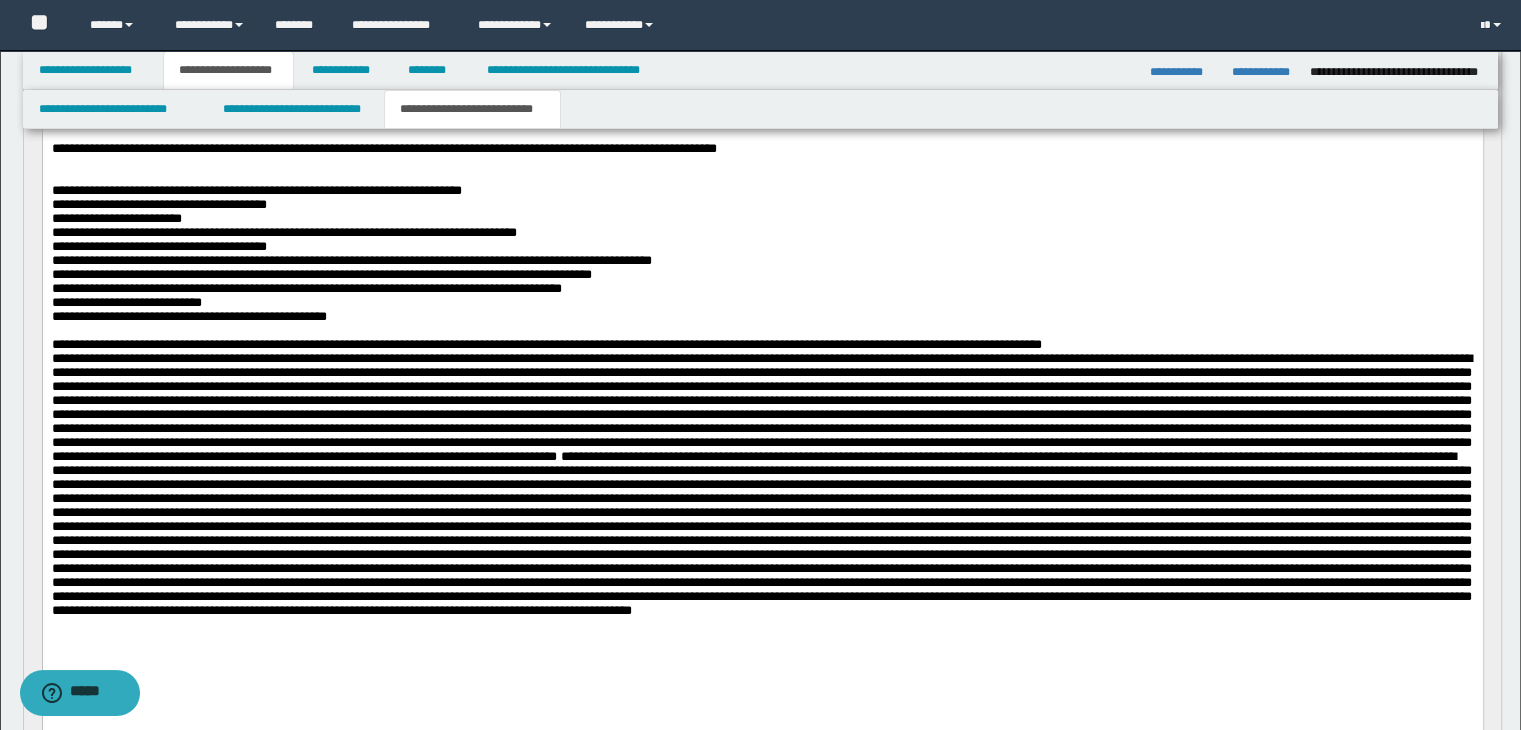 scroll, scrollTop: 343, scrollLeft: 0, axis: vertical 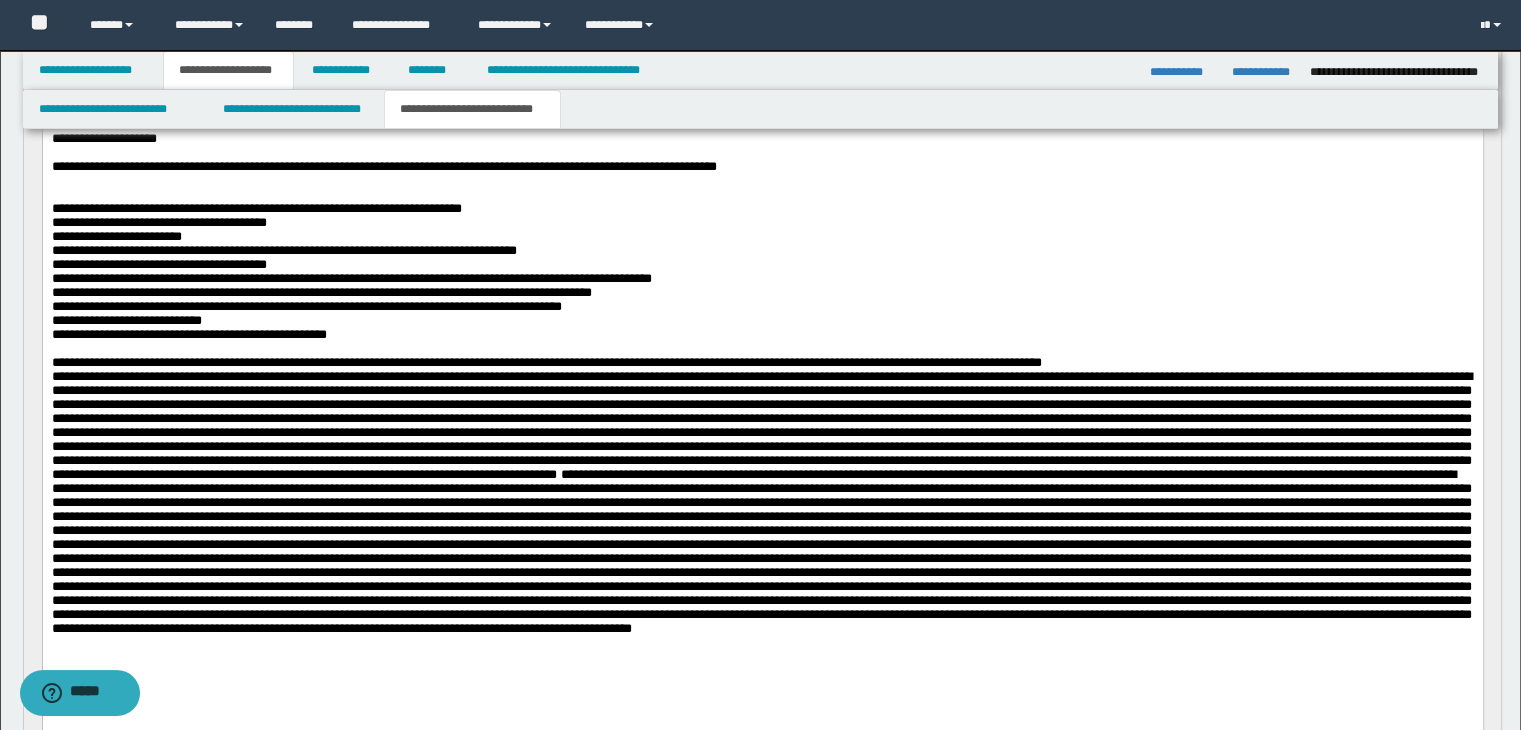 click at bounding box center (762, 180) 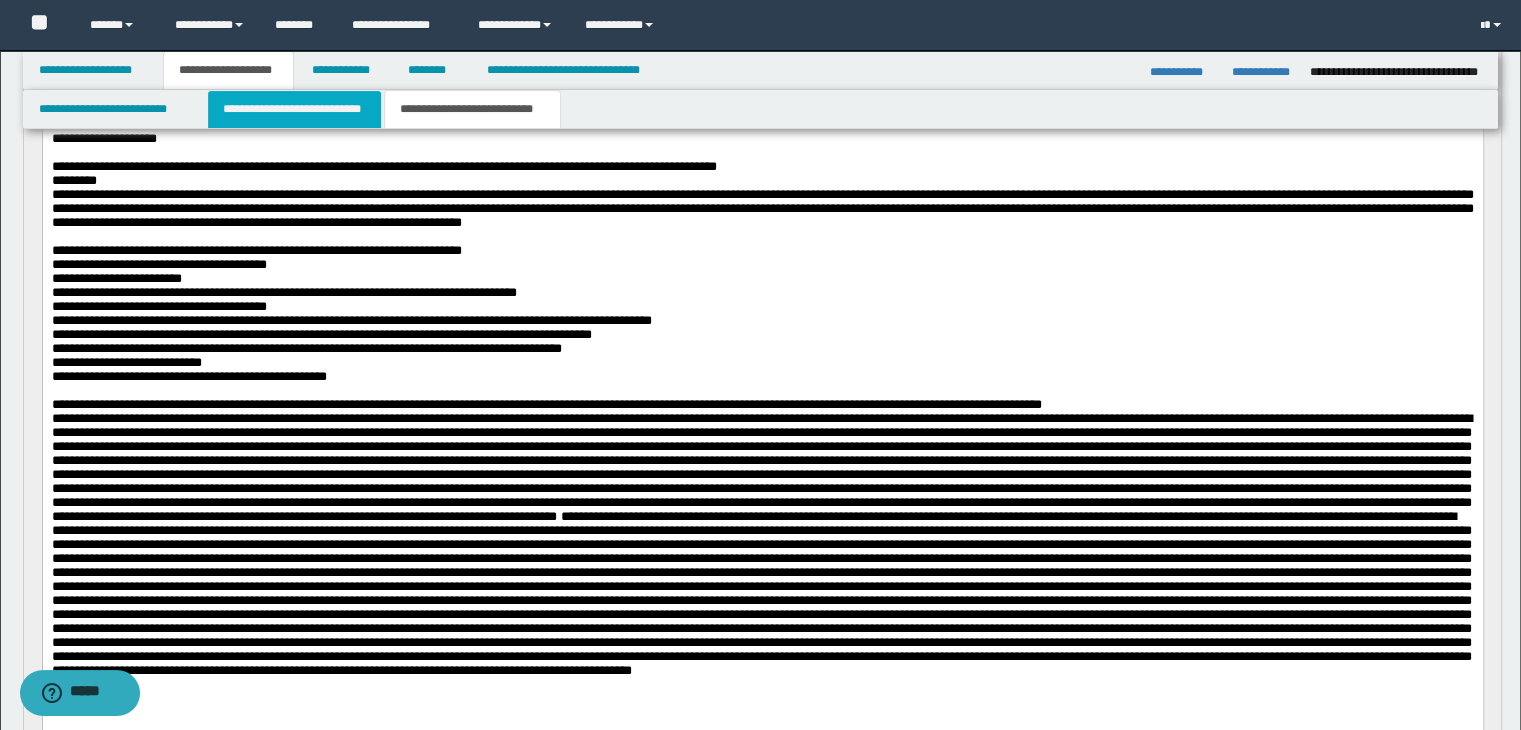 click on "**********" at bounding box center (294, 109) 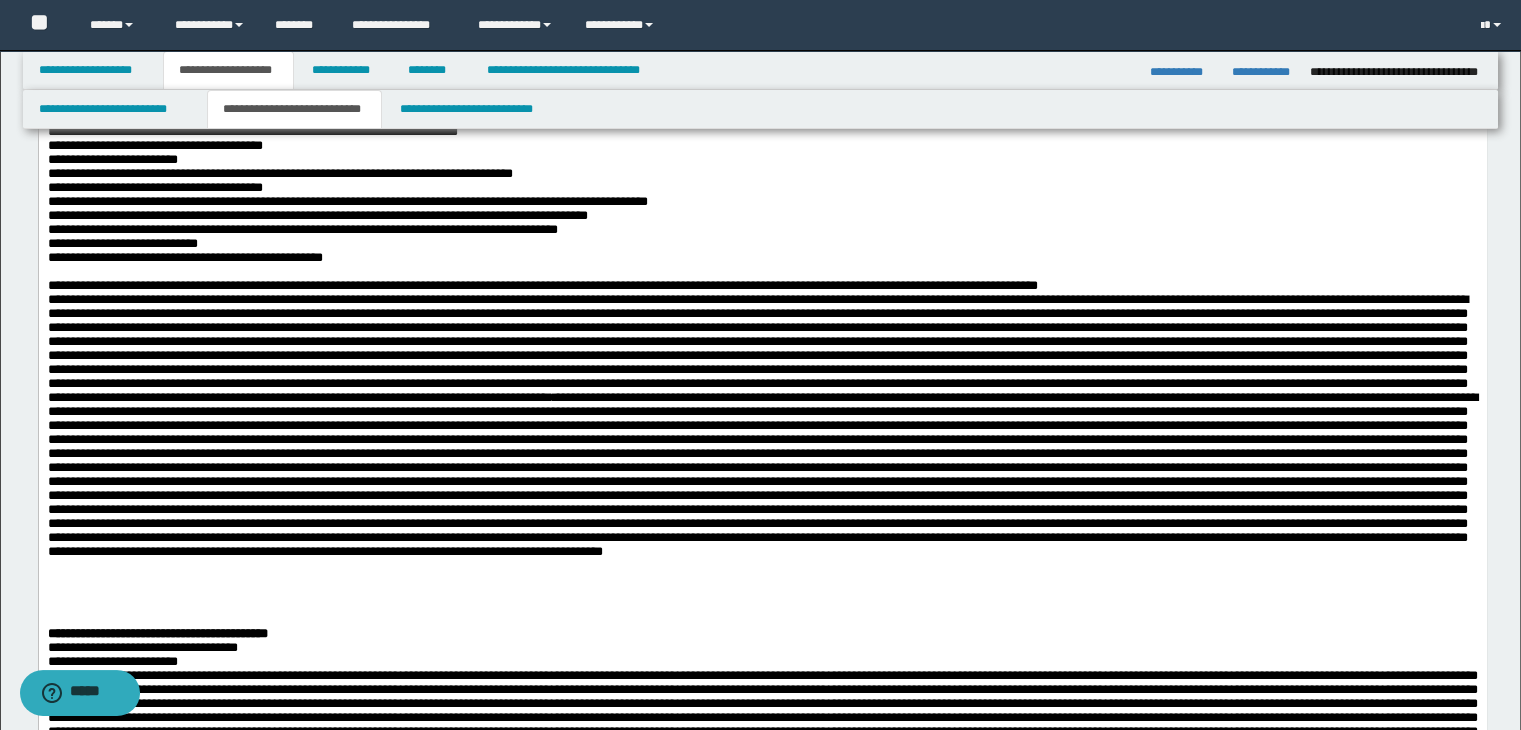 click at bounding box center [762, 473] 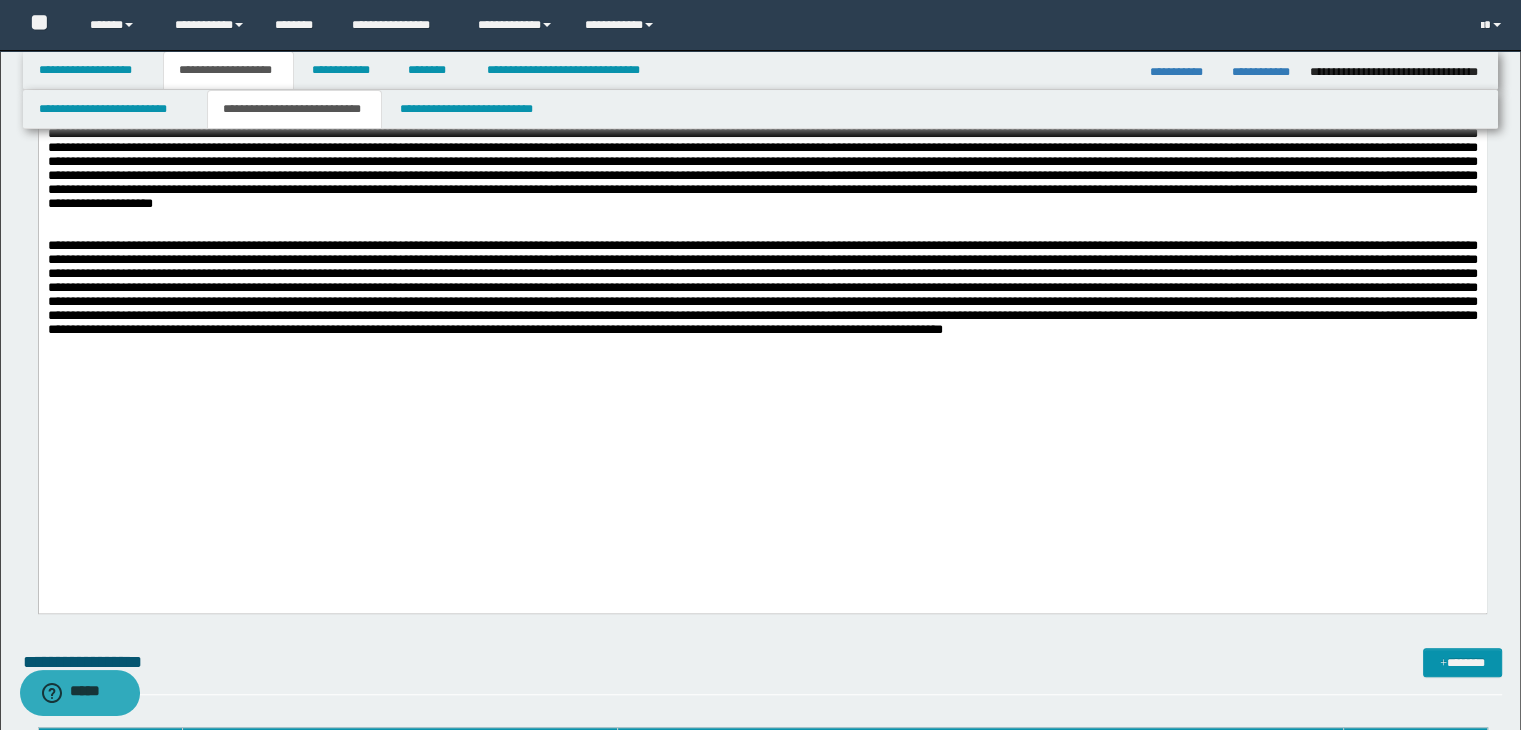 scroll, scrollTop: 1256, scrollLeft: 0, axis: vertical 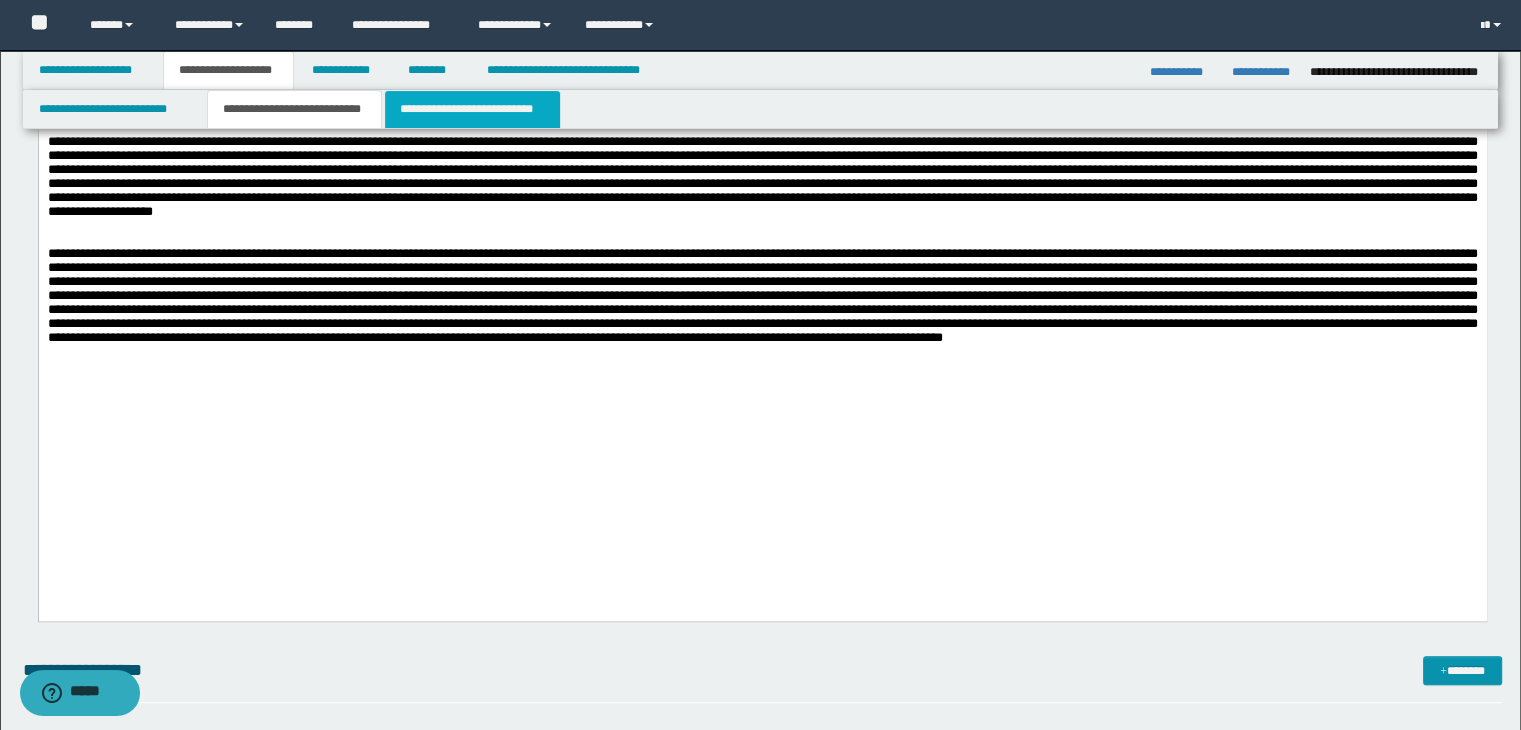 click on "**********" at bounding box center (472, 109) 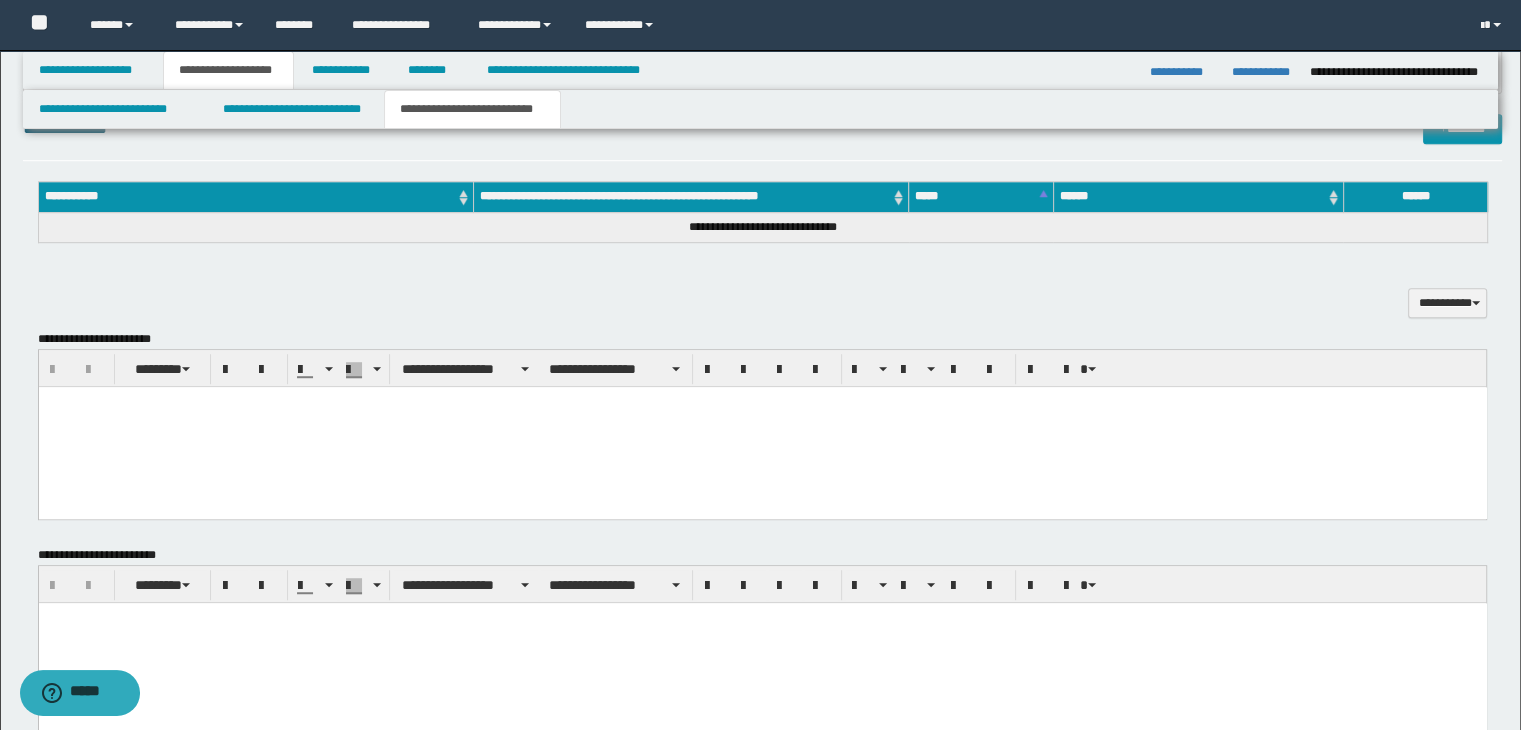 click at bounding box center [762, 642] 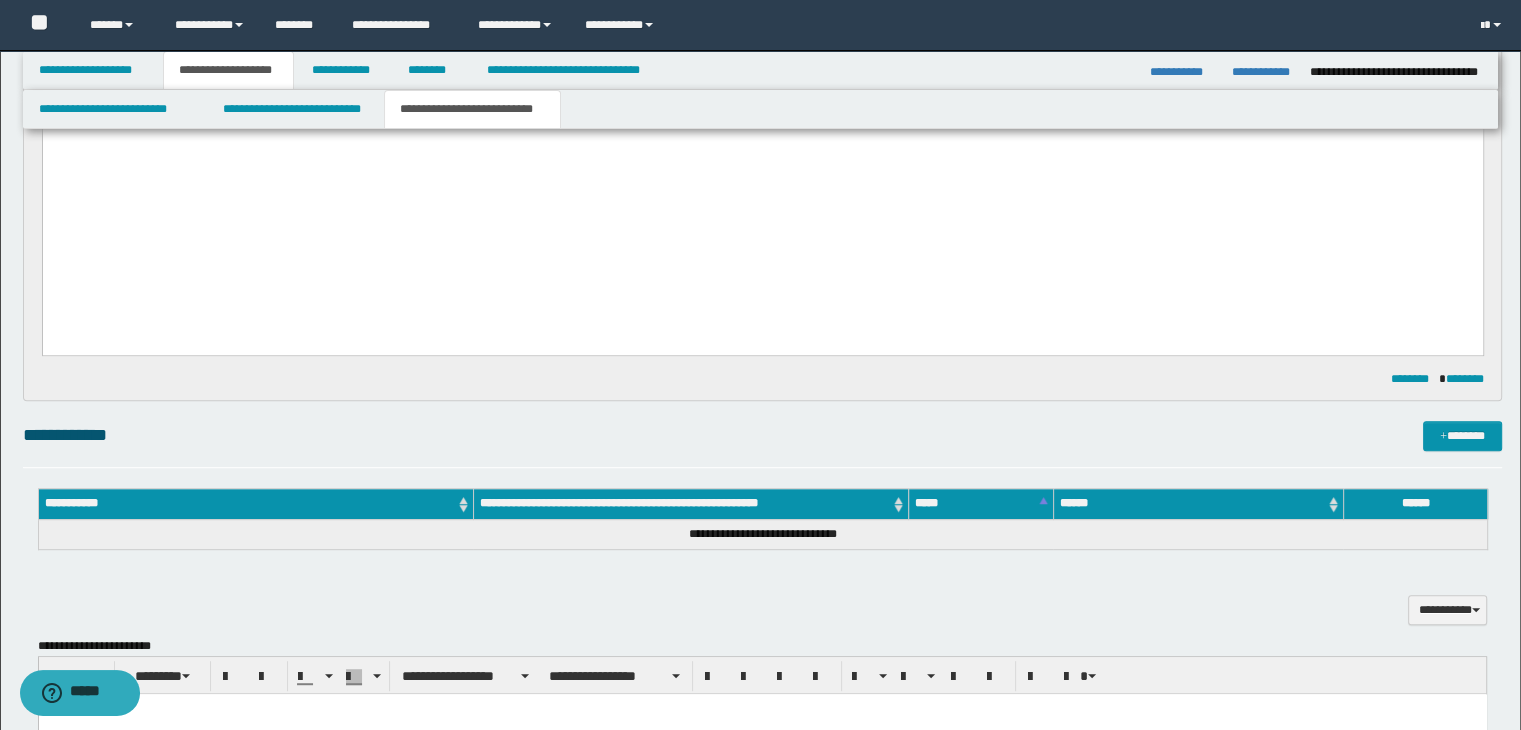 scroll, scrollTop: 882, scrollLeft: 0, axis: vertical 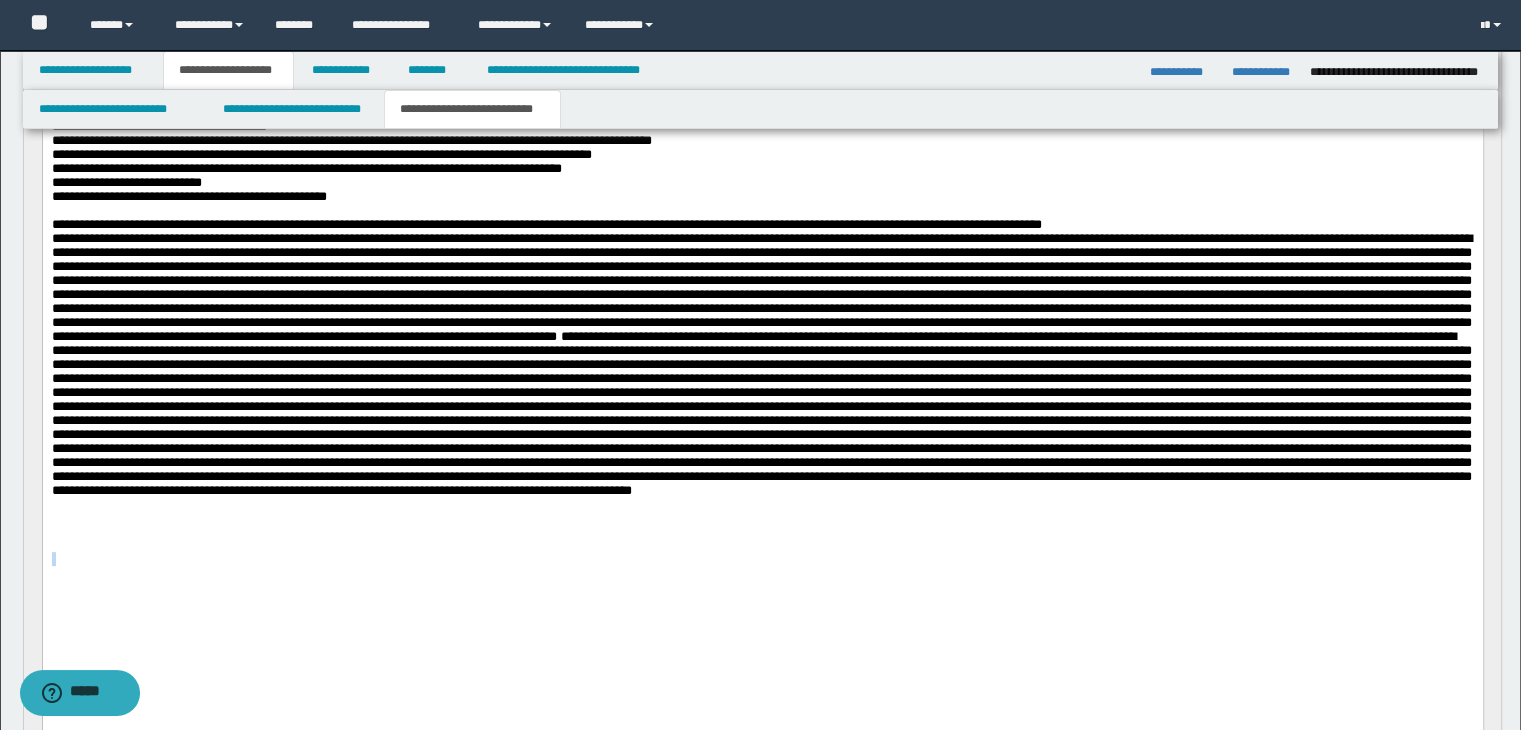 click on "**********" at bounding box center [762, 228] 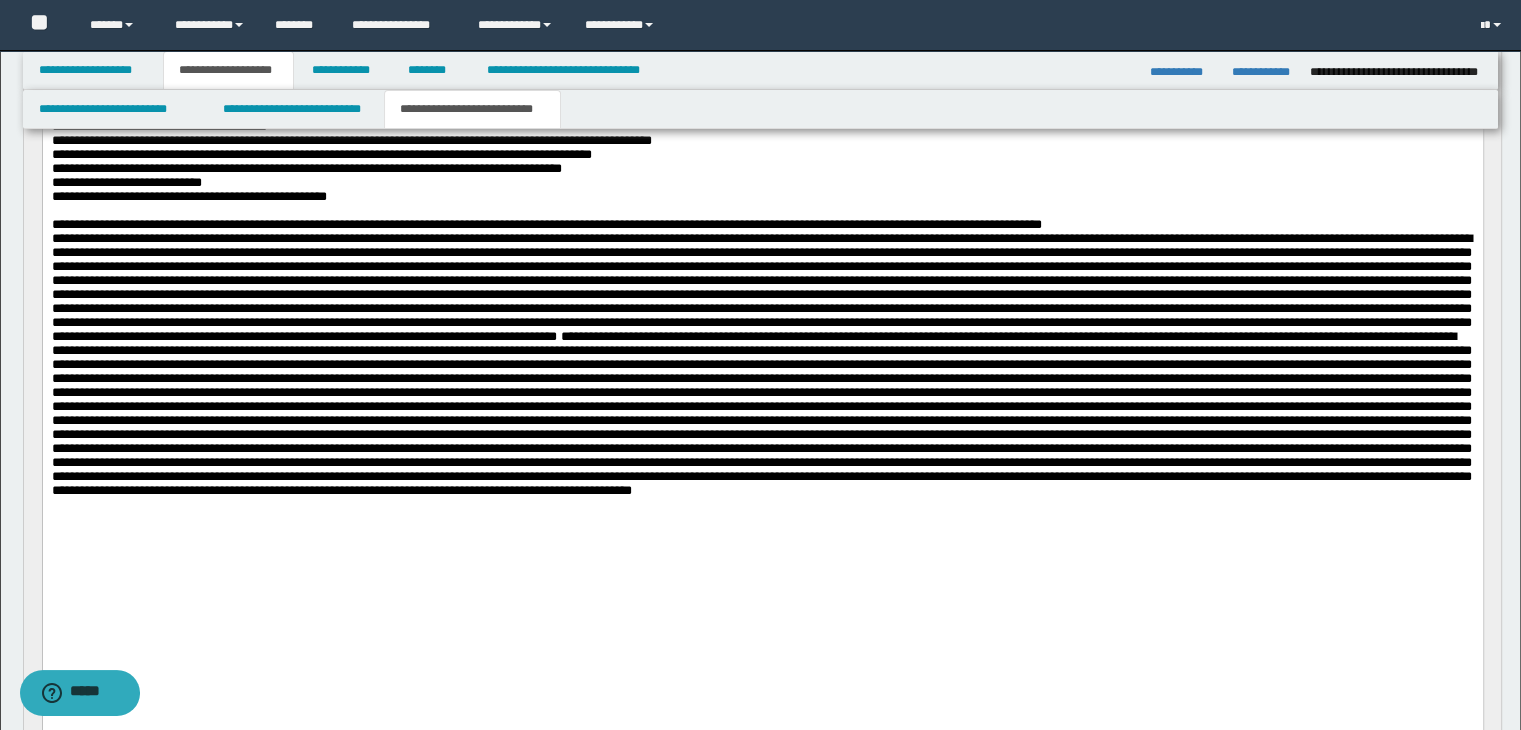 click at bounding box center (761, 413) 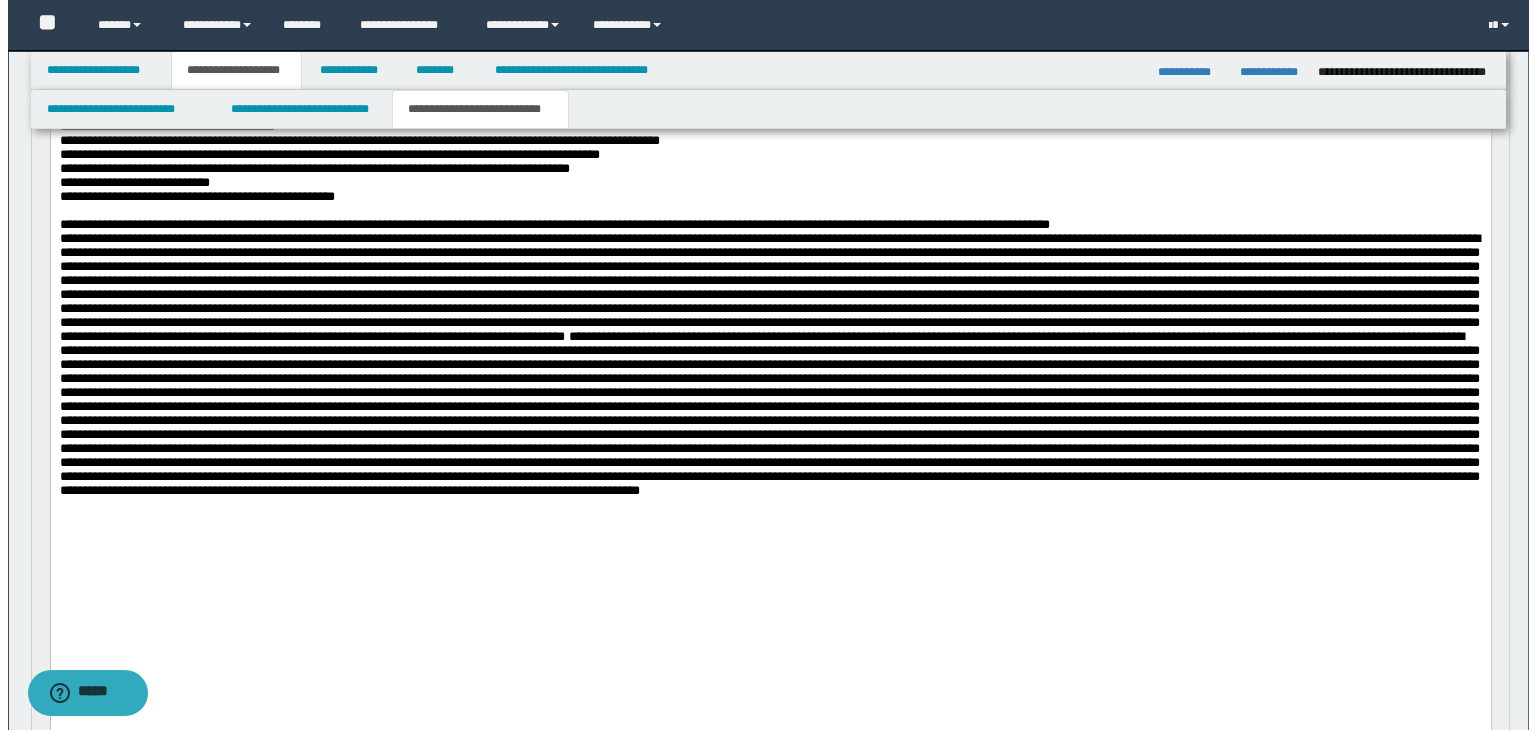 scroll, scrollTop: 0, scrollLeft: 0, axis: both 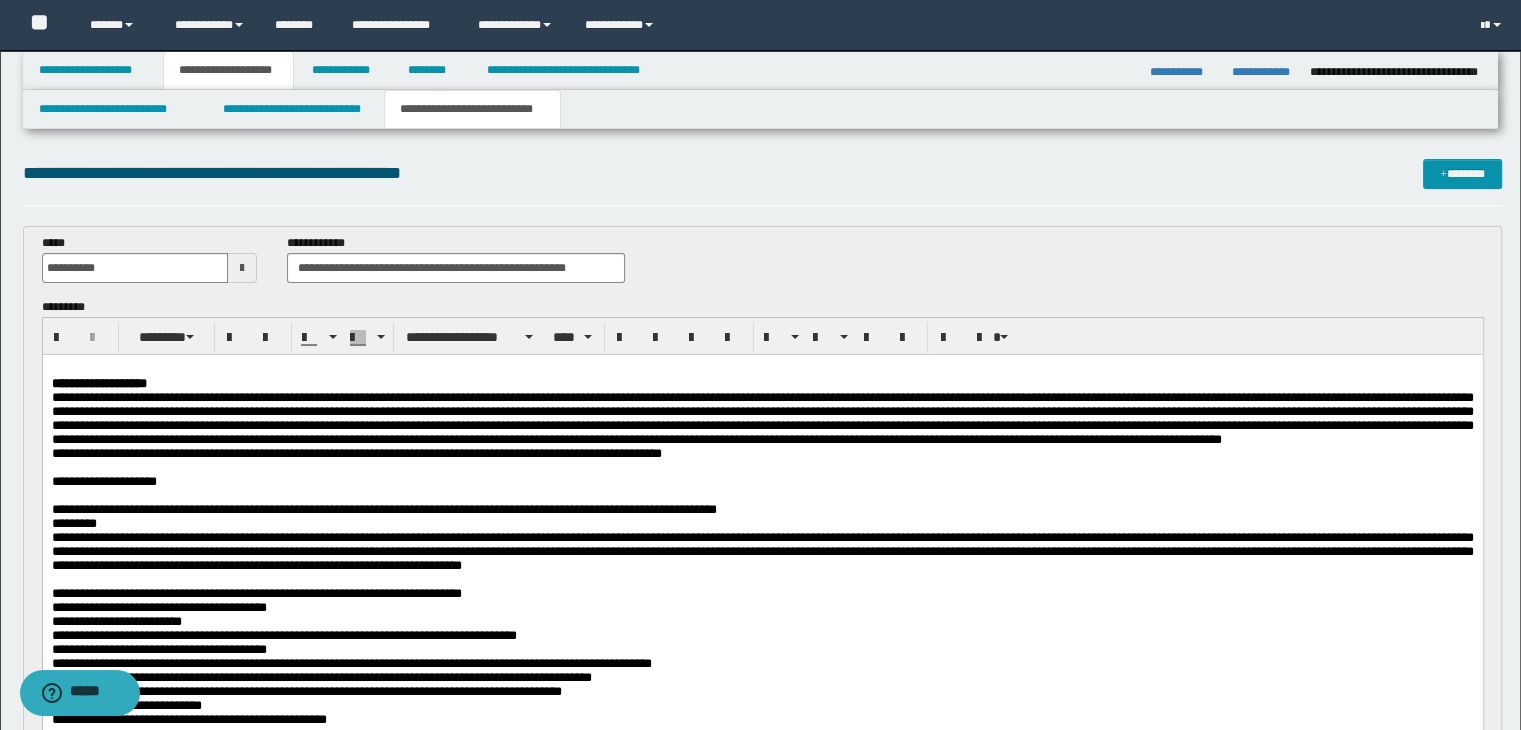 click on "**********" at bounding box center (763, 266) 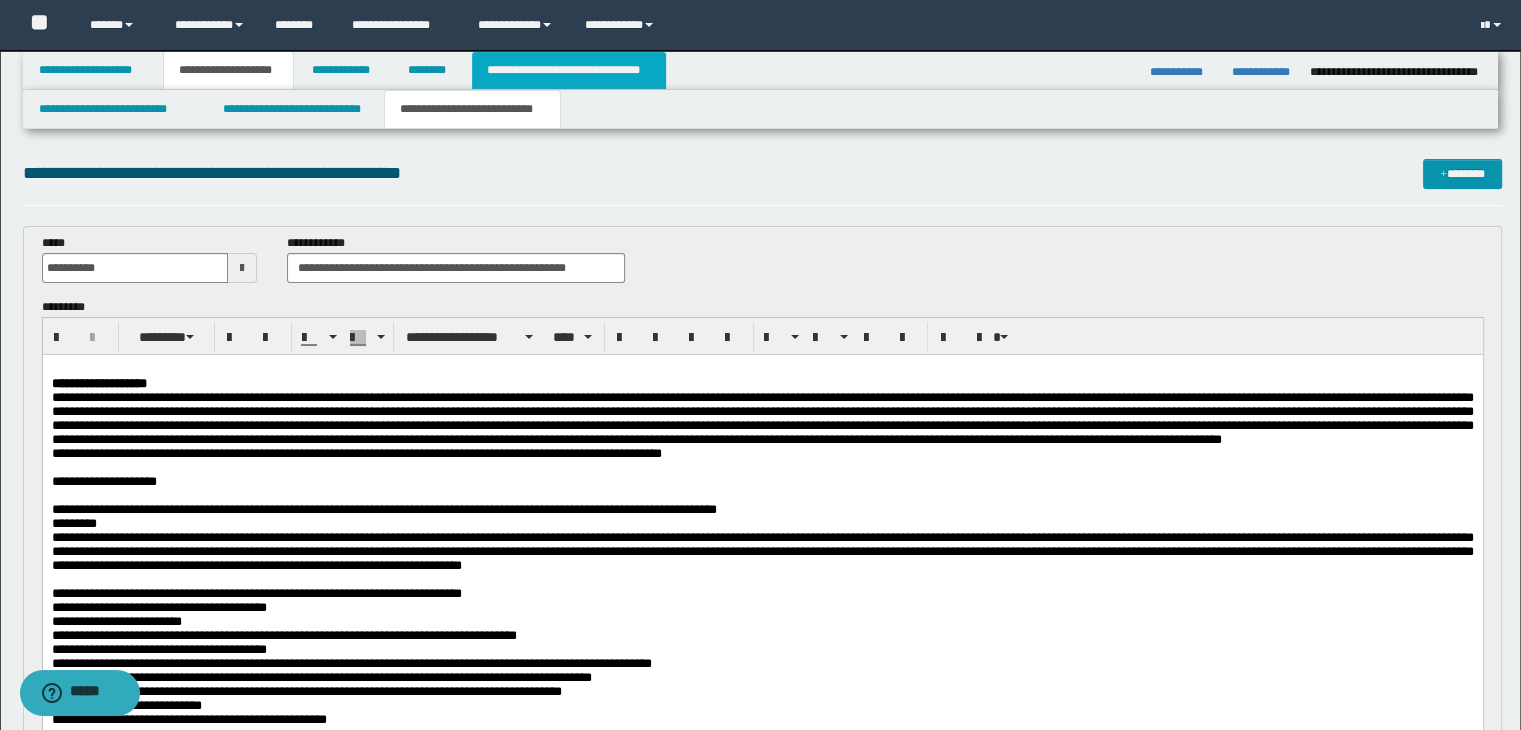 drag, startPoint x: 1404, startPoint y: 217, endPoint x: 602, endPoint y: 65, distance: 816.2769 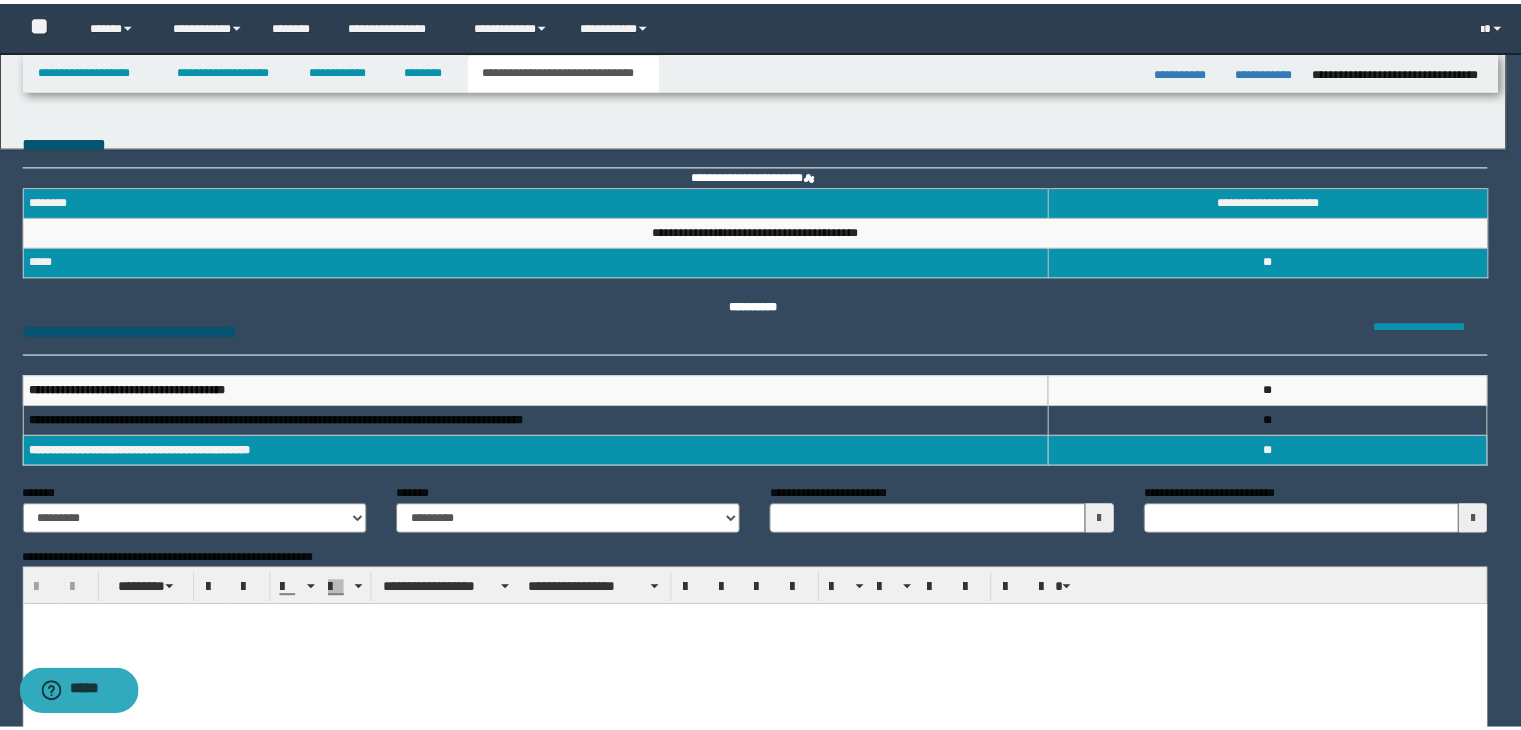 scroll, scrollTop: 0, scrollLeft: 0, axis: both 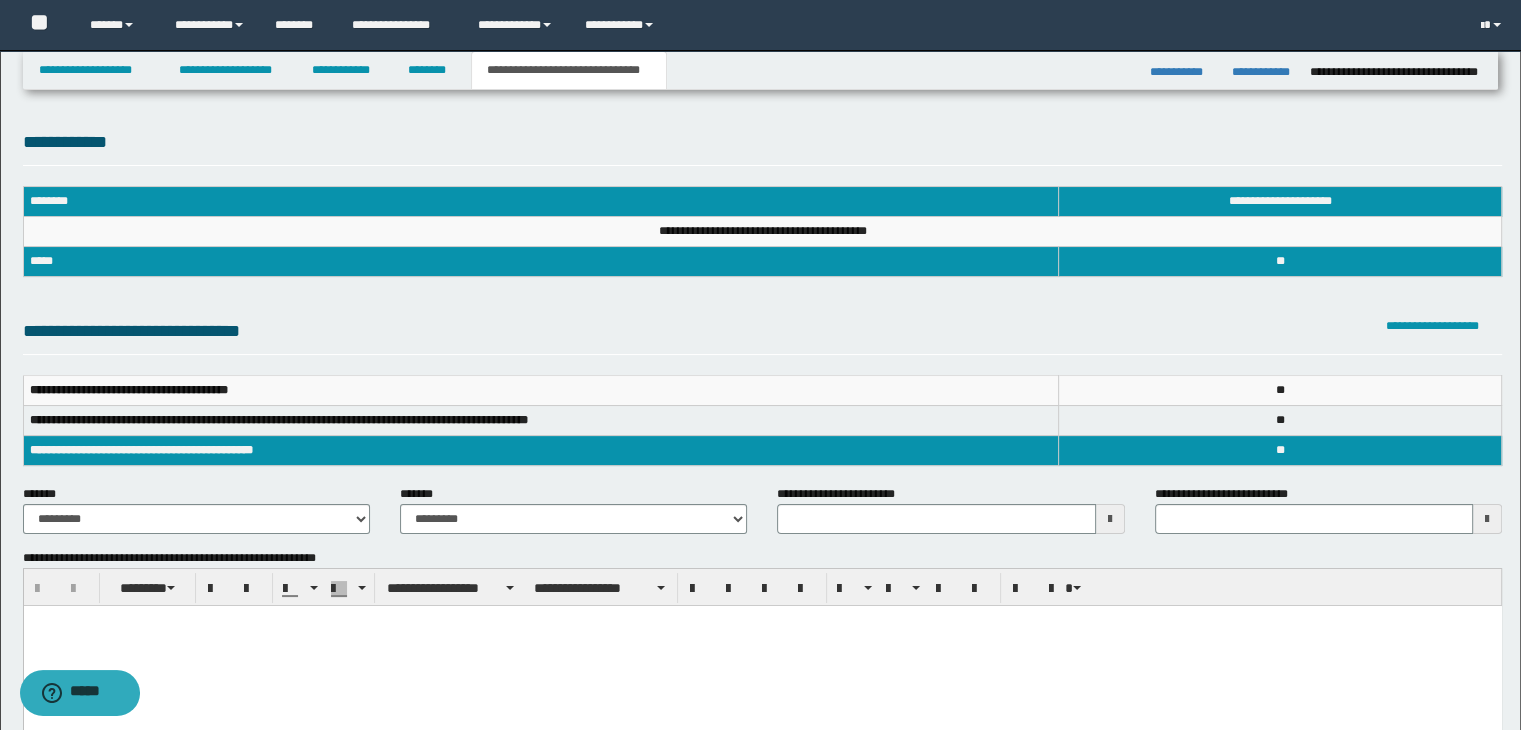 type 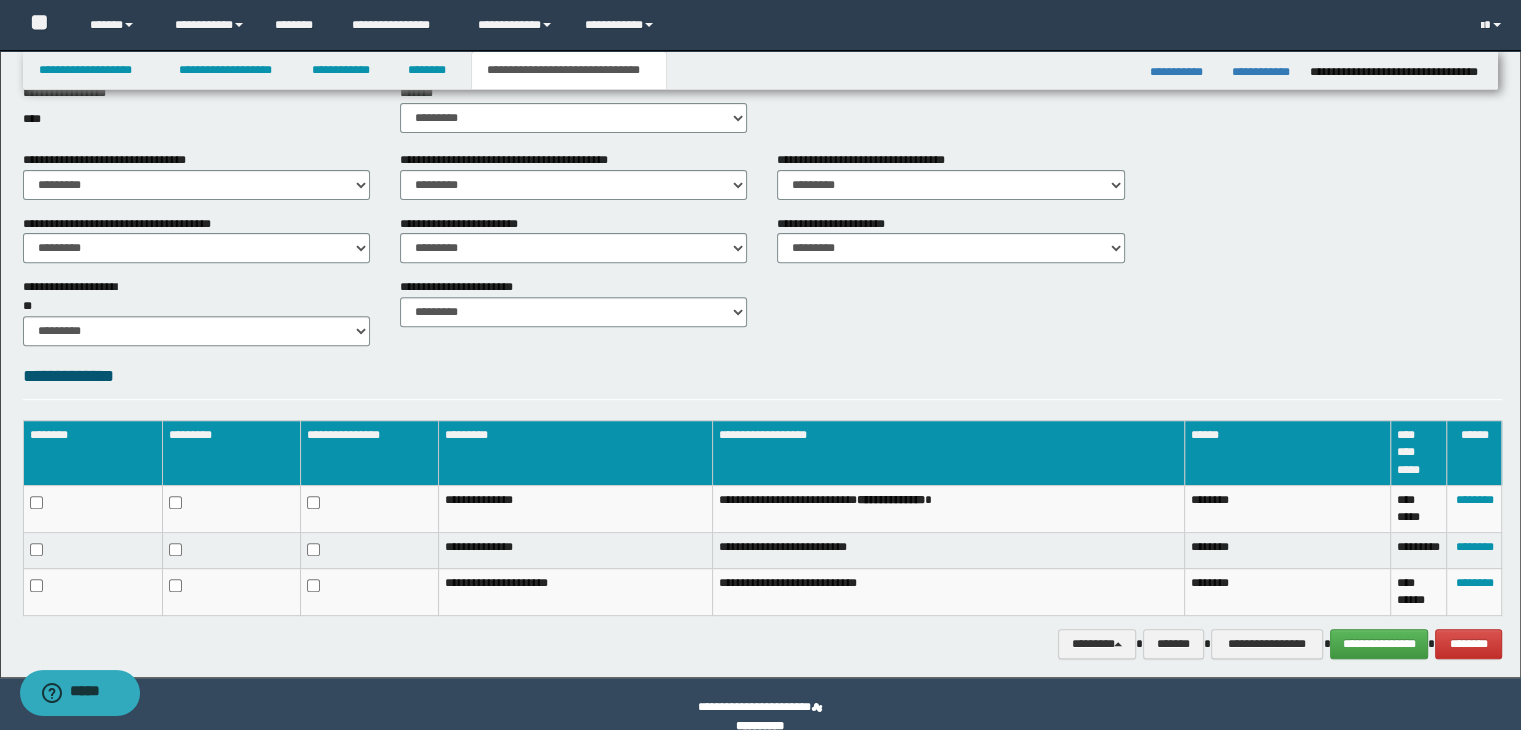 scroll, scrollTop: 719, scrollLeft: 0, axis: vertical 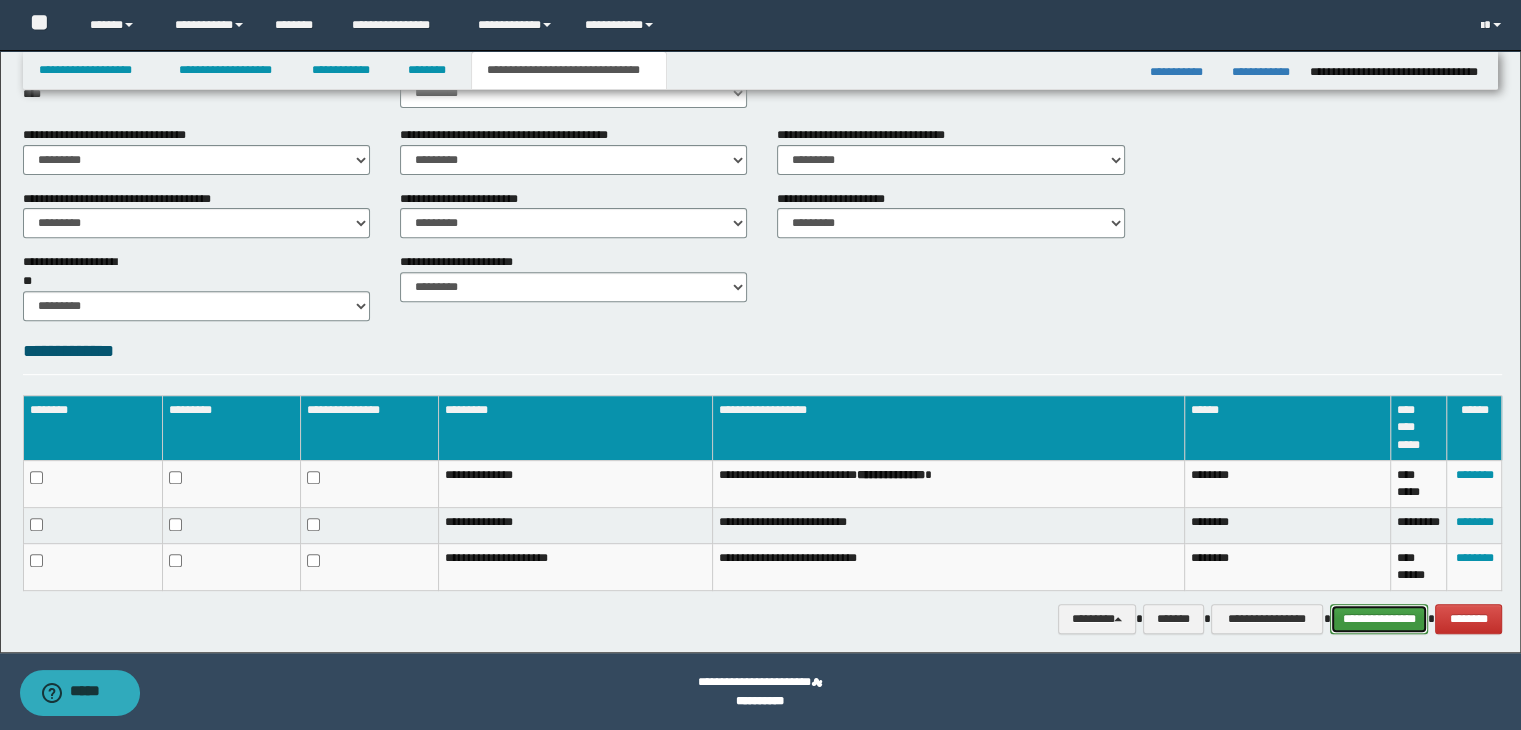 click on "**********" at bounding box center (1379, 619) 